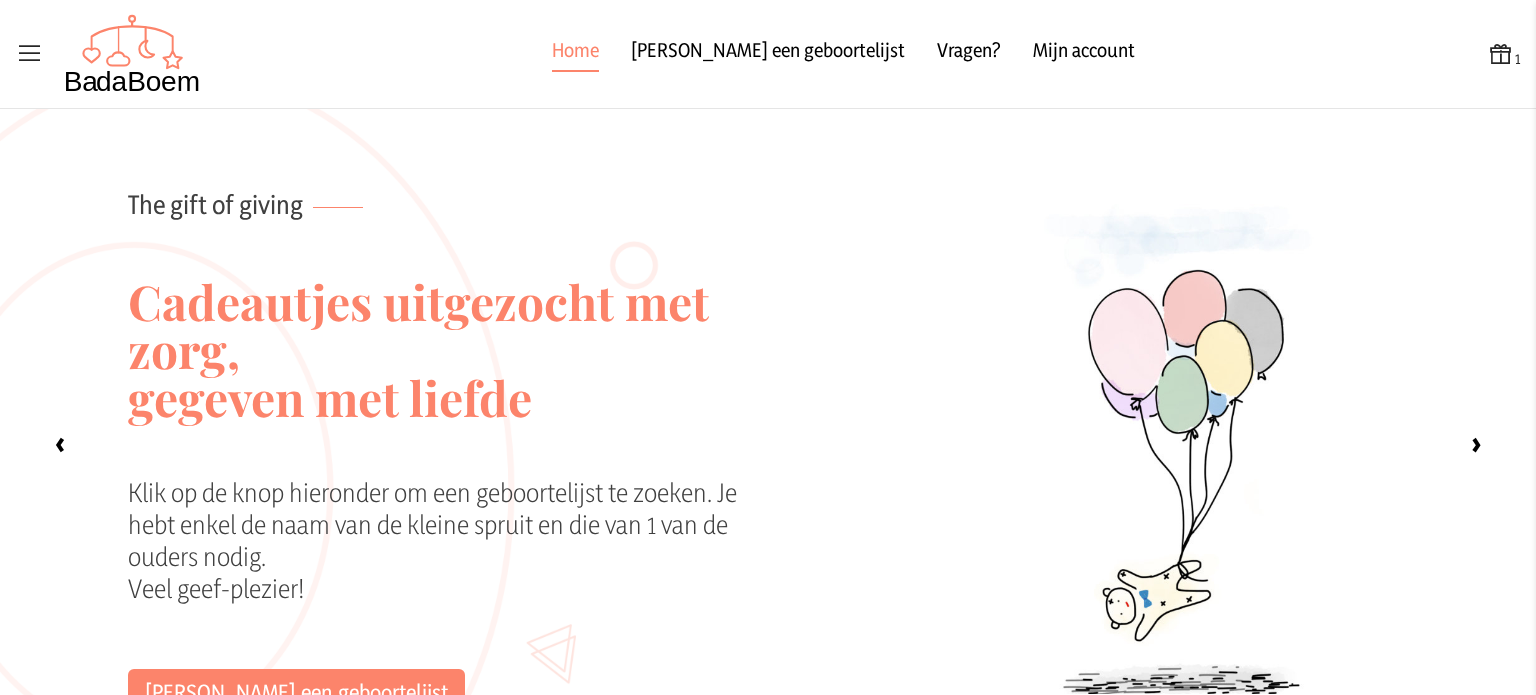 scroll, scrollTop: 0, scrollLeft: 0, axis: both 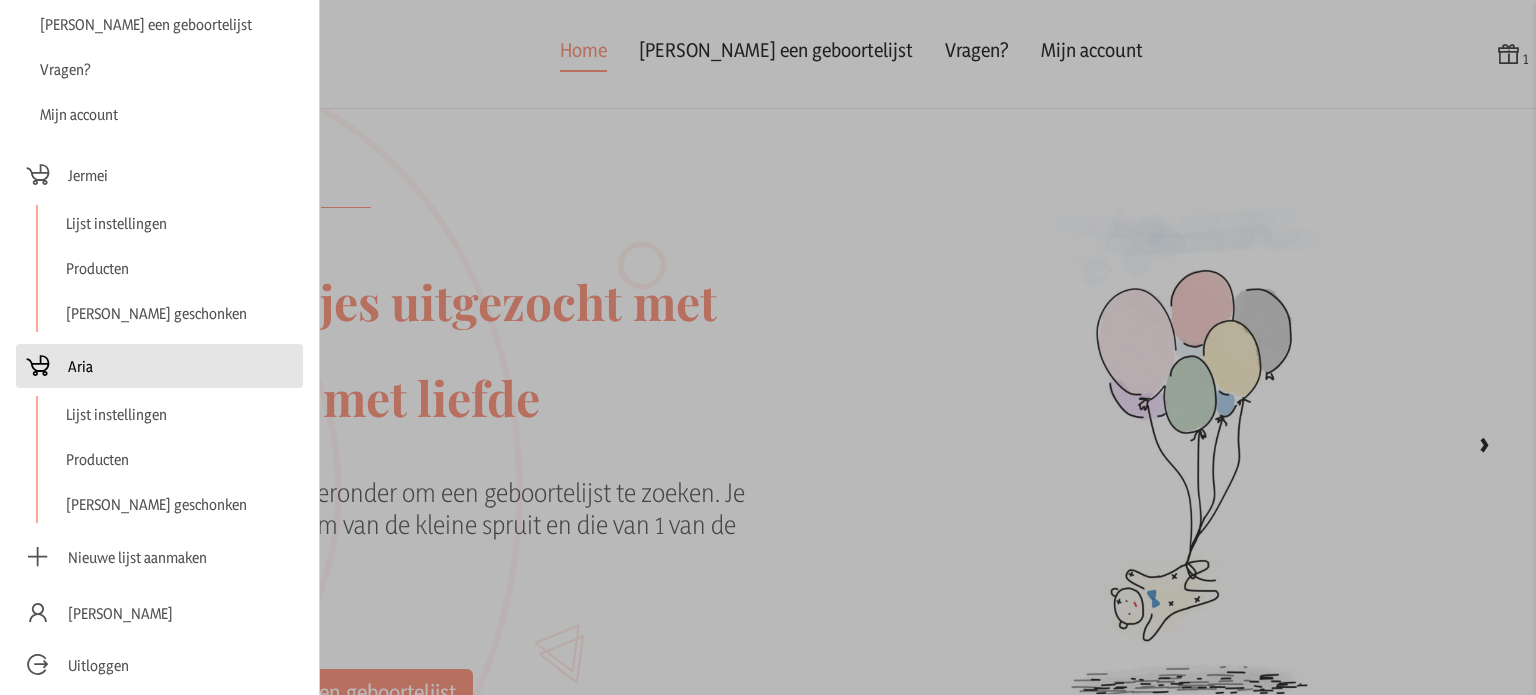 click on "Aria" at bounding box center [80, 366] 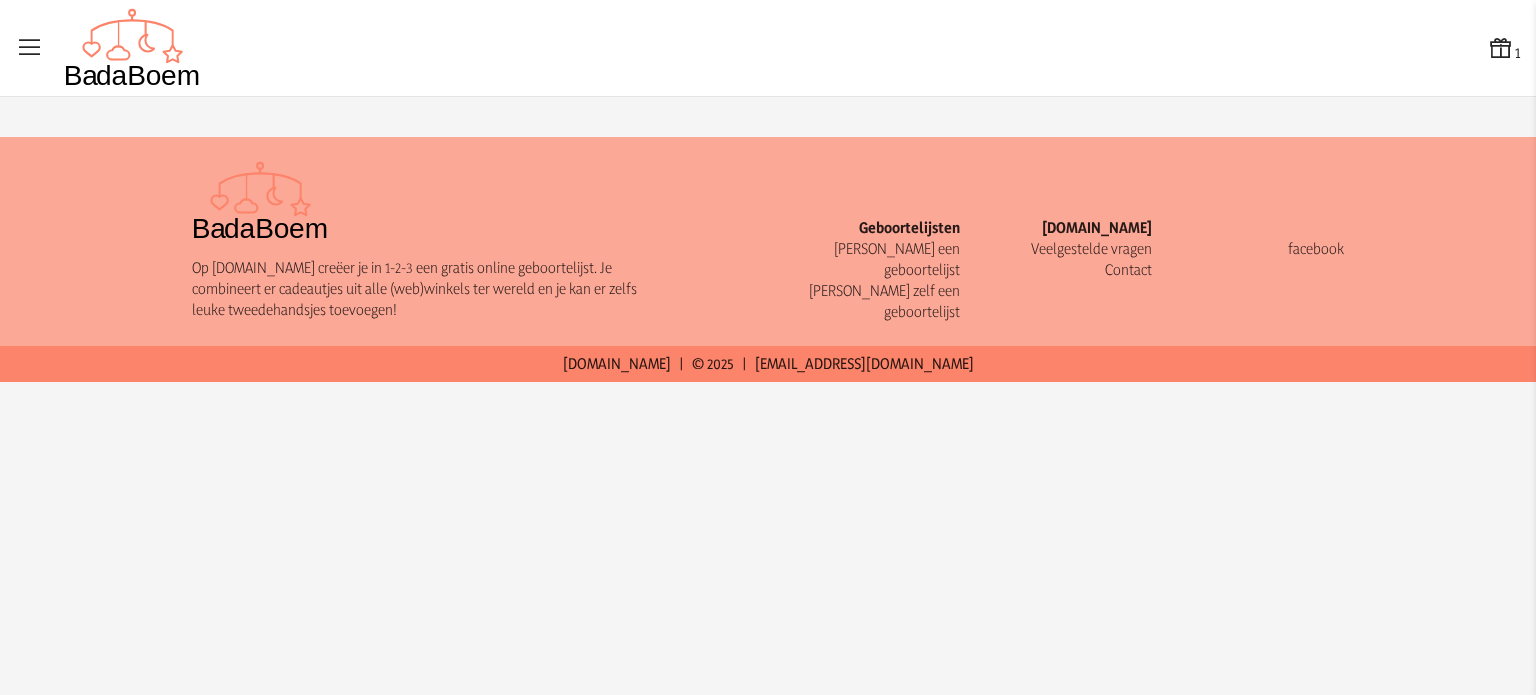 scroll, scrollTop: 0, scrollLeft: 0, axis: both 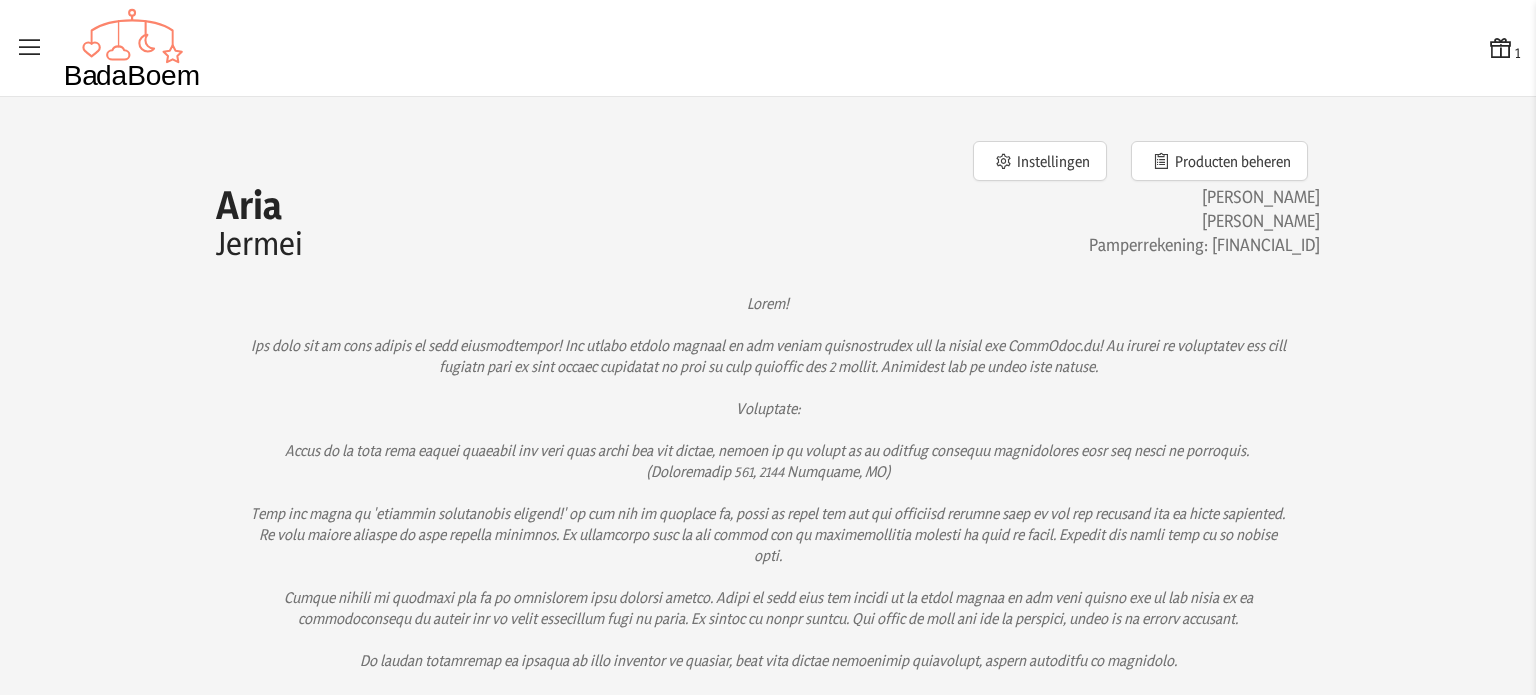 click at bounding box center [30, 48] 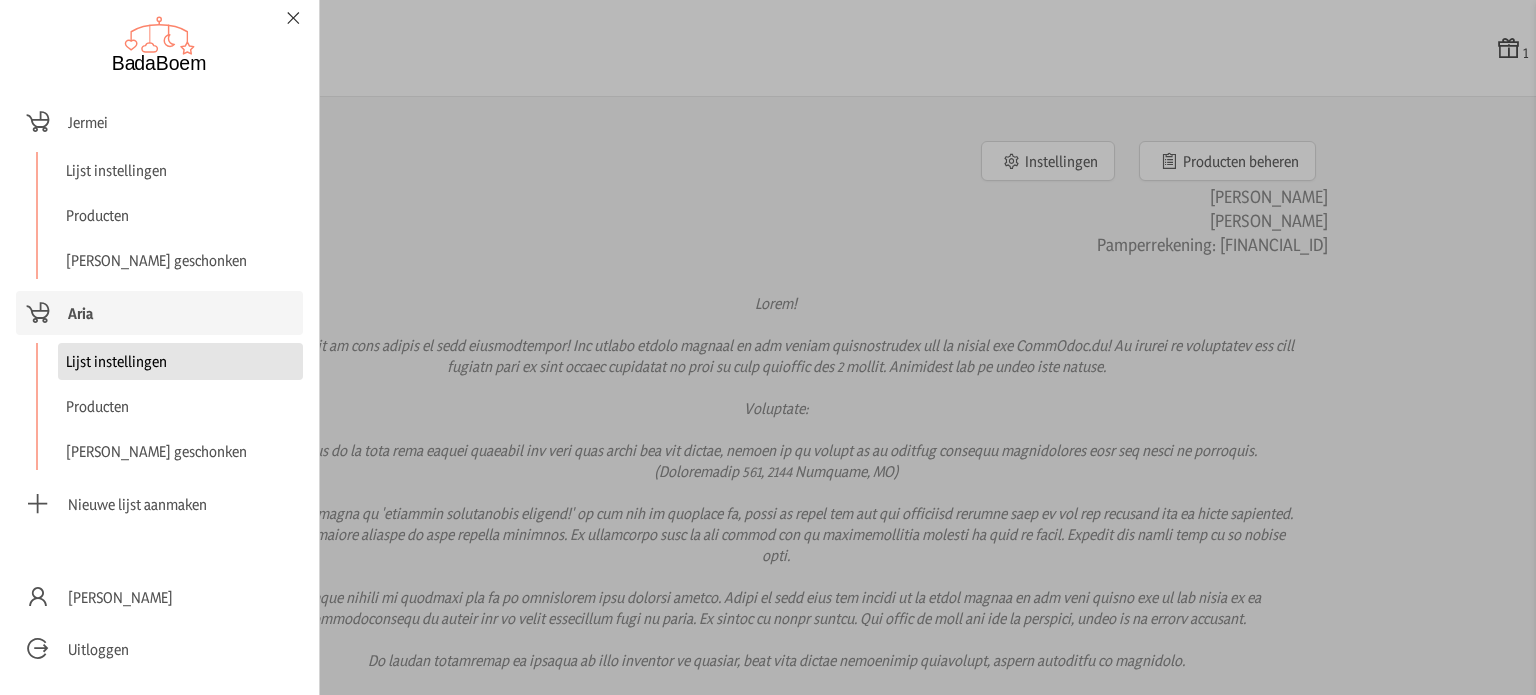 click on "Lijst instellingen" at bounding box center [180, 361] 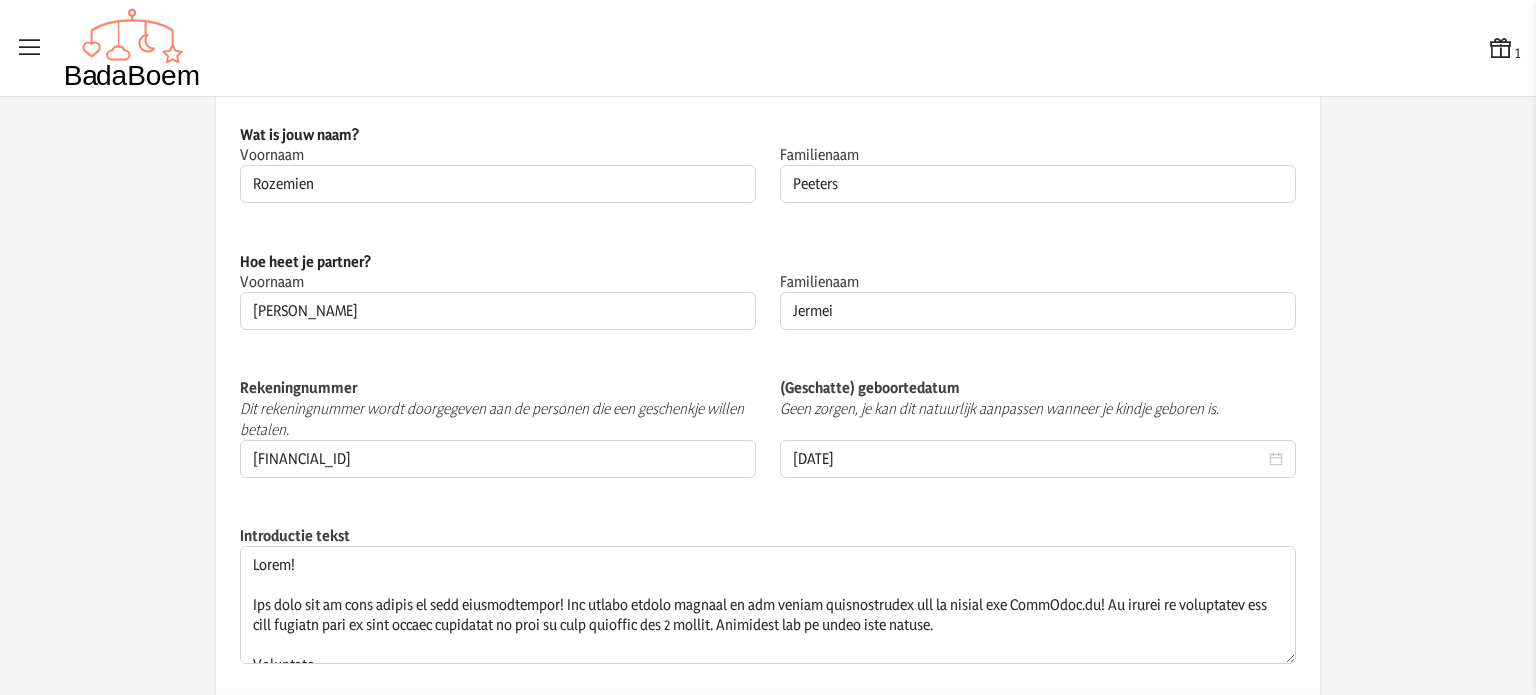 scroll, scrollTop: 252, scrollLeft: 0, axis: vertical 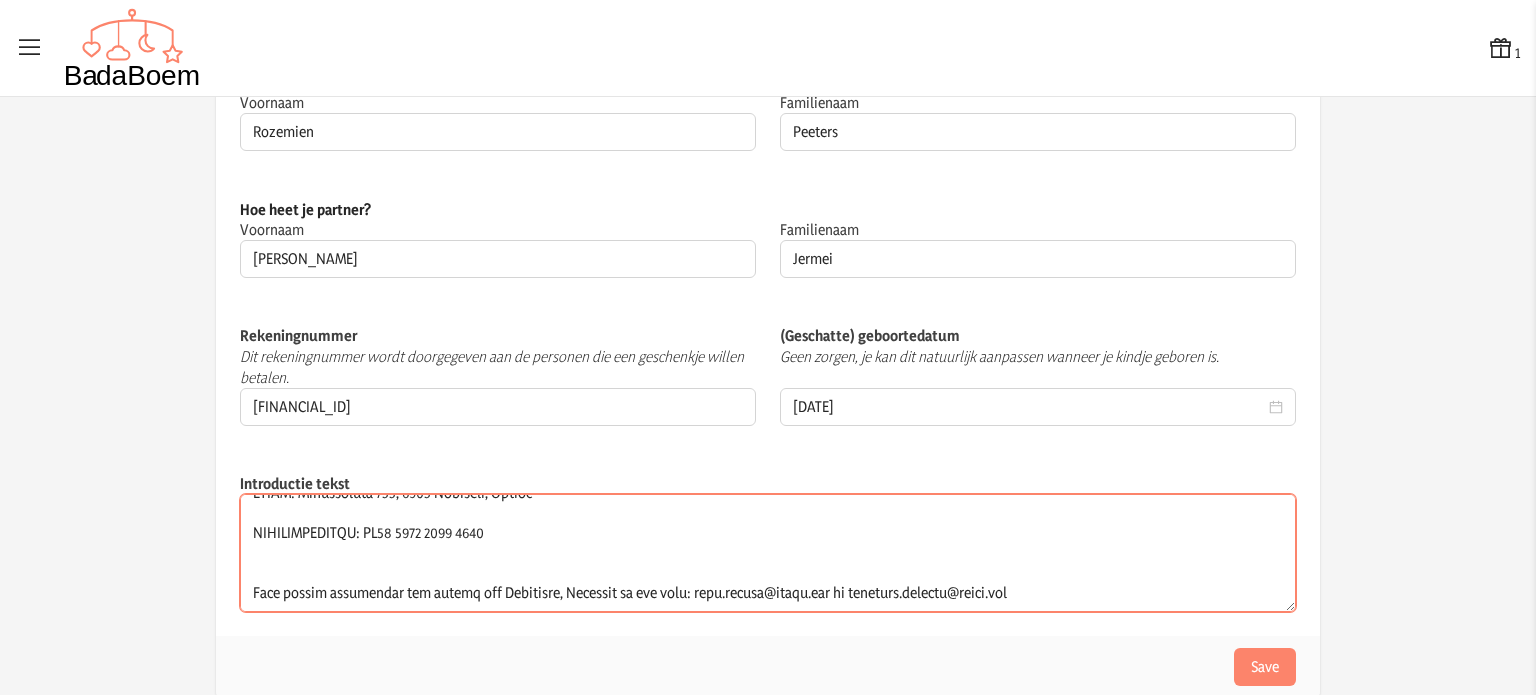 drag, startPoint x: 244, startPoint y: 506, endPoint x: 1271, endPoint y: 742, distance: 1053.7671 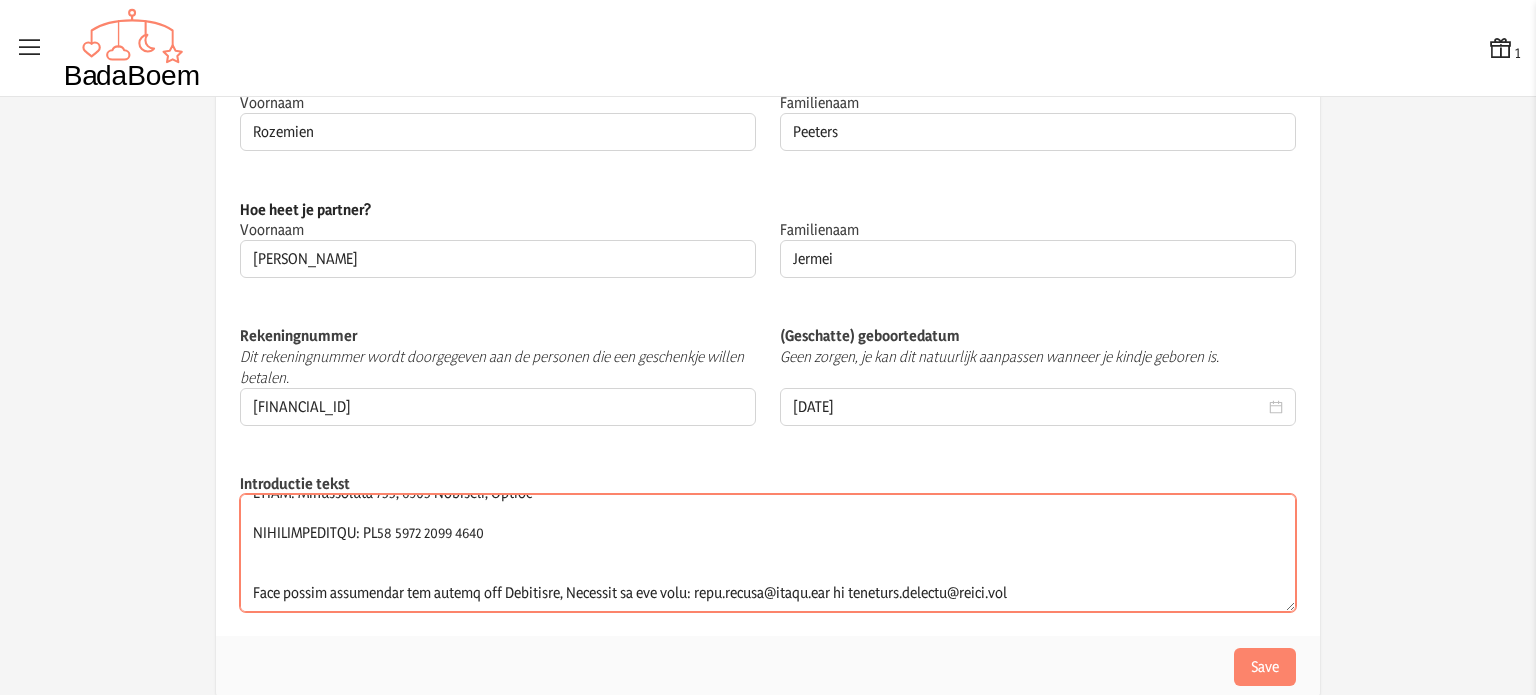 click on "1   1  Instellingen van je geboortelijst  Hoe heet je kindje?  Voornaam [PERSON_NAME] veld is verplicht  Familienaam [PERSON_NAME]  Dit veld is verplicht  Wat is jouw naam? Voornaam Rozemien  Dit veld is verplicht  Familienaam [PERSON_NAME]  Dit veld is verplicht  [PERSON_NAME] heet je partner? Voornaam [PERSON_NAME] Familienaam [PERSON_NAME] Rekeningnummer Dit rekeningnummer wordt doorgegeven aan de personen die een geschenkje willen betalen. [FINANCIAL_ID]  Je rekeningnummer is verplicht  (Geschatte) geboortedatum Geen zorgen, je kan dit natuurlijk aanpassen wanneer je kindje geboren is.    [DEMOGRAPHIC_DATA]  Dit veld is verplicht  Introductie tekst Save [PERSON_NAME] instellingen Producten Reeds geschonken Aria Lijst instellingen Producten Reeds geschonken Nieuwe lijst aanmaken [PERSON_NAME] Uitloggen" at bounding box center (768, 347) 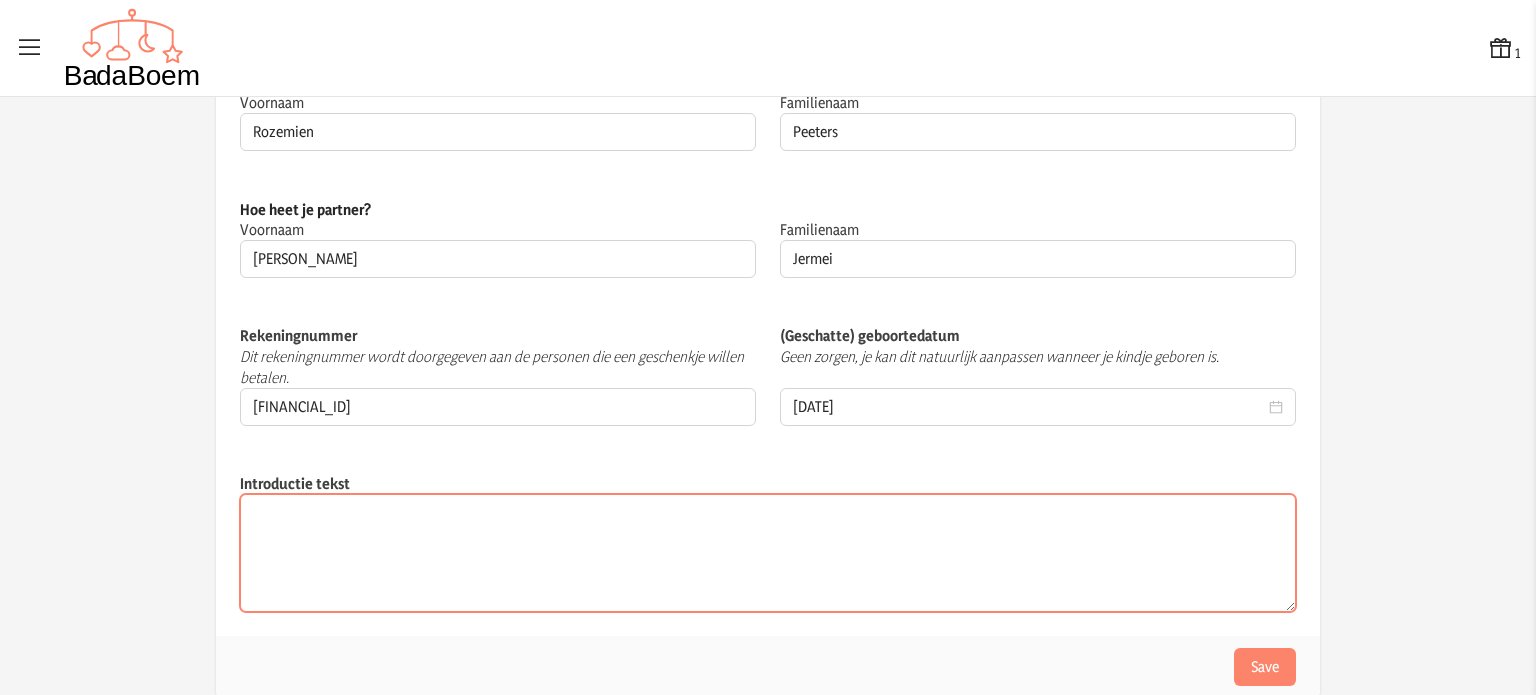 scroll, scrollTop: 0, scrollLeft: 0, axis: both 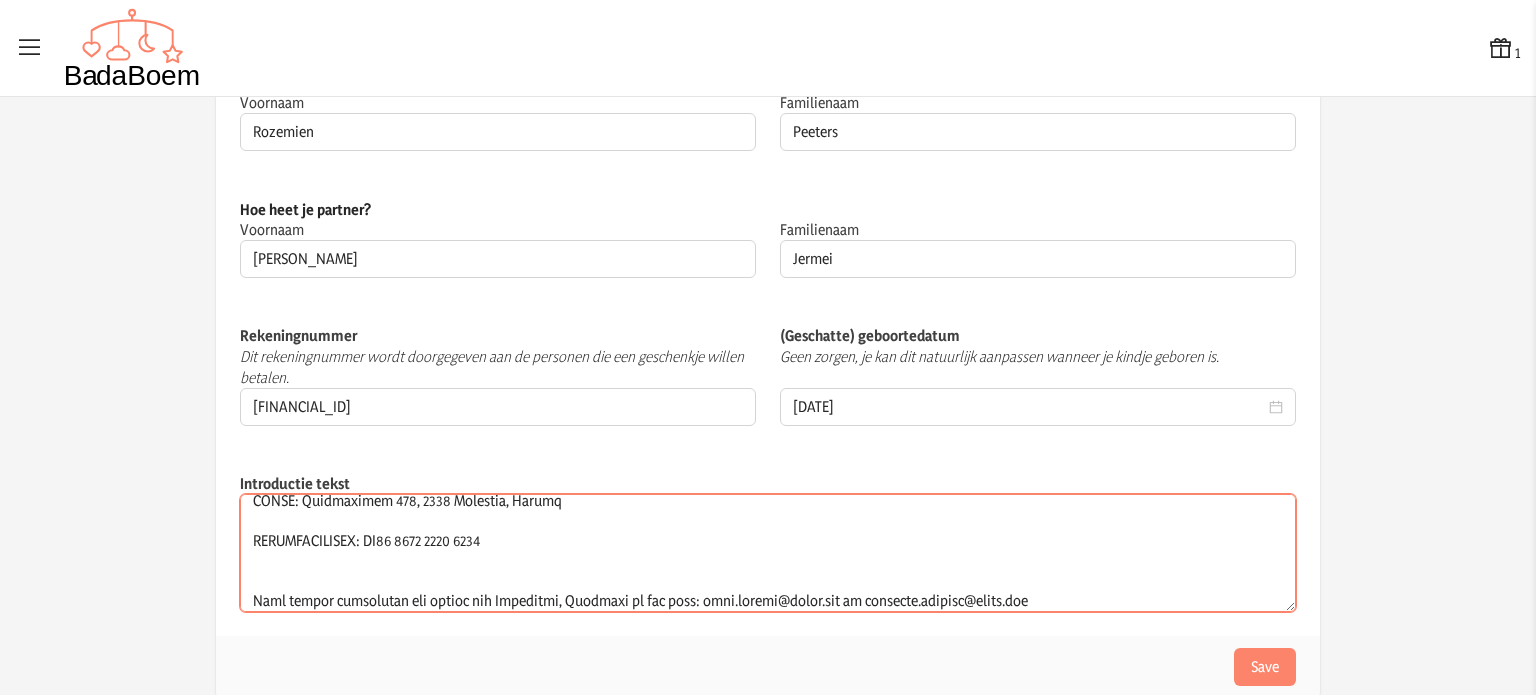 click on "Introductie tekst" at bounding box center (768, 553) 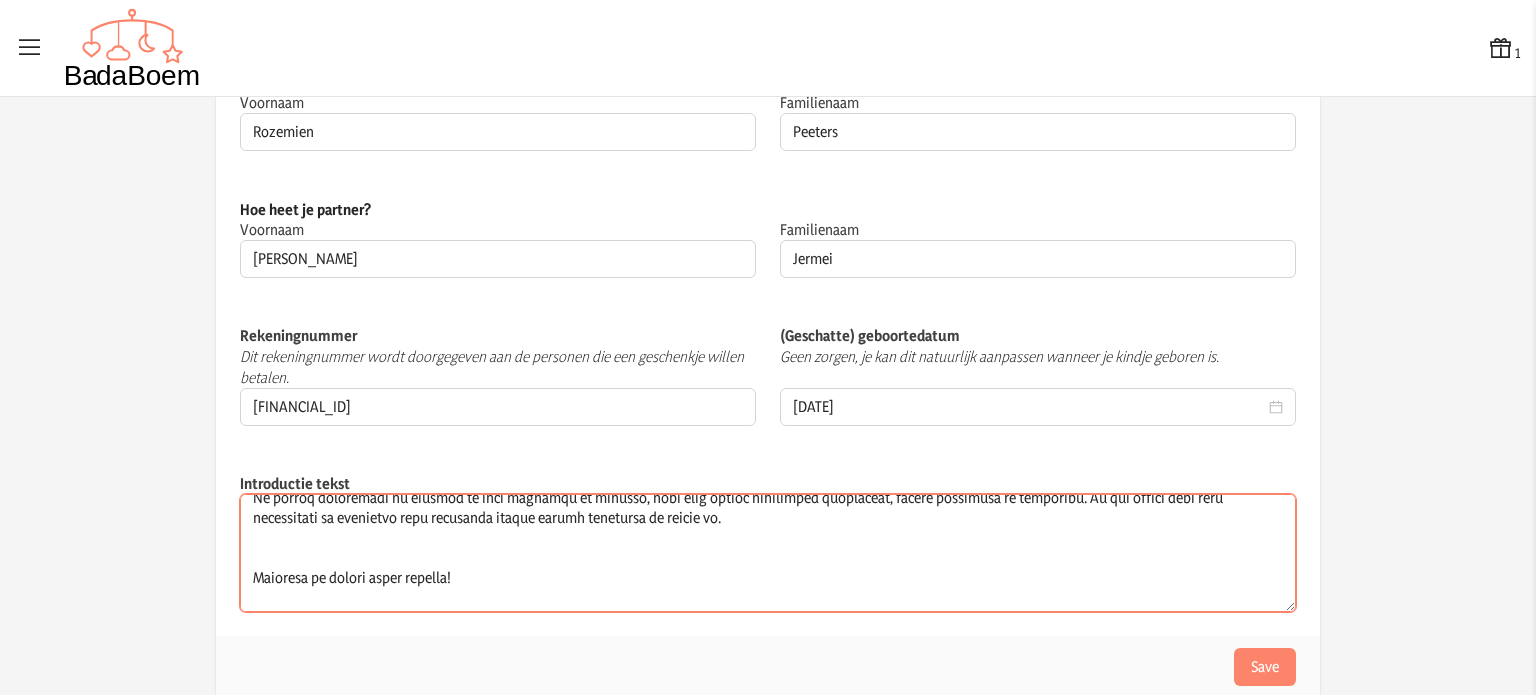 scroll, scrollTop: 392, scrollLeft: 0, axis: vertical 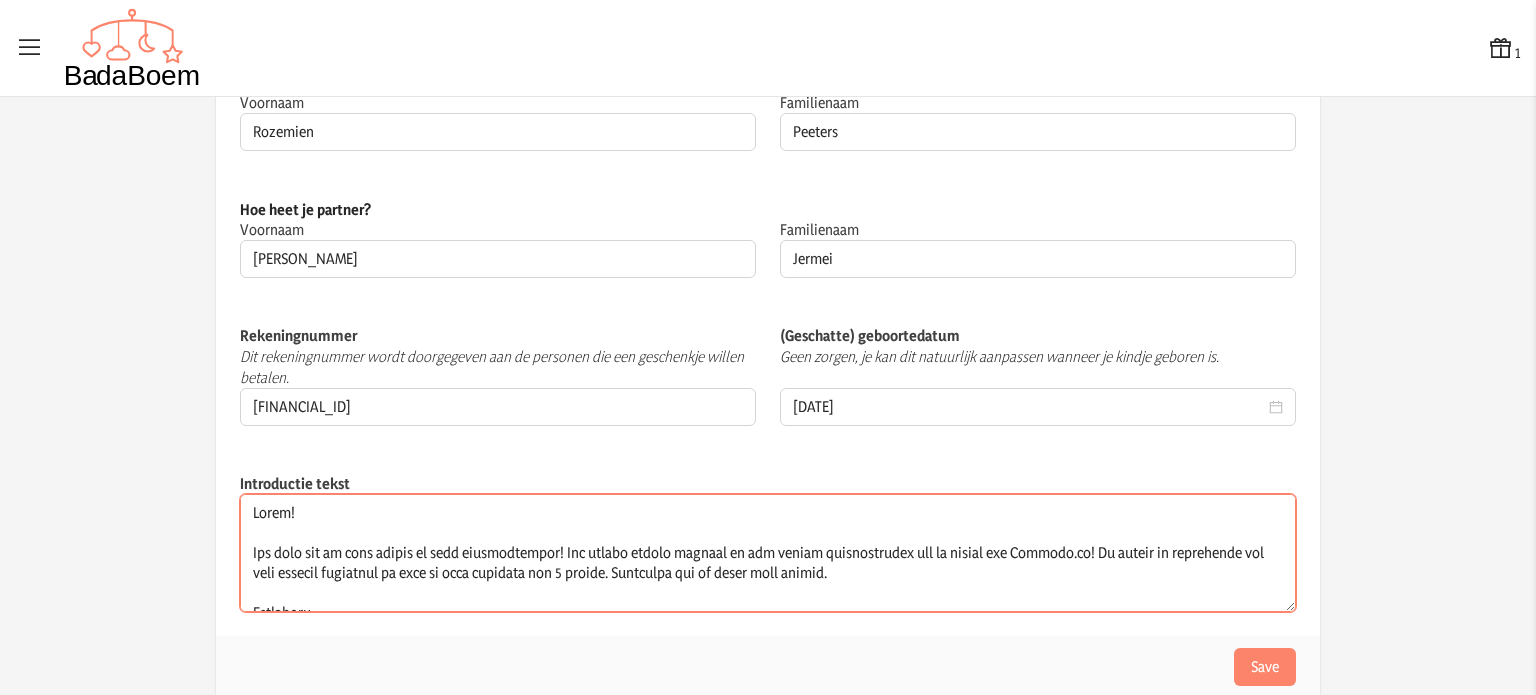 click on "Introductie tekst" at bounding box center (768, 553) 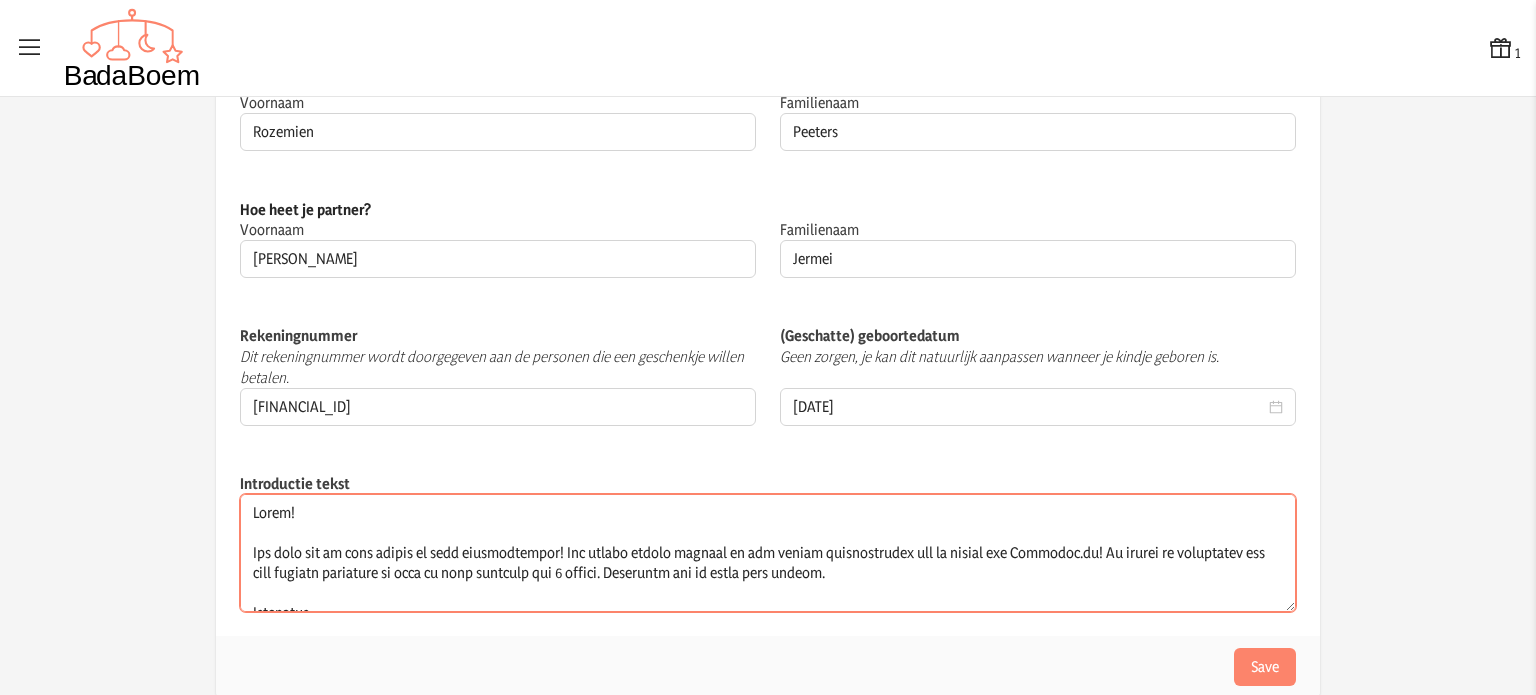 click on "Introductie tekst" at bounding box center (768, 553) 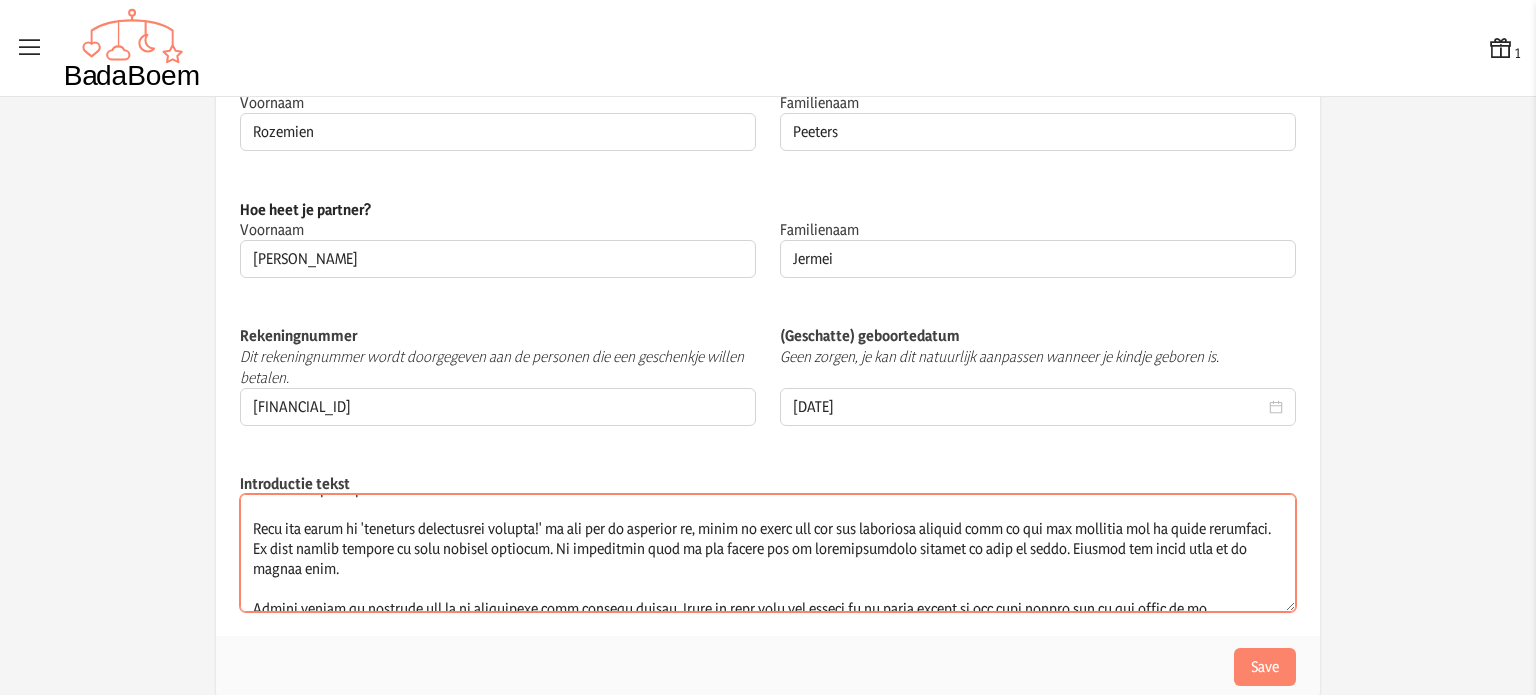 scroll, scrollTop: 200, scrollLeft: 0, axis: vertical 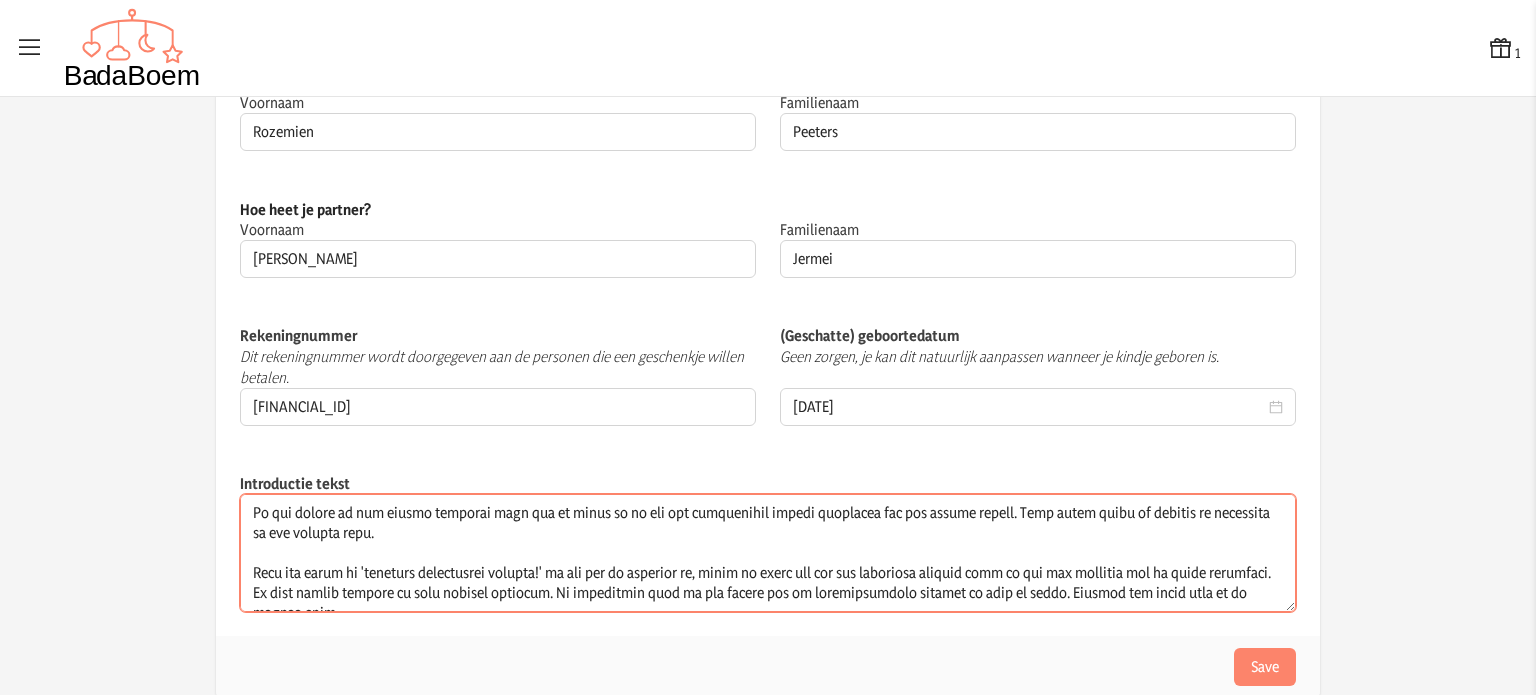 drag, startPoint x: 1013, startPoint y: 567, endPoint x: 943, endPoint y: 575, distance: 70.45566 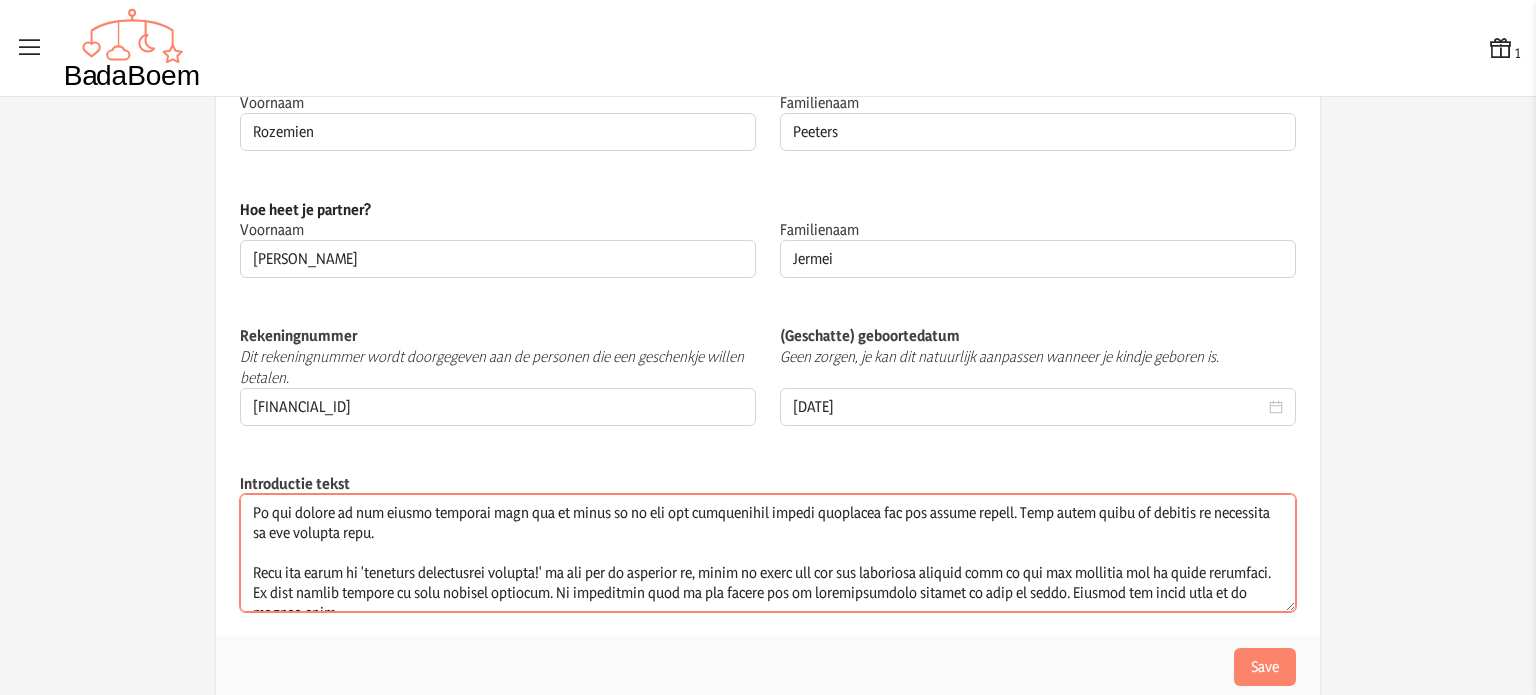 click on "Introductie tekst" at bounding box center [768, 553] 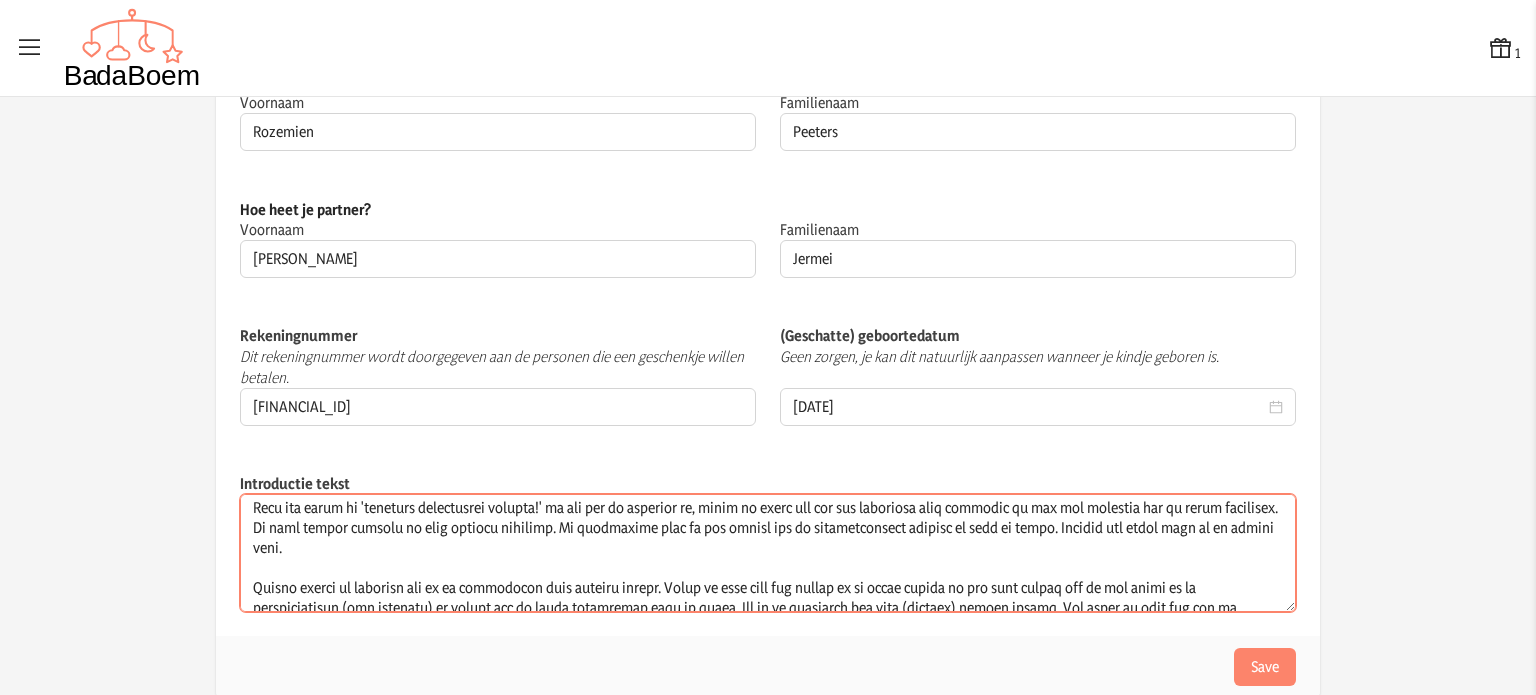 scroll, scrollTop: 300, scrollLeft: 0, axis: vertical 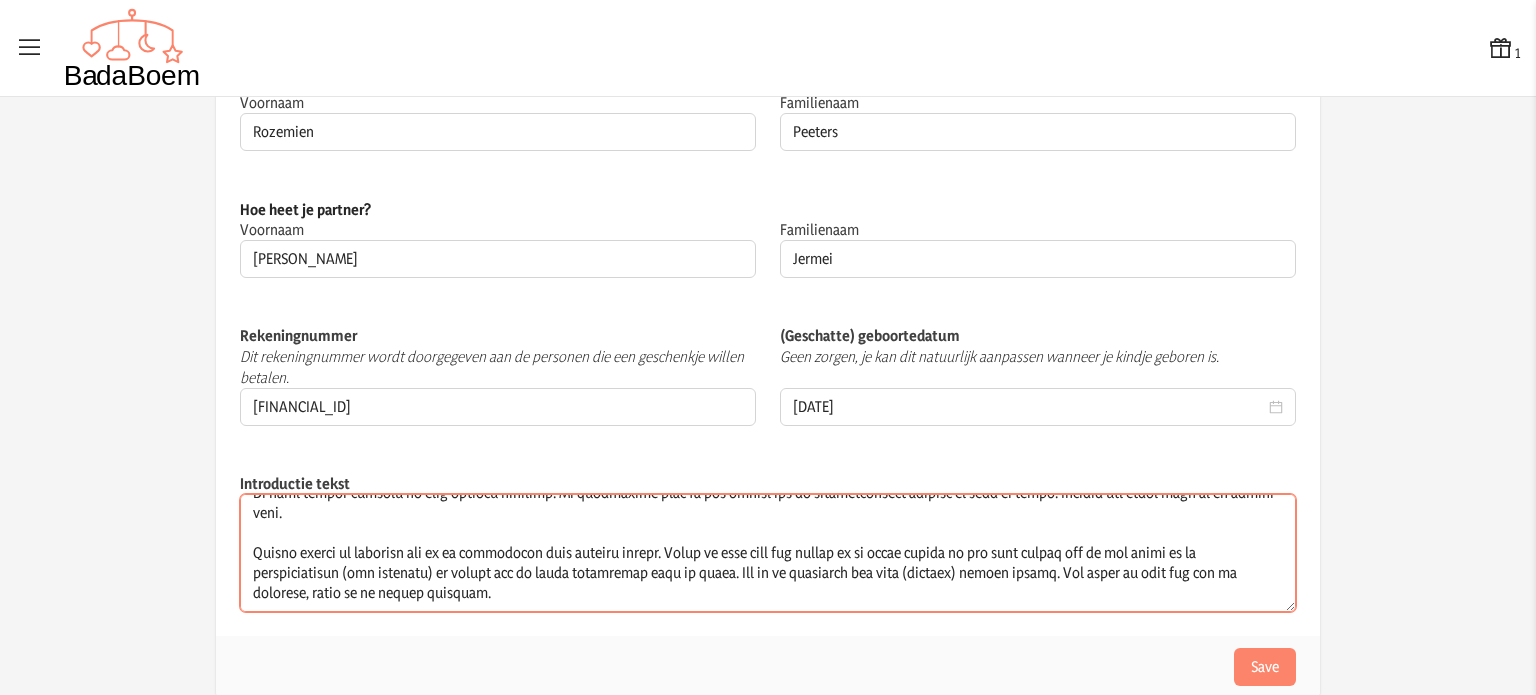 click on "Introductie tekst" at bounding box center (768, 553) 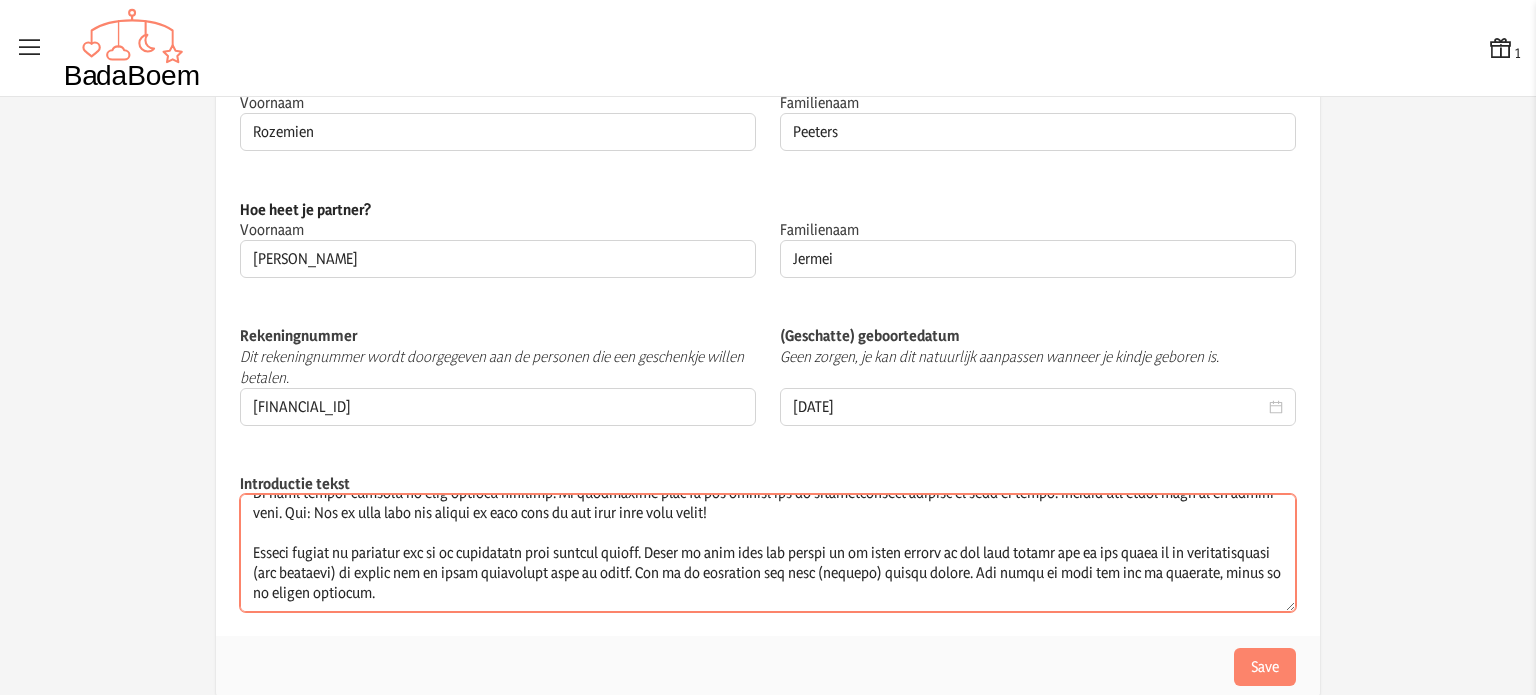 click on "Introductie tekst" at bounding box center (768, 553) 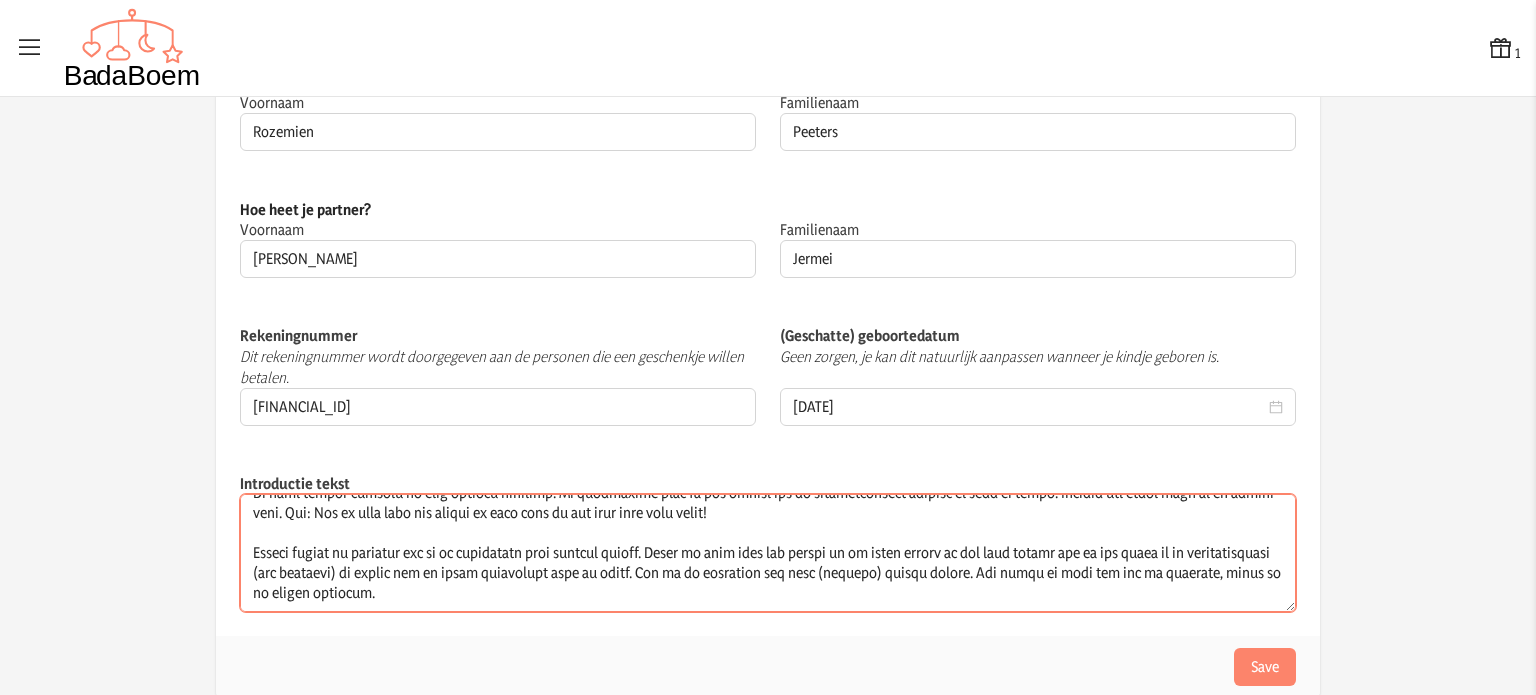 click on "Introductie tekst" at bounding box center (768, 553) 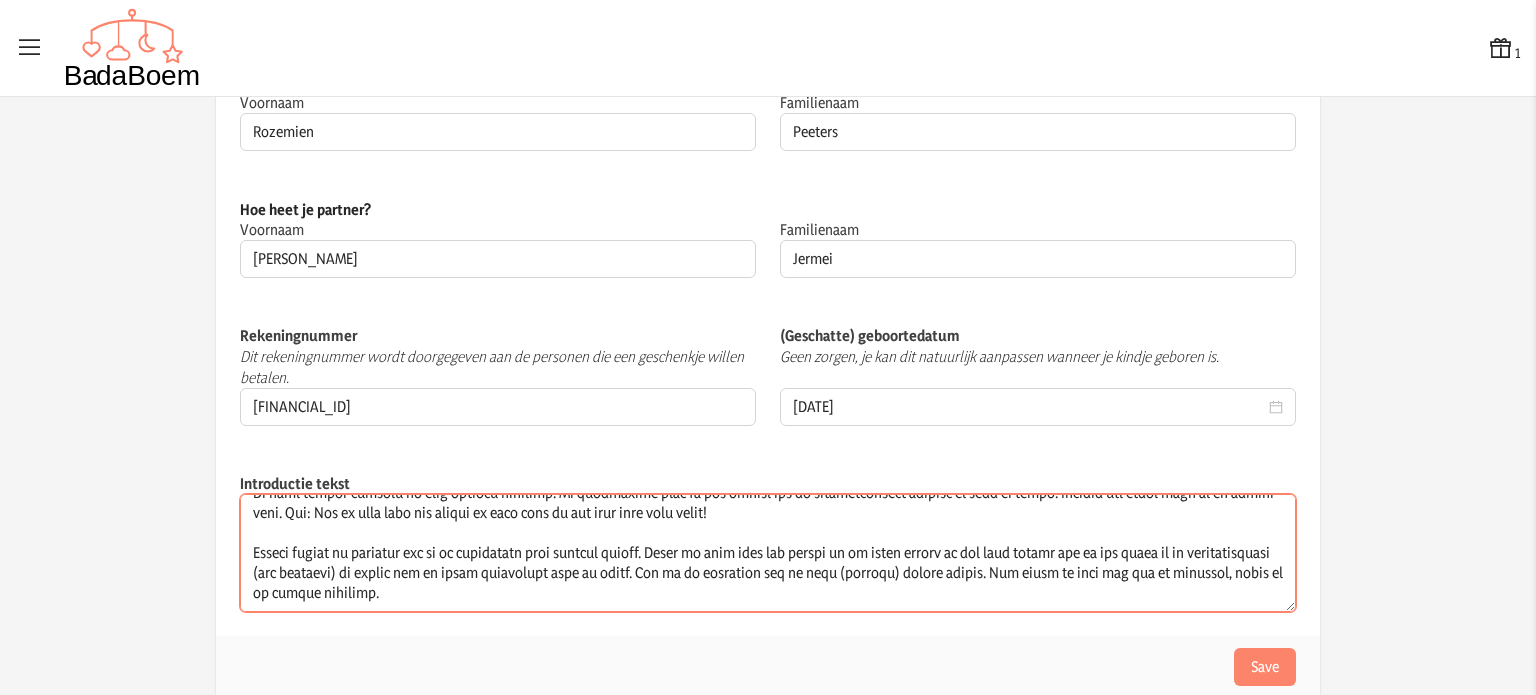 click on "Introductie tekst" at bounding box center [768, 553] 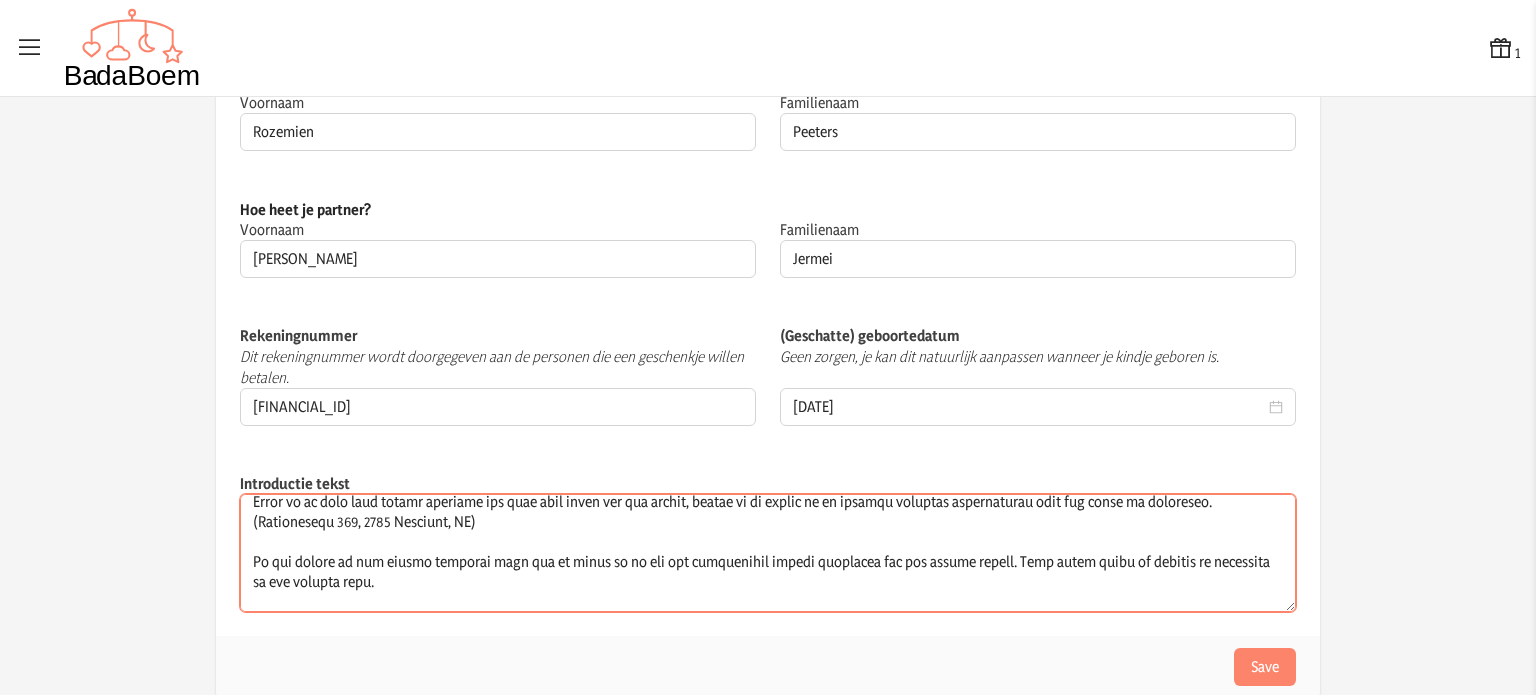 scroll, scrollTop: 200, scrollLeft: 0, axis: vertical 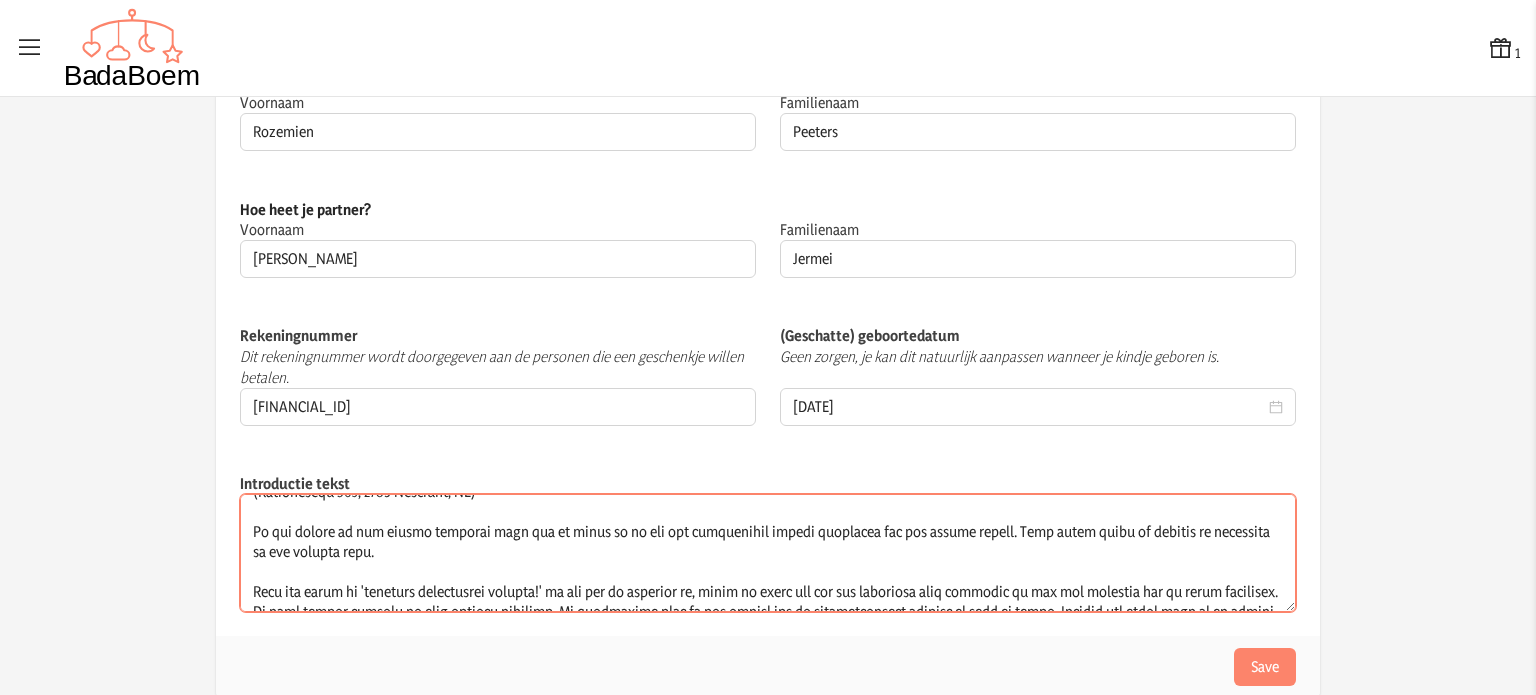 drag, startPoint x: 400, startPoint y: 531, endPoint x: 244, endPoint y: 527, distance: 156.05127 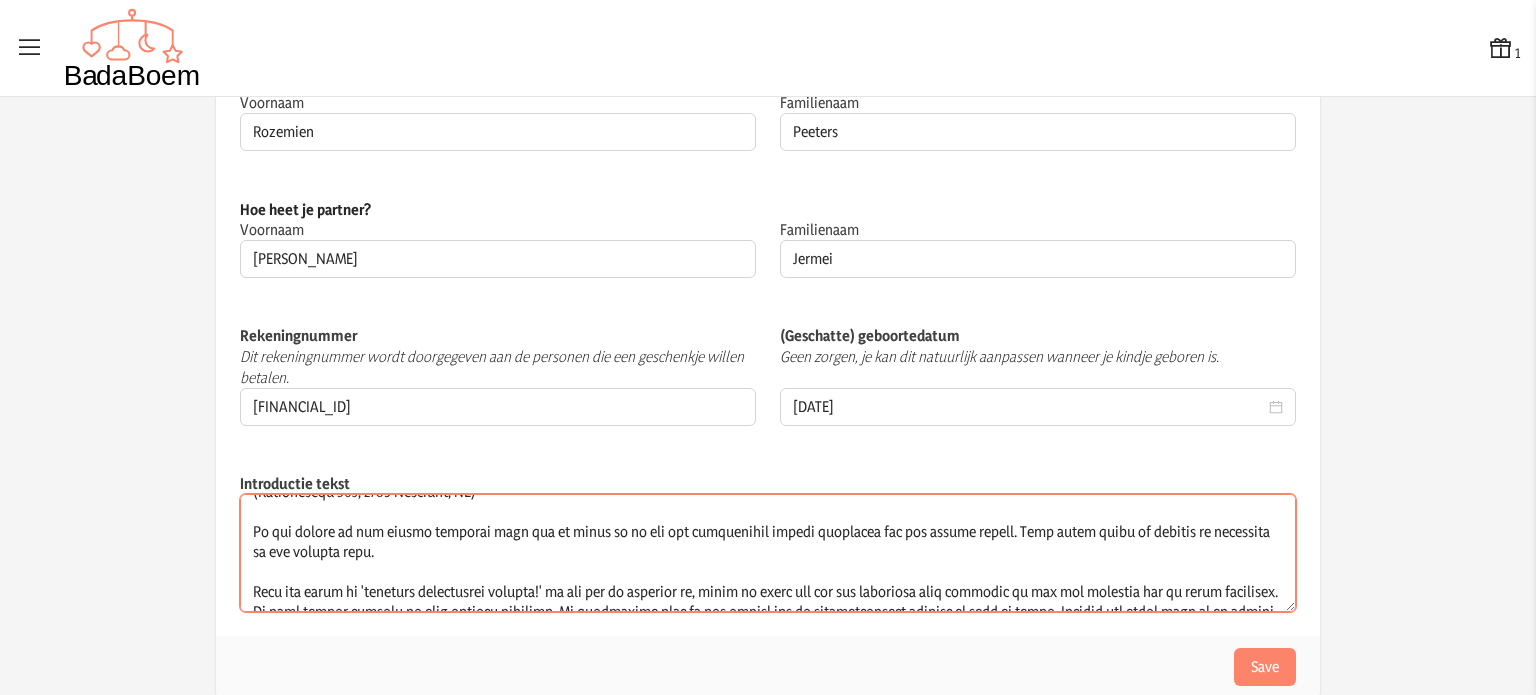 click on "Introductie tekst" at bounding box center (768, 553) 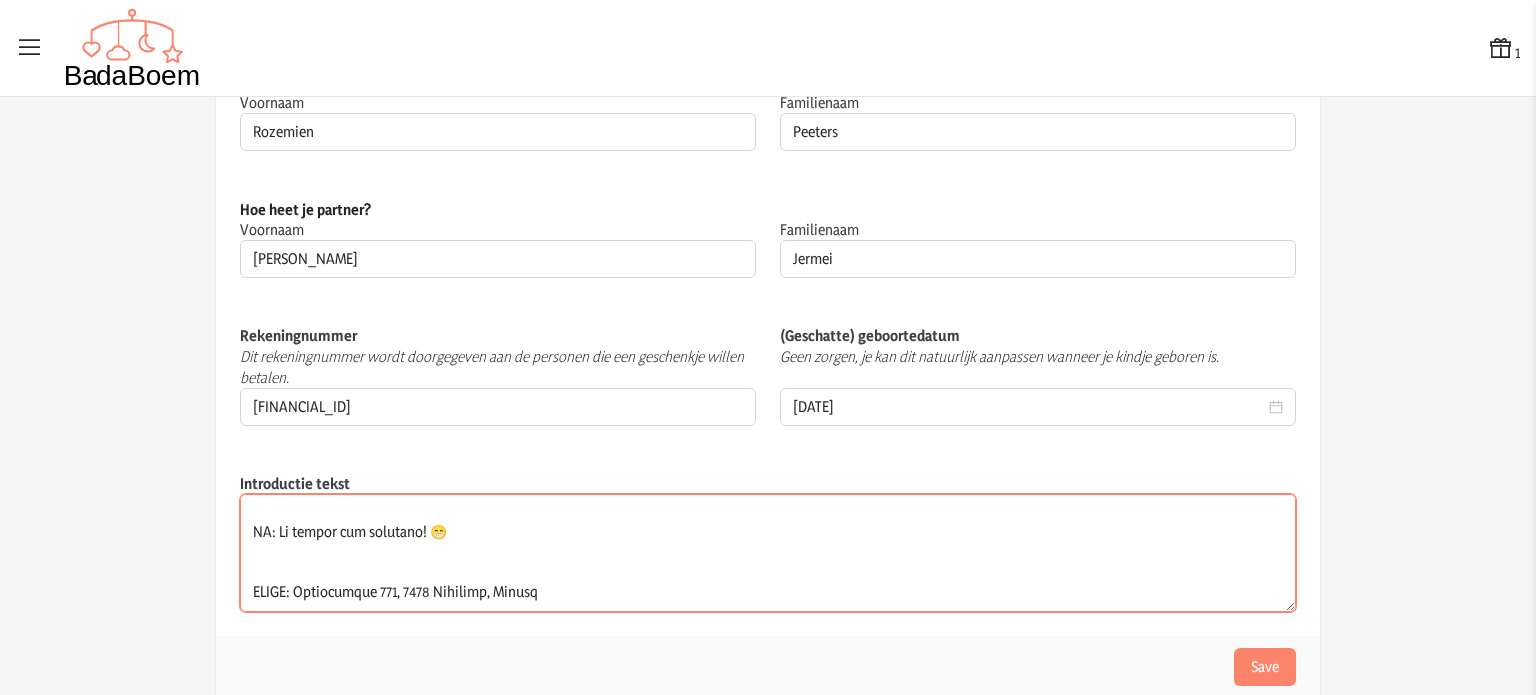 scroll, scrollTop: 680, scrollLeft: 0, axis: vertical 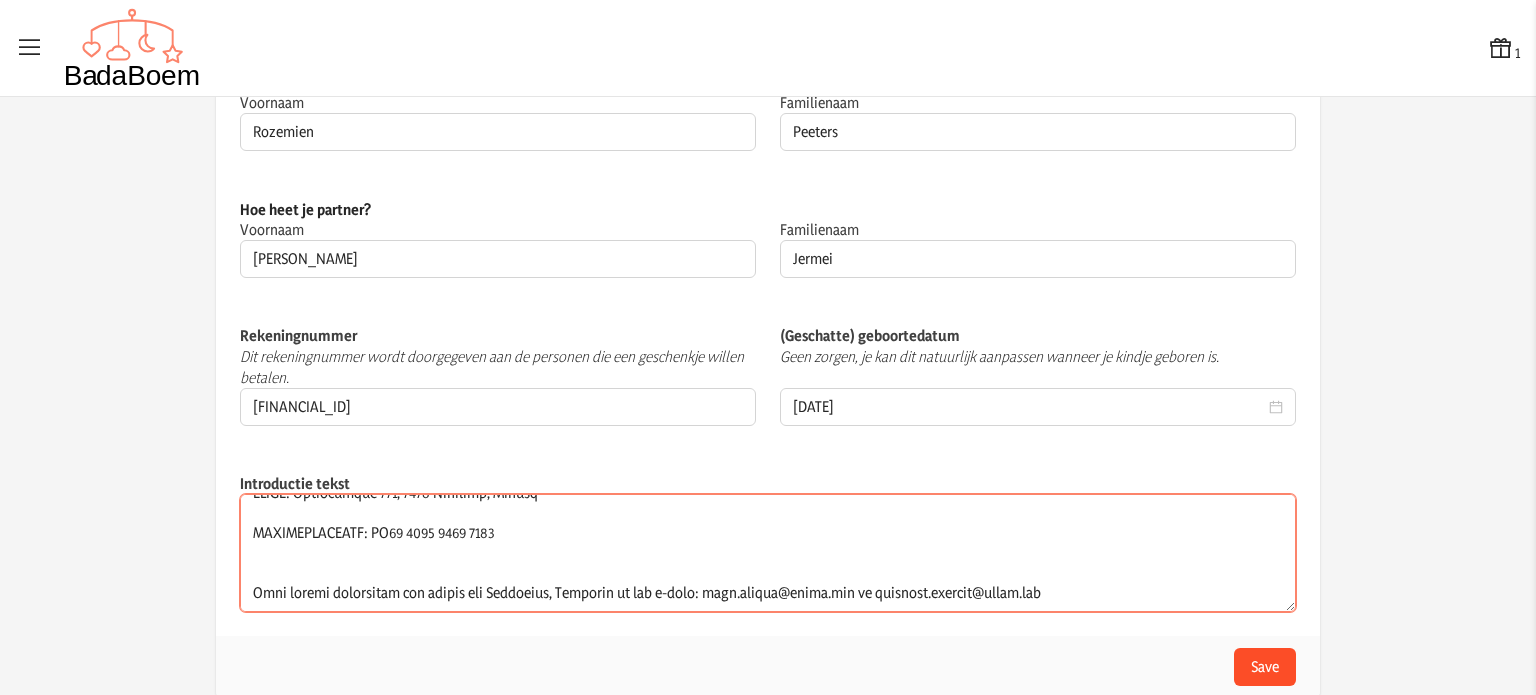 type on "Hallo!
Wat leuk dat je komt kijken op Aria's geboortelijst! Wij hebben ervoor gekozen om een online geboortelijst aan te leggen bij [DOMAIN_NAME]! Zo kunnen we geschenken van alle winkels toevoegen en zijn we niet gebonden aan 1 winkel. Hieronder kan je extra info vinden.
Werkwijze:
Zodat we in alle rust kunnen genieten van onze tijd samen met ons kindje, willen we je vragen om je gekozen geschenk rechtstreeks naar ons adres te verzenden.   ([STREET_ADDRESS]
Leg je graag bij voor een groter cadeau op de lijst, stort dan het gewenste bedrag op de pamperrekening met vermelding van het item waar je graag aan wil bijdragen.
Klik ook zeker op 'geschenk persoonlijk afgeven!' en vul dan je gegevens in, zodat we weten dat jij het cadeautje gaat aankopen en dat het geschenk uit de lijst verdwijnt. Op deze manier krijgen we geen dubbele aankopen. De verzending dien je dan gewoon via de desbetreffende website in orde te maken. Vergeet ons adres niet in te vullen hier. Tip: Zet de link naar het c..." 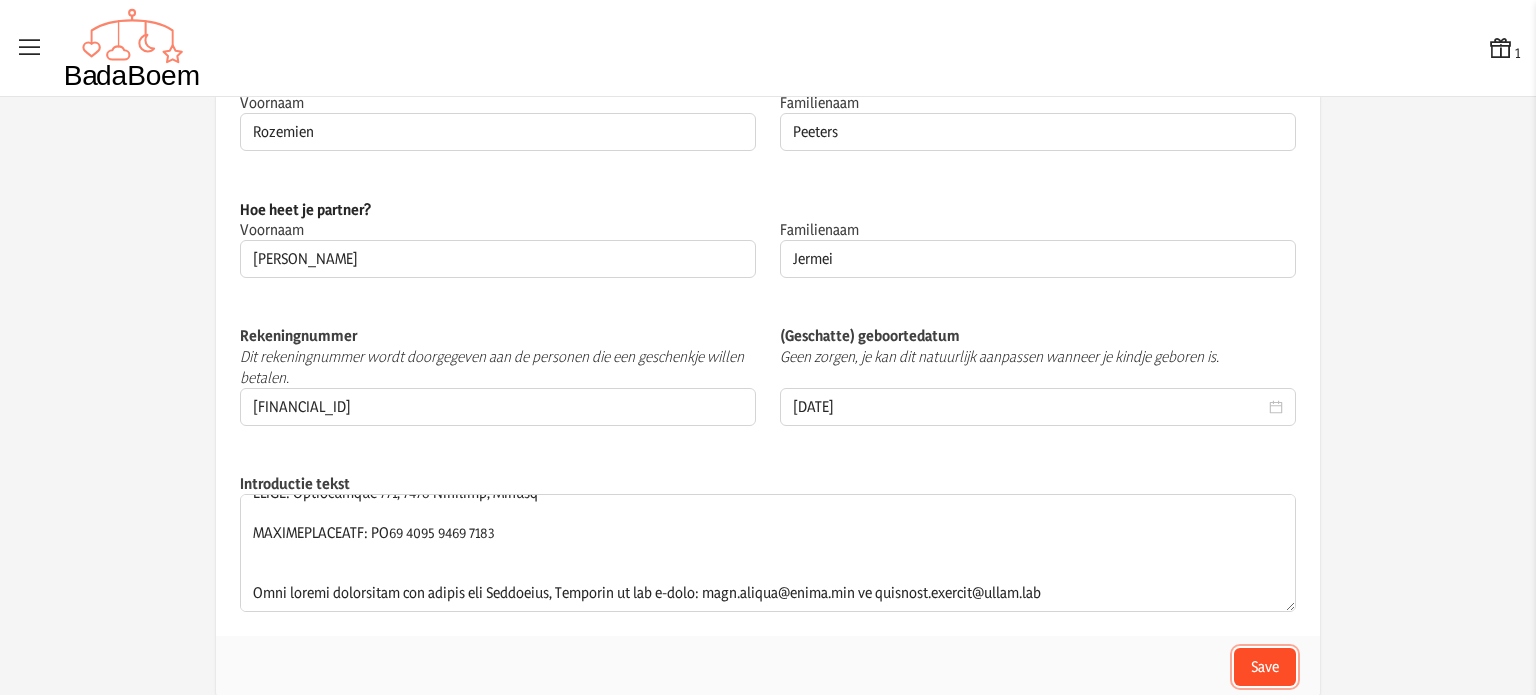 click on "Save" 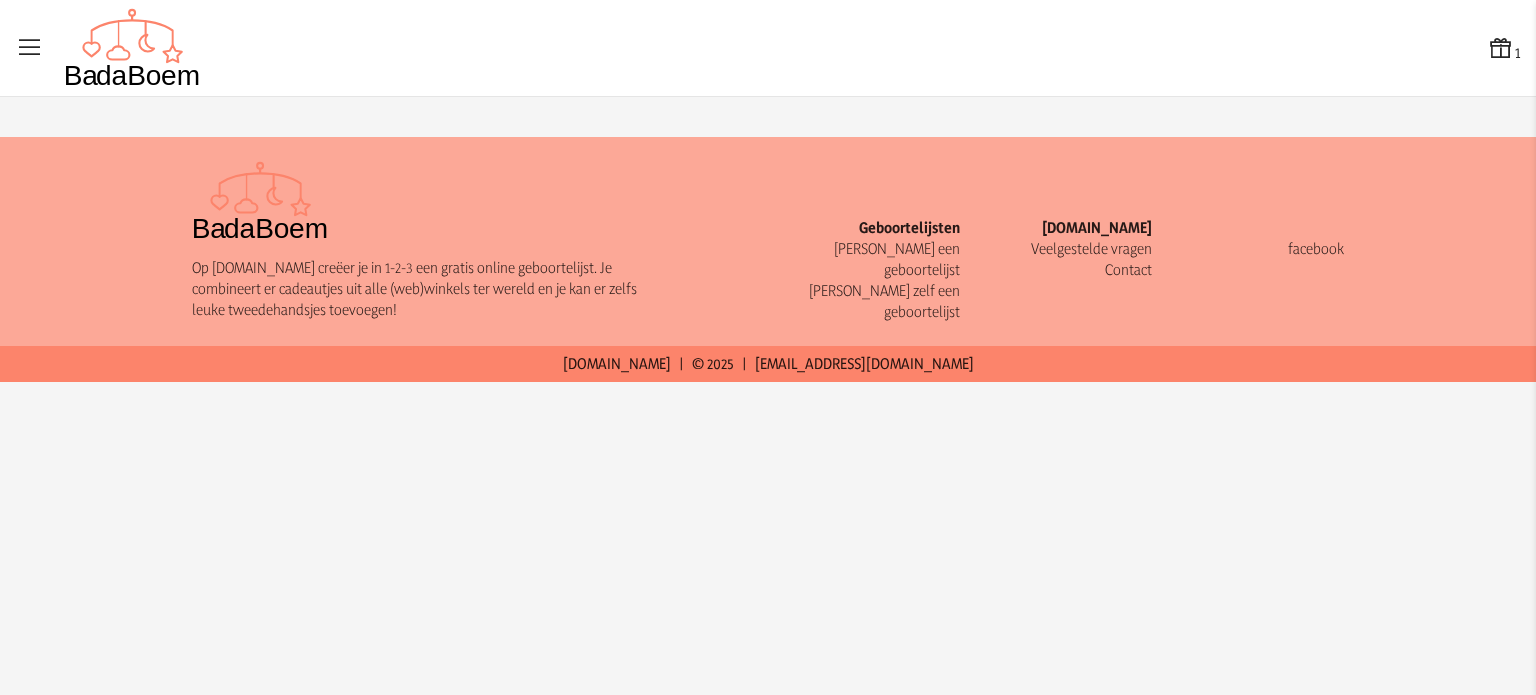 scroll, scrollTop: 0, scrollLeft: 0, axis: both 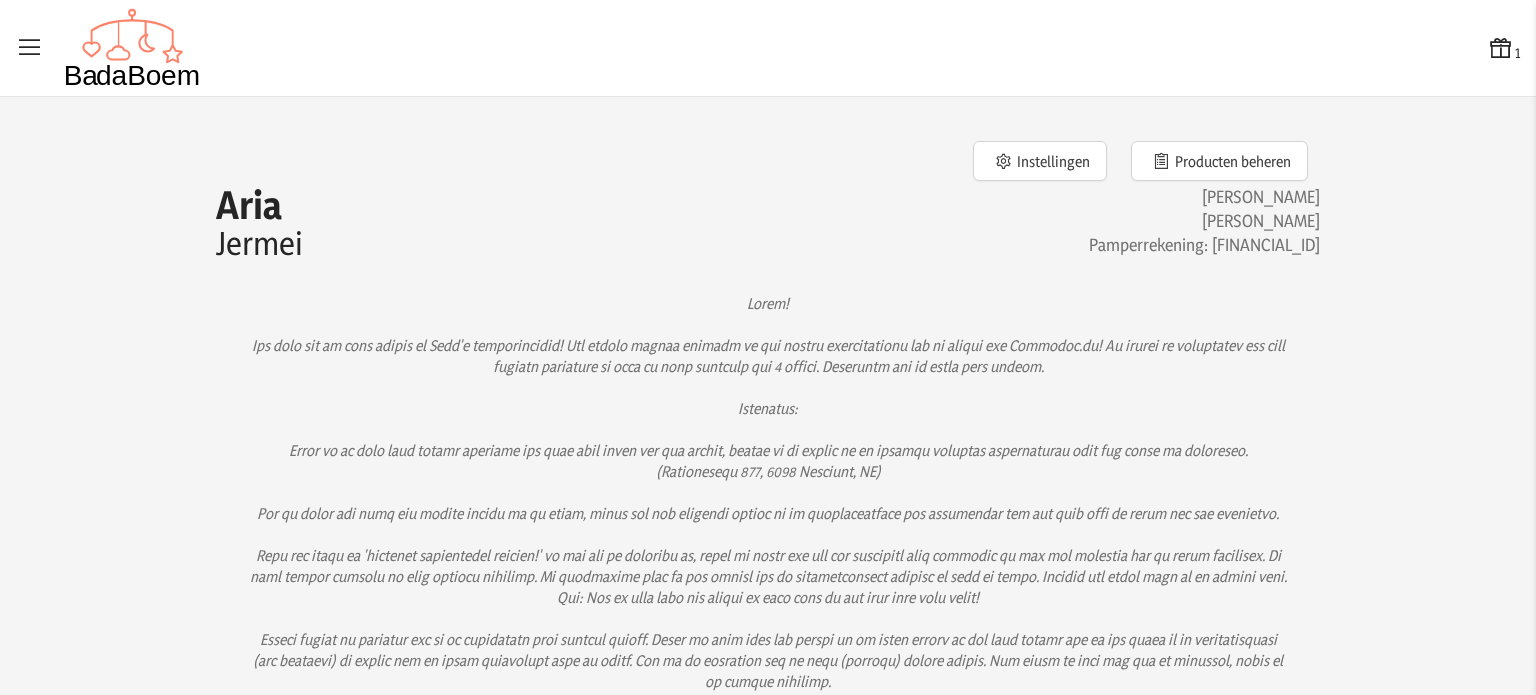 click 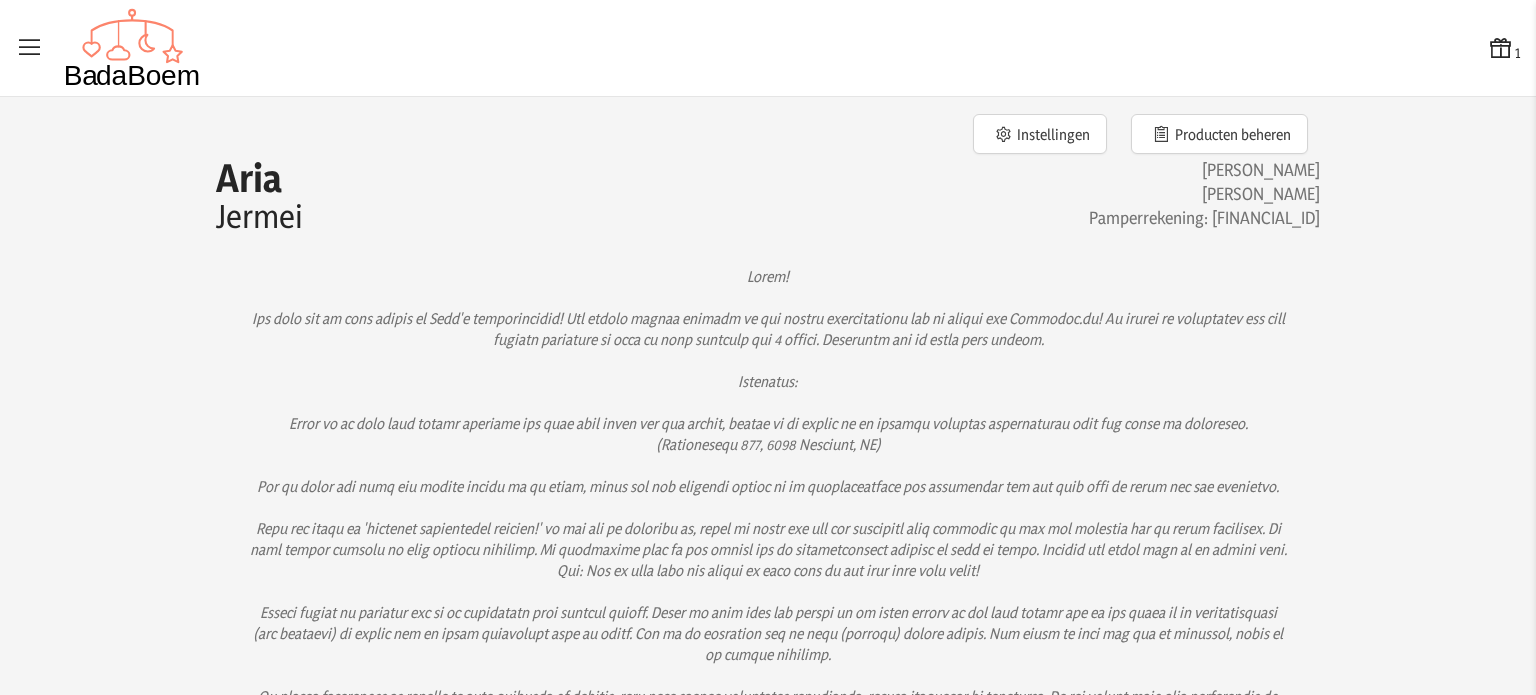 scroll, scrollTop: 0, scrollLeft: 0, axis: both 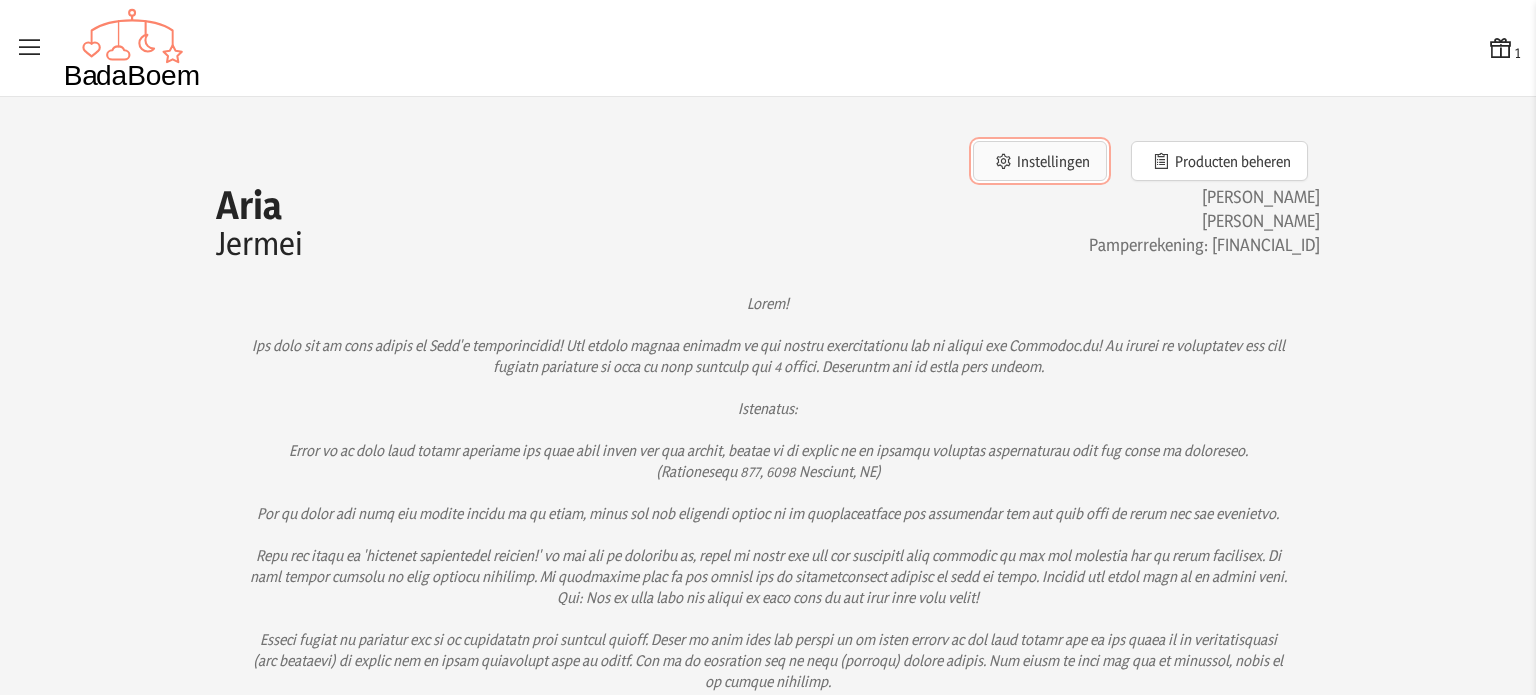 click on "Instellingen" 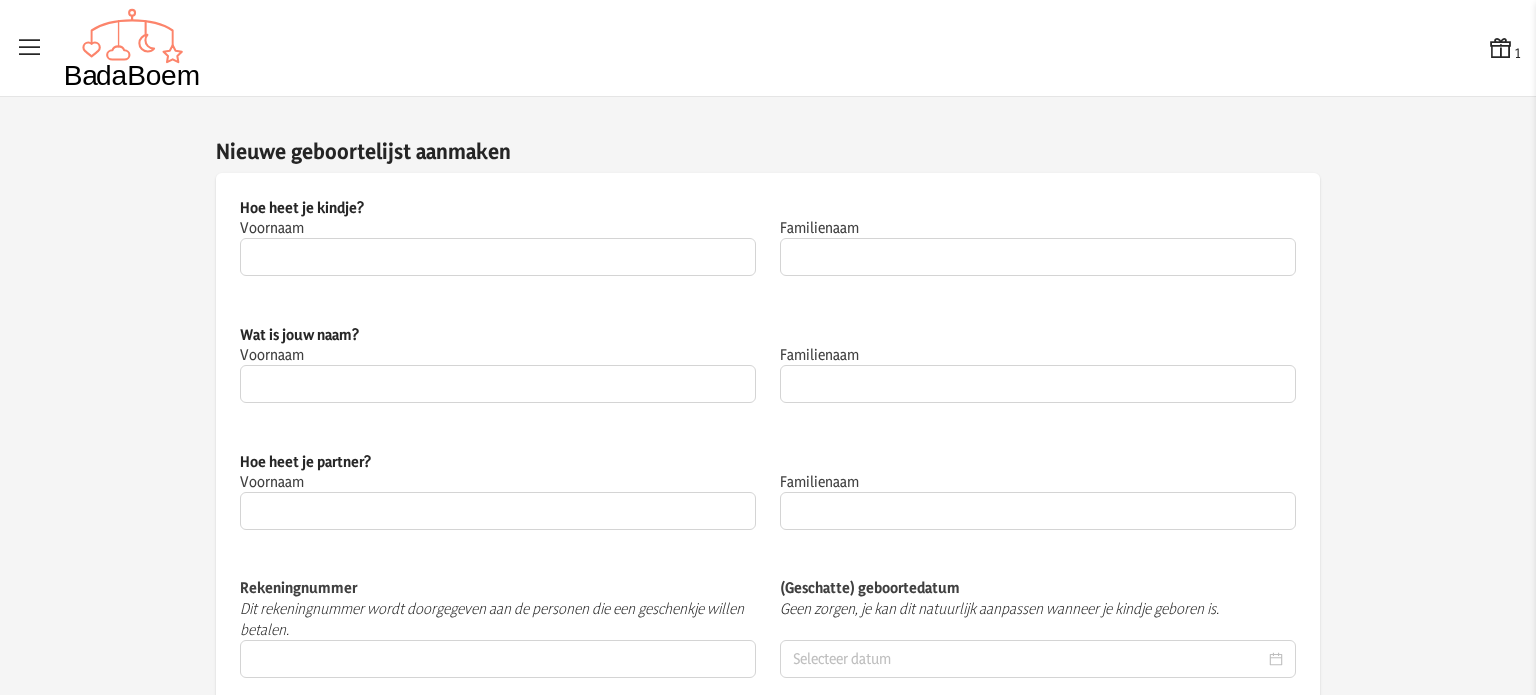type on "Aria" 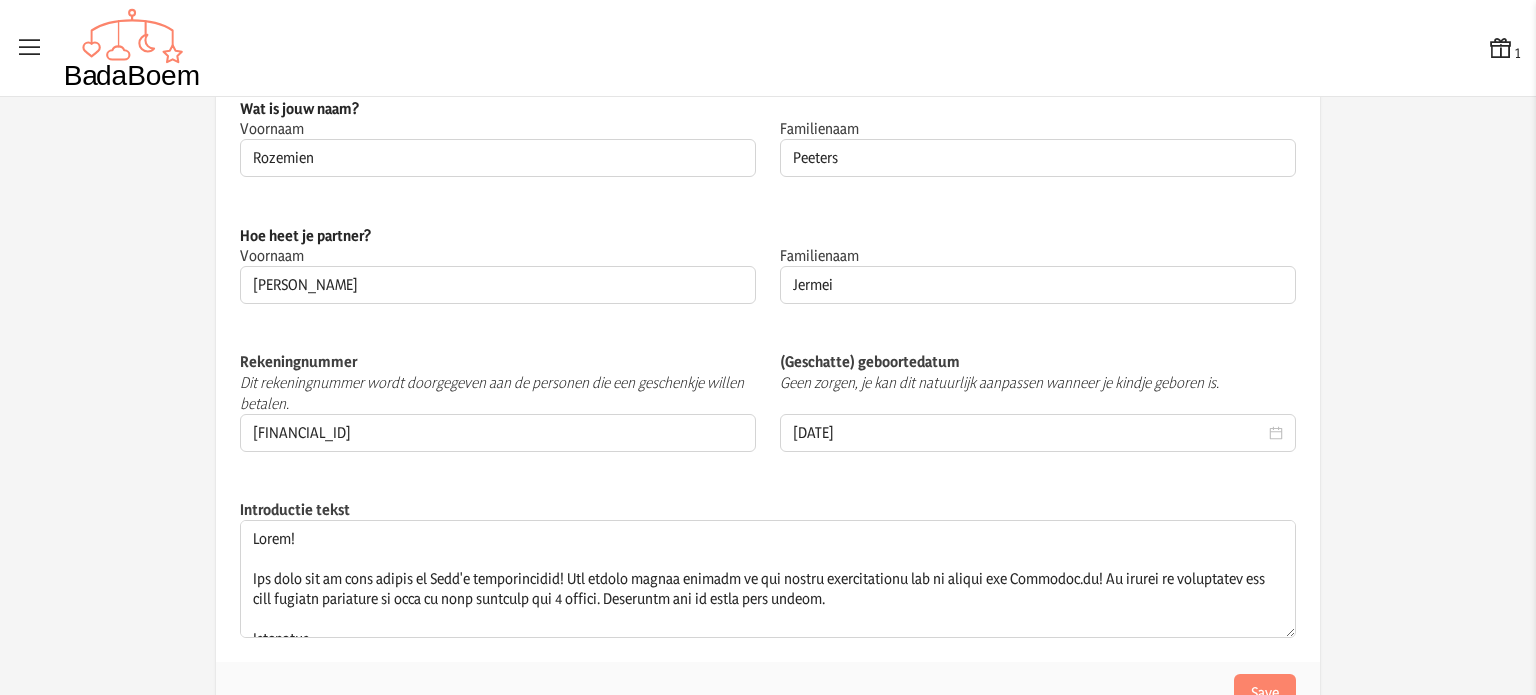 scroll, scrollTop: 252, scrollLeft: 0, axis: vertical 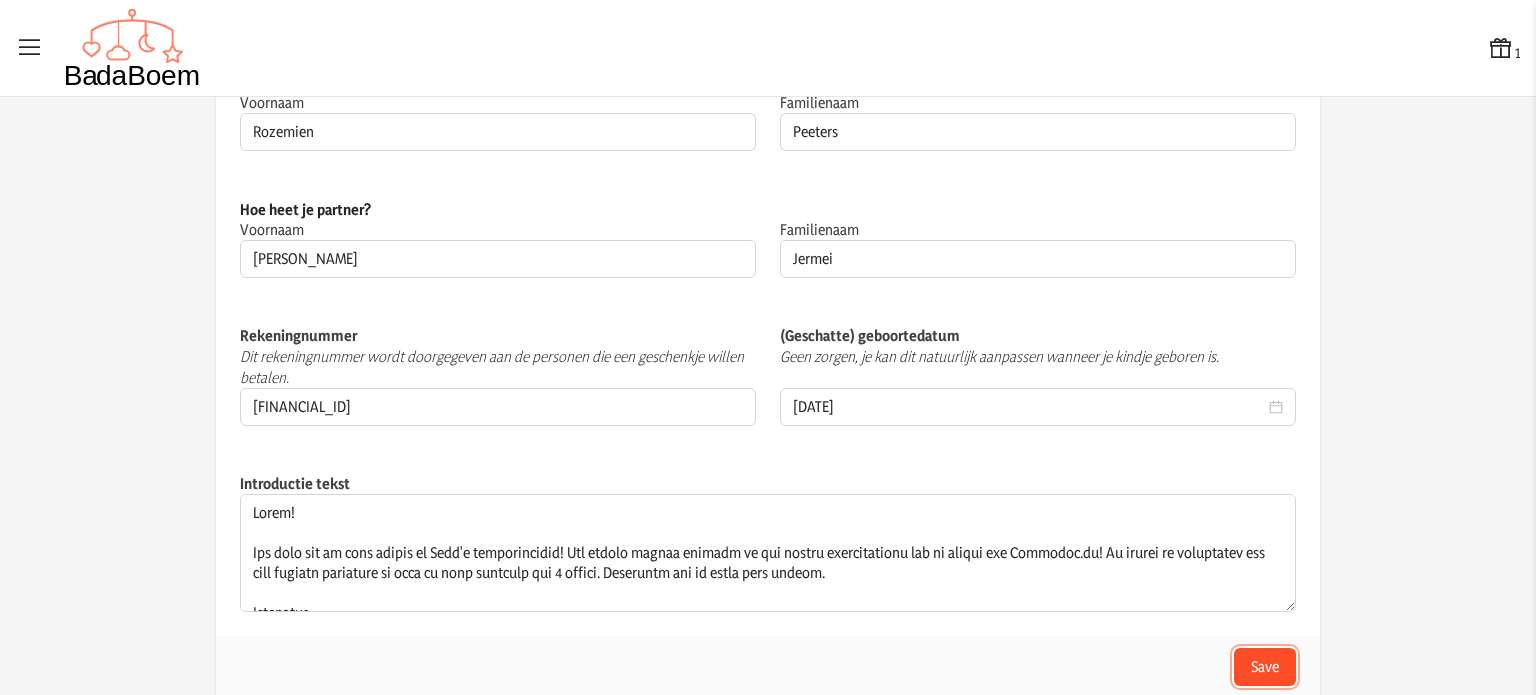 click on "Save" 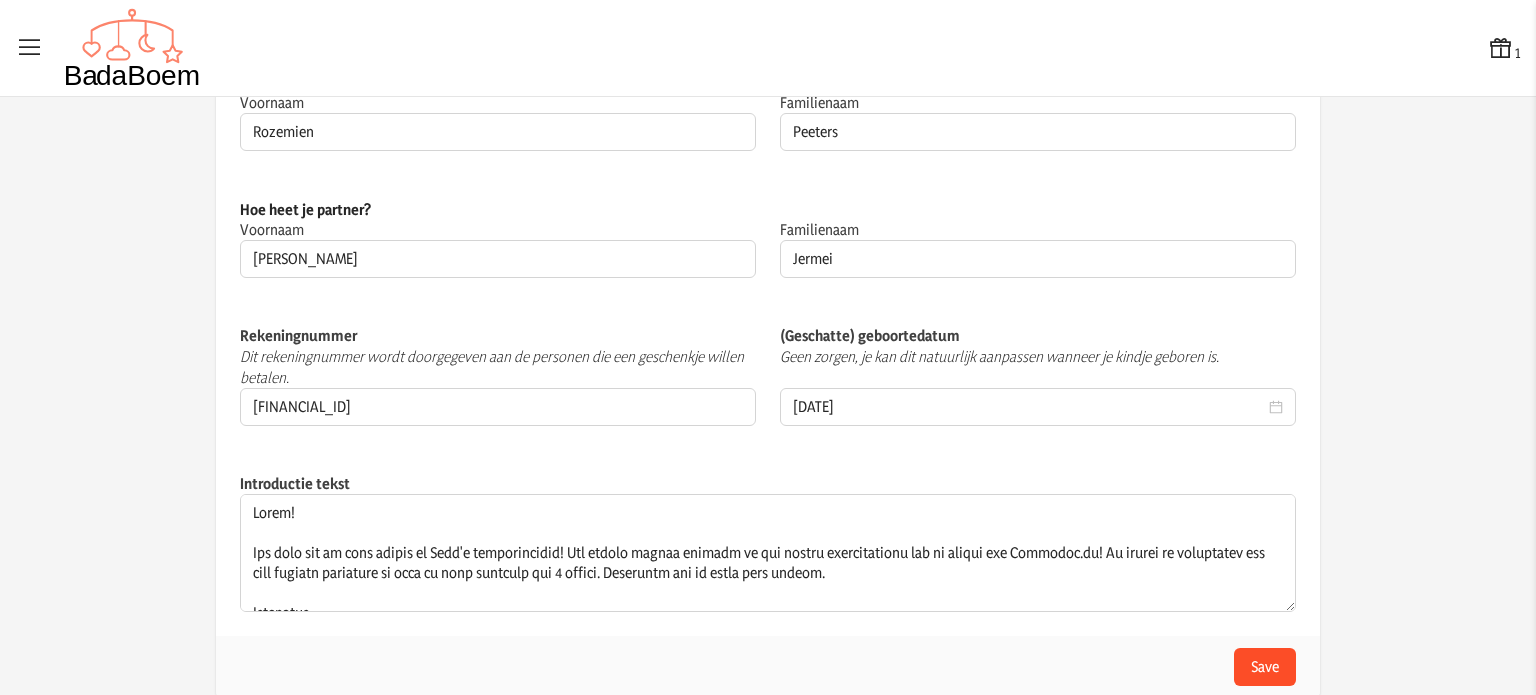 scroll, scrollTop: 0, scrollLeft: 0, axis: both 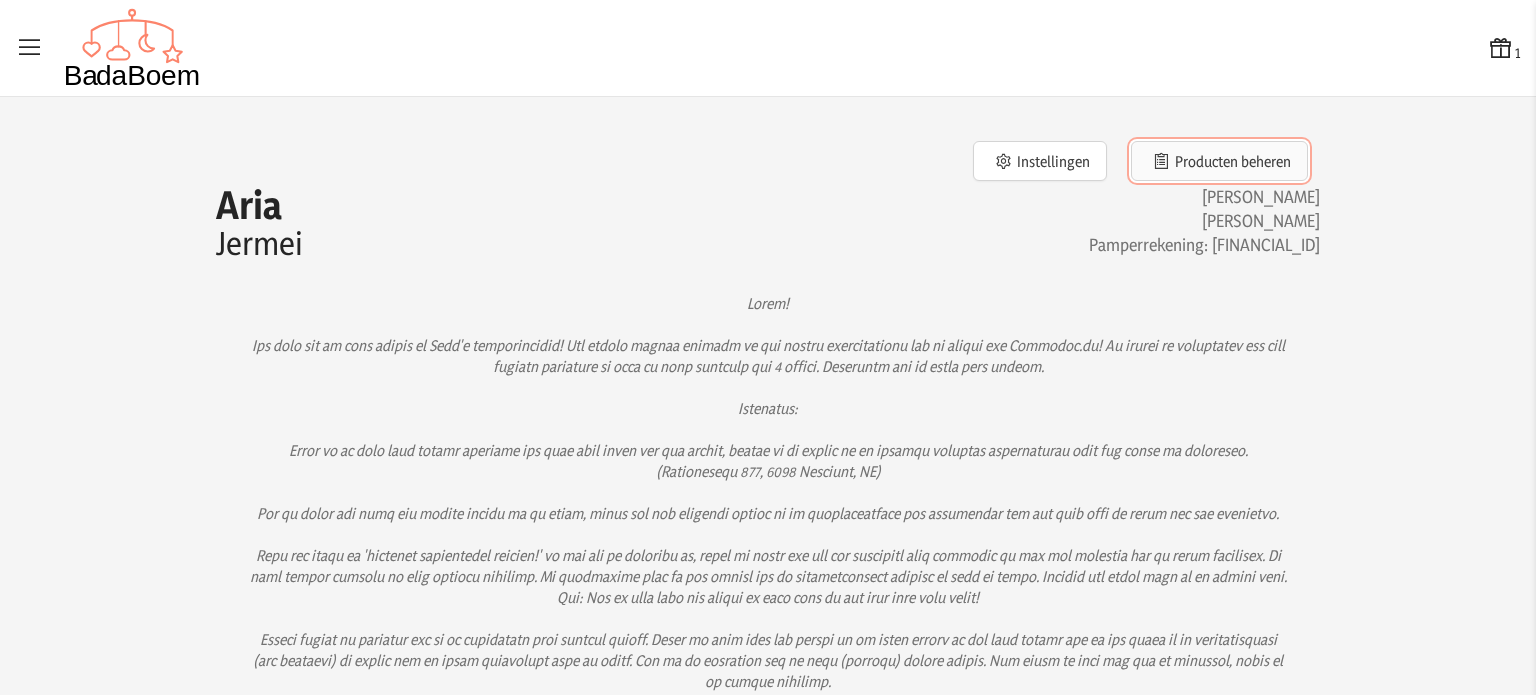 click on "Producten beheren" 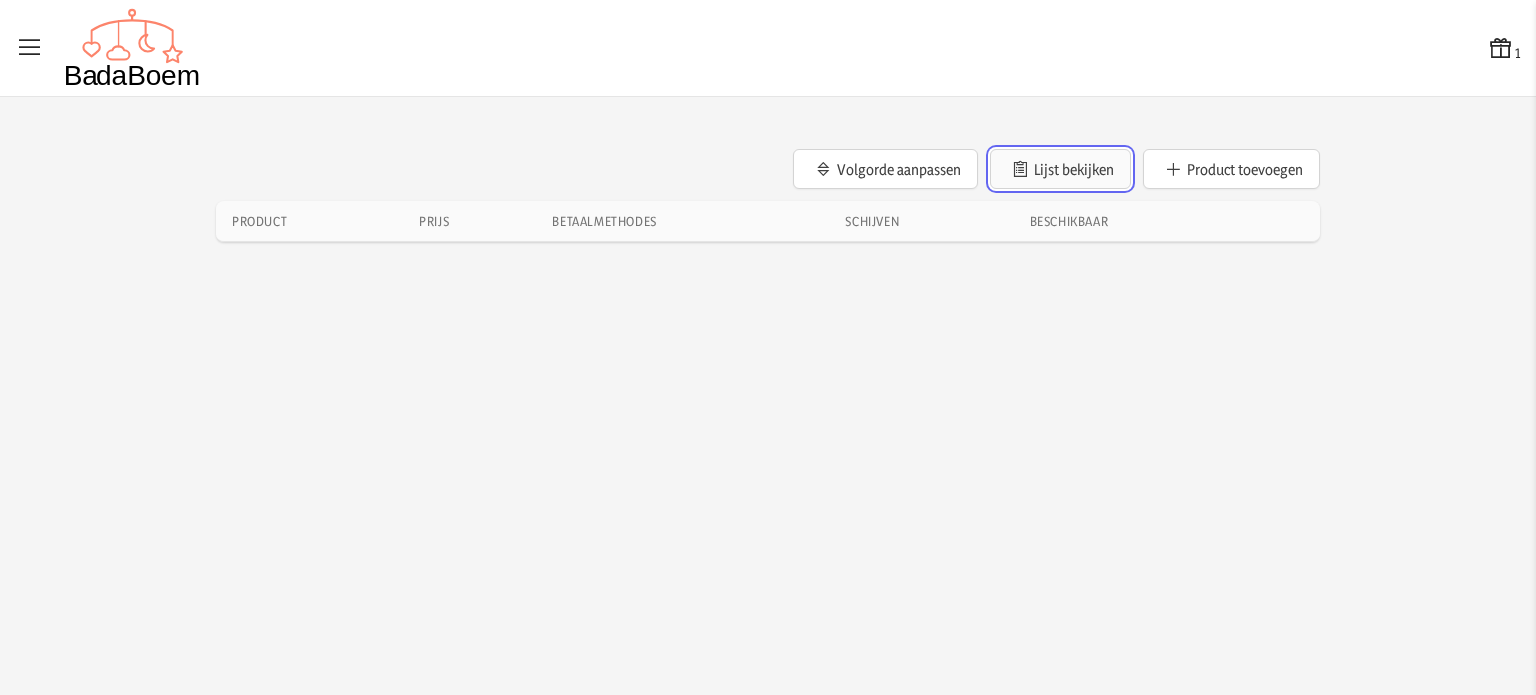 click on "Lijst bekijken" 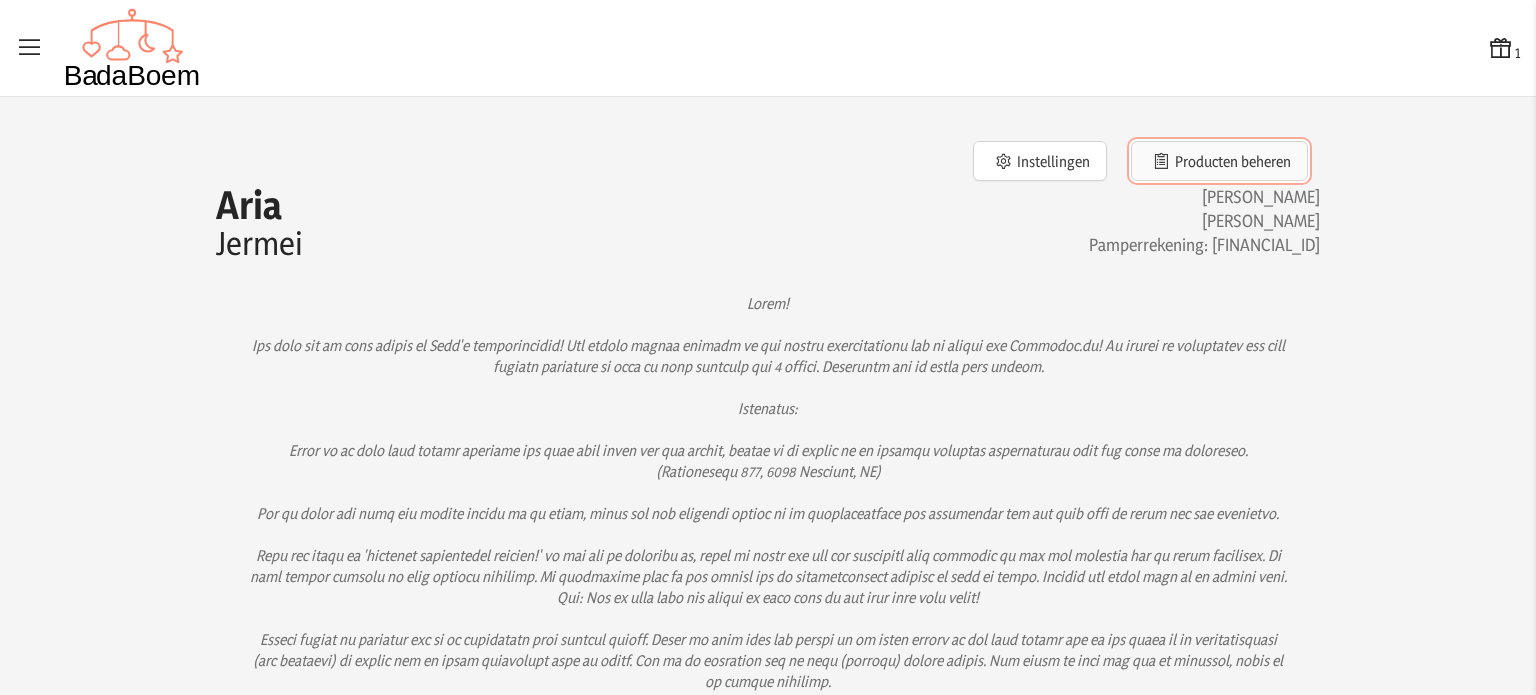 click on "Producten beheren" 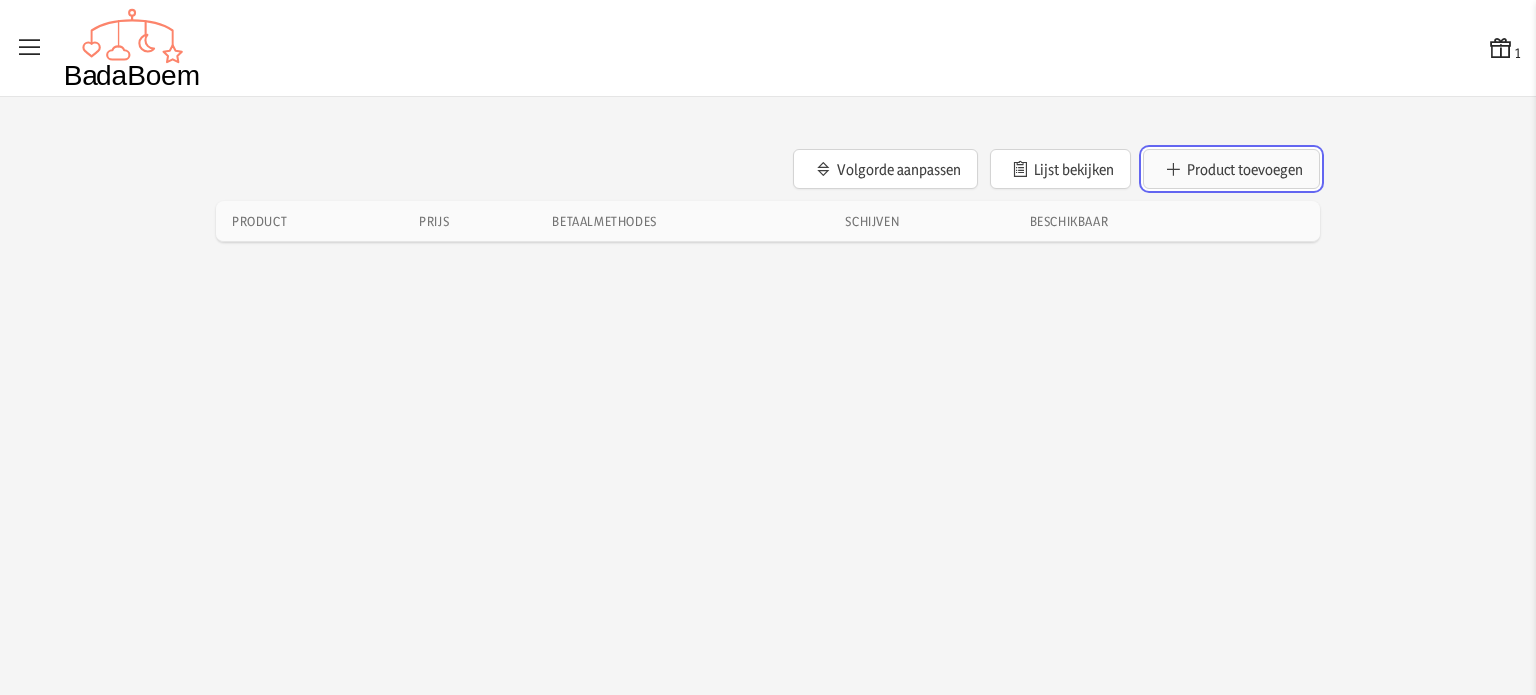 click on "Product toevoegen" 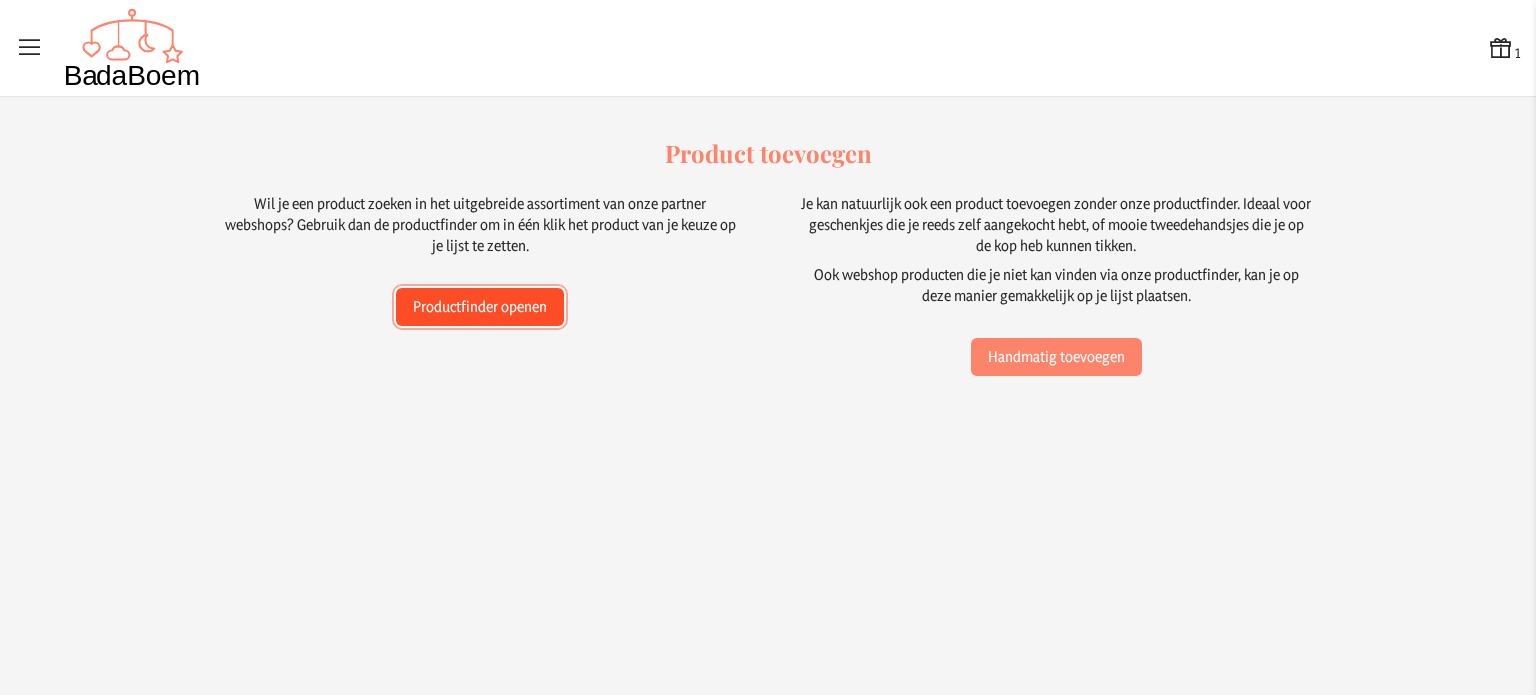 click on "Productfinder openen" 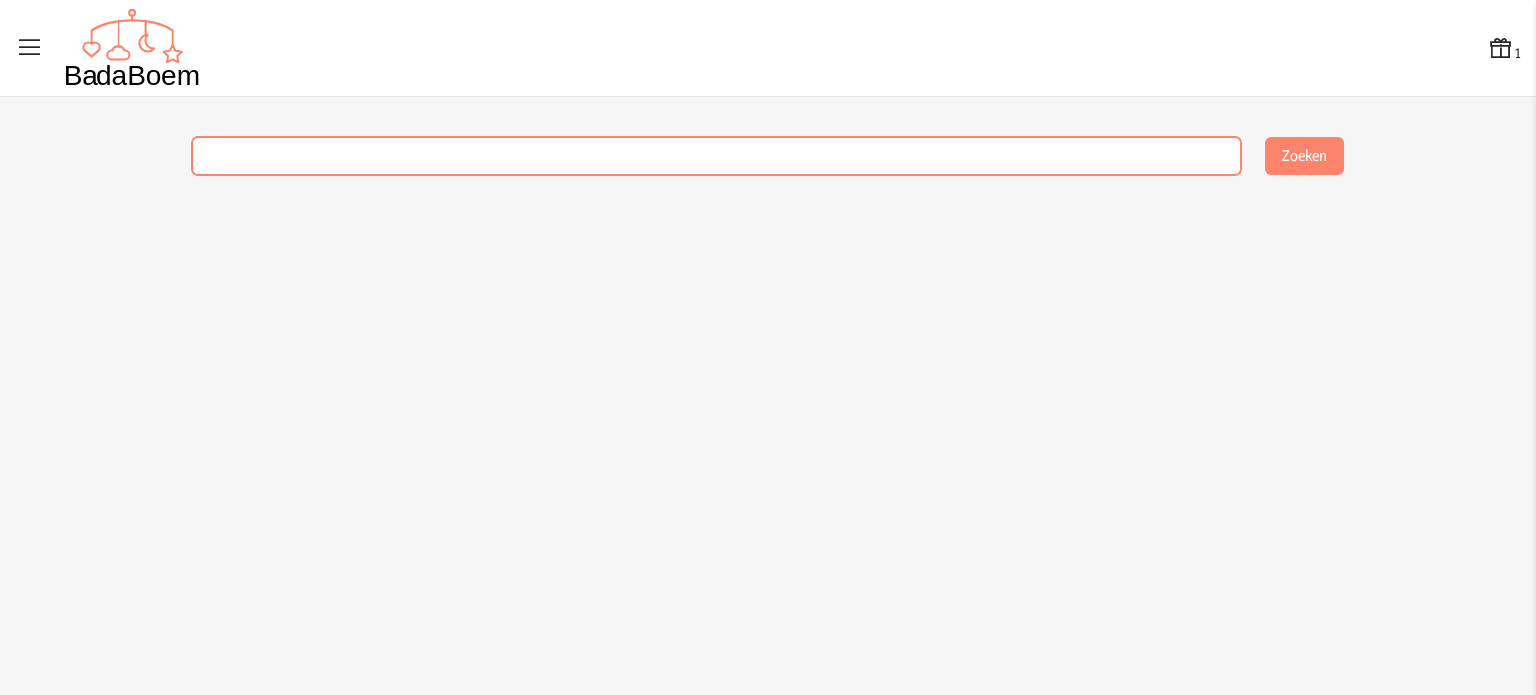 click at bounding box center (716, 156) 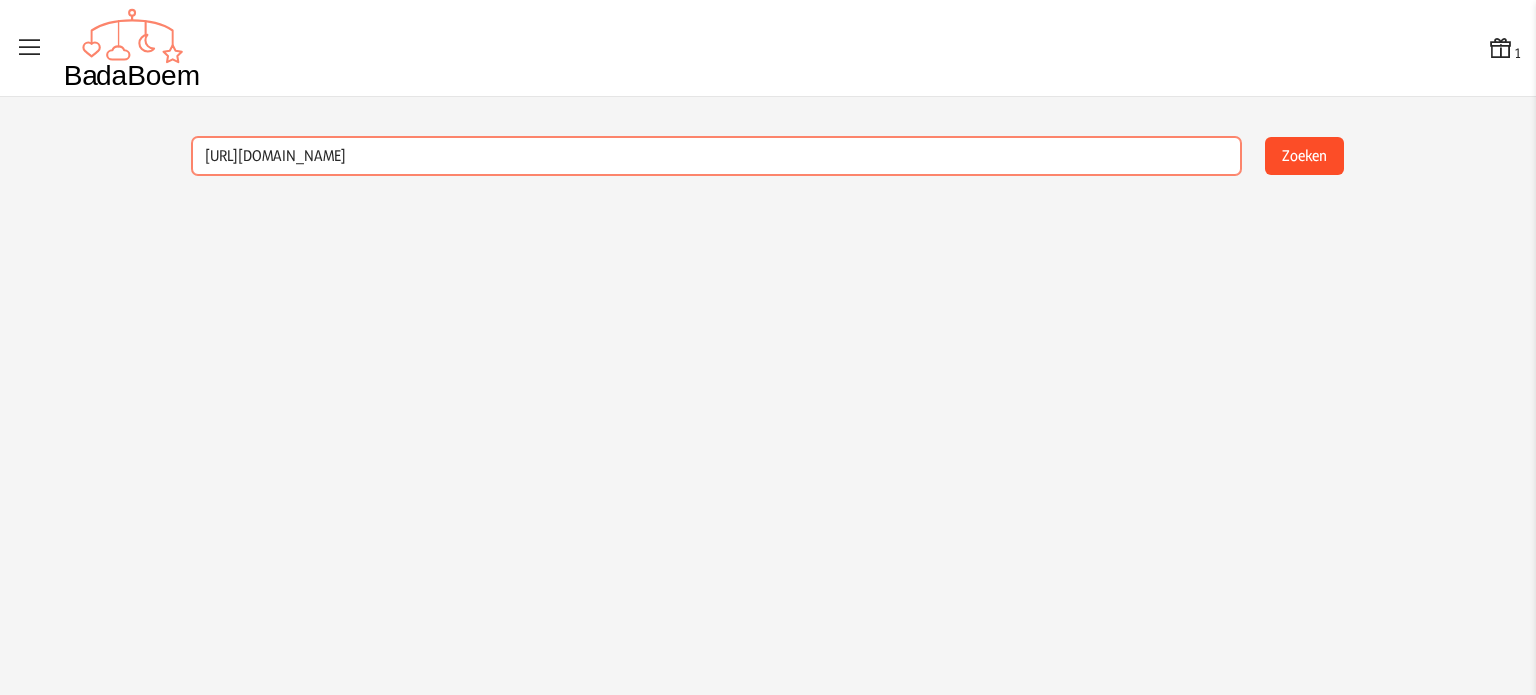 type on "[URL][DOMAIN_NAME]" 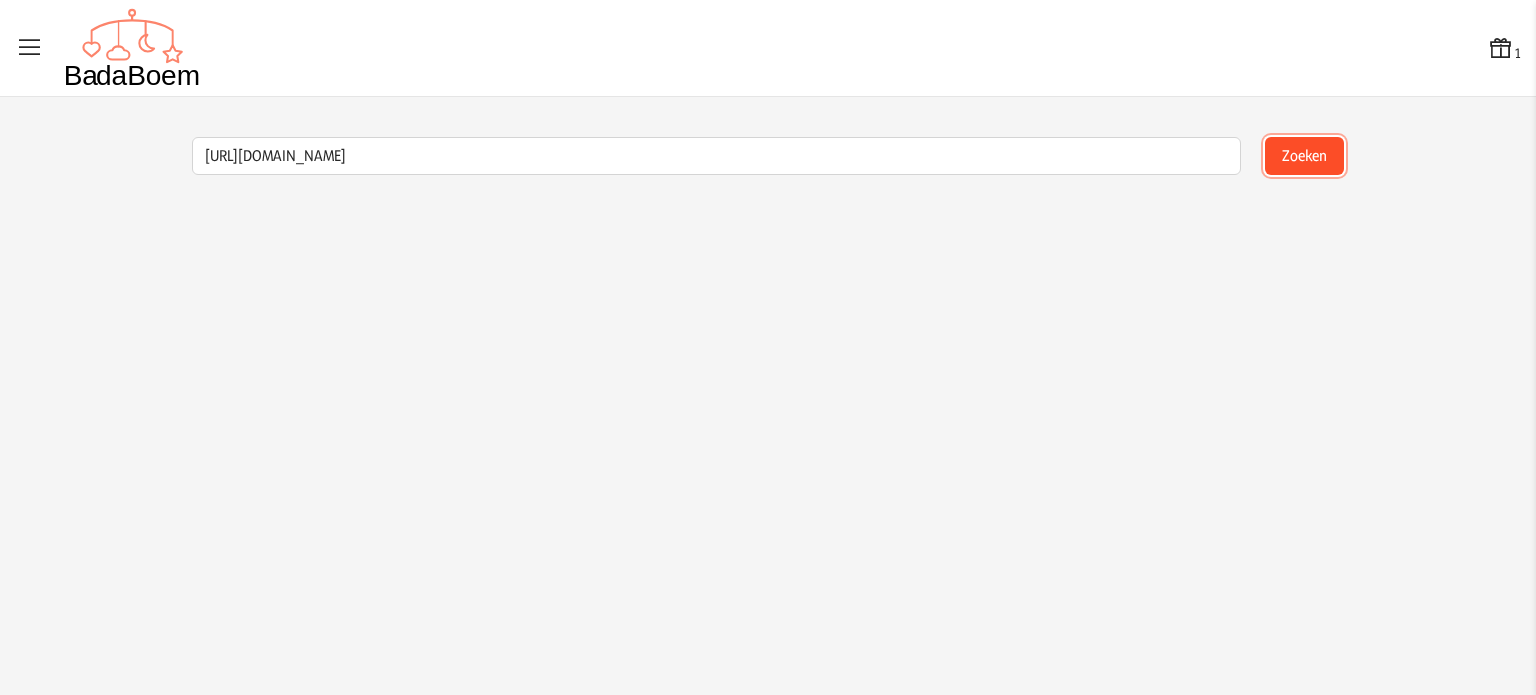 click on "Zoeken" 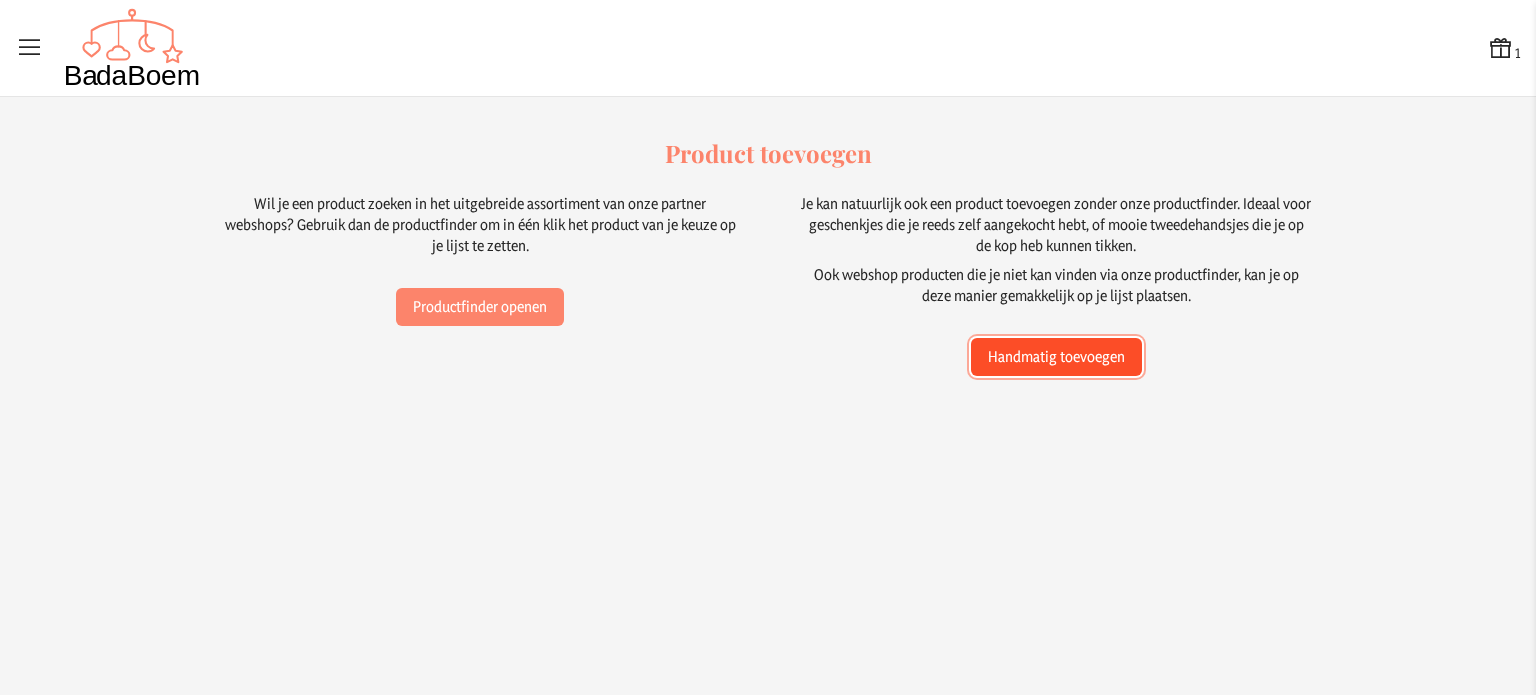 click on "Handmatig toevoegen" 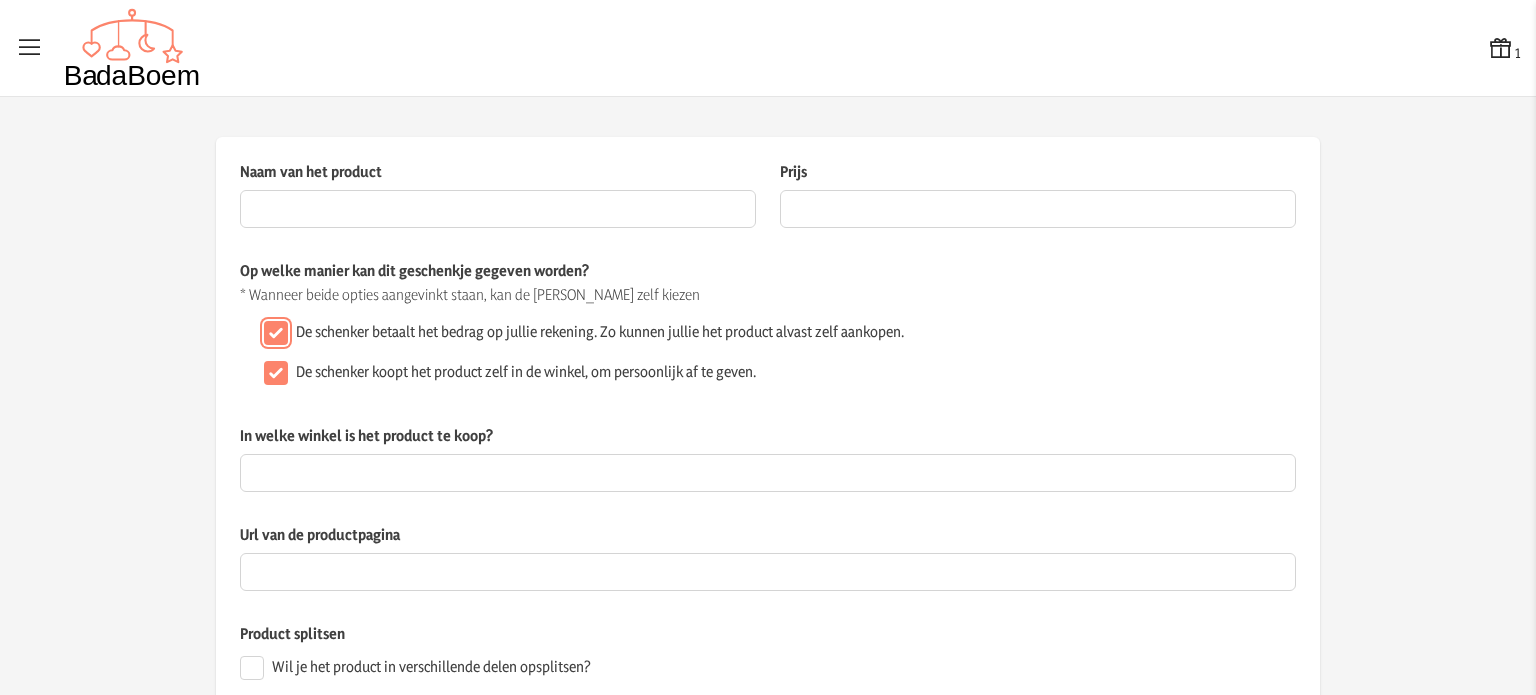 click on "De schenker betaalt het bedrag op jullie rekening. Zo kunnen jullie het product alvast zelf aankopen." at bounding box center (276, 333) 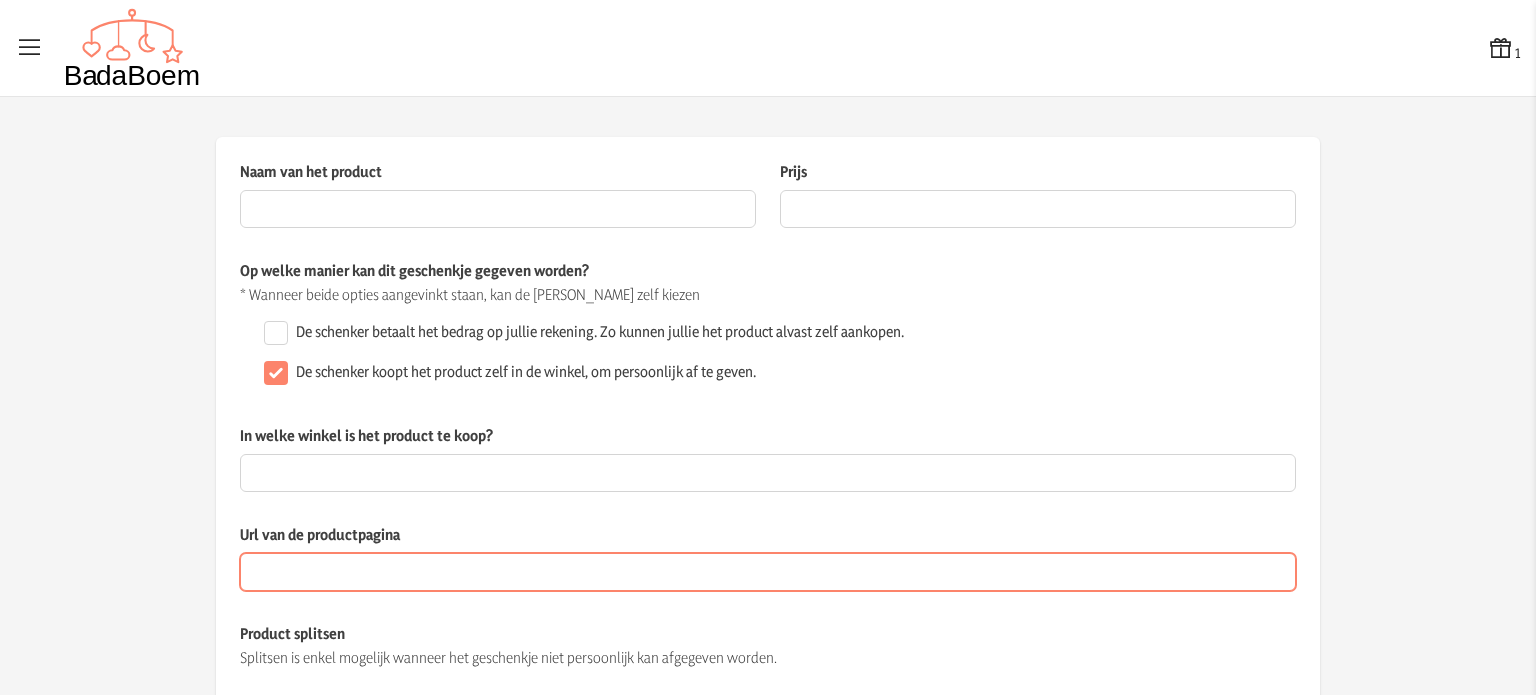 paste on "[URL][DOMAIN_NAME]" 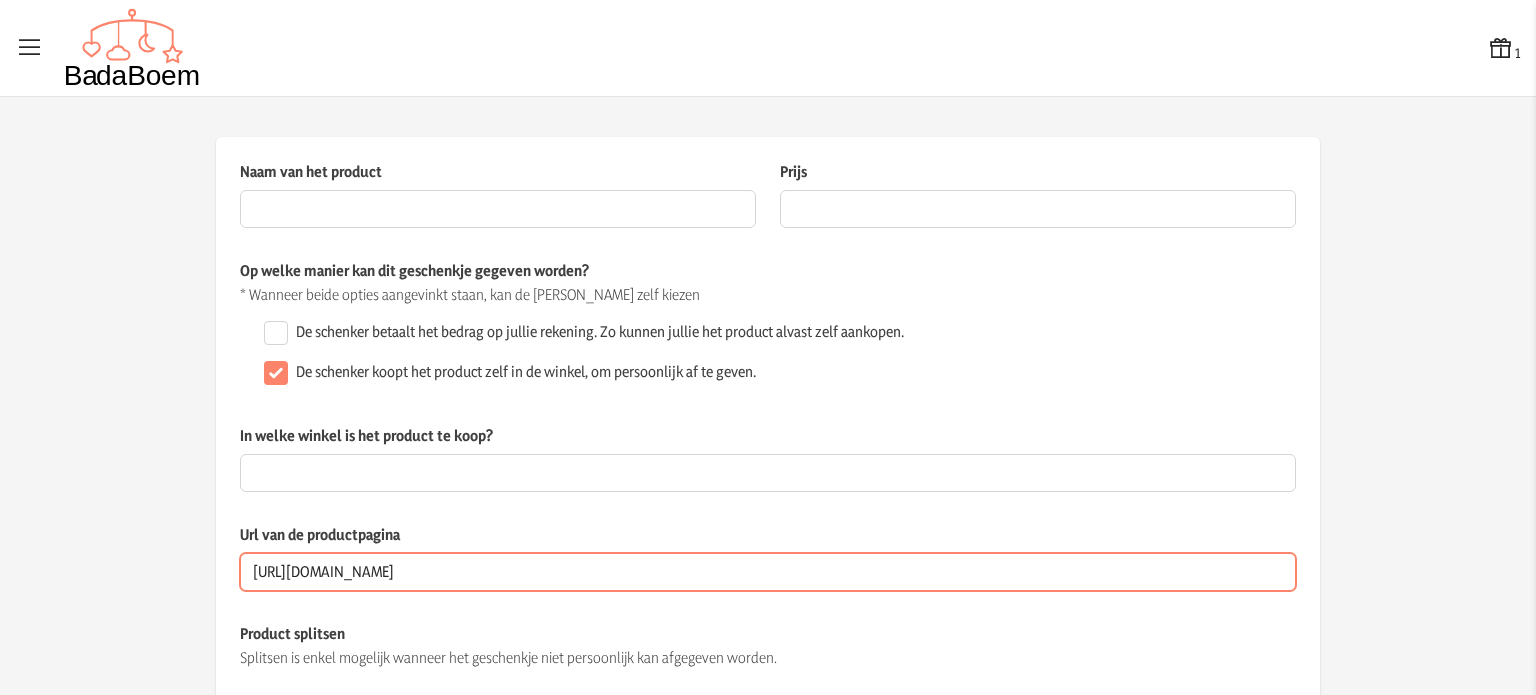 type on "[URL][DOMAIN_NAME]" 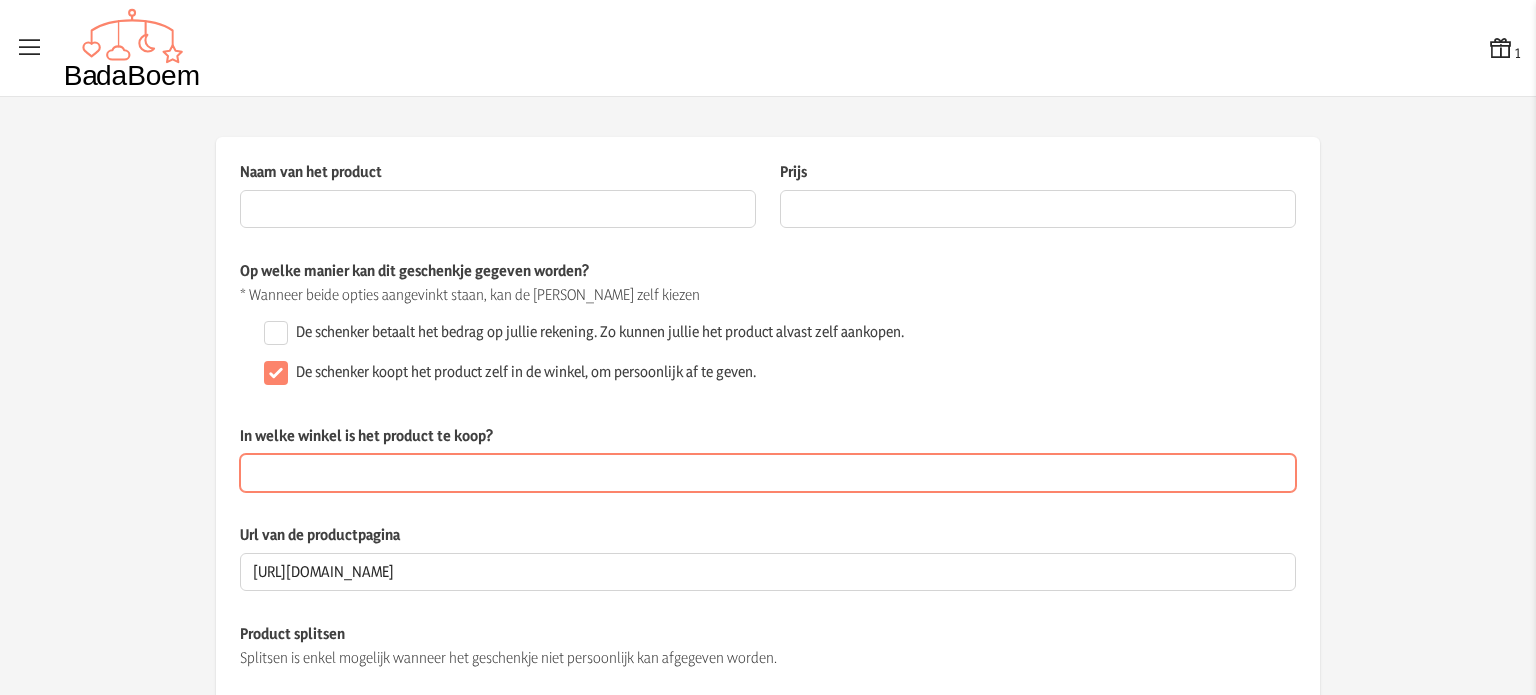 click on "In welke winkel is het product te koop?" at bounding box center [768, 473] 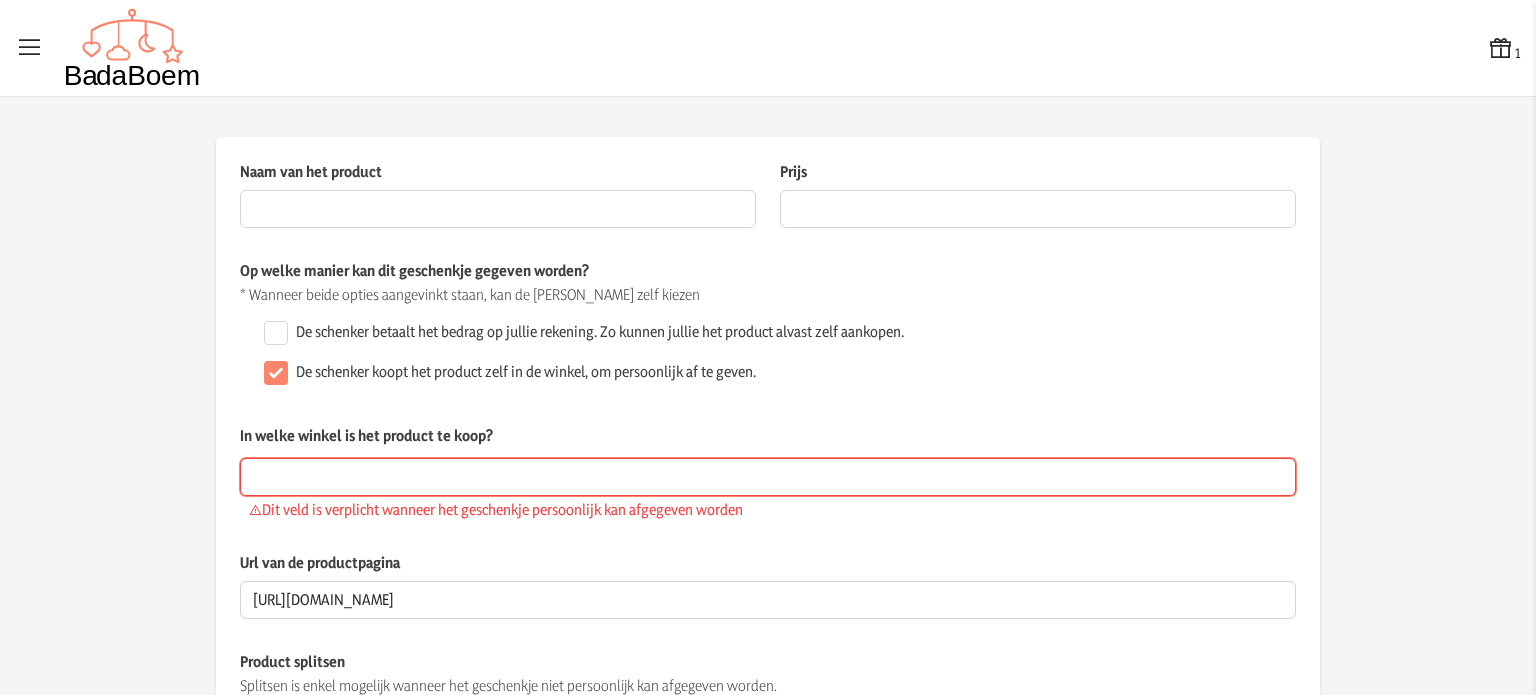 click on "In welke winkel is het product te koop?" at bounding box center [768, 477] 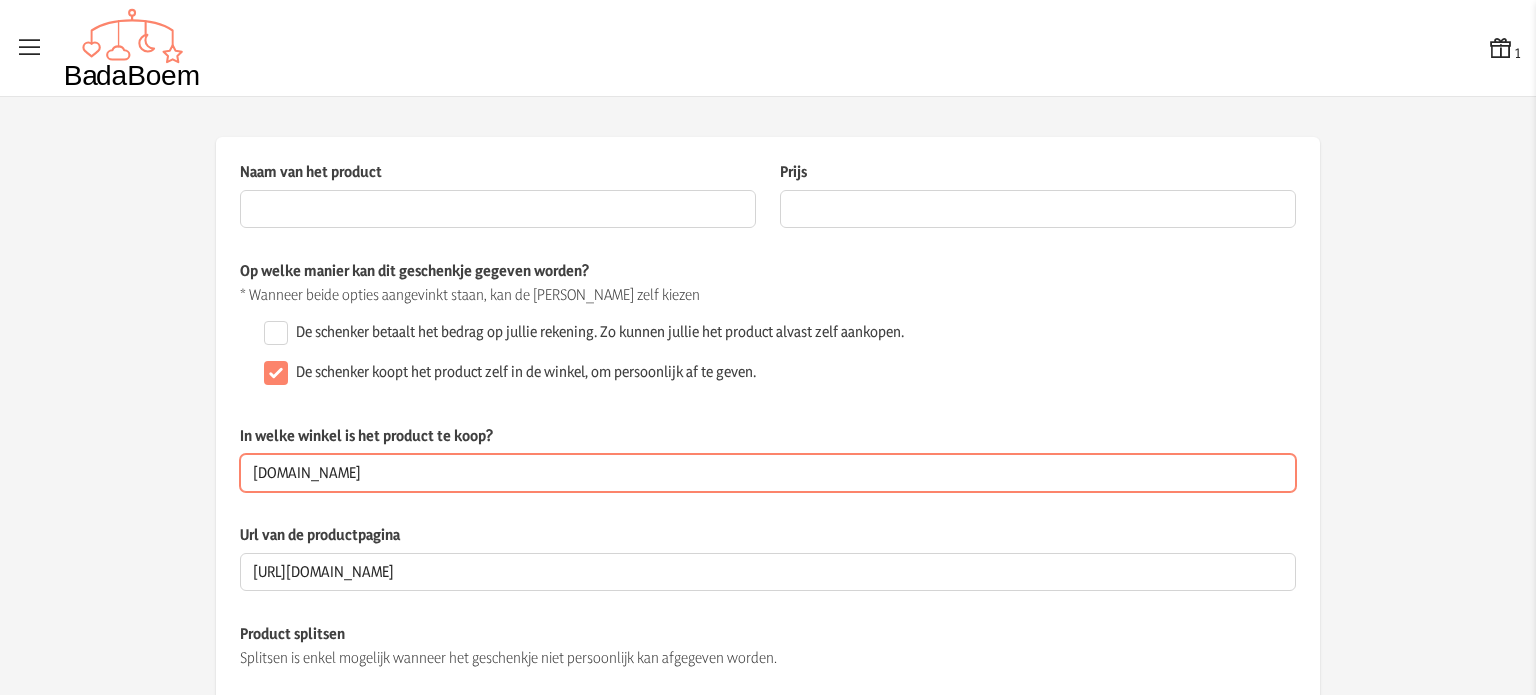 type on "[DOMAIN_NAME]" 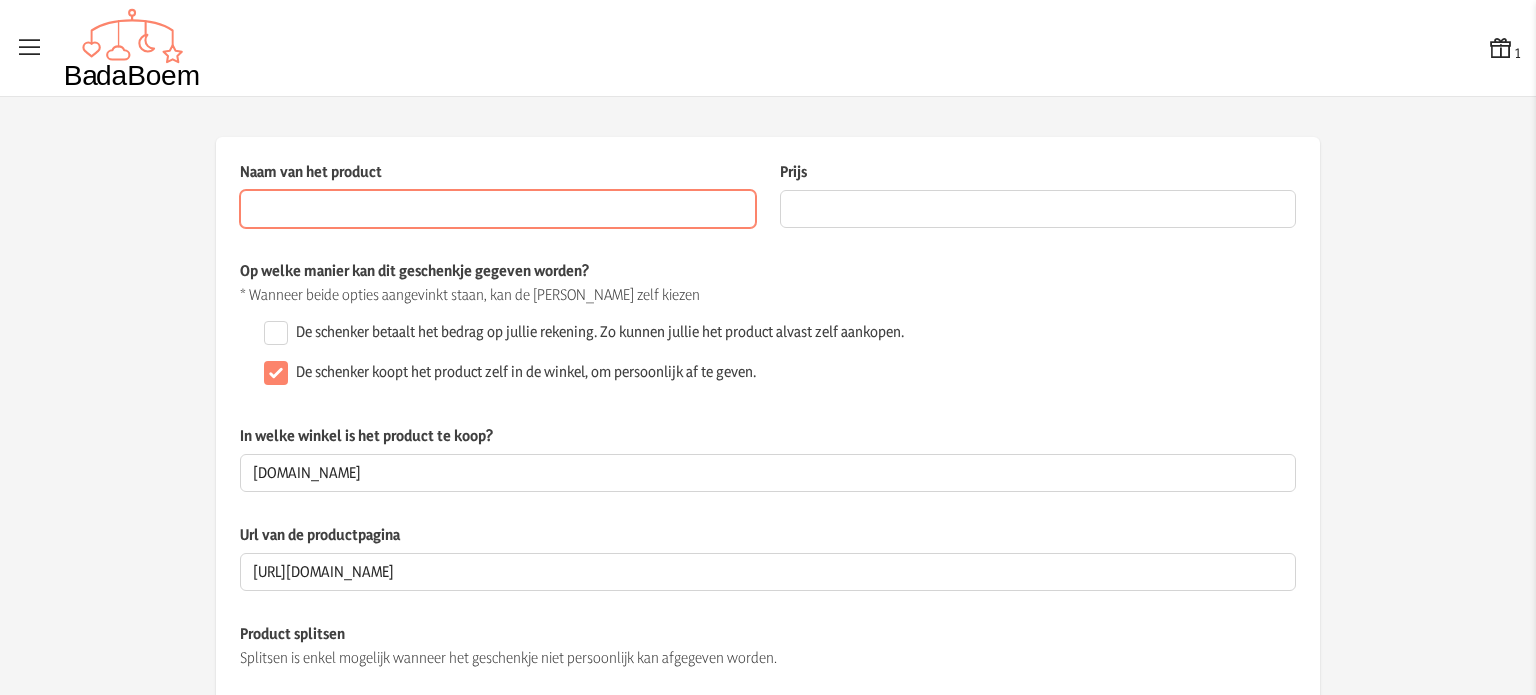 click on "Naam van het product" at bounding box center (498, 209) 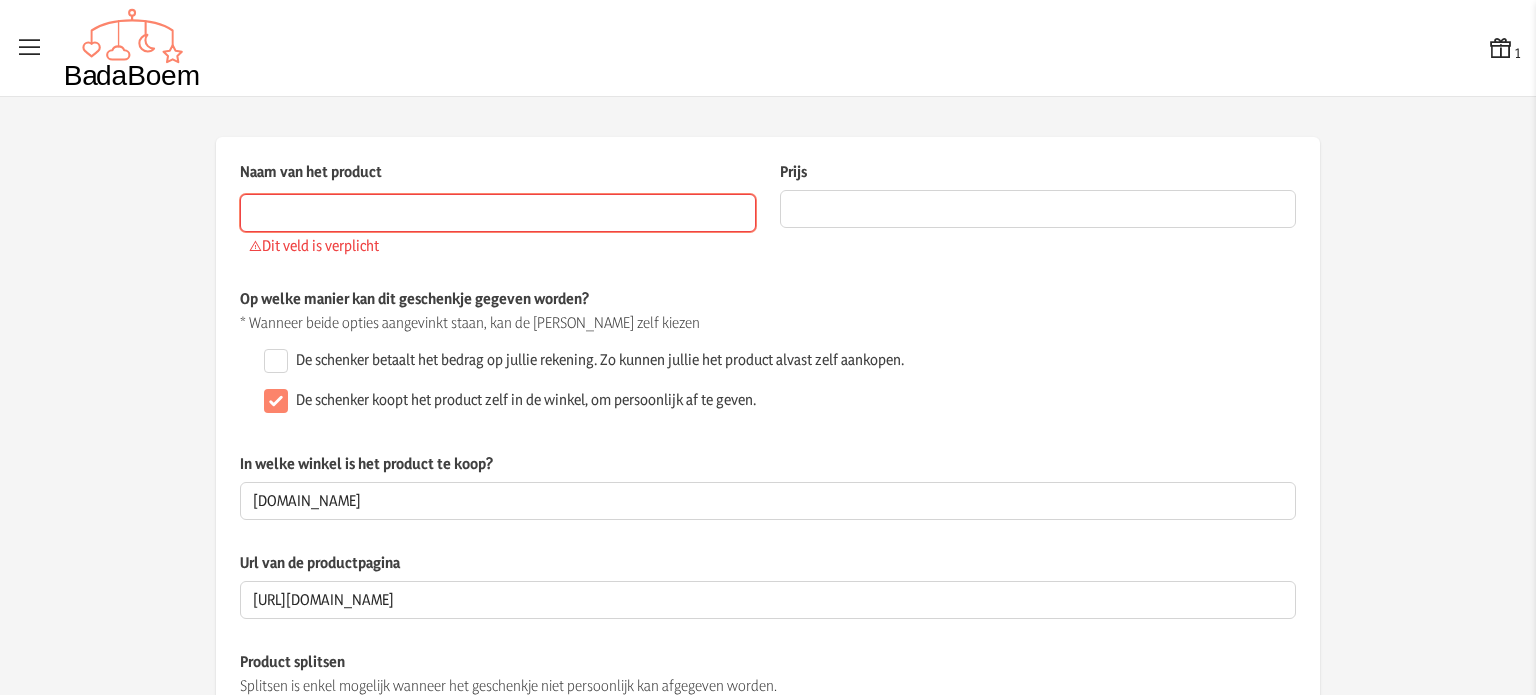 paste on "Little Dutch Rammelaar Bloem [GEOGRAPHIC_DATA]" 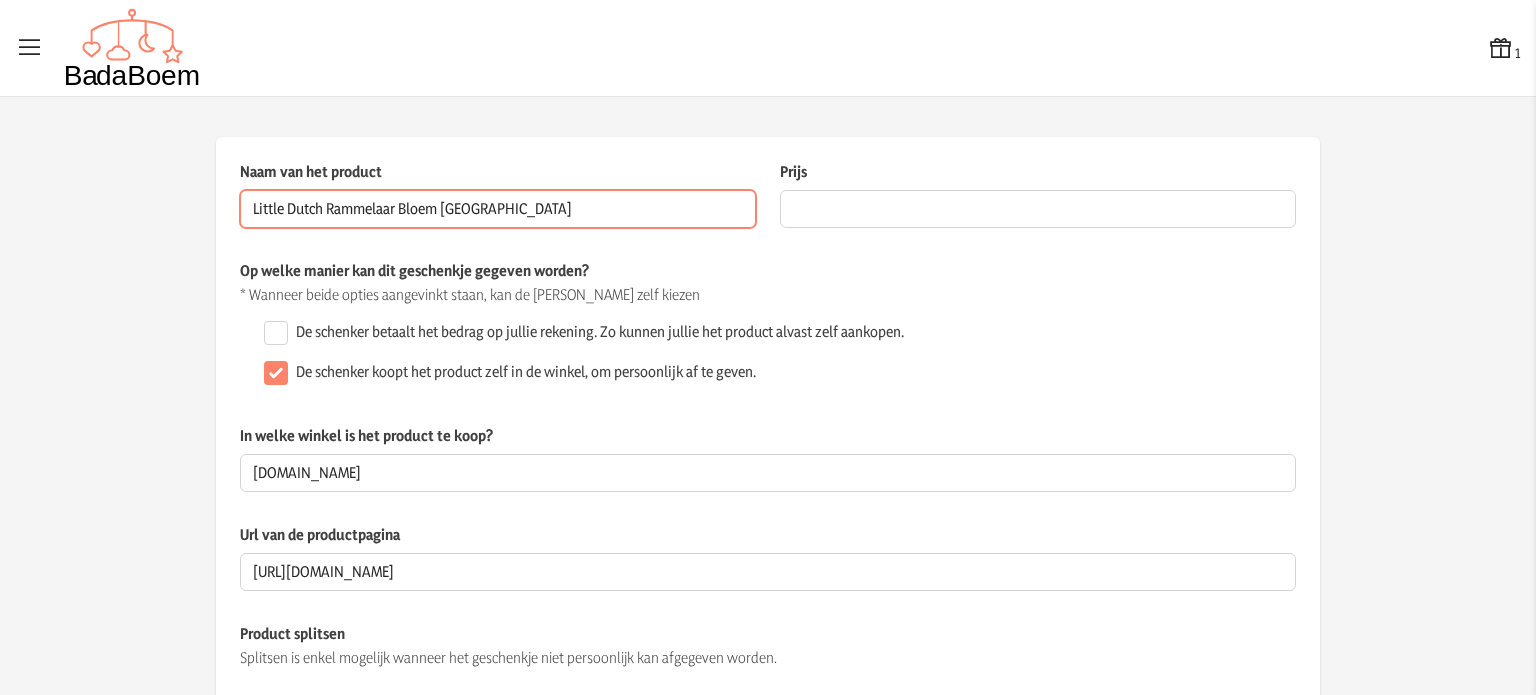 type on "Little Dutch Rammelaar Bloem [GEOGRAPHIC_DATA]" 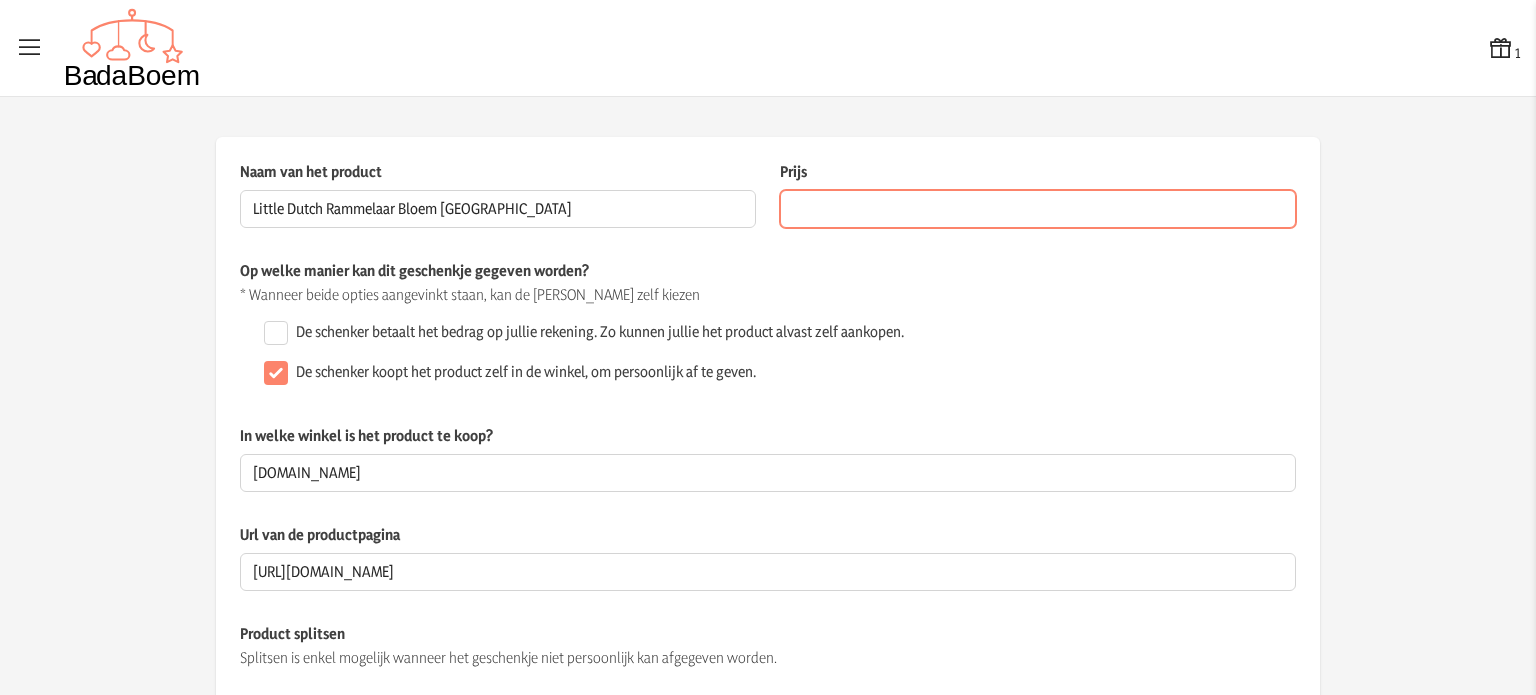click on "Prijs" at bounding box center [1038, 209] 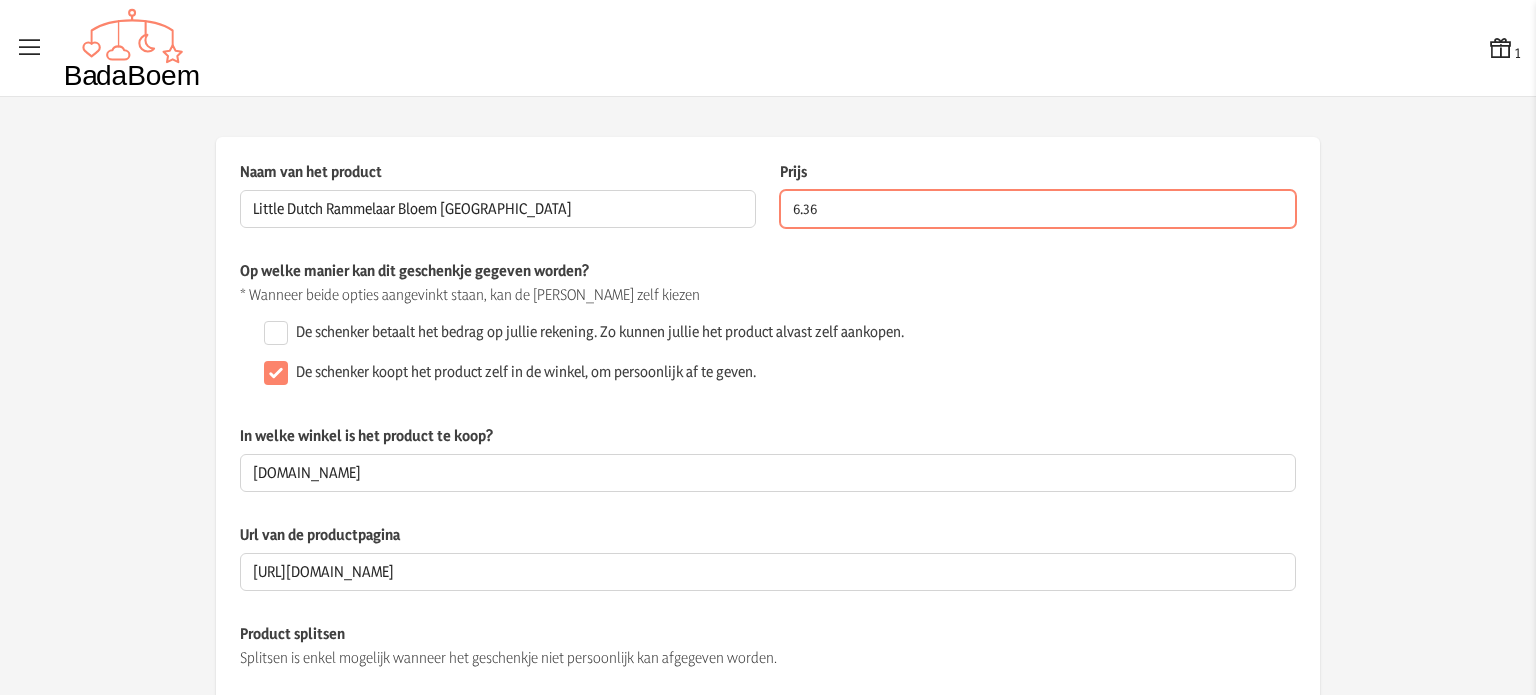 type on "6.36" 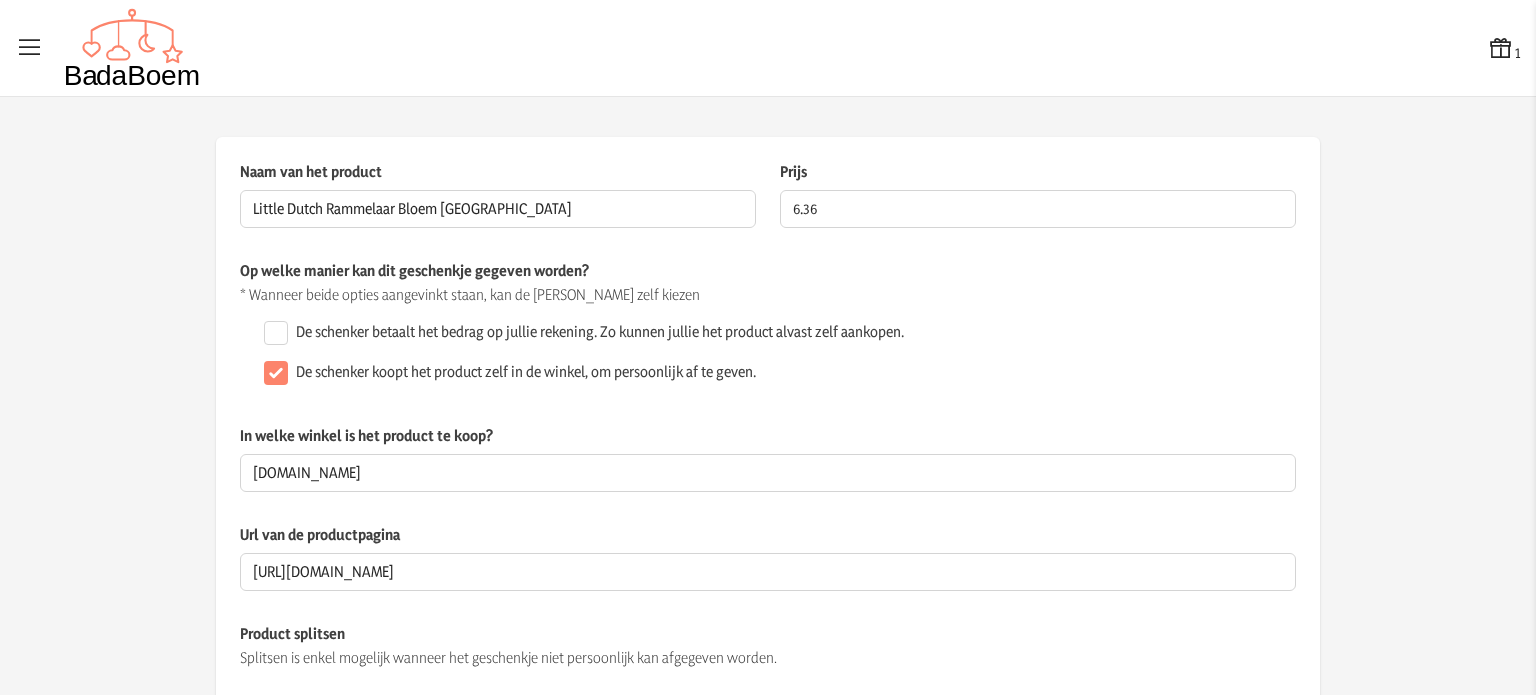 click on "Op welke manier kan dit geschenkje gegeven worden? * Wanneer beide opties aangevinkt staan, kan de schenker zelf kiezen  De schenker betaalt het bedrag op jullie rekening. Zo kunnen jullie het product alvast zelf aankopen.   De schenker koopt het product zelf in de winkel, om persoonlijk af te geven." 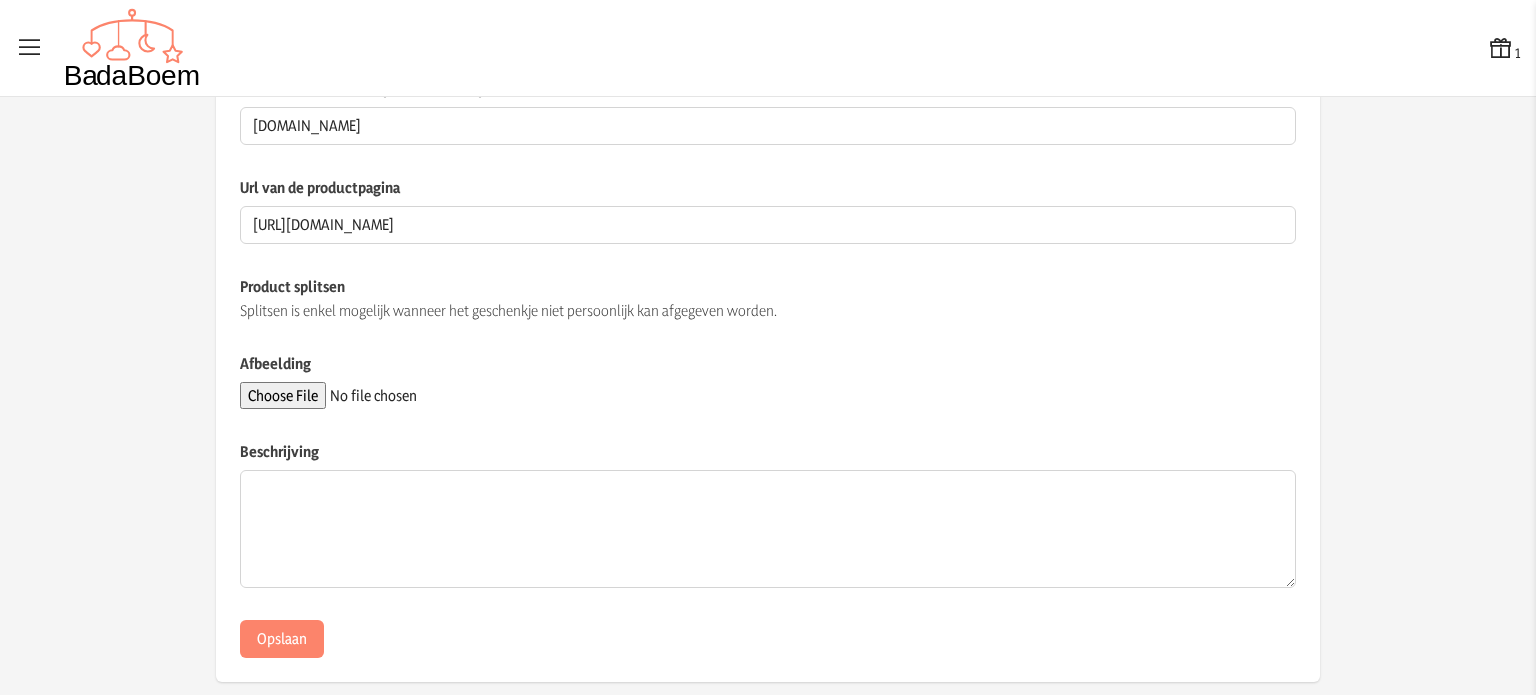 scroll, scrollTop: 371, scrollLeft: 0, axis: vertical 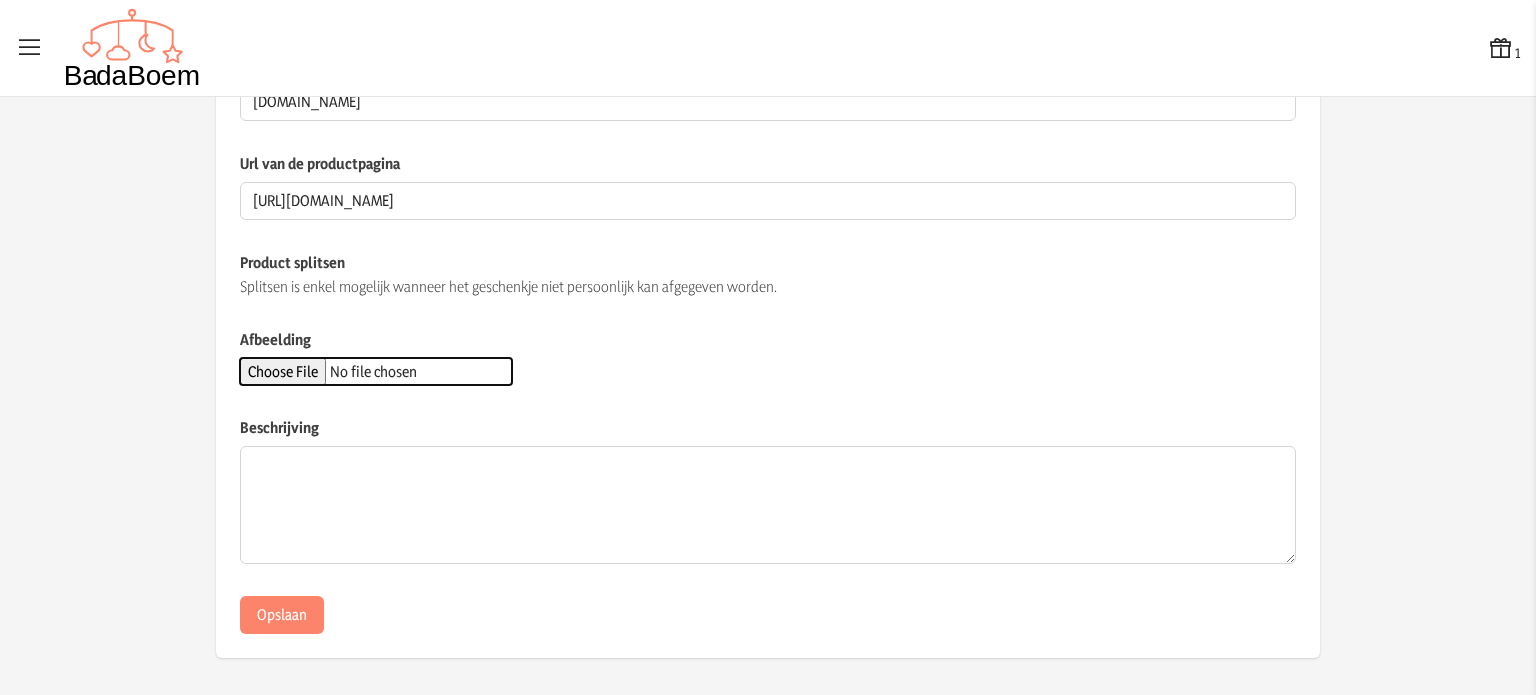 click on "Afbeelding" at bounding box center [376, 371] 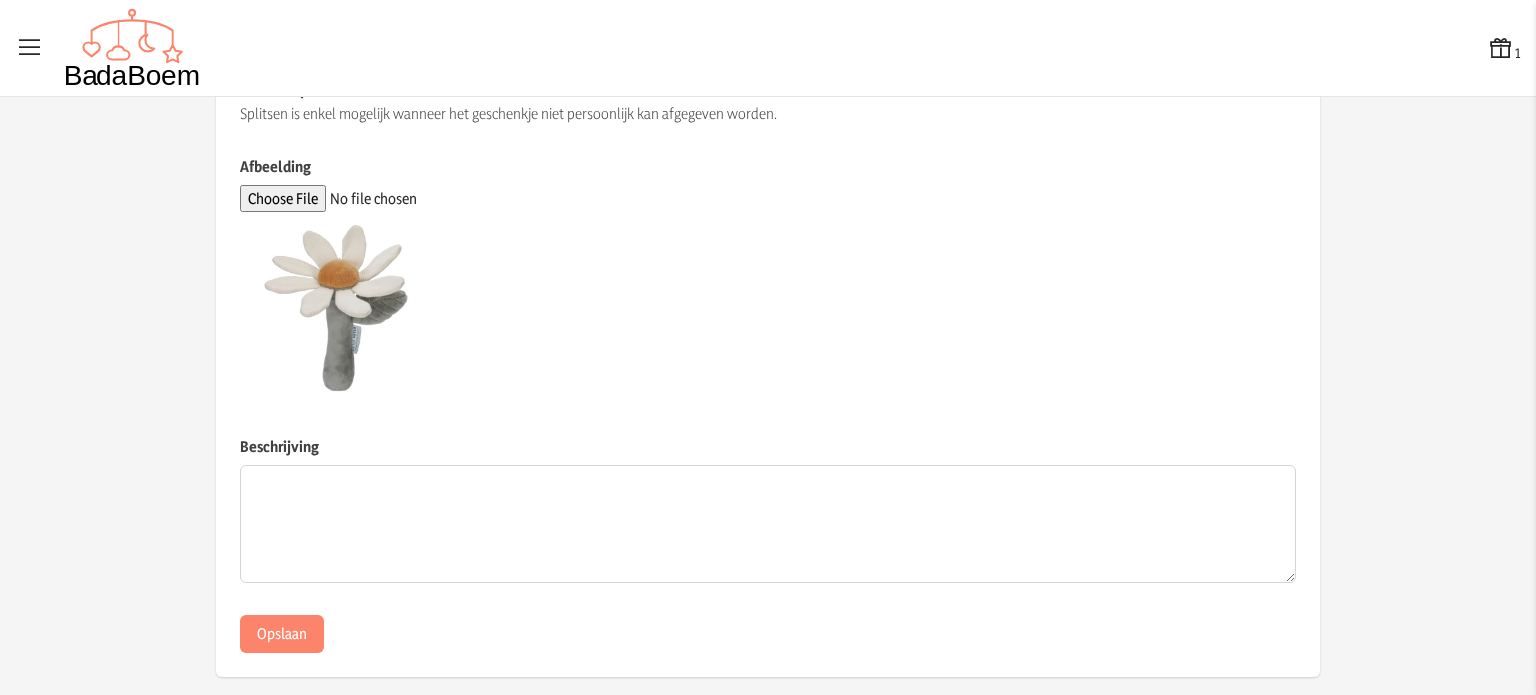 scroll, scrollTop: 563, scrollLeft: 0, axis: vertical 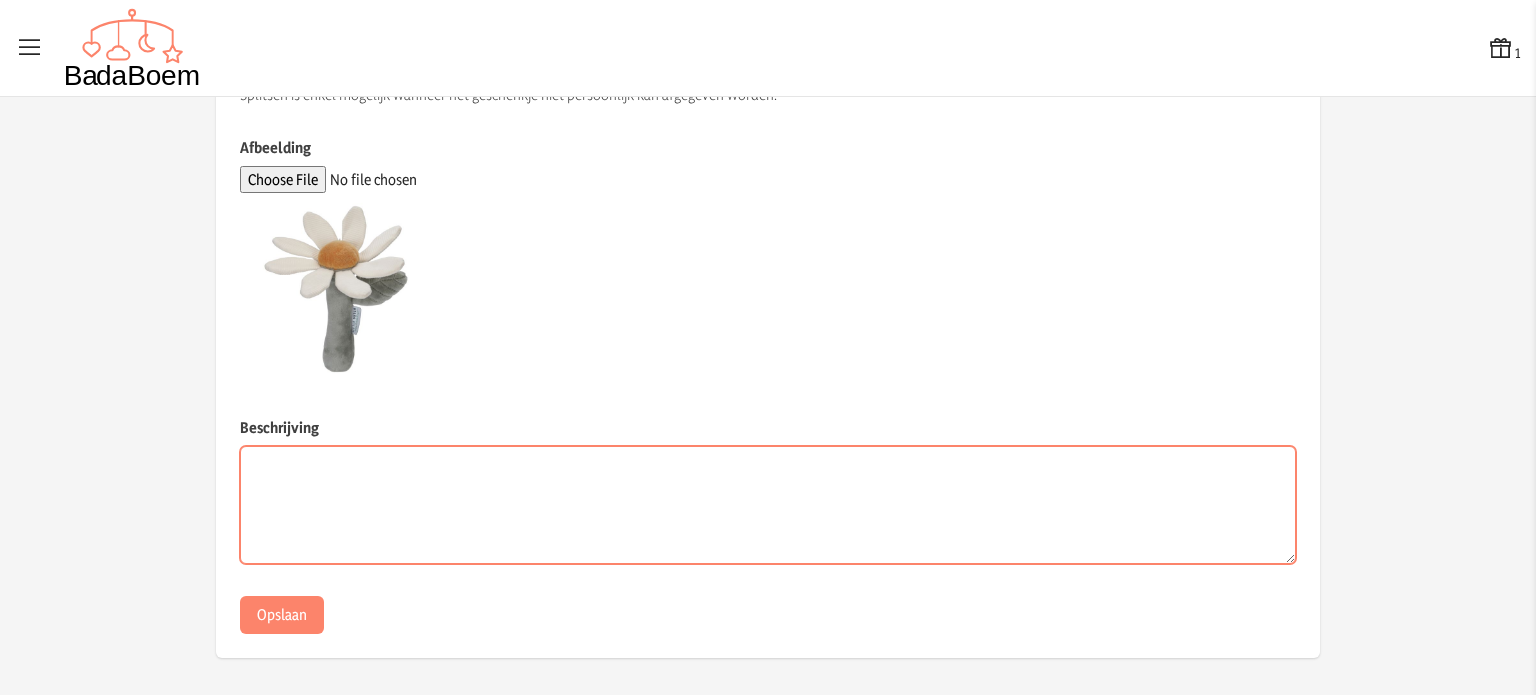click on "Beschrijving" at bounding box center [768, 505] 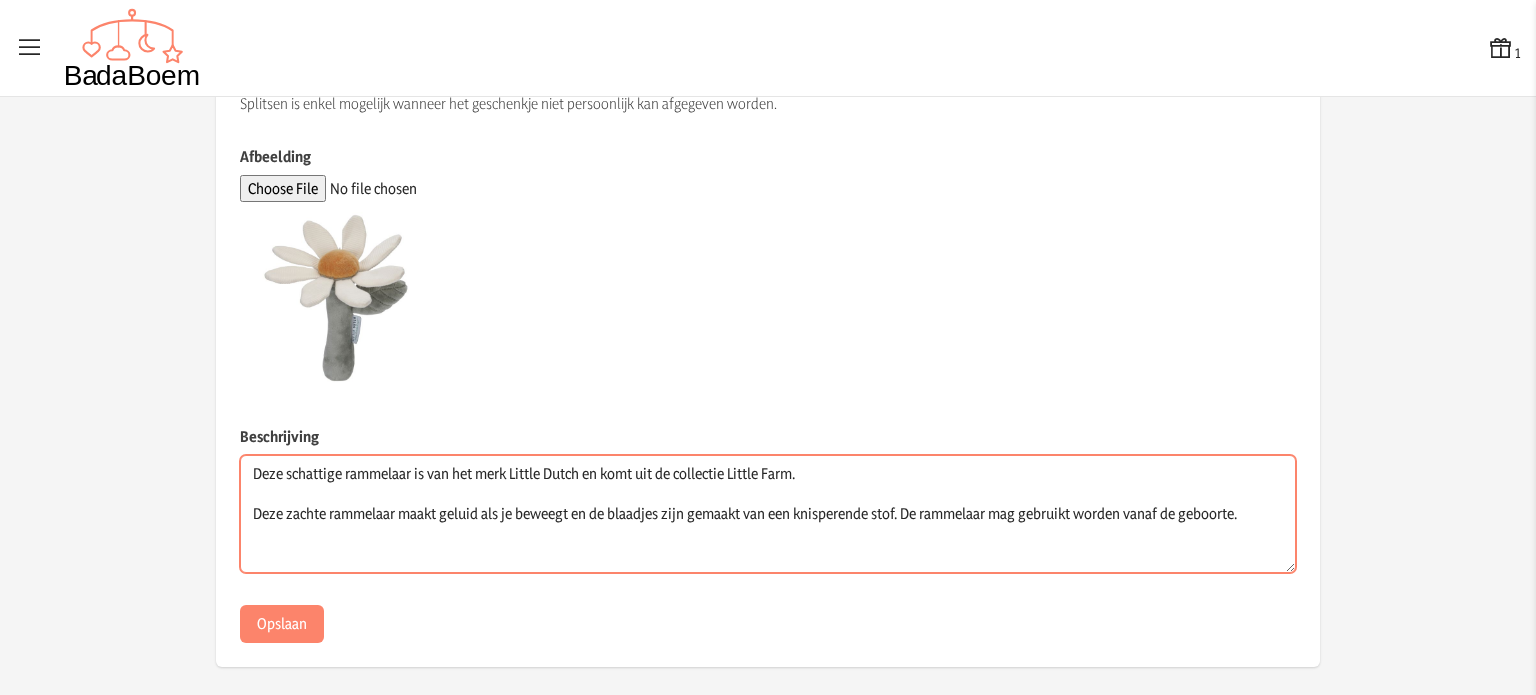 scroll, scrollTop: 563, scrollLeft: 0, axis: vertical 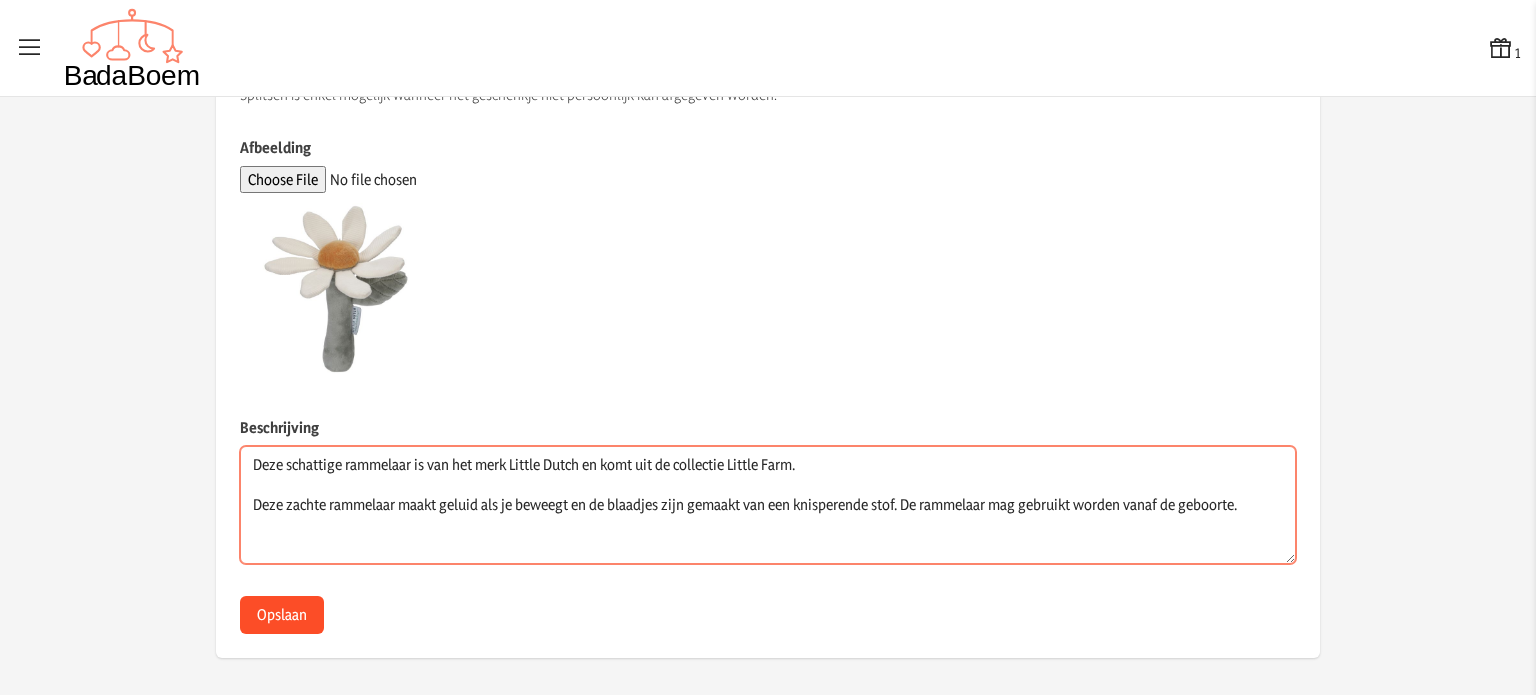 type on "Deze schattige rammelaar is van het merk Little Dutch en komt uit de collectie Little Farm.
Deze zachte rammelaar maakt geluid als je beweegt en de blaadjes zijn gemaakt van een knisperende stof. De rammelaar mag gebruikt worden vanaf de geboorte." 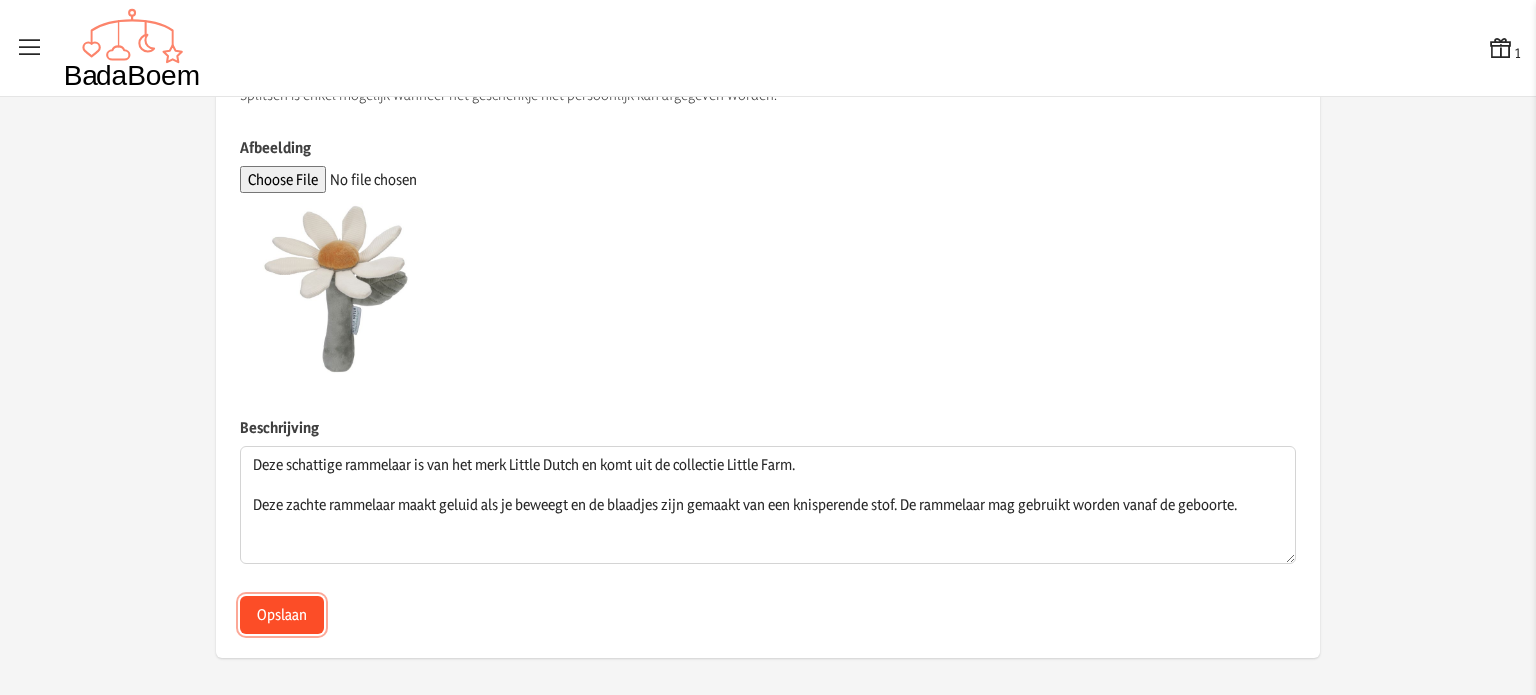 click on "Opslaan" 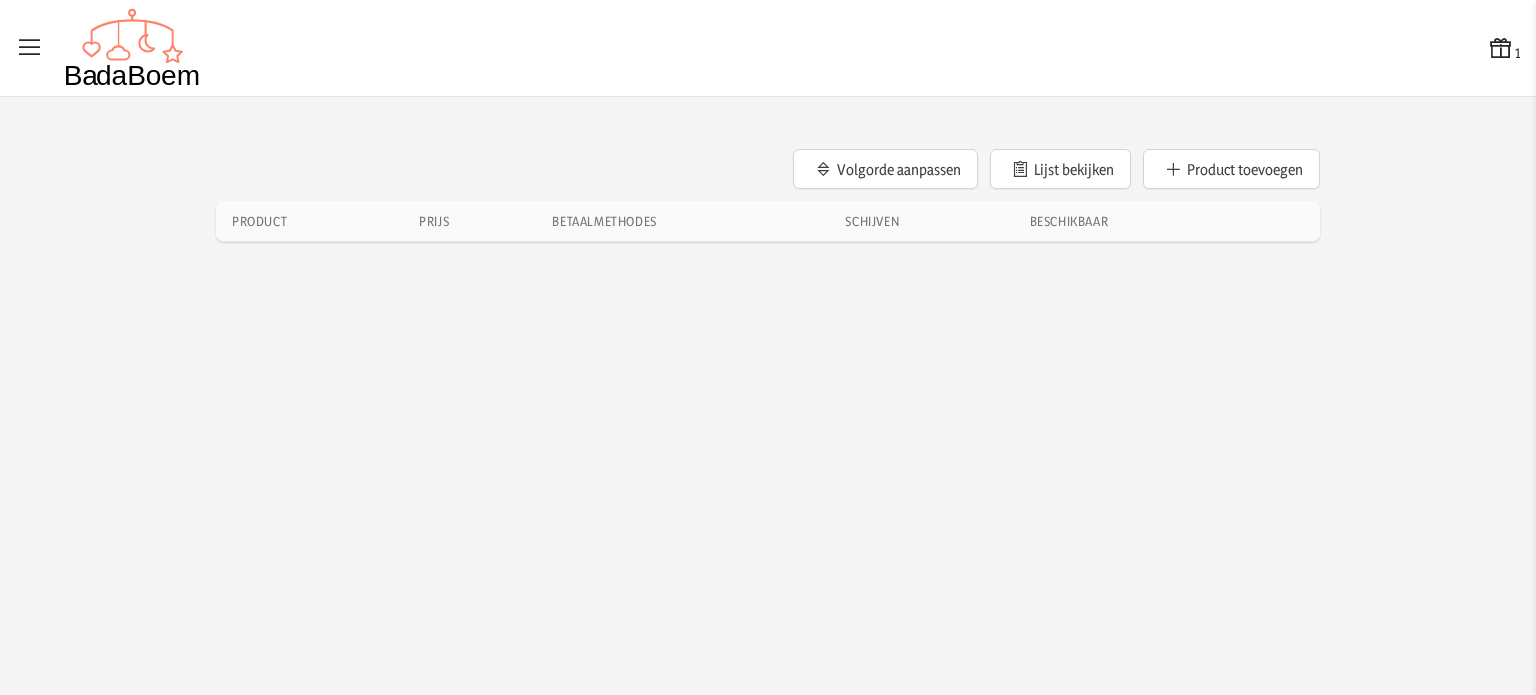 scroll, scrollTop: 0, scrollLeft: 0, axis: both 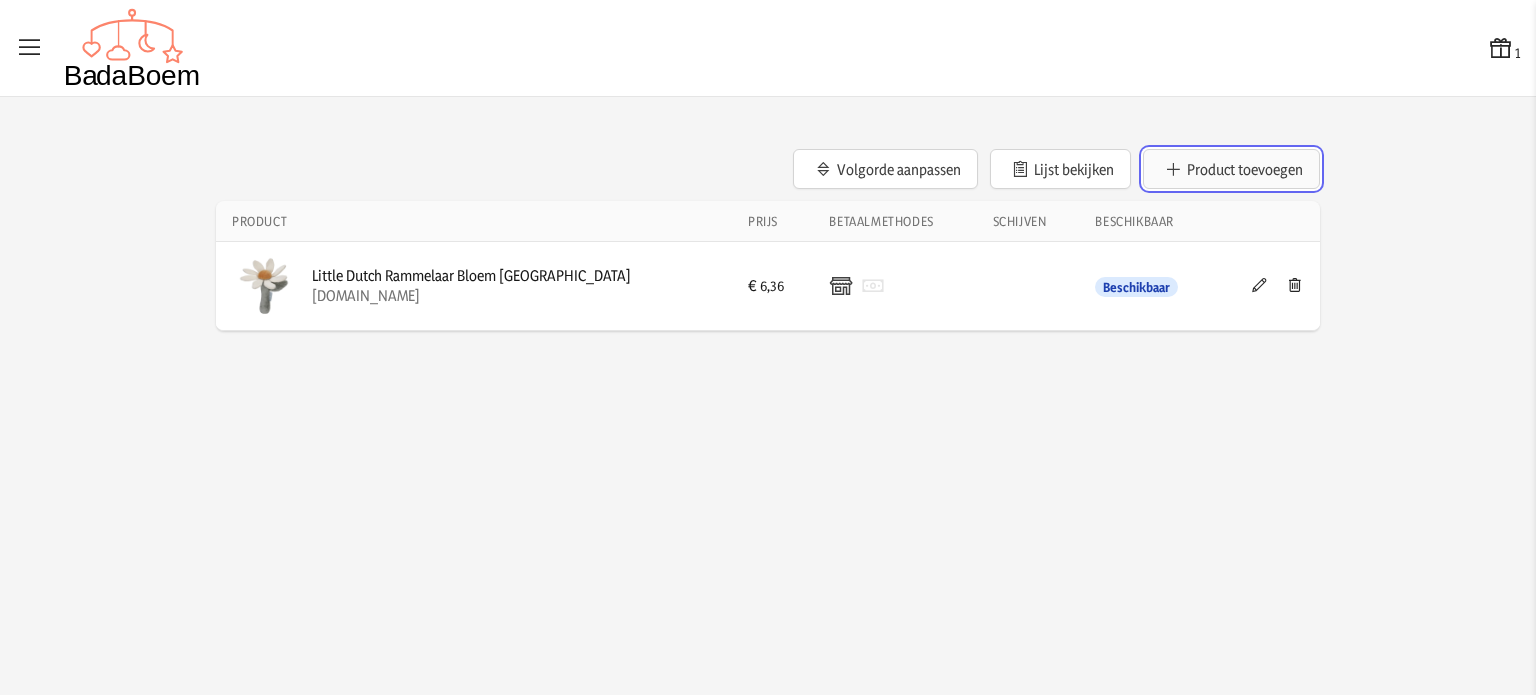 click on "Product toevoegen" 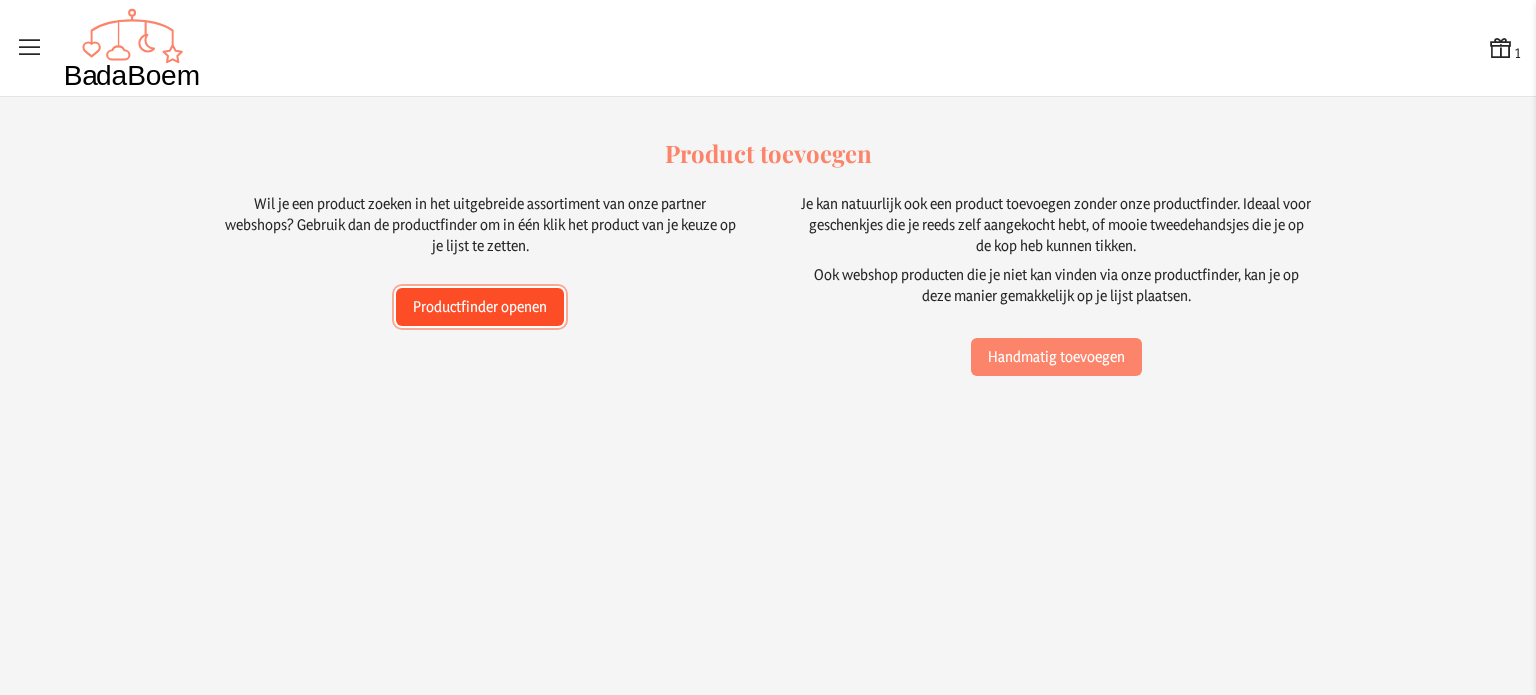 click on "Productfinder openen" 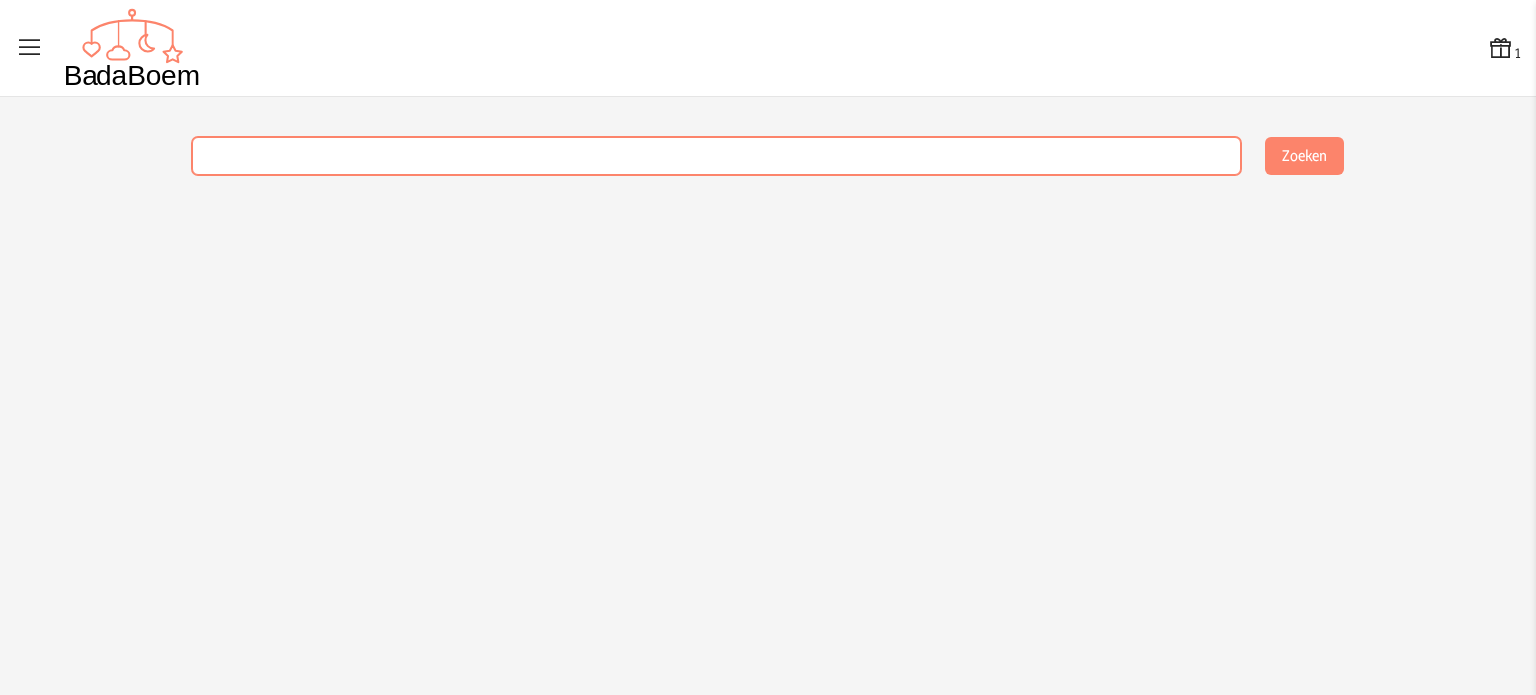 paste on "[URL][DOMAIN_NAME]" 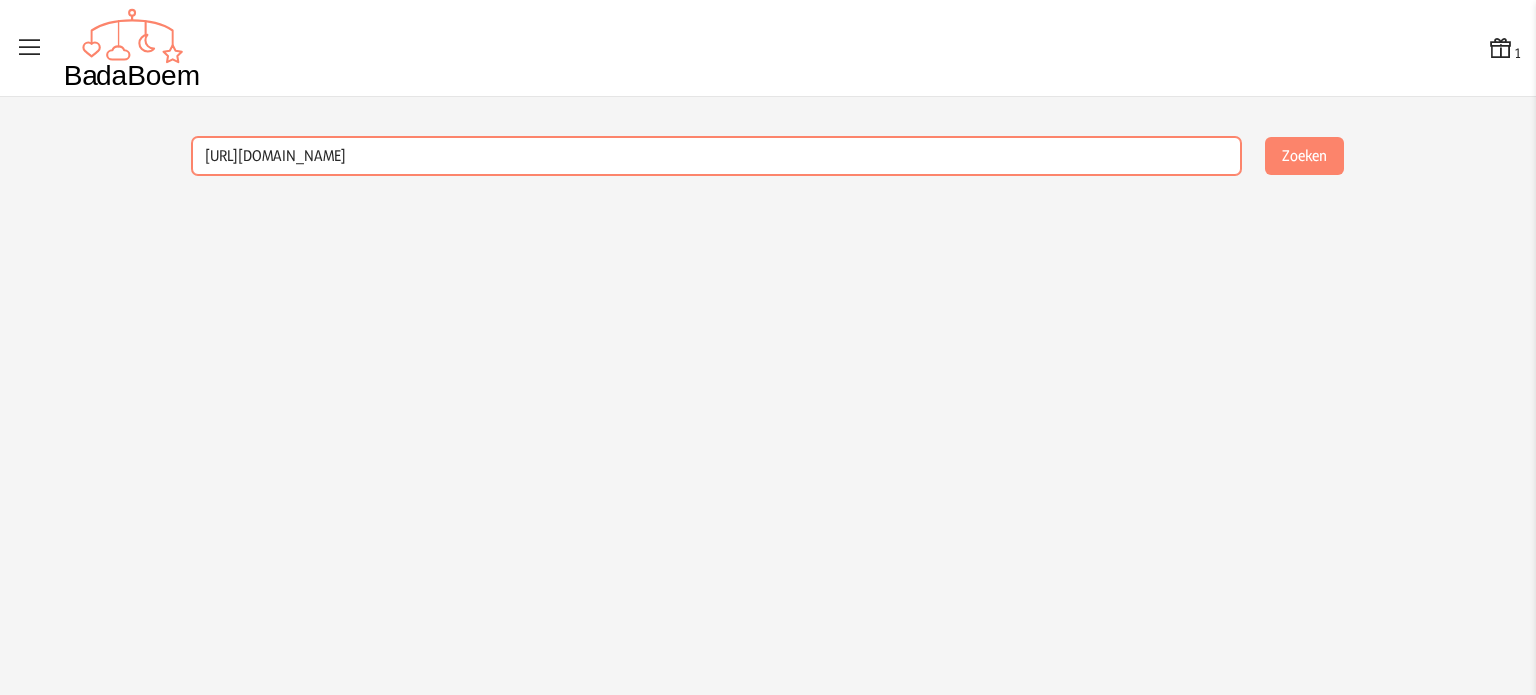 scroll, scrollTop: 0, scrollLeft: 1216, axis: horizontal 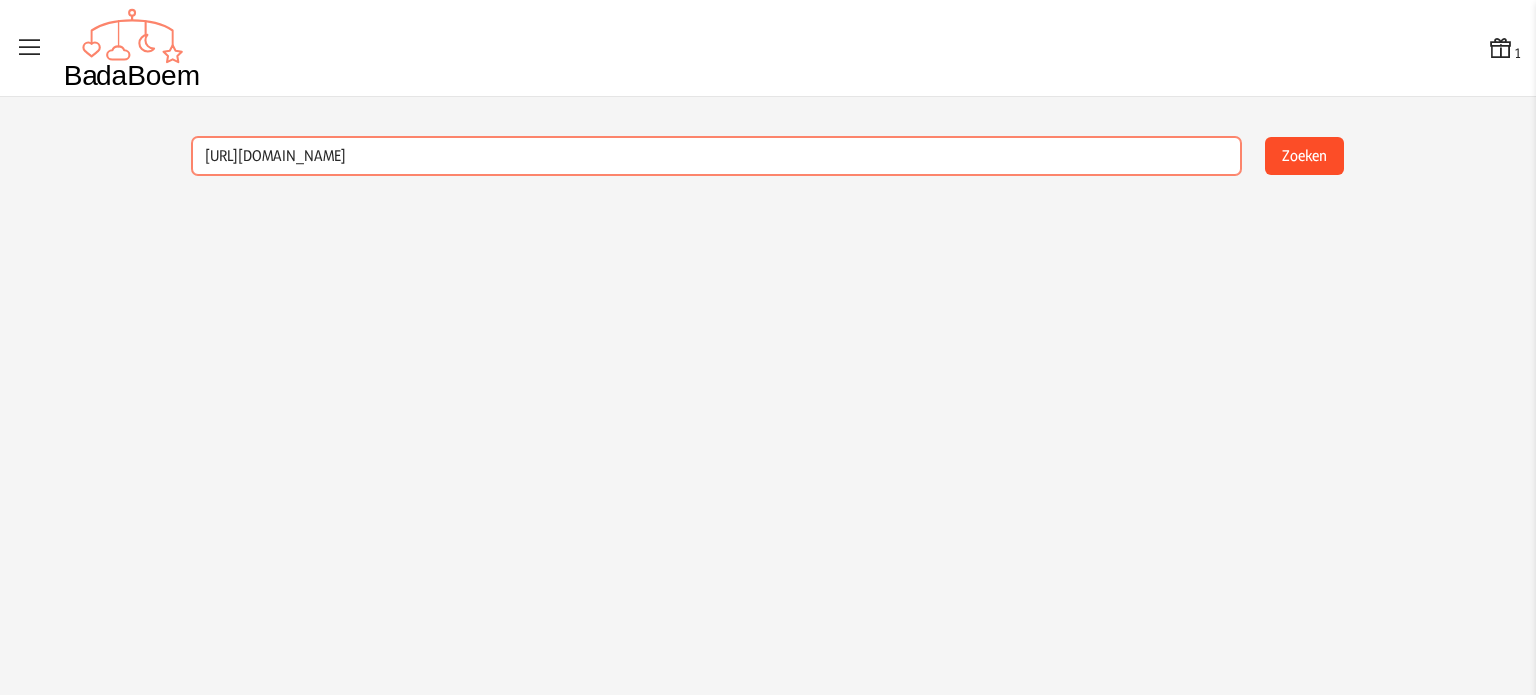 type on "[URL][DOMAIN_NAME]" 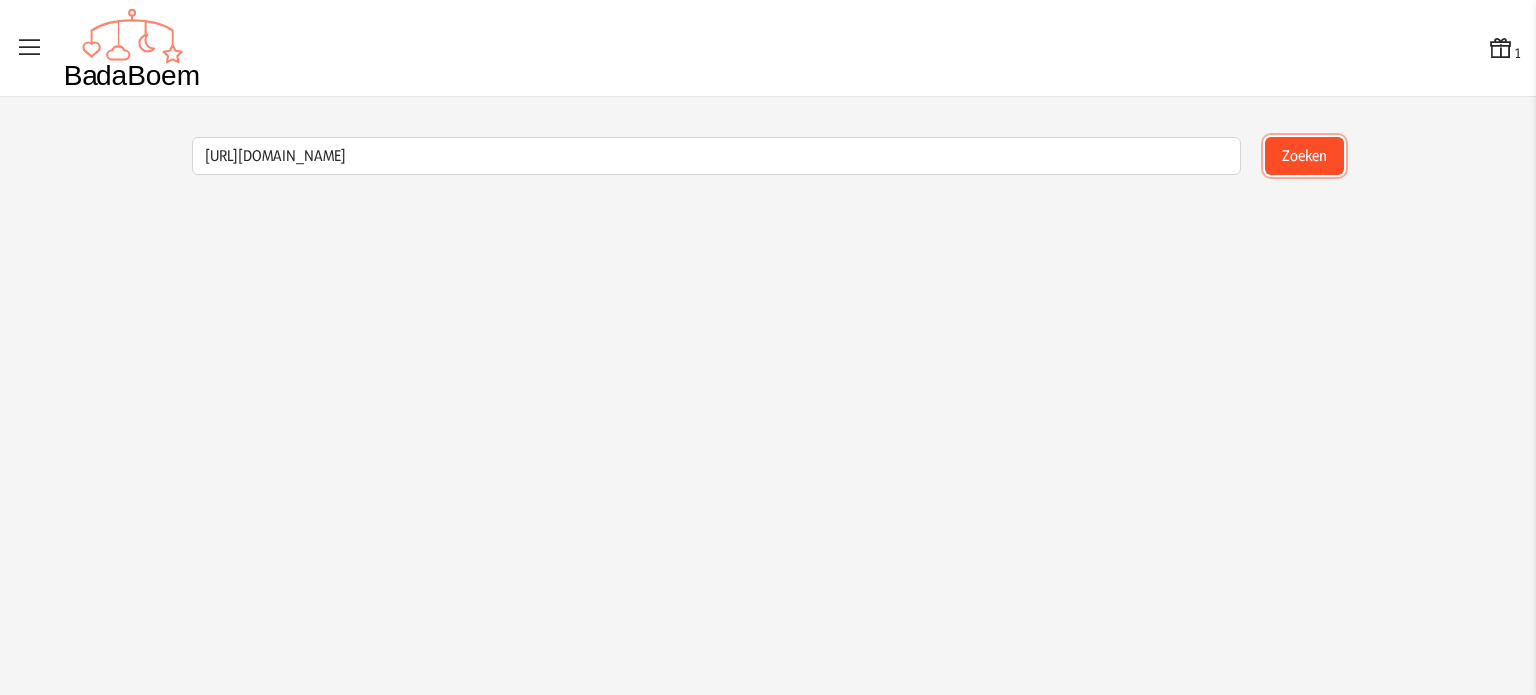 scroll, scrollTop: 0, scrollLeft: 0, axis: both 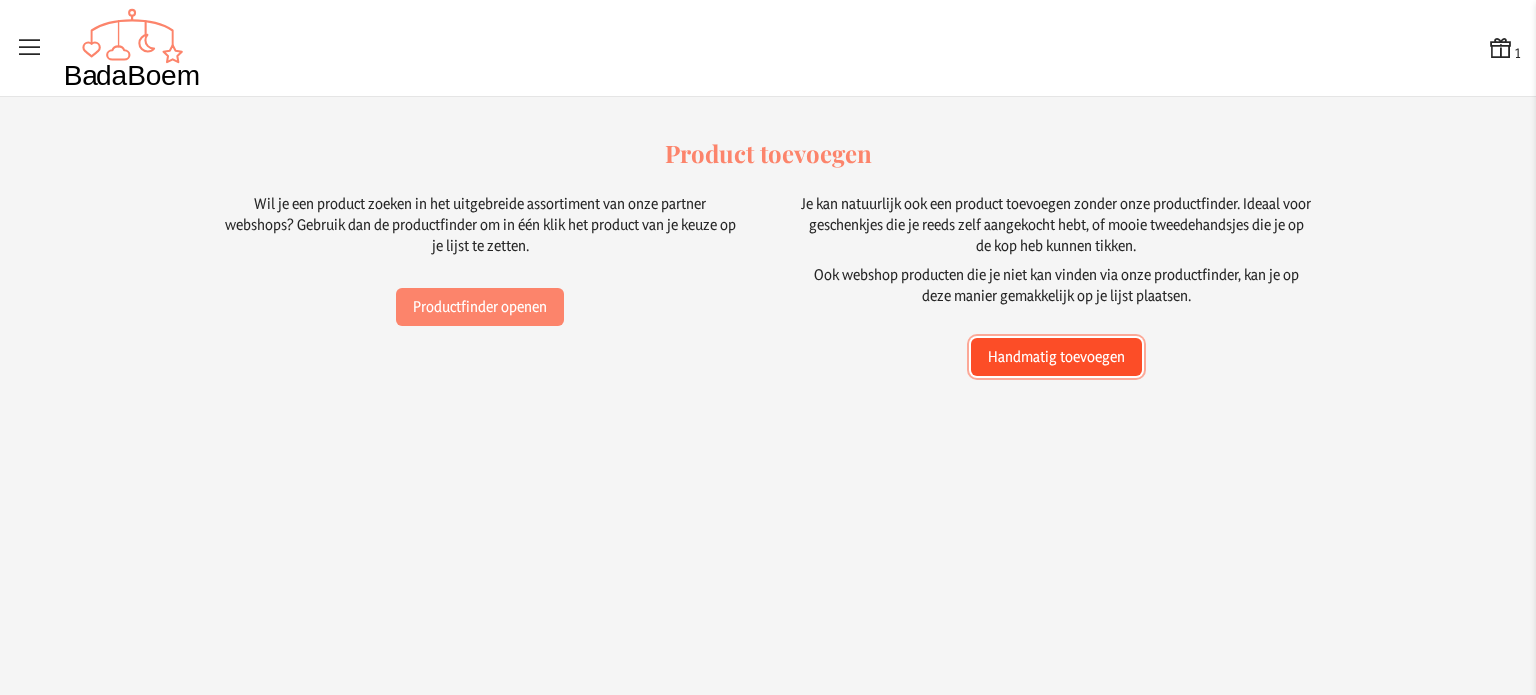 click on "Handmatig toevoegen" 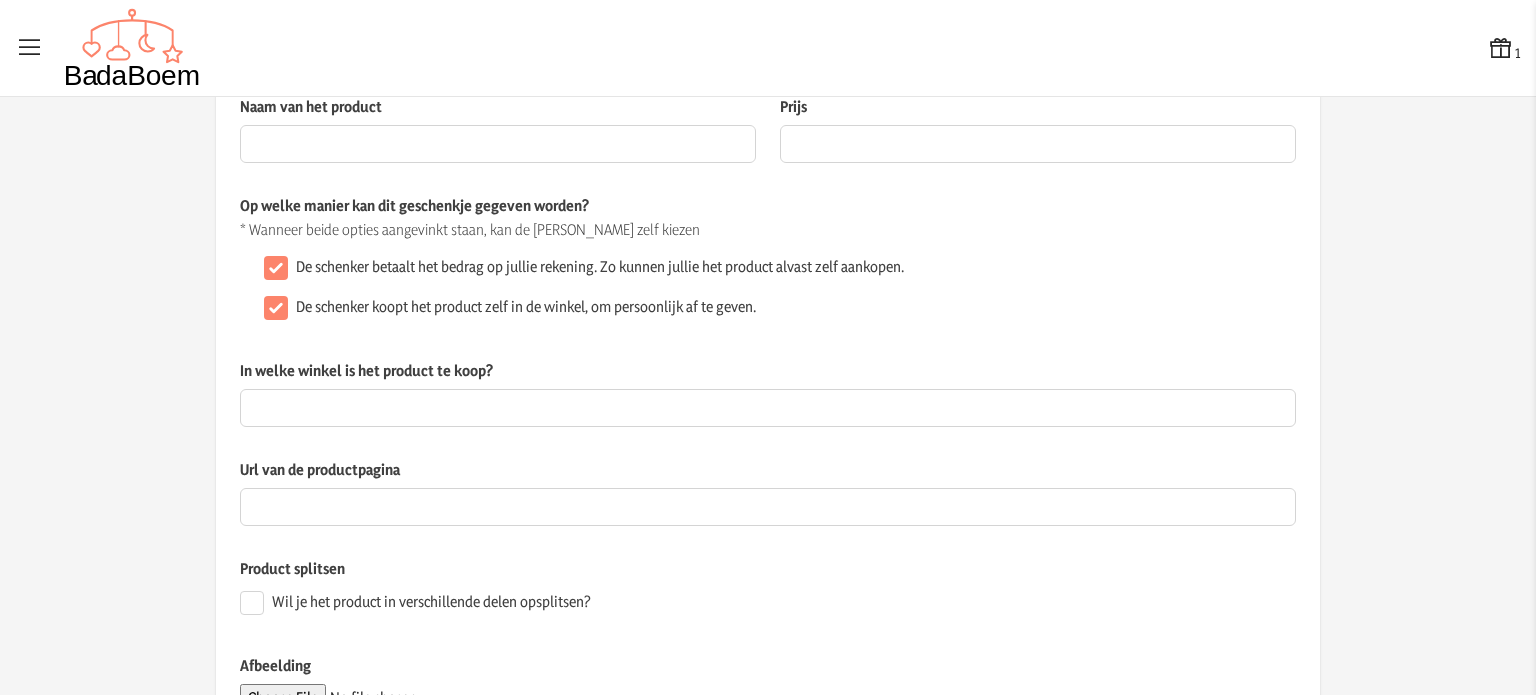 scroll, scrollTop: 200, scrollLeft: 0, axis: vertical 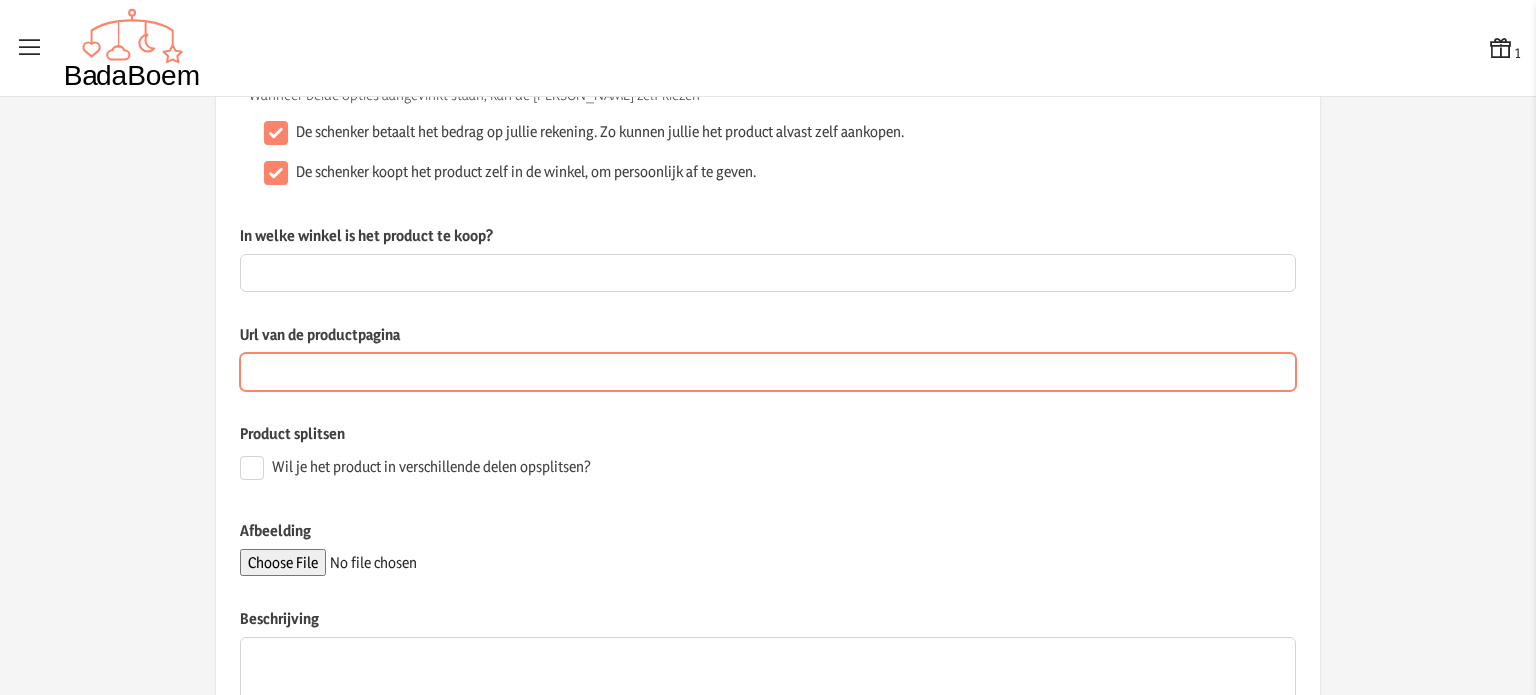 paste on "[URL][DOMAIN_NAME]" 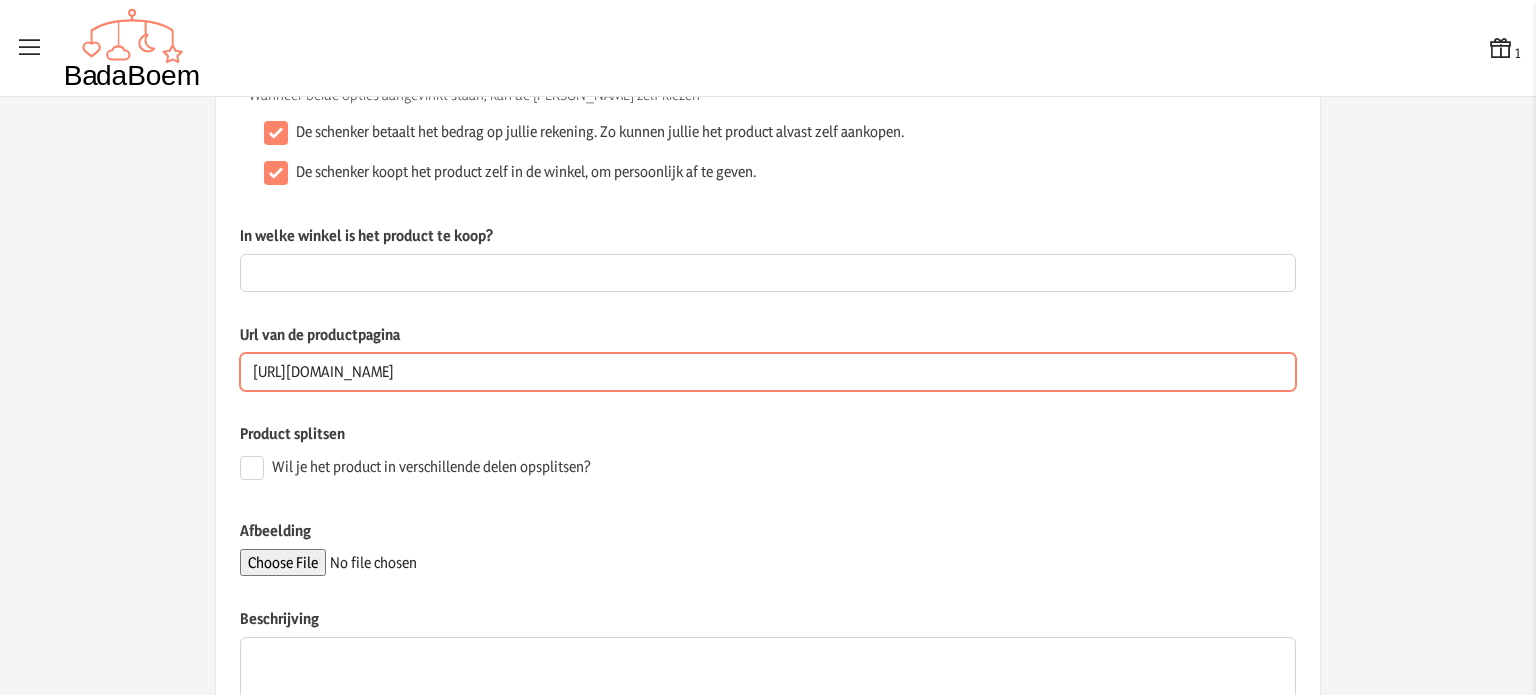 scroll, scrollTop: 0, scrollLeft: 1209, axis: horizontal 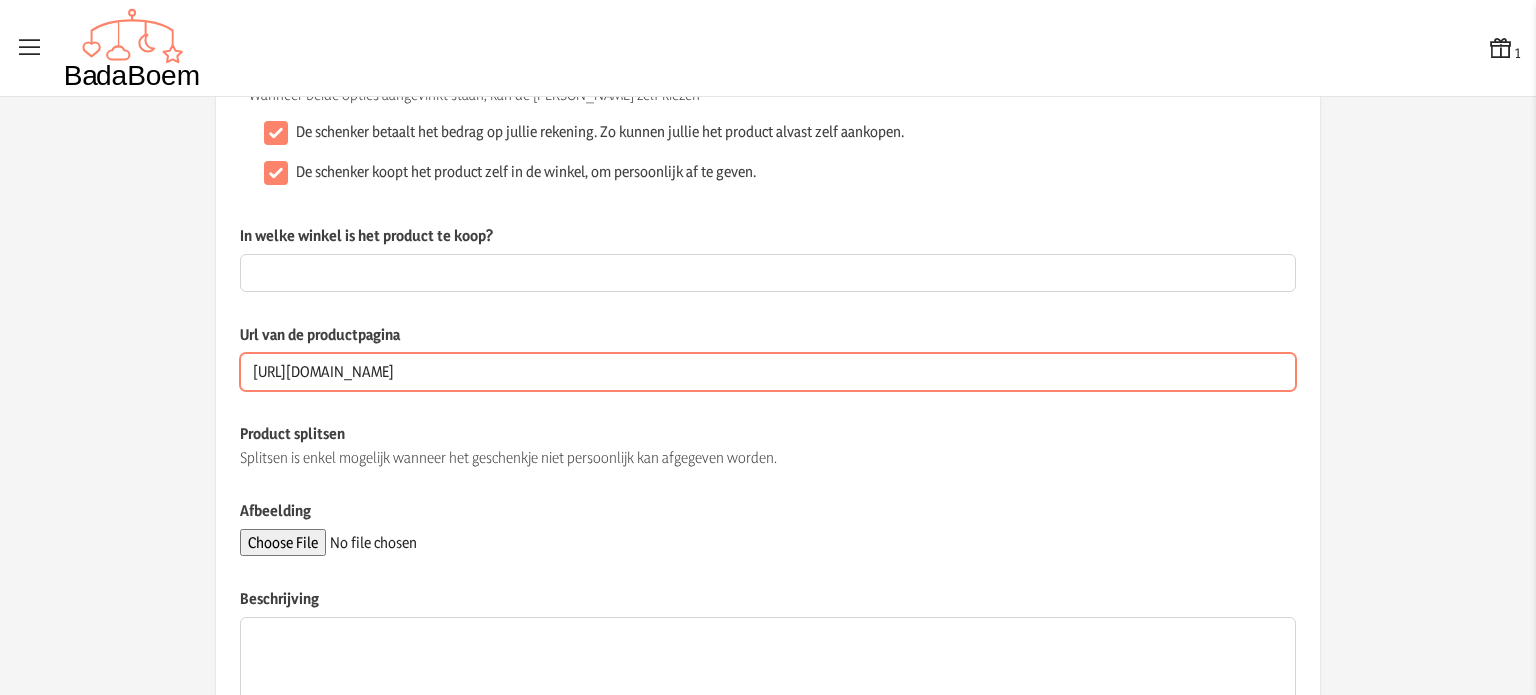 type on "[URL][DOMAIN_NAME]" 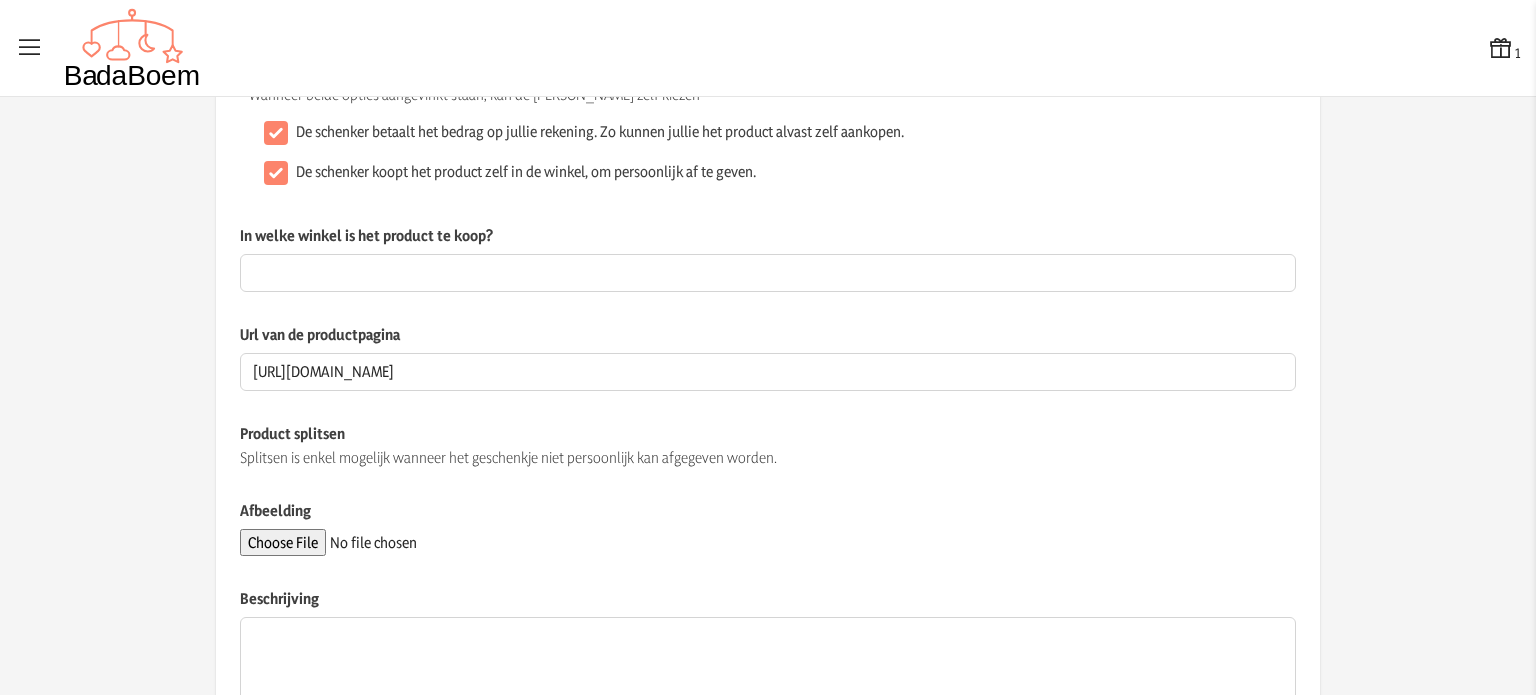 scroll, scrollTop: 0, scrollLeft: 0, axis: both 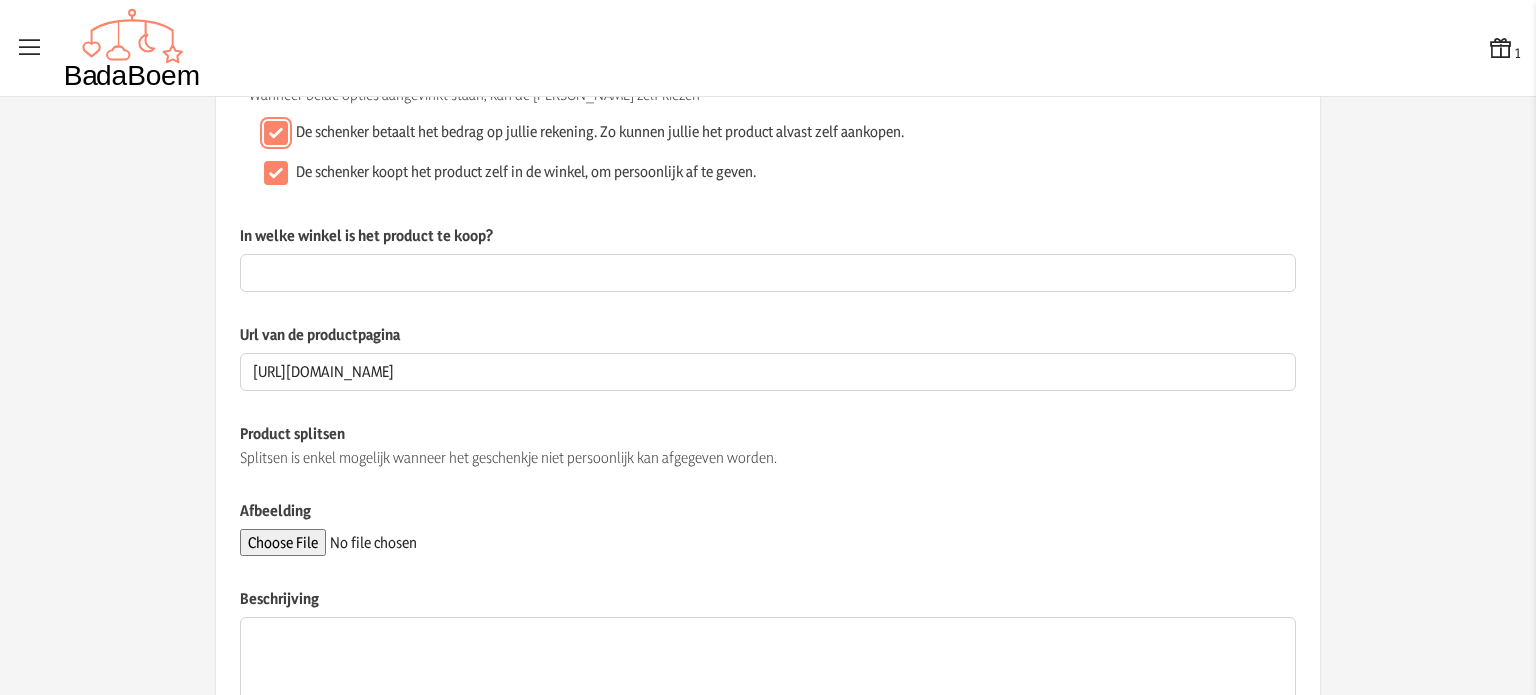 click on "De schenker betaalt het bedrag op jullie rekening. Zo kunnen jullie het product alvast zelf aankopen." at bounding box center (276, 133) 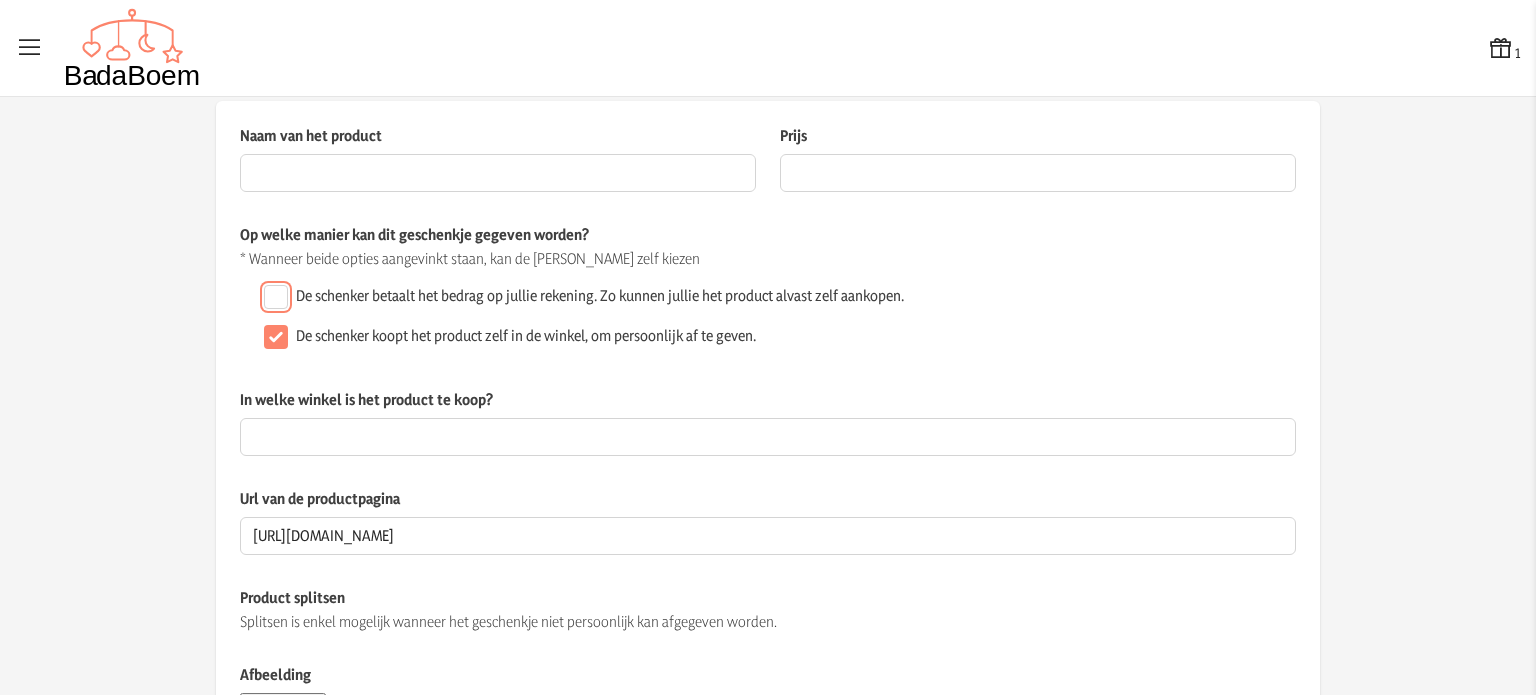 scroll, scrollTop: 0, scrollLeft: 0, axis: both 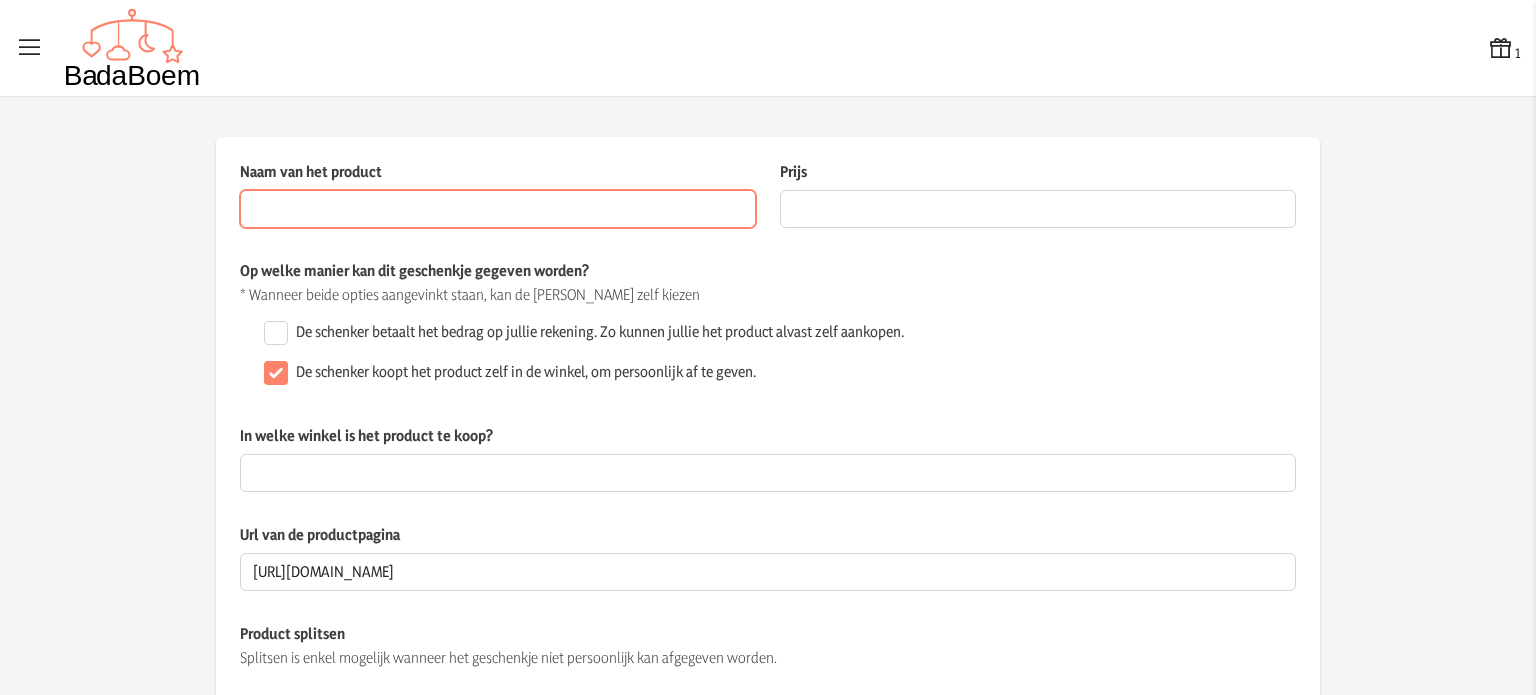 click on "Naam van het product" at bounding box center [498, 209] 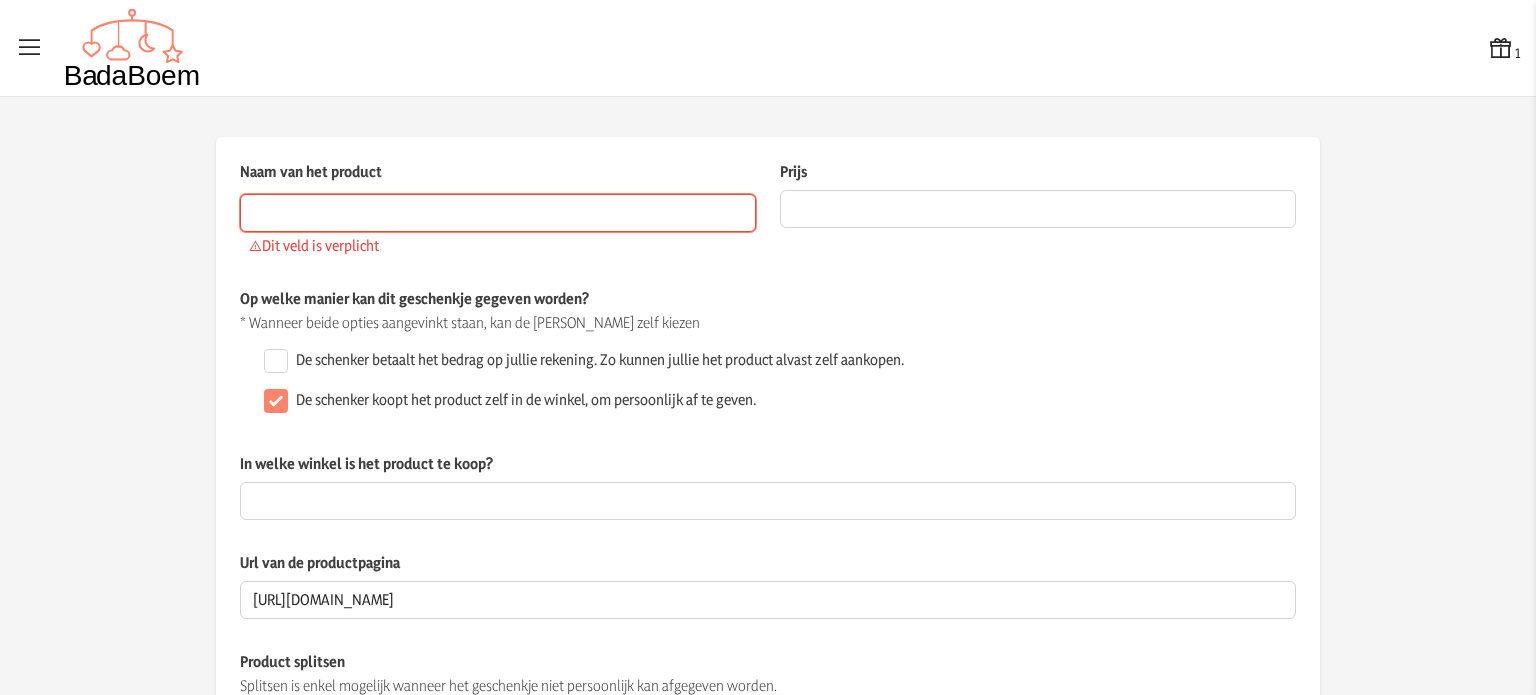 paste on "Miss [PERSON_NAME]- en Verzorgingstas" 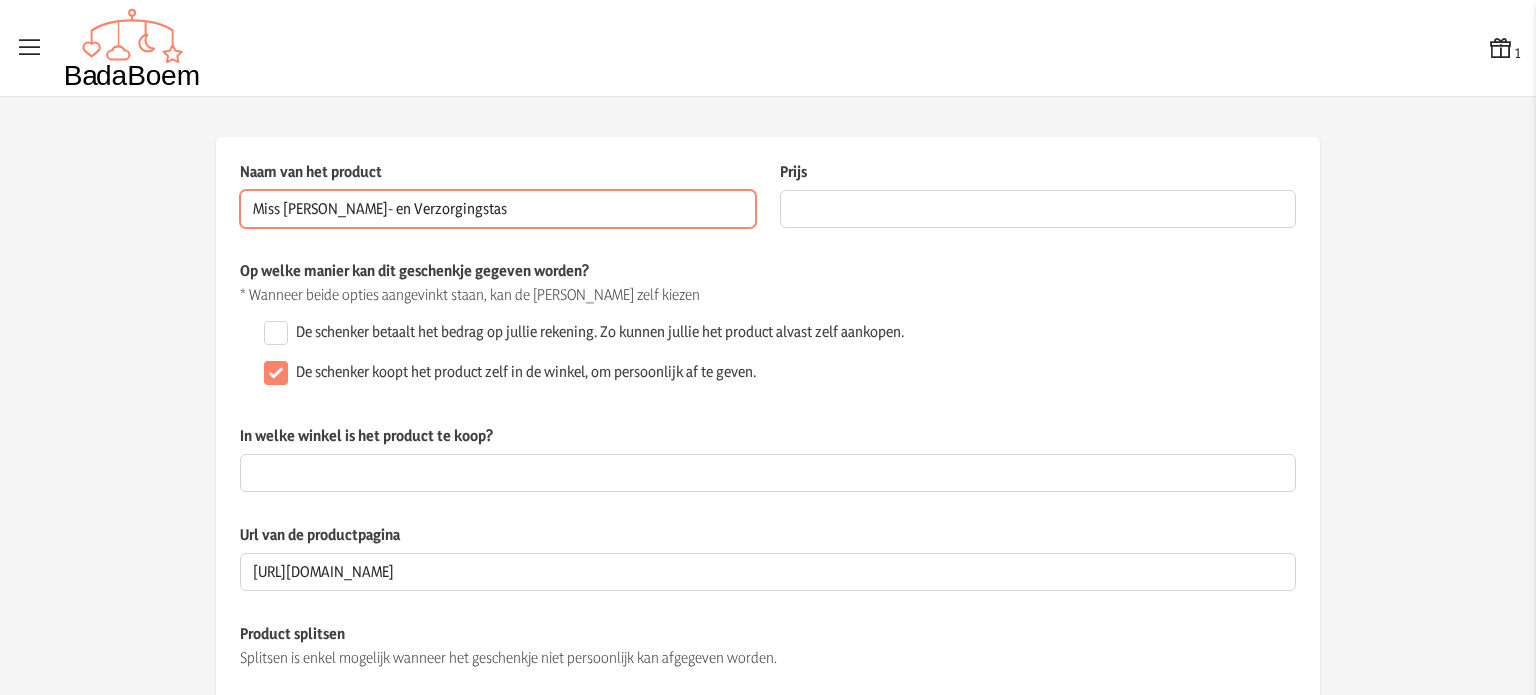 type on "Miss [PERSON_NAME]- en Verzorgingstas" 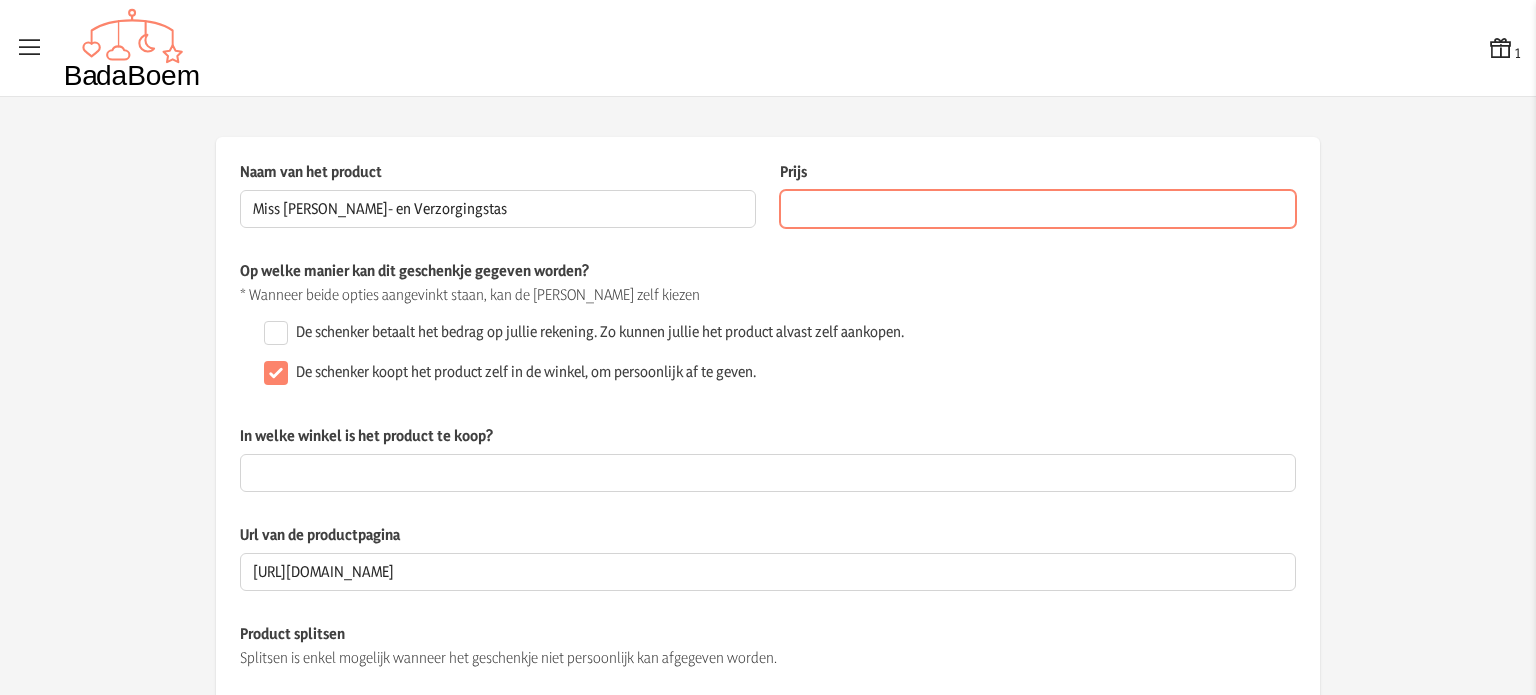 click on "Prijs" at bounding box center [1038, 209] 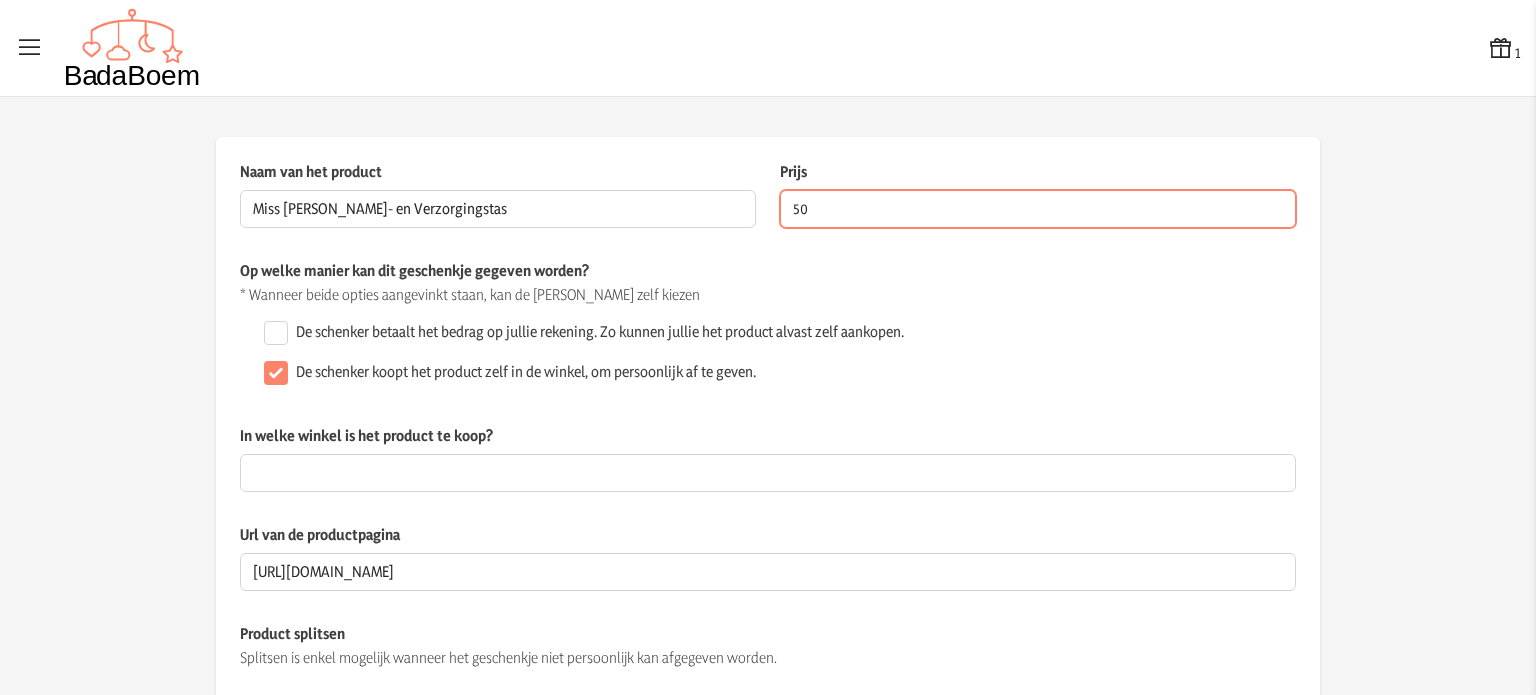 type on "50" 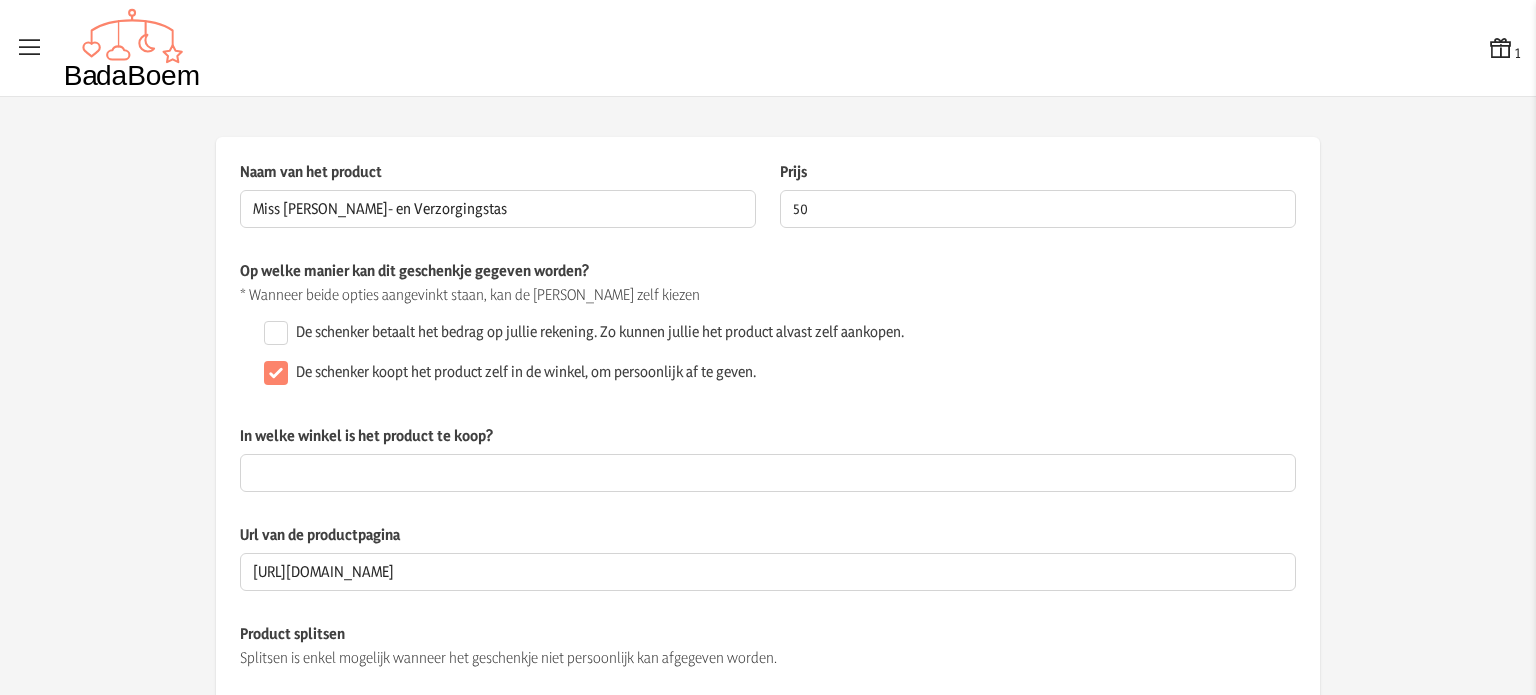 click on "De schenker betaalt het bedrag op jullie rekening. Zo kunnen jullie het product alvast zelf aankopen." 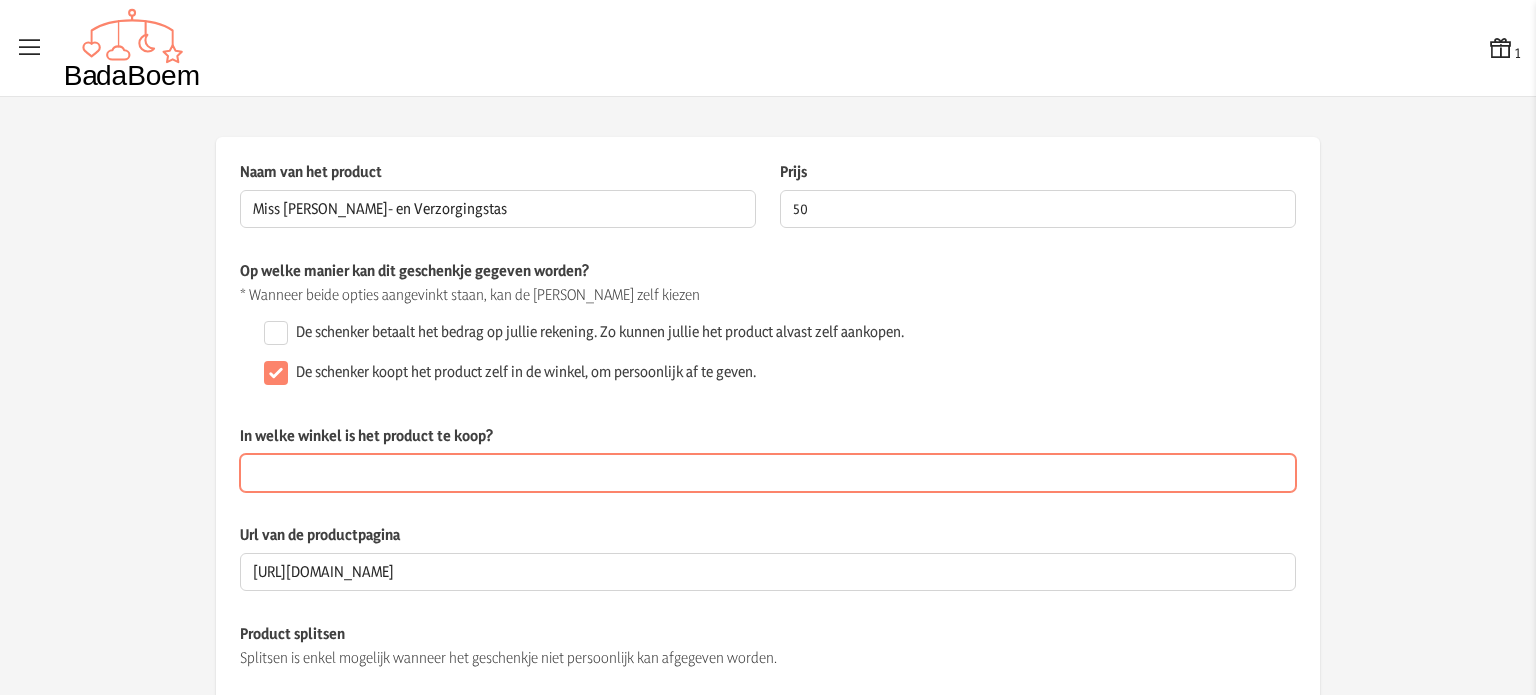 click on "In welke winkel is het product te koop?" at bounding box center [768, 473] 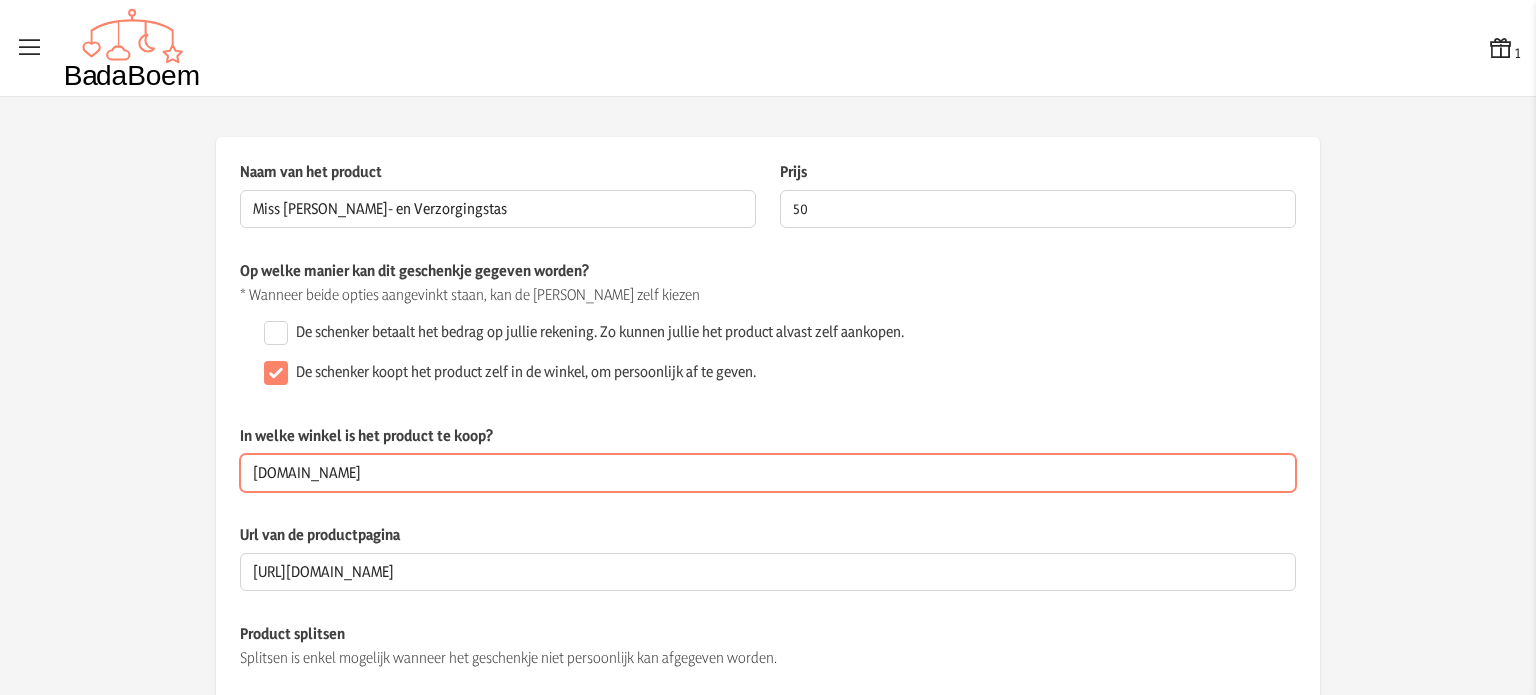 type on "[DOMAIN_NAME]" 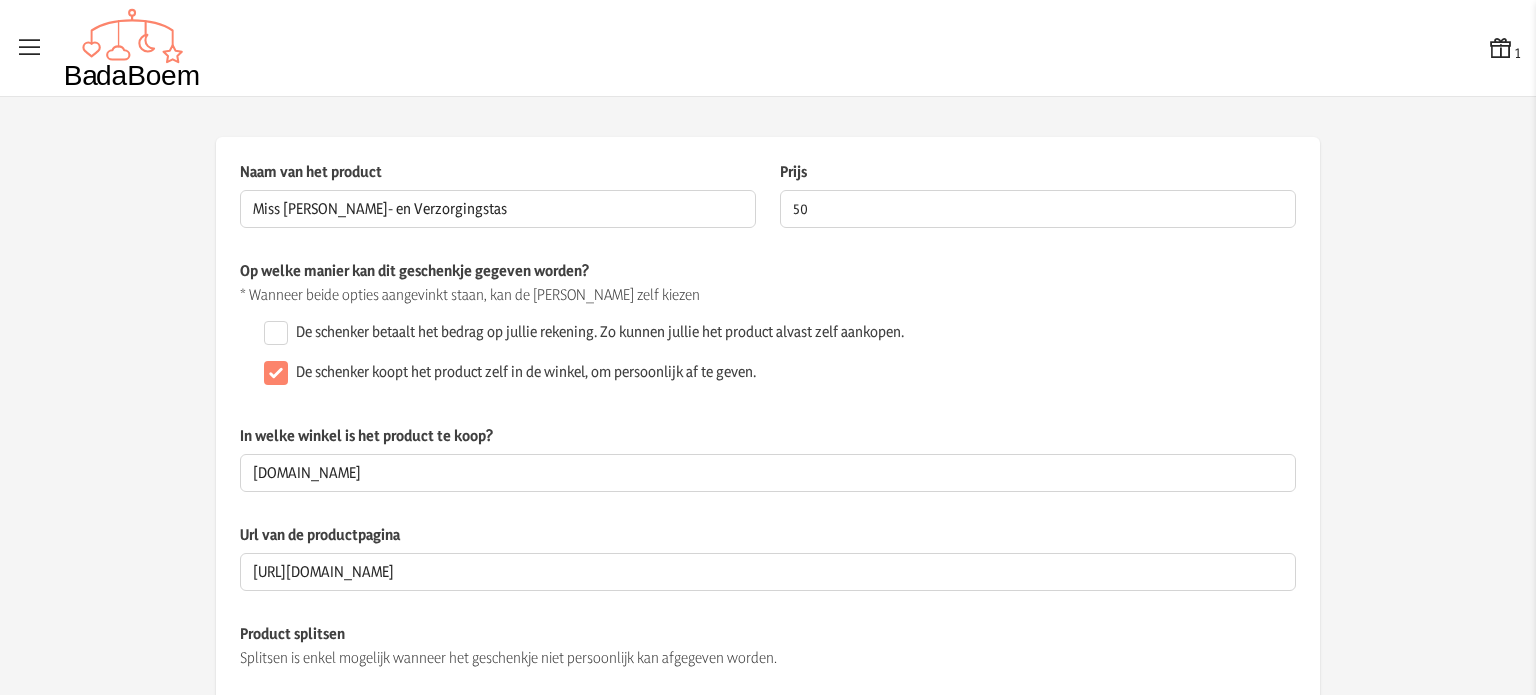 click on "Op welke manier kan dit geschenkje gegeven worden? * Wanneer beide opties aangevinkt staan, kan de schenker zelf kiezen  De schenker betaalt het bedrag op jullie rekening. Zo kunnen jullie het product alvast zelf aankopen.   De schenker koopt het product zelf in de winkel, om persoonlijk af te geven." 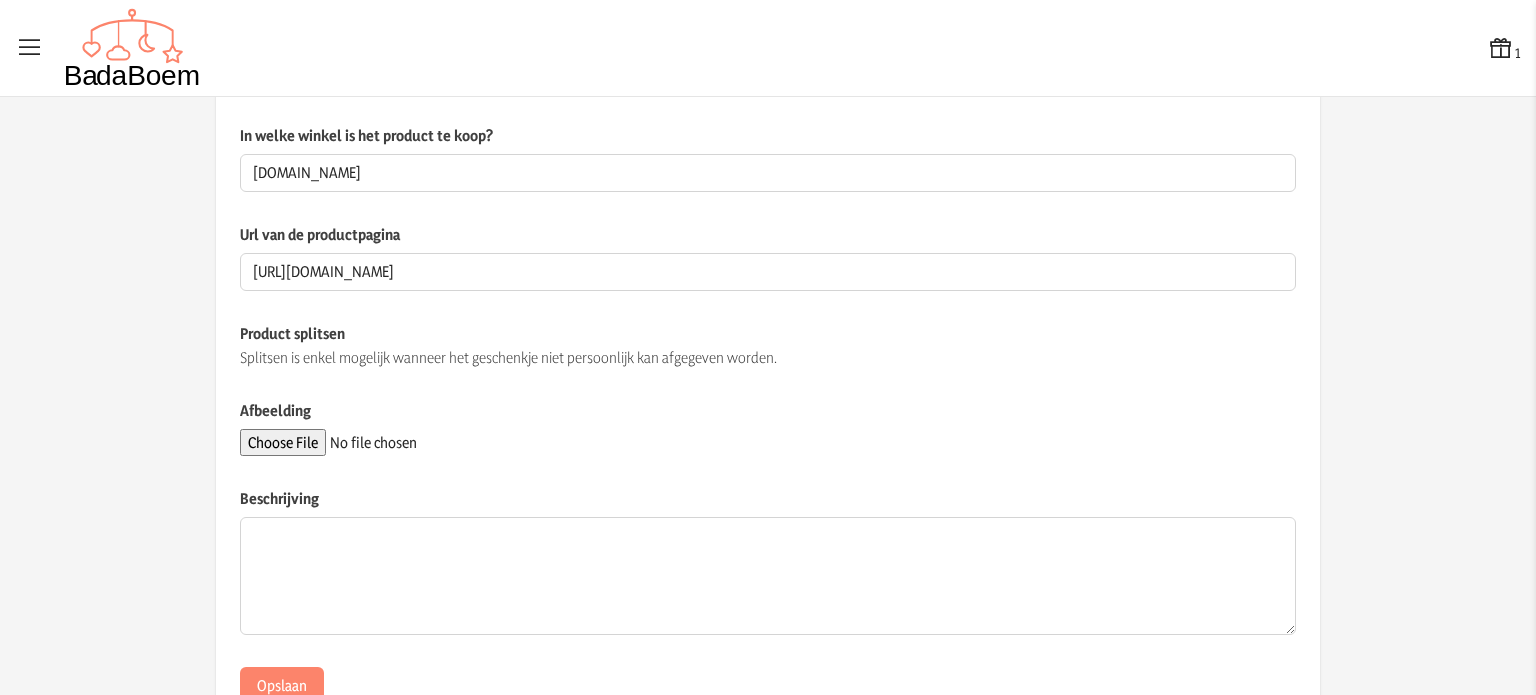 scroll, scrollTop: 371, scrollLeft: 0, axis: vertical 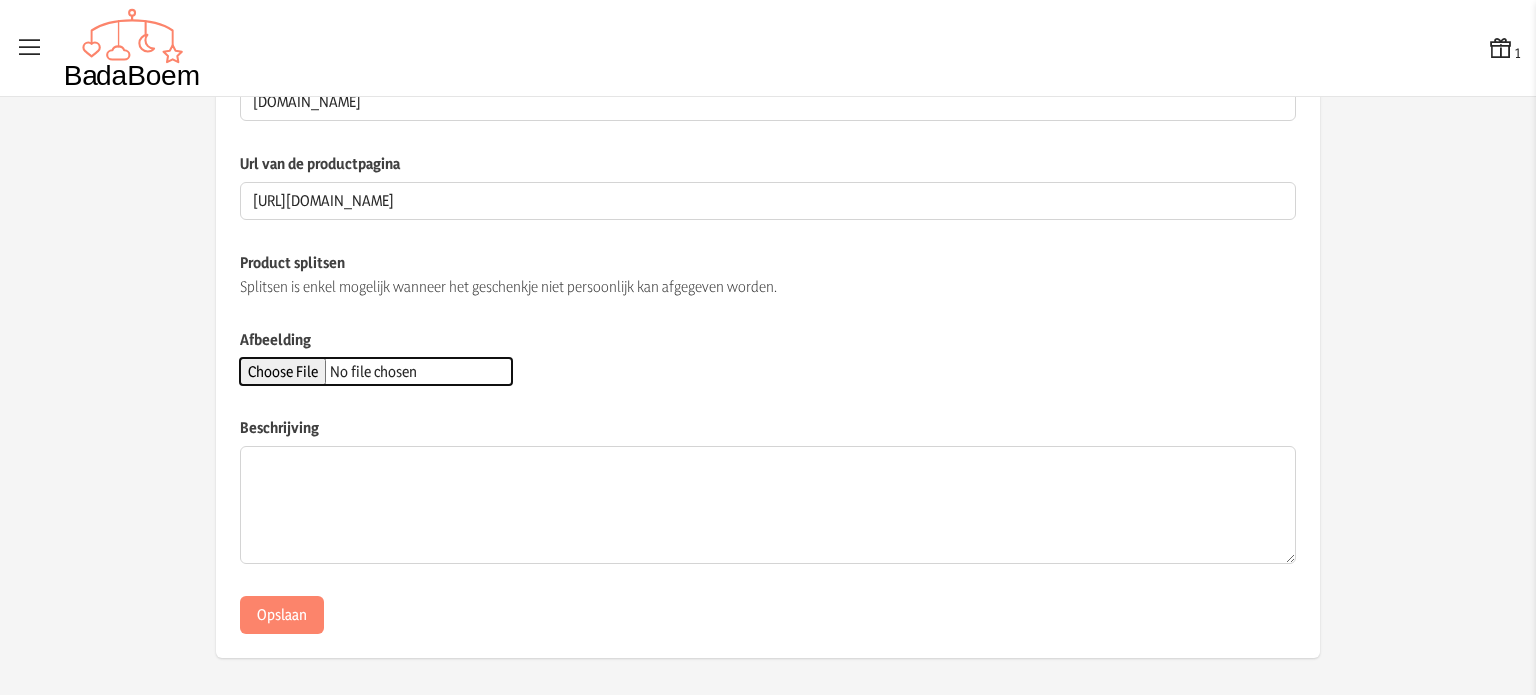 click on "Afbeelding" at bounding box center [376, 371] 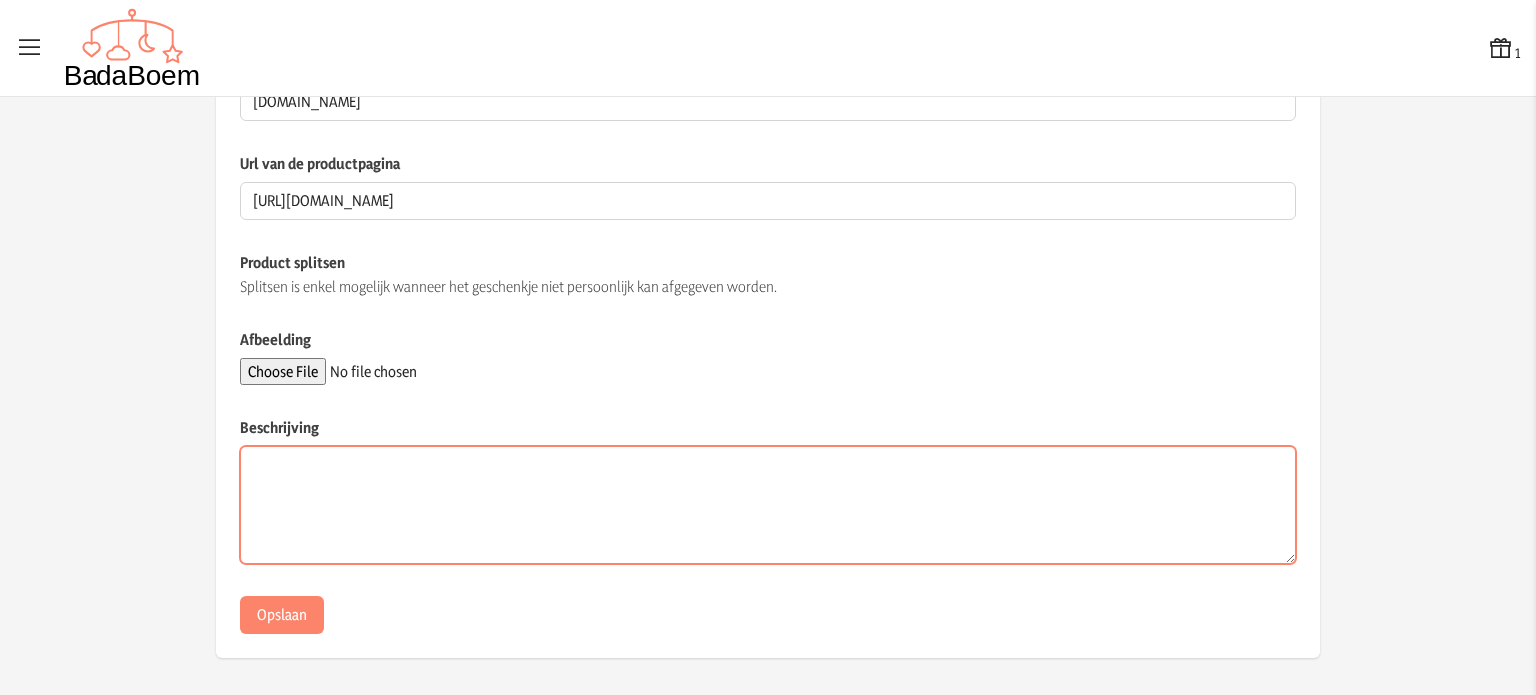 paste on "Miss [PERSON_NAME] staat voor kwalitatief hoogwaardige handtassen, rugzakken en portemonnees met vrolijke printen. [DEMOGRAPHIC_DATA] de keuze om gebruik te maken van onderscheidende trendy materialen, zoals zeildoek en canvas, dragen zorg voor het unieke karakter van onze MISS [PERSON_NAME] collecties. Uiteraard dragen wij zorg voor een kwaliteitscontrole met een hoge standaard. Kort samengevat een collectie waar je zeker vrolijk van wordt met een verrassend prijskaartje." 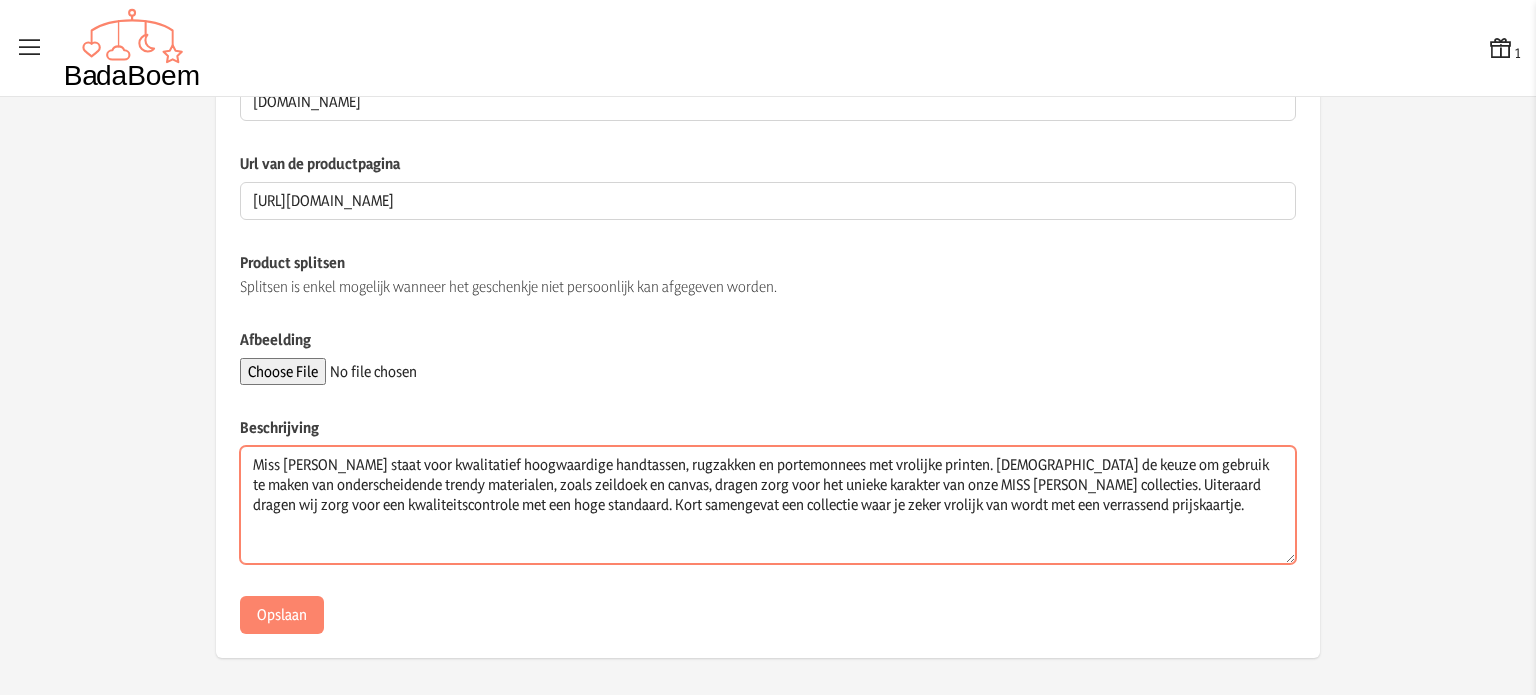 type on "Miss [PERSON_NAME] staat voor kwalitatief hoogwaardige handtassen, rugzakken en portemonnees met vrolijke printen. [DEMOGRAPHIC_DATA] de keuze om gebruik te maken van onderscheidende trendy materialen, zoals zeildoek en canvas, dragen zorg voor het unieke karakter van onze MISS [PERSON_NAME] collecties. Uiteraard dragen wij zorg voor een kwaliteitscontrole met een hoge standaard. Kort samengevat een collectie waar je zeker vrolijk van wordt met een verrassend prijskaartje." 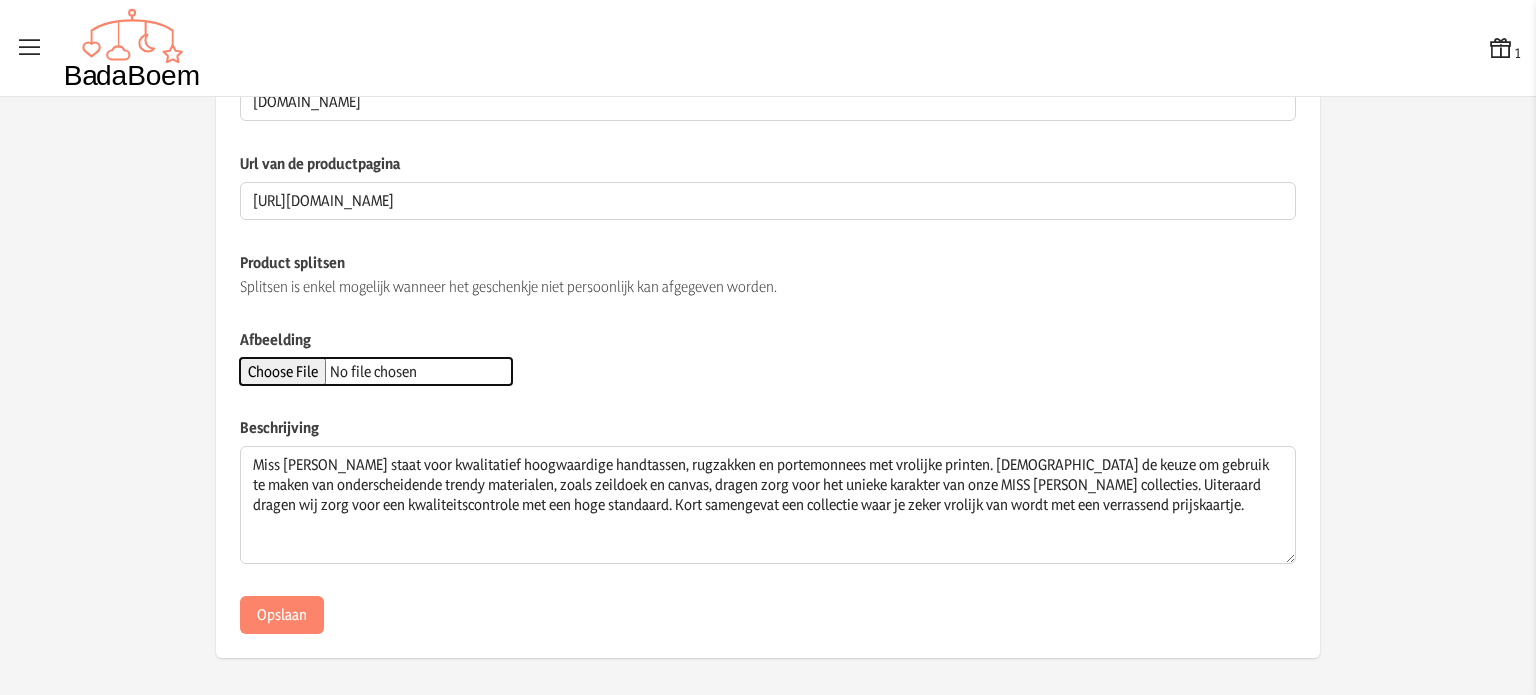 click on "Afbeelding" at bounding box center (376, 371) 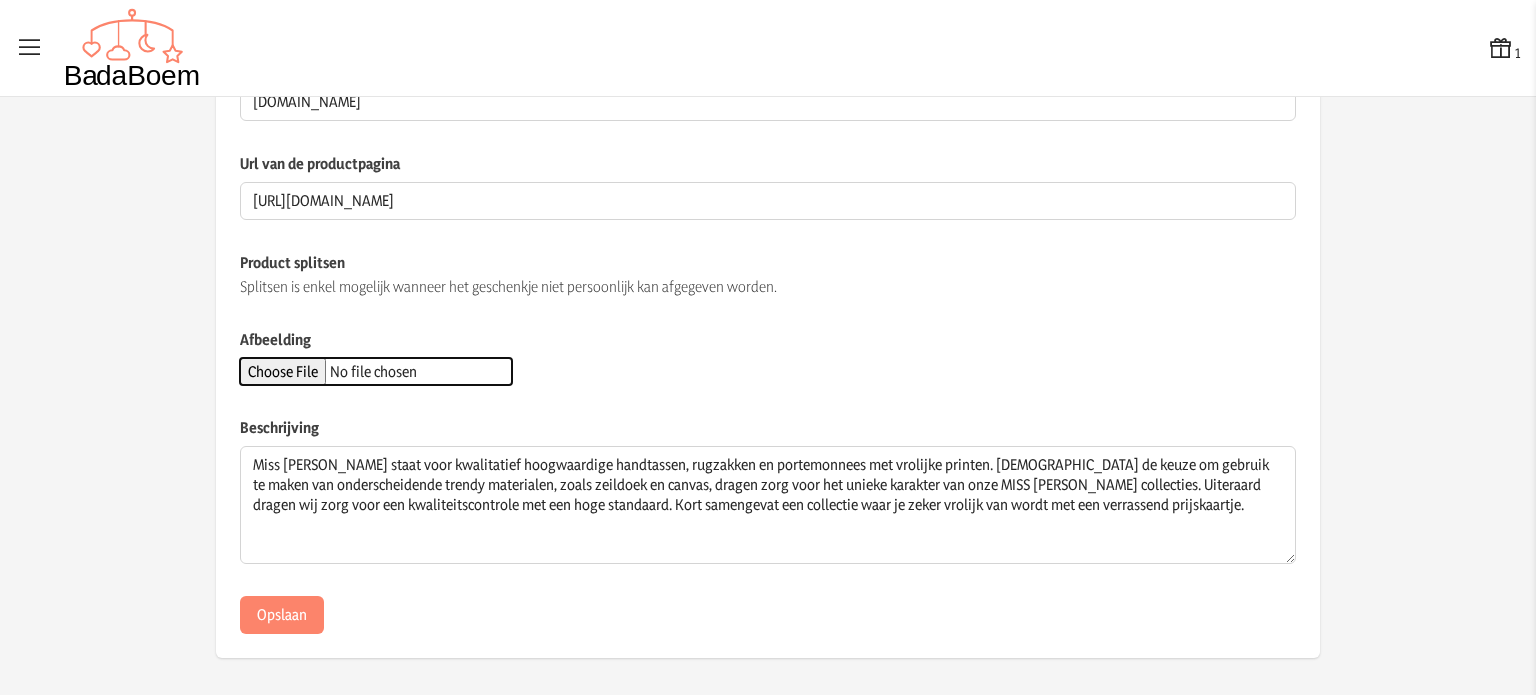 type on "C:\fakepath\550x550.jpg" 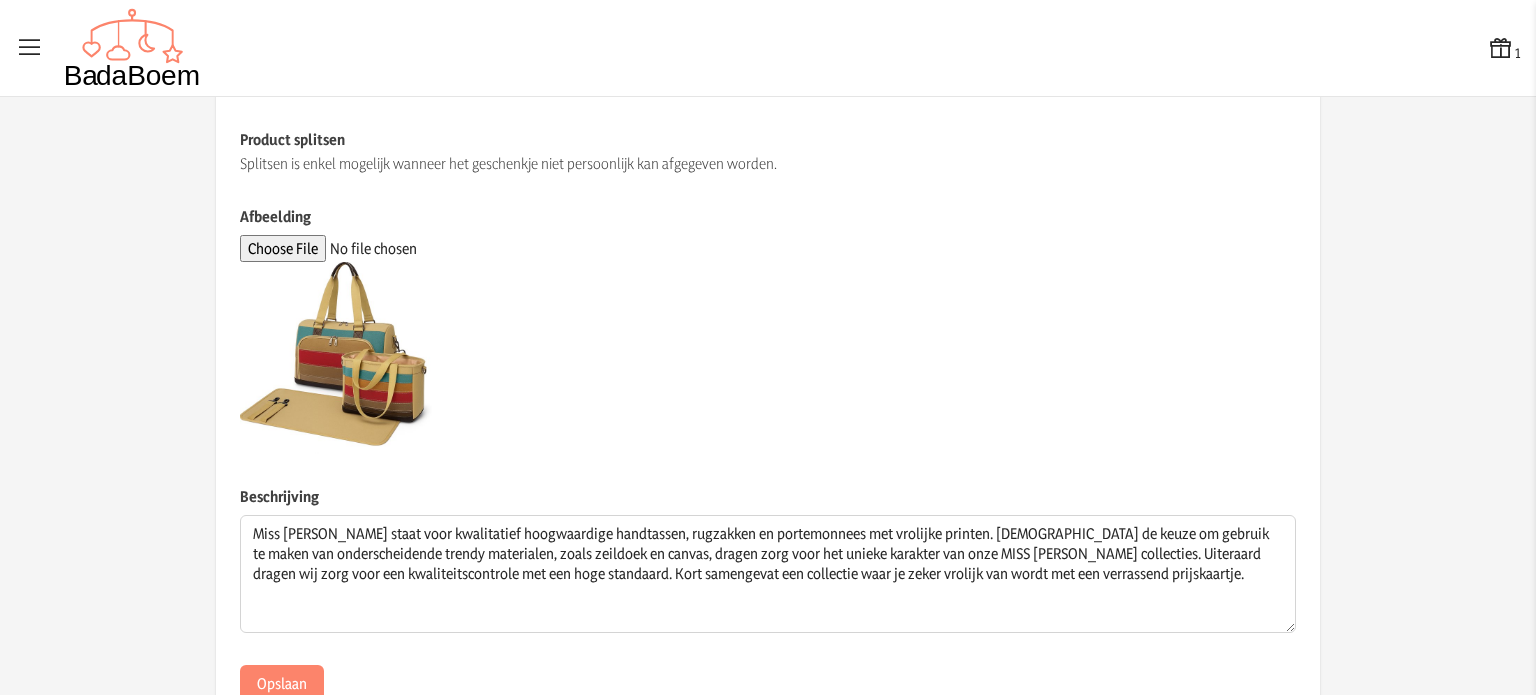 scroll, scrollTop: 563, scrollLeft: 0, axis: vertical 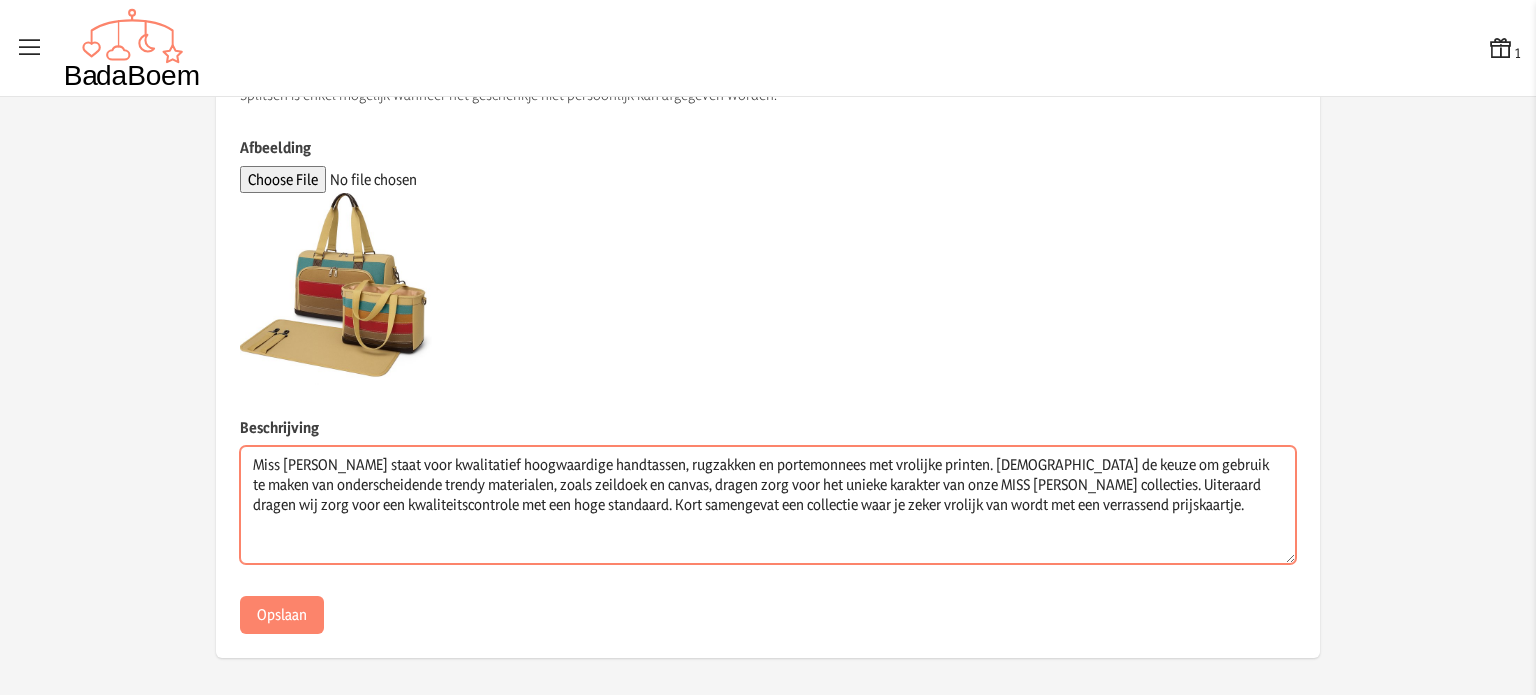 drag, startPoint x: 1108, startPoint y: 508, endPoint x: 152, endPoint y: 460, distance: 957.2043 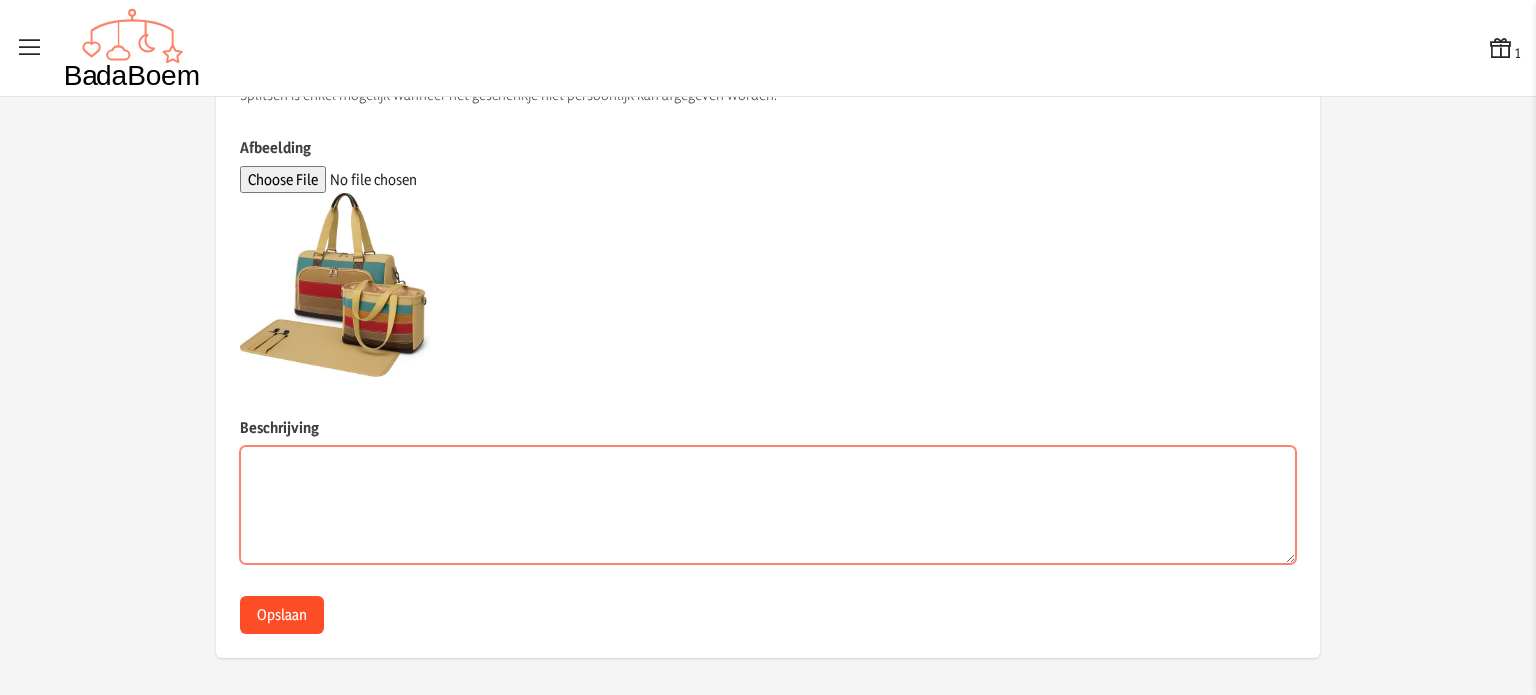type 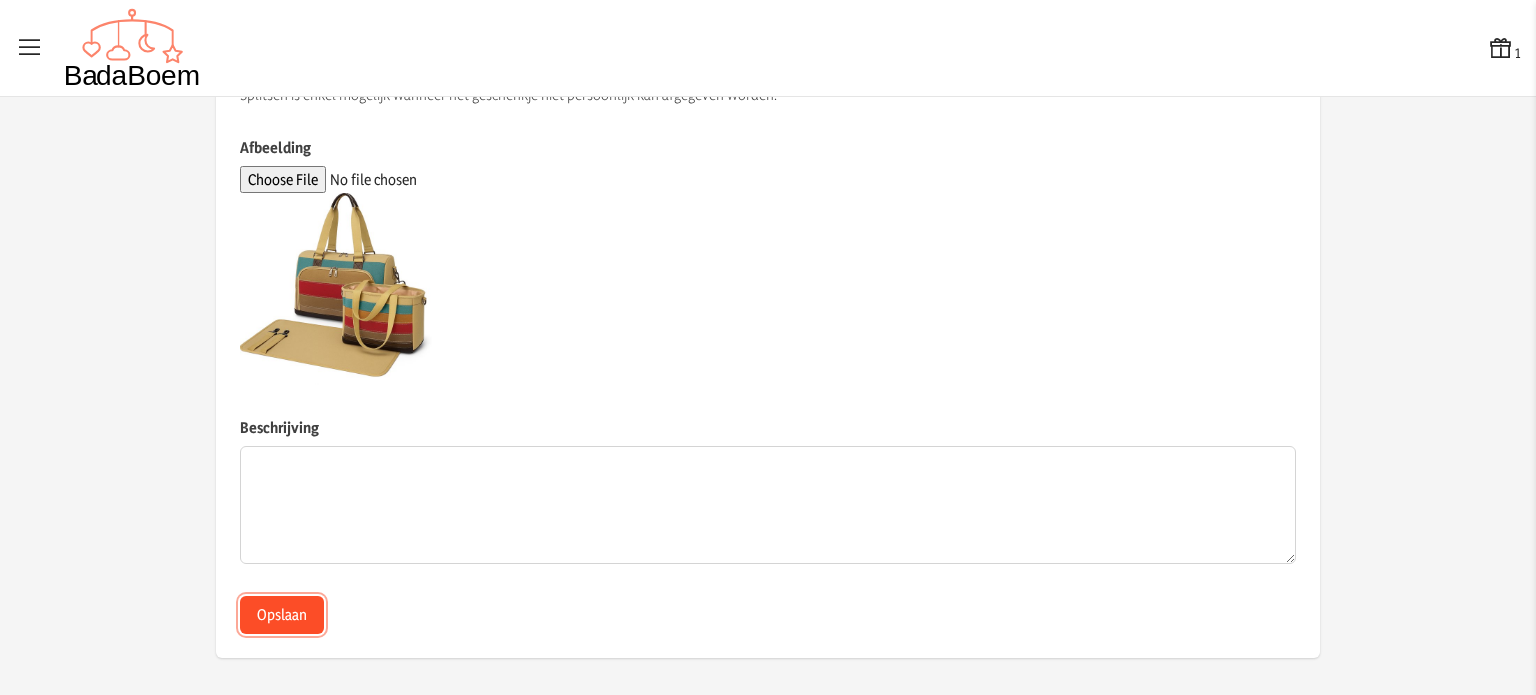click on "Opslaan" 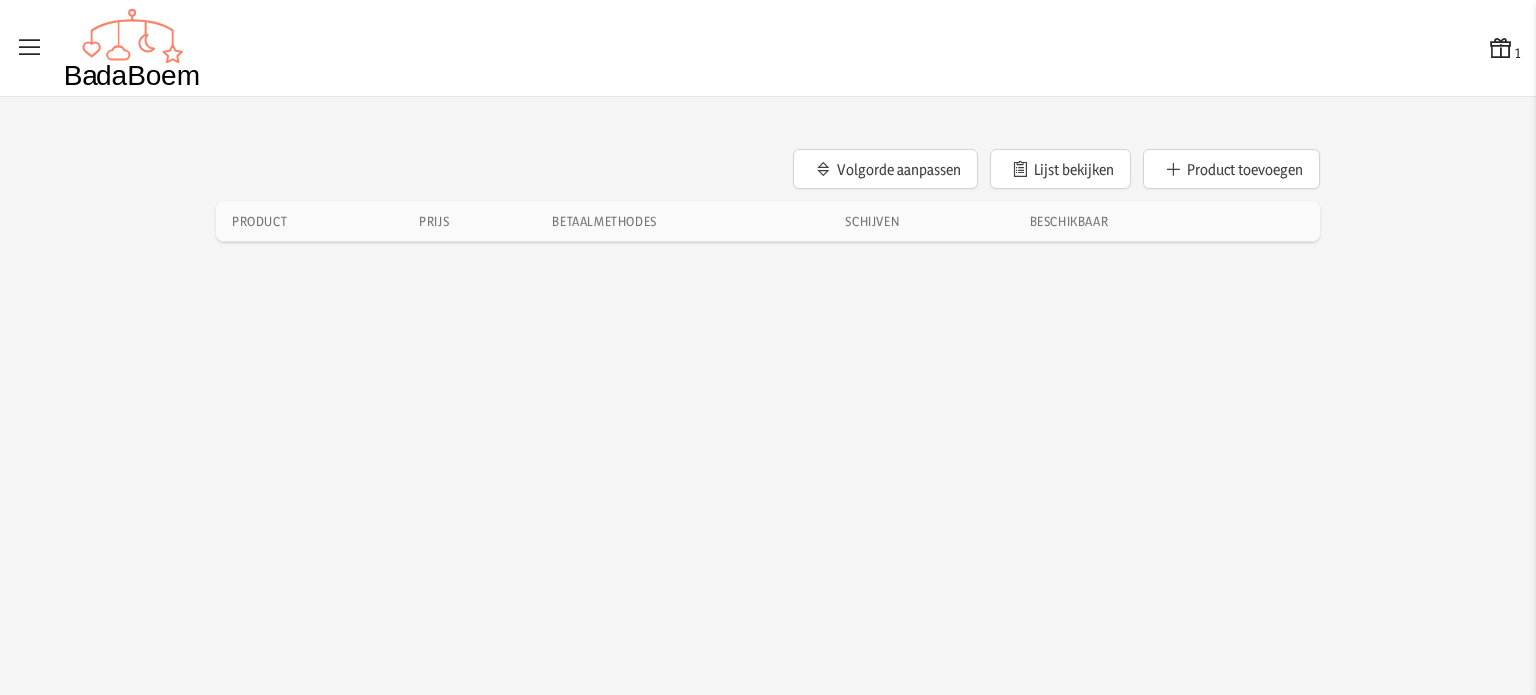 scroll, scrollTop: 0, scrollLeft: 0, axis: both 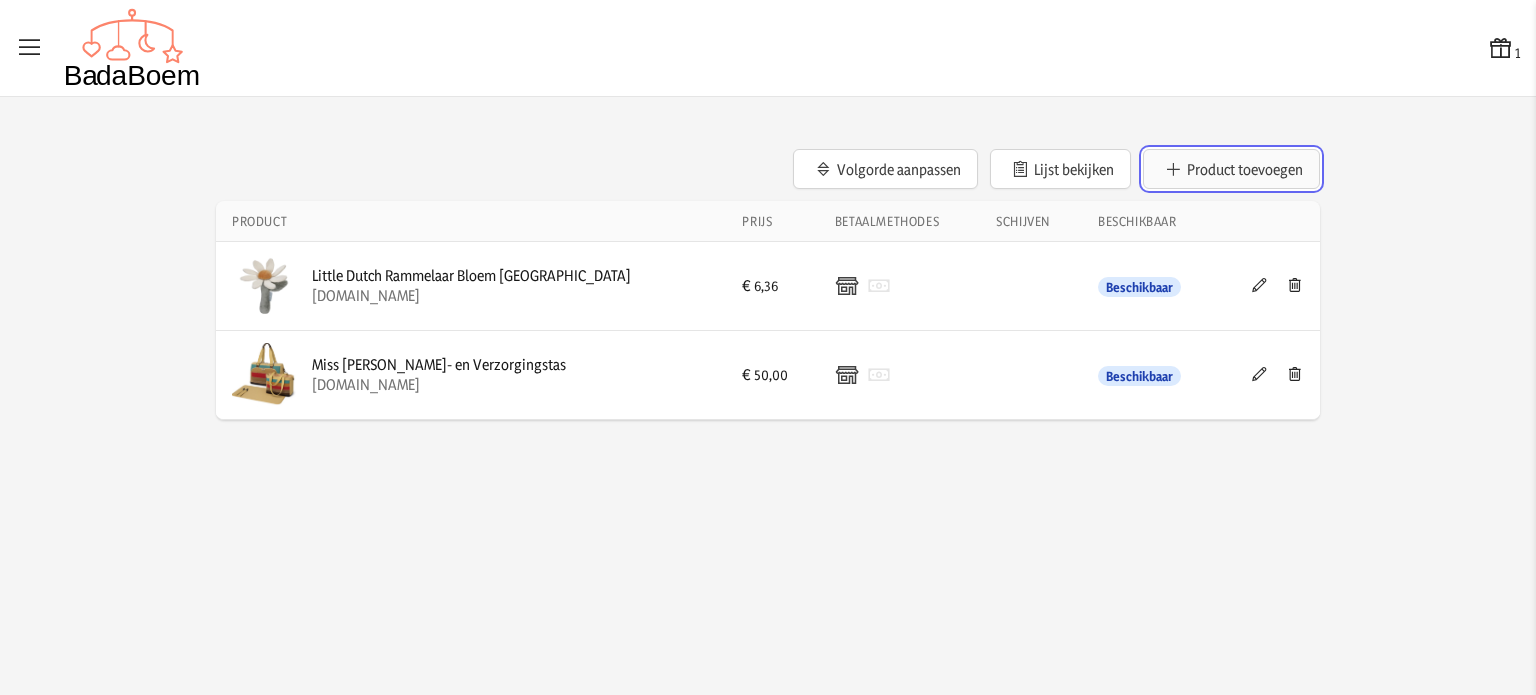 click on "Product toevoegen" 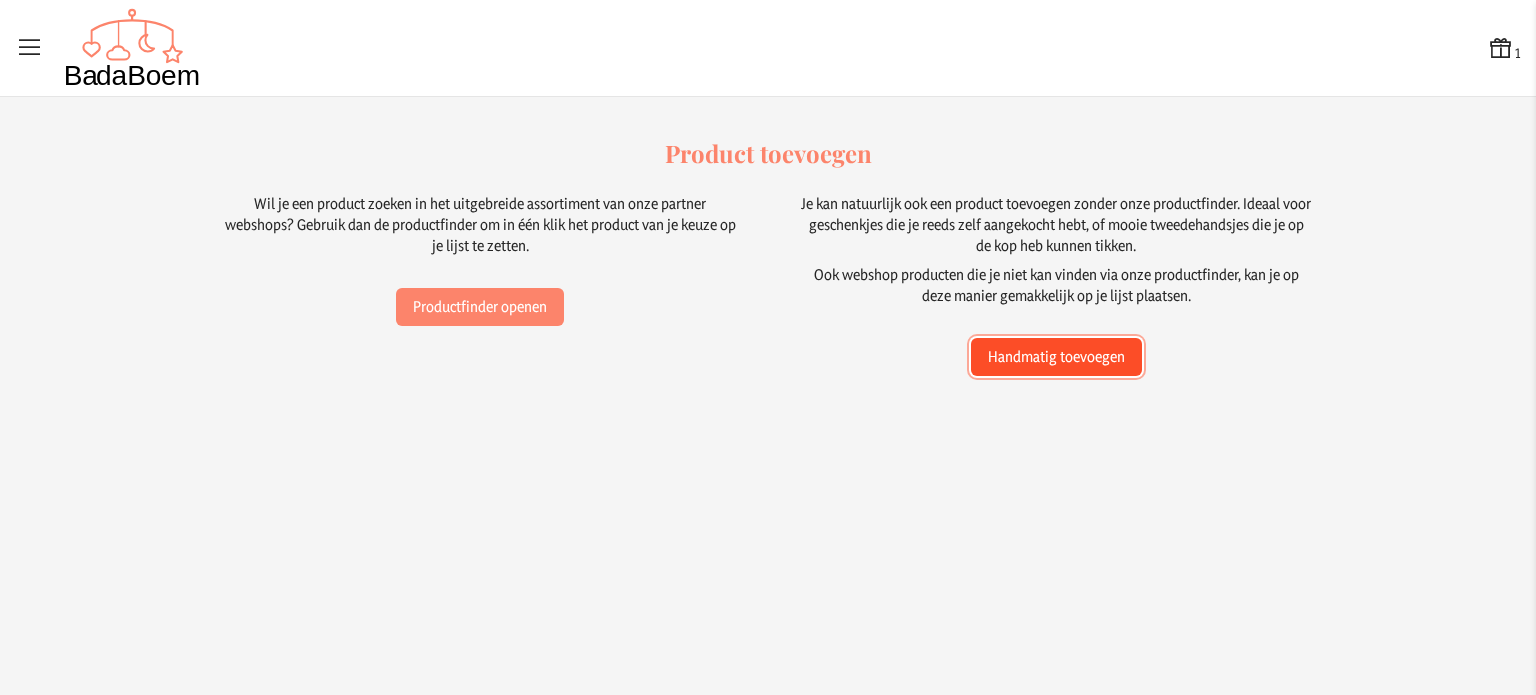 click on "Handmatig toevoegen" 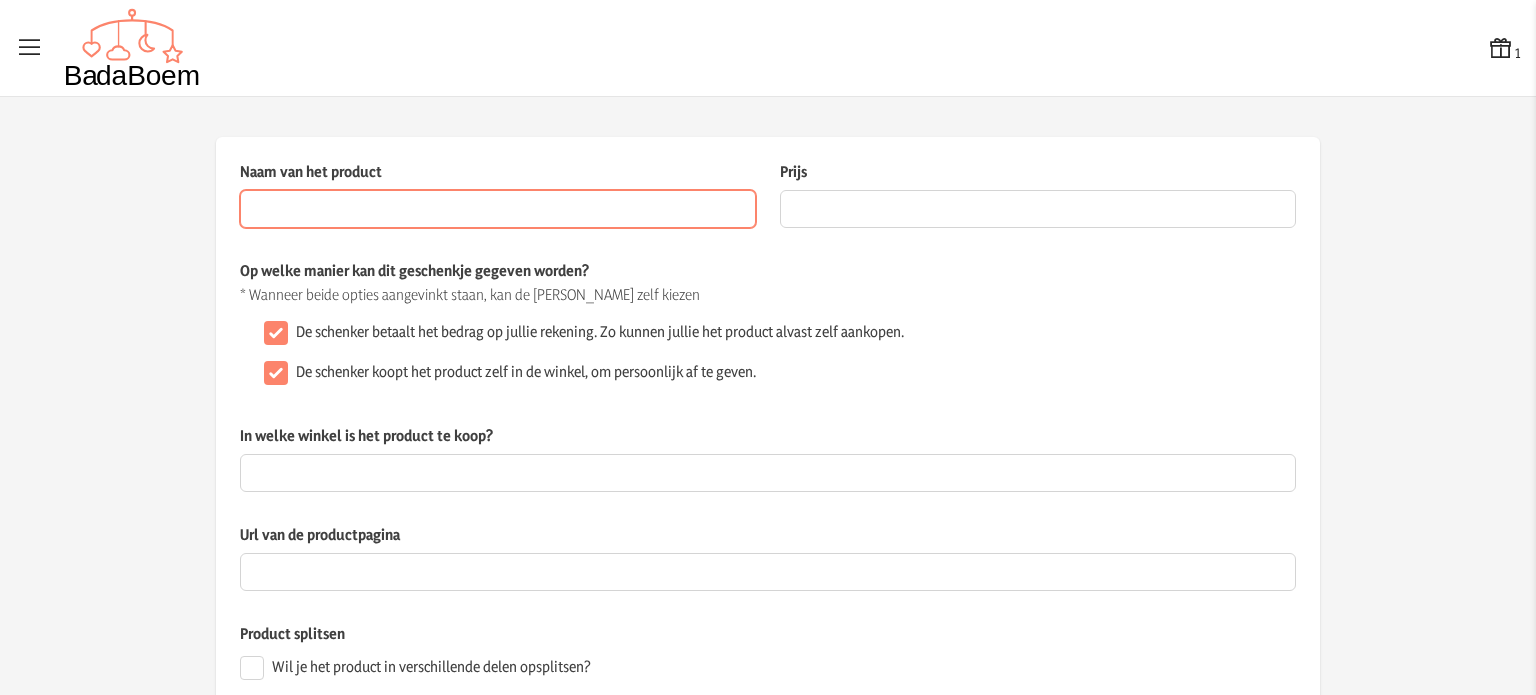 paste on "Activiteitenspeeltje 0 maanden: [PERSON_NAME]" 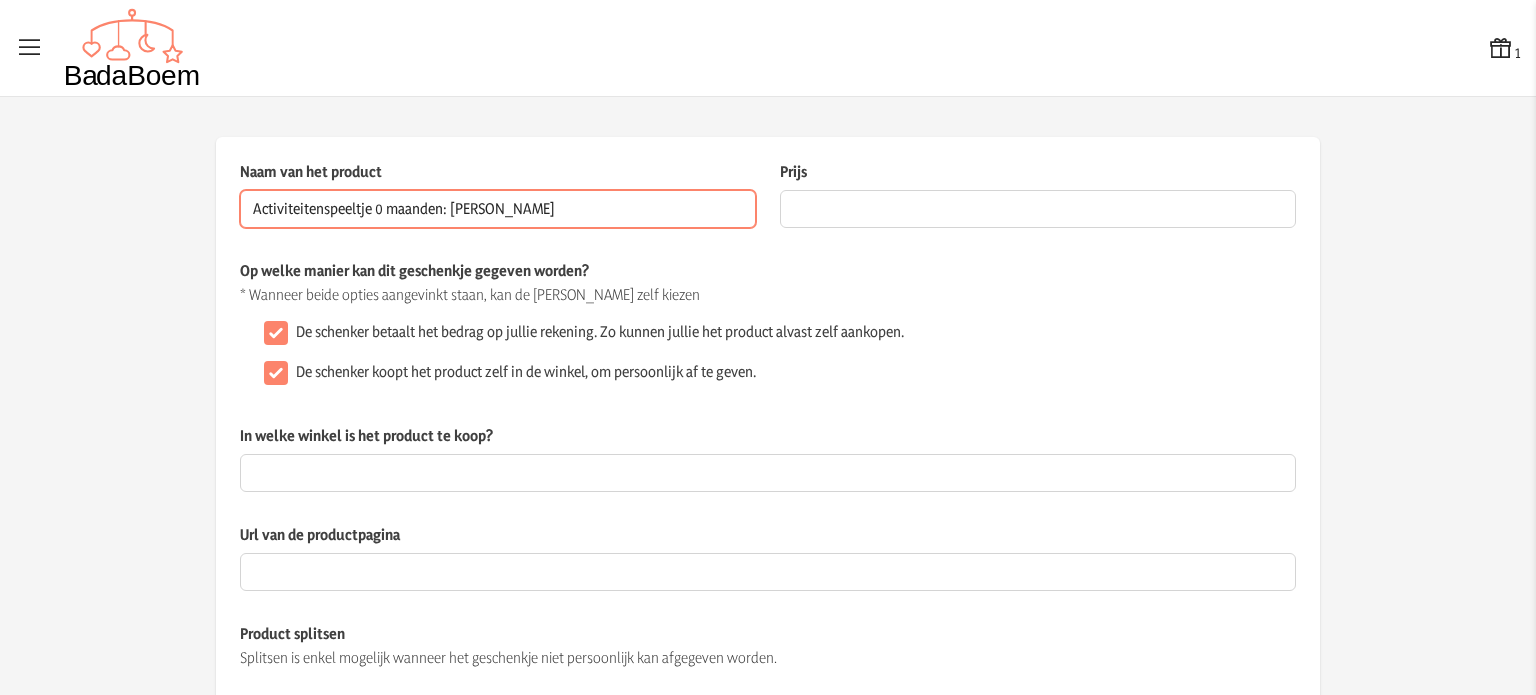 type on "Activiteitenspeeltje 0 maanden: [PERSON_NAME]" 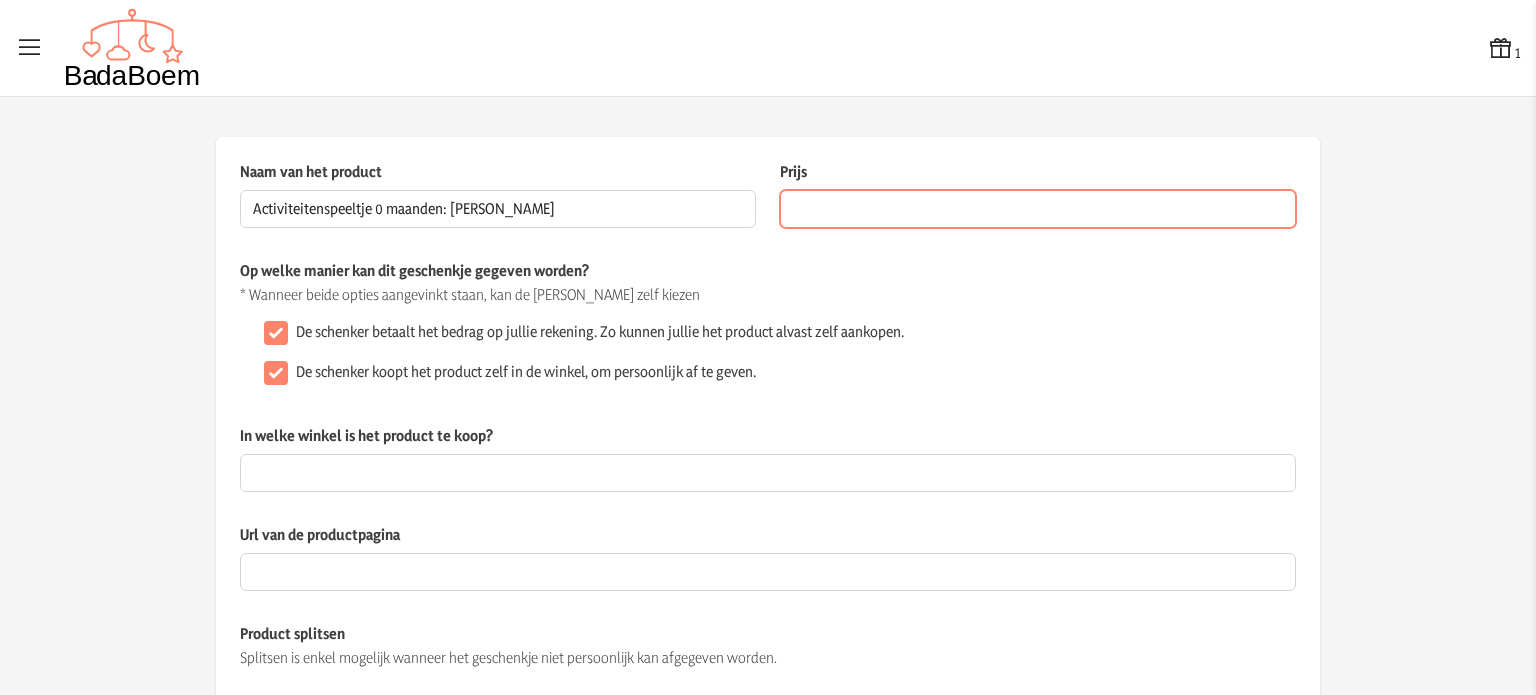 click on "Prijs" at bounding box center (1038, 209) 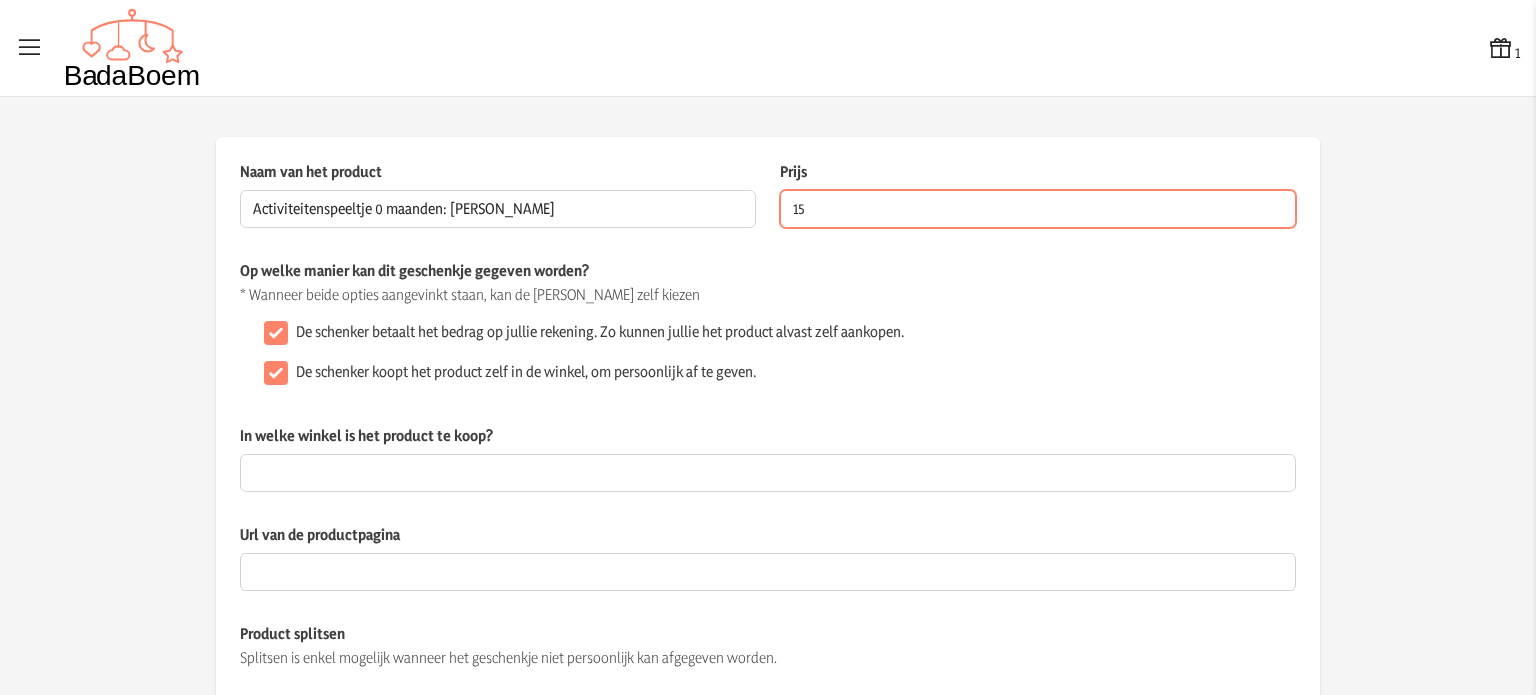 type on "15" 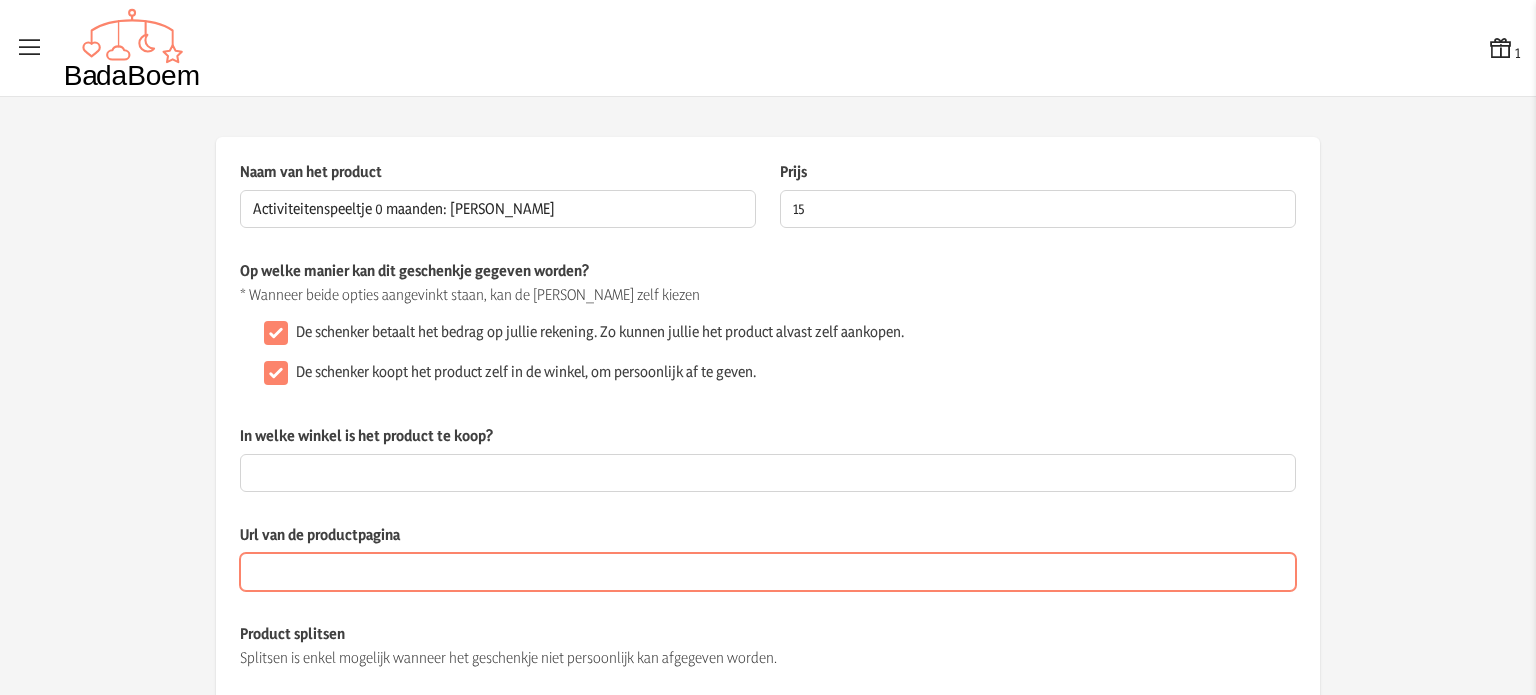 paste on "[URL][DOMAIN_NAME]" 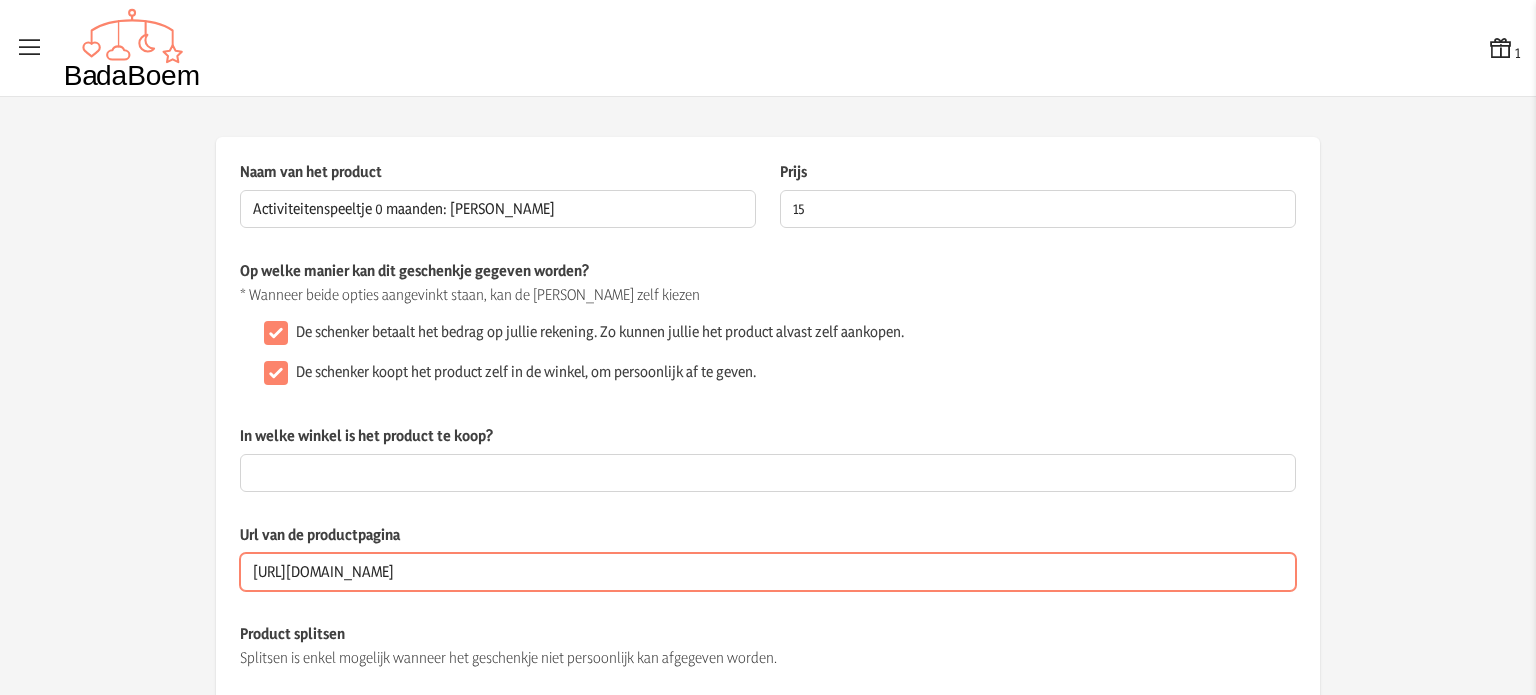 scroll, scrollTop: 0, scrollLeft: 1546, axis: horizontal 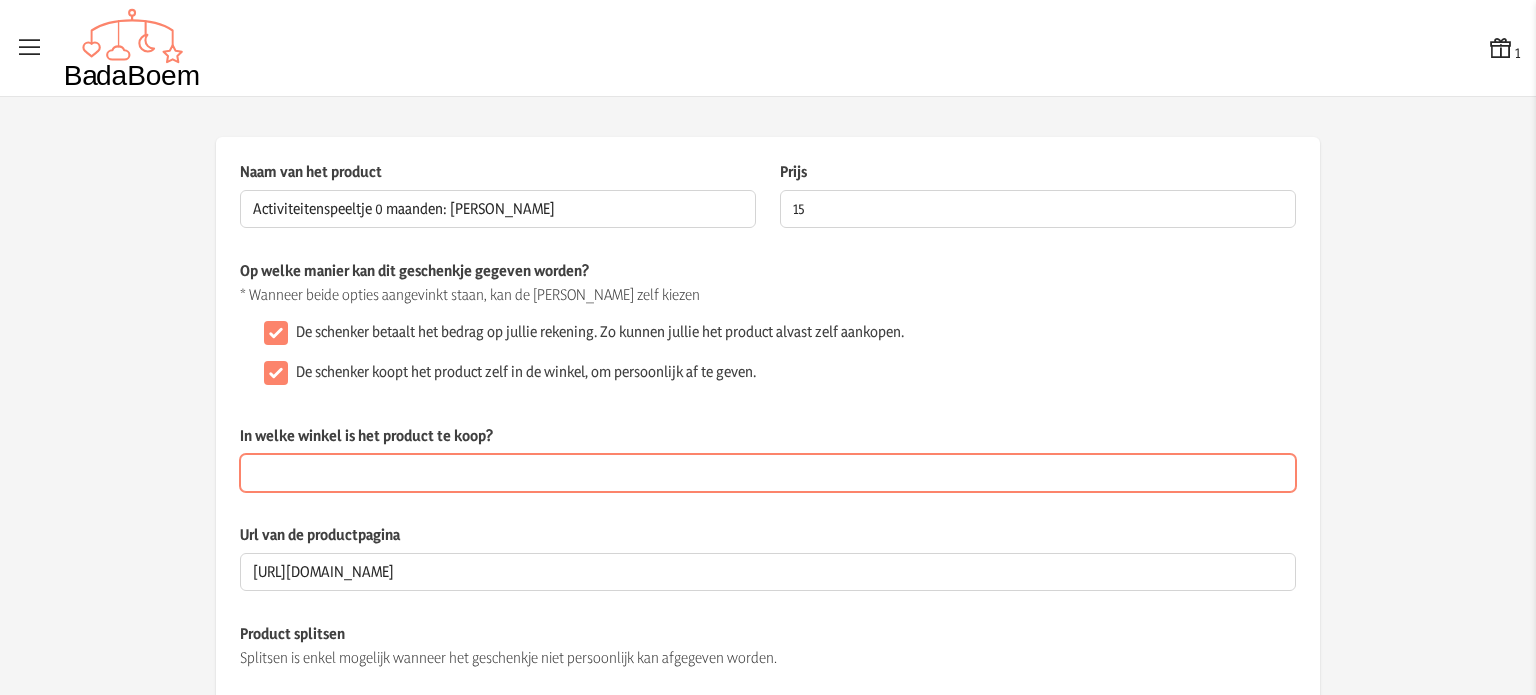 click on "In welke winkel is het product te koop?" at bounding box center (768, 473) 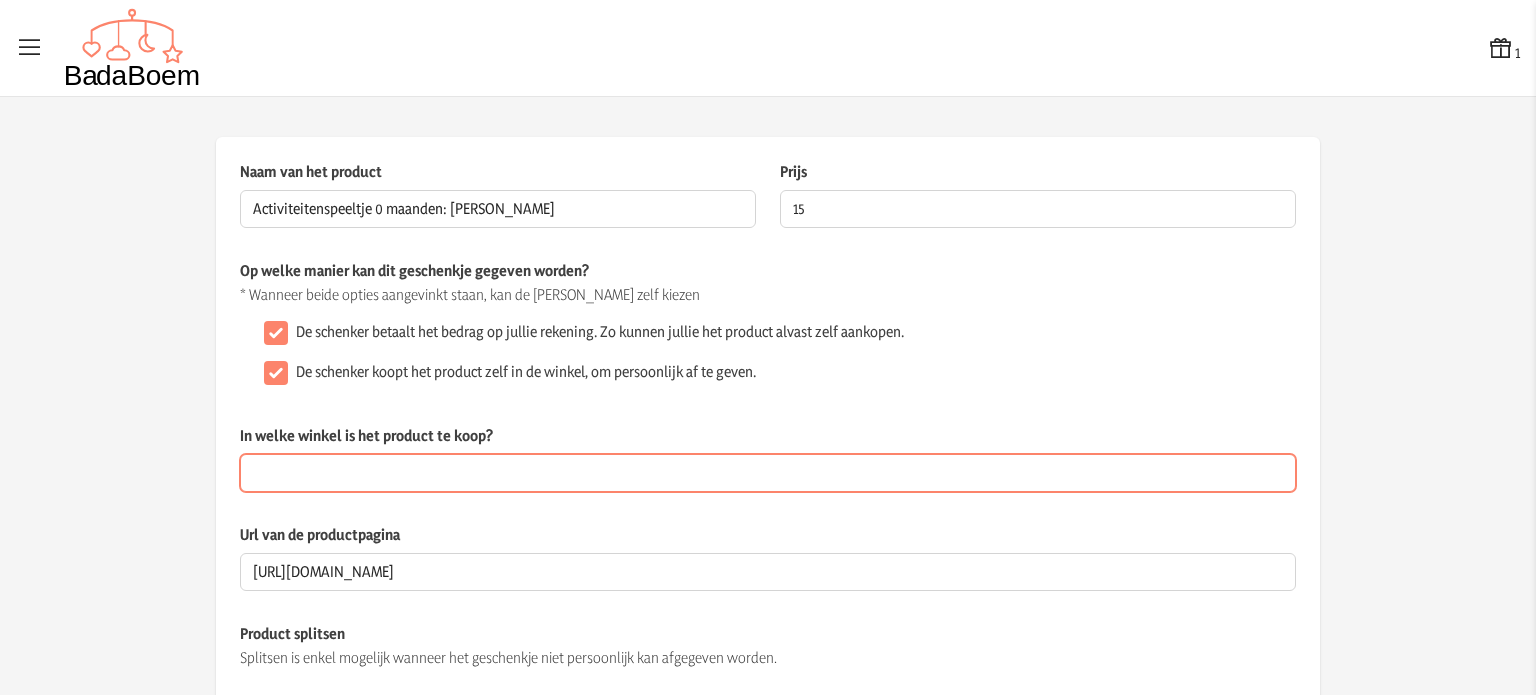 type on "[DOMAIN_NAME]" 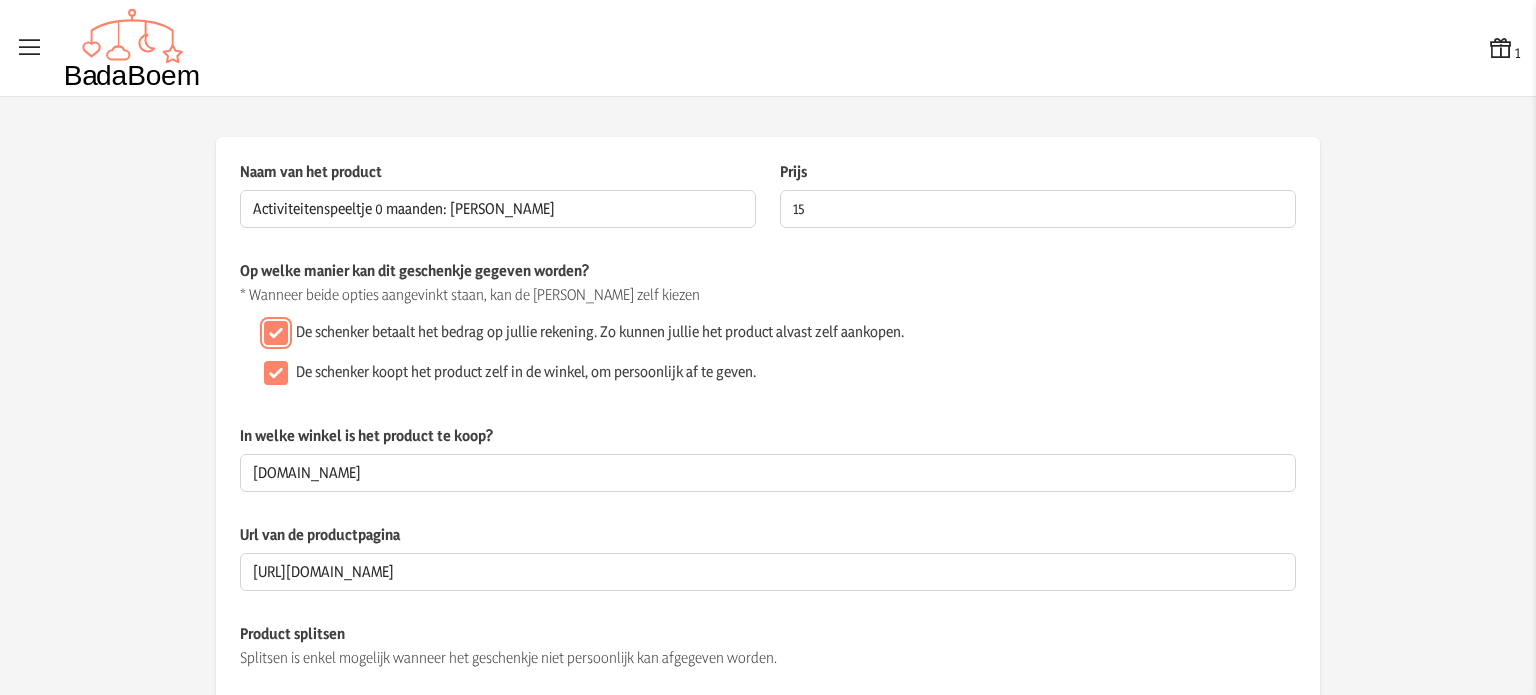 click on "De schenker betaalt het bedrag op jullie rekening. Zo kunnen jullie het product alvast zelf aankopen." at bounding box center [276, 333] 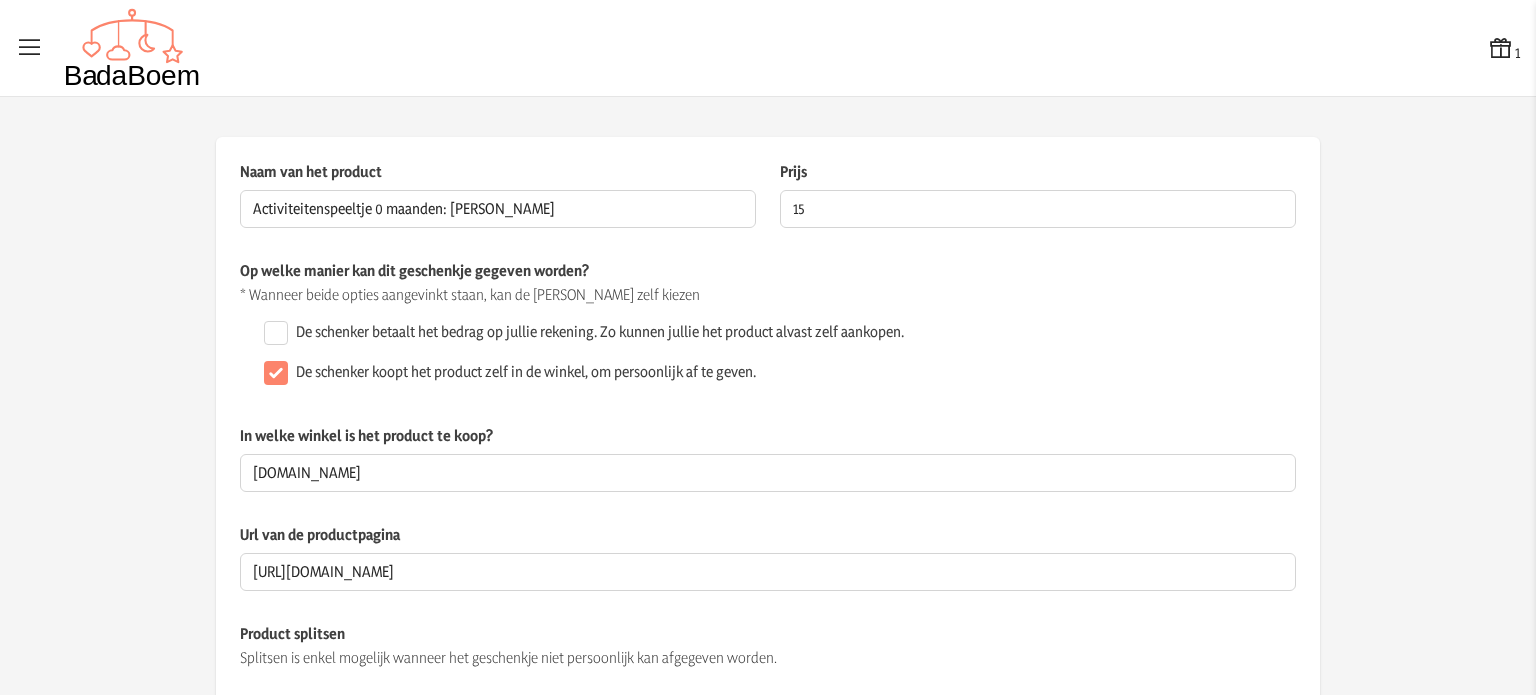 click on "Op welke manier kan dit geschenkje gegeven worden? * Wanneer beide opties aangevinkt staan, kan de schenker zelf kiezen  De schenker betaalt het bedrag op jullie rekening. Zo kunnen jullie het product alvast zelf aankopen.   De schenker koopt het product zelf in de winkel, om persoonlijk af te geven." 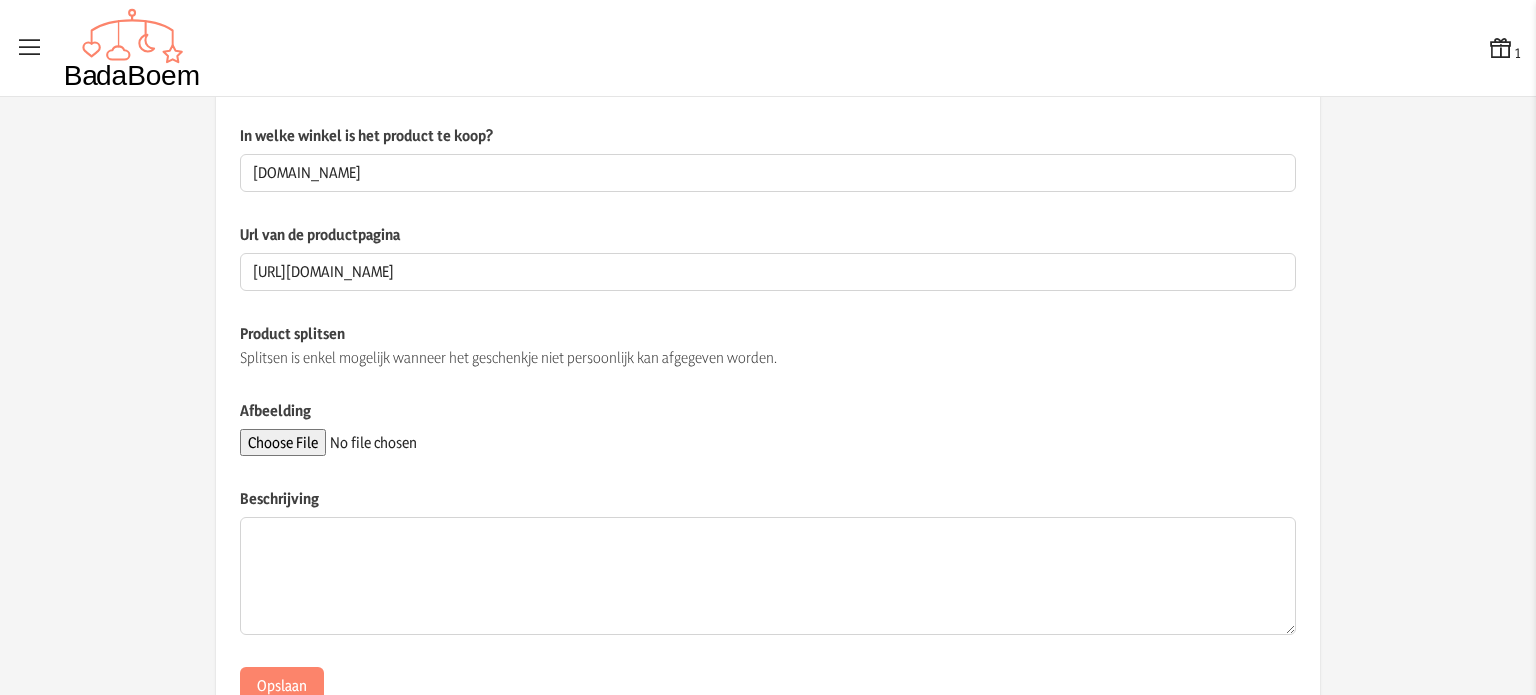 scroll, scrollTop: 371, scrollLeft: 0, axis: vertical 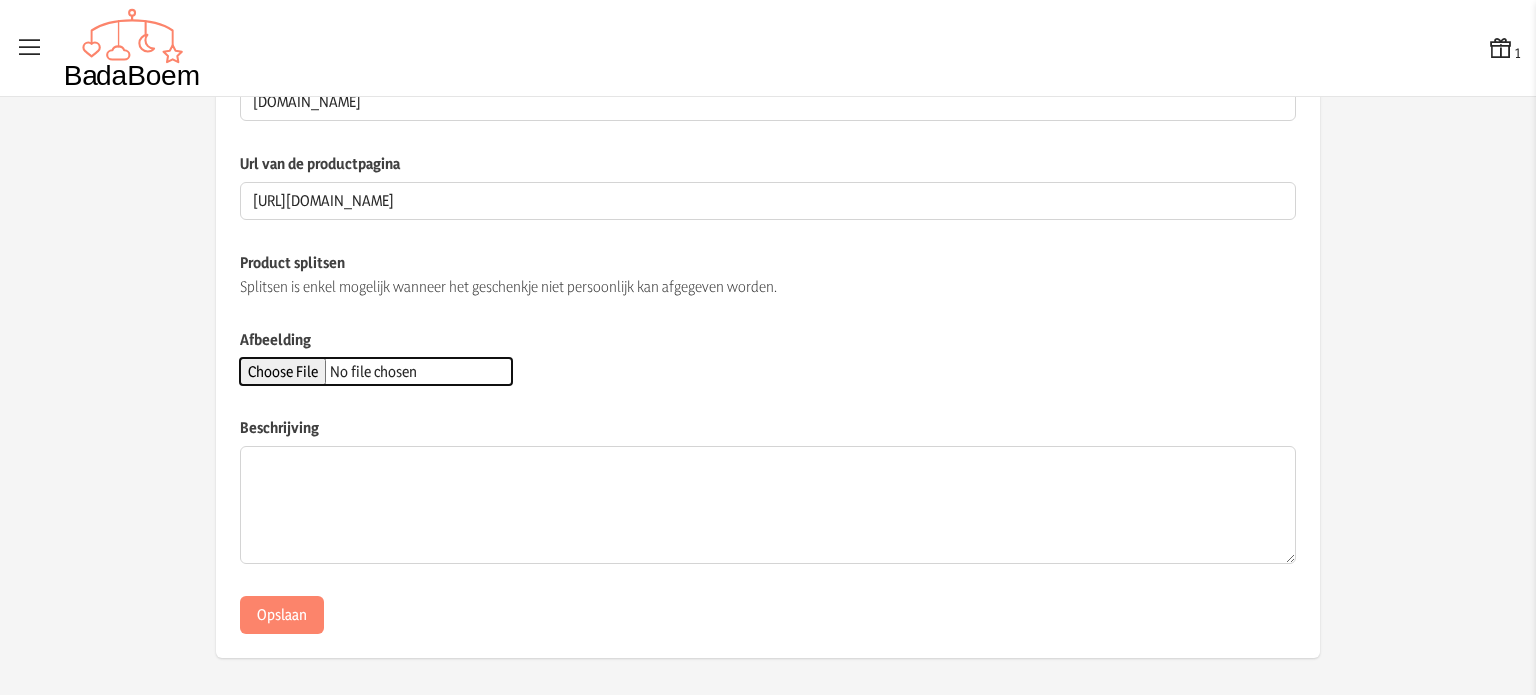 click on "Afbeelding" at bounding box center (376, 371) 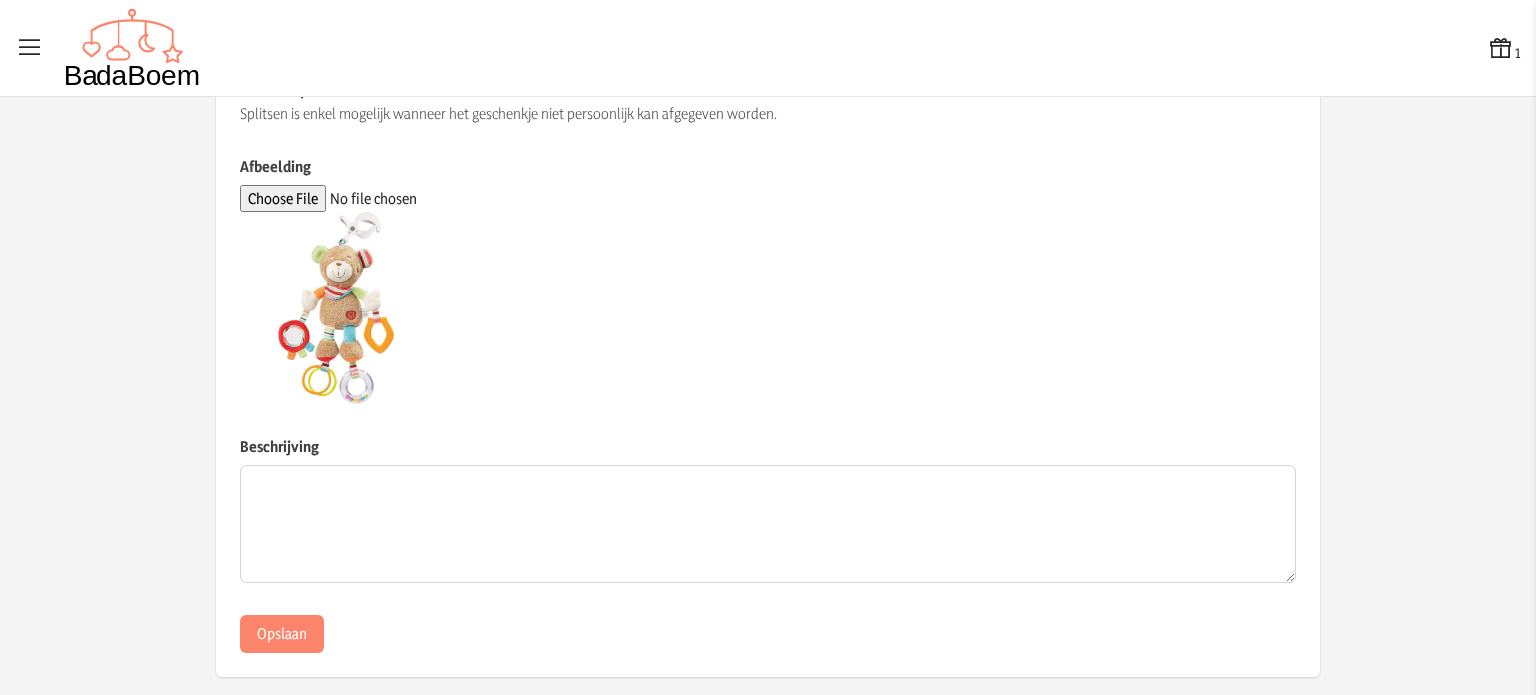 scroll, scrollTop: 563, scrollLeft: 0, axis: vertical 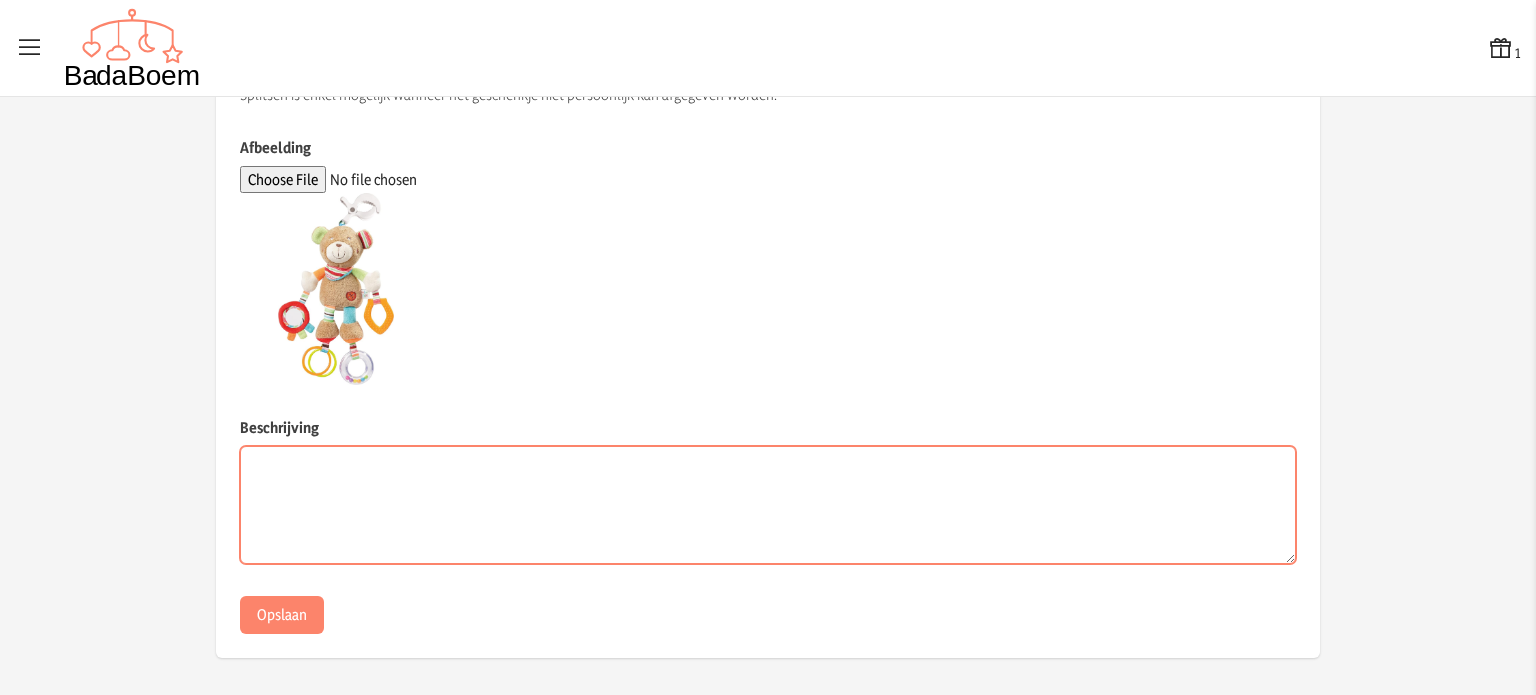paste on "Grappig plezier thuis of onderweg: dankzij Het activiteitenspeelgoed kan in een praktische clip aan een kinderwagen, babyzitje of bed worden bevestigd" 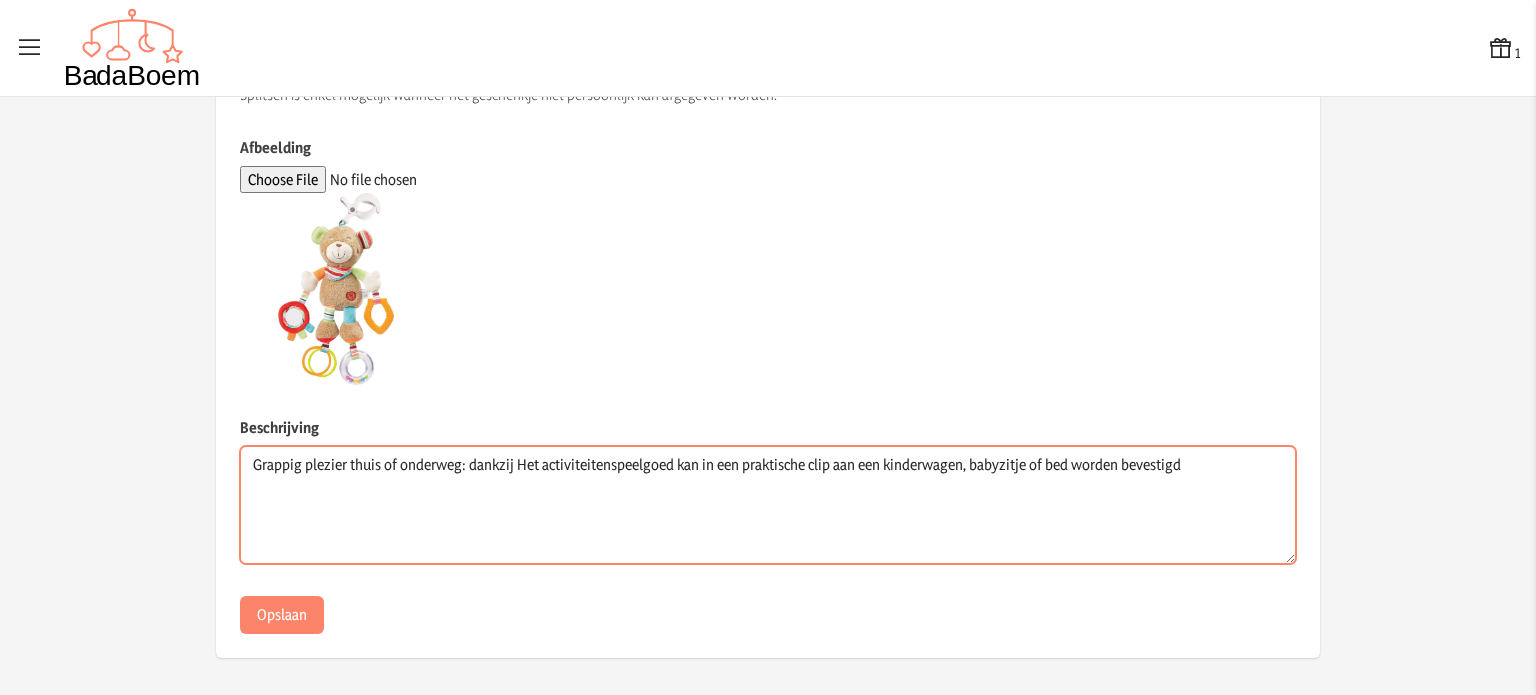 click on "Grappig plezier thuis of onderweg: dankzij Het activiteitenspeelgoed kan in een praktische clip aan een kinderwagen, babyzitje of bed worden bevestigd" at bounding box center (768, 505) 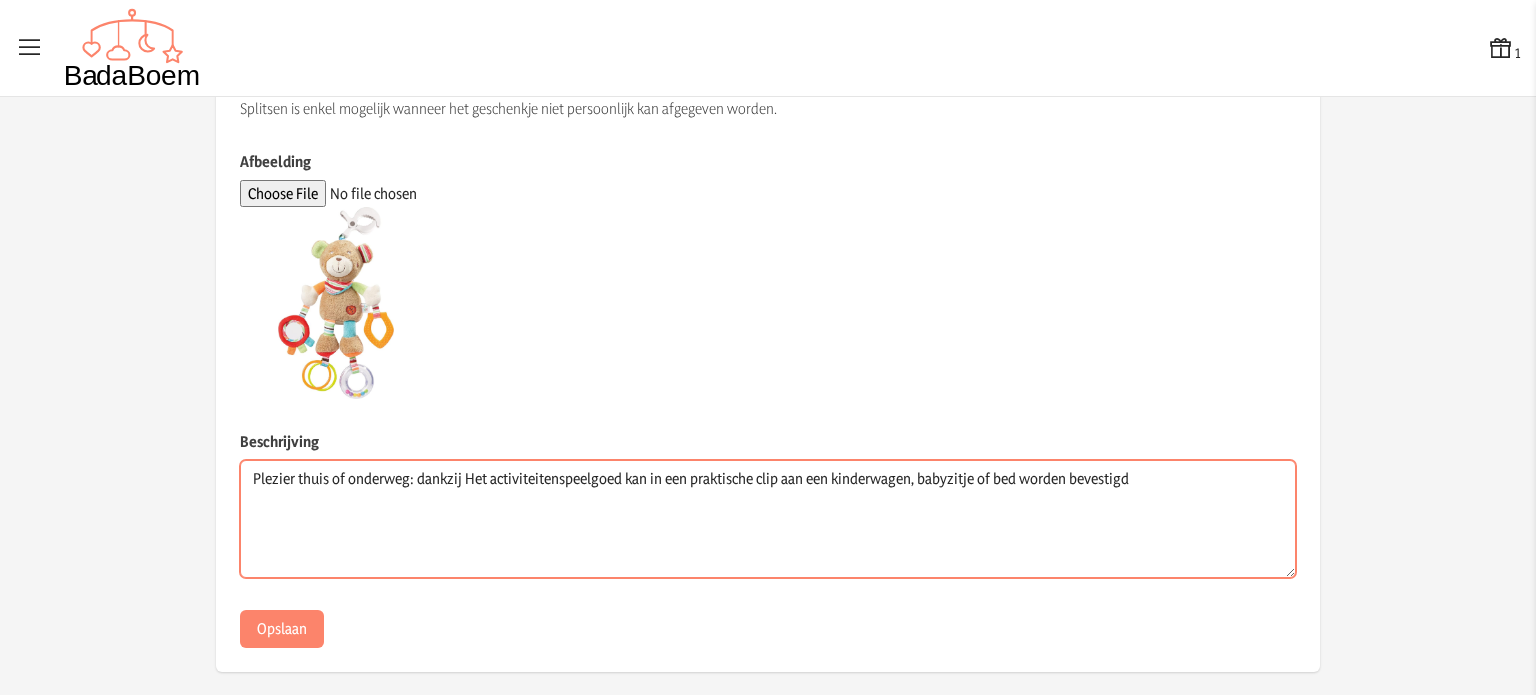 scroll, scrollTop: 563, scrollLeft: 0, axis: vertical 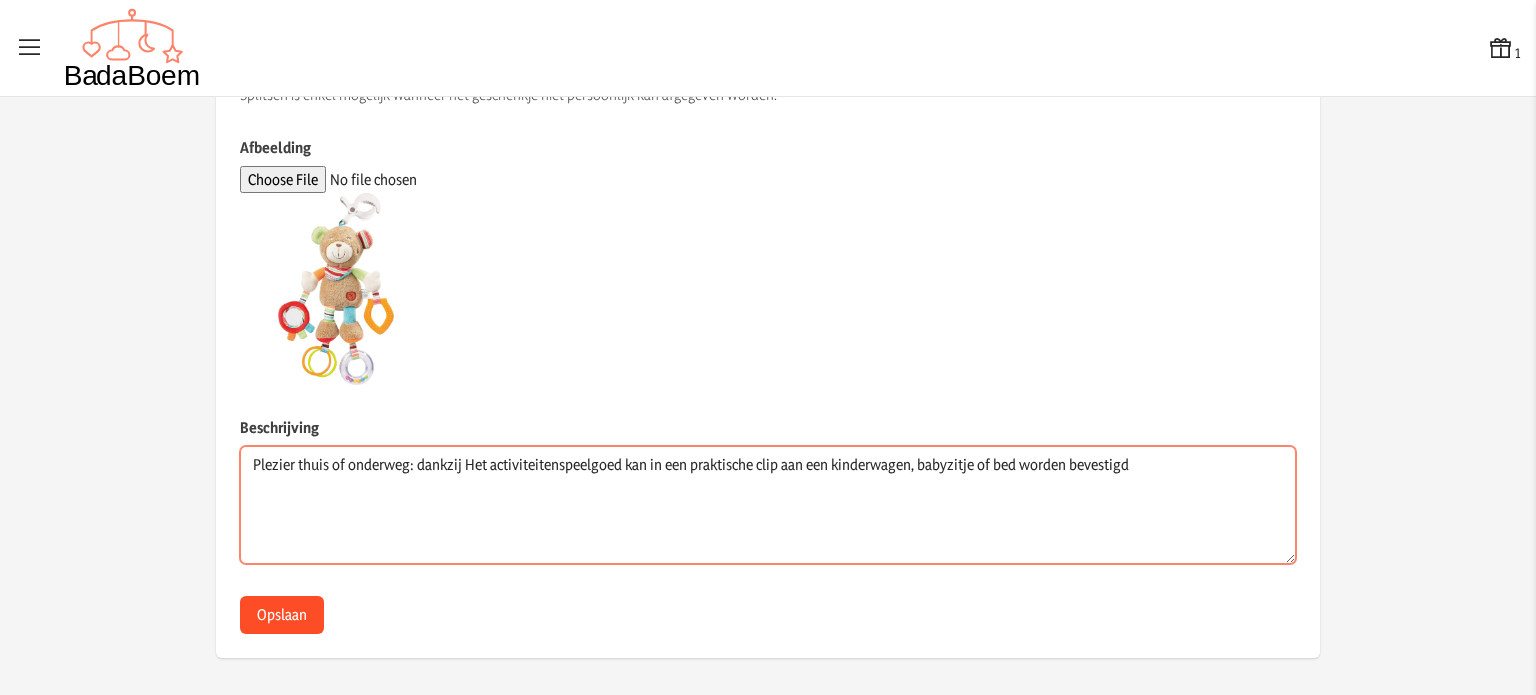 type on "Plezier thuis of onderweg: dankzij Het activiteitenspeelgoed kan in een praktische clip aan een kinderwagen, babyzitje of bed worden bevestigd" 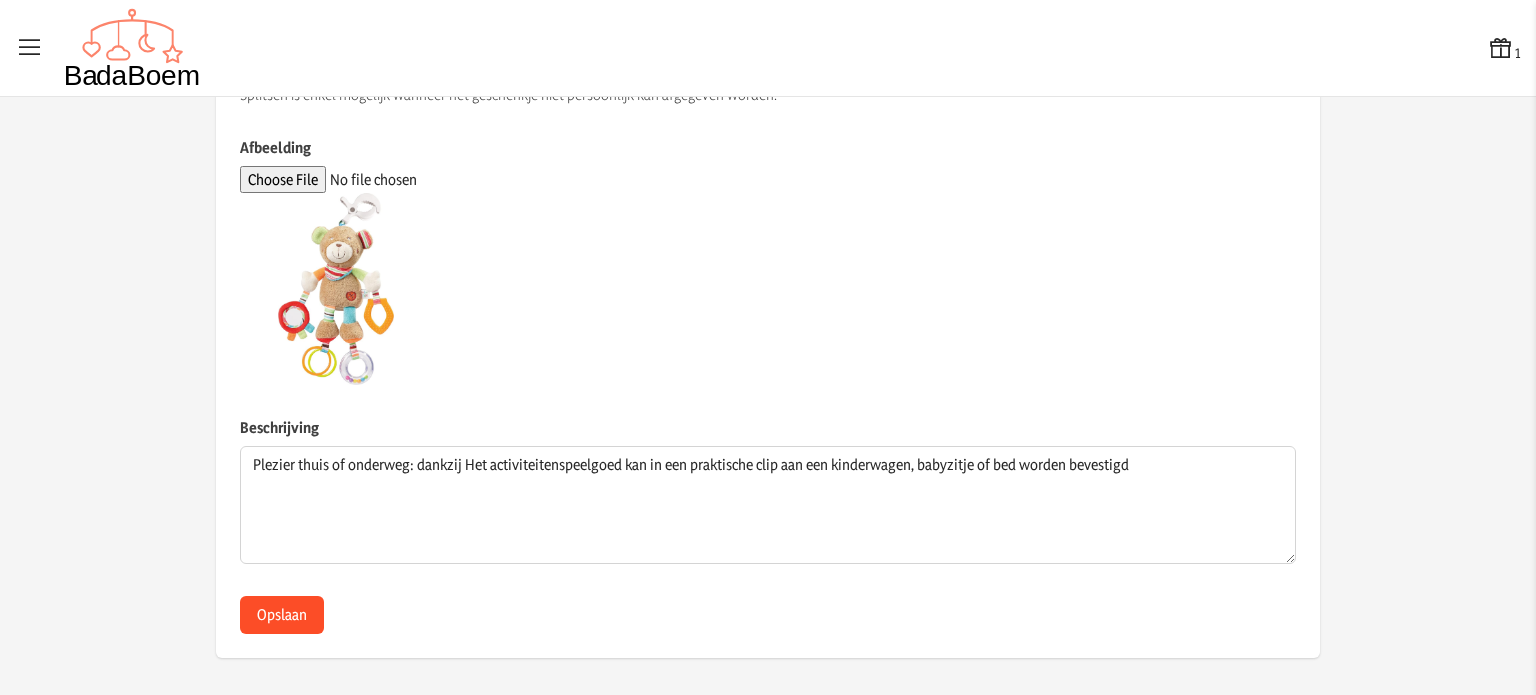 scroll, scrollTop: 0, scrollLeft: 0, axis: both 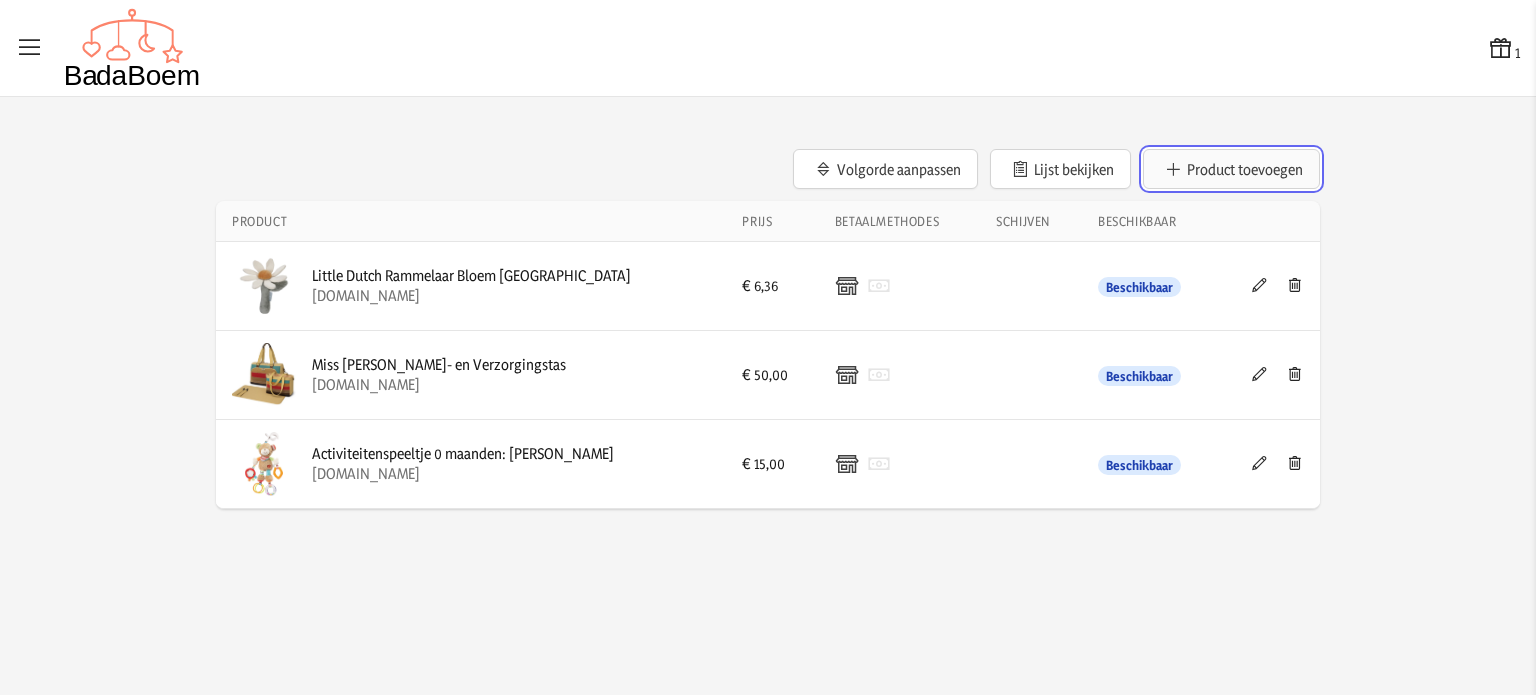 click on "Product toevoegen" 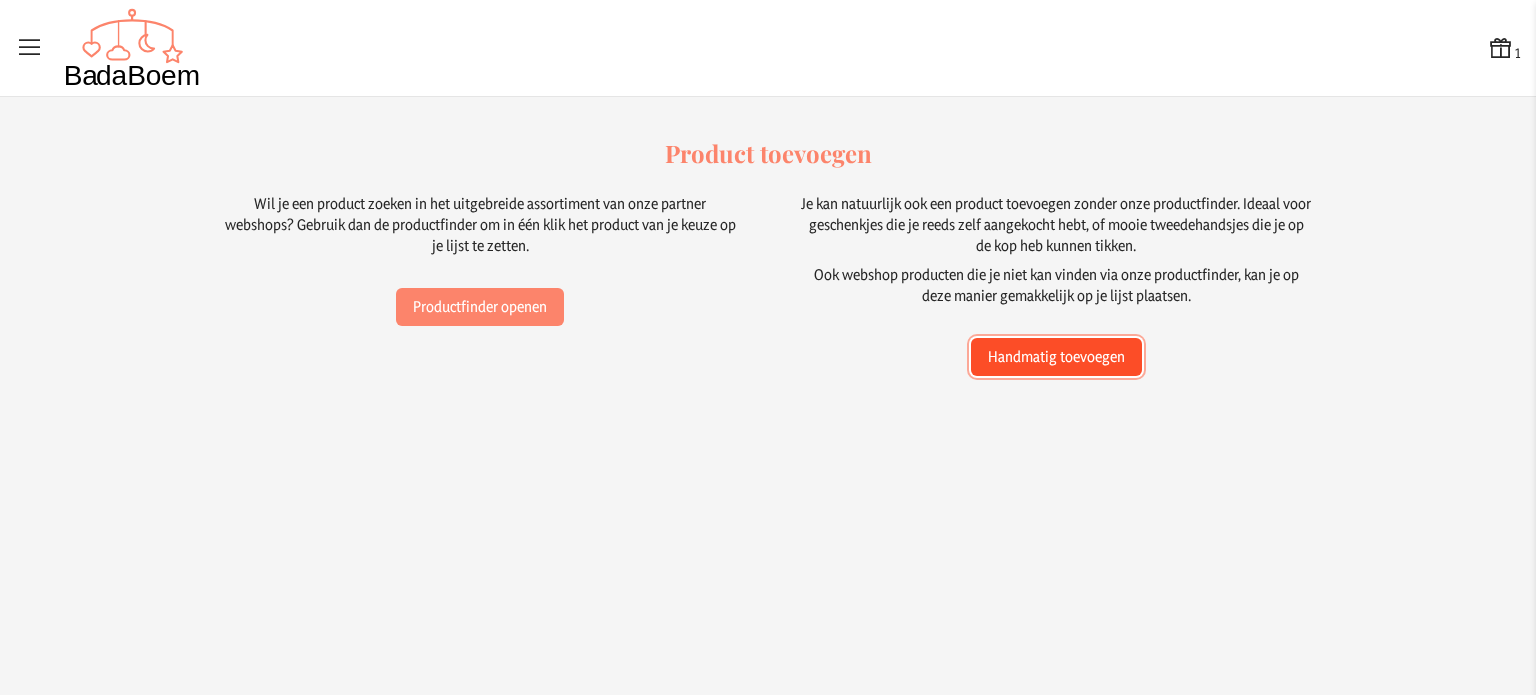 click on "Handmatig toevoegen" 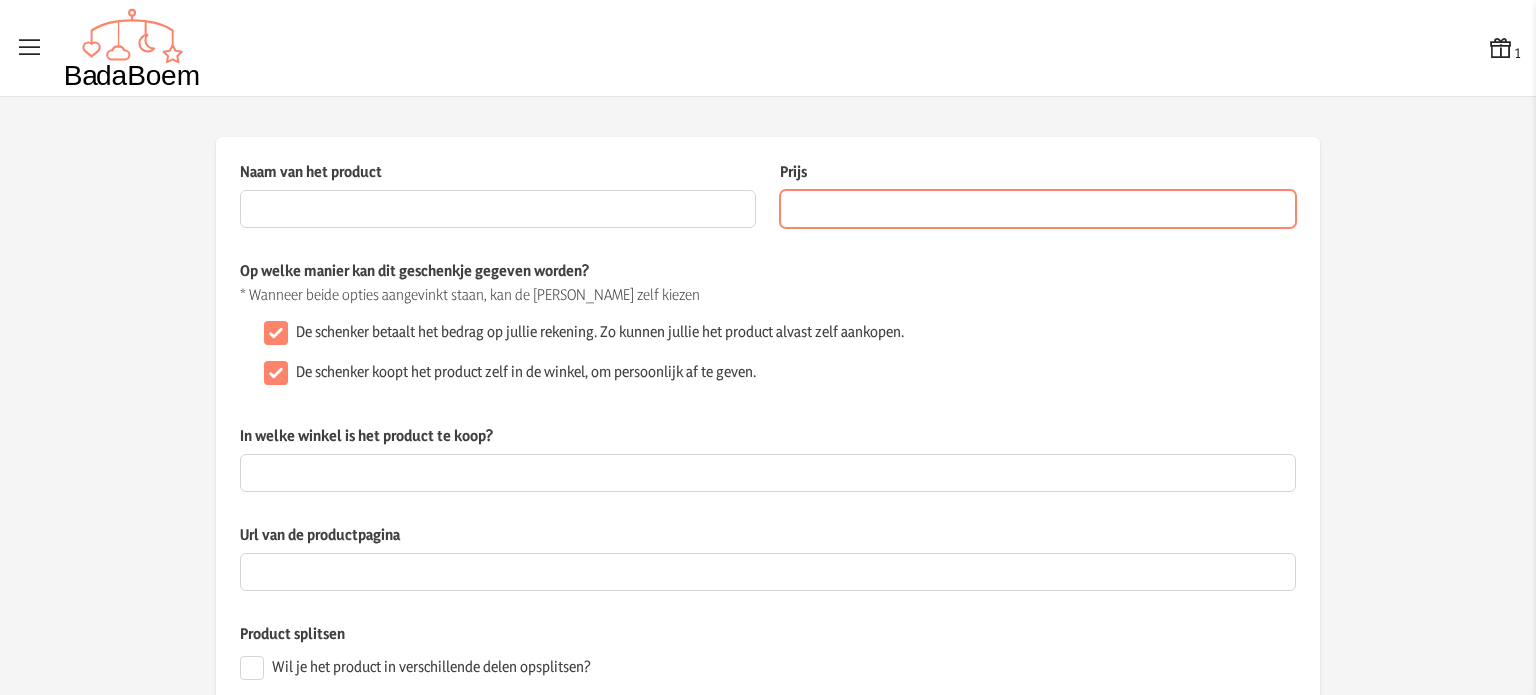 click on "Prijs" at bounding box center [1038, 209] 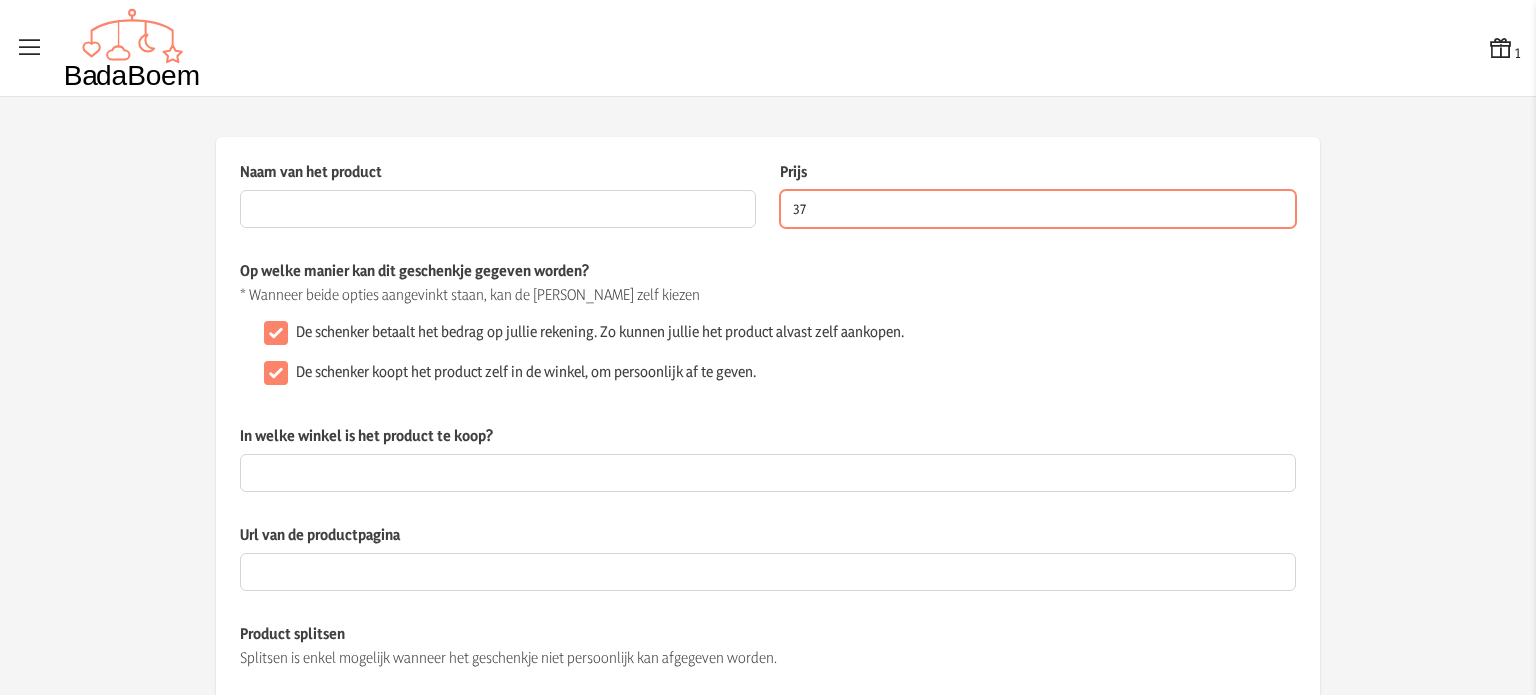 type on "37" 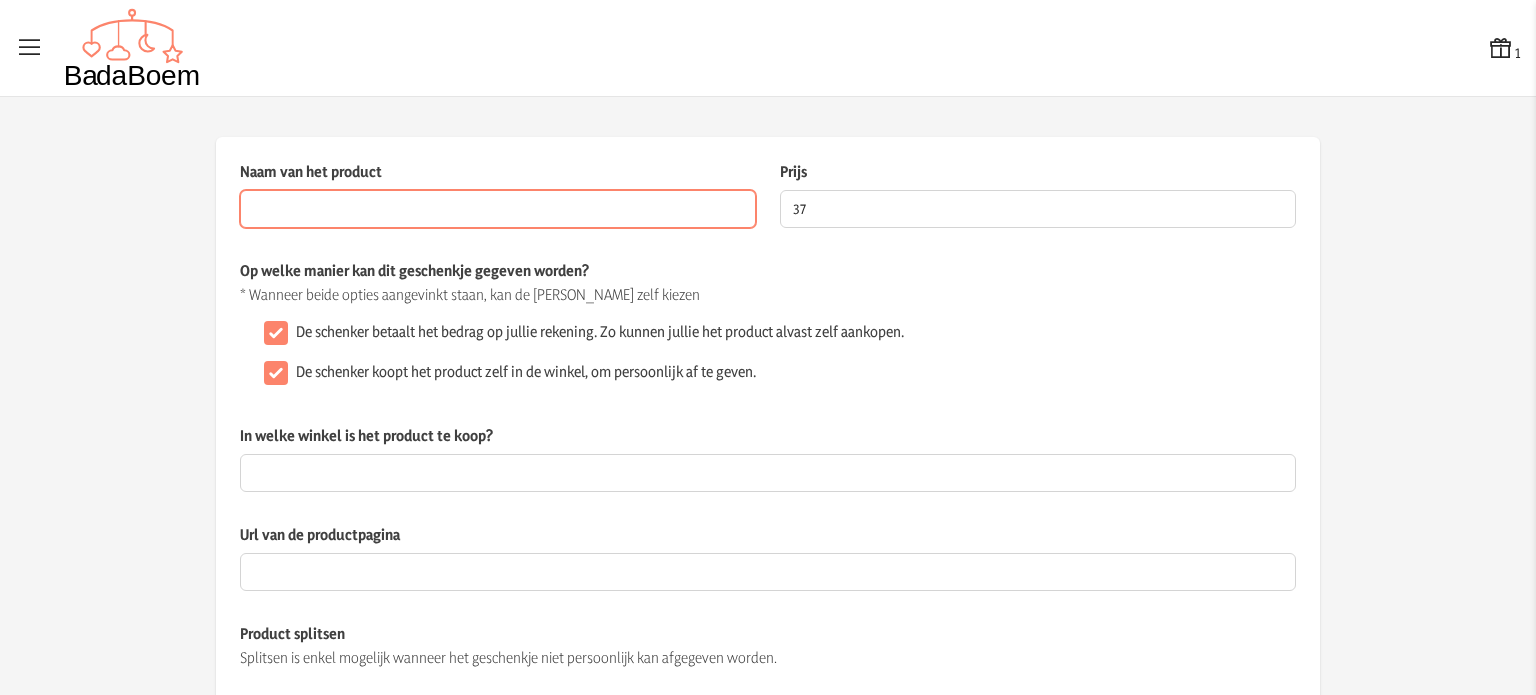 click on "Naam van het product" at bounding box center [498, 209] 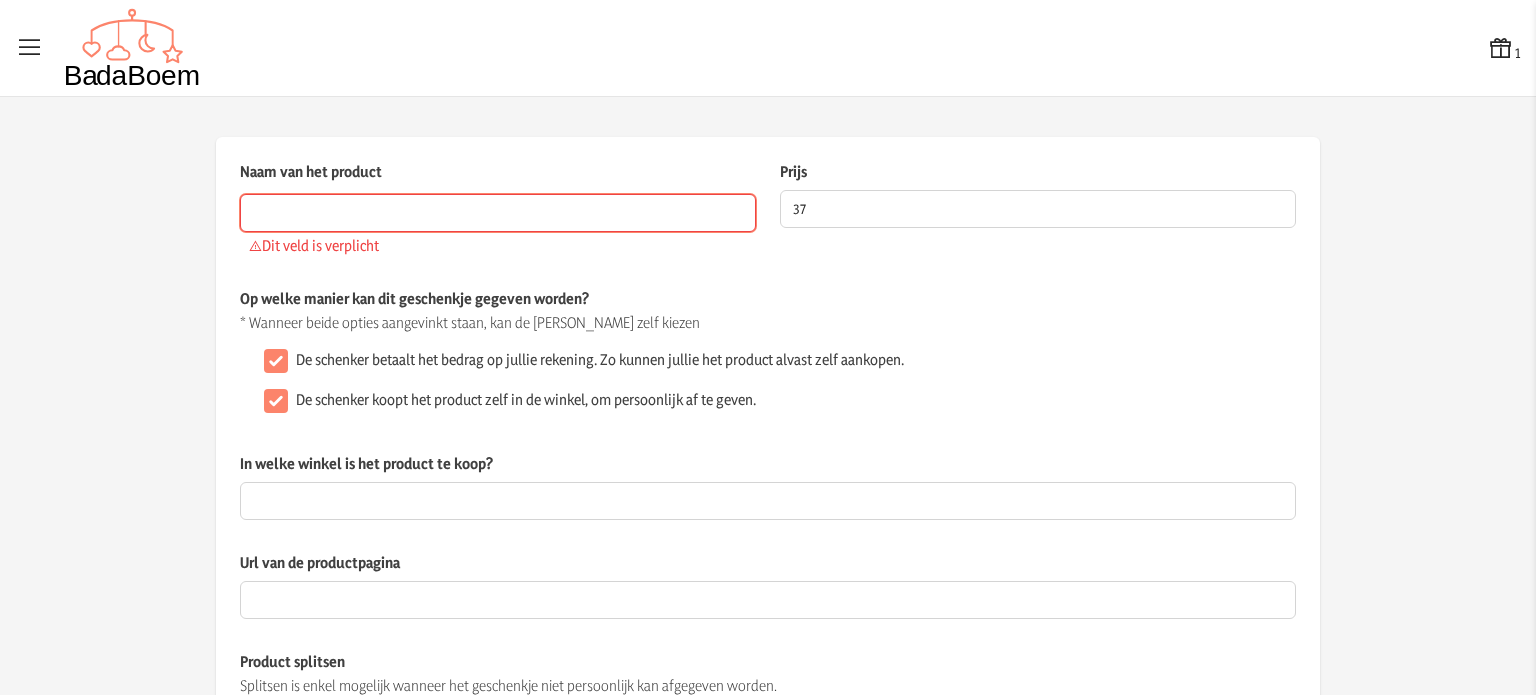 paste on "eufy Security Binnencamera 2K Pan & Tilt" 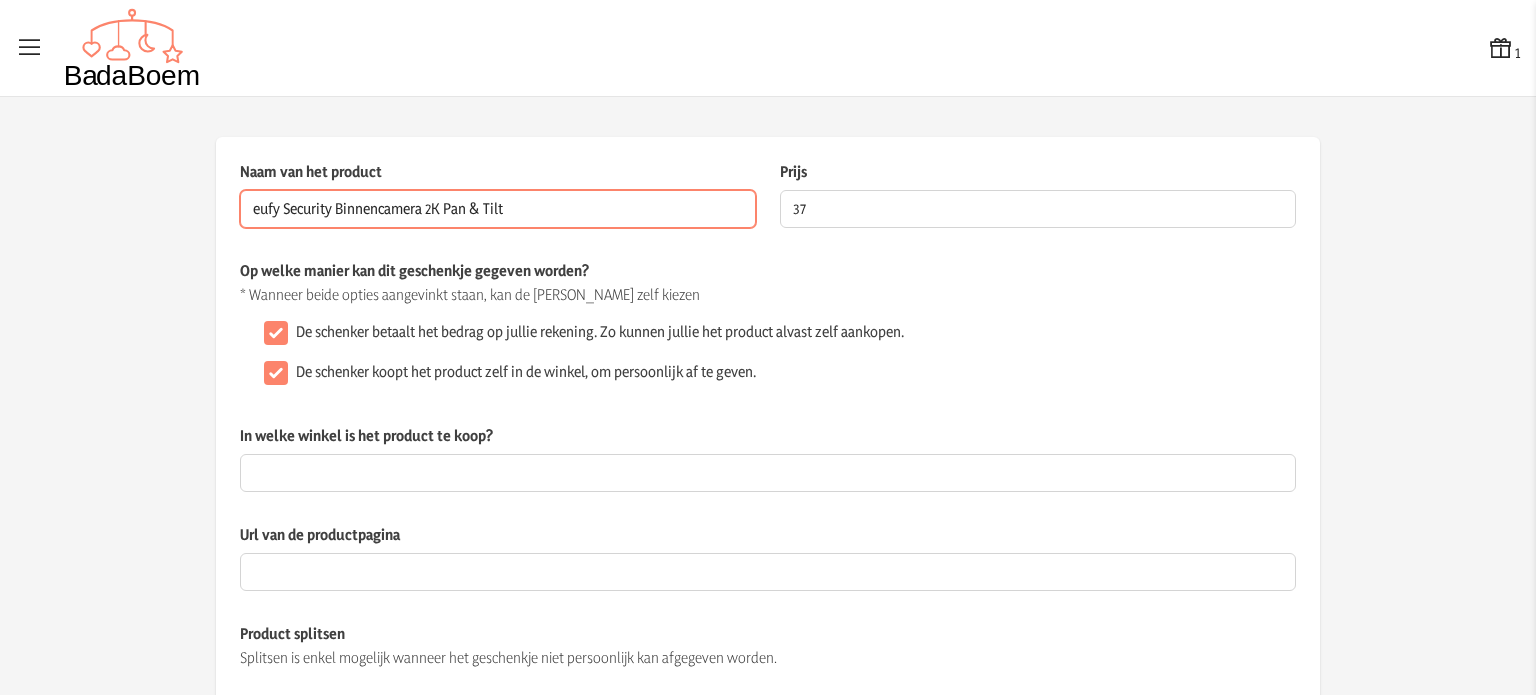click on "eufy Security Binnencamera 2K Pan & Tilt" at bounding box center [498, 209] 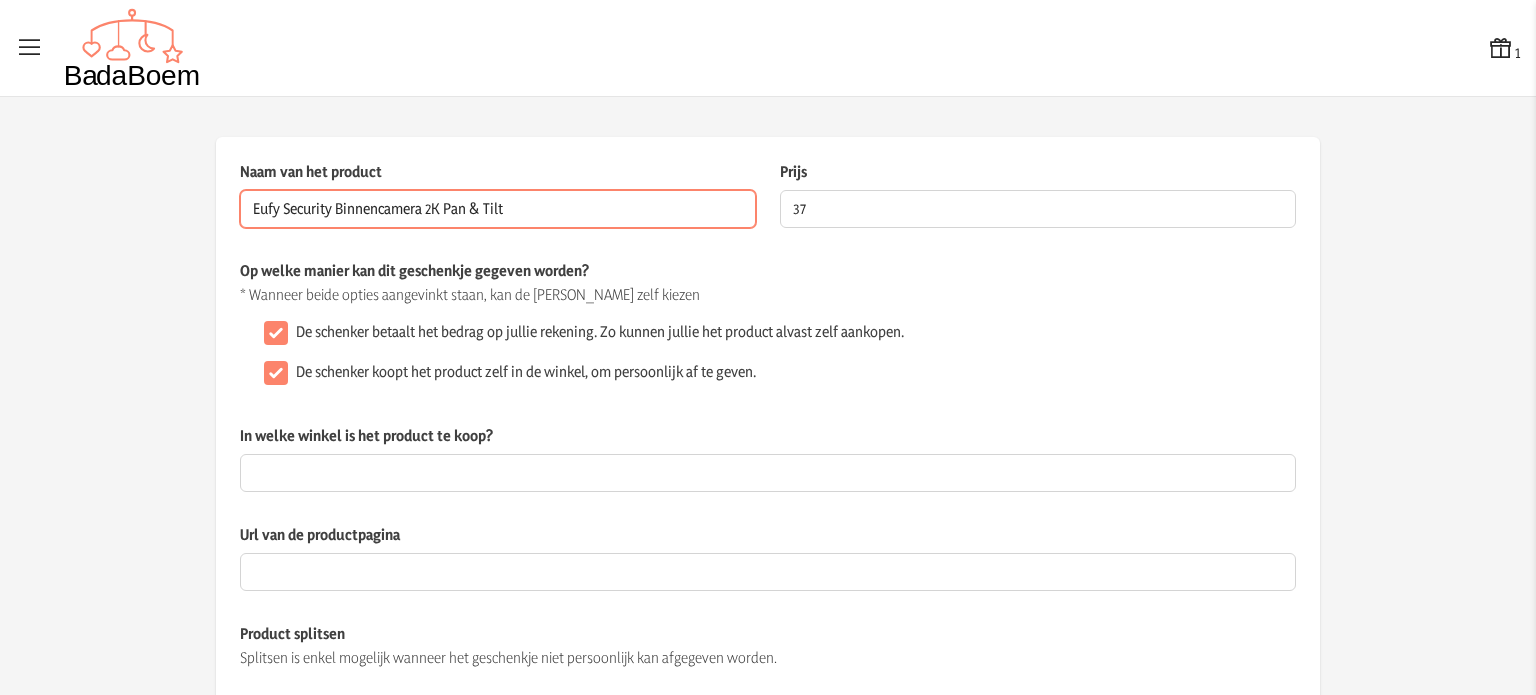 type on "Eufy Security Binnencamera 2K Pan & Tilt" 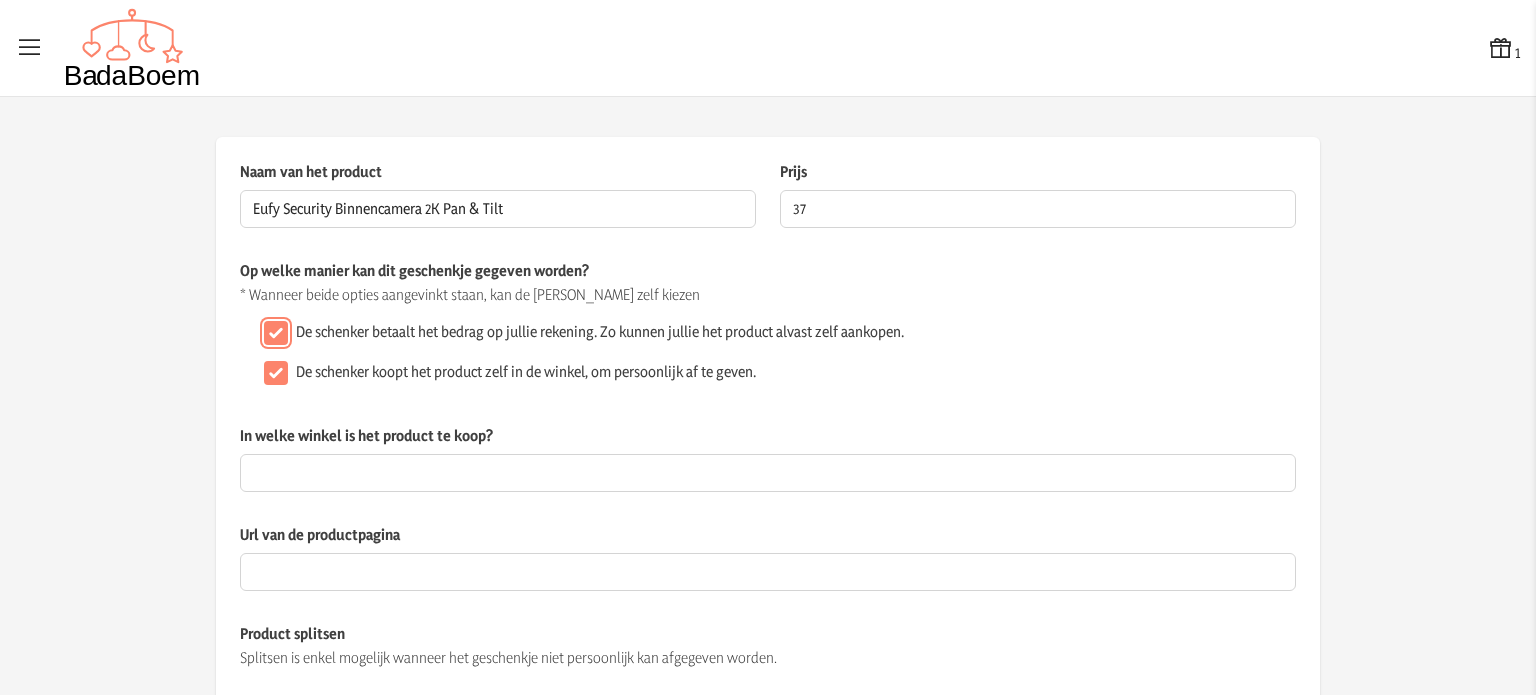 click on "De schenker betaalt het bedrag op jullie rekening. Zo kunnen jullie het product alvast zelf aankopen." at bounding box center [276, 333] 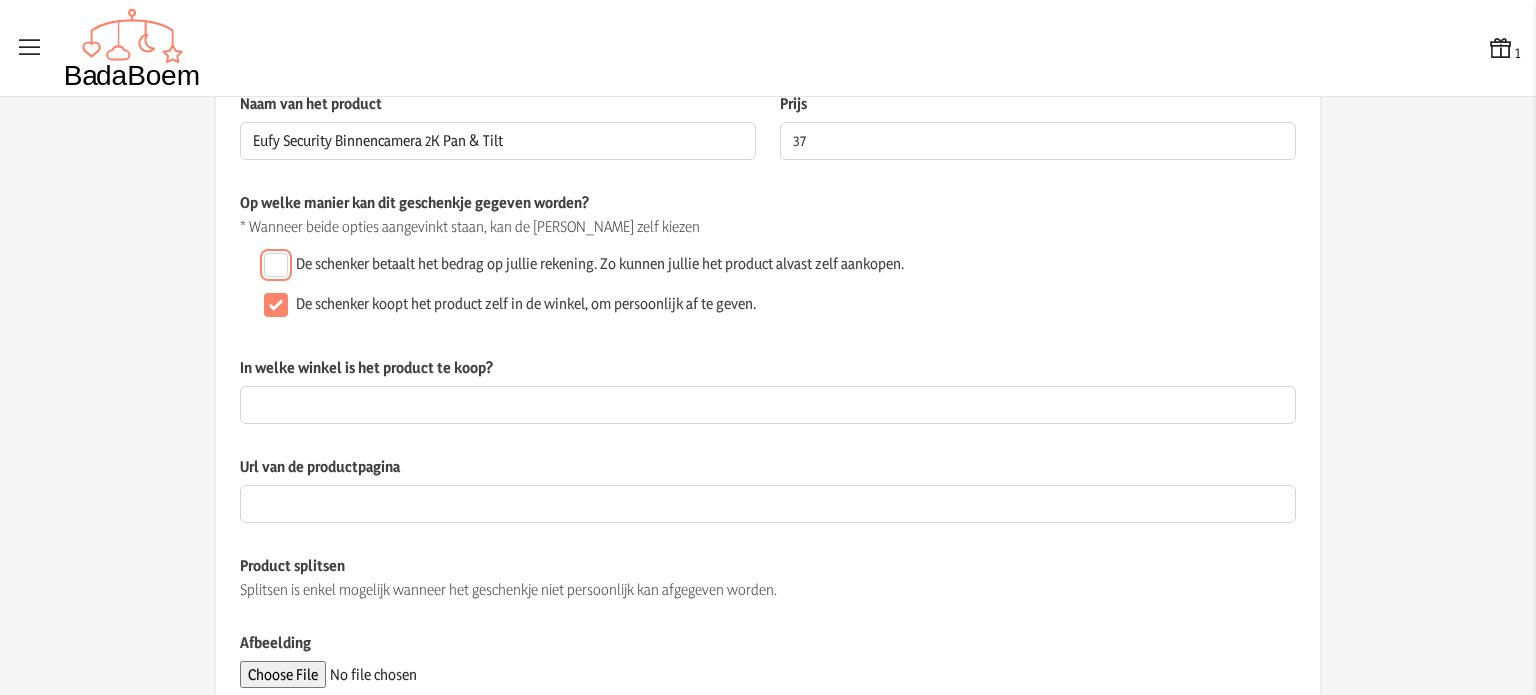 scroll, scrollTop: 100, scrollLeft: 0, axis: vertical 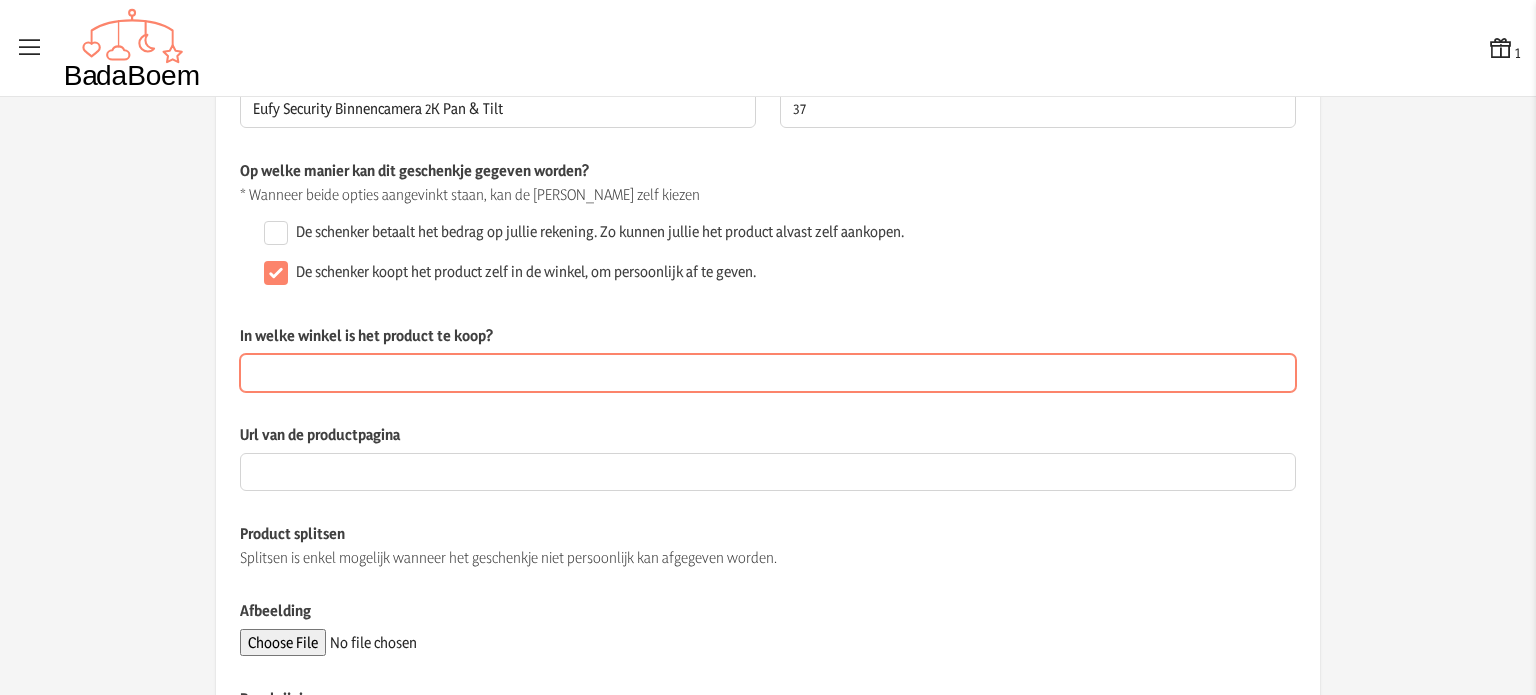 click on "In welke winkel is het product te koop?" at bounding box center [768, 373] 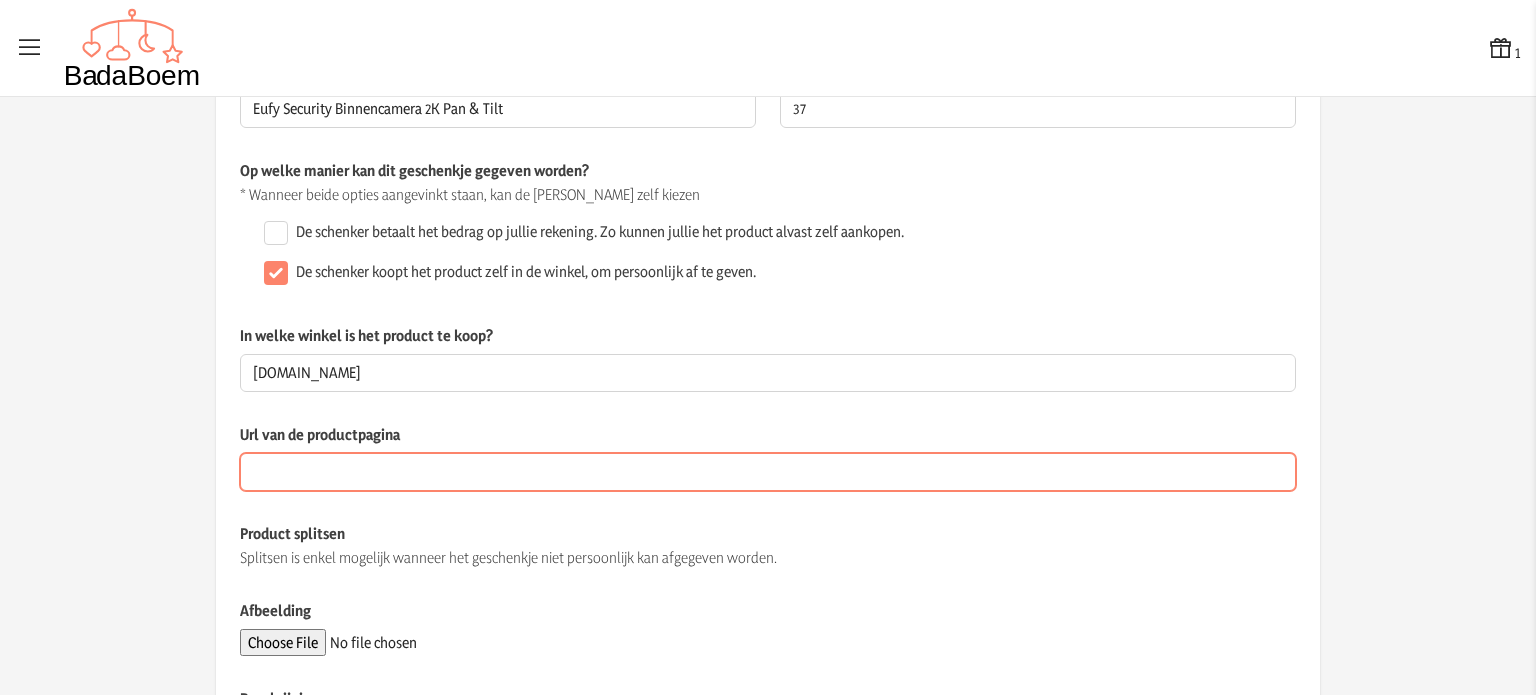 click on "Url van de productpagina" at bounding box center [768, 472] 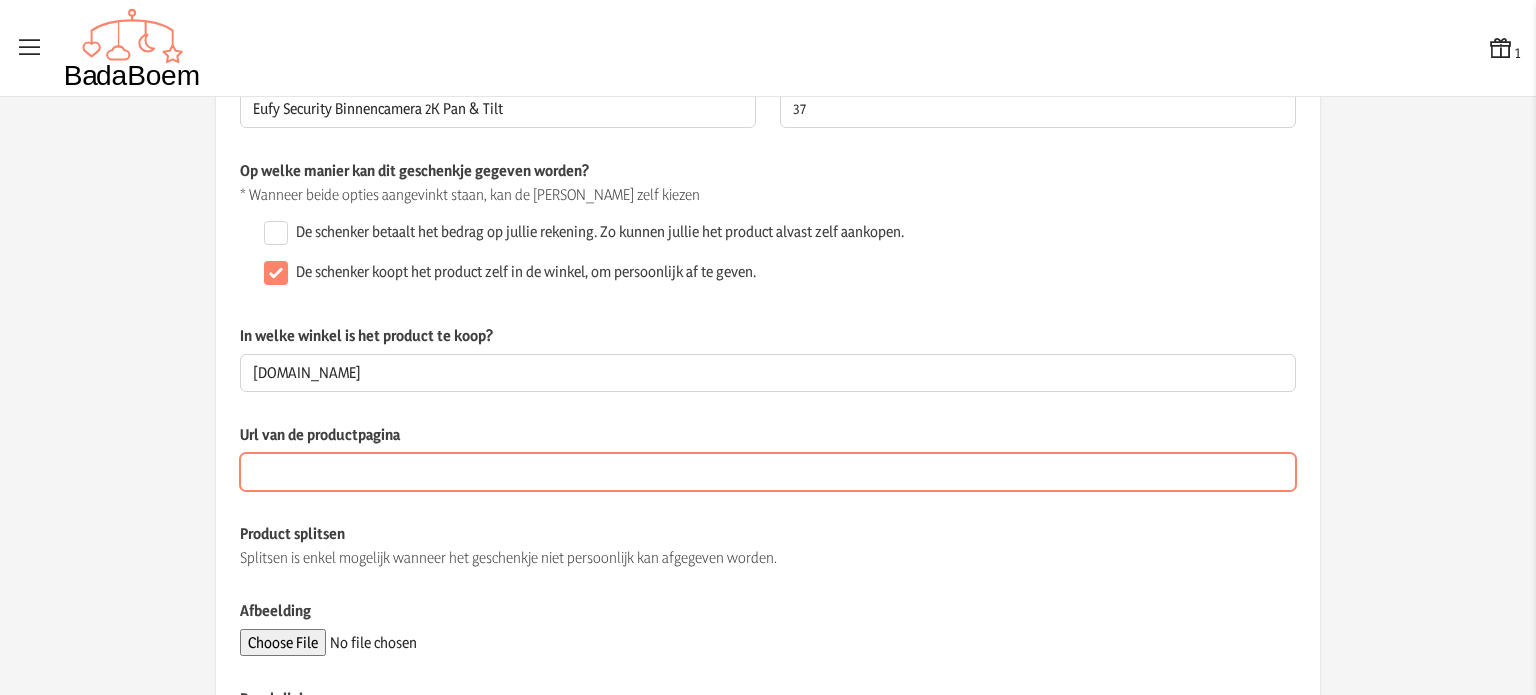paste on "[URL][DOMAIN_NAME]" 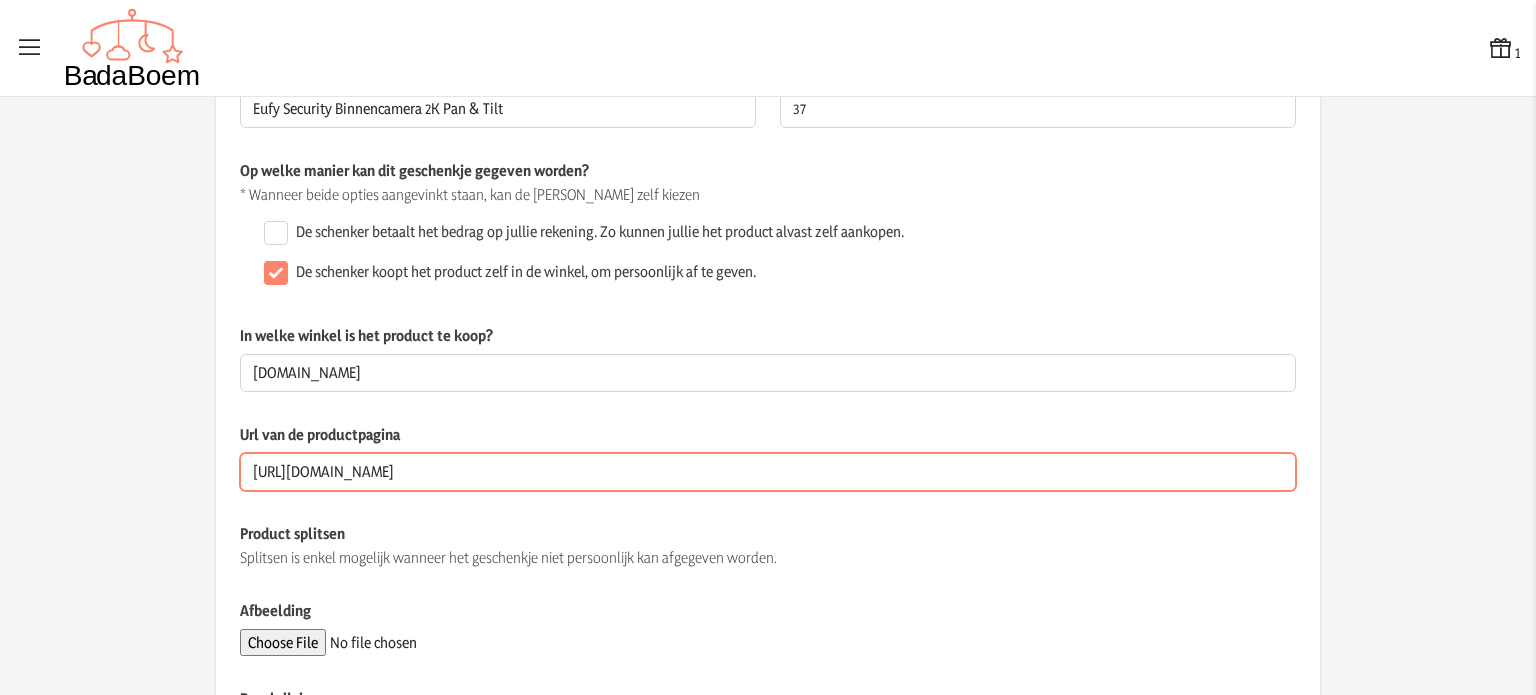 scroll, scrollTop: 0, scrollLeft: 693, axis: horizontal 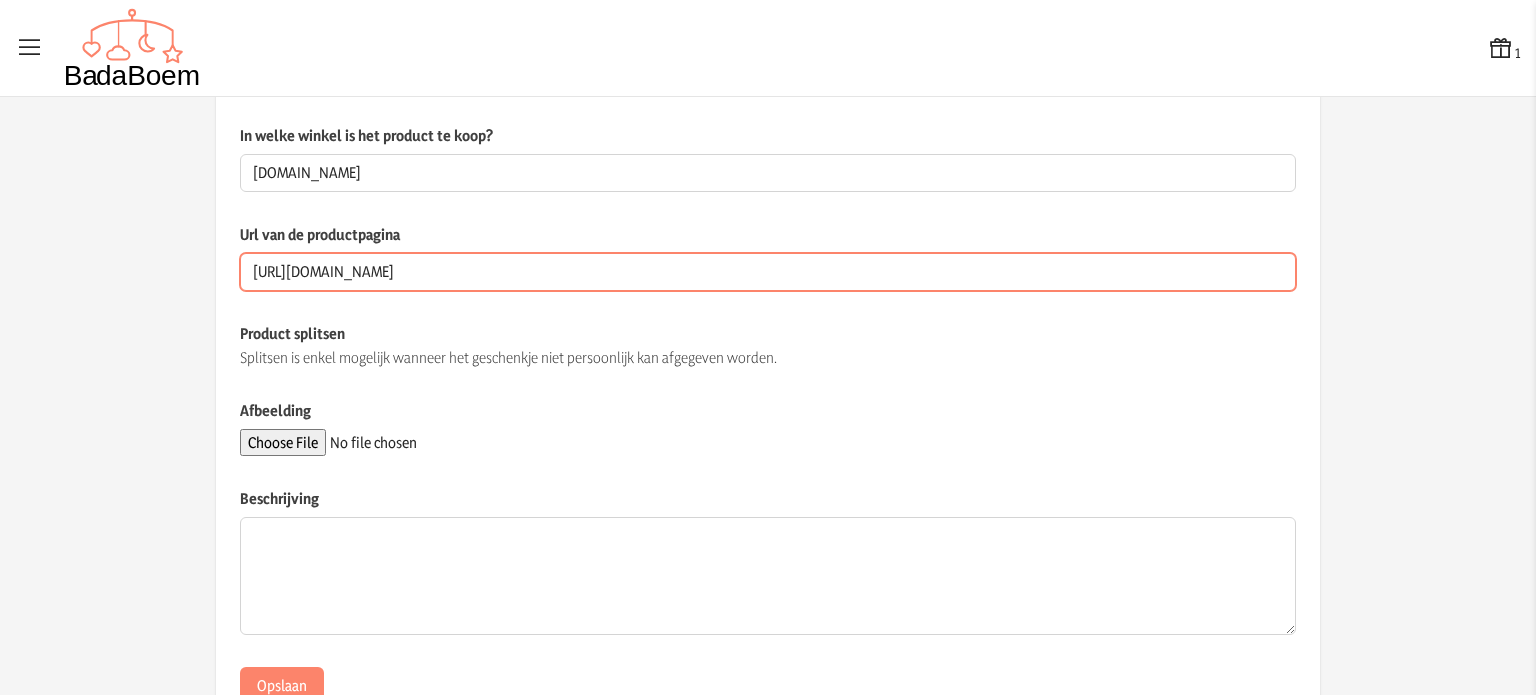 type on "[URL][DOMAIN_NAME]" 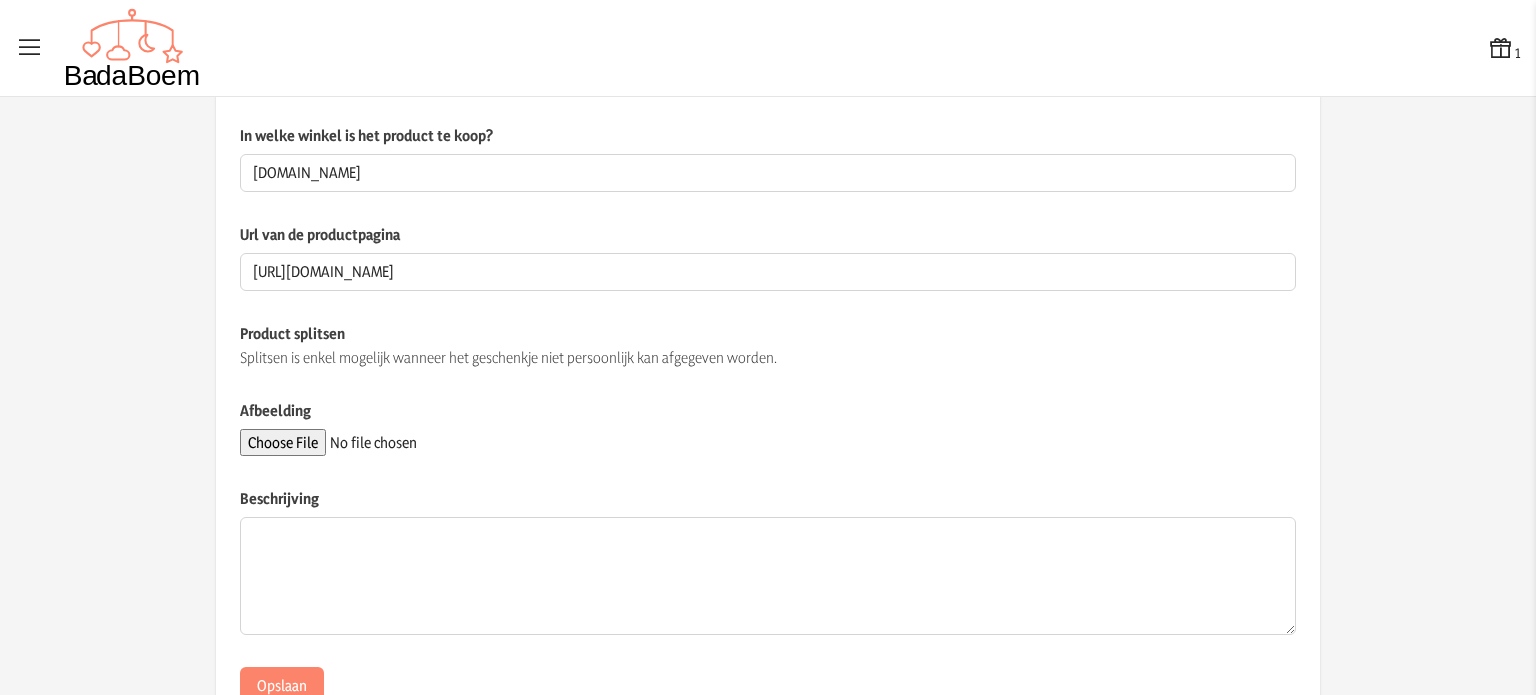 scroll, scrollTop: 0, scrollLeft: 0, axis: both 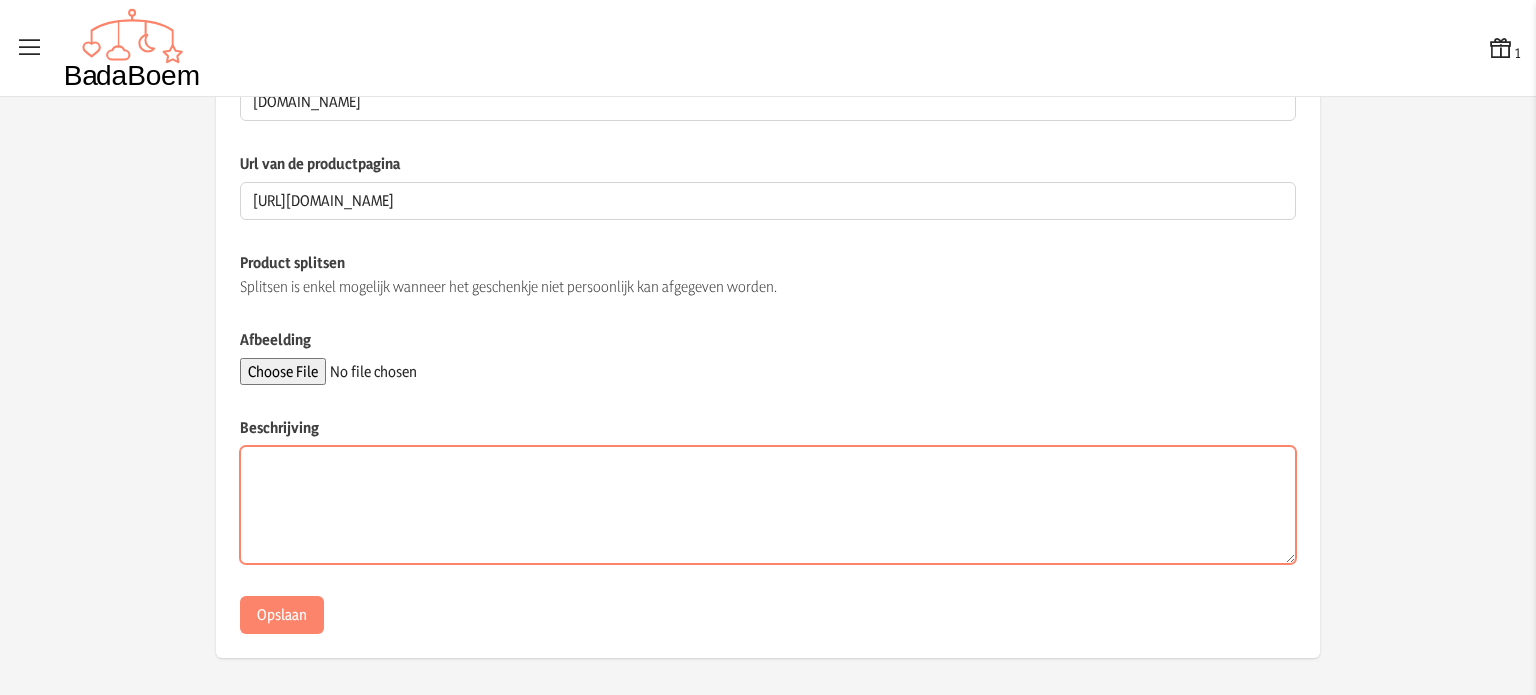 click on "Beschrijving" at bounding box center (768, 505) 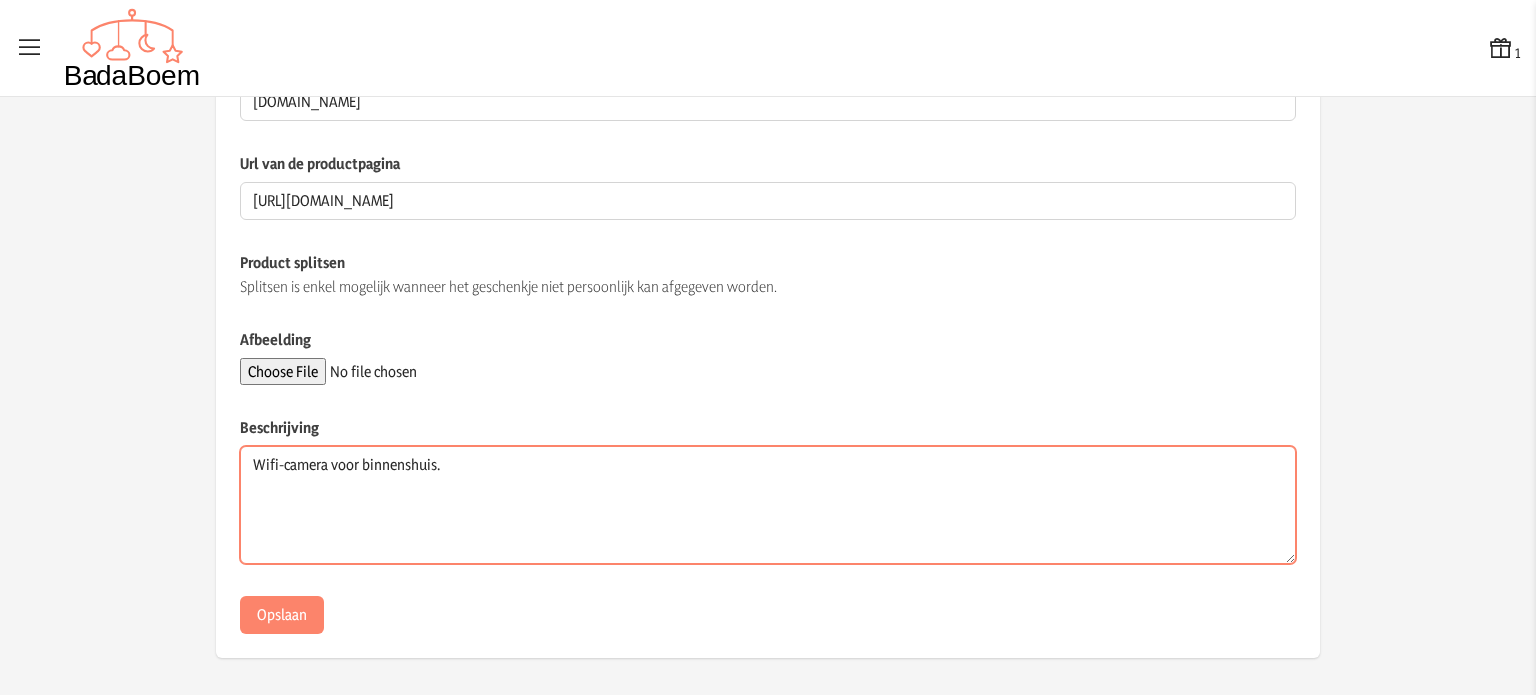type on "Wifi-camera voor binnenshuis." 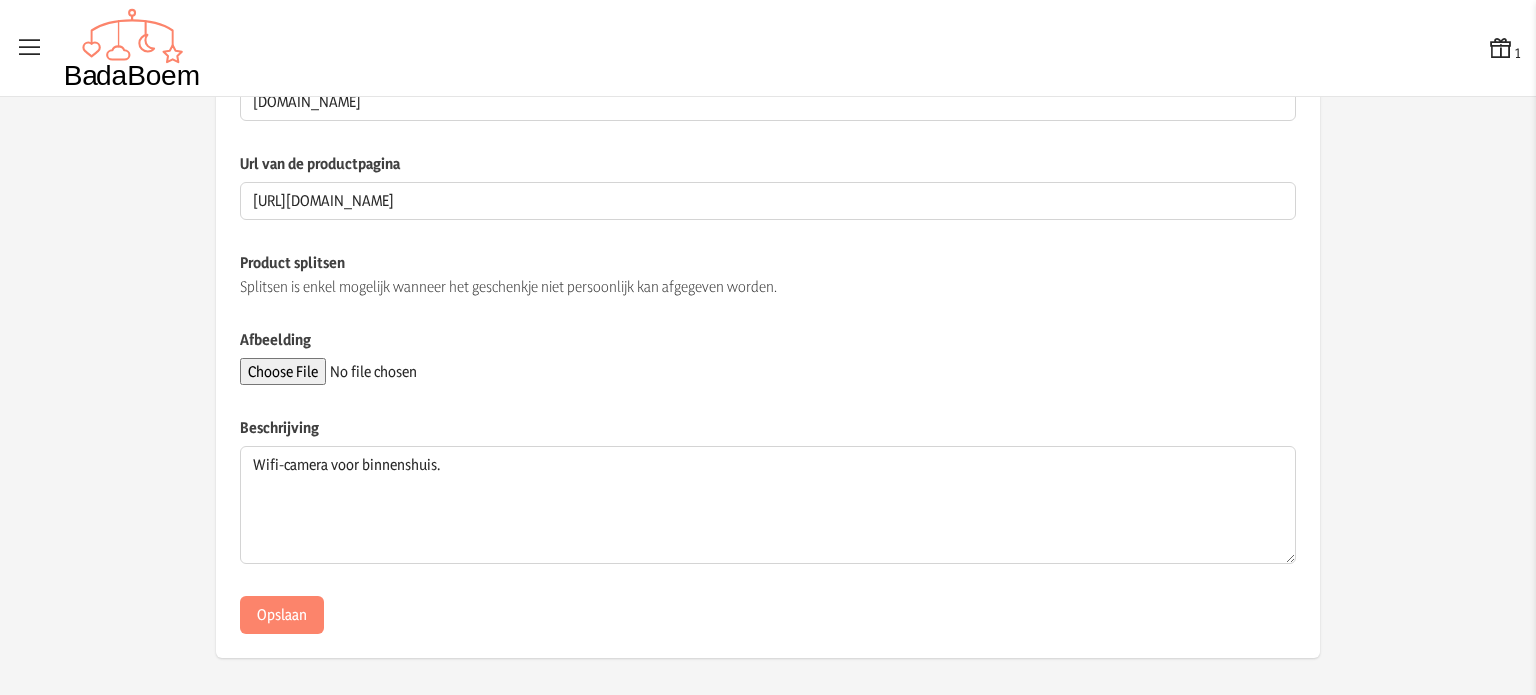 click on "Afbeelding" 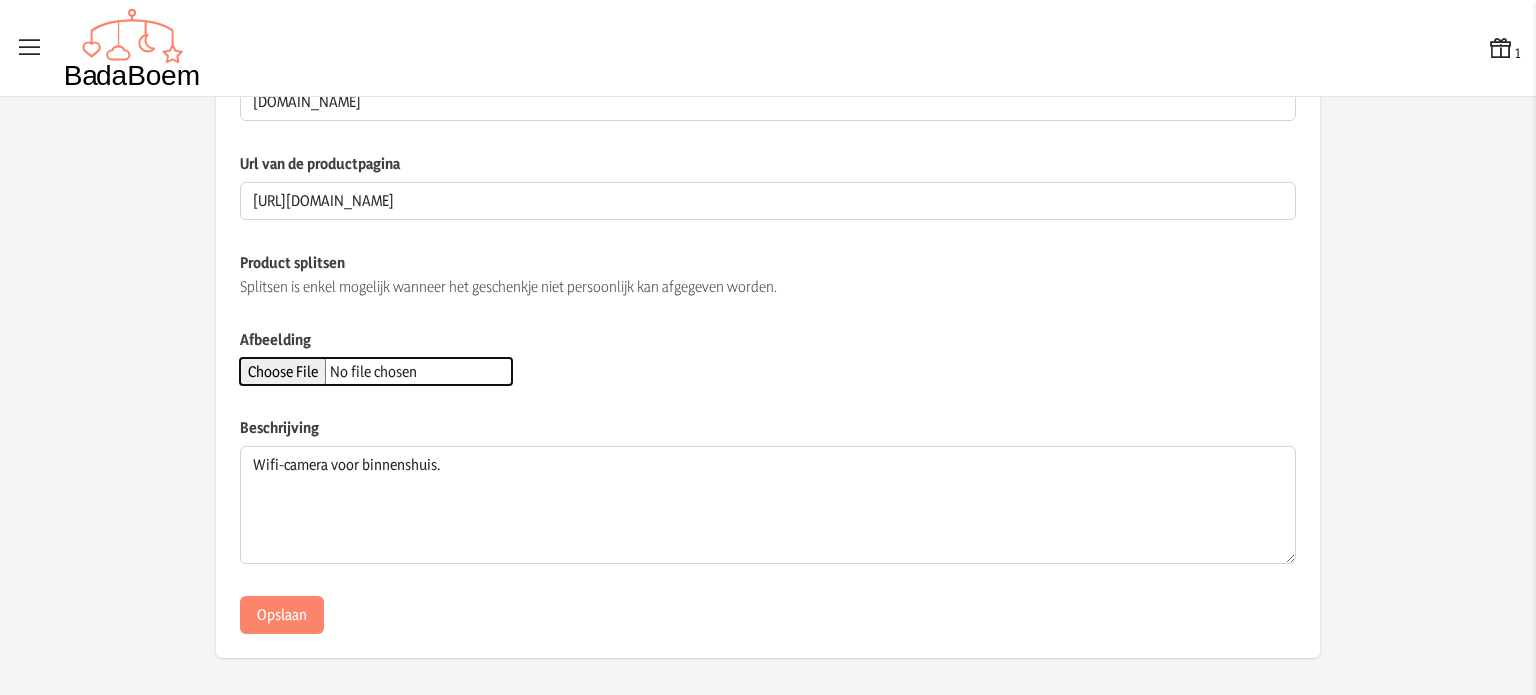 click on "Afbeelding" at bounding box center (376, 371) 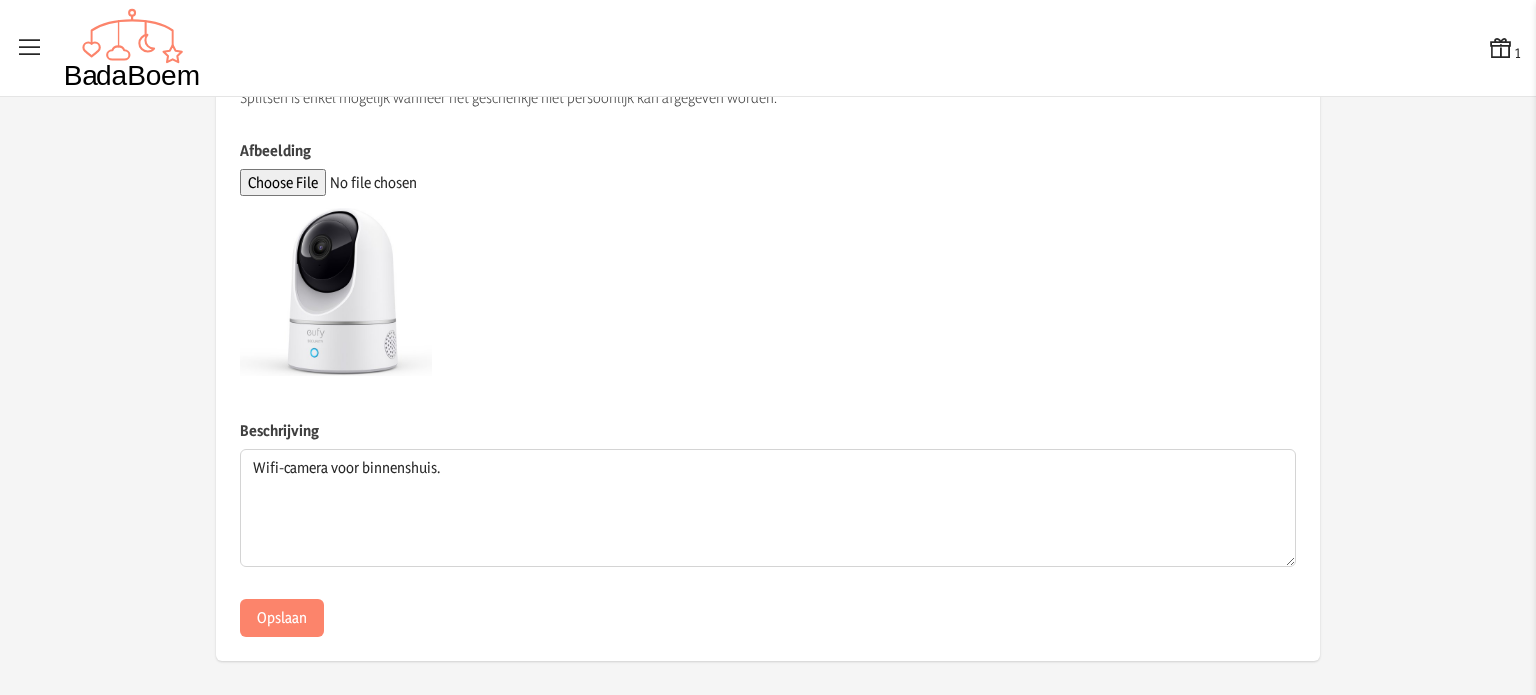 scroll, scrollTop: 563, scrollLeft: 0, axis: vertical 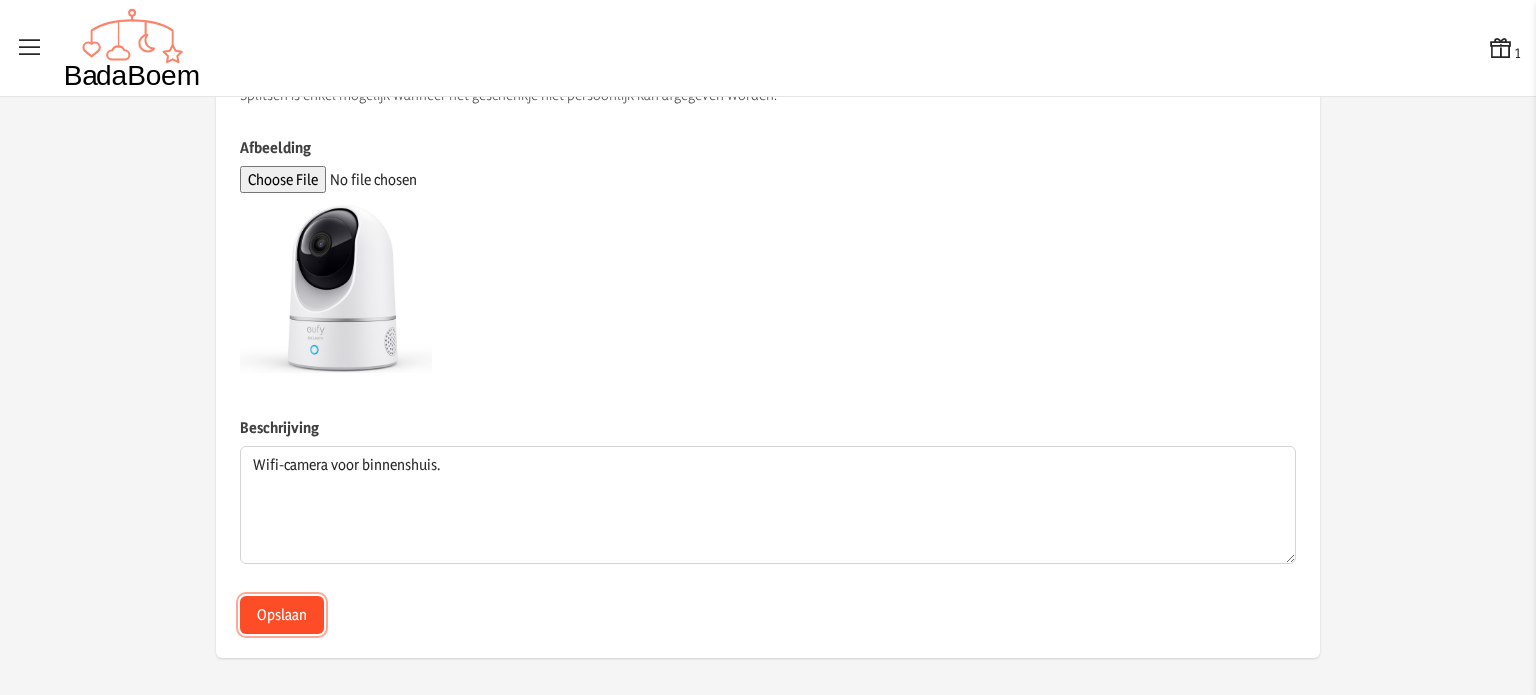 click on "Opslaan" 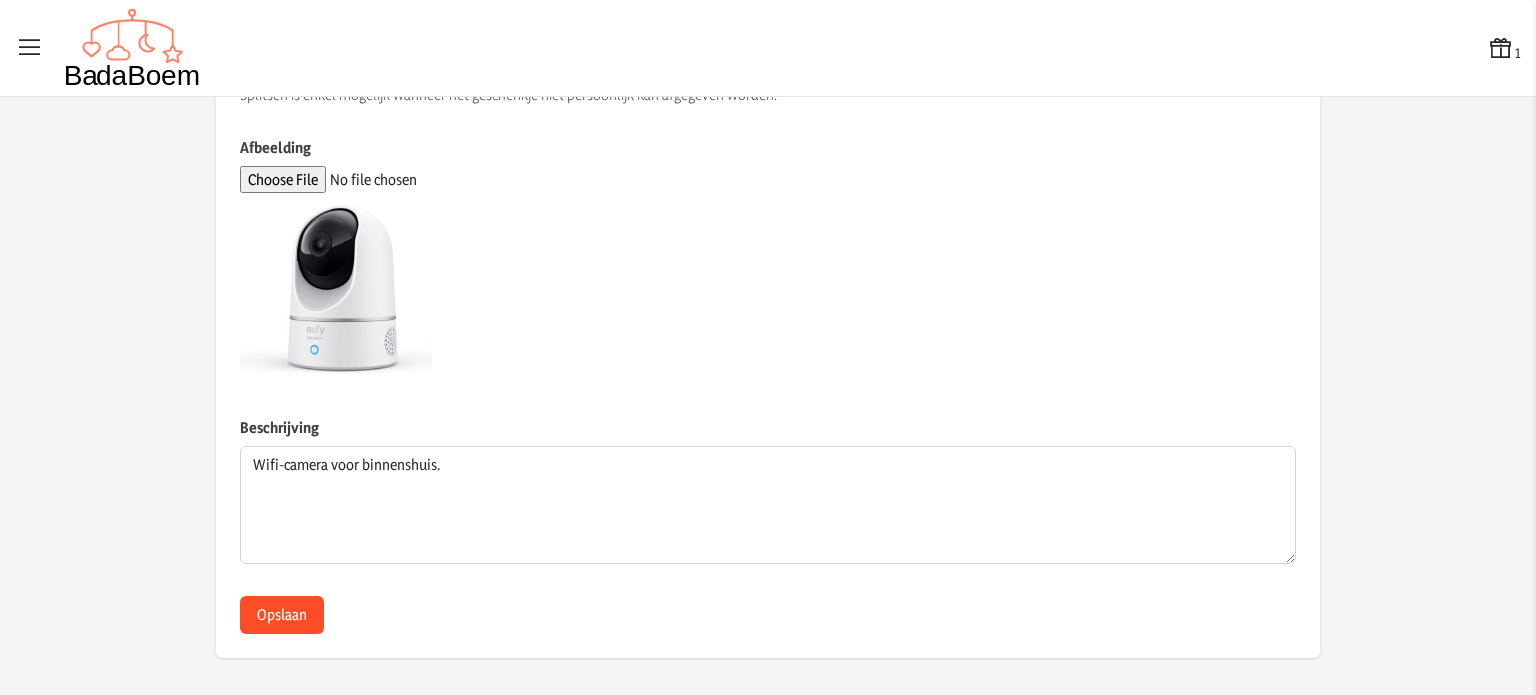 scroll, scrollTop: 0, scrollLeft: 0, axis: both 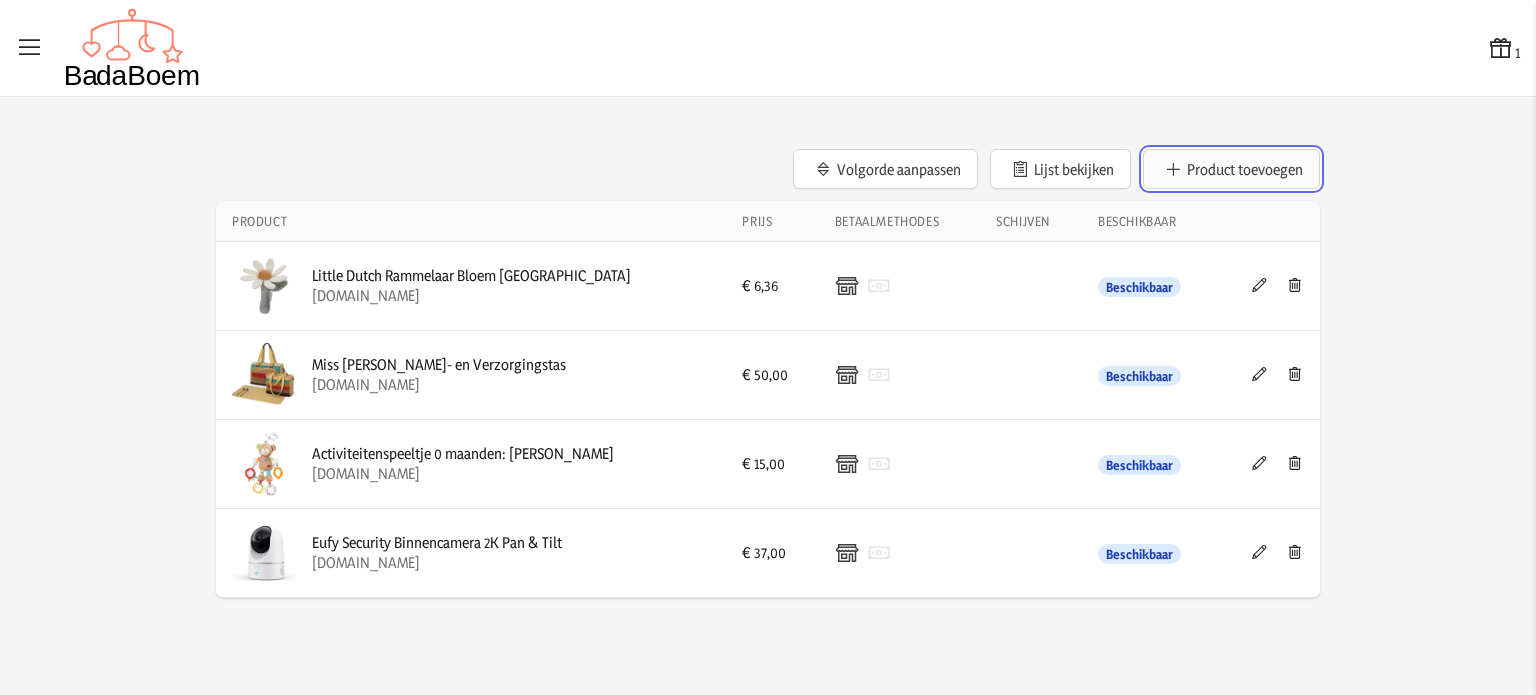 click on "Product toevoegen" 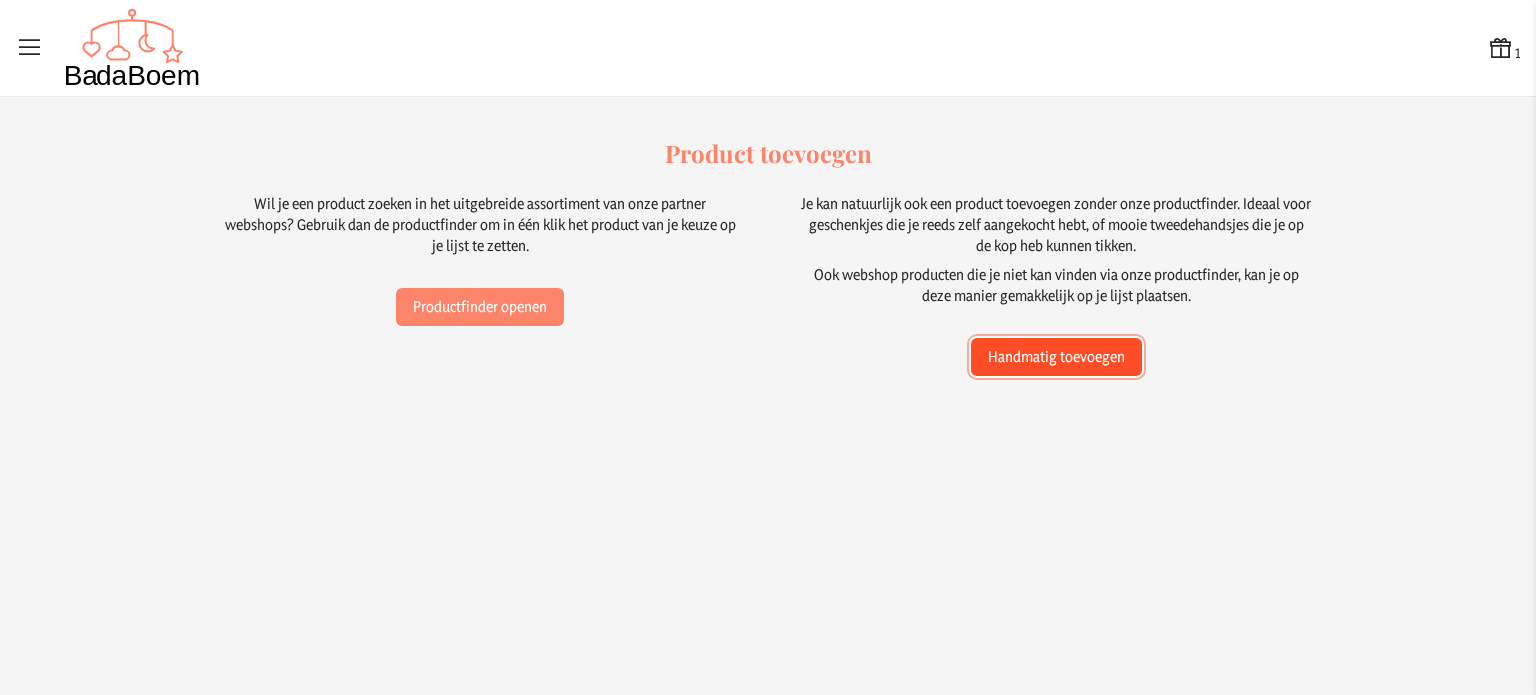 click on "Handmatig toevoegen" 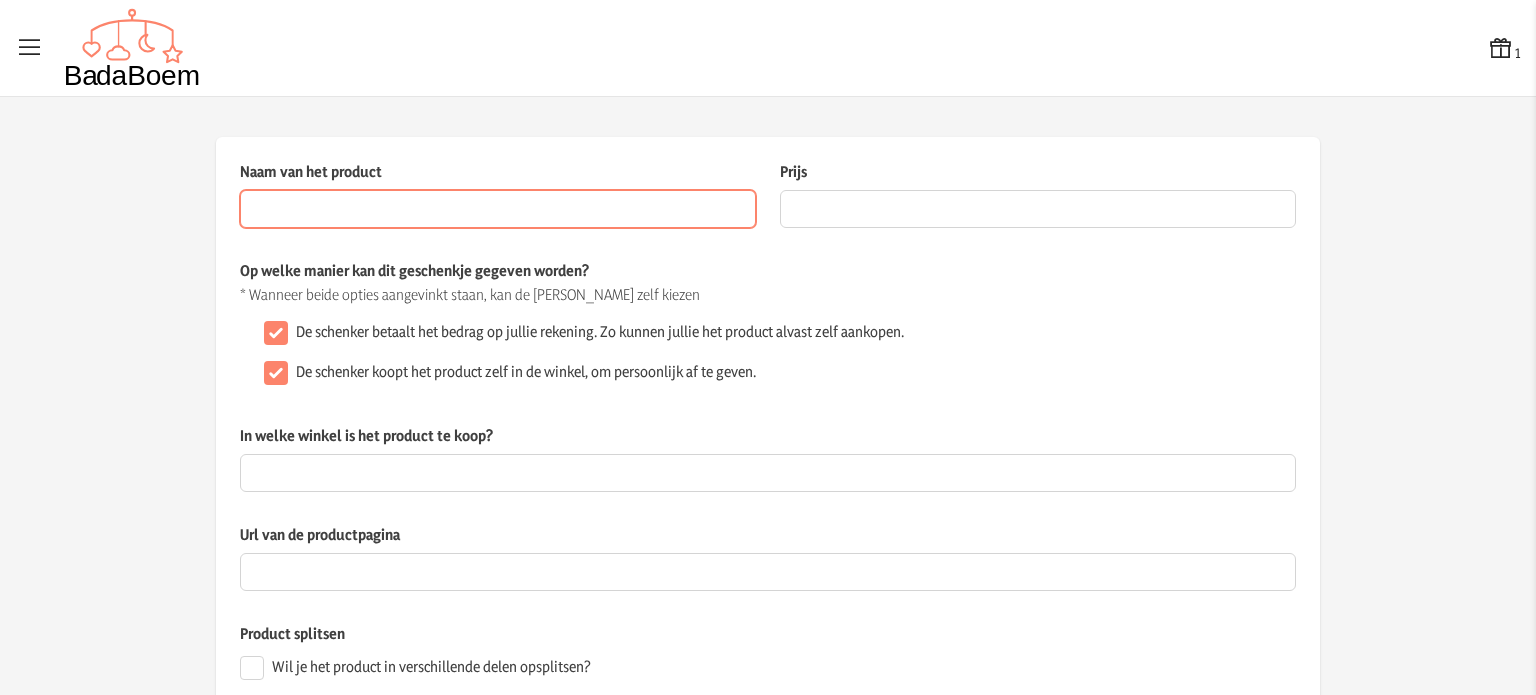 paste on "Babymoov Sleepy nachtlamp | mimi" 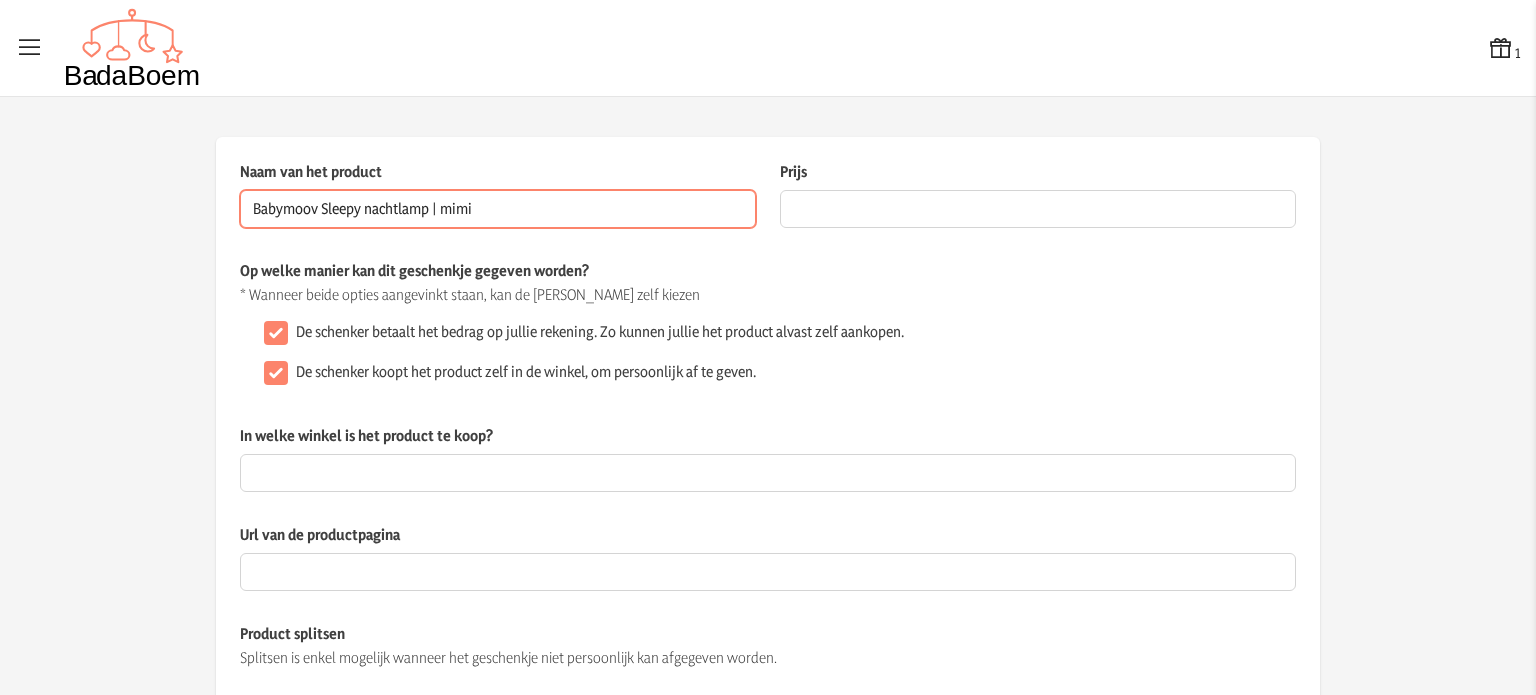type on "Babymoov Sleepy nachtlamp | mimi" 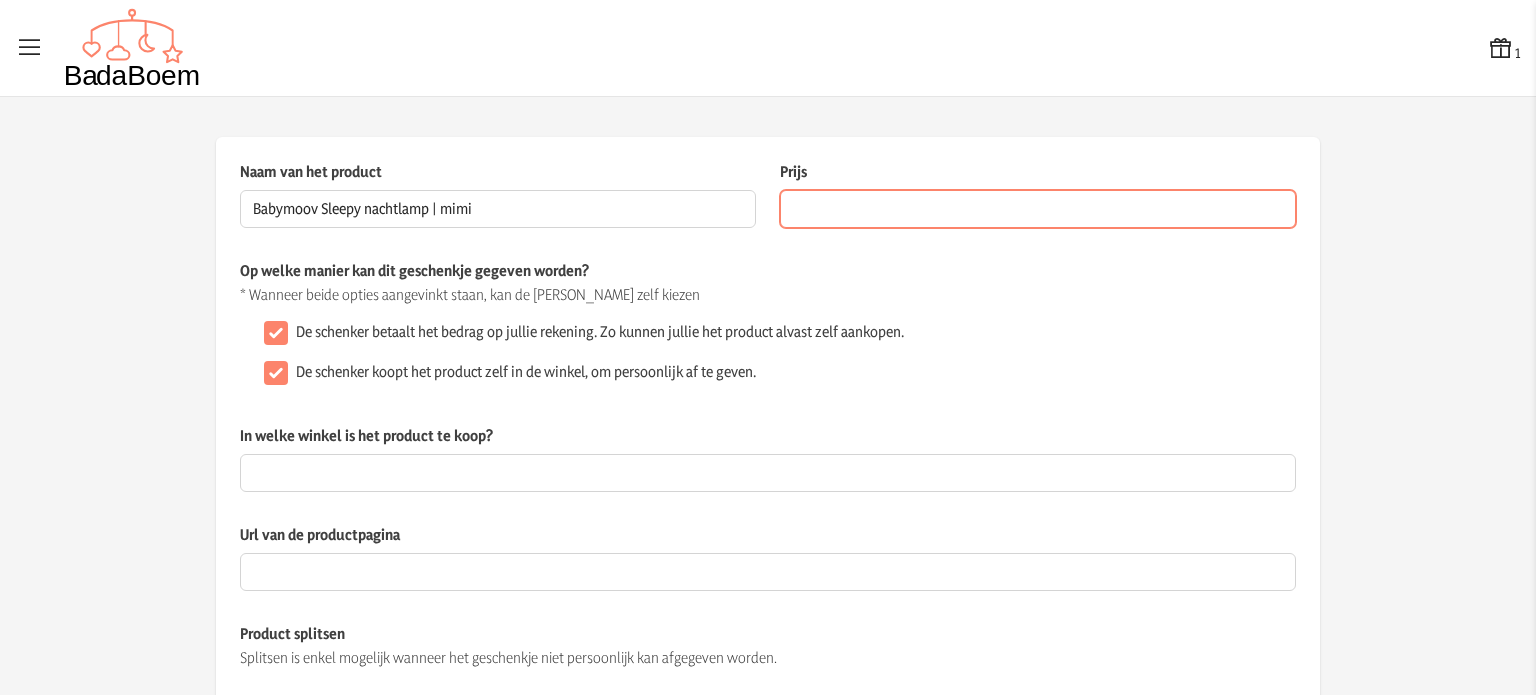 click on "Prijs" at bounding box center (1038, 209) 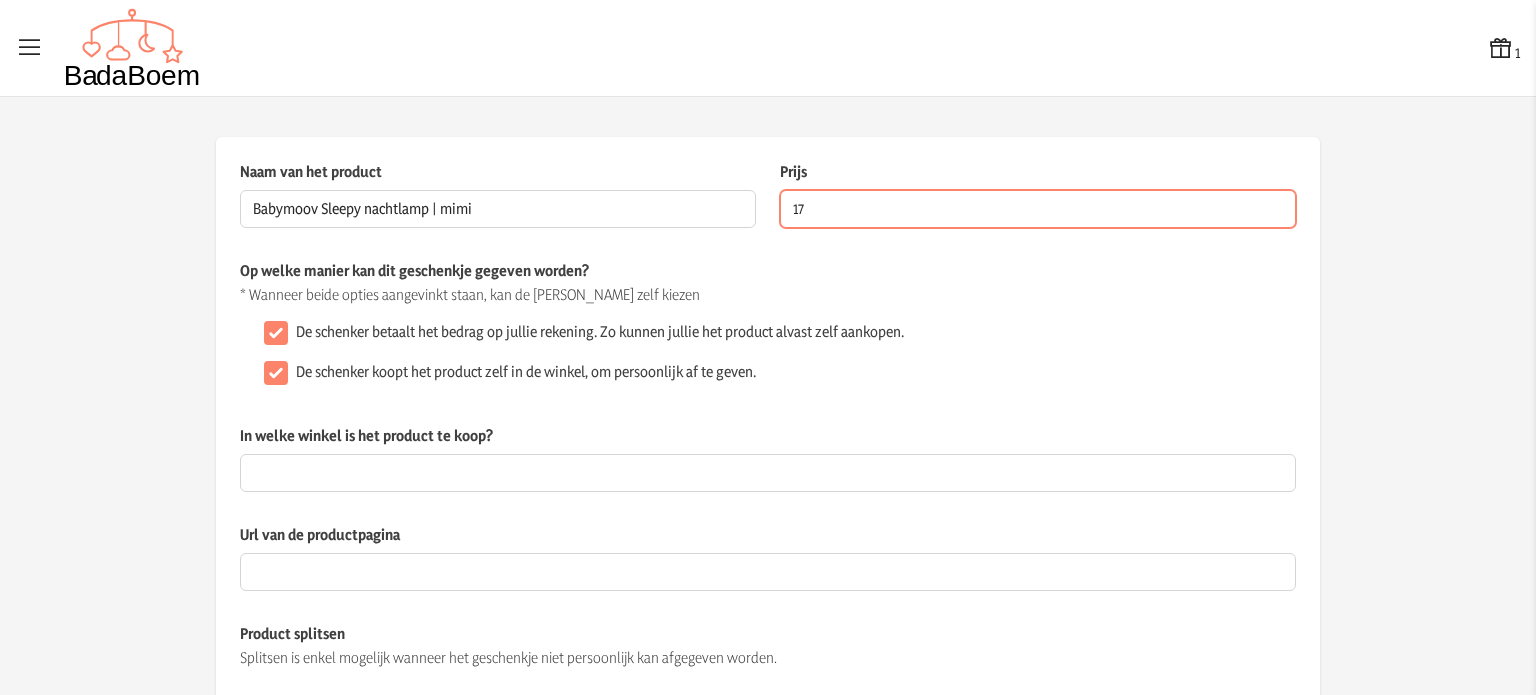 type on "17" 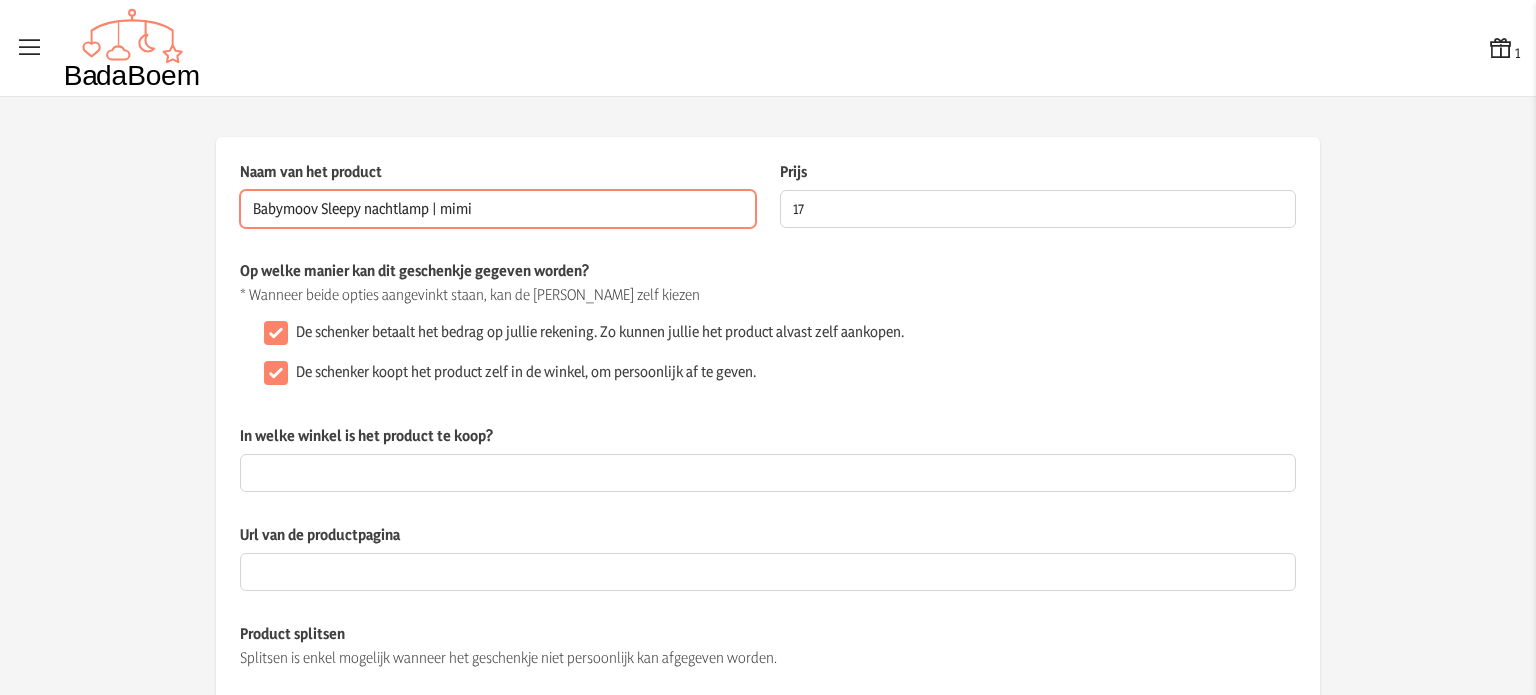 drag, startPoint x: 541, startPoint y: 214, endPoint x: 425, endPoint y: 200, distance: 116.841774 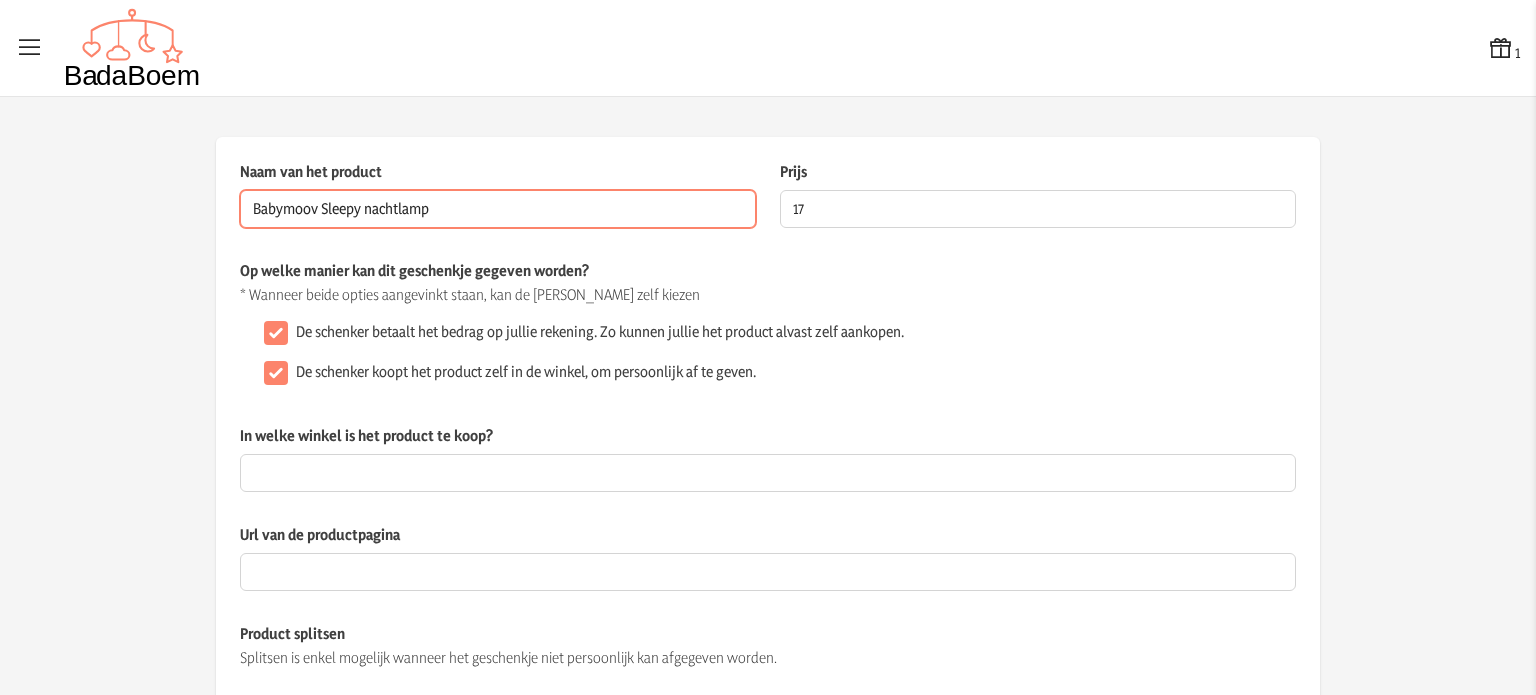 type on "Babymoov Sleepy nachtlamp" 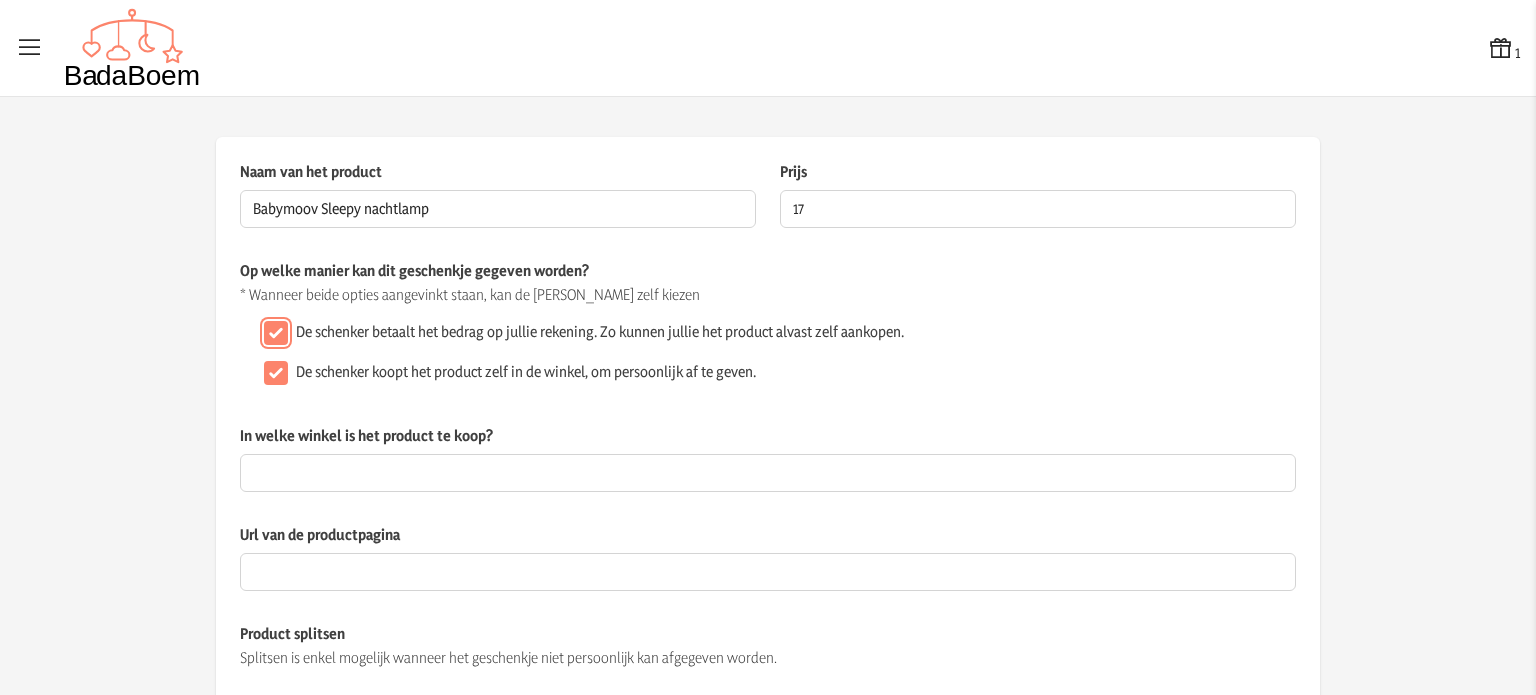 click on "De schenker betaalt het bedrag op jullie rekening. Zo kunnen jullie het product alvast zelf aankopen." at bounding box center [276, 333] 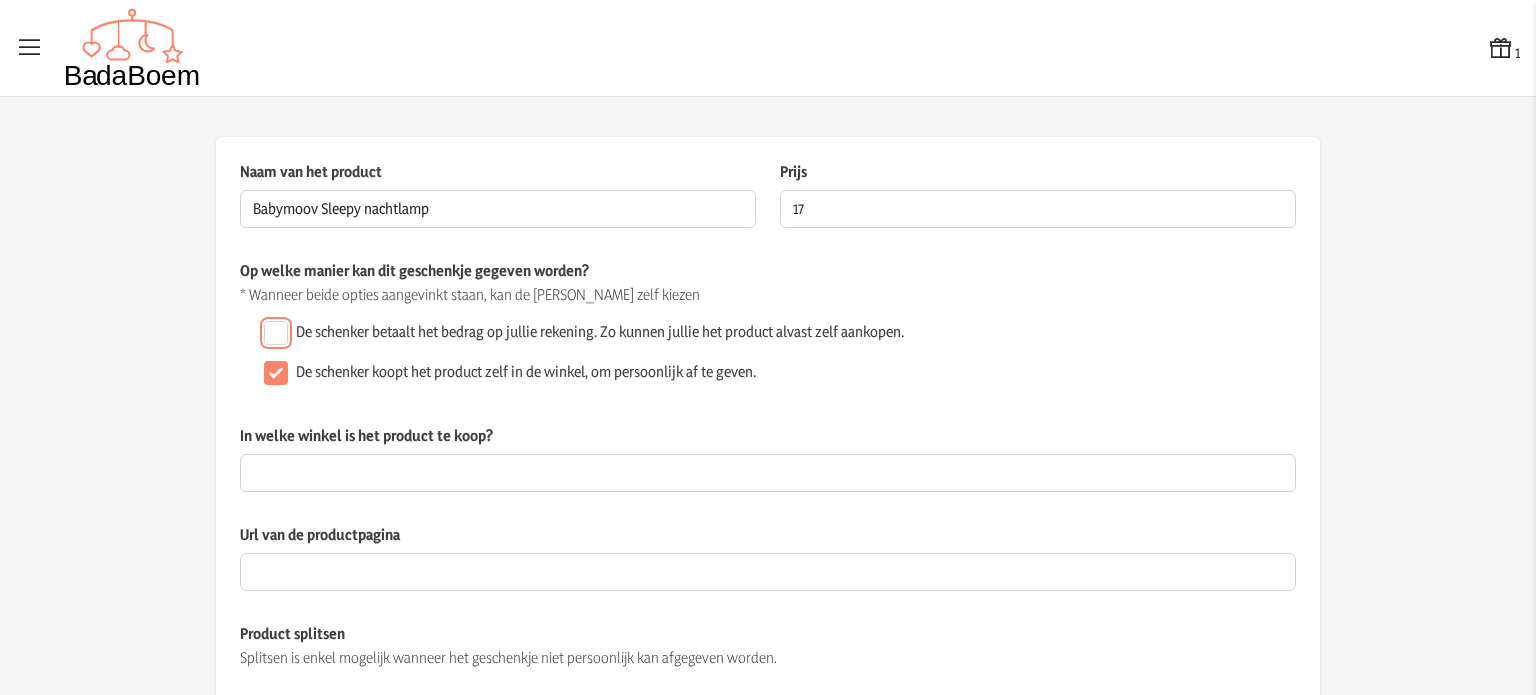 scroll, scrollTop: 100, scrollLeft: 0, axis: vertical 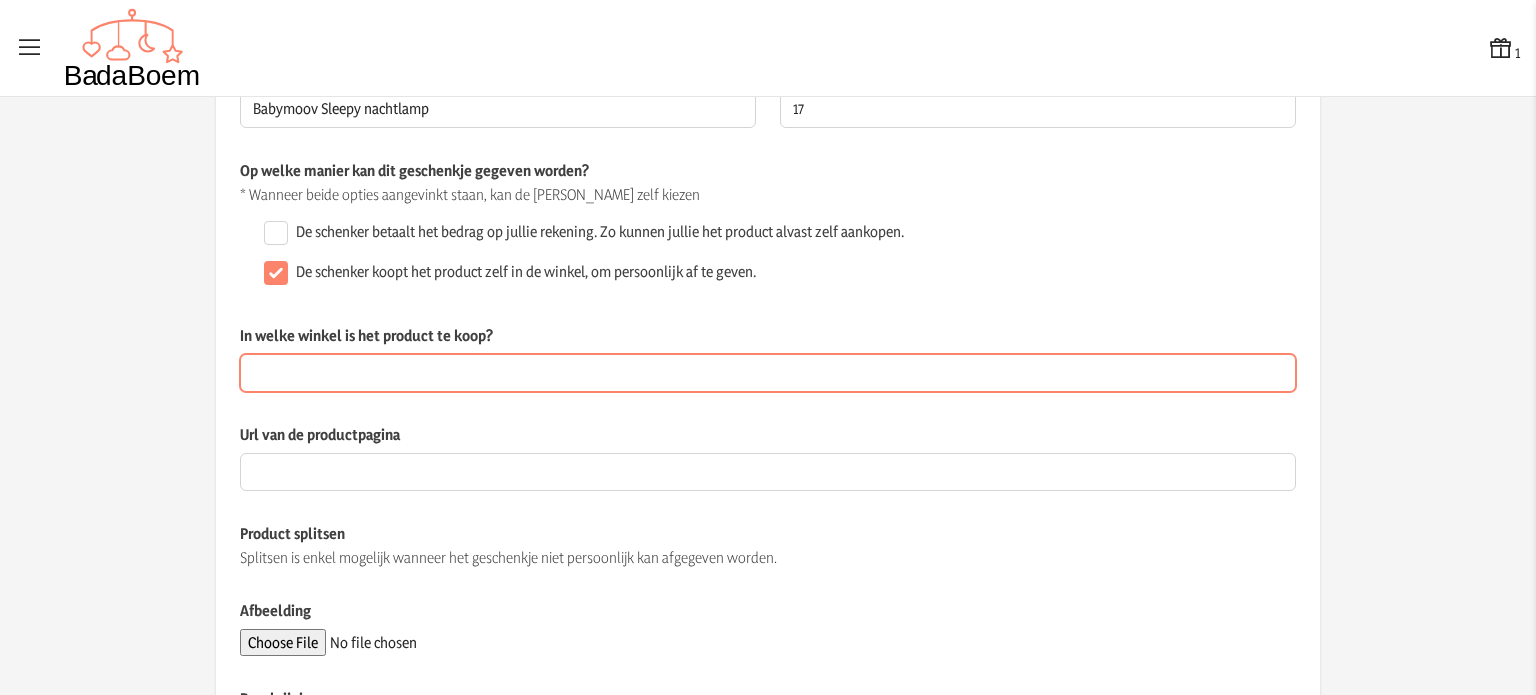 click on "In welke winkel is het product te koop?" at bounding box center [768, 373] 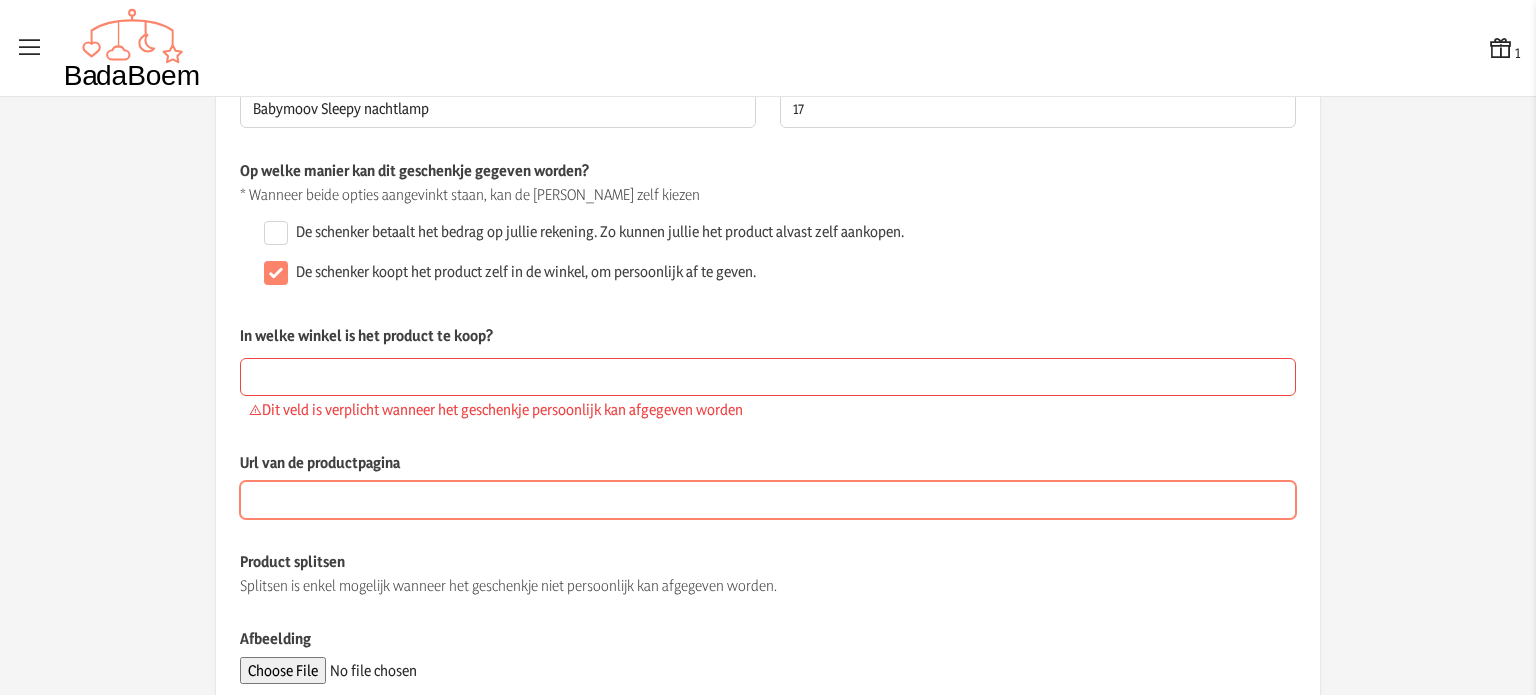 paste on "[URL][DOMAIN_NAME]" 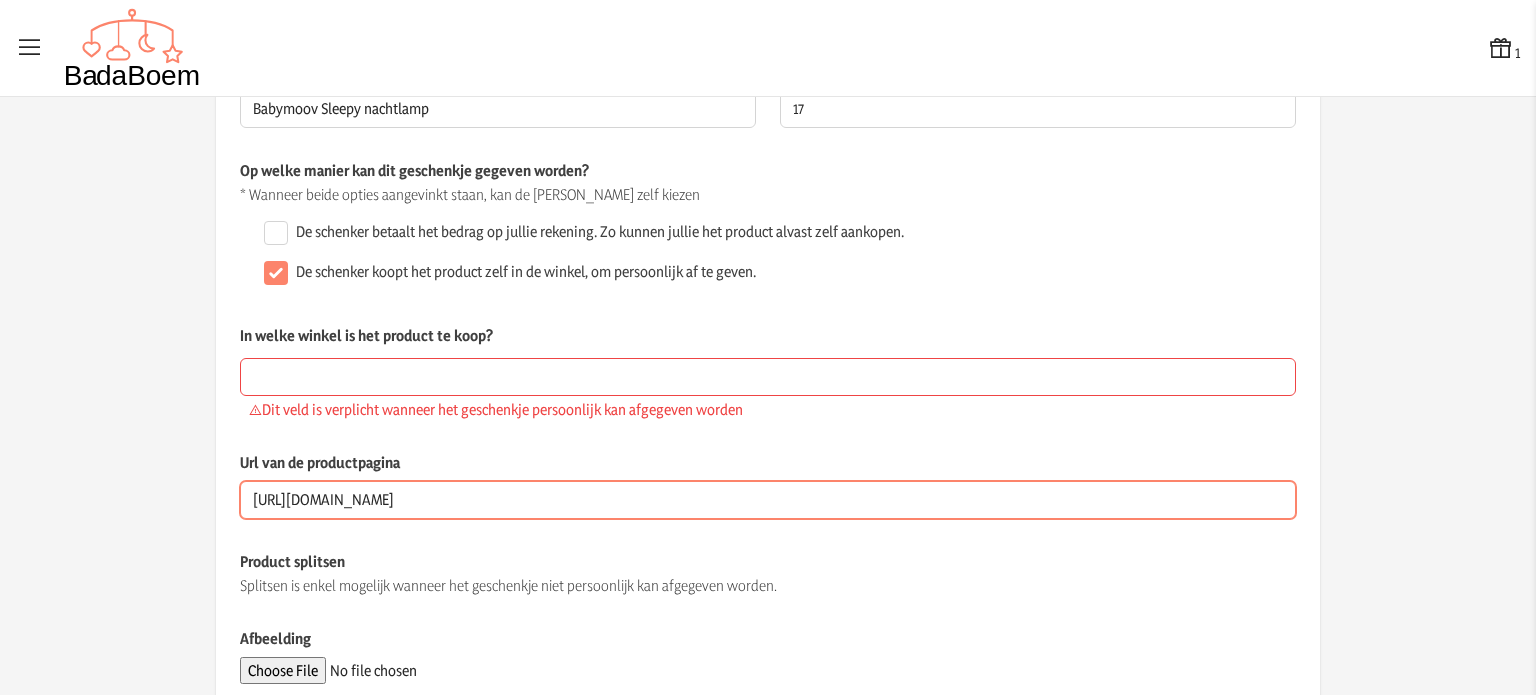 type on "[URL][DOMAIN_NAME]" 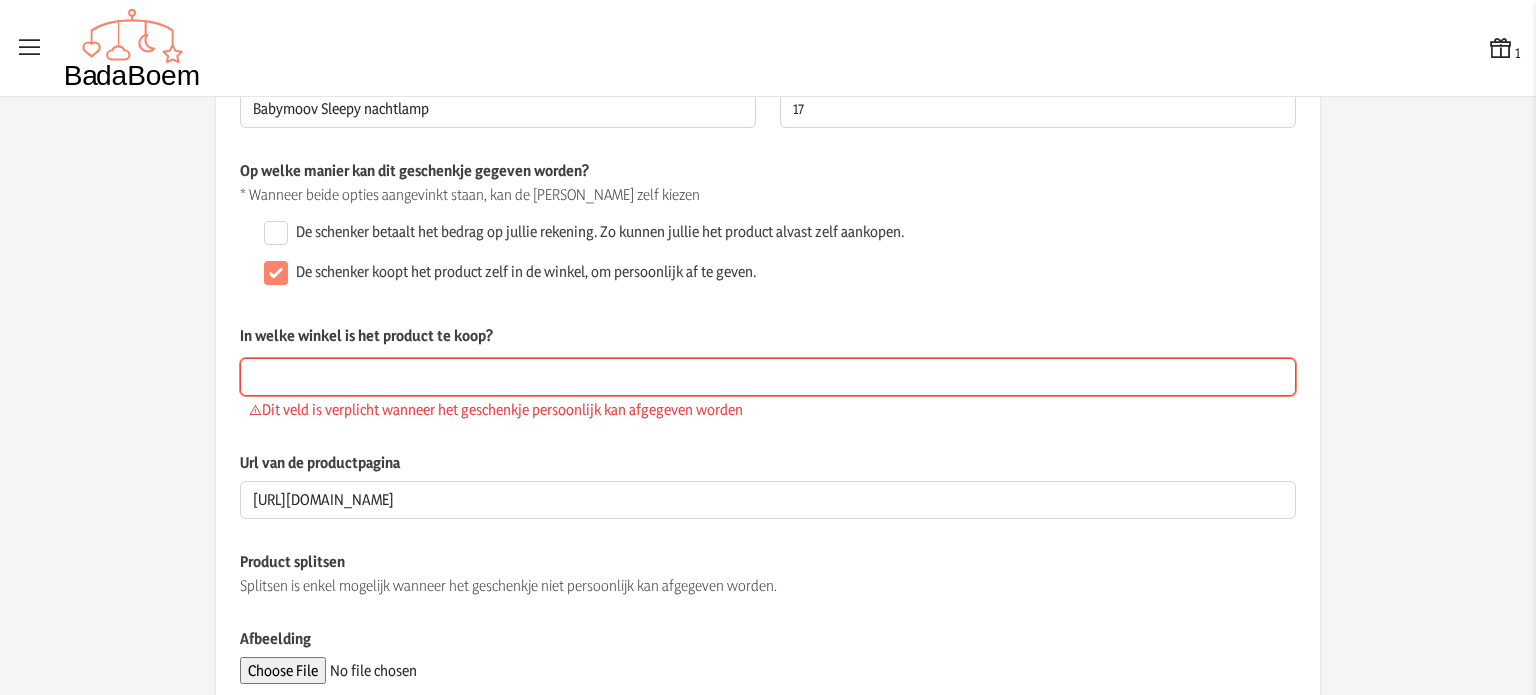 click on "In welke winkel is het product te koop?" at bounding box center (768, 377) 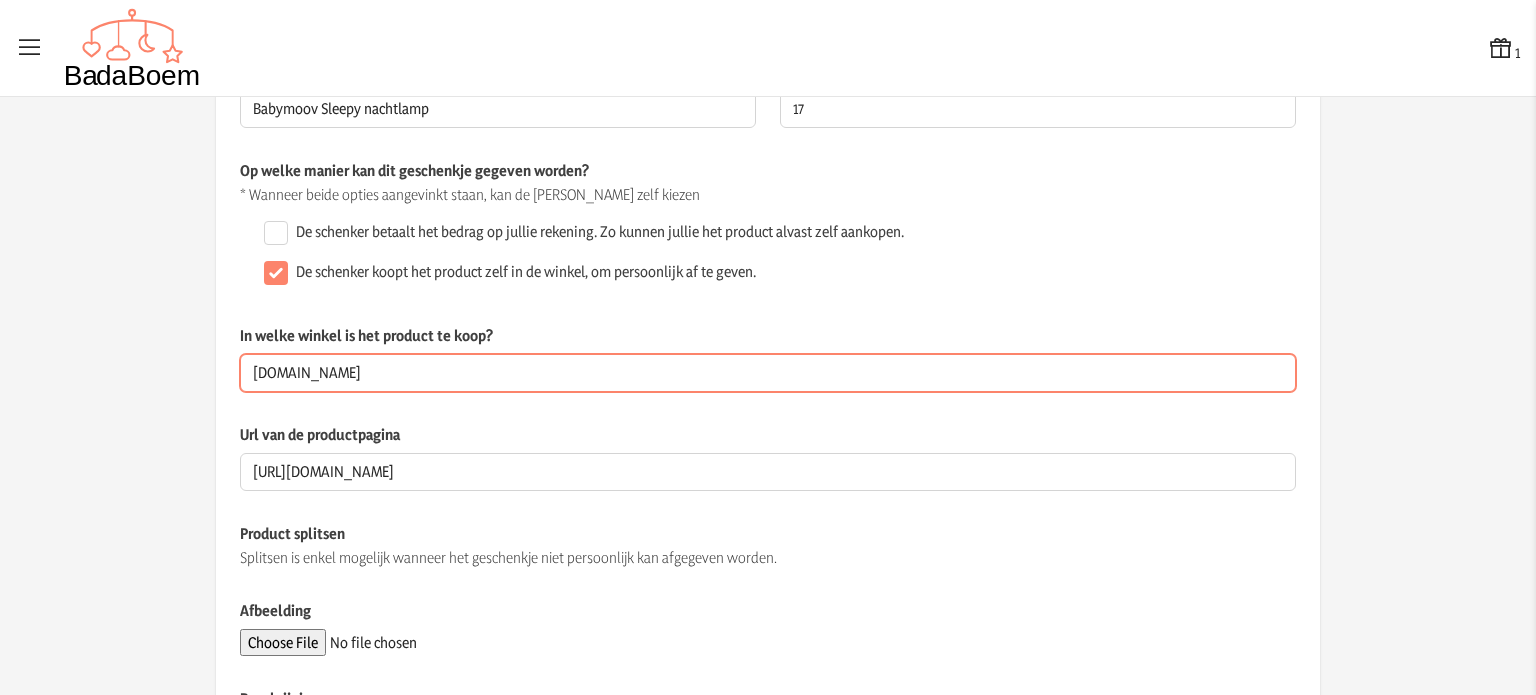 type on "[DOMAIN_NAME]" 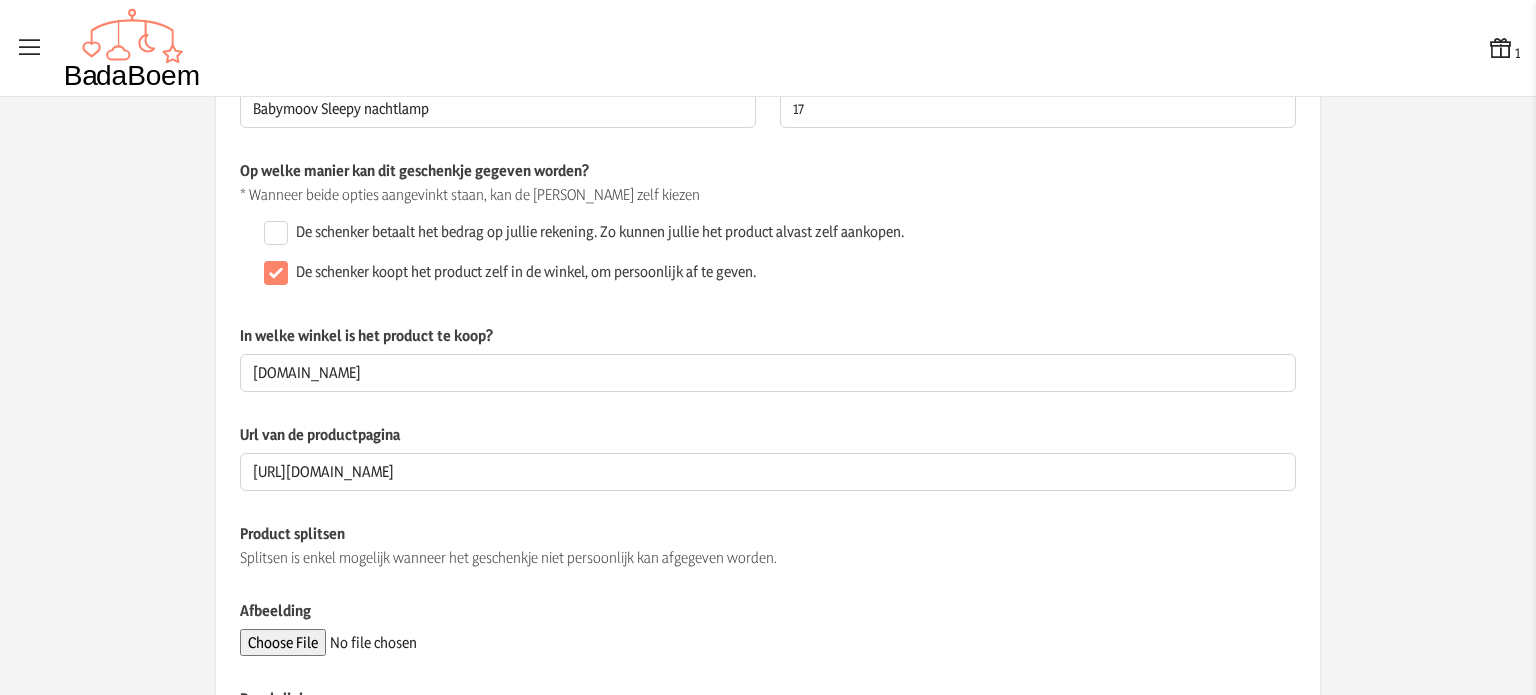 click on "In welke winkel is het product te koop? [DOMAIN_NAME]  Dit veld is verplicht wanneer het geschenkje persoonlijk kan afgegeven worden" 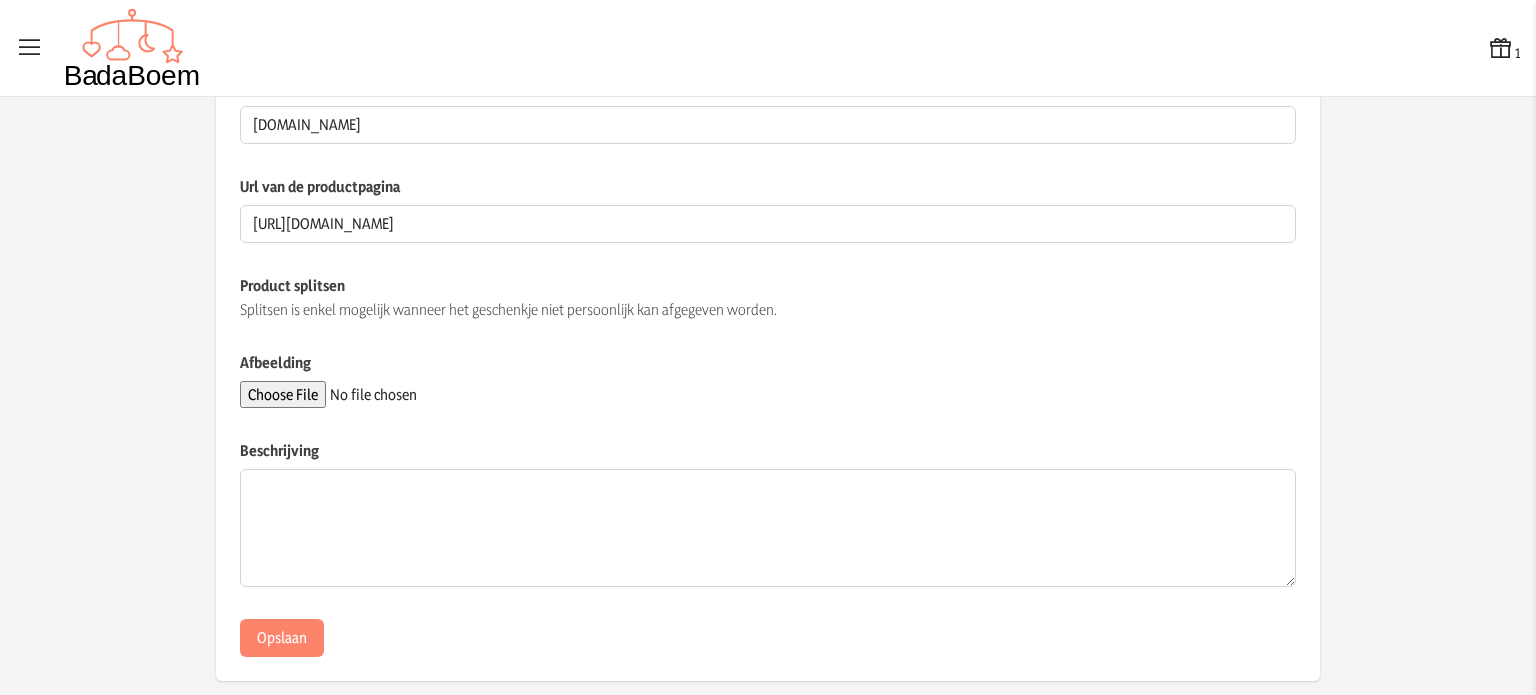 scroll, scrollTop: 371, scrollLeft: 0, axis: vertical 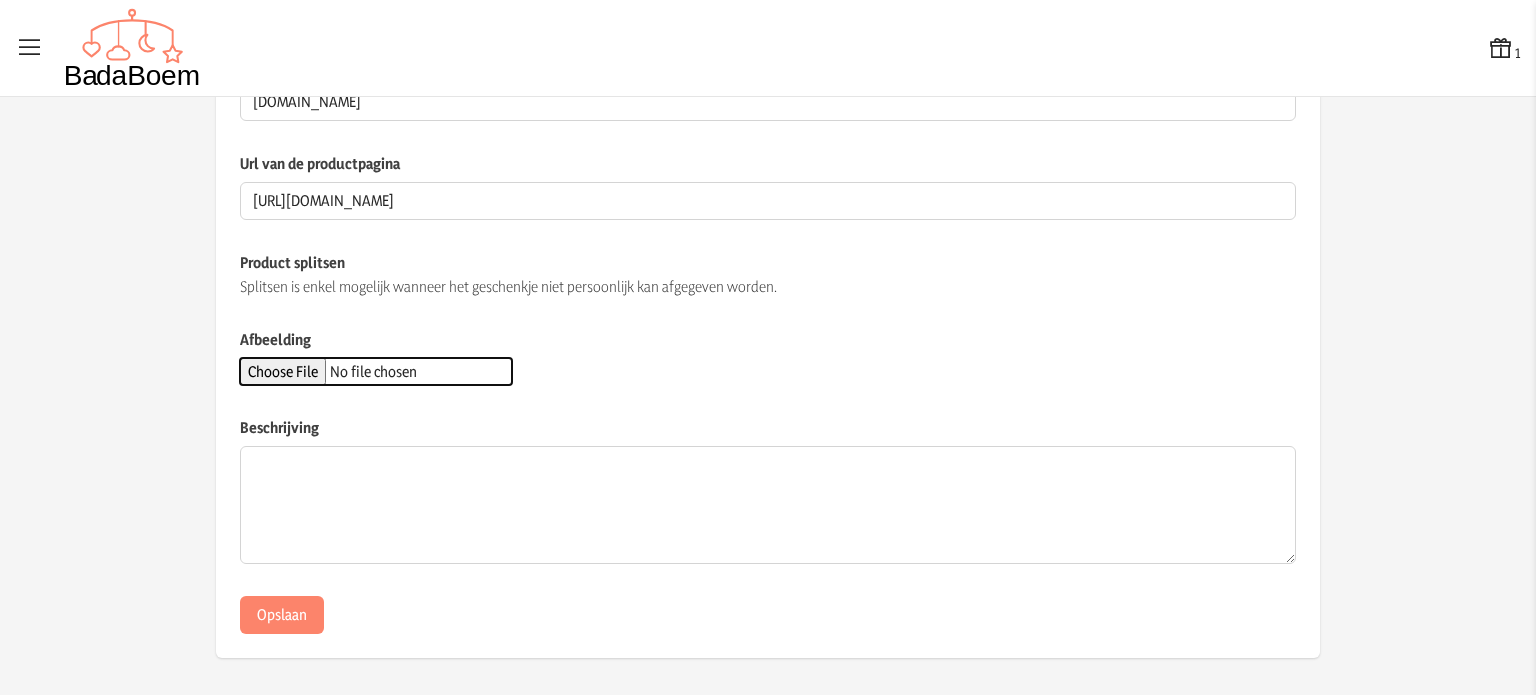 click on "Afbeelding" at bounding box center (376, 371) 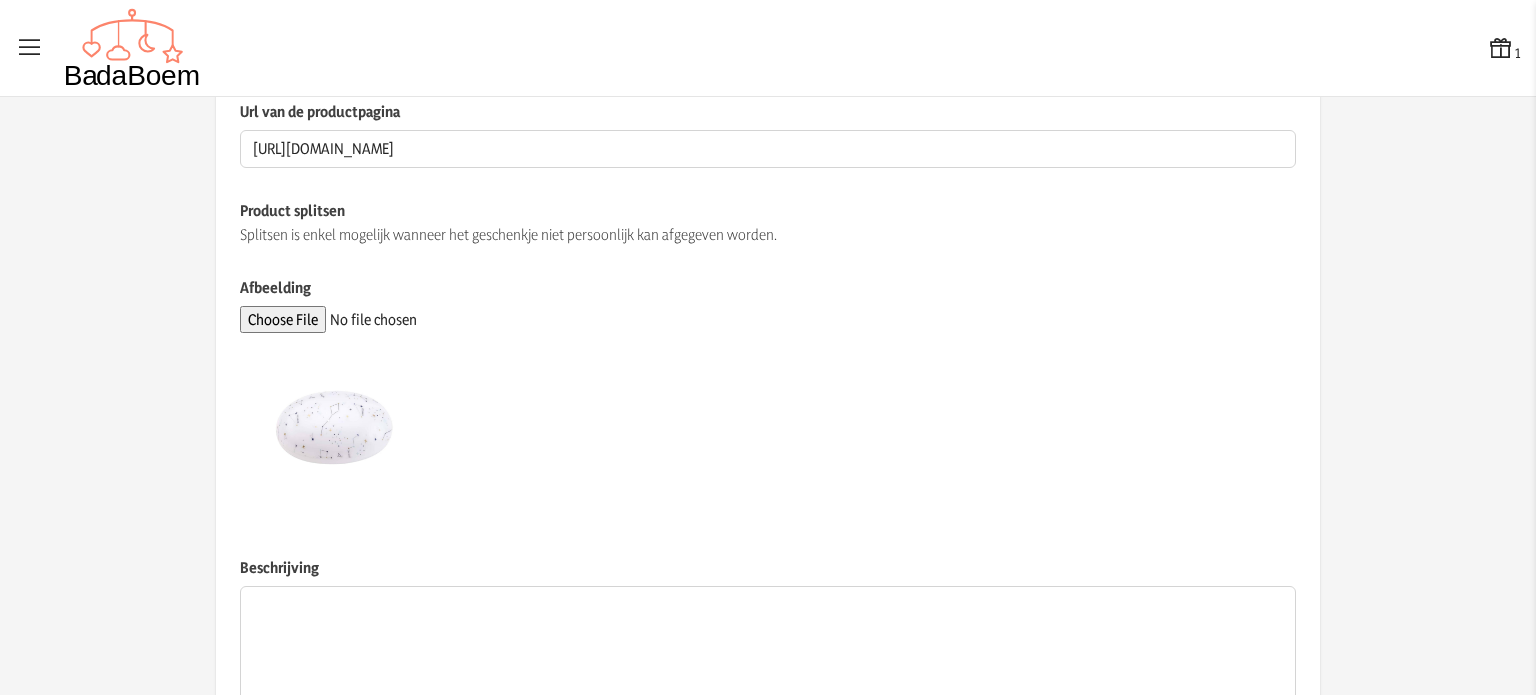 scroll, scrollTop: 471, scrollLeft: 0, axis: vertical 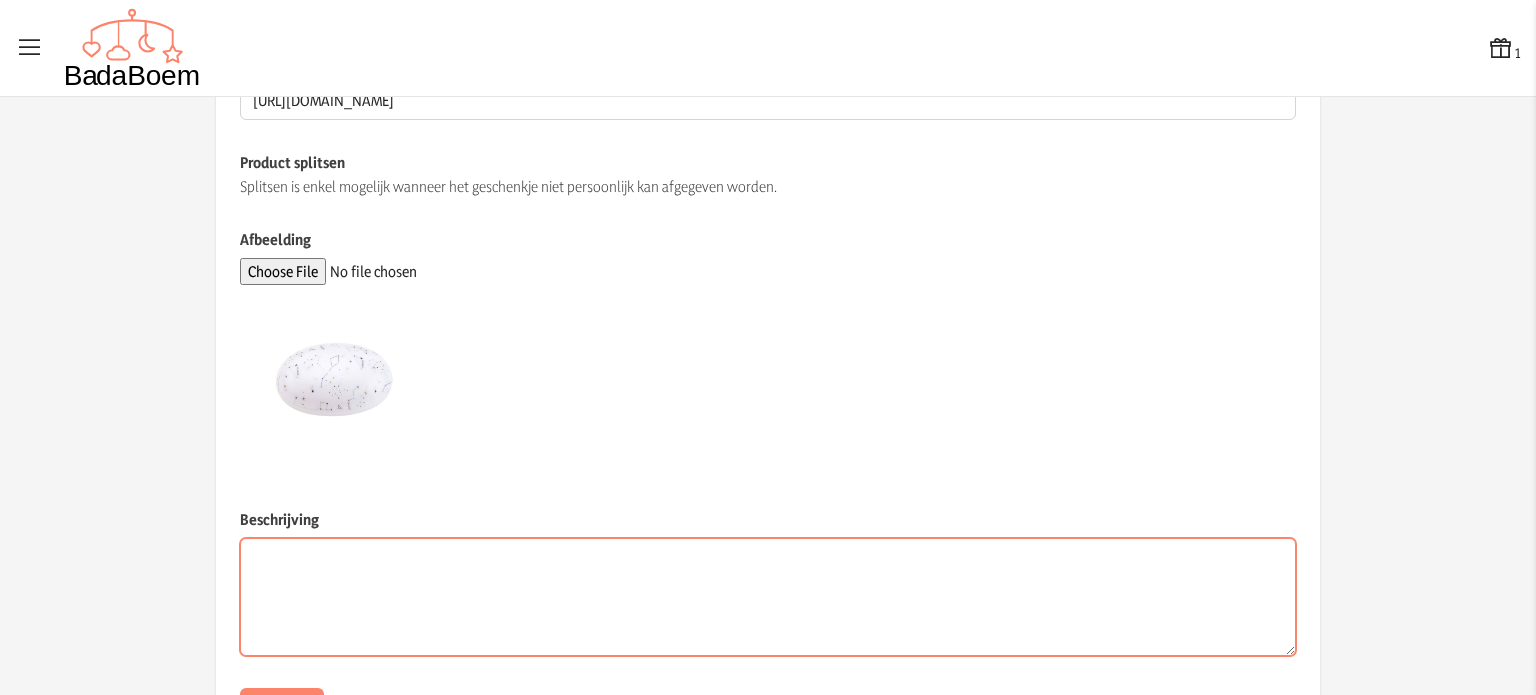 click on "Beschrijving" at bounding box center [768, 597] 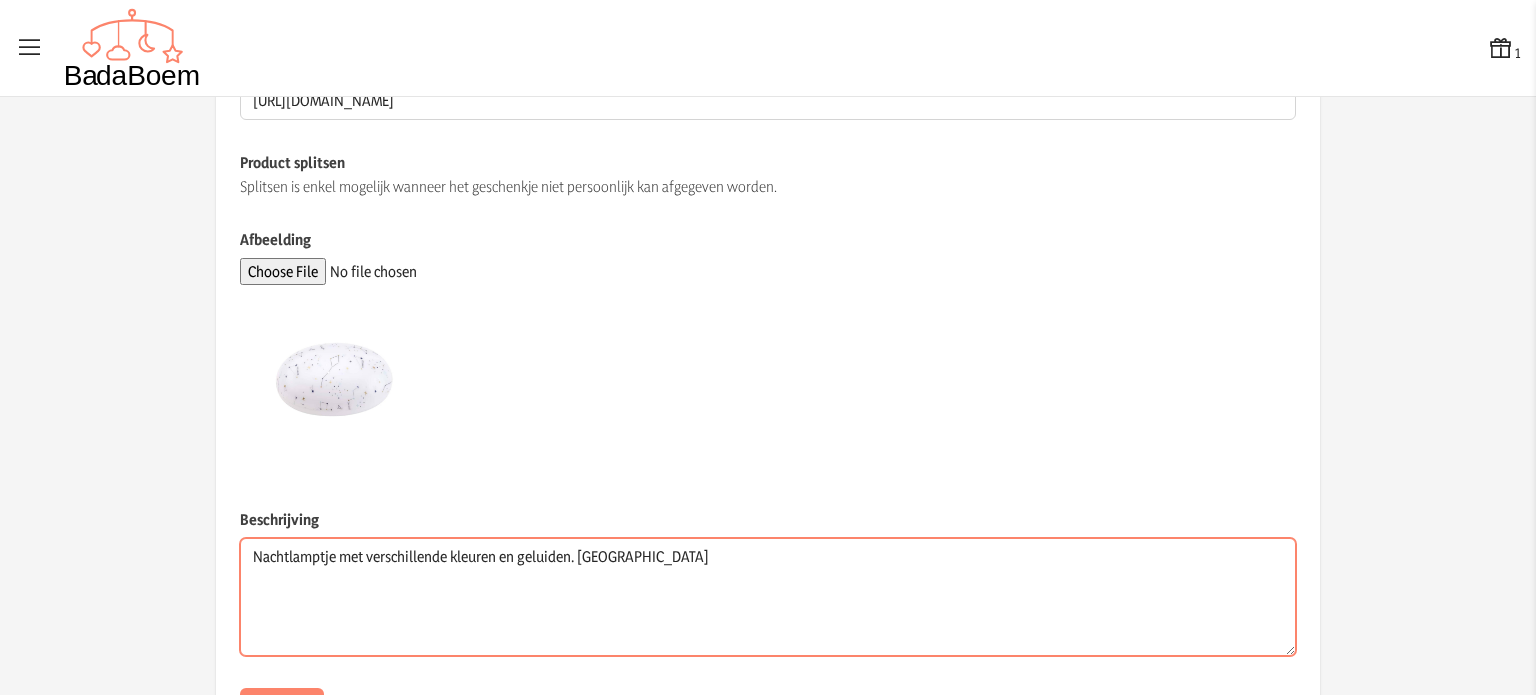 click on "Nachtlamptje met verschillende kleuren en geluiden. [GEOGRAPHIC_DATA]" at bounding box center (768, 597) 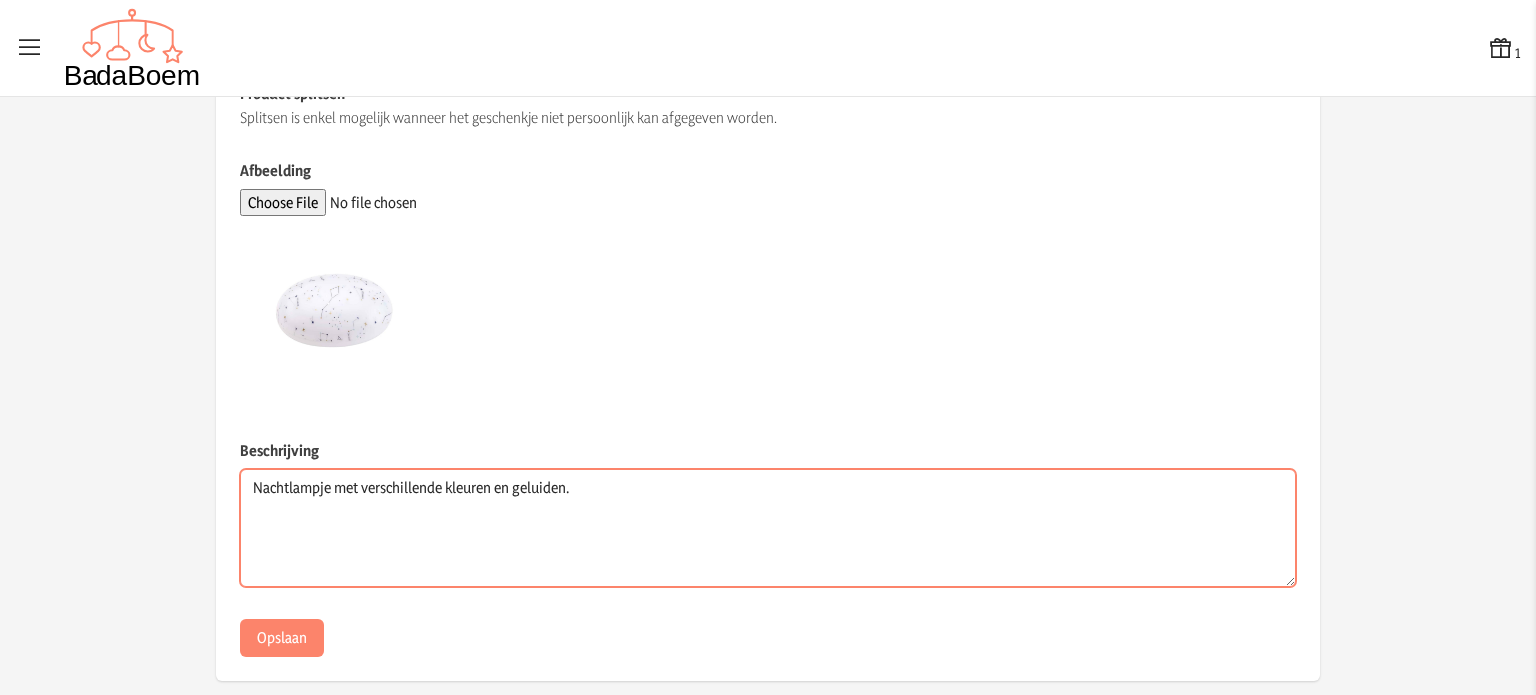 scroll, scrollTop: 563, scrollLeft: 0, axis: vertical 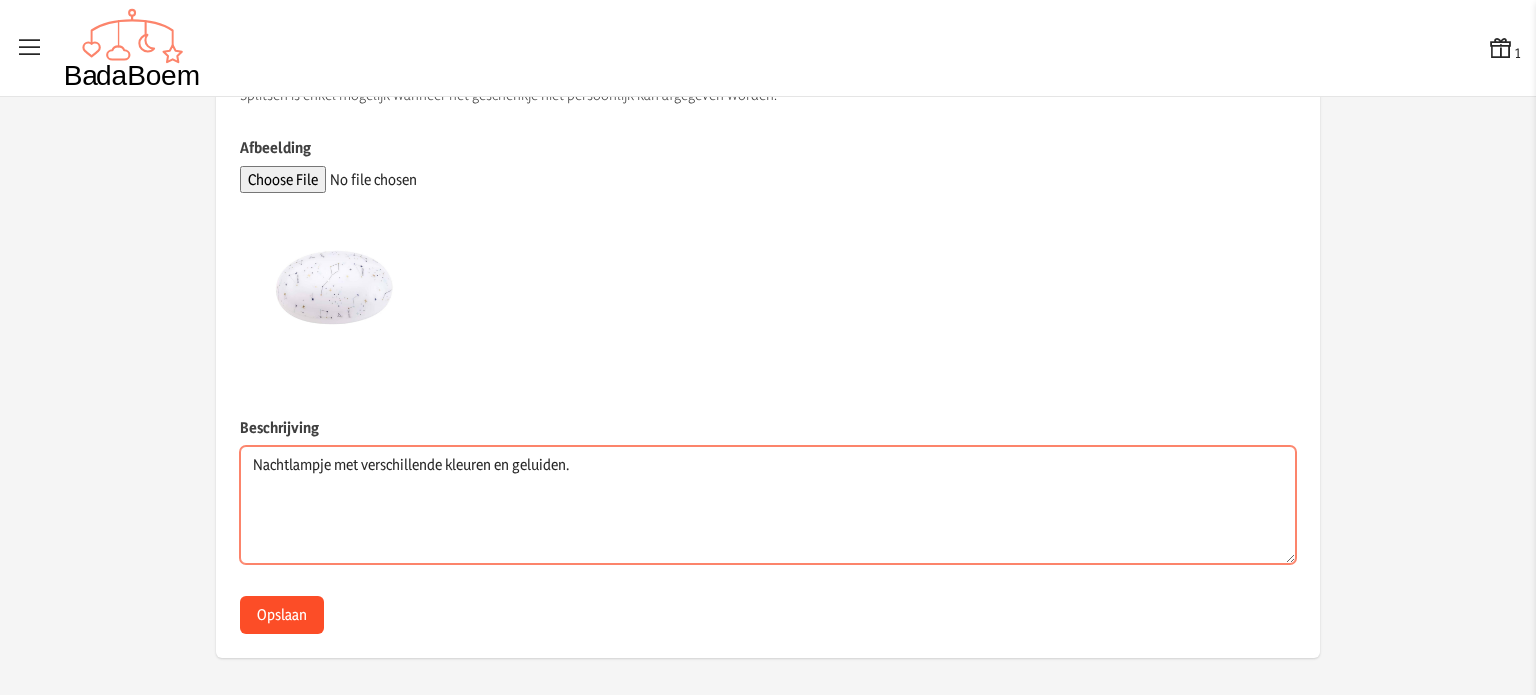 type on "Nachtlampje met verschillende kleuren en geluiden." 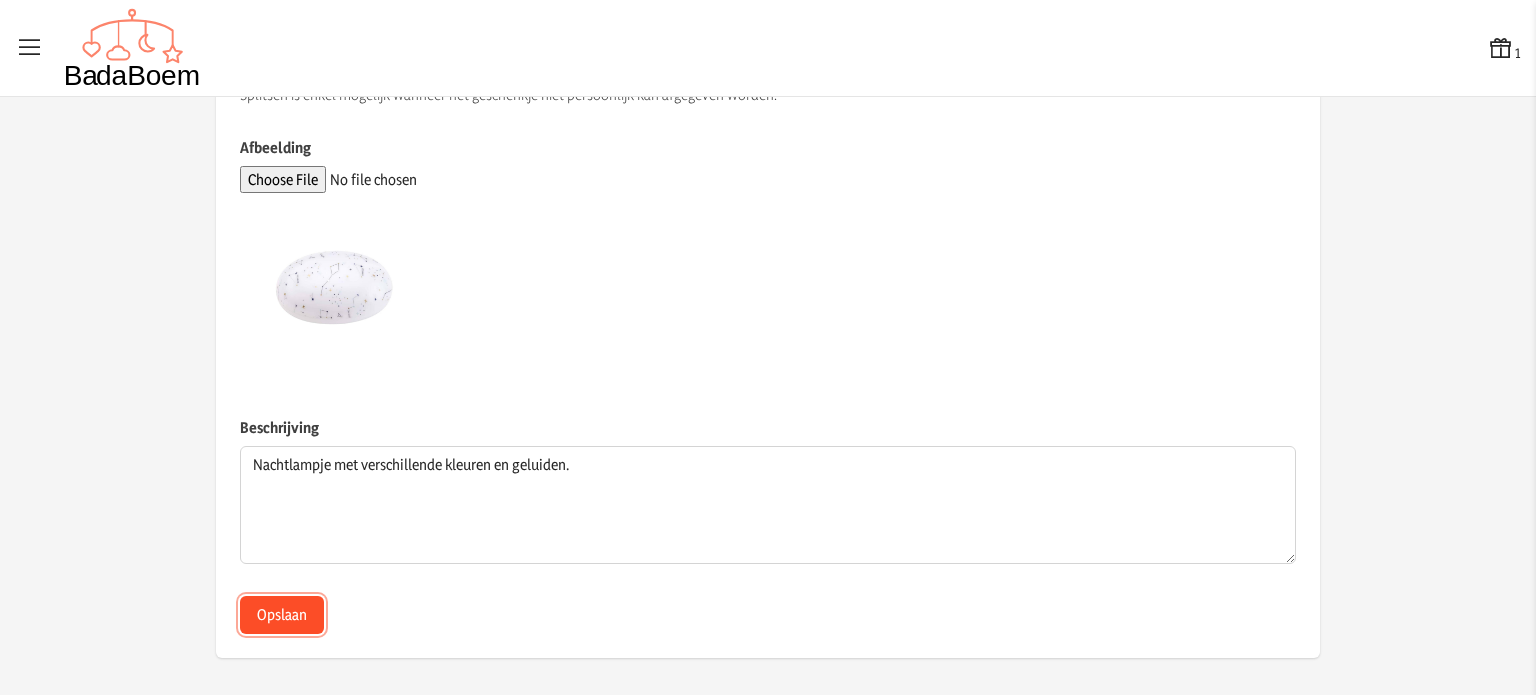 click on "Opslaan" 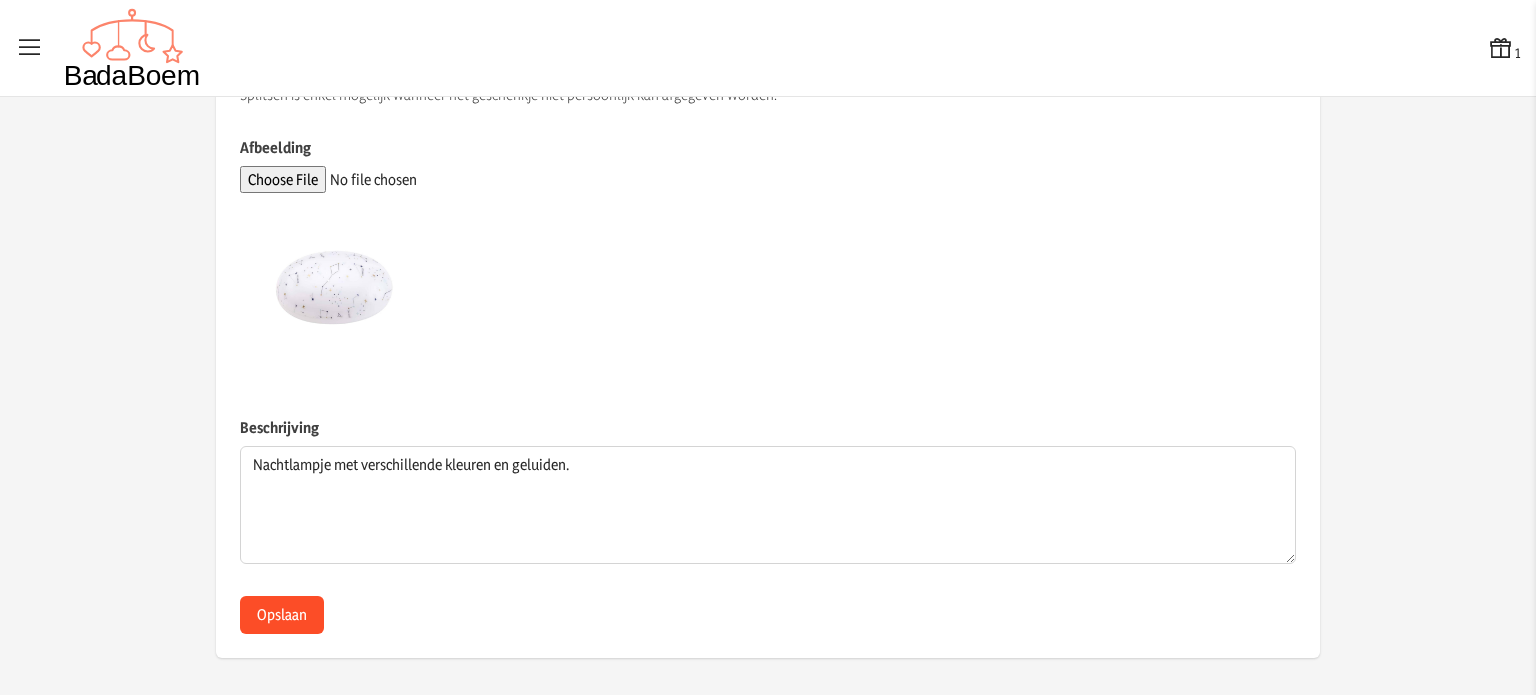 scroll, scrollTop: 0, scrollLeft: 0, axis: both 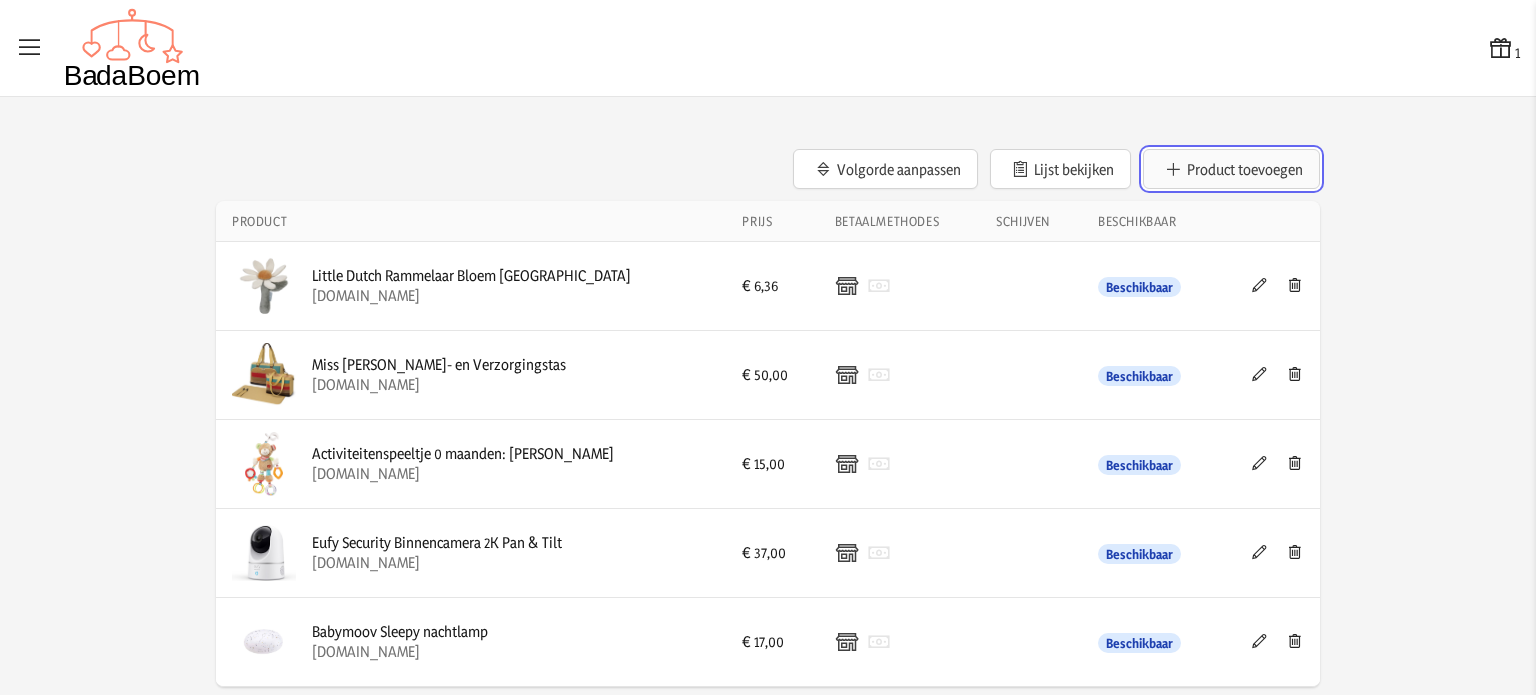 click on "Product toevoegen" 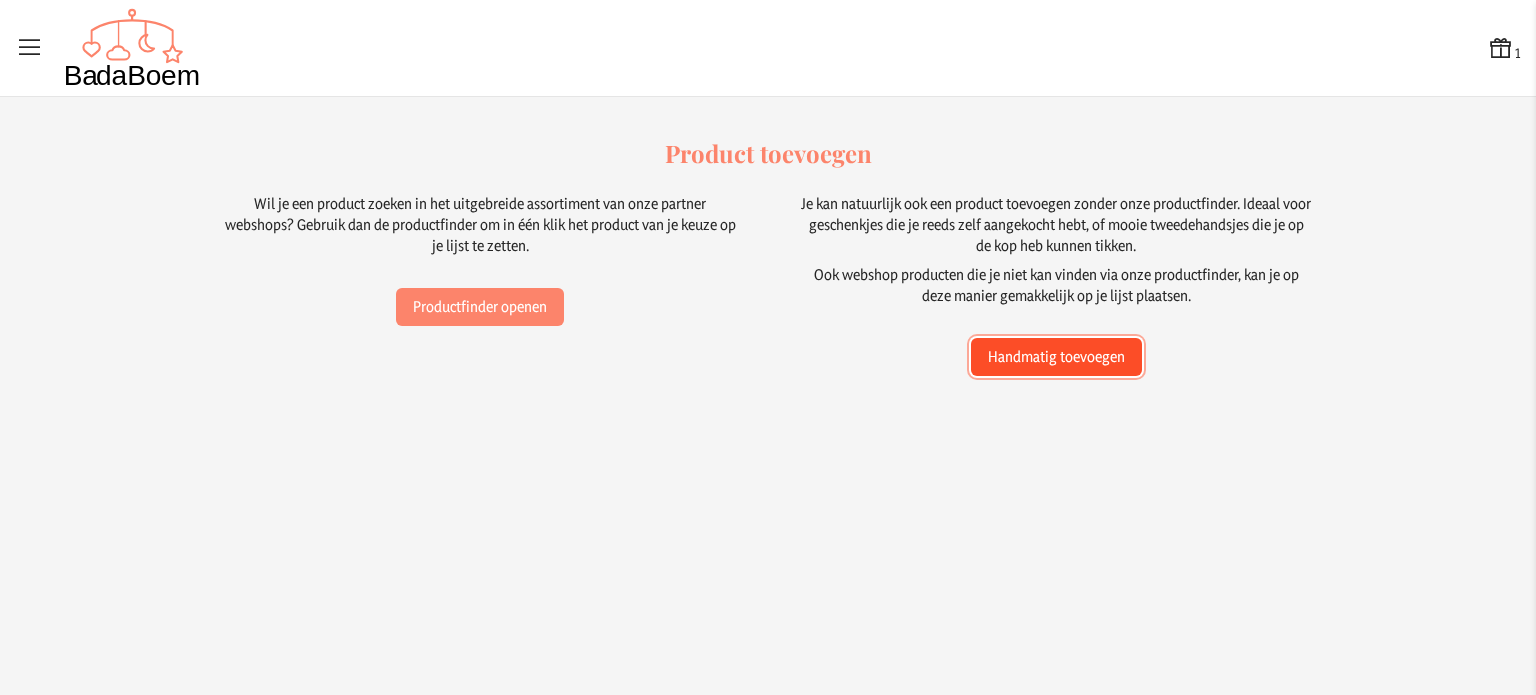click on "Handmatig toevoegen" 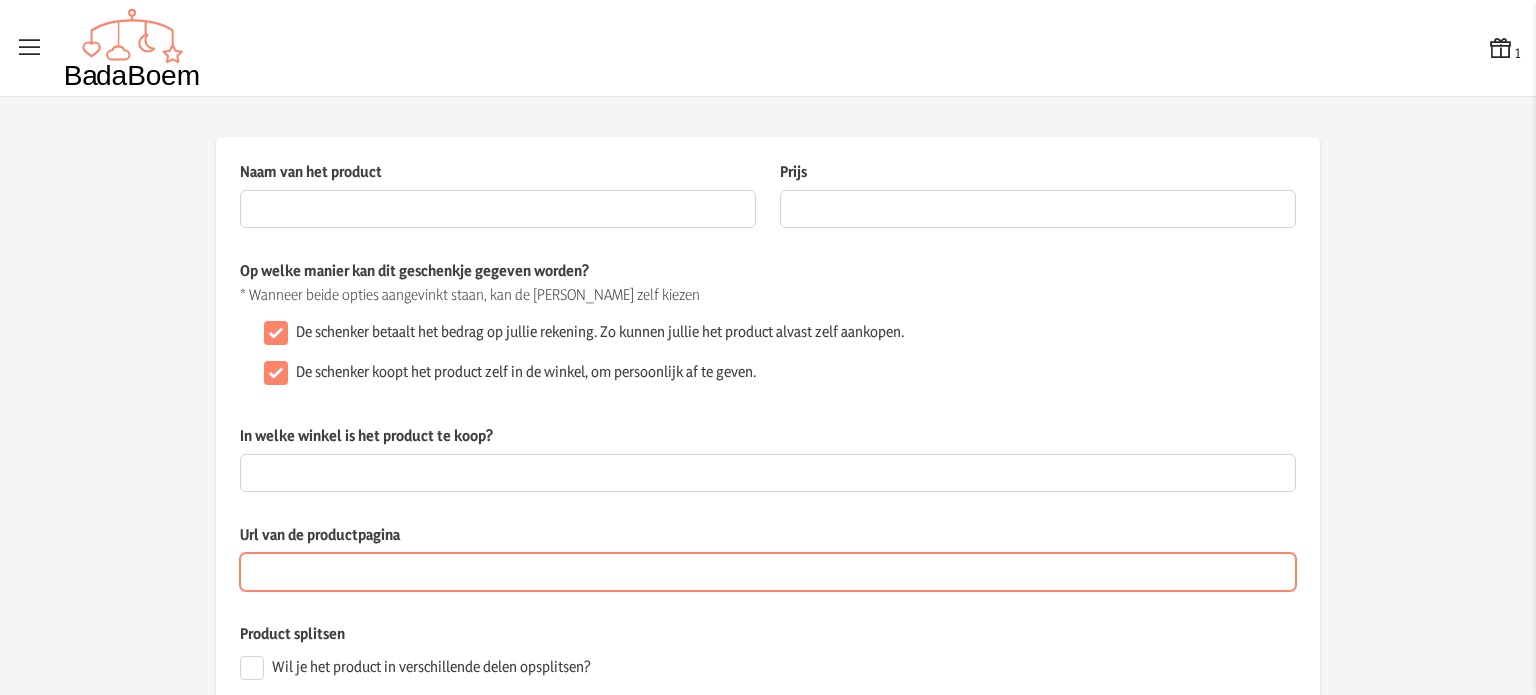 paste on "[URL][DOMAIN_NAME]" 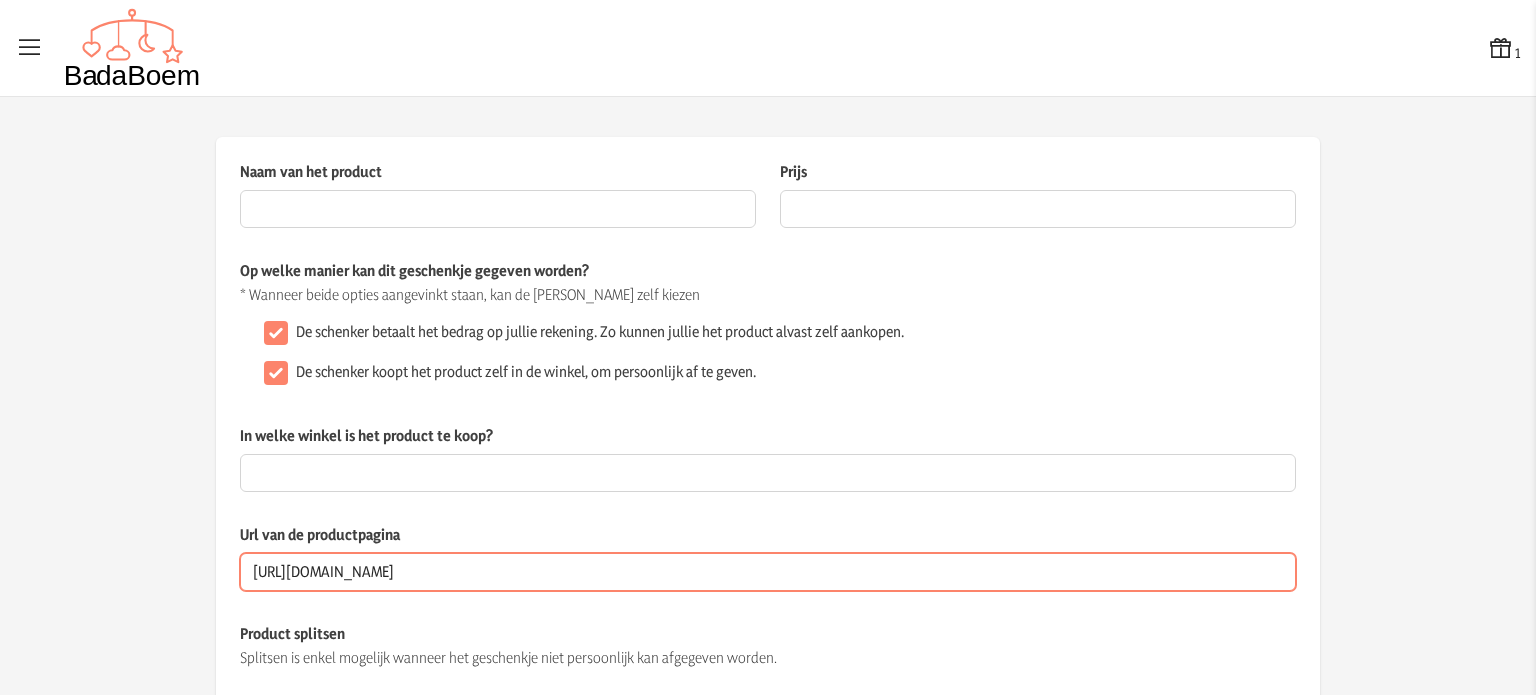 type on "[URL][DOMAIN_NAME]" 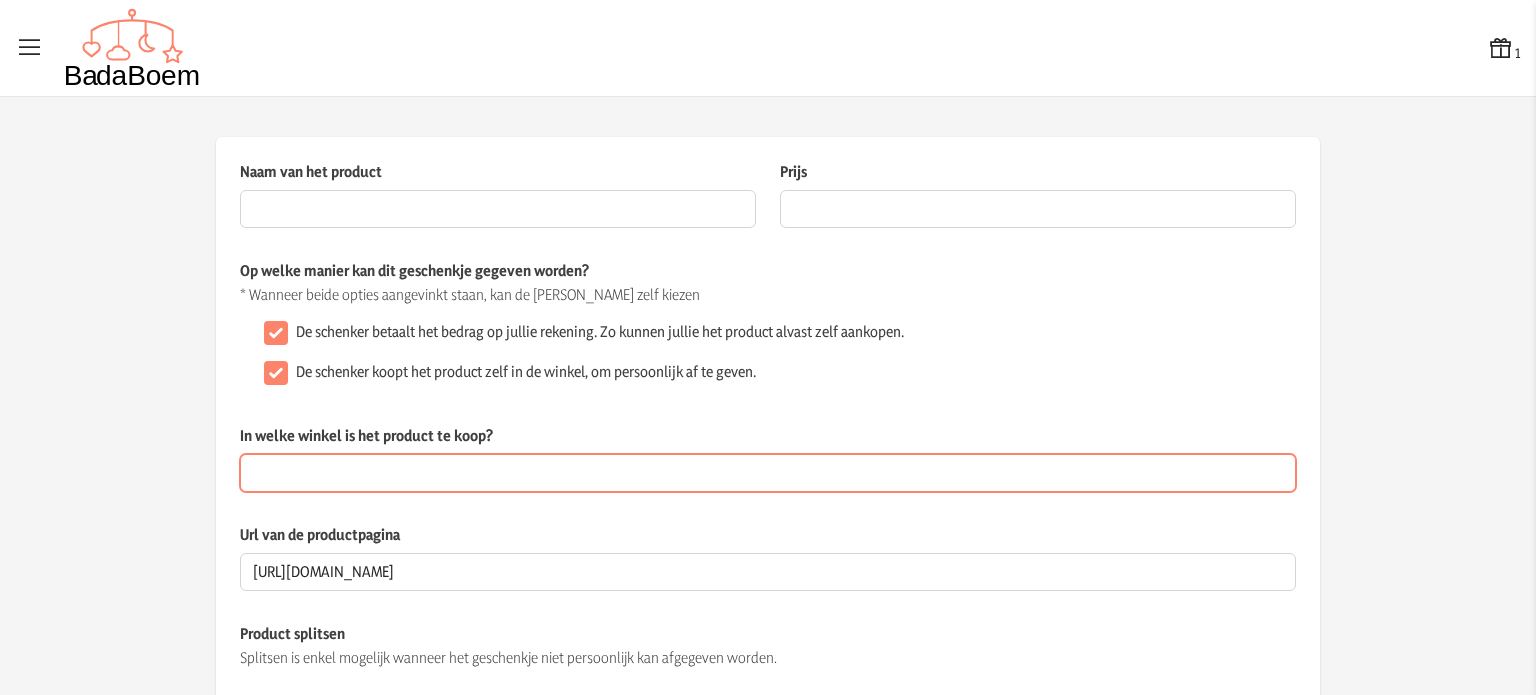 click on "In welke winkel is het product te koop?" at bounding box center (768, 473) 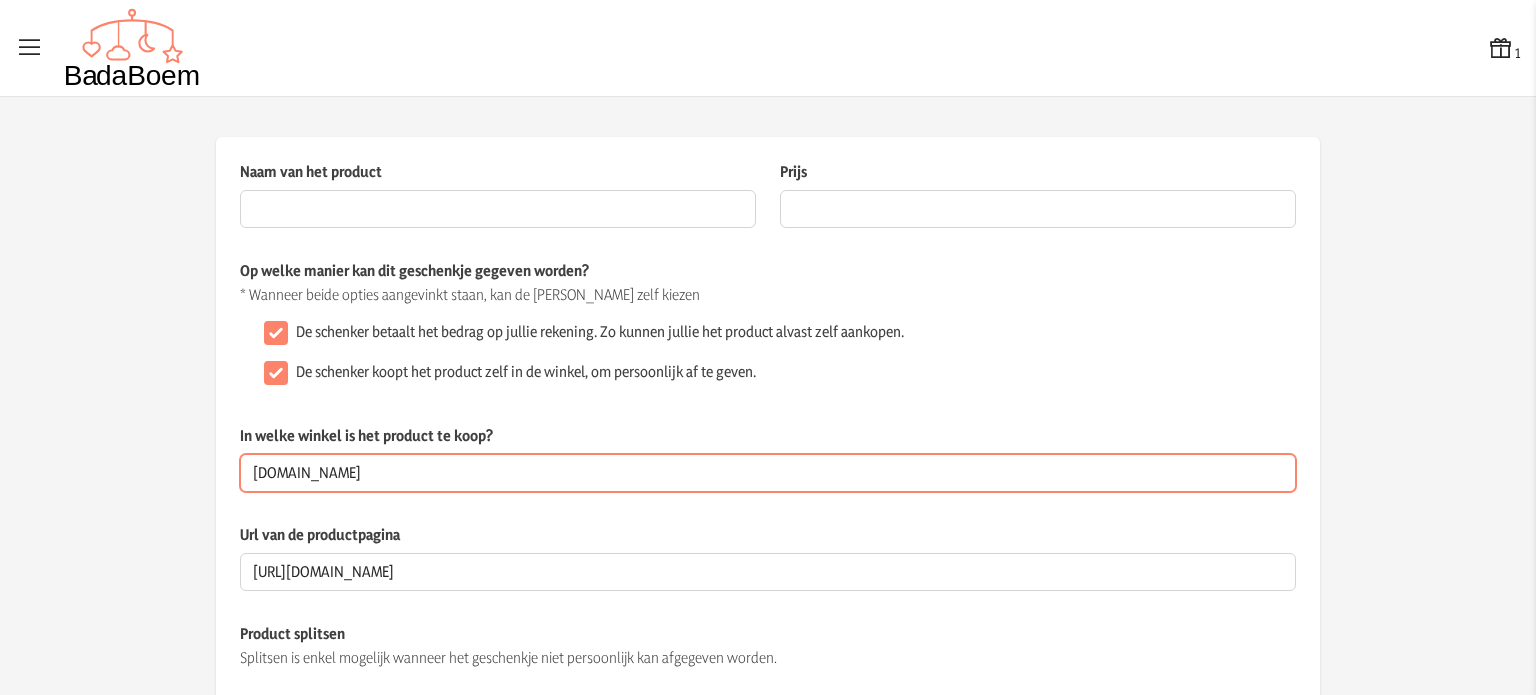 type on "[DOMAIN_NAME]" 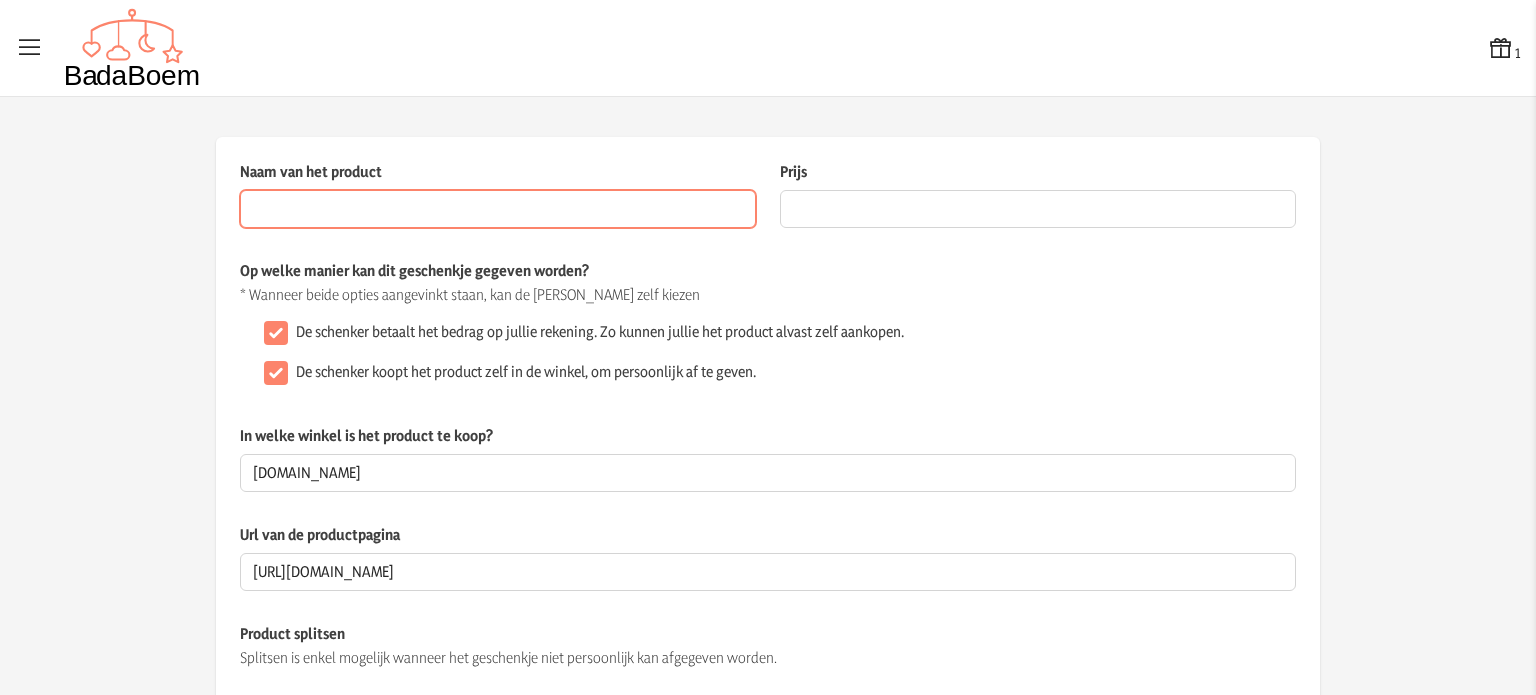 click on "Naam van het product" at bounding box center [498, 209] 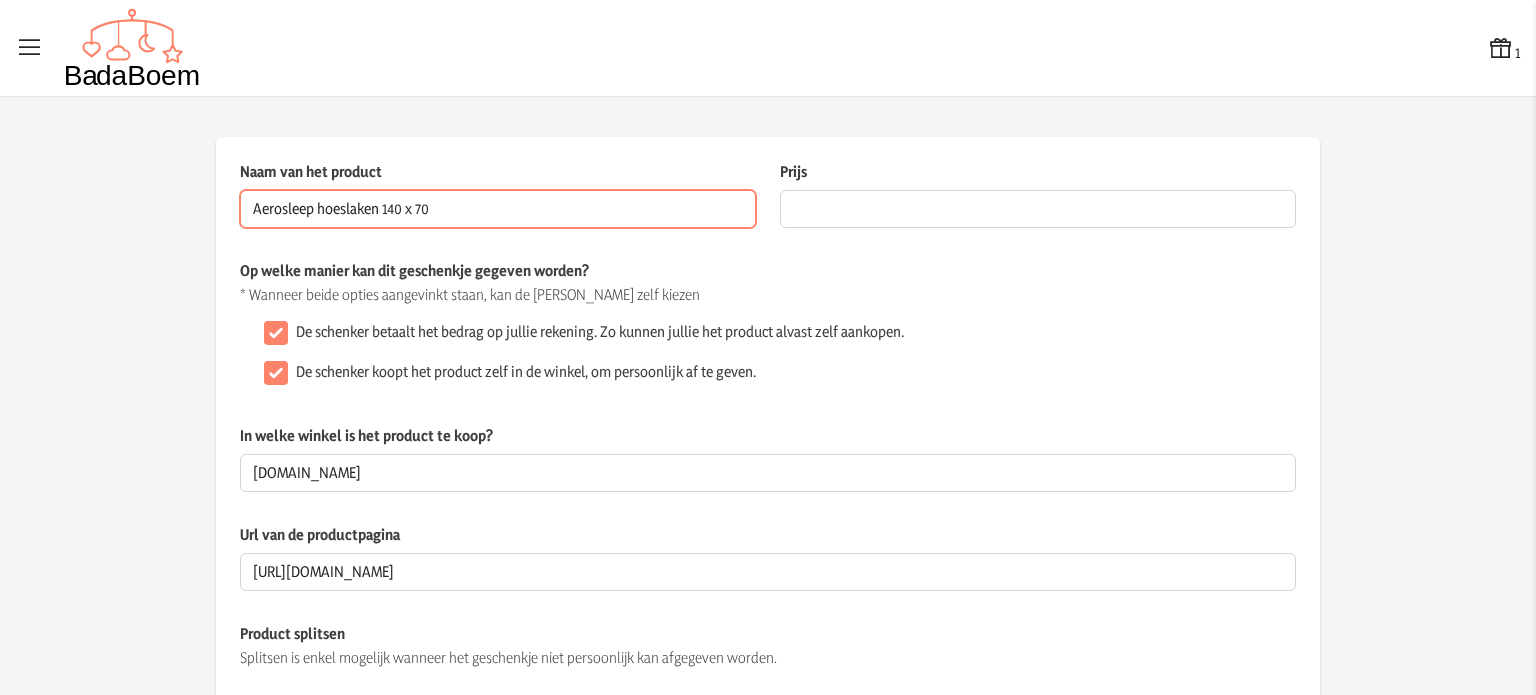 type on "Aerosleep hoeslaken 140 x 70" 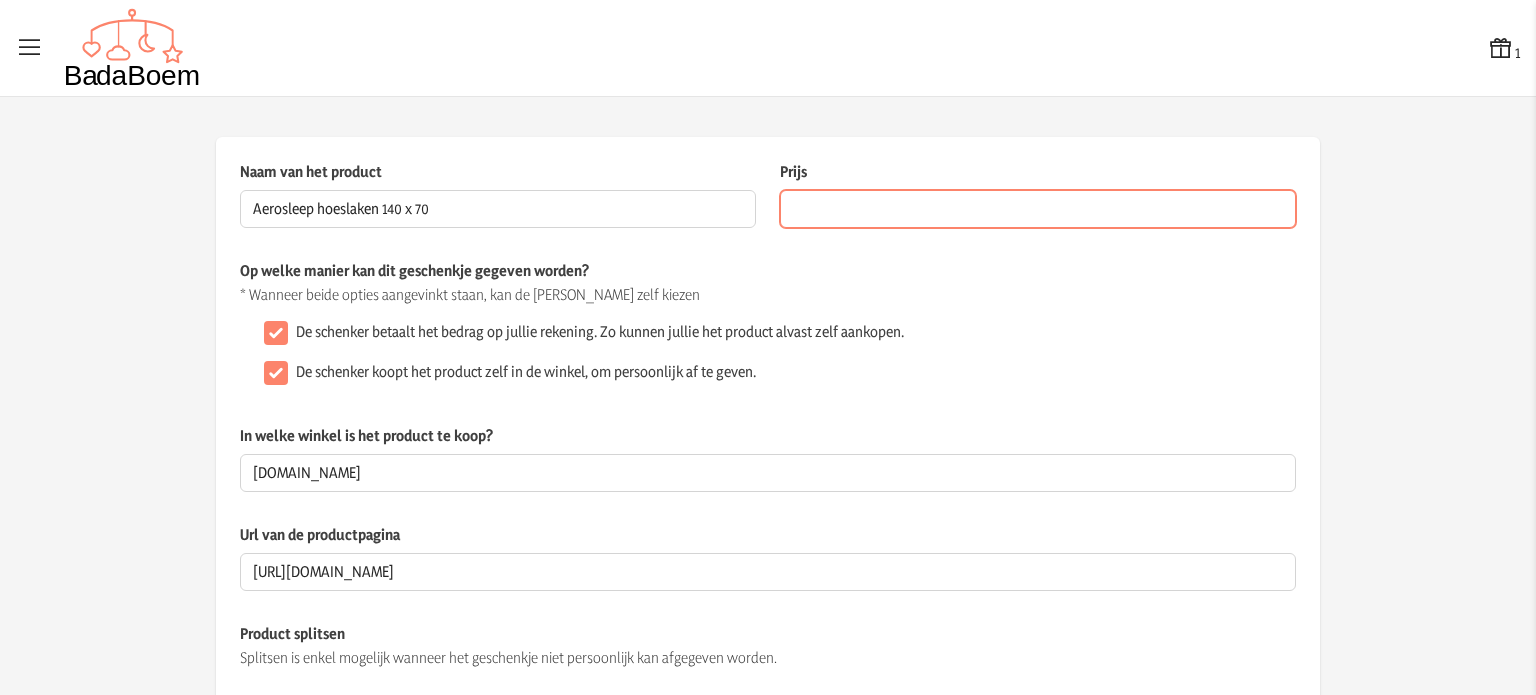 click on "Prijs" at bounding box center (1038, 209) 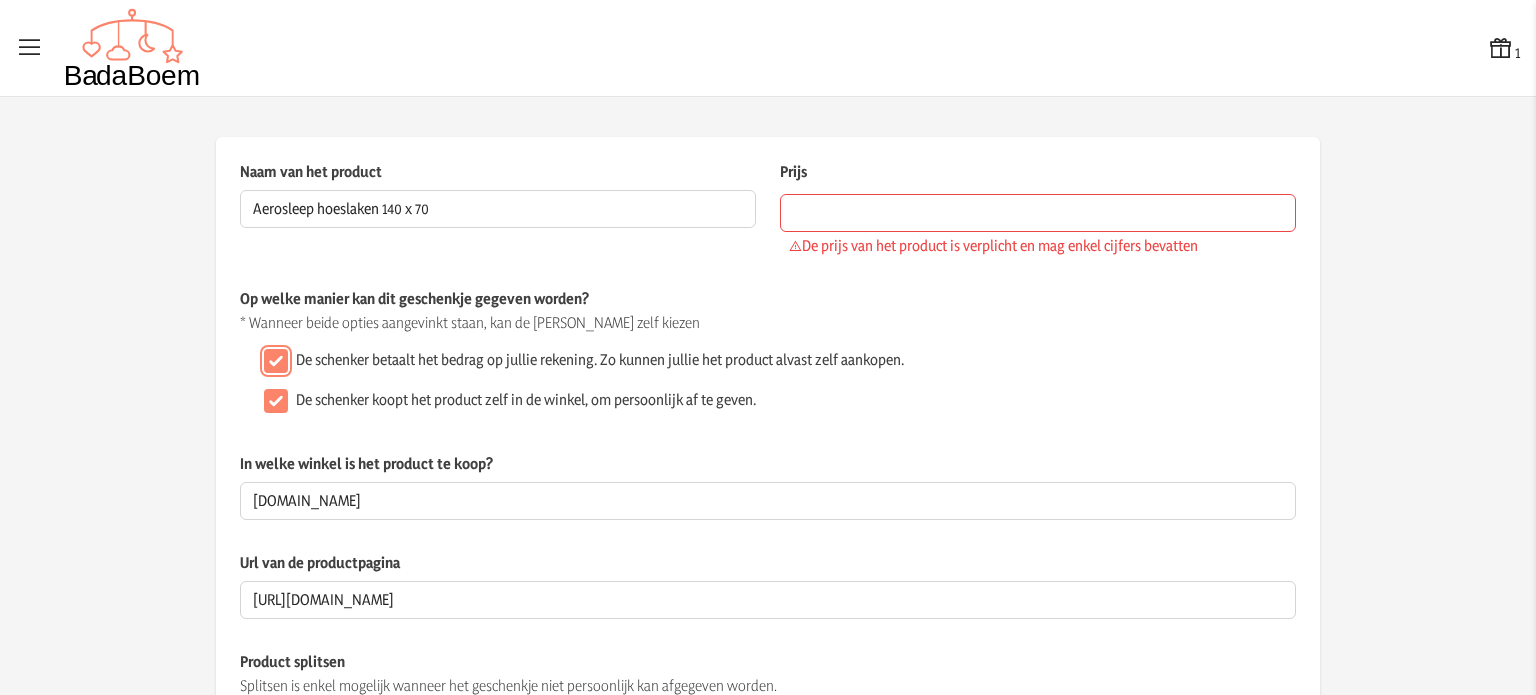 click on "De schenker betaalt het bedrag op jullie rekening. Zo kunnen jullie het product alvast zelf aankopen." at bounding box center [276, 361] 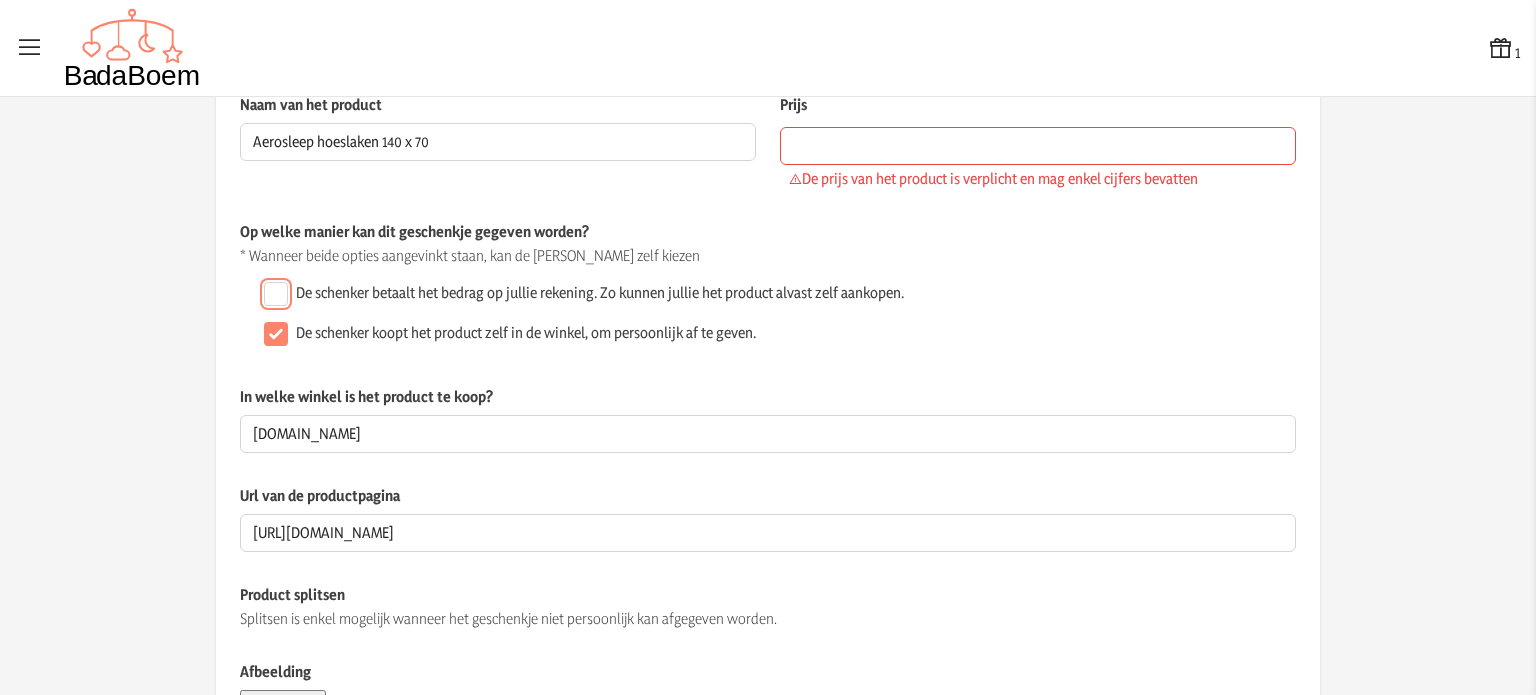 scroll, scrollTop: 0, scrollLeft: 0, axis: both 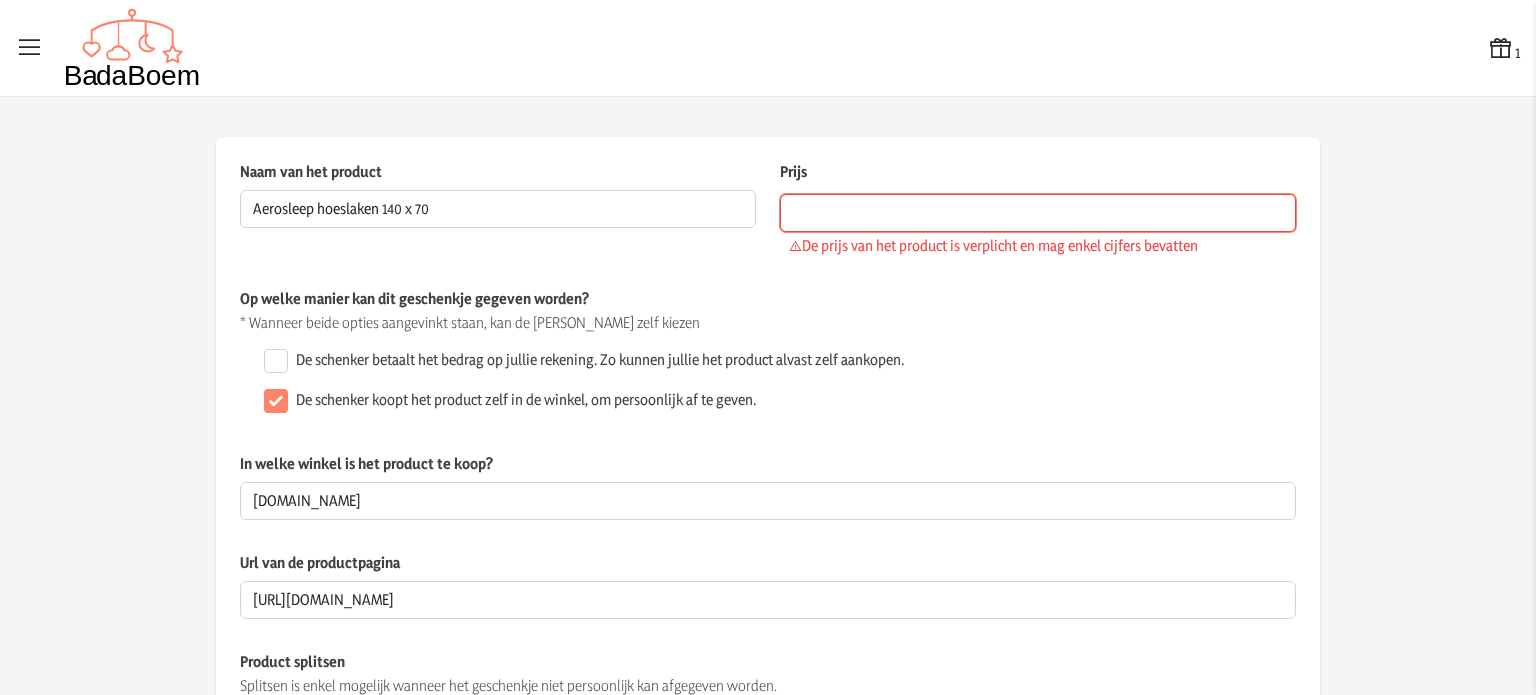 drag, startPoint x: 840, startPoint y: 219, endPoint x: 803, endPoint y: 220, distance: 37.01351 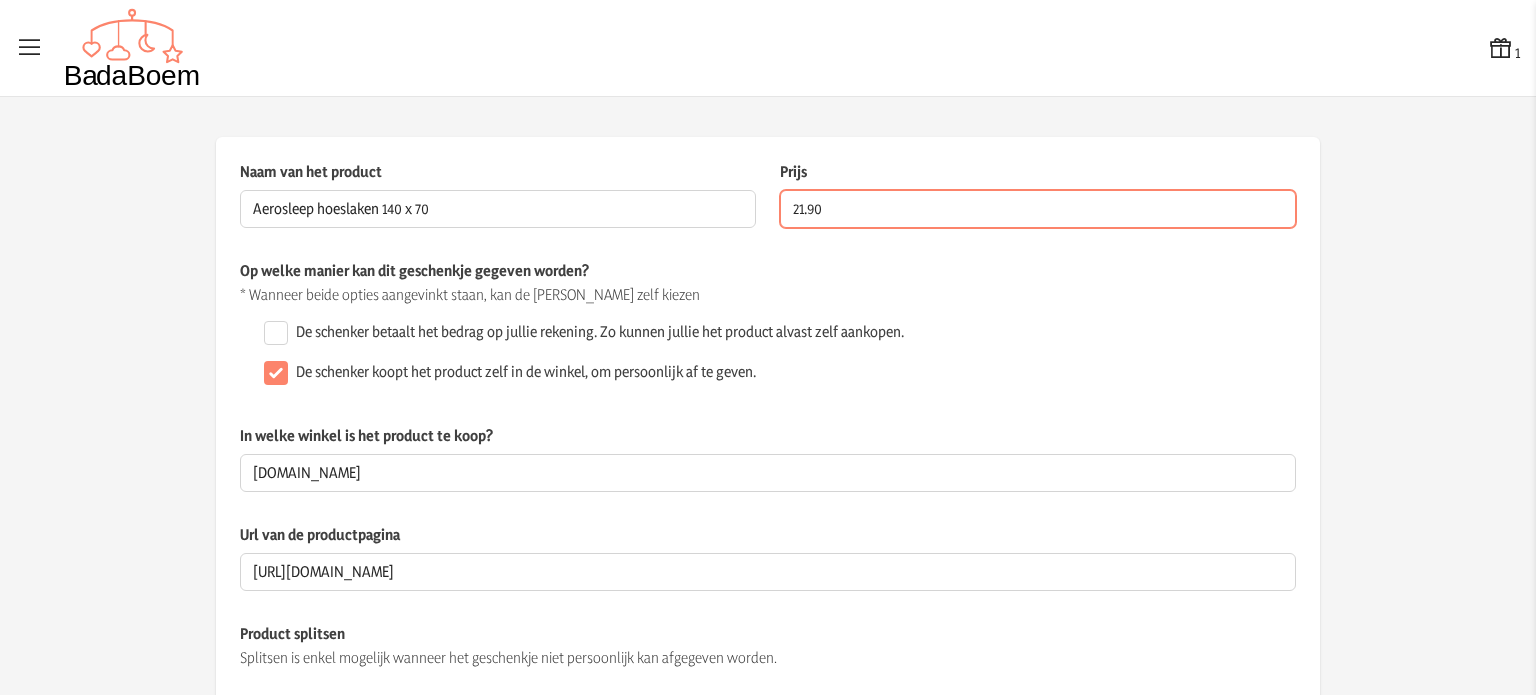 type on "21.90" 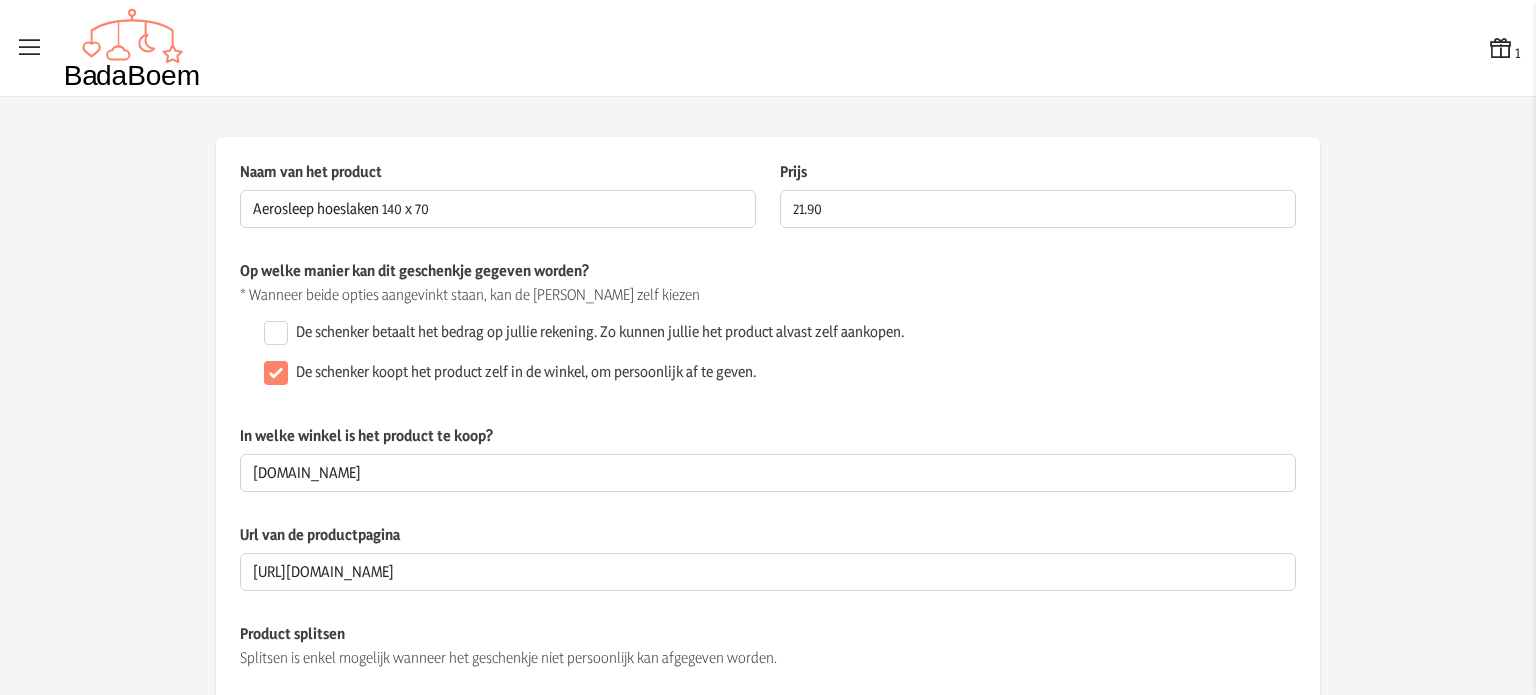 click on "De schenker betaalt het bedrag op jullie rekening. Zo kunnen jullie het product alvast zelf aankopen." 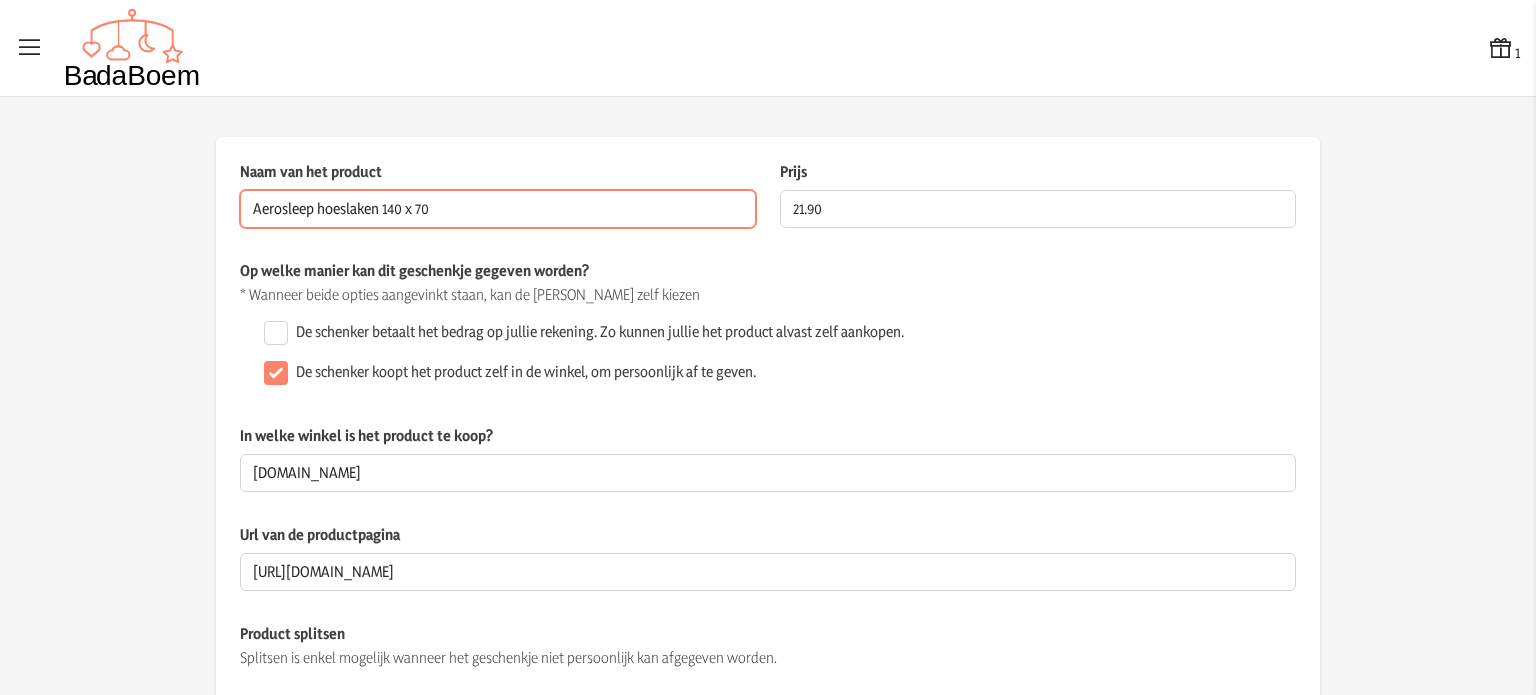 click on "Aerosleep hoeslaken 140 x 70" at bounding box center (498, 209) 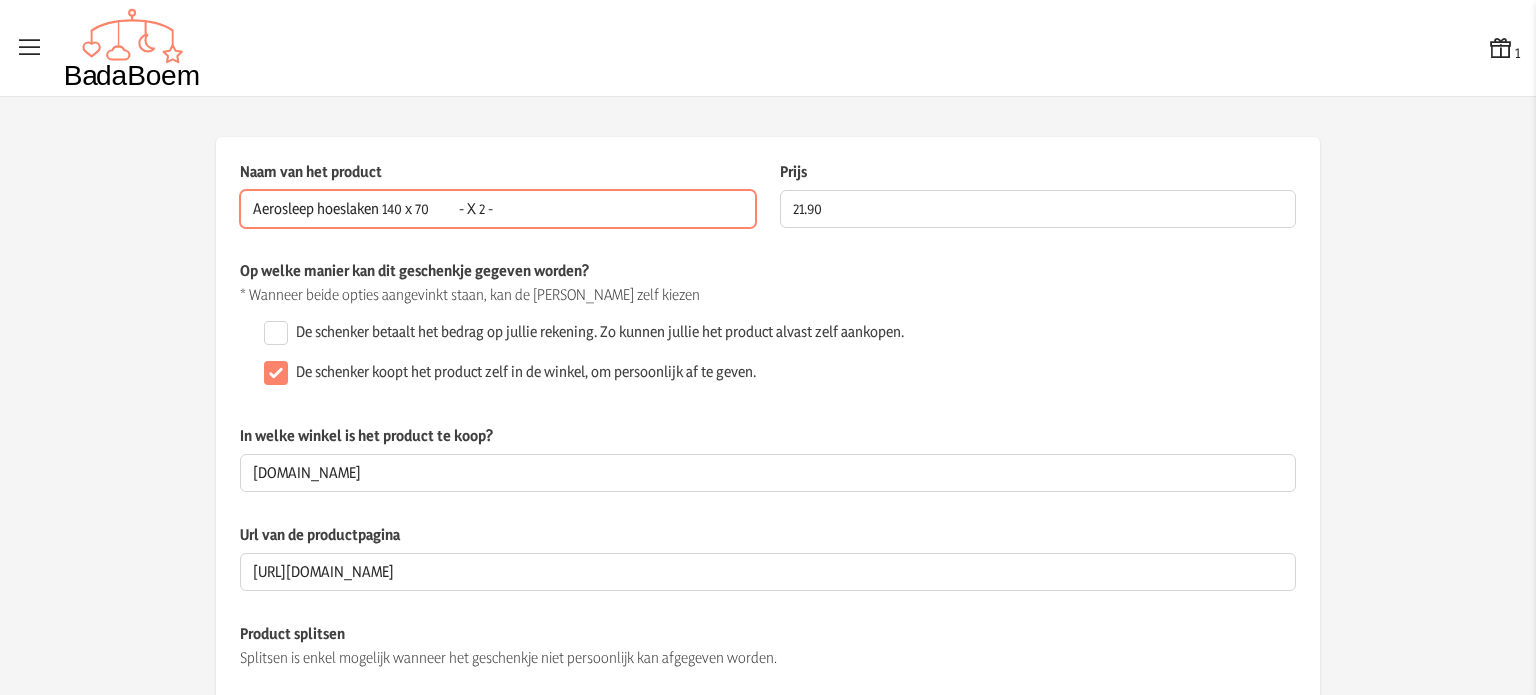 click on "Aerosleep hoeslaken 140 x 70          - X 2 -" at bounding box center [498, 209] 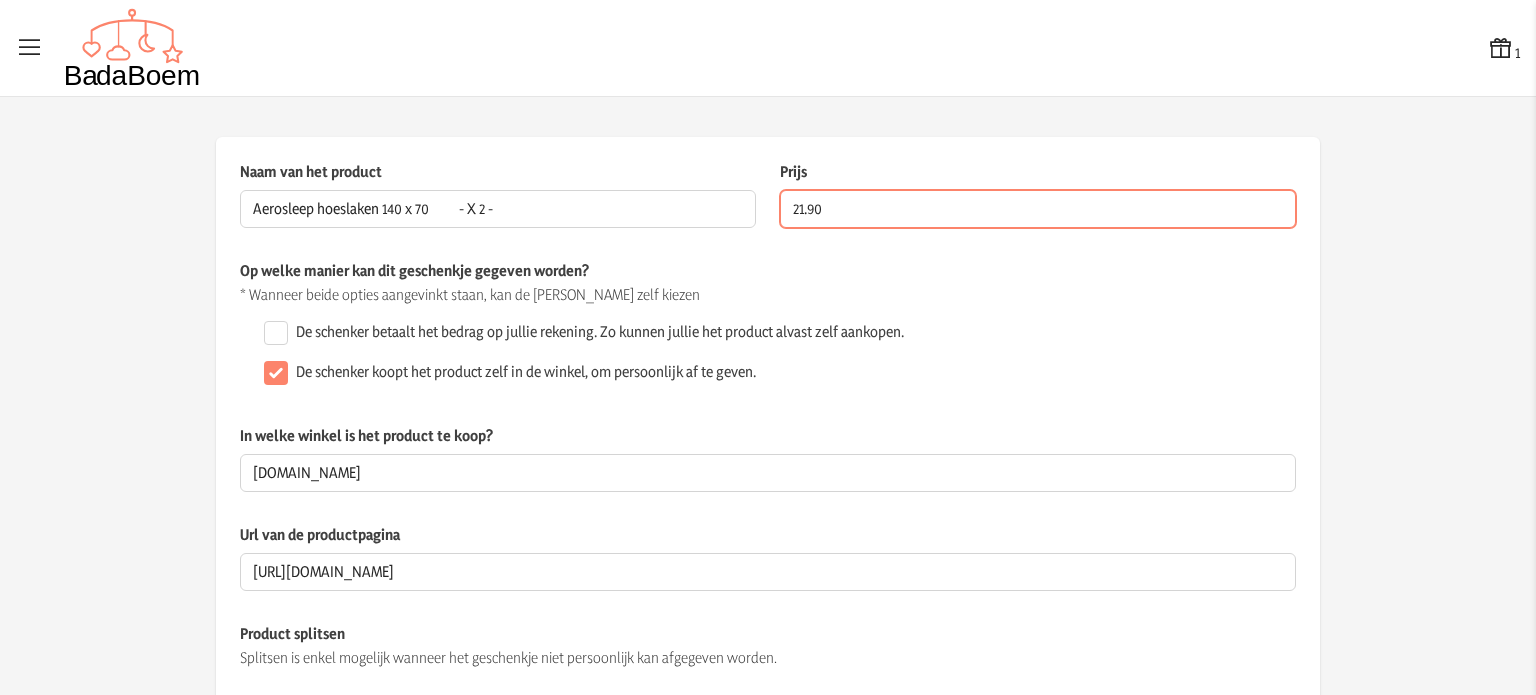 click on "21.90" at bounding box center (1038, 209) 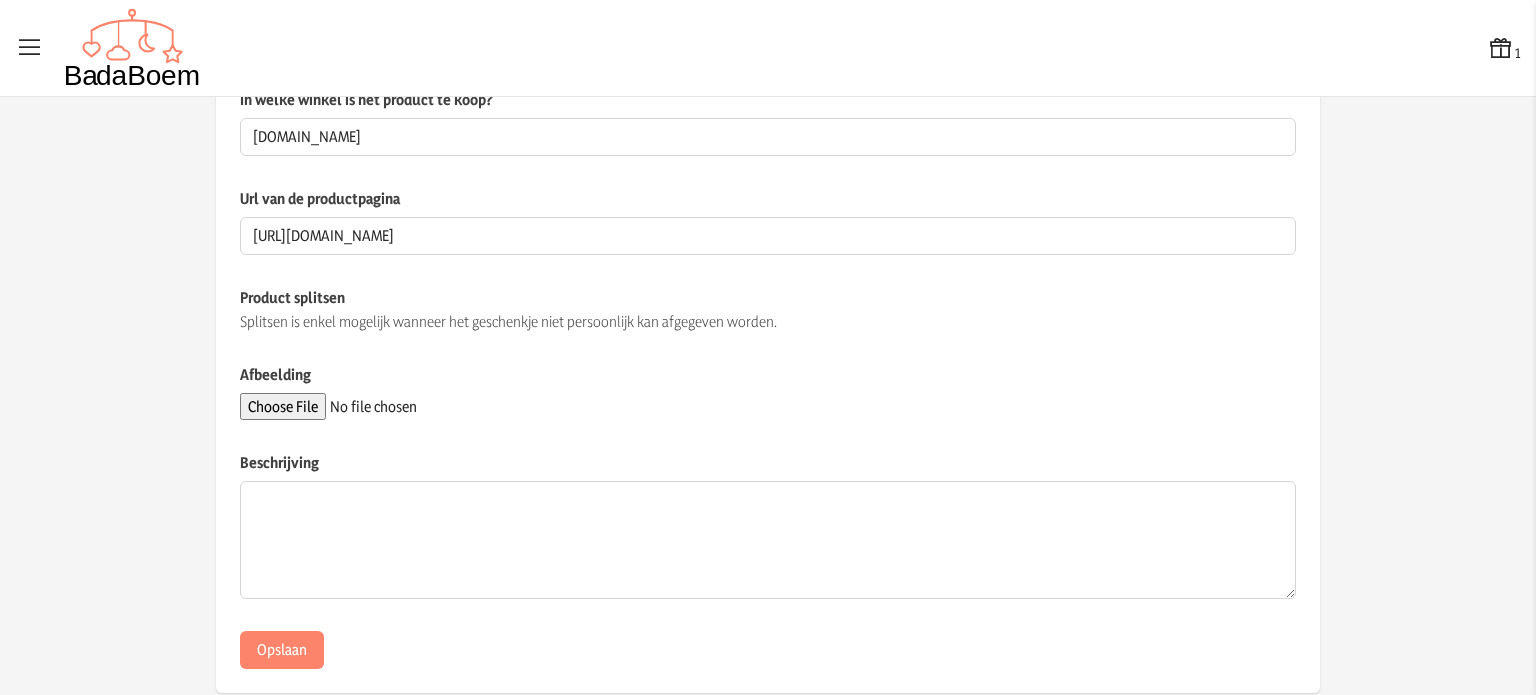 scroll, scrollTop: 399, scrollLeft: 0, axis: vertical 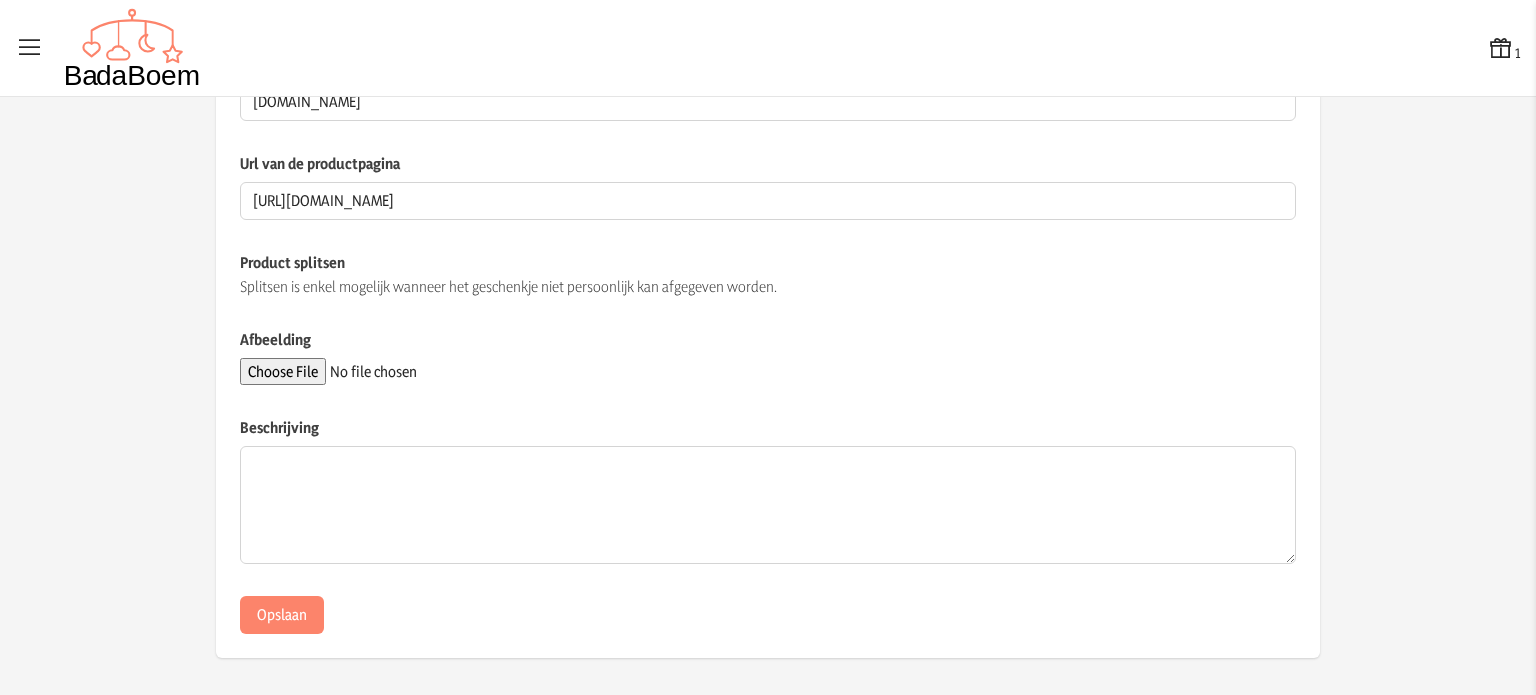 type on "21.90" 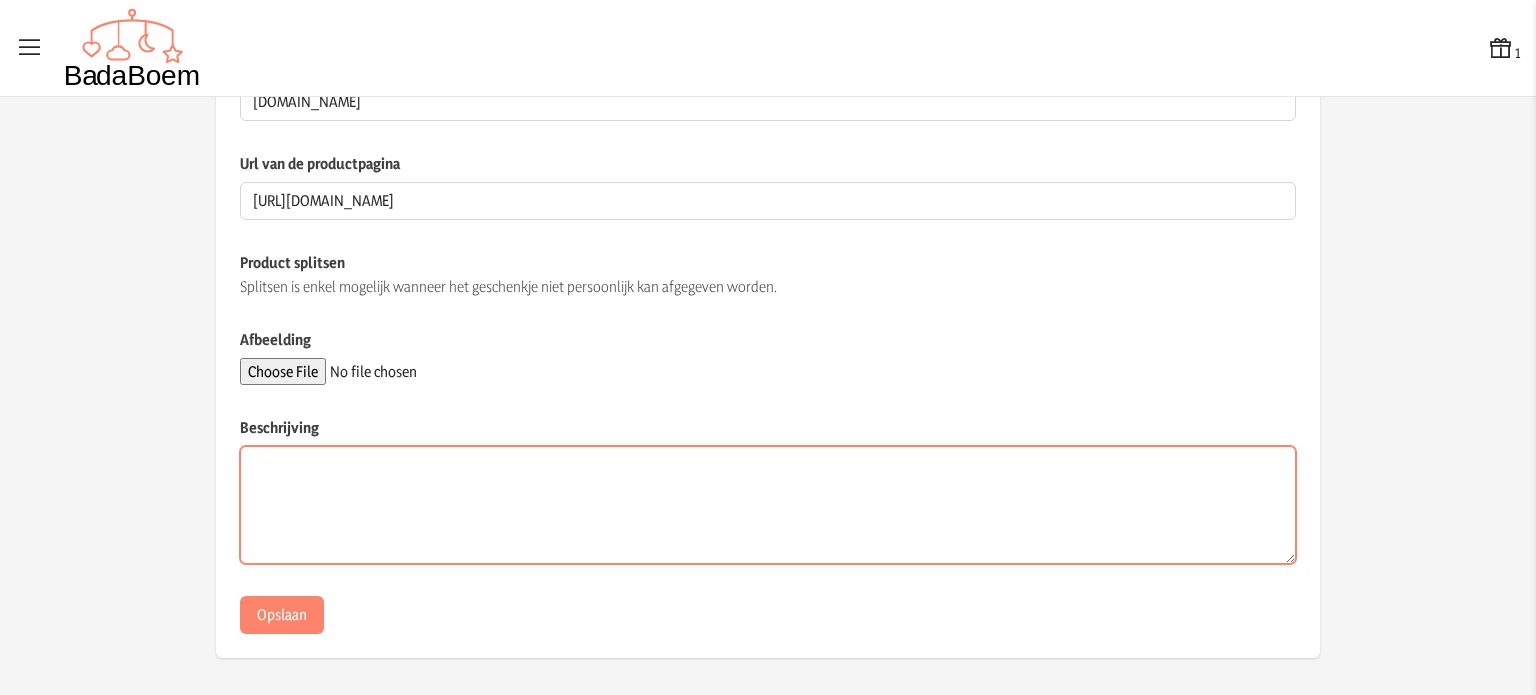 click on "Beschrijving" at bounding box center [768, 505] 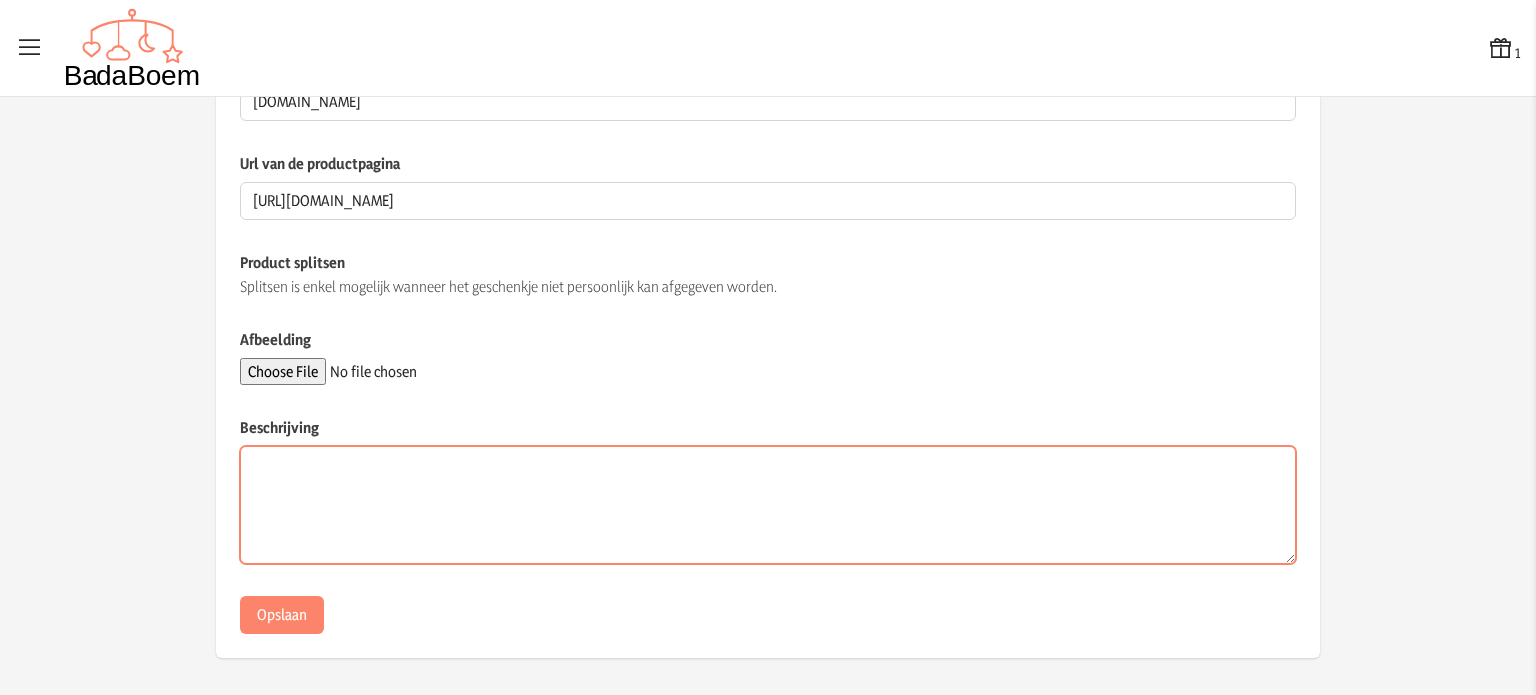 paste on "Het hoeslaken Baby Fitted Sheet van Aerosleep werd in een ademende stof ontwikkeld die de lucht maximaal doorlaat door de 3D-honinggraatstructuur. De zachte stof die een vrije ademhaling garandeert is een veilige slaapomgeving voor jouw baby. Het hoeslaken zal de matras van het ledikantje helpen proper houden voor een zuiver slaapoppervlak. De hoge luchtdoorlaatbaarheid van dit laken maakt het ideaal te combineren met de matrasbeschermers van Aerosleep. Het lakentje is vrij van chemische behandelingen en schadelijke stoffen en is conform Oekotex 100." 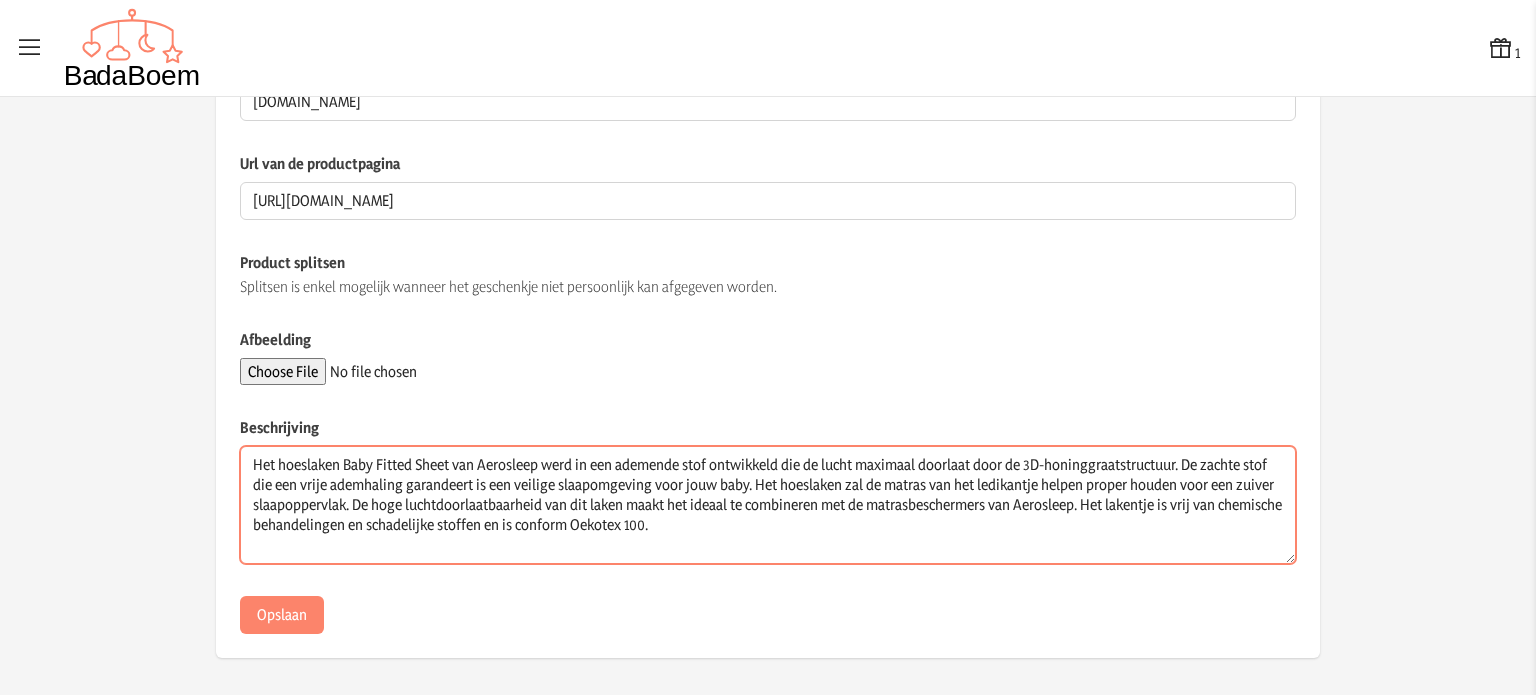 type on "Het hoeslaken Baby Fitted Sheet van Aerosleep werd in een ademende stof ontwikkeld die de lucht maximaal doorlaat door de 3D-honinggraatstructuur. De zachte stof die een vrije ademhaling garandeert is een veilige slaapomgeving voor jouw baby. Het hoeslaken zal de matras van het ledikantje helpen proper houden voor een zuiver slaapoppervlak. De hoge luchtdoorlaatbaarheid van dit laken maakt het ideaal te combineren met de matrasbeschermers van Aerosleep. Het lakentje is vrij van chemische behandelingen en schadelijke stoffen en is conform Oekotex 100." 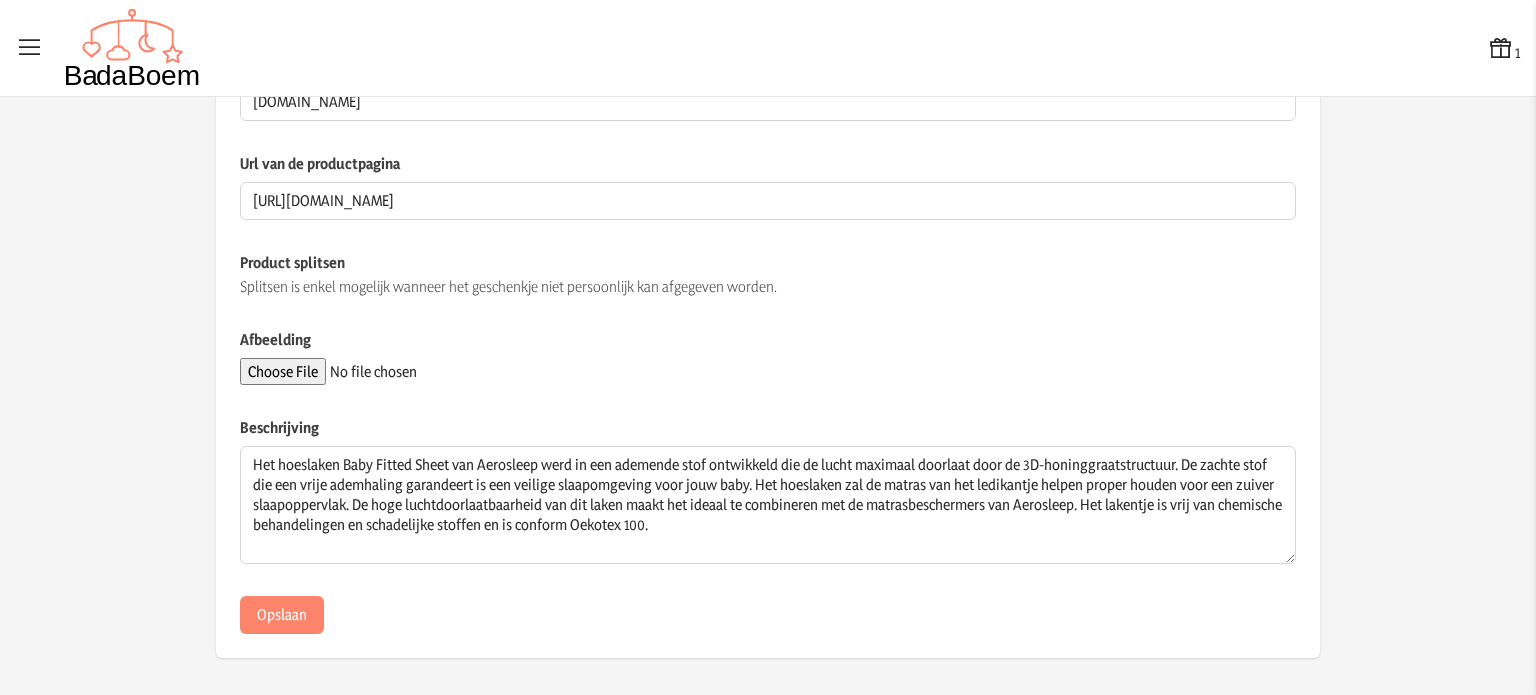 click on "Afbeelding" 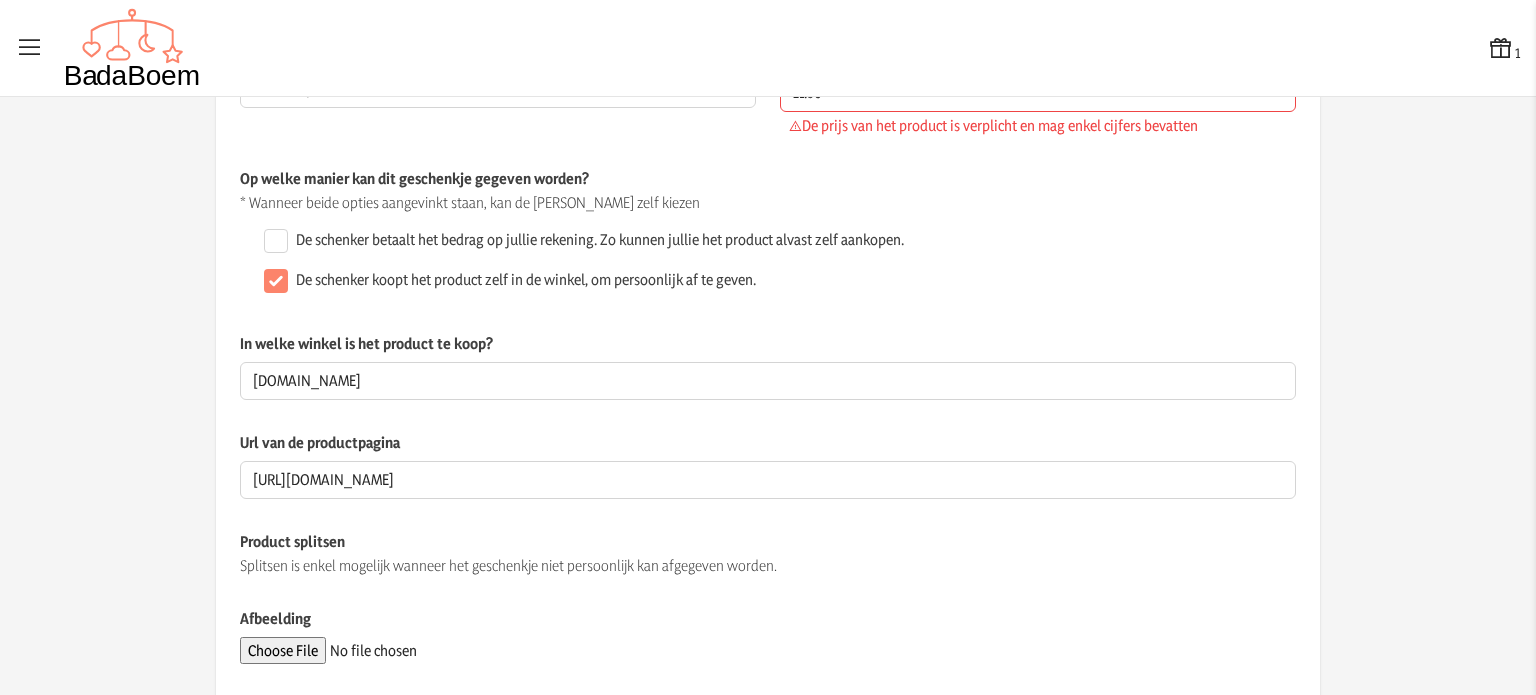 scroll, scrollTop: 0, scrollLeft: 0, axis: both 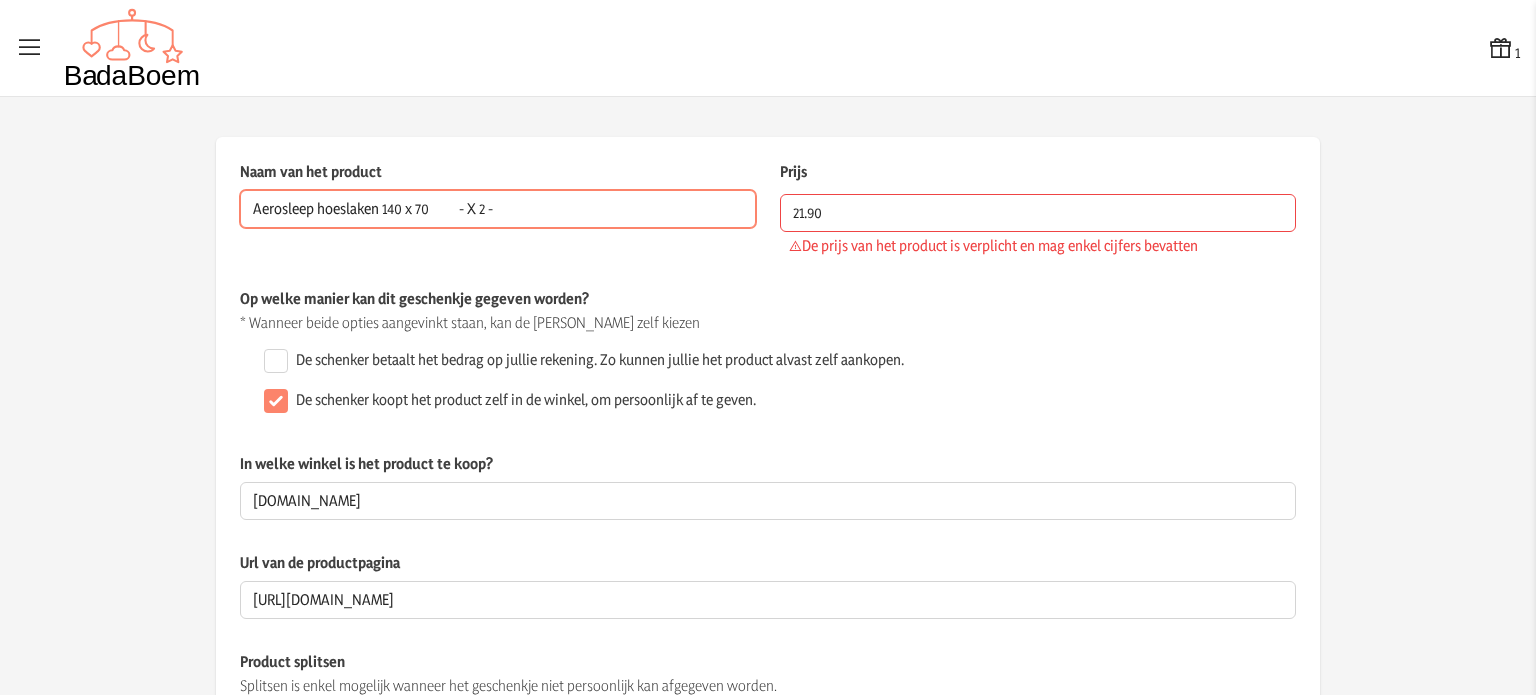 click on "Aerosleep hoeslaken 140 x 70          - X 2 -" at bounding box center (498, 209) 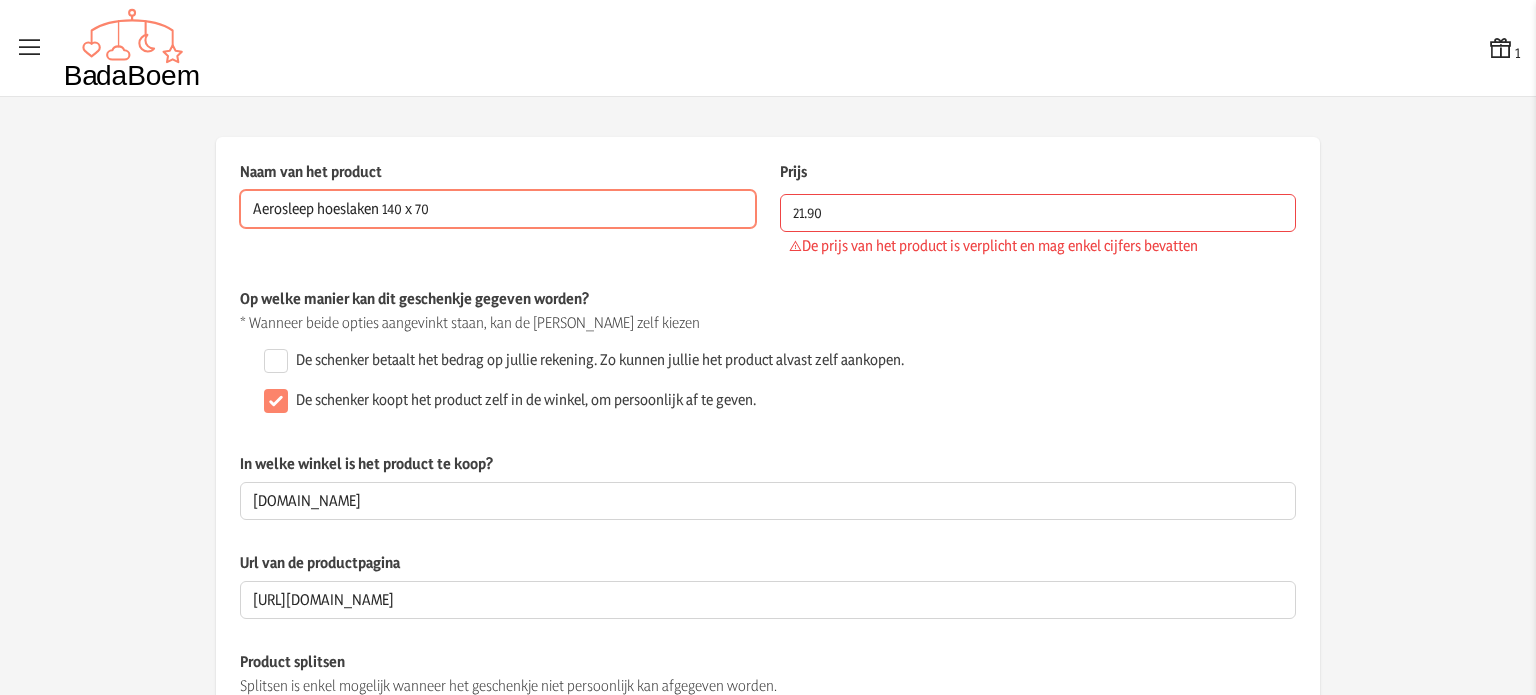 type on "Aerosleep hoeslaken 140 x 70" 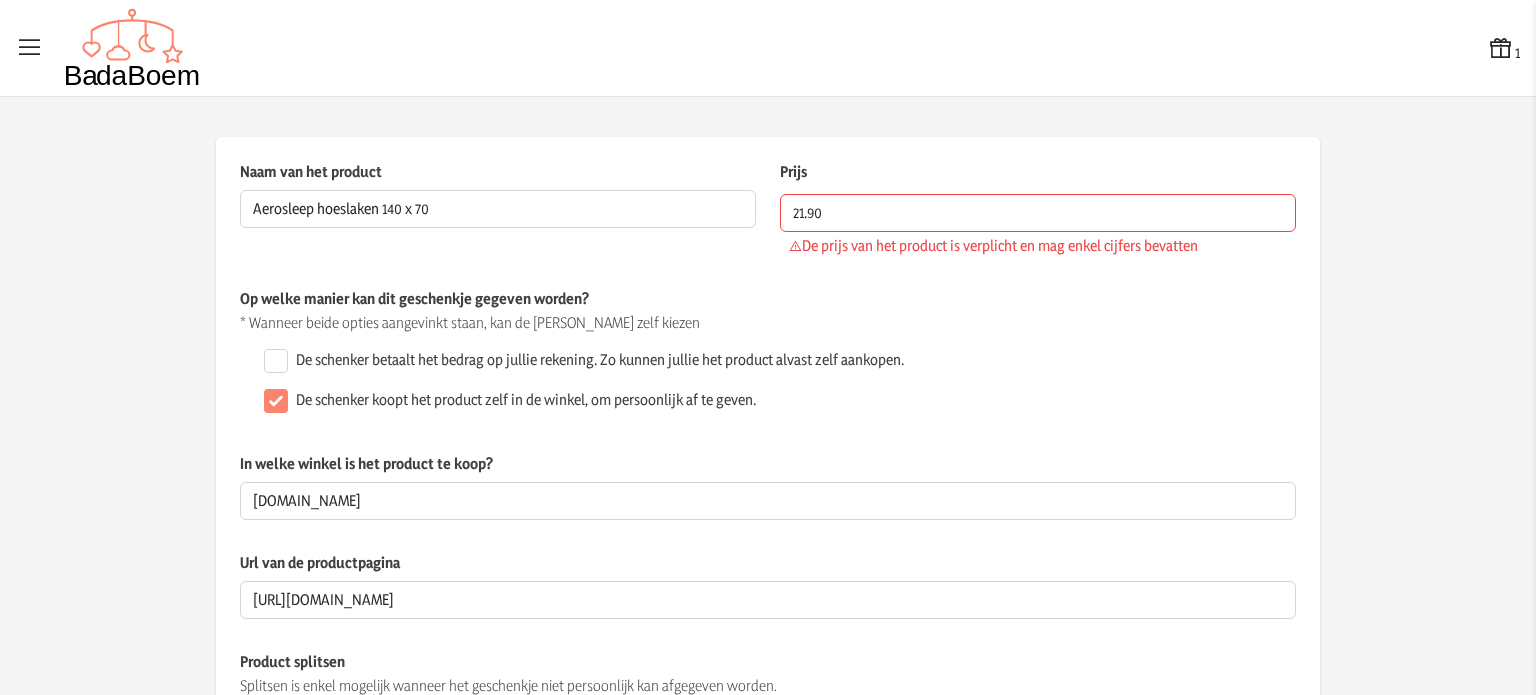click on "Naam van het product Aerosleep hoeslaken 140 x 70  Dit veld is verplicht  Prijs 21.90  De prijs van het product is verplicht en mag enkel cijfers bevatten" 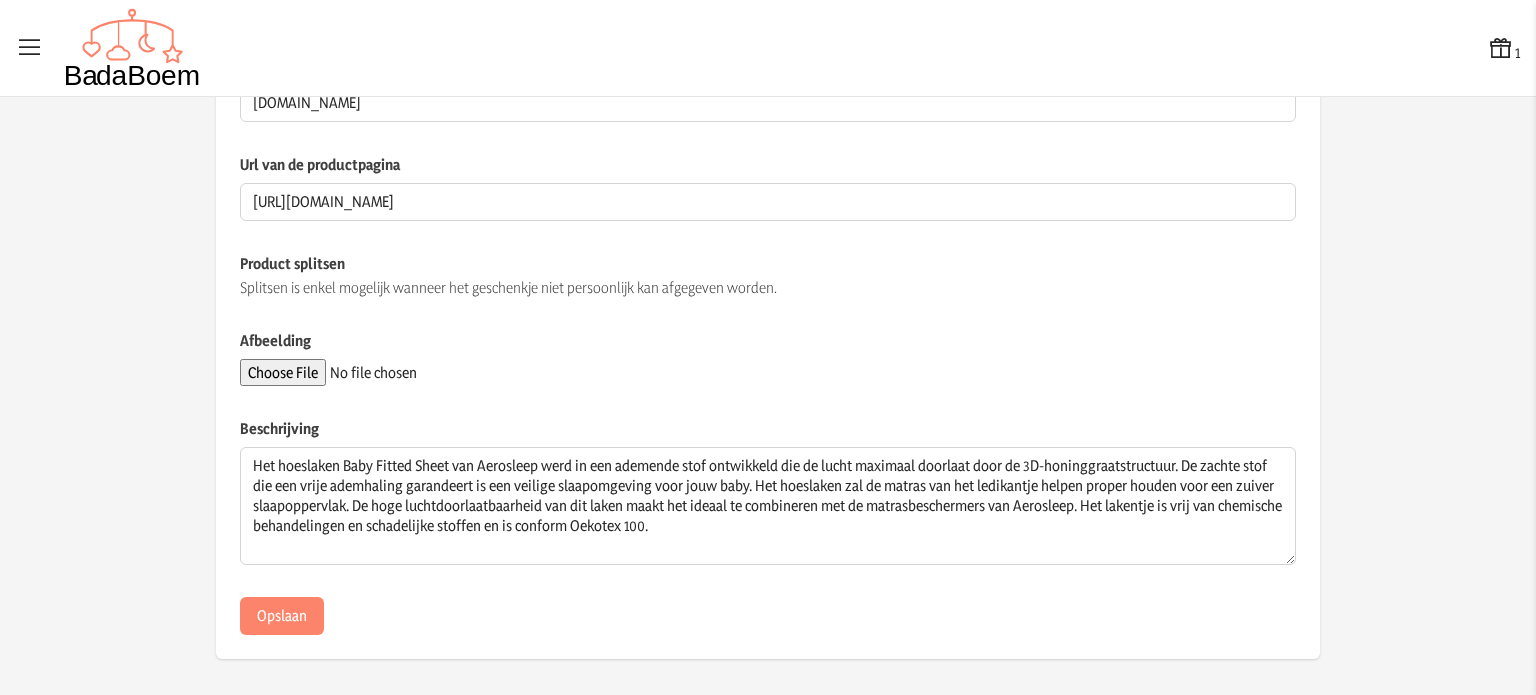 scroll, scrollTop: 399, scrollLeft: 0, axis: vertical 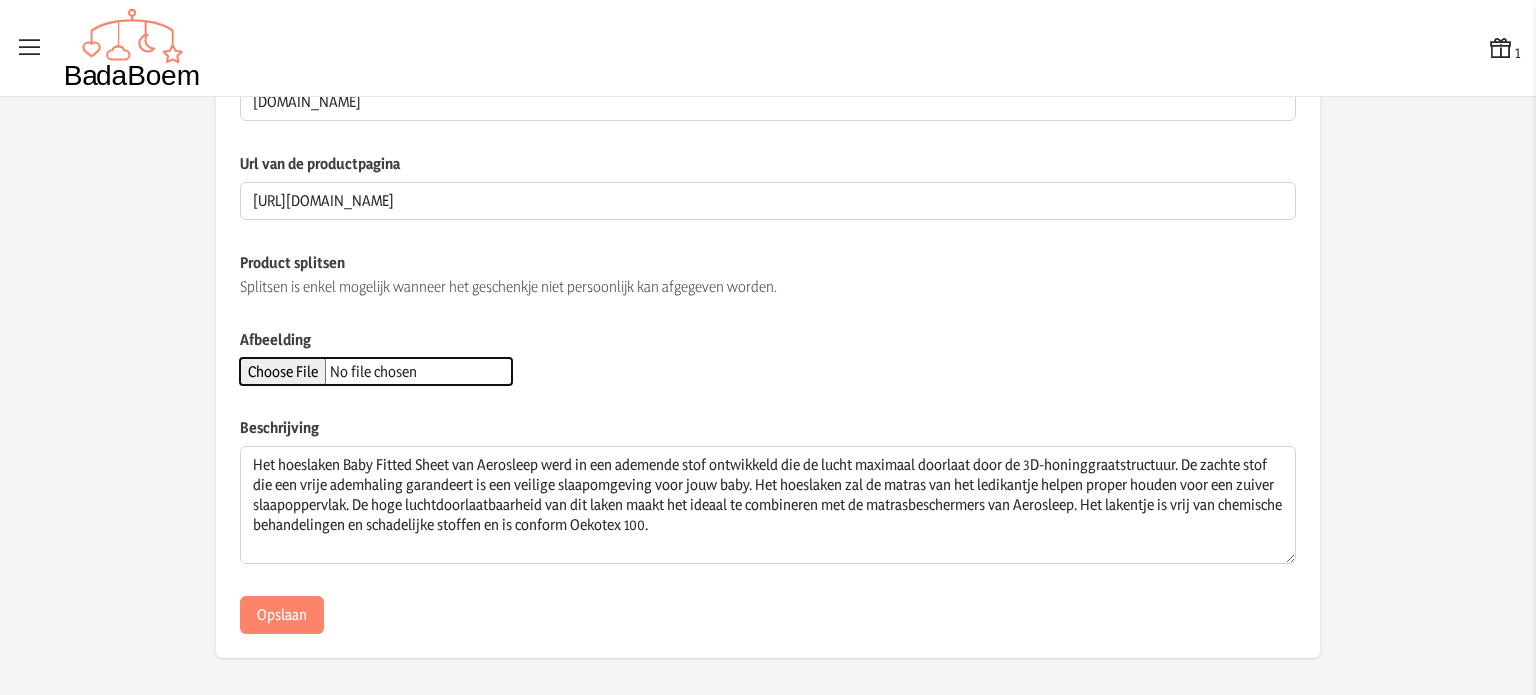 click on "Afbeelding" at bounding box center [376, 371] 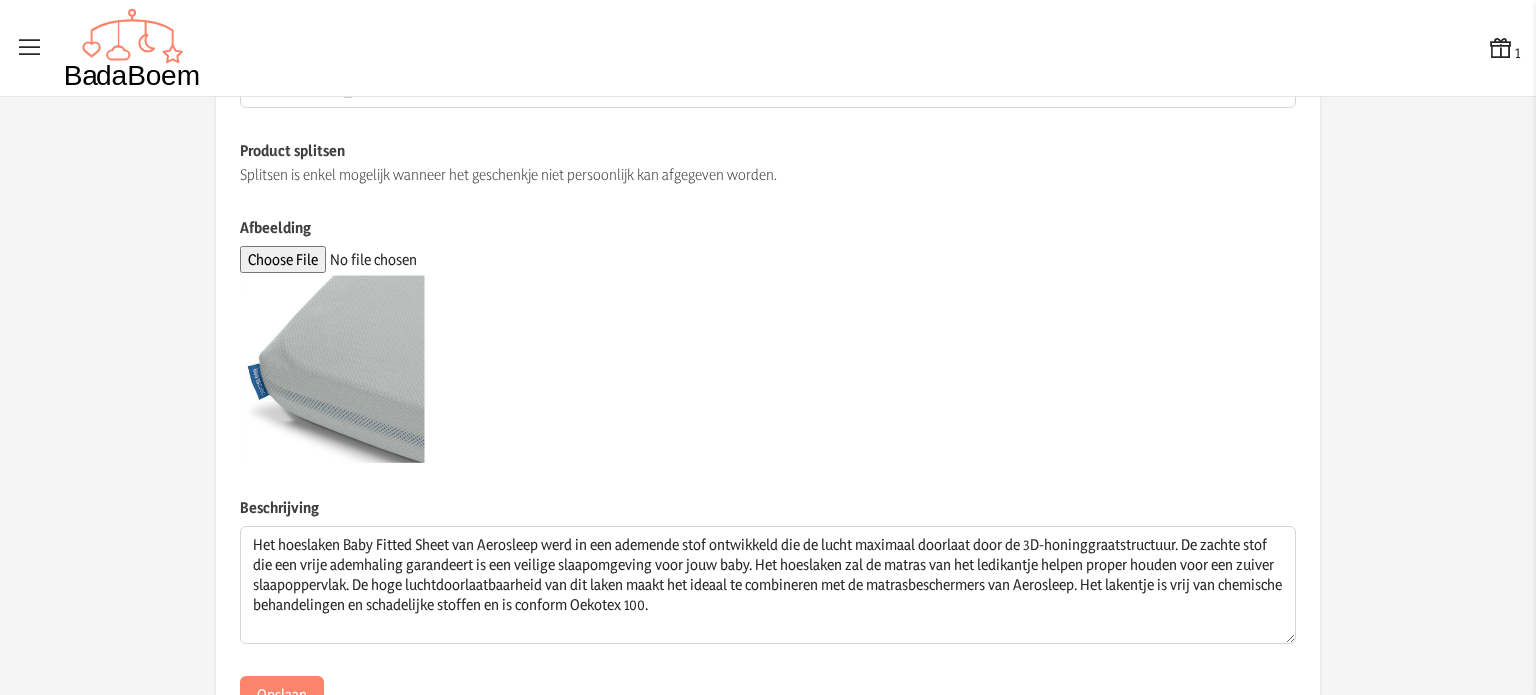 scroll, scrollTop: 591, scrollLeft: 0, axis: vertical 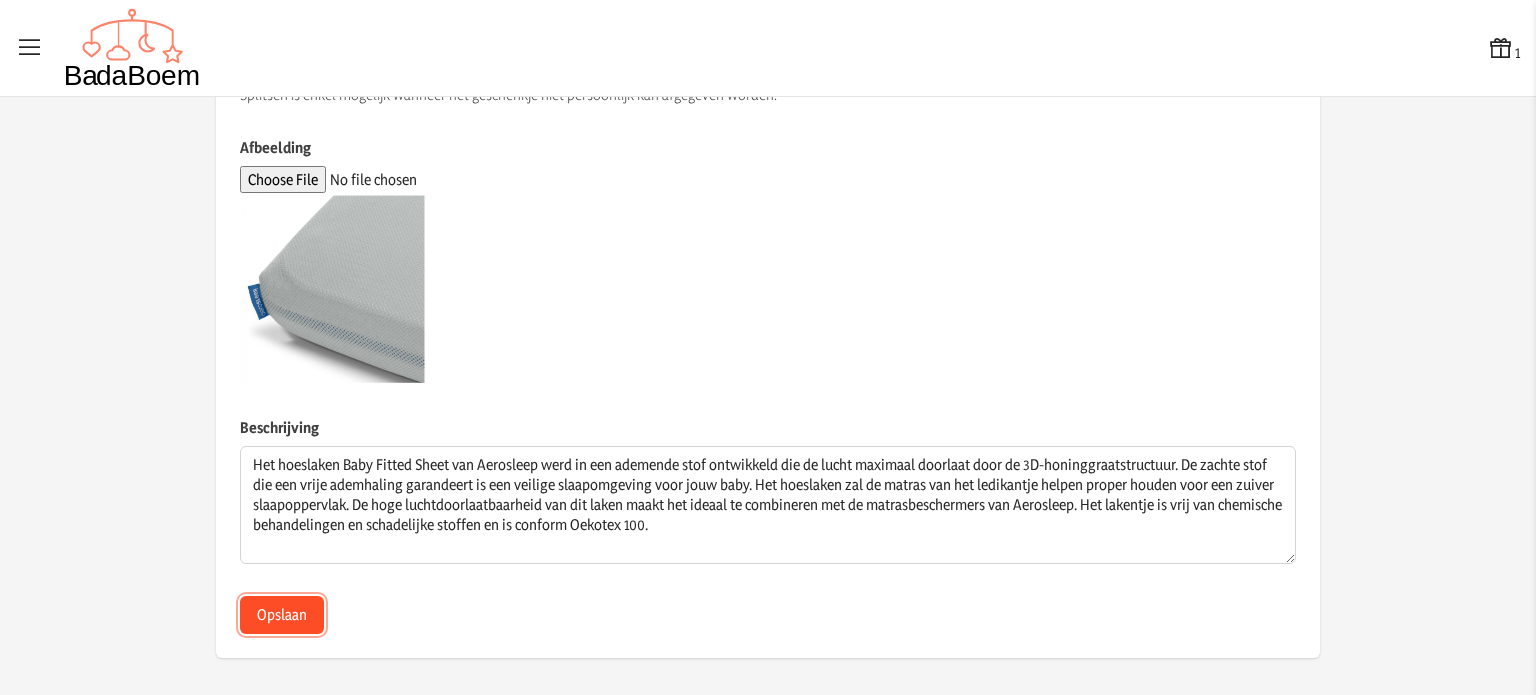 click on "Opslaan" 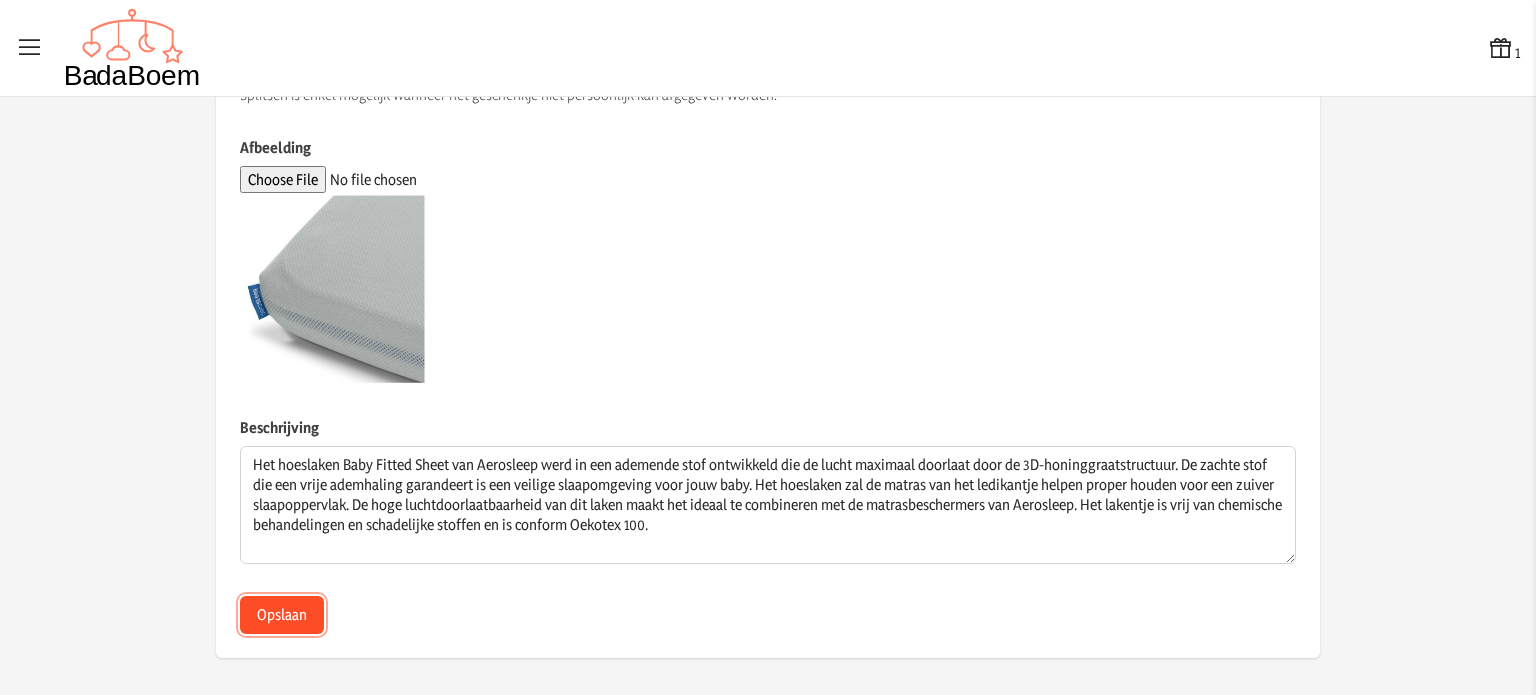 click on "Opslaan" 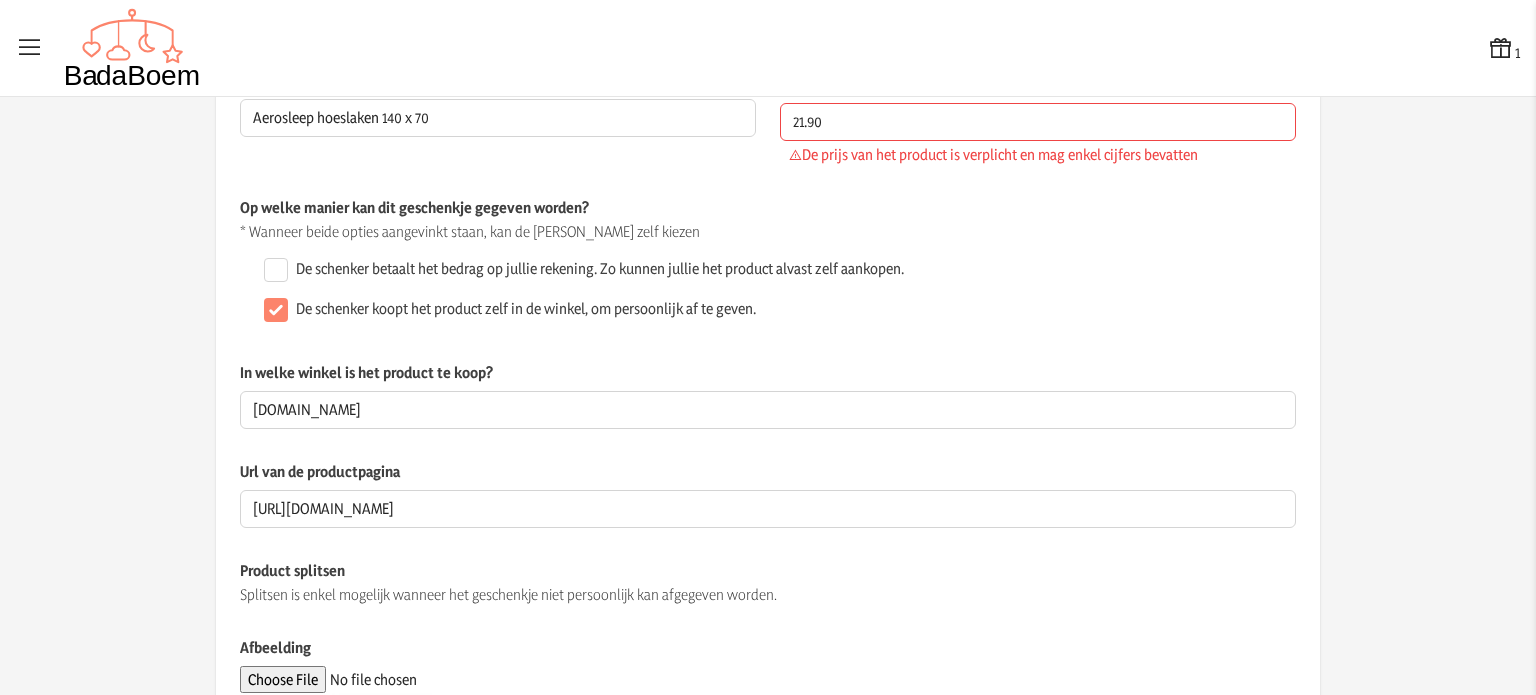 scroll, scrollTop: 0, scrollLeft: 0, axis: both 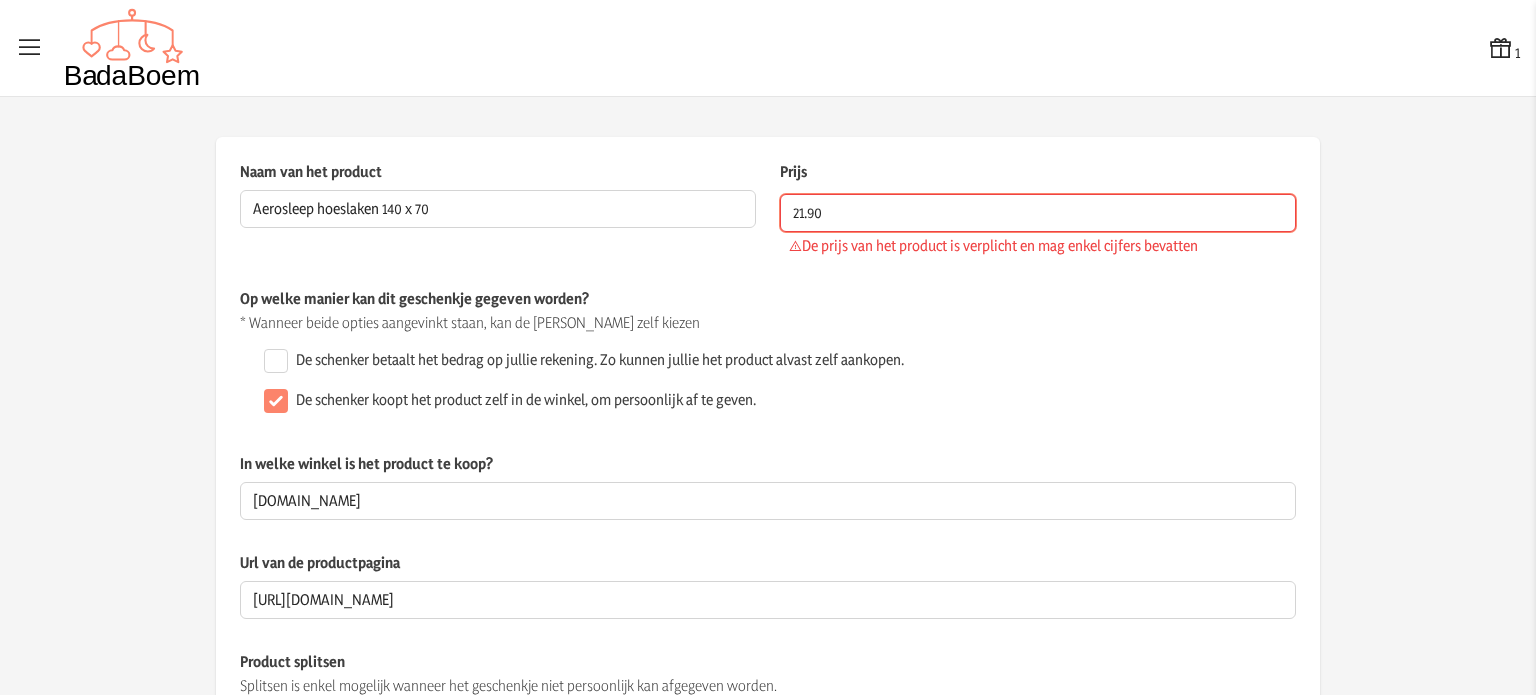 click on "21.90" at bounding box center (1038, 213) 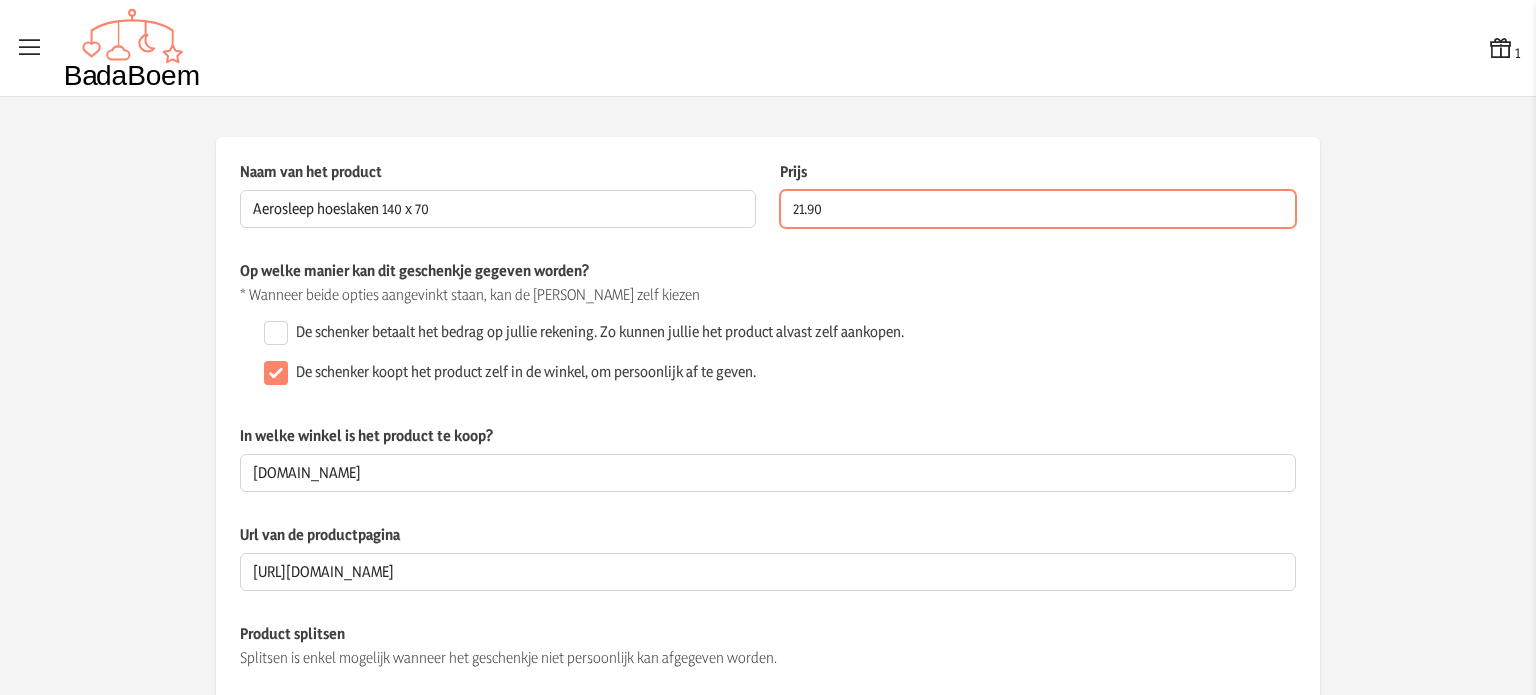 type on "21.90" 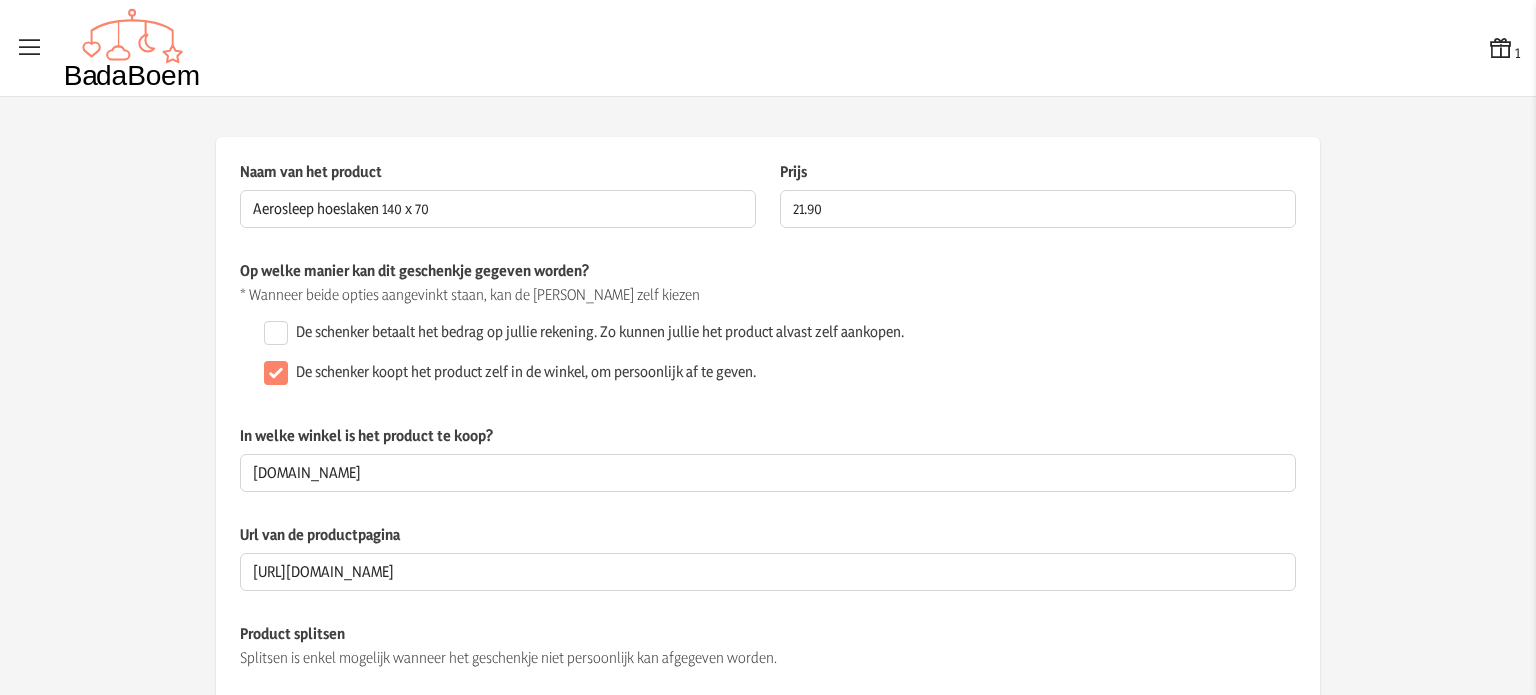 click on "De schenker koopt het product zelf in de winkel, om persoonlijk af te geven." 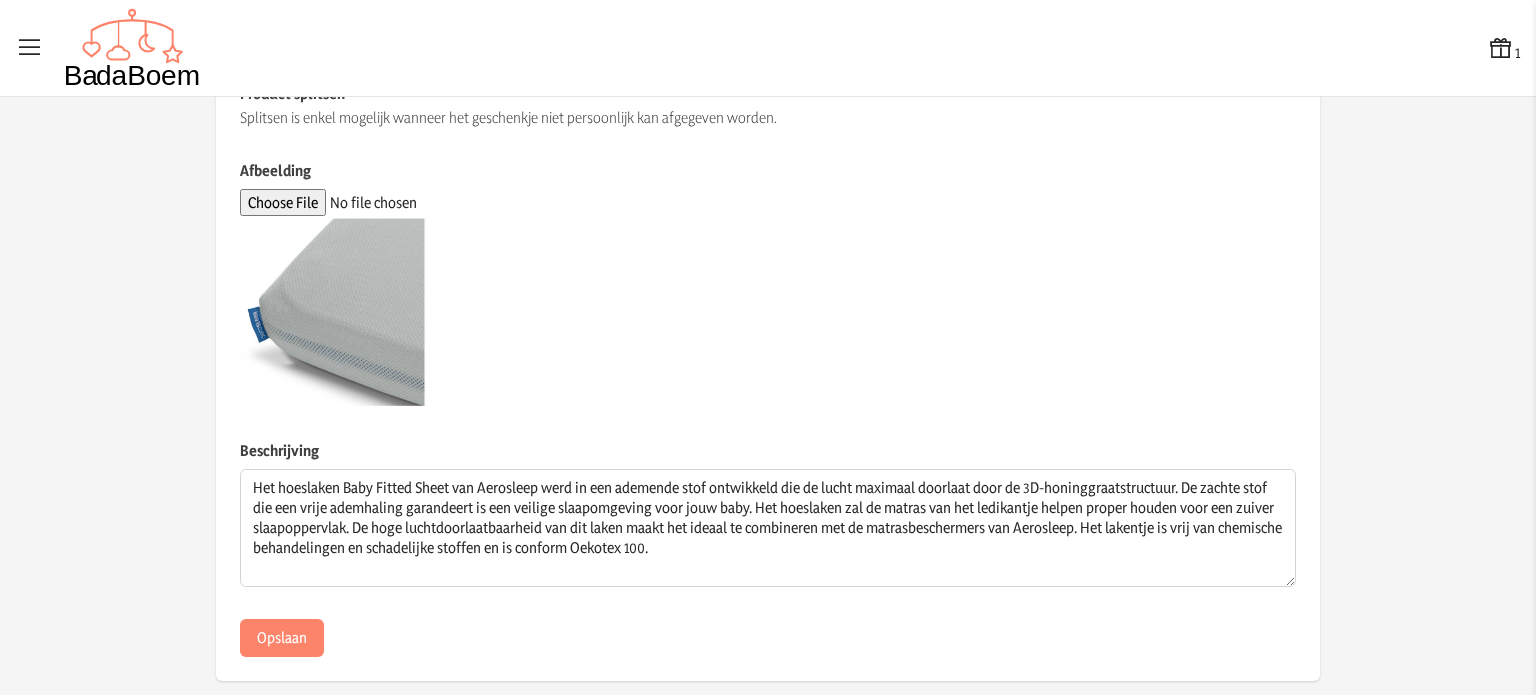scroll, scrollTop: 563, scrollLeft: 0, axis: vertical 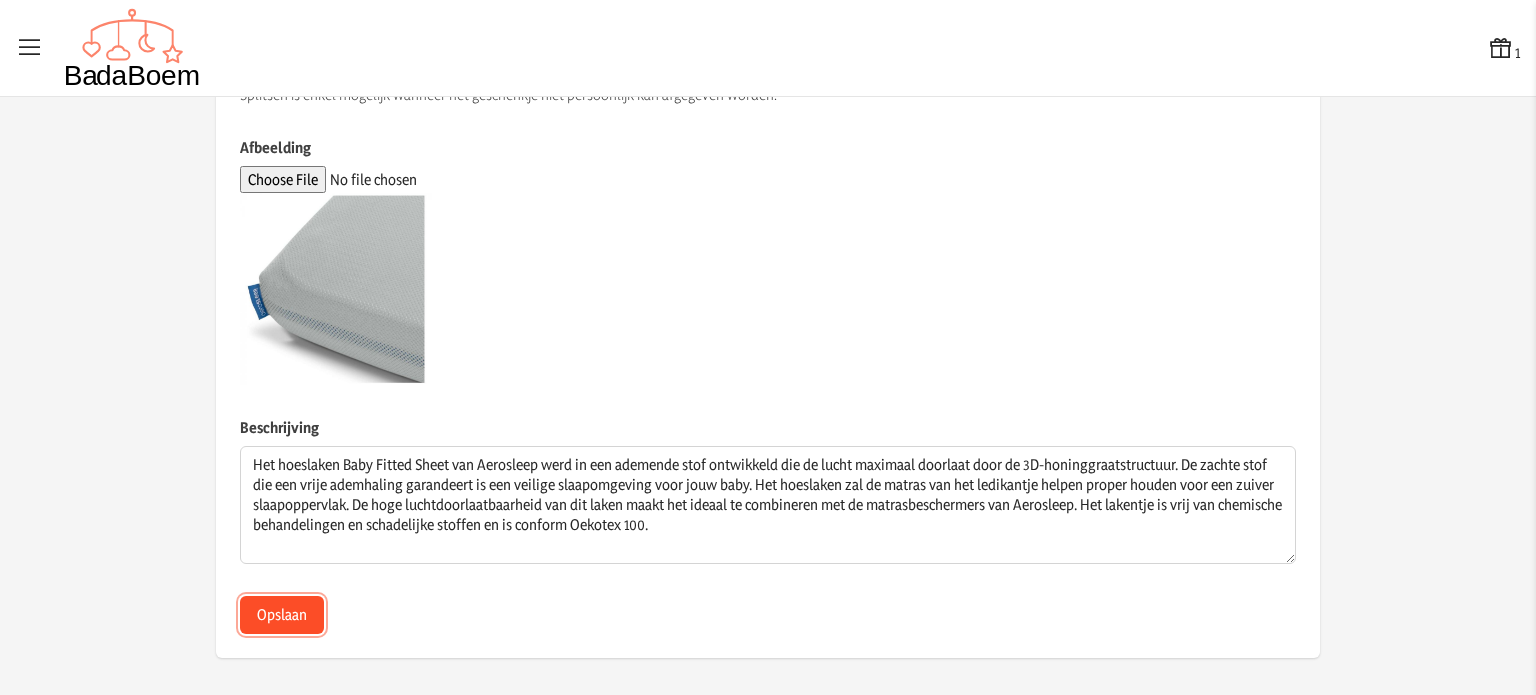 click on "Opslaan" 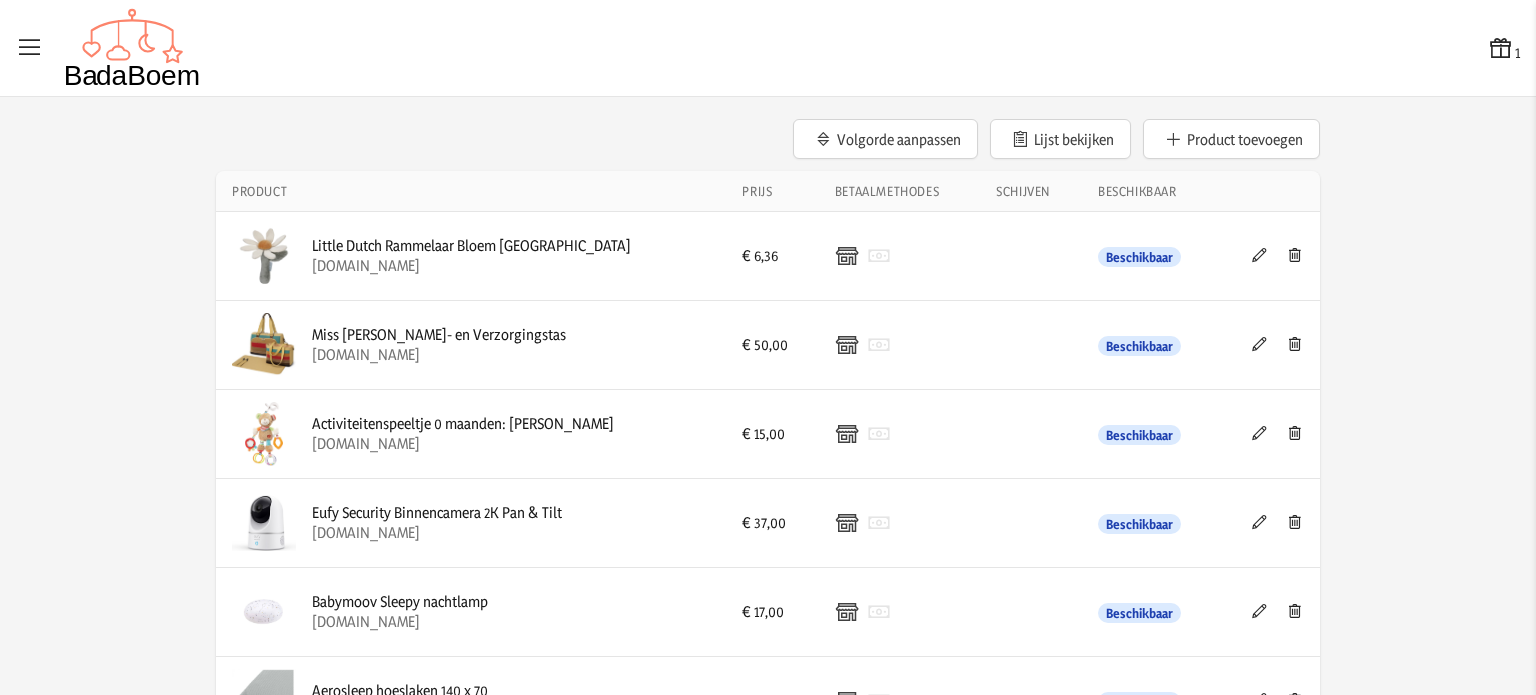 scroll, scrollTop: 0, scrollLeft: 0, axis: both 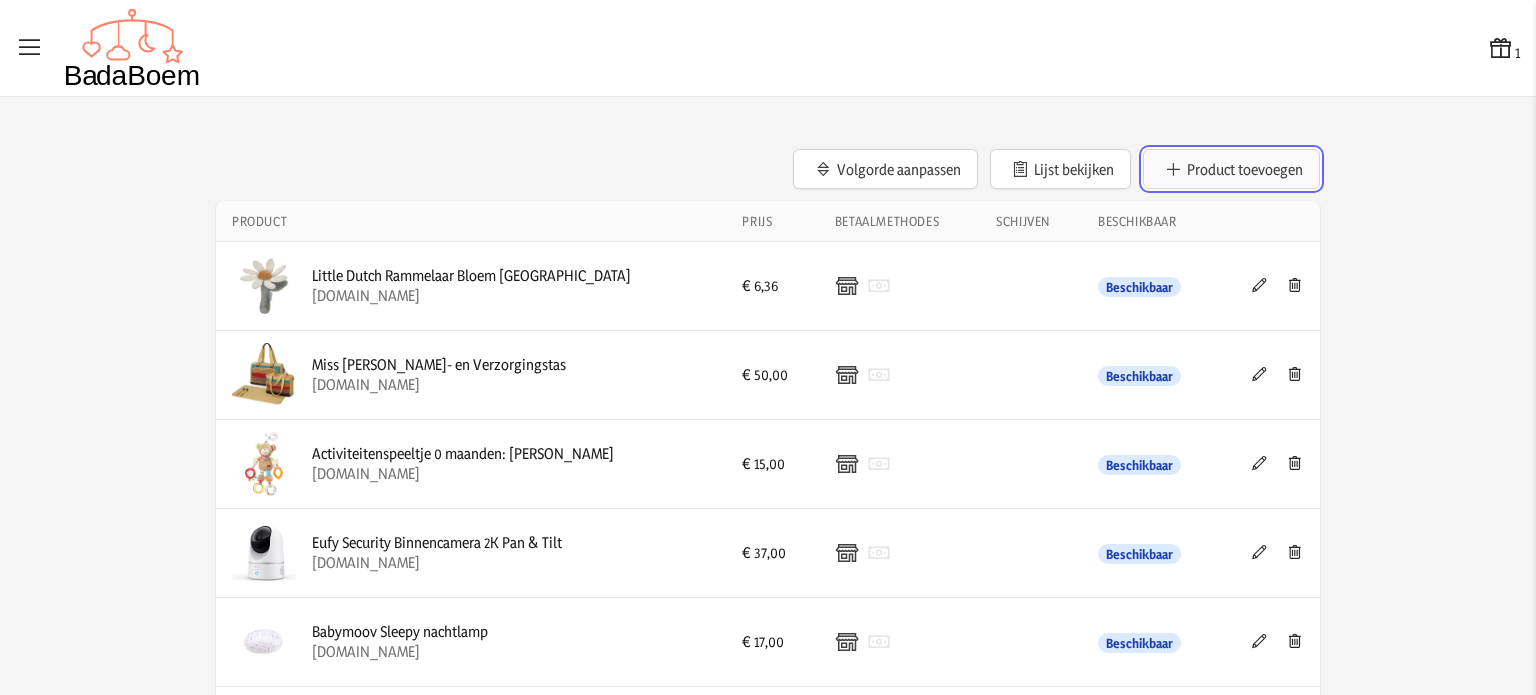 click on "Product toevoegen" 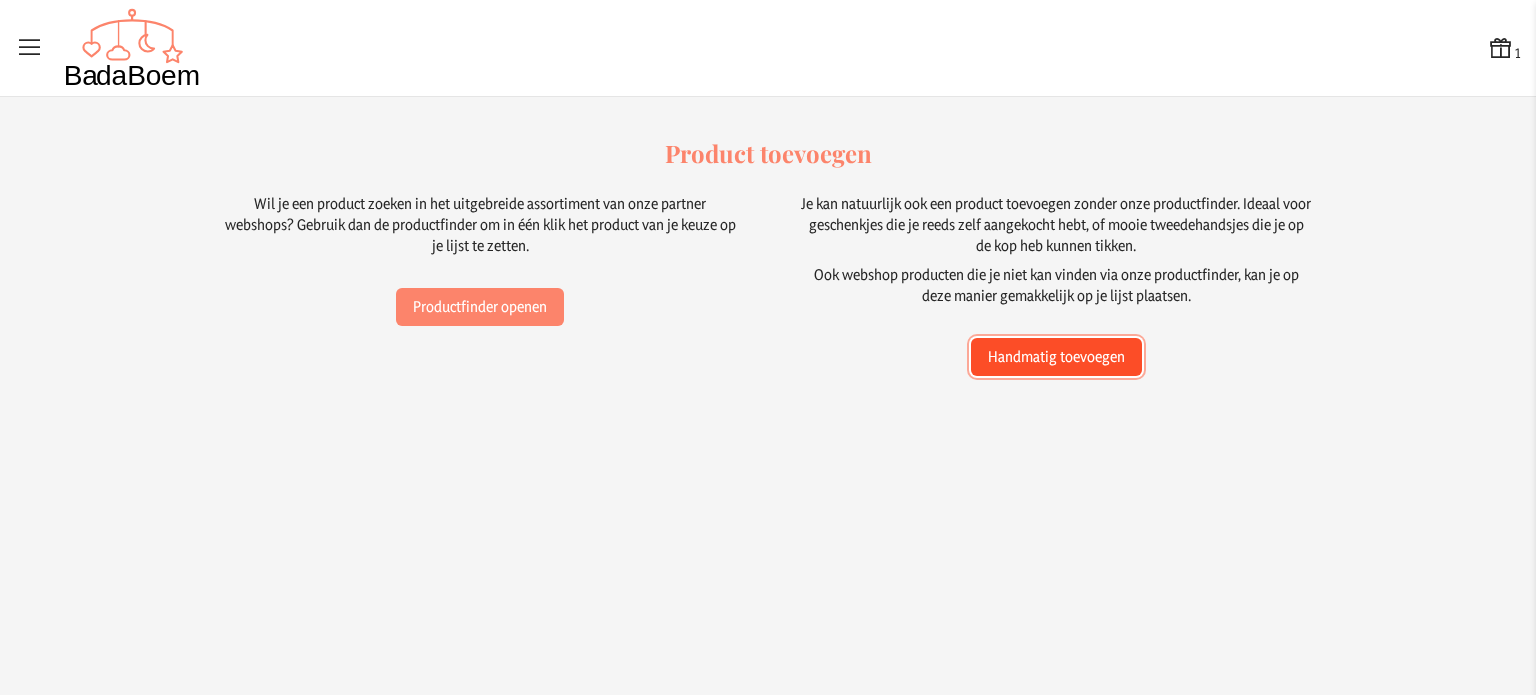 click on "Handmatig toevoegen" 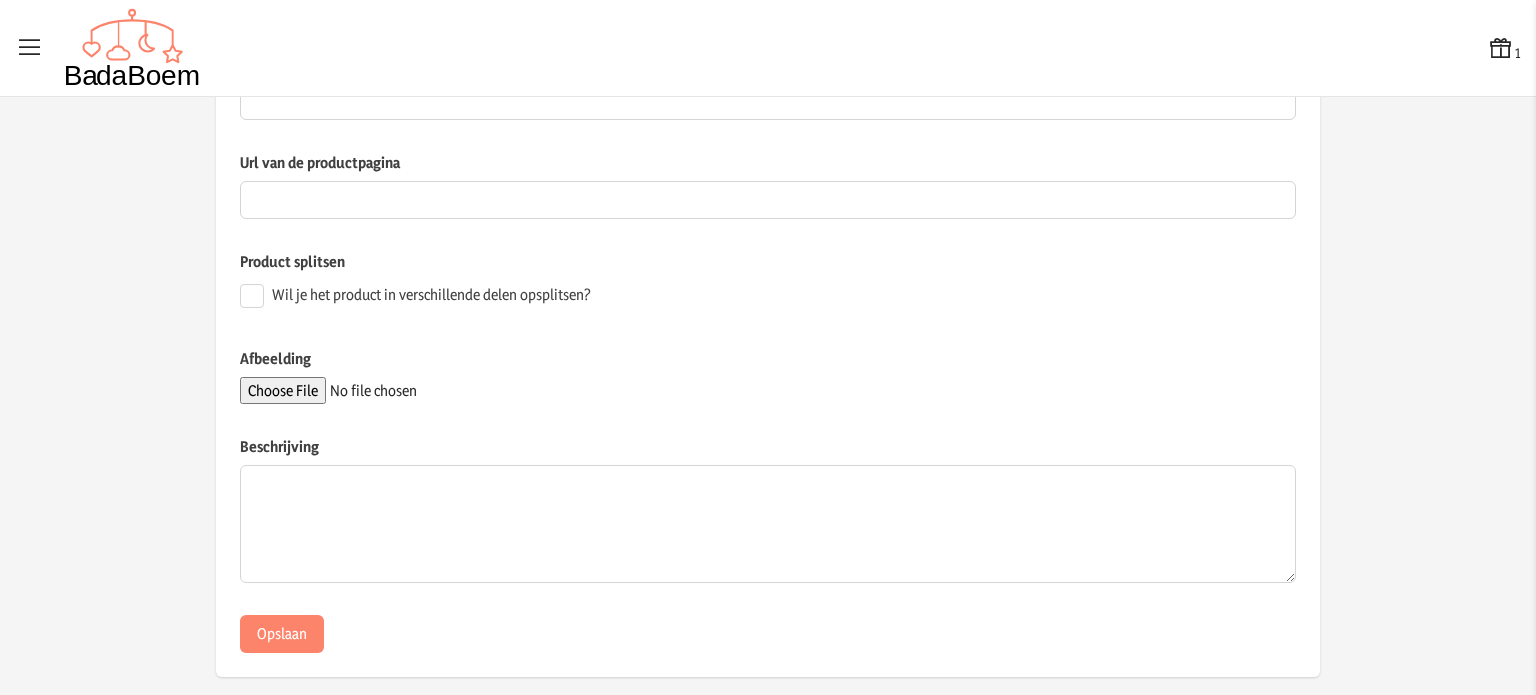 scroll, scrollTop: 391, scrollLeft: 0, axis: vertical 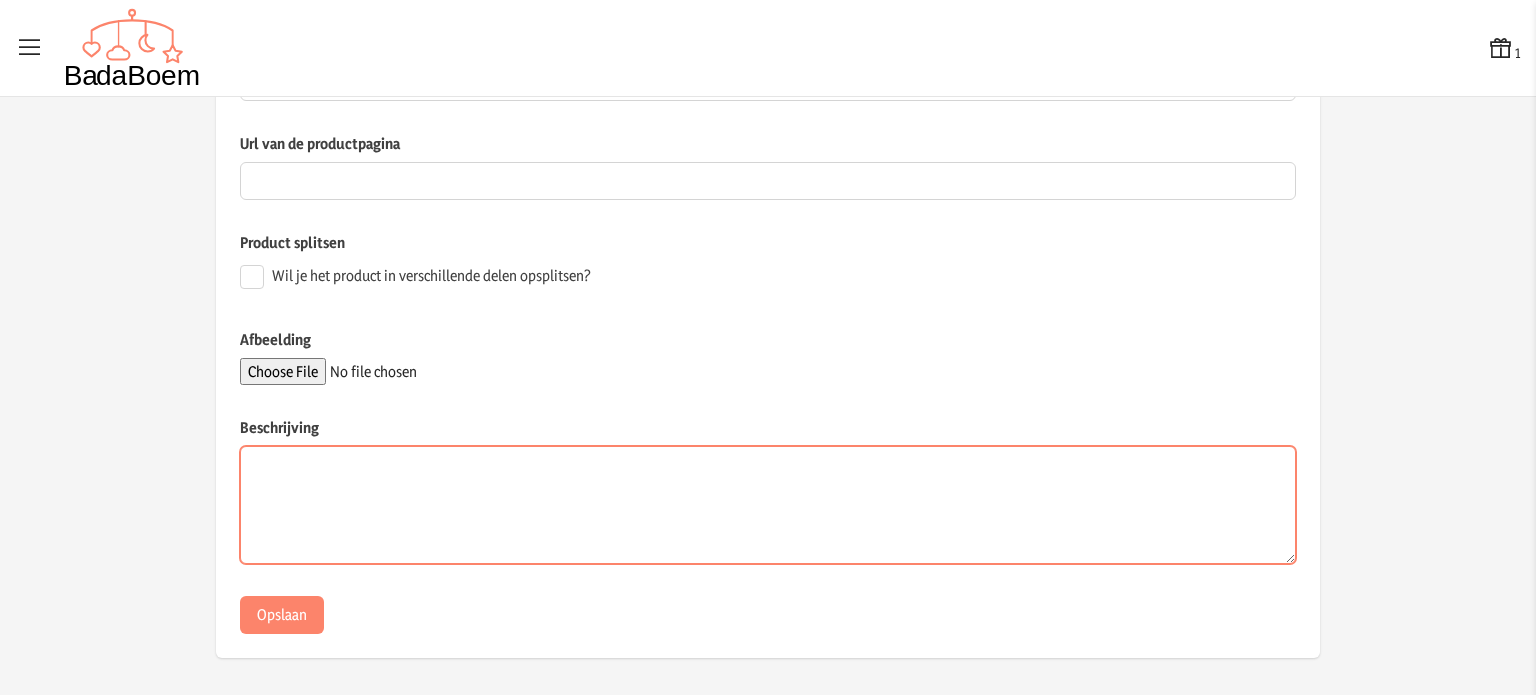 paste on "Het hoeslaken Baby Fitted Sheet van Aerosleep werd in een ademende stof ontwikkeld die de lucht maximaal doorlaat door de 3D-honinggraatstructuur. De zachte stof die een vrije ademhaling garandeert is een veilige slaapomgeving voor jouw baby. Het hoeslaken zal de matras van het ledikantje helpen proper houden voor een zuiver slaapoppervlak. De hoge luchtdoorlaatbaarheid van dit laken maakt het ideaal te combineren met de matrasbeschermers van Aerosleep. Het lakentje is vrij van chemische behandelingen en schadelijke stoffen en is conform Oekotex 100." 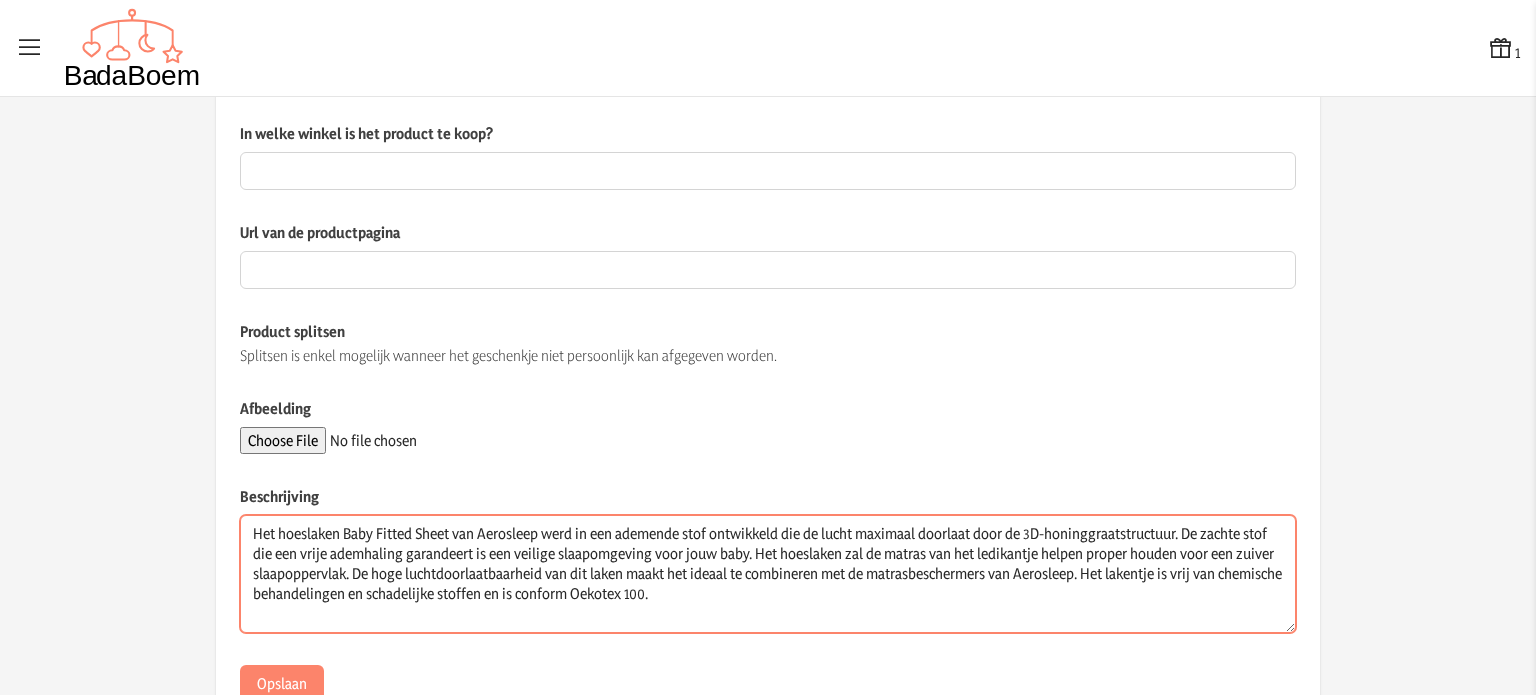scroll, scrollTop: 271, scrollLeft: 0, axis: vertical 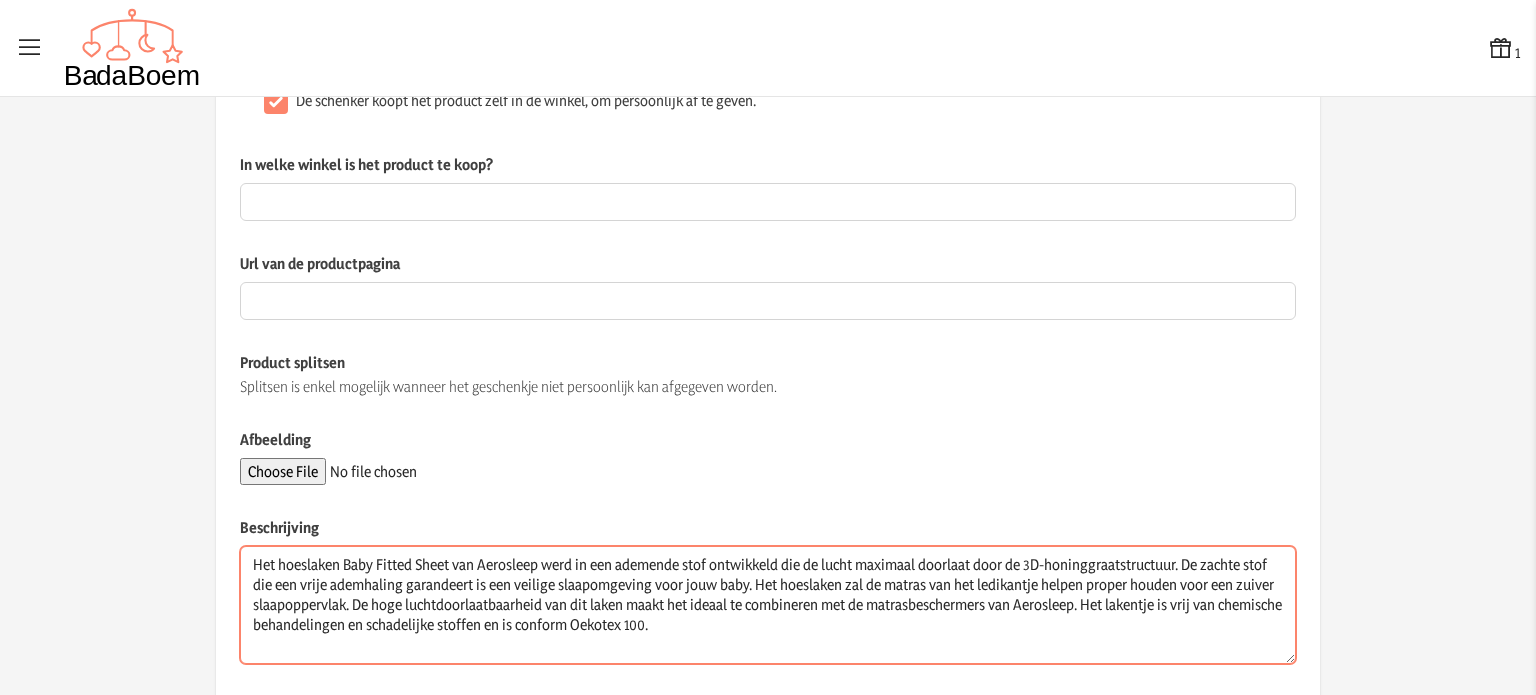 type on "Het hoeslaken Baby Fitted Sheet van Aerosleep werd in een ademende stof ontwikkeld die de lucht maximaal doorlaat door de 3D-honinggraatstructuur. De zachte stof die een vrije ademhaling garandeert is een veilige slaapomgeving voor jouw baby. Het hoeslaken zal de matras van het ledikantje helpen proper houden voor een zuiver slaapoppervlak. De hoge luchtdoorlaatbaarheid van dit laken maakt het ideaal te combineren met de matrasbeschermers van Aerosleep. Het lakentje is vrij van chemische behandelingen en schadelijke stoffen en is conform Oekotex 100." 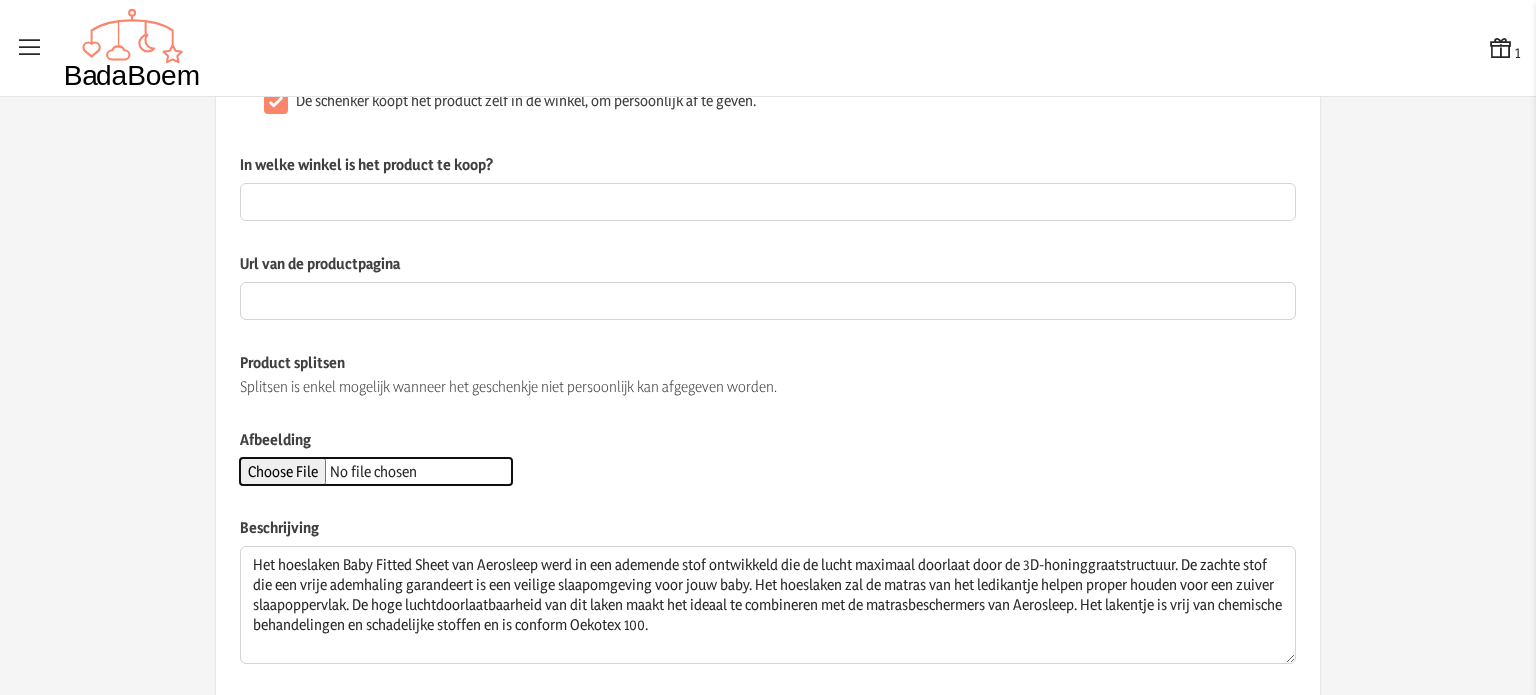 click on "Afbeelding" at bounding box center [376, 471] 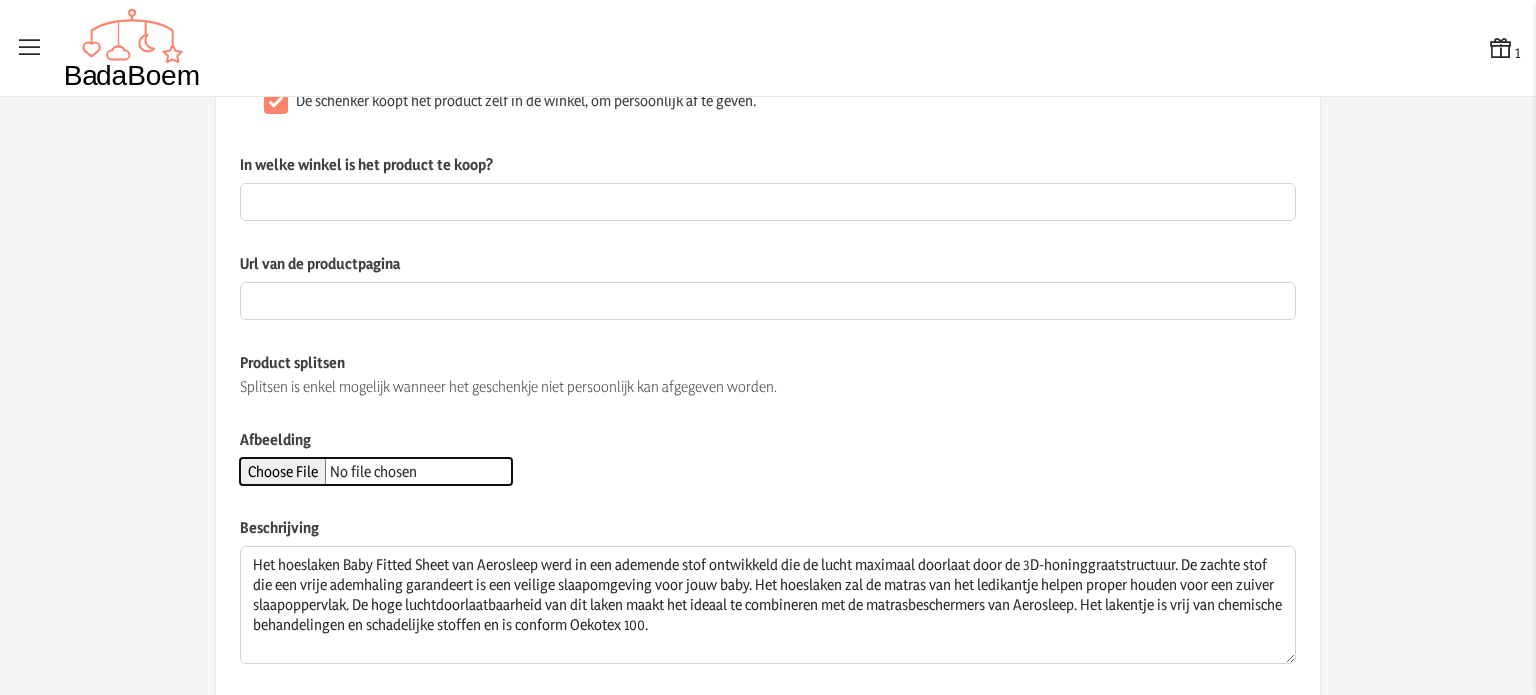 type on "C:\fakepath\aerosleep-drap-housse-baby-fitted-sheet-70-x-140-cm-stone_AES00065_0_1.jpg" 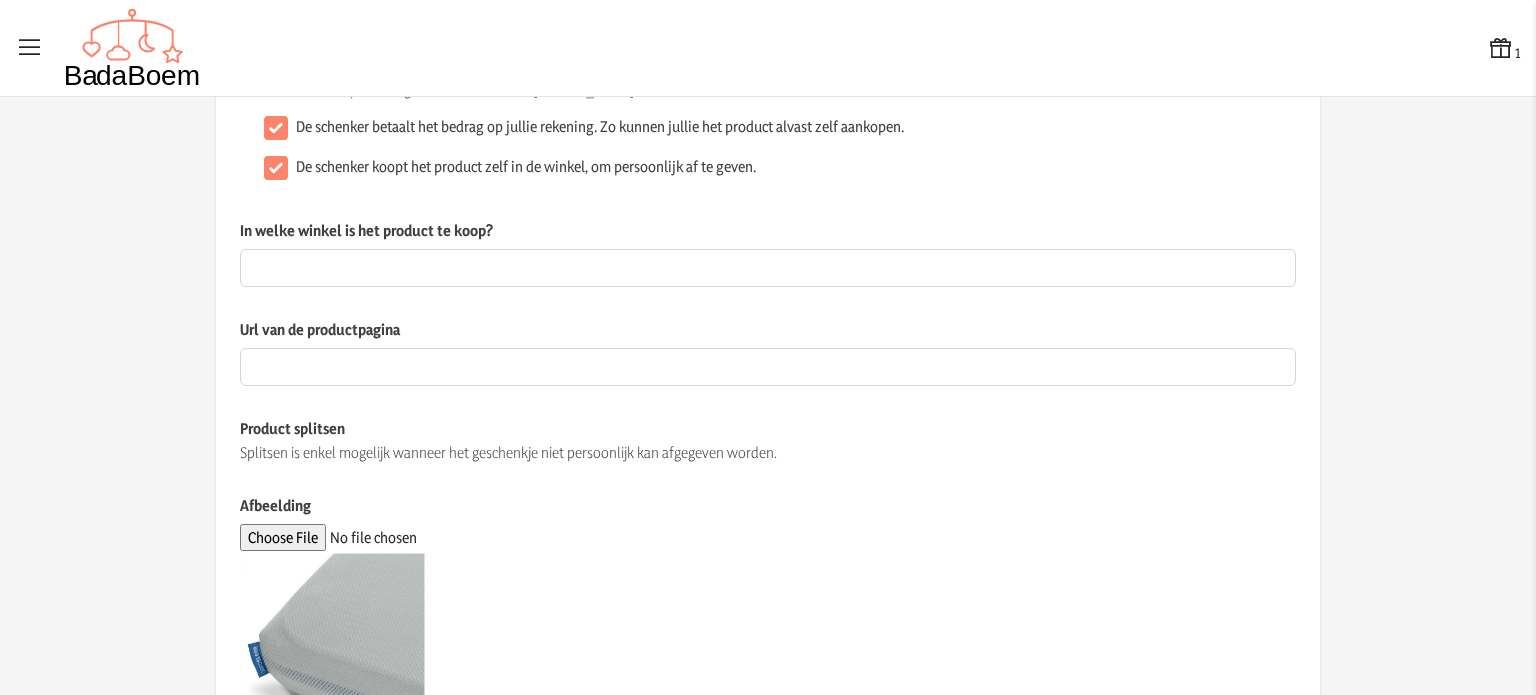 scroll, scrollTop: 171, scrollLeft: 0, axis: vertical 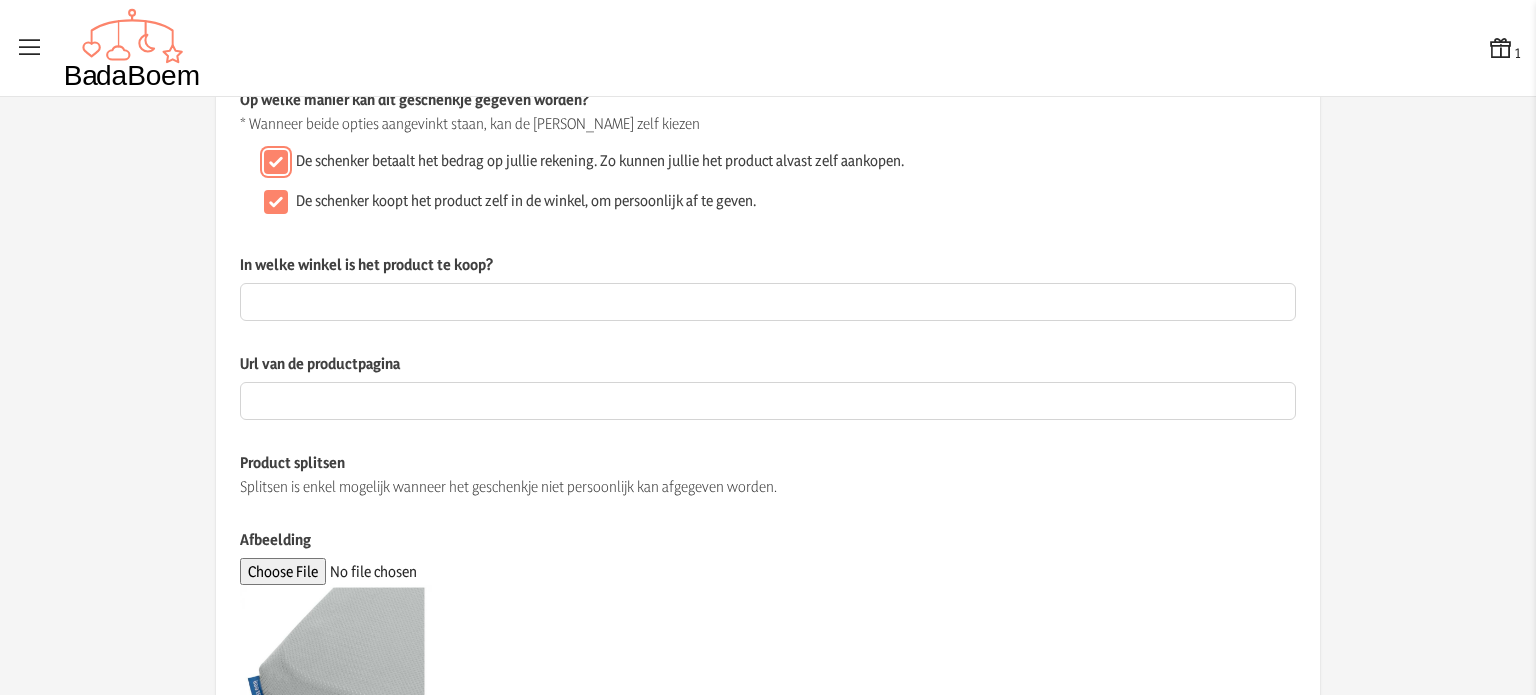 click on "De schenker betaalt het bedrag op jullie rekening. Zo kunnen jullie het product alvast zelf aankopen." at bounding box center [276, 162] 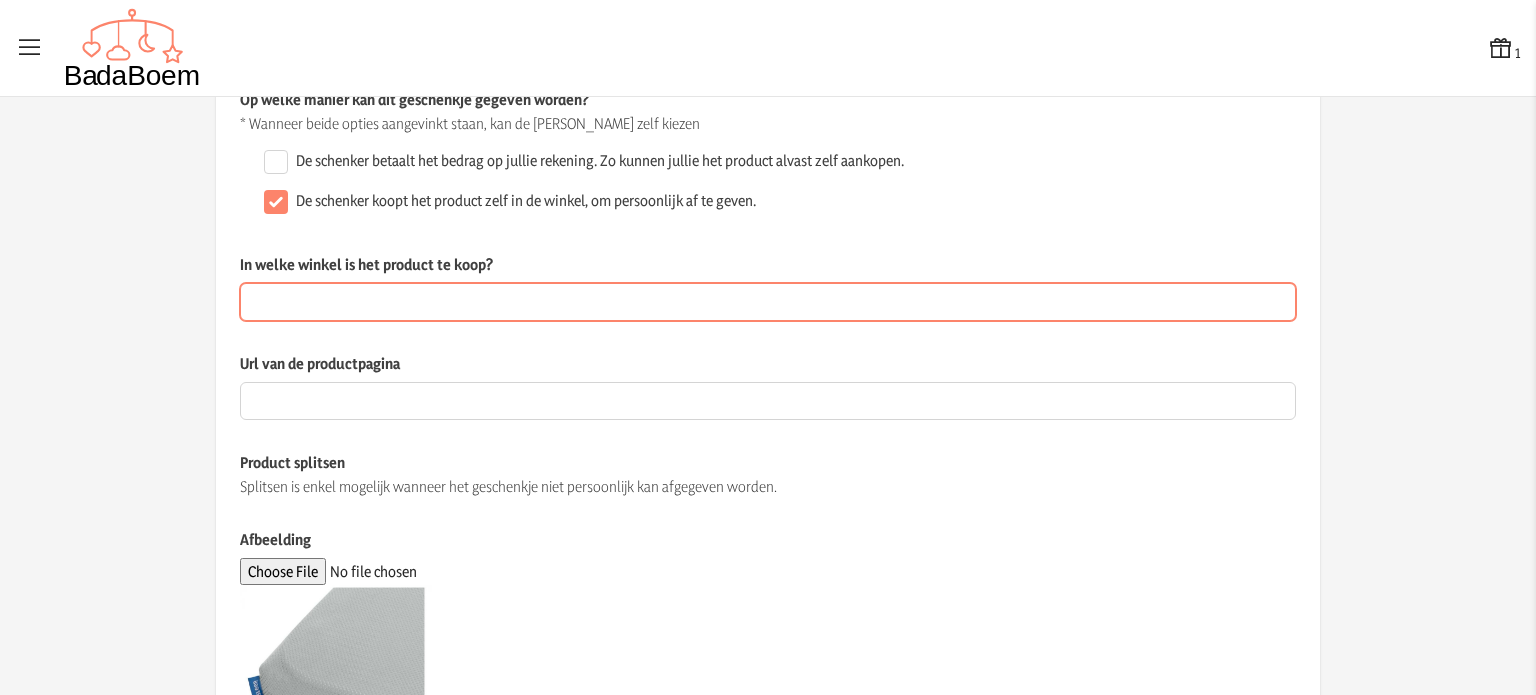 click on "In welke winkel is het product te koop?" at bounding box center (768, 302) 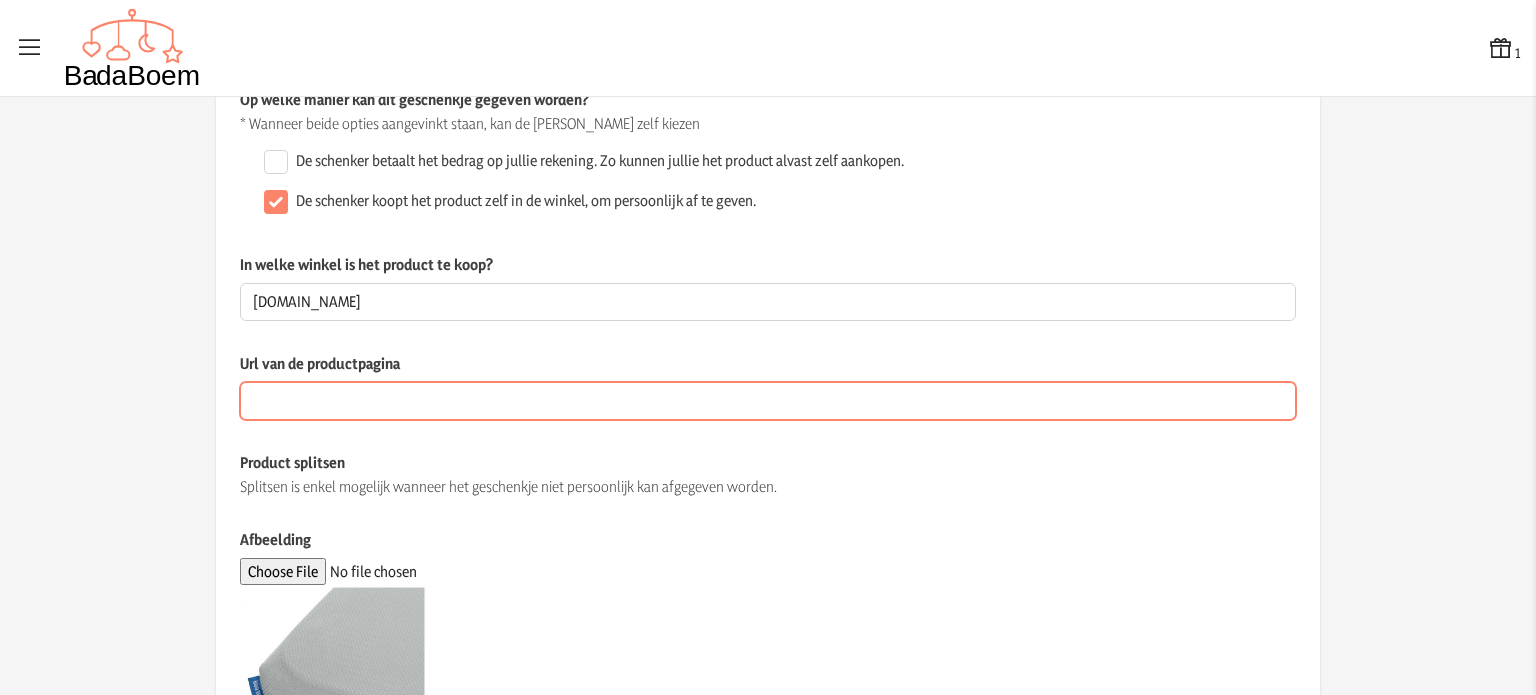 click on "Url van de productpagina" at bounding box center (768, 401) 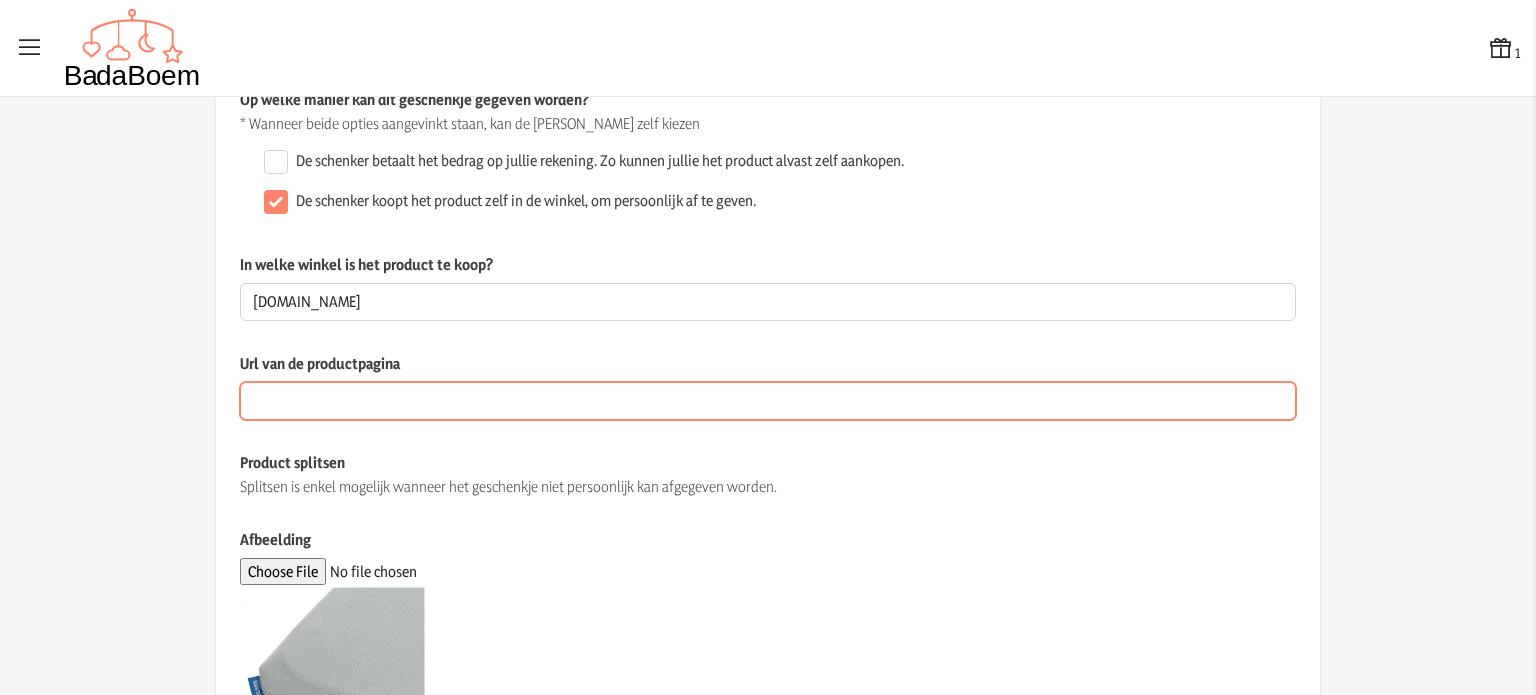 paste on "[URL][DOMAIN_NAME]" 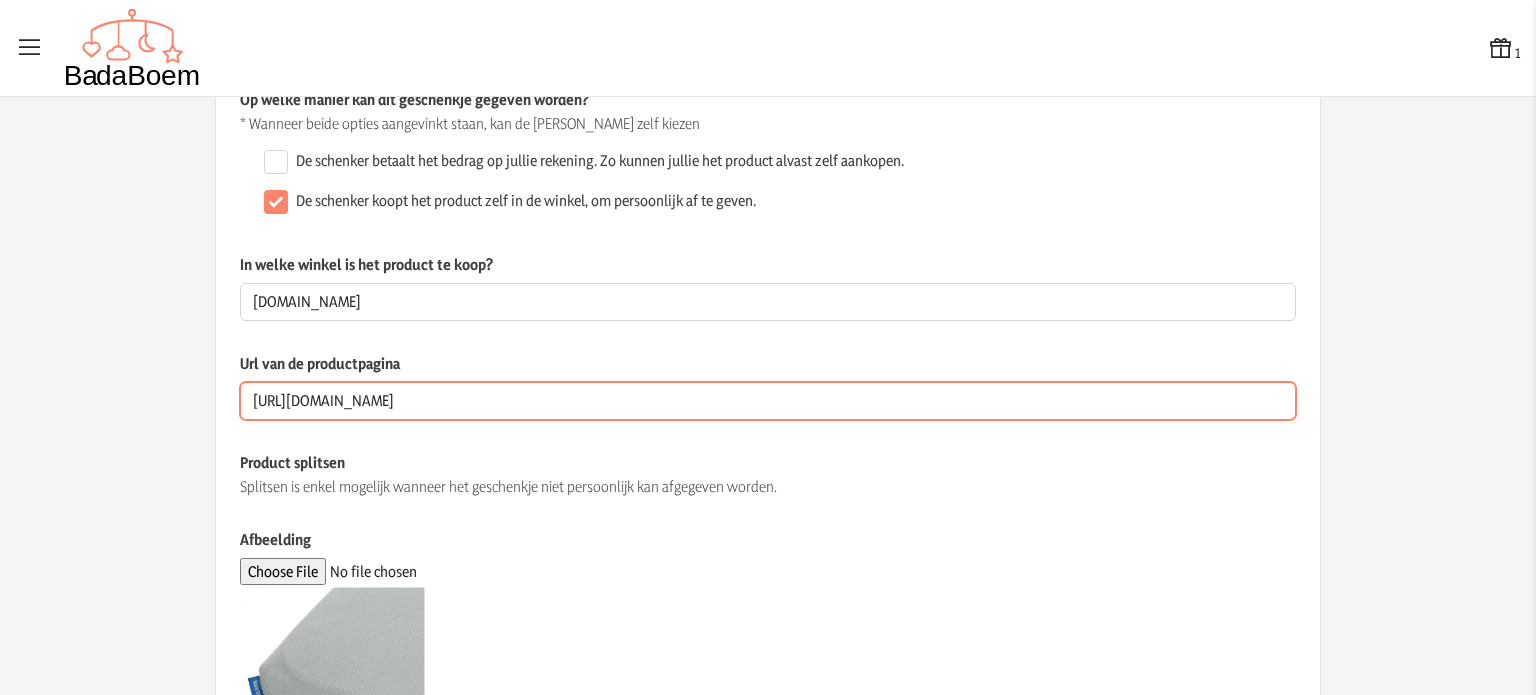 type on "[URL][DOMAIN_NAME]" 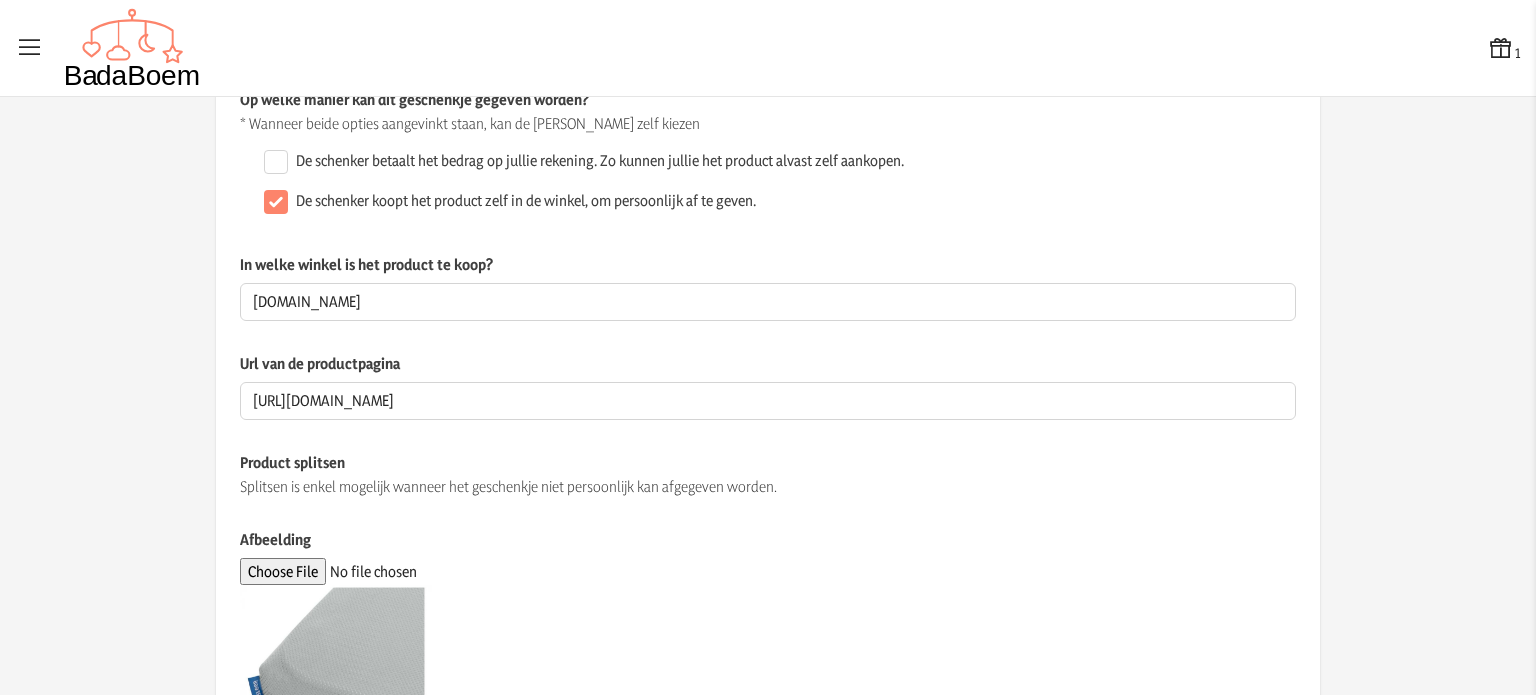 click on "In welke winkel is het product te koop? [DOMAIN_NAME]  Dit veld is verplicht wanneer het geschenkje persoonlijk kan afgegeven worden" 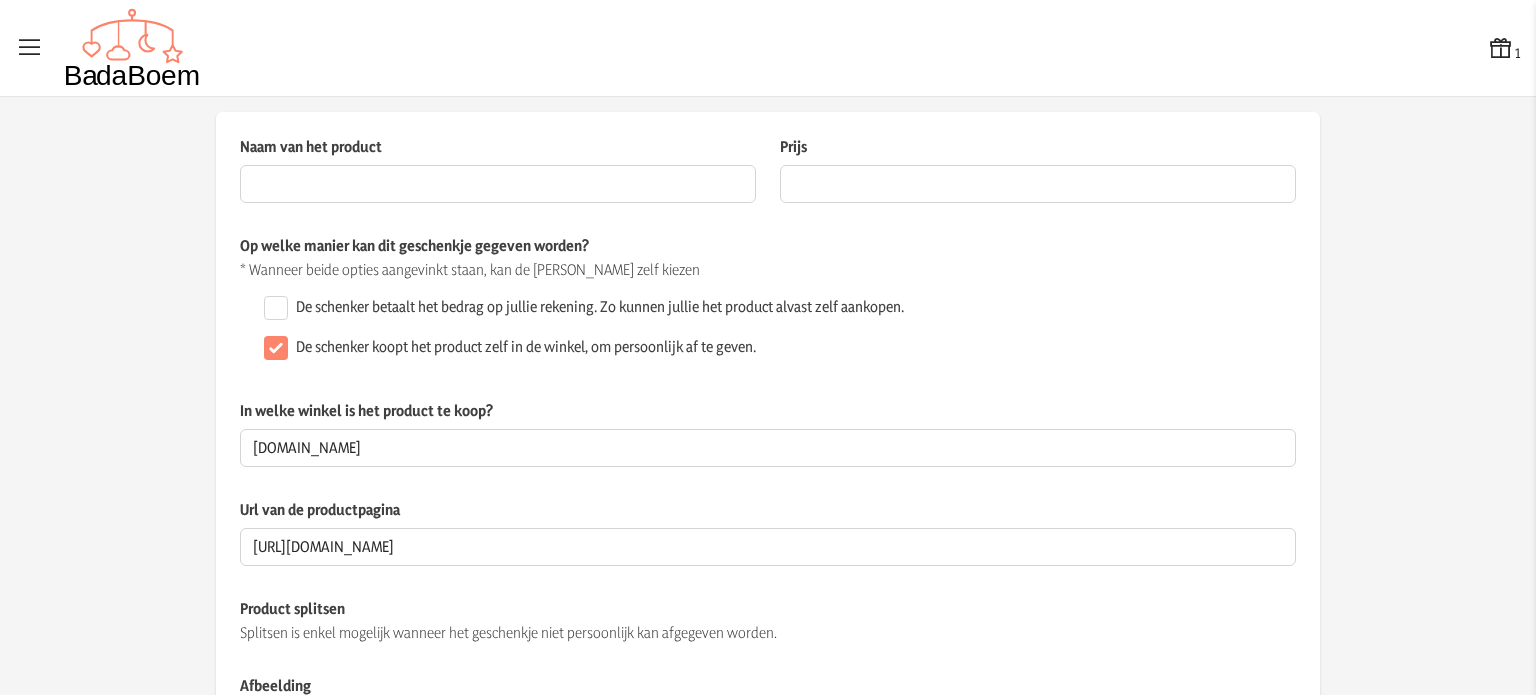 scroll, scrollTop: 0, scrollLeft: 0, axis: both 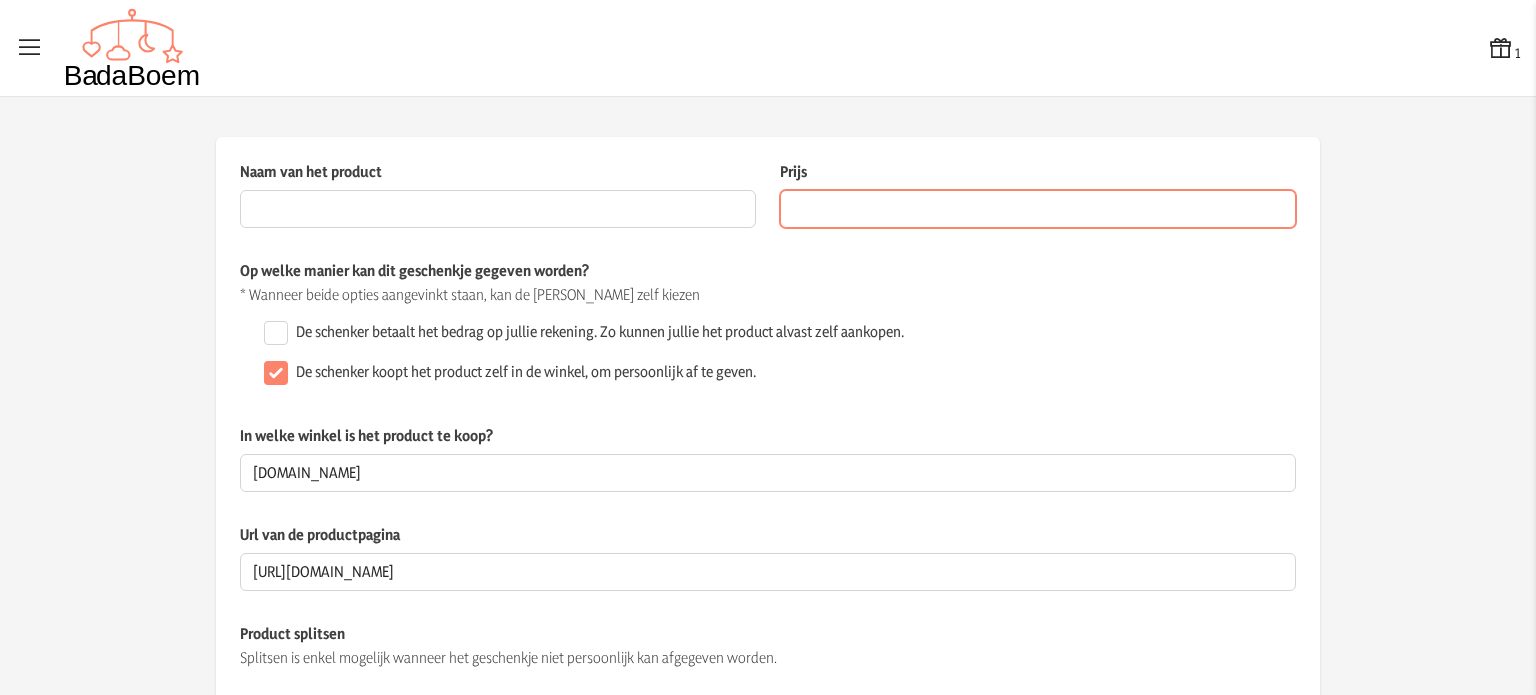 click on "Prijs" at bounding box center (1038, 209) 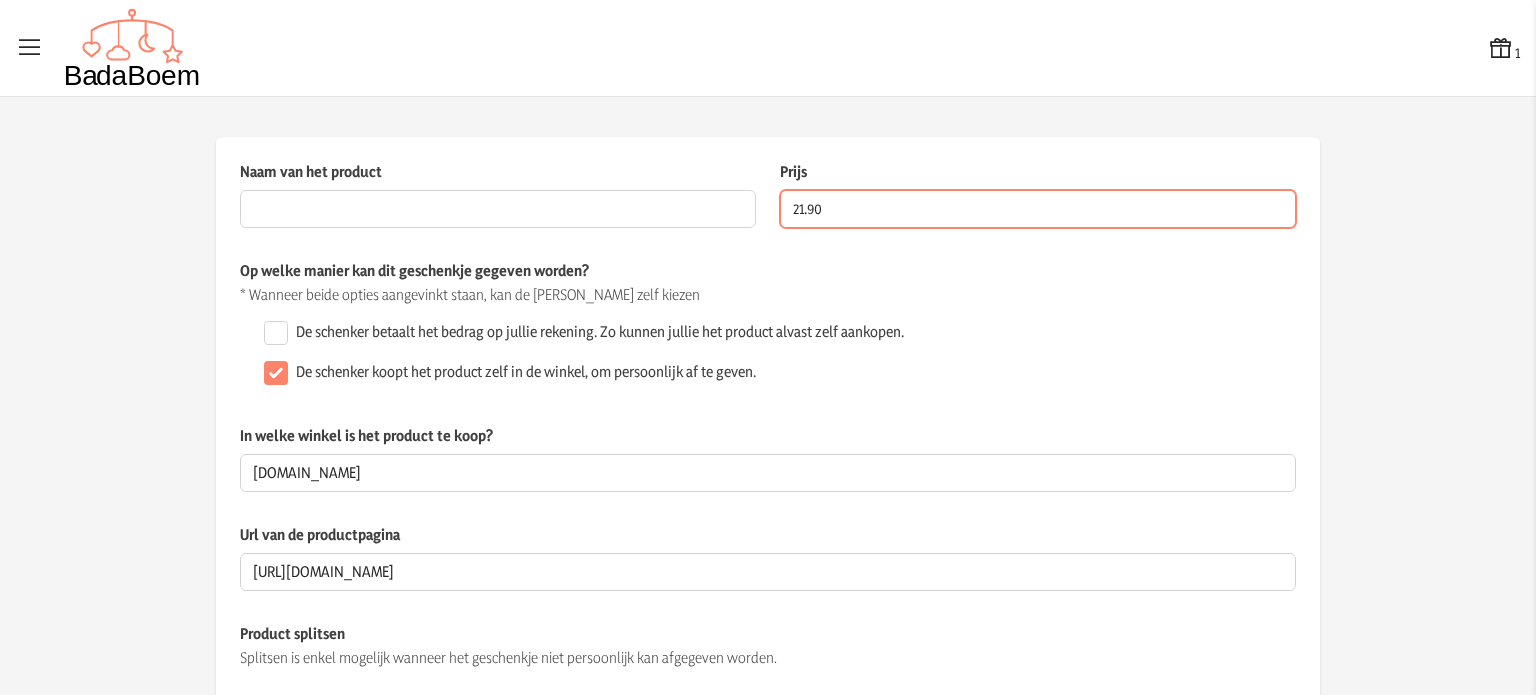 click on "21.90" at bounding box center (1038, 209) 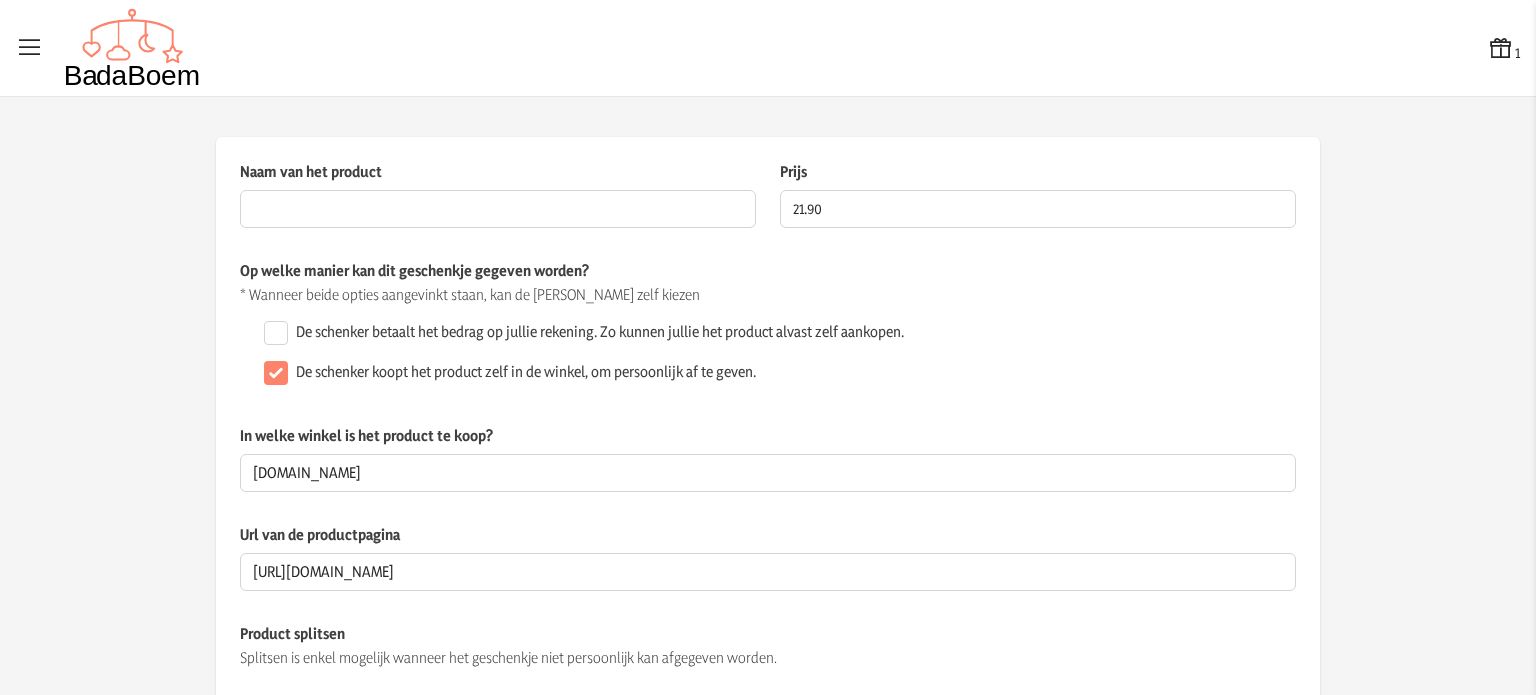 click on "* Wanneer beide opties aangevinkt staan, kan de [PERSON_NAME] zelf kiezen" 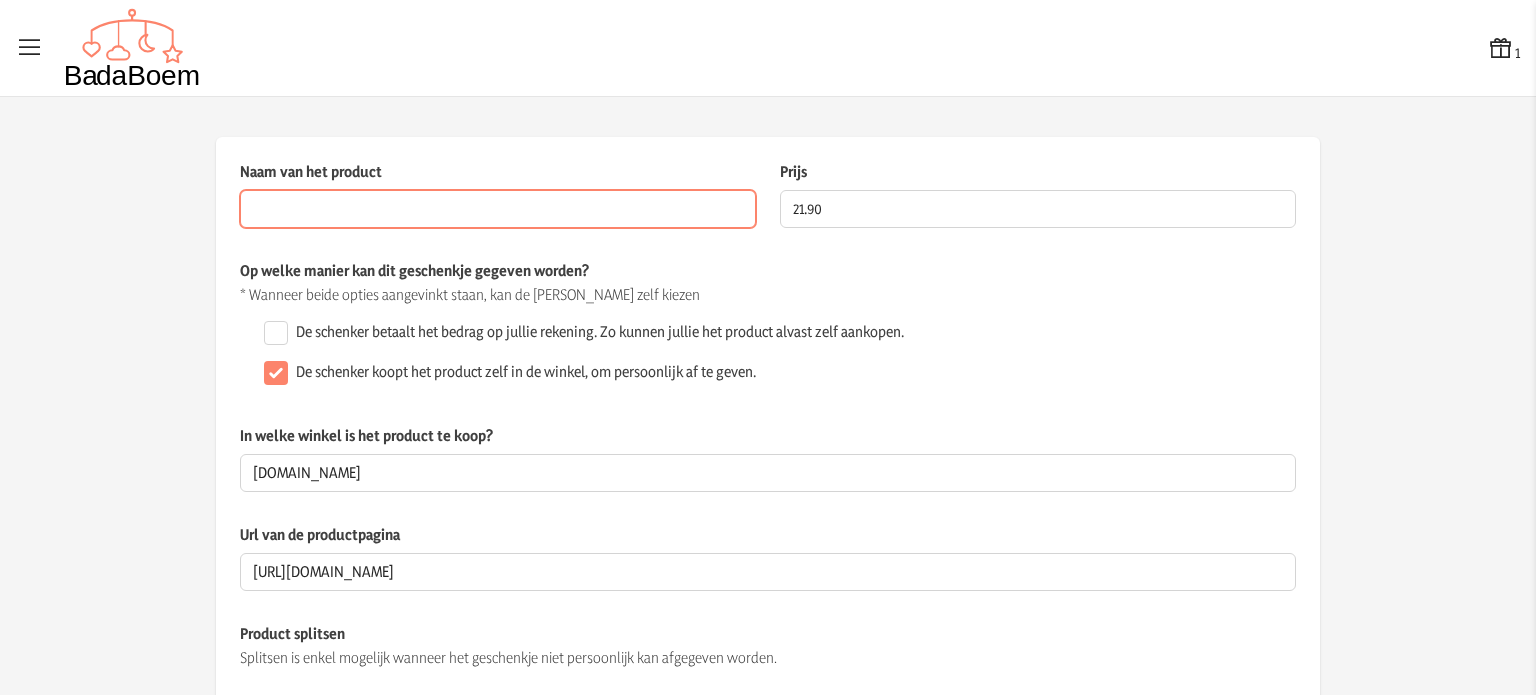click on "Naam van het product" at bounding box center [498, 209] 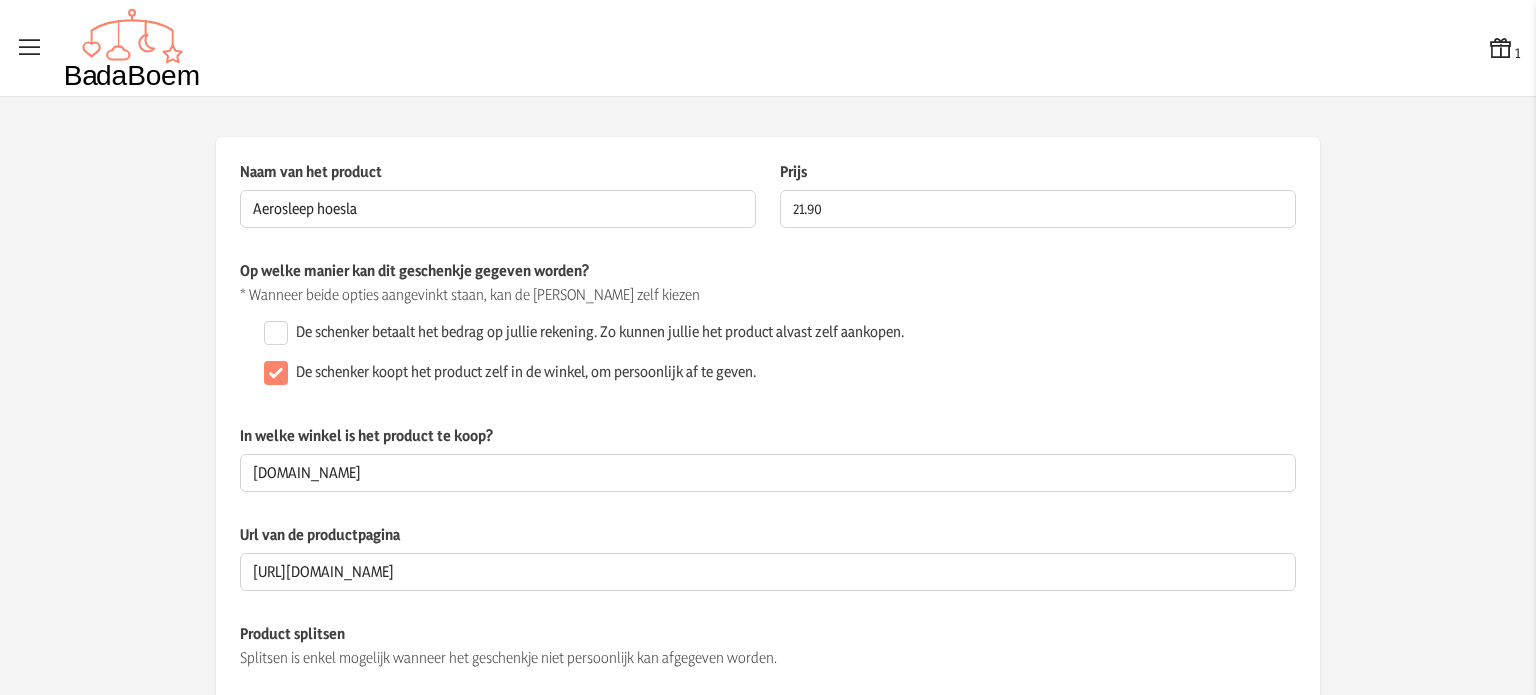 click on "* Wanneer beide opties aangevinkt staan, kan de [PERSON_NAME] zelf kiezen" 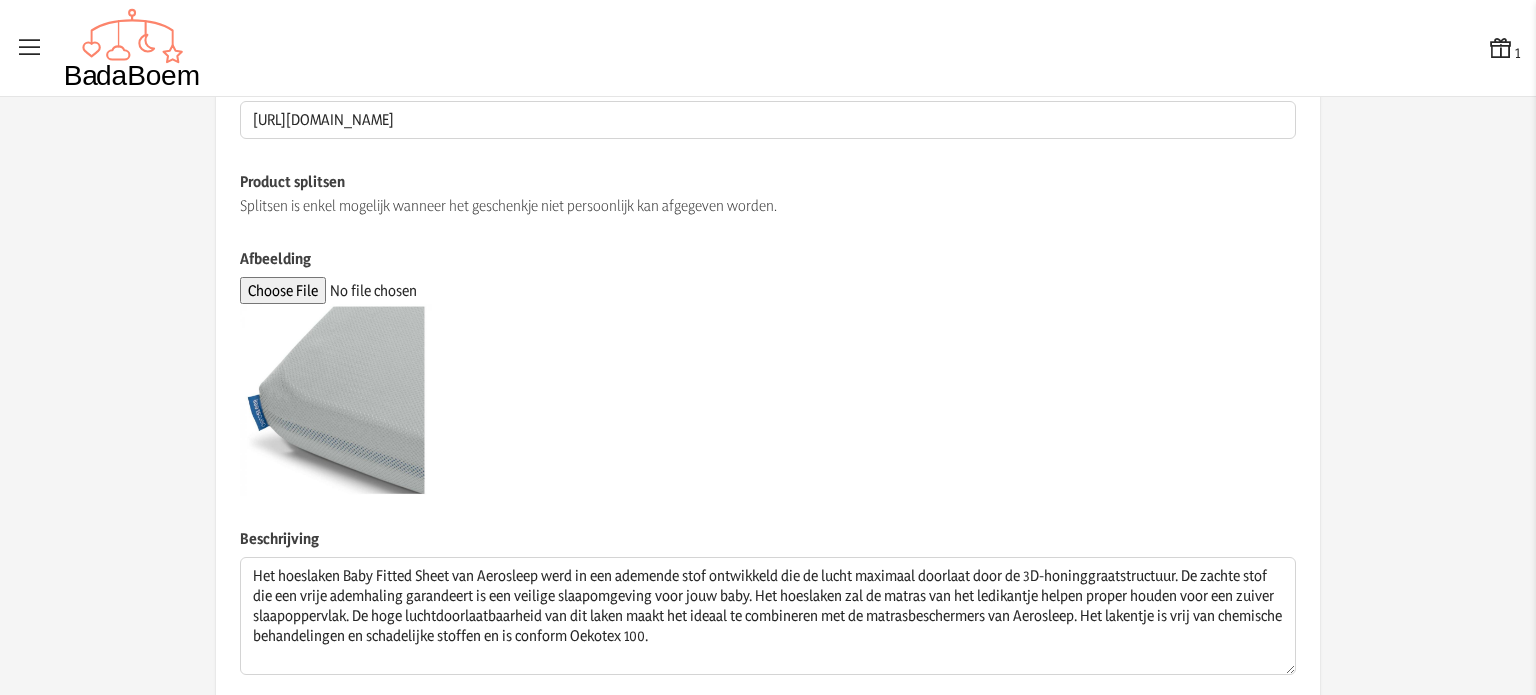 scroll, scrollTop: 563, scrollLeft: 0, axis: vertical 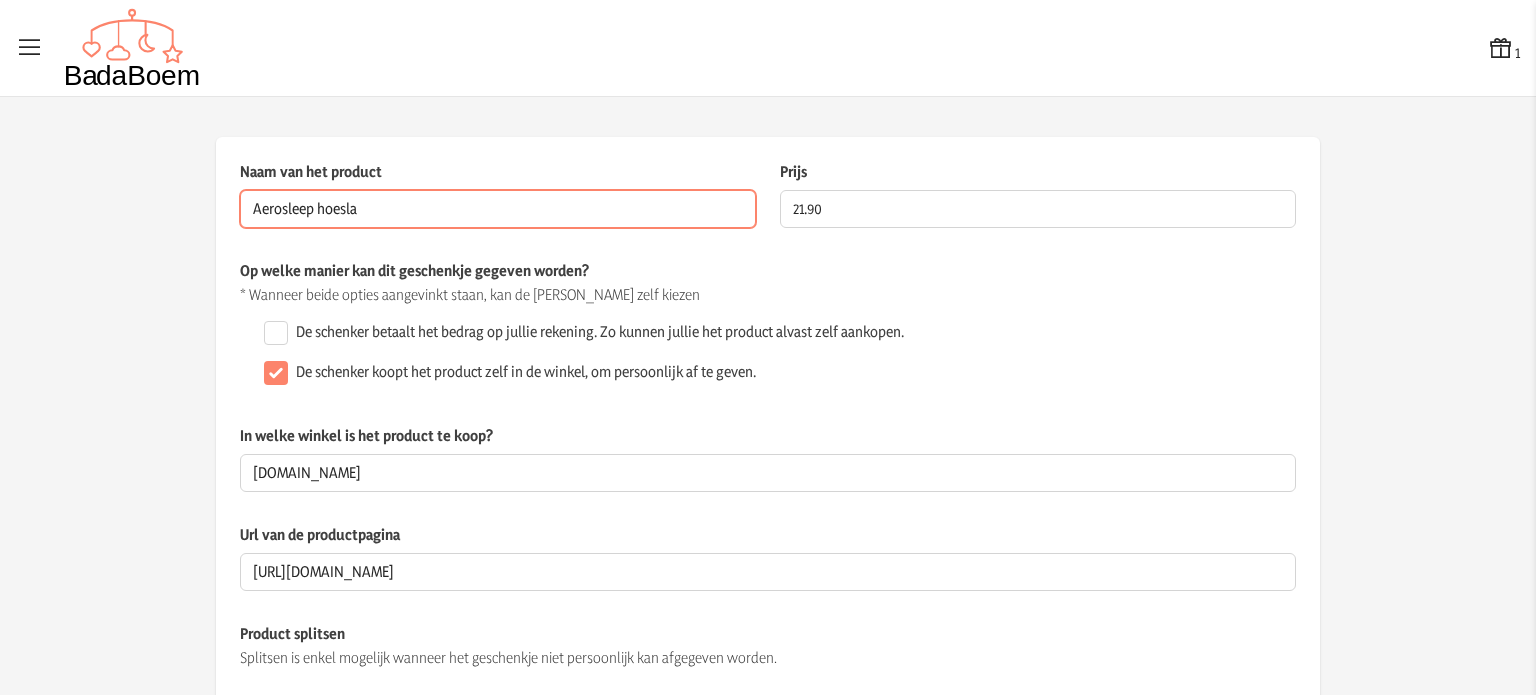 click on "Aerosleep hoesla" at bounding box center (498, 209) 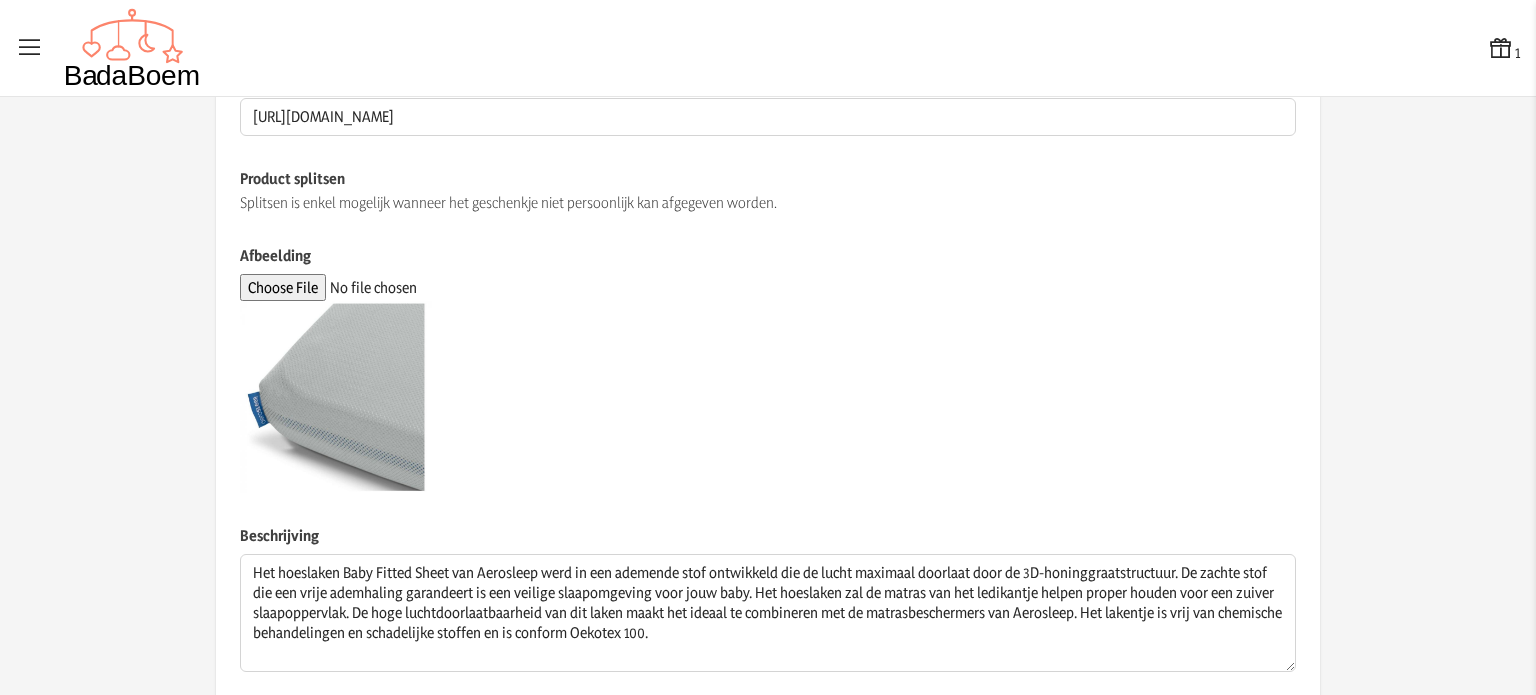 scroll, scrollTop: 500, scrollLeft: 0, axis: vertical 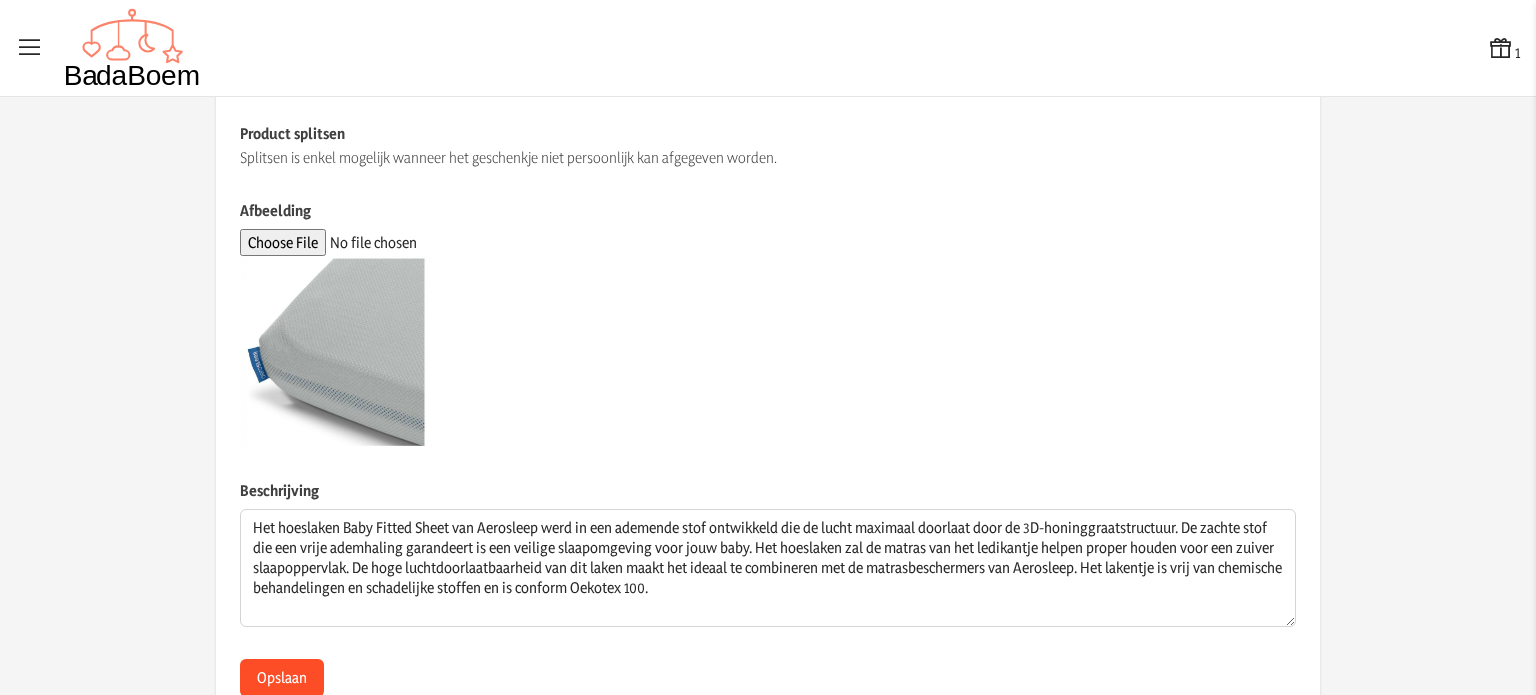 type on "Aerosleep hoeslaken 140 X 70" 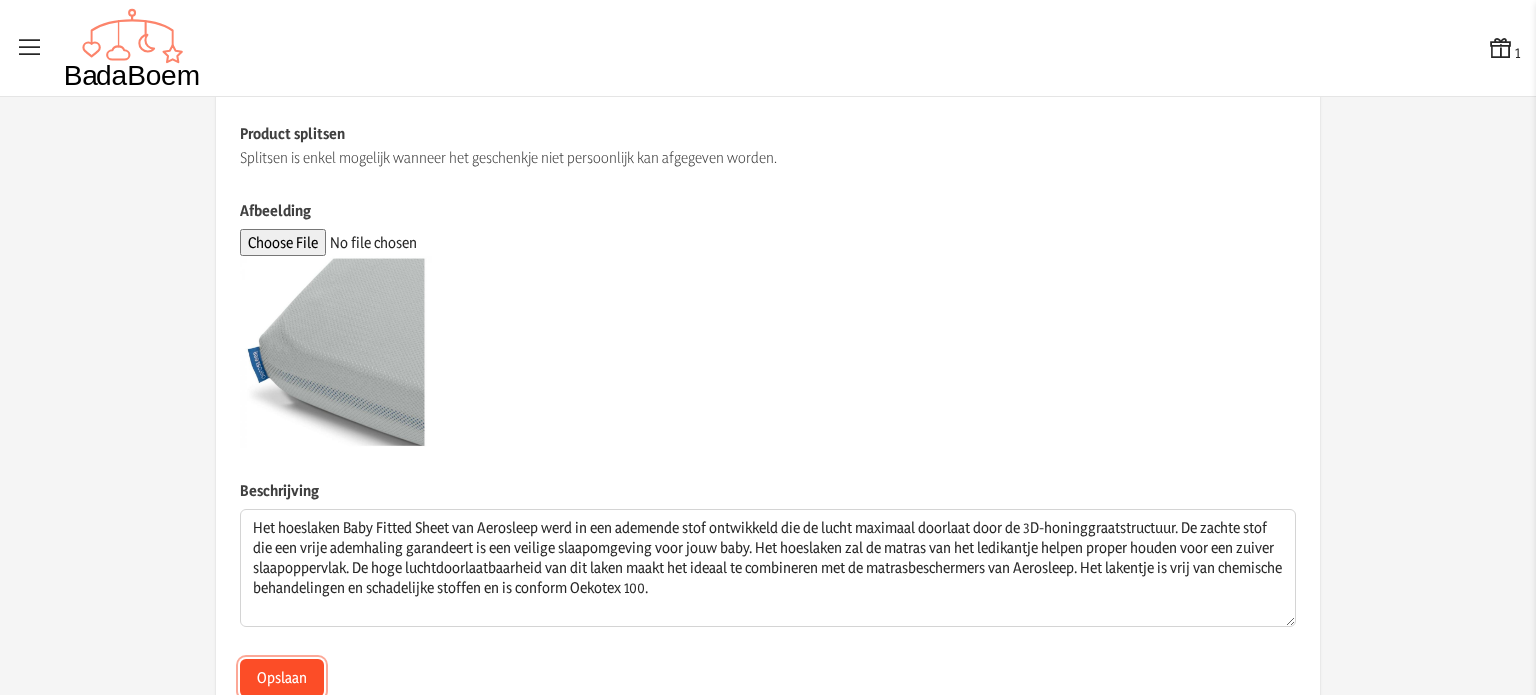 click on "Opslaan" 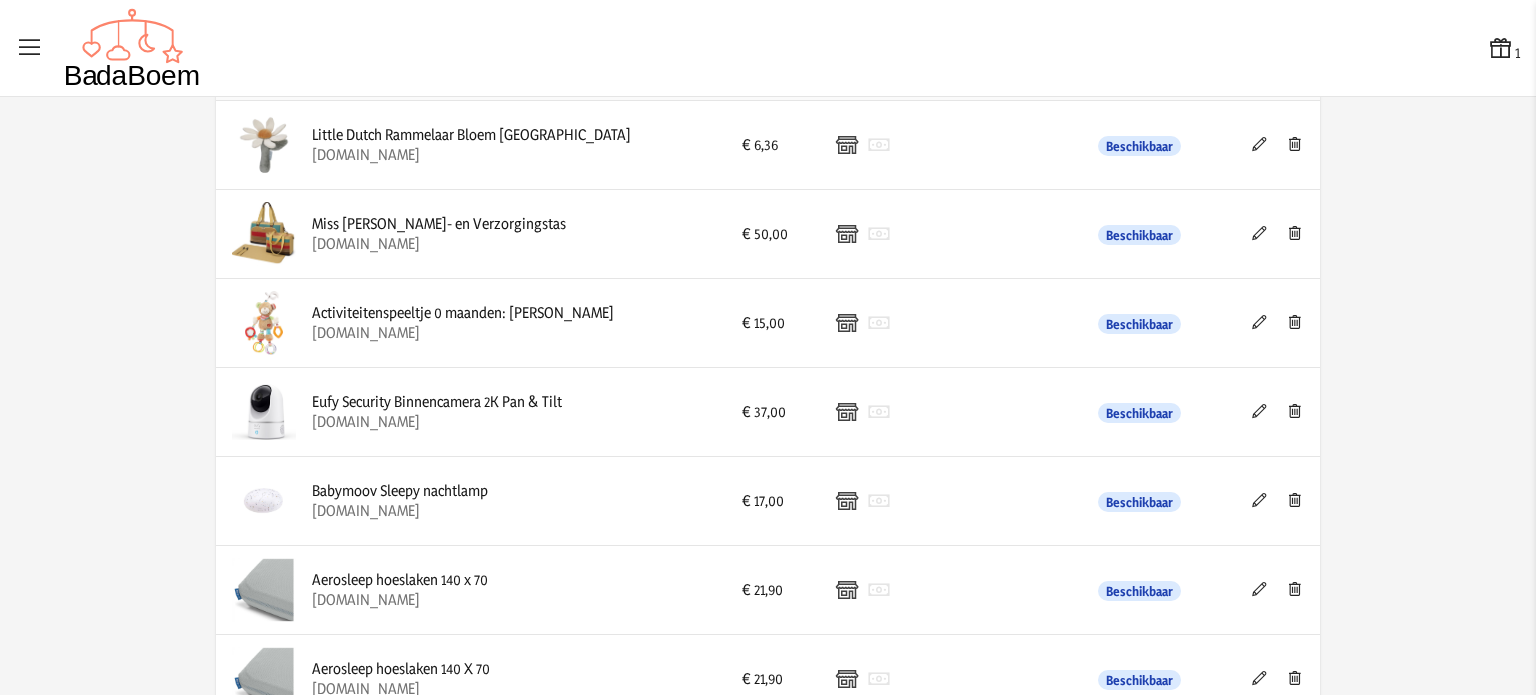 scroll, scrollTop: 176, scrollLeft: 0, axis: vertical 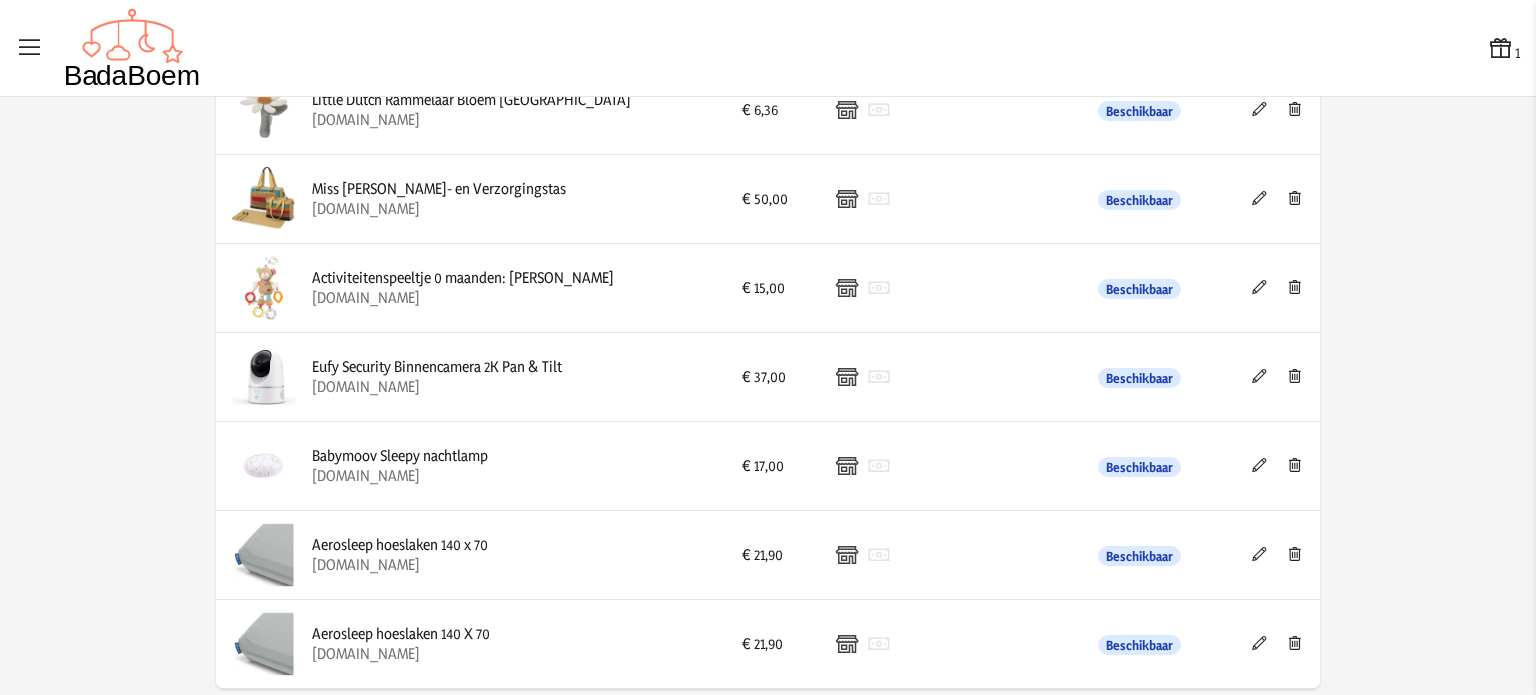 click at bounding box center [1259, 643] 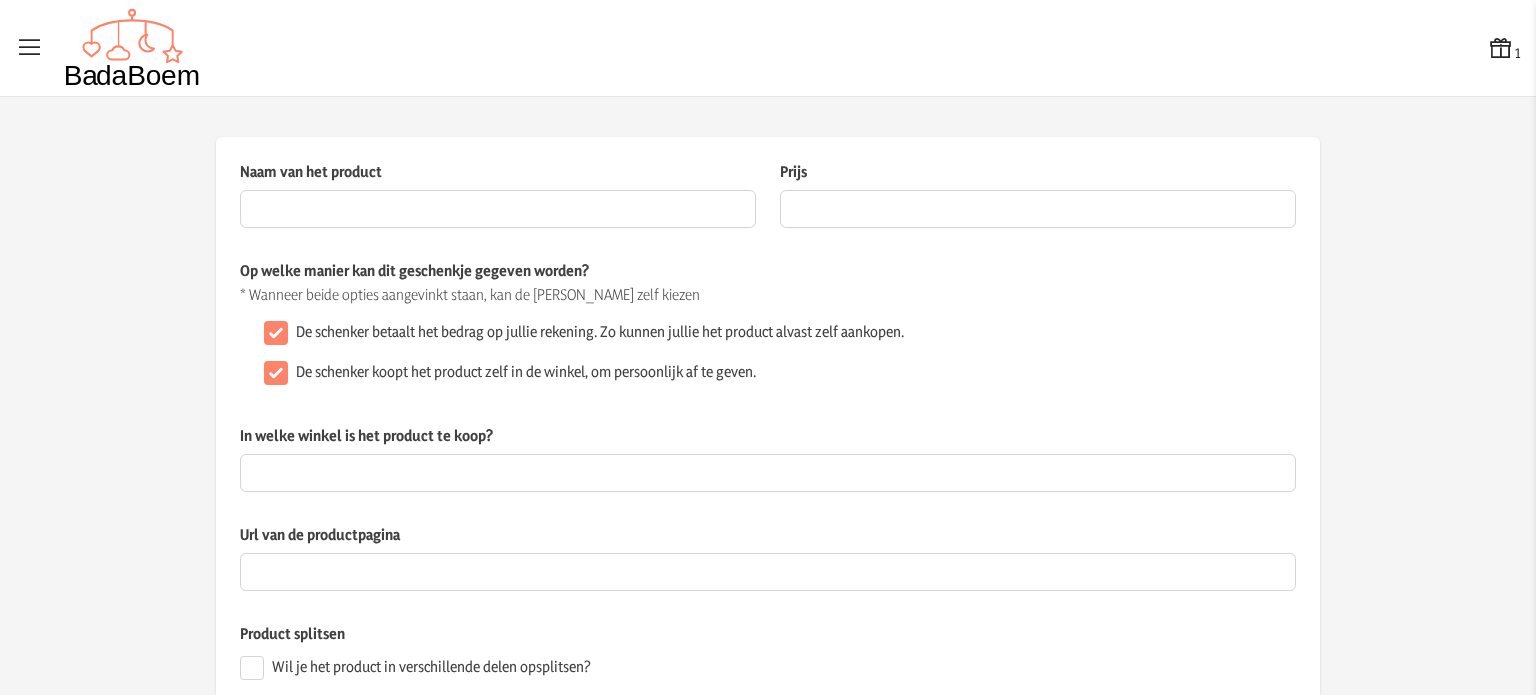 type on "Aerosleep hoeslaken 140 X 70" 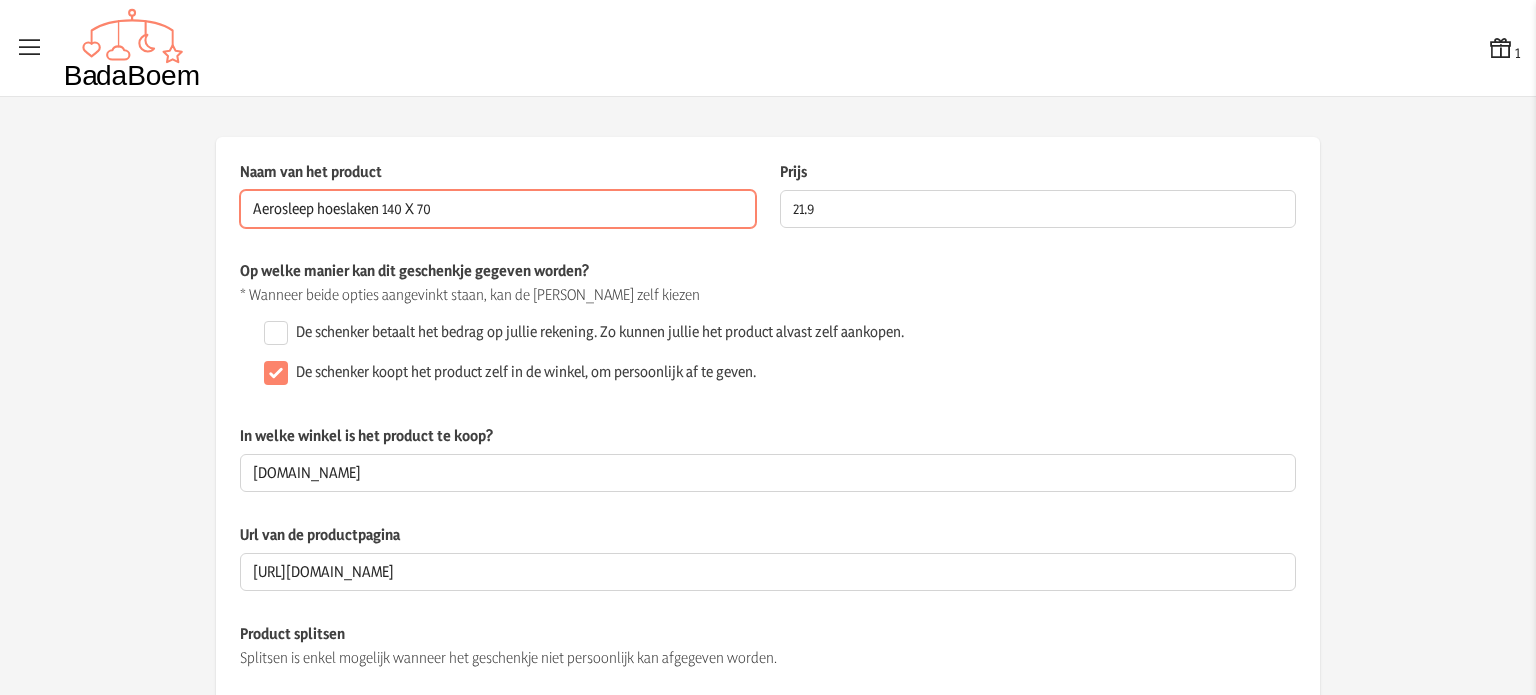 click on "Aerosleep hoeslaken 140 X 70" at bounding box center (498, 209) 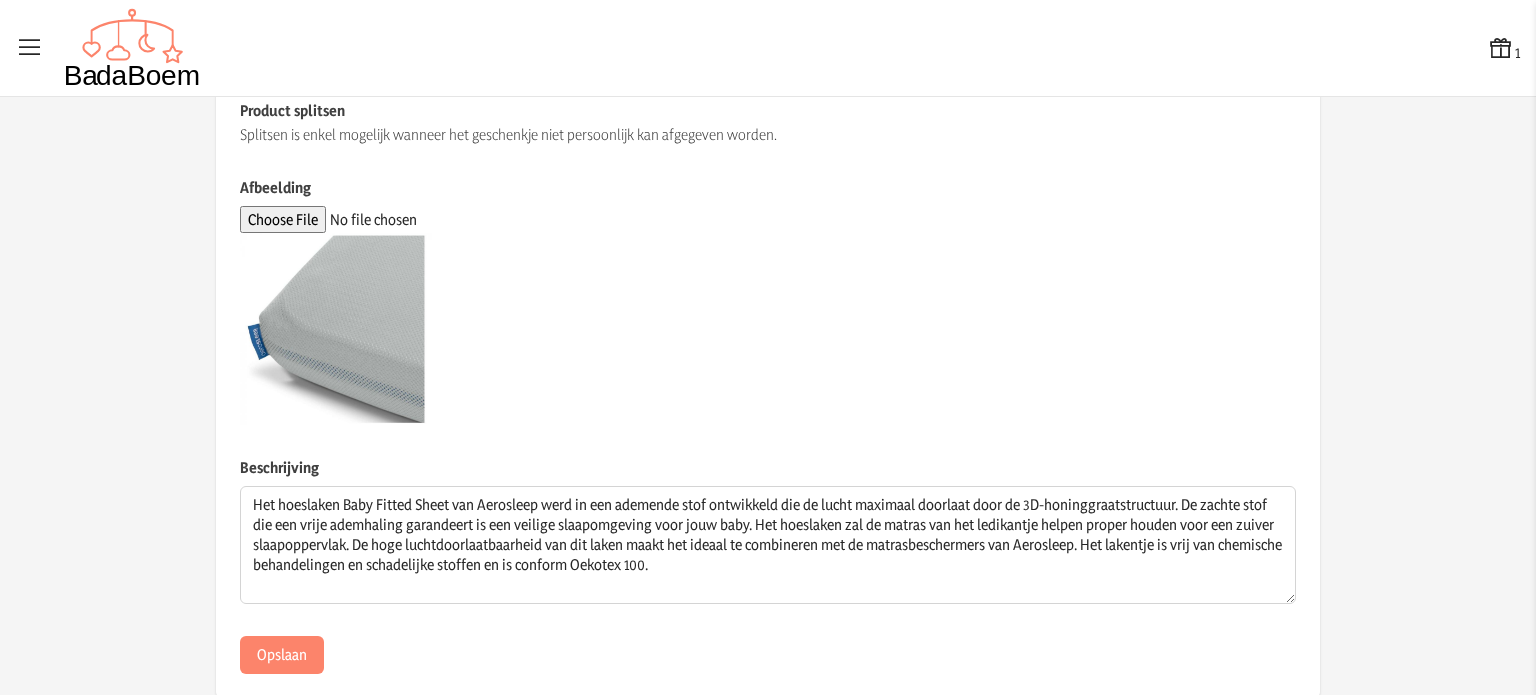 scroll, scrollTop: 563, scrollLeft: 0, axis: vertical 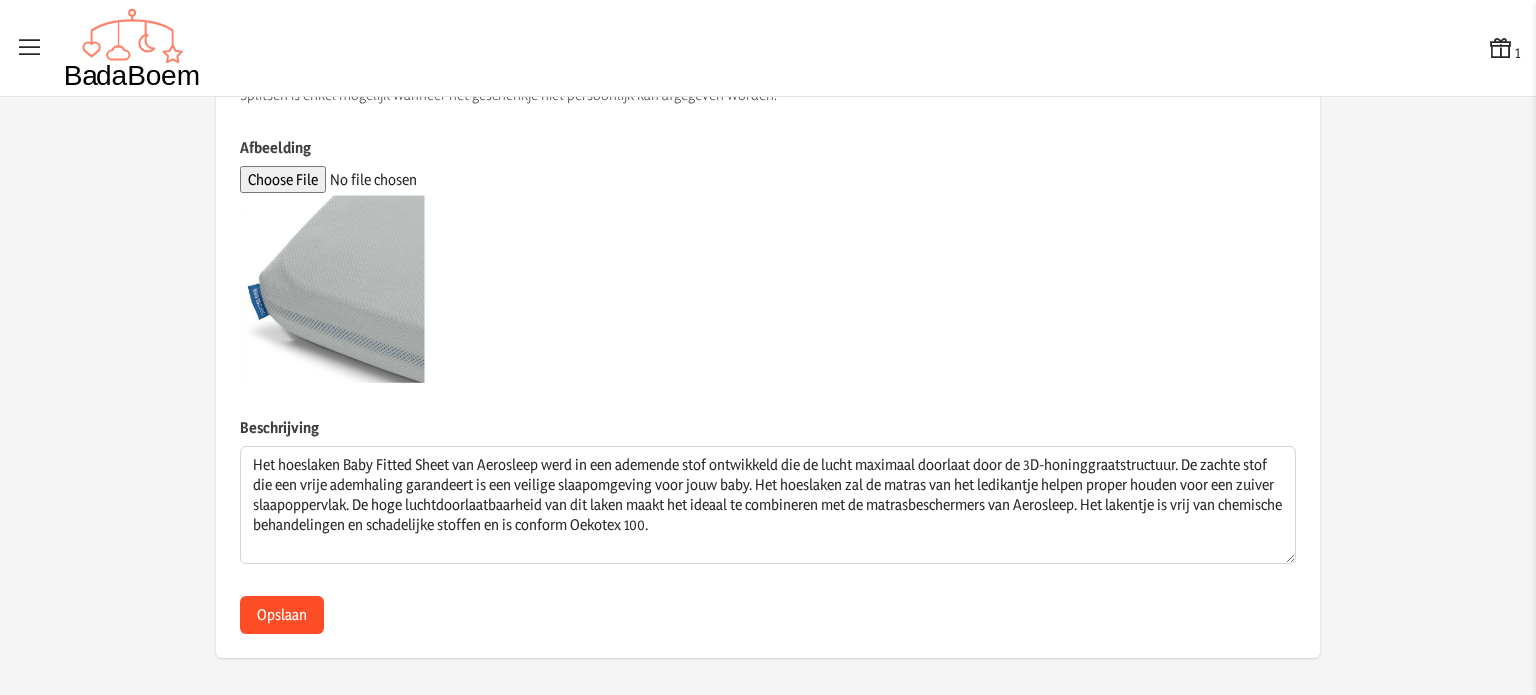 type on "Aerosleep hoeslaken 140 x 70" 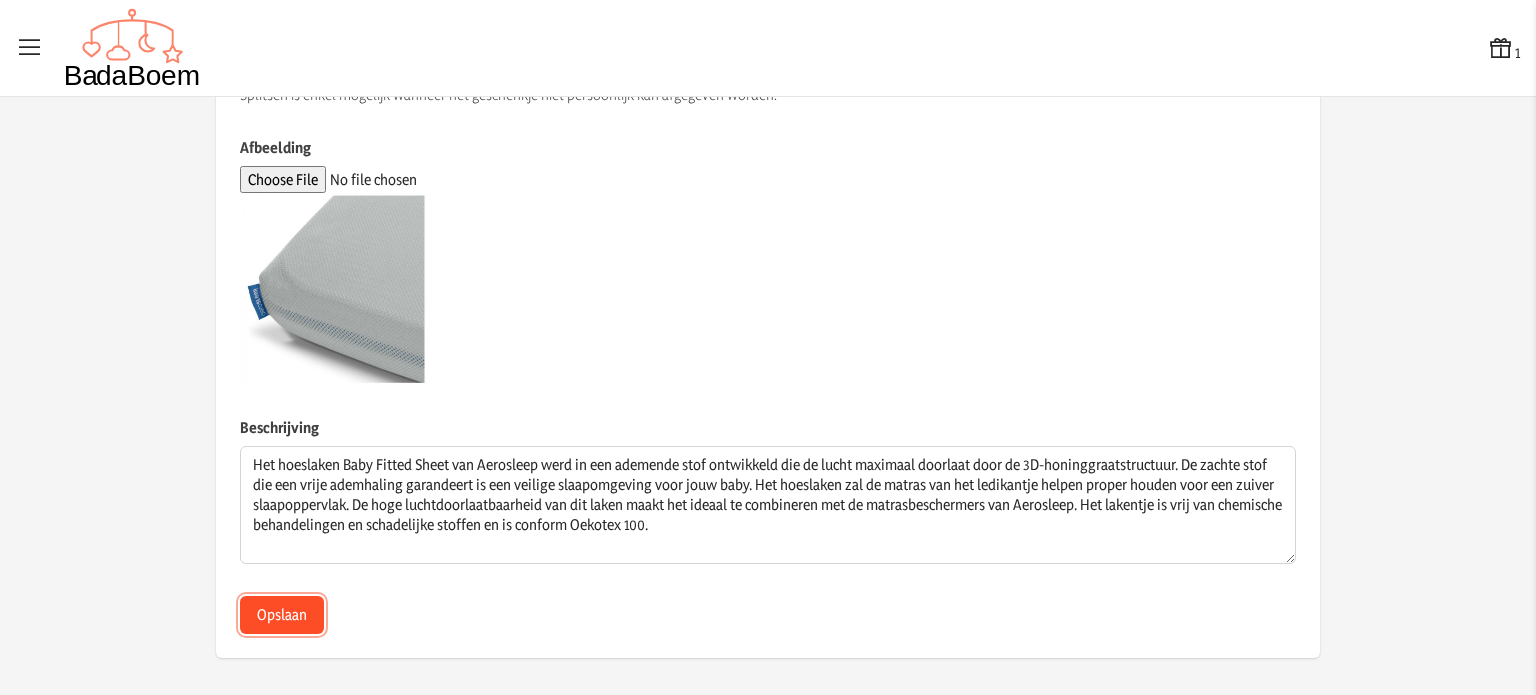click on "Opslaan" 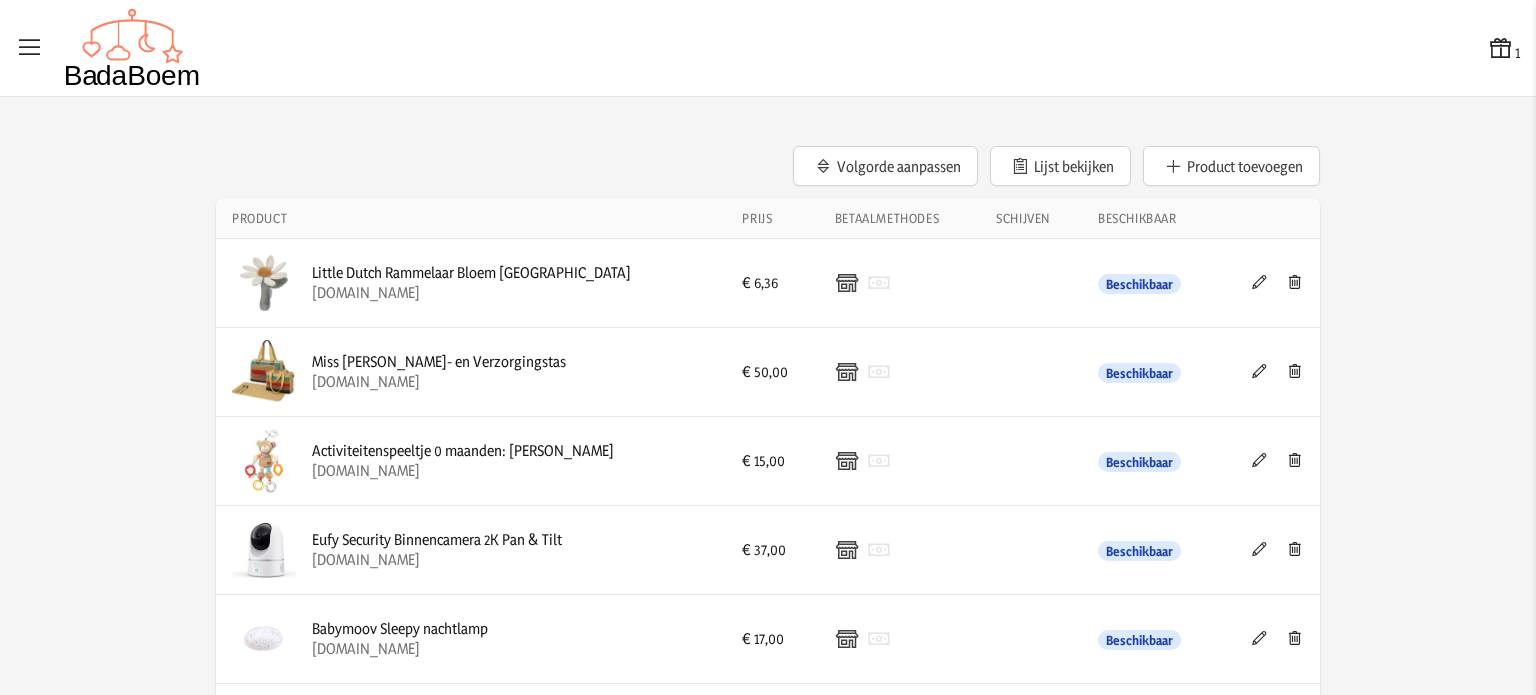 scroll, scrollTop: 0, scrollLeft: 0, axis: both 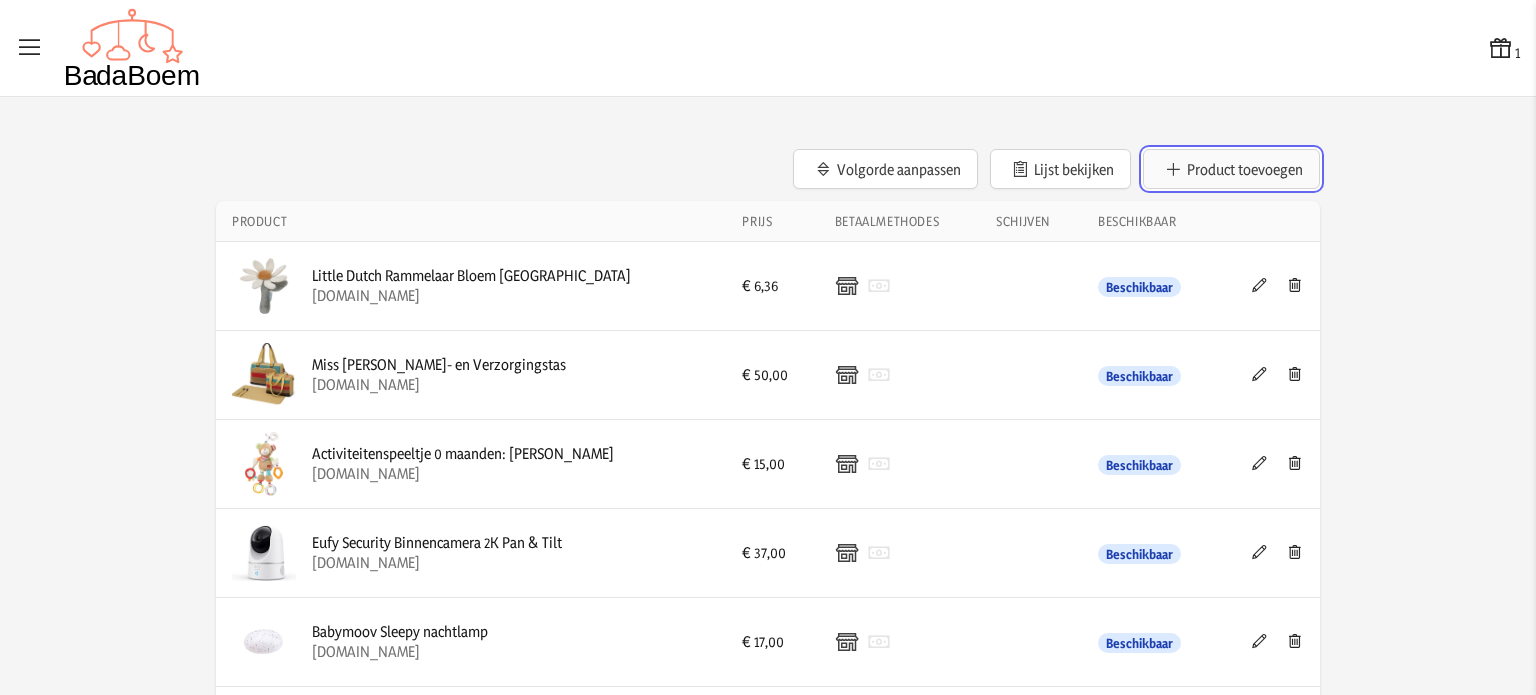 click on "Product toevoegen" 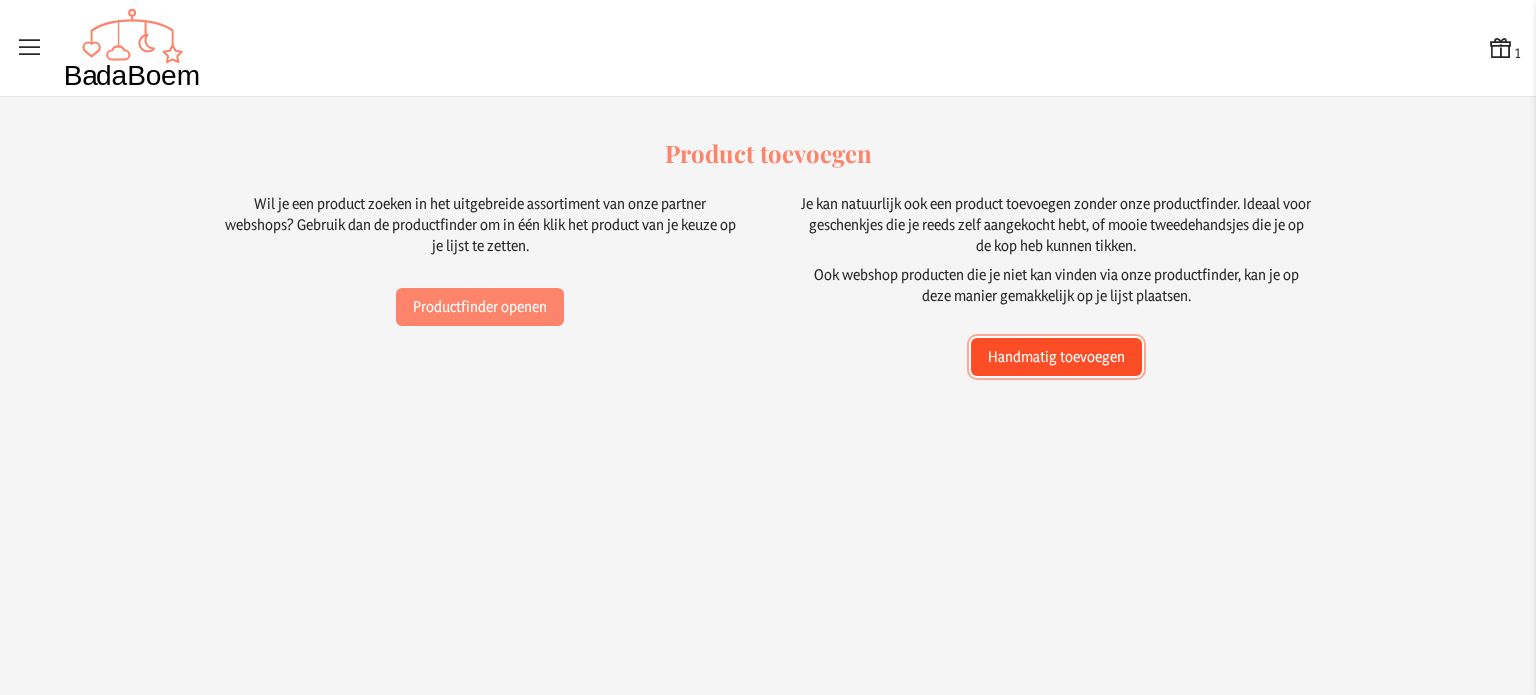 click on "Handmatig toevoegen" 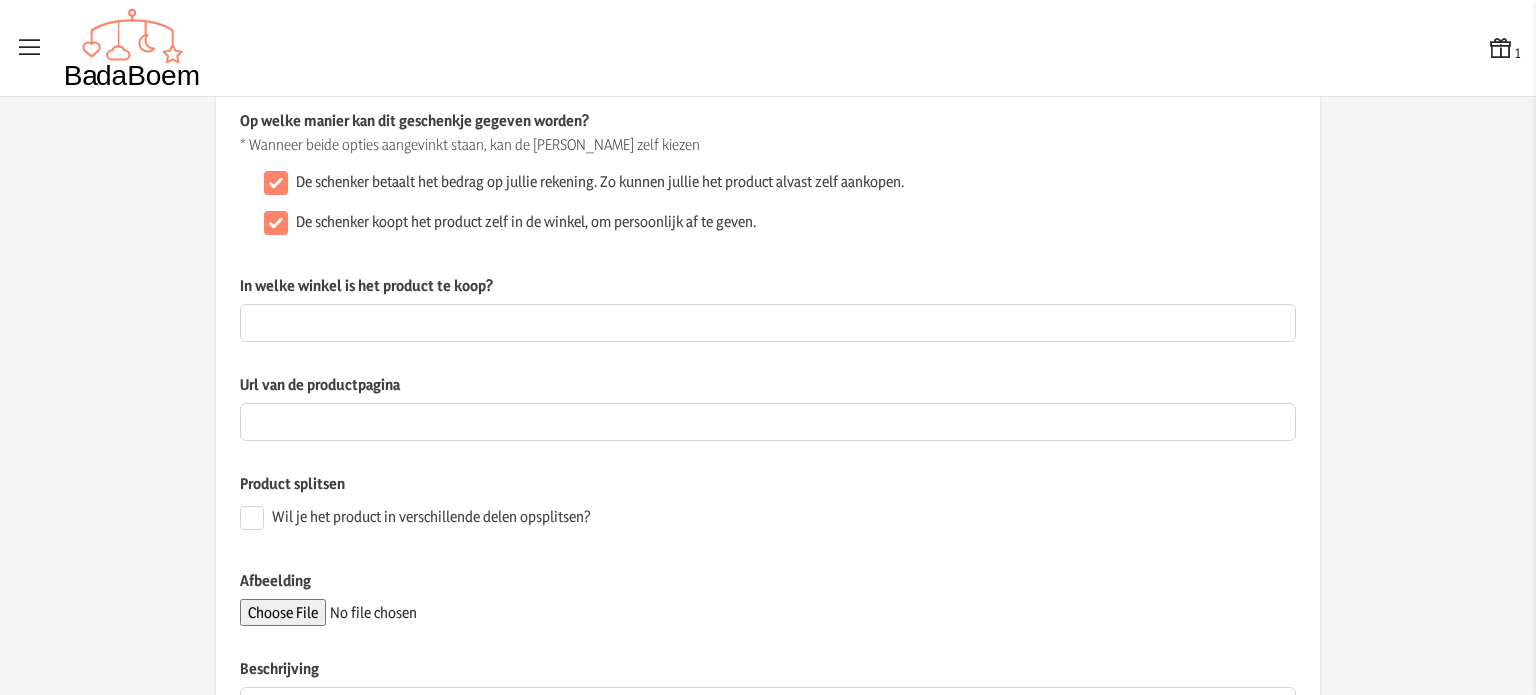 scroll, scrollTop: 200, scrollLeft: 0, axis: vertical 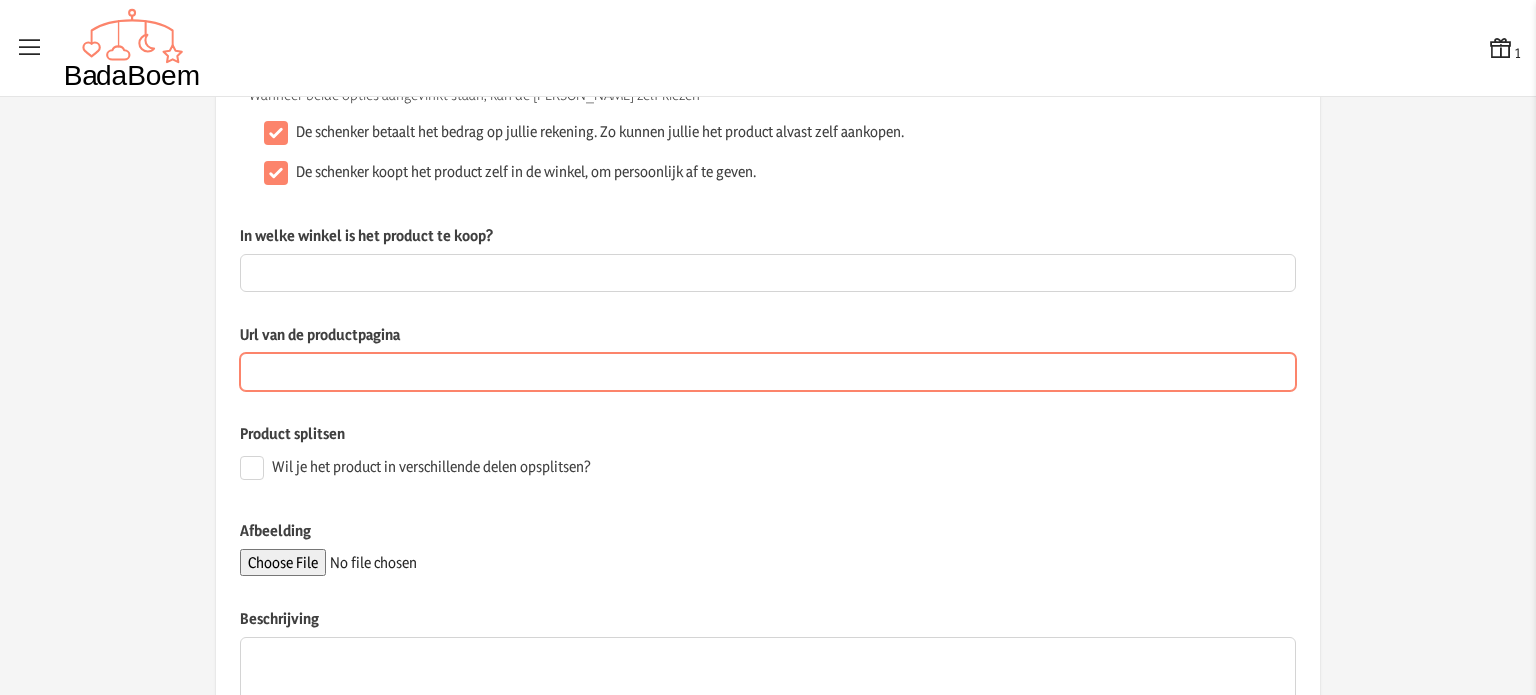 paste on "[URL][DOMAIN_NAME]" 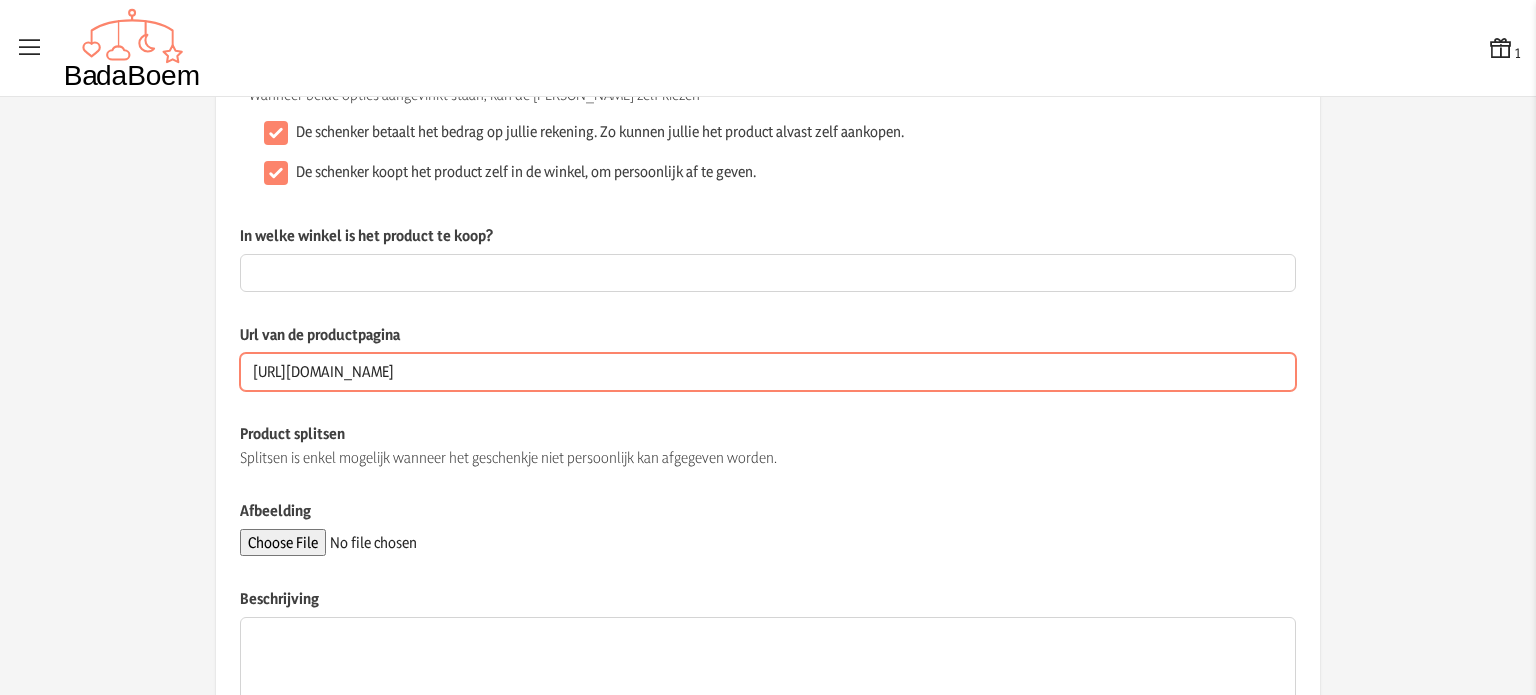 click on "[URL][DOMAIN_NAME]" at bounding box center (768, 372) 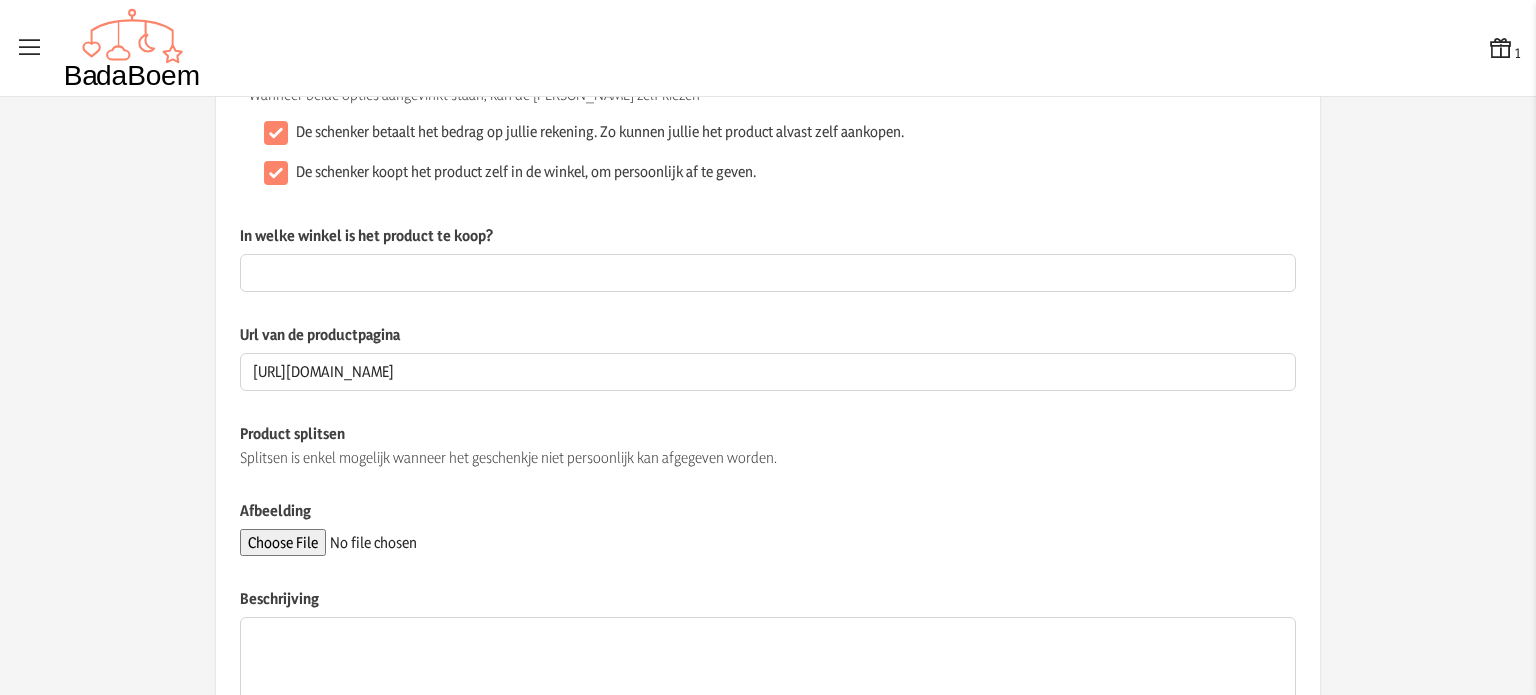 click on "Op welke manier kan dit geschenkje gegeven worden? * Wanneer beide opties aangevinkt staan, kan de schenker zelf kiezen  De schenker betaalt het bedrag op jullie rekening. Zo kunnen jullie het product alvast zelf aankopen.   De schenker koopt het product zelf in de winkel, om persoonlijk af te geven." 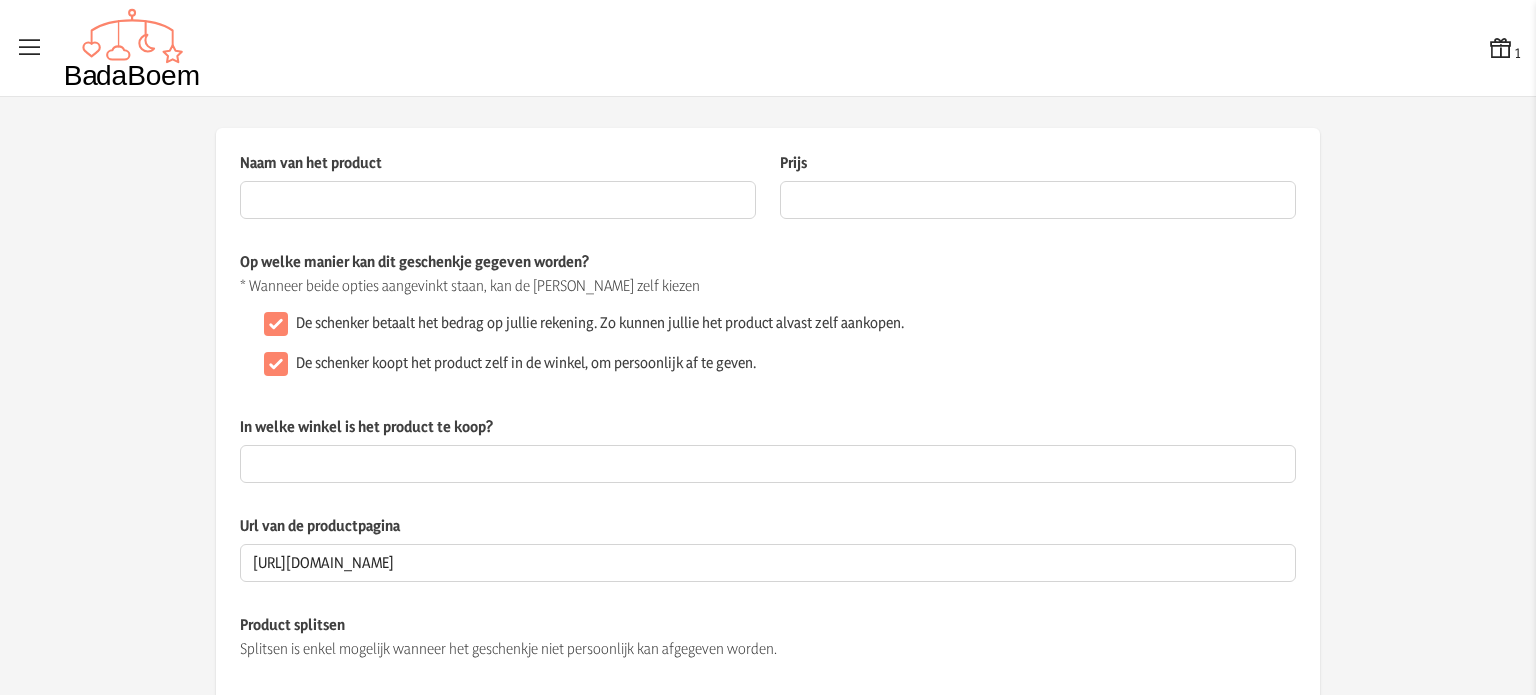 scroll, scrollTop: 0, scrollLeft: 0, axis: both 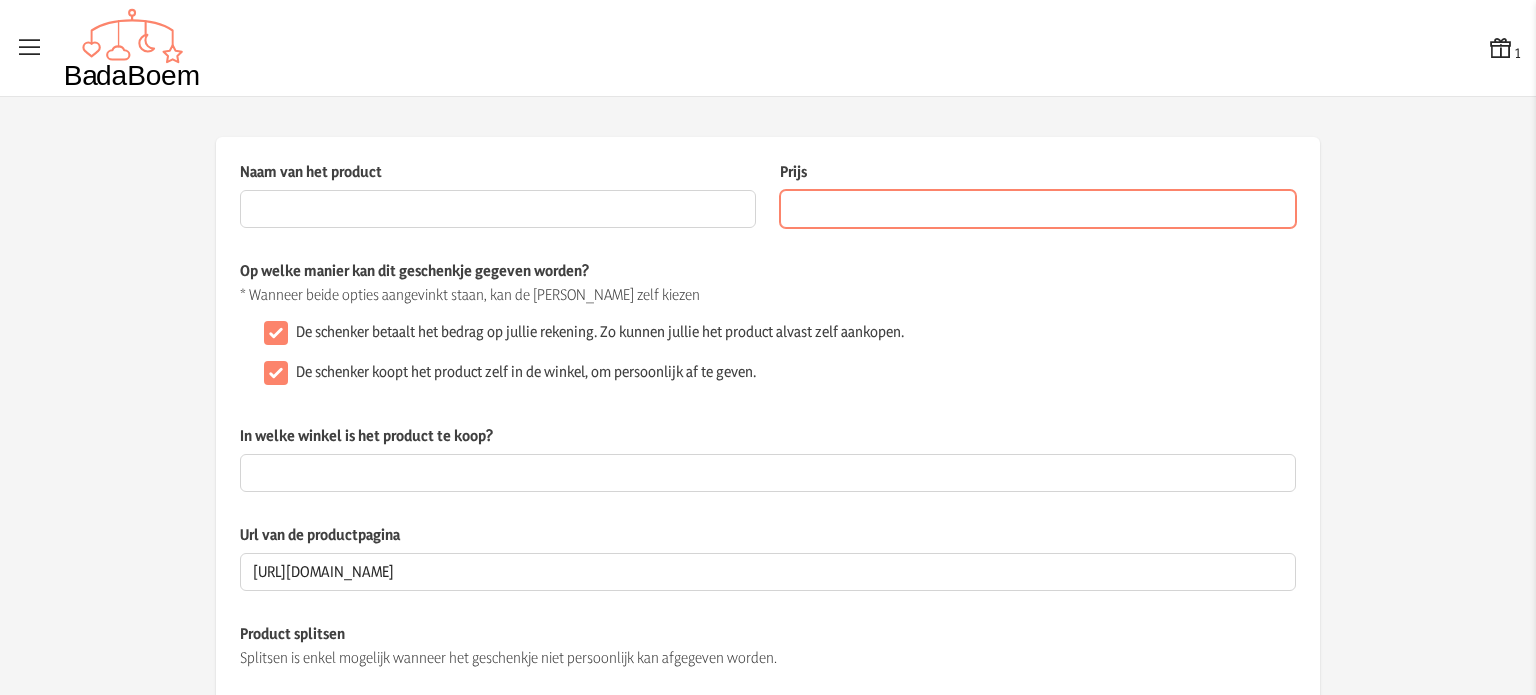 click on "Prijs" at bounding box center (1038, 209) 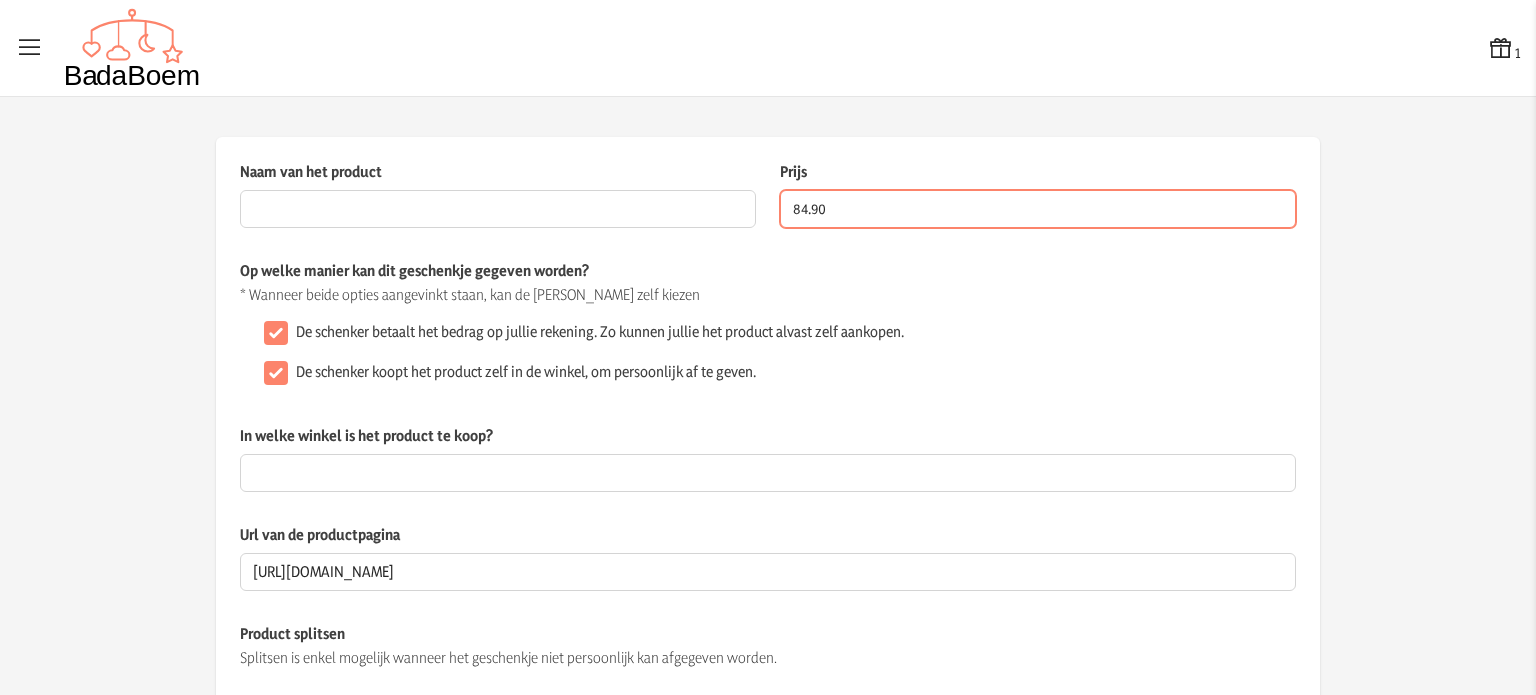 type on "84.90" 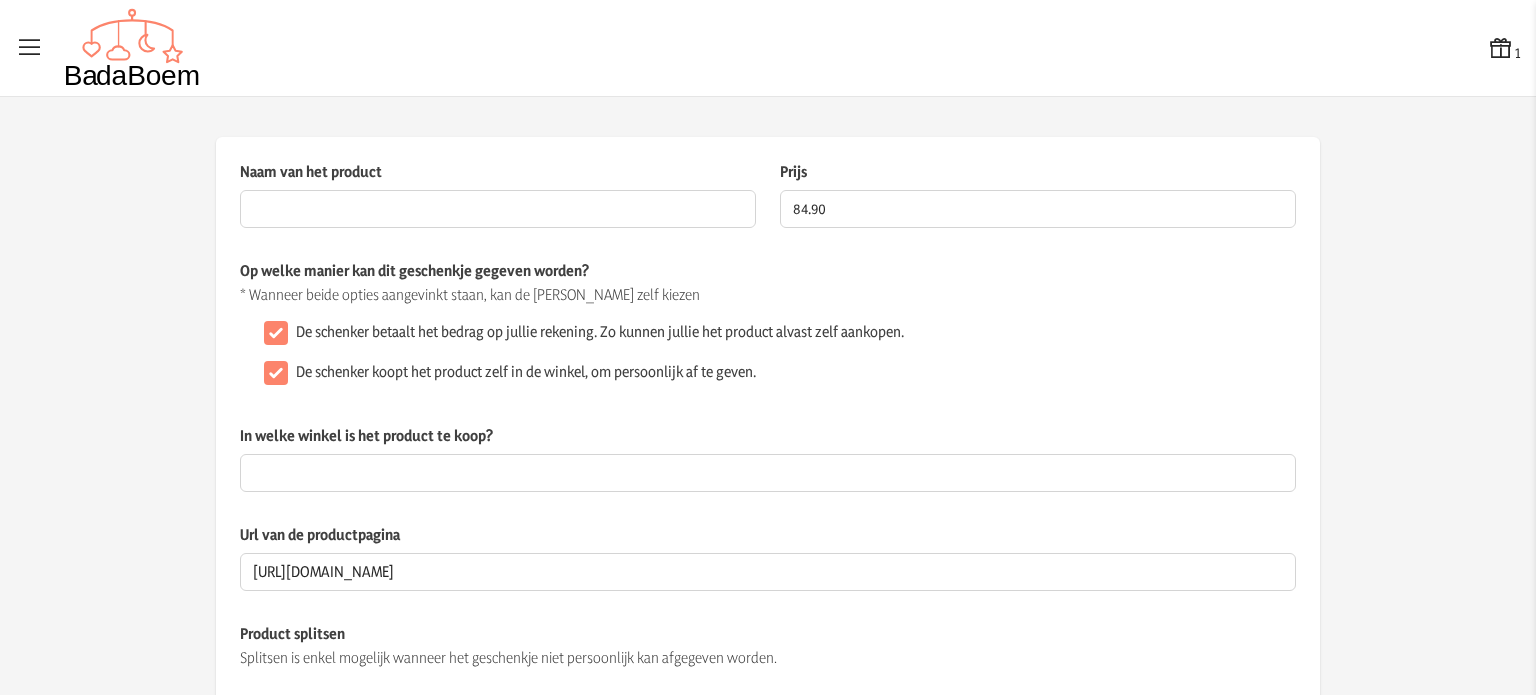 click on "Op welke manier kan dit geschenkje gegeven worden?" 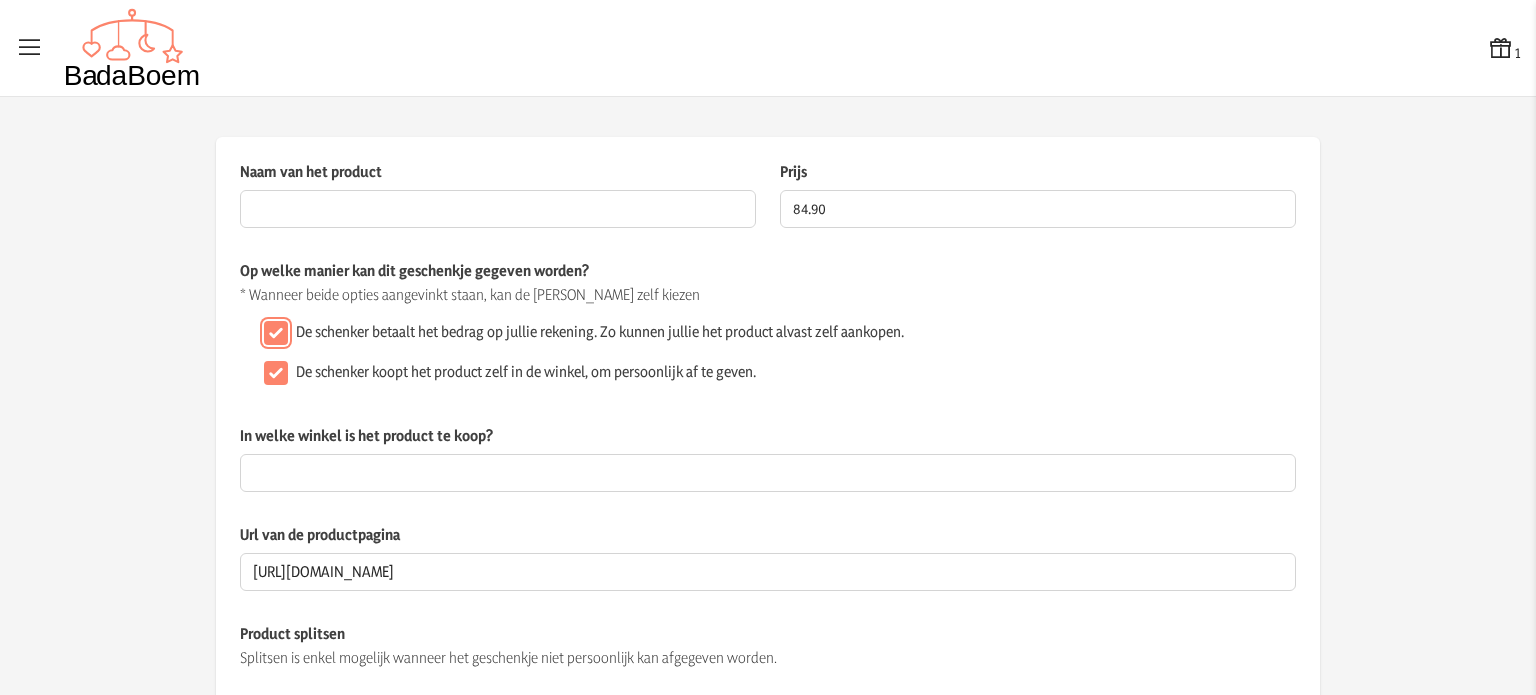 click on "De schenker betaalt het bedrag op jullie rekening. Zo kunnen jullie het product alvast zelf aankopen." at bounding box center [276, 333] 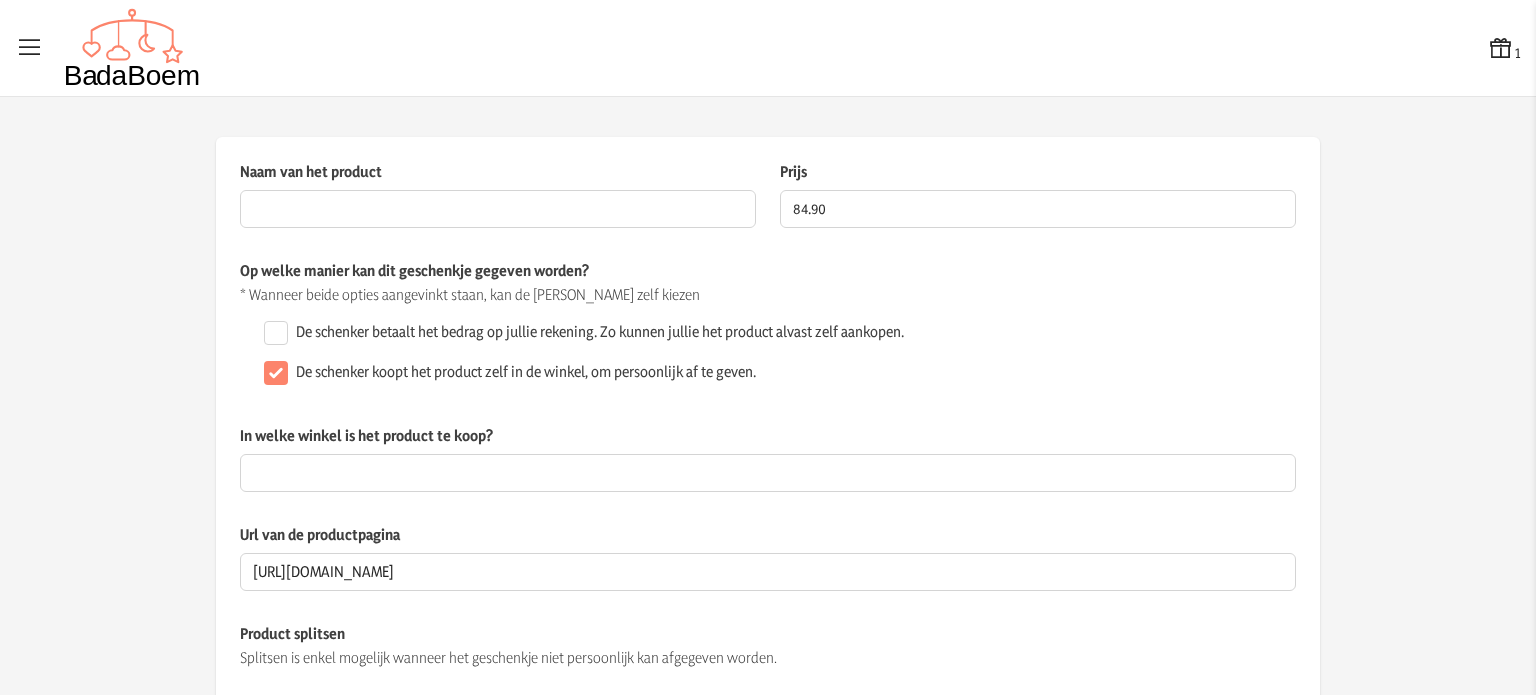 drag, startPoint x: 276, startPoint y: 208, endPoint x: 887, endPoint y: 384, distance: 635.8435 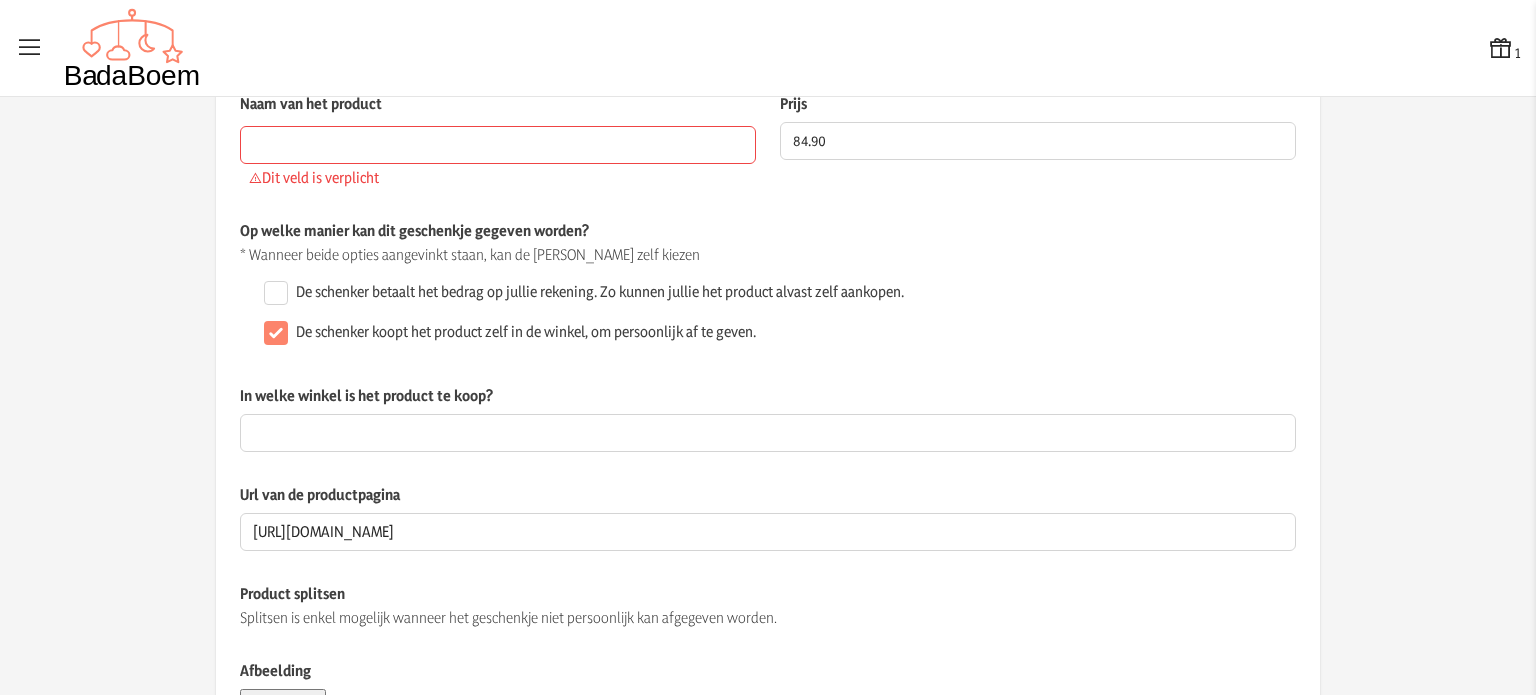 scroll, scrollTop: 100, scrollLeft: 0, axis: vertical 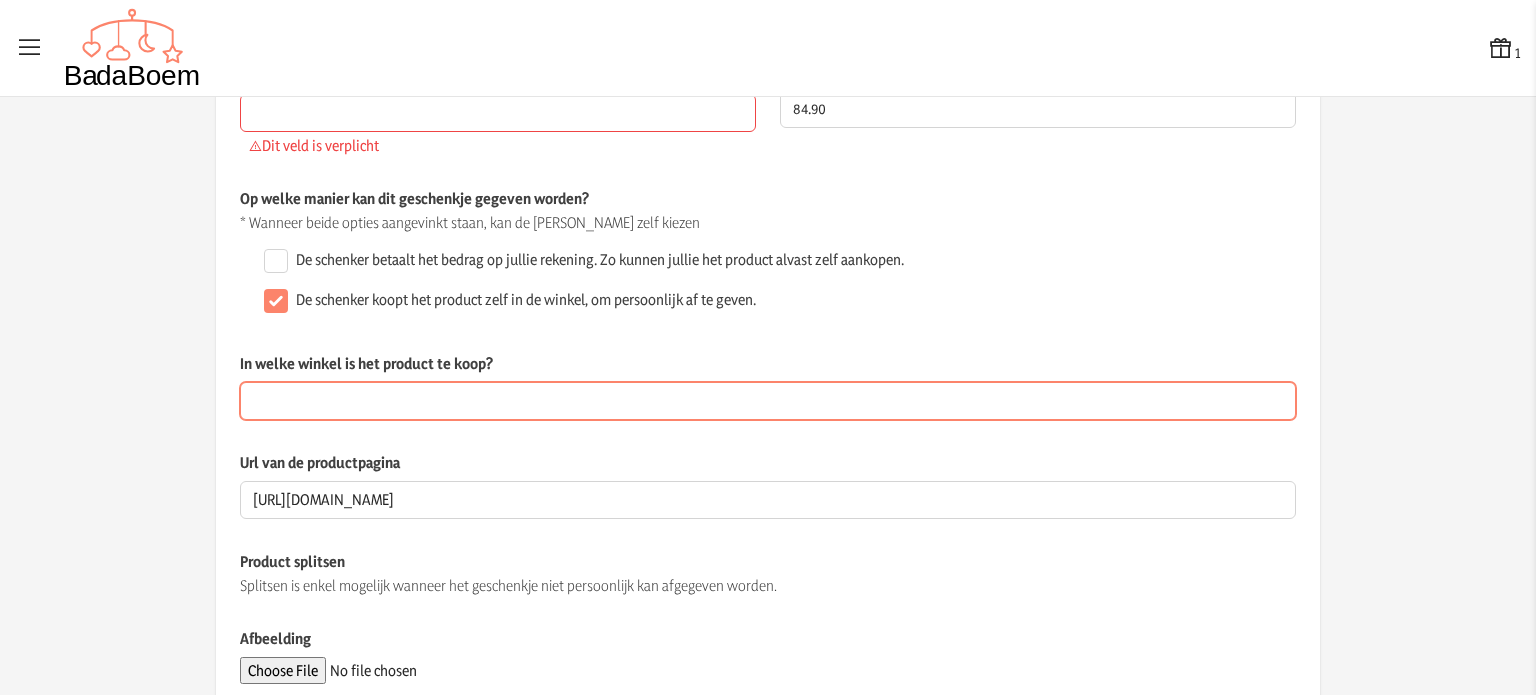 click on "In welke winkel is het product te koop?" at bounding box center (768, 401) 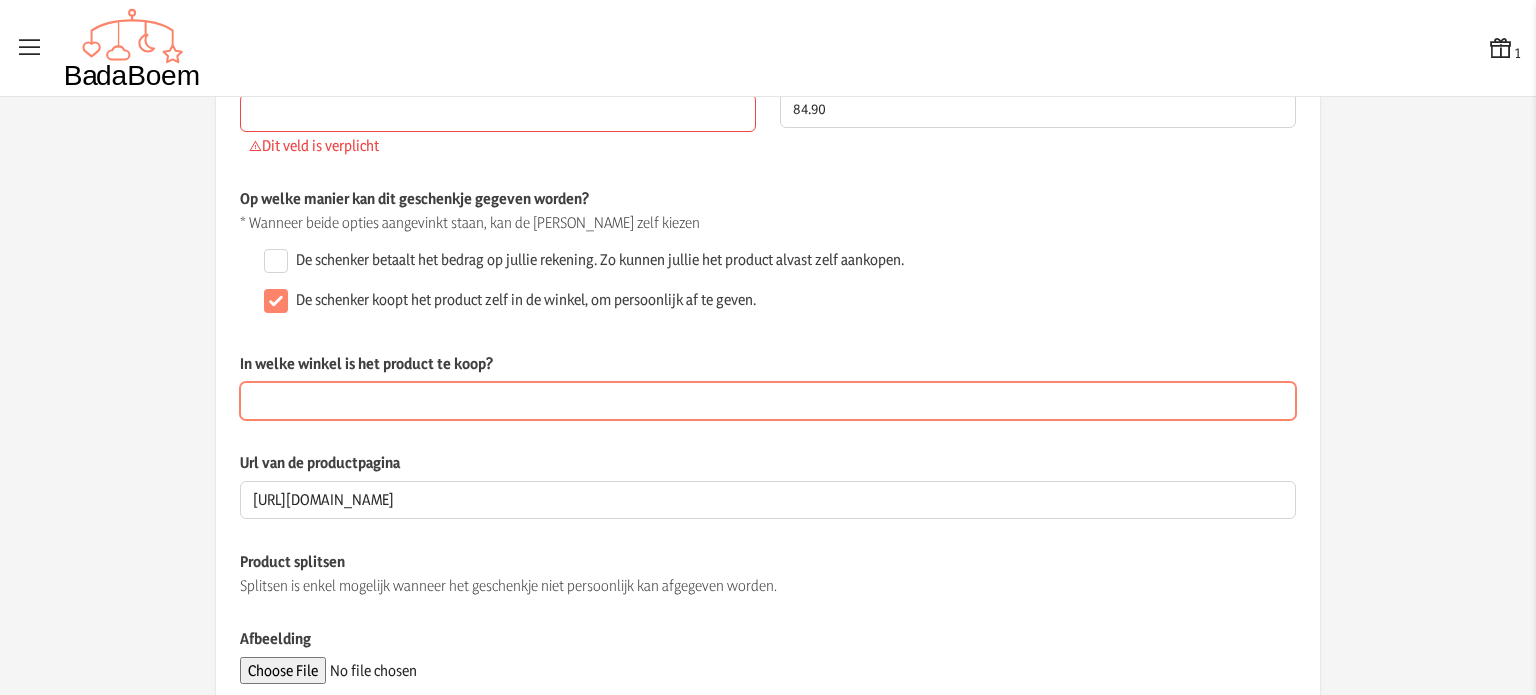 type on "[DOMAIN_NAME]" 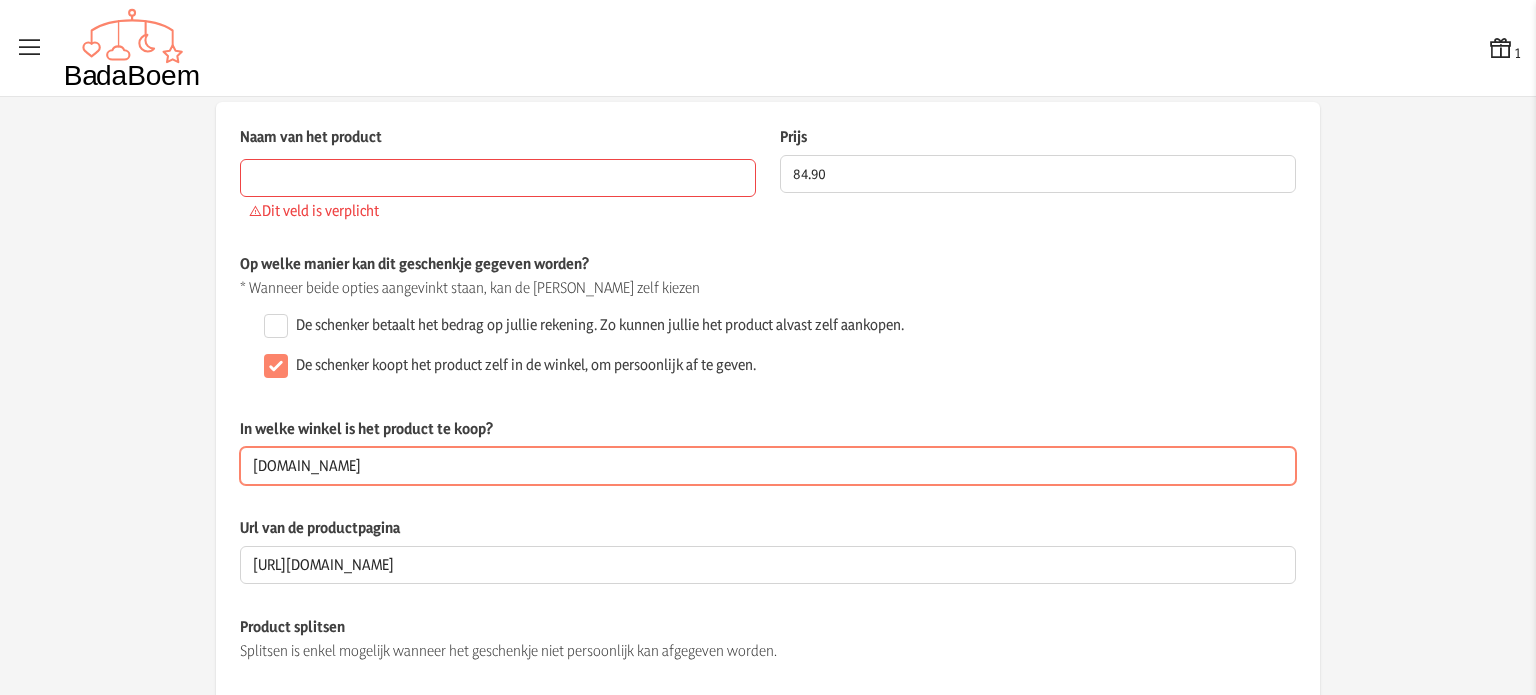 scroll, scrollTop: 0, scrollLeft: 0, axis: both 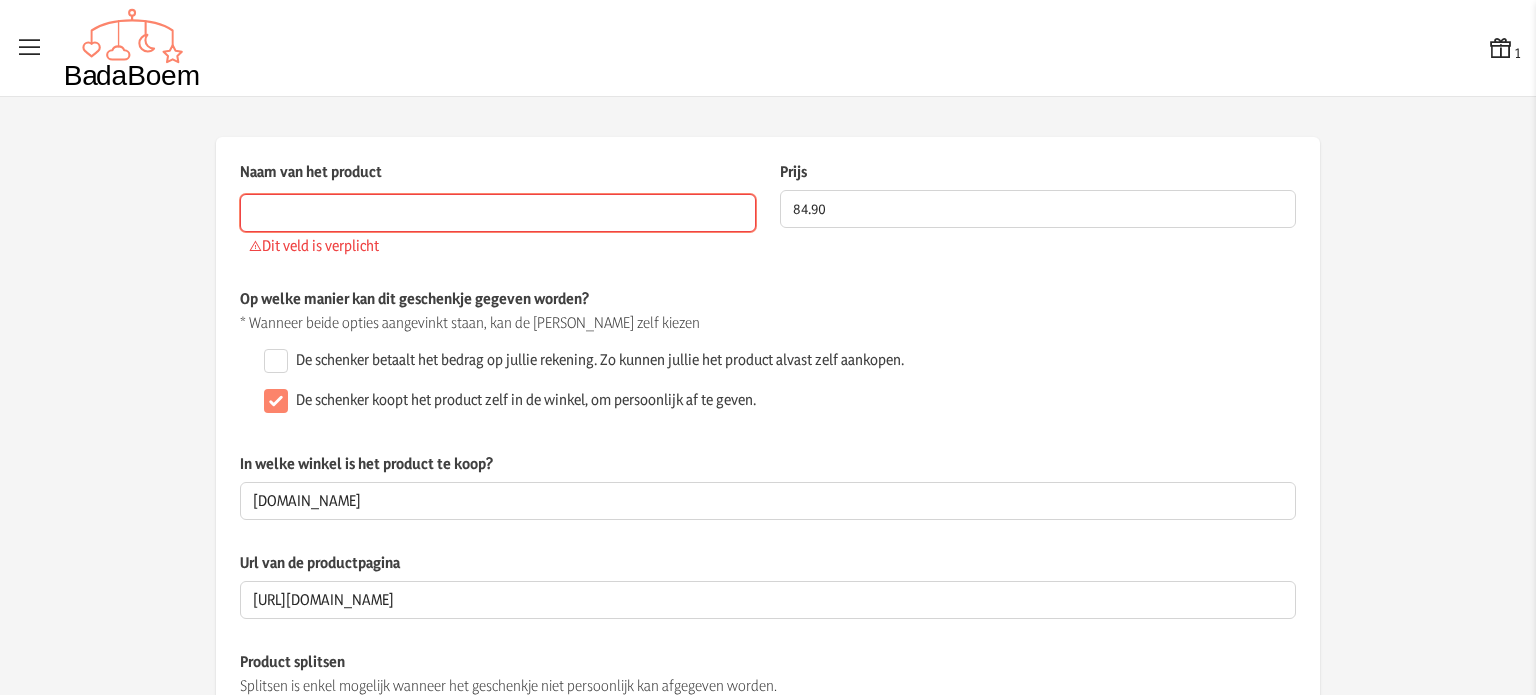 click on "Naam van het product" at bounding box center [498, 213] 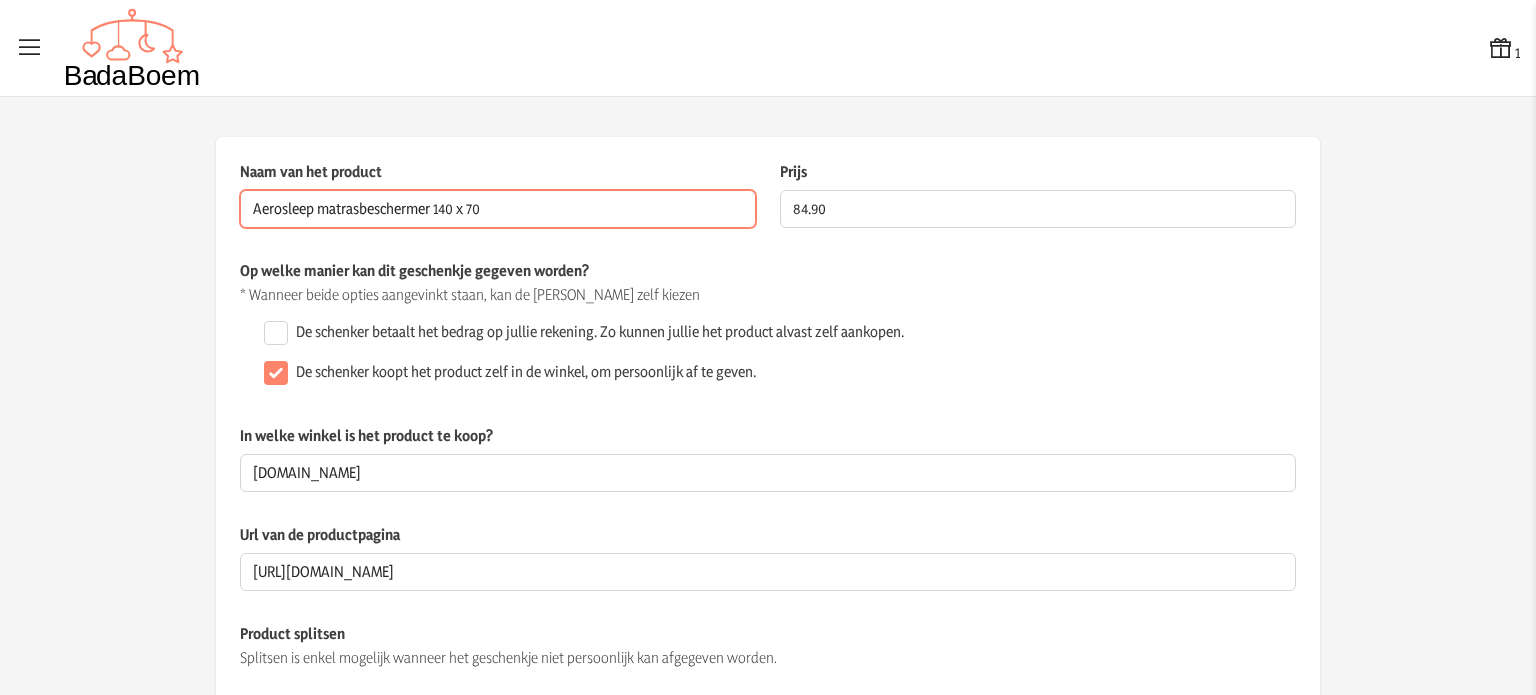 type on "Aerosleep matrasbeschermer 140 x 70" 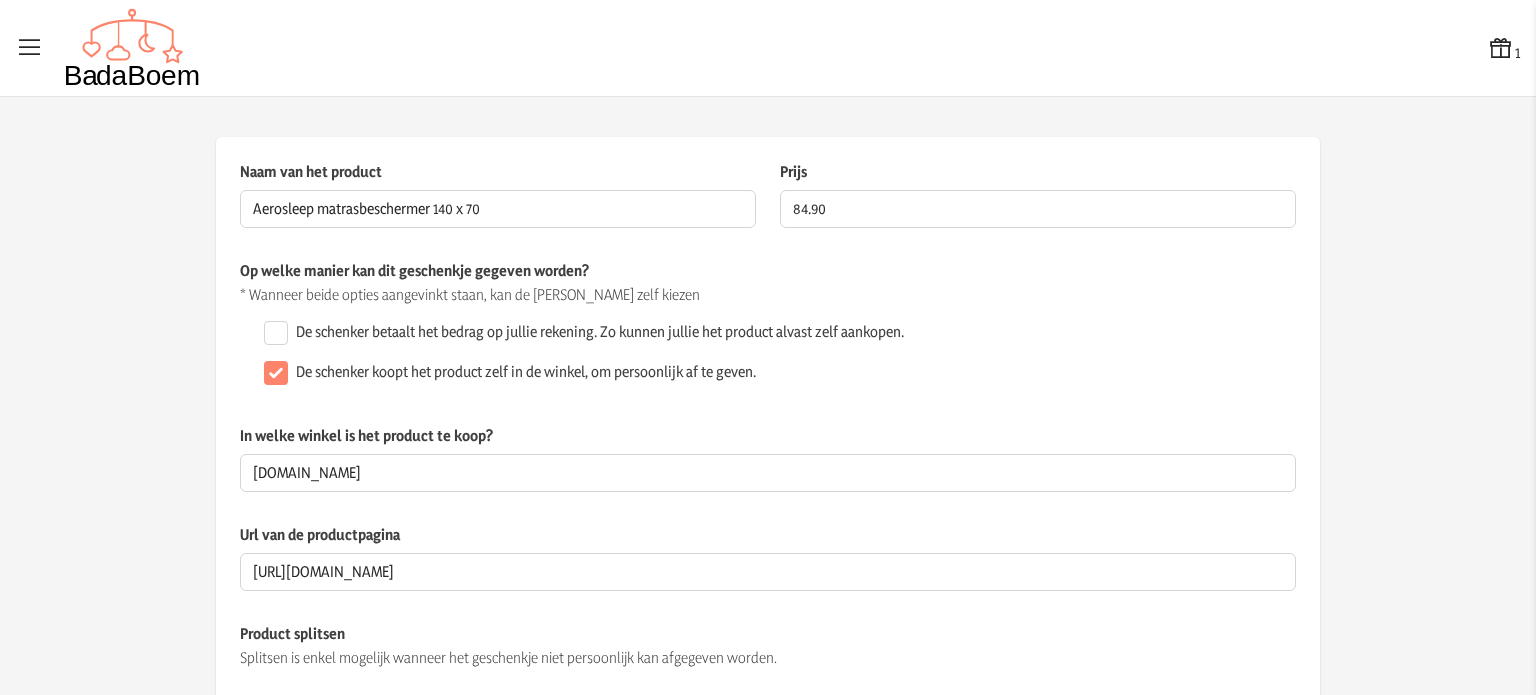 click on "De schenker koopt het product zelf in de winkel, om persoonlijk af te geven." 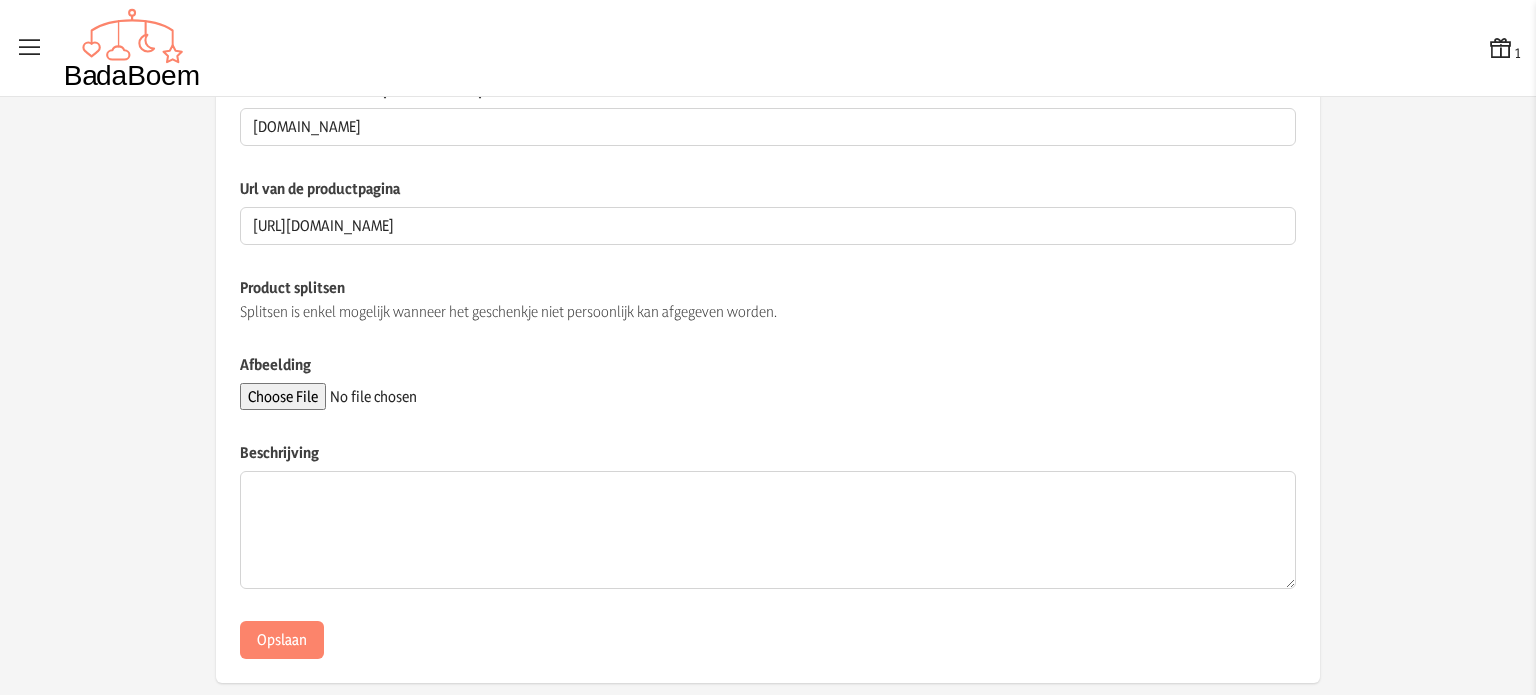 scroll, scrollTop: 371, scrollLeft: 0, axis: vertical 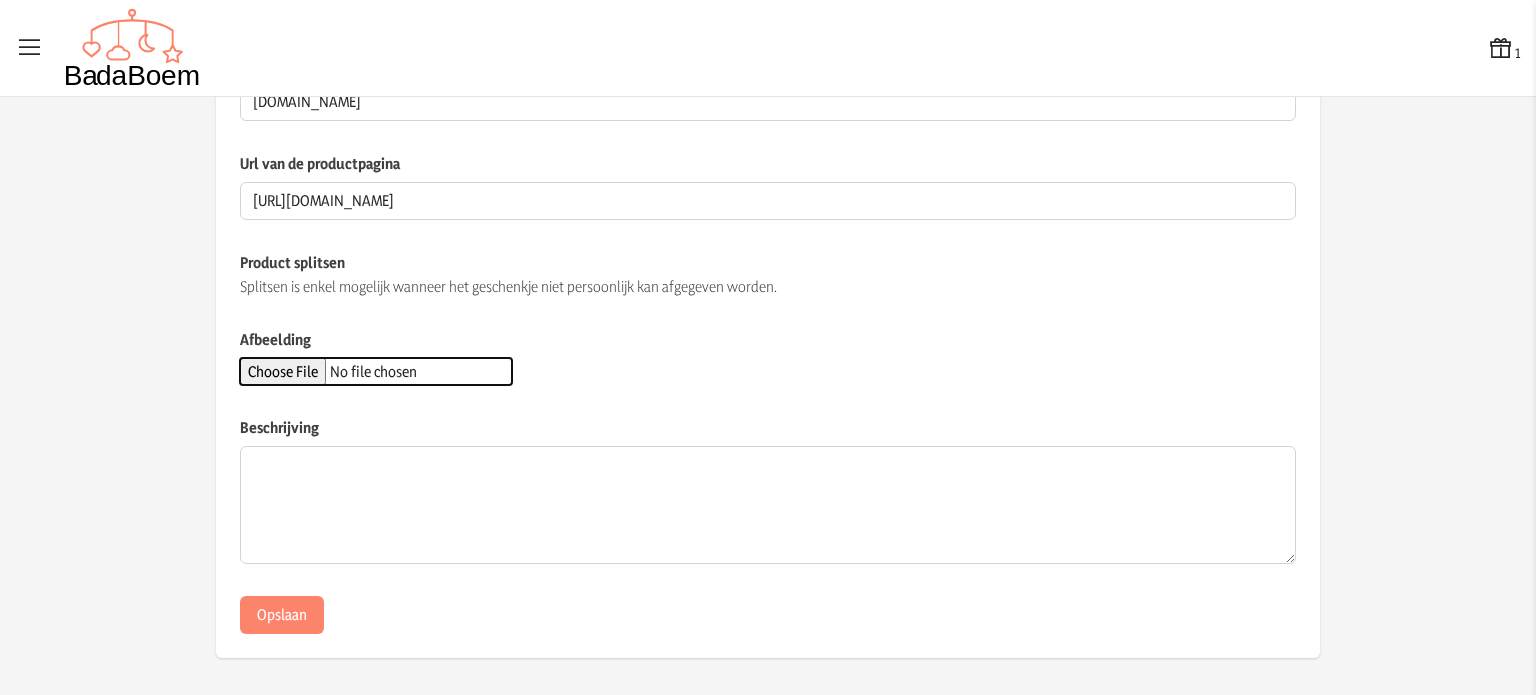 click on "Afbeelding" at bounding box center (376, 371) 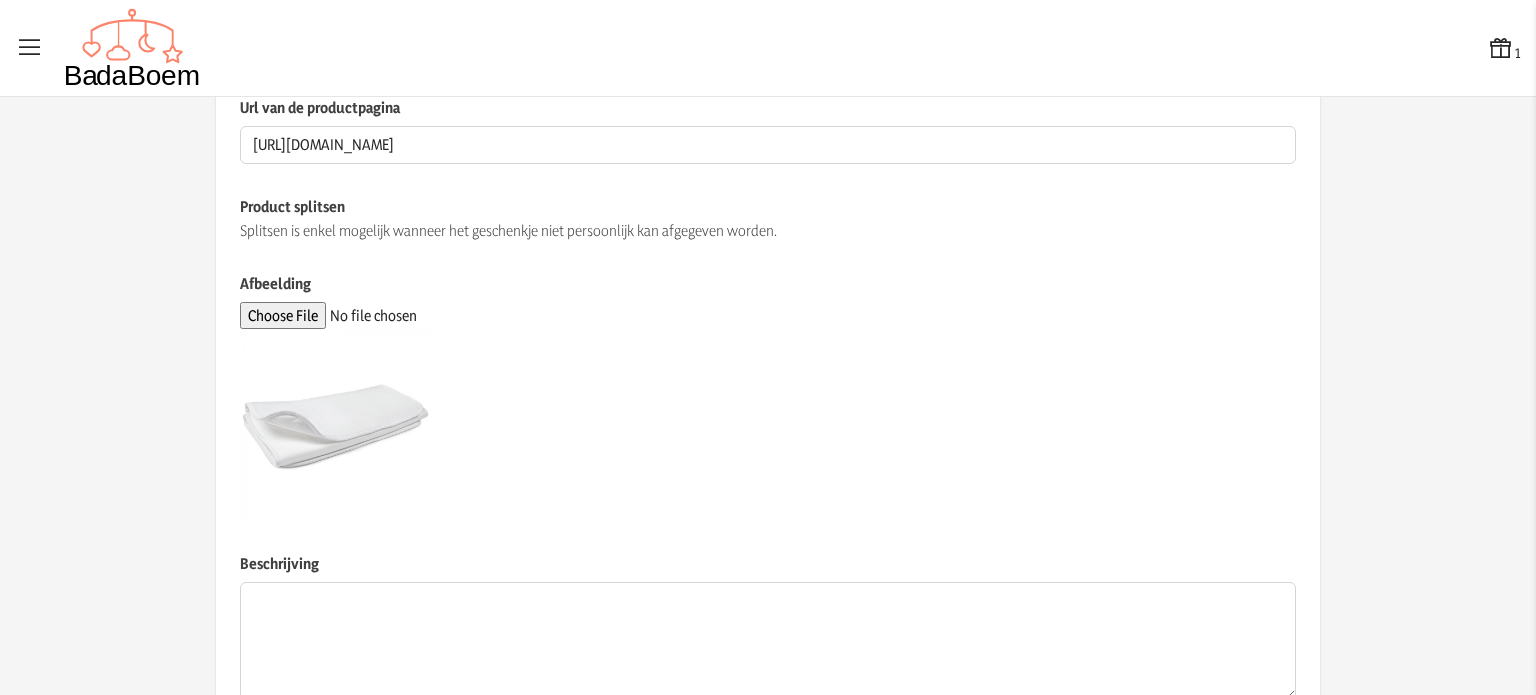 scroll, scrollTop: 563, scrollLeft: 0, axis: vertical 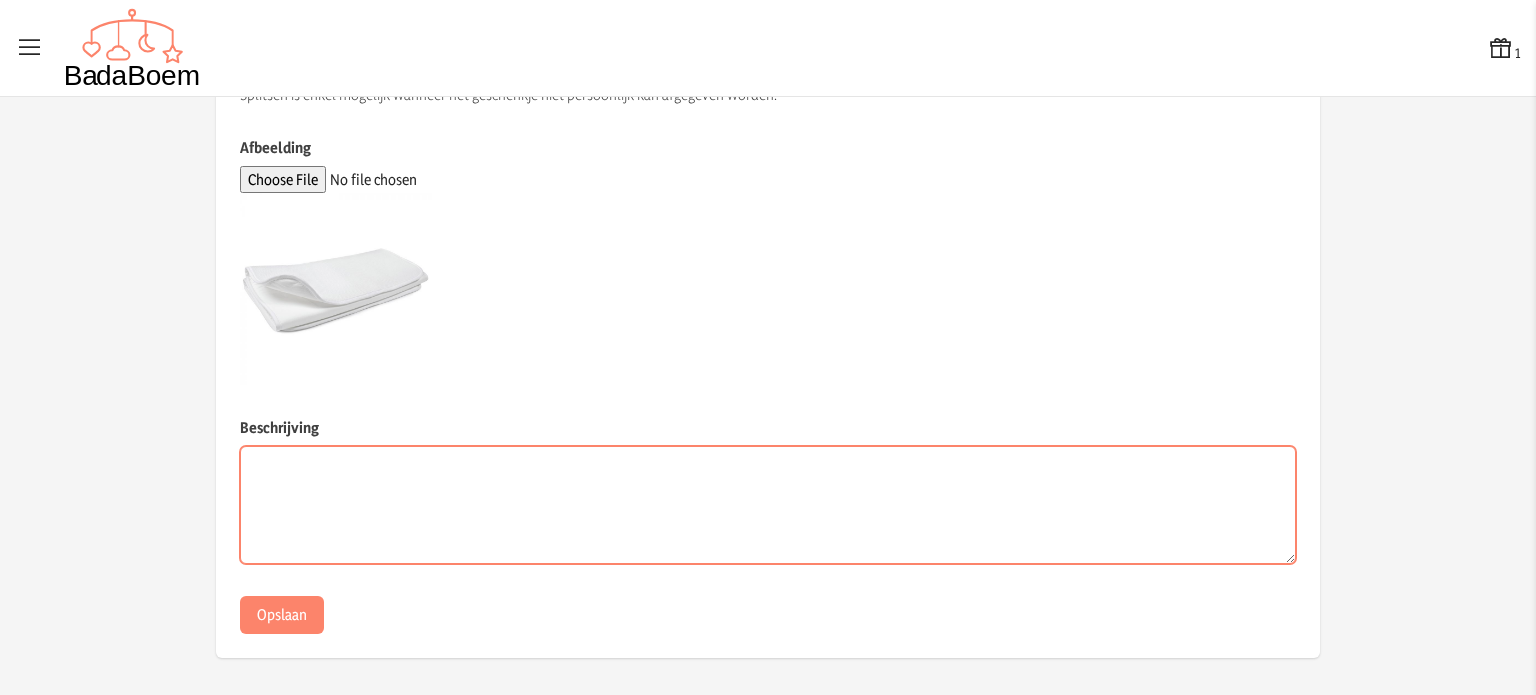 click on "Beschrijving" at bounding box center (768, 505) 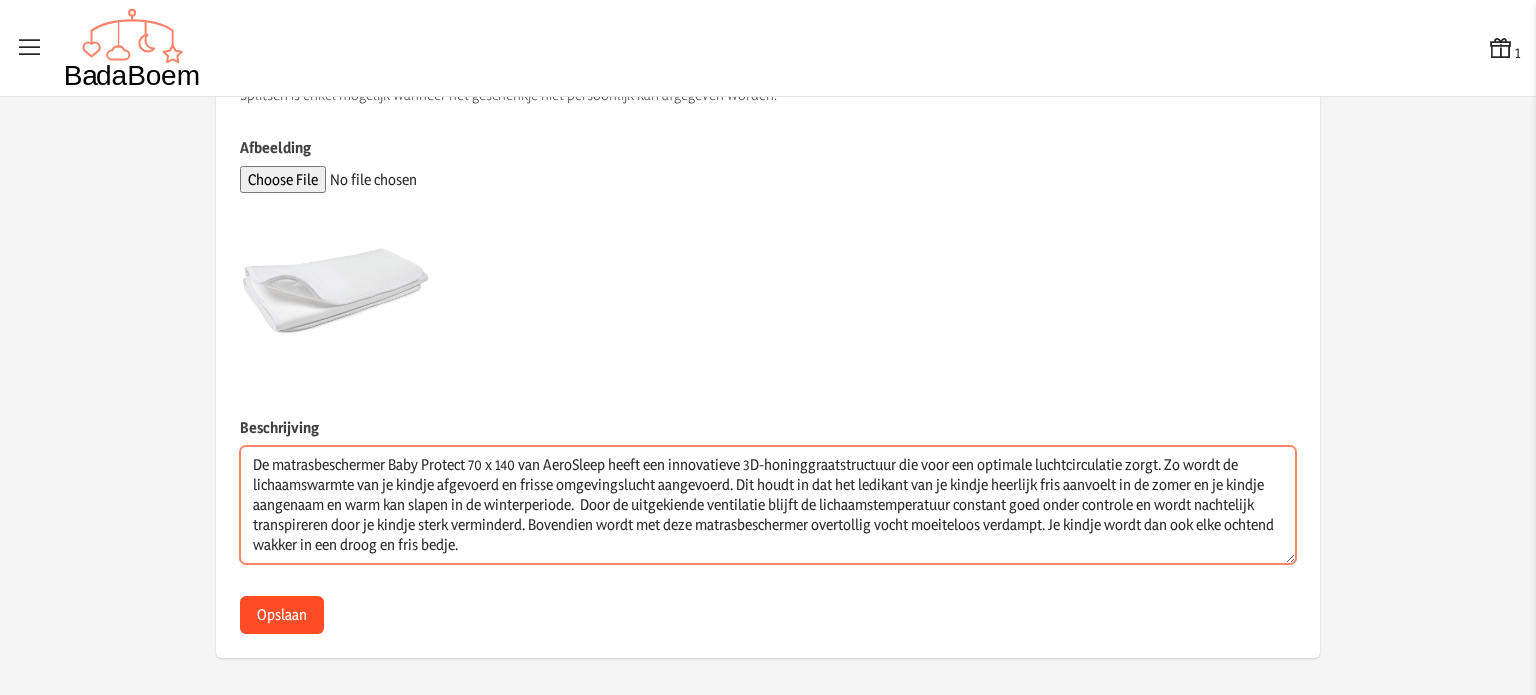 type on "De matrasbeschermer Baby Protect 70 x 140 van AeroSleep heeft een innovatieve 3D-honinggraatstructuur die voor een optimale luchtcirculatie zorgt. Zo wordt de lichaamswarmte van je kindje afgevoerd en frisse omgevingslucht aangevoerd. Dit houdt in dat het ledikant van je kindje heerlijk fris aanvoelt in de zomer en je kindje aangenaam en warm kan slapen in de winterperiode.  Door de uitgekiende ventilatie blijft de lichaamstemperatuur constant goed onder controle en wordt nachtelijk transpireren door je kindje sterk verminderd. Bovendien wordt met deze matrasbeschermer overtollig vocht moeiteloos verdampt. Je kindje wordt dan ook elke ochtend wakker in een droog en fris bedje." 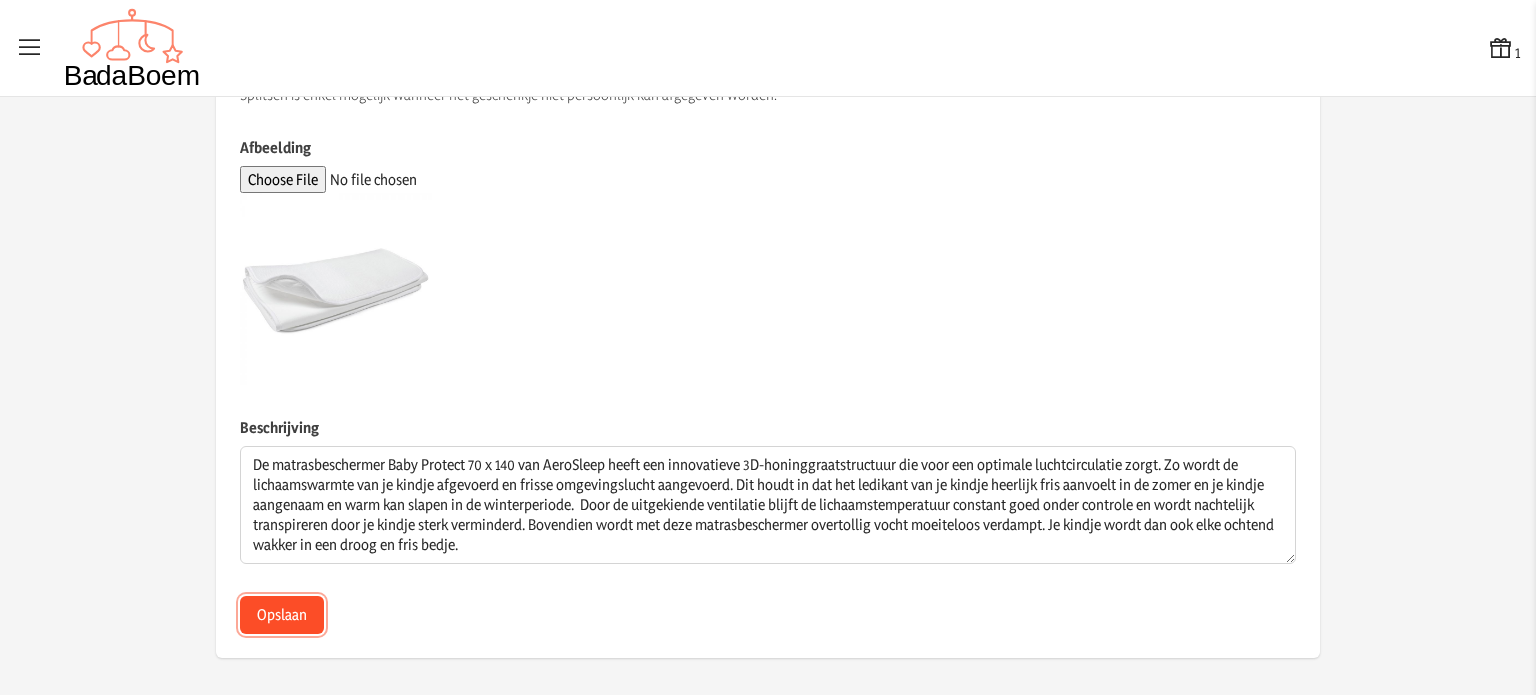 click on "Opslaan" 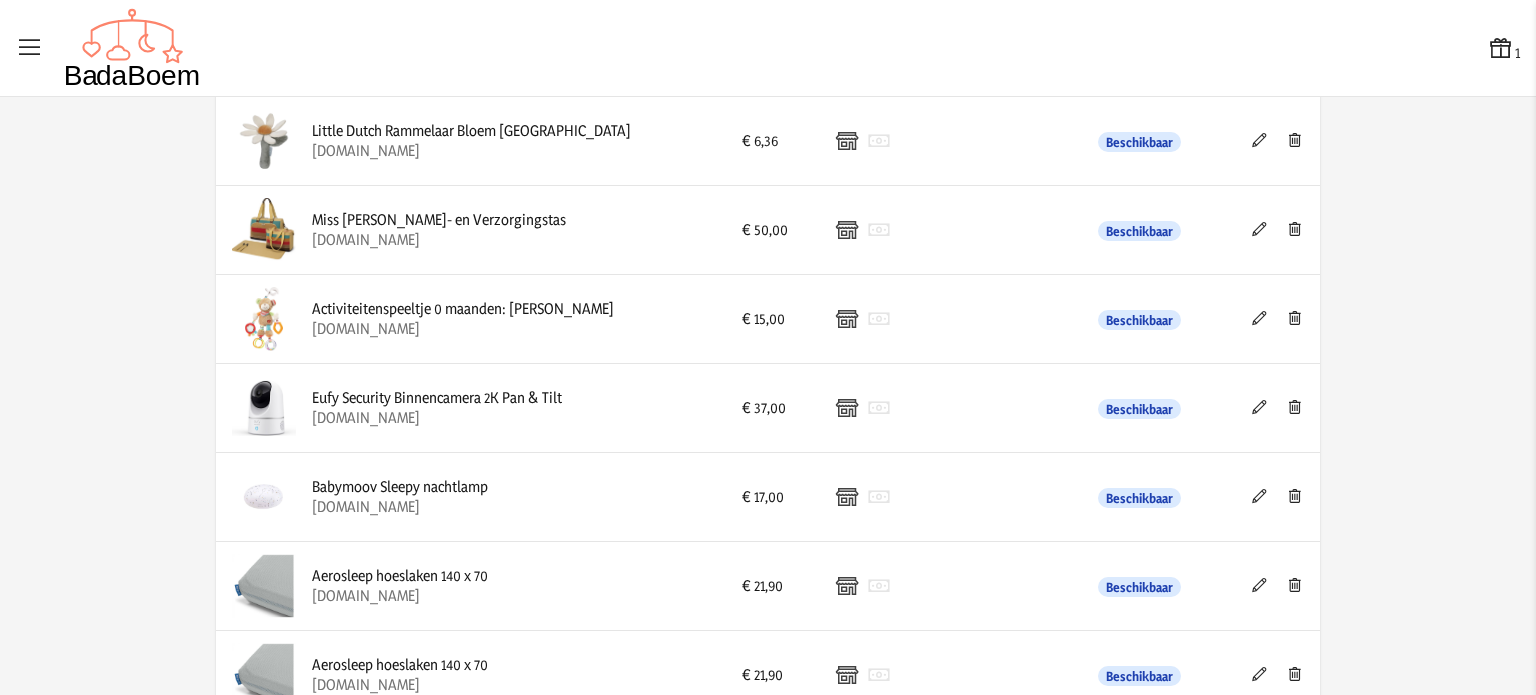scroll, scrollTop: 0, scrollLeft: 0, axis: both 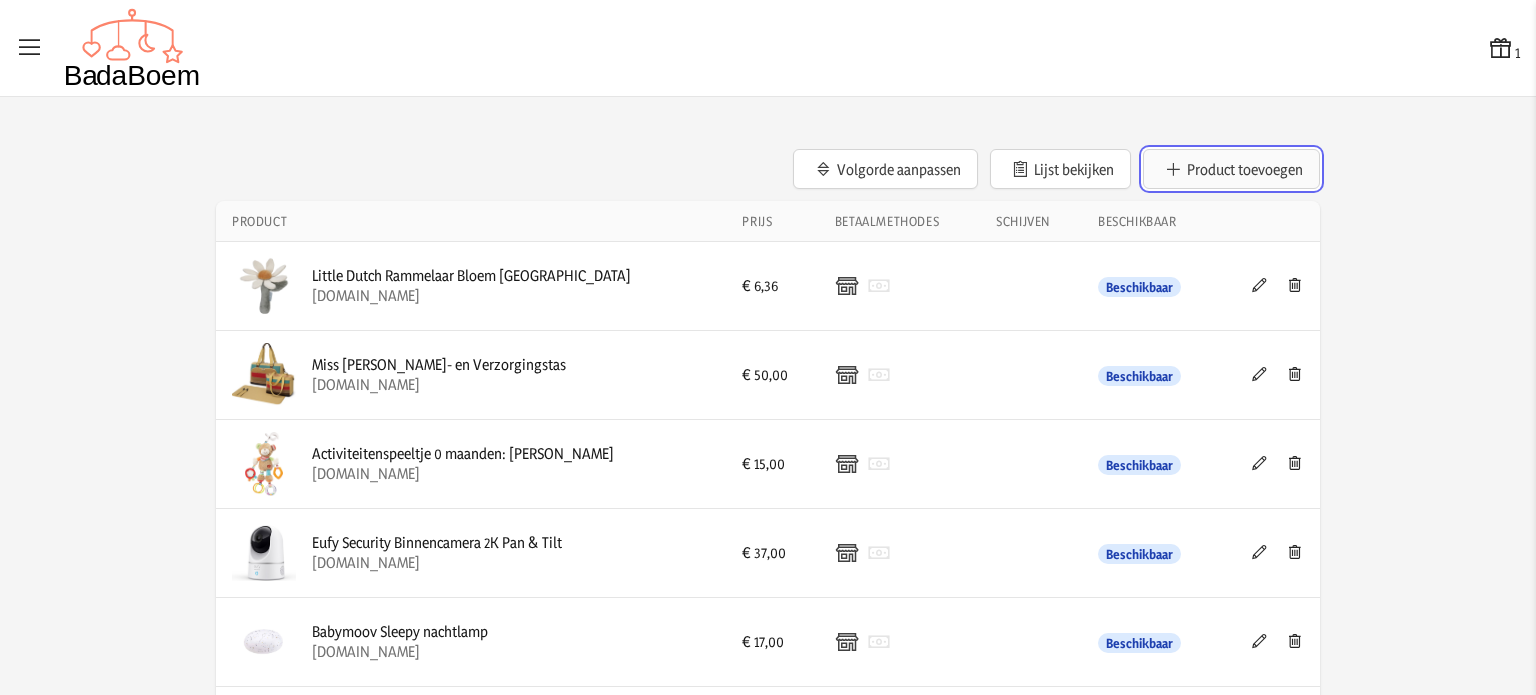 click on "Product toevoegen" 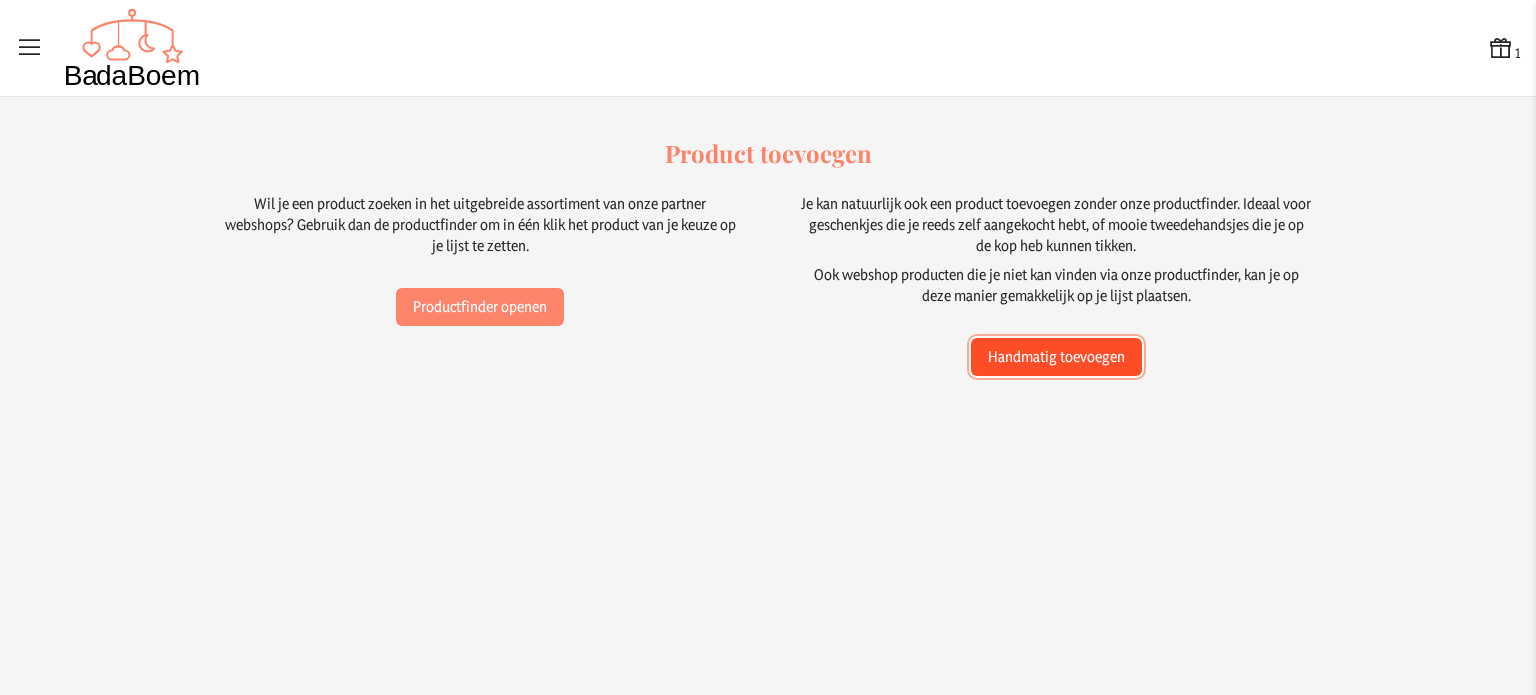 click on "Handmatig toevoegen" 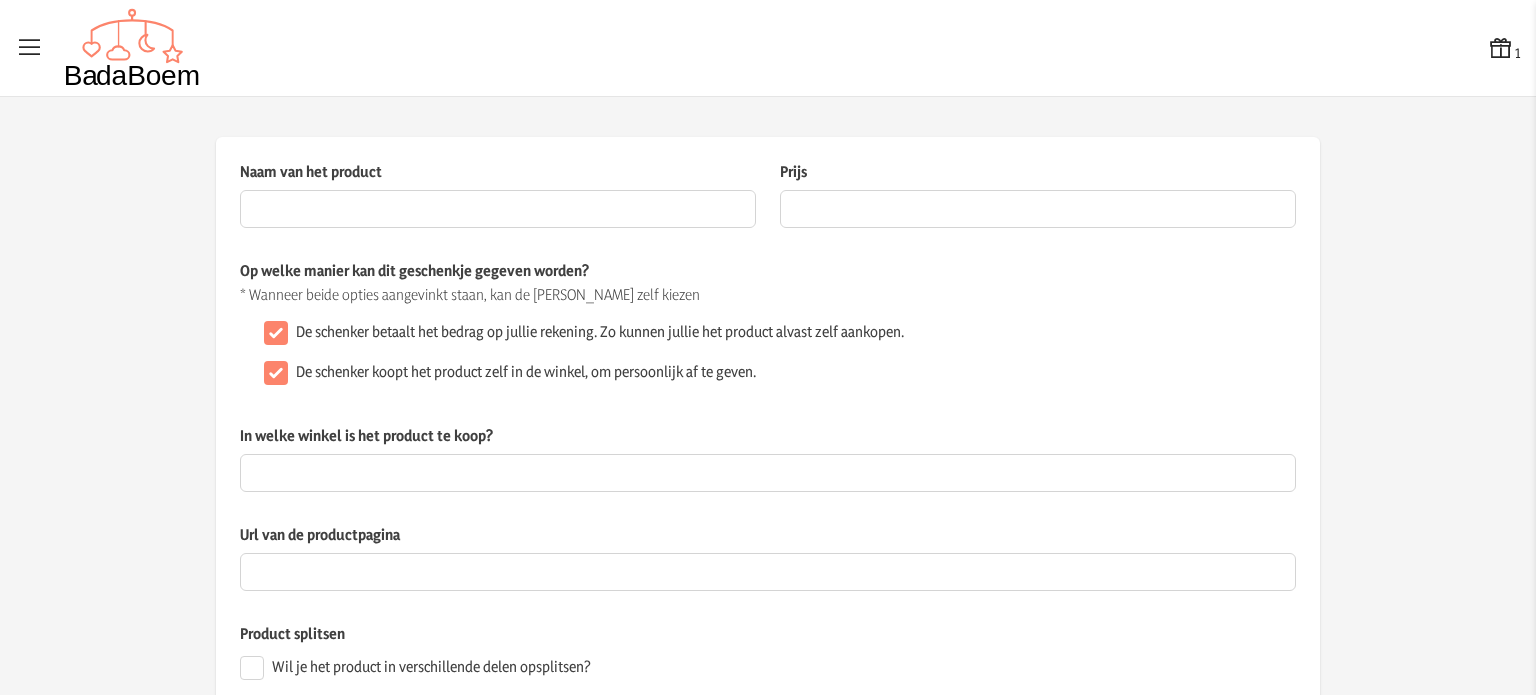 scroll, scrollTop: 200, scrollLeft: 0, axis: vertical 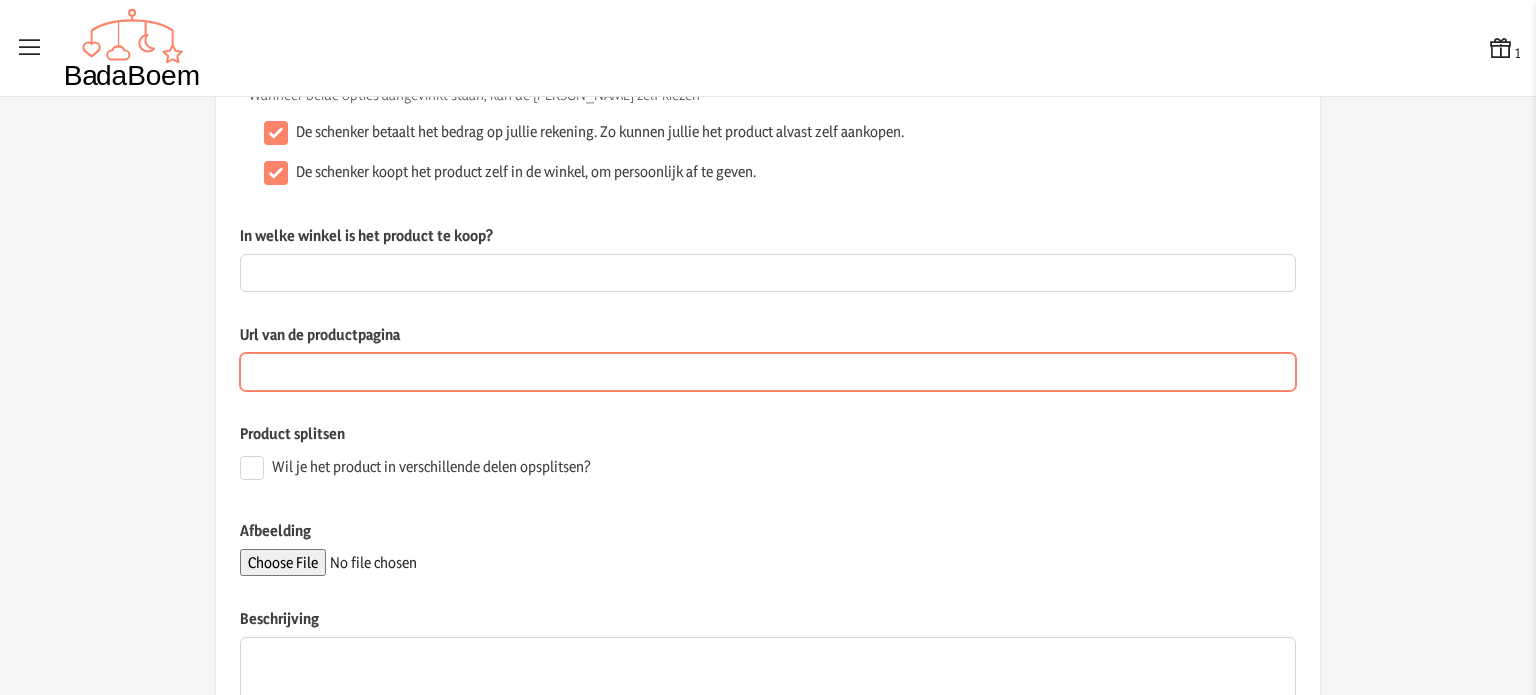paste on "[URL][DOMAIN_NAME]" 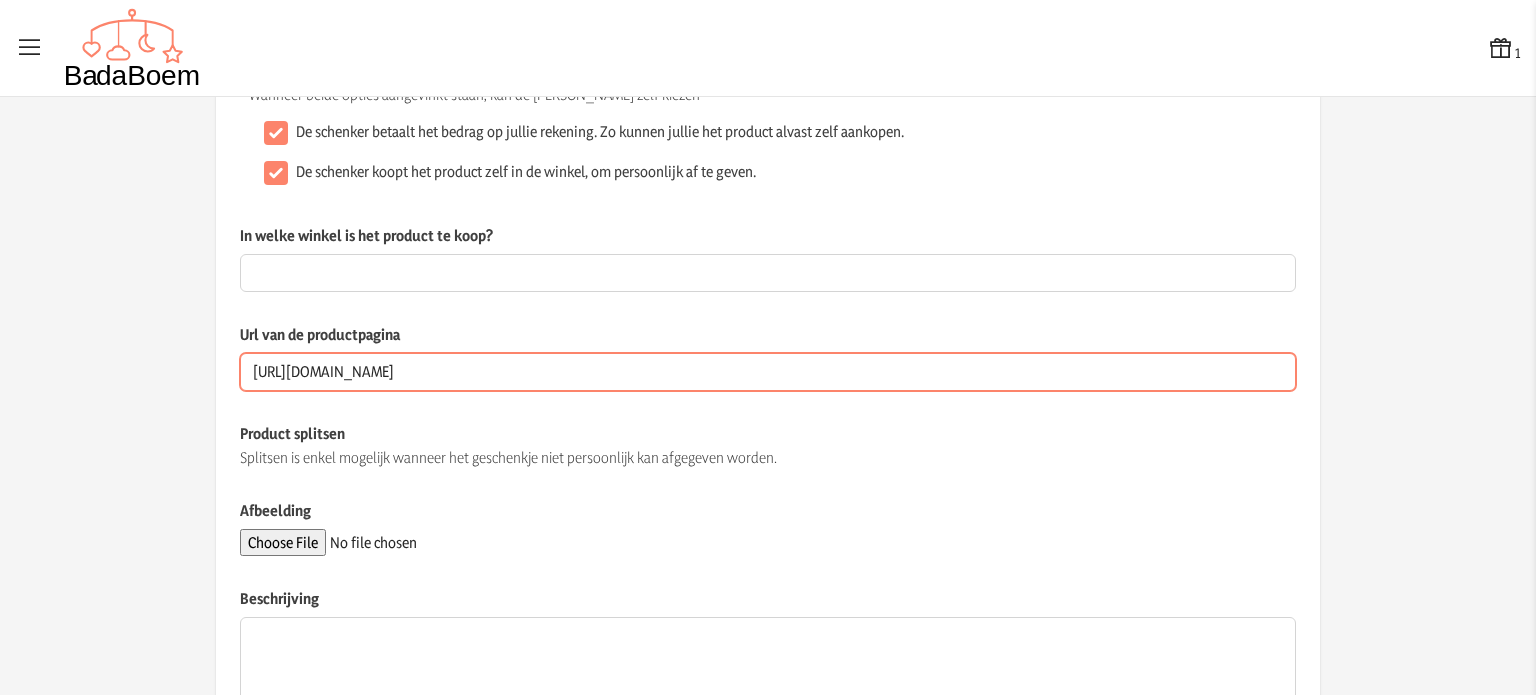 type on "[URL][DOMAIN_NAME]" 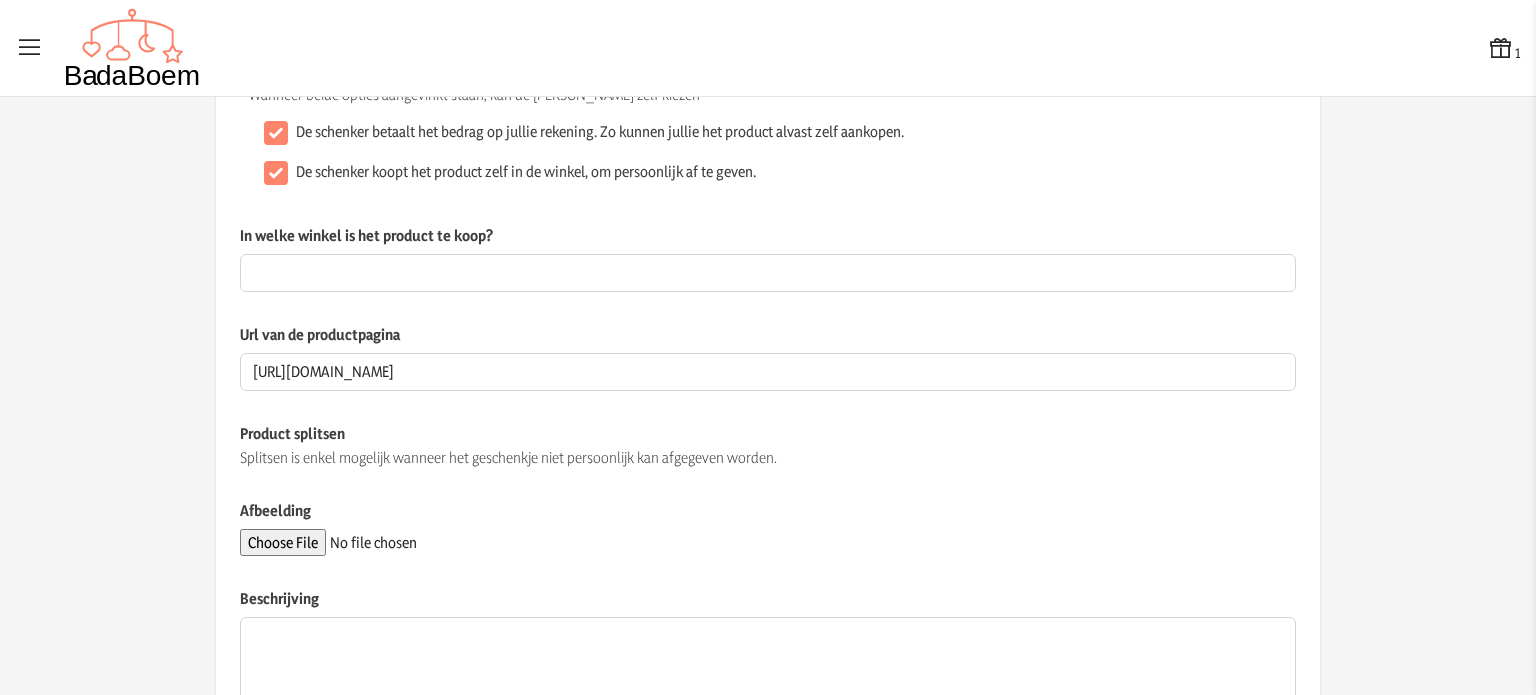 click on "In welke winkel is het product te koop?  Dit veld is verplicht wanneer het geschenkje persoonlijk kan afgegeven worden" 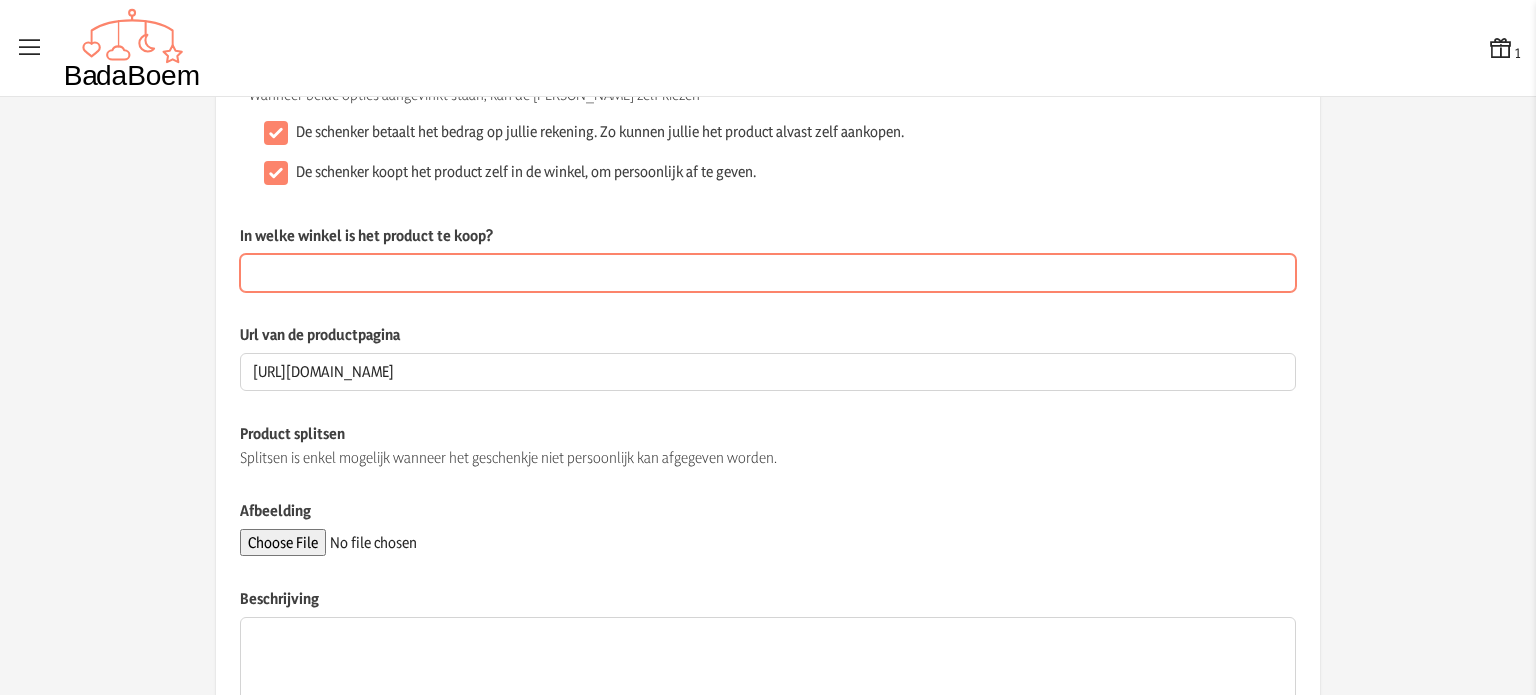 click on "In welke winkel is het product te koop?" at bounding box center [768, 273] 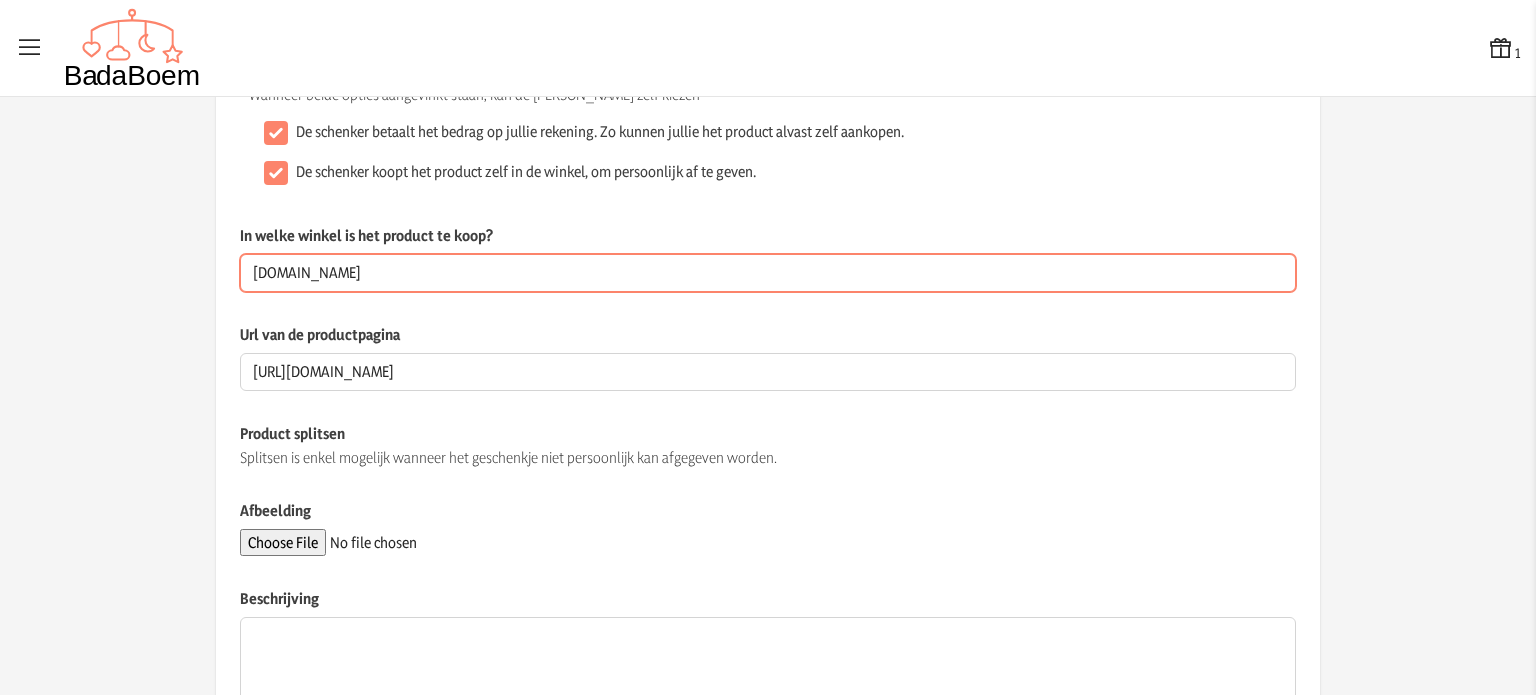 type on "[DOMAIN_NAME]" 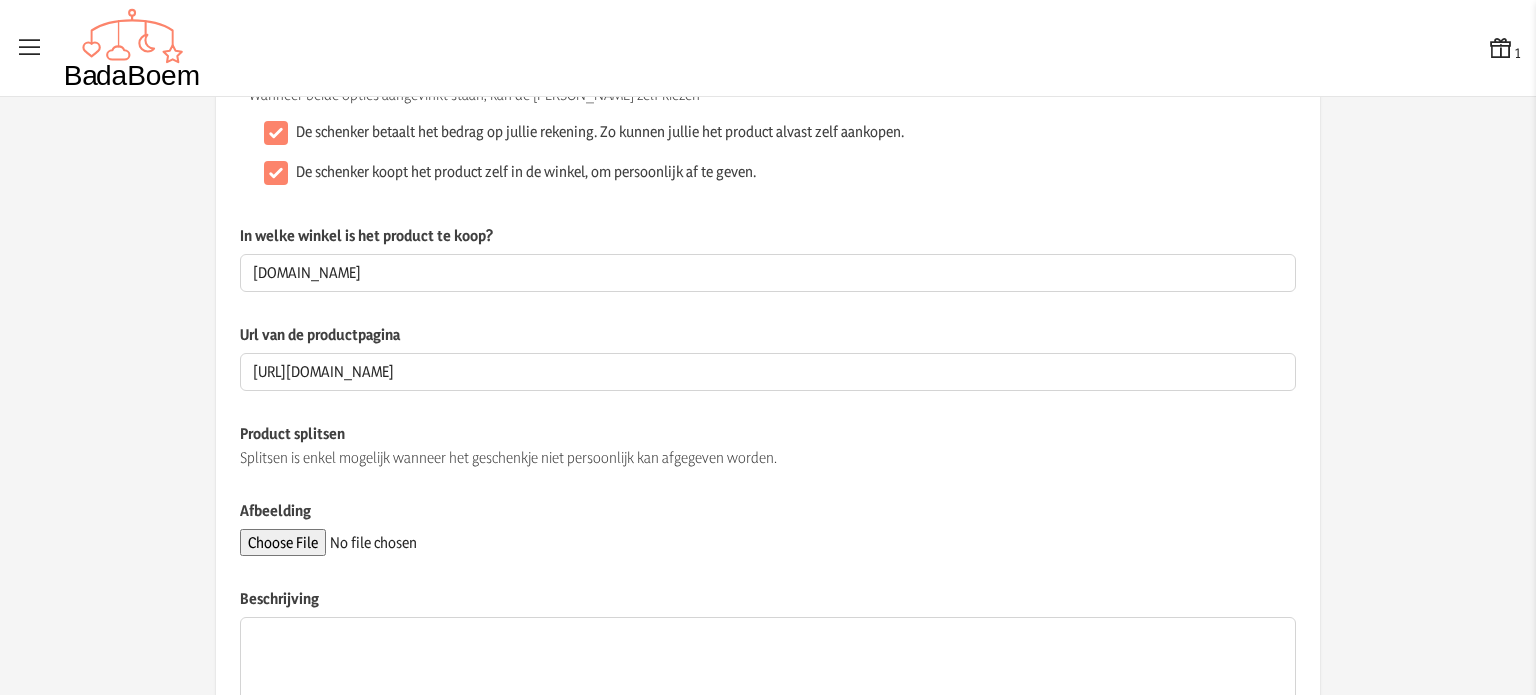 click on "Url van de productpagina" 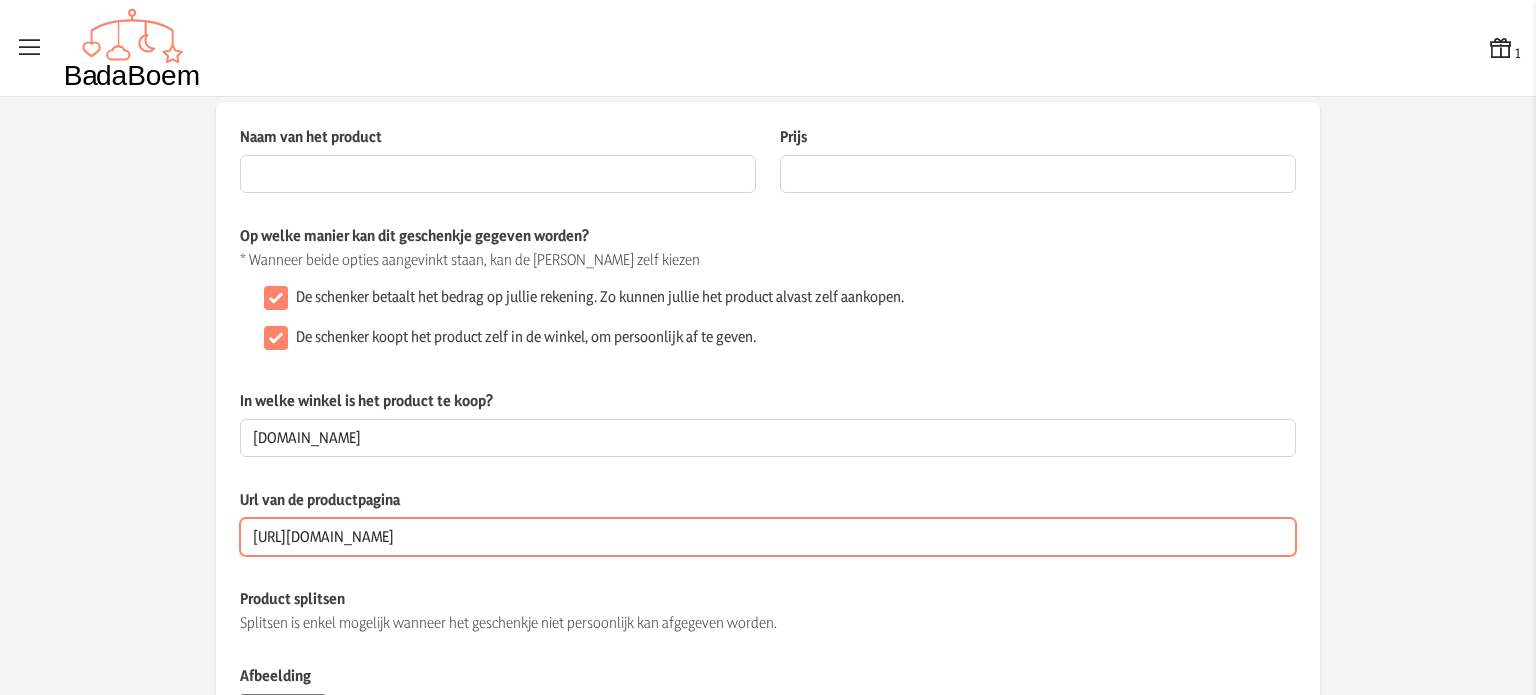 scroll, scrollTop: 0, scrollLeft: 0, axis: both 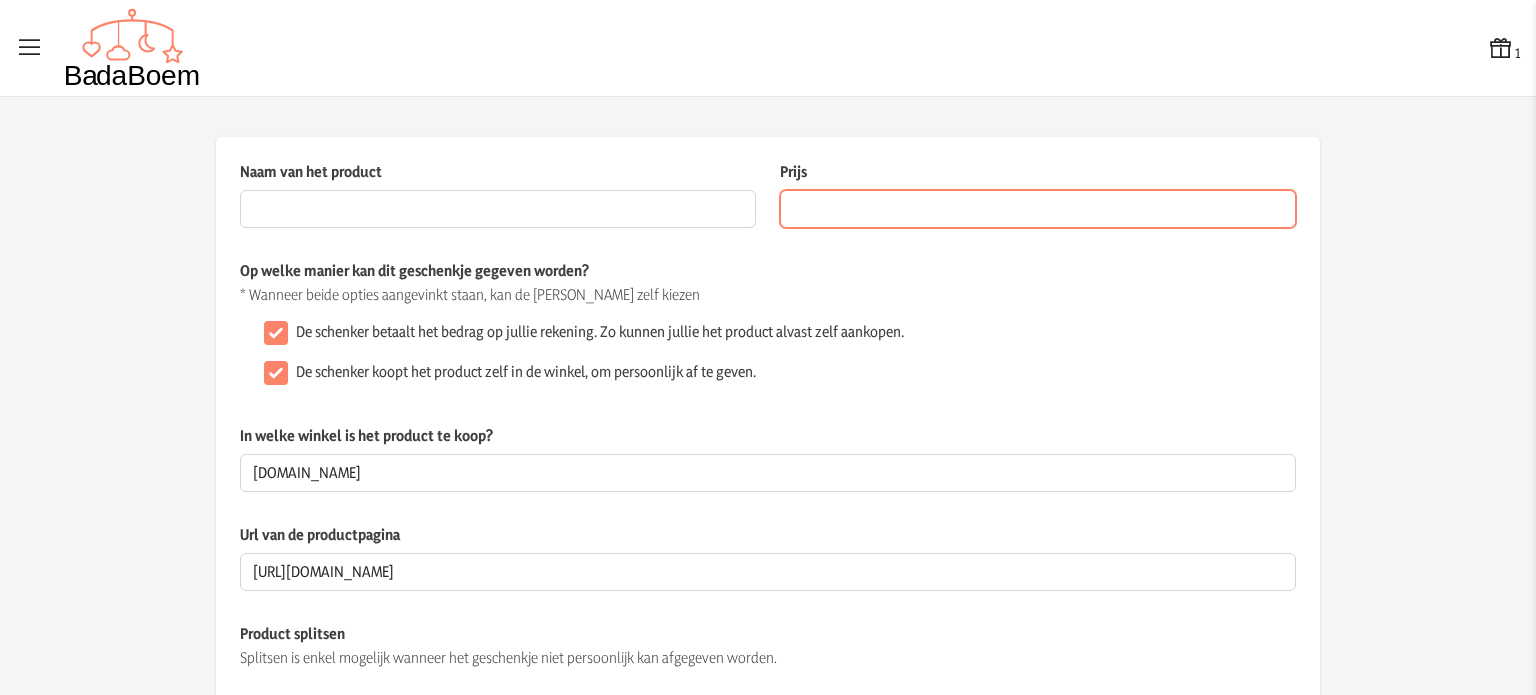 click on "Prijs" at bounding box center (1038, 209) 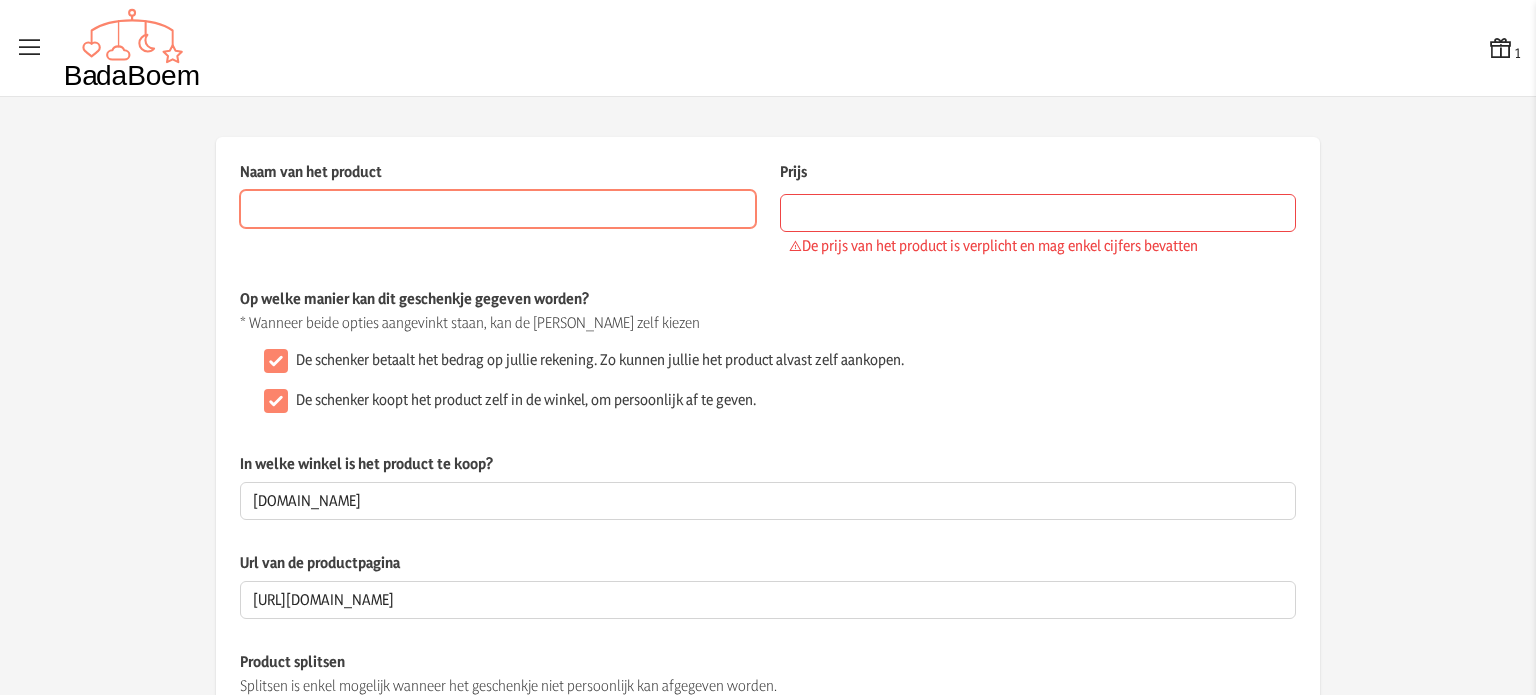 paste on "Alecto  DVM200M + DVM200C Babyfoon met camera en 4.3" kleurenscherm +  Extra camera -26%  1/16 Alecto  DVM200M + DVM200C Babyfoon met camera en 4.3" kleurenscherm + Extra camera" 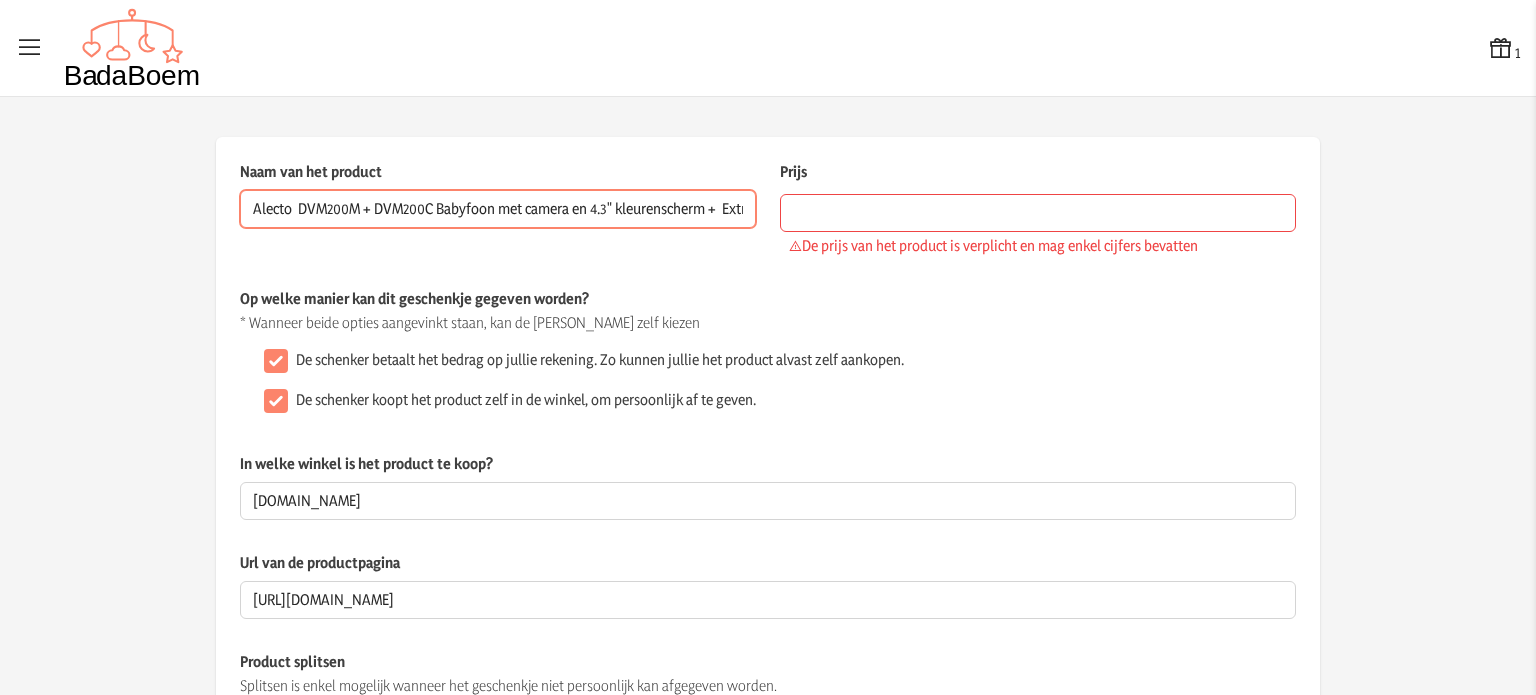 scroll, scrollTop: 0, scrollLeft: 684, axis: horizontal 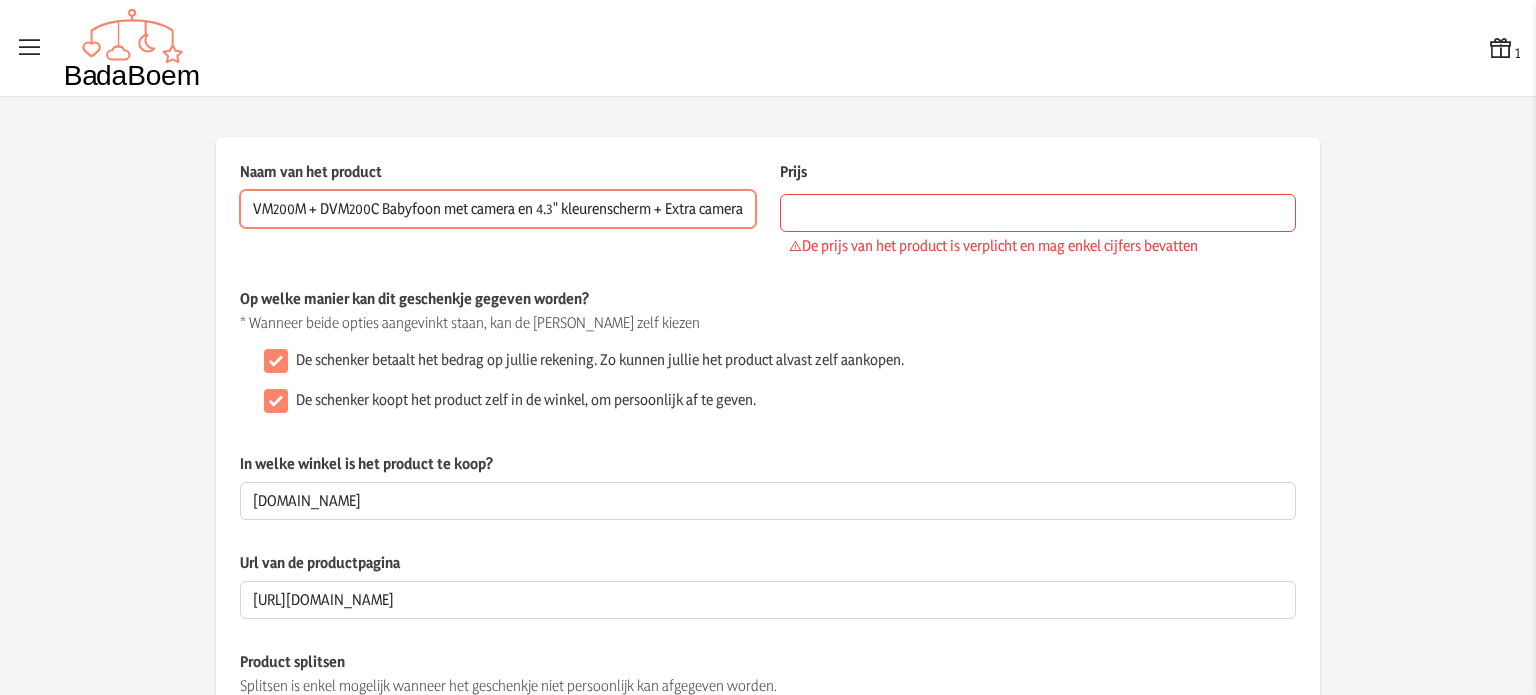 type on "Alecto  DVM200M + DVM200C Babyfoon met camera en 4.3" kleurenscherm +  Extra camera -26%  1/16 Alecto  DVM200M + DVM200C Babyfoon met camera en 4.3" kleurenscherm + Extra camera" 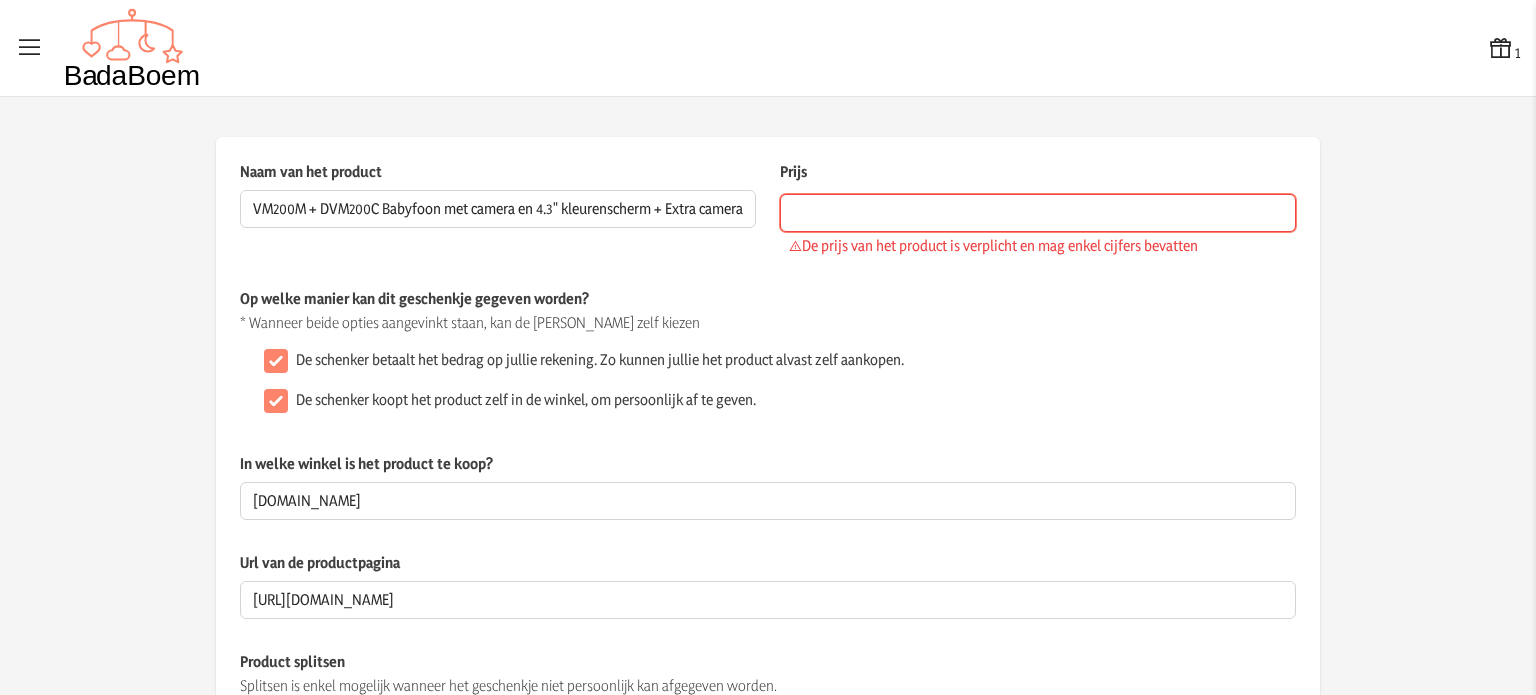 scroll, scrollTop: 0, scrollLeft: 0, axis: both 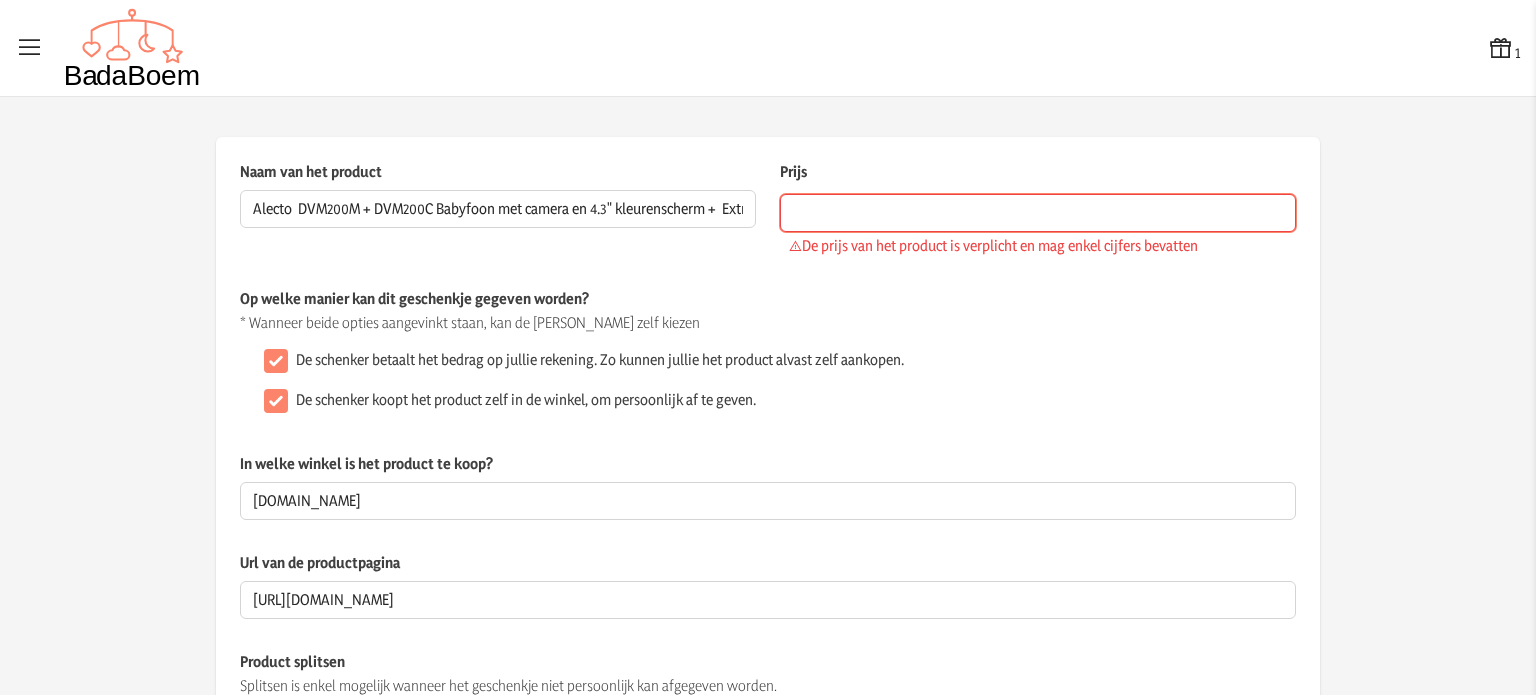 click on "Prijs" at bounding box center [1038, 213] 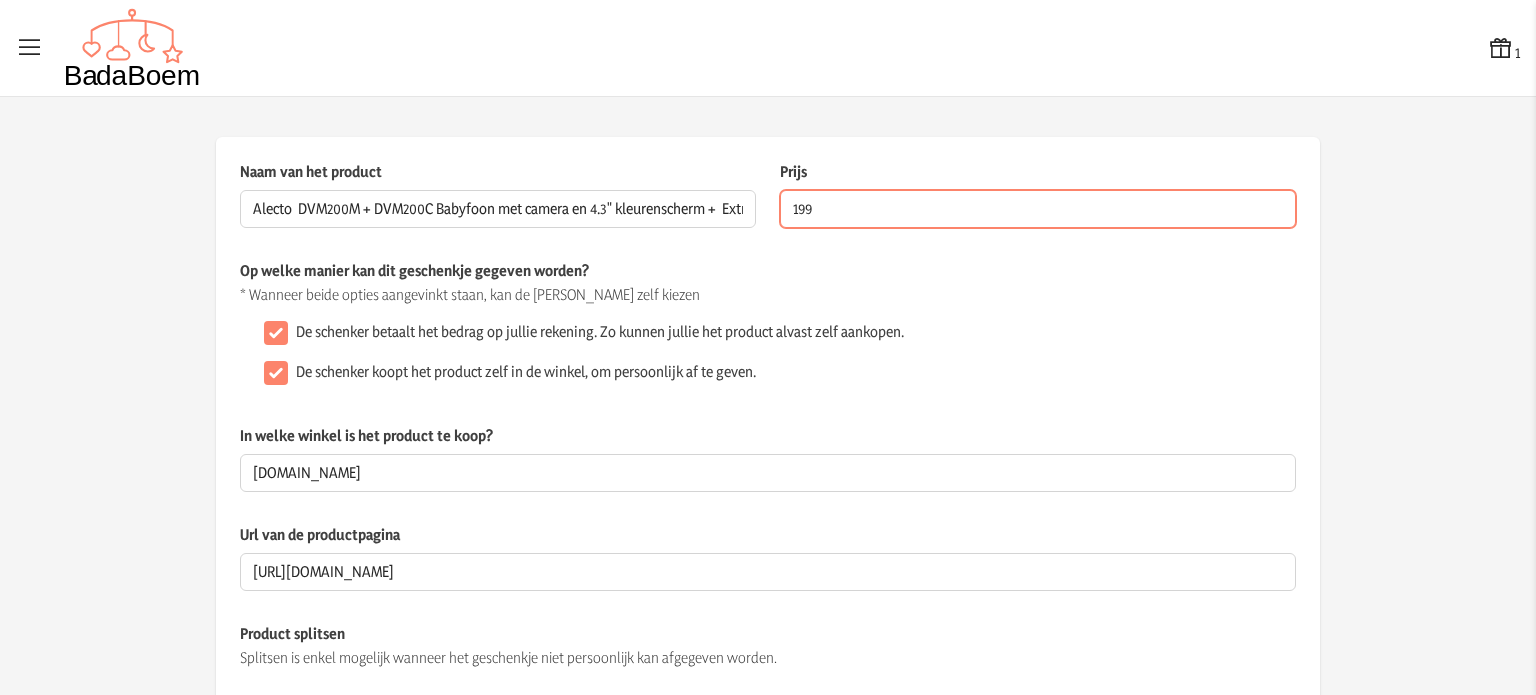 type on "199" 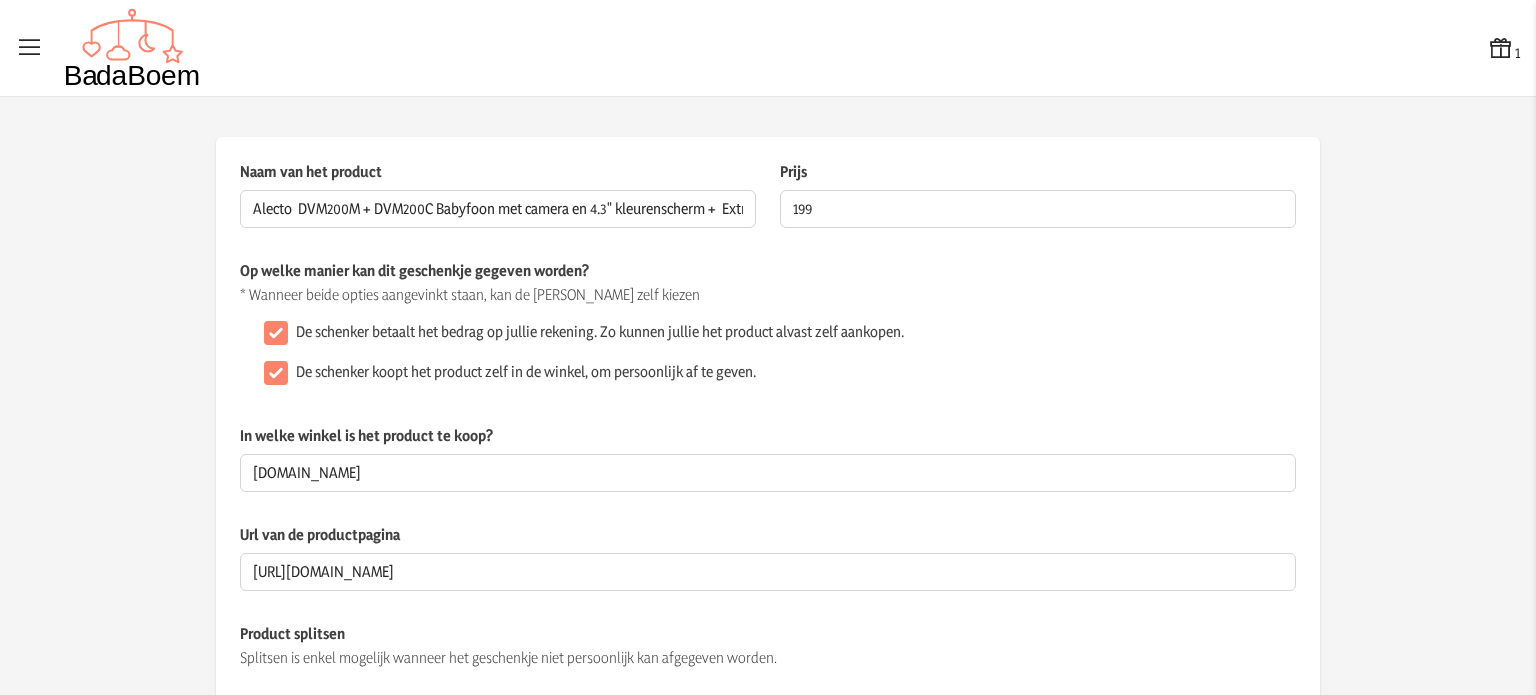 click on "Op welke manier kan dit geschenkje gegeven worden?" 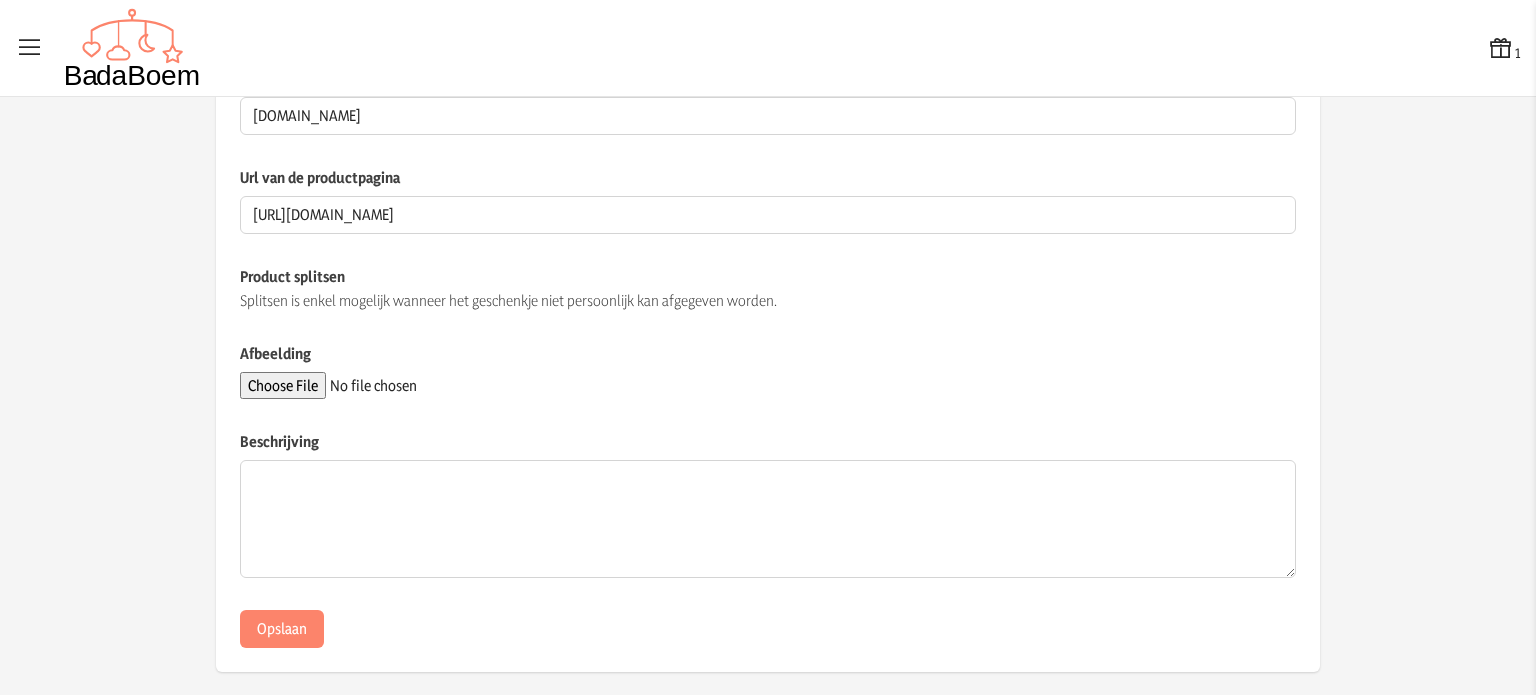 scroll, scrollTop: 371, scrollLeft: 0, axis: vertical 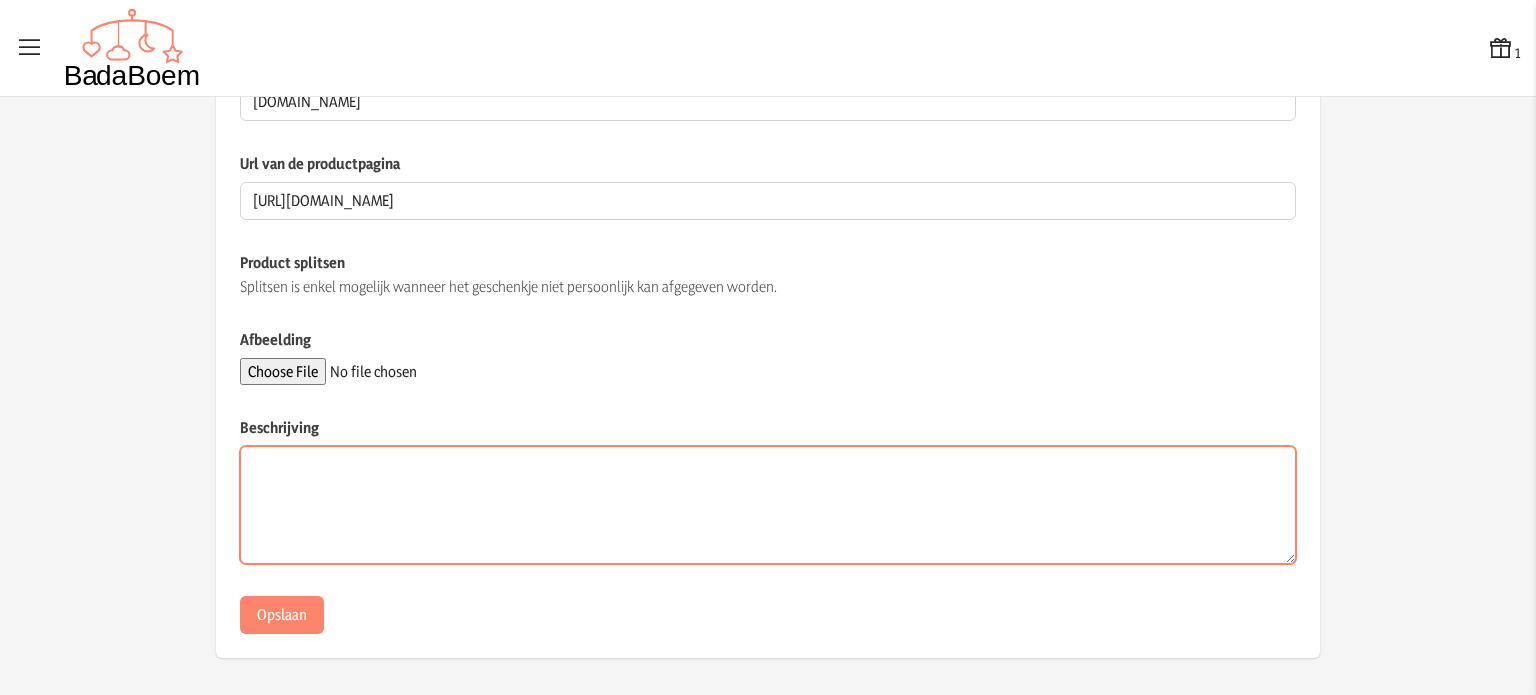 drag, startPoint x: 255, startPoint y: 457, endPoint x: 252, endPoint y: 467, distance: 10.440307 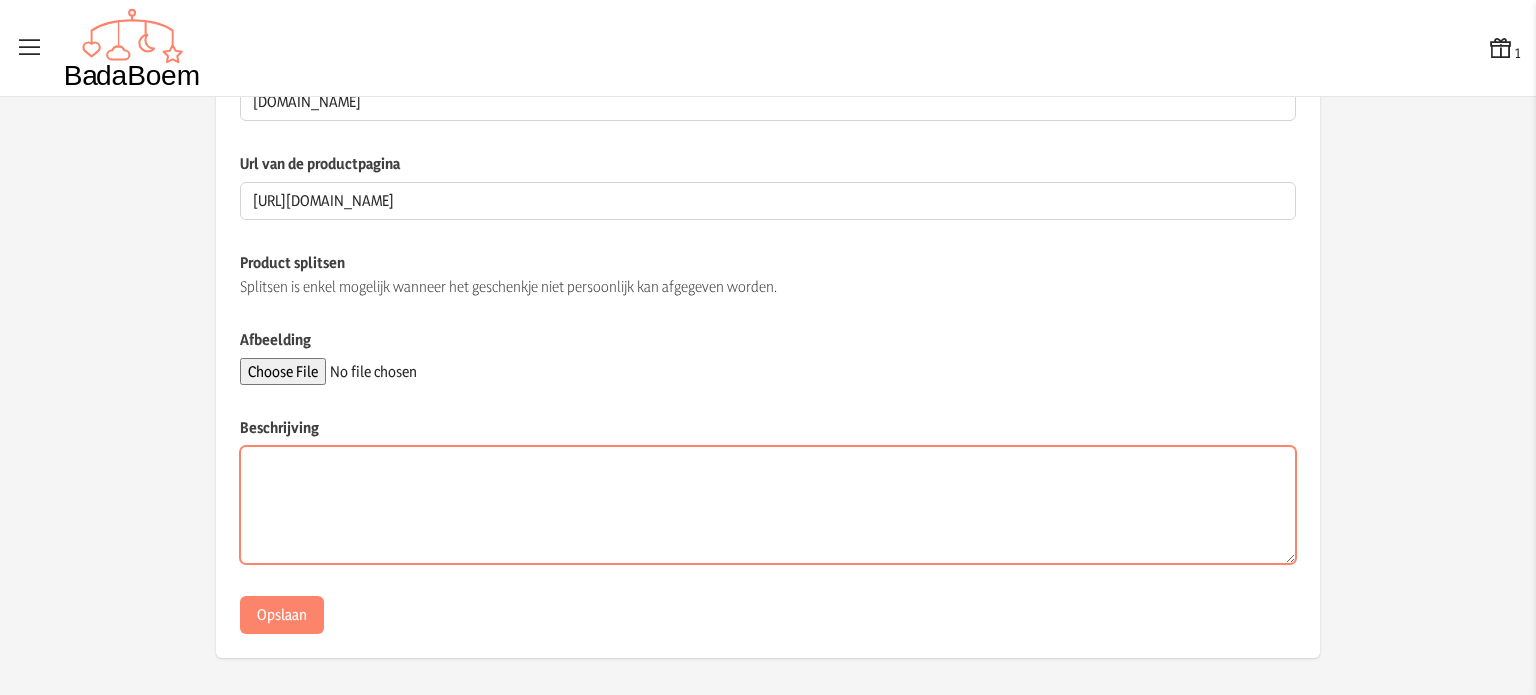 paste on "De complete en veelzijdige babyfoonset
De Alecto Baby DVM200M + DVCM200C Combi Set biedt de ultieme controle en veiligheid voor jouw kindje. Deze set combineert de DVM200M babyfoon met camera met een extra DVCM200C camera, waardoor je direct beschikt over twee camera's en een hoogwaardige ouderunit. Dit maakt de set ideaal voor ouders die meerdere ruimtes of kinderen willen monitoren met één overzichtelijk scherm." 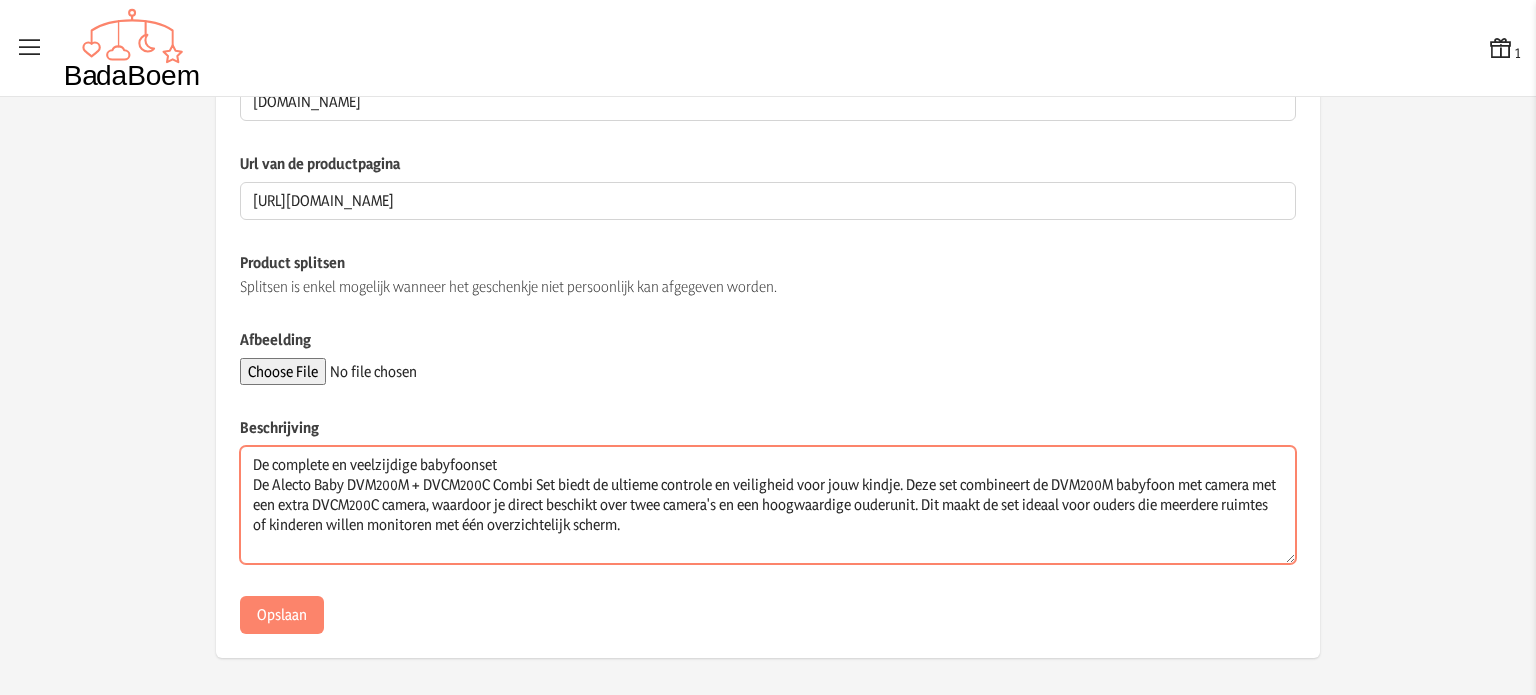 click on "De complete en veelzijdige babyfoonset
De Alecto Baby DVM200M + DVCM200C Combi Set biedt de ultieme controle en veiligheid voor jouw kindje. Deze set combineert de DVM200M babyfoon met camera met een extra DVCM200C camera, waardoor je direct beschikt over twee camera's en een hoogwaardige ouderunit. Dit maakt de set ideaal voor ouders die meerdere ruimtes of kinderen willen monitoren met één overzichtelijk scherm." at bounding box center [768, 505] 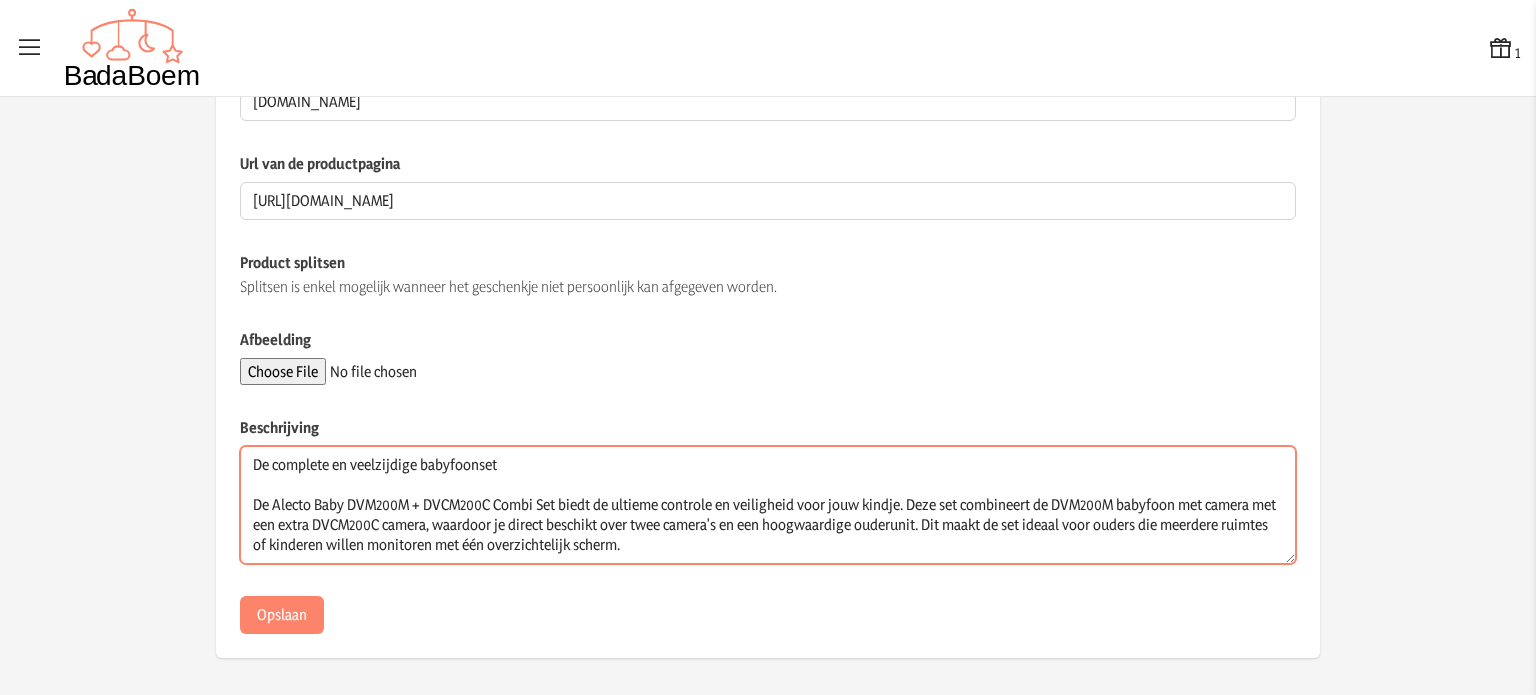 type on "De complete en veelzijdige babyfoonset
De Alecto Baby DVM200M + DVCM200C Combi Set biedt de ultieme controle en veiligheid voor jouw kindje. Deze set combineert de DVM200M babyfoon met camera met een extra DVCM200C camera, waardoor je direct beschikt over twee camera's en een hoogwaardige ouderunit. Dit maakt de set ideaal voor ouders die meerdere ruimtes of kinderen willen monitoren met één overzichtelijk scherm." 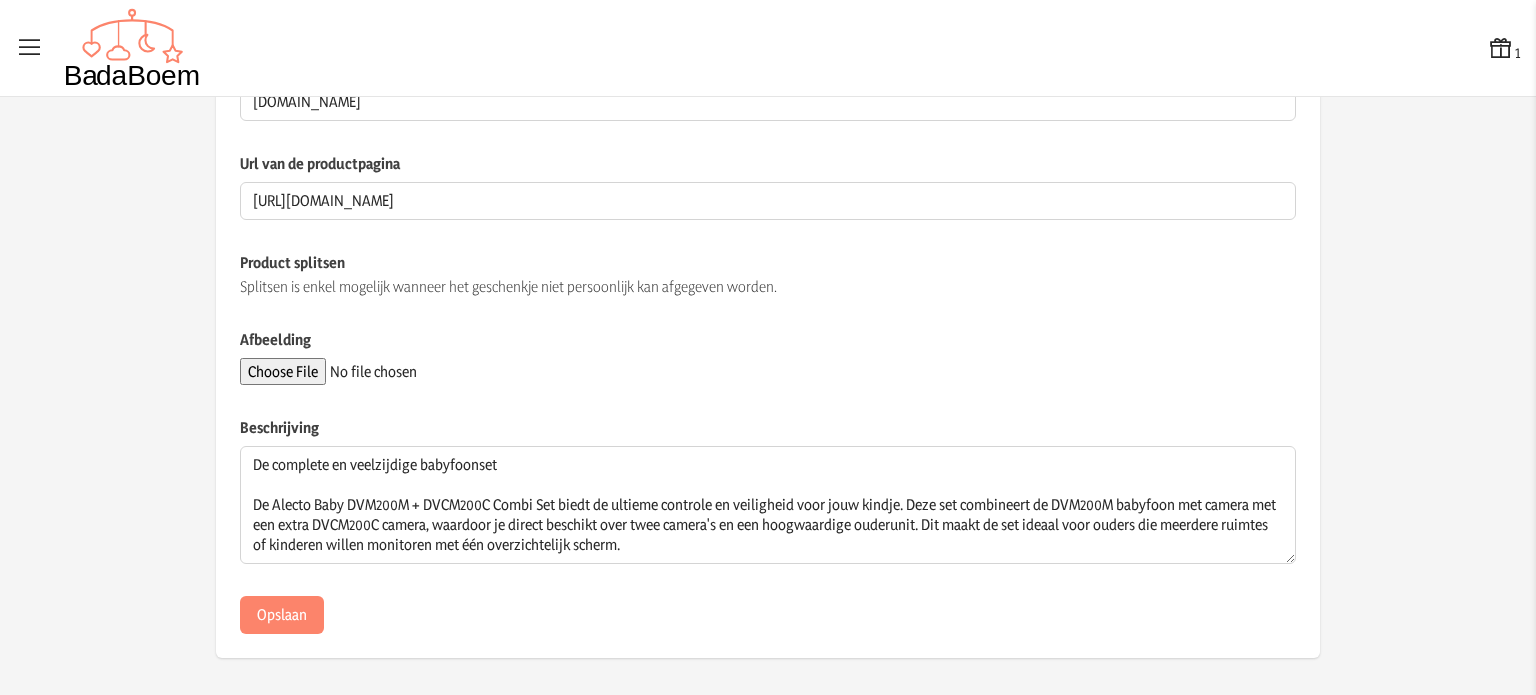 click on "Beschrijving" 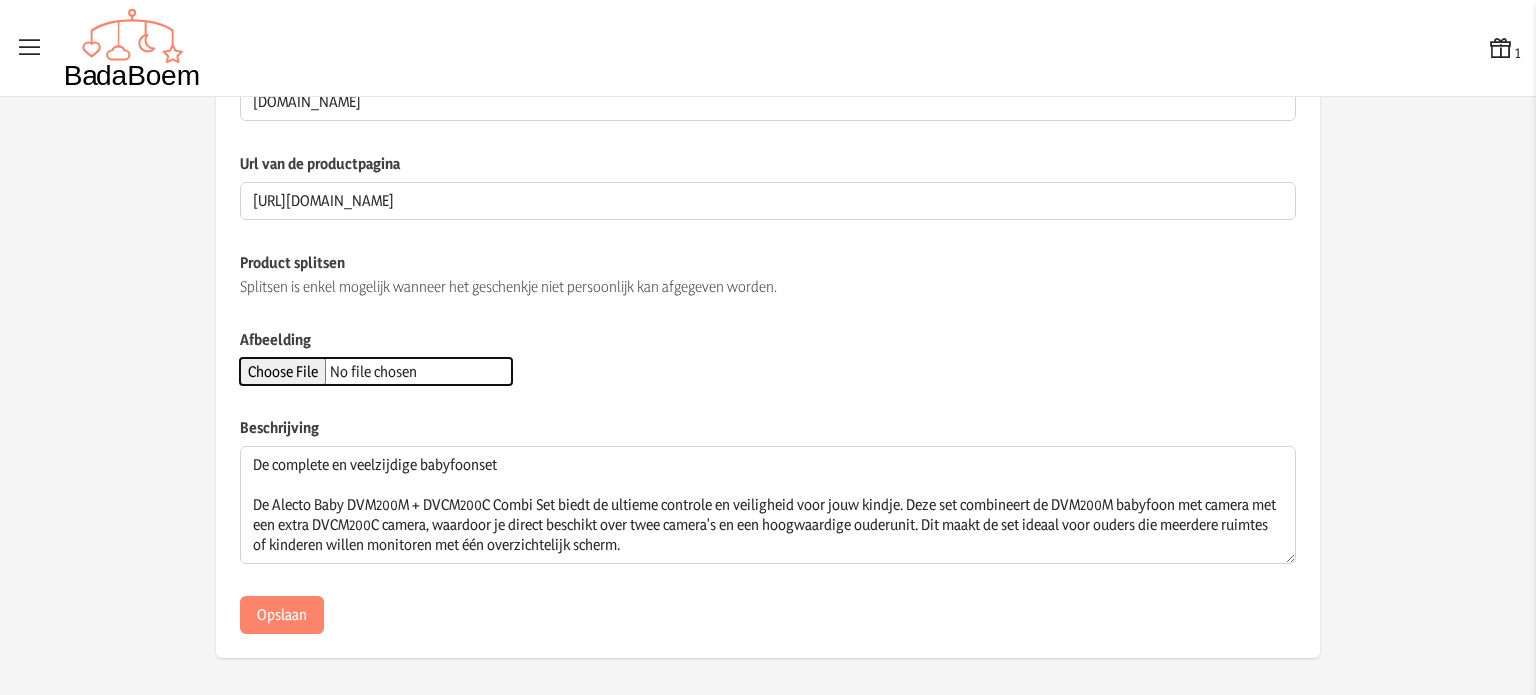 click on "Afbeelding" at bounding box center [376, 371] 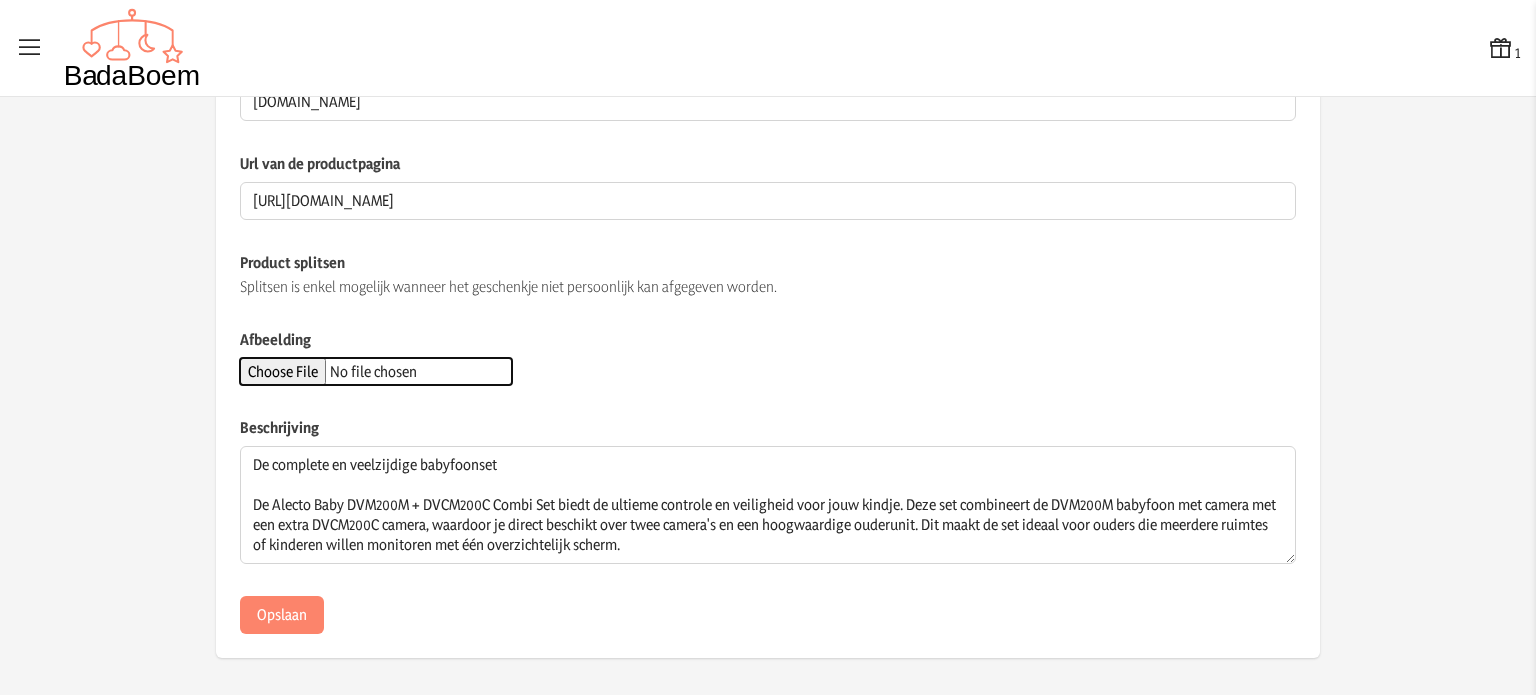 click on "Afbeelding" at bounding box center (376, 371) 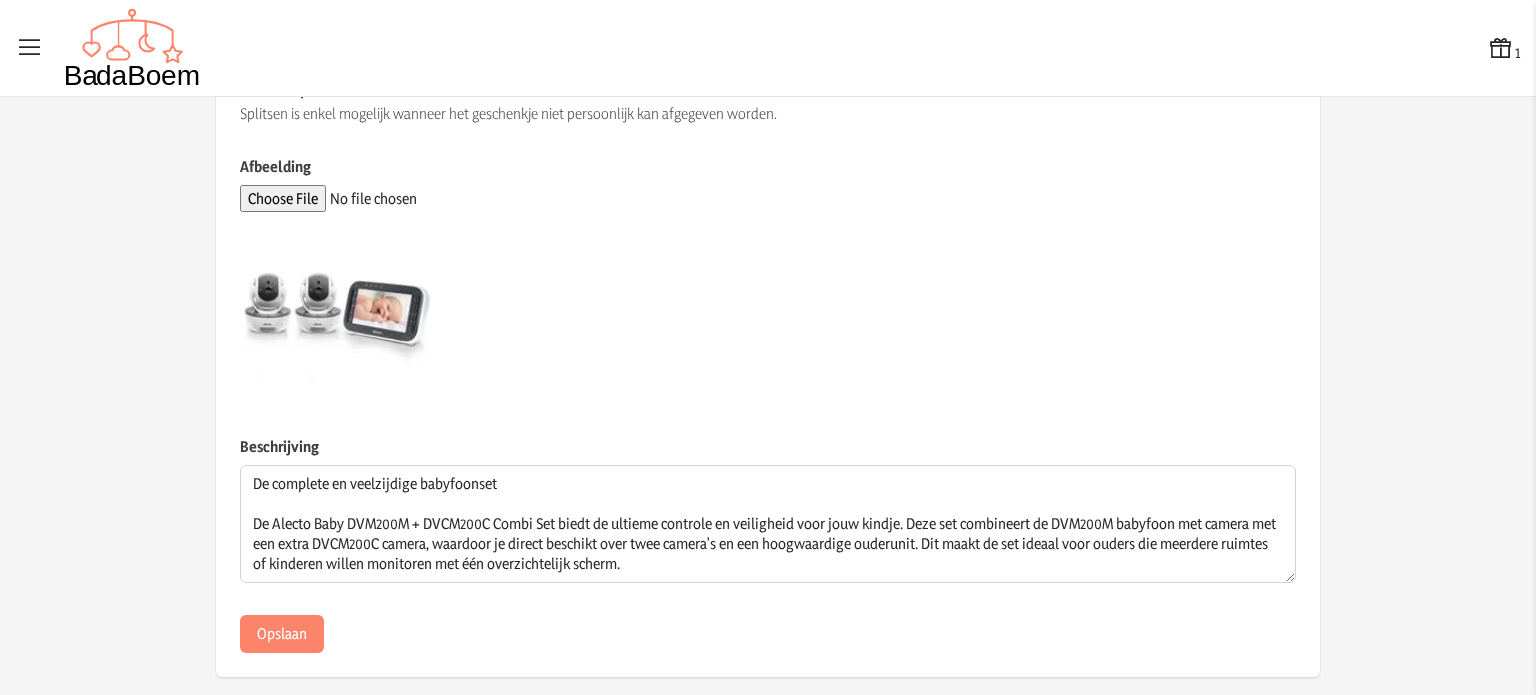 scroll, scrollTop: 563, scrollLeft: 0, axis: vertical 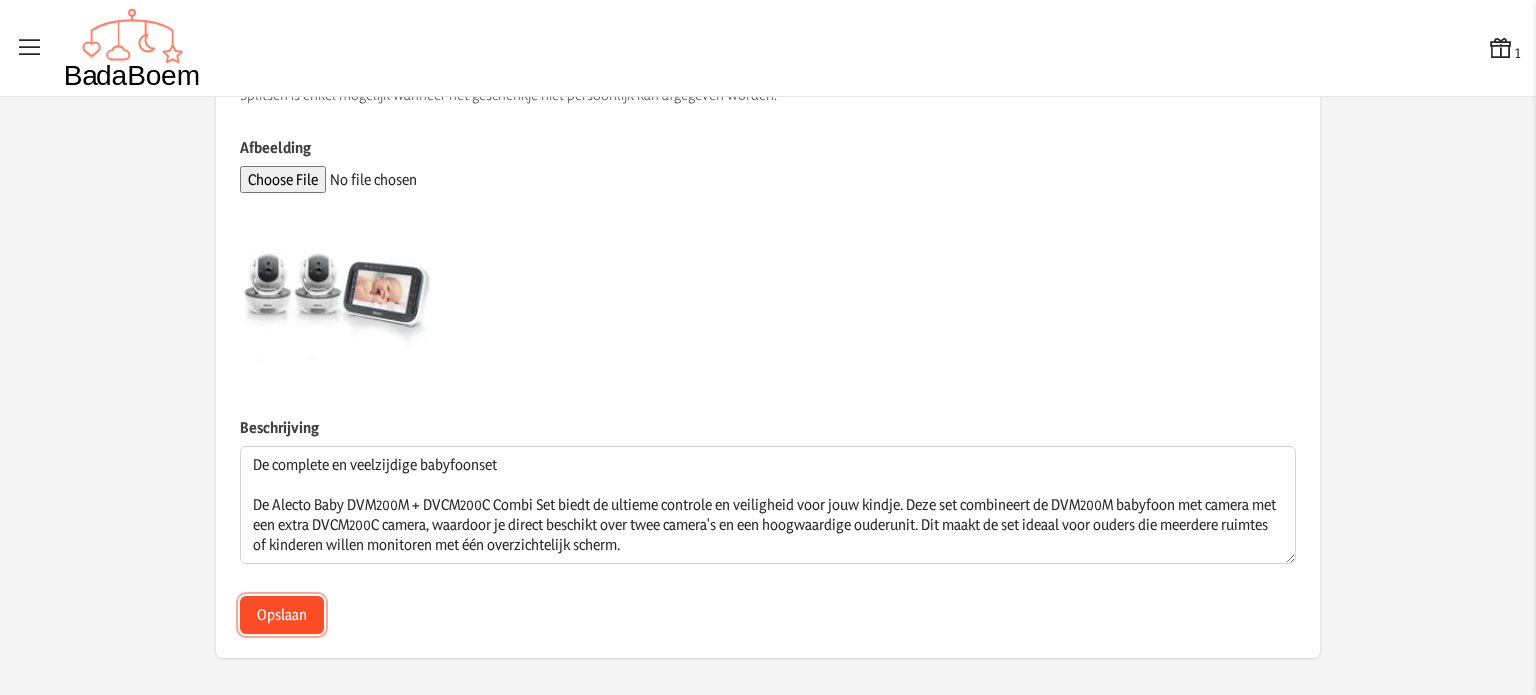 click on "Opslaan" 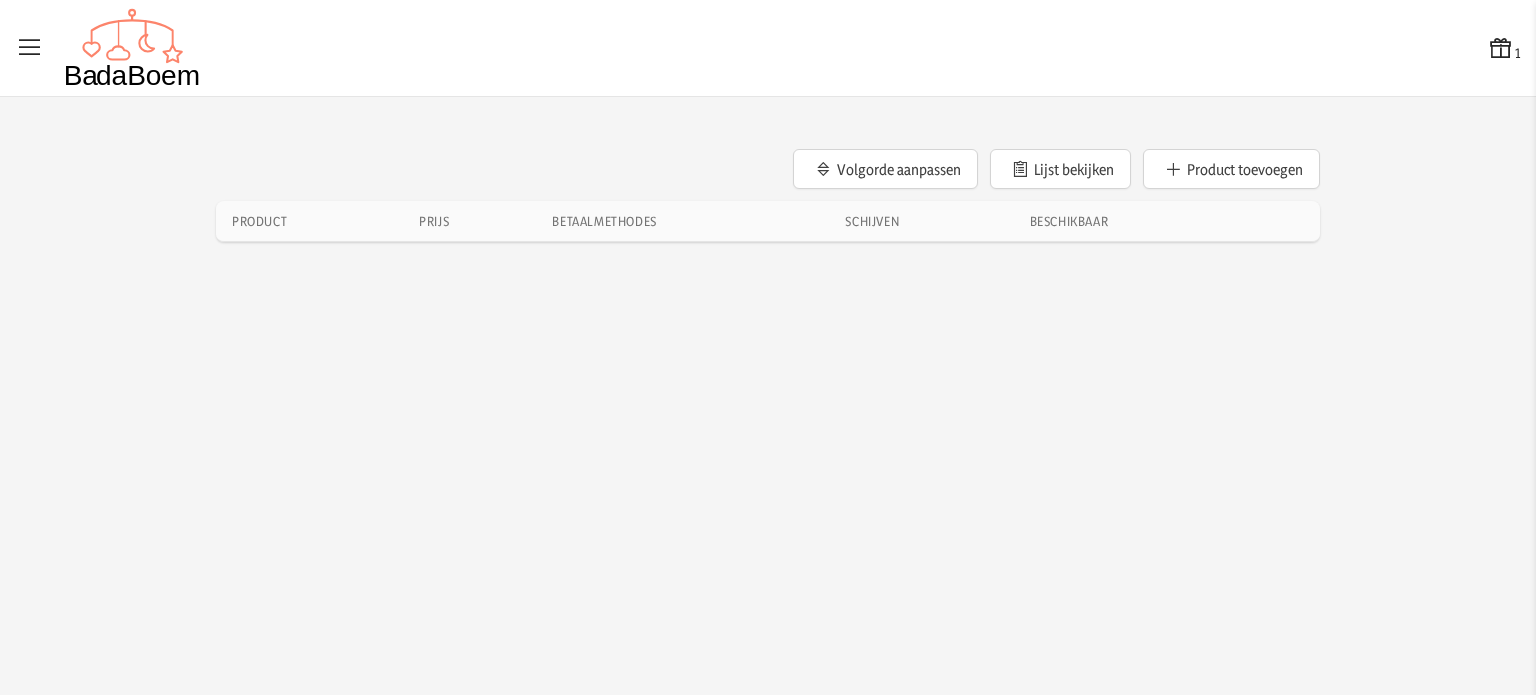 scroll, scrollTop: 0, scrollLeft: 0, axis: both 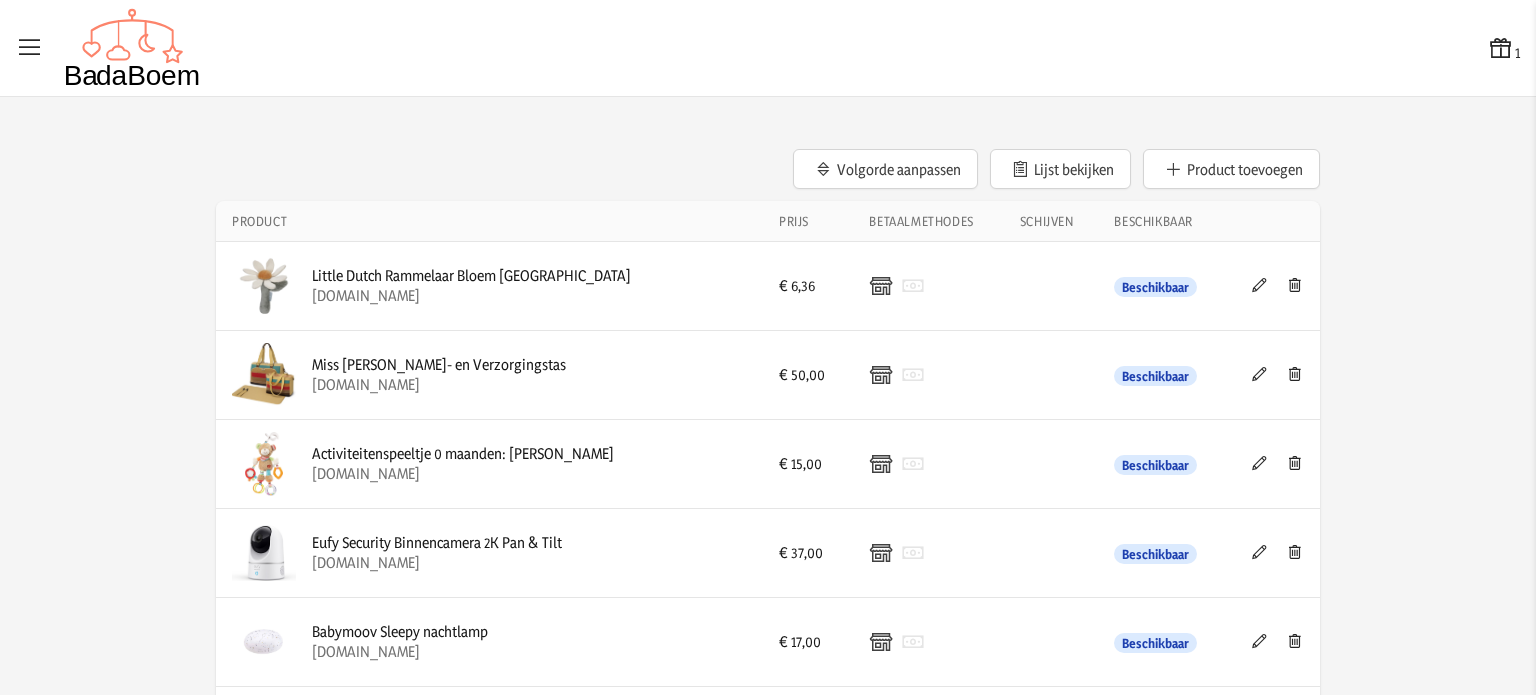 click on "Volgorde aanpassen   Lijst bekijken   Product toevoegen  Product Prijs Betaalmethodes Schijven Beschikbaar Edit  Little Dutch Rammelaar Bloem Little Farm   [DOMAIN_NAME]  € 6,36 Beschikbaar  Miss [PERSON_NAME]- en Verzorgingstas   [DOMAIN_NAME]  € 50,00 Beschikbaar  Activiteitenspeeltje 0 maanden: [PERSON_NAME]   [DOMAIN_NAME]  € 15,00 Beschikbaar  Eufy Security Binnencamera 2K Pan & Tilt   [DOMAIN_NAME]  € 37,00 Beschikbaar  Babymoov Sleepy nachtlamp    [DOMAIN_NAME]  € 17,00 Beschikbaar  Aerosleep hoeslaken 140 x 70            [DOMAIN_NAME]  € 21,90 Beschikbaar  Aerosleep hoeslaken 140 x 70   [DOMAIN_NAME]  € 21,90 Beschikbaar  Aerosleep matrasbeschermer 140 x 70   [DOMAIN_NAME]  € 84,90 Beschikbaar  Alecto  DVM200M + DVM200C Babyfoon met camera en 4.3" kleurenscherm +  Extra camera -26%  1/16 Alecto  DVM200M + DVM200C Babyfoon met camera en 4.3" kleurenscherm + Extra camera   [DOMAIN_NAME]  € 199,00 Beschikbaar" 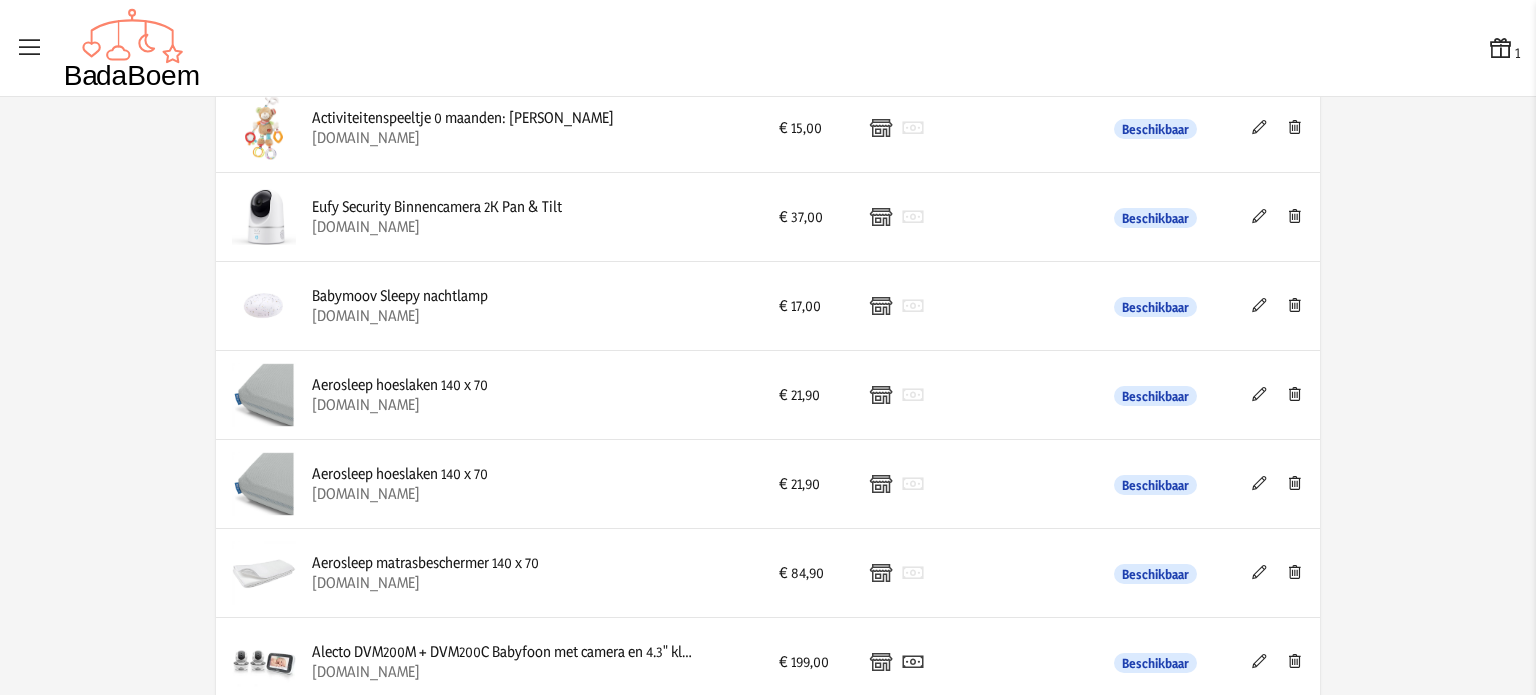 scroll, scrollTop: 353, scrollLeft: 0, axis: vertical 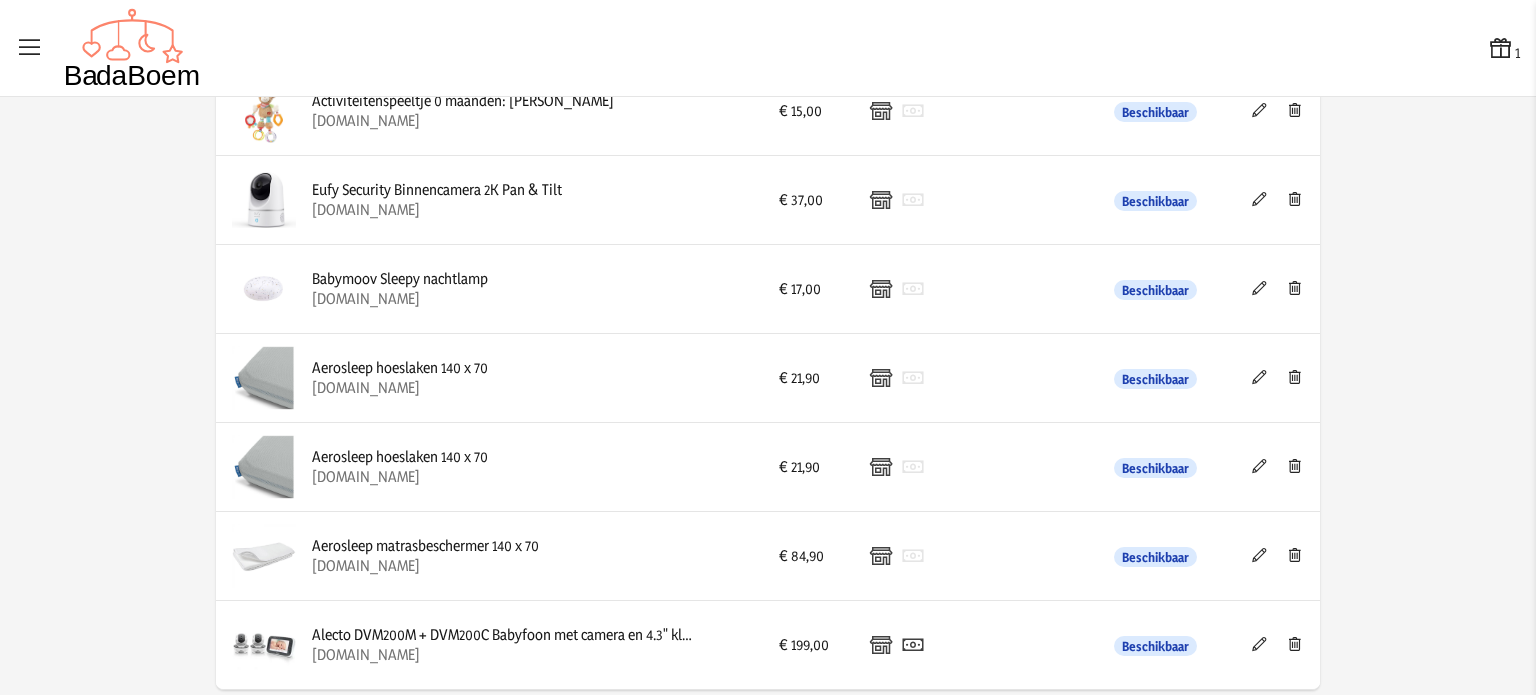 click at bounding box center [913, 645] 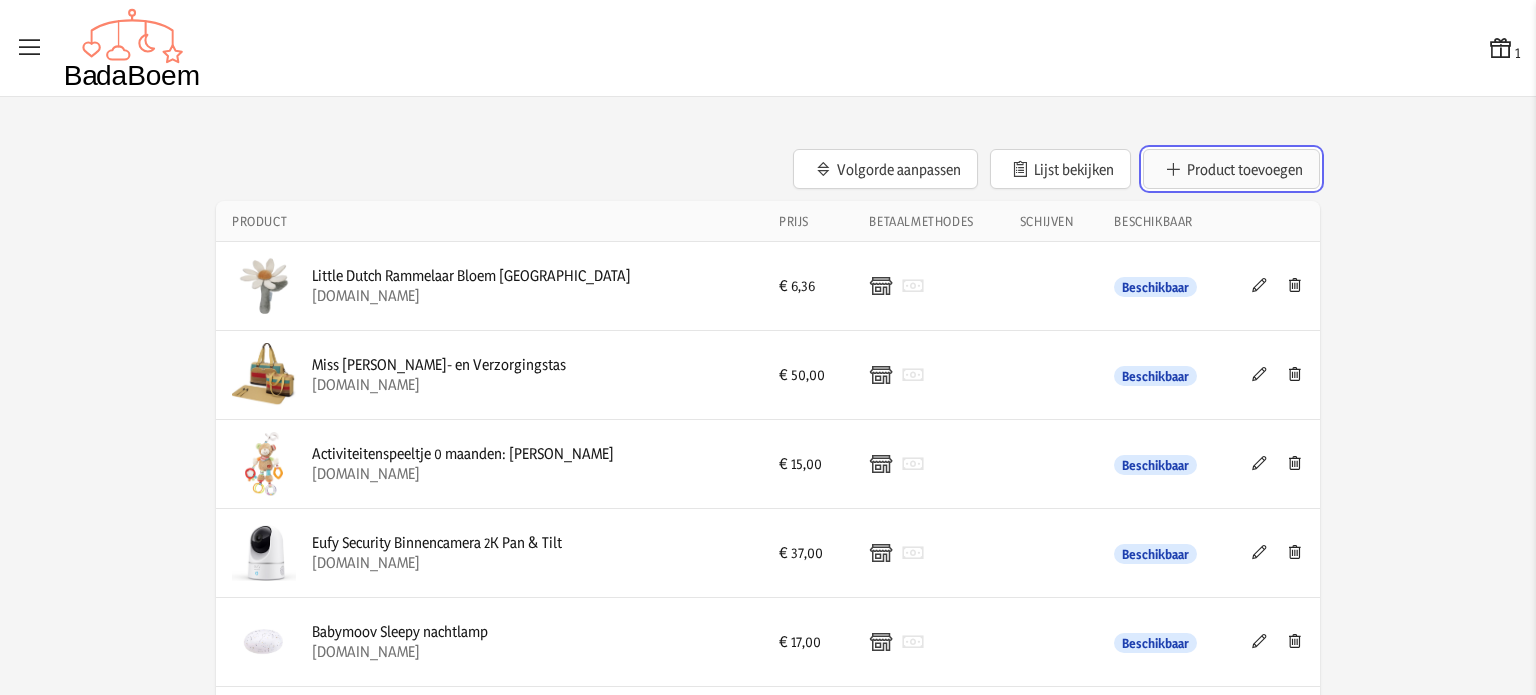 click on "Product toevoegen" 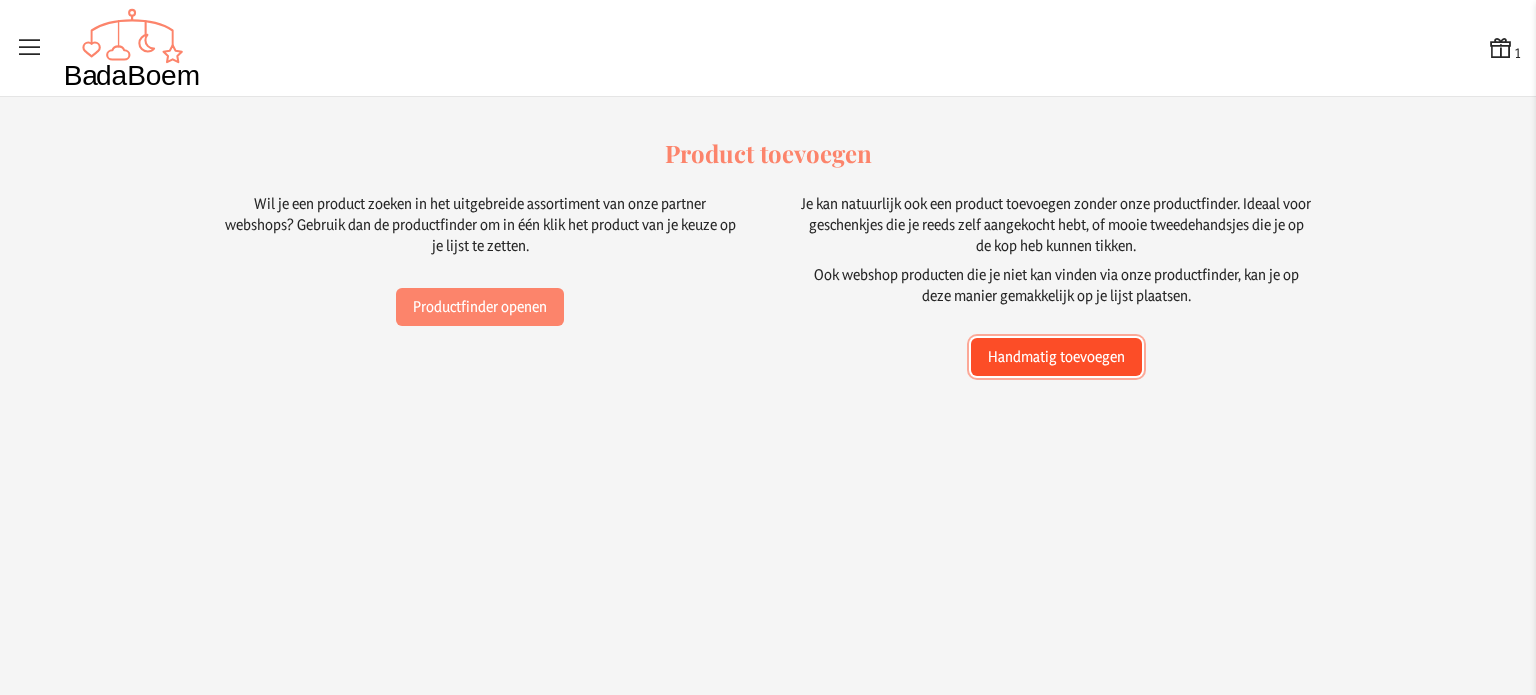 click on "Handmatig toevoegen" 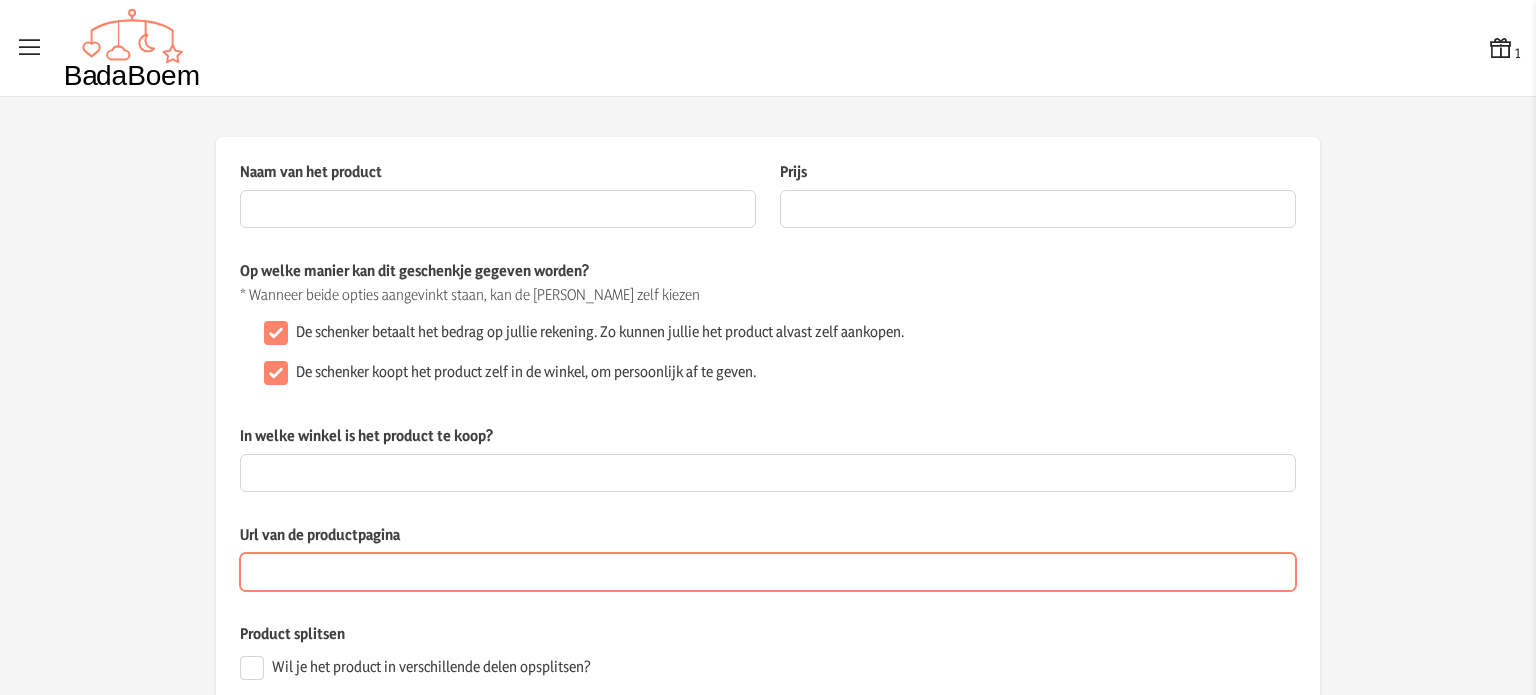 paste on "[URL][DOMAIN_NAME]" 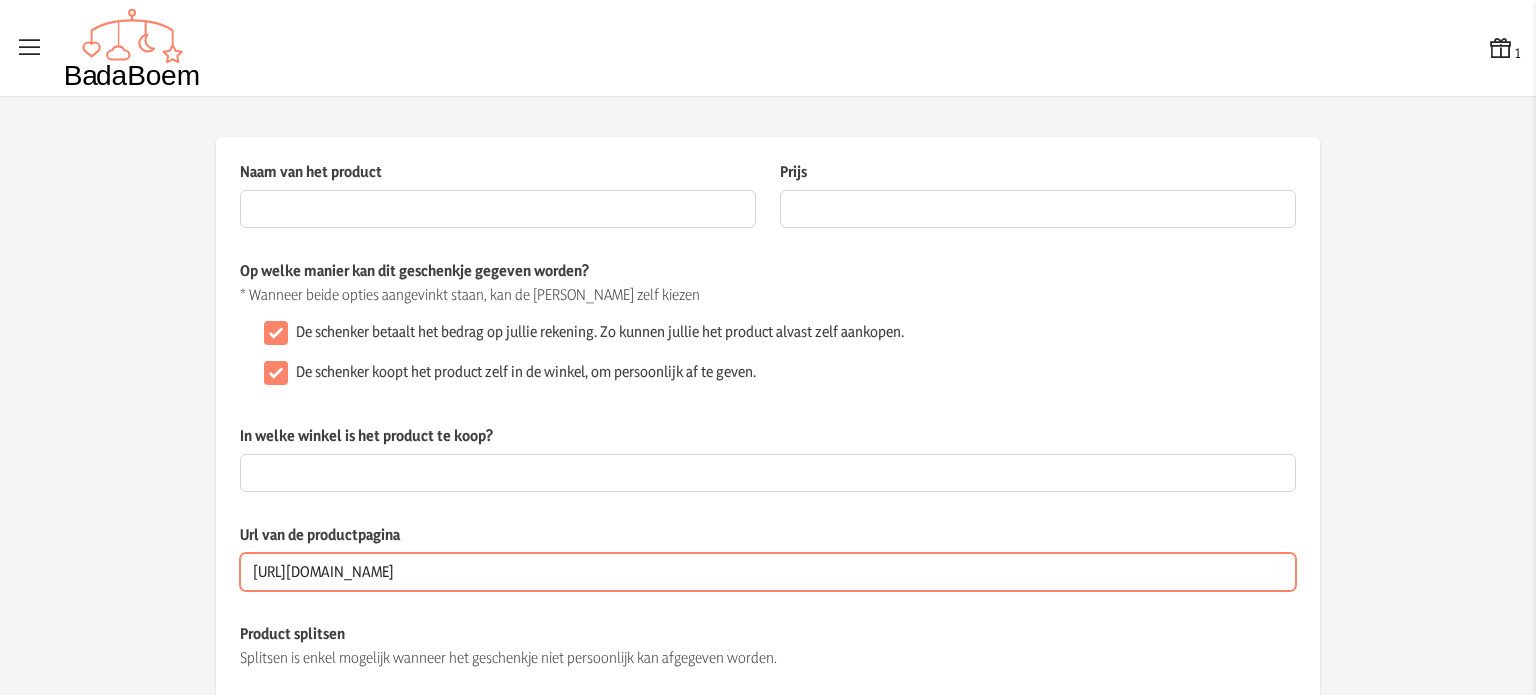 type on "[URL][DOMAIN_NAME]" 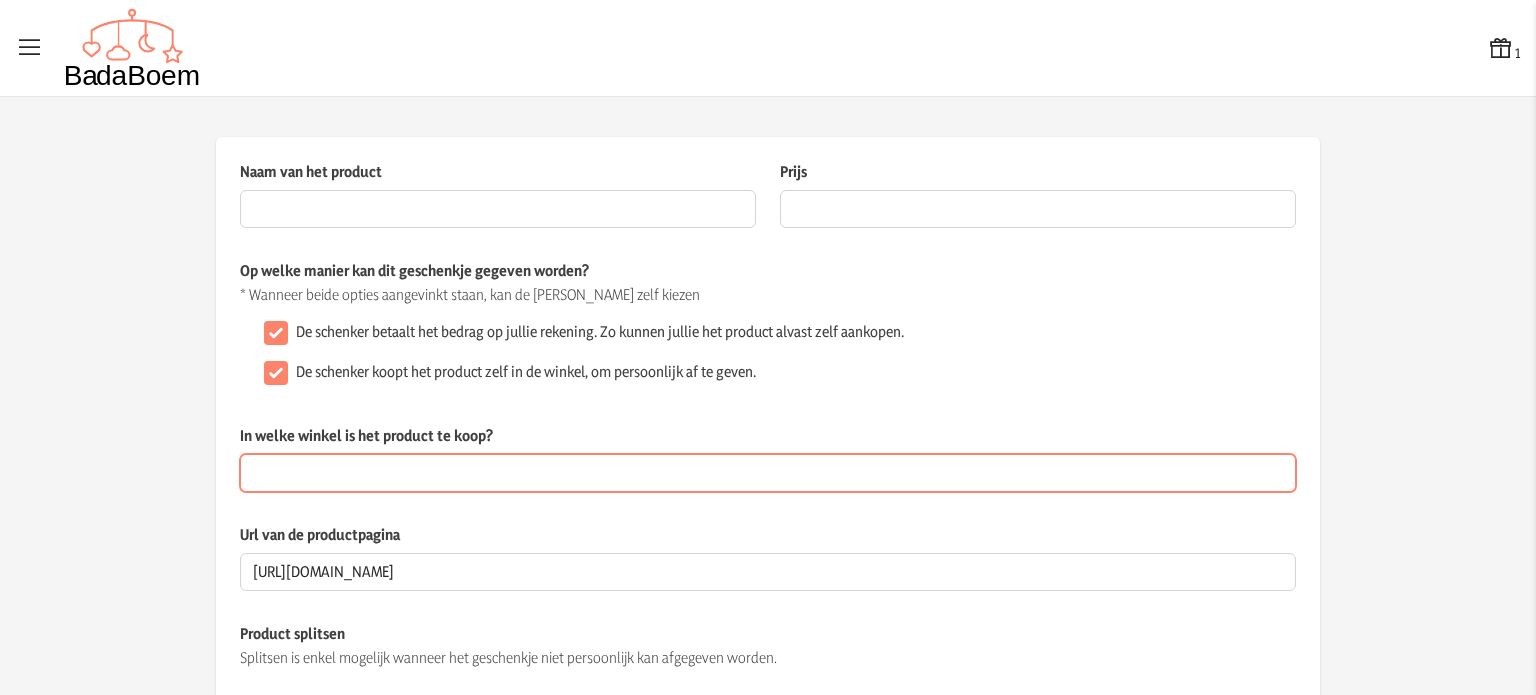 click on "In welke winkel is het product te koop?" at bounding box center (768, 473) 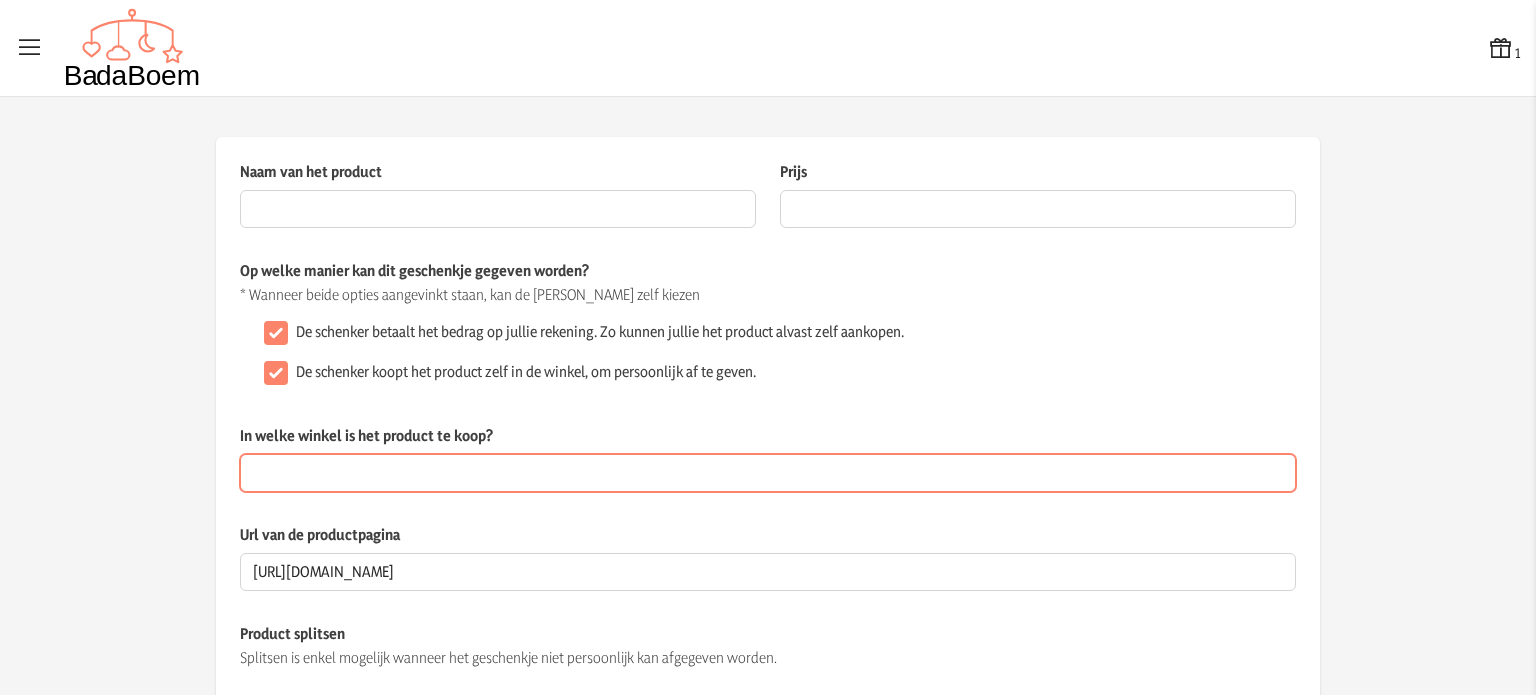 type on "[DOMAIN_NAME]" 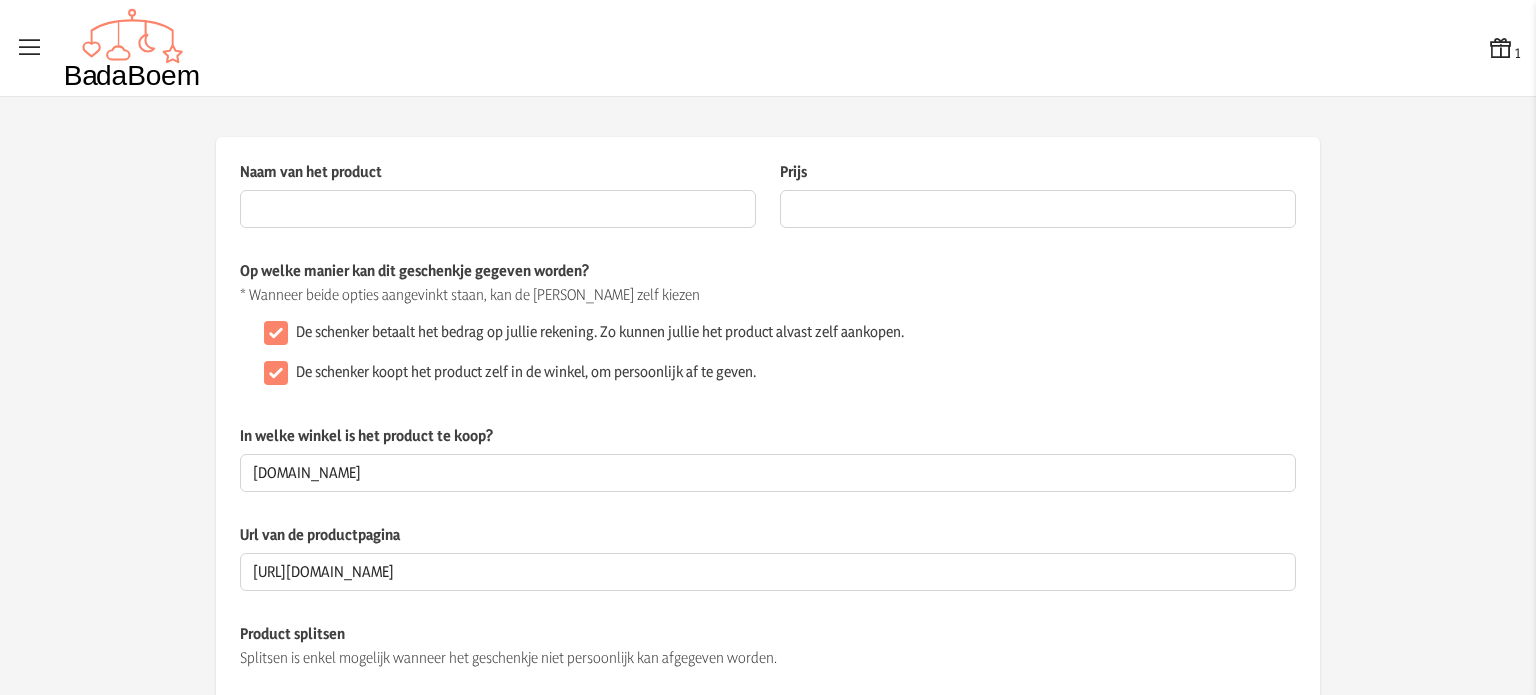 click on "Op welke manier kan dit geschenkje gegeven worden?" 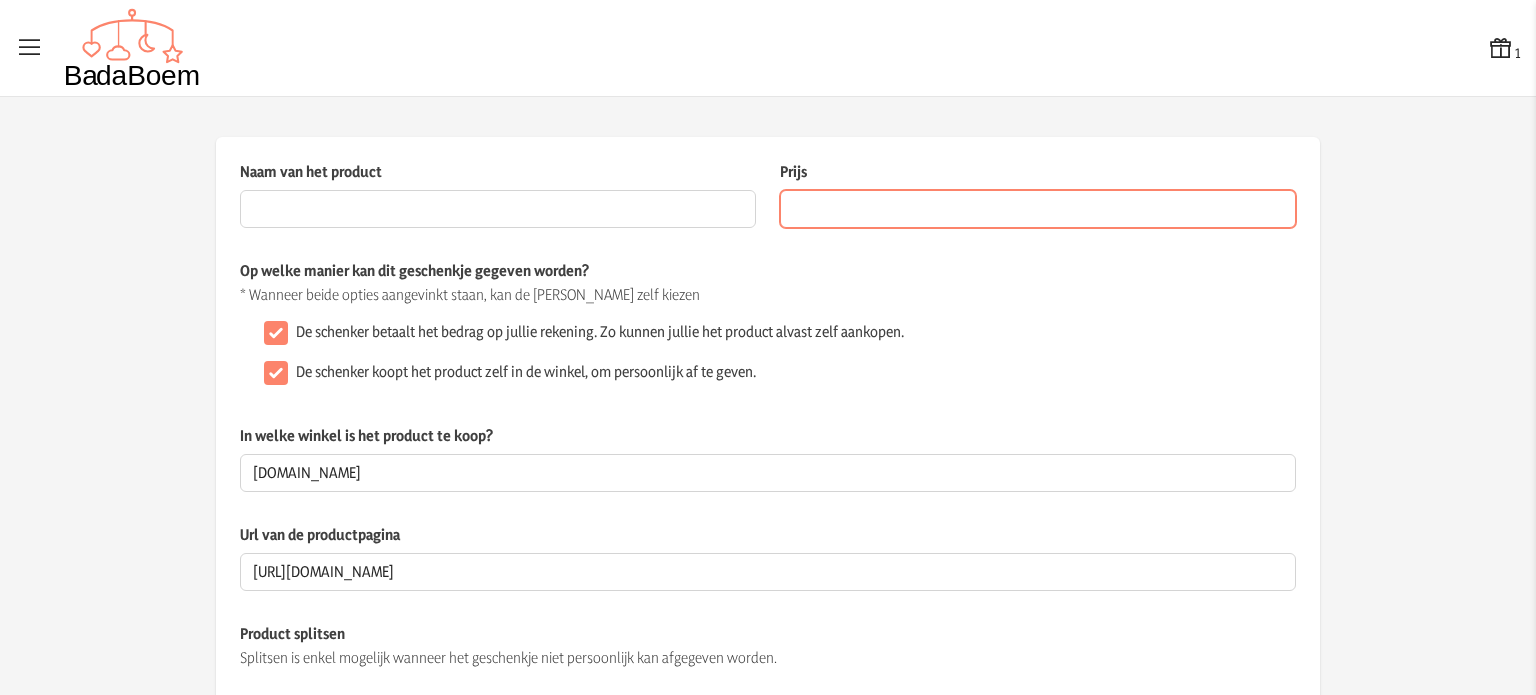 click on "Prijs" at bounding box center (1038, 209) 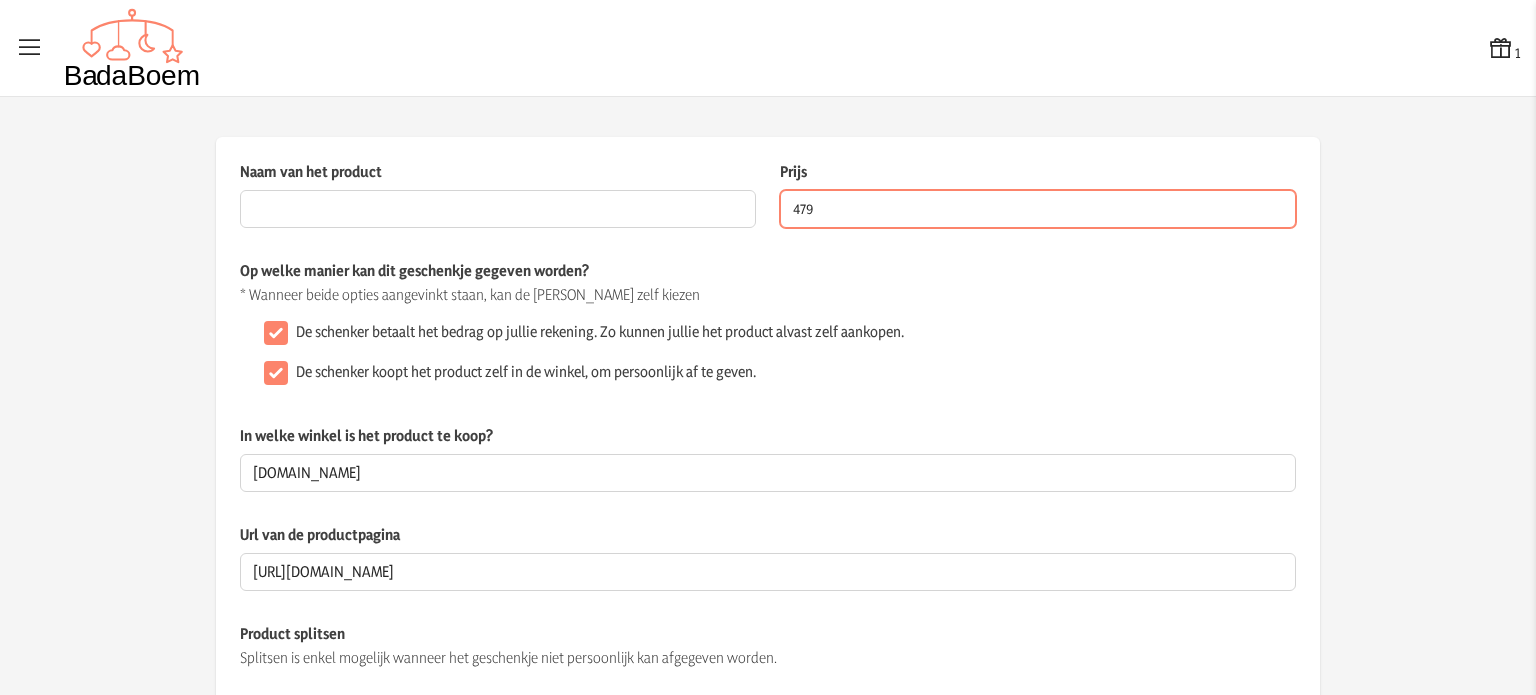 type on "479" 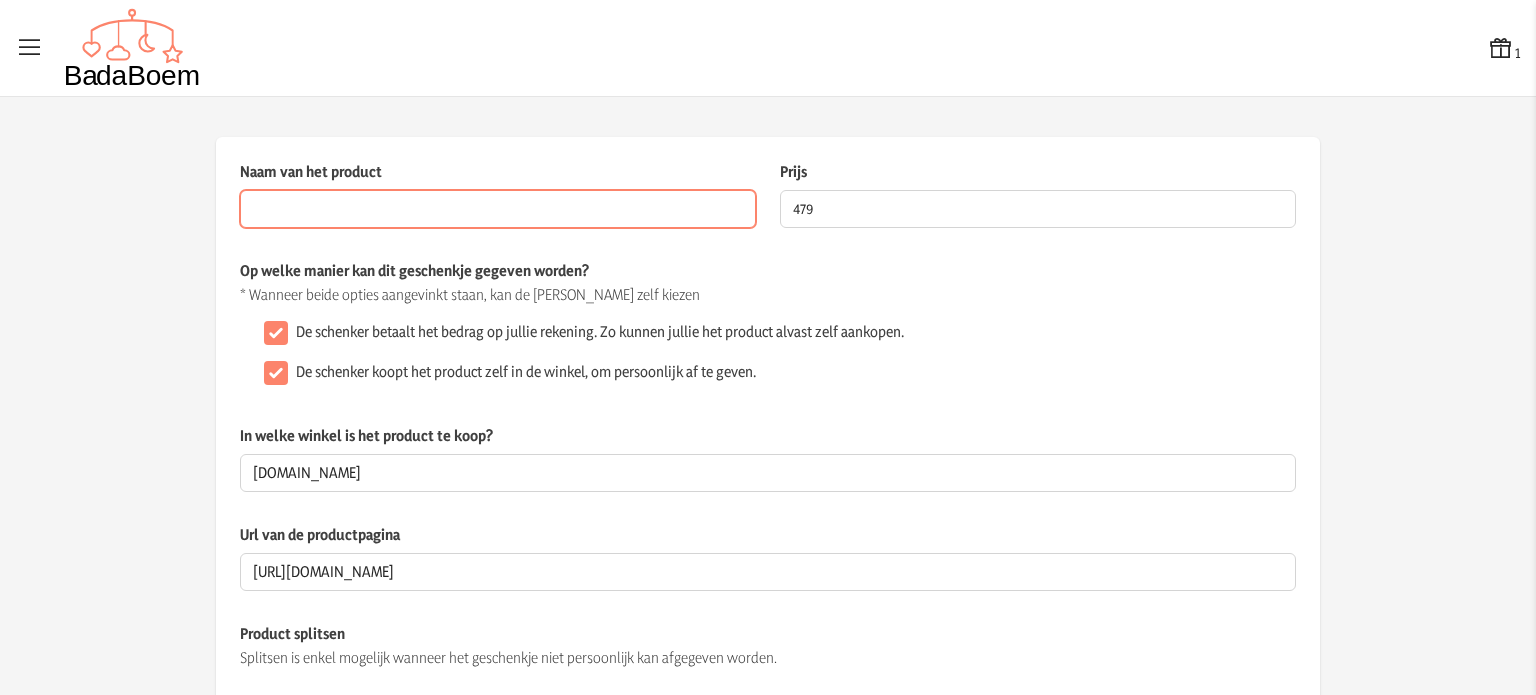 click on "Naam van het product" at bounding box center (498, 209) 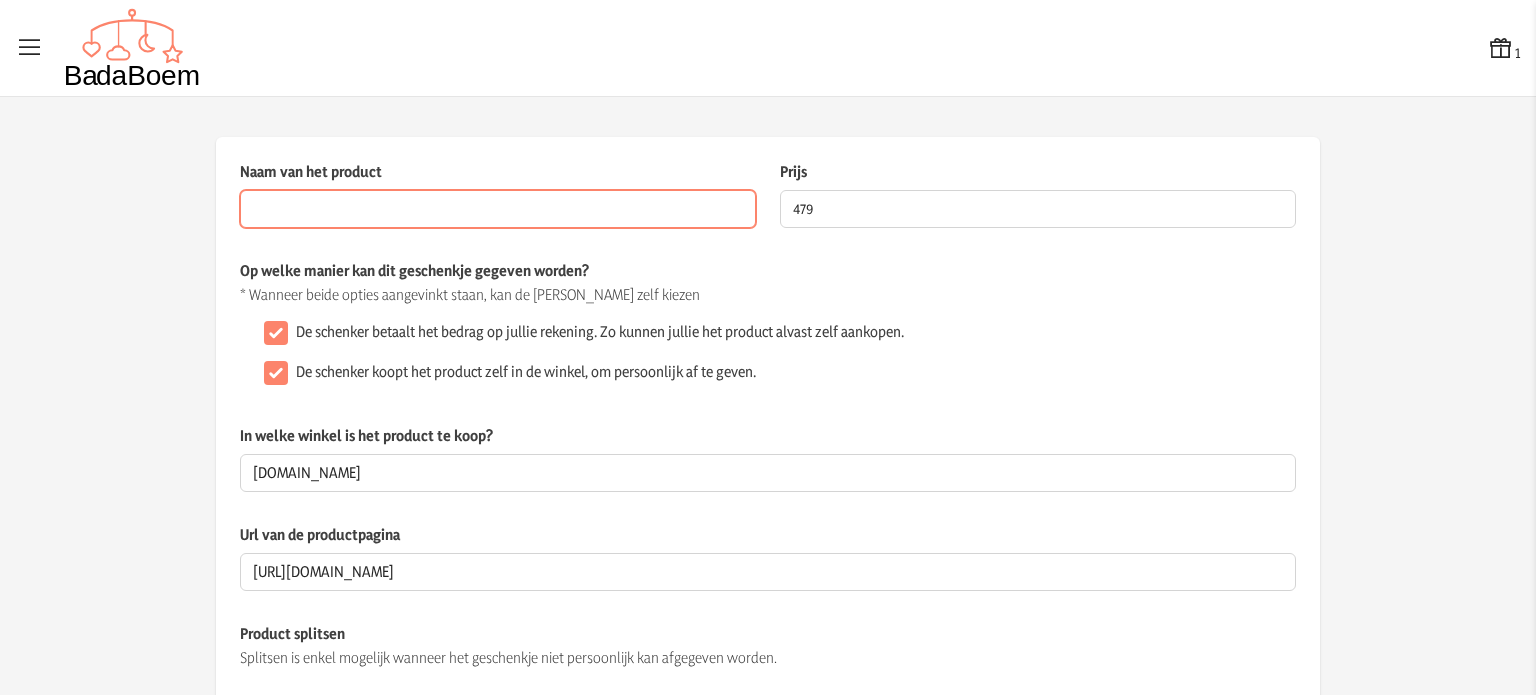 paste on "Bugaboo Butterfly 2 - Buggy - Deep Indigo" 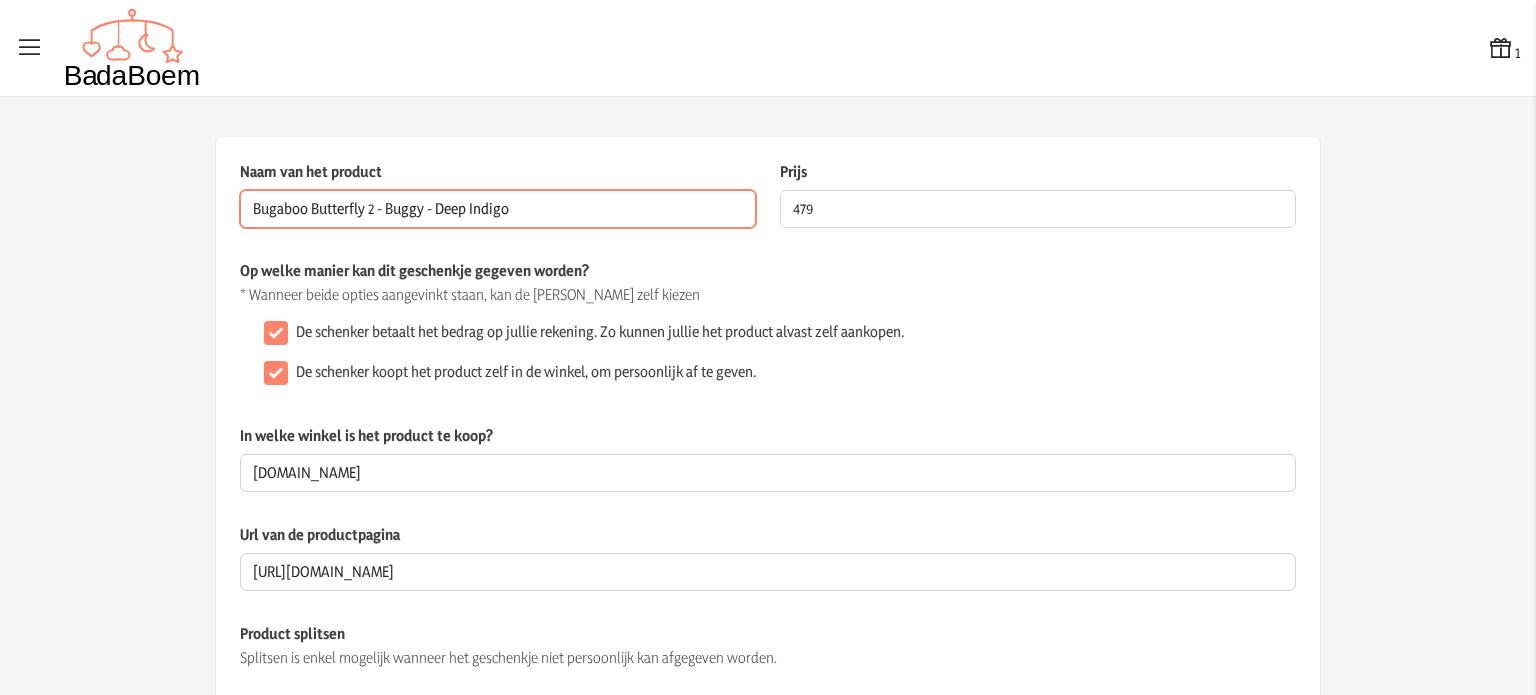 type on "Bugaboo Butterfly 2 - Buggy - Deep Indigo" 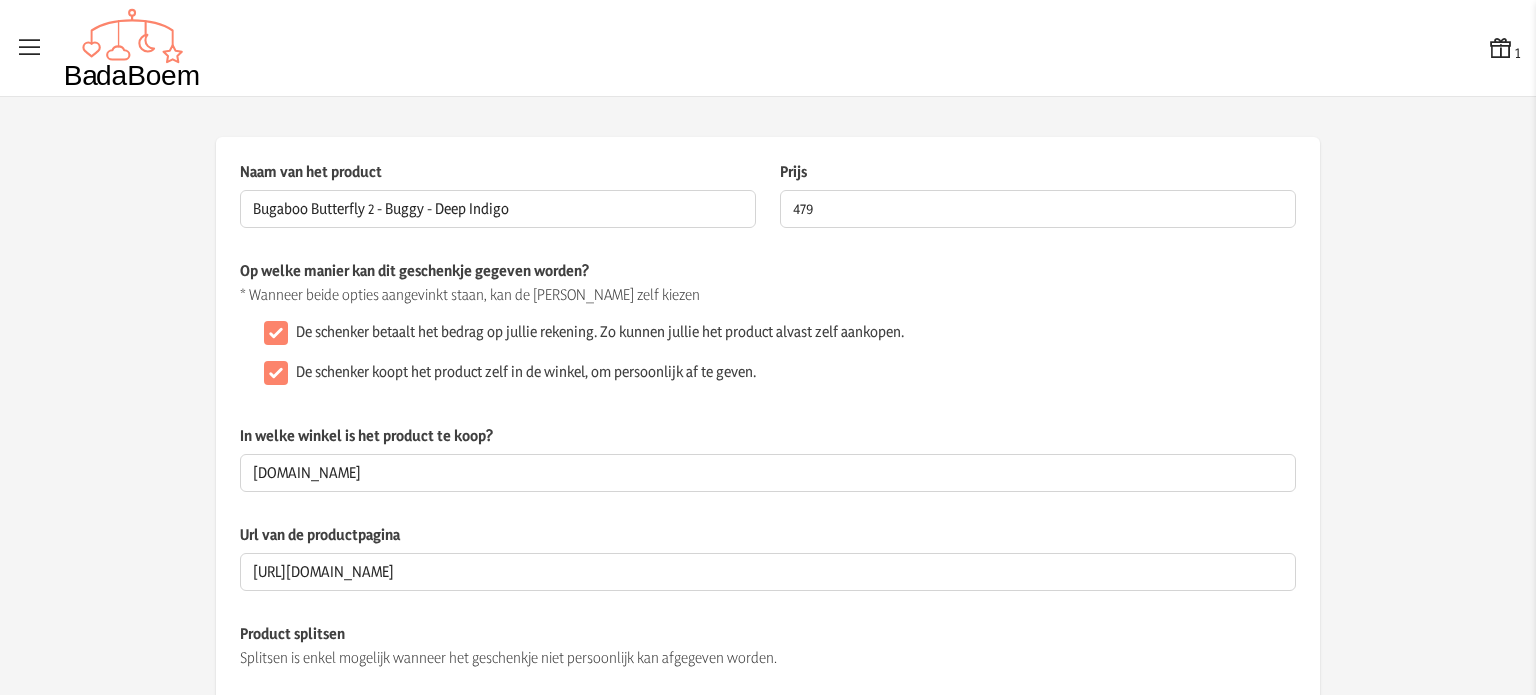 click on "De schenker betaalt het bedrag op jullie rekening. Zo kunnen jullie het product alvast zelf aankopen." 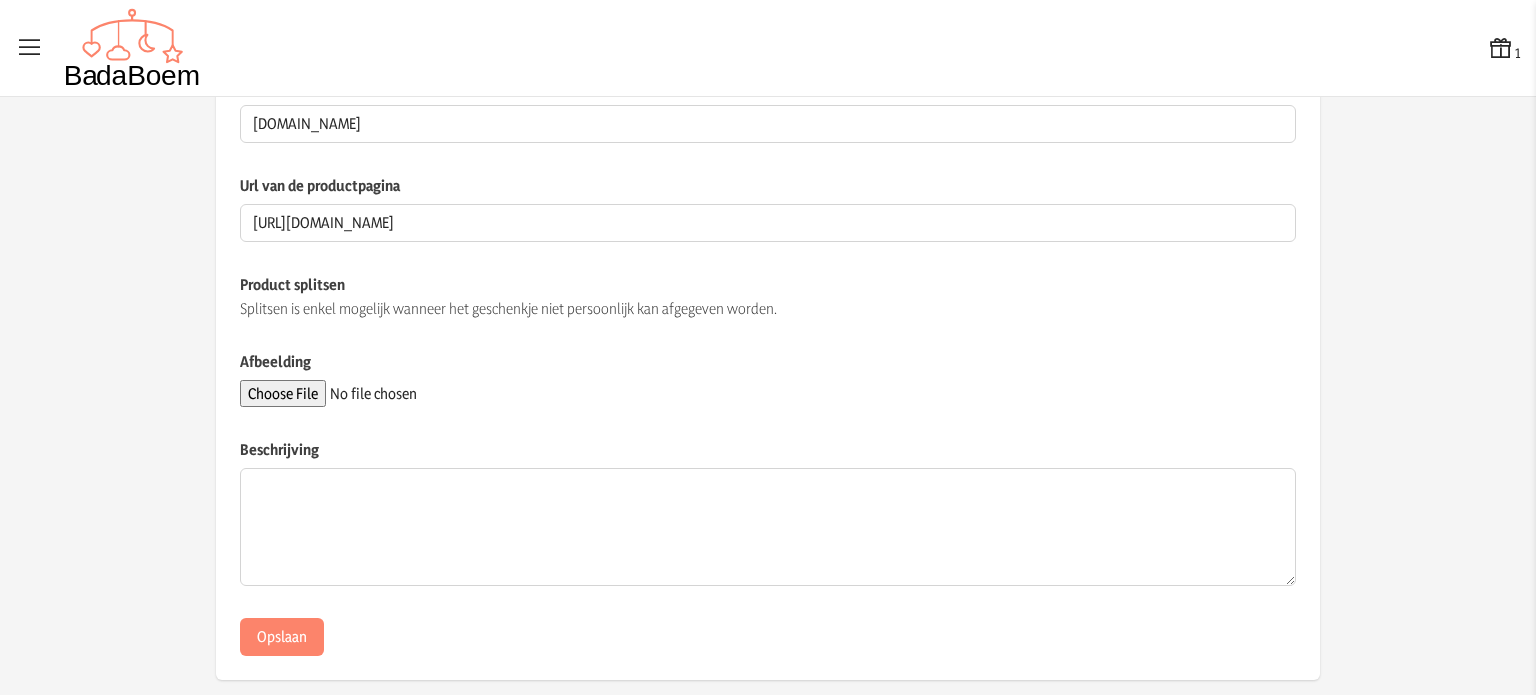 scroll, scrollTop: 371, scrollLeft: 0, axis: vertical 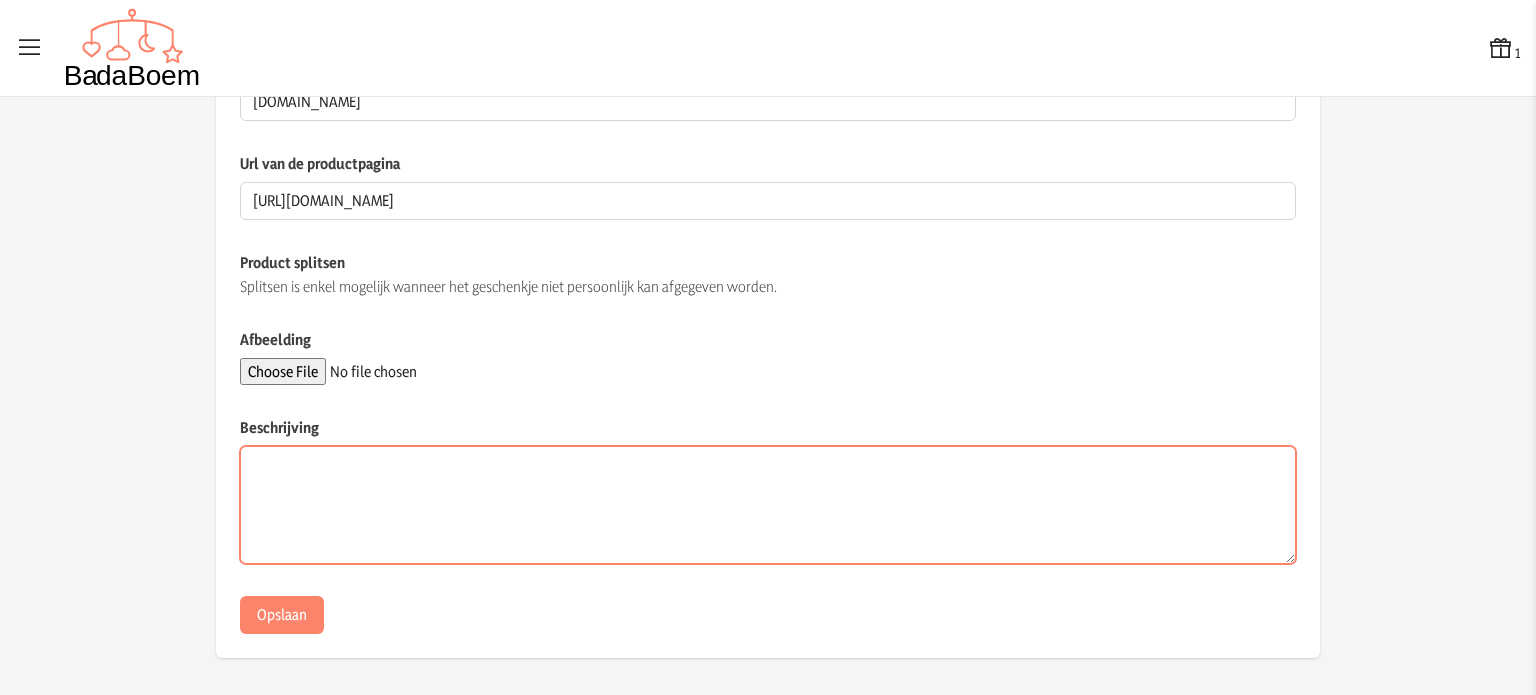 click on "Beschrijving" at bounding box center [768, 505] 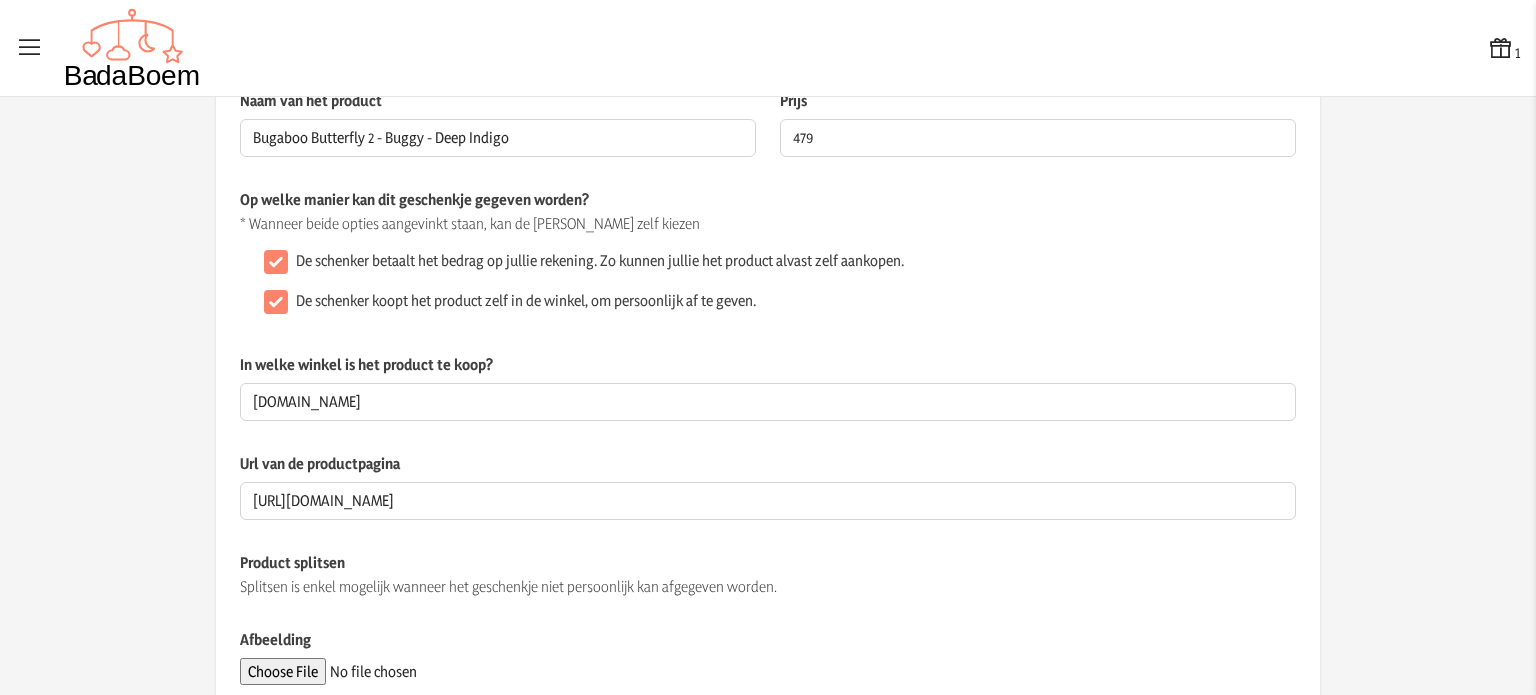 scroll, scrollTop: 0, scrollLeft: 0, axis: both 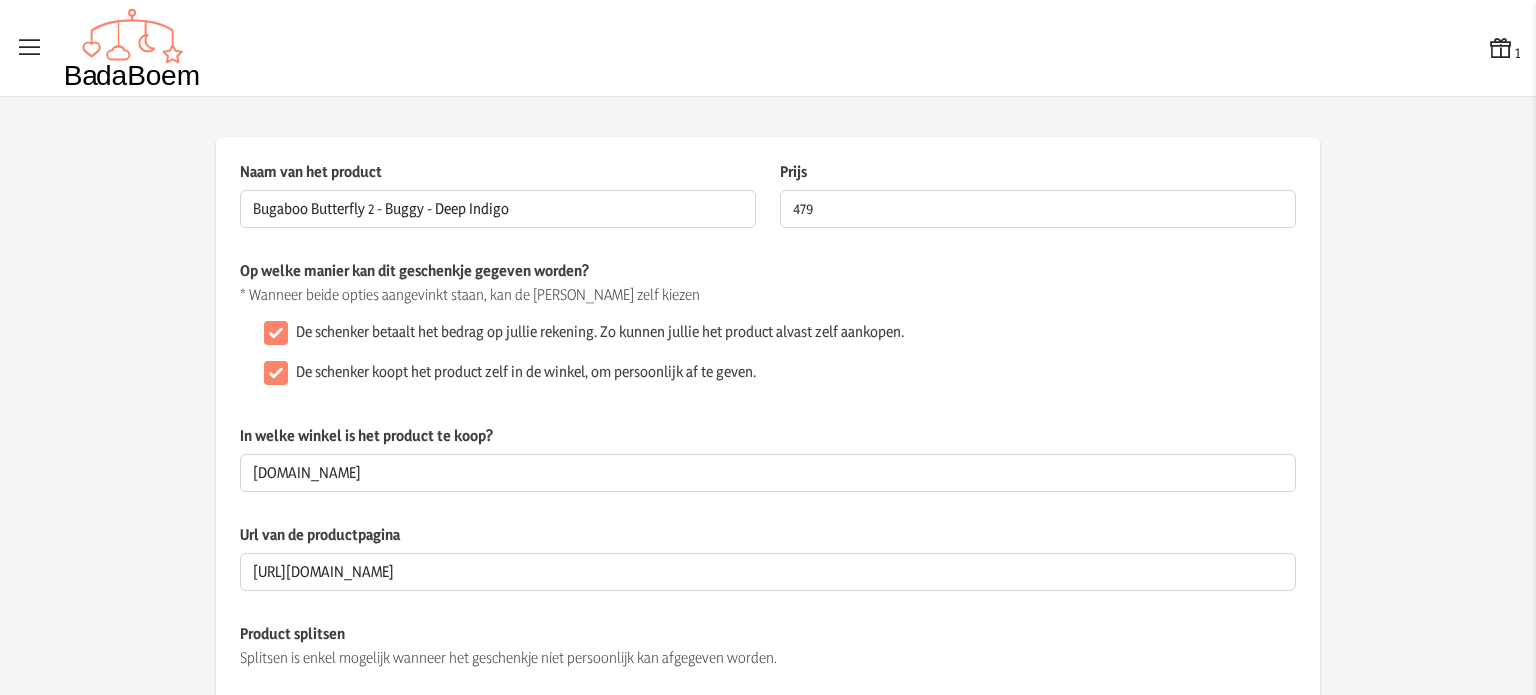 click on "Op welke manier kan dit geschenkje gegeven worden? * Wanneer beide opties aangevinkt staan, kan de schenker zelf kiezen  De schenker betaalt het bedrag op jullie rekening. Zo kunnen jullie het product alvast zelf aankopen.   De schenker koopt het product zelf in de winkel, om persoonlijk af te geven." 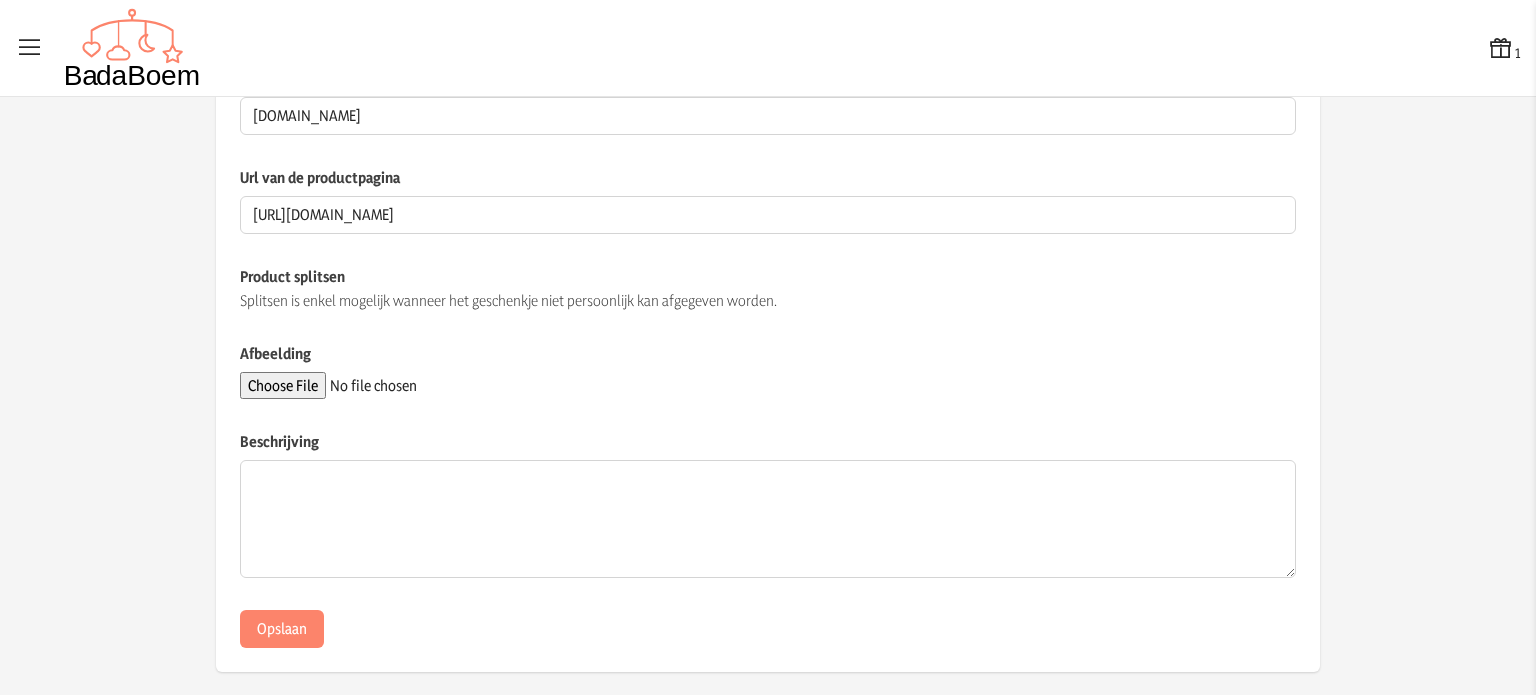 scroll, scrollTop: 371, scrollLeft: 0, axis: vertical 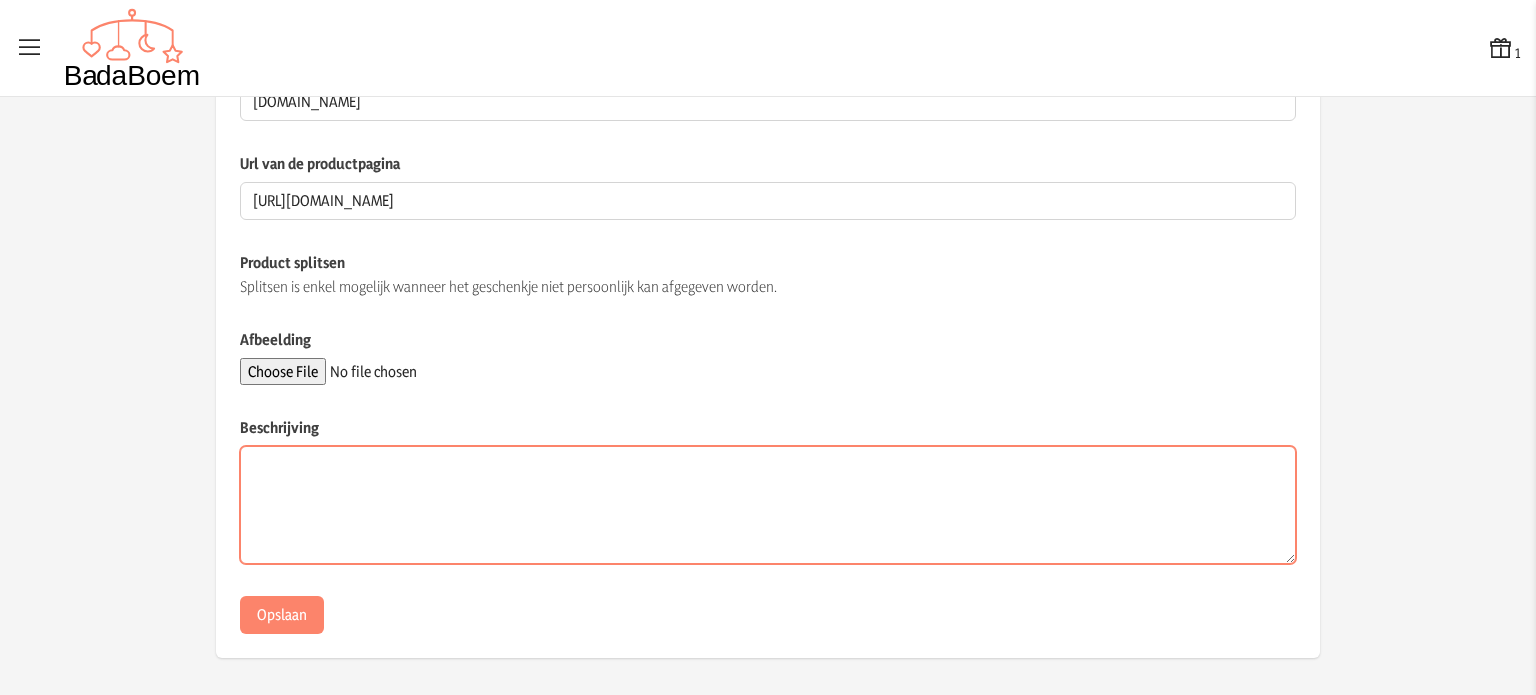 paste on "De Bugaboo Butterfly 2 - Buggy - Deep Indigo combineert functionaliteit en stijl in een elegant donkerblauw design. Dankzij het ultracompacte formaat, het comfortabele zitje en de moeiteloze bediening is deze buggy ideaal voor drukke dagen, stedentrips en verre reizen. Lichtgewicht en intuïtief – de perfecte keuze voor moderne ouders." 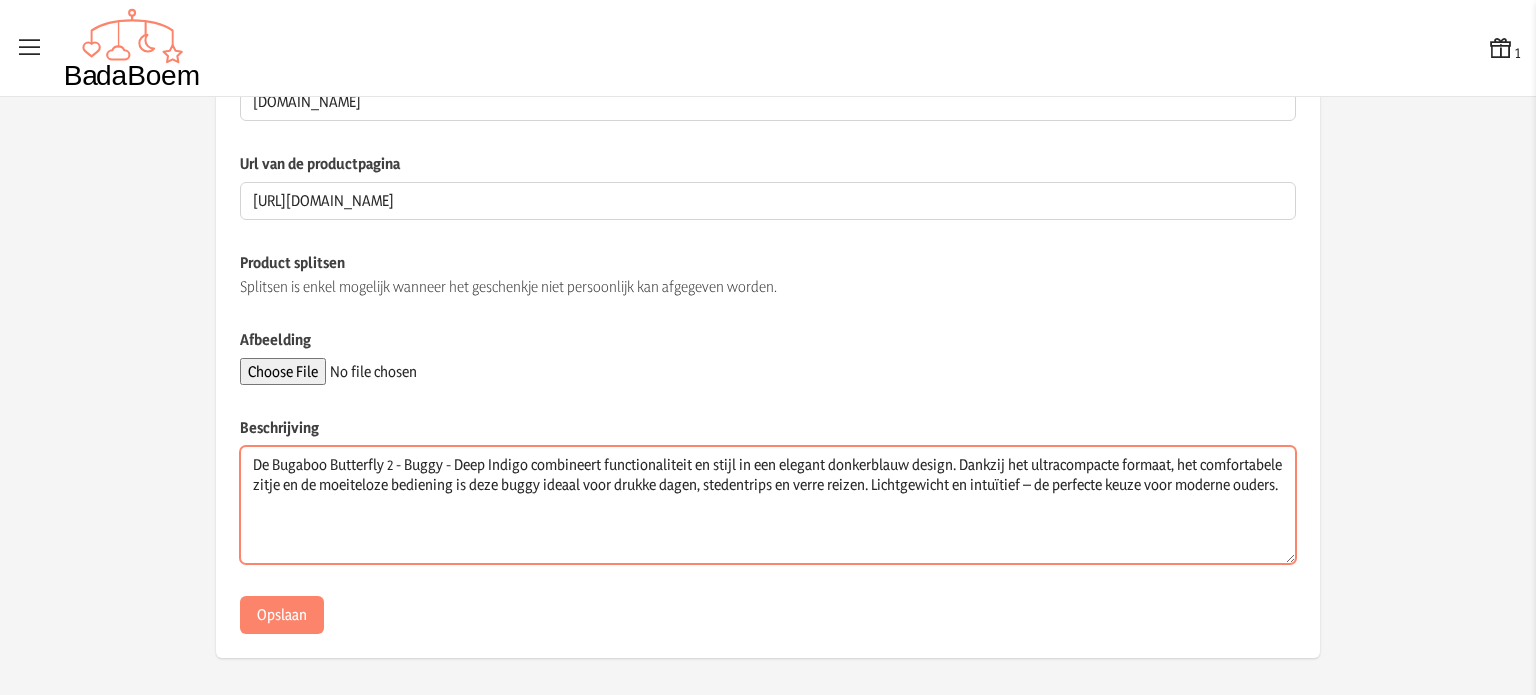 click on "De Bugaboo Butterfly 2 - Buggy - Deep Indigo combineert functionaliteit en stijl in een elegant donkerblauw design. Dankzij het ultracompacte formaat, het comfortabele zitje en de moeiteloze bediening is deze buggy ideaal voor drukke dagen, stedentrips en verre reizen. Lichtgewicht en intuïtief – de perfecte keuze voor moderne ouders." at bounding box center [768, 505] 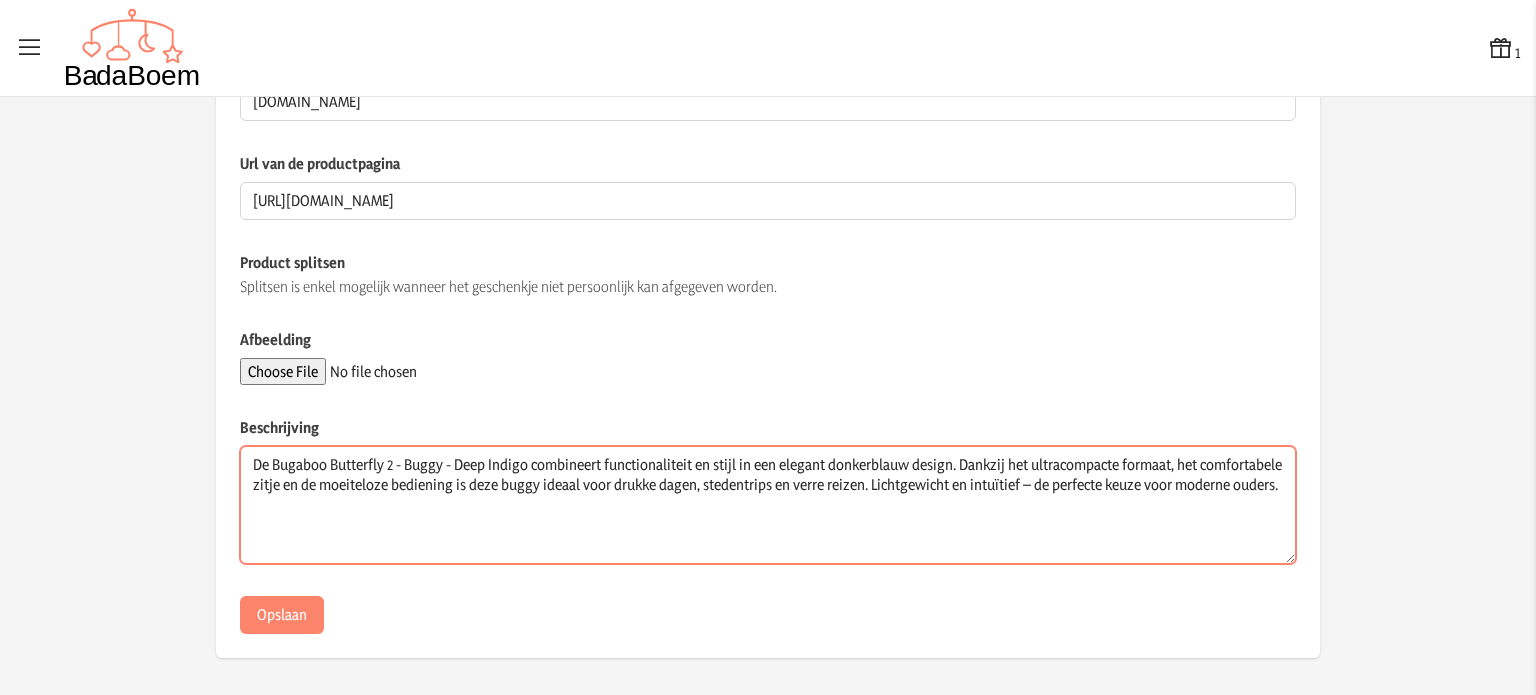 type on "De Bugaboo Butterfly 2 - Buggy - Deep Indigo combineert functionaliteit en stijl in een elegant donkerblauw design. Dankzij het ultracompacte formaat, het comfortabele zitje en de moeiteloze bediening is deze buggy ideaal voor drukke dagen, stedentrips en verre reizen. Lichtgewicht en intuïtief – de perfecte keuze voor moderne ouders." 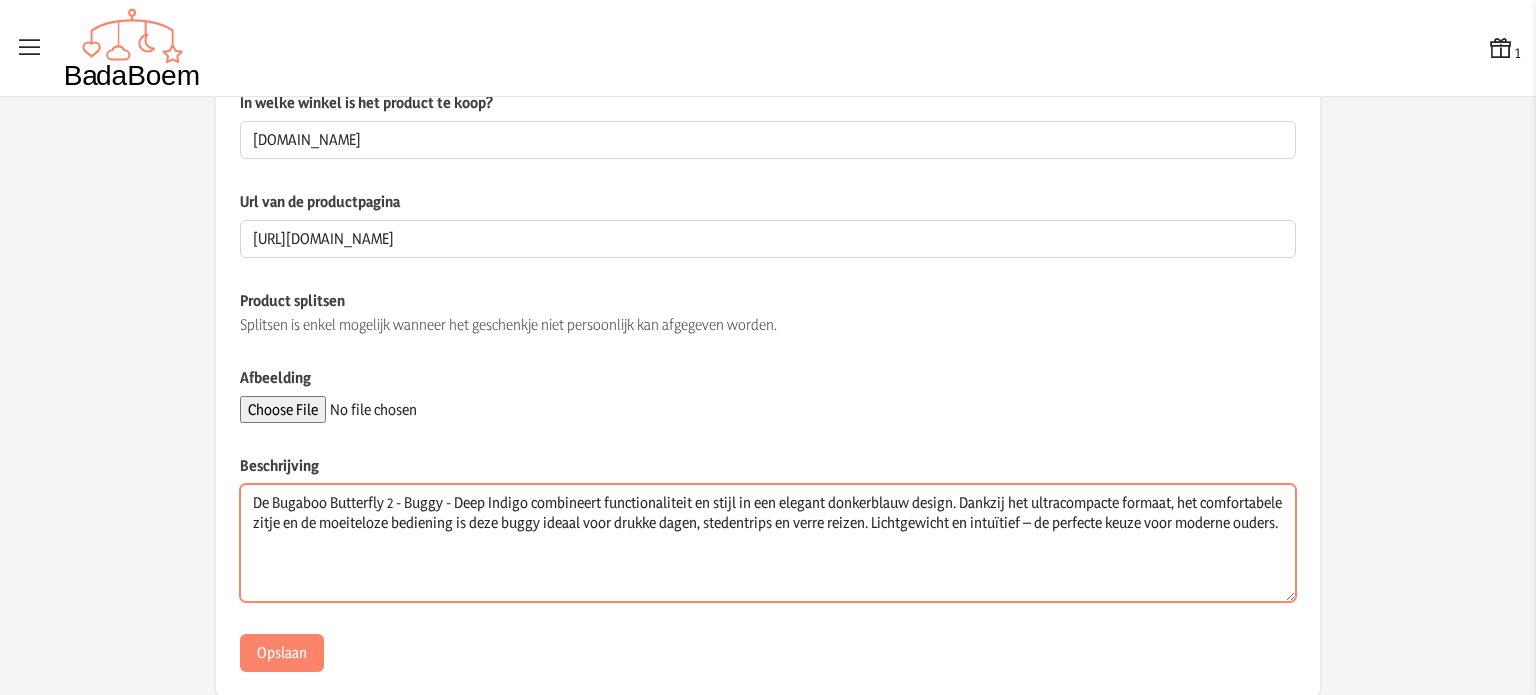 scroll, scrollTop: 371, scrollLeft: 0, axis: vertical 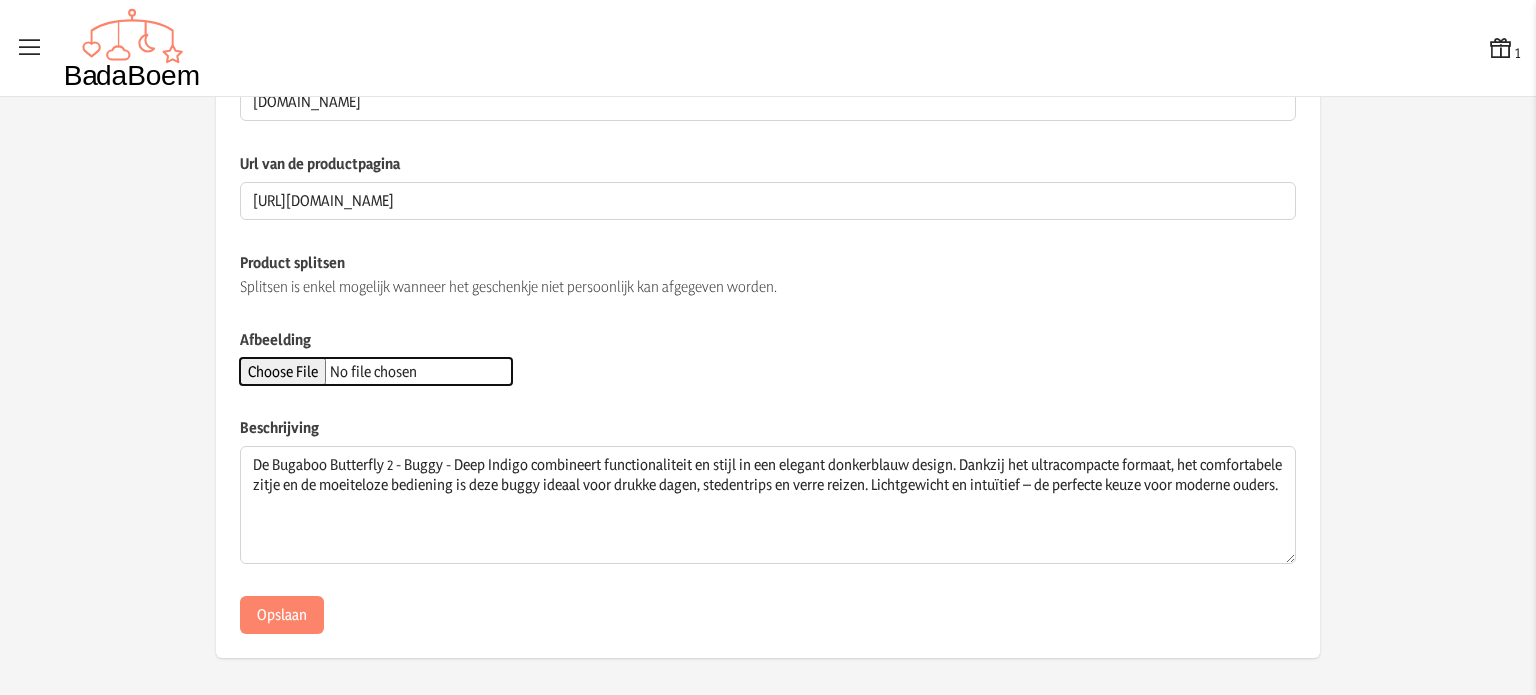 click on "Afbeelding" at bounding box center [376, 371] 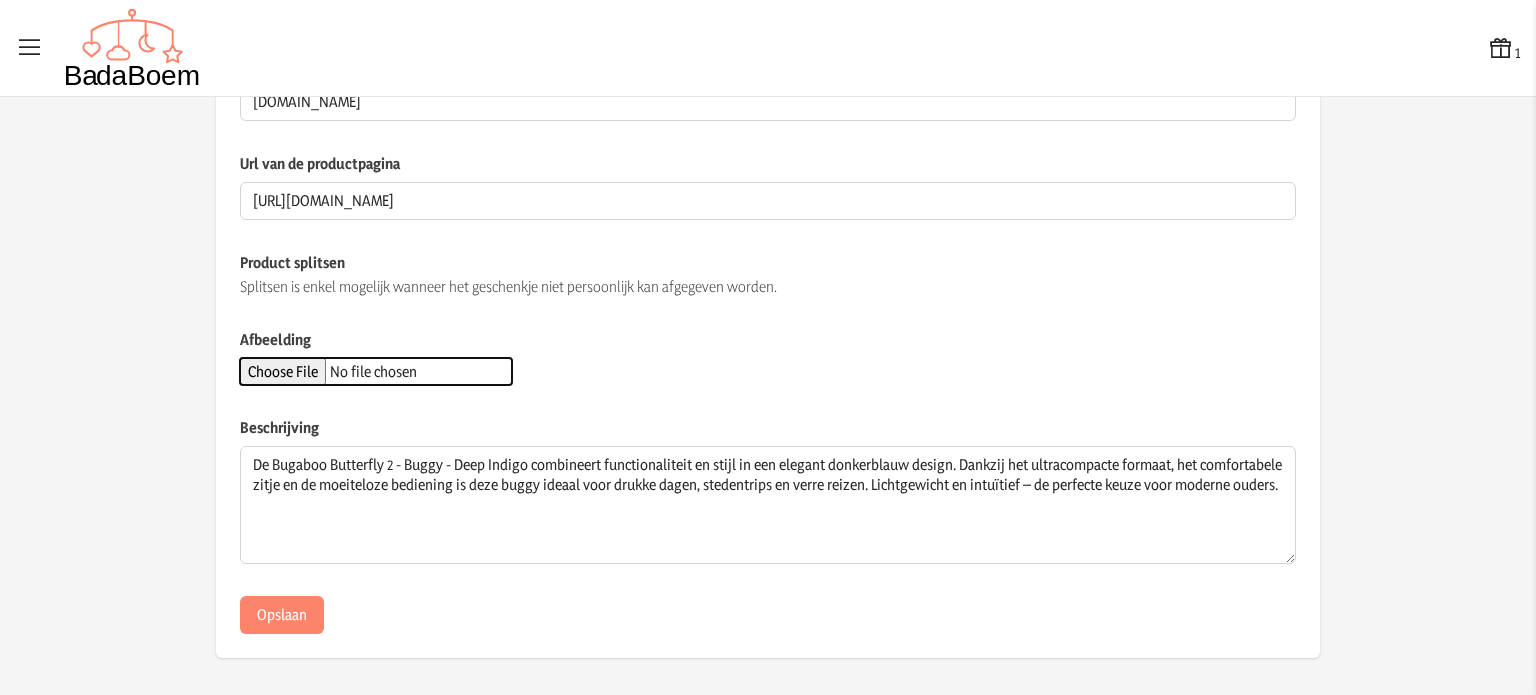 type on "C:\fakepath\Bugaboo_Butterfly_2_Buggy___Deep_Indigo_Black_8717447287308_4_b060.jpg" 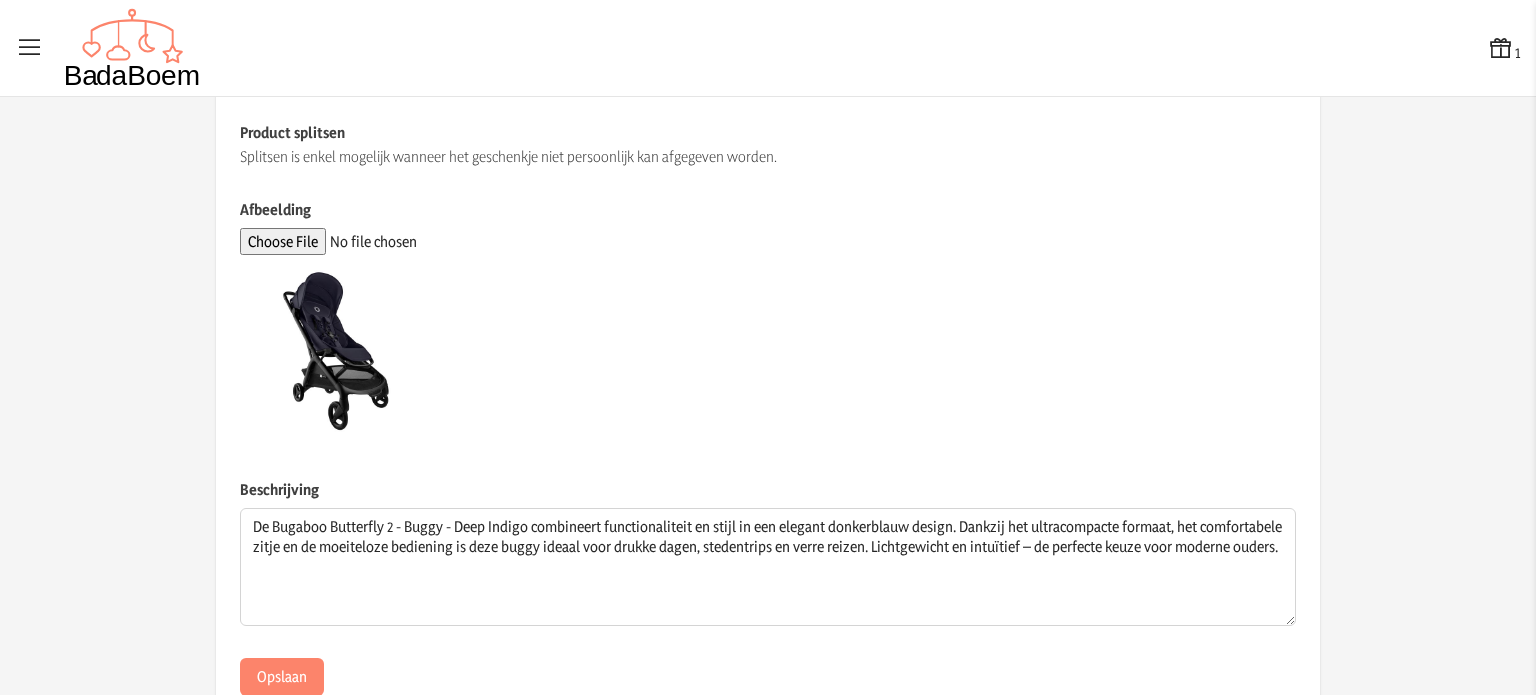 scroll, scrollTop: 563, scrollLeft: 0, axis: vertical 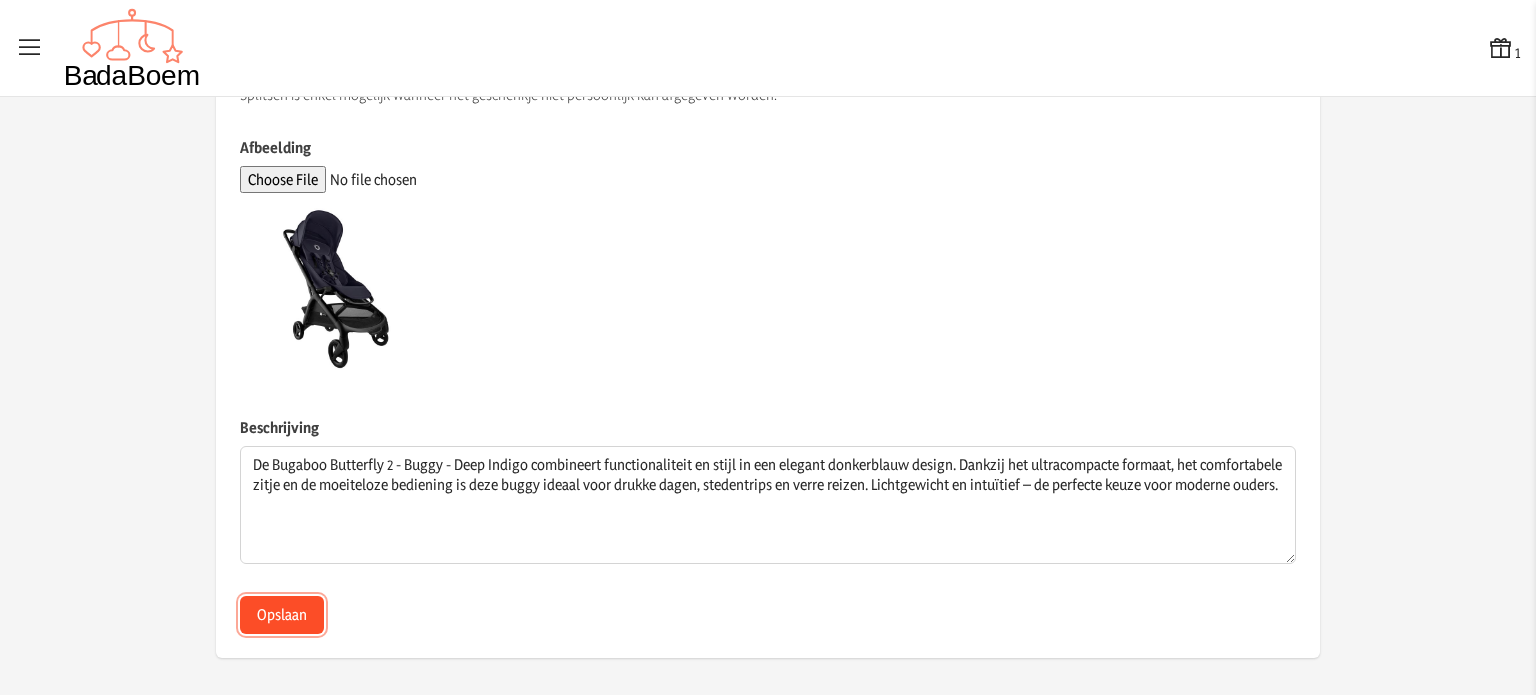 click on "Opslaan" 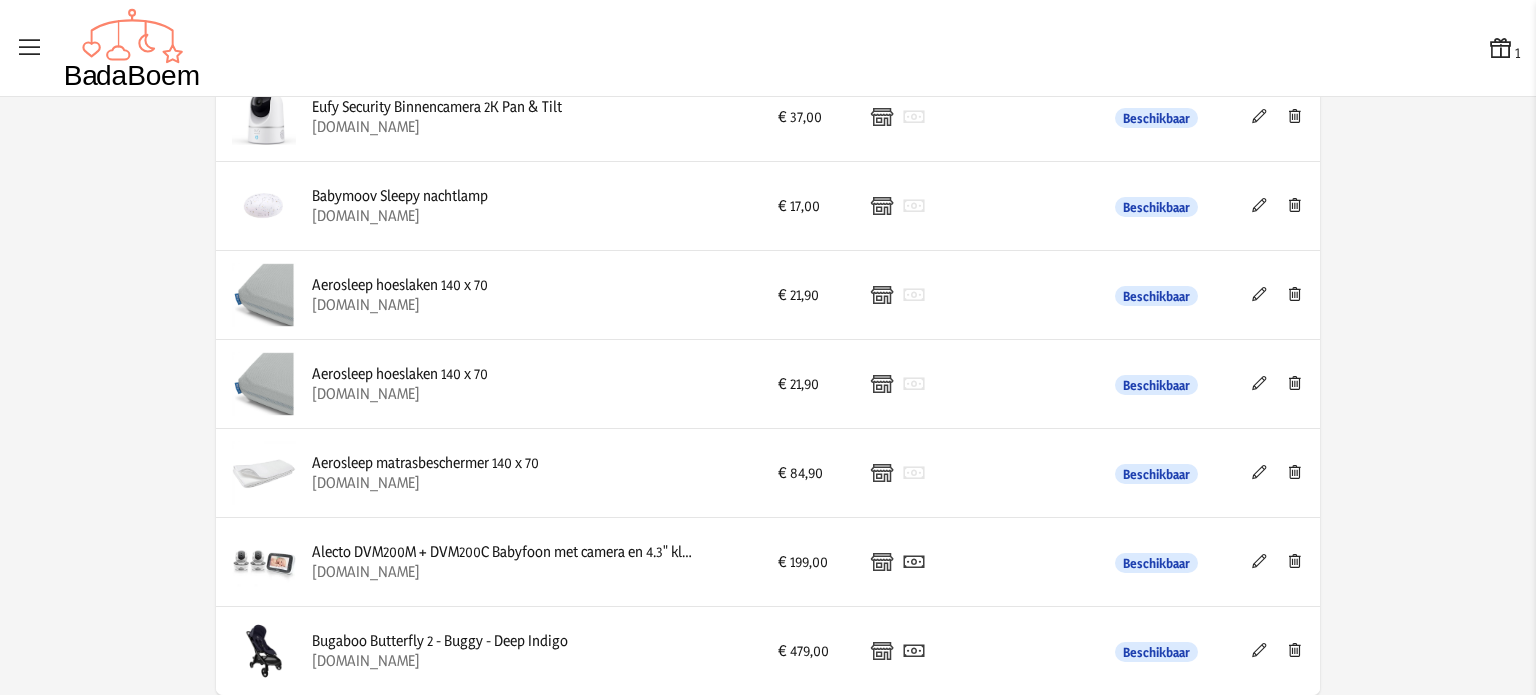 scroll, scrollTop: 442, scrollLeft: 0, axis: vertical 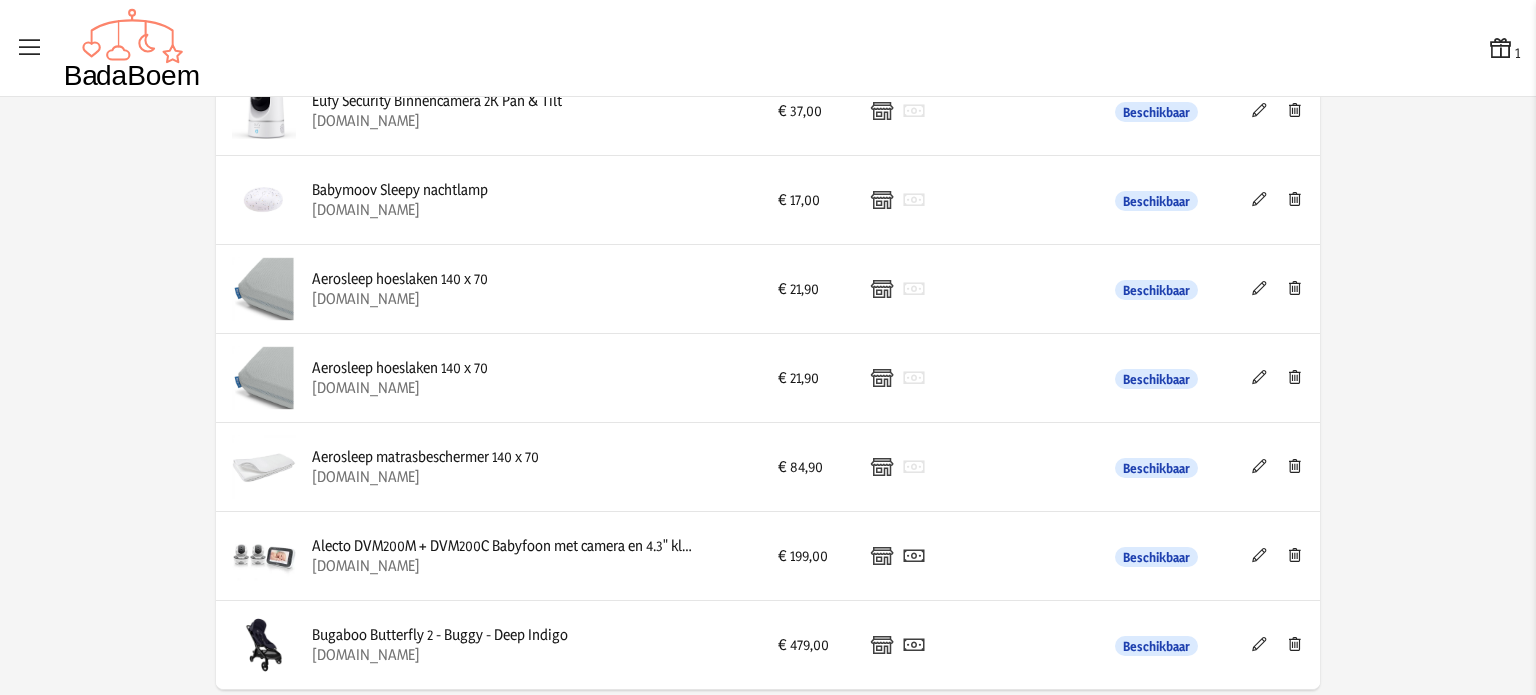 click on "Volgorde aanpassen   Lijst bekijken   Product toevoegen  Product Prijs Betaalmethodes Schijven Beschikbaar Edit  Little Dutch Rammelaar Bloem Little Farm   [DOMAIN_NAME]  € 6,36 Beschikbaar  Miss [PERSON_NAME]- en Verzorgingstas   [DOMAIN_NAME]  € 50,00 Beschikbaar  Activiteitenspeeltje 0 maanden: [PERSON_NAME]   [DOMAIN_NAME]  € 15,00 Beschikbaar  Eufy Security Binnencamera 2K Pan & Tilt   [DOMAIN_NAME]  € 37,00 Beschikbaar  Babymoov Sleepy nachtlamp    [DOMAIN_NAME]  € 17,00 Beschikbaar  Aerosleep hoeslaken 140 x 70            [DOMAIN_NAME]  € 21,90 Beschikbaar  Aerosleep hoeslaken 140 x 70   [DOMAIN_NAME]  € 21,90 Beschikbaar  Aerosleep matrasbeschermer 140 x 70   [DOMAIN_NAME]  € 84,90 Beschikbaar  Alecto  DVM200M + DVM200C Babyfoon met camera en 4.3" kleurenscherm +  Extra camera -26%  1/16 Alecto  DVM200M + DVM200C Babyfoon met camera en 4.3" kleurenscherm + Extra camera   [DOMAIN_NAME]  € 199,00 Beschikbaar  Bugaboo Butterfly 2 - Buggy - Deep Indigo   [DOMAIN_NAME]  € 479,00 Beschikbaar" 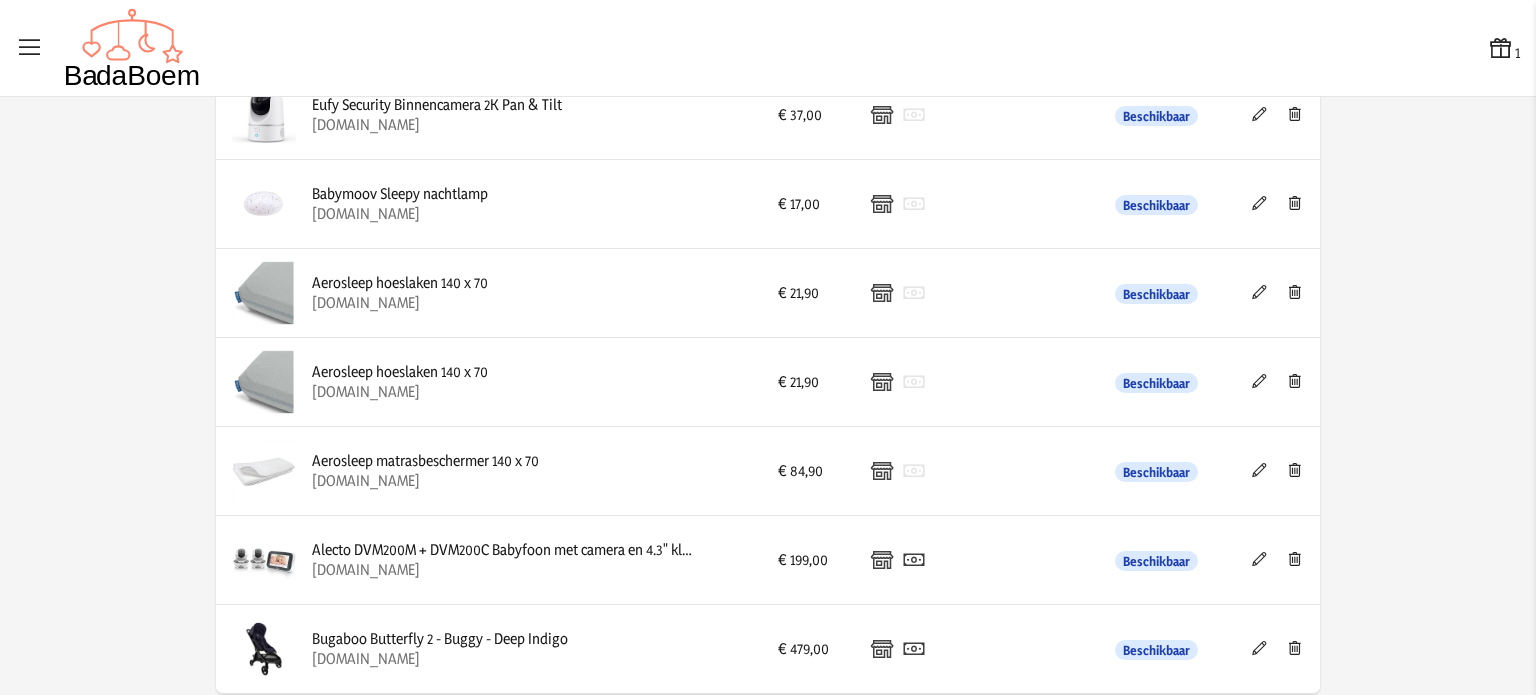 scroll, scrollTop: 442, scrollLeft: 0, axis: vertical 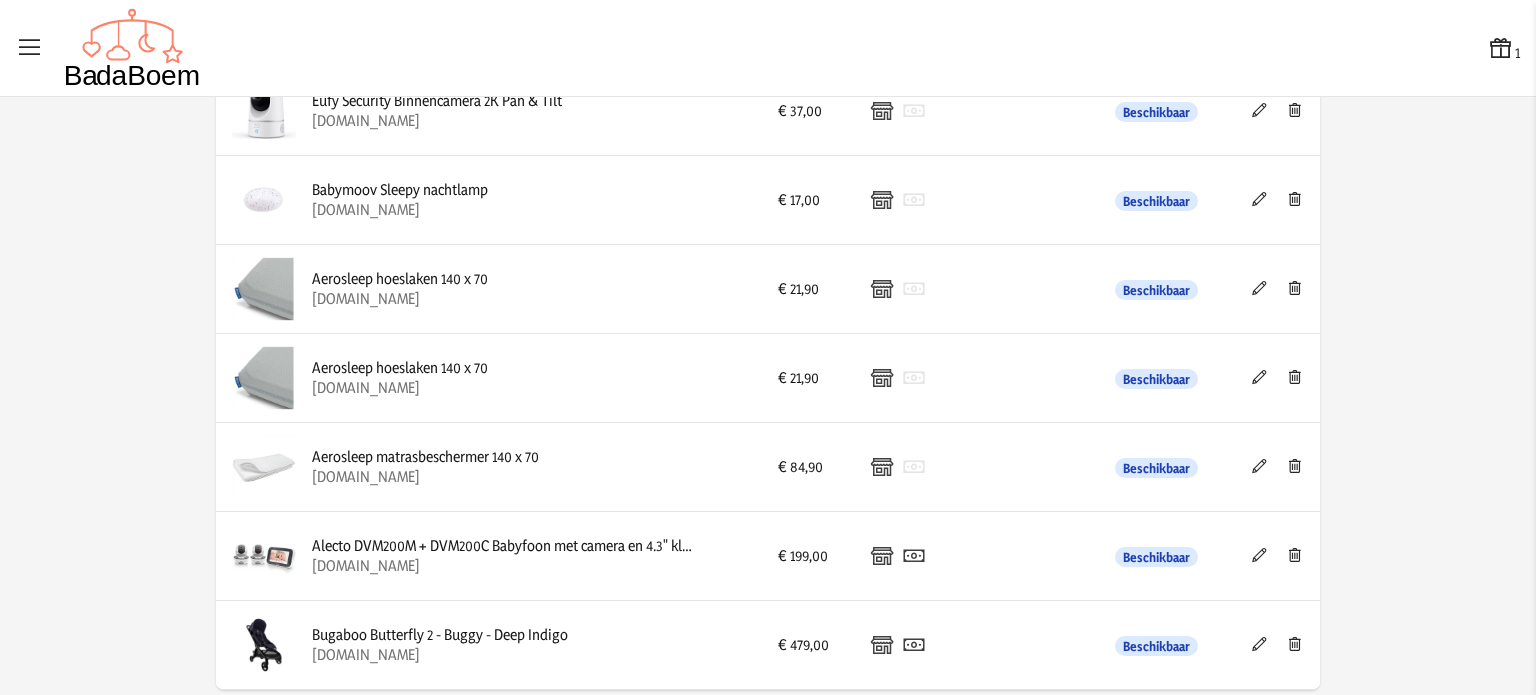 click on "Volgorde aanpassen   Lijst bekijken   Product toevoegen  Product Prijs Betaalmethodes Schijven Beschikbaar Edit  Little Dutch Rammelaar Bloem Little Farm   [DOMAIN_NAME]  € 6,36 Beschikbaar  Miss [PERSON_NAME]- en Verzorgingstas   [DOMAIN_NAME]  € 50,00 Beschikbaar  Activiteitenspeeltje 0 maanden: [PERSON_NAME]   [DOMAIN_NAME]  € 15,00 Beschikbaar  Eufy Security Binnencamera 2K Pan & Tilt   [DOMAIN_NAME]  € 37,00 Beschikbaar  Babymoov Sleepy nachtlamp    [DOMAIN_NAME]  € 17,00 Beschikbaar  Aerosleep hoeslaken 140 x 70            [DOMAIN_NAME]  € 21,90 Beschikbaar  Aerosleep hoeslaken 140 x 70   [DOMAIN_NAME]  € 21,90 Beschikbaar  Aerosleep matrasbeschermer 140 x 70   [DOMAIN_NAME]  € 84,90 Beschikbaar  Alecto  DVM200M + DVM200C Babyfoon met camera en 4.3" kleurenscherm +  Extra camera -26%  1/16 Alecto  DVM200M + DVM200C Babyfoon met camera en 4.3" kleurenscherm + Extra camera   [DOMAIN_NAME]  € 199,00 Beschikbaar  Bugaboo Butterfly 2 - Buggy - Deep Indigo   [DOMAIN_NAME]  € 479,00 Beschikbaar" 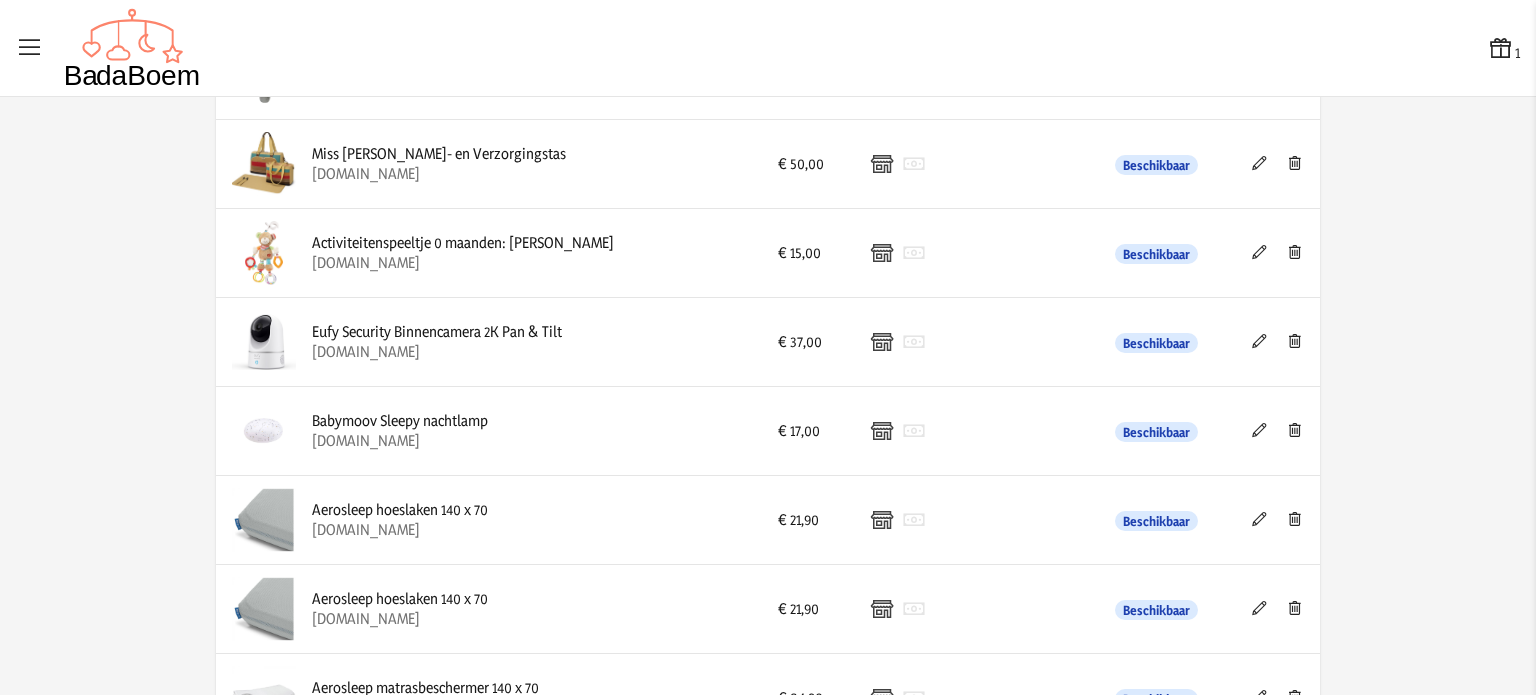 scroll, scrollTop: 0, scrollLeft: 0, axis: both 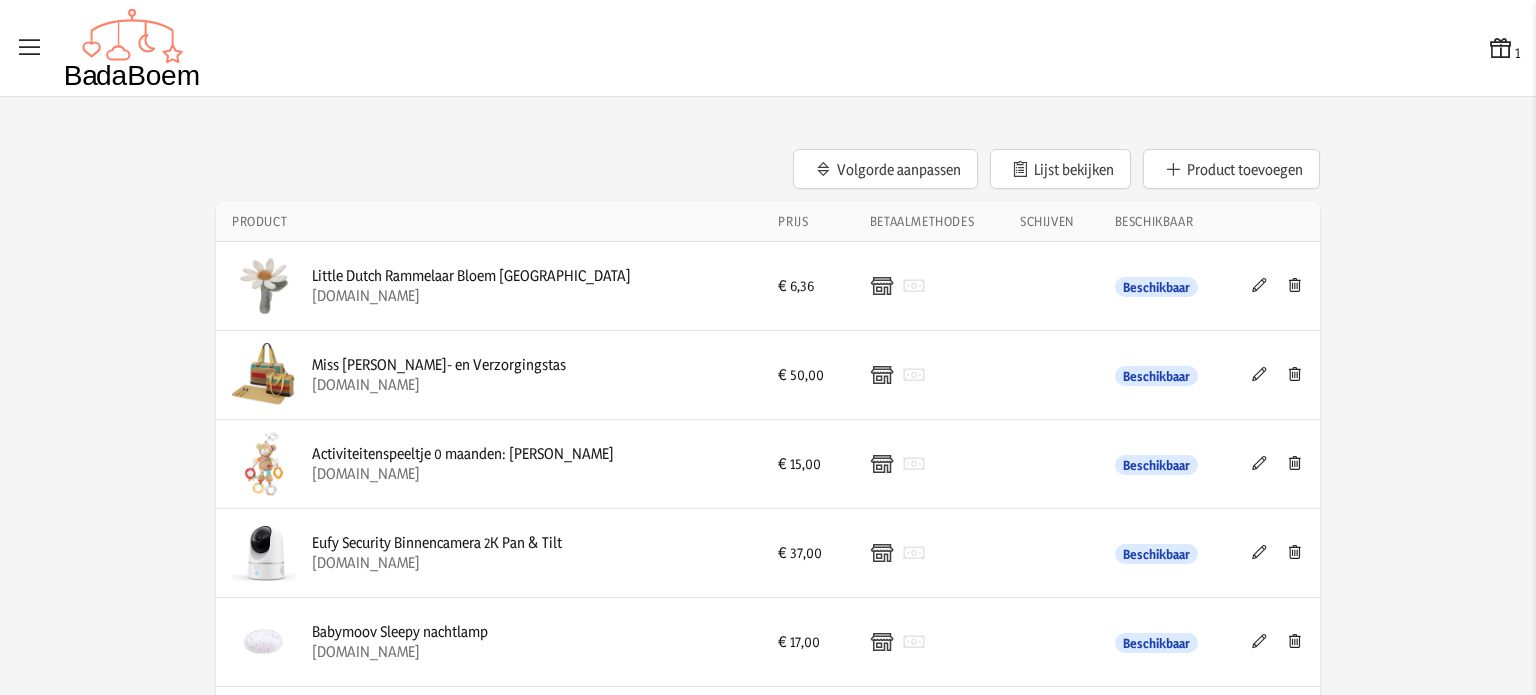 click on "Volgorde aanpassen   Lijst bekijken   Product toevoegen  Product Prijs Betaalmethodes Schijven Beschikbaar Edit  Little Dutch Rammelaar Bloem Little Farm   [DOMAIN_NAME]  € 6,36 Beschikbaar  Miss [PERSON_NAME]- en Verzorgingstas   [DOMAIN_NAME]  € 50,00 Beschikbaar  Activiteitenspeeltje 0 maanden: [PERSON_NAME]   [DOMAIN_NAME]  € 15,00 Beschikbaar  Eufy Security Binnencamera 2K Pan & Tilt   [DOMAIN_NAME]  € 37,00 Beschikbaar  Babymoov Sleepy nachtlamp    [DOMAIN_NAME]  € 17,00 Beschikbaar  Aerosleep hoeslaken 140 x 70            [DOMAIN_NAME]  € 21,90 Beschikbaar  Aerosleep hoeslaken 140 x 70   [DOMAIN_NAME]  € 21,90 Beschikbaar  Aerosleep matrasbeschermer 140 x 70   [DOMAIN_NAME]  € 84,90 Beschikbaar  Alecto  DVM200M + DVM200C Babyfoon met camera en 4.3" kleurenscherm +  Extra camera -26%  1/16 Alecto  DVM200M + DVM200C Babyfoon met camera en 4.3" kleurenscherm + Extra camera   [DOMAIN_NAME]  € 199,00 Beschikbaar  Bugaboo Butterfly 2 - Buggy - Deep Indigo   [DOMAIN_NAME]  € 479,00 Beschikbaar" 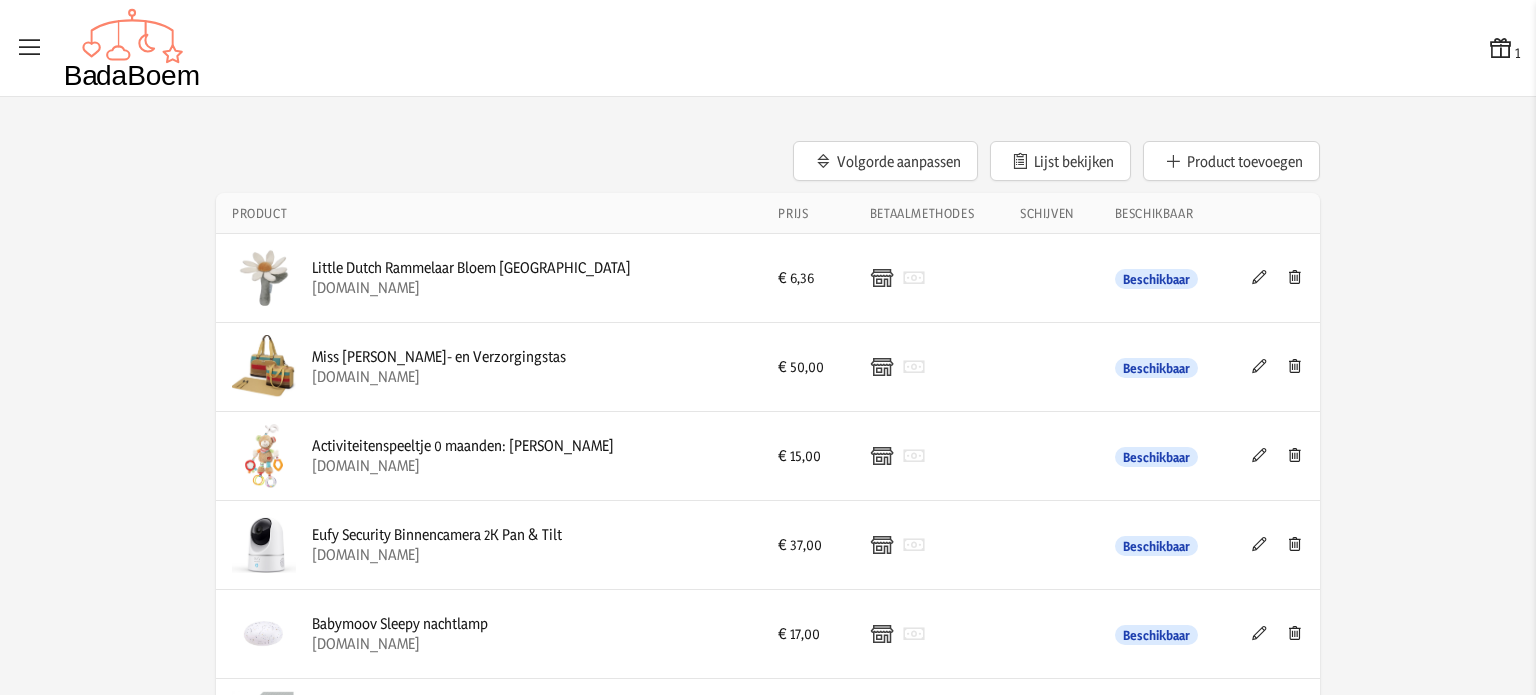 scroll, scrollTop: 0, scrollLeft: 0, axis: both 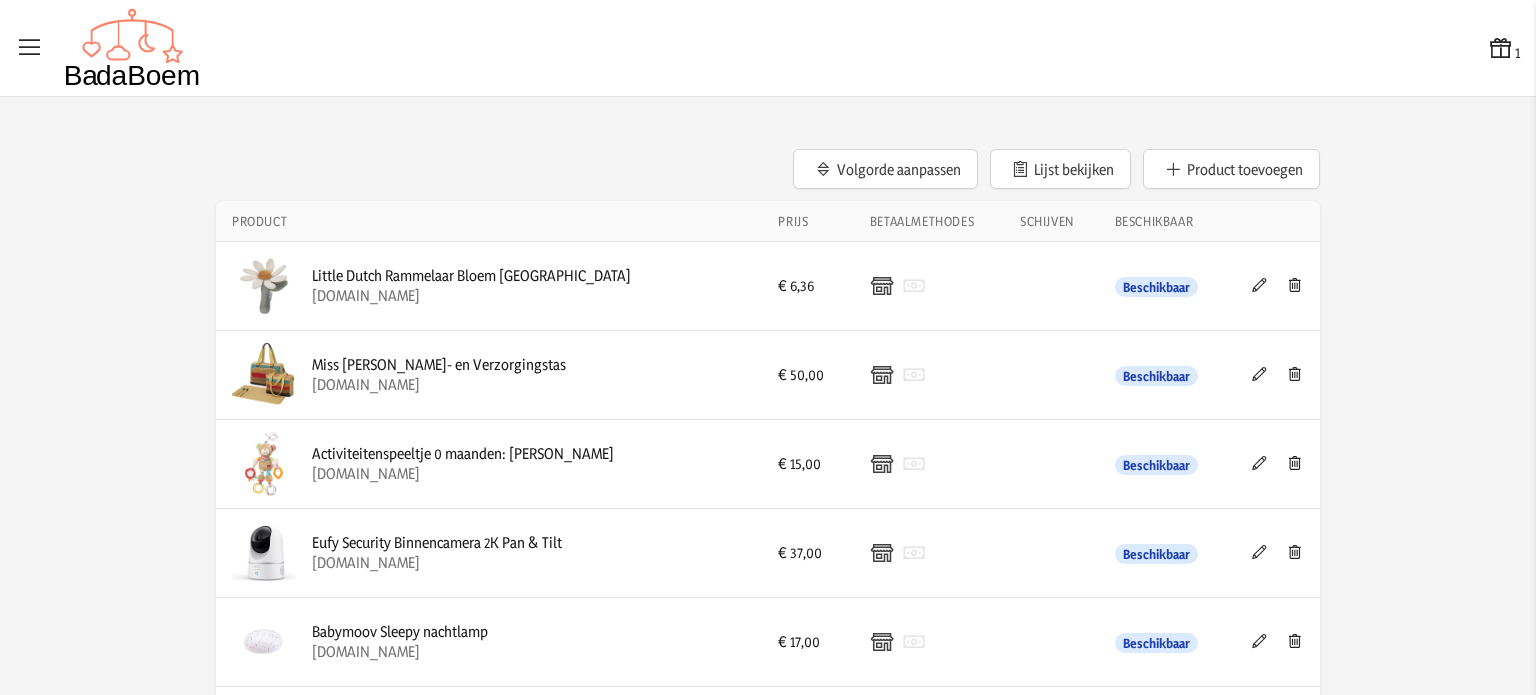 click on "Volgorde aanpassen   Lijst bekijken   Product toevoegen" 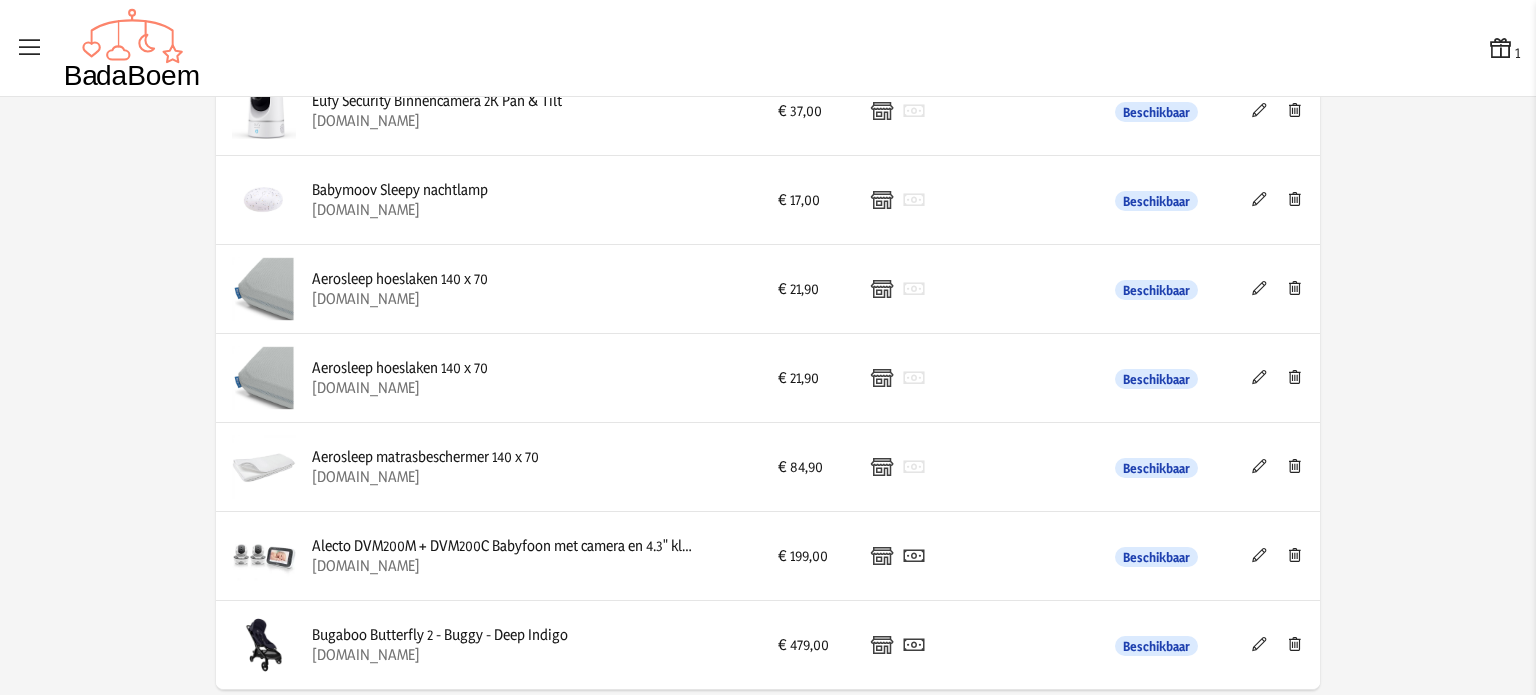 scroll, scrollTop: 0, scrollLeft: 0, axis: both 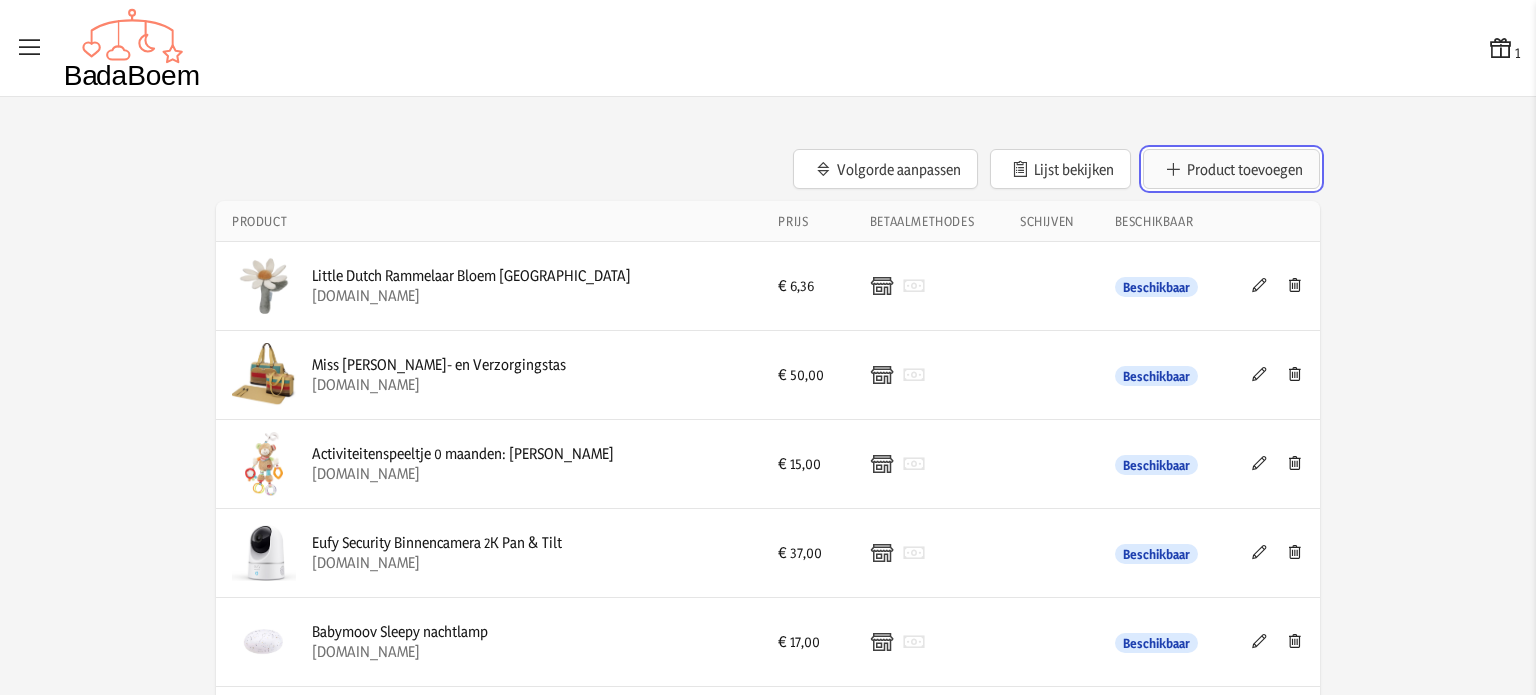 click on "Product toevoegen" 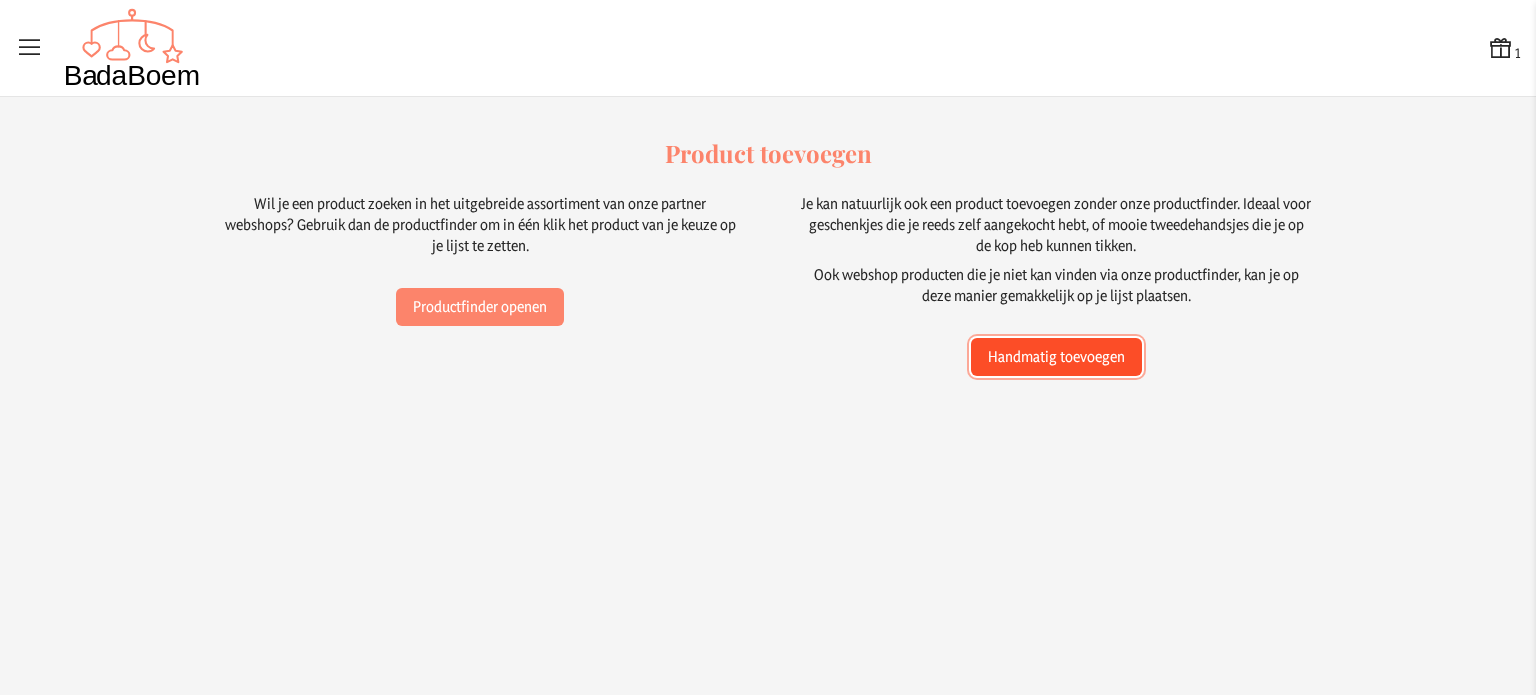 click on "Handmatig toevoegen" 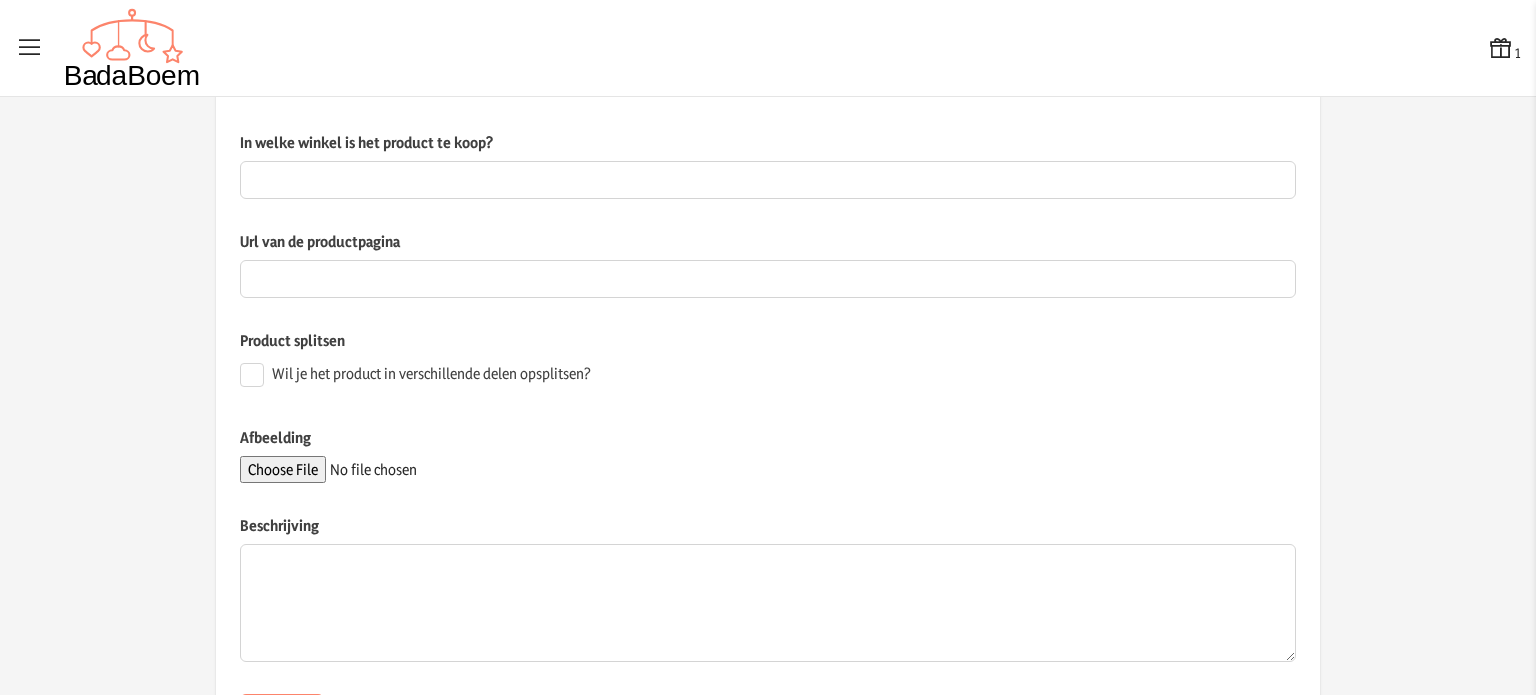 scroll, scrollTop: 391, scrollLeft: 0, axis: vertical 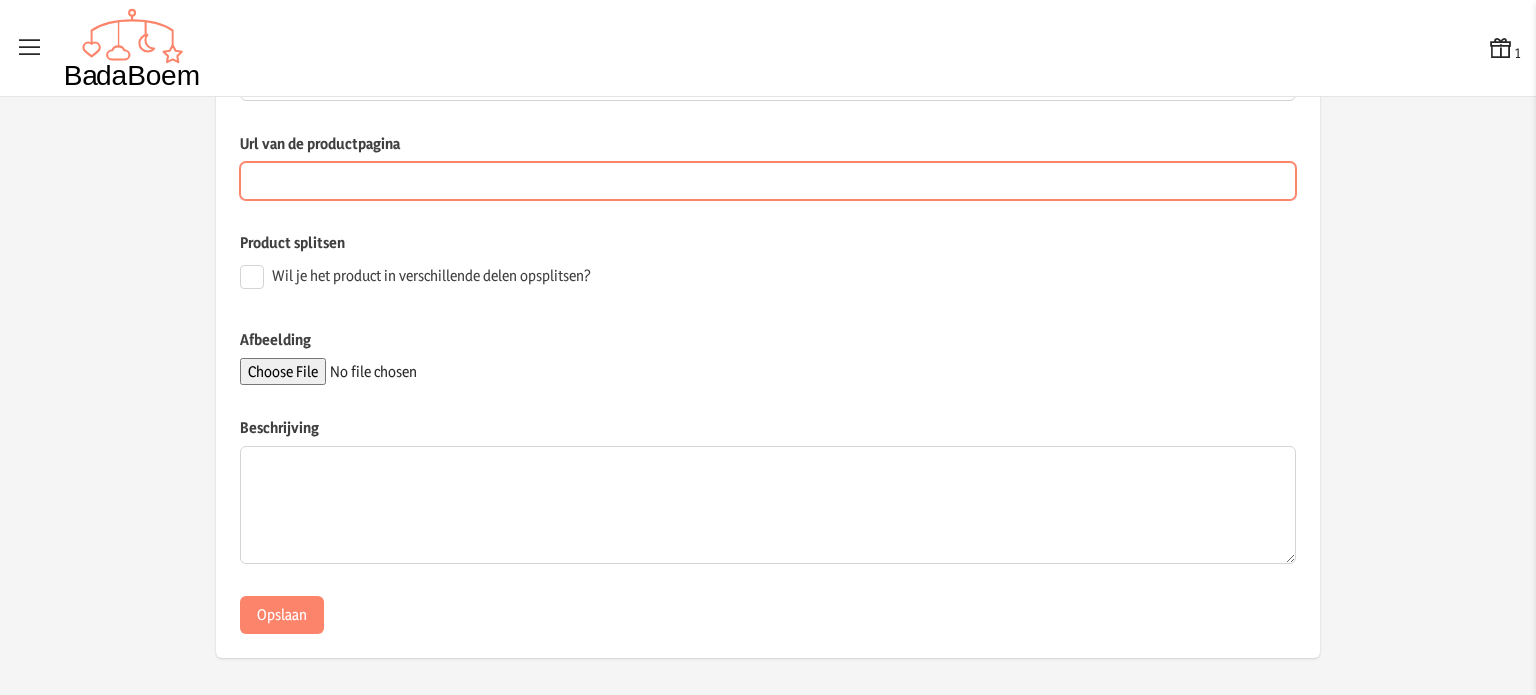 paste on "[URL][DOMAIN_NAME][DOMAIN_NAME]" 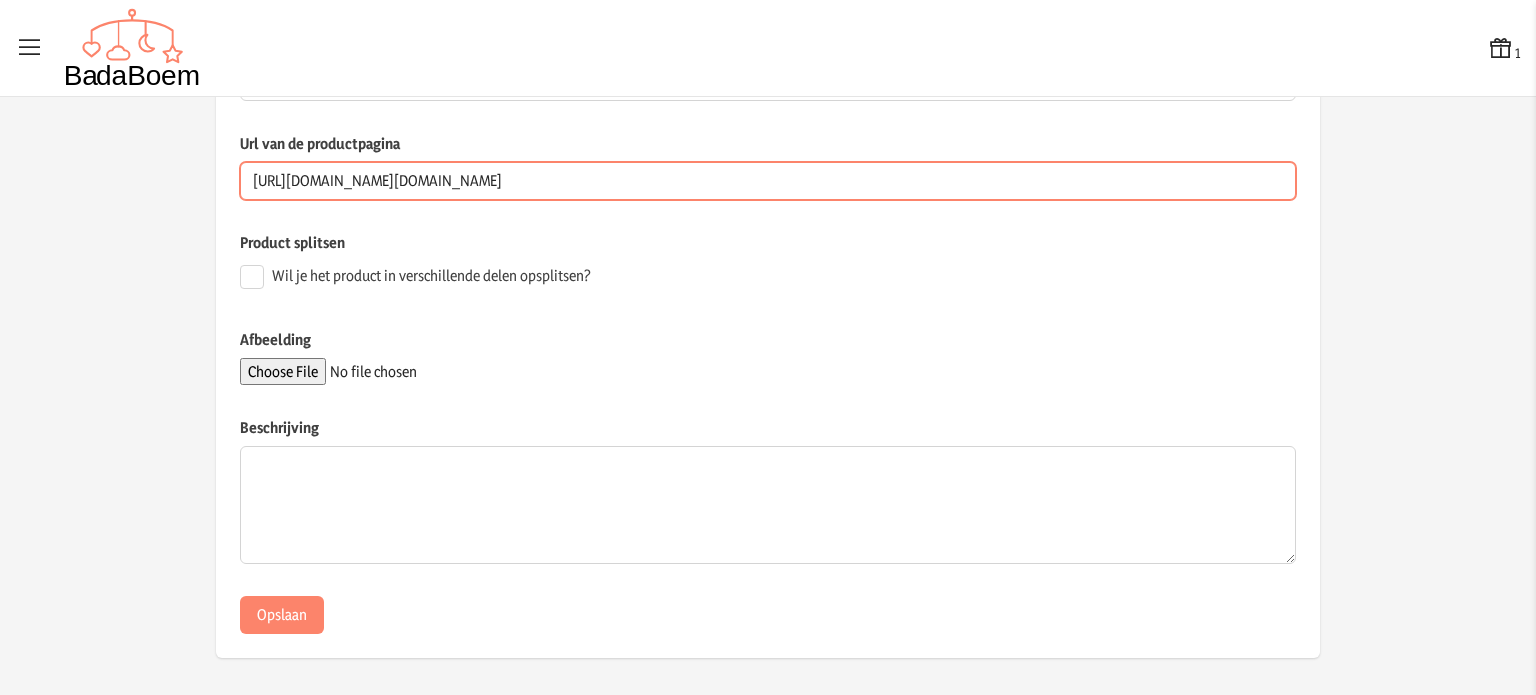 scroll, scrollTop: 0, scrollLeft: 19, axis: horizontal 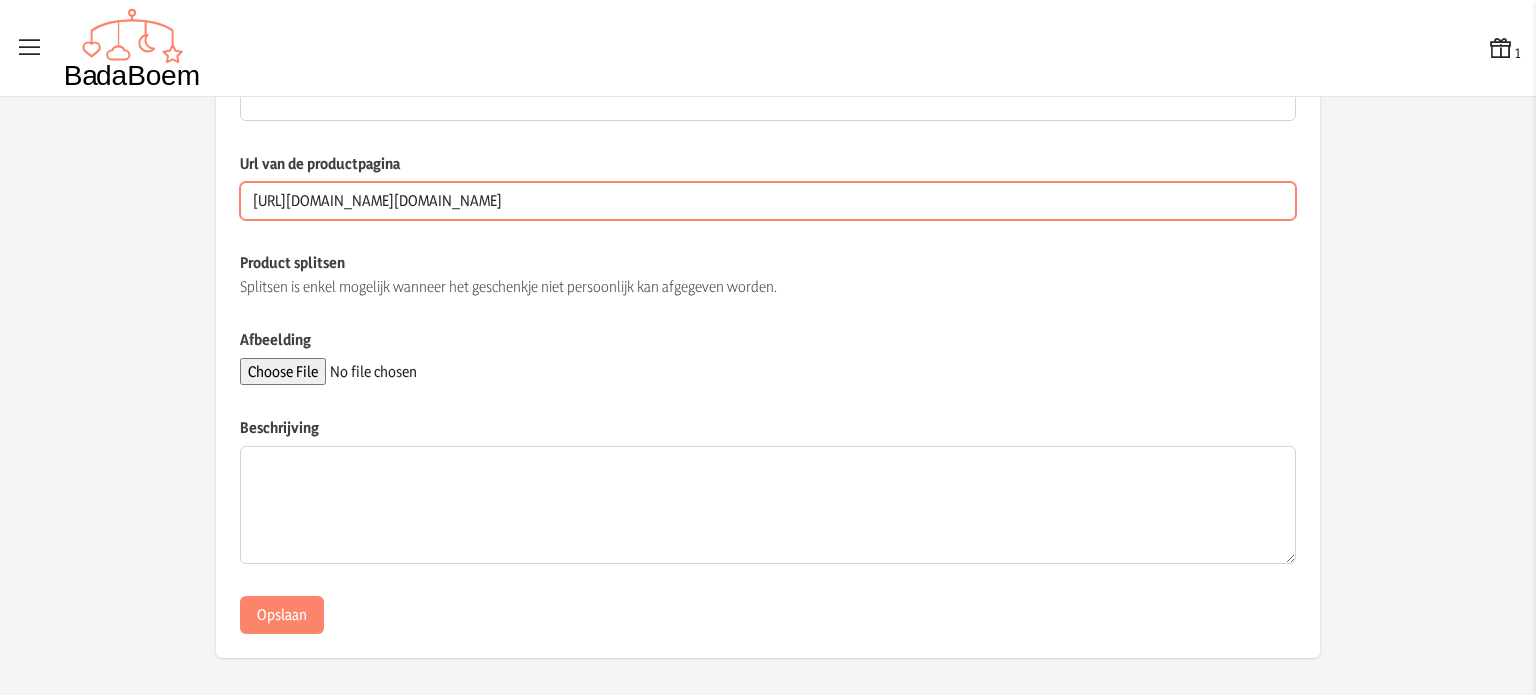type on "[URL][DOMAIN_NAME][DOMAIN_NAME]" 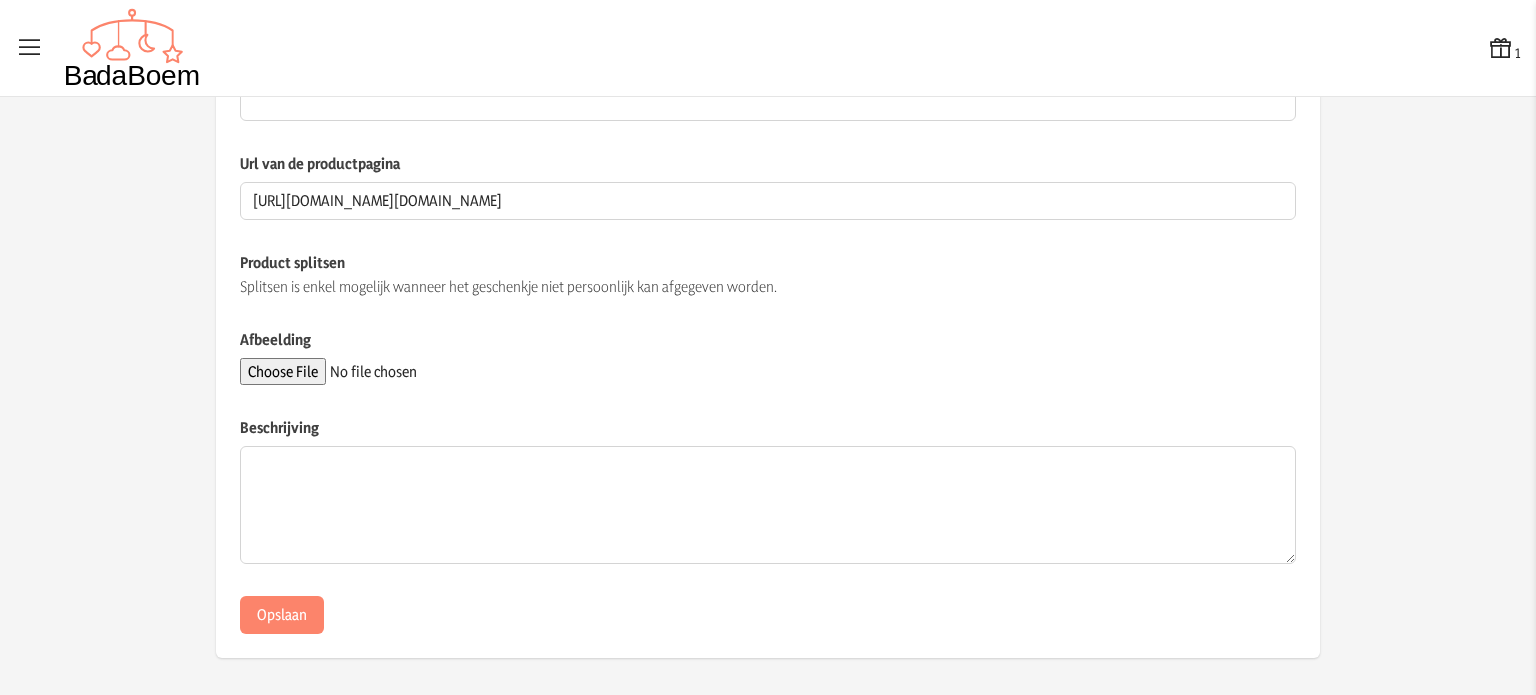scroll, scrollTop: 0, scrollLeft: 0, axis: both 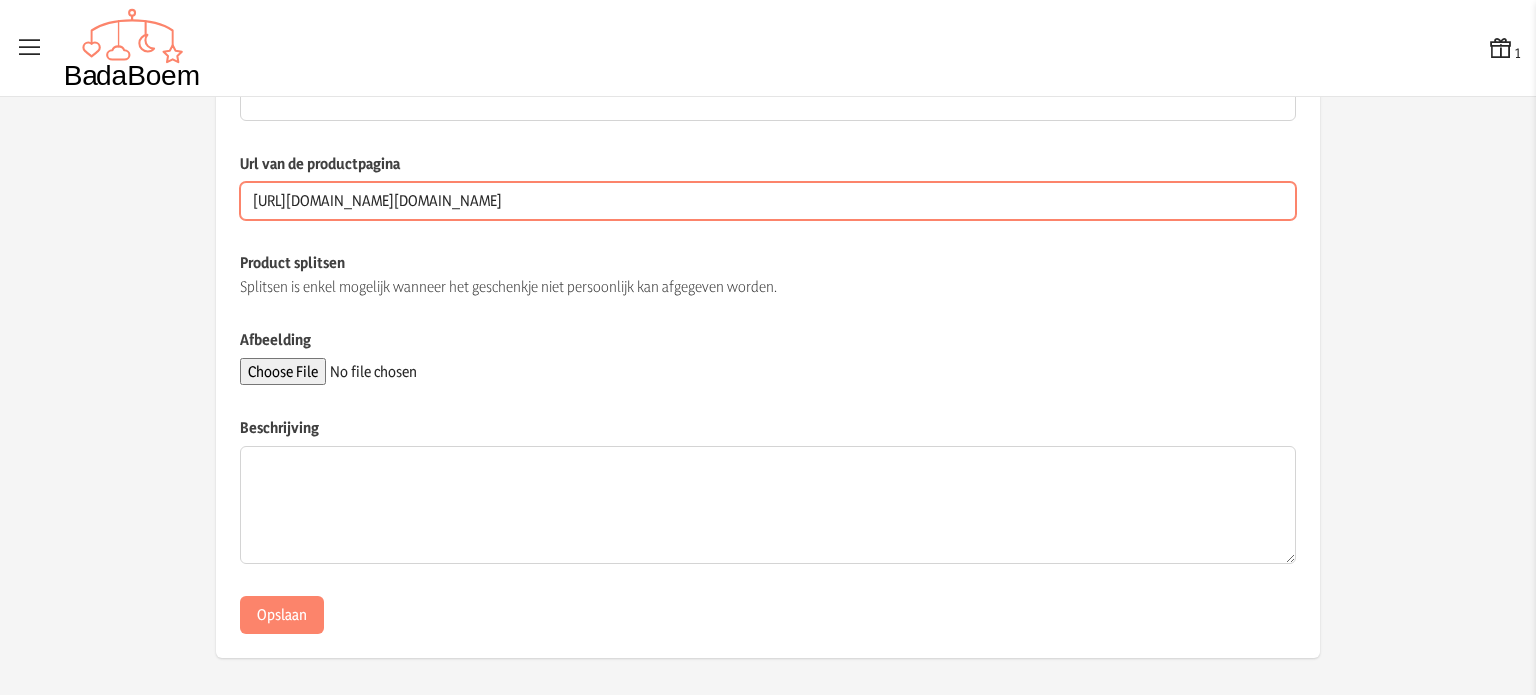 drag, startPoint x: 333, startPoint y: 203, endPoint x: 496, endPoint y: 199, distance: 163.04907 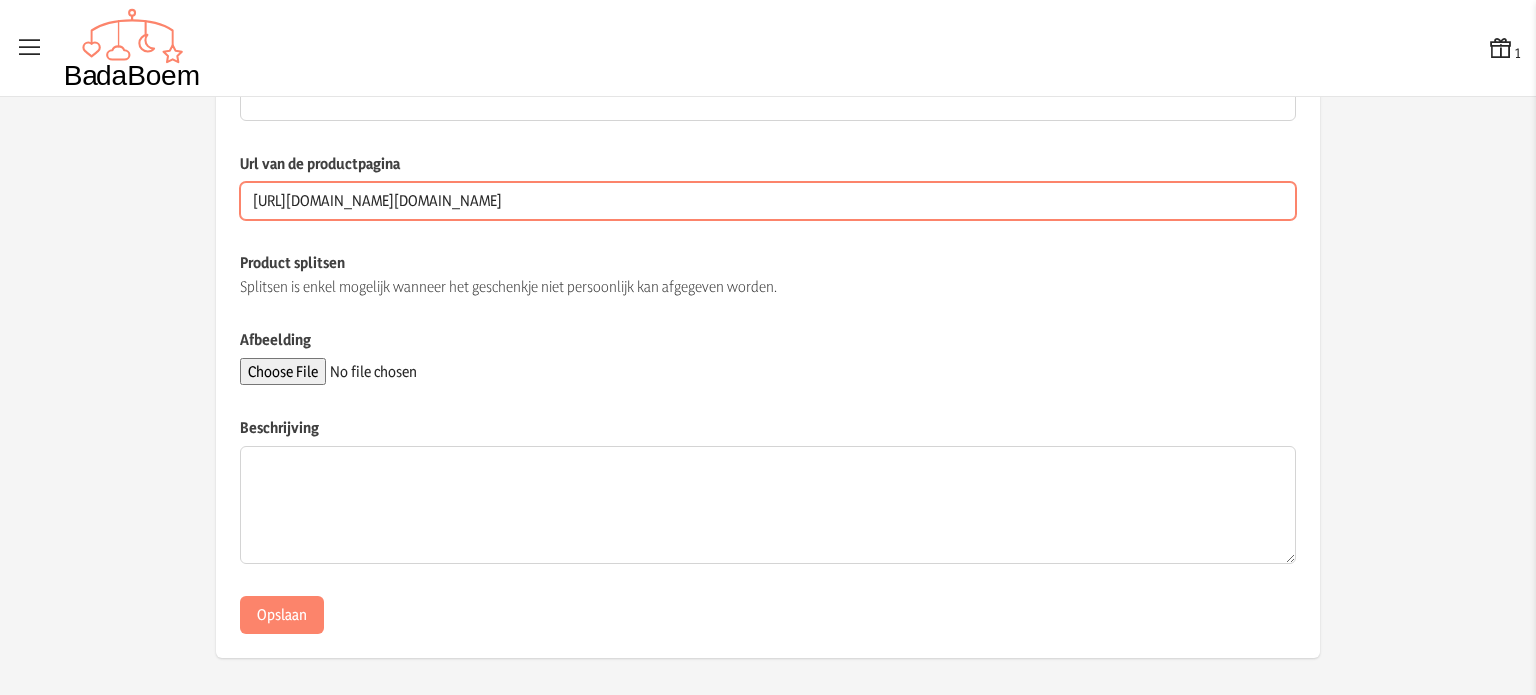 click on "[URL][DOMAIN_NAME][DOMAIN_NAME]" at bounding box center (768, 201) 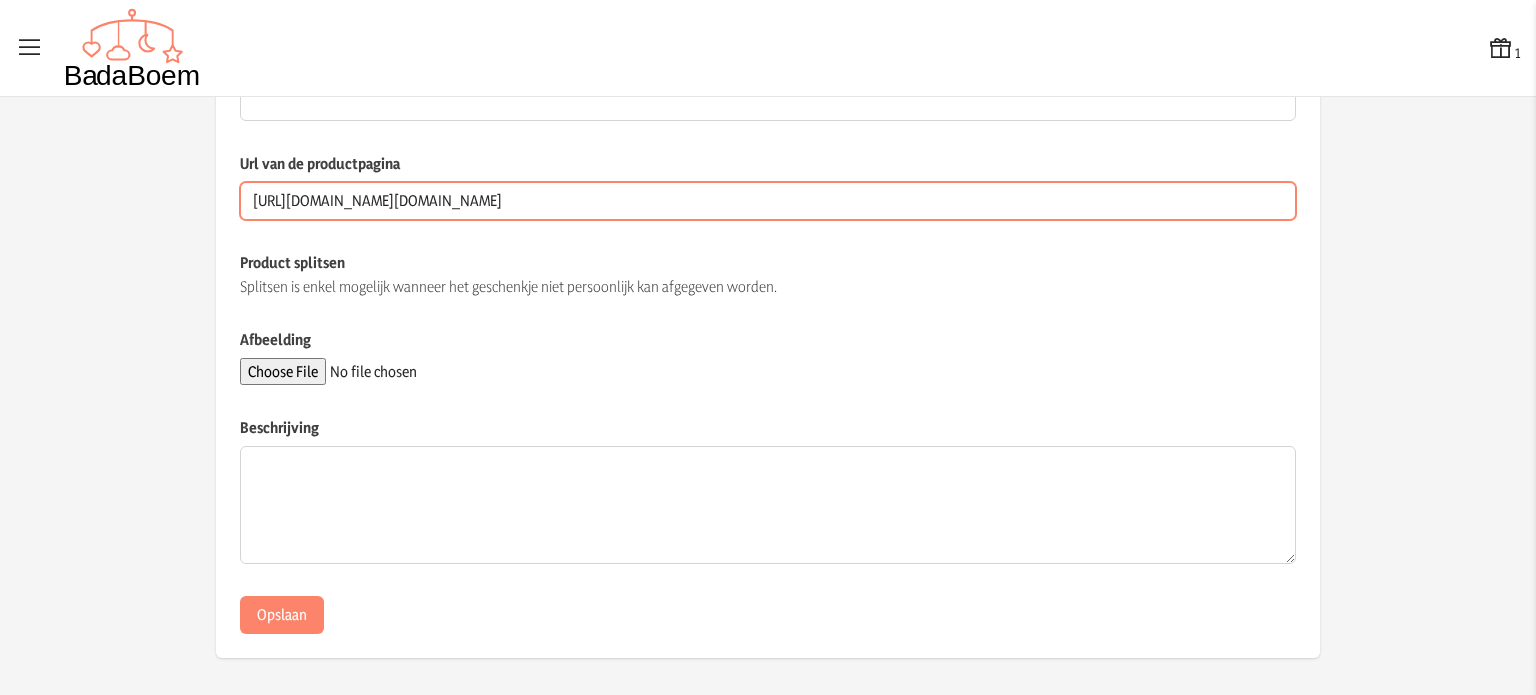 drag, startPoint x: 332, startPoint y: 195, endPoint x: 500, endPoint y: 182, distance: 168.50223 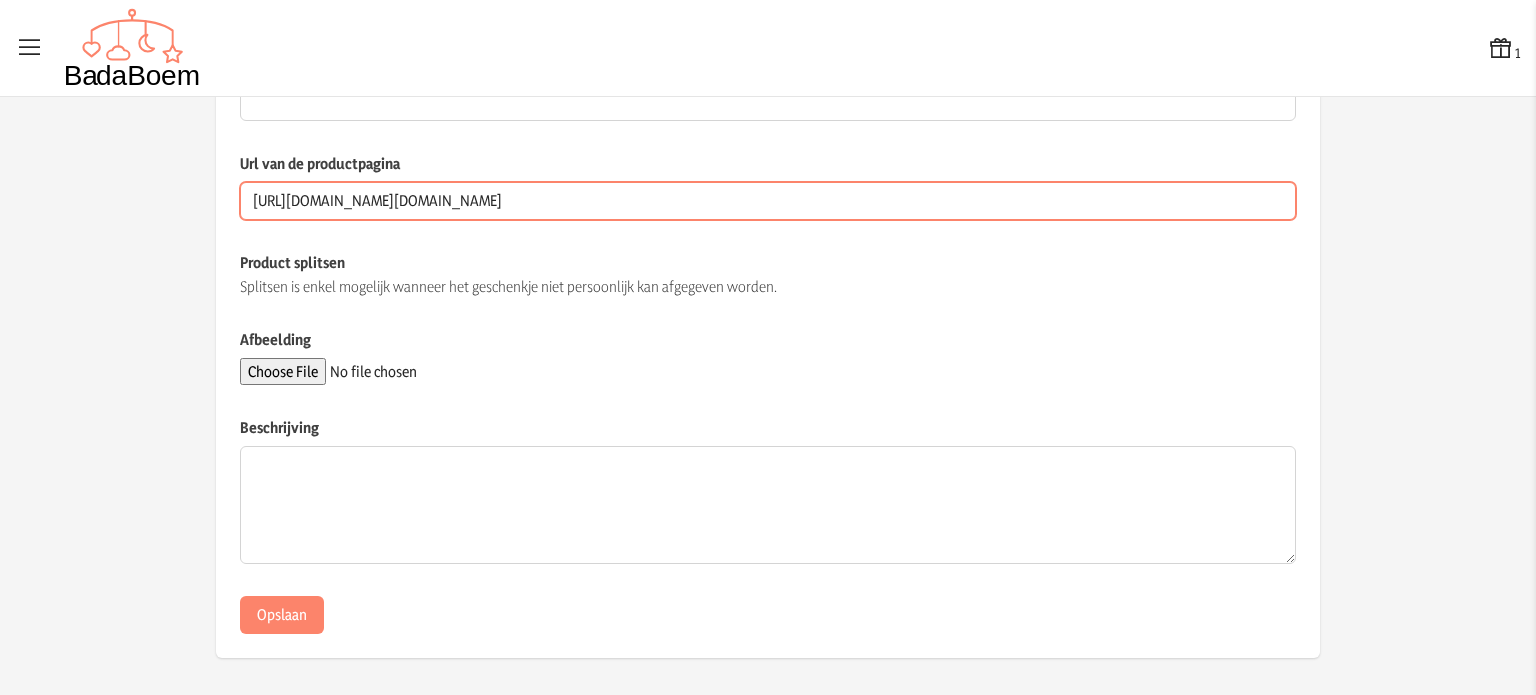 click on "[URL][DOMAIN_NAME][DOMAIN_NAME]" at bounding box center (768, 201) 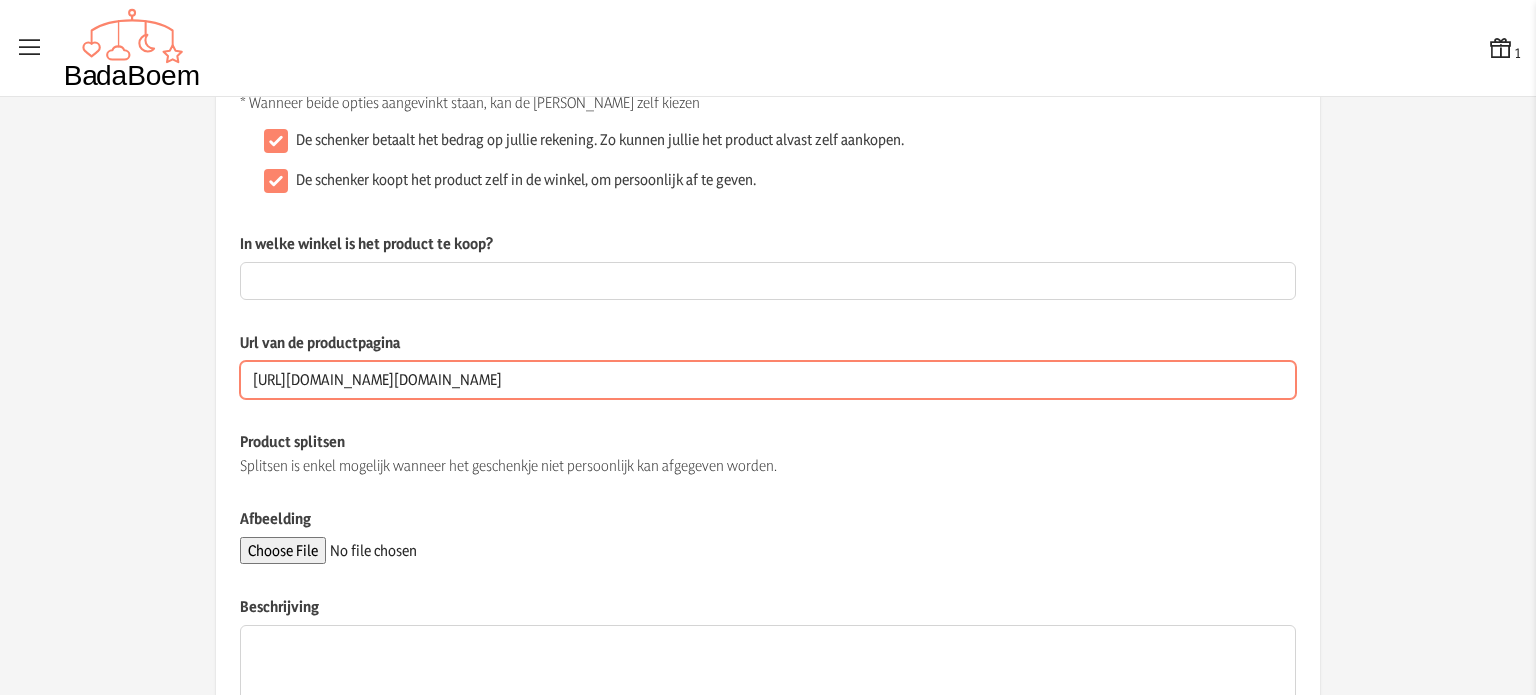 scroll, scrollTop: 171, scrollLeft: 0, axis: vertical 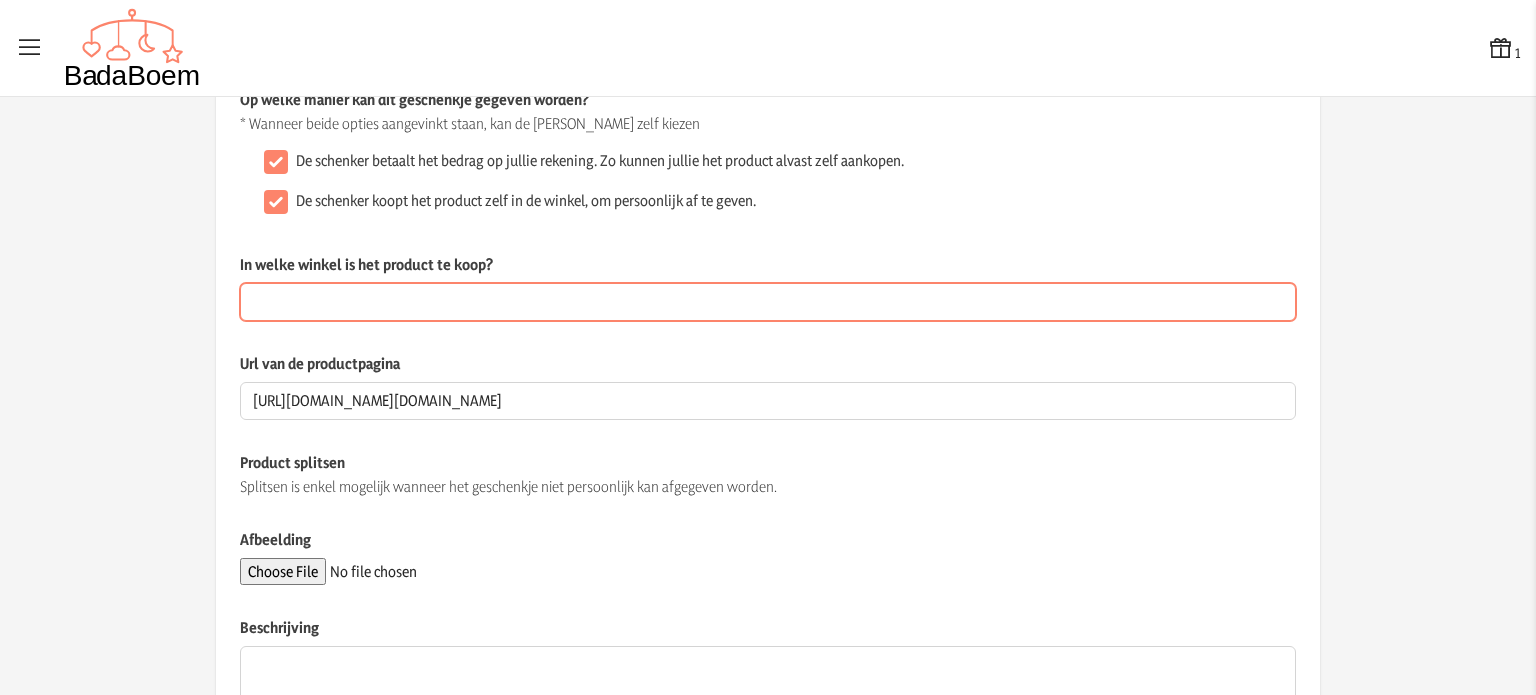 click on "In welke winkel is het product te koop?" at bounding box center [768, 302] 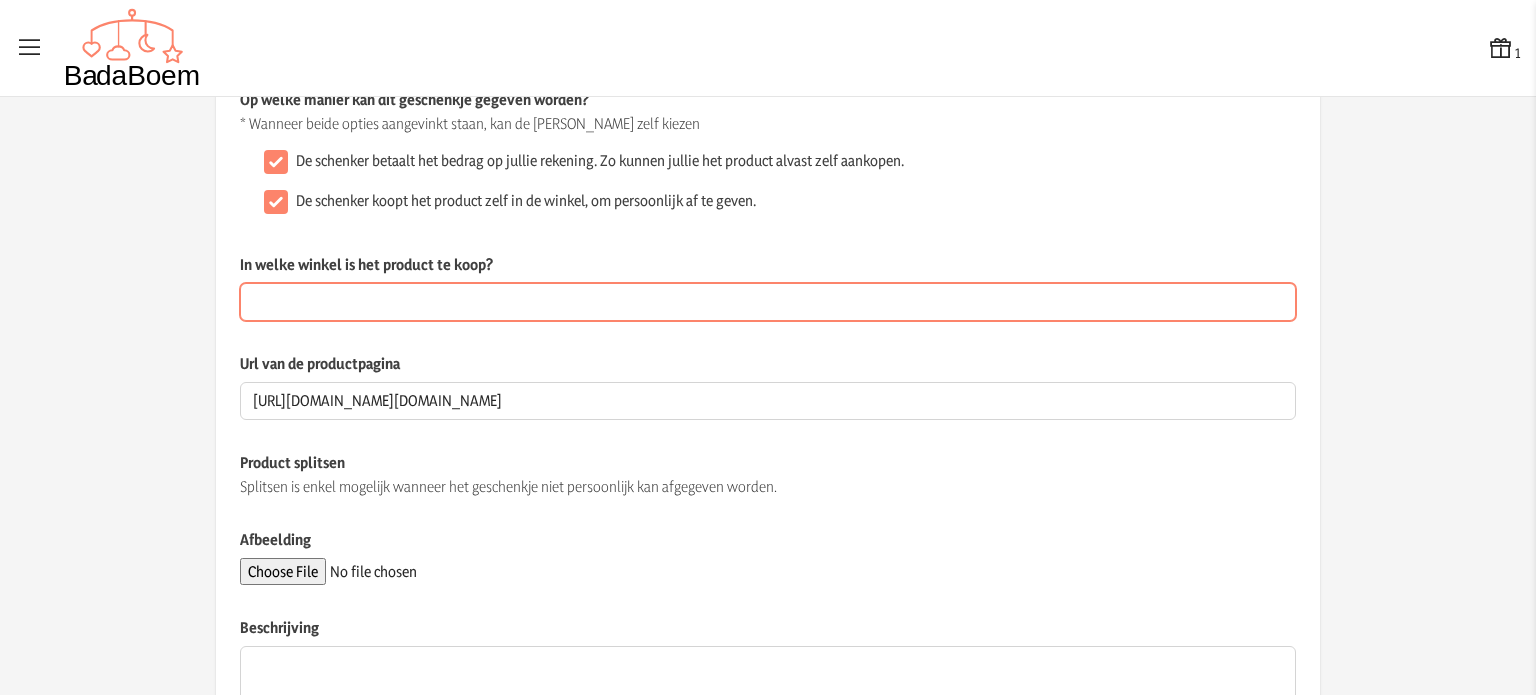 paste on "[DOMAIN_NAME][URL]" 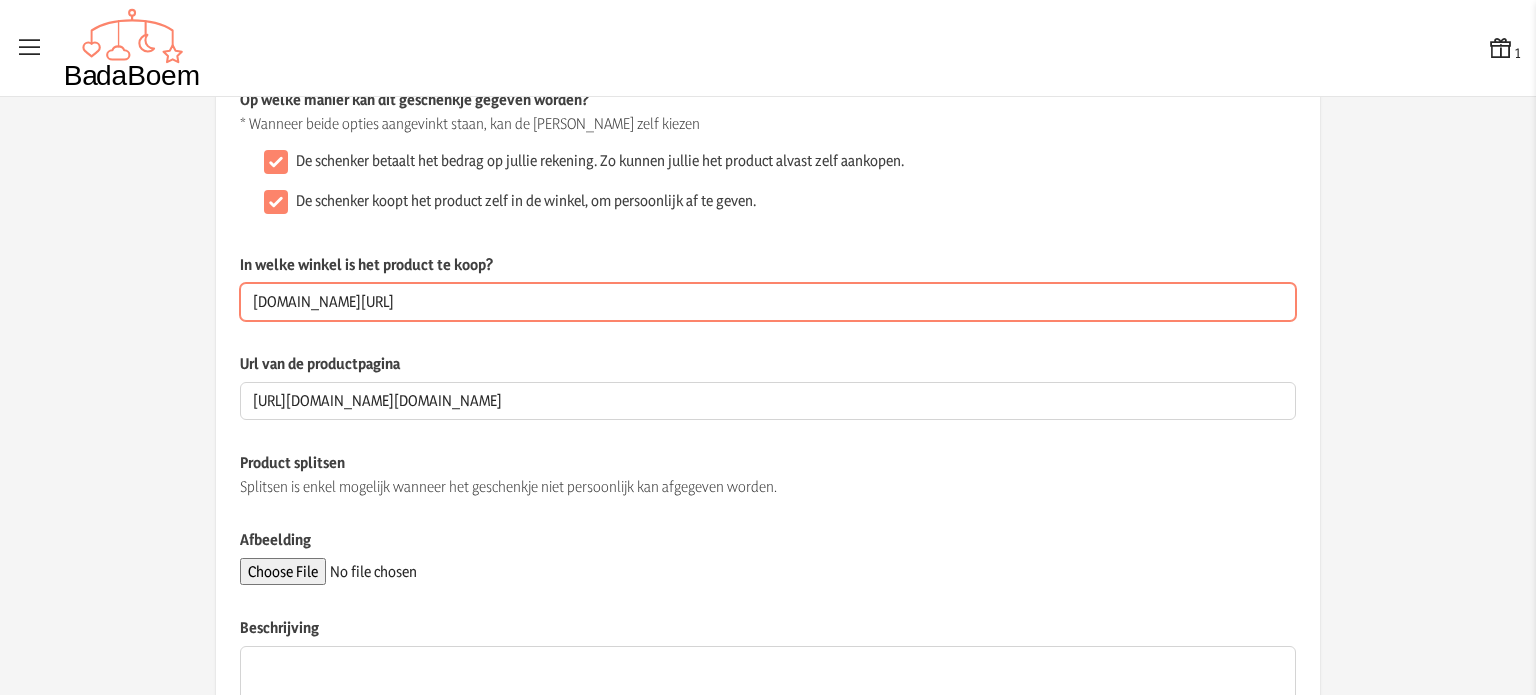 click on "[DOMAIN_NAME][URL]" at bounding box center [768, 302] 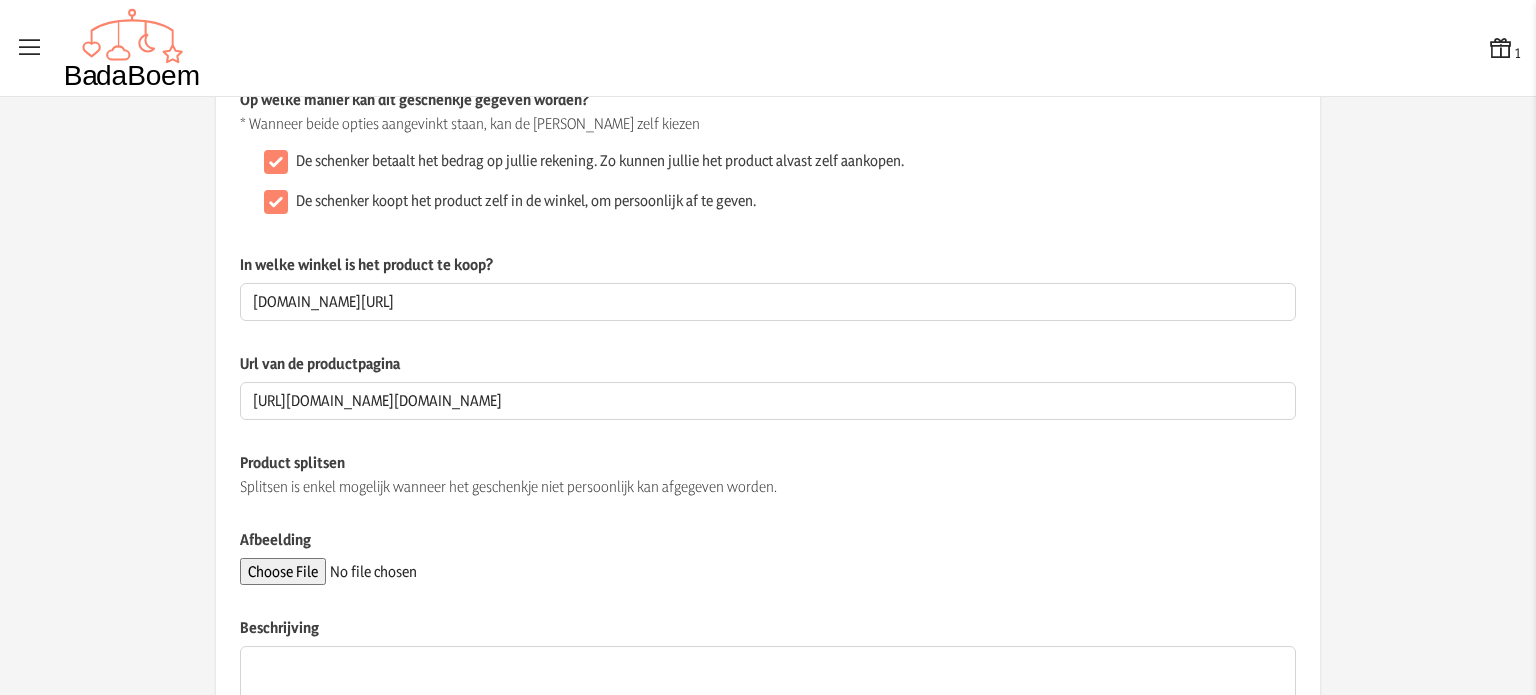 click on "Op welke manier kan dit geschenkje gegeven worden? * Wanneer beide opties aangevinkt staan, kan de schenker zelf kiezen  De schenker betaalt het bedrag op jullie rekening. Zo kunnen jullie het product alvast zelf aankopen.   De schenker koopt het product zelf in de winkel, om persoonlijk af te geven." 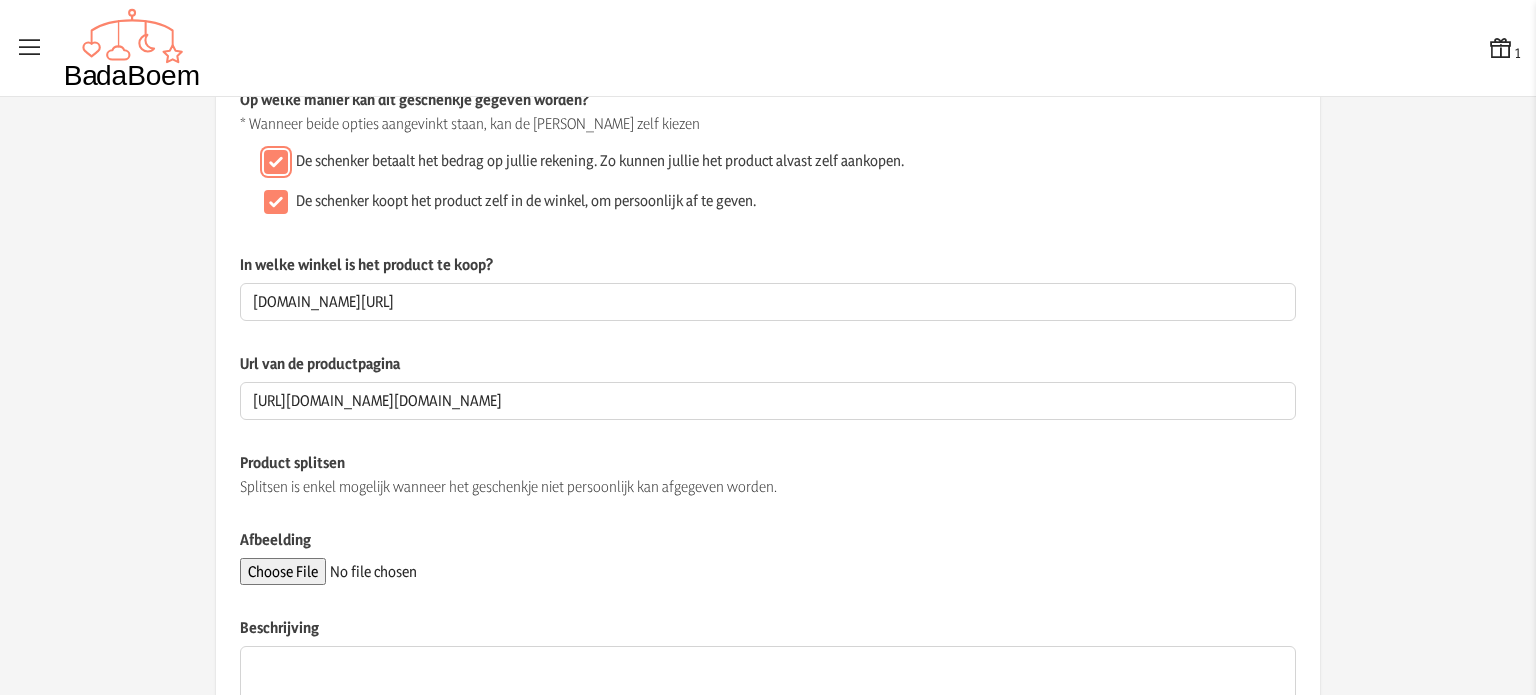 click on "De schenker betaalt het bedrag op jullie rekening. Zo kunnen jullie het product alvast zelf aankopen." at bounding box center (276, 162) 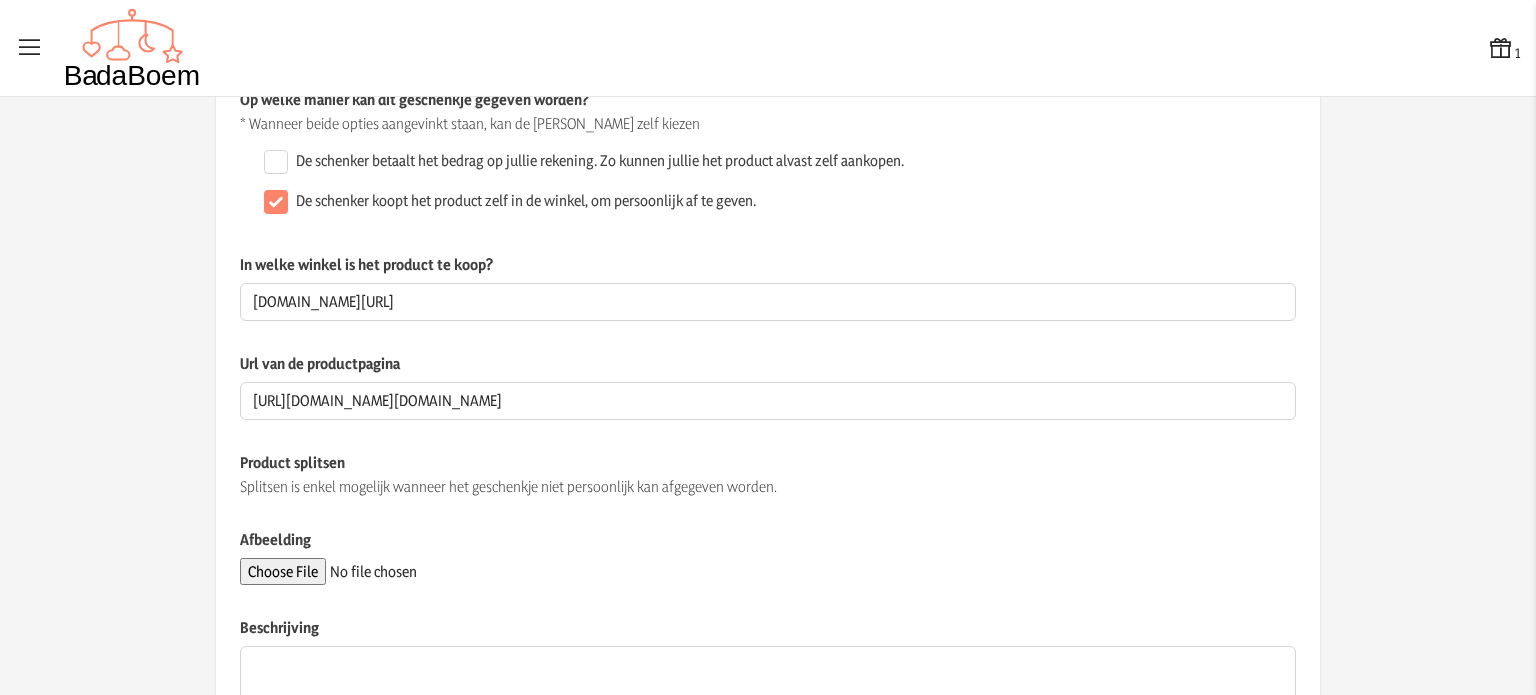 click on "Op welke manier kan dit geschenkje gegeven worden? * Wanneer beide opties aangevinkt staan, kan de schenker zelf kiezen  De schenker betaalt het bedrag op jullie rekening. Zo kunnen jullie het product alvast zelf aankopen.   De schenker koopt het product zelf in de winkel, om persoonlijk af te geven." 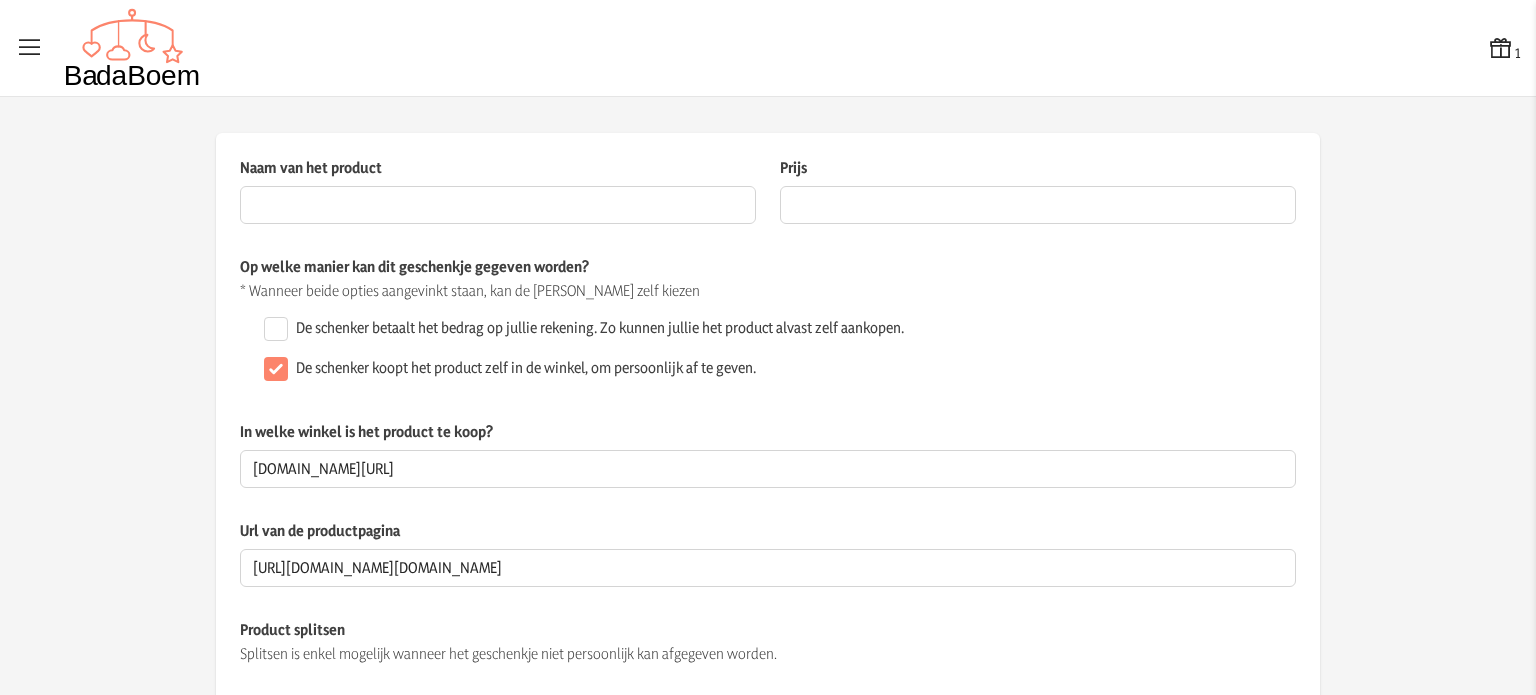 scroll, scrollTop: 0, scrollLeft: 0, axis: both 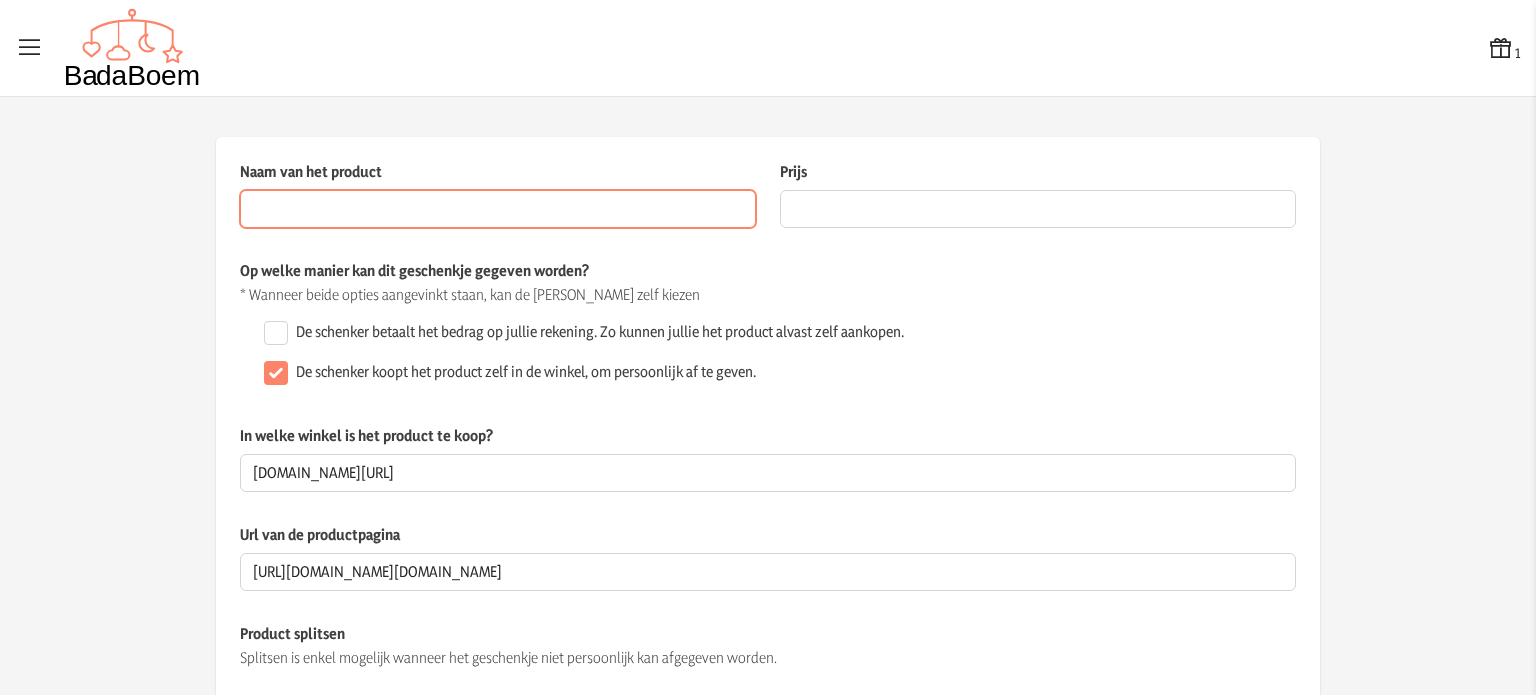 click on "Naam van het product" at bounding box center (498, 209) 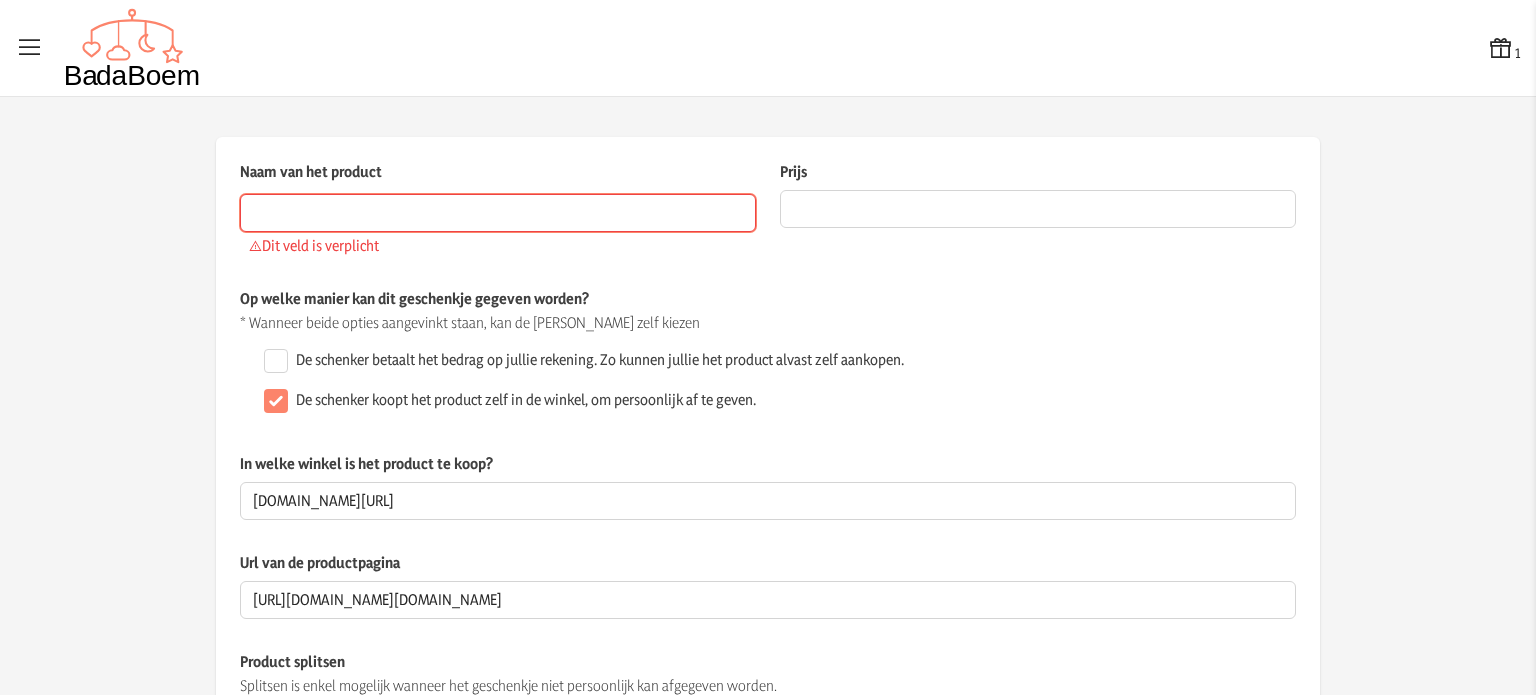 paste on "buggy inleg aeromoov confetti hearts" 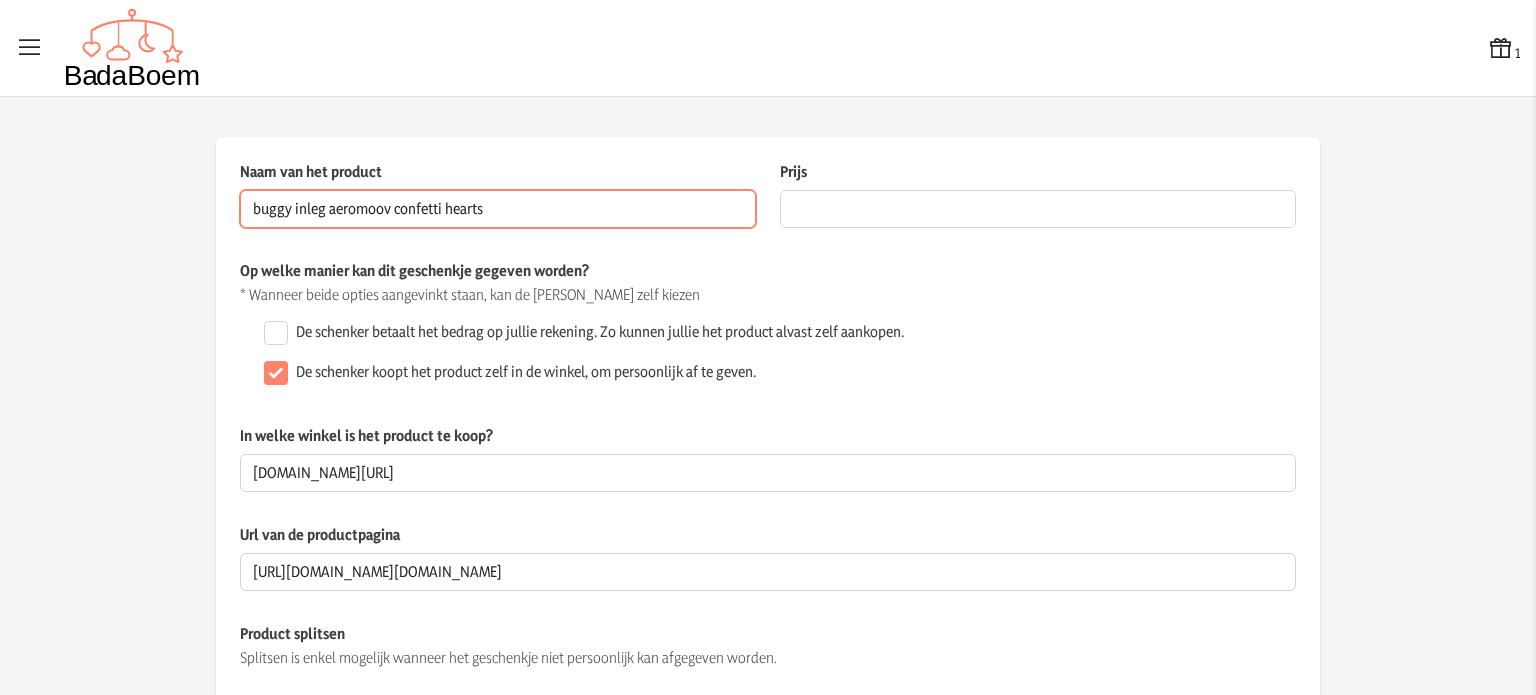 click on "buggy inleg aeromoov confetti hearts" at bounding box center (498, 209) 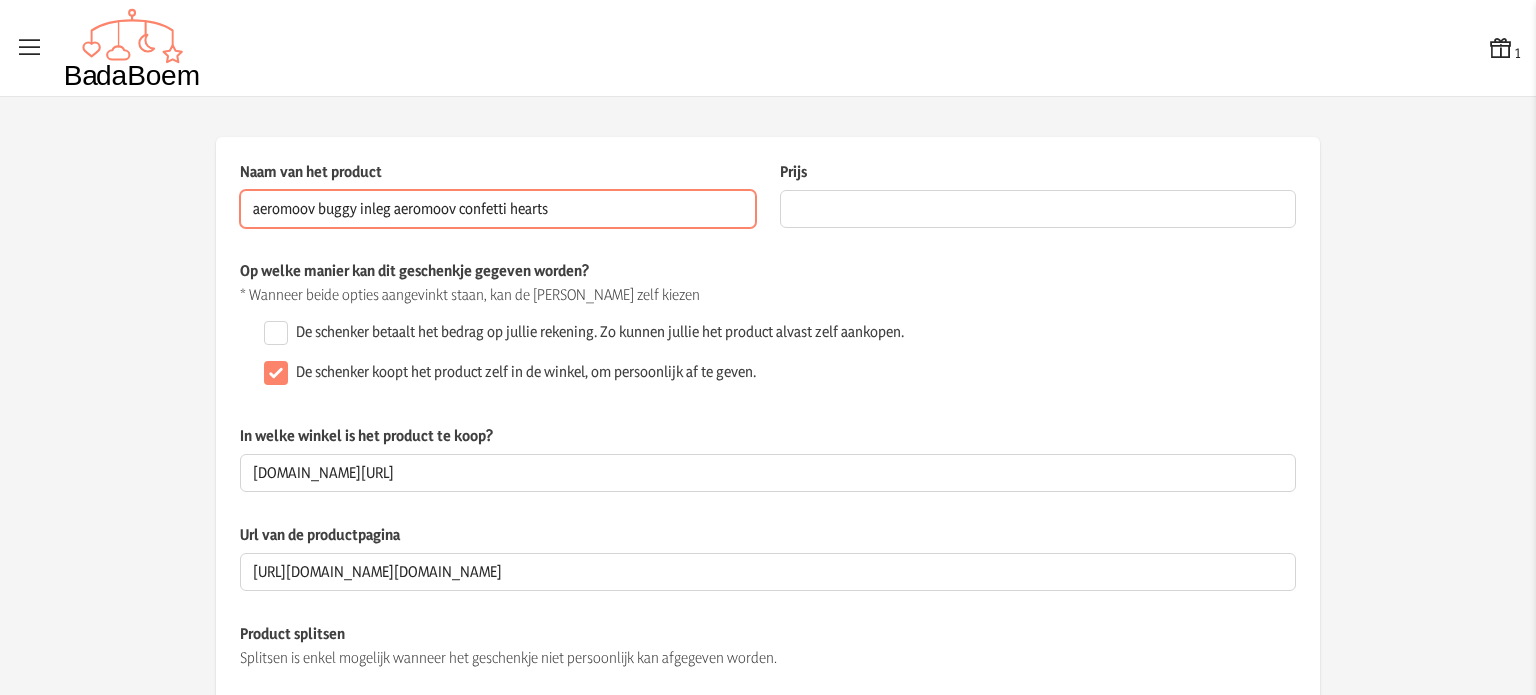 click on "aeromoov buggy inleg aeromoov confetti hearts" at bounding box center [498, 209] 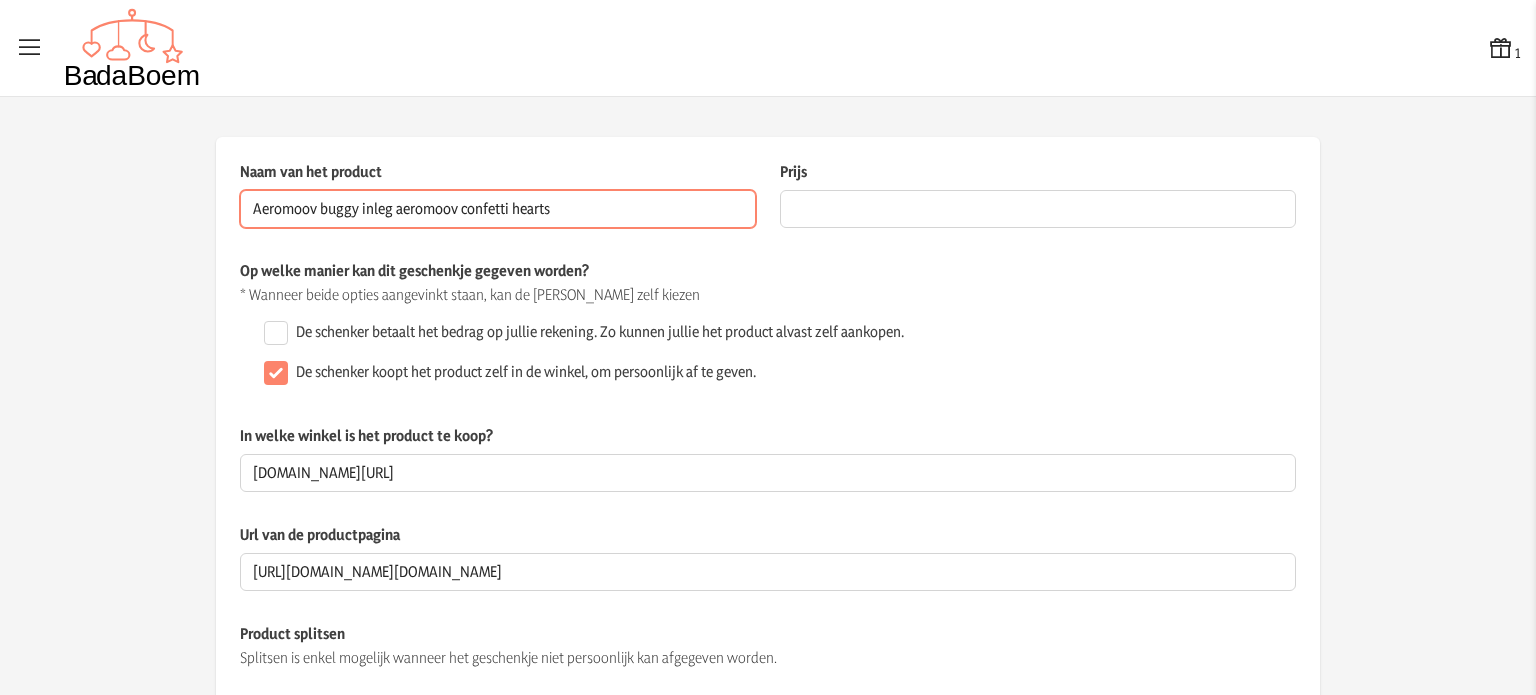 click on "Aeromoov buggy inleg aeromoov confetti hearts" at bounding box center [498, 209] 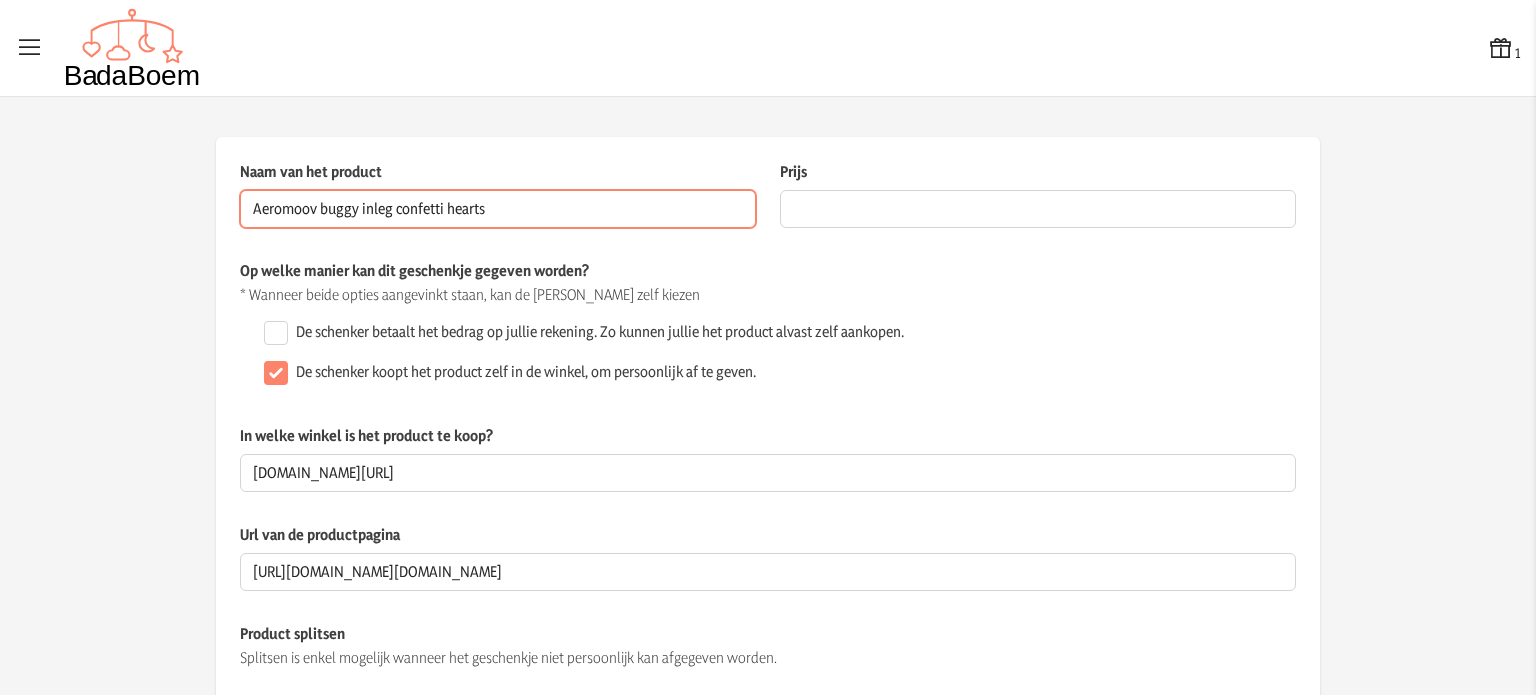 type on "Aeromoov buggy inleg confetti hearts" 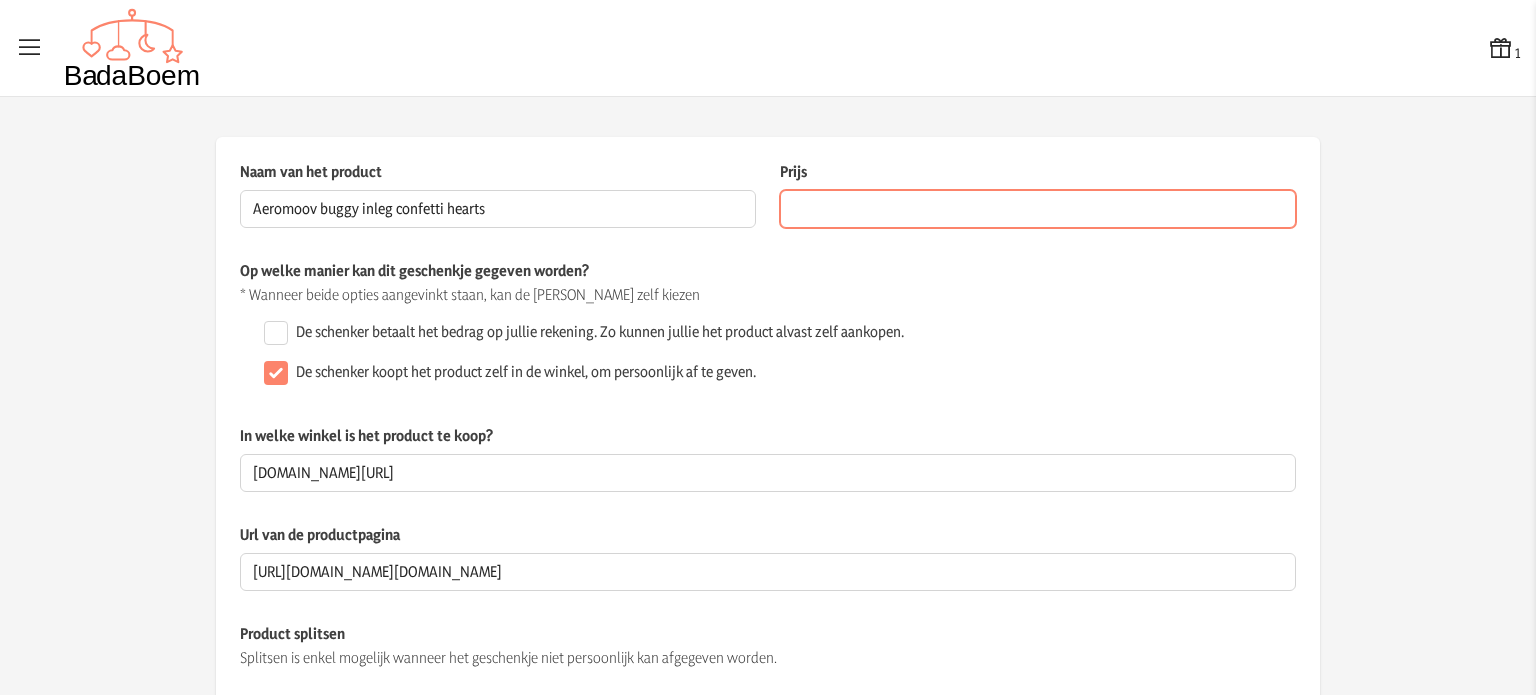 click on "Prijs" at bounding box center [1038, 209] 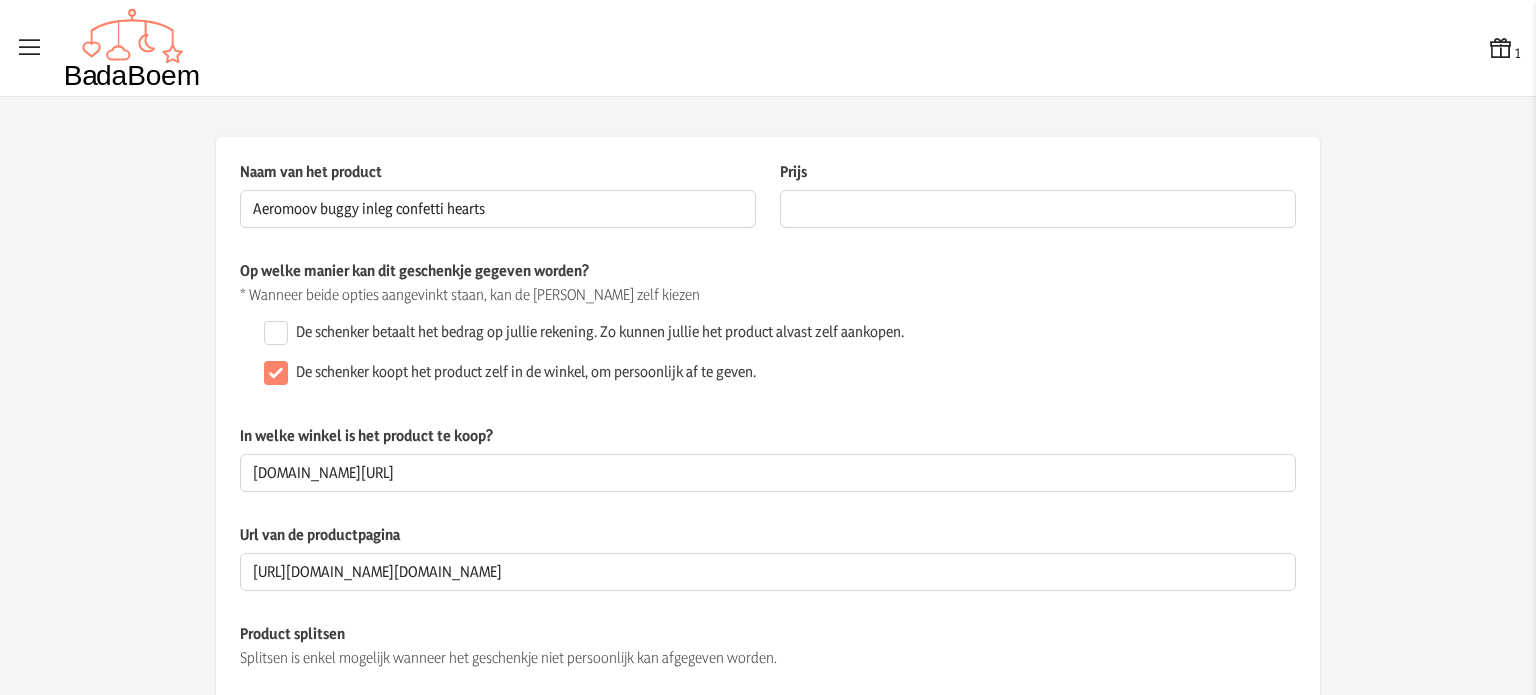 click on "Op welke manier kan dit geschenkje gegeven worden? * Wanneer beide opties aangevinkt staan, kan de schenker zelf kiezen  De schenker betaalt het bedrag op jullie rekening. Zo kunnen jullie het product alvast zelf aankopen.   De schenker koopt het product zelf in de winkel, om persoonlijk af te geven." 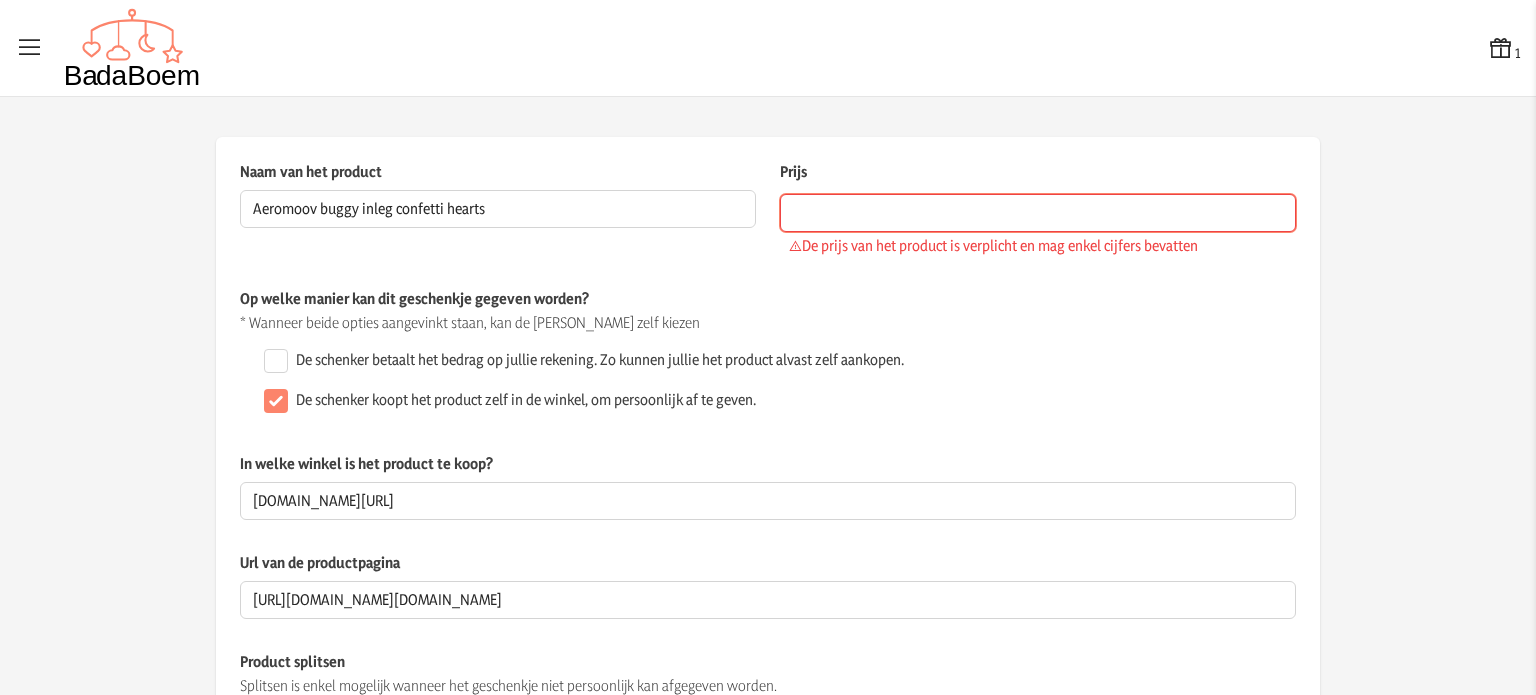 click on "Prijs" at bounding box center [1038, 213] 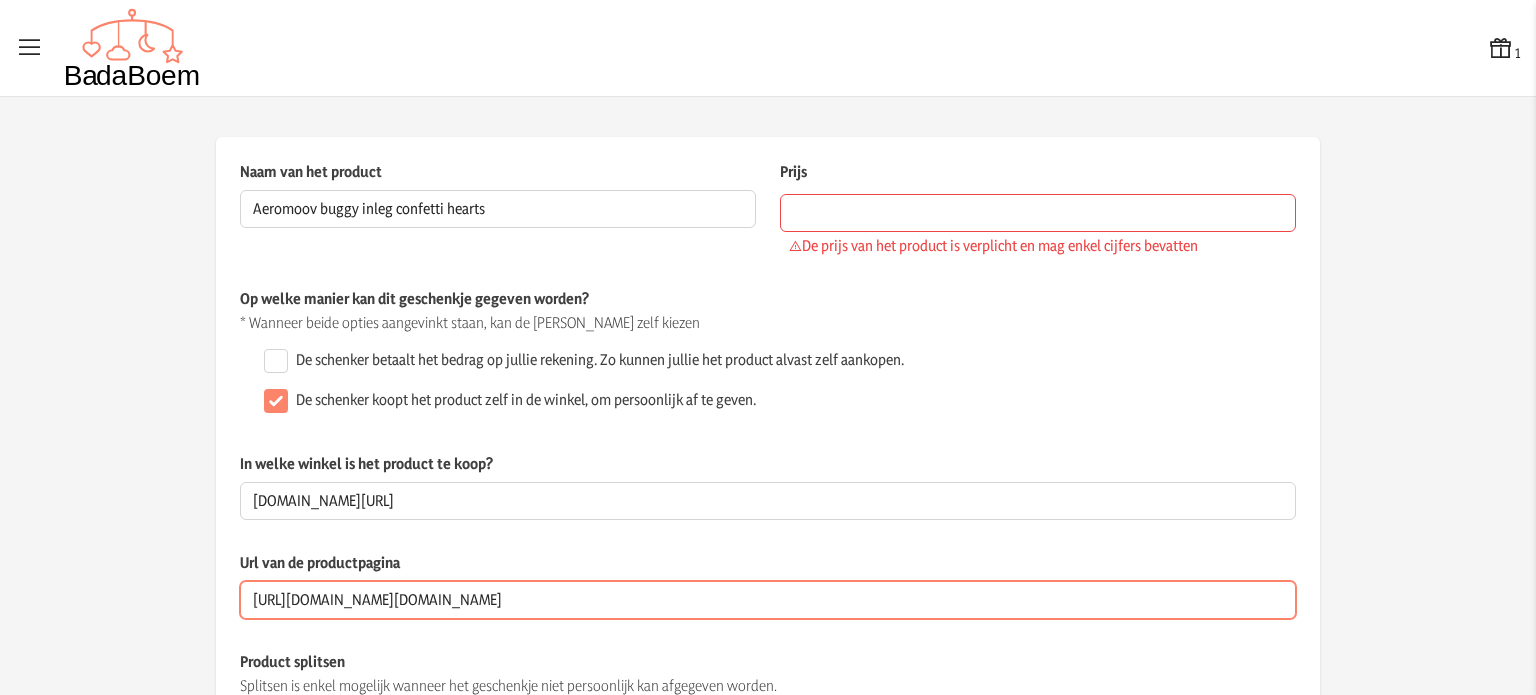 click on "[URL][DOMAIN_NAME][DOMAIN_NAME]" at bounding box center [768, 600] 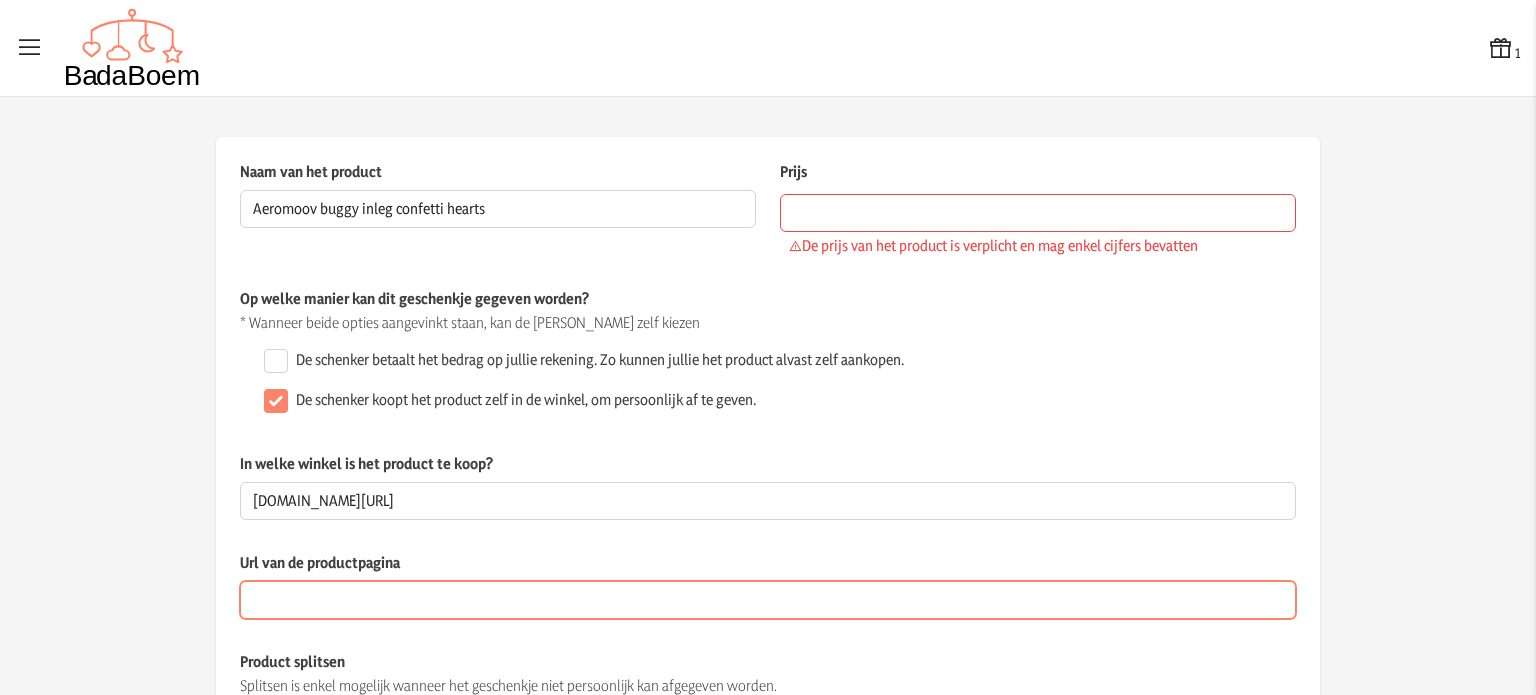 paste on "[URL][DOMAIN_NAME]." 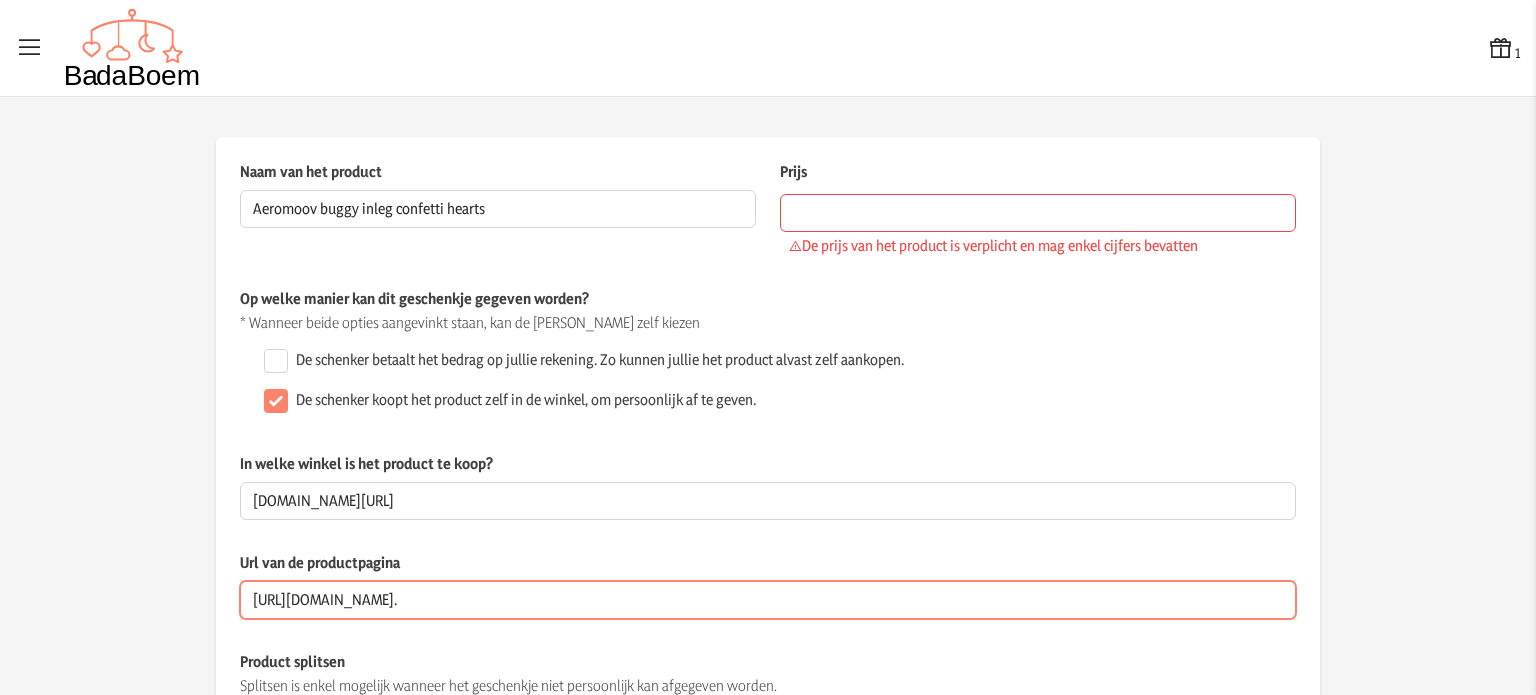 scroll, scrollTop: 0, scrollLeft: 1092, axis: horizontal 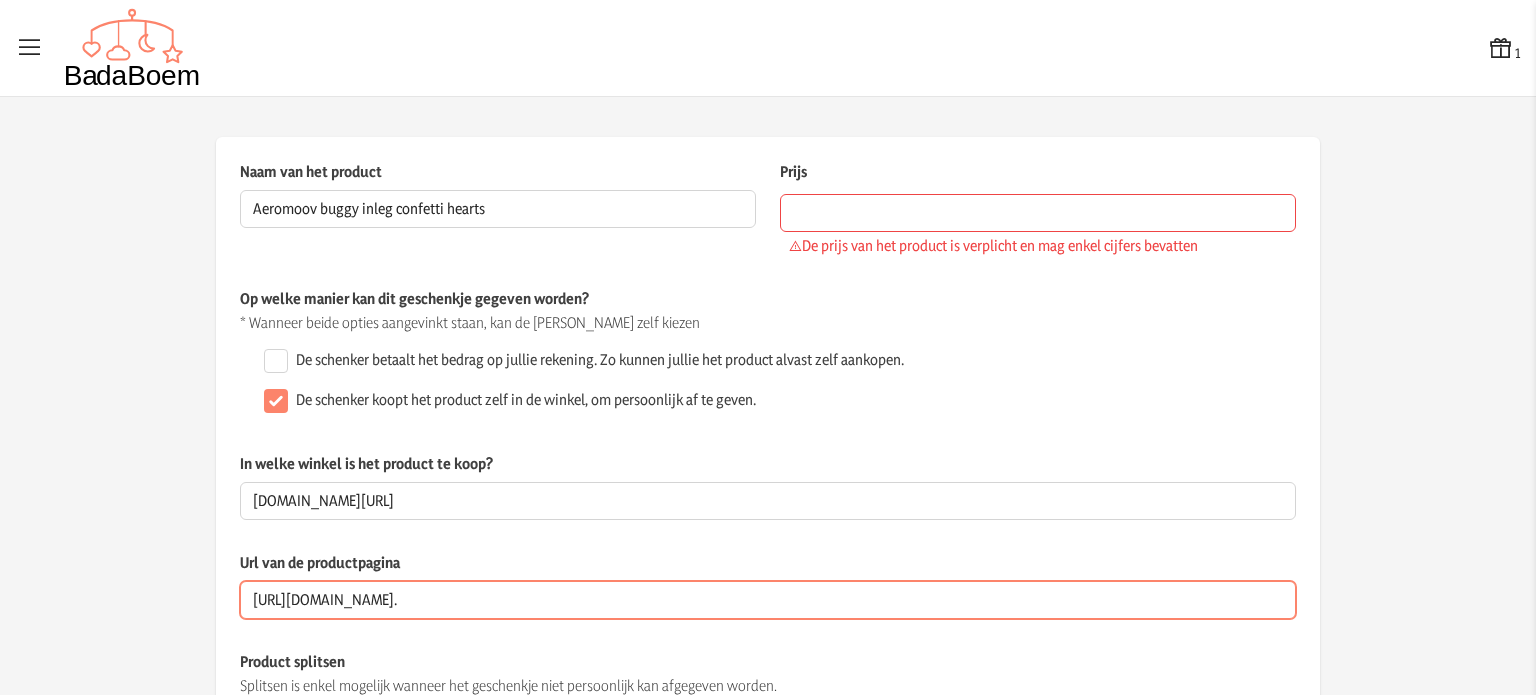 type on "[URL][DOMAIN_NAME]." 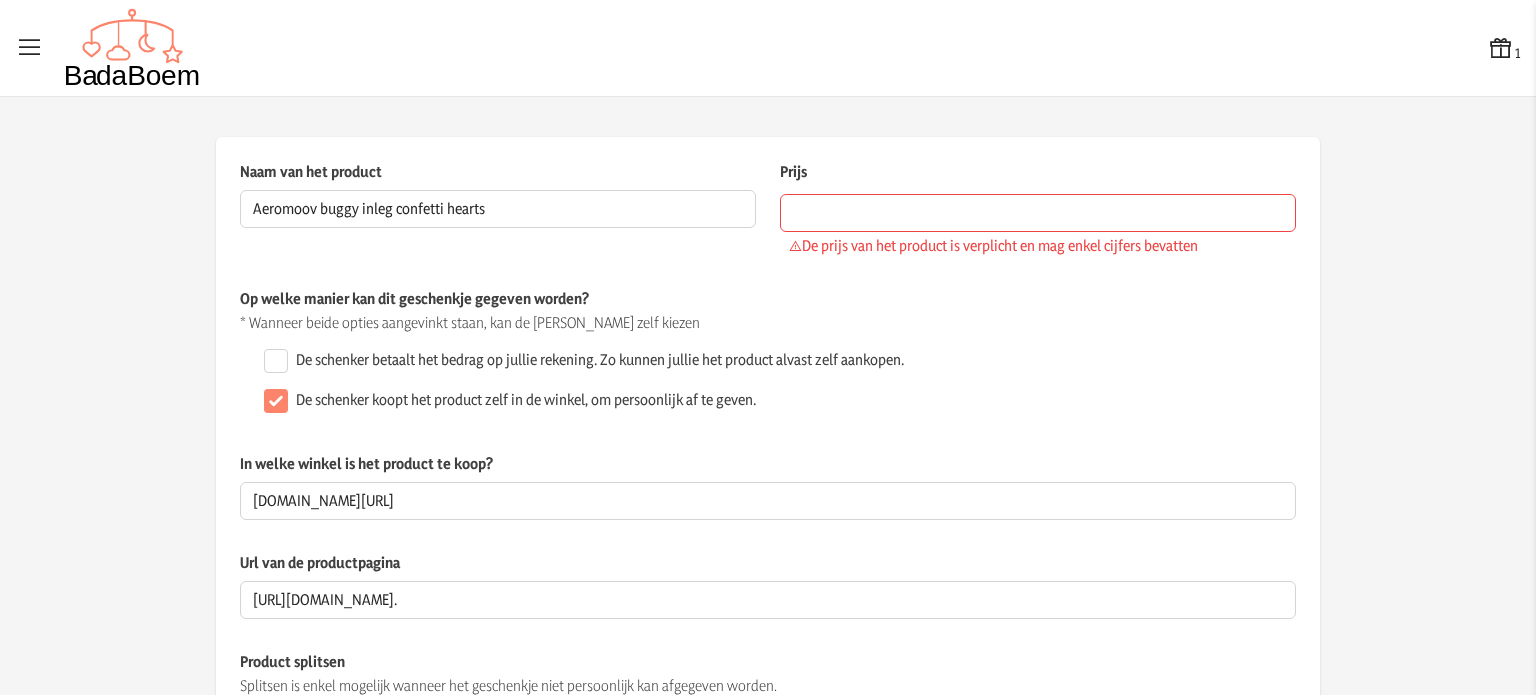 scroll, scrollTop: 0, scrollLeft: 0, axis: both 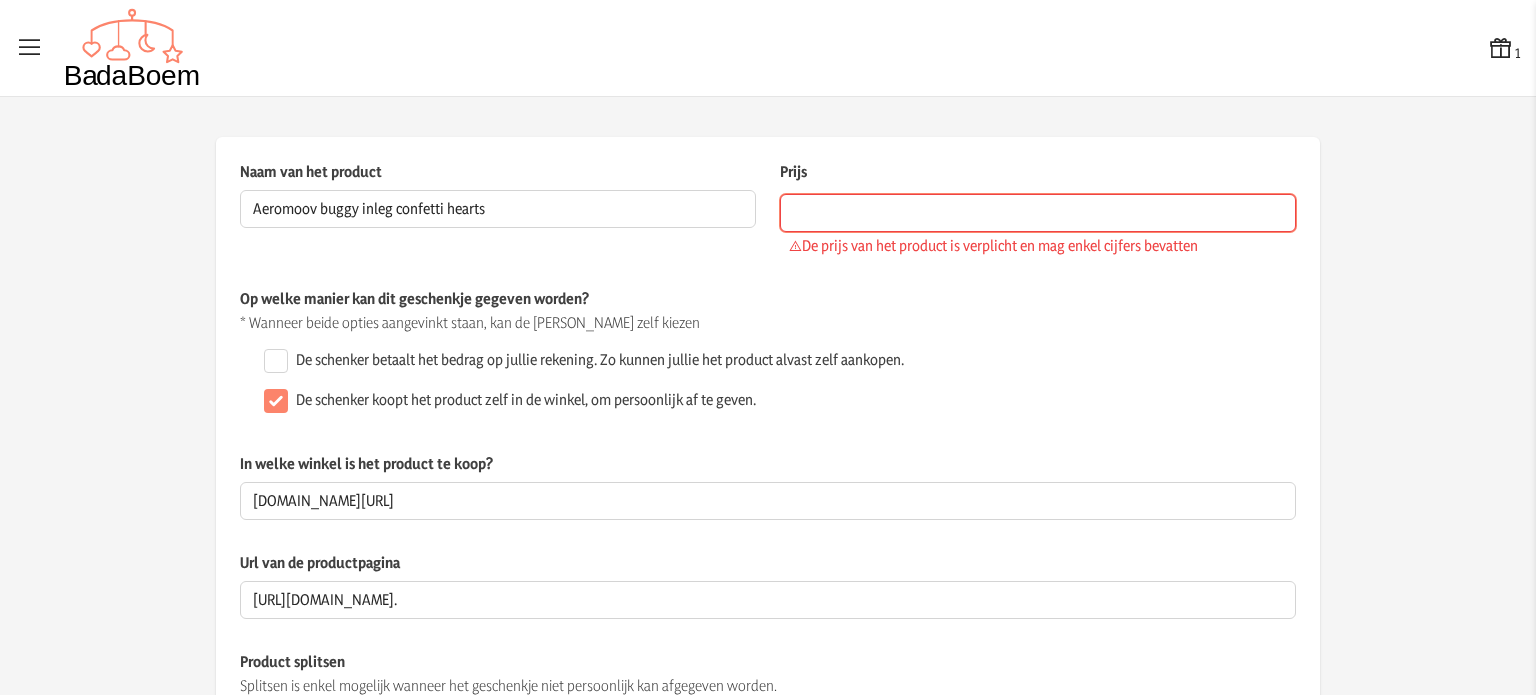 click on "Prijs" at bounding box center (1038, 213) 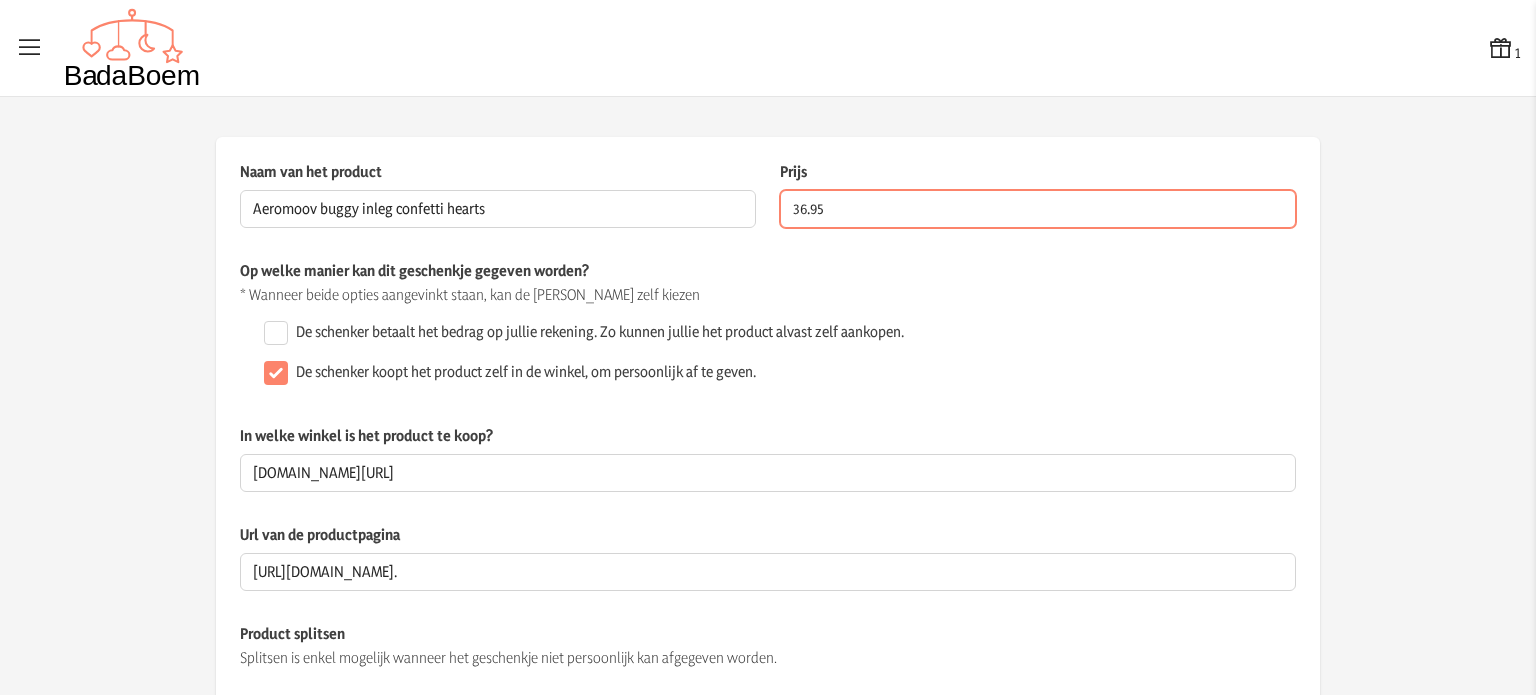 type on "36.95" 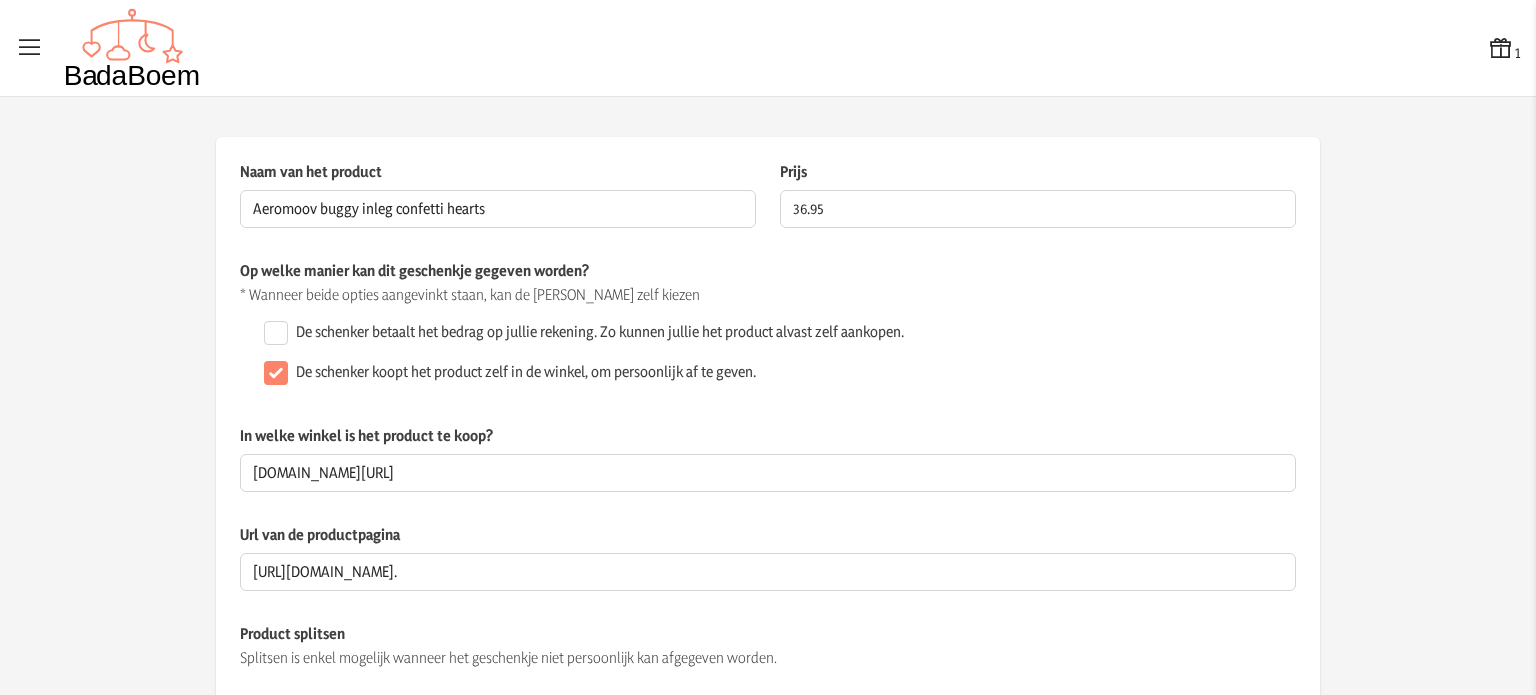 click on "Op welke manier kan dit geschenkje gegeven worden?" 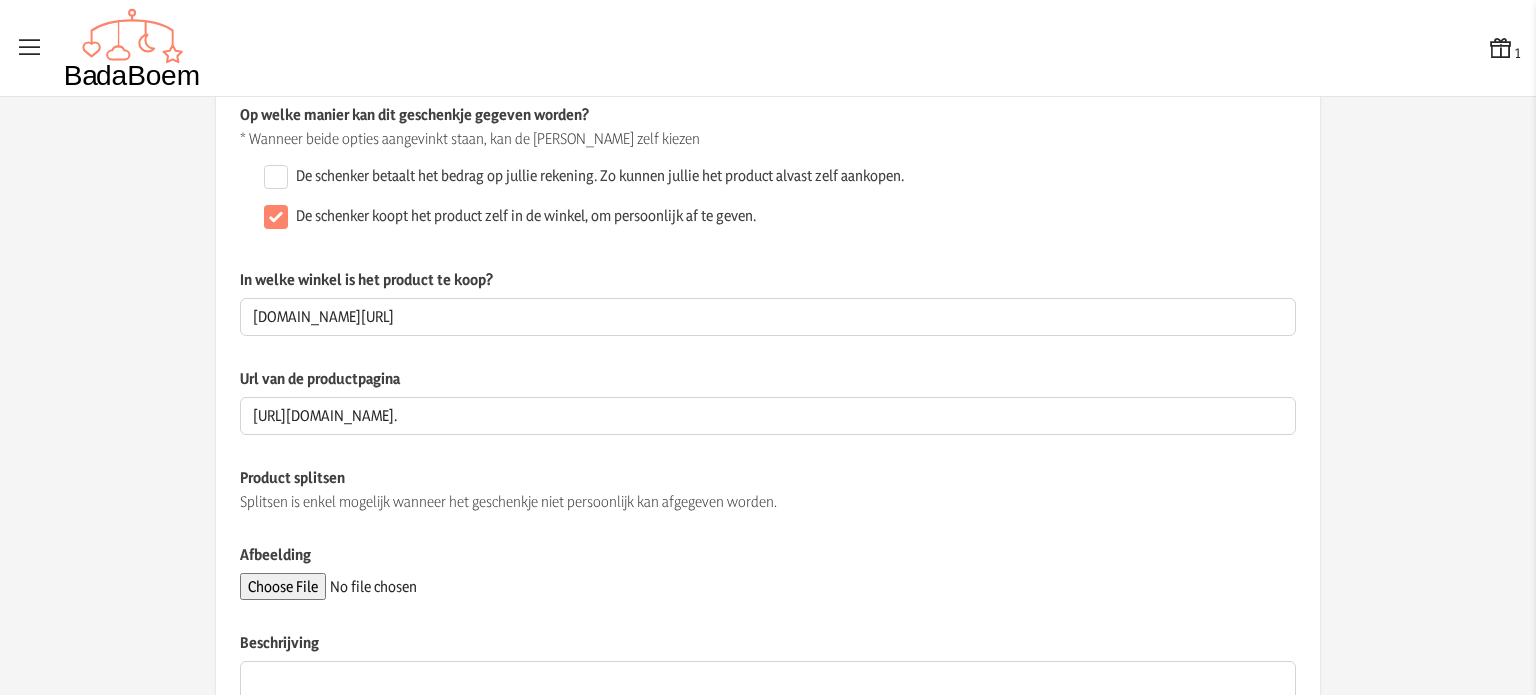 scroll, scrollTop: 200, scrollLeft: 0, axis: vertical 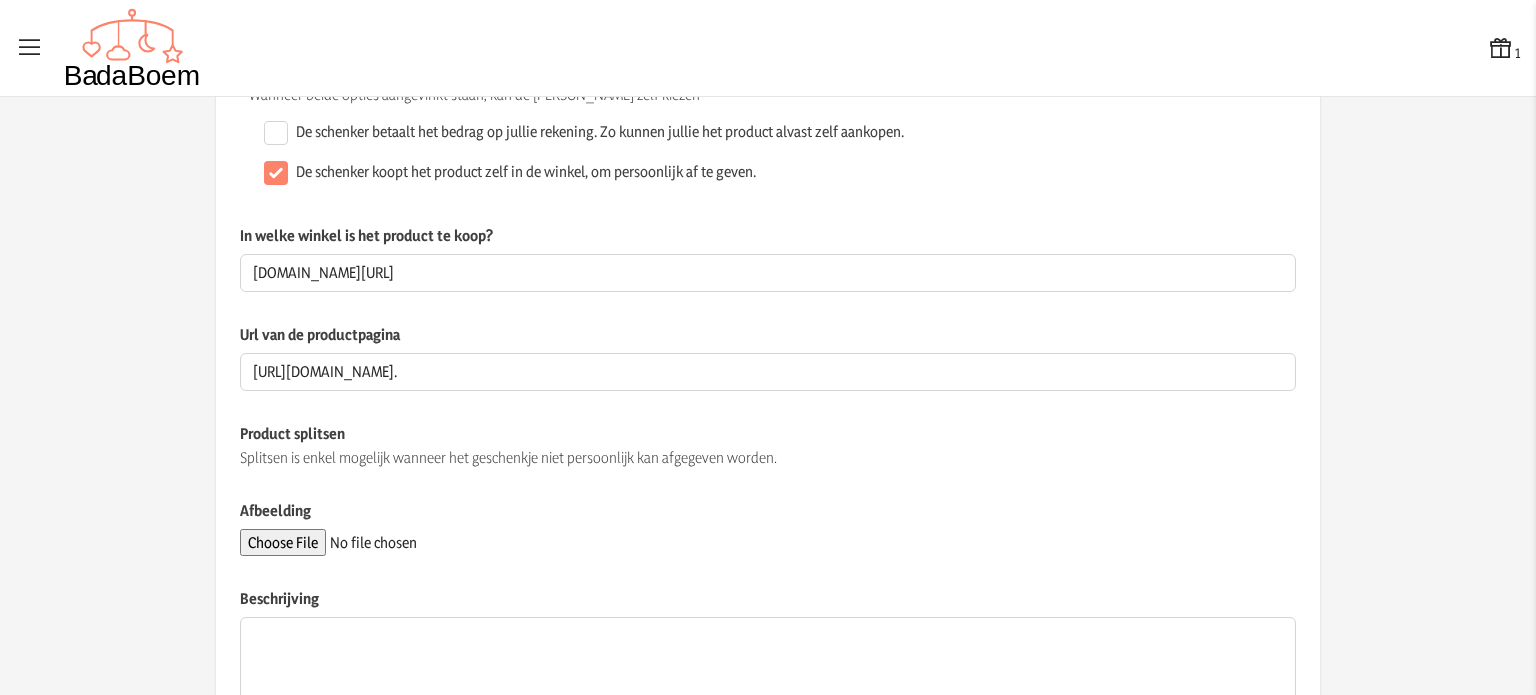 click on "Url van de productpagina" 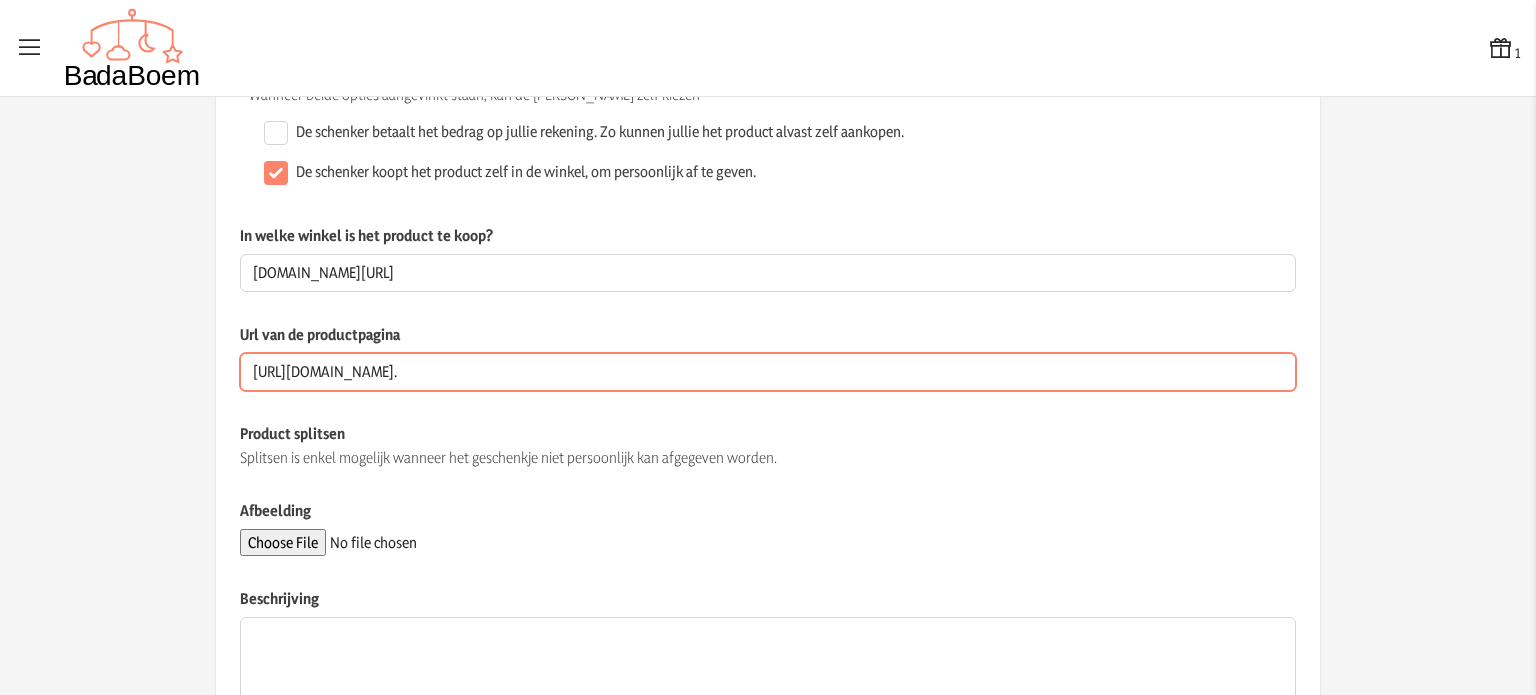 scroll, scrollTop: 0, scrollLeft: 1092, axis: horizontal 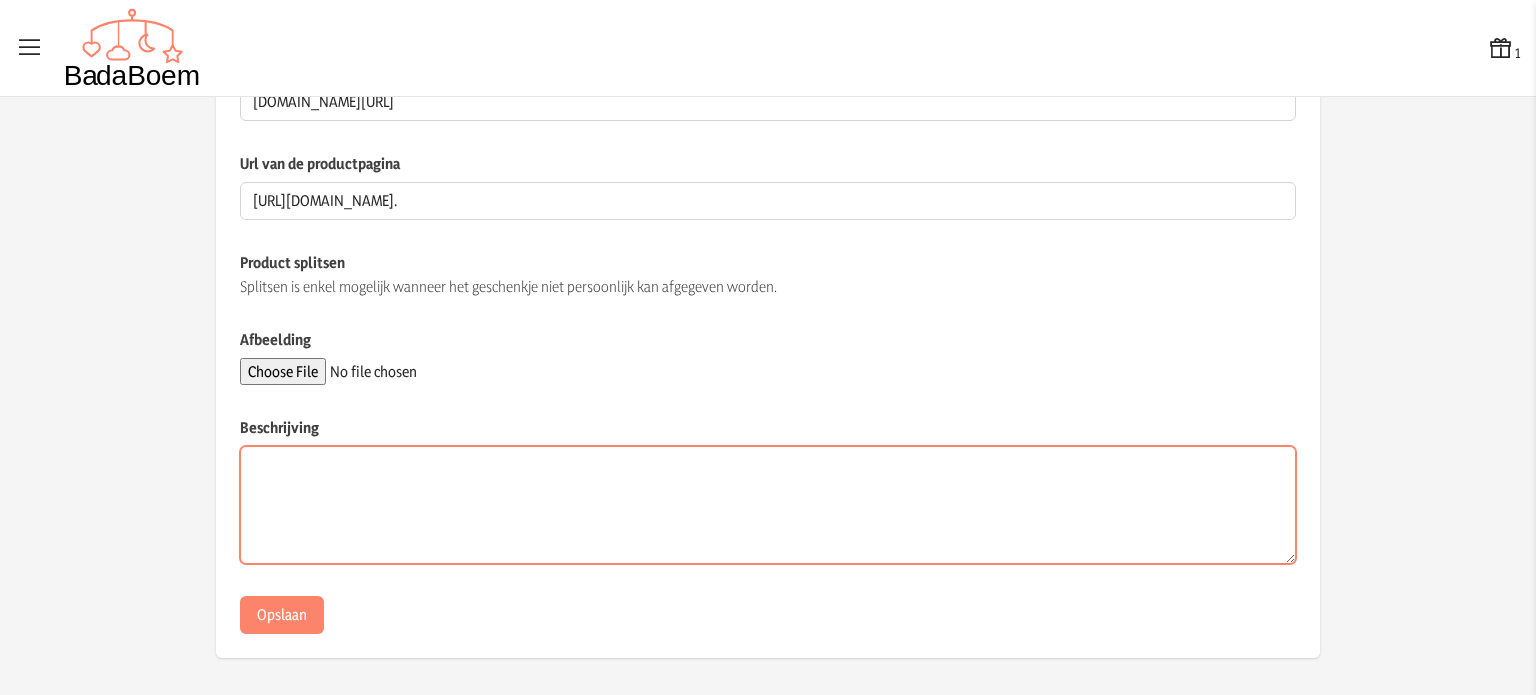 click on "Beschrijving" at bounding box center [768, 505] 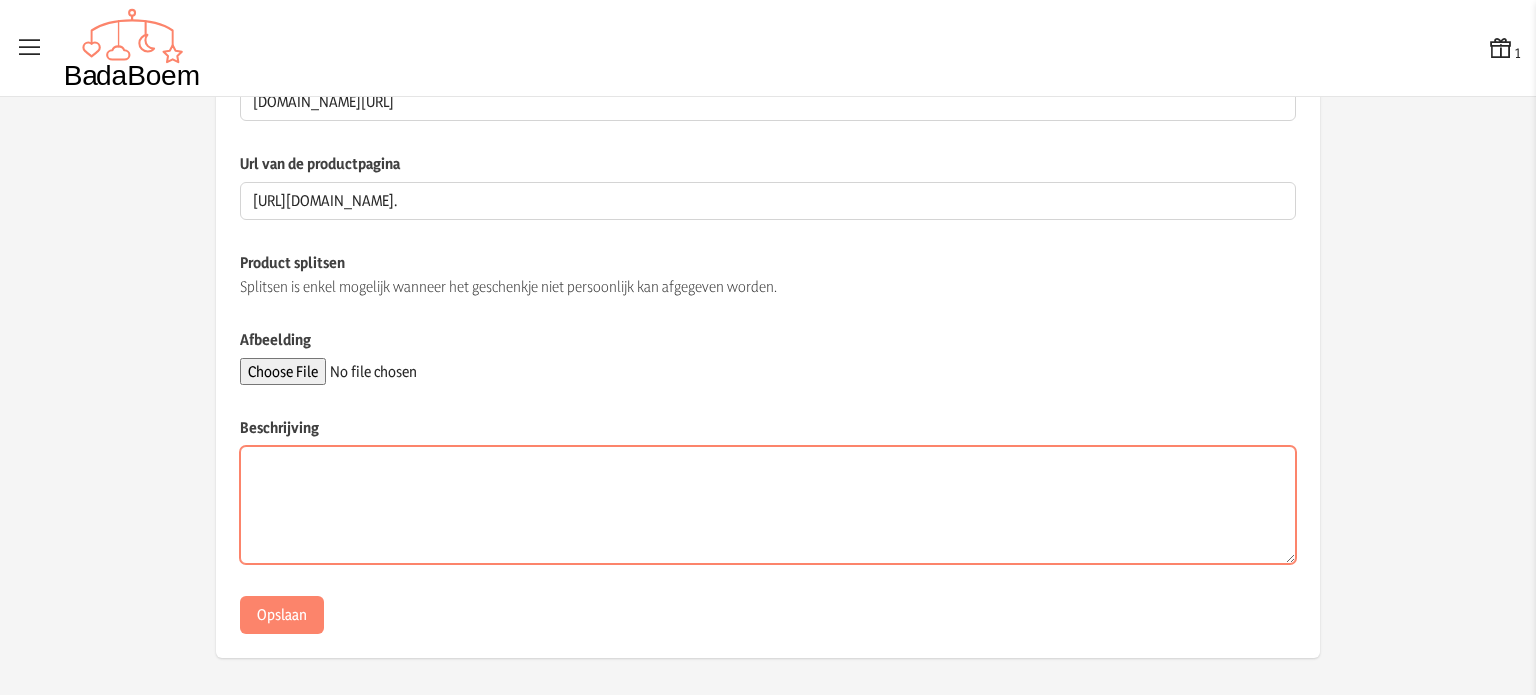 paste on "Helemaal summerproof met deze handige buggy inleg van [PERSON_NAME]! Door de 3D-technologie in deze inleg ontstaat er een constante luchtcirculatie bij het rug-, been- en hoofdgedeelte. Je kindje zal hierdoor minder zweten en de autostoel blijft langer schoon. Daarnaast vermindert de Aeromoov inleg de kans op oververhitting. De Aeromoov past in elke buggy met een 3-punts og 5-puntsgordel." 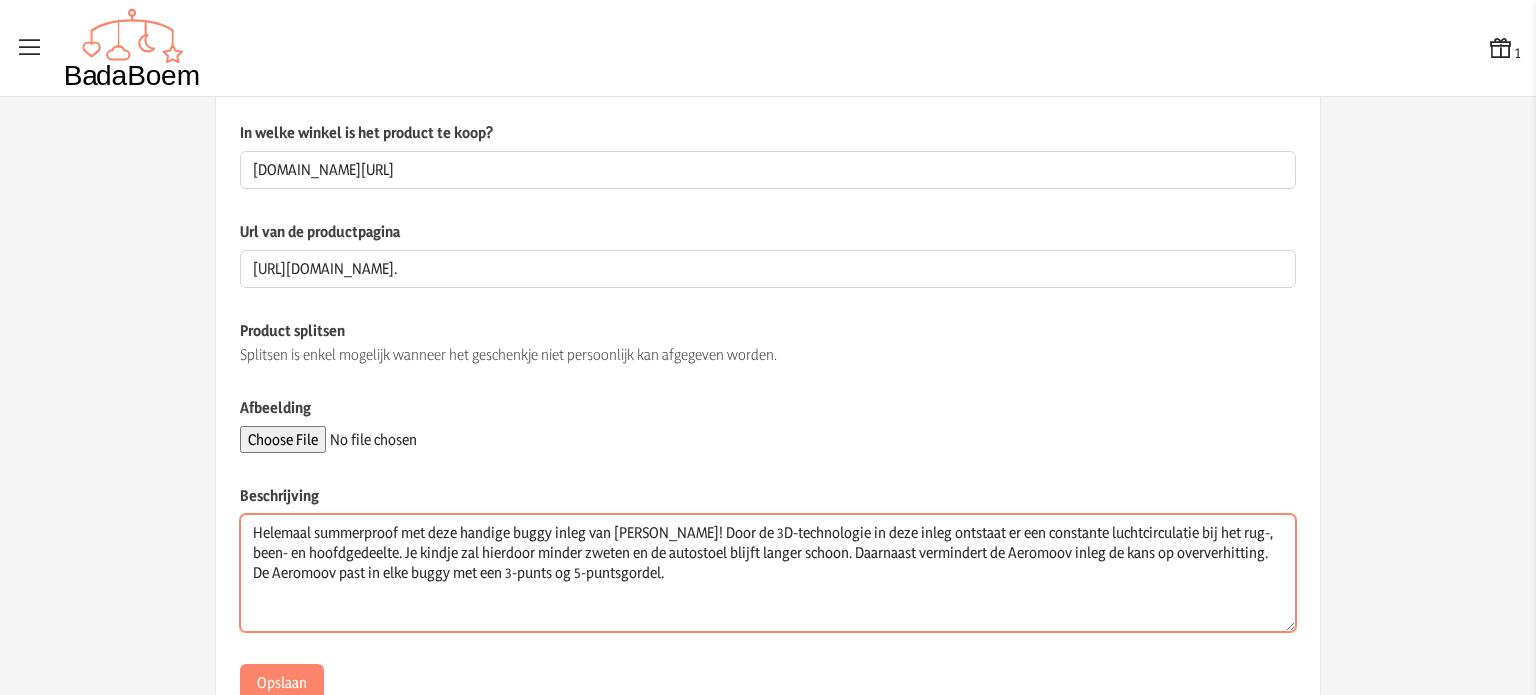scroll, scrollTop: 271, scrollLeft: 0, axis: vertical 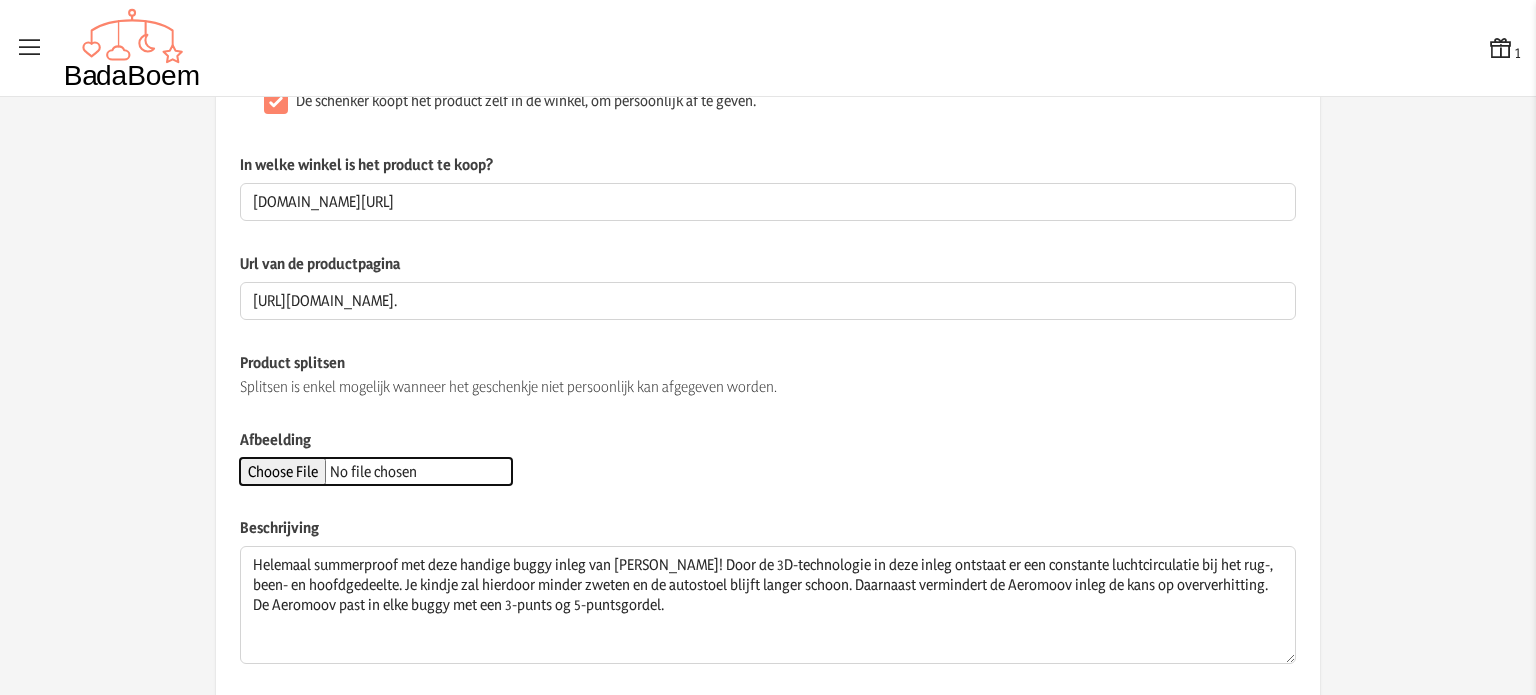 click on "Afbeelding" at bounding box center [376, 471] 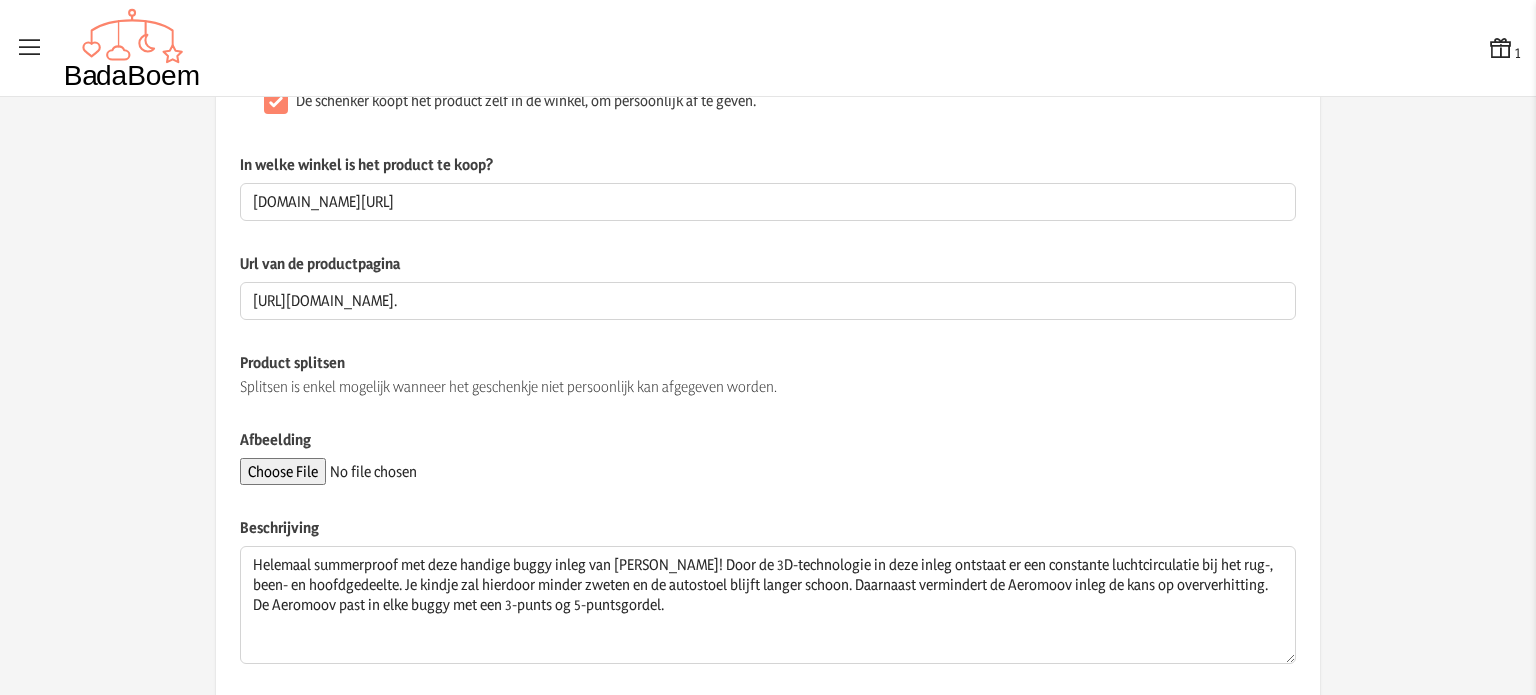 click on "Afbeelding" 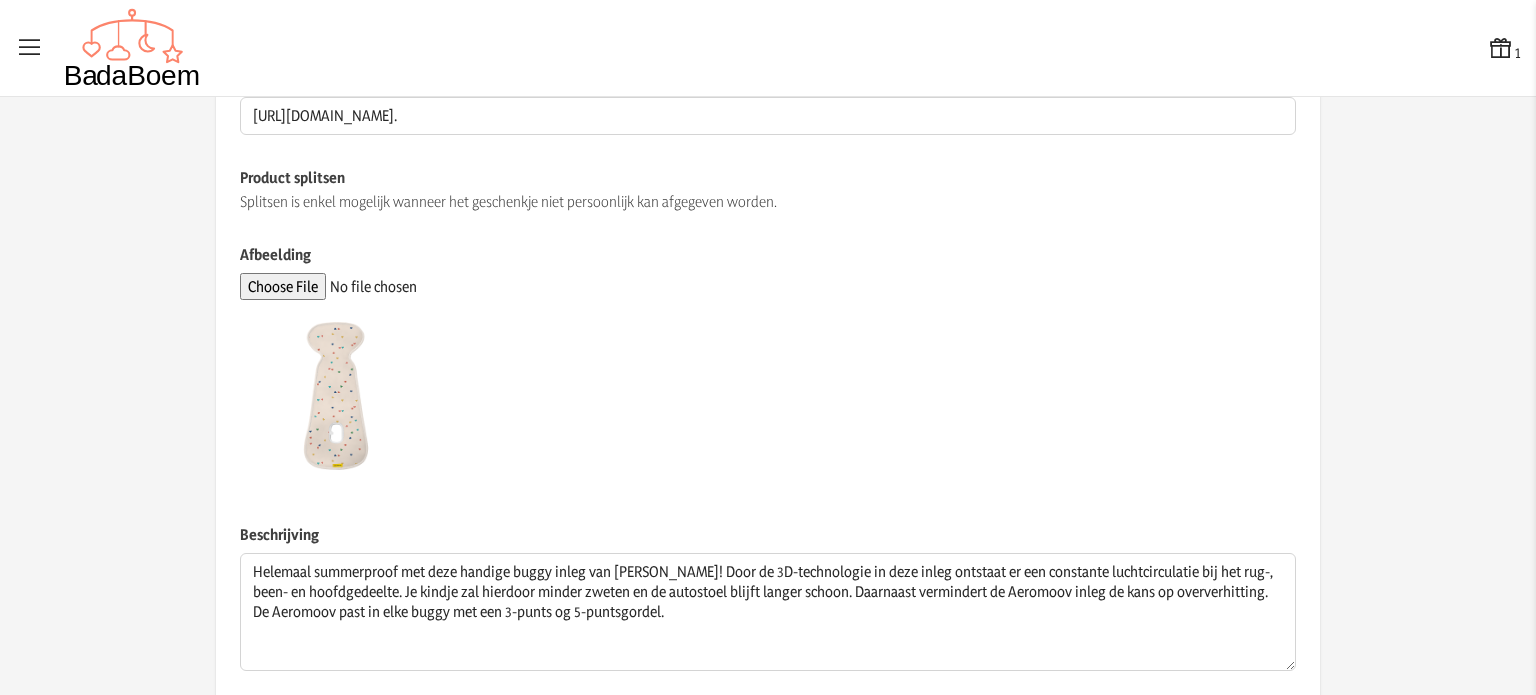 scroll, scrollTop: 563, scrollLeft: 0, axis: vertical 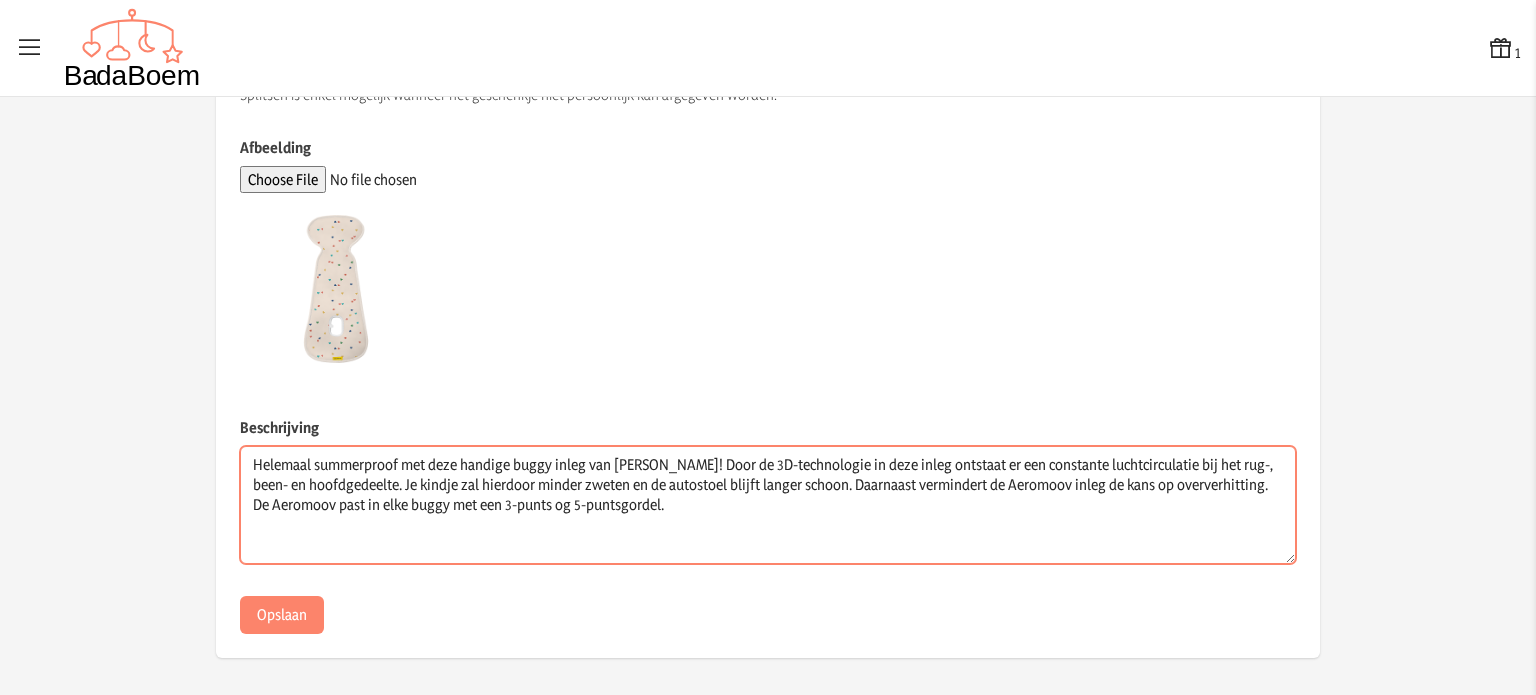 click on "Helemaal summerproof met deze handige buggy inleg van [PERSON_NAME]! Door de 3D-technologie in deze inleg ontstaat er een constante luchtcirculatie bij het rug-, been- en hoofdgedeelte. Je kindje zal hierdoor minder zweten en de autostoel blijft langer schoon. Daarnaast vermindert de Aeromoov inleg de kans op oververhitting. De Aeromoov past in elke buggy met een 3-punts og 5-puntsgordel." at bounding box center [768, 505] 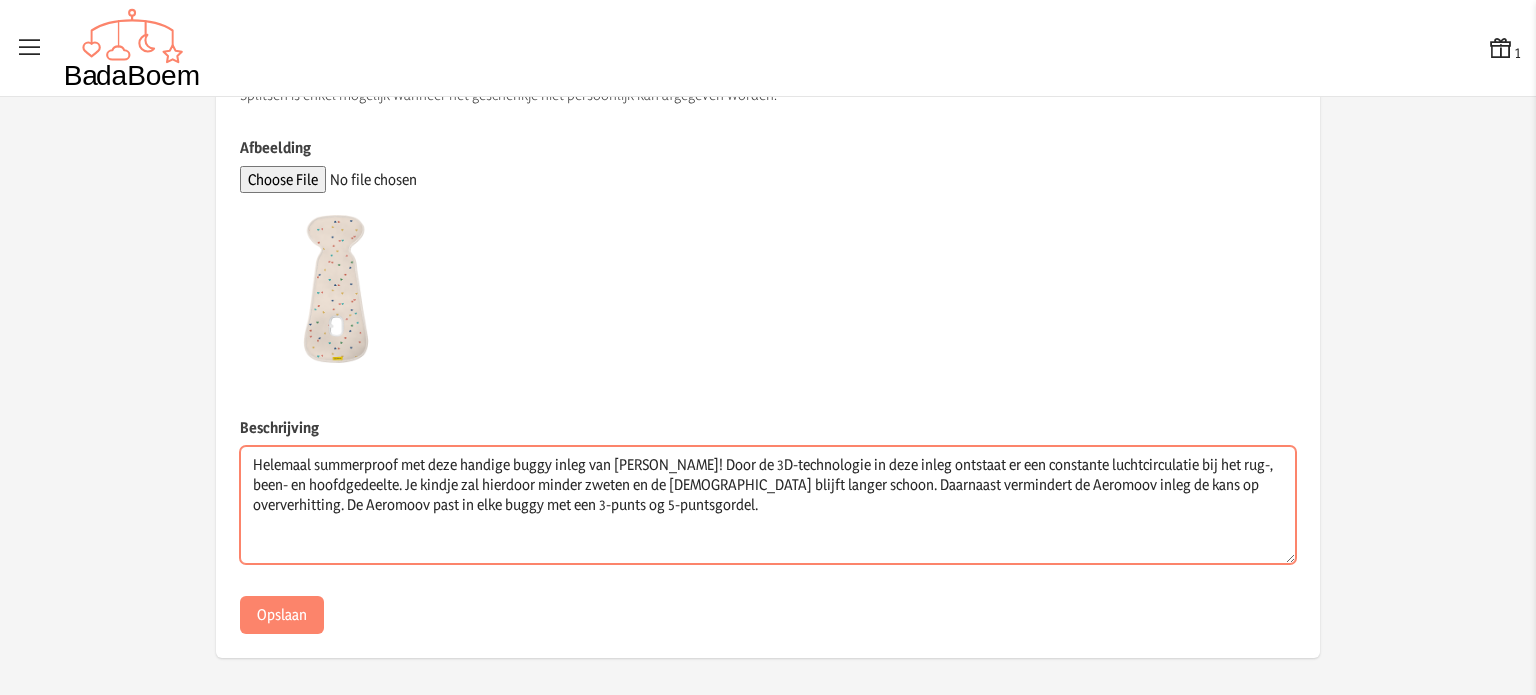 click on "Helemaal summerproof met deze handige buggy inleg van [PERSON_NAME]! Door de 3D-technologie in deze inleg ontstaat er een constante luchtcirculatie bij het rug-, been- en hoofdgedeelte. Je kindje zal hierdoor minder zweten en de [DEMOGRAPHIC_DATA] blijft langer schoon. Daarnaast vermindert de Aeromoov inleg de kans op oververhitting. De Aeromoov past in elke buggy met een 3-punts og 5-puntsgordel." at bounding box center [768, 505] 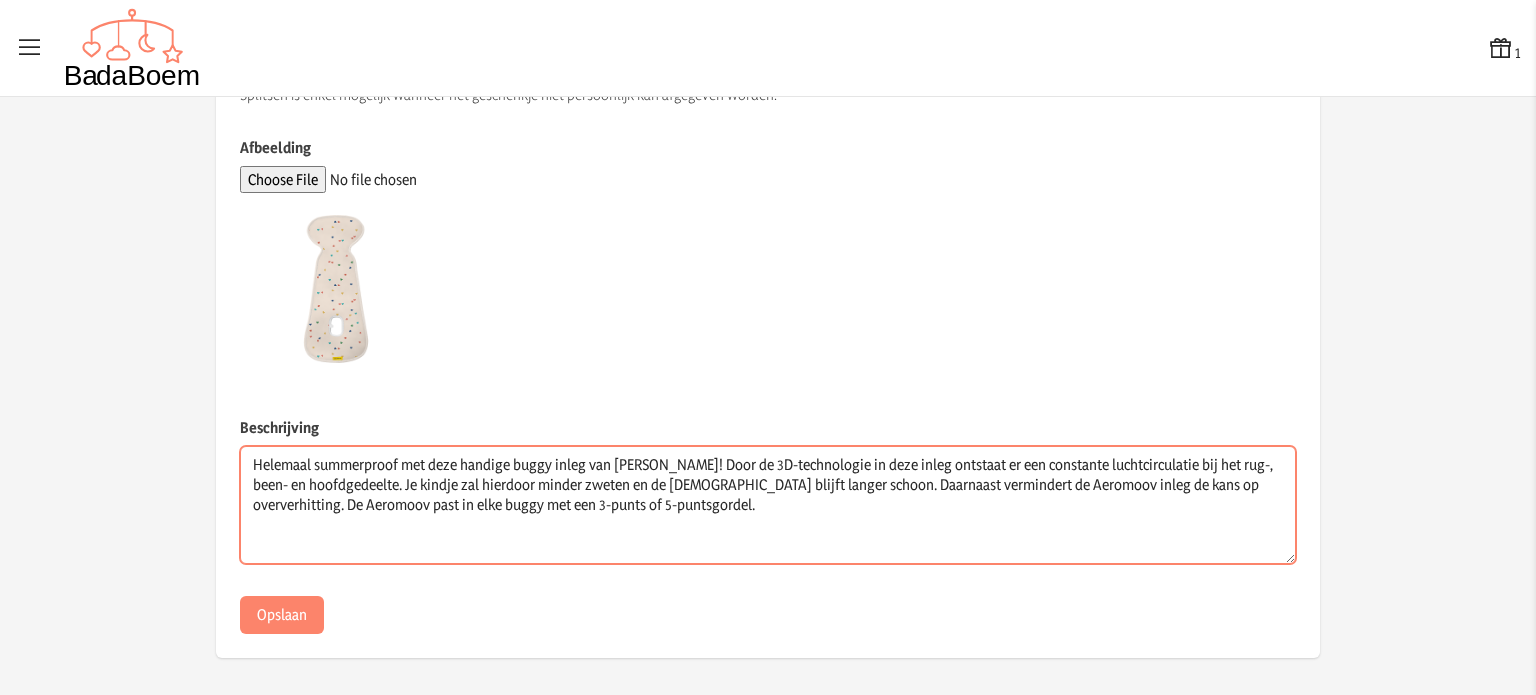 type on "Helemaal summerproof met deze handige buggy inleg van [PERSON_NAME]! Door de 3D-technologie in deze inleg ontstaat er een constante luchtcirculatie bij het rug-, been- en hoofdgedeelte. Je kindje zal hierdoor minder zweten en de [DEMOGRAPHIC_DATA] blijft langer schoon. Daarnaast vermindert de Aeromoov inleg de kans op oververhitting. De Aeromoov past in elke buggy met een 3-punts of 5-puntsgordel." 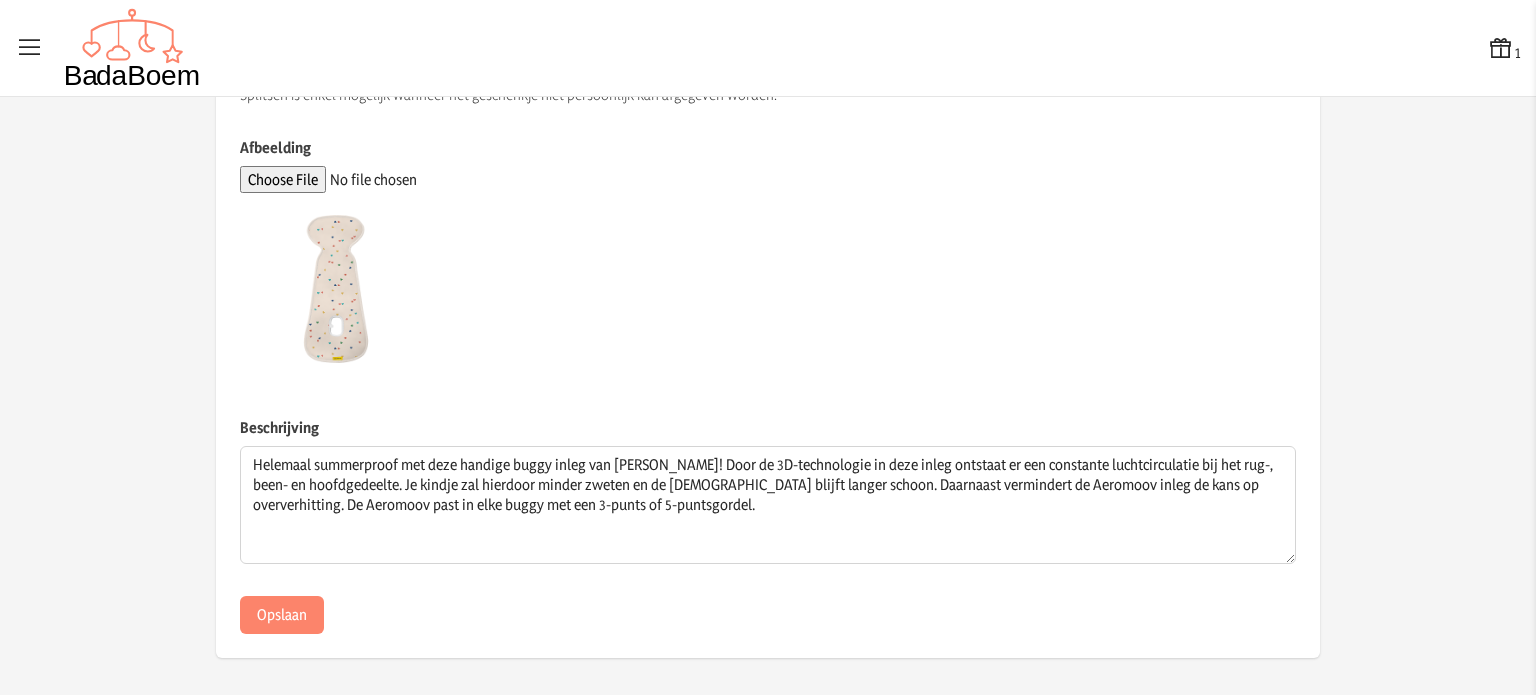 click on "Opslaan" 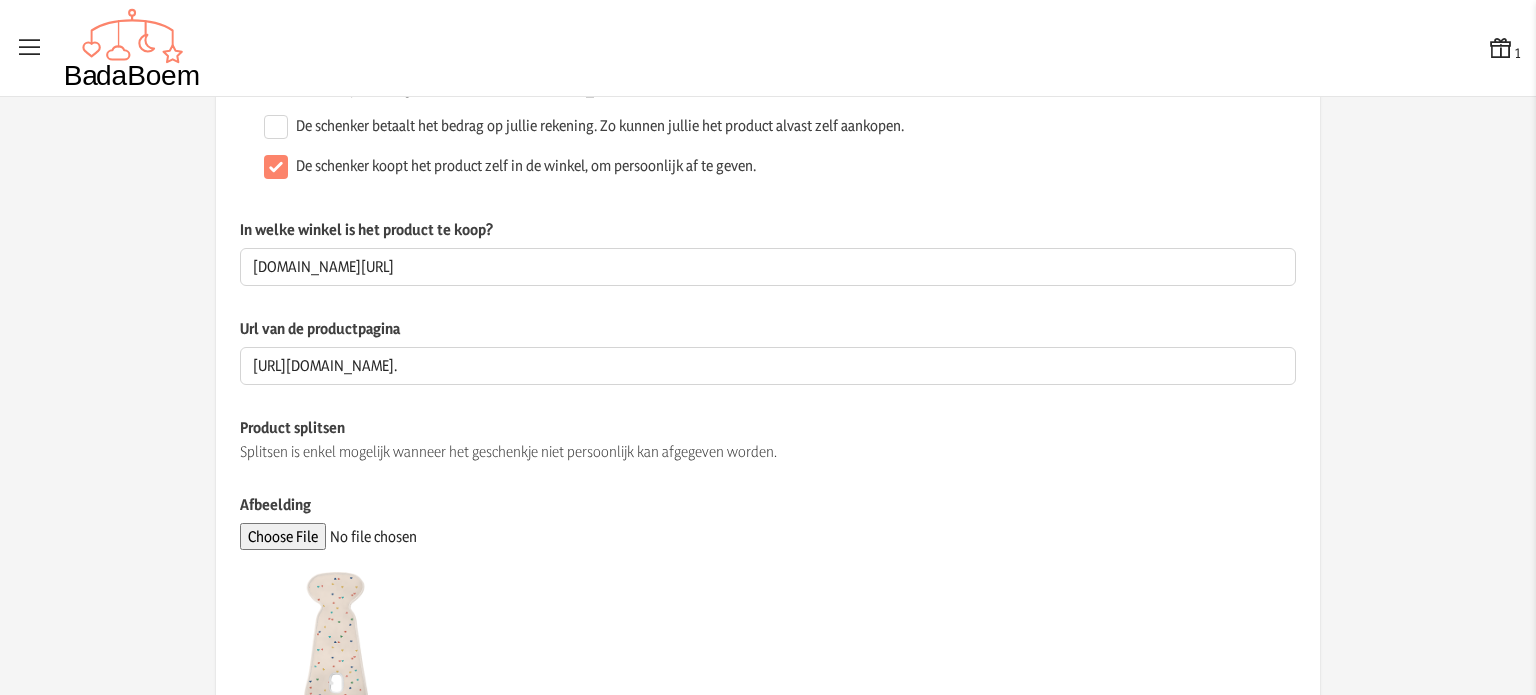scroll, scrollTop: 163, scrollLeft: 0, axis: vertical 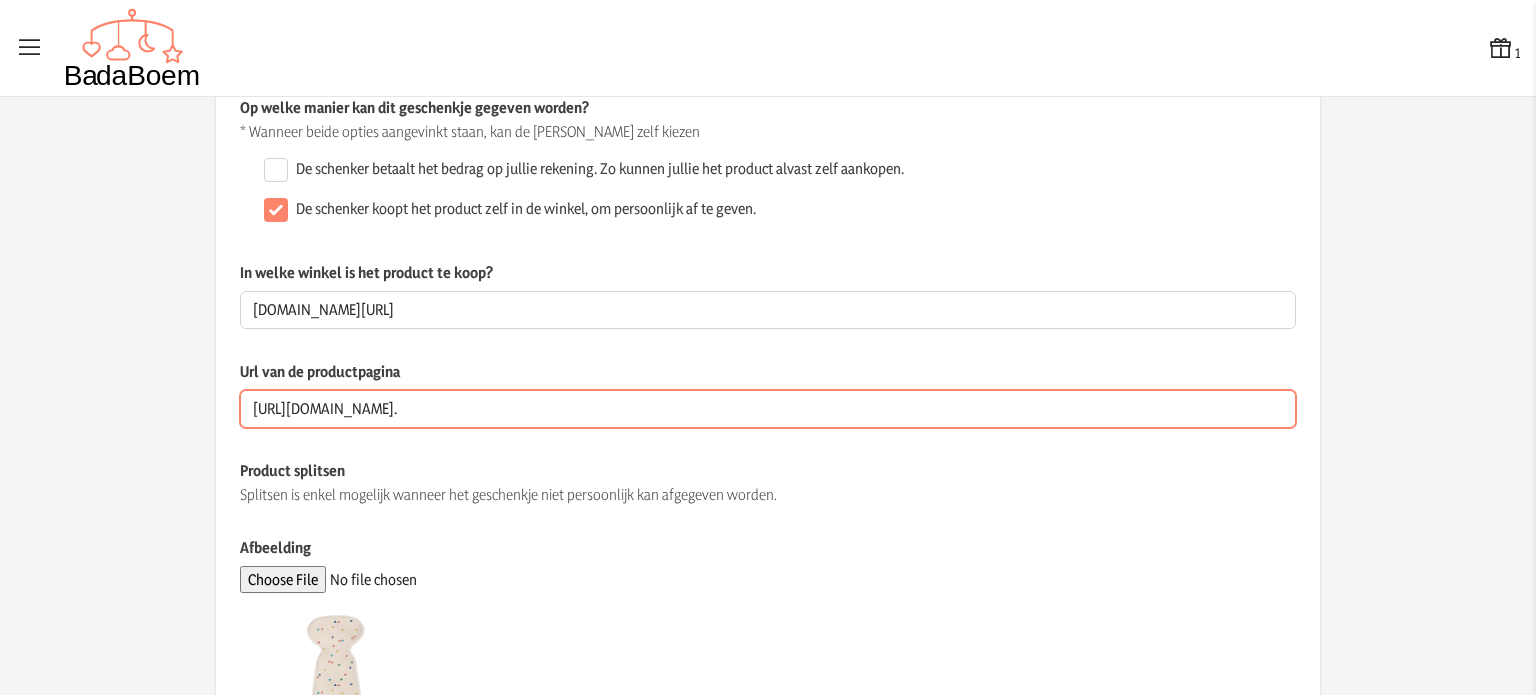 click on "[URL][DOMAIN_NAME]." at bounding box center [768, 409] 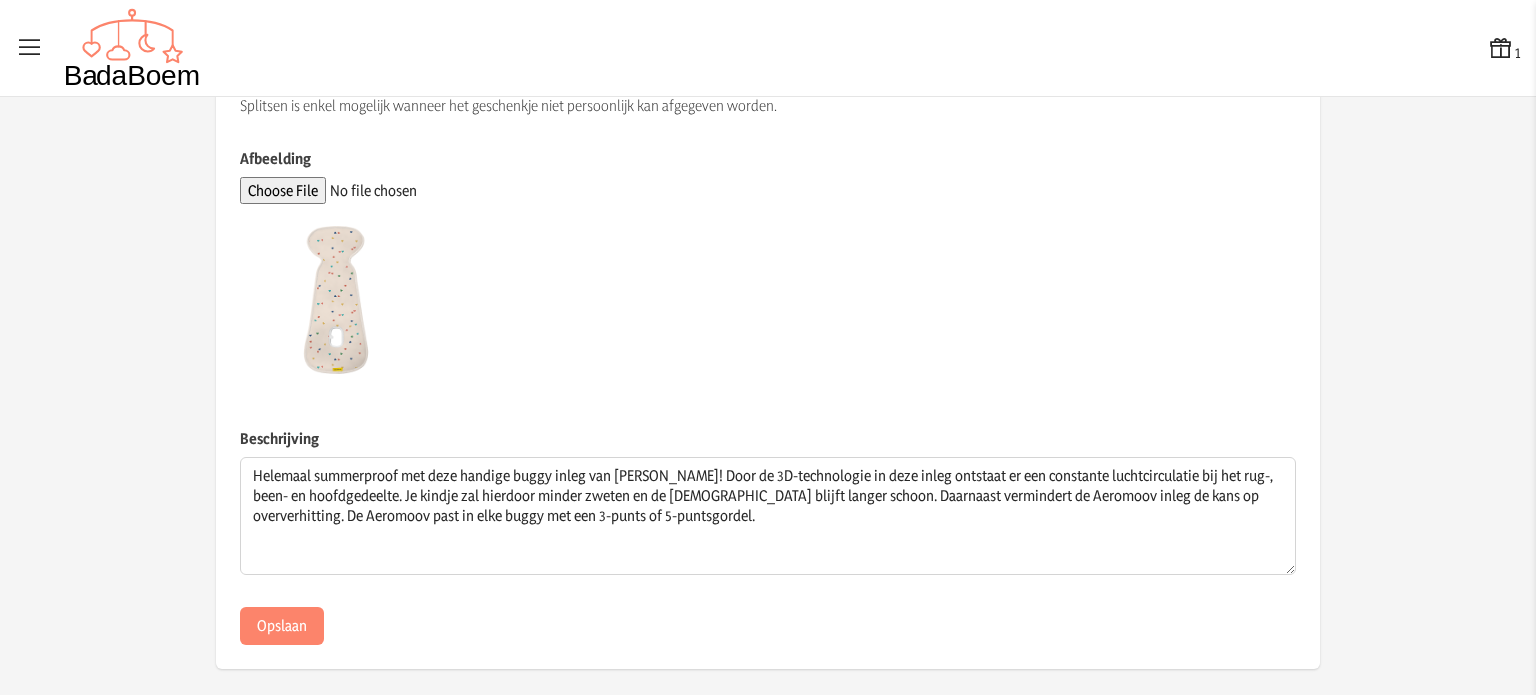 scroll, scrollTop: 563, scrollLeft: 0, axis: vertical 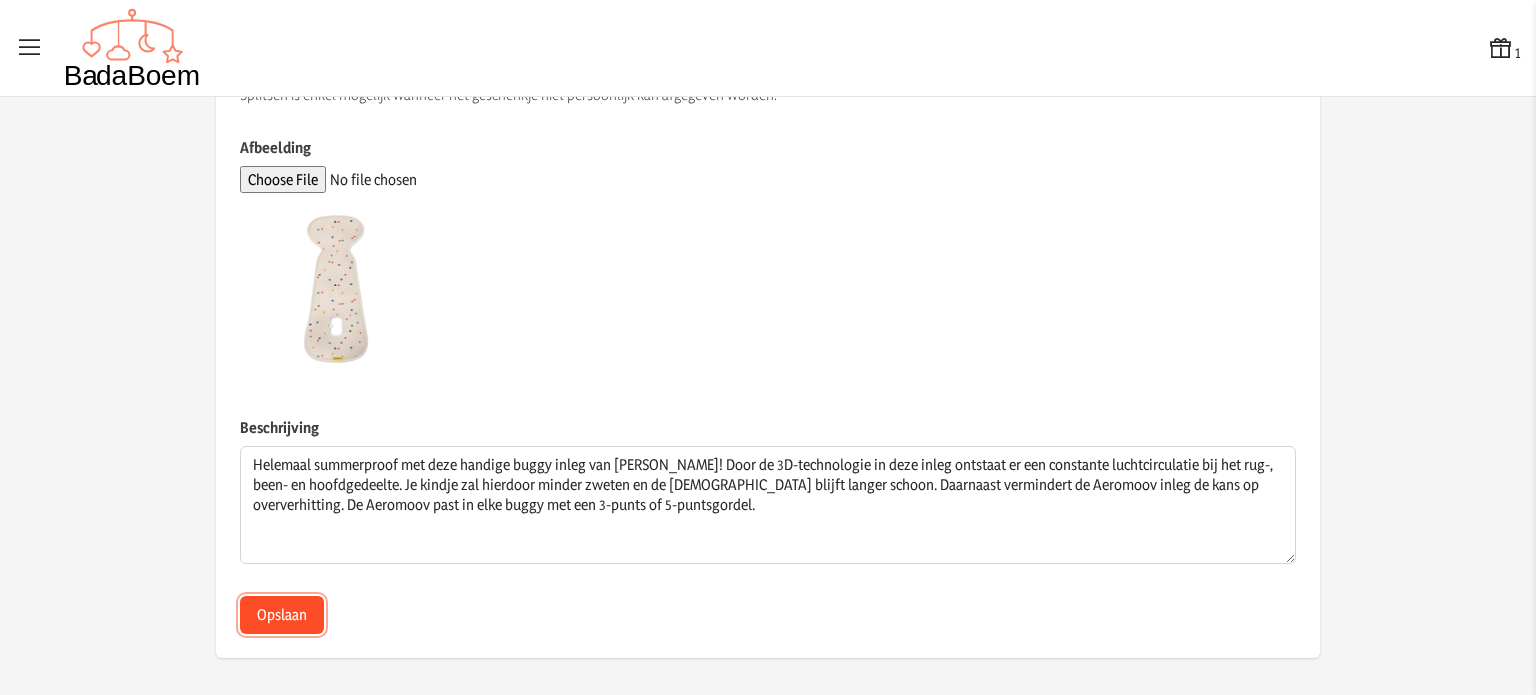 click on "Opslaan" 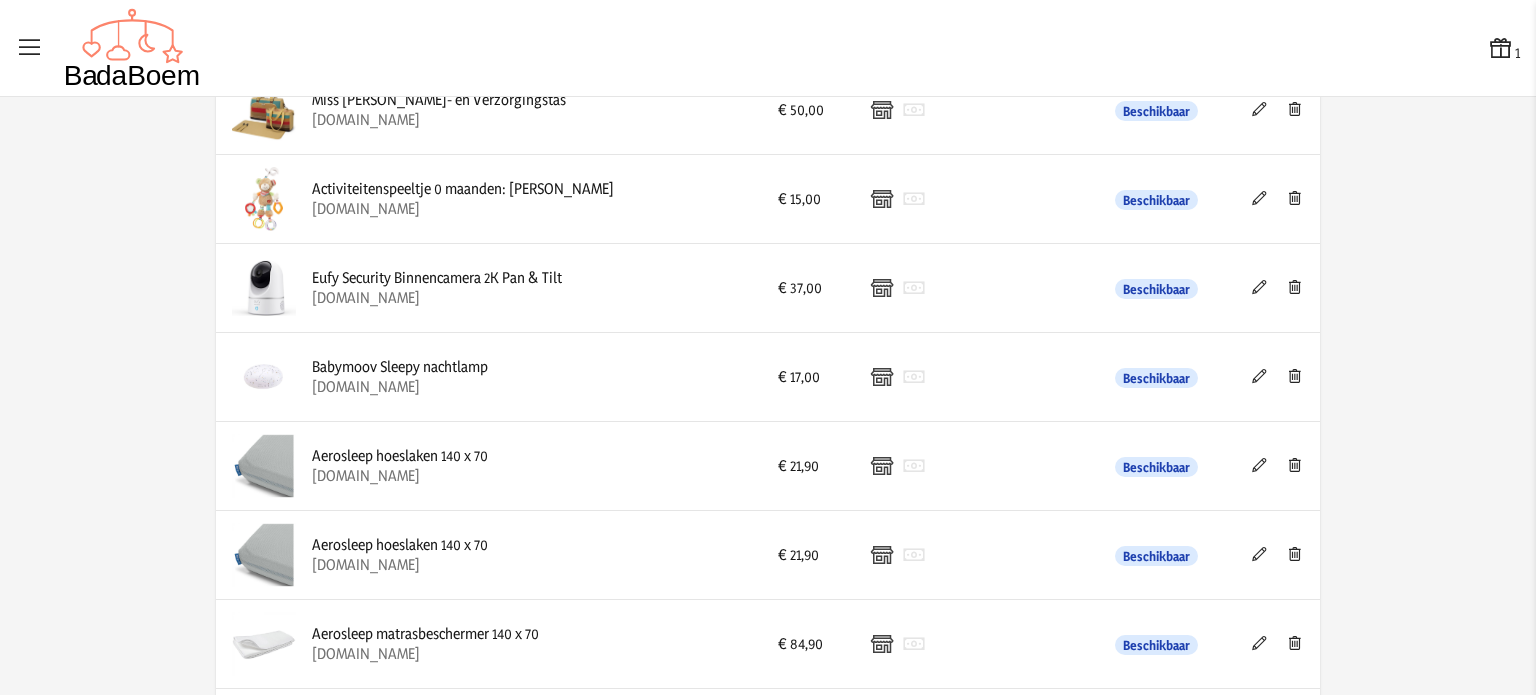 scroll, scrollTop: 0, scrollLeft: 0, axis: both 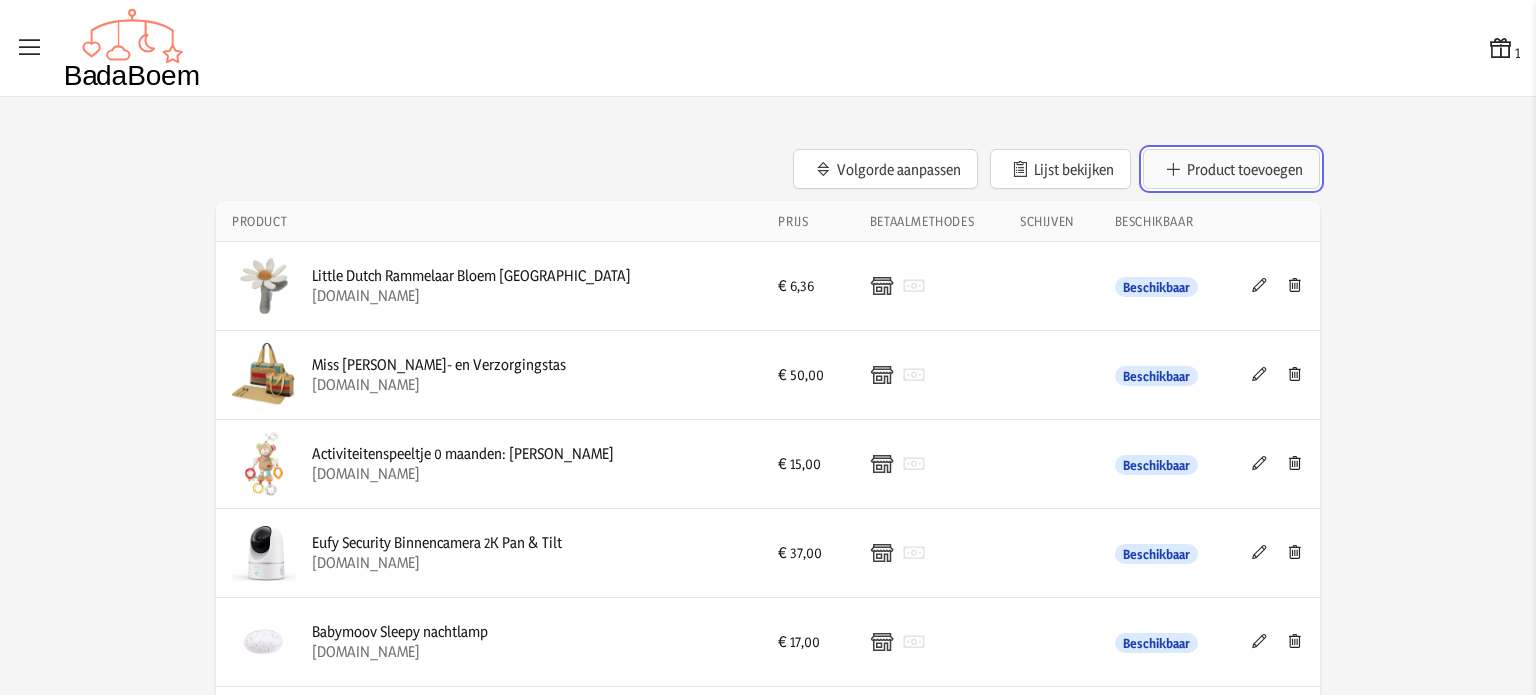 click on "Product toevoegen" 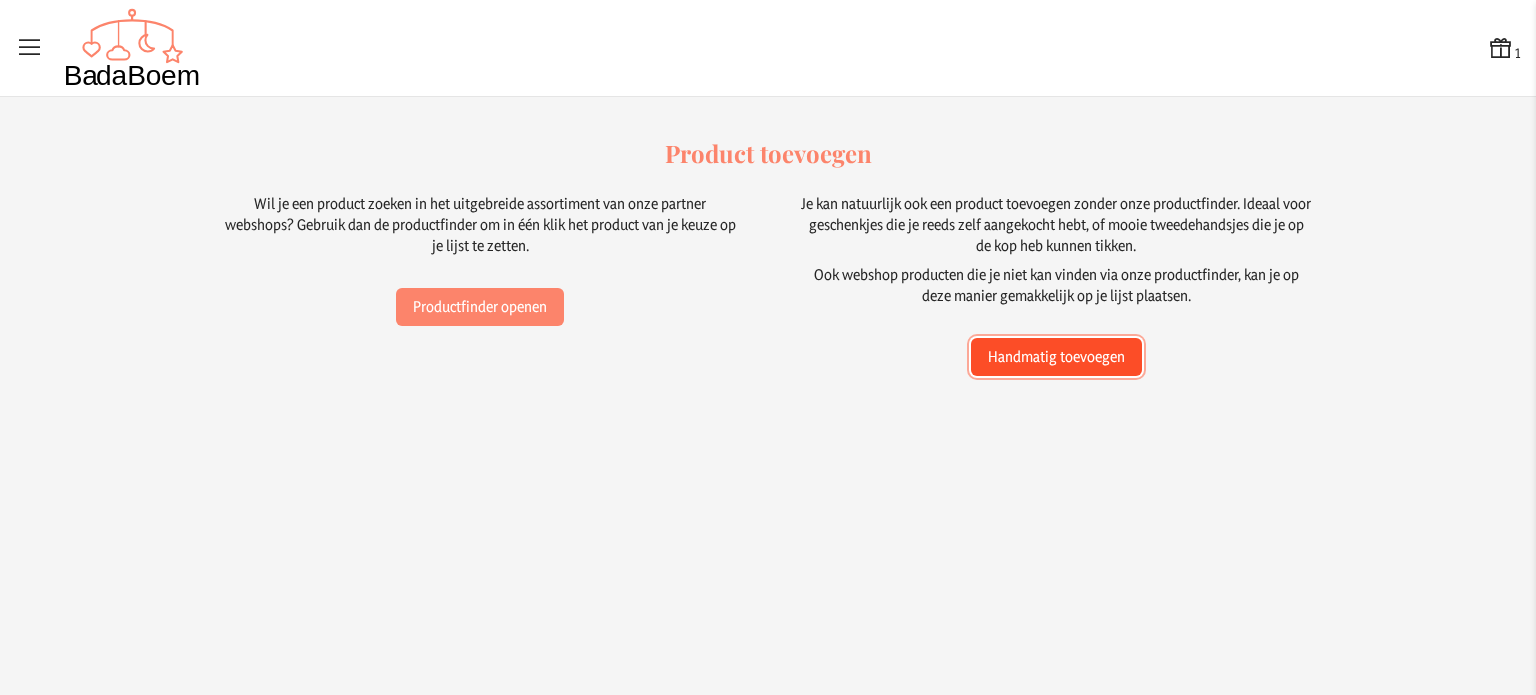 click on "Handmatig toevoegen" 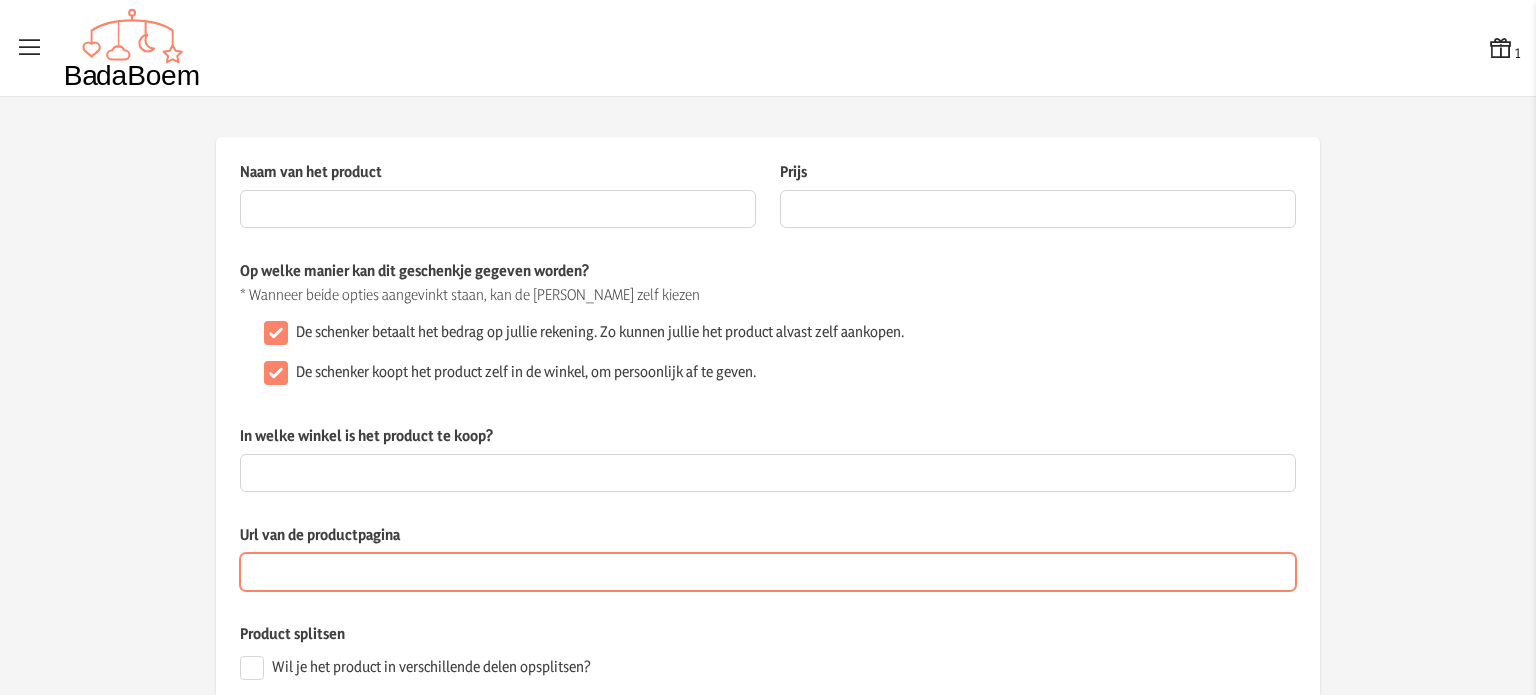 paste on "[URL][DOMAIN_NAME]" 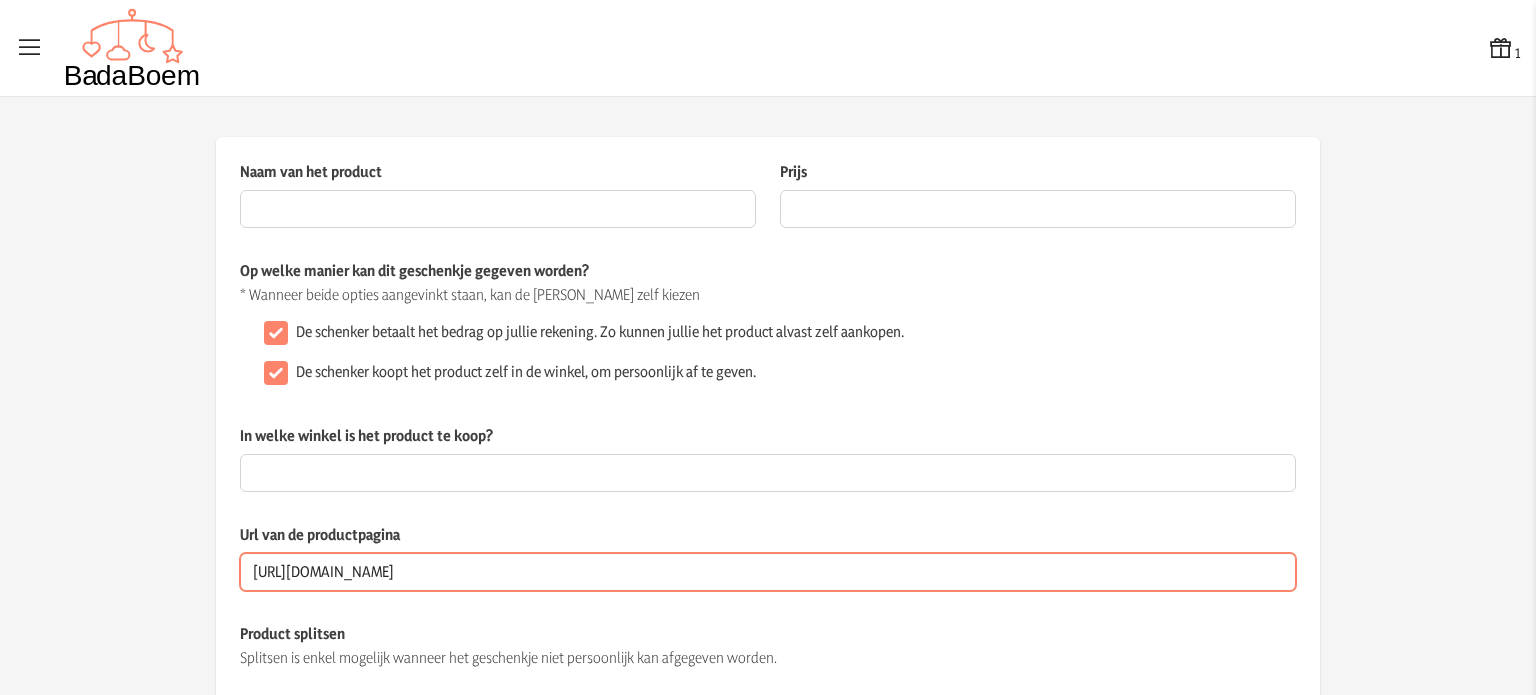 type on "[URL][DOMAIN_NAME]" 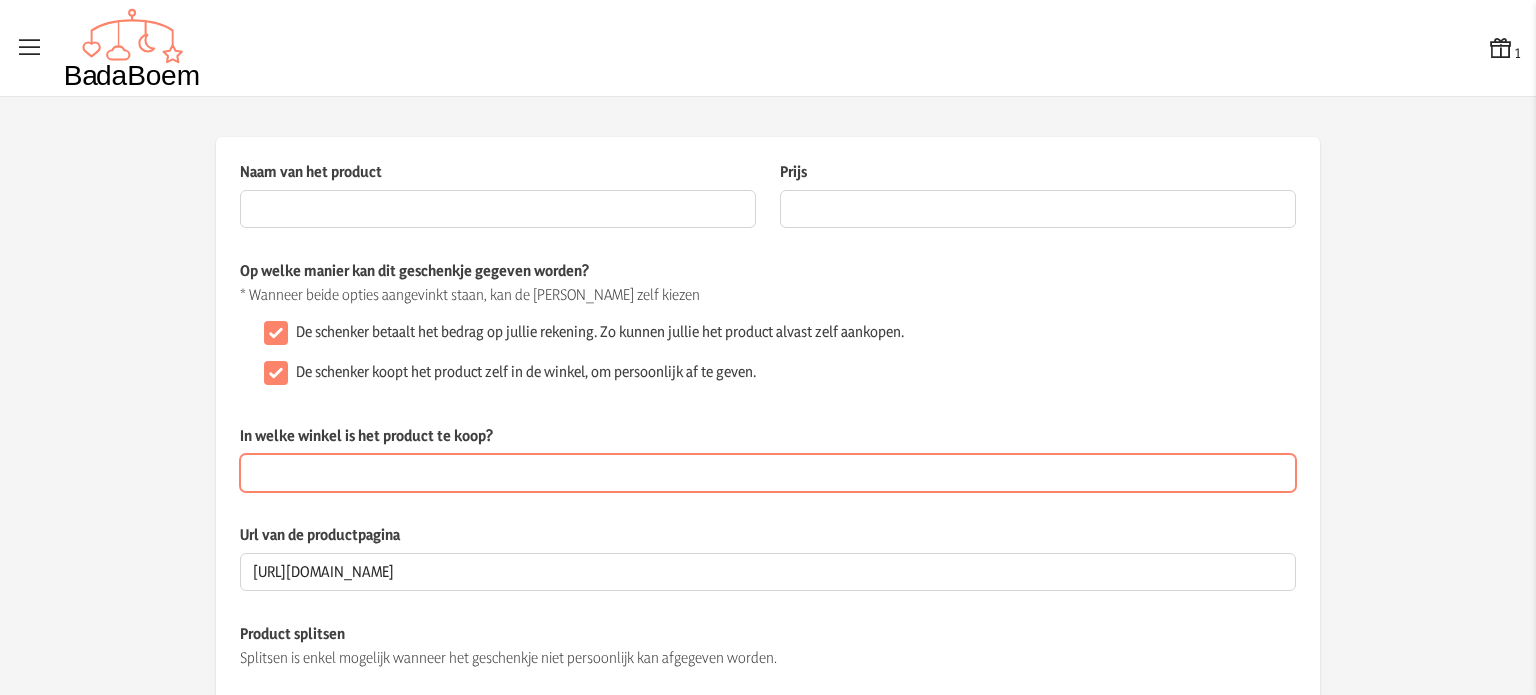 click on "In welke winkel is het product te koop?" at bounding box center [768, 473] 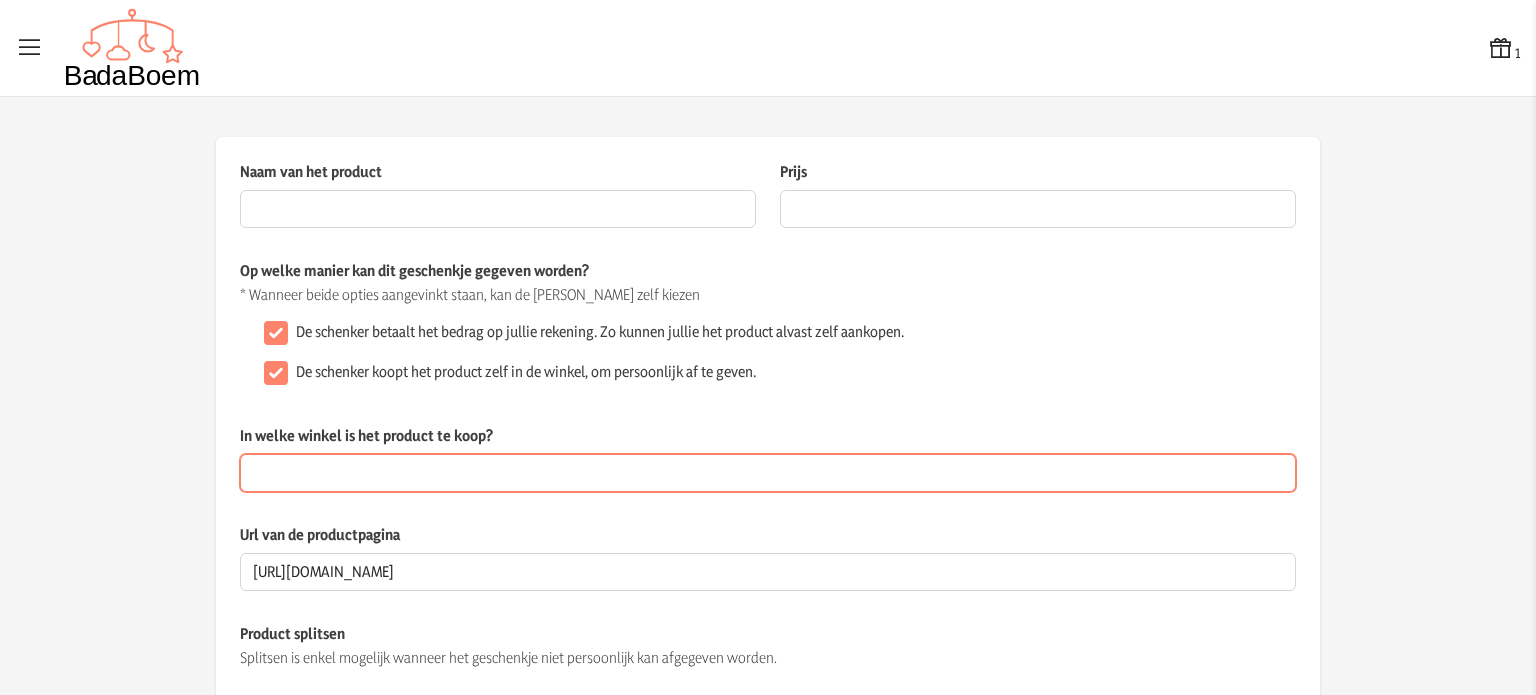 type on "[DOMAIN_NAME]" 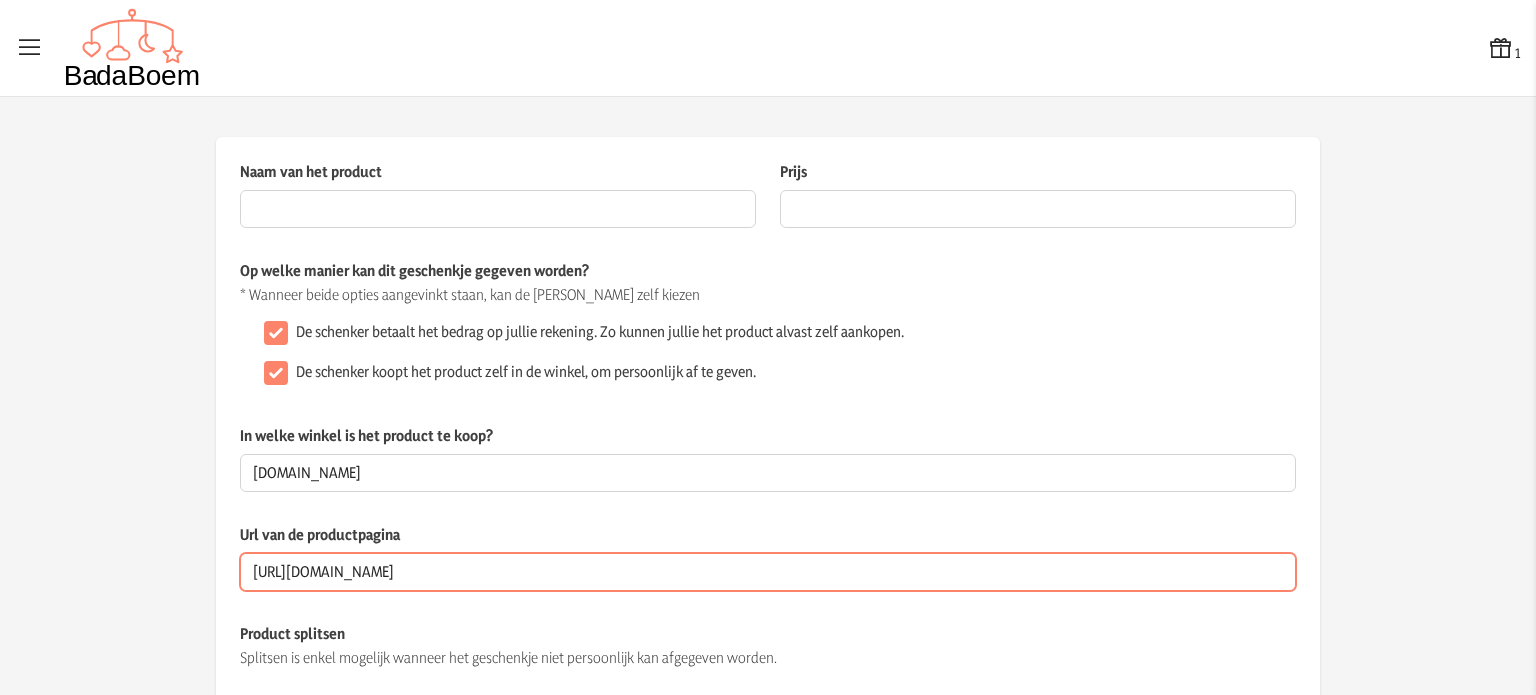 drag, startPoint x: 417, startPoint y: 567, endPoint x: 632, endPoint y: 560, distance: 215.11392 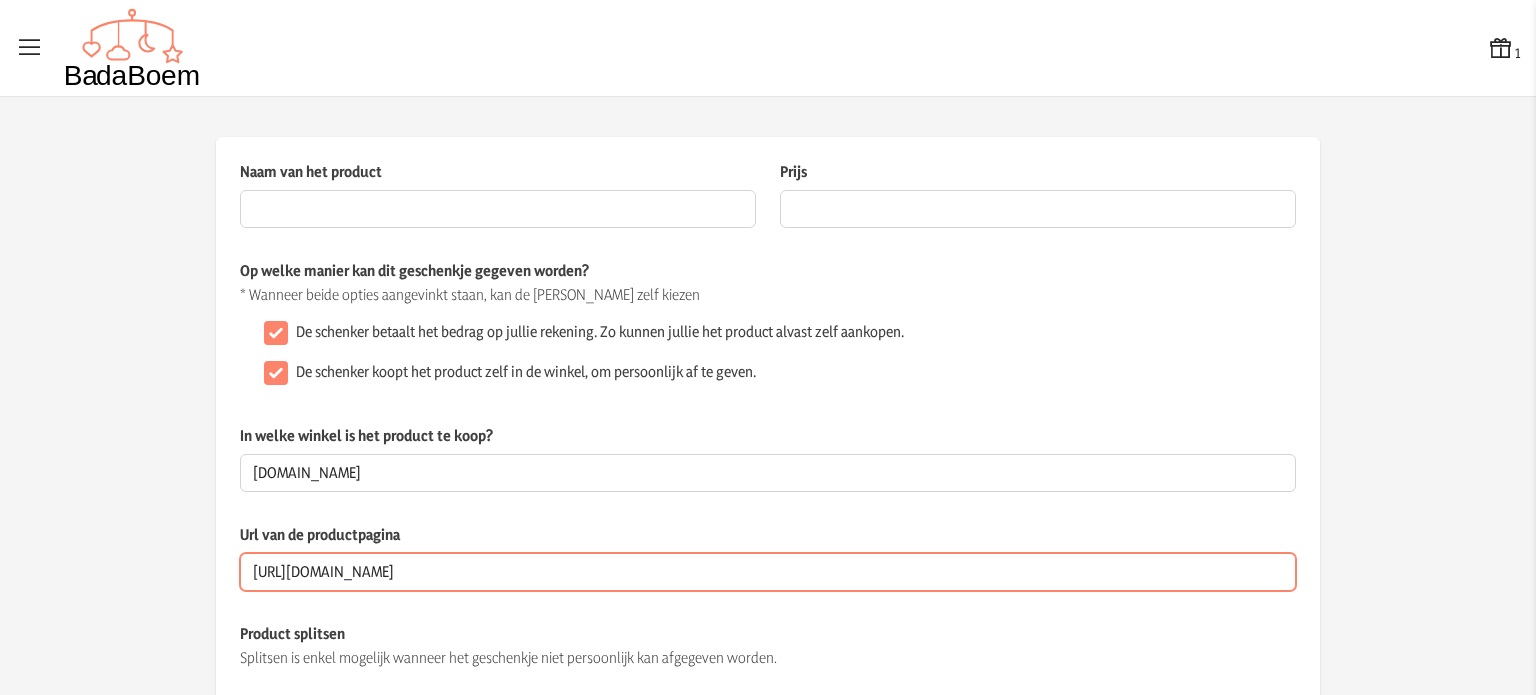 click on "[URL][DOMAIN_NAME]" at bounding box center [768, 572] 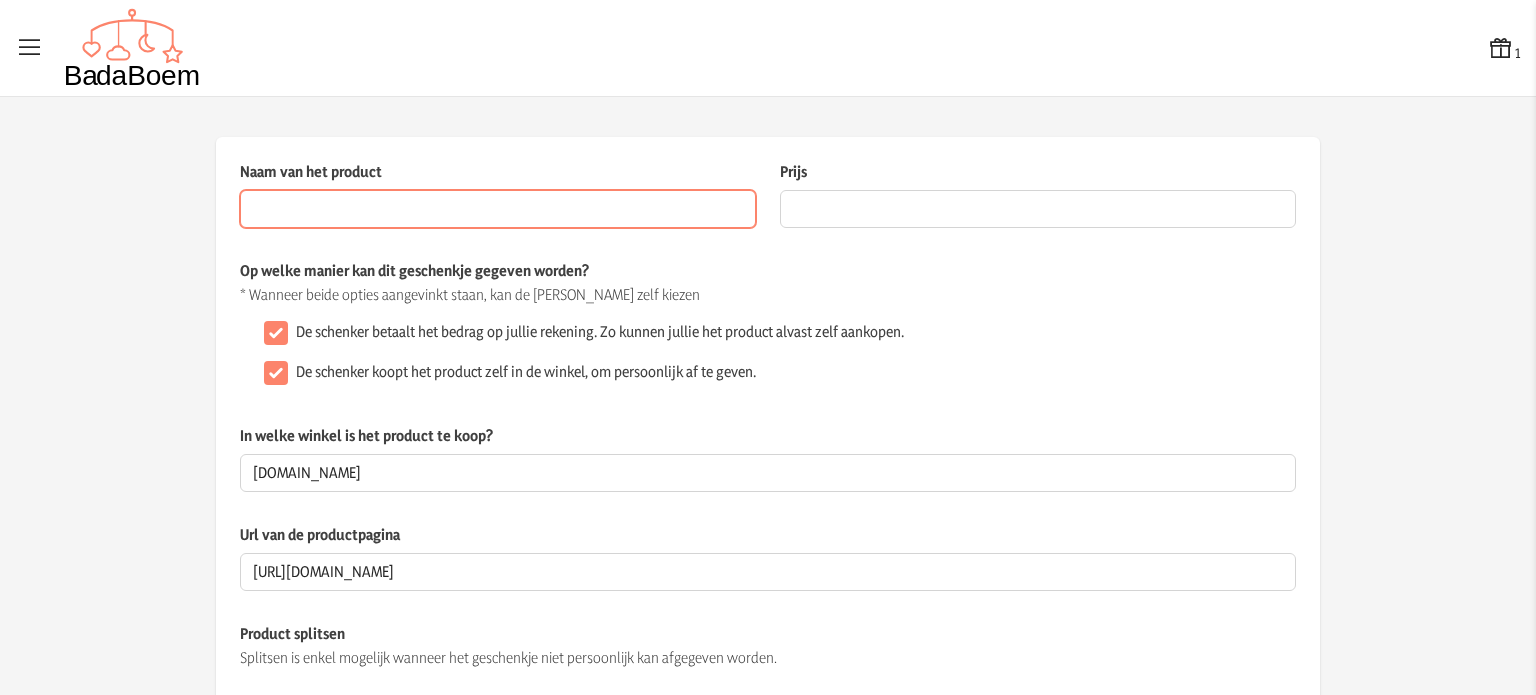 click on "Naam van het product" at bounding box center [498, 209] 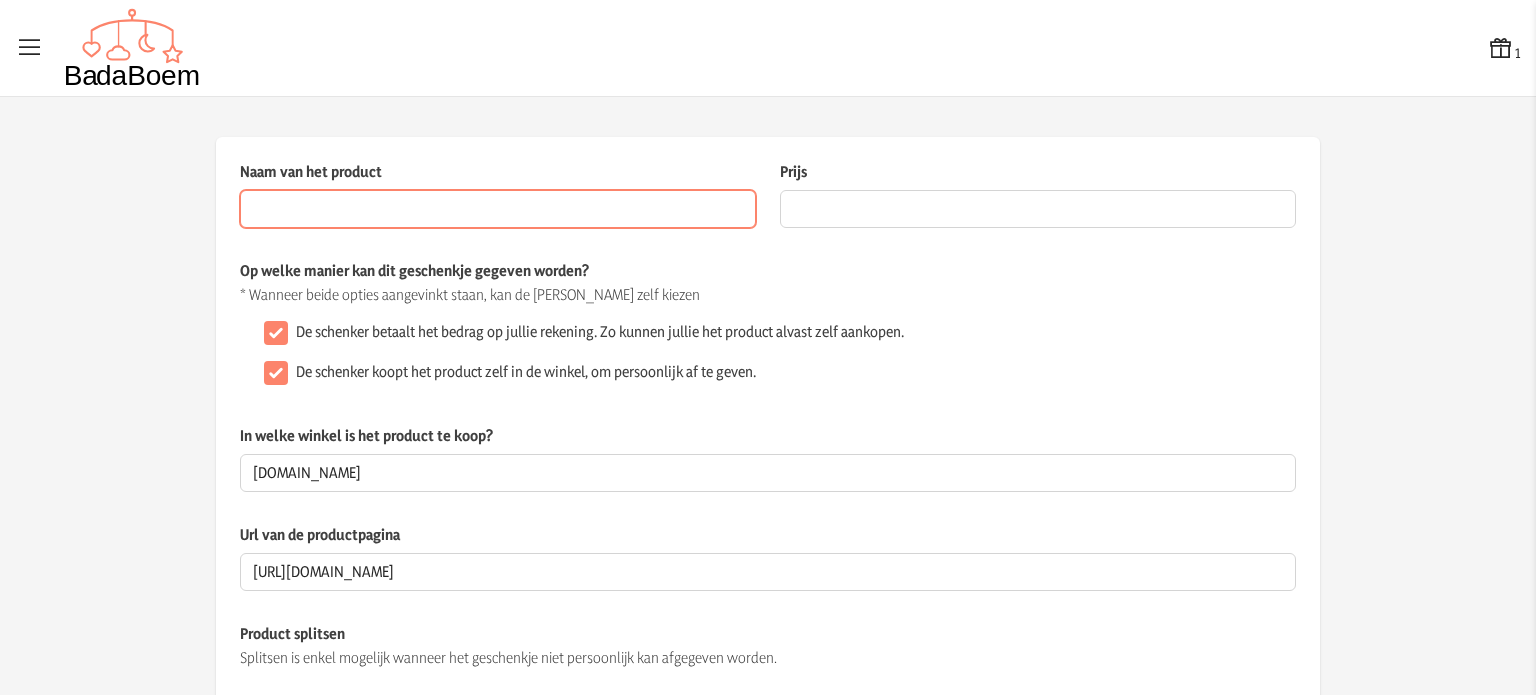 paste on "difrax-starterset-s-fles-transparant" 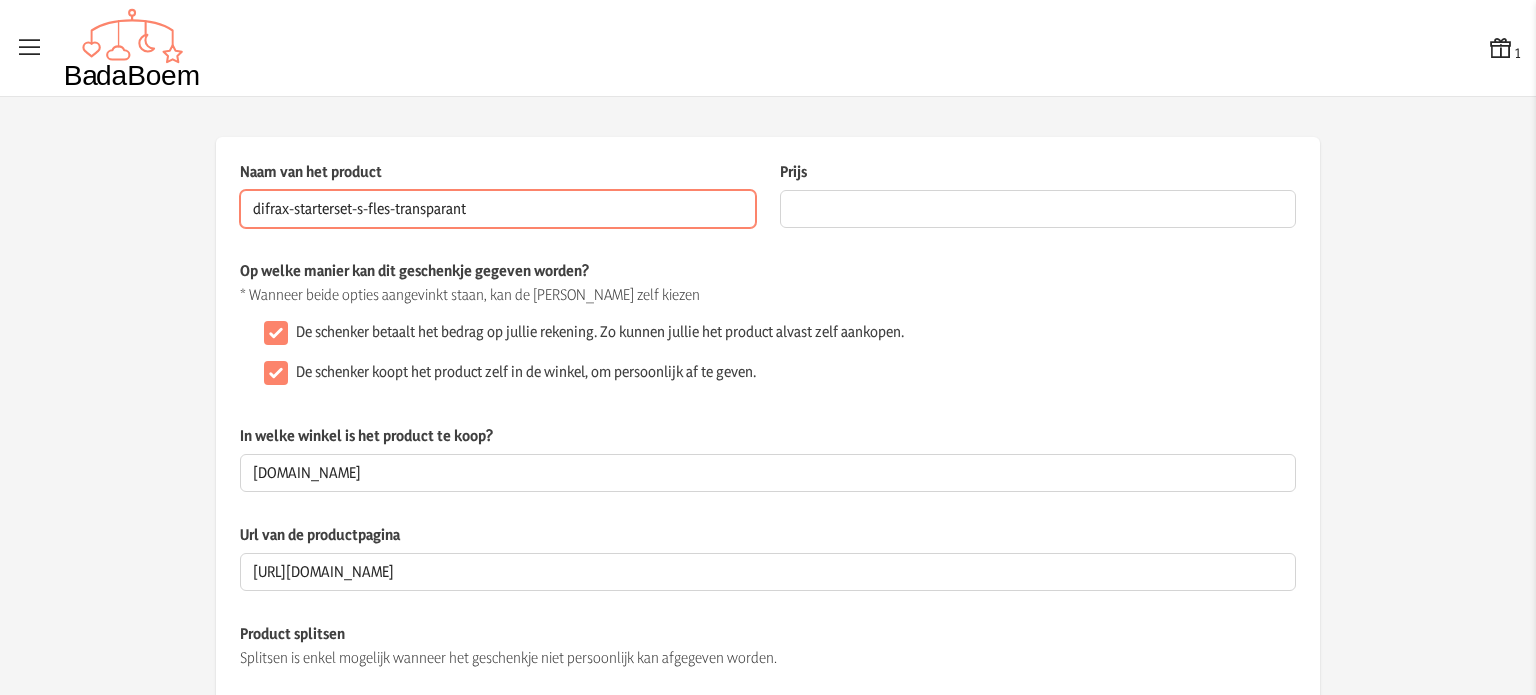 click on "difrax-starterset-s-fles-transparant" at bounding box center (498, 209) 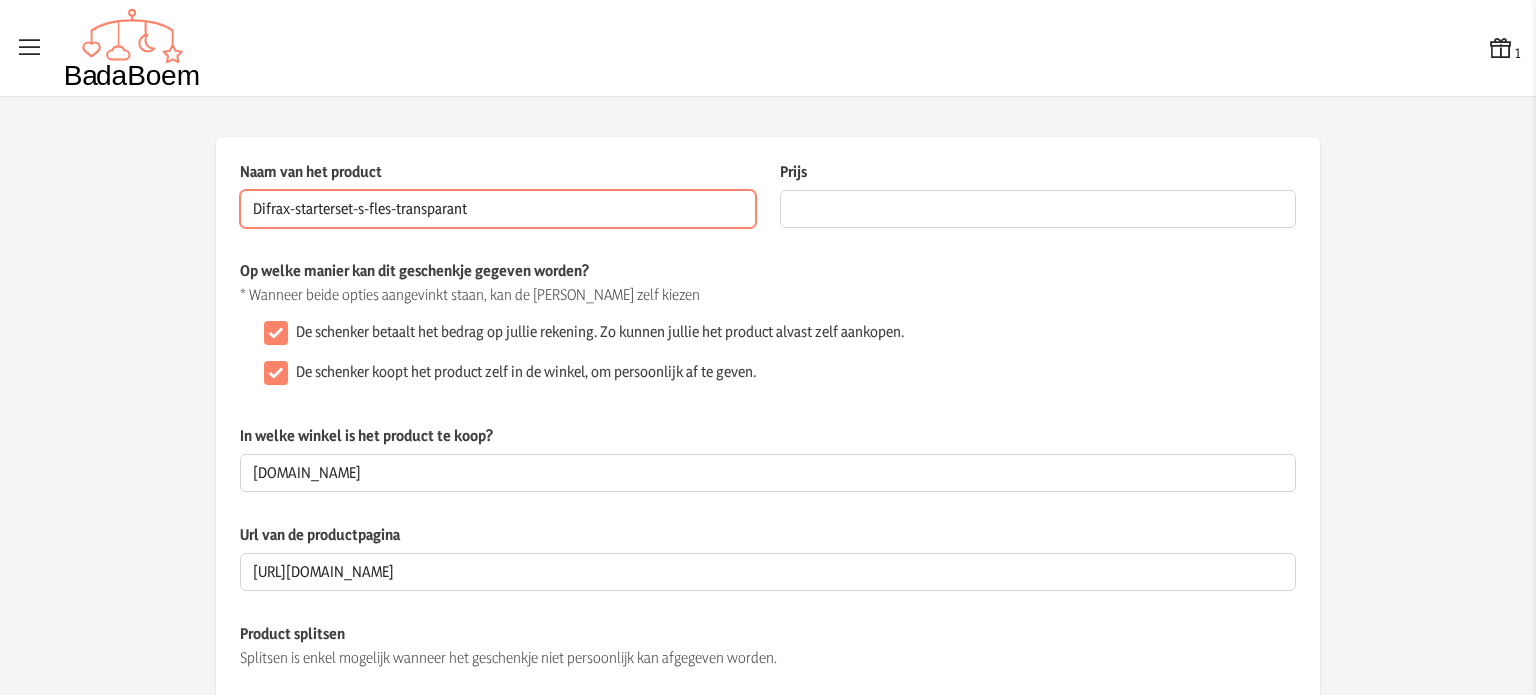click on "Difrax-starterset-s-fles-transparant" at bounding box center [498, 209] 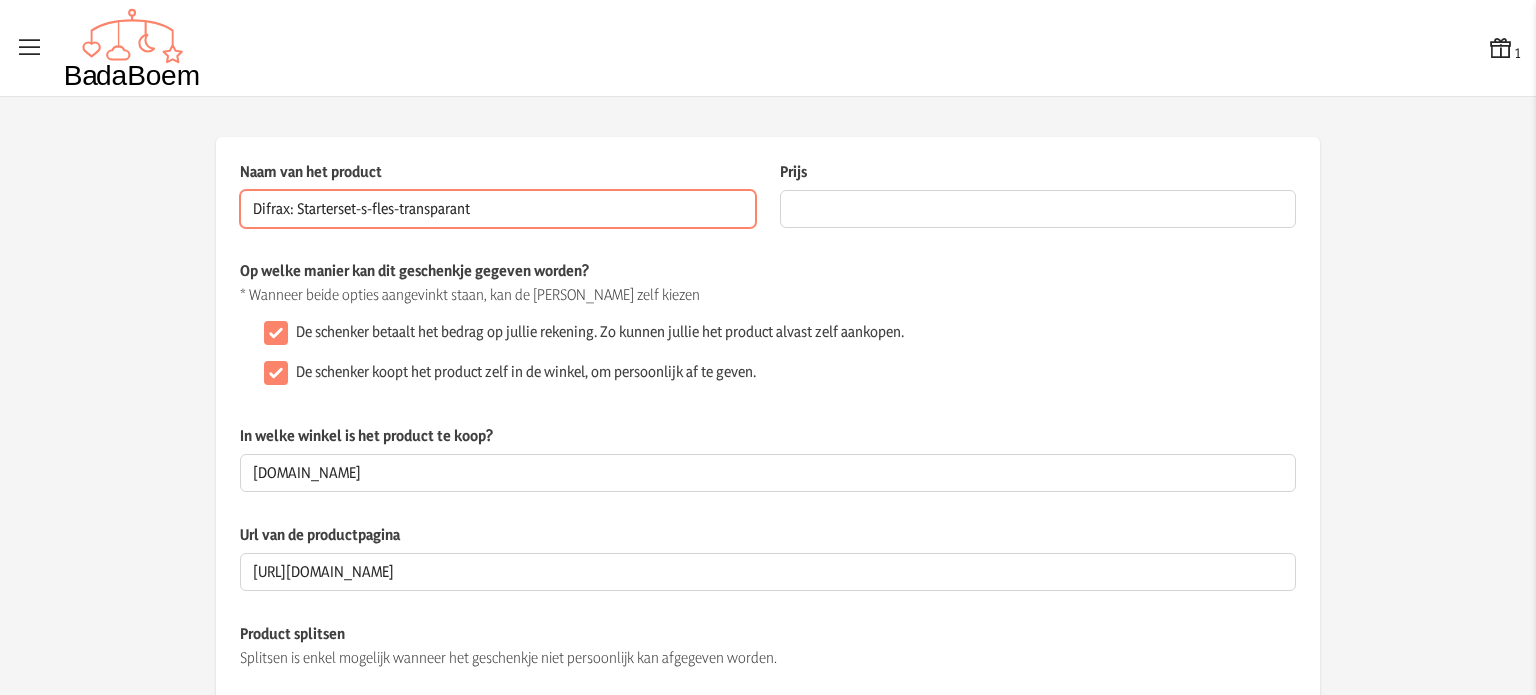 drag, startPoint x: 515, startPoint y: 217, endPoint x: 352, endPoint y: 203, distance: 163.60013 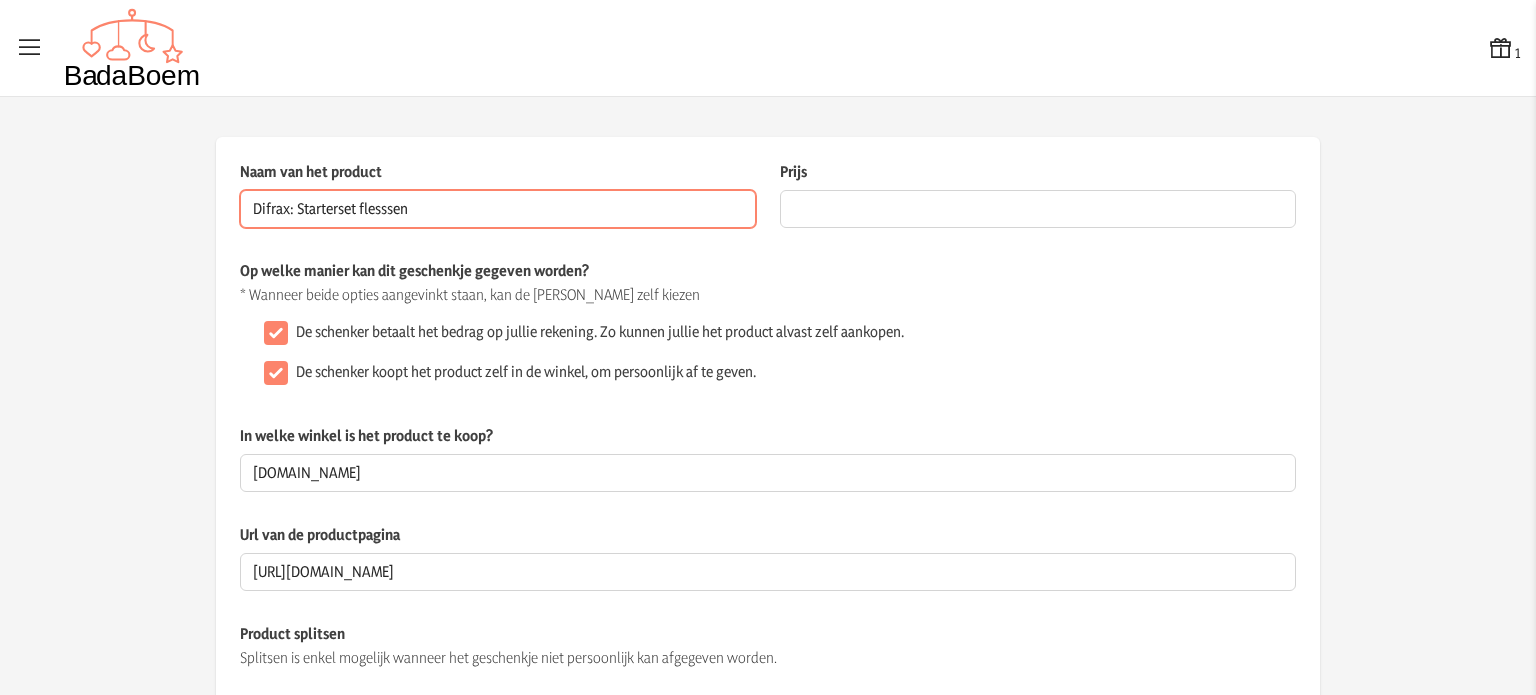 click on "Difrax: Starterset flesssen" at bounding box center (498, 209) 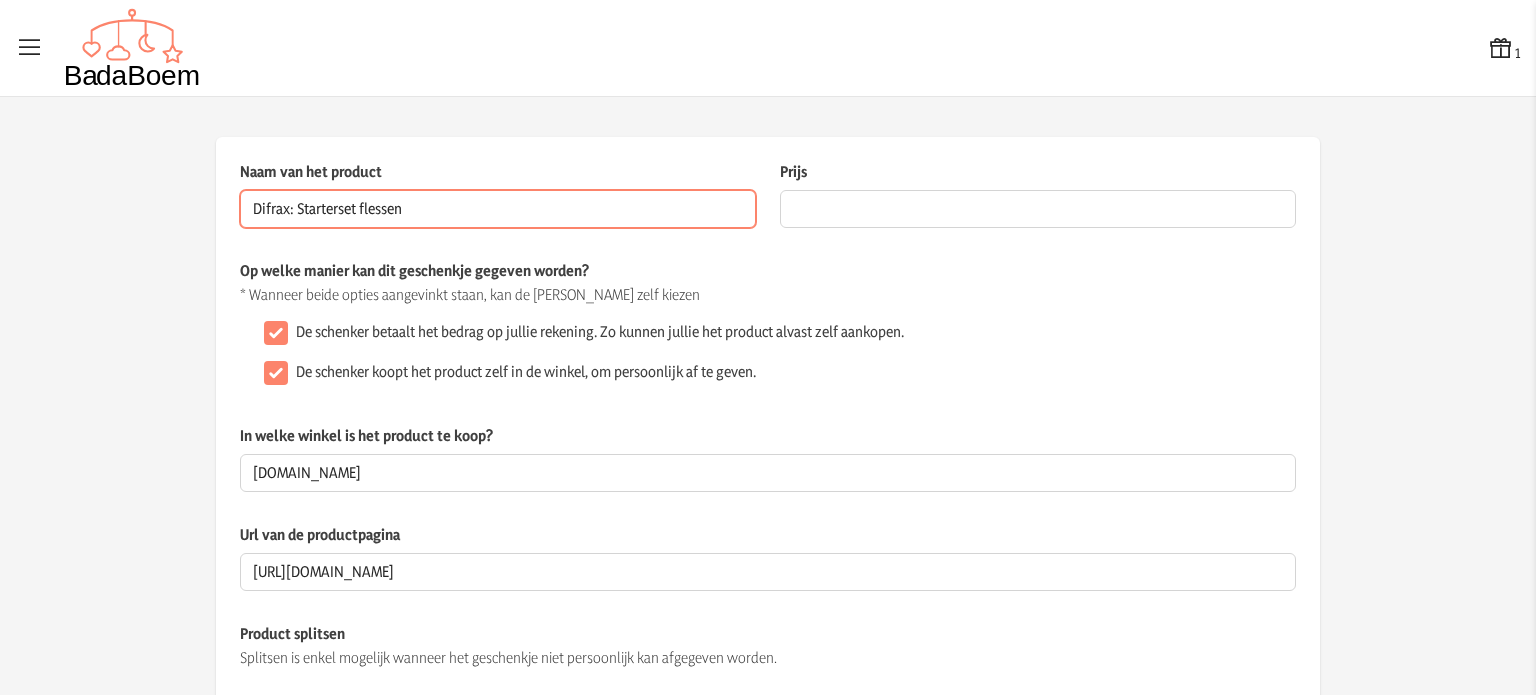 type on "Difrax: Starterset flessen" 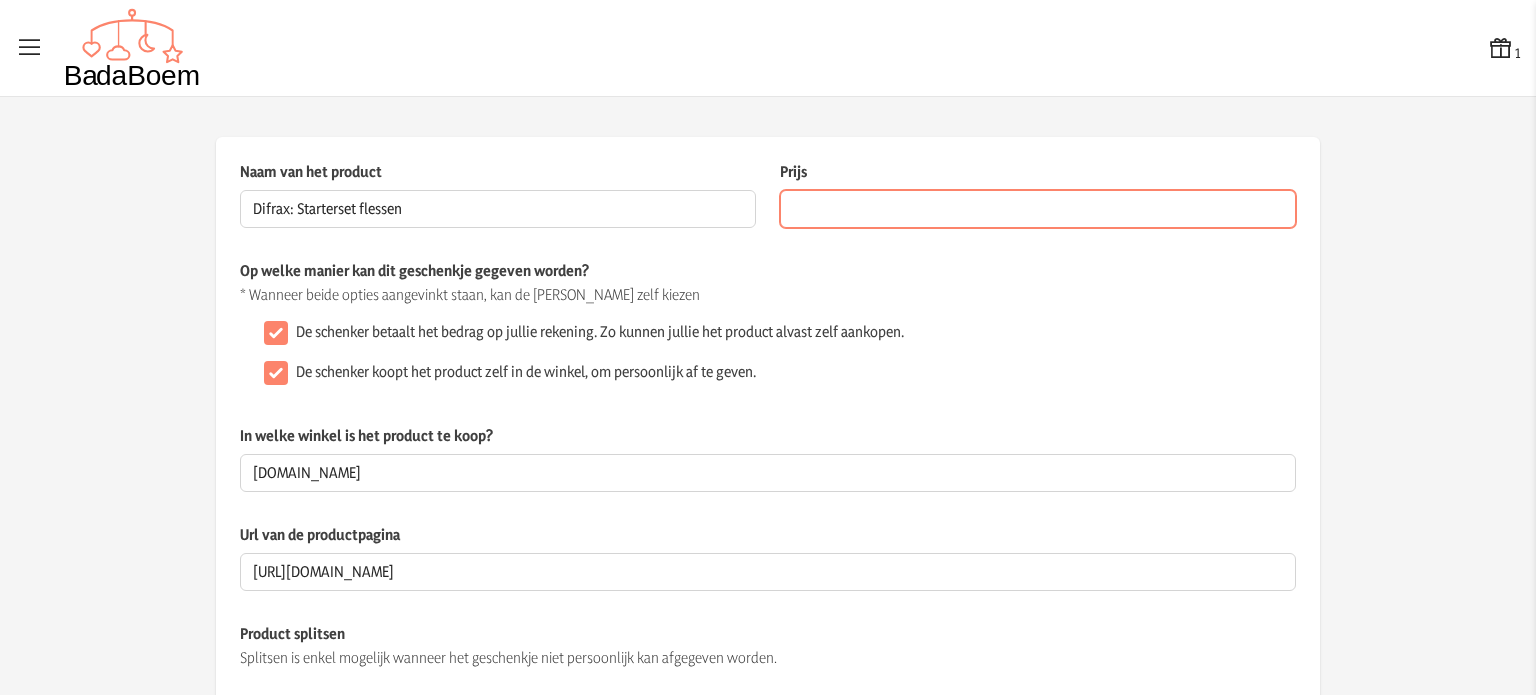 click on "Prijs" at bounding box center (1038, 209) 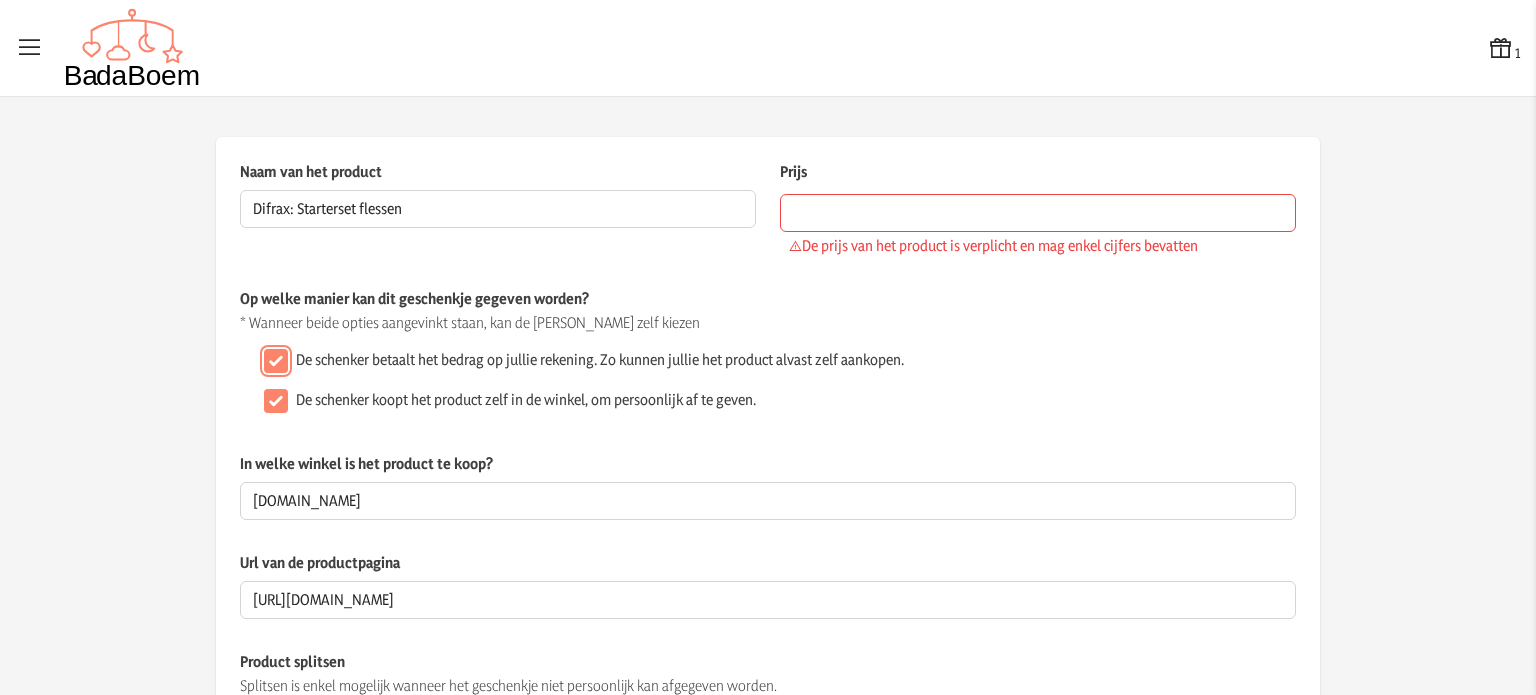 click on "Op welke manier kan dit geschenkje gegeven worden? * Wanneer beide opties aangevinkt staan, kan de schenker zelf kiezen  De schenker betaalt het bedrag op jullie rekening. Zo kunnen jullie het product alvast zelf aankopen.   De schenker koopt het product zelf in de winkel, om persoonlijk af te geven." 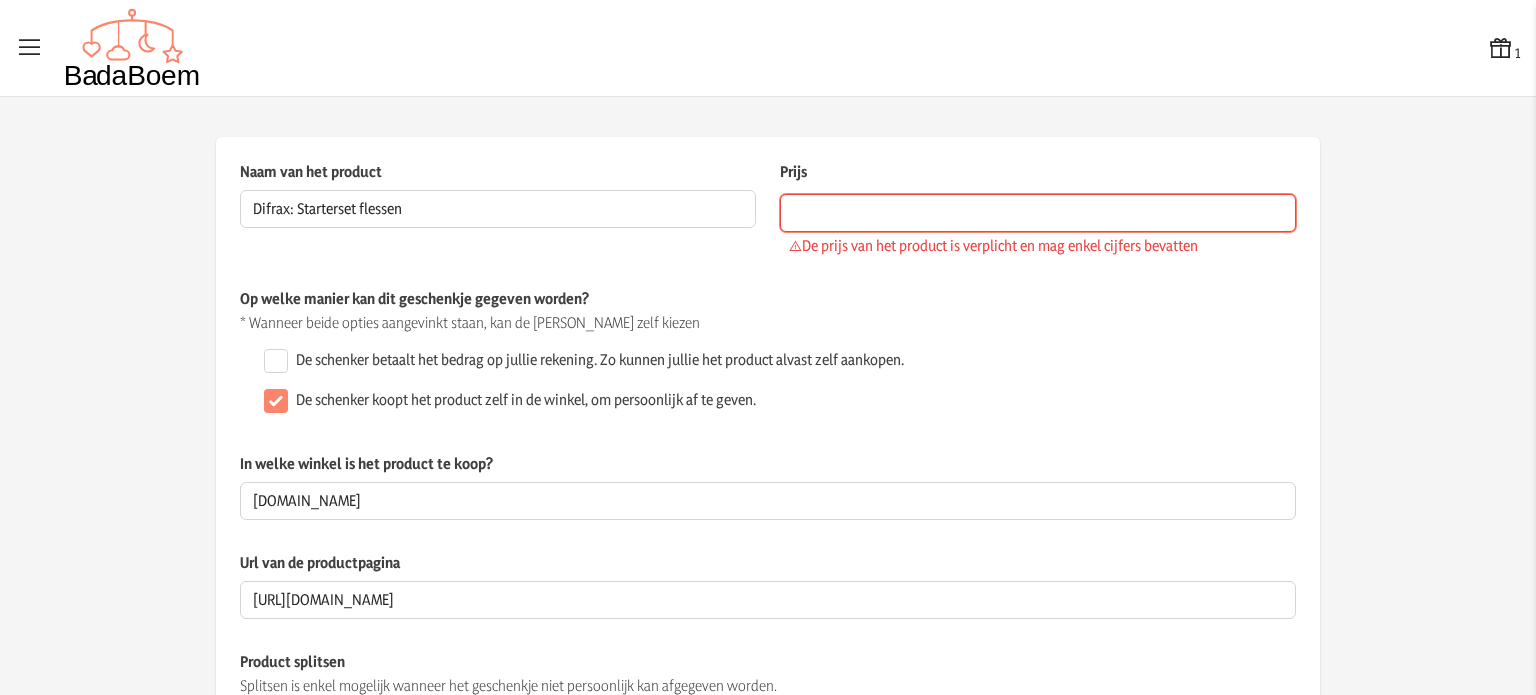 click on "Prijs" at bounding box center [1038, 213] 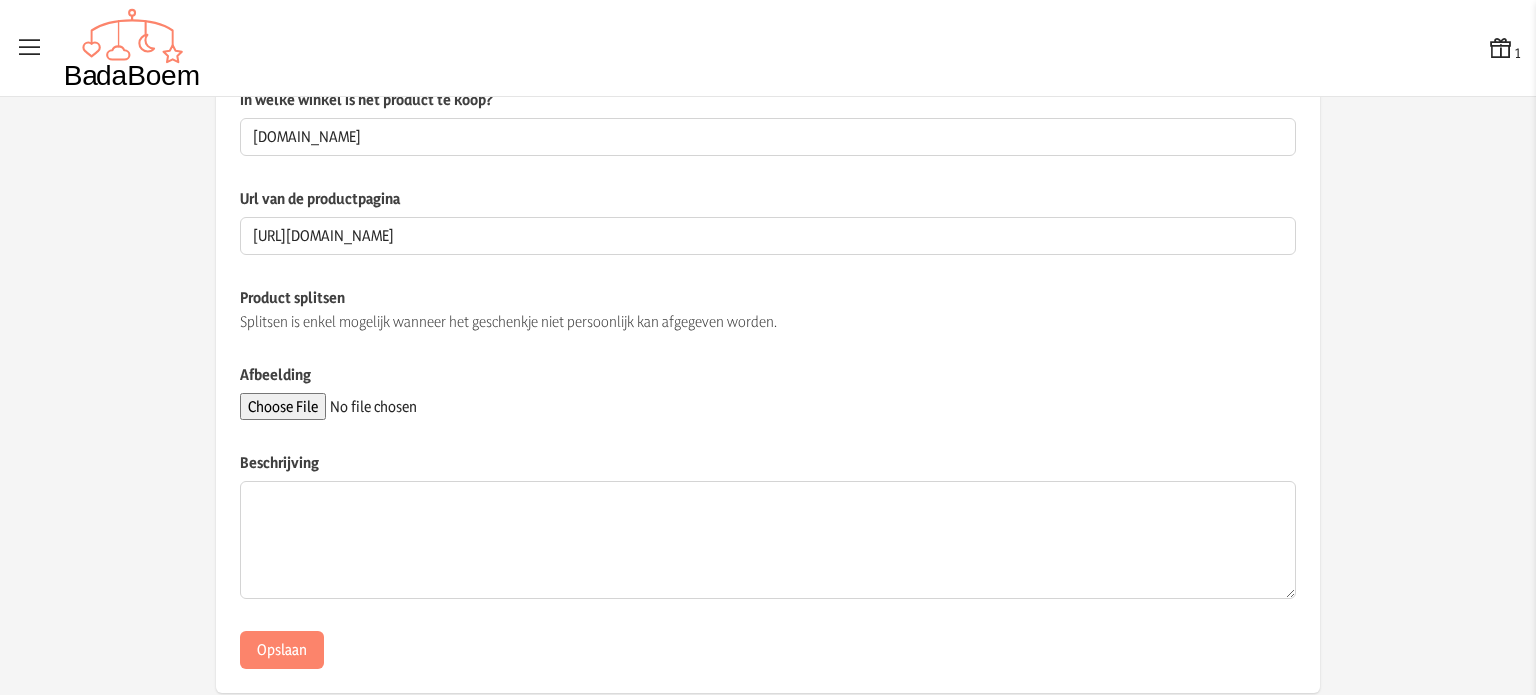 scroll, scrollTop: 399, scrollLeft: 0, axis: vertical 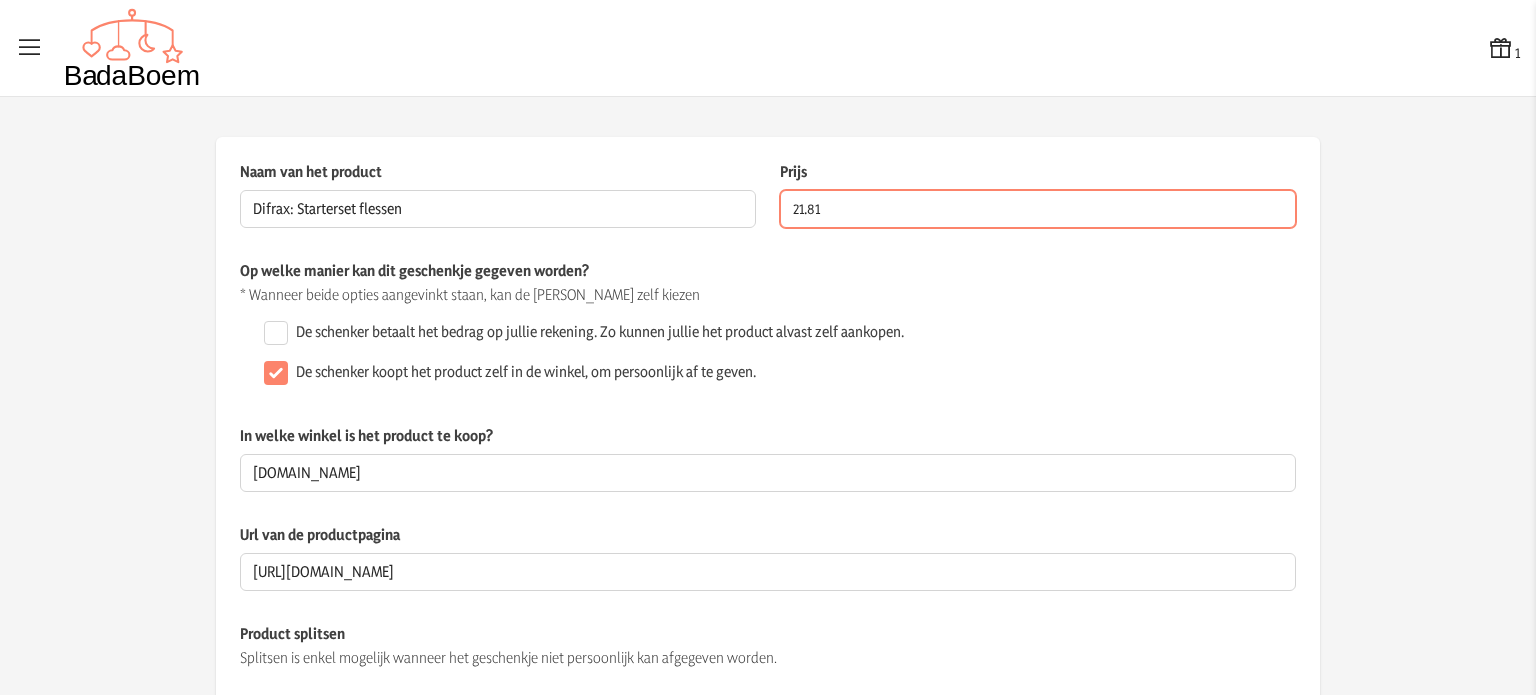 type on "21.81" 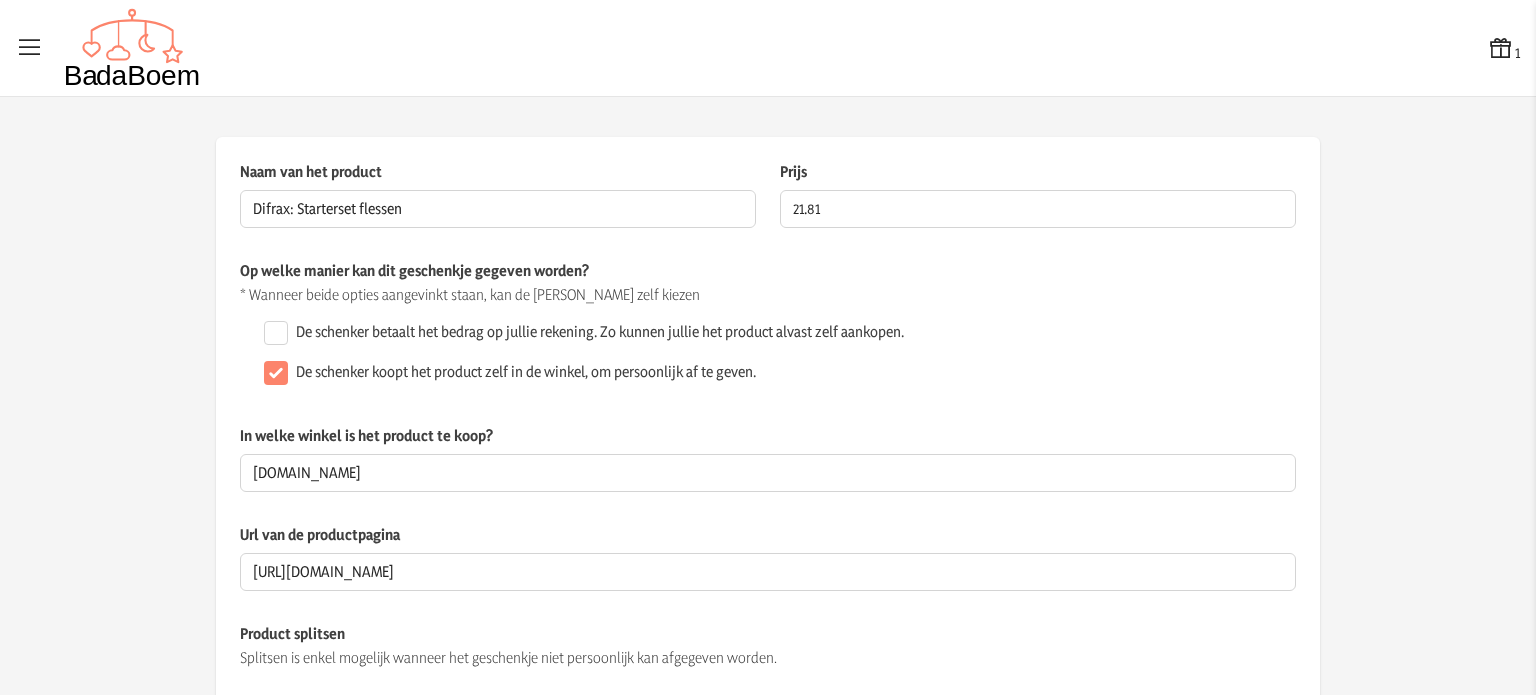 click on "De schenker betaalt het bedrag op jullie rekening. Zo kunnen jullie het product alvast zelf aankopen." 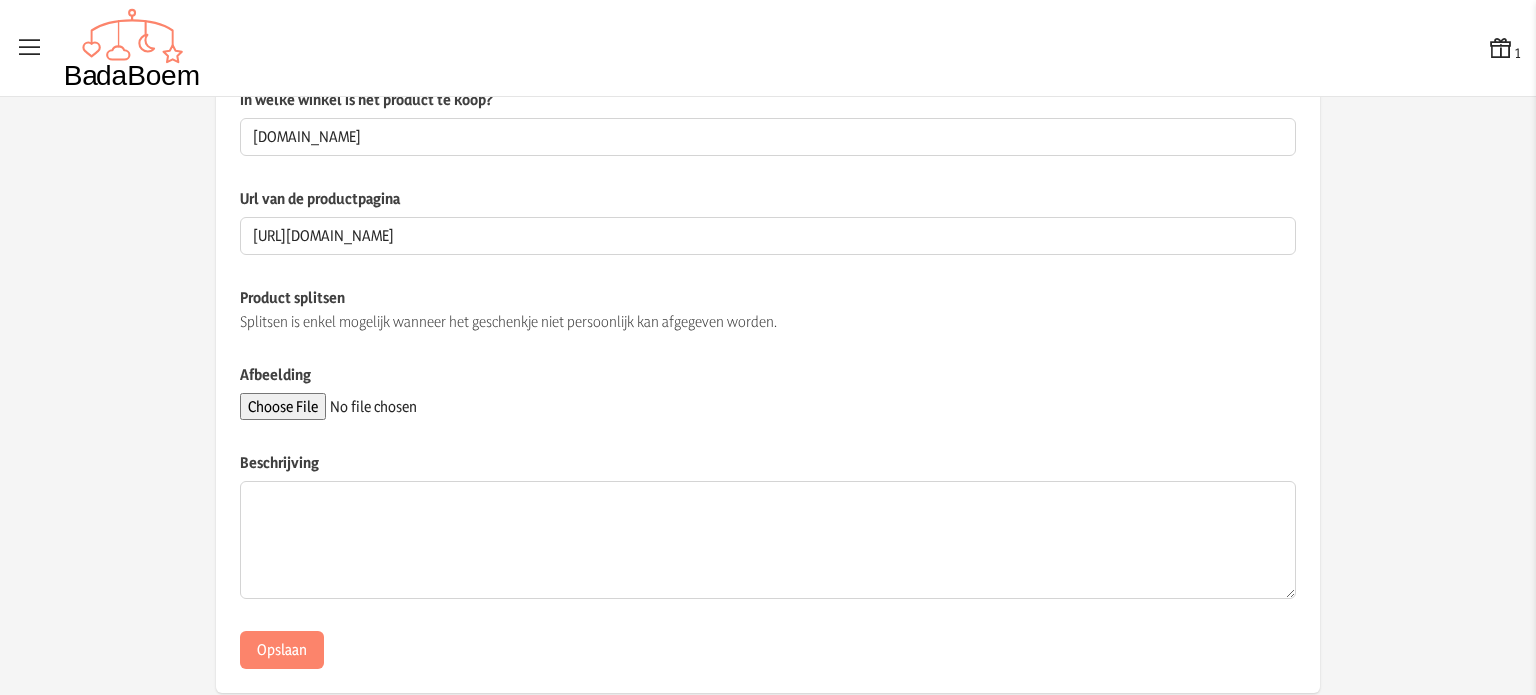 scroll, scrollTop: 371, scrollLeft: 0, axis: vertical 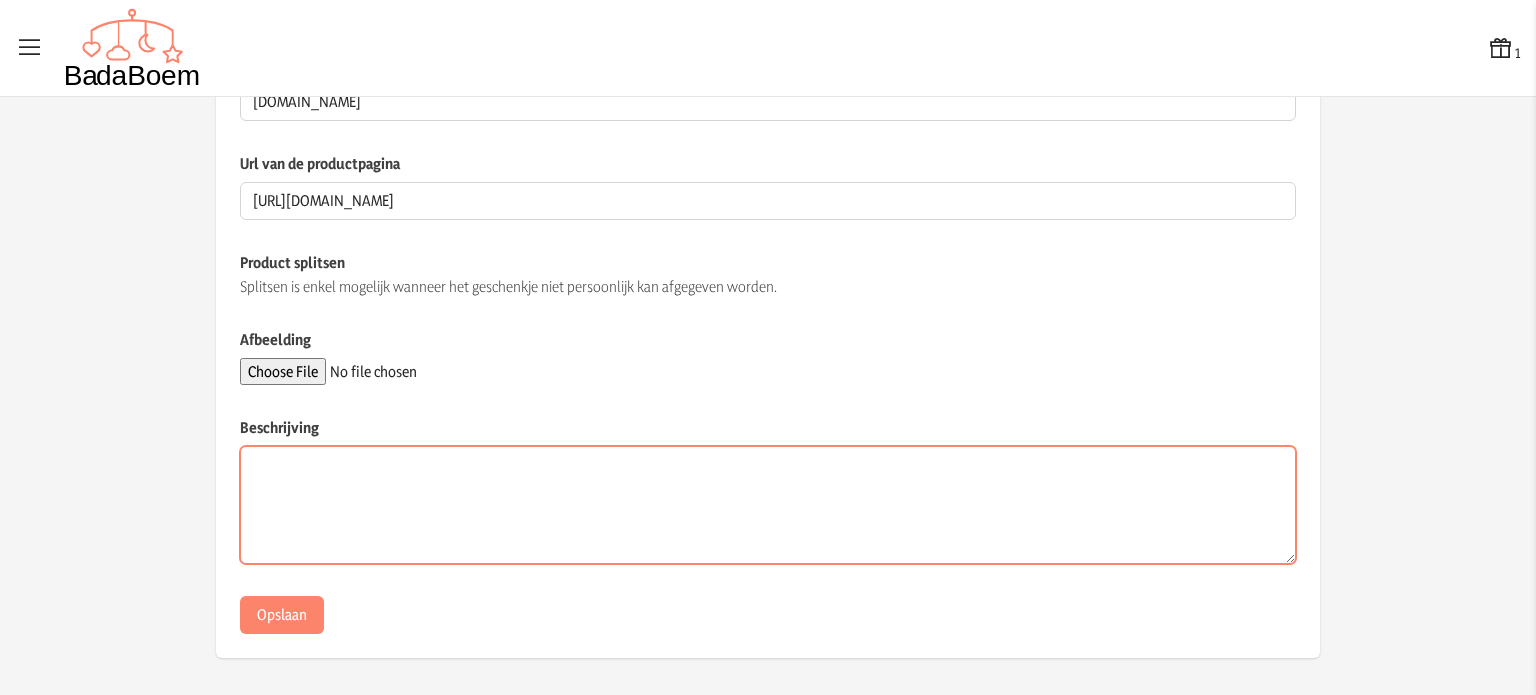 paste on "Het Difrax Baby Startpakket Newborn is het ideale kraamcadeau. Alle basisproducten die een baby nodig heeft om gevoed en getroost te worden, zitten erin.
De Difrax S-babyfles met Anti-[MEDICAL_DATA] ventiel om darmkrampjes te voorkomen is de populairste babyfles van Nederland. De vorm van de speen wordt makkelijk geaccepteerd. Zo is het makkelijker voor jou én je baby om flesvoeding met borstvoeding te combineren De fopspenen zijn speciaal voor baby’s van 0-6 M." 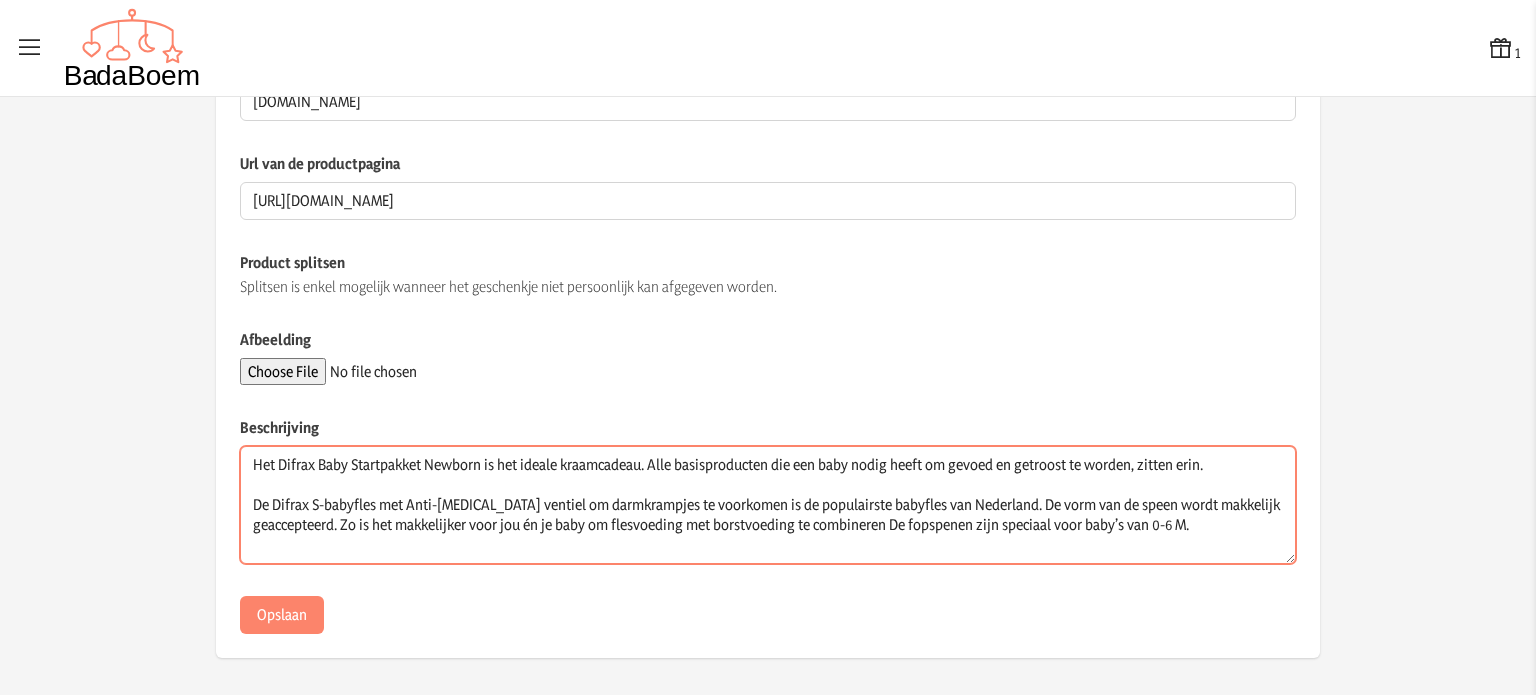 drag, startPoint x: 1063, startPoint y: 462, endPoint x: 991, endPoint y: 462, distance: 72 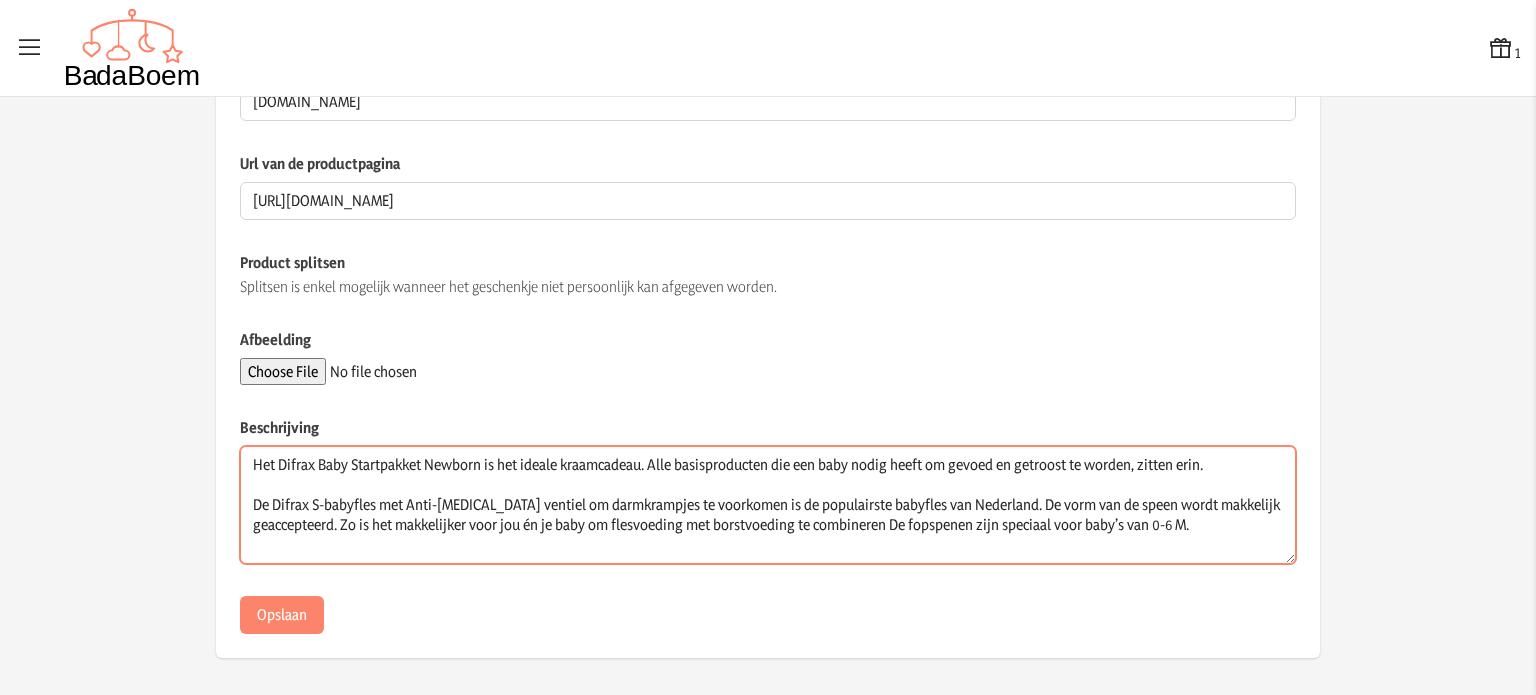 click on "Het Difrax Baby Startpakket Newborn is het ideale kraamcadeau. Alle basisproducten die een baby nodig heeft om gevoed en getroost te worden, zitten erin.
De Difrax S-babyfles met Anti-[MEDICAL_DATA] ventiel om darmkrampjes te voorkomen is de populairste babyfles van Nederland. De vorm van de speen wordt makkelijk geaccepteerd. Zo is het makkelijker voor jou én je baby om flesvoeding met borstvoeding te combineren De fopspenen zijn speciaal voor baby’s van 0-6 M." at bounding box center (768, 505) 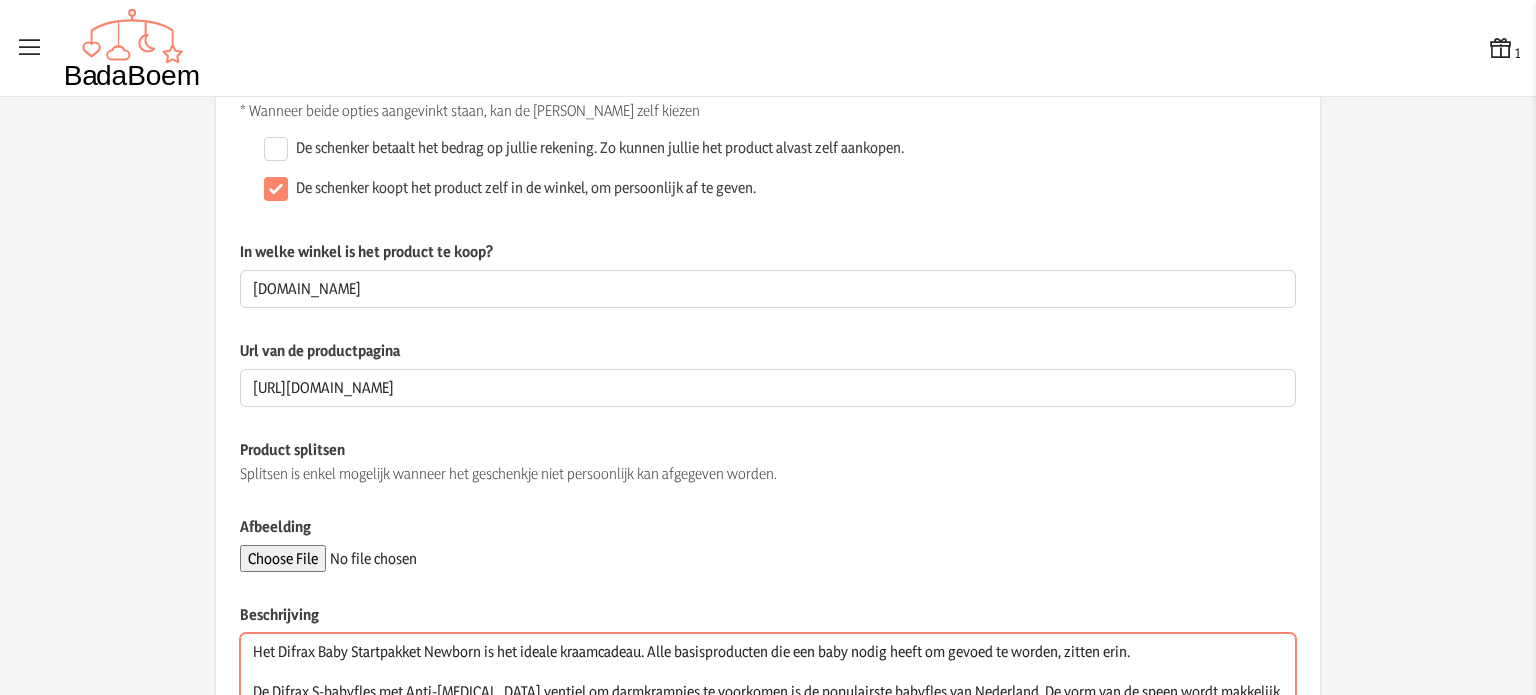 scroll, scrollTop: 171, scrollLeft: 0, axis: vertical 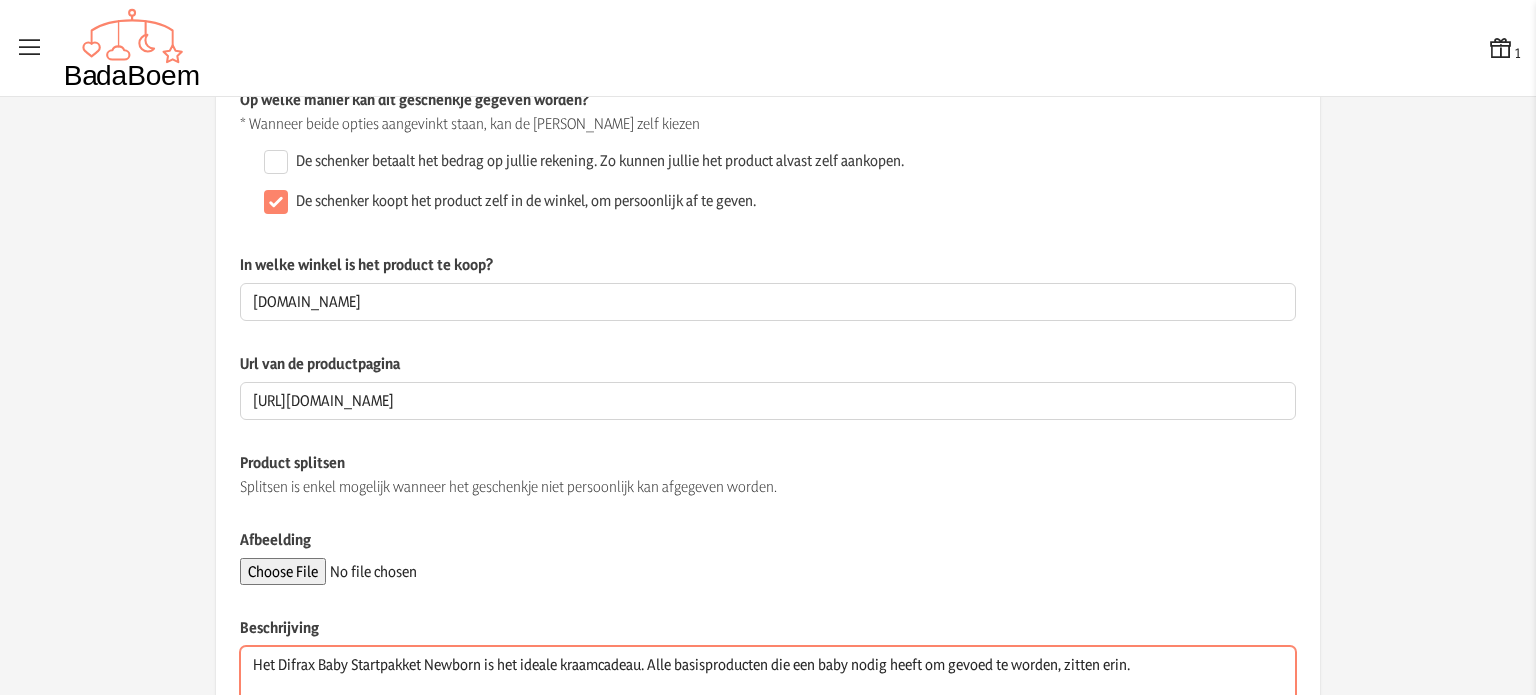 type on "Het Difrax Baby Startpakket Newborn is het ideale kraamcadeau. Alle basisproducten die een baby nodig heeft om gevoed te worden, zitten erin.
De Difrax S-babyfles met Anti-[MEDICAL_DATA] ventiel om darmkrampjes te voorkomen is de populairste babyfles van Nederland. De vorm van de speen wordt makkelijk geaccepteerd. Zo is het makkelijker voor jou én je baby om flesvoeding met borstvoeding te combineren De fopspenen zijn speciaal voor baby’s van 0-6 M." 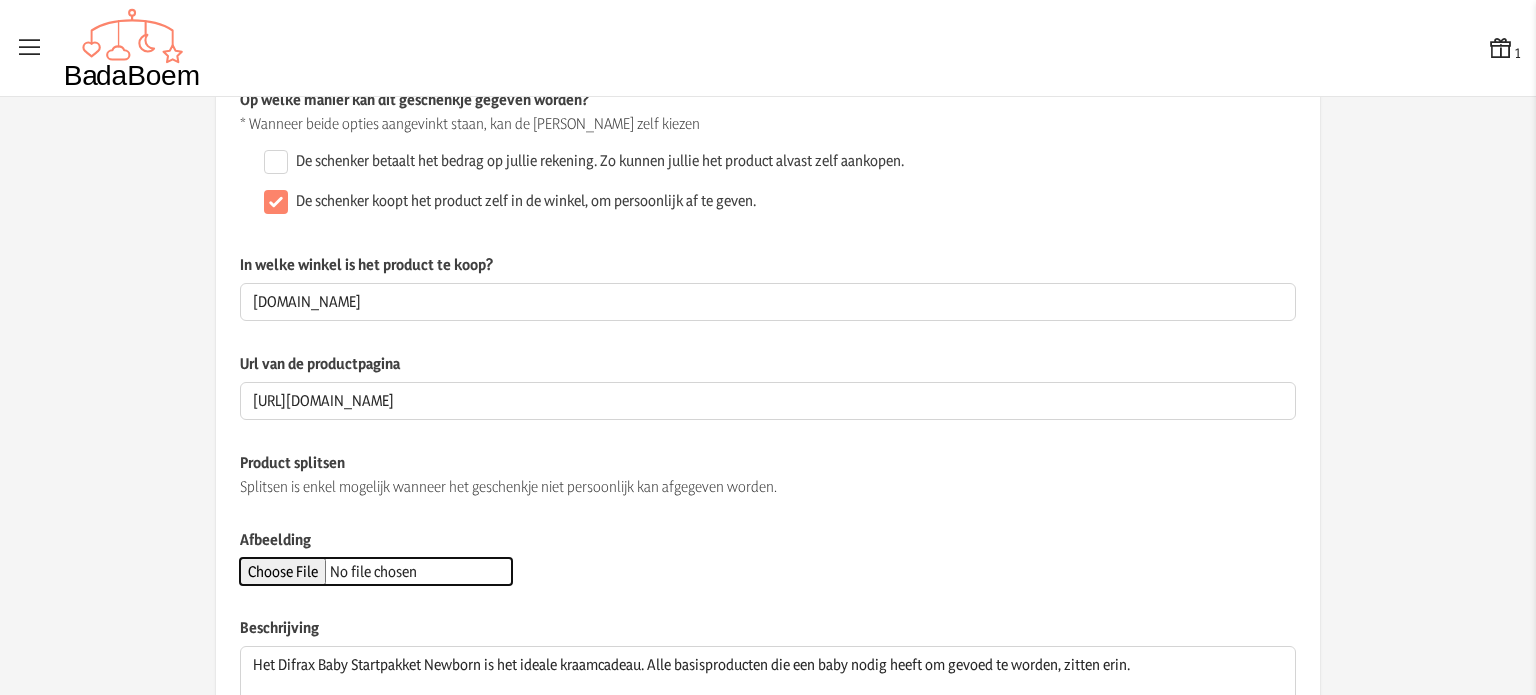 click on "Afbeelding" at bounding box center [376, 571] 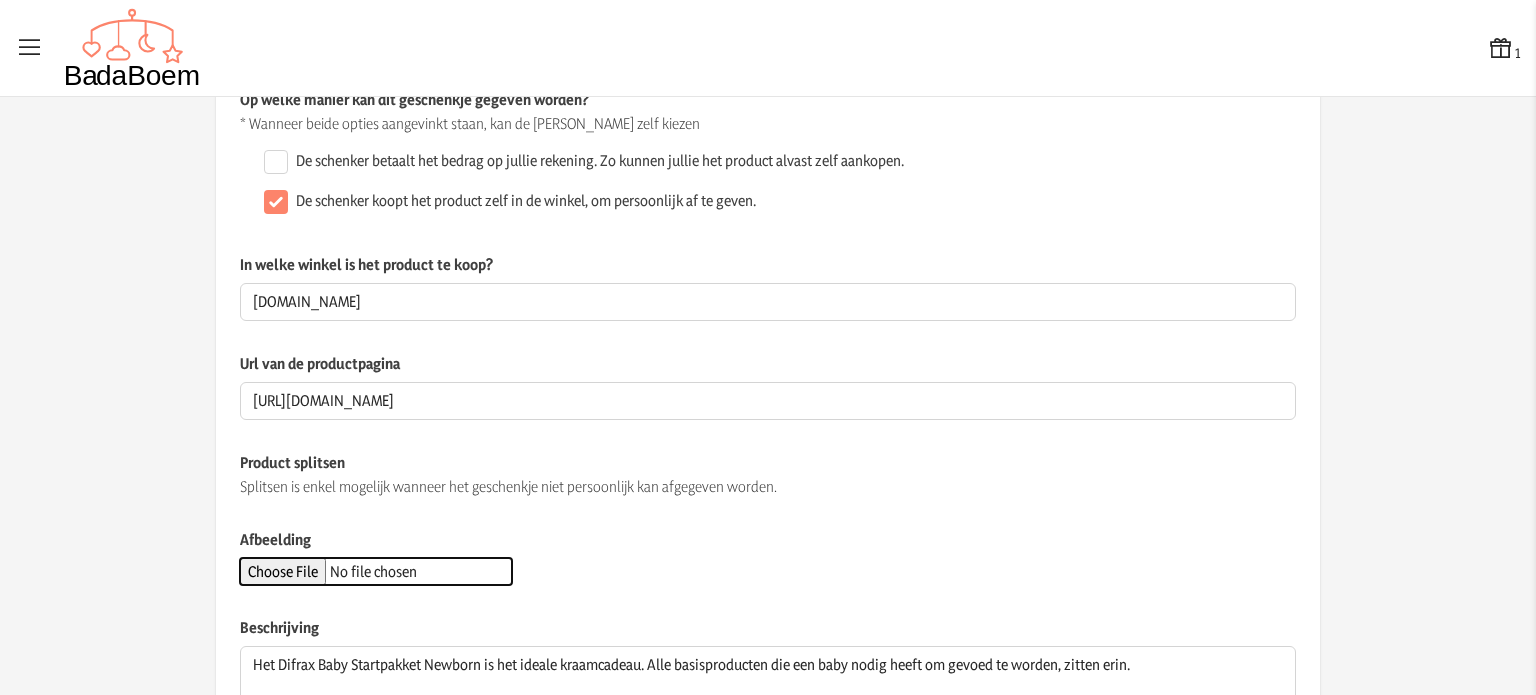 type on "C:\fakepath\8711736557318_8d64.jpeg" 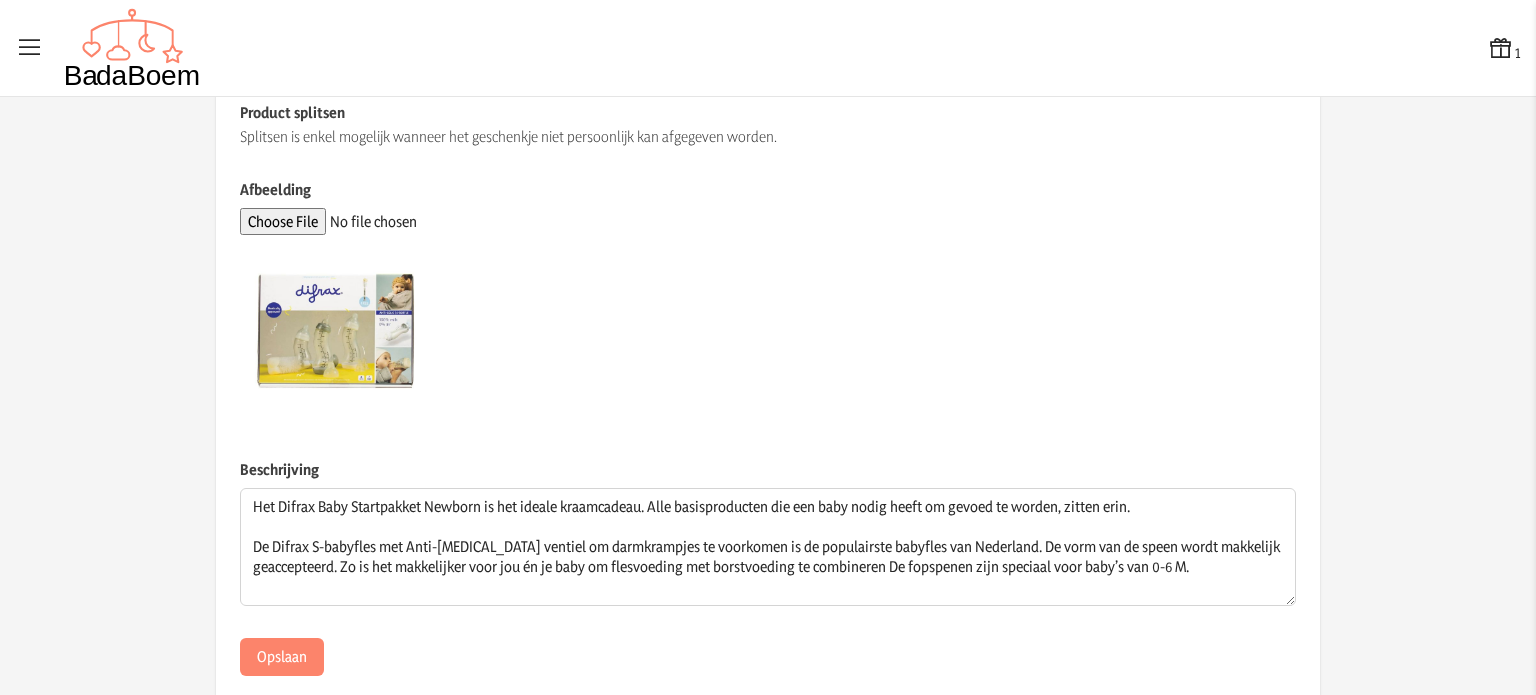 scroll, scrollTop: 563, scrollLeft: 0, axis: vertical 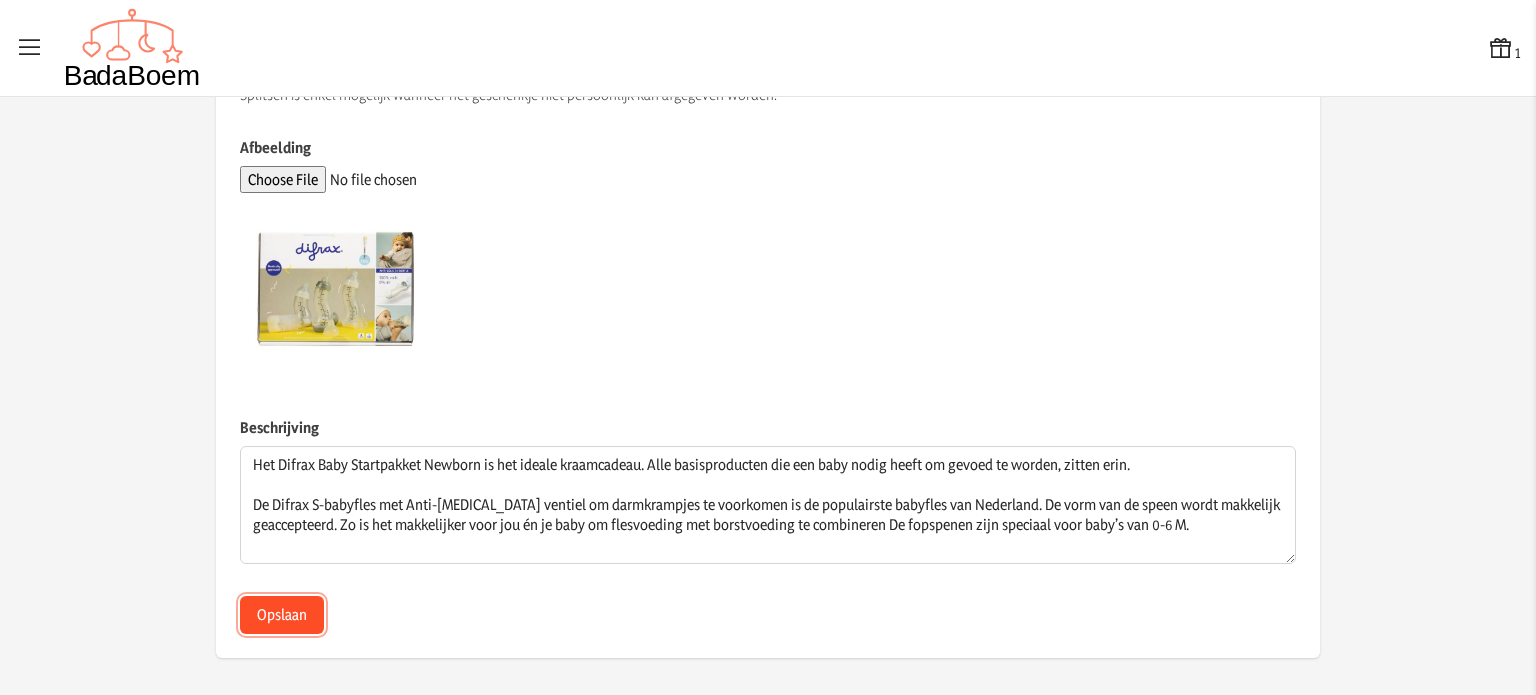 click on "Opslaan" 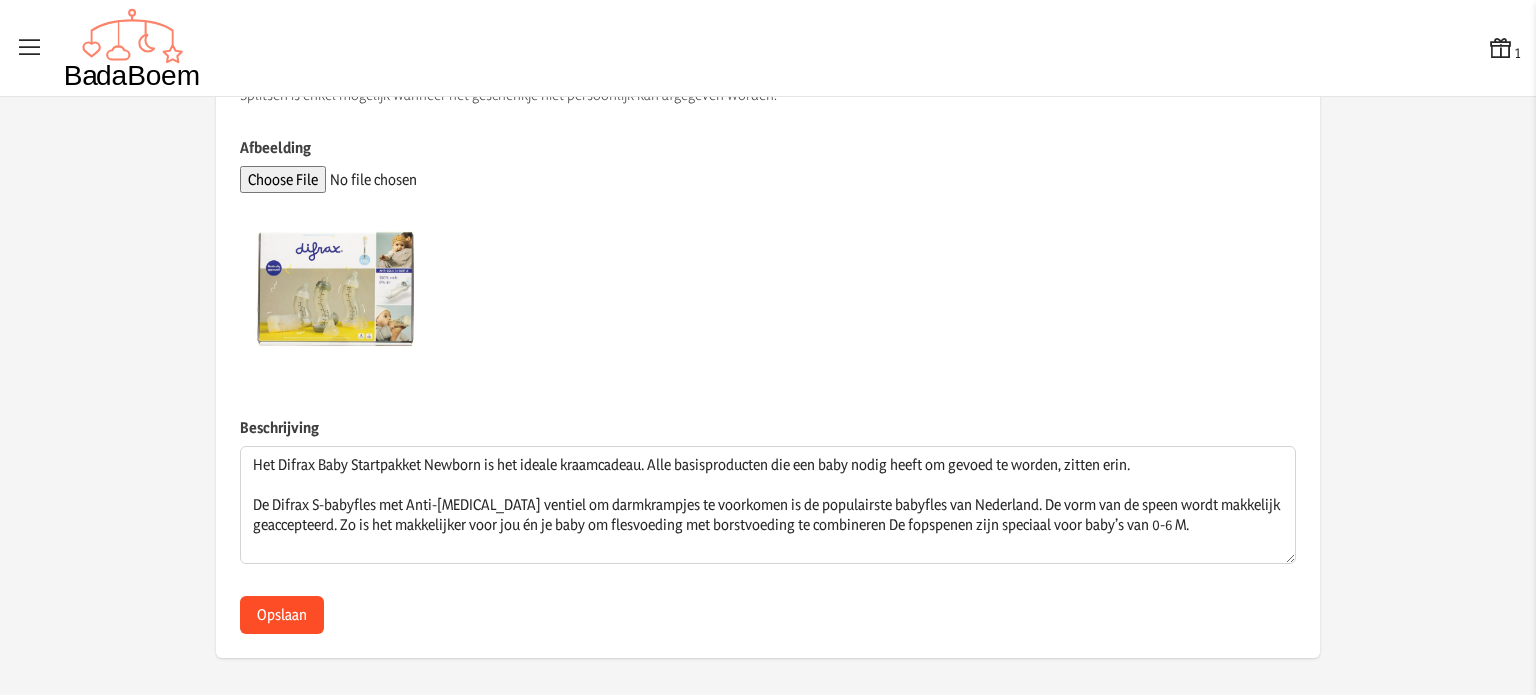 scroll, scrollTop: 0, scrollLeft: 0, axis: both 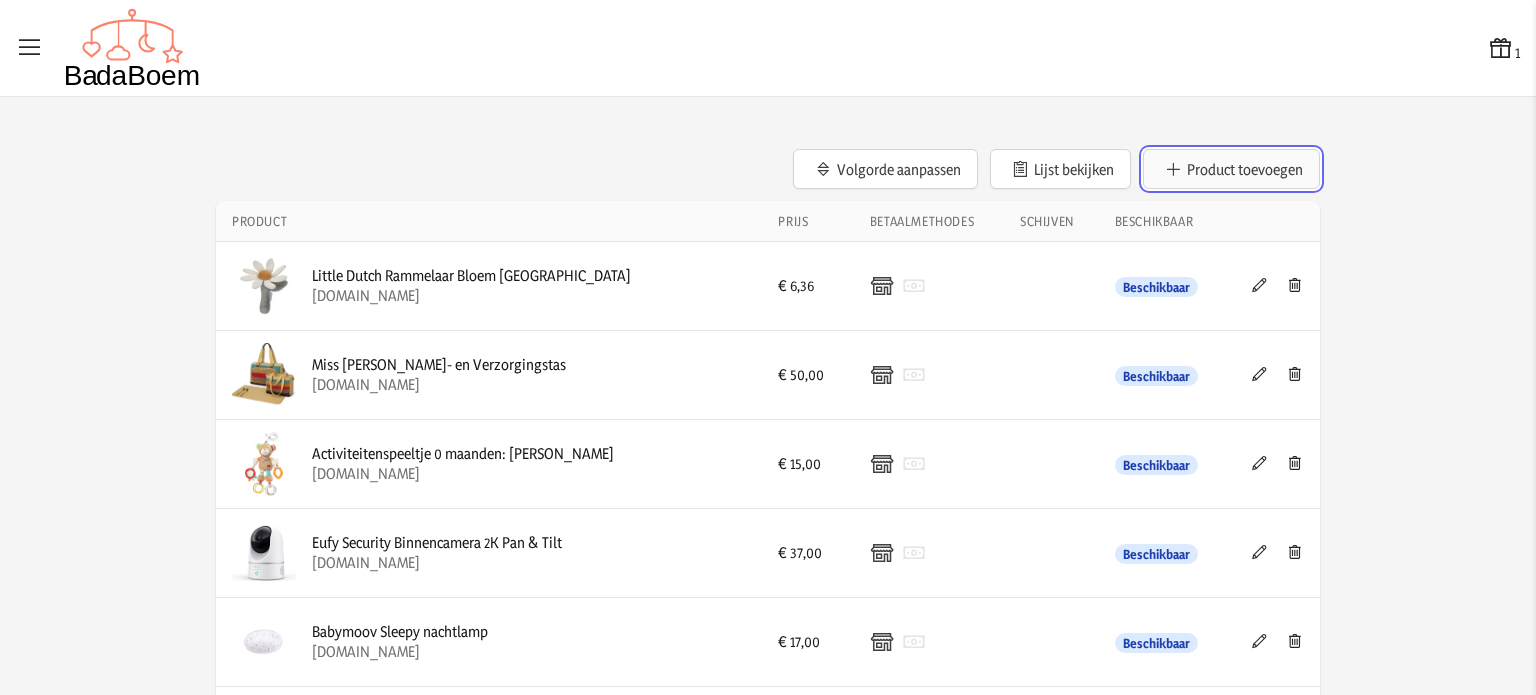 click on "Product toevoegen" 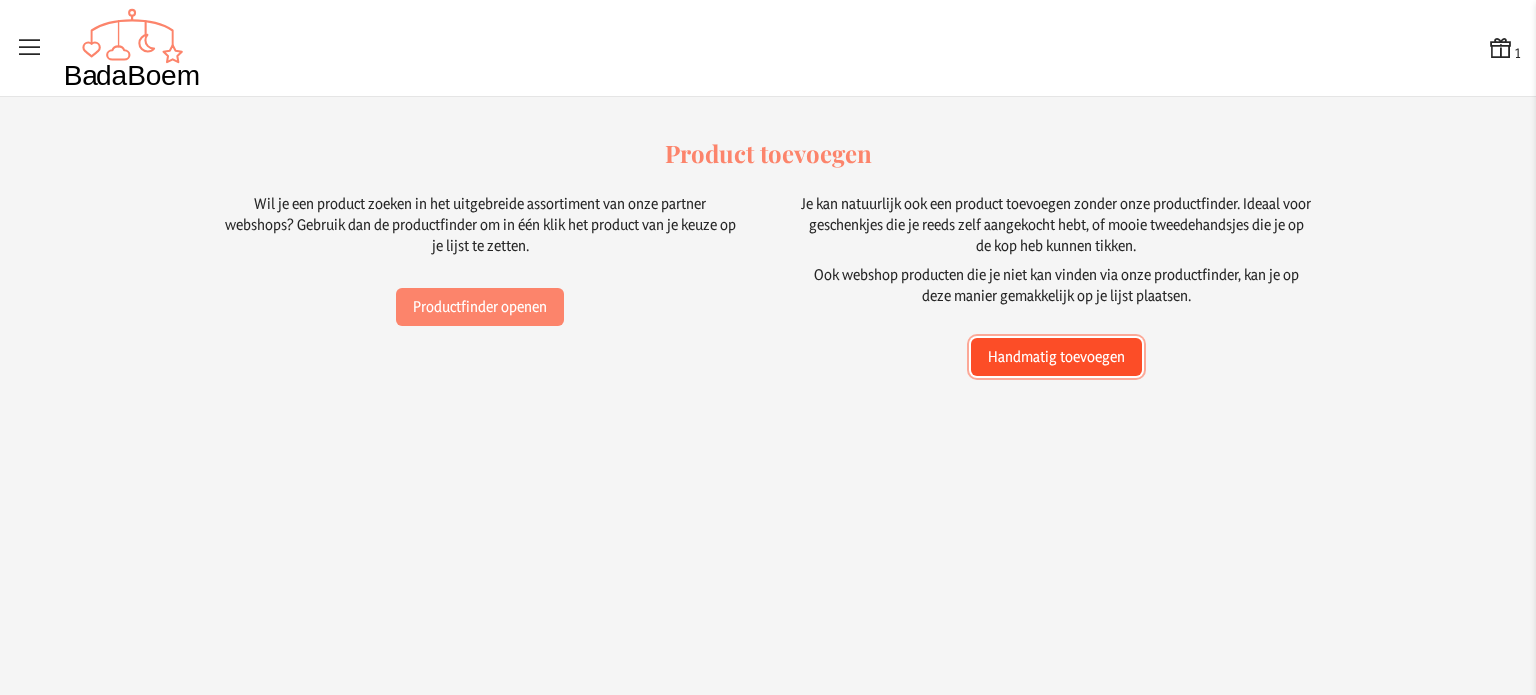 click on "Handmatig toevoegen" 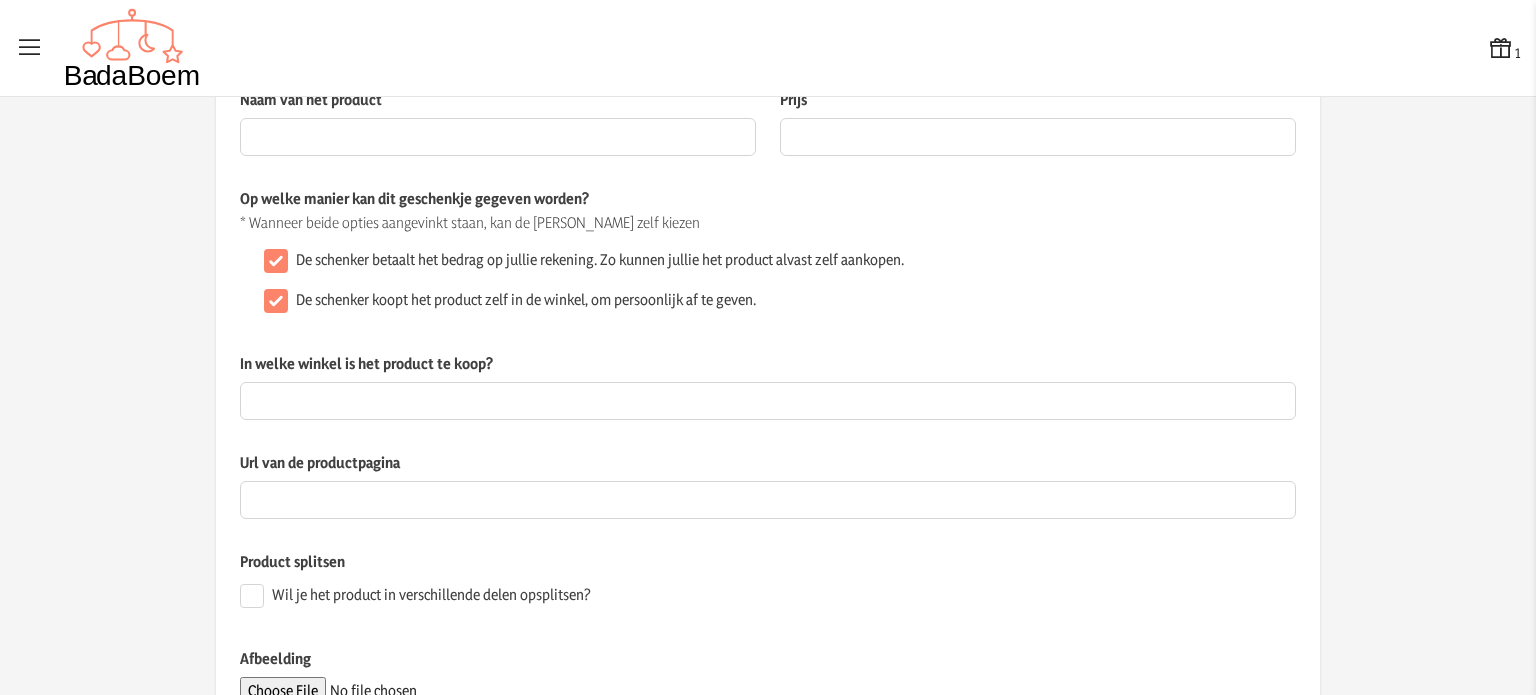scroll, scrollTop: 300, scrollLeft: 0, axis: vertical 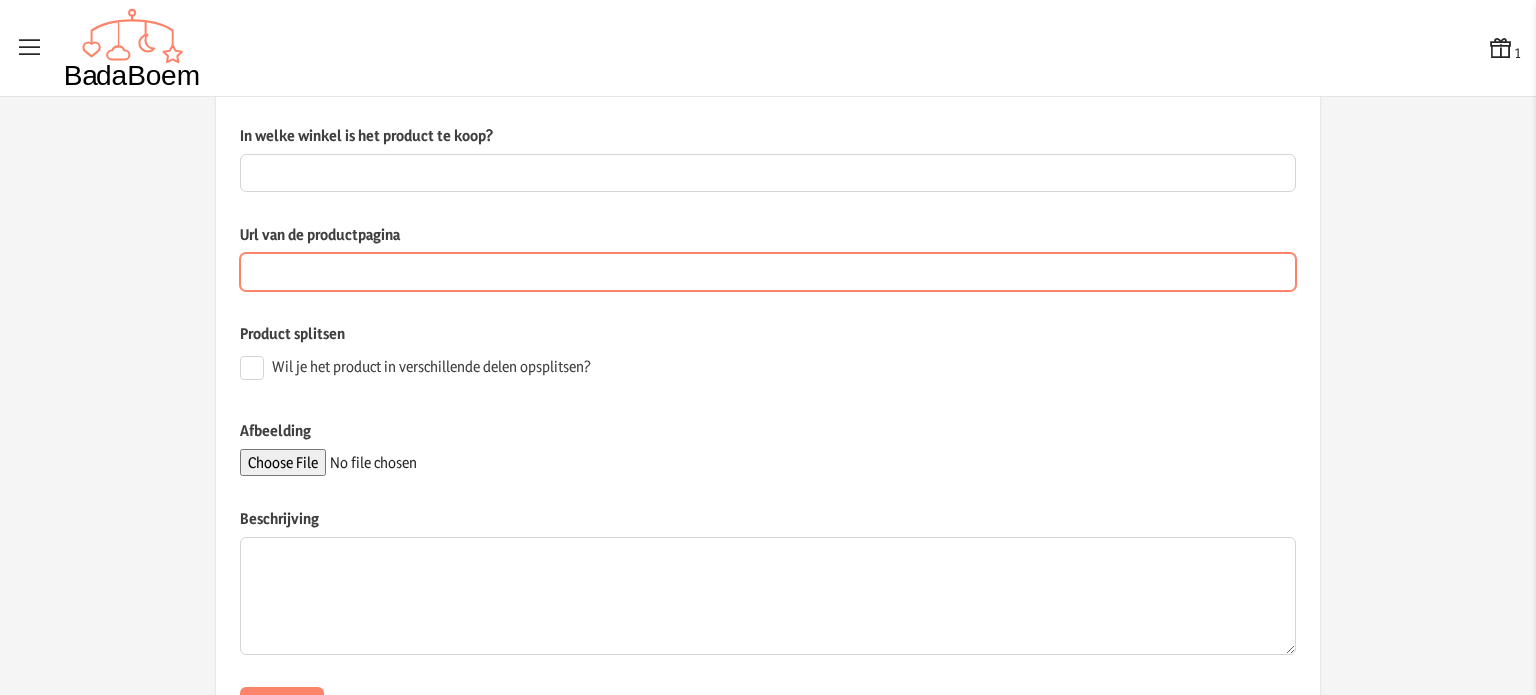 paste on "[URL][DOMAIN_NAME]" 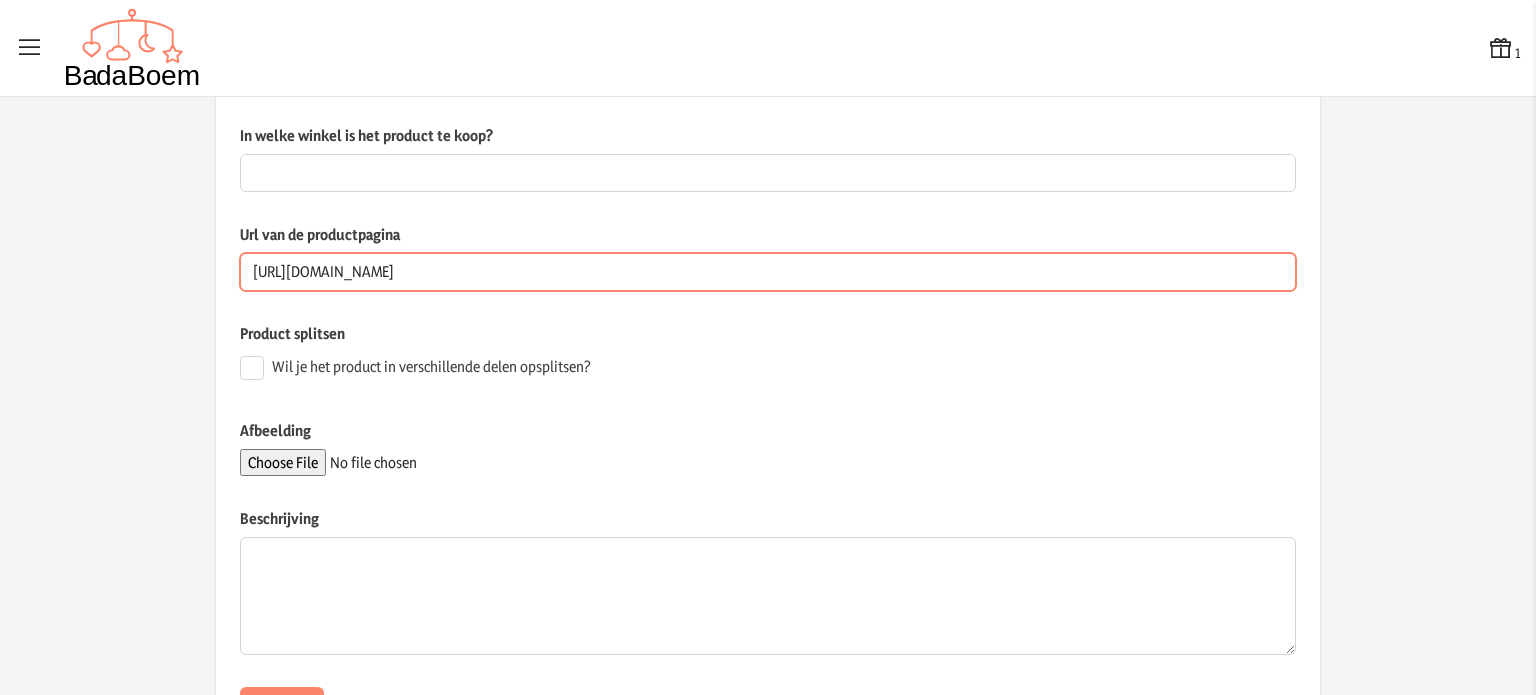 scroll, scrollTop: 0, scrollLeft: 268, axis: horizontal 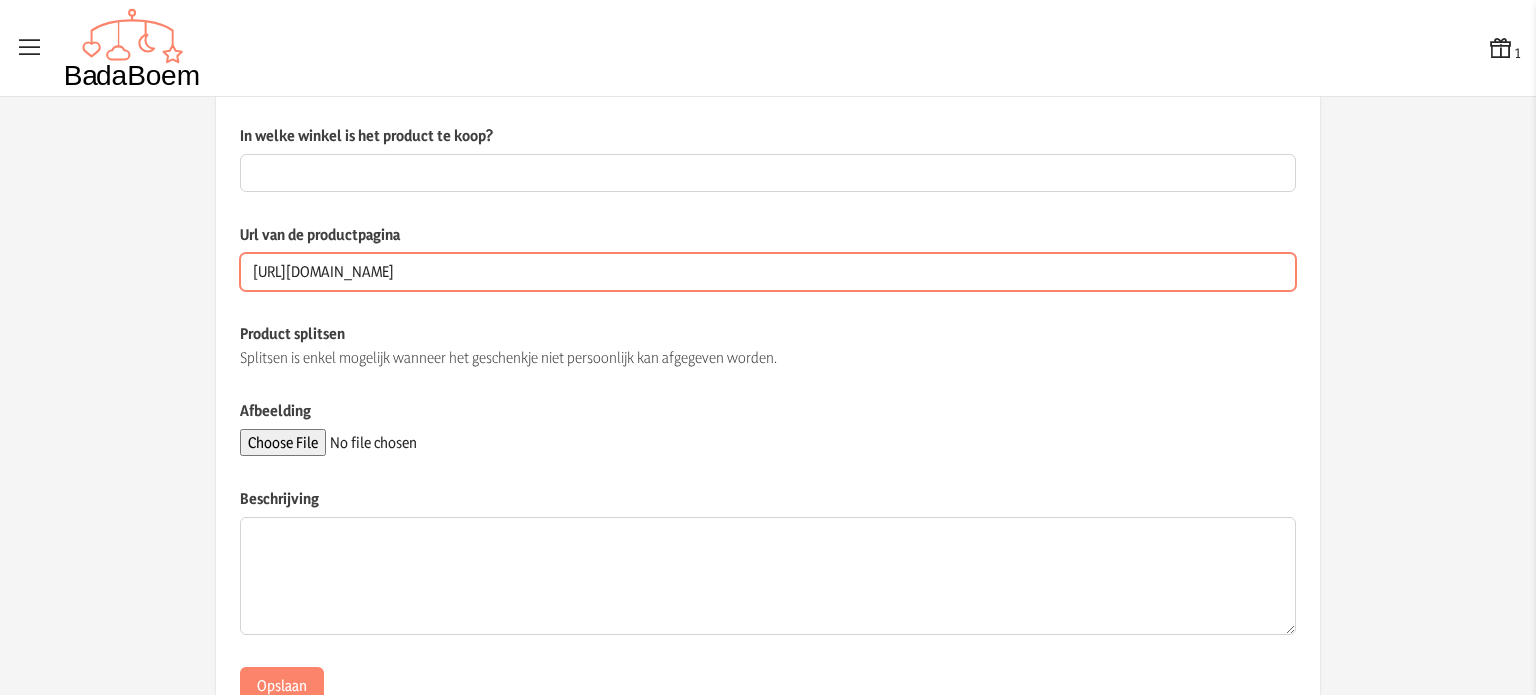 type on "[URL][DOMAIN_NAME]" 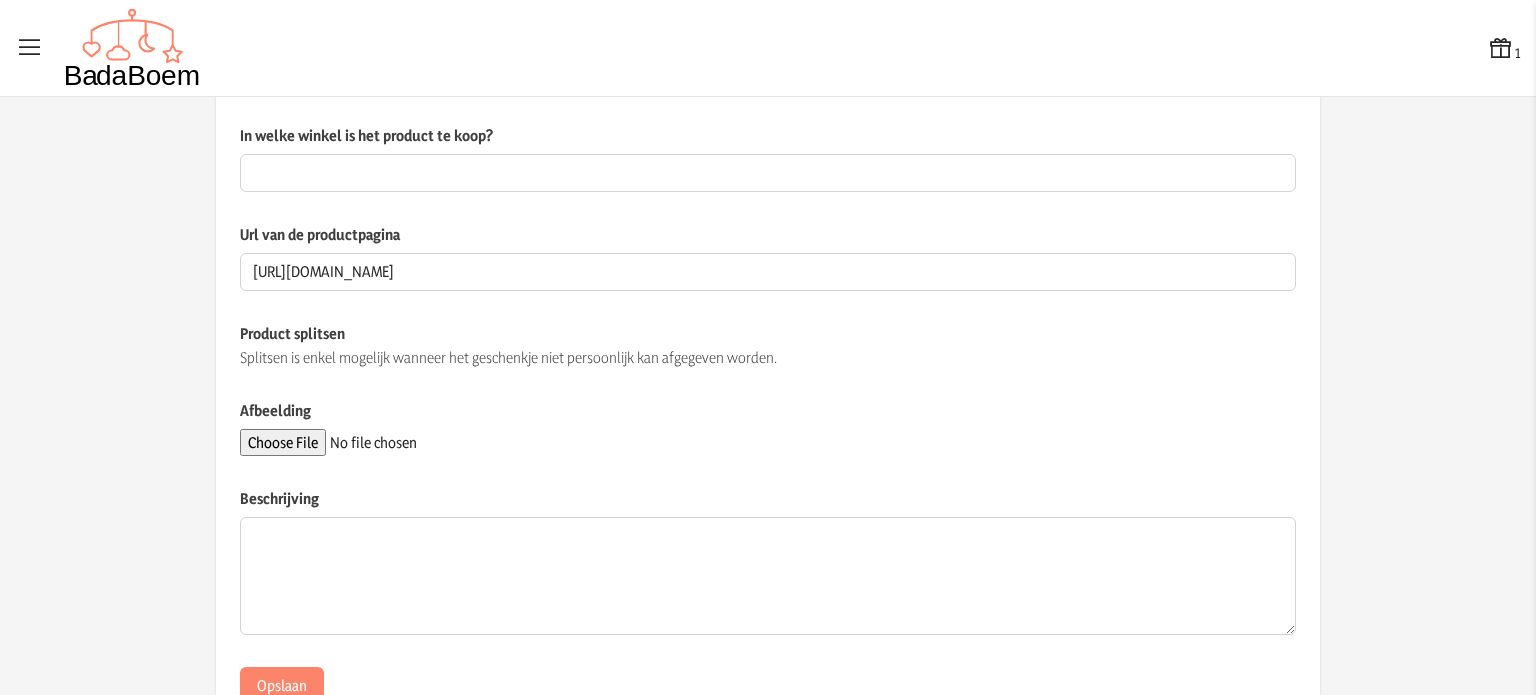 scroll, scrollTop: 0, scrollLeft: 0, axis: both 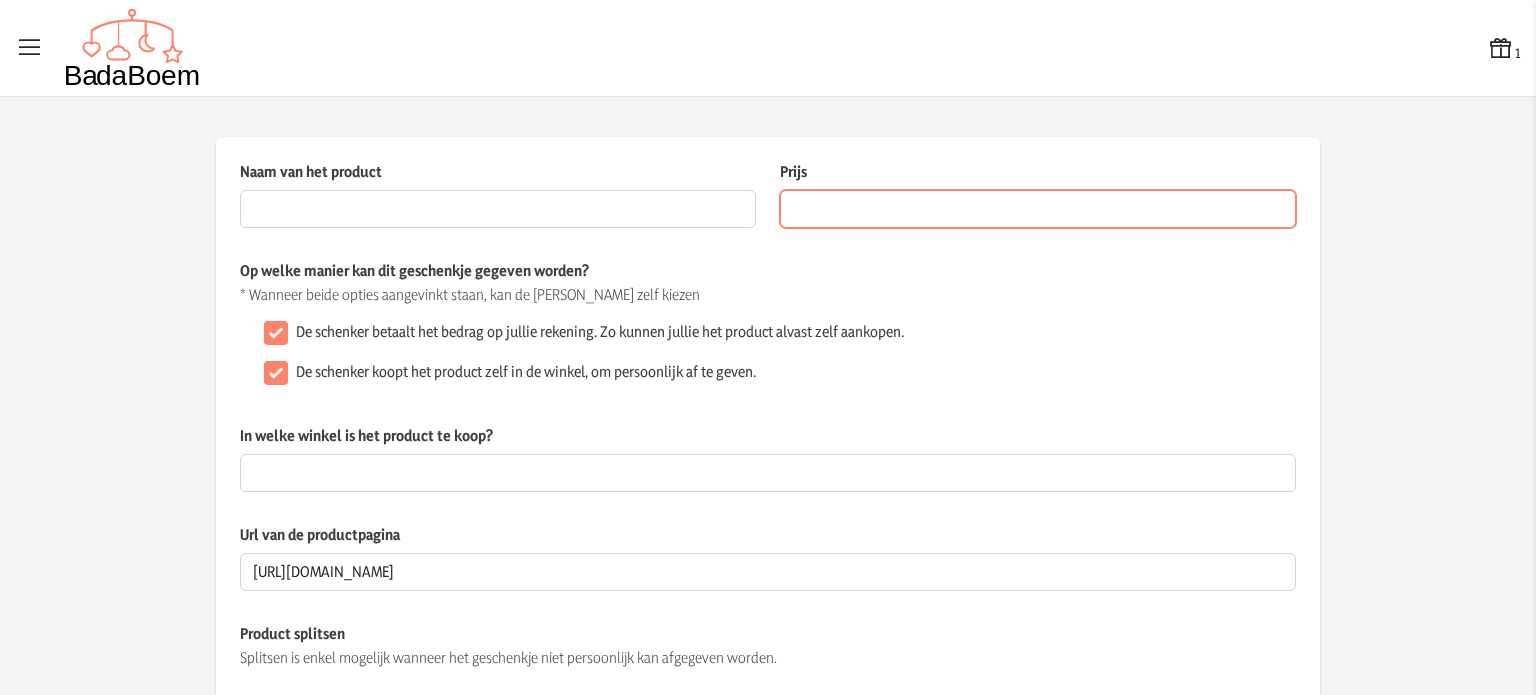 click on "Prijs" at bounding box center [1038, 209] 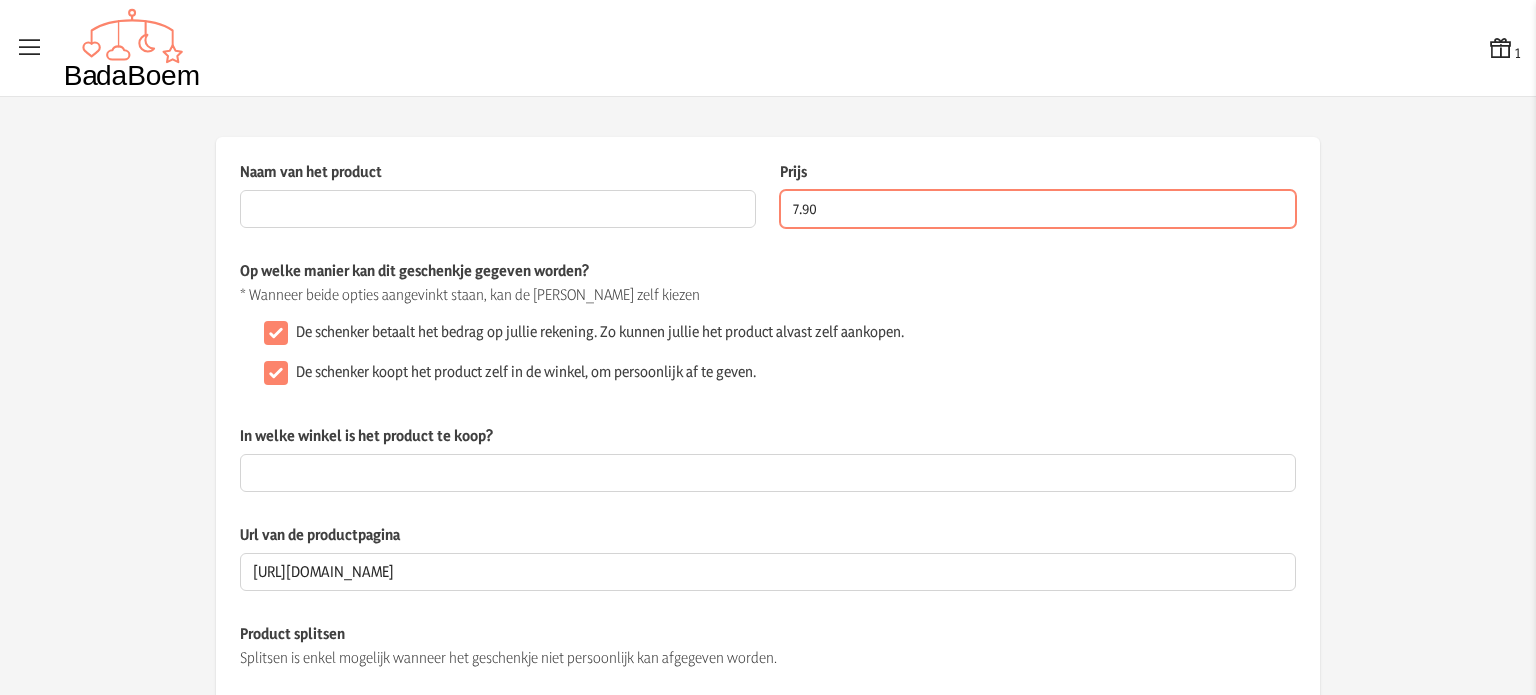 type on "7.90" 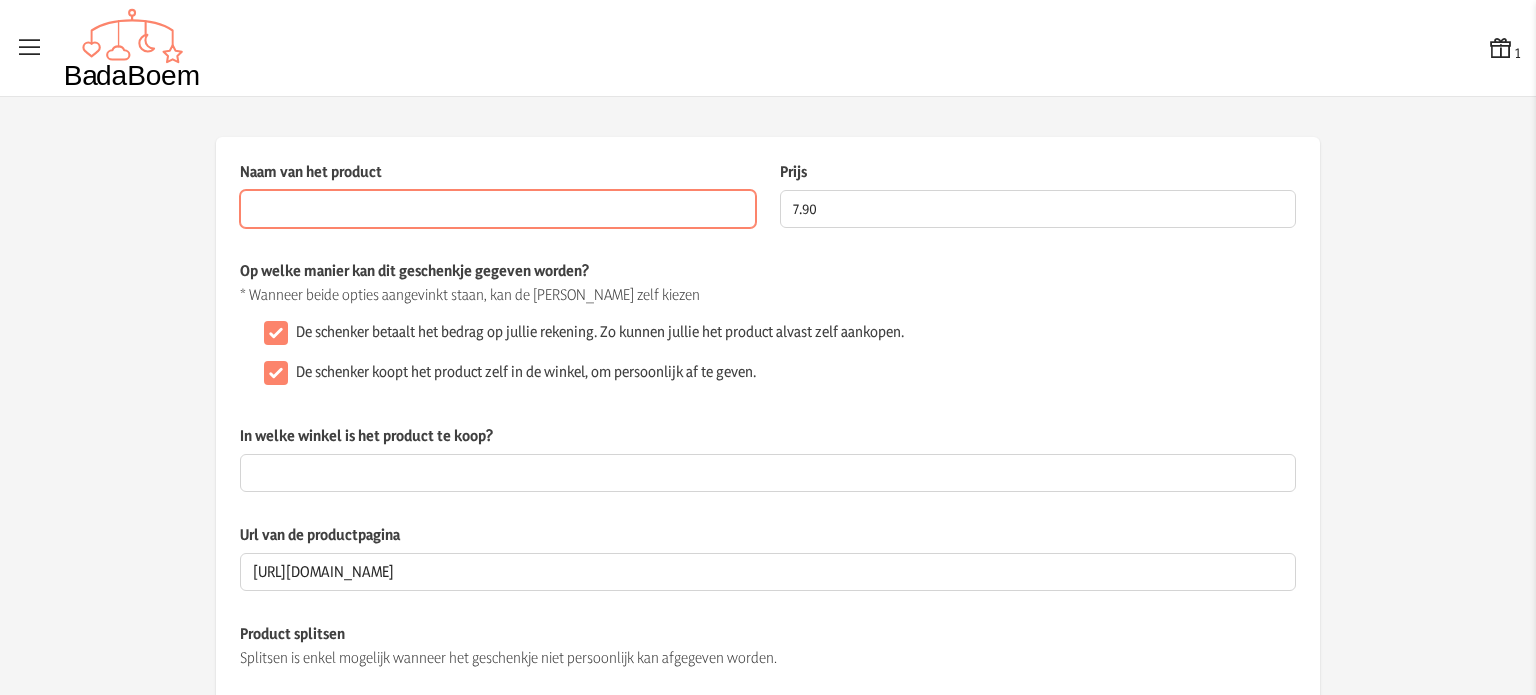 click on "Naam van het product" at bounding box center (498, 209) 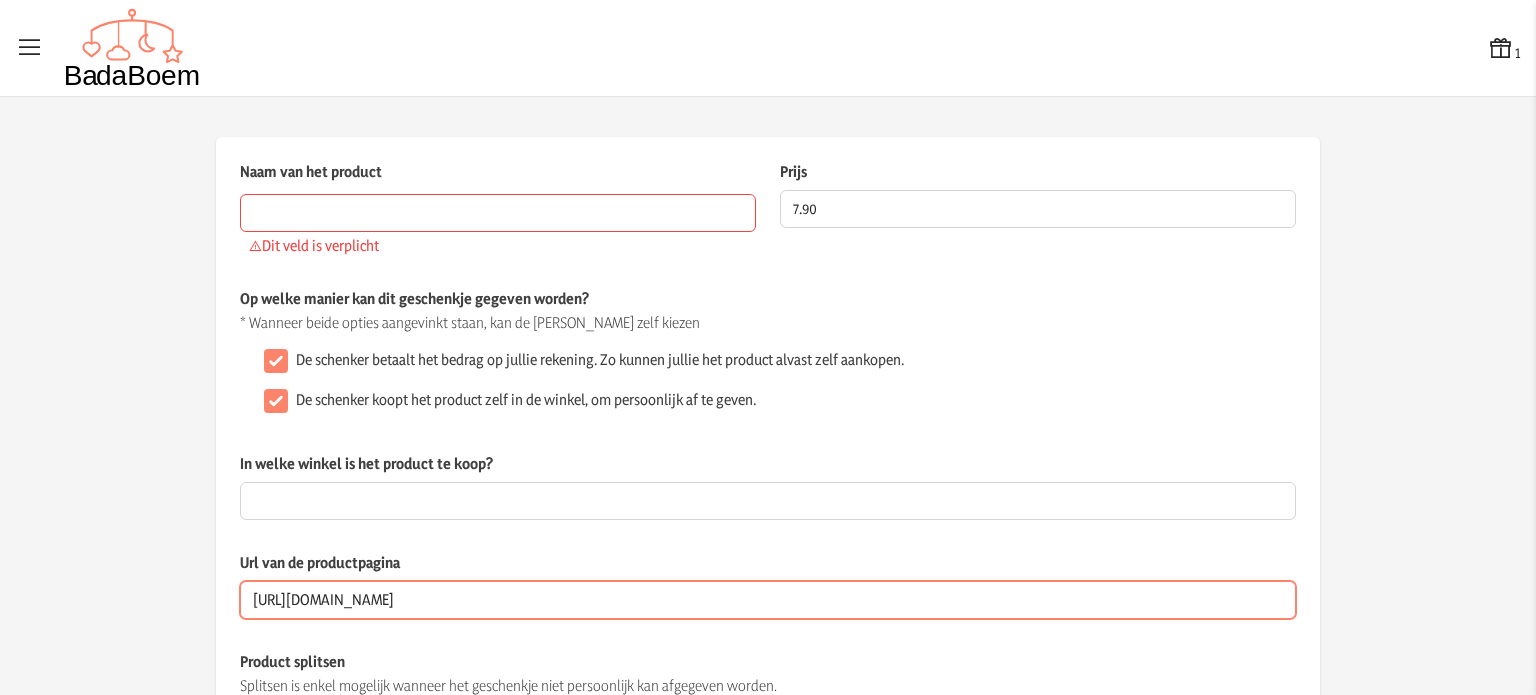 drag, startPoint x: 622, startPoint y: 571, endPoint x: 577, endPoint y: 570, distance: 45.01111 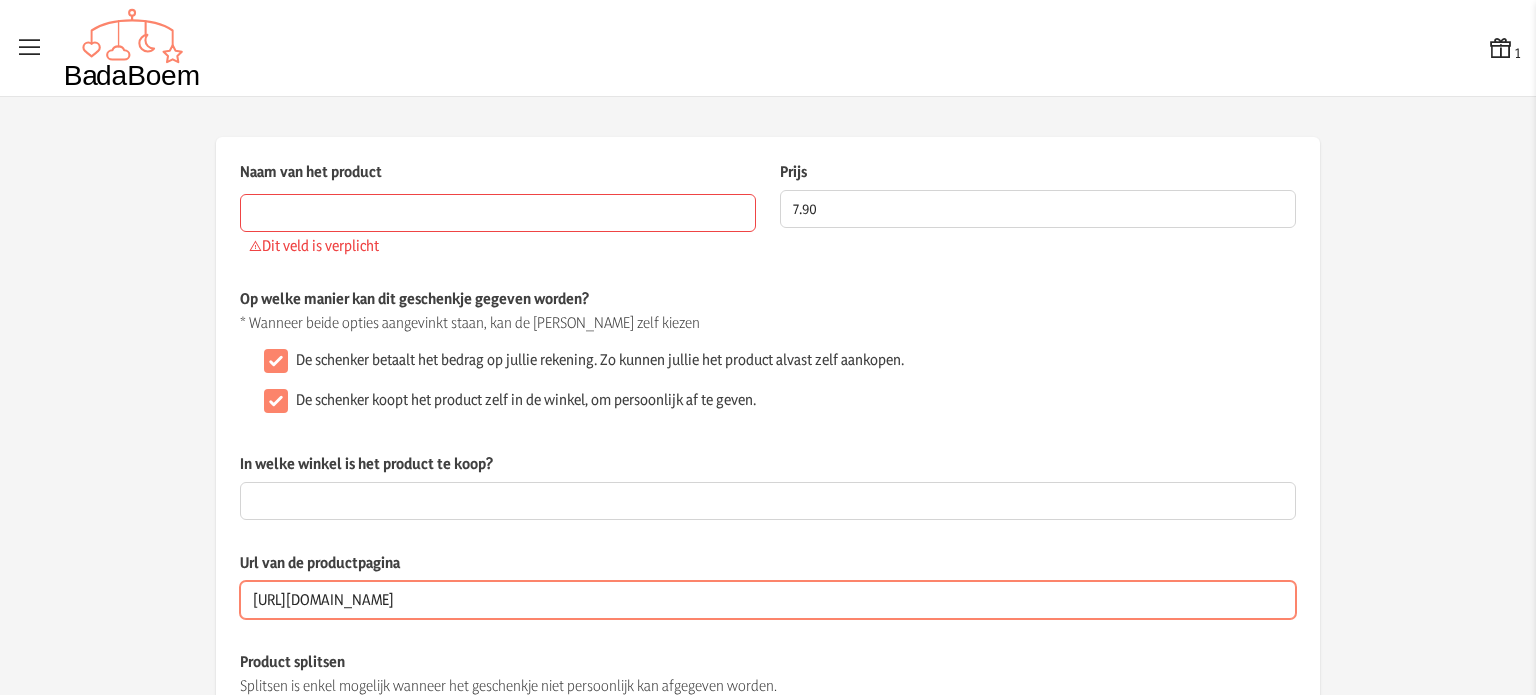click on "Url van de productpagina [URL][DOMAIN_NAME]" 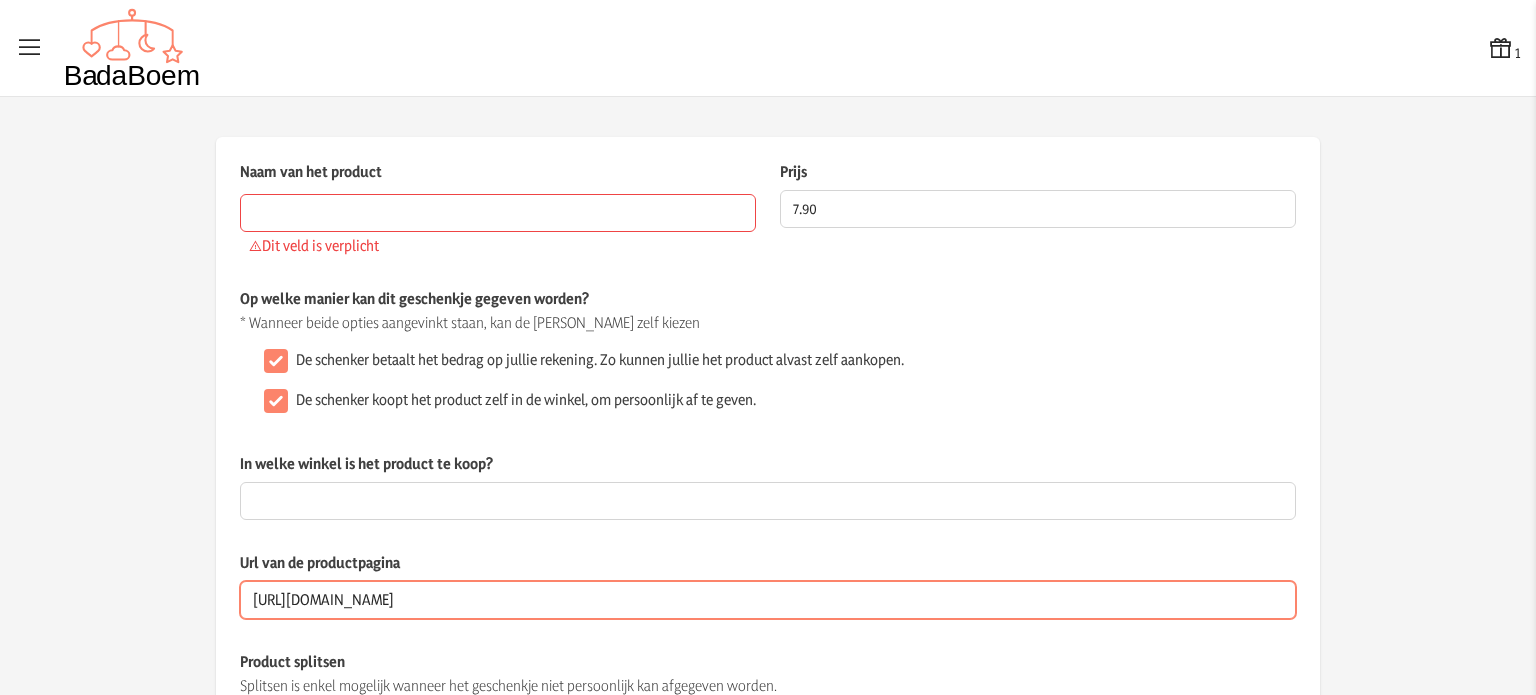 drag, startPoint x: 626, startPoint y: 601, endPoint x: 464, endPoint y: 608, distance: 162.15117 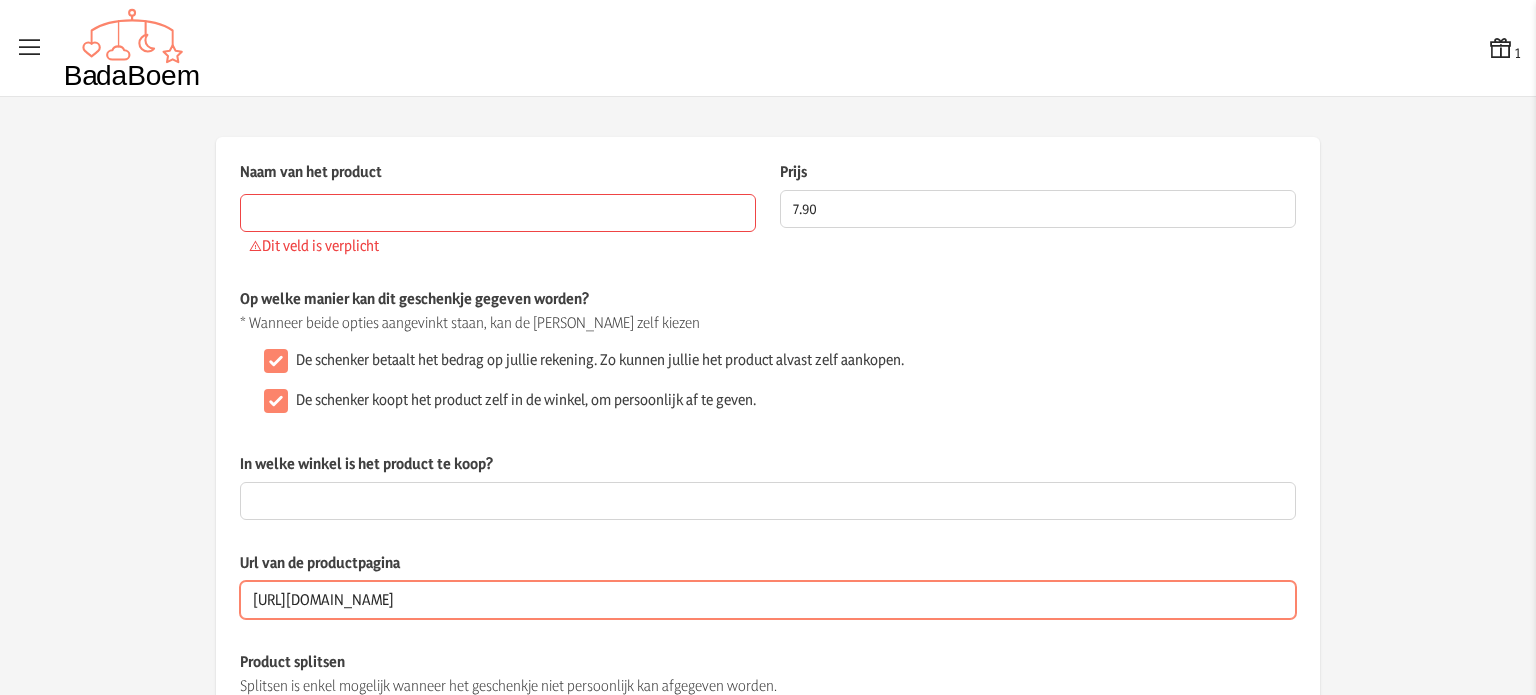 click on "[URL][DOMAIN_NAME]" at bounding box center [768, 600] 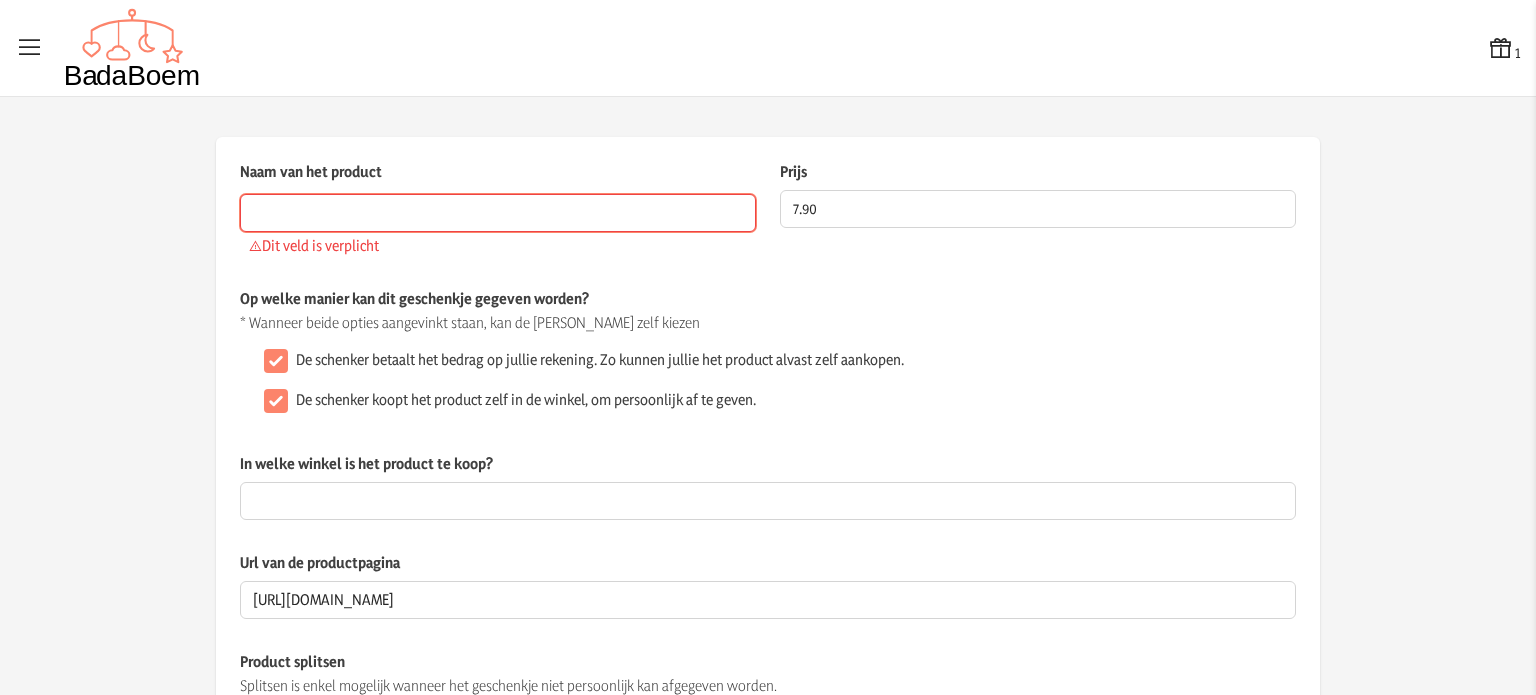 click on "Naam van het product" at bounding box center (498, 213) 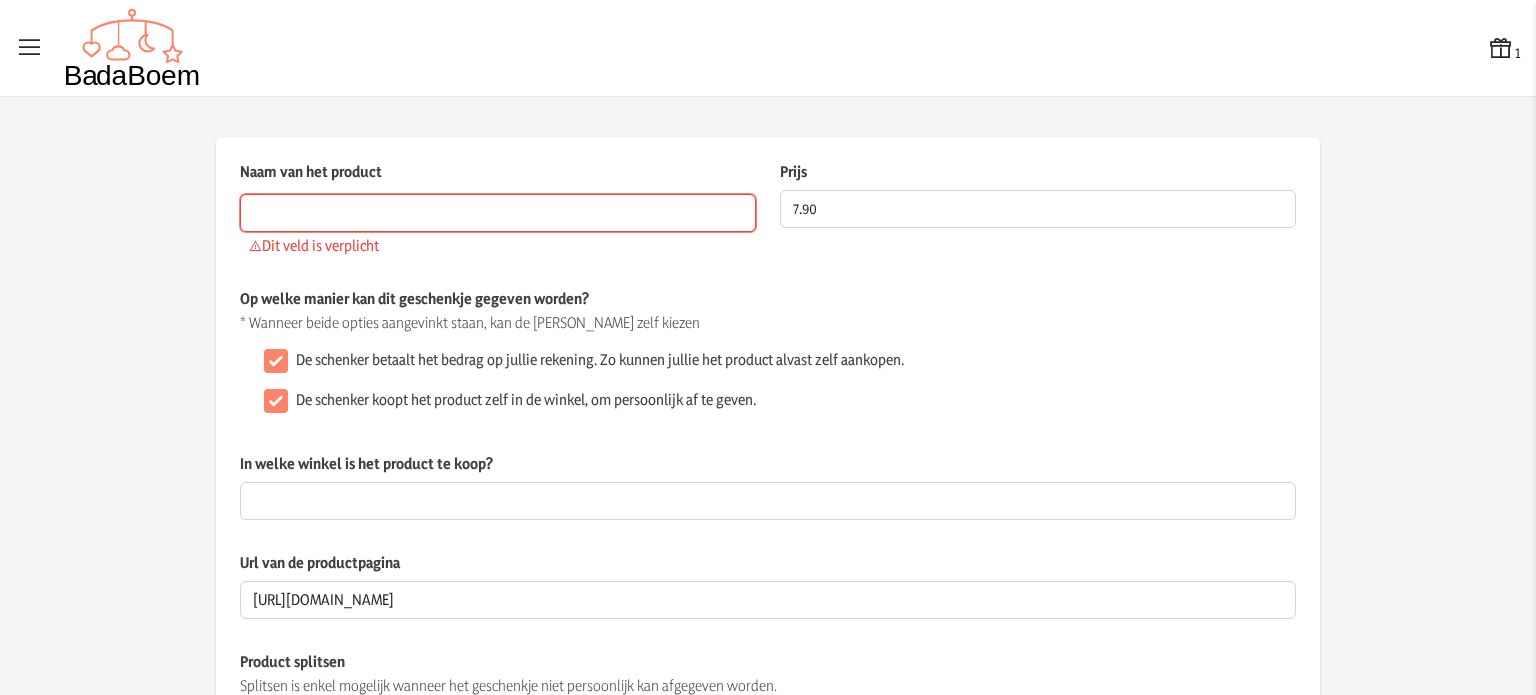 paste on "Philips-Avent-Rietjesbeker" 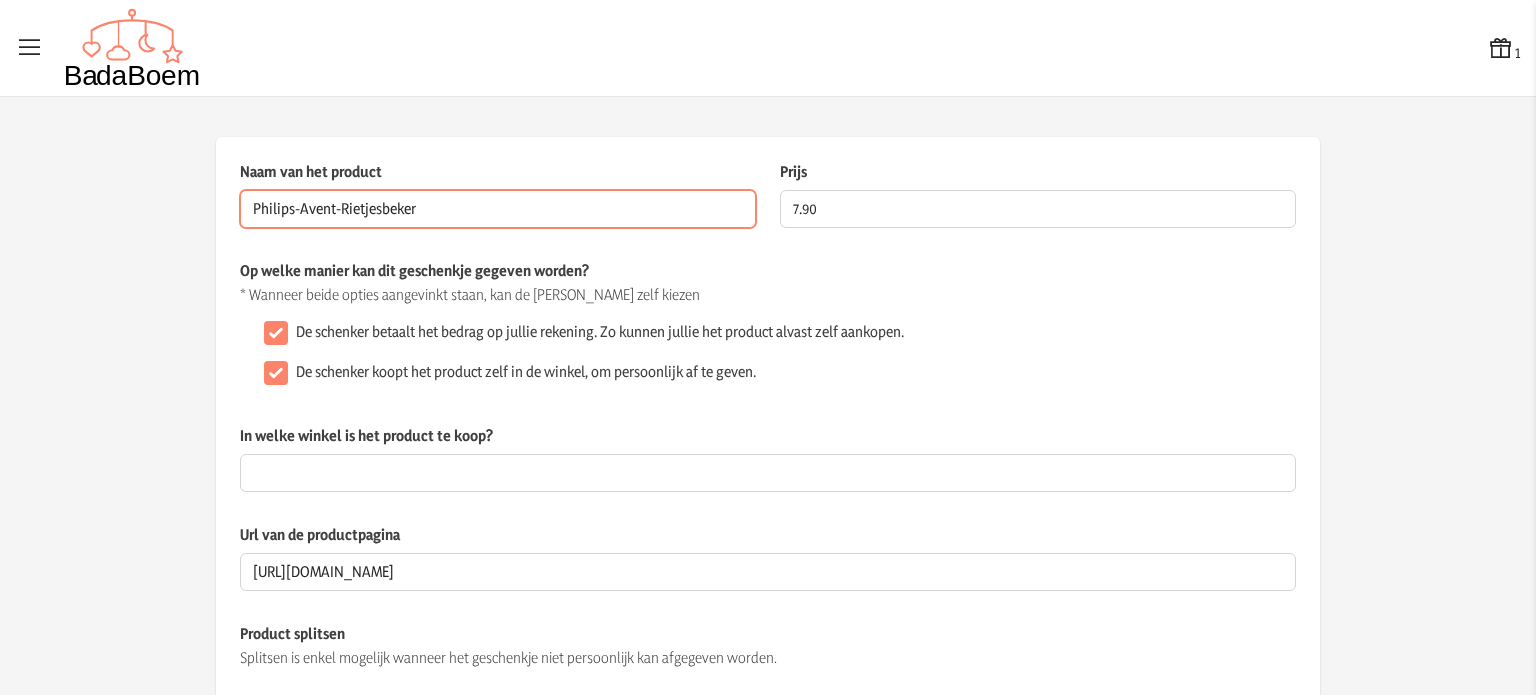 click on "Philips-Avent-Rietjesbeker" at bounding box center [498, 209] 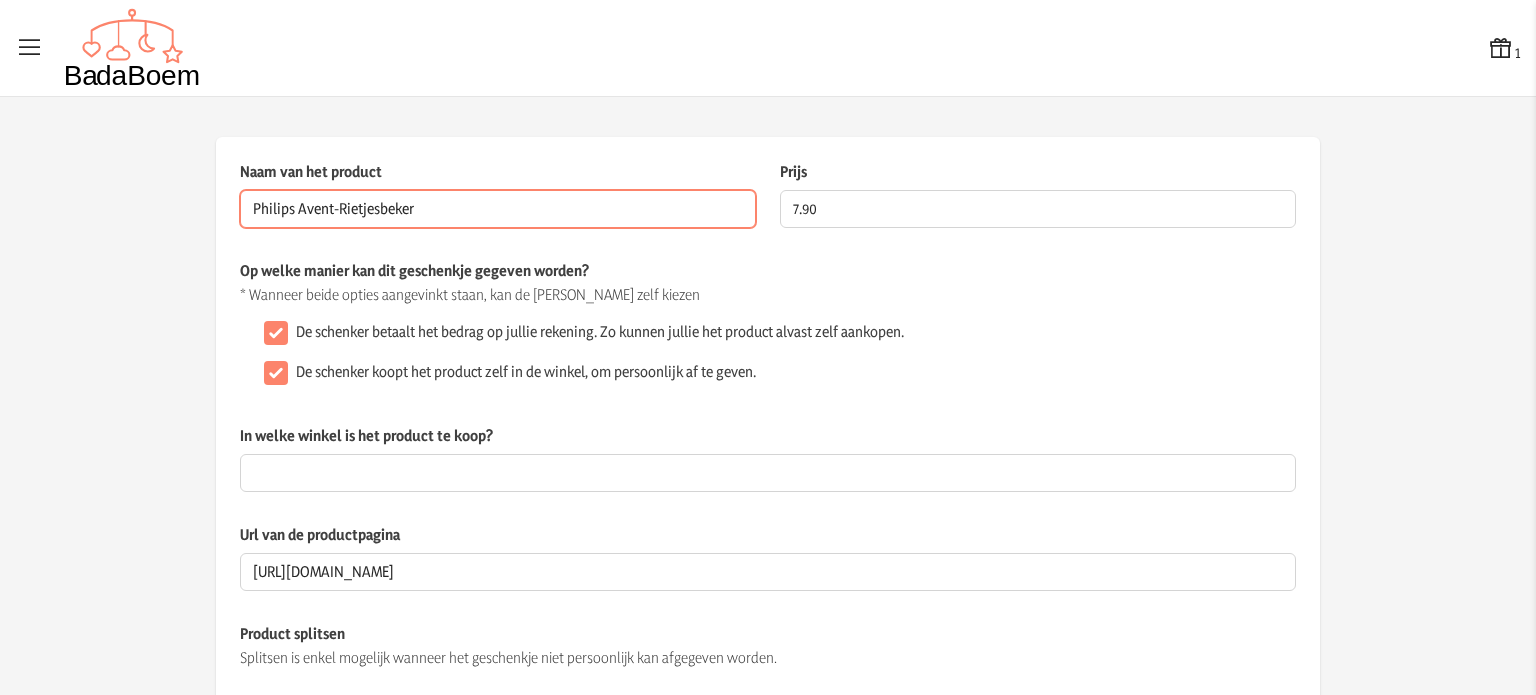 click on "Philips Avent-Rietjesbeker" at bounding box center [498, 209] 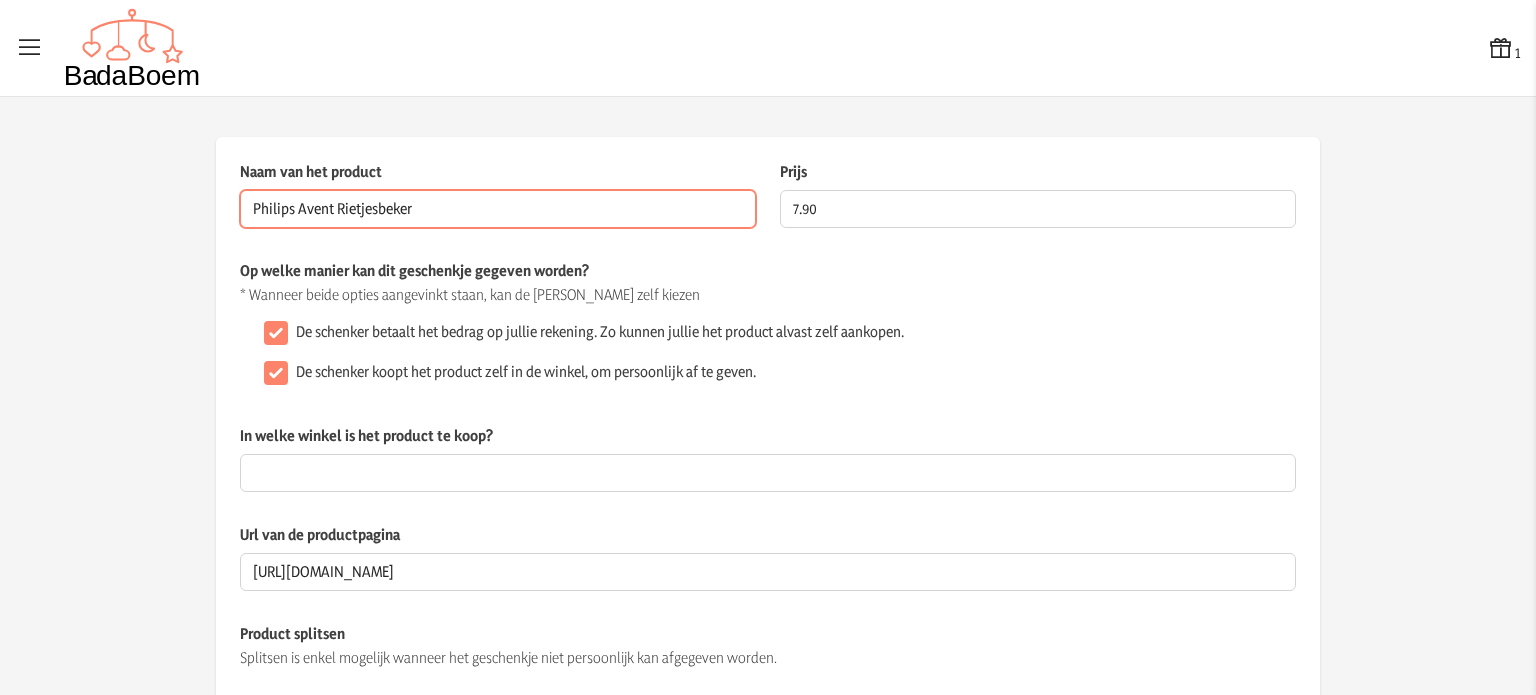 type on "Philips Avent Rietjesbeker" 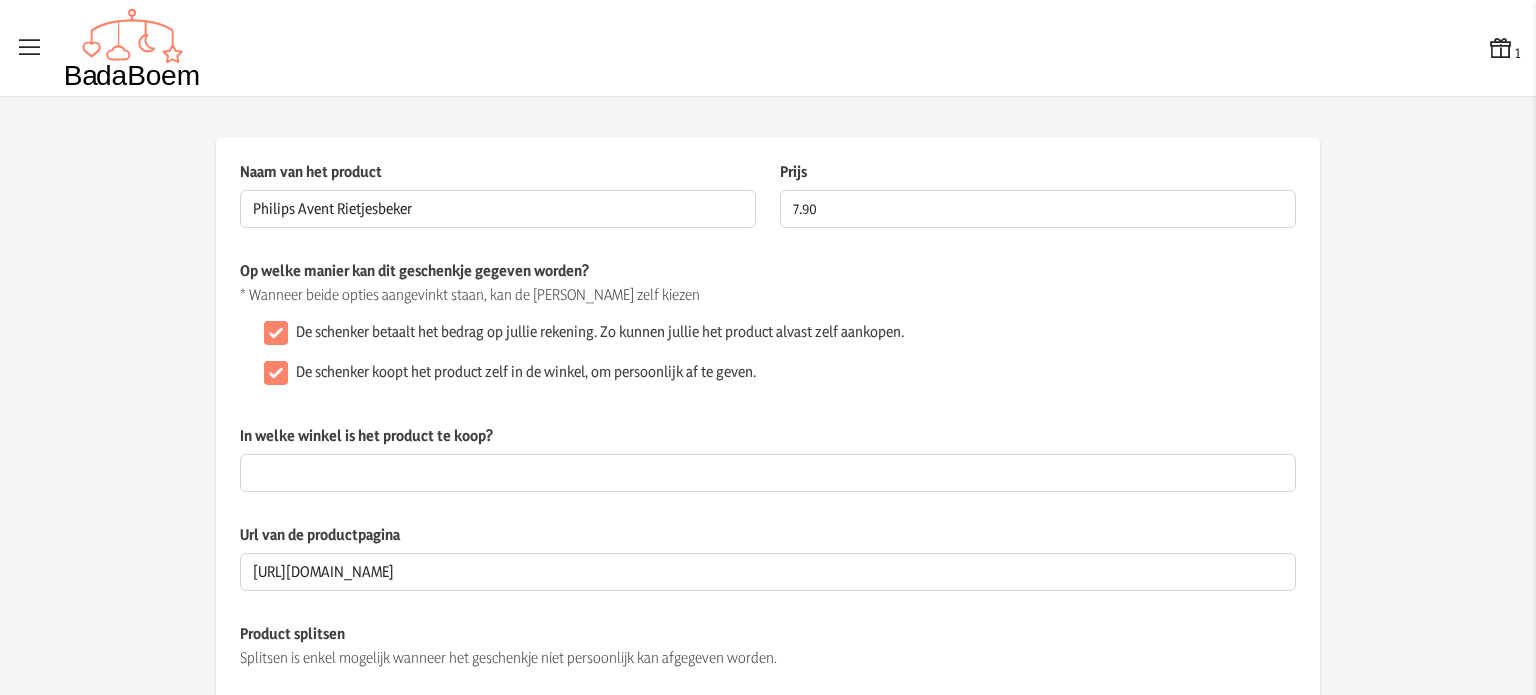 click on "* Wanneer beide opties aangevinkt staan, kan de [PERSON_NAME] zelf kiezen" 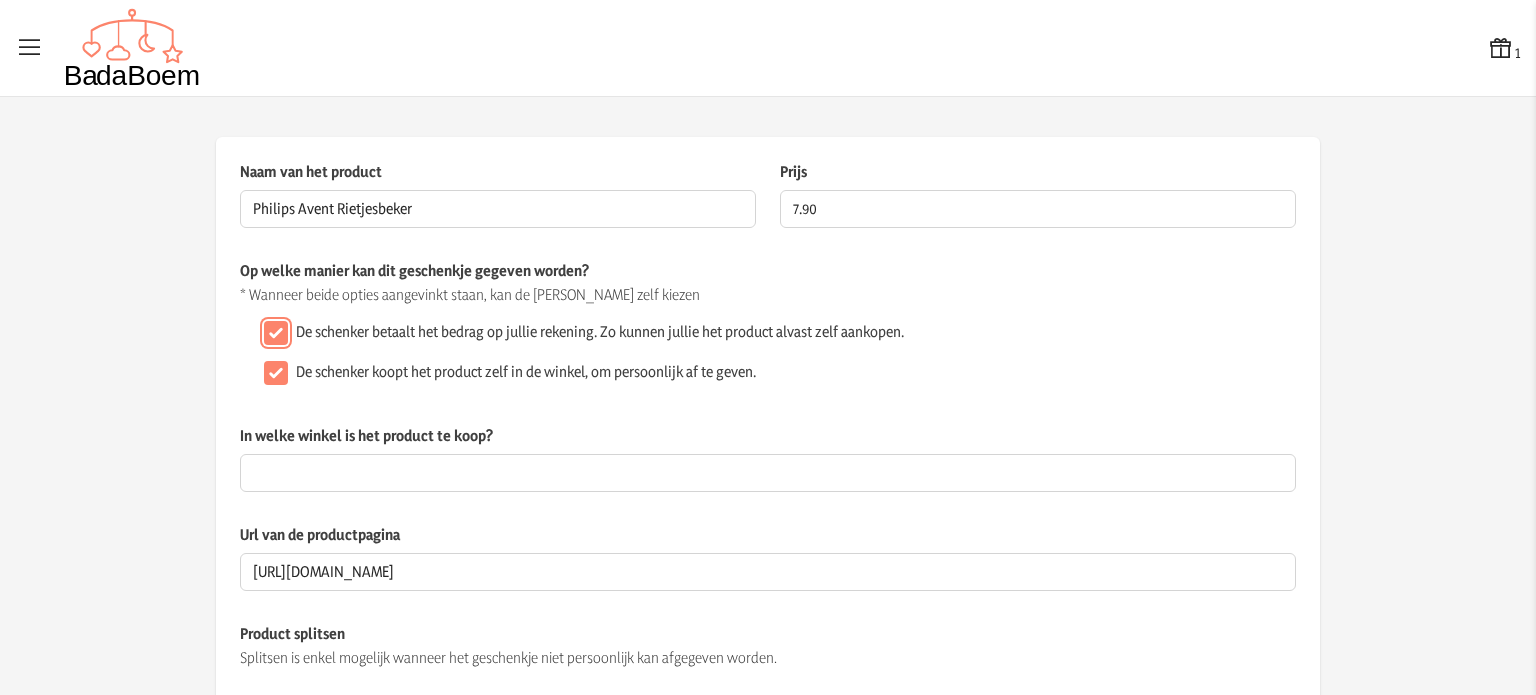 click on "De schenker betaalt het bedrag op jullie rekening. Zo kunnen jullie het product alvast zelf aankopen." at bounding box center (276, 333) 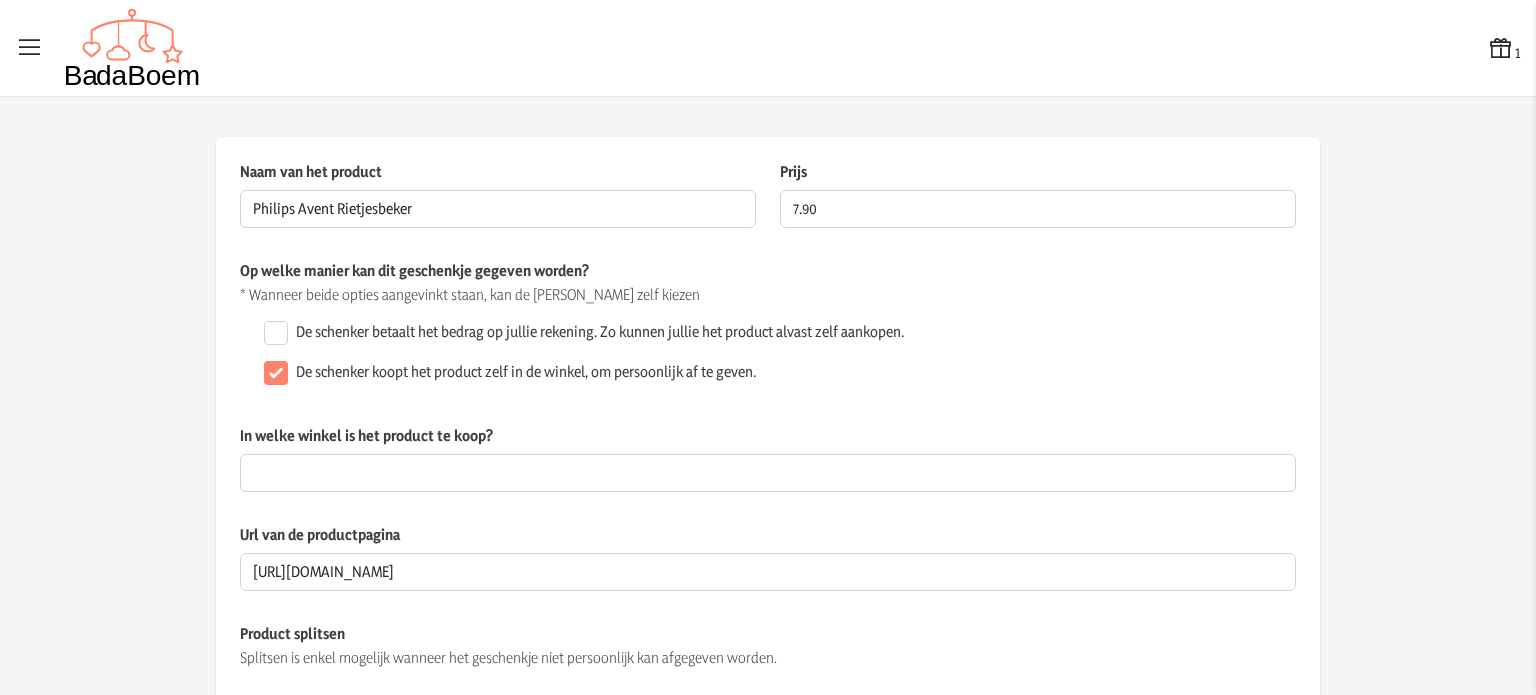 click on "De schenker betaalt het bedrag op jullie rekening. Zo kunnen jullie het product alvast zelf aankopen." 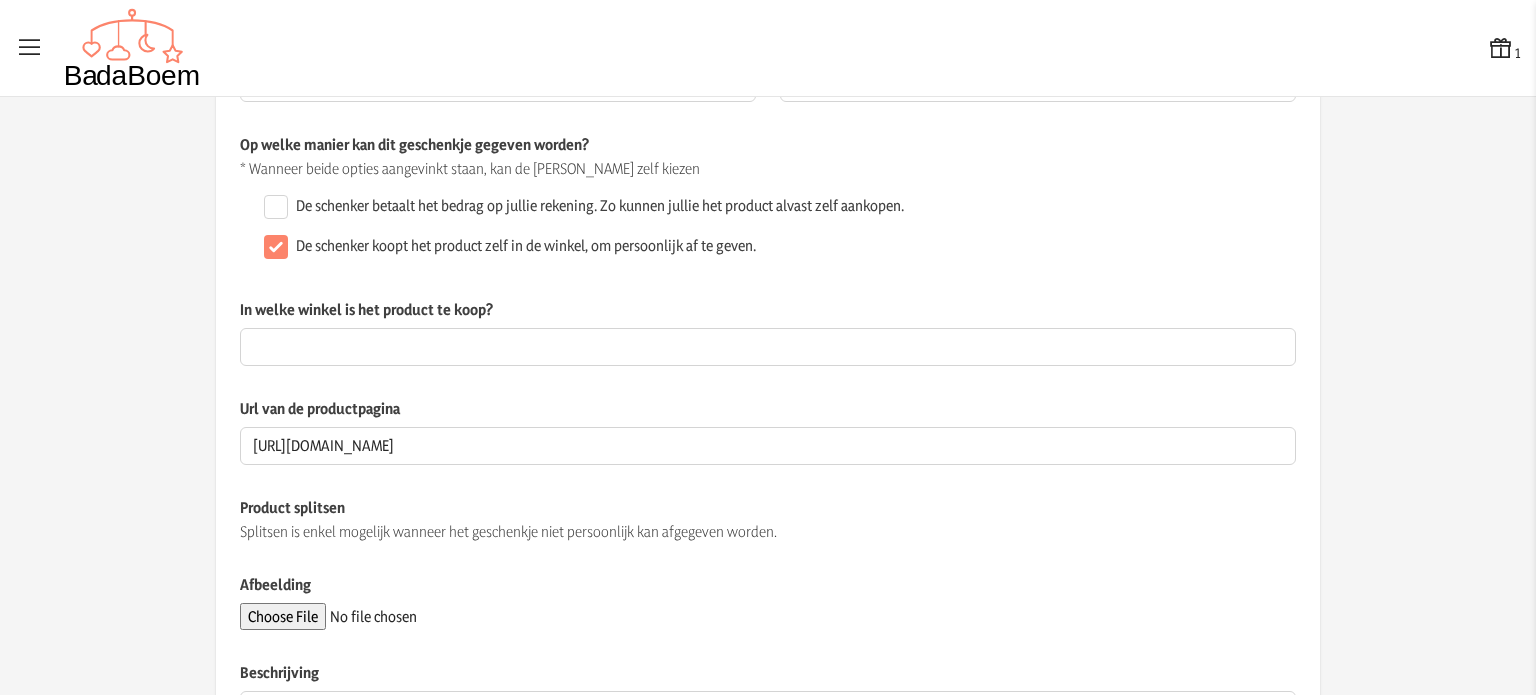 scroll, scrollTop: 200, scrollLeft: 0, axis: vertical 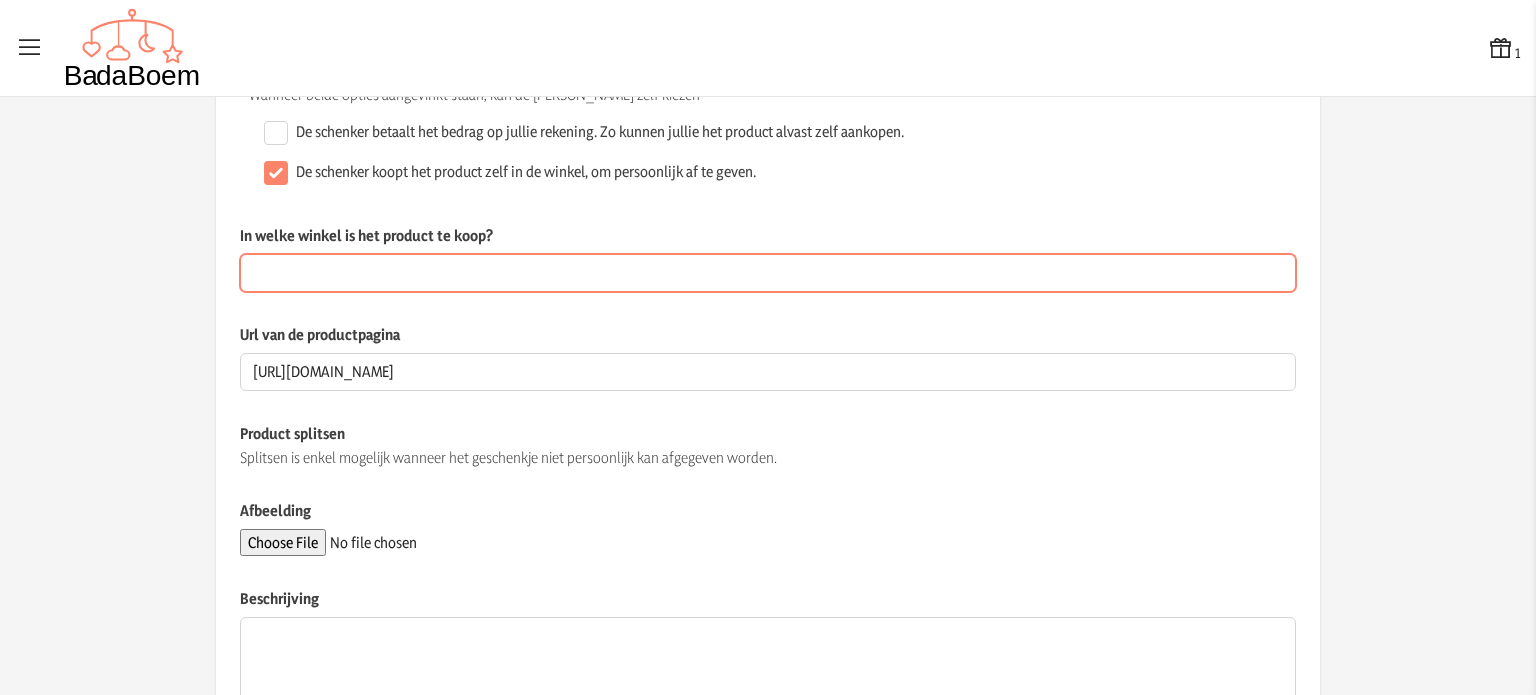 click on "In welke winkel is het product te koop?" at bounding box center (768, 273) 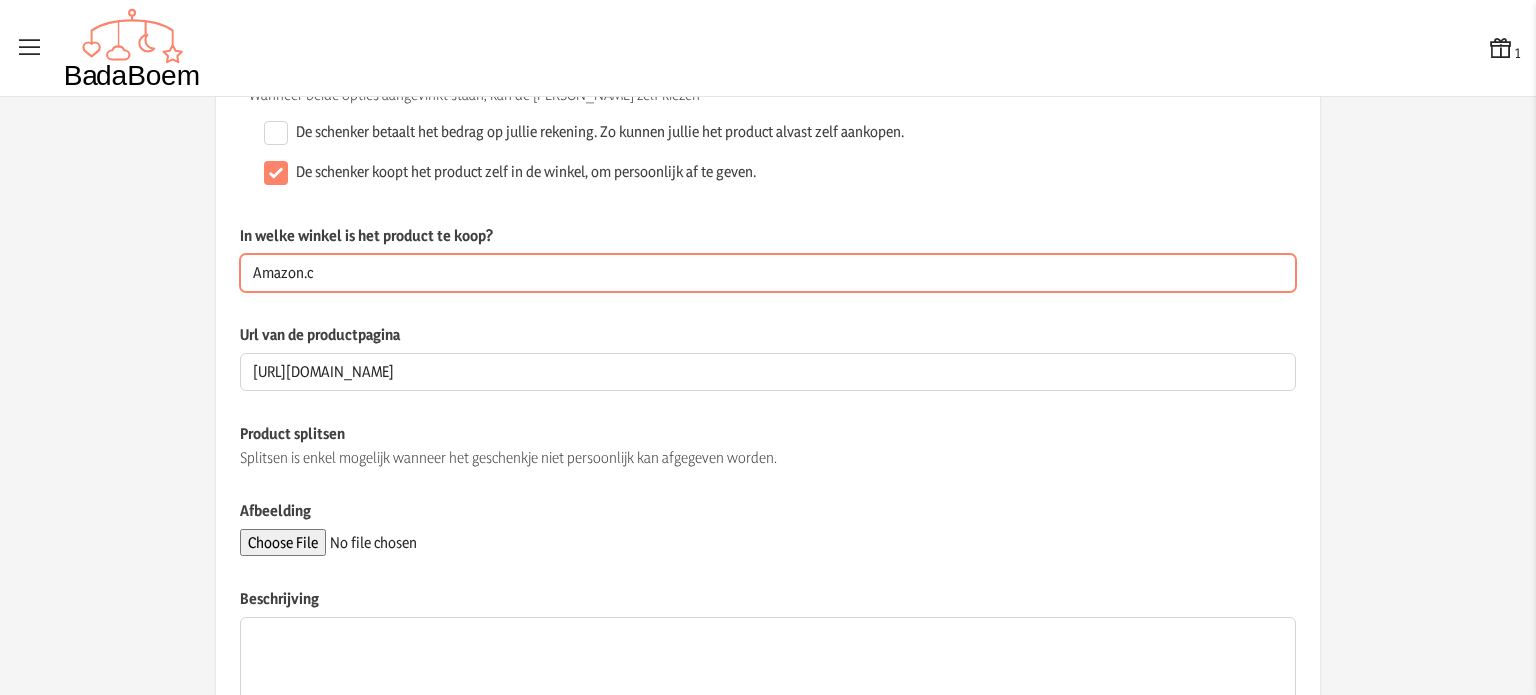click on "Amazon.c" at bounding box center (768, 273) 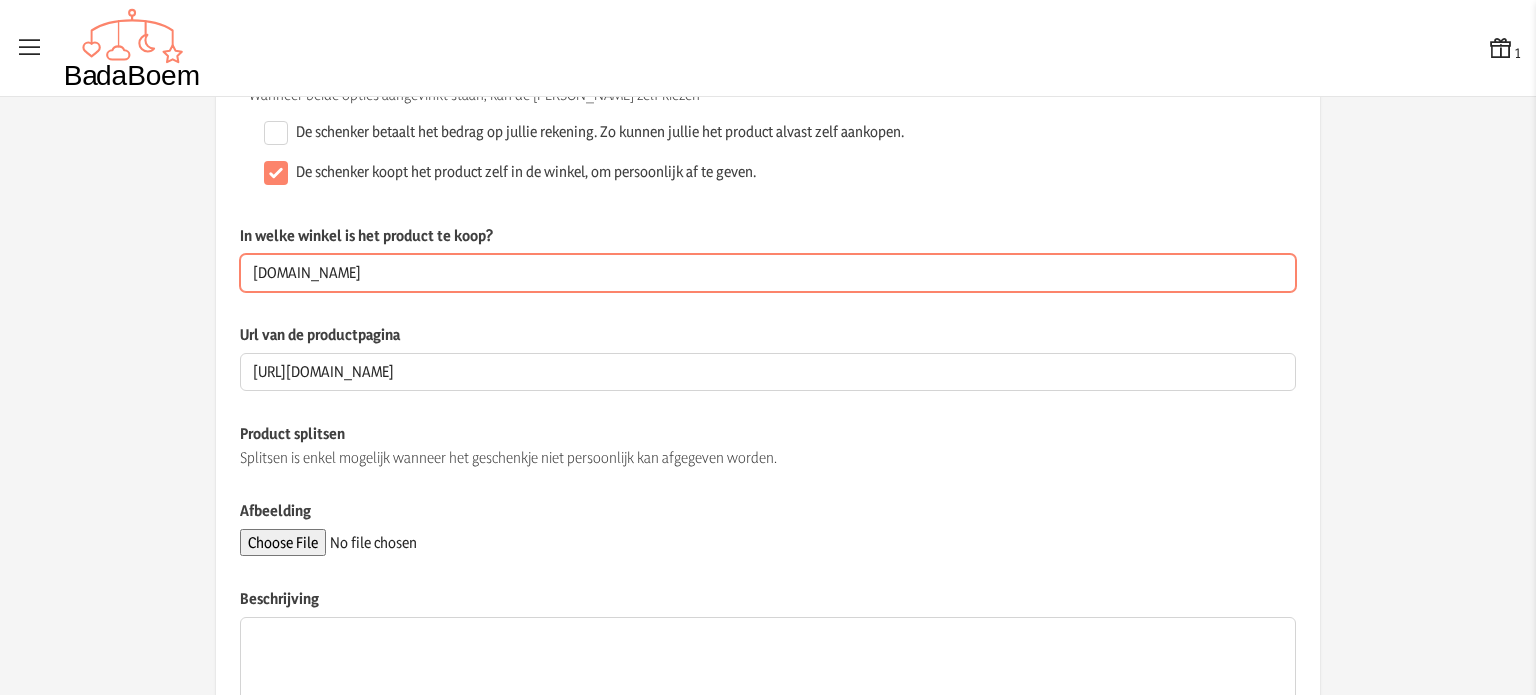 type on "[DOMAIN_NAME]" 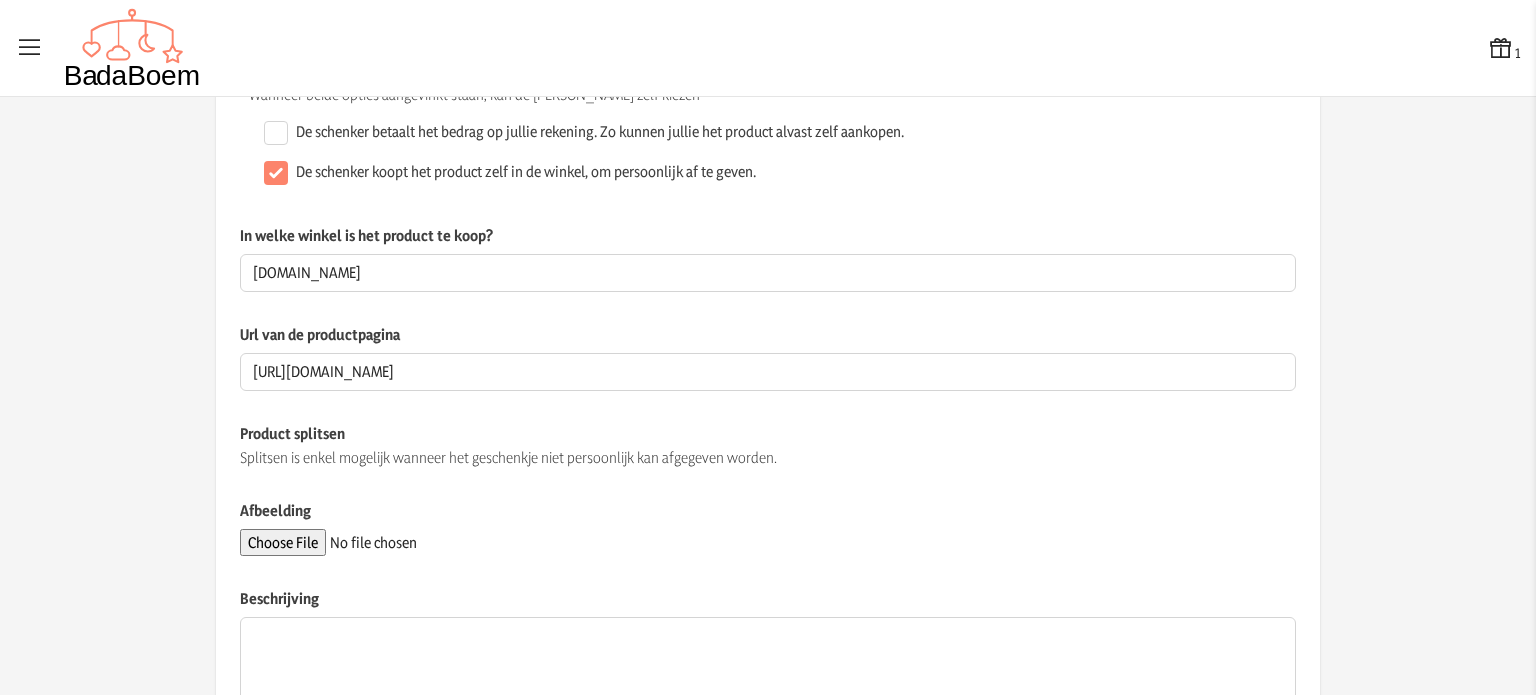 click on "Url van de productpagina" 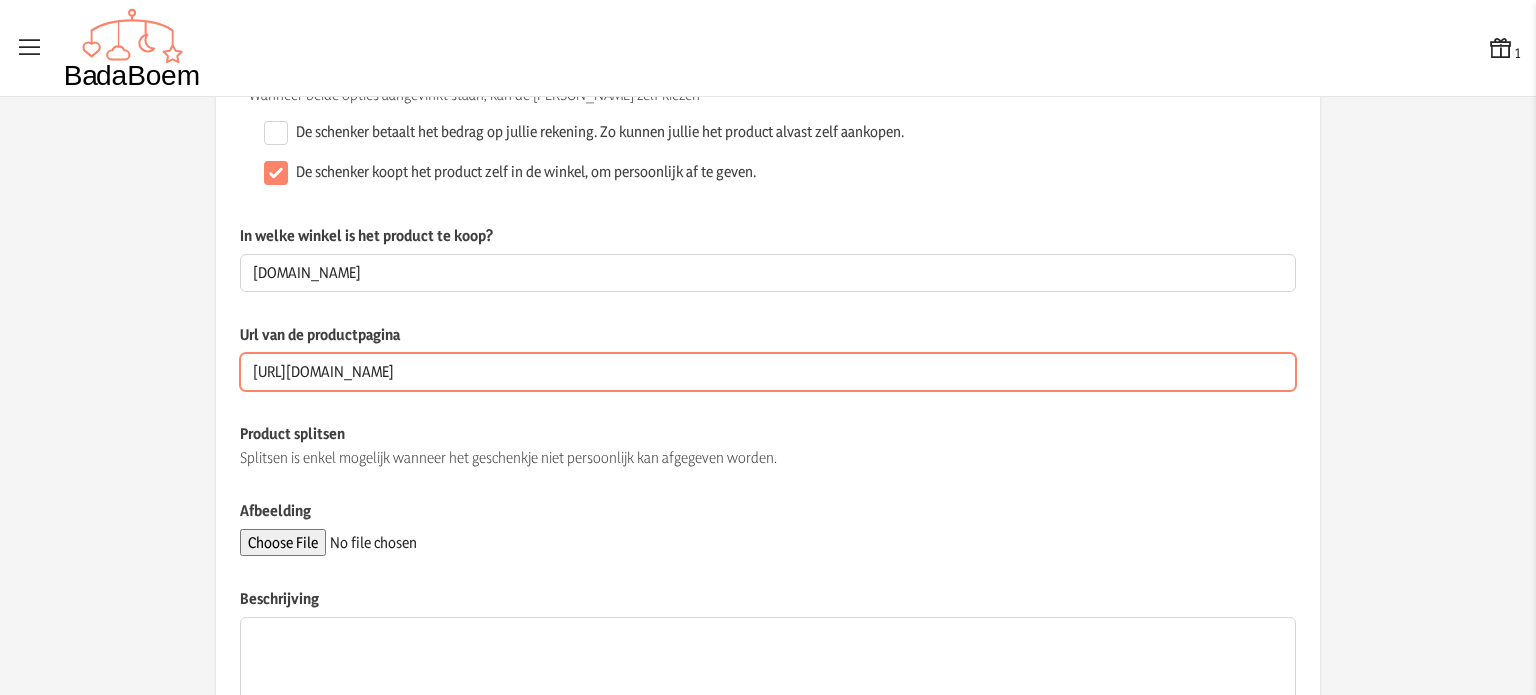 click on "[URL][DOMAIN_NAME]" at bounding box center [768, 372] 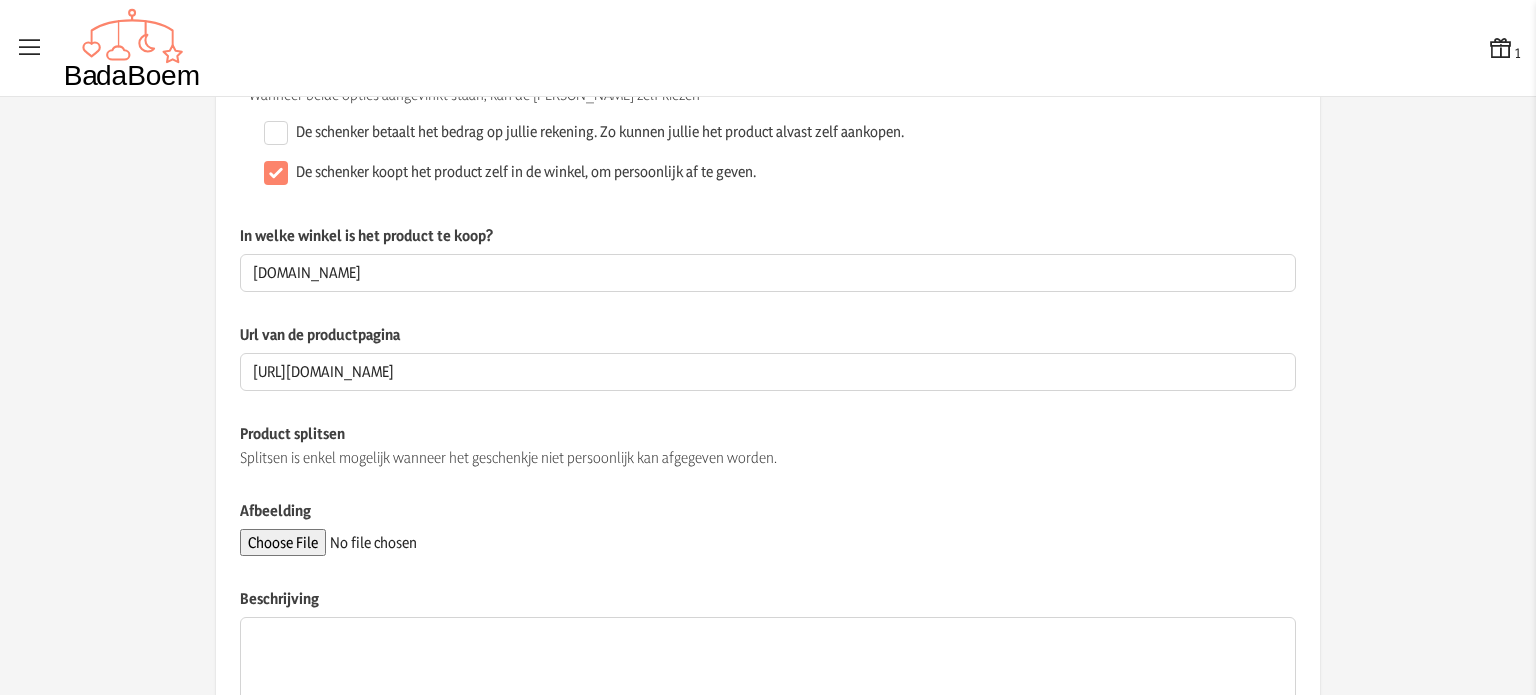 click on "Splitsen is enkel mogelijk wanneer het geschenkje niet persoonlijk kan afgegeven worden." 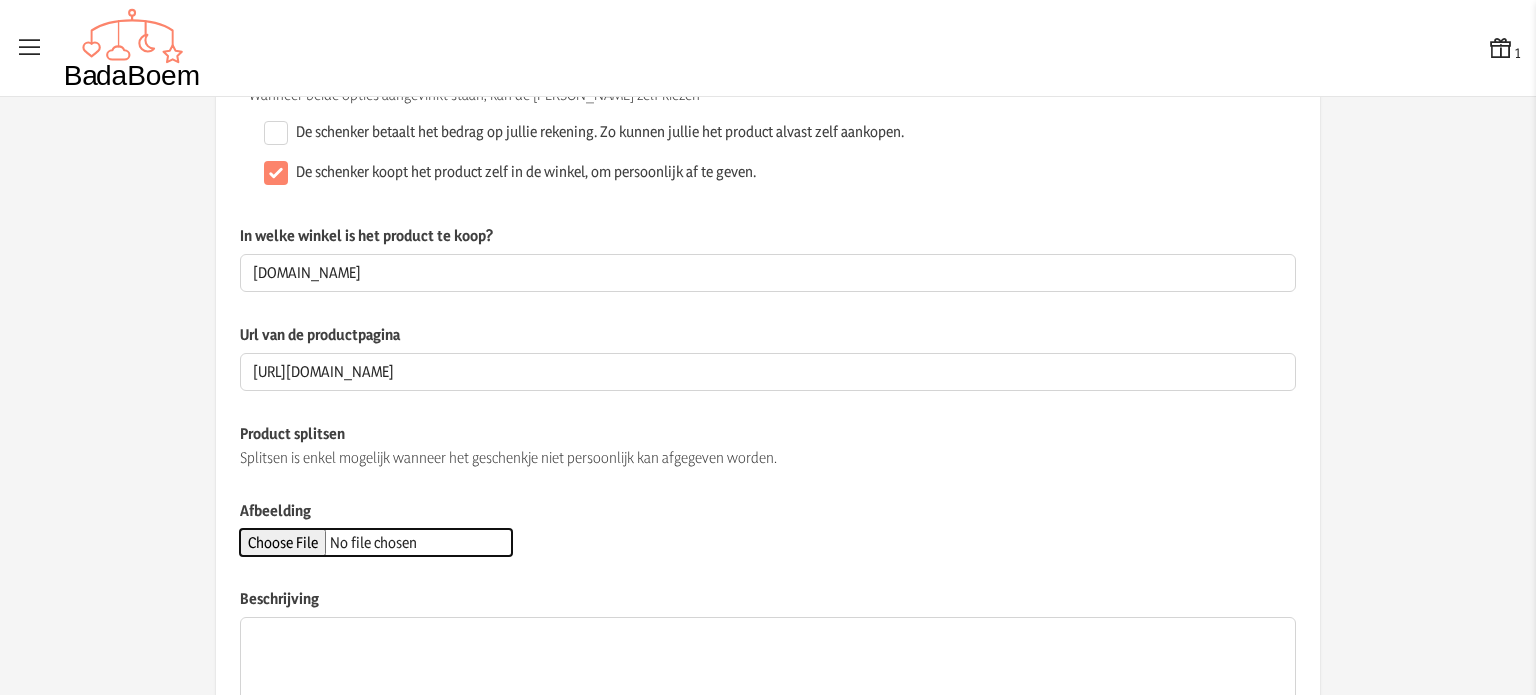 click on "Afbeelding" at bounding box center (376, 542) 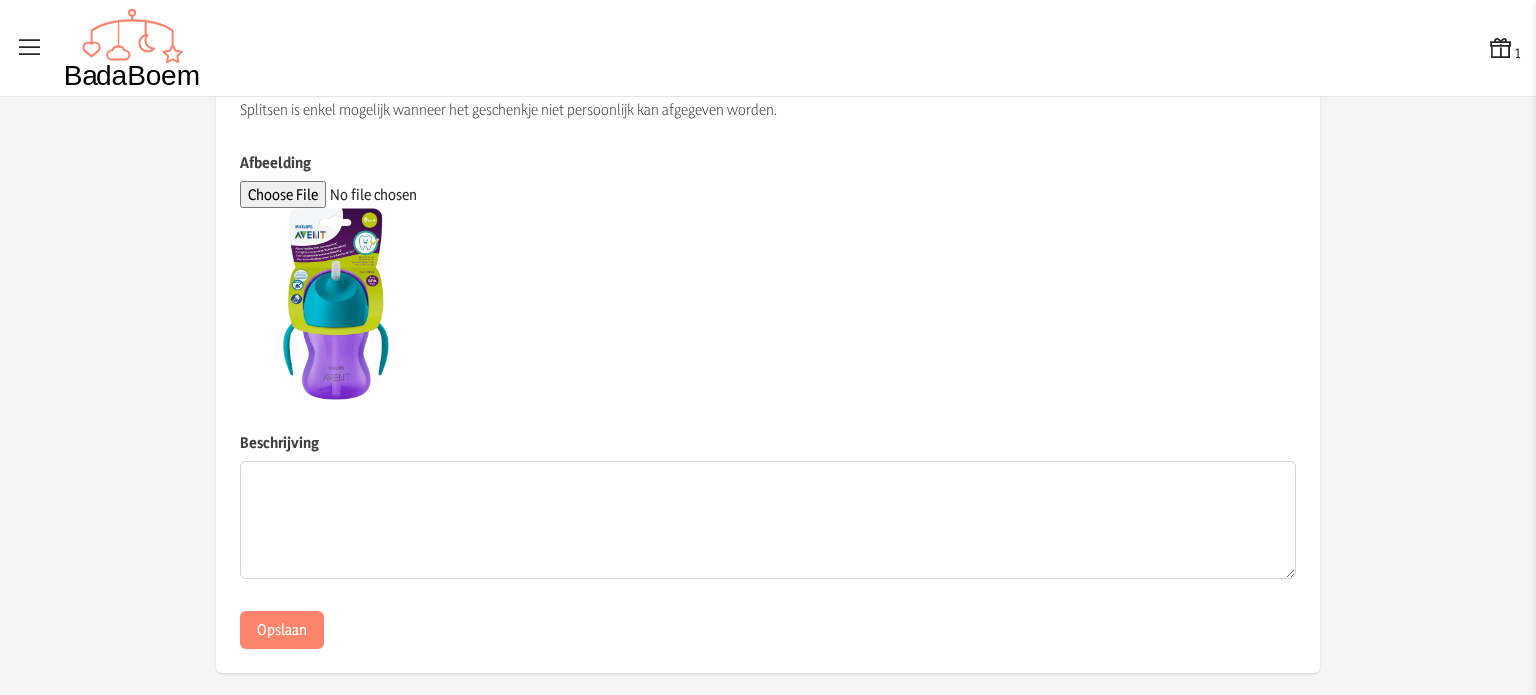 scroll, scrollTop: 563, scrollLeft: 0, axis: vertical 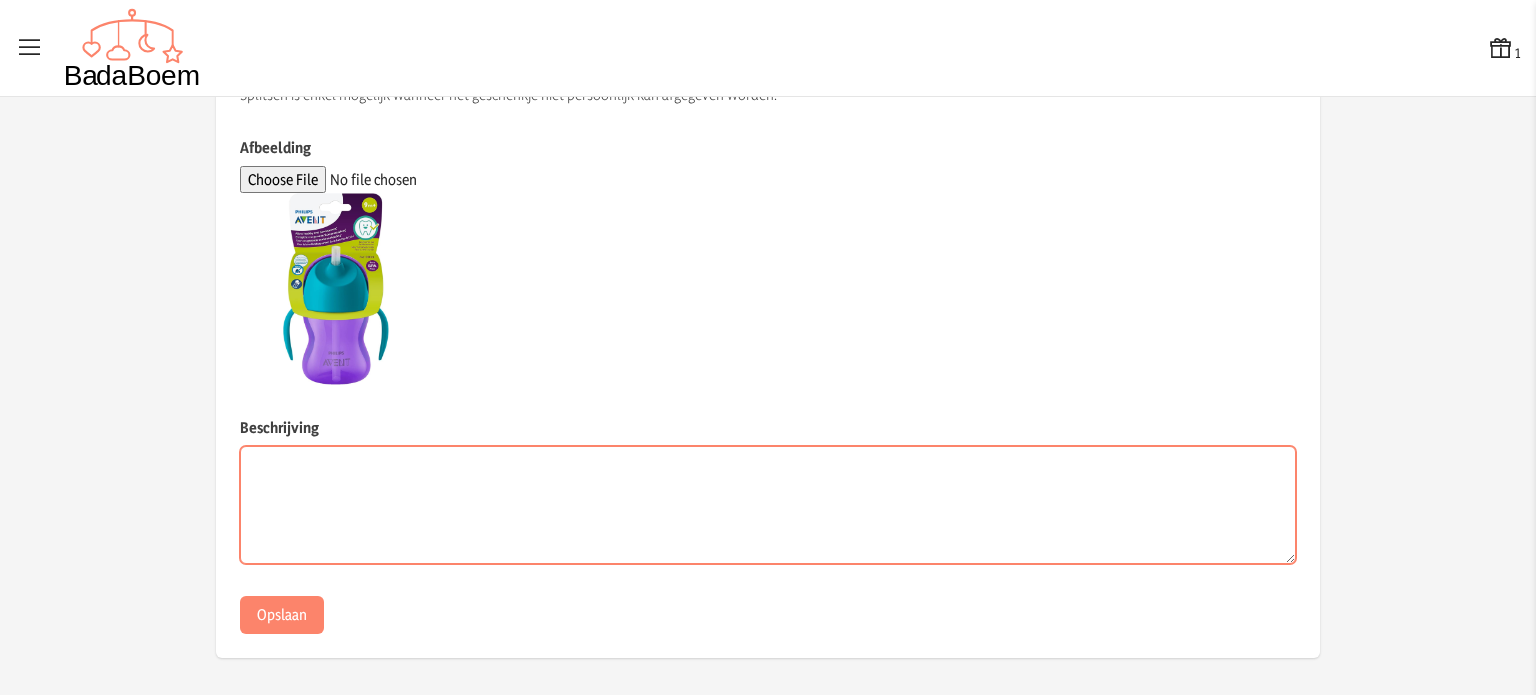 click on "Beschrijving" at bounding box center (768, 505) 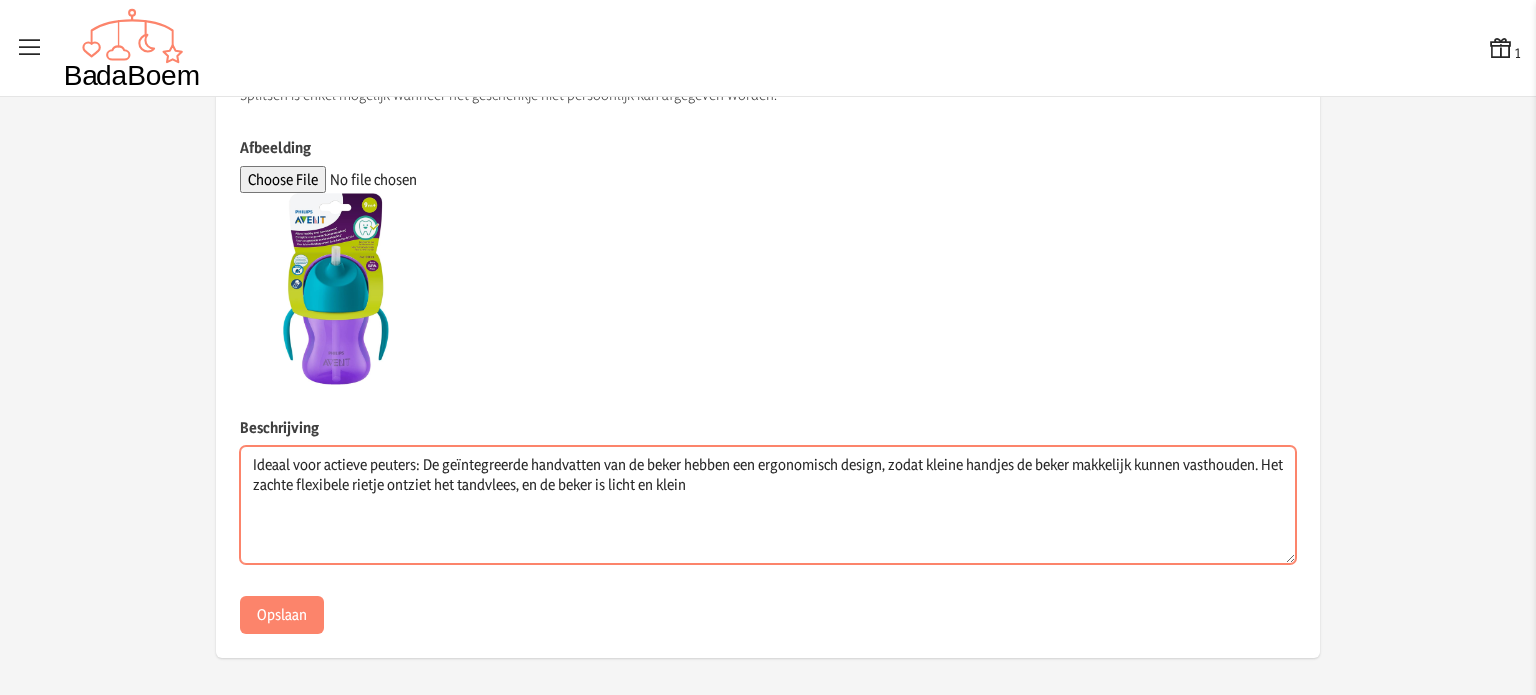 click on "Ideaal voor actieve peuters: De geïntegreerde handvatten van de beker hebben een ergonomisch design, zodat kleine handjes de beker makkelijk kunnen vasthouden. Het zachte flexibele rietje ontziet het tandvlees, en de beker is licht en klein" at bounding box center [768, 505] 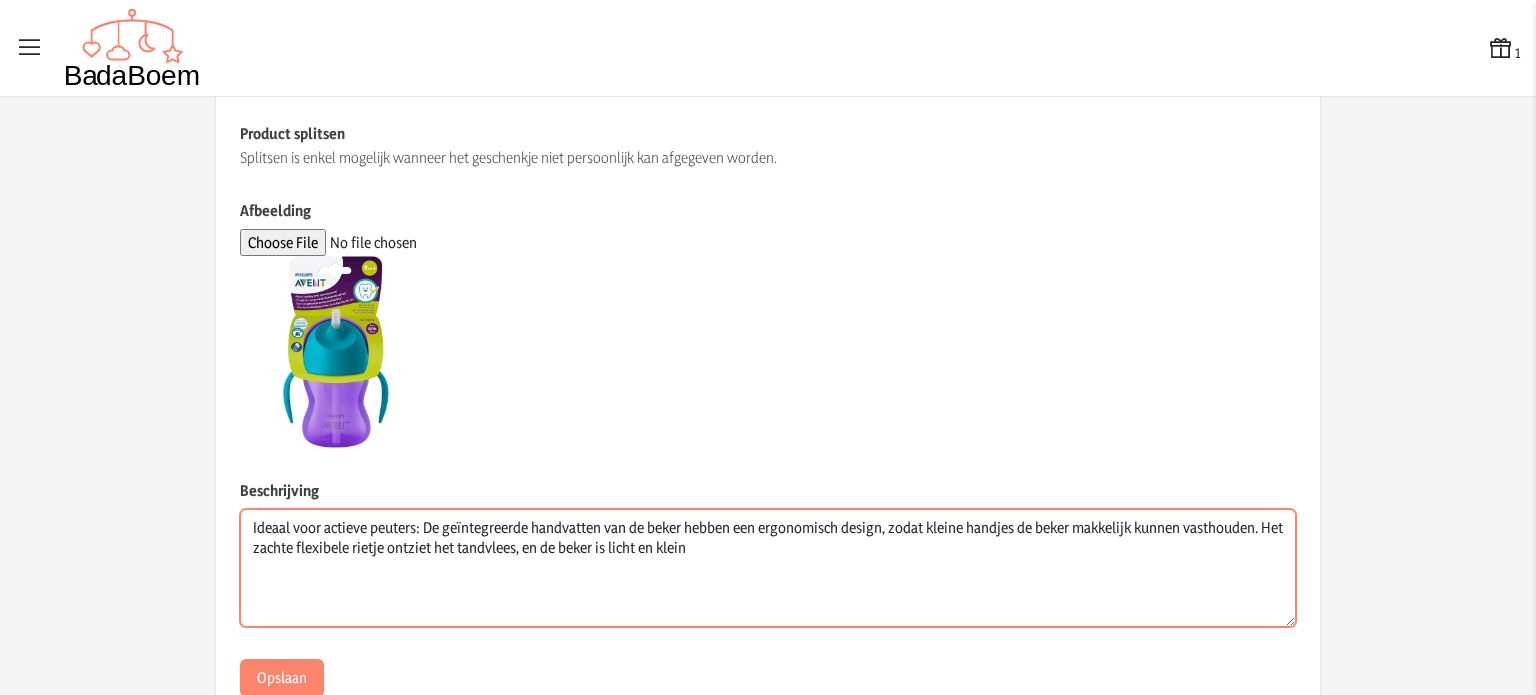 scroll, scrollTop: 563, scrollLeft: 0, axis: vertical 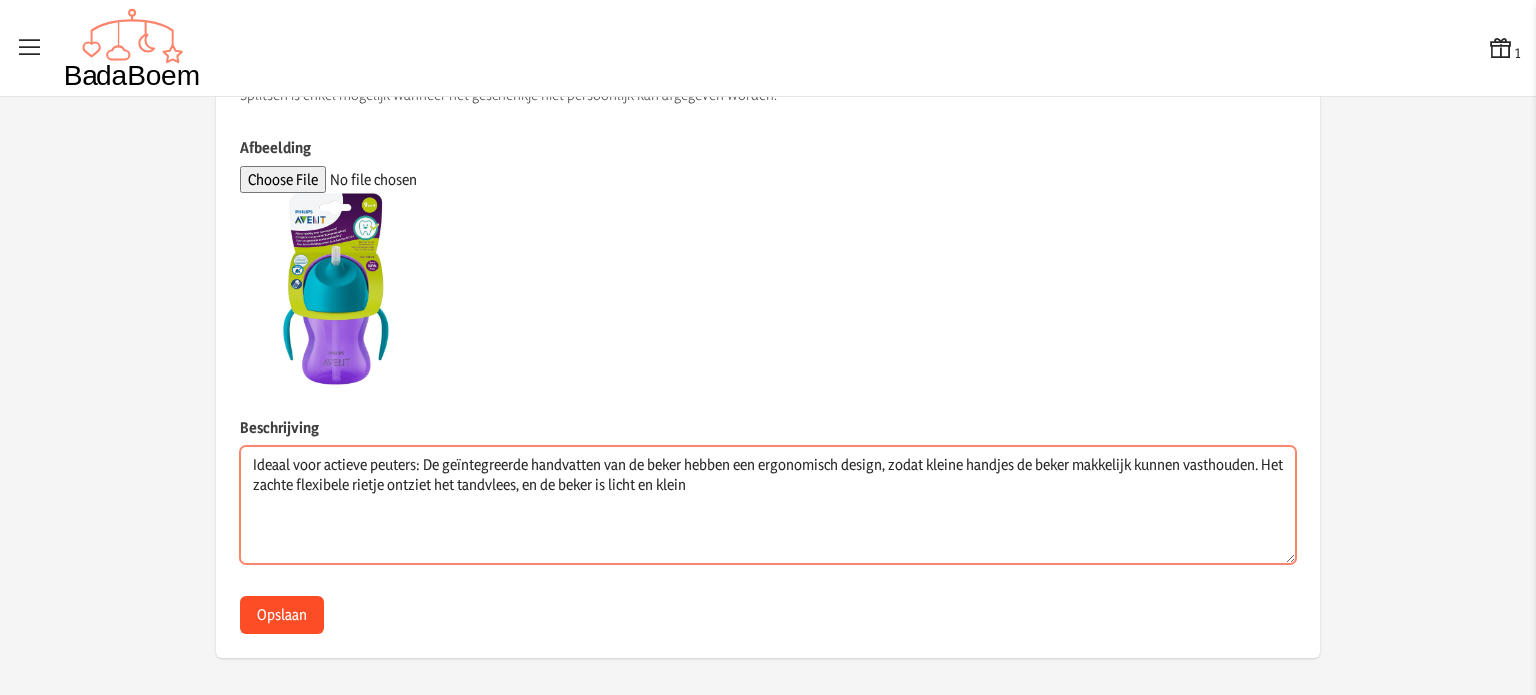 type on "Ideaal voor actieve peuters: De geïntegreerde handvatten van de beker hebben een ergonomisch design, zodat kleine handjes de beker makkelijk kunnen vasthouden. Het zachte flexibele rietje ontziet het tandvlees, en de beker is licht en klein" 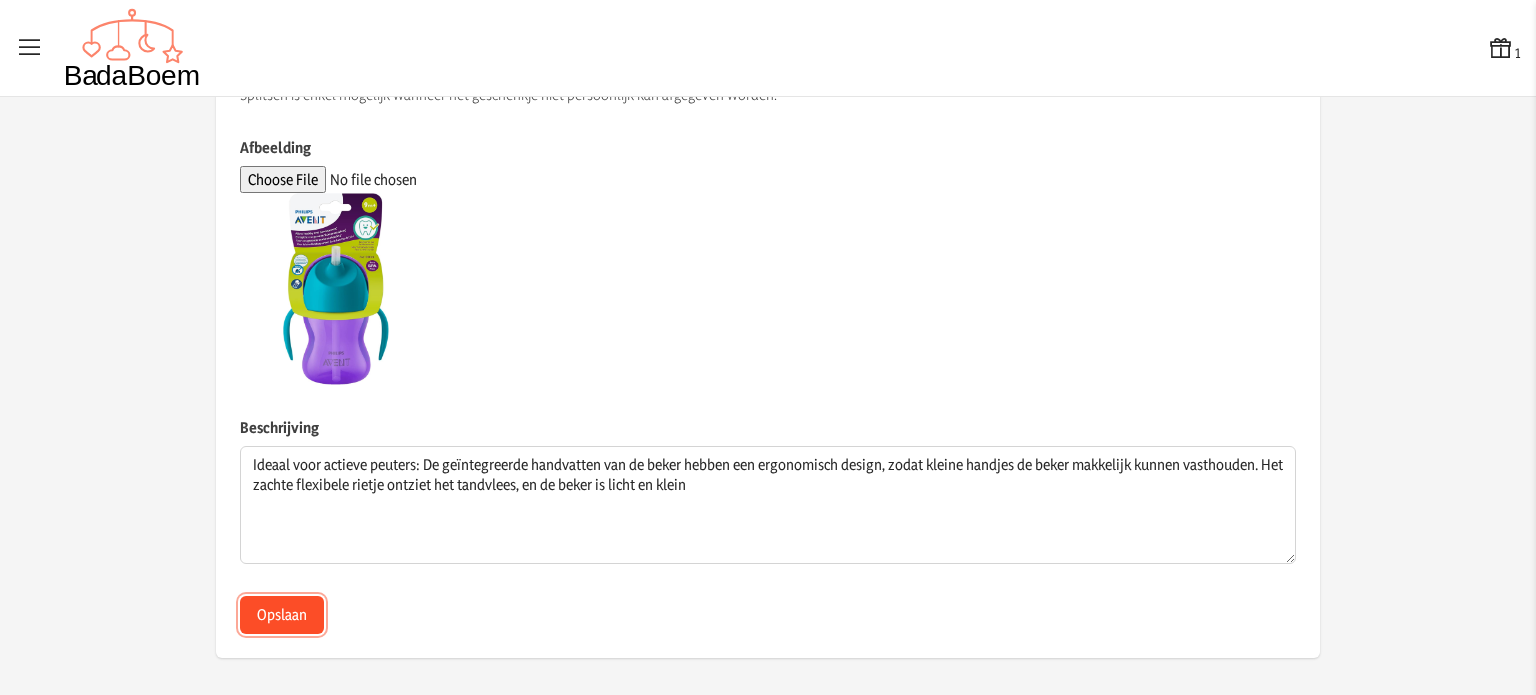 click on "Opslaan" 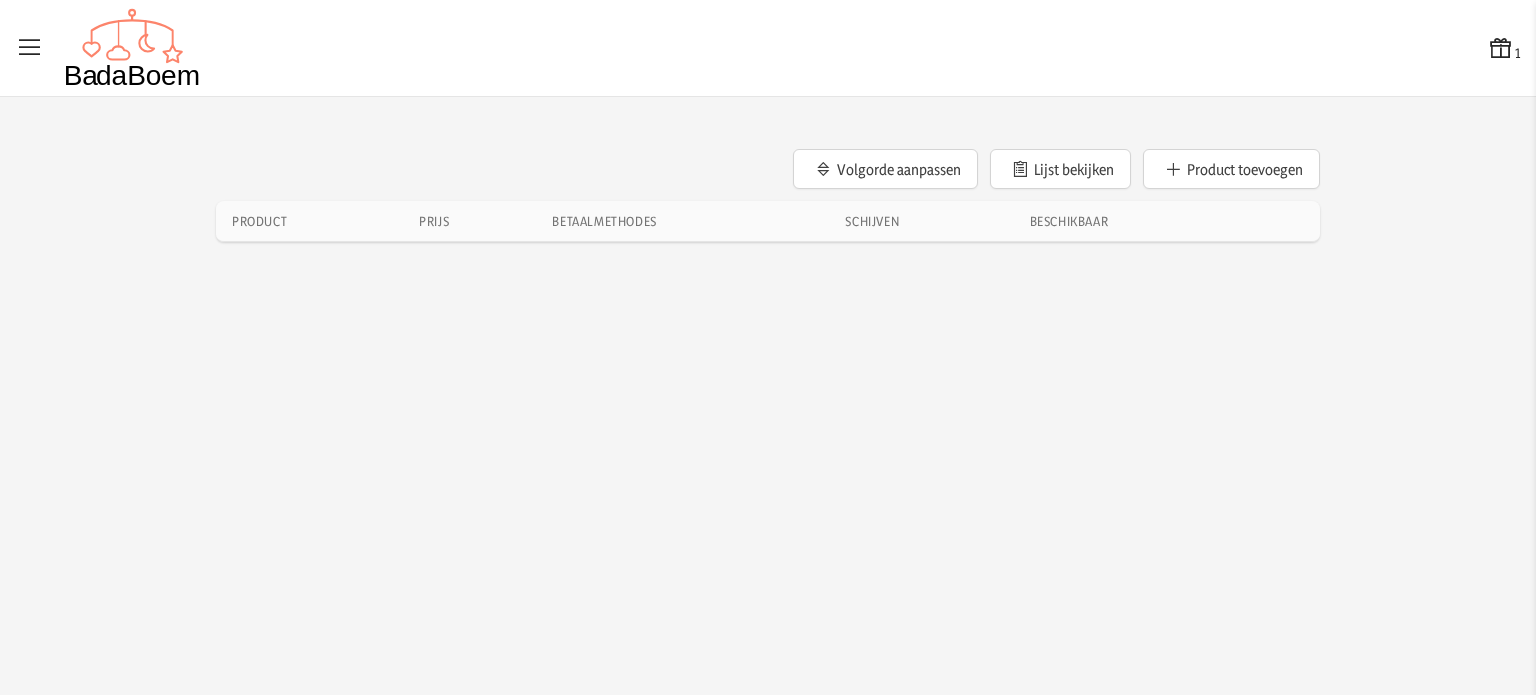 scroll, scrollTop: 0, scrollLeft: 0, axis: both 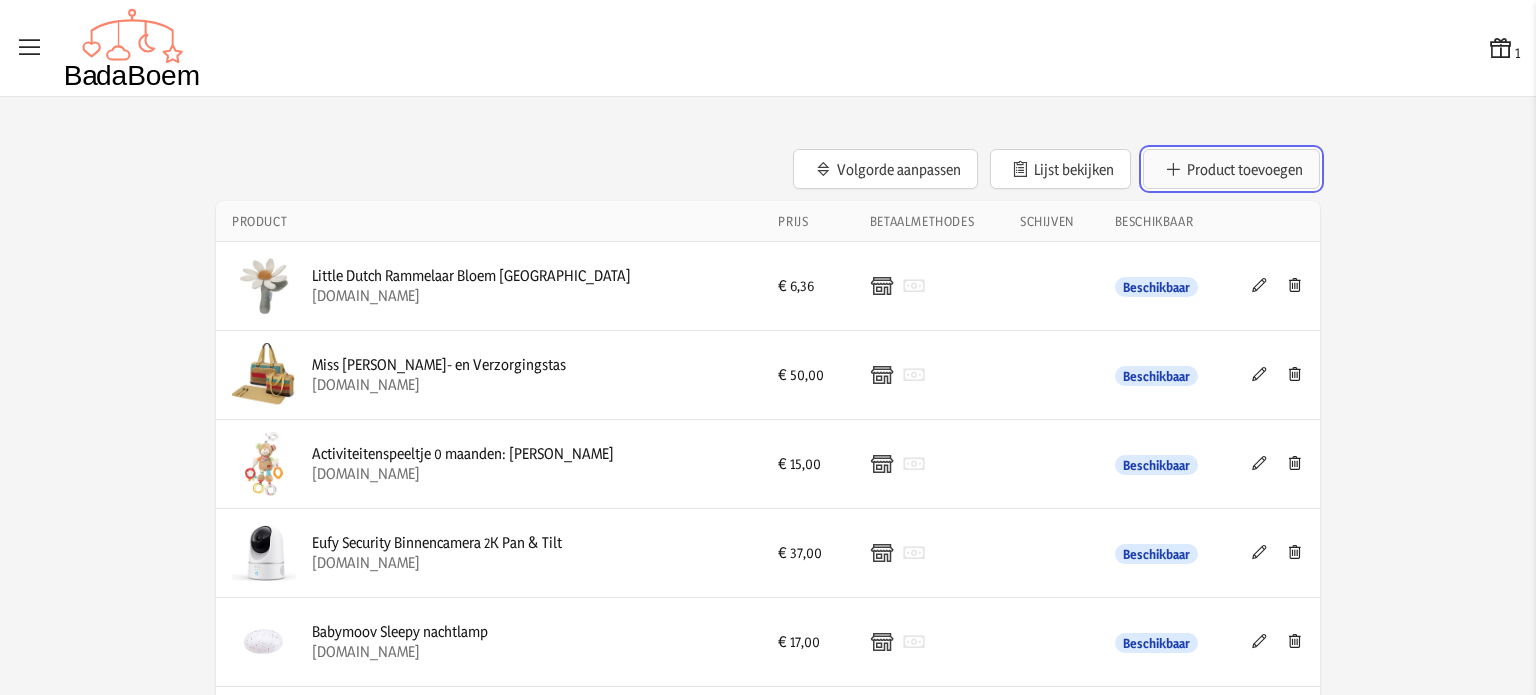 click on "Product toevoegen" 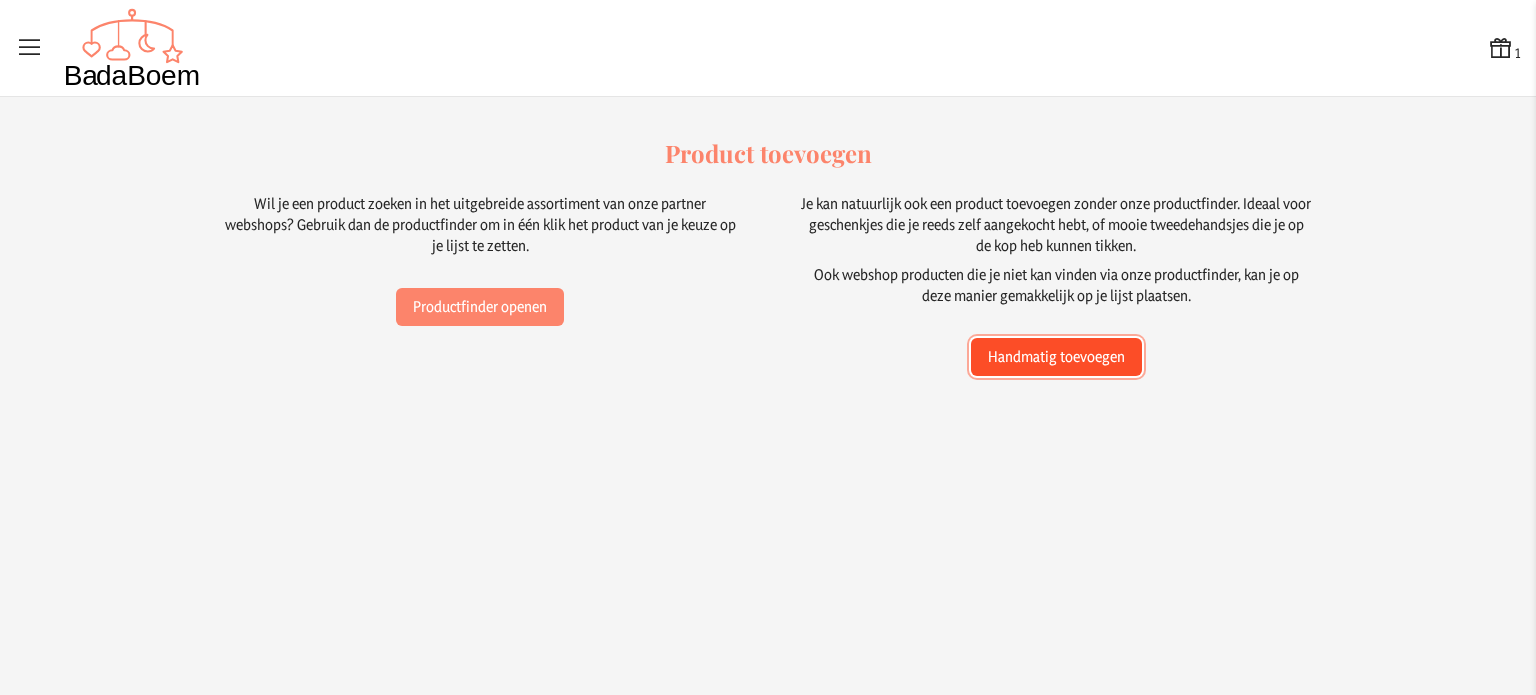 click on "Handmatig toevoegen" 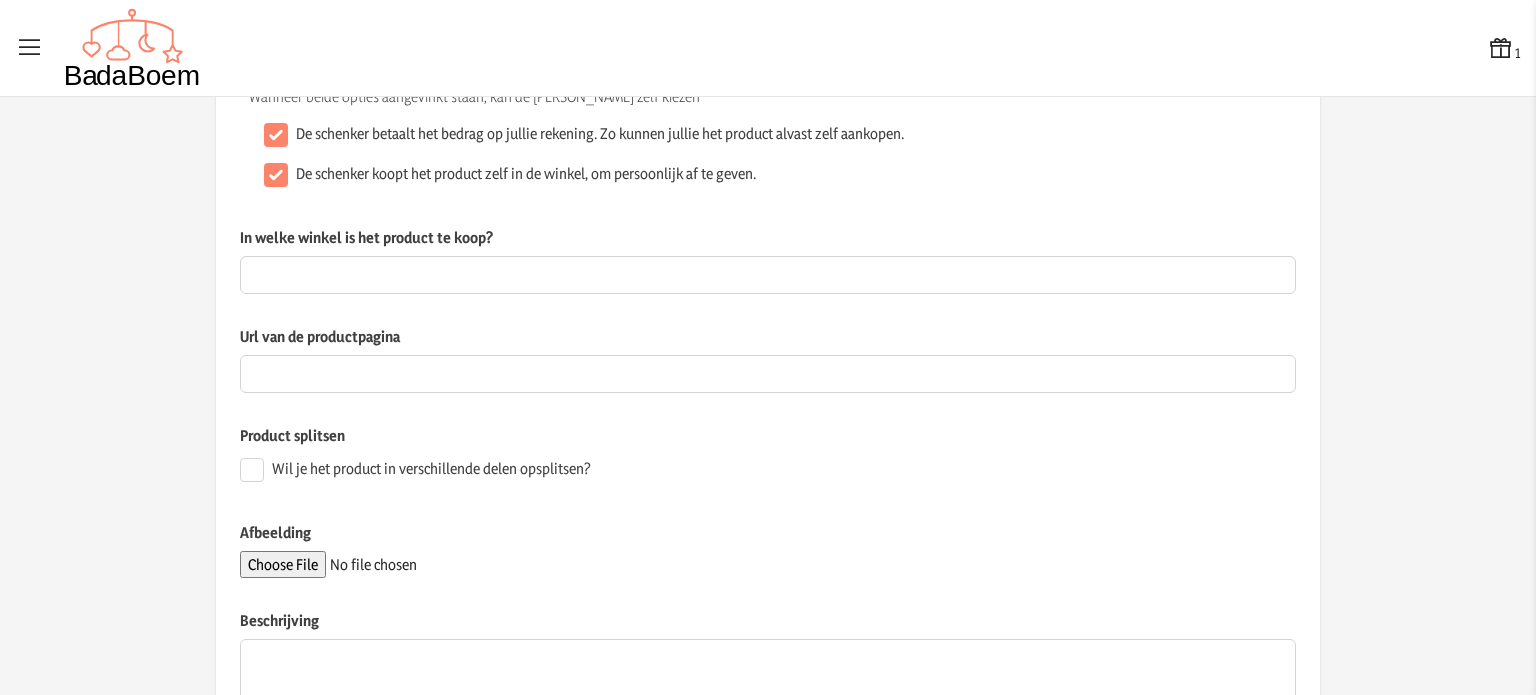 scroll, scrollTop: 200, scrollLeft: 0, axis: vertical 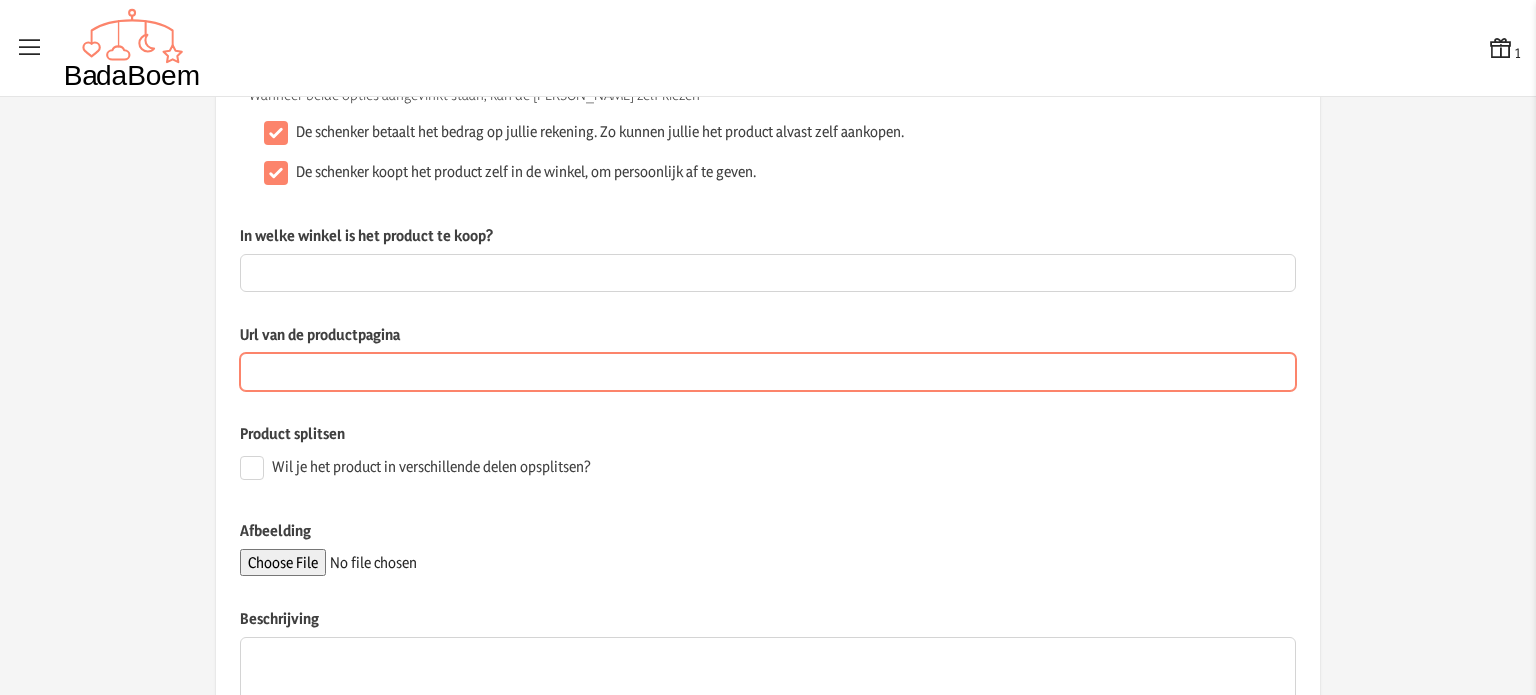 paste on "[URL][DOMAIN_NAME]" 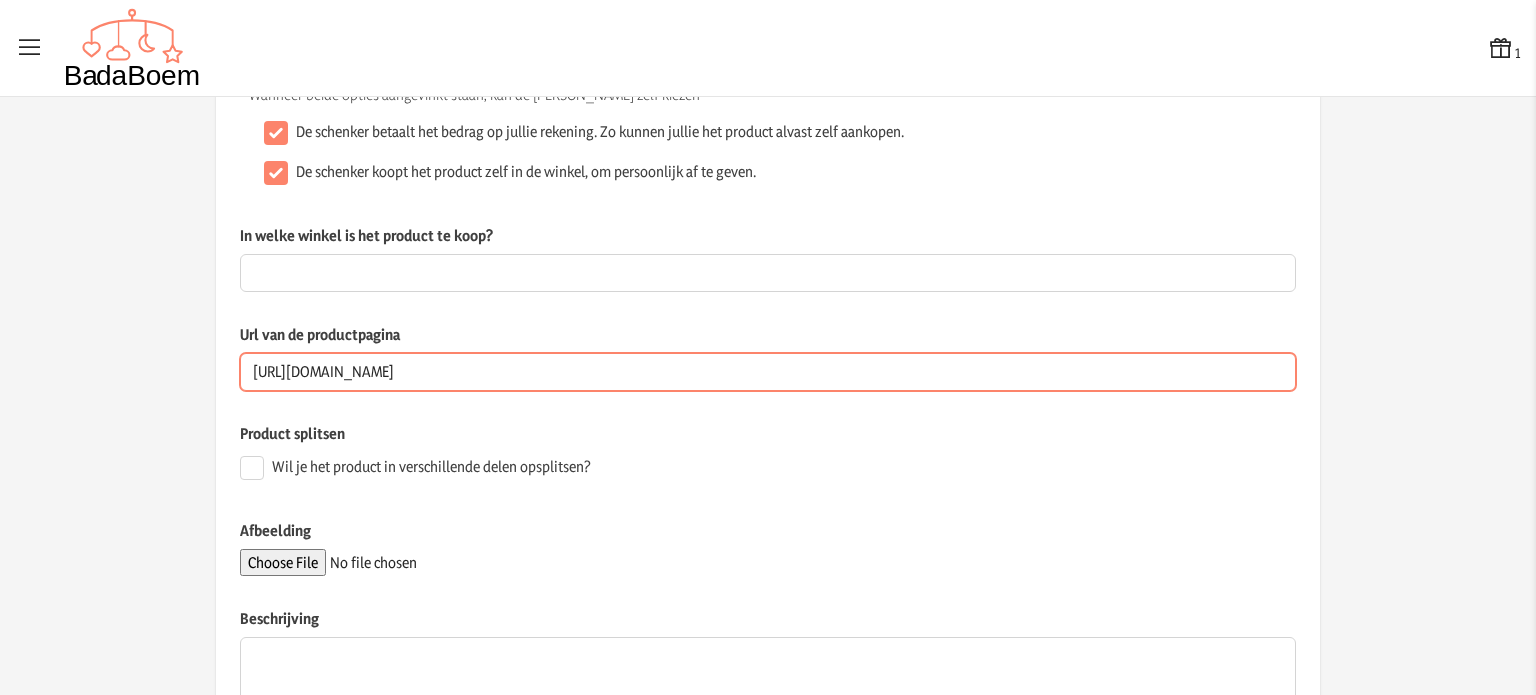scroll, scrollTop: 0, scrollLeft: 224, axis: horizontal 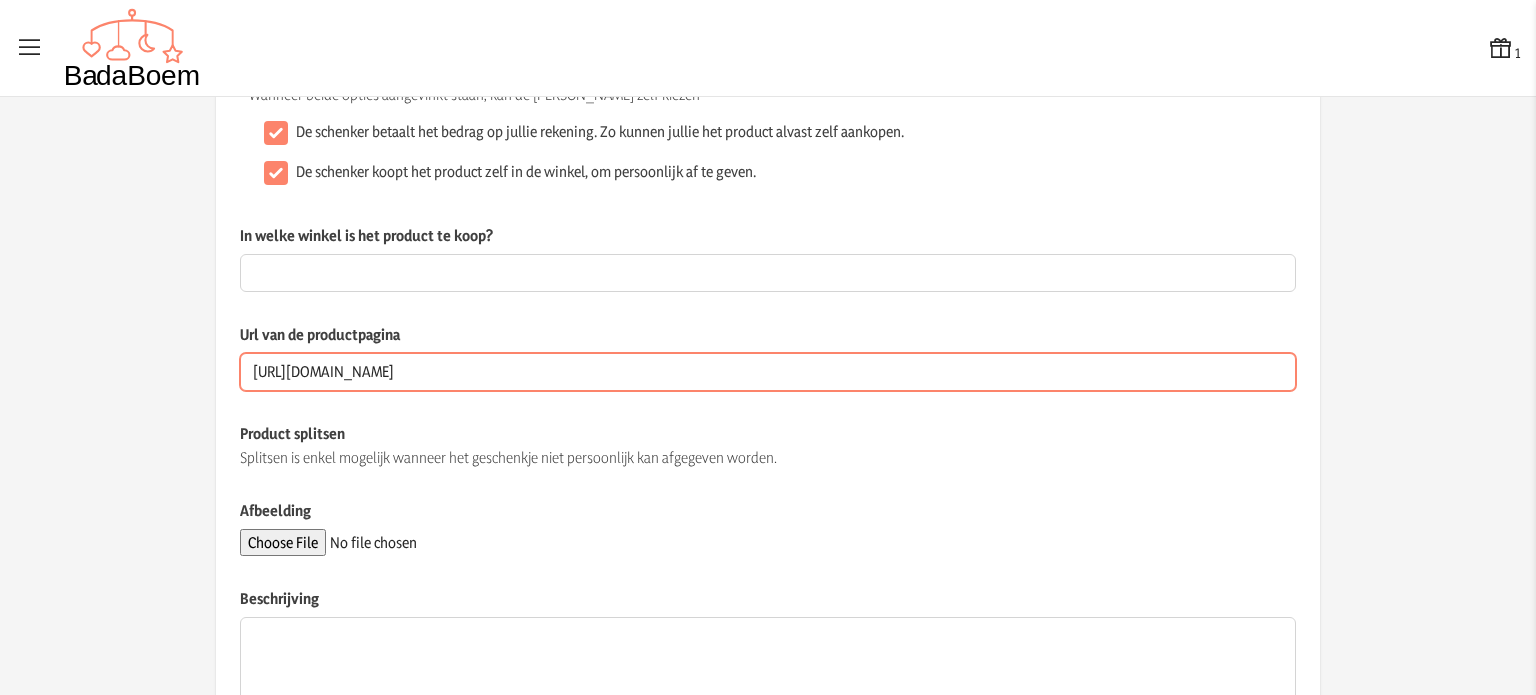 type on "[URL][DOMAIN_NAME]" 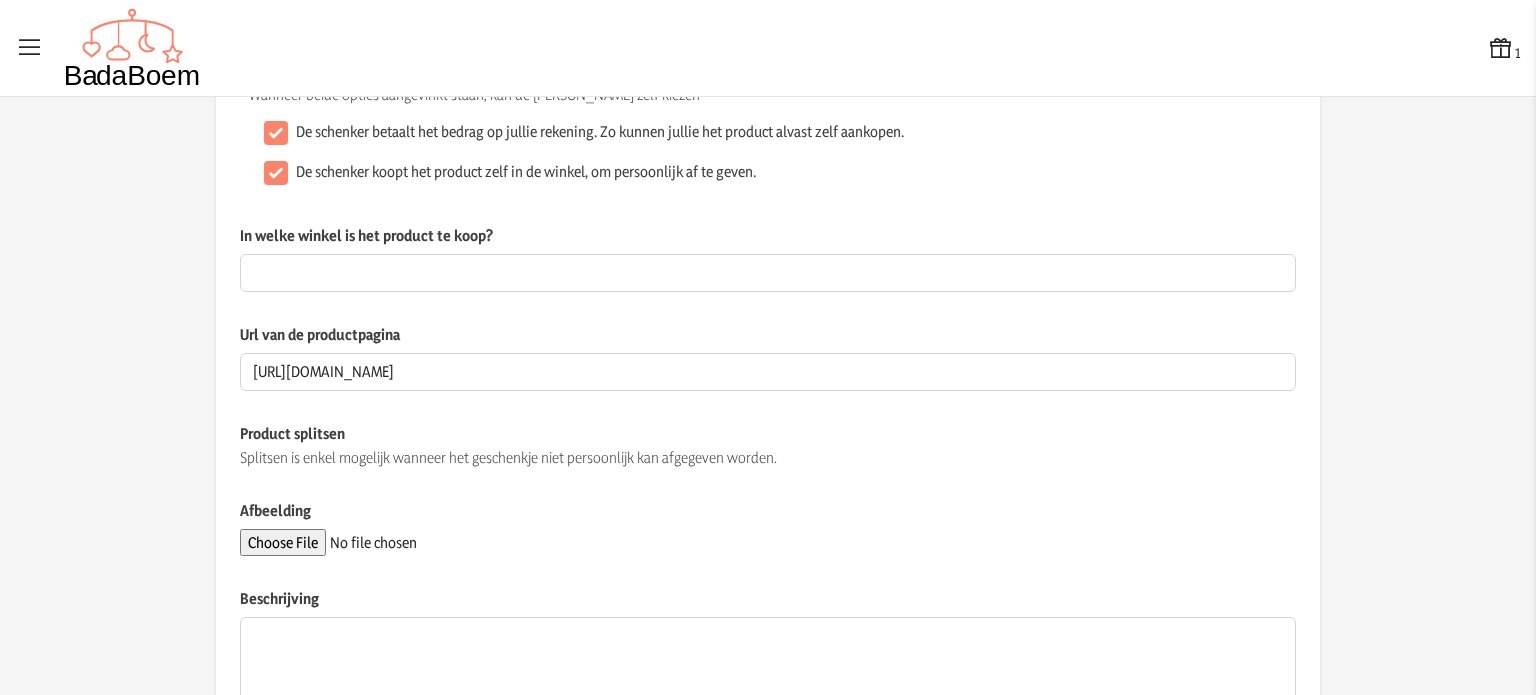 scroll, scrollTop: 0, scrollLeft: 0, axis: both 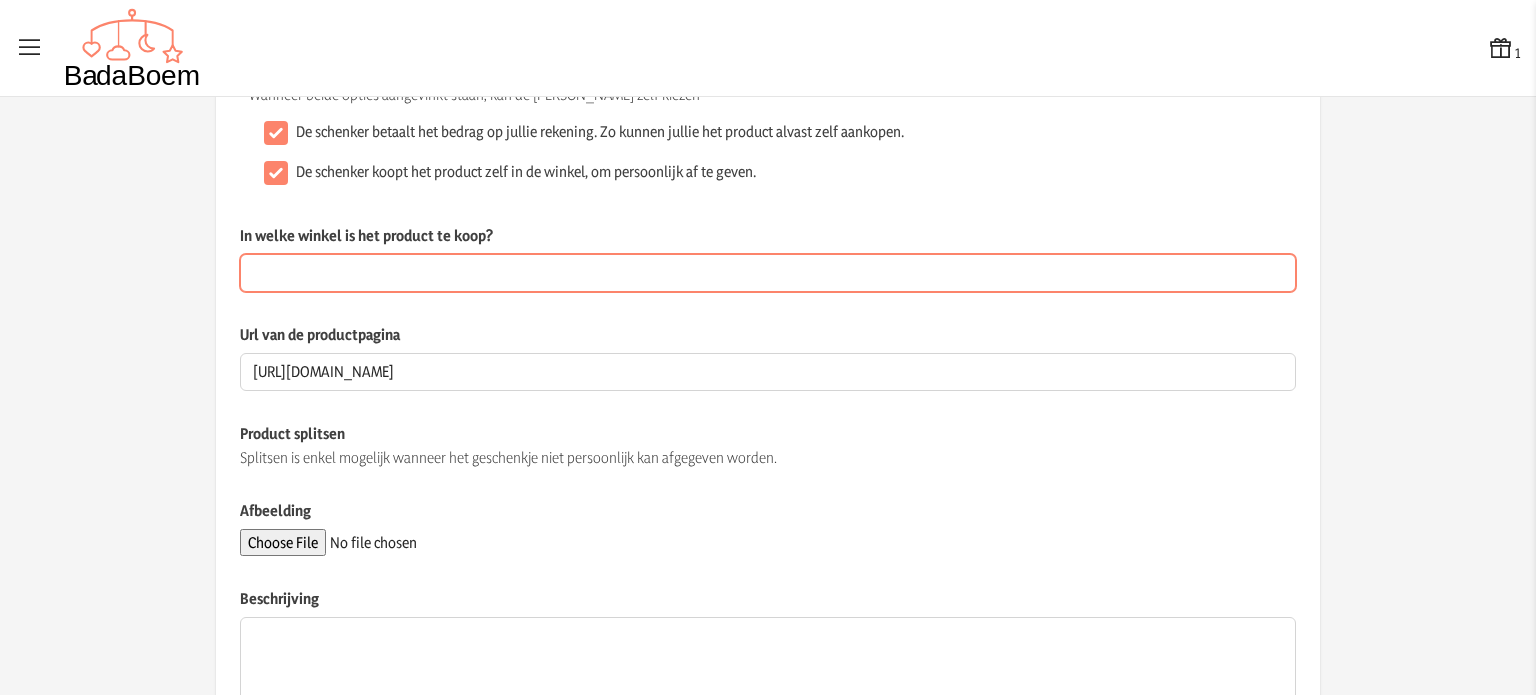 click on "In welke winkel is het product te koop?" at bounding box center (768, 273) 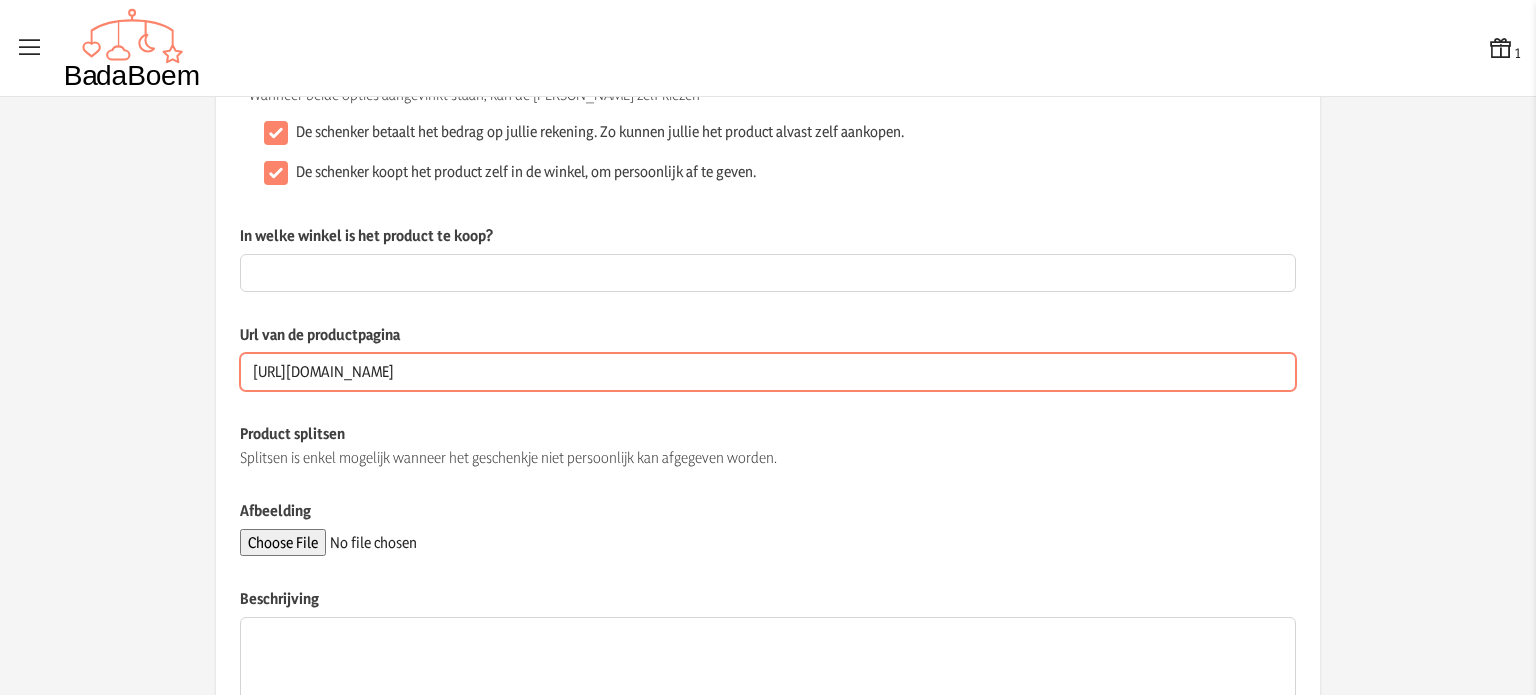 click on "Url van de productpagina [URL][DOMAIN_NAME]" 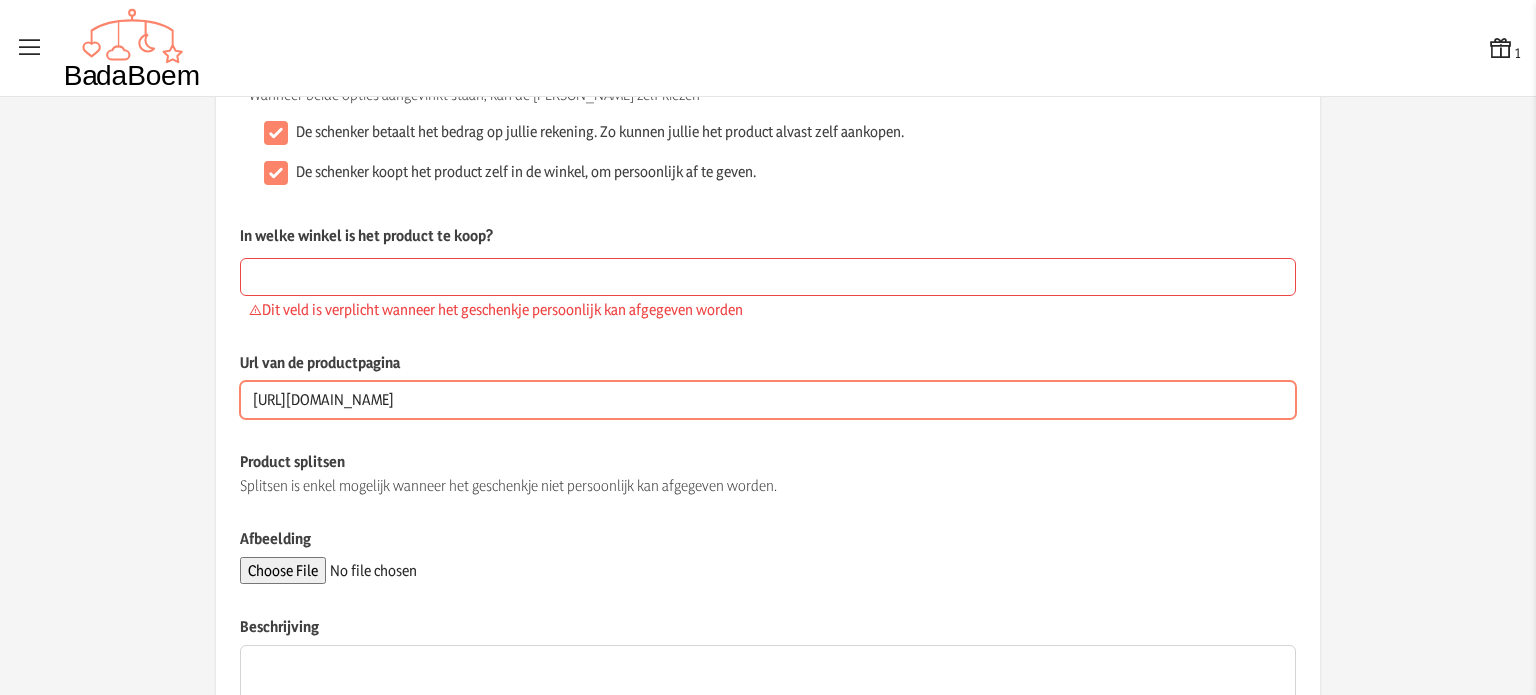 drag, startPoint x: 451, startPoint y: 399, endPoint x: 290, endPoint y: 399, distance: 161 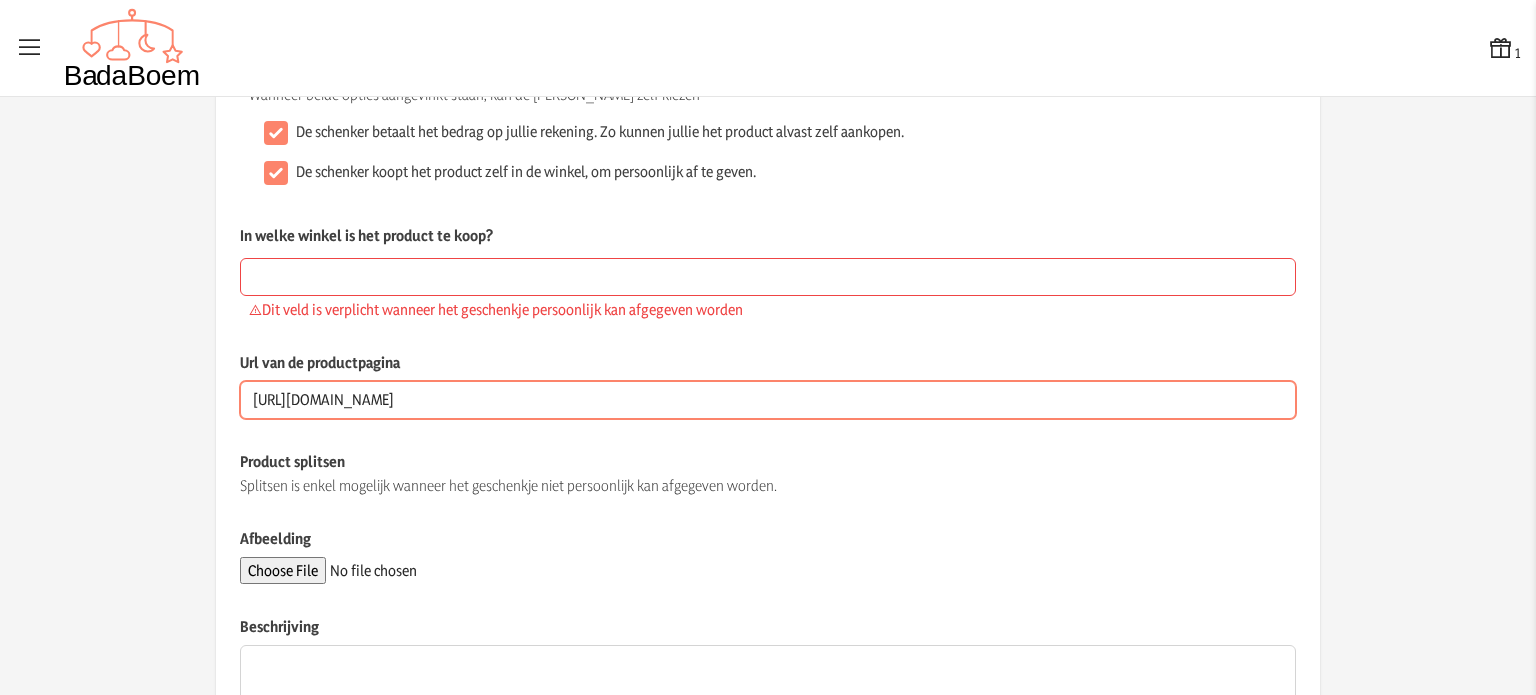 click on "[URL][DOMAIN_NAME]" at bounding box center (768, 400) 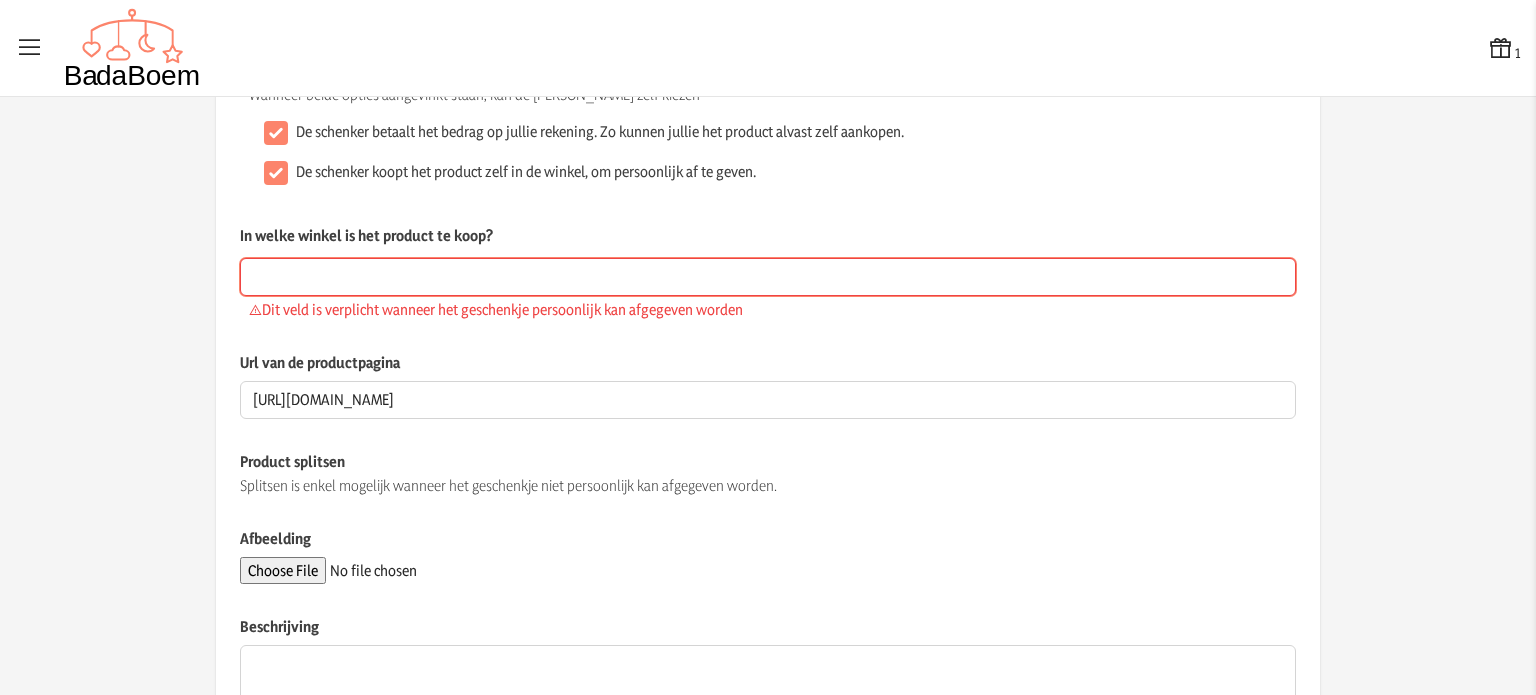 click on "In welke winkel is het product te koop?" at bounding box center (768, 277) 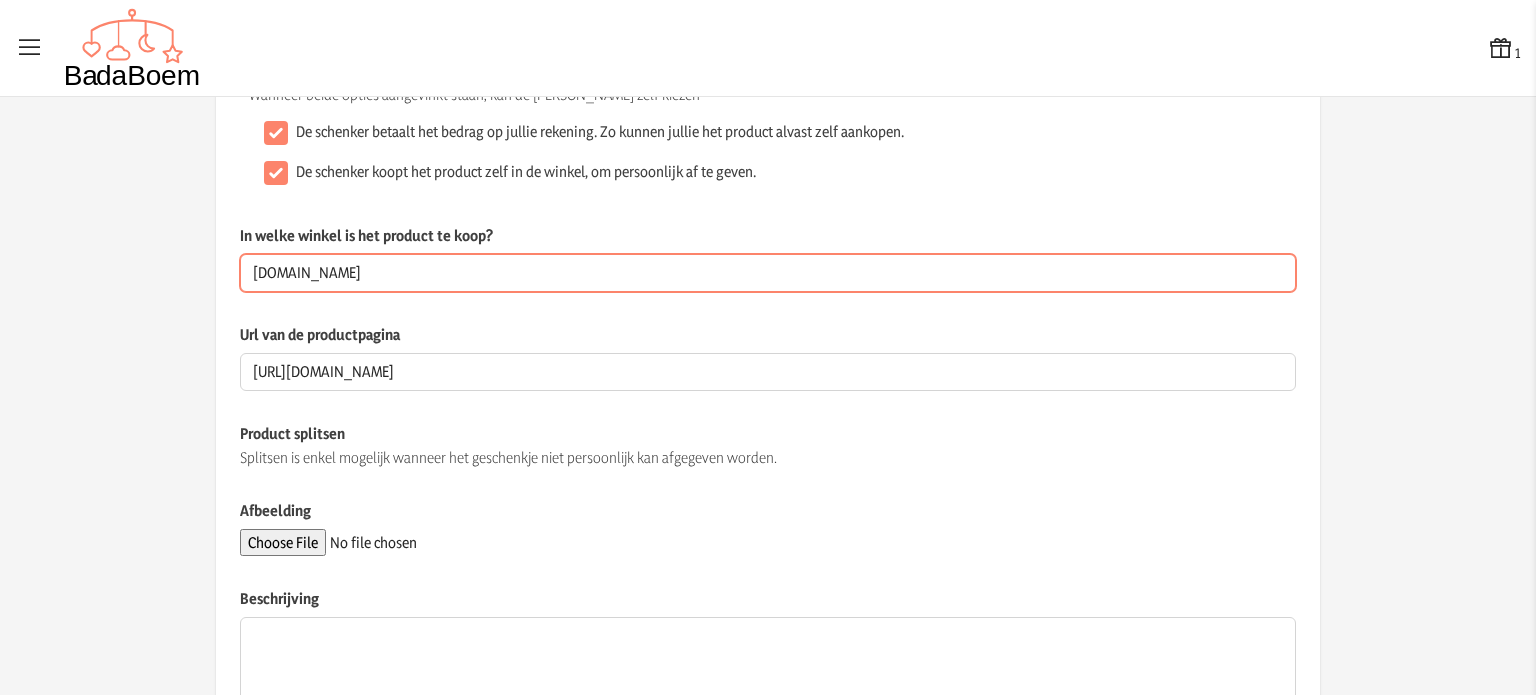 type on "[DOMAIN_NAME]" 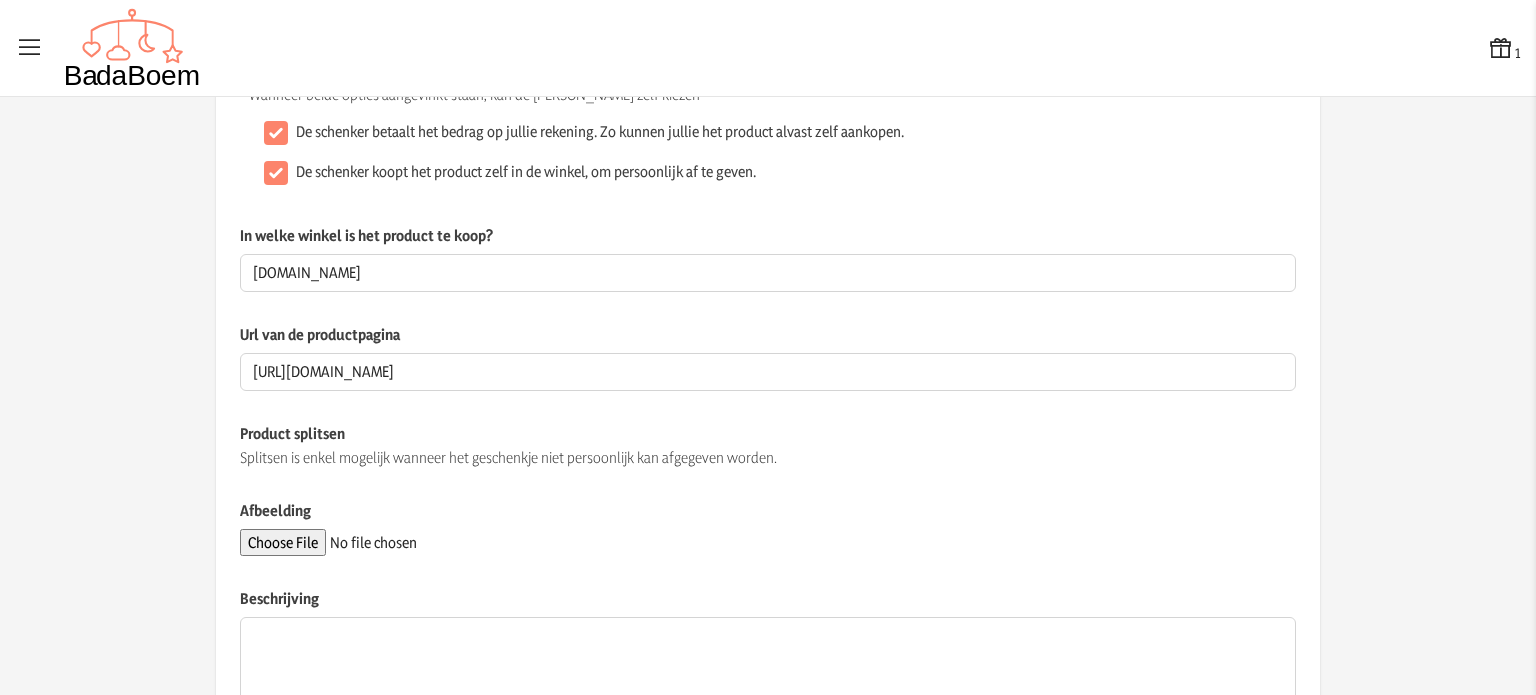 click on "Op welke manier kan dit geschenkje gegeven worden? * Wanneer beide opties aangevinkt staan, kan de schenker zelf kiezen  De schenker betaalt het bedrag op jullie rekening. Zo kunnen jullie het product alvast zelf aankopen.   De schenker koopt het product zelf in de winkel, om persoonlijk af te geven." 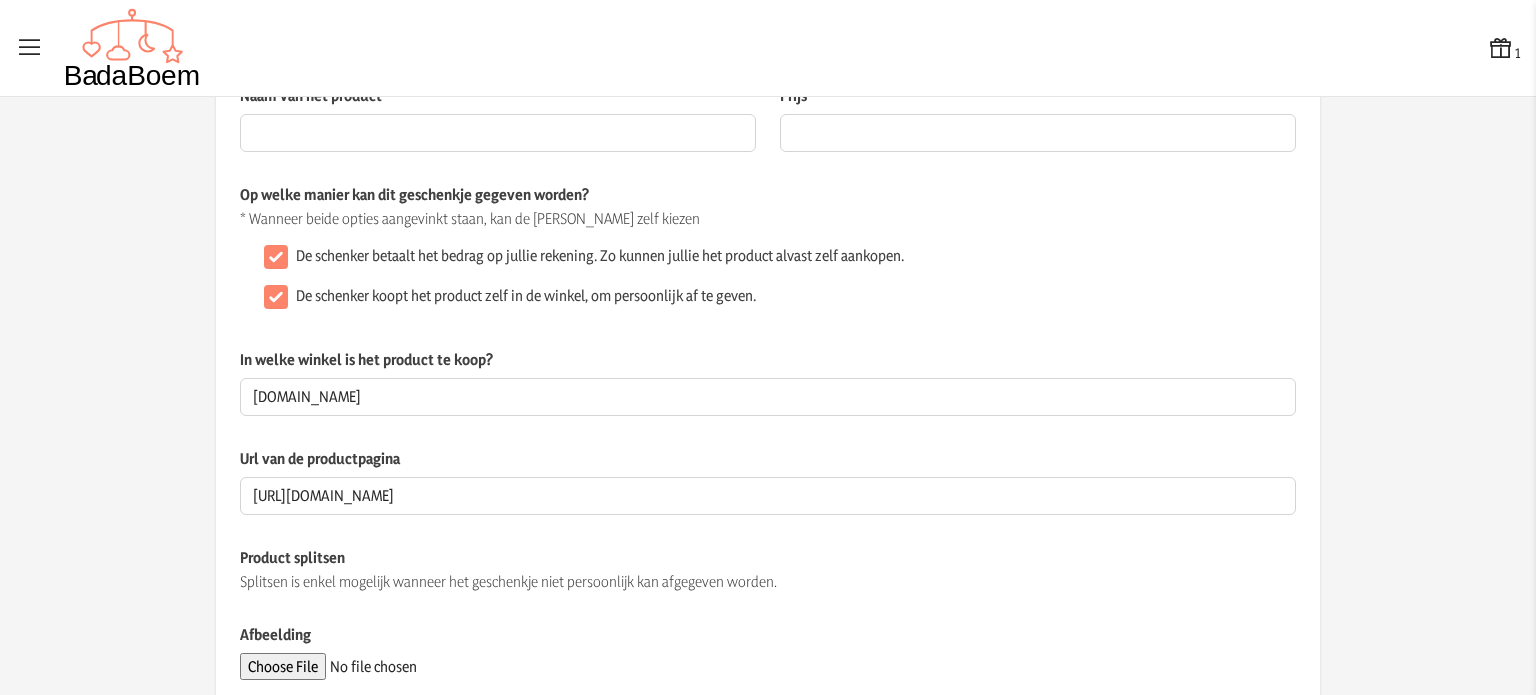 scroll, scrollTop: 0, scrollLeft: 0, axis: both 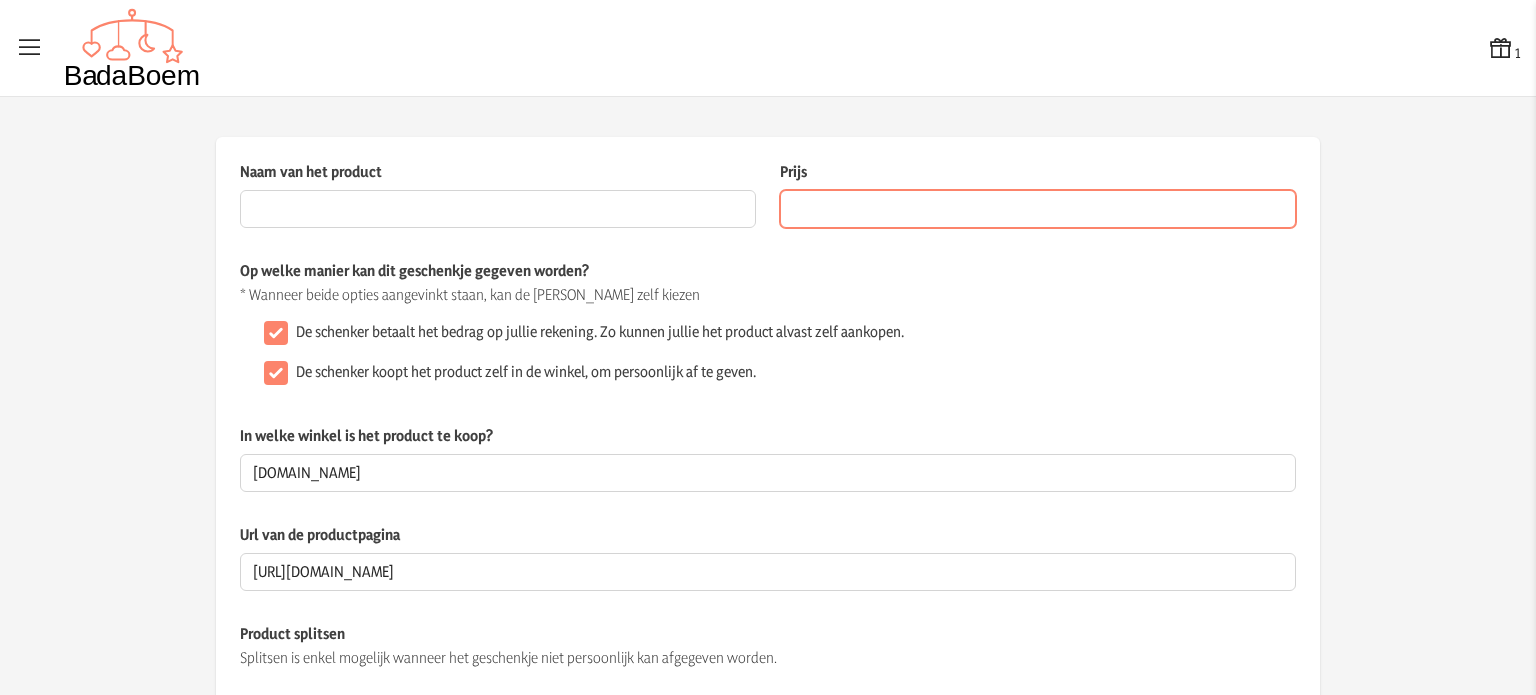 click on "Prijs" at bounding box center (1038, 209) 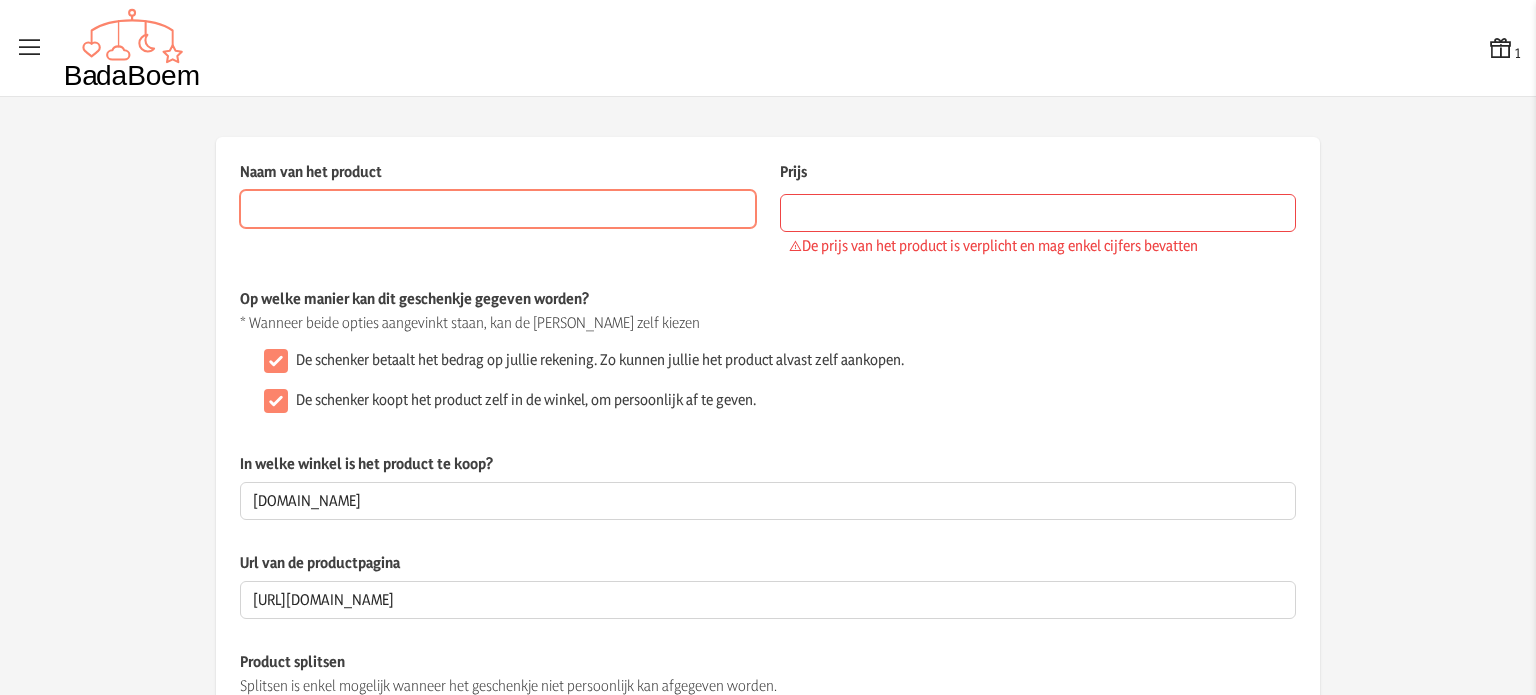 paste on "Lunch & snack box set: Forest friends" 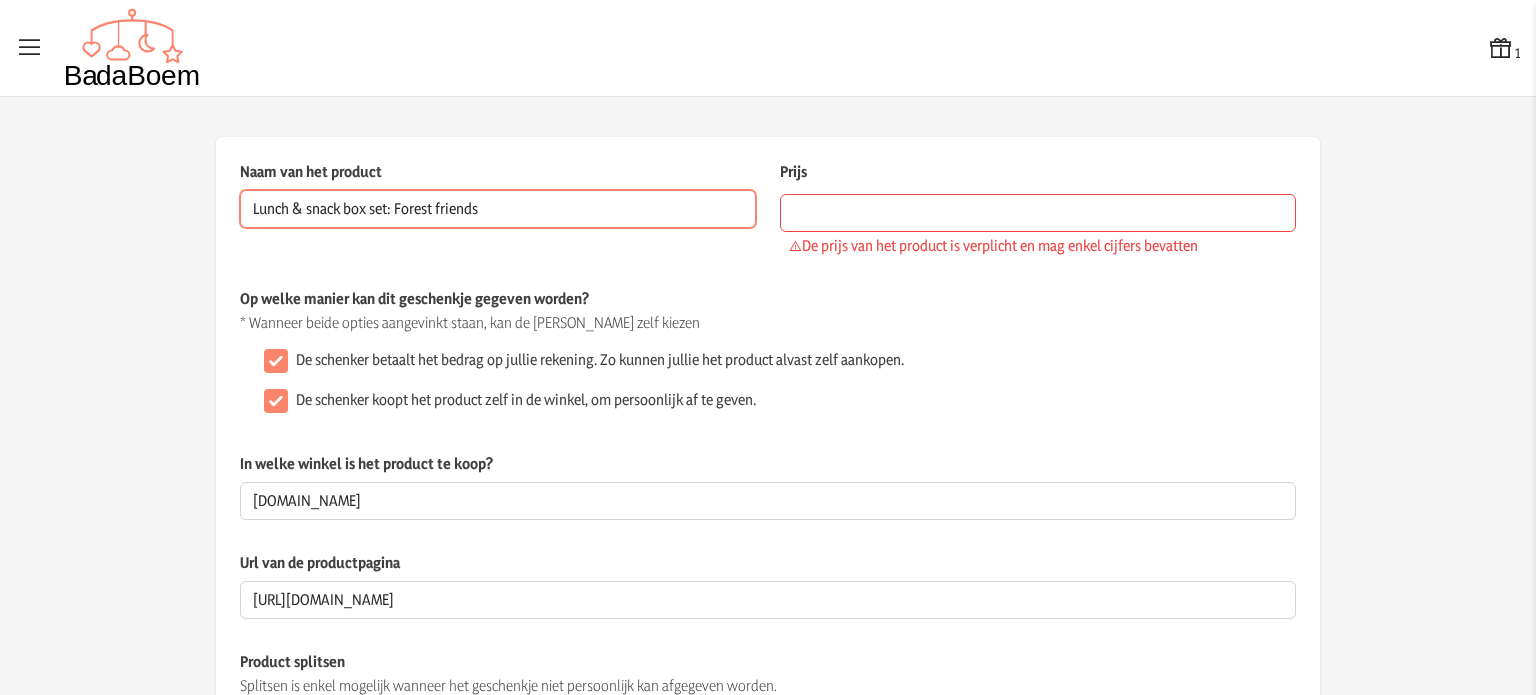 type on "Lunch & snack box set: Forest friends" 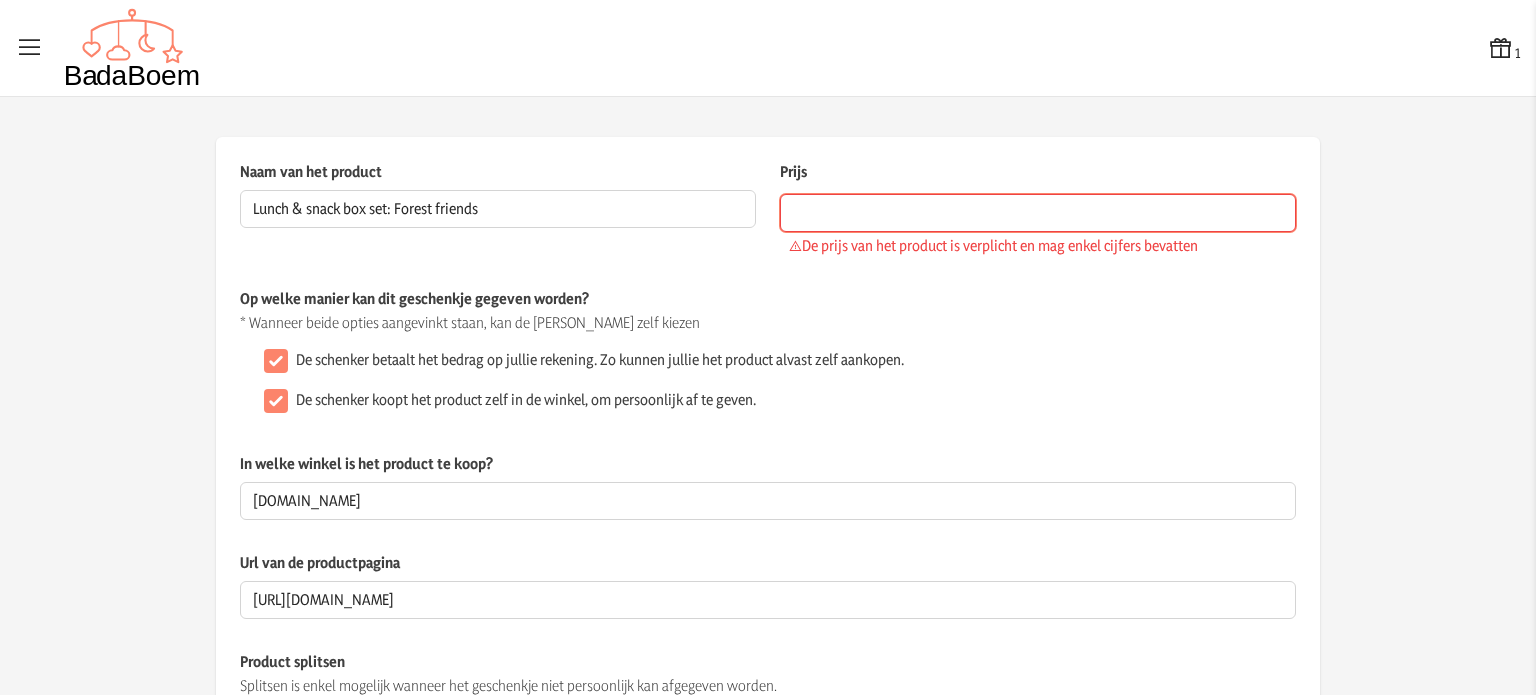 click on "Prijs" at bounding box center [1038, 213] 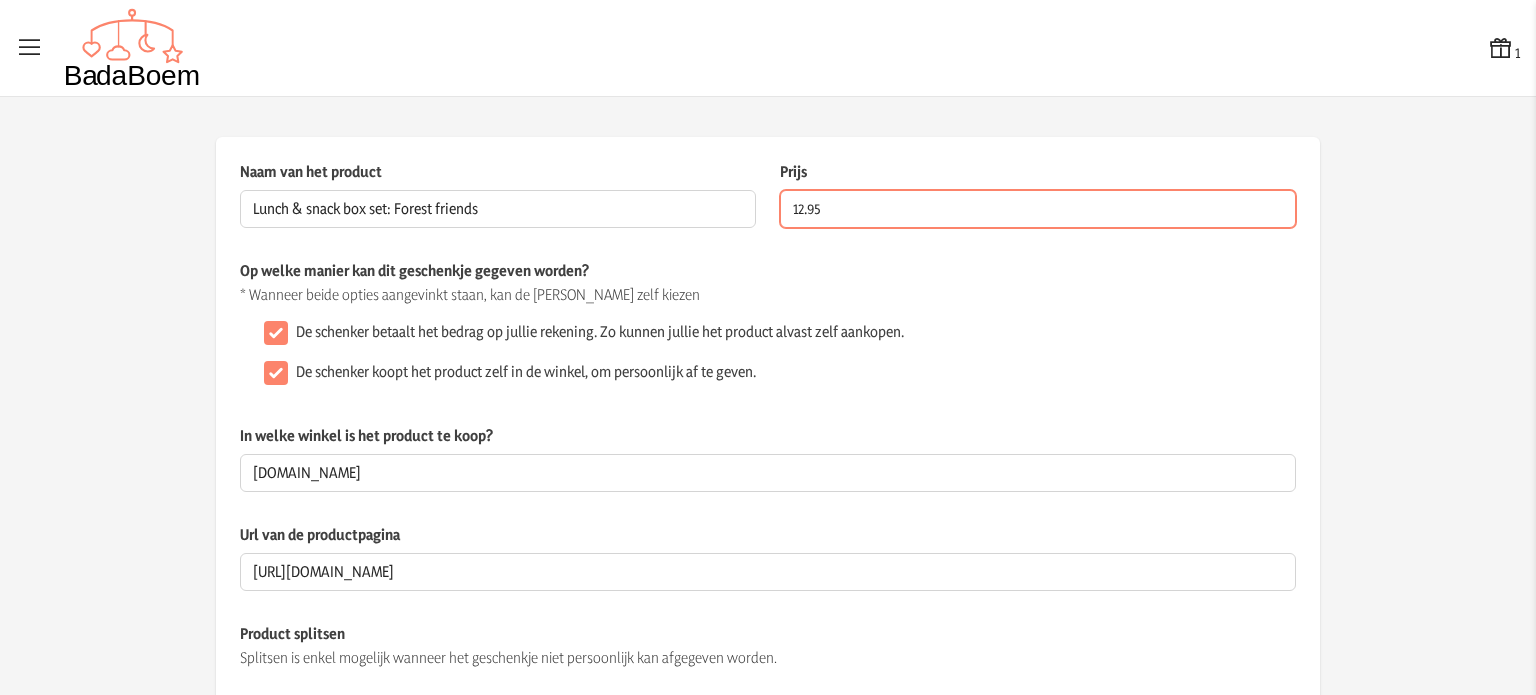 type on "12.95" 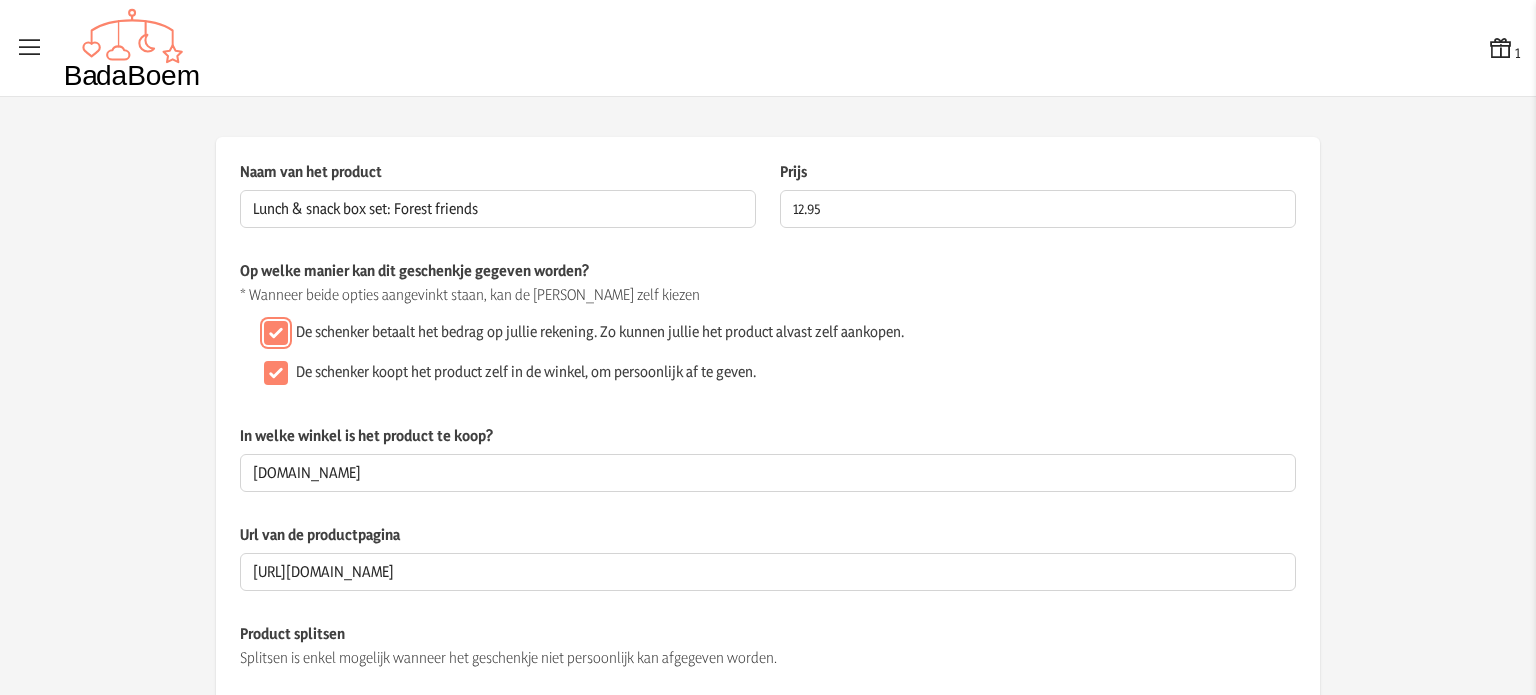 click on "De schenker betaalt het bedrag op jullie rekening. Zo kunnen jullie het product alvast zelf aankopen." at bounding box center (276, 333) 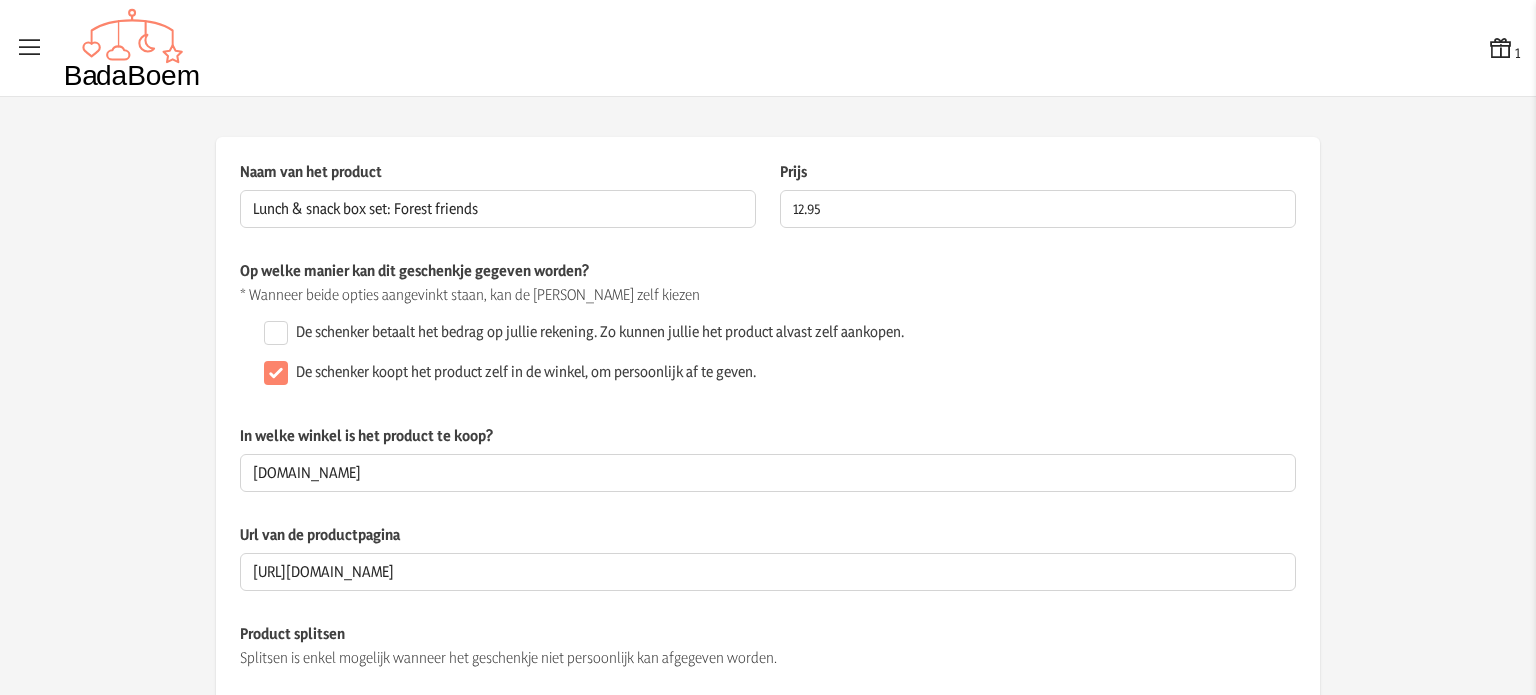 click on "* Wanneer beide opties aangevinkt staan, kan de [PERSON_NAME] zelf kiezen" 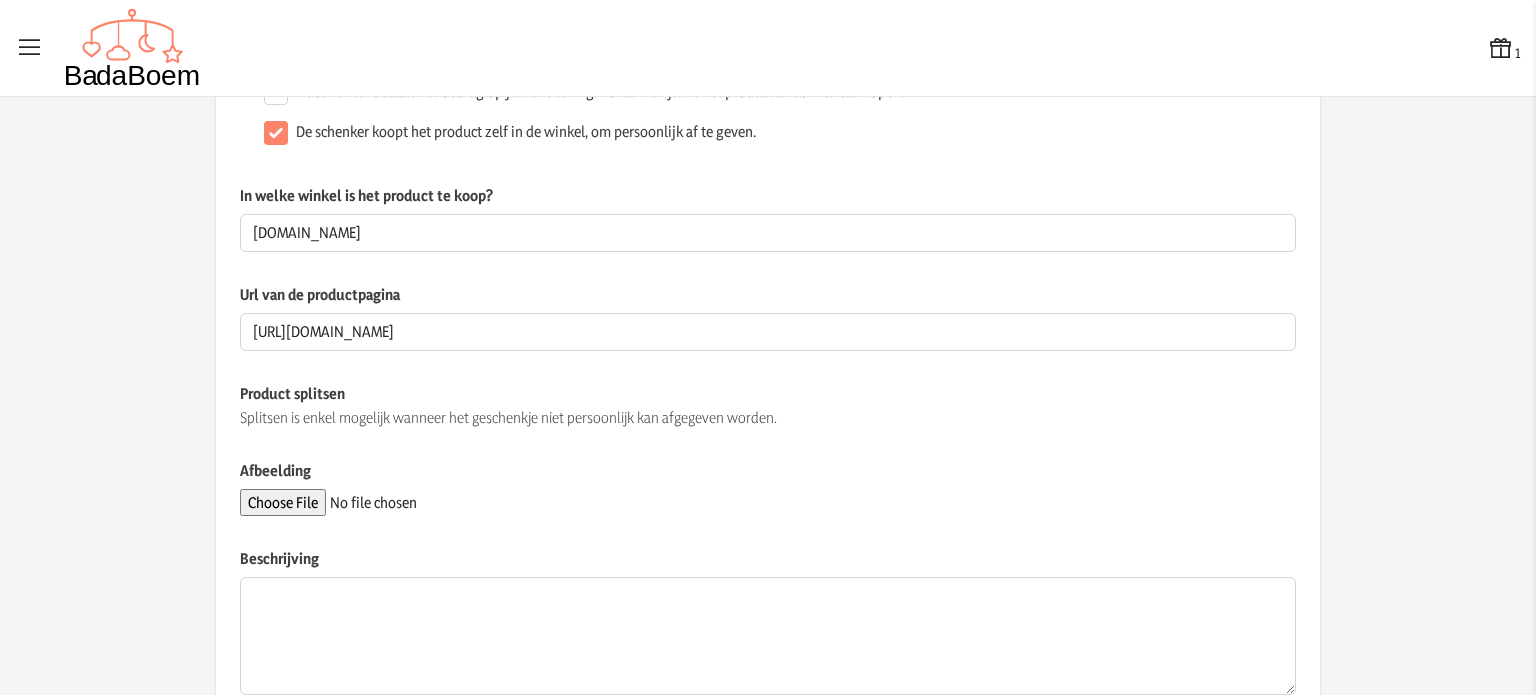 scroll, scrollTop: 300, scrollLeft: 0, axis: vertical 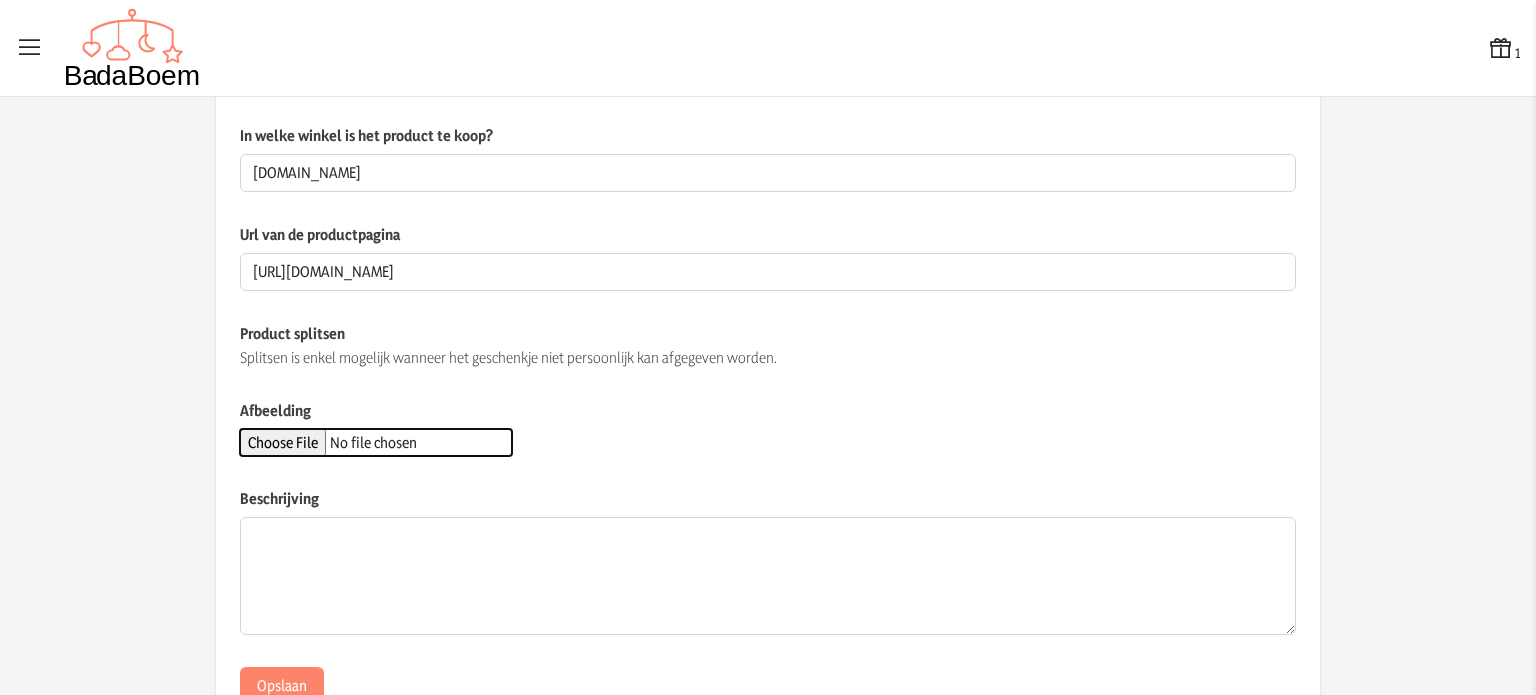 click on "Afbeelding" at bounding box center (376, 442) 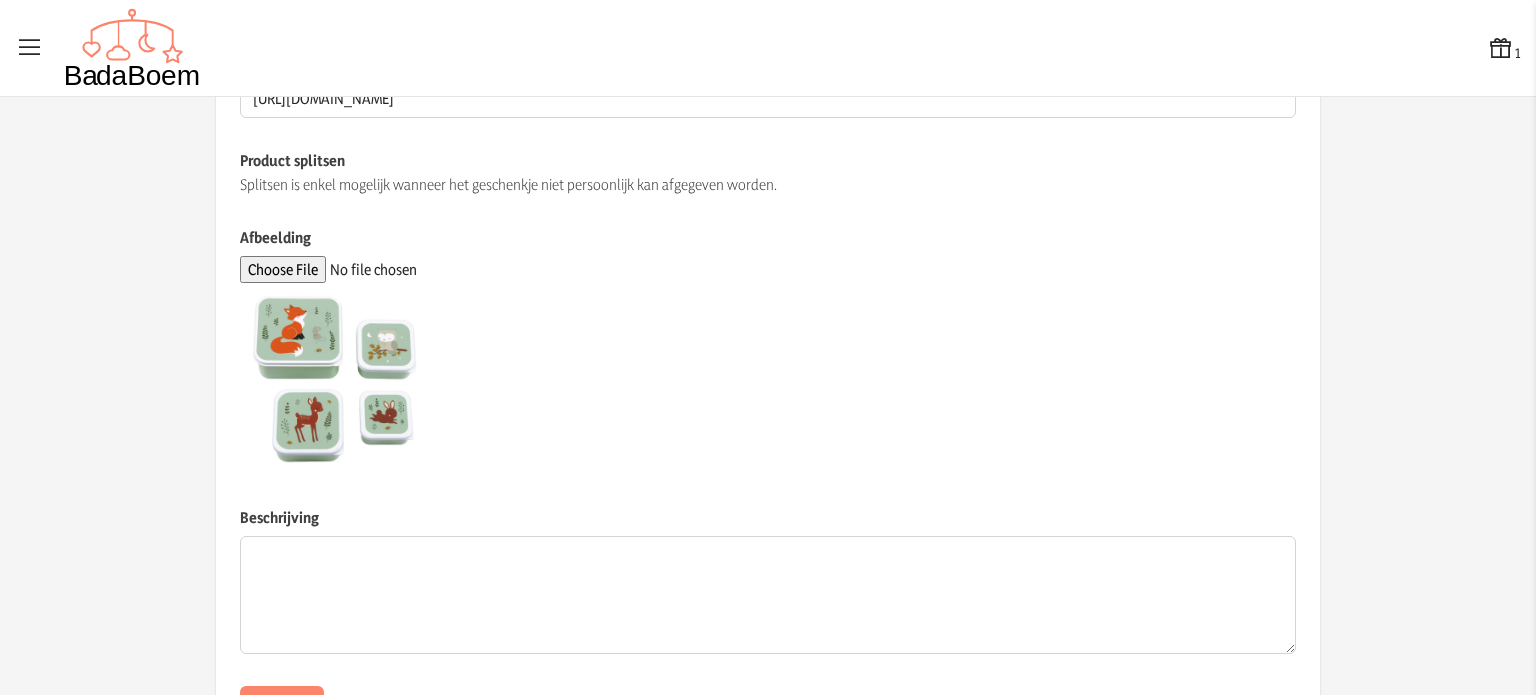 scroll, scrollTop: 563, scrollLeft: 0, axis: vertical 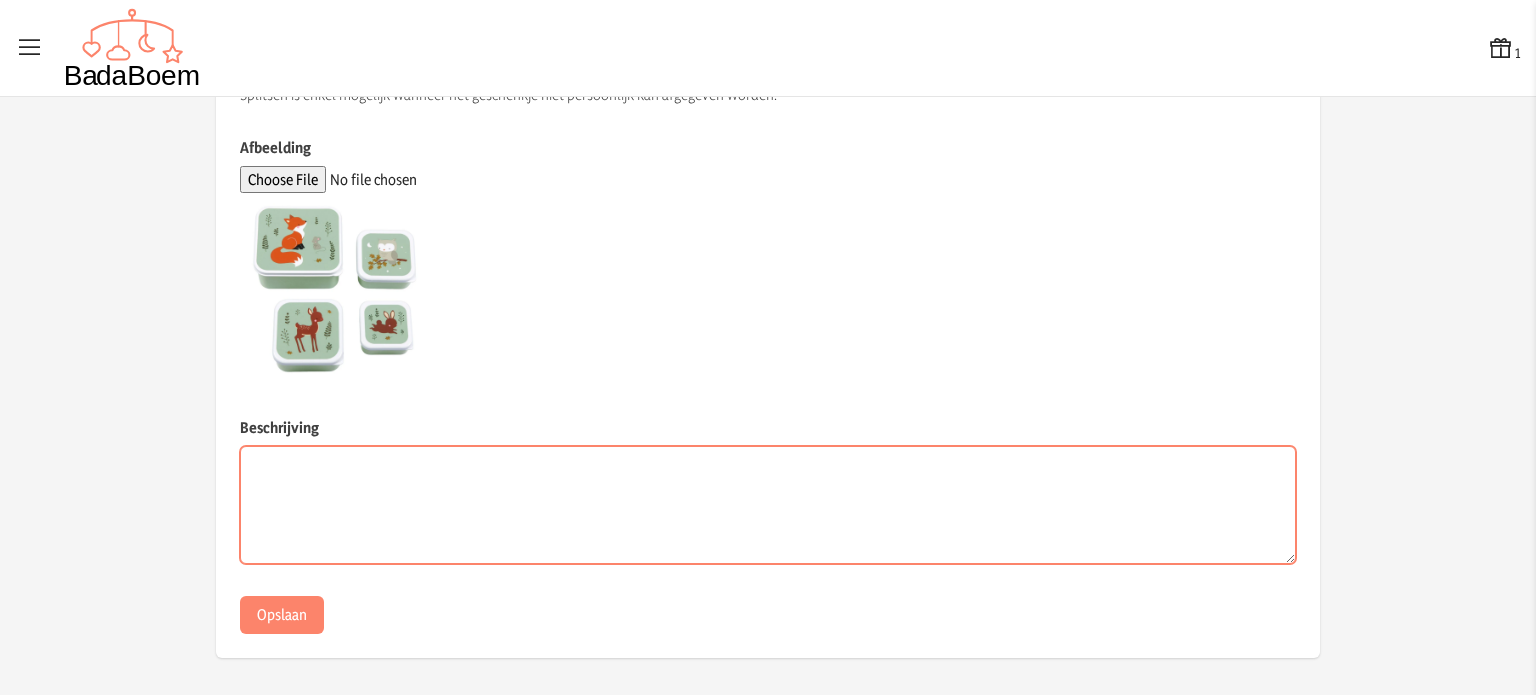 click on "Beschrijving" at bounding box center [768, 505] 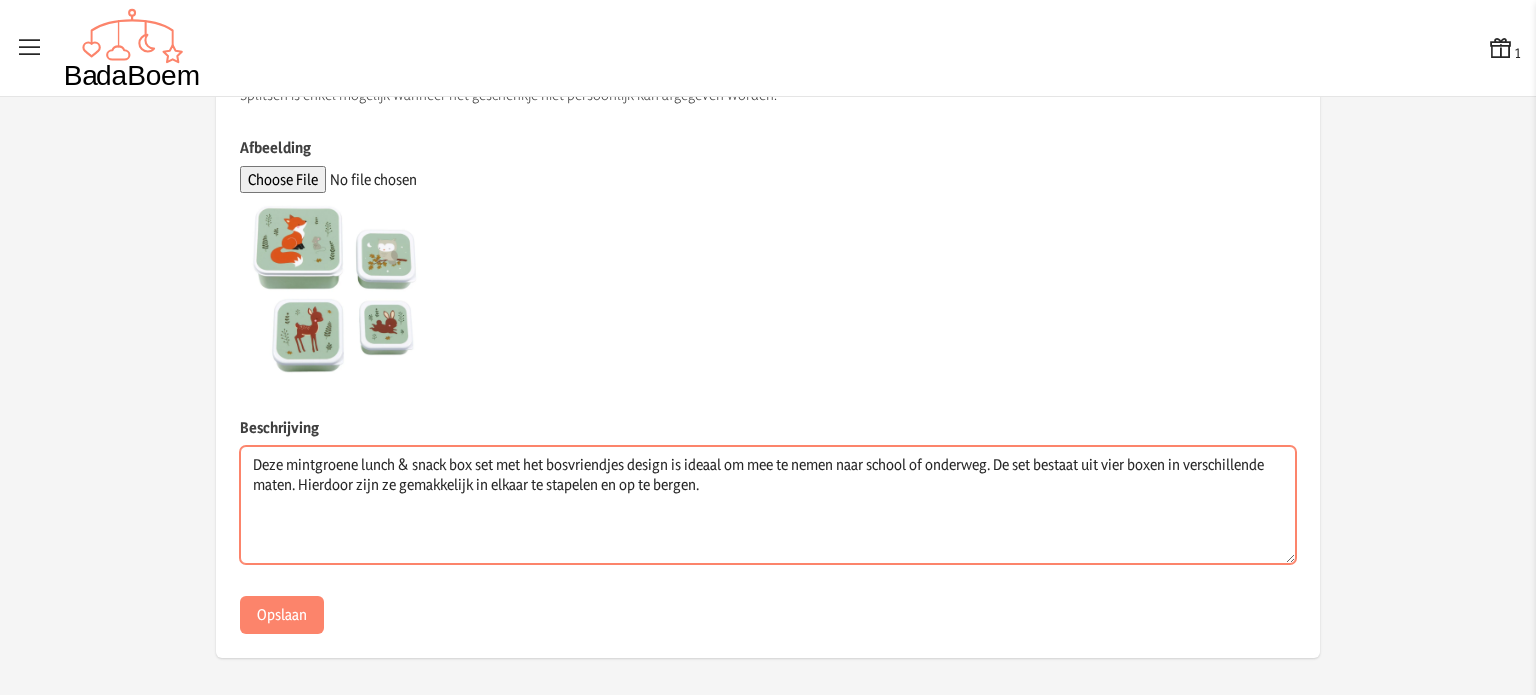 type on "Deze mintgroene lunch & snack box set met het bosvriendjes design is ideaal om mee te nemen naar school of onderweg. De set bestaat uit vier boxen in verschillende maten. Hierdoor zijn ze gemakkelijk in elkaar te stapelen en op te bergen." 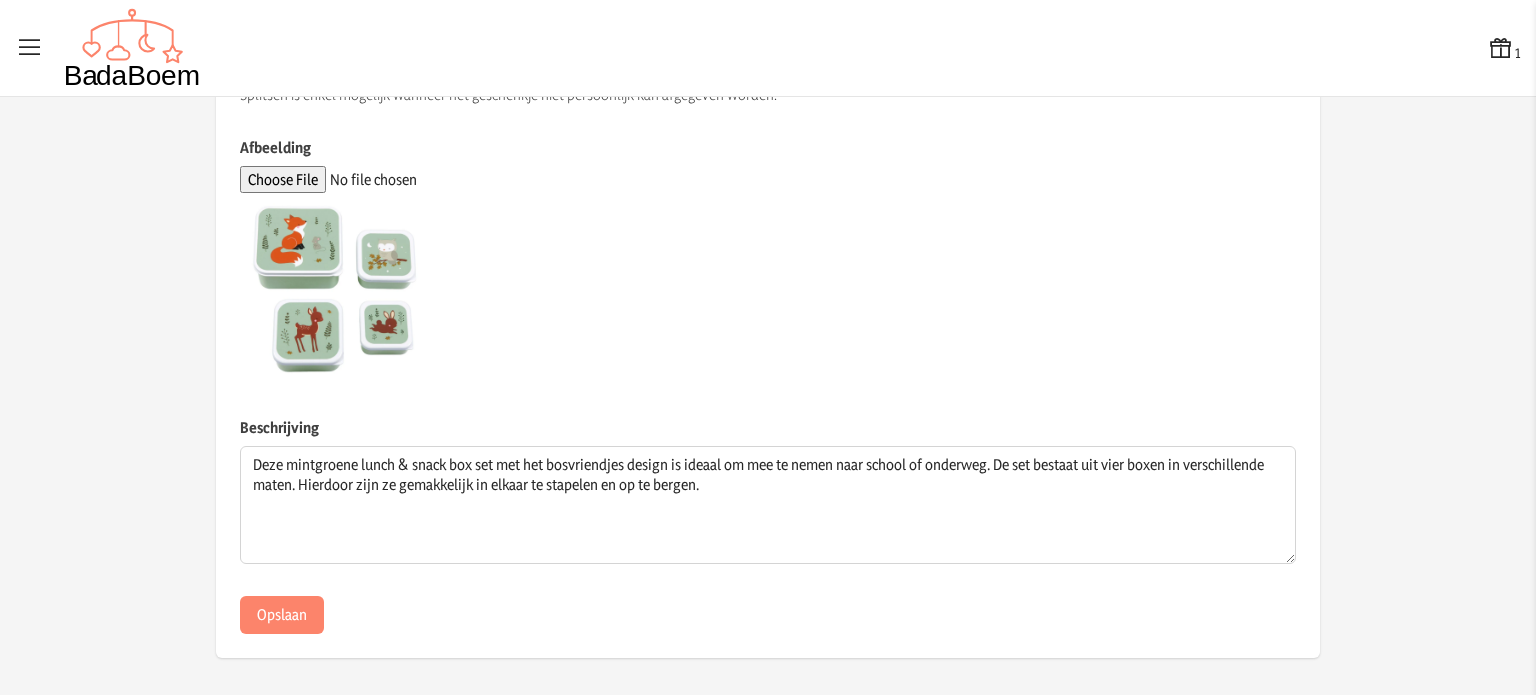 click 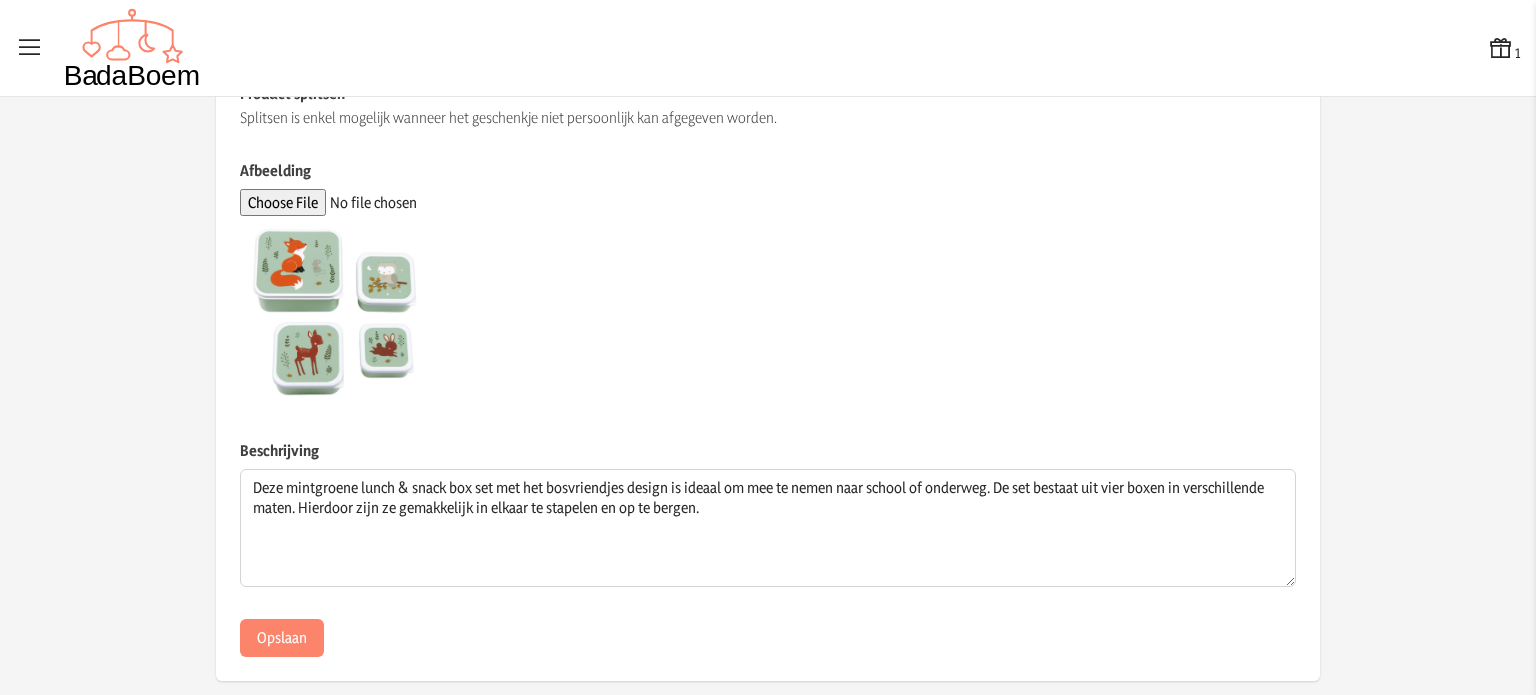 scroll, scrollTop: 563, scrollLeft: 0, axis: vertical 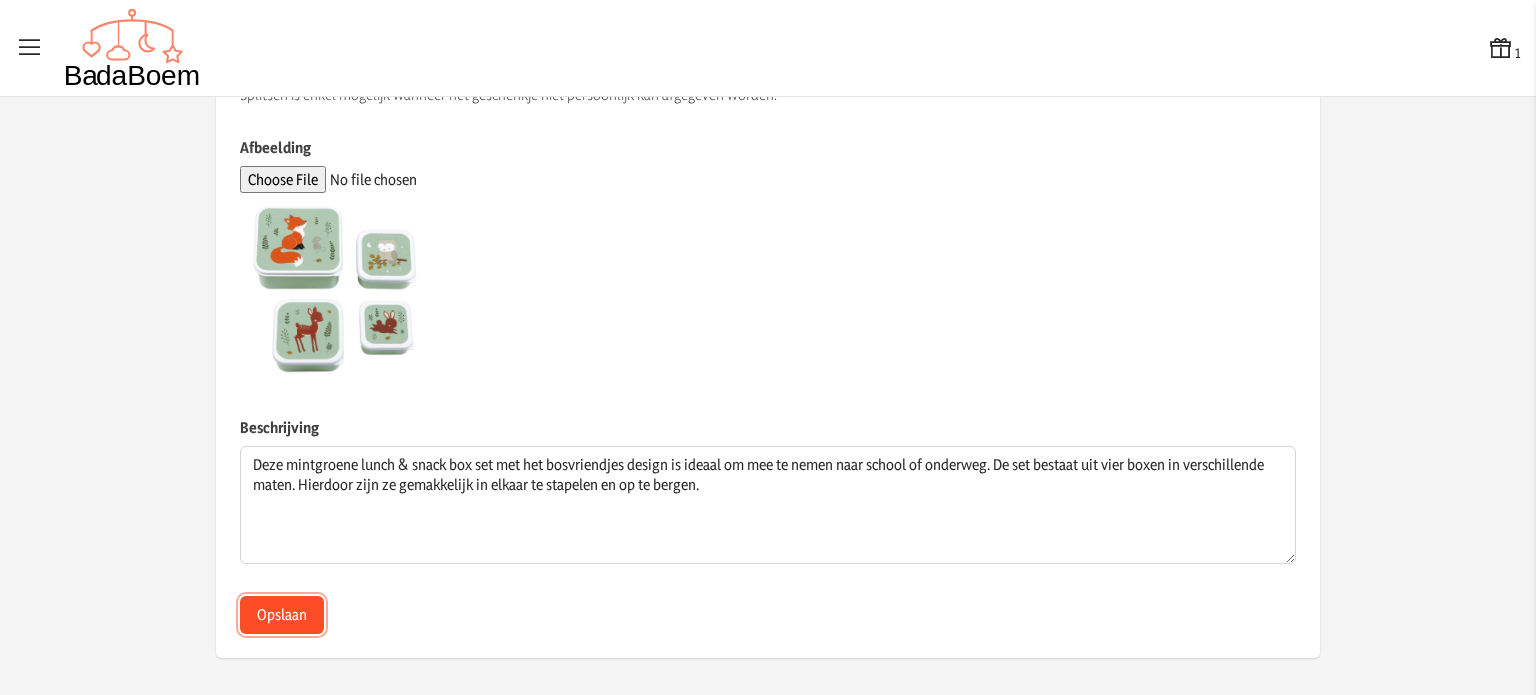 click on "Opslaan" 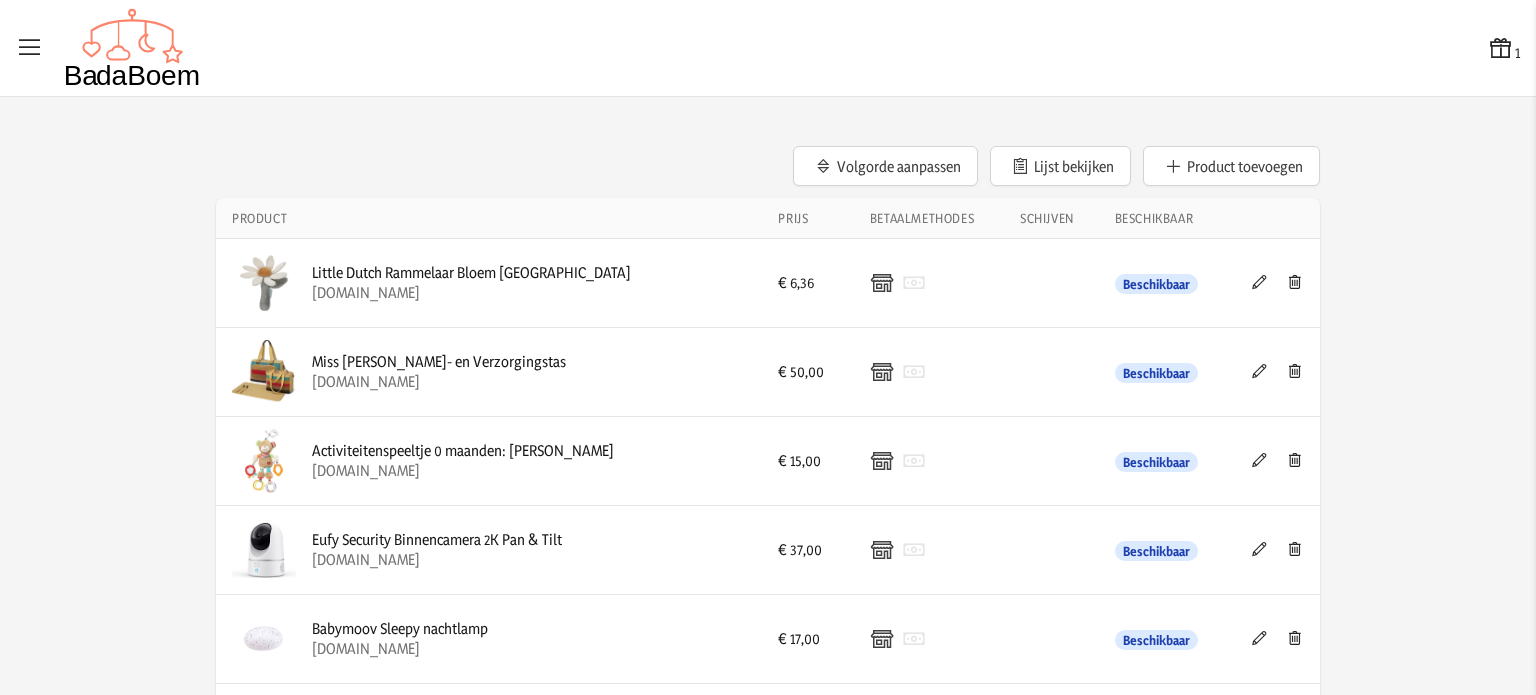 scroll, scrollTop: 0, scrollLeft: 0, axis: both 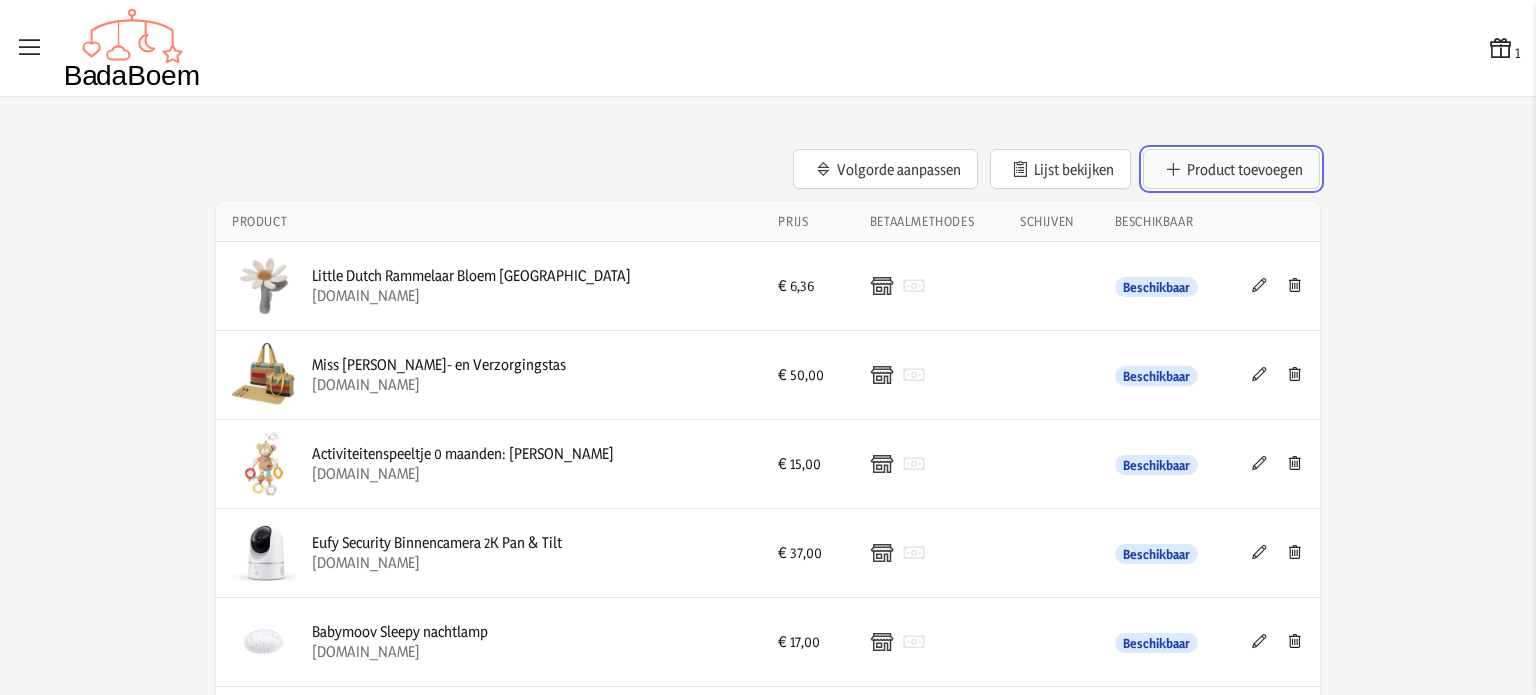 click on "Product toevoegen" 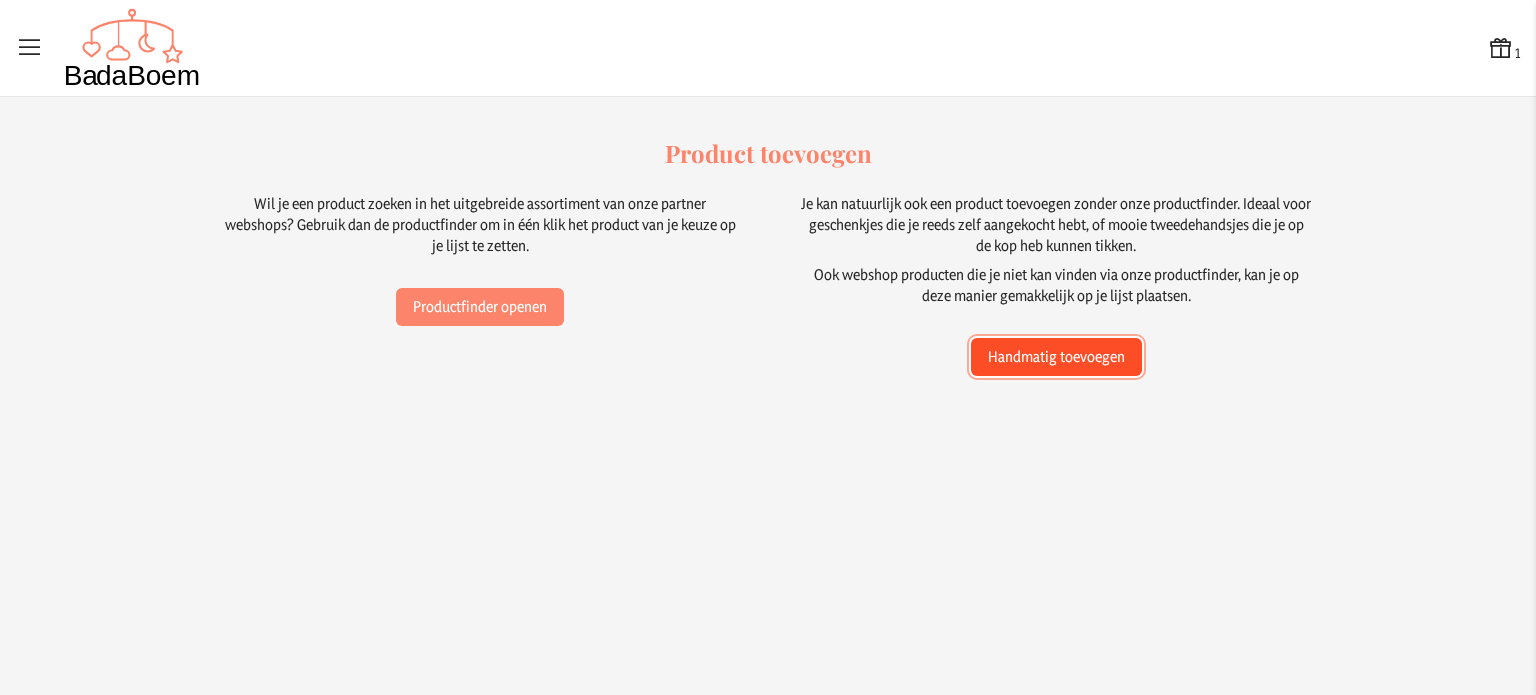 click on "Handmatig toevoegen" 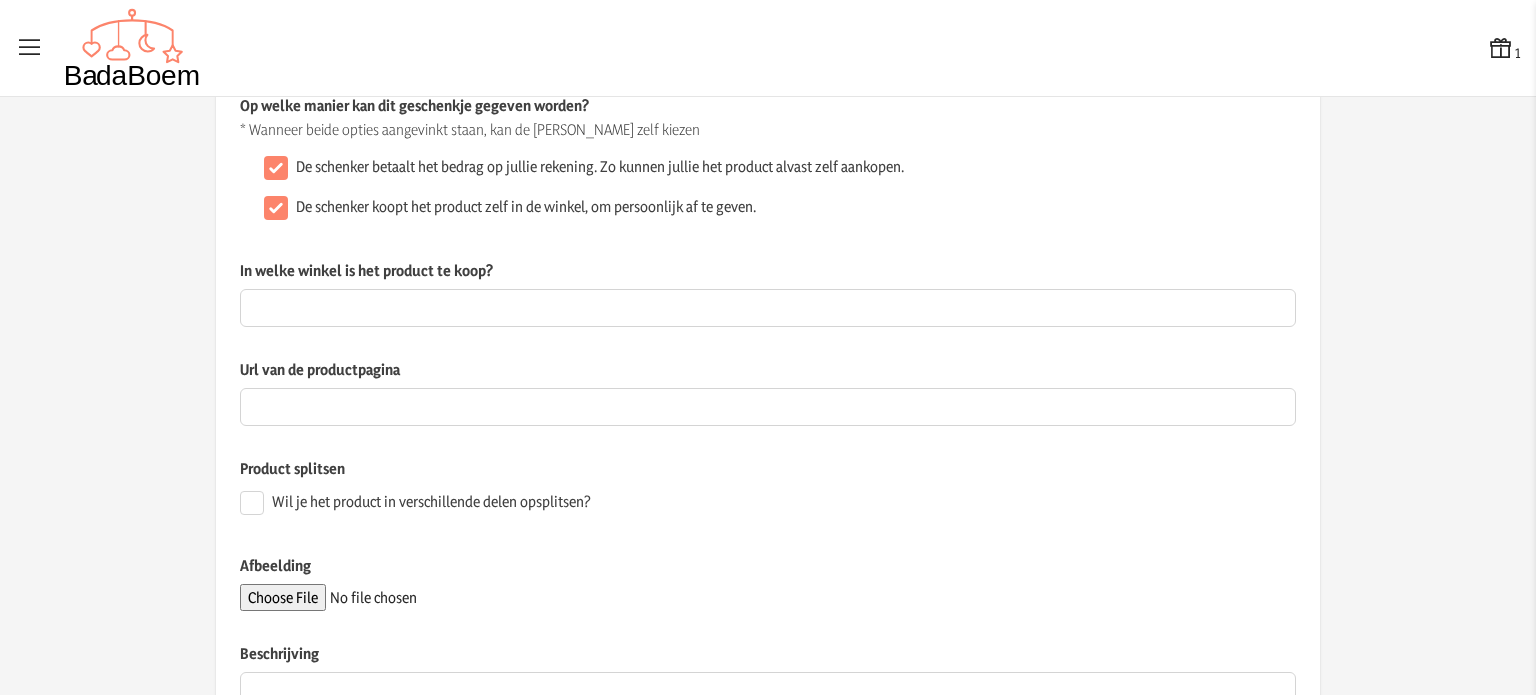 scroll, scrollTop: 200, scrollLeft: 0, axis: vertical 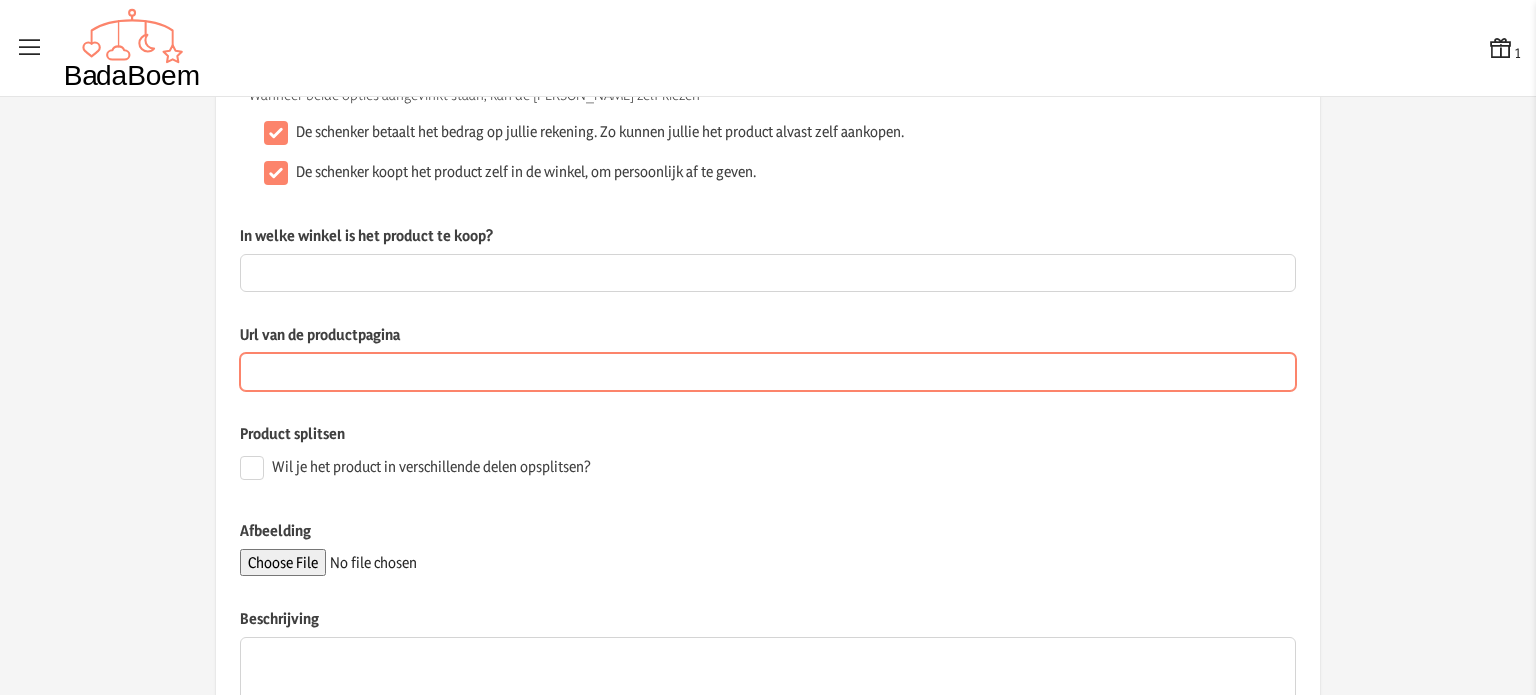 paste on "[URL][DOMAIN_NAME]" 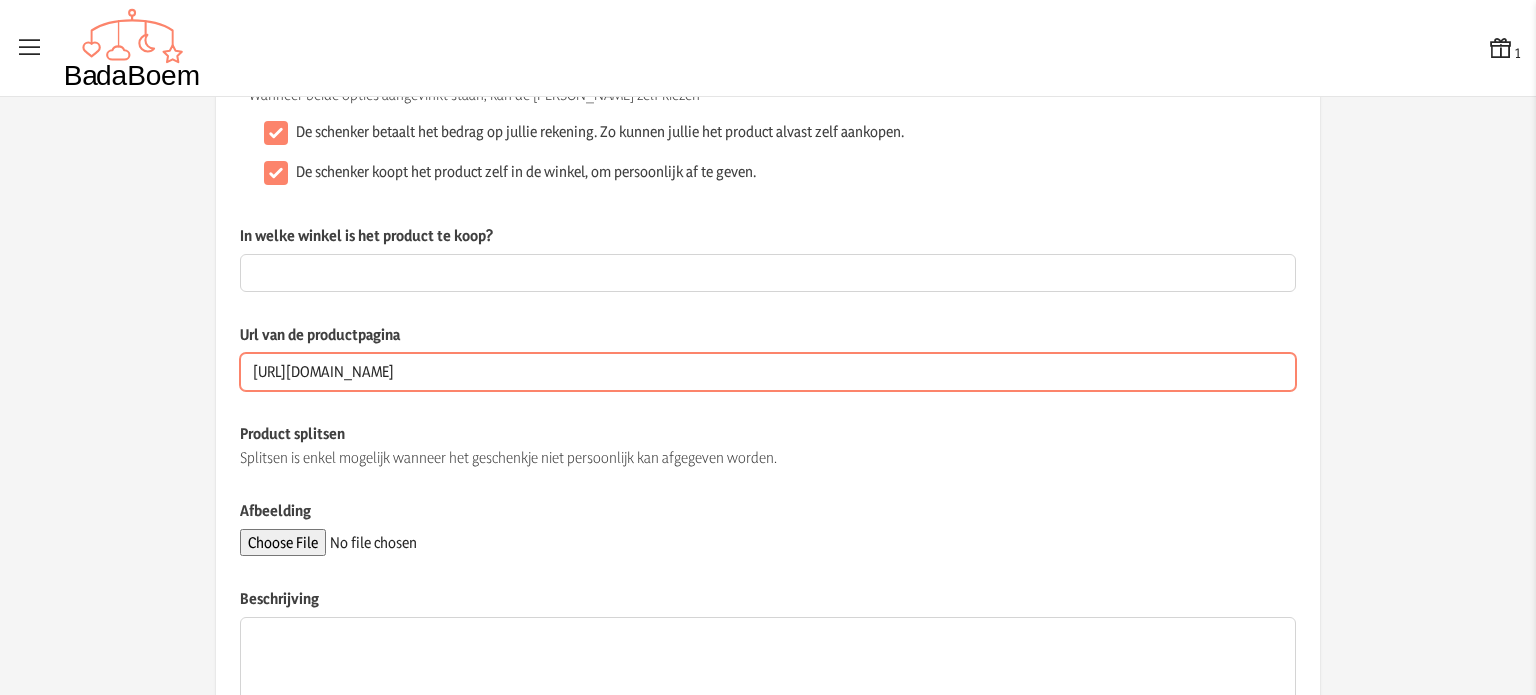 type on "[URL][DOMAIN_NAME]" 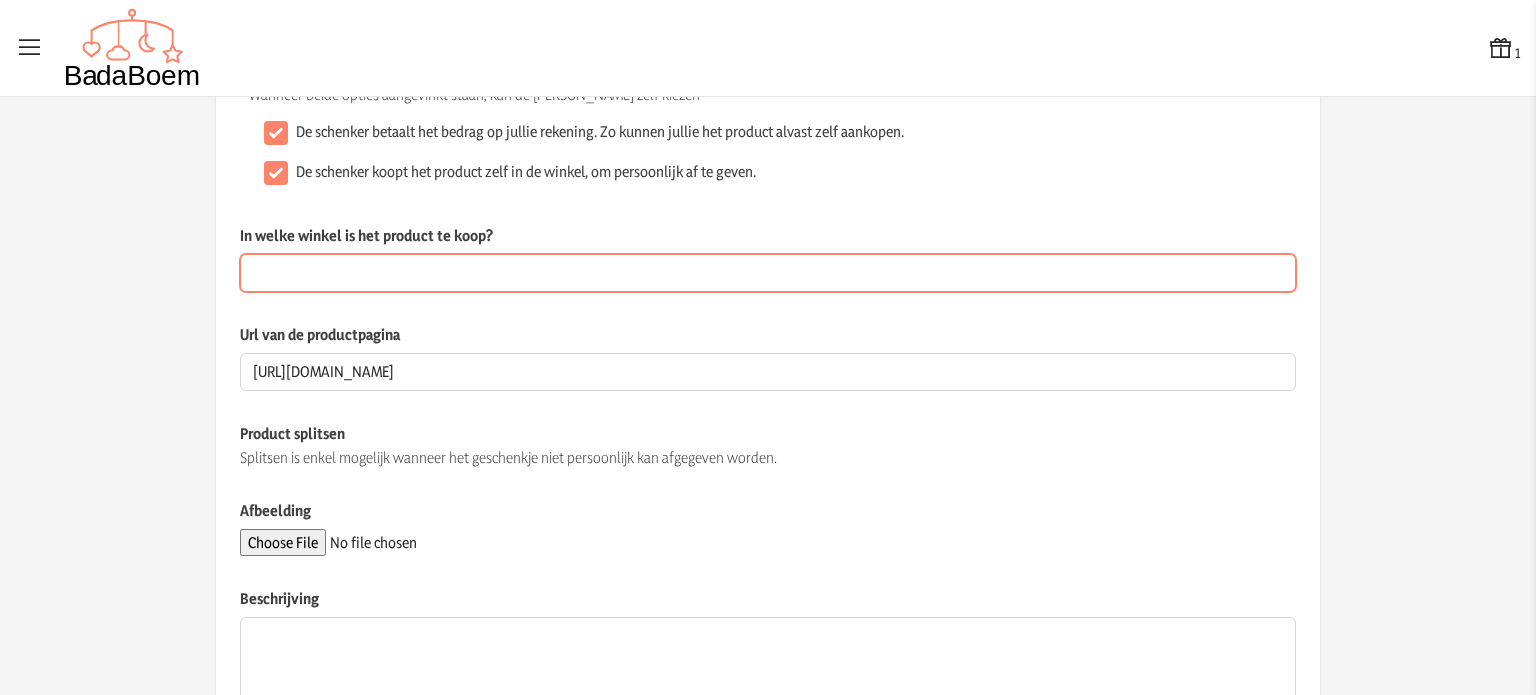 click on "In welke winkel is het product te koop?" at bounding box center [768, 273] 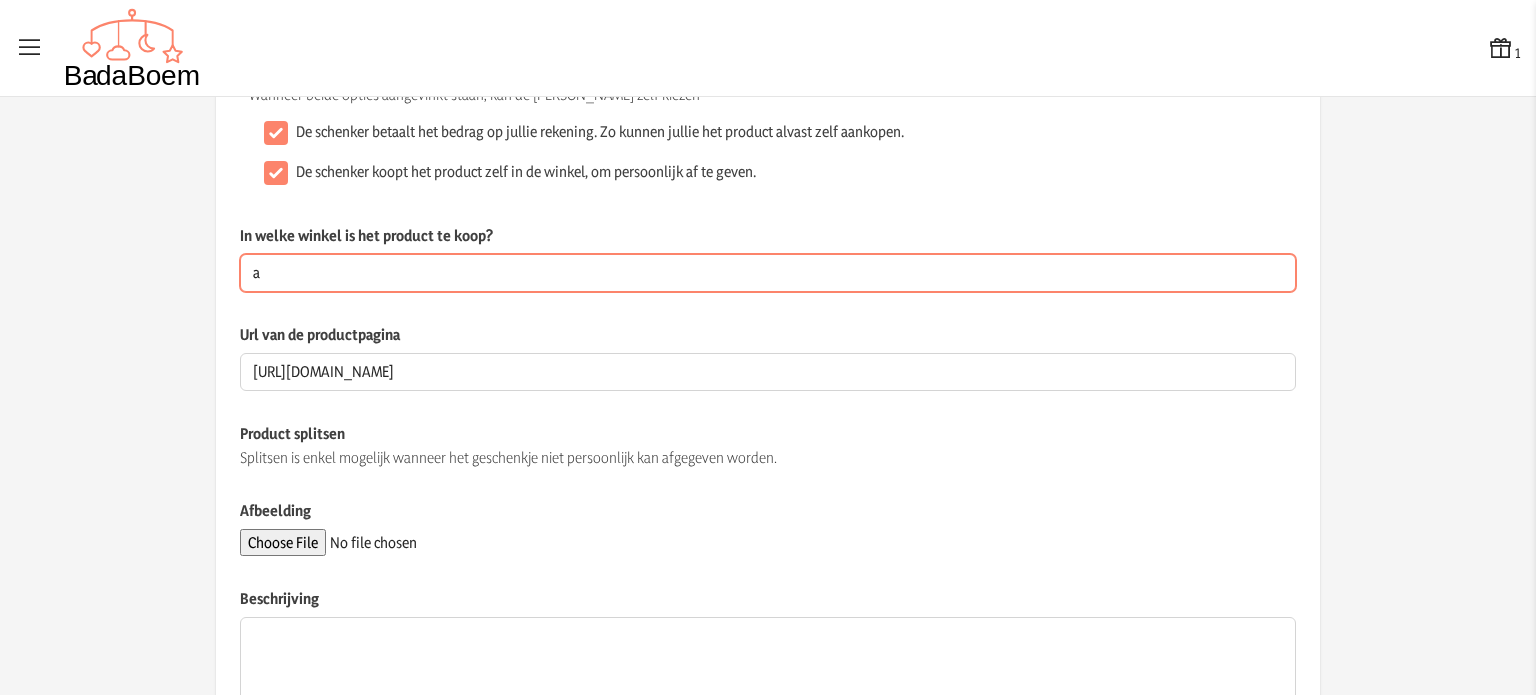 type on "[DOMAIN_NAME]" 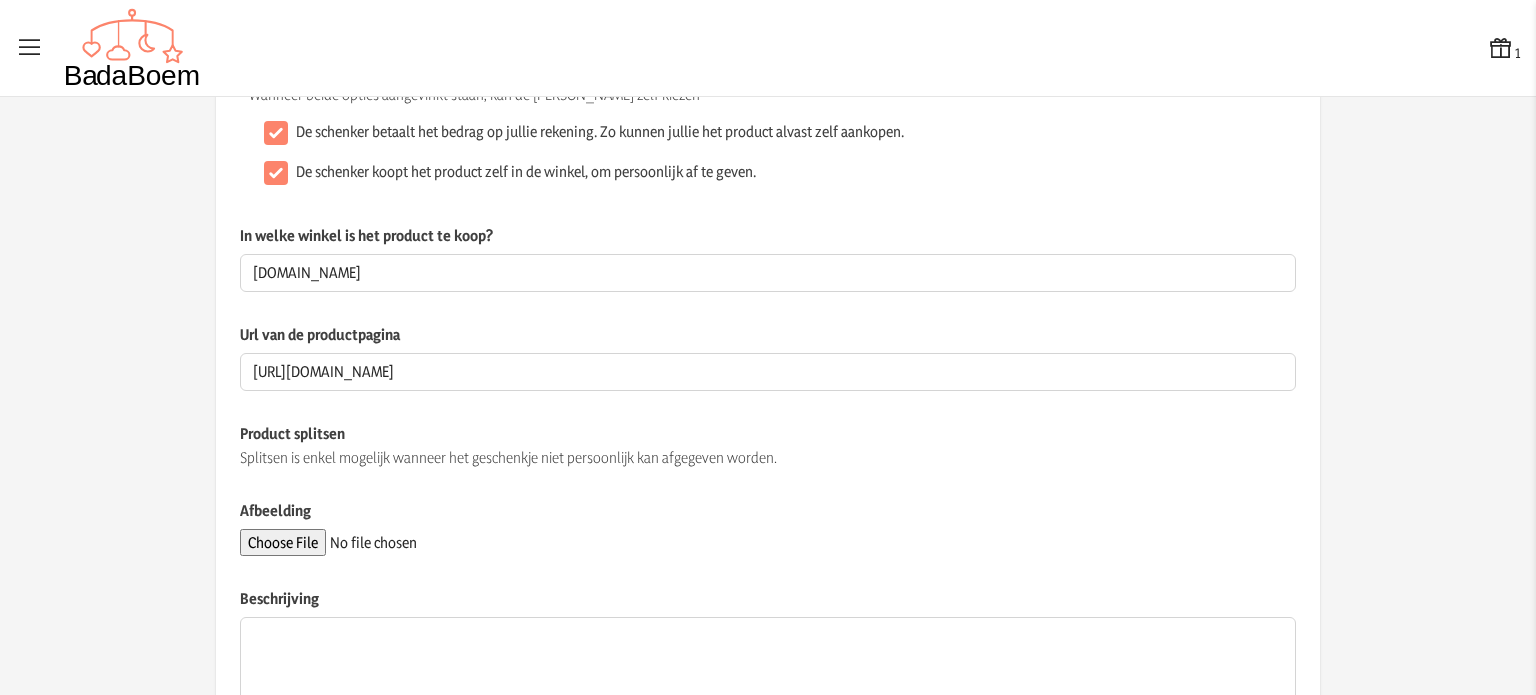click on "Op welke manier kan dit geschenkje gegeven worden? * Wanneer beide opties aangevinkt staan, kan de schenker zelf kiezen  De schenker betaalt het bedrag op jullie rekening. Zo kunnen jullie het product alvast zelf aankopen.   De schenker koopt het product zelf in de winkel, om persoonlijk af te geven." 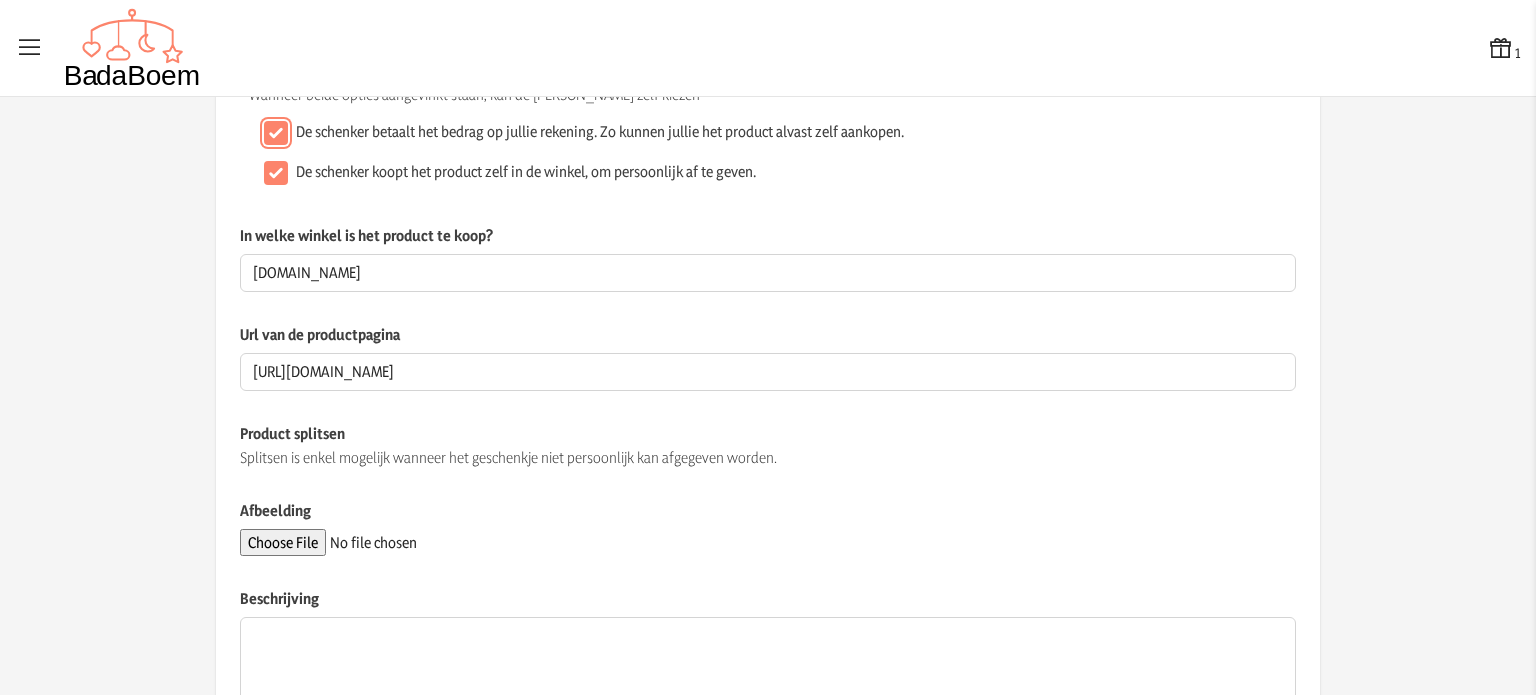 drag, startPoint x: 268, startPoint y: 135, endPoint x: 451, endPoint y: 120, distance: 183.61372 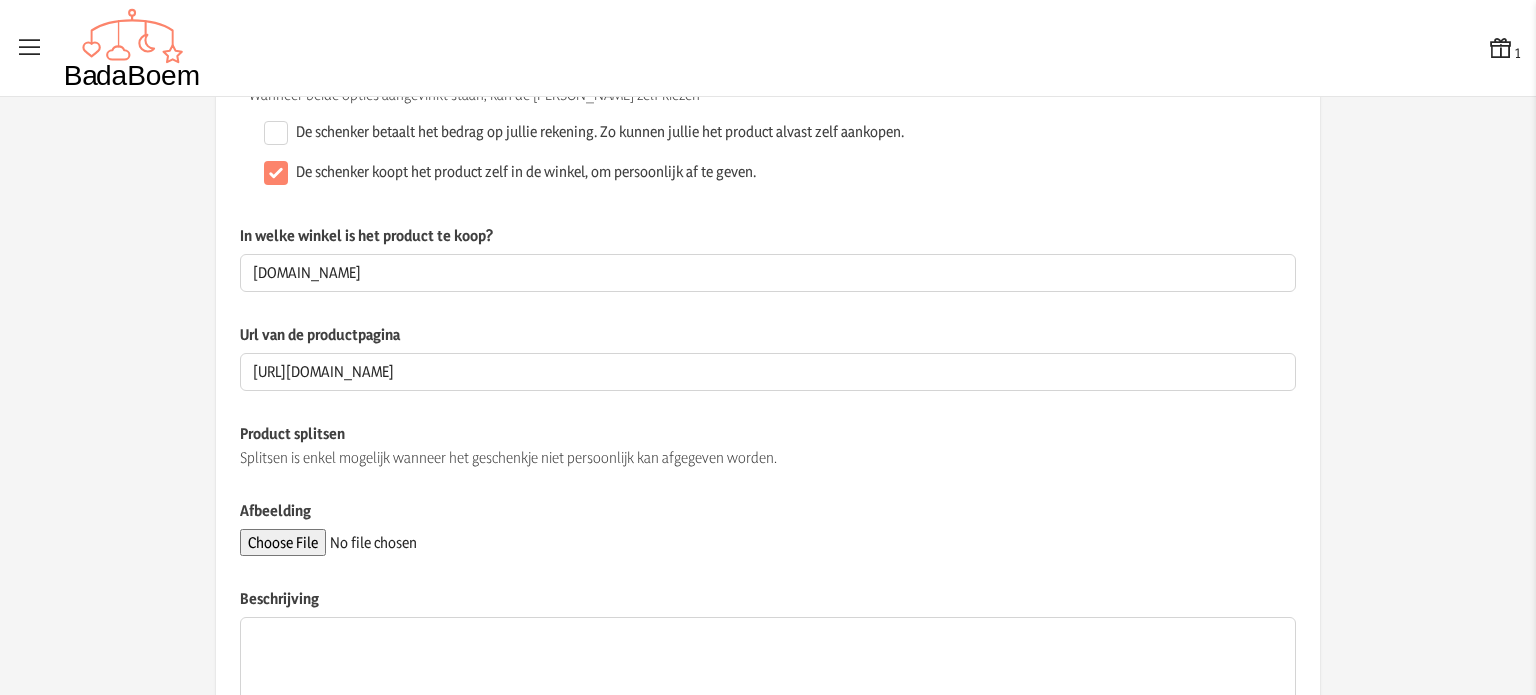 click on "De schenker betaalt het bedrag op jullie rekening. Zo kunnen jullie het product alvast zelf aankopen." 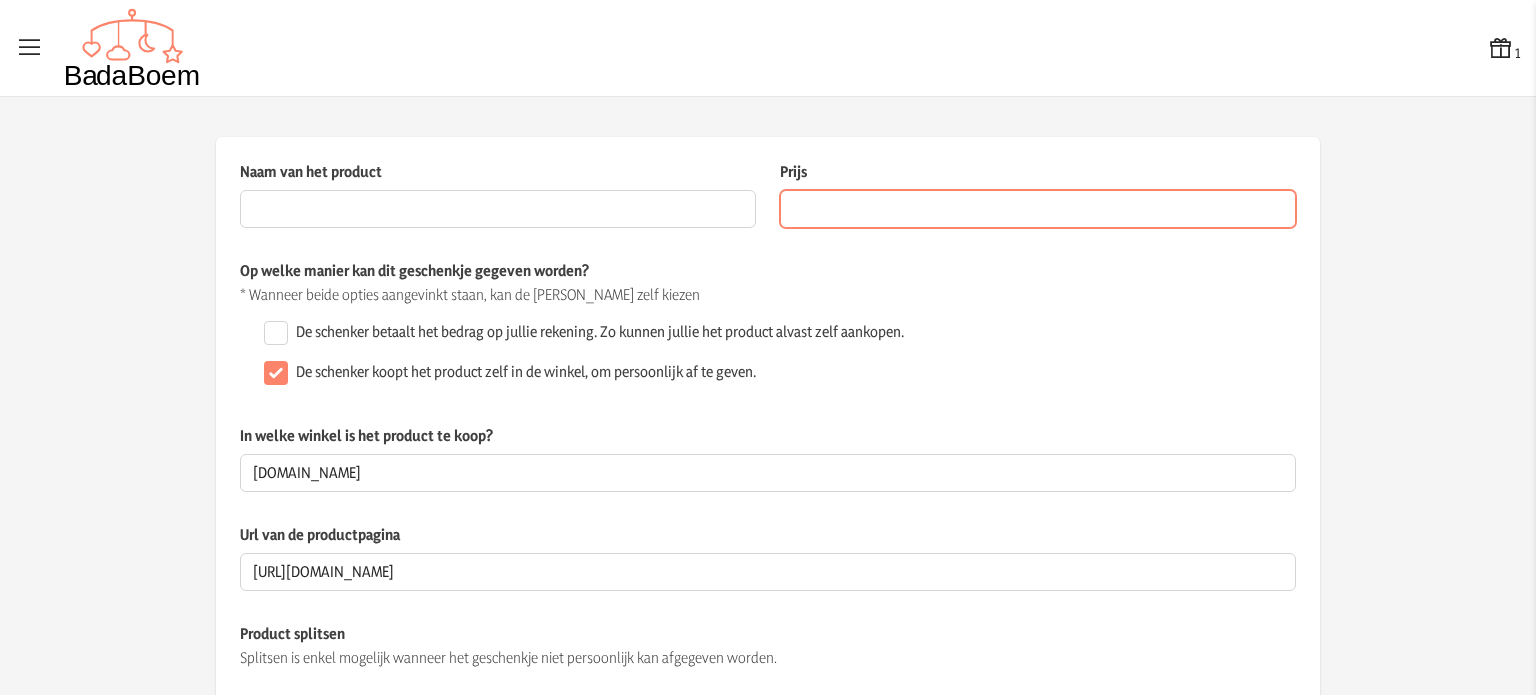 click on "Prijs" at bounding box center [1038, 209] 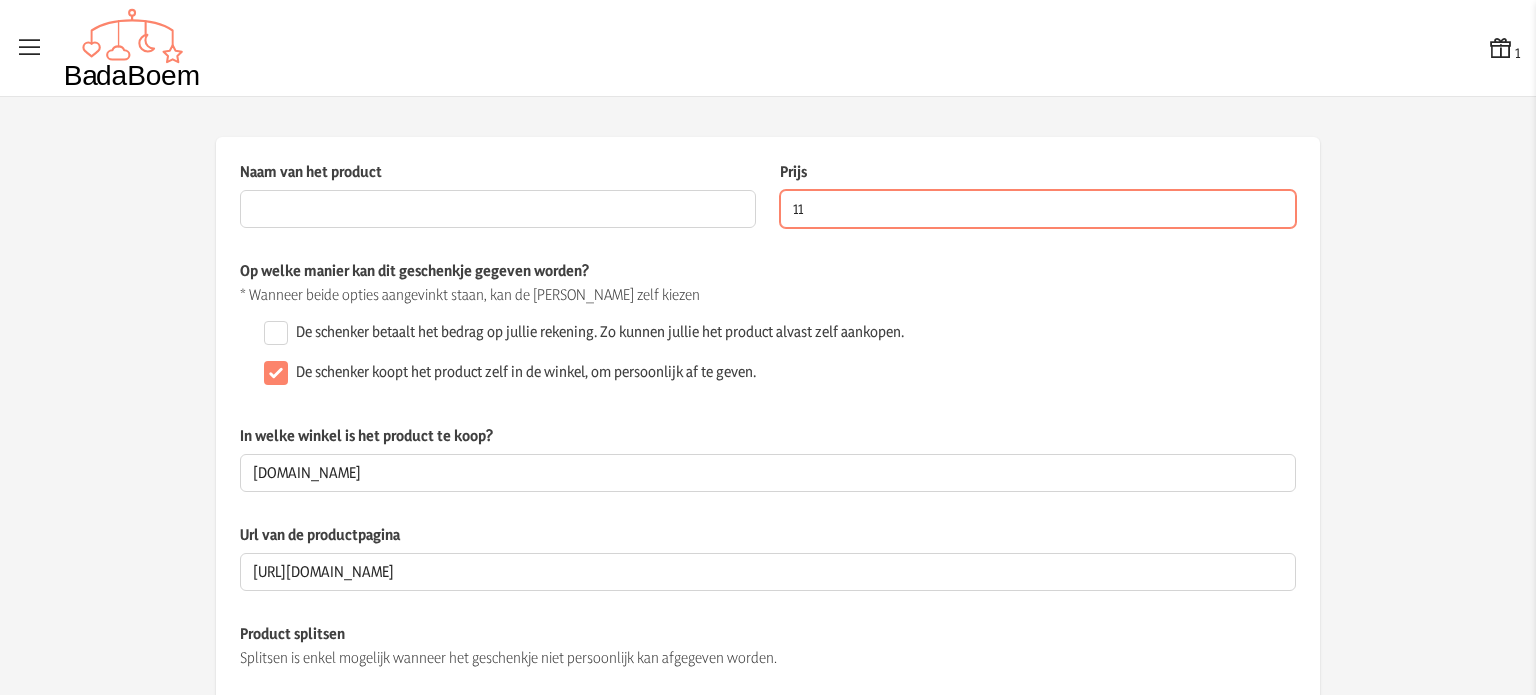 type on "11" 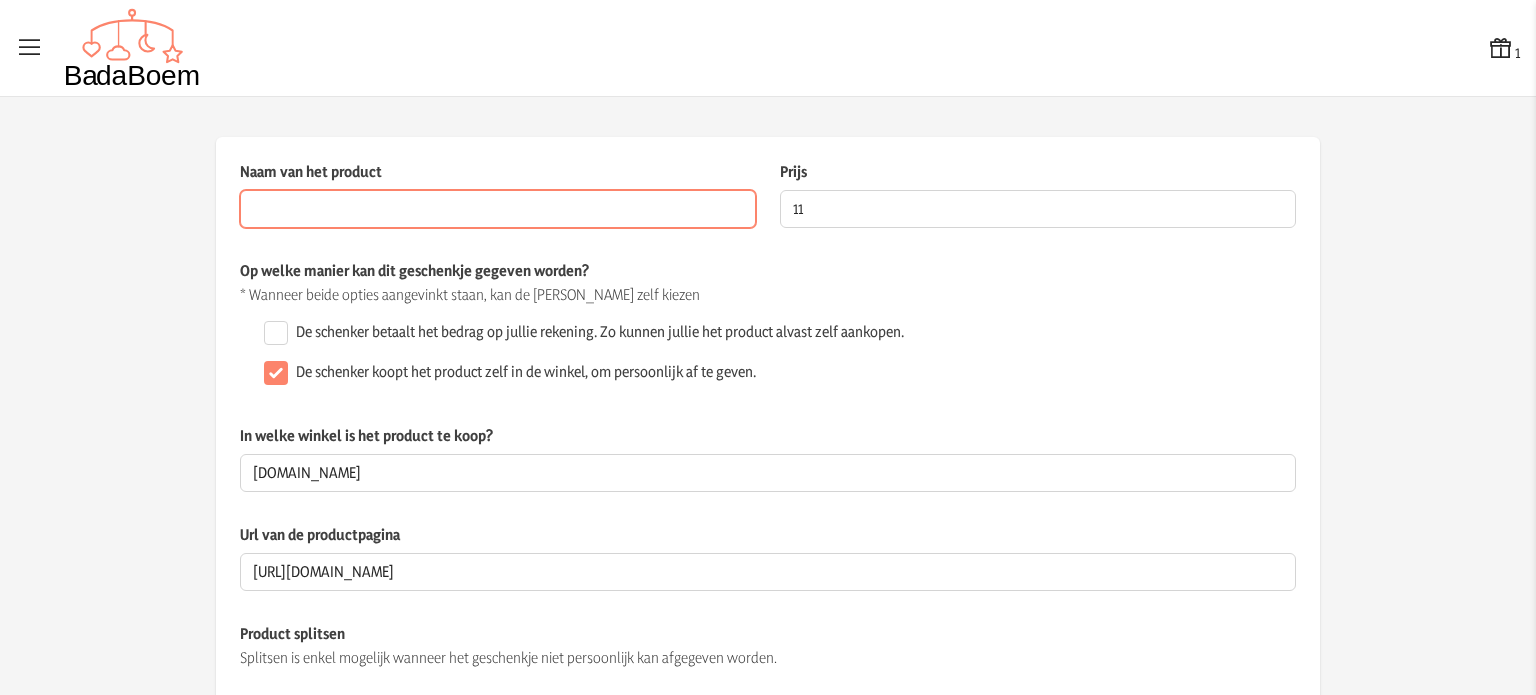 click on "Naam van het product" at bounding box center (498, 209) 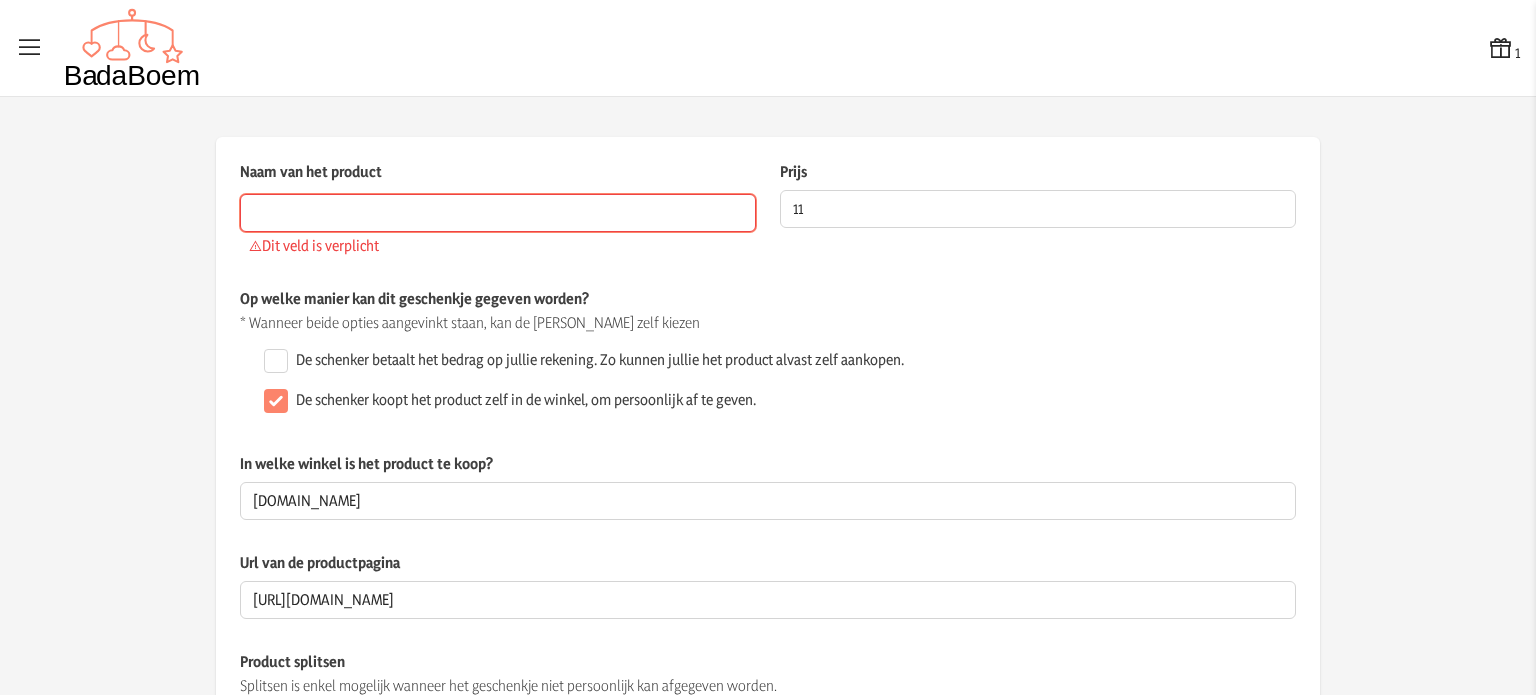 paste on "Drinkfles: Bosvriendjes" 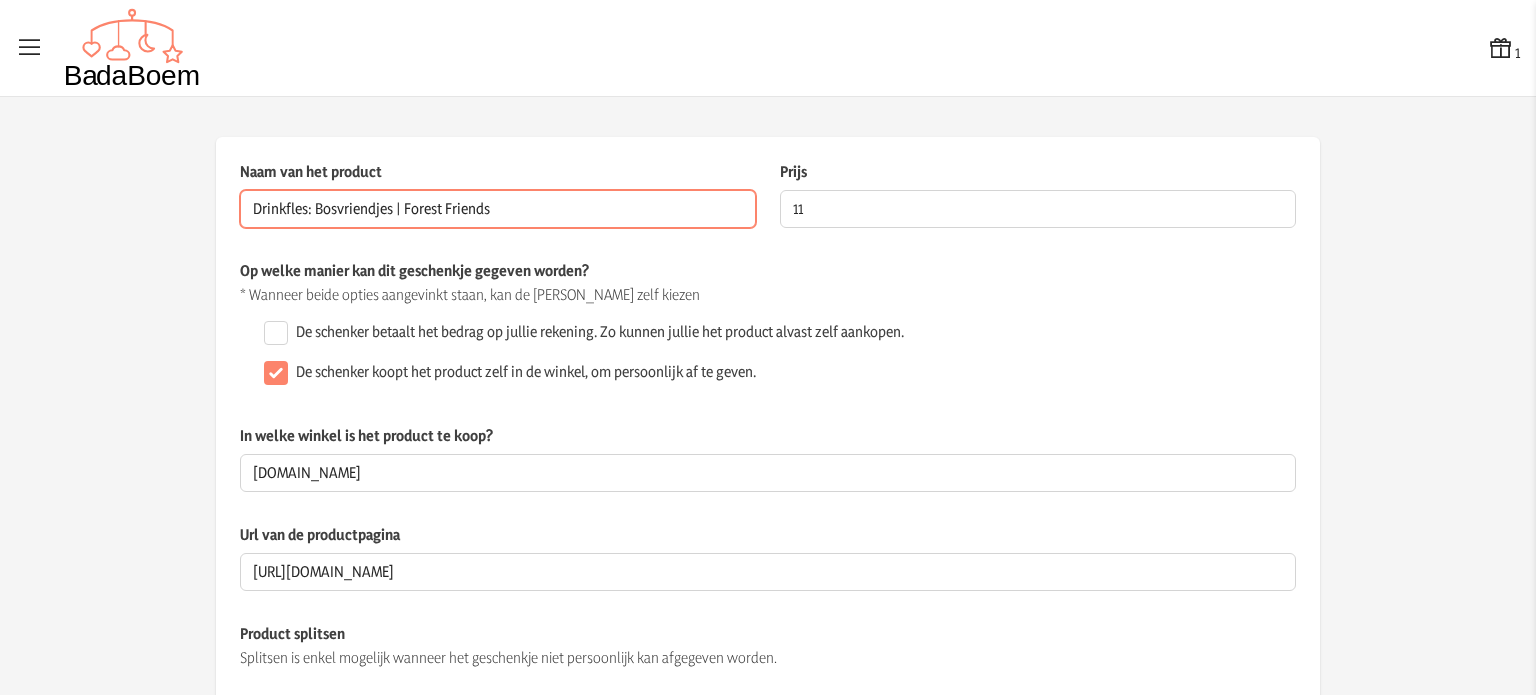 type on "Drinkfles: Bosvriendjes | Forest Friends" 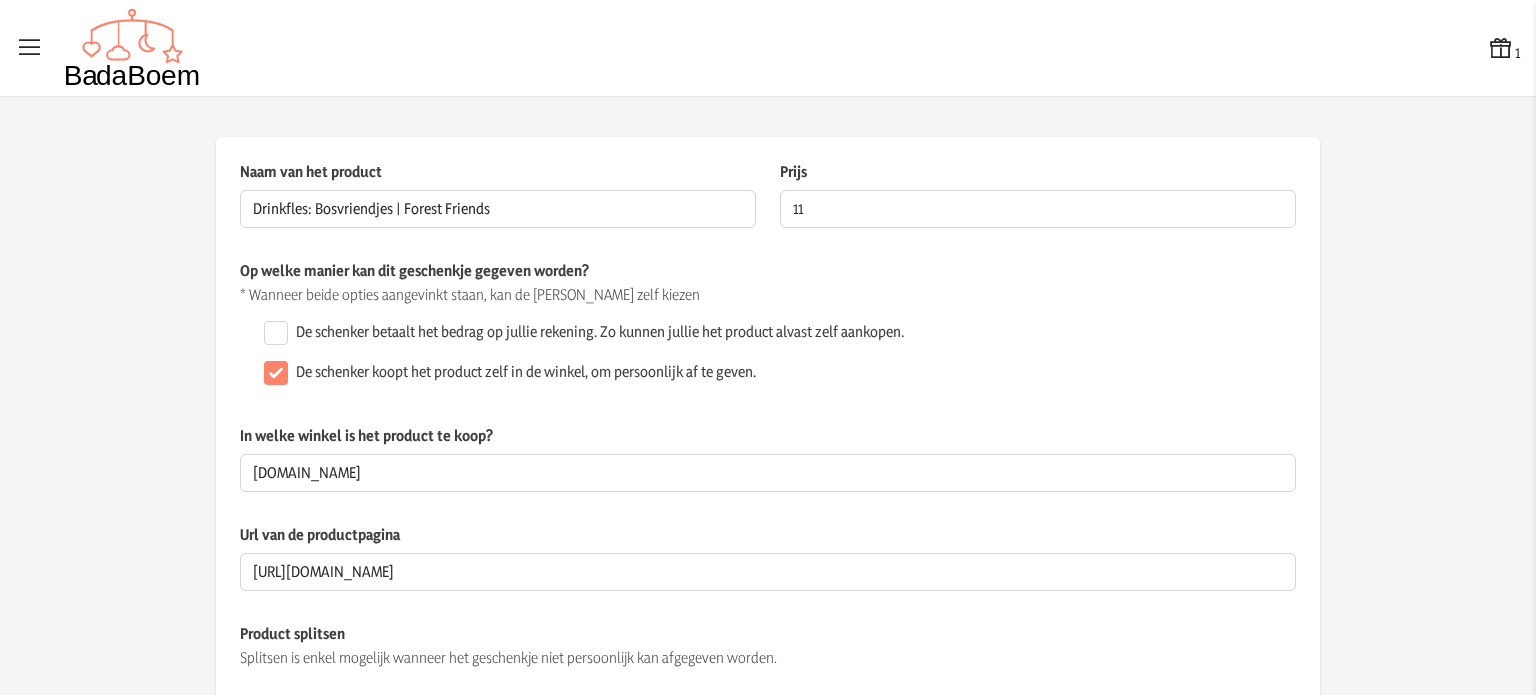 click on "De schenker koopt het product zelf in de winkel, om persoonlijk af te geven." 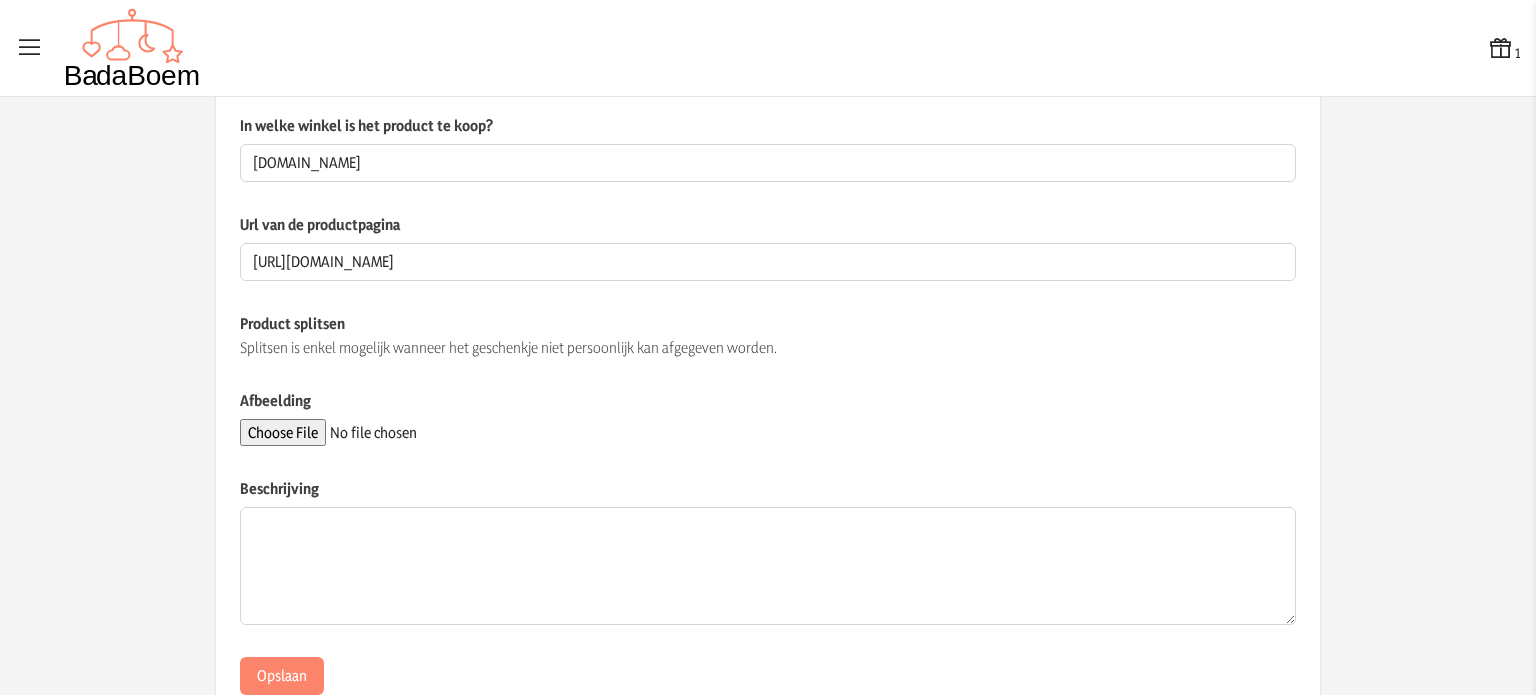 scroll, scrollTop: 371, scrollLeft: 0, axis: vertical 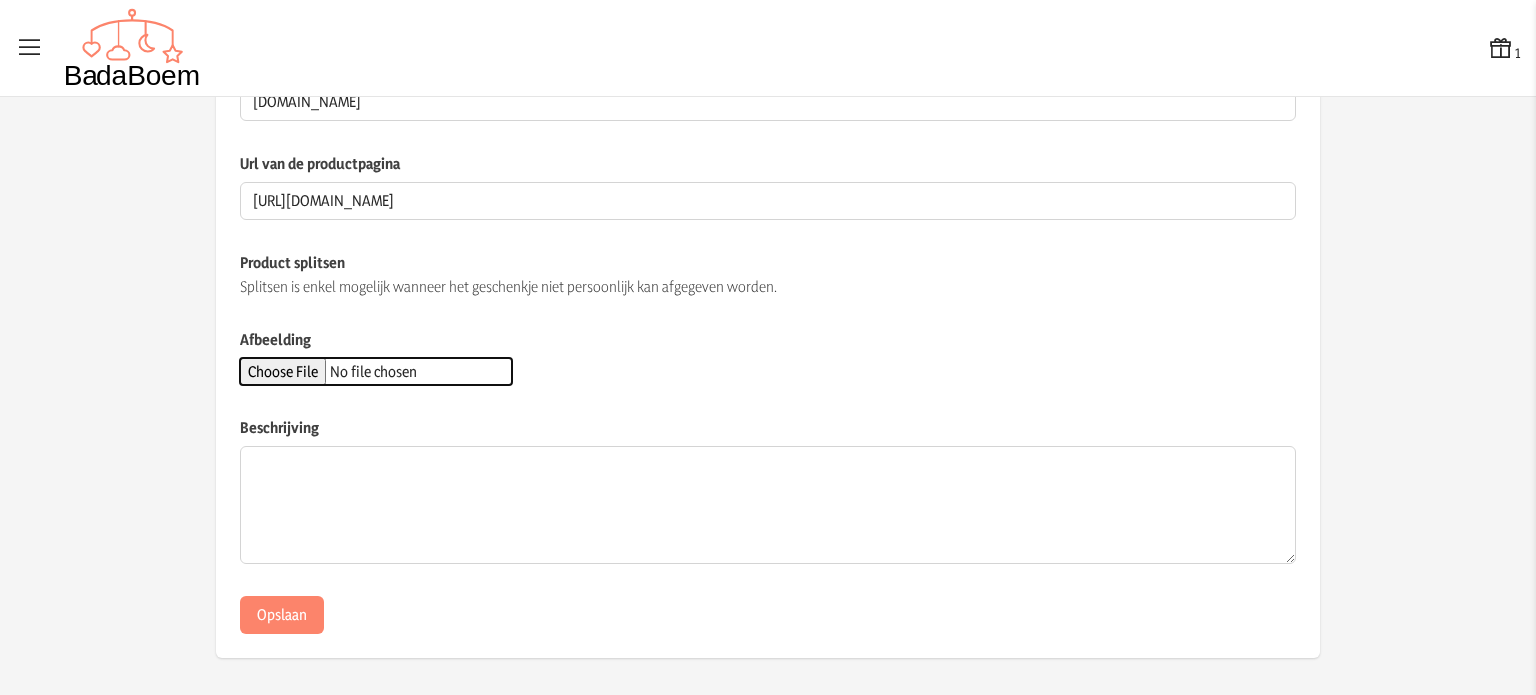 click on "Afbeelding" at bounding box center (376, 371) 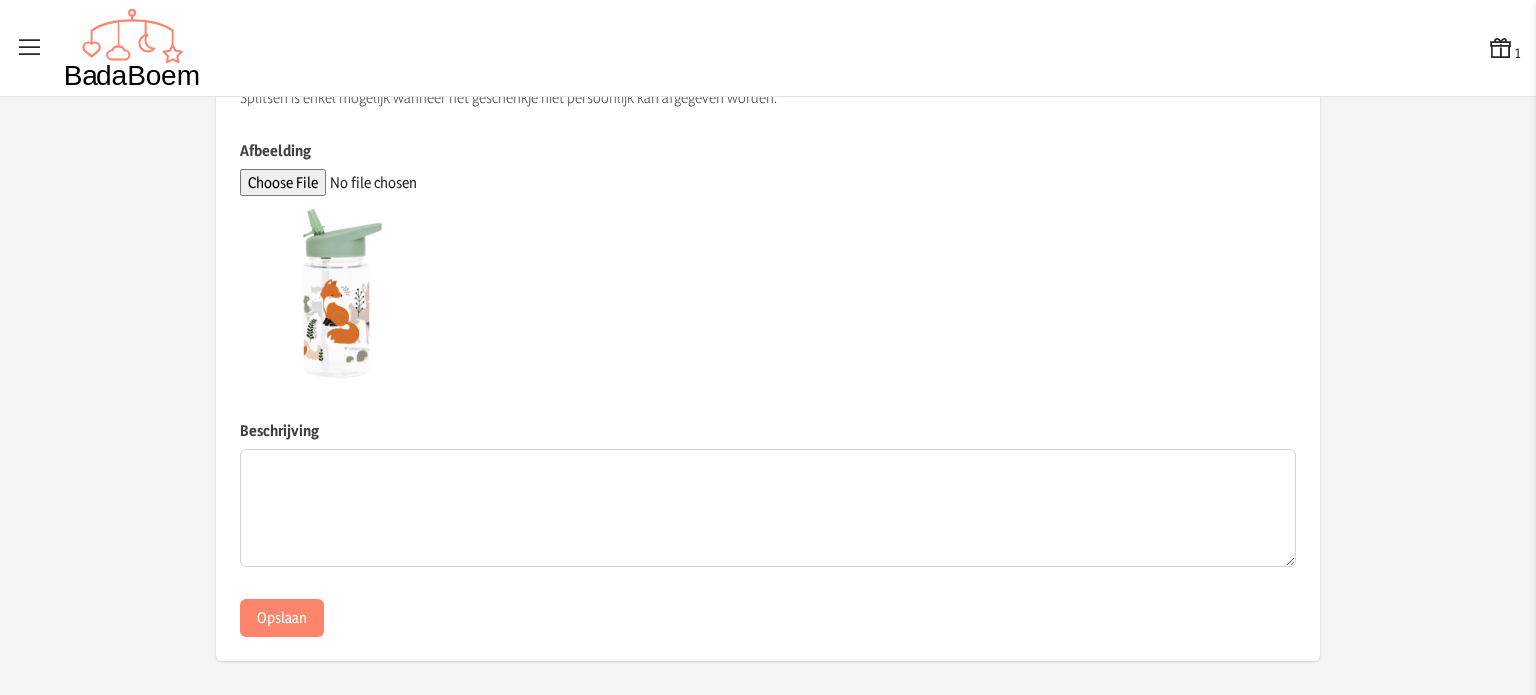 scroll, scrollTop: 563, scrollLeft: 0, axis: vertical 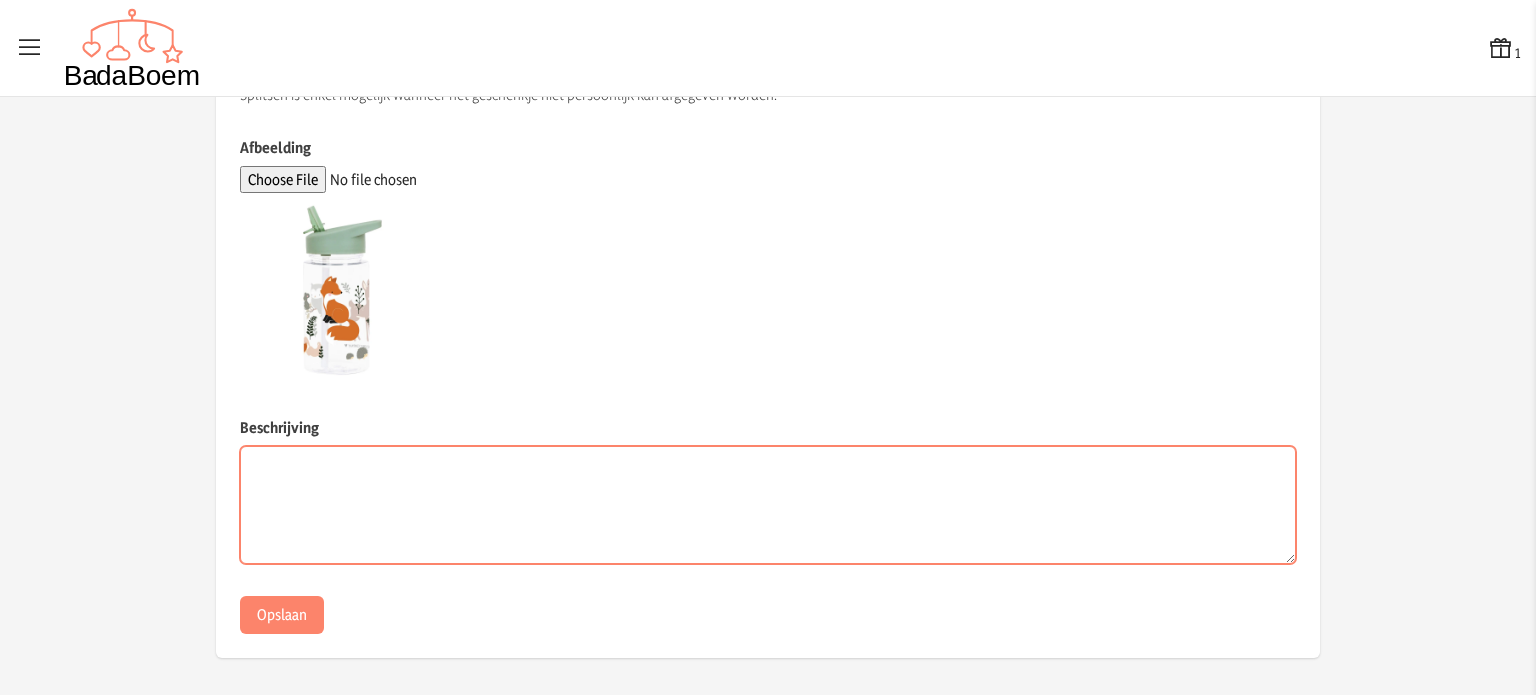 click on "Beschrijving" at bounding box center (768, 505) 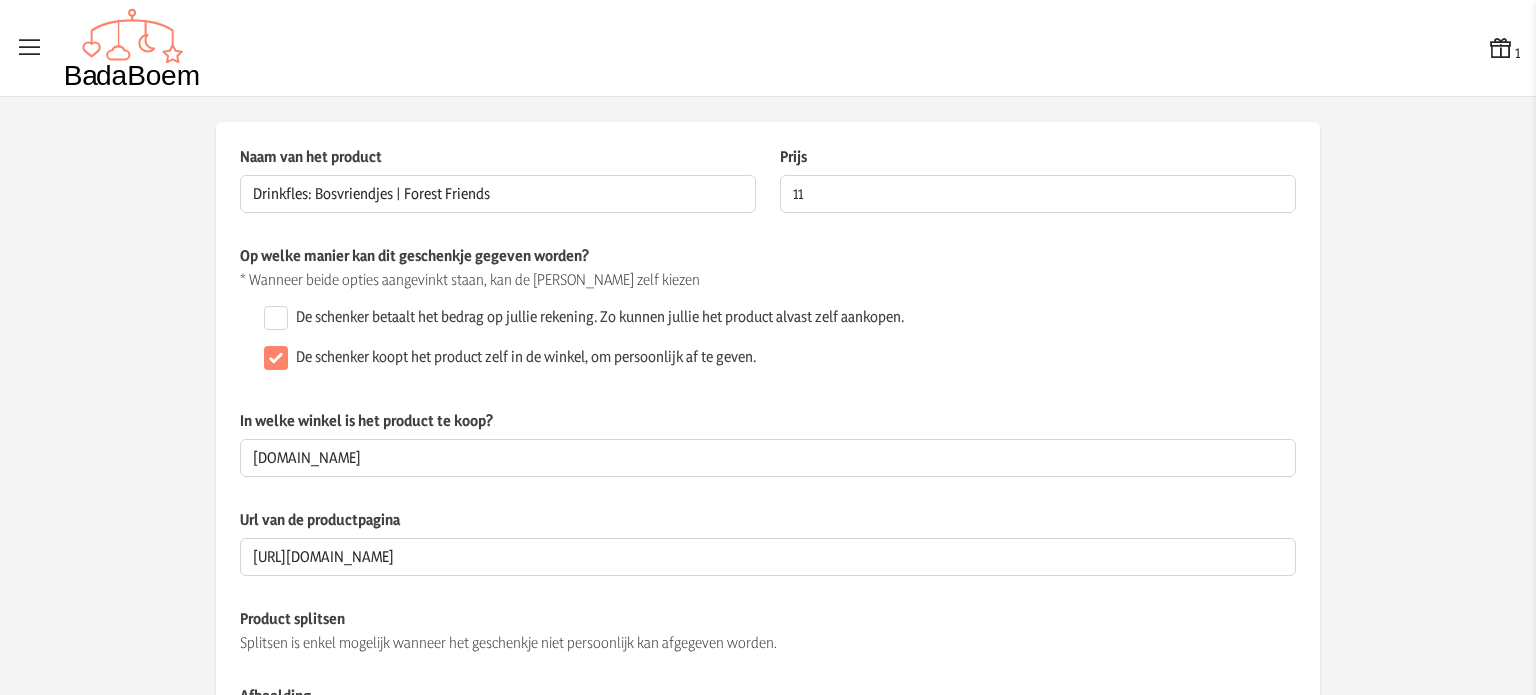scroll, scrollTop: 0, scrollLeft: 0, axis: both 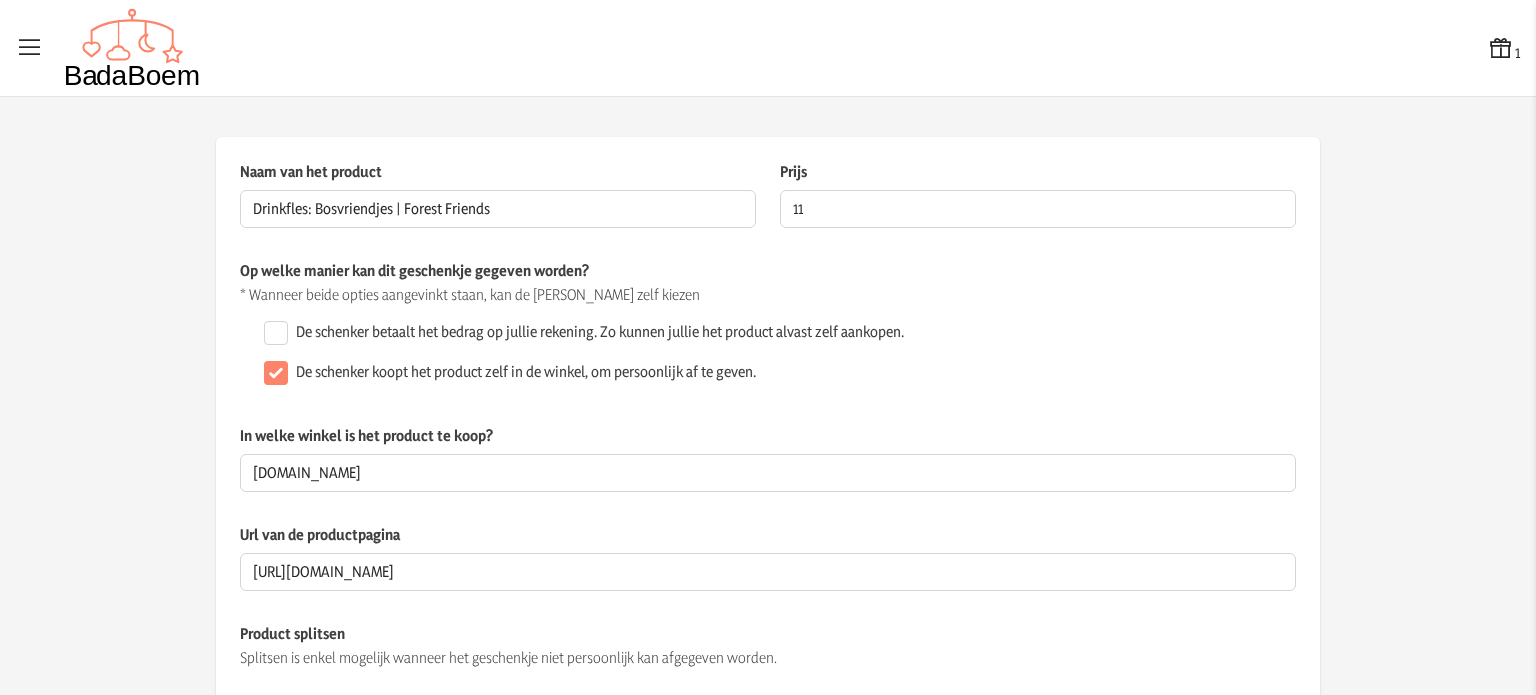 type on "Transparante drinkfles met bosvriendjes is ideaal om mee te nemen naar school. De drinkfles voor kinderen heeft een inhoud van 450 ml, is gemaakt van Tritan en lekt niet." 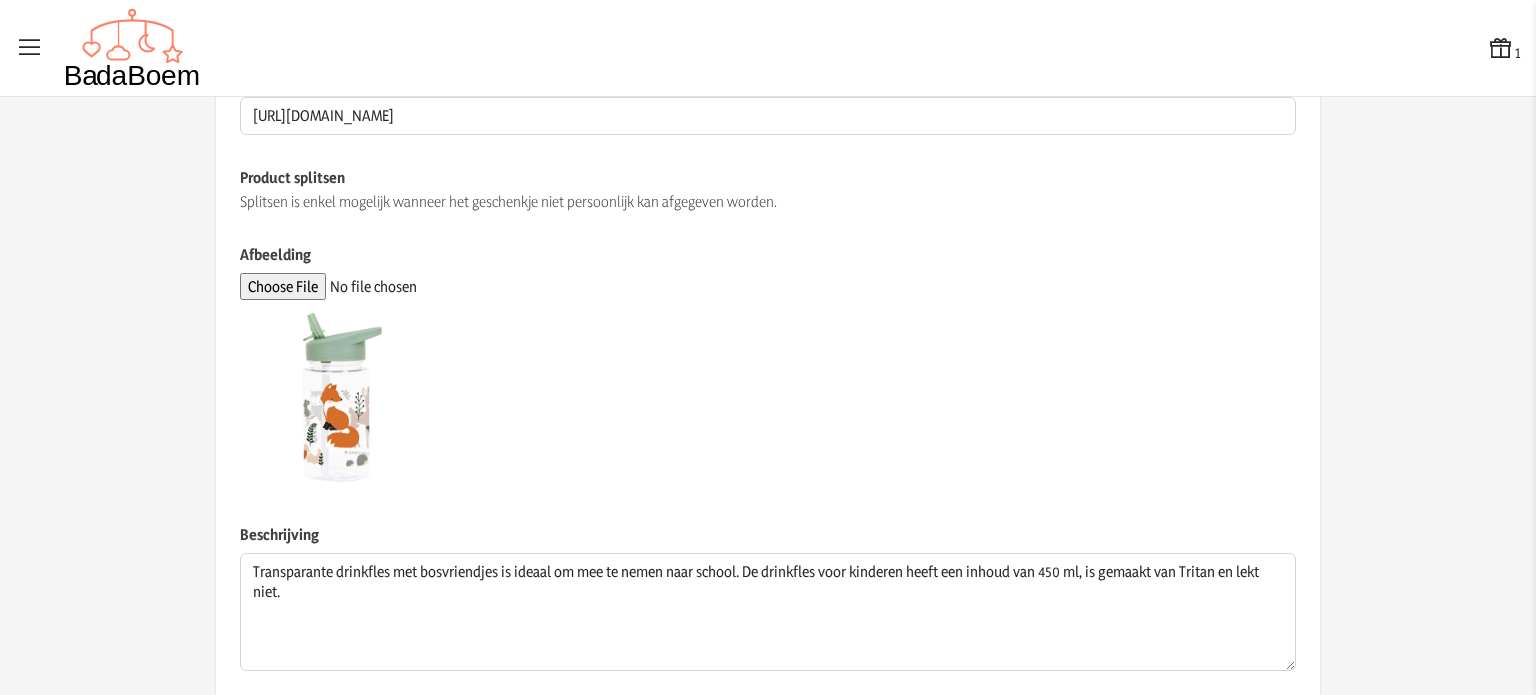 scroll, scrollTop: 563, scrollLeft: 0, axis: vertical 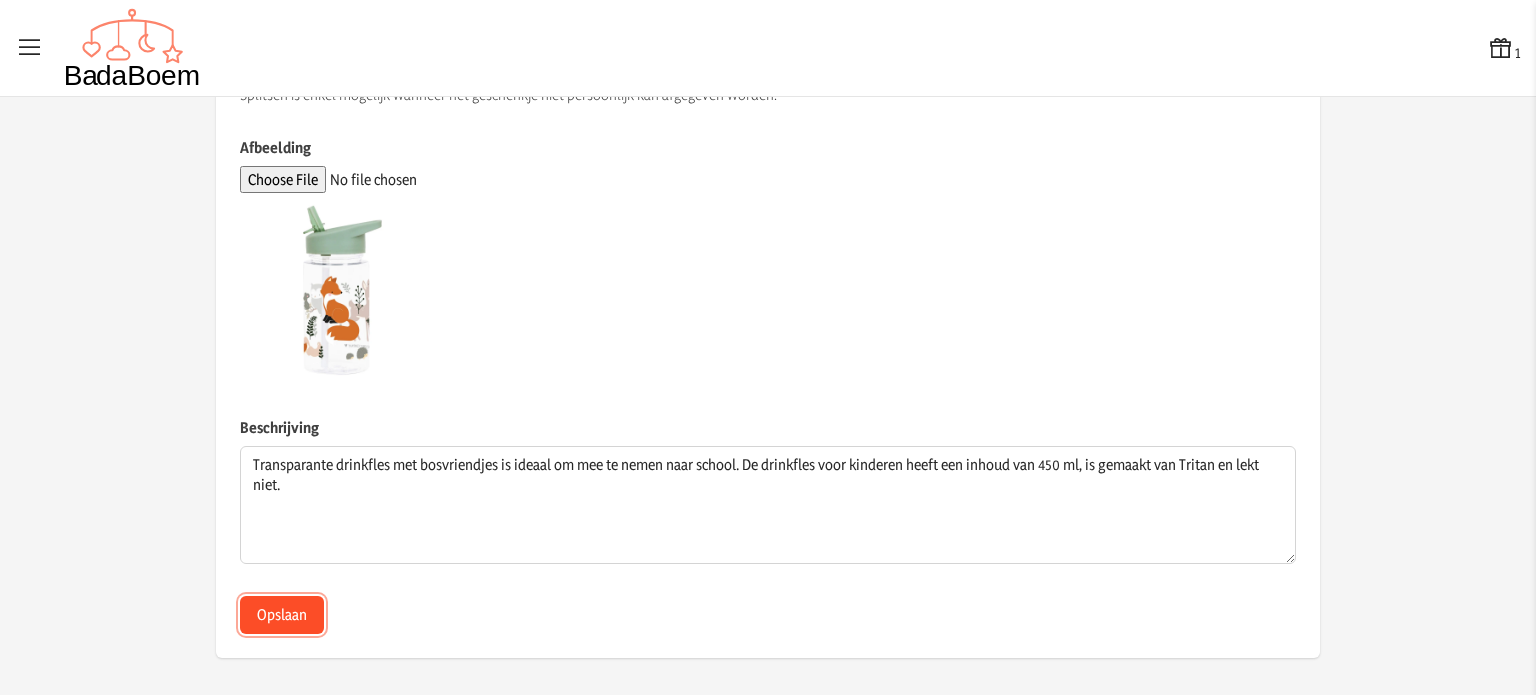 click on "Opslaan" 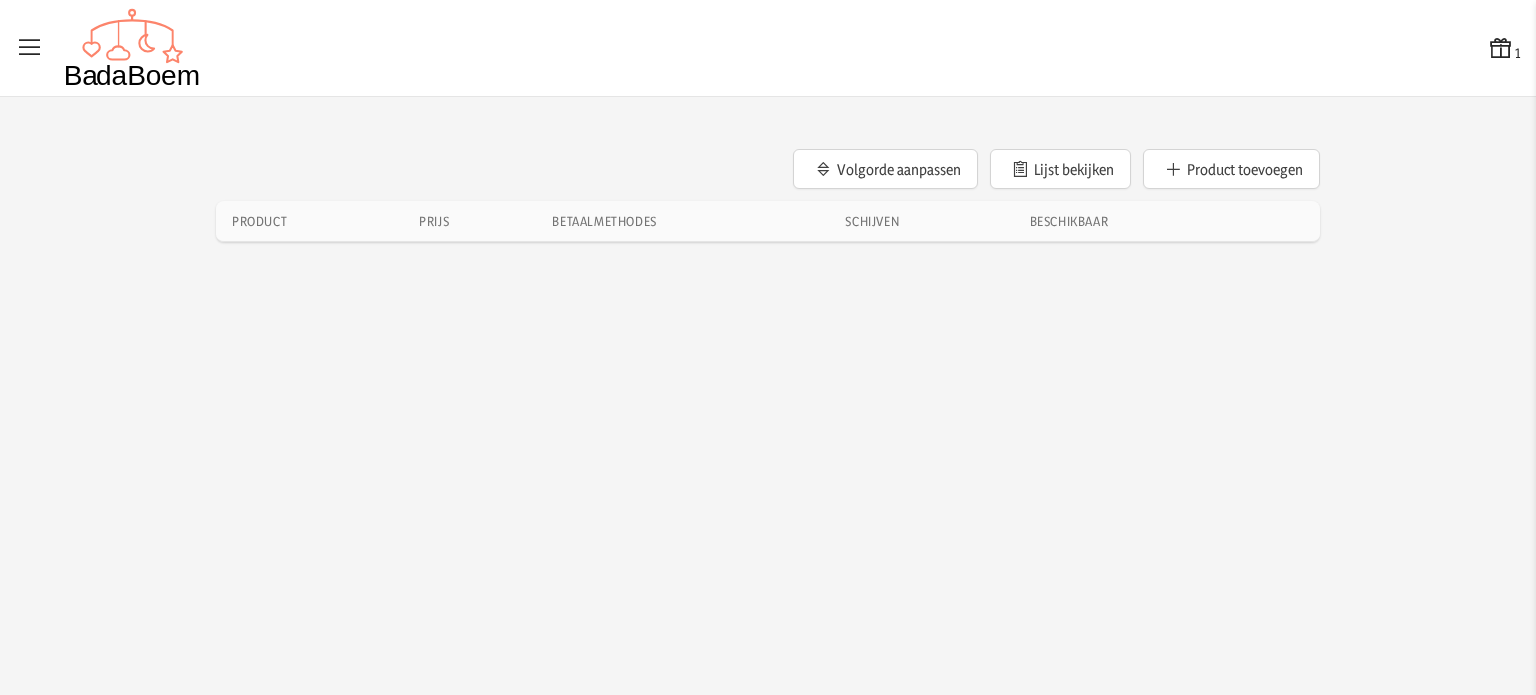 scroll, scrollTop: 0, scrollLeft: 0, axis: both 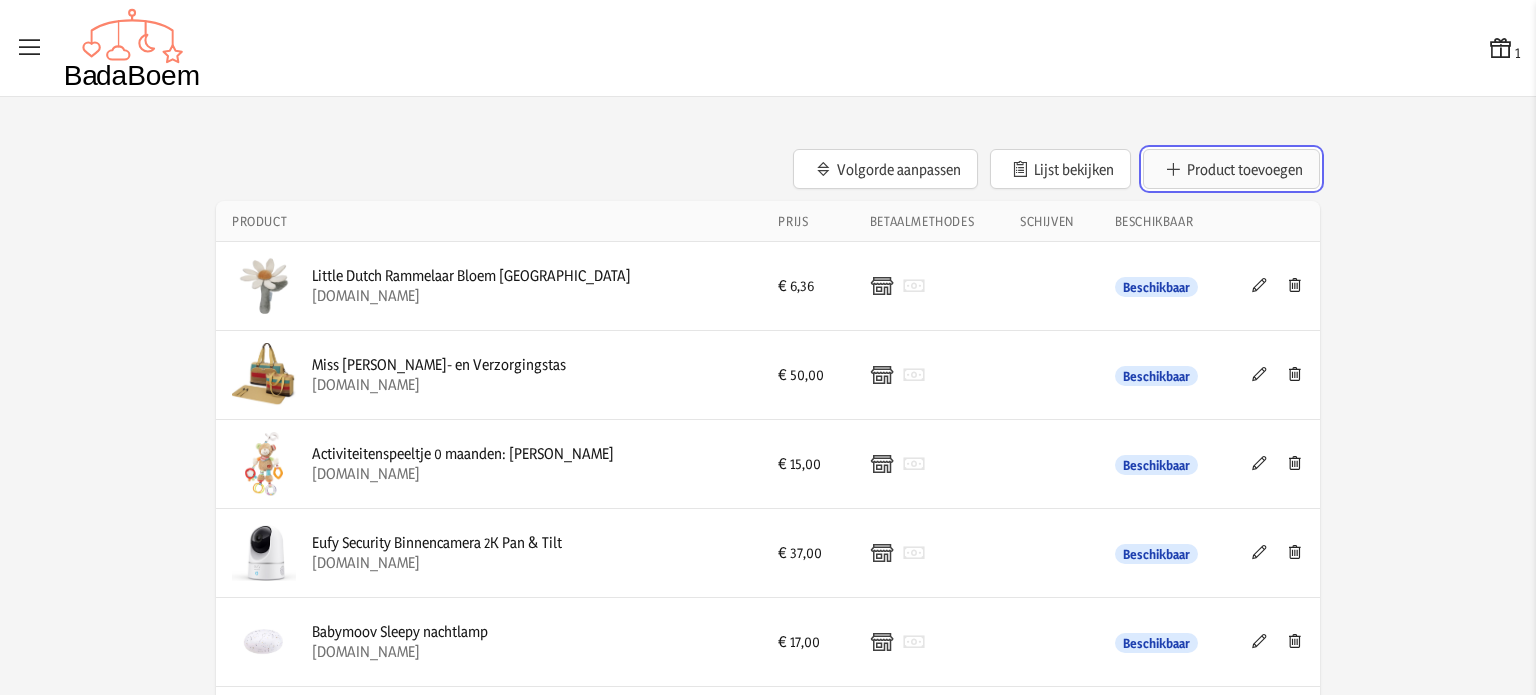 click on "Product toevoegen" 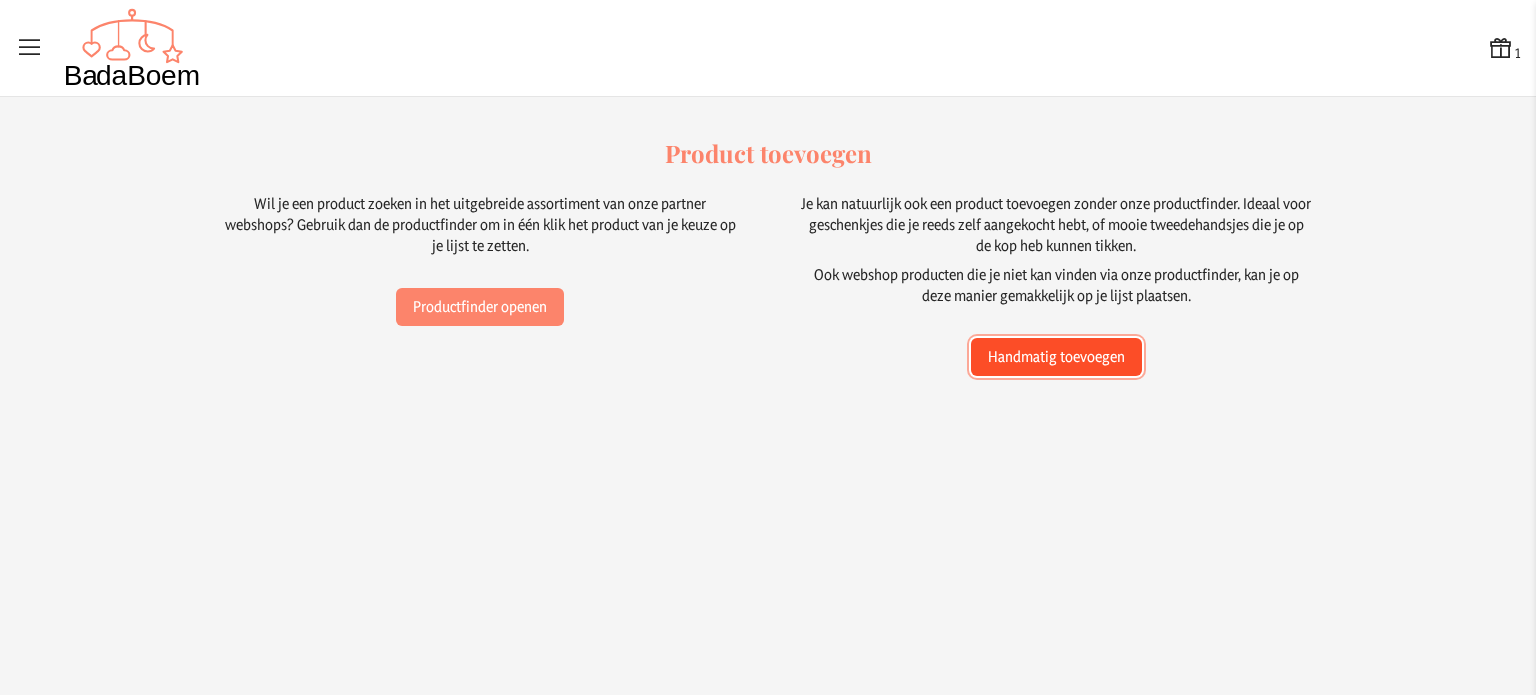 click on "Handmatig toevoegen" 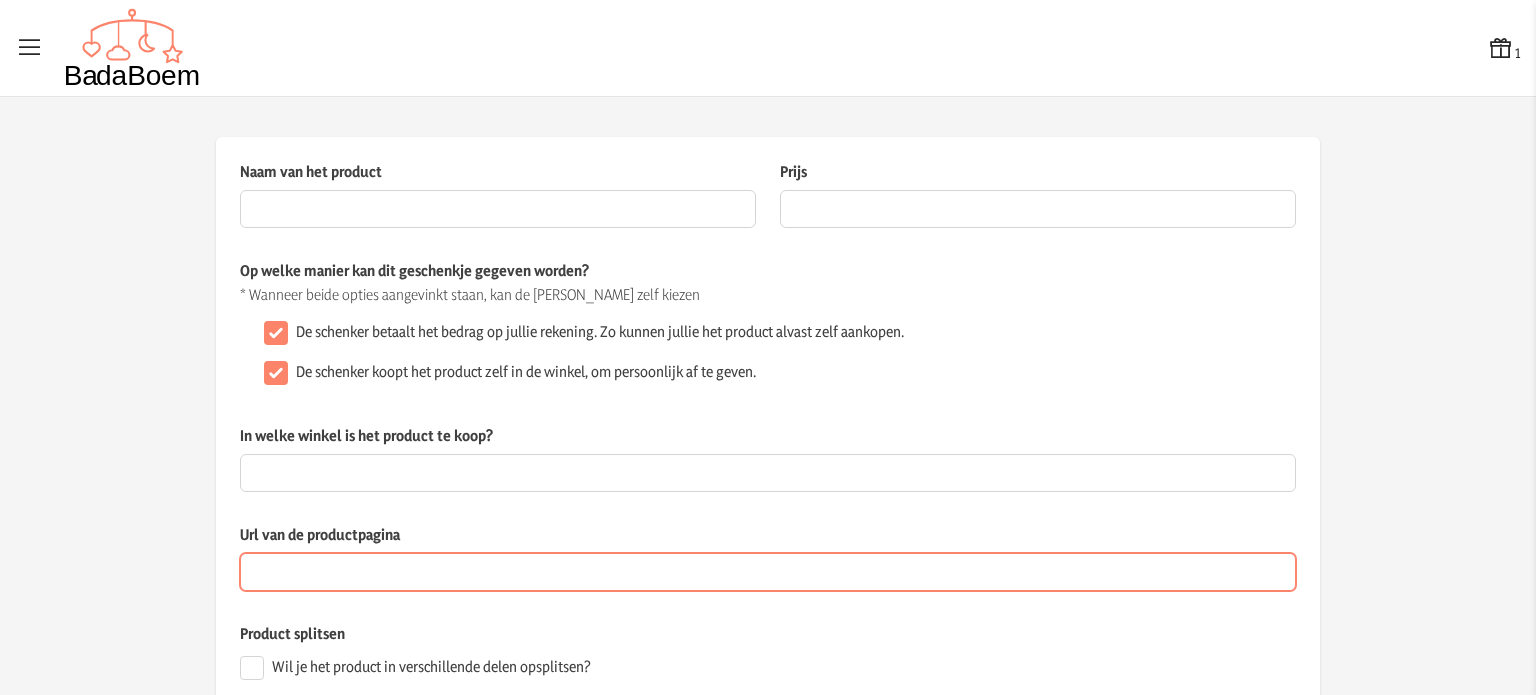 paste on "[URL][DOMAIN_NAME]" 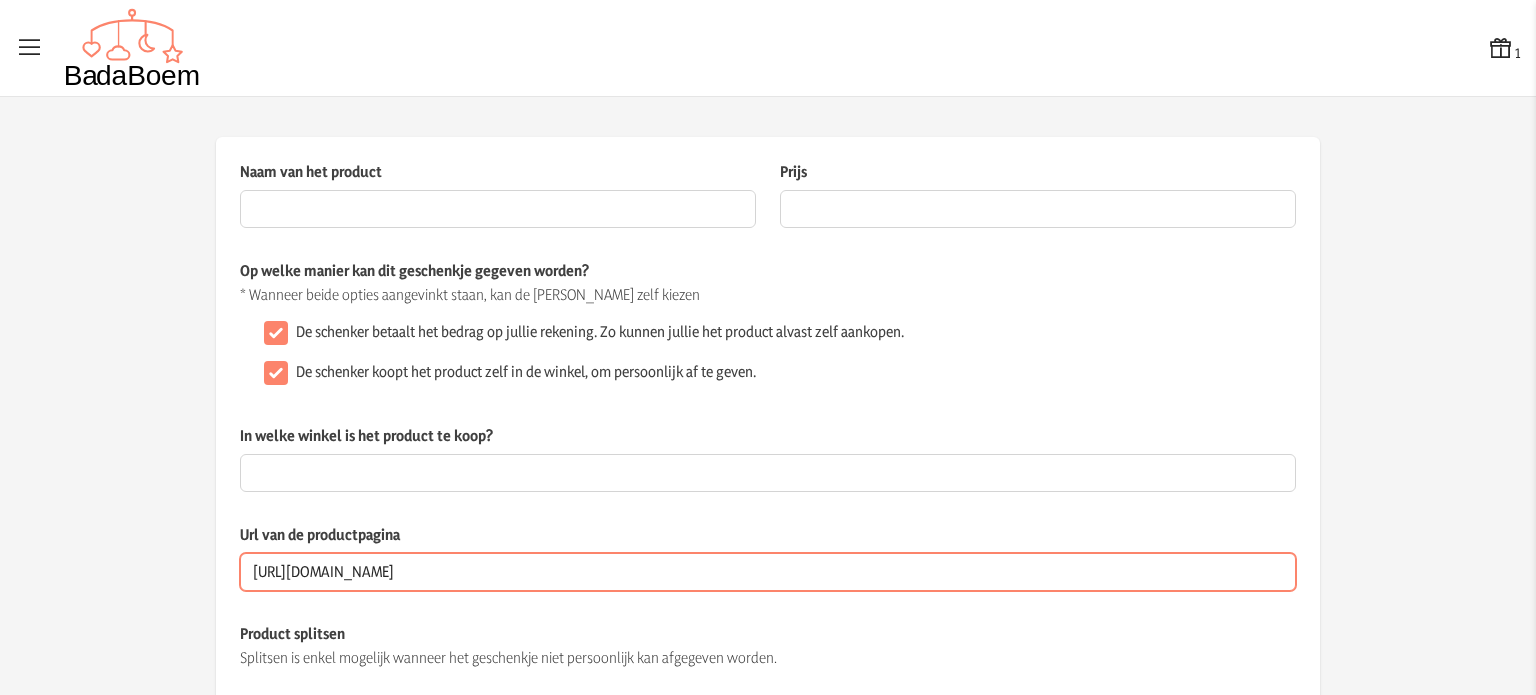 type on "[URL][DOMAIN_NAME]" 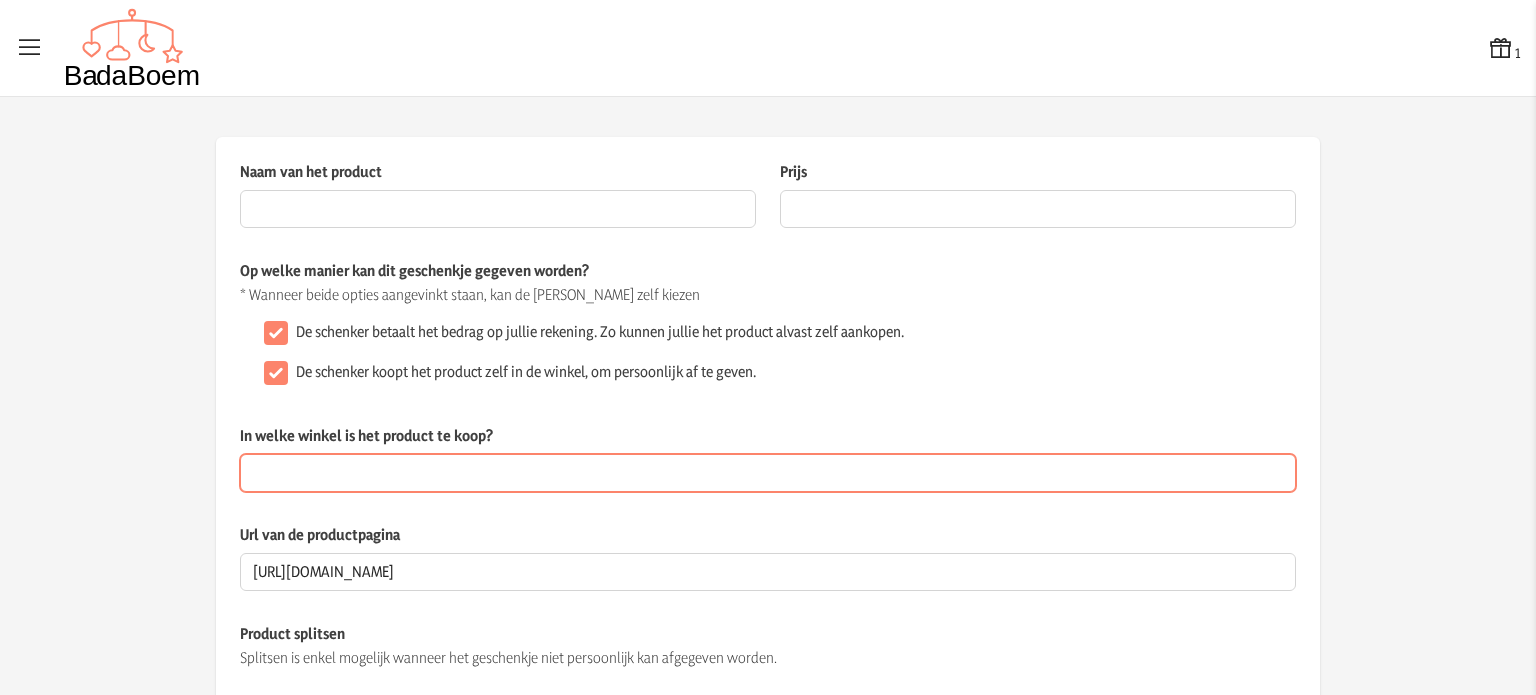 click on "In welke winkel is het product te koop?" at bounding box center (768, 473) 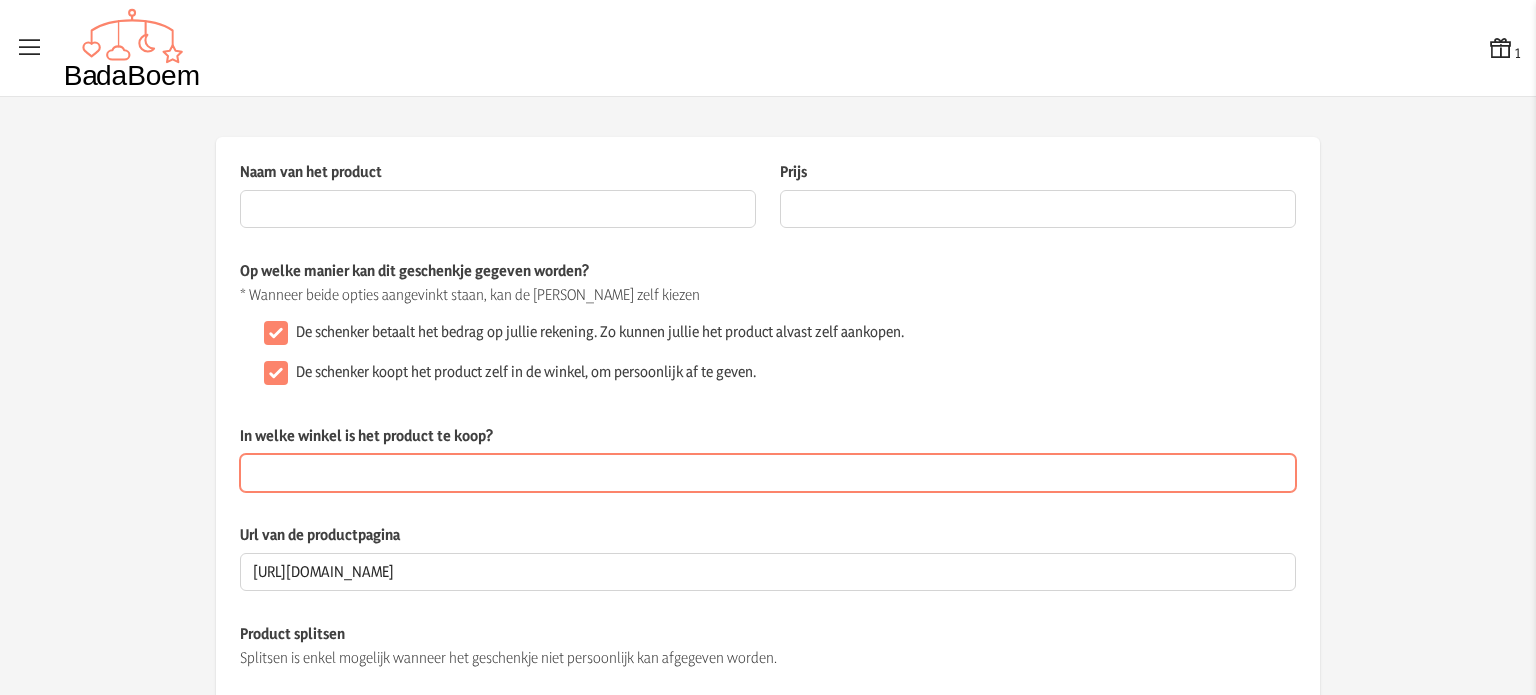 type on "[DOMAIN_NAME]" 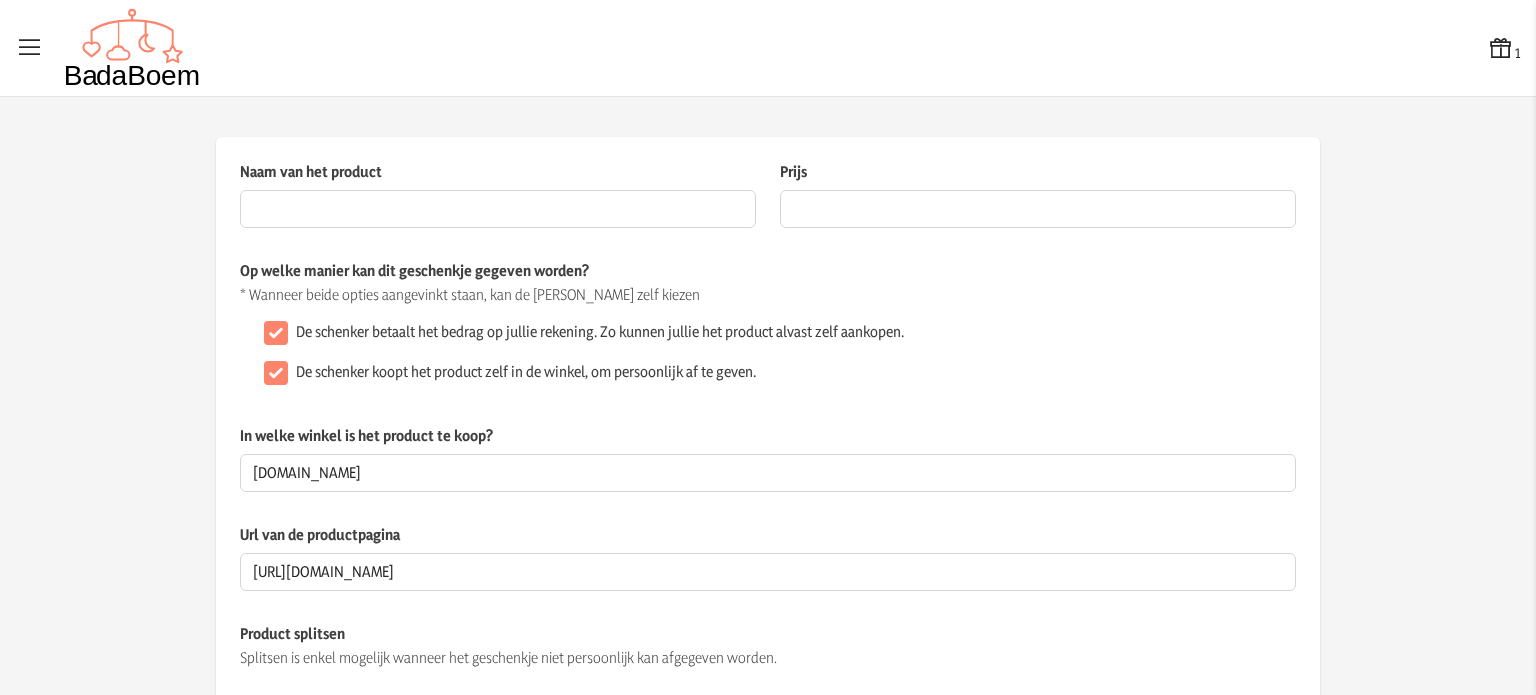 click on "Op welke manier kan dit geschenkje gegeven worden? * Wanneer beide opties aangevinkt staan, kan de schenker zelf kiezen  De schenker betaalt het bedrag op jullie rekening. Zo kunnen jullie het product alvast zelf aankopen.   De schenker koopt het product zelf in de winkel, om persoonlijk af te geven." 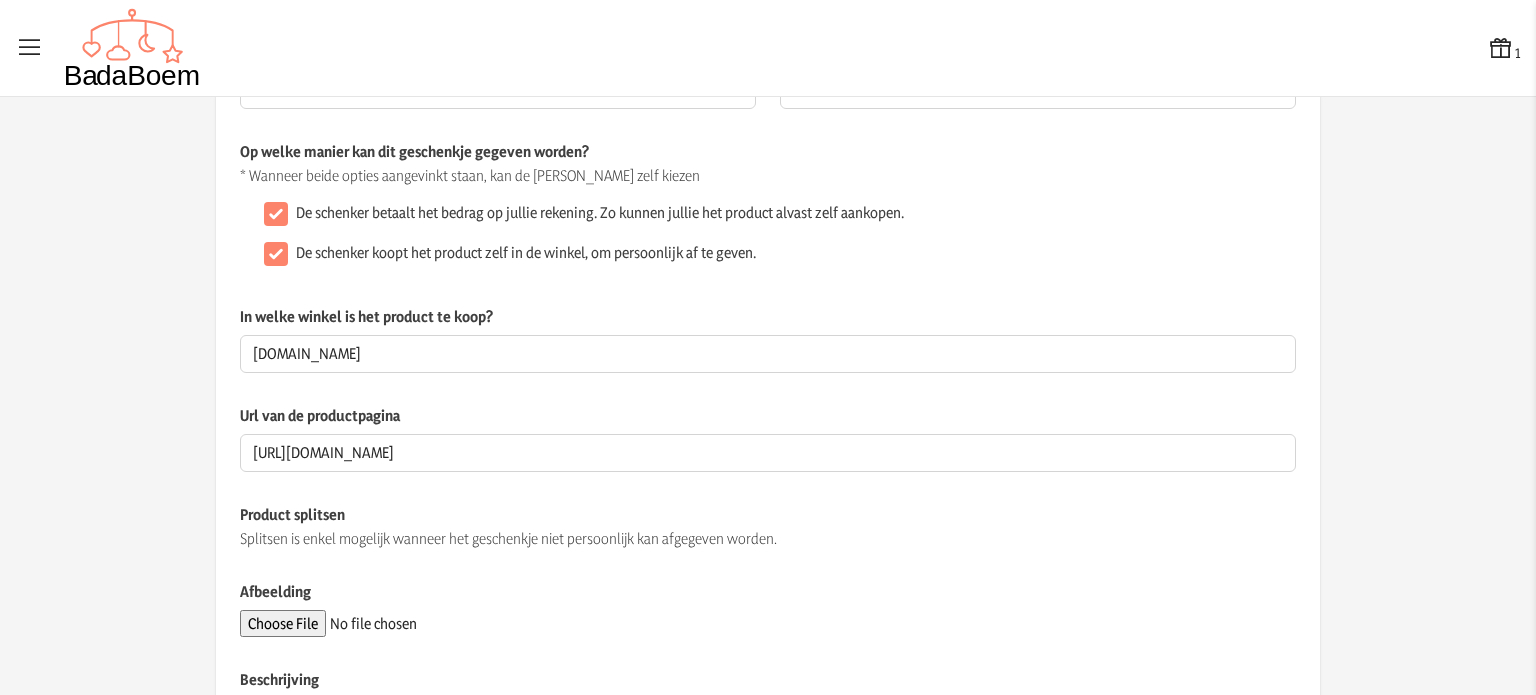 scroll, scrollTop: 0, scrollLeft: 0, axis: both 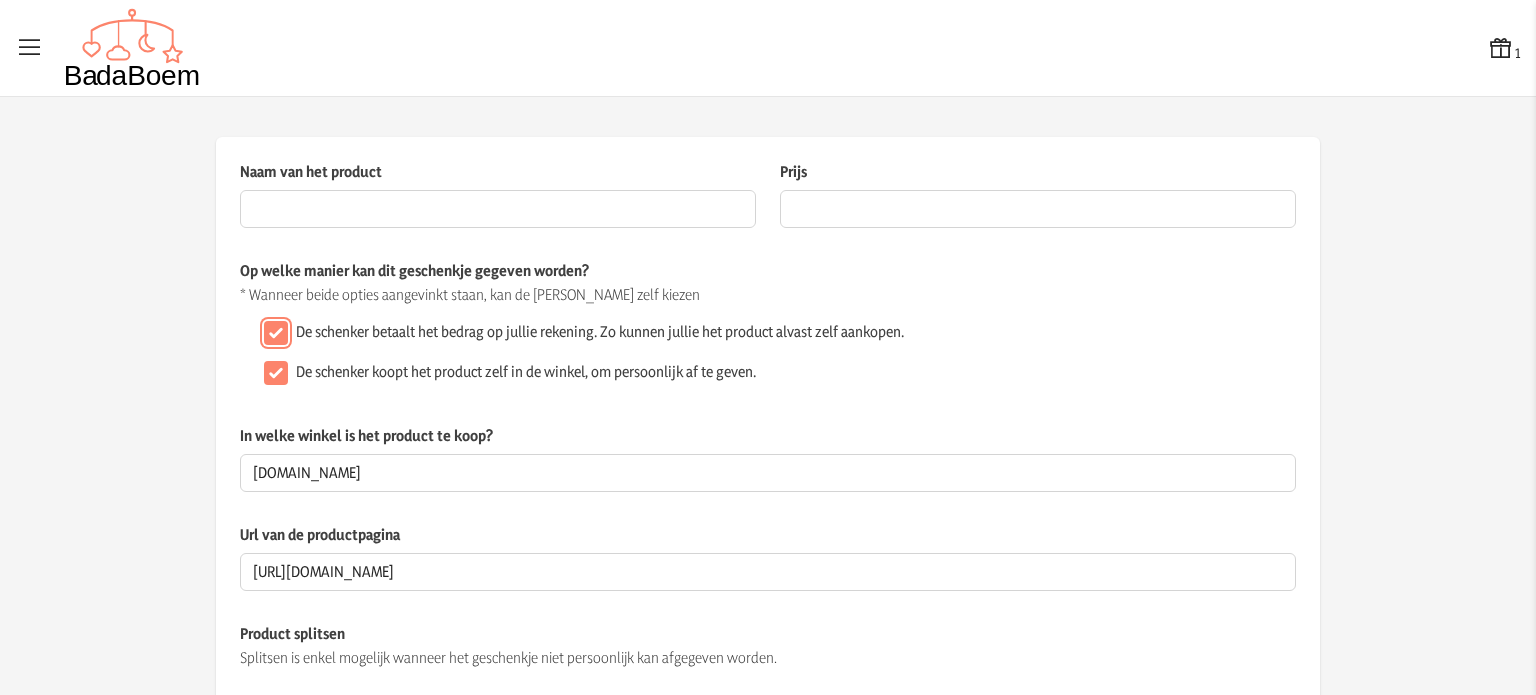 click on "De schenker betaalt het bedrag op jullie rekening. Zo kunnen jullie het product alvast zelf aankopen." at bounding box center (276, 333) 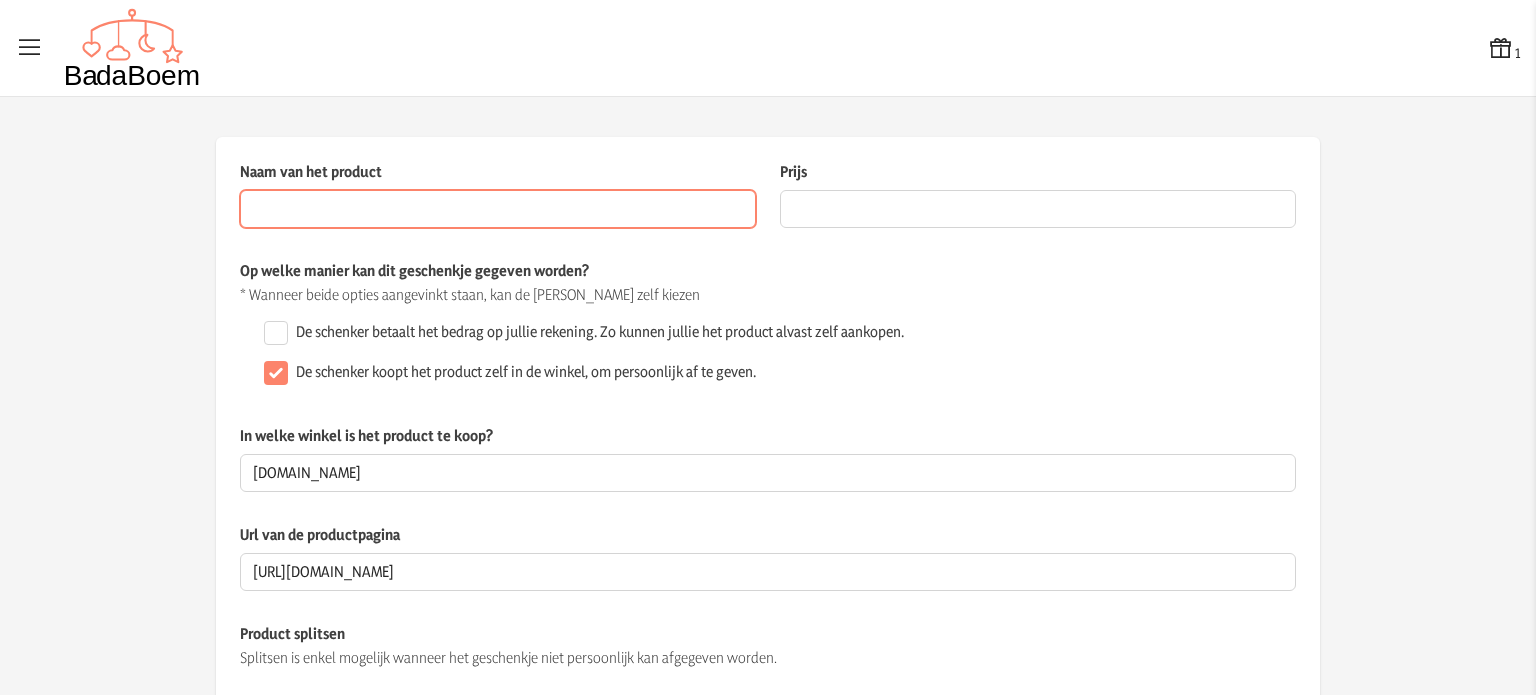 paste on "Bento lunch box: Bosvriendjes" 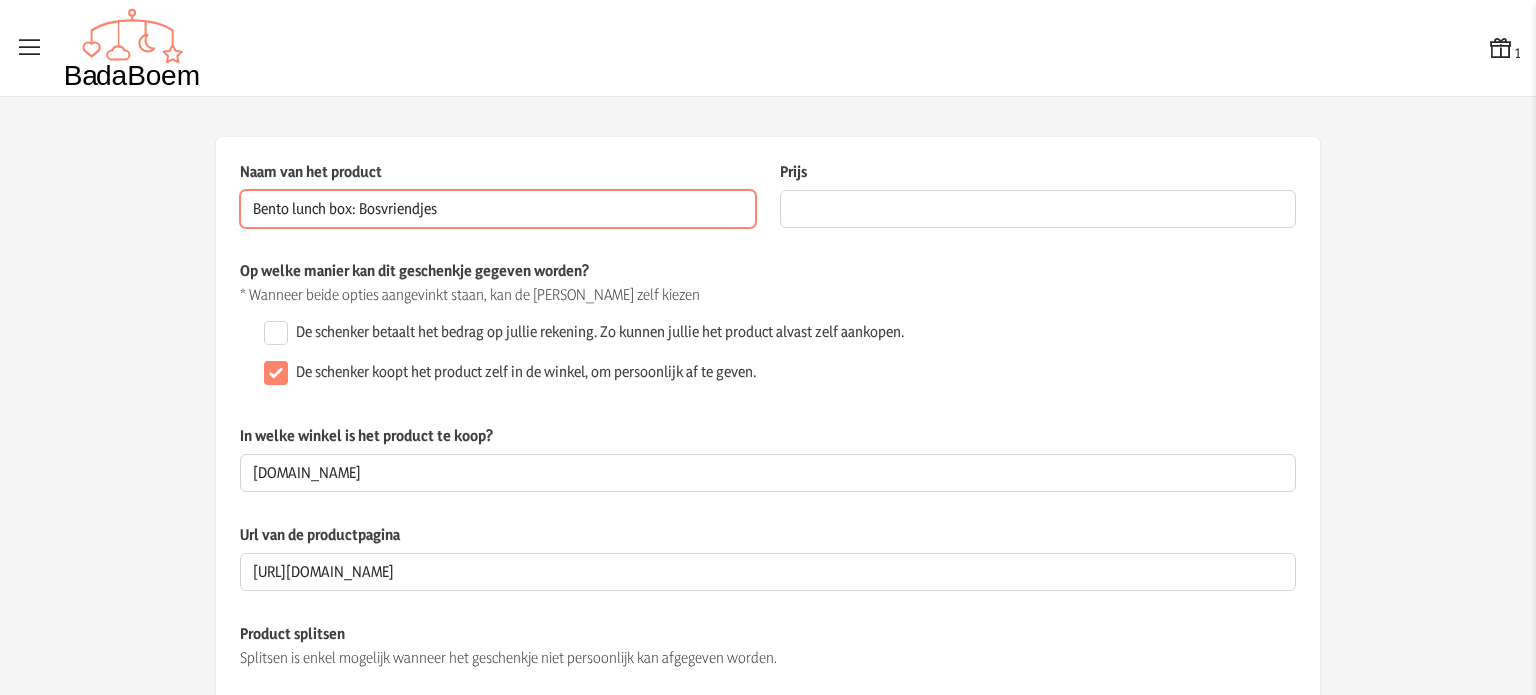 type on "Bento lunch box: Bosvriendjes" 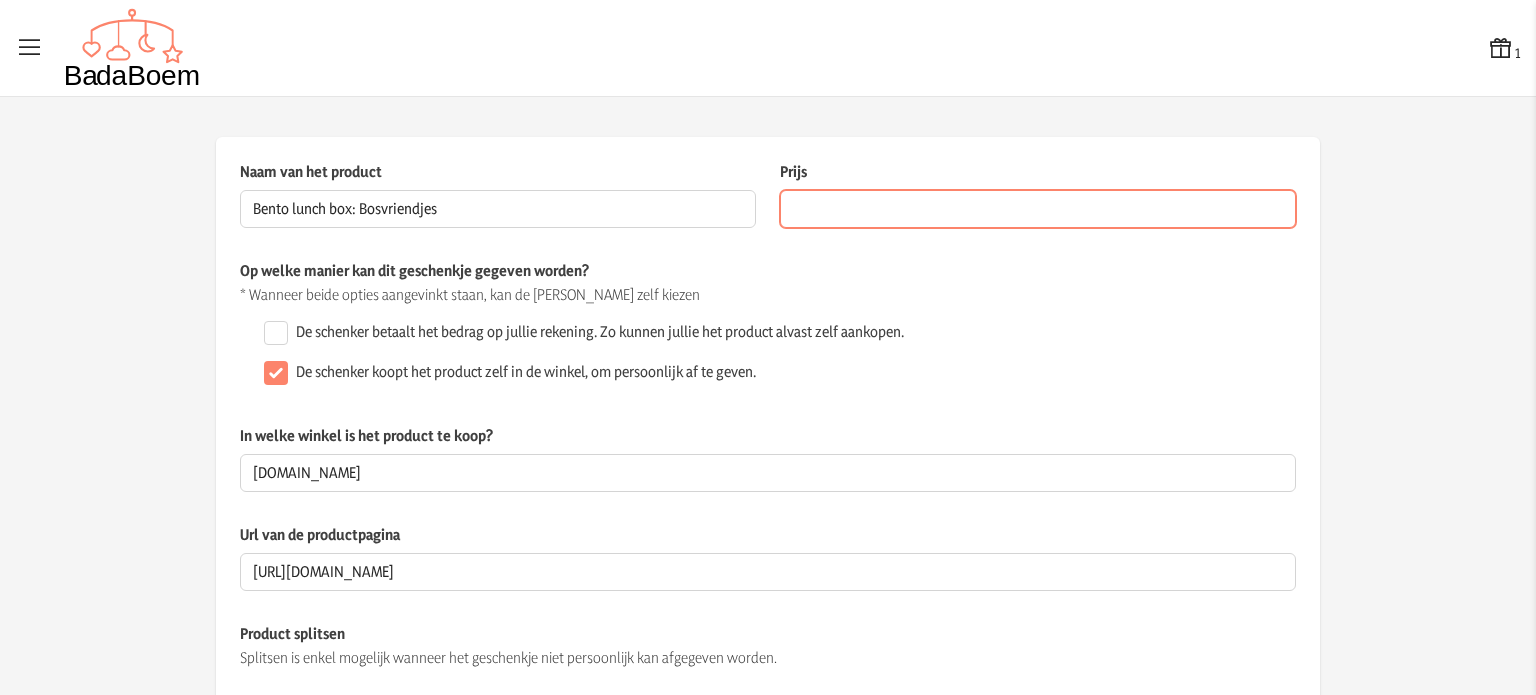 click on "Prijs" at bounding box center [1038, 209] 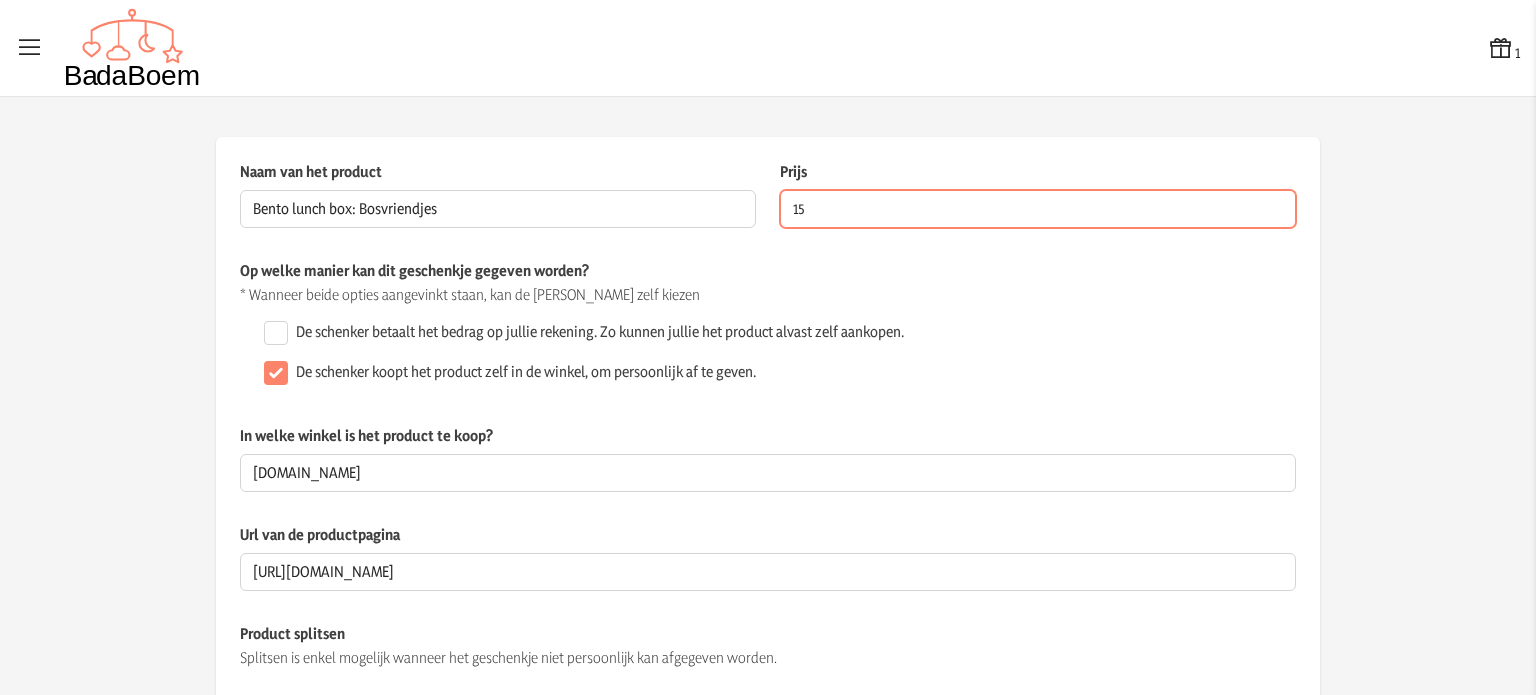 type on "15" 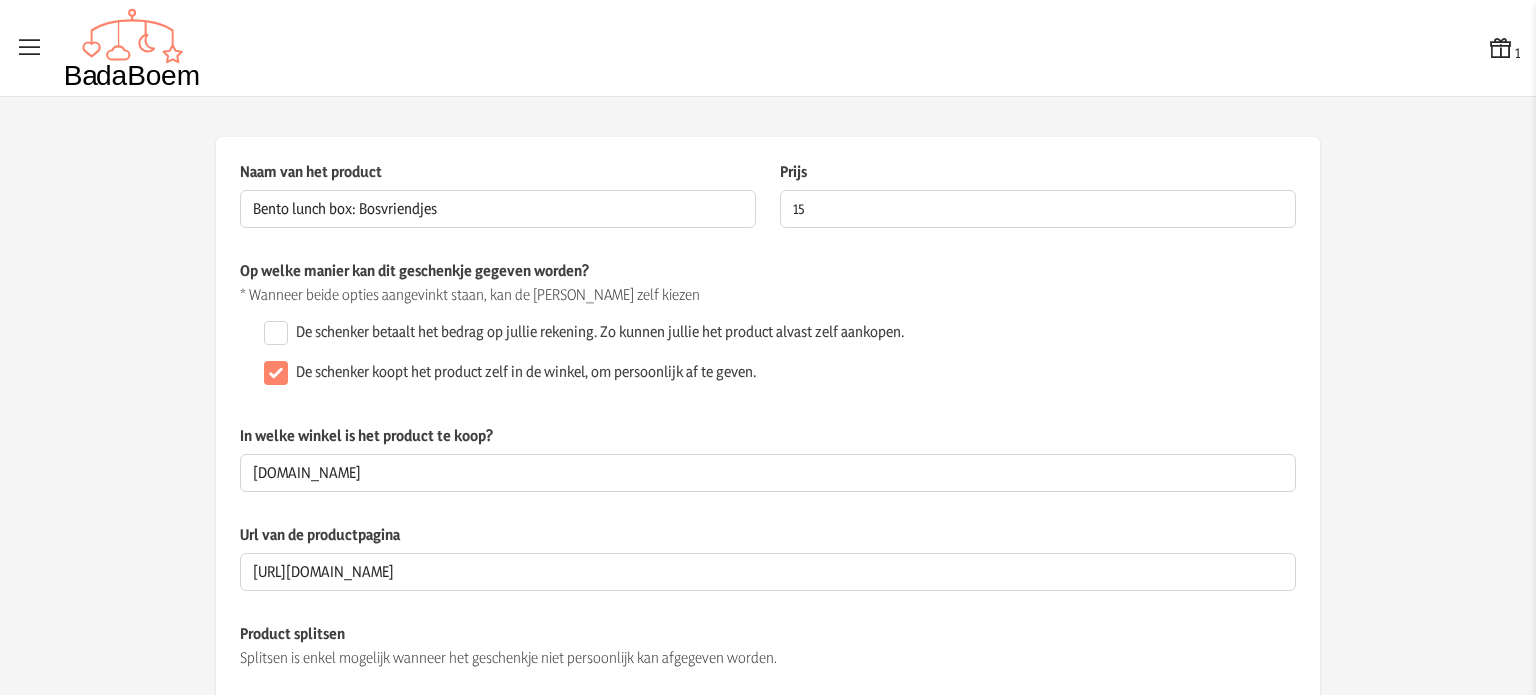 click on "* Wanneer beide opties aangevinkt staan, kan de [PERSON_NAME] zelf kiezen" 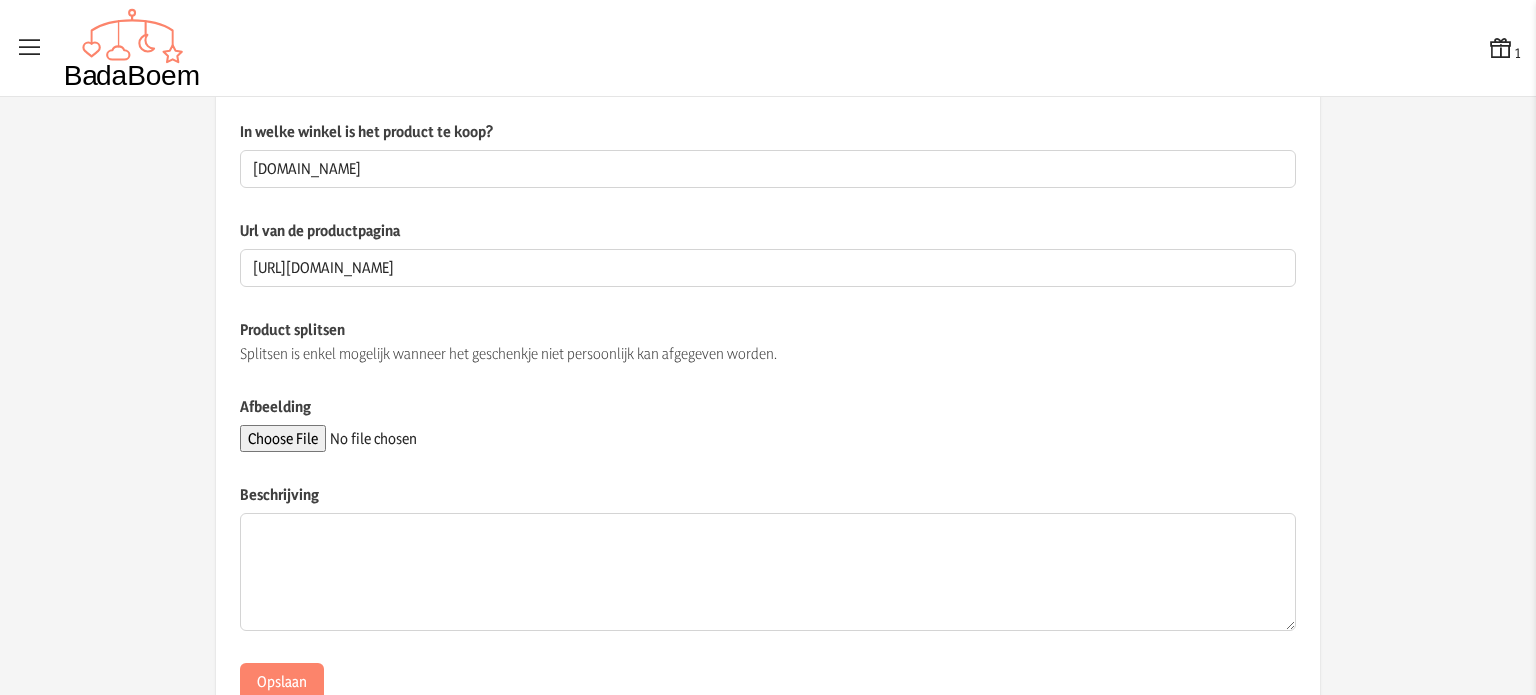 scroll, scrollTop: 371, scrollLeft: 0, axis: vertical 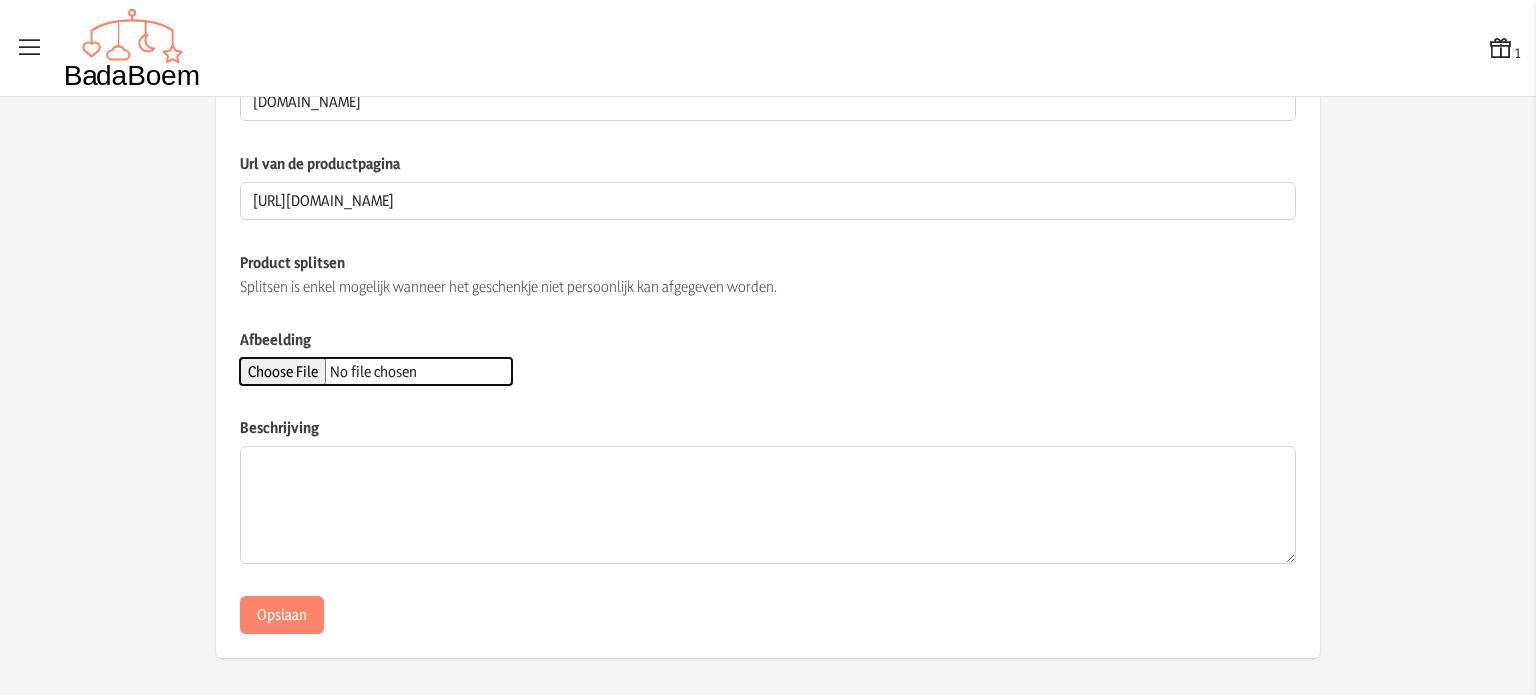 click on "Afbeelding" at bounding box center [376, 371] 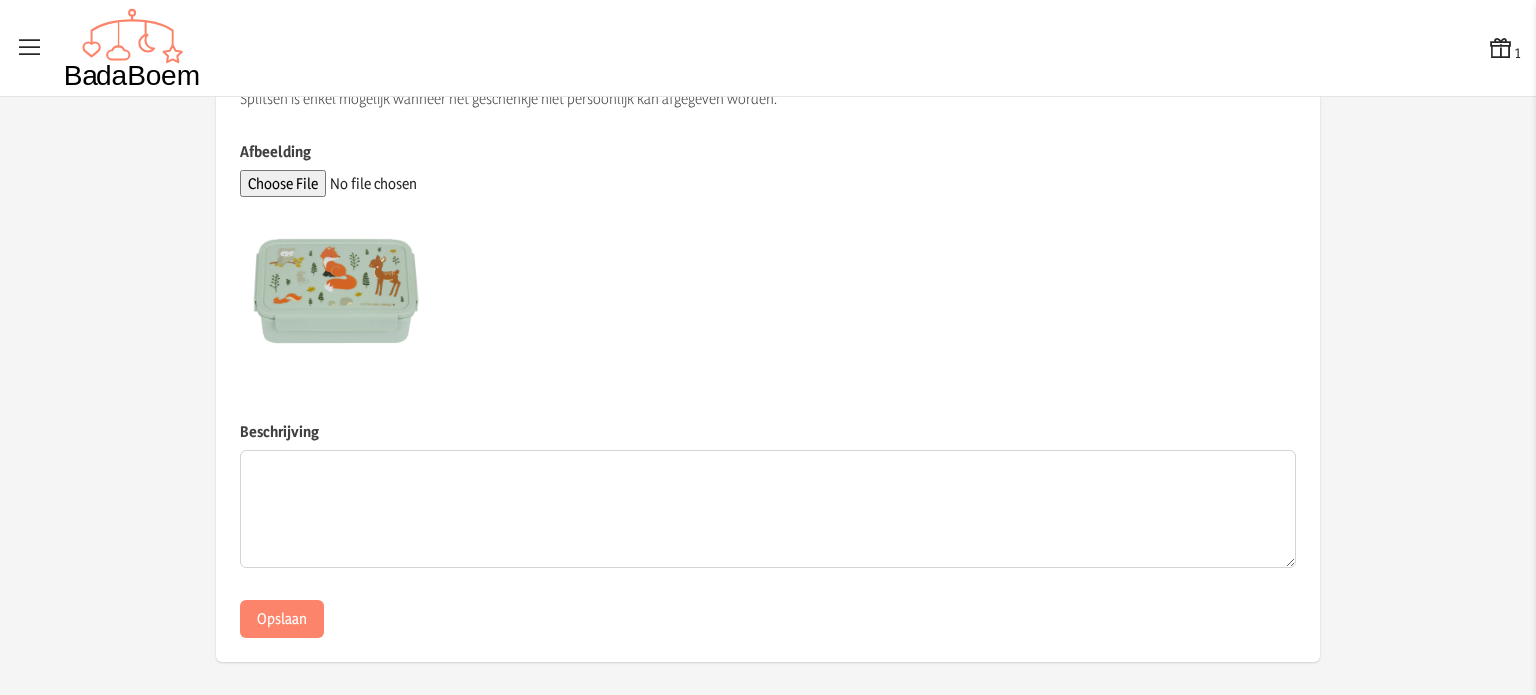 scroll, scrollTop: 563, scrollLeft: 0, axis: vertical 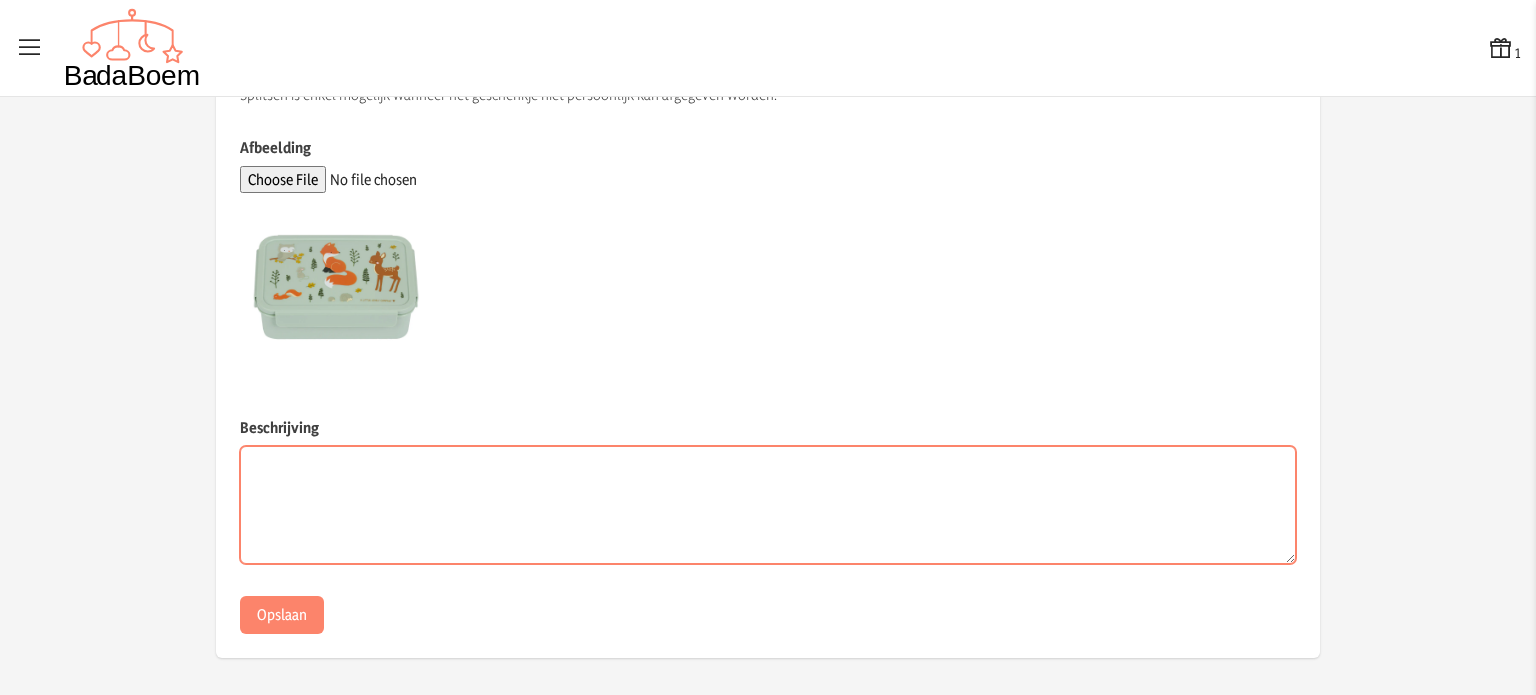 click on "Beschrijving" at bounding box center [768, 505] 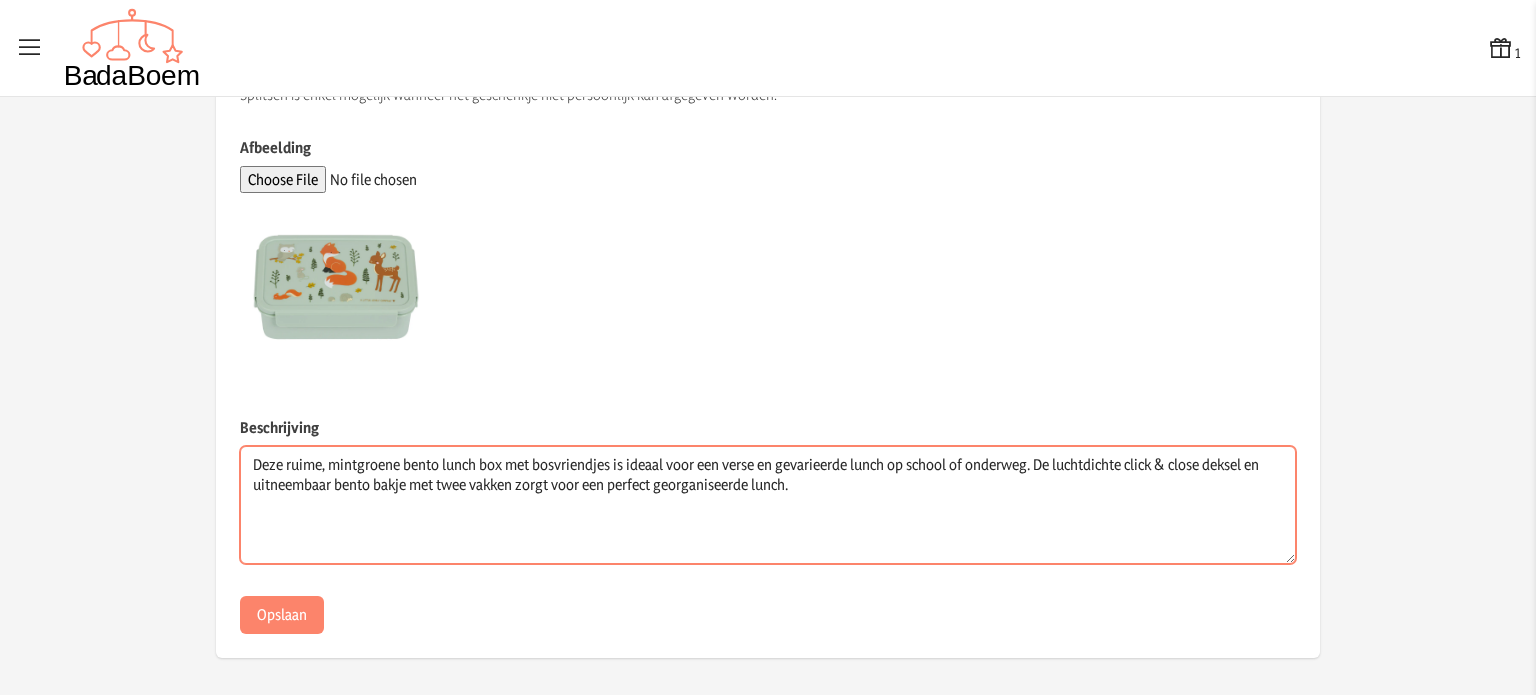 type on "Deze ruime, mintgroene bento lunch box met bosvriendjes is ideaal voor een verse en gevarieerde lunch op school of onderweg. De luchtdichte click & close deksel en uitneembaar bento bakje met twee vakken zorgt voor een perfect georganiseerde lunch." 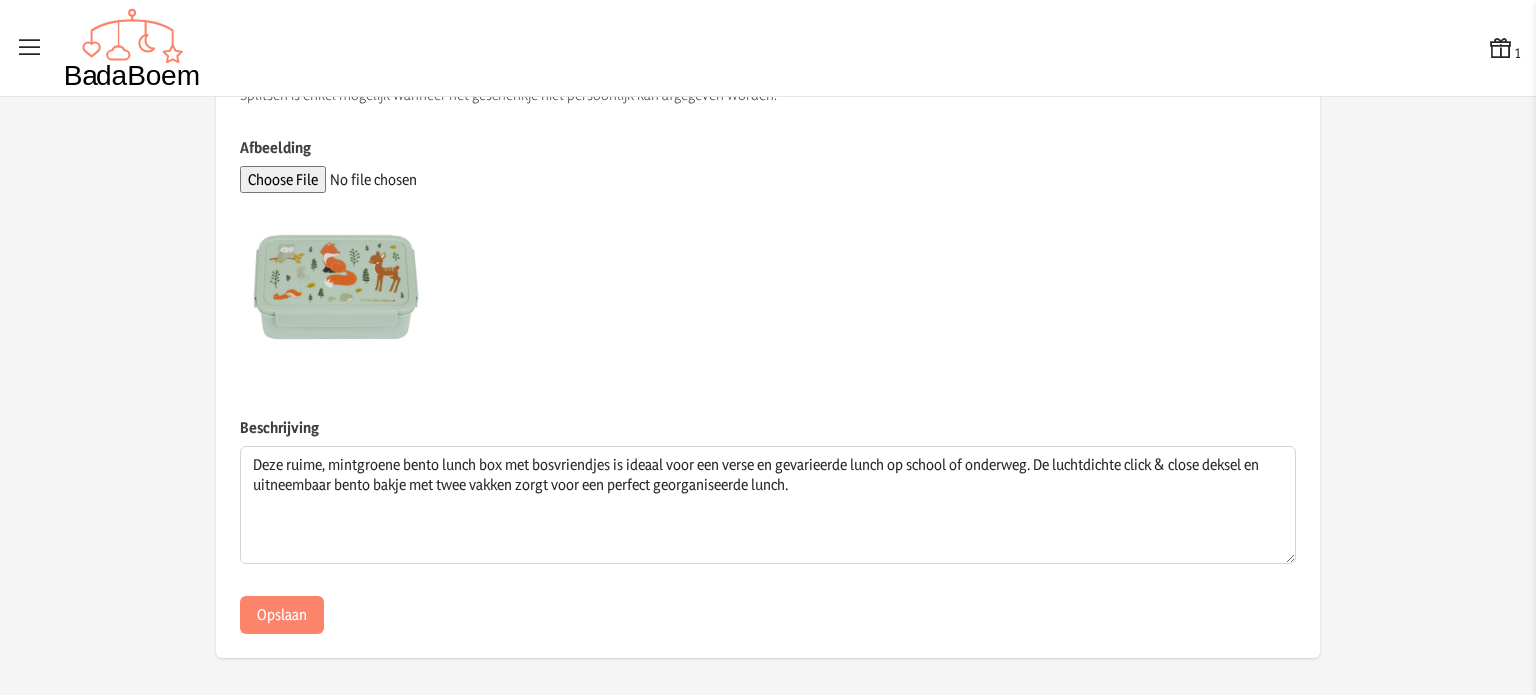 click 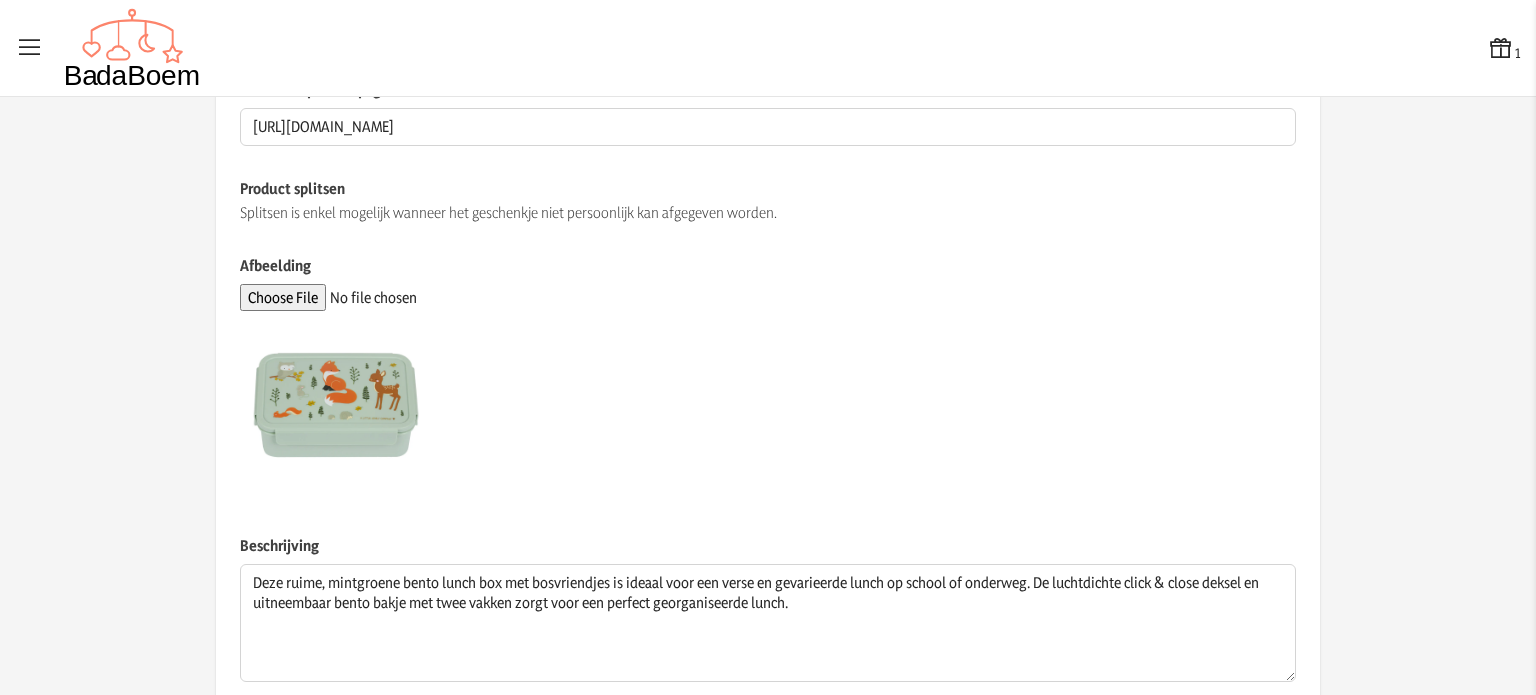 scroll, scrollTop: 500, scrollLeft: 0, axis: vertical 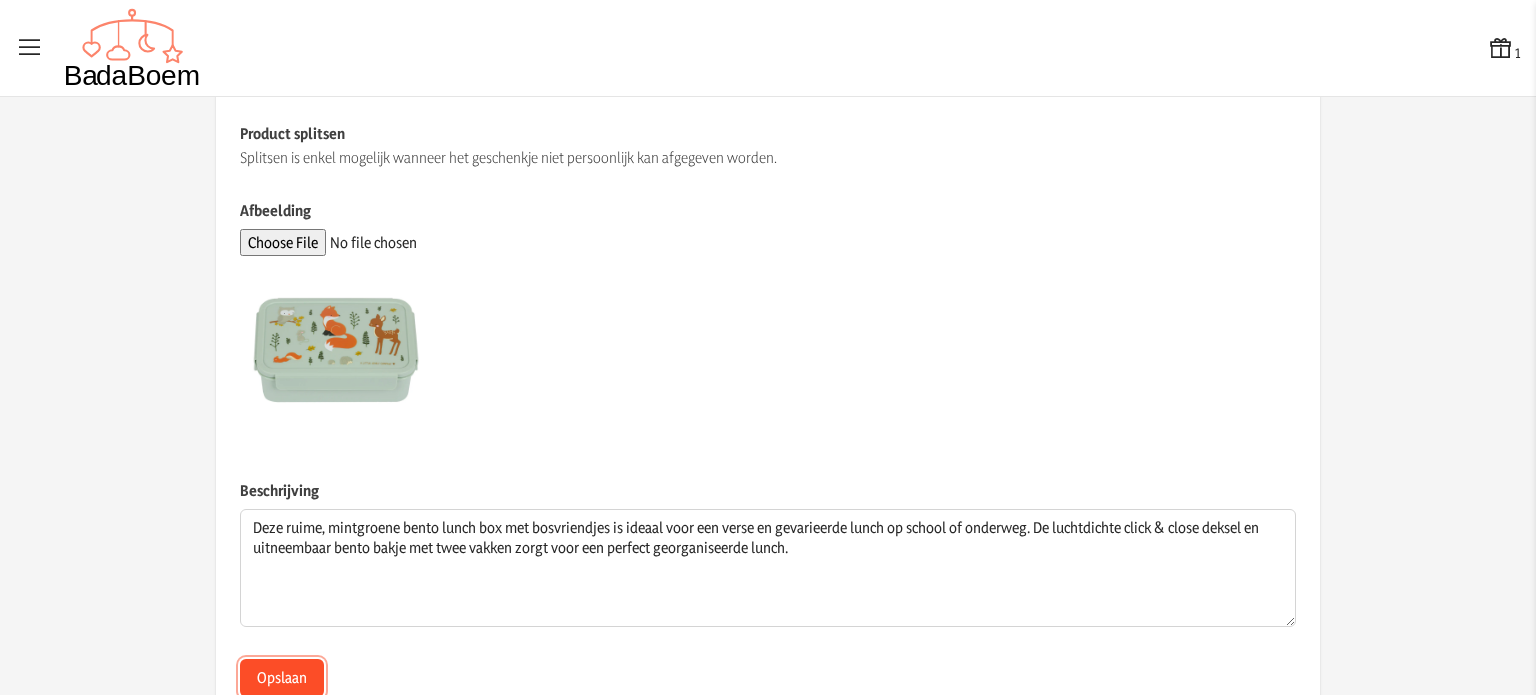 click on "Opslaan" 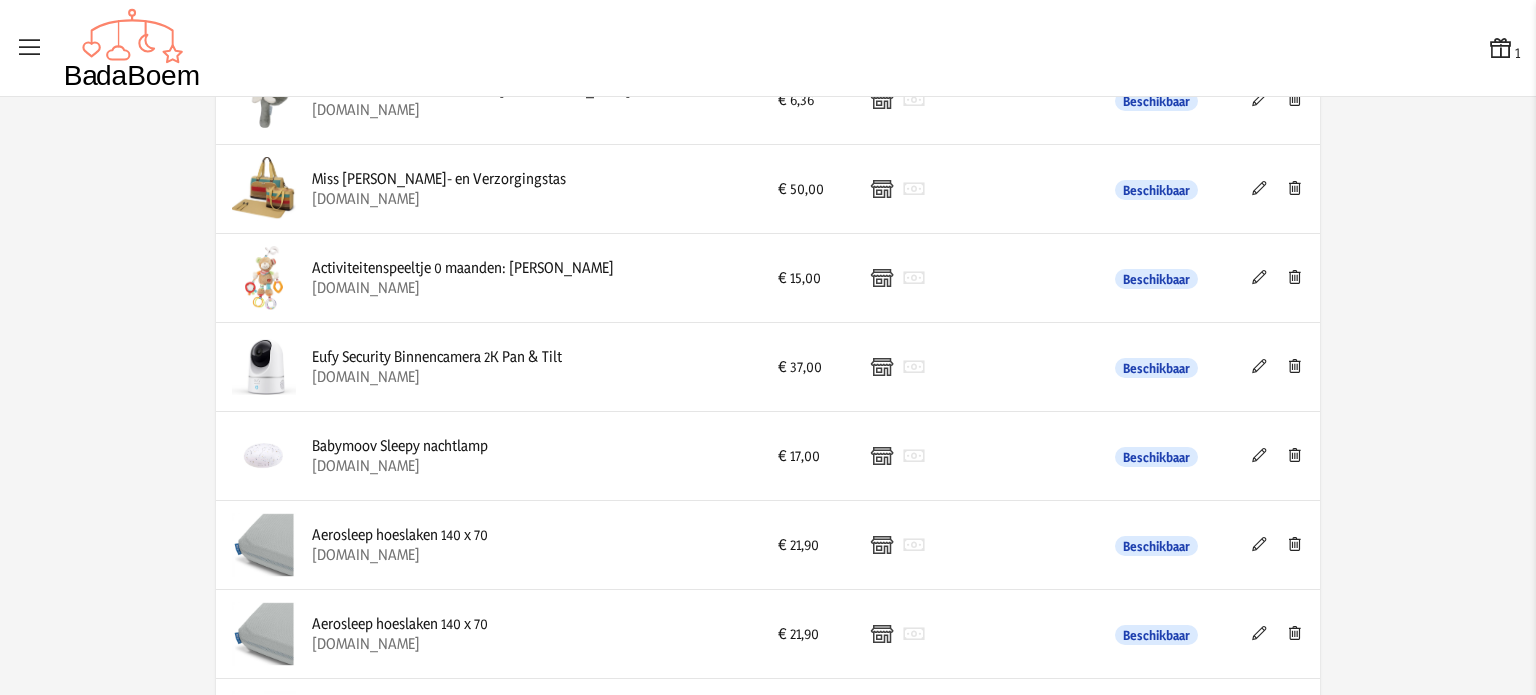scroll, scrollTop: 0, scrollLeft: 0, axis: both 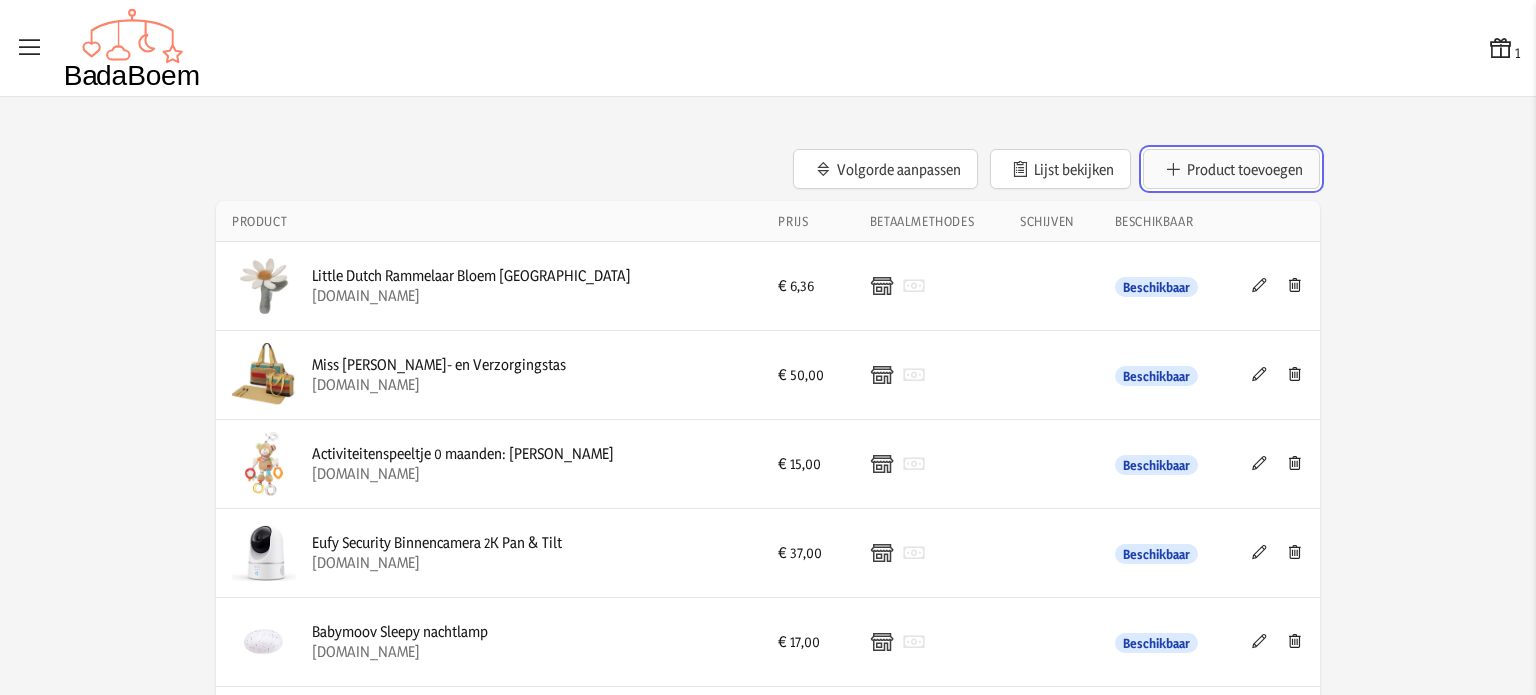 click on "Product toevoegen" 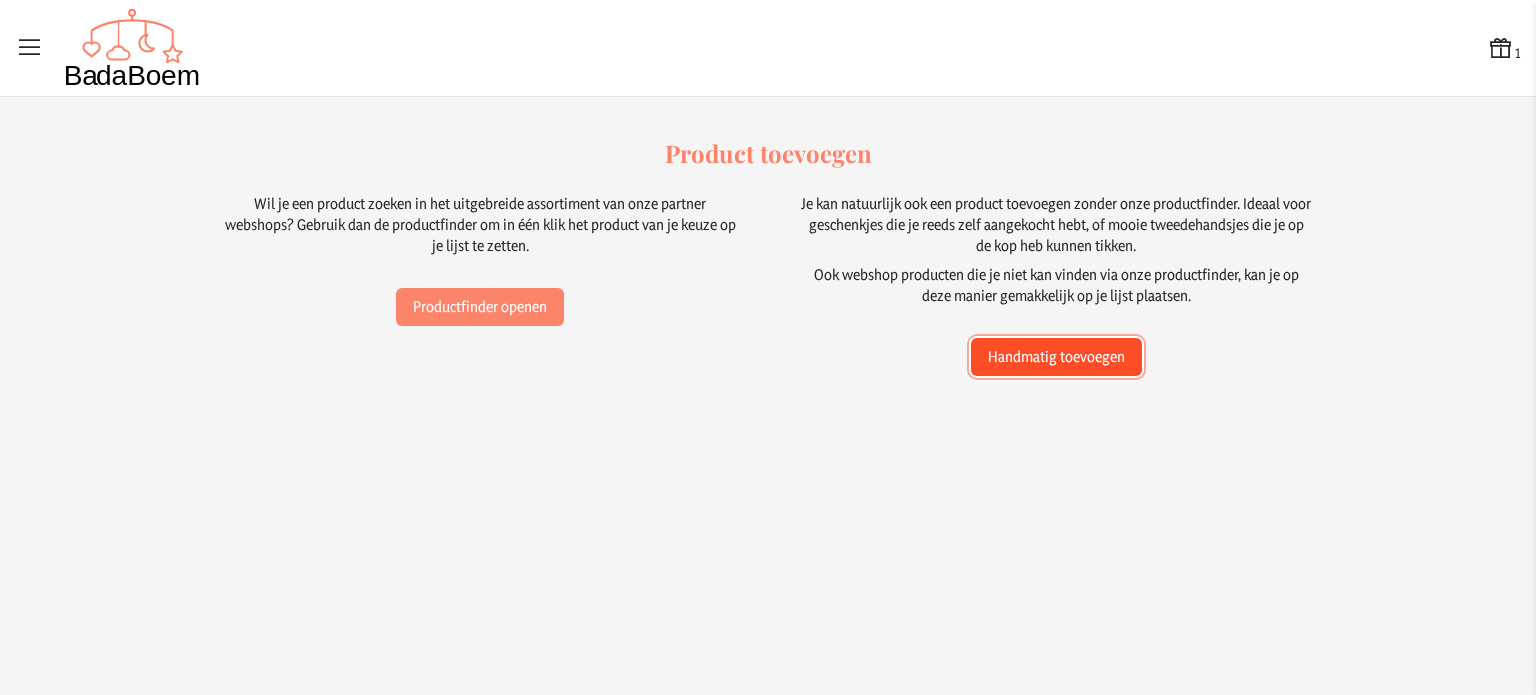 click on "Handmatig toevoegen" 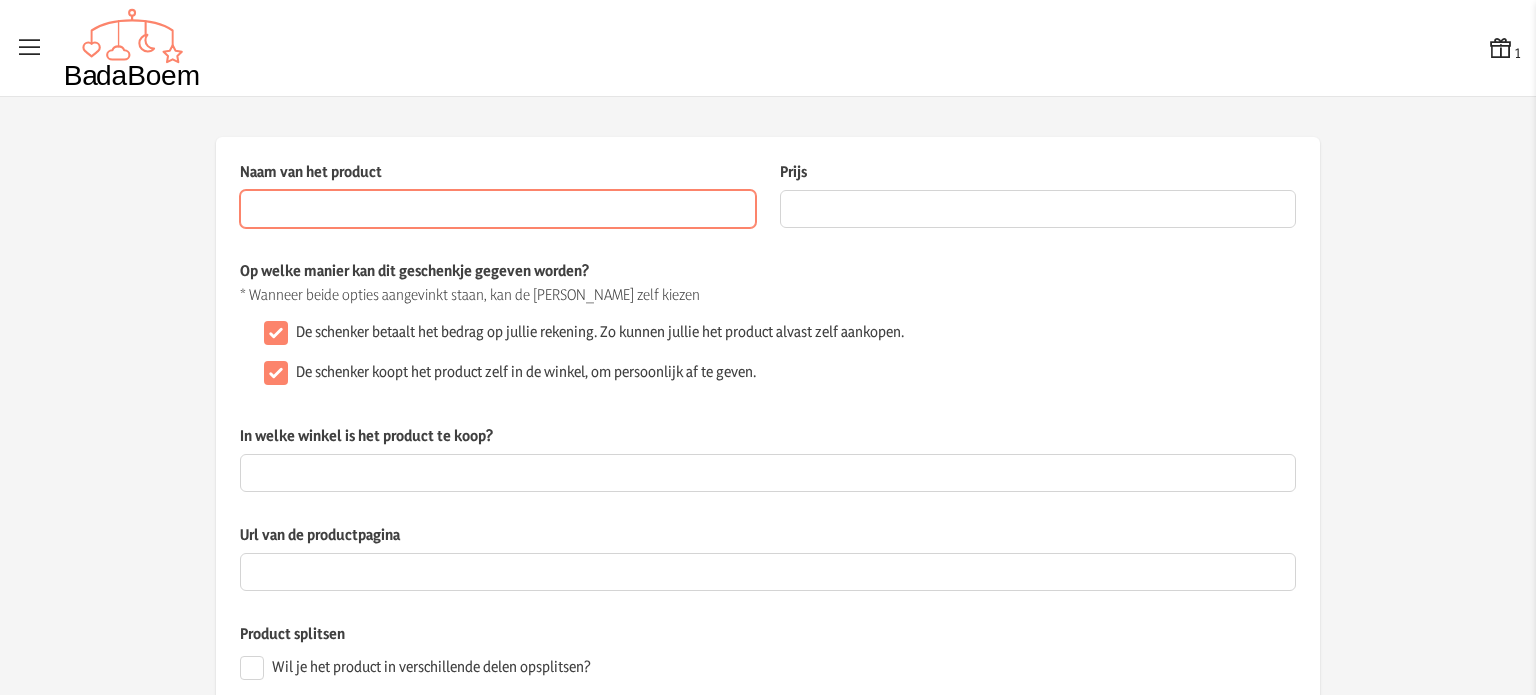 click on "Naam van het product" at bounding box center [498, 209] 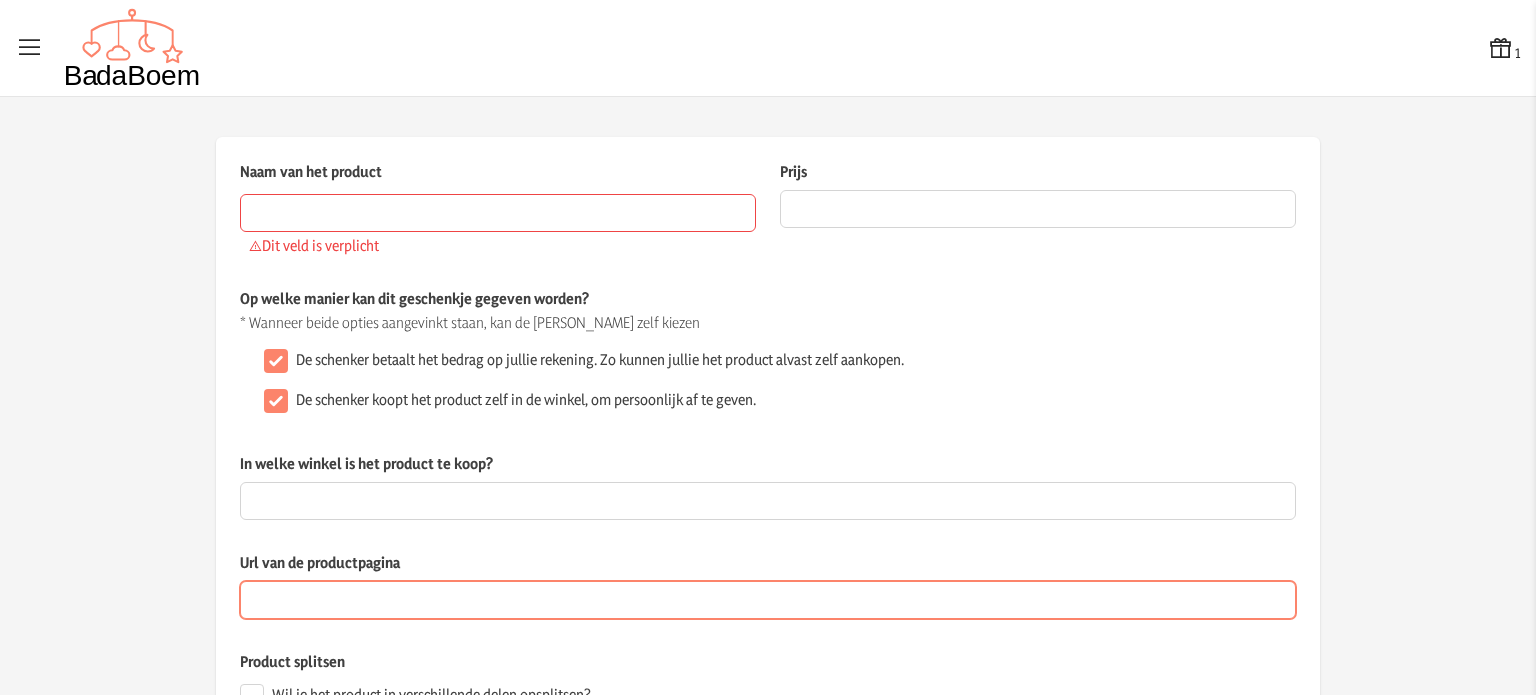paste on "[URL][DOMAIN_NAME]" 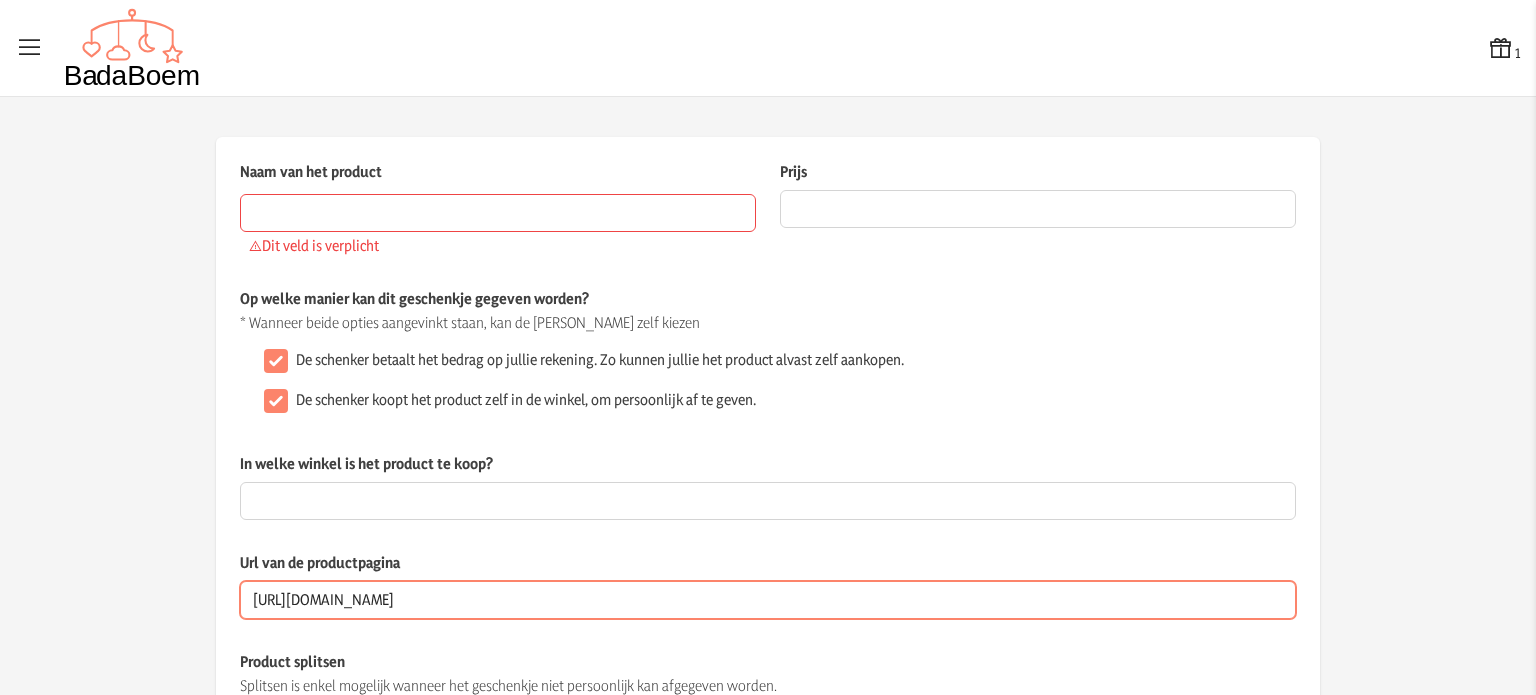 scroll, scrollTop: 0, scrollLeft: 1808, axis: horizontal 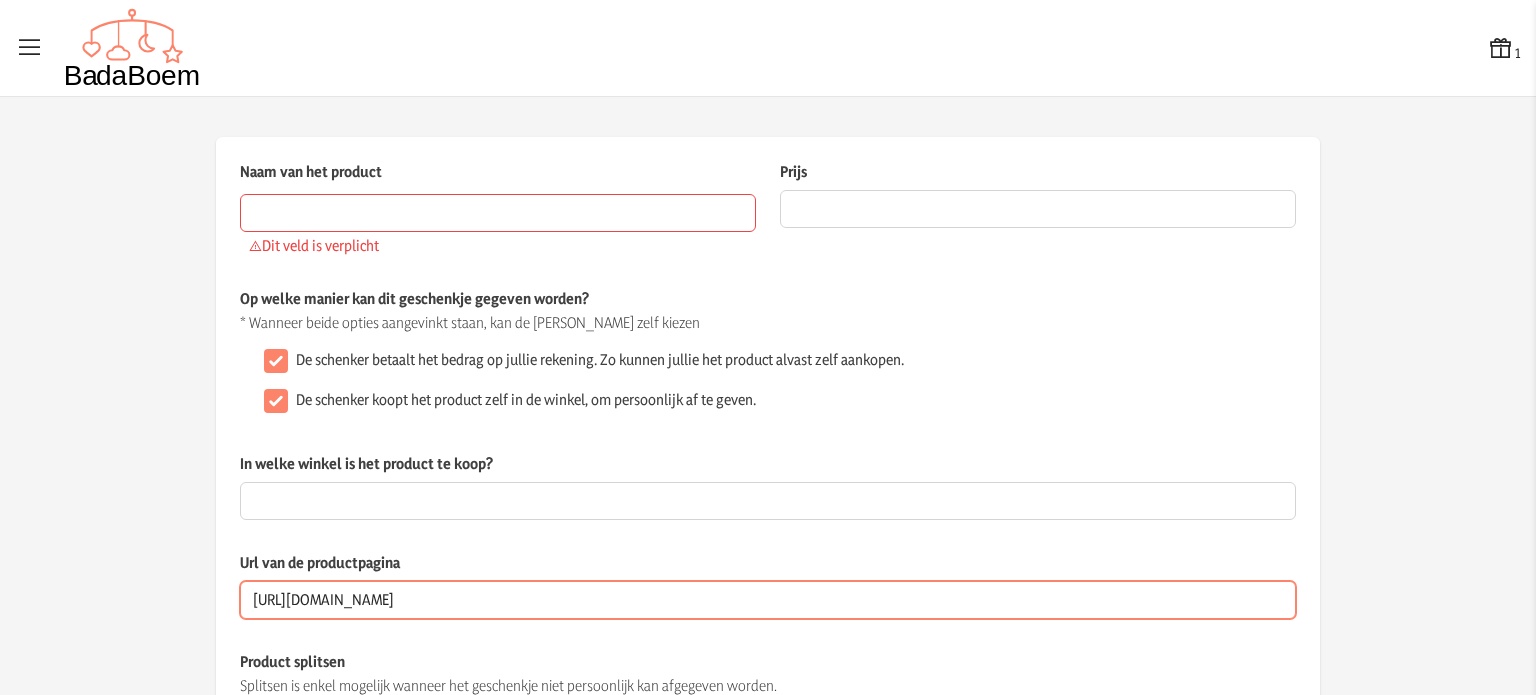 type on "[URL][DOMAIN_NAME]" 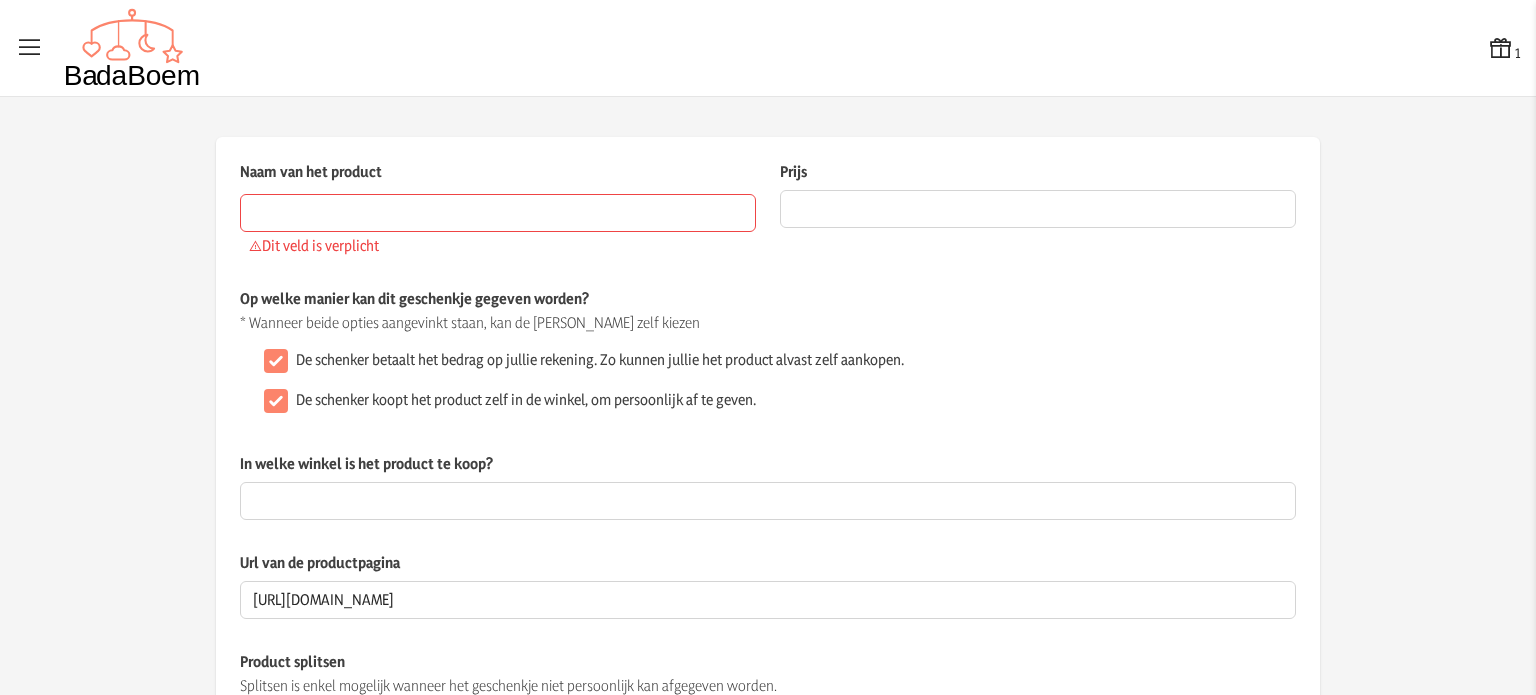 scroll, scrollTop: 0, scrollLeft: 0, axis: both 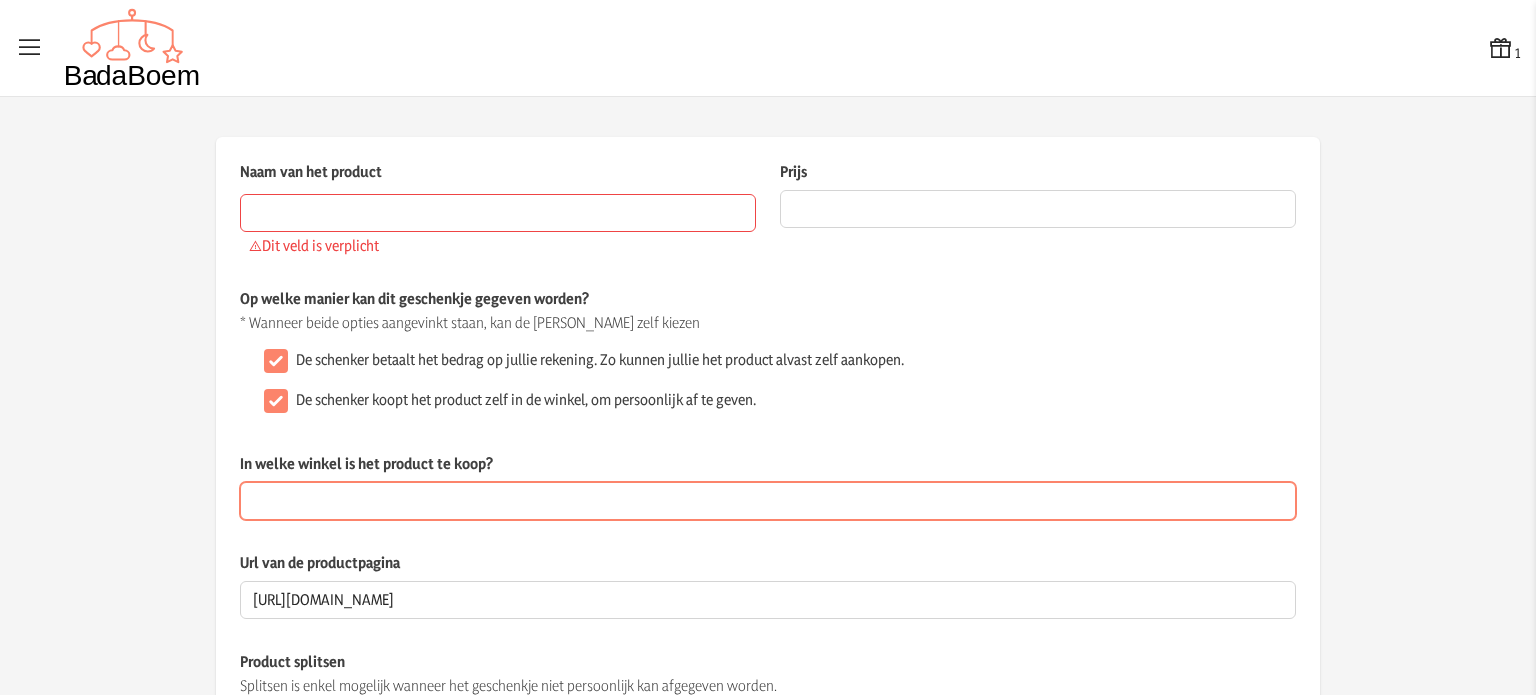 click on "In welke winkel is het product te koop?" at bounding box center [768, 501] 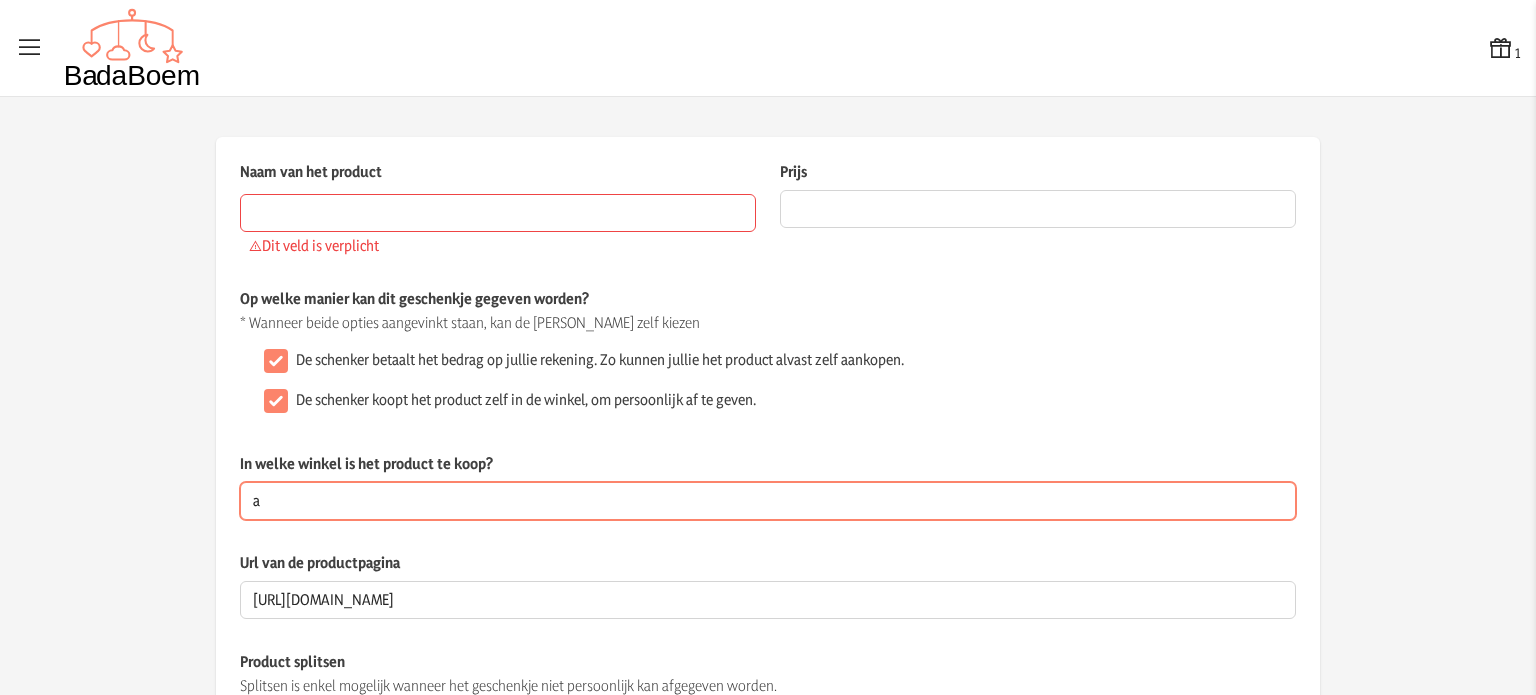 type on "[DOMAIN_NAME]" 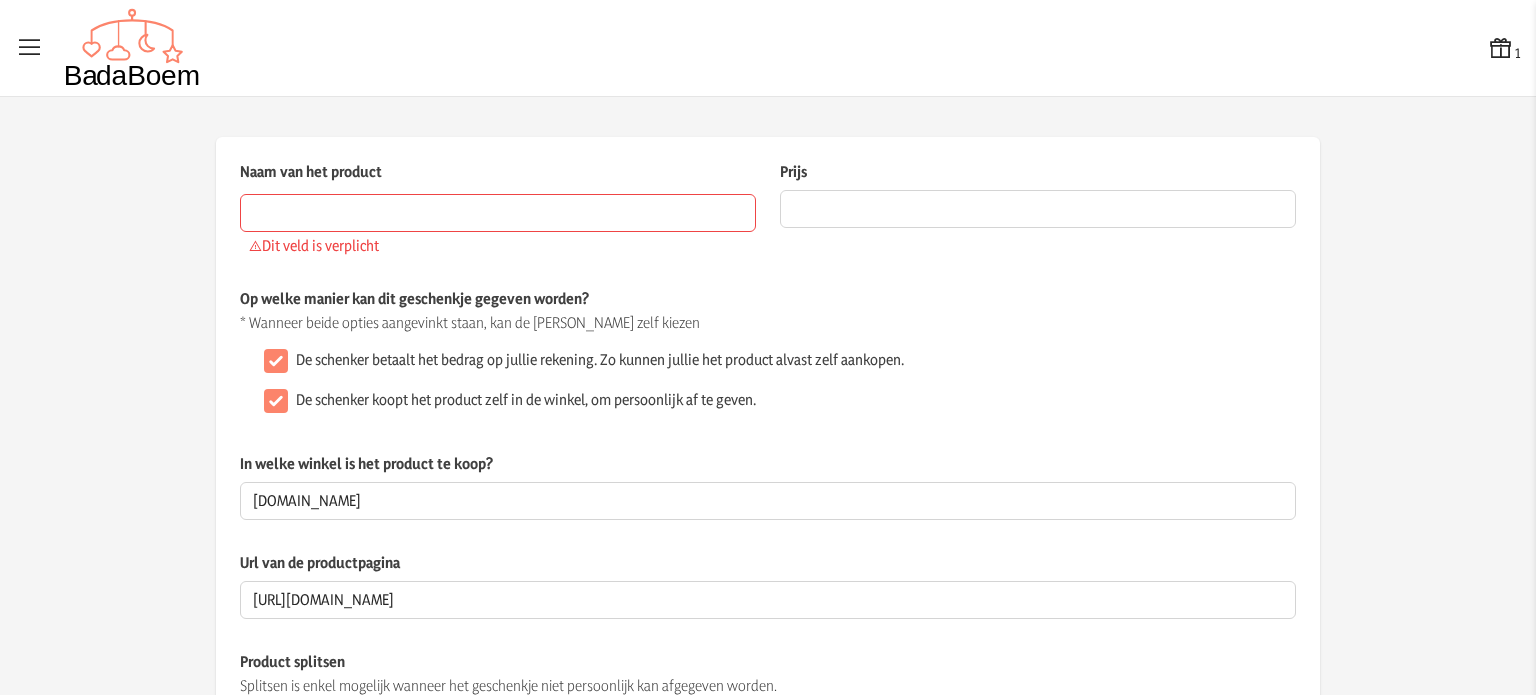 click on "De schenker koopt het product zelf in de winkel, om persoonlijk af te geven." 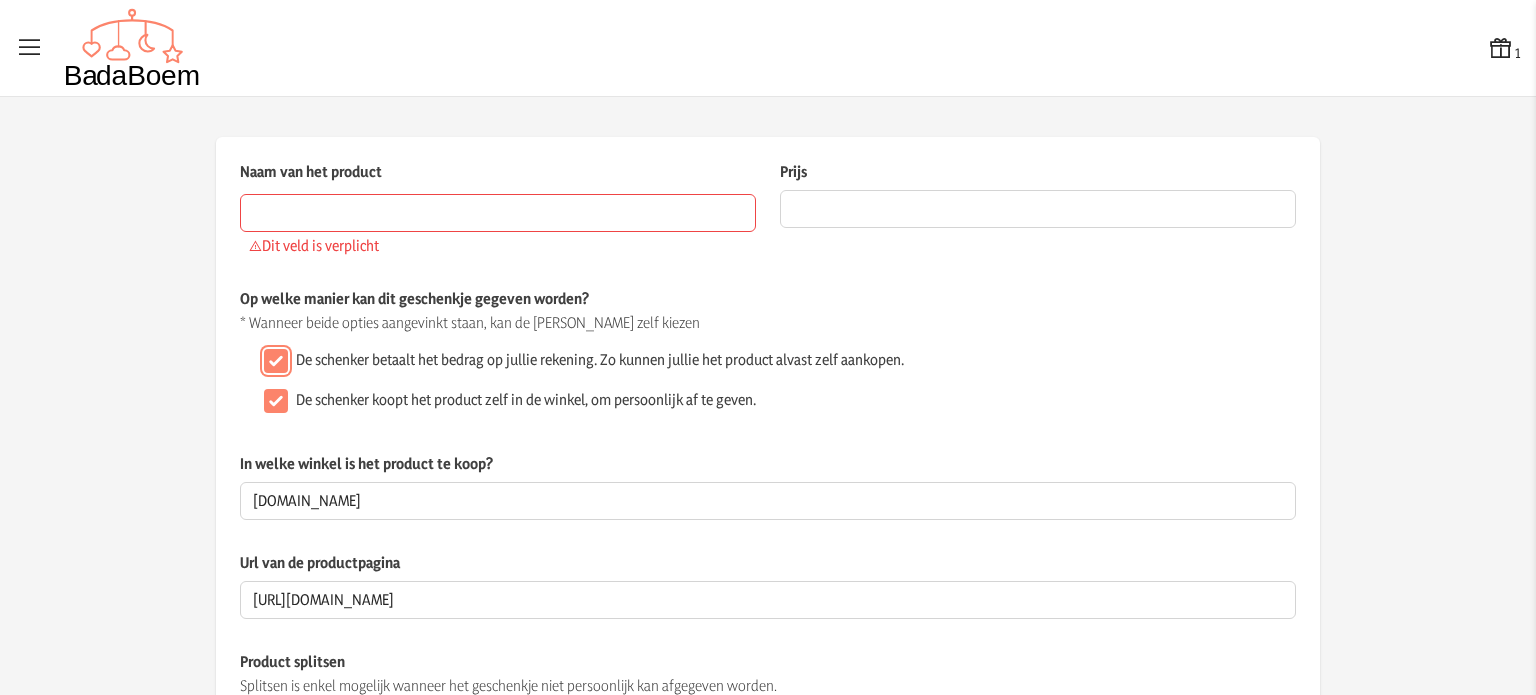 click on "De schenker betaalt het bedrag op jullie rekening. Zo kunnen jullie het product alvast zelf aankopen." at bounding box center [276, 361] 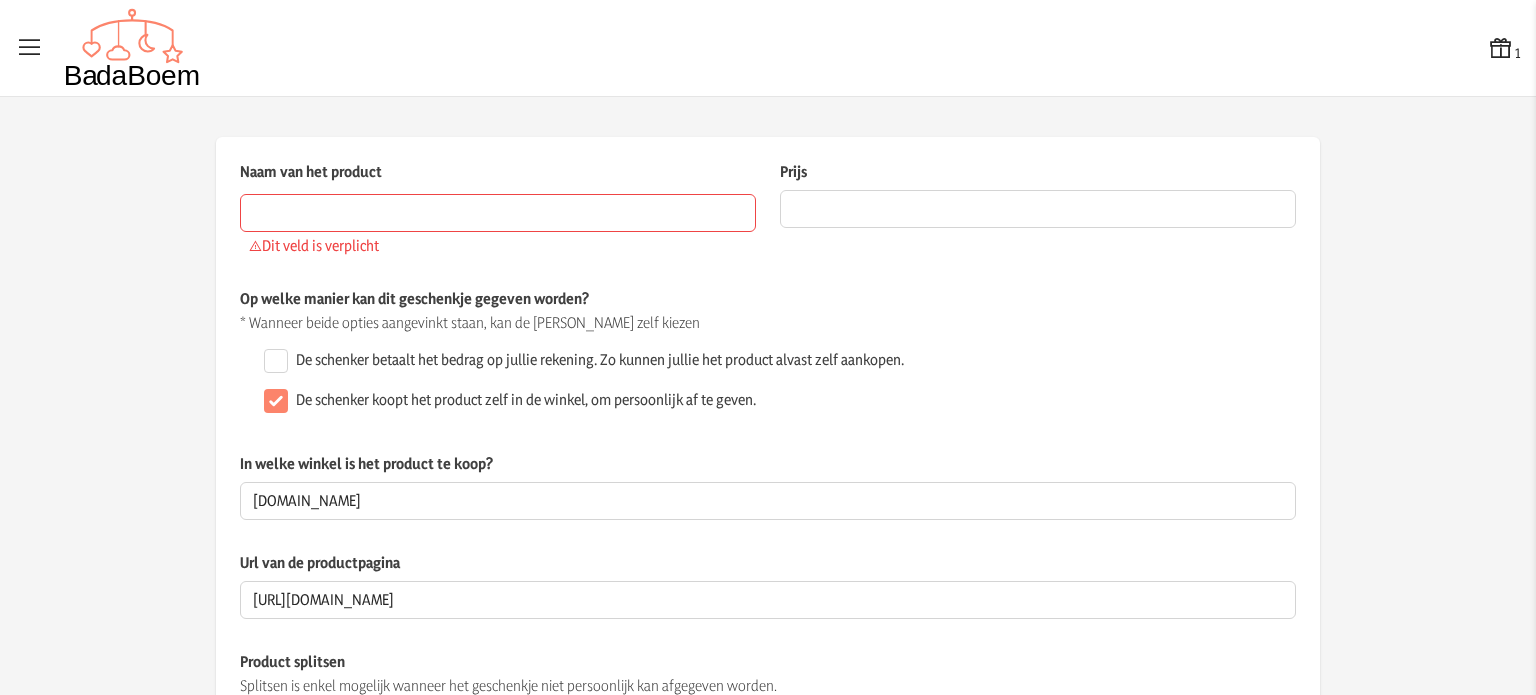 click on "Op welke manier kan dit geschenkje gegeven worden? * Wanneer beide opties aangevinkt staan, kan de schenker zelf kiezen  De schenker betaalt het bedrag op jullie rekening. Zo kunnen jullie het product alvast zelf aankopen.   De schenker koopt het product zelf in de winkel, om persoonlijk af te geven." 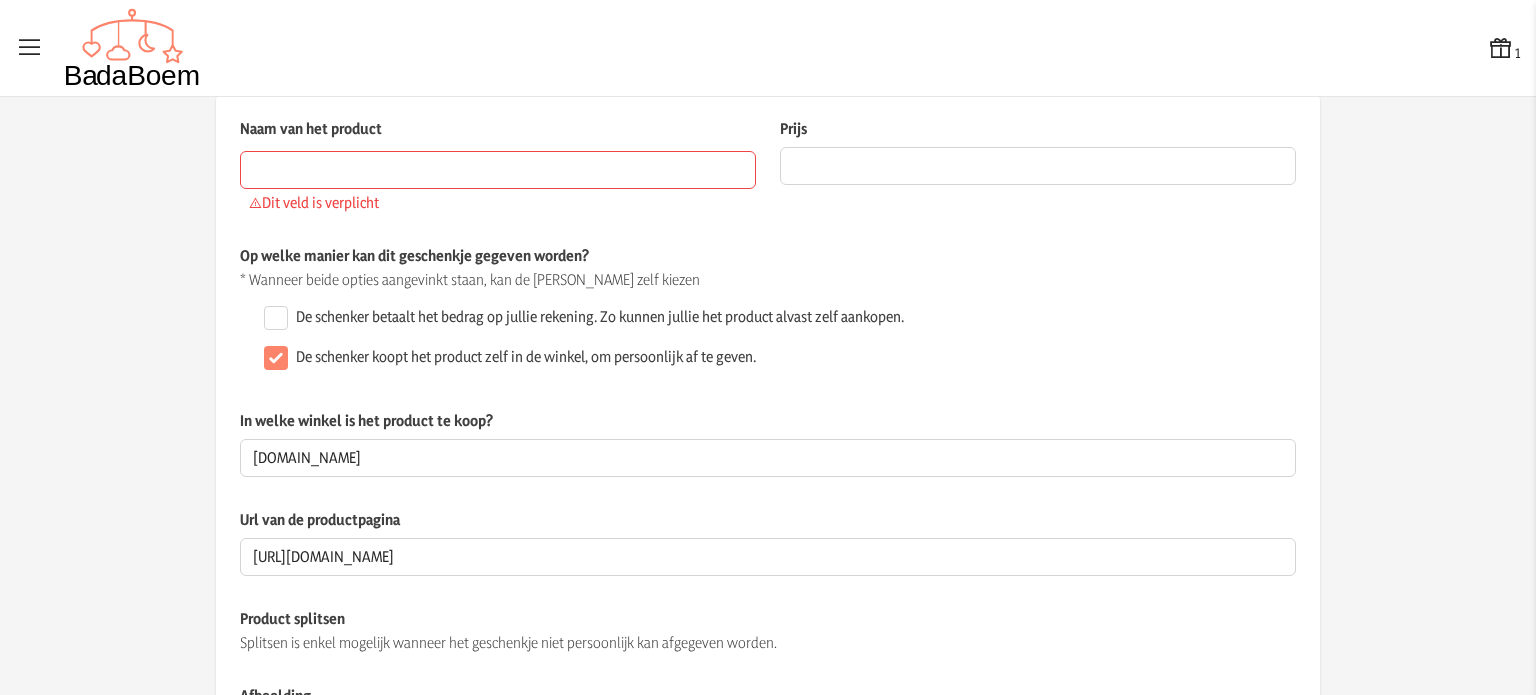 scroll, scrollTop: 0, scrollLeft: 0, axis: both 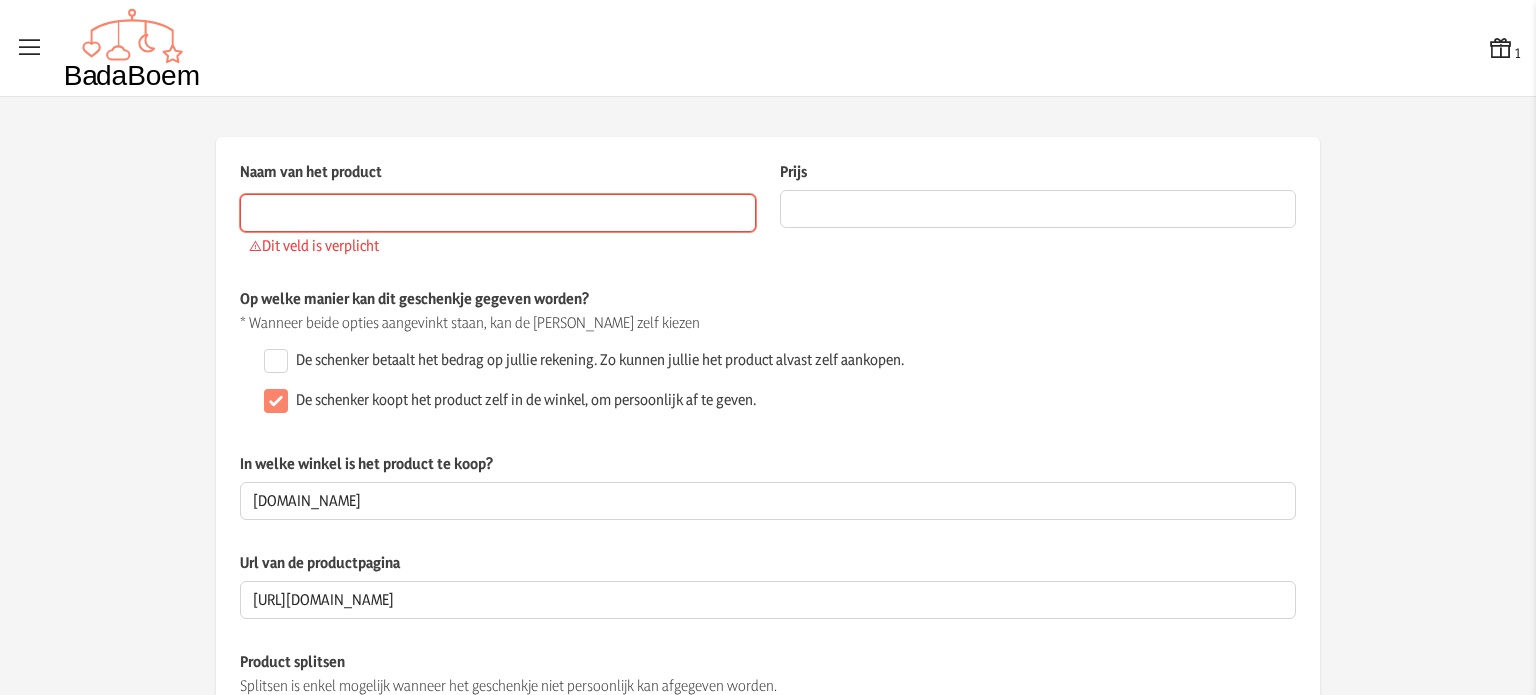 click on "Naam van het product" at bounding box center (498, 213) 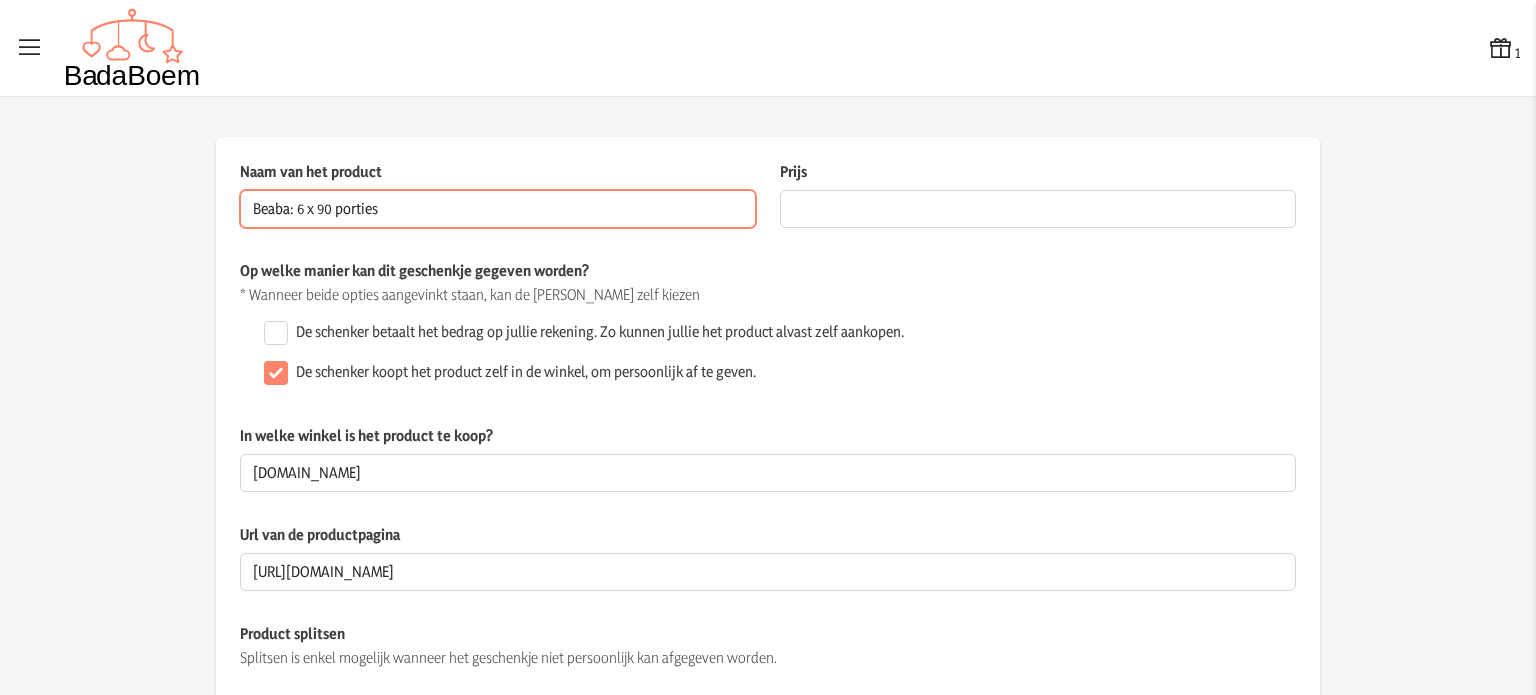 type on "Beaba: 6 x 90 porties" 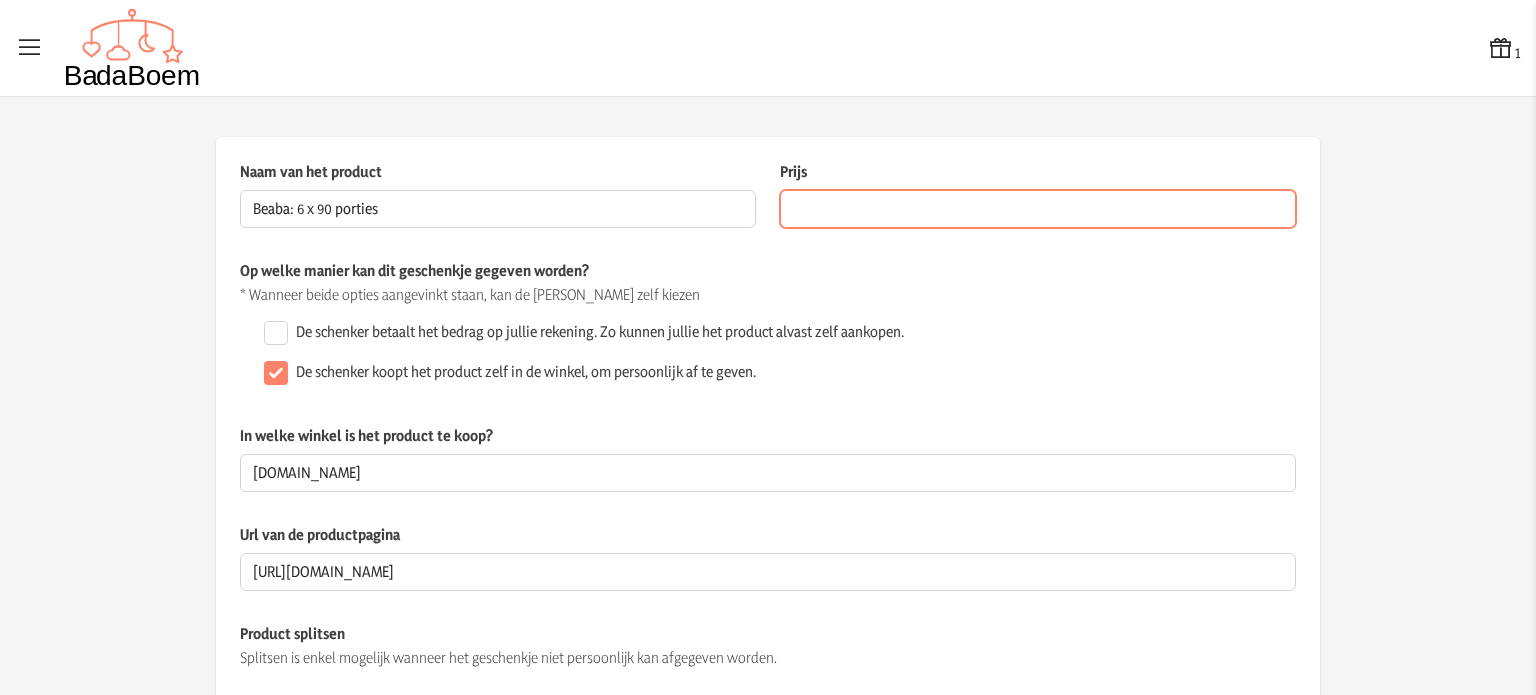 click on "Prijs" at bounding box center [1038, 209] 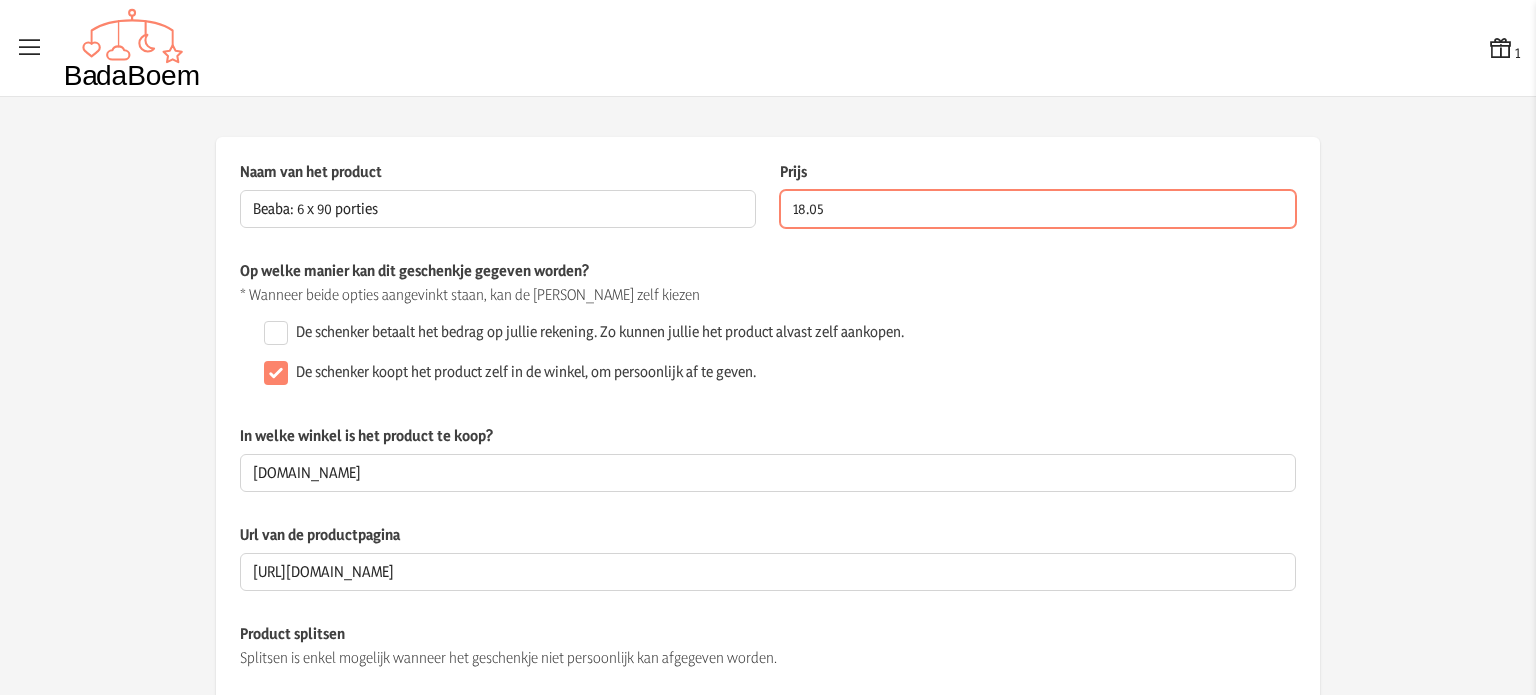 type on "18.05" 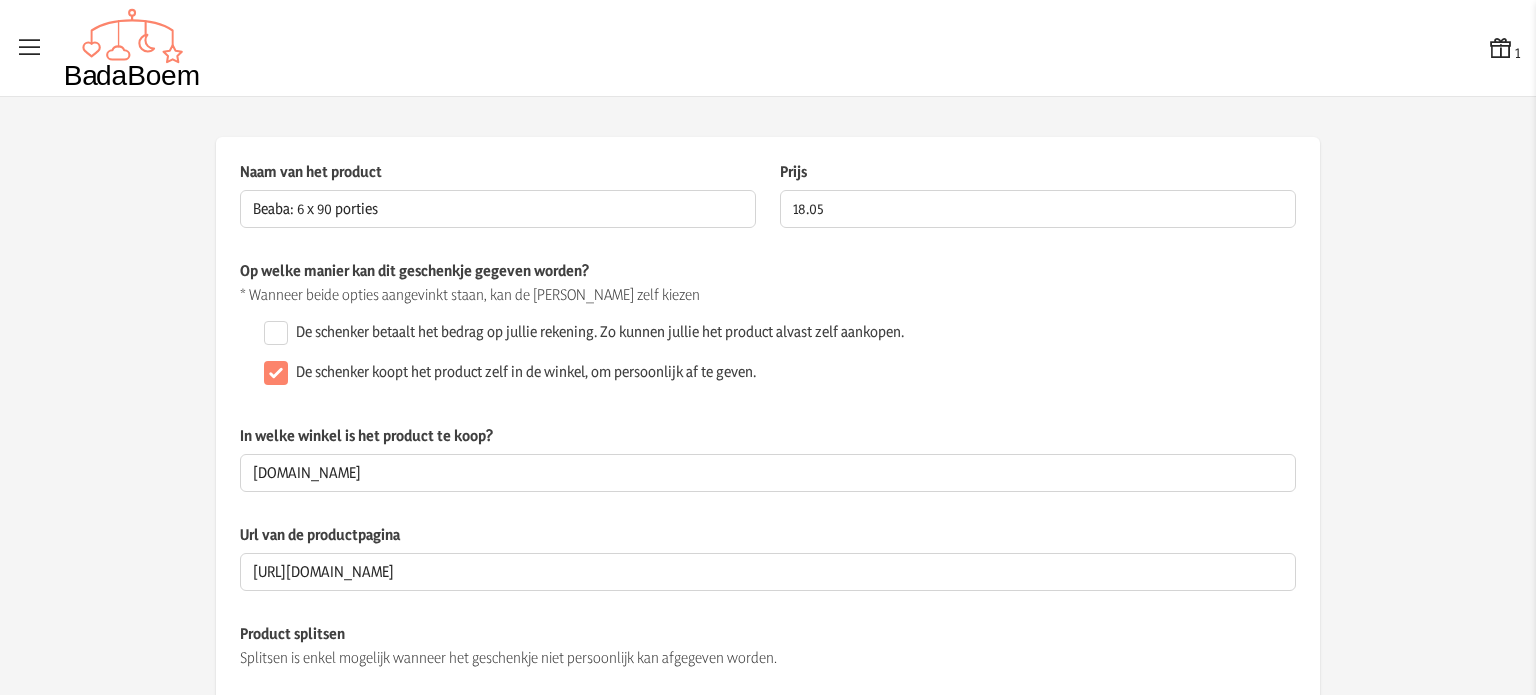 click on "Naam van het product Beaba: 6 x 90 porties  Dit veld is verplicht  Prijs 18.05  De prijs van het product is verplicht en mag enkel cijfers bevatten" 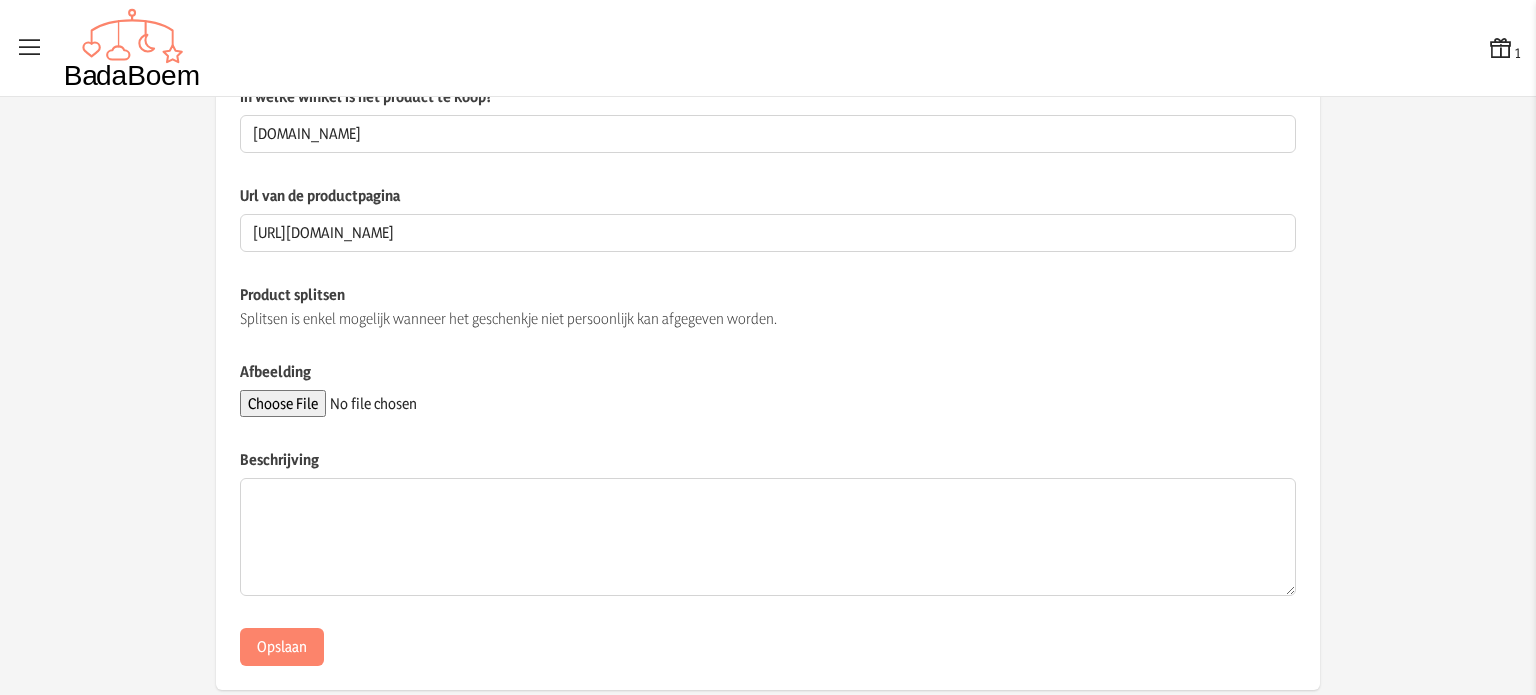 scroll, scrollTop: 371, scrollLeft: 0, axis: vertical 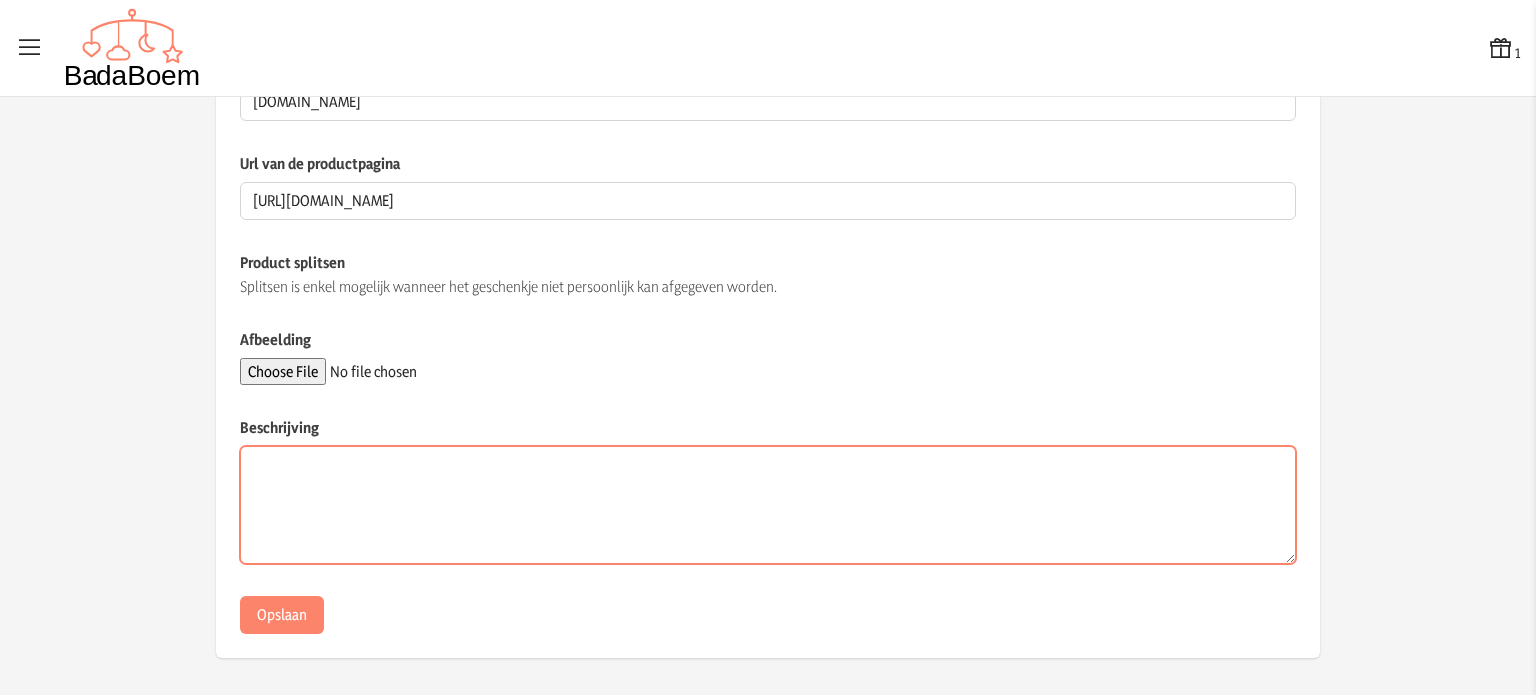 click on "Beschrijving" at bounding box center [768, 505] 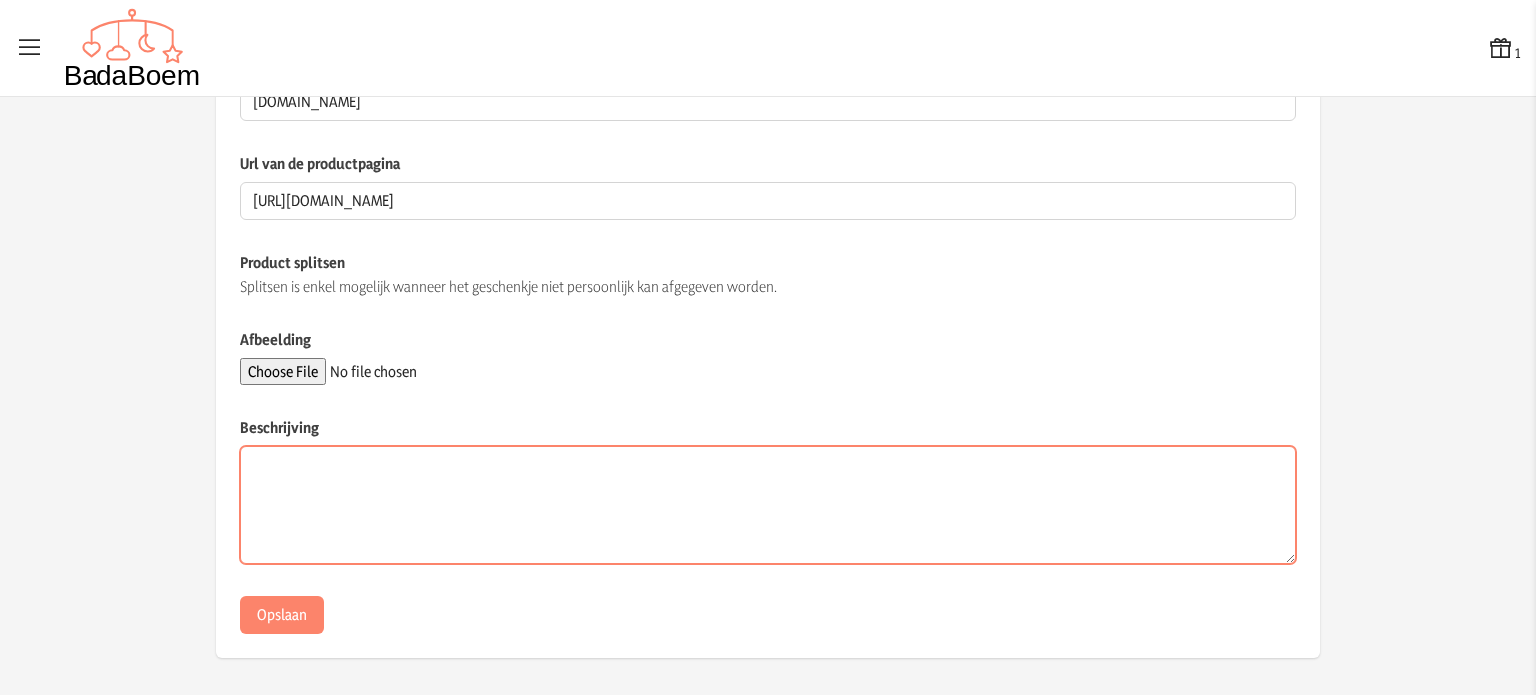 paste on "Siliconen vorm voor het invriezen van purees en compote, afzonderlijk uit de vorm. Bakvorm geschikt voor oven en magnetron, hittebestendig tot 210 °C voor het bereiden van snoep." 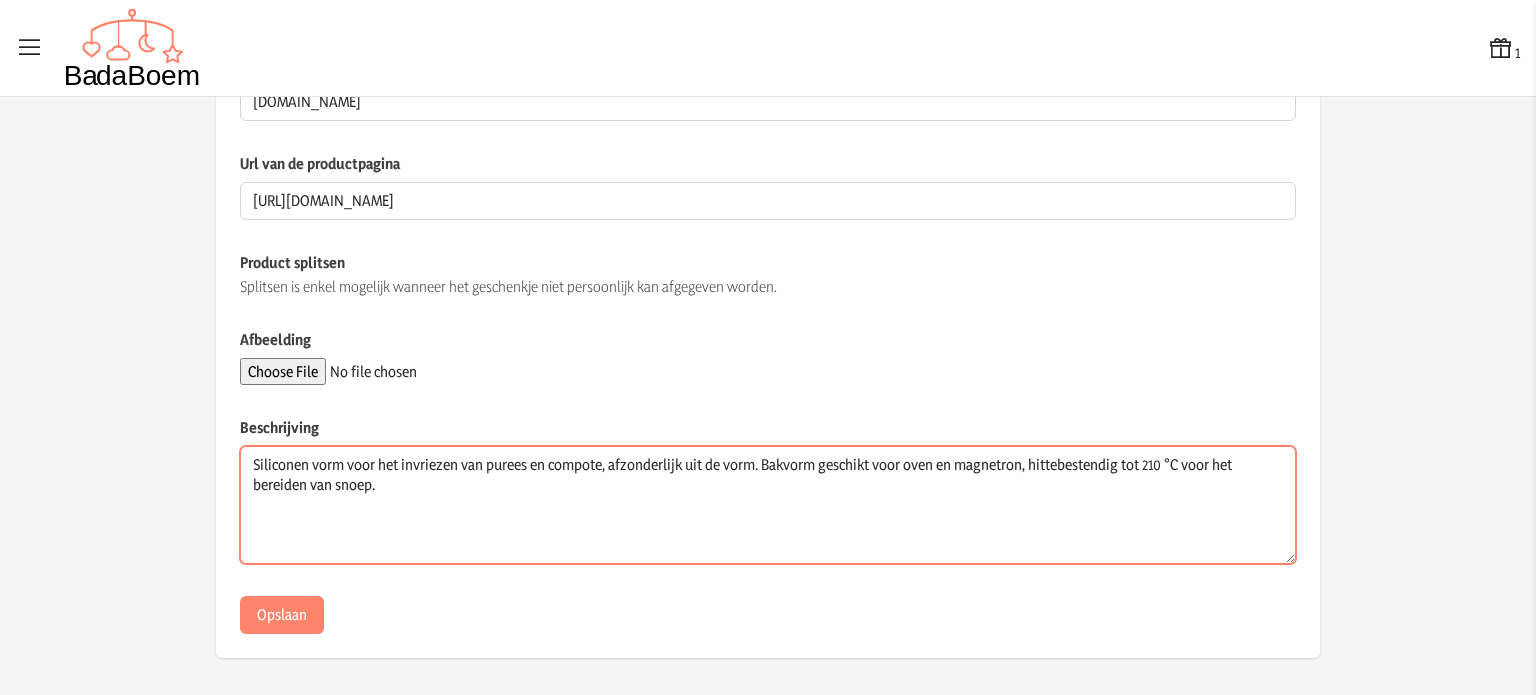 click on "Siliconen vorm voor het invriezen van purees en compote, afzonderlijk uit de vorm. Bakvorm geschikt voor oven en magnetron, hittebestendig tot 210 °C voor het bereiden van snoep." at bounding box center (768, 505) 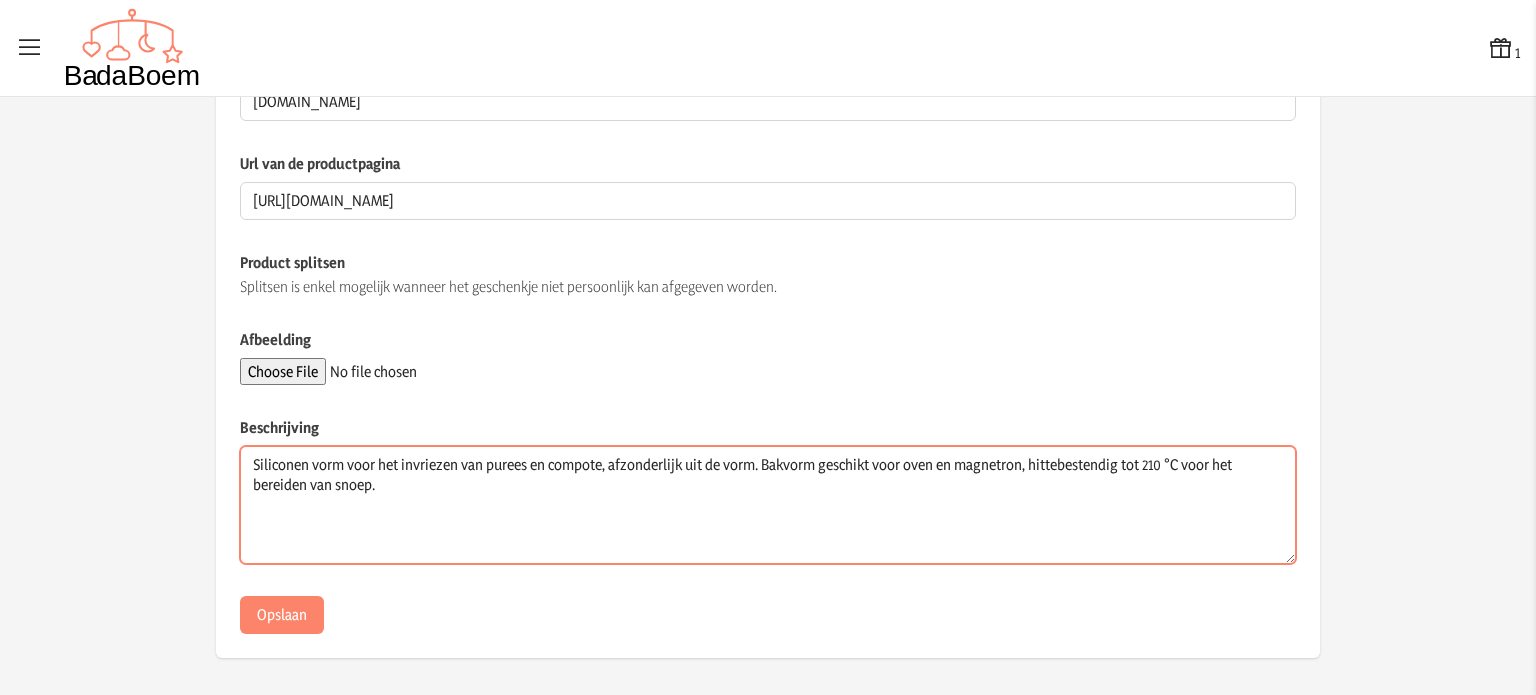 drag, startPoint x: 367, startPoint y: 487, endPoint x: 1176, endPoint y: 466, distance: 809.2725 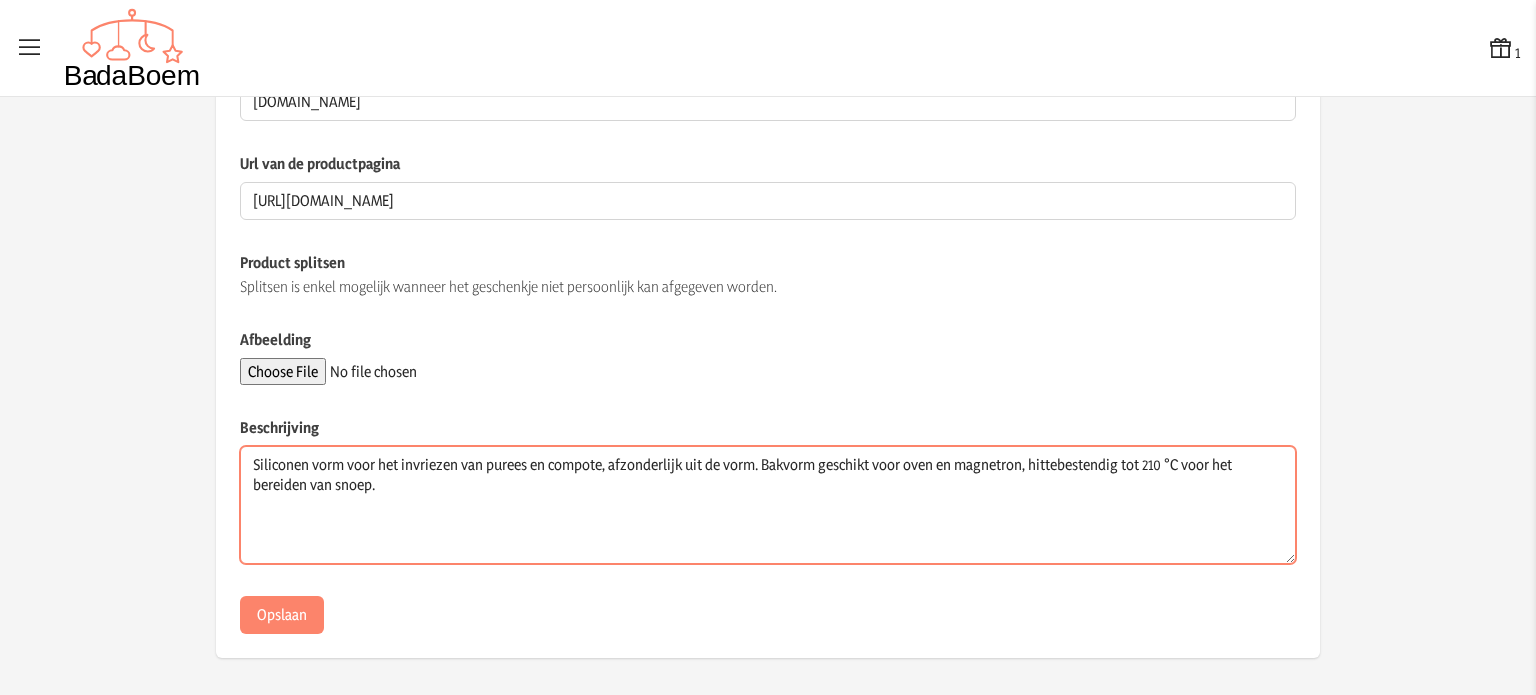 click on "Siliconen vorm voor het invriezen van purees en compote, afzonderlijk uit de vorm. Bakvorm geschikt voor oven en magnetron, hittebestendig tot 210 °C voor het bereiden van snoep." at bounding box center (768, 505) 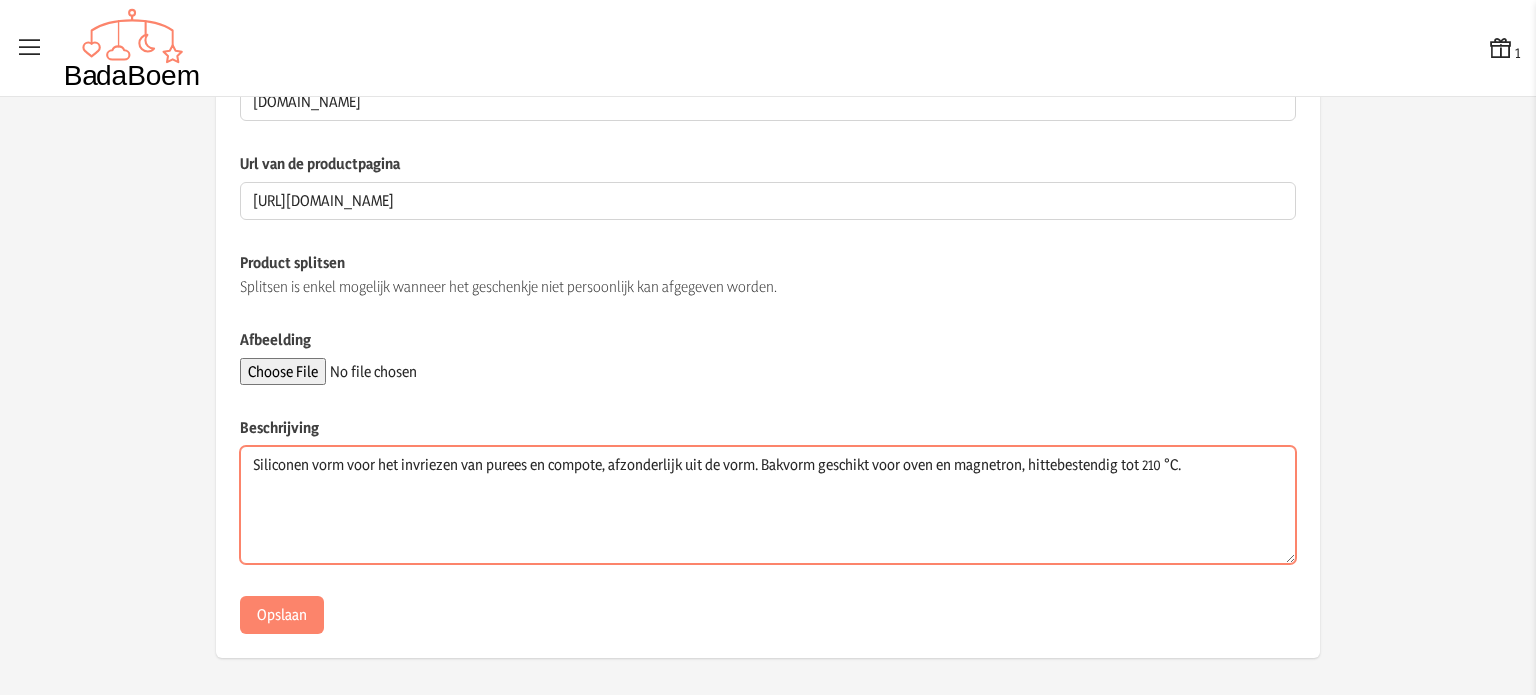click on "Siliconen vorm voor het invriezen van purees en compote, afzonderlijk uit de vorm. Bakvorm geschikt voor oven en magnetron, hittebestendig tot 210 °C." at bounding box center [768, 505] 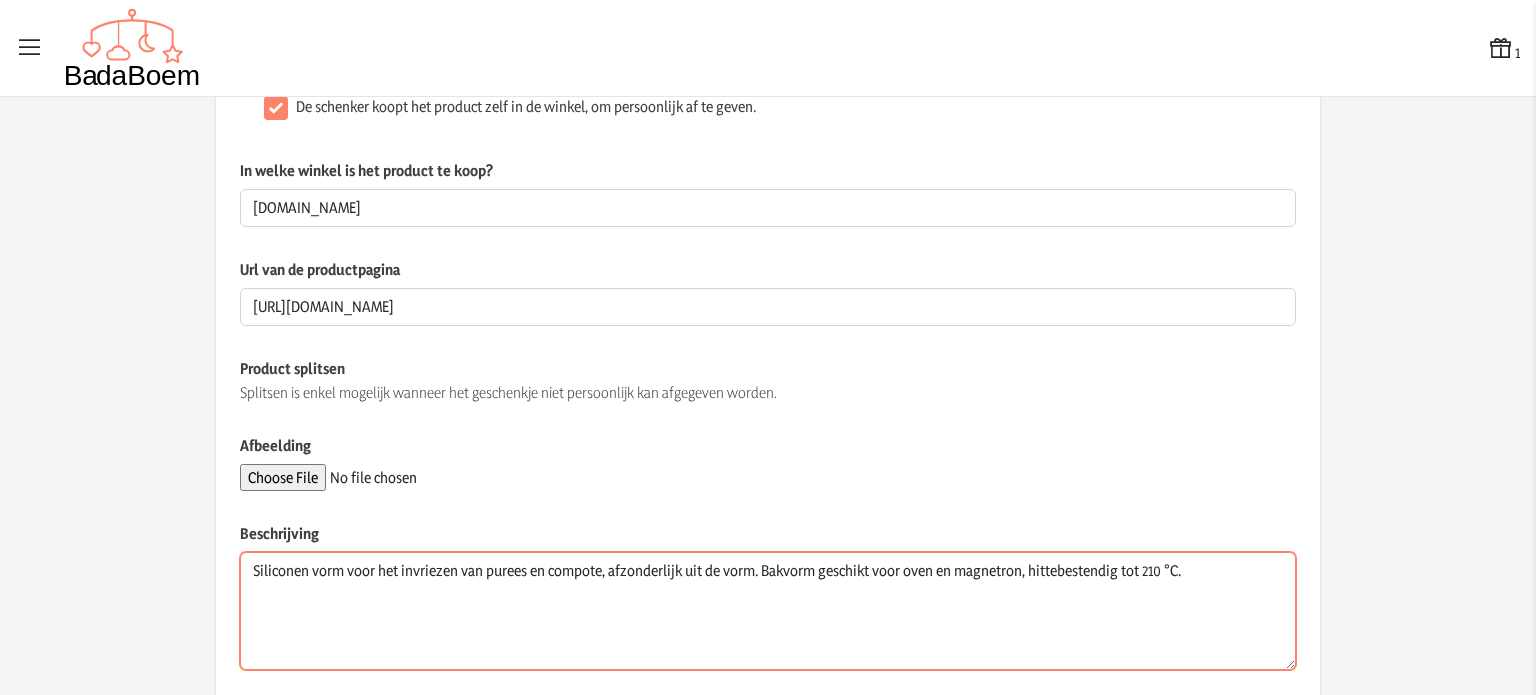 scroll, scrollTop: 171, scrollLeft: 0, axis: vertical 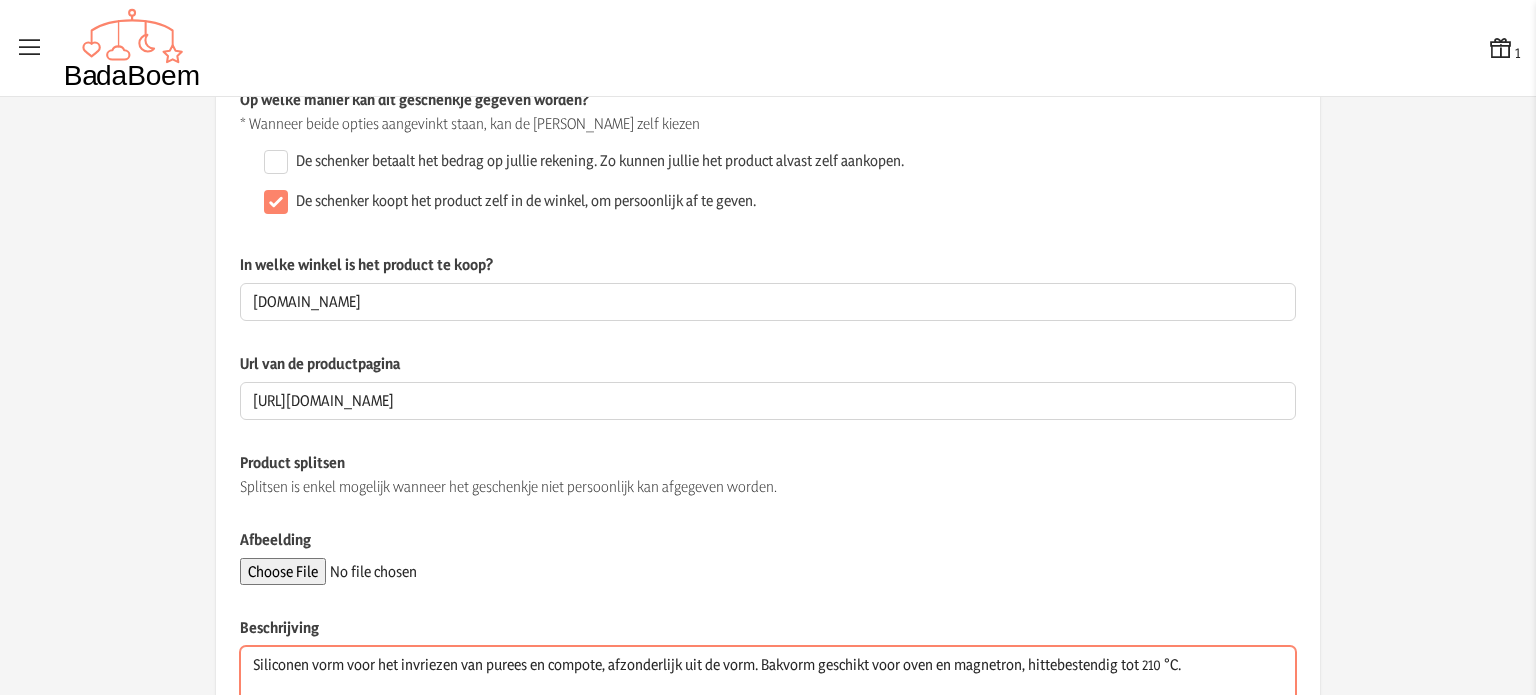 type on "Siliconen vorm voor het invriezen van purees en compote, afzonderlijk uit de vorm. Bakvorm geschikt voor oven en magnetron, hittebestendig tot 210 °C." 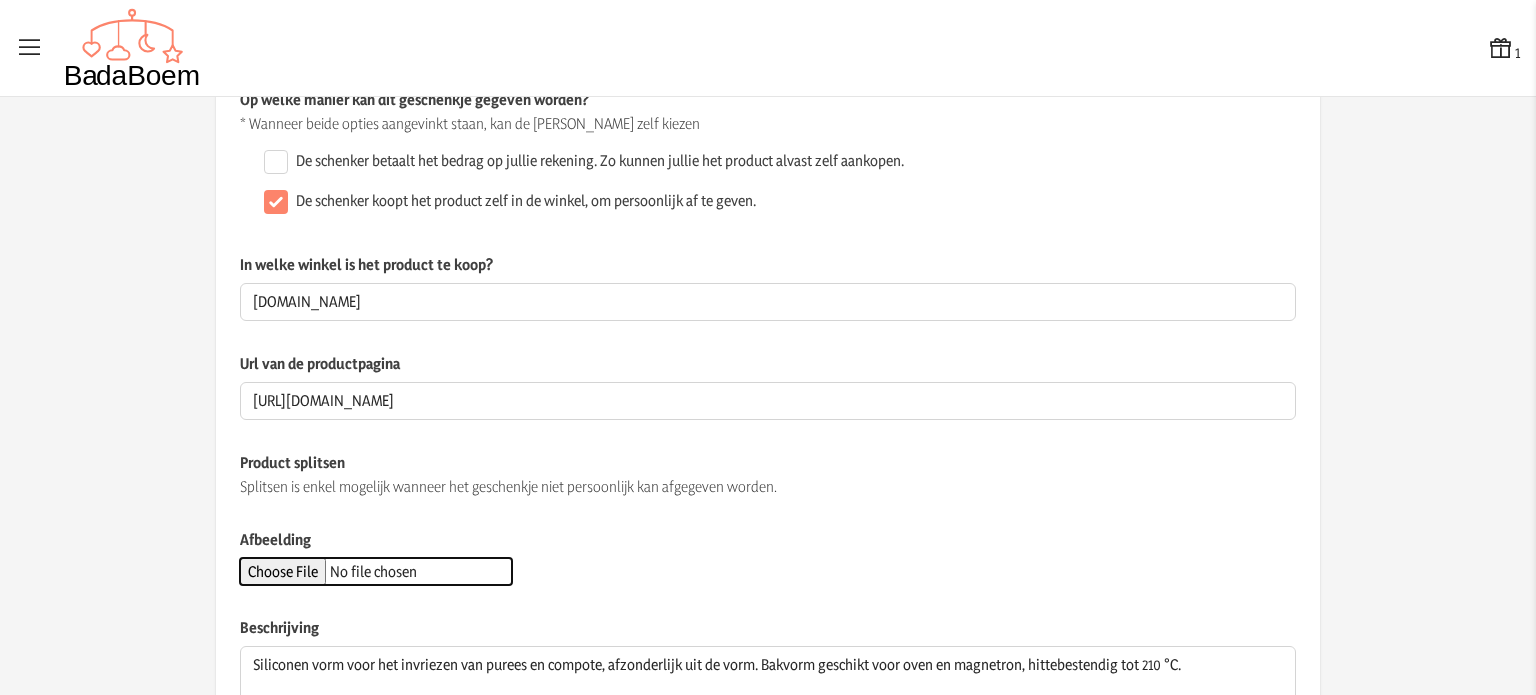 click on "Afbeelding" at bounding box center [376, 571] 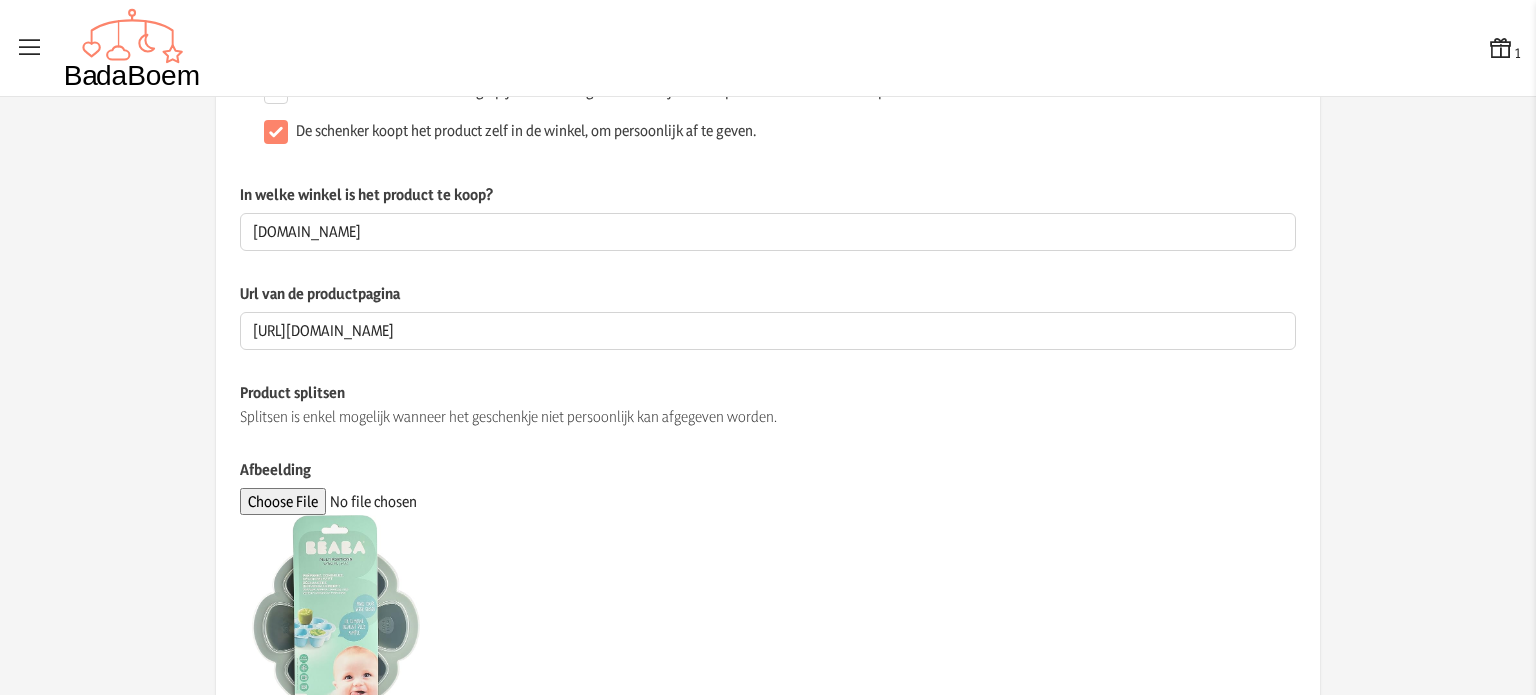 scroll, scrollTop: 271, scrollLeft: 0, axis: vertical 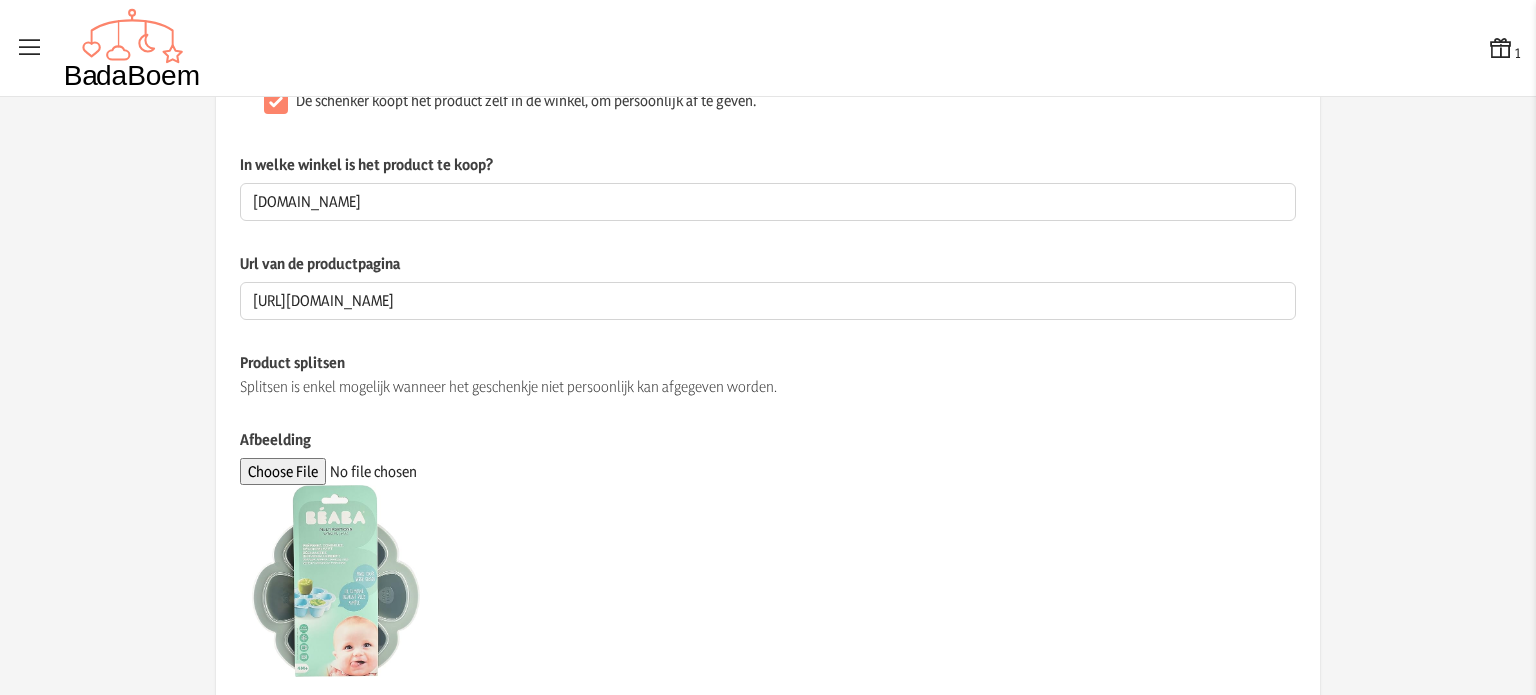 click 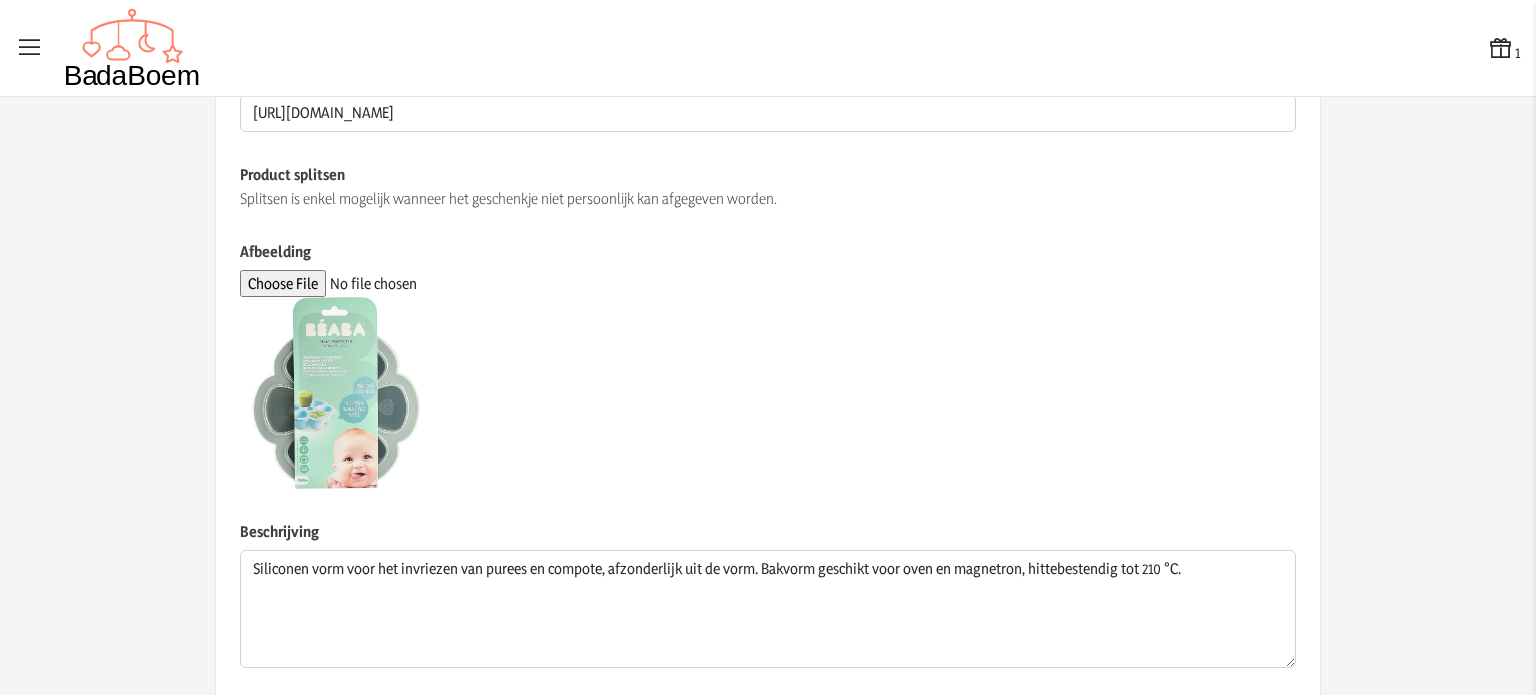 scroll, scrollTop: 471, scrollLeft: 0, axis: vertical 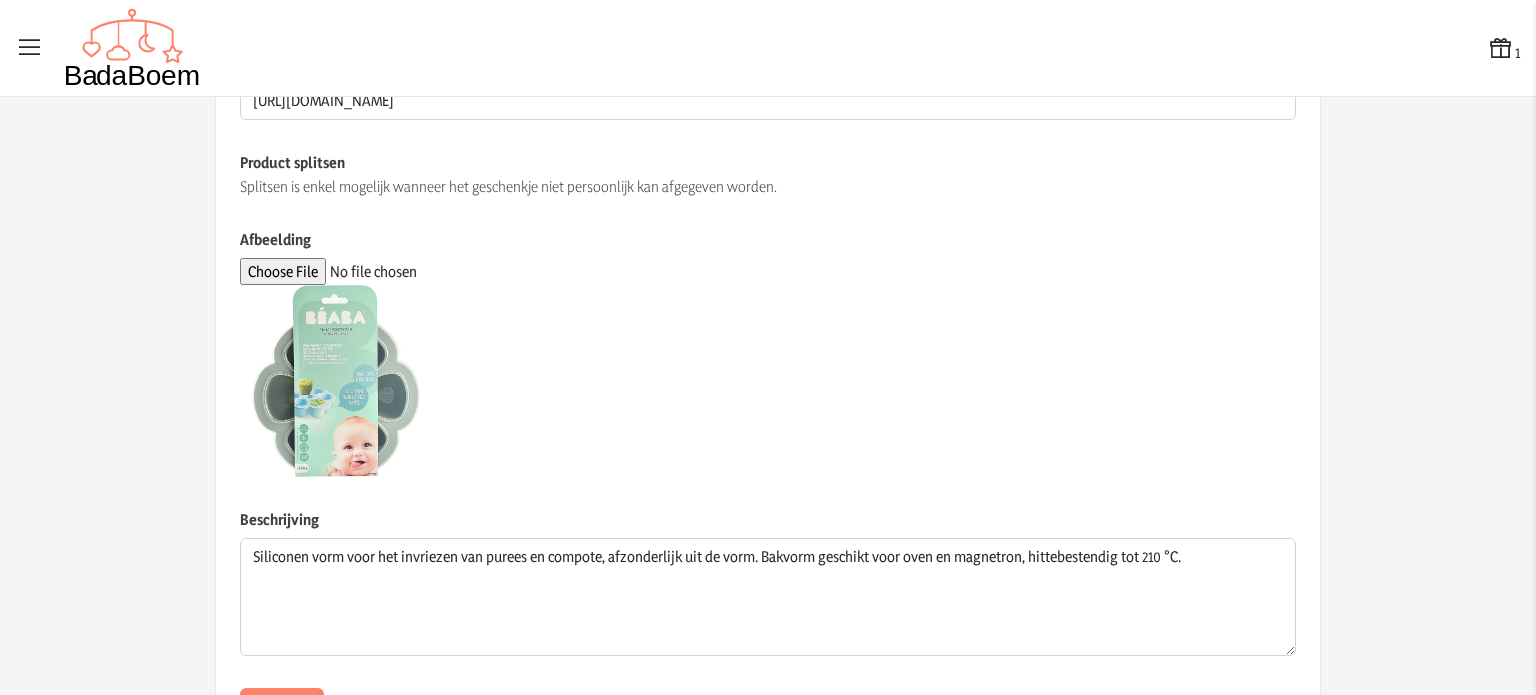 click 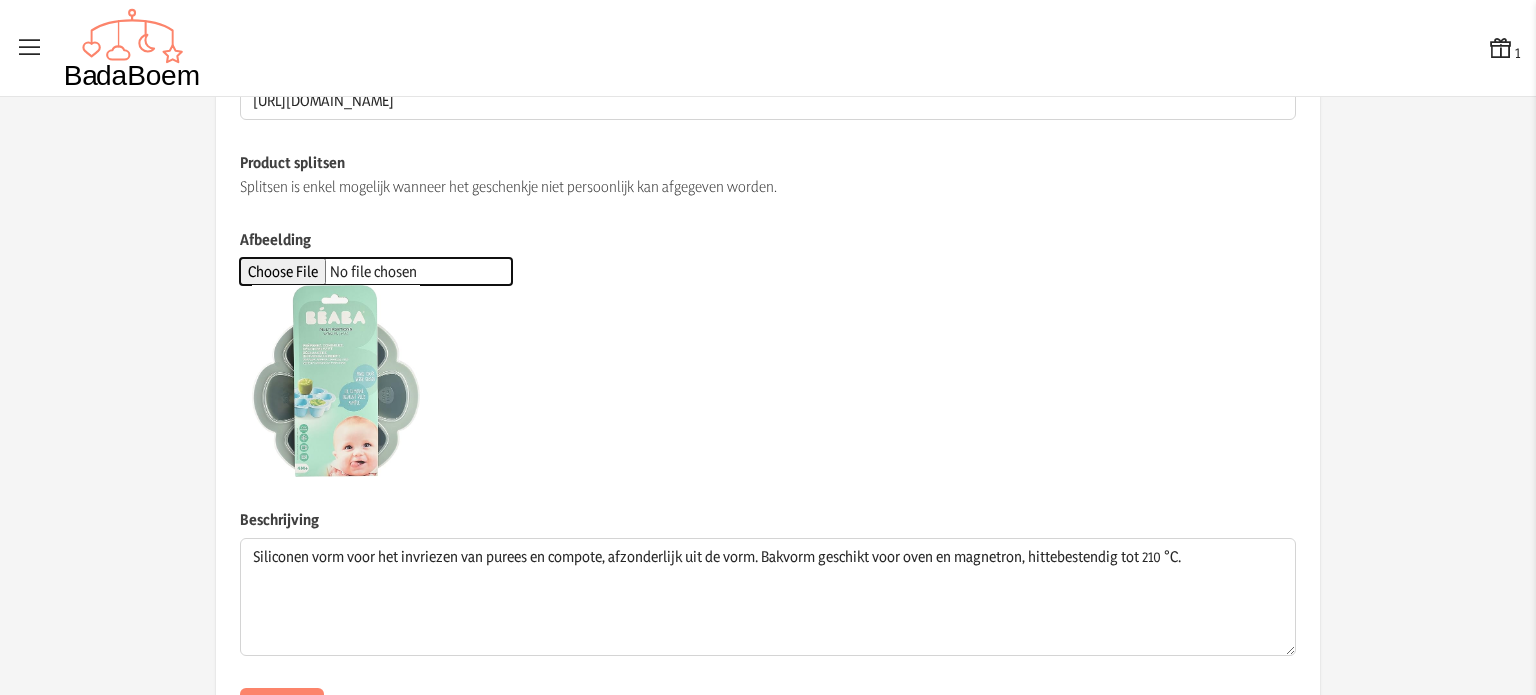 click on "Afbeelding" at bounding box center (376, 271) 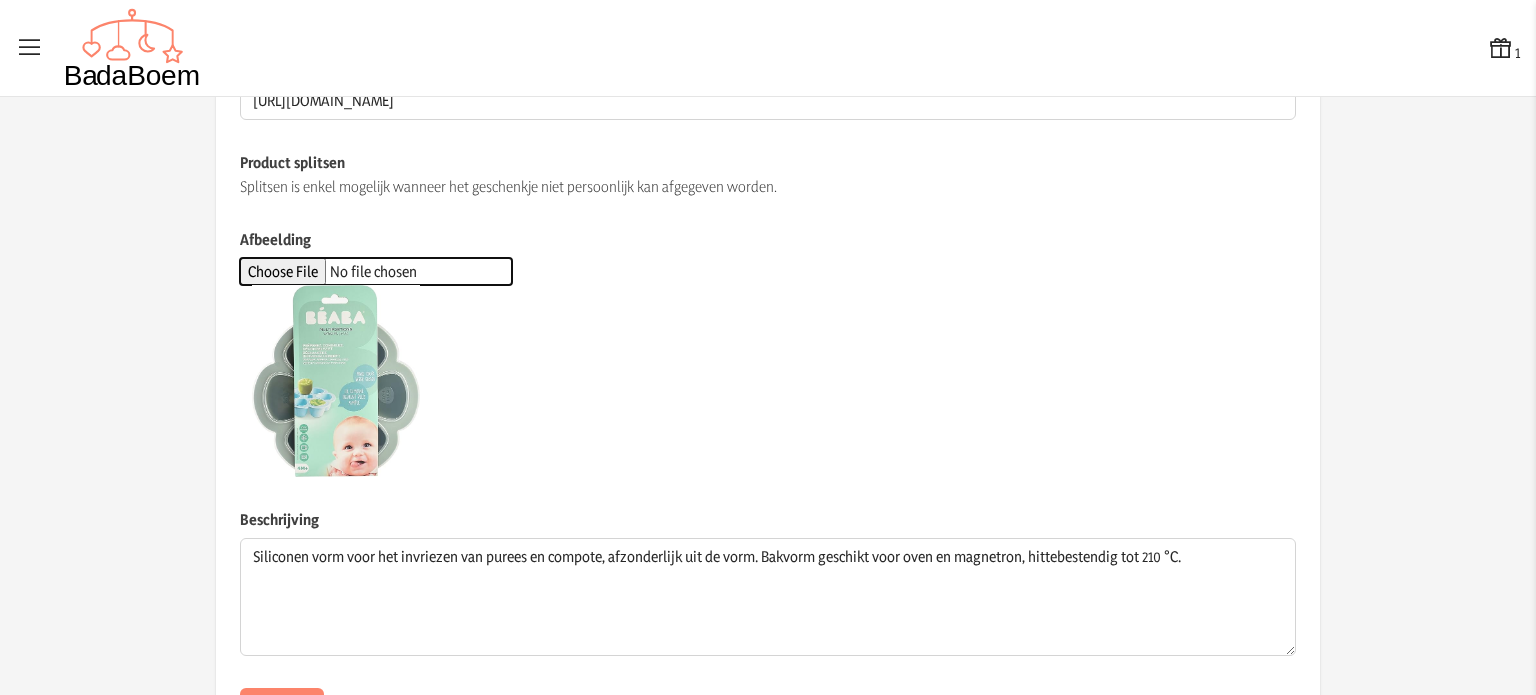 type on "C:\fakepath\716UB-ET8lL._AC_SX522_.jpg" 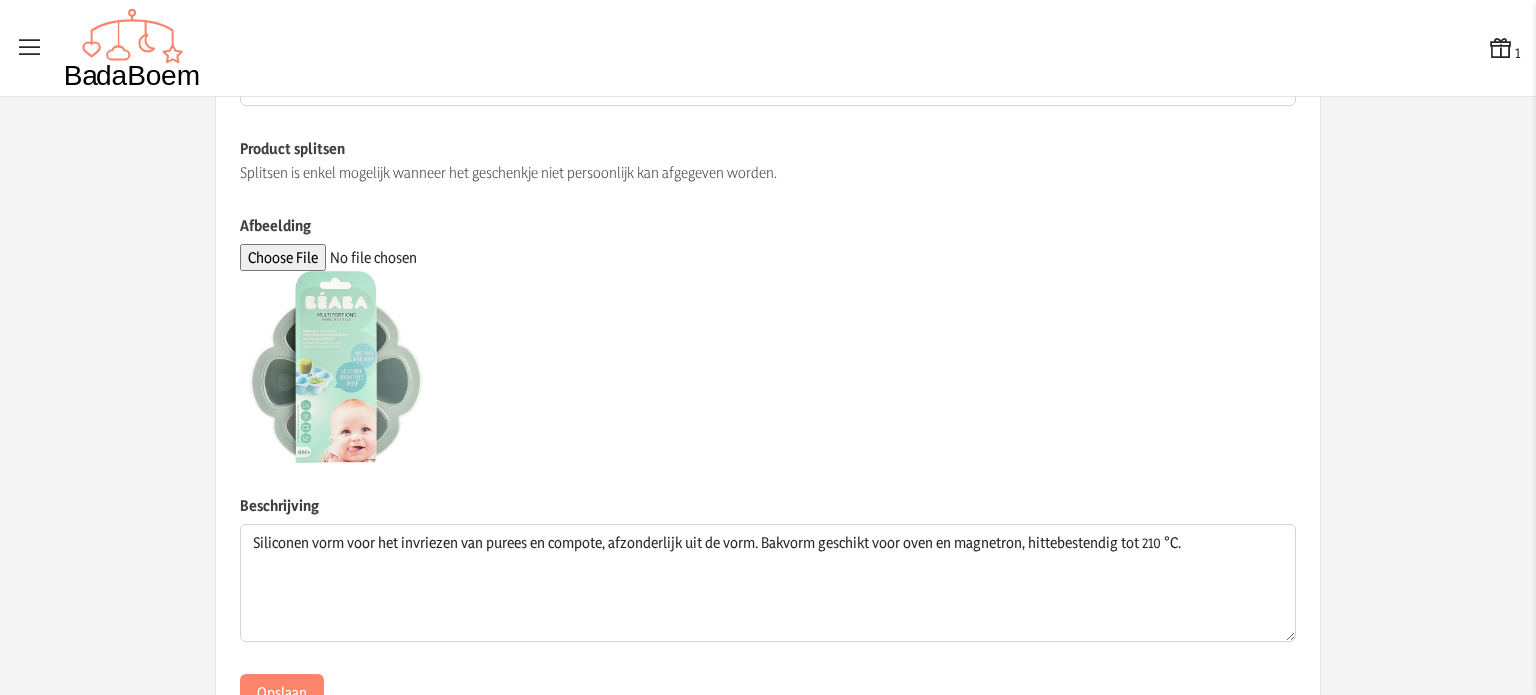 scroll, scrollTop: 563, scrollLeft: 0, axis: vertical 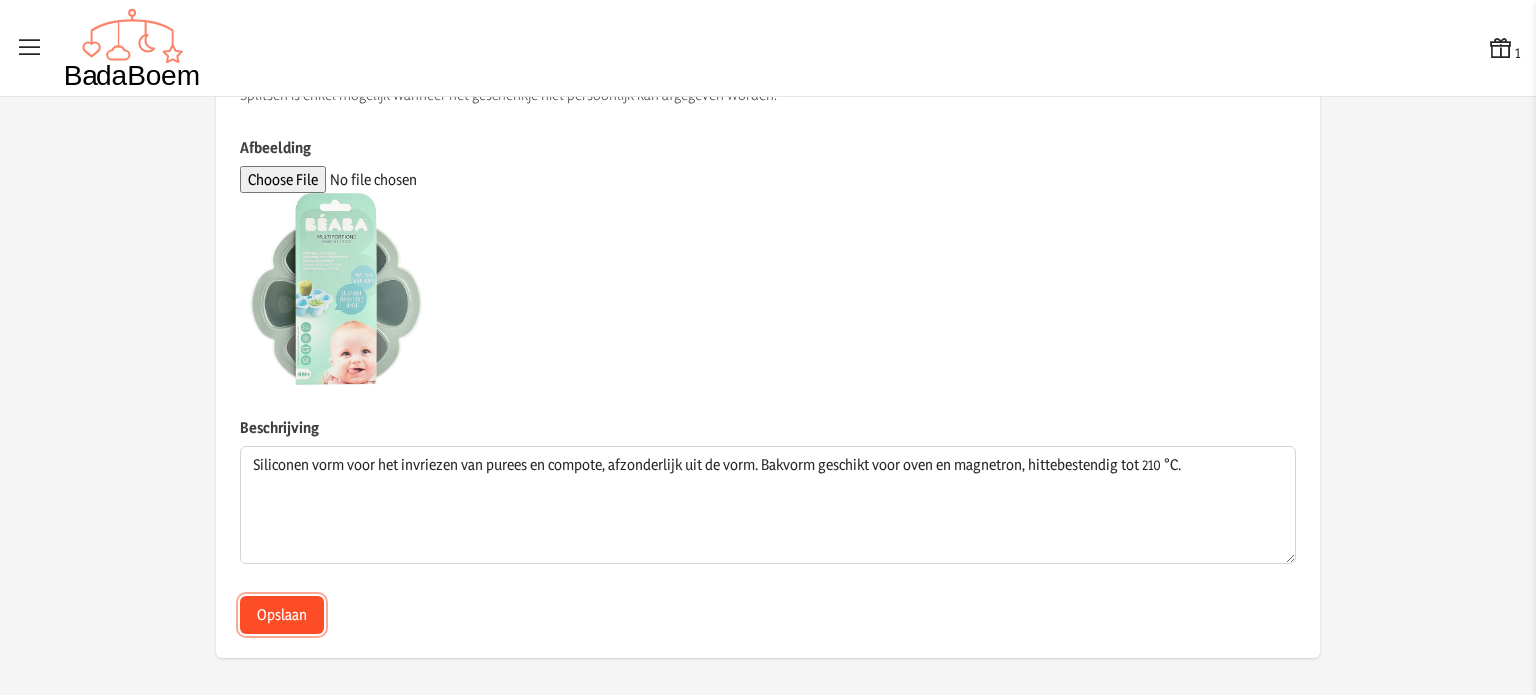 click on "Opslaan" 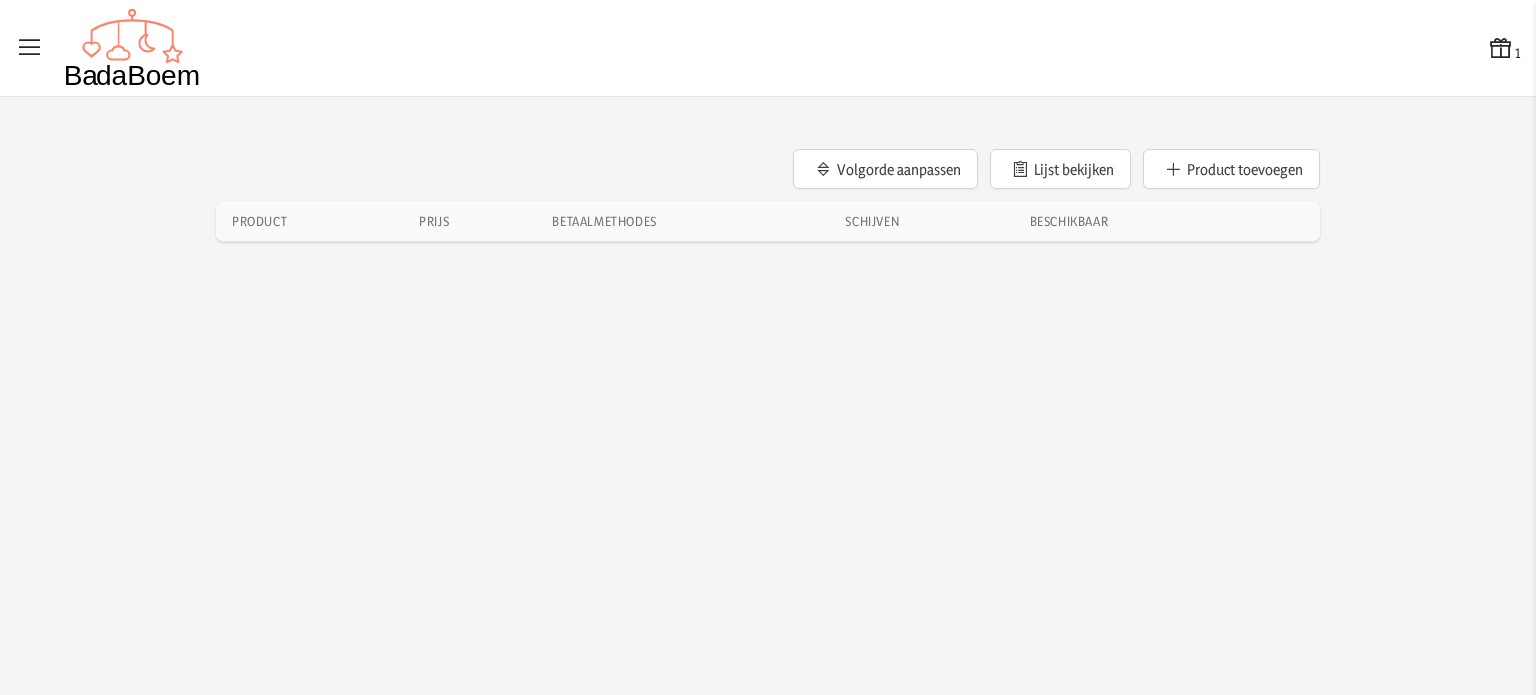 scroll, scrollTop: 0, scrollLeft: 0, axis: both 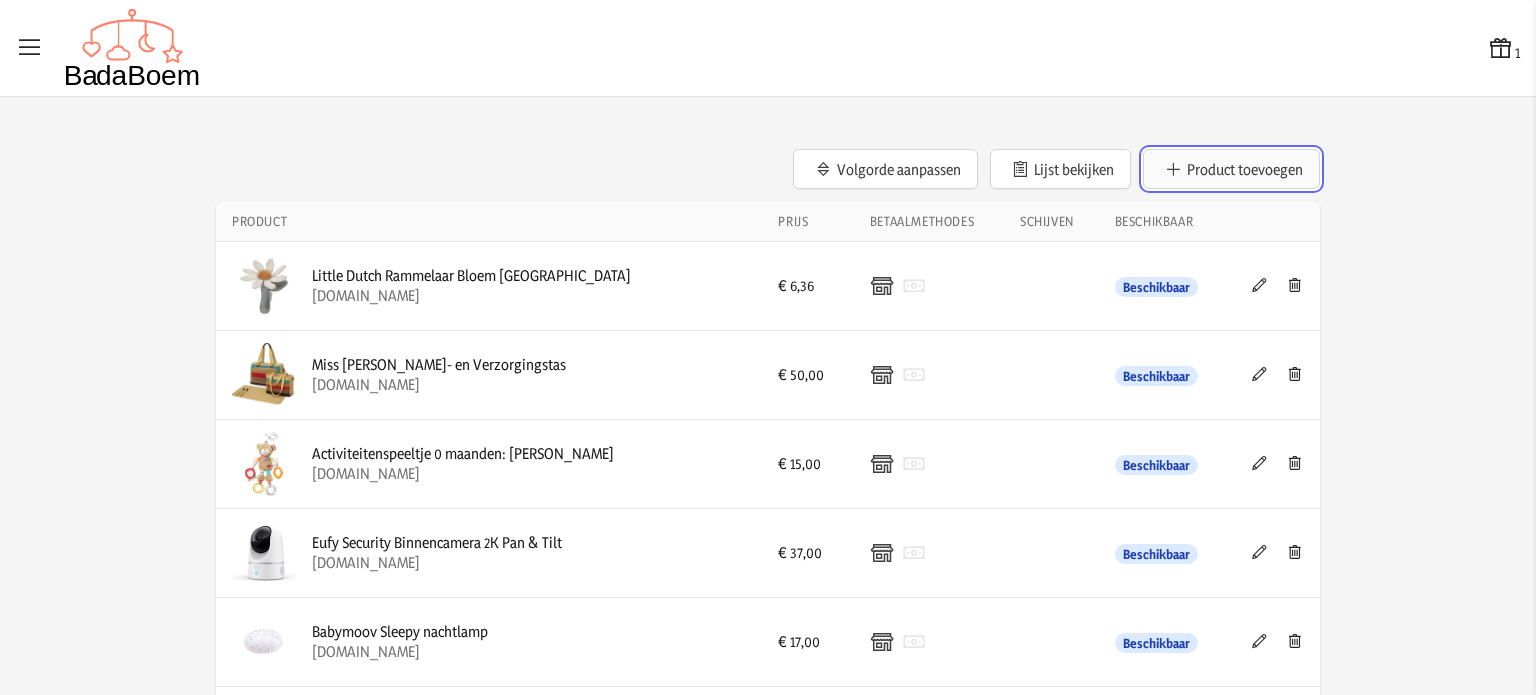 click on "Product toevoegen" 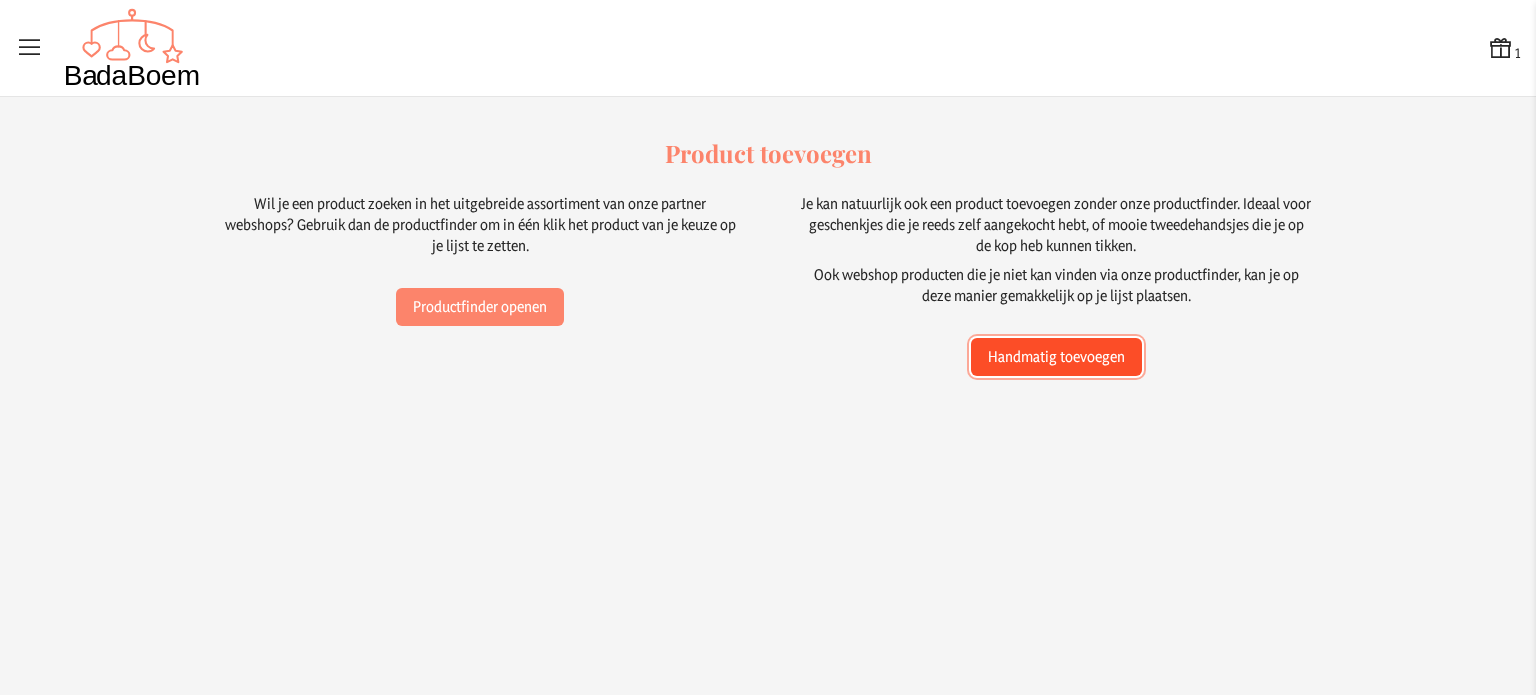 click on "Handmatig toevoegen" 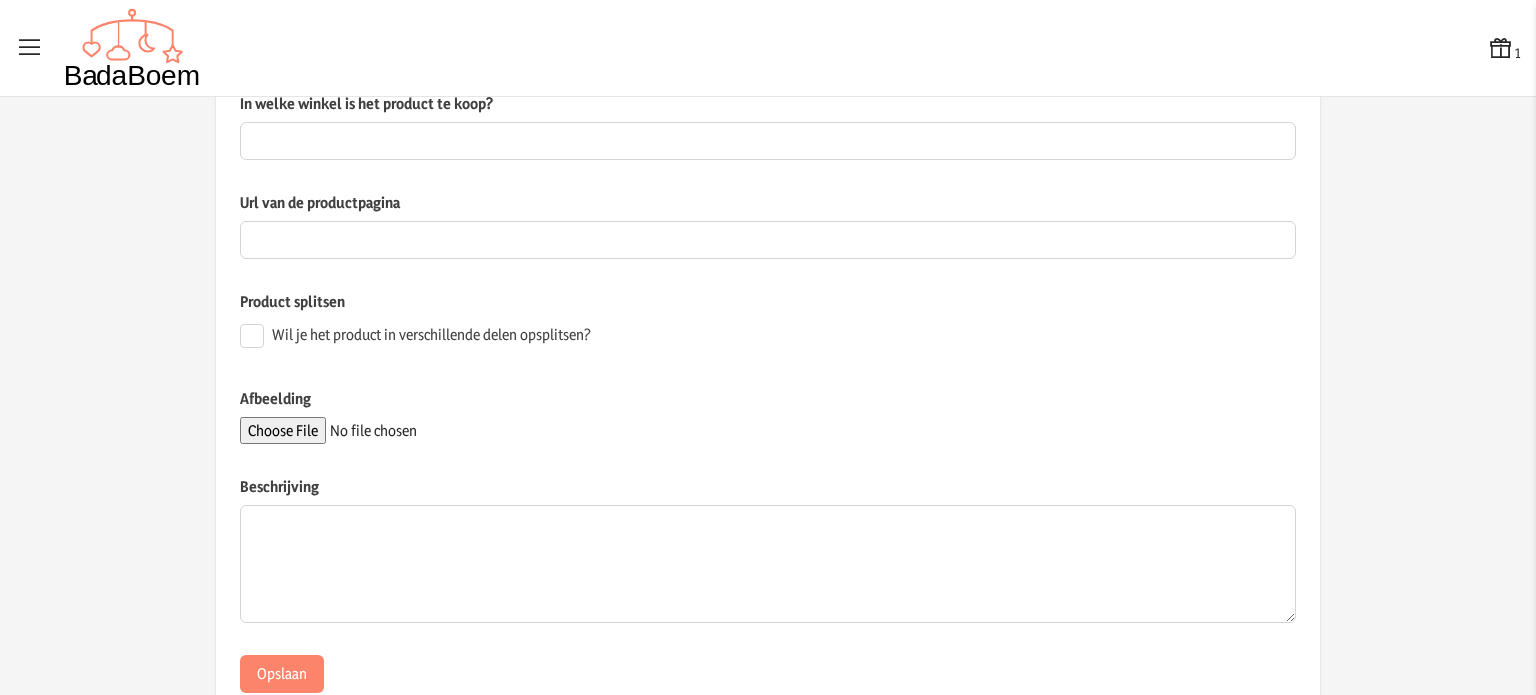 scroll, scrollTop: 391, scrollLeft: 0, axis: vertical 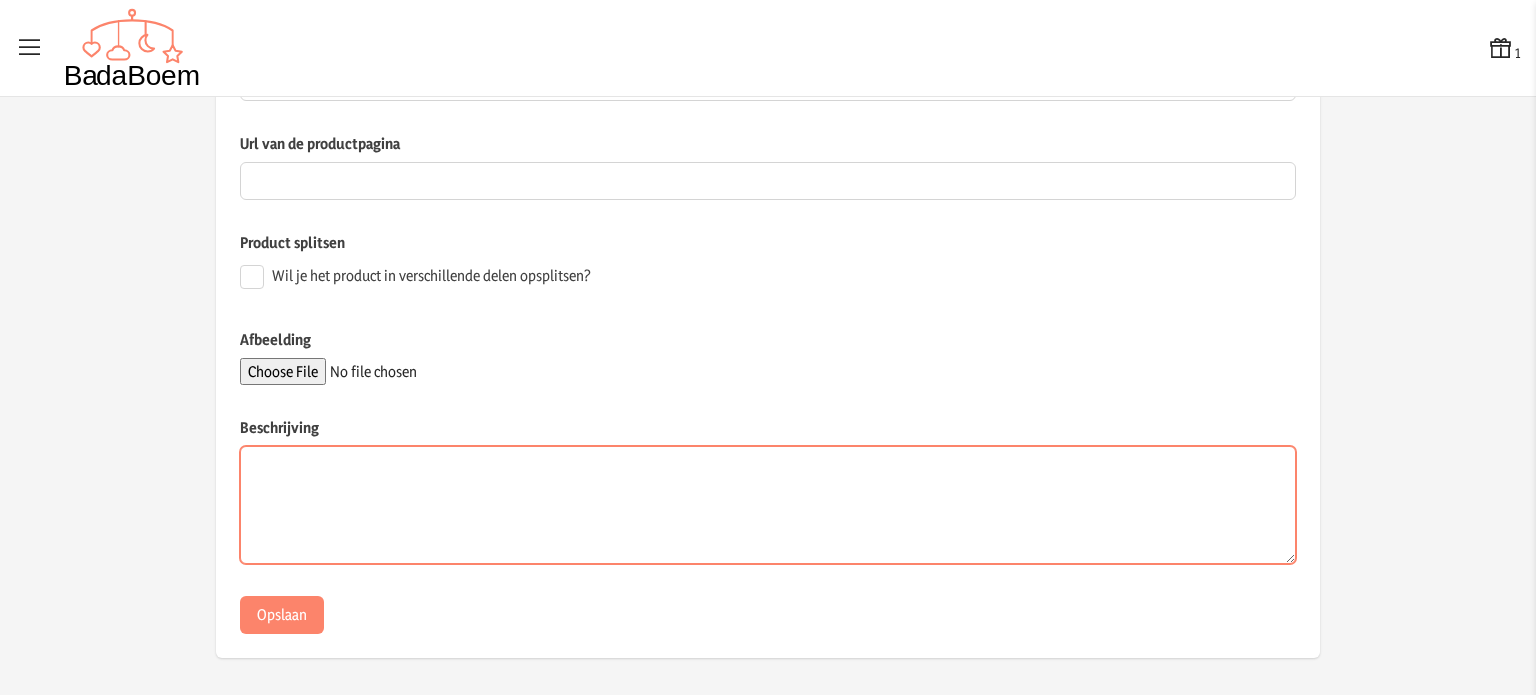 click on "Beschrijving" at bounding box center [768, 505] 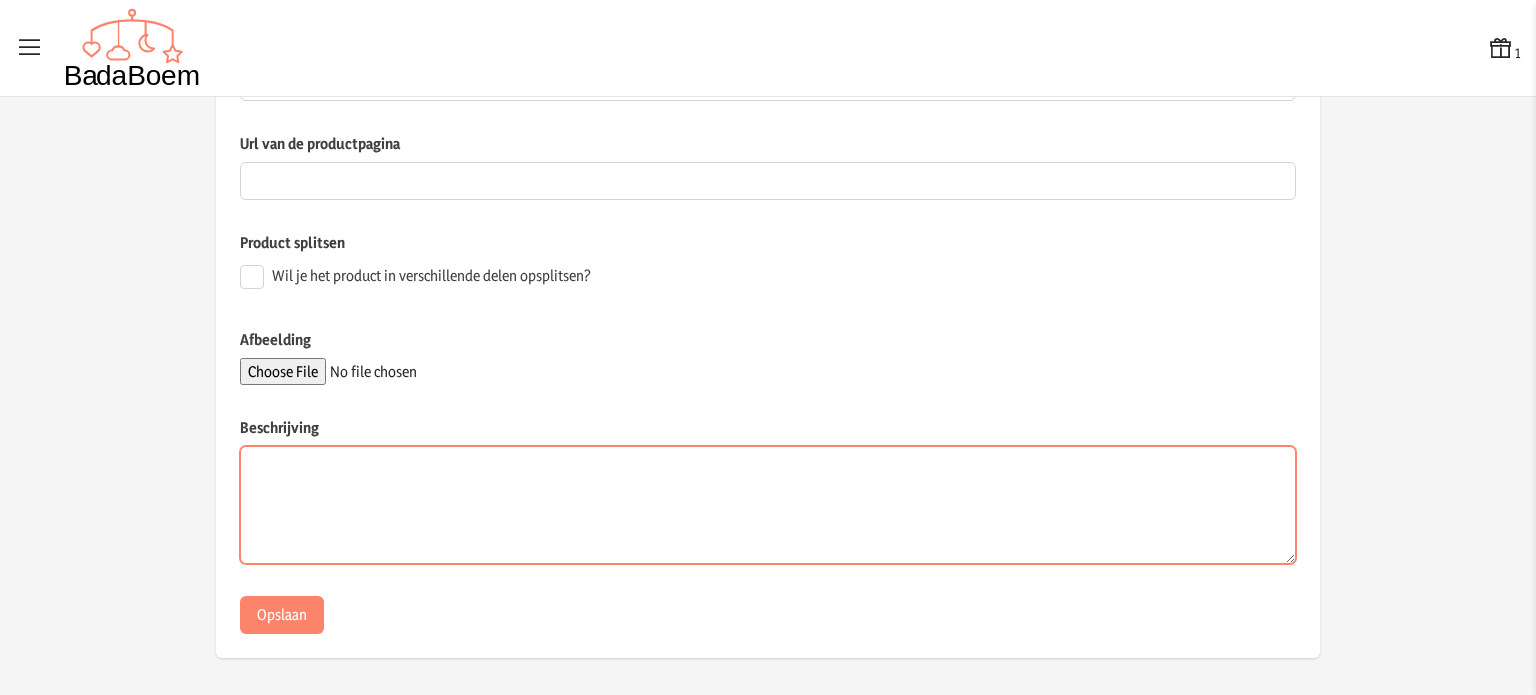 paste on "Siliconen vorm voor het invriezen van purees en compote, afzonderlijk uit de vorm. Bakvorm geschikt voor oven en magnetron, hittebestendig tot 210 °C." 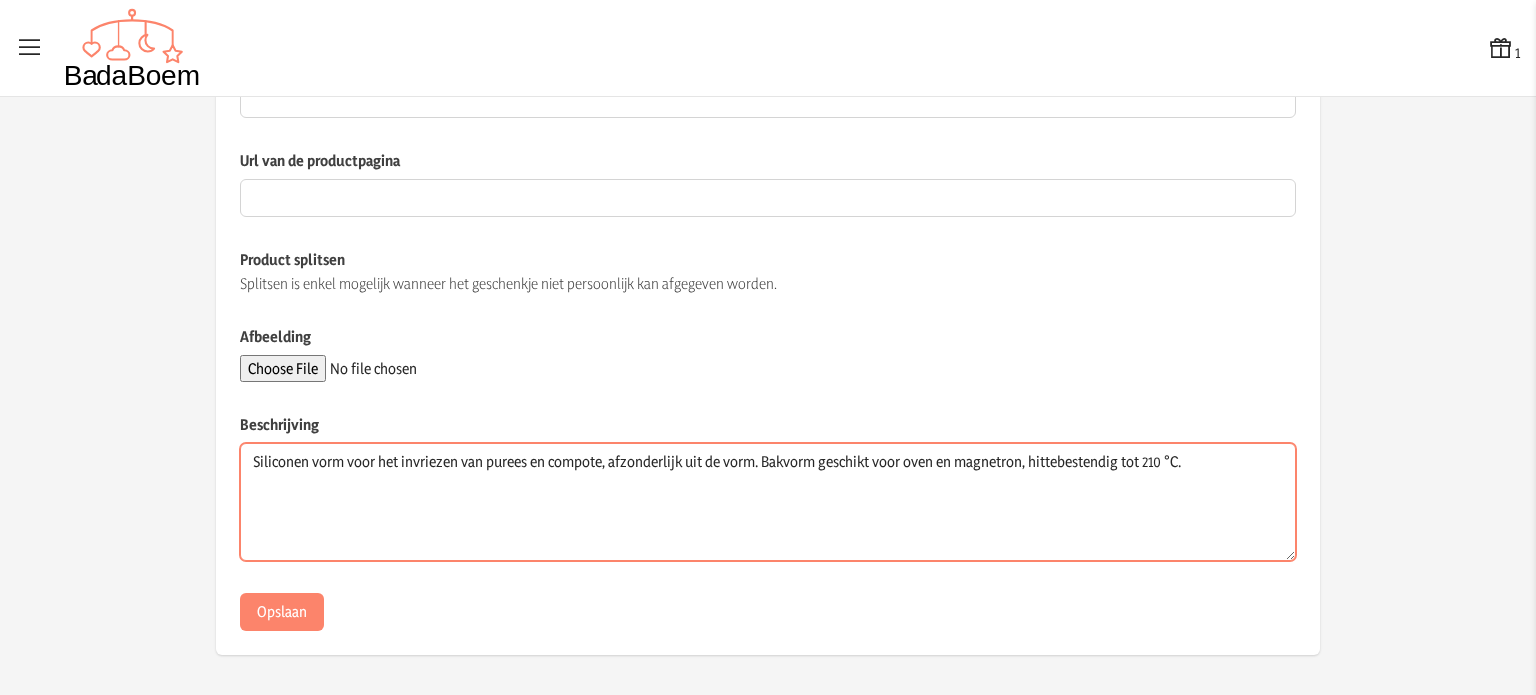 scroll, scrollTop: 371, scrollLeft: 0, axis: vertical 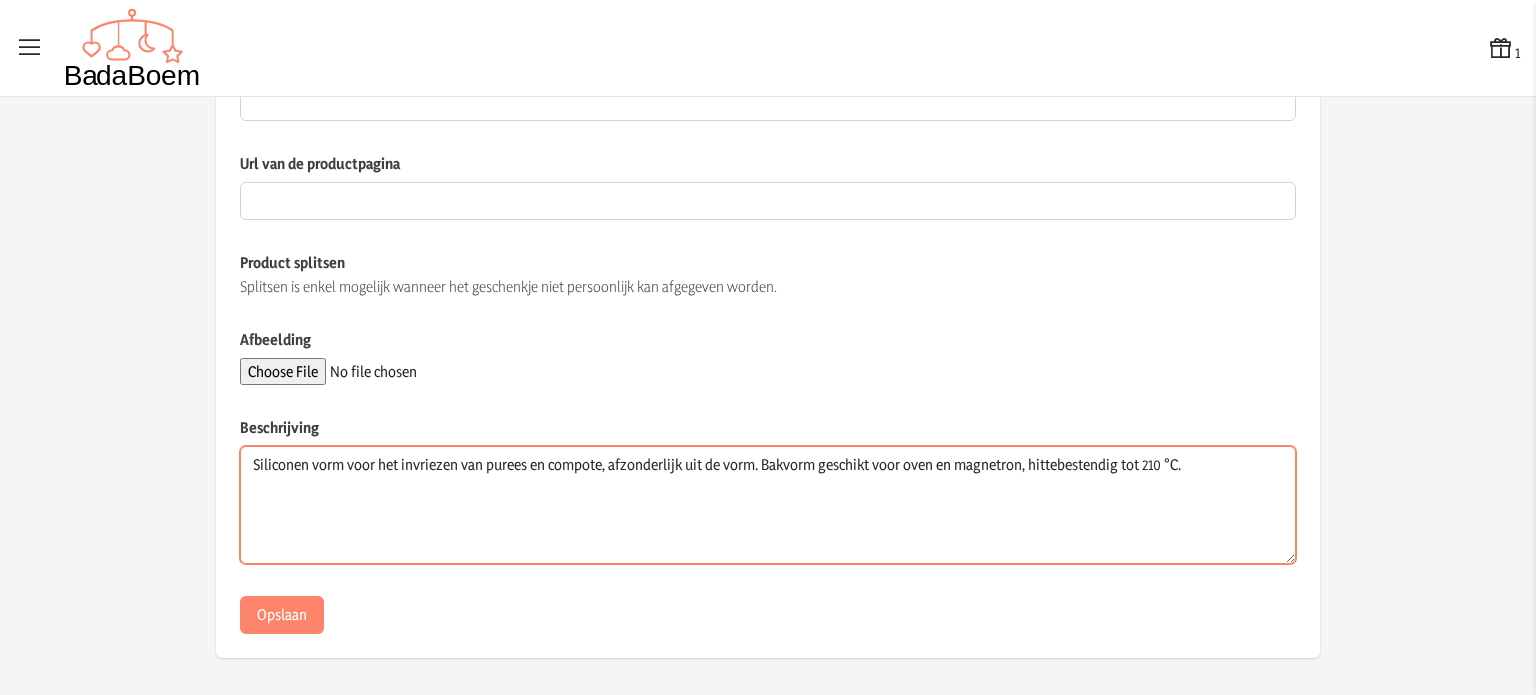 type on "Siliconen vorm voor het invriezen van purees en compote, afzonderlijk uit de vorm. Bakvorm geschikt voor oven en magnetron, hittebestendig tot 210 °C." 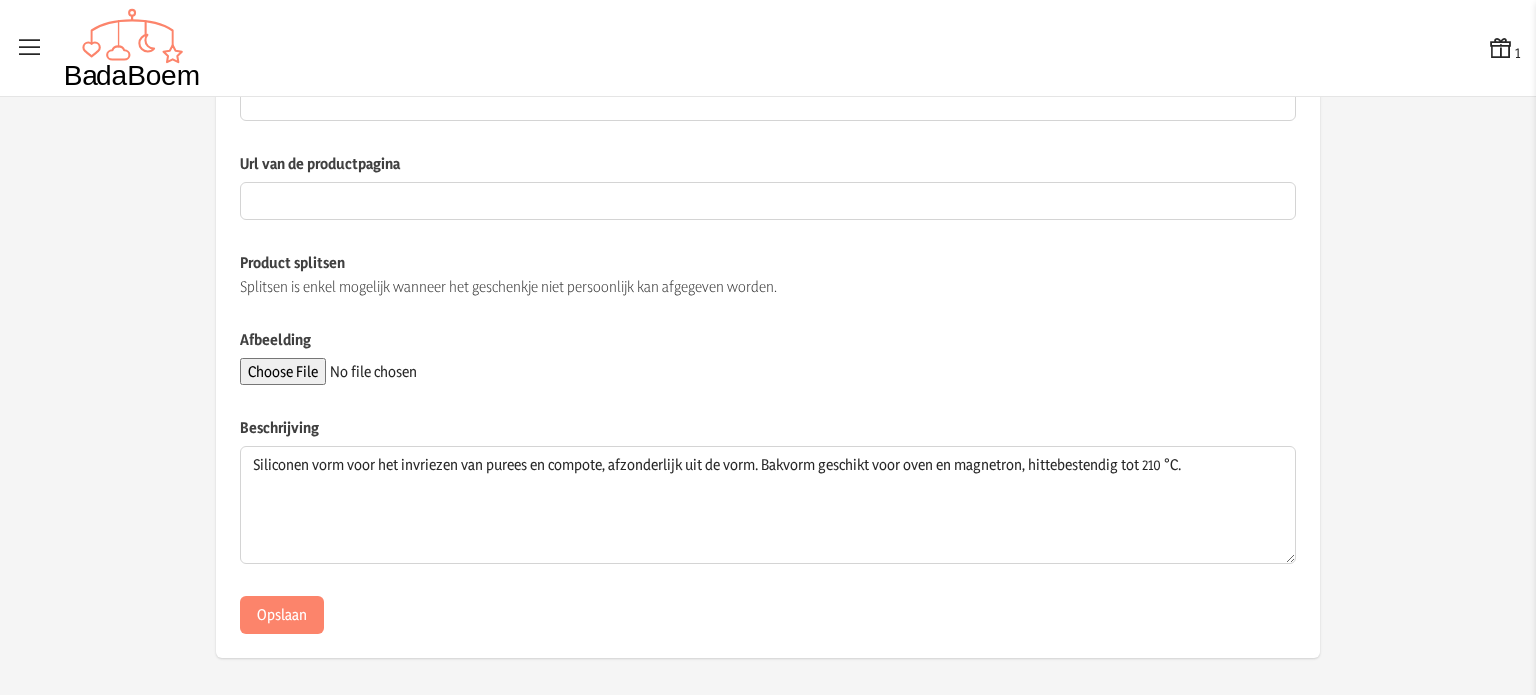 click on "Afbeelding" 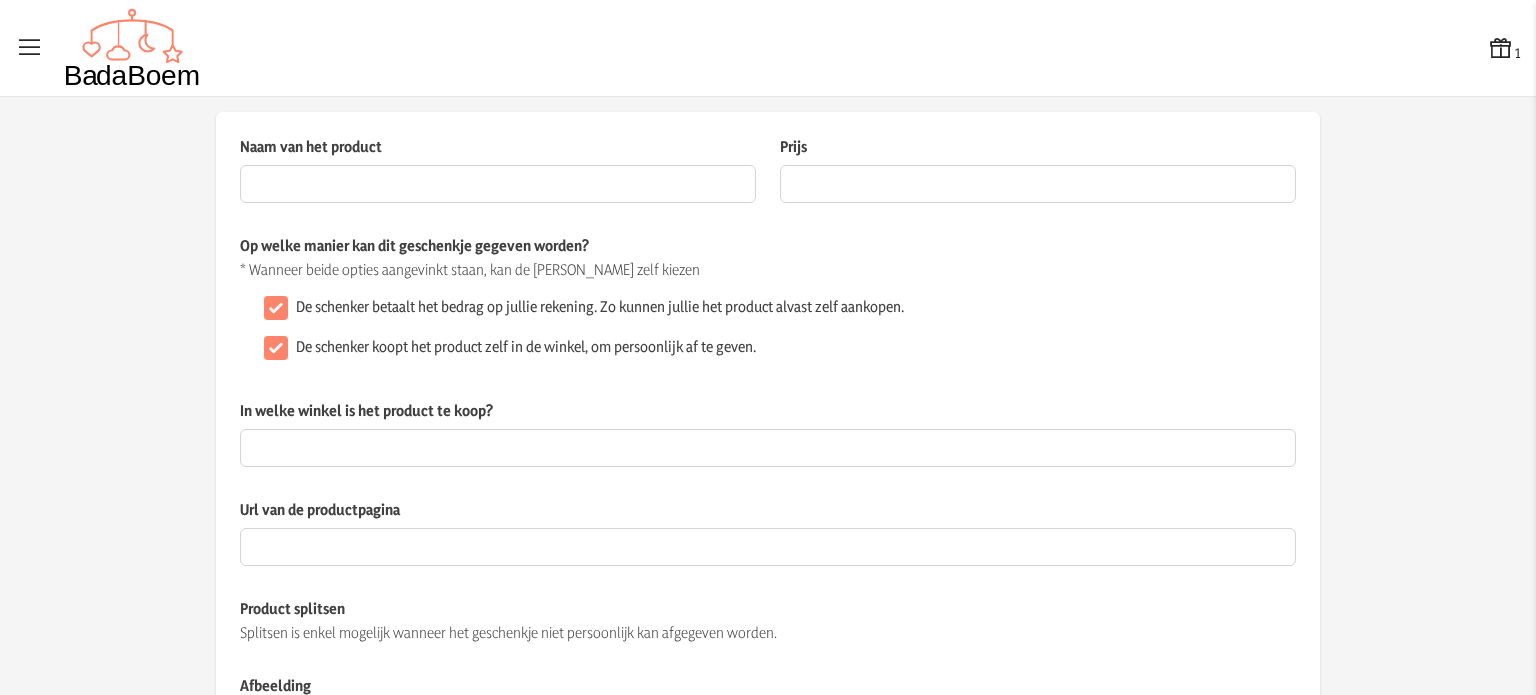 scroll, scrollTop: 0, scrollLeft: 0, axis: both 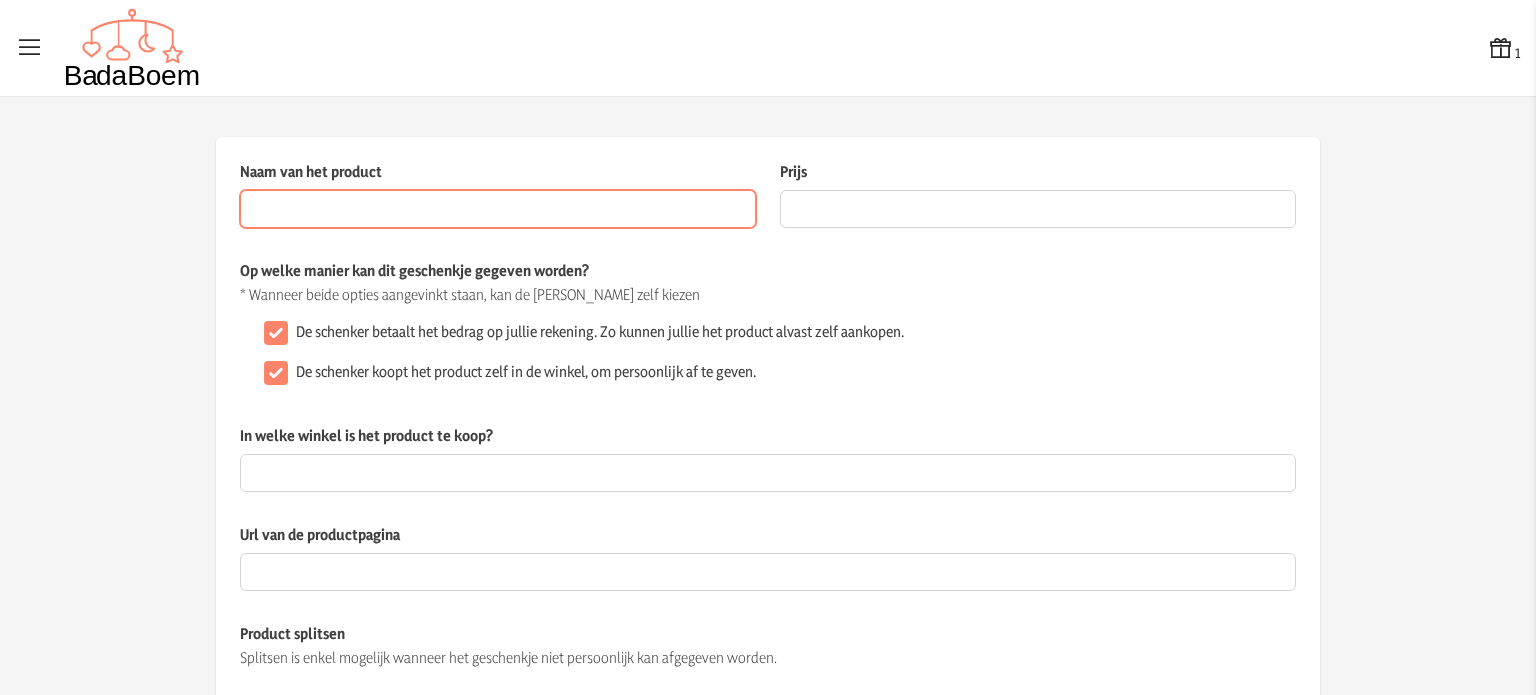 click on "Naam van het product" at bounding box center (498, 209) 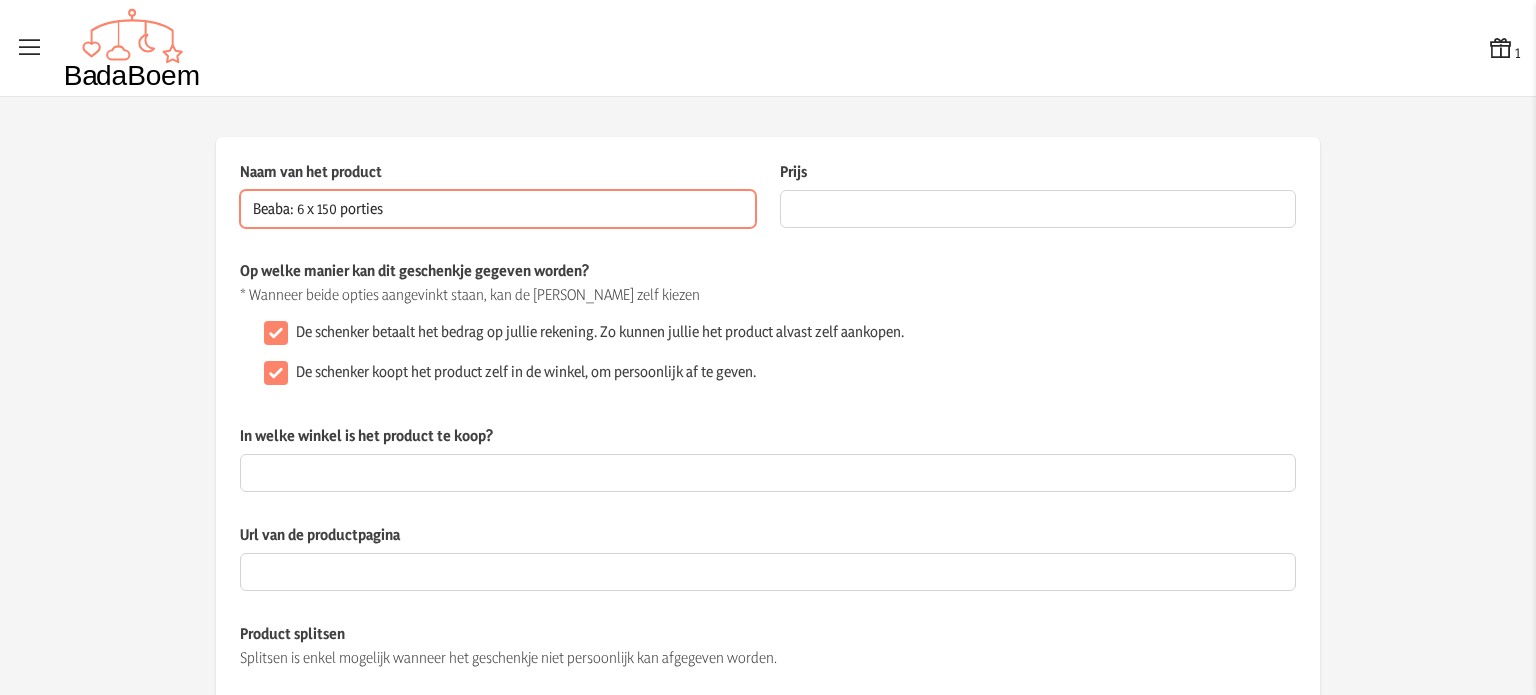type on "Beaba: 6 x 150 porties" 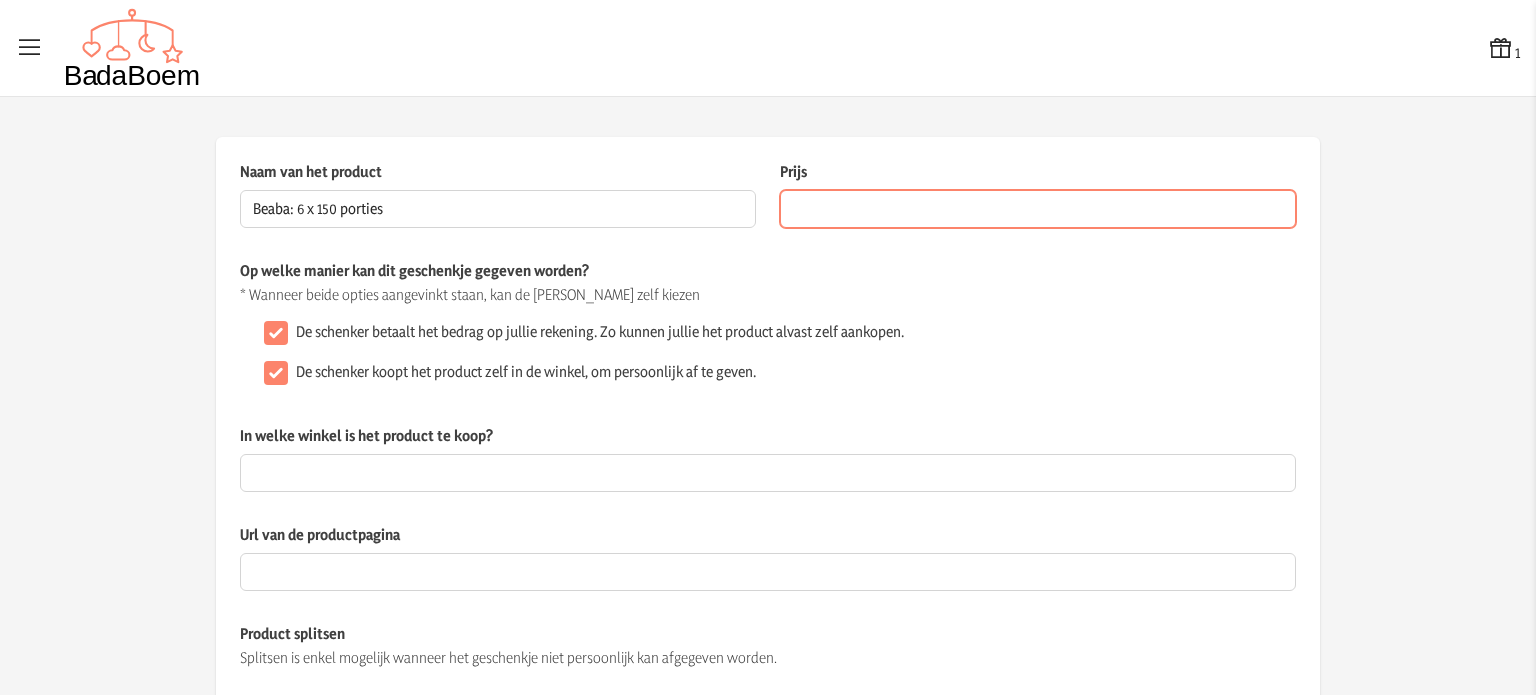 drag, startPoint x: 864, startPoint y: 208, endPoint x: 840, endPoint y: 207, distance: 24.020824 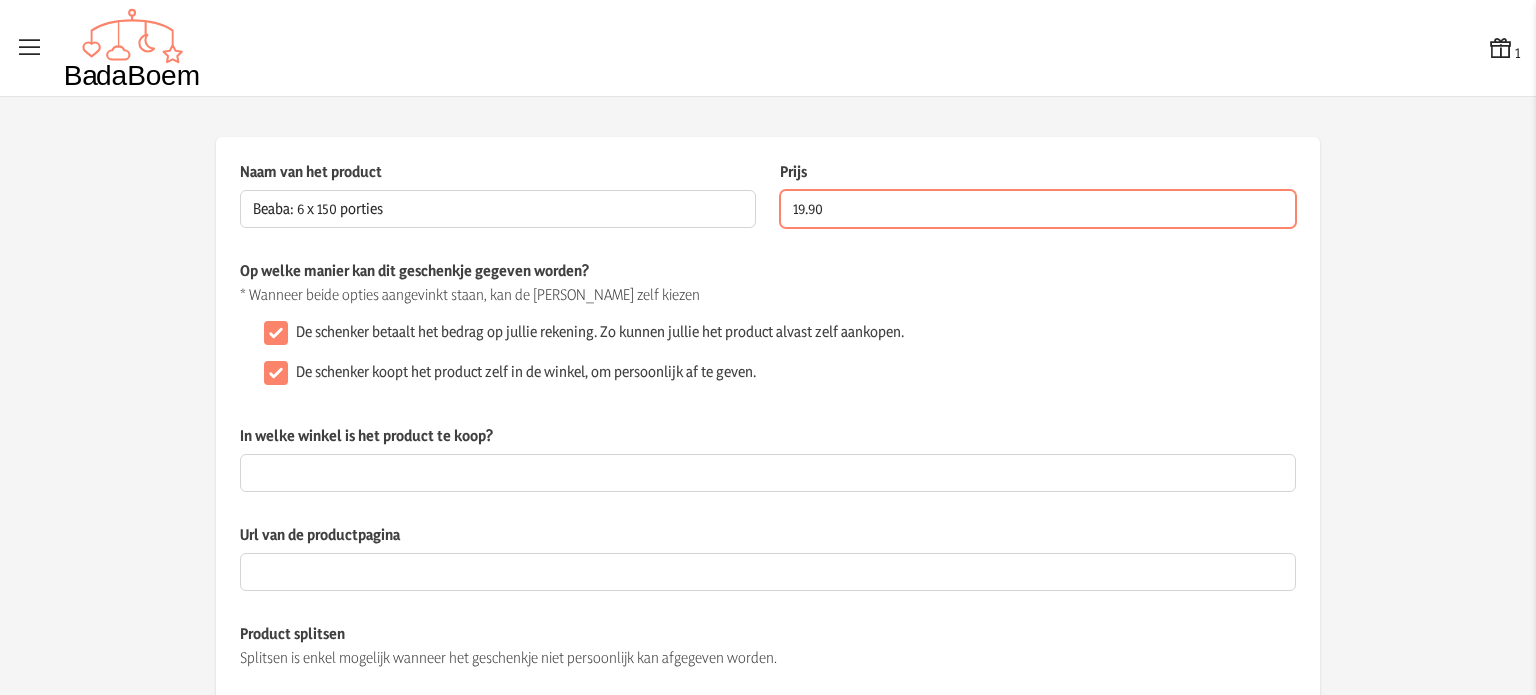 type on "19.90" 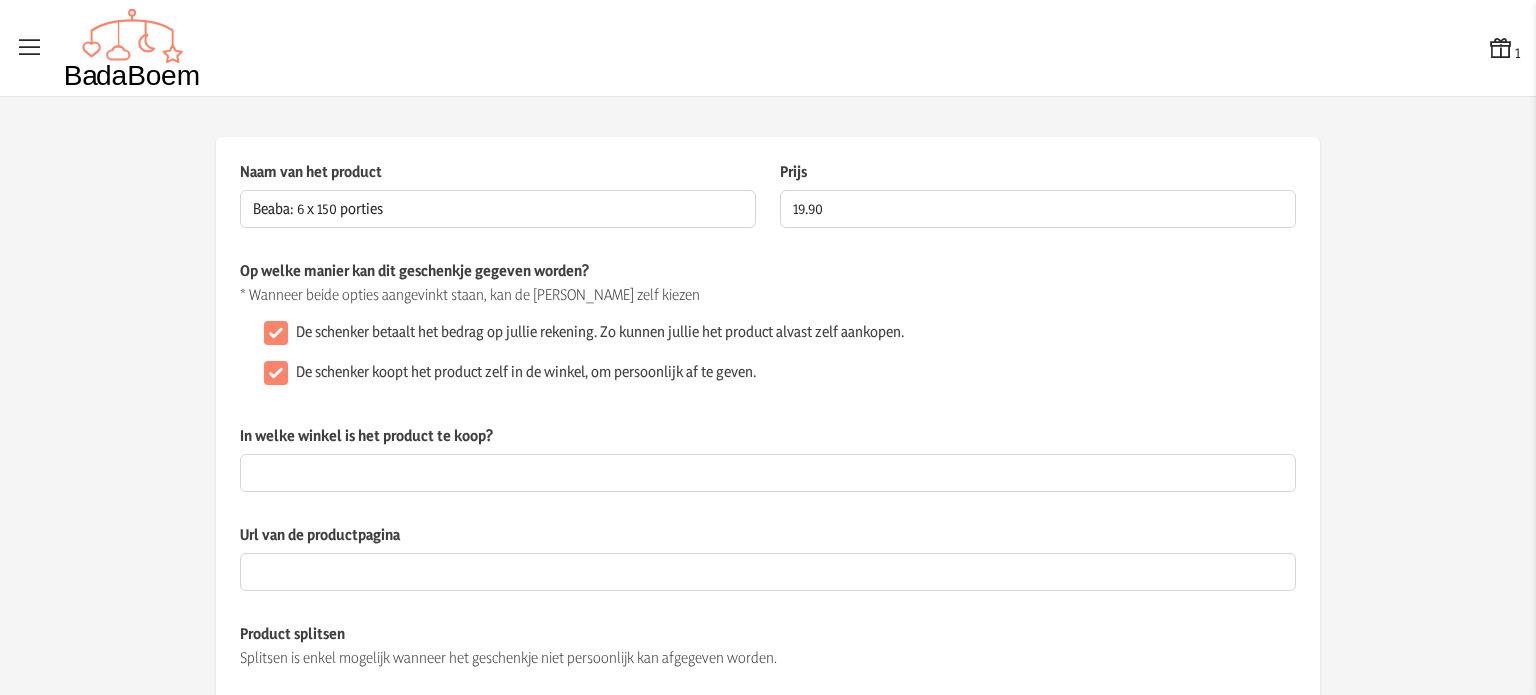 click on "De schenker koopt het product zelf in de winkel, om persoonlijk af te geven." 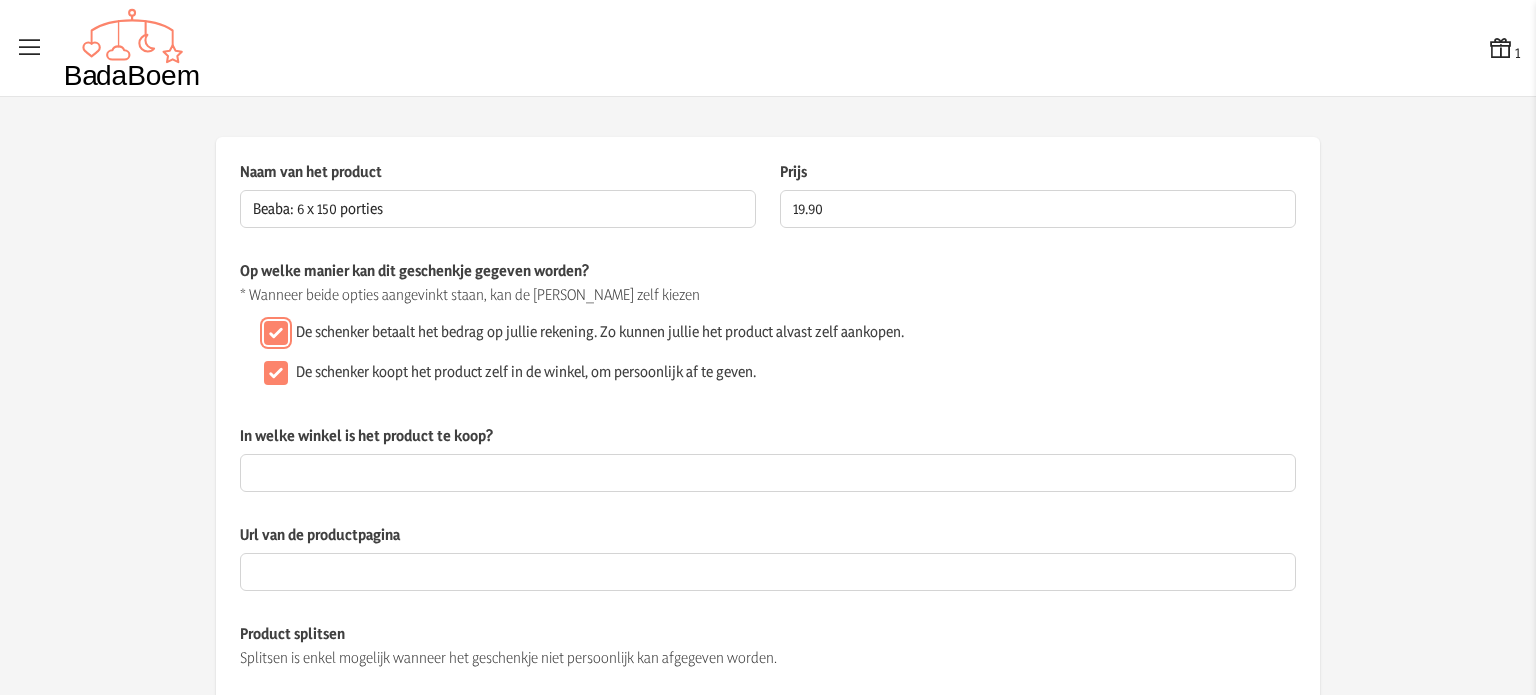 click on "De schenker betaalt het bedrag op jullie rekening. Zo kunnen jullie het product alvast zelf aankopen." at bounding box center (276, 333) 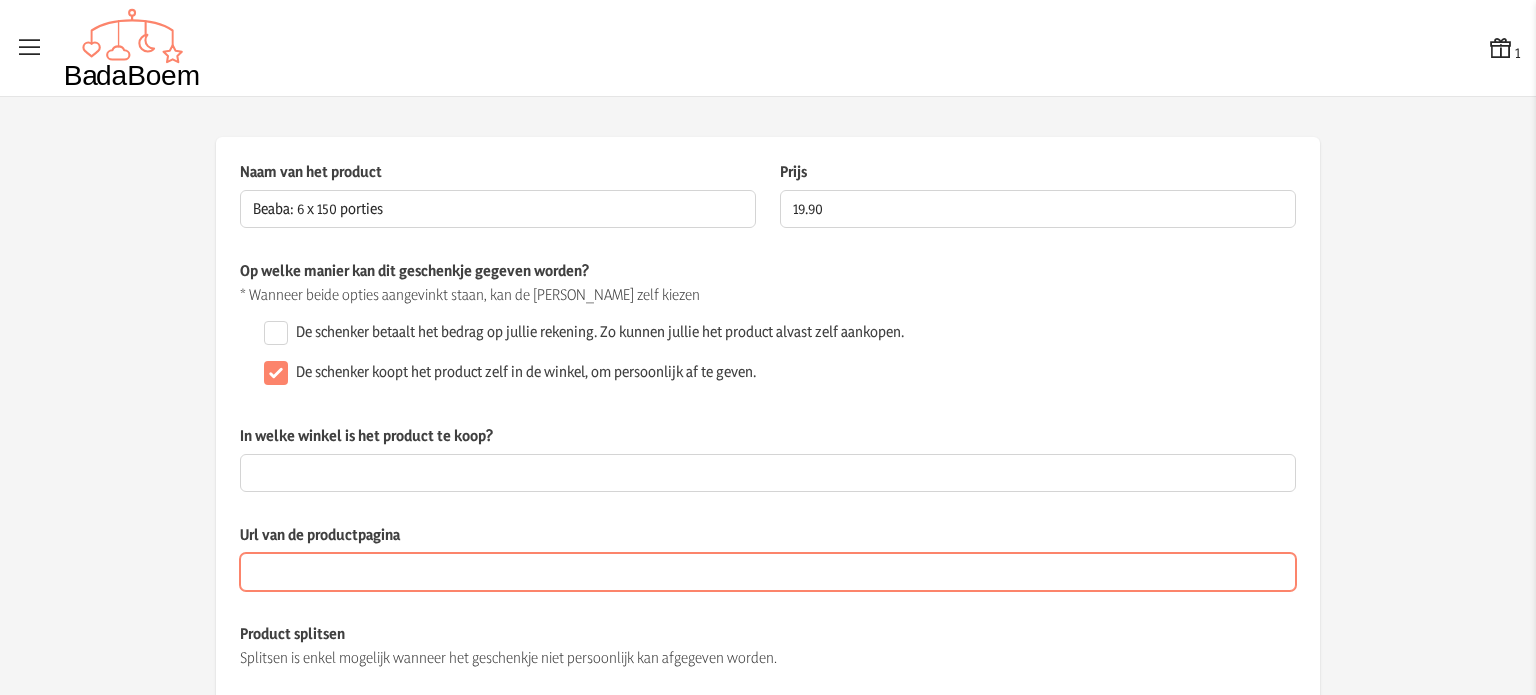 paste on "[URL][DOMAIN_NAME]" 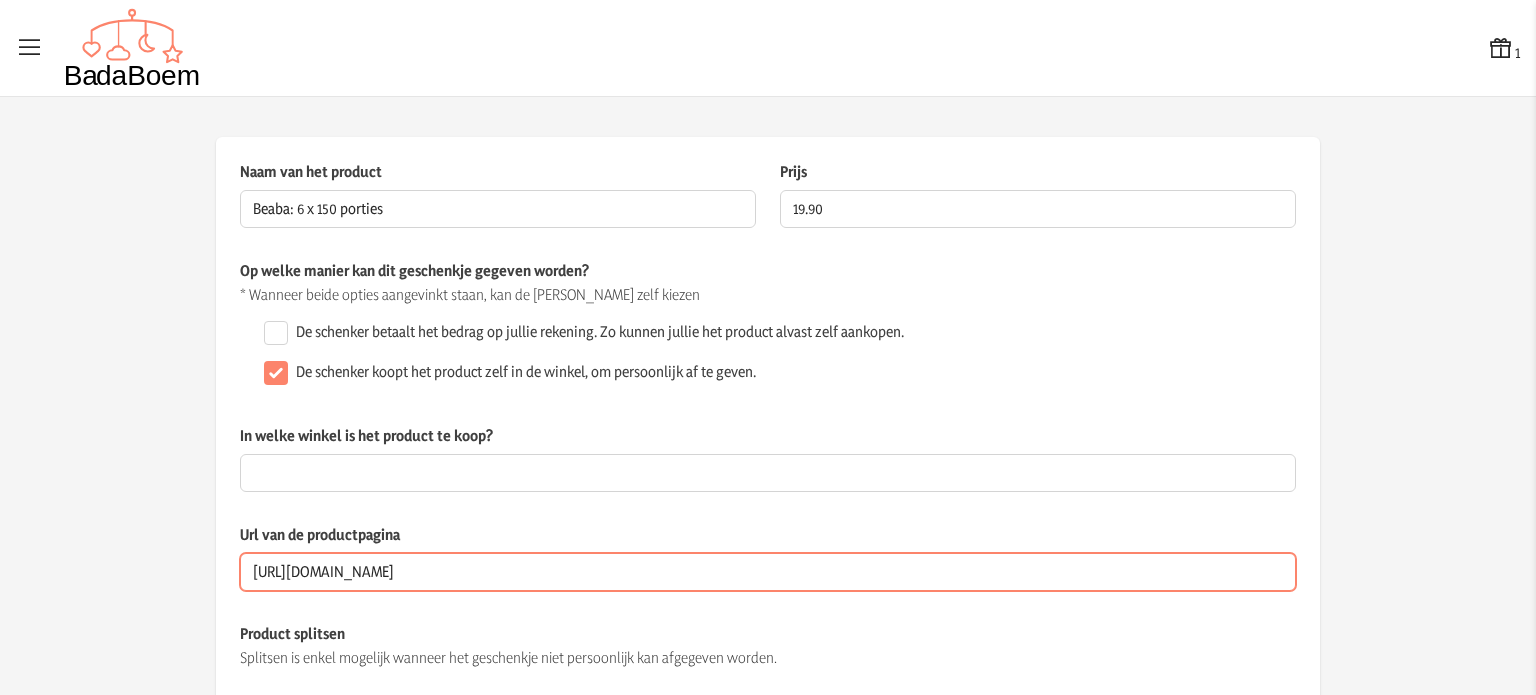 scroll, scrollTop: 0, scrollLeft: 1733, axis: horizontal 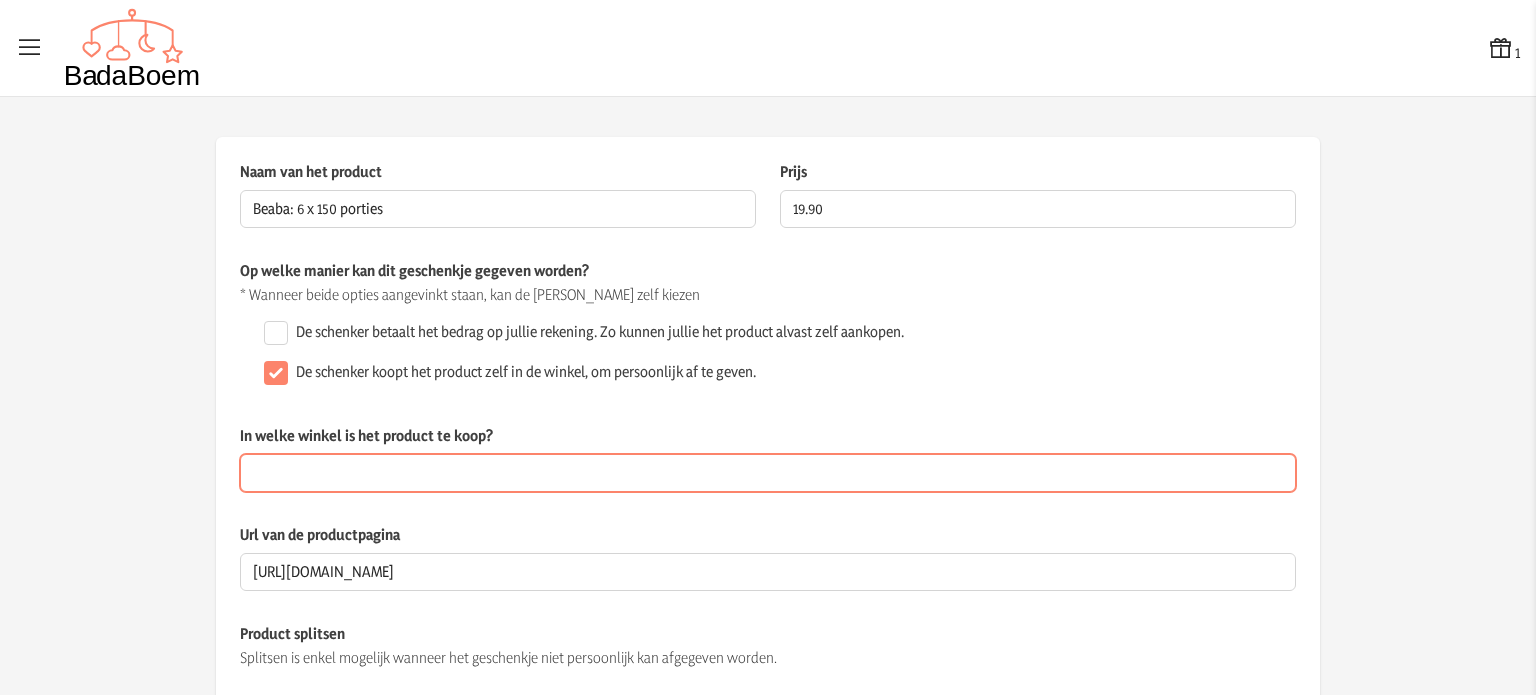 click on "In welke winkel is het product te koop?" at bounding box center (768, 473) 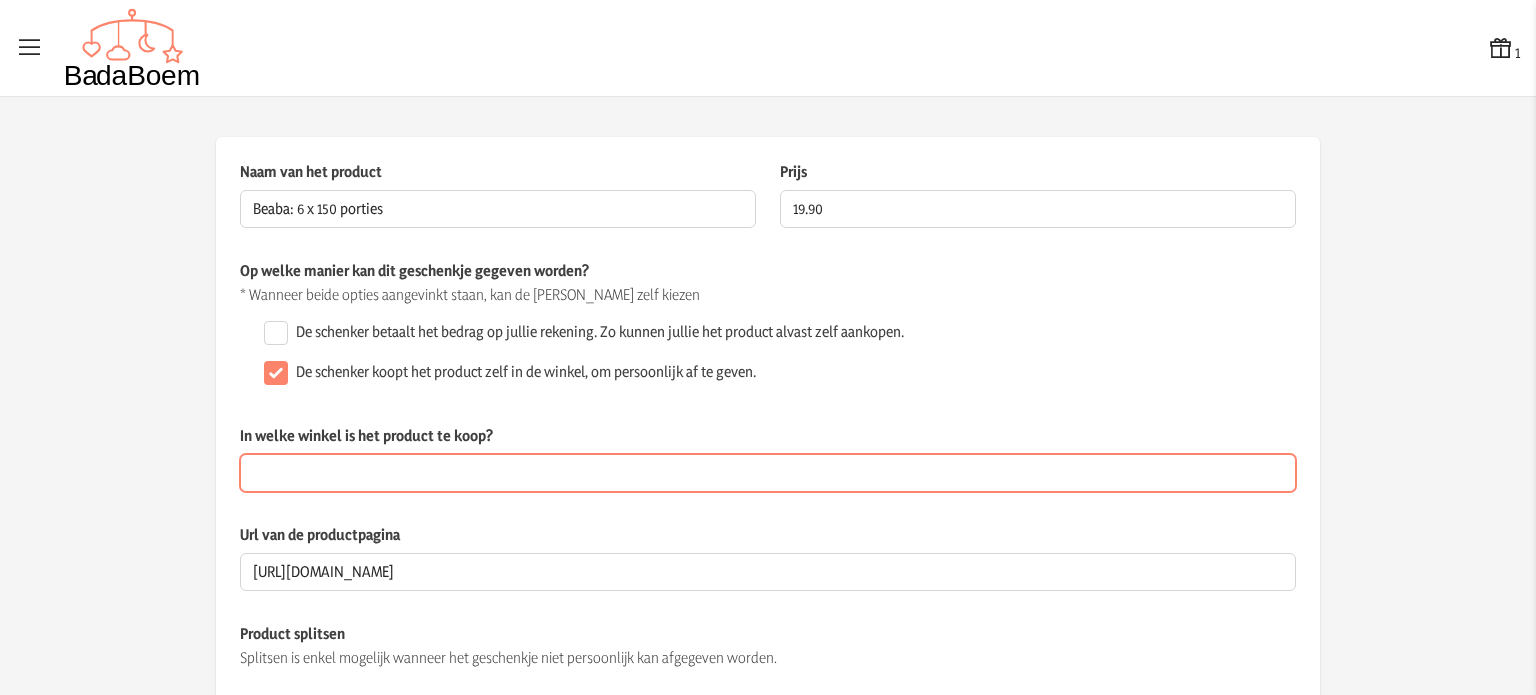 type on "[DOMAIN_NAME]" 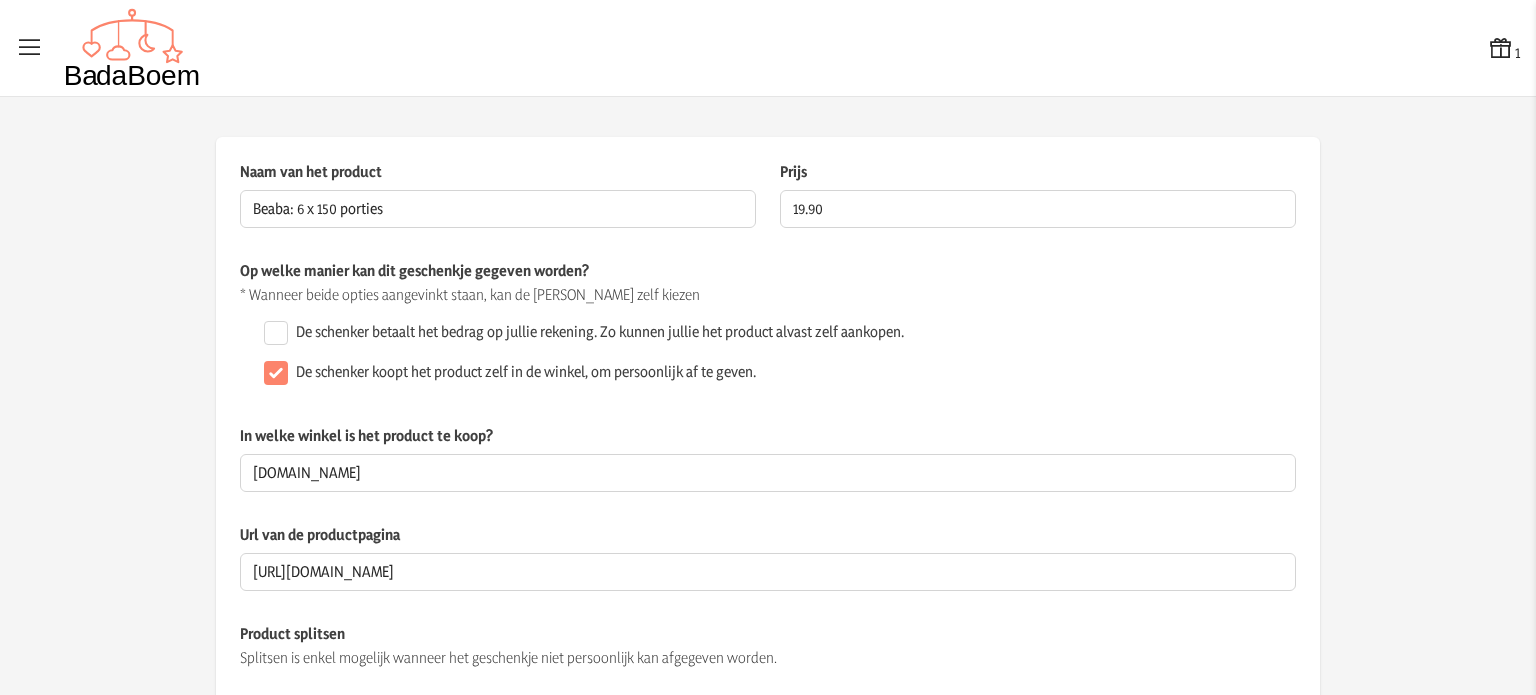 click on "Op welke manier kan dit geschenkje gegeven worden? * Wanneer beide opties aangevinkt staan, kan de schenker zelf kiezen  De schenker betaalt het bedrag op jullie rekening. Zo kunnen jullie het product alvast zelf aankopen.   De schenker koopt het product zelf in de winkel, om persoonlijk af te geven." 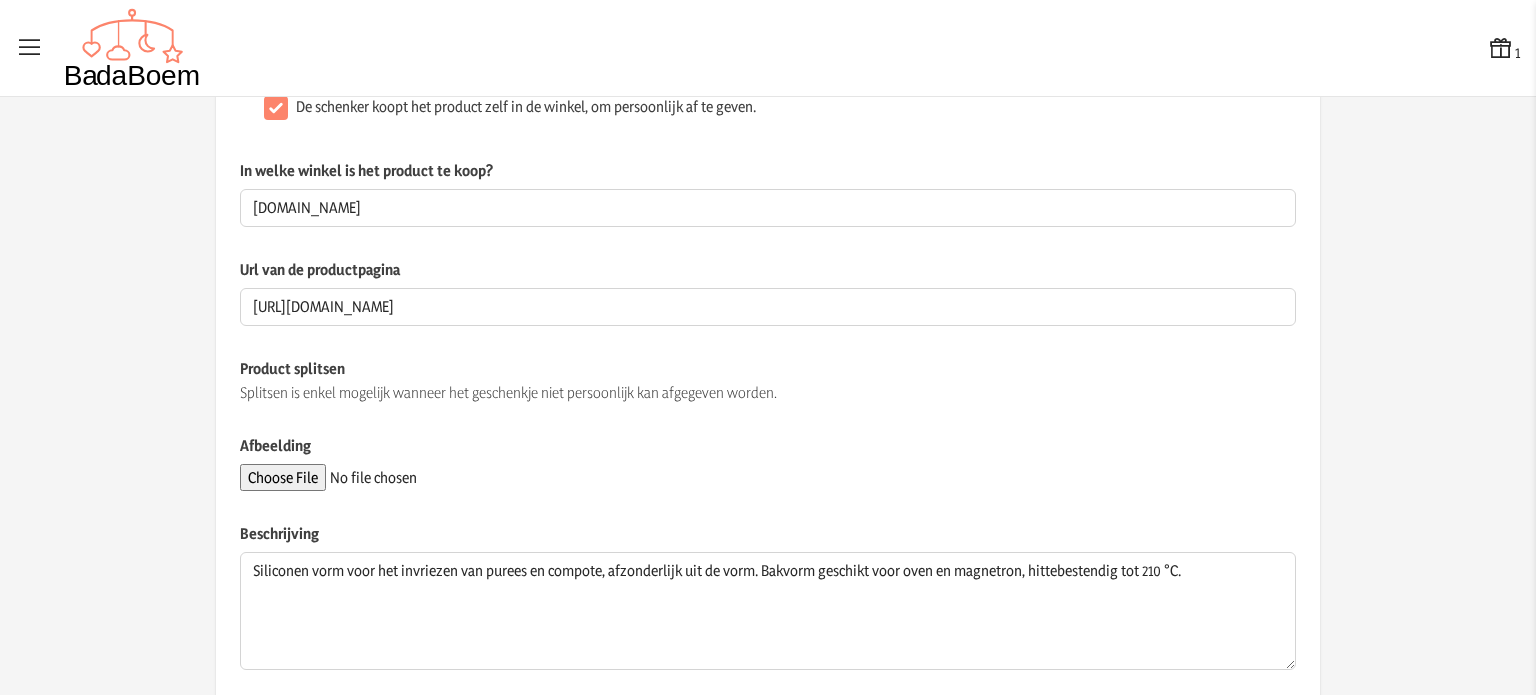 scroll, scrollTop: 371, scrollLeft: 0, axis: vertical 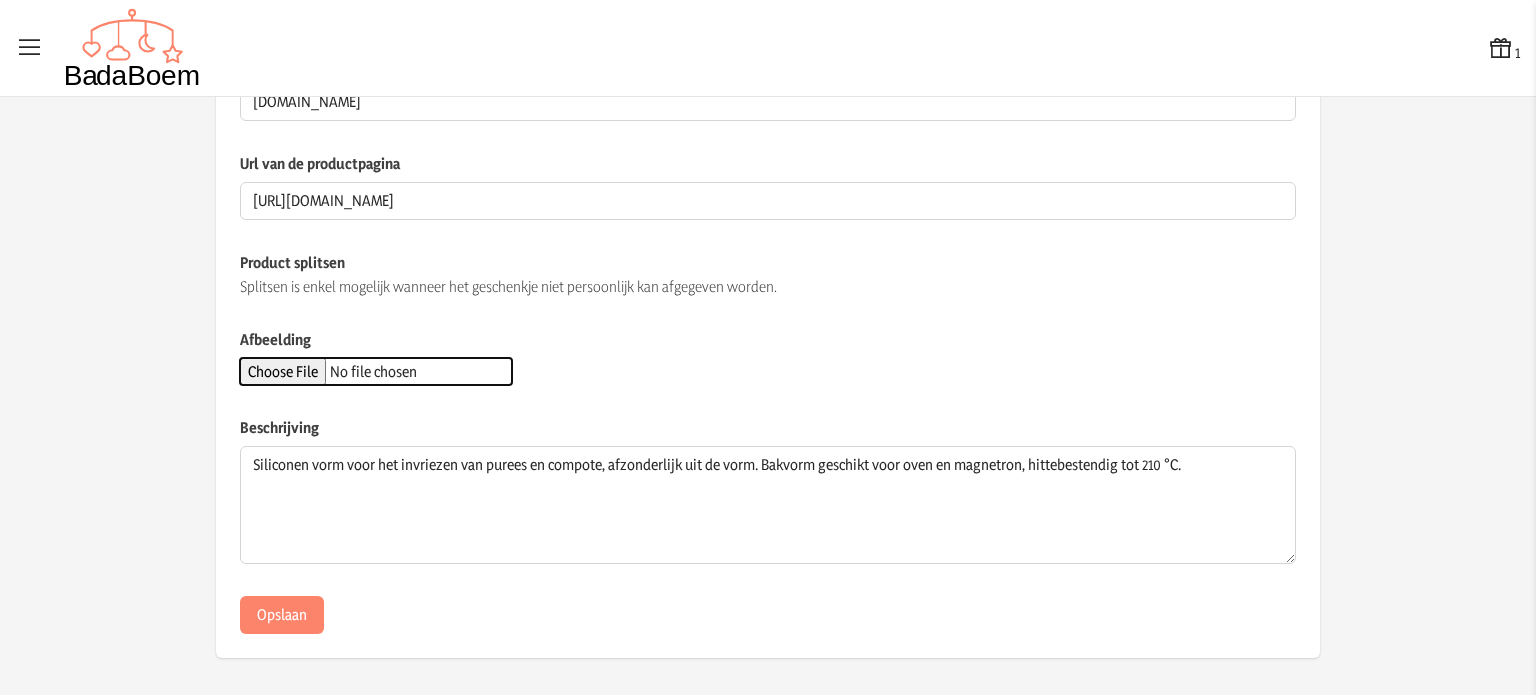 click on "Afbeelding" at bounding box center [376, 371] 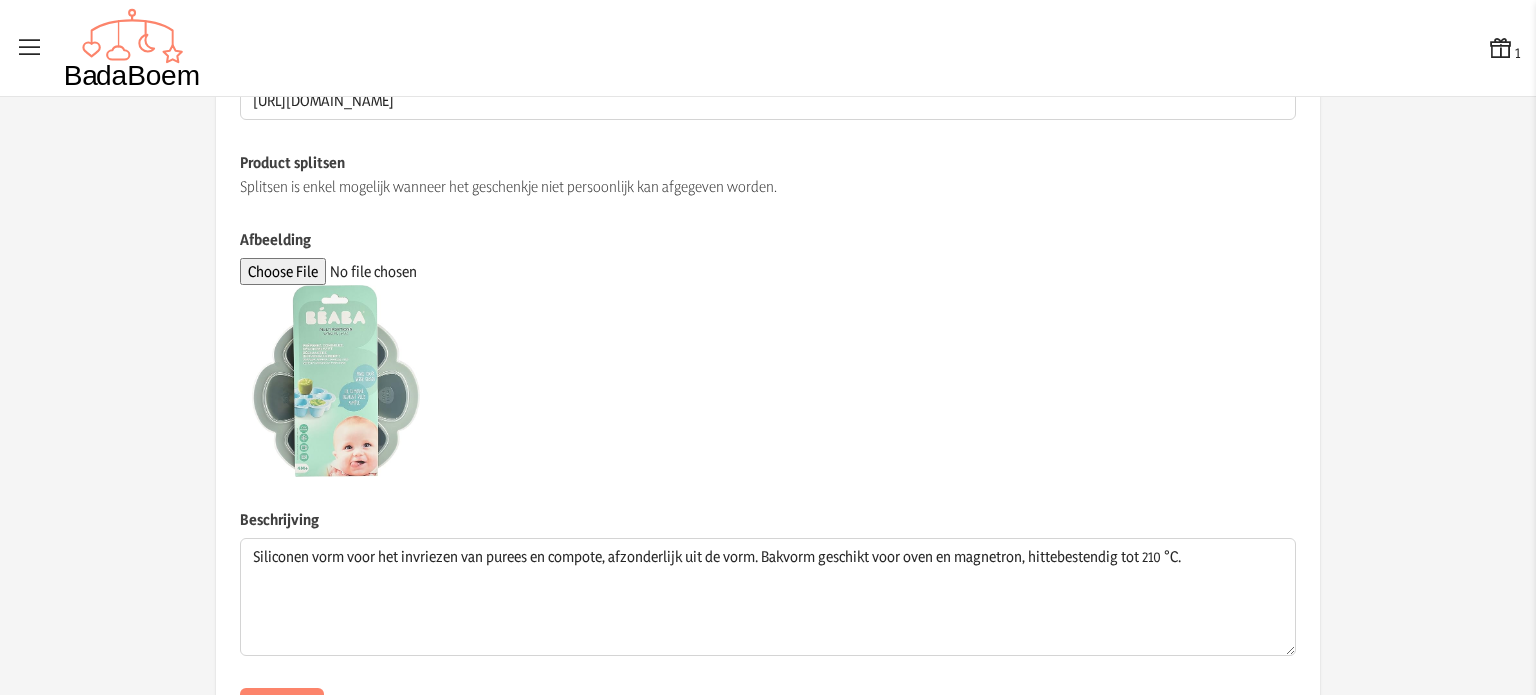 scroll, scrollTop: 563, scrollLeft: 0, axis: vertical 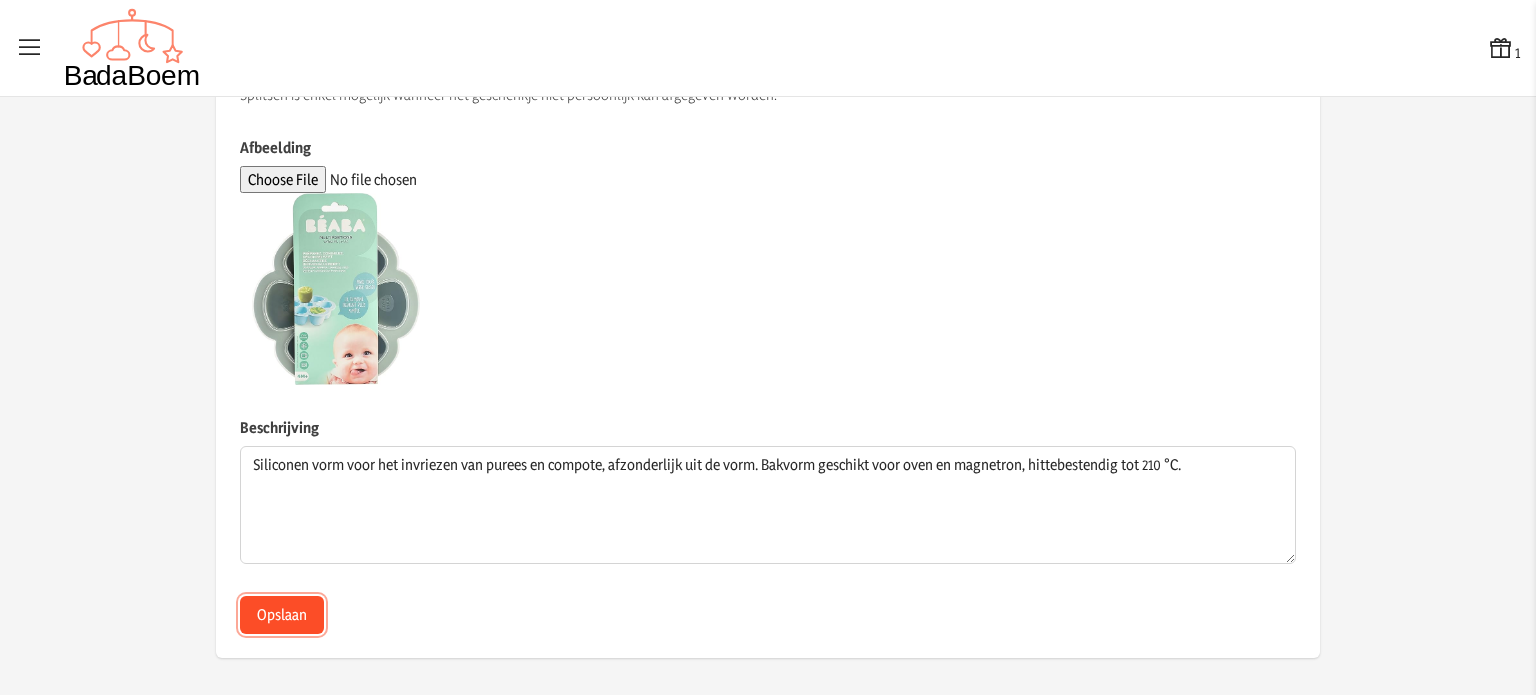click on "Opslaan" 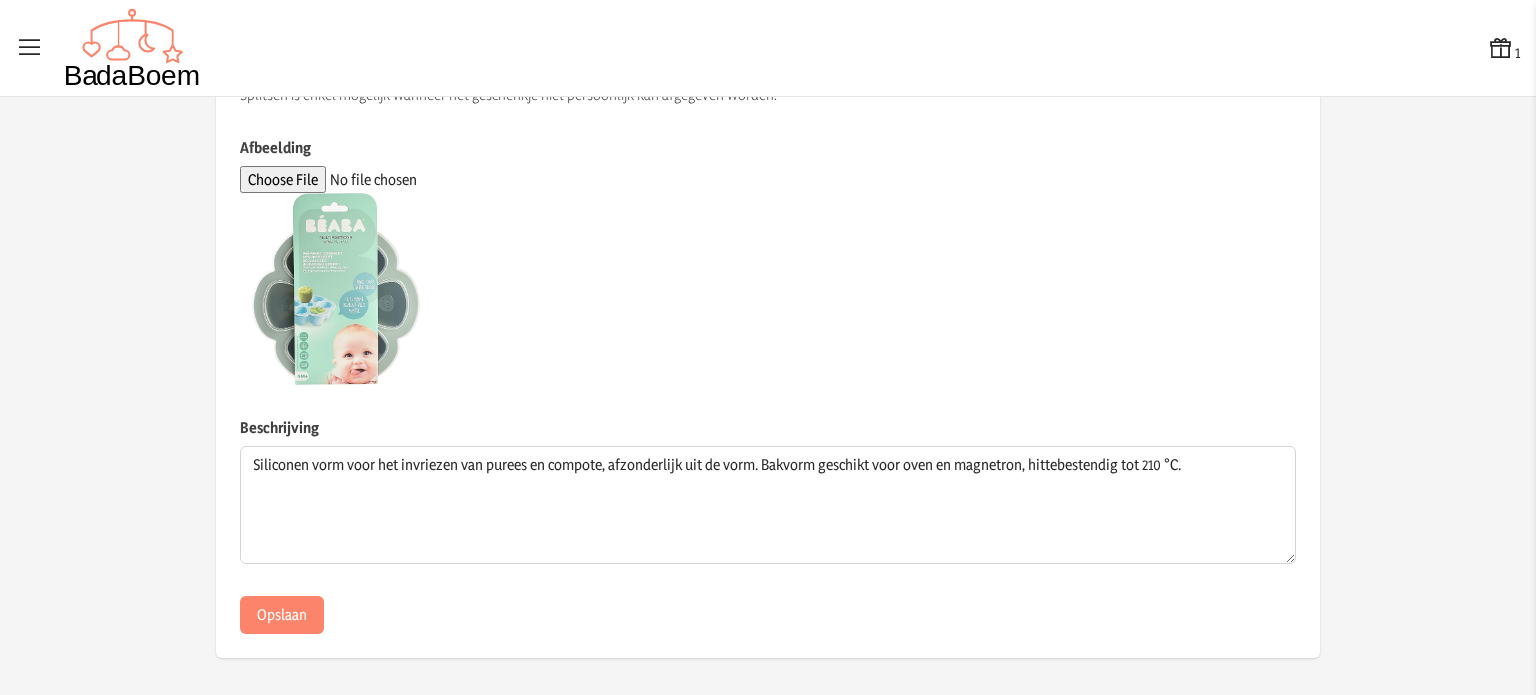 scroll, scrollTop: 0, scrollLeft: 0, axis: both 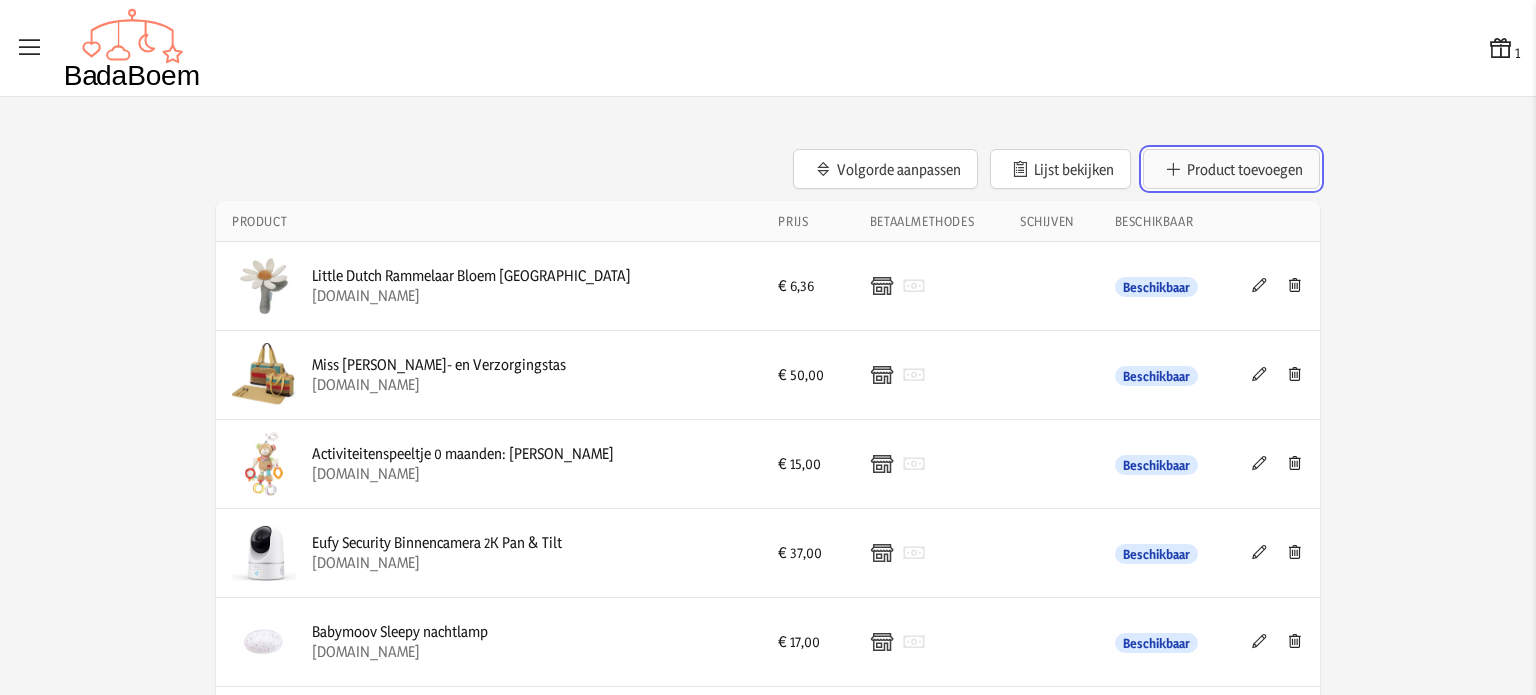 click on "Product toevoegen" 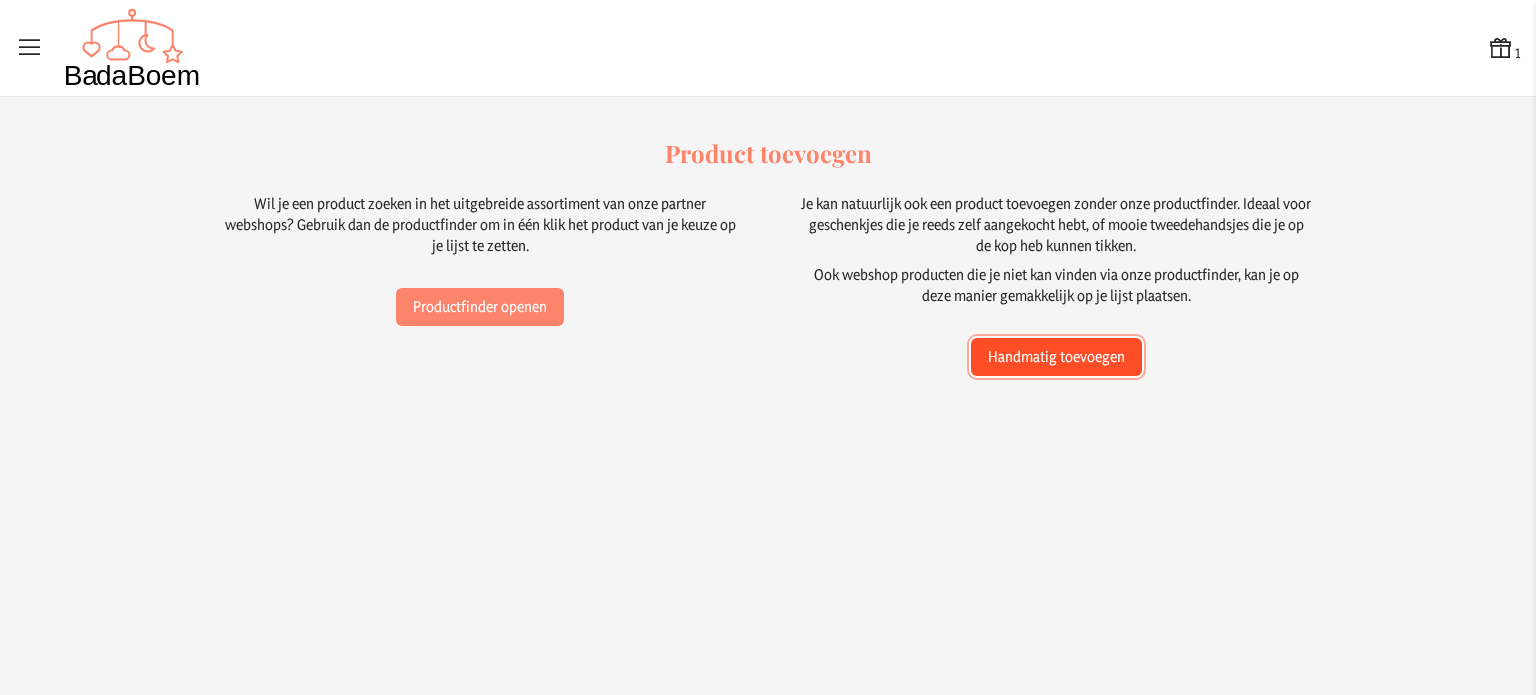click on "Handmatig toevoegen" 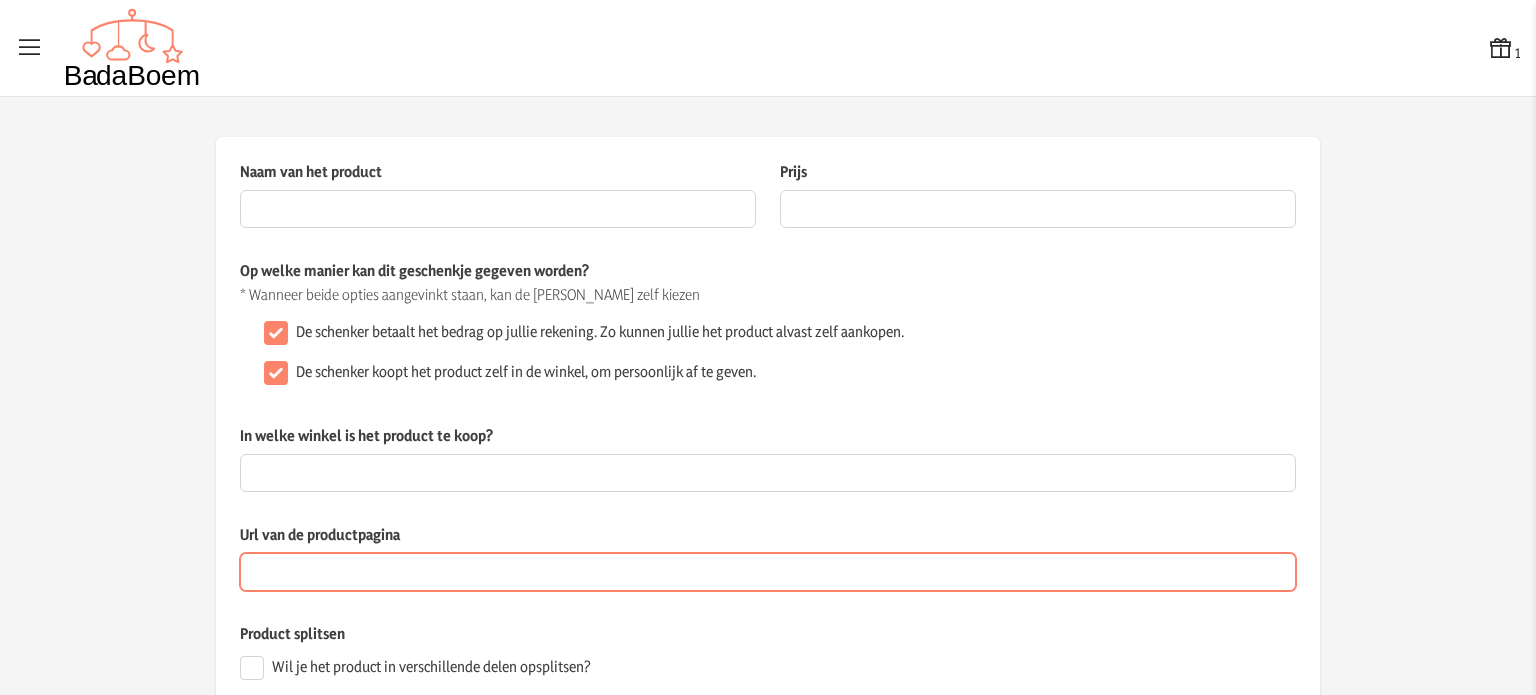 paste on "[URL][DOMAIN_NAME]" 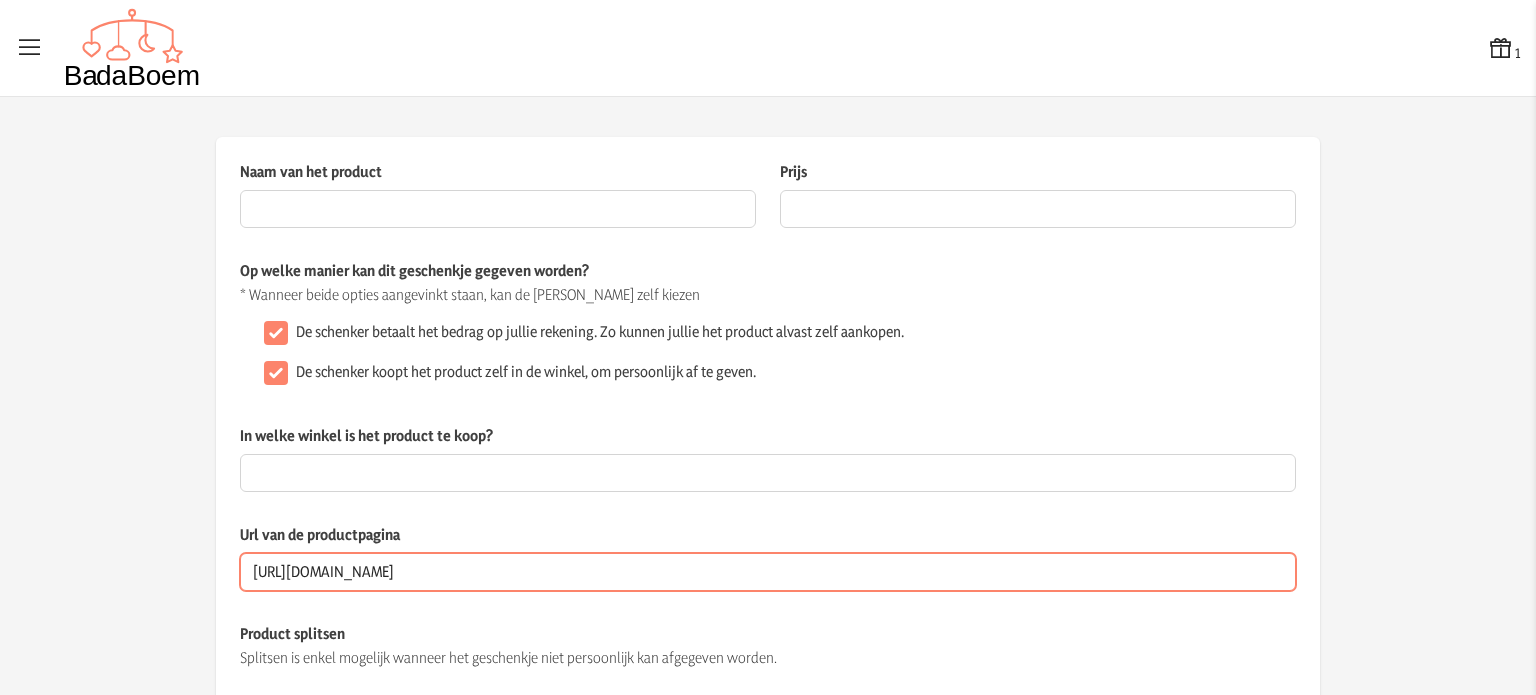 drag, startPoint x: 332, startPoint y: 574, endPoint x: 407, endPoint y: 563, distance: 75.802376 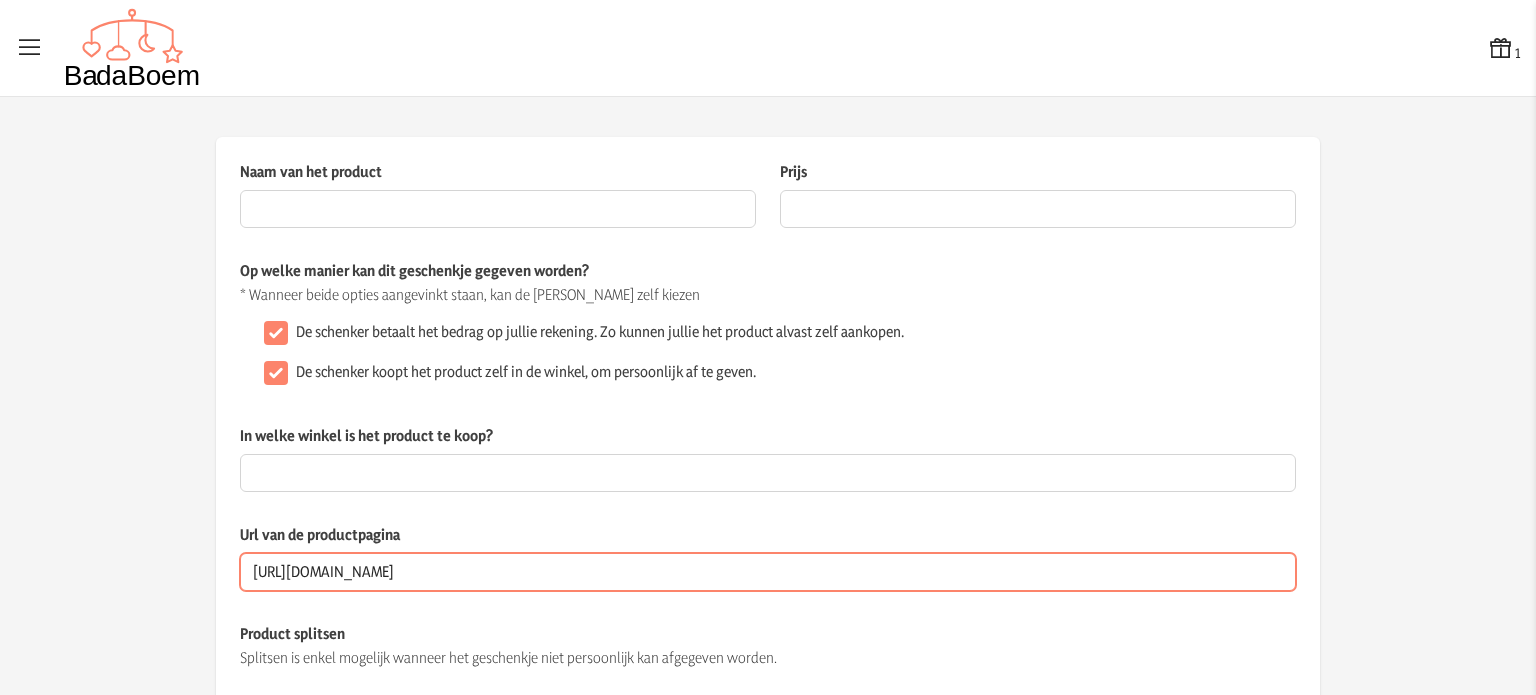 click on "[URL][DOMAIN_NAME]" at bounding box center [768, 572] 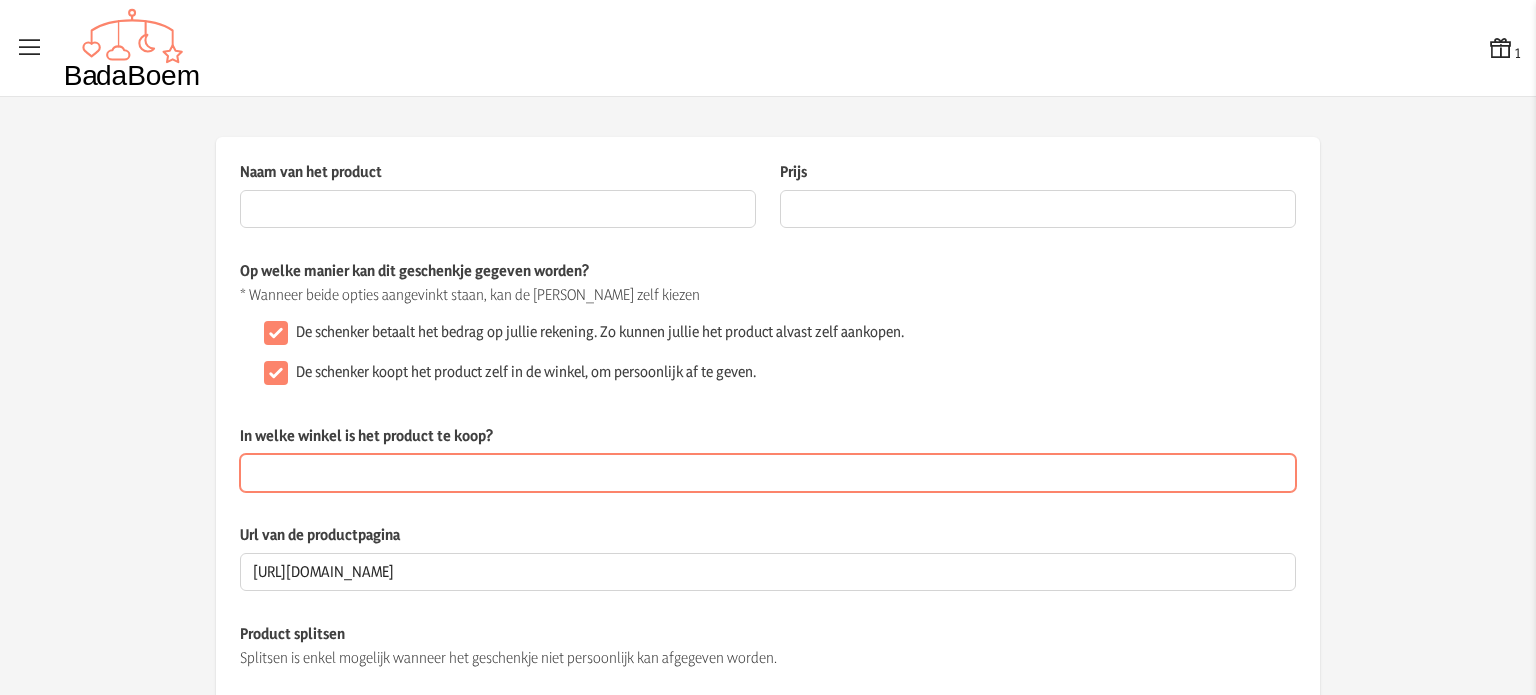 click on "In welke winkel is het product te koop?" at bounding box center (768, 473) 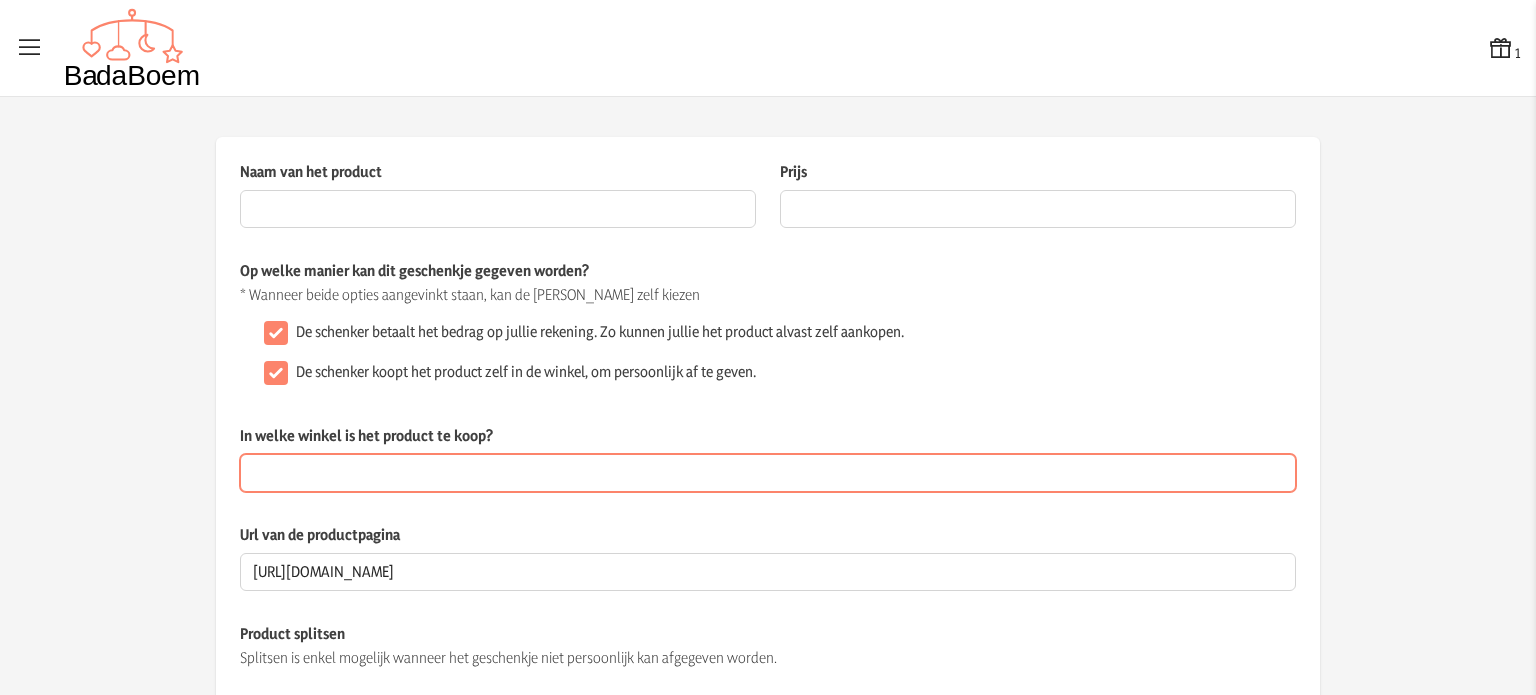 paste on "[DOMAIN_NAME]" 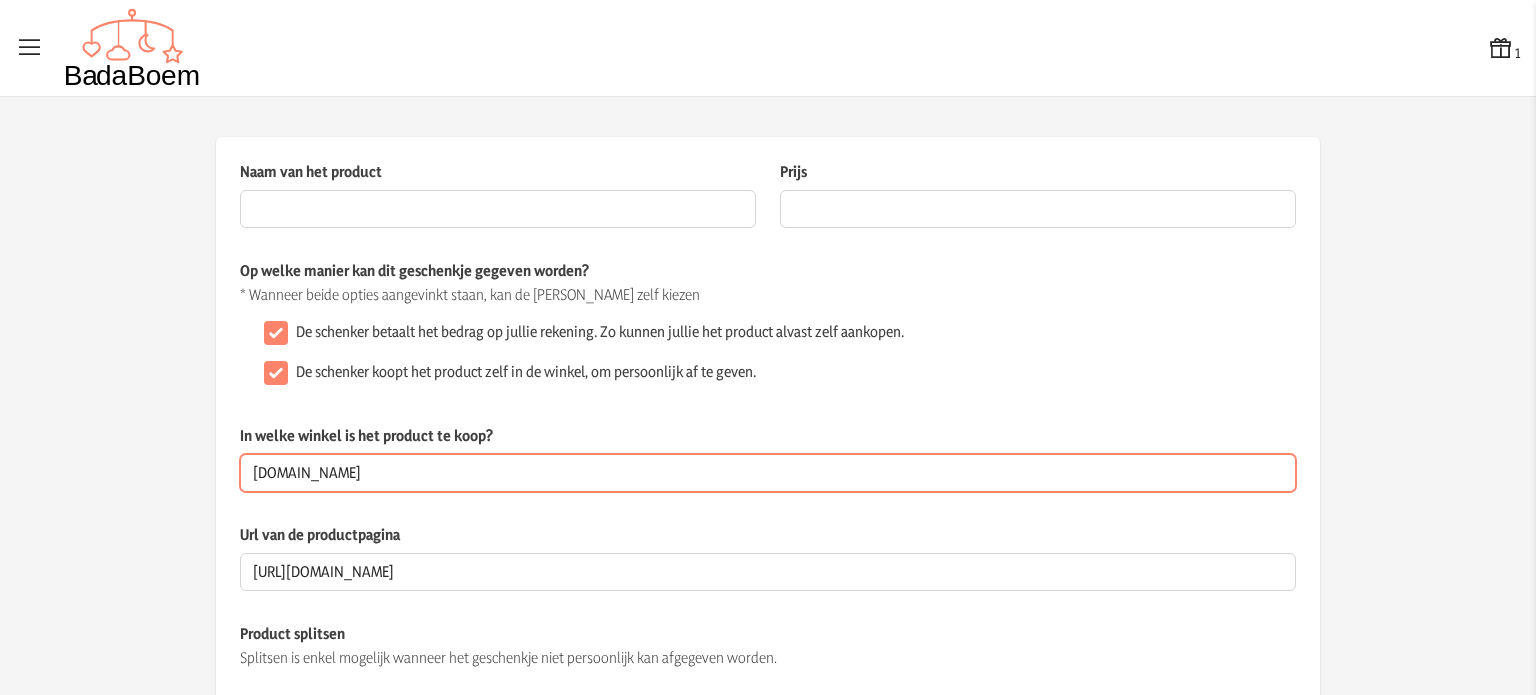 click on "[DOMAIN_NAME]" at bounding box center (768, 473) 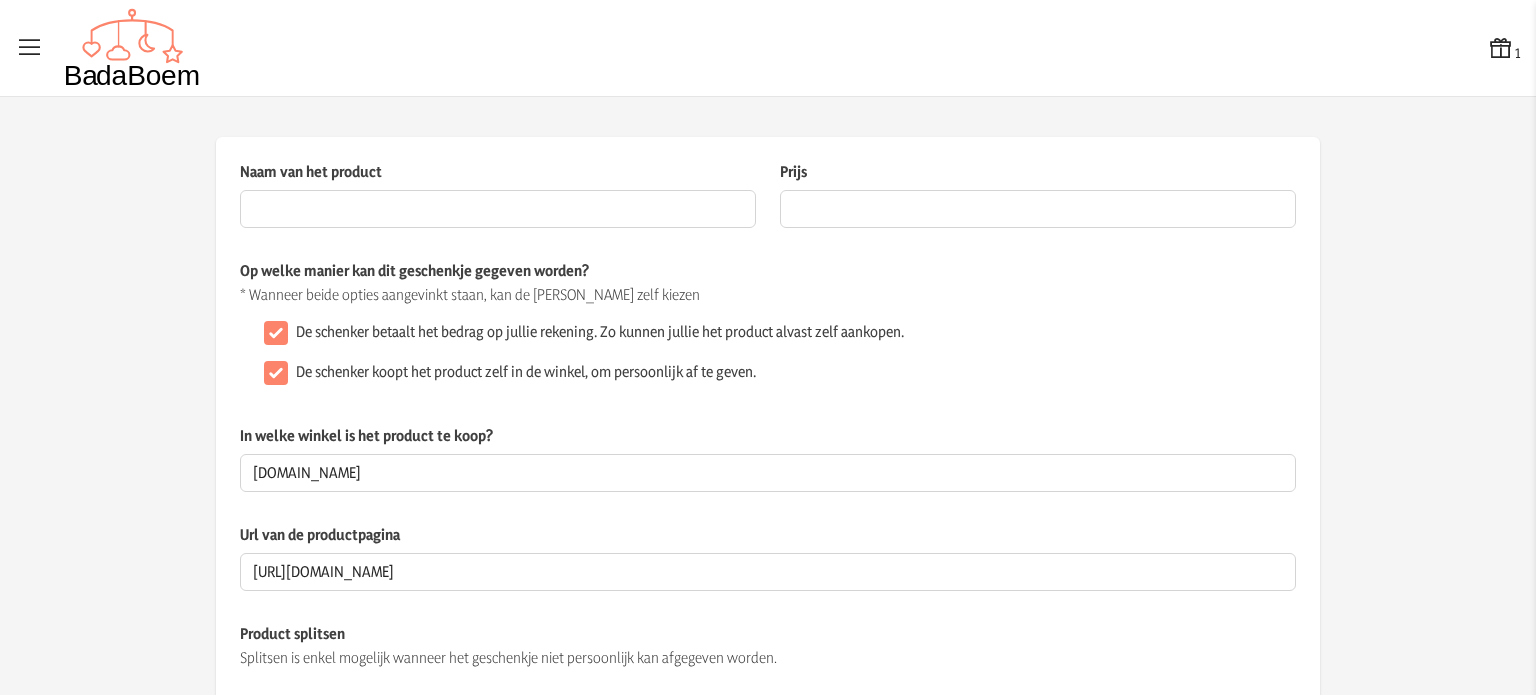 click on "Op welke manier kan dit geschenkje gegeven worden? * Wanneer beide opties aangevinkt staan, kan de schenker zelf kiezen  De schenker betaalt het bedrag op jullie rekening. Zo kunnen jullie het product alvast zelf aankopen.   De schenker koopt het product zelf in de winkel, om persoonlijk af te geven." 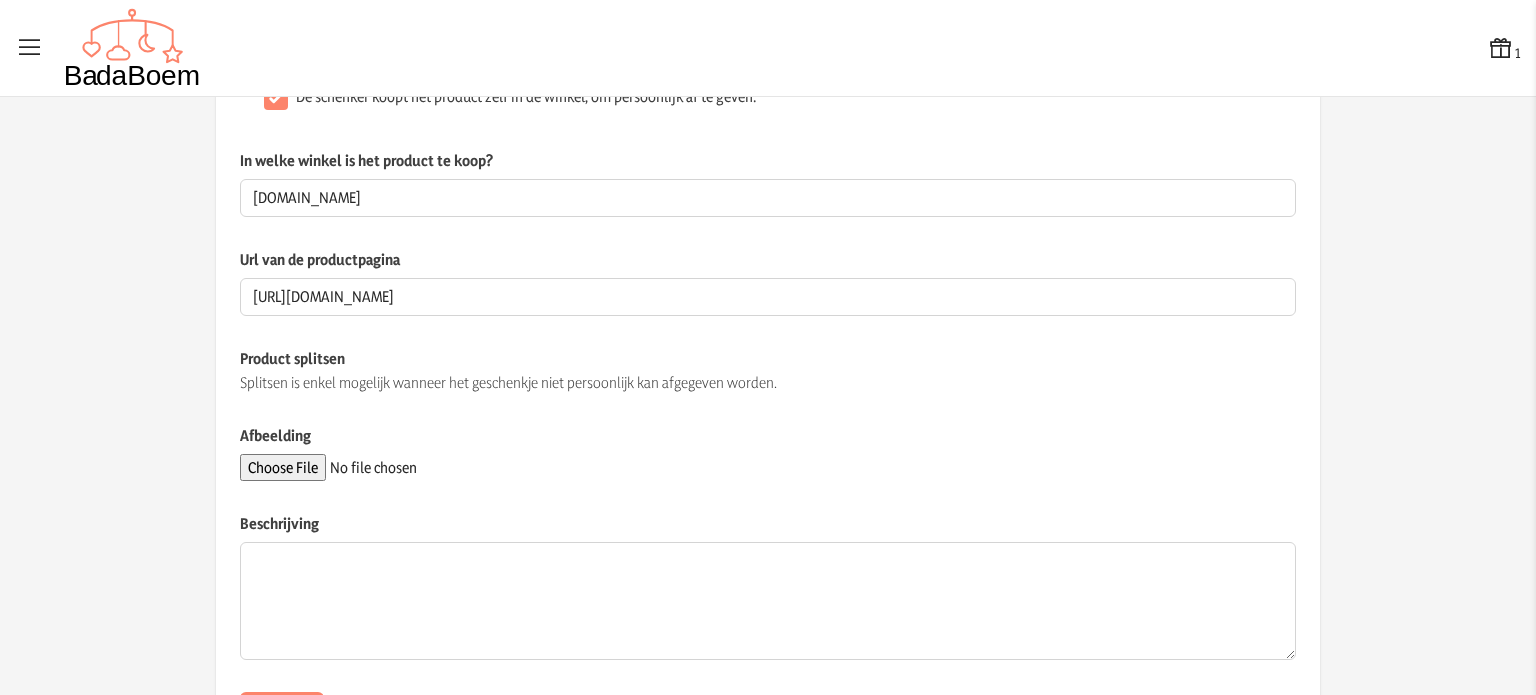 scroll, scrollTop: 371, scrollLeft: 0, axis: vertical 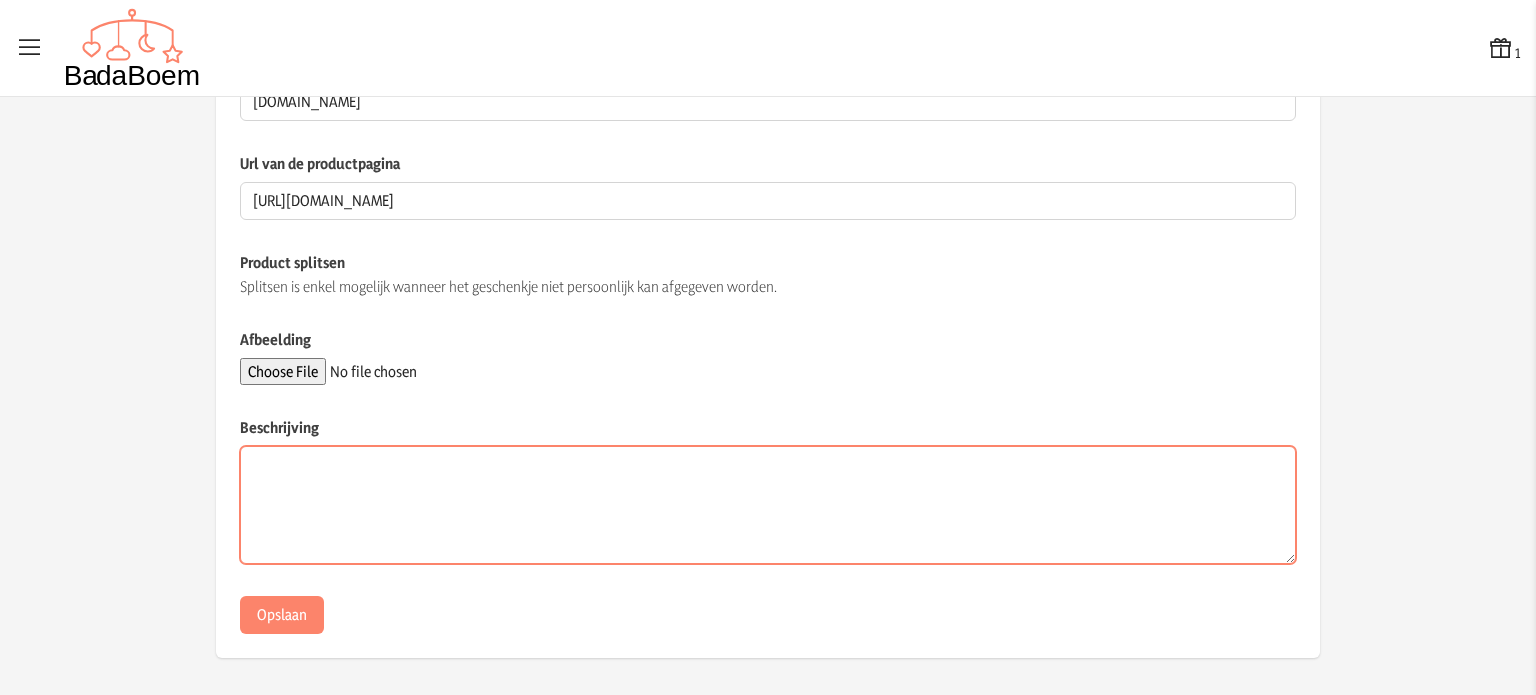 click on "Beschrijving" at bounding box center [768, 505] 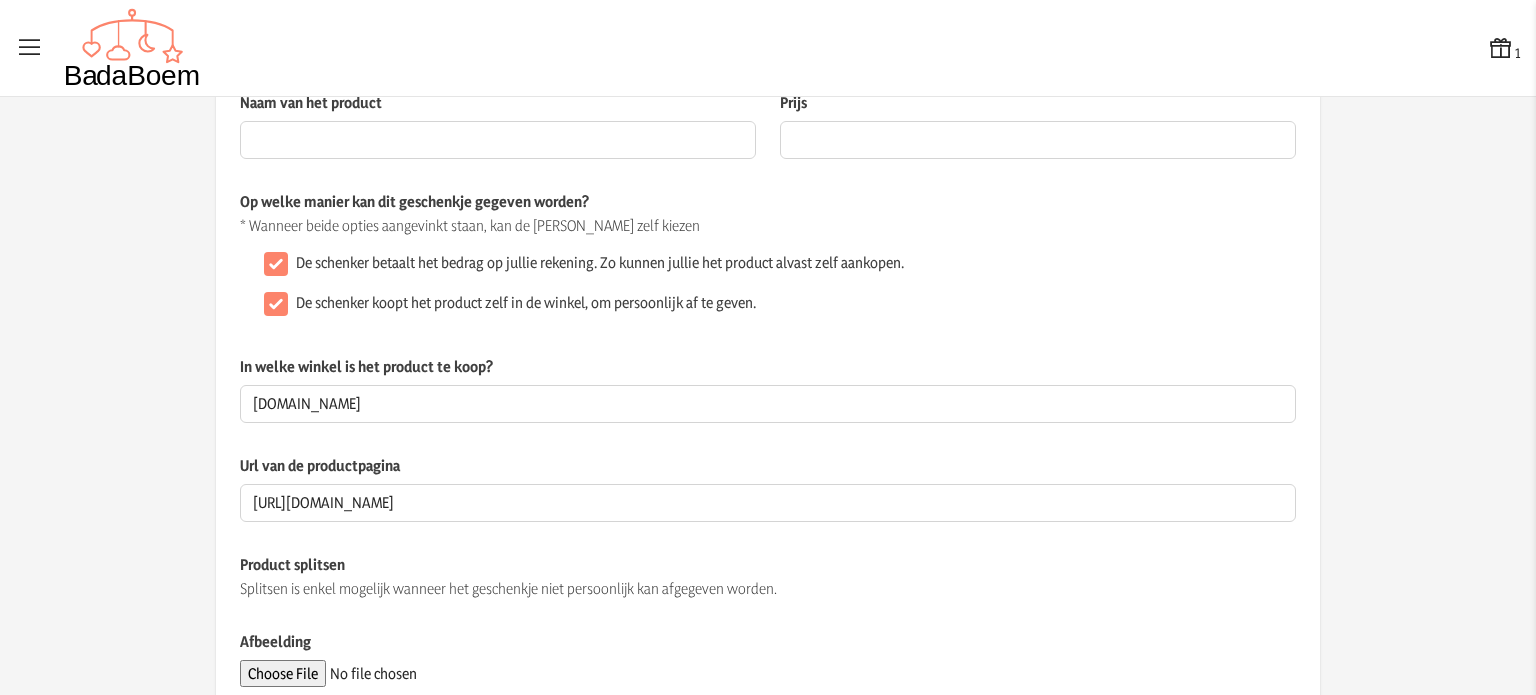 scroll, scrollTop: 0, scrollLeft: 0, axis: both 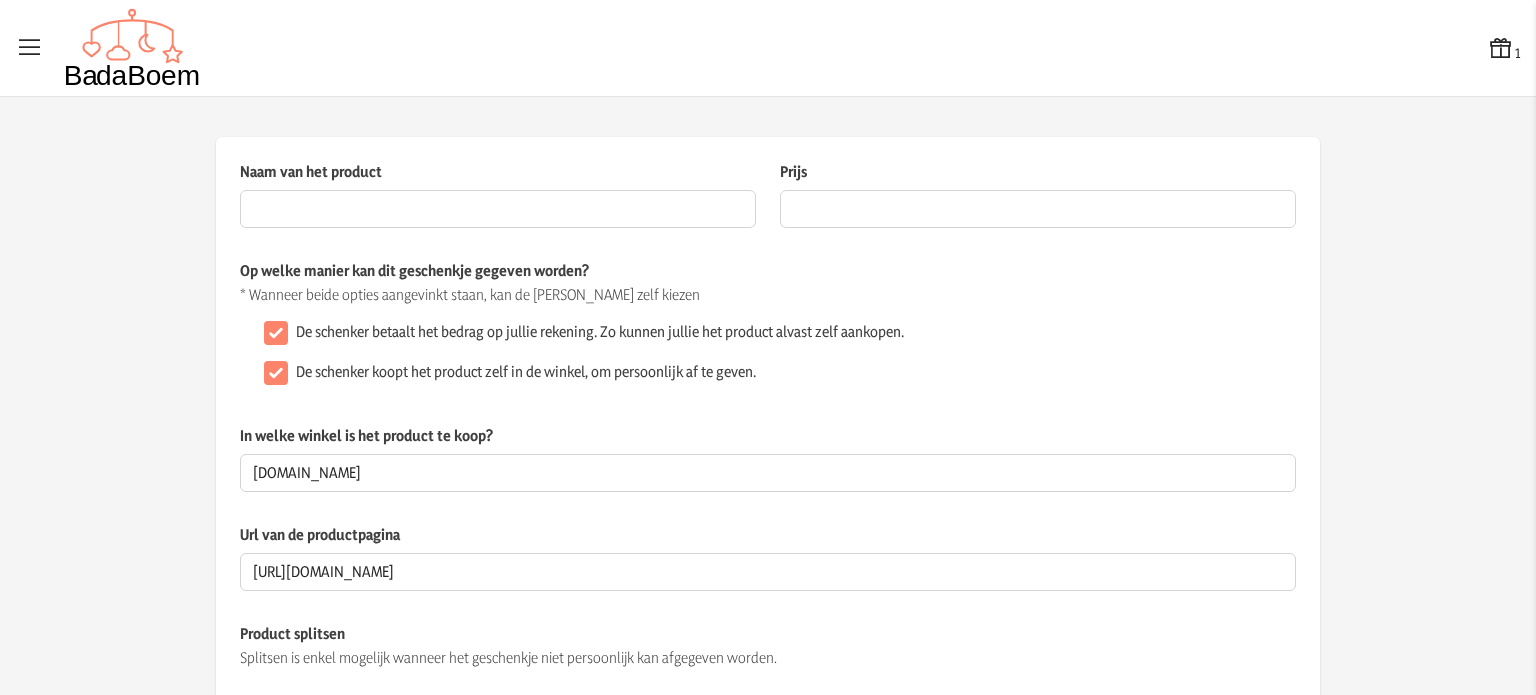 type on "Bedrag naar keuze" 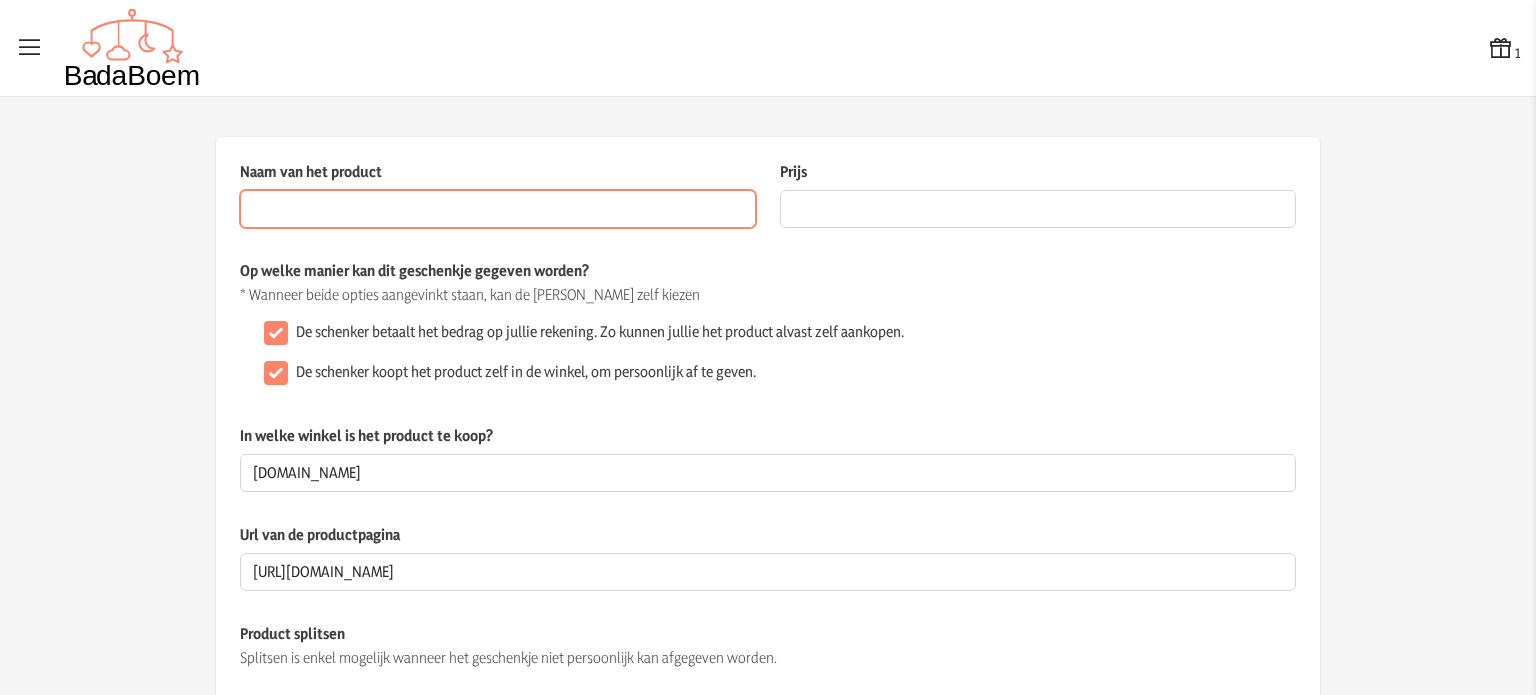 click on "Naam van het product" at bounding box center [498, 209] 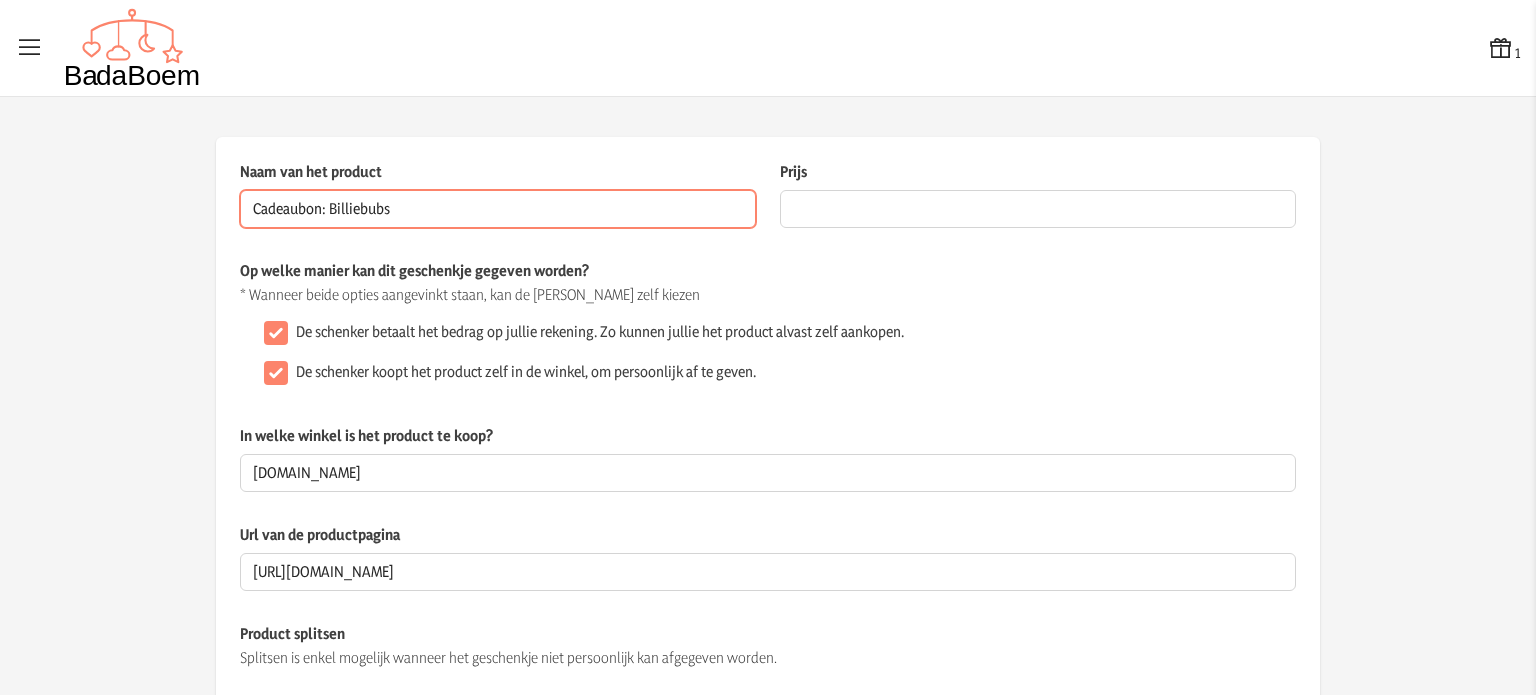 type on "Cadeaubon: Billiebubs" 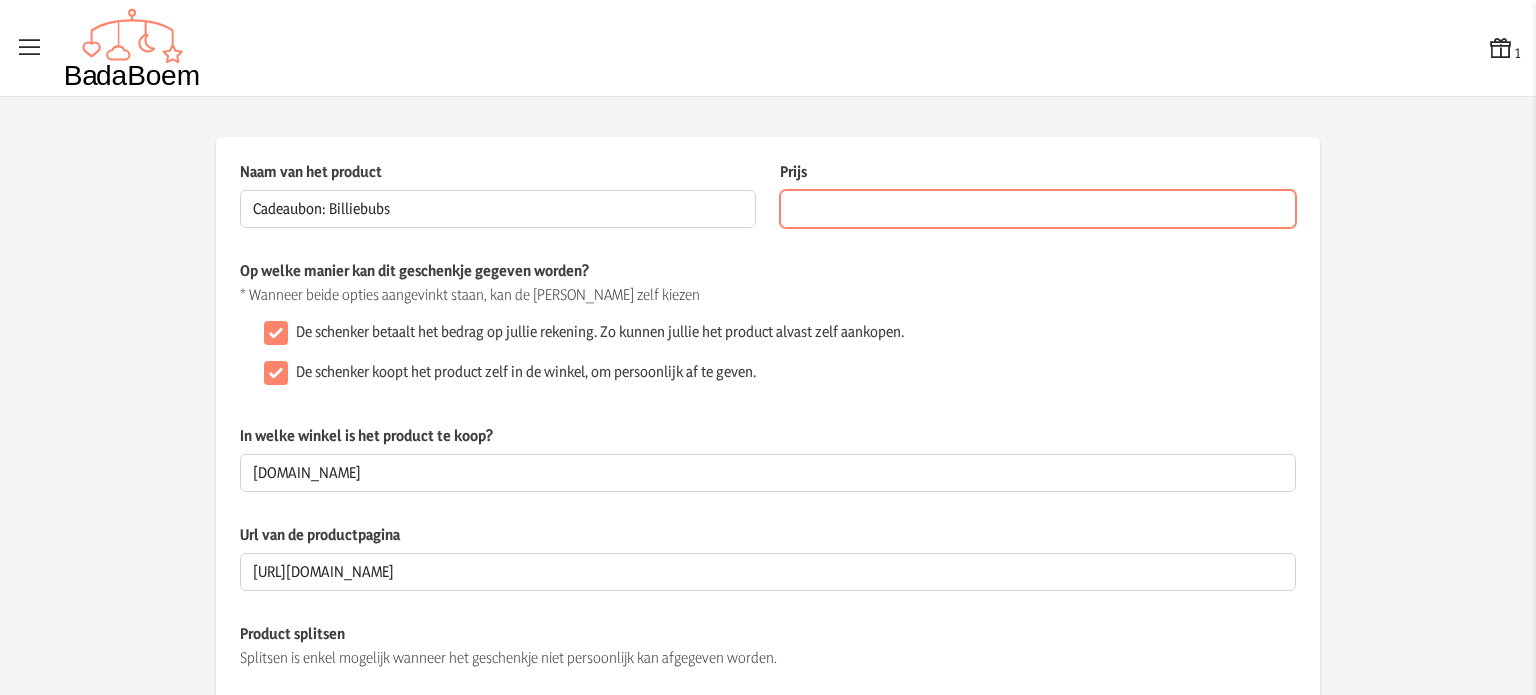click on "Prijs" at bounding box center [1038, 209] 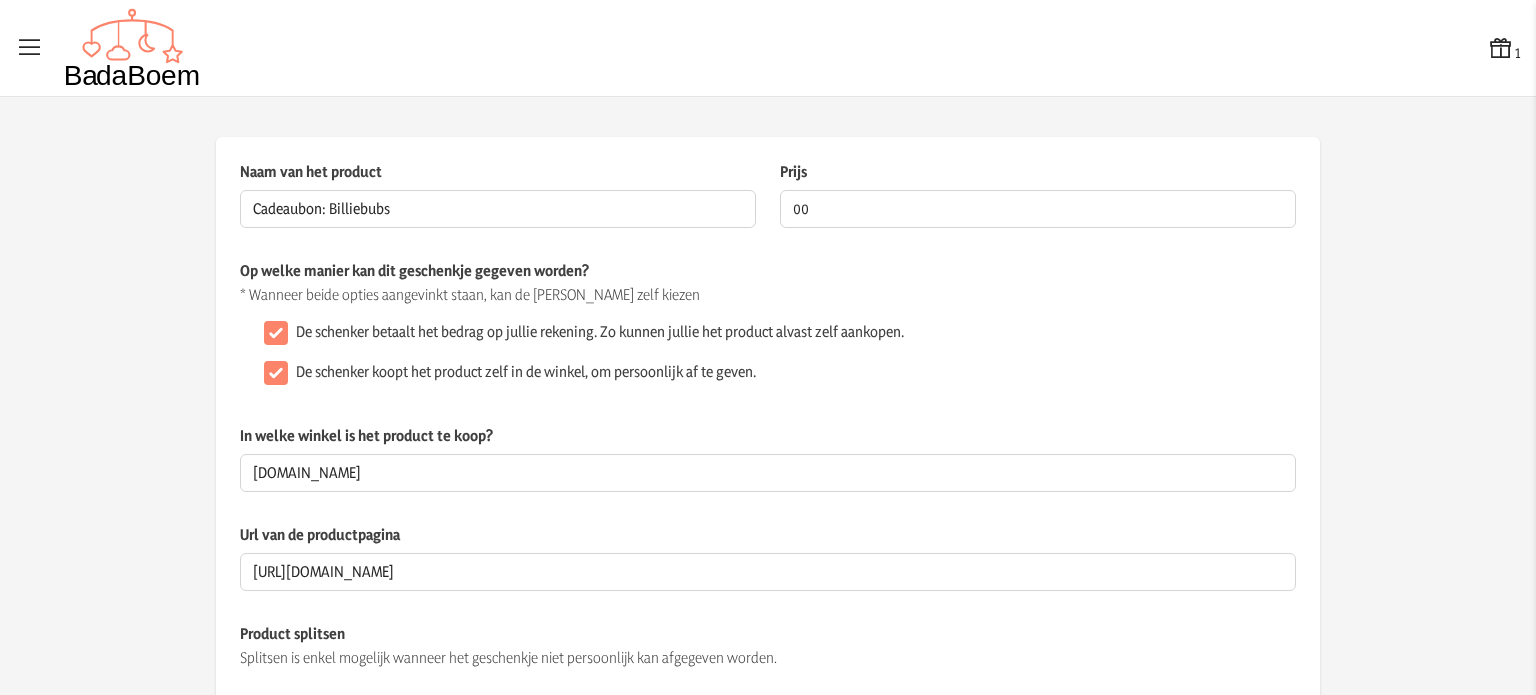 click on "* Wanneer beide opties aangevinkt staan, kan de [PERSON_NAME] zelf kiezen" 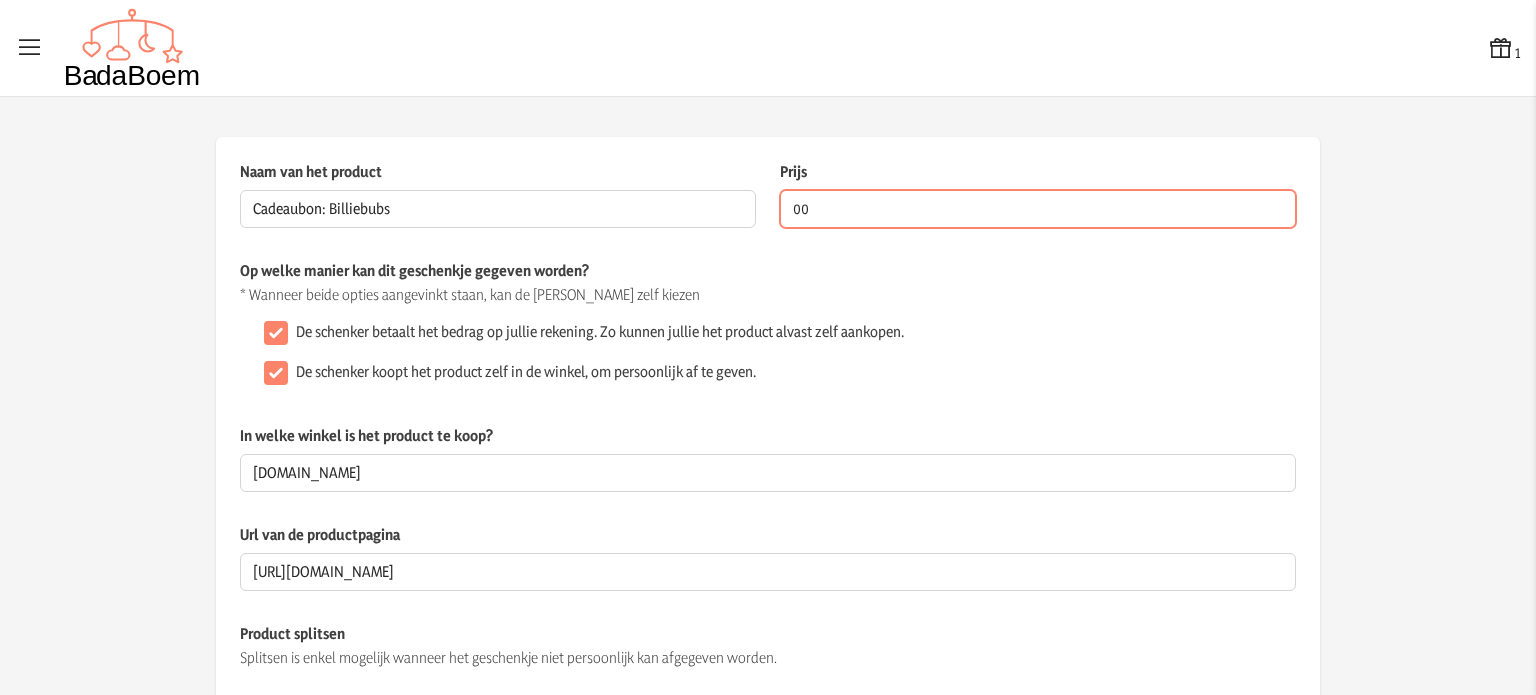 click on "00" at bounding box center [1038, 209] 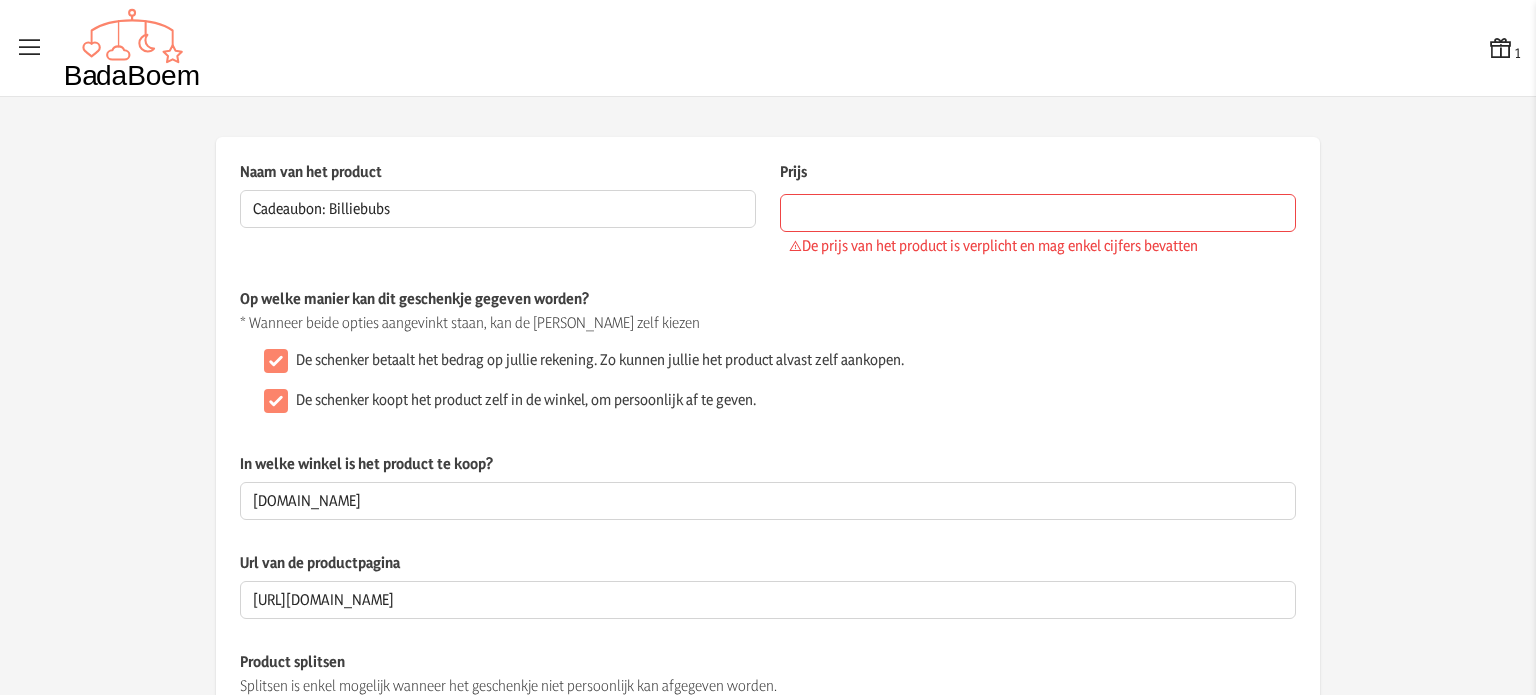 click on "* Wanneer beide opties aangevinkt staan, kan de [PERSON_NAME] zelf kiezen" 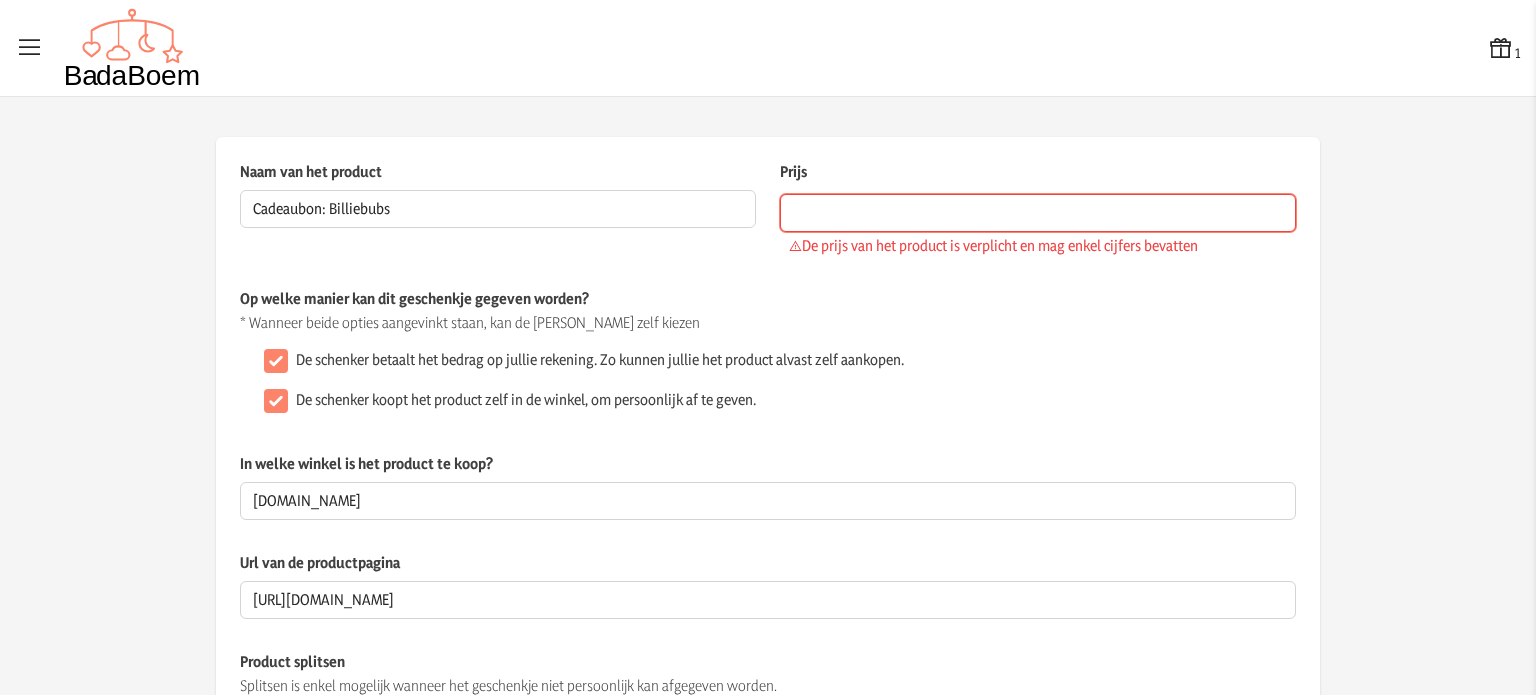click on "Prijs" at bounding box center [1038, 213] 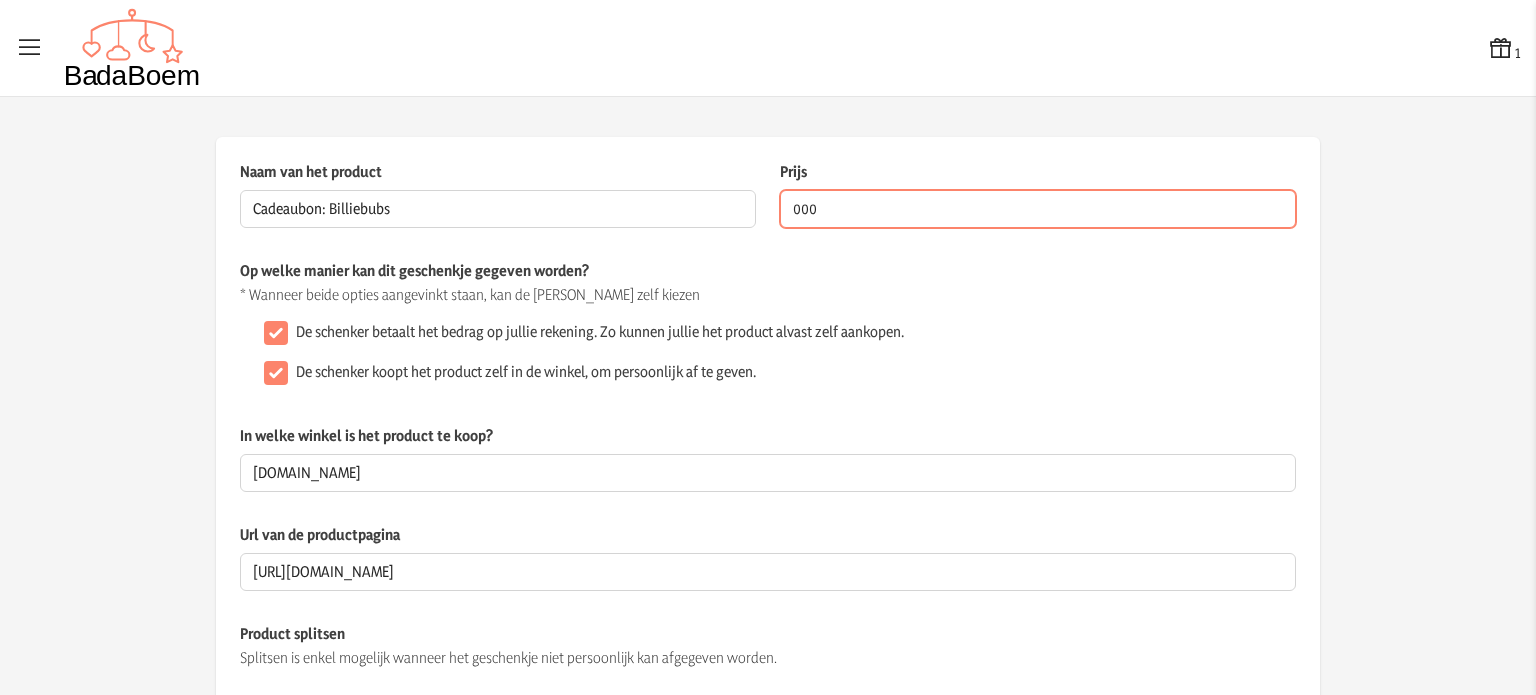 type on "000" 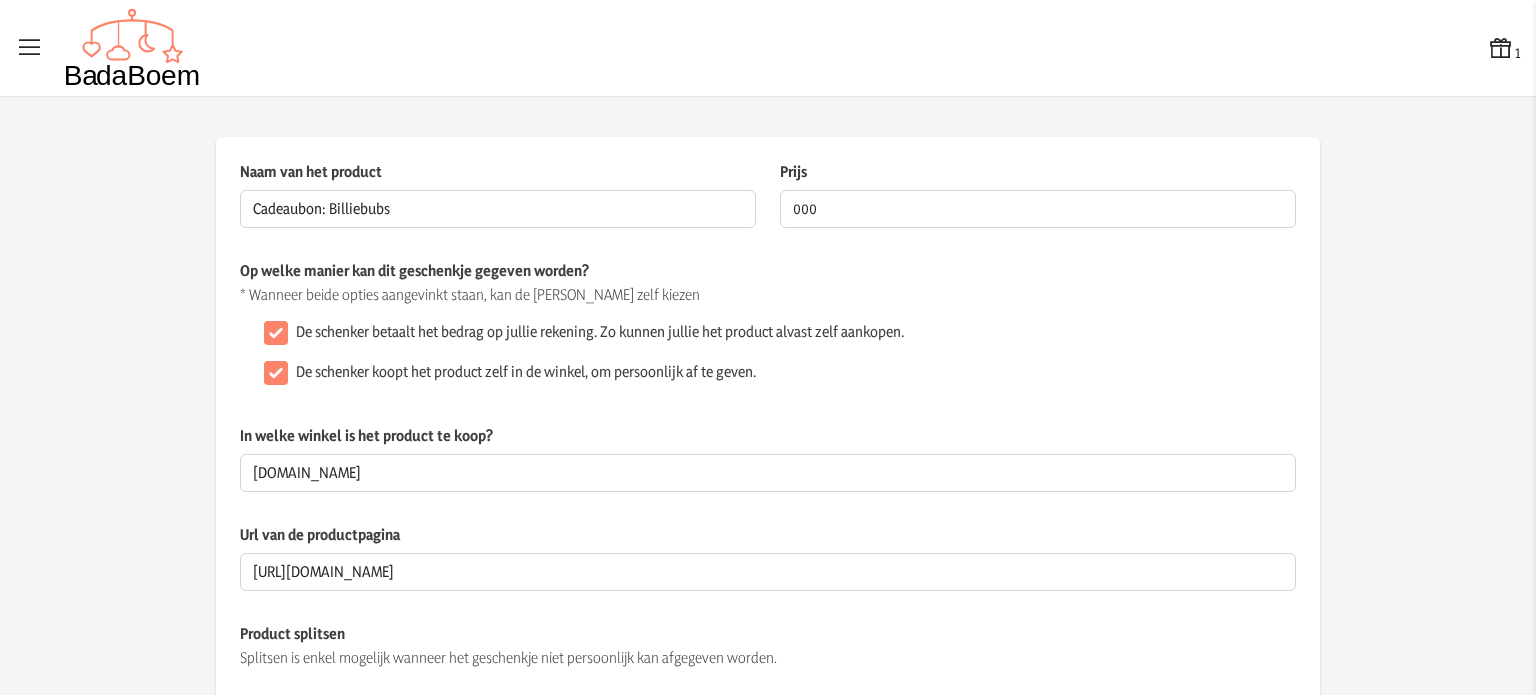click on "* Wanneer beide opties aangevinkt staan, kan de [PERSON_NAME] zelf kiezen" 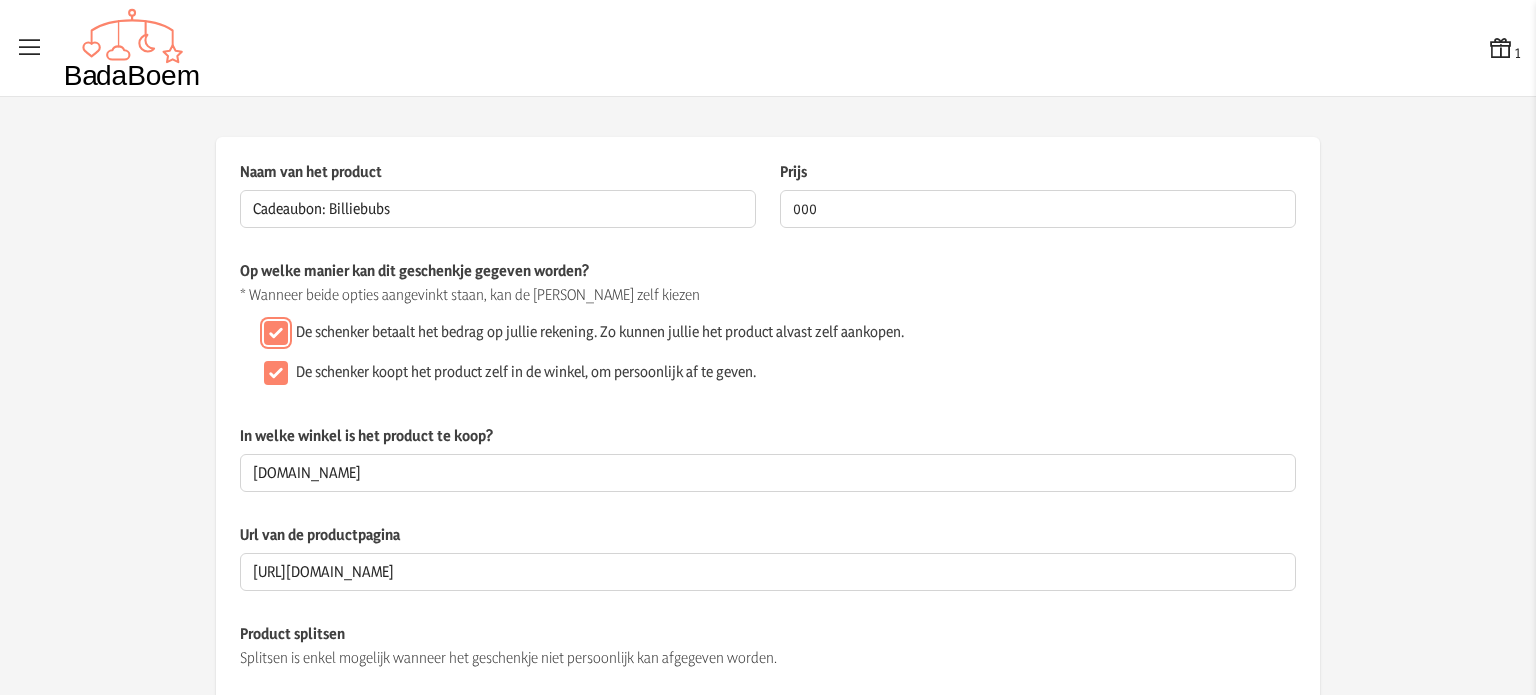 click on "De schenker betaalt het bedrag op jullie rekening. Zo kunnen jullie het product alvast zelf aankopen." at bounding box center [276, 333] 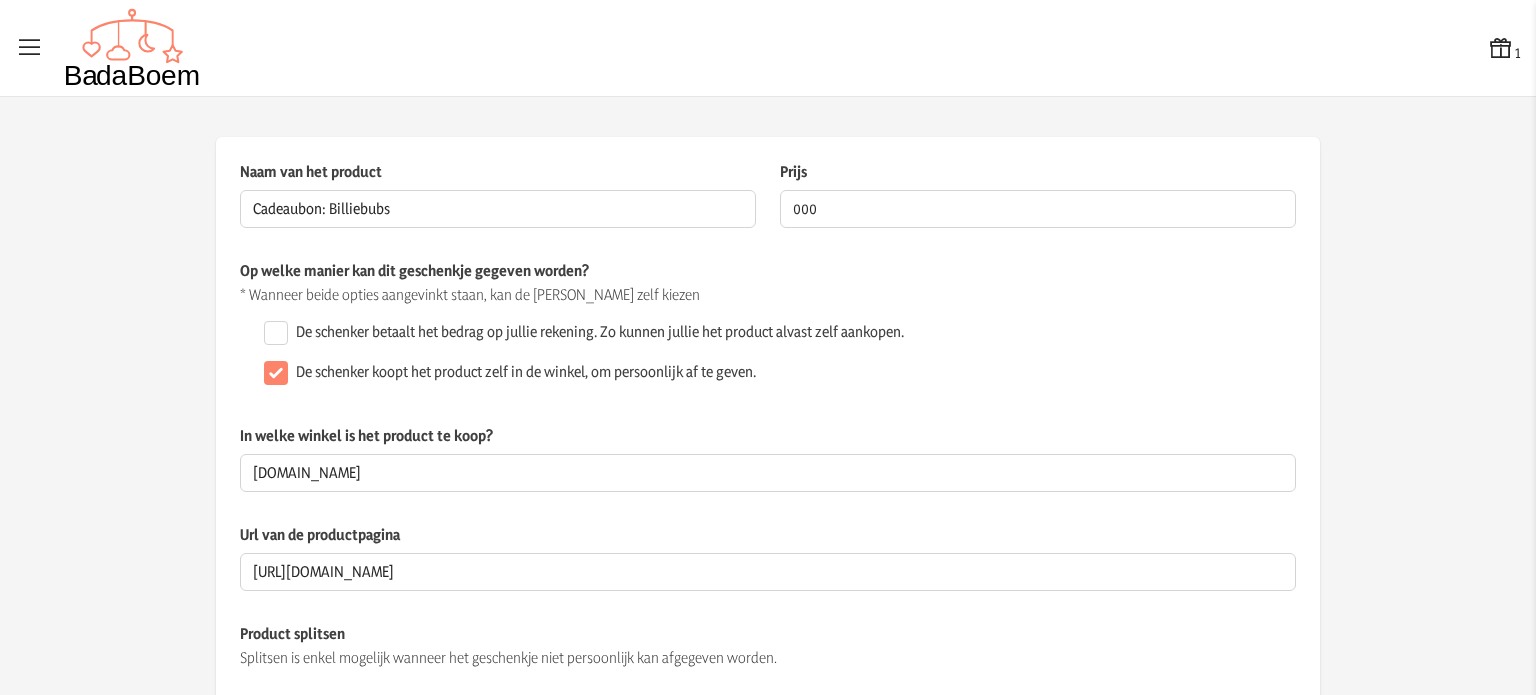 click on "De schenker betaalt het bedrag op jullie rekening. Zo kunnen jullie het product alvast zelf aankopen." 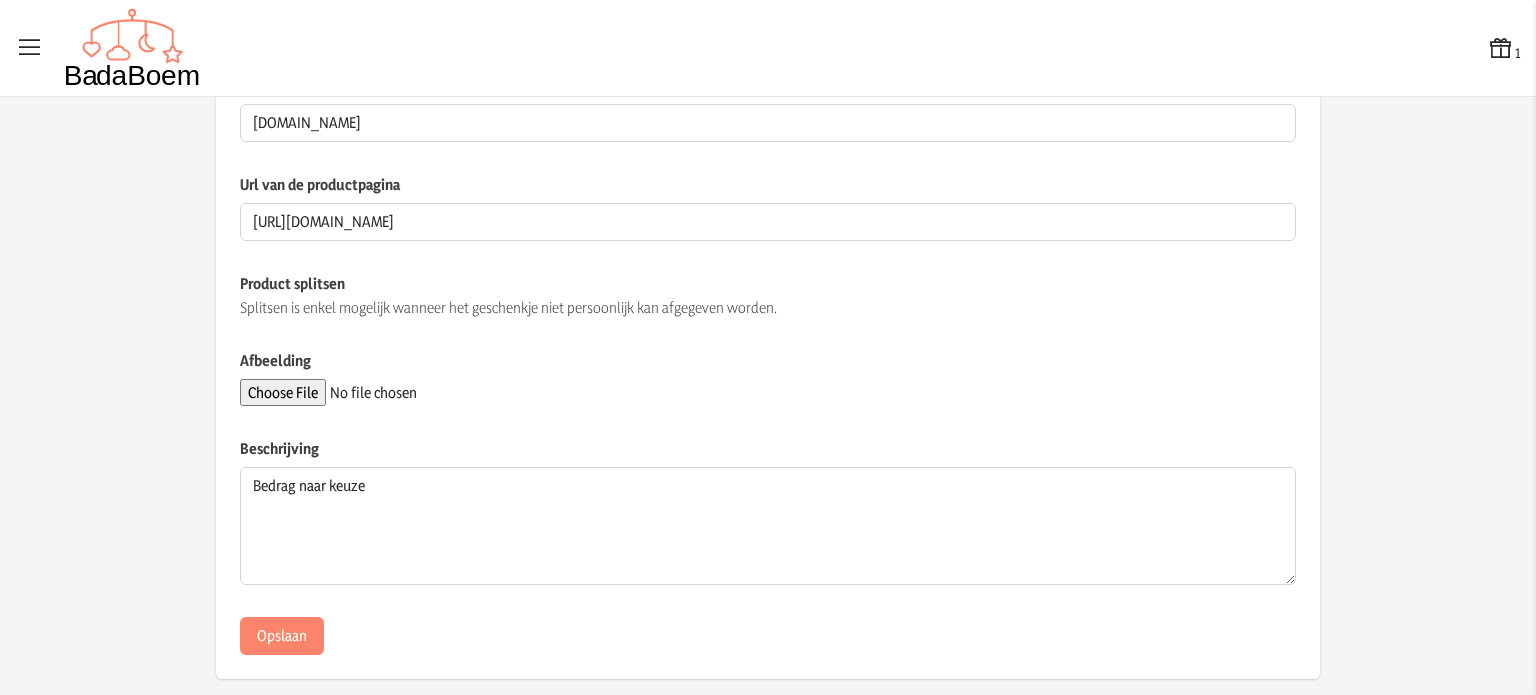 scroll, scrollTop: 371, scrollLeft: 0, axis: vertical 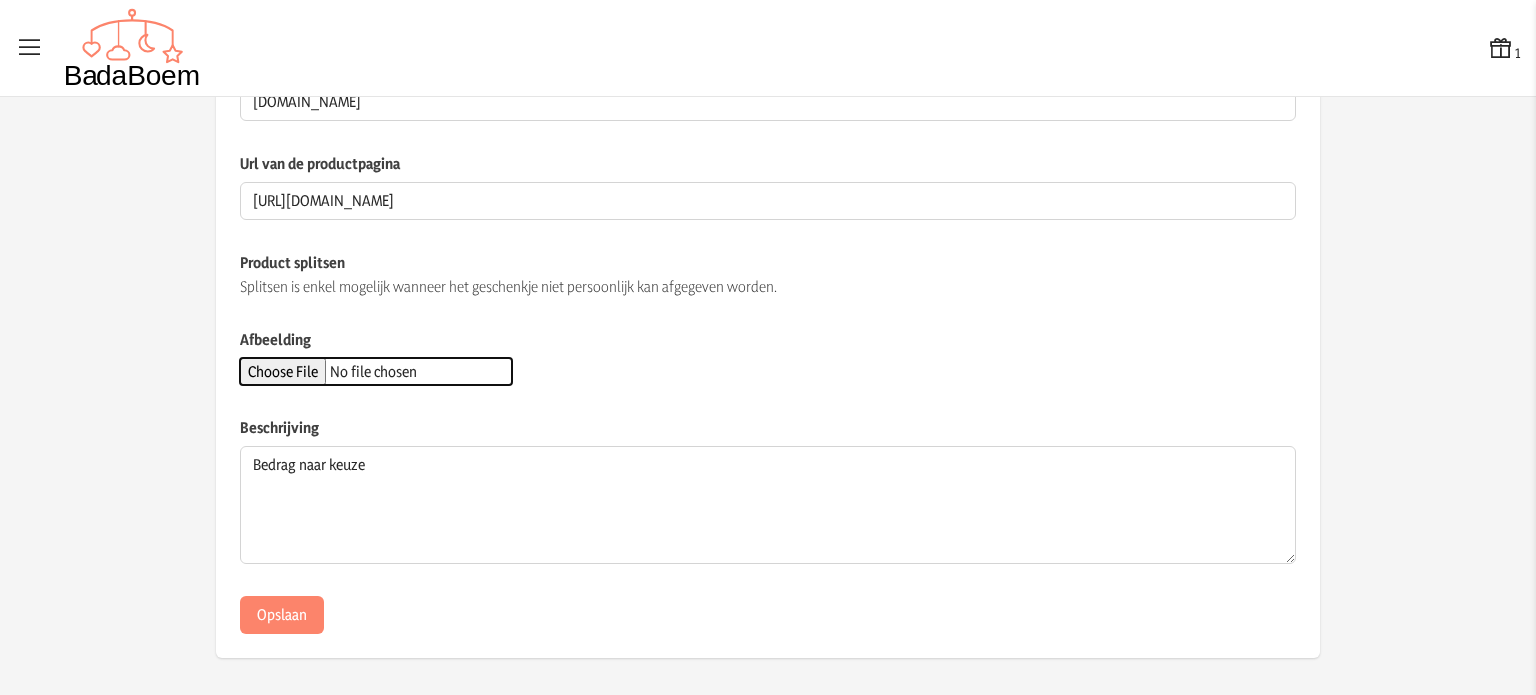 click on "Afbeelding" at bounding box center (376, 371) 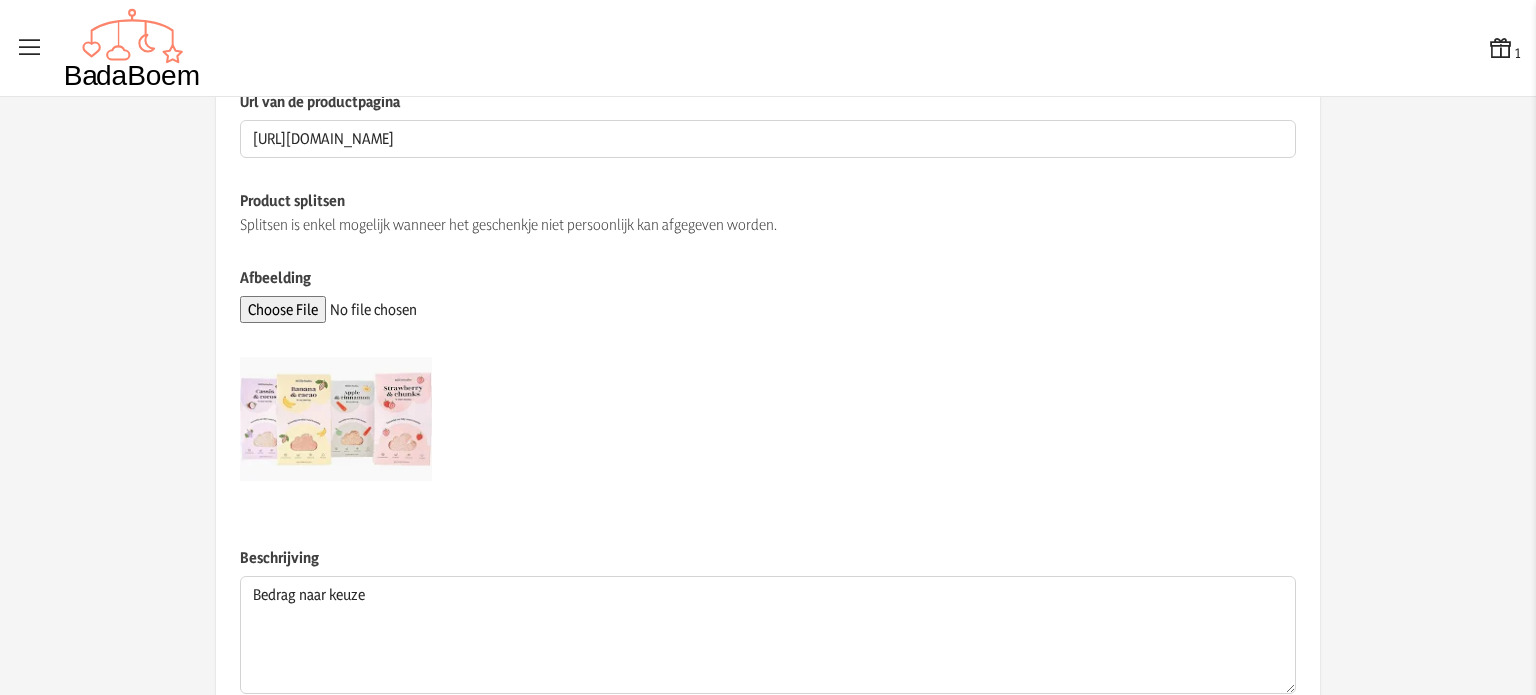 scroll, scrollTop: 563, scrollLeft: 0, axis: vertical 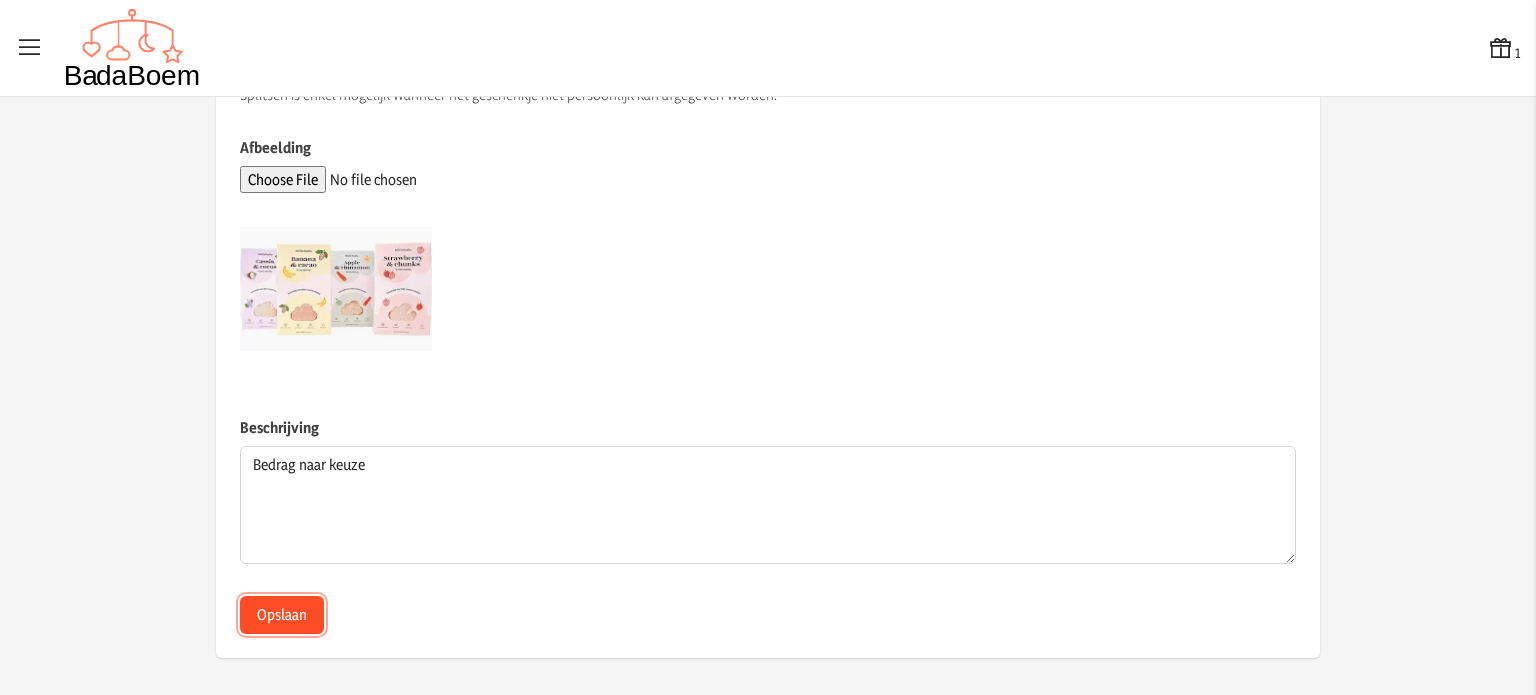 click on "Opslaan" 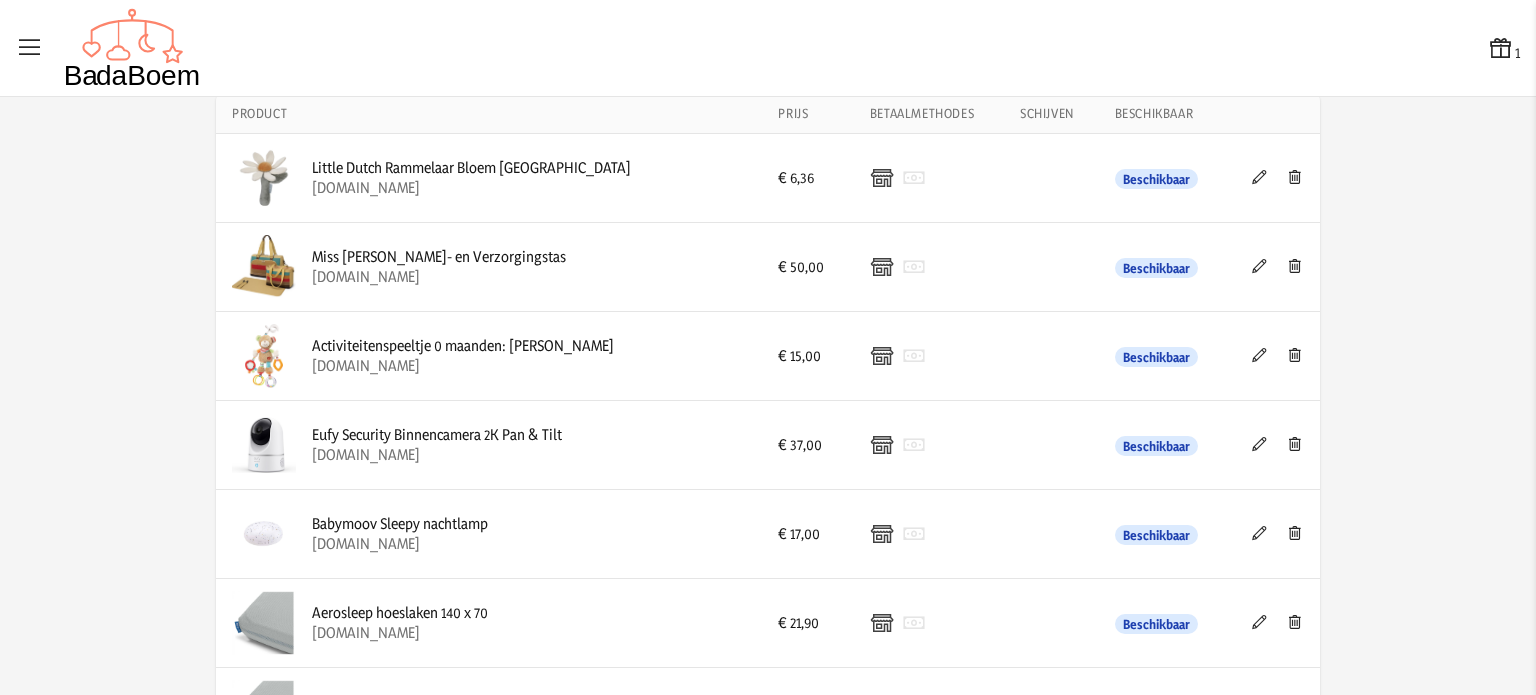 scroll, scrollTop: 0, scrollLeft: 0, axis: both 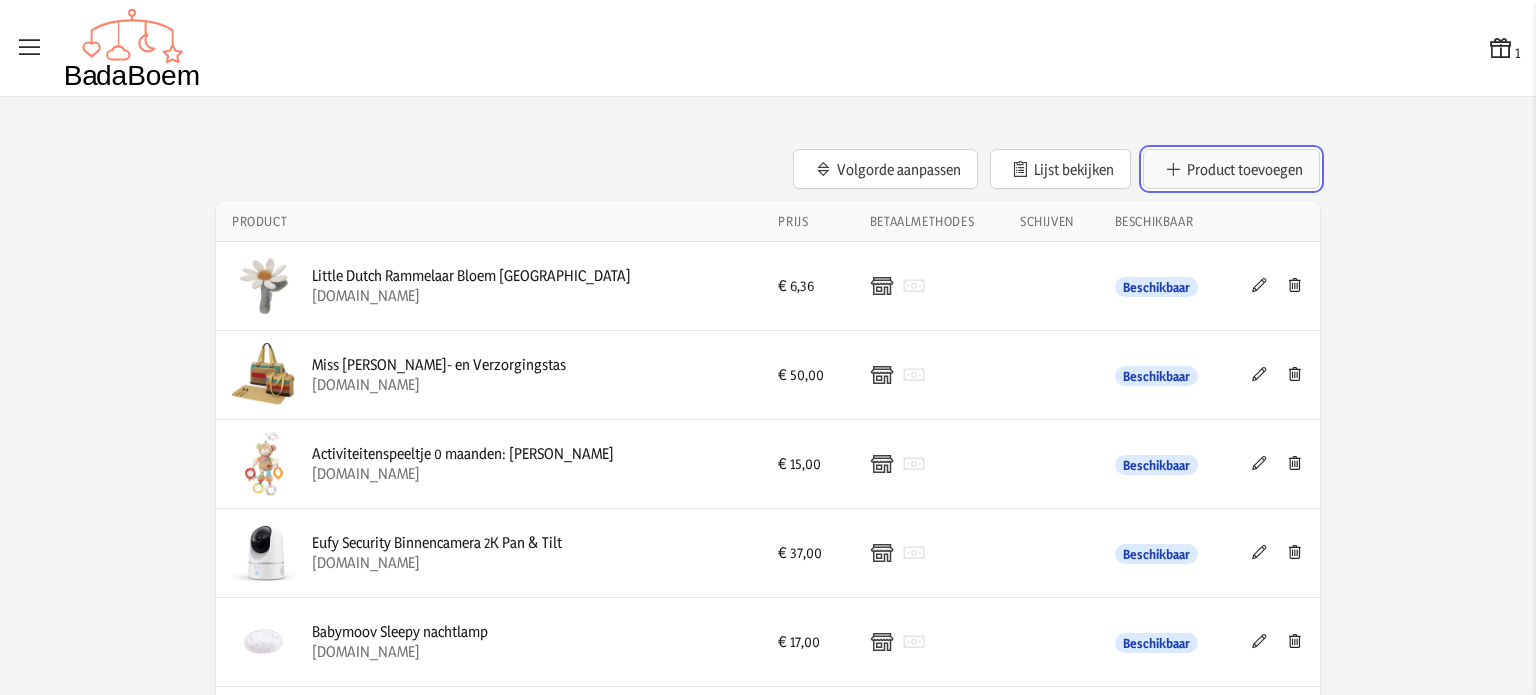 click on "Product toevoegen" 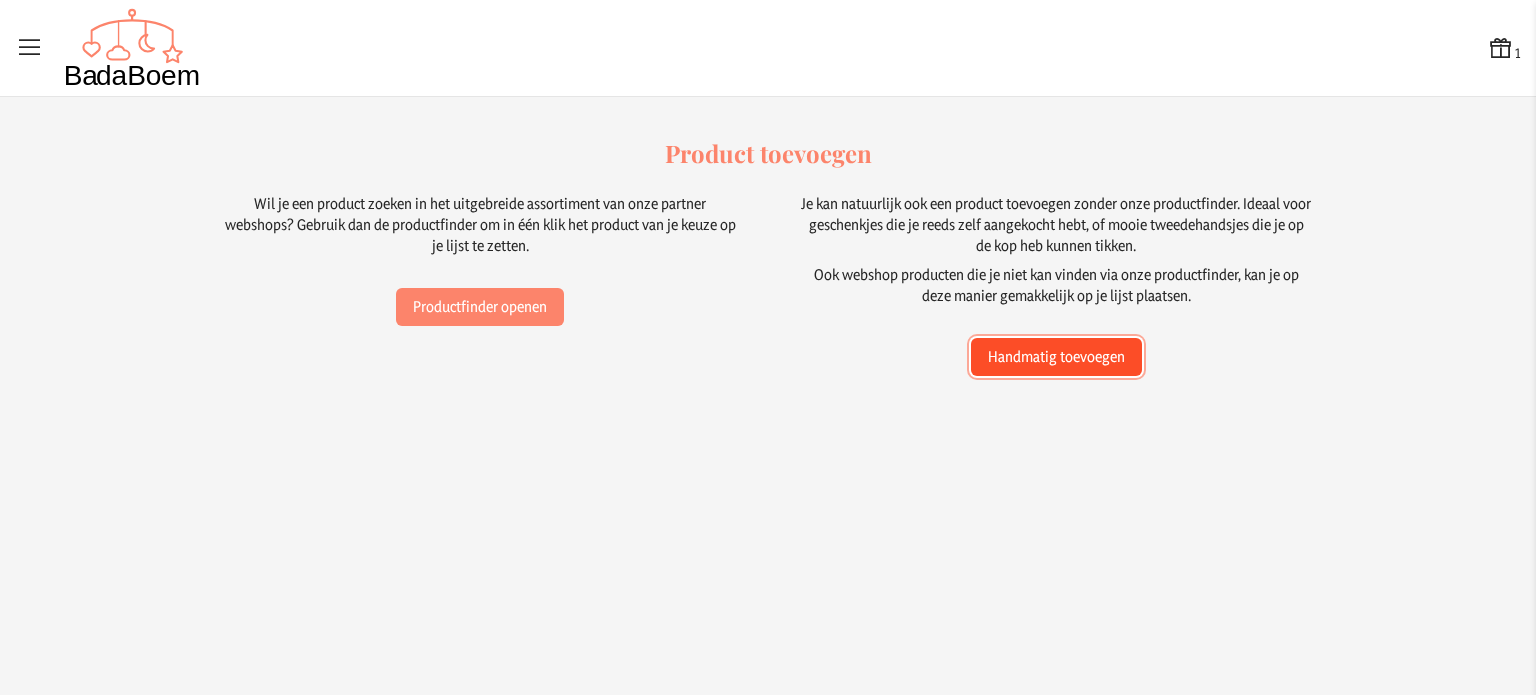 click on "Handmatig toevoegen" 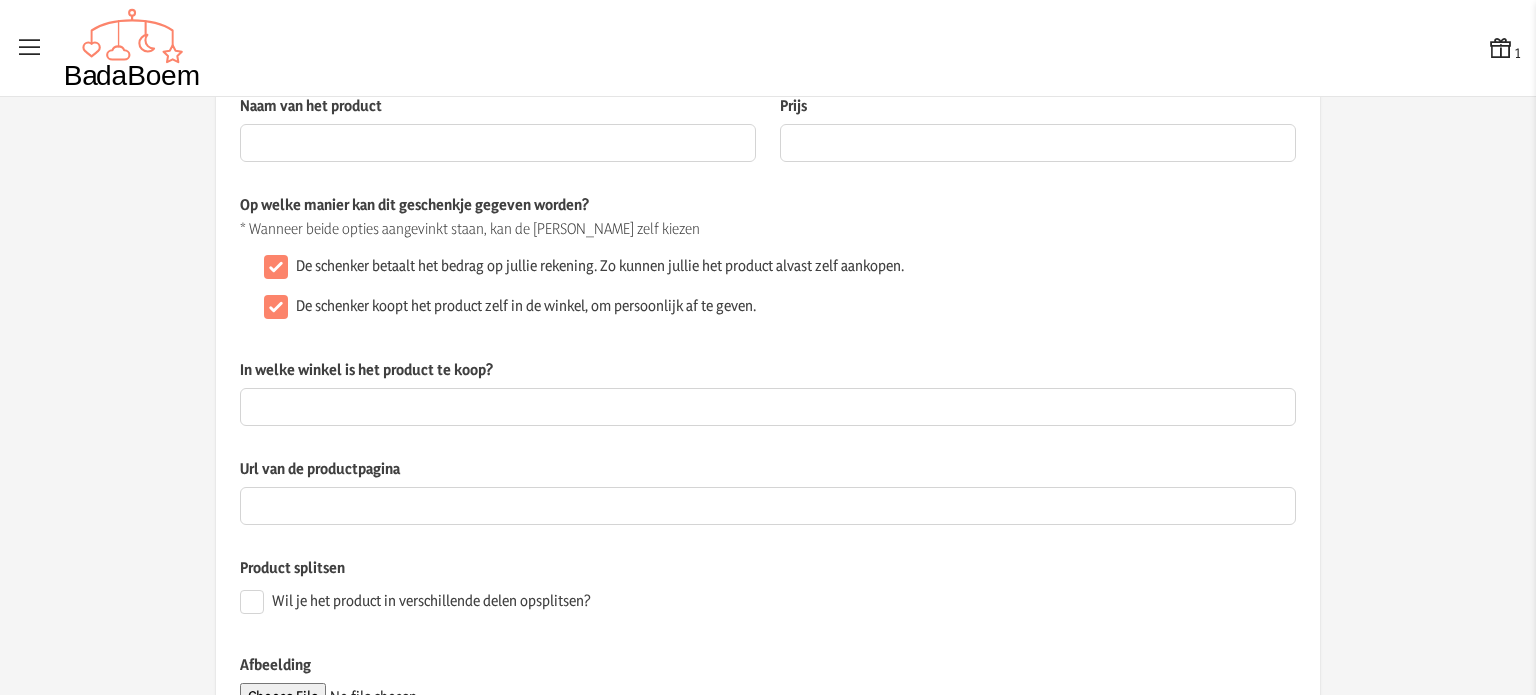 scroll, scrollTop: 200, scrollLeft: 0, axis: vertical 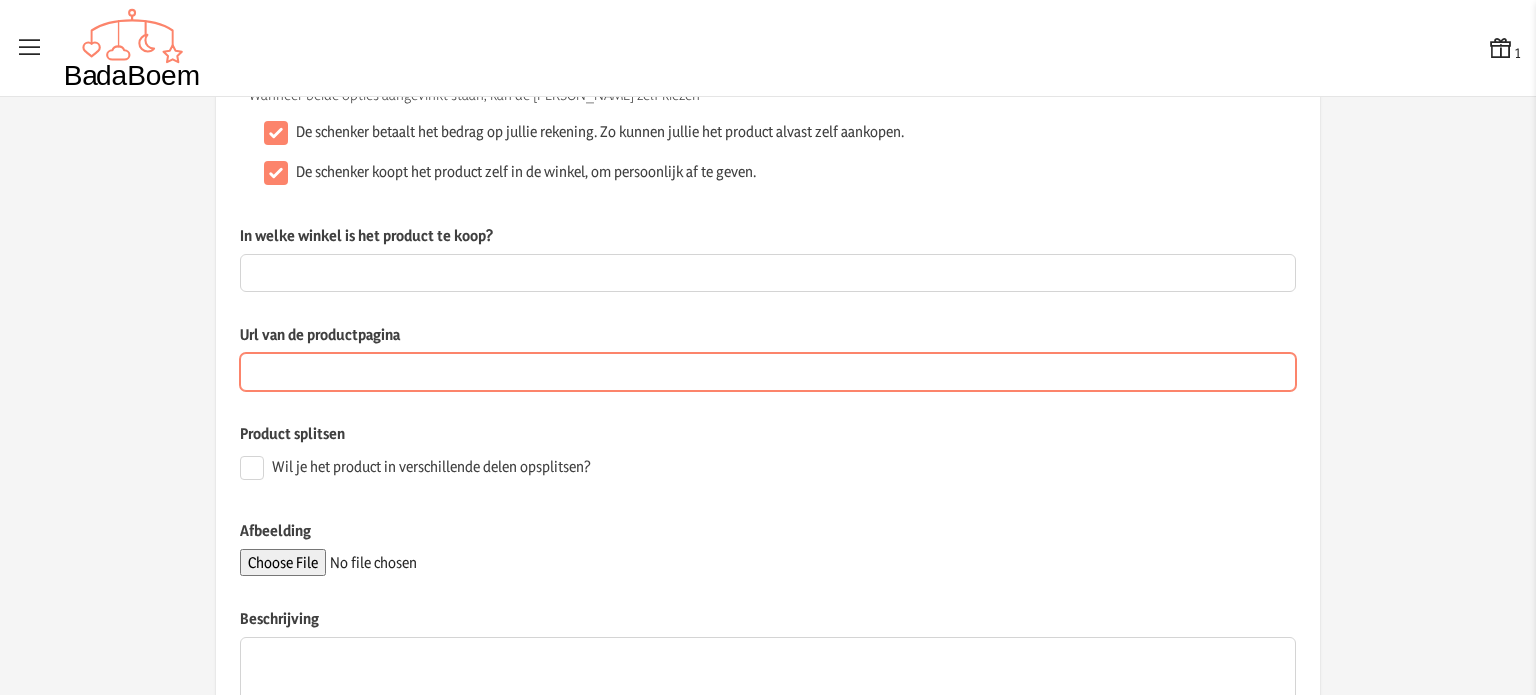 paste on "[URL][DOMAIN_NAME]" 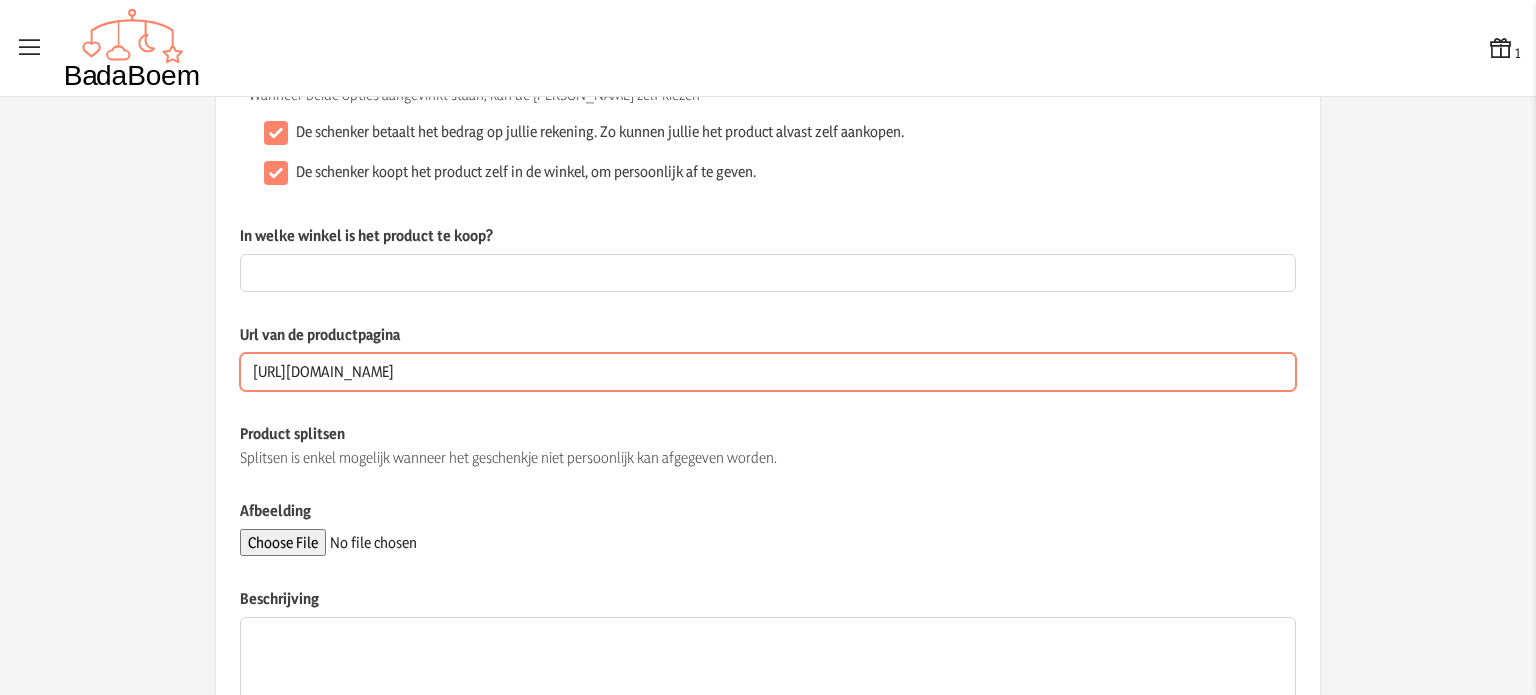 drag, startPoint x: 363, startPoint y: 371, endPoint x: 293, endPoint y: 371, distance: 70 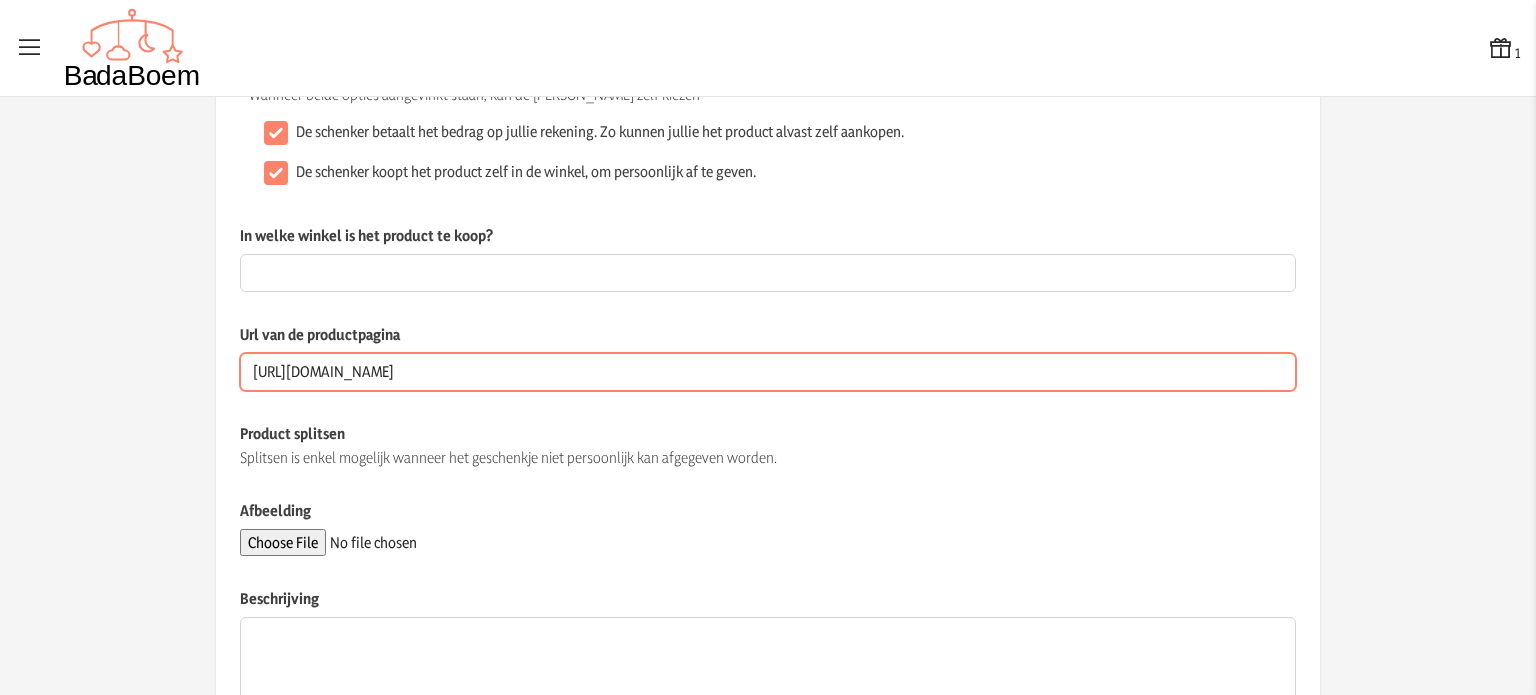 click on "[URL][DOMAIN_NAME]" at bounding box center [768, 372] 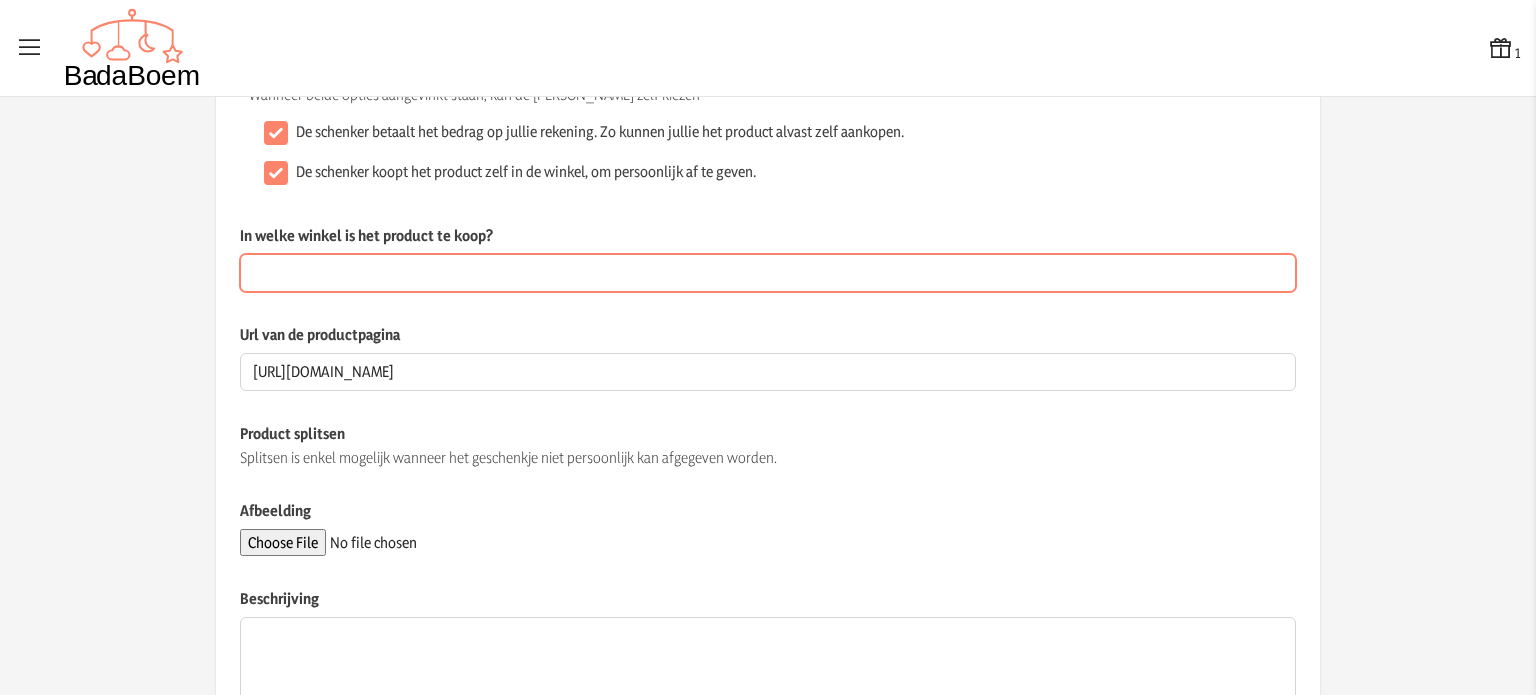 click on "In welke winkel is het product te koop?" at bounding box center [768, 273] 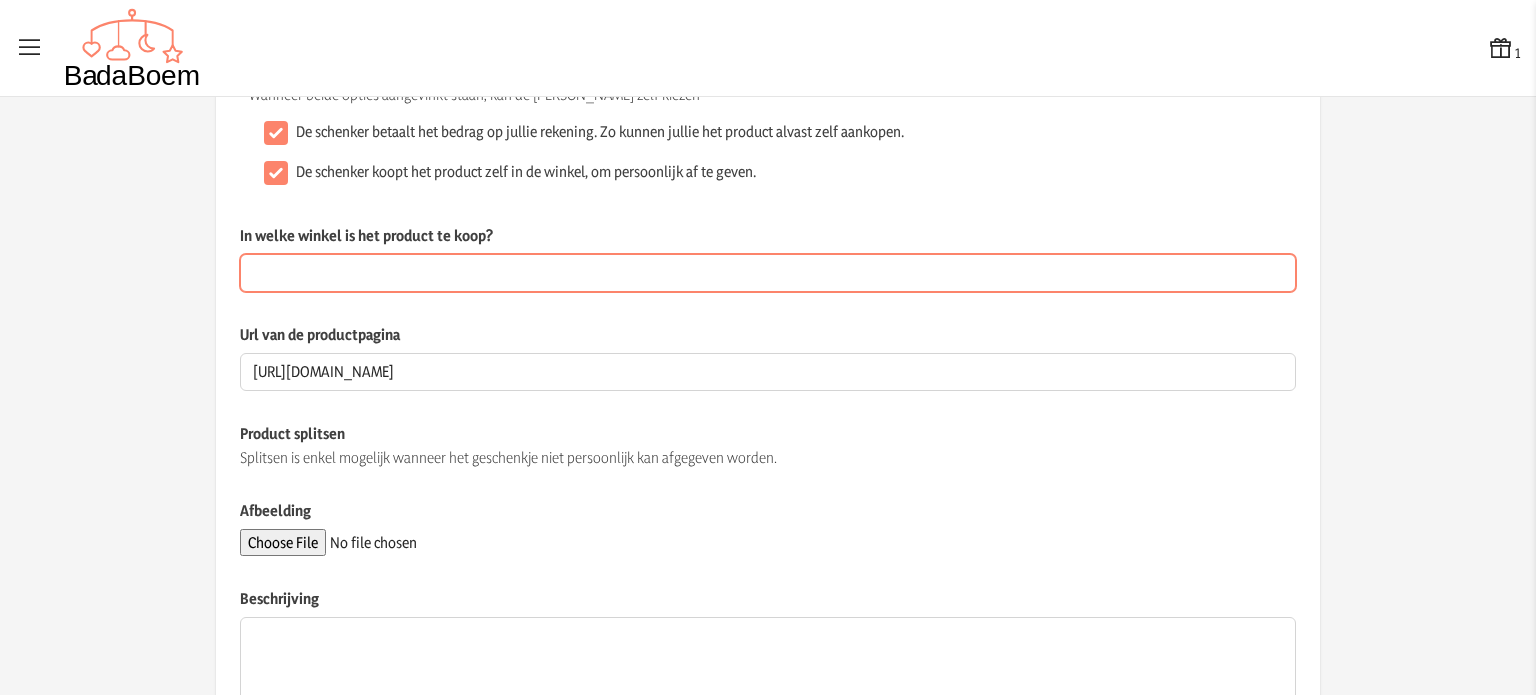 paste on "[DOMAIN_NAME]" 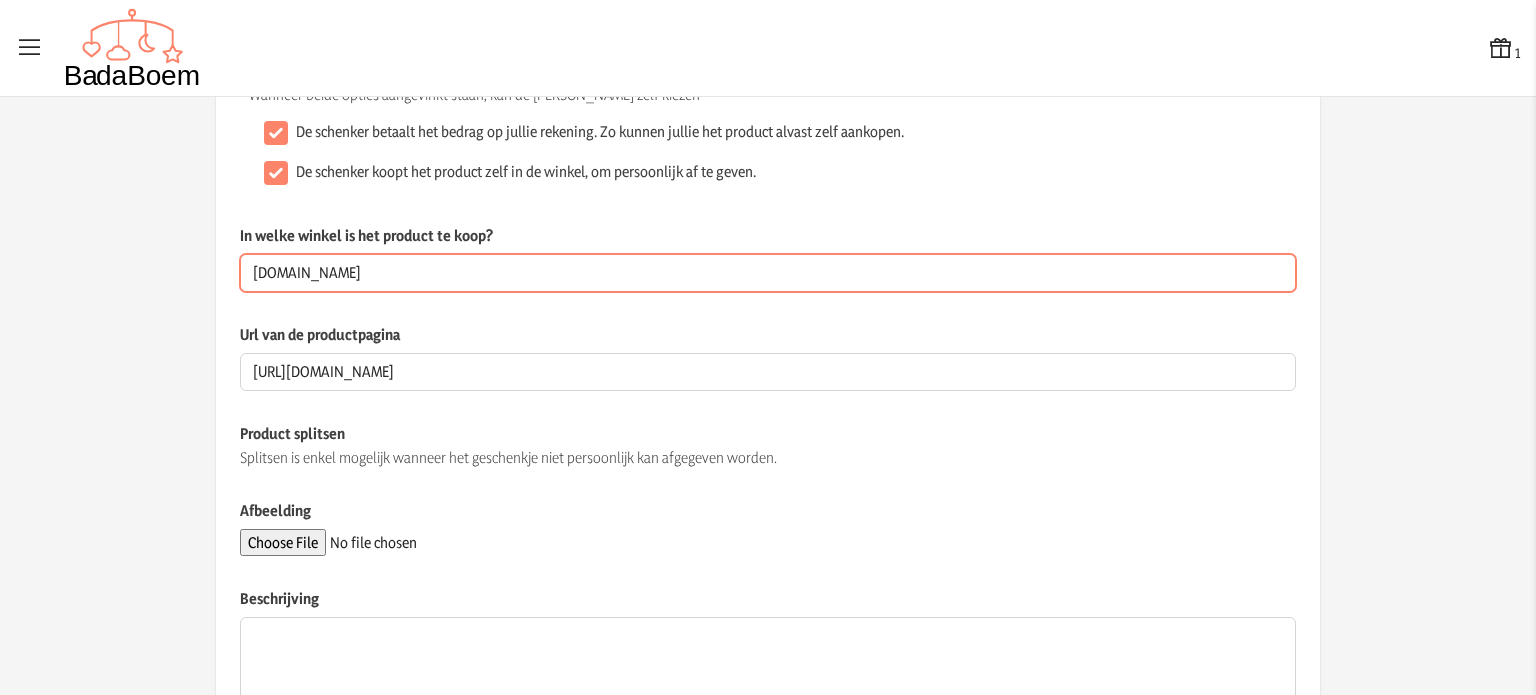 click on "[DOMAIN_NAME]" at bounding box center (768, 273) 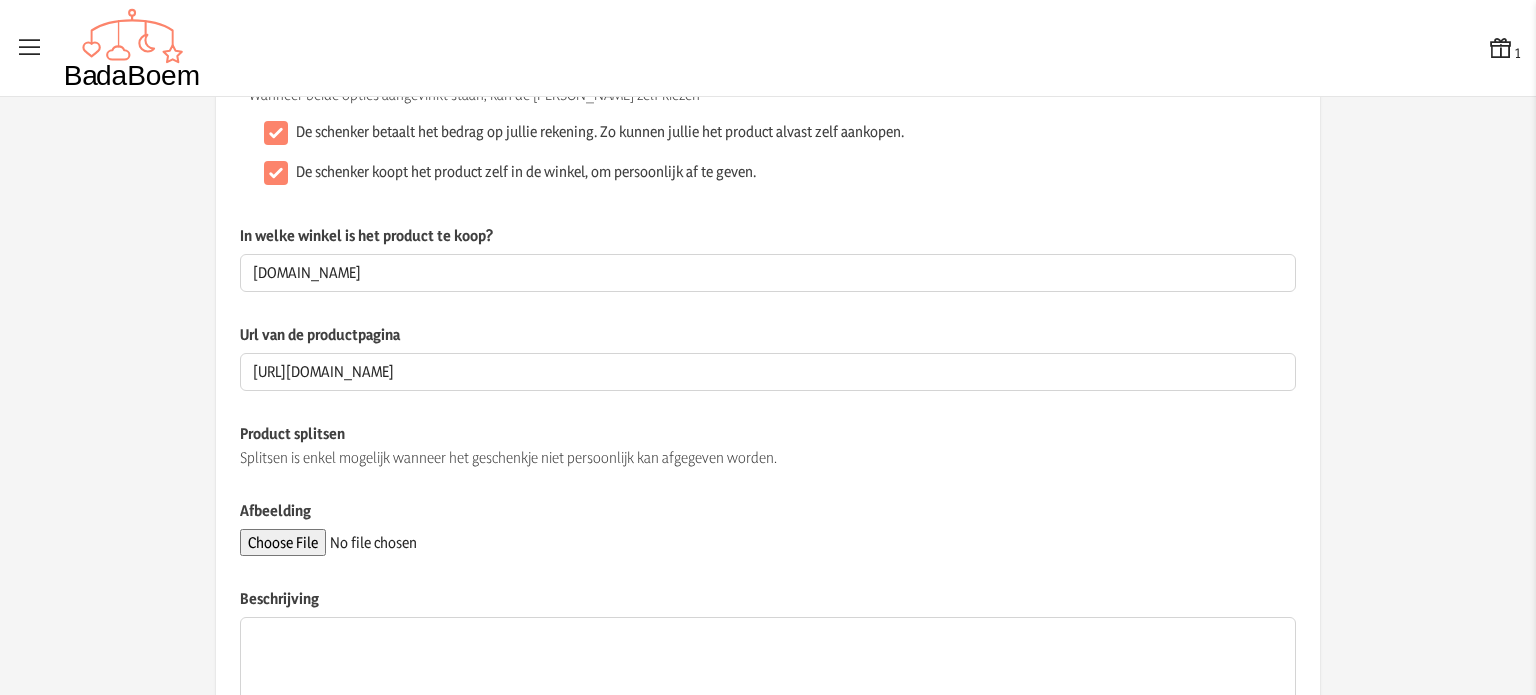click on "Splitsen is enkel mogelijk wanneer het geschenkje niet persoonlijk kan afgegeven worden." 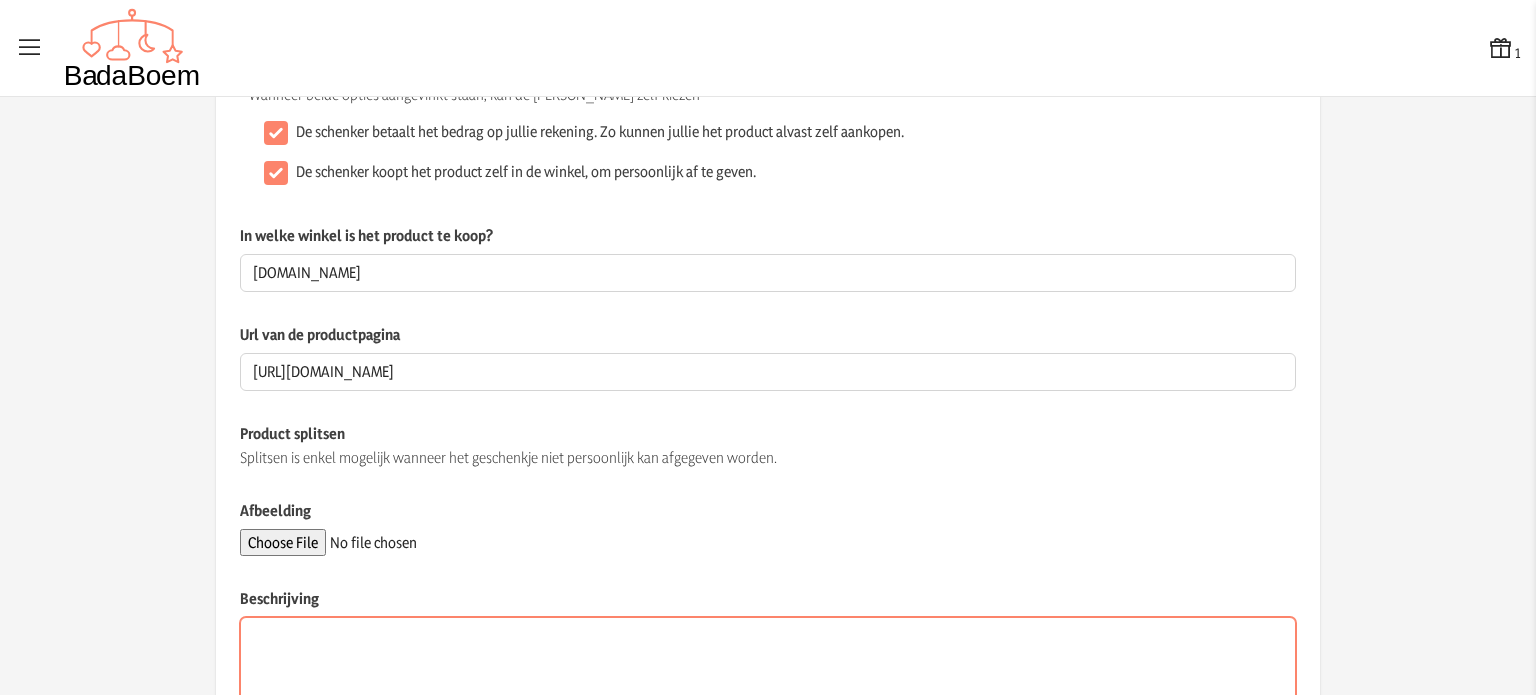 click on "Beschrijving" at bounding box center (768, 676) 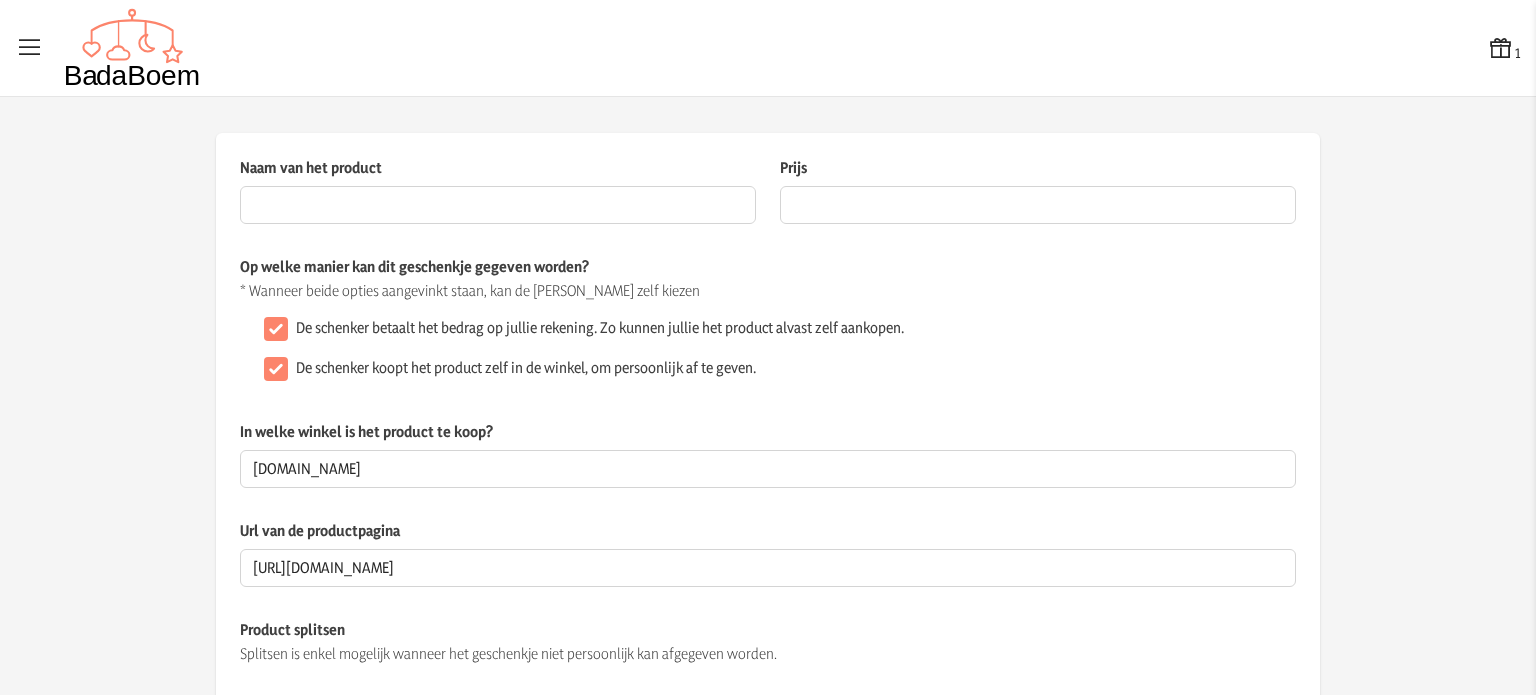 scroll, scrollTop: 0, scrollLeft: 0, axis: both 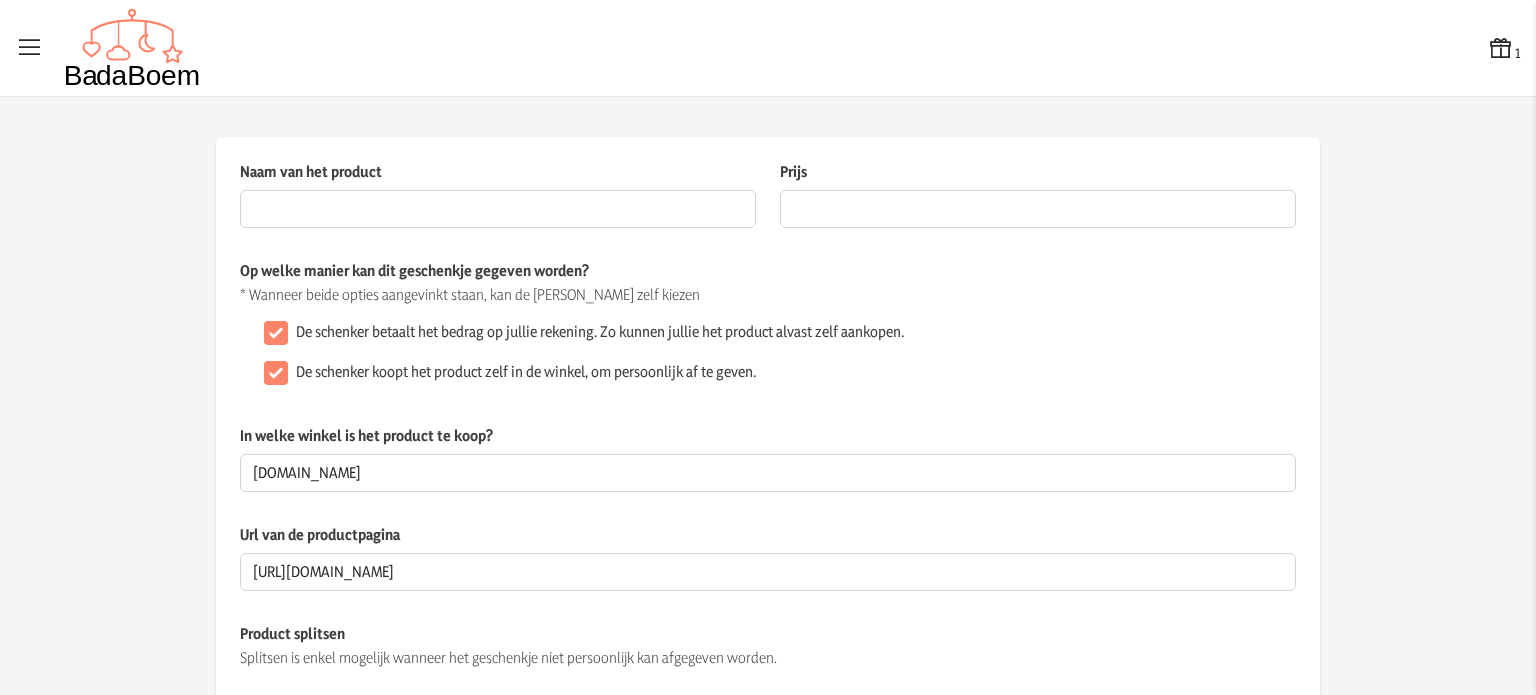 type on "Bedrag naar keuze" 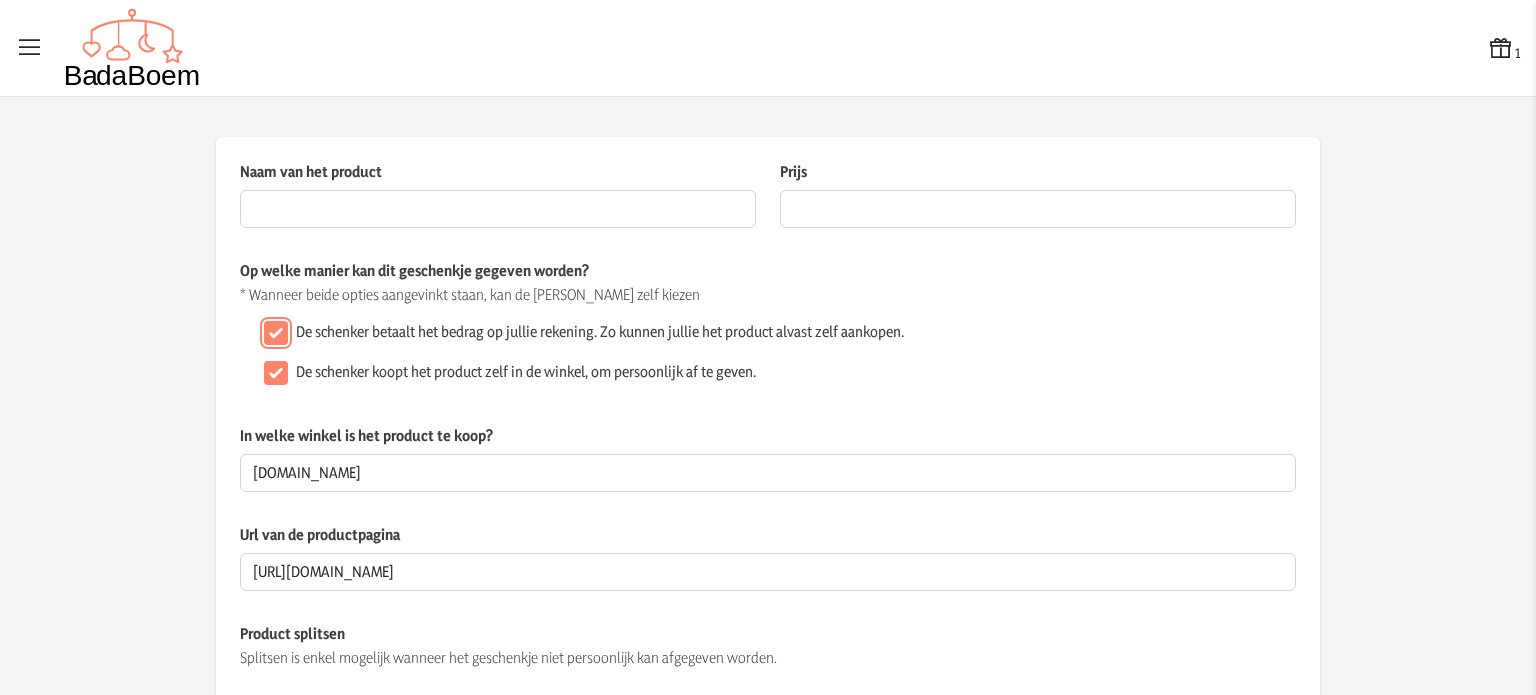 click on "De schenker betaalt het bedrag op jullie rekening. Zo kunnen jullie het product alvast zelf aankopen." at bounding box center (276, 333) 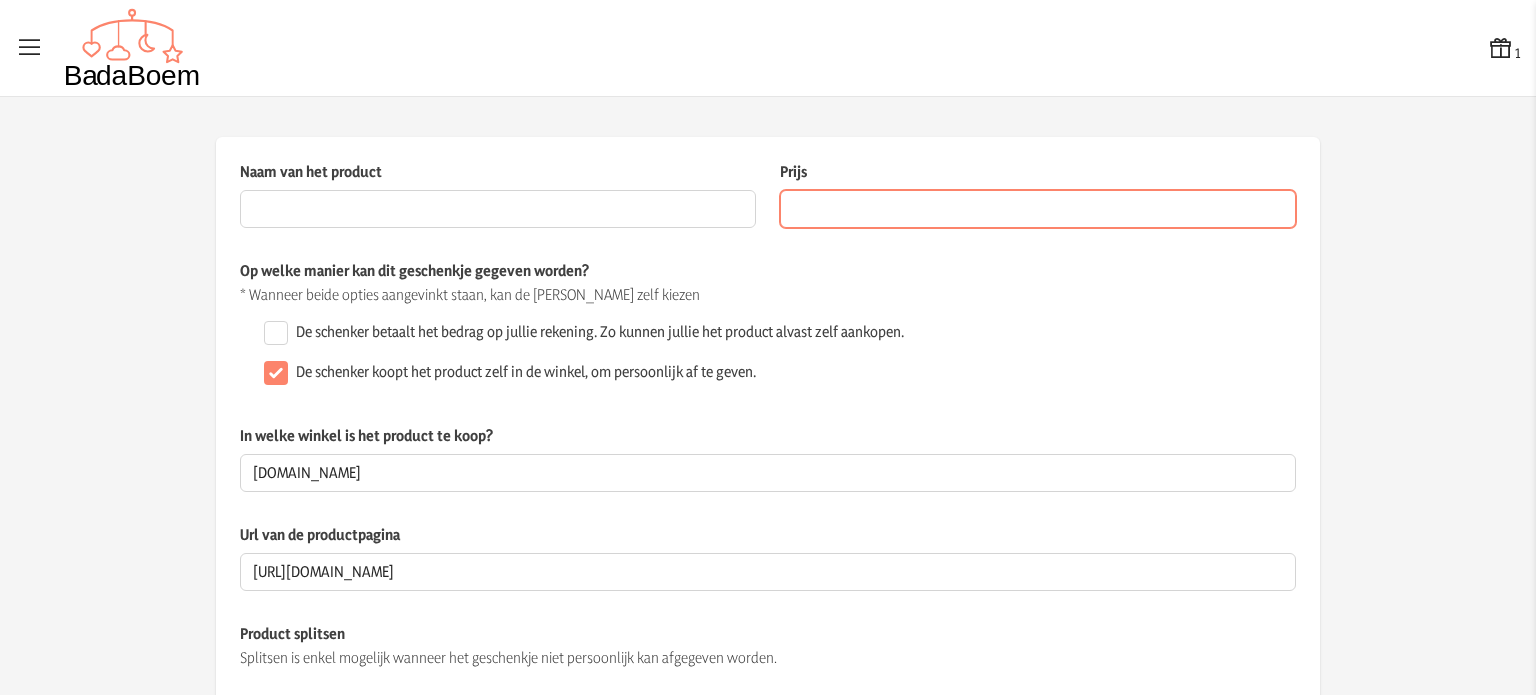 click on "Prijs" at bounding box center [1038, 209] 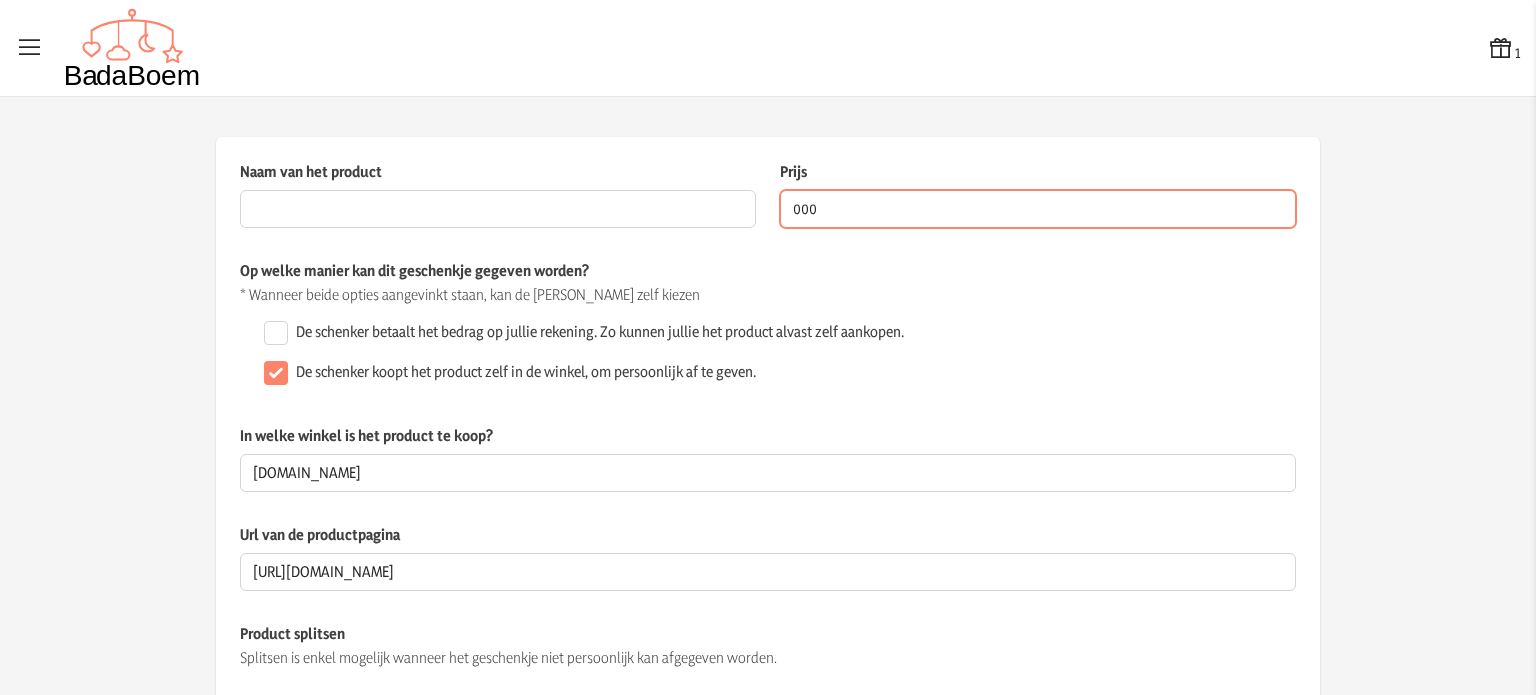 type on "000" 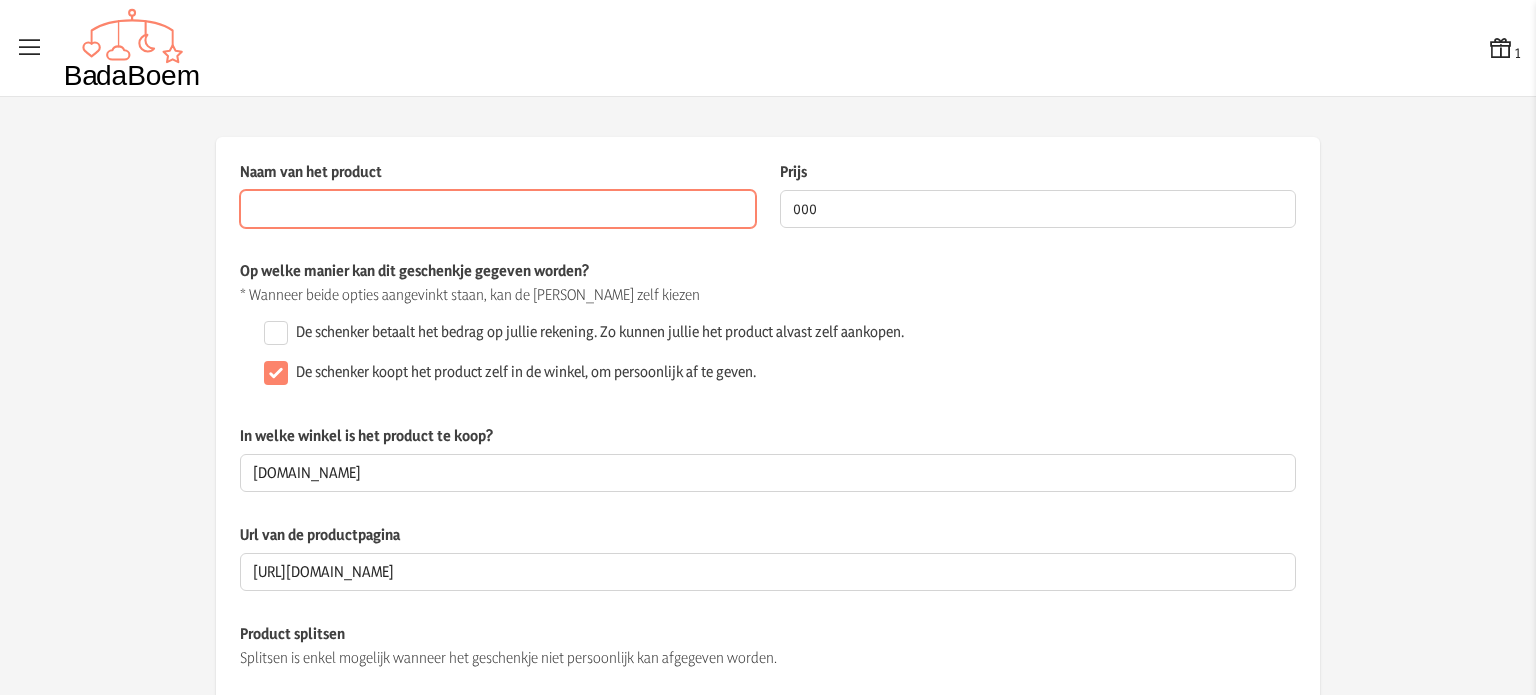drag, startPoint x: 584, startPoint y: 208, endPoint x: 604, endPoint y: 213, distance: 20.615528 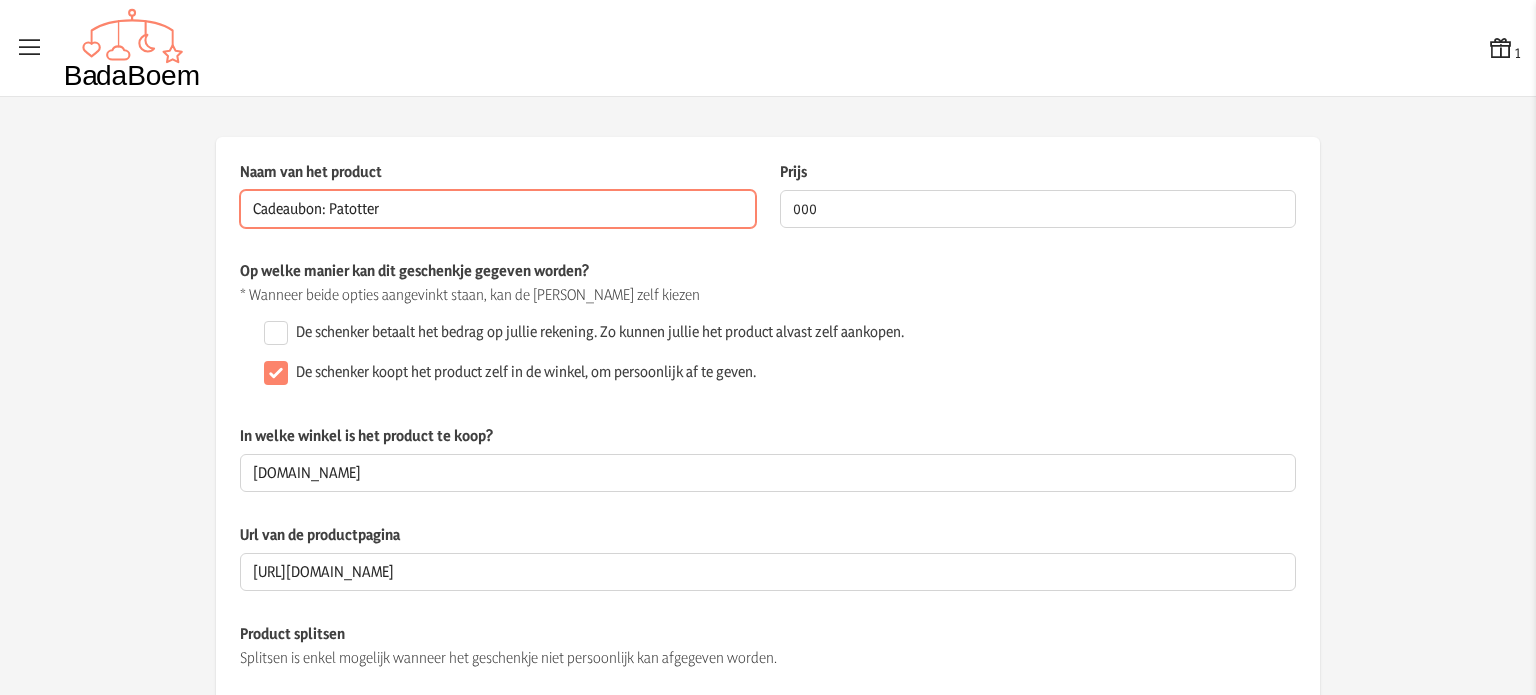 type on "Cadeaubon: Patotter" 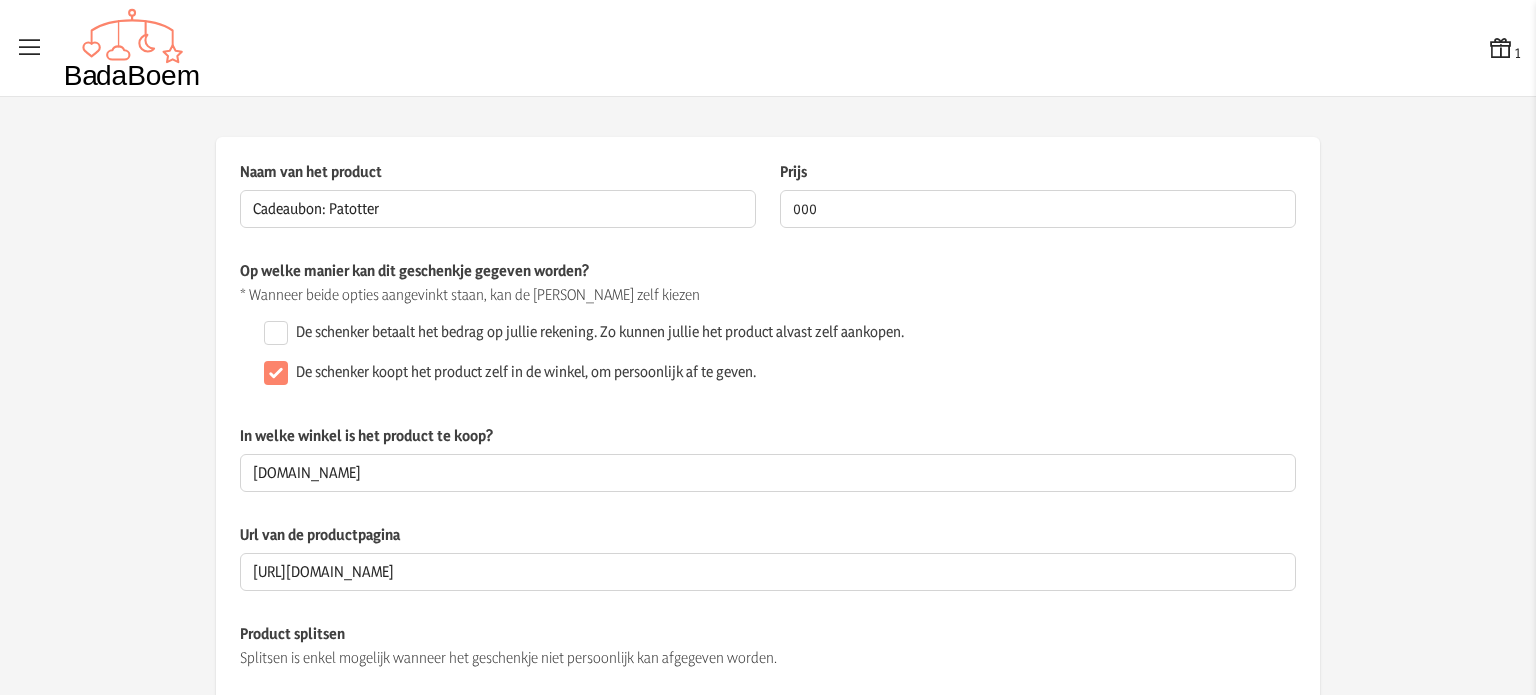 click on "De schenker betaalt het bedrag op jullie rekening. Zo kunnen jullie het product alvast zelf aankopen." 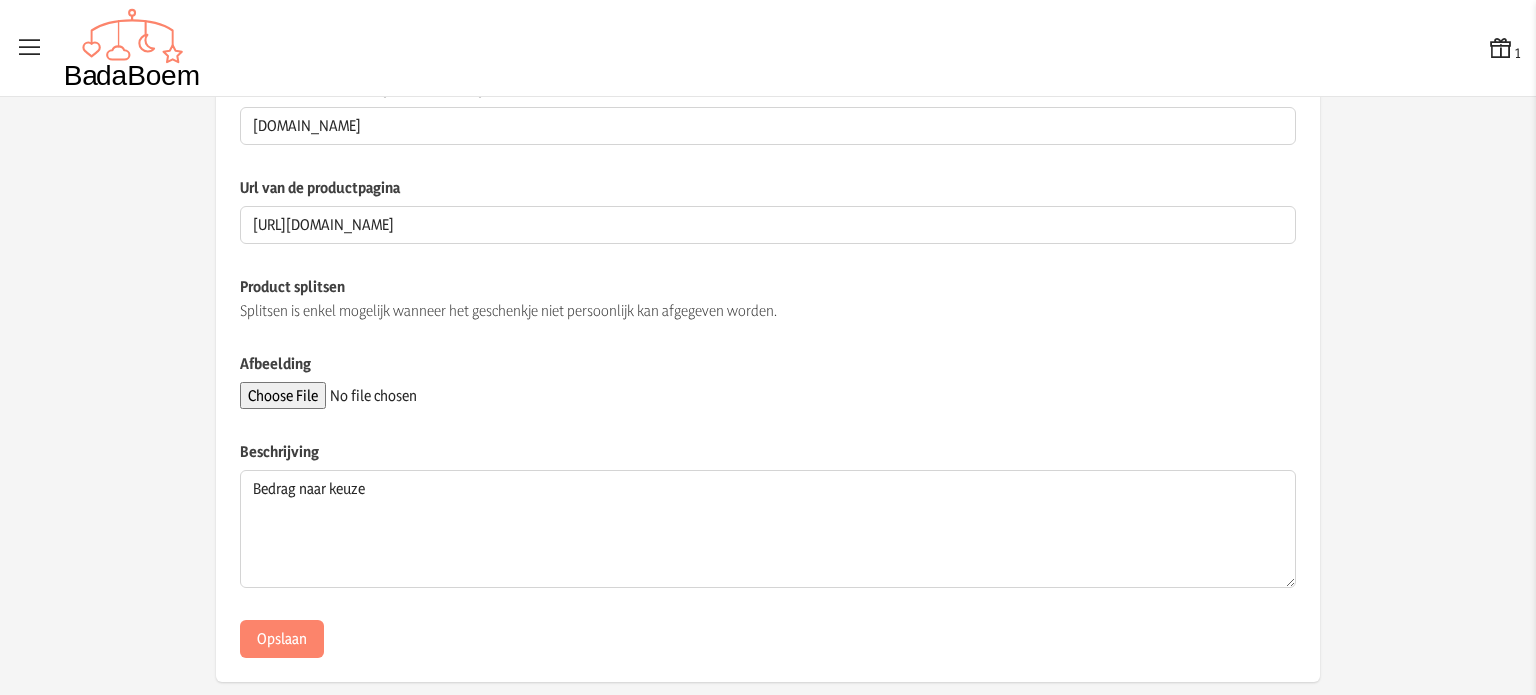 scroll, scrollTop: 371, scrollLeft: 0, axis: vertical 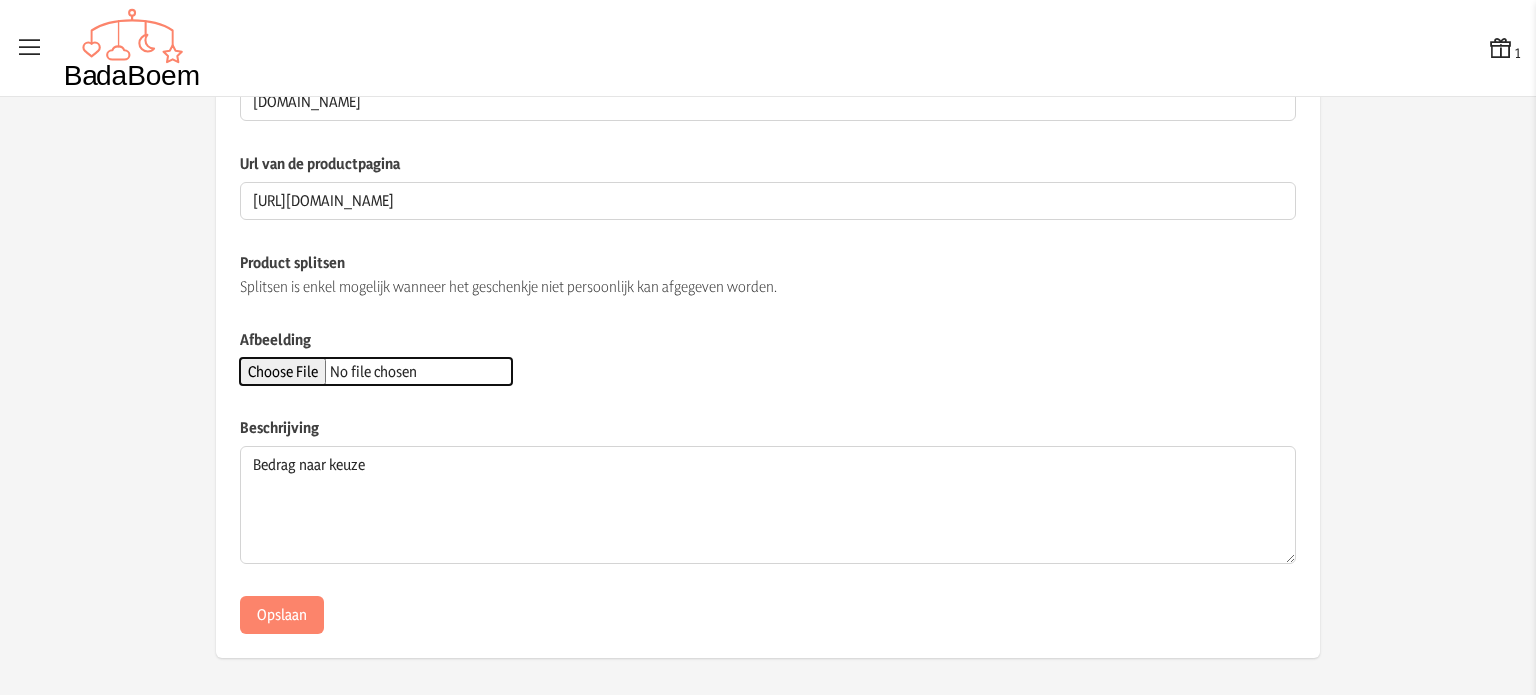click on "Afbeelding" at bounding box center [376, 371] 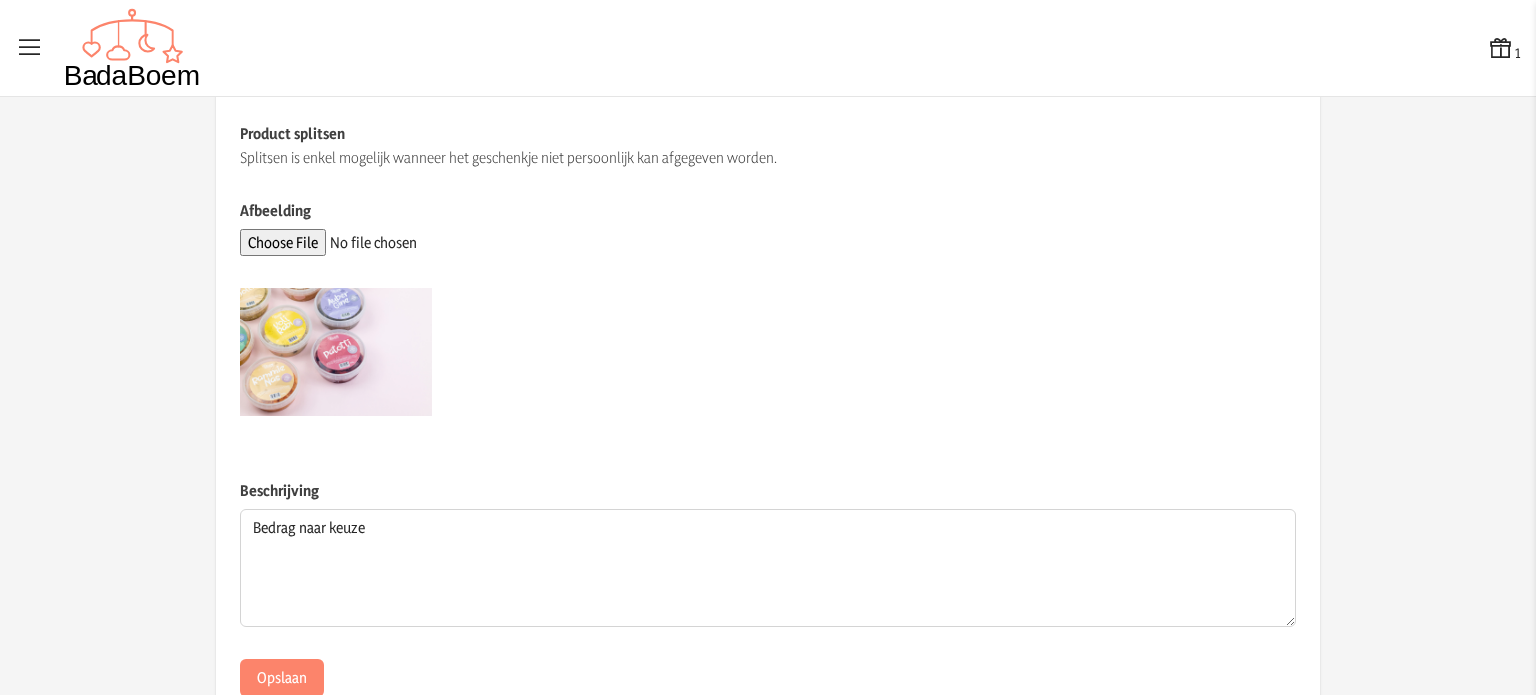 scroll, scrollTop: 563, scrollLeft: 0, axis: vertical 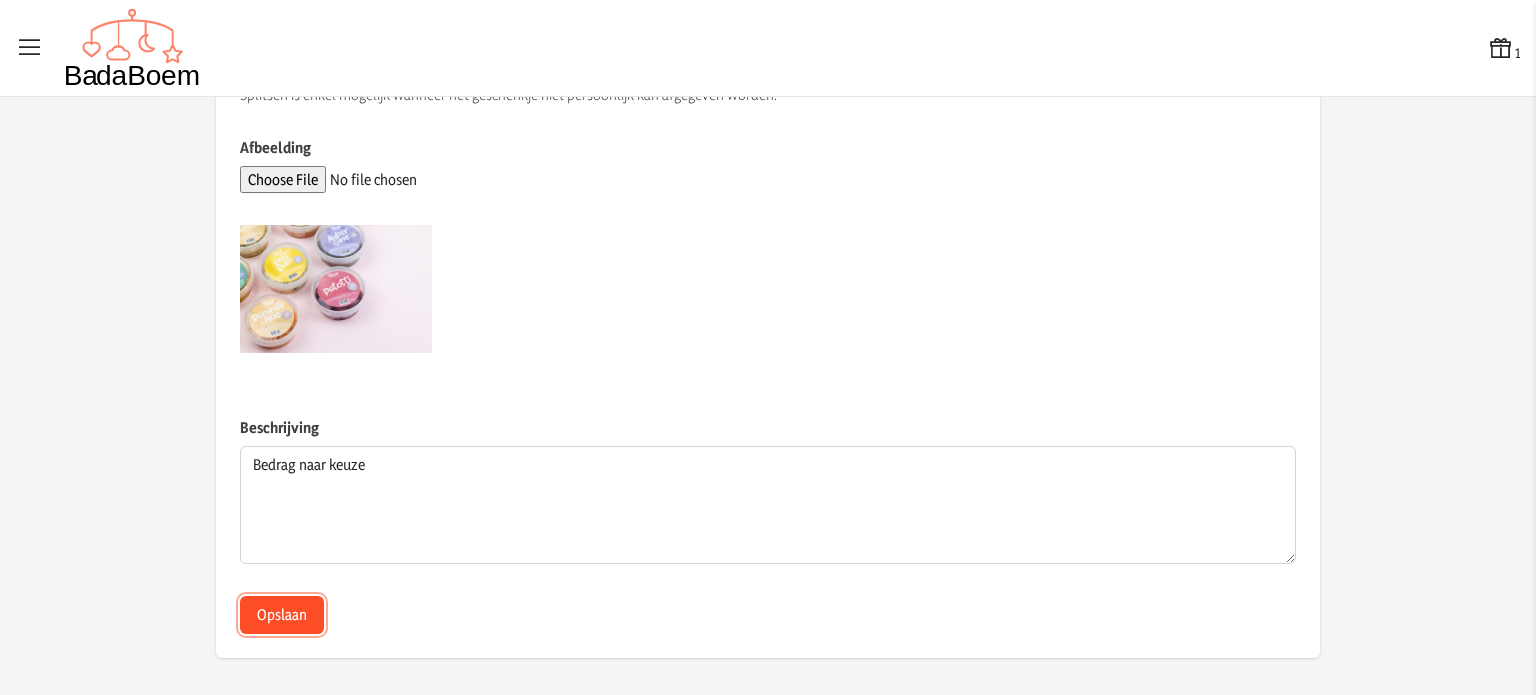 click on "Opslaan" 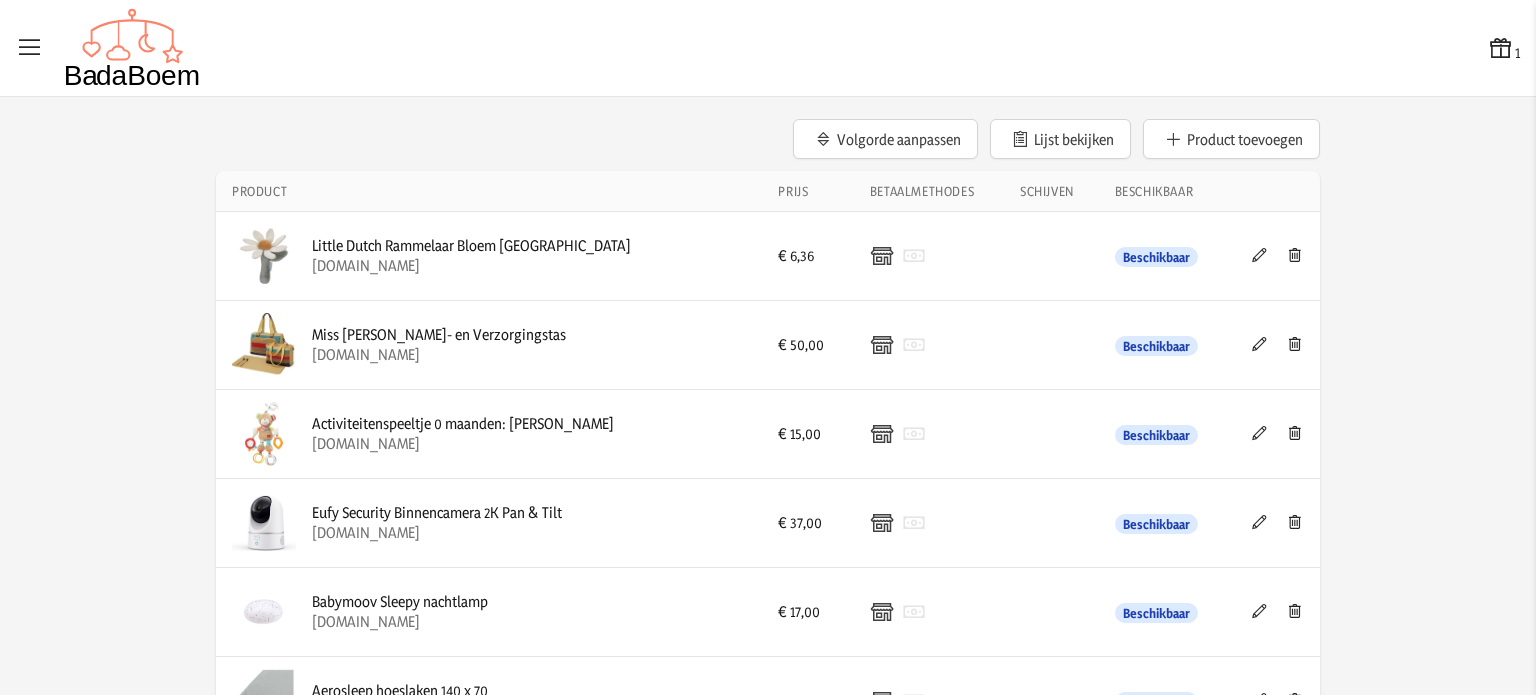 scroll, scrollTop: 0, scrollLeft: 0, axis: both 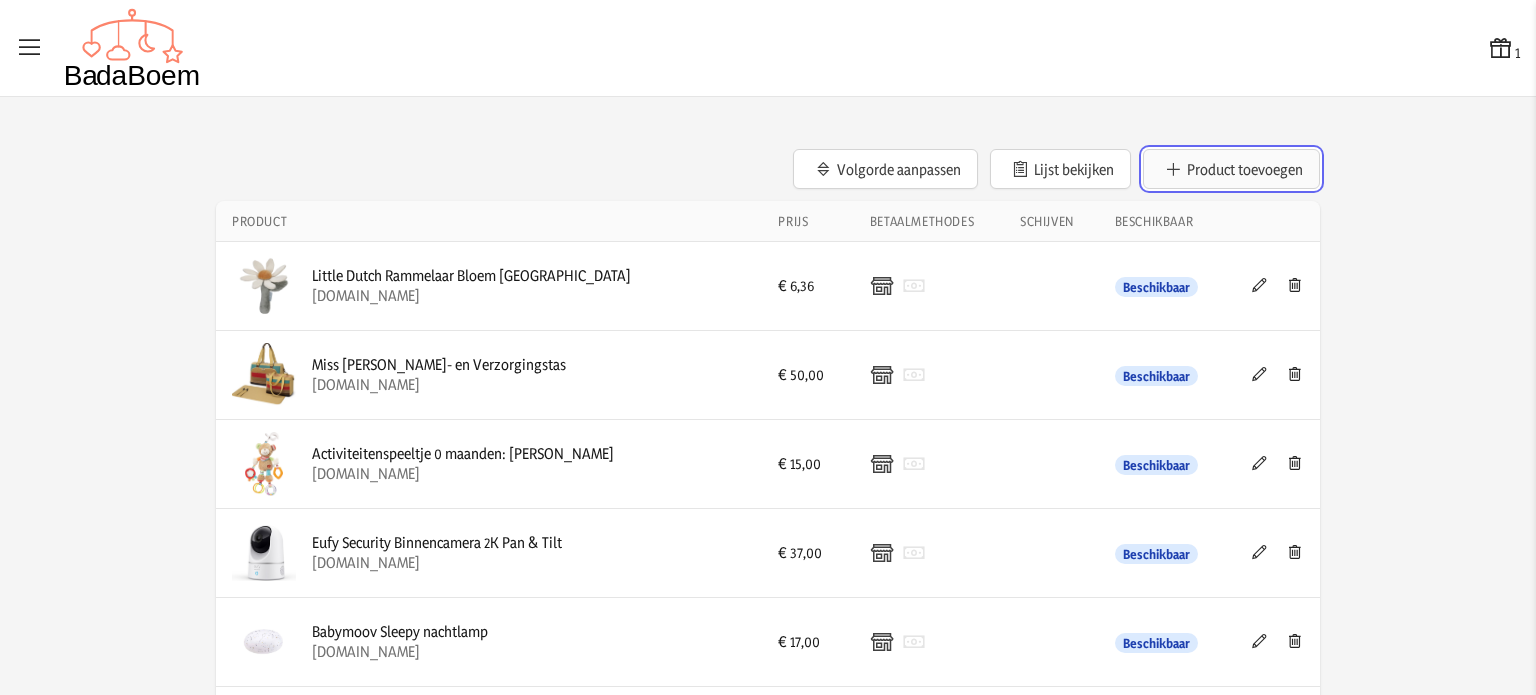 click on "Product toevoegen" 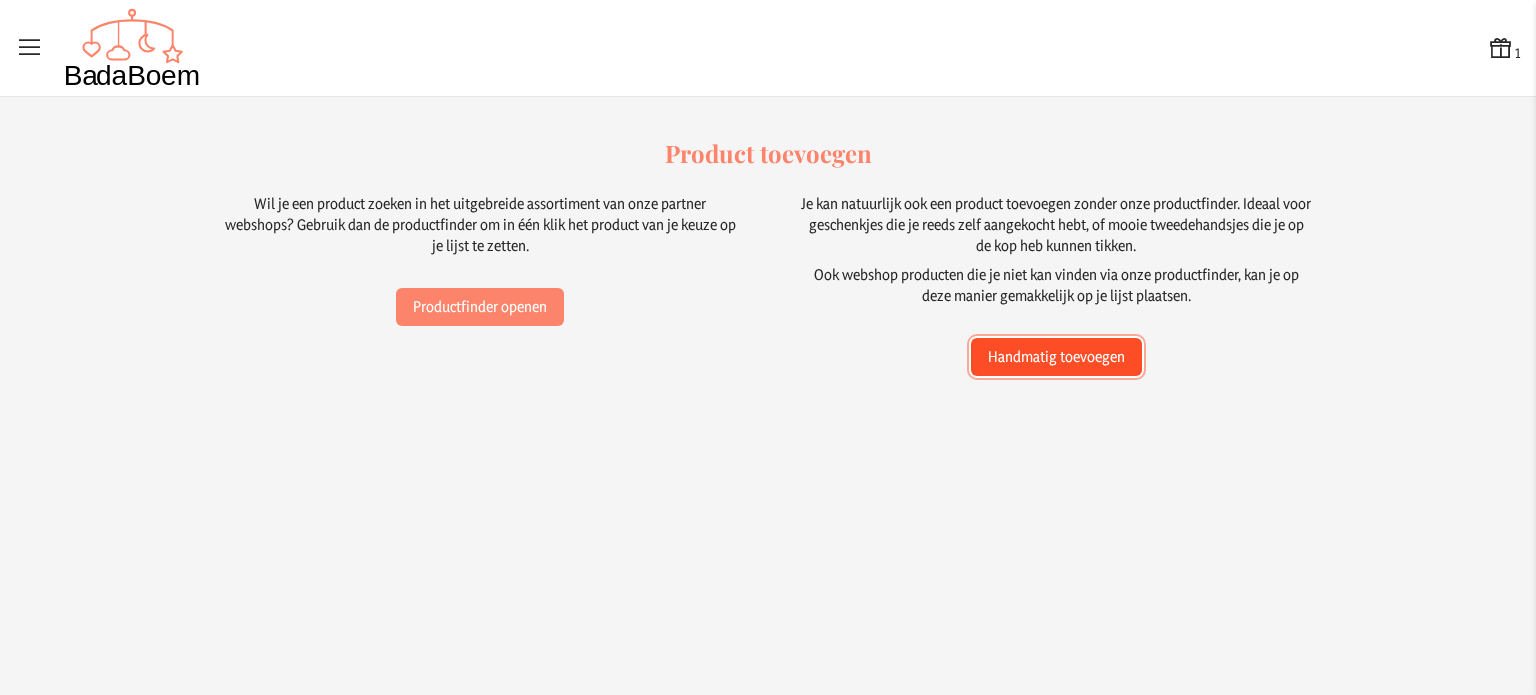 click on "Handmatig toevoegen" 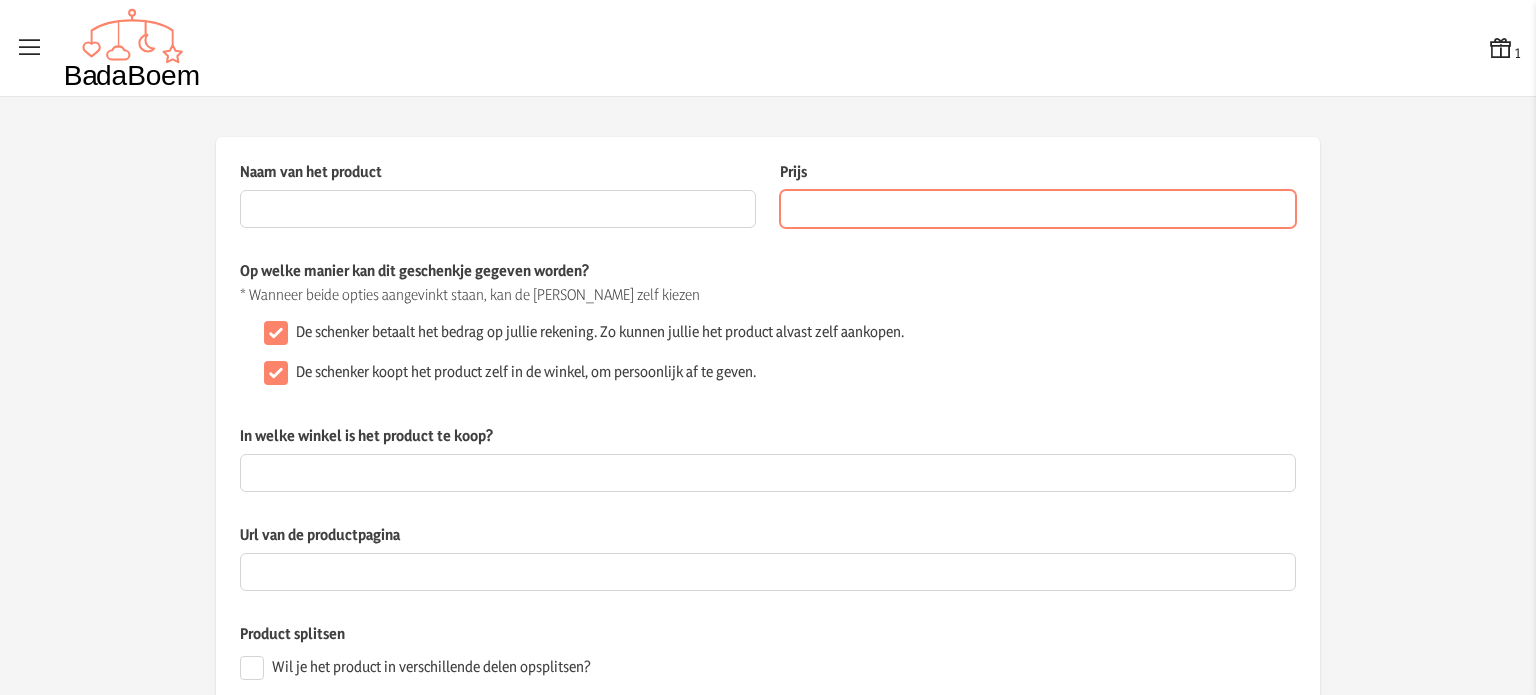 click on "Prijs" at bounding box center (1038, 209) 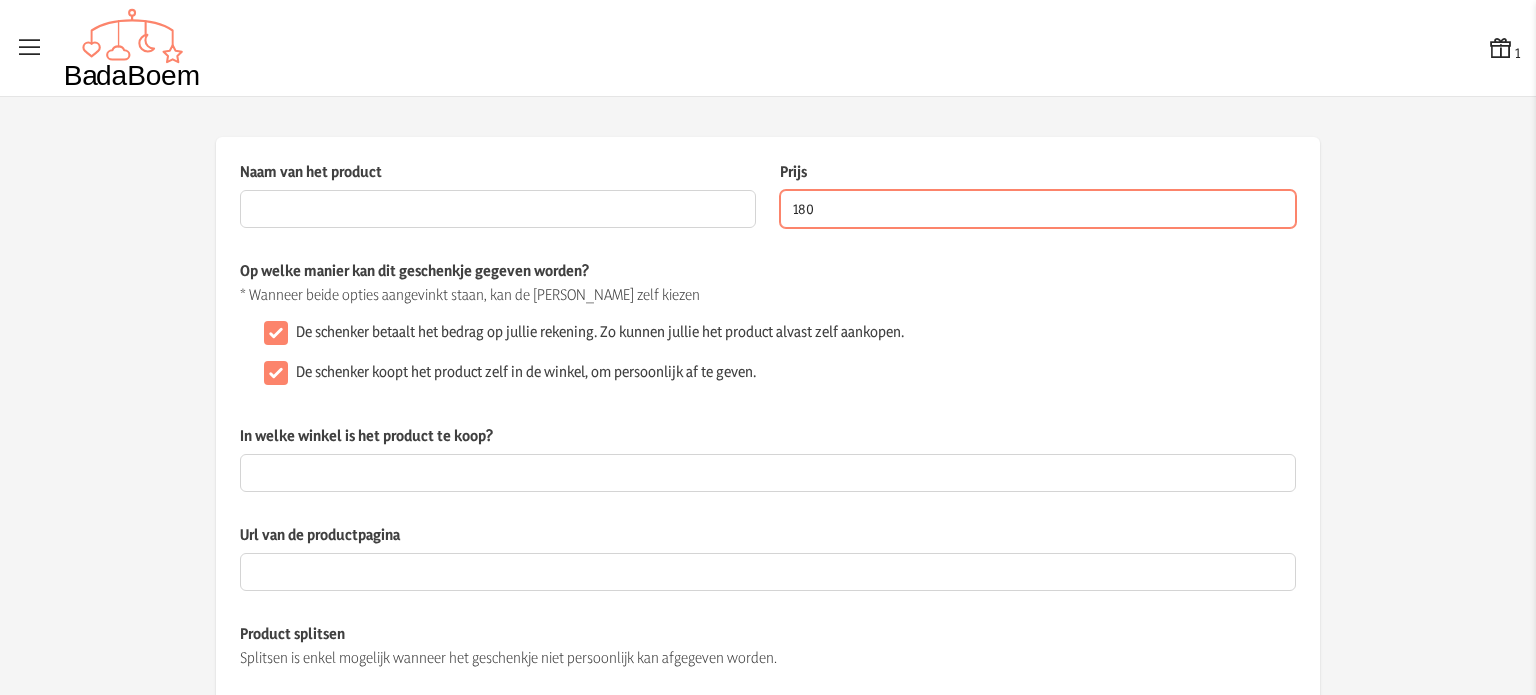type on "180" 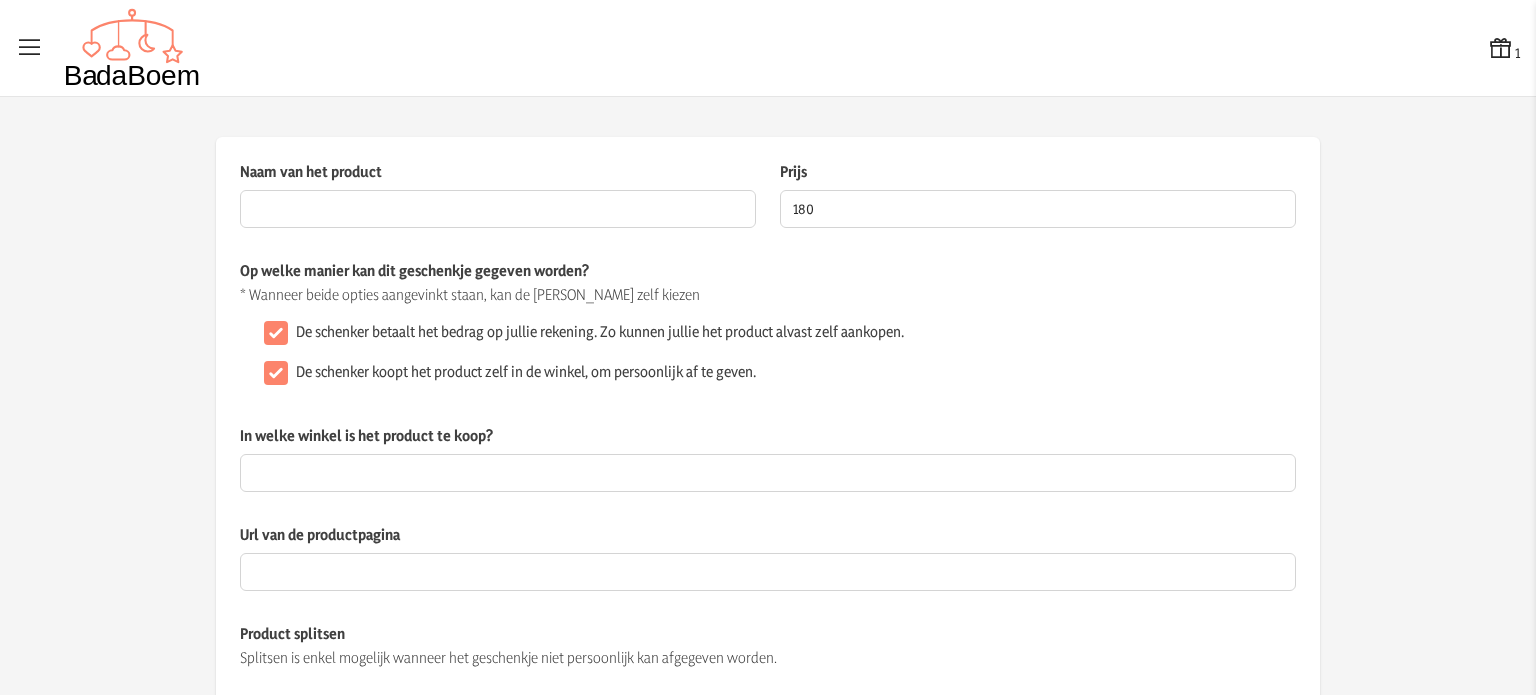 click on "De schenker koopt het product zelf in de winkel, om persoonlijk af te geven." 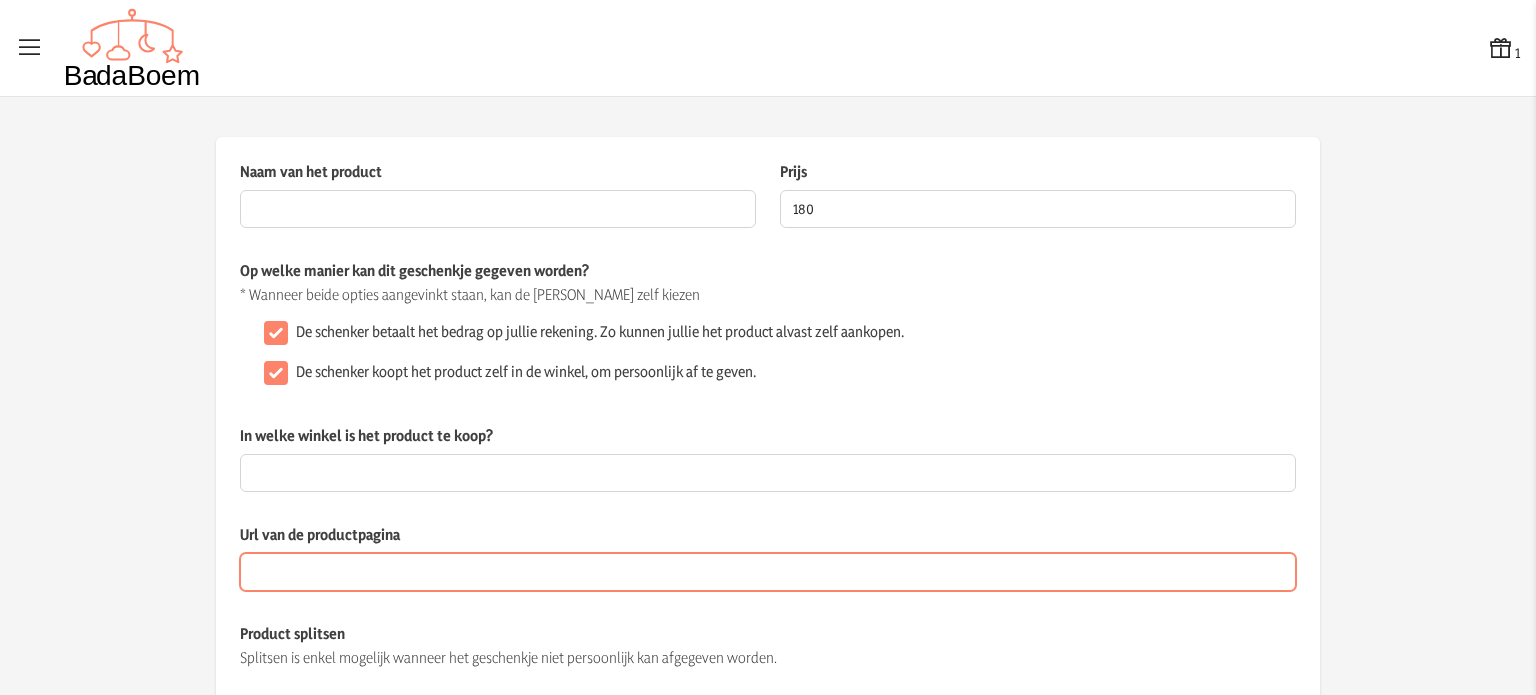 paste on "[URL][DOMAIN_NAME]" 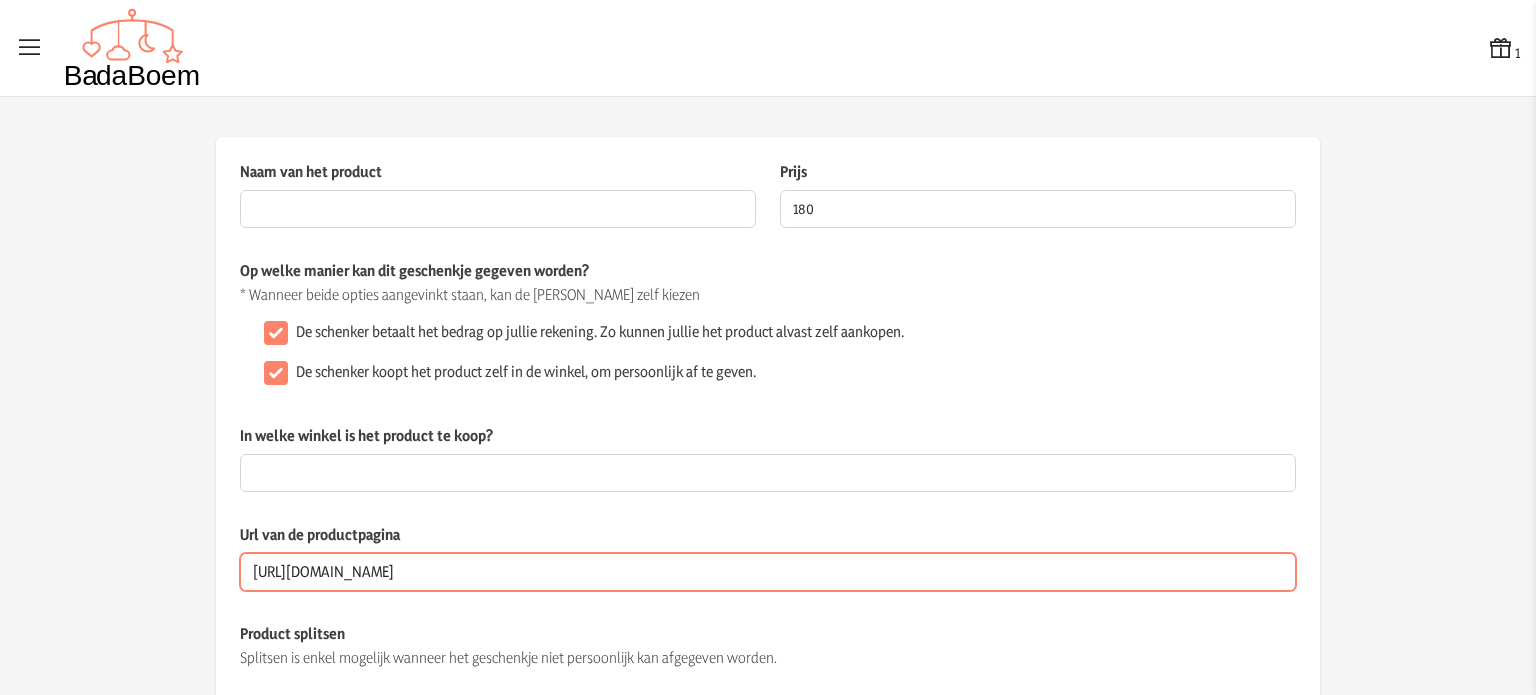 type on "[URL][DOMAIN_NAME]" 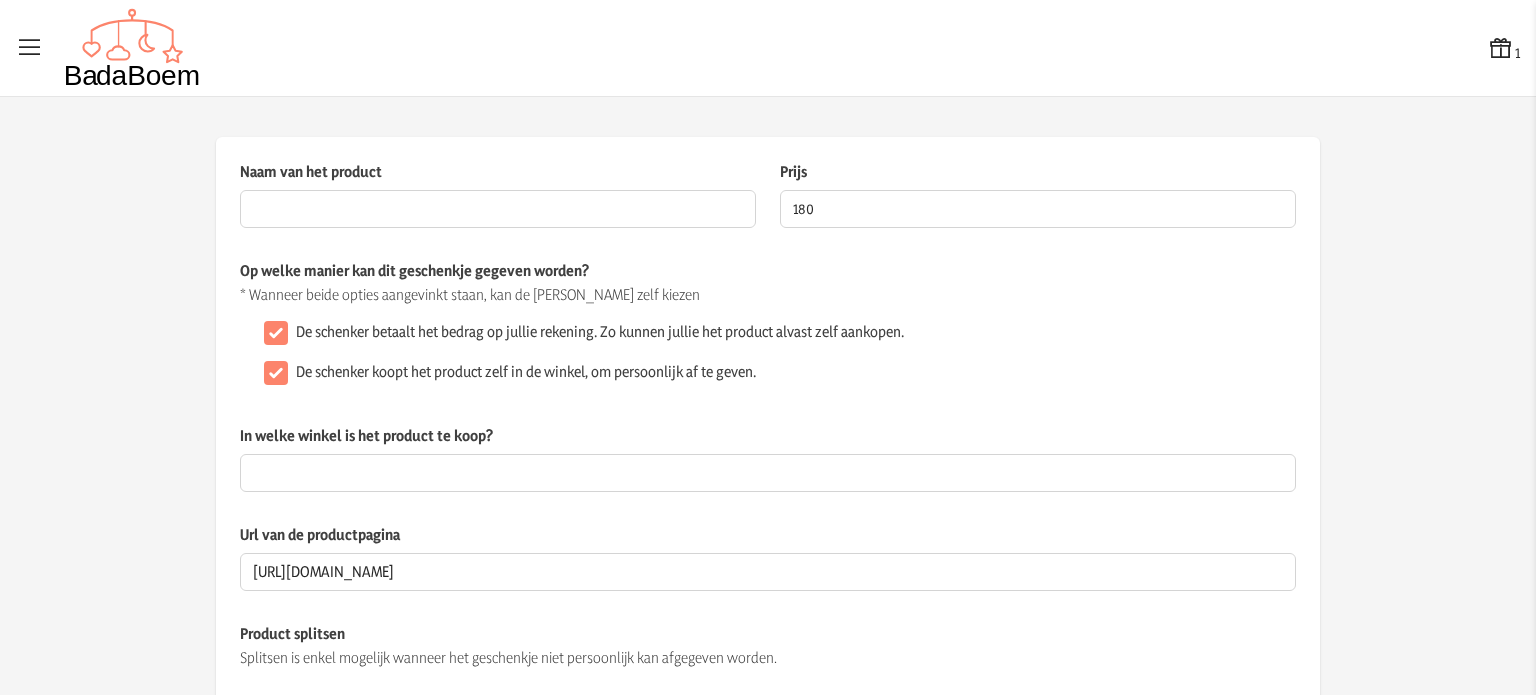 click on "De schenker koopt het product zelf in de winkel, om persoonlijk af te geven." 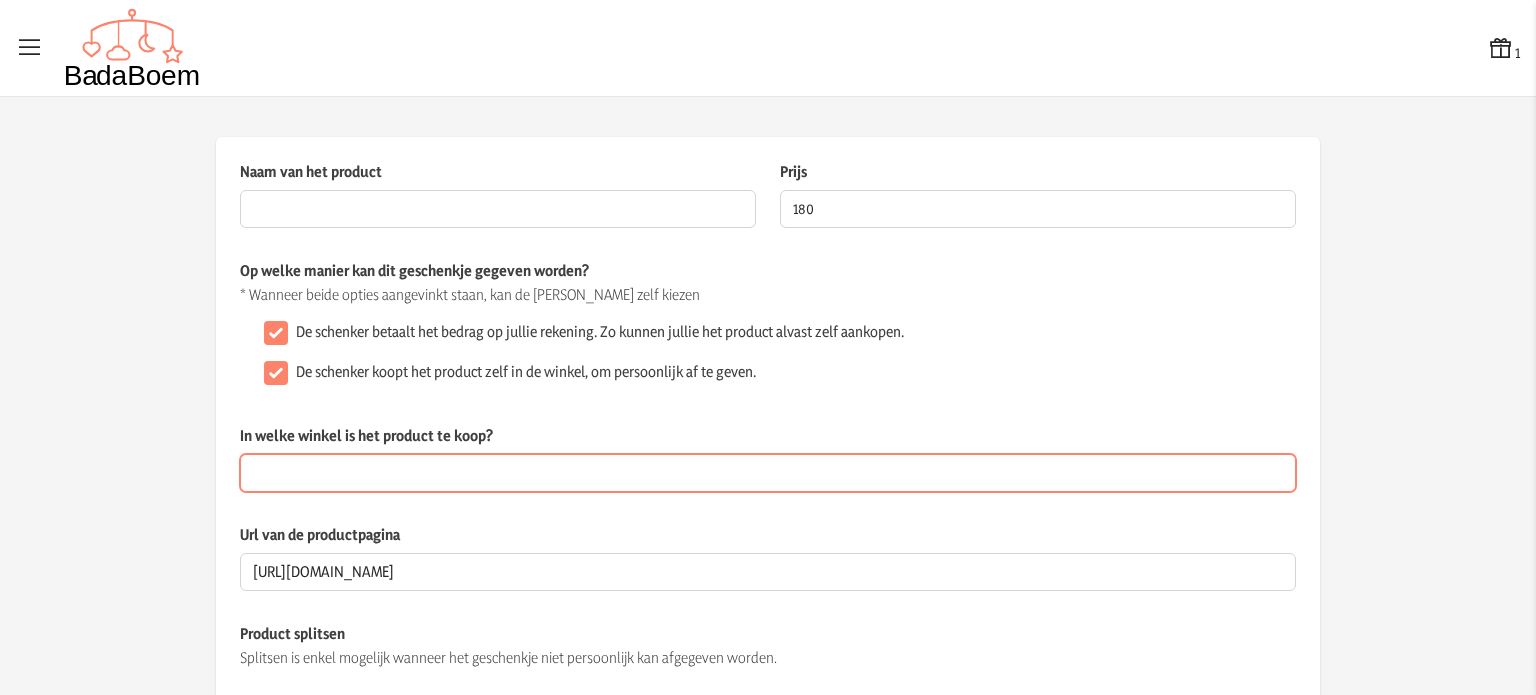 click on "In welke winkel is het product te koop?" at bounding box center [768, 473] 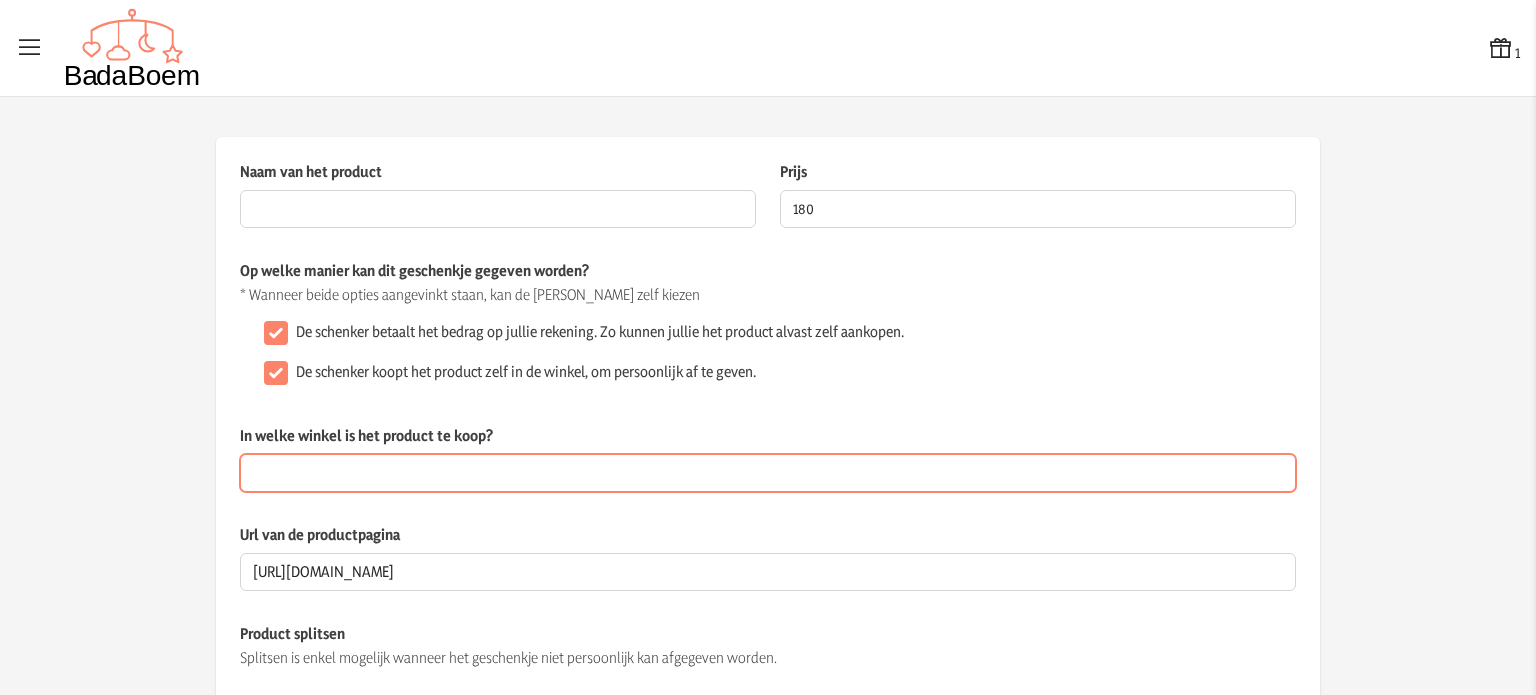 type on "[DOMAIN_NAME]" 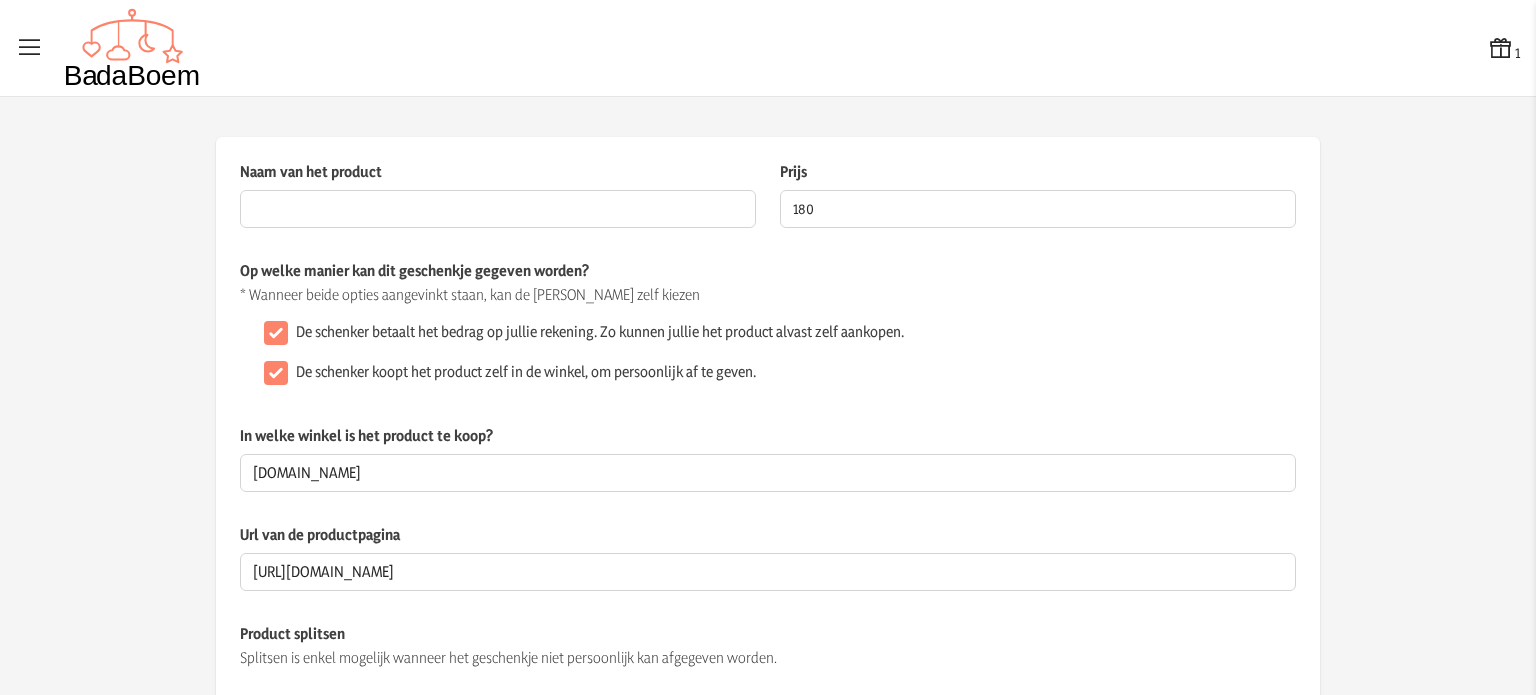 click on "De schenker koopt het product zelf in de winkel, om persoonlijk af te geven." 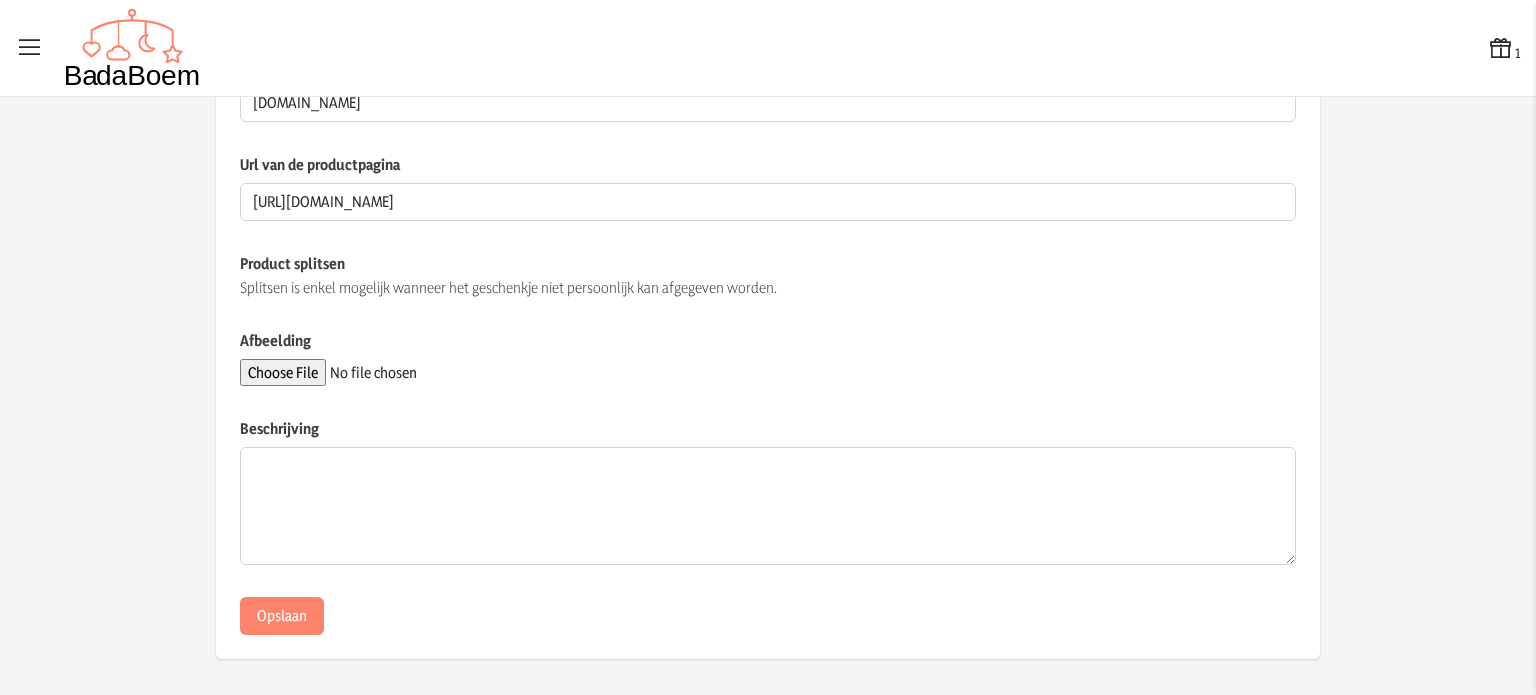 scroll, scrollTop: 371, scrollLeft: 0, axis: vertical 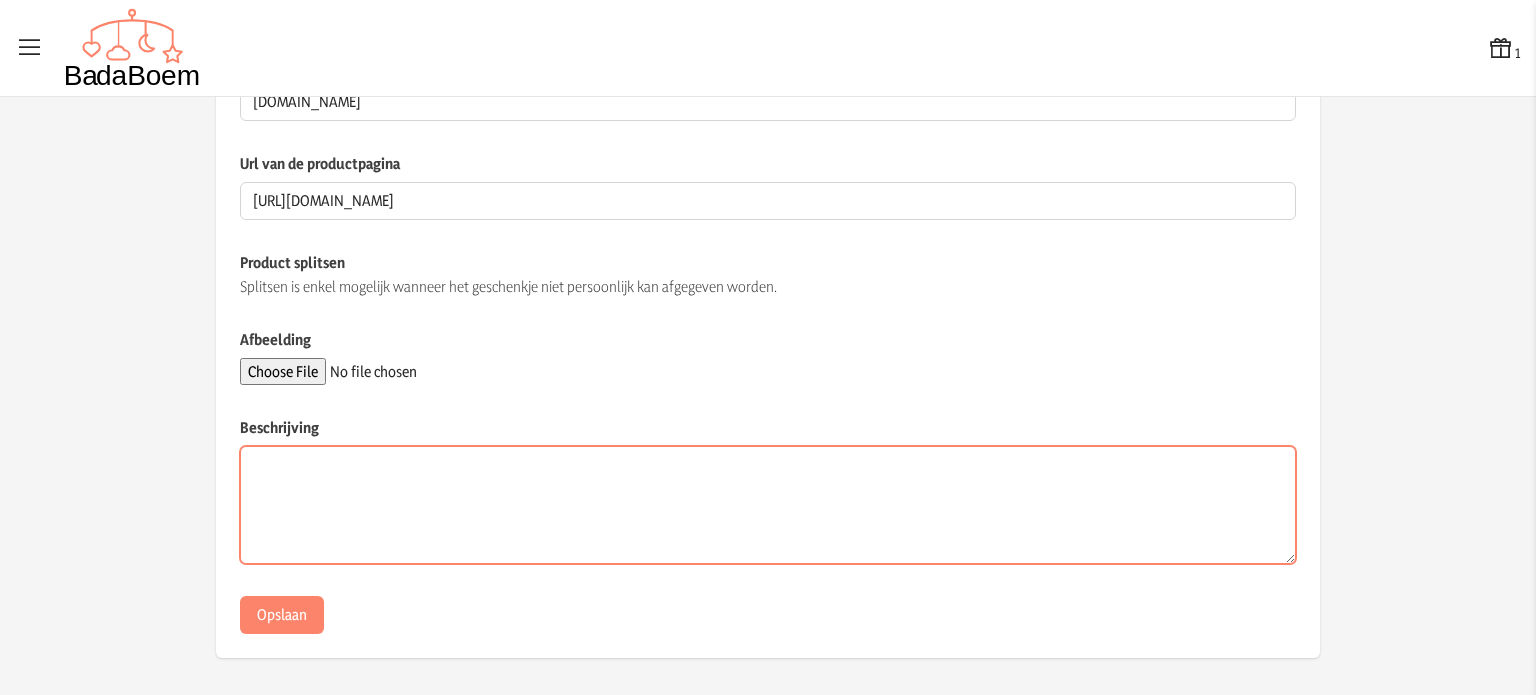 click on "Beschrijving" at bounding box center [768, 505] 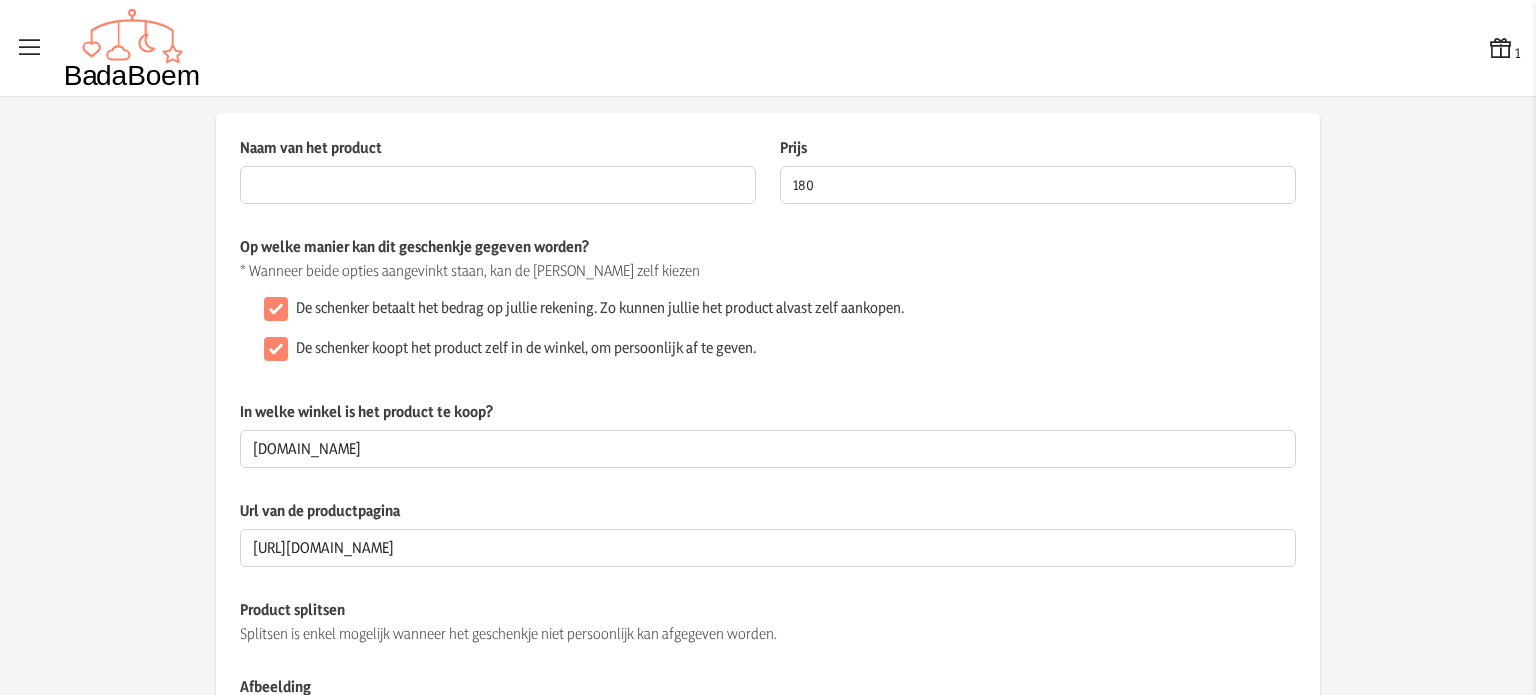 scroll, scrollTop: 0, scrollLeft: 0, axis: both 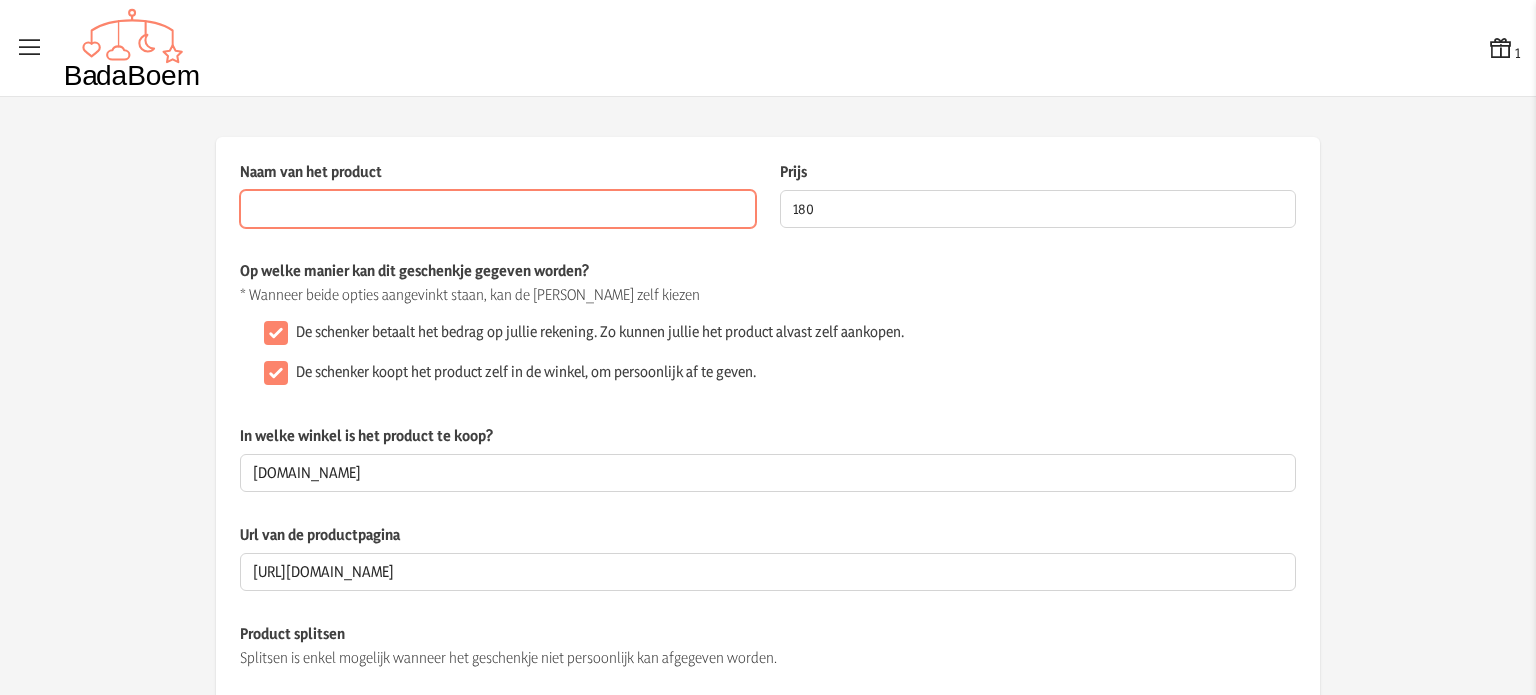 click on "Naam van het product" at bounding box center [498, 209] 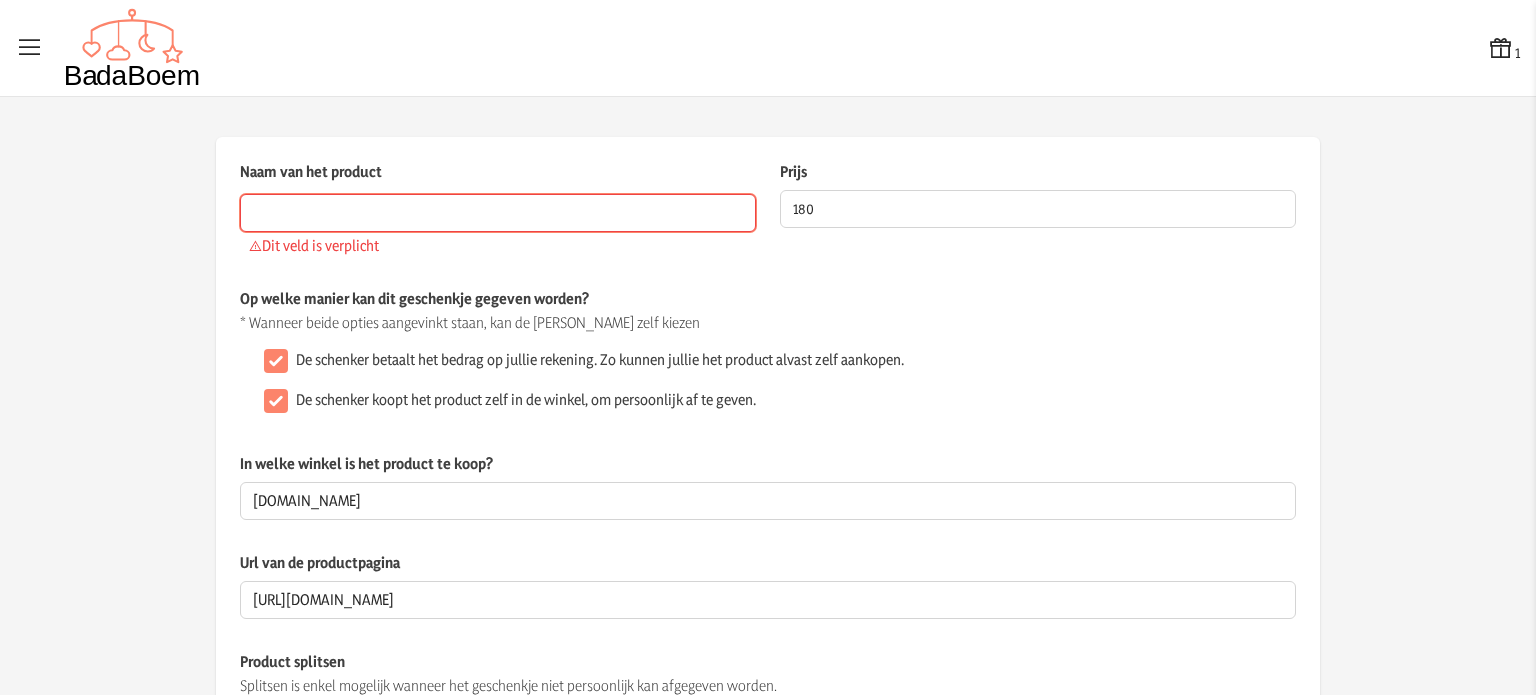 paste on "hauck Kinderstoel Alpha Plus Newborn Set Deluxe" 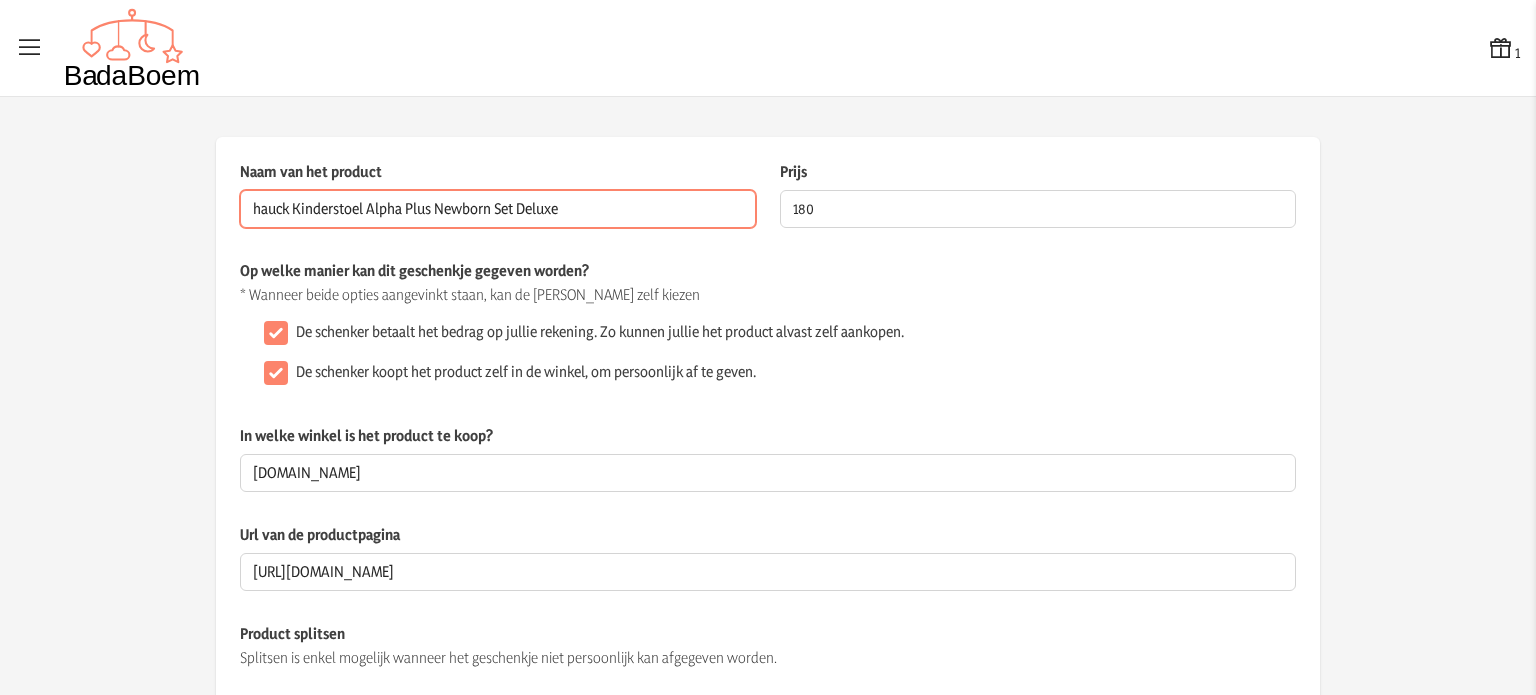 click on "hauck Kinderstoel Alpha Plus Newborn Set Deluxe" at bounding box center [498, 209] 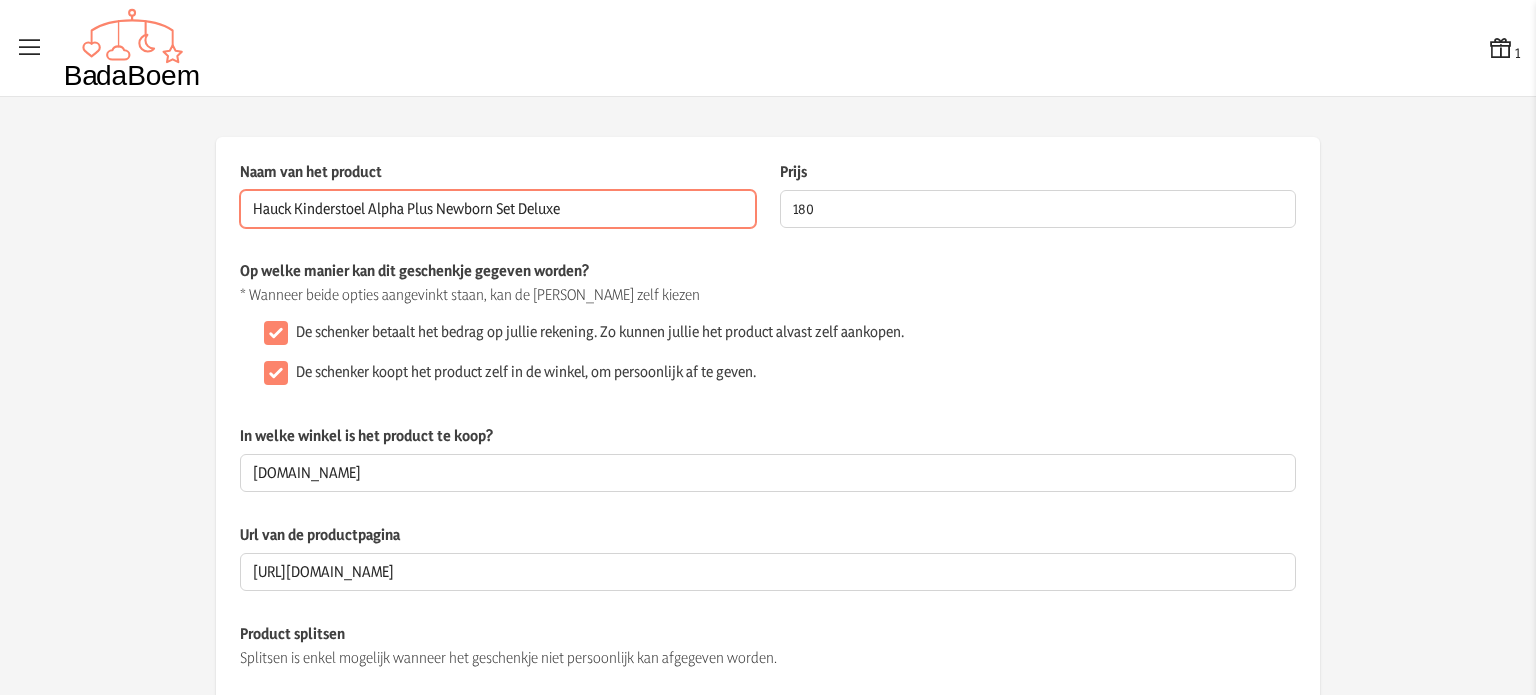 type on "Hauck Kinderstoel Alpha Plus Newborn Set Deluxe" 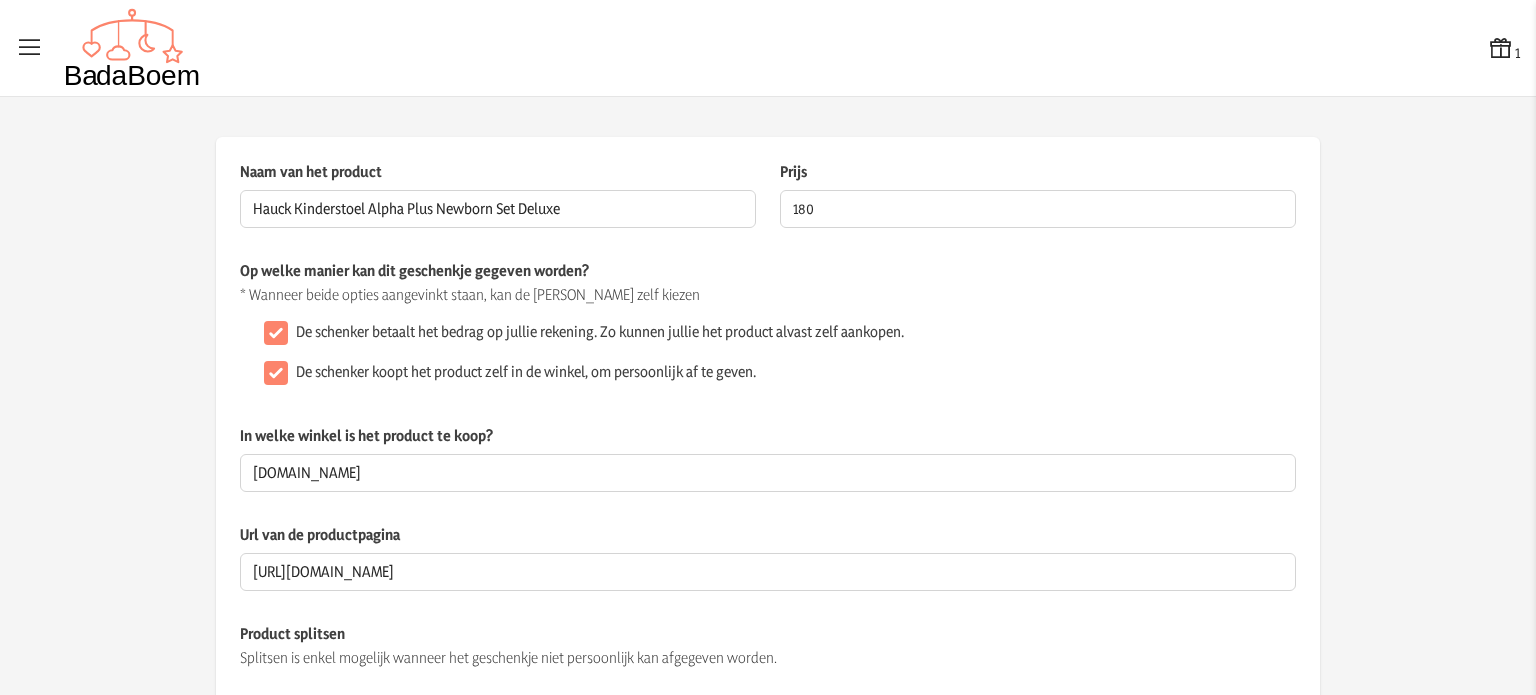 click on "De schenker betaalt het bedrag op jullie rekening. Zo kunnen jullie het product alvast zelf aankopen." 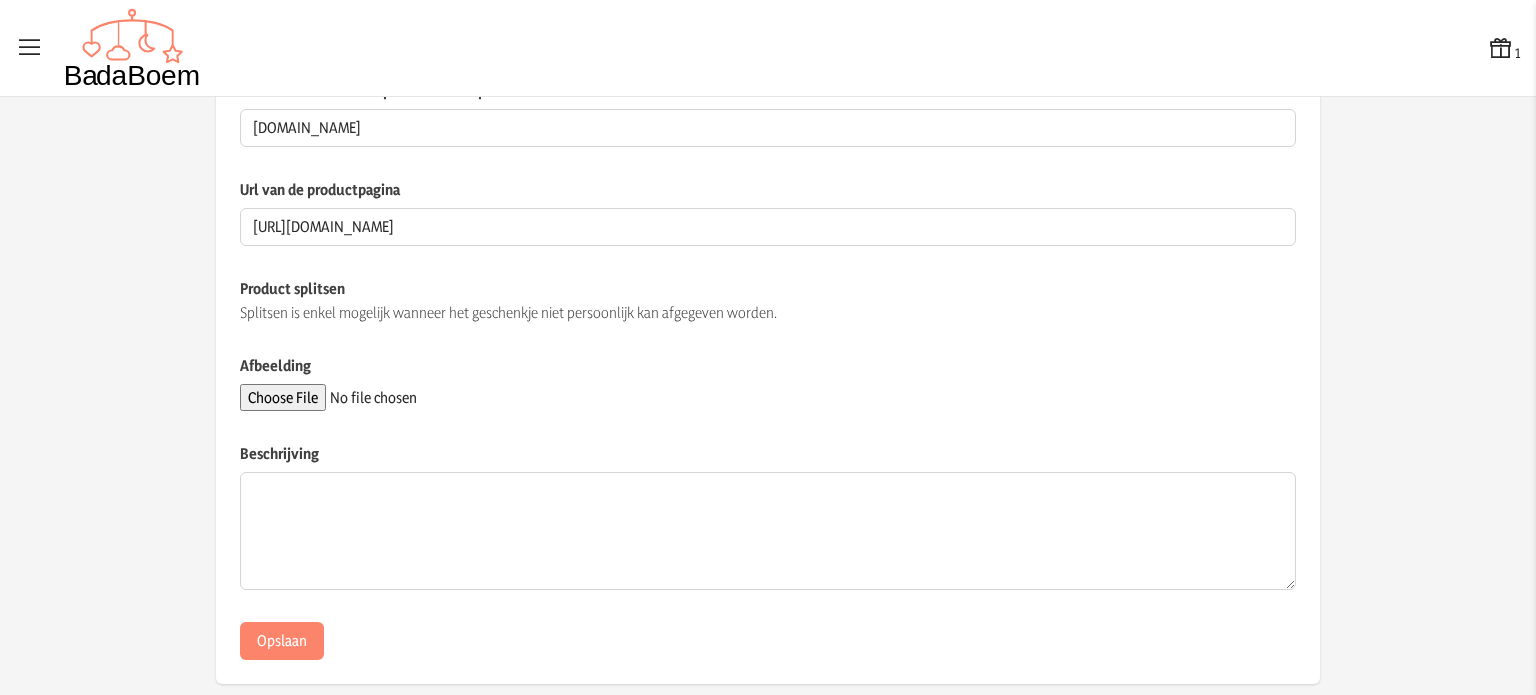 scroll, scrollTop: 371, scrollLeft: 0, axis: vertical 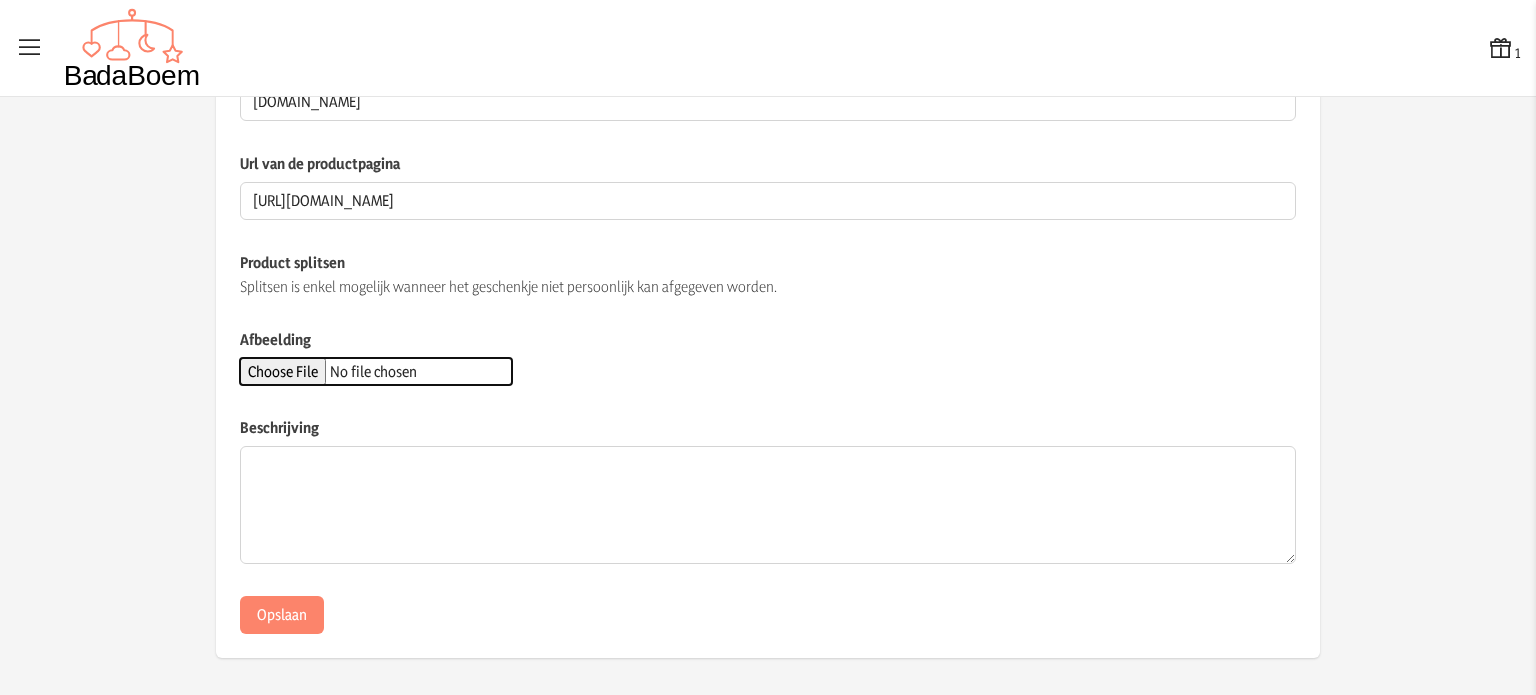 click on "Afbeelding" at bounding box center (376, 371) 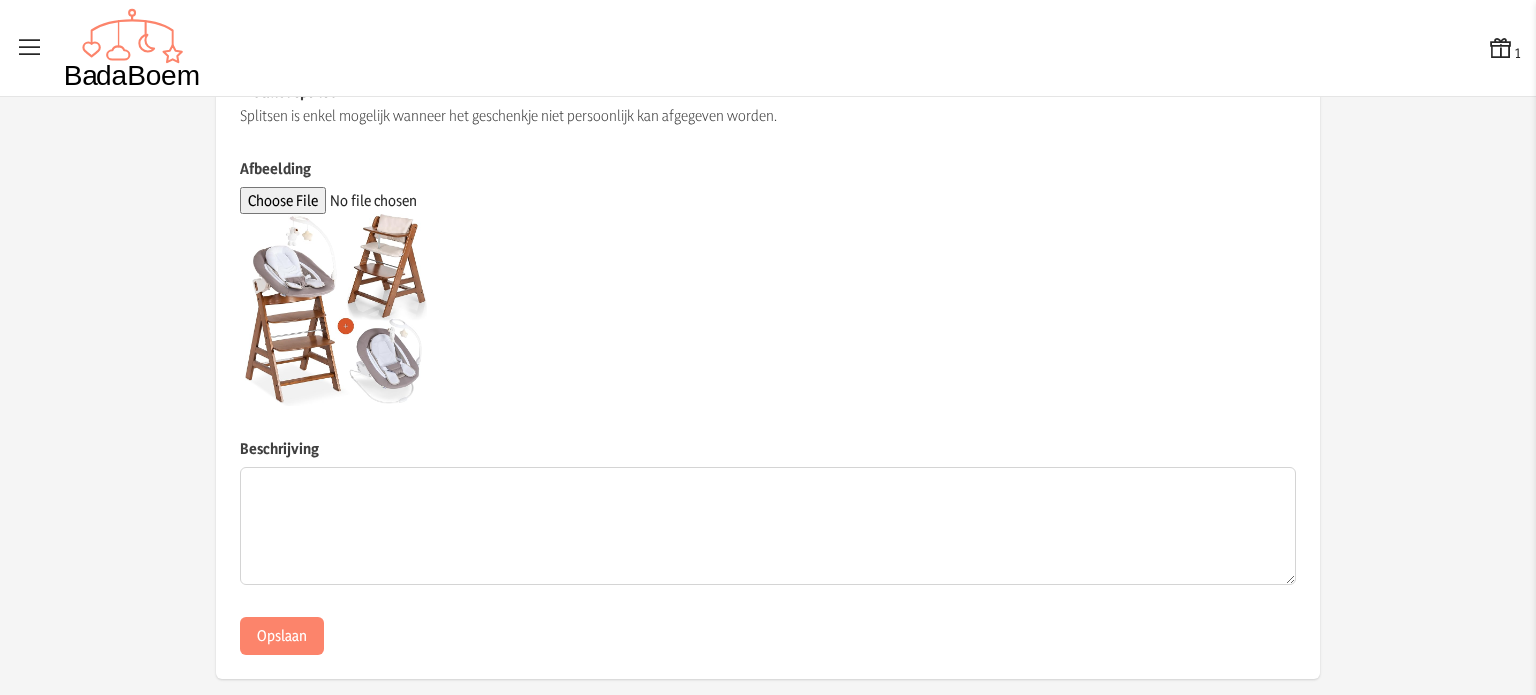 scroll, scrollTop: 563, scrollLeft: 0, axis: vertical 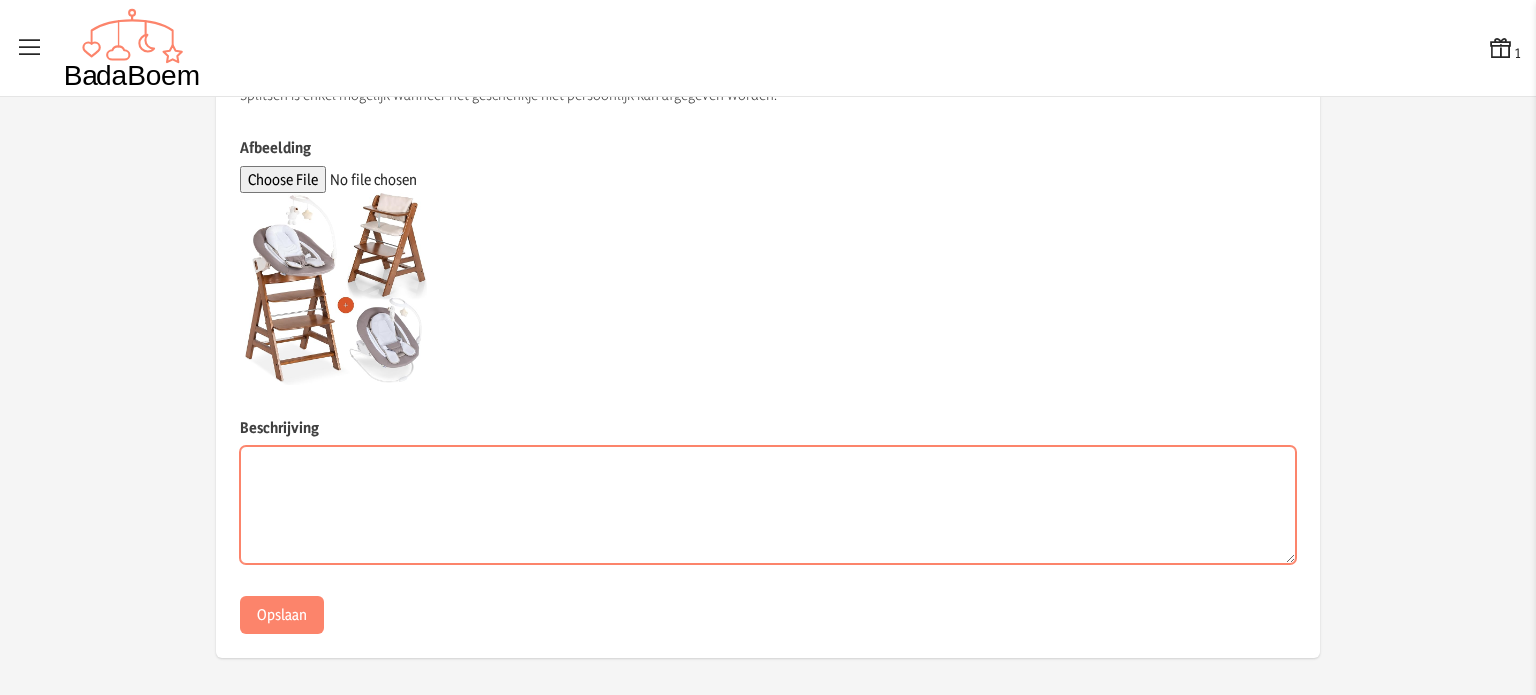 click on "Beschrijving" at bounding box center (768, 505) 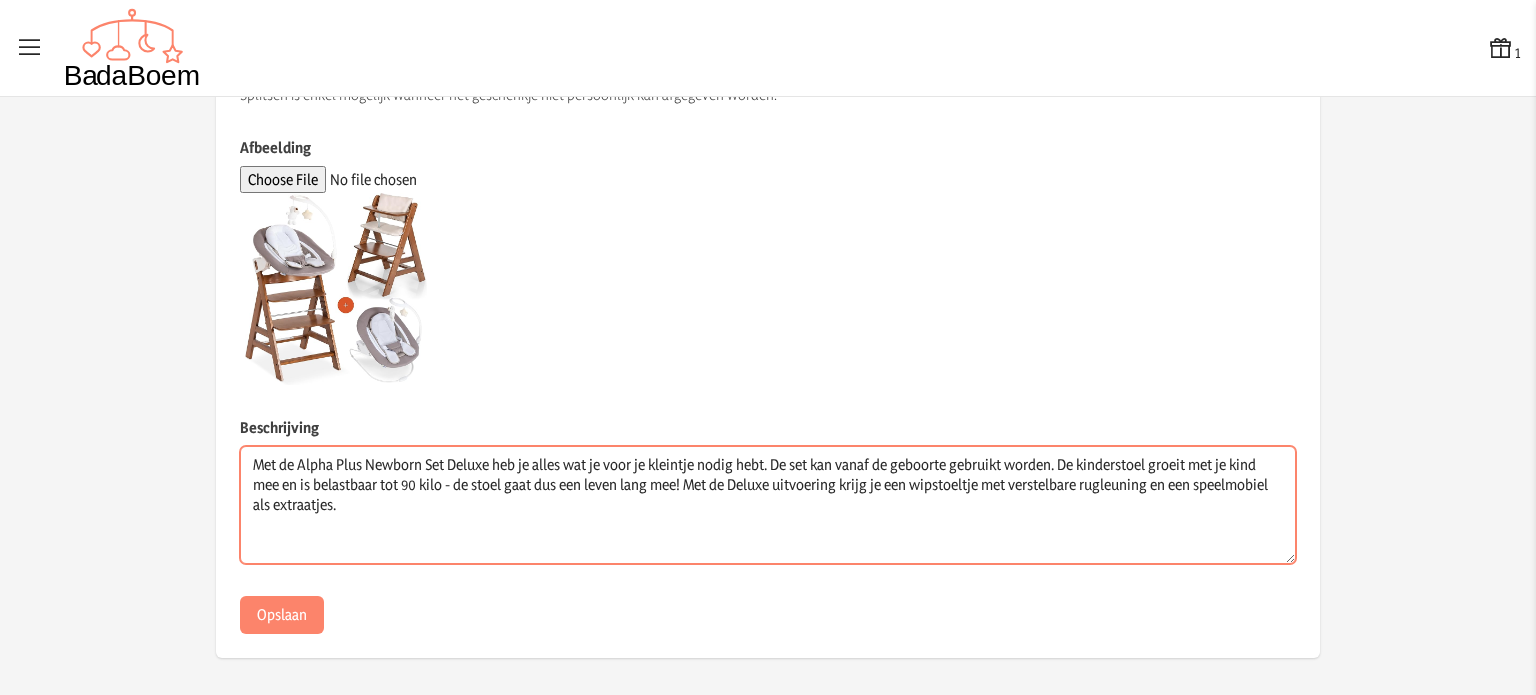 type on "Met de Alpha Plus Newborn Set Deluxe heb je alles wat je voor je kleintje nodig hebt. De set kan vanaf de geboorte gebruikt worden. De kinderstoel groeit met je kind mee en is belastbaar tot 90 kilo - de stoel gaat dus een leven lang mee! Met de Deluxe uitvoering krijg je een wipstoeltje met verstelbare rugleuning en een speelmobiel als extraatjes." 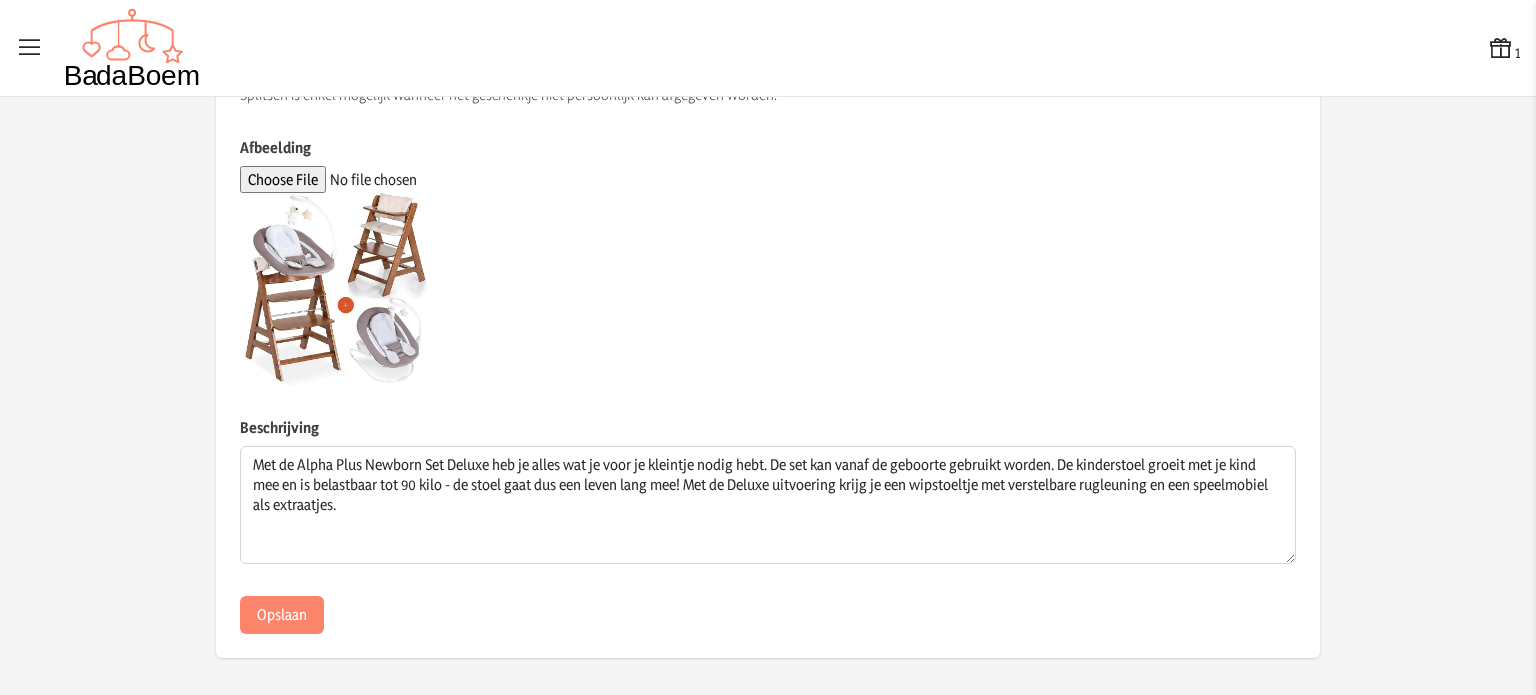 click 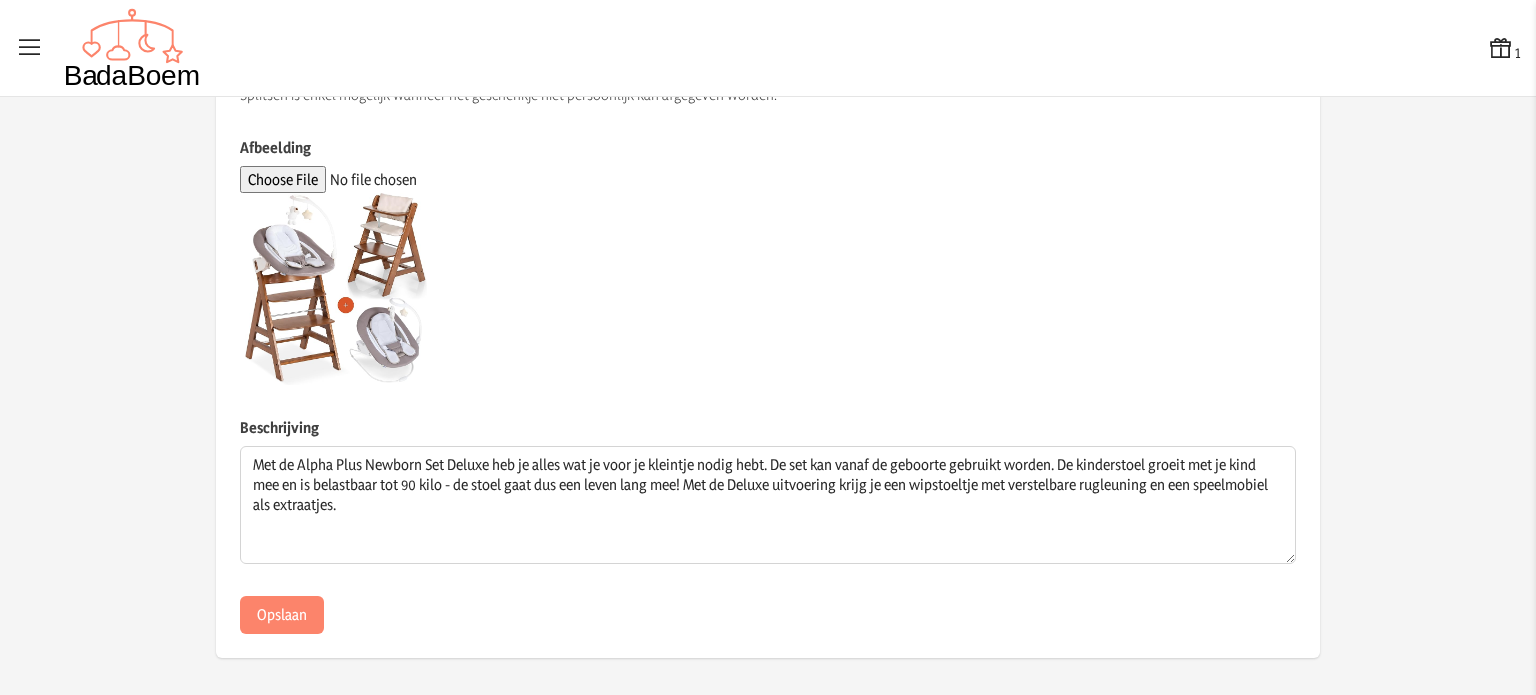click 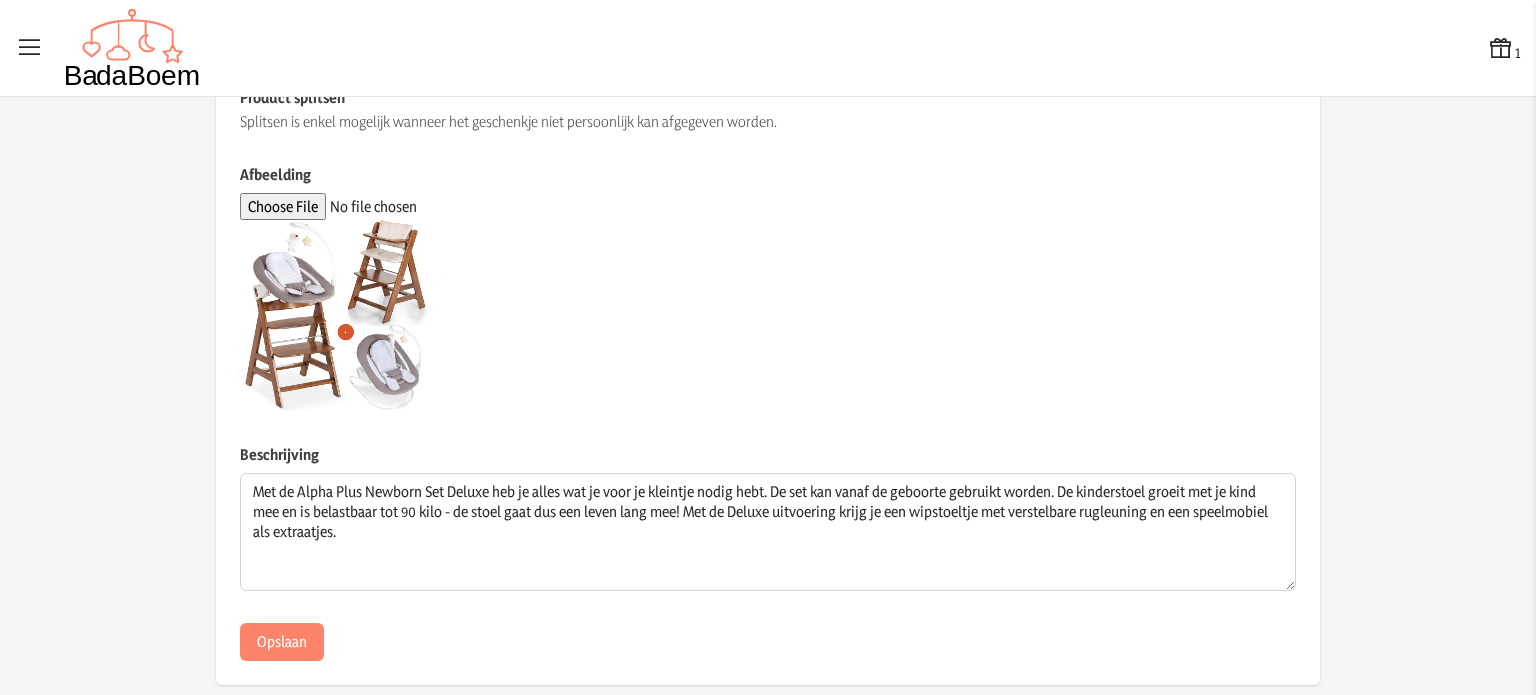 scroll, scrollTop: 563, scrollLeft: 0, axis: vertical 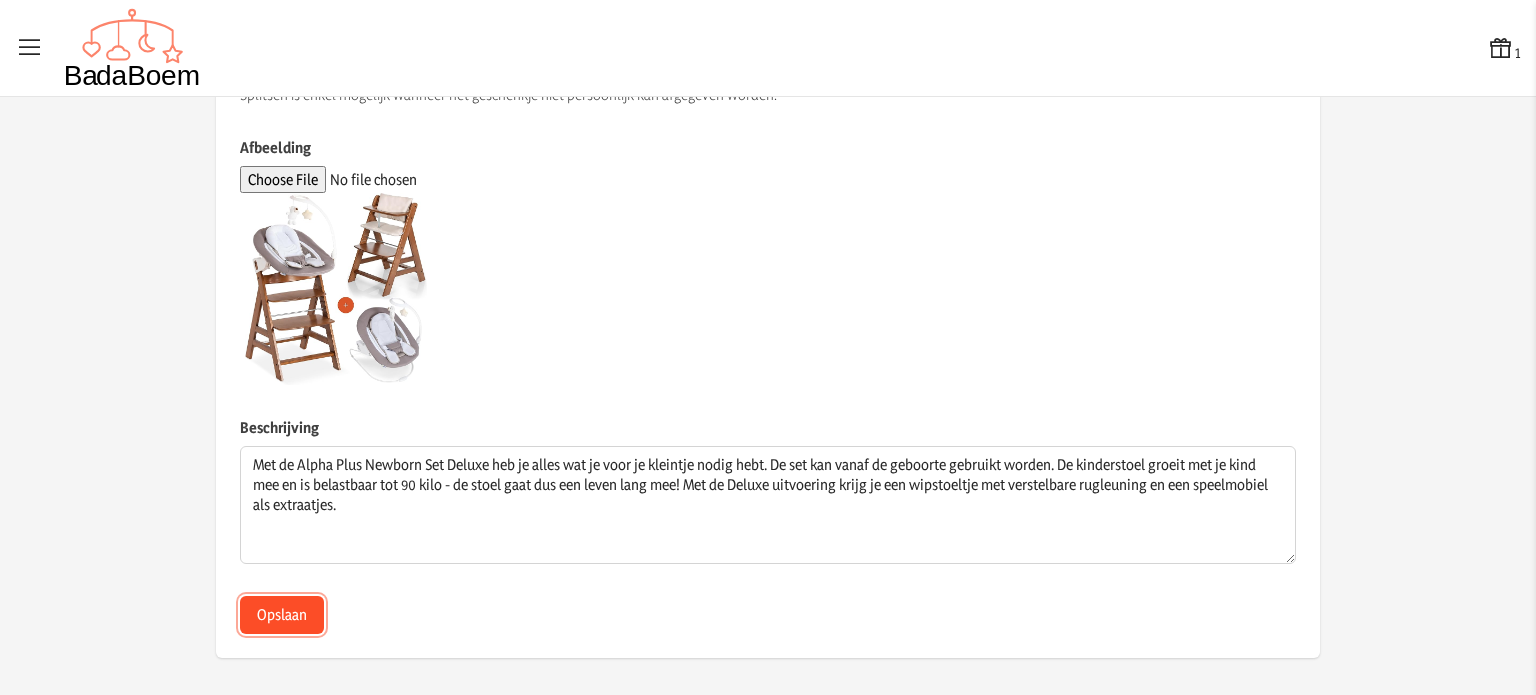 click on "Opslaan" 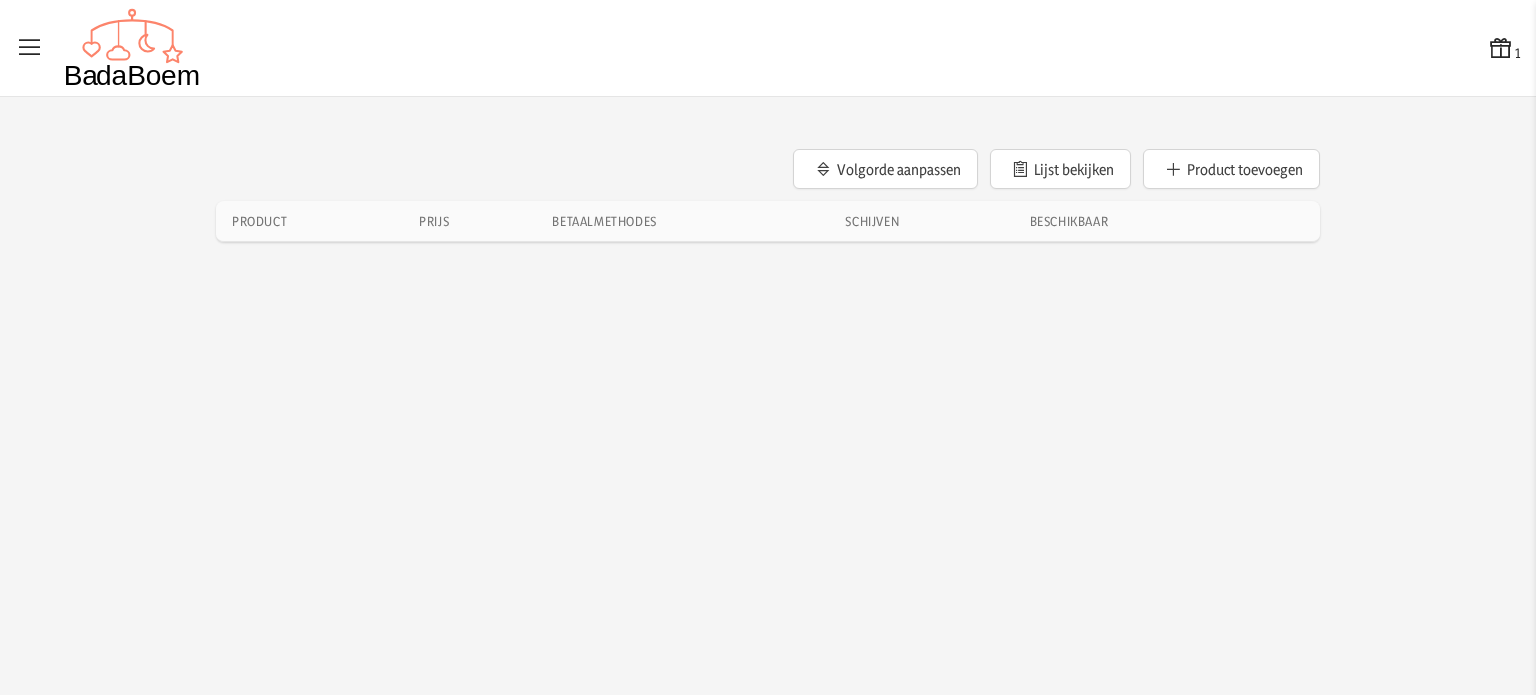 scroll, scrollTop: 0, scrollLeft: 0, axis: both 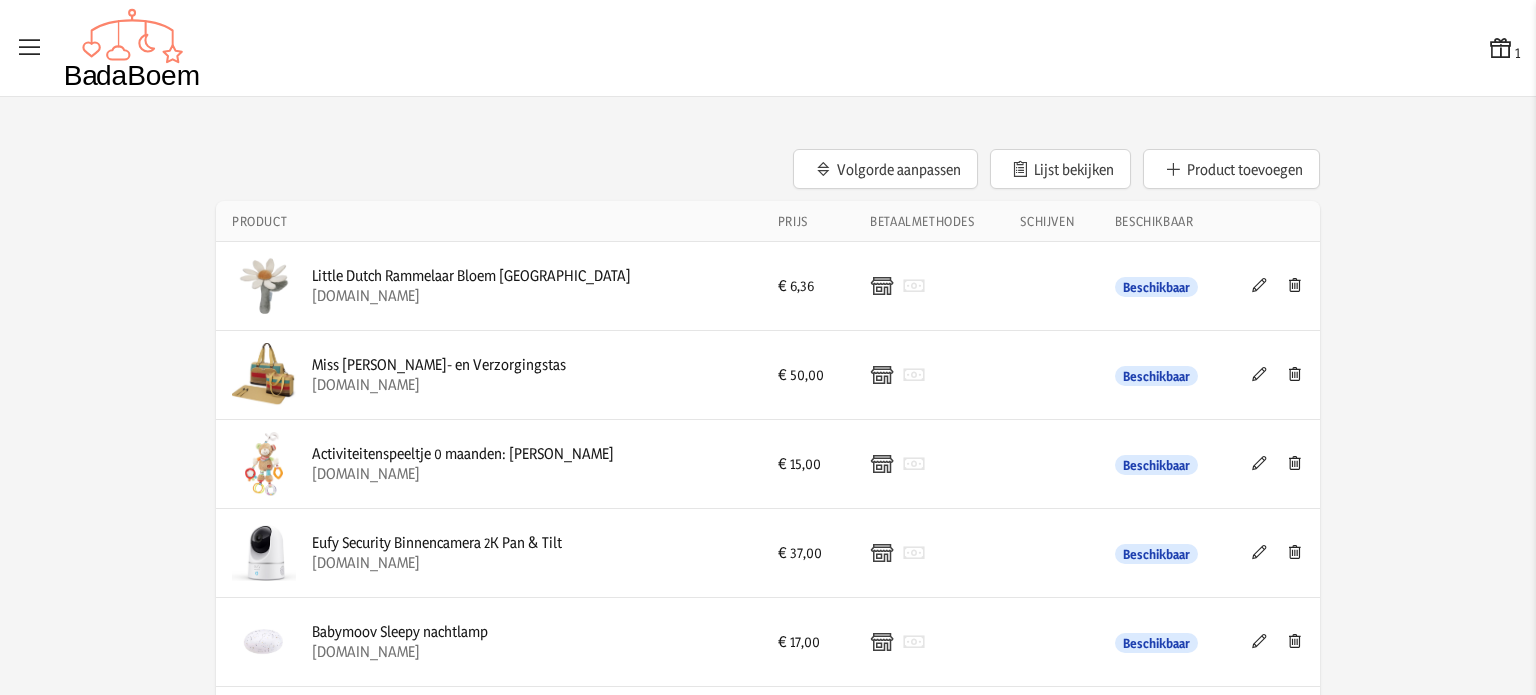 click on "Volgorde aanpassen   Lijst bekijken   Product toevoegen  Product Prijs Betaalmethodes Schijven Beschikbaar Edit  Little Dutch Rammelaar Bloem Little Farm   [DOMAIN_NAME]  € 6,36 Beschikbaar  Miss [PERSON_NAME]- en Verzorgingstas   [DOMAIN_NAME]  € 50,00 Beschikbaar  Activiteitenspeeltje 0 maanden: [PERSON_NAME]   [DOMAIN_NAME]  € 15,00 Beschikbaar  Eufy Security Binnencamera 2K Pan & Tilt   [DOMAIN_NAME]  € 37,00 Beschikbaar  Babymoov Sleepy nachtlamp    [DOMAIN_NAME]  € 17,00 Beschikbaar  Aerosleep hoeslaken 140 x 70            [DOMAIN_NAME]  € 21,90 Beschikbaar  Aerosleep hoeslaken 140 x 70   [DOMAIN_NAME]  € 21,90 Beschikbaar  Aerosleep matrasbeschermer 140 x 70   [DOMAIN_NAME]  € 84,90 Beschikbaar  Alecto  DVM200M + DVM200C Babyfoon met camera en 4.3" kleurenscherm +  Extra camera -26%  1/16 Alecto  DVM200M + DVM200C Babyfoon met camera en 4.3" kleurenscherm + Extra camera   [DOMAIN_NAME]  € 199,00 Beschikbaar  Bugaboo Butterfly 2 - Buggy - Deep Indigo   [DOMAIN_NAME]  € 479,00 Beschikbaar € 36,95 Beschikbaar" 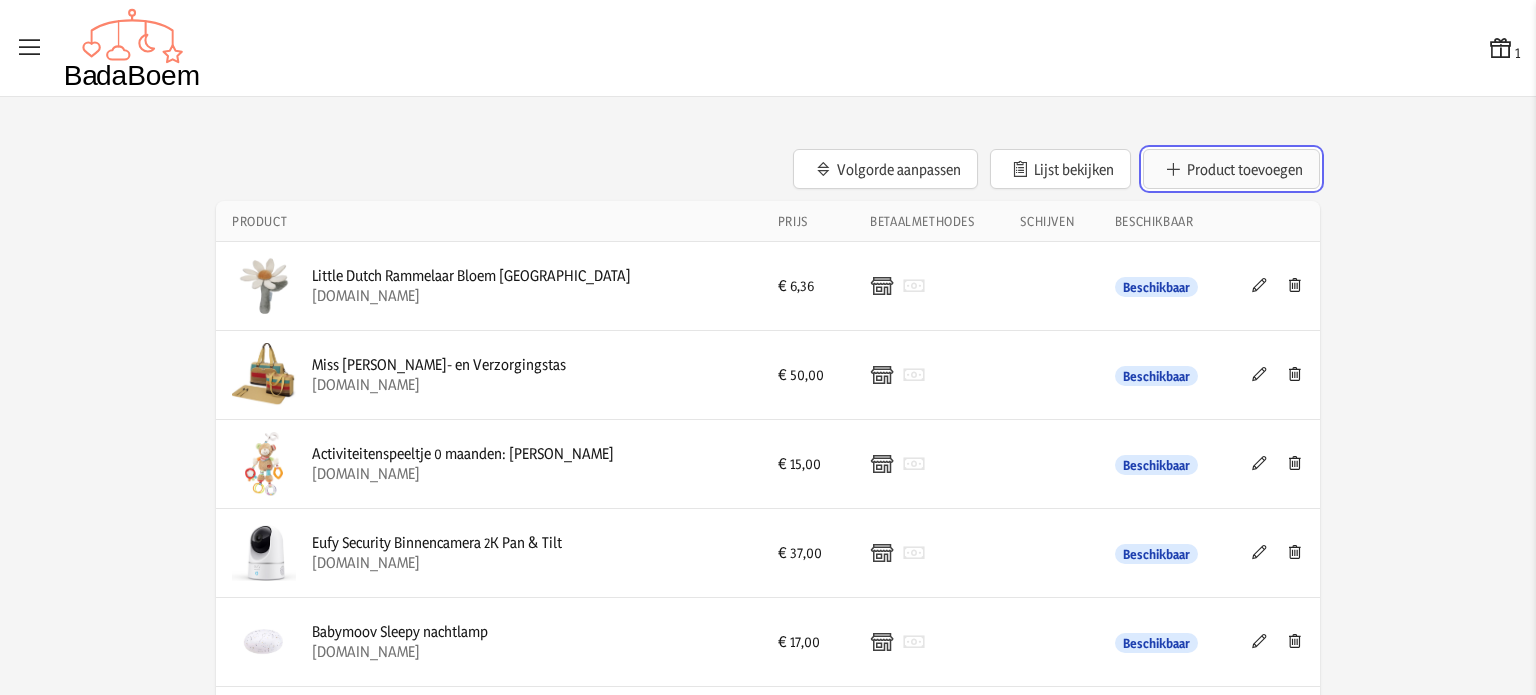 click on "Product toevoegen" 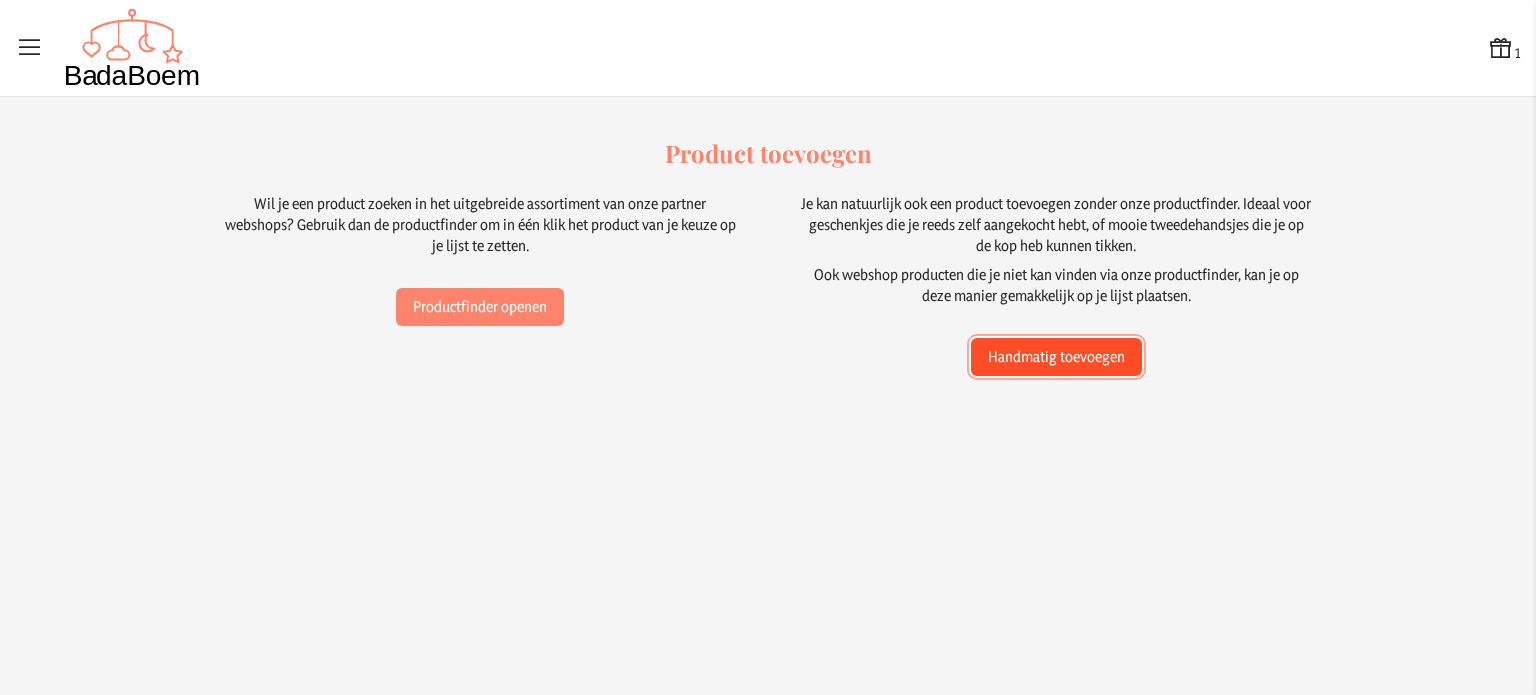 click on "Handmatig toevoegen" 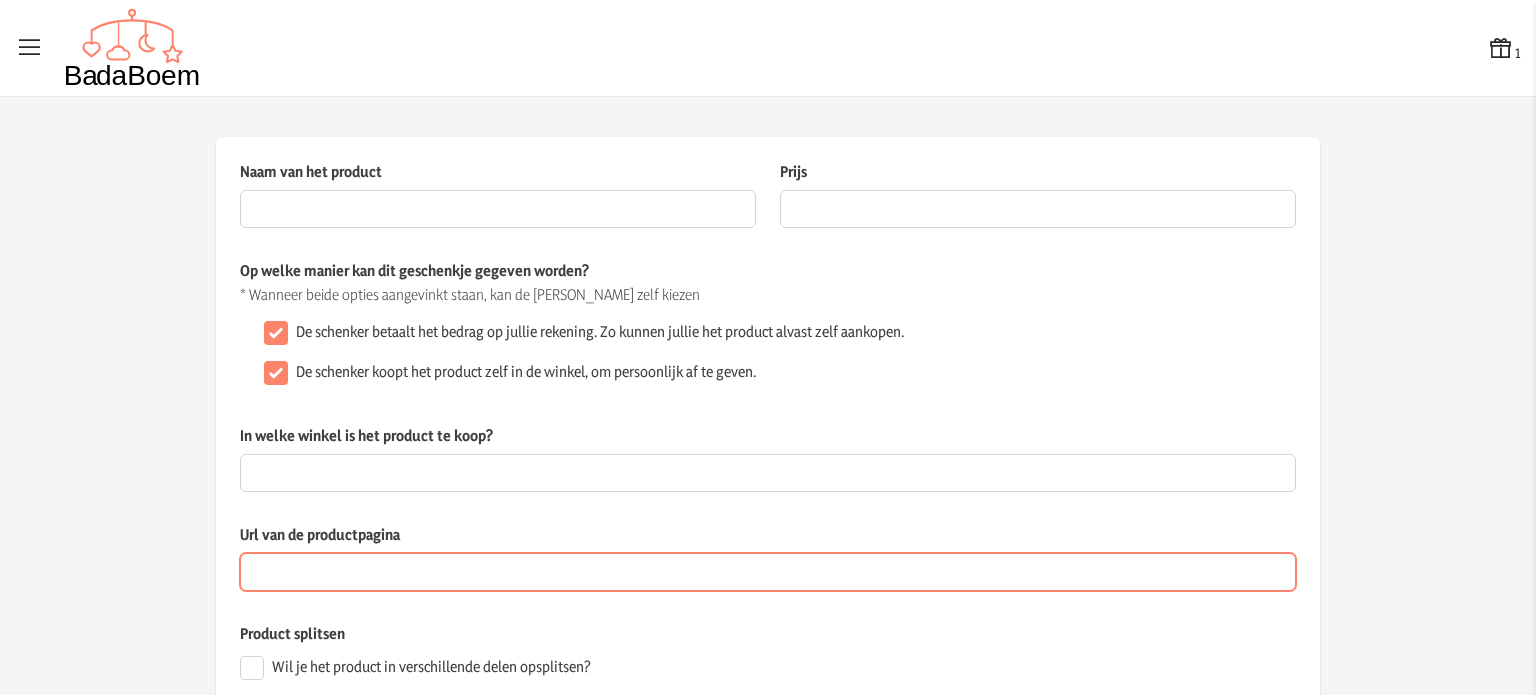 paste on "[URL][DOMAIN_NAME]" 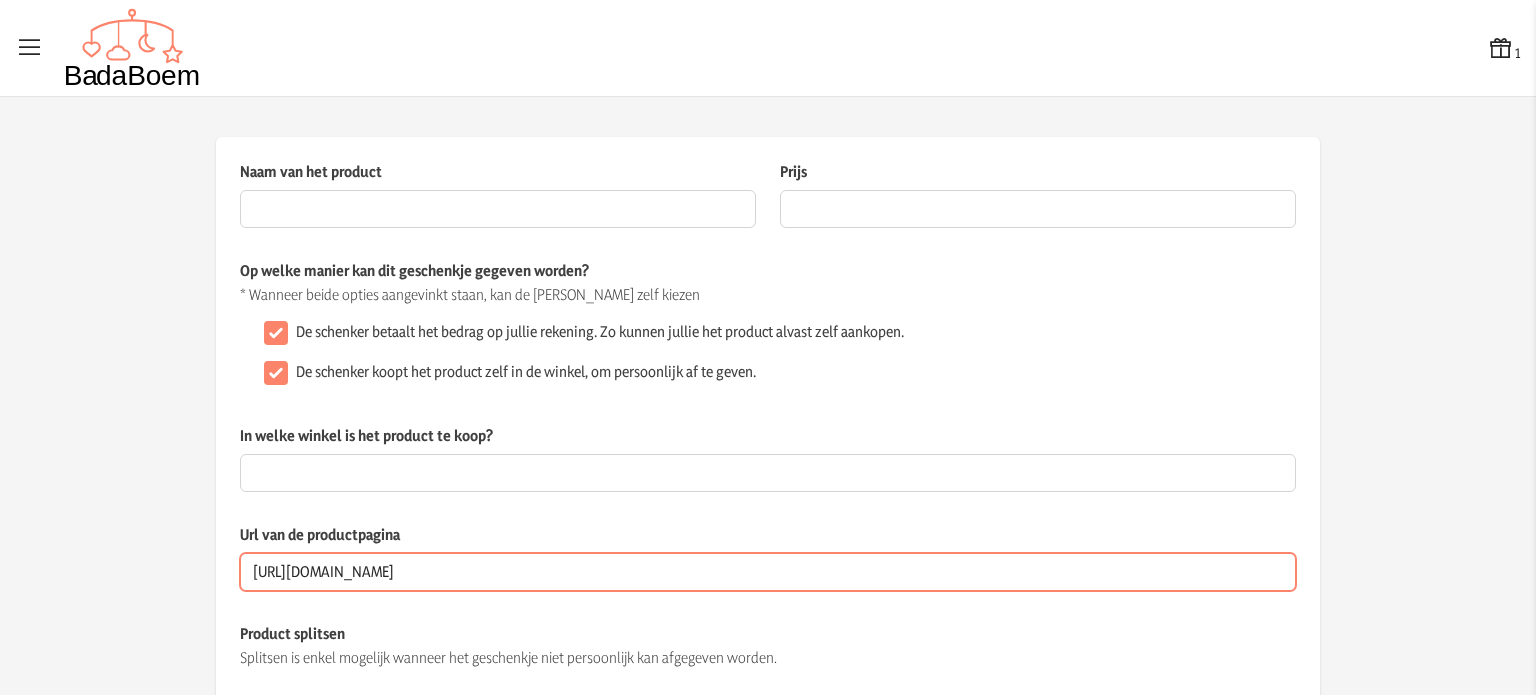 scroll, scrollTop: 0, scrollLeft: 766, axis: horizontal 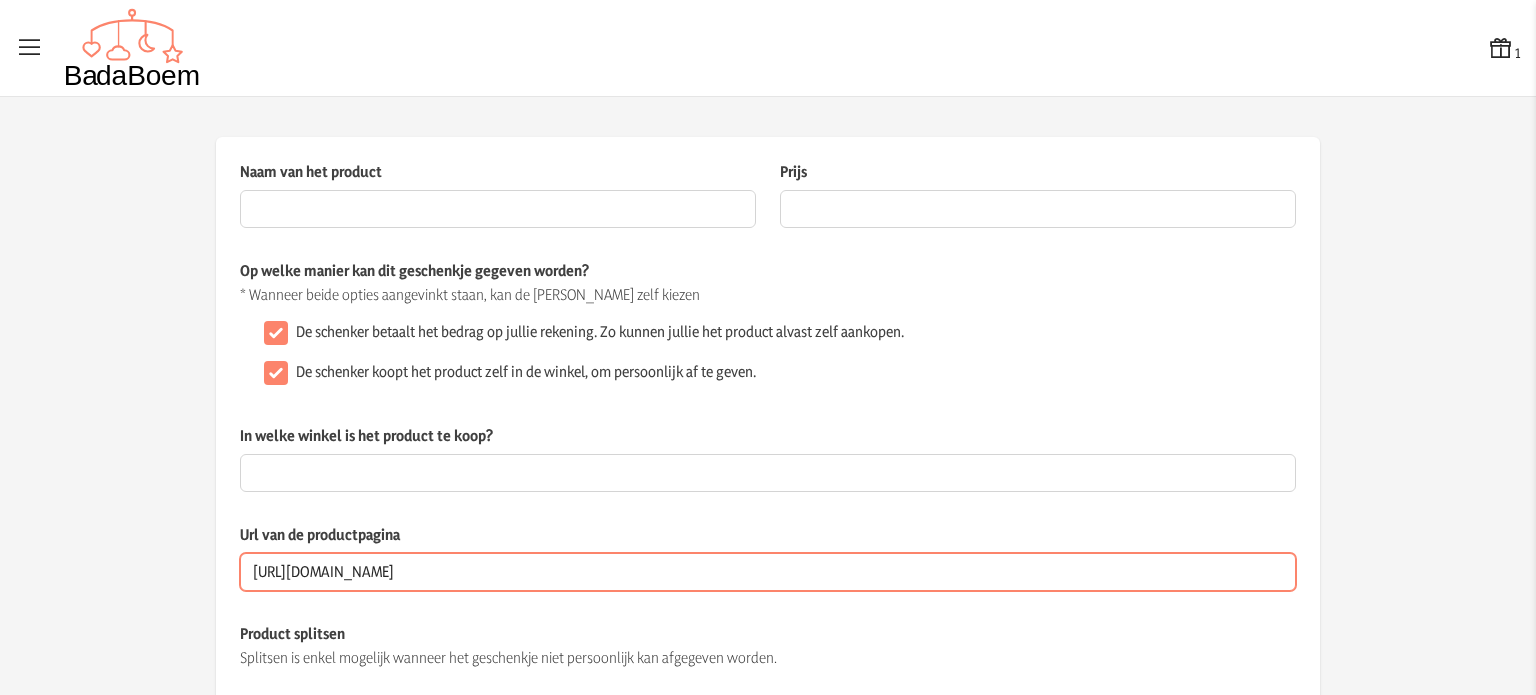type on "[URL][DOMAIN_NAME]" 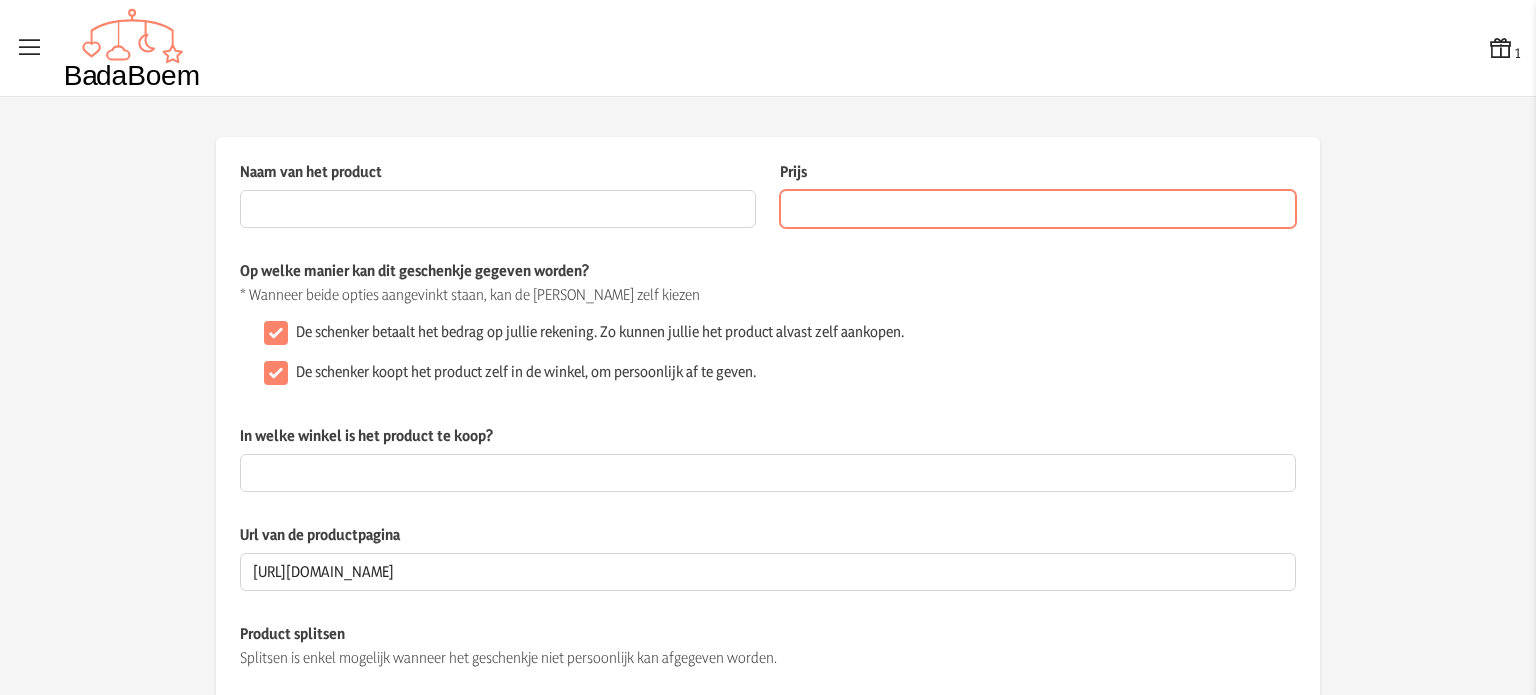 scroll, scrollTop: 0, scrollLeft: 0, axis: both 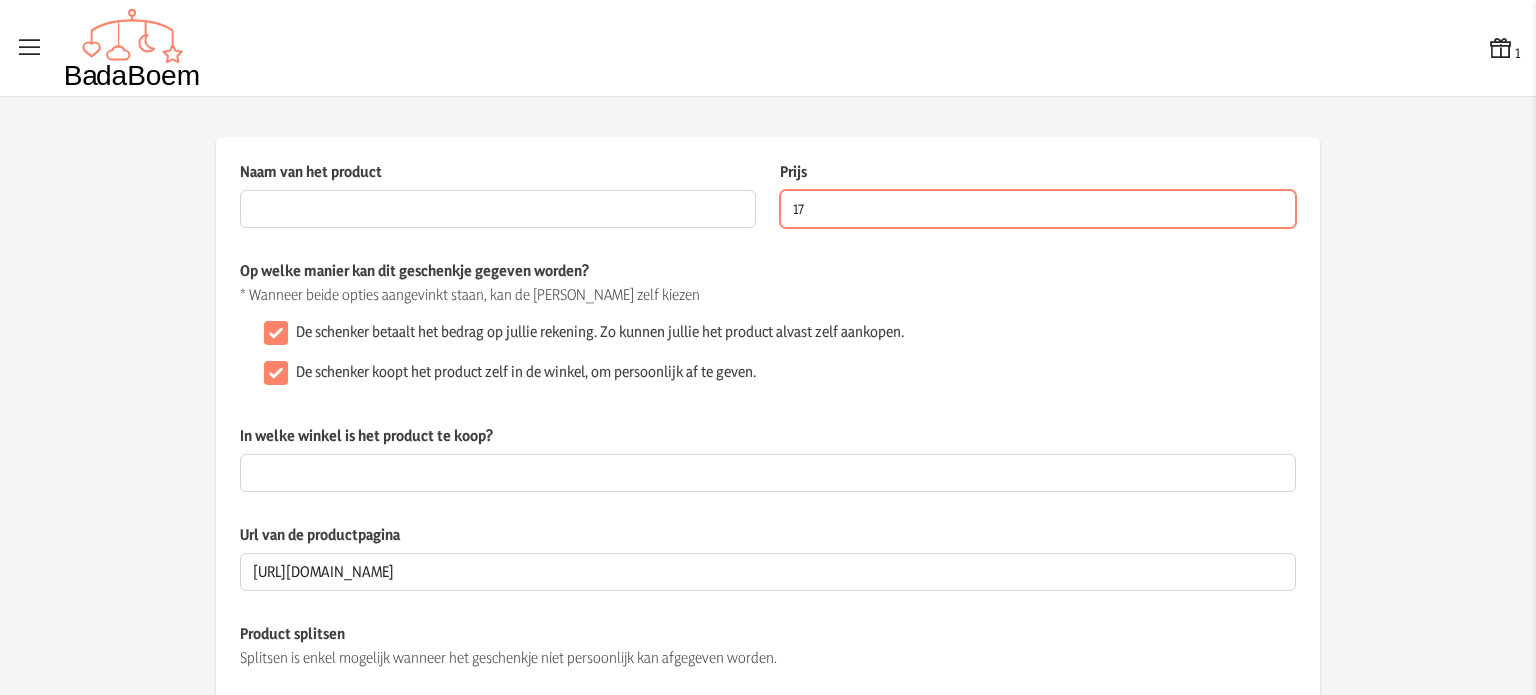type on "17" 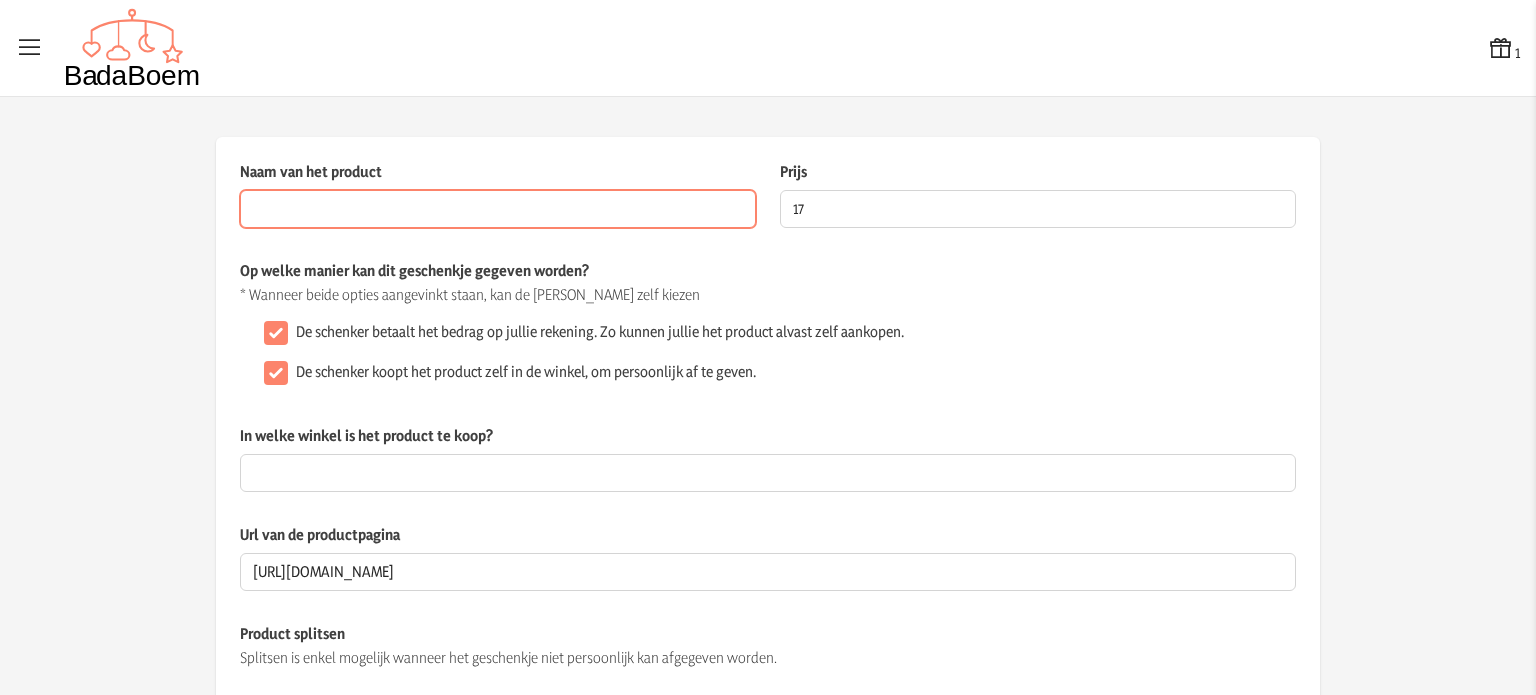 click on "Naam van het product" at bounding box center [498, 209] 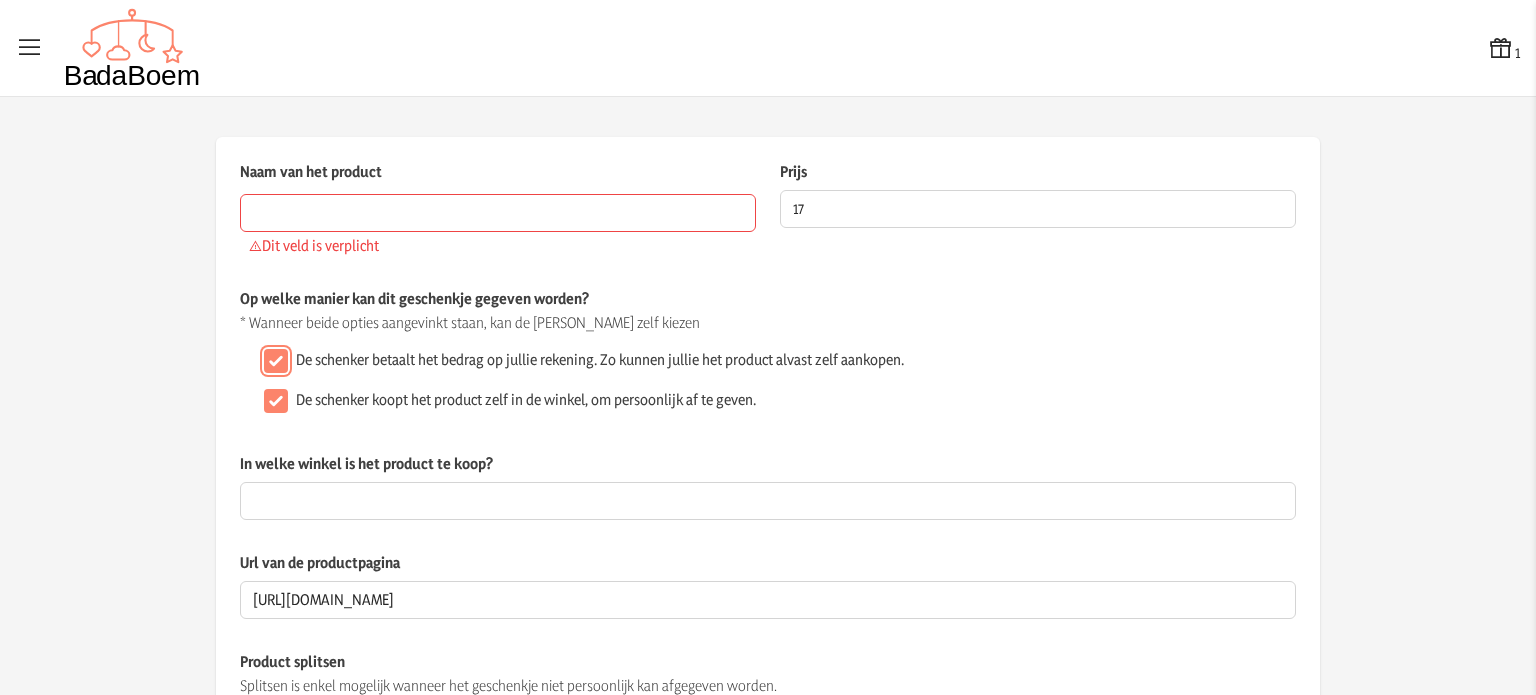 click on "Op welke manier kan dit geschenkje gegeven worden? * Wanneer beide opties aangevinkt staan, kan de schenker zelf kiezen  De schenker betaalt het bedrag op jullie rekening. Zo kunnen jullie het product alvast zelf aankopen.   De schenker koopt het product zelf in de winkel, om persoonlijk af te geven." 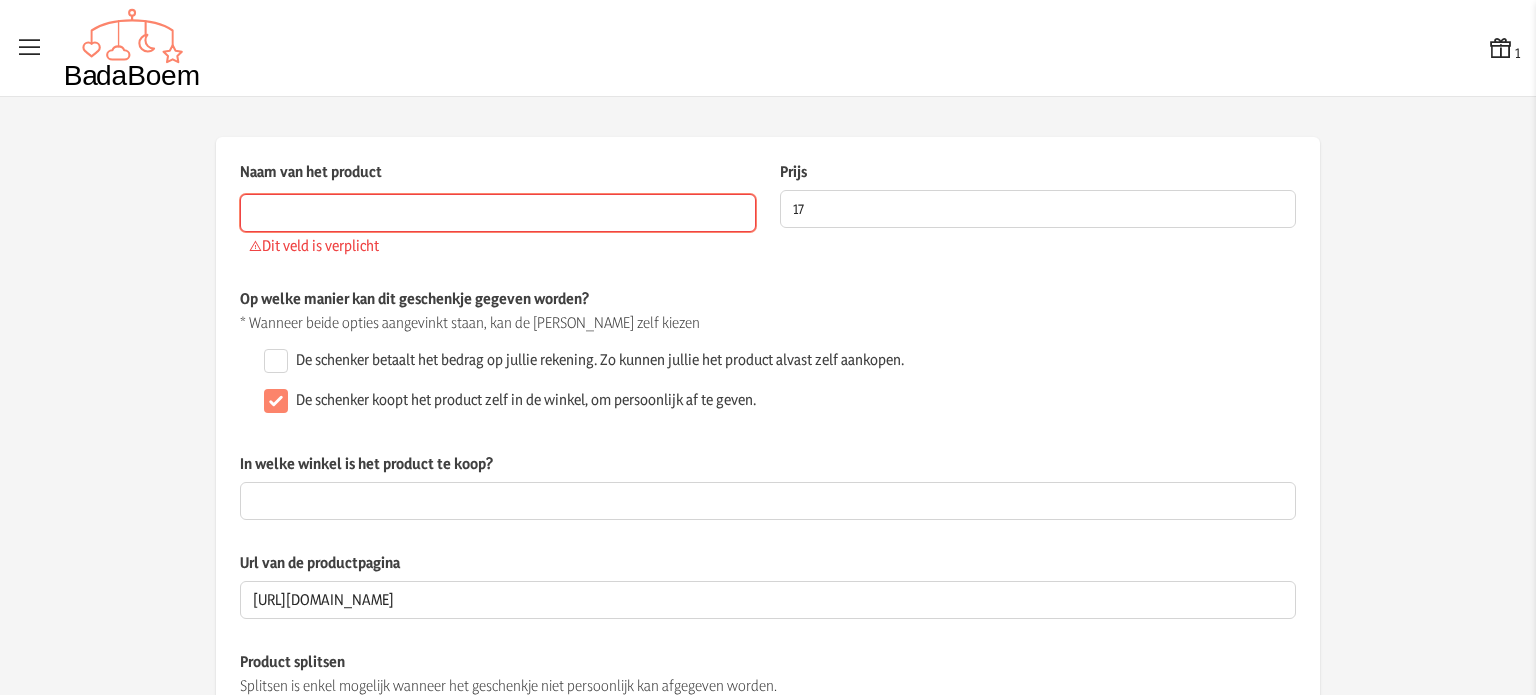 click on "Naam van het product" at bounding box center (498, 213) 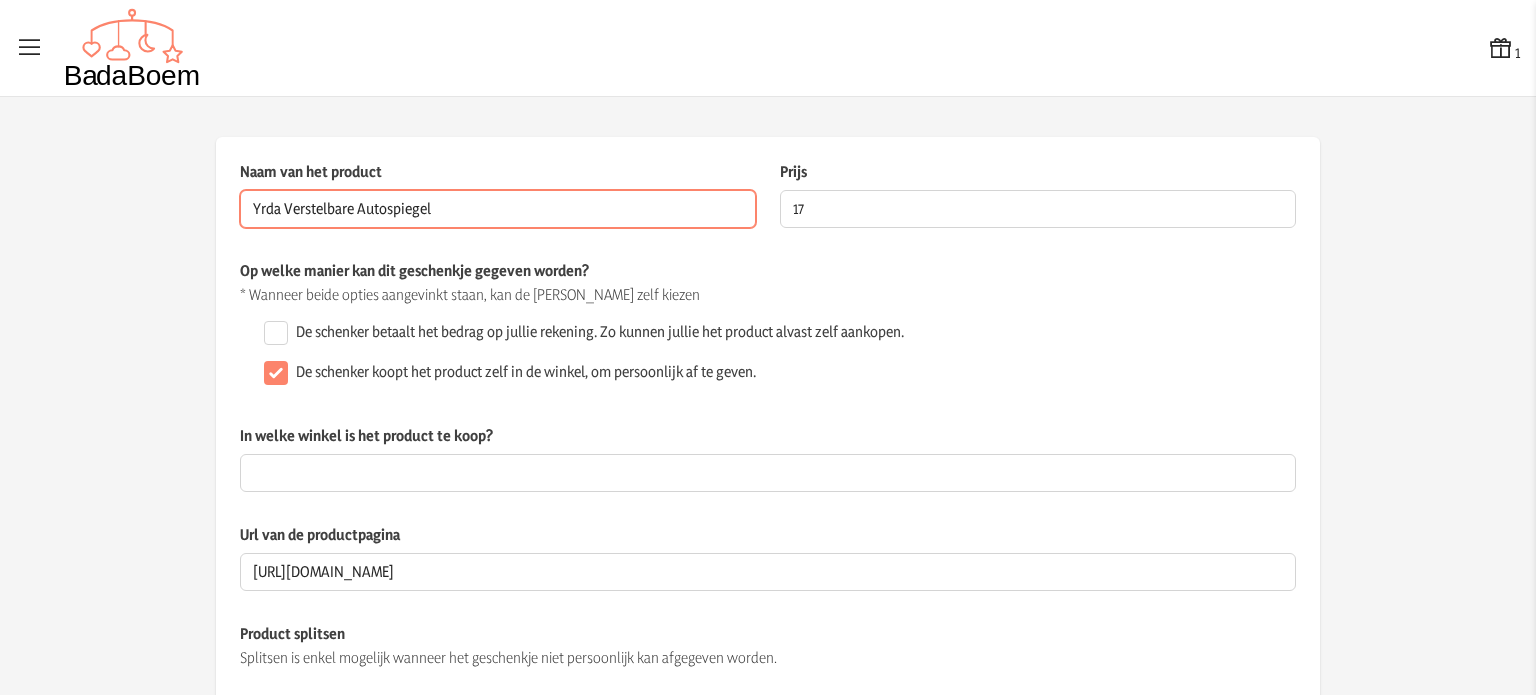 type on "Yrda Verstelbare Autospiegel" 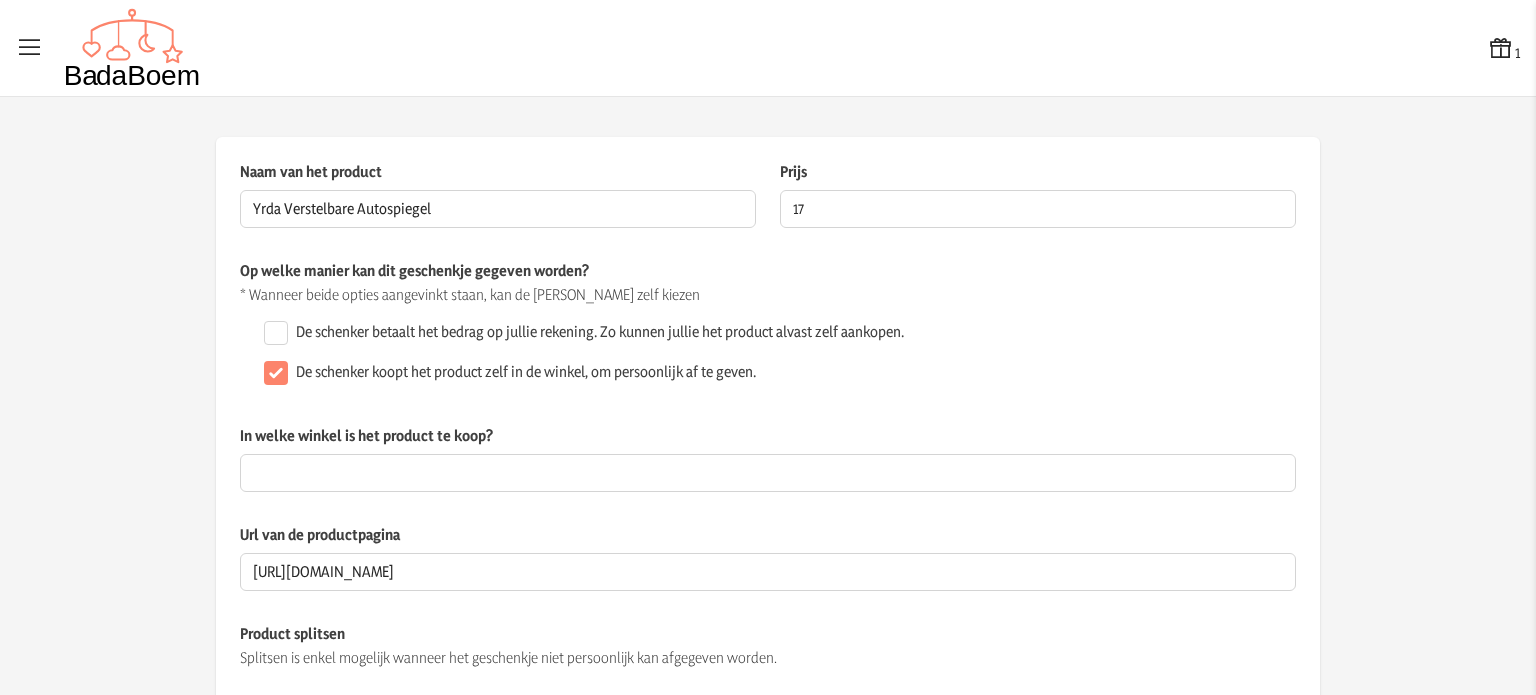 click on "De schenker betaalt het bedrag op jullie rekening. Zo kunnen jullie het product alvast zelf aankopen." 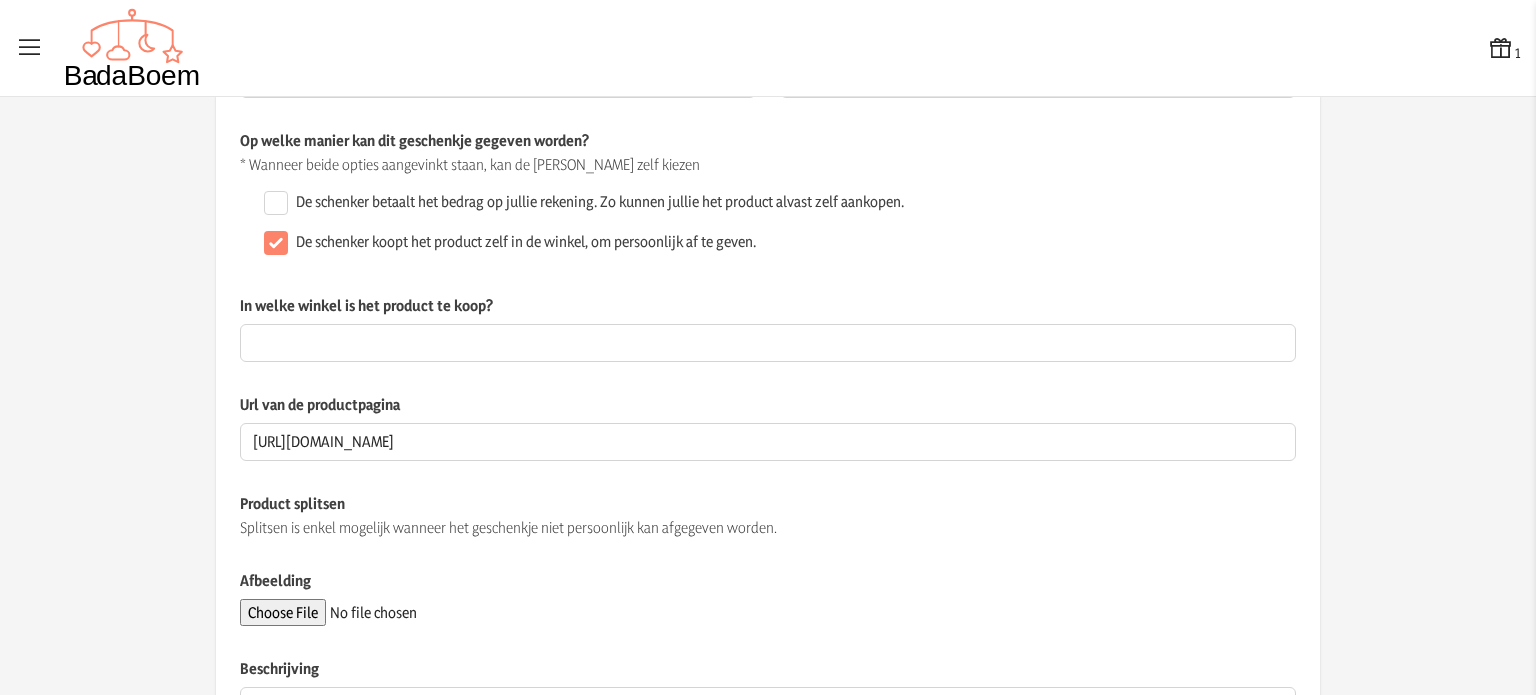 scroll, scrollTop: 200, scrollLeft: 0, axis: vertical 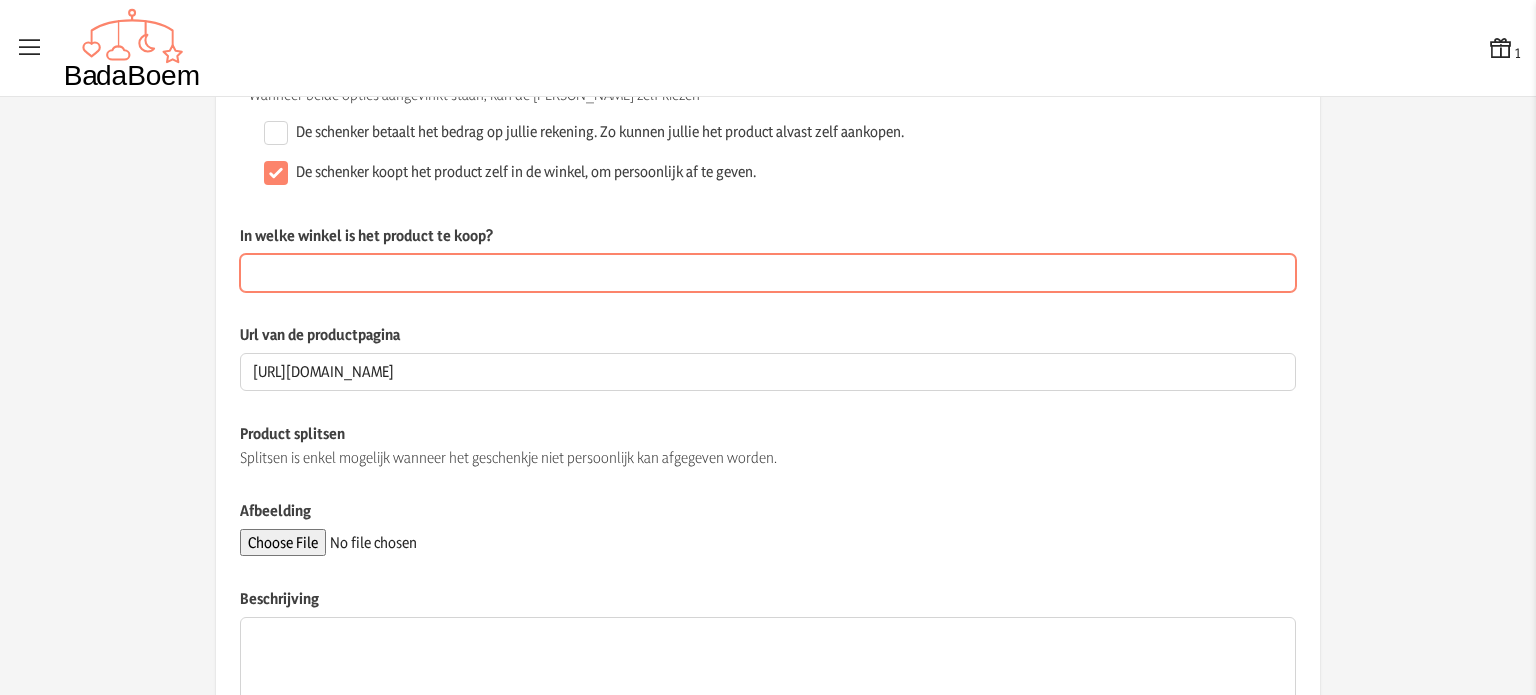 click on "In welke winkel is het product te koop?" at bounding box center (768, 273) 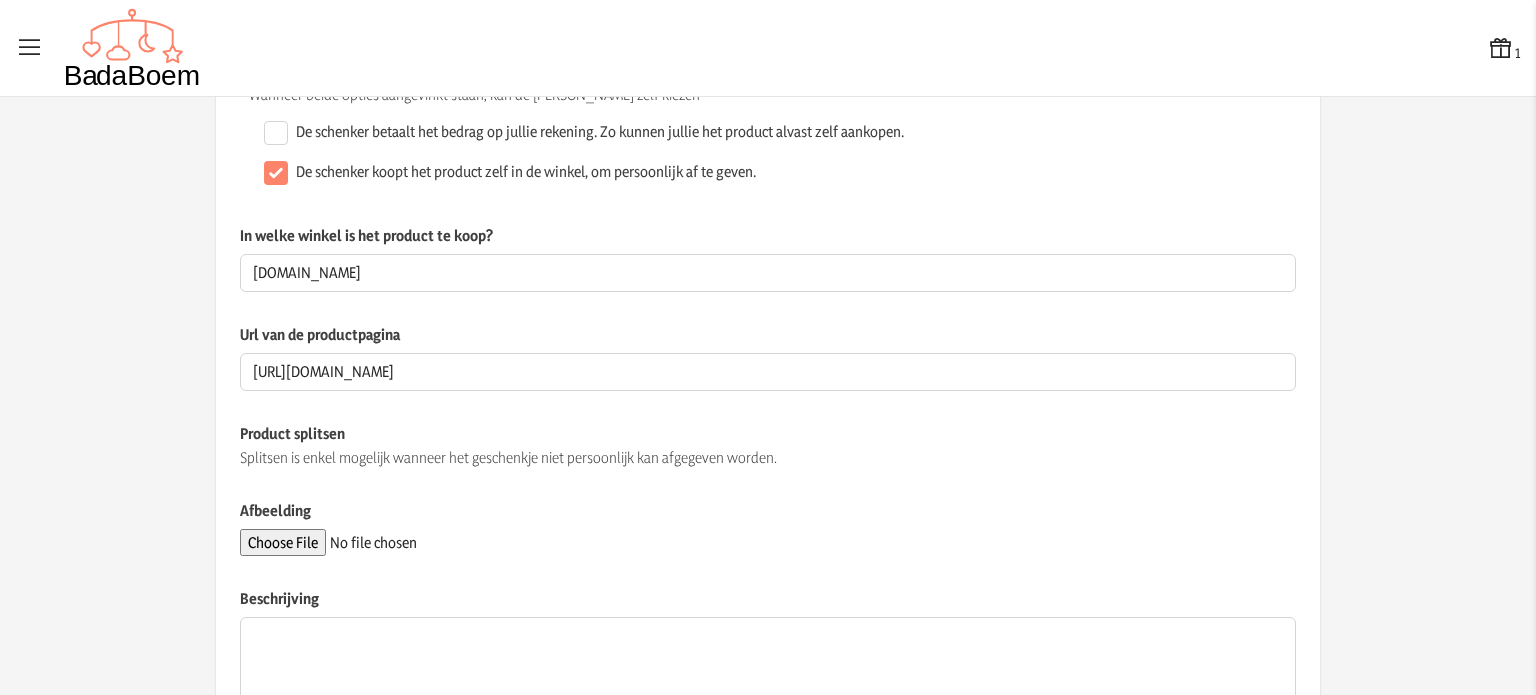 click on "De schenker koopt het product zelf in de winkel, om persoonlijk af te geven." 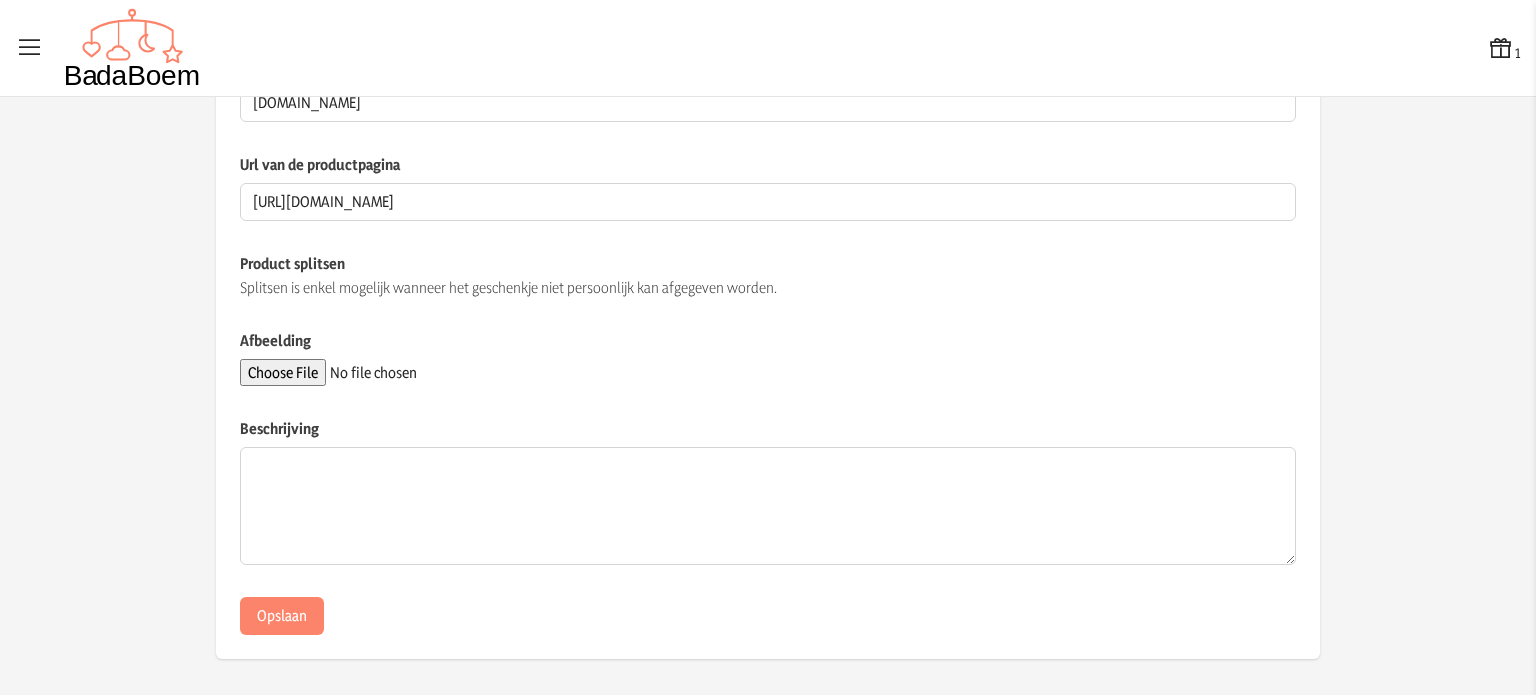 scroll, scrollTop: 371, scrollLeft: 0, axis: vertical 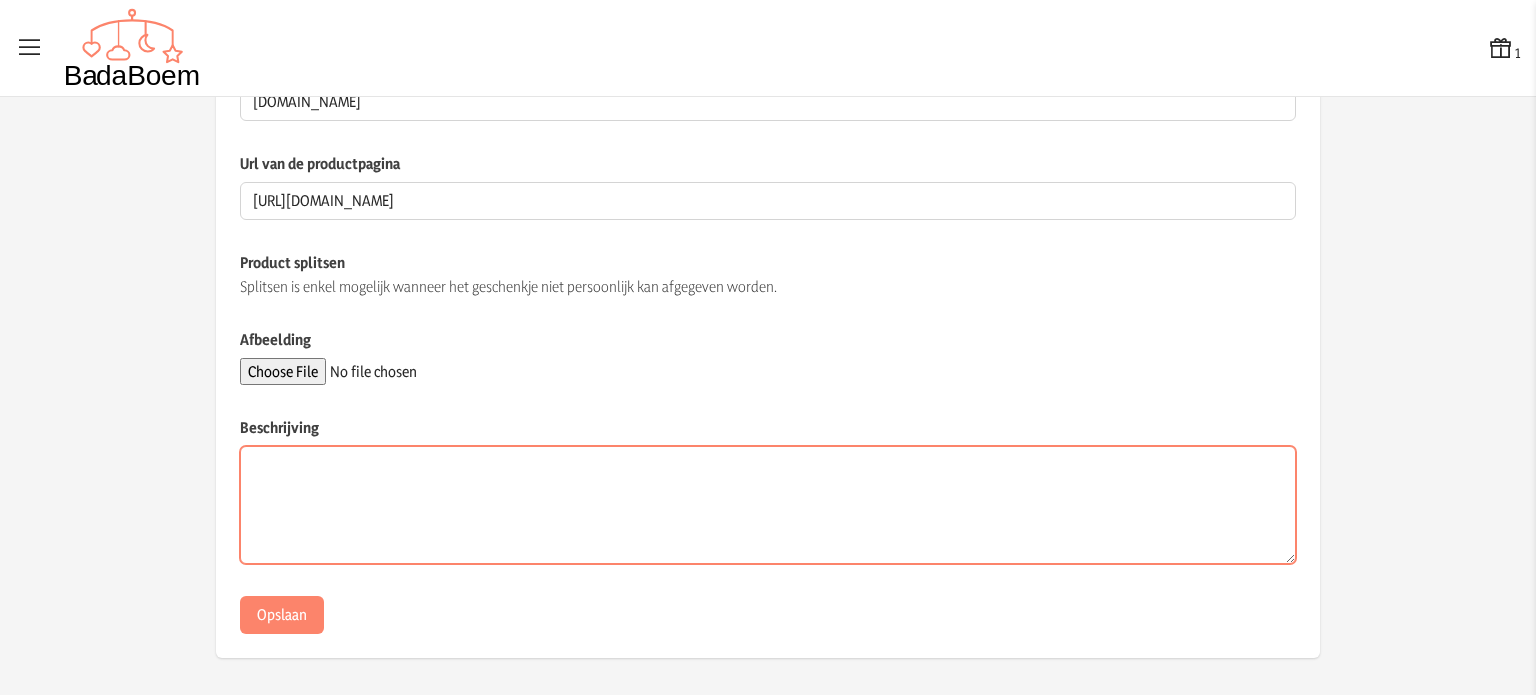 paste on "Ontdek de ultieme gemoedstrust tijdens autoritten met onze verstelbare Yrda autospiegel. Niets is zo belangrijk als de veiligheid en het welzijn van je kleintje en met de [PERSON_NAME] spiegel hoef je je nooit meer zogen te maken over het missen van een enkel kostbaar moment." 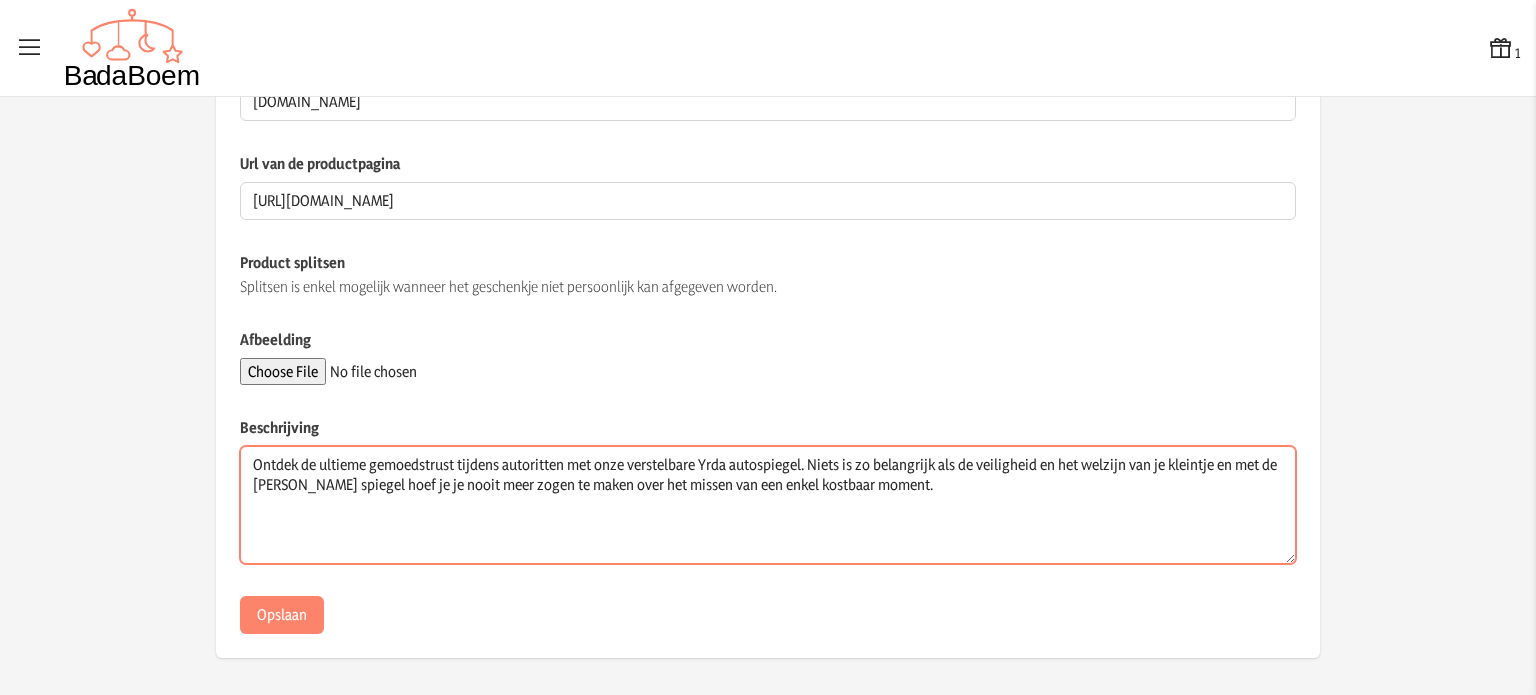 type on "Ontdek de ultieme gemoedstrust tijdens autoritten met onze verstelbare Yrda autospiegel. Niets is zo belangrijk als de veiligheid en het welzijn van je kleintje en met de [PERSON_NAME] spiegel hoef je je nooit meer zogen te maken over het missen van een enkel kostbaar moment." 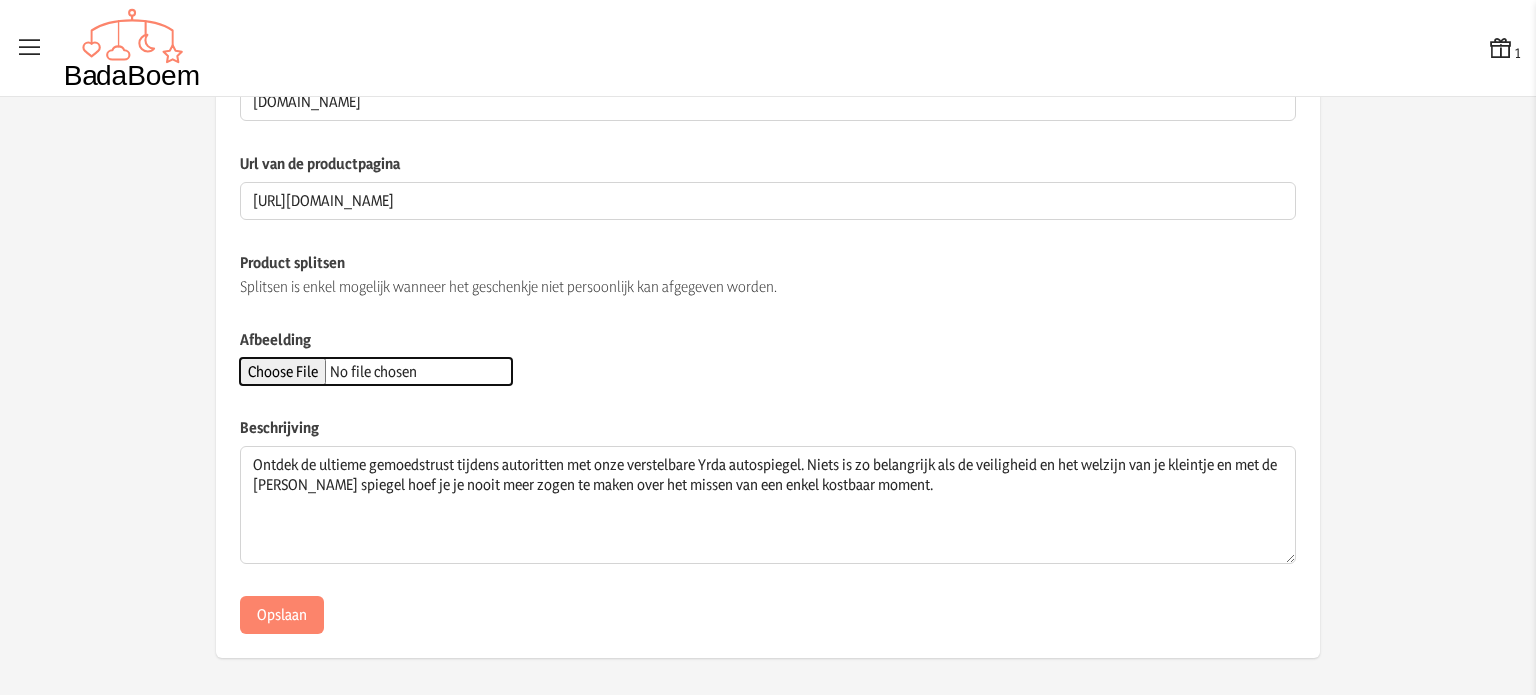 click on "Afbeelding" at bounding box center (376, 371) 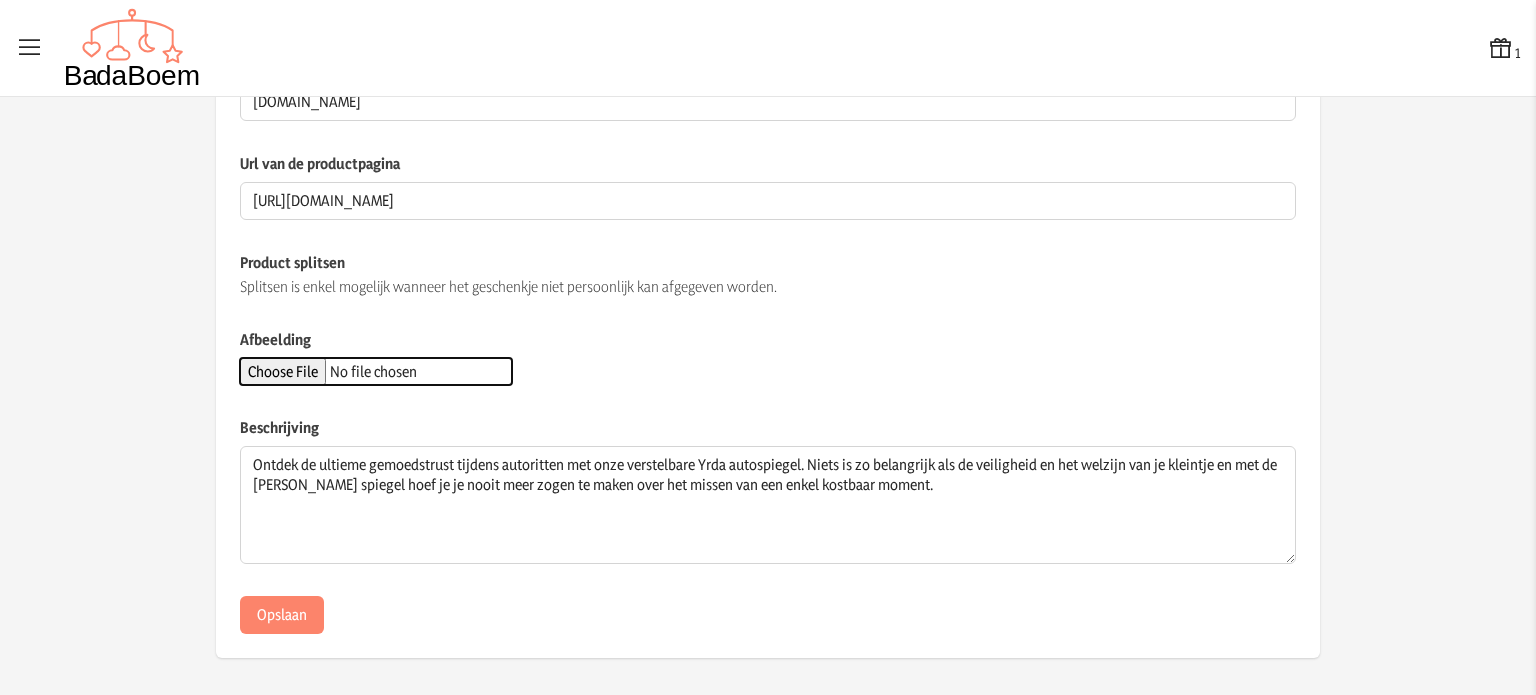 type on "C:\fakepath\550x472.jpg" 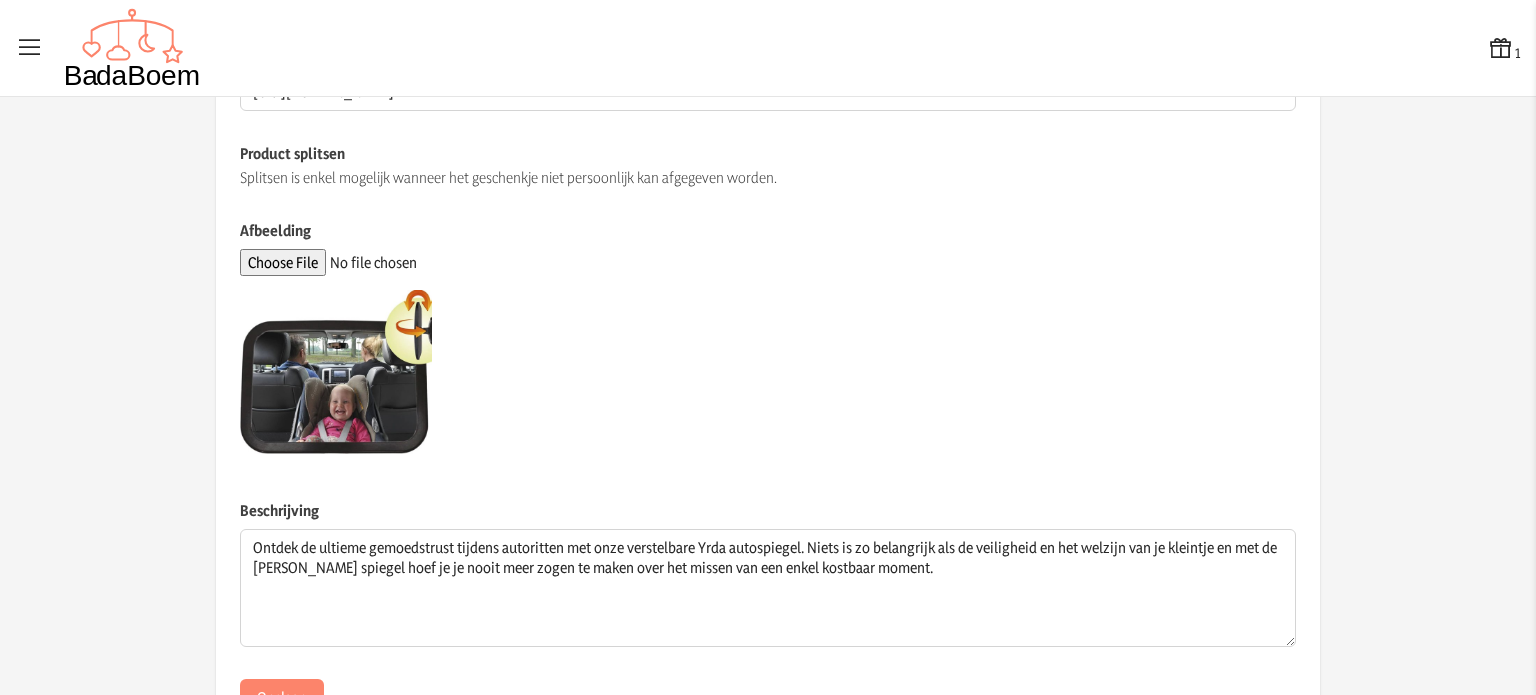scroll, scrollTop: 563, scrollLeft: 0, axis: vertical 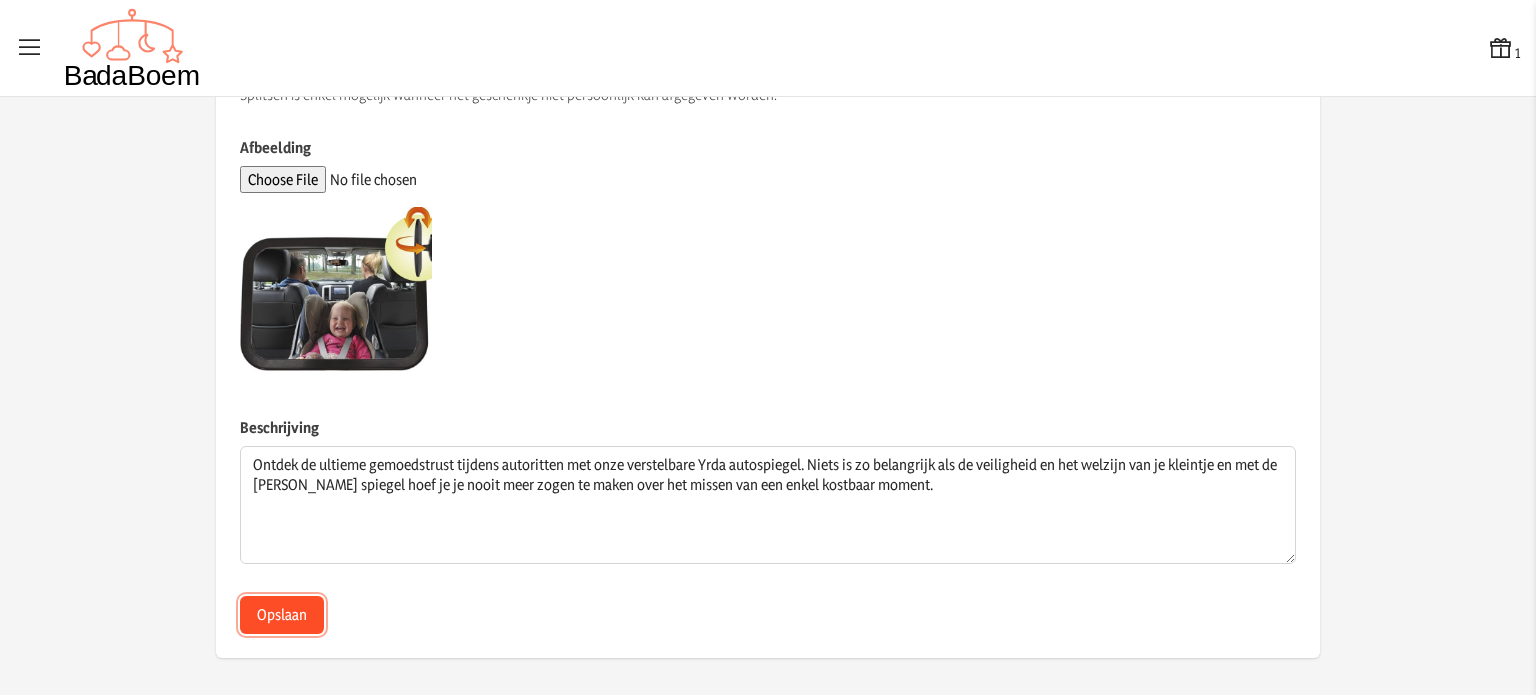 click on "Opslaan" 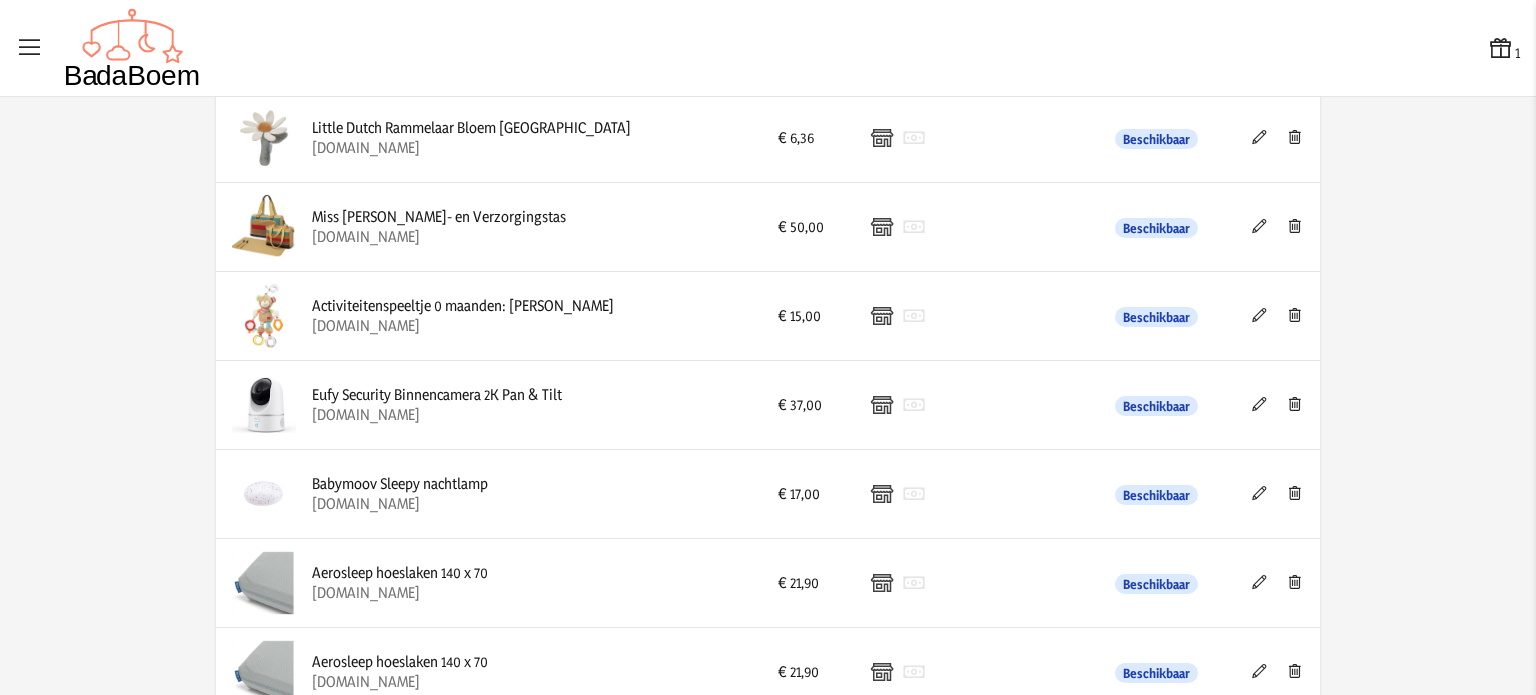 scroll, scrollTop: 0, scrollLeft: 0, axis: both 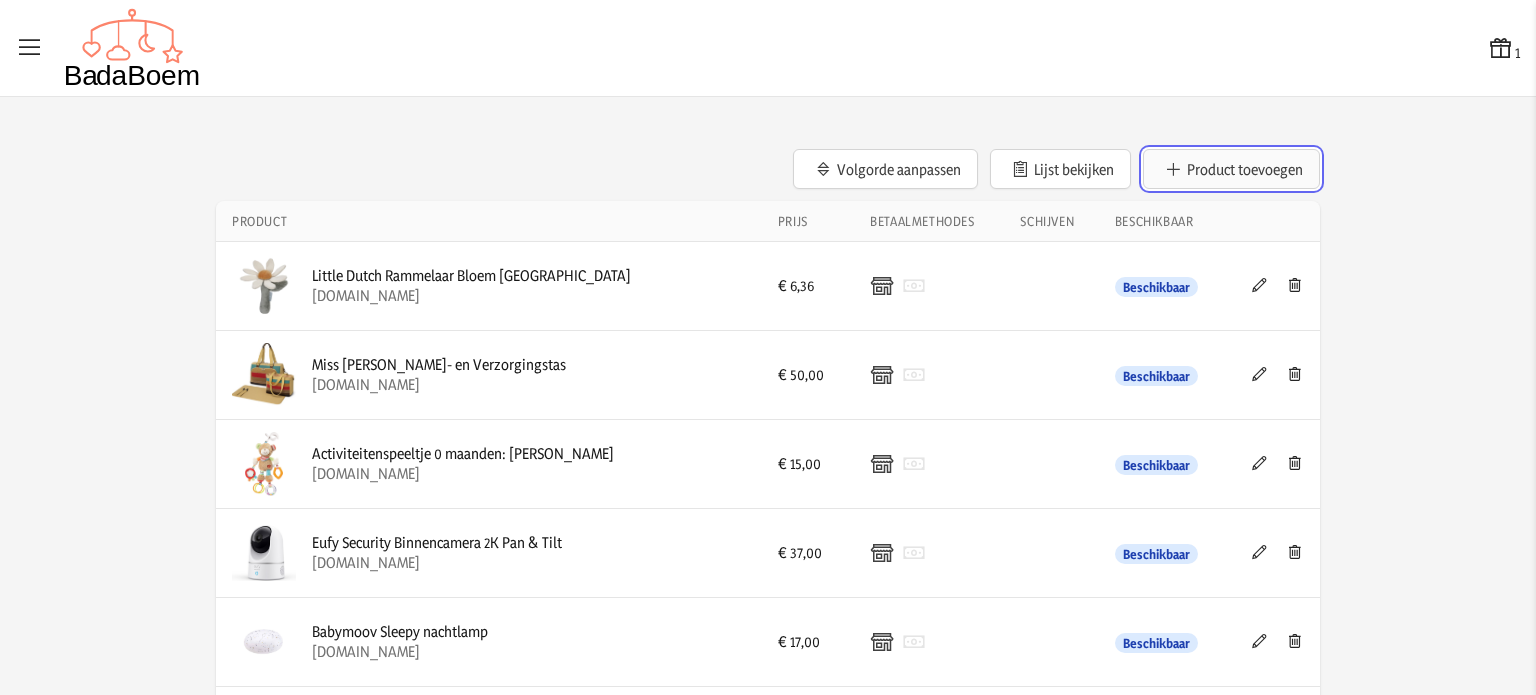 click on "Product toevoegen" 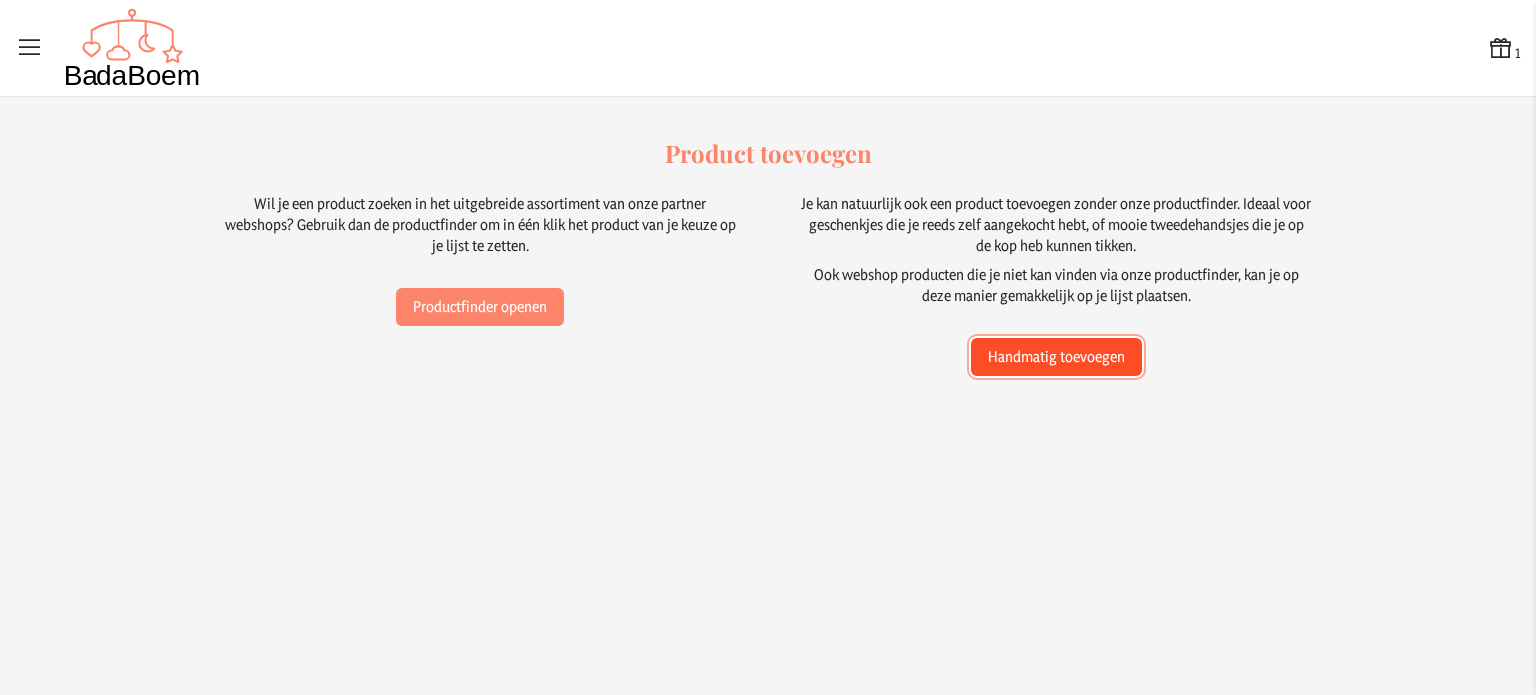 click on "Handmatig toevoegen" 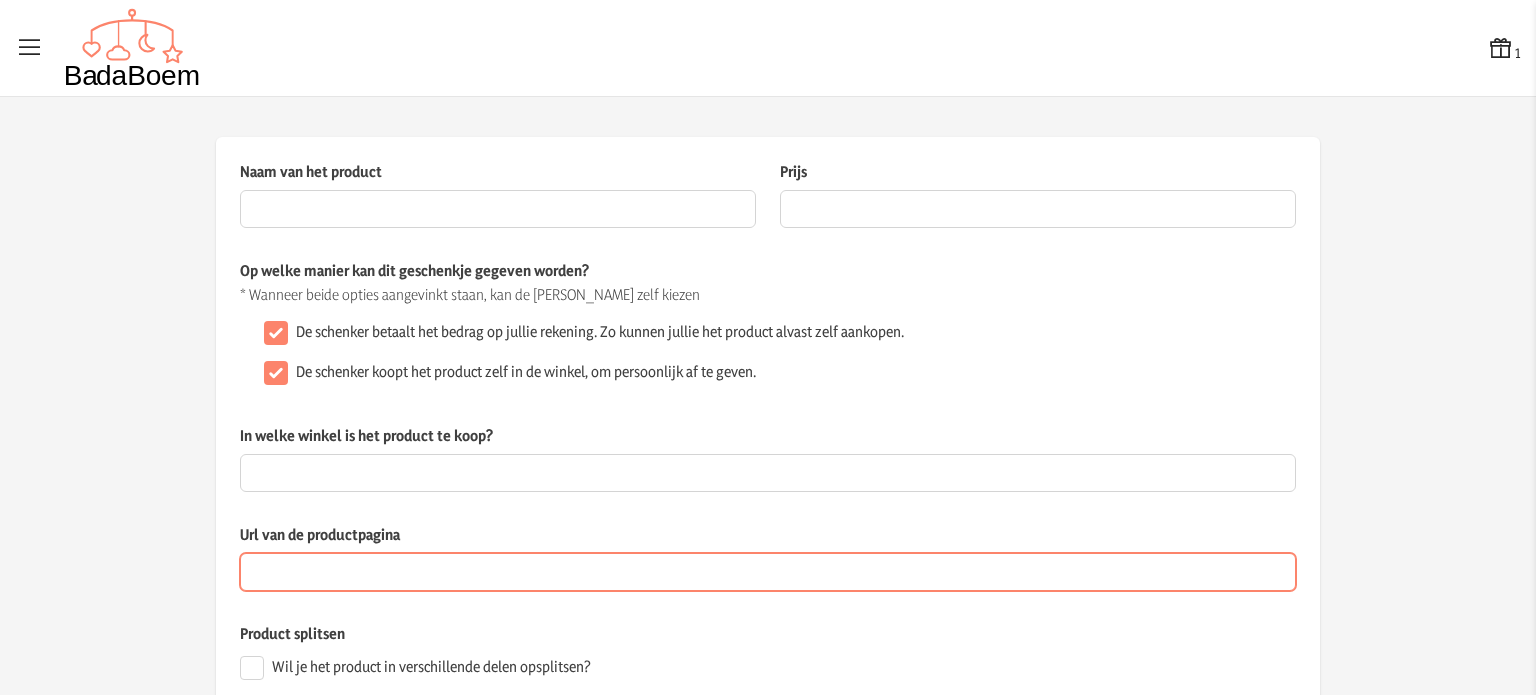 paste on "[URL][DOMAIN_NAME]" 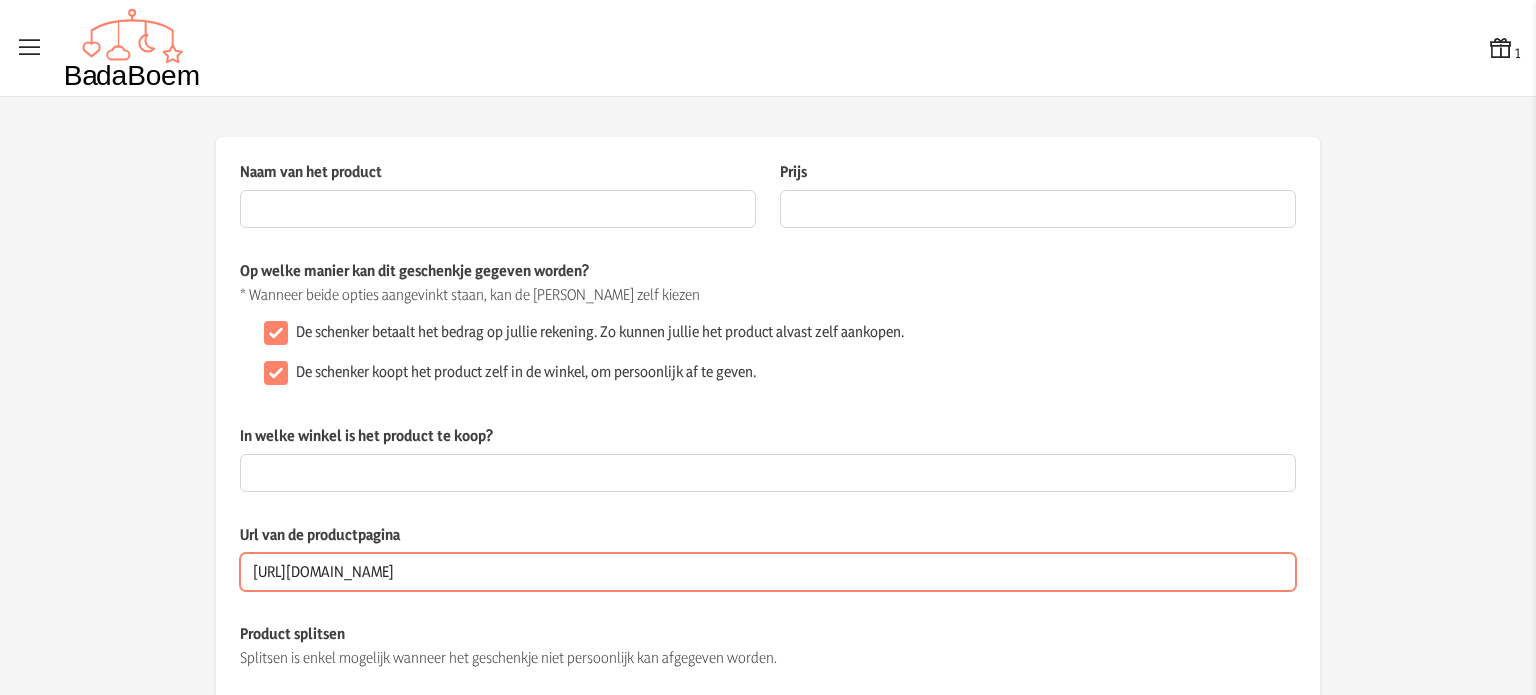scroll, scrollTop: 0, scrollLeft: 565, axis: horizontal 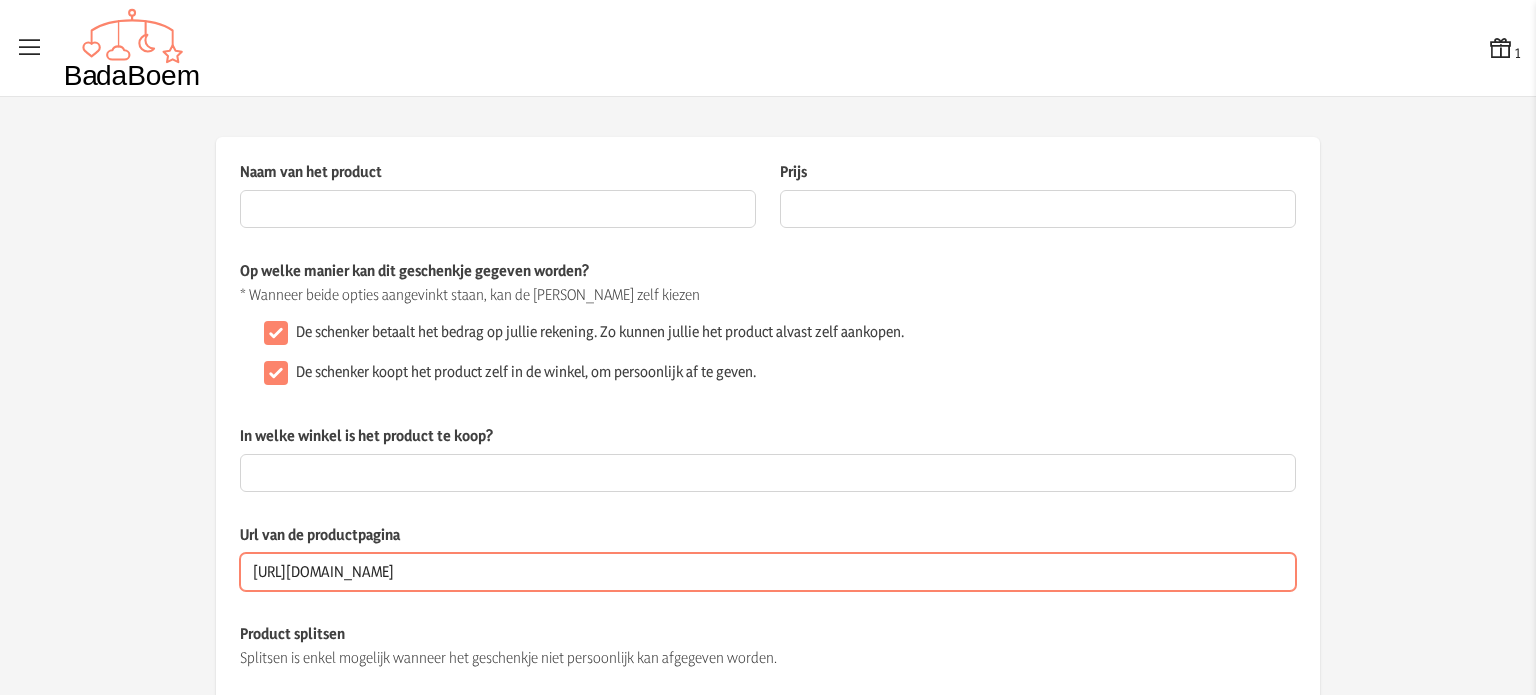 type on "[URL][DOMAIN_NAME]" 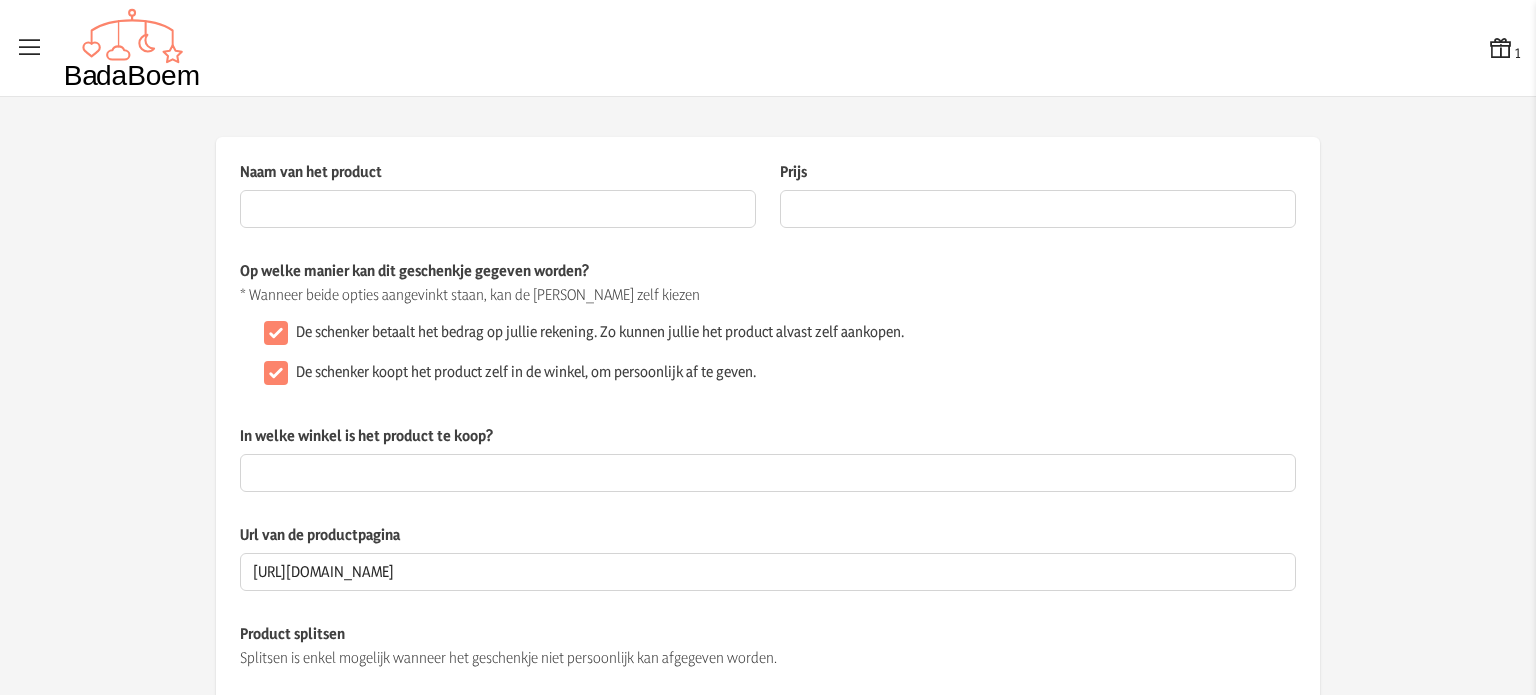 scroll, scrollTop: 0, scrollLeft: 0, axis: both 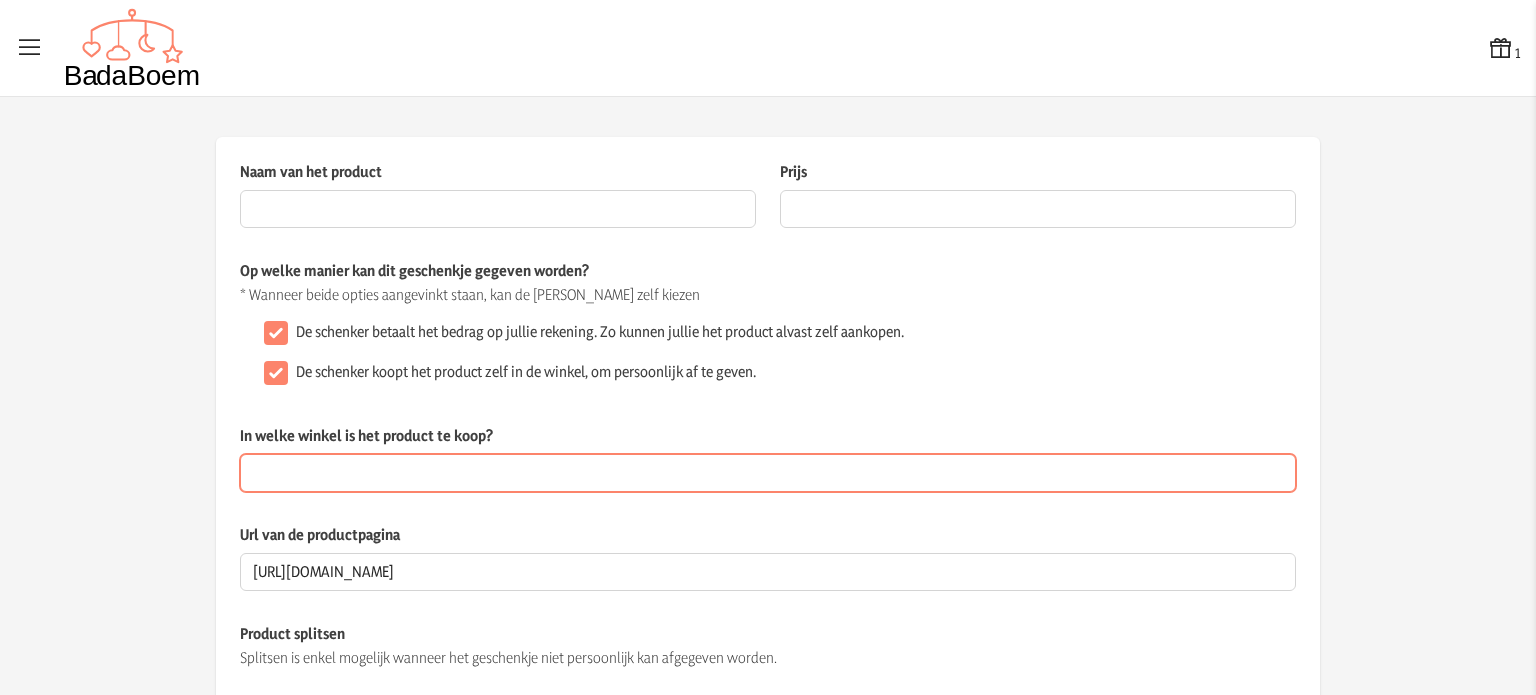 click on "In welke winkel is het product te koop?" at bounding box center (768, 473) 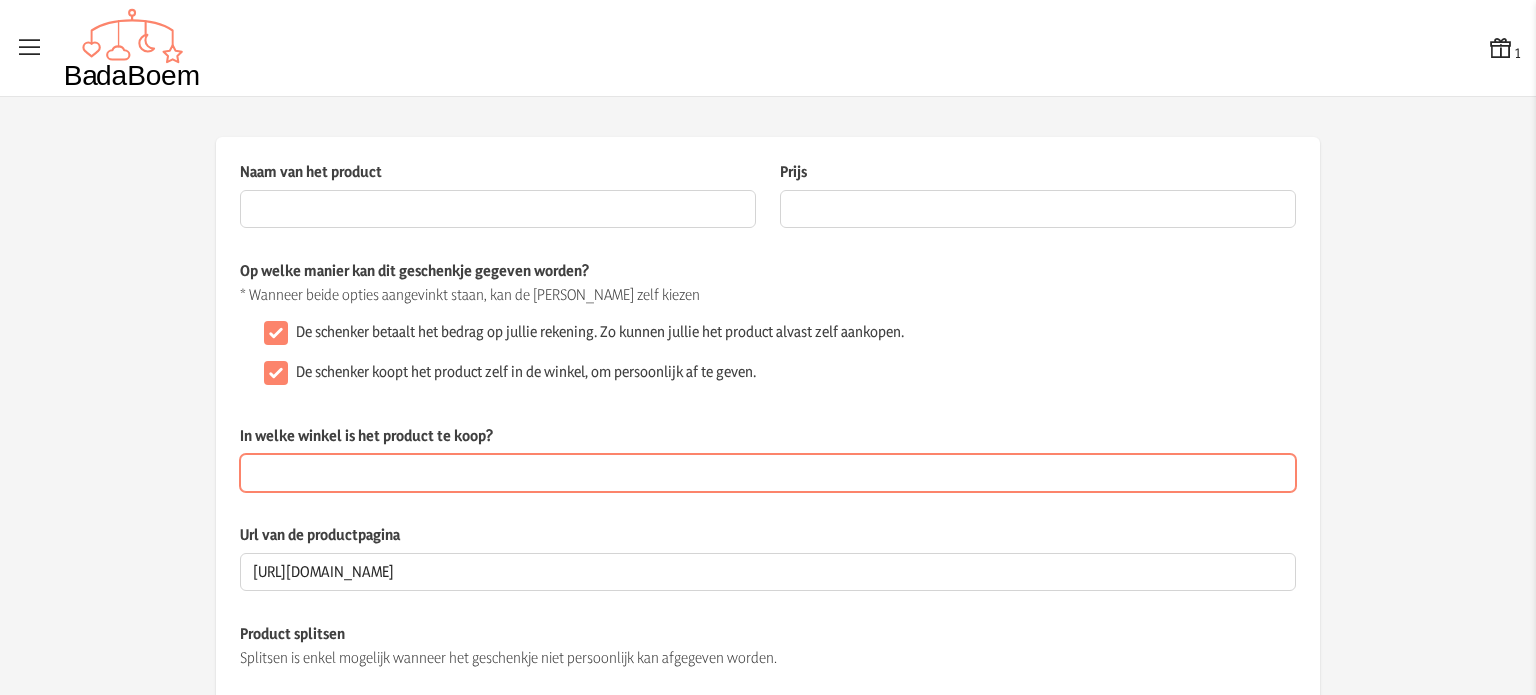 type on "[DOMAIN_NAME]" 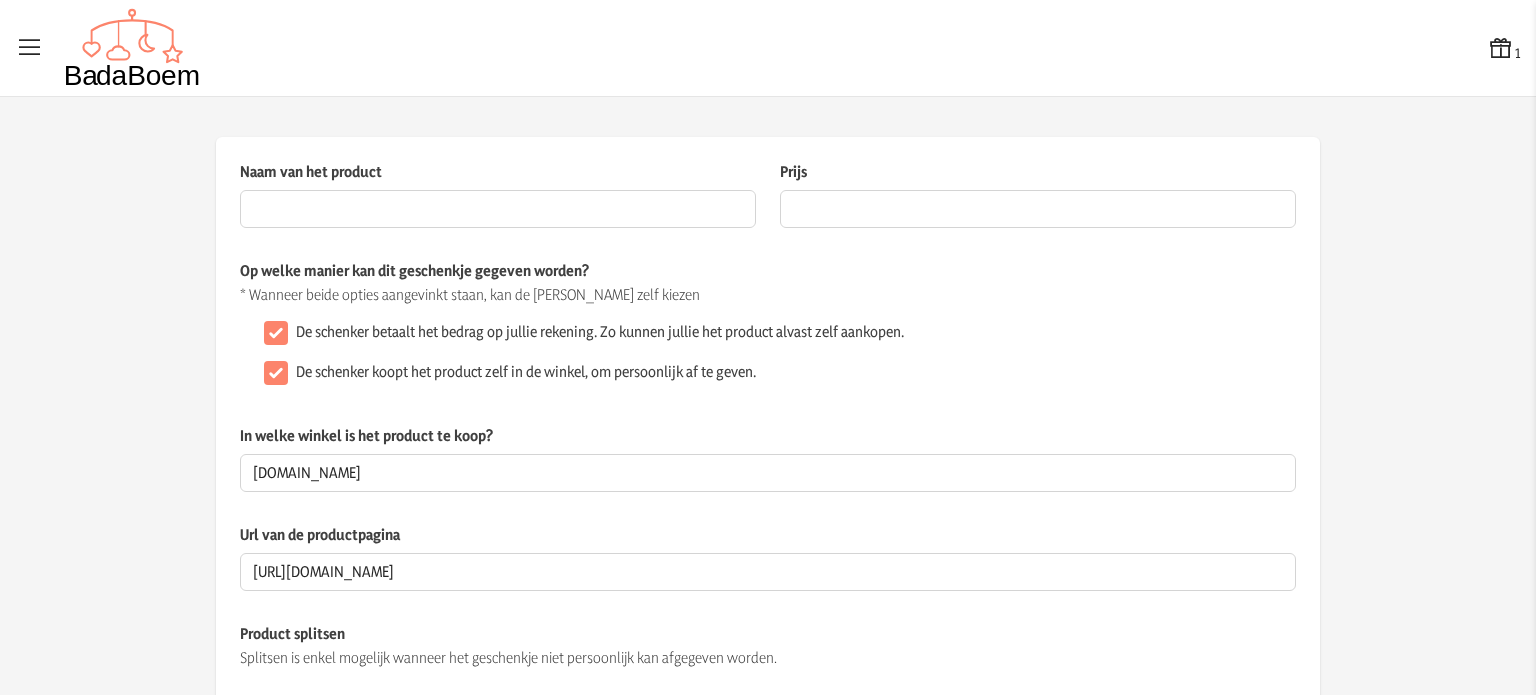 click on "De schenker betaalt het bedrag op jullie rekening. Zo kunnen jullie het product alvast zelf aankopen." 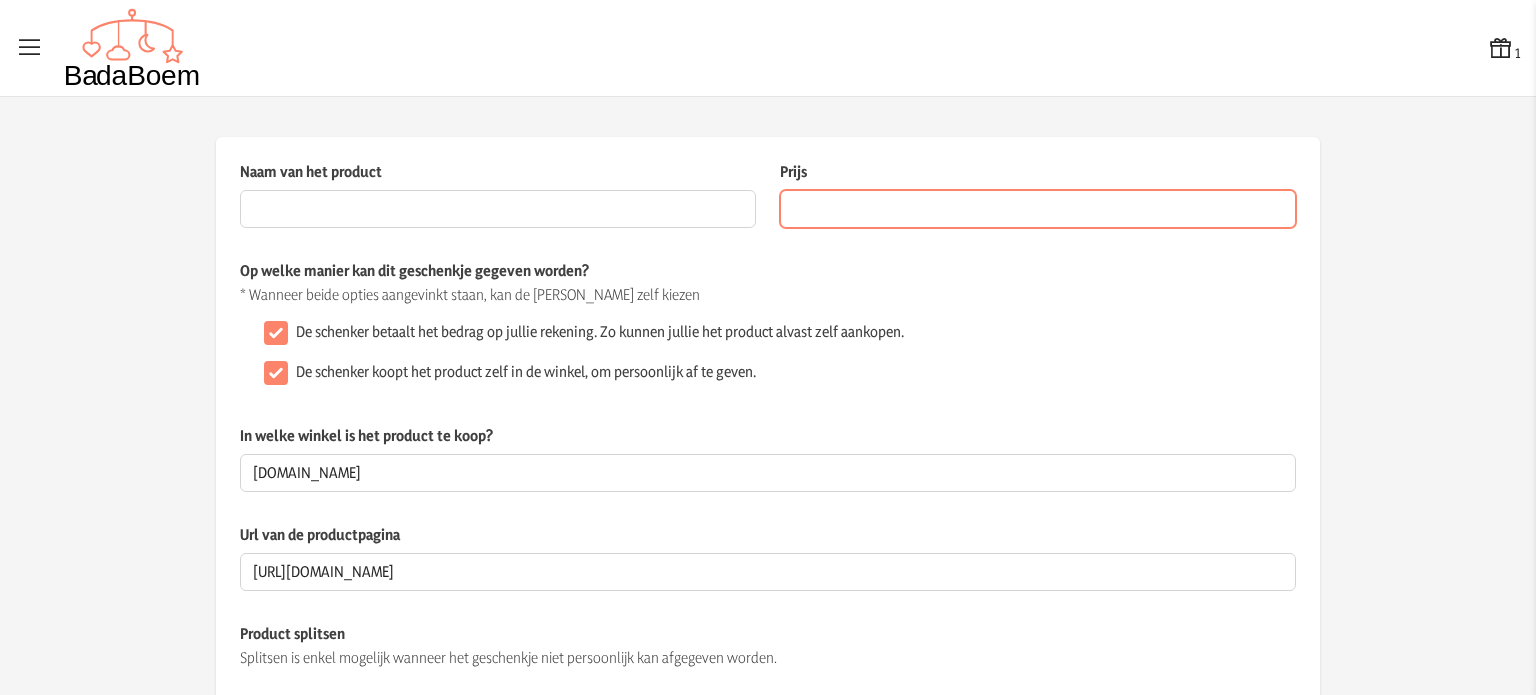 click on "Prijs" at bounding box center (1038, 209) 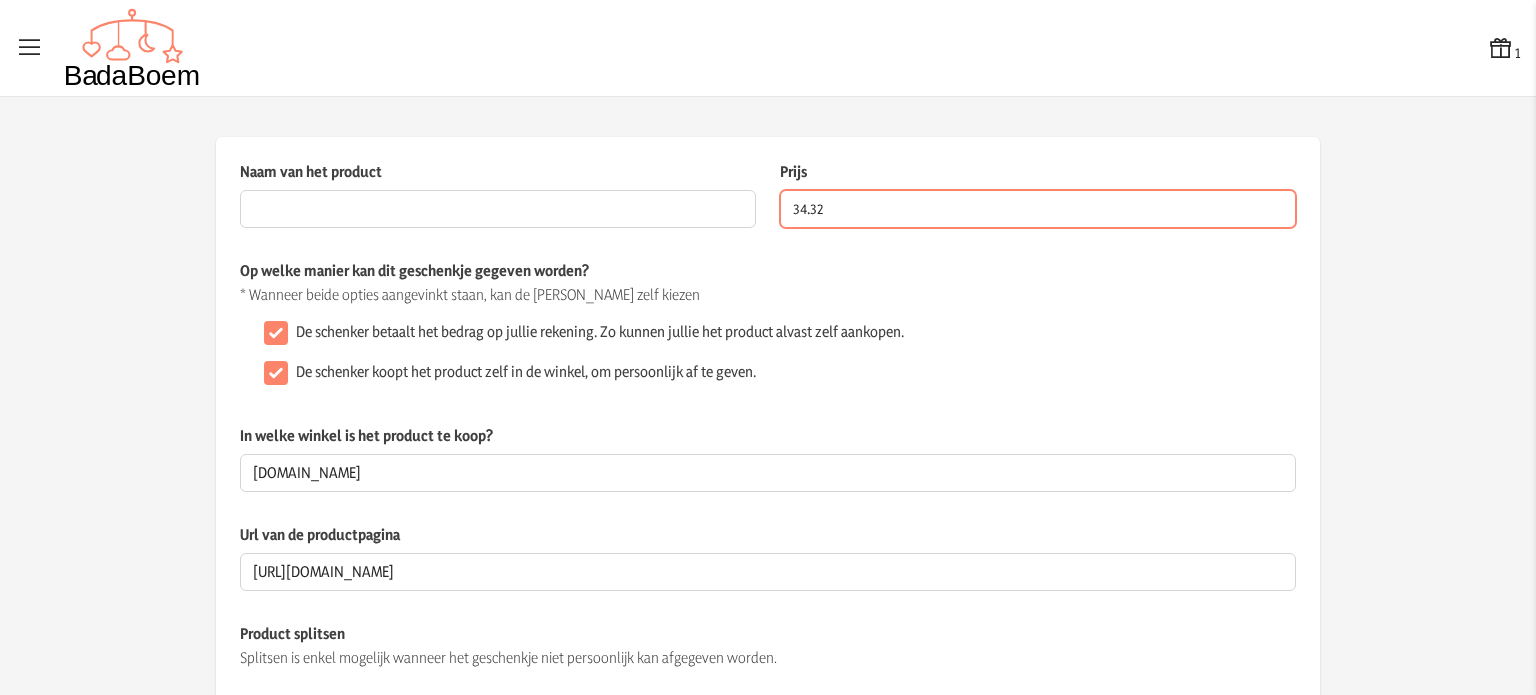 type on "34.32" 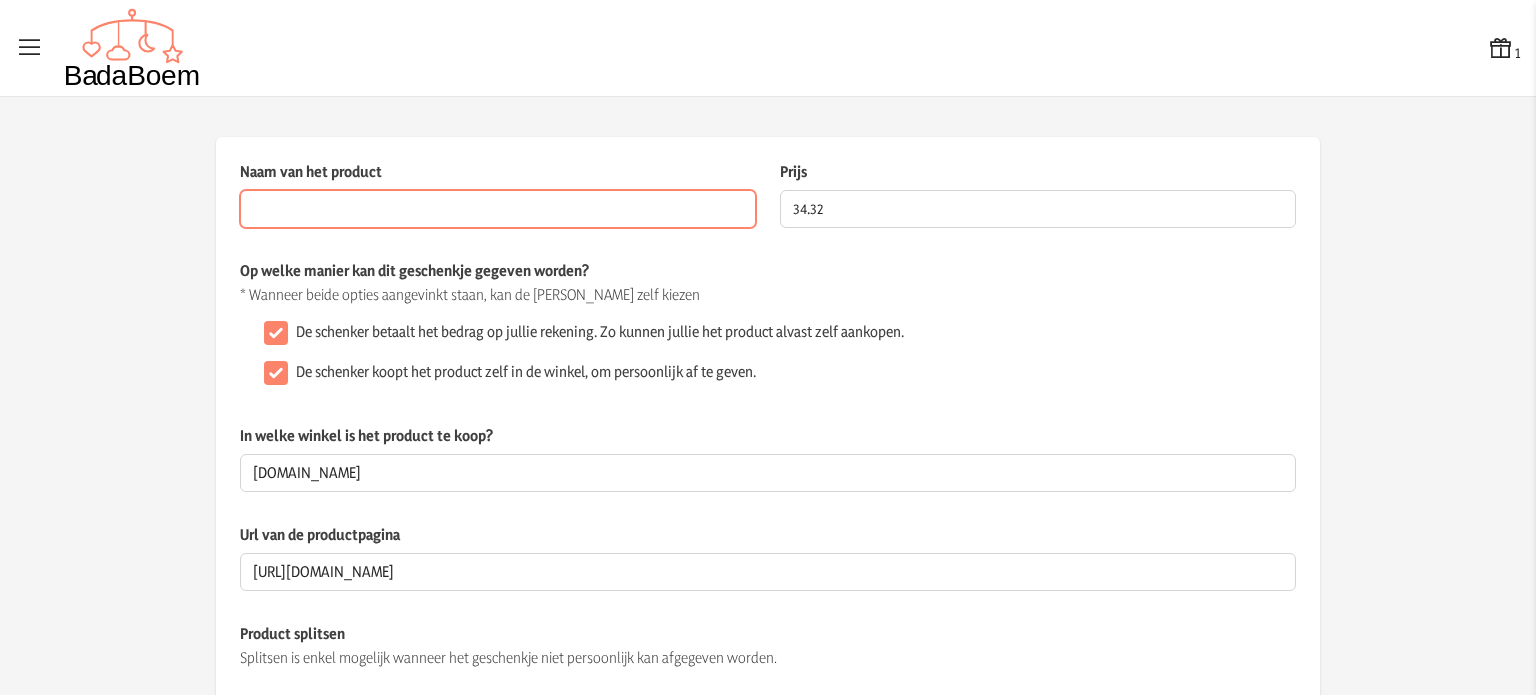 click on "Naam van het product" at bounding box center (498, 209) 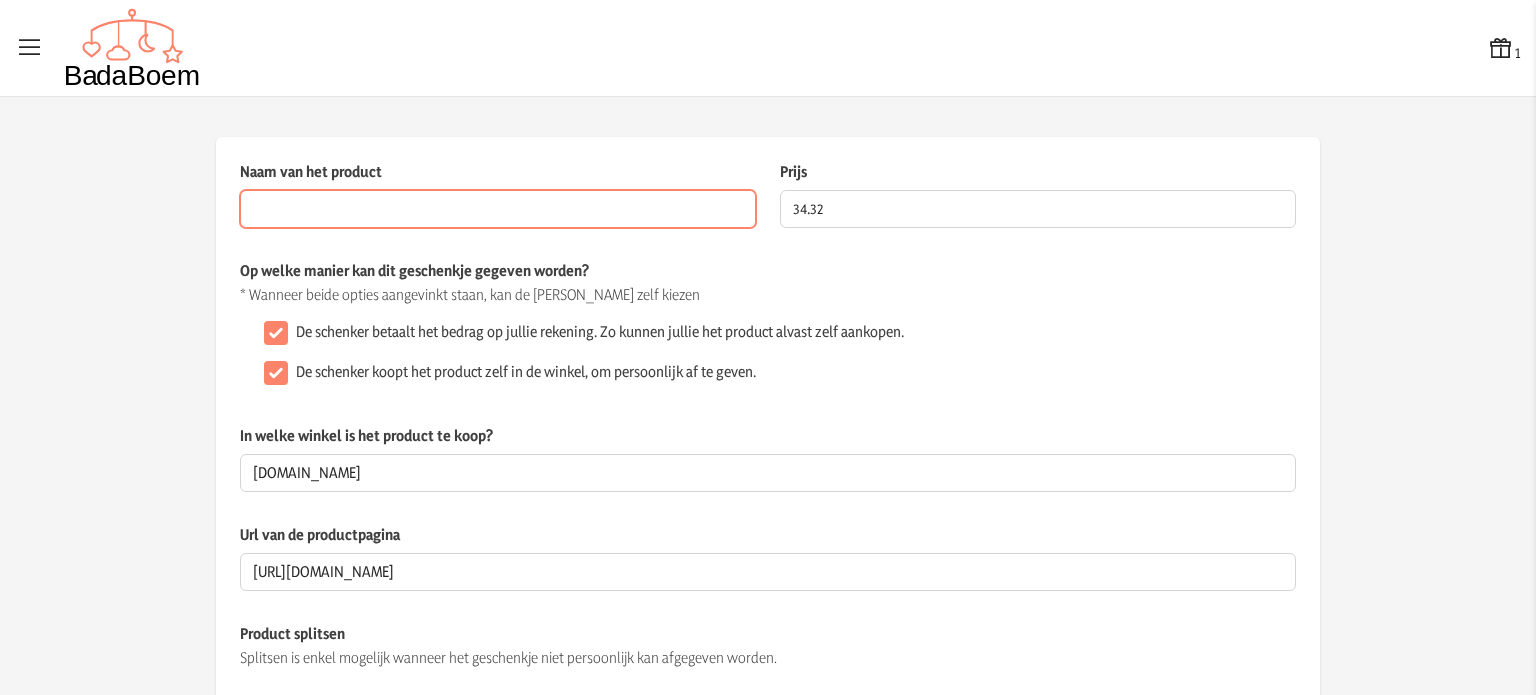 paste on "AeroMoov Air Layer – Inlegkussen Autostoel – Ademend & Warmteregulerend - Universeel - Groep 2/3 met beentjes - Mint" 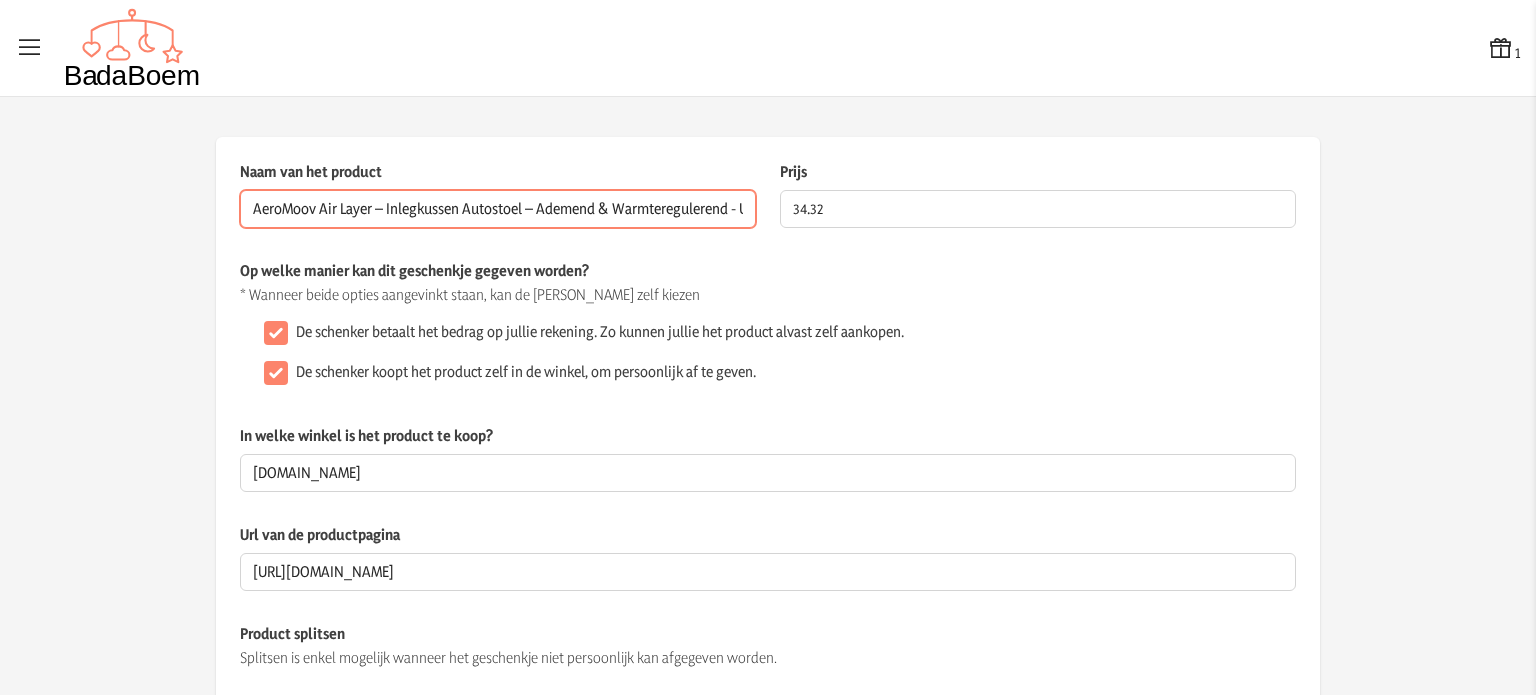 scroll, scrollTop: 0, scrollLeft: 257, axis: horizontal 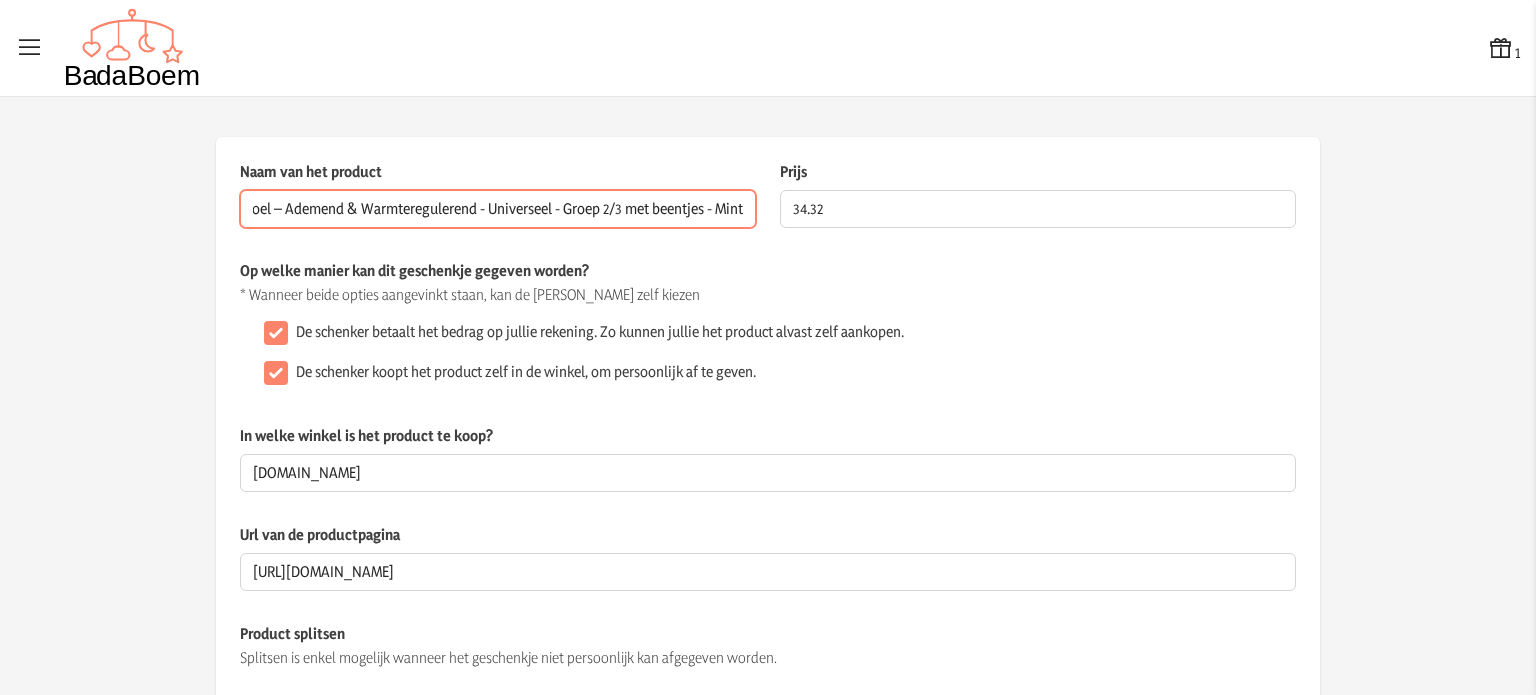 drag, startPoint x: 700, startPoint y: 216, endPoint x: 271, endPoint y: 216, distance: 429 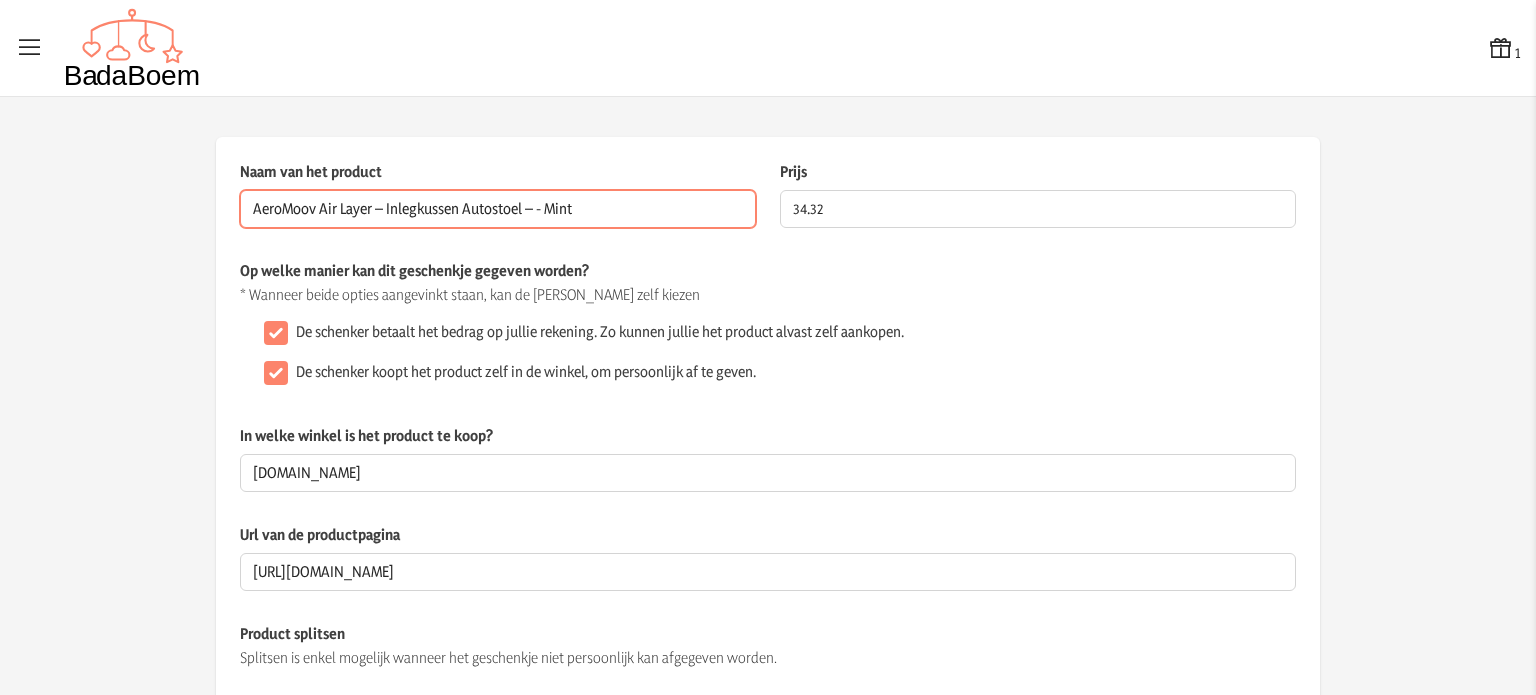 scroll, scrollTop: 0, scrollLeft: 0, axis: both 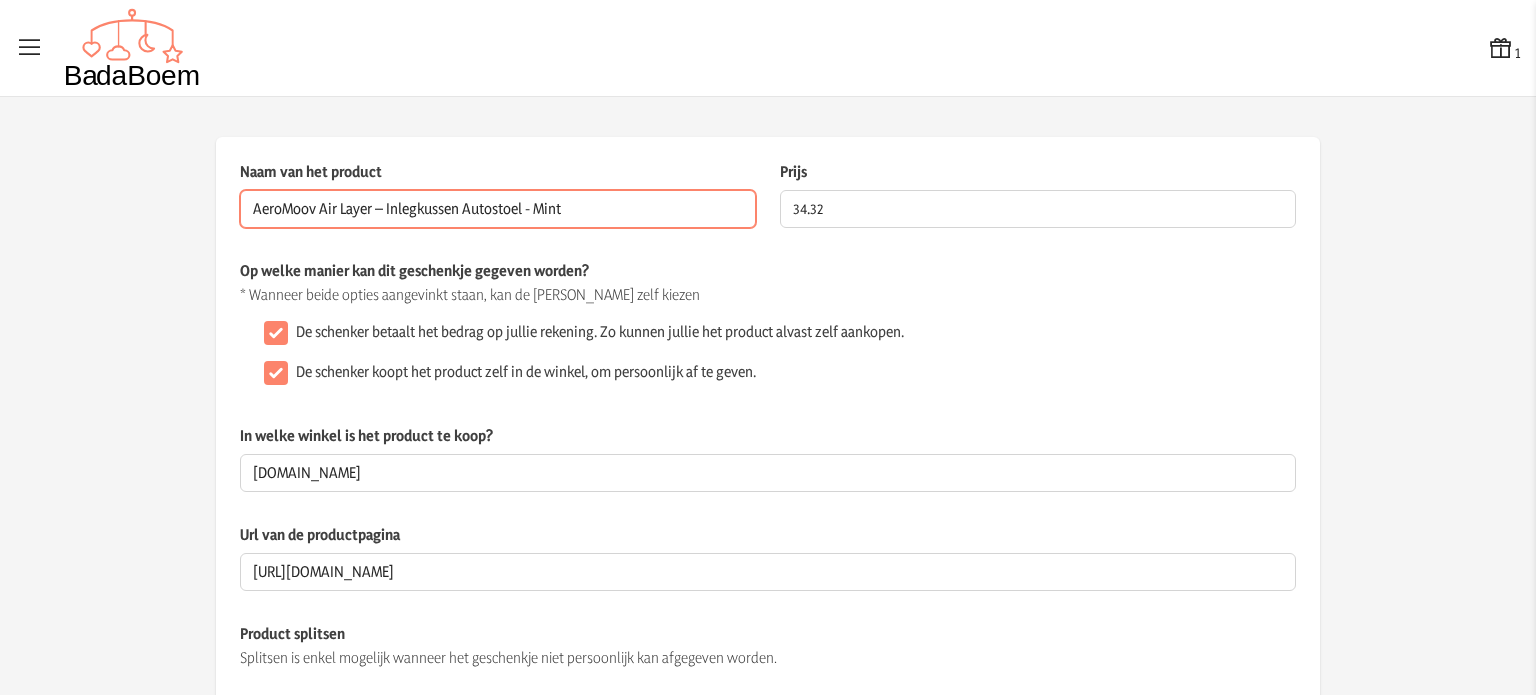 type on "AeroMoov Air Layer – Inlegkussen Autostoel - Mint" 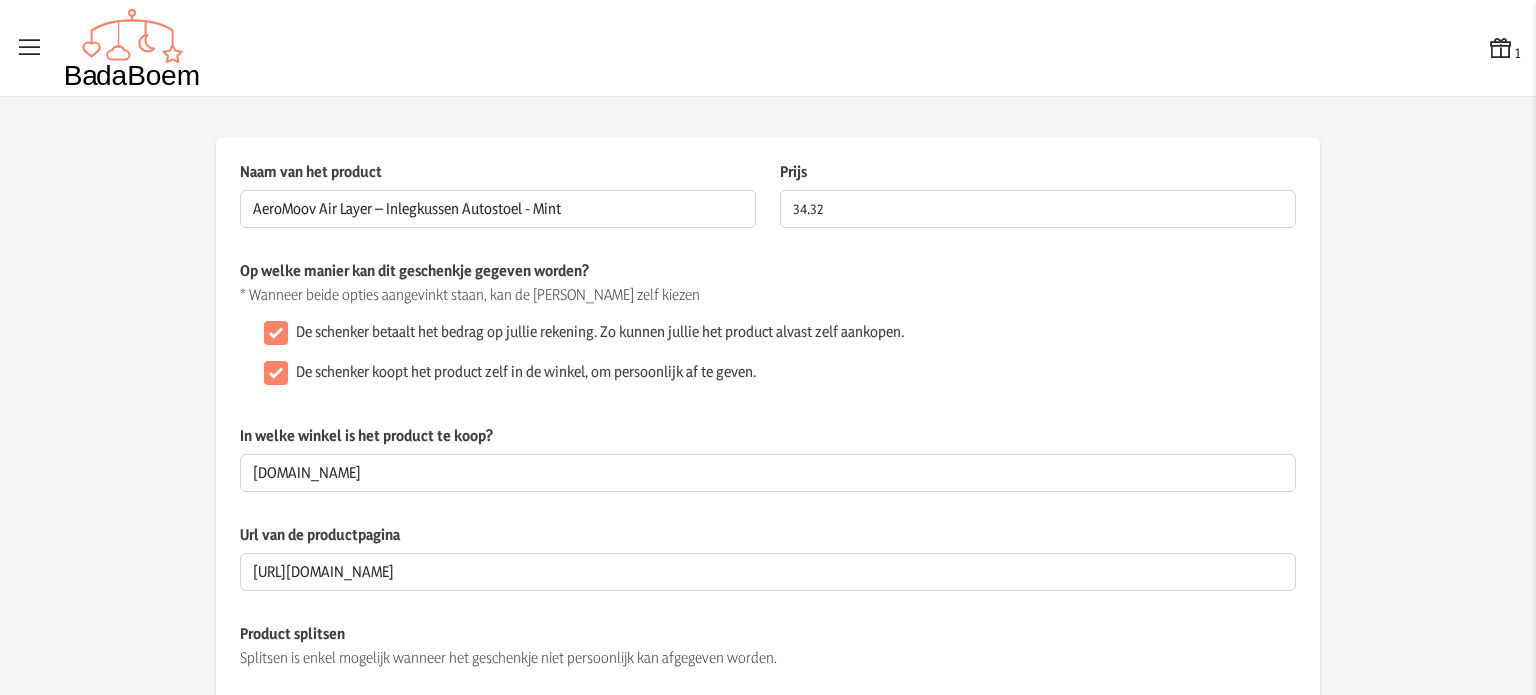 click on "De schenker betaalt het bedrag op jullie rekening. Zo kunnen jullie het product alvast zelf aankopen." 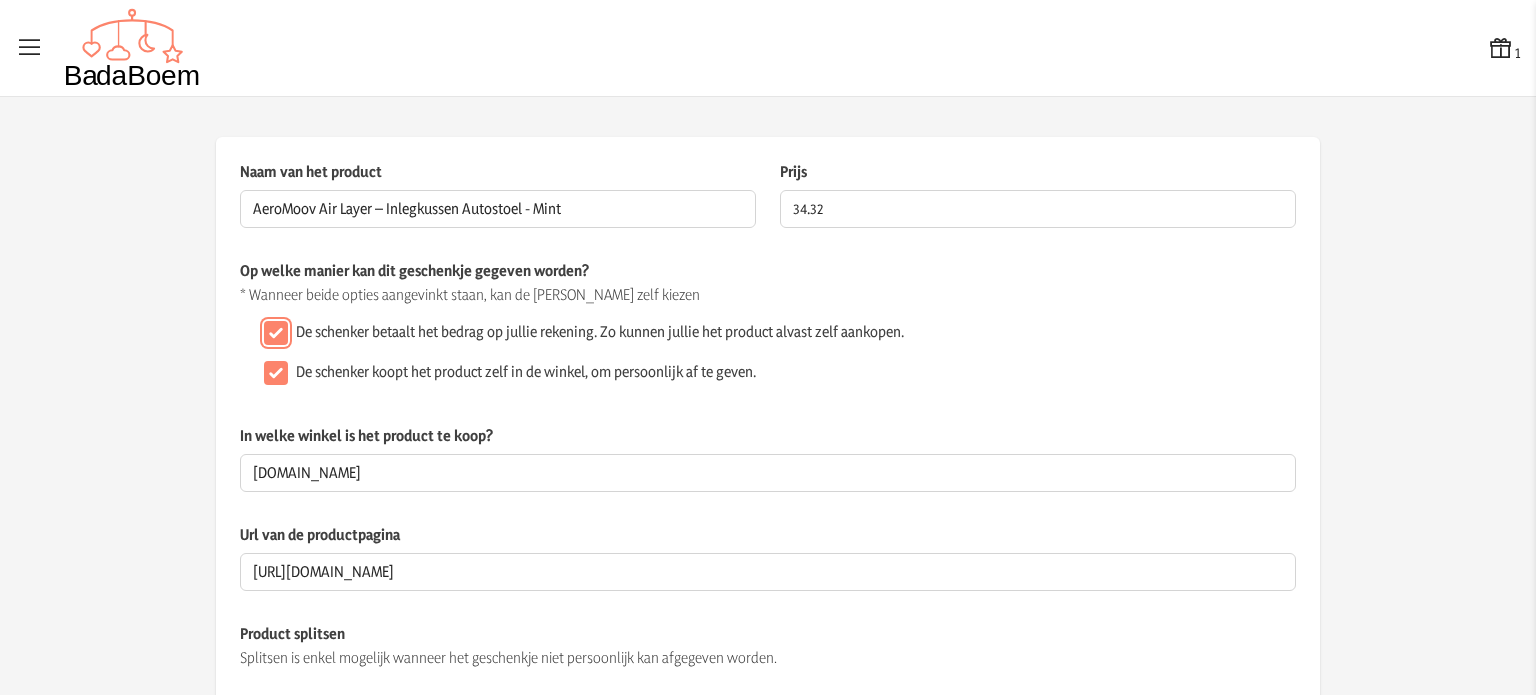 click on "De schenker betaalt het bedrag op jullie rekening. Zo kunnen jullie het product alvast zelf aankopen." at bounding box center (276, 333) 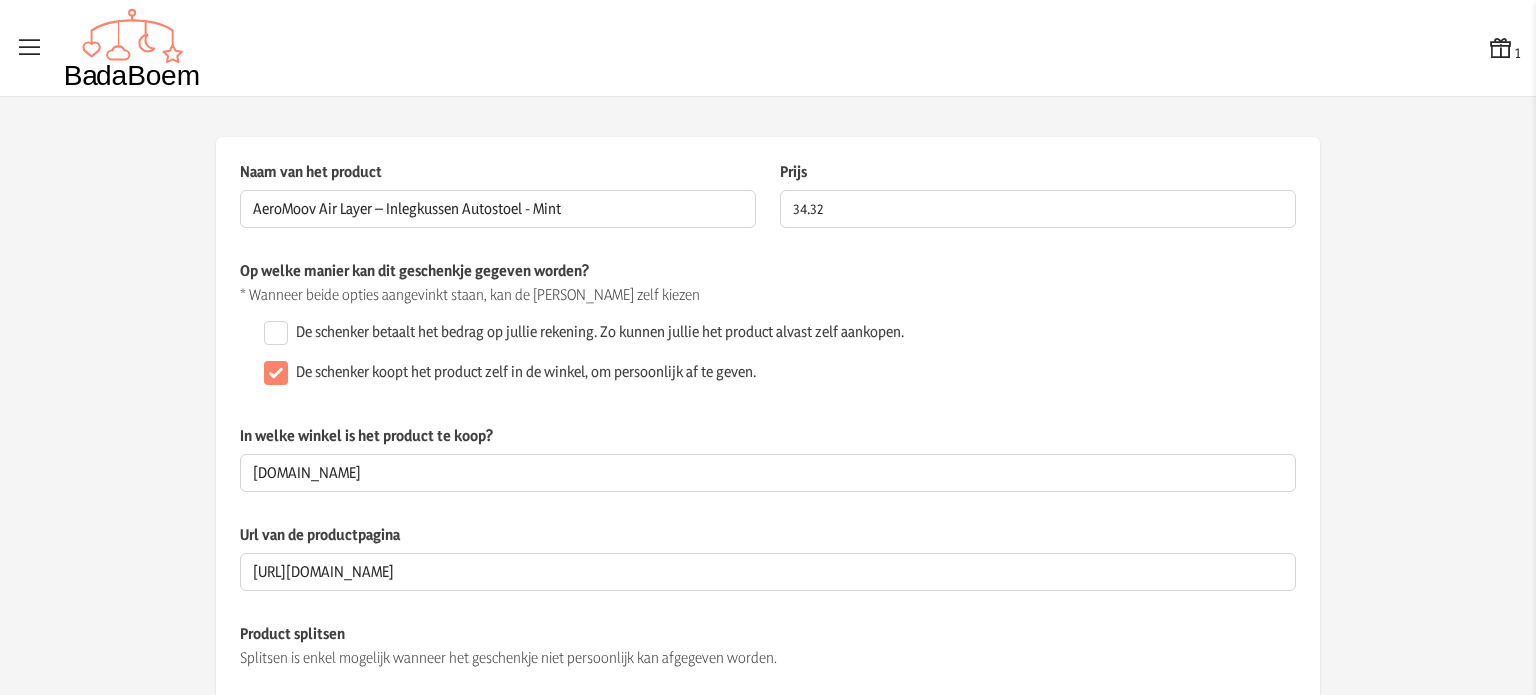 click on "Op welke manier kan dit geschenkje gegeven worden? * Wanneer beide opties aangevinkt staan, kan de schenker zelf kiezen  De schenker betaalt het bedrag op jullie rekening. Zo kunnen jullie het product alvast zelf aankopen.   De schenker koopt het product zelf in de winkel, om persoonlijk af te geven." 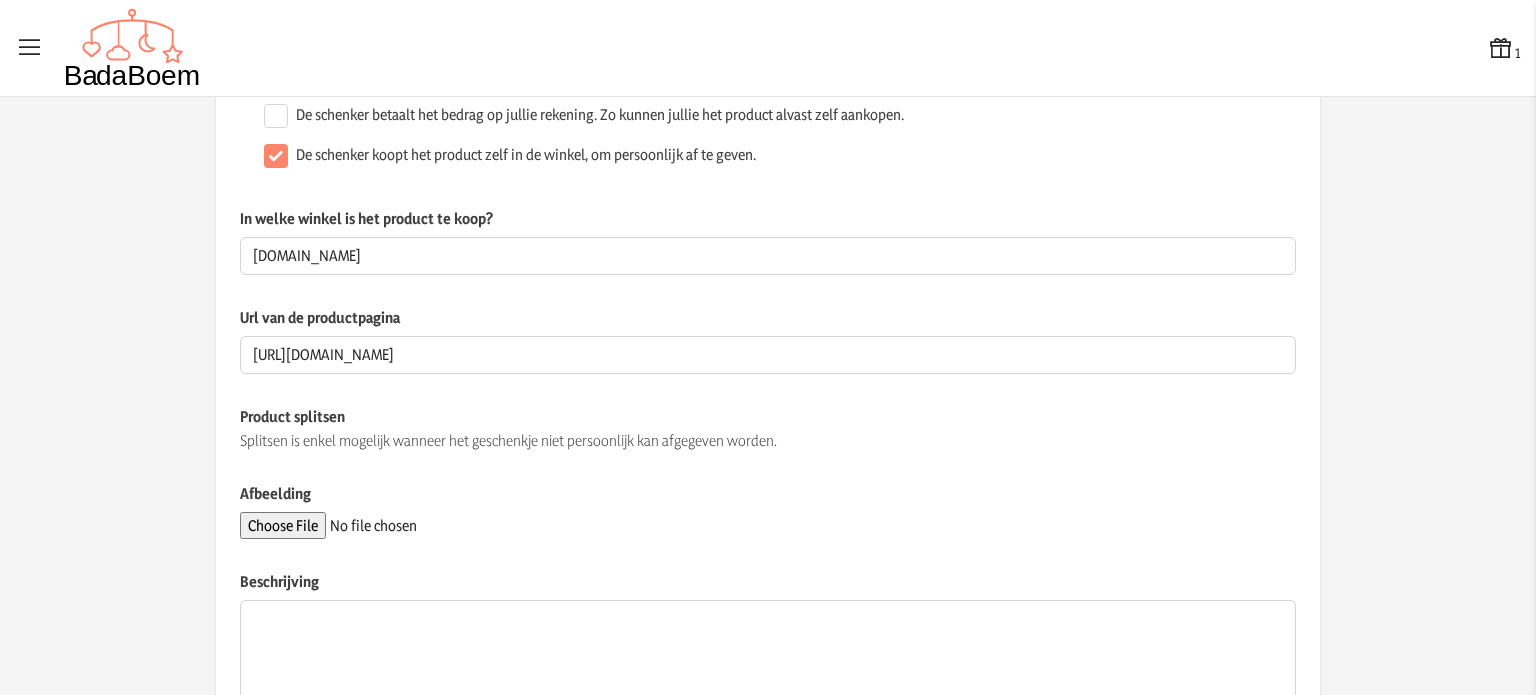 scroll, scrollTop: 371, scrollLeft: 0, axis: vertical 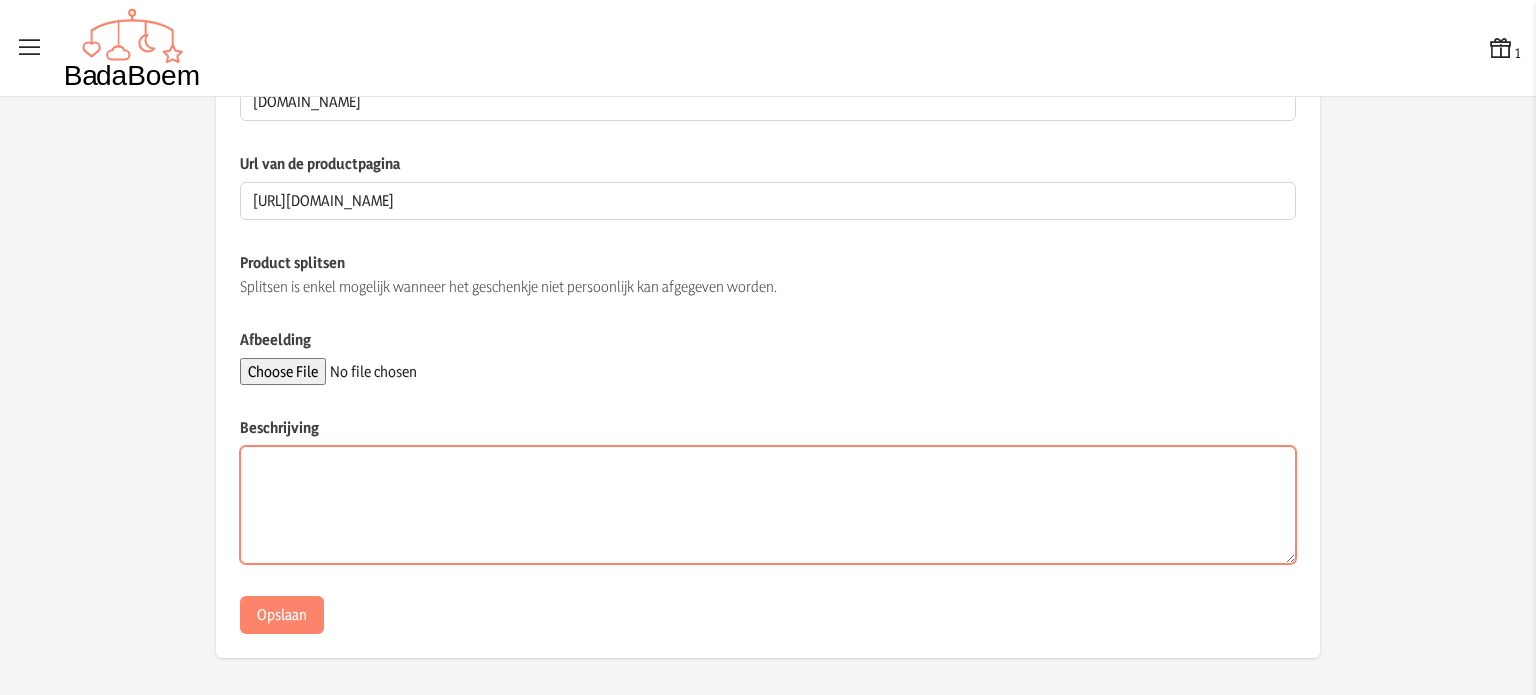 paste on "Houd je kindje fris en droog tijdens elke rit of wandeling met dit slimme inlegkussen voor autostoelen en buggy’s. De AeroMoov Air Layer is voorzien van geavanceerde 3D-technologie die zorgt voor constante luchtcirculatie – ideaal voor warme dagen." 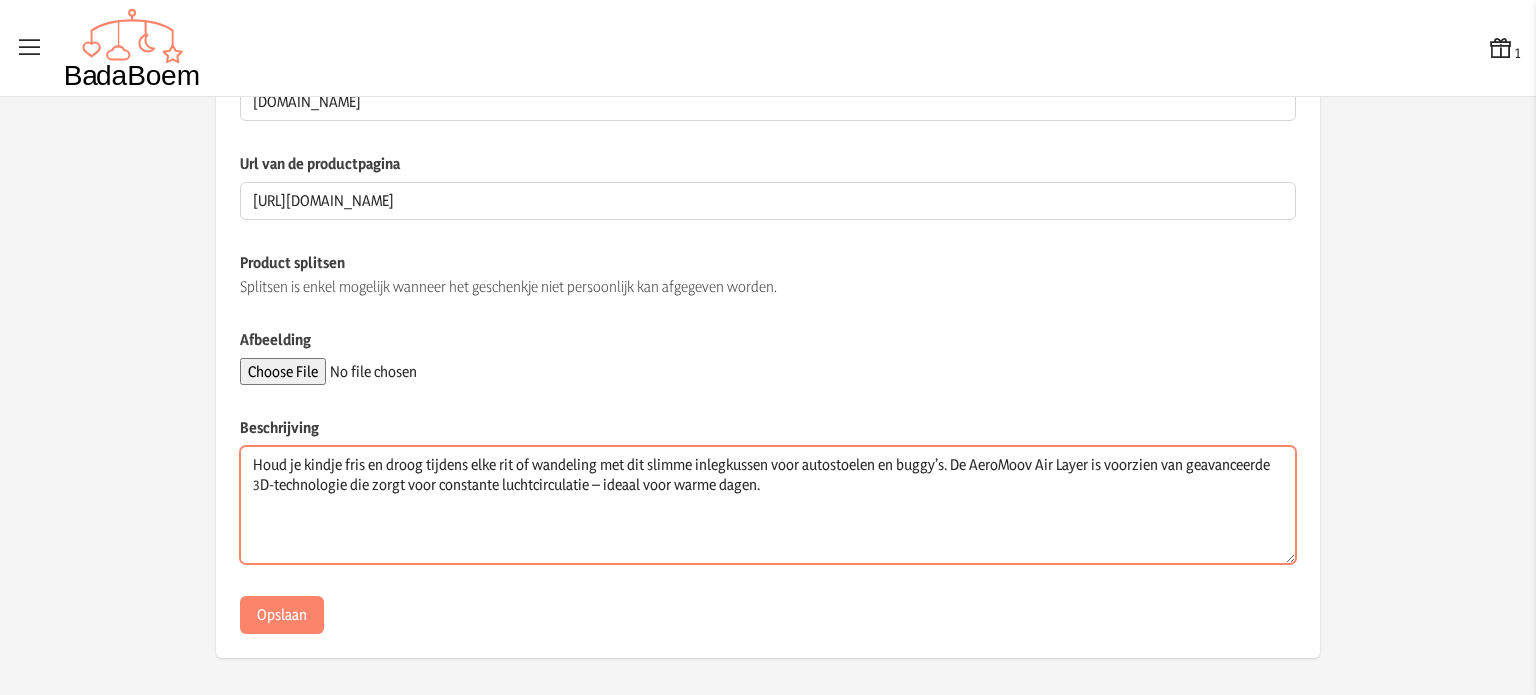 click on "Houd je kindje fris en droog tijdens elke rit of wandeling met dit slimme inlegkussen voor autostoelen en buggy’s. De AeroMoov Air Layer is voorzien van geavanceerde 3D-technologie die zorgt voor constante luchtcirculatie – ideaal voor warme dagen." at bounding box center (768, 505) 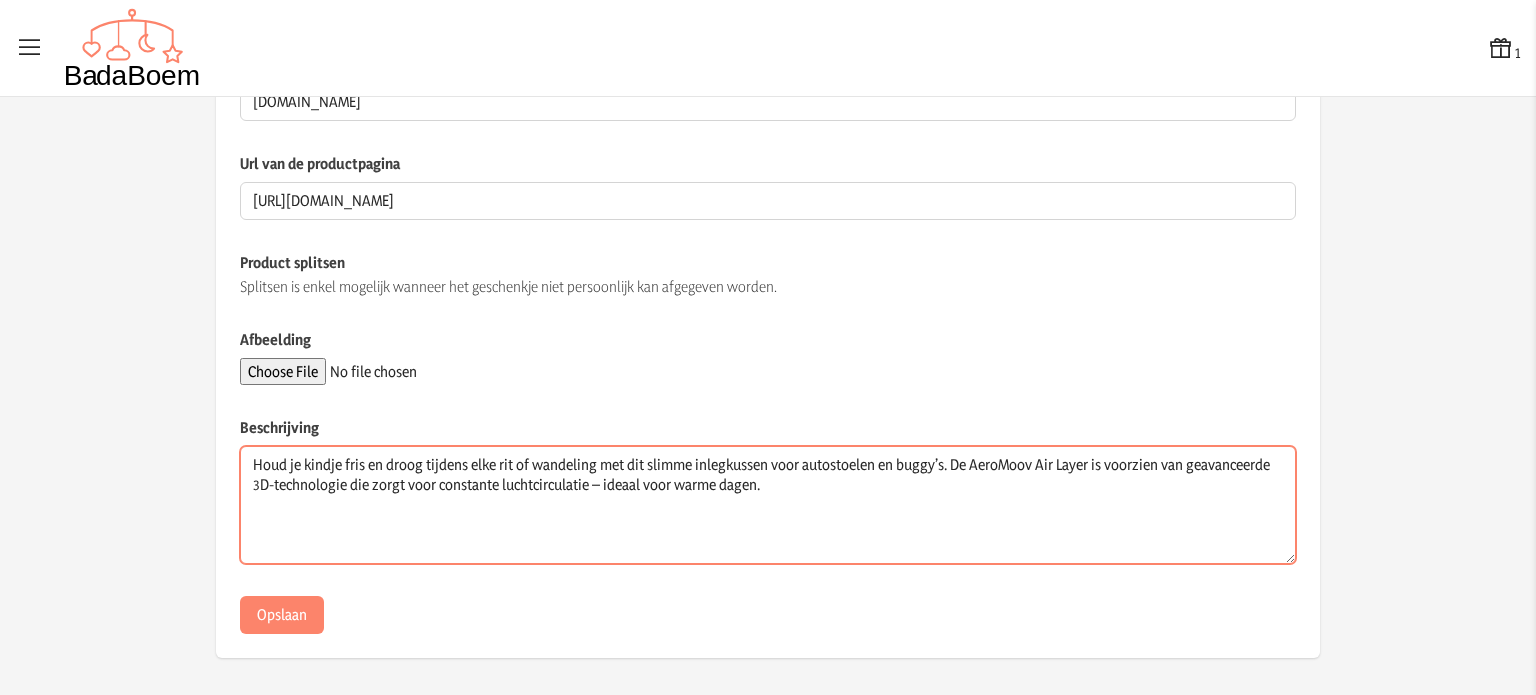 drag, startPoint x: 588, startPoint y: 464, endPoint x: 509, endPoint y: 466, distance: 79.025314 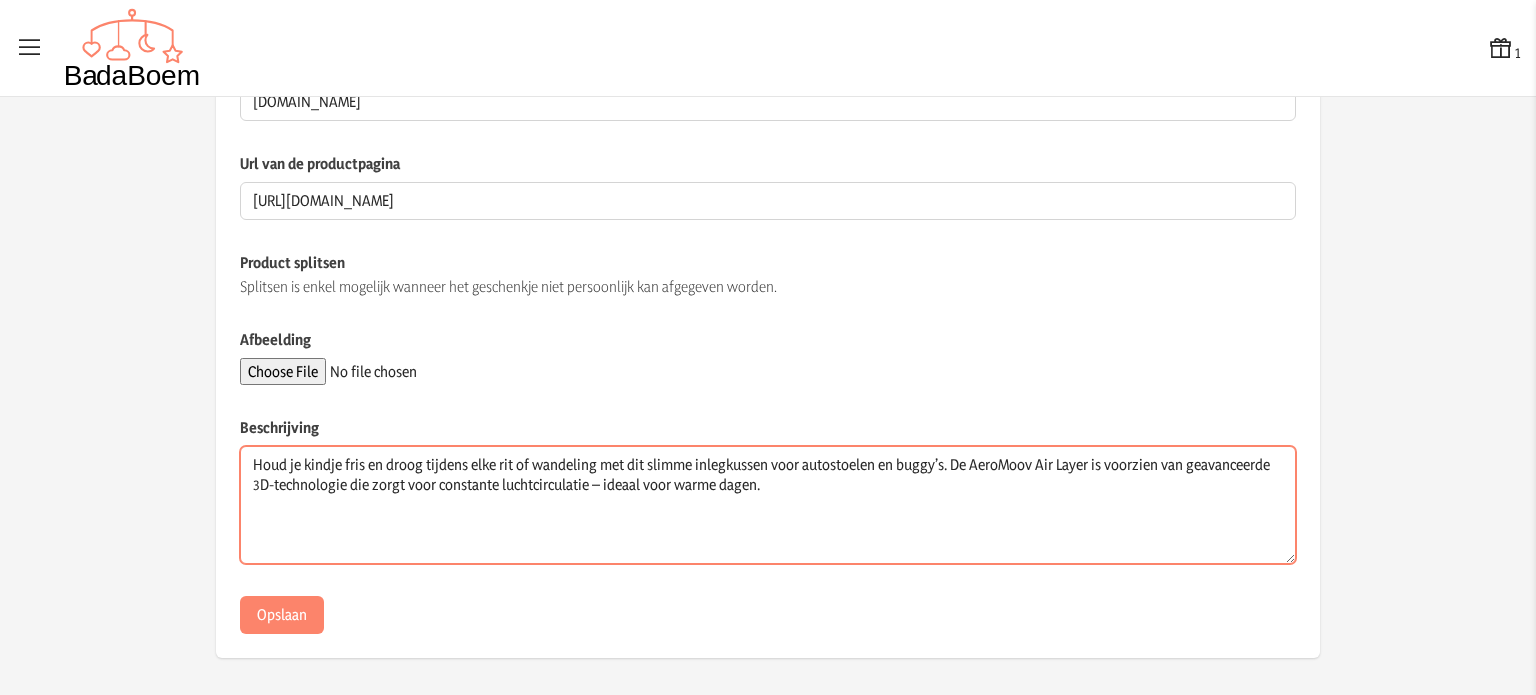 click on "Houd je kindje fris en droog tijdens elke rit of wandeling met dit slimme inlegkussen voor autostoelen en buggy’s. De AeroMoov Air Layer is voorzien van geavanceerde 3D-technologie die zorgt voor constante luchtcirculatie – ideaal voor warme dagen." at bounding box center (768, 505) 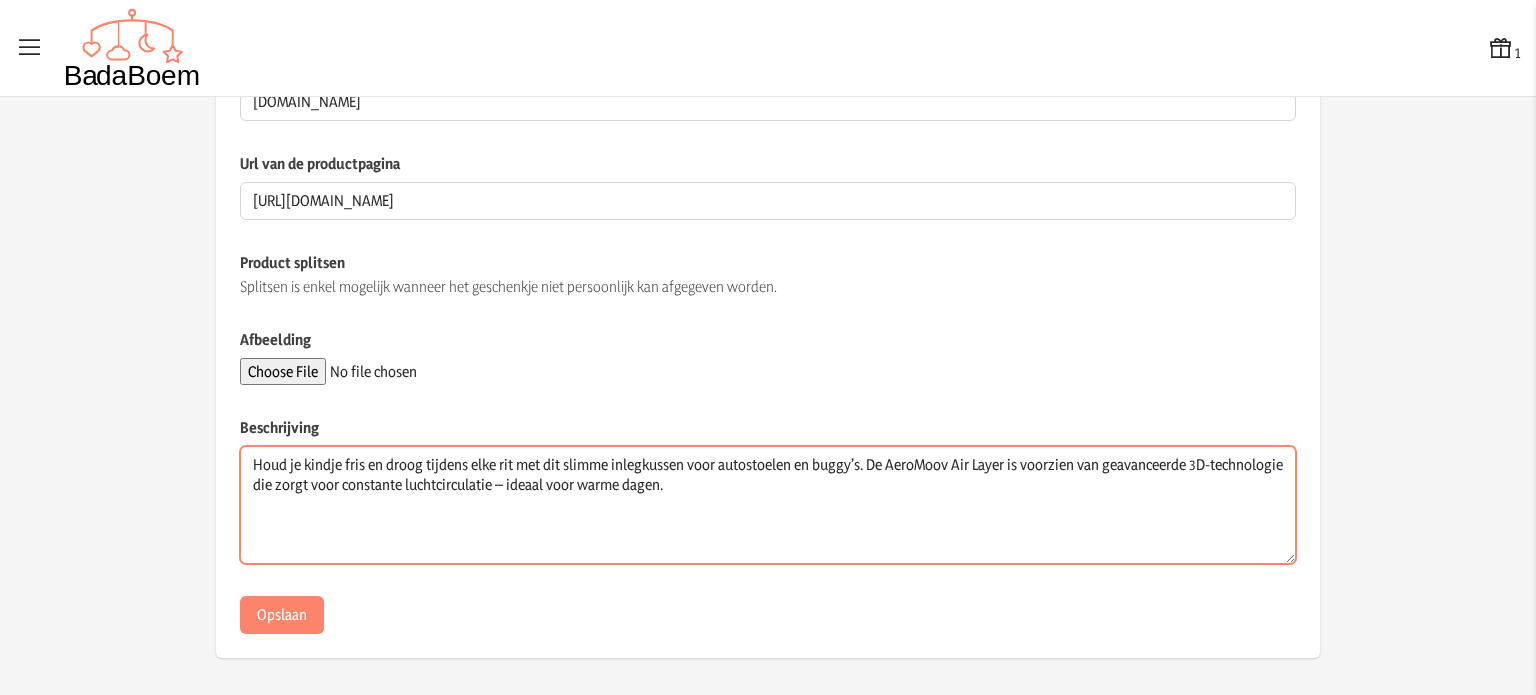 drag, startPoint x: 856, startPoint y: 465, endPoint x: 784, endPoint y: 460, distance: 72.1734 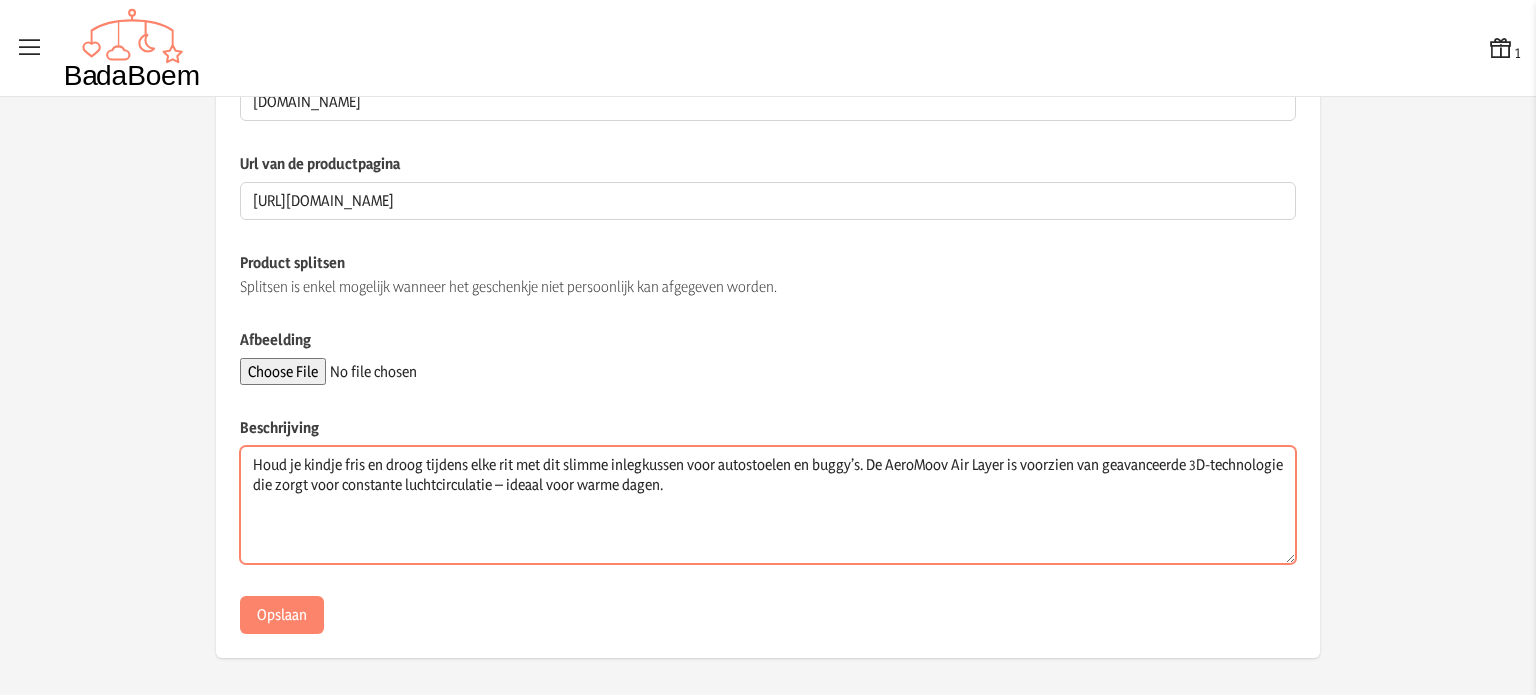 click on "Houd je kindje fris en droog tijdens elke rit met dit slimme inlegkussen voor autostoelen en buggy’s. De AeroMoov Air Layer is voorzien van geavanceerde 3D-technologie die zorgt voor constante luchtcirculatie – ideaal voor warme dagen." at bounding box center (768, 505) 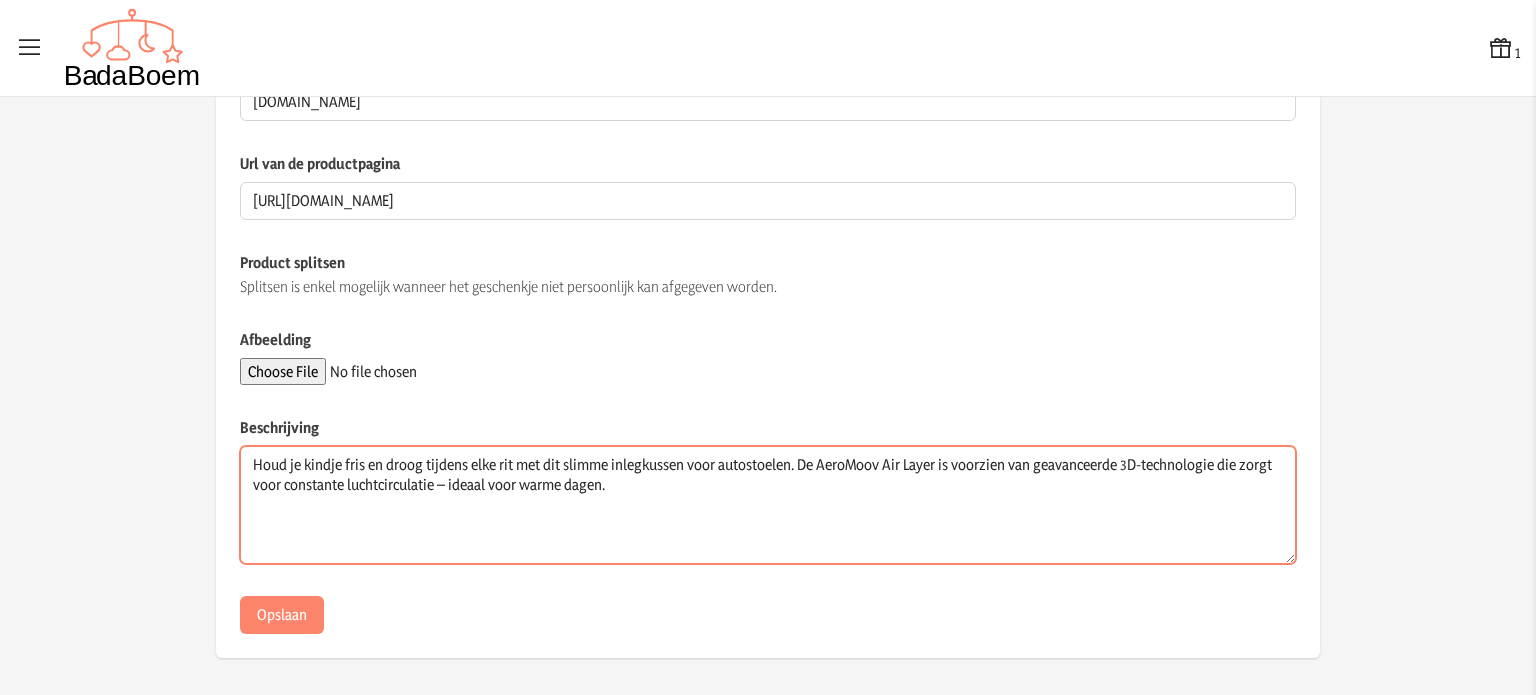 type on "Houd je kindje fris en droog tijdens elke rit met dit slimme inlegkussen voor autostoelen. De AeroMoov Air Layer is voorzien van geavanceerde 3D-technologie die zorgt voor constante luchtcirculatie – ideaal voor warme dagen." 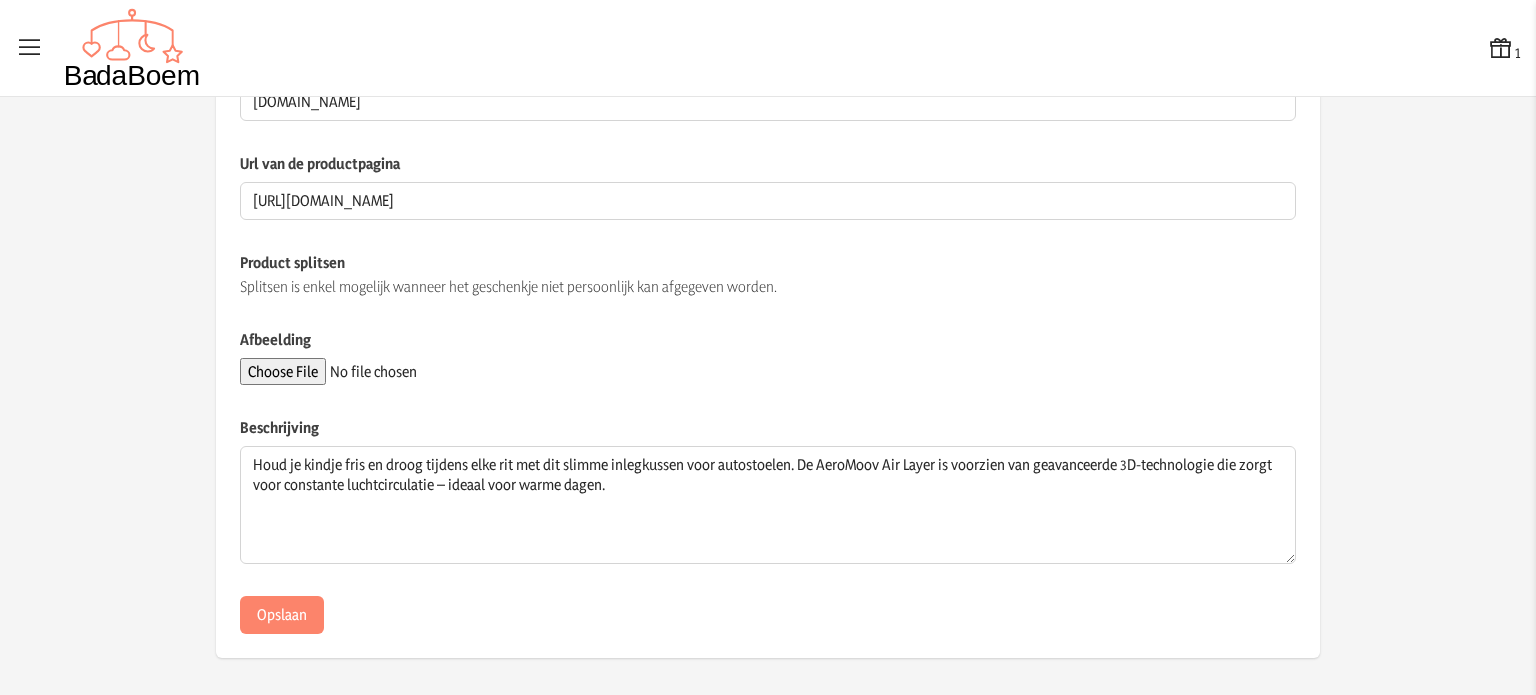 click on "Afbeelding" 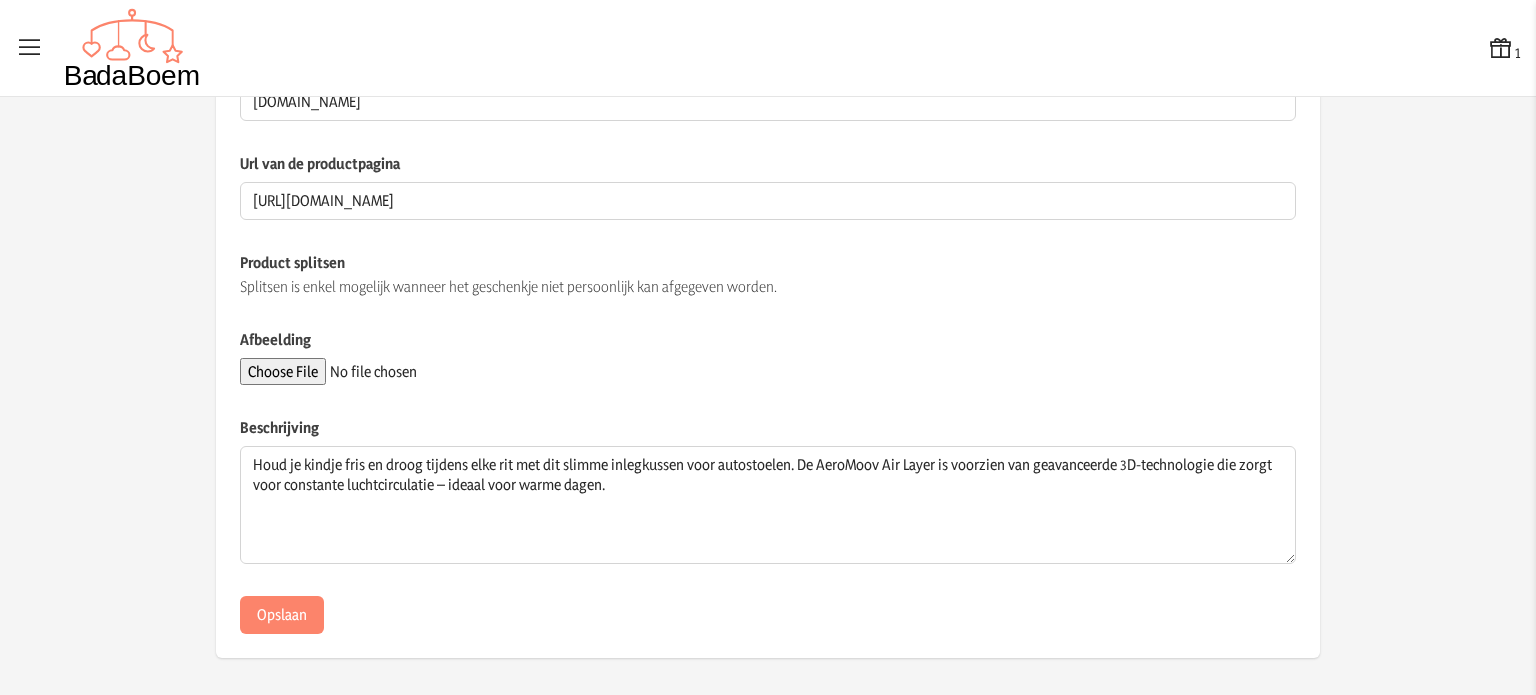 scroll, scrollTop: 271, scrollLeft: 0, axis: vertical 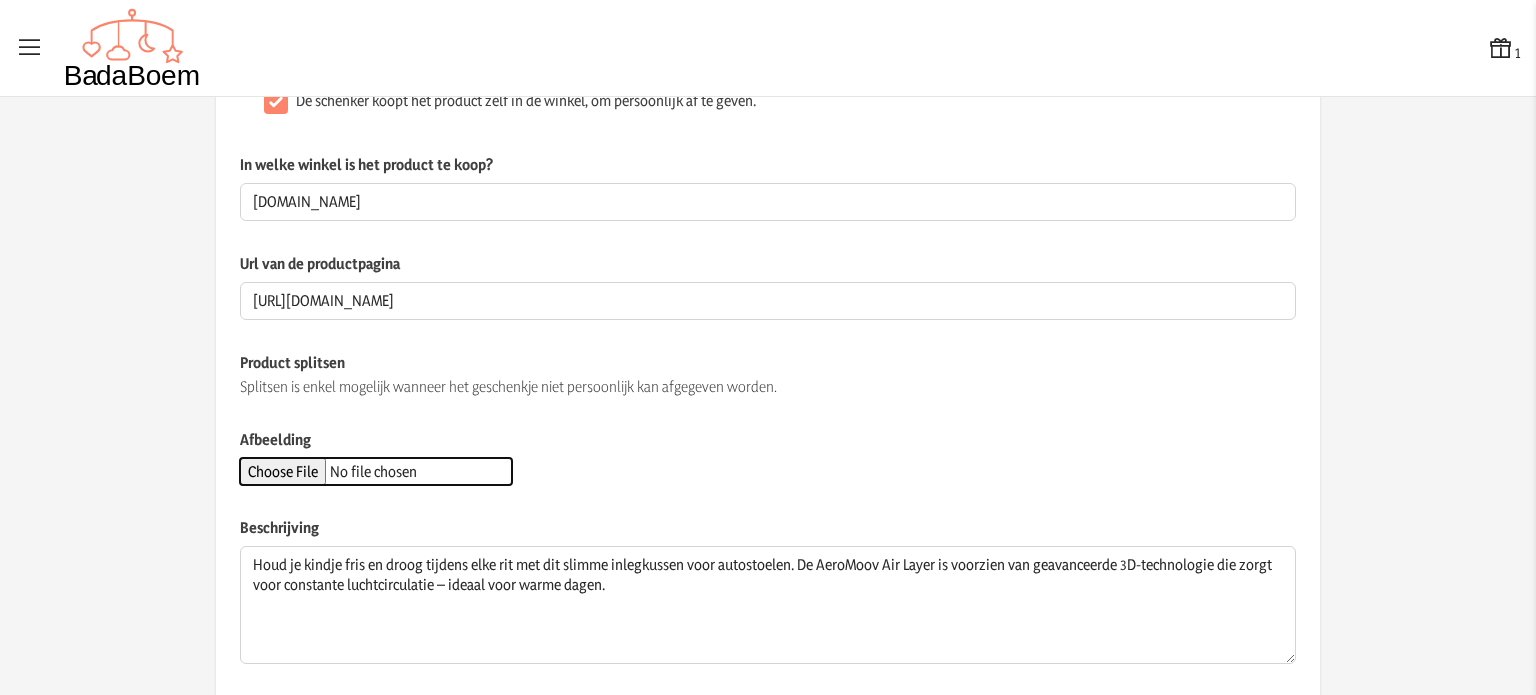 click on "Afbeelding" at bounding box center [376, 471] 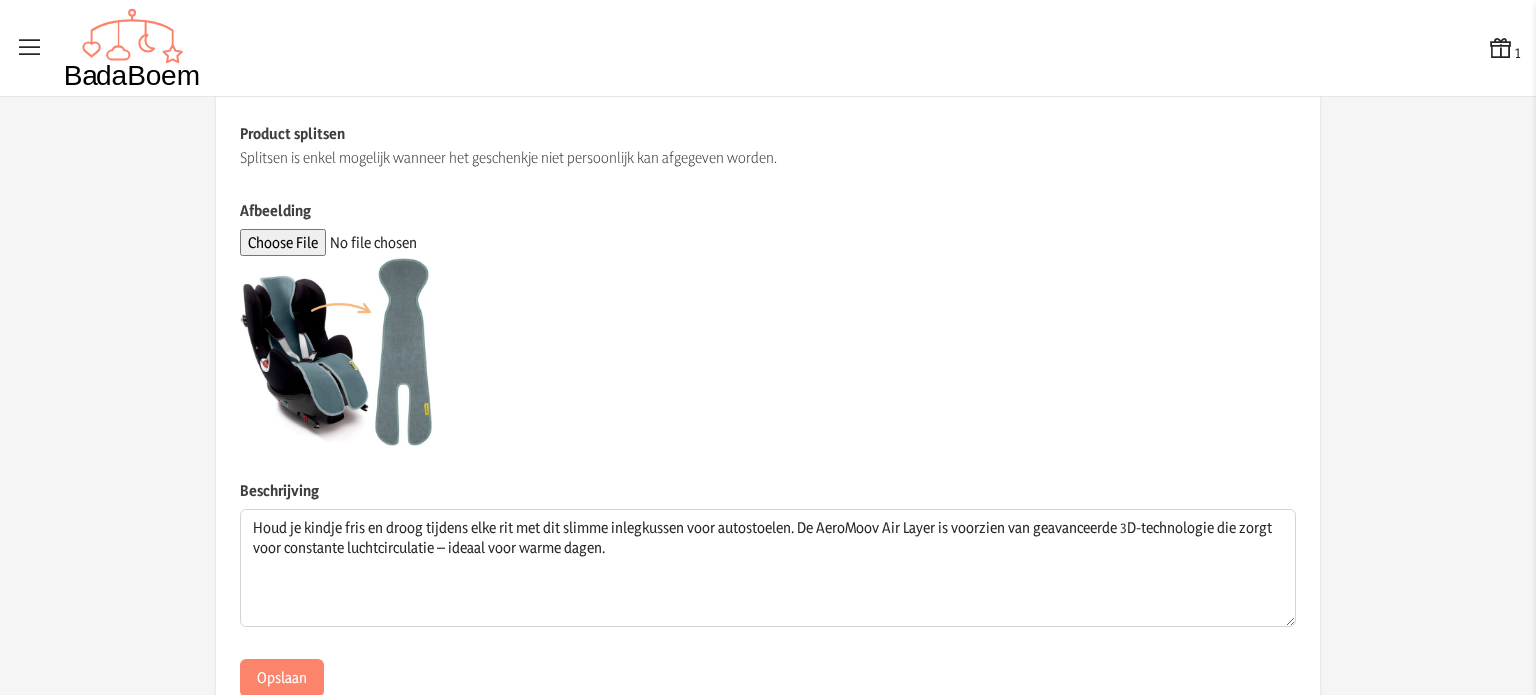 scroll, scrollTop: 563, scrollLeft: 0, axis: vertical 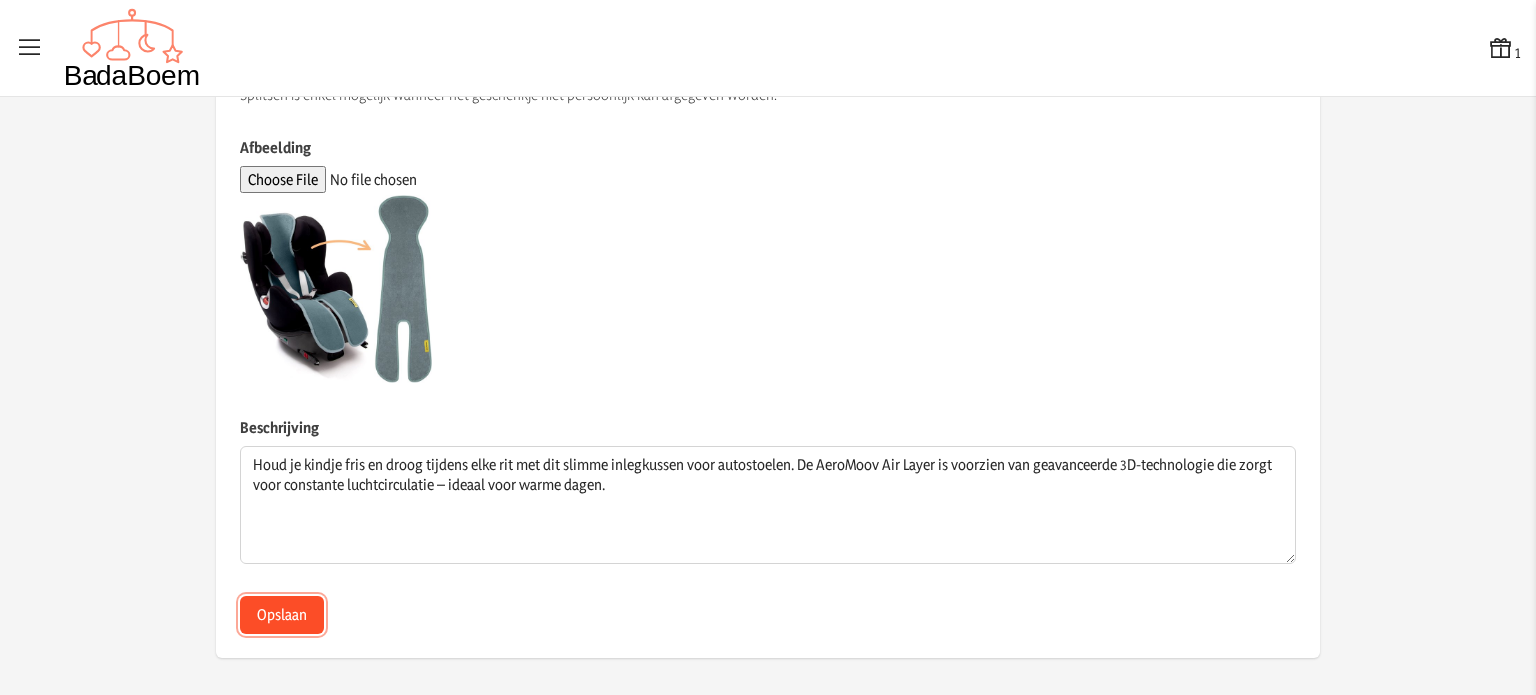 click on "Opslaan" 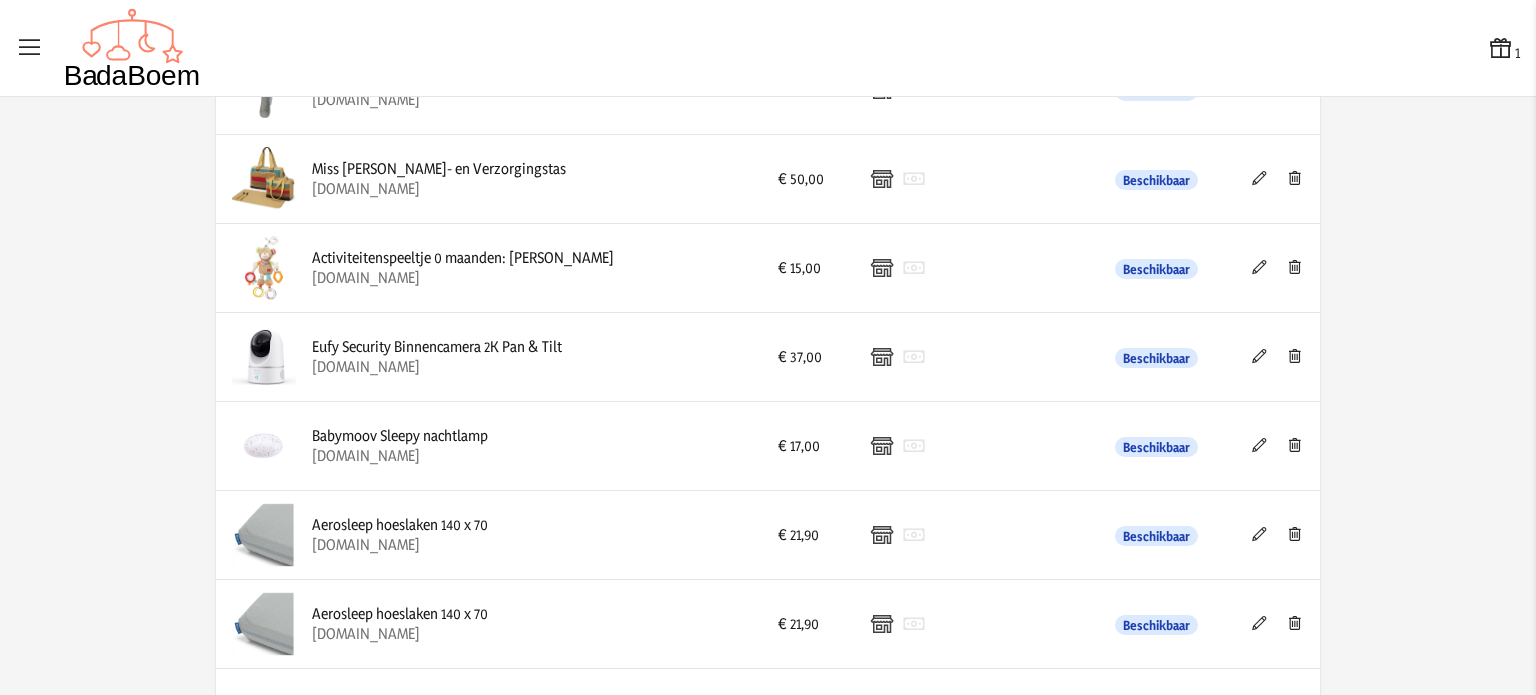 scroll, scrollTop: 0, scrollLeft: 0, axis: both 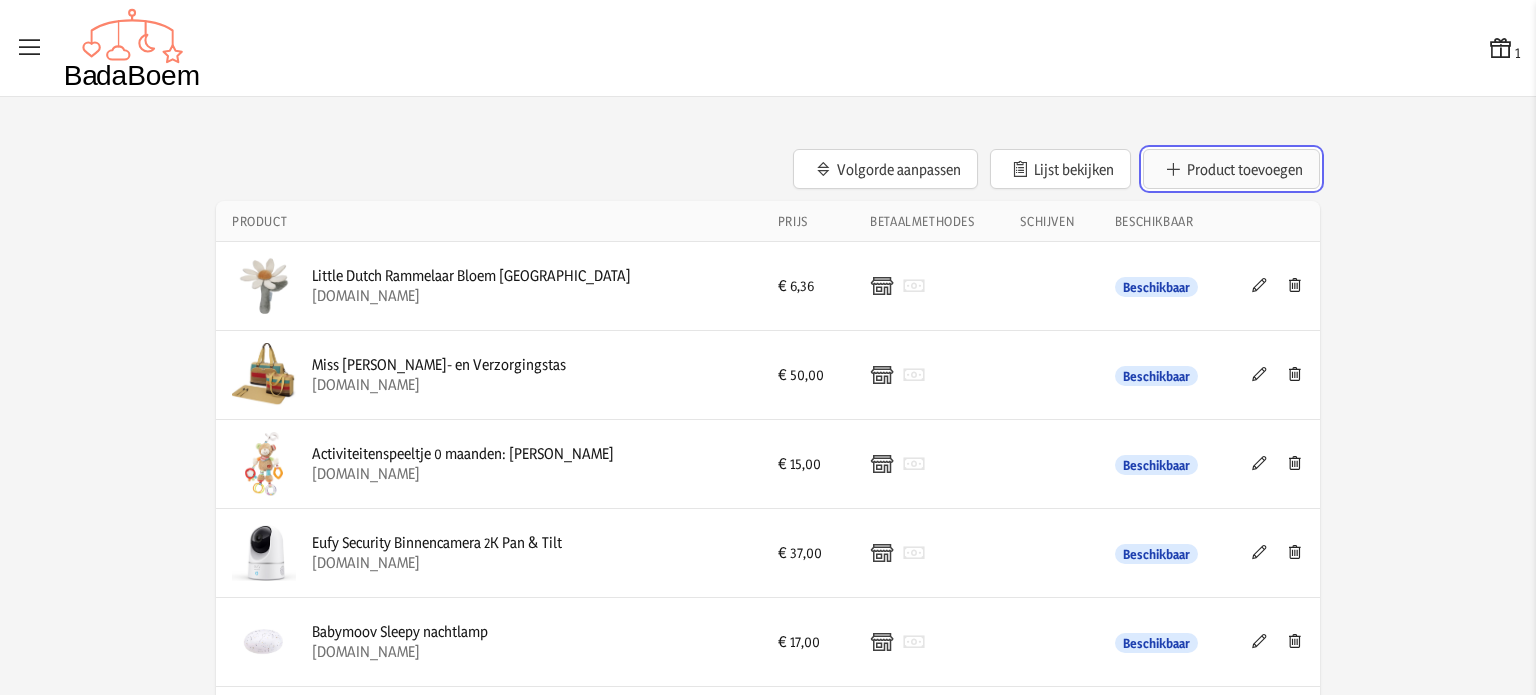 click on "Product toevoegen" 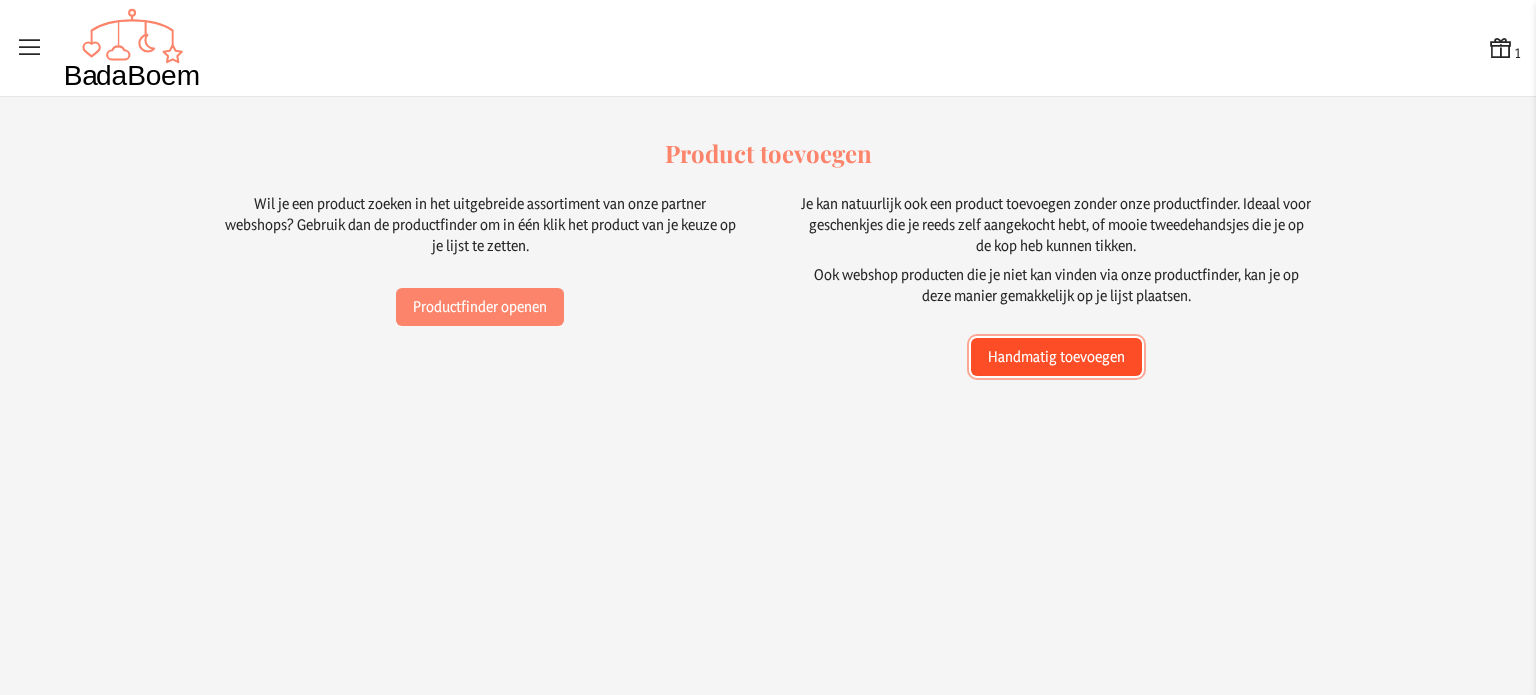 click on "Handmatig toevoegen" 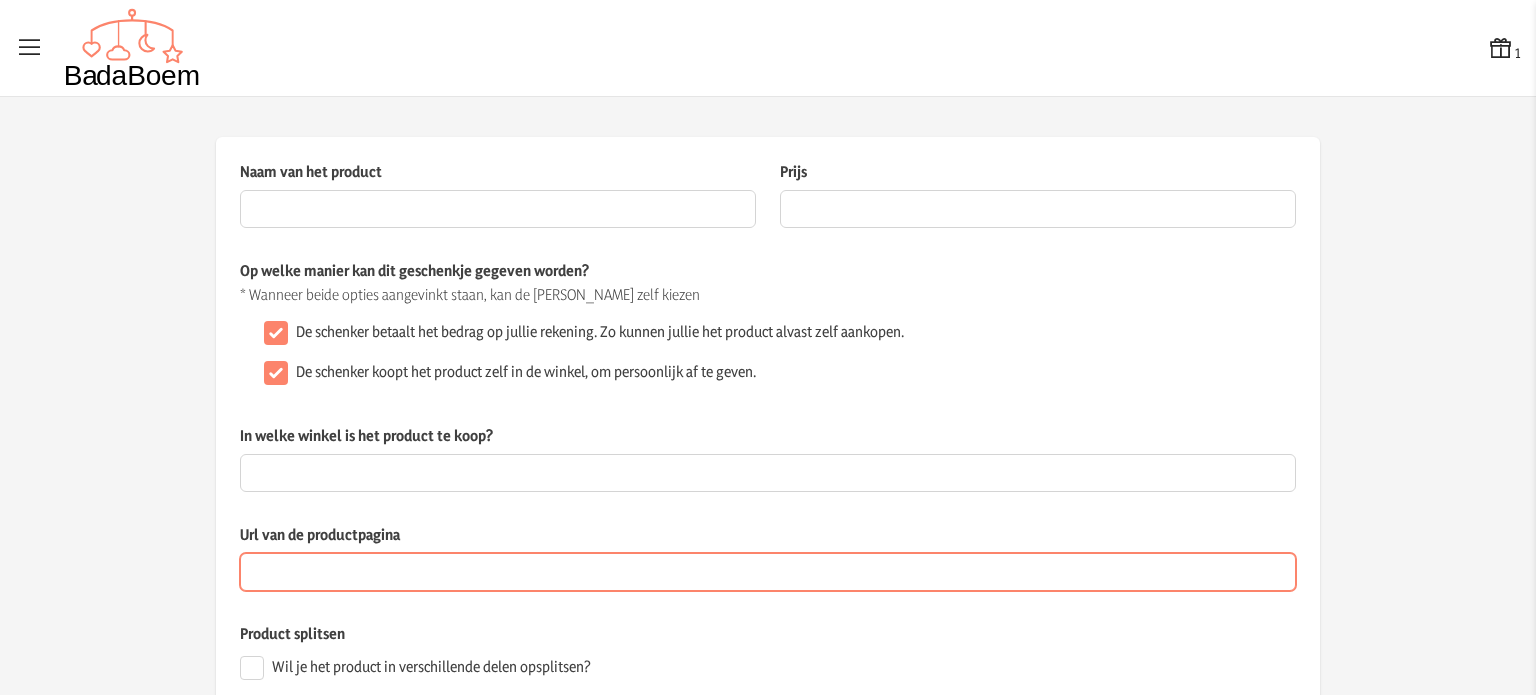 paste on "[URL][DOMAIN_NAME]" 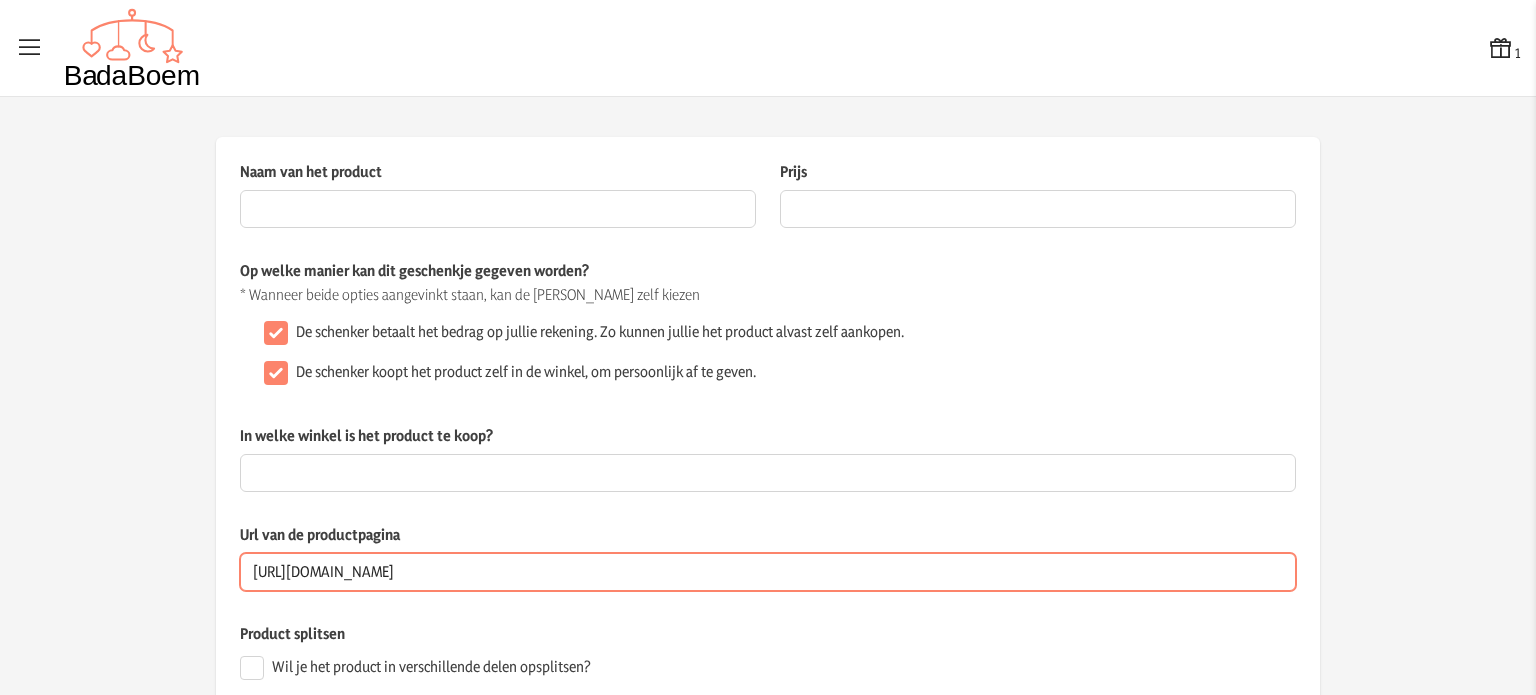 scroll, scrollTop: 0, scrollLeft: 1196, axis: horizontal 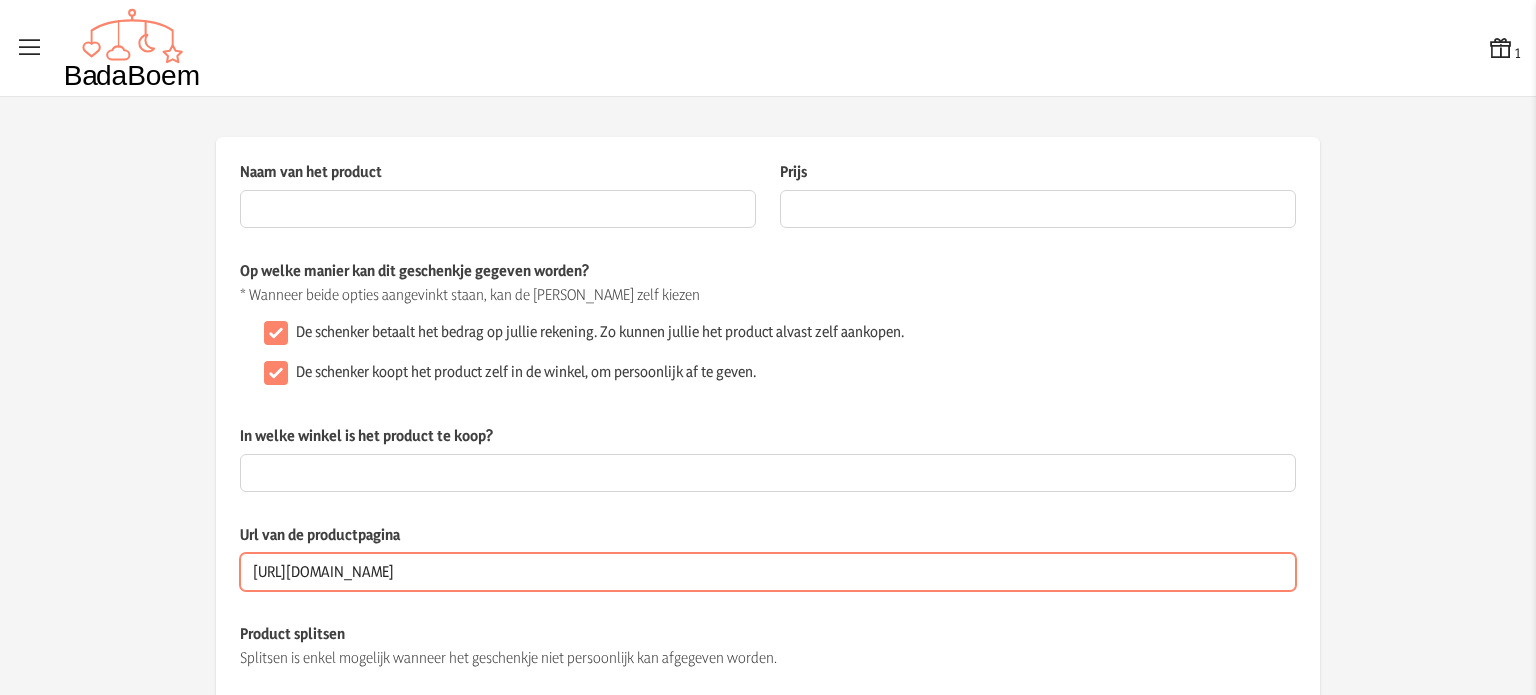 type on "[URL][DOMAIN_NAME]" 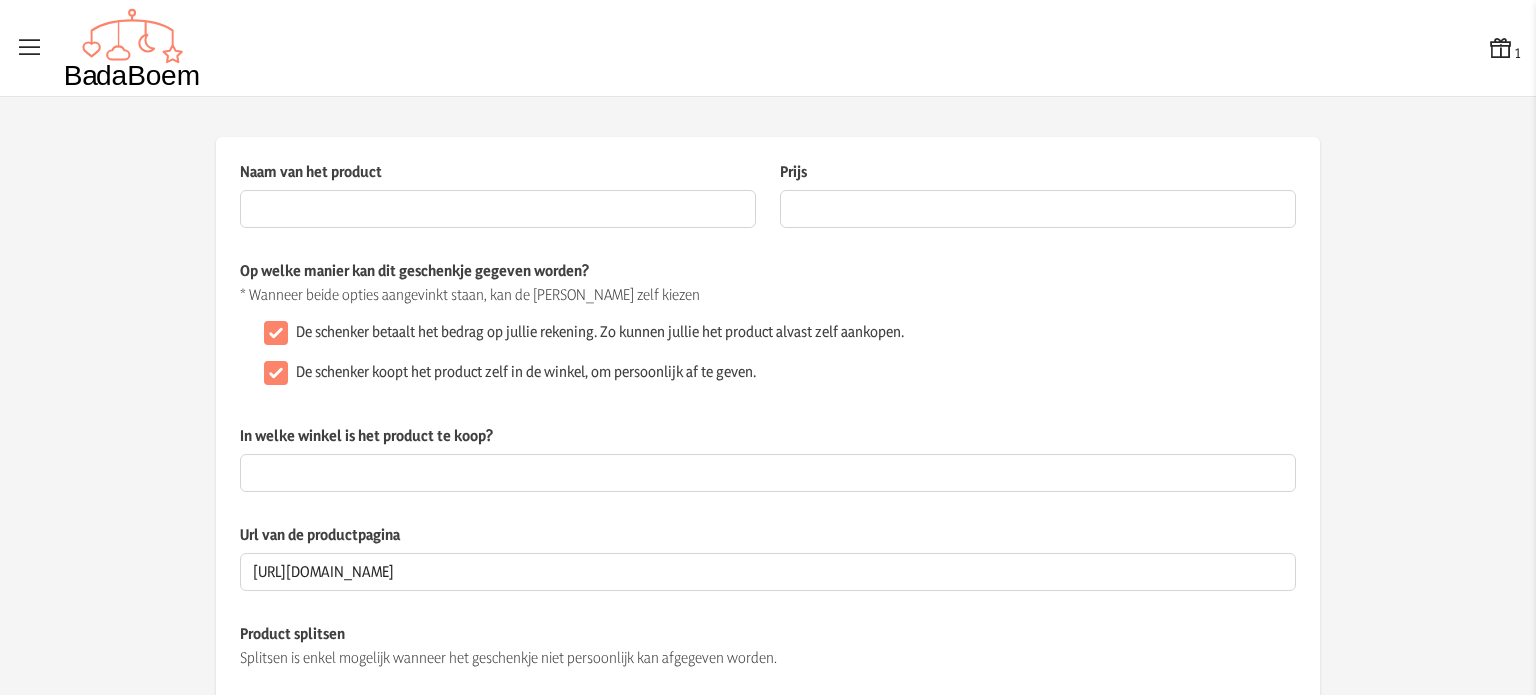 scroll, scrollTop: 0, scrollLeft: 0, axis: both 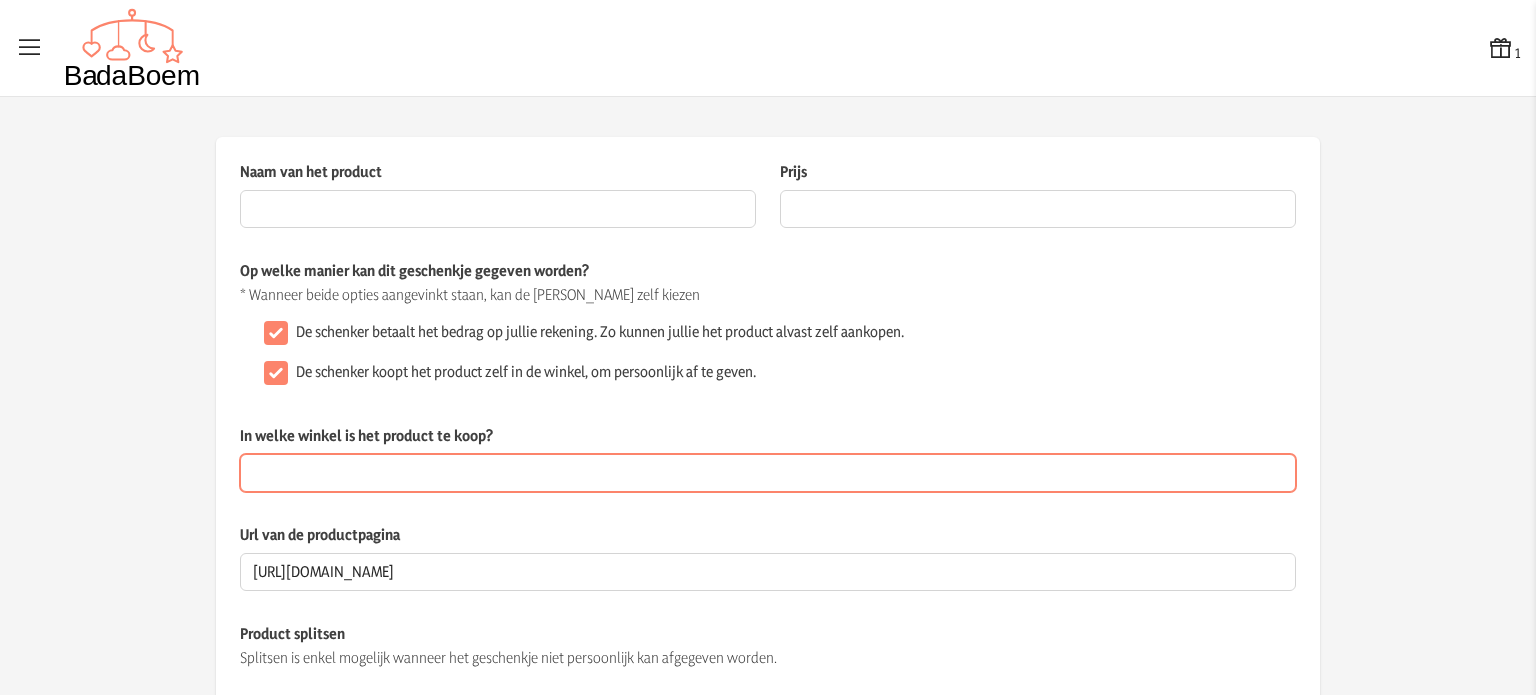 click on "In welke winkel is het product te koop?" at bounding box center [768, 473] 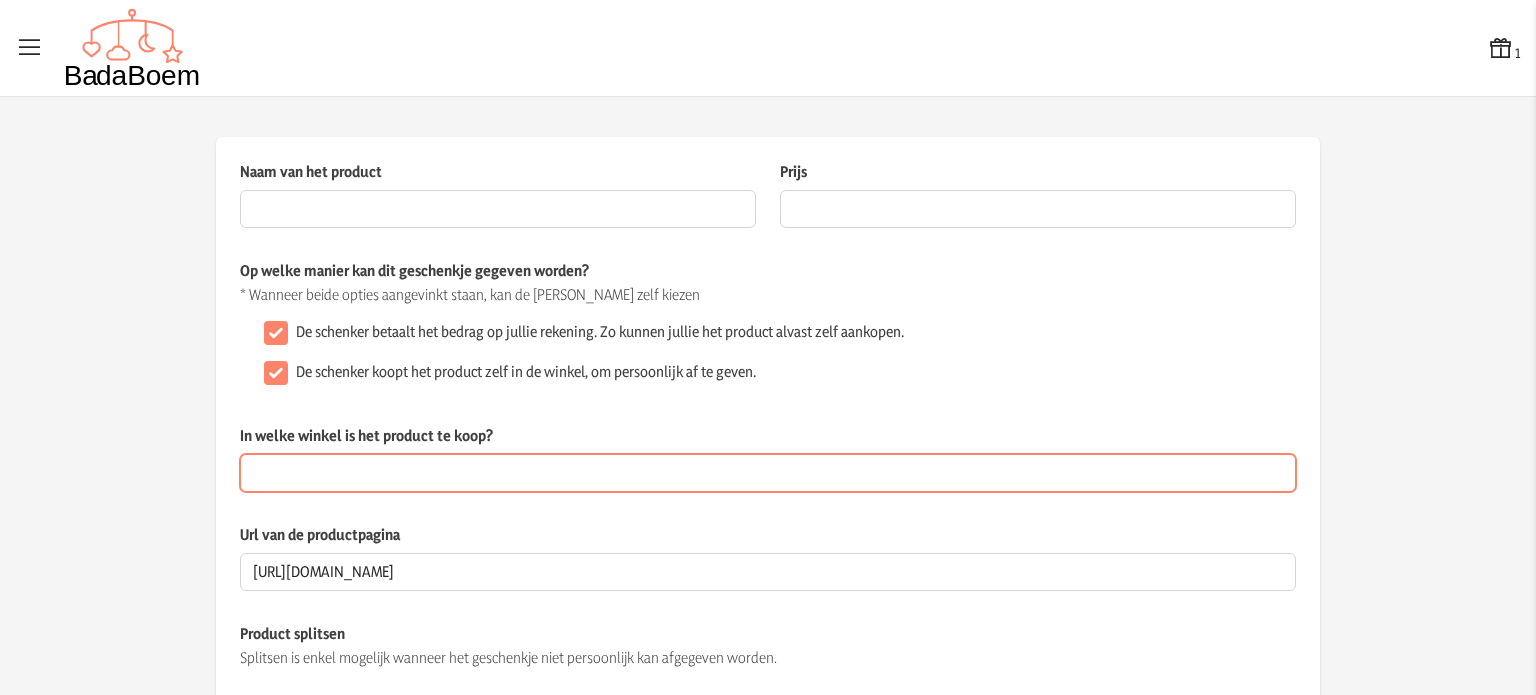 type on "[DOMAIN_NAME]" 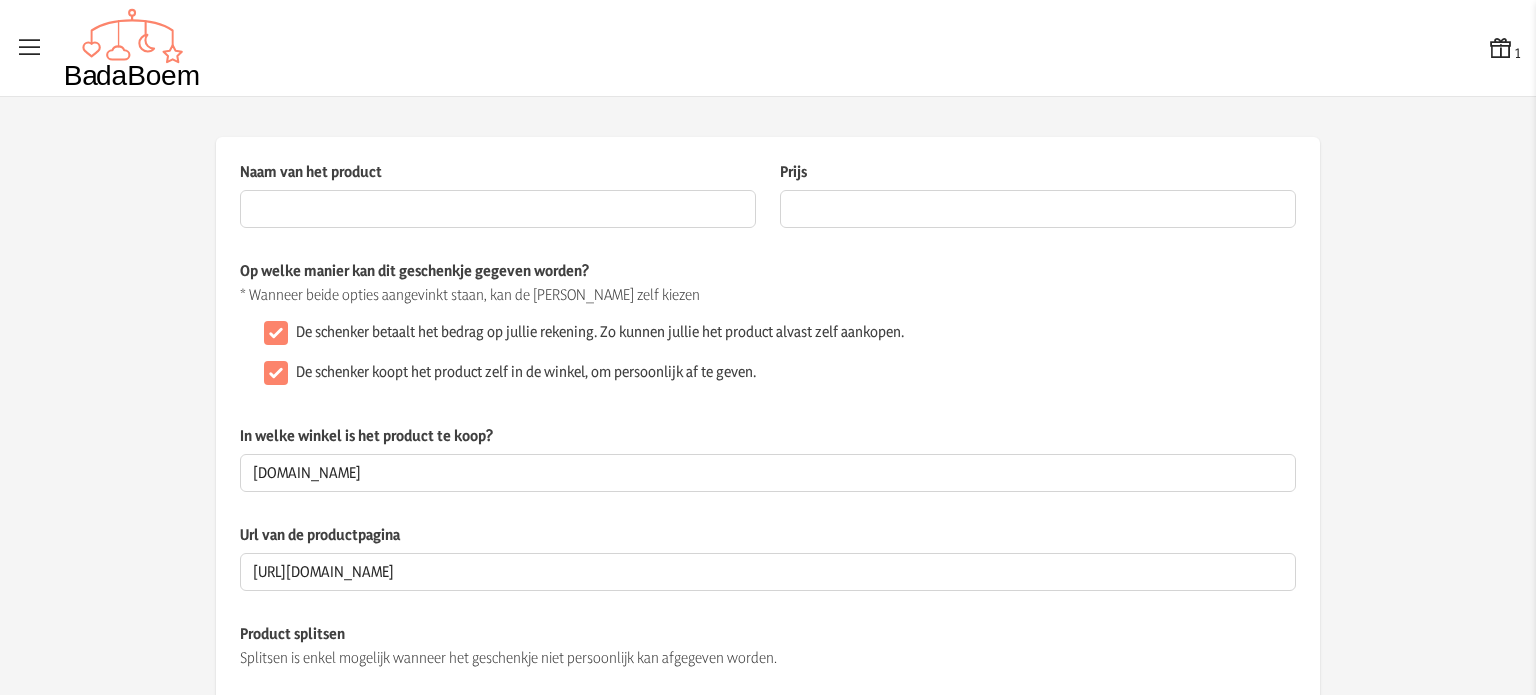 click on "De schenker betaalt het bedrag op jullie rekening. Zo kunnen jullie het product alvast zelf aankopen." 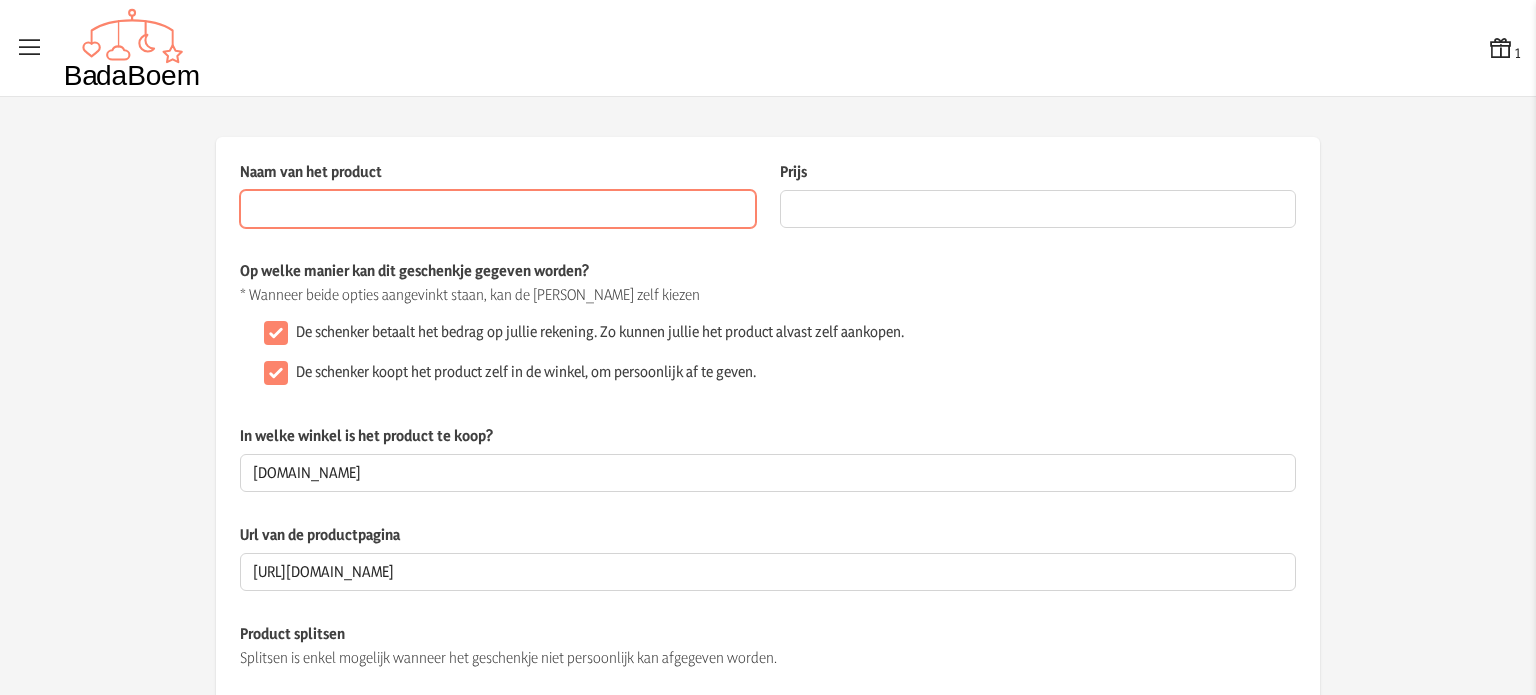 paste on "JACKMEND Auto Baby Camera" 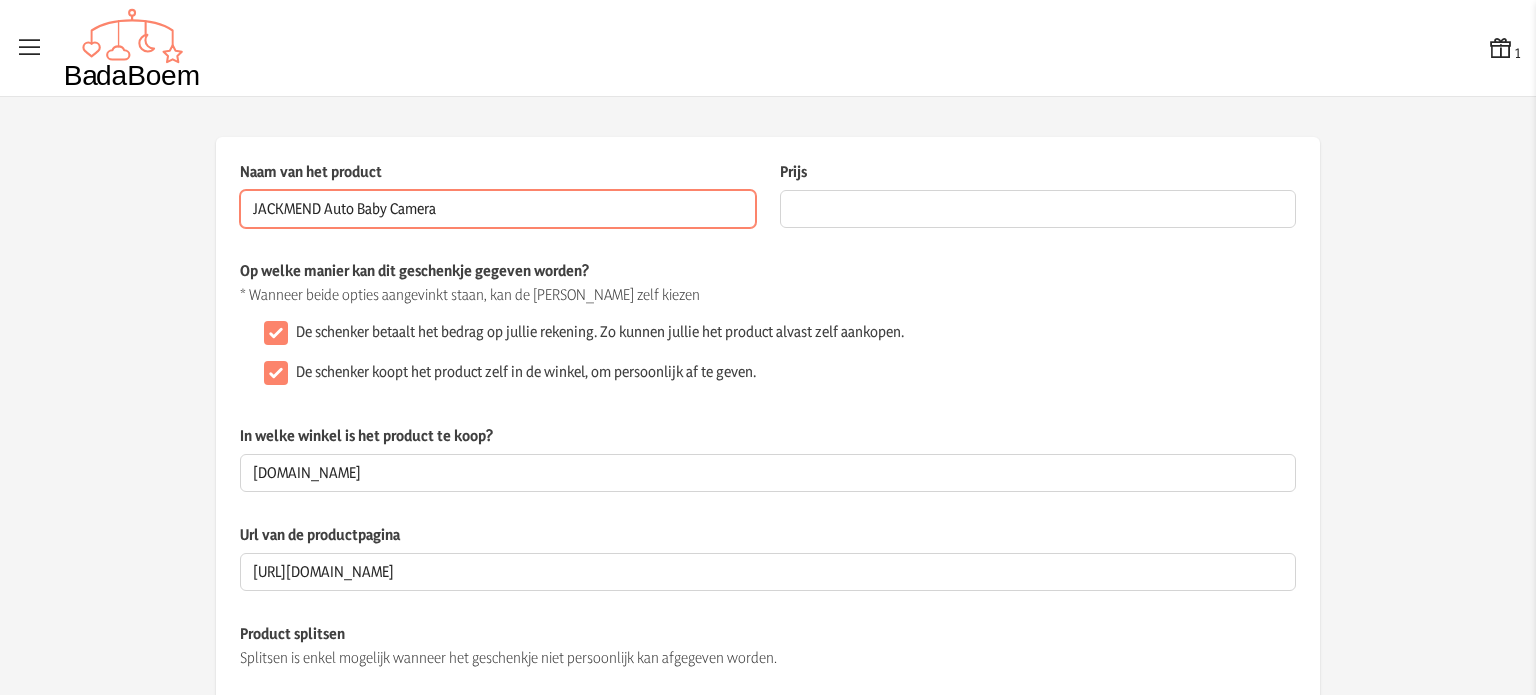 type on "JACKMEND Auto Baby Camera" 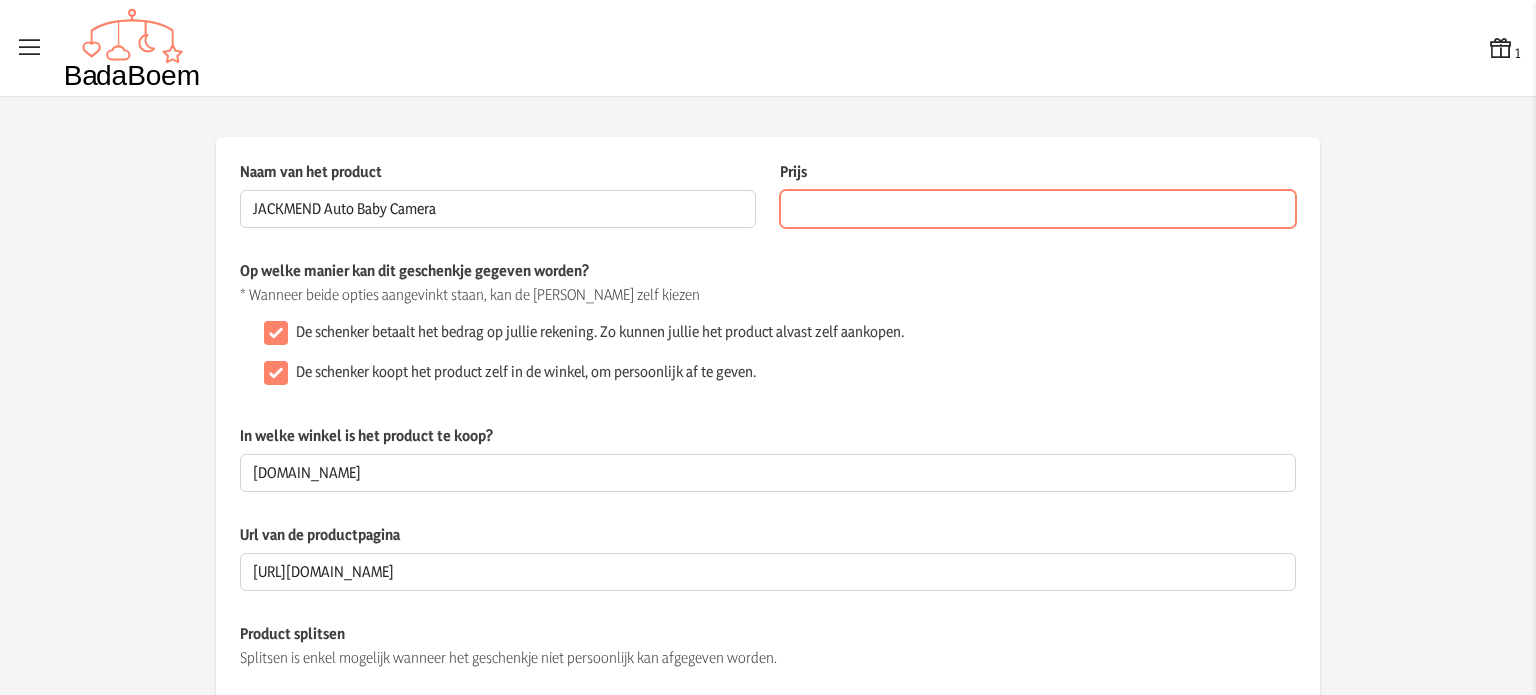 click on "Prijs" at bounding box center (1038, 209) 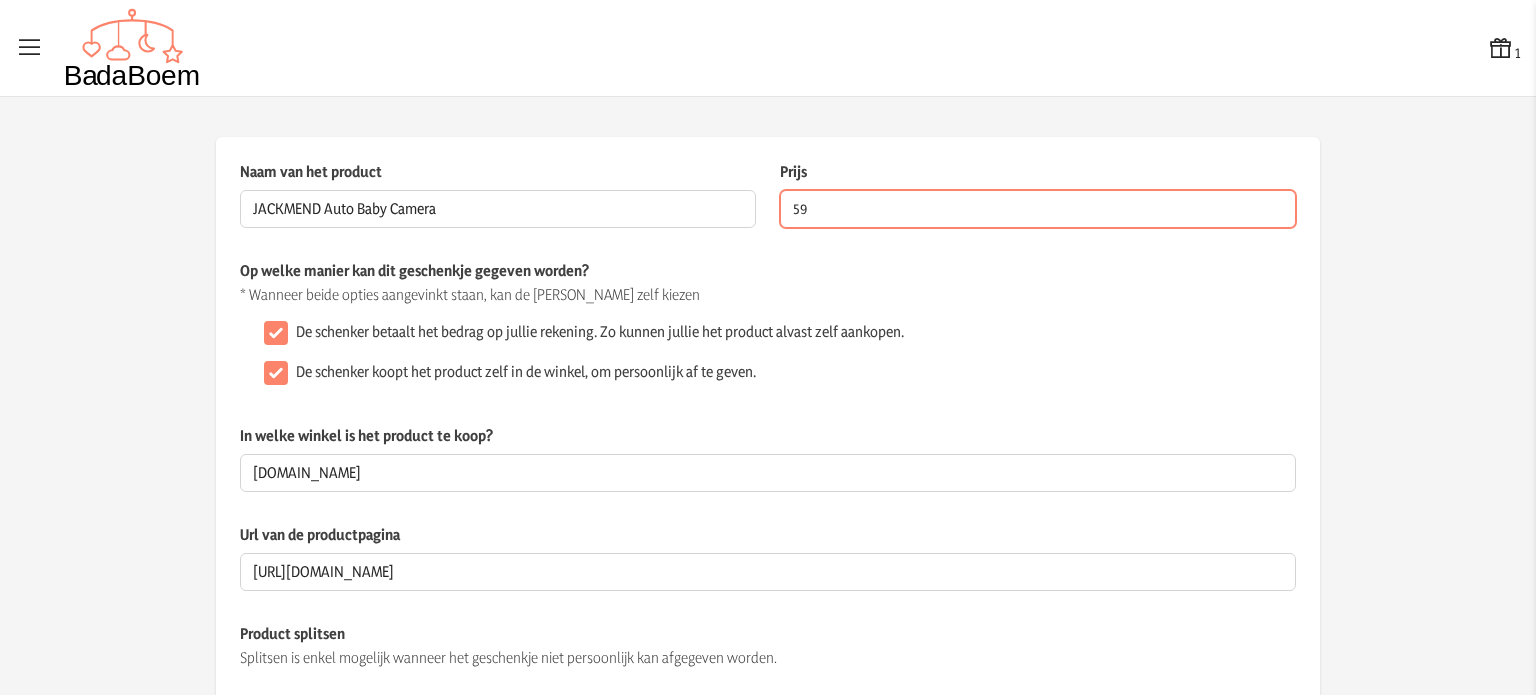 type on "59" 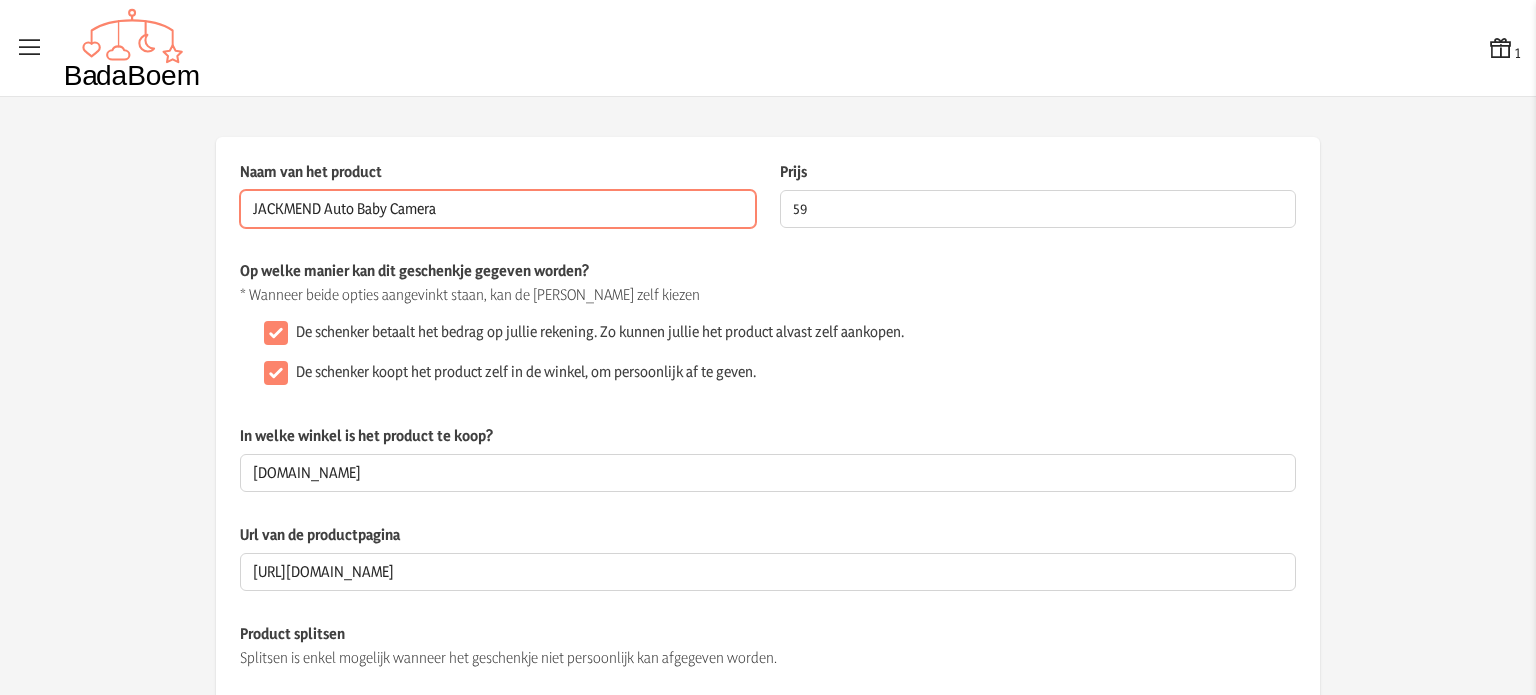click on "JACKMEND Auto Baby Camera" at bounding box center (498, 209) 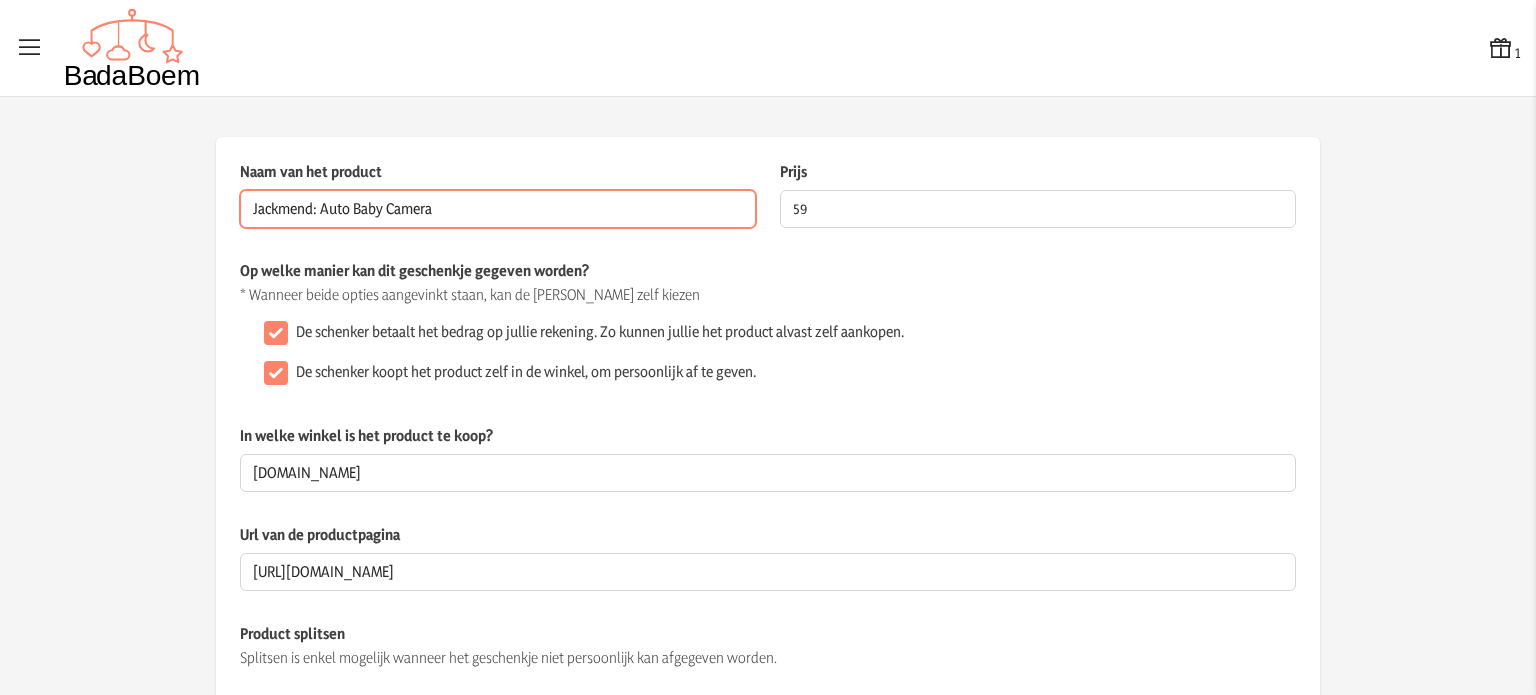 type on "Jackmend: Auto Baby Camera" 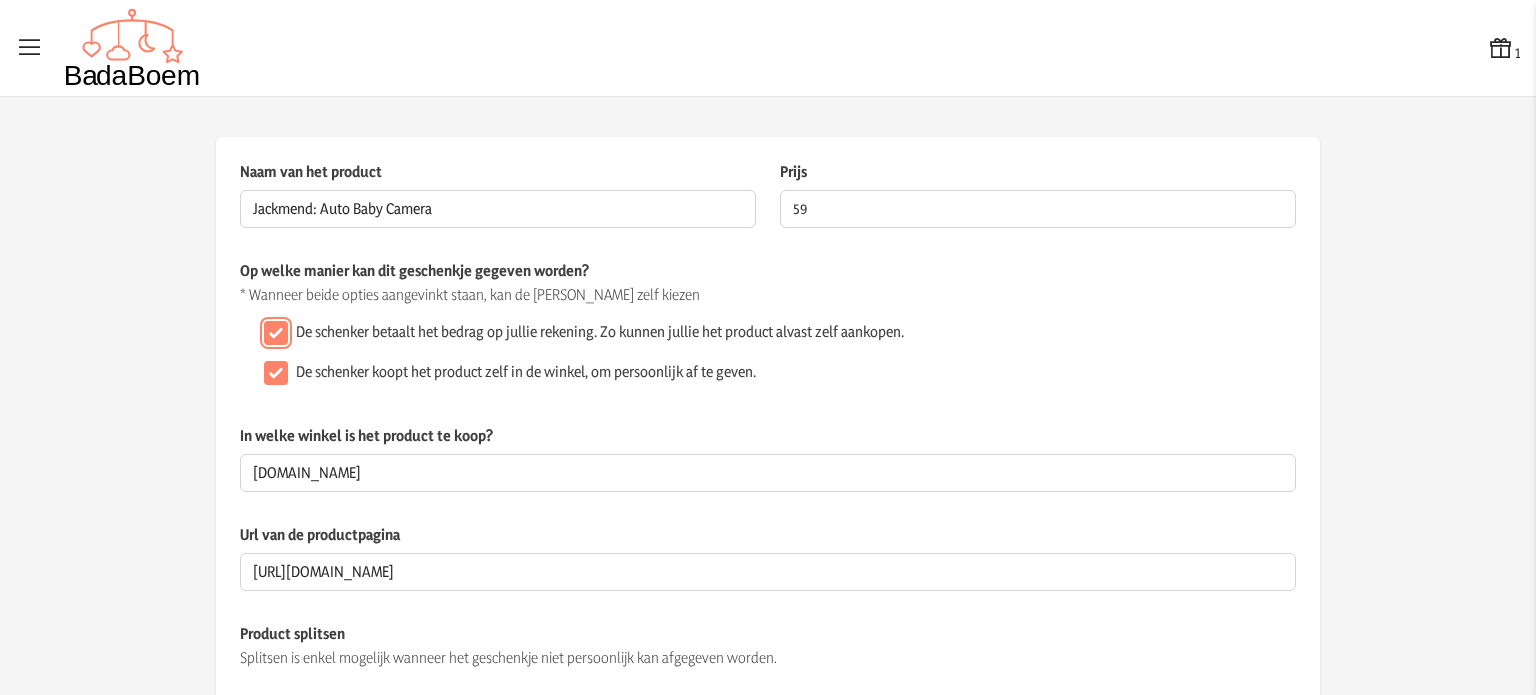 click on "De schenker betaalt het bedrag op jullie rekening. Zo kunnen jullie het product alvast zelf aankopen." at bounding box center [276, 333] 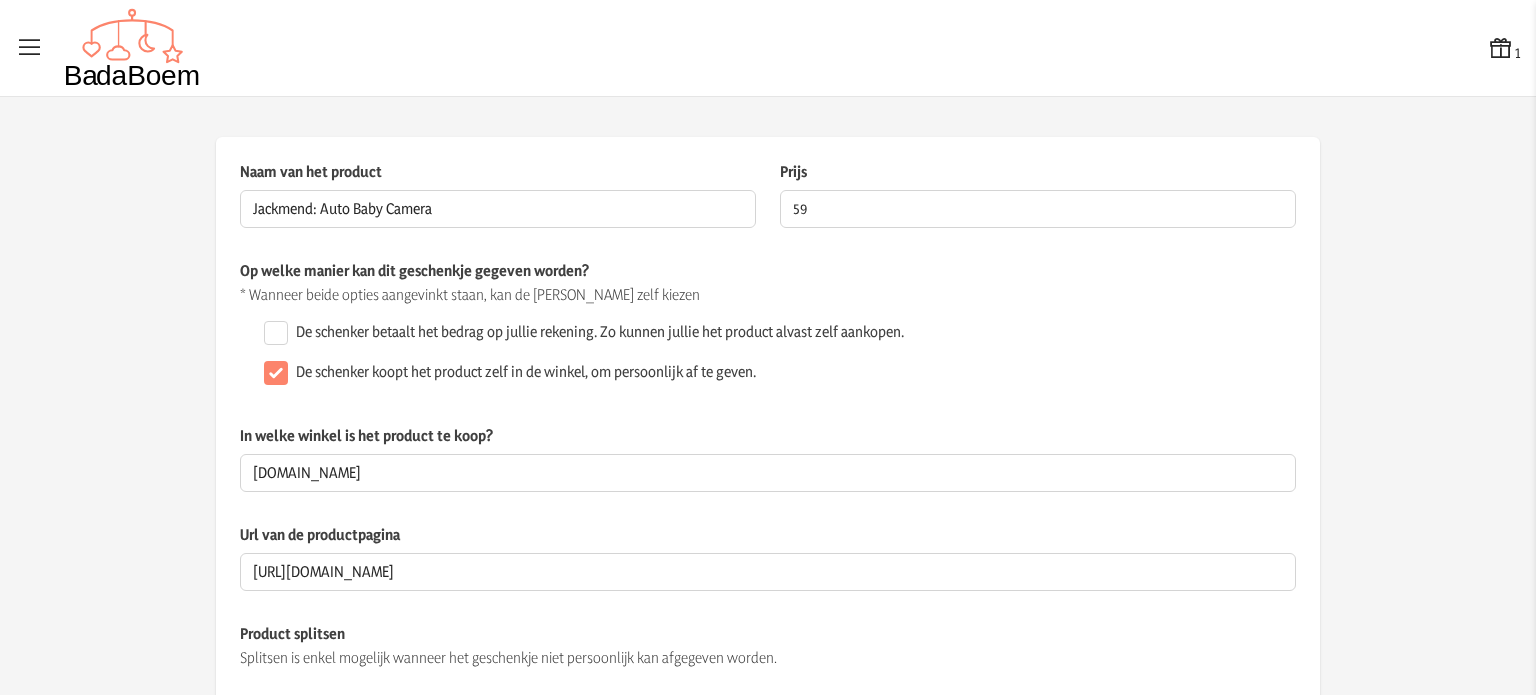 click on "De schenker koopt het product zelf in de winkel, om persoonlijk af te geven." 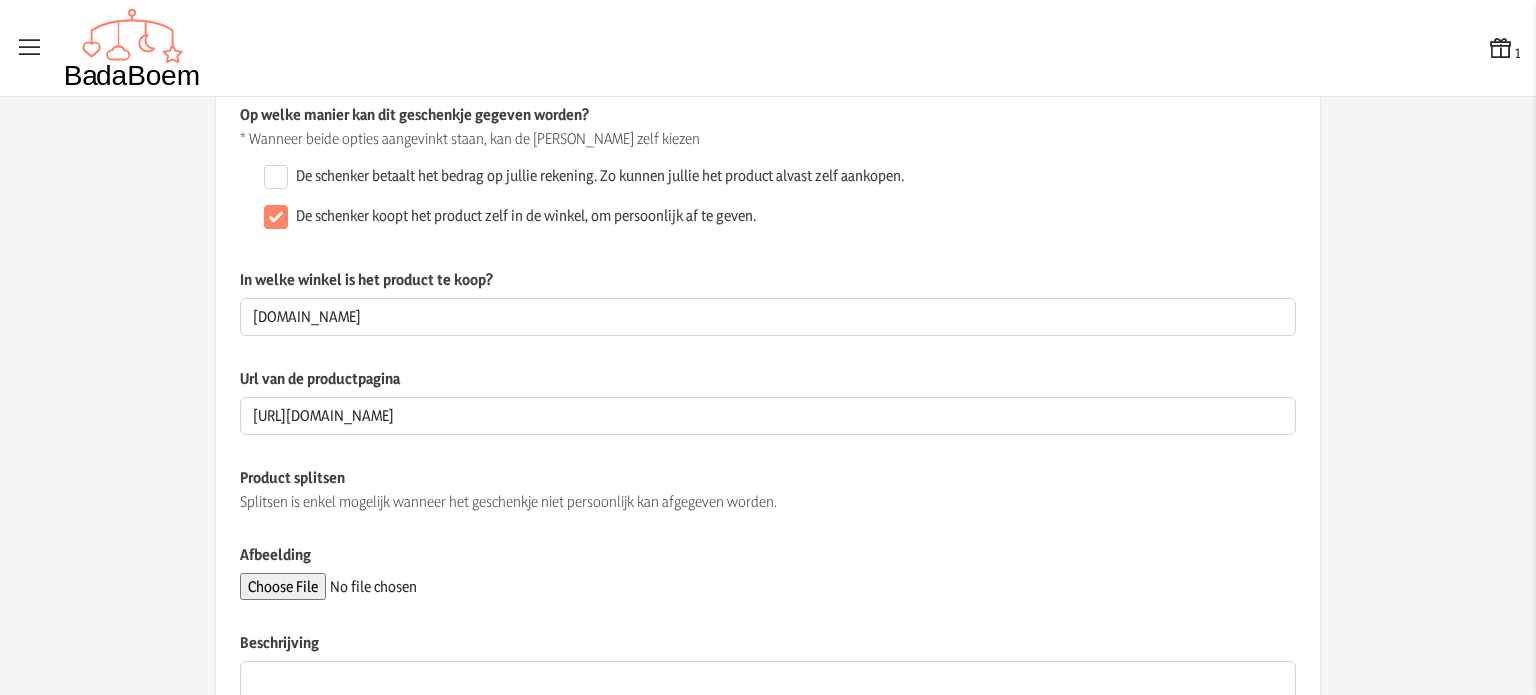 scroll, scrollTop: 371, scrollLeft: 0, axis: vertical 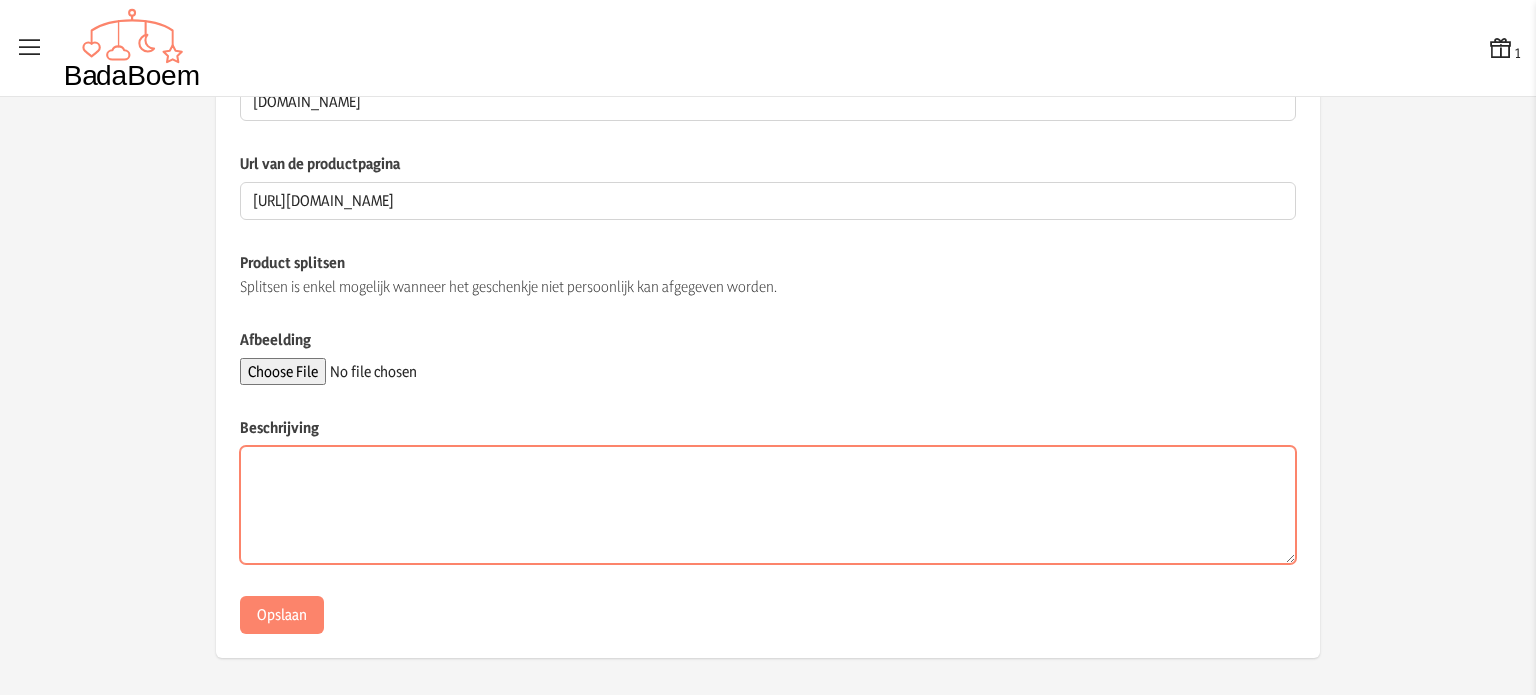 click on "Beschrijving" at bounding box center [768, 505] 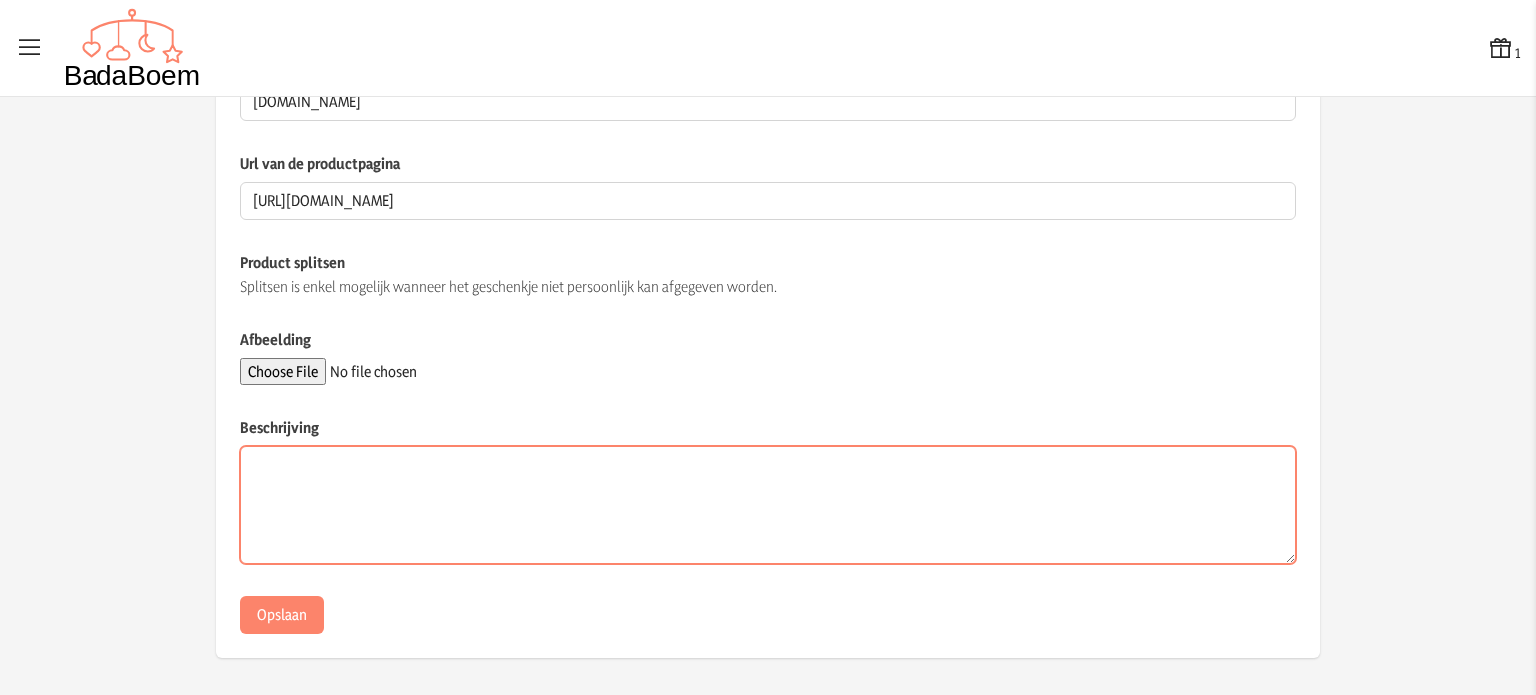 paste on "Wil jij met een gerust hart de weg op gaan zonder telkens naar achteren hoeven te kijken hoe je baby eraan toe is? [PERSON_NAME] is de baby camera monitor van JACKMEND het ideale product om samen veilig de weg op te gaan" 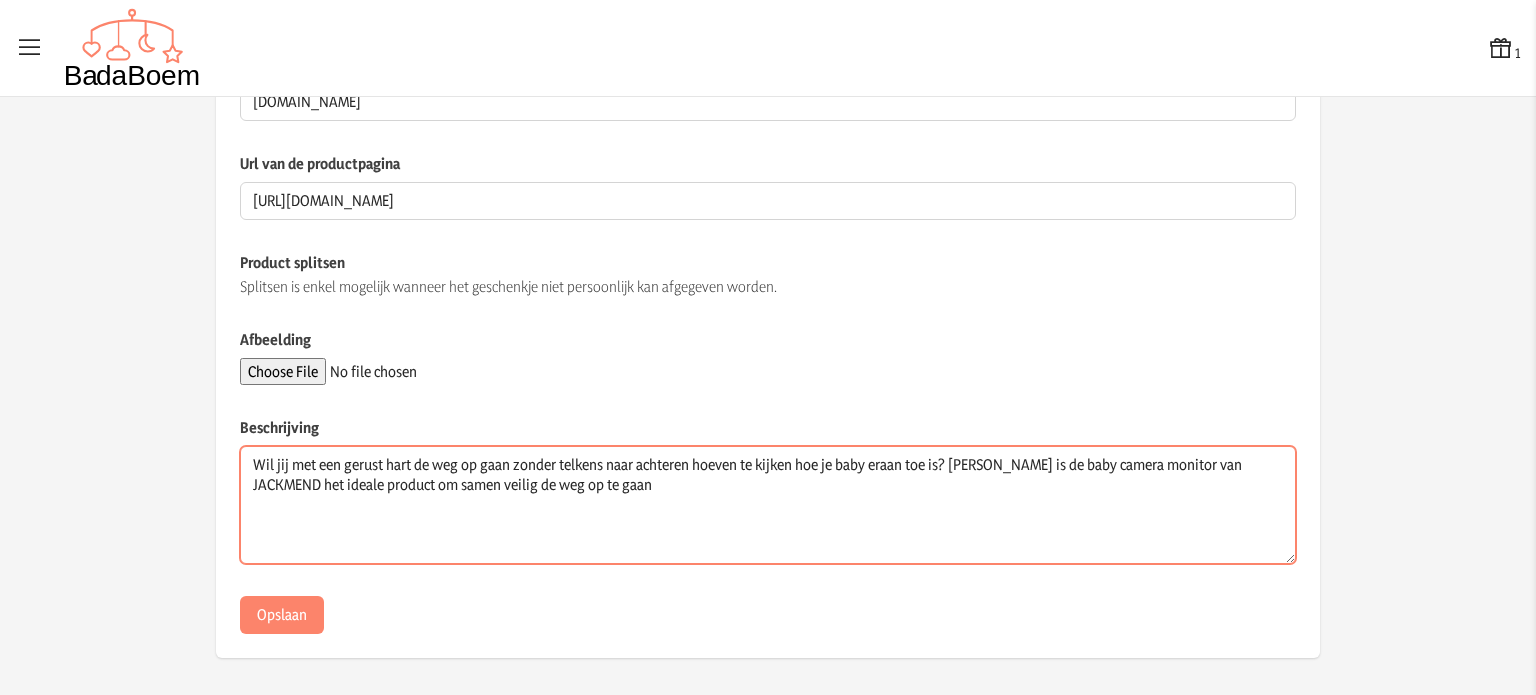 scroll, scrollTop: 271, scrollLeft: 0, axis: vertical 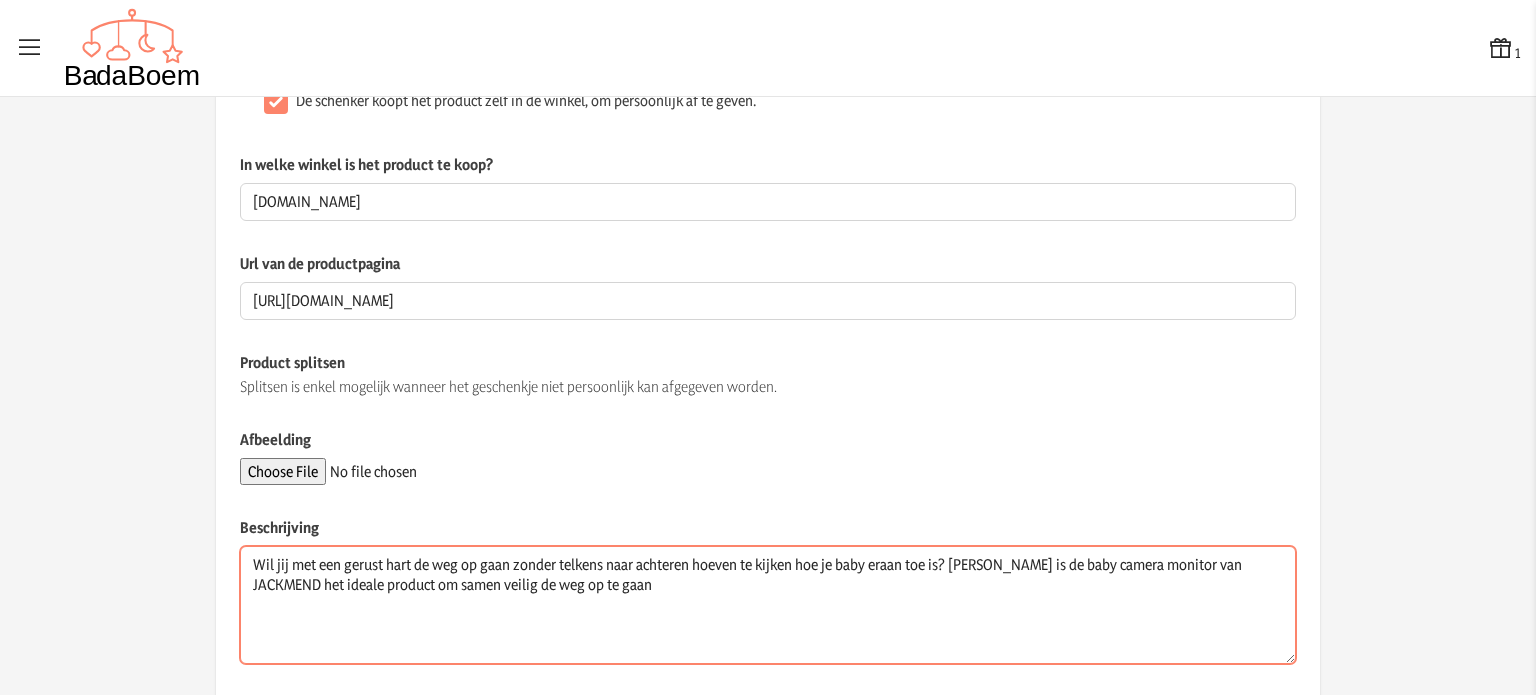 type on "Wil jij met een gerust hart de weg op gaan zonder telkens naar achteren hoeven te kijken hoe je baby eraan toe is? [PERSON_NAME] is de baby camera monitor van JACKMEND het ideale product om samen veilig de weg op te gaan" 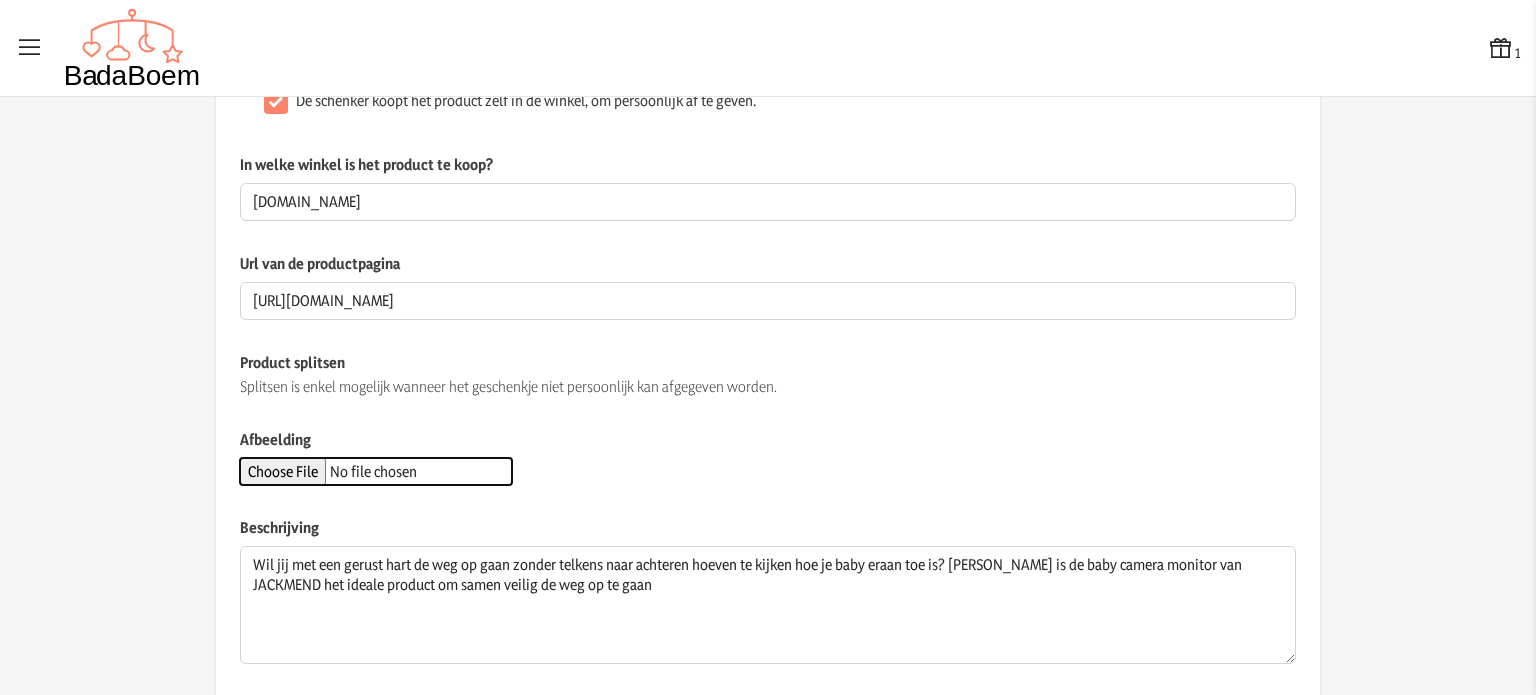 click on "Afbeelding" at bounding box center [376, 471] 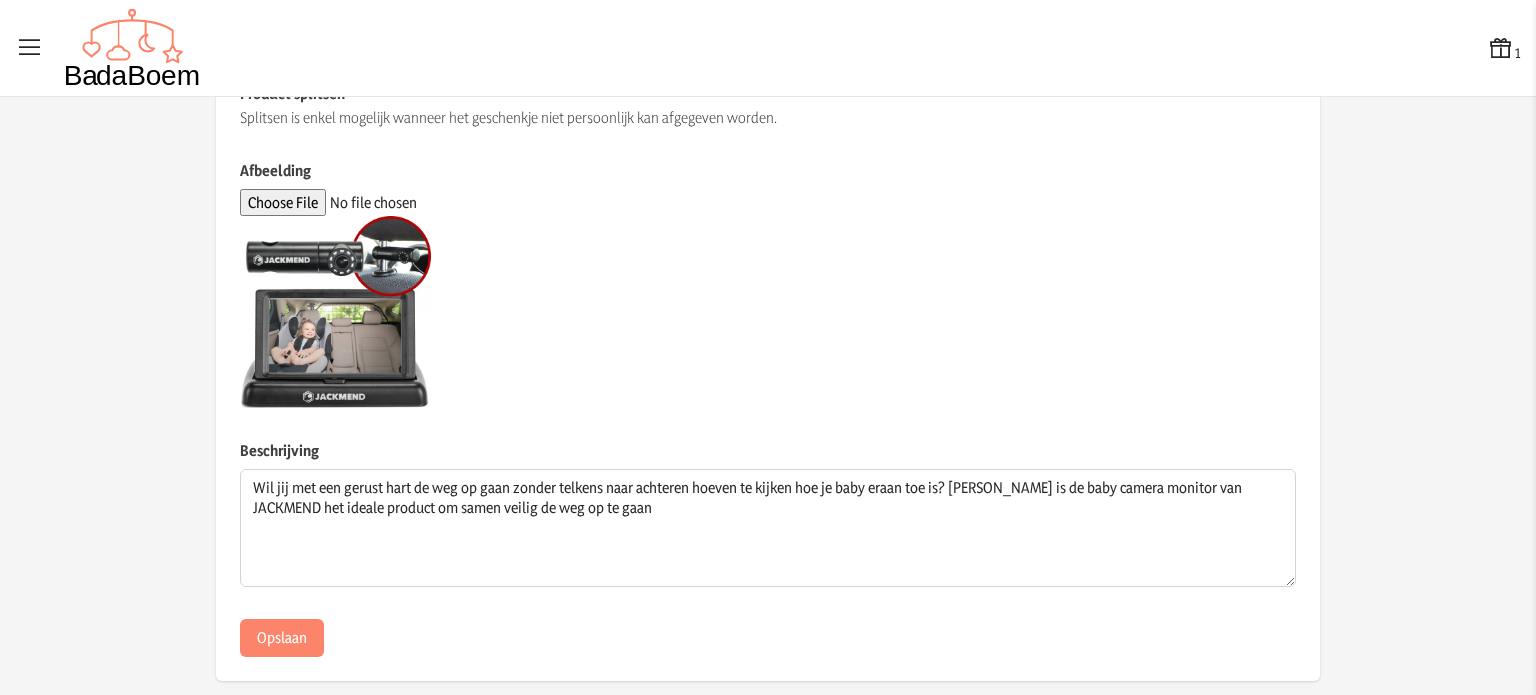 scroll, scrollTop: 563, scrollLeft: 0, axis: vertical 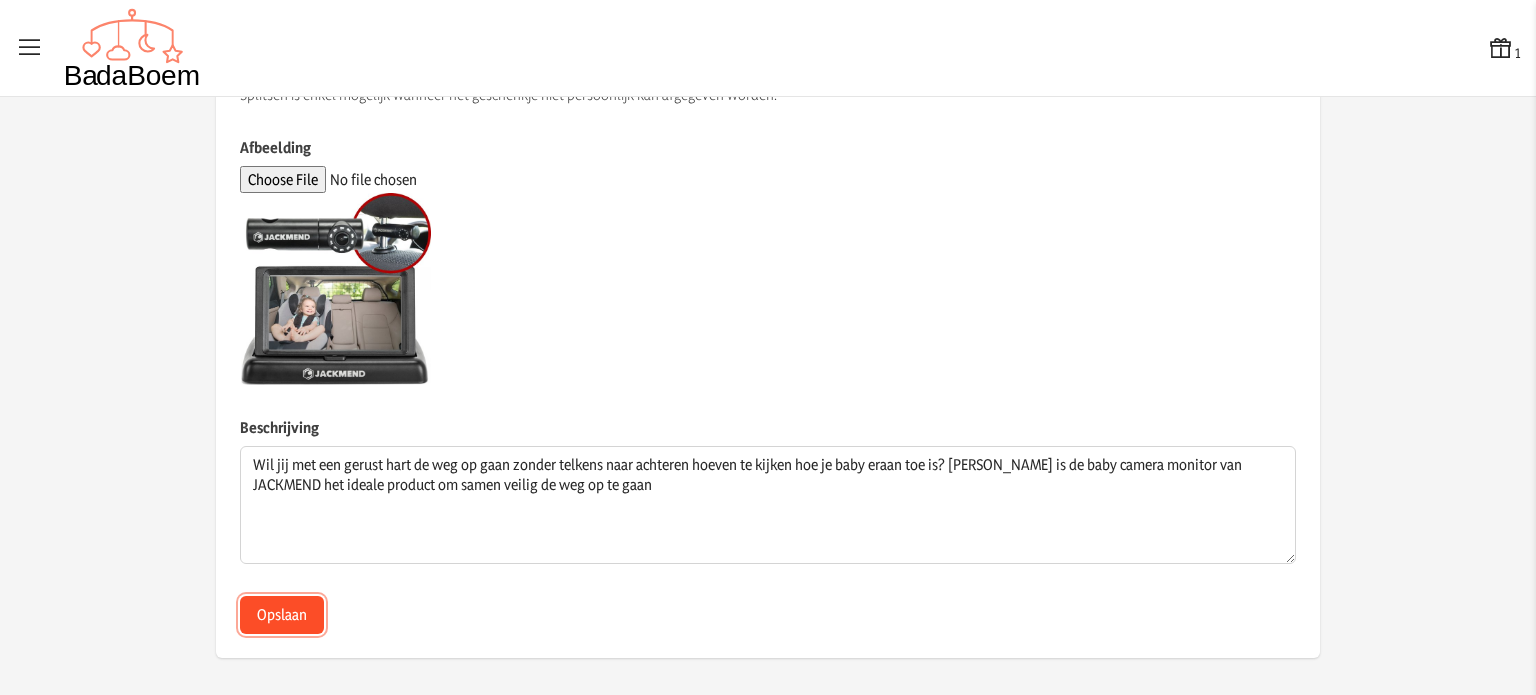 click on "Opslaan" 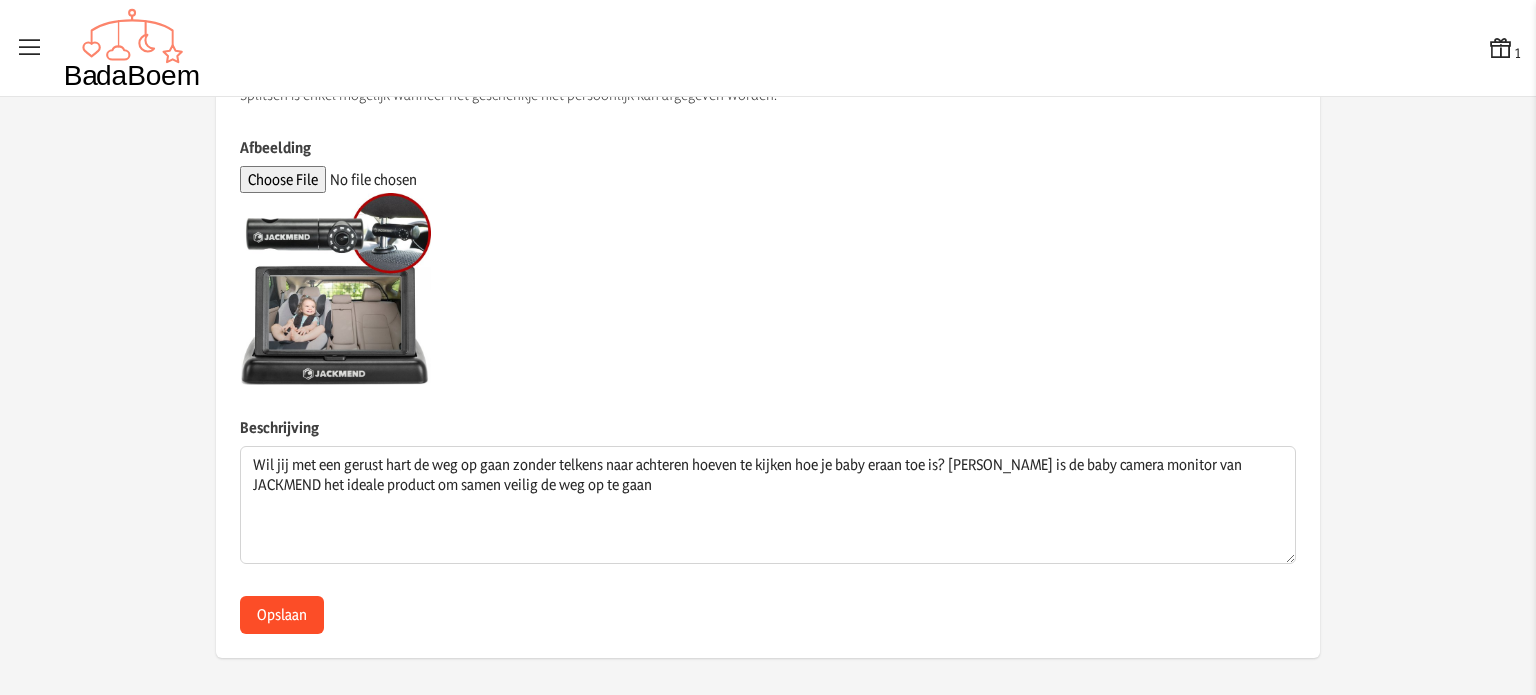 scroll, scrollTop: 0, scrollLeft: 0, axis: both 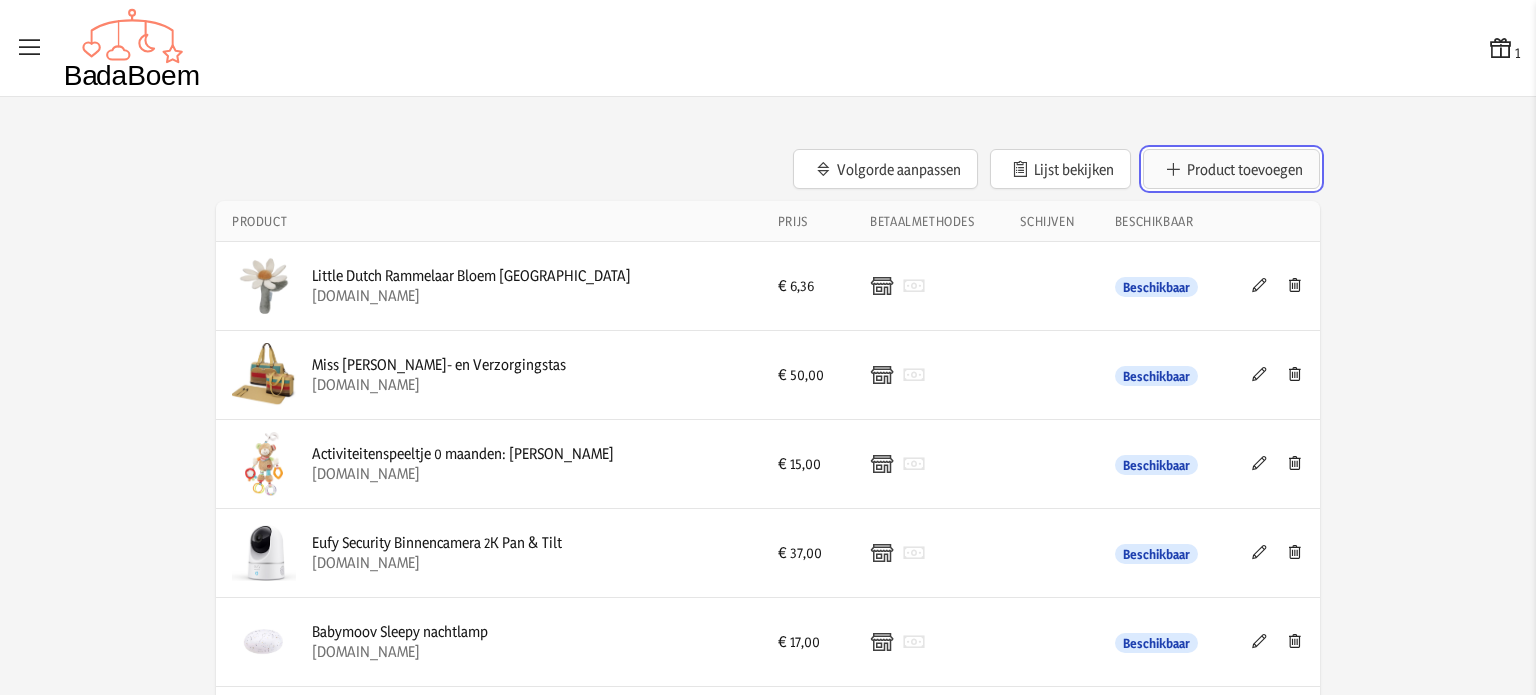 click on "Product toevoegen" 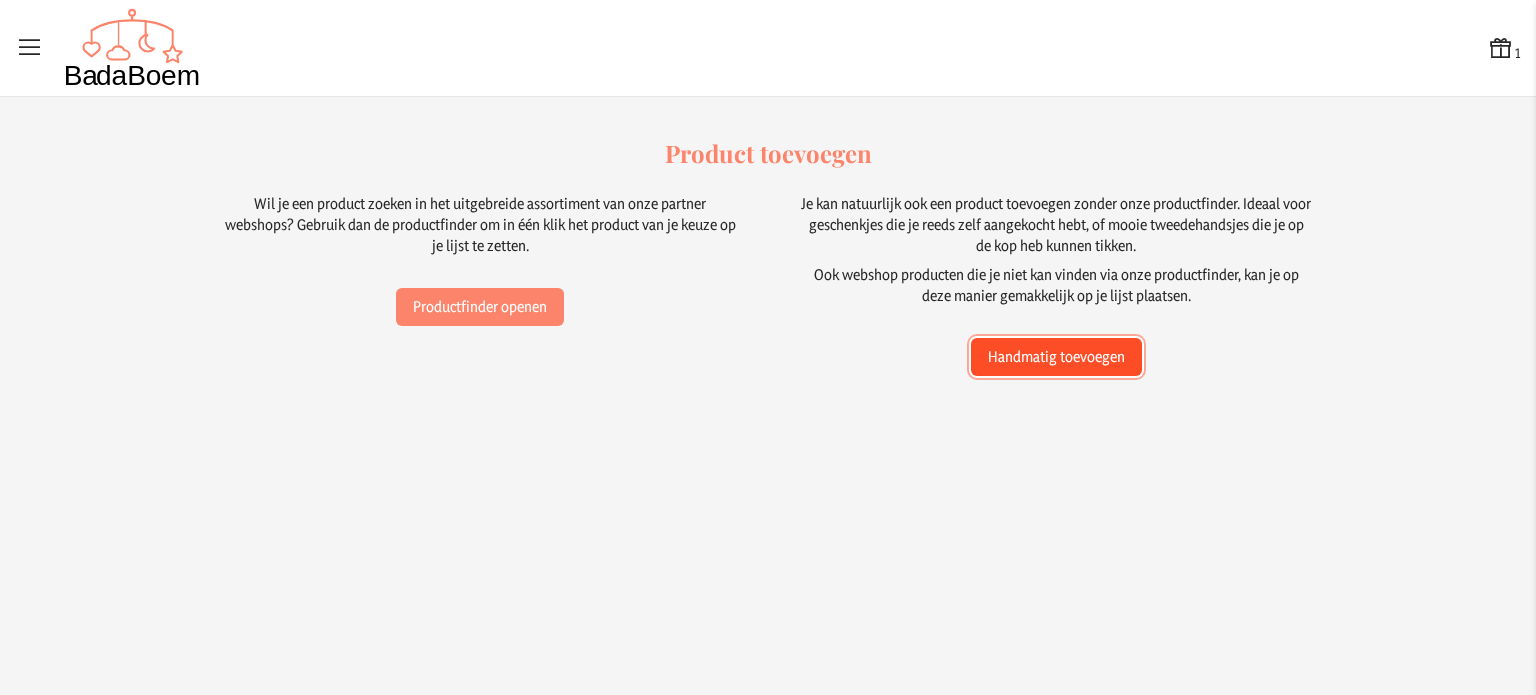 click on "Handmatig toevoegen" 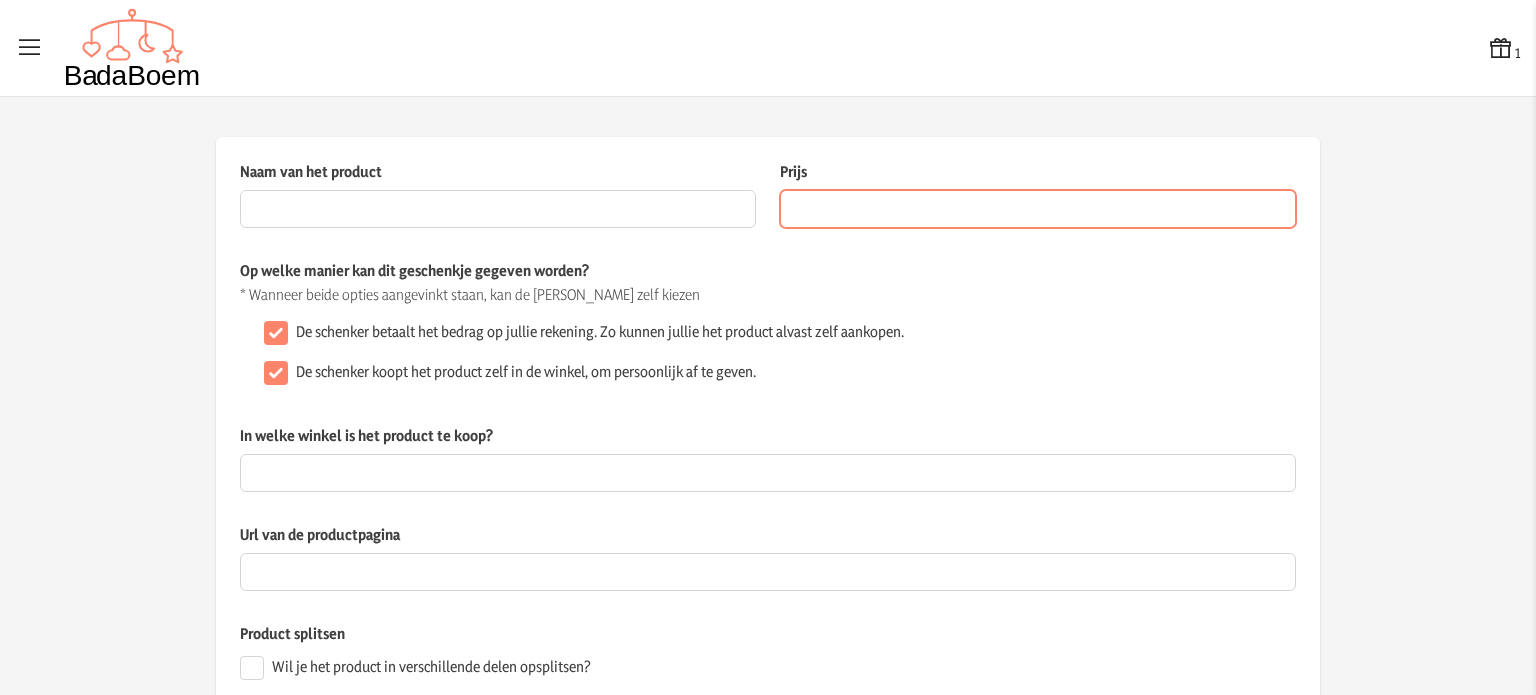 click on "Prijs" at bounding box center (1038, 209) 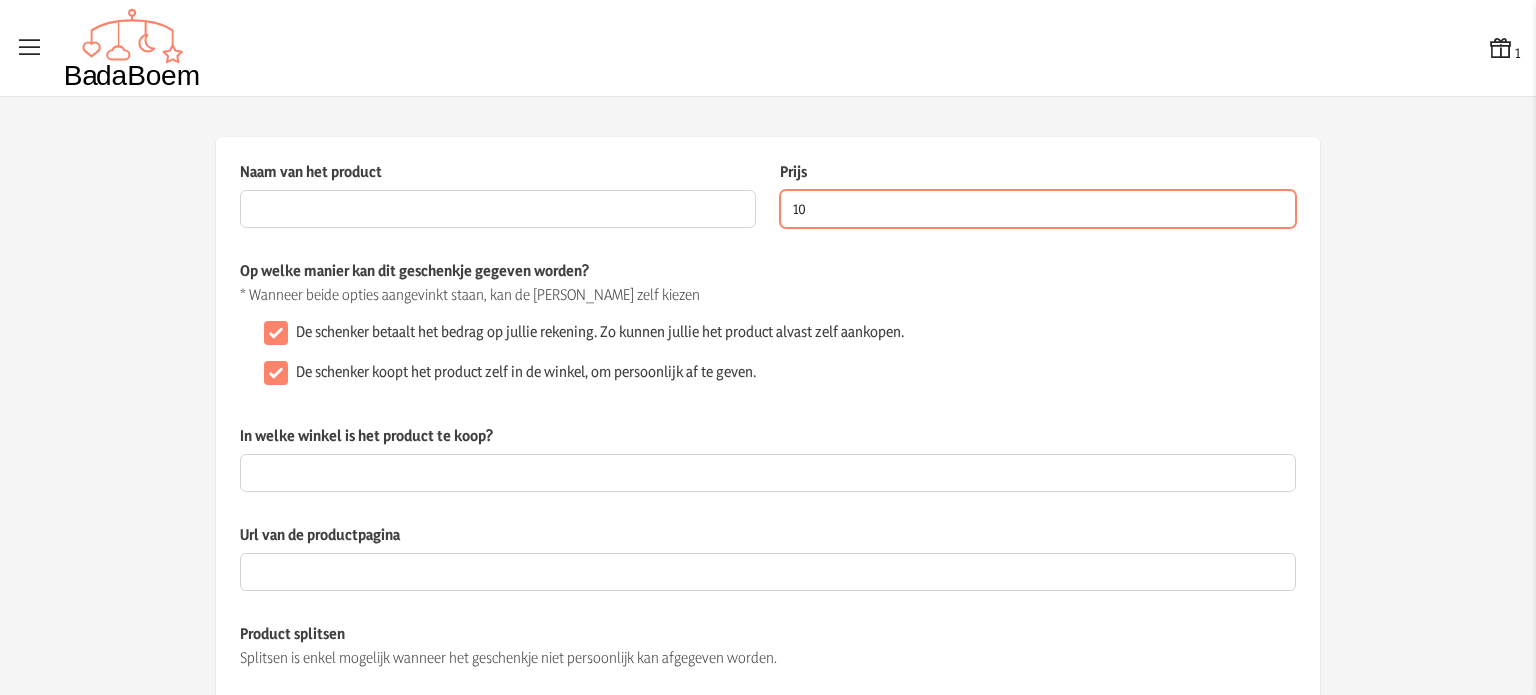 type on "10" 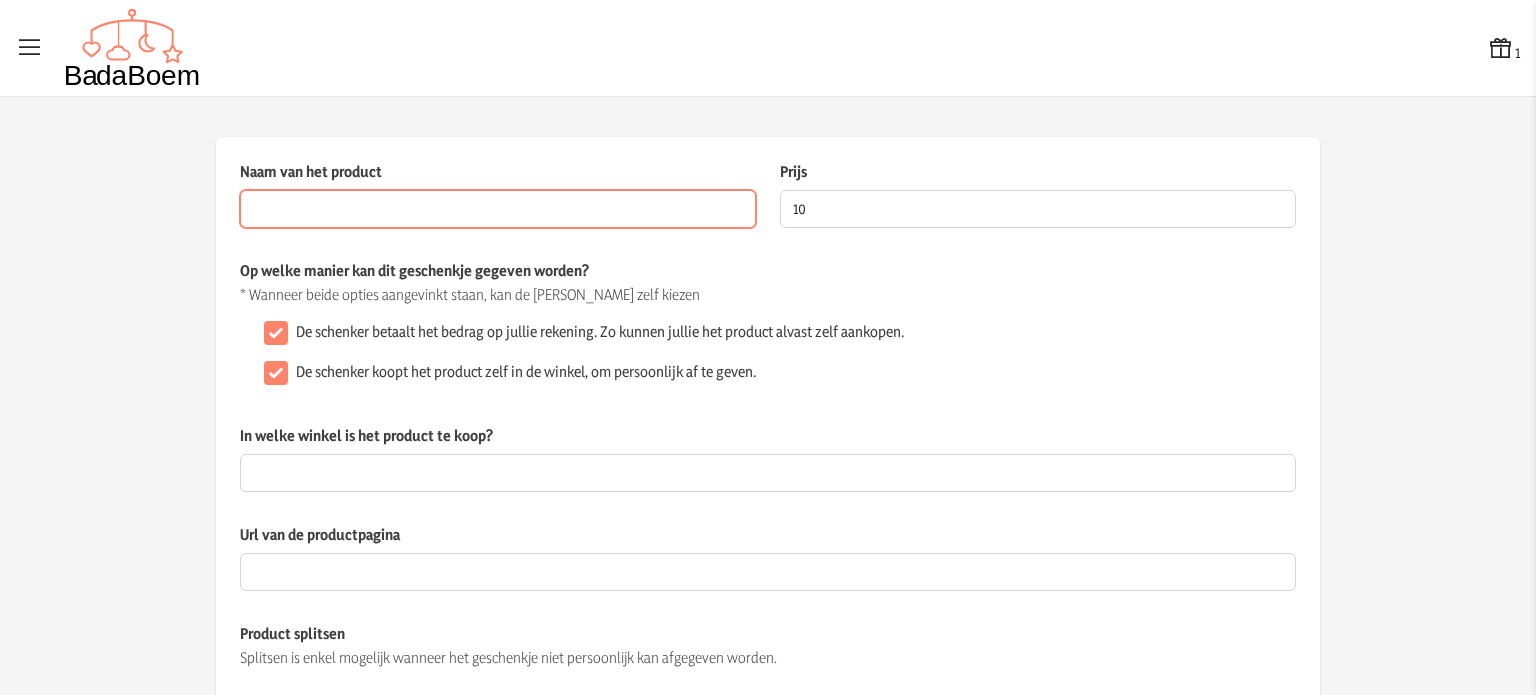 paste on "[URL][DOMAIN_NAME]" 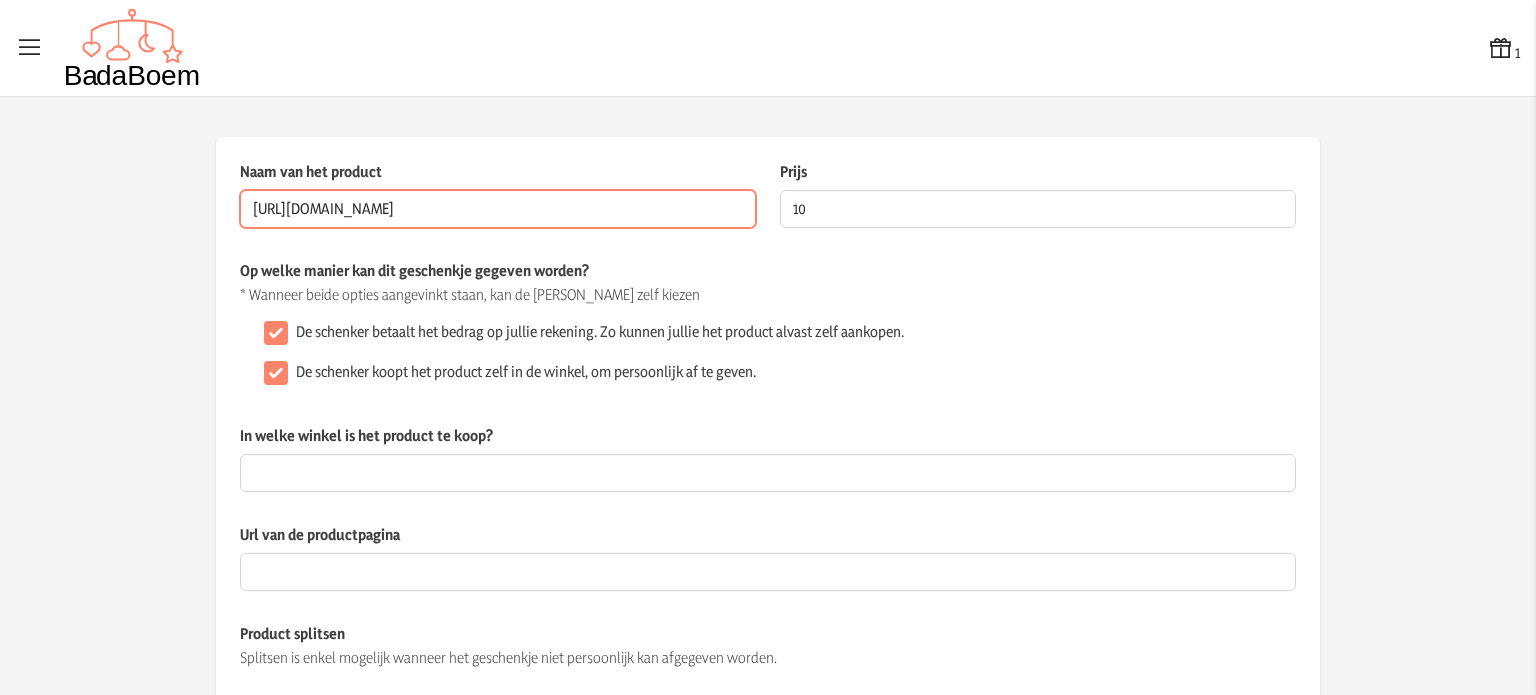 scroll, scrollTop: 0, scrollLeft: 2179, axis: horizontal 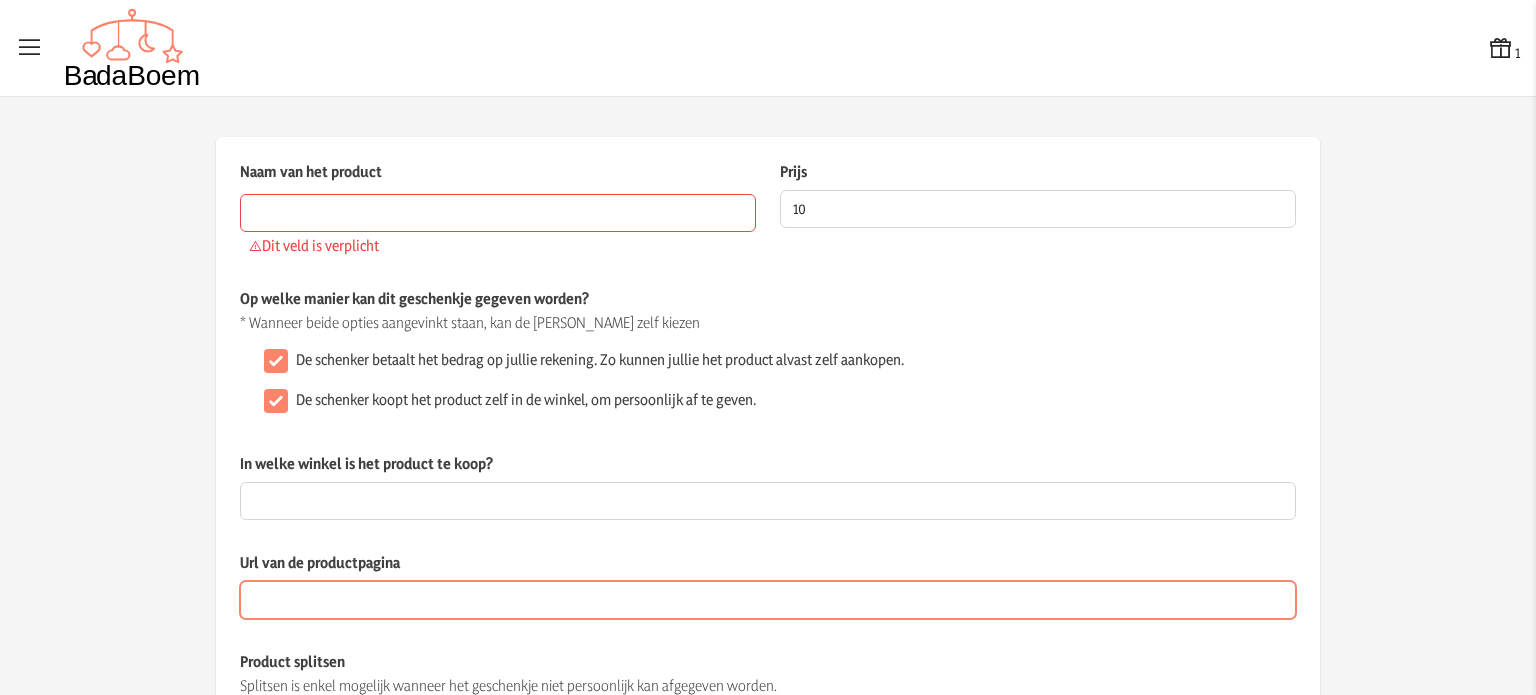 click on "Url van de productpagina" at bounding box center (768, 600) 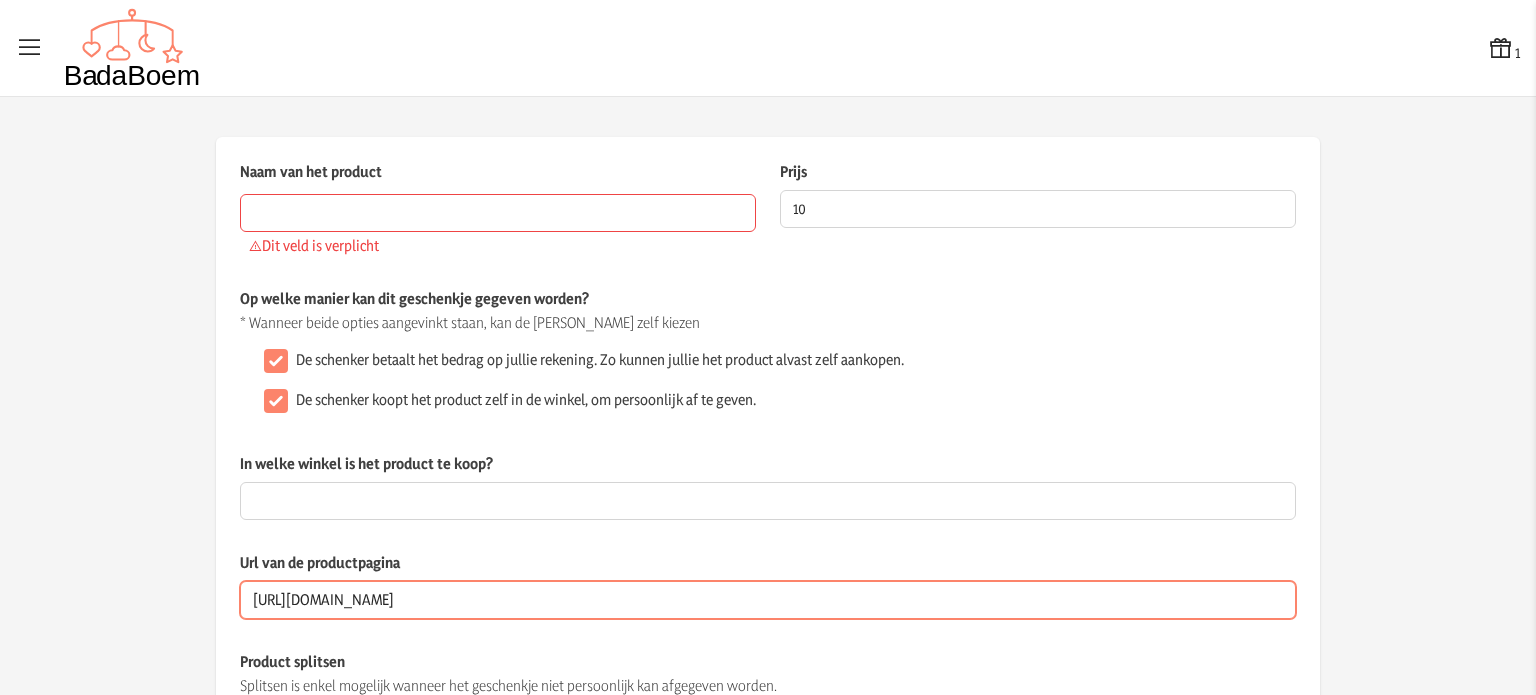 scroll, scrollTop: 0, scrollLeft: 1639, axis: horizontal 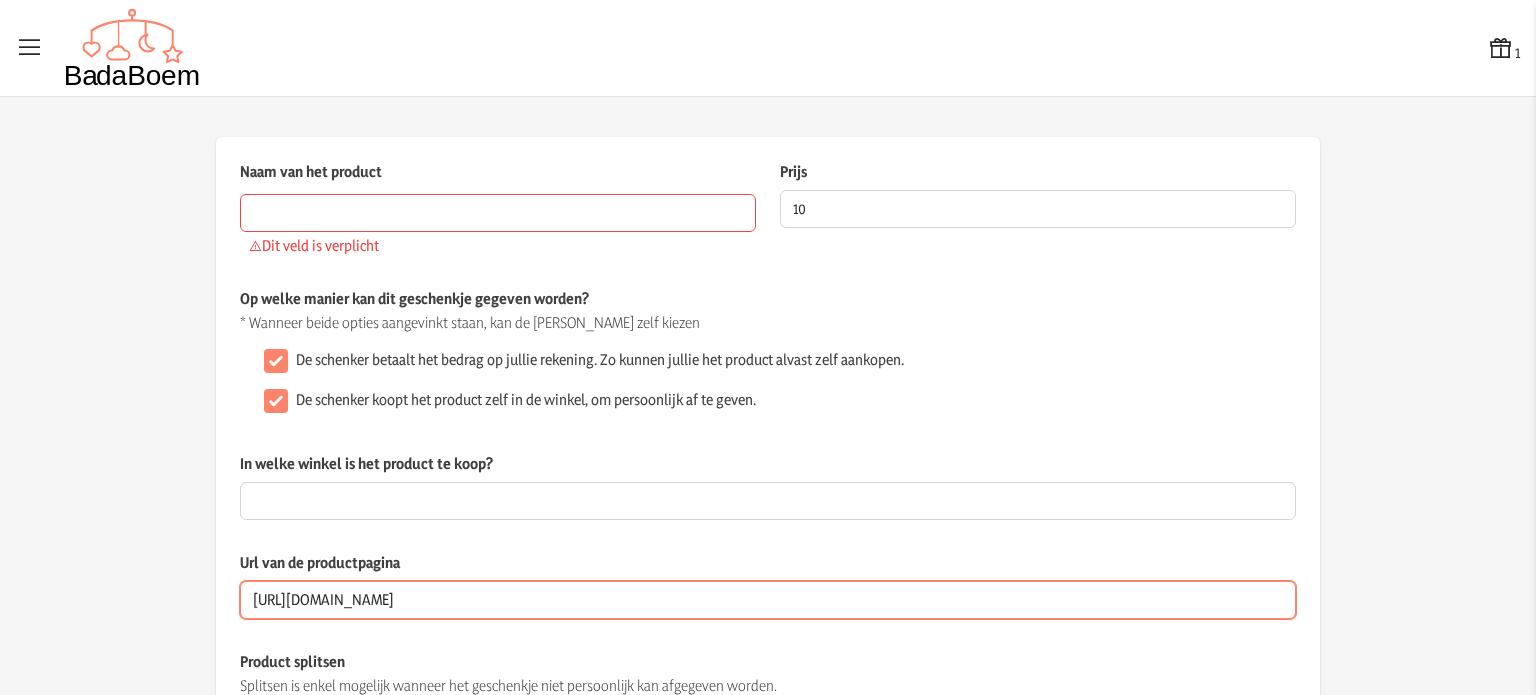 type on "[URL][DOMAIN_NAME]" 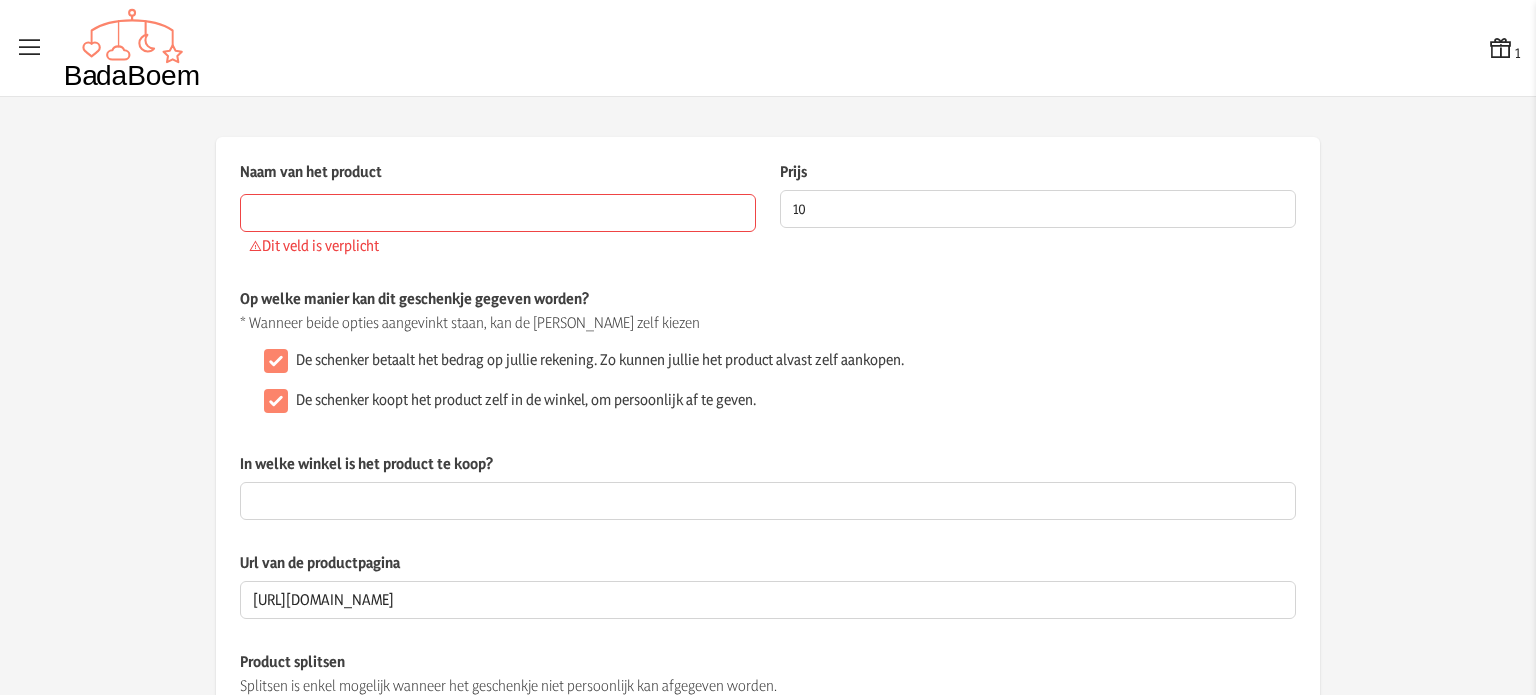 scroll, scrollTop: 0, scrollLeft: 0, axis: both 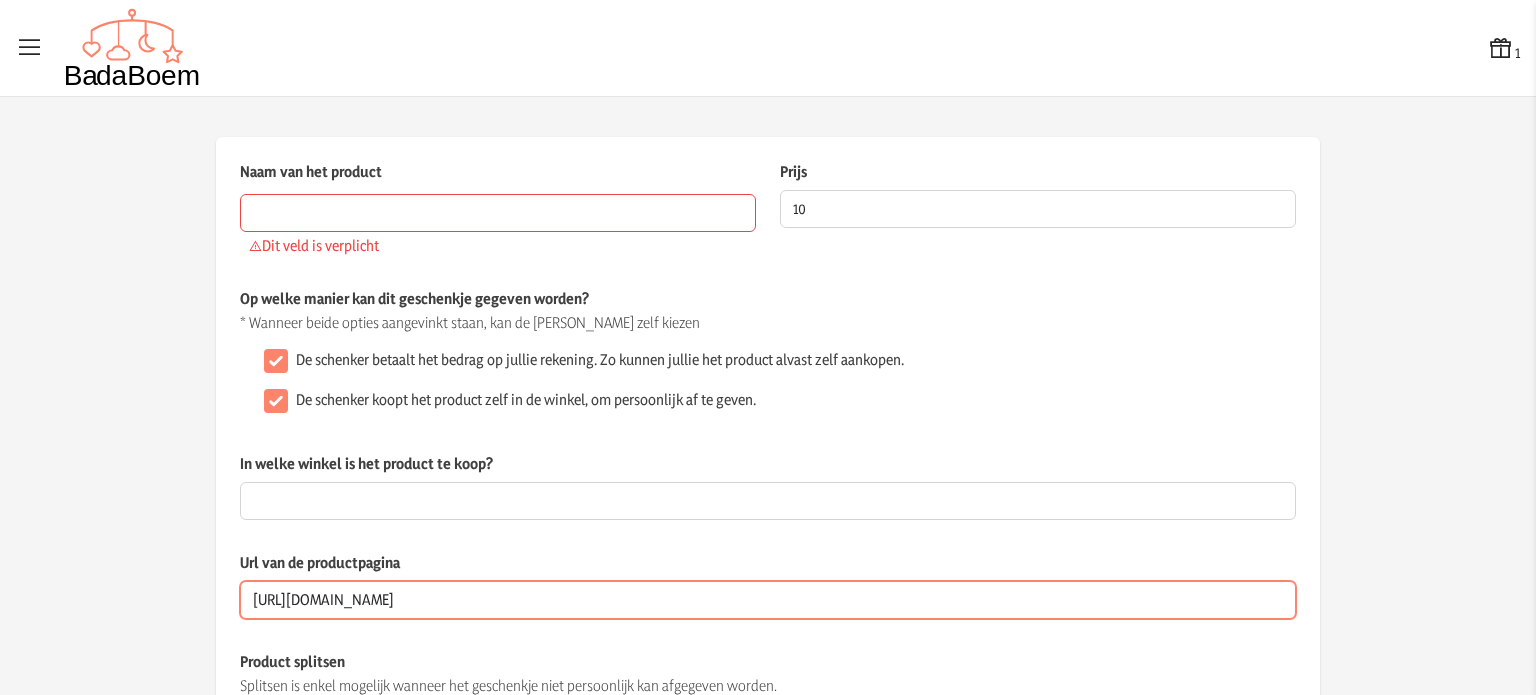 drag, startPoint x: 409, startPoint y: 601, endPoint x: 332, endPoint y: 614, distance: 78.08969 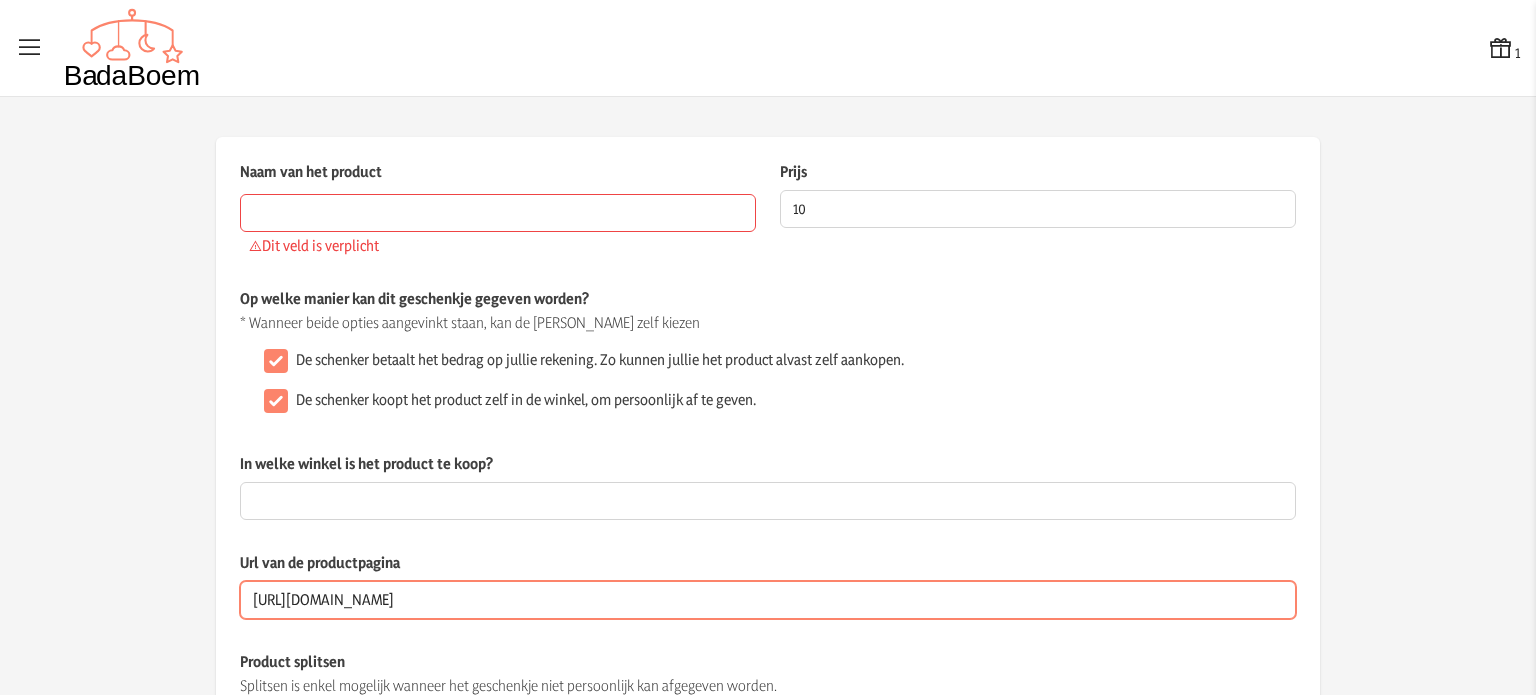 click on "[URL][DOMAIN_NAME]" at bounding box center [768, 600] 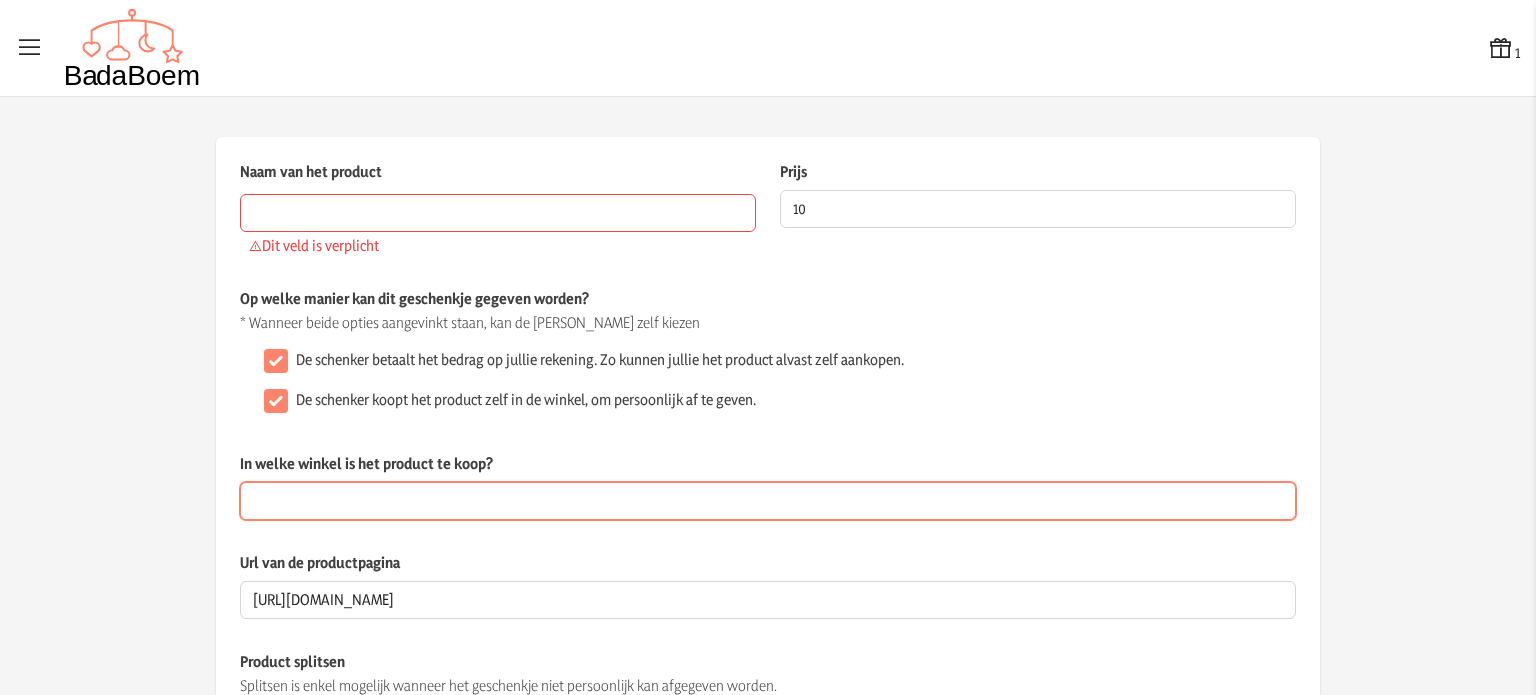 paste on "[DOMAIN_NAME]" 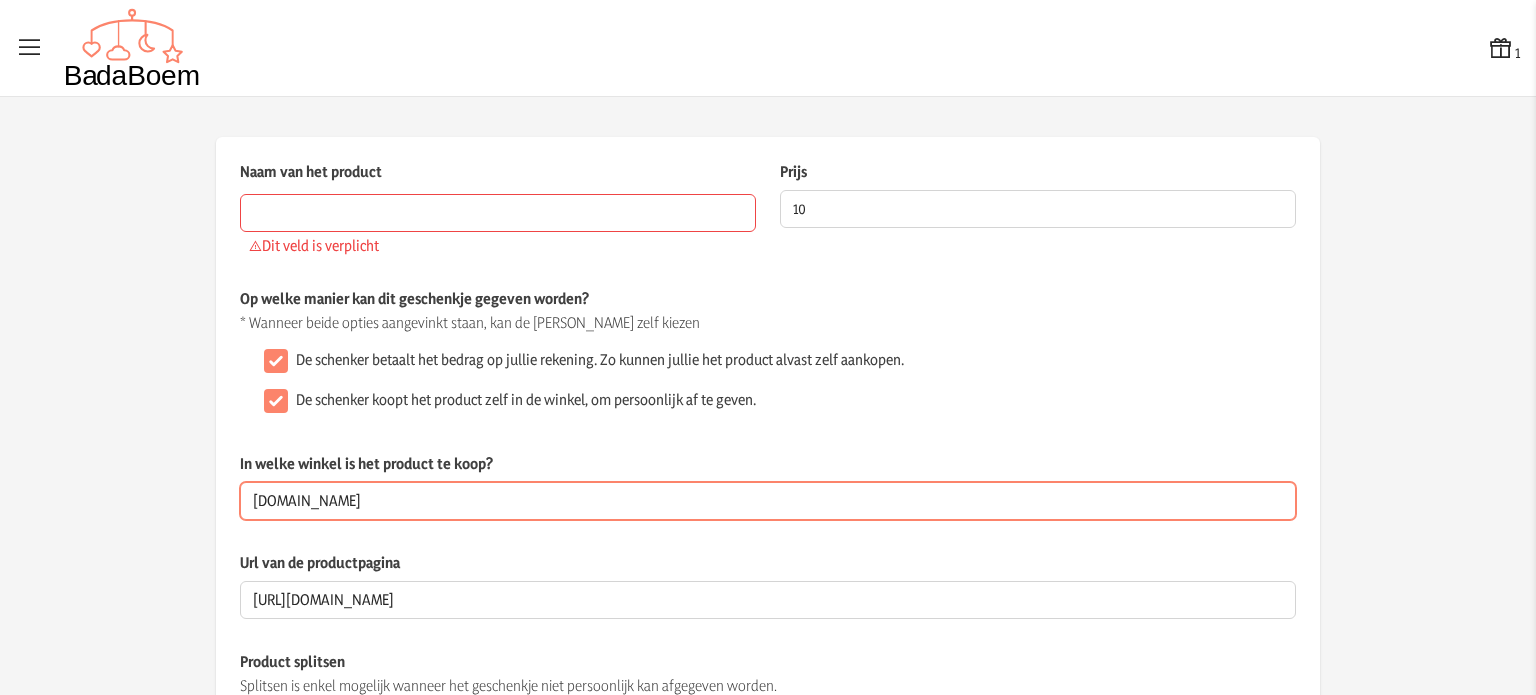 click on "[DOMAIN_NAME]" at bounding box center [768, 501] 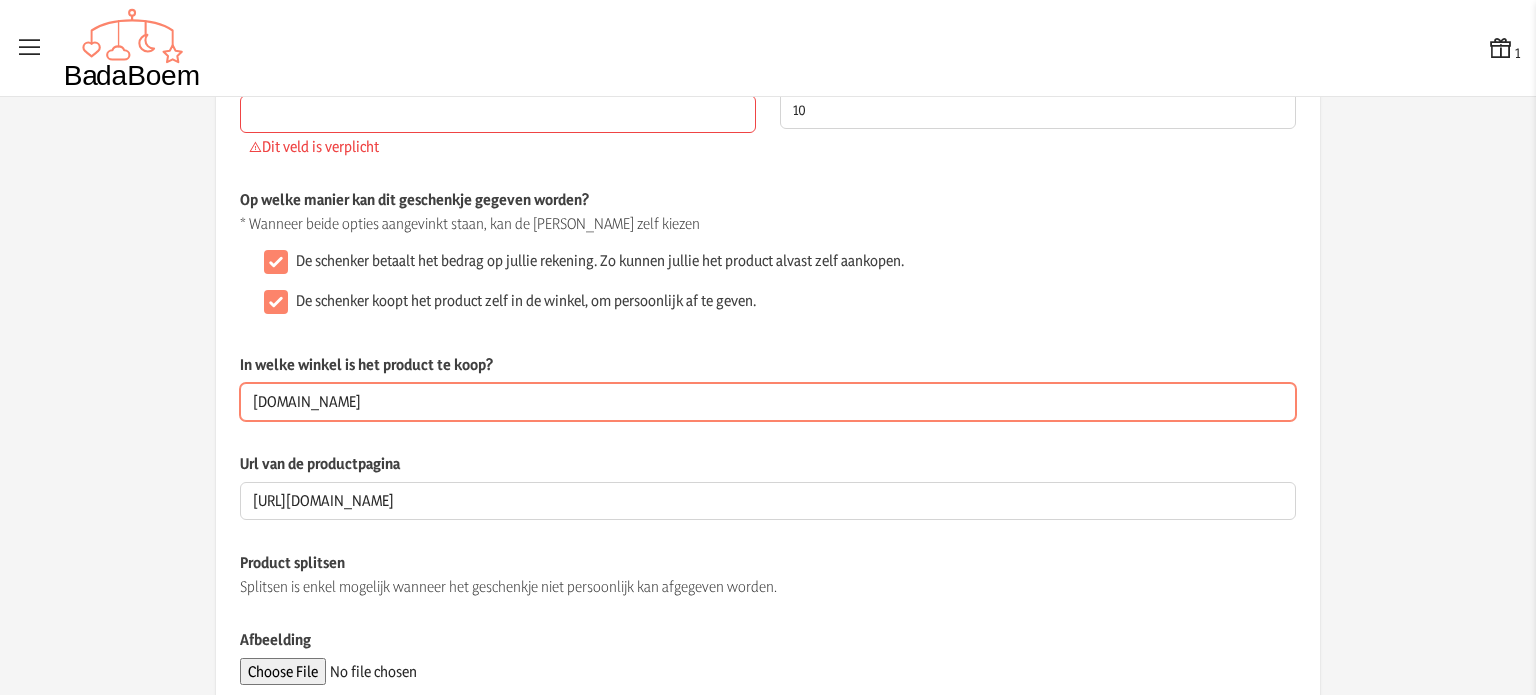 scroll, scrollTop: 0, scrollLeft: 0, axis: both 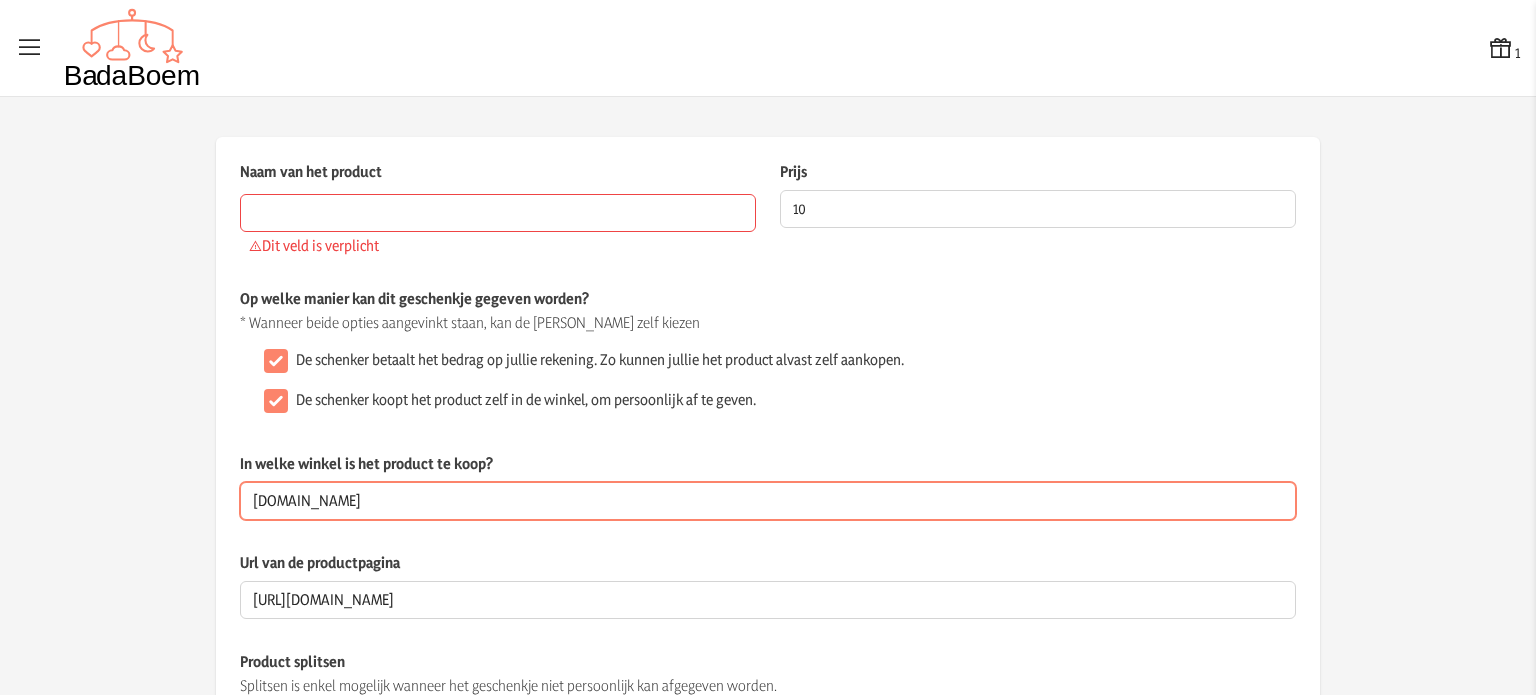 type on "[DOMAIN_NAME]" 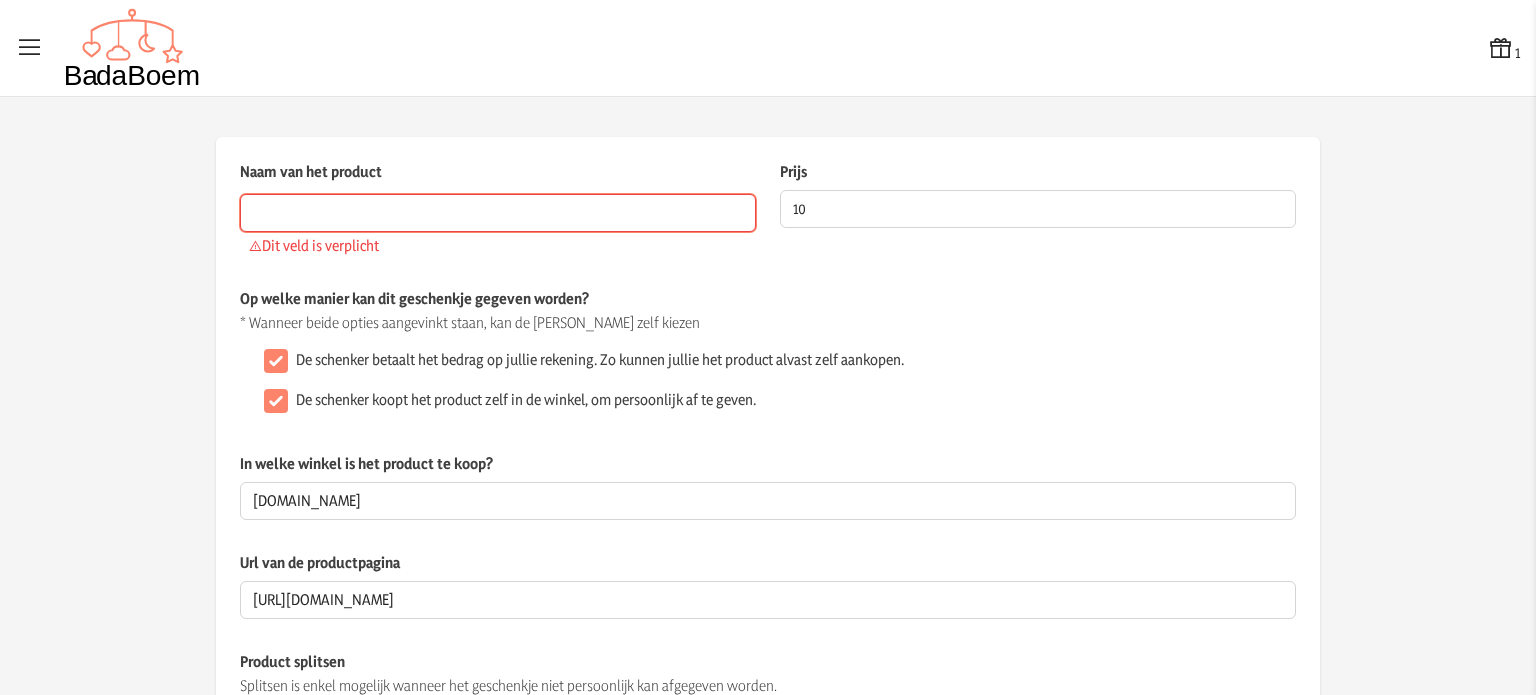 click on "Naam van het product" at bounding box center (498, 213) 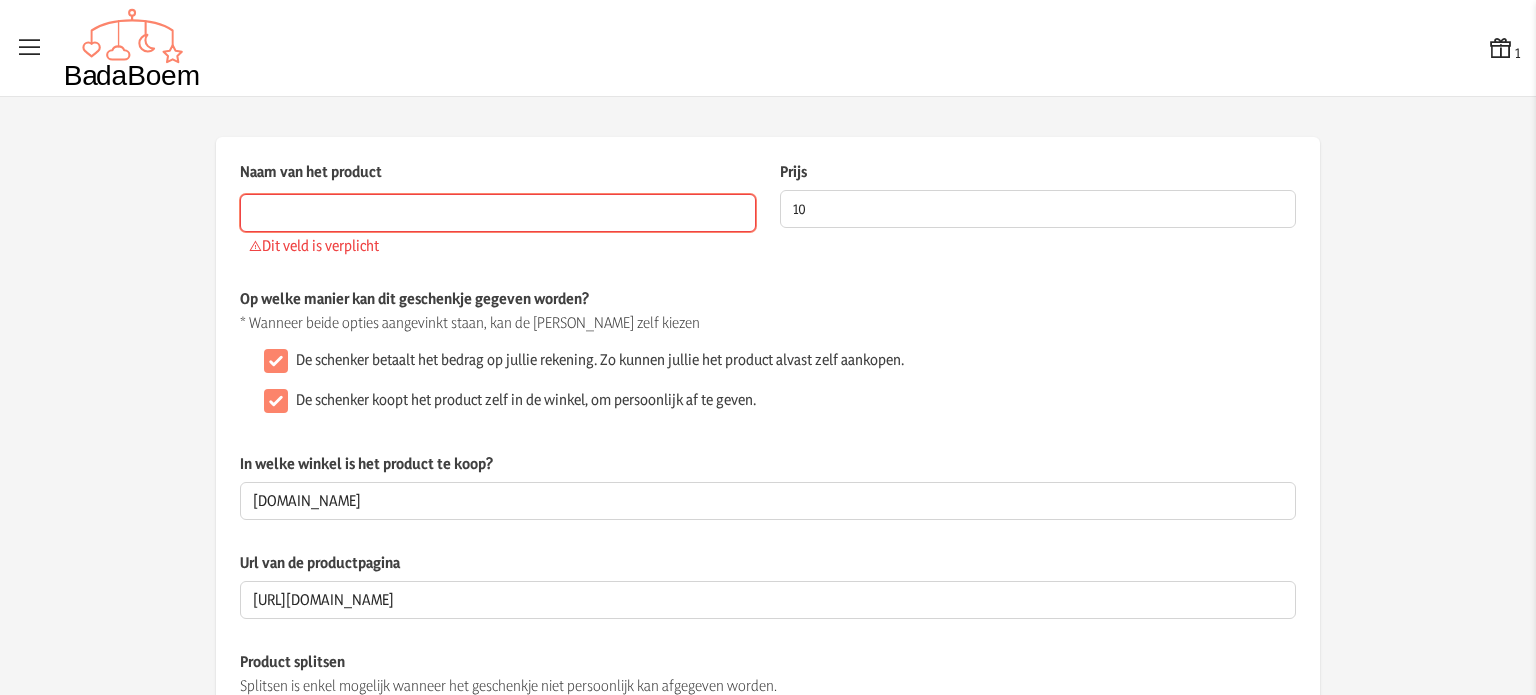 paste on "MamaLoes Badstof Stone Green Badcape" 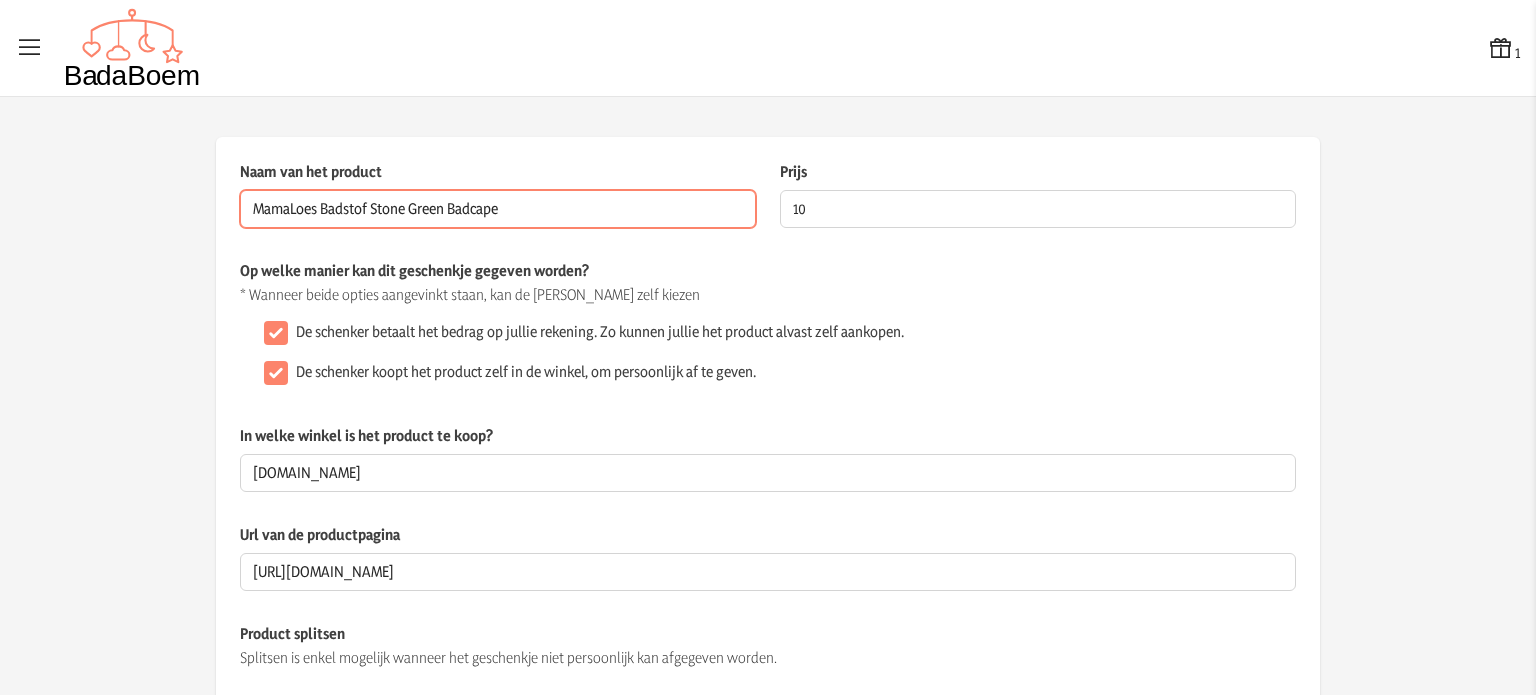 type on "MamaLoes Badstof Stone Green Badcape" 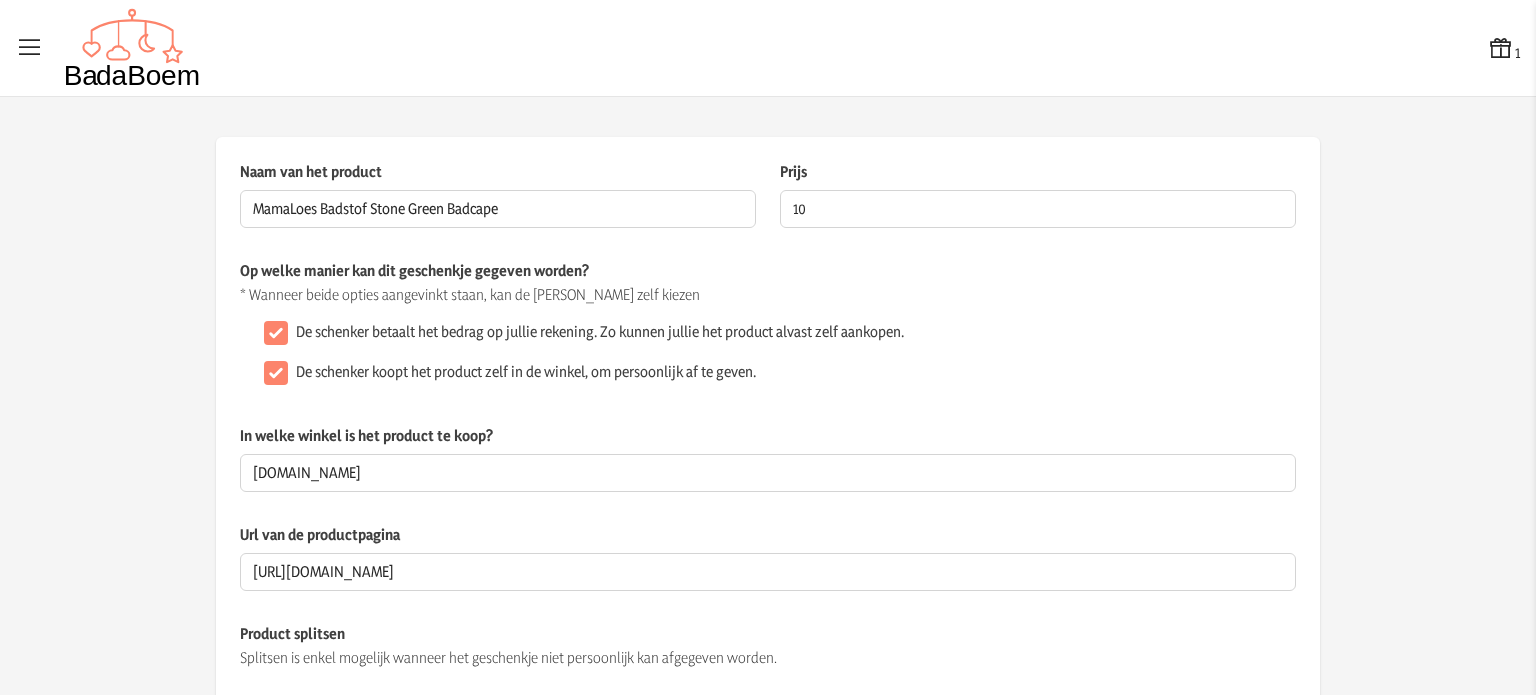 click on "De schenker betaalt het bedrag op jullie rekening. Zo kunnen jullie het product alvast zelf aankopen." 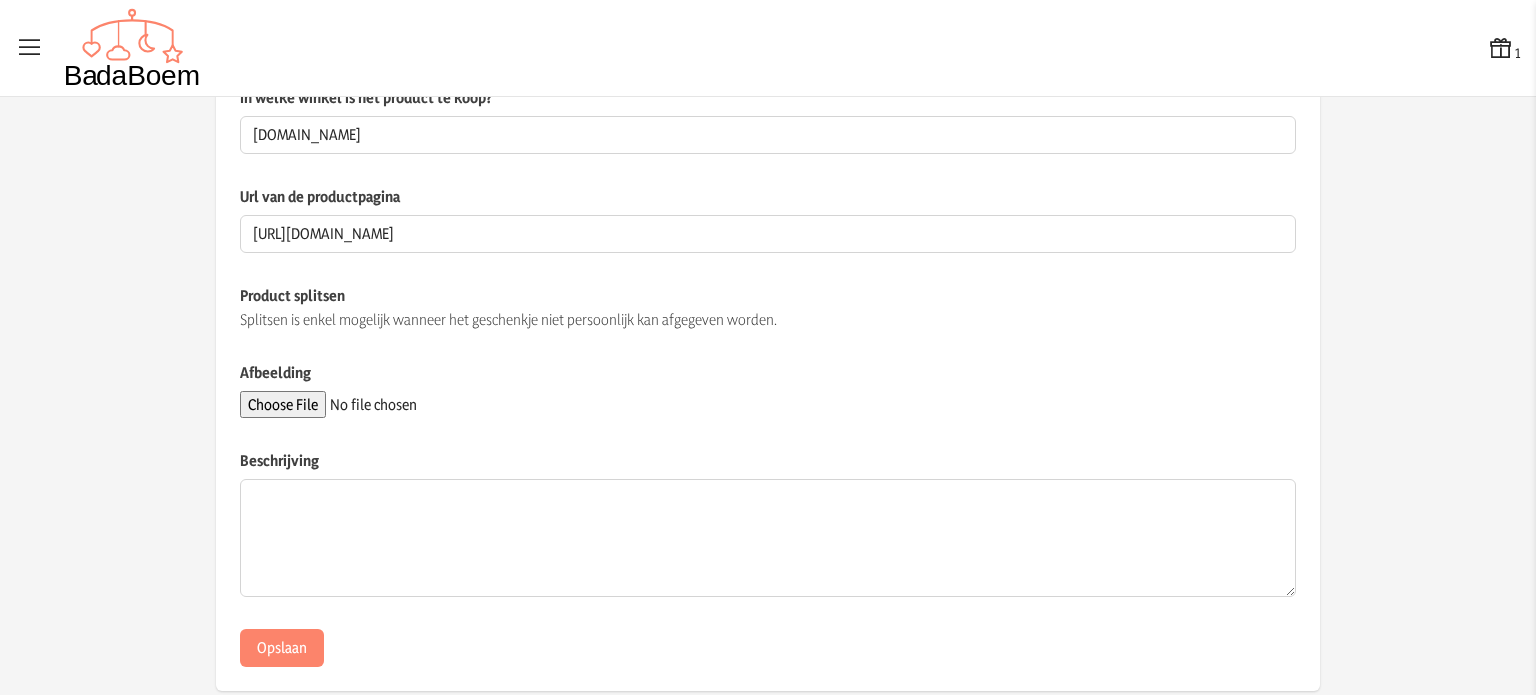 scroll, scrollTop: 371, scrollLeft: 0, axis: vertical 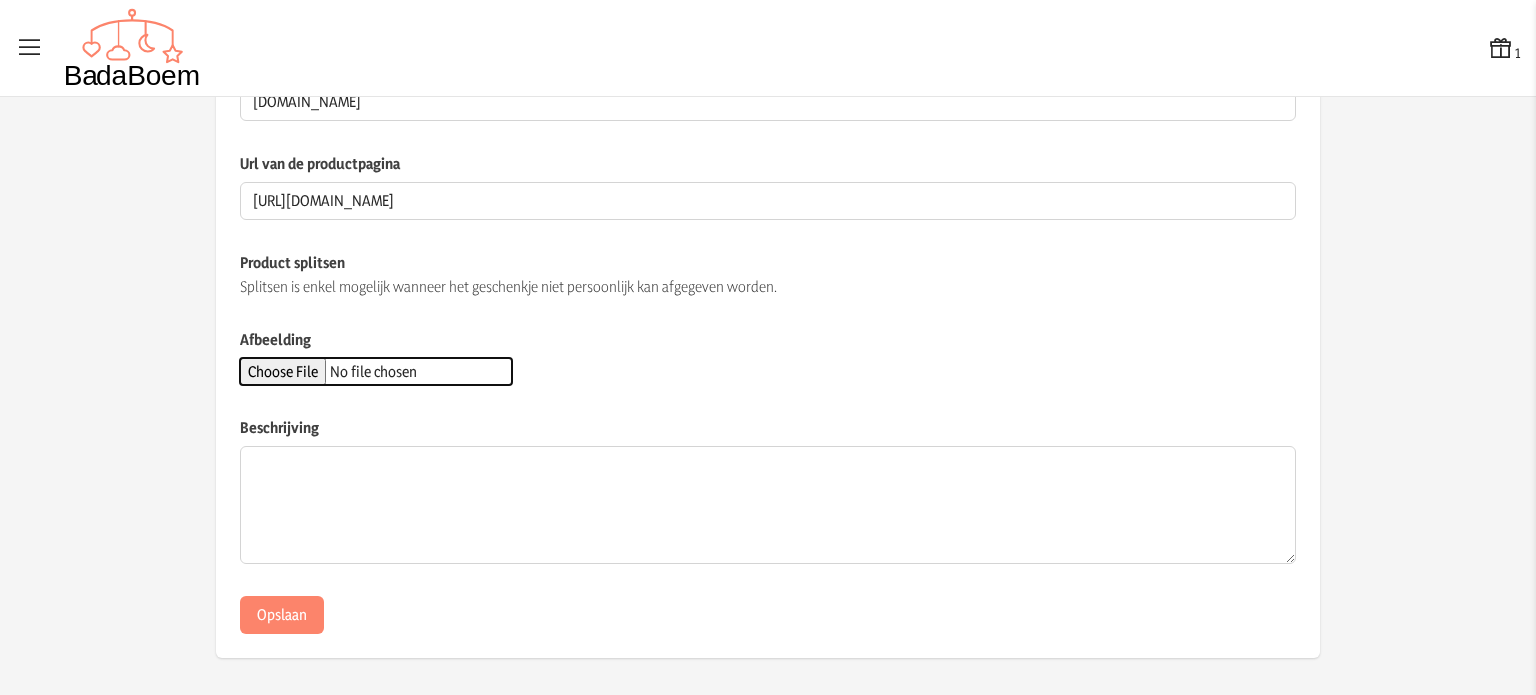click on "Afbeelding" at bounding box center [376, 371] 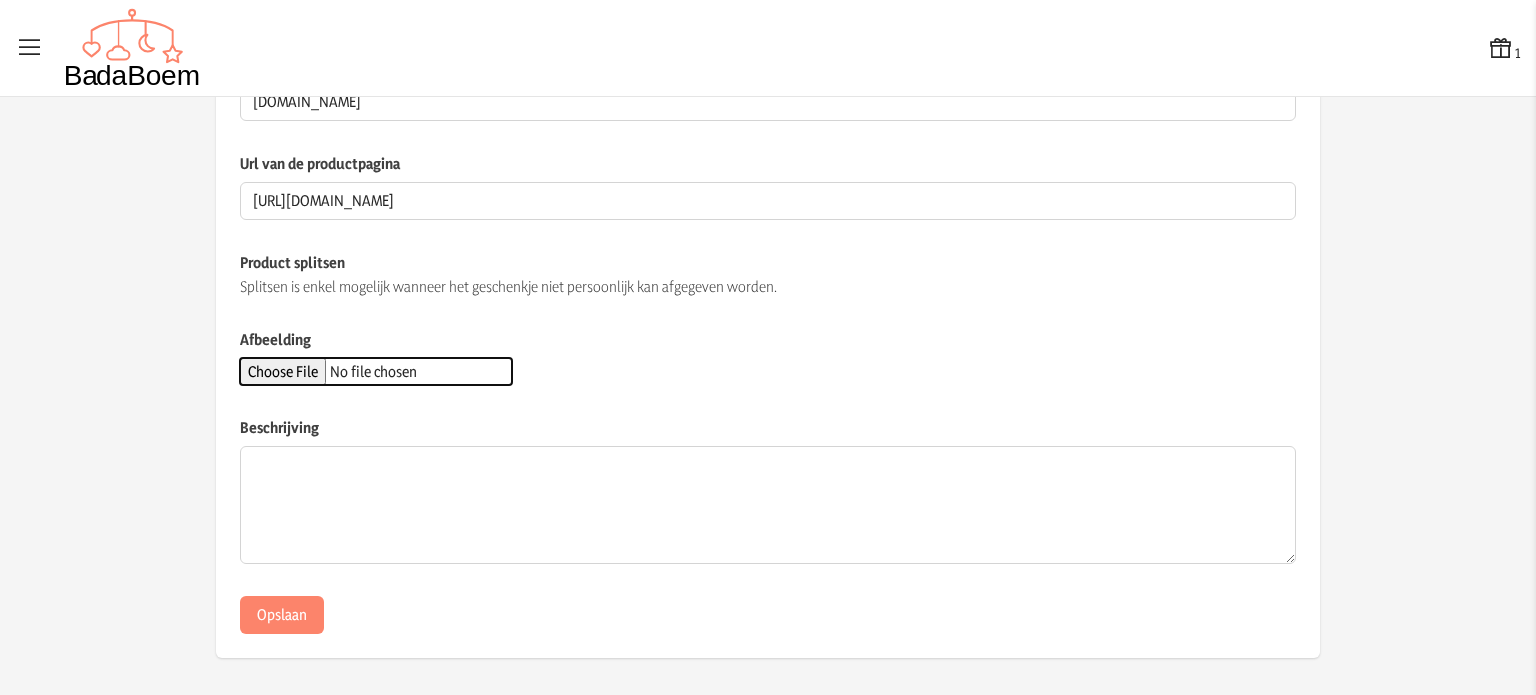 type on "C:\fakepath\mamaloes_badstof_stone_green_badcape_ml5187-02_1.jpg" 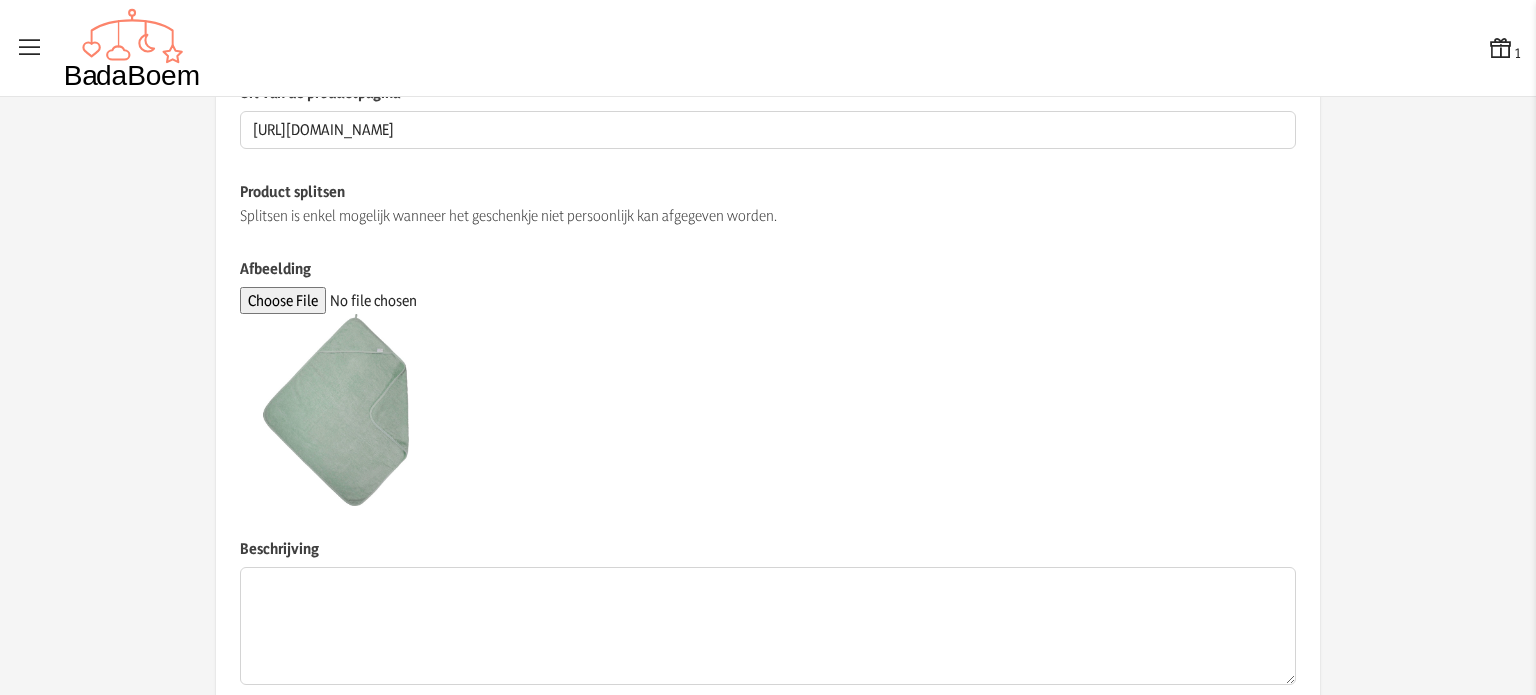 scroll, scrollTop: 563, scrollLeft: 0, axis: vertical 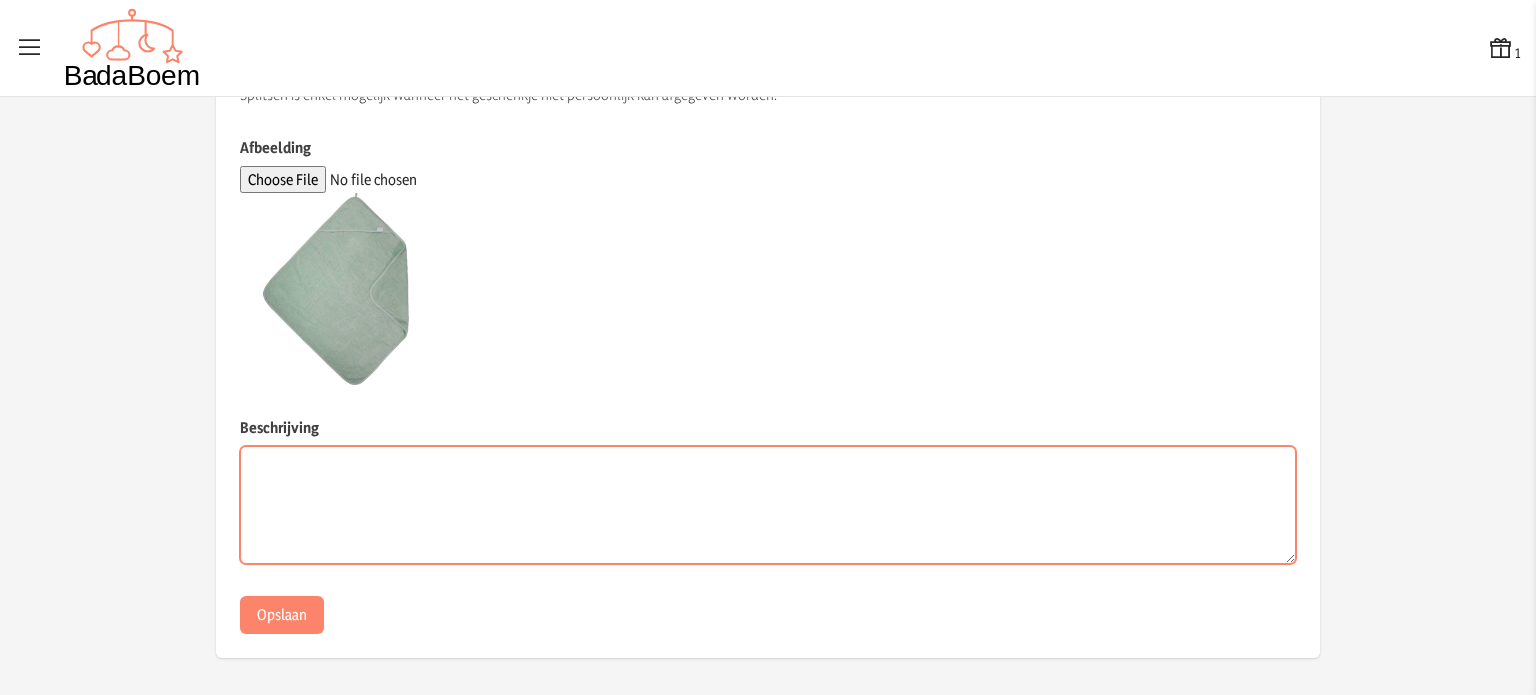 click on "Beschrijving" at bounding box center [768, 505] 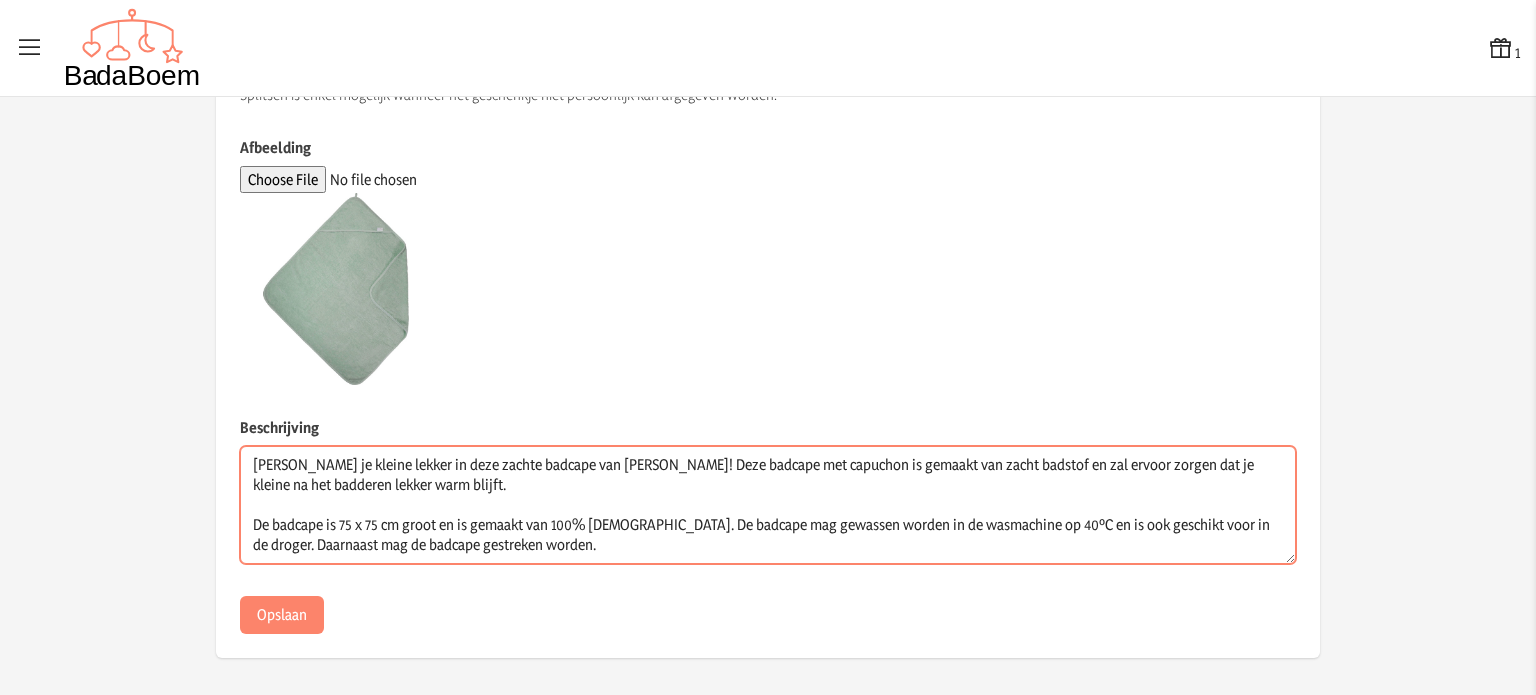 click on "[PERSON_NAME] je kleine lekker in deze zachte badcape van [PERSON_NAME]! Deze badcape met capuchon is gemaakt van zacht badstof en zal ervoor zorgen dat je kleine na het badderen lekker warm blijft.
De badcape is 75 x 75 cm groot en is gemaakt van 100% [DEMOGRAPHIC_DATA]. De badcape mag gewassen worden in de wasmachine op 40ºC en is ook geschikt voor in de droger. Daarnaast mag de badcape gestreken worden." at bounding box center [768, 505] 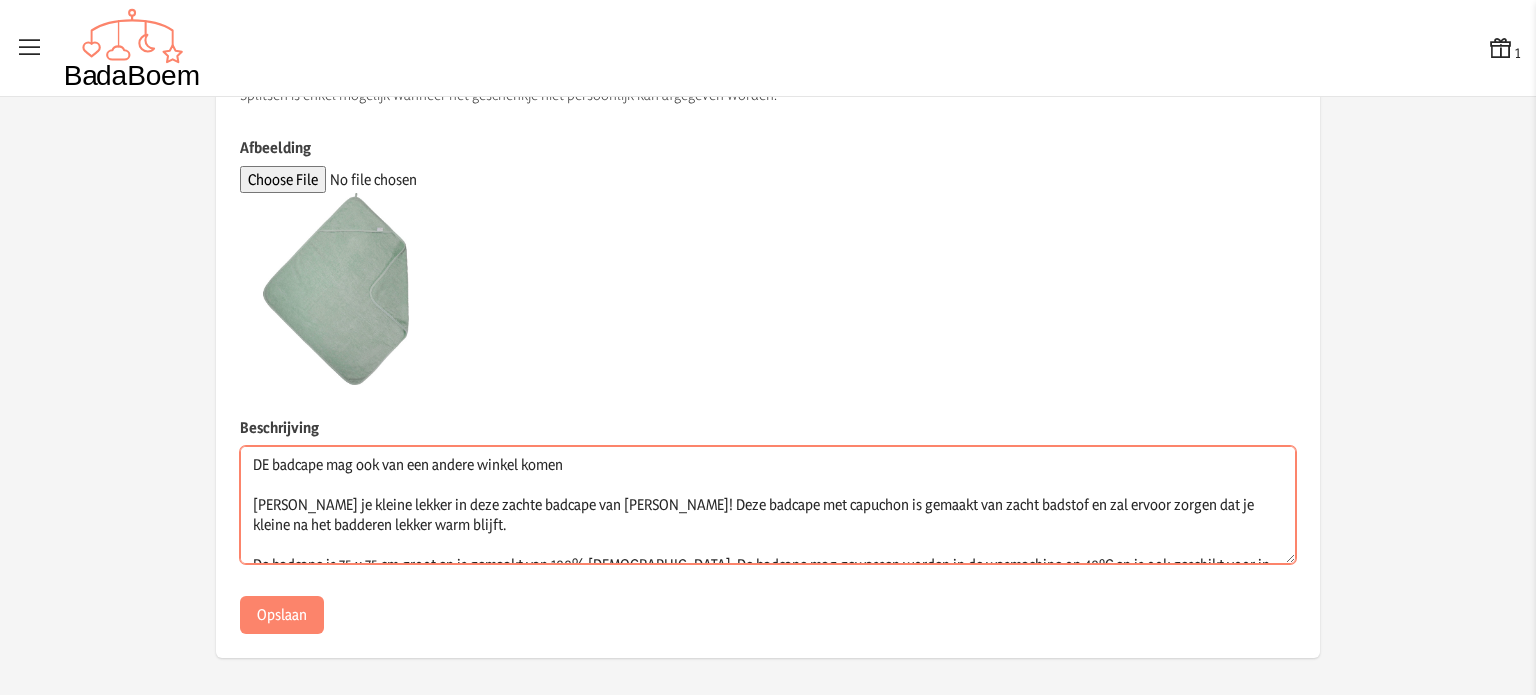 click on "DE badcape mag ook van een andere winkel komen
[PERSON_NAME] je kleine lekker in deze zachte badcape van [PERSON_NAME]! Deze badcape met capuchon is gemaakt van zacht badstof en zal ervoor zorgen dat je kleine na het badderen lekker warm blijft.
De badcape is 75 x 75 cm groot en is gemaakt van 100% [DEMOGRAPHIC_DATA]. De badcape mag gewassen worden in de wasmachine op 40ºC en is ook geschikt voor in de droger. Daarnaast mag de badcape gestreken worden." at bounding box center (768, 505) 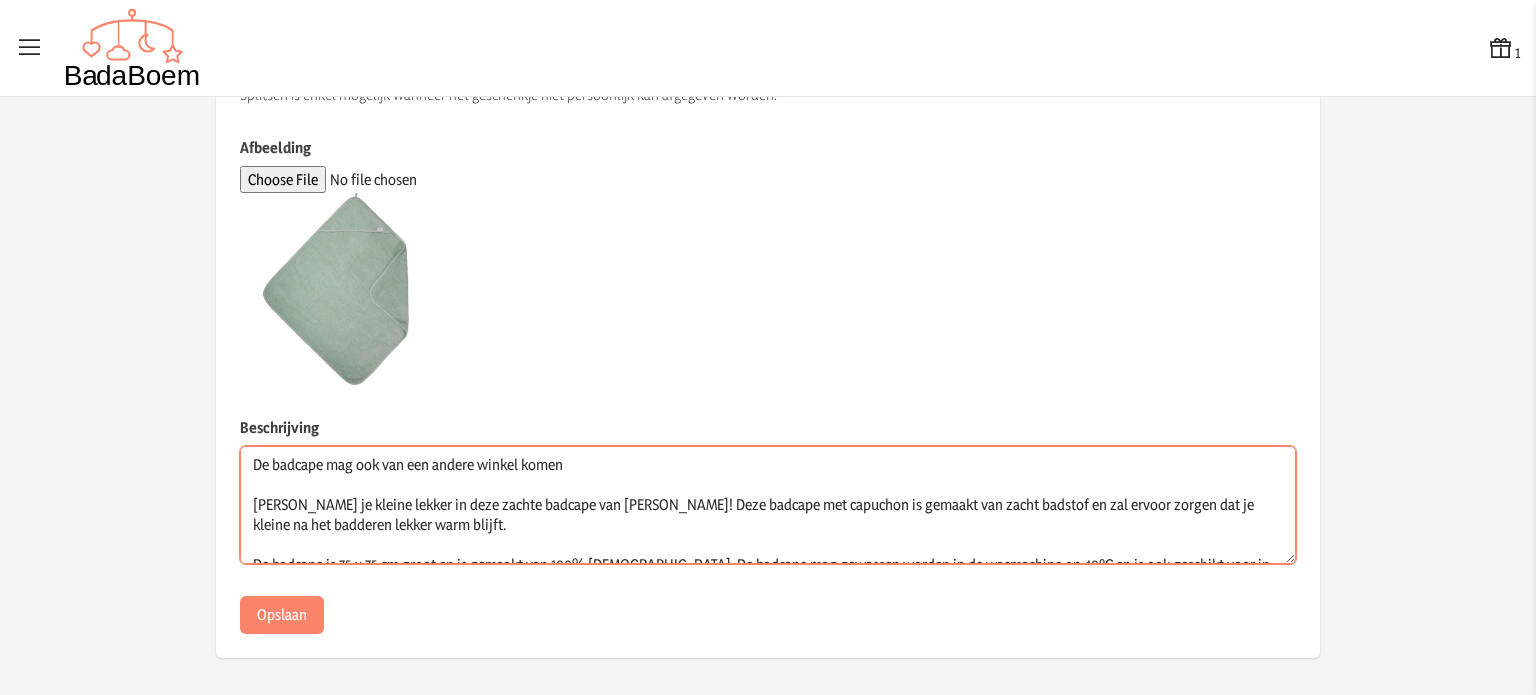 click on "De badcape mag ook van een andere winkel komen
[PERSON_NAME] je kleine lekker in deze zachte badcape van [PERSON_NAME]! Deze badcape met capuchon is gemaakt van zacht badstof en zal ervoor zorgen dat je kleine na het badderen lekker warm blijft.
De badcape is 75 x 75 cm groot en is gemaakt van 100% [DEMOGRAPHIC_DATA]. De badcape mag gewassen worden in de wasmachine op 40ºC en is ook geschikt voor in de droger. Daarnaast mag de badcape gestreken worden." at bounding box center (768, 505) 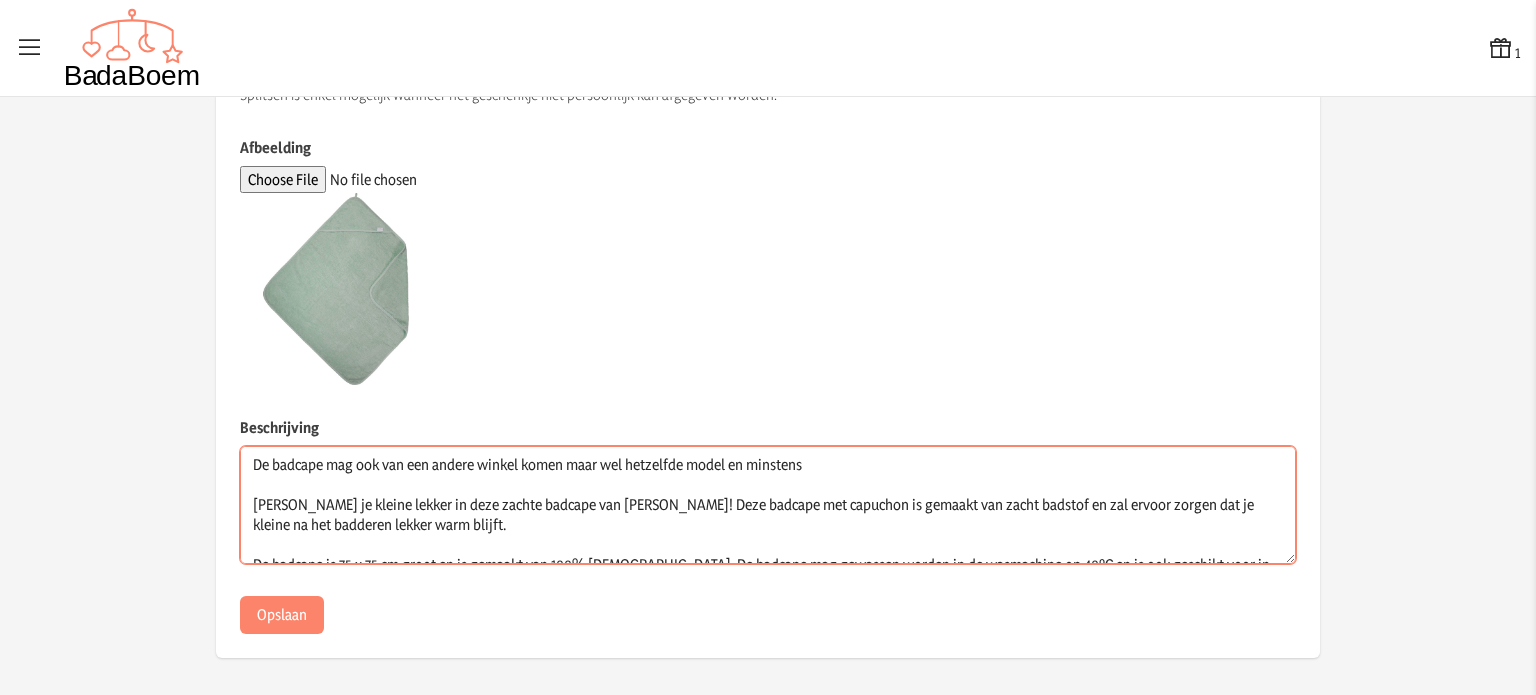 click on "De badcape mag ook van een andere winkel komen maar wel hetzelfde model en minstens
[PERSON_NAME] je kleine lekker in deze zachte badcape van [PERSON_NAME]! Deze badcape met capuchon is gemaakt van zacht badstof en zal ervoor zorgen dat je kleine na het badderen lekker warm blijft.
De badcape is 75 x 75 cm groot en is gemaakt van 100% [DEMOGRAPHIC_DATA]. De badcape mag gewassen worden in de wasmachine op 40ºC en is ook geschikt voor in de droger. Daarnaast mag de badcape gestreken worden." at bounding box center (768, 505) 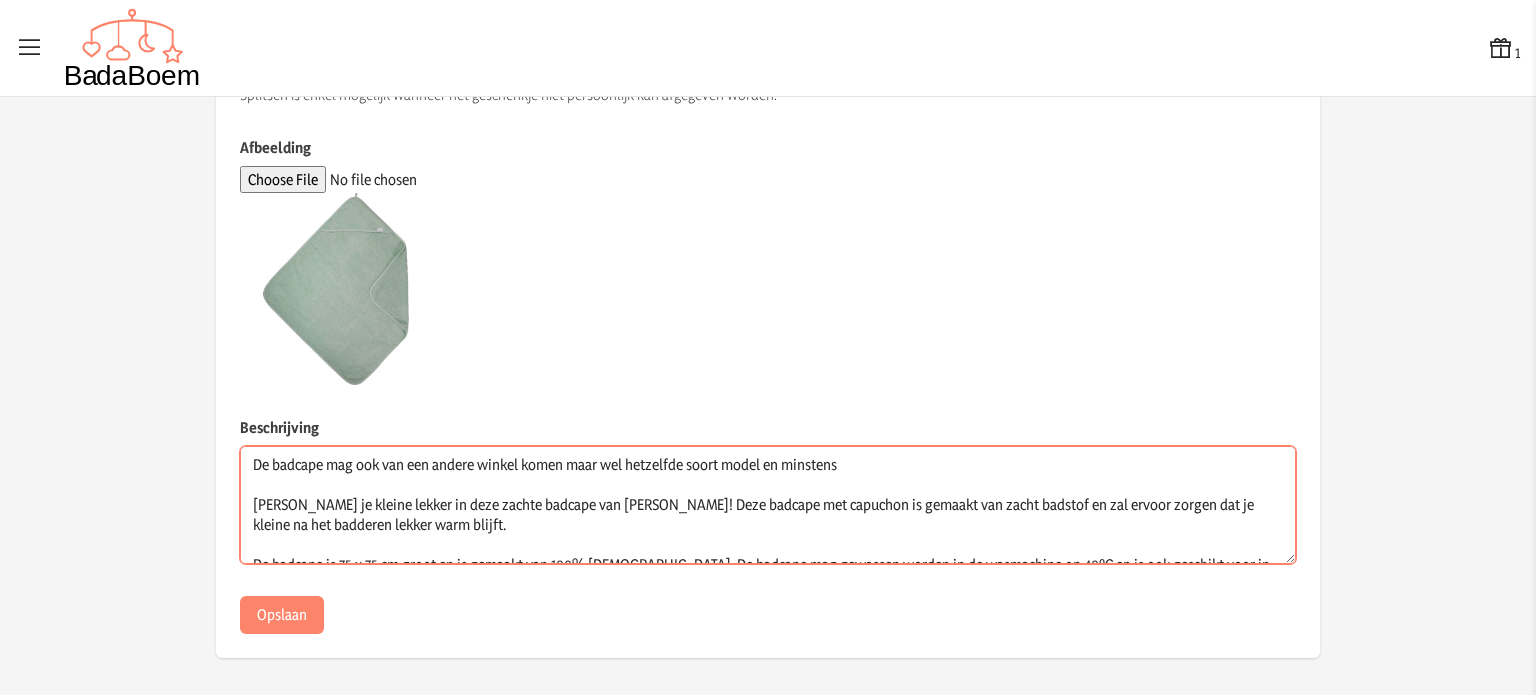 click on "De badcape mag ook van een andere winkel komen maar wel hetzelfde soort model en minstens
[PERSON_NAME] je kleine lekker in deze zachte badcape van [PERSON_NAME]! Deze badcape met capuchon is gemaakt van zacht badstof en zal ervoor zorgen dat je kleine na het badderen lekker warm blijft.
De badcape is 75 x 75 cm groot en is gemaakt van 100% [DEMOGRAPHIC_DATA]. De badcape mag gewassen worden in de wasmachine op 40ºC en is ook geschikt voor in de droger. Daarnaast mag de badcape gestreken worden." at bounding box center [768, 505] 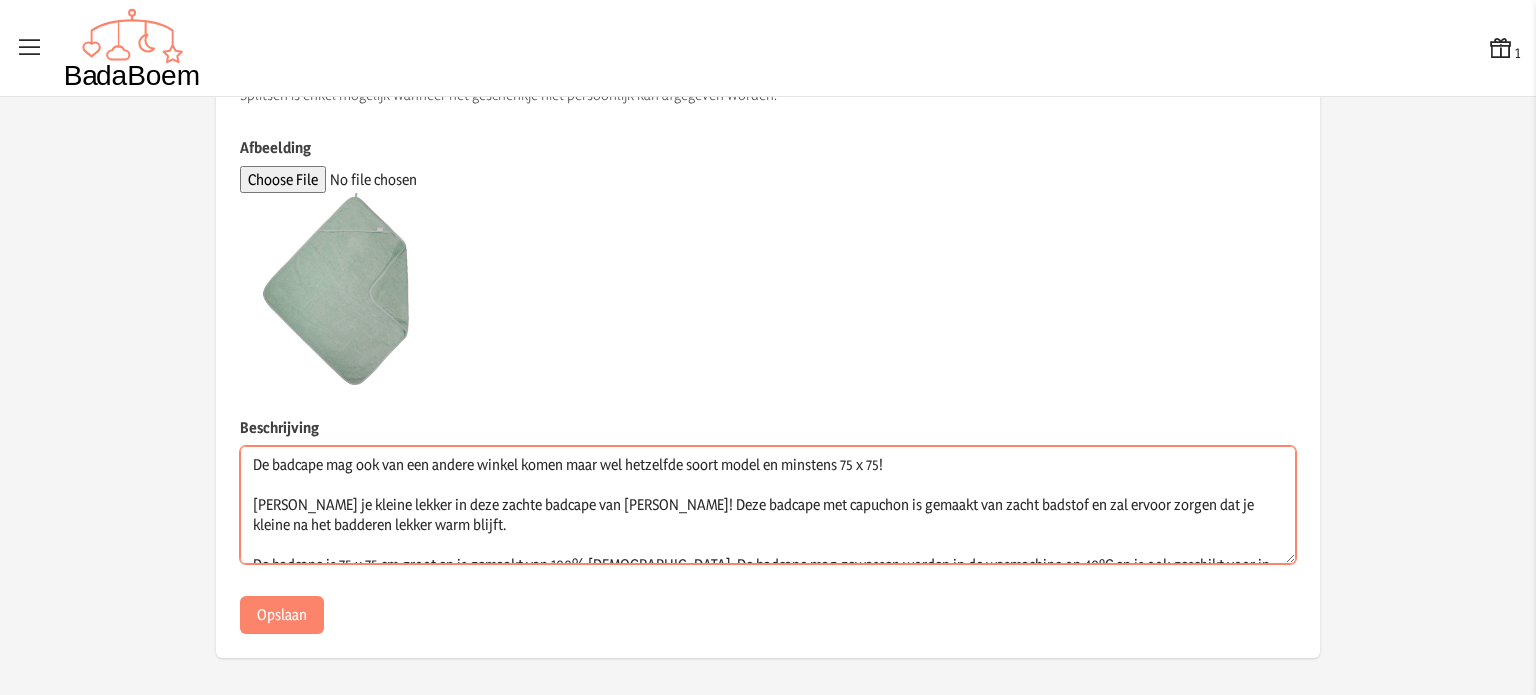click on "De badcape mag ook van een andere winkel komen maar wel hetzelfde soort model en minstens 75 x 75!
[PERSON_NAME] je kleine lekker in deze zachte badcape van [PERSON_NAME]! Deze badcape met capuchon is gemaakt van zacht badstof en zal ervoor zorgen dat je kleine na het badderen lekker warm blijft.
De badcape is 75 x 75 cm groot en is gemaakt van 100% [DEMOGRAPHIC_DATA]. De badcape mag gewassen worden in de wasmachine op 40ºC en is ook geschikt voor in de droger. Daarnaast mag de badcape gestreken worden." at bounding box center (768, 505) 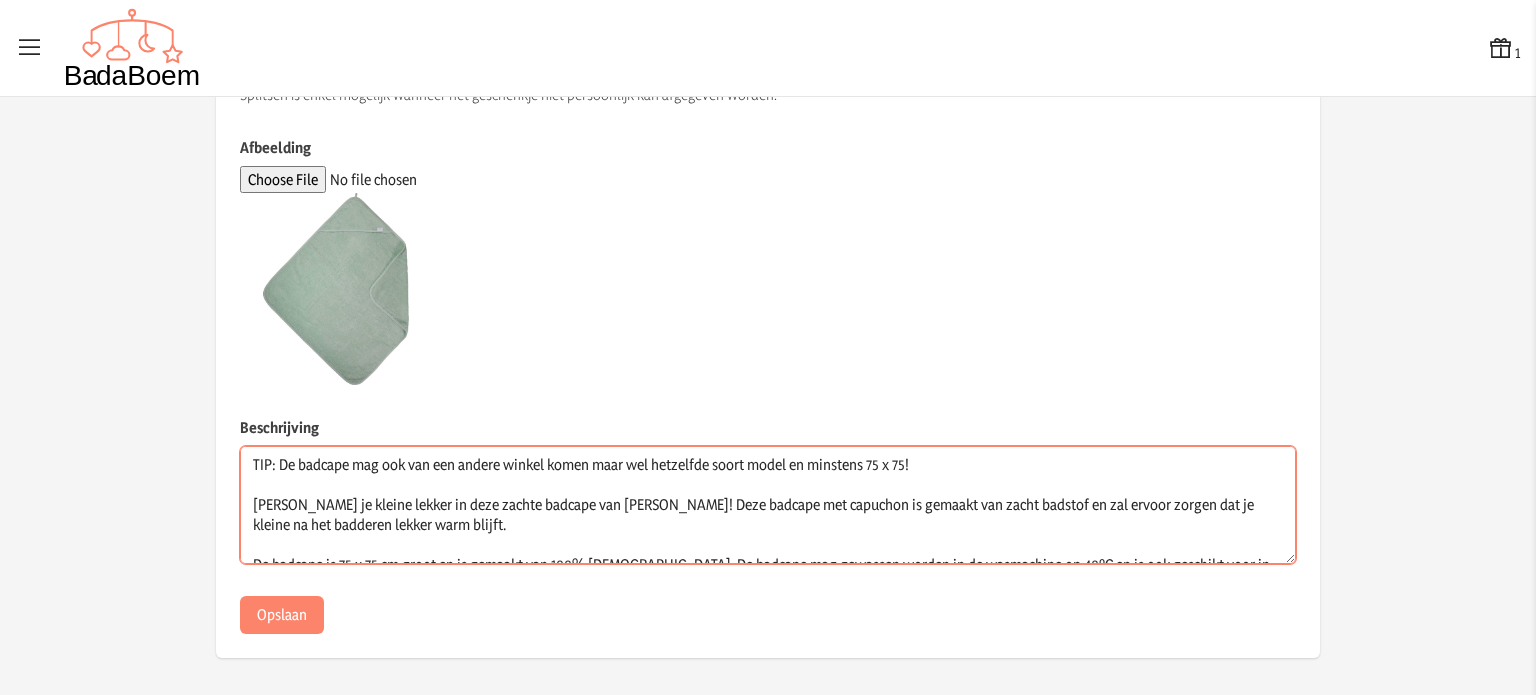 type on "TIP: De badcape mag ook van een andere winkel komen maar wel hetzelfde soort model en minstens 75 x 75!
[PERSON_NAME] je kleine lekker in deze zachte badcape van [PERSON_NAME]! Deze badcape met capuchon is gemaakt van zacht badstof en zal ervoor zorgen dat je kleine na het badderen lekker warm blijft.
De badcape is 75 x 75 cm groot en is gemaakt van 100% [DEMOGRAPHIC_DATA]. De badcape mag gewassen worden in de wasmachine op 40ºC en is ook geschikt voor in de droger. Daarnaast mag de badcape gestreken worden." 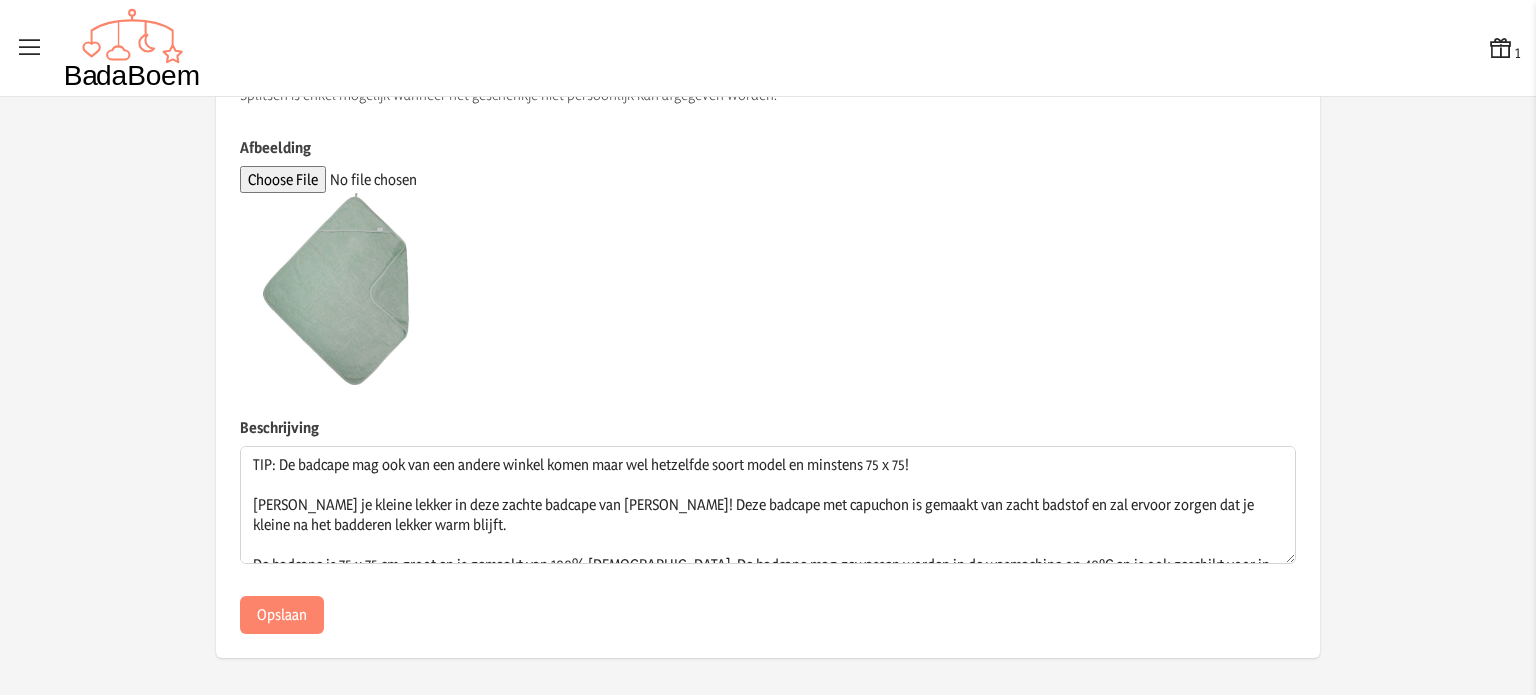 click on "Afbeelding" 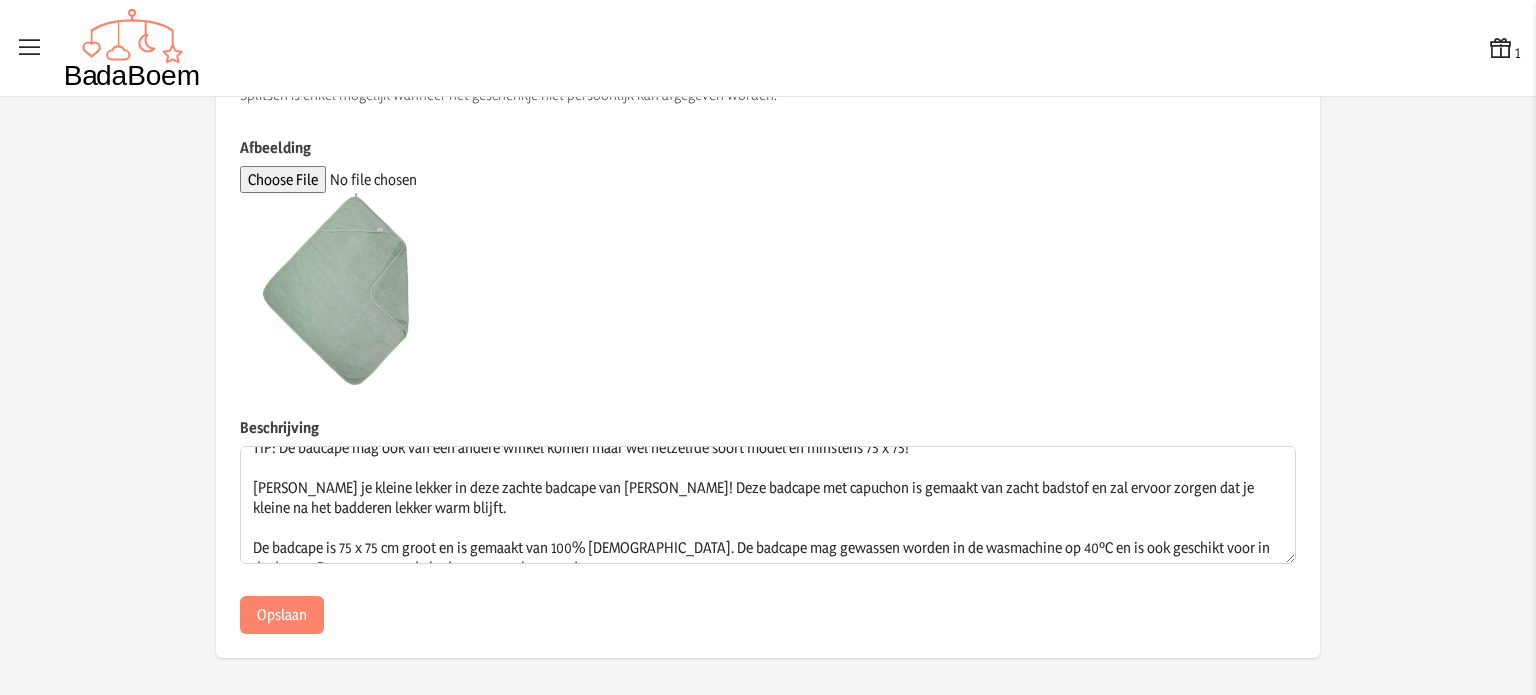 scroll, scrollTop: 0, scrollLeft: 0, axis: both 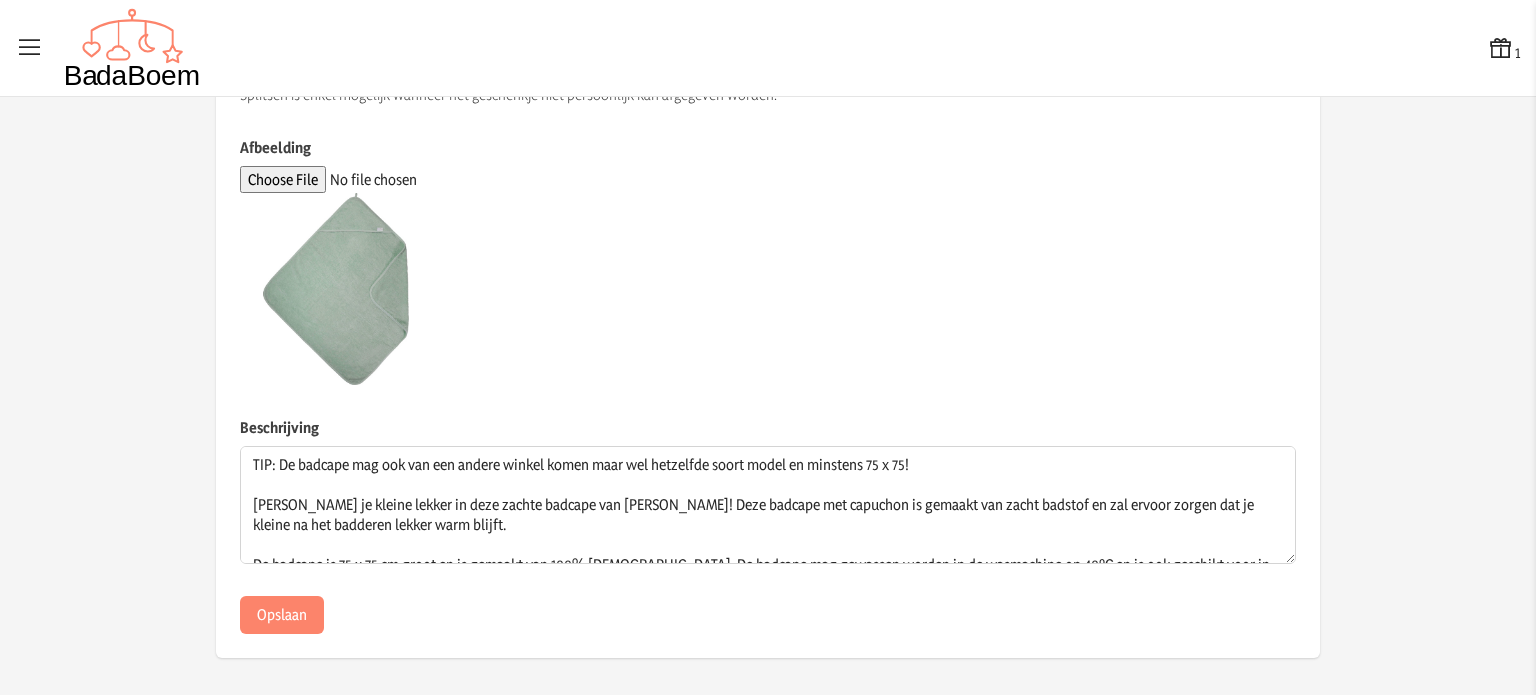 click on "Opslaan" 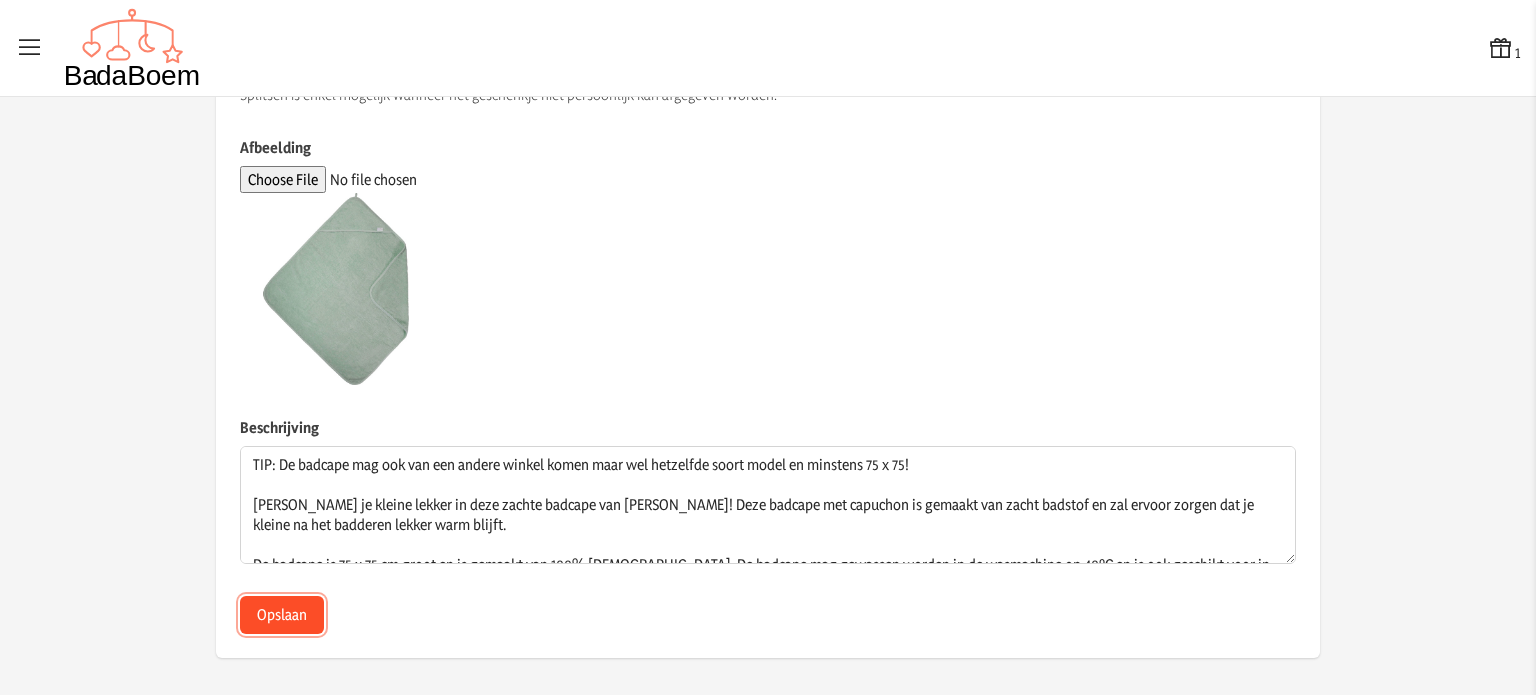 click on "Opslaan" 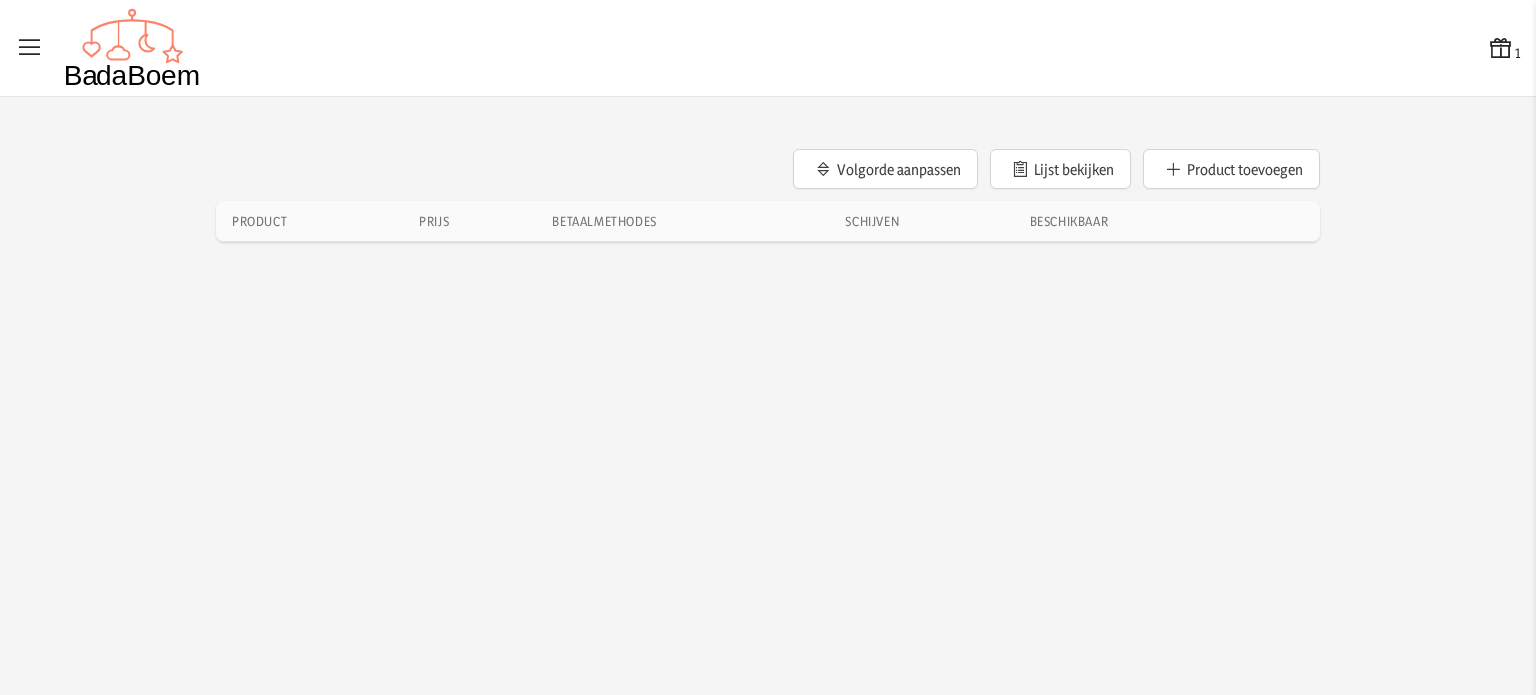 scroll, scrollTop: 0, scrollLeft: 0, axis: both 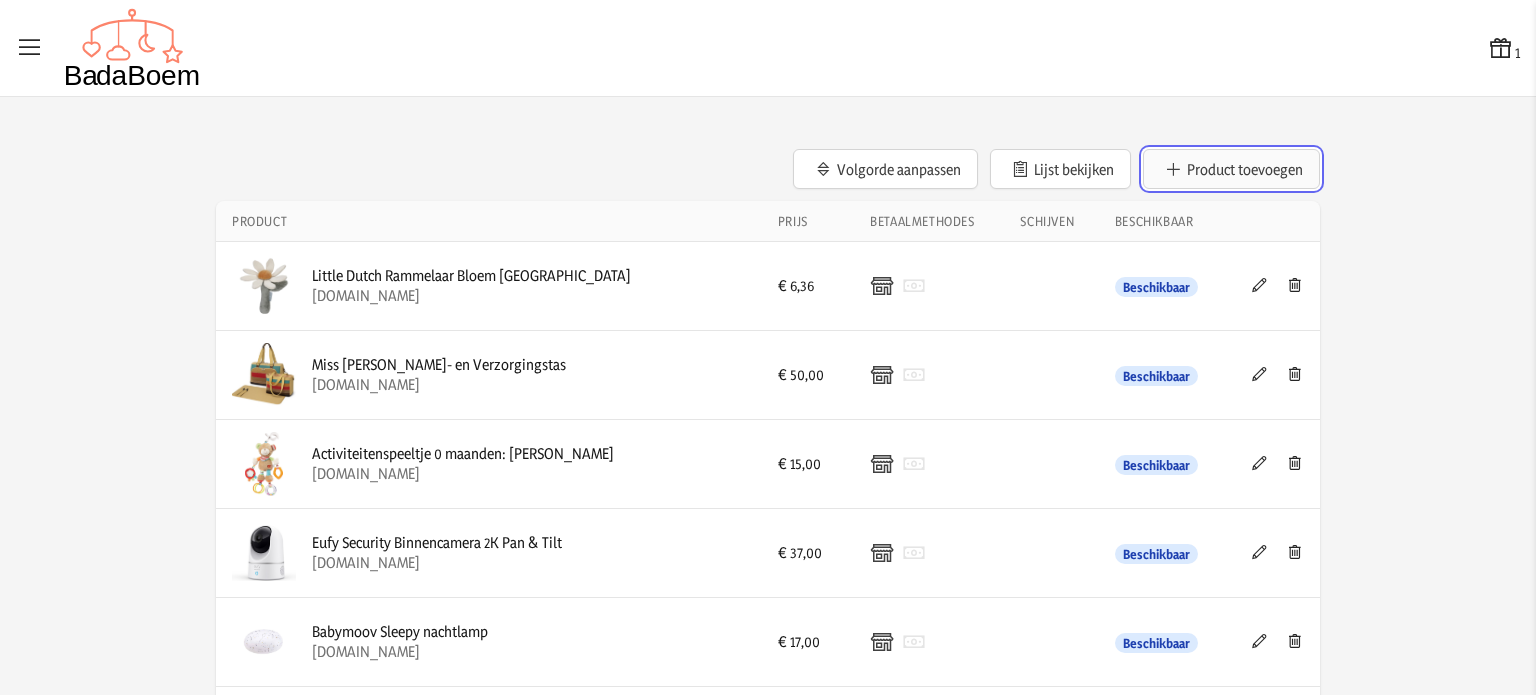 click on "Product toevoegen" 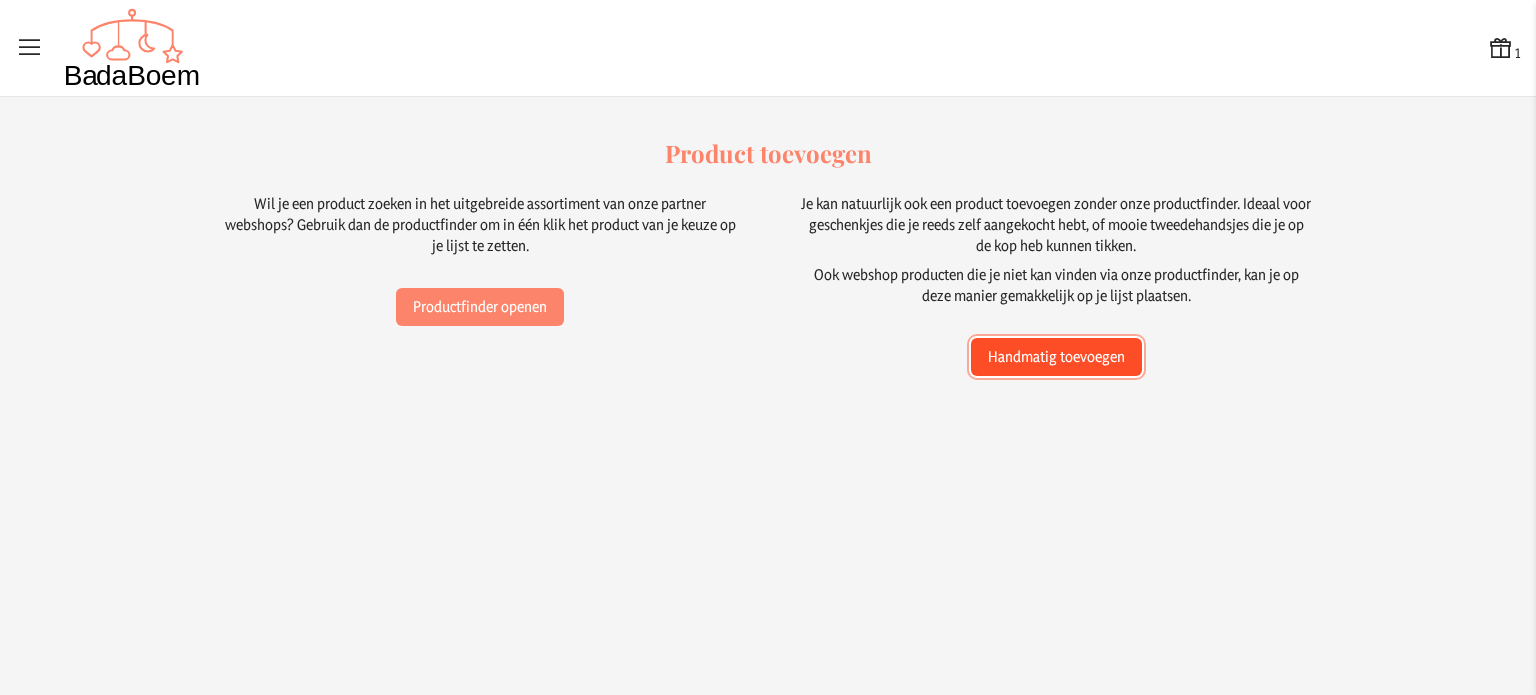 click on "Handmatig toevoegen" 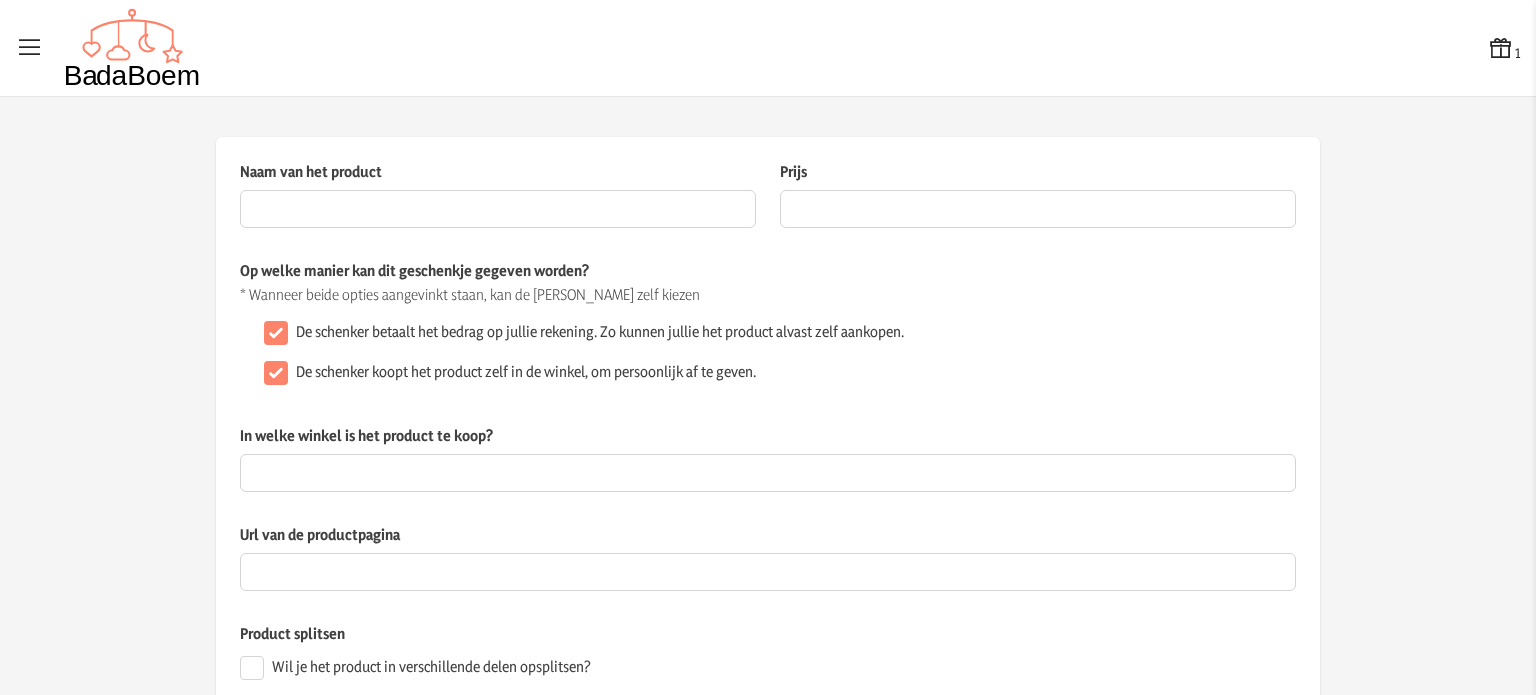 click on "Prijs" 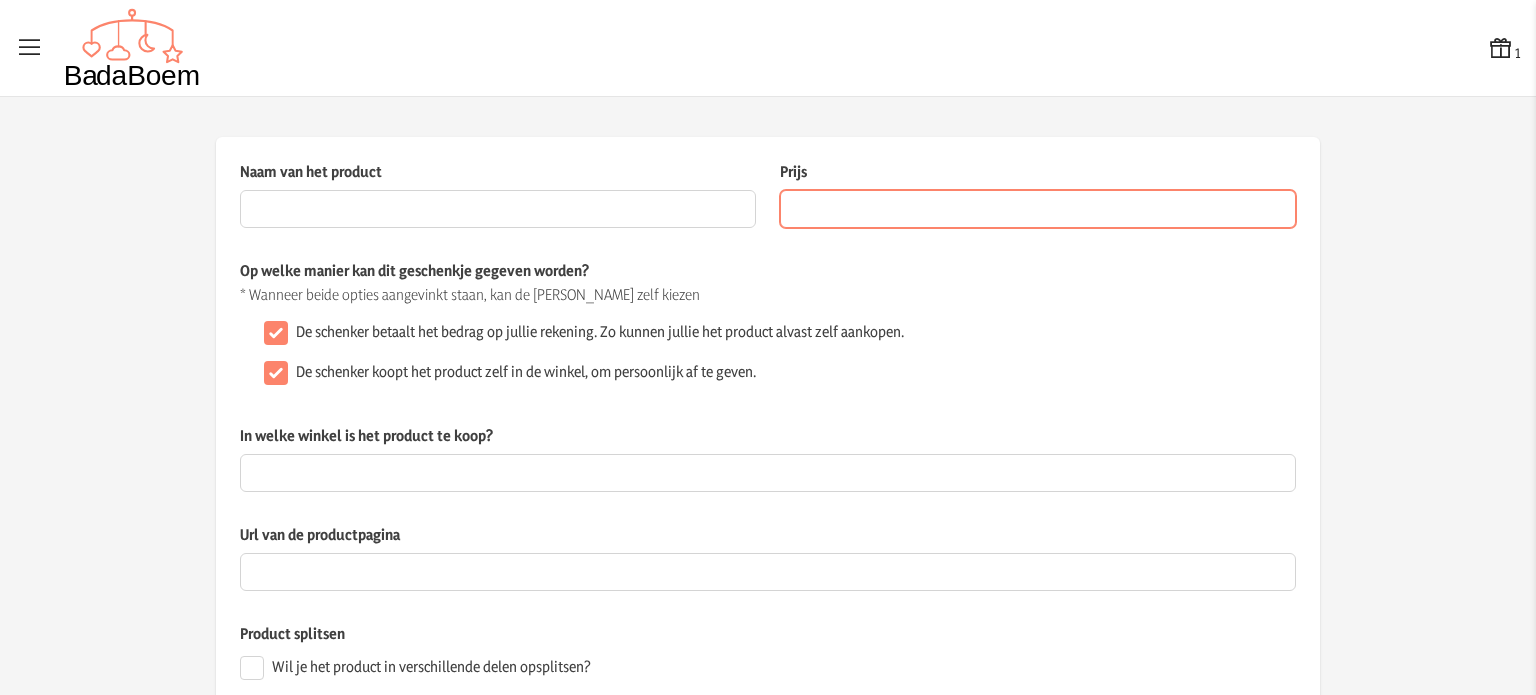 click on "Prijs" at bounding box center [1038, 209] 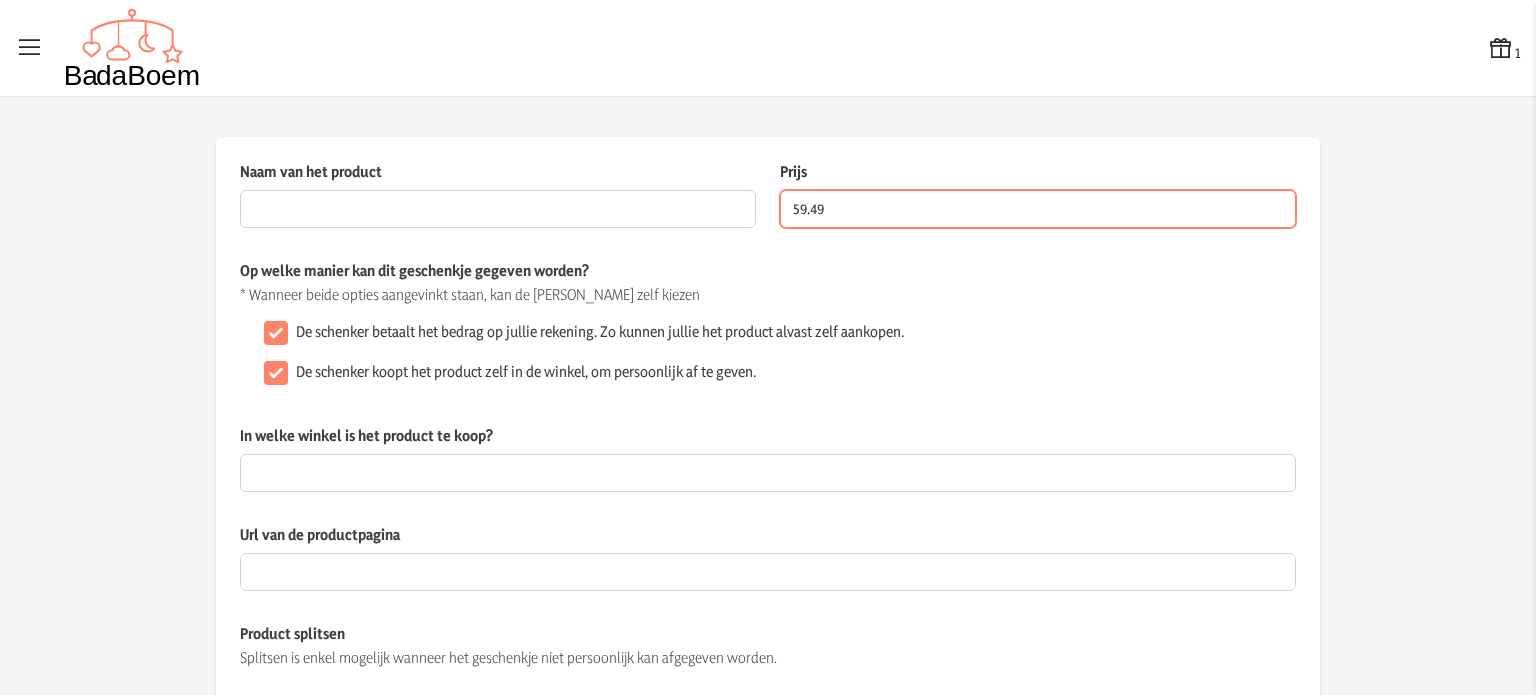 type on "59.49" 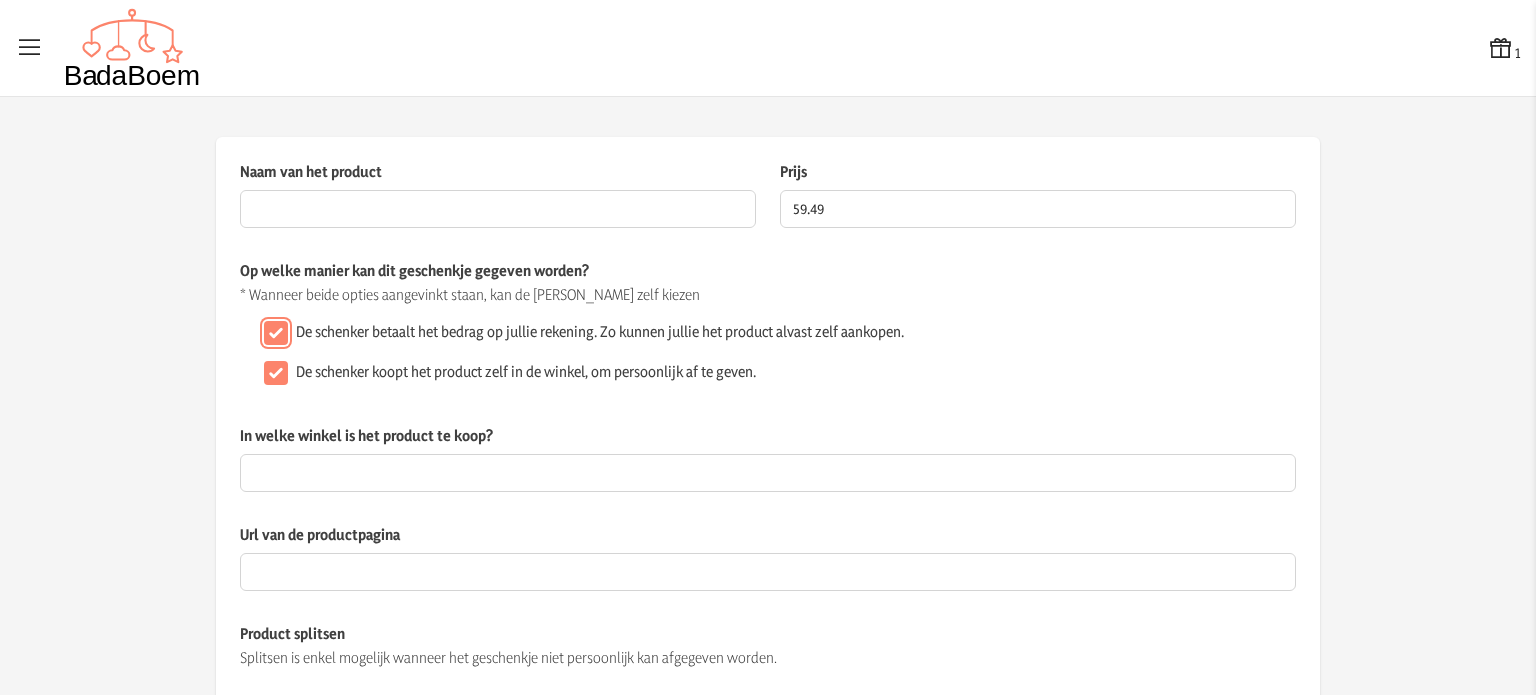click on "De schenker betaalt het bedrag op jullie rekening. Zo kunnen jullie het product alvast zelf aankopen." at bounding box center [276, 333] 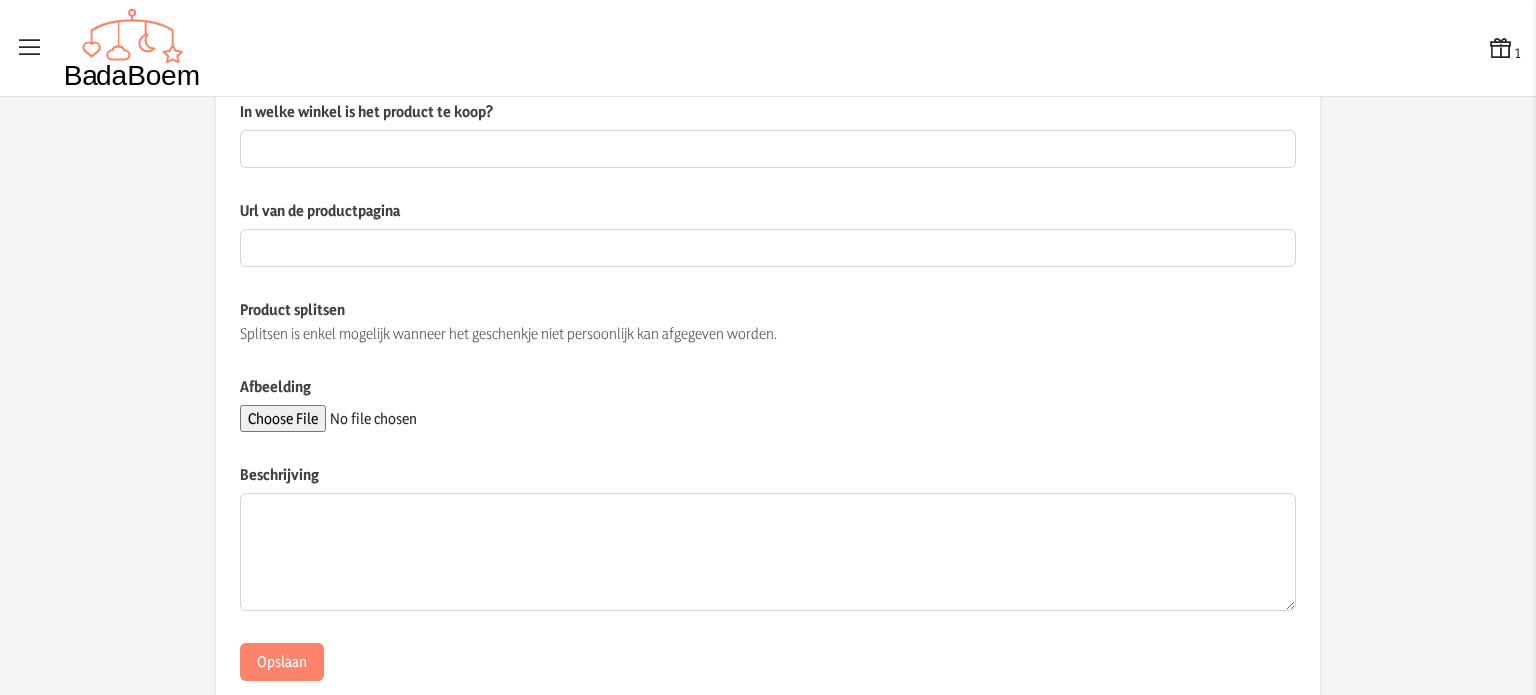scroll, scrollTop: 371, scrollLeft: 0, axis: vertical 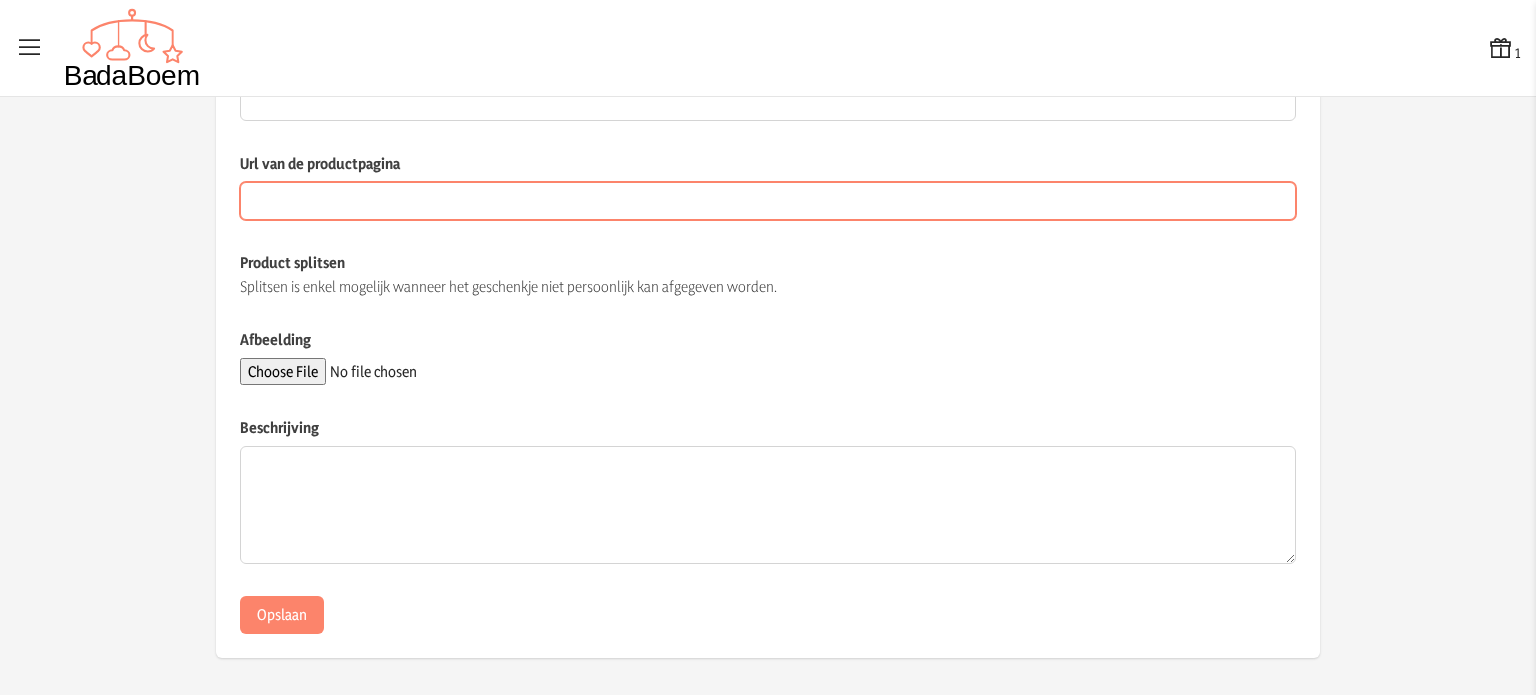 paste on "[URL][DOMAIN_NAME]" 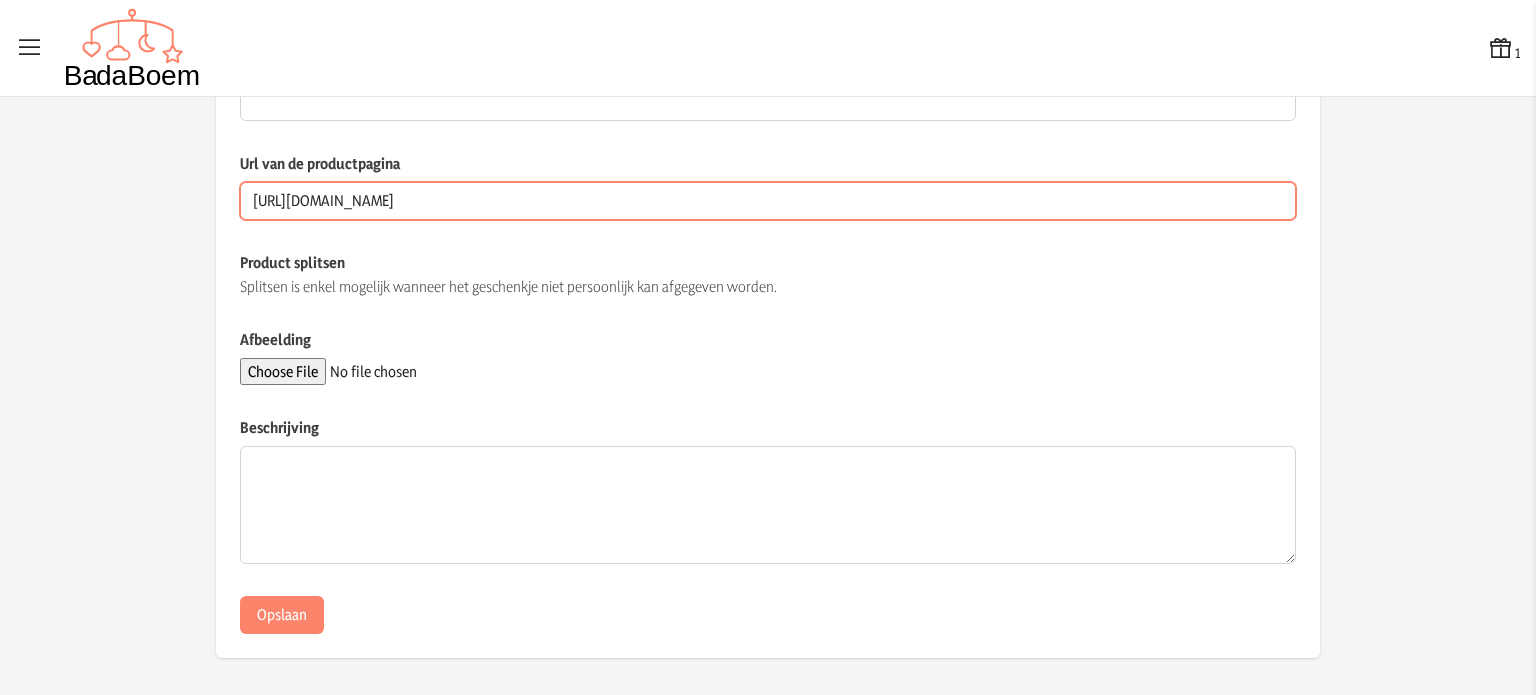 scroll, scrollTop: 0, scrollLeft: 1603, axis: horizontal 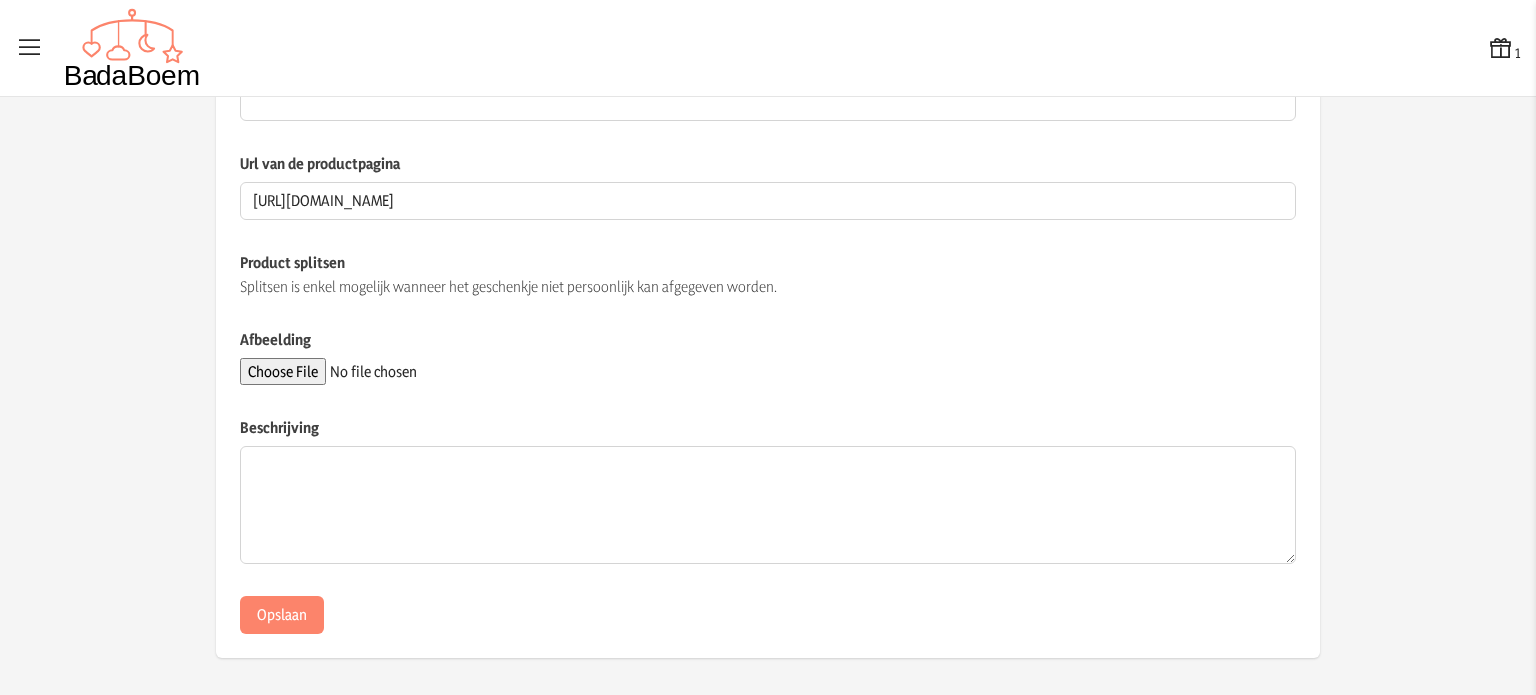 click on "In welke winkel is het product te koop?  Dit veld is verplicht wanneer het geschenkje persoonlijk kan afgegeven worden" 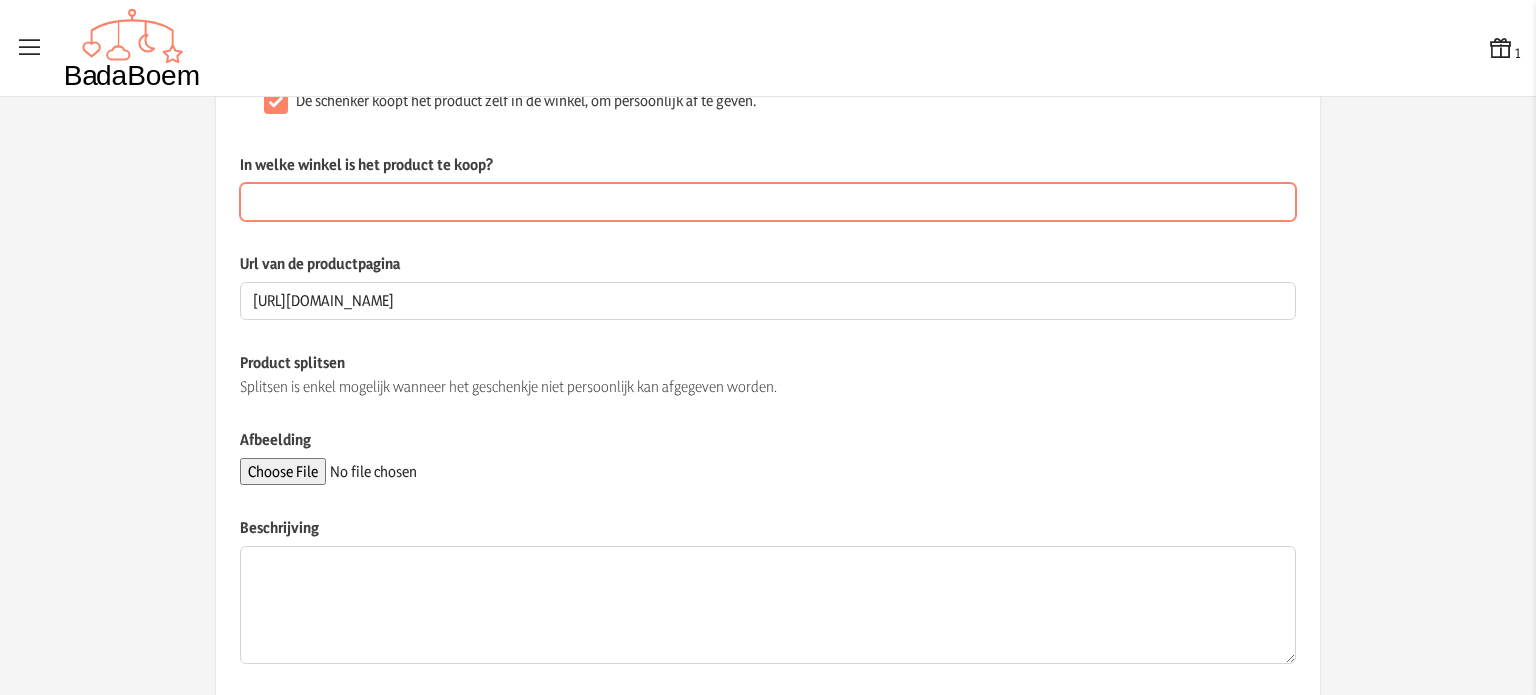 click on "In welke winkel is het product te koop?" at bounding box center (768, 202) 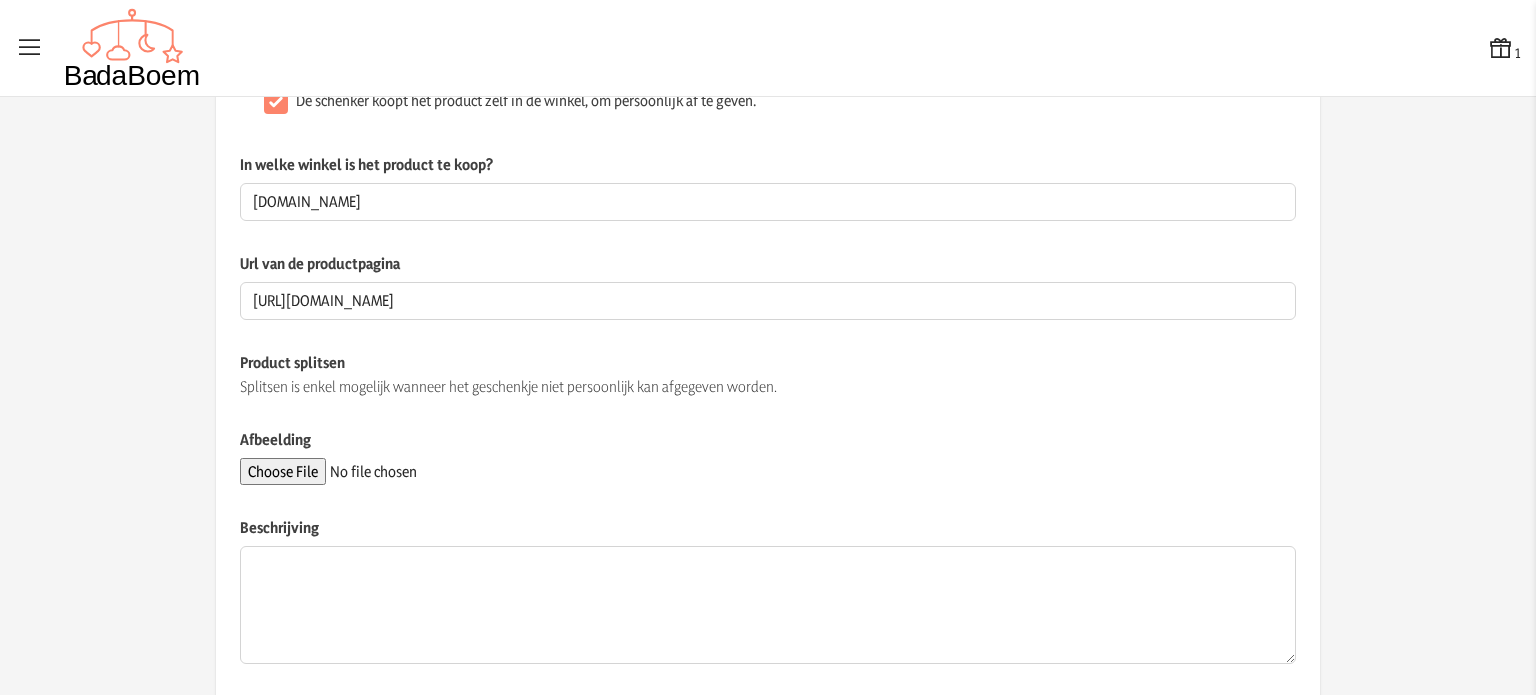click on "Op welke manier kan dit geschenkje gegeven worden? * Wanneer beide opties aangevinkt staan, kan de schenker zelf kiezen  De schenker betaalt het bedrag op jullie rekening. Zo kunnen jullie het product alvast zelf aankopen.   De schenker koopt het product zelf in de winkel, om persoonlijk af te geven." 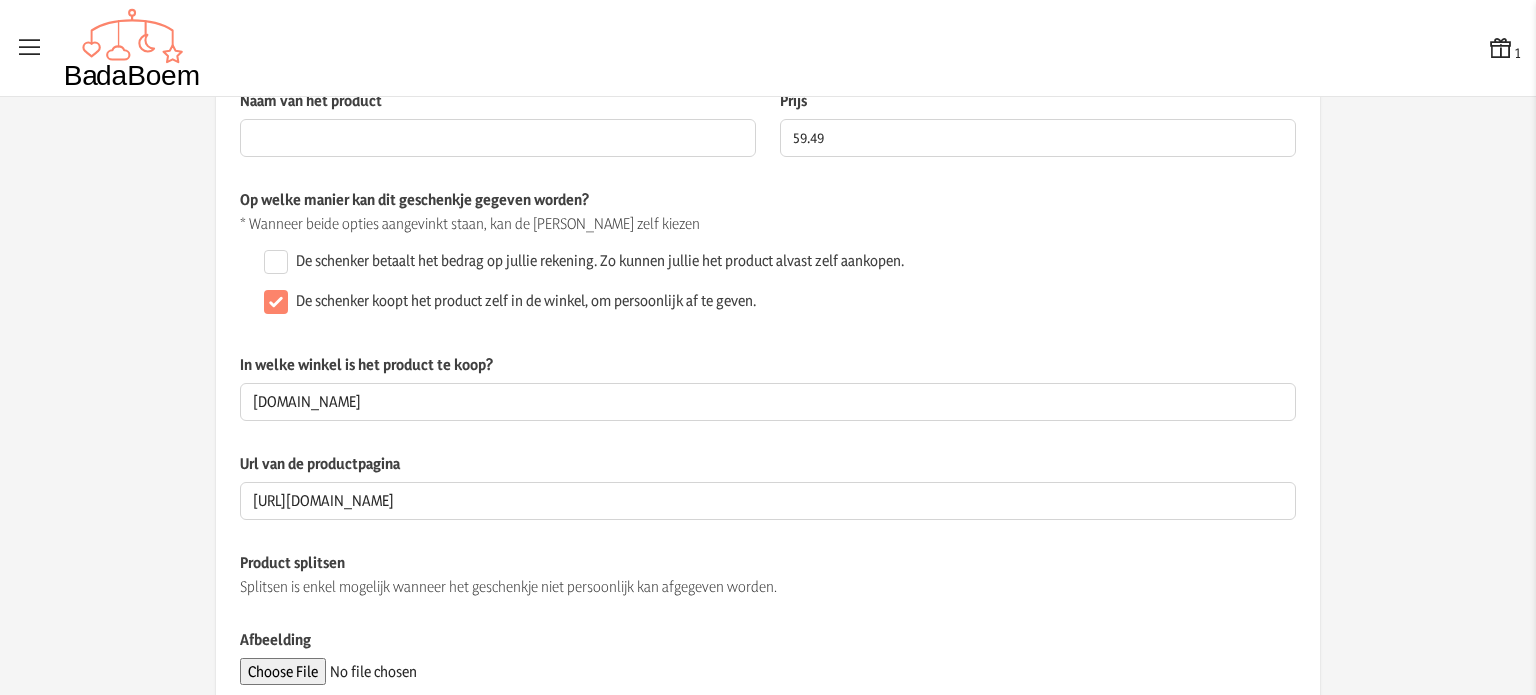 scroll, scrollTop: 0, scrollLeft: 0, axis: both 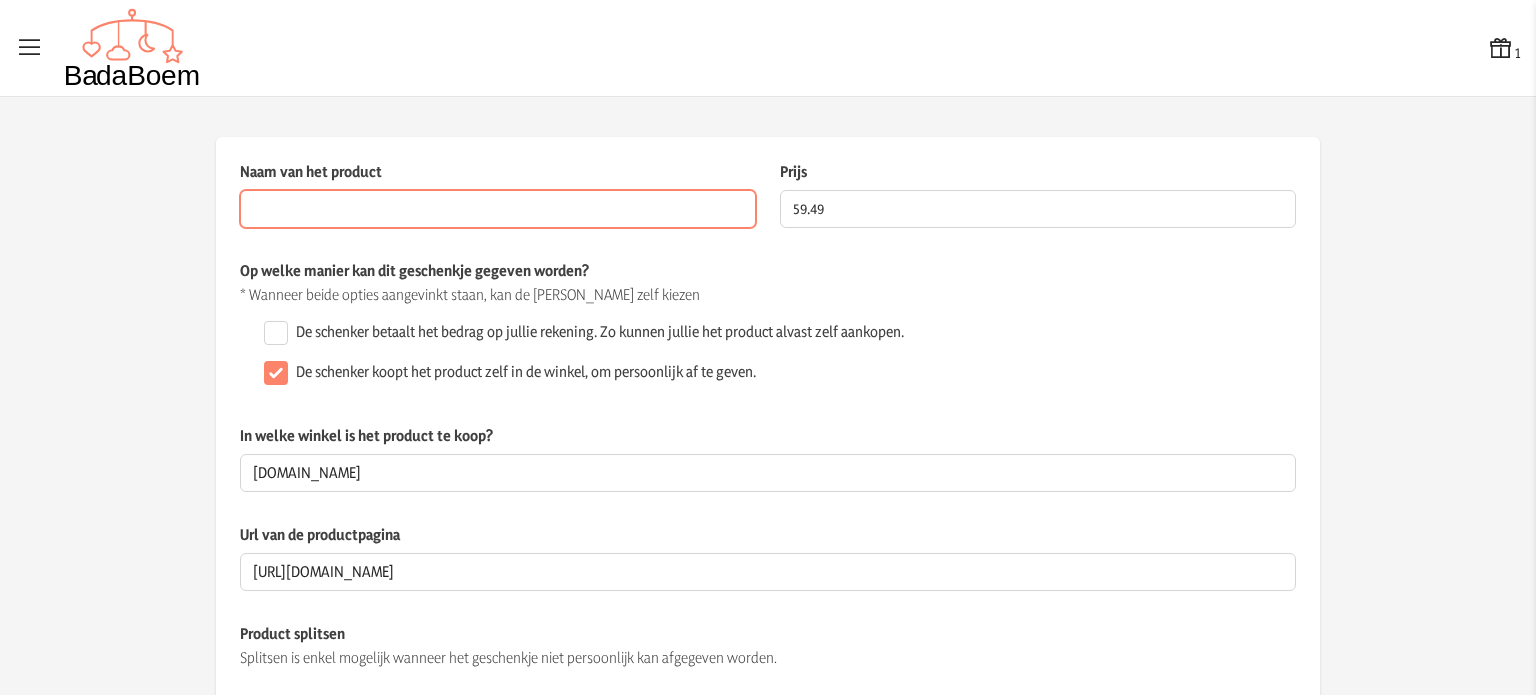 click on "Naam van het product" at bounding box center (498, 209) 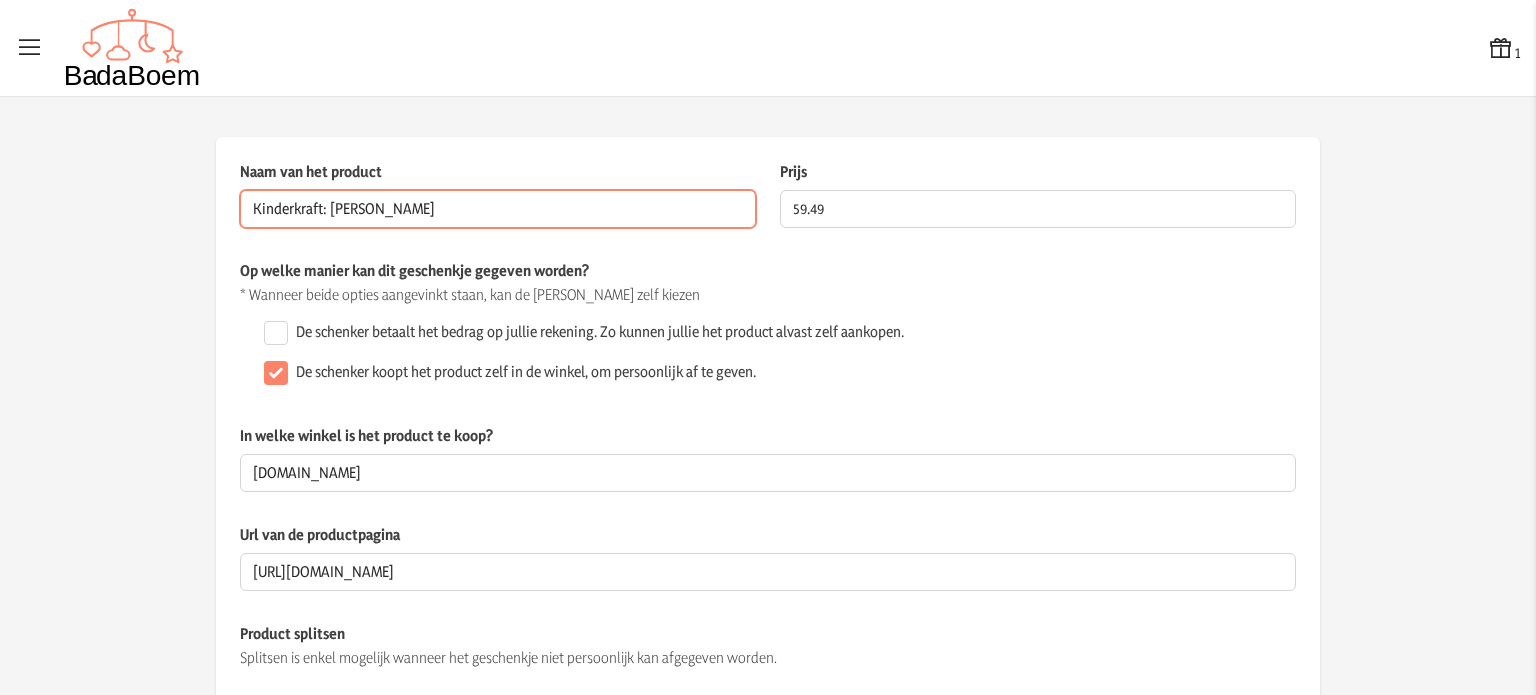 type on "Kinderkraft: [PERSON_NAME]" 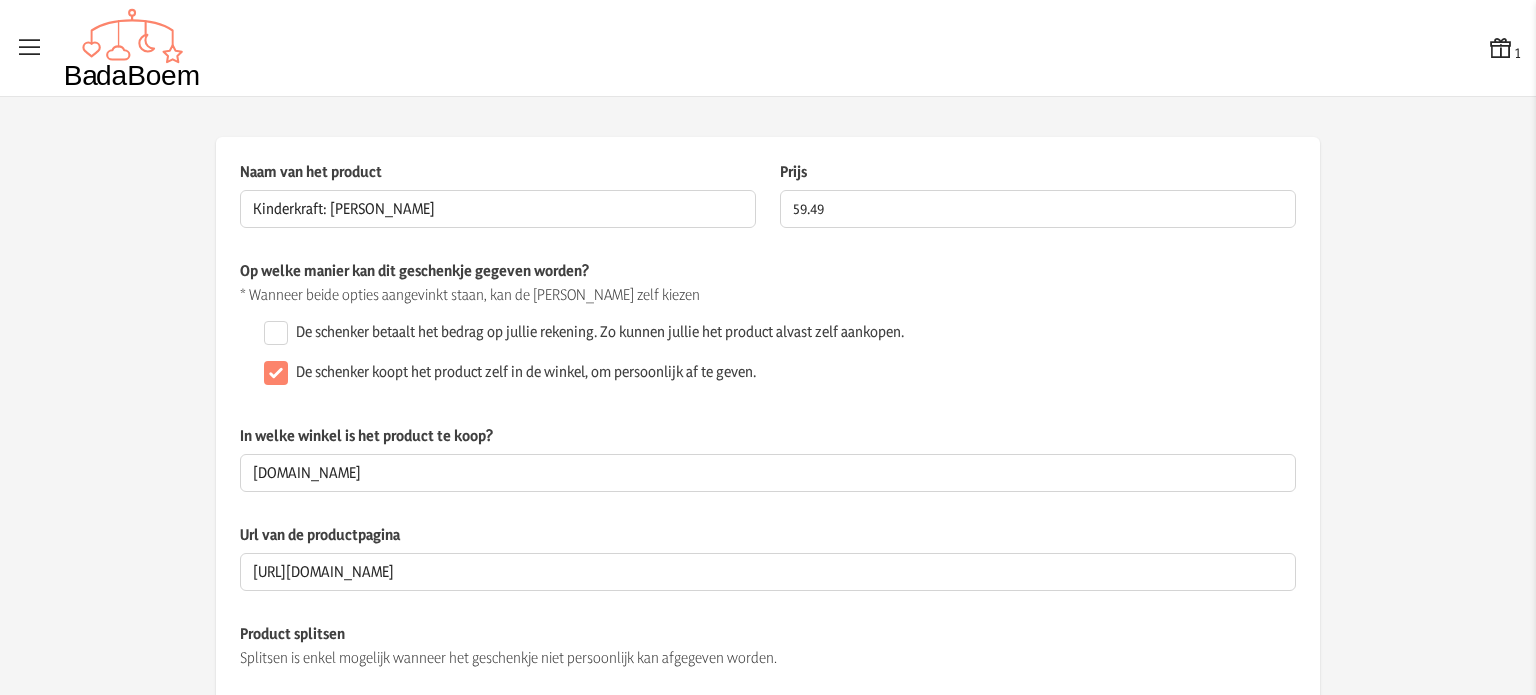 click on "De schenker koopt het product zelf in de winkel, om persoonlijk af te geven." 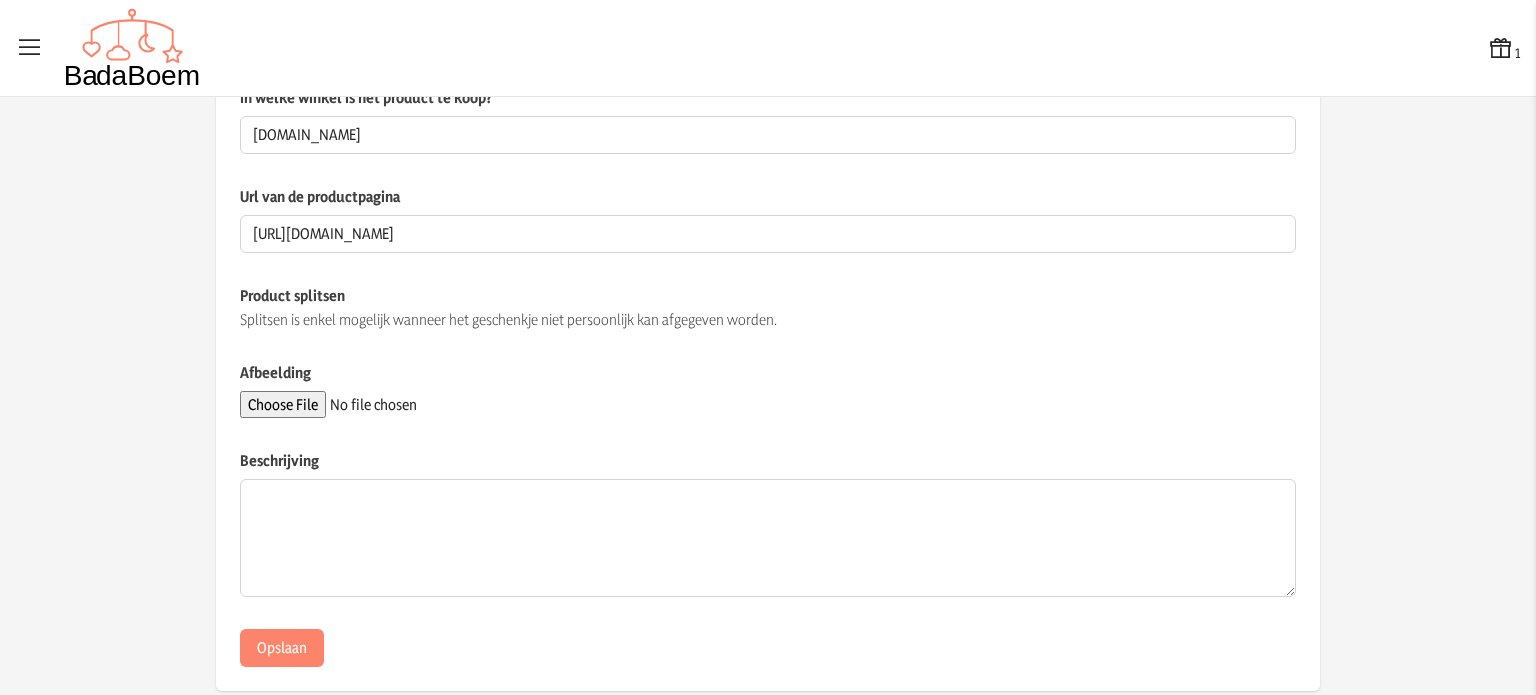 scroll, scrollTop: 371, scrollLeft: 0, axis: vertical 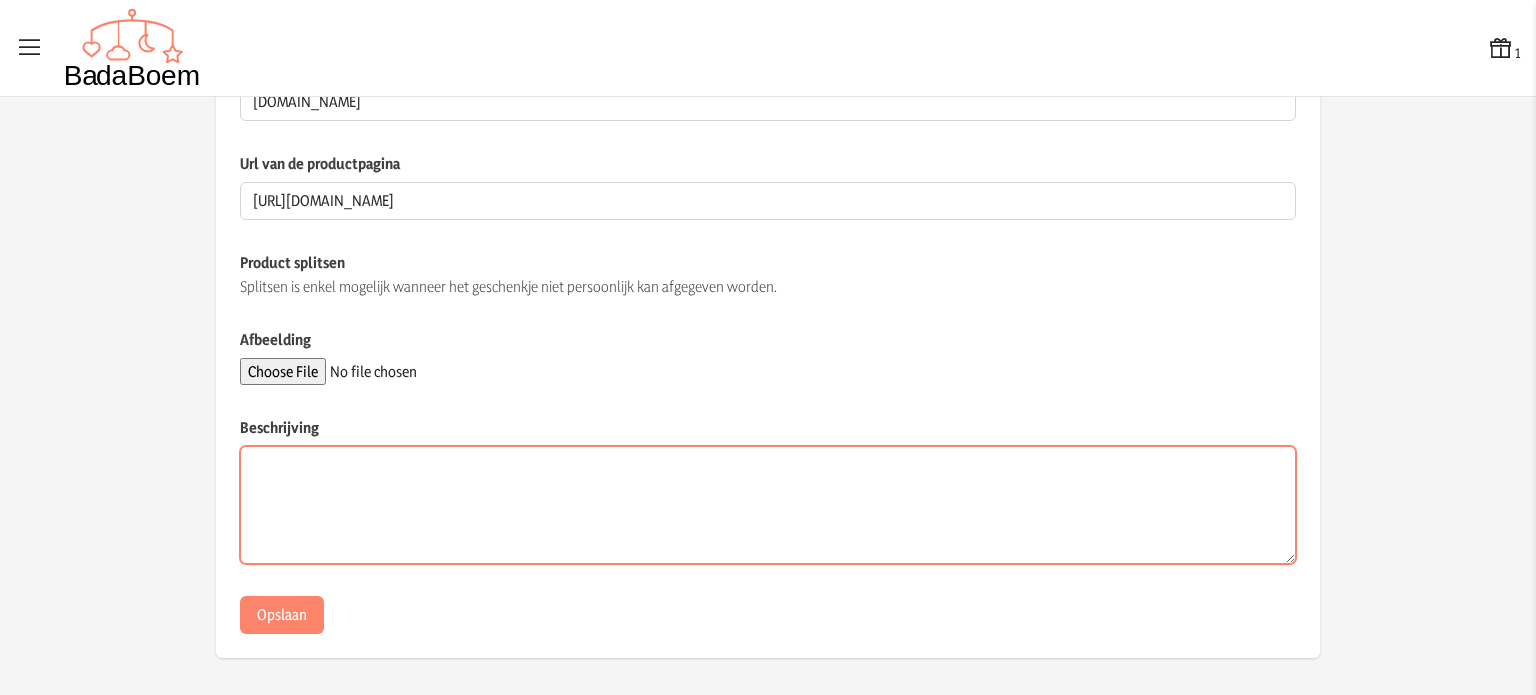 click on "Beschrijving" at bounding box center (768, 505) 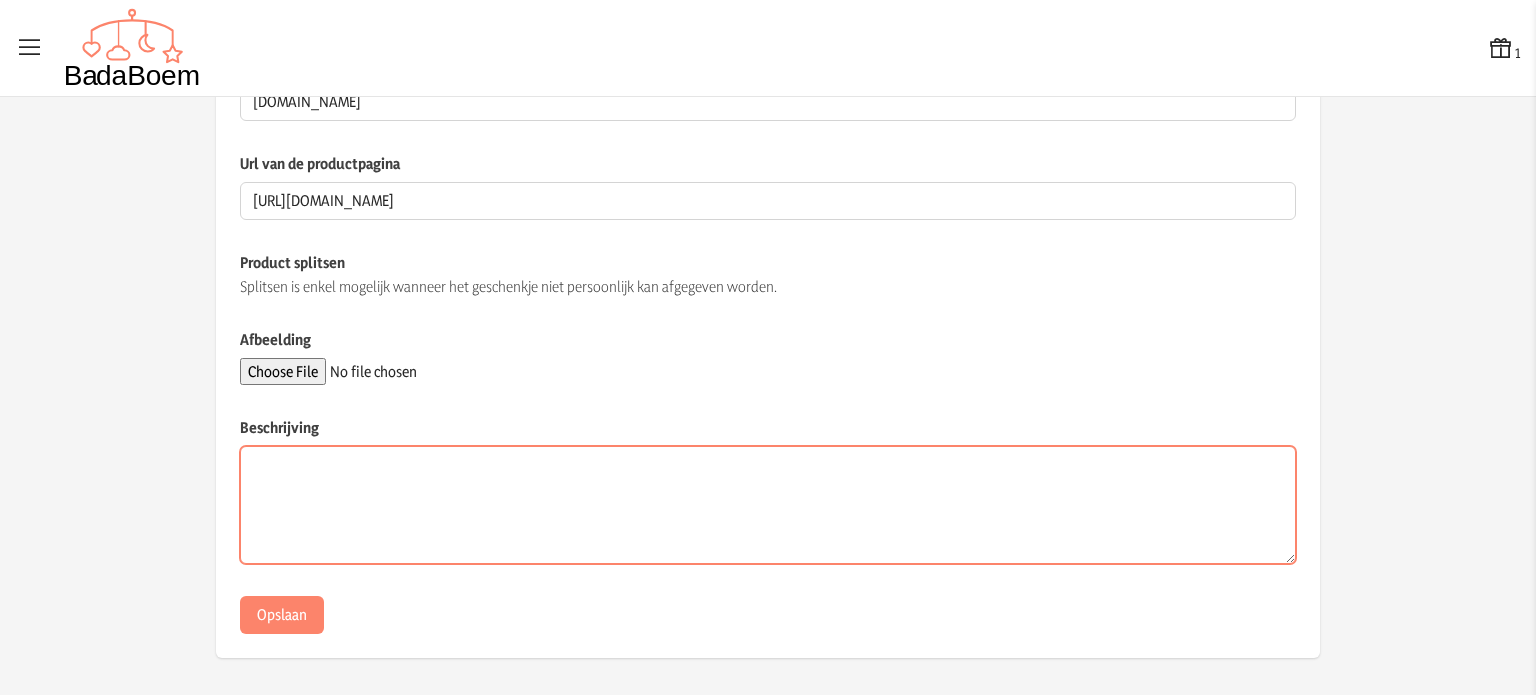 paste on "De 4TRIKE 3-in-1 opvouwbare driewieler combineert drie functies: driewieler voor eerste stappen, minifietsen zonder pedalen en driewieler met pedalen." 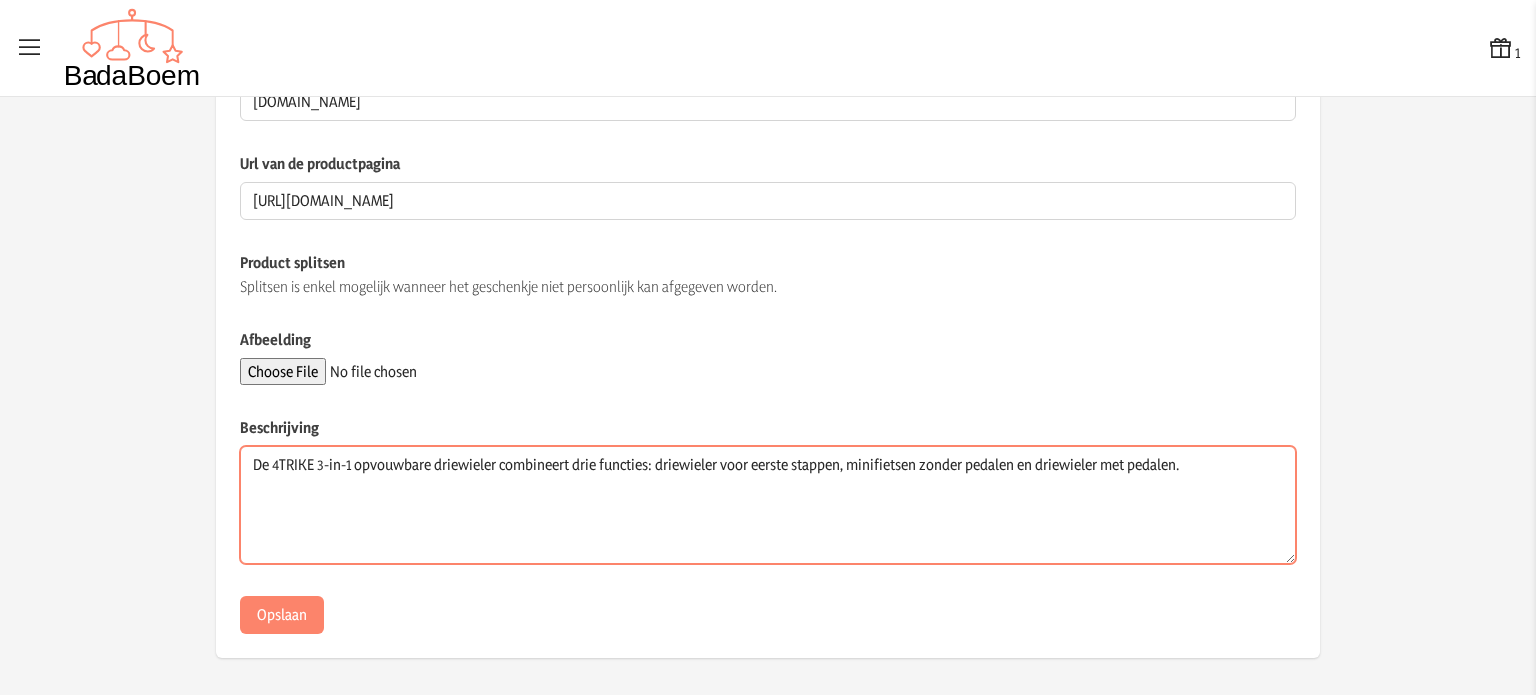 type on "De 4TRIKE 3-in-1 opvouwbare driewieler combineert drie functies: driewieler voor eerste stappen, minifietsen zonder pedalen en driewieler met pedalen." 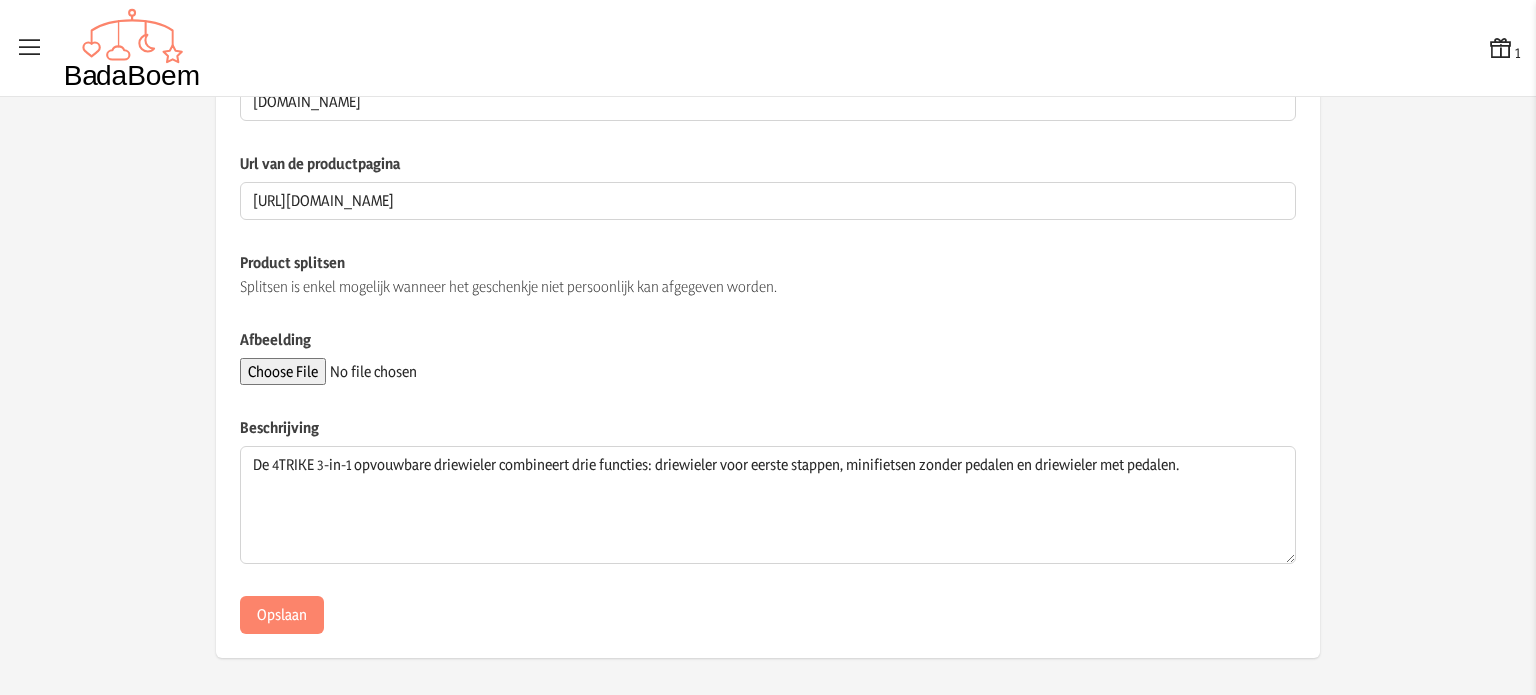 click on "Afbeelding" 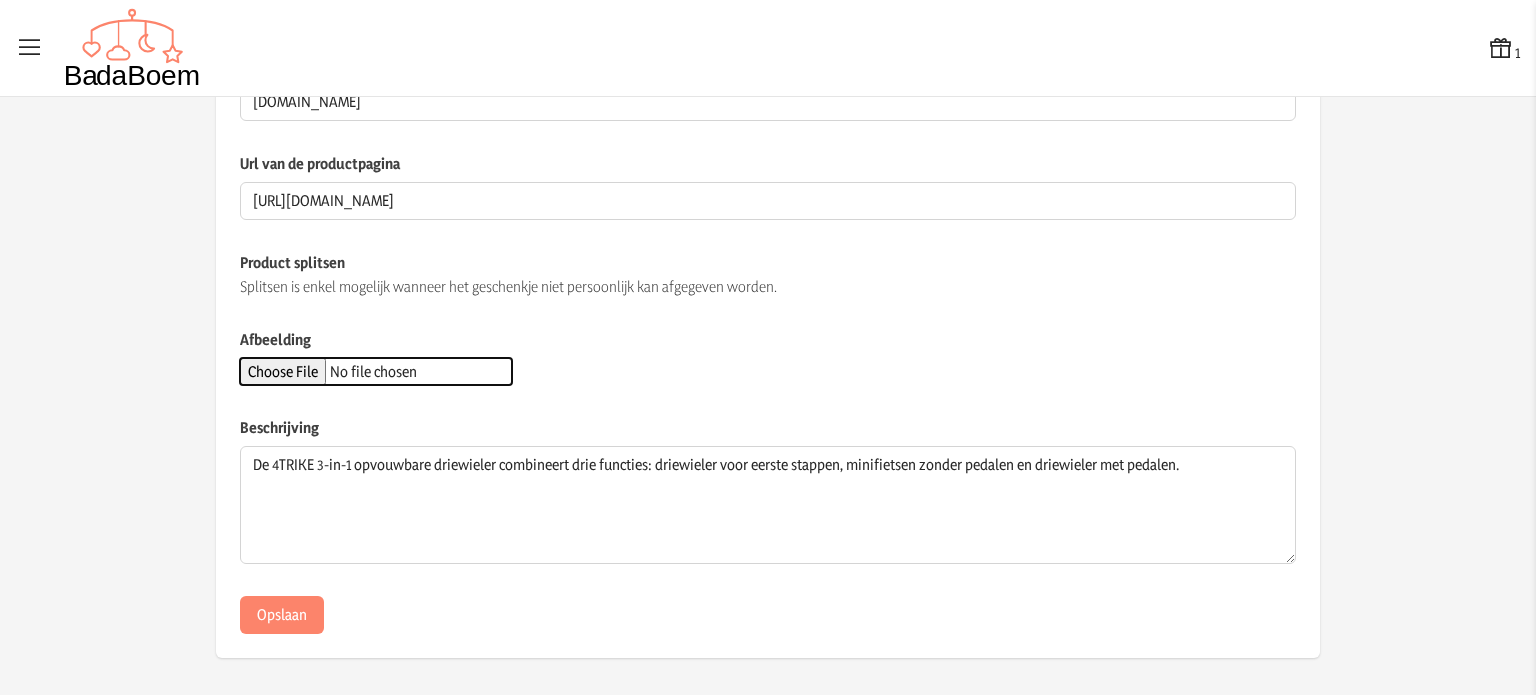 click on "Afbeelding" at bounding box center (376, 371) 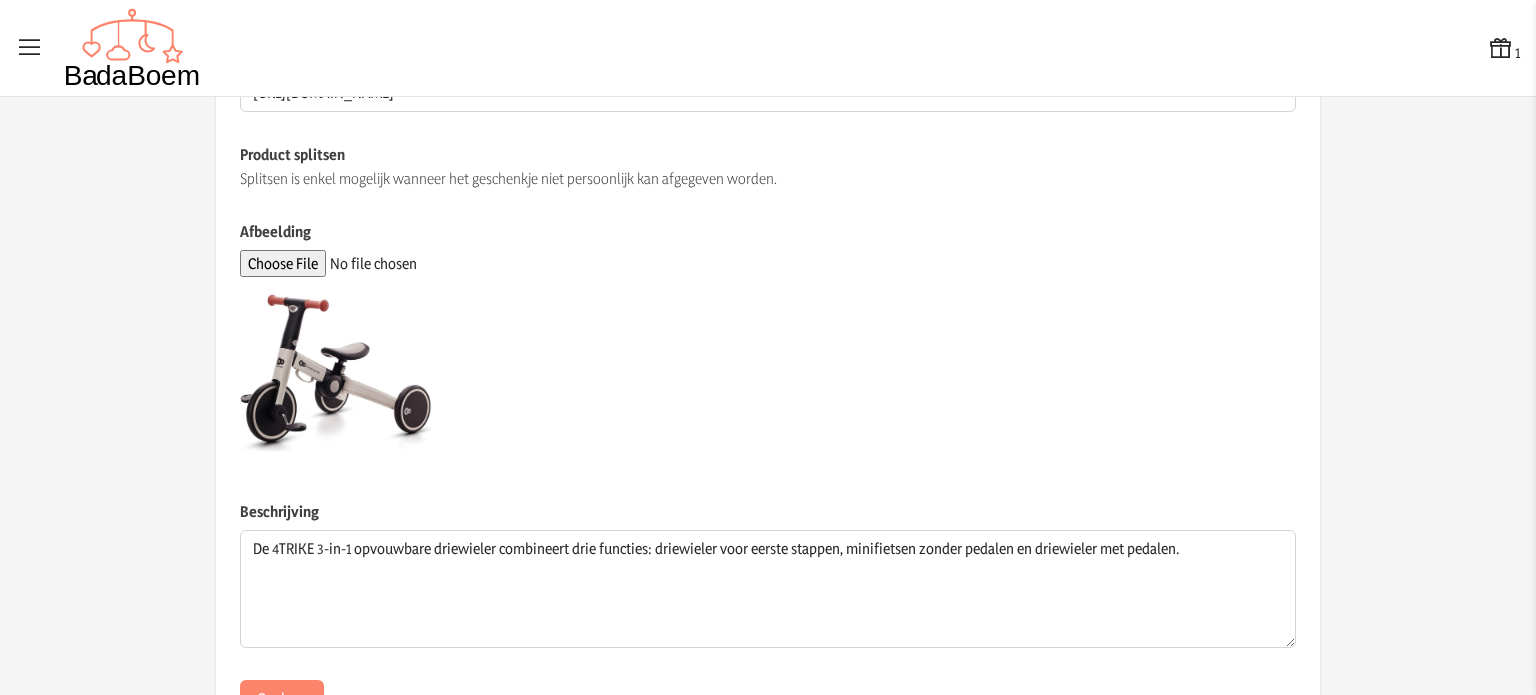 scroll, scrollTop: 563, scrollLeft: 0, axis: vertical 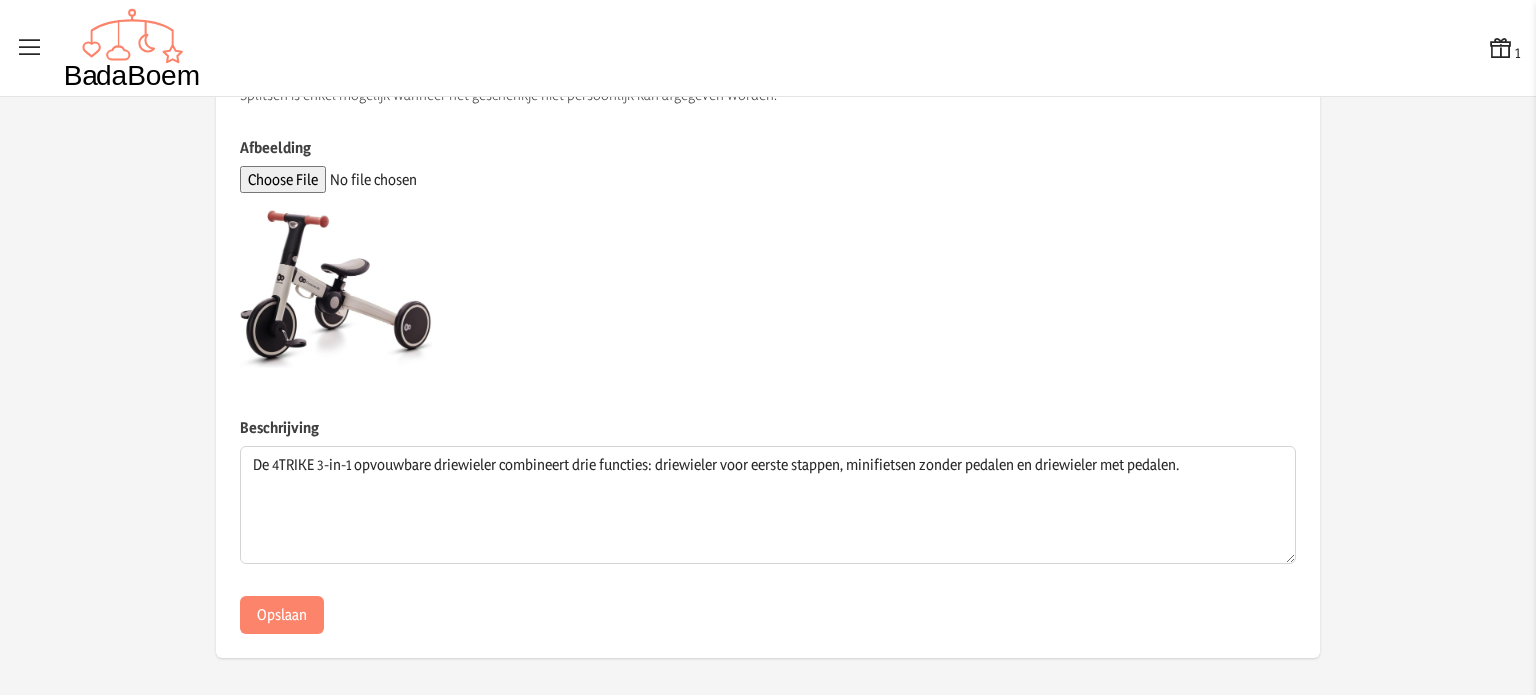 click on "Naam van het product Kinderkraft: Driewieler  Dit veld is verplicht  Prijs 59.49  De prijs van het product is verplicht en mag enkel cijfers bevatten  Op welke manier kan dit geschenkje gegeven worden? * Wanneer beide opties aangevinkt staan, kan de schenker zelf kiezen  De schenker betaalt het bedrag op jullie rekening. Zo kunnen jullie het product alvast zelf aankopen.   De schenker koopt het product zelf in de winkel, om persoonlijk af te geven.  In welke winkel is het product te koop? [DOMAIN_NAME]  Dit veld is verplicht wanneer het geschenkje persoonlijk kan afgegeven worden  Url van de productpagina [URL][DOMAIN_NAME] Product splitsen Afbeelding" 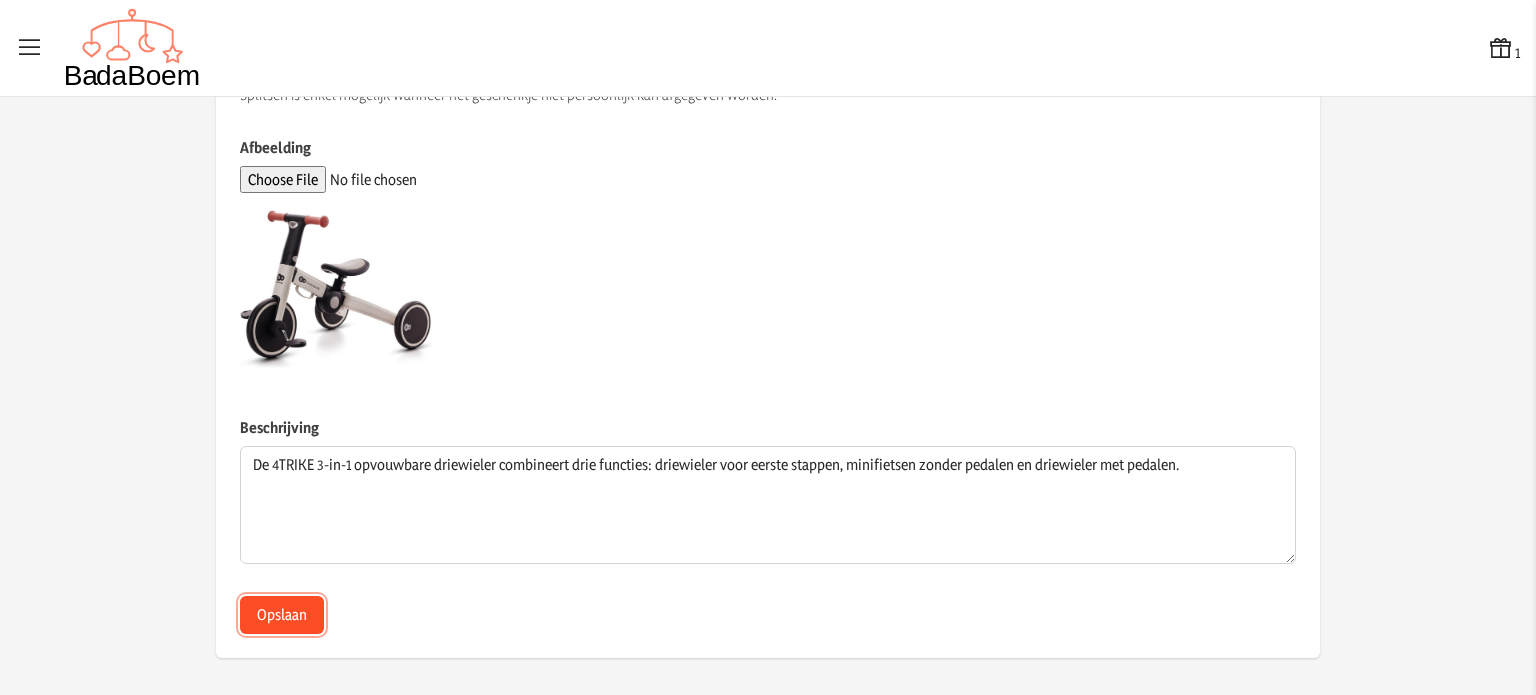 click on "Opslaan" 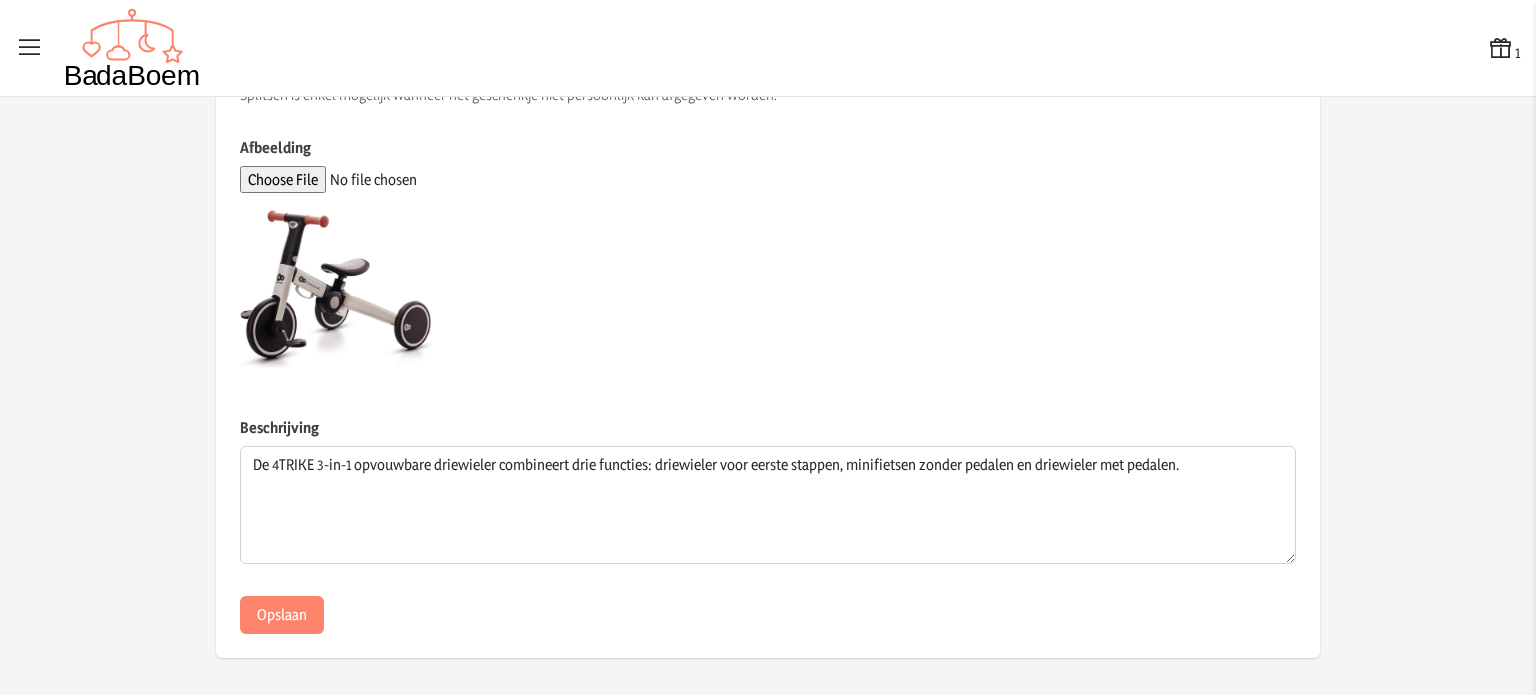 scroll, scrollTop: 0, scrollLeft: 0, axis: both 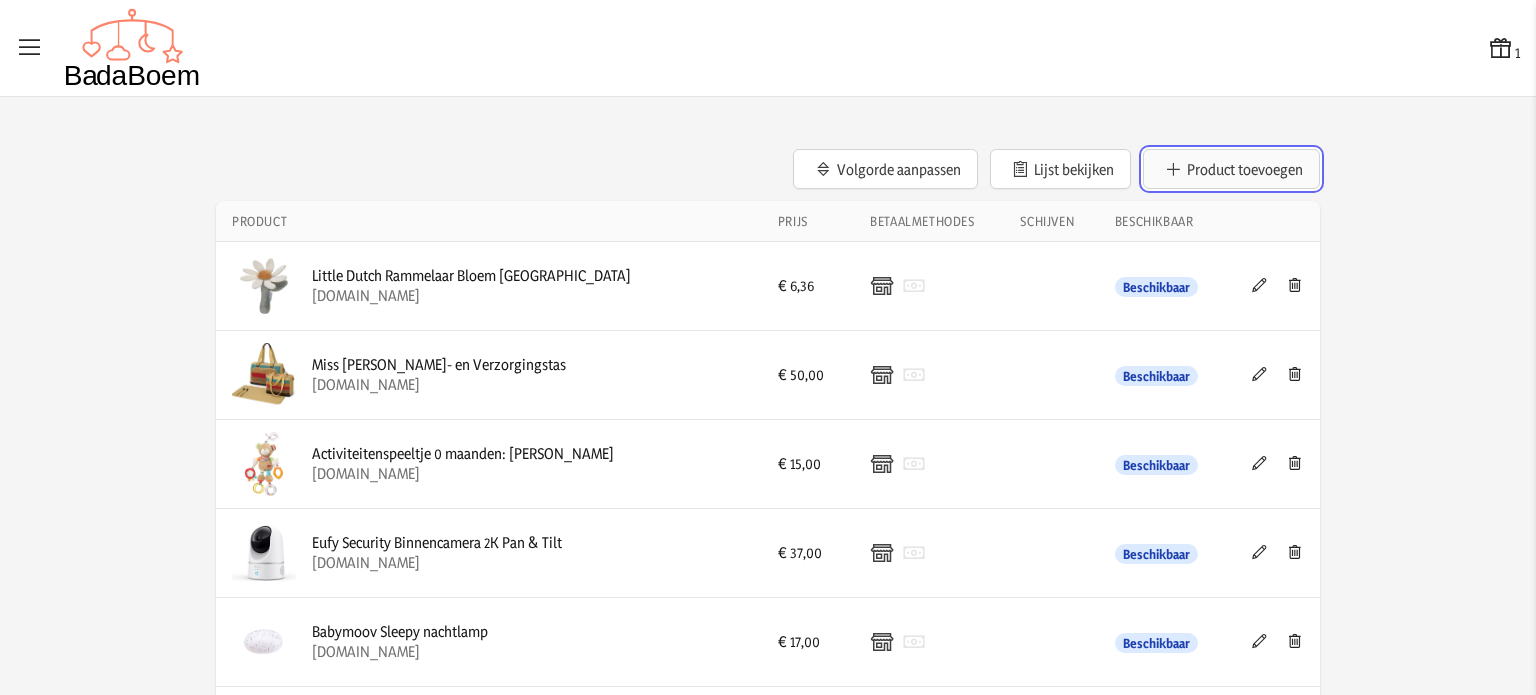 click on "Product toevoegen" 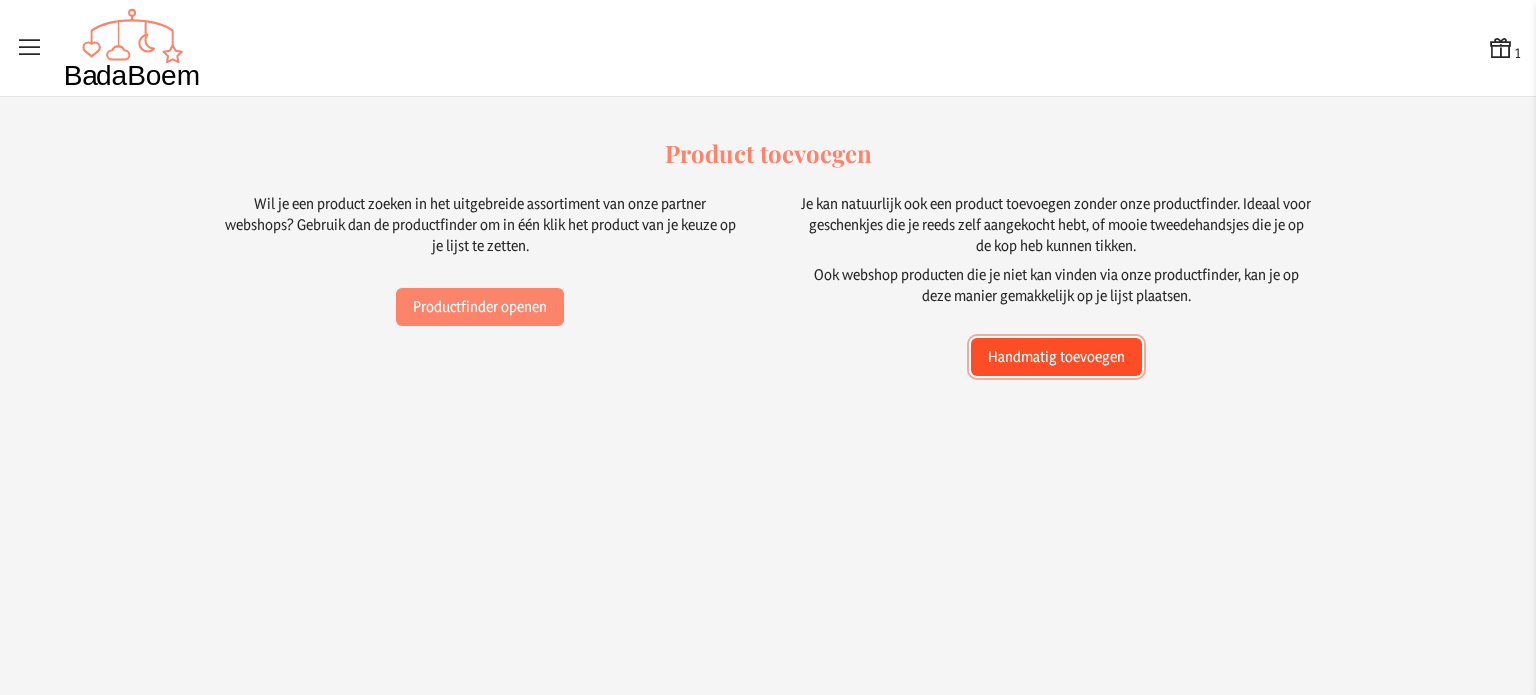 click on "Handmatig toevoegen" 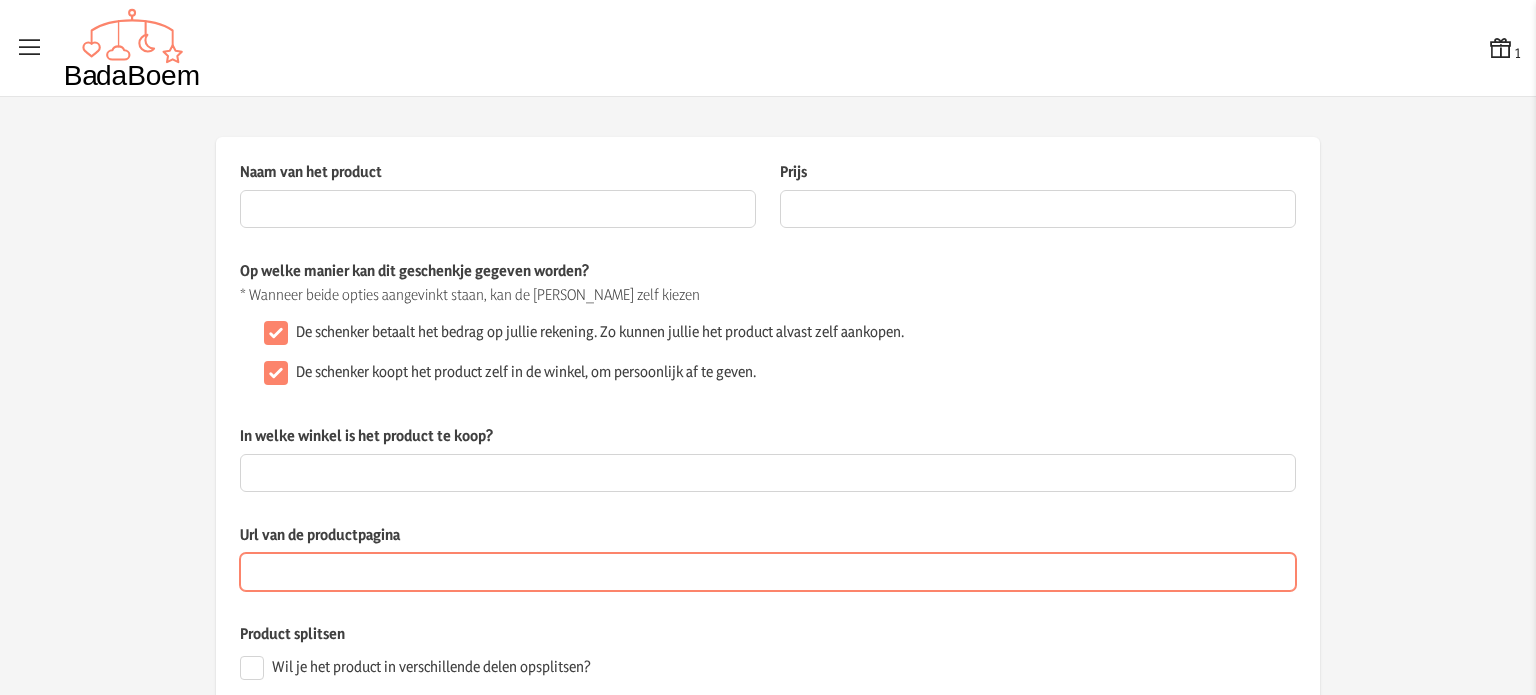 paste on "[URL][DOMAIN_NAME]" 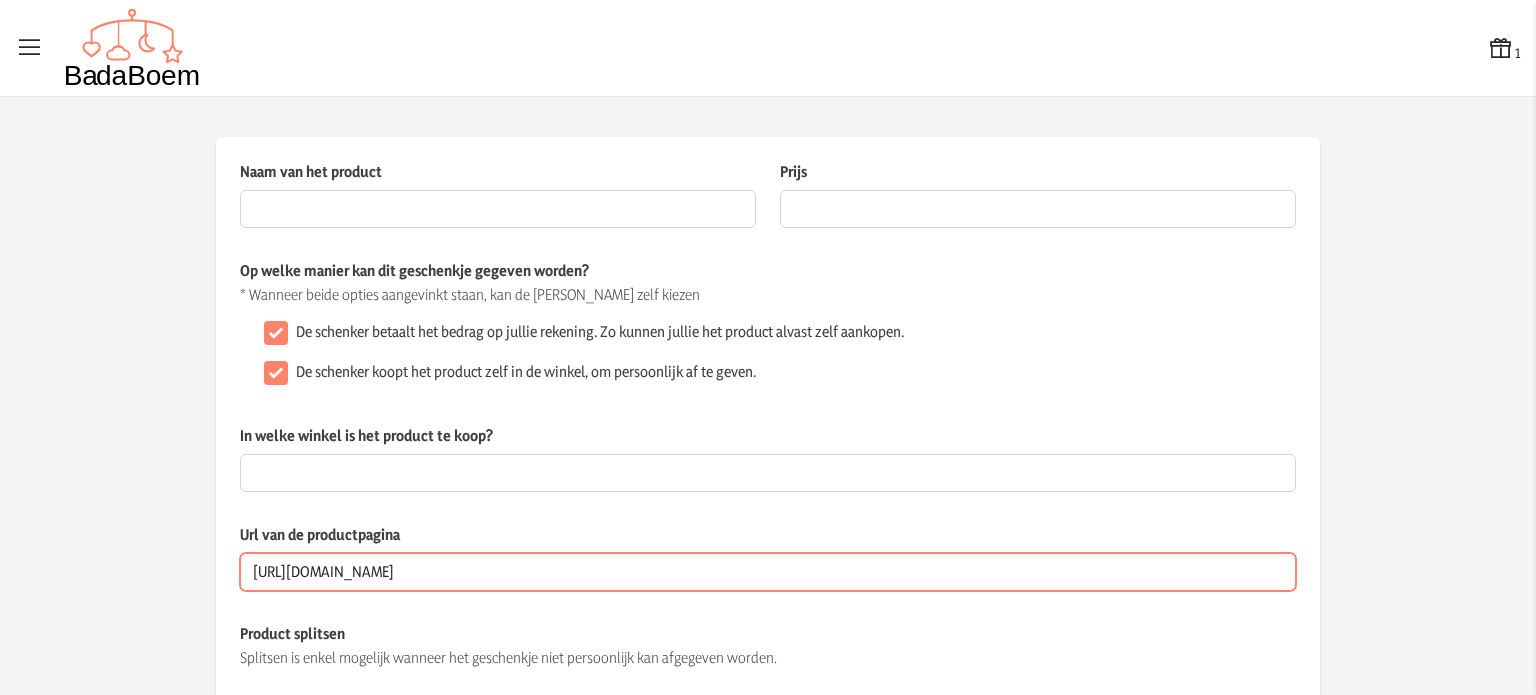 type 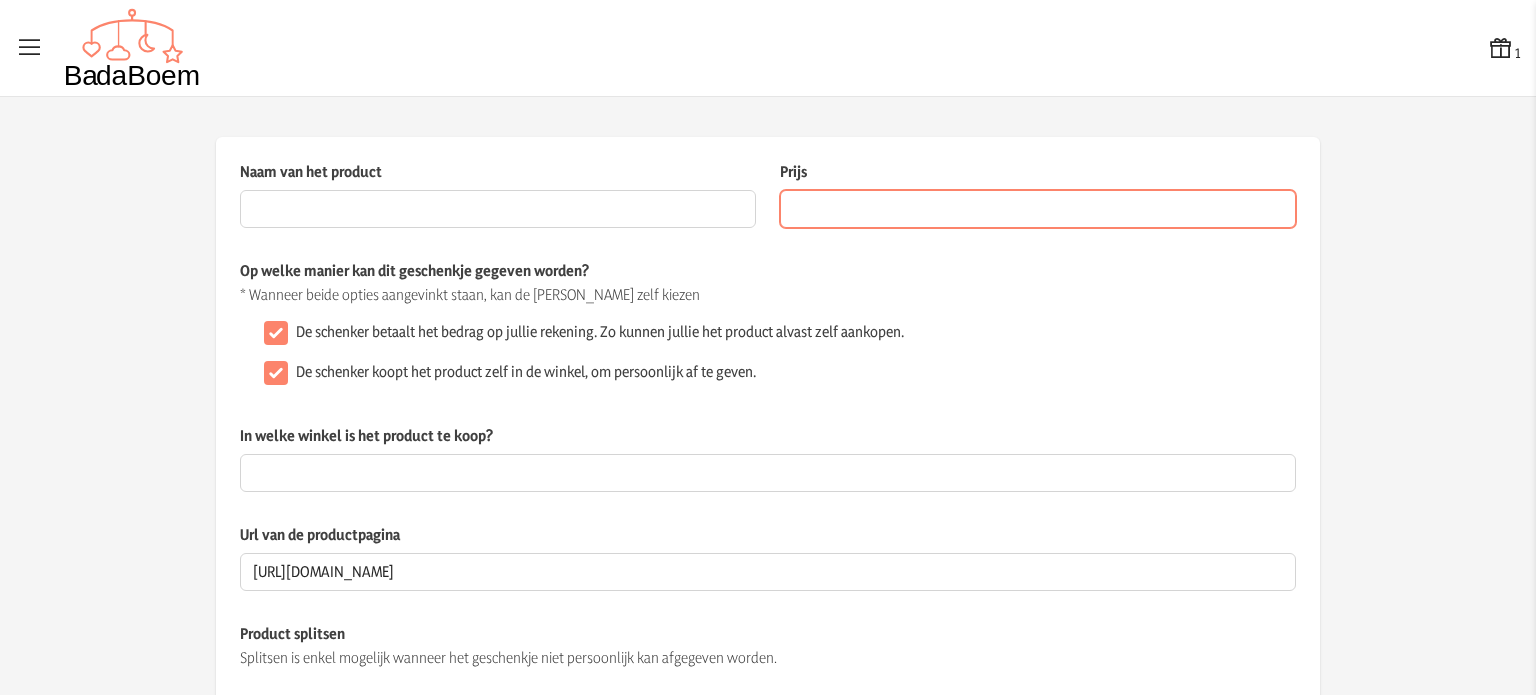click on "Prijs" at bounding box center (1038, 209) 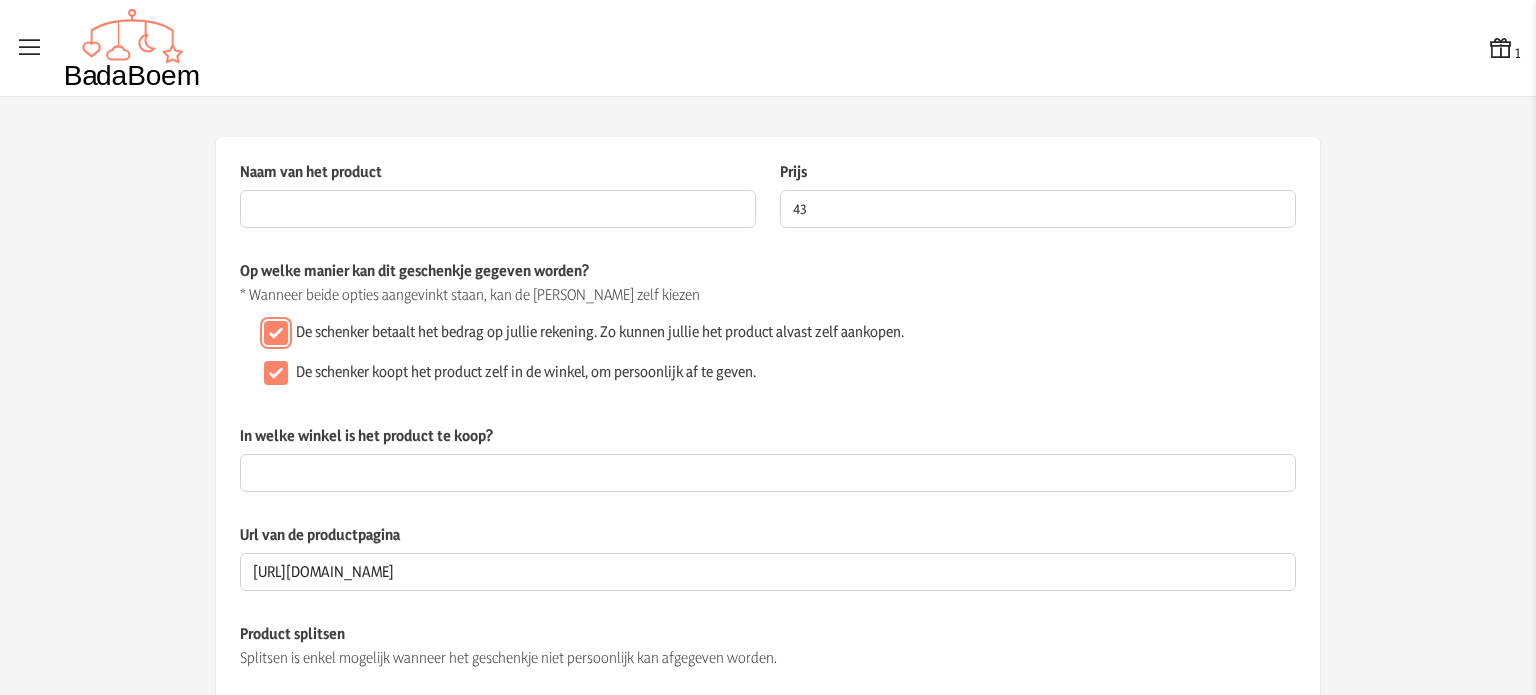click on "De schenker betaalt het bedrag op jullie rekening. Zo kunnen jullie het product alvast zelf aankopen." at bounding box center (276, 333) 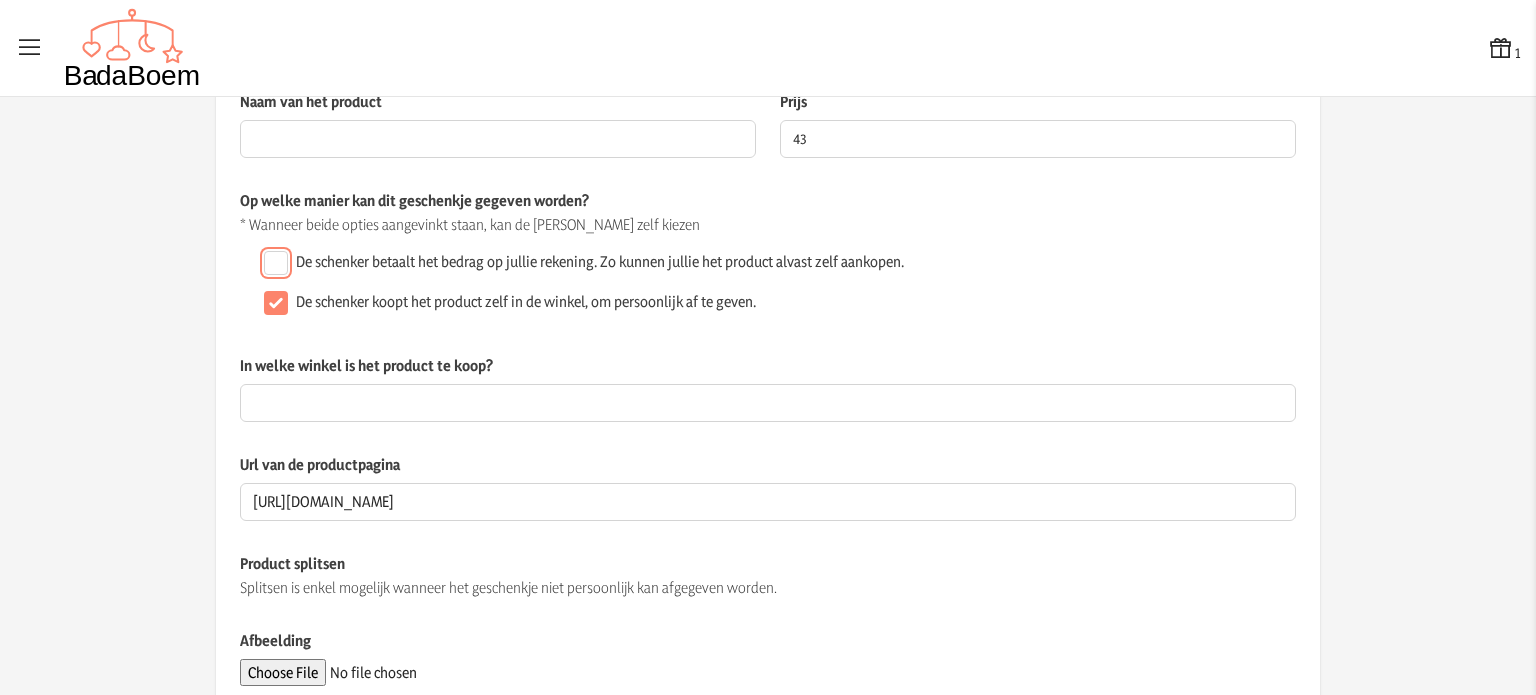 scroll, scrollTop: 300, scrollLeft: 0, axis: vertical 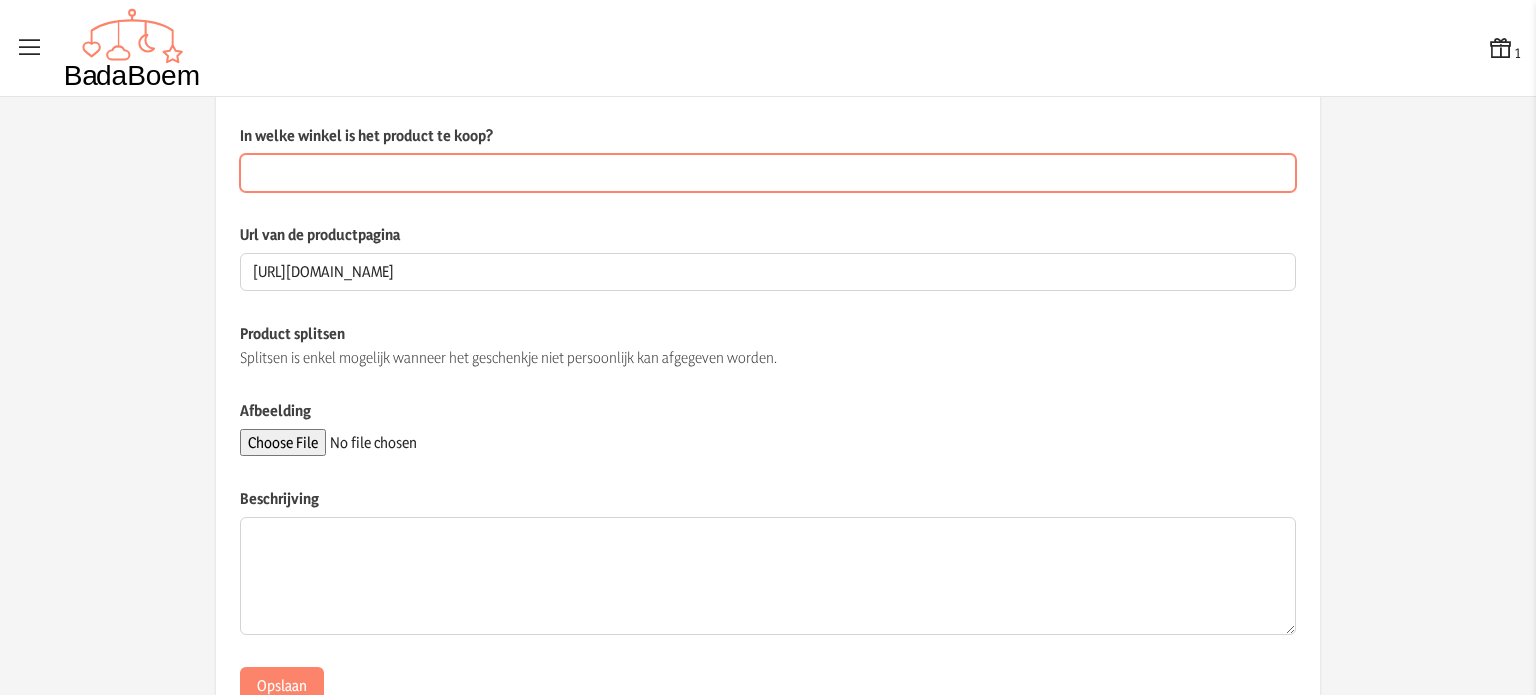 click on "In welke winkel is het product te koop?" at bounding box center (768, 173) 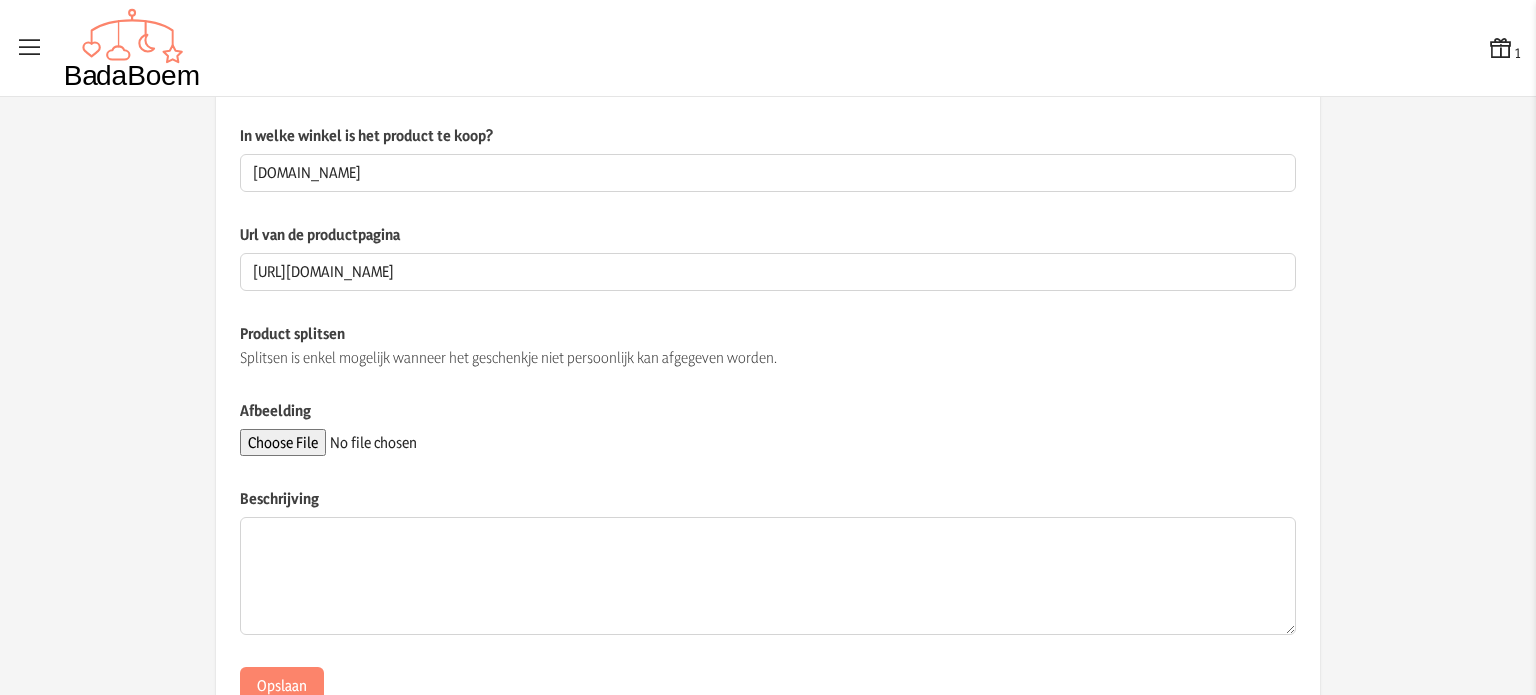 click on "In welke winkel is het product te koop?" 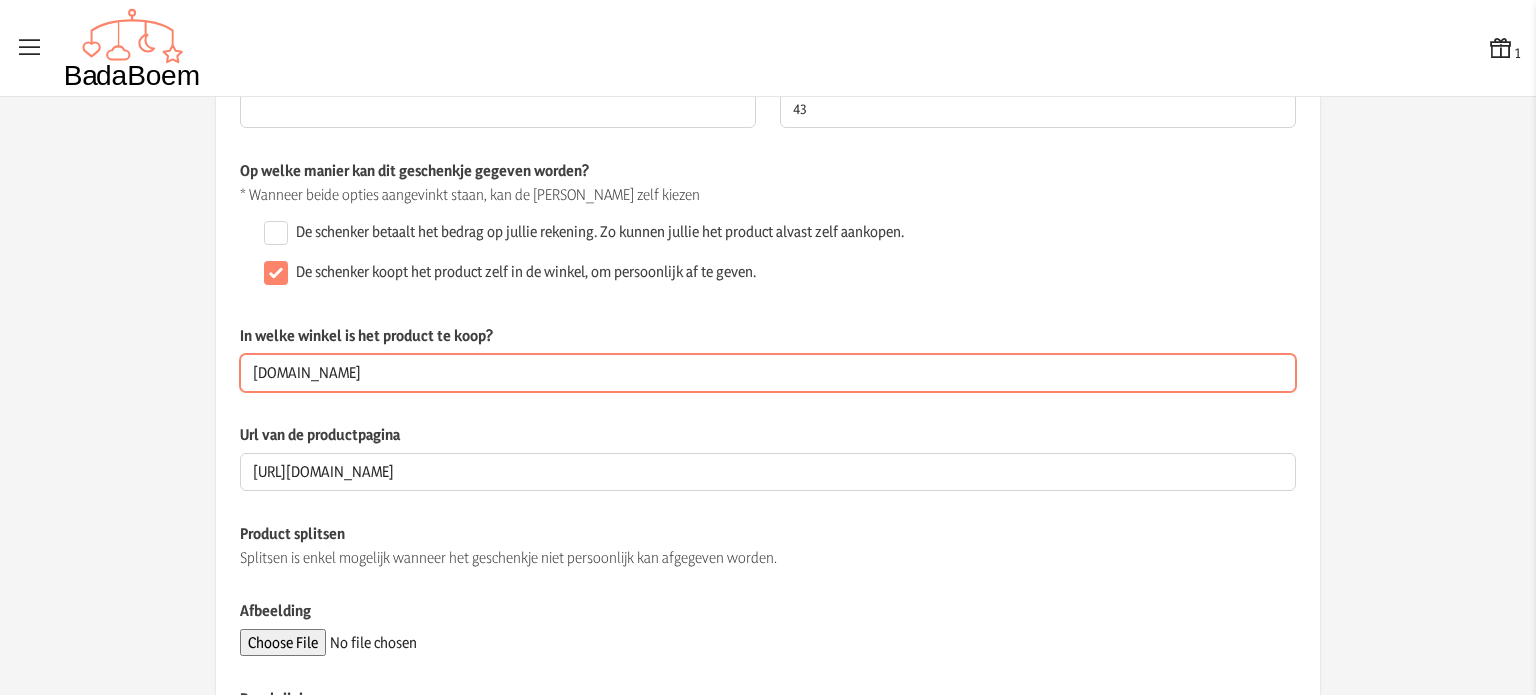 scroll, scrollTop: 0, scrollLeft: 0, axis: both 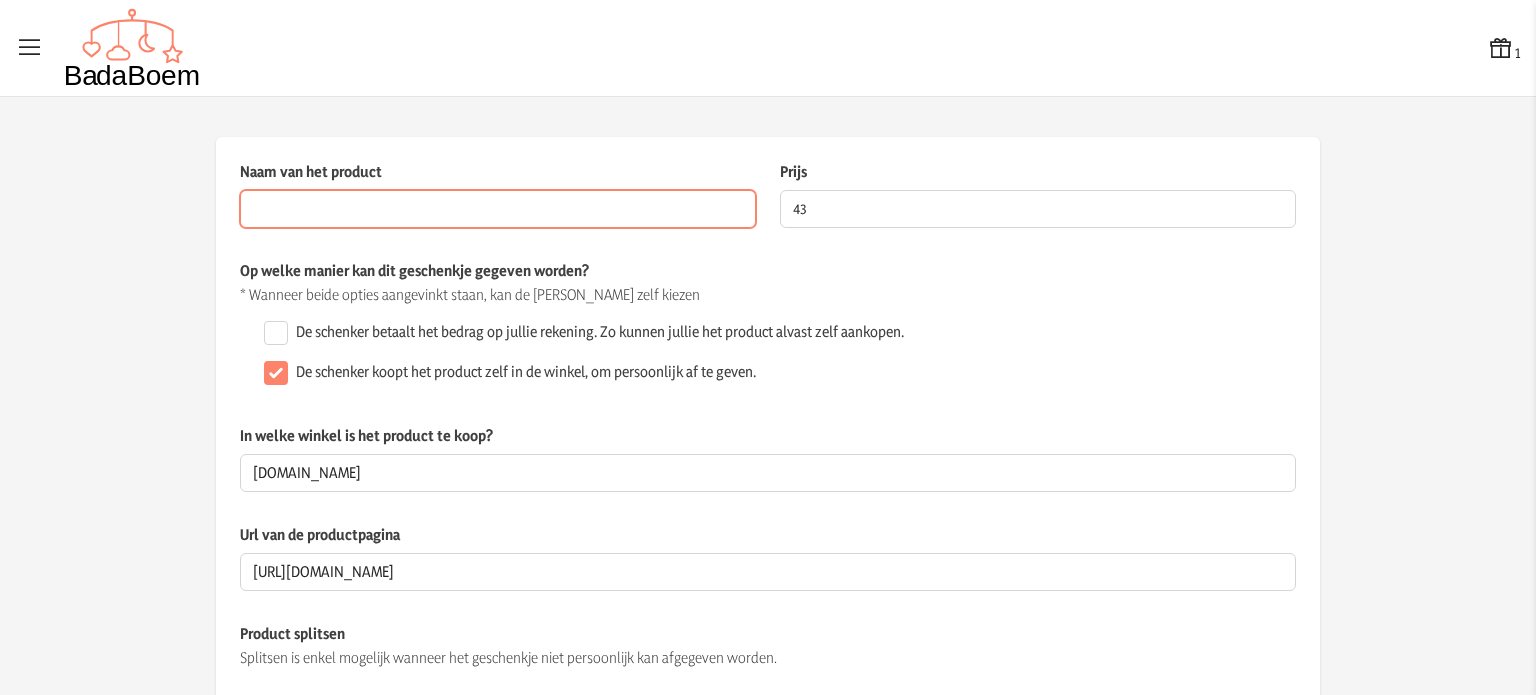 click on "Naam van het product" at bounding box center [498, 209] 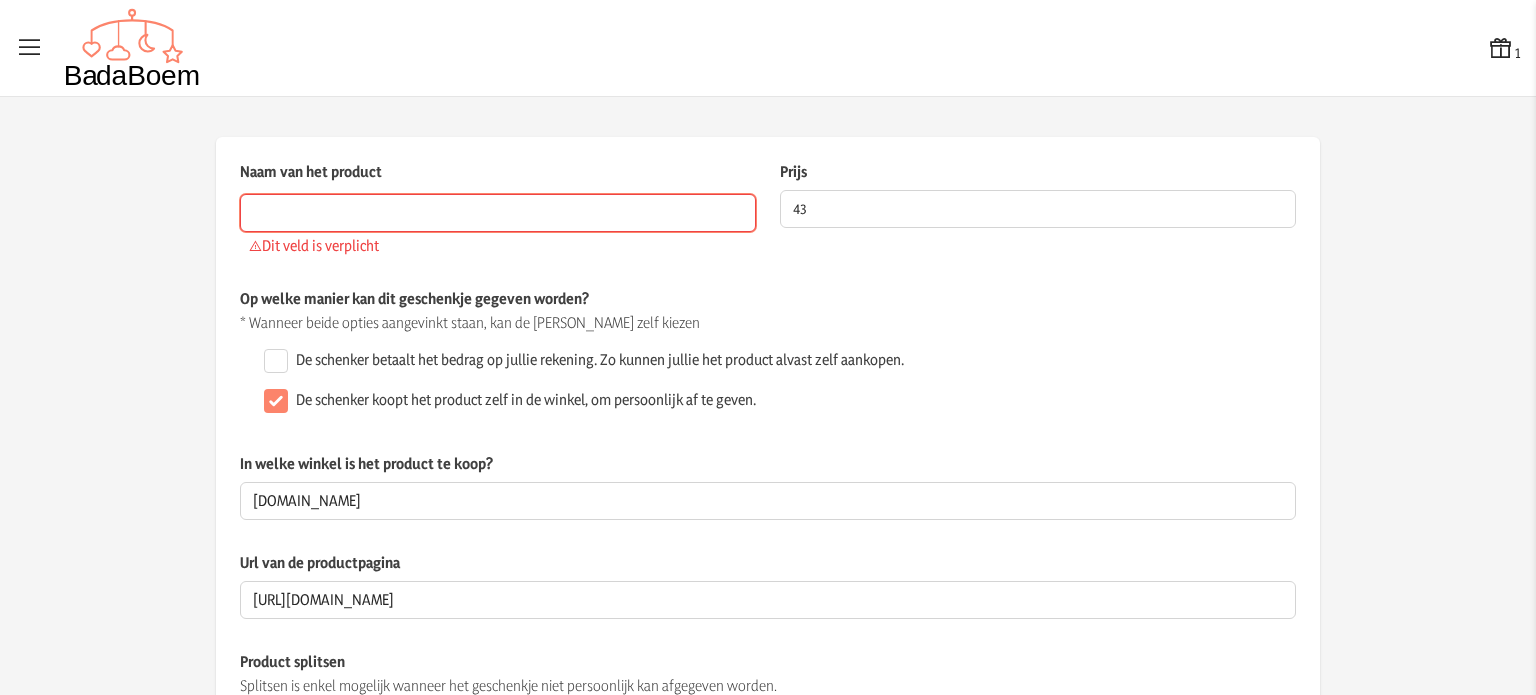 paste on "Rugzak: Bosvriendjes" 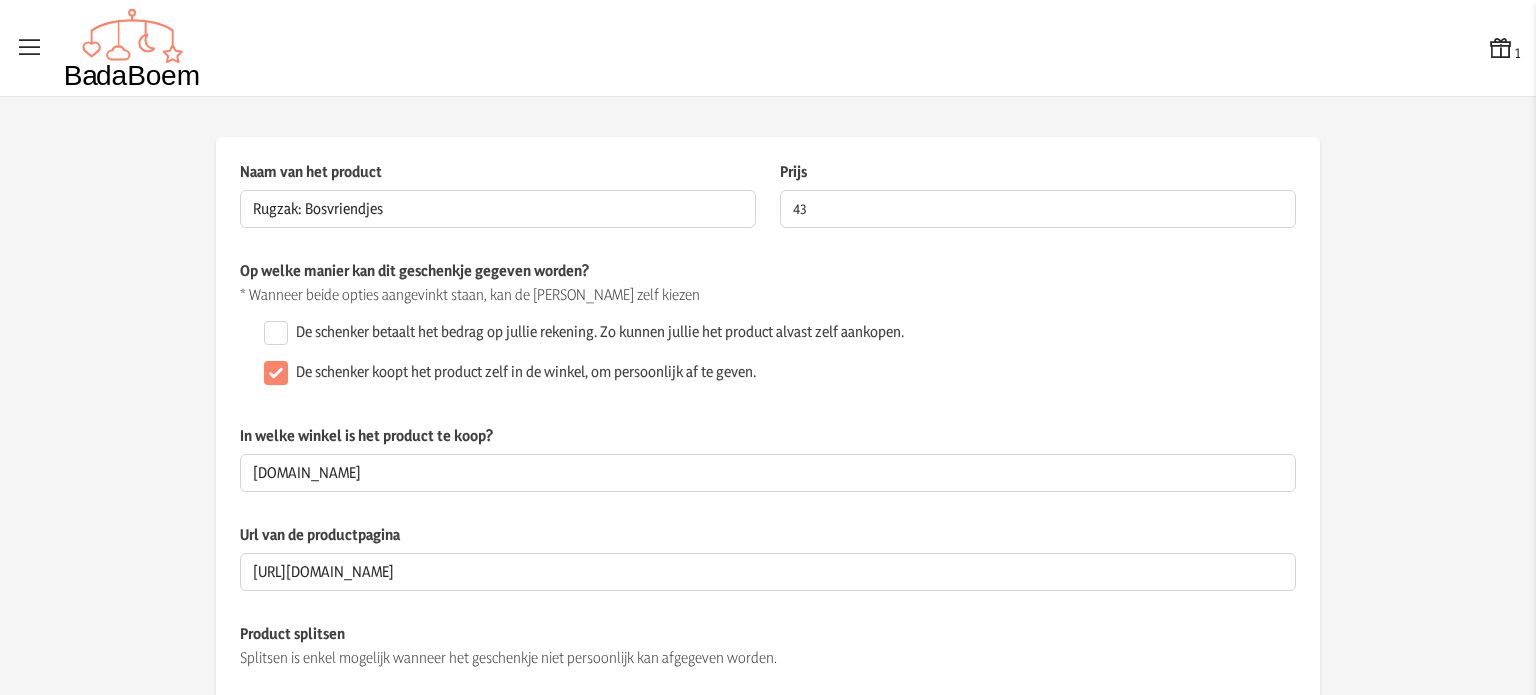 click on "* Wanneer beide opties aangevinkt staan, kan de [PERSON_NAME] zelf kiezen" 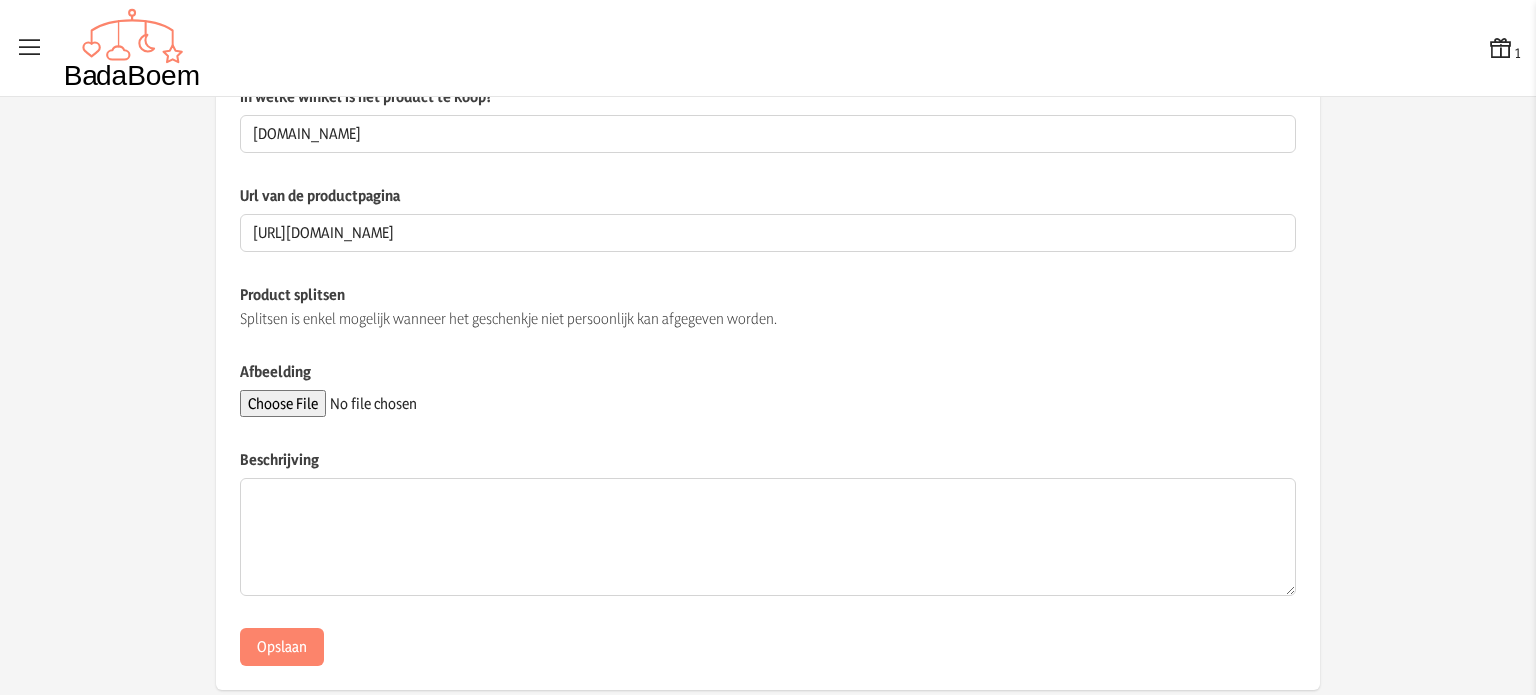 scroll, scrollTop: 371, scrollLeft: 0, axis: vertical 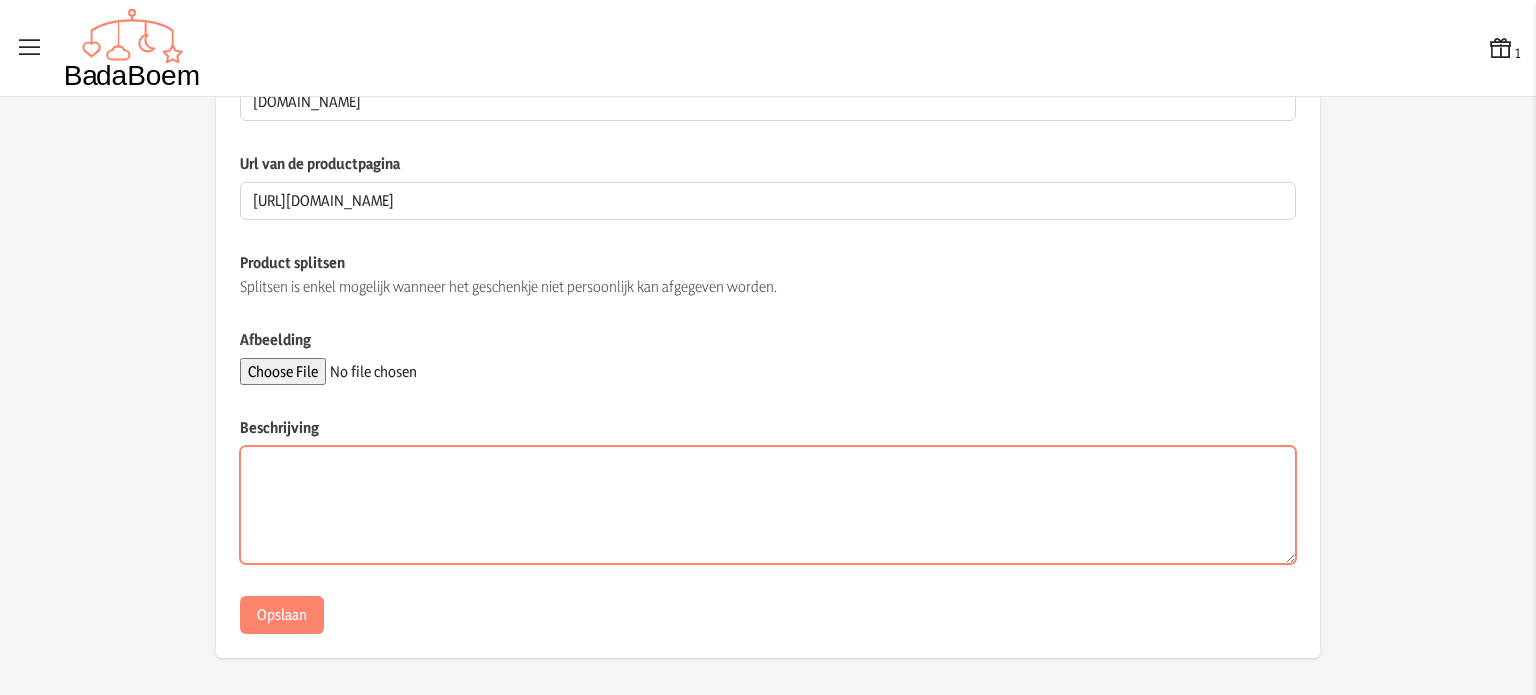 click on "Beschrijving" at bounding box center (768, 505) 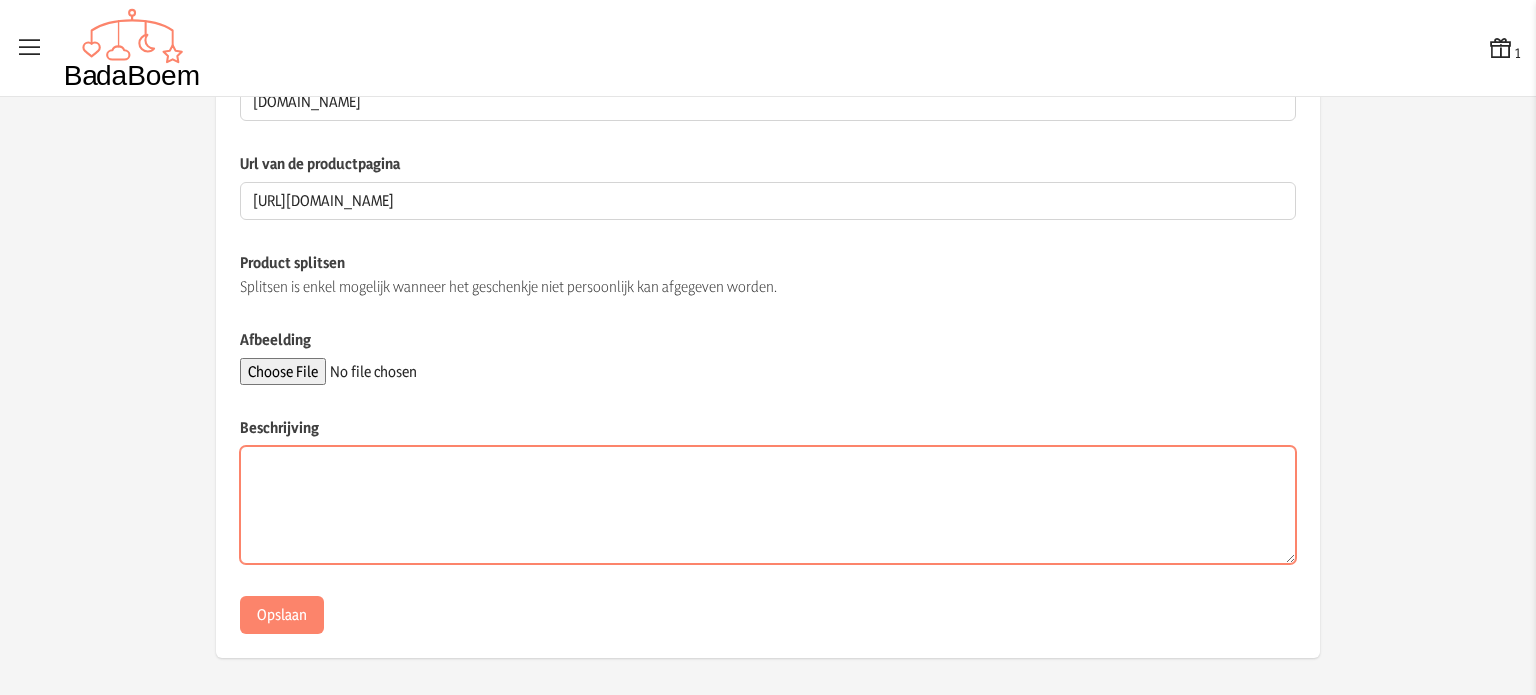 paste on "De handige, mintgroene rugzak met bosvriendjes design is ideaal om mee te nemen naar school of op reis. De kinderrugzak heeft een ruim hoofdcompartiment, een geïsoleerd voorvak en twee open zijvakken; groot genoeg voor een broodtrommel, een snack en een drinkfles. De rugzak is voorzien van gevoerde schouderbanden en een borstriem, zodat hij niet snel van de schouders afzakt. Het rugpaneel is gevoerd met een luchtdoorlatende stof voor extra comfort." 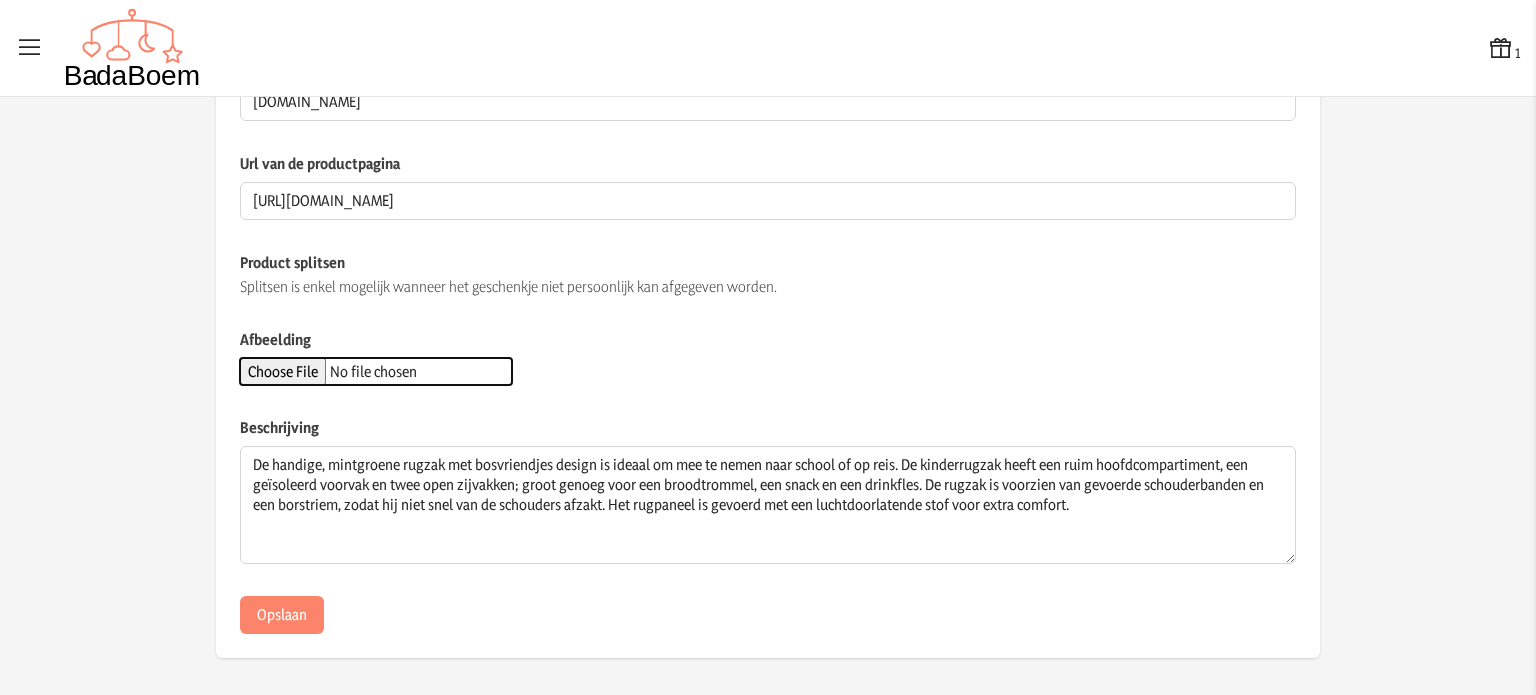 click on "Afbeelding" at bounding box center [376, 371] 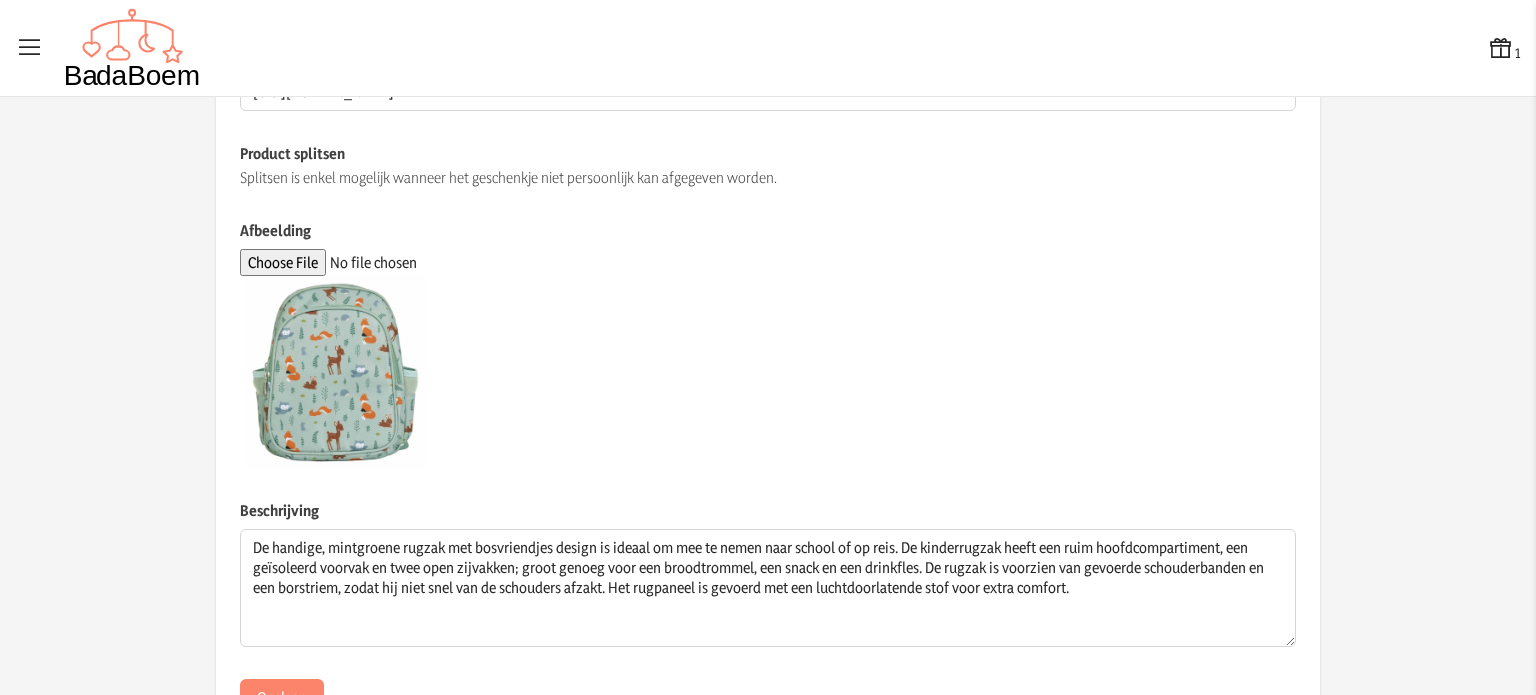 scroll, scrollTop: 500, scrollLeft: 0, axis: vertical 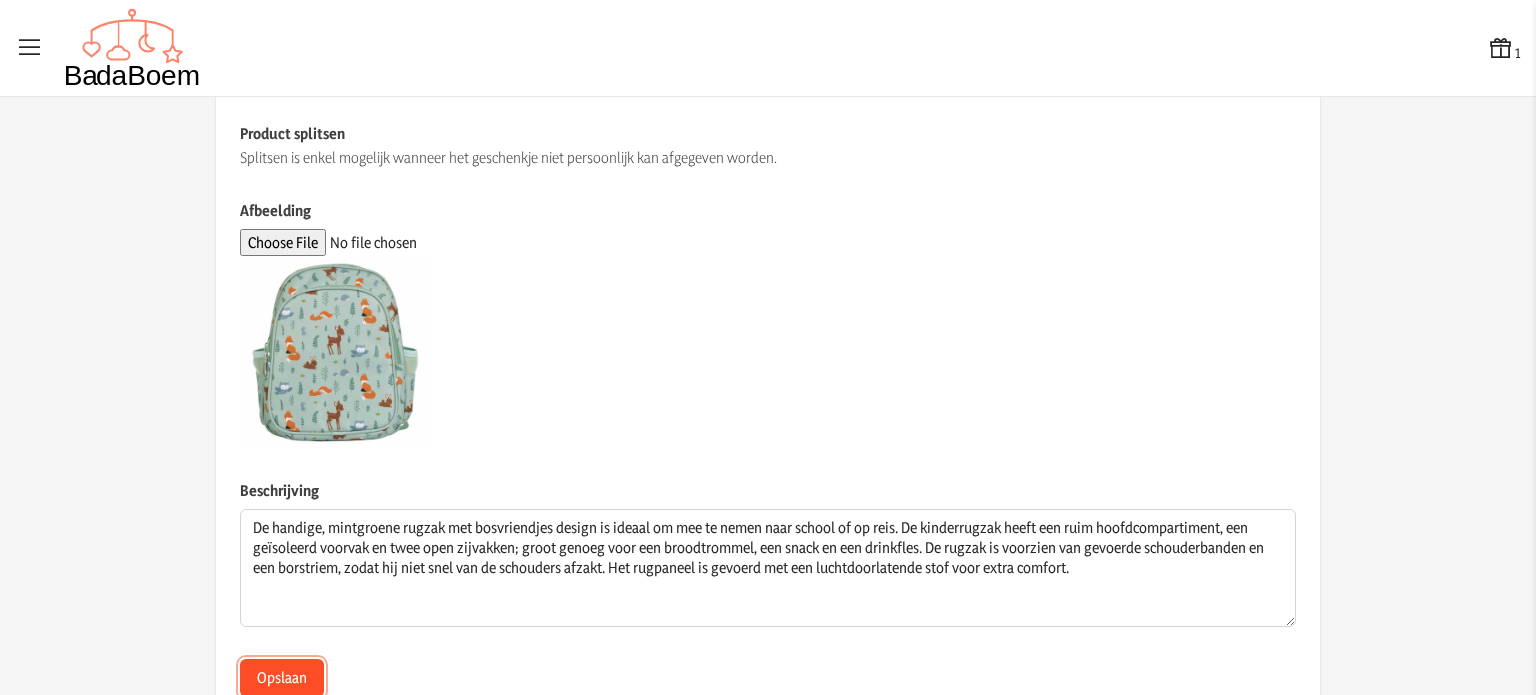 click on "Opslaan" 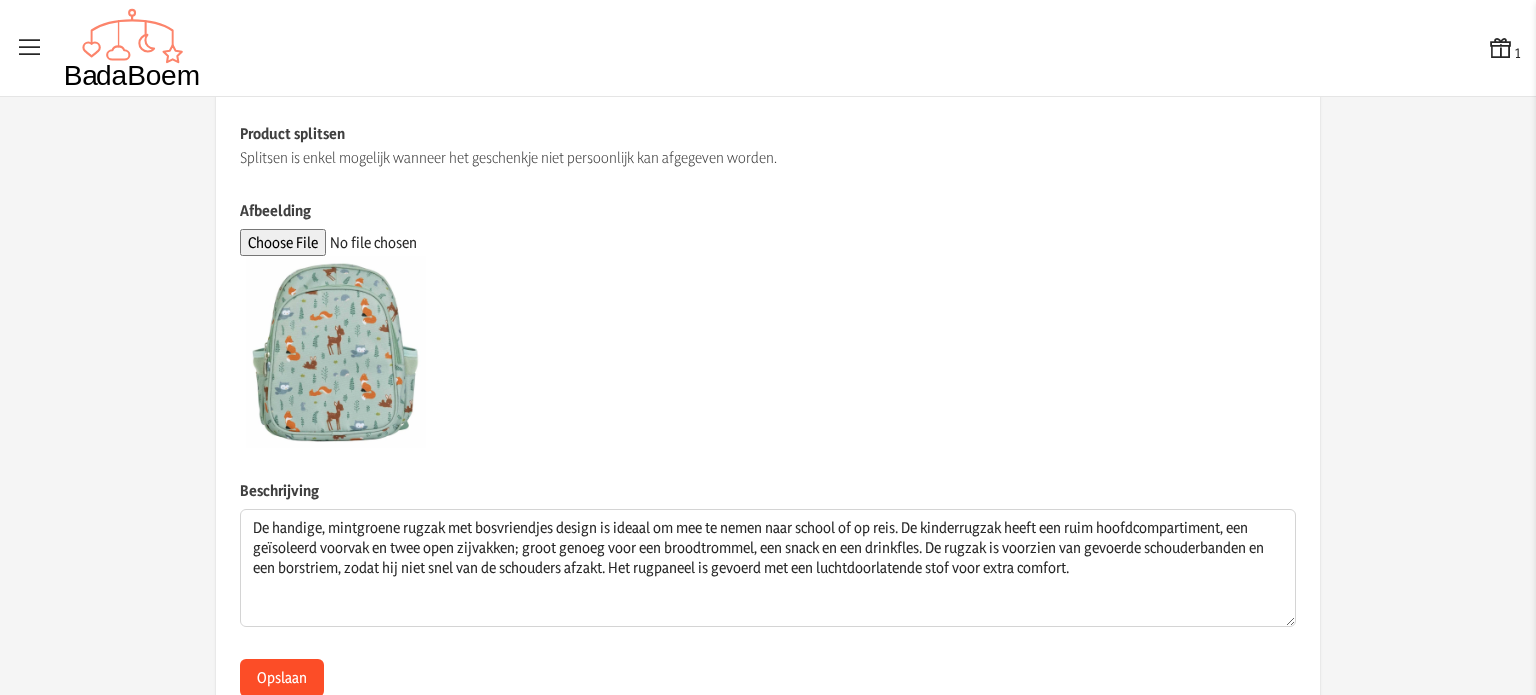 scroll, scrollTop: 0, scrollLeft: 0, axis: both 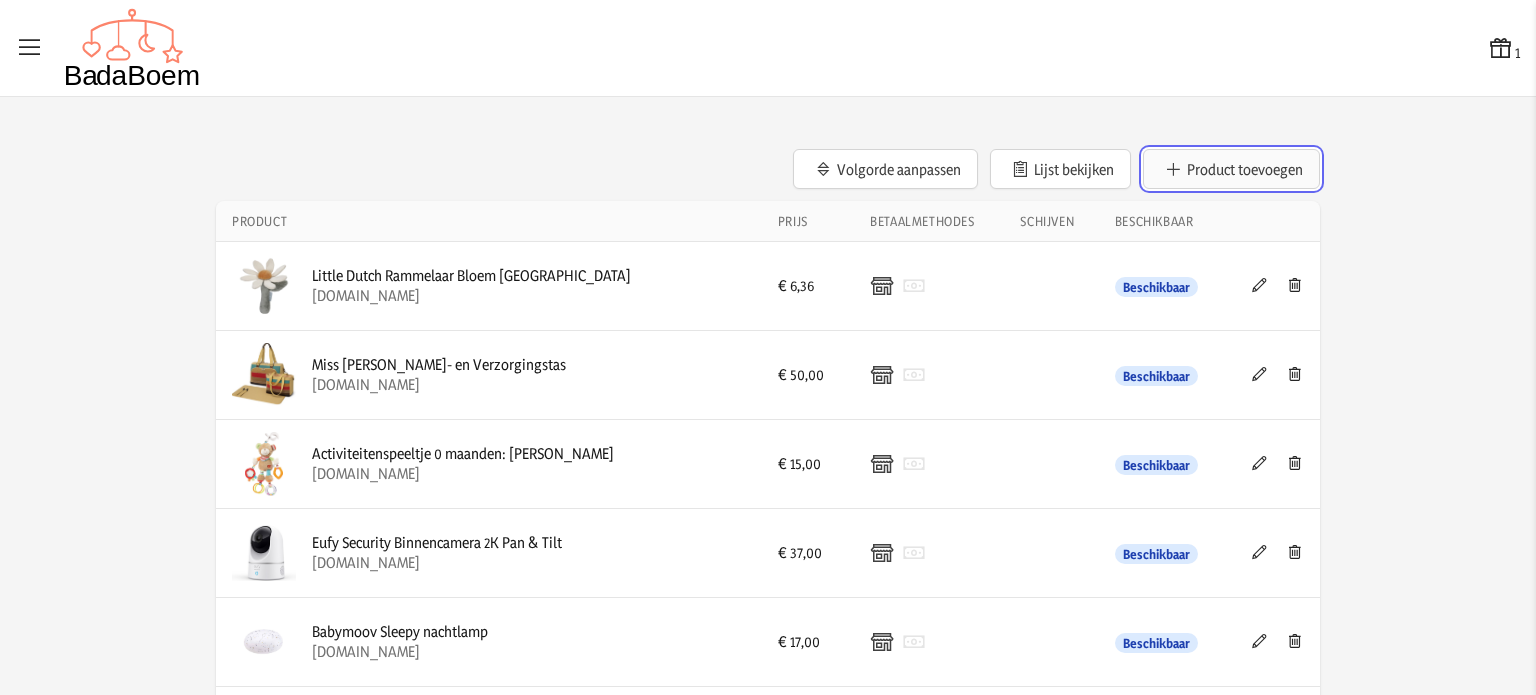 click on "Product toevoegen" 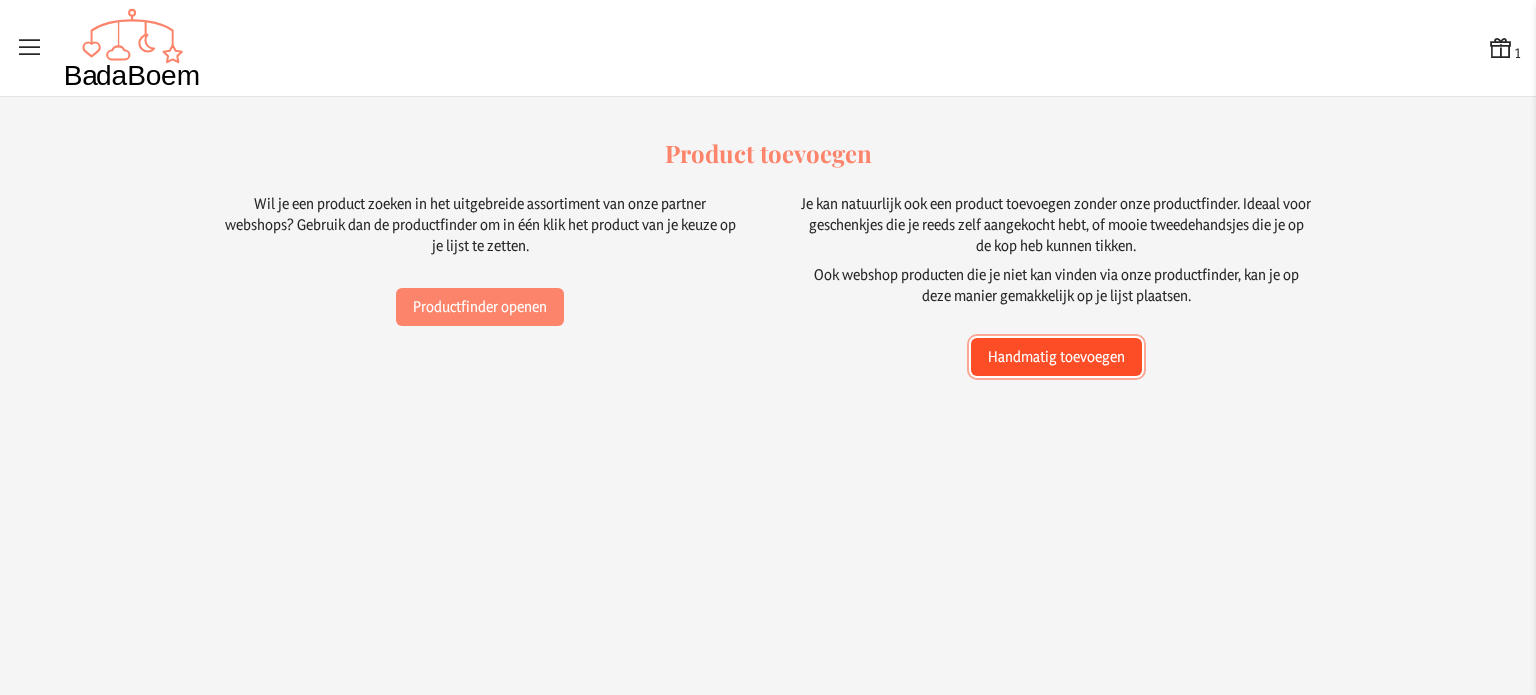 click on "Handmatig toevoegen" 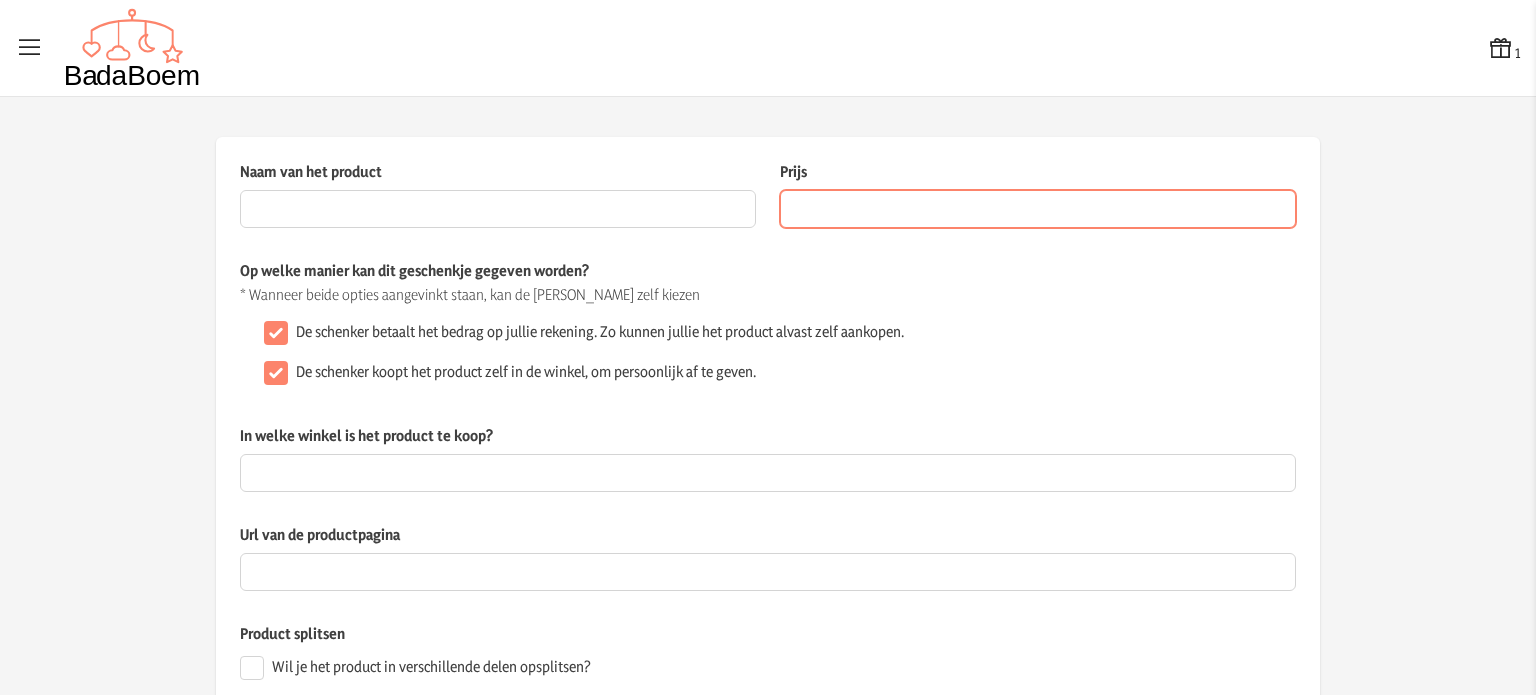 click on "Prijs" at bounding box center [1038, 209] 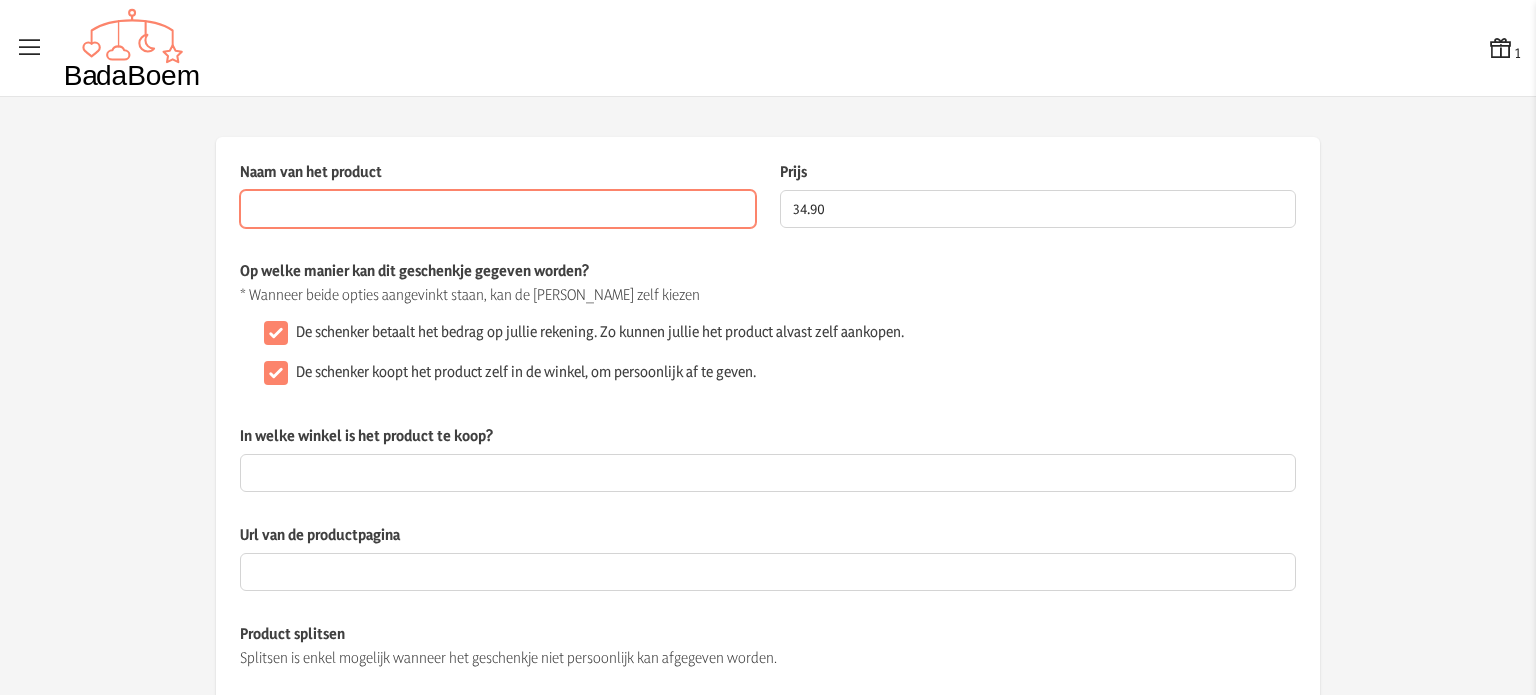 click on "Naam van het product" at bounding box center (498, 209) 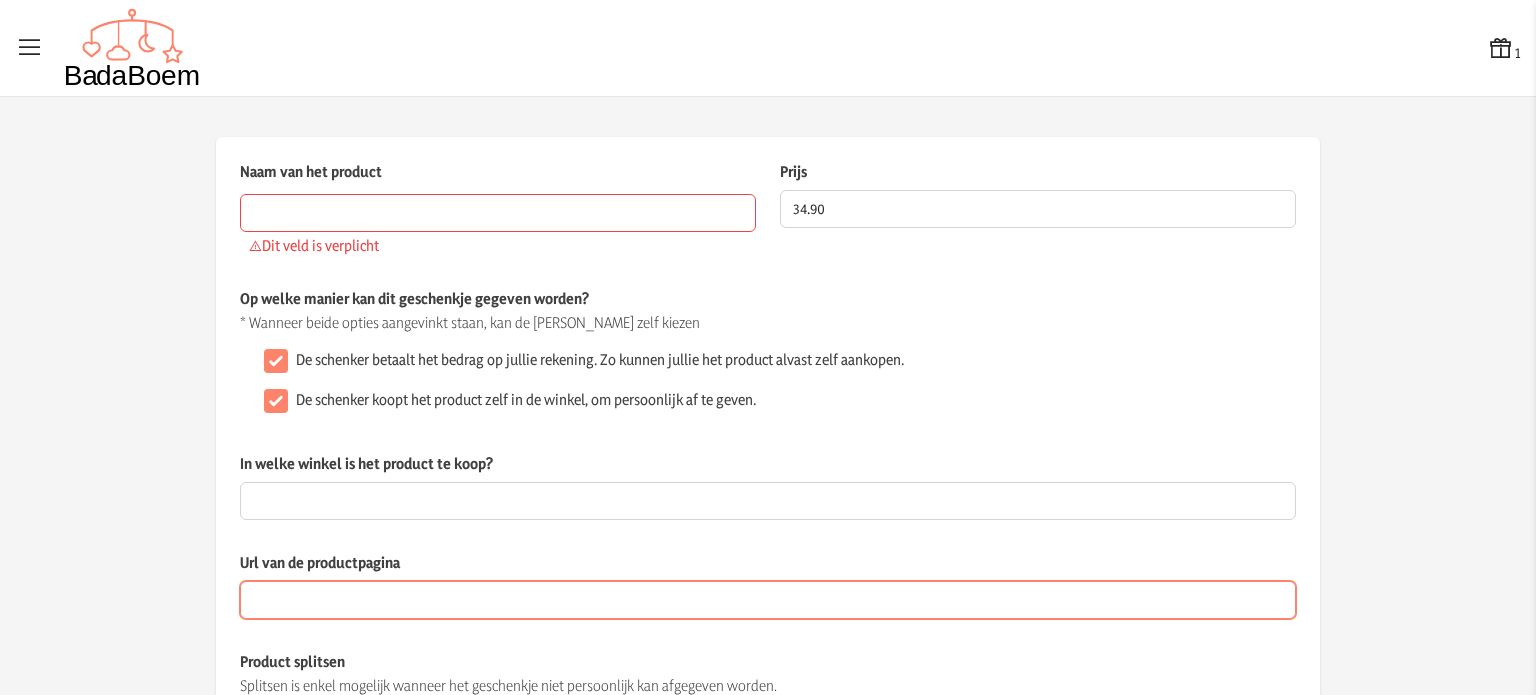 click on "Url van de productpagina" 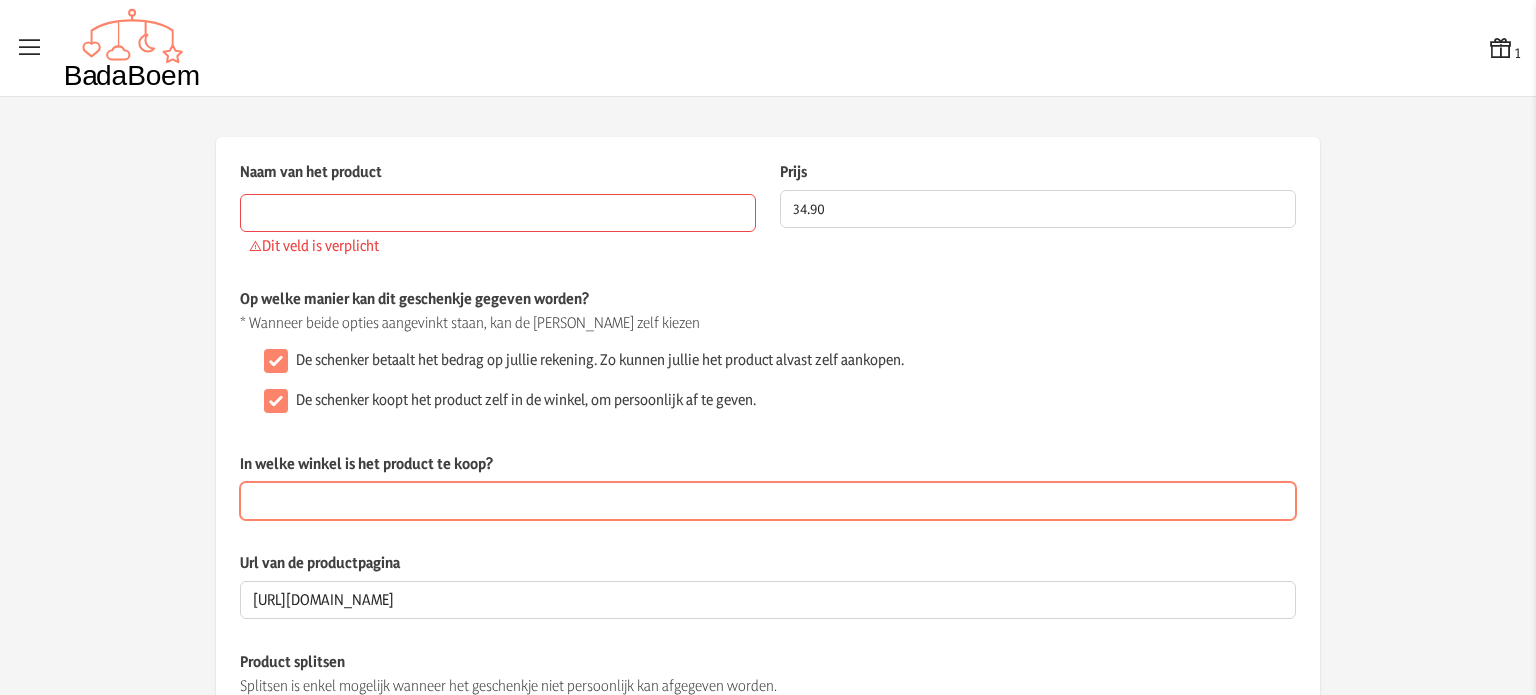 click on "In welke winkel is het product te koop?" at bounding box center (768, 501) 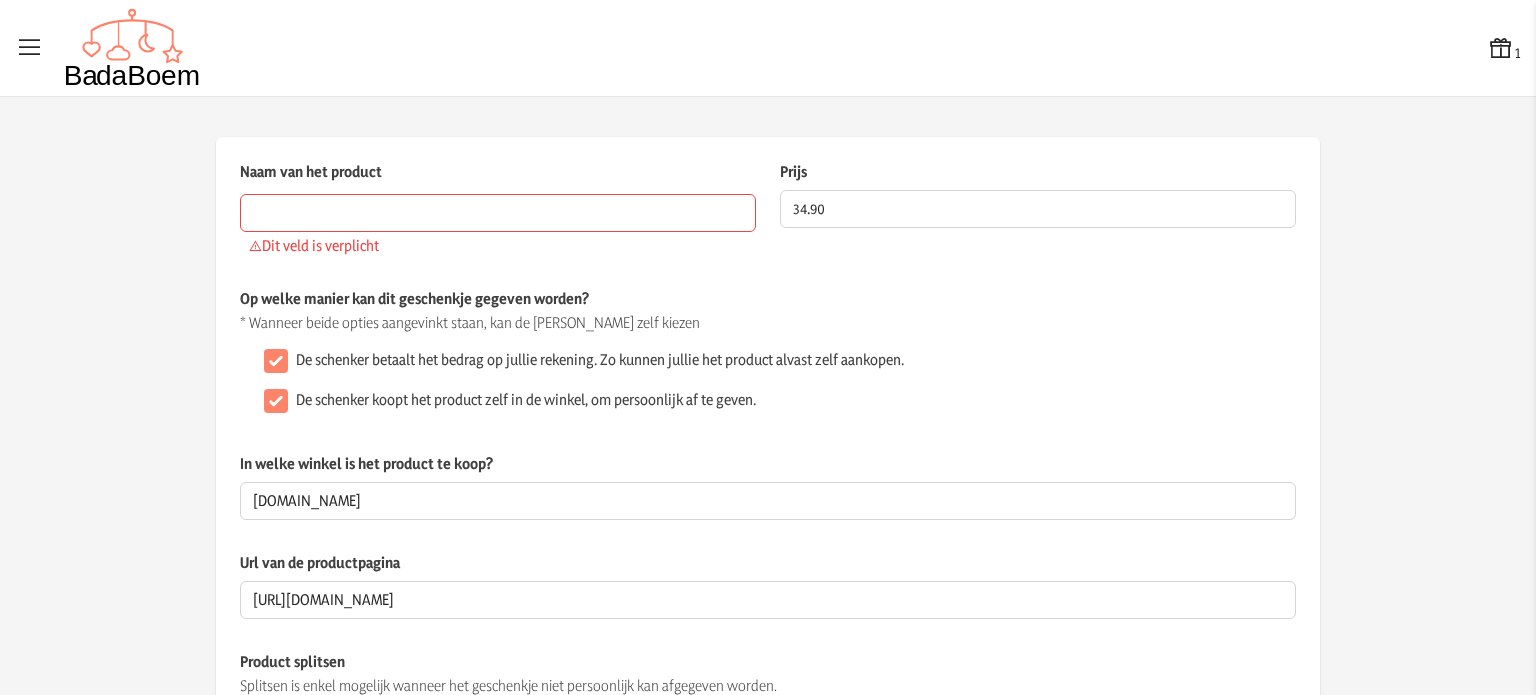 click on "De schenker koopt het product zelf in de winkel, om persoonlijk af te geven." 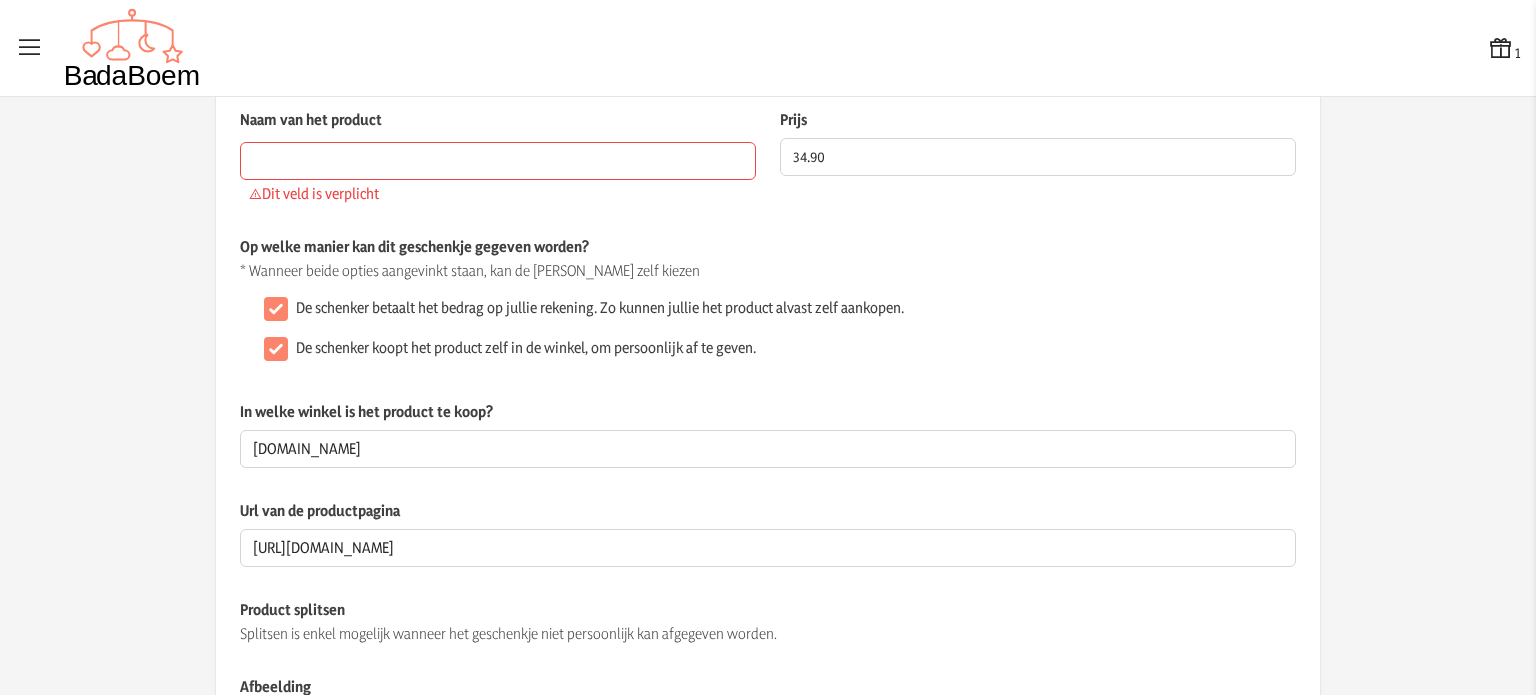 scroll, scrollTop: 100, scrollLeft: 0, axis: vertical 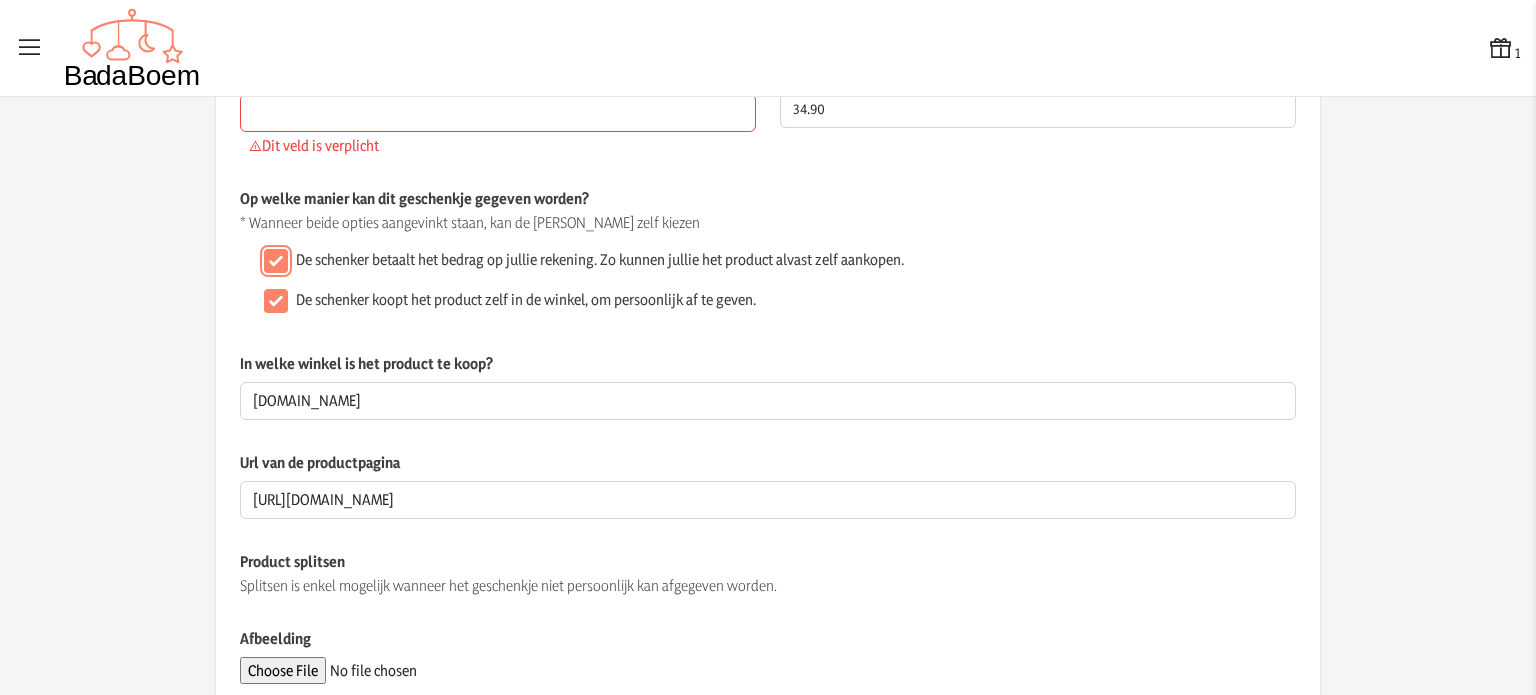 click on "De schenker betaalt het bedrag op jullie rekening. Zo kunnen jullie het product alvast zelf aankopen." at bounding box center (276, 261) 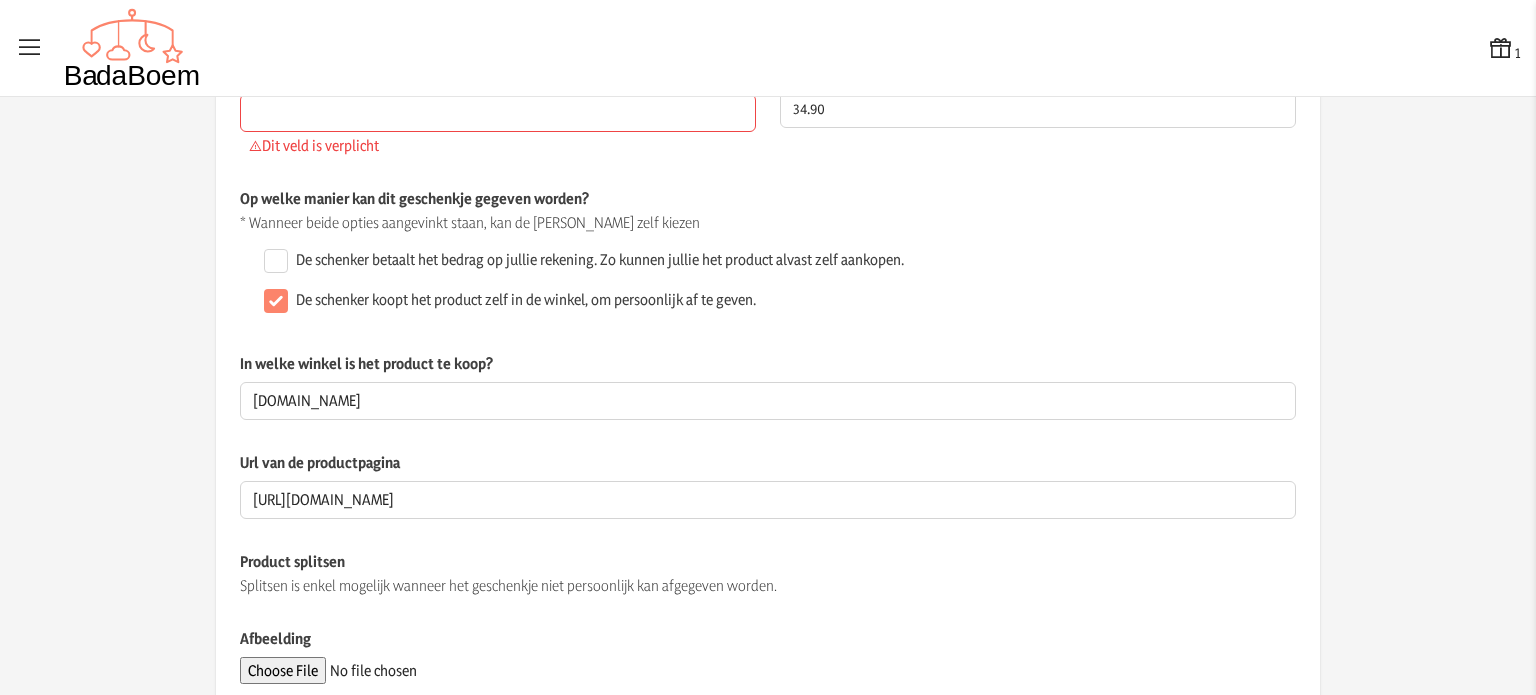 click on "De schenker betaalt het bedrag op jullie rekening. Zo kunnen jullie het product alvast zelf aankopen." 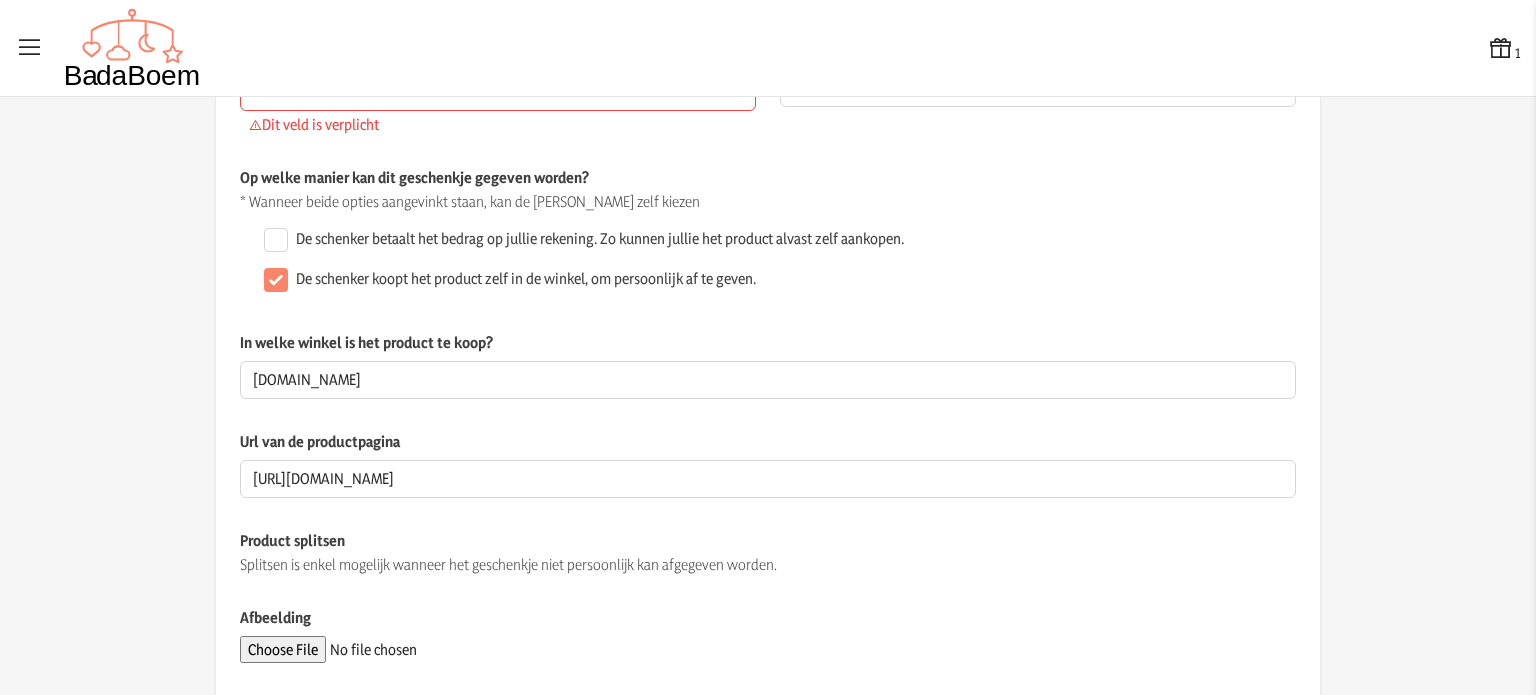 scroll, scrollTop: 0, scrollLeft: 0, axis: both 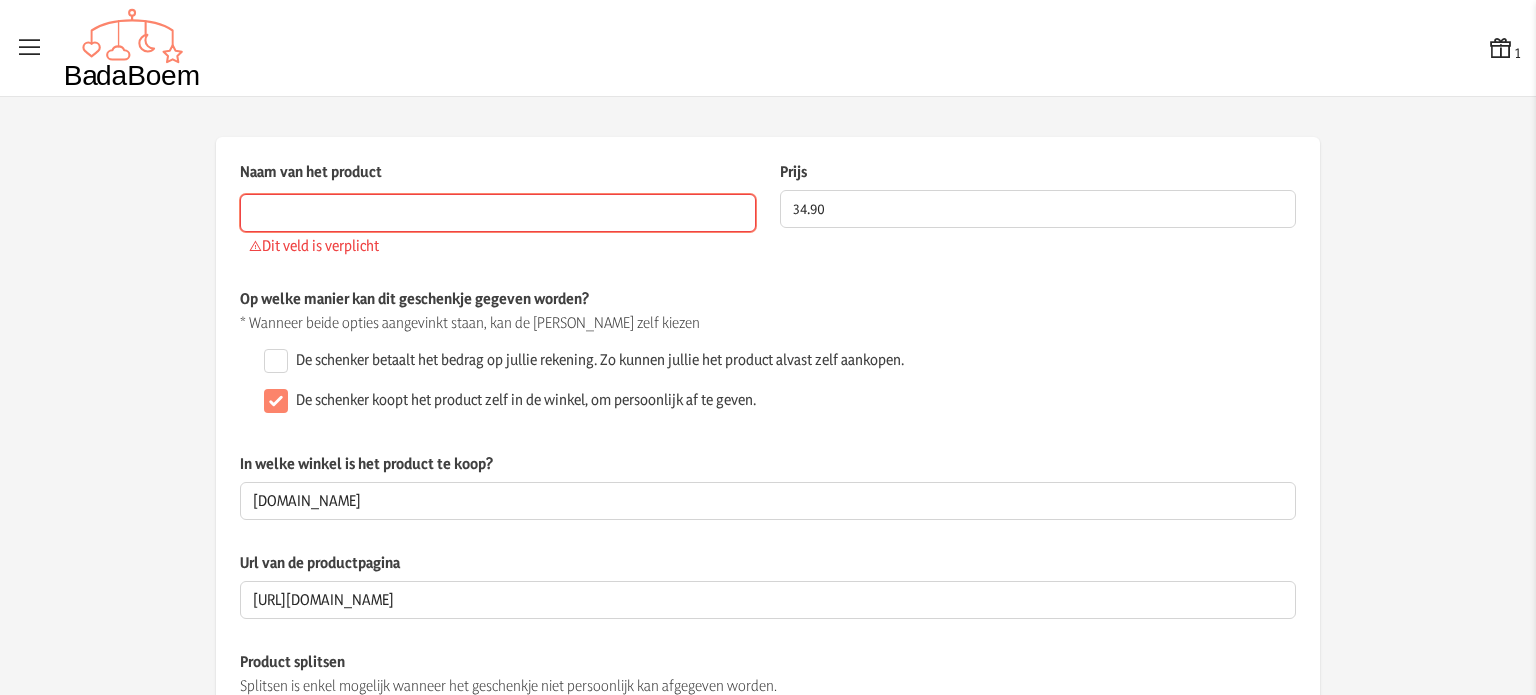 click on "Naam van het product" at bounding box center [498, 213] 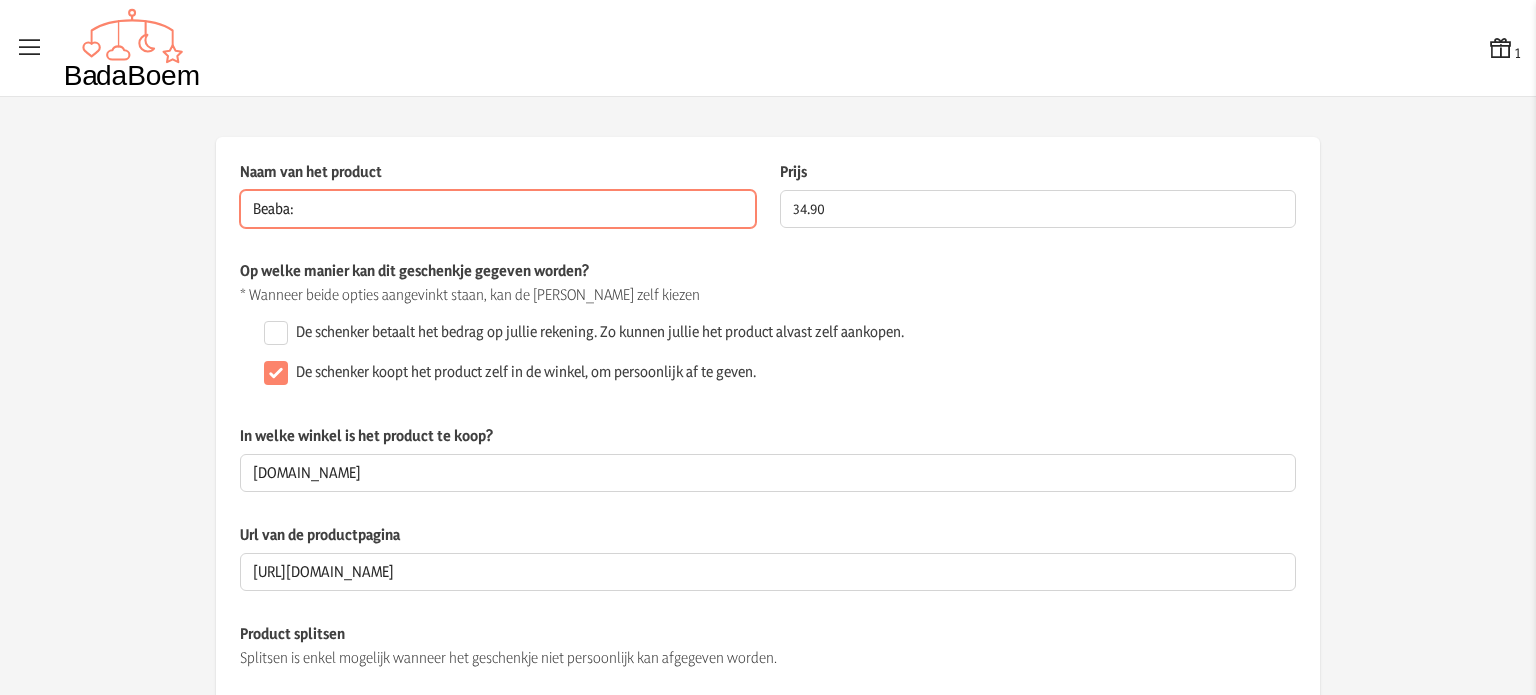 paste on "Toilettas 9-delig" 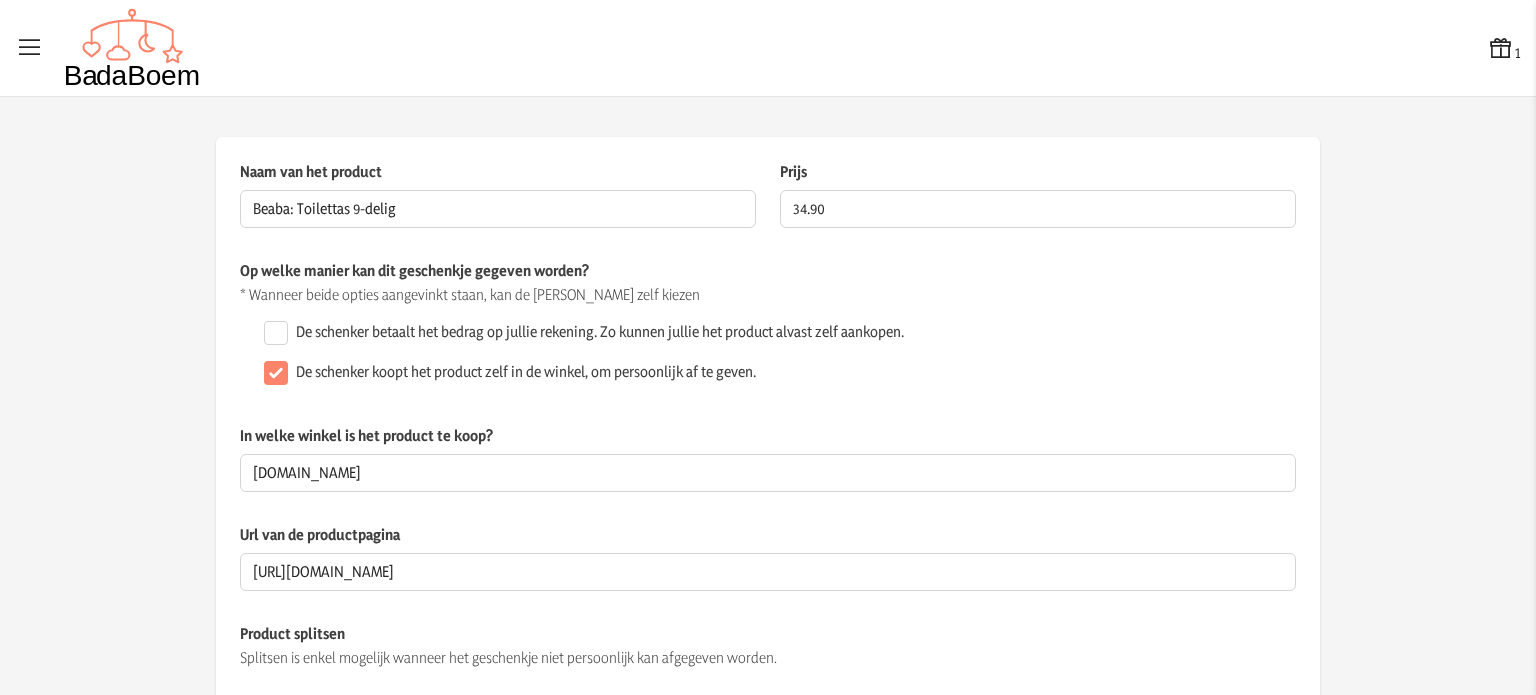 click on "De schenker betaalt het bedrag op jullie rekening. Zo kunnen jullie het product alvast zelf aankopen." 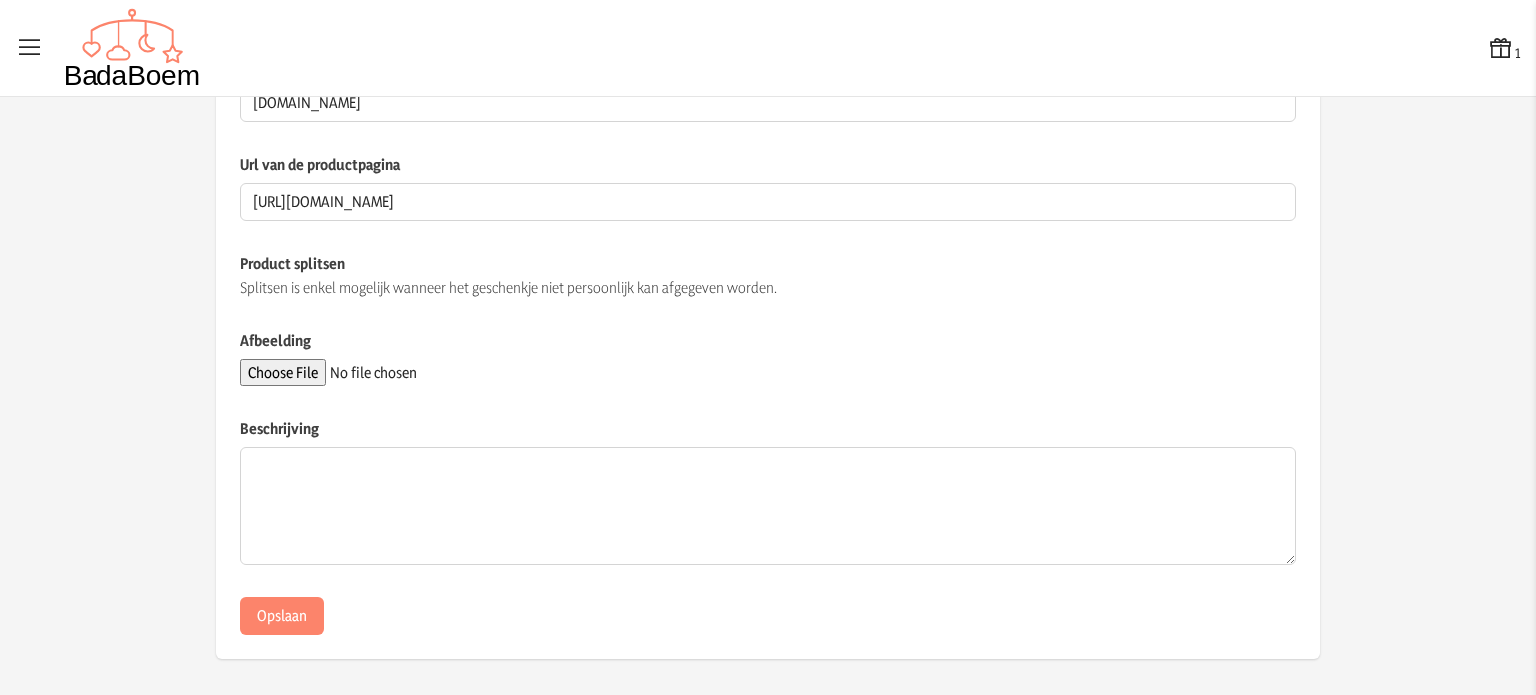 scroll, scrollTop: 371, scrollLeft: 0, axis: vertical 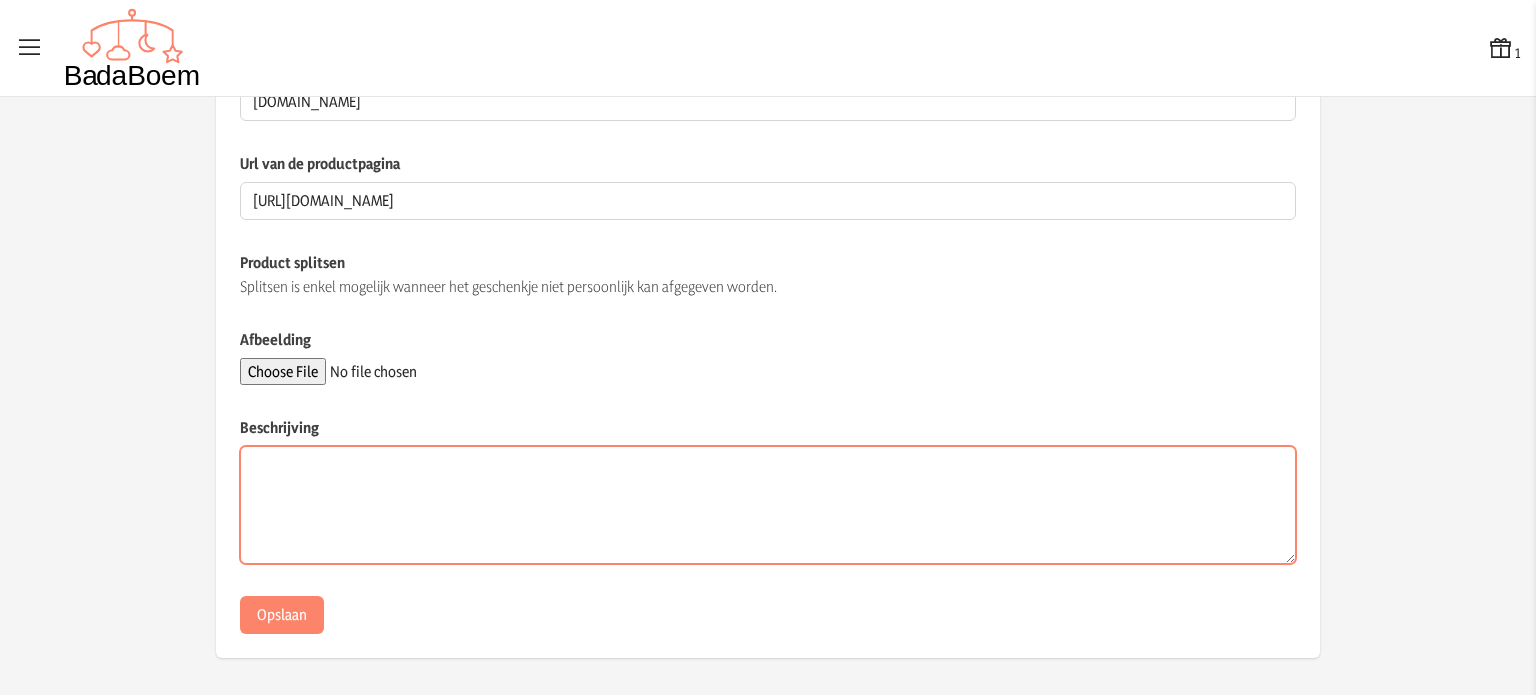 click on "Beschrijving" at bounding box center (768, 505) 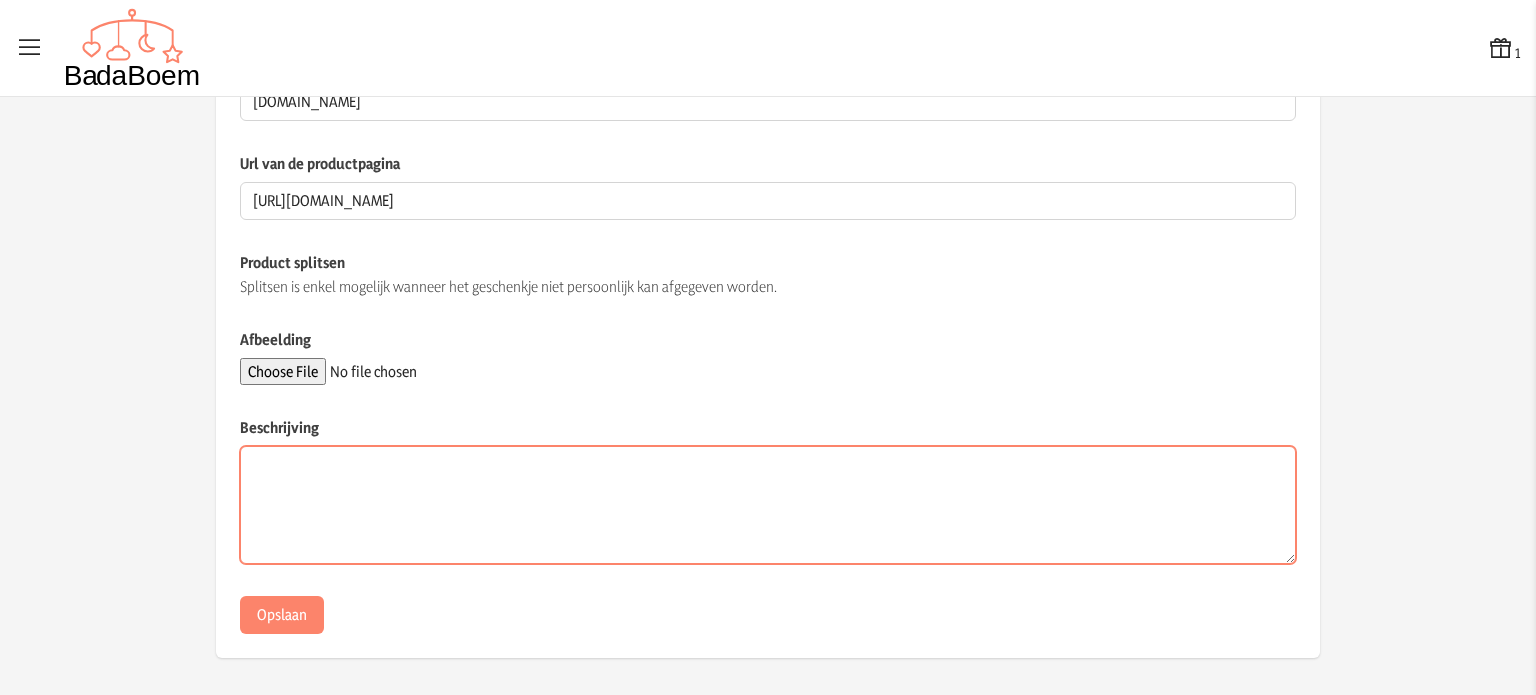 paste on "Met de 9-delige toilettas van [PERSON_NAME] heb je vanaf de geboorte alle noodzakelijke essentiële spulletjes voor de verzorging van je kleintje bij de hand! Deze set bevat een badthermometer, een digitale thermometer, een schaartje, een nagelknipper, een haarborstel, een bijtring, een tandvleesstimulator, een handmatige neussnuiter en een nagelvijl. De tas zelf is voorzien van opbergvakken waarvan elastische vakken, twee binnenvakken met ritssluiting en één achterzakje waar de nodige spulletjes kunnen in worden opgeborgen. Er is een geïntegreerd draaibaar ophanghaakje voorzien alsook een handvat om het tasje eenvoudig mee te nemen. De toilettas 9-delig van Béaba is voorzien van een brede en handige opening. Het is een toilettas vervaardigd uit 100% polyester." 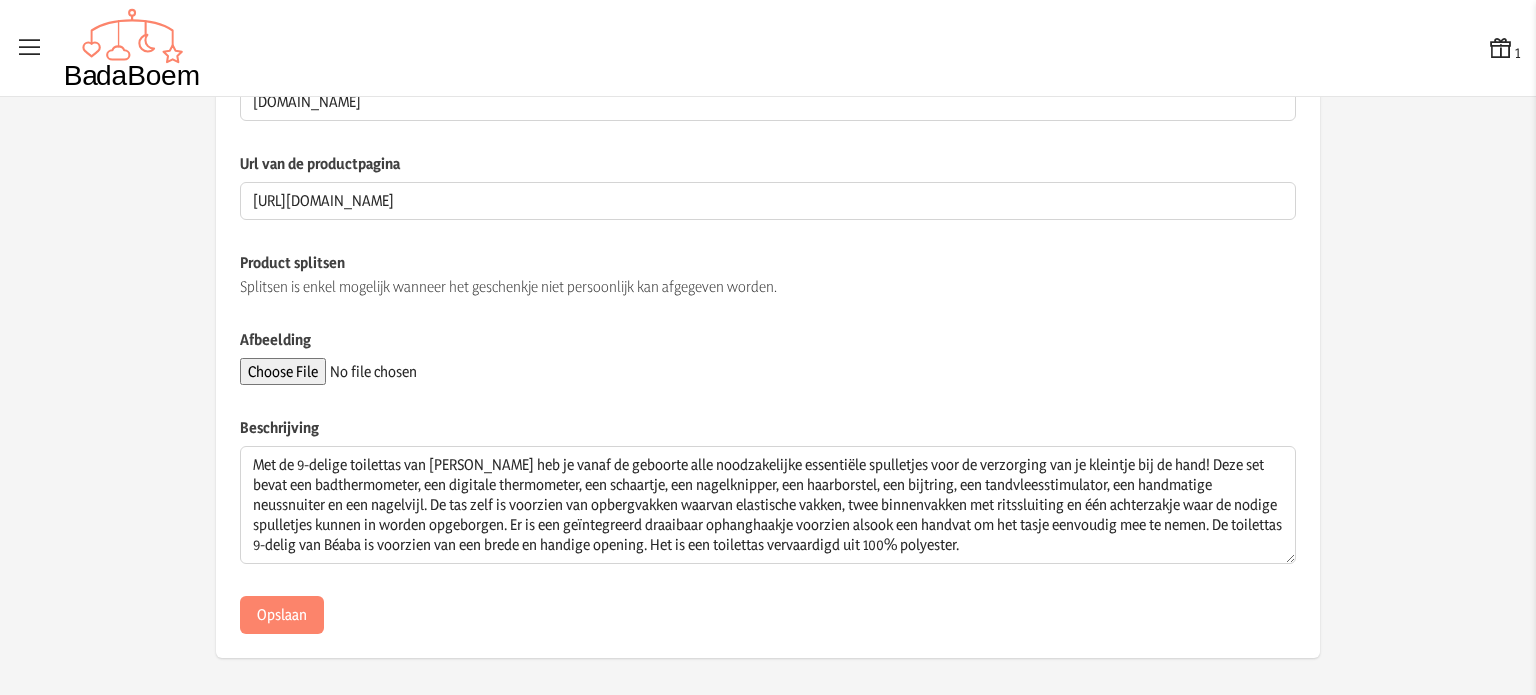 click on "Afbeelding" 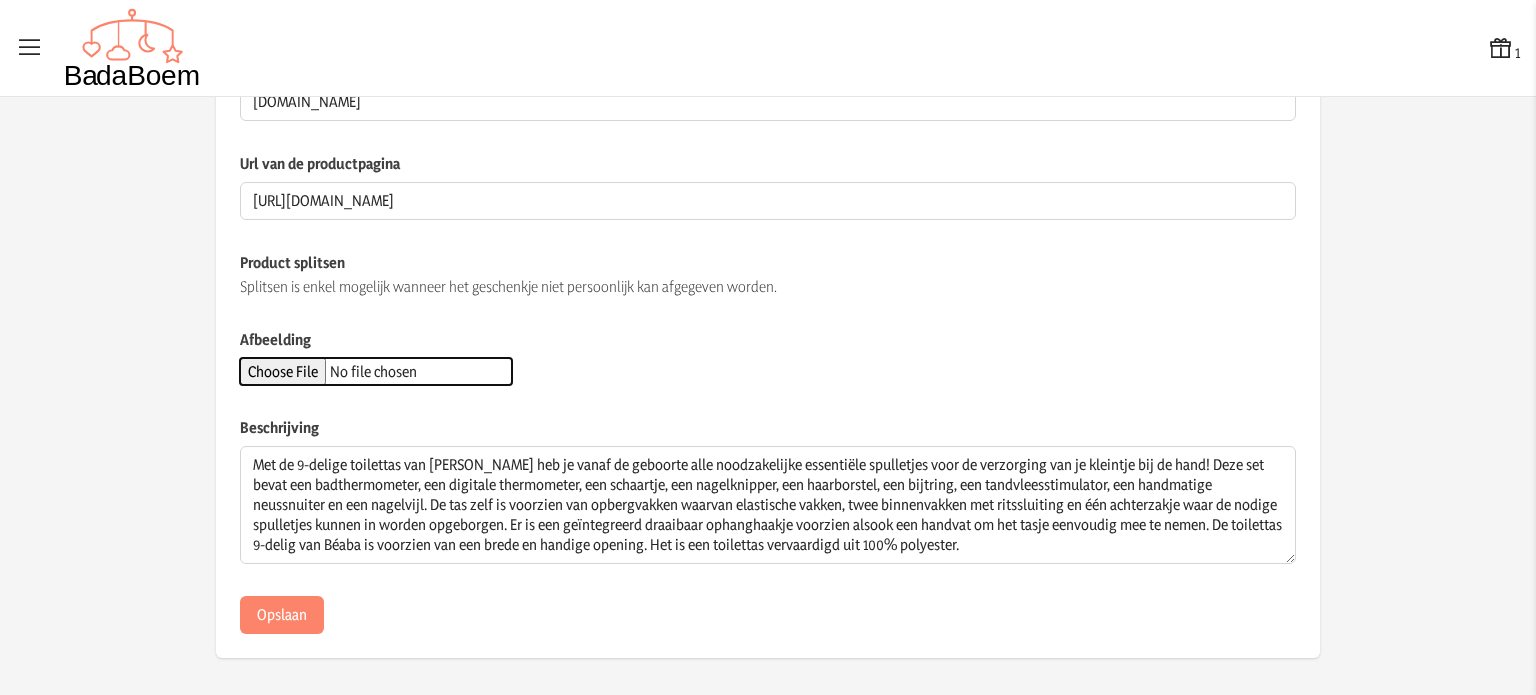 click on "Afbeelding" at bounding box center [376, 371] 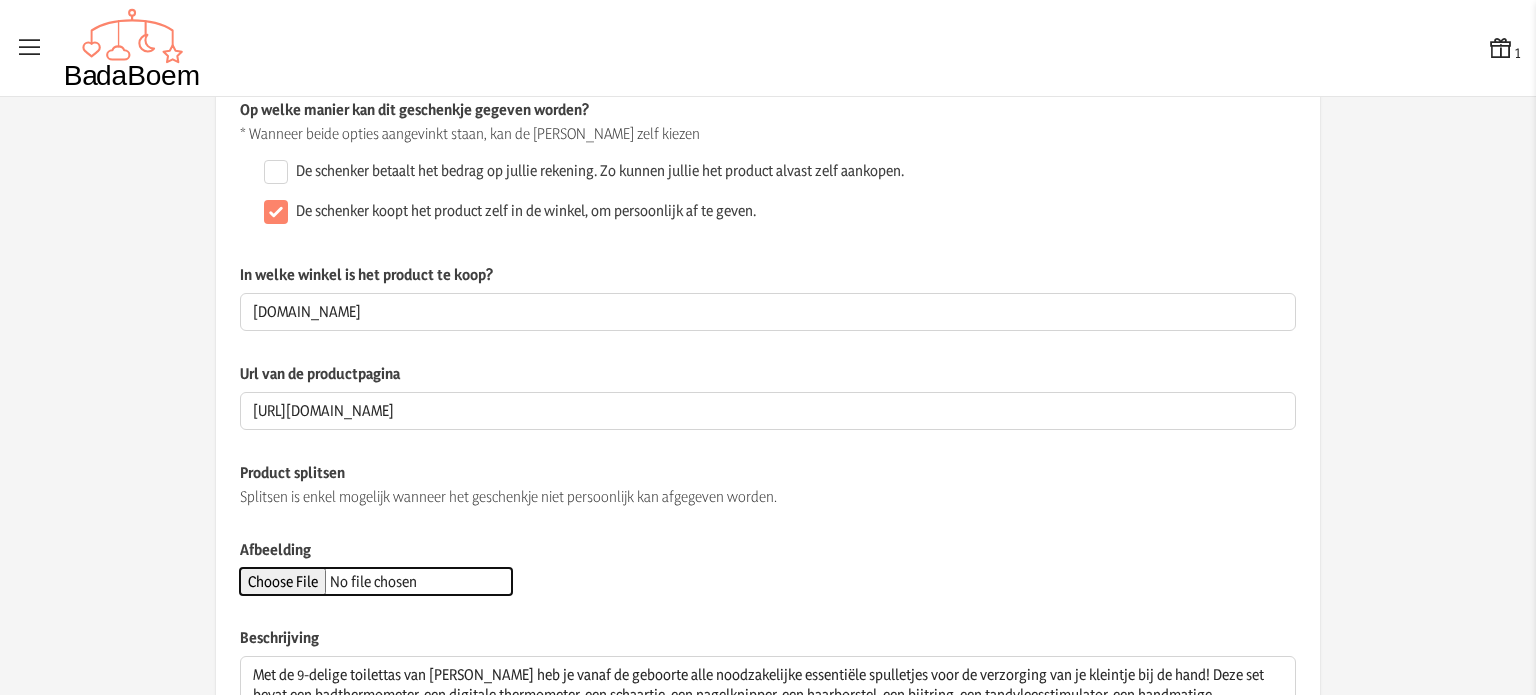 scroll, scrollTop: 0, scrollLeft: 0, axis: both 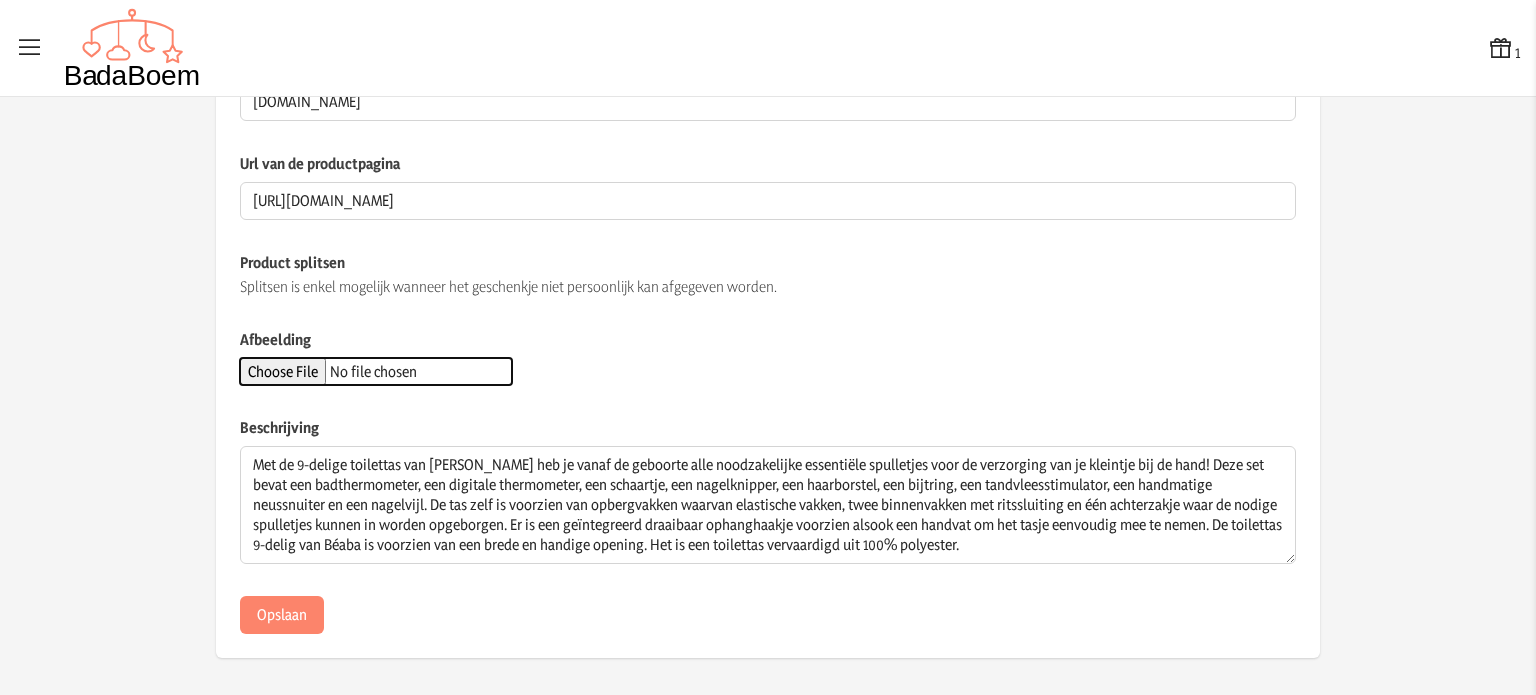 click on "Afbeelding" at bounding box center [376, 371] 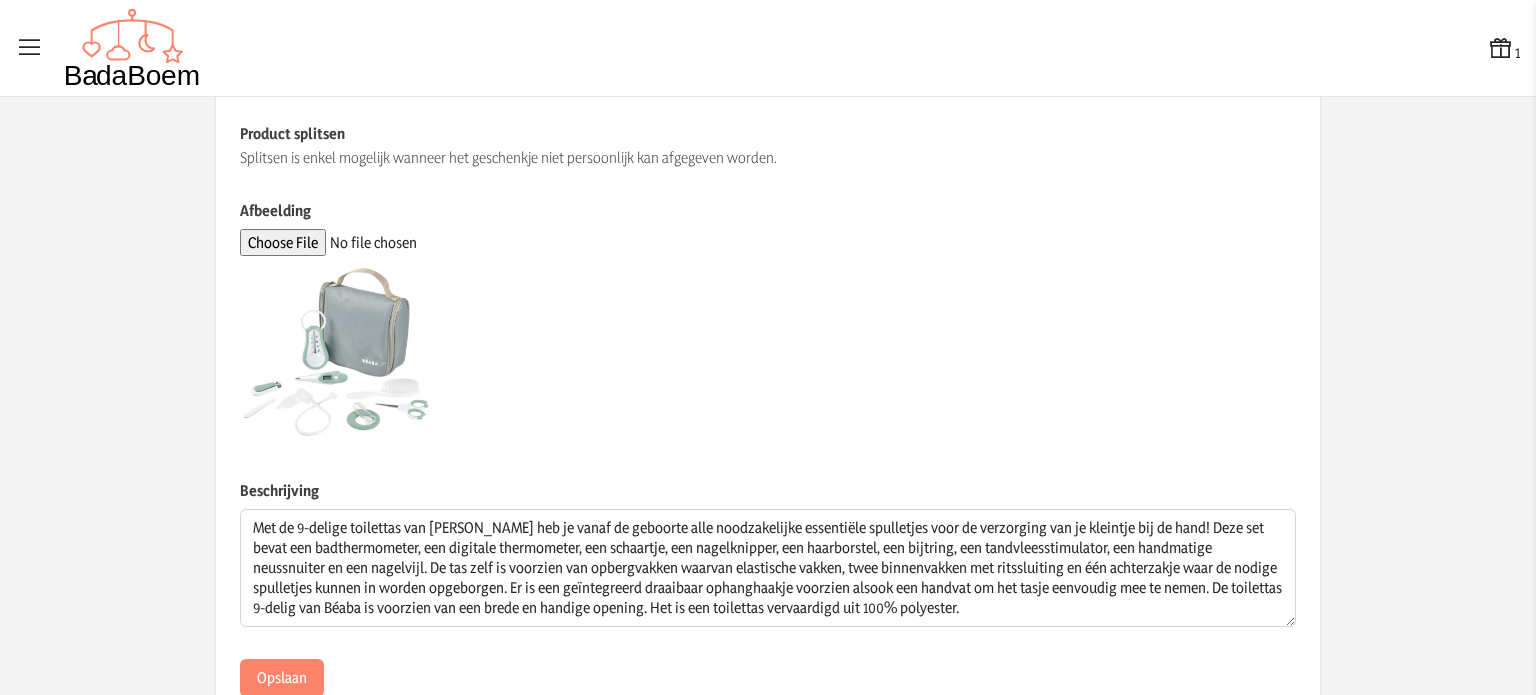 scroll, scrollTop: 563, scrollLeft: 0, axis: vertical 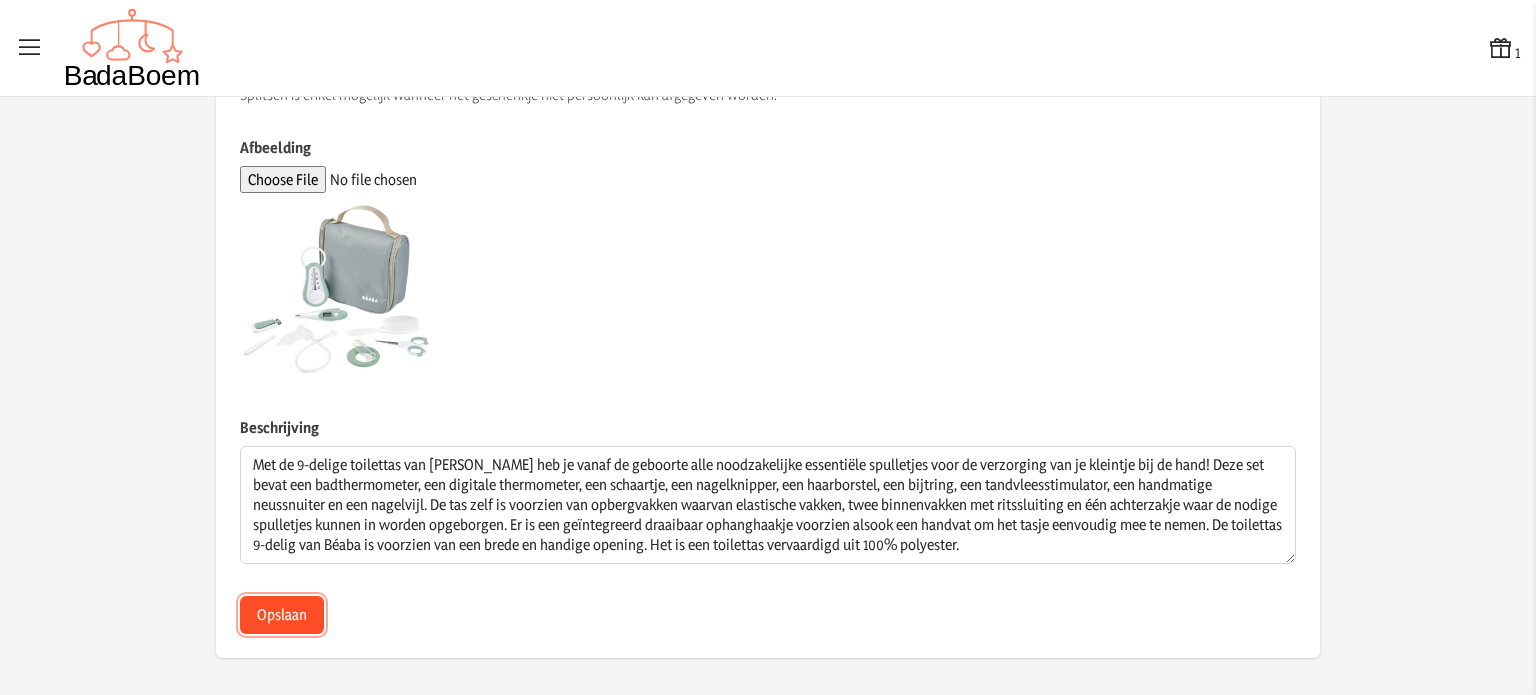 click on "Opslaan" 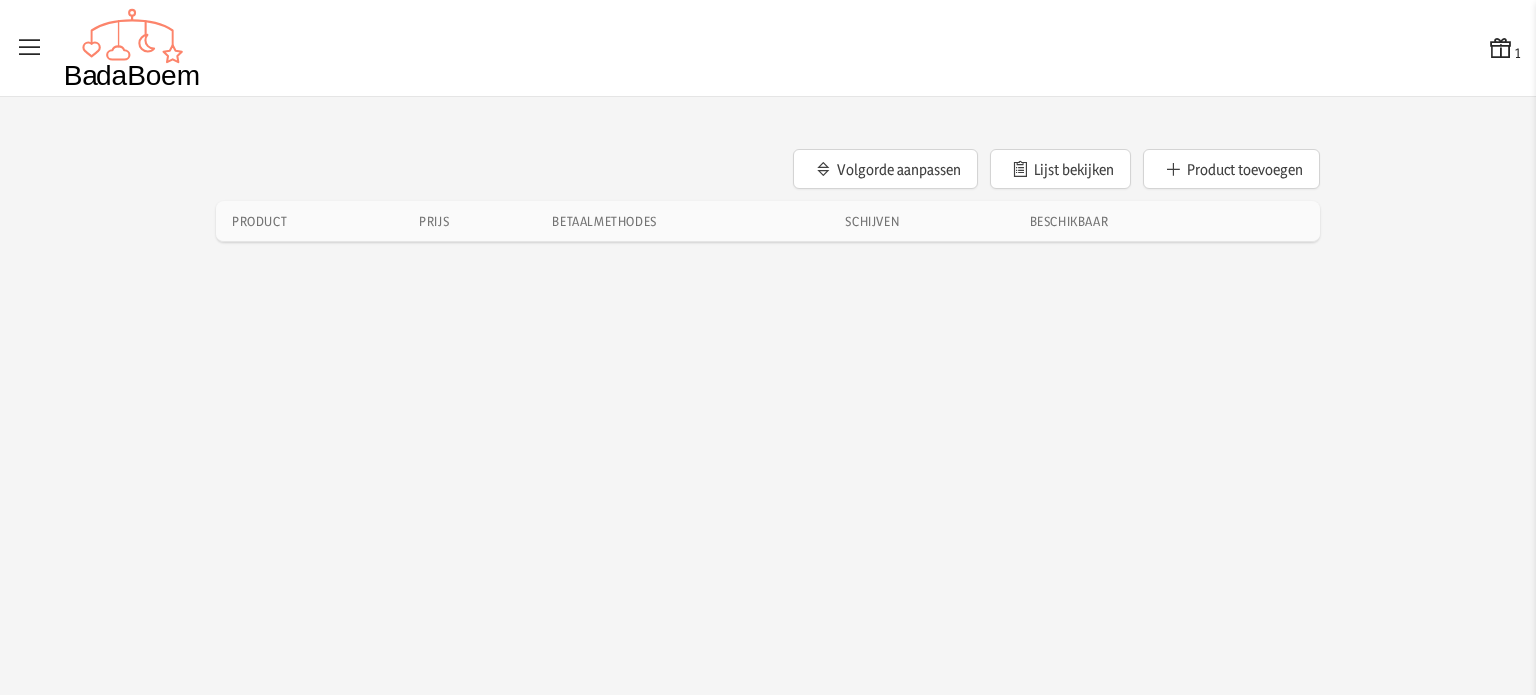 scroll, scrollTop: 0, scrollLeft: 0, axis: both 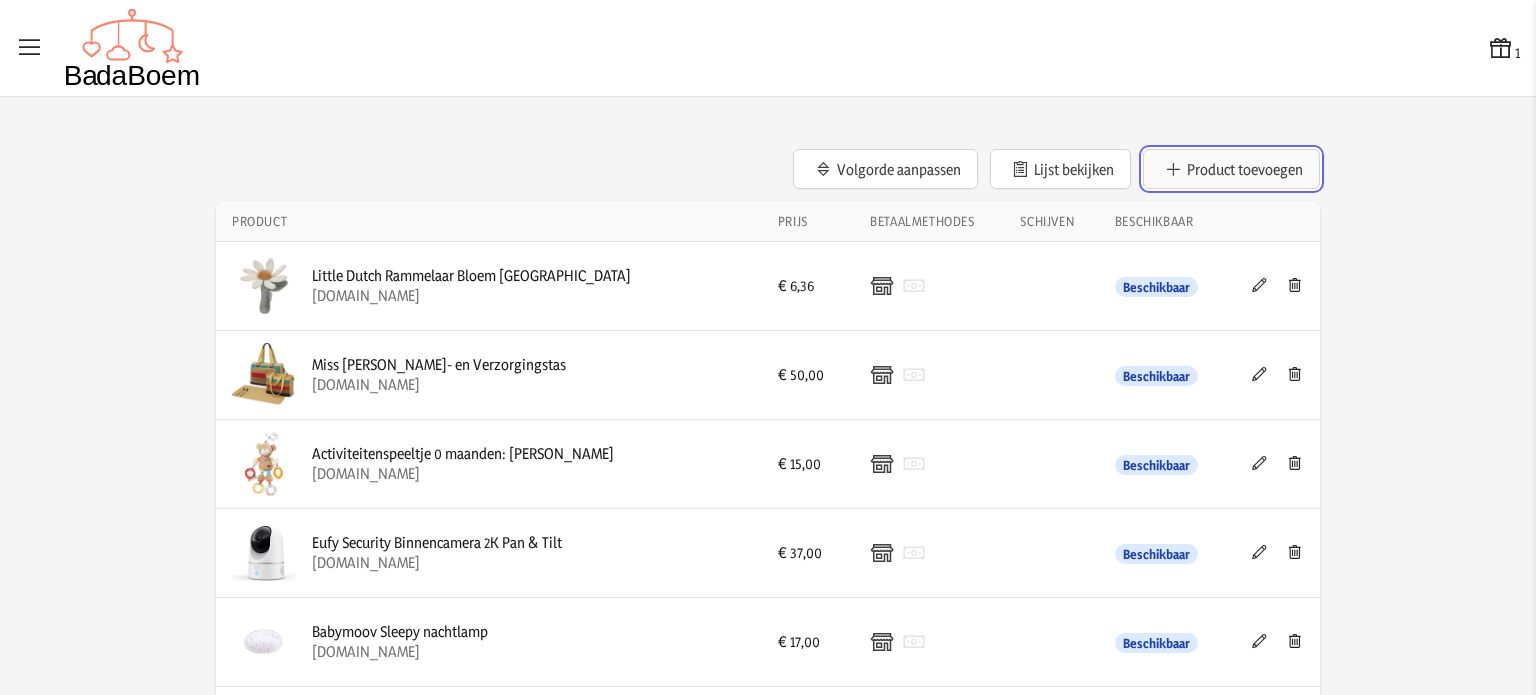 click on "Product toevoegen" 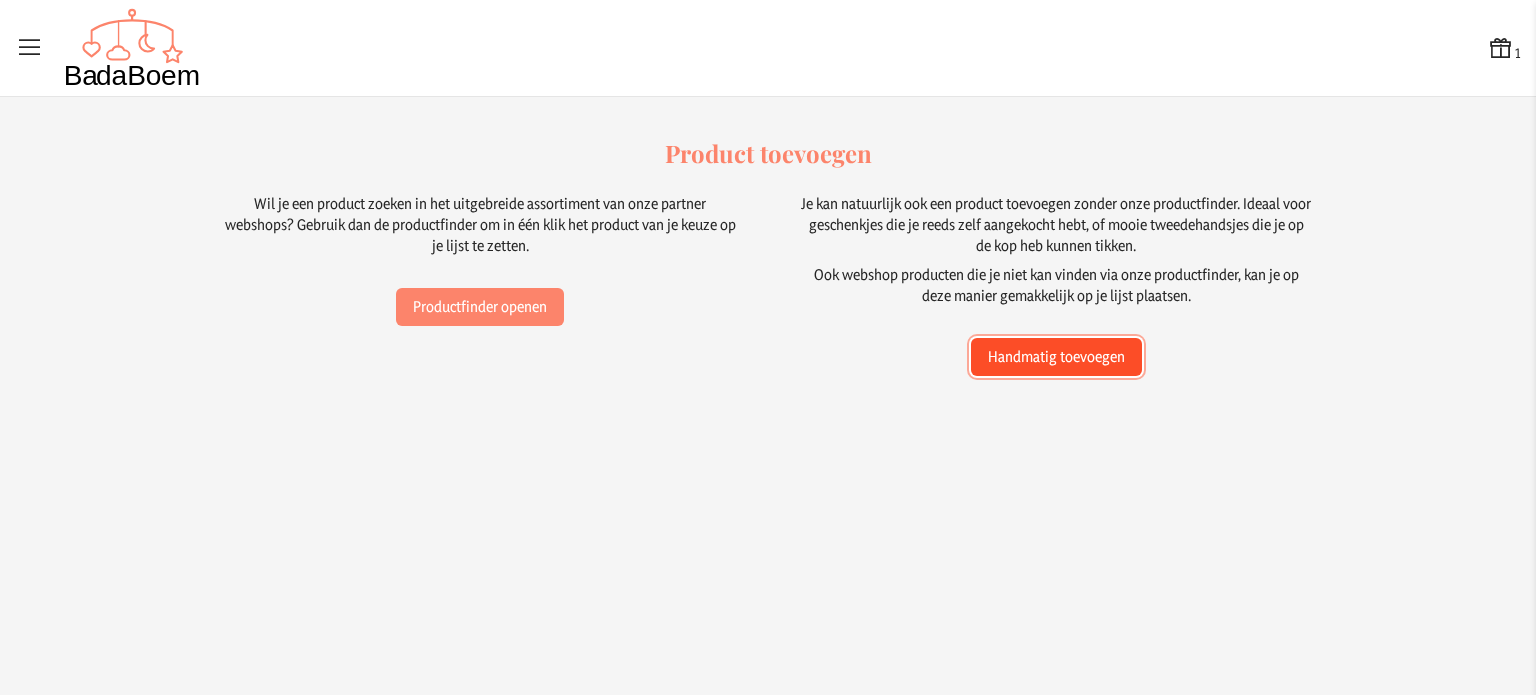 click on "Handmatig toevoegen" 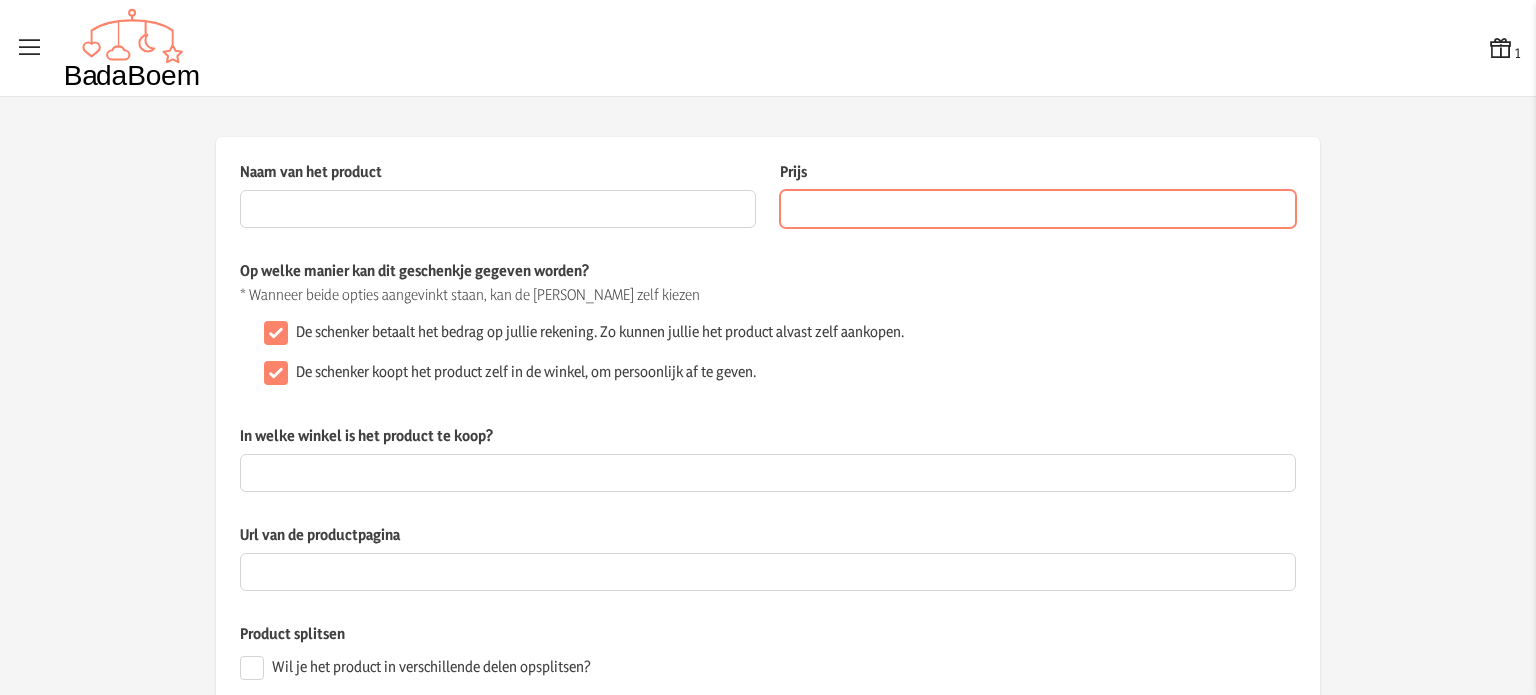 click on "Prijs" at bounding box center (1038, 209) 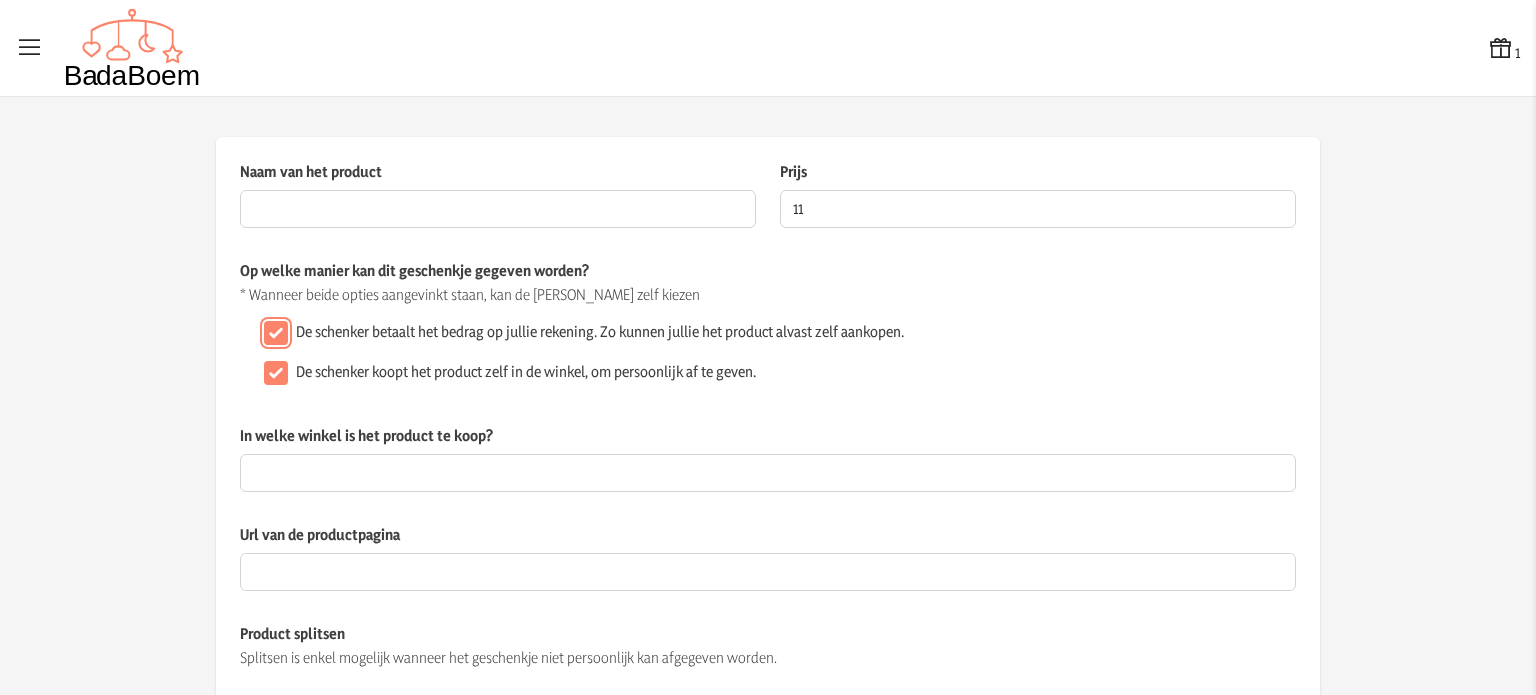 click on "De schenker betaalt het bedrag op jullie rekening. Zo kunnen jullie het product alvast zelf aankopen." at bounding box center (276, 333) 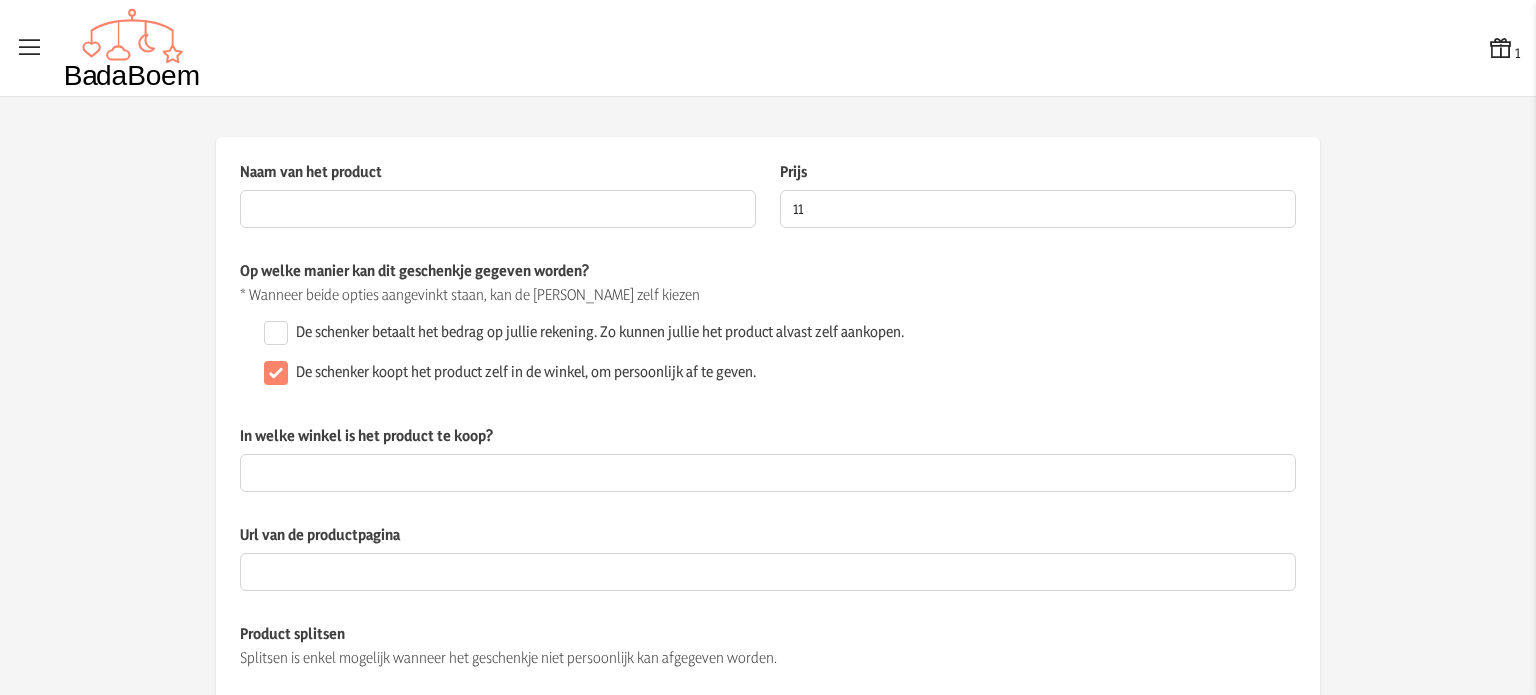 click on "Op welke manier kan dit geschenkje gegeven worden? * Wanneer beide opties aangevinkt staan, kan de schenker zelf kiezen  De schenker betaalt het bedrag op jullie rekening. Zo kunnen jullie het product alvast zelf aankopen.   De schenker koopt het product zelf in de winkel, om persoonlijk af te geven." 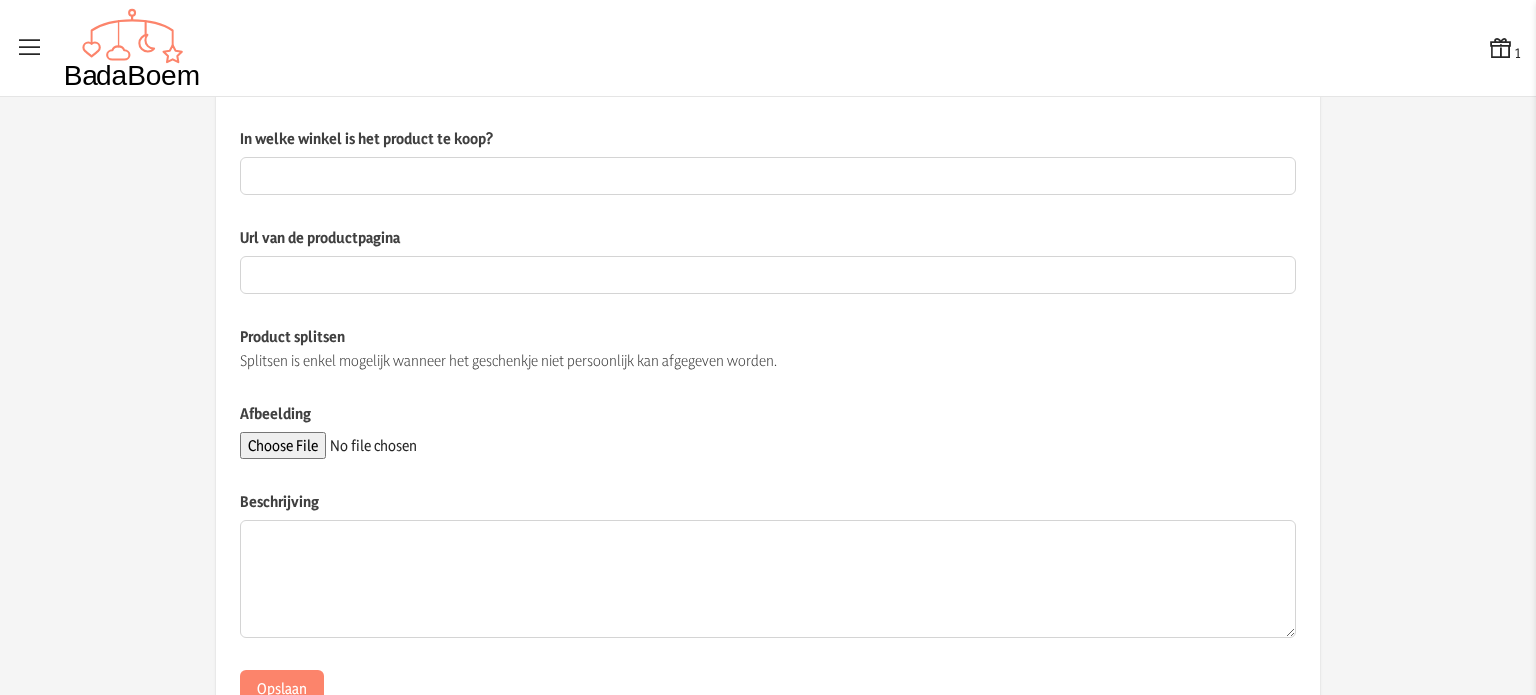 scroll, scrollTop: 300, scrollLeft: 0, axis: vertical 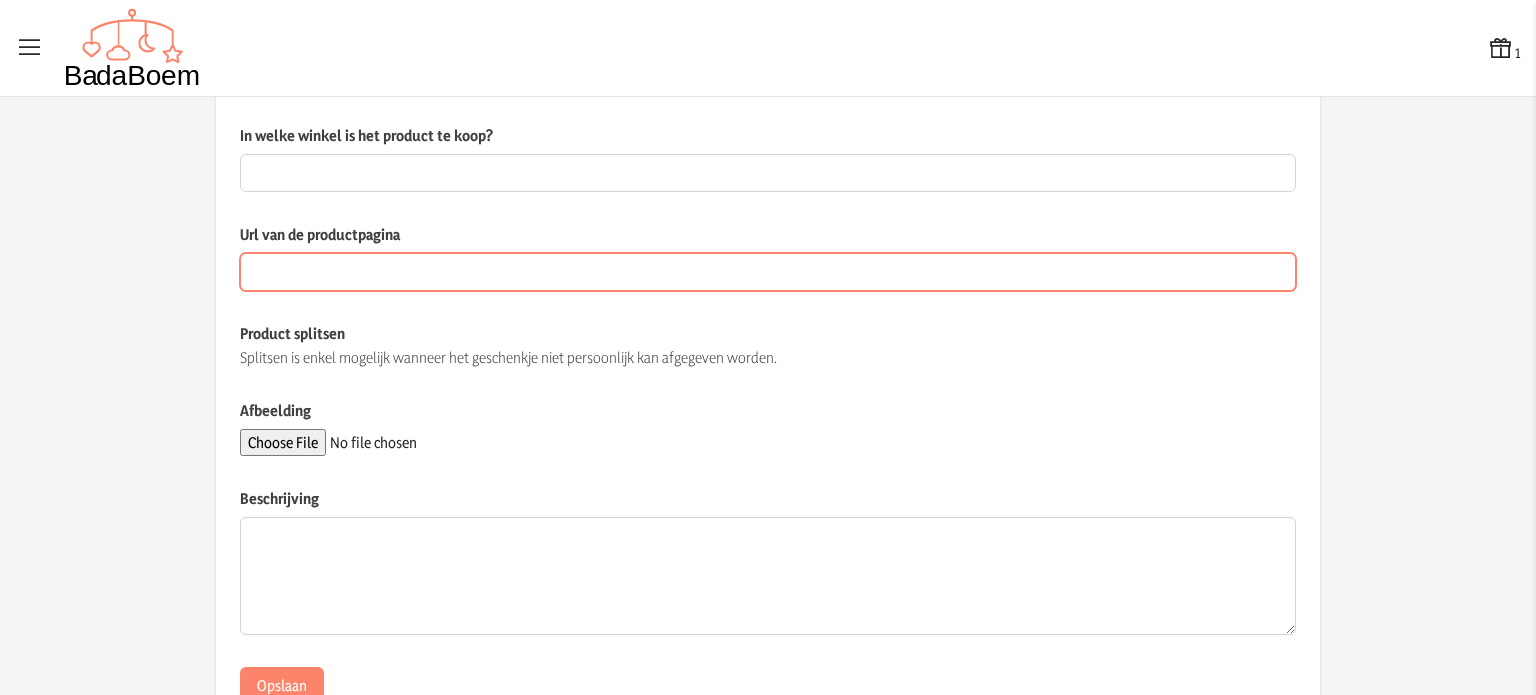 paste on "[URL][DOMAIN_NAME]" 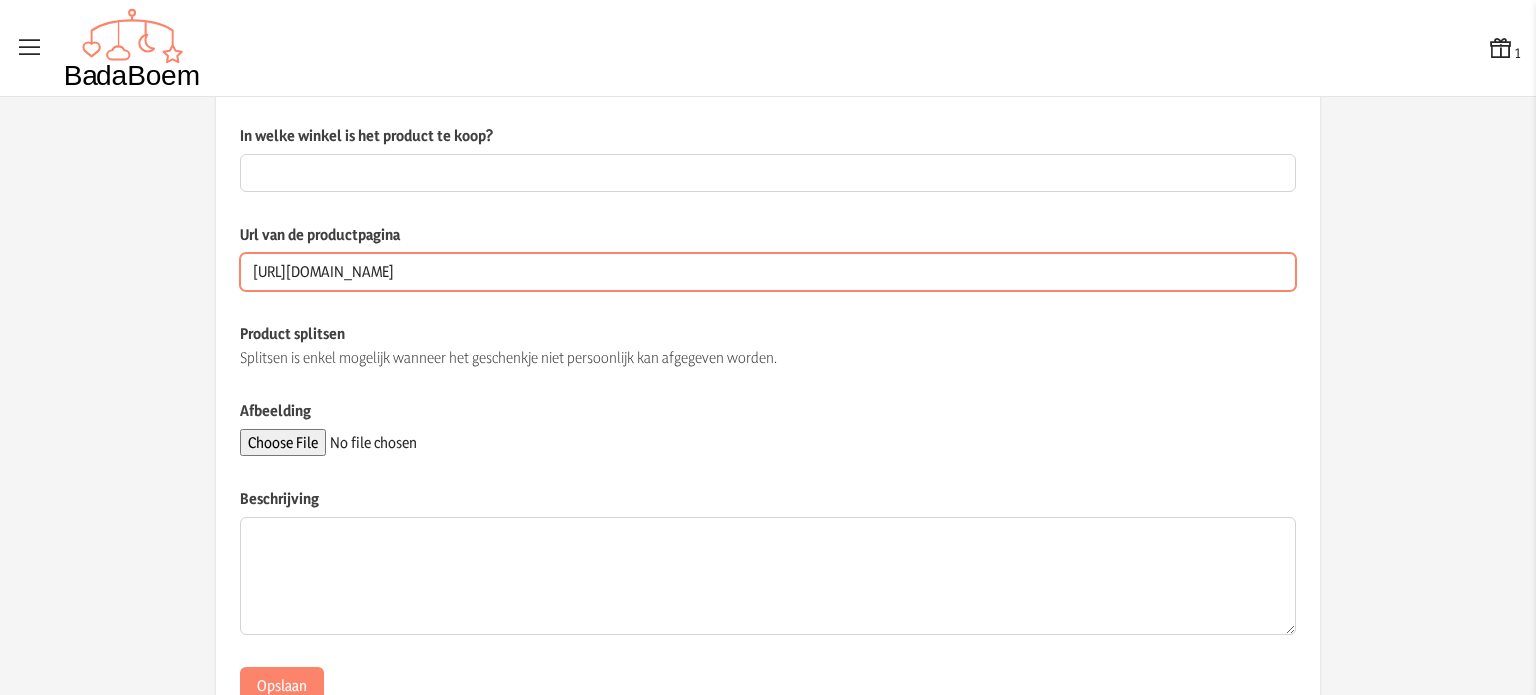 scroll, scrollTop: 0, scrollLeft: 756, axis: horizontal 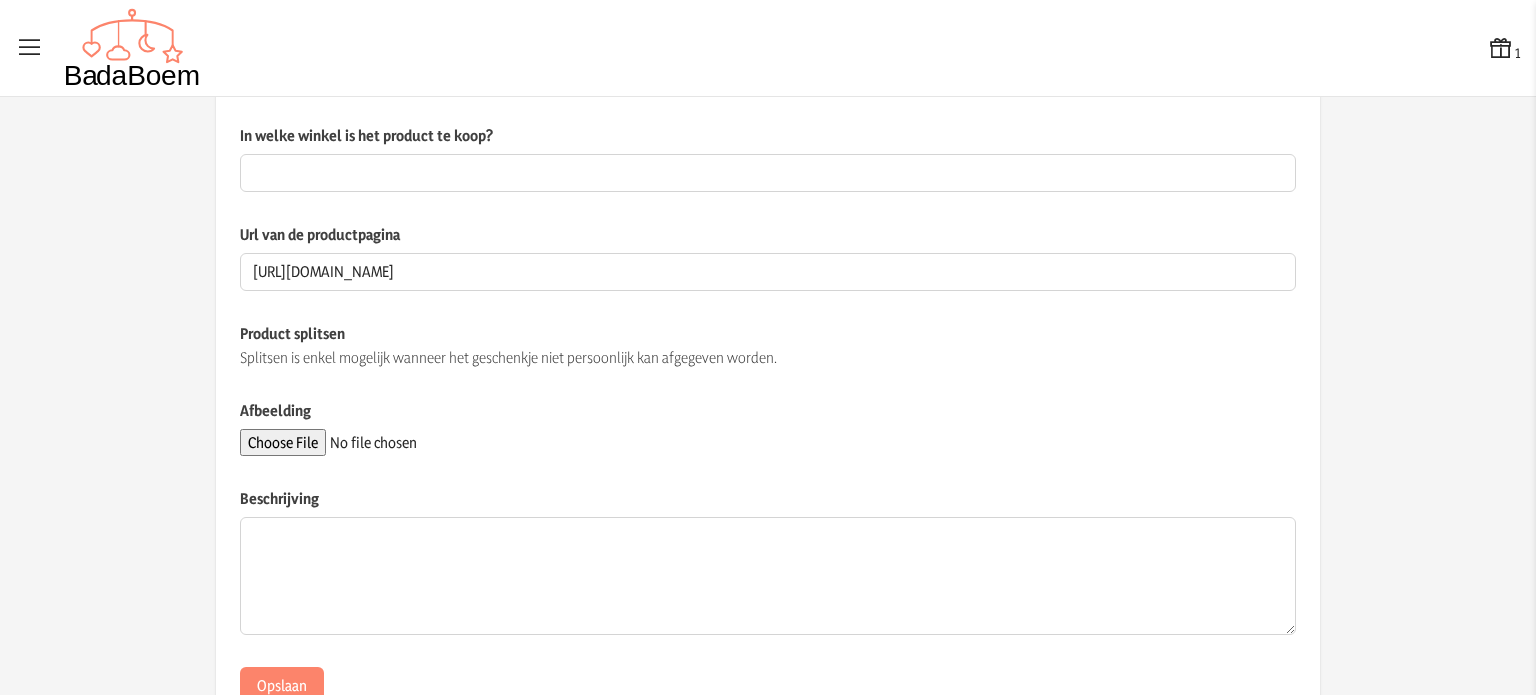 click on "In welke winkel is het product te koop?  Dit veld is verplicht wanneer het geschenkje persoonlijk kan afgegeven worden" 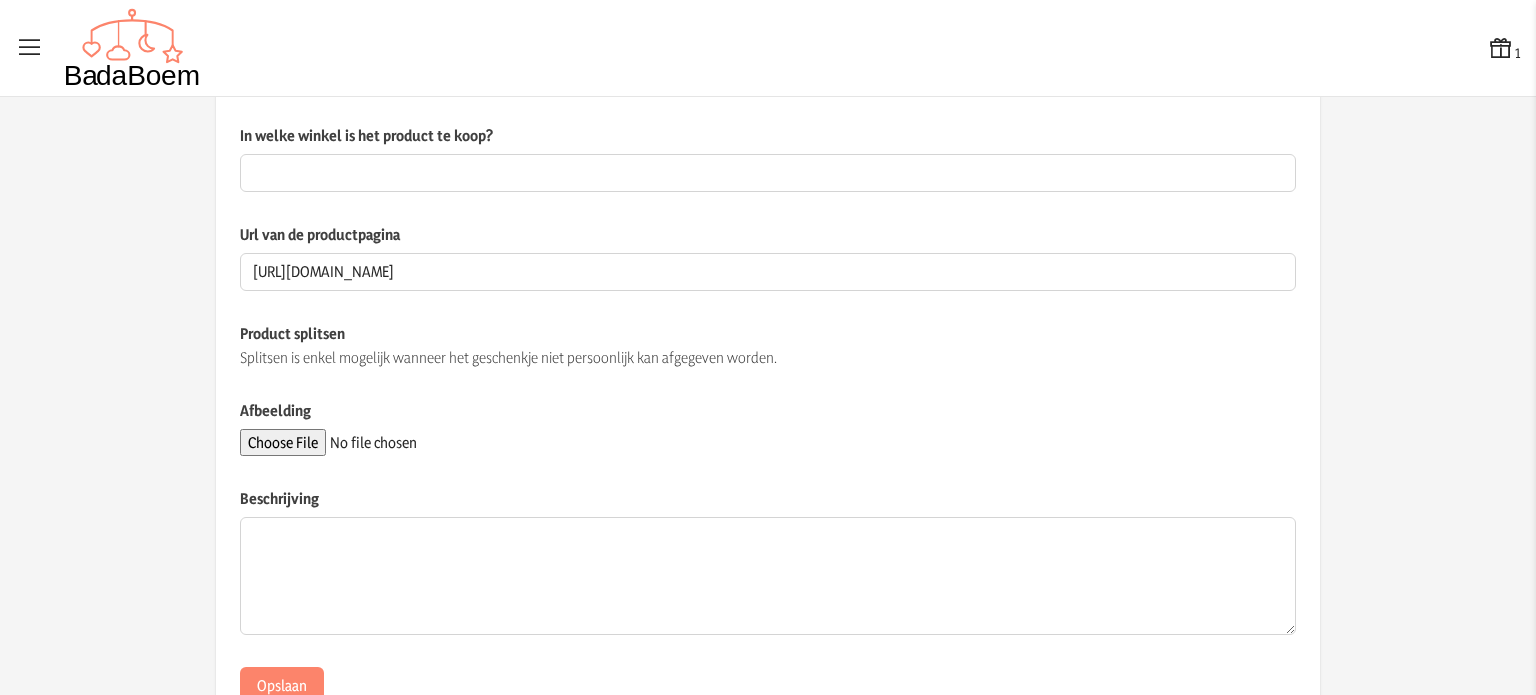 scroll, scrollTop: 200, scrollLeft: 0, axis: vertical 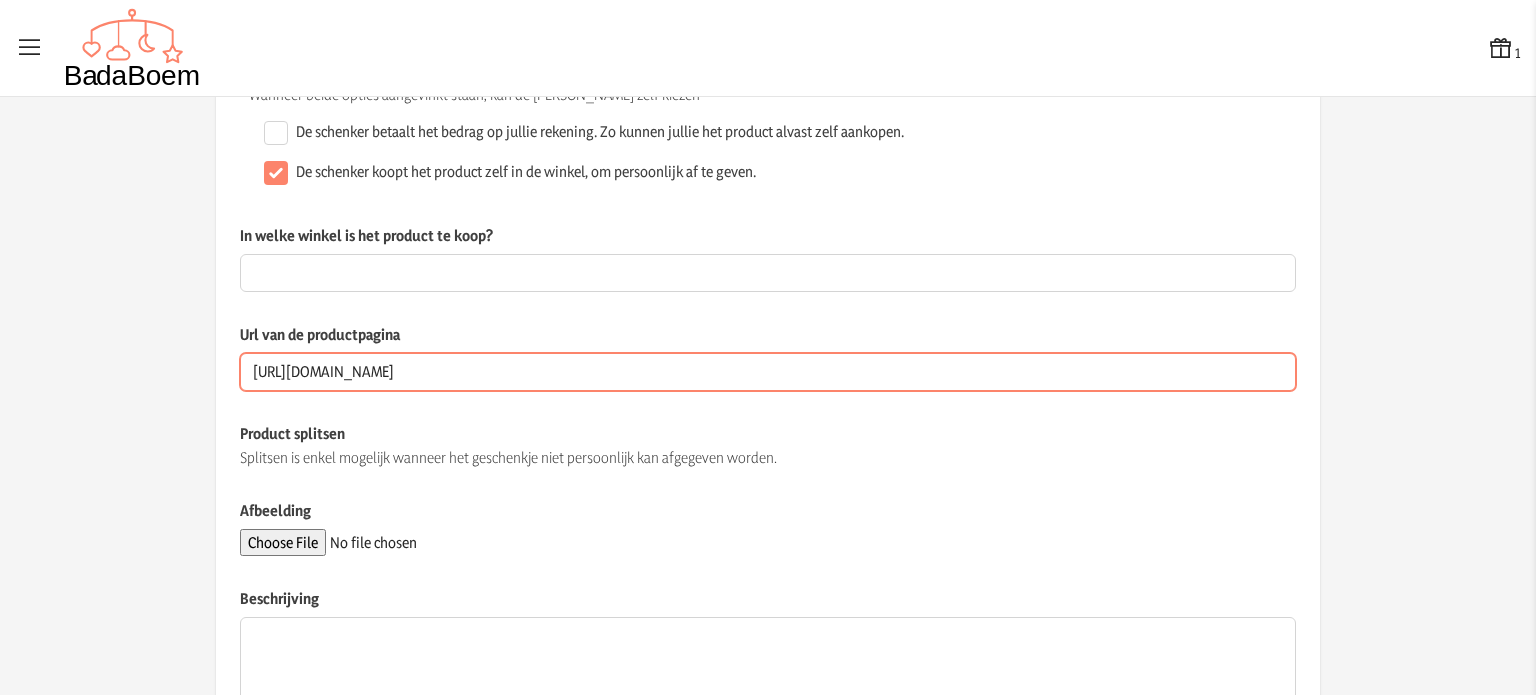 drag, startPoint x: 297, startPoint y: 377, endPoint x: 389, endPoint y: 383, distance: 92.19544 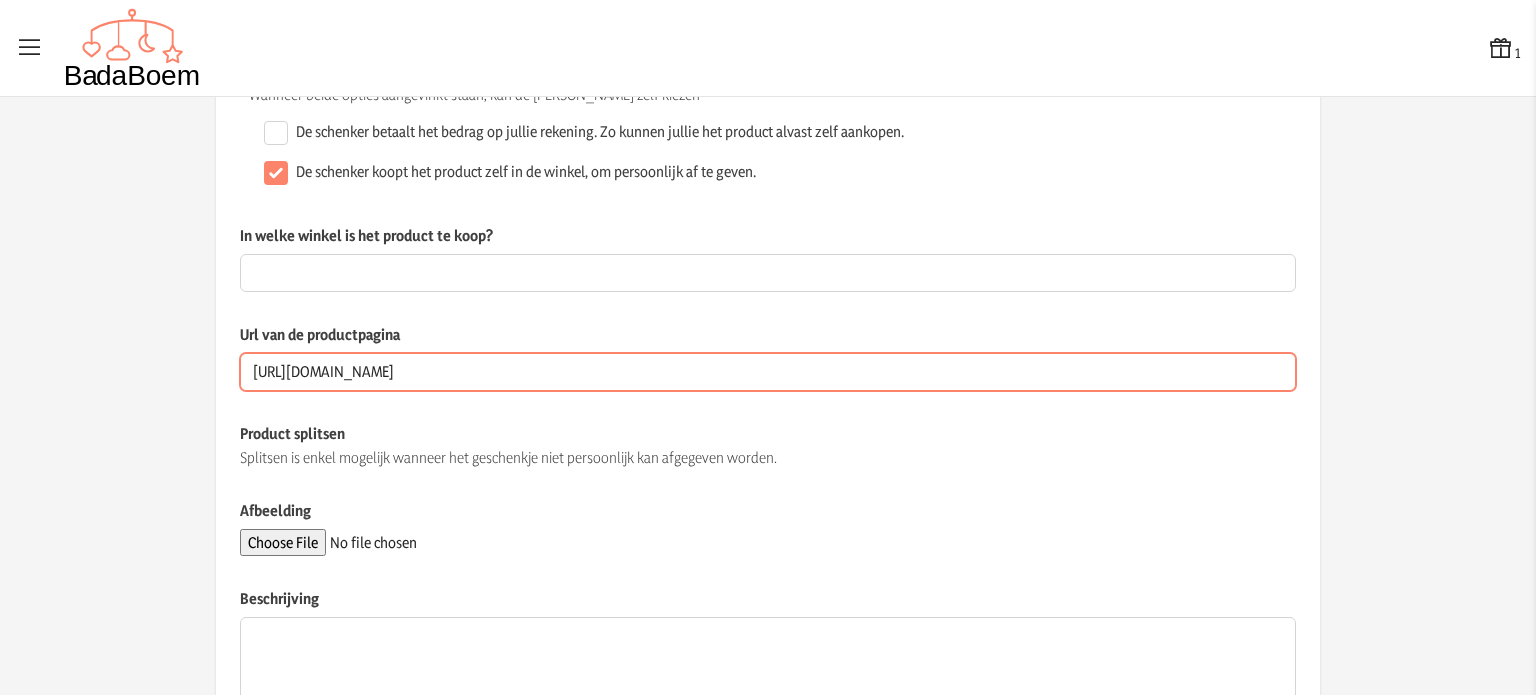 click on "[URL][DOMAIN_NAME]" at bounding box center (768, 372) 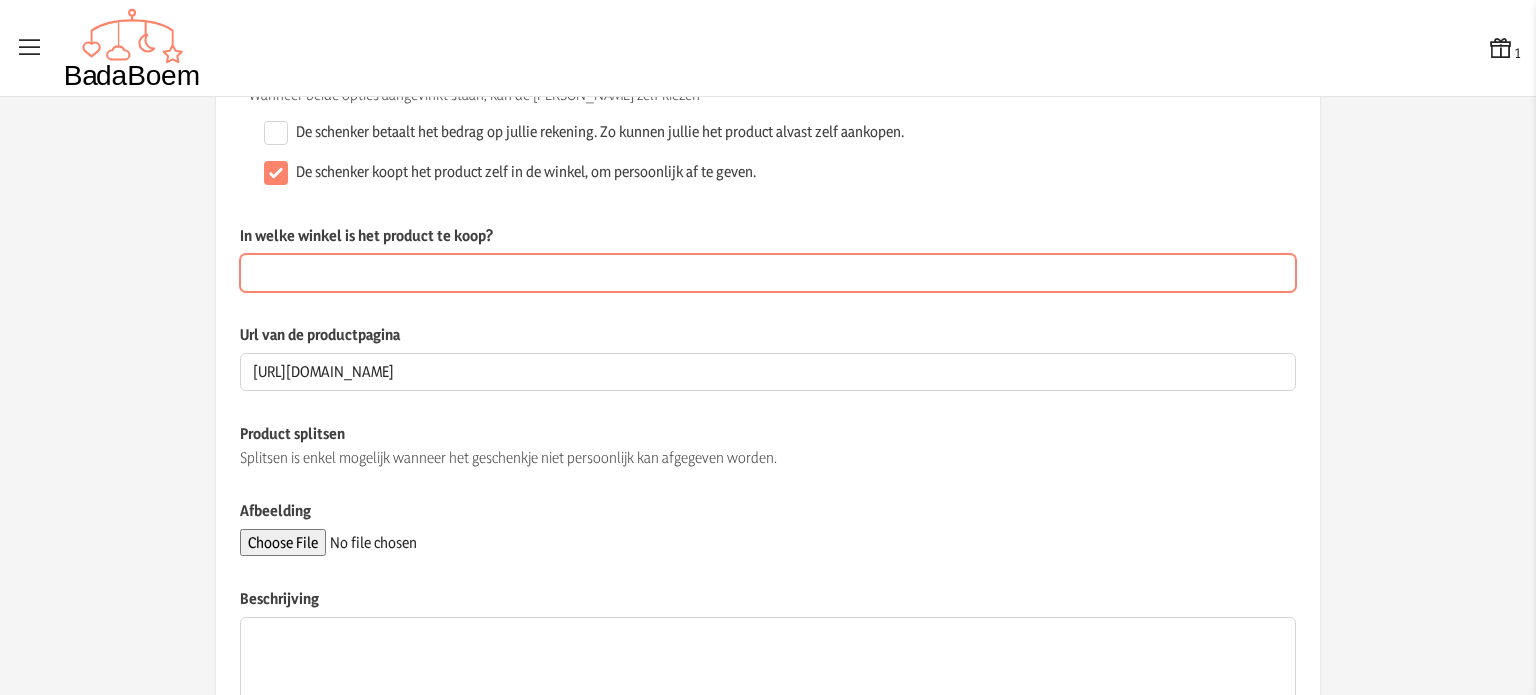 click on "In welke winkel is het product te koop?" at bounding box center [768, 273] 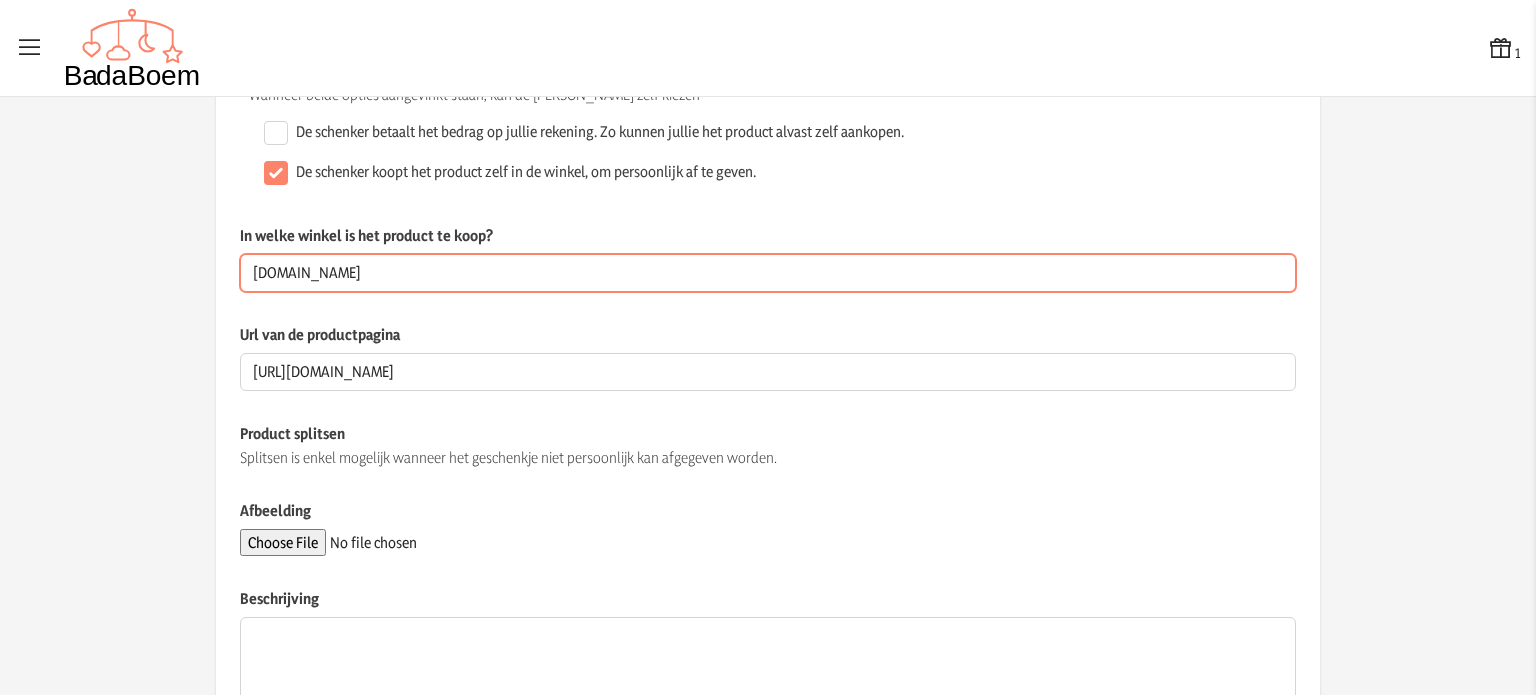 click on "[DOMAIN_NAME]" at bounding box center (768, 273) 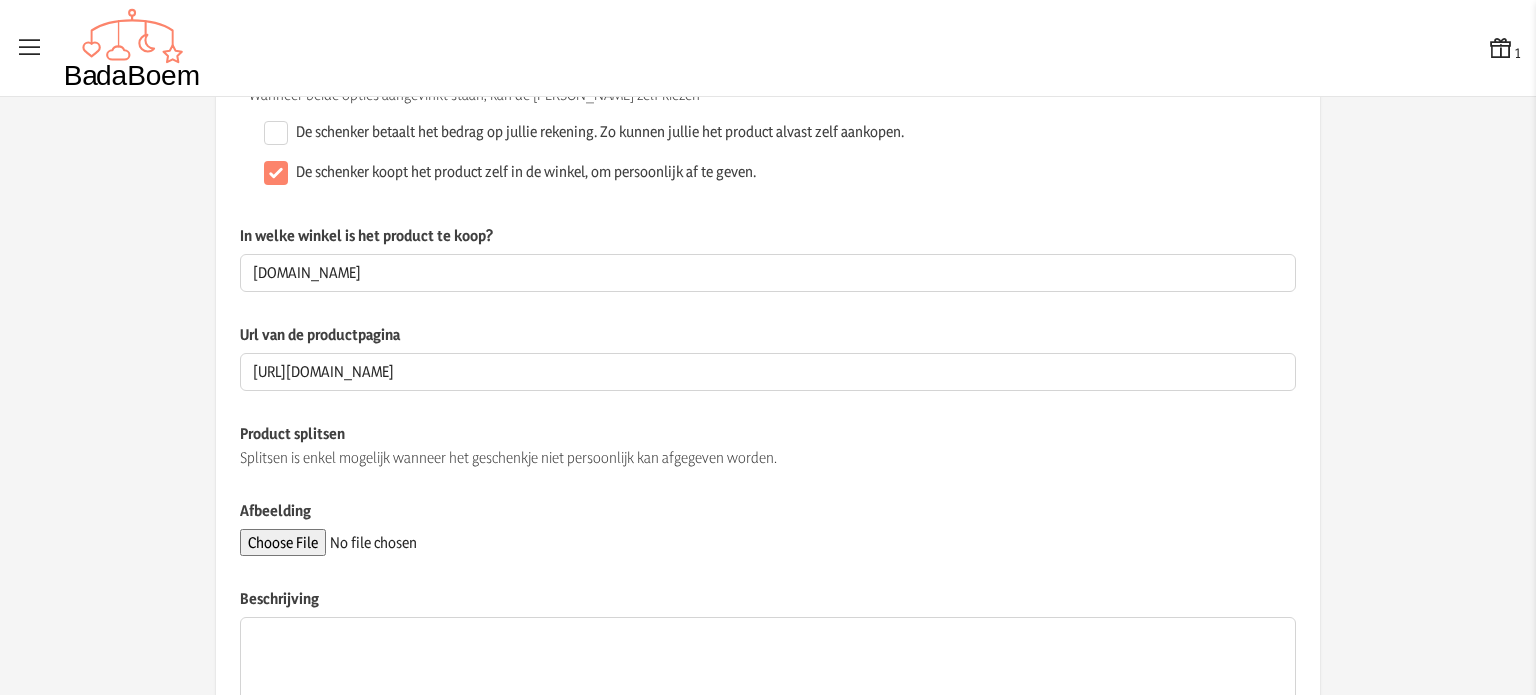 click on "Url van de productpagina" 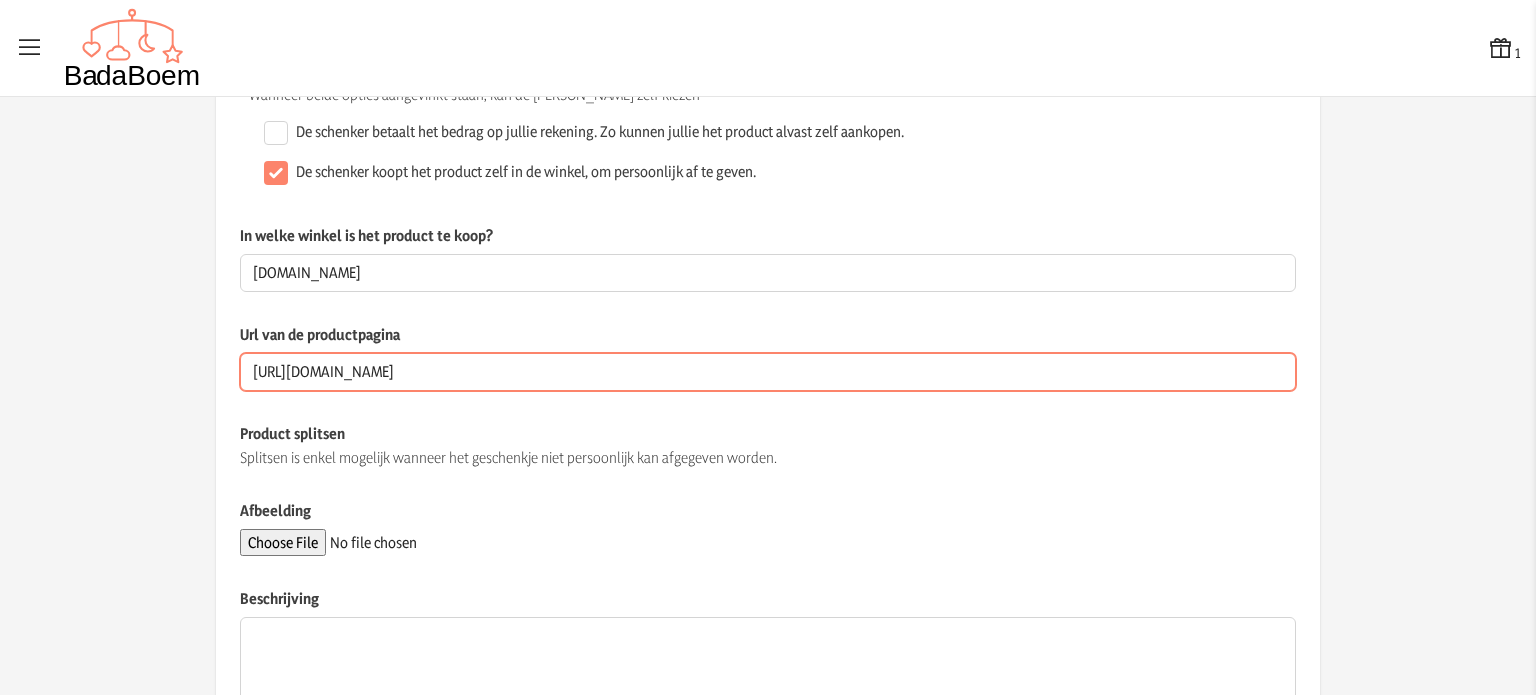 click on "[URL][DOMAIN_NAME]" at bounding box center [768, 372] 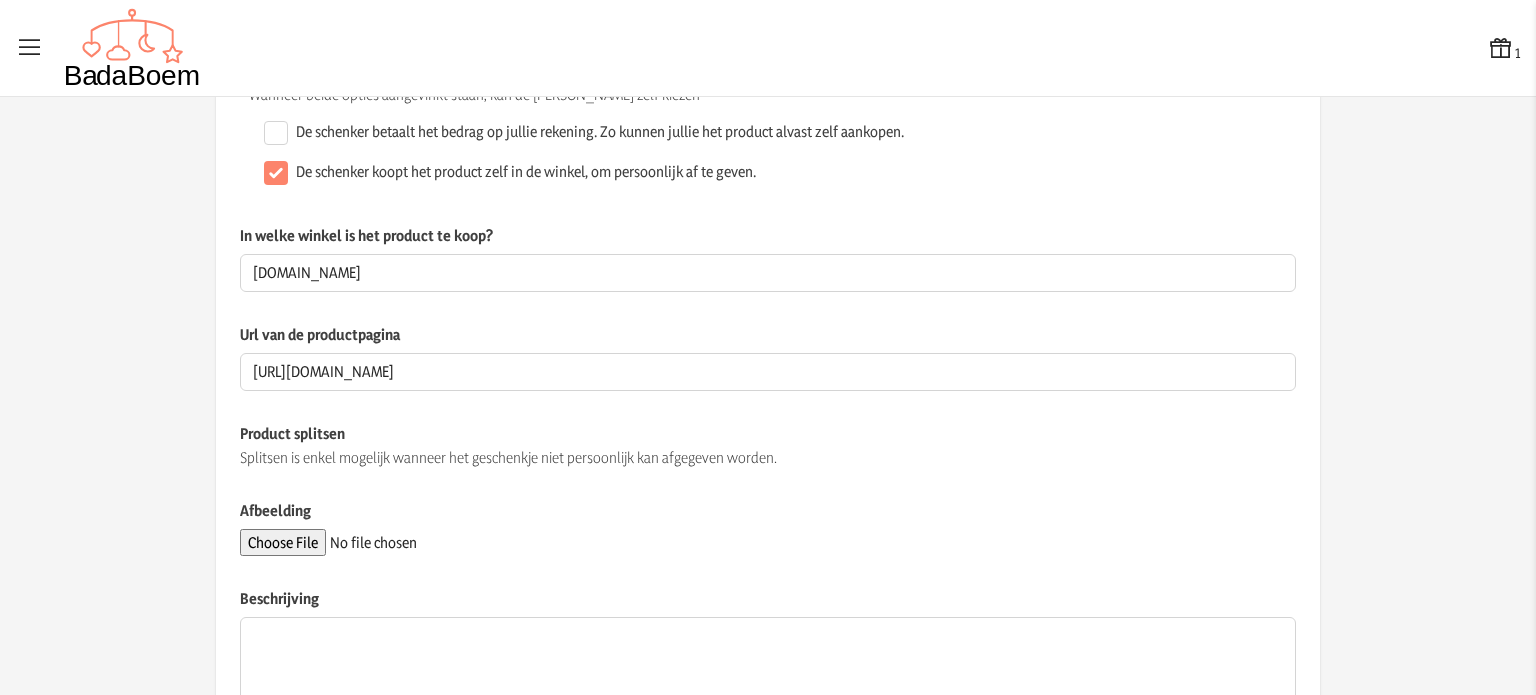 click on "Product splitsen  Splitsen is enkel mogelijk wanneer het geschenkje niet persoonlijk kan afgegeven worden." 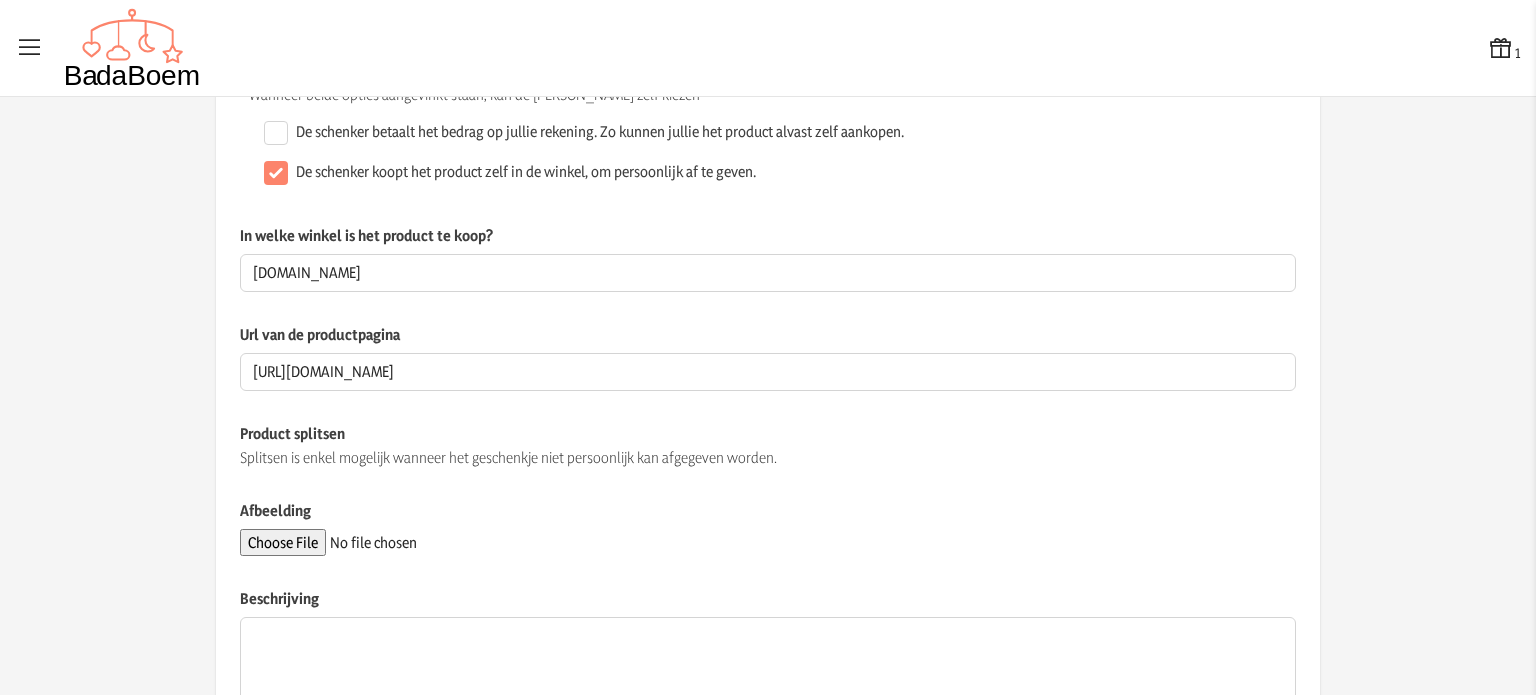 scroll, scrollTop: 300, scrollLeft: 0, axis: vertical 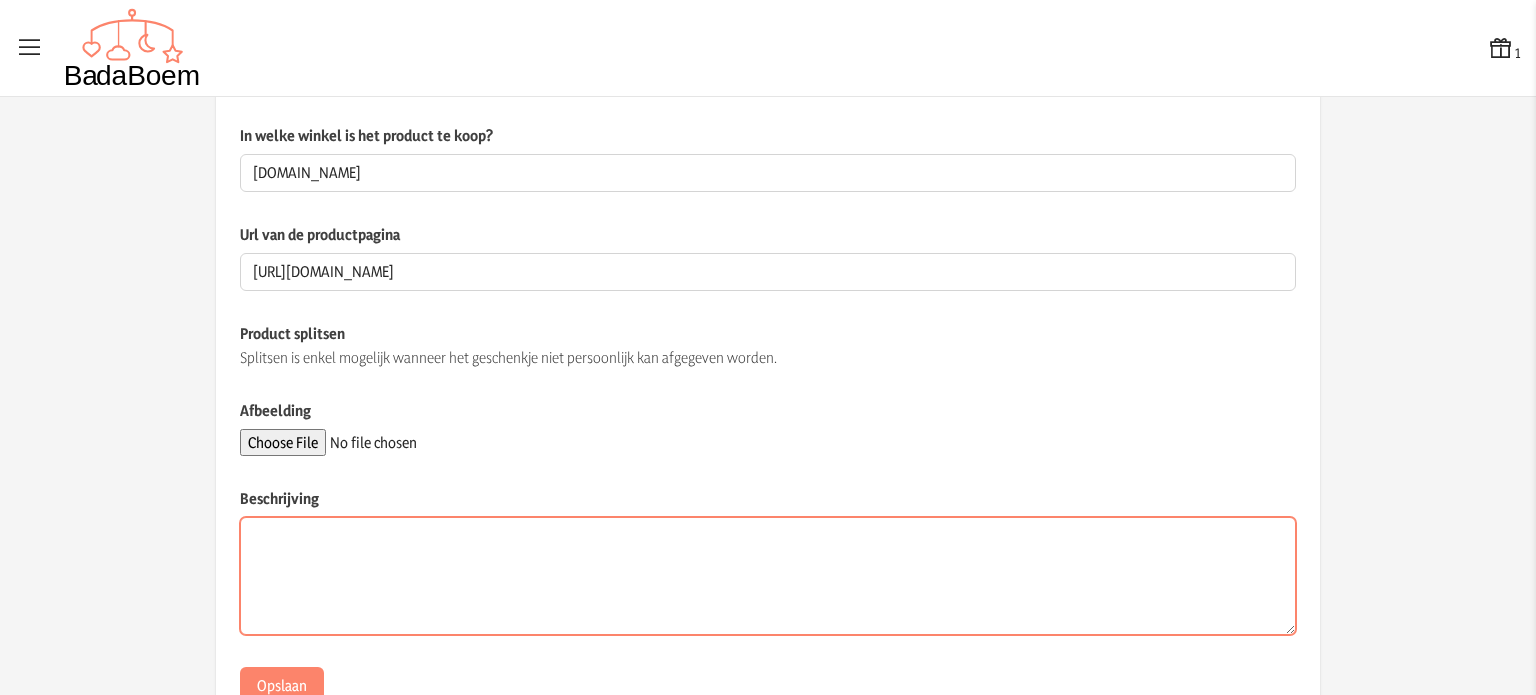click on "Beschrijving" at bounding box center (768, 576) 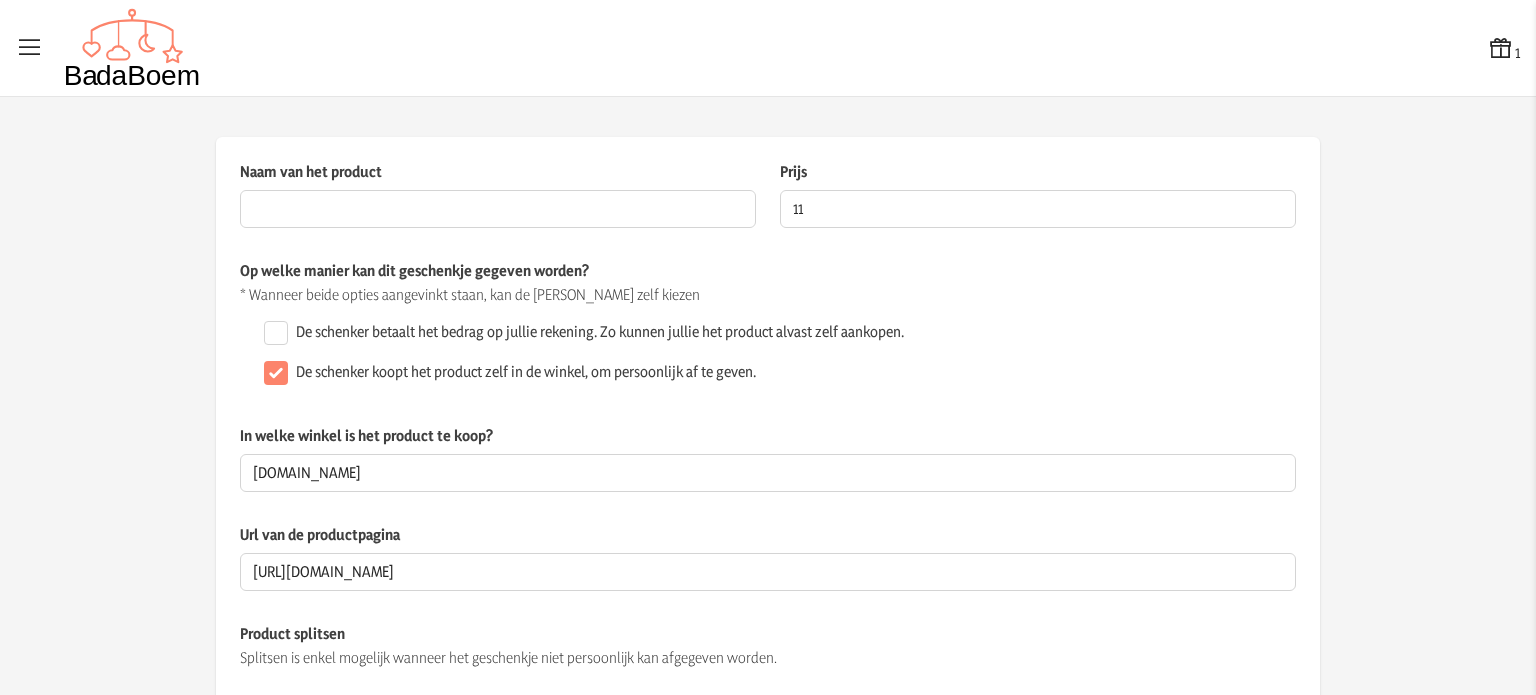 scroll, scrollTop: 0, scrollLeft: 0, axis: both 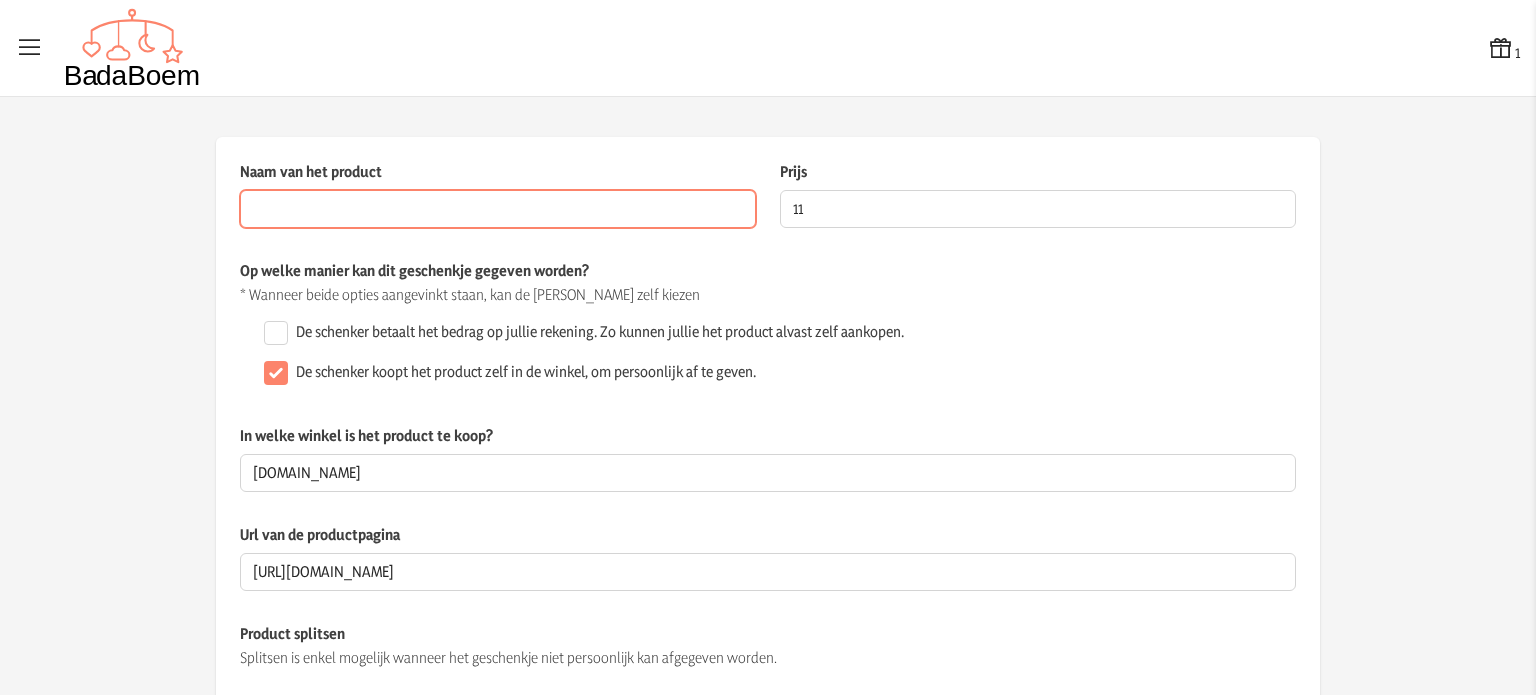 paste on "Predictor Thermometer Digital Flex" 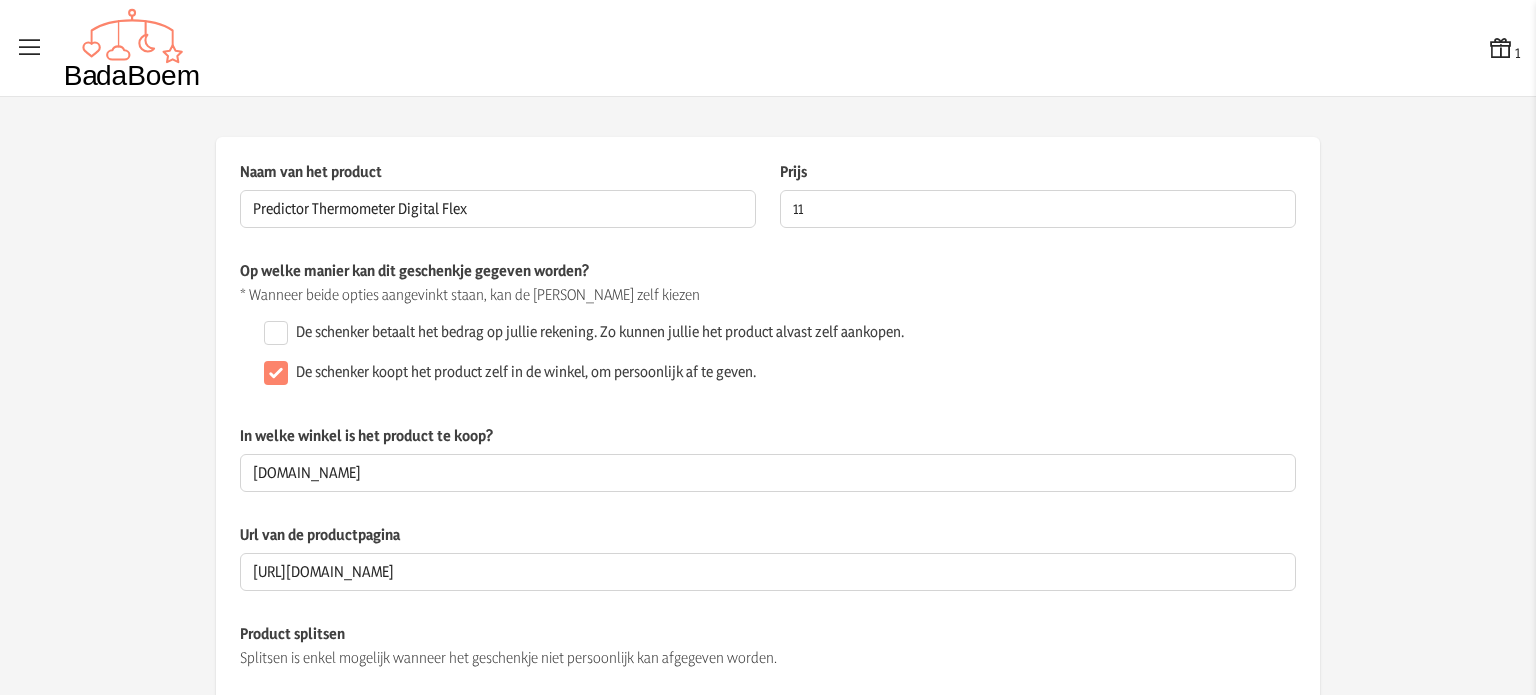 click on "De schenker betaalt het bedrag op jullie rekening. Zo kunnen jullie het product alvast zelf aankopen." 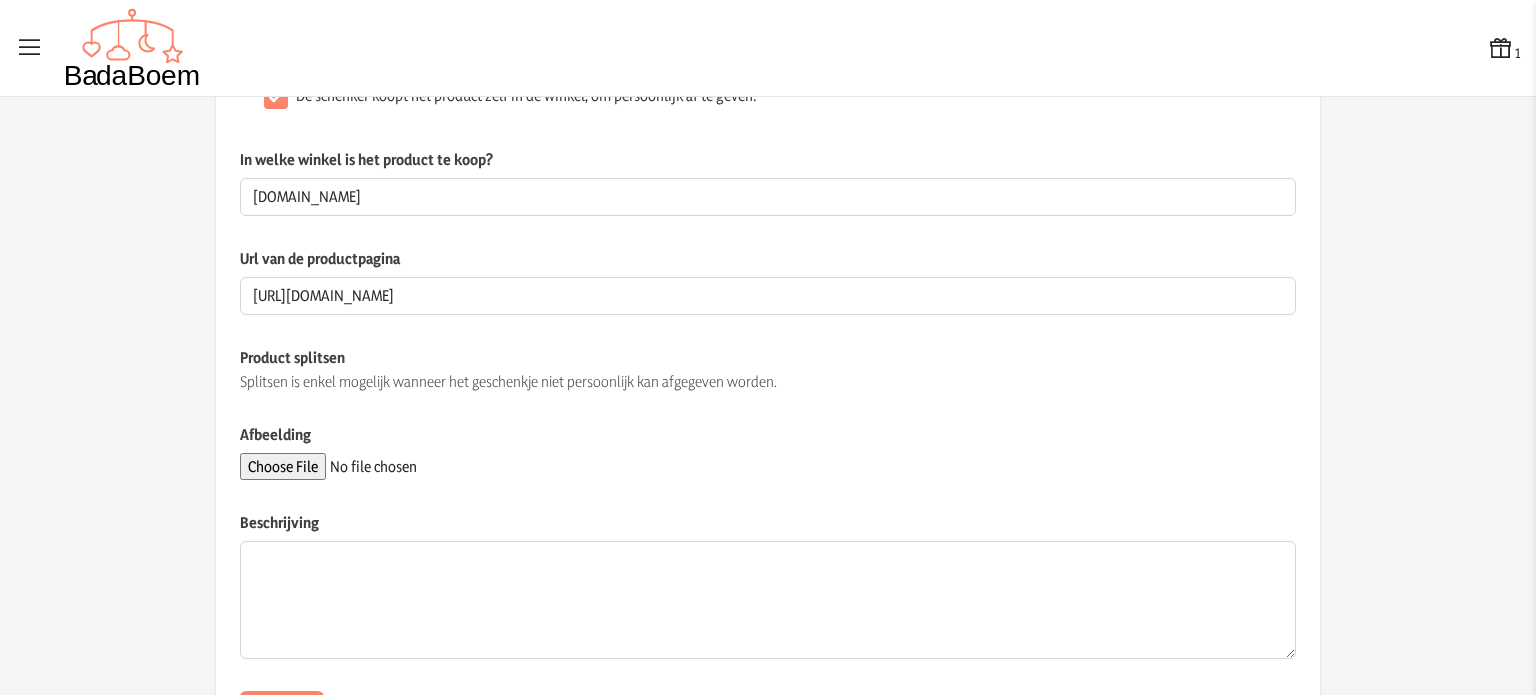 scroll, scrollTop: 300, scrollLeft: 0, axis: vertical 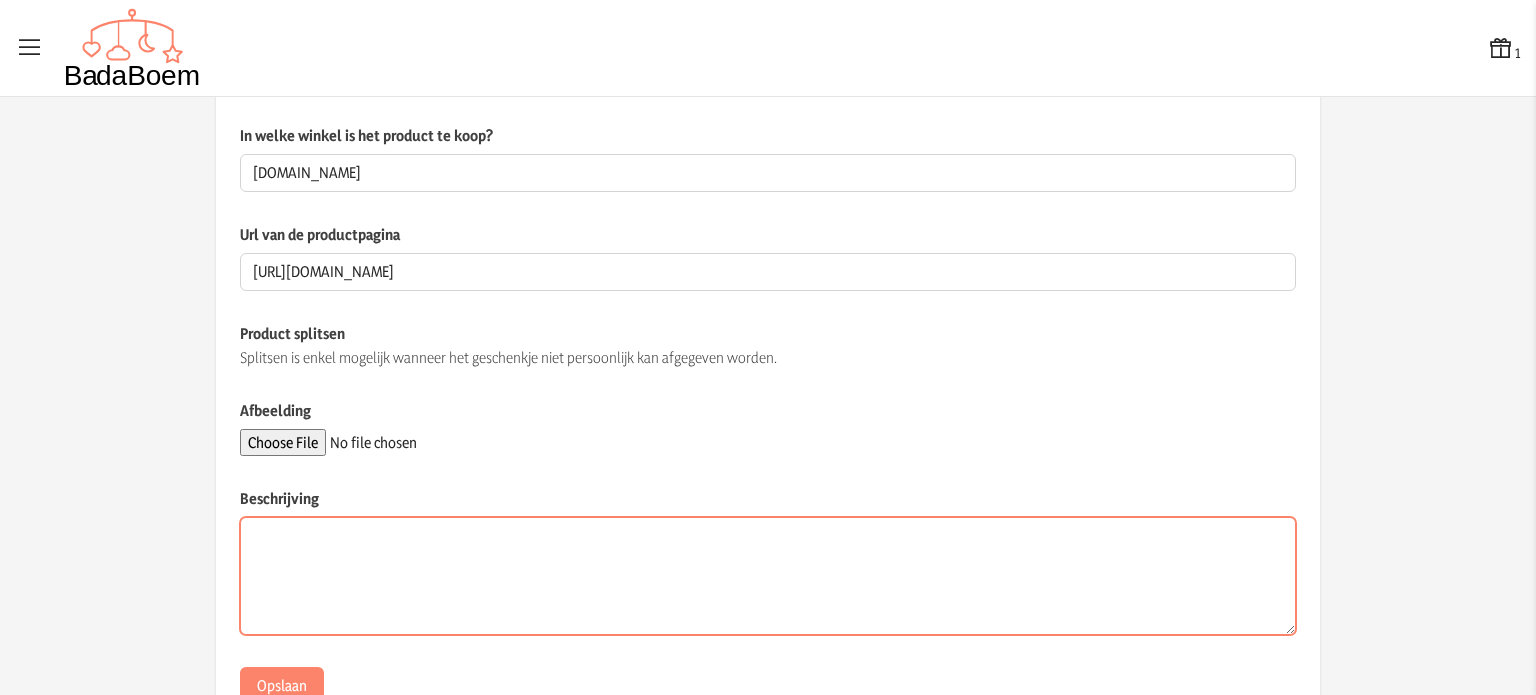 click on "Beschrijving" at bounding box center [768, 576] 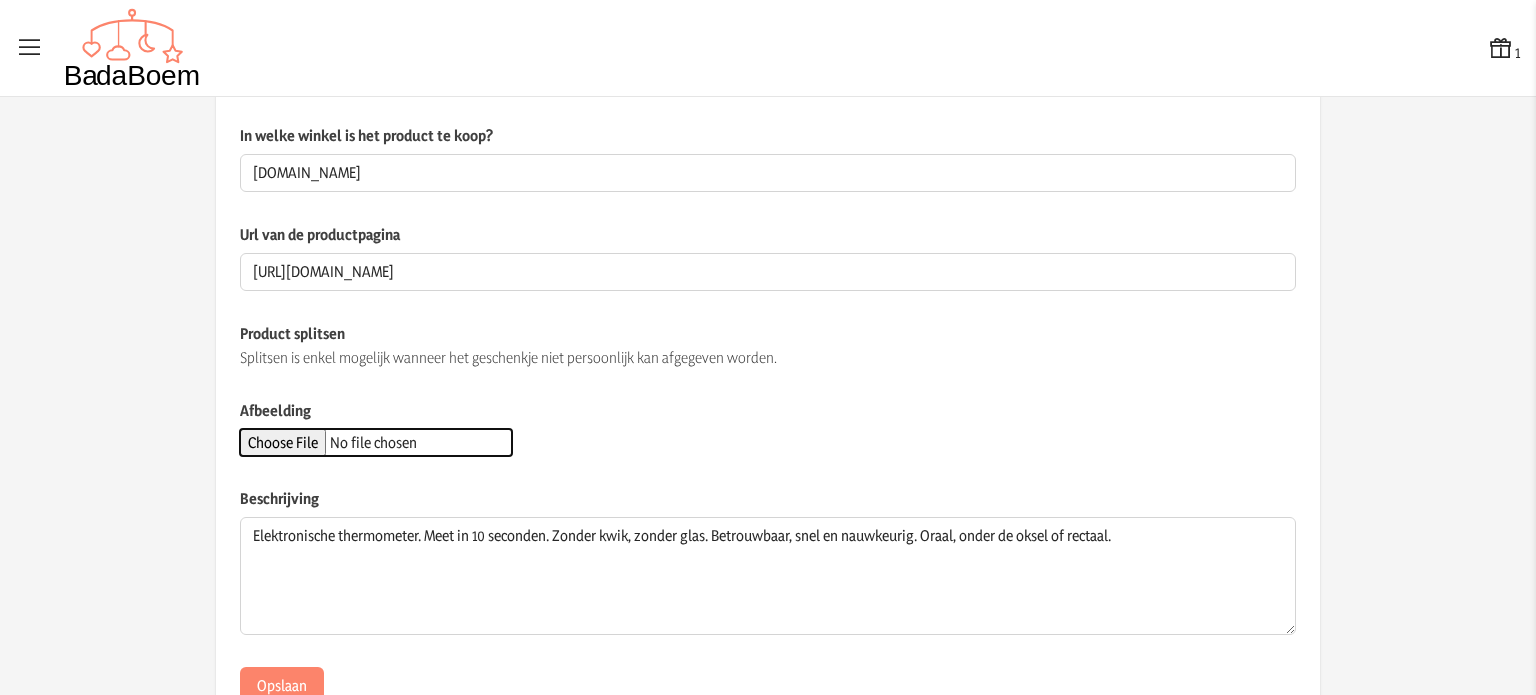click on "Afbeelding" at bounding box center (376, 442) 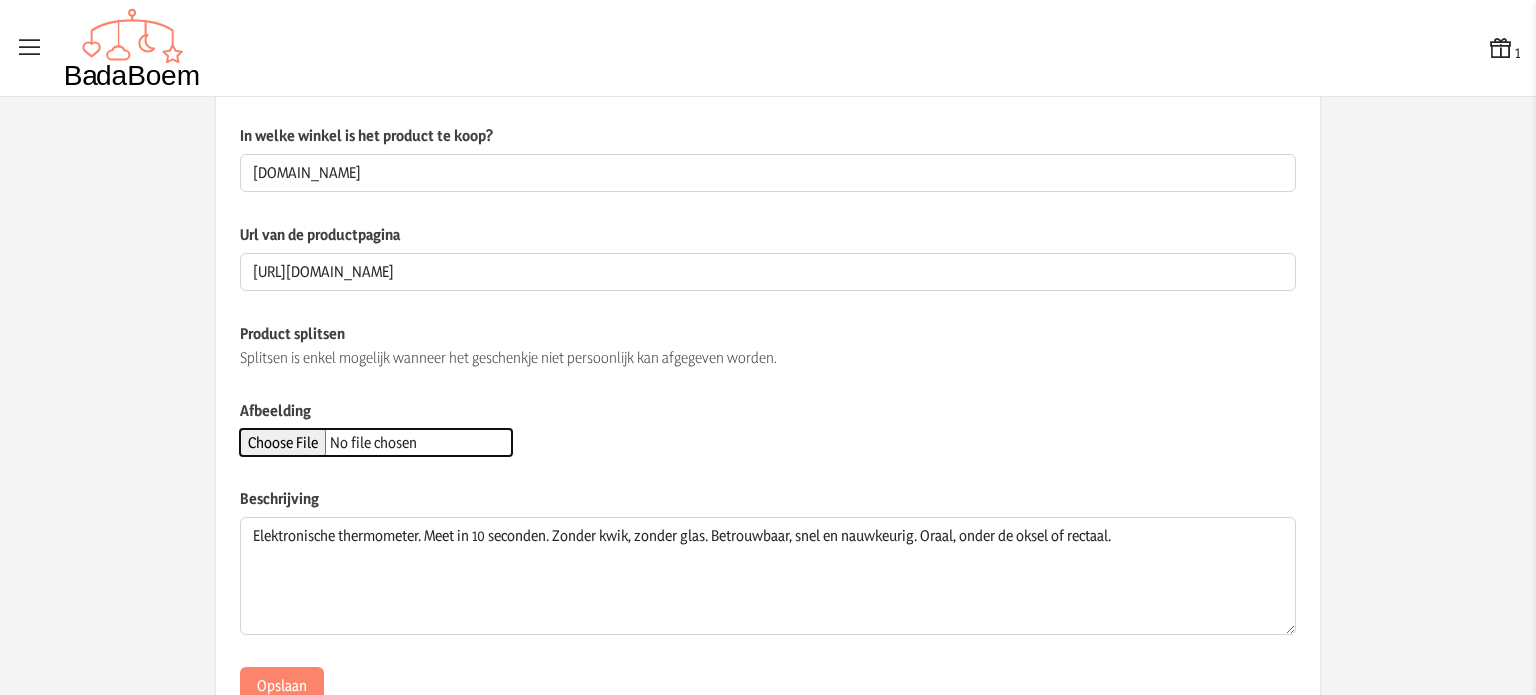 click on "Afbeelding" at bounding box center [376, 442] 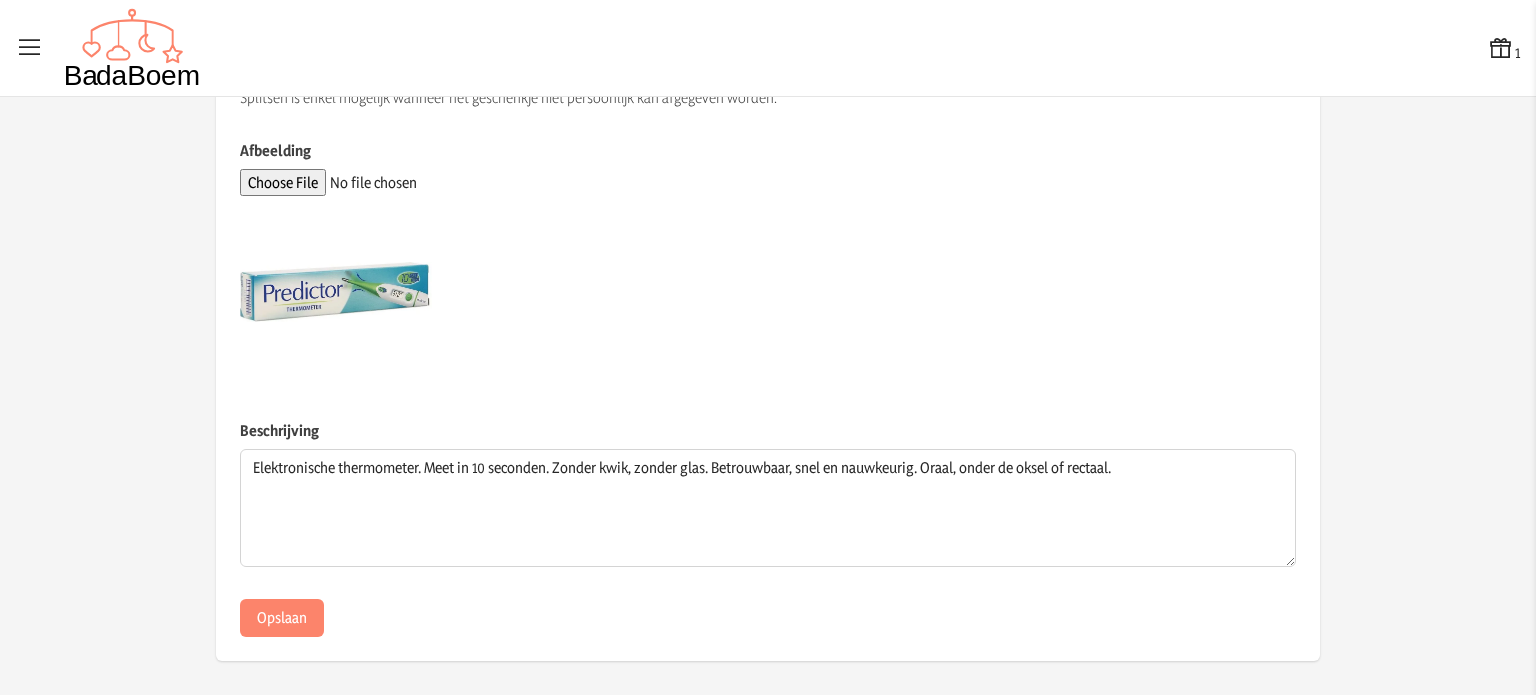 scroll, scrollTop: 563, scrollLeft: 0, axis: vertical 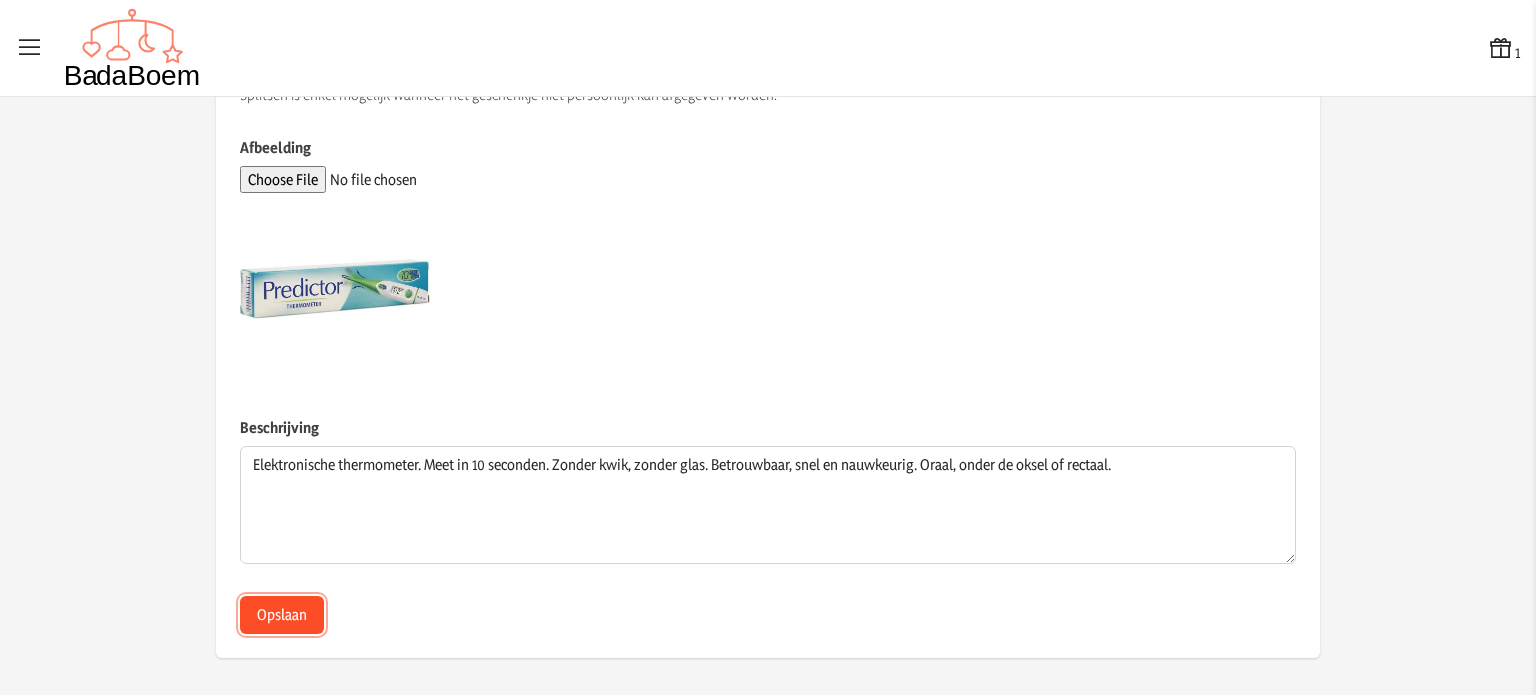 click on "Opslaan" 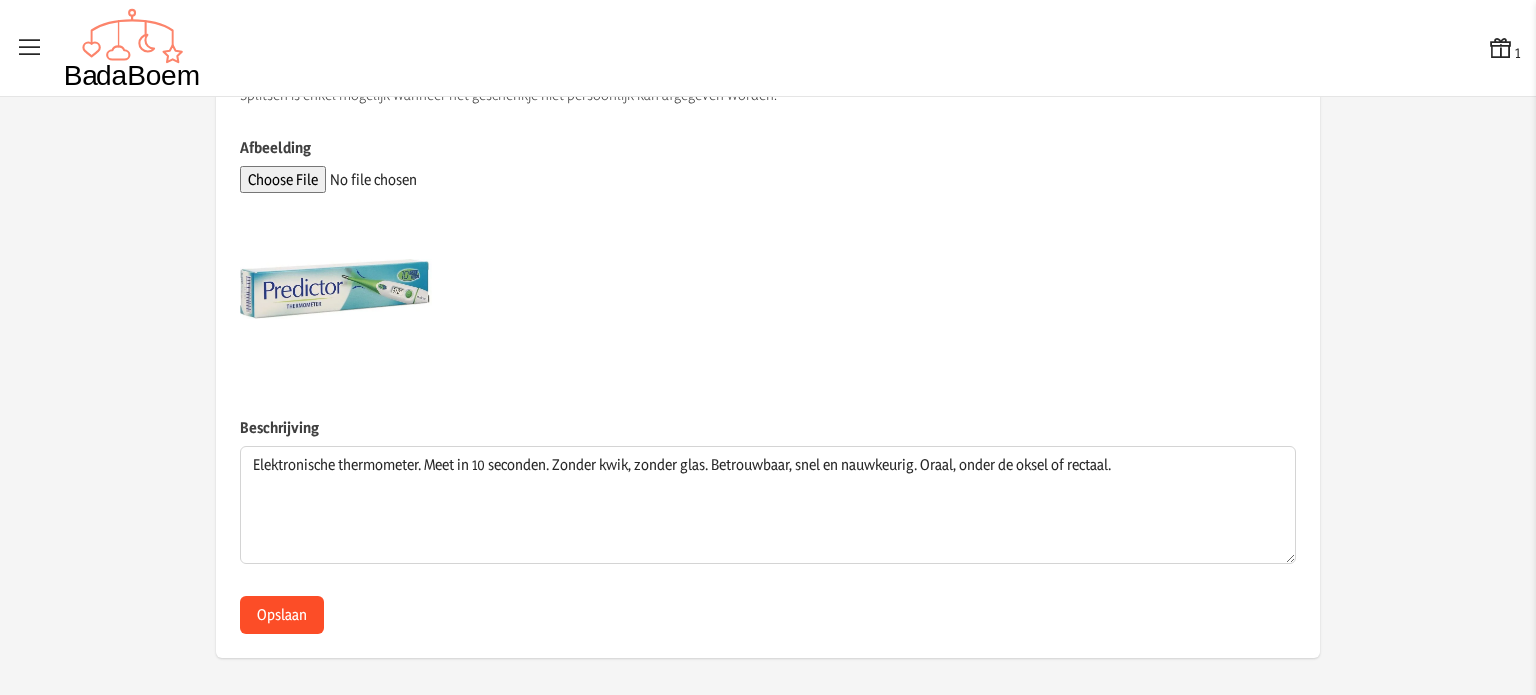 scroll, scrollTop: 0, scrollLeft: 0, axis: both 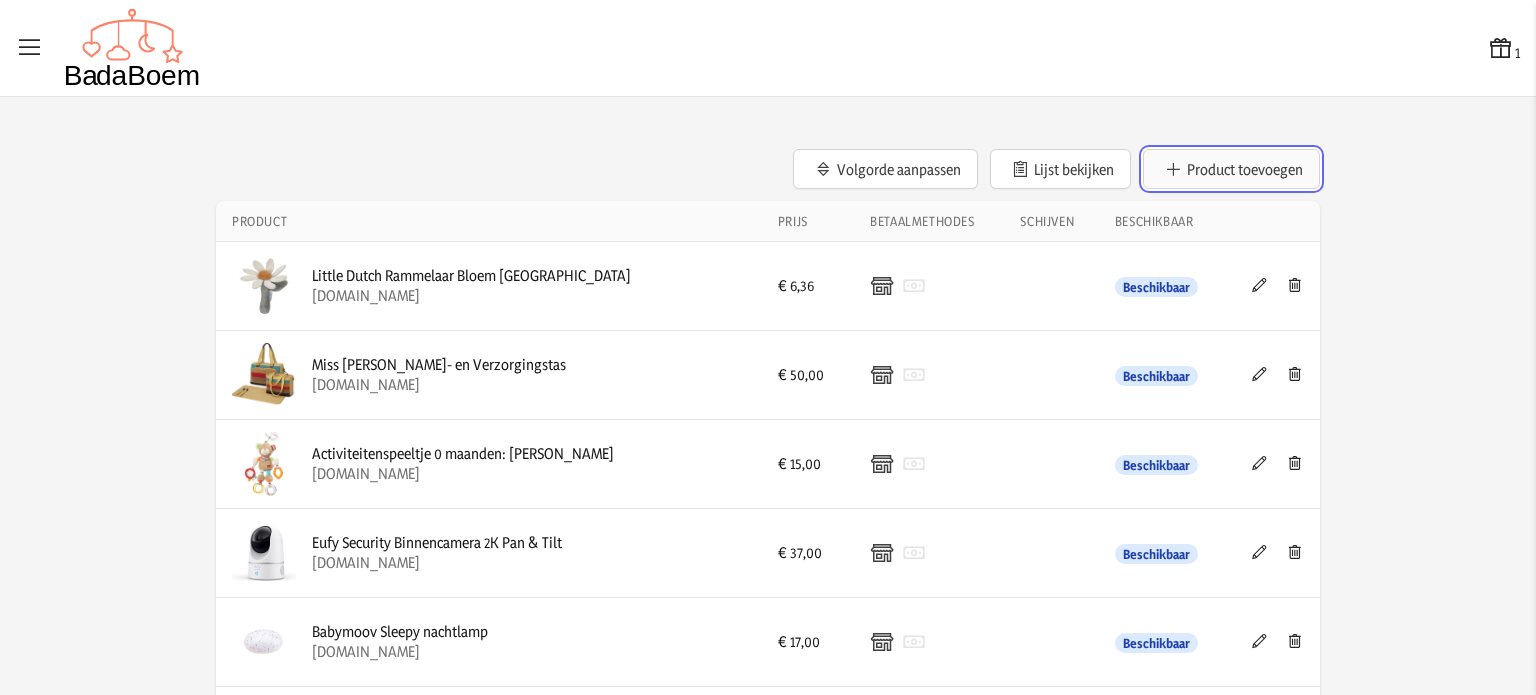 click on "Product toevoegen" 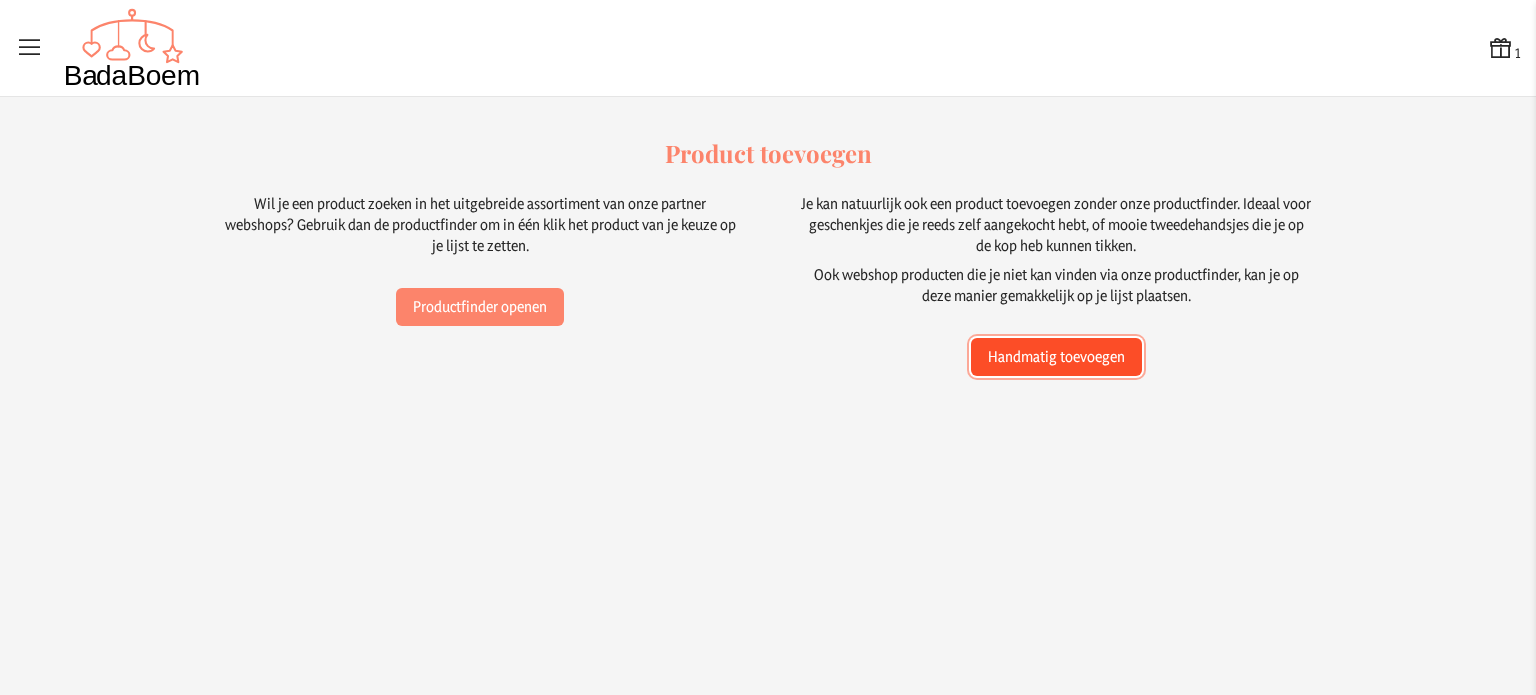 click on "Handmatig toevoegen" 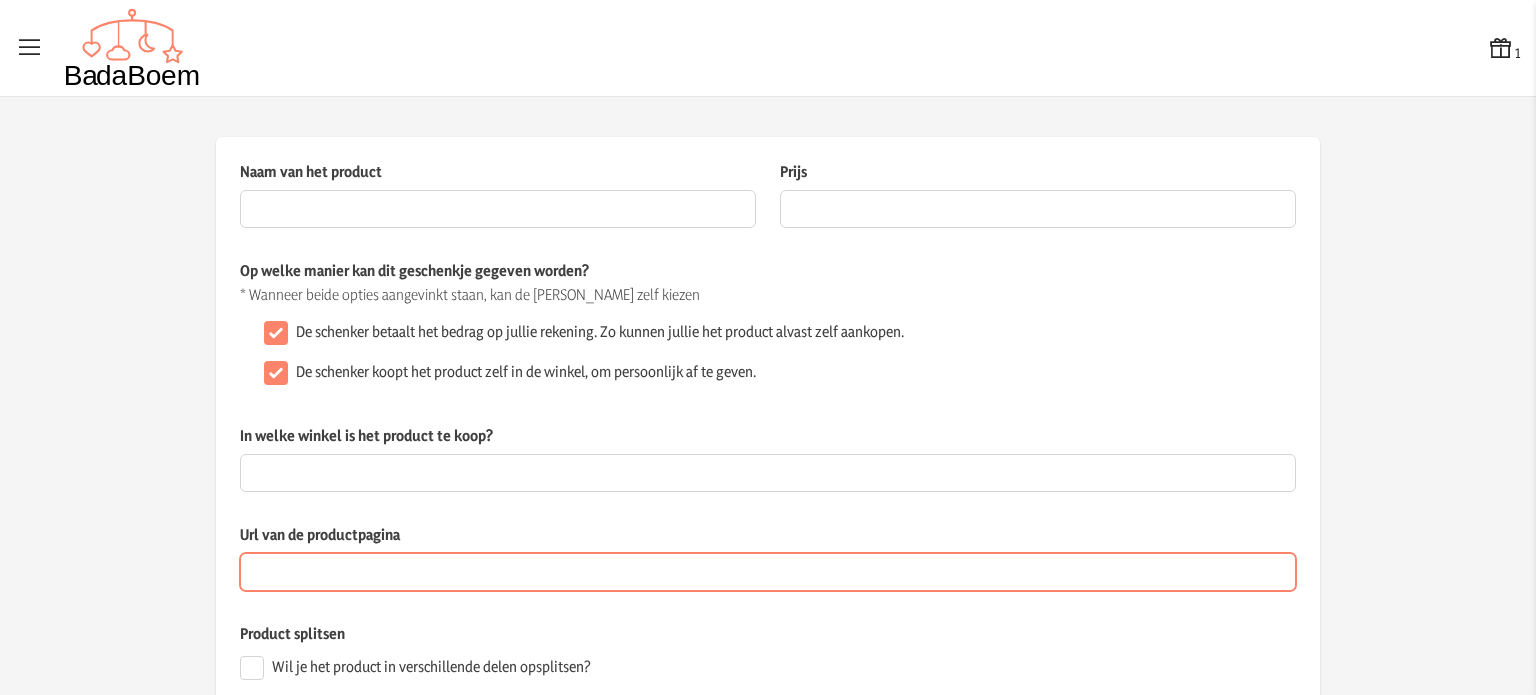 paste on "[URL][DOMAIN_NAME]" 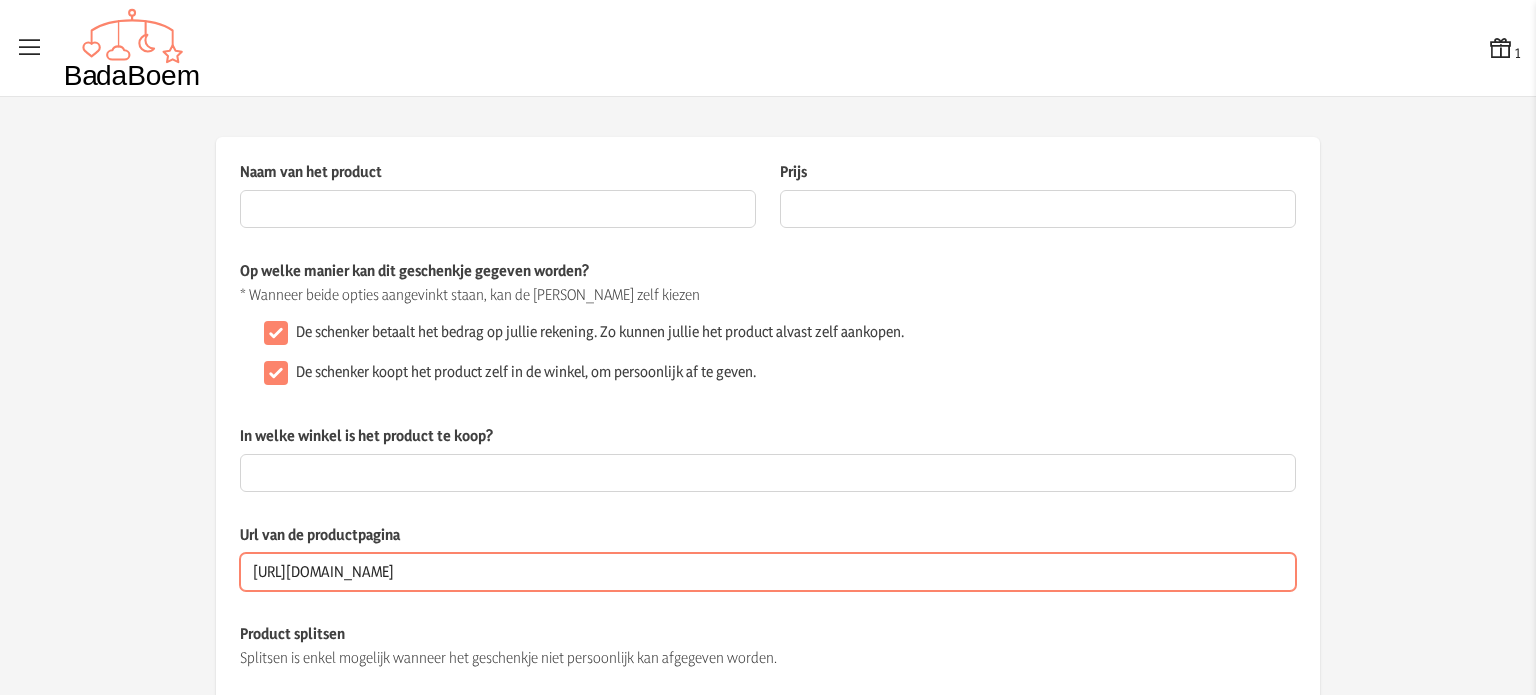 click on "[URL][DOMAIN_NAME]" at bounding box center [768, 572] 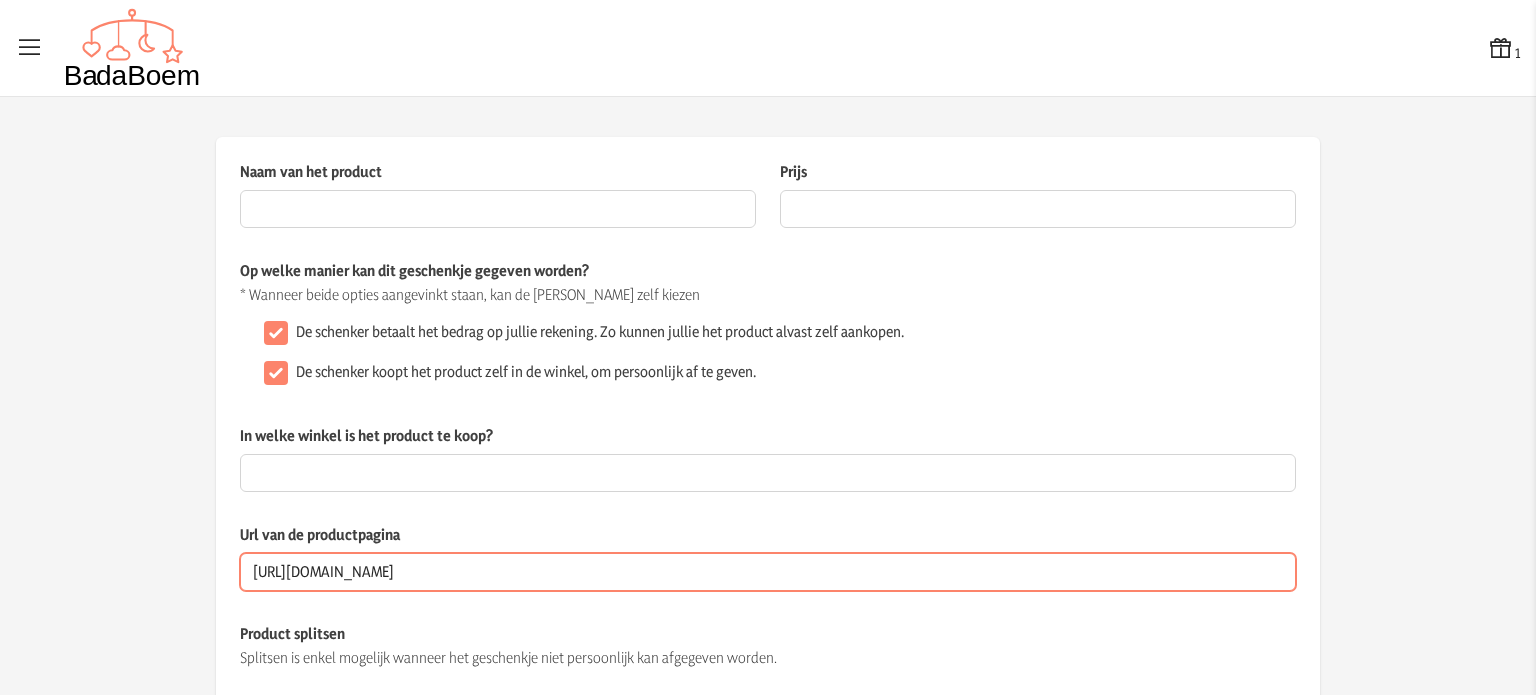 drag, startPoint x: 439, startPoint y: 573, endPoint x: 331, endPoint y: 580, distance: 108.226616 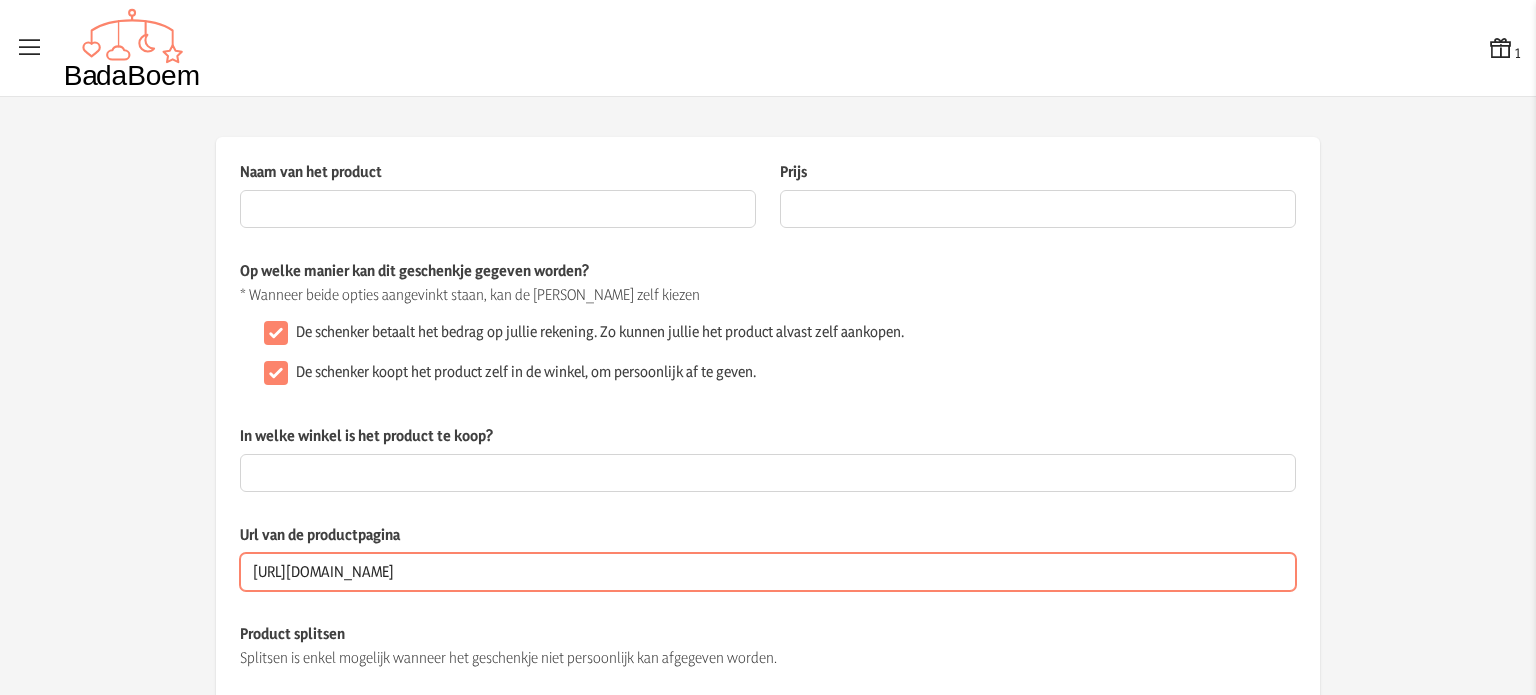click on "[URL][DOMAIN_NAME]" at bounding box center [768, 572] 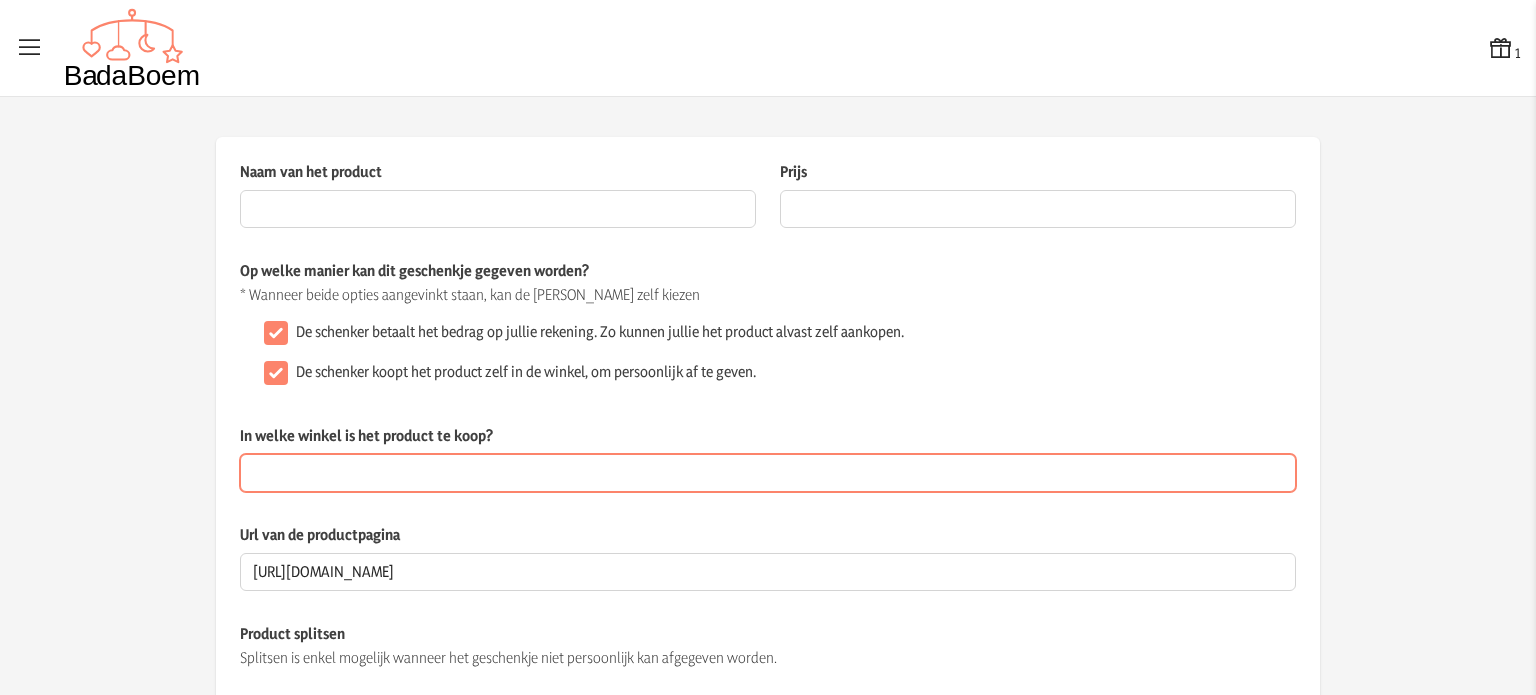 paste on "[DOMAIN_NAME]" 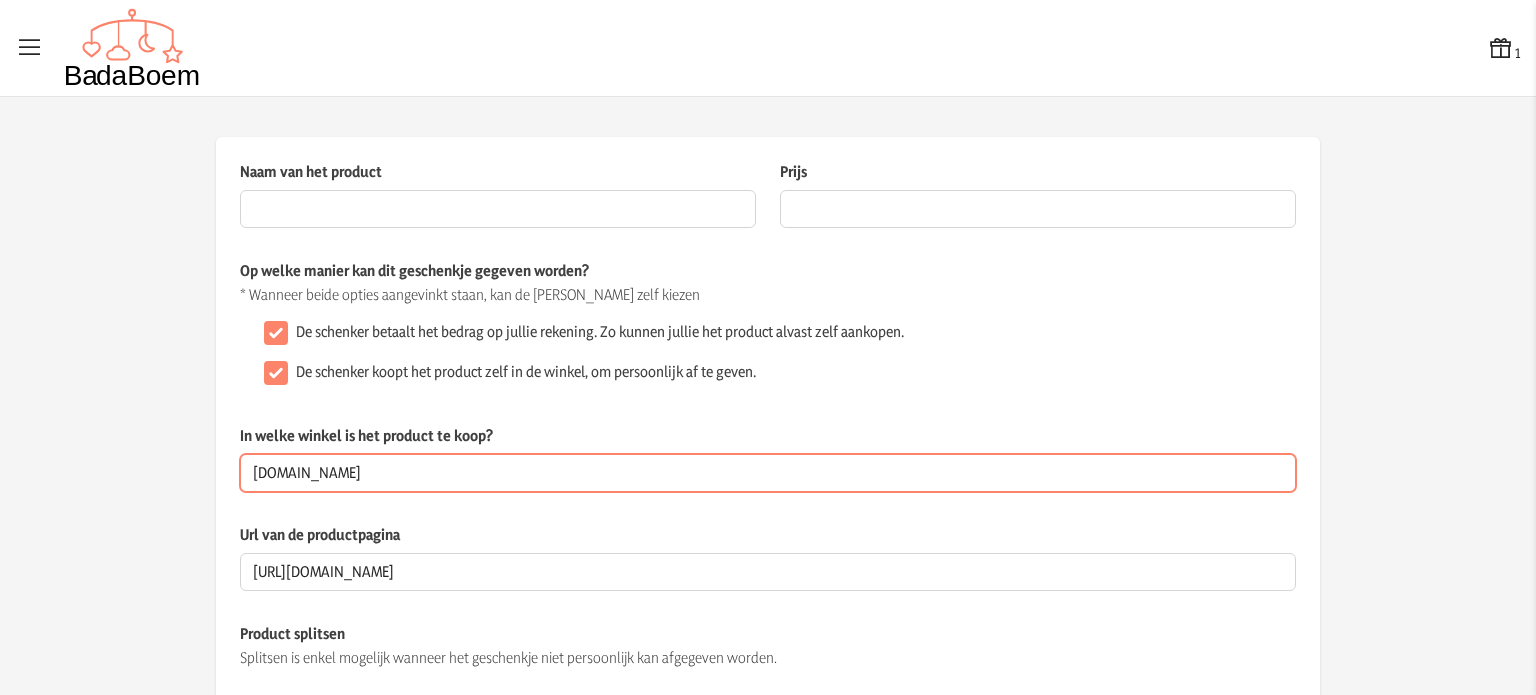 click on "[DOMAIN_NAME]" at bounding box center [768, 473] 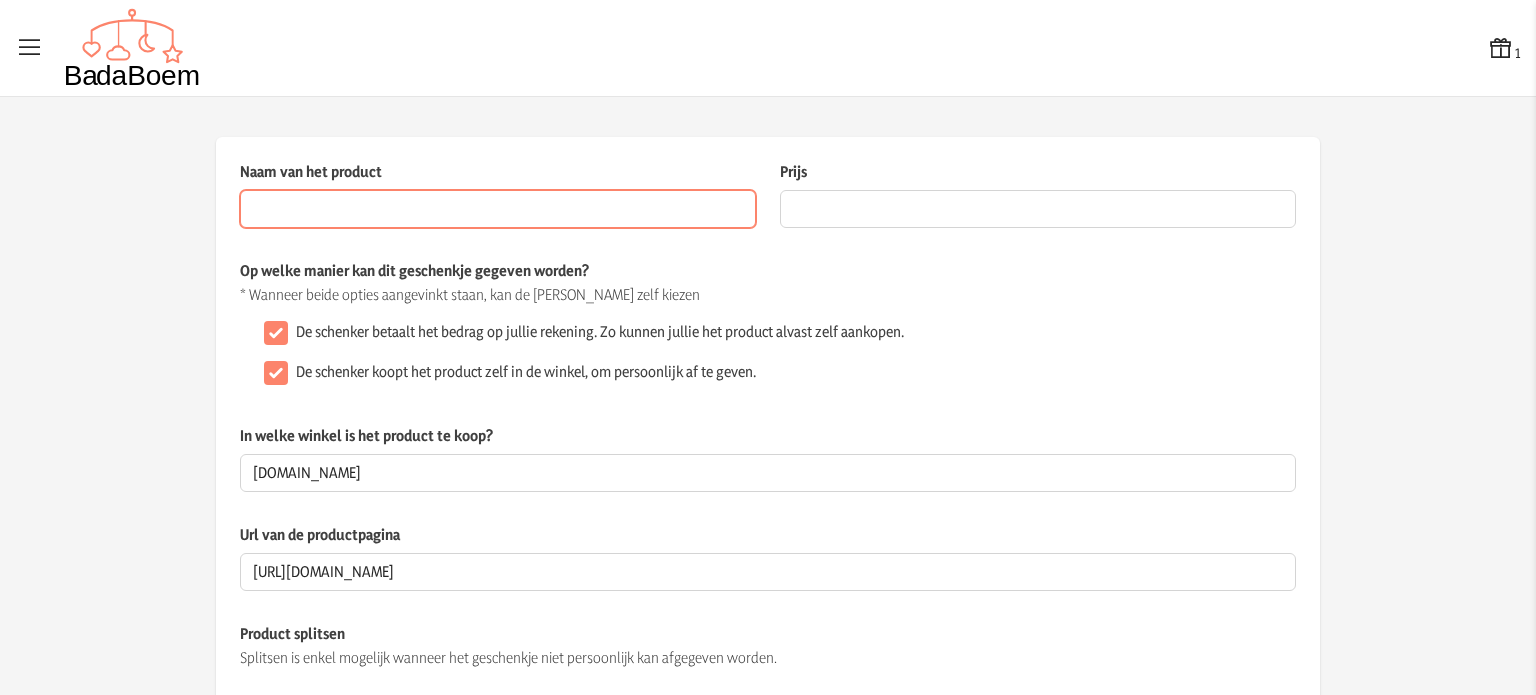 click on "Naam van het product" at bounding box center [498, 209] 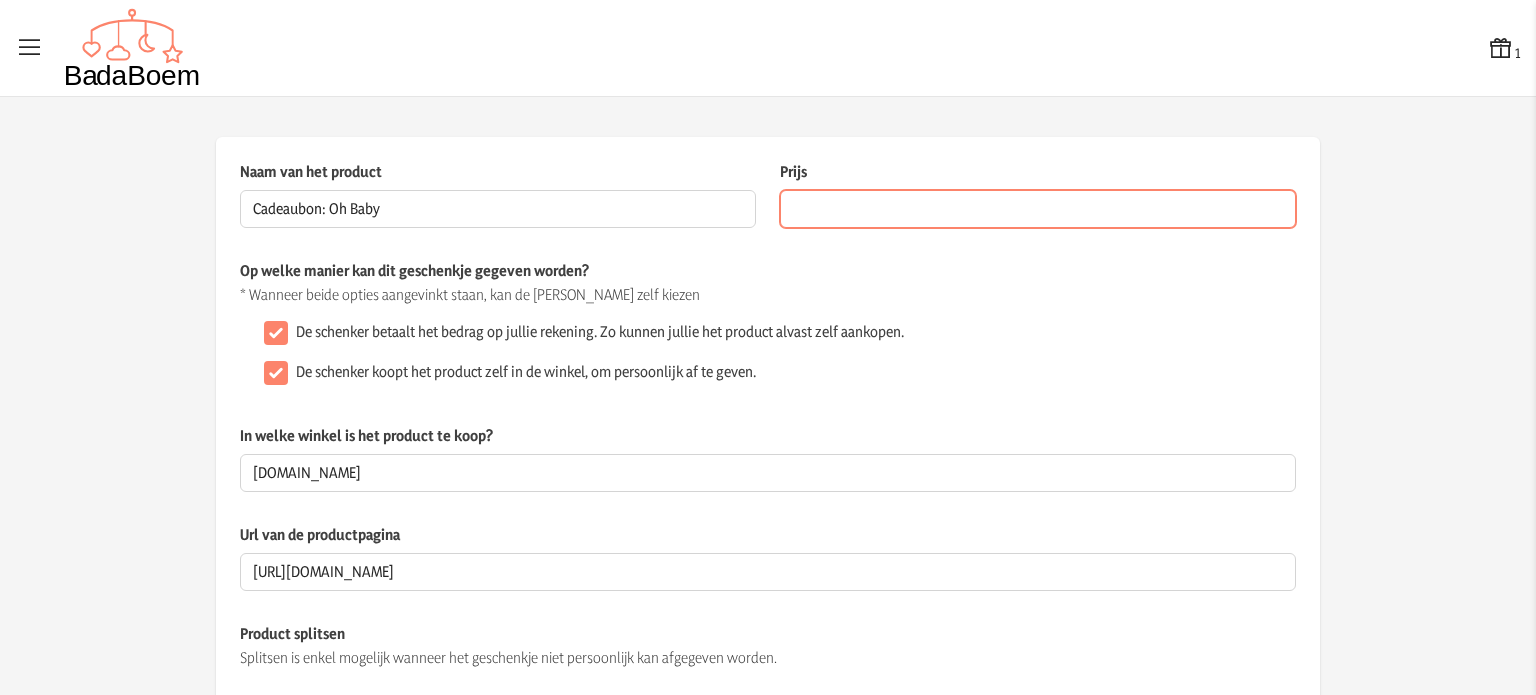 click on "Prijs" at bounding box center (1038, 209) 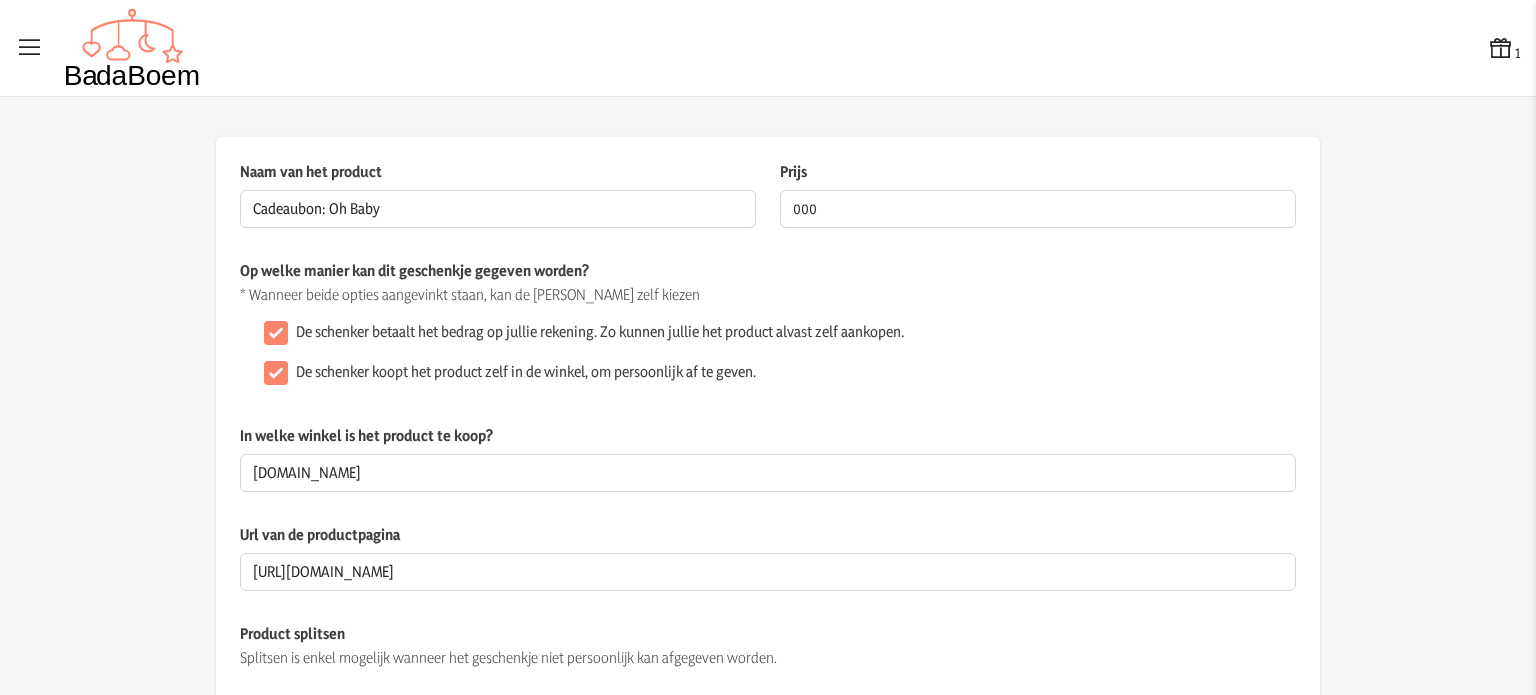 click on "De schenker betaalt het bedrag op jullie rekening. Zo kunnen jullie het product alvast zelf aankopen." 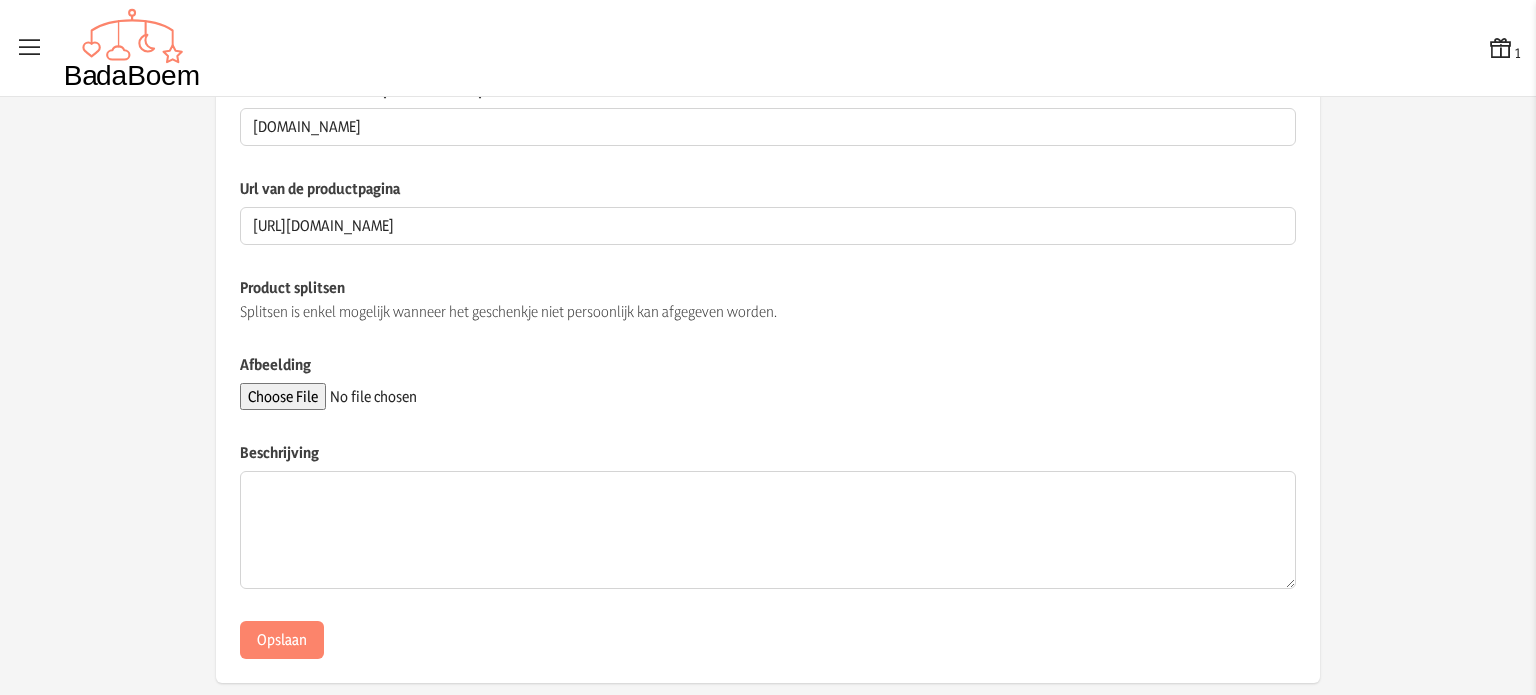 scroll, scrollTop: 371, scrollLeft: 0, axis: vertical 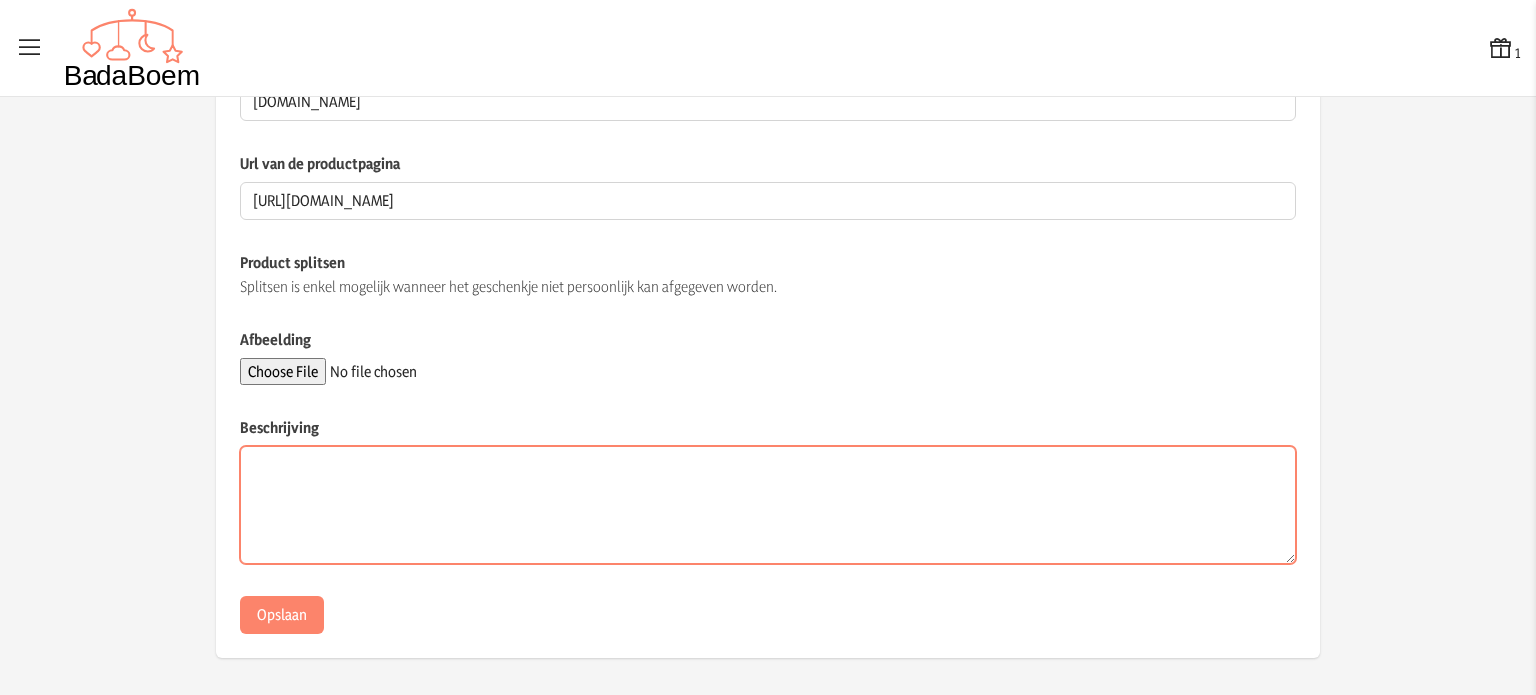 click on "Beschrijving" at bounding box center [768, 505] 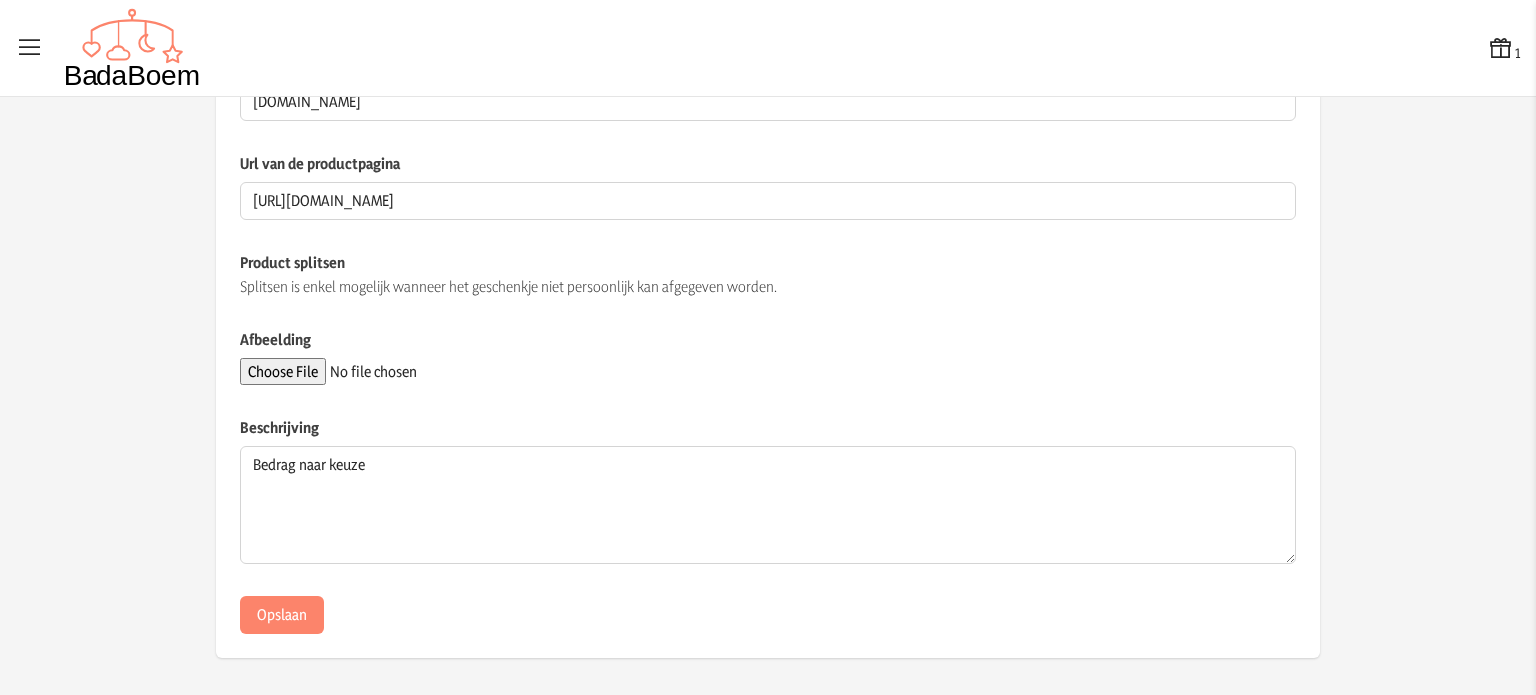 click on "Afbeelding" 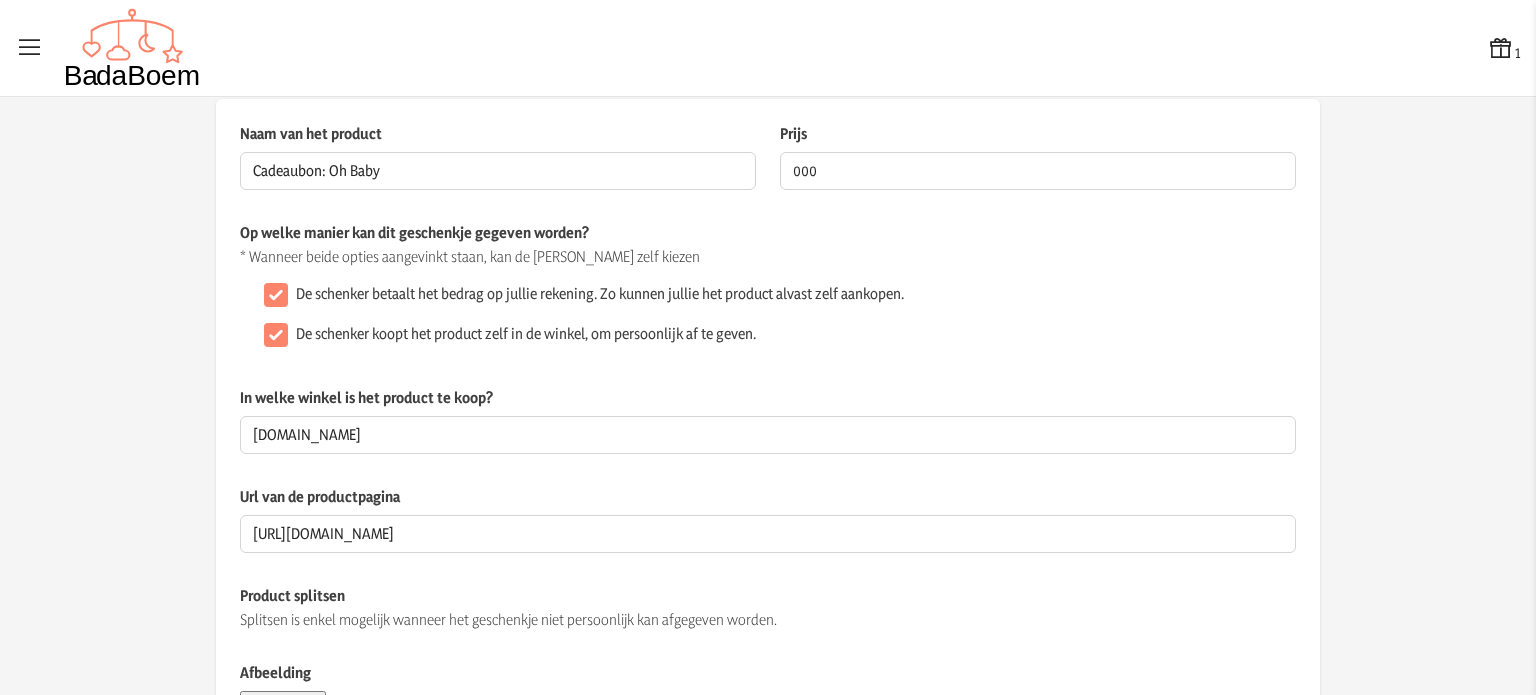 scroll, scrollTop: 0, scrollLeft: 0, axis: both 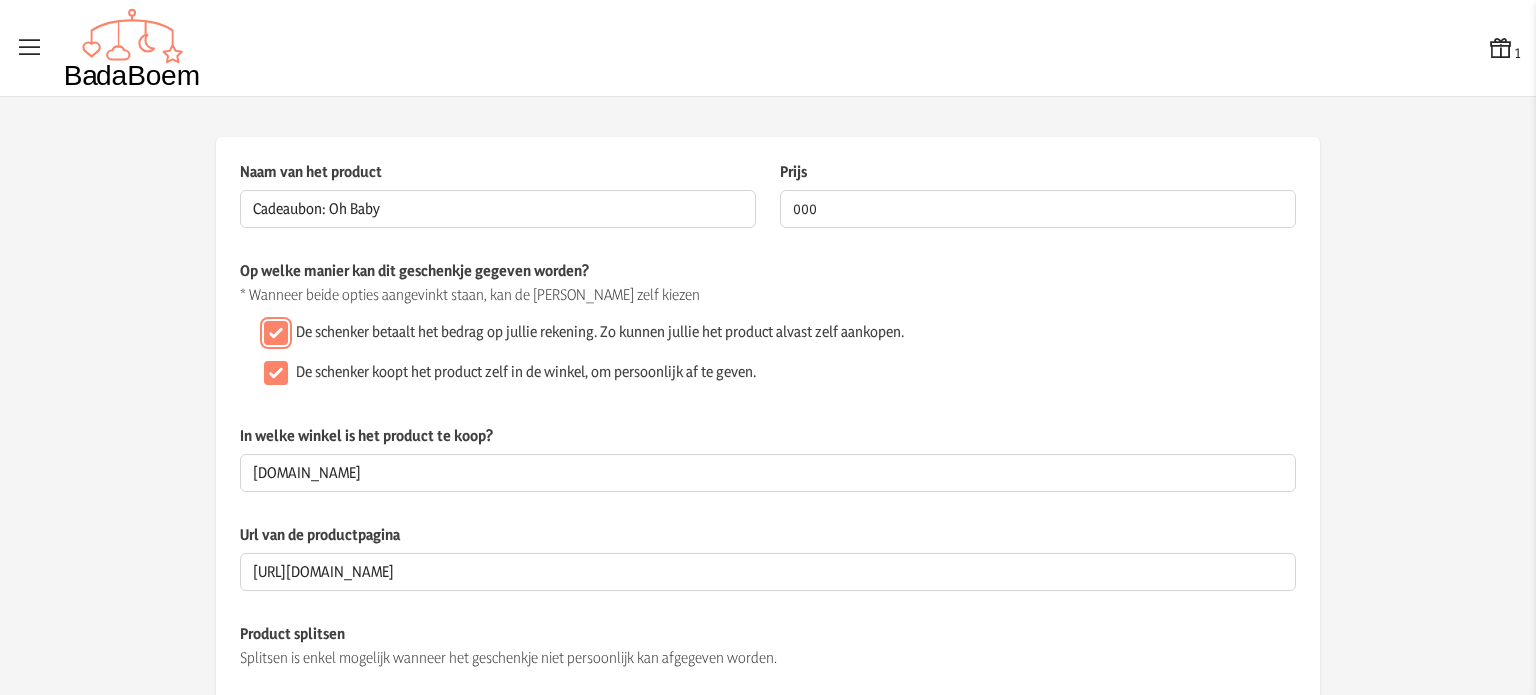 click on "De schenker betaalt het bedrag op jullie rekening. Zo kunnen jullie het product alvast zelf aankopen." at bounding box center (276, 333) 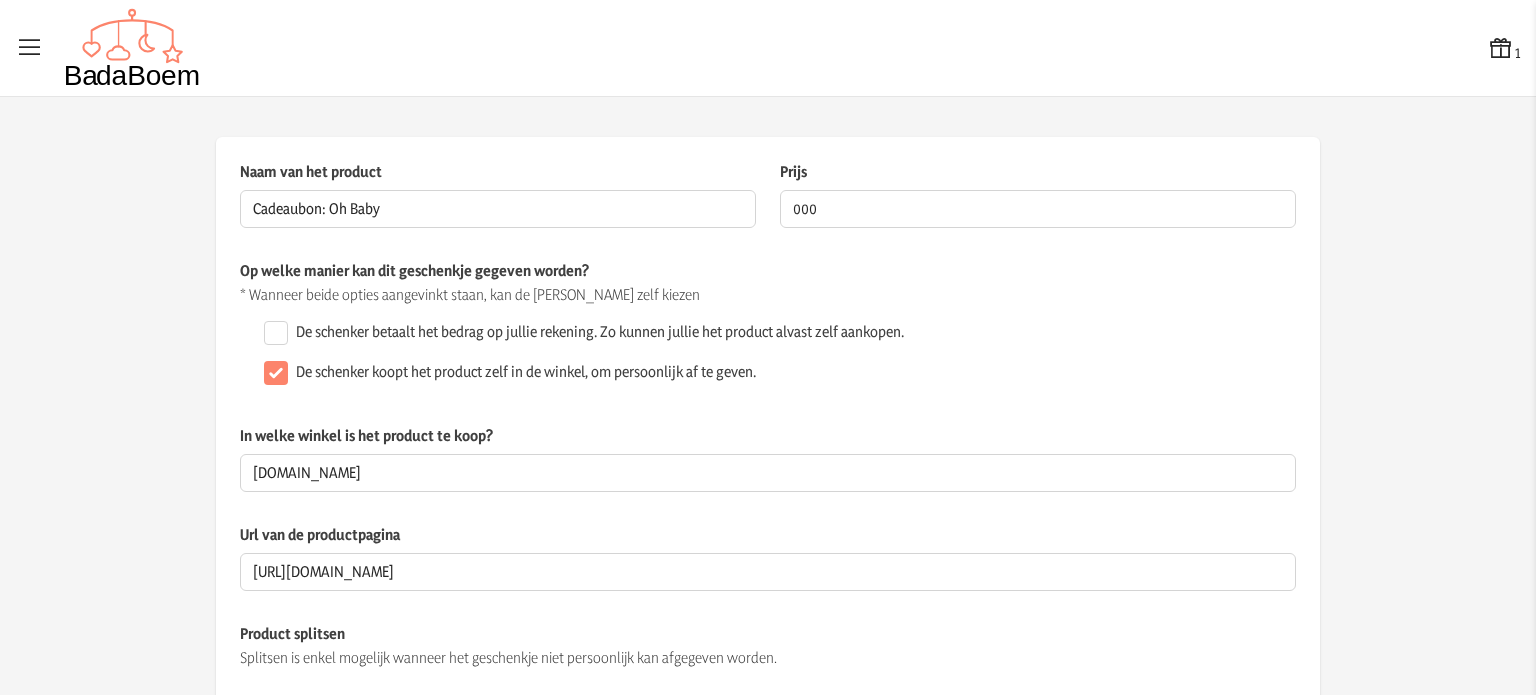 click on "De schenker betaalt het bedrag op jullie rekening. Zo kunnen jullie het product alvast zelf aankopen." 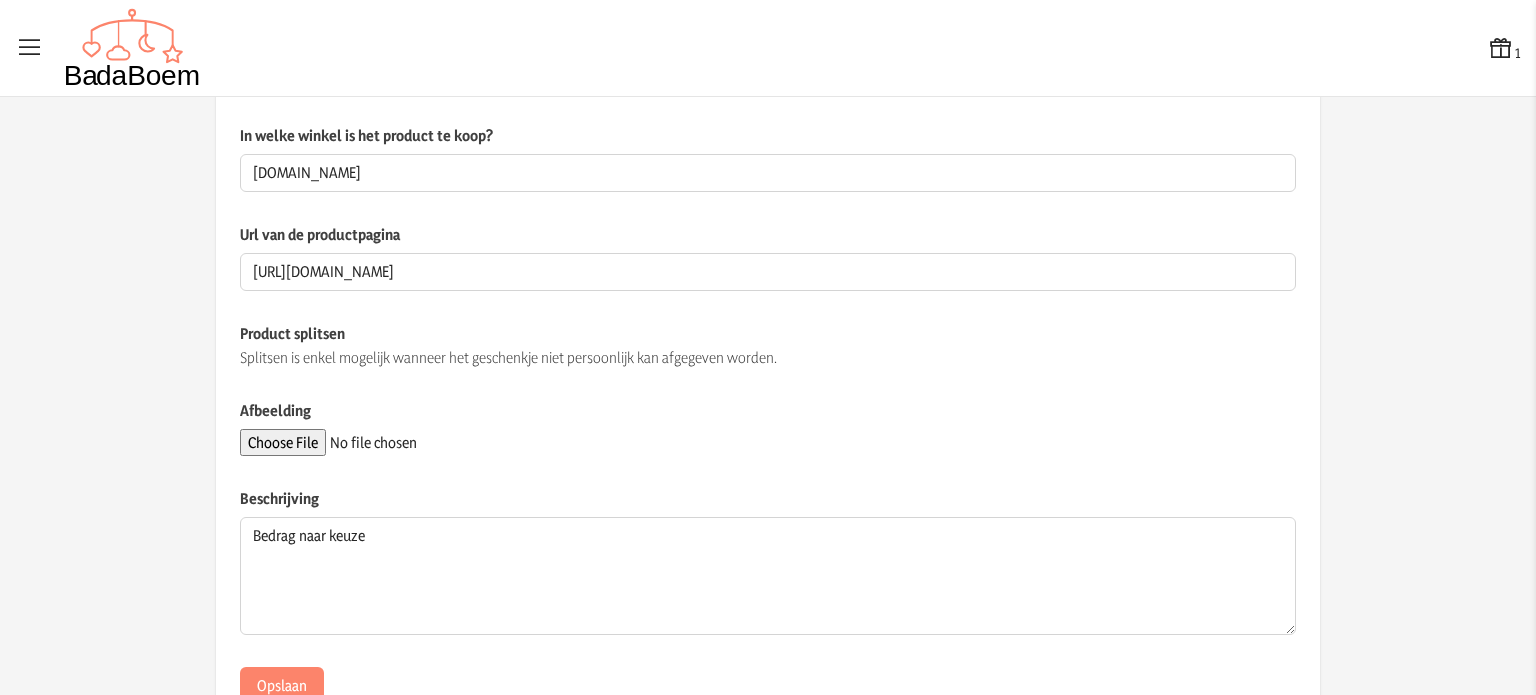 scroll, scrollTop: 371, scrollLeft: 0, axis: vertical 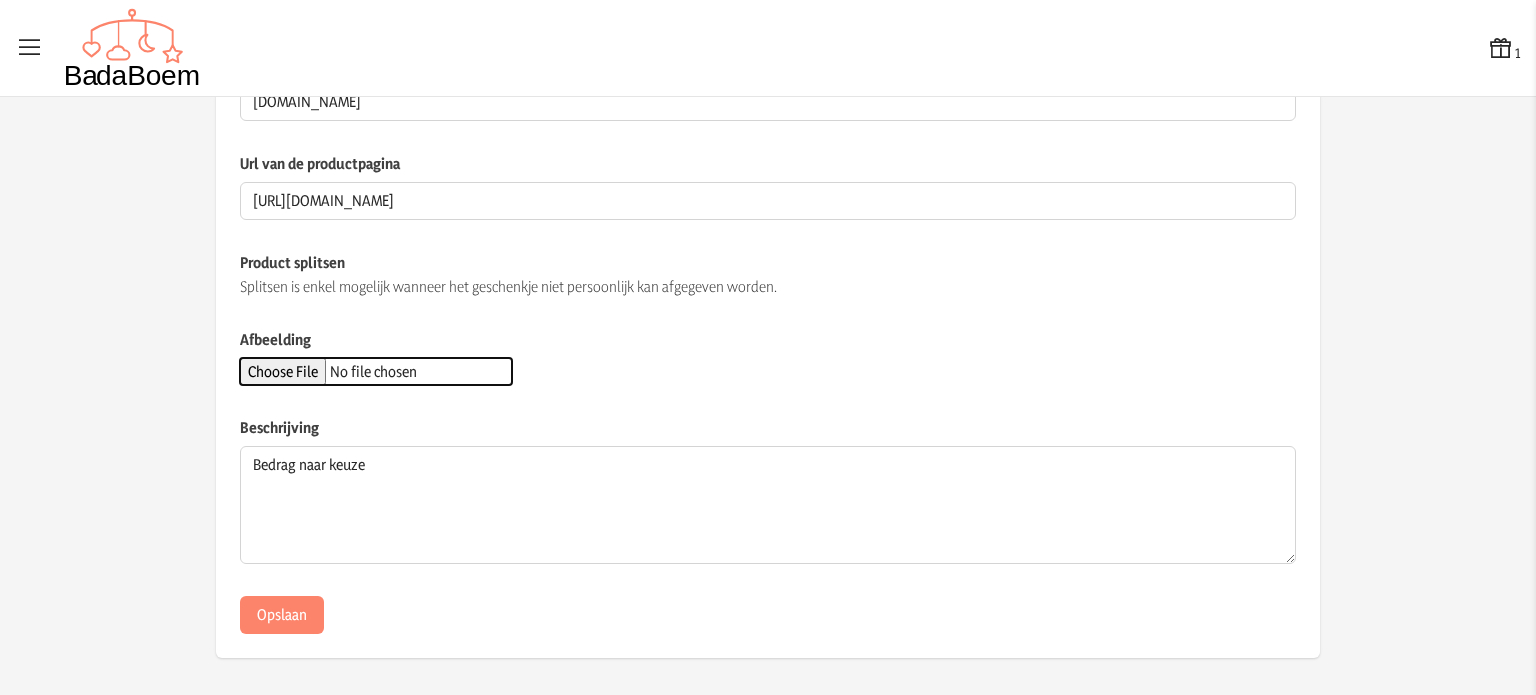 click on "Afbeelding" at bounding box center (376, 371) 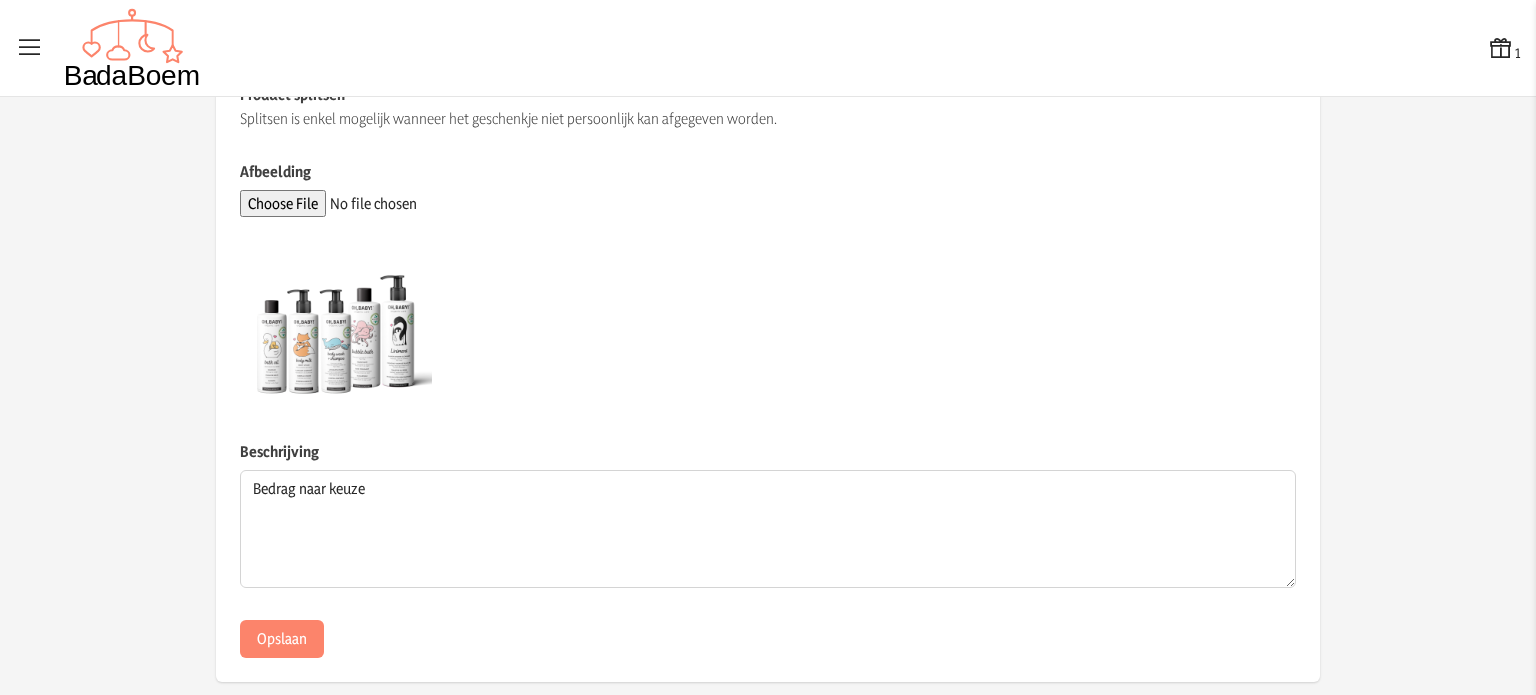 scroll, scrollTop: 563, scrollLeft: 0, axis: vertical 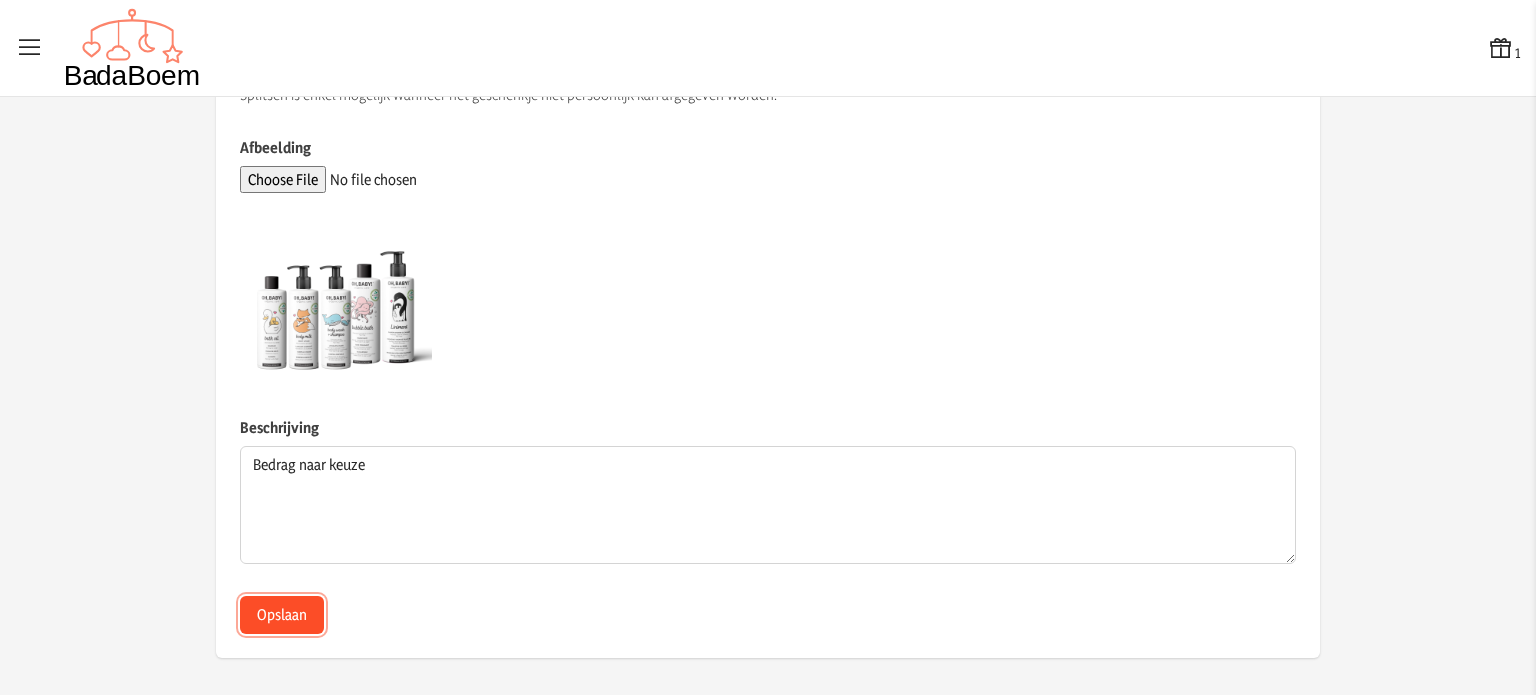click on "Opslaan" 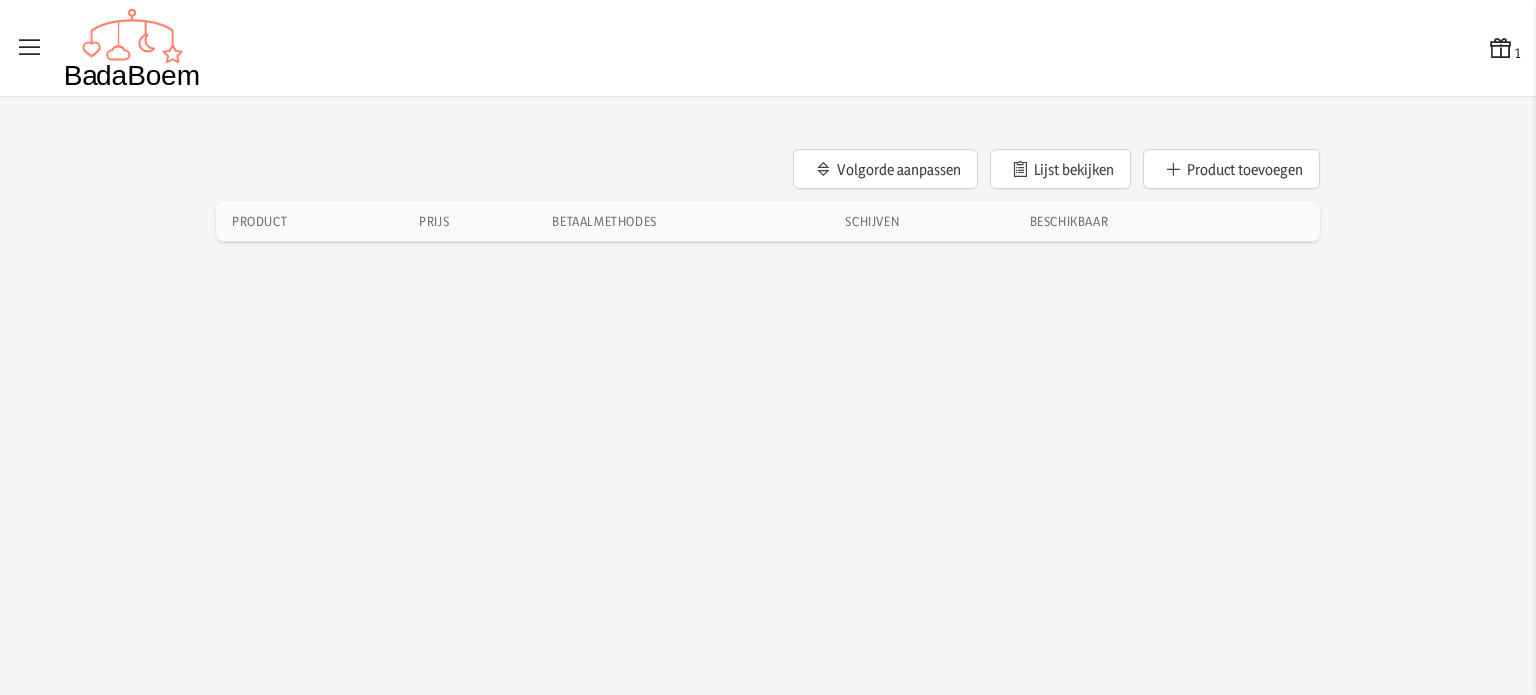scroll, scrollTop: 0, scrollLeft: 0, axis: both 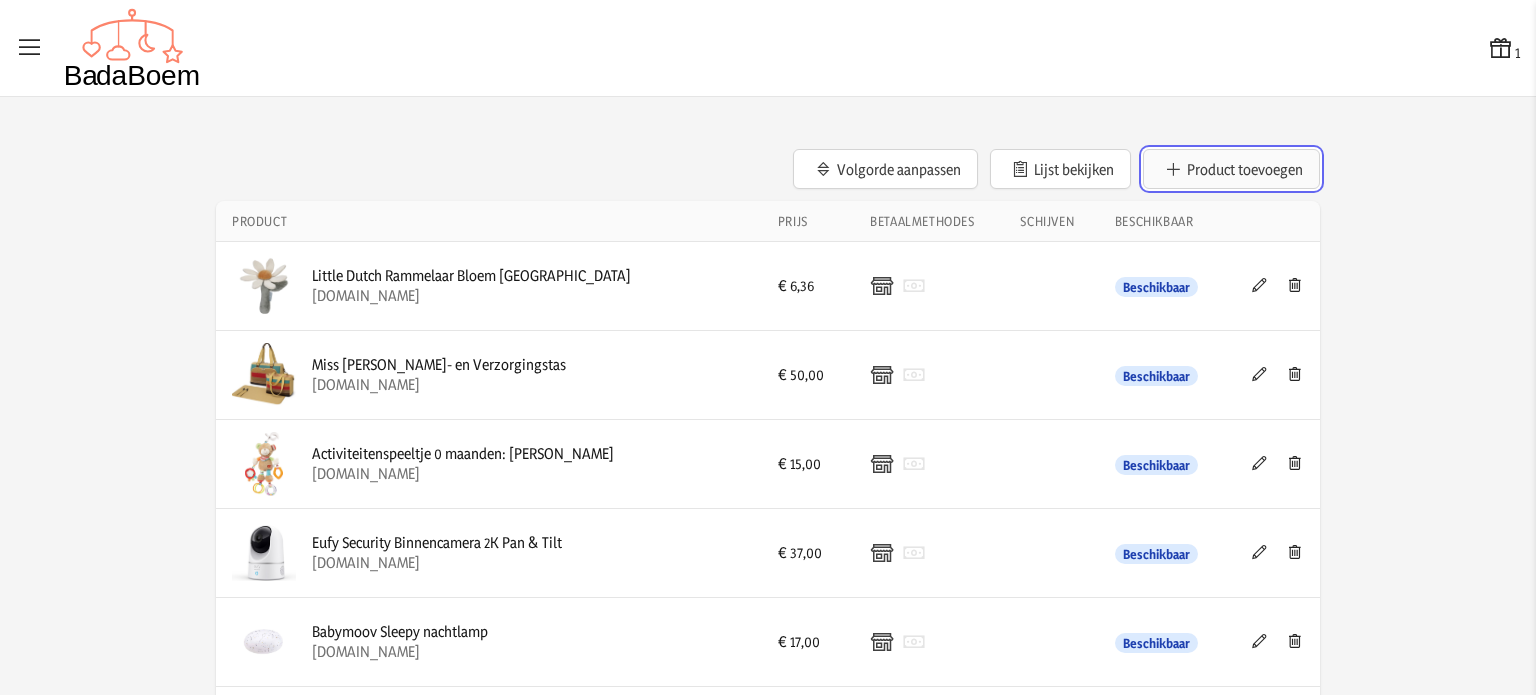 click on "Product toevoegen" 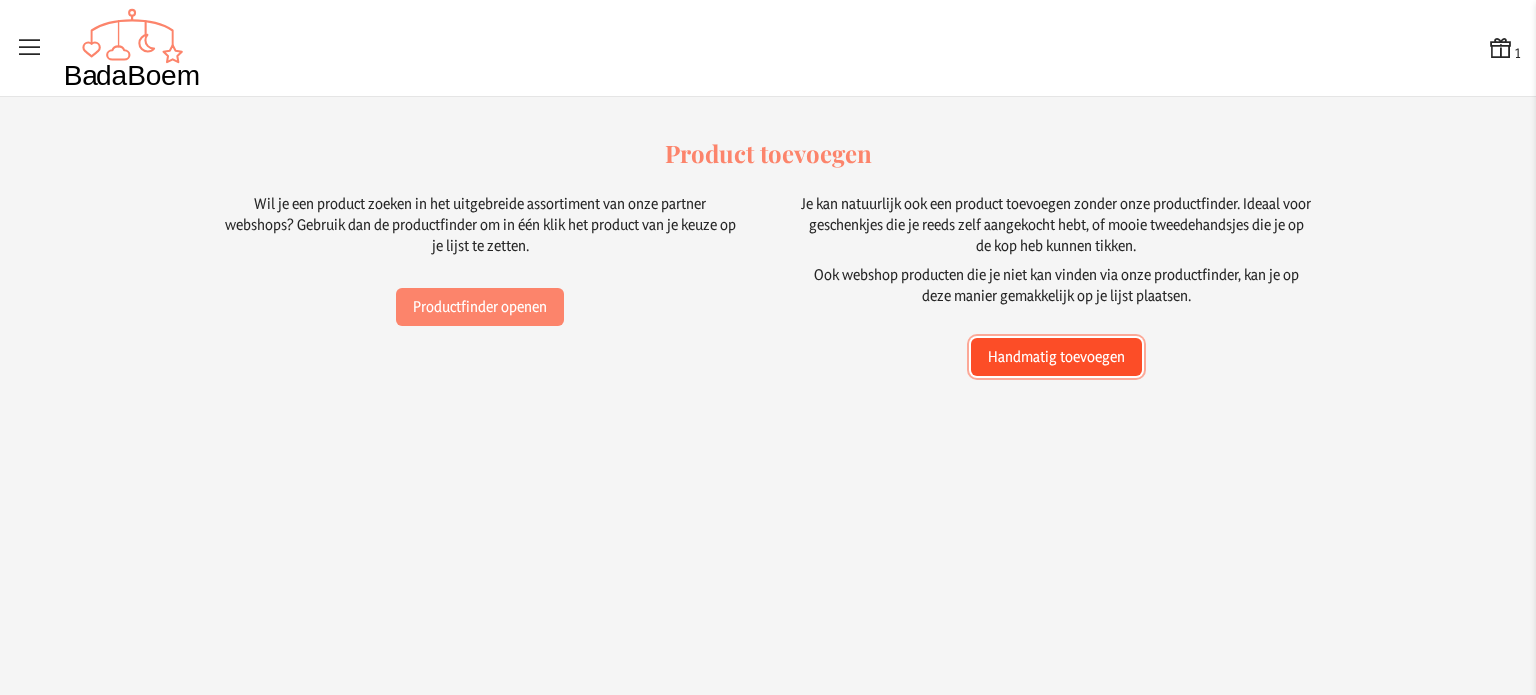 click on "Handmatig toevoegen" 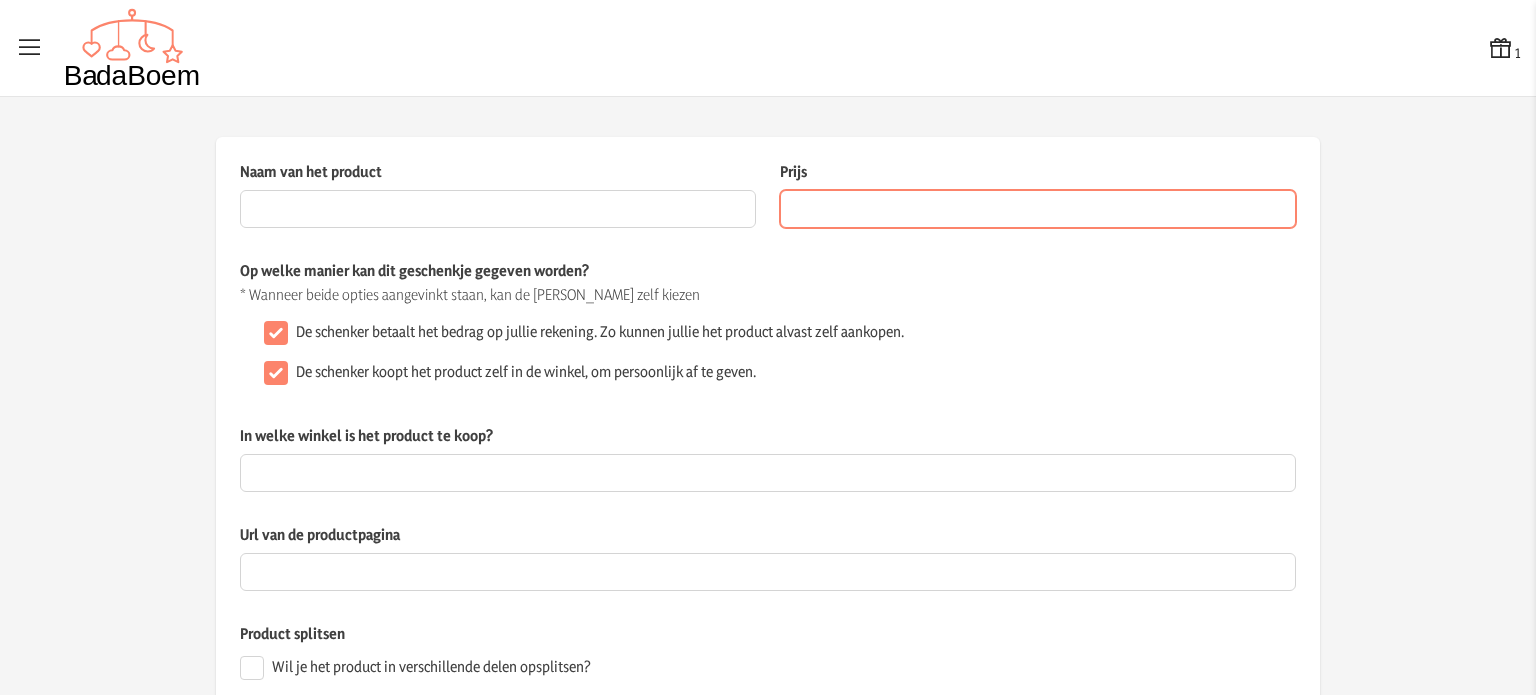 click on "Prijs" at bounding box center [1038, 209] 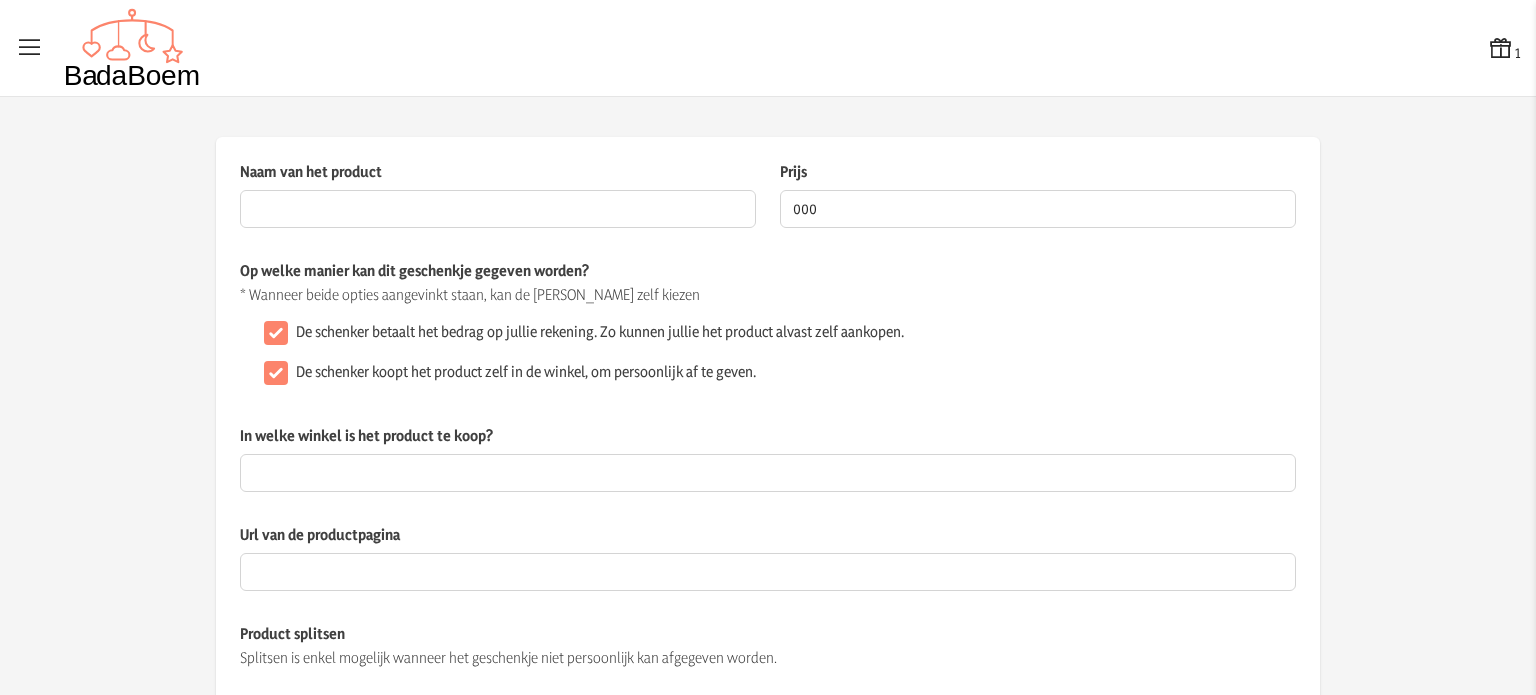 click on "Op welke manier kan dit geschenkje gegeven worden? * Wanneer beide opties aangevinkt staan, kan de schenker zelf kiezen  De schenker betaalt het bedrag op jullie rekening. Zo kunnen jullie het product alvast zelf aankopen.   De schenker koopt het product zelf in de winkel, om persoonlijk af te geven." 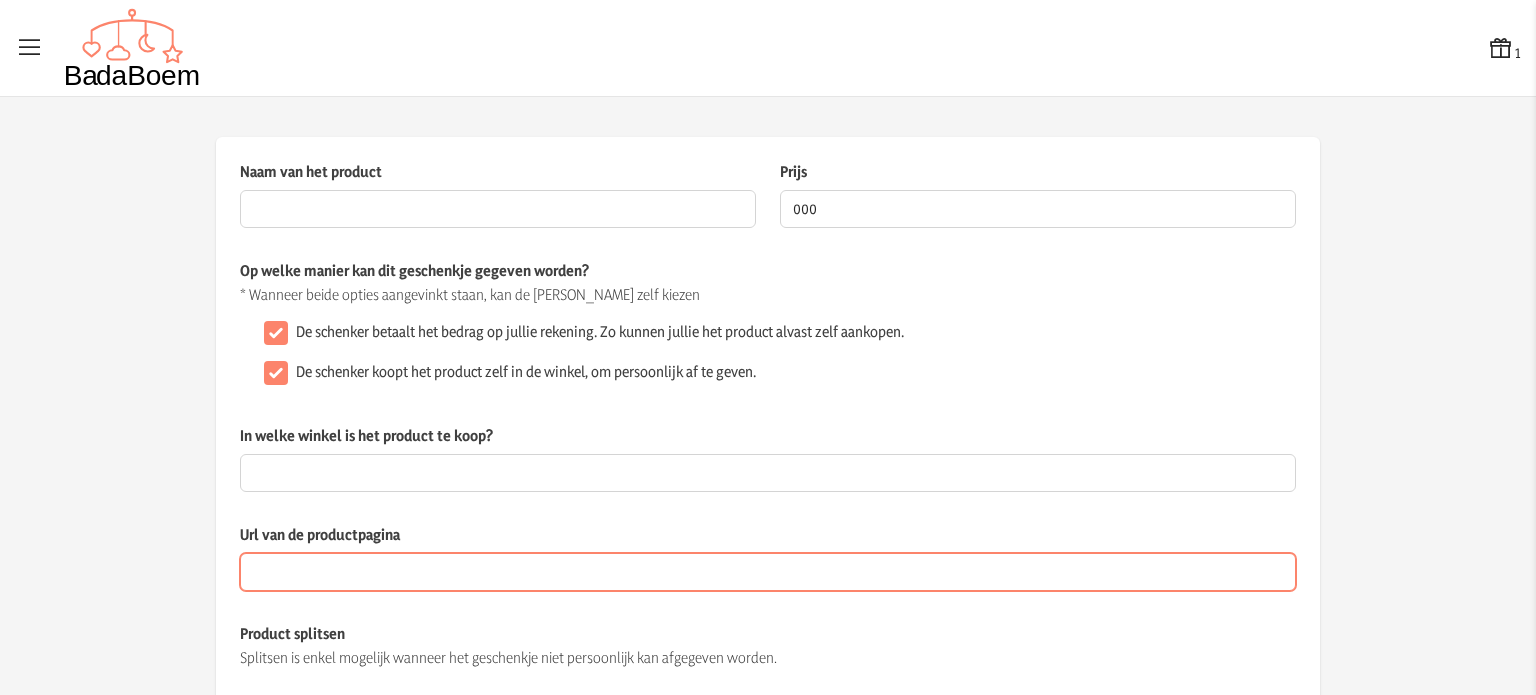 paste on "[URL][DOMAIN_NAME]" 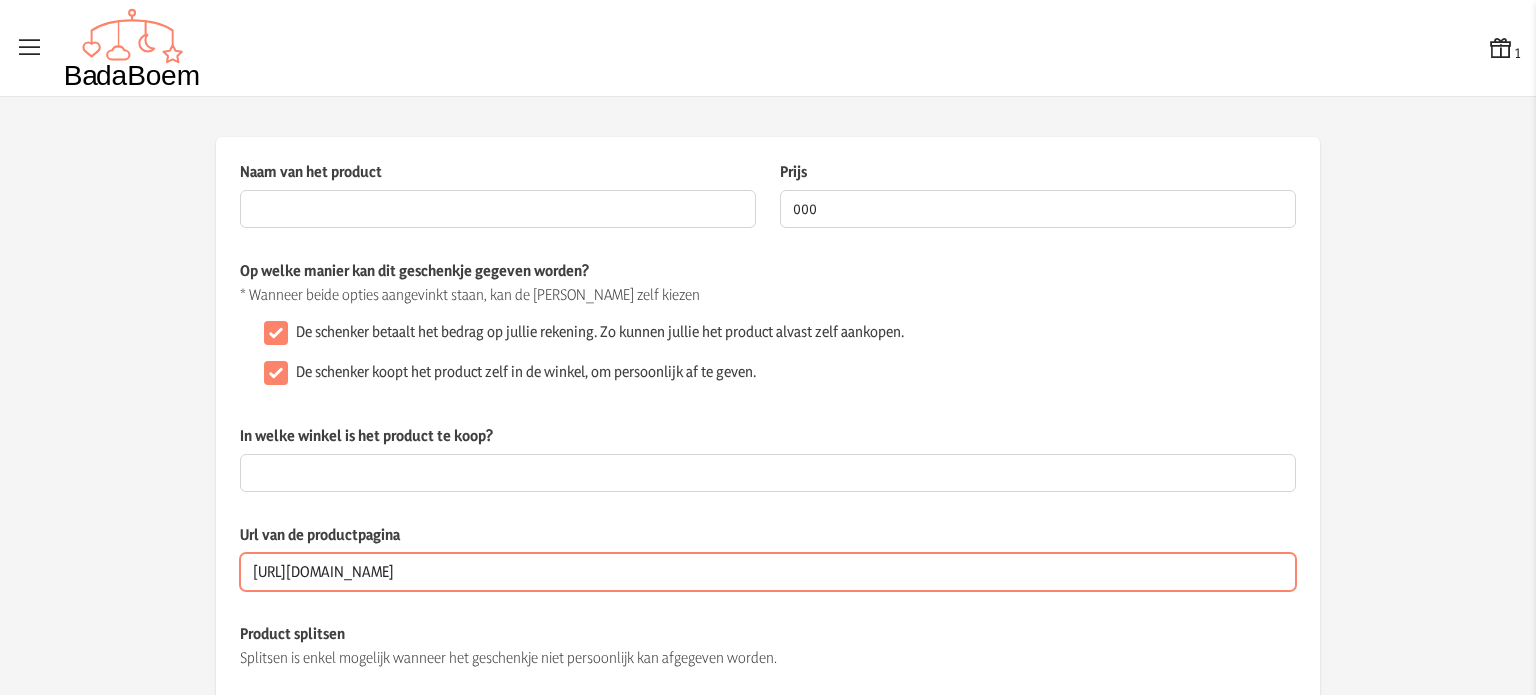 drag, startPoint x: 328, startPoint y: 579, endPoint x: 416, endPoint y: 579, distance: 88 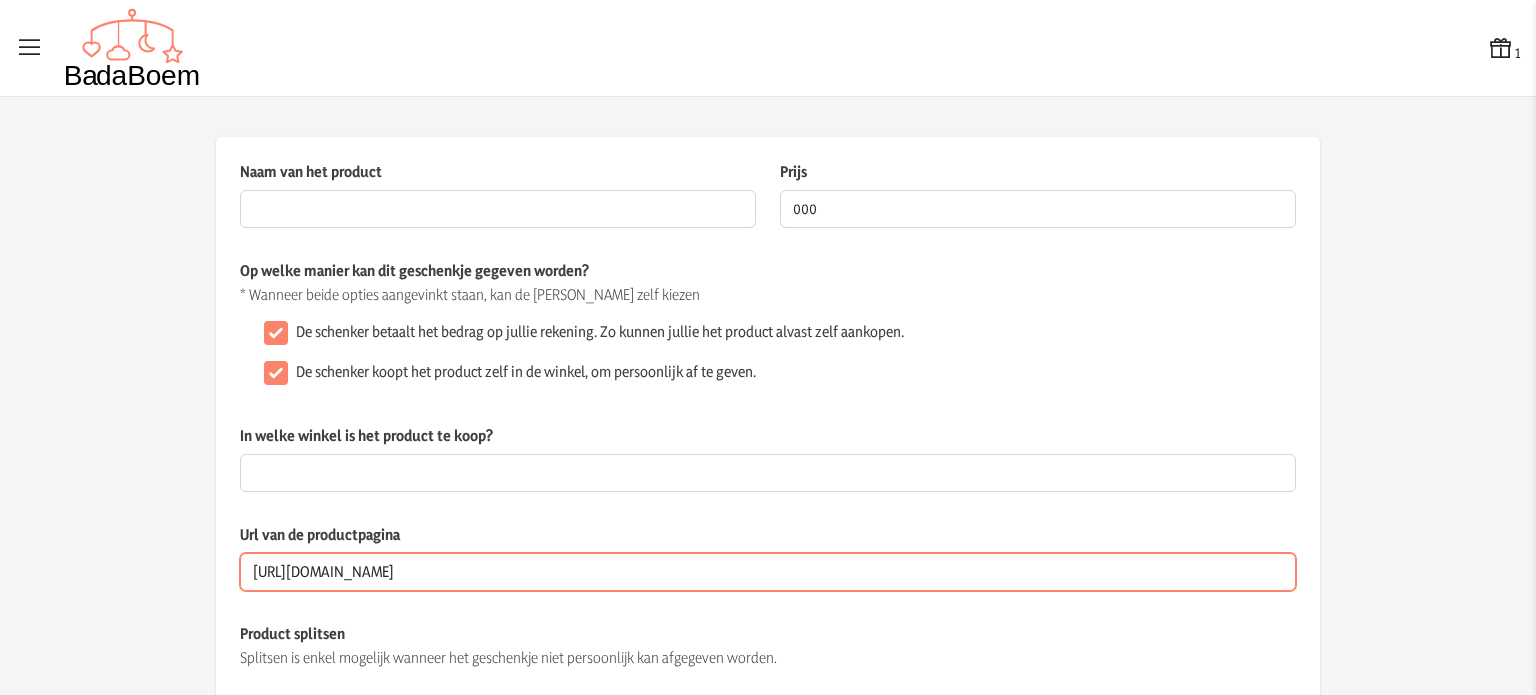 click on "[URL][DOMAIN_NAME]" at bounding box center (768, 572) 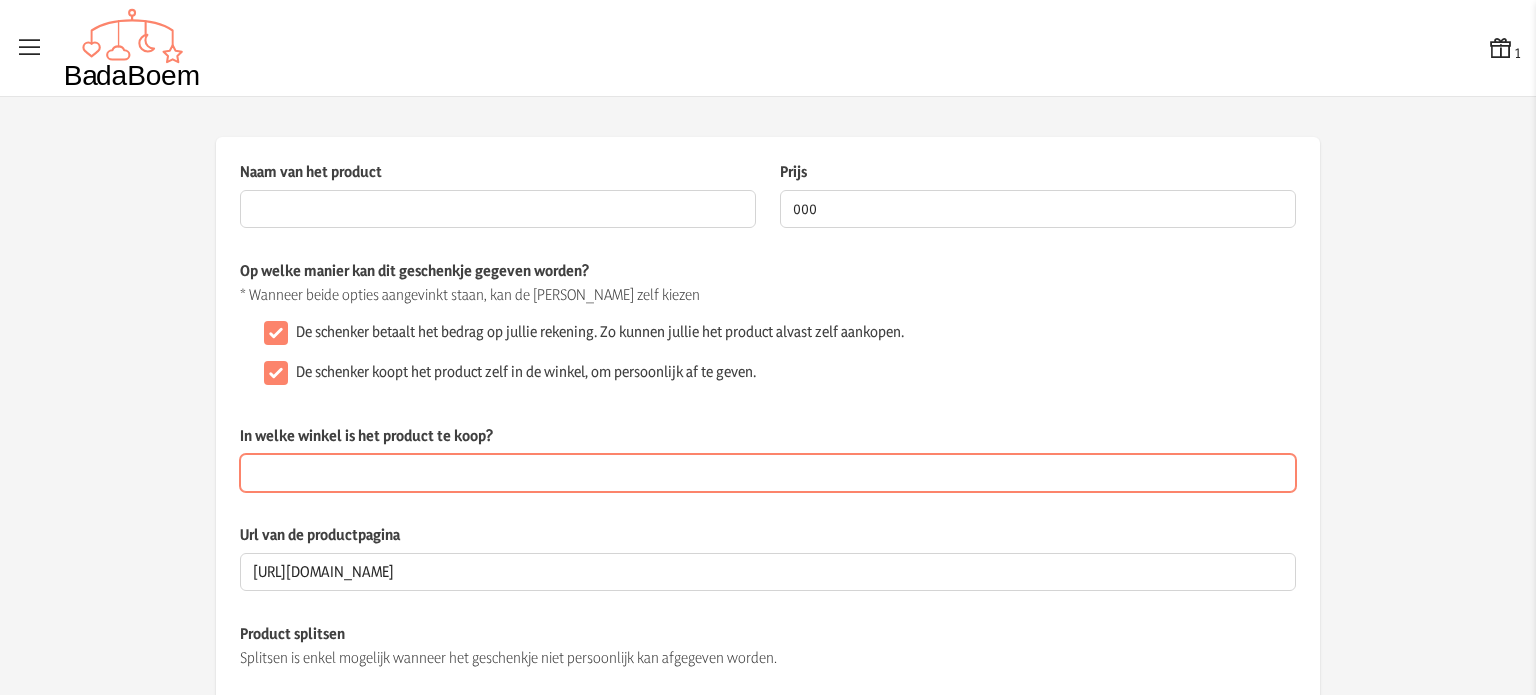 click on "In welke winkel is het product te koop?" at bounding box center (768, 473) 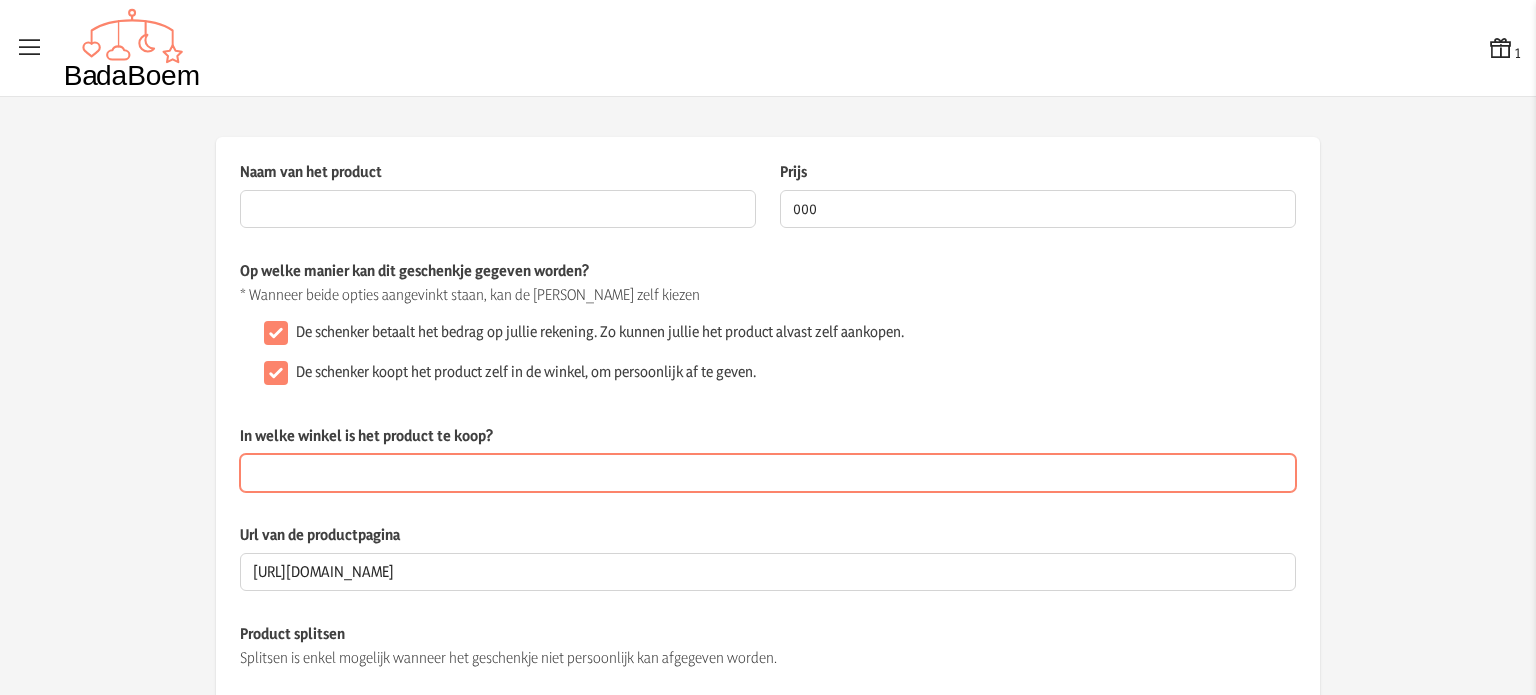 paste on "[DOMAIN_NAME]" 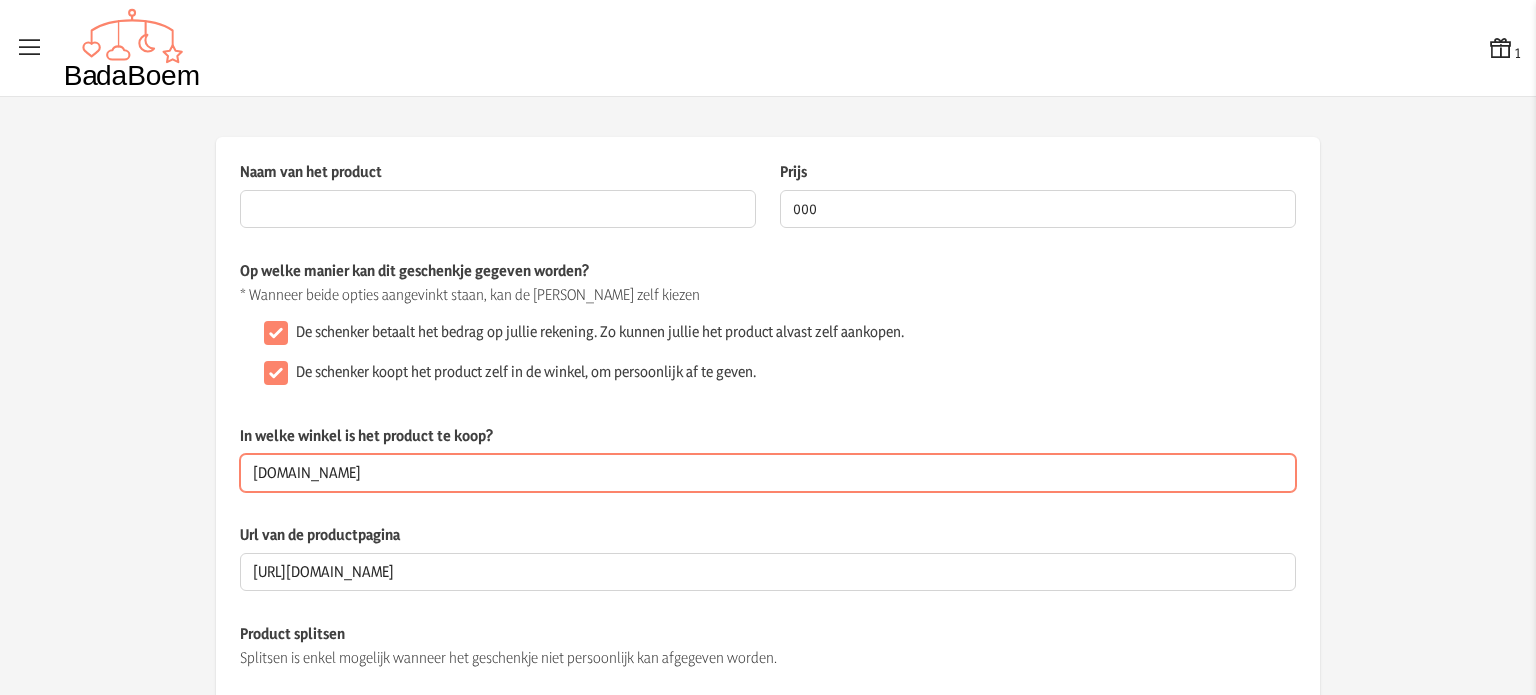 click on "[DOMAIN_NAME]" at bounding box center (768, 473) 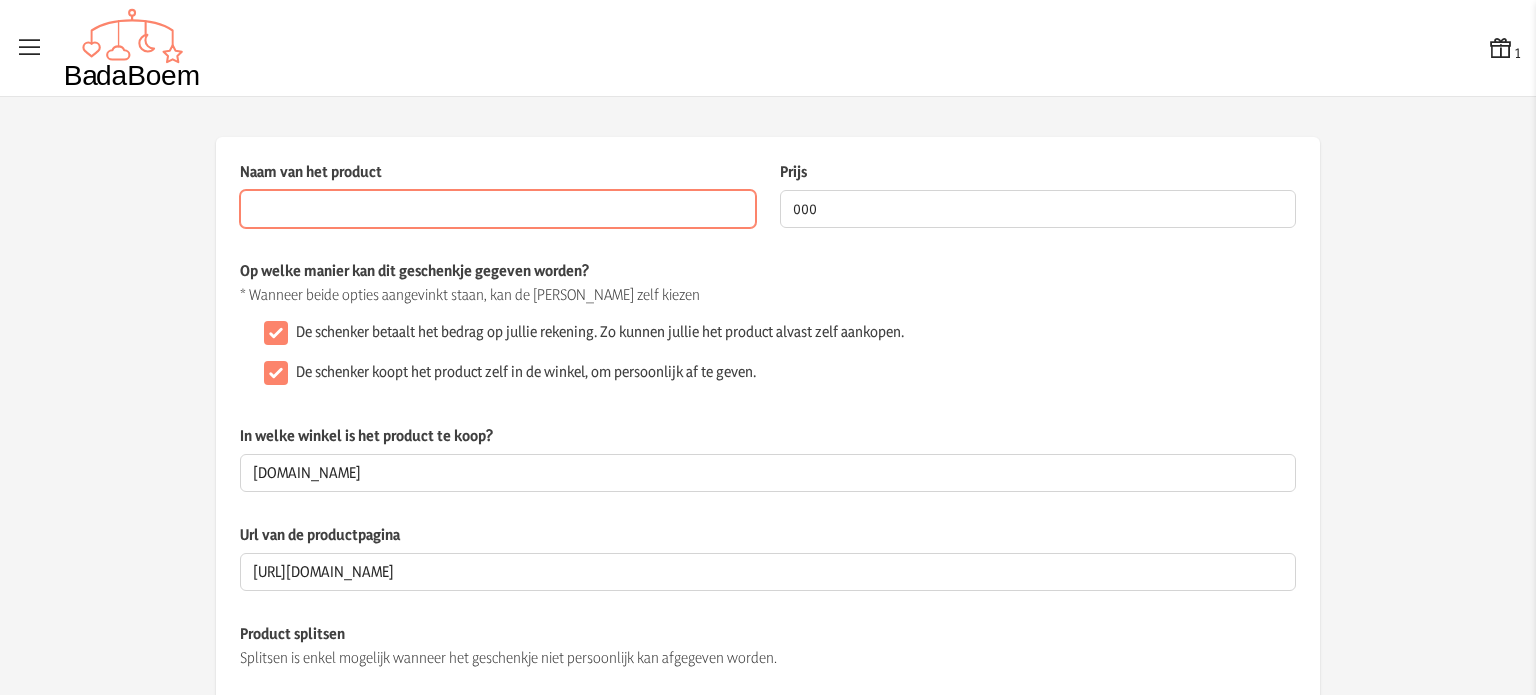 click on "Naam van het product" at bounding box center (498, 209) 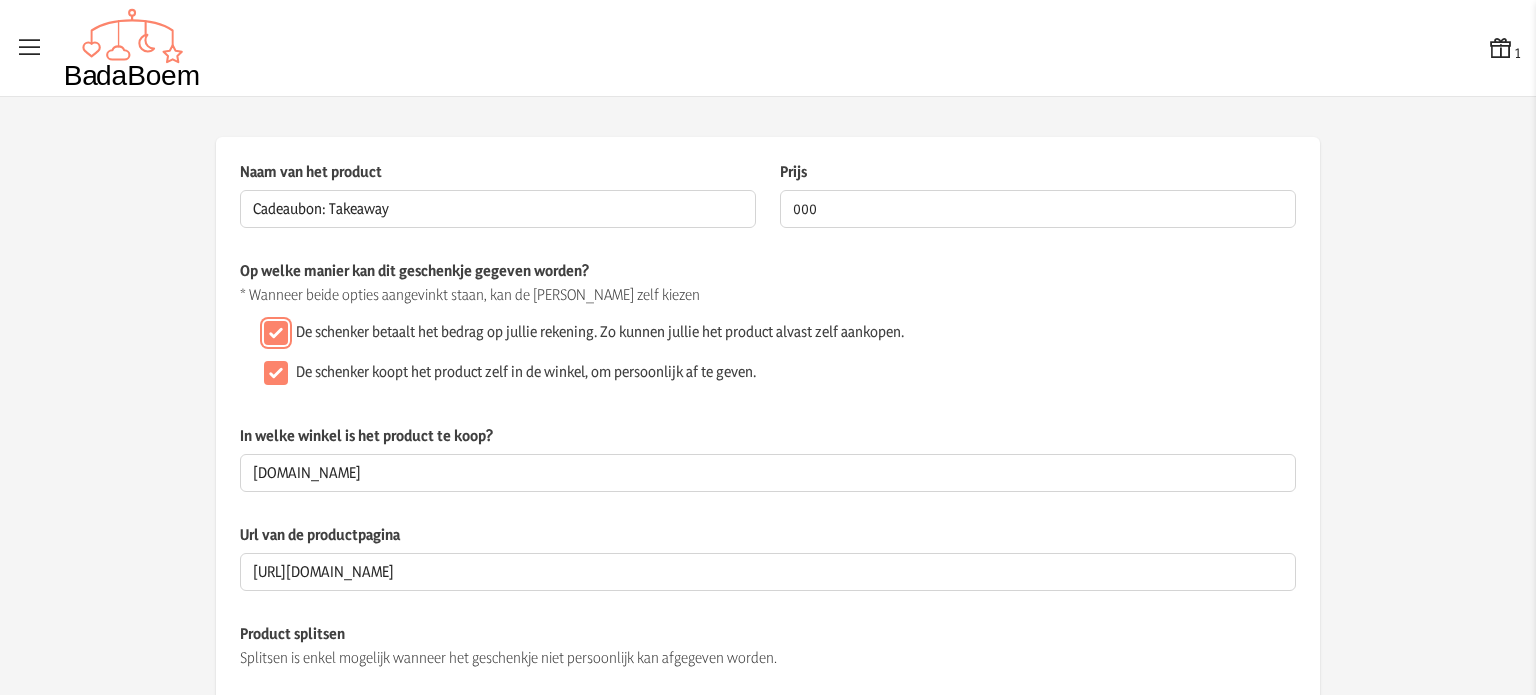 click on "De schenker betaalt het bedrag op jullie rekening. Zo kunnen jullie het product alvast zelf aankopen." at bounding box center [276, 333] 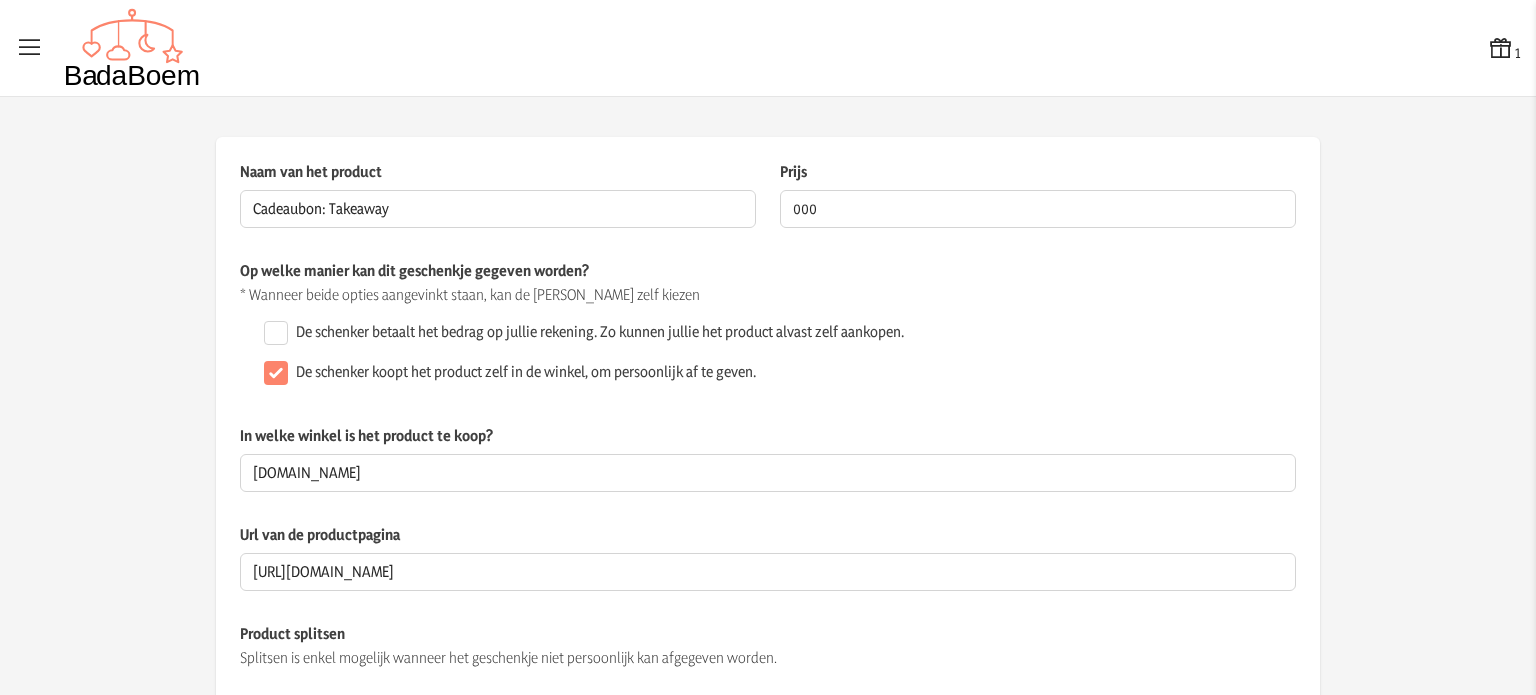 click on "De schenker betaalt het bedrag op jullie rekening. Zo kunnen jullie het product alvast zelf aankopen." 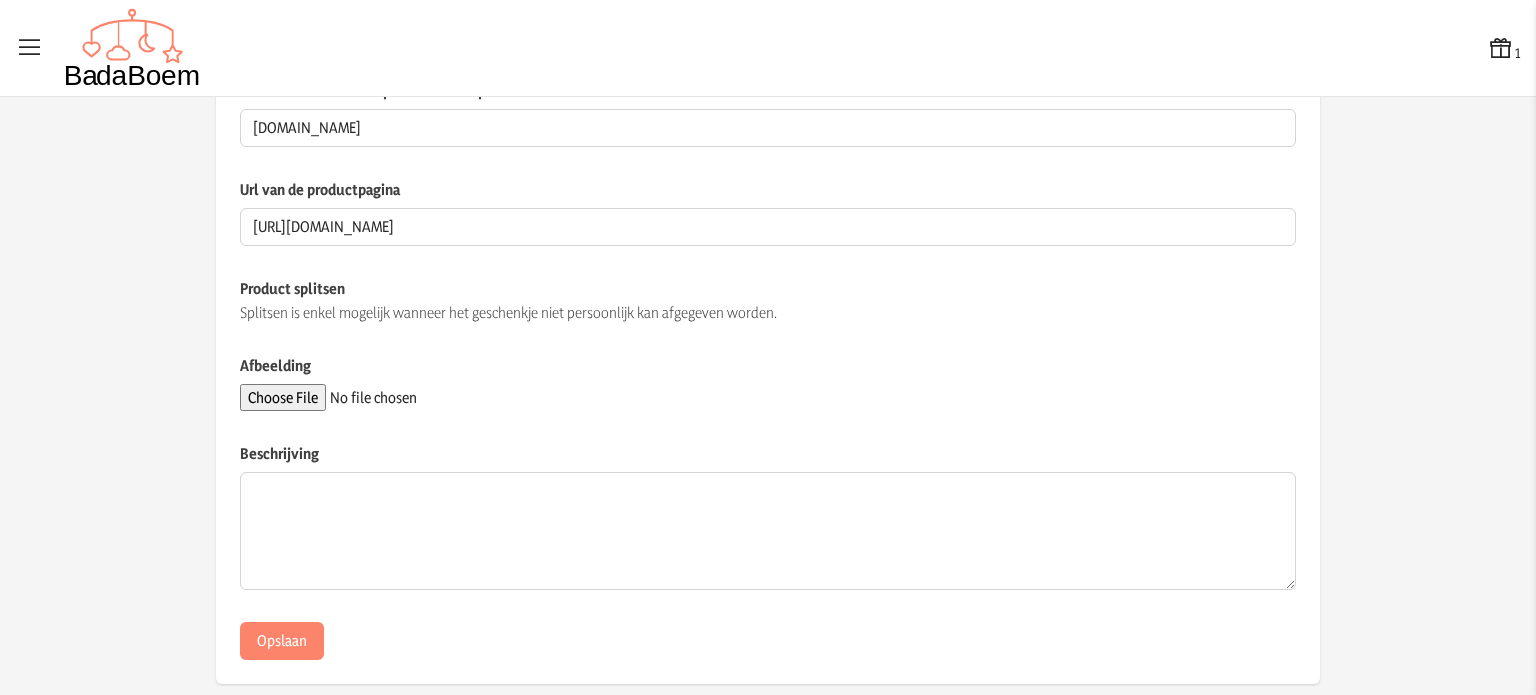 scroll, scrollTop: 371, scrollLeft: 0, axis: vertical 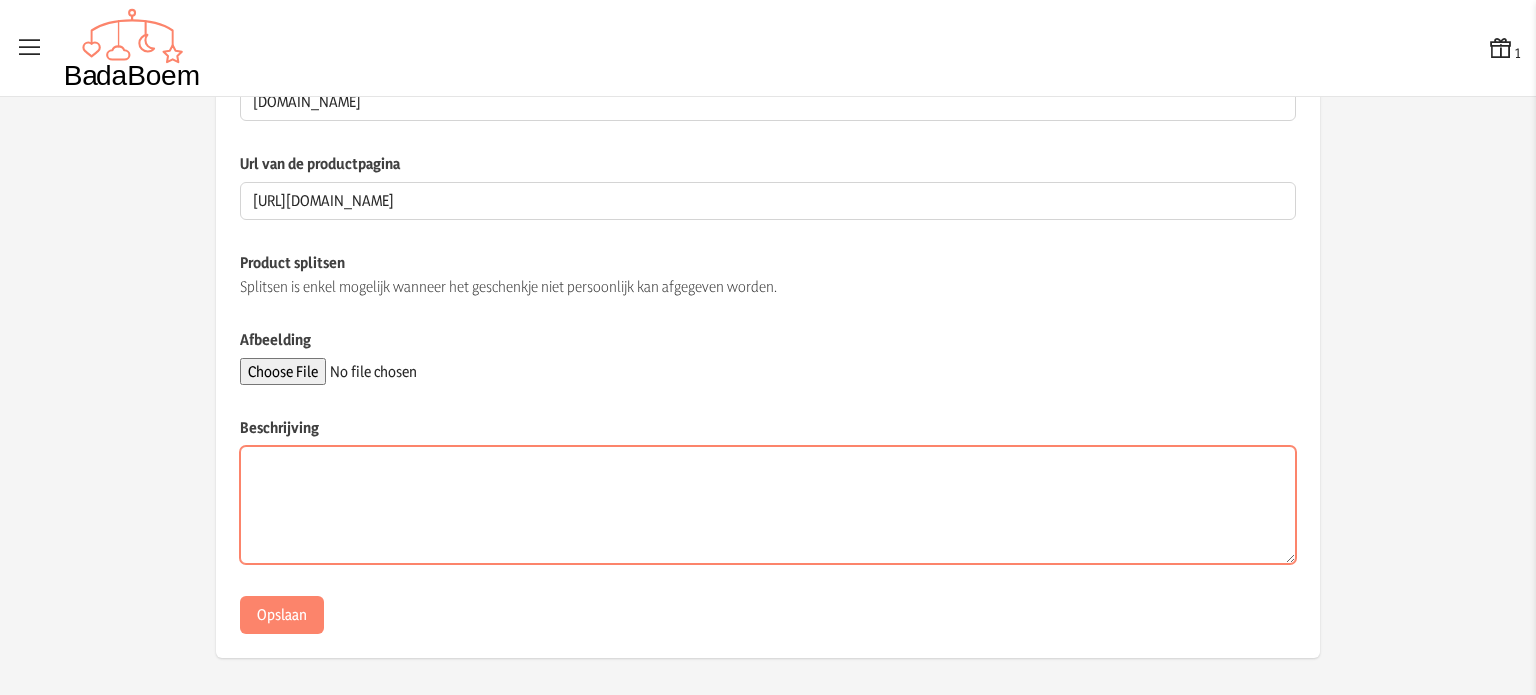 click on "Beschrijving" at bounding box center (768, 505) 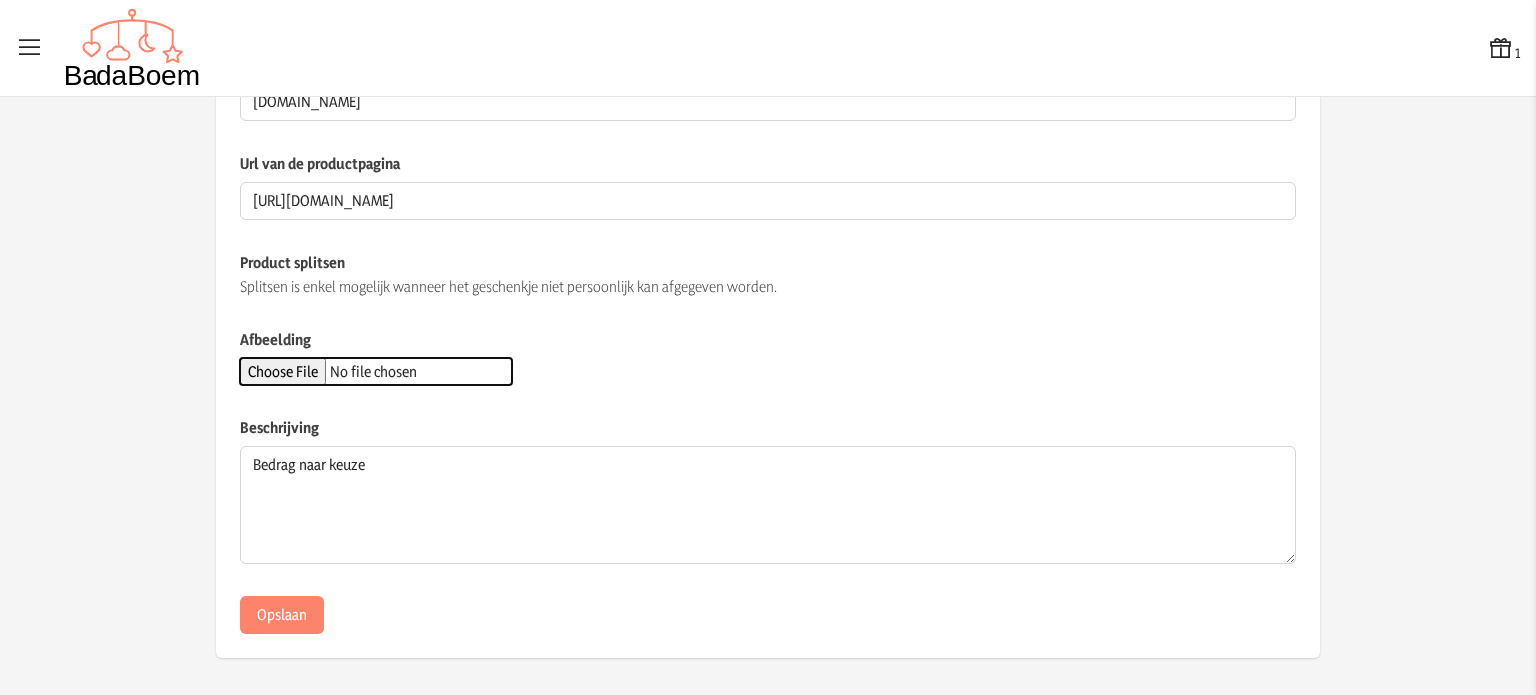 click on "Afbeelding" at bounding box center (376, 371) 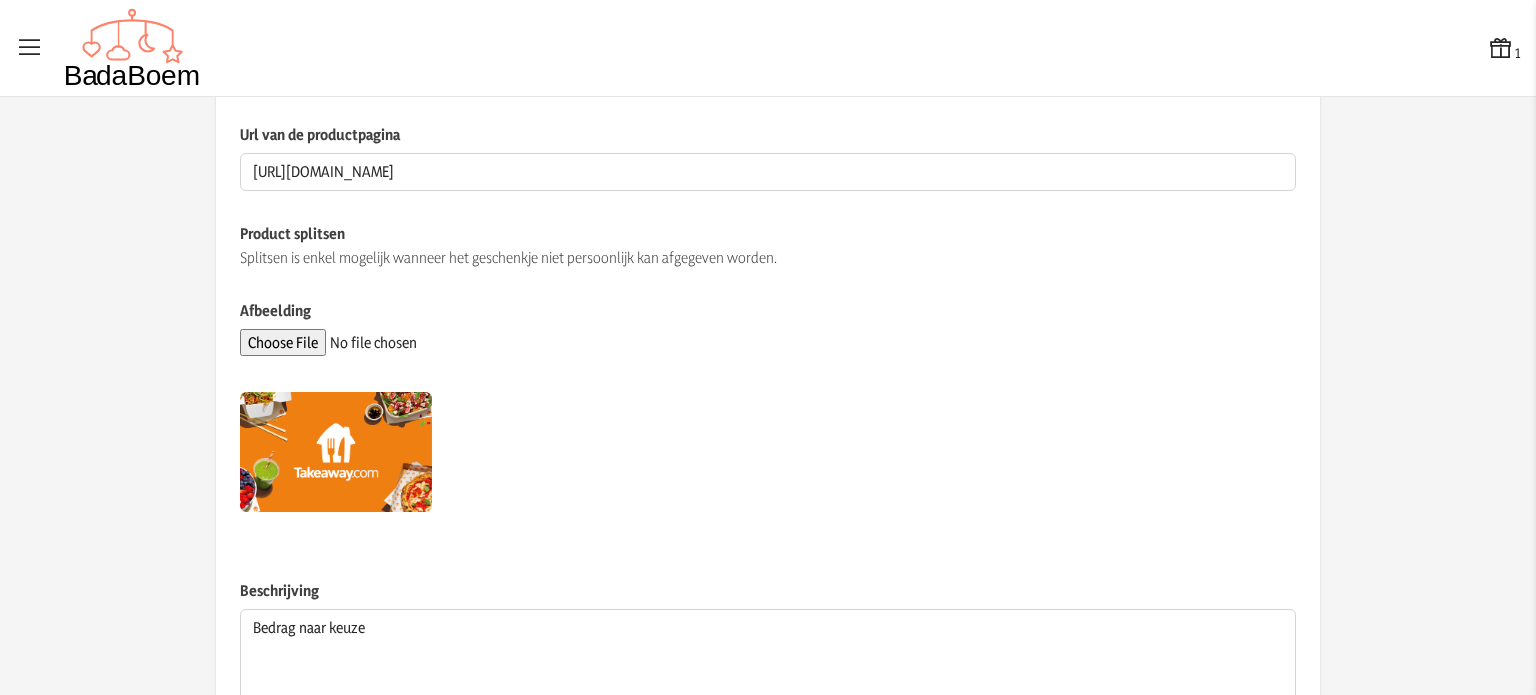 scroll, scrollTop: 563, scrollLeft: 0, axis: vertical 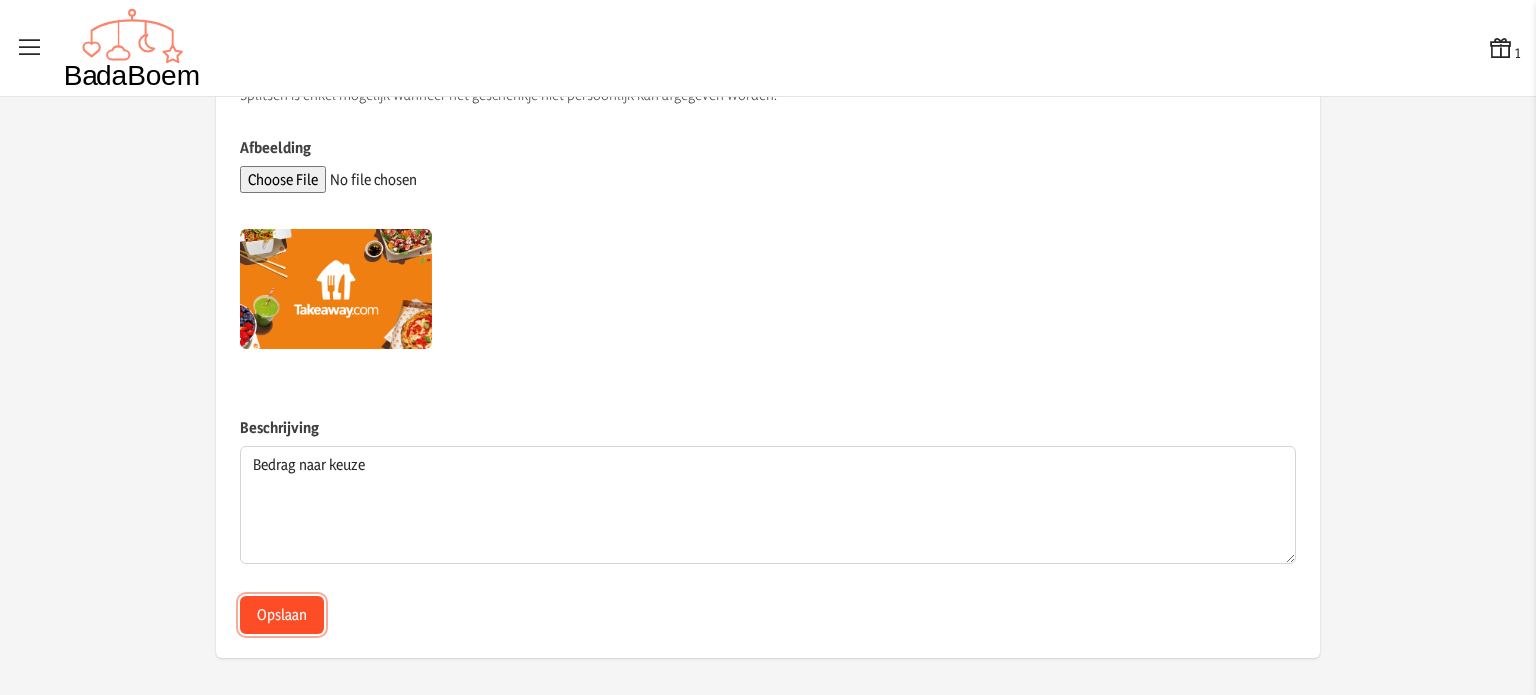 click on "Opslaan" 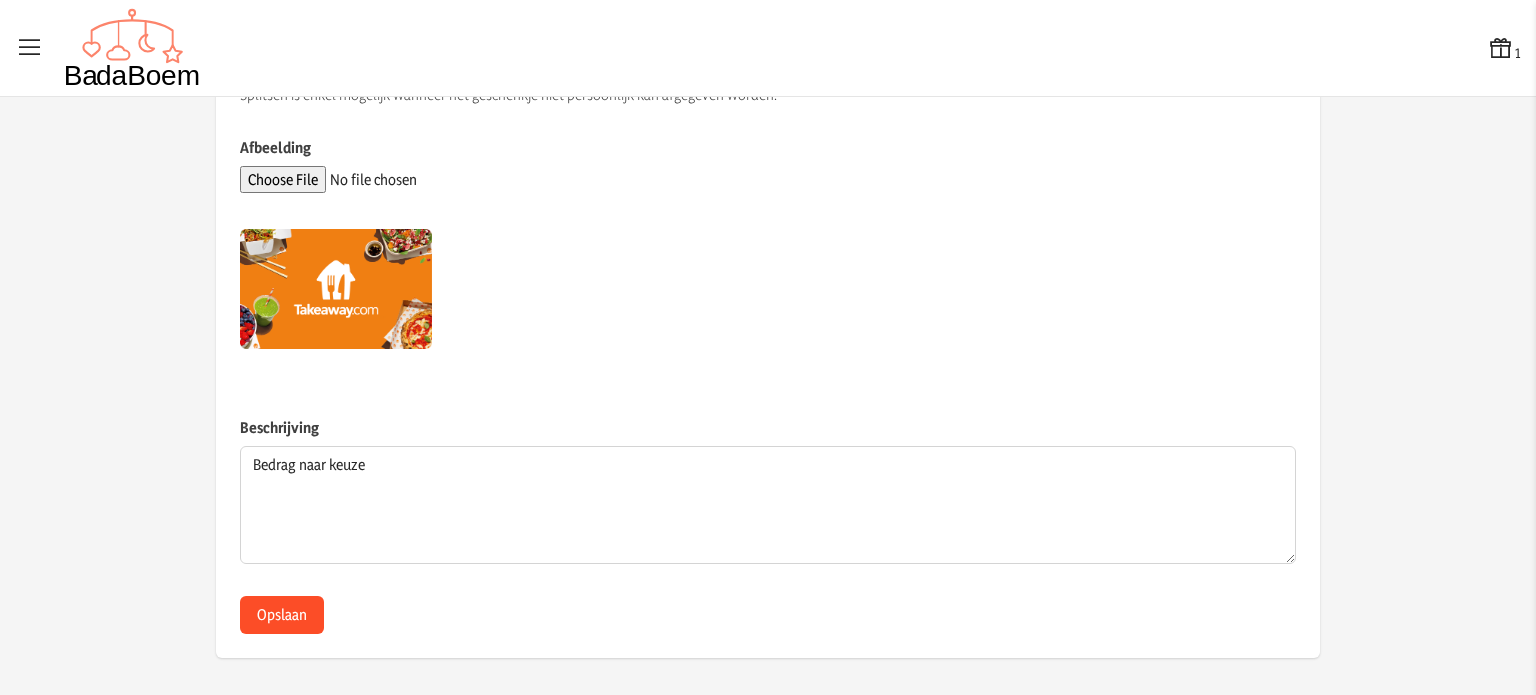 scroll, scrollTop: 0, scrollLeft: 0, axis: both 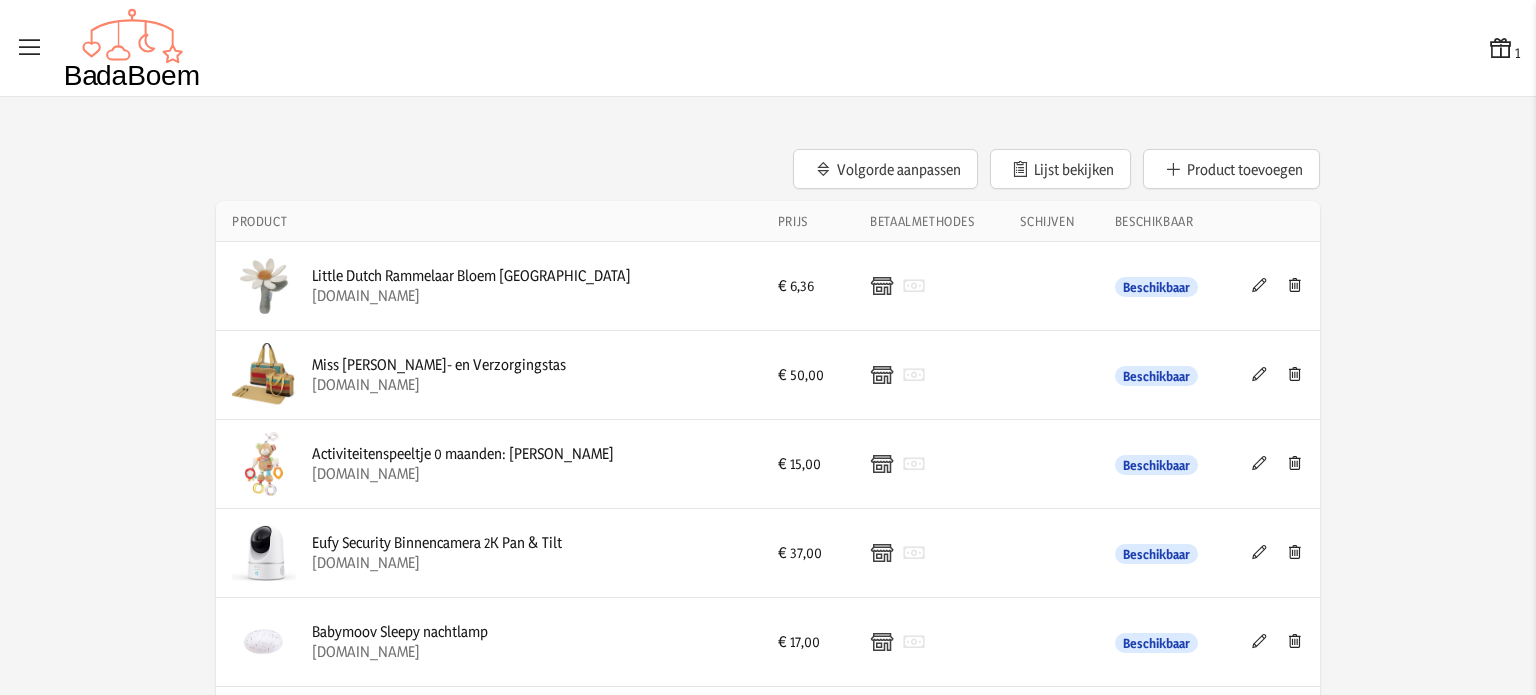 click on "Volgorde aanpassen   Lijst bekijken   Product toevoegen  Product Prijs Betaalmethodes Schijven Beschikbaar Edit  Little Dutch Rammelaar Bloem Little Farm   [DOMAIN_NAME]  € 6,36 Beschikbaar  Miss [PERSON_NAME]- en Verzorgingstas   [DOMAIN_NAME]  € 50,00 Beschikbaar  Activiteitenspeeltje 0 maanden: [PERSON_NAME]   [DOMAIN_NAME]  € 15,00 Beschikbaar  Eufy Security Binnencamera 2K Pan & Tilt   [DOMAIN_NAME]  € 37,00 Beschikbaar  Babymoov Sleepy nachtlamp    [DOMAIN_NAME]  € 17,00 Beschikbaar  Aerosleep hoeslaken 140 x 70            [DOMAIN_NAME]  € 21,90 Beschikbaar  Aerosleep hoeslaken 140 x 70   [DOMAIN_NAME]  € 21,90 Beschikbaar  Aerosleep matrasbeschermer 140 x 70   [DOMAIN_NAME]  € 84,90 Beschikbaar  Alecto  DVM200M + DVM200C Babyfoon met camera en 4.3" kleurenscherm +  Extra camera -26%  1/16 Alecto  DVM200M + DVM200C Babyfoon met camera en 4.3" kleurenscherm + Extra camera   [DOMAIN_NAME]  € 199,00 Beschikbaar  Bugaboo Butterfly 2 - Buggy - Deep Indigo   [DOMAIN_NAME]  € 479,00 Beschikbaar € 36,95 Beschikbaar" 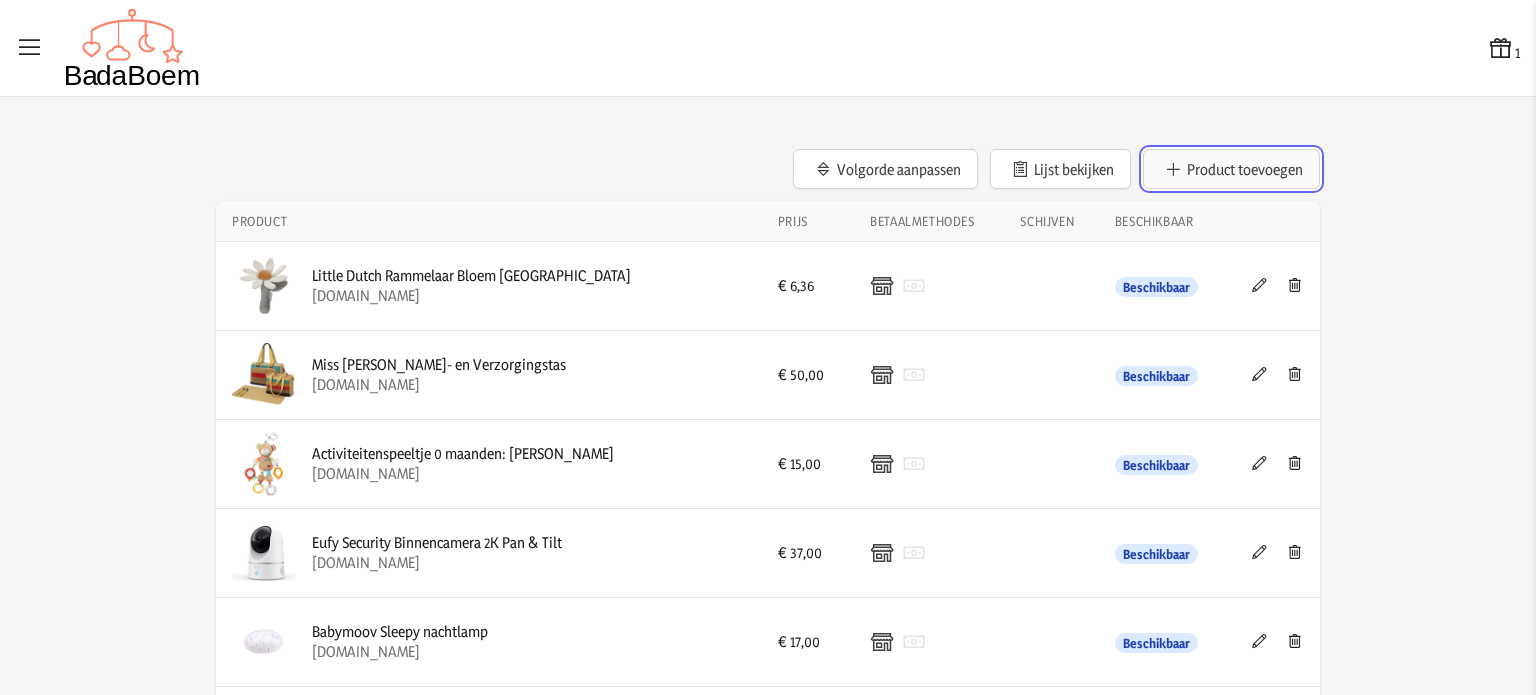 click on "Product toevoegen" 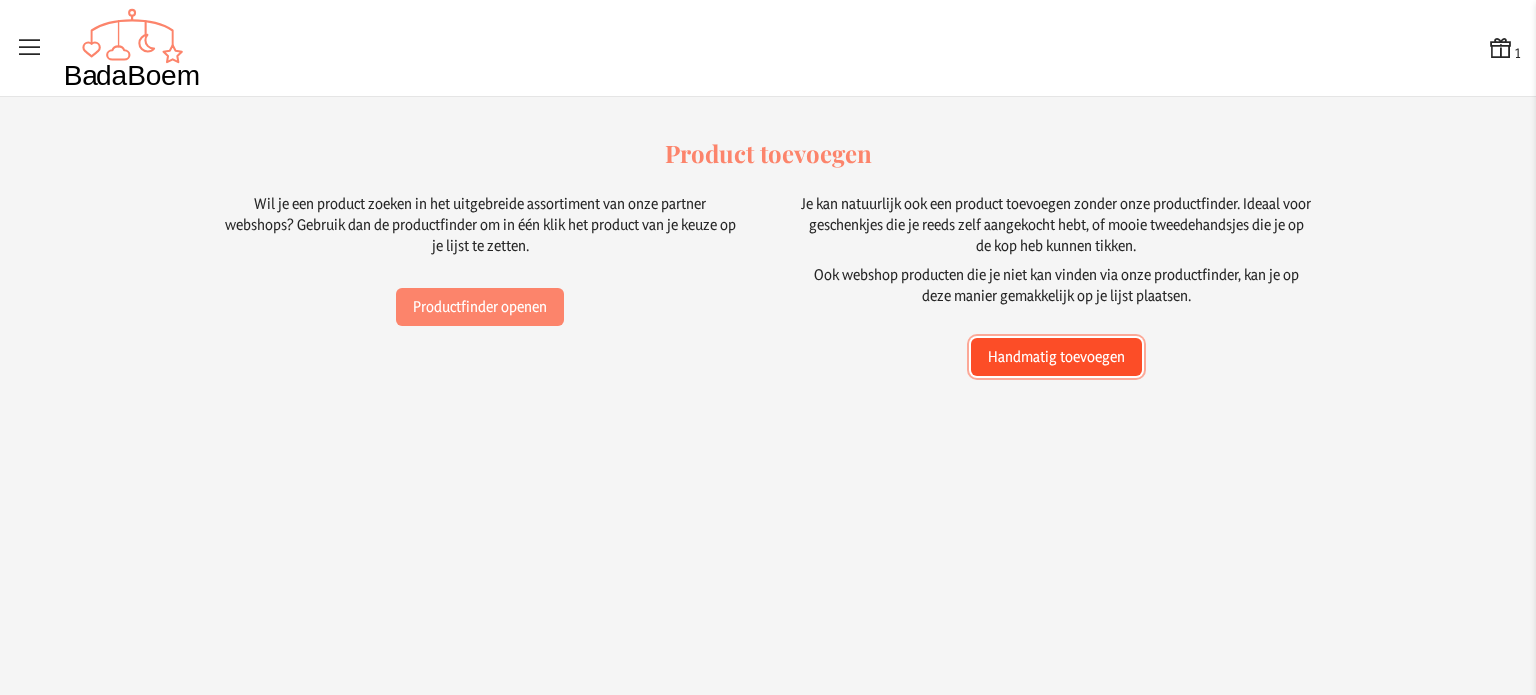 click on "Handmatig toevoegen" 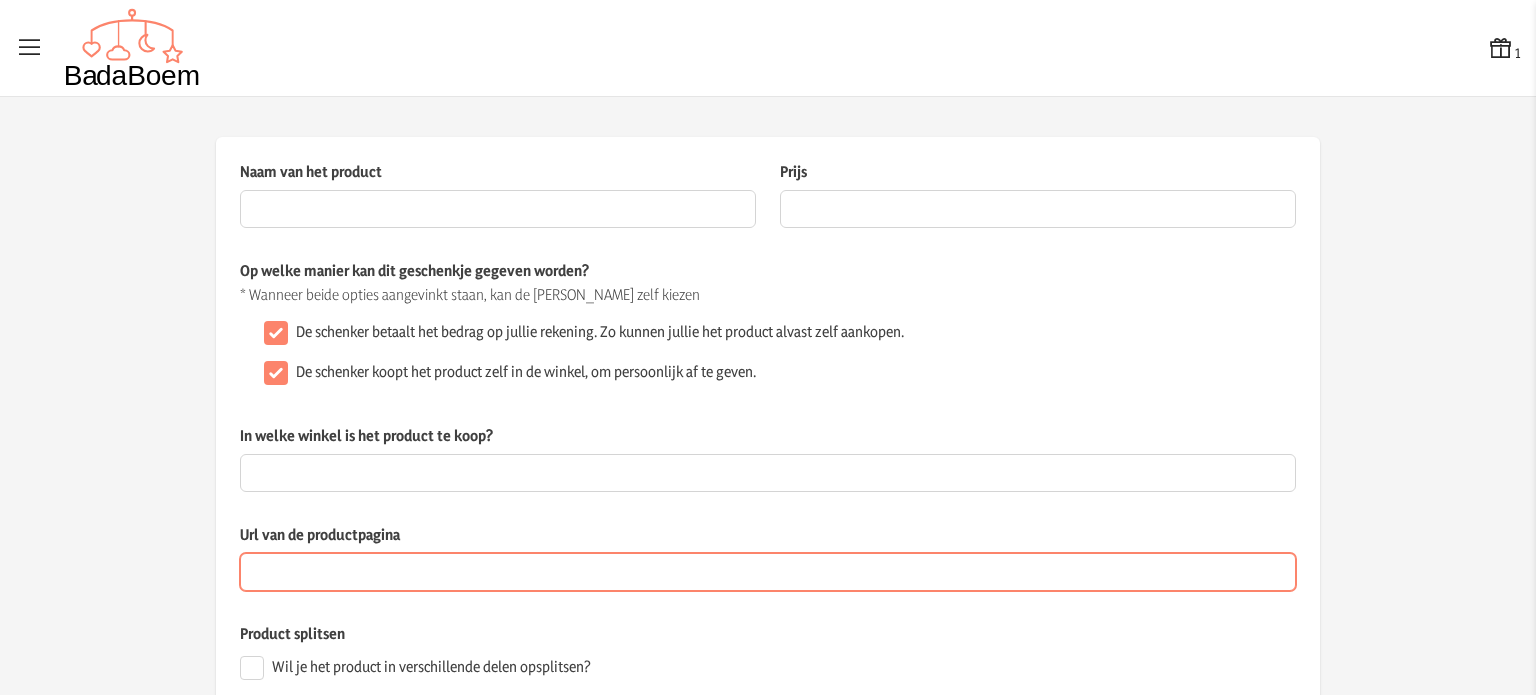 paste on "[URL][DOMAIN_NAME]" 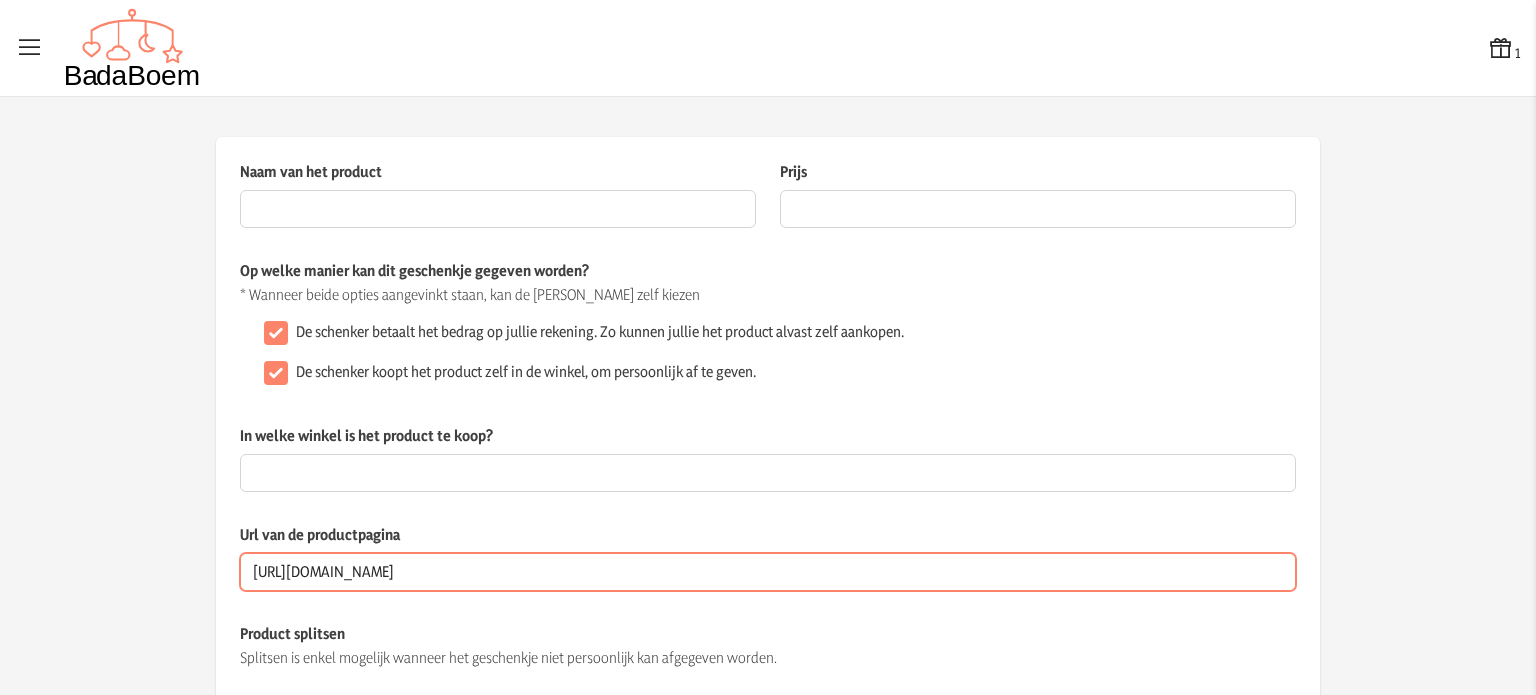 scroll, scrollTop: 0, scrollLeft: 723, axis: horizontal 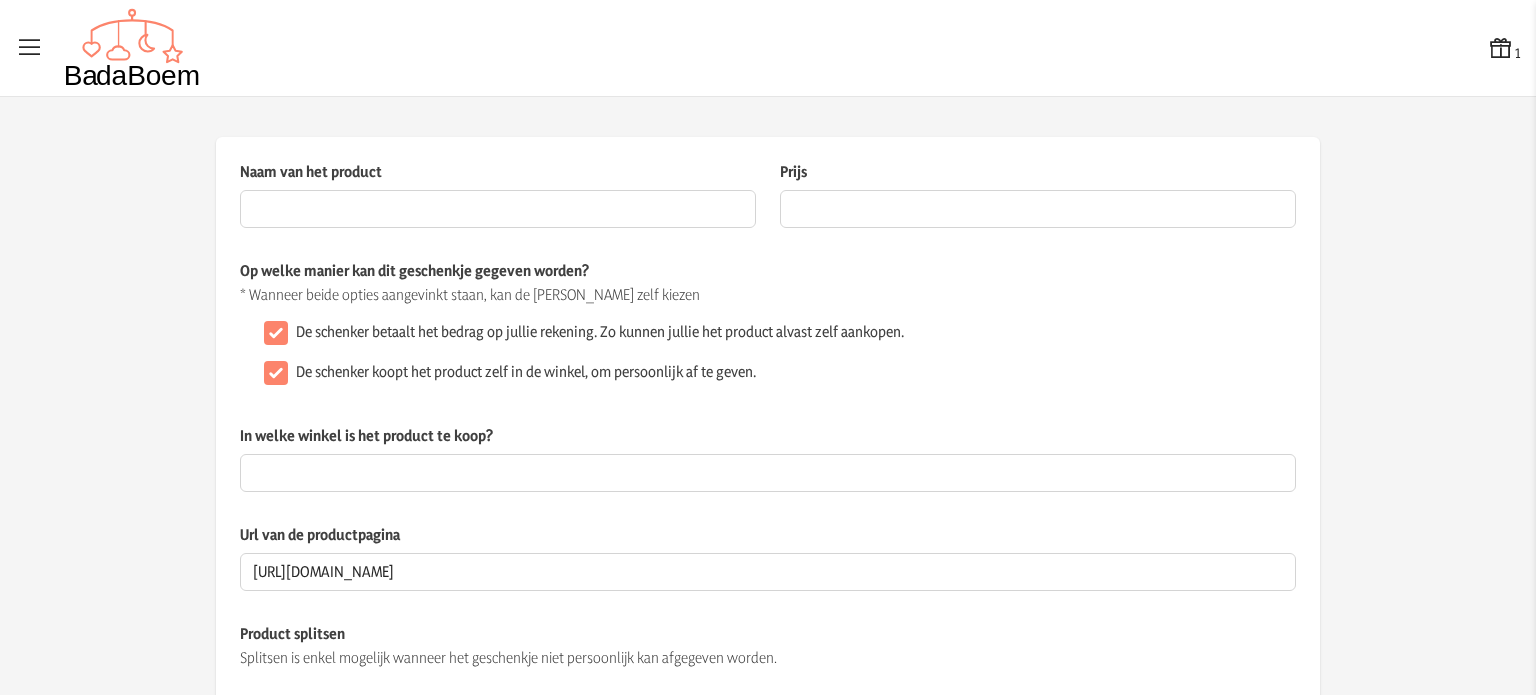 click on "Op welke manier kan dit geschenkje gegeven worden? * Wanneer beide opties aangevinkt staan, kan de schenker zelf kiezen  De schenker betaalt het bedrag op jullie rekening. Zo kunnen jullie het product alvast zelf aankopen.   De schenker koopt het product zelf in de winkel, om persoonlijk af te geven." 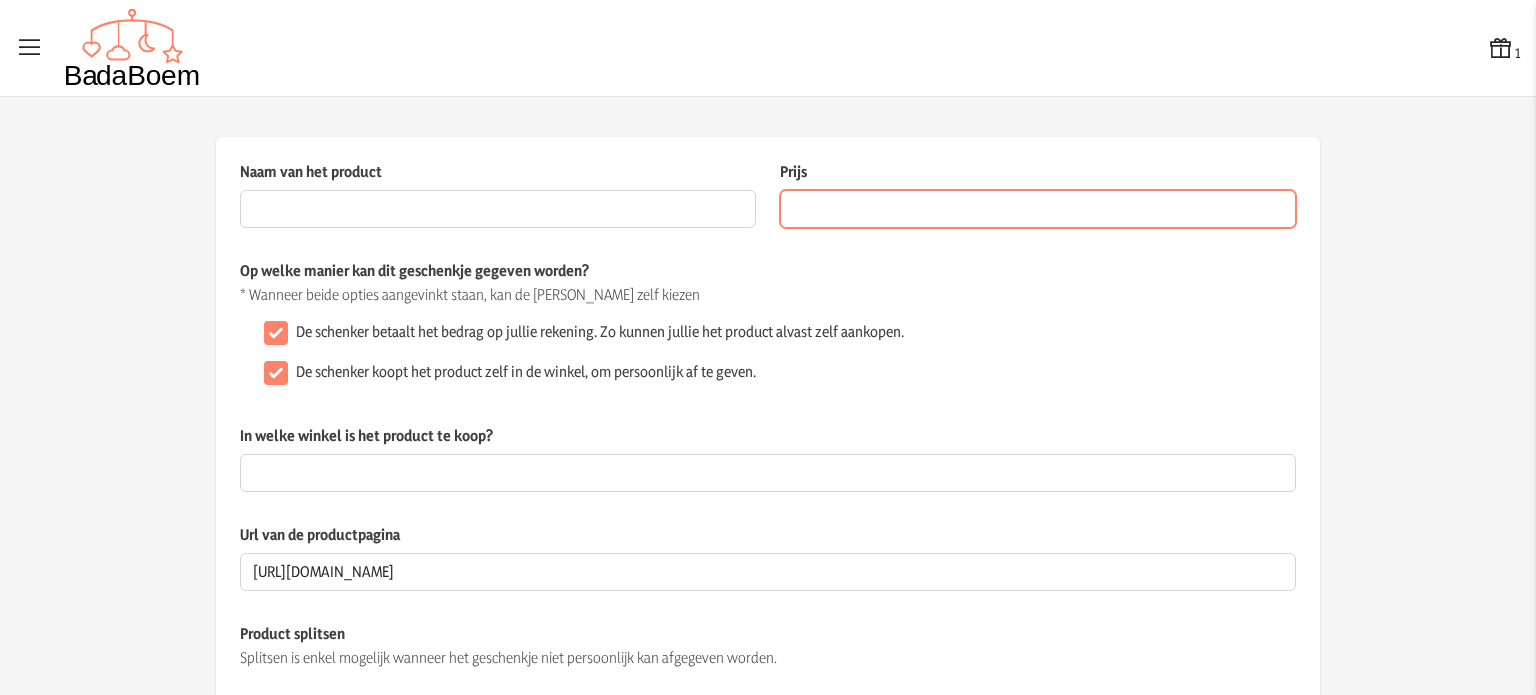click on "Prijs" at bounding box center (1038, 209) 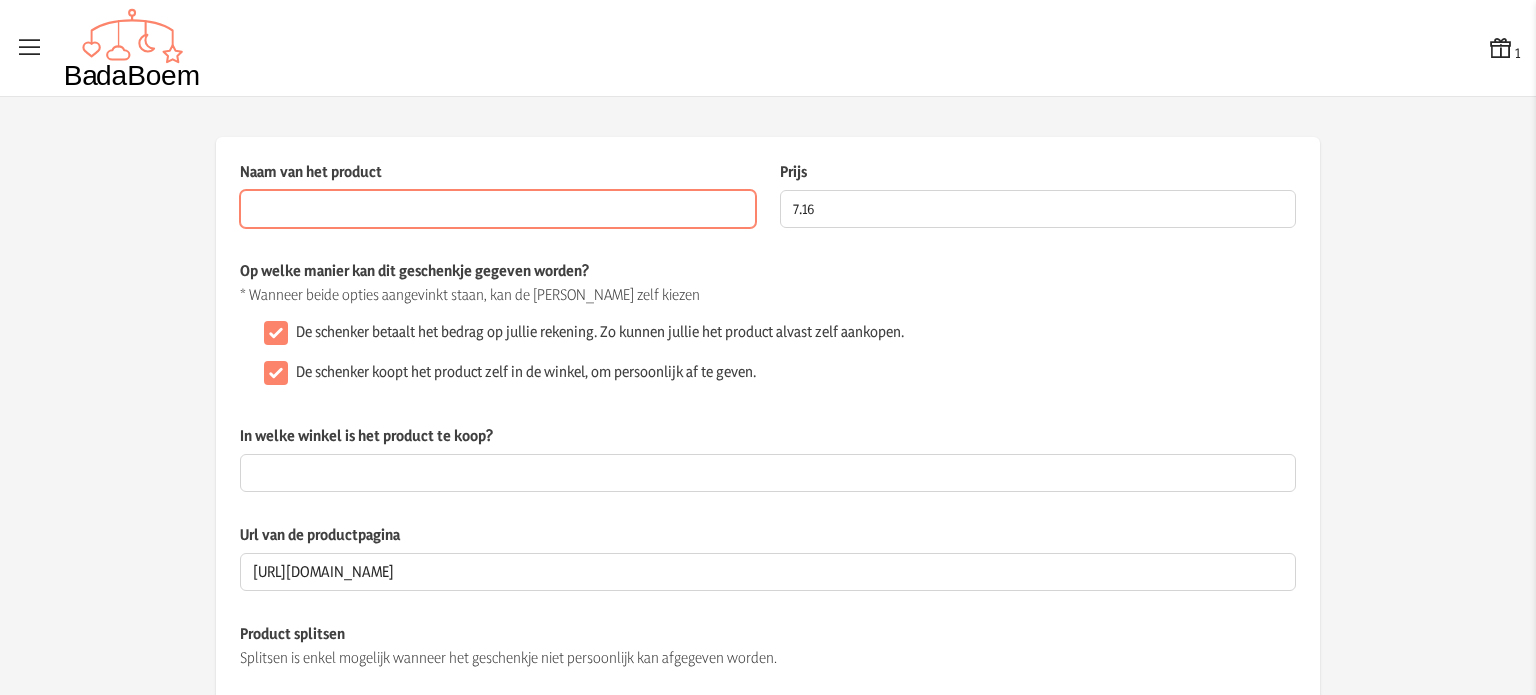 click on "Naam van het product" at bounding box center [498, 209] 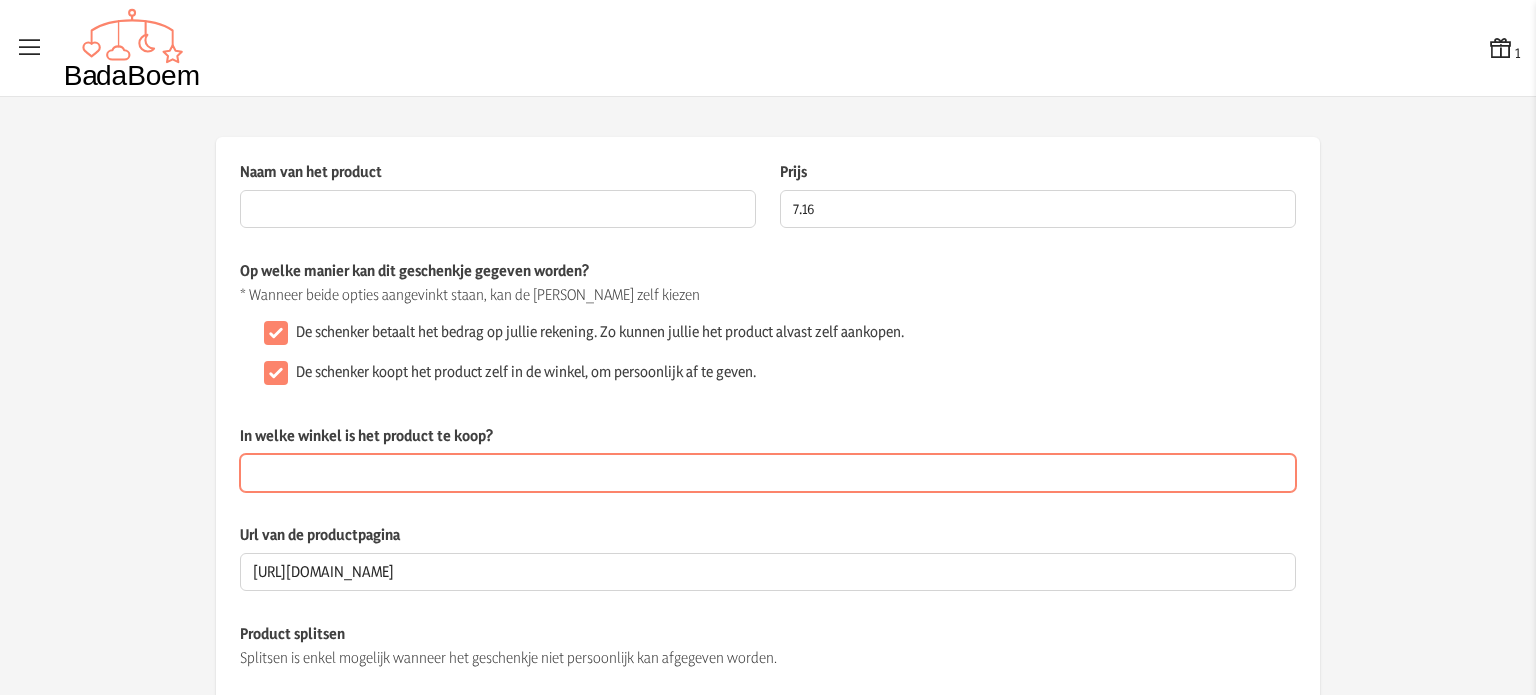 click on "In welke winkel is het product te koop?  Dit veld is verplicht wanneer het geschenkje persoonlijk kan afgegeven worden" 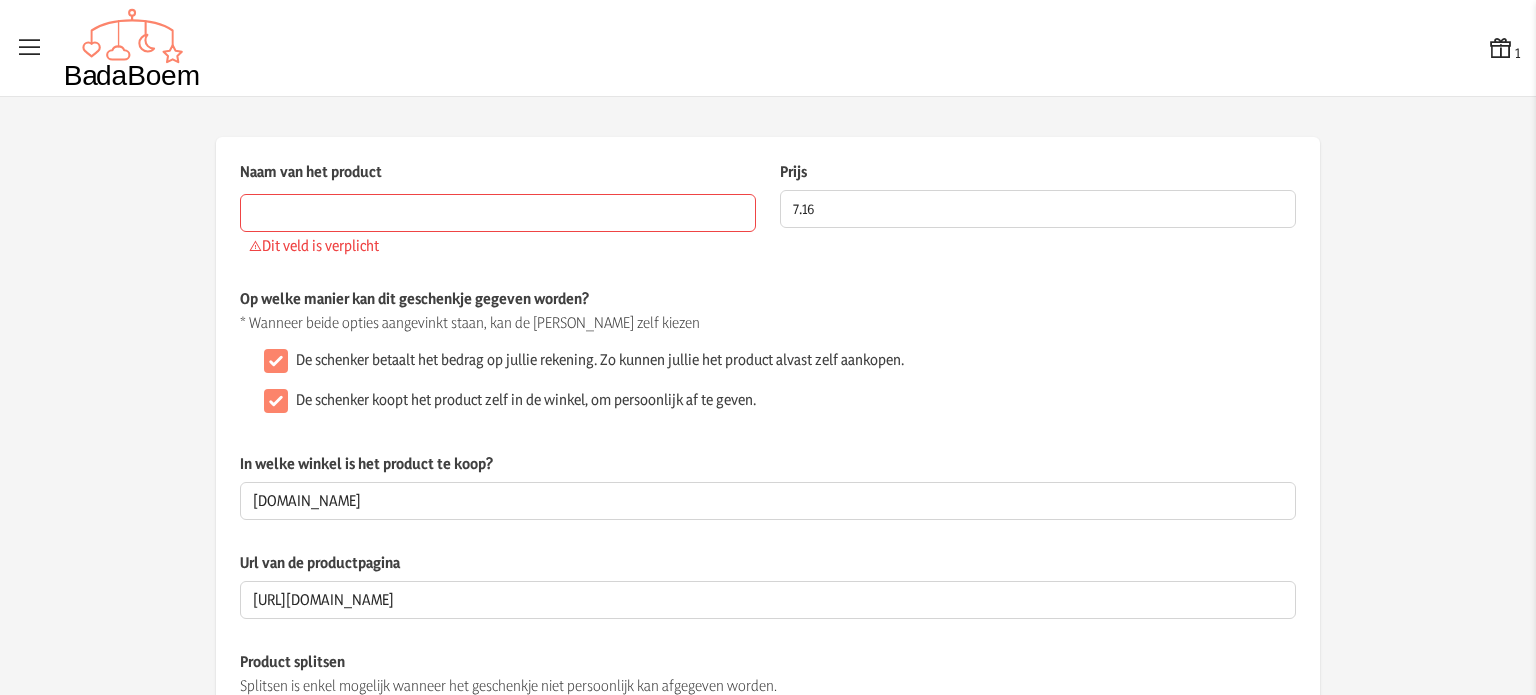 click on "* Wanneer beide opties aangevinkt staan, kan de [PERSON_NAME] zelf kiezen" 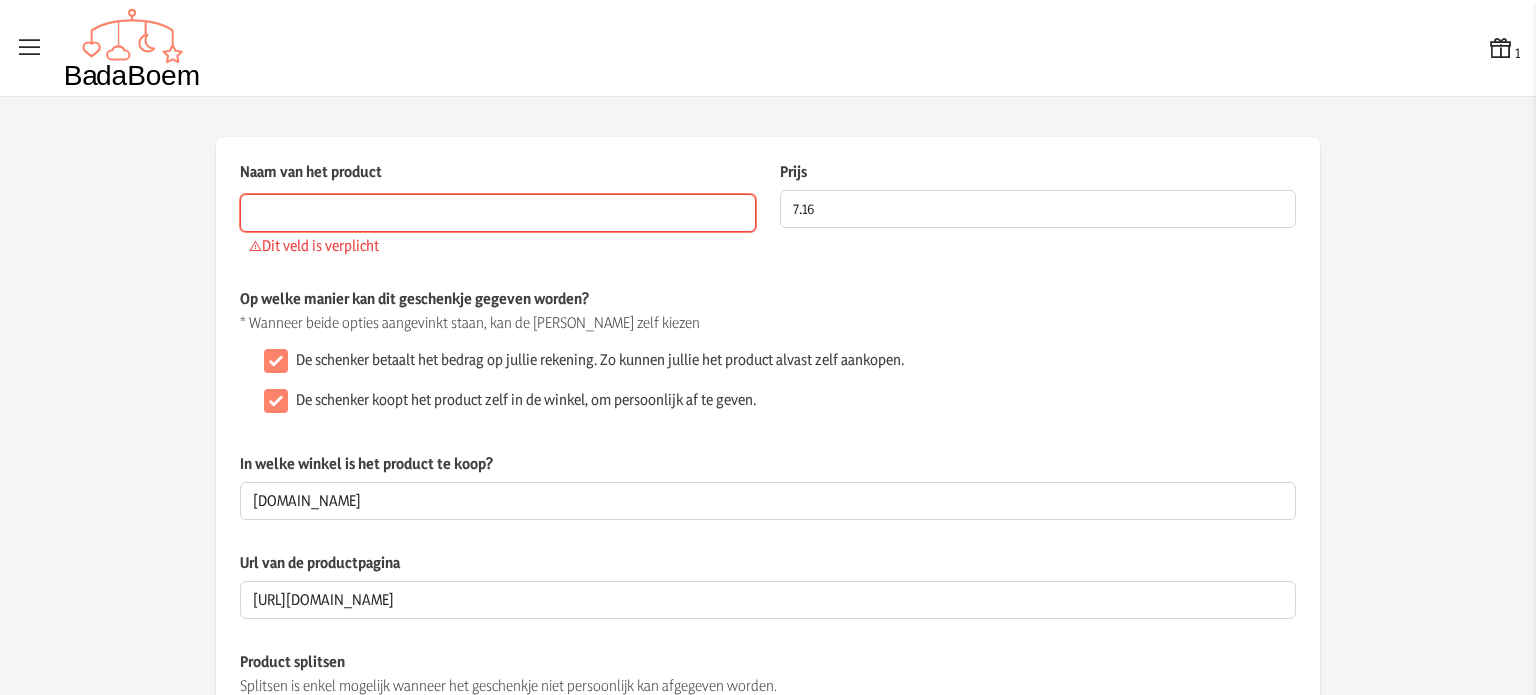 click on "Naam van het product" at bounding box center [498, 213] 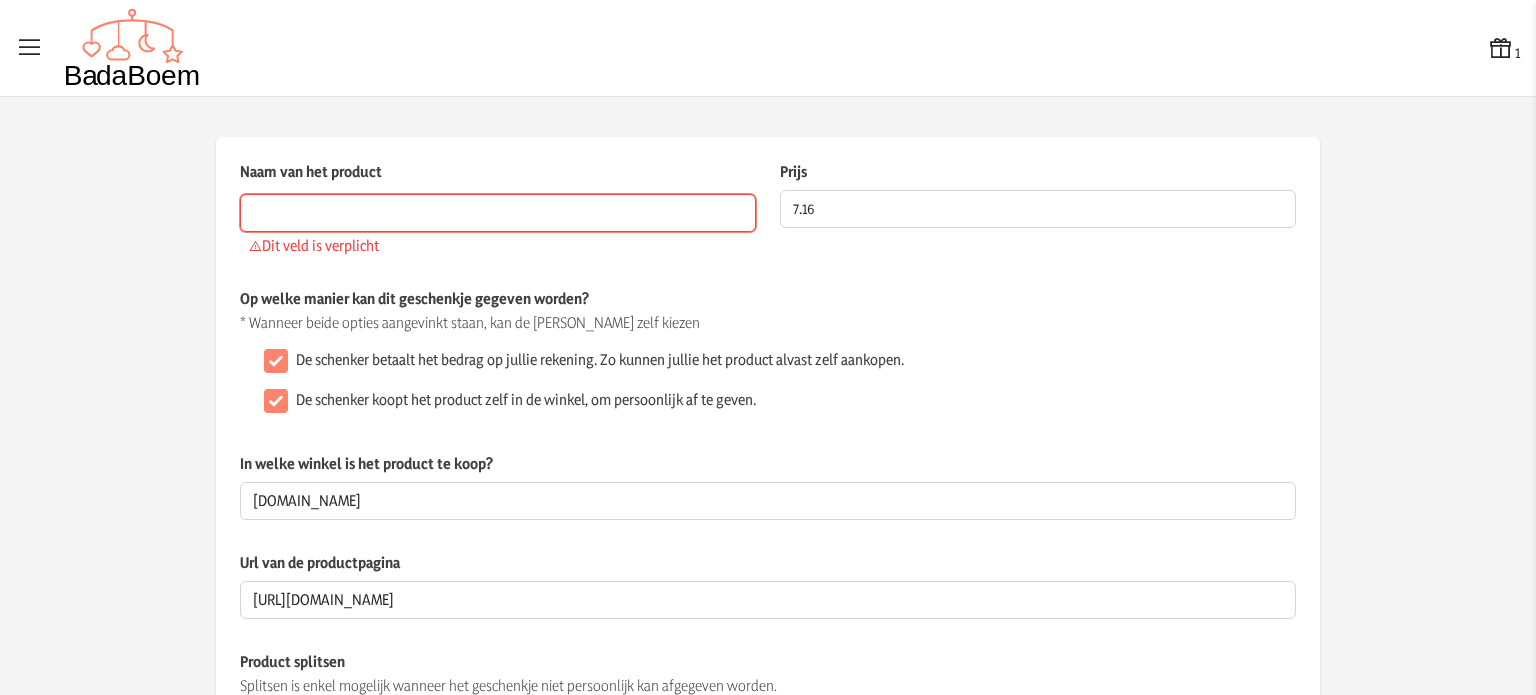 paste on "Meyco Baby Clouds/Dots/Feathers hydrofiele doeken" 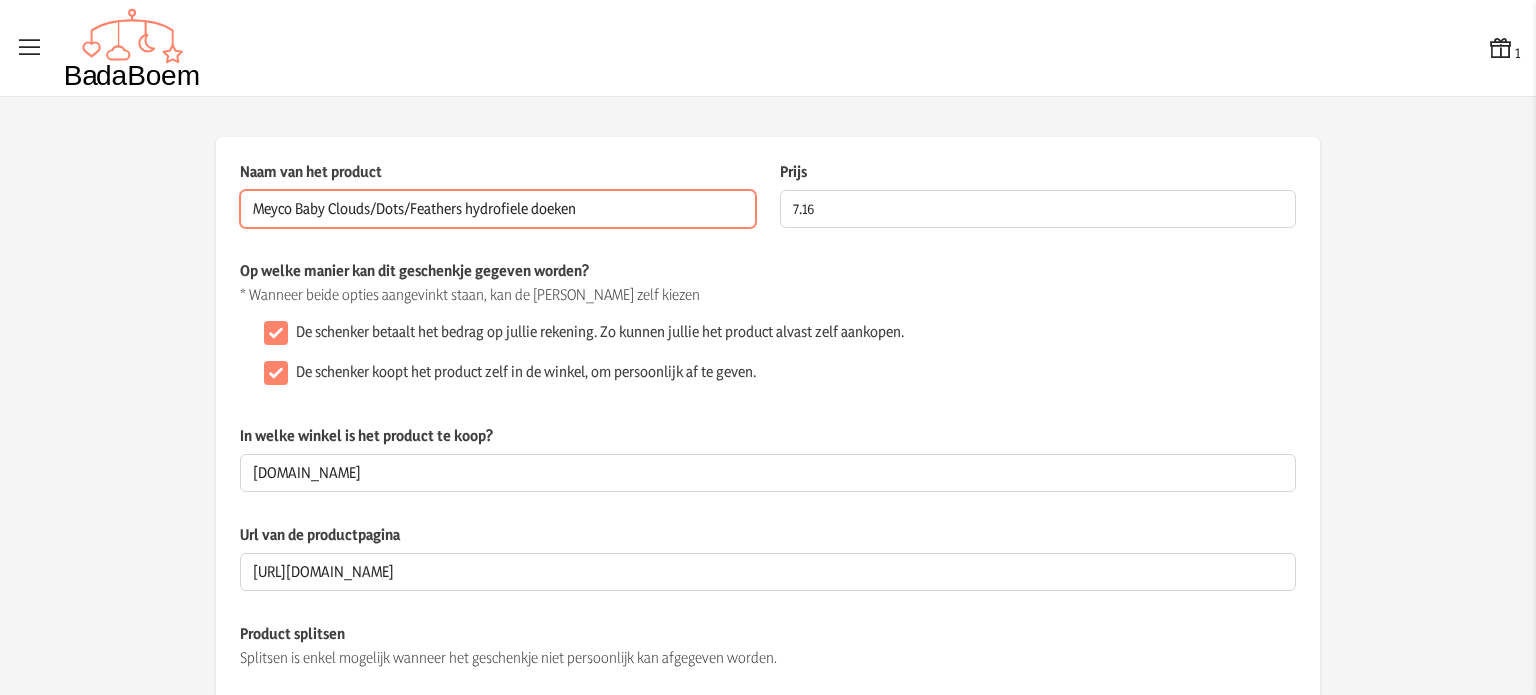 drag, startPoint x: 468, startPoint y: 204, endPoint x: 316, endPoint y: 203, distance: 152.0033 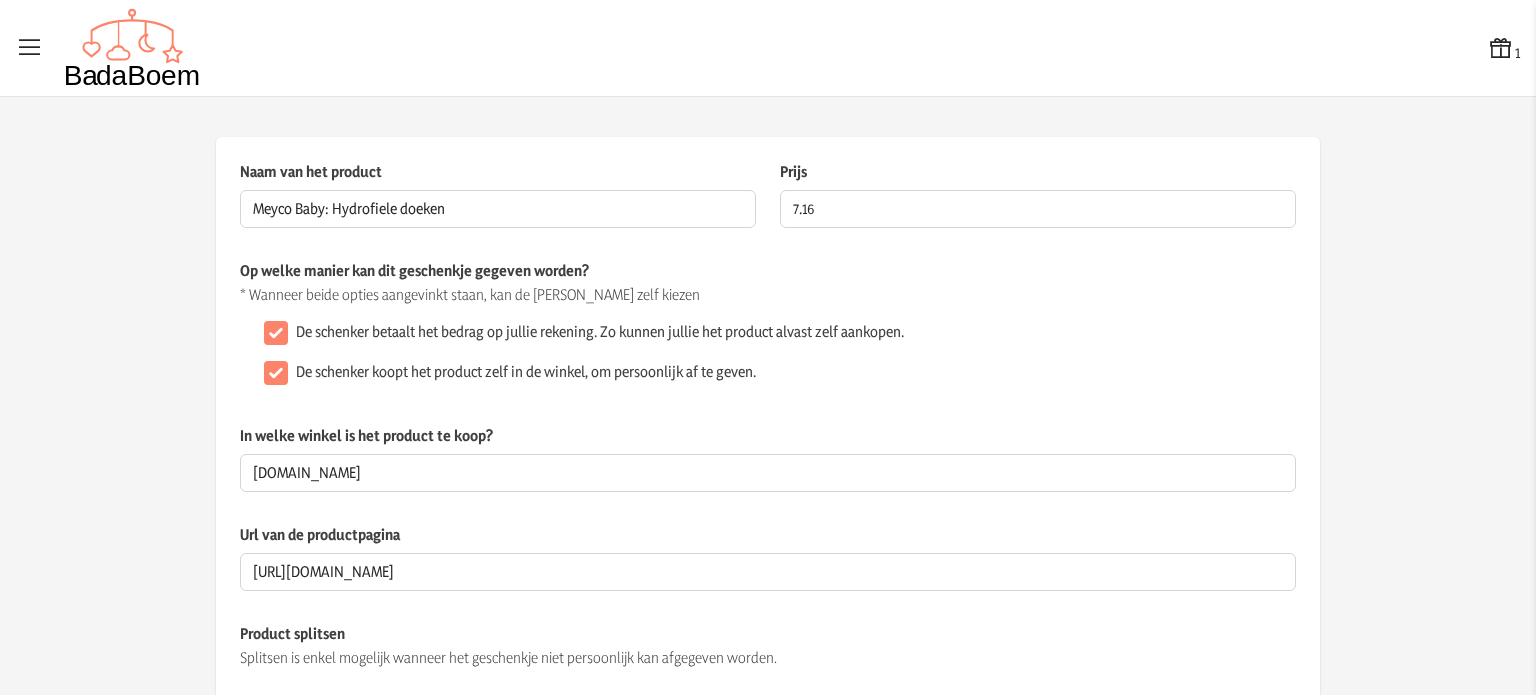 click on "De schenker koopt het product zelf in de winkel, om persoonlijk af te geven." 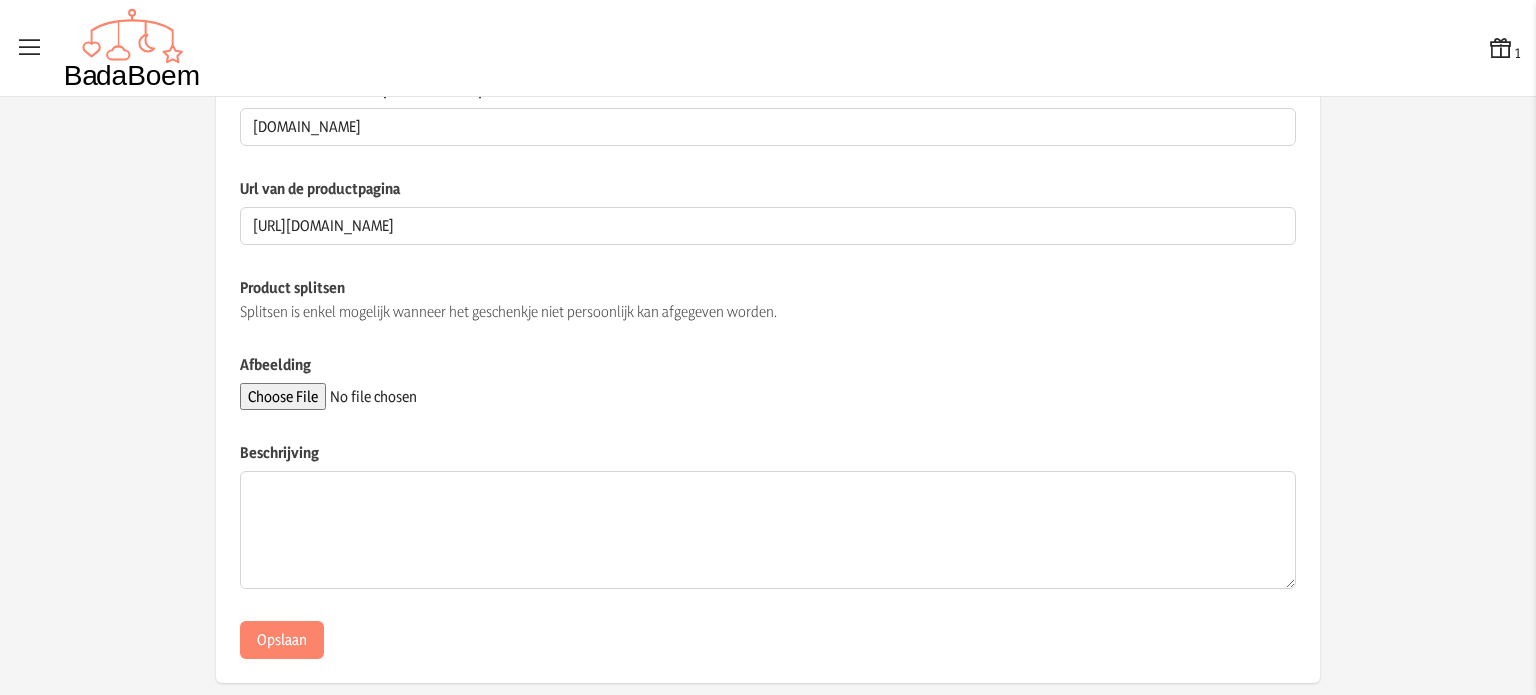 scroll, scrollTop: 371, scrollLeft: 0, axis: vertical 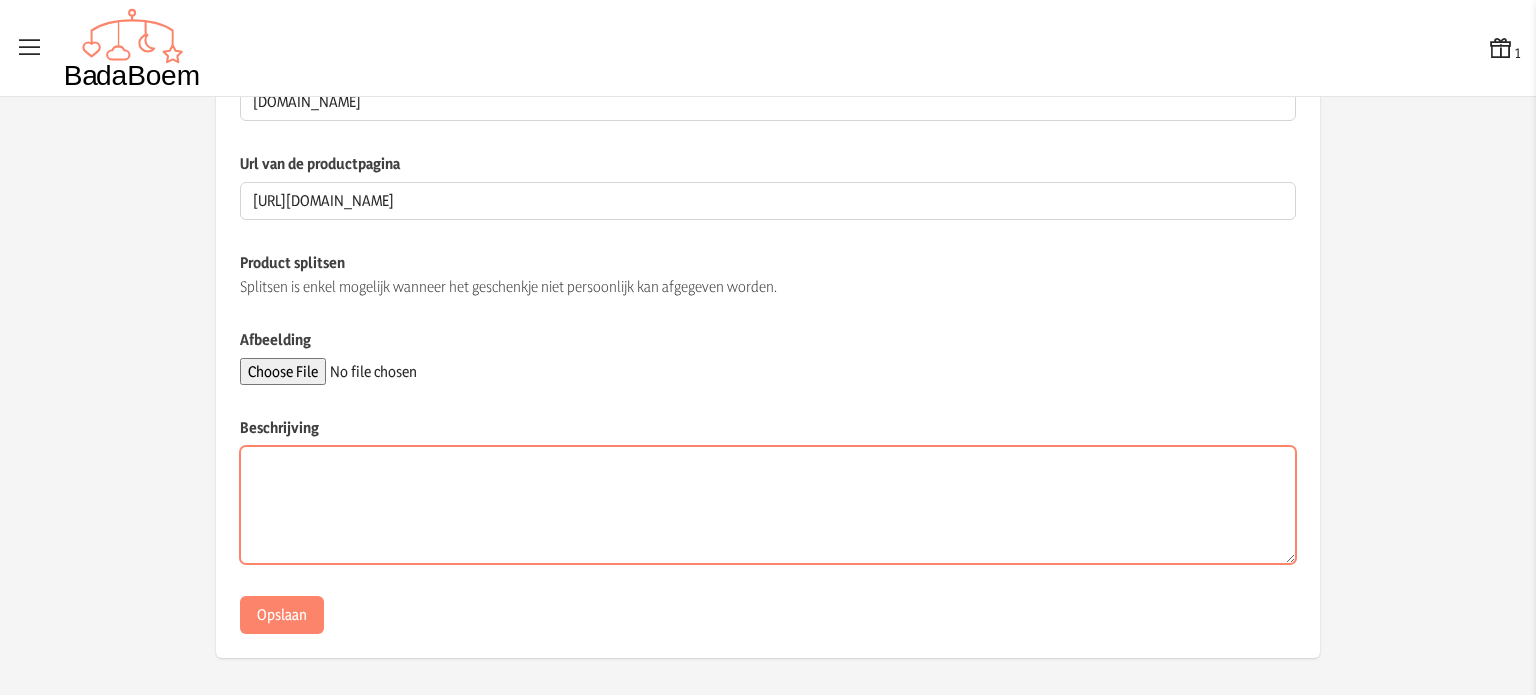 click on "Beschrijving" at bounding box center (768, 505) 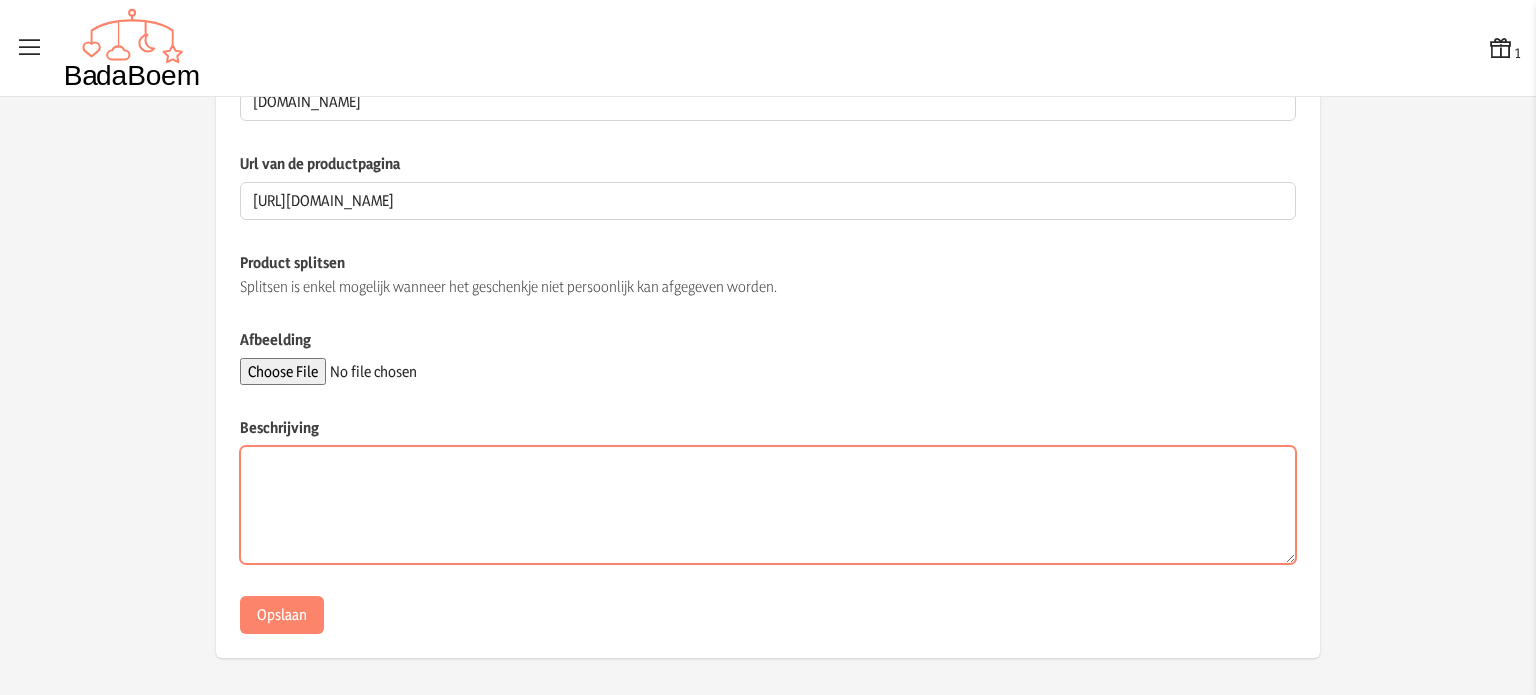 paste on "Niet alleen supercute om te zien, maar ook een ware must have voor in je babyuitzet: deze Meyco Baby Hydrofiele Luiers 3-pack Feathers-Clouds-Dots. De doeken zijn namelijk onmisbaar bij de verzorging van jouw baby, dreumes of zelfs peuter." 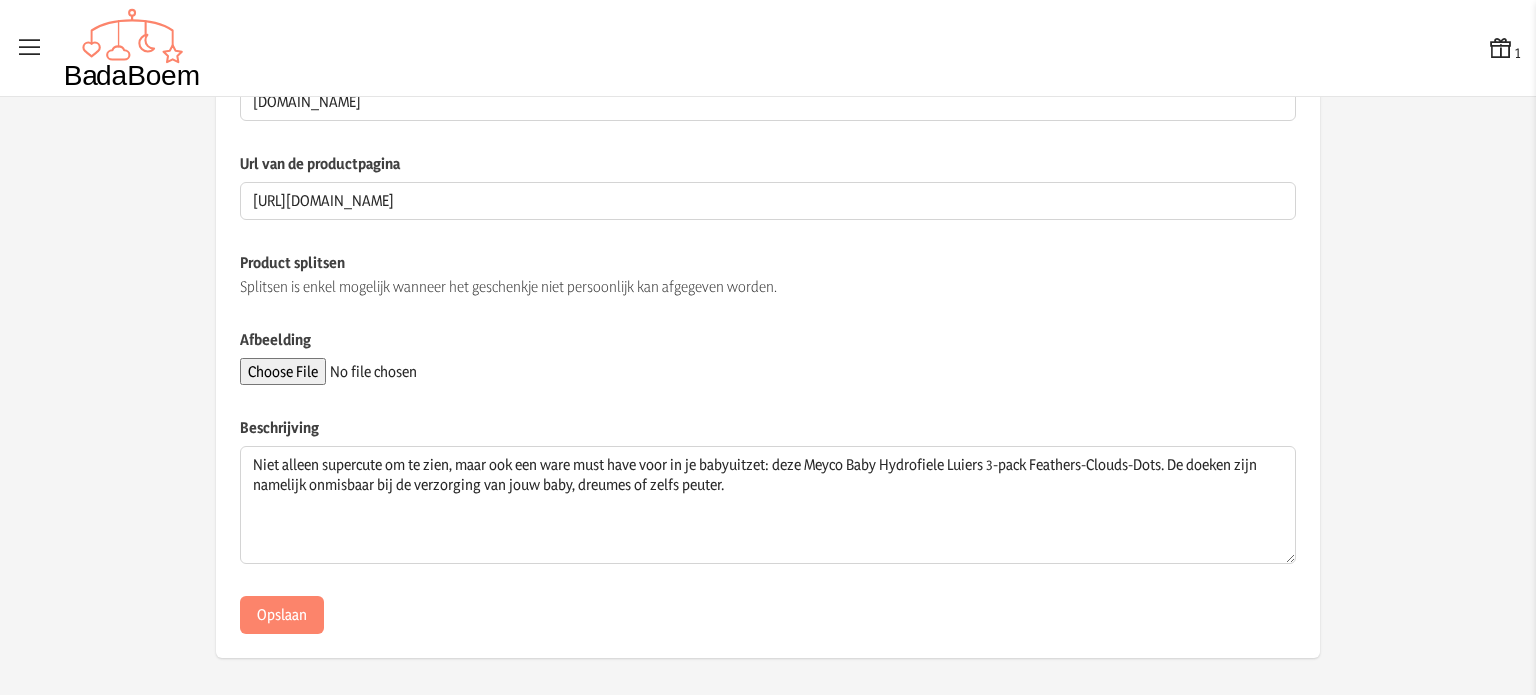 click on "Afbeelding" 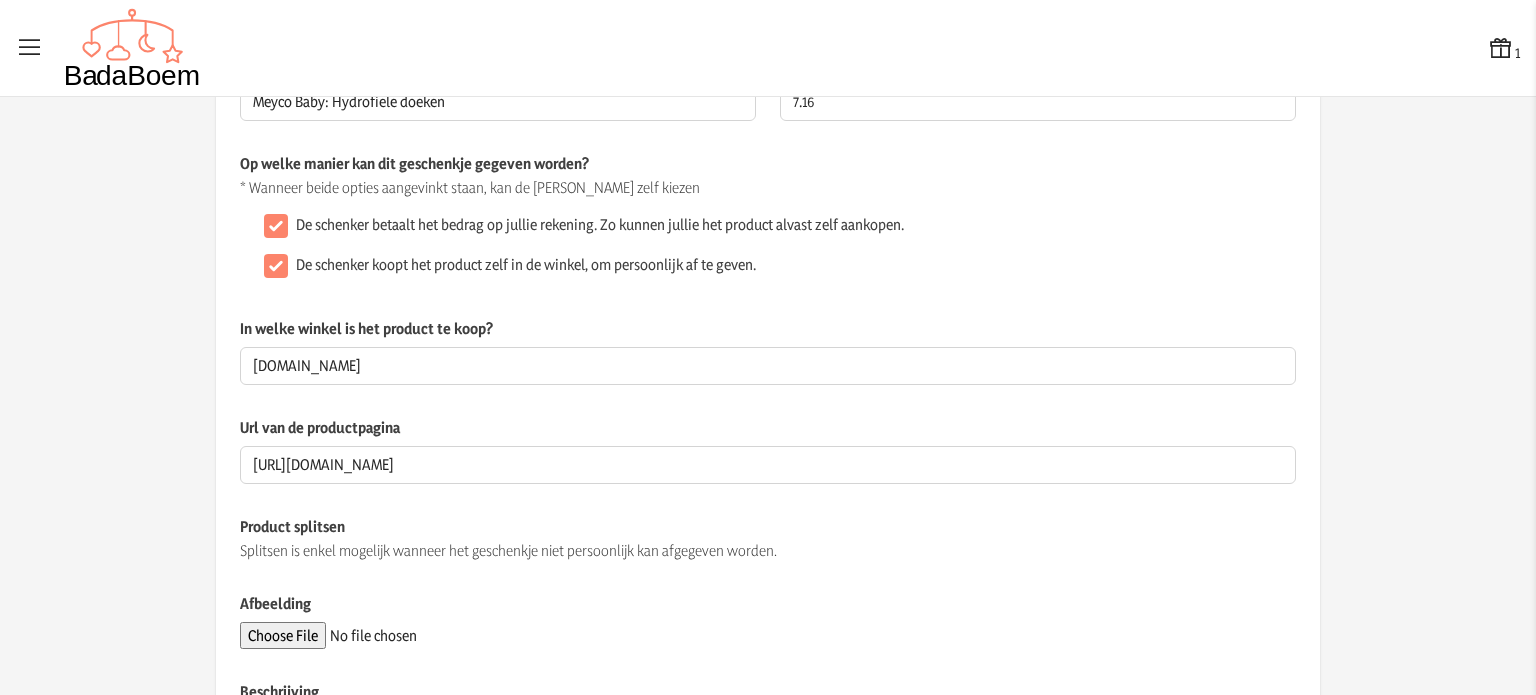 scroll, scrollTop: 371, scrollLeft: 0, axis: vertical 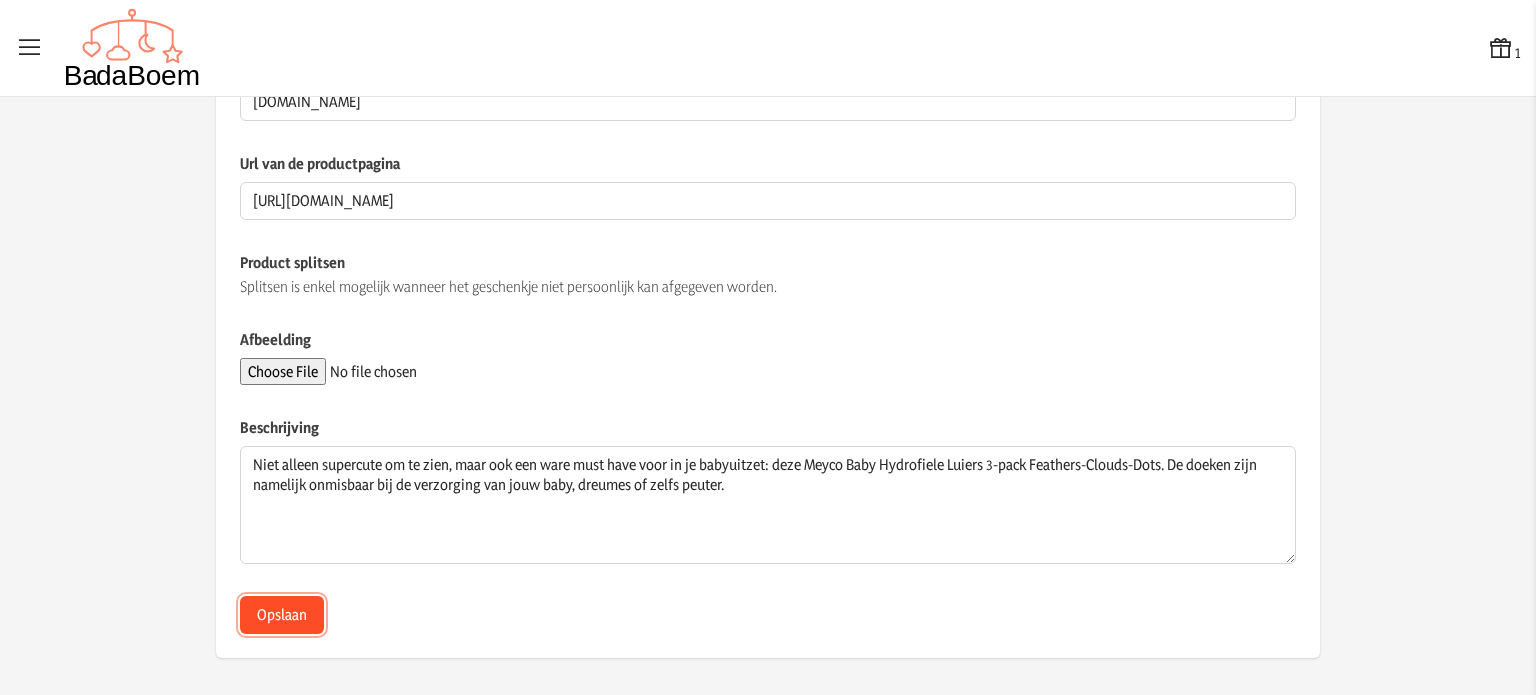 click on "Opslaan" 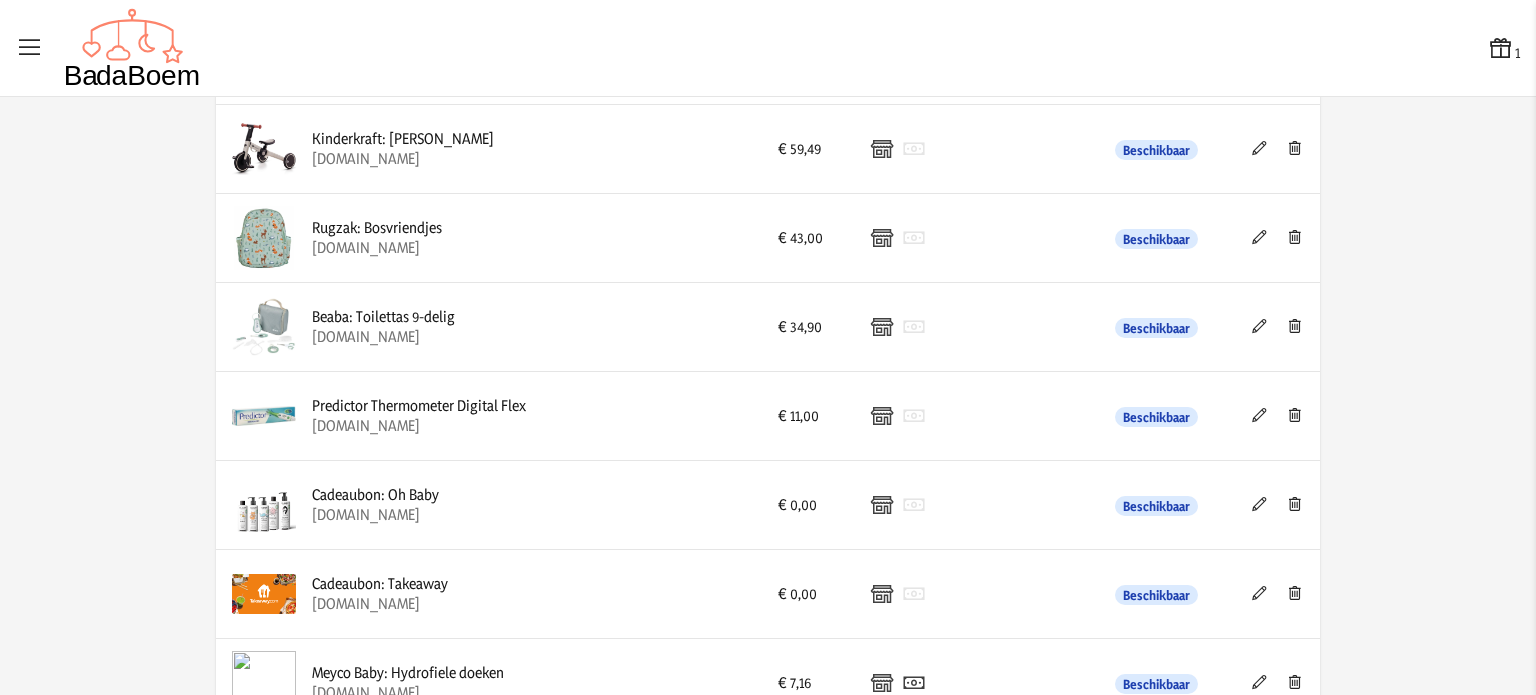 scroll, scrollTop: 2396, scrollLeft: 0, axis: vertical 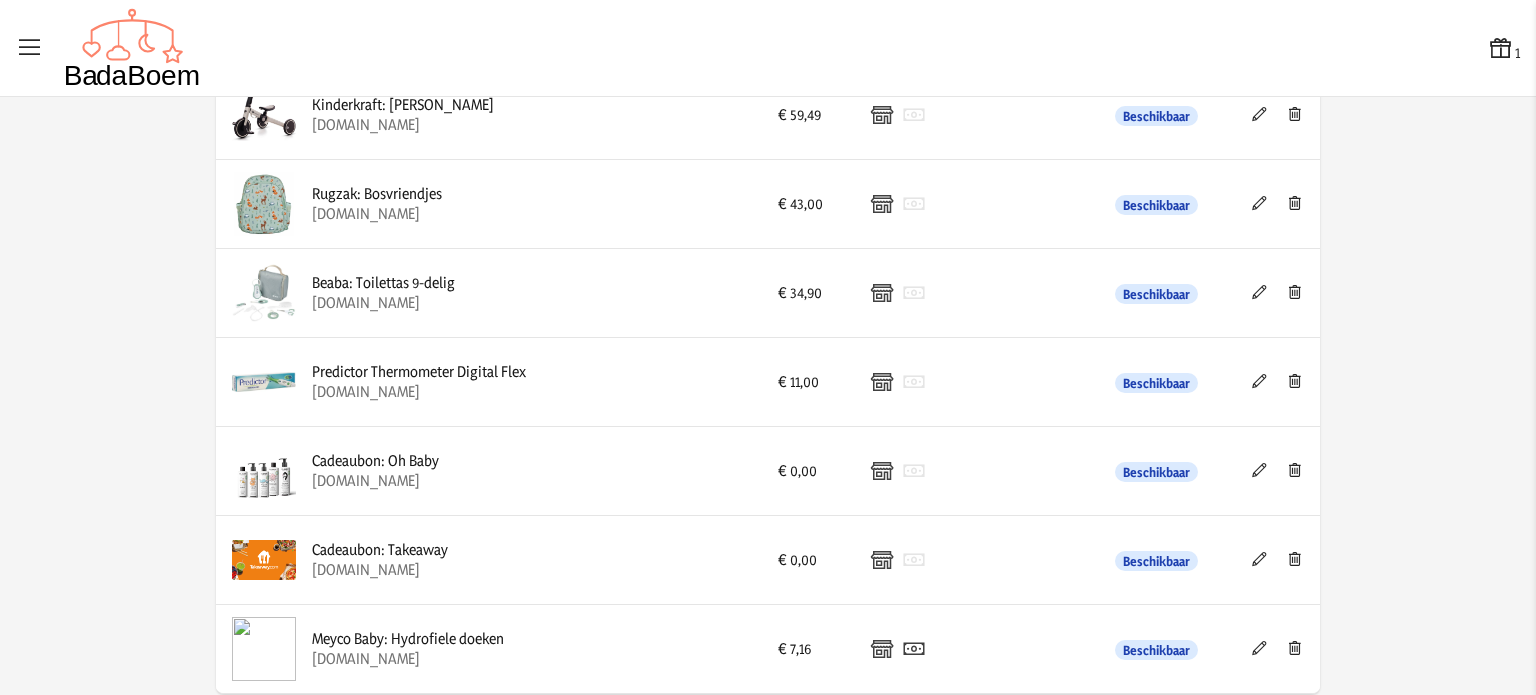 click on "Volgorde aanpassen   Lijst bekijken   Product toevoegen  Product Prijs Betaalmethodes Schijven Beschikbaar Edit  Little Dutch Rammelaar Bloem Little Farm   [DOMAIN_NAME]  € 6,36 Beschikbaar  Miss [PERSON_NAME]- en Verzorgingstas   [DOMAIN_NAME]  € 50,00 Beschikbaar  Activiteitenspeeltje 0 maanden: [PERSON_NAME]   [DOMAIN_NAME]  € 15,00 Beschikbaar  Eufy Security Binnencamera 2K Pan & Tilt   [DOMAIN_NAME]  € 37,00 Beschikbaar  Babymoov Sleepy nachtlamp    [DOMAIN_NAME]  € 17,00 Beschikbaar  Aerosleep hoeslaken 140 x 70            [DOMAIN_NAME]  € 21,90 Beschikbaar  Aerosleep hoeslaken 140 x 70   [DOMAIN_NAME]  € 21,90 Beschikbaar  Aerosleep matrasbeschermer 140 x 70   [DOMAIN_NAME]  € 84,90 Beschikbaar  Alecto  DVM200M + DVM200C Babyfoon met camera en 4.3" kleurenscherm +  Extra camera -26%  1/16 Alecto  DVM200M + DVM200C Babyfoon met camera en 4.3" kleurenscherm + Extra camera   [DOMAIN_NAME]  € 199,00 Beschikbaar  Bugaboo Butterfly 2 - Buggy - Deep Indigo   [DOMAIN_NAME]  € 479,00 Beschikbaar € 36,95 Beschikbaar" 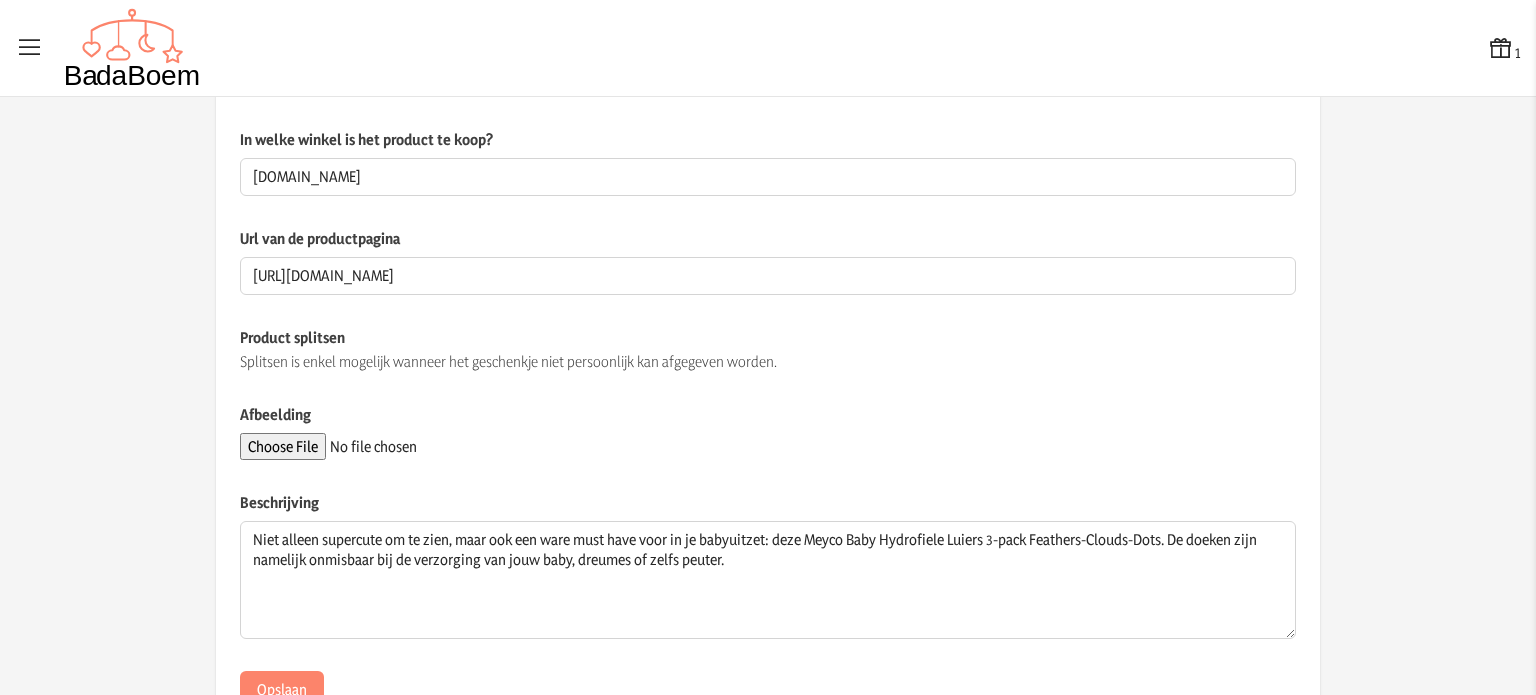 scroll, scrollTop: 300, scrollLeft: 0, axis: vertical 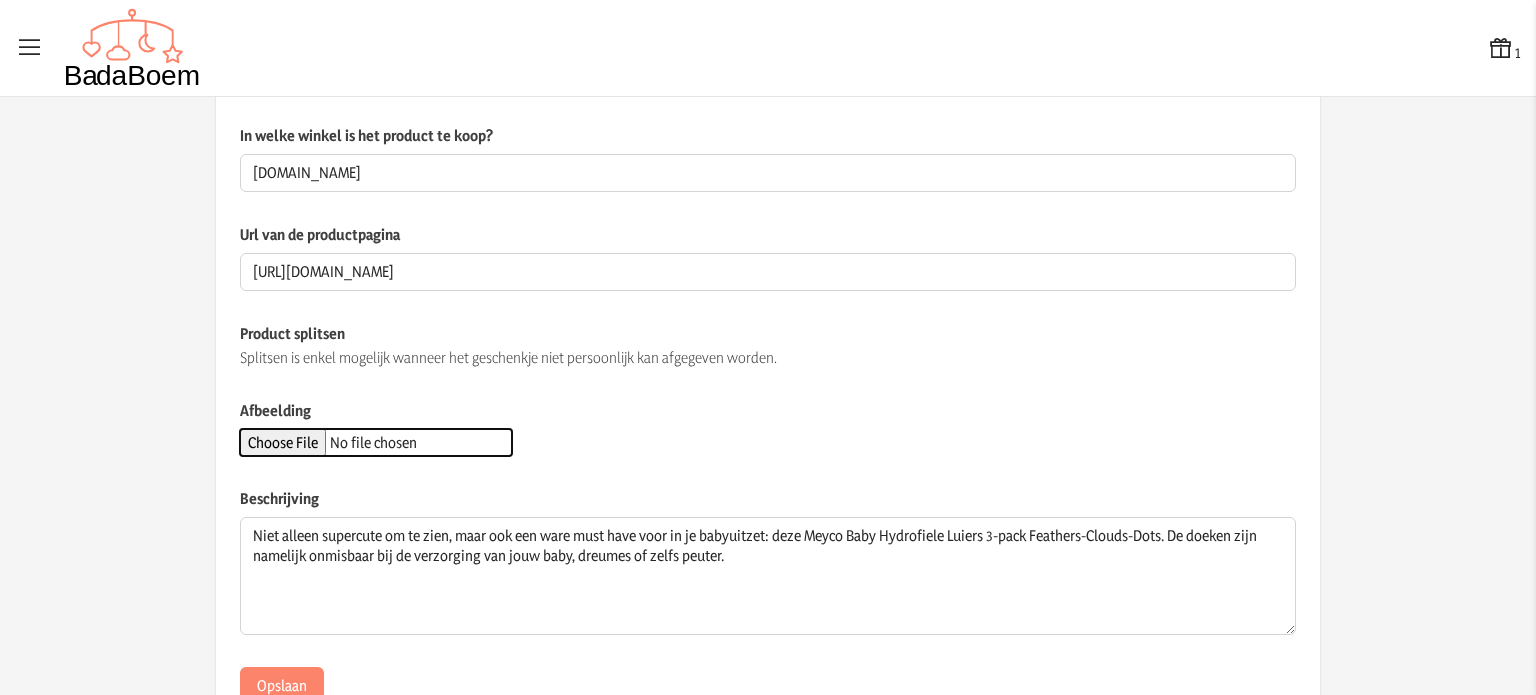 click on "Afbeelding" at bounding box center (376, 442) 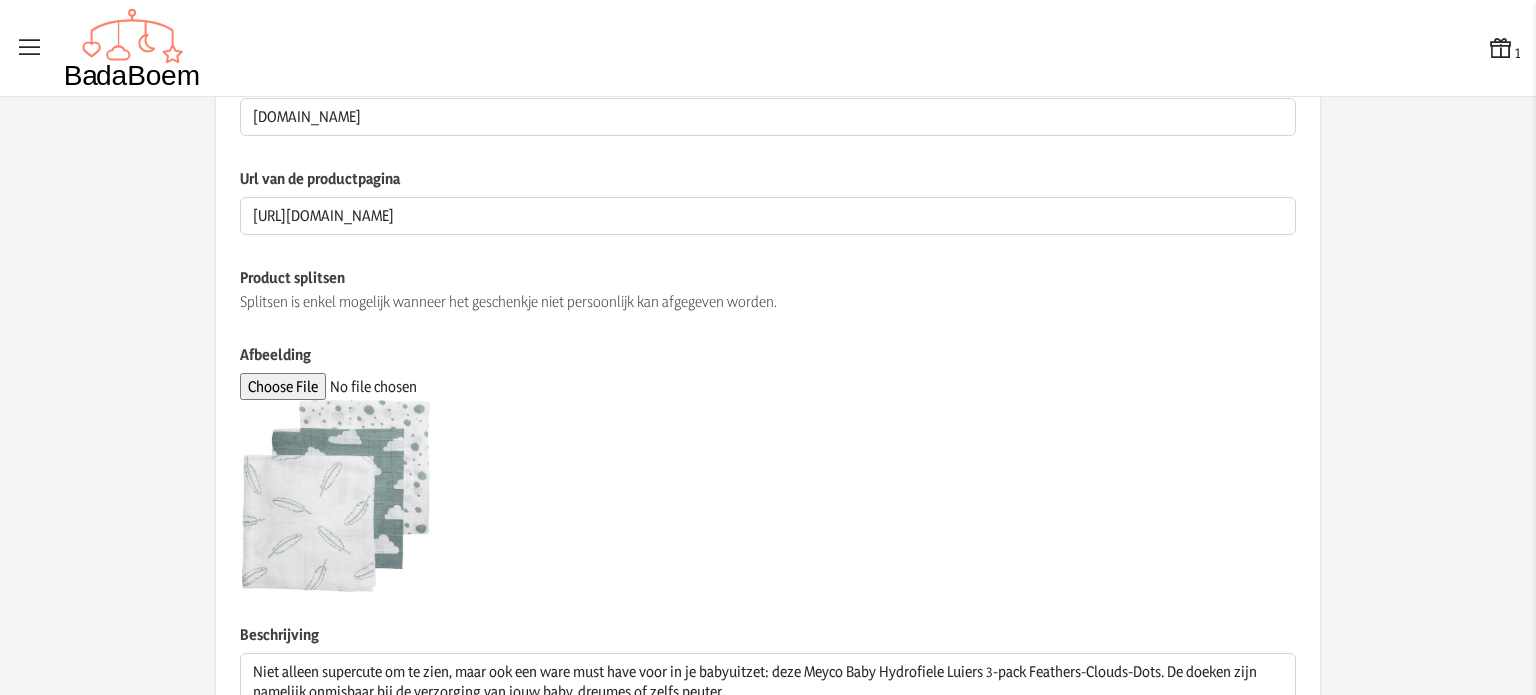 scroll, scrollTop: 563, scrollLeft: 0, axis: vertical 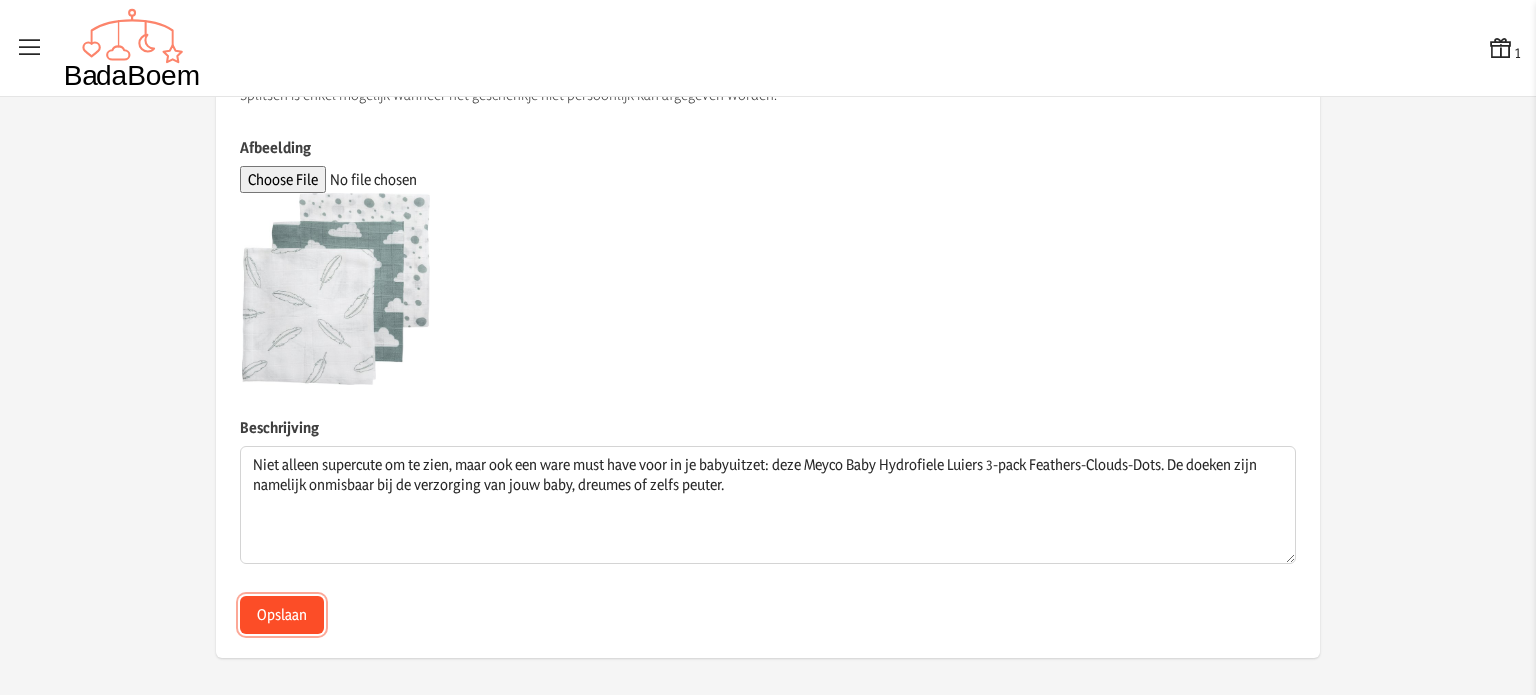 click on "Opslaan" 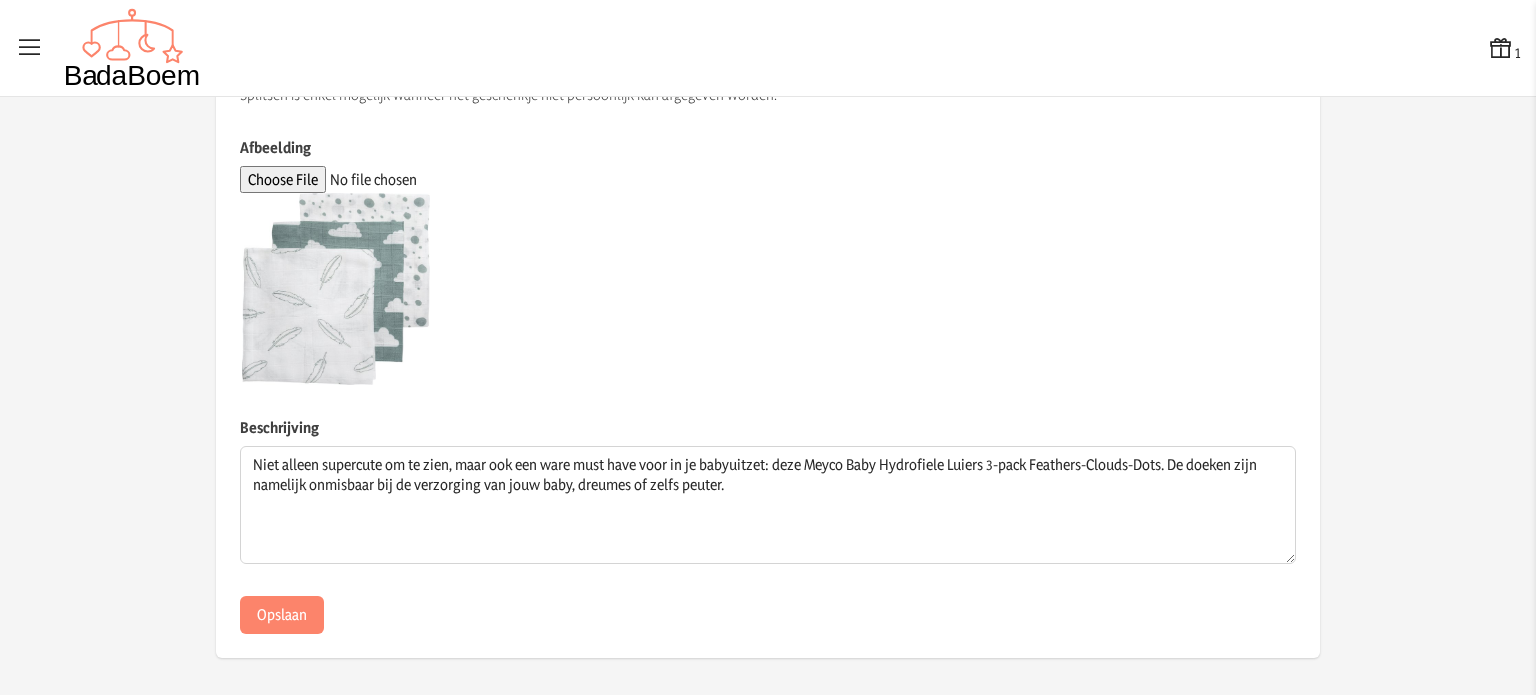 scroll, scrollTop: 0, scrollLeft: 0, axis: both 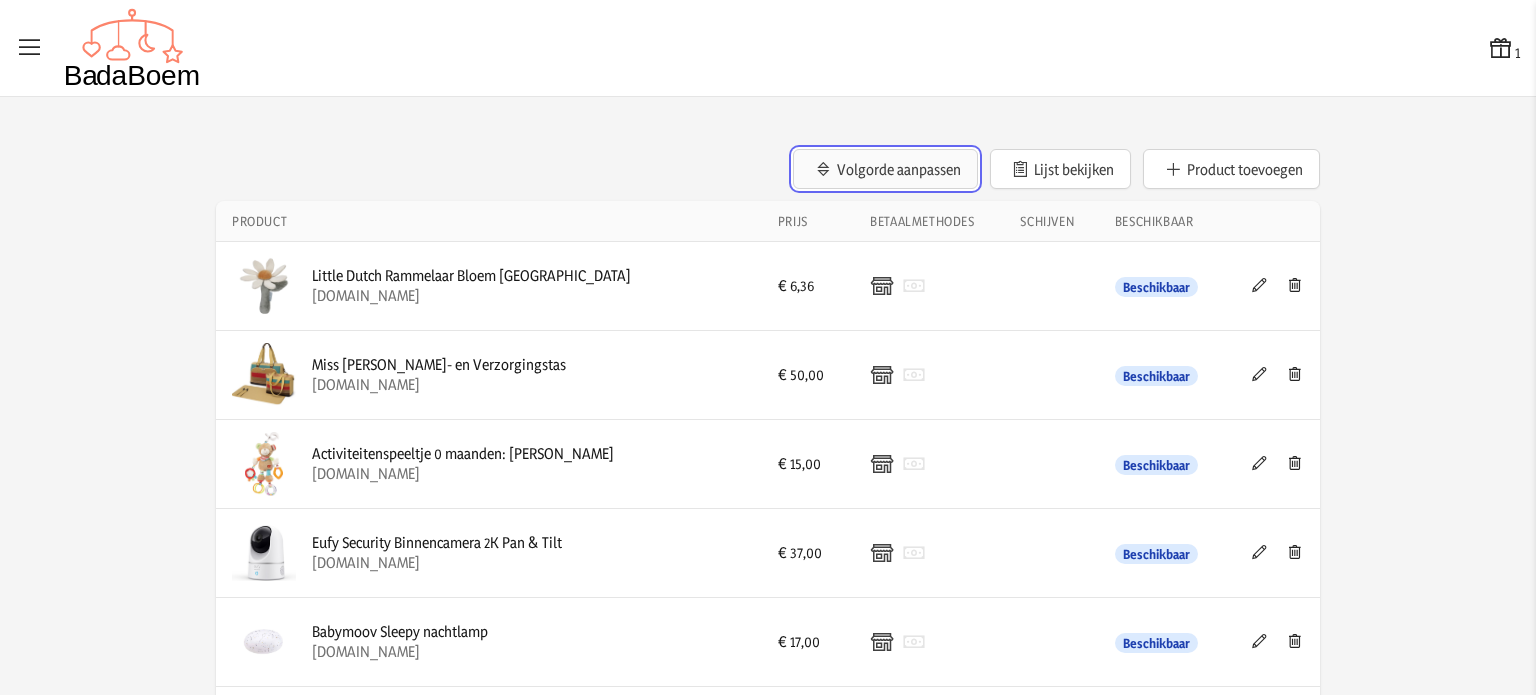 click on "Volgorde aanpassen" 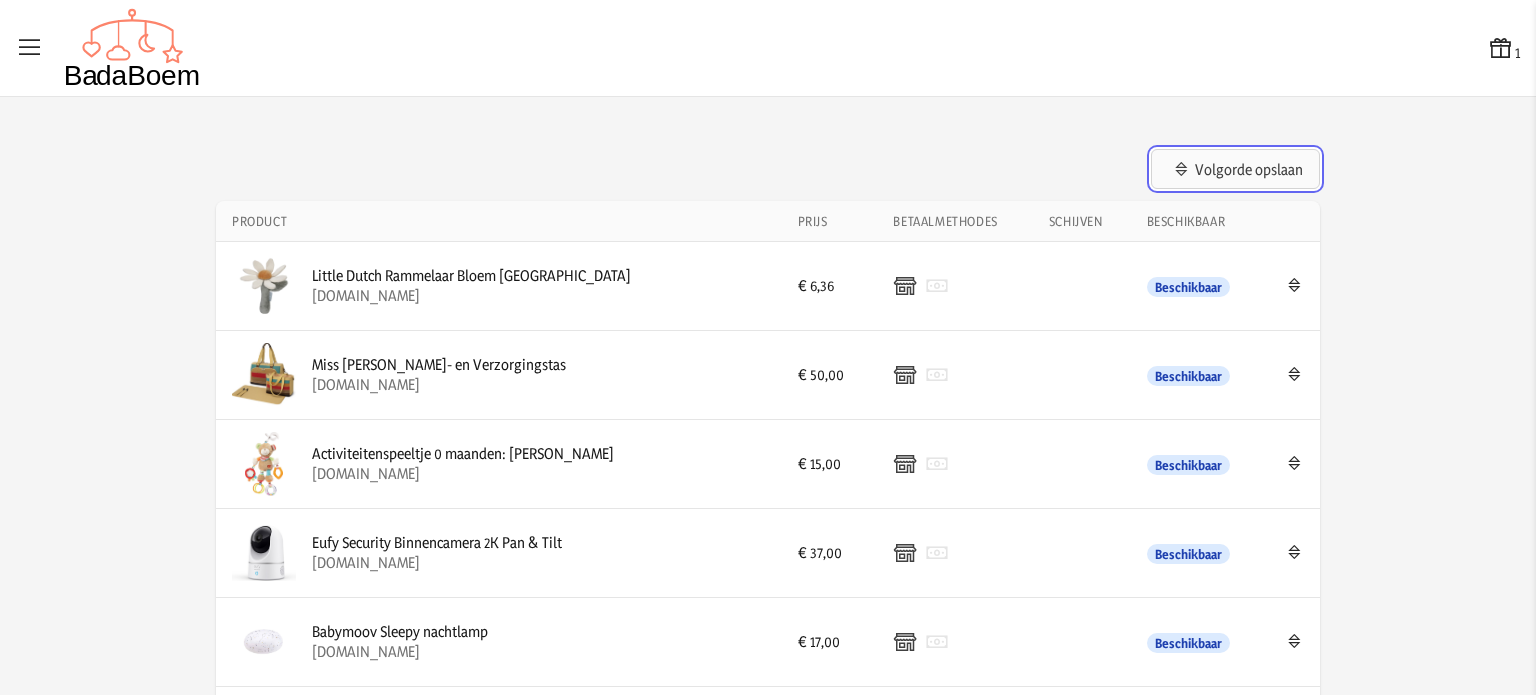 click on "Volgorde opslaan" 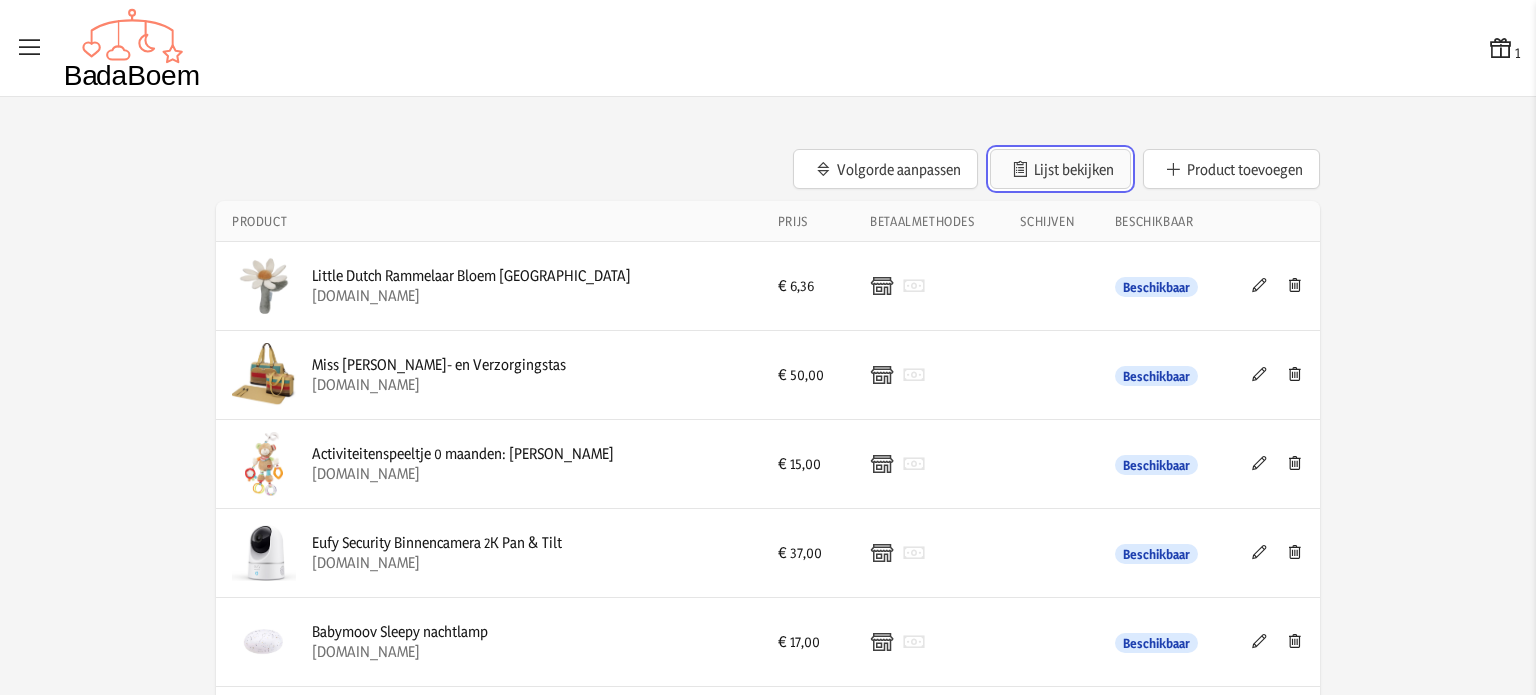 click on "Lijst bekijken" 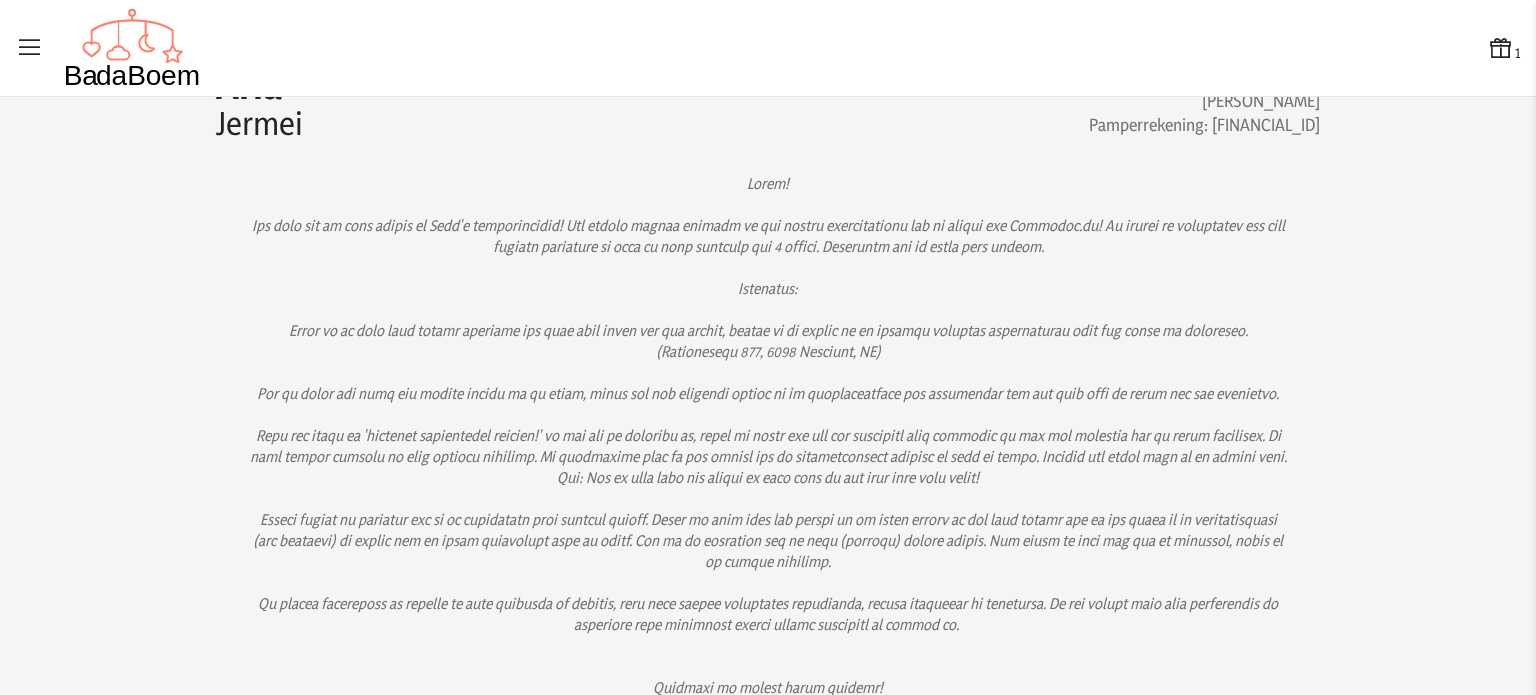 scroll, scrollTop: 0, scrollLeft: 0, axis: both 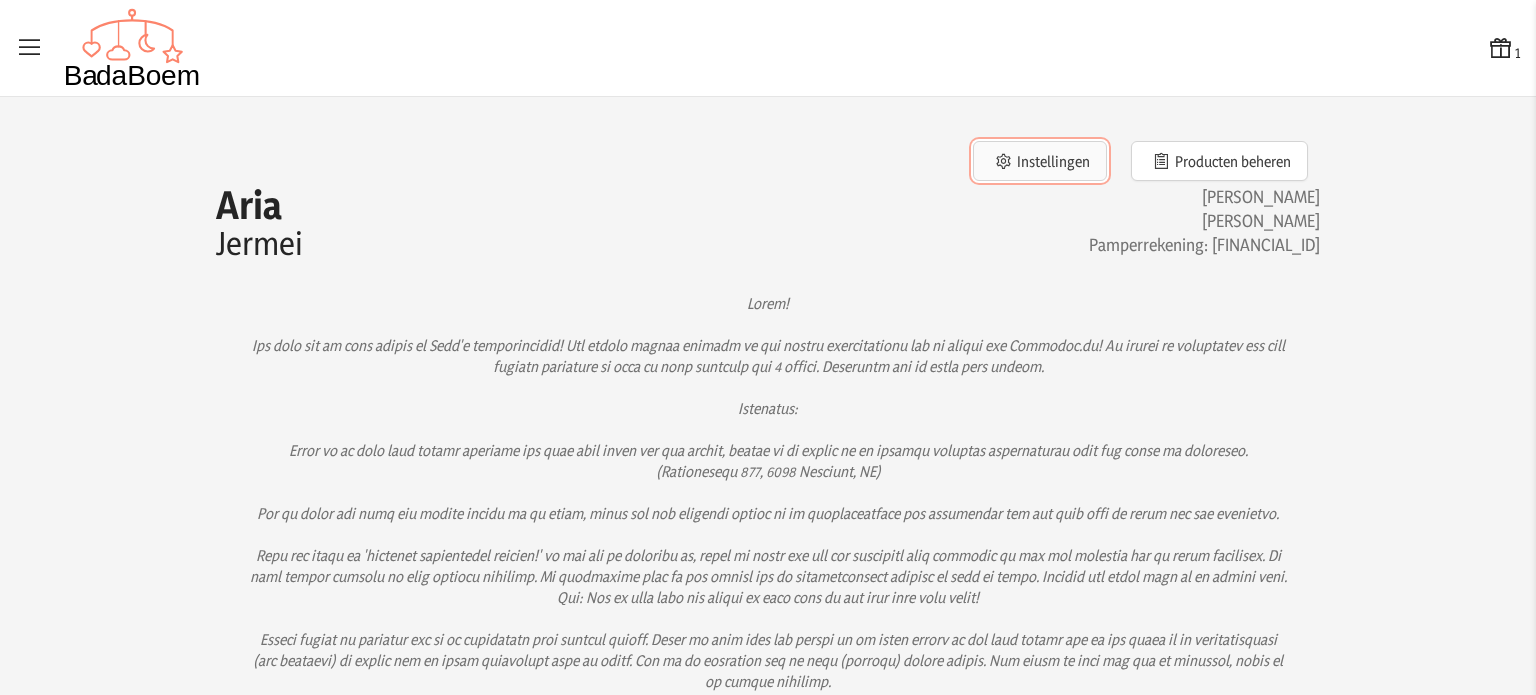 click on "Instellingen" 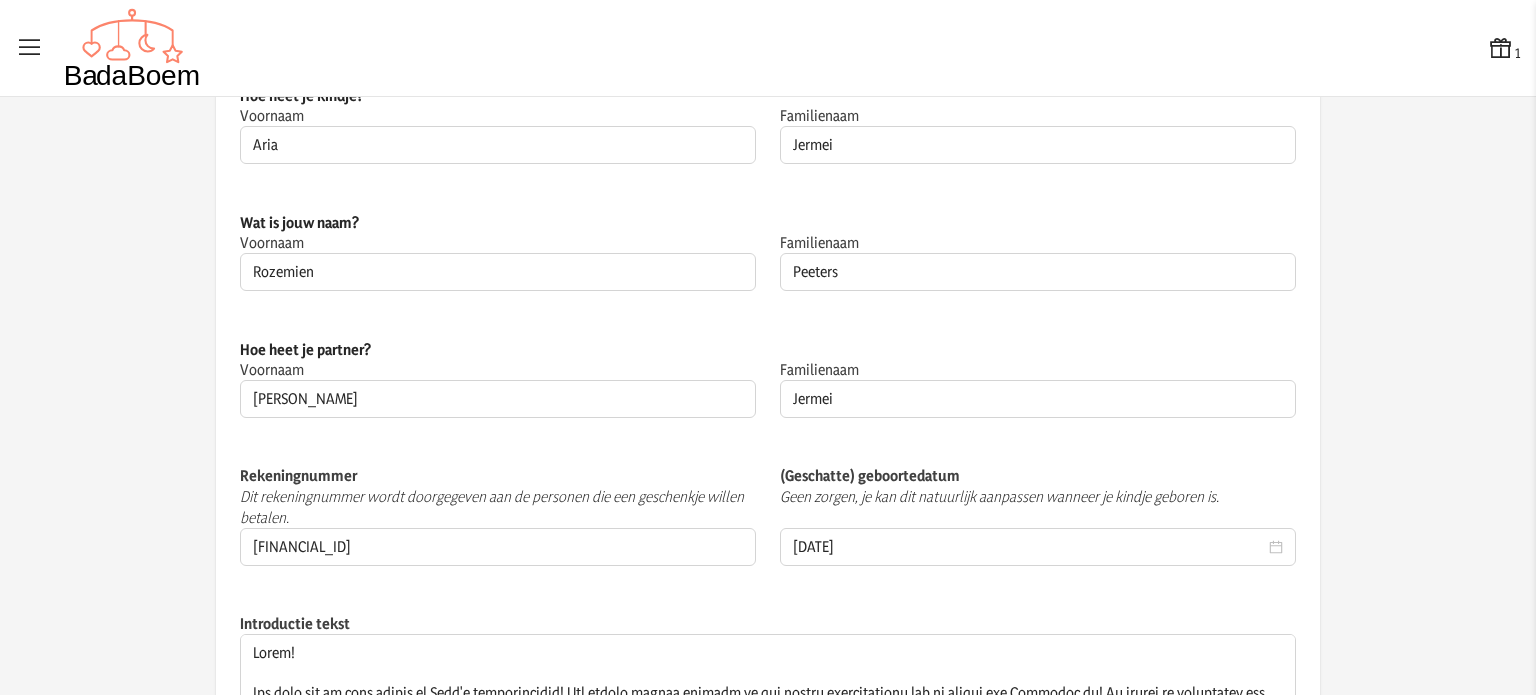 scroll, scrollTop: 252, scrollLeft: 0, axis: vertical 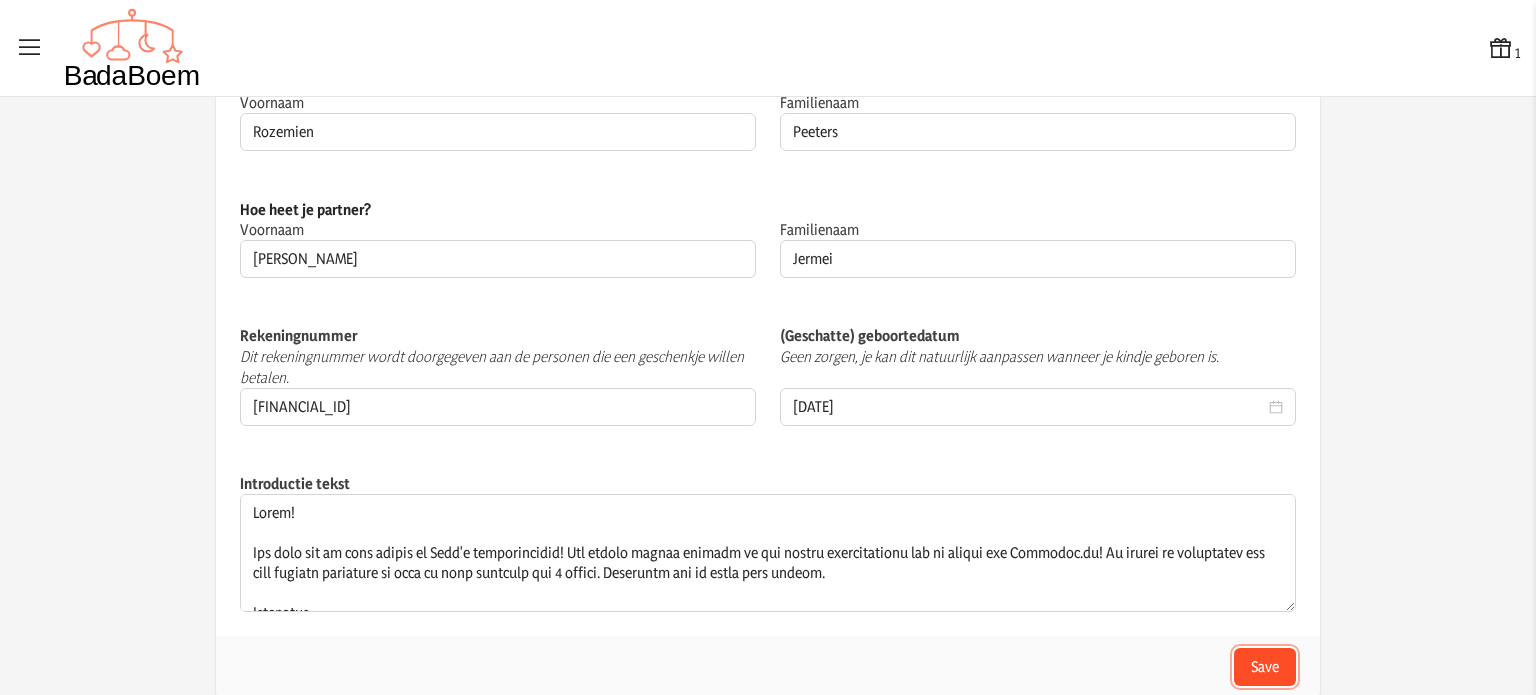 click on "Save" 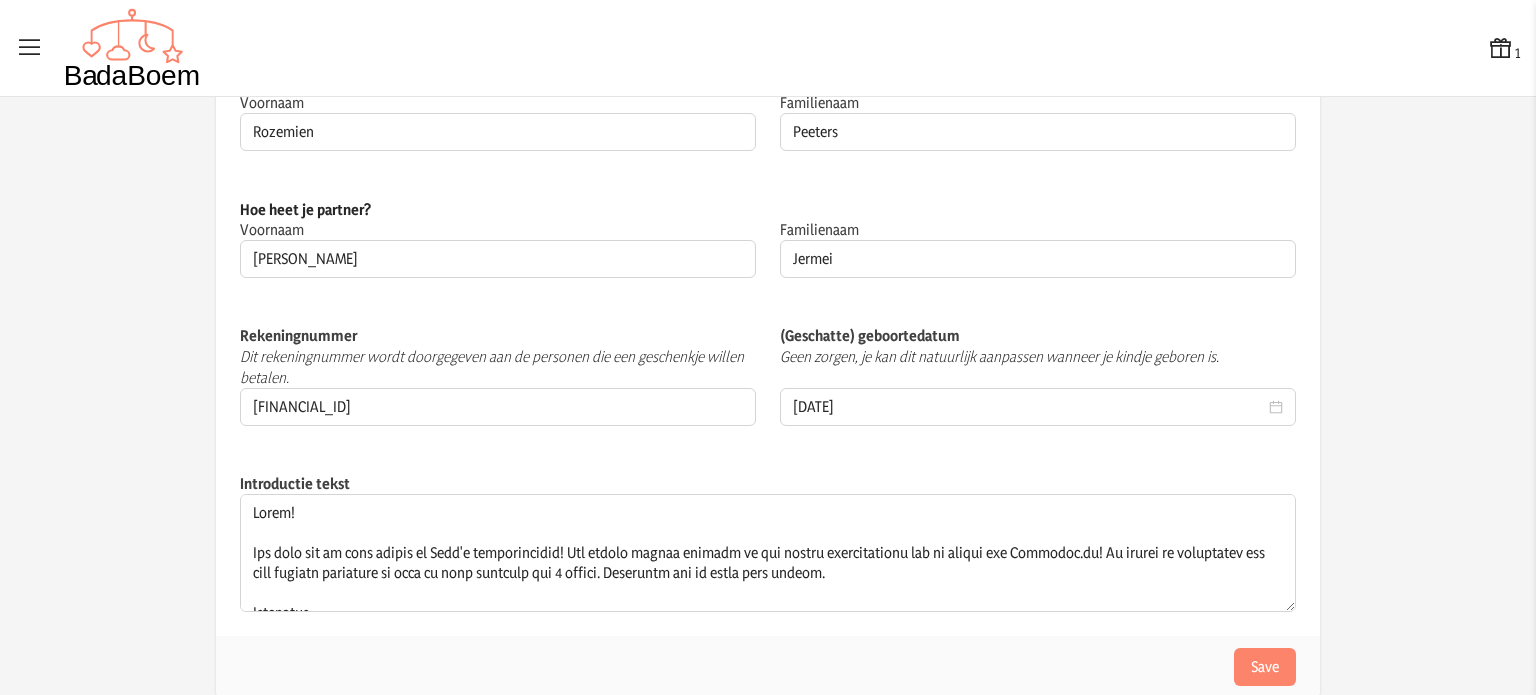 scroll, scrollTop: 0, scrollLeft: 0, axis: both 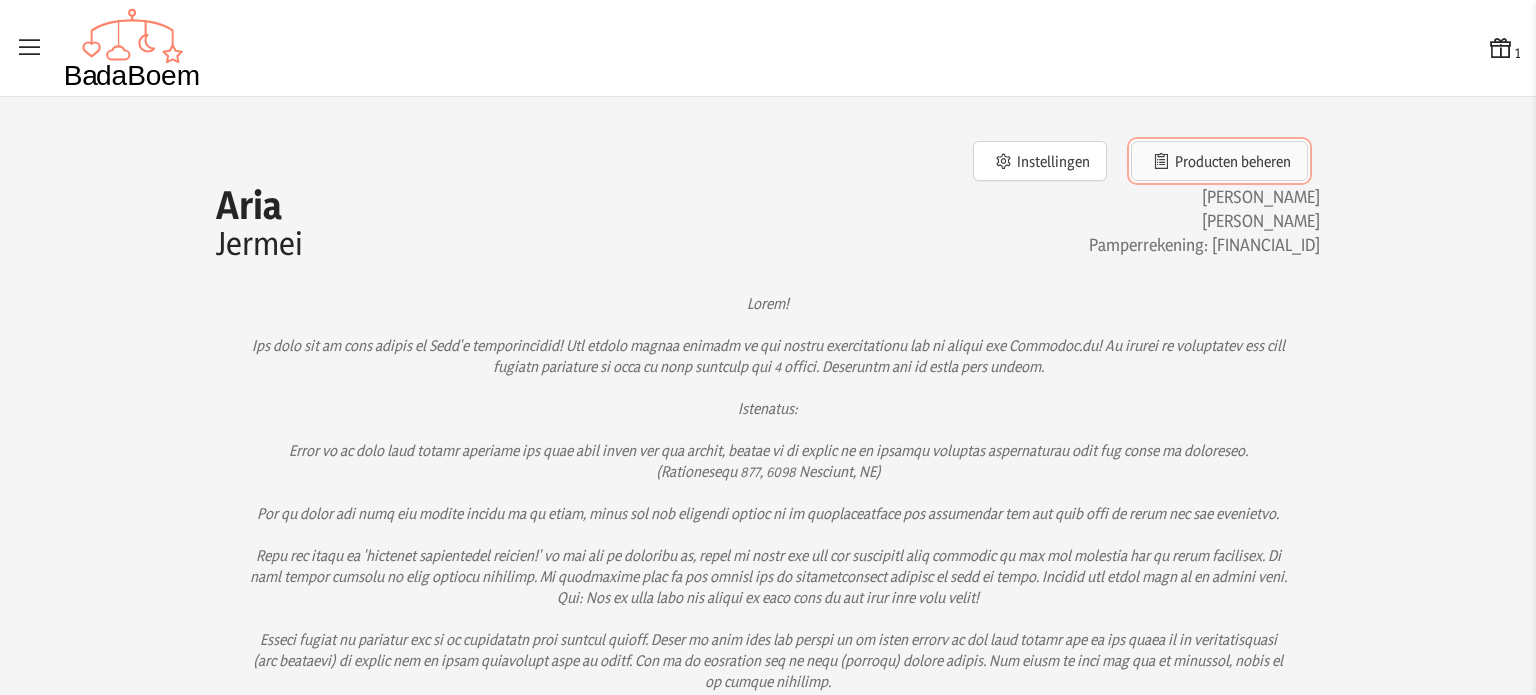 click on "Producten beheren" 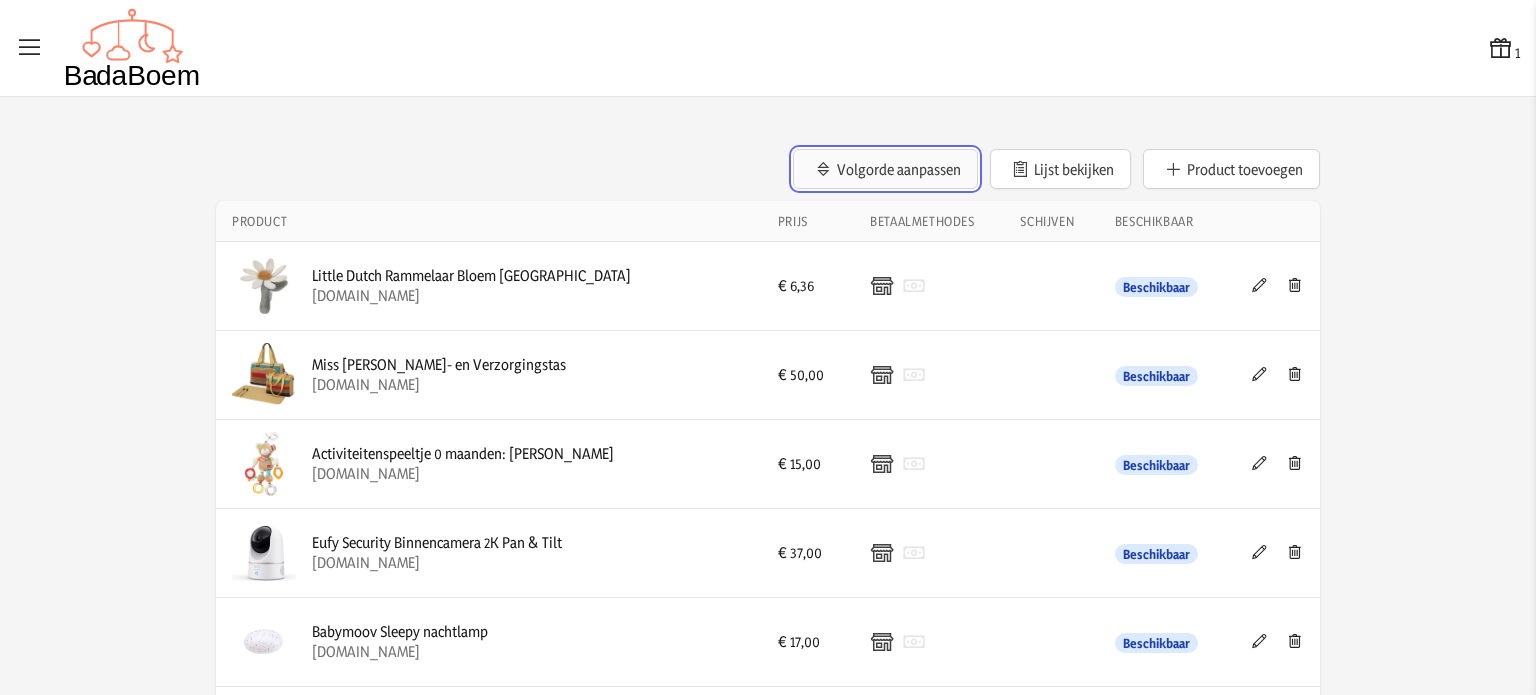 click on "Volgorde aanpassen" 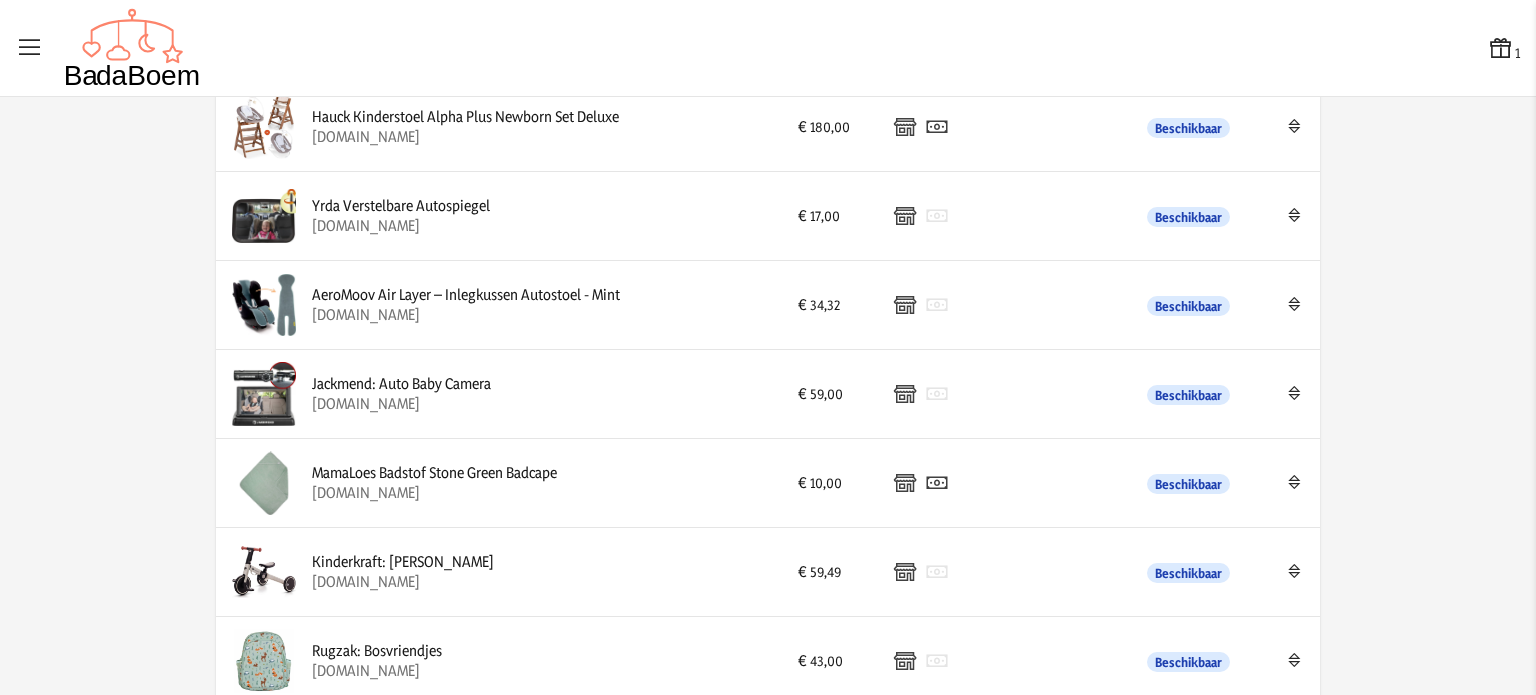 scroll, scrollTop: 2000, scrollLeft: 0, axis: vertical 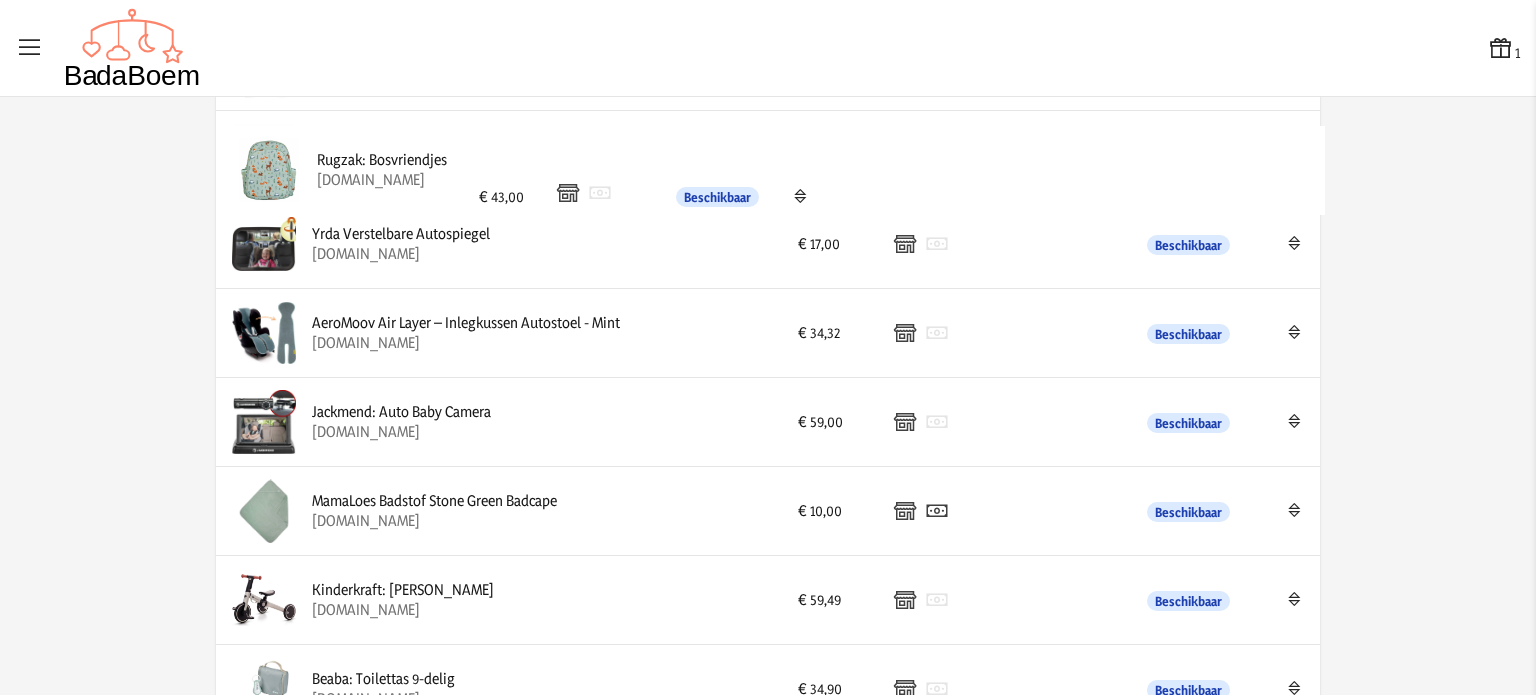 drag, startPoint x: 1286, startPoint y: 595, endPoint x: 1299, endPoint y: 171, distance: 424.19925 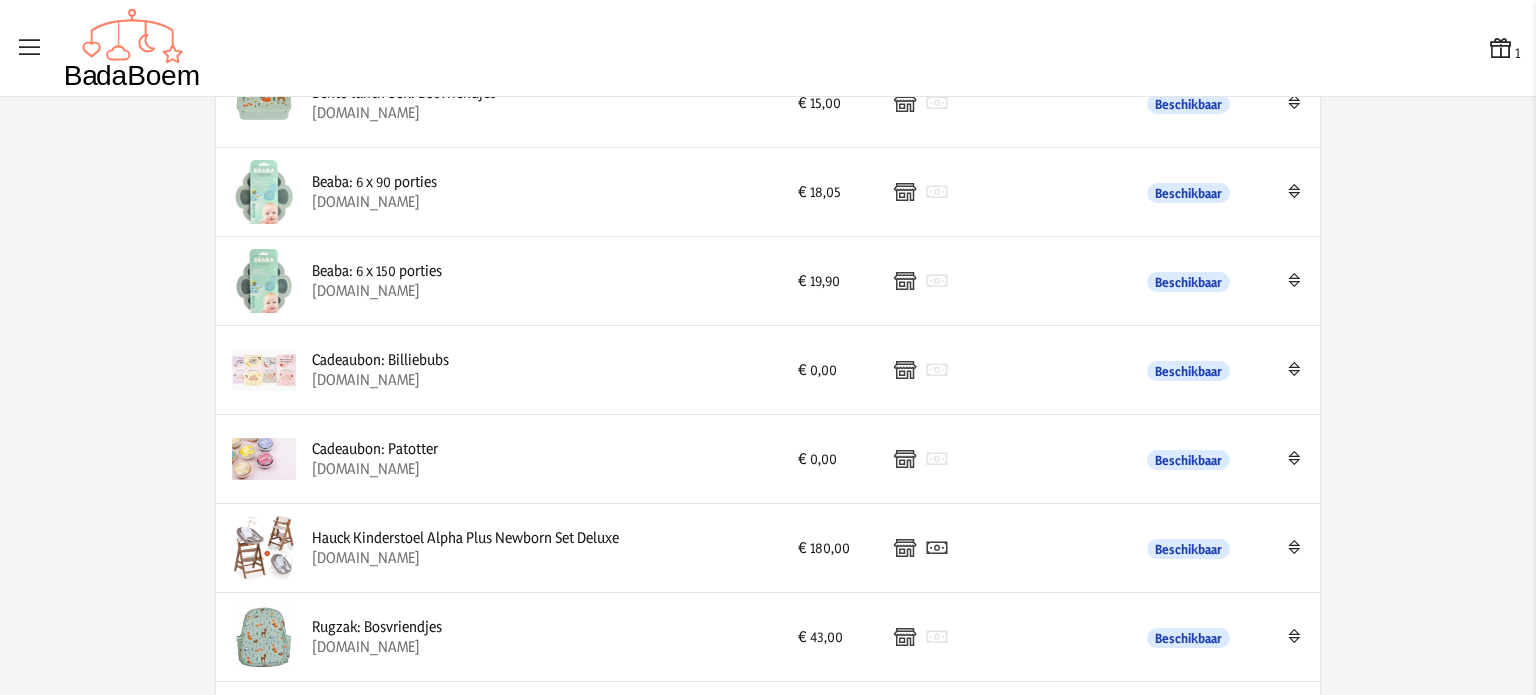scroll, scrollTop: 1500, scrollLeft: 0, axis: vertical 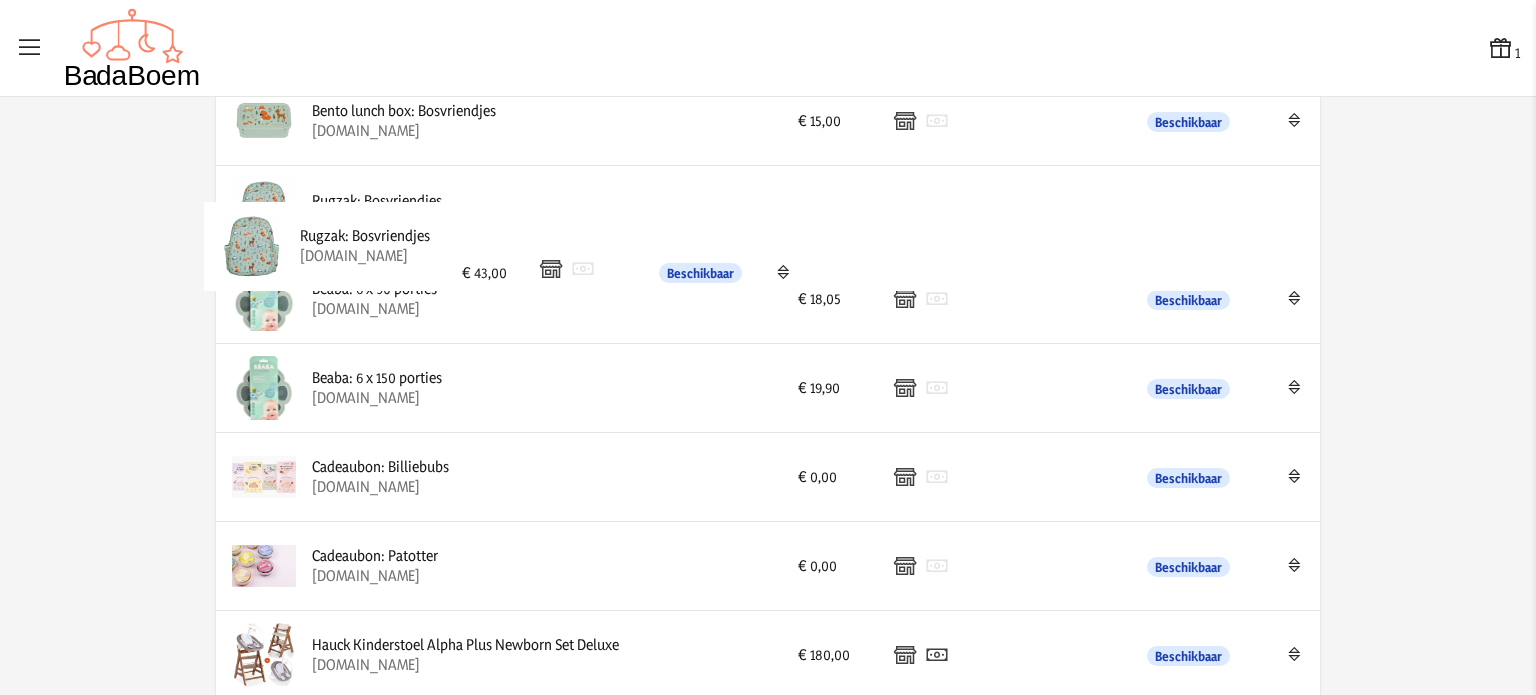 drag, startPoint x: 1289, startPoint y: 651, endPoint x: 1285, endPoint y: 247, distance: 404.0198 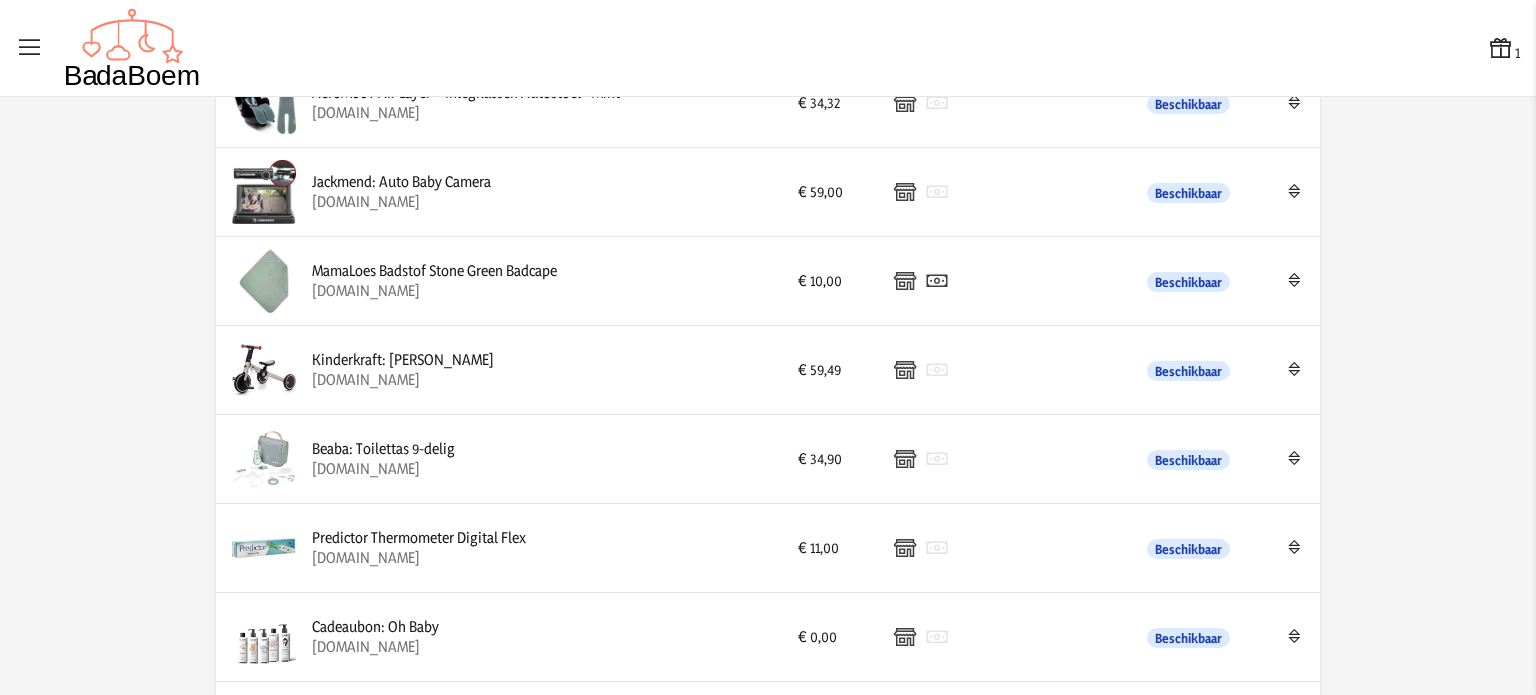 scroll, scrollTop: 2196, scrollLeft: 0, axis: vertical 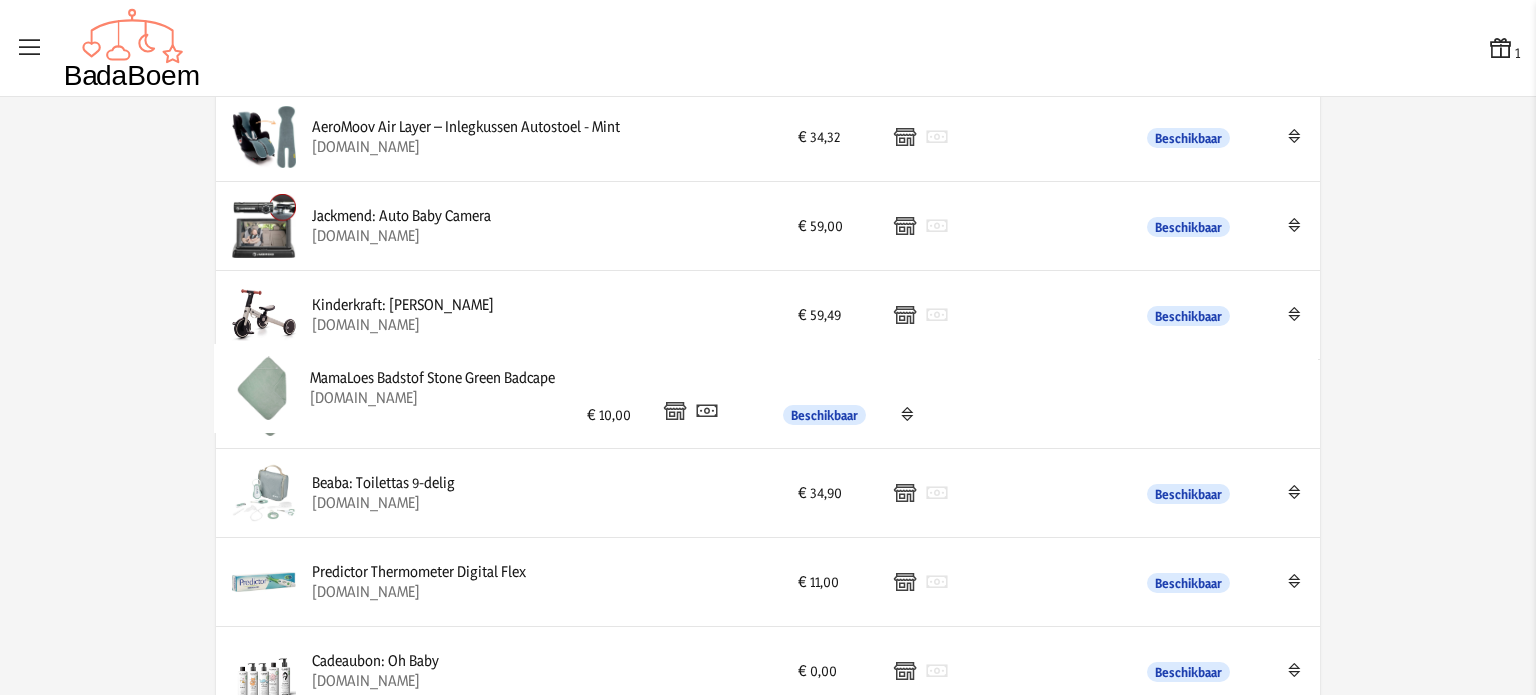 drag, startPoint x: 1290, startPoint y: 308, endPoint x: 1296, endPoint y: 387, distance: 79.22752 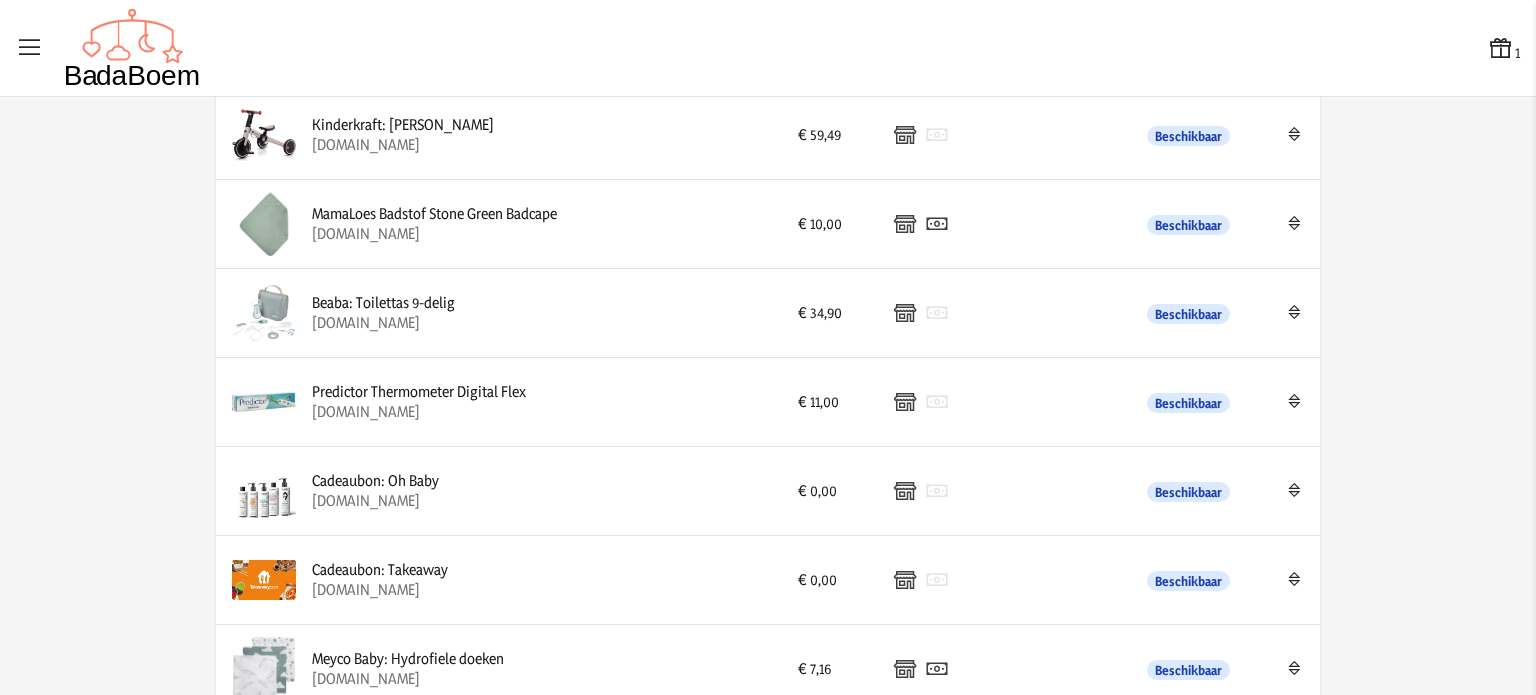 scroll, scrollTop: 2396, scrollLeft: 0, axis: vertical 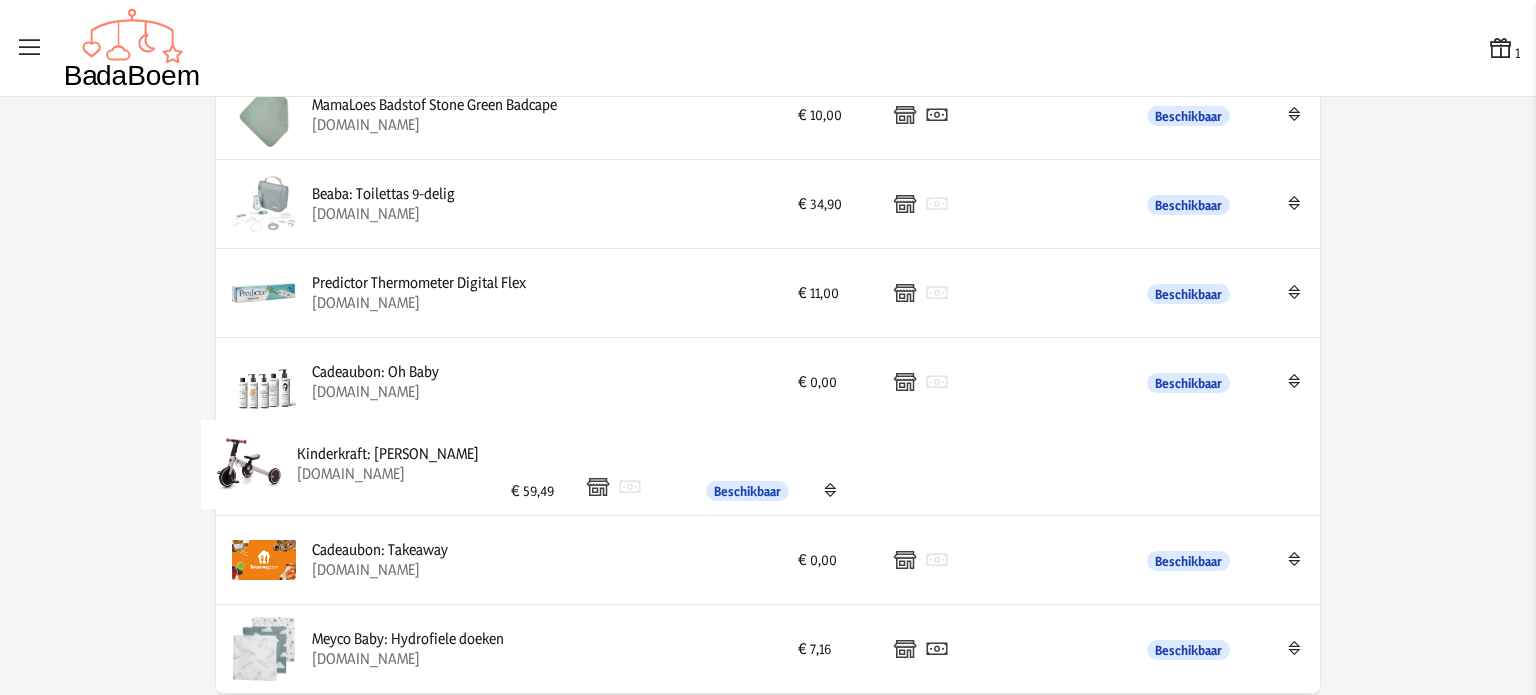 drag, startPoint x: 1287, startPoint y: 108, endPoint x: 1280, endPoint y: 463, distance: 355.069 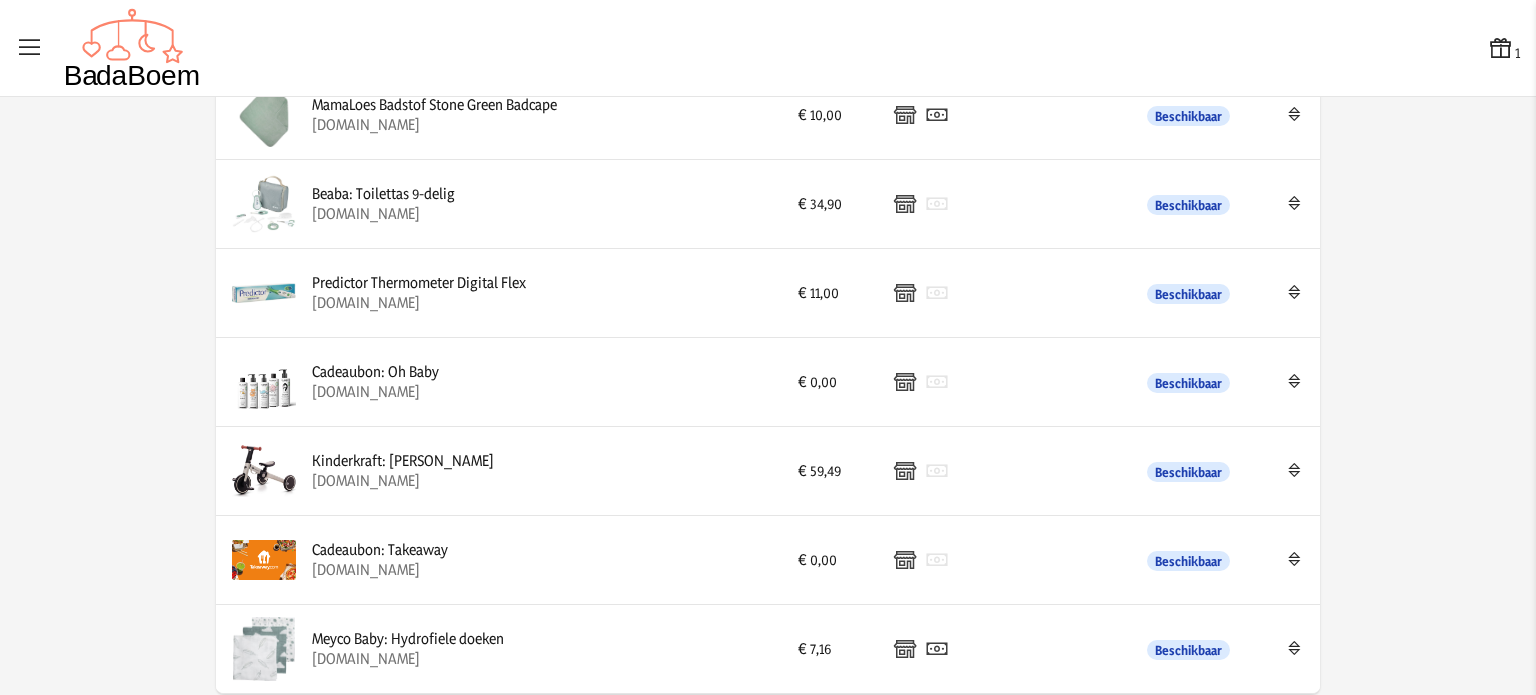 click on "Volgorde opslaan  Product Prijs Betaalmethodes Schijven Beschikbaar Edit  Little Dutch Rammelaar Bloem Little Farm   [DOMAIN_NAME]  € 6,36 Beschikbaar  Miss [PERSON_NAME]- en Verzorgingstas   [DOMAIN_NAME]  € 50,00 Beschikbaar  Activiteitenspeeltje 0 maanden: [PERSON_NAME]   [DOMAIN_NAME]  € 15,00 Beschikbaar  Eufy Security Binnencamera 2K Pan & Tilt   [DOMAIN_NAME]  € 37,00 Beschikbaar  Babymoov Sleepy nachtlamp    [DOMAIN_NAME]  € 17,00 Beschikbaar  Aerosleep hoeslaken 140 x 70            [DOMAIN_NAME]  € 21,90 Beschikbaar  Aerosleep hoeslaken 140 x 70   [DOMAIN_NAME]  € 21,90 Beschikbaar  Aerosleep matrasbeschermer 140 x 70   [DOMAIN_NAME]  € 84,90 Beschikbaar  Alecto  DVM200M + DVM200C Babyfoon met camera en 4.3" kleurenscherm +  Extra camera -26%  1/16 Alecto  DVM200M + DVM200C Babyfoon met camera en 4.3" kleurenscherm + Extra camera   [DOMAIN_NAME]  € 199,00 Beschikbaar  Bugaboo Butterfly 2 - Buggy - Deep Indigo   [DOMAIN_NAME]  € 479,00 Beschikbaar  Aeromoov buggy inleg confetti hearts  € 36,95 Beschikbaar" 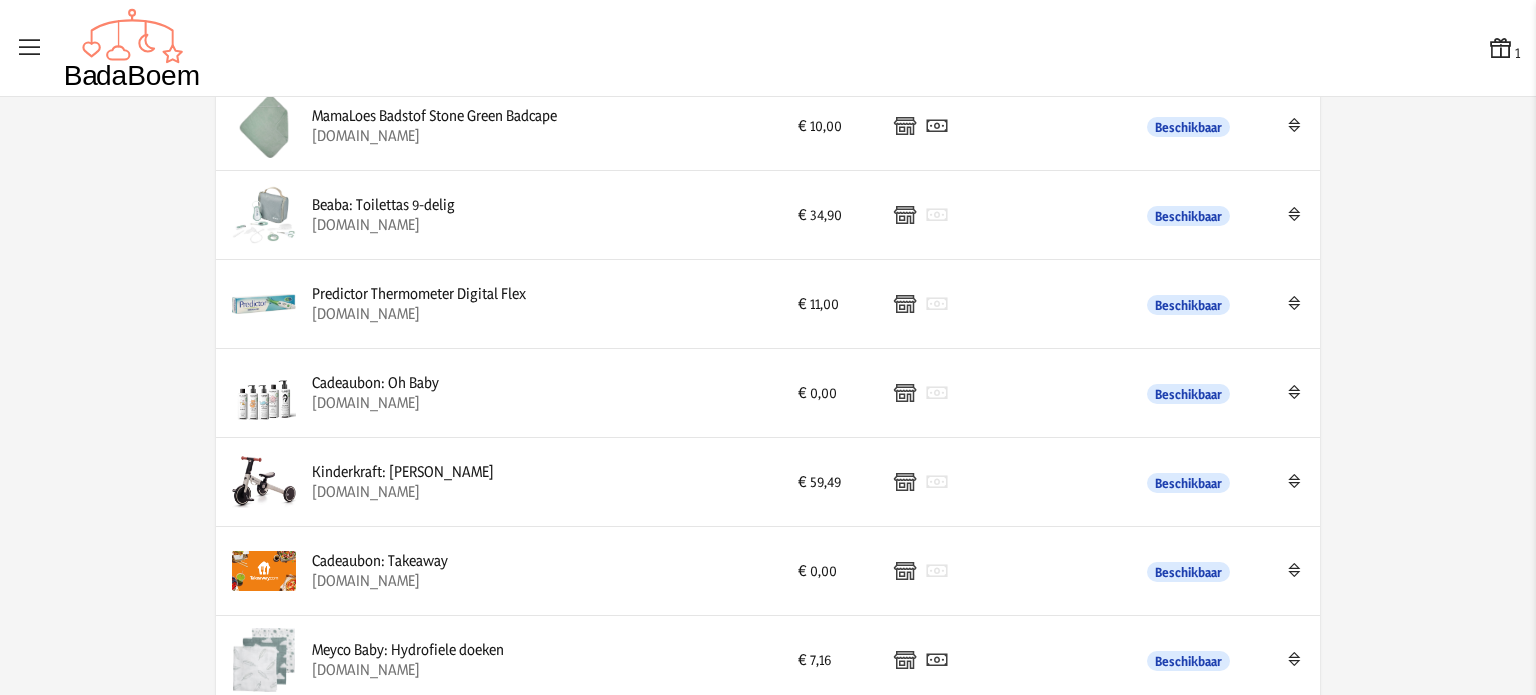 scroll, scrollTop: 2396, scrollLeft: 0, axis: vertical 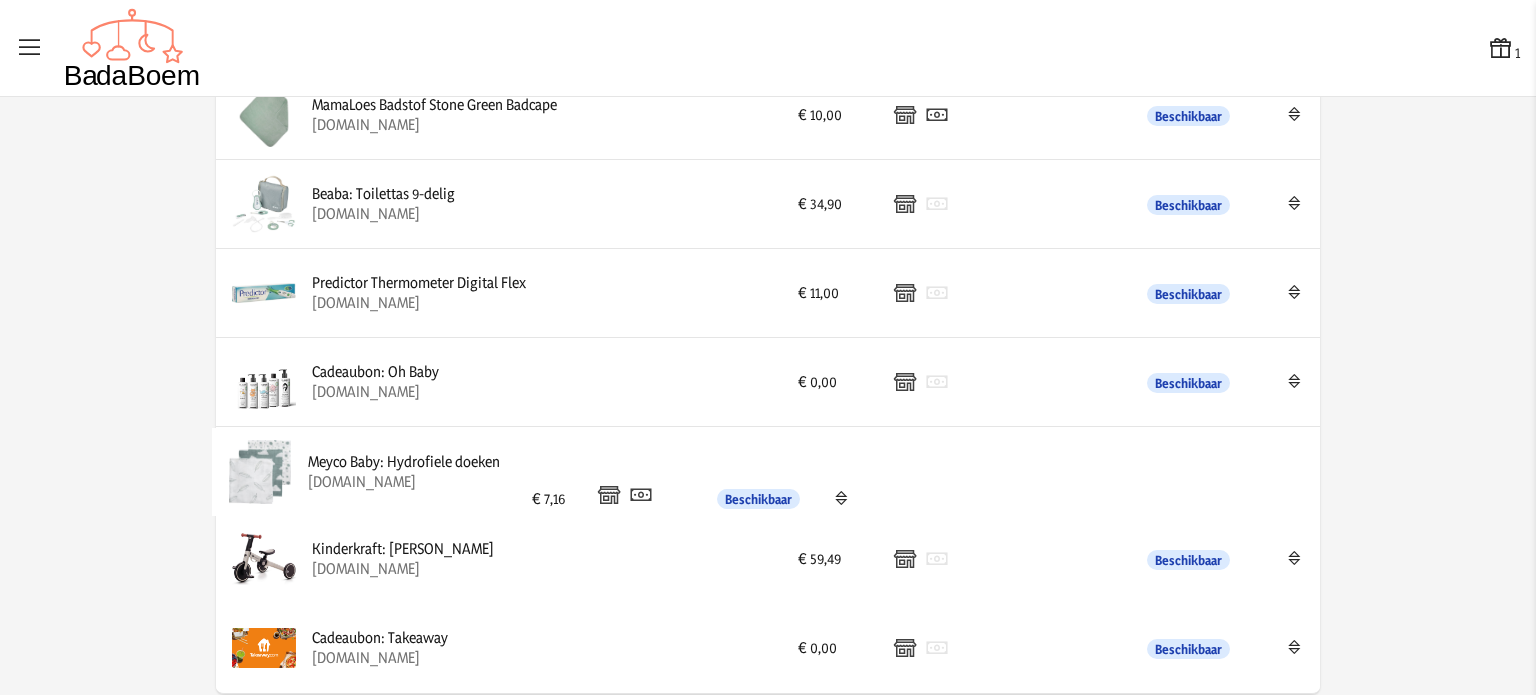 drag, startPoint x: 1288, startPoint y: 640, endPoint x: 1292, endPoint y: 470, distance: 170.04706 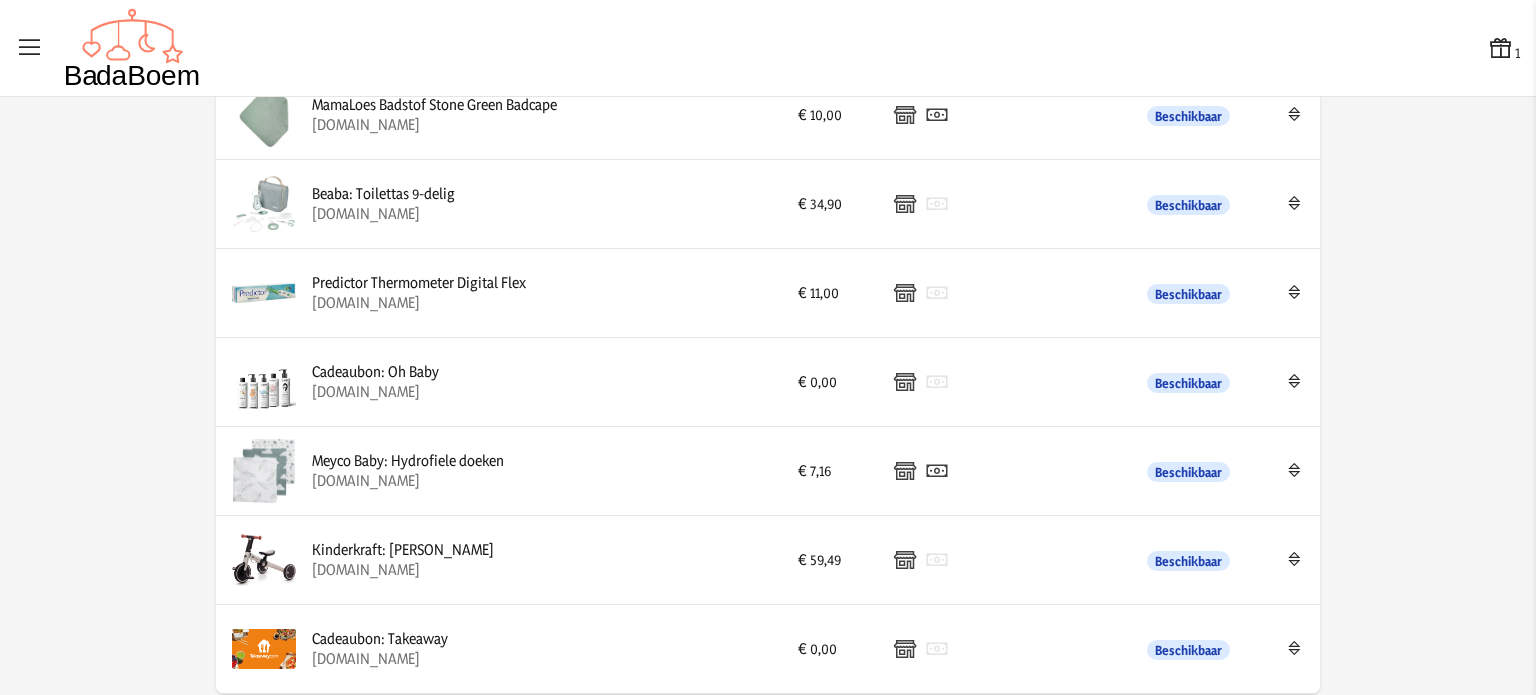 click on "Volgorde opslaan  Product Prijs Betaalmethodes Schijven Beschikbaar Edit  Little Dutch Rammelaar Bloem Little Farm   [DOMAIN_NAME]  € 6,36 Beschikbaar  Miss [PERSON_NAME]- en Verzorgingstas   [DOMAIN_NAME]  € 50,00 Beschikbaar  Activiteitenspeeltje 0 maanden: [PERSON_NAME]   [DOMAIN_NAME]  € 15,00 Beschikbaar  Eufy Security Binnencamera 2K Pan & Tilt   [DOMAIN_NAME]  € 37,00 Beschikbaar  Babymoov Sleepy nachtlamp    [DOMAIN_NAME]  € 17,00 Beschikbaar  Aerosleep hoeslaken 140 x 70            [DOMAIN_NAME]  € 21,90 Beschikbaar  Aerosleep hoeslaken 140 x 70   [DOMAIN_NAME]  € 21,90 Beschikbaar  Aerosleep matrasbeschermer 140 x 70   [DOMAIN_NAME]  € 84,90 Beschikbaar  Alecto  DVM200M + DVM200C Babyfoon met camera en 4.3" kleurenscherm +  Extra camera -26%  1/16 Alecto  DVM200M + DVM200C Babyfoon met camera en 4.3" kleurenscherm + Extra camera   [DOMAIN_NAME]  € 199,00 Beschikbaar  Bugaboo Butterfly 2 - Buggy - Deep Indigo   [DOMAIN_NAME]  € 479,00 Beschikbaar  Aeromoov buggy inleg confetti hearts  € 36,95 Beschikbaar" 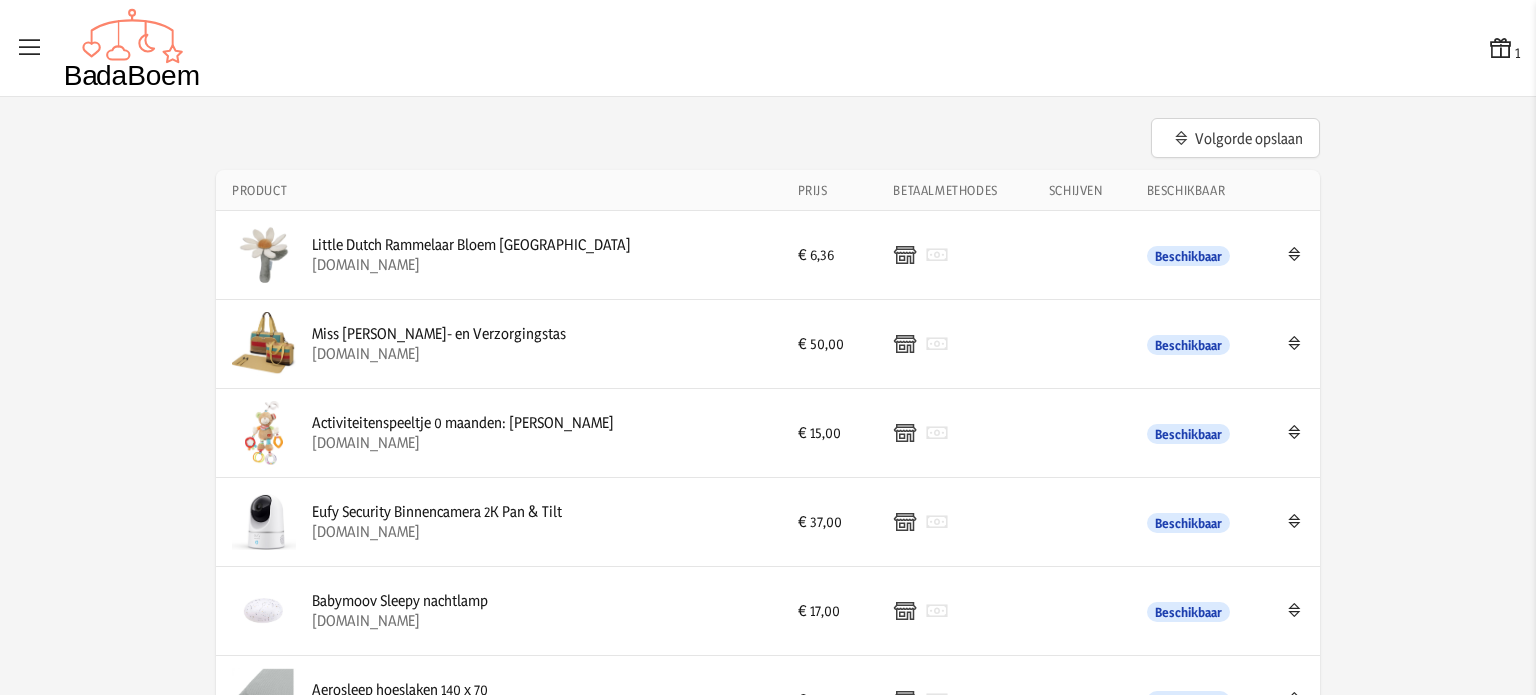 scroll, scrollTop: 0, scrollLeft: 0, axis: both 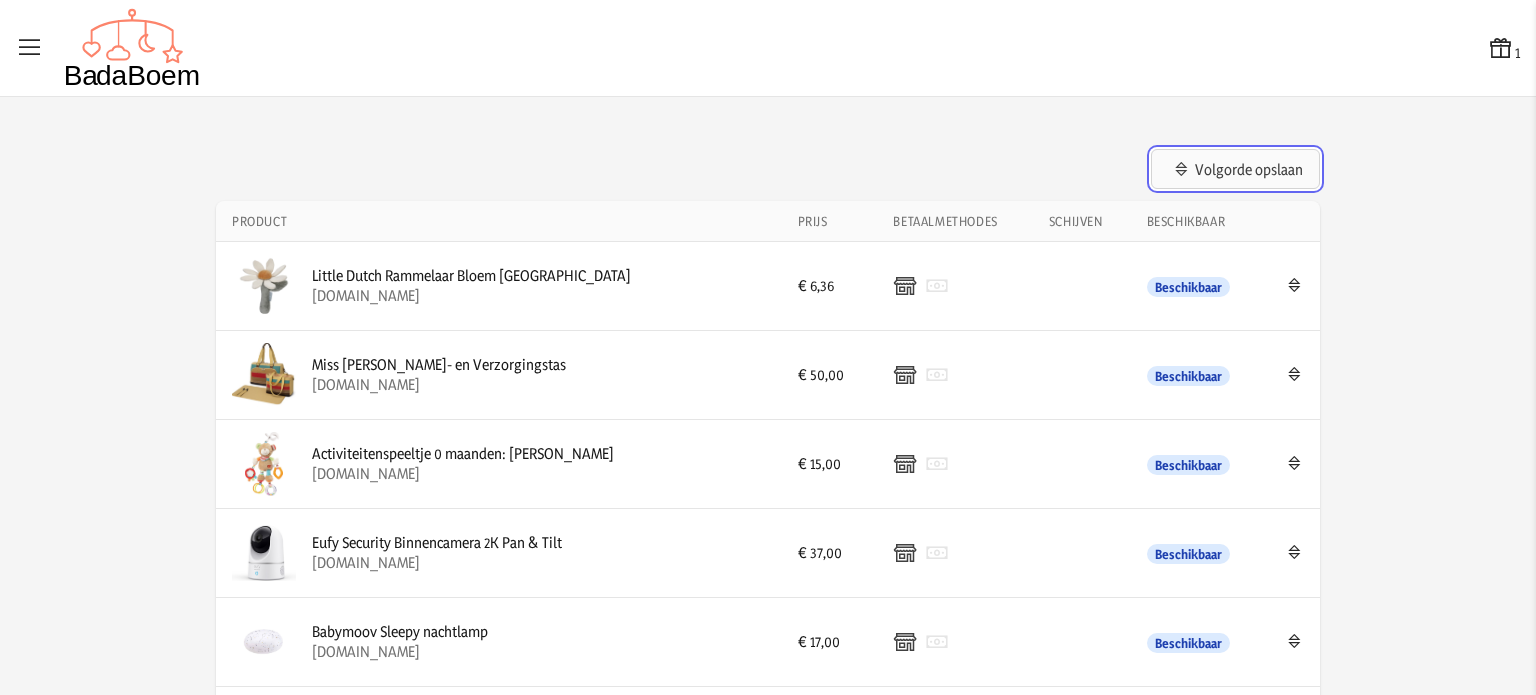 click on "Volgorde opslaan" 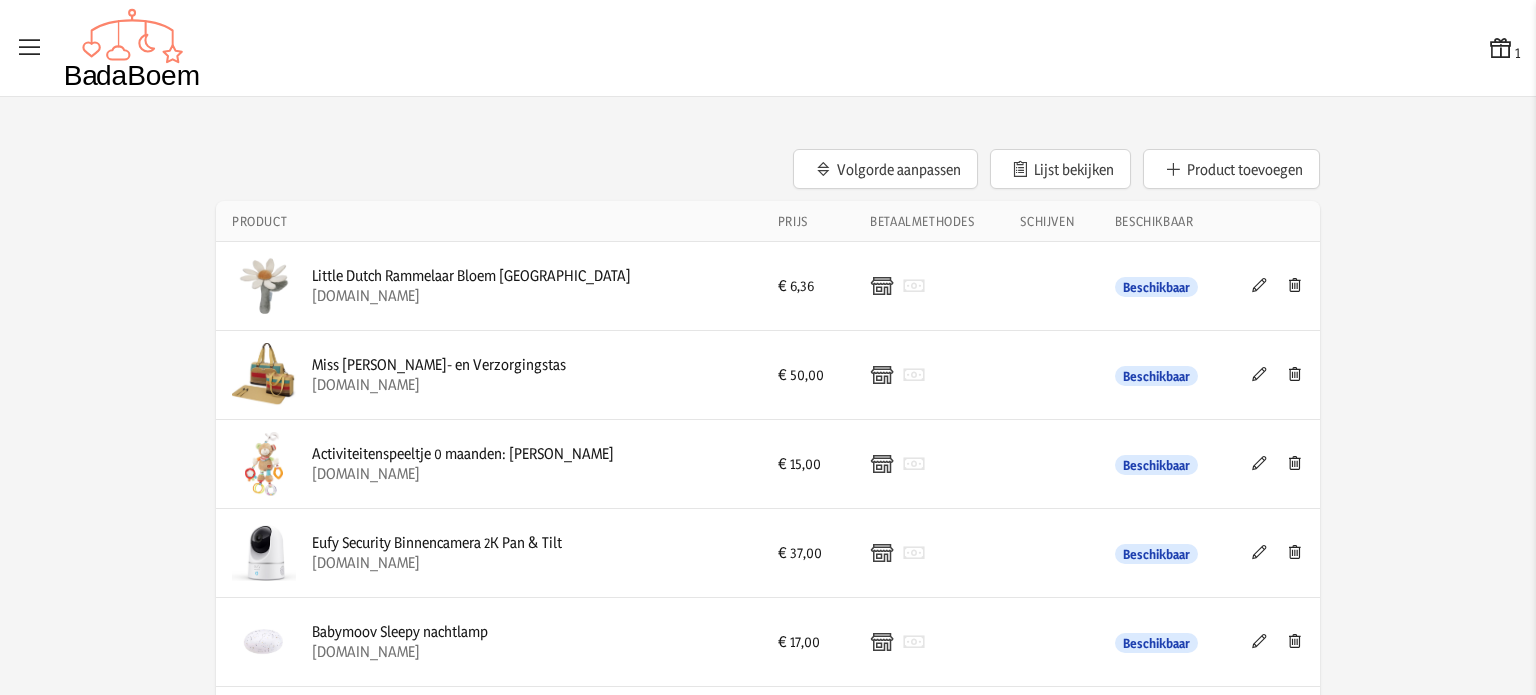 click at bounding box center [30, 48] 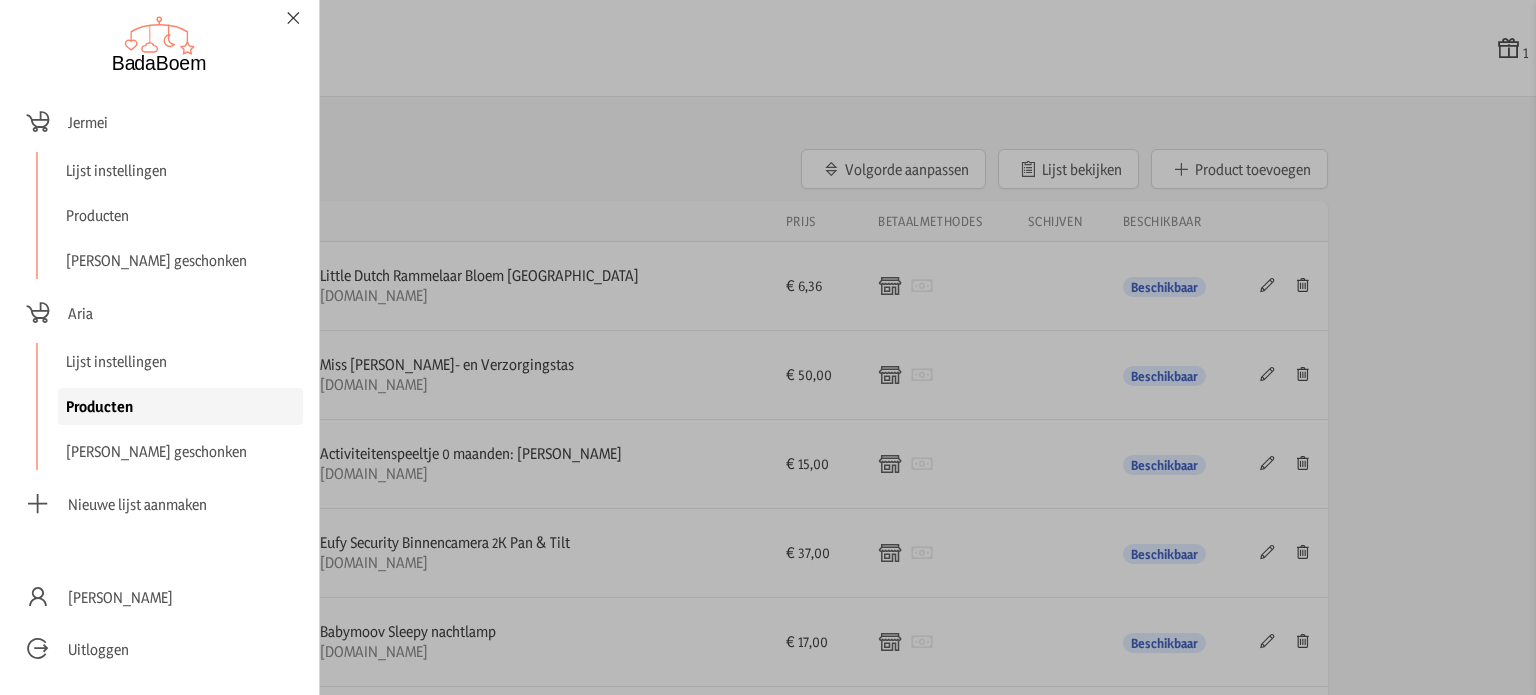 click on "Producten" at bounding box center [180, 406] 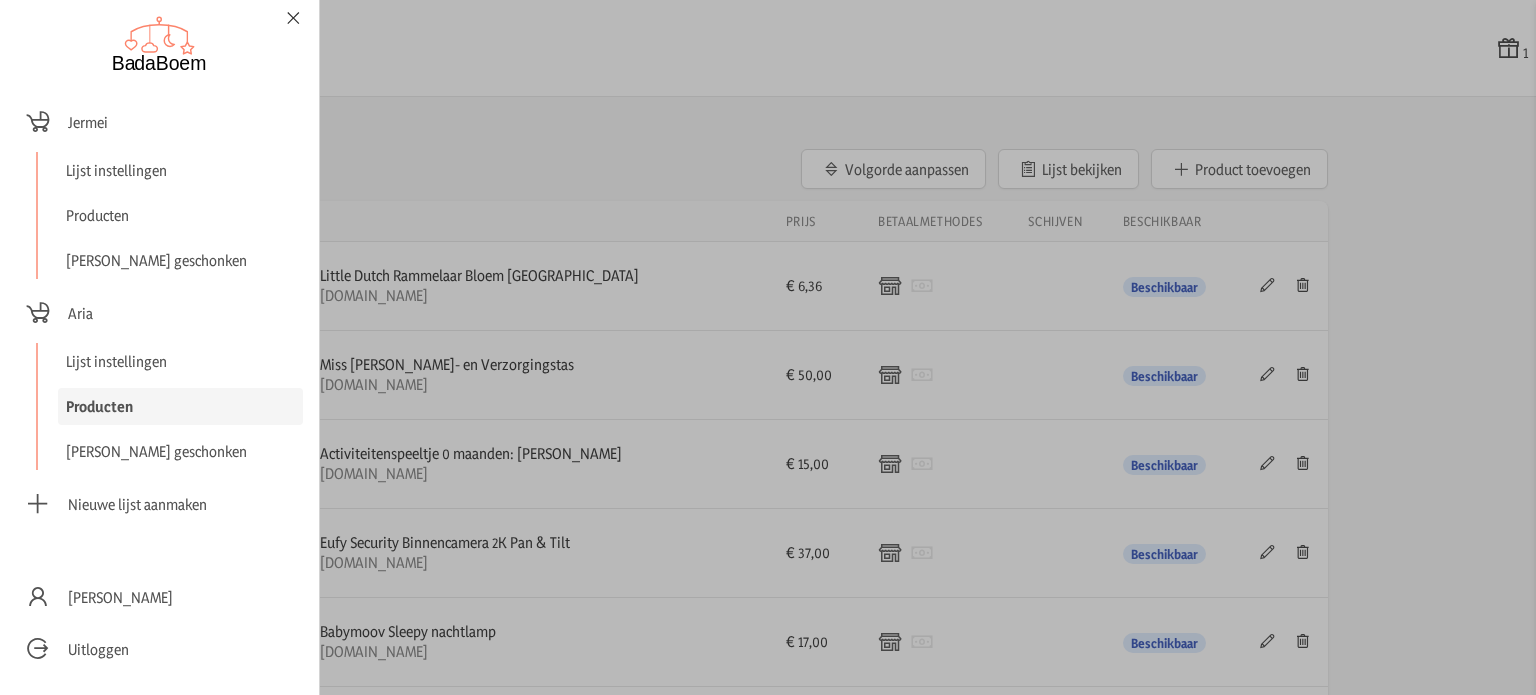 click at bounding box center (768, 347) 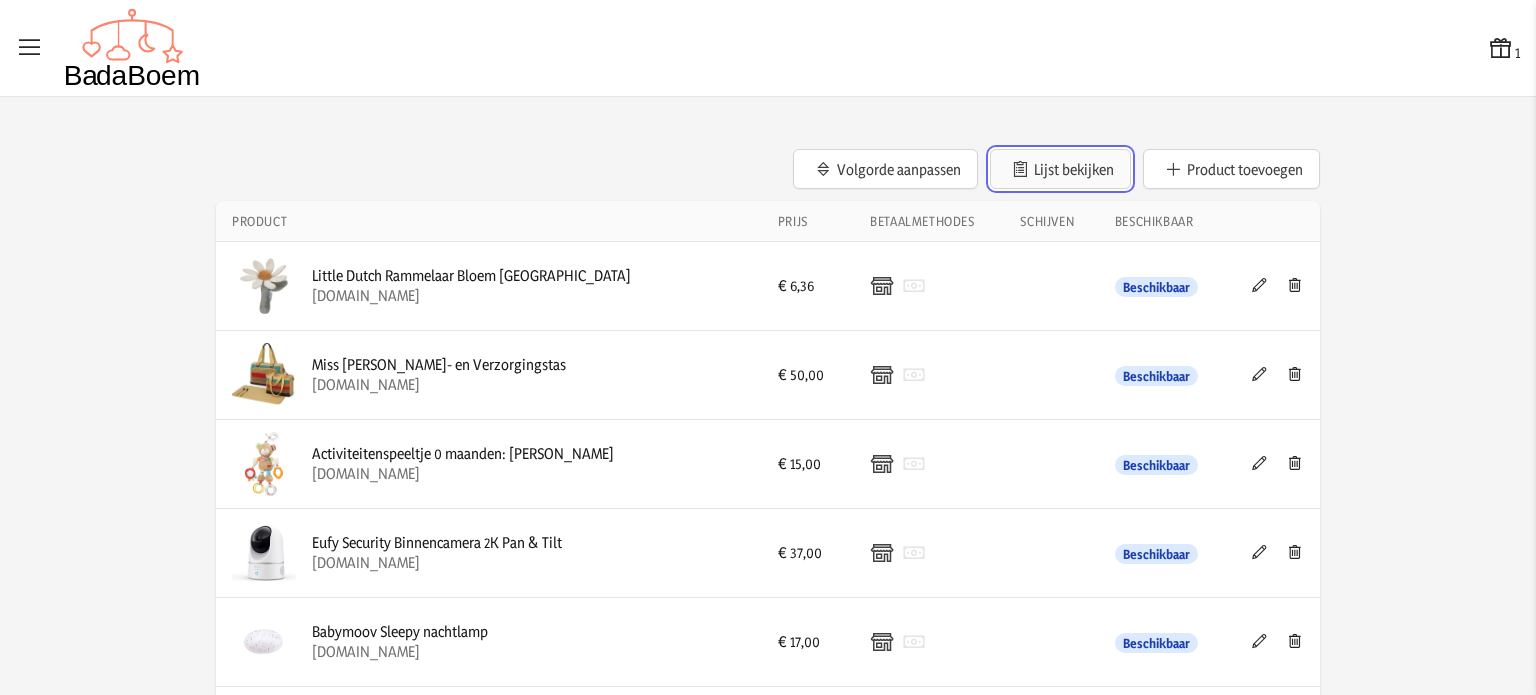 click on "Lijst bekijken" 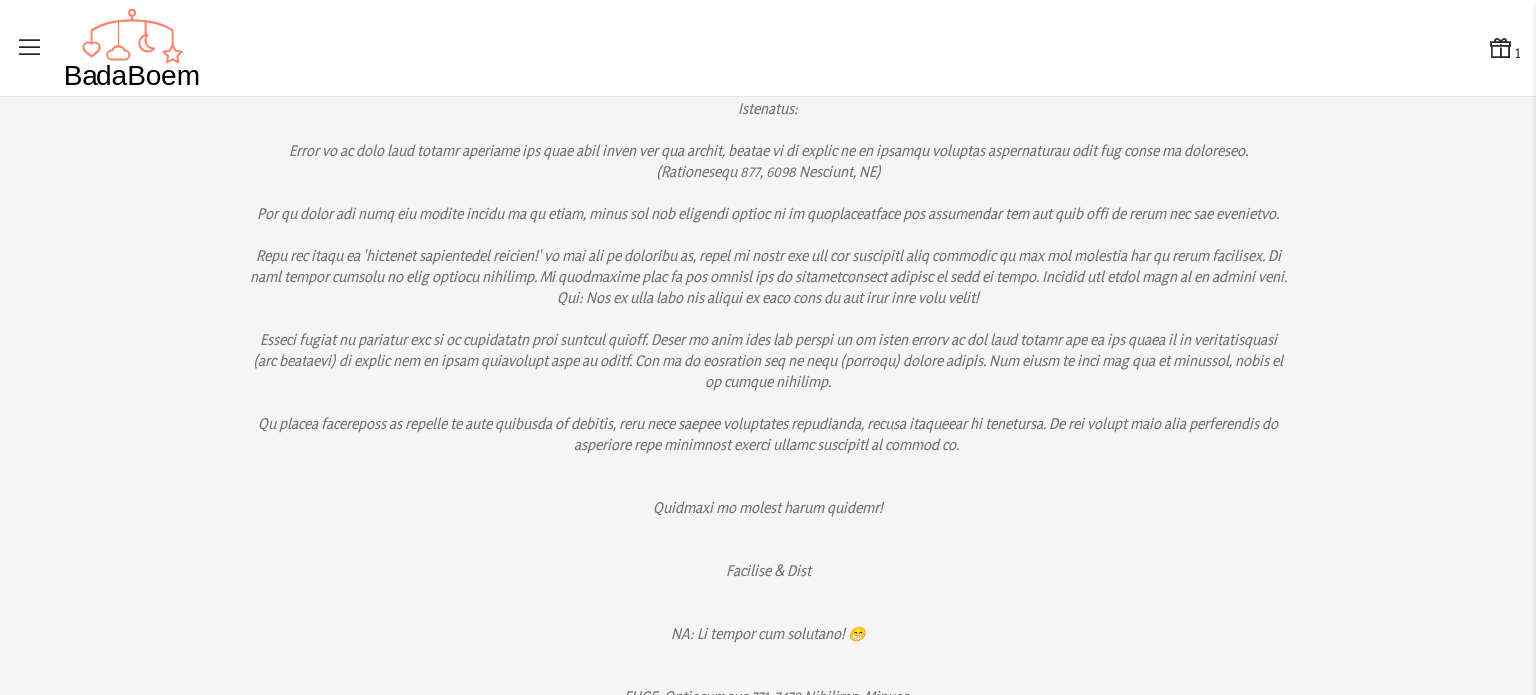scroll, scrollTop: 0, scrollLeft: 0, axis: both 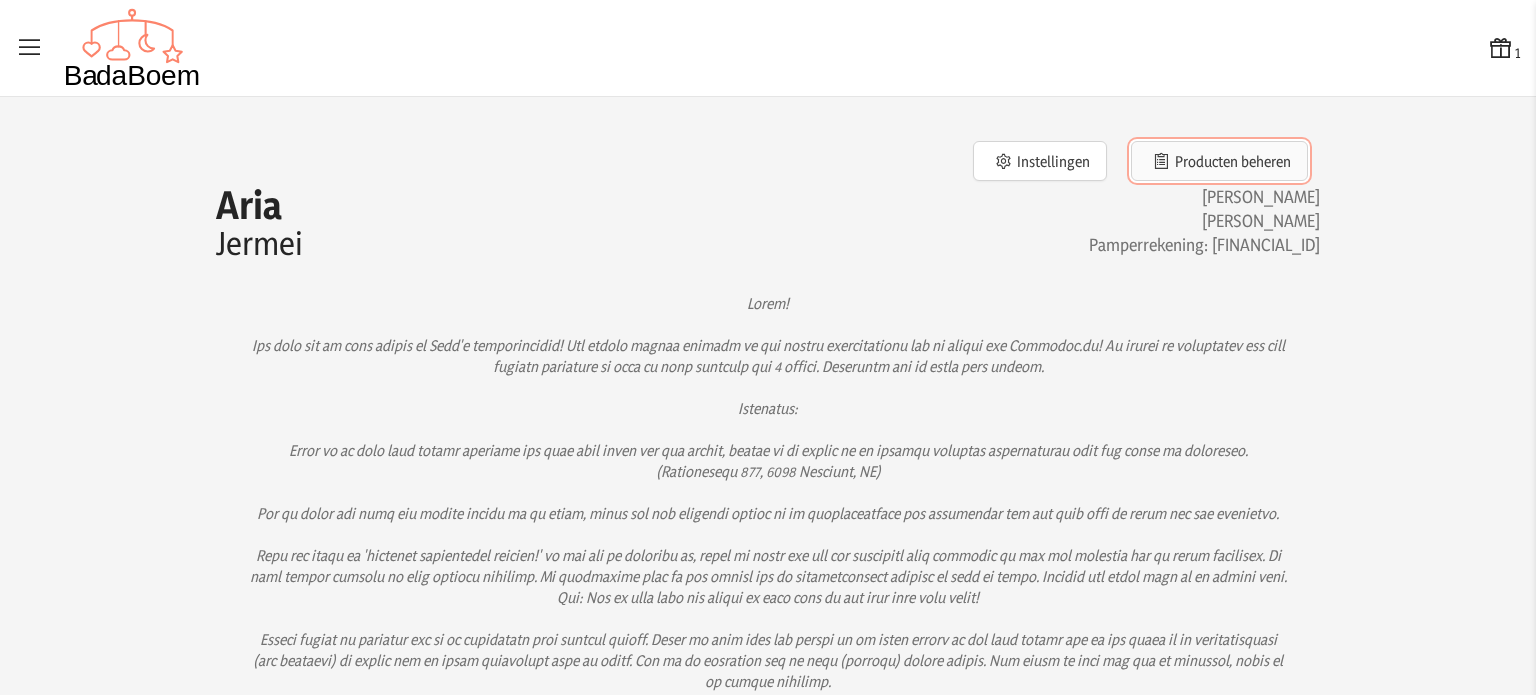 click on "Producten beheren" 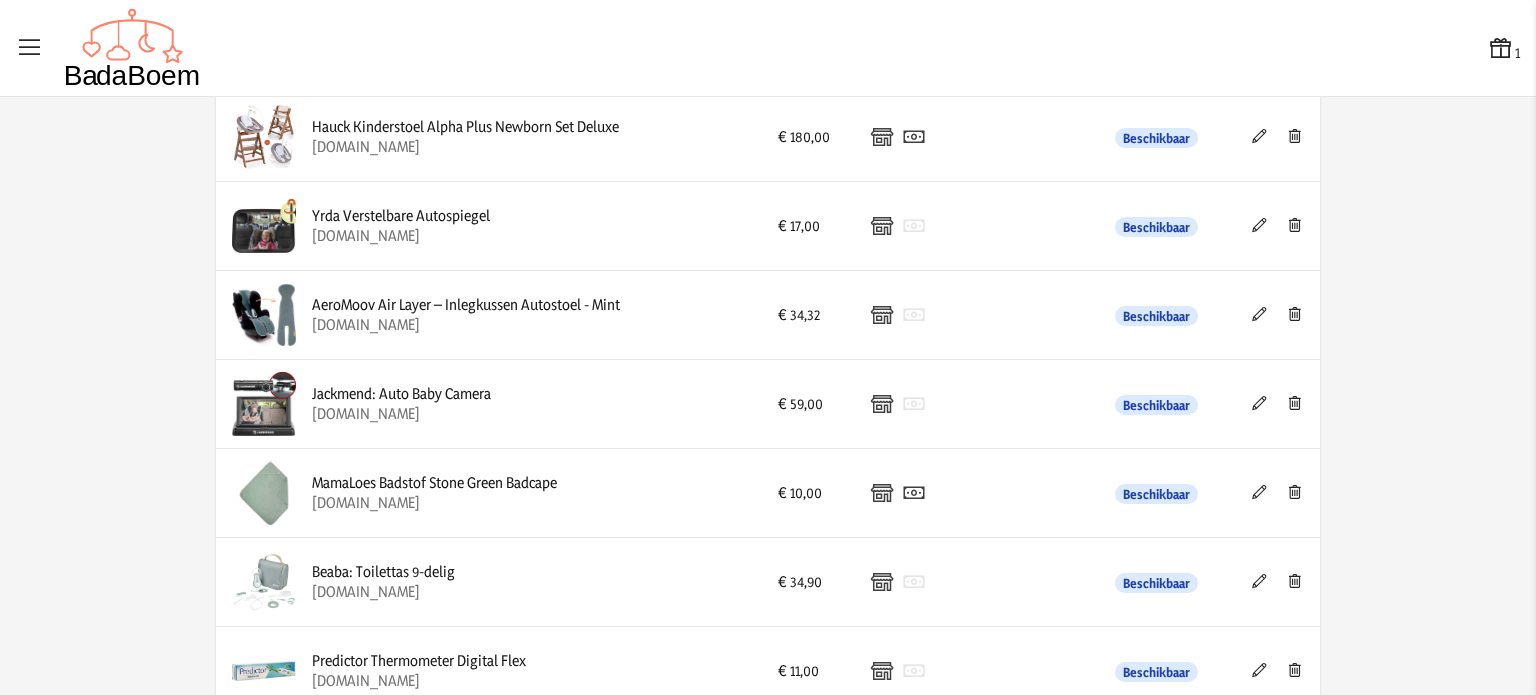 scroll, scrollTop: 2100, scrollLeft: 0, axis: vertical 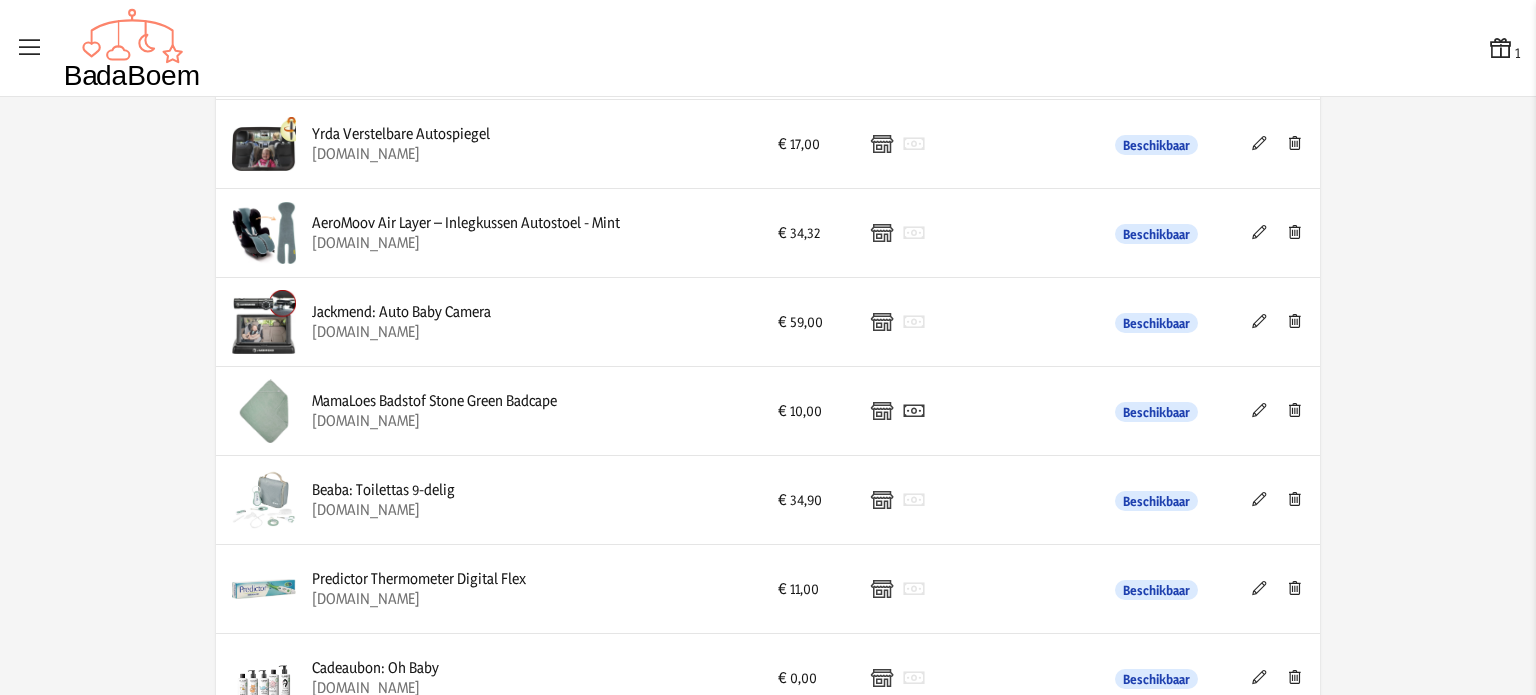 click at bounding box center (1259, 410) 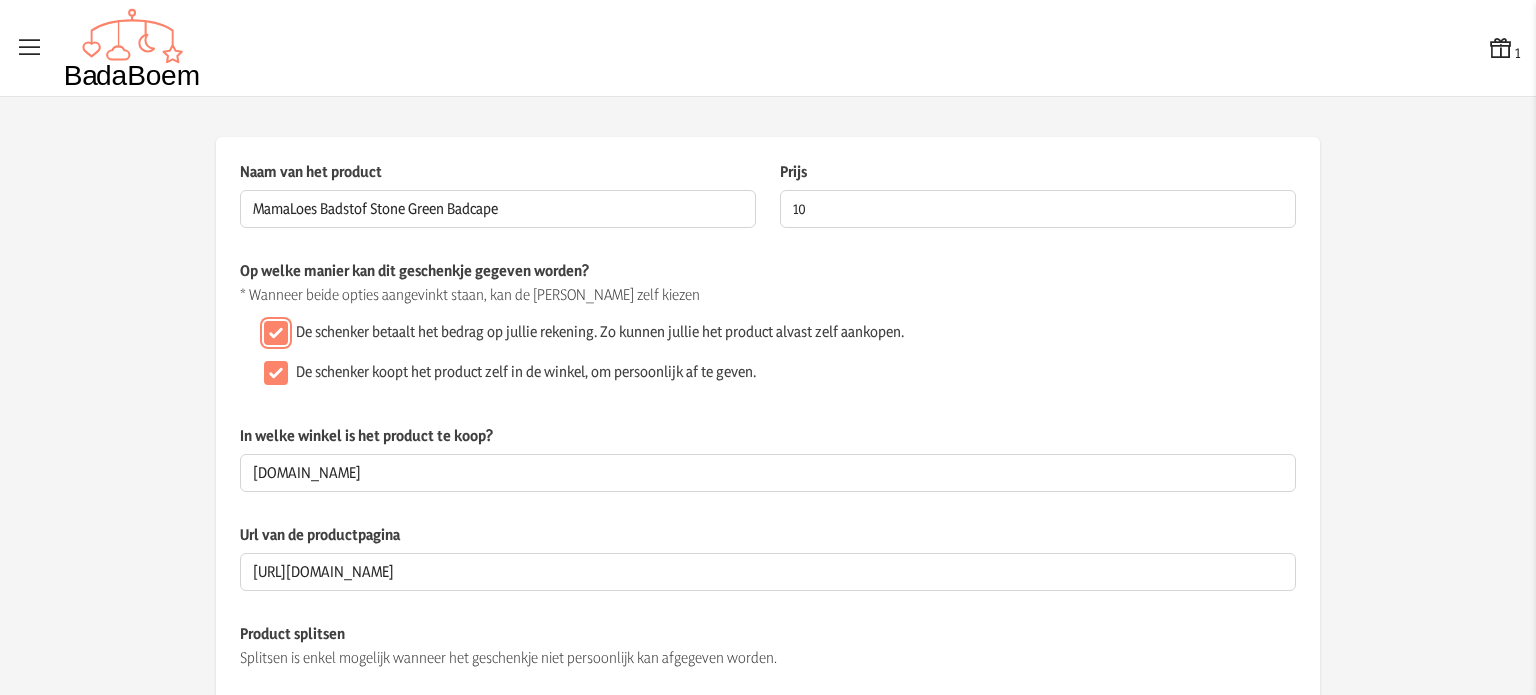 click on "De schenker betaalt het bedrag op jullie rekening. Zo kunnen jullie het product alvast zelf aankopen." at bounding box center [276, 333] 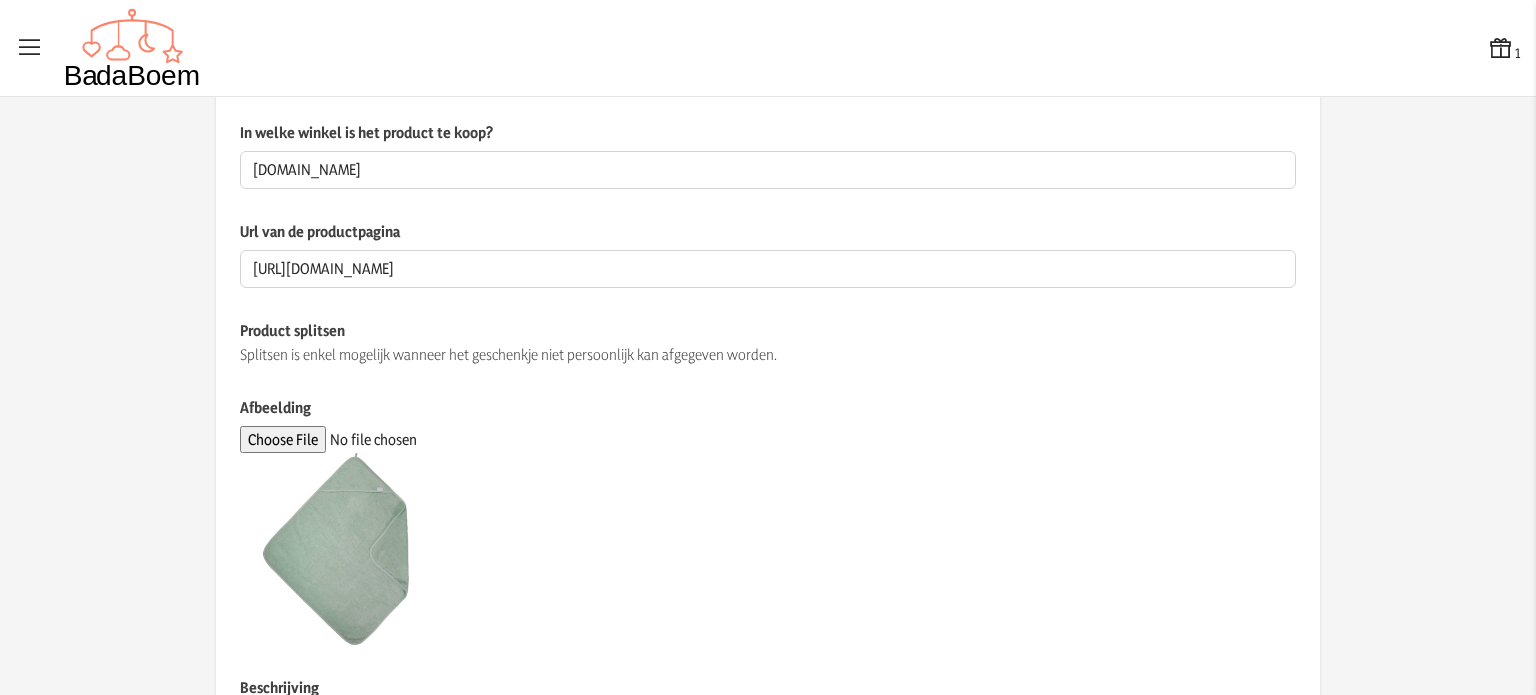 scroll, scrollTop: 500, scrollLeft: 0, axis: vertical 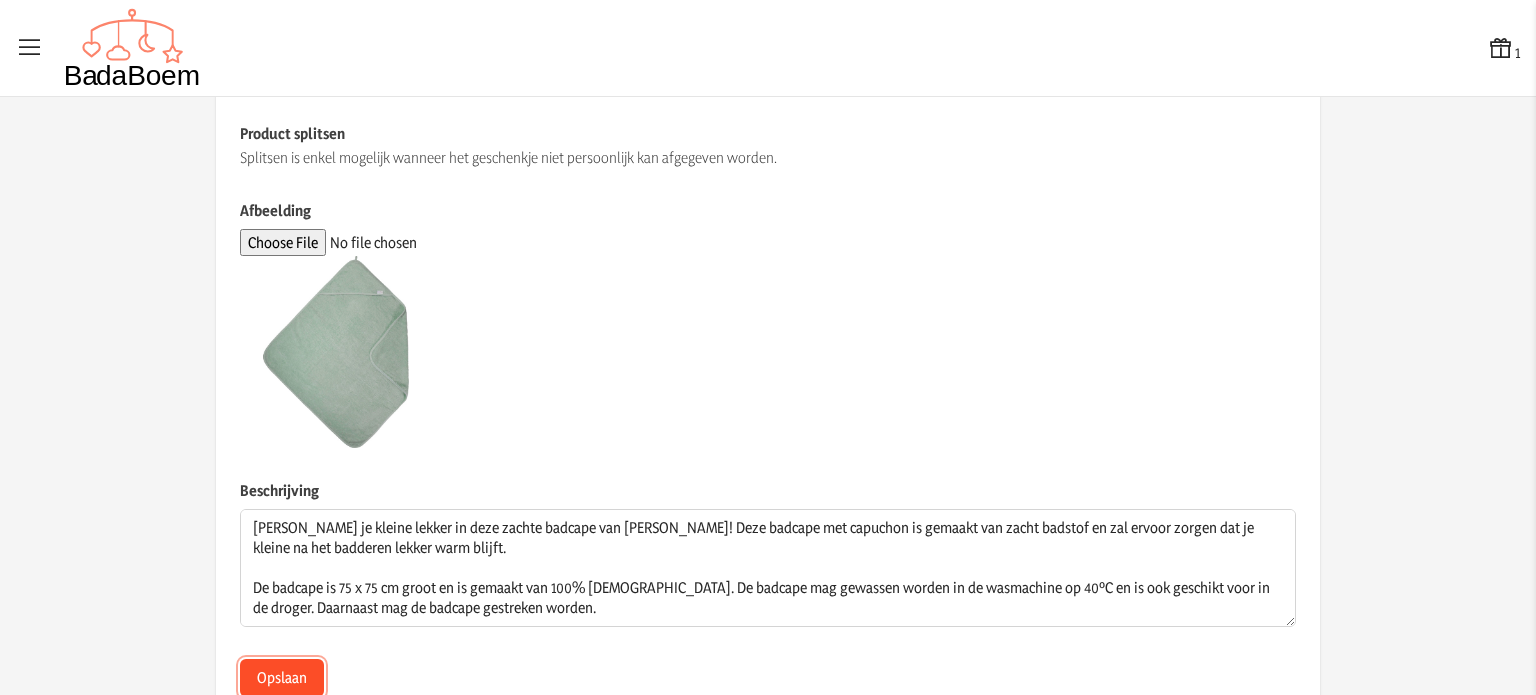 click on "Opslaan" 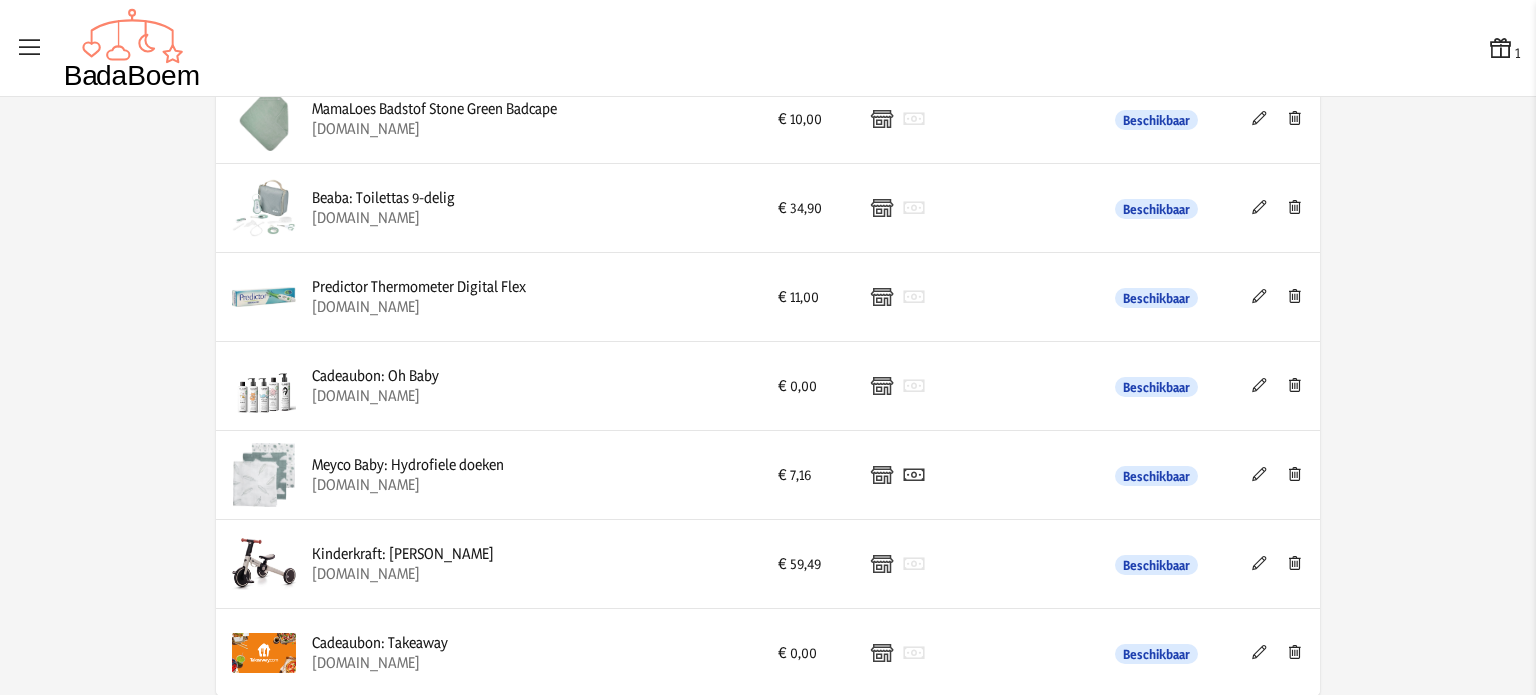 scroll, scrollTop: 2396, scrollLeft: 0, axis: vertical 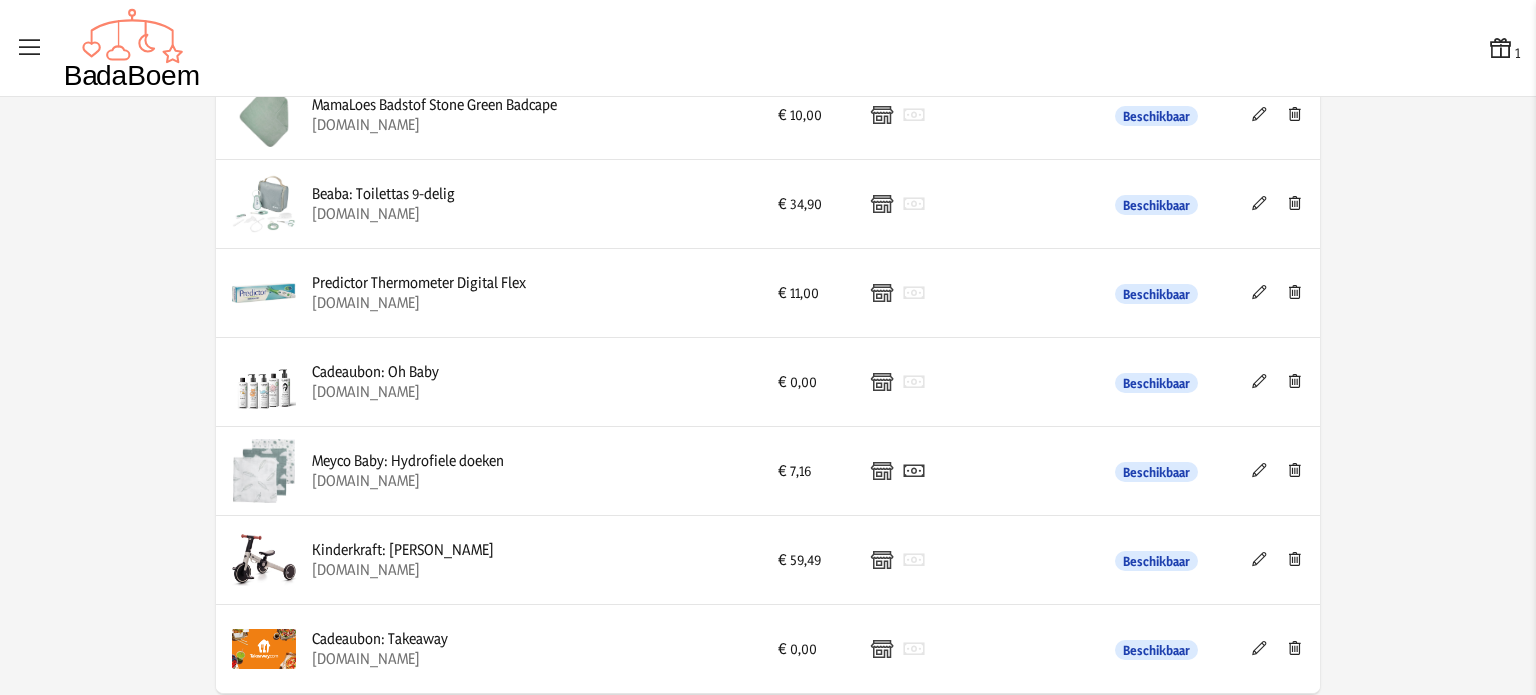 click at bounding box center (1259, 470) 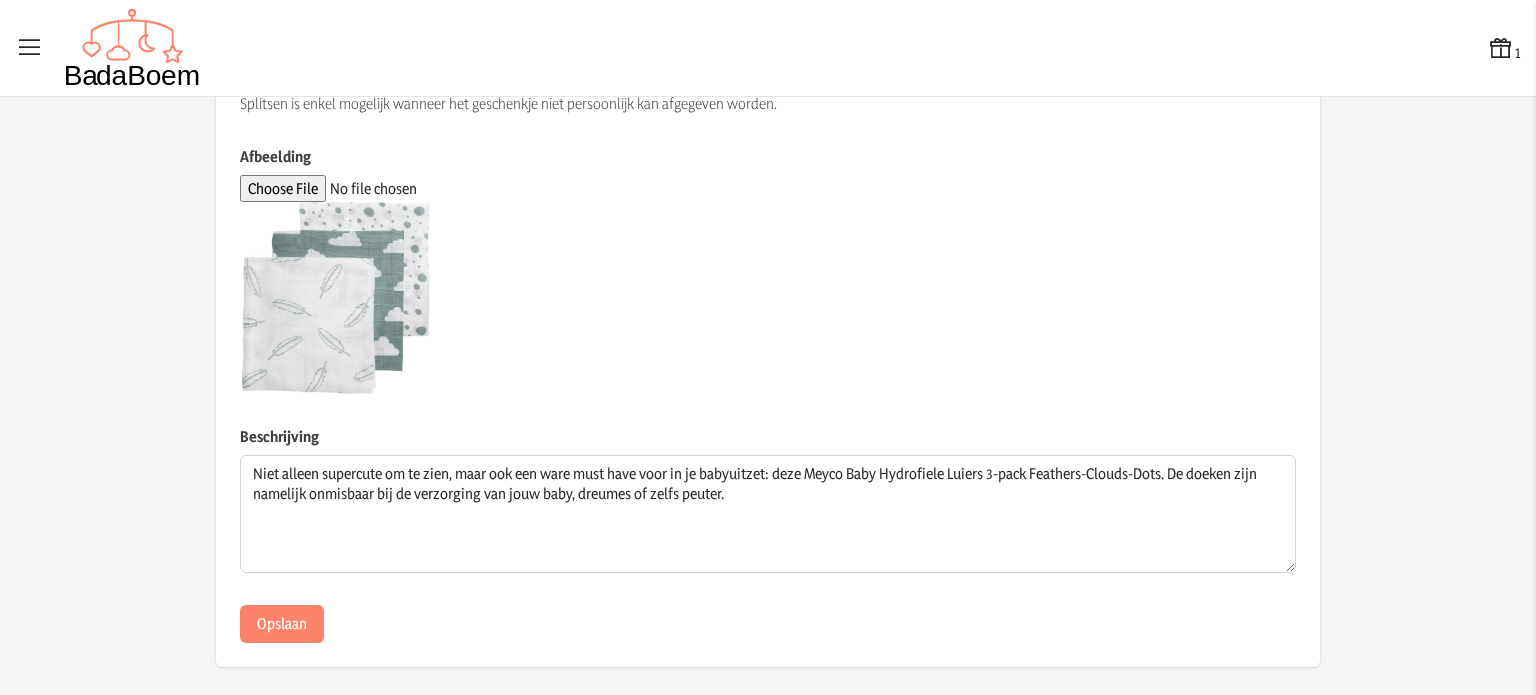 scroll, scrollTop: 563, scrollLeft: 0, axis: vertical 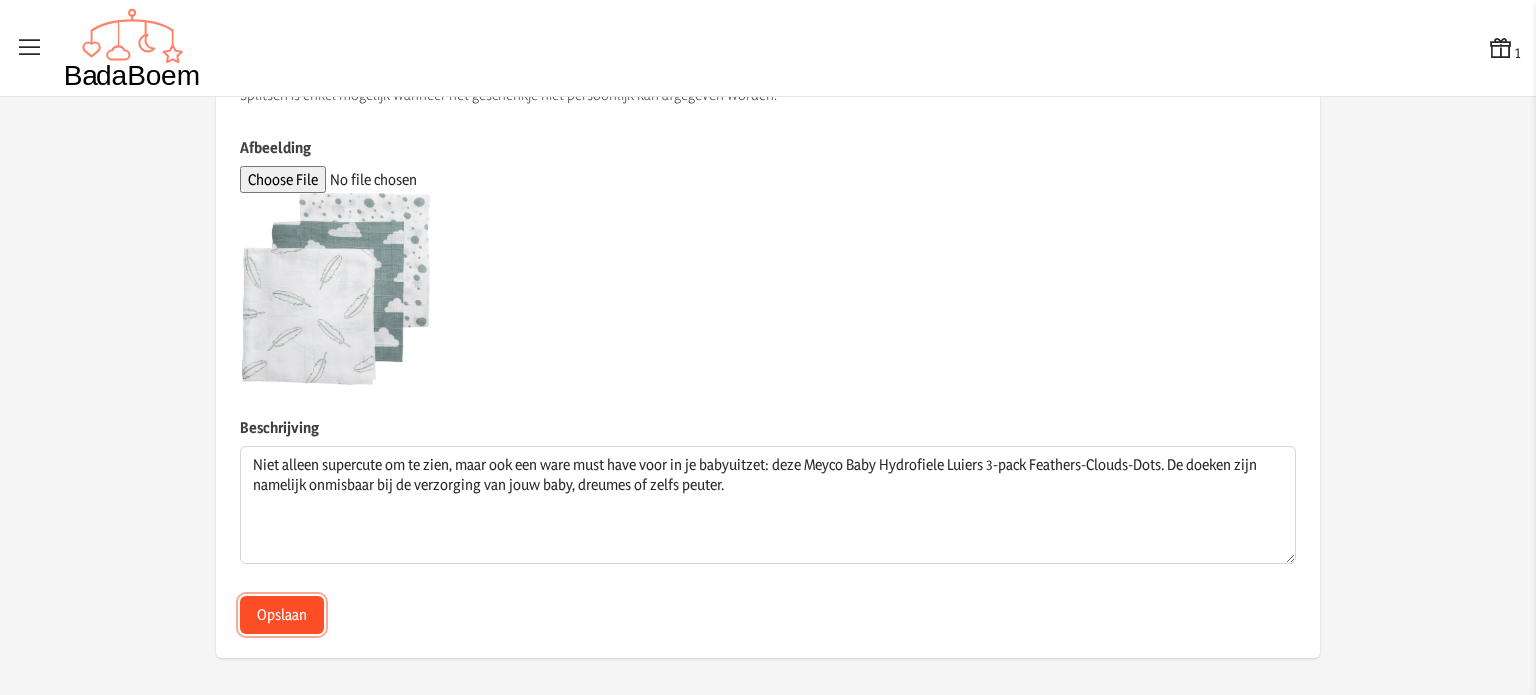 click on "Opslaan" 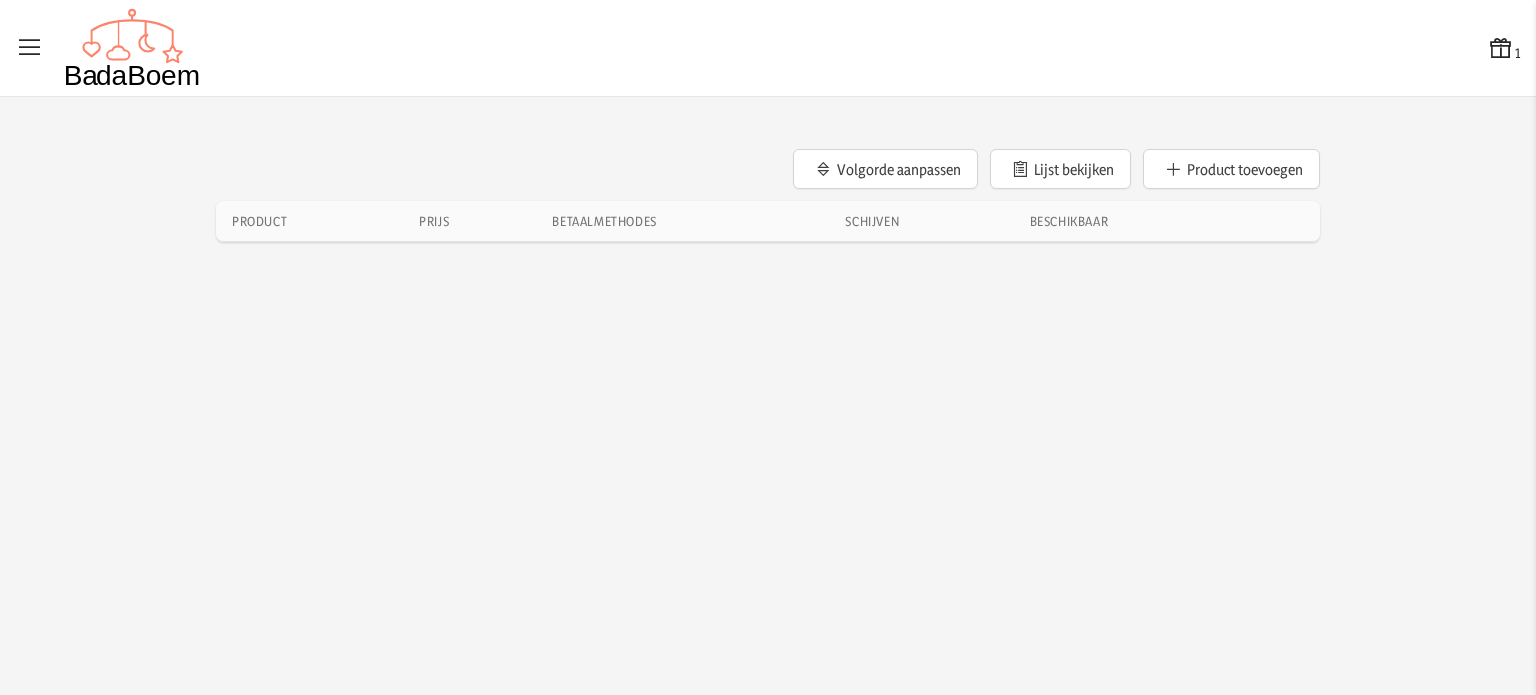scroll, scrollTop: 0, scrollLeft: 0, axis: both 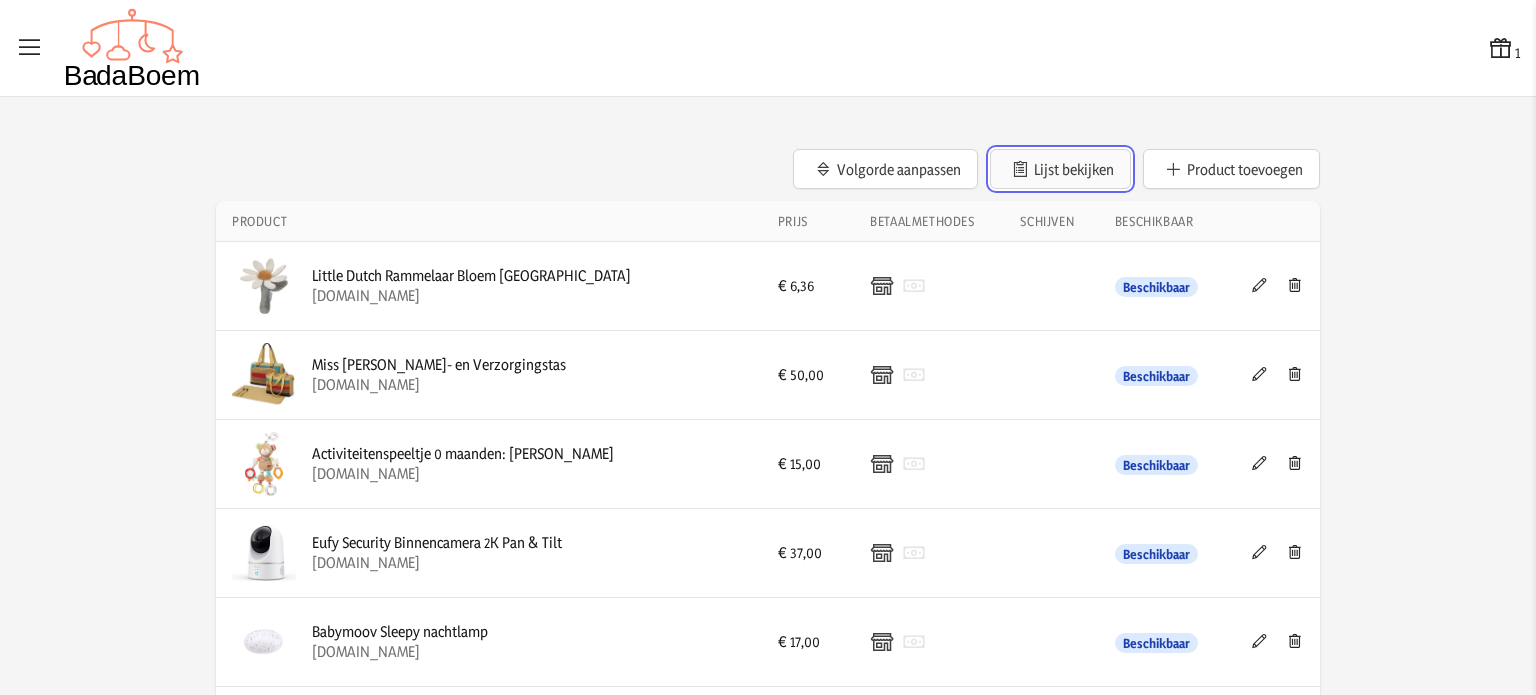click on "Lijst bekijken" 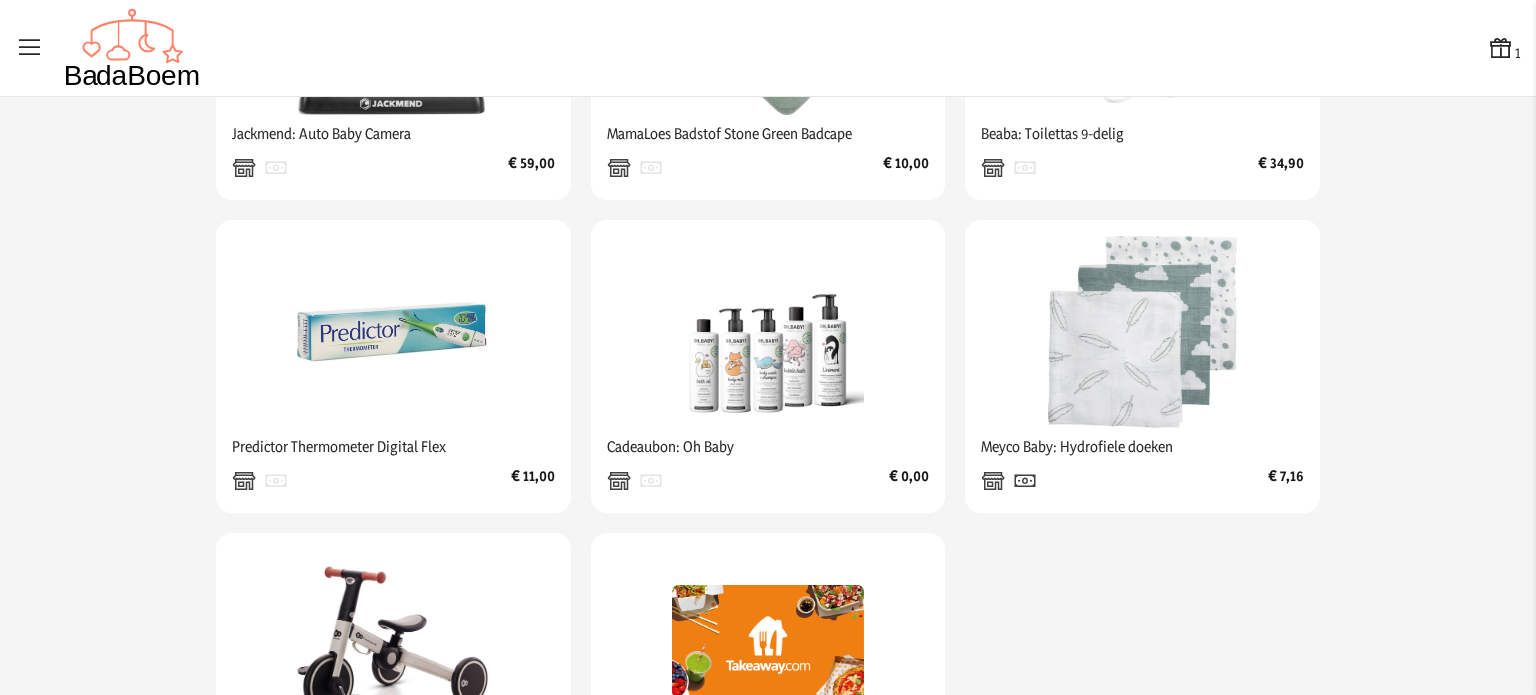 scroll, scrollTop: 3800, scrollLeft: 0, axis: vertical 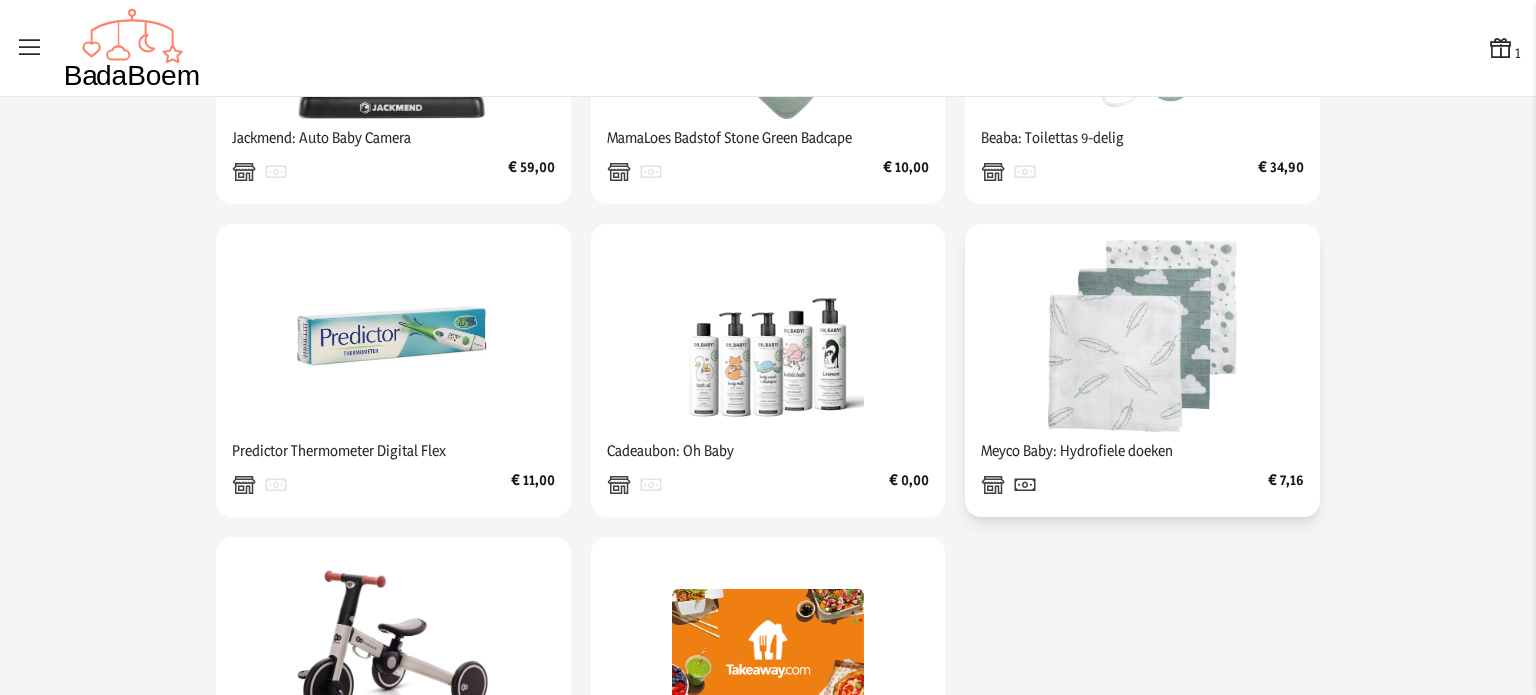 click 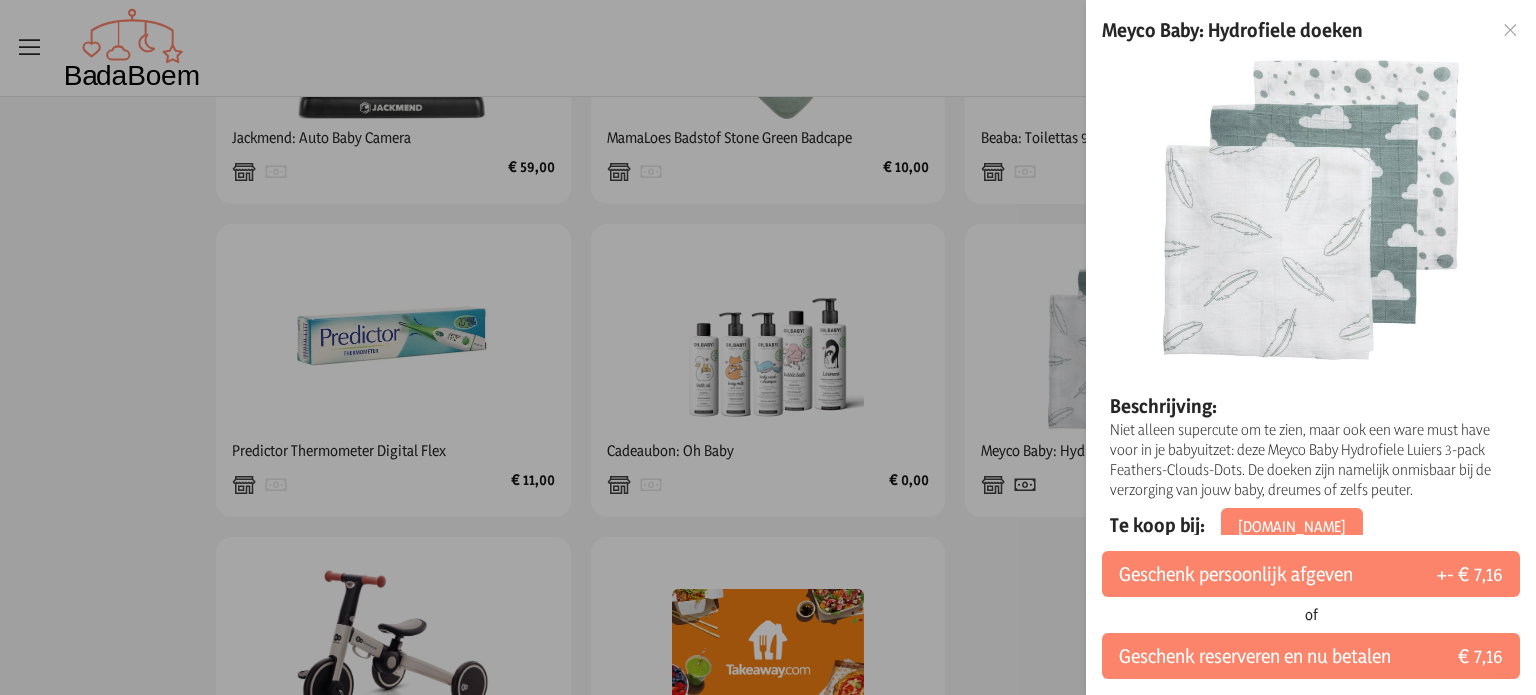 scroll, scrollTop: 17, scrollLeft: 0, axis: vertical 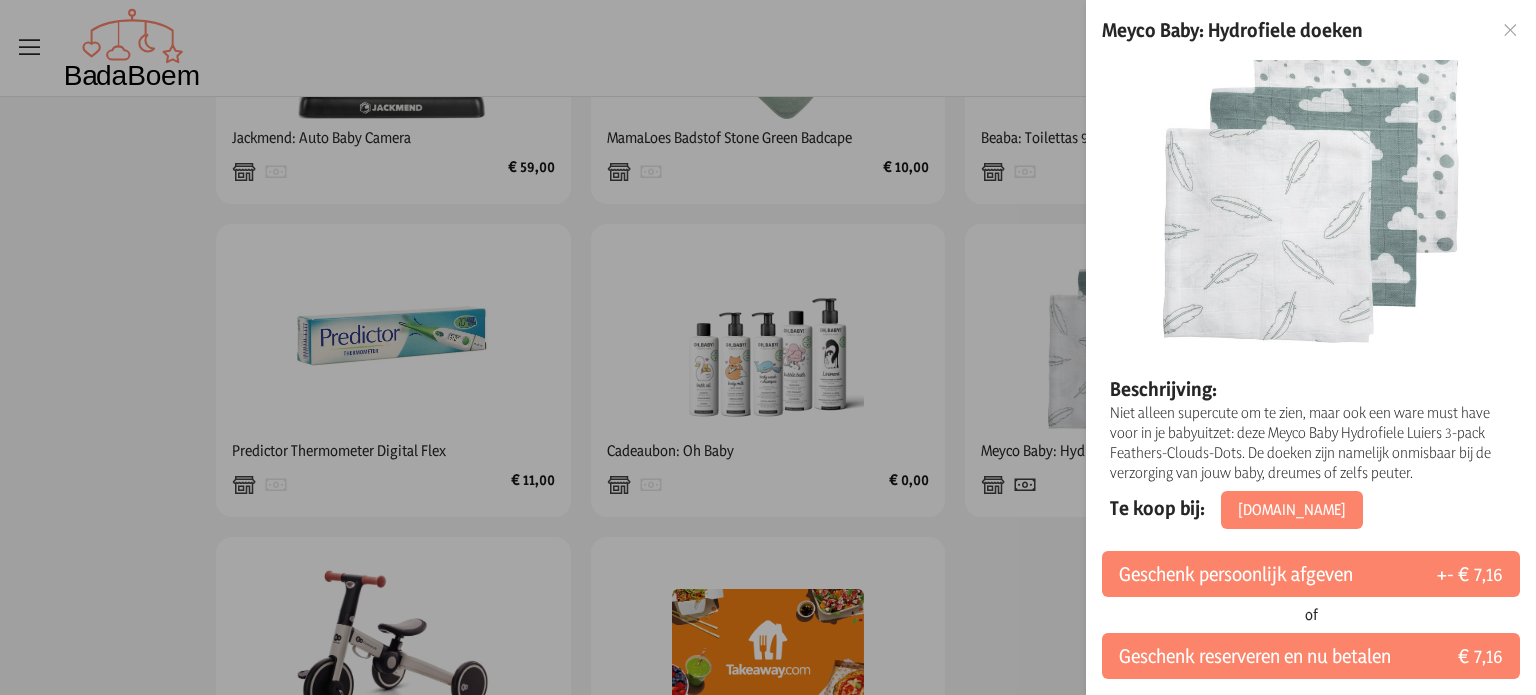 click at bounding box center [1510, 30] 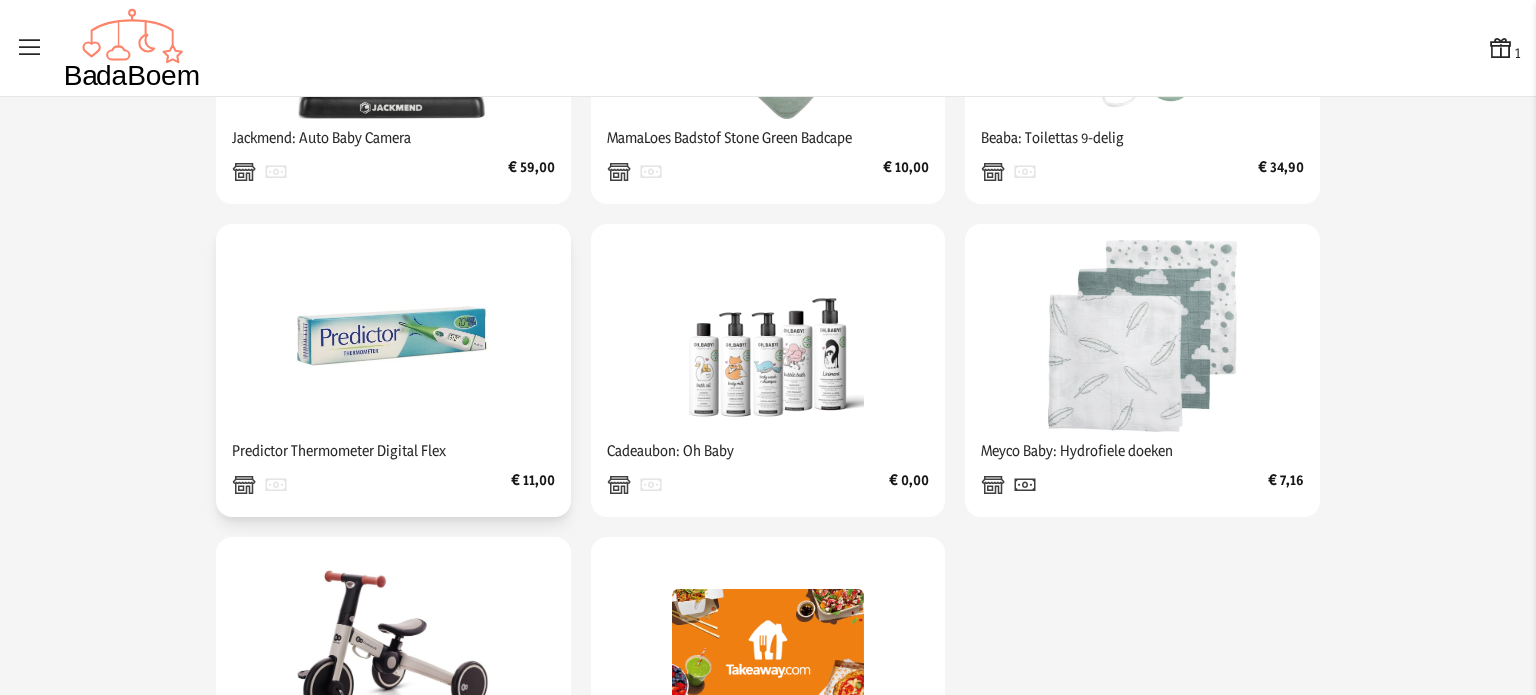 click 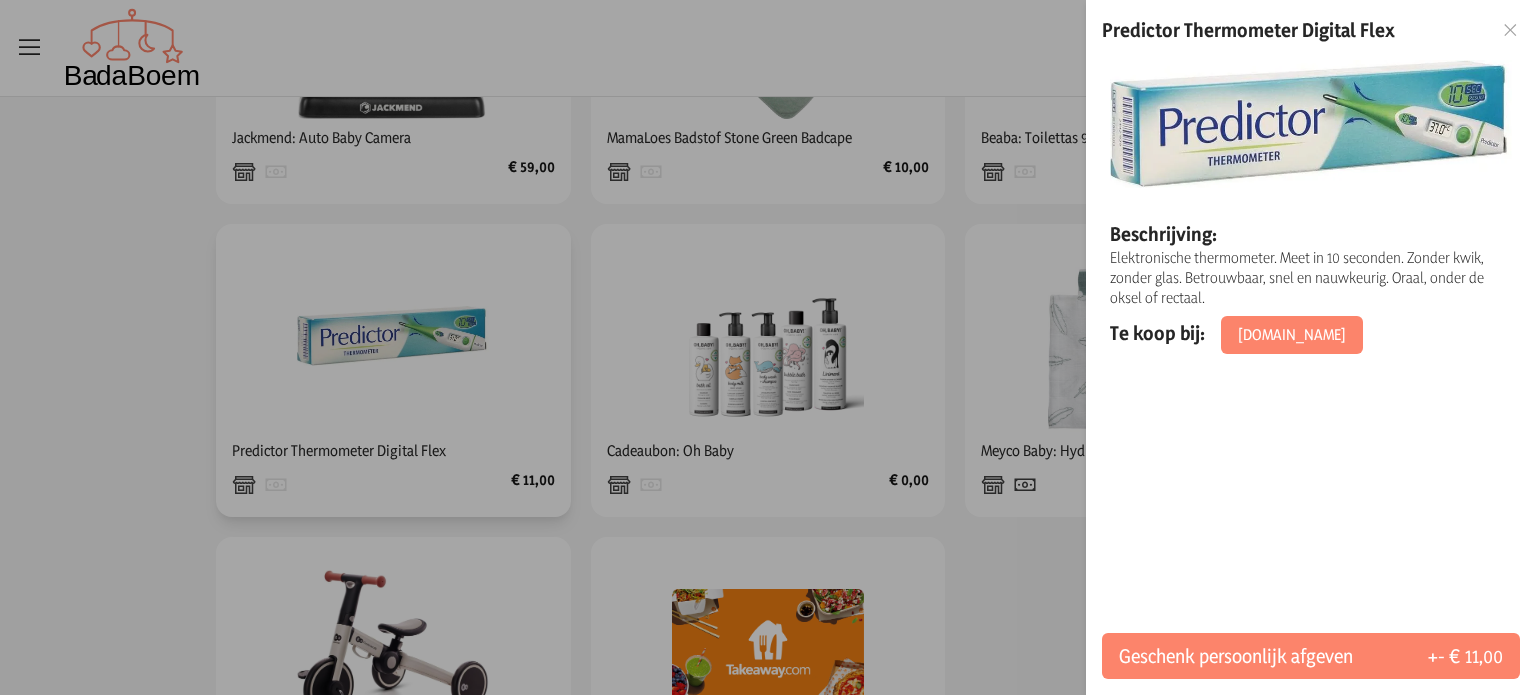 scroll, scrollTop: 0, scrollLeft: 0, axis: both 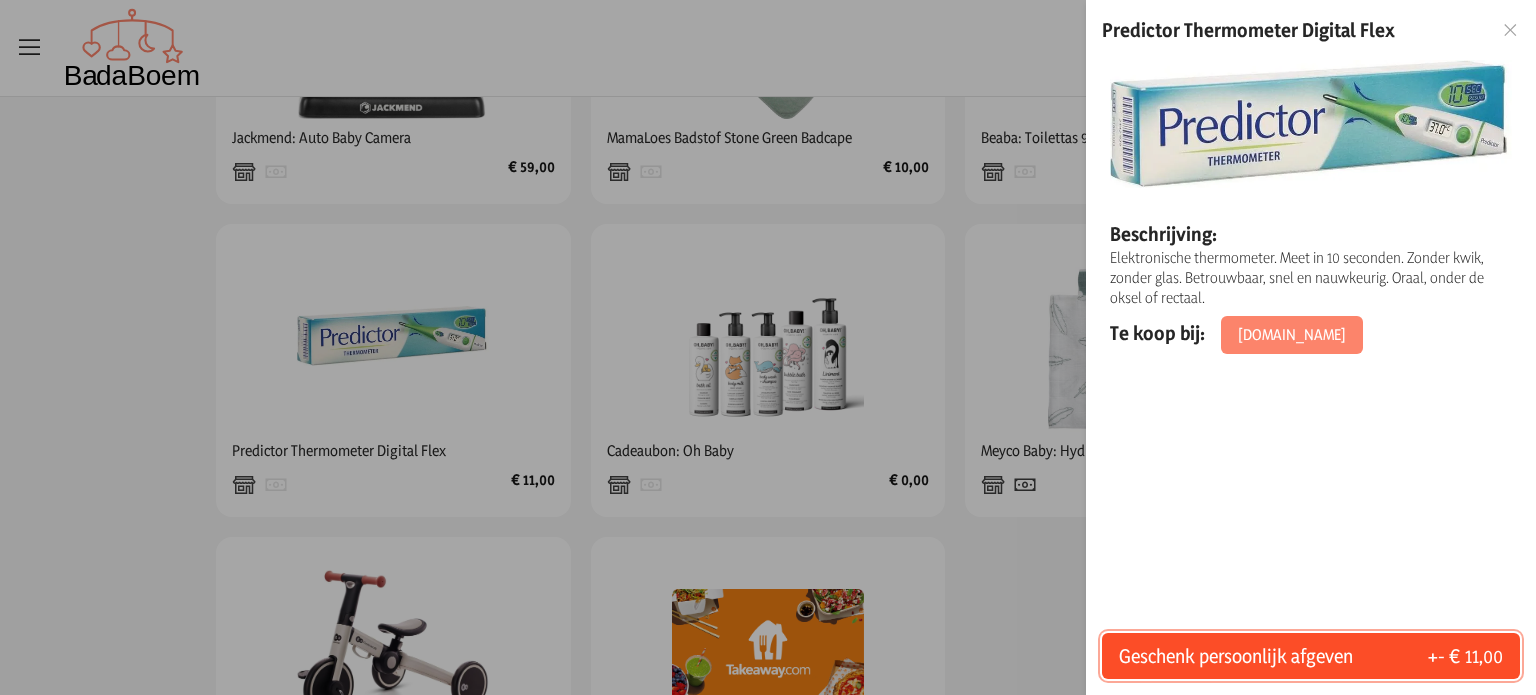click on "Geschenk persoonlijk afgeven" at bounding box center [1236, 656] 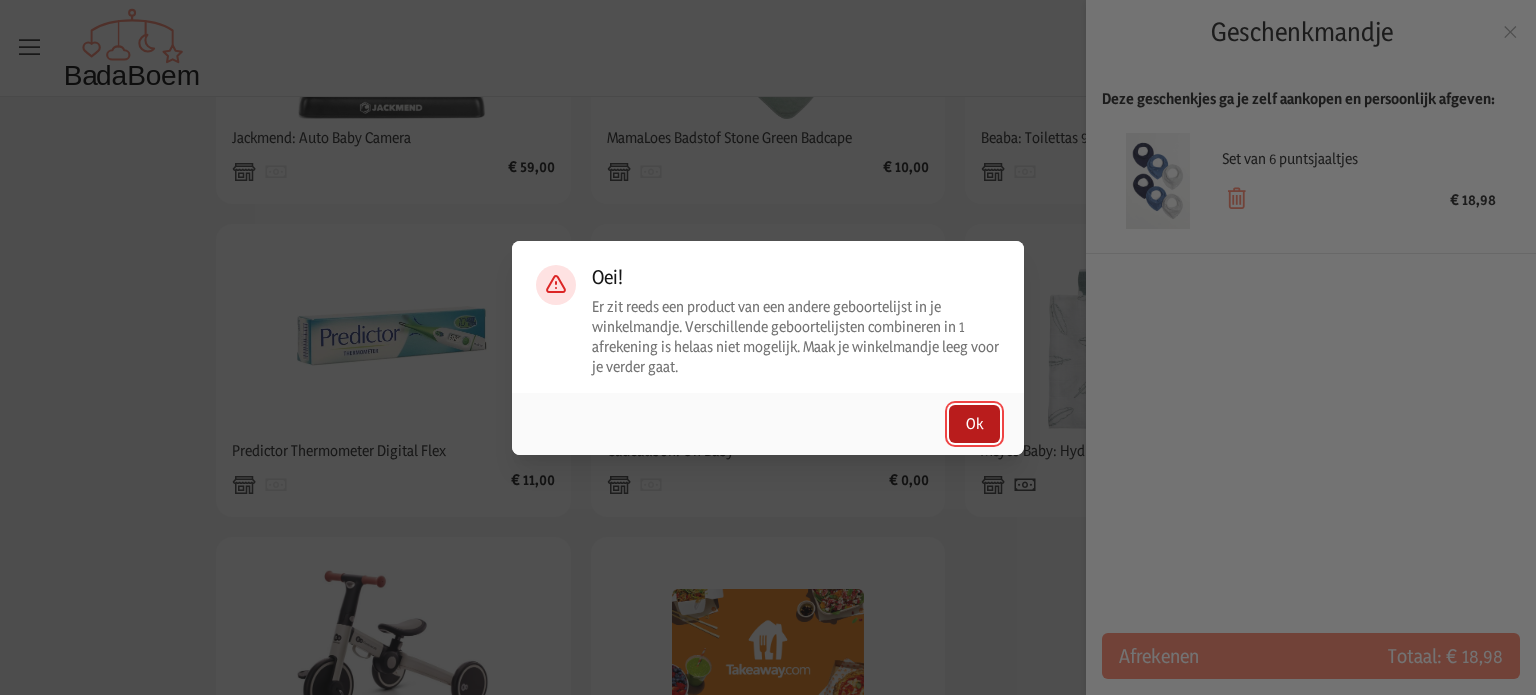 click on "Ok" 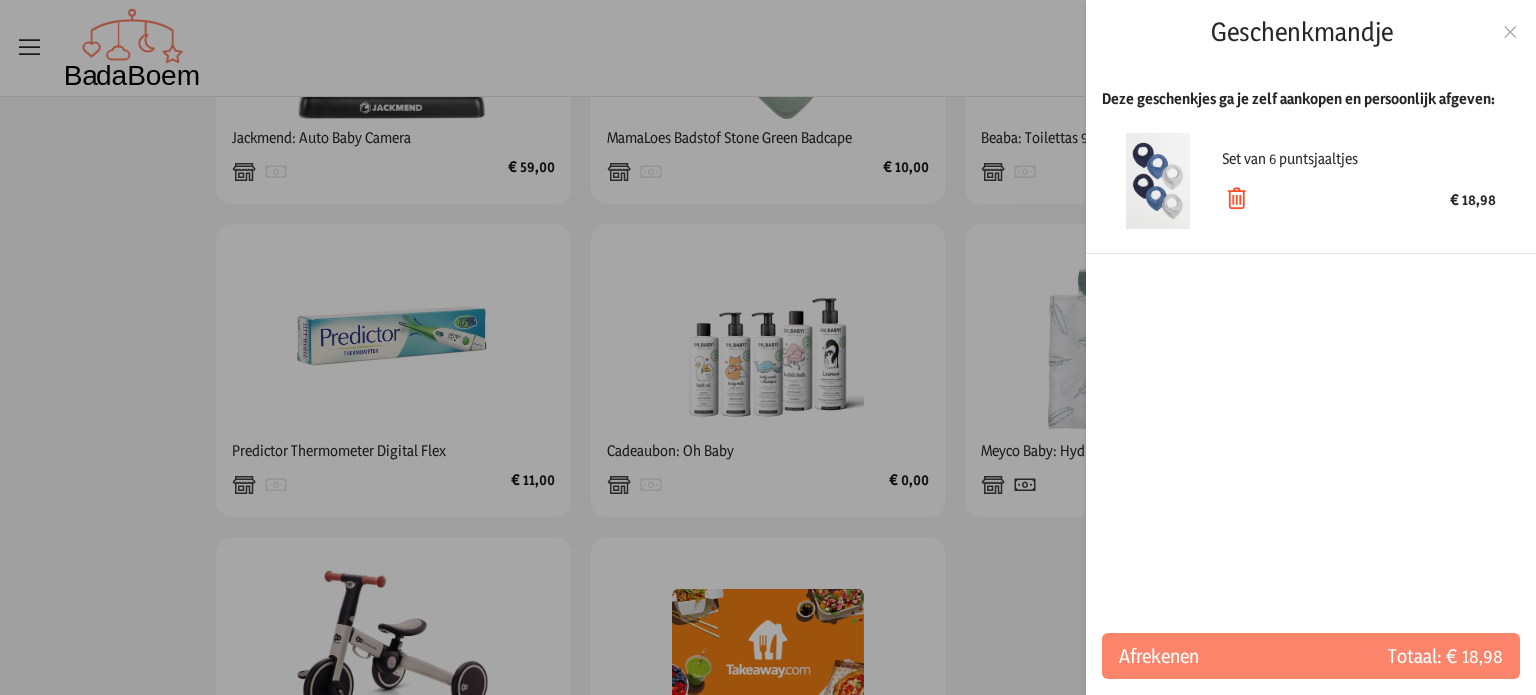 click at bounding box center [1236, 199] 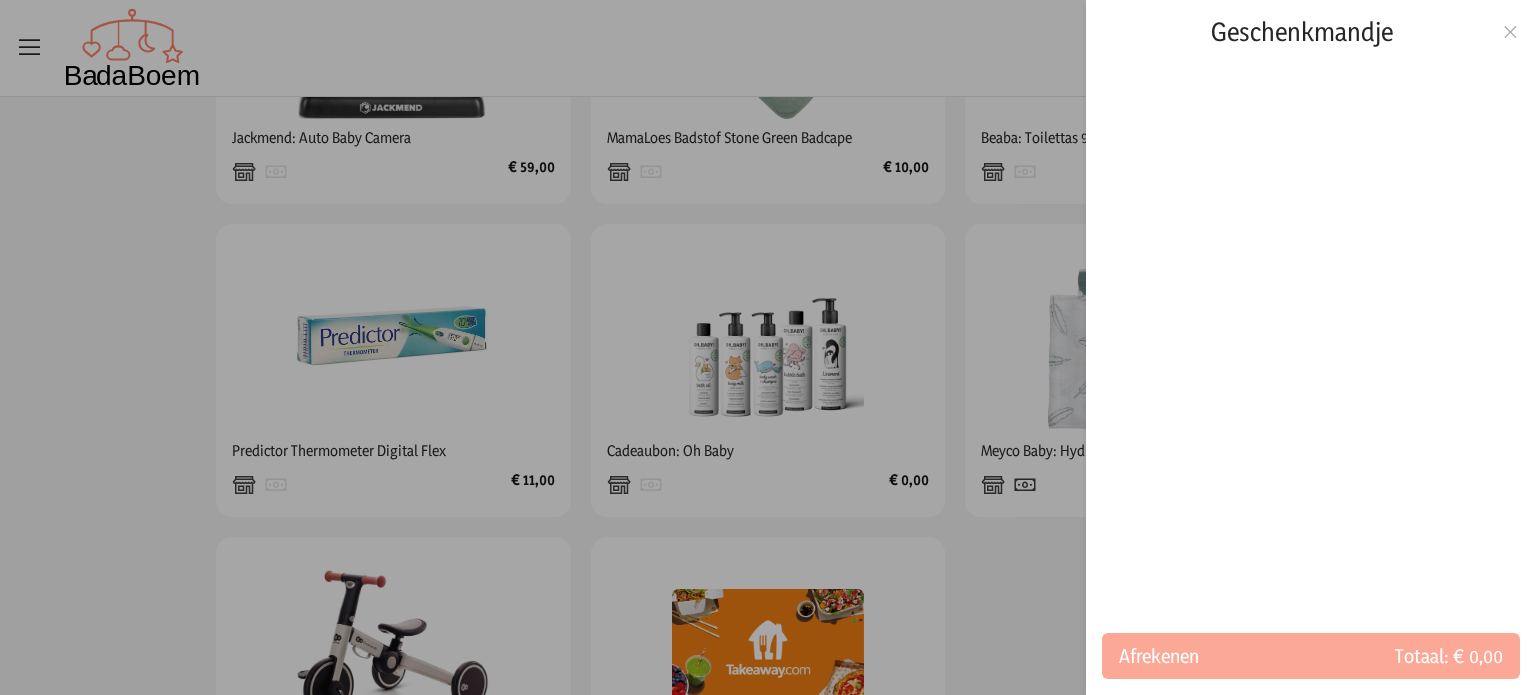click at bounding box center [1510, 32] 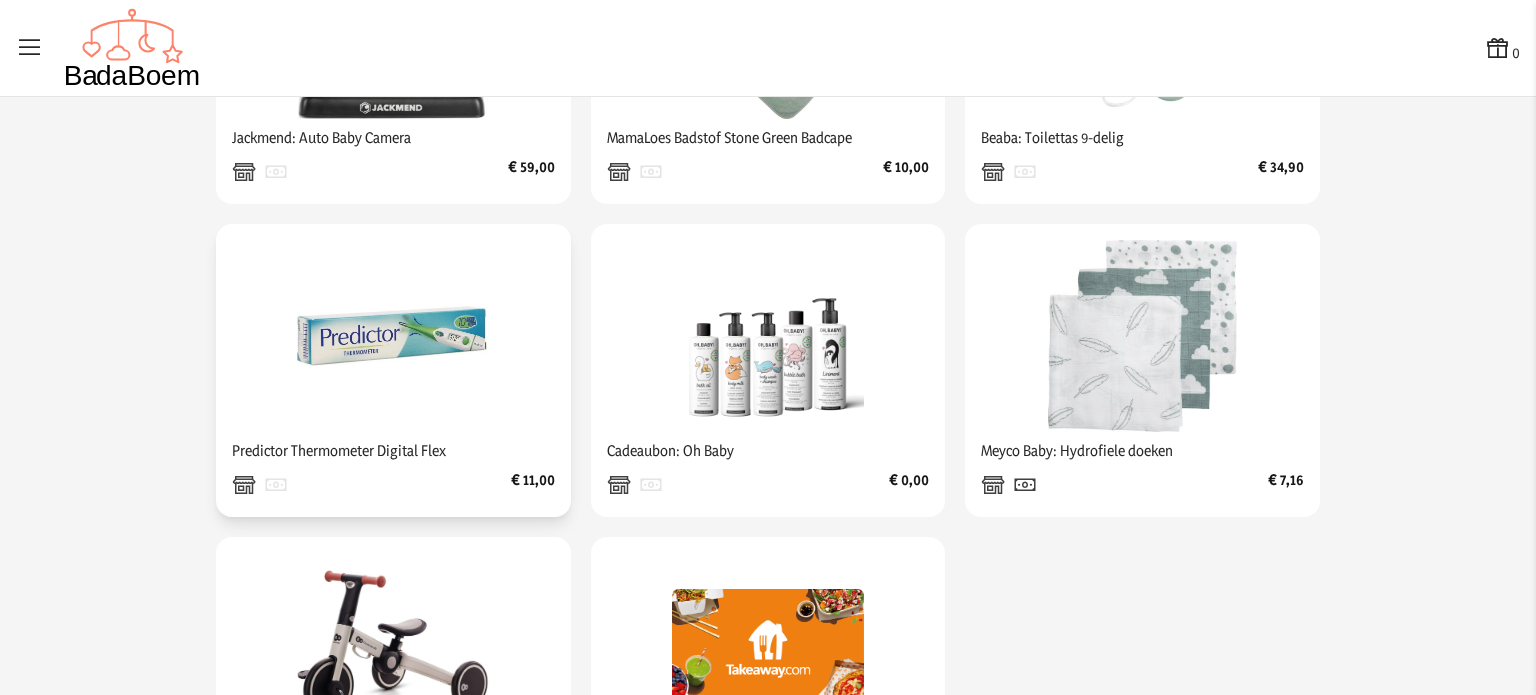 click 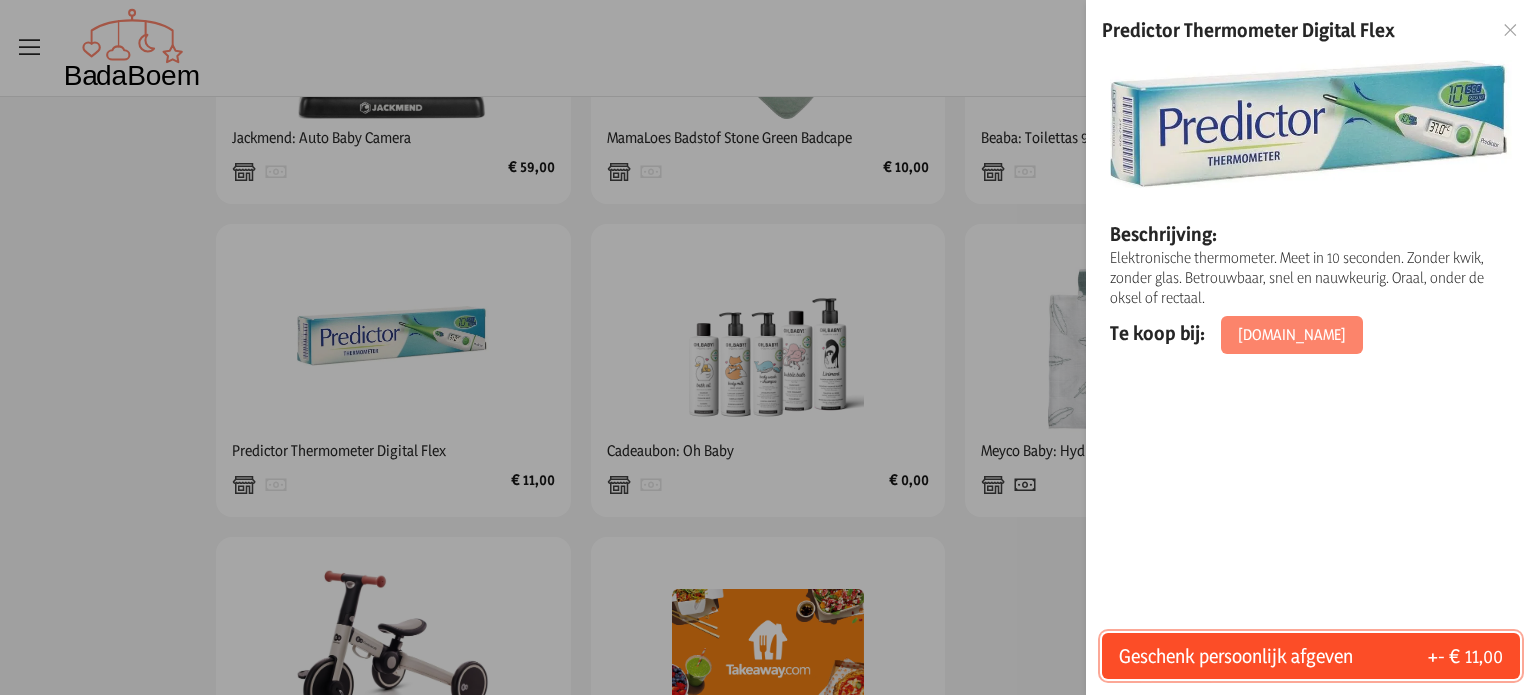 click on "Geschenk persoonlijk afgeven" at bounding box center (1236, 656) 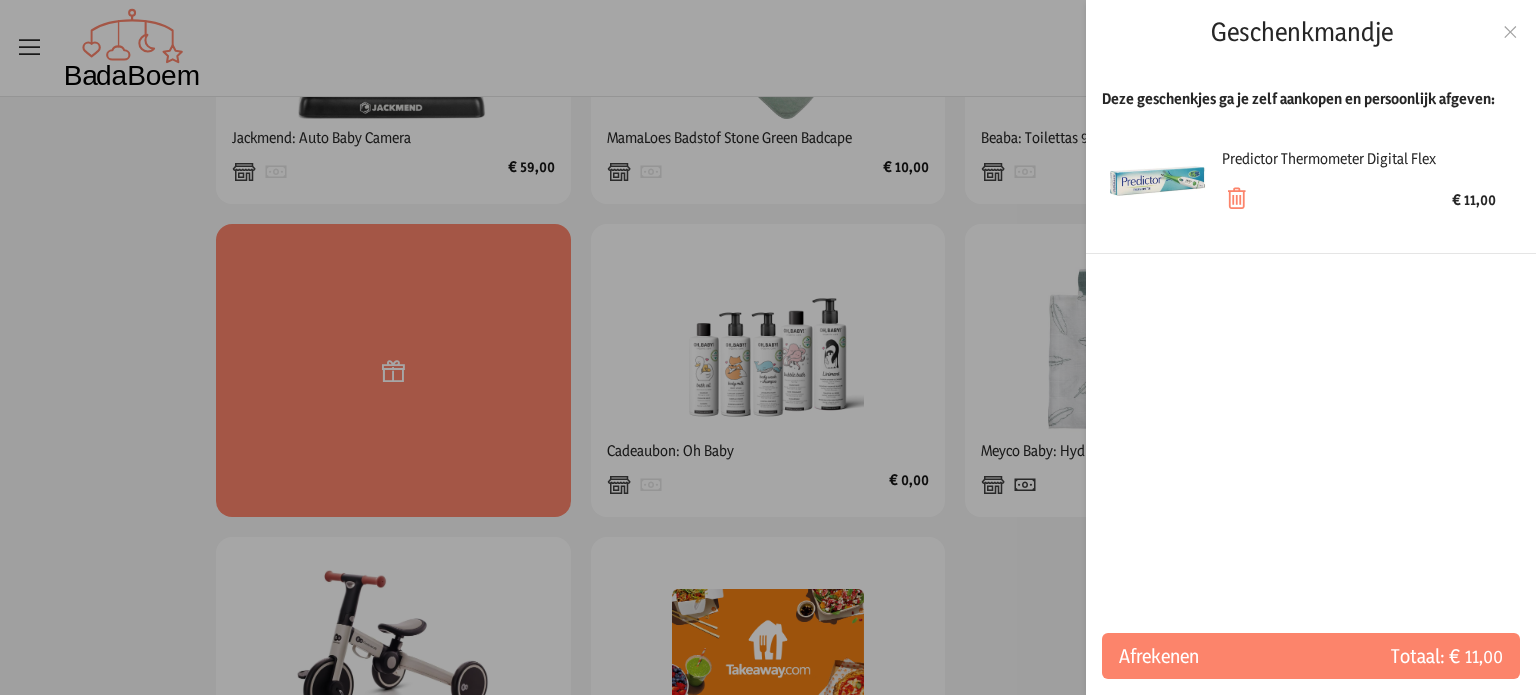 click at bounding box center (1510, 32) 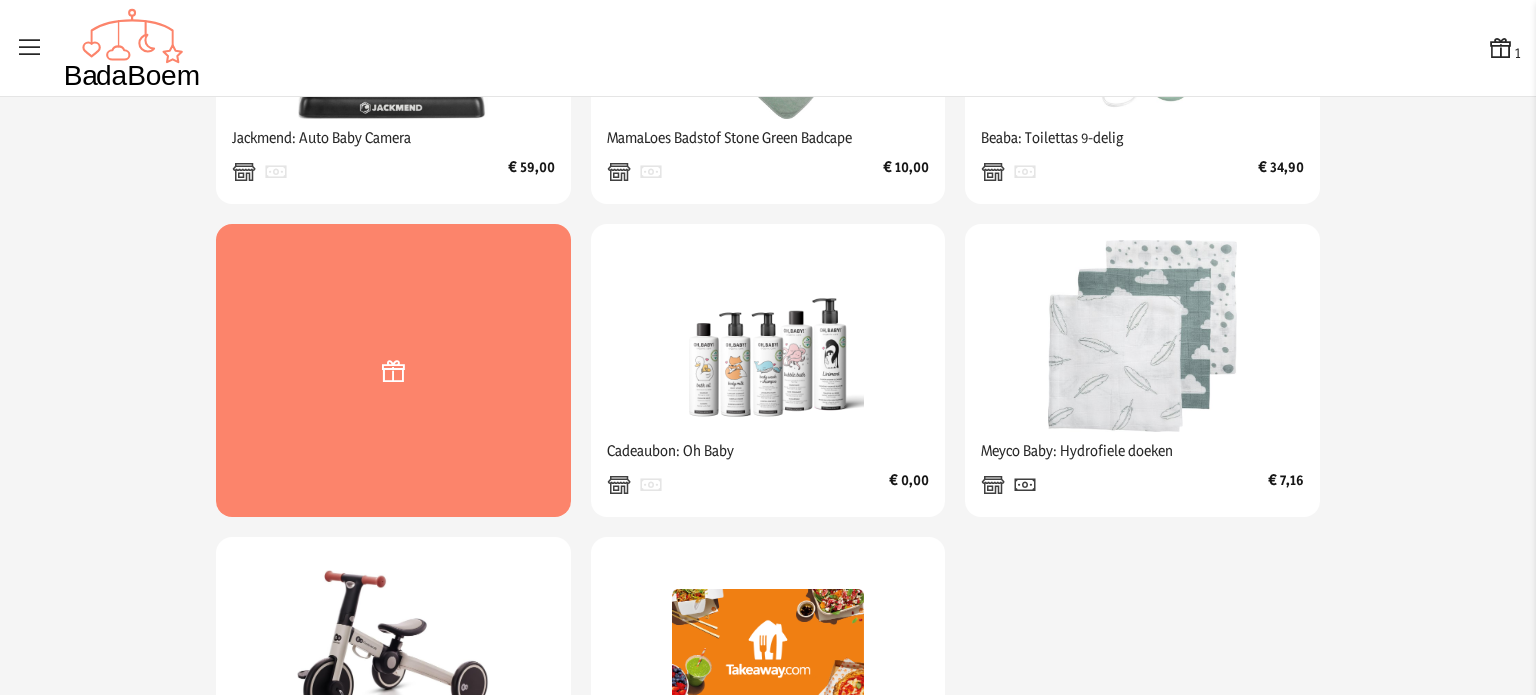 click 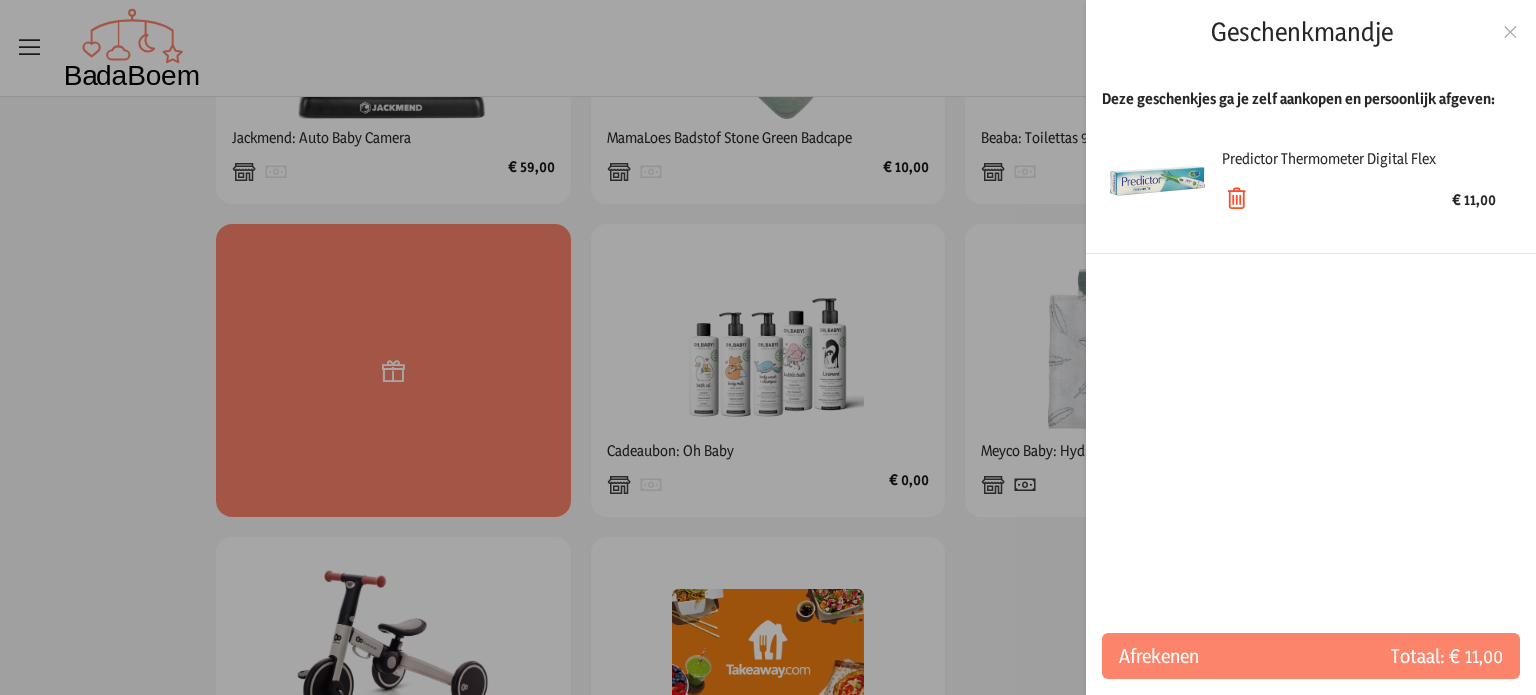 click at bounding box center [1236, 199] 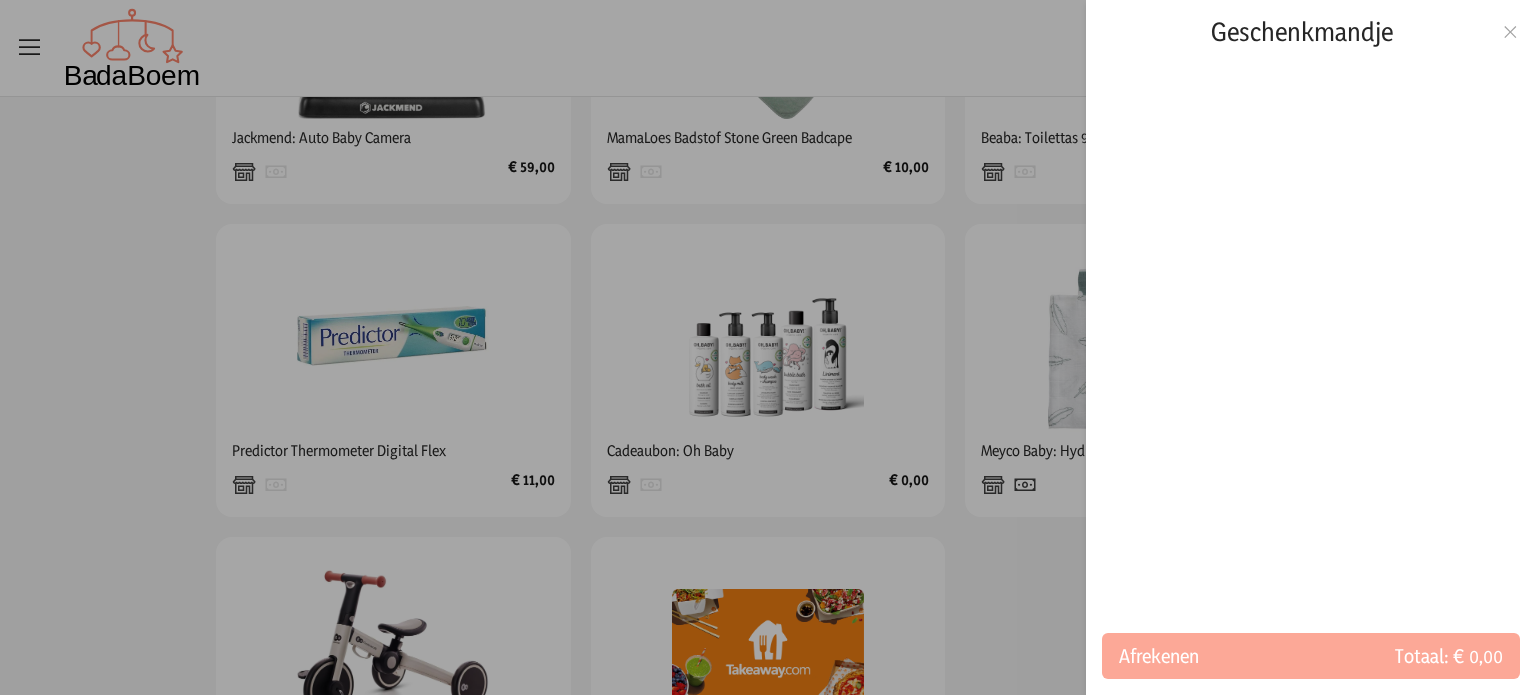click at bounding box center (1510, 32) 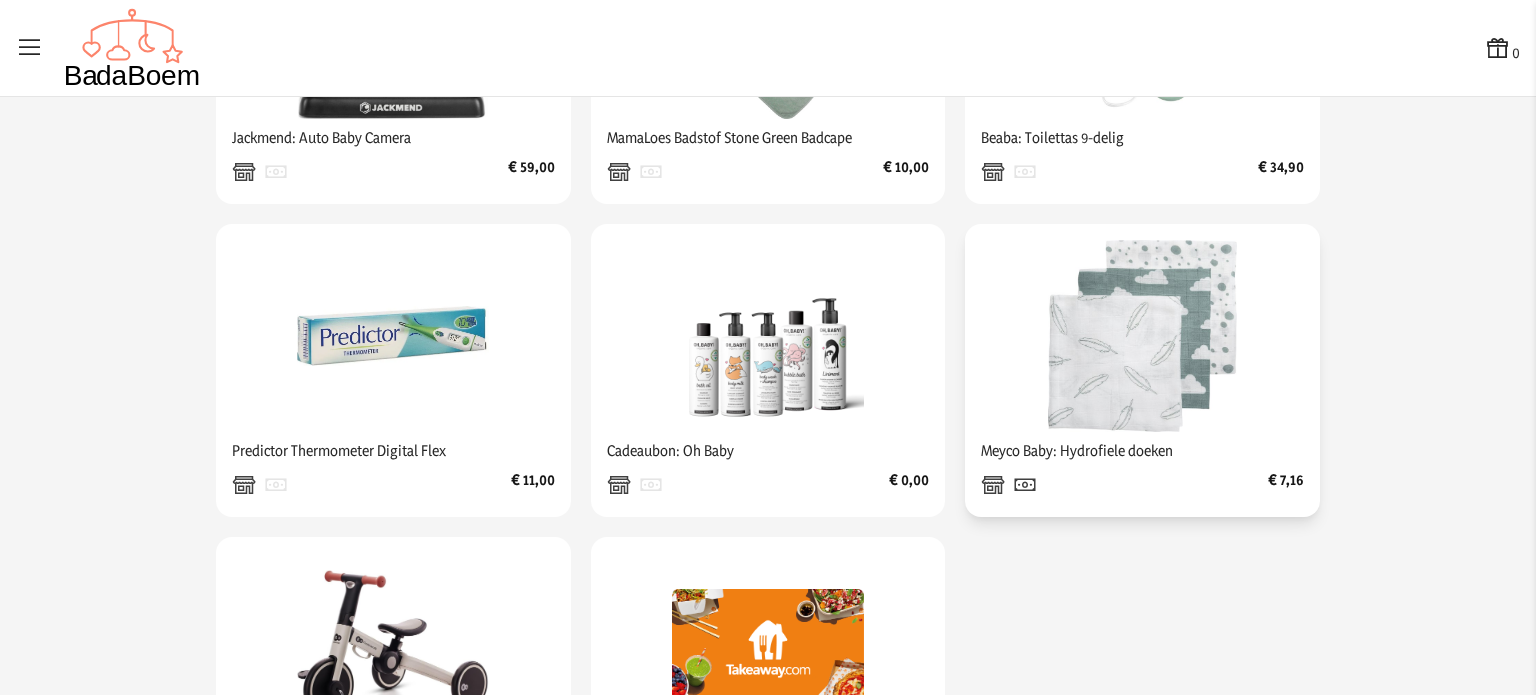 click 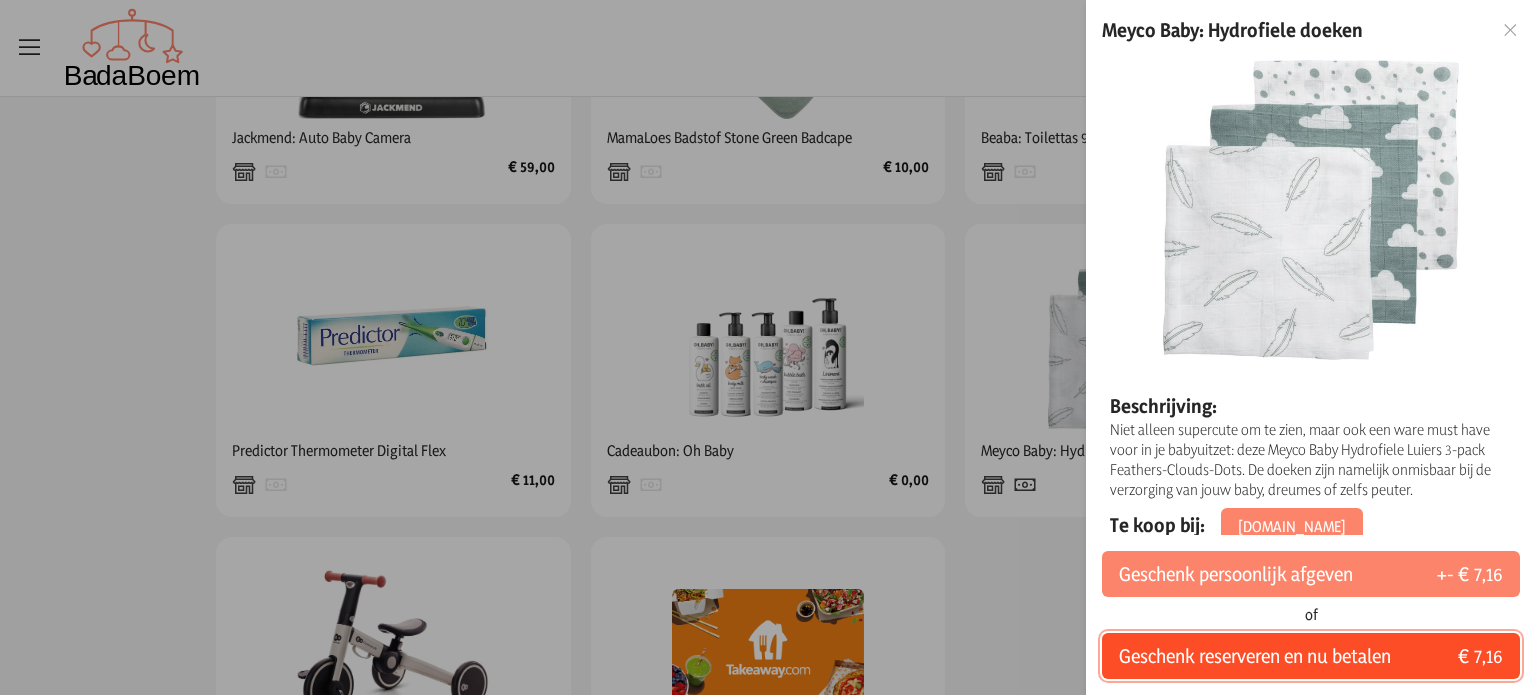 click on "Geschenk reserveren en nu betalen" at bounding box center (1255, 656) 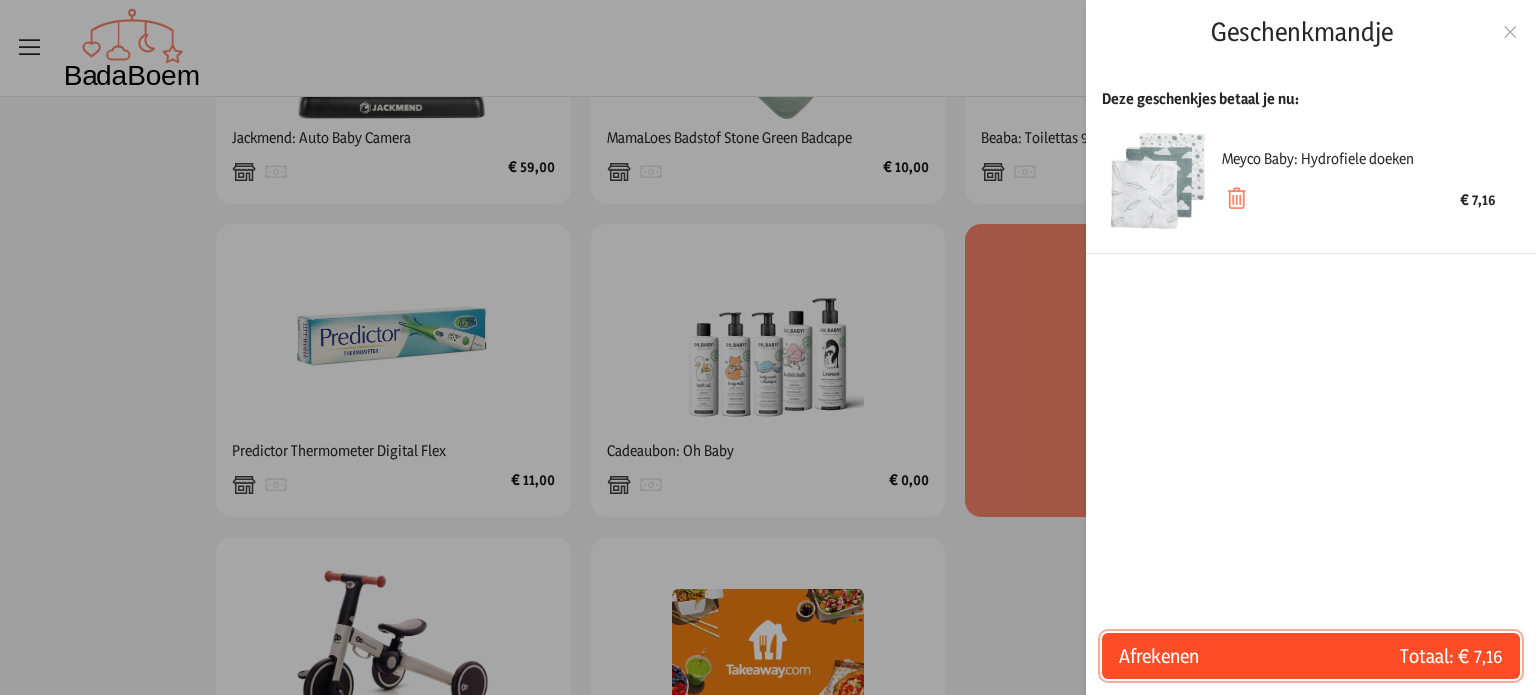 click on "Totaal: € 7,16" at bounding box center (1407, 656) 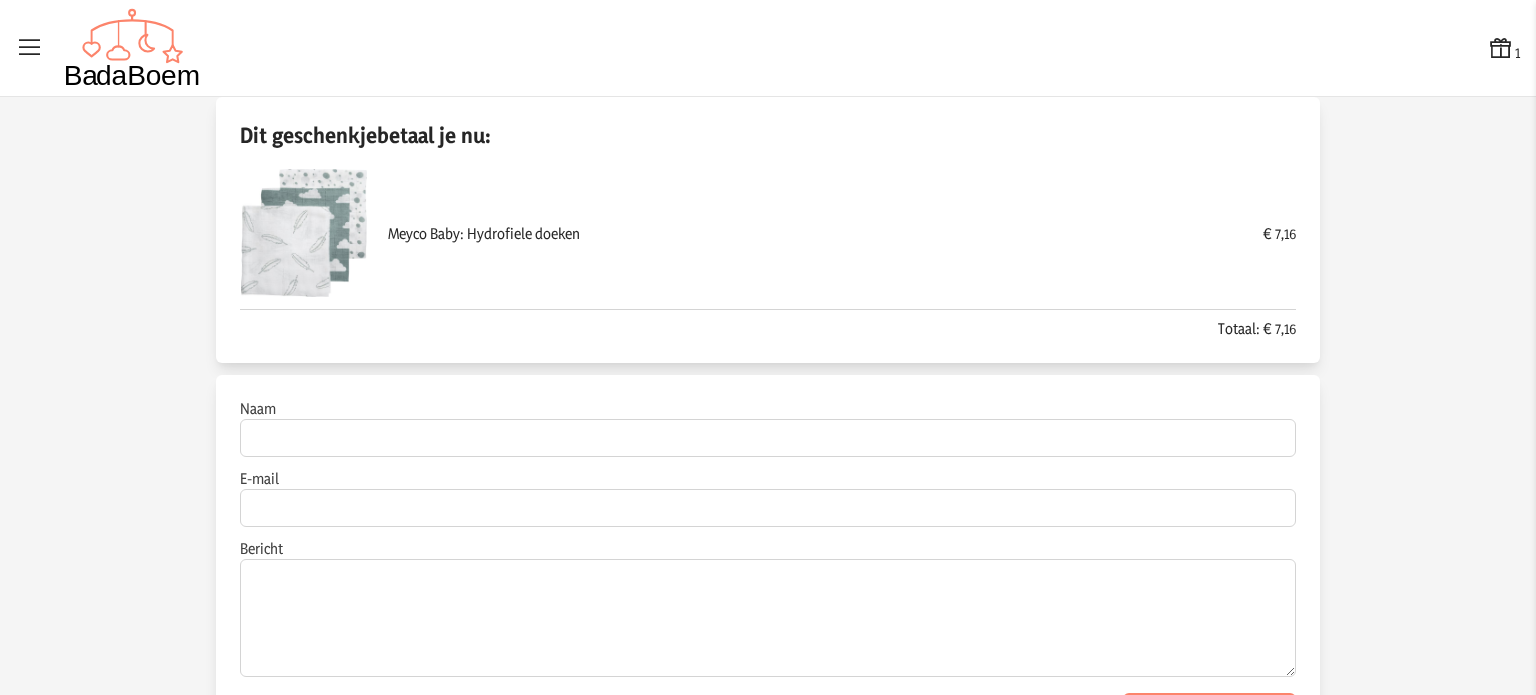 scroll, scrollTop: 0, scrollLeft: 0, axis: both 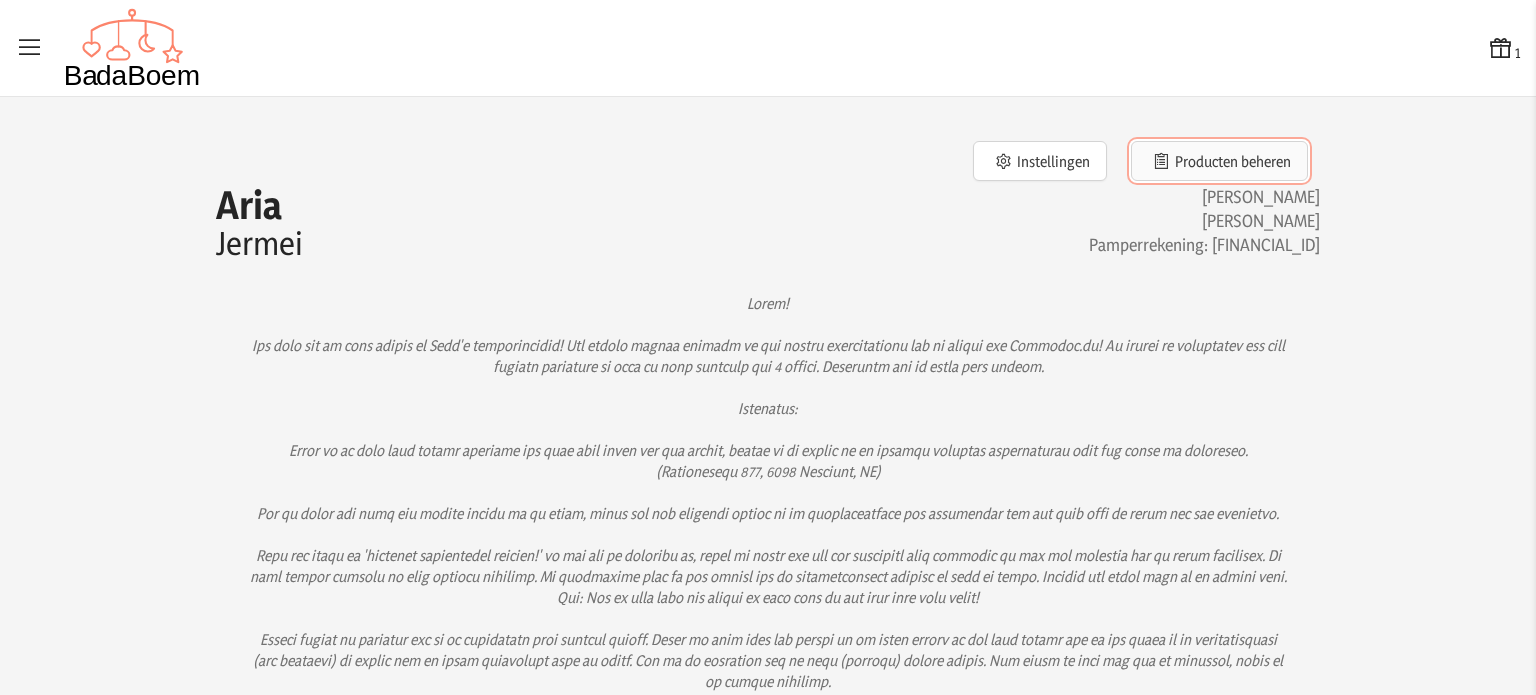 click on "Producten beheren" 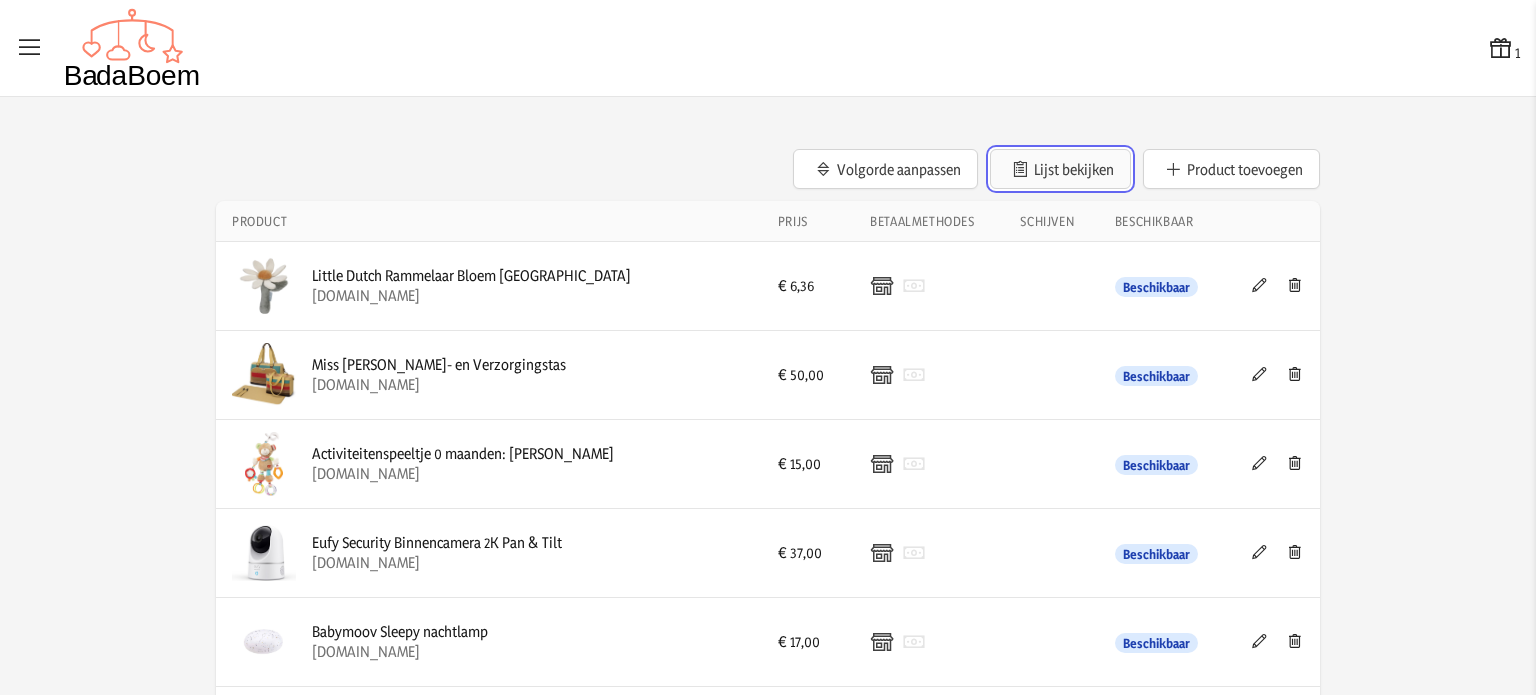 click on "Lijst bekijken" 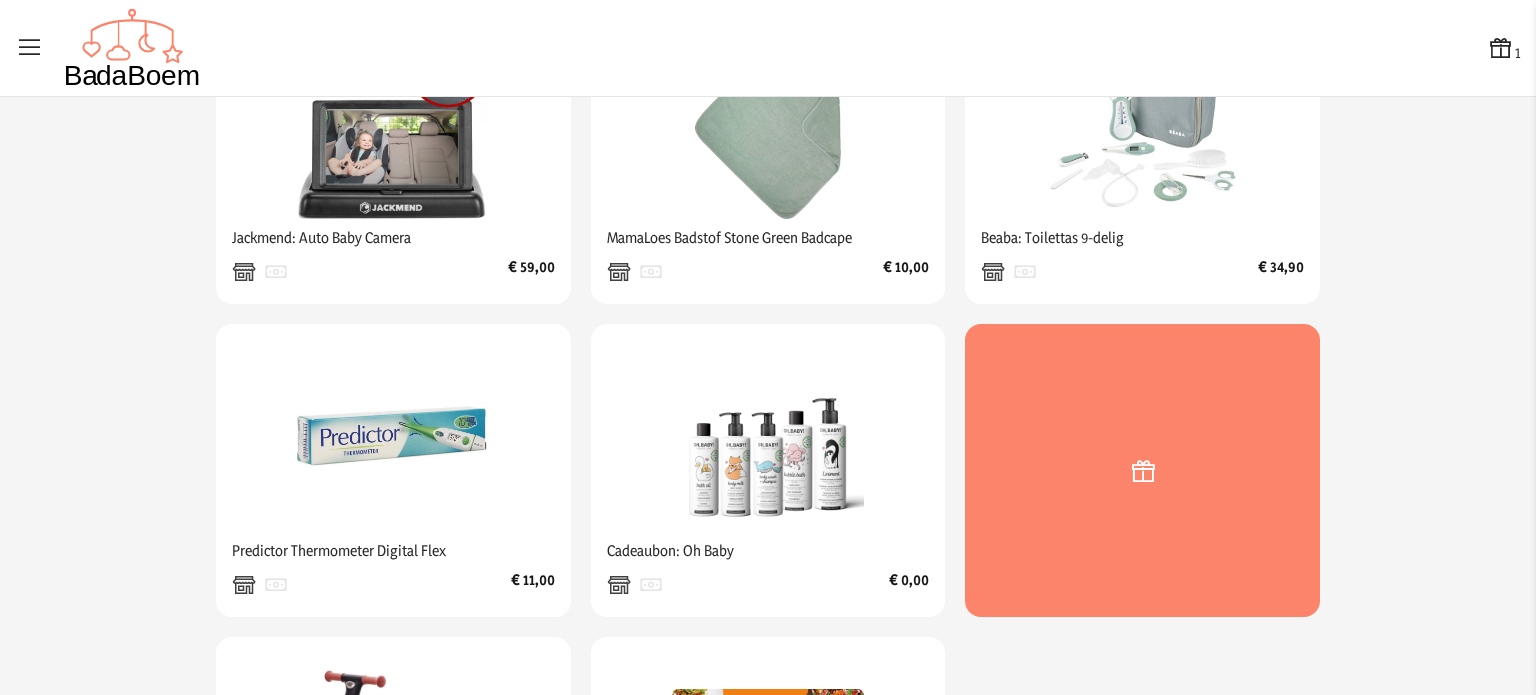 scroll, scrollTop: 3700, scrollLeft: 0, axis: vertical 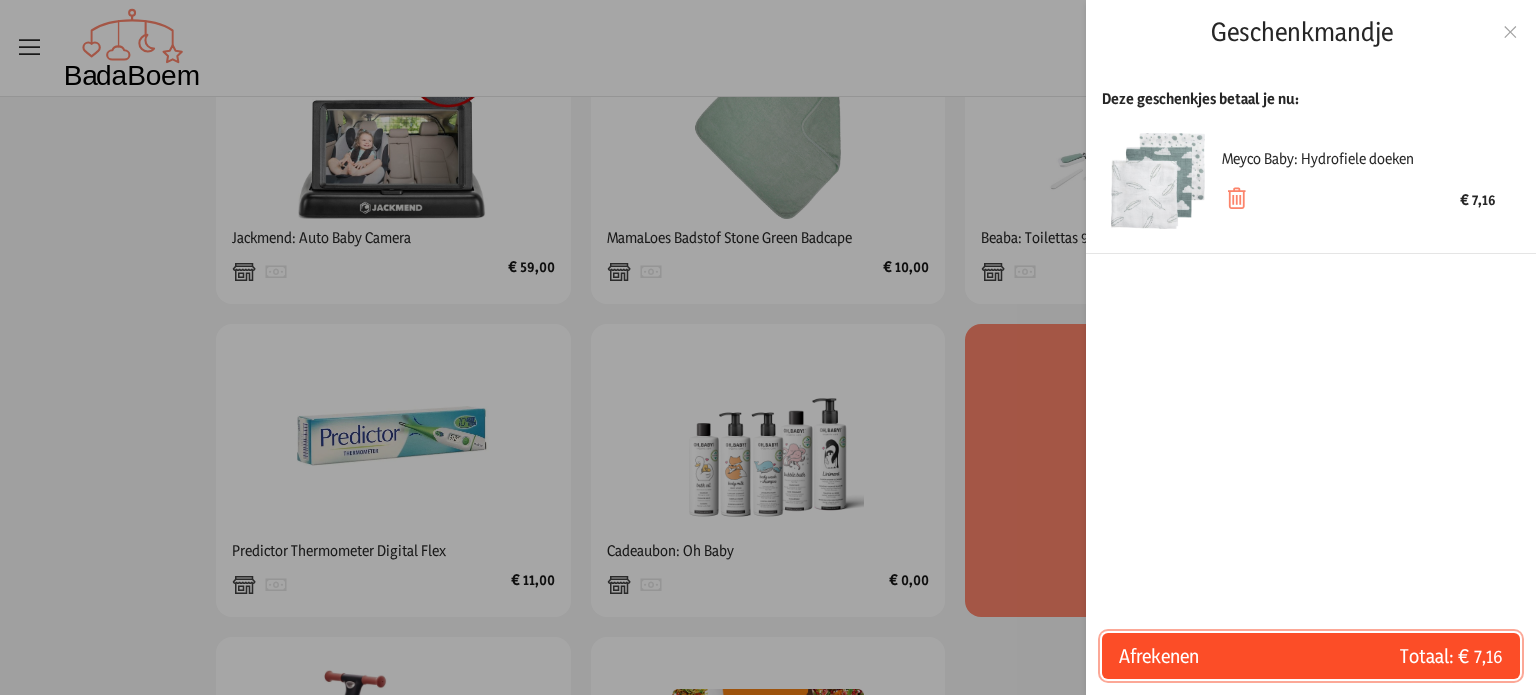 click on "Totaal: € 7,16" at bounding box center (1407, 656) 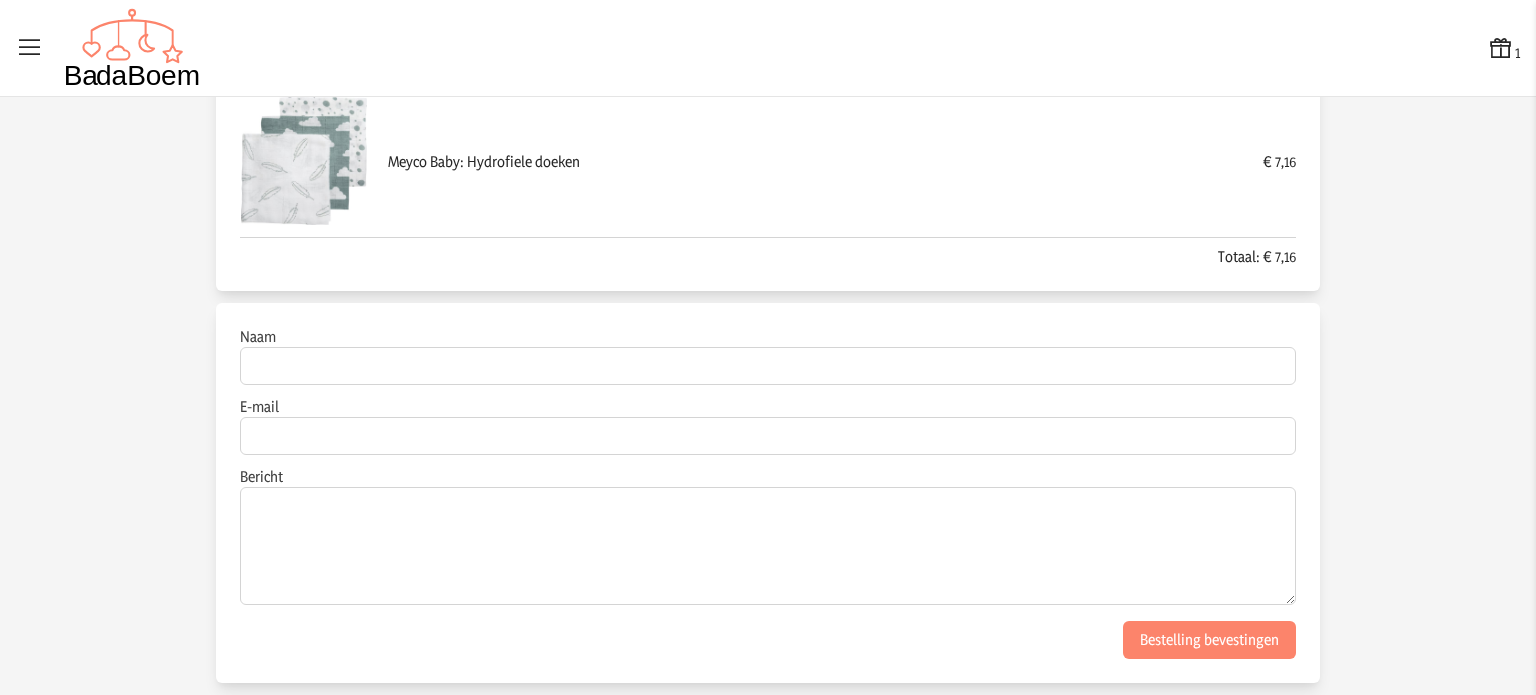scroll, scrollTop: 141, scrollLeft: 0, axis: vertical 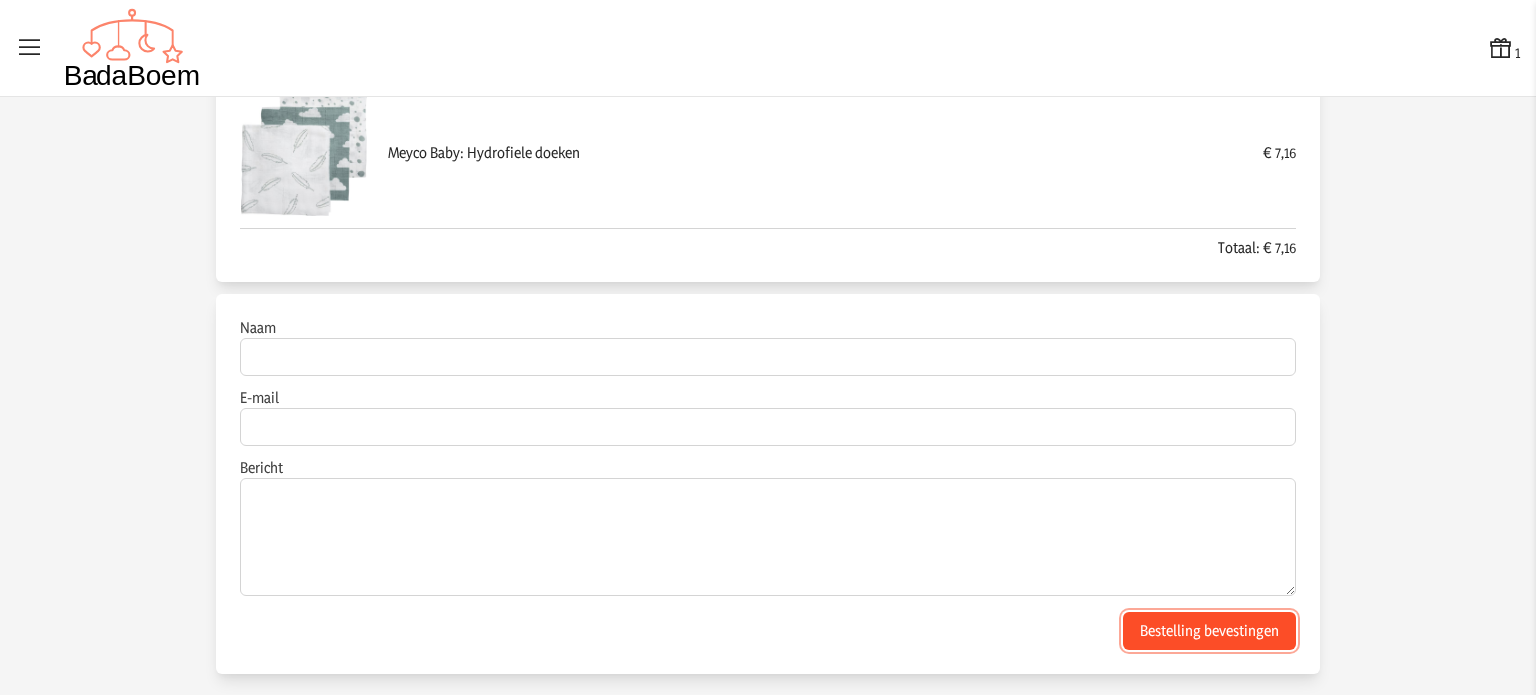click on "Bestelling bevestingen" 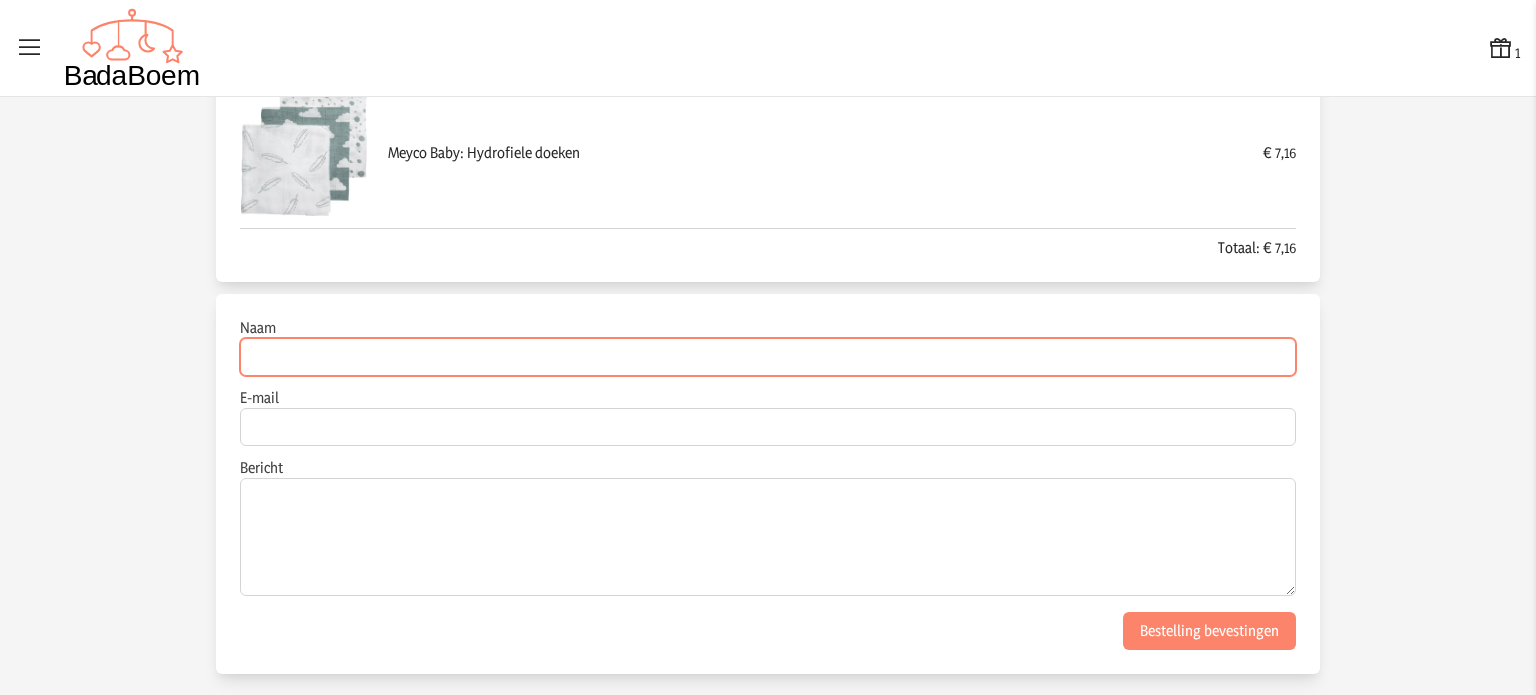 click on "Naam" at bounding box center [768, 357] 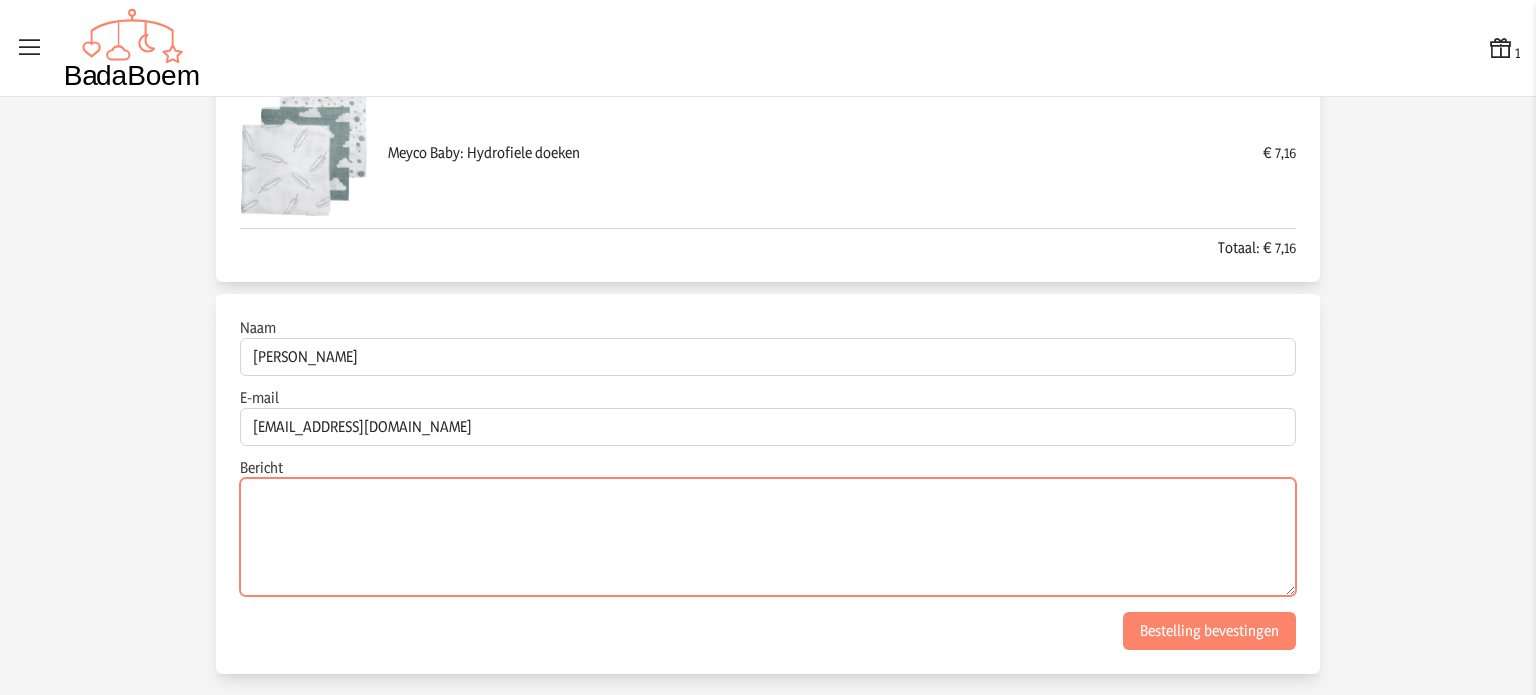 click on "Bericht" at bounding box center (768, 537) 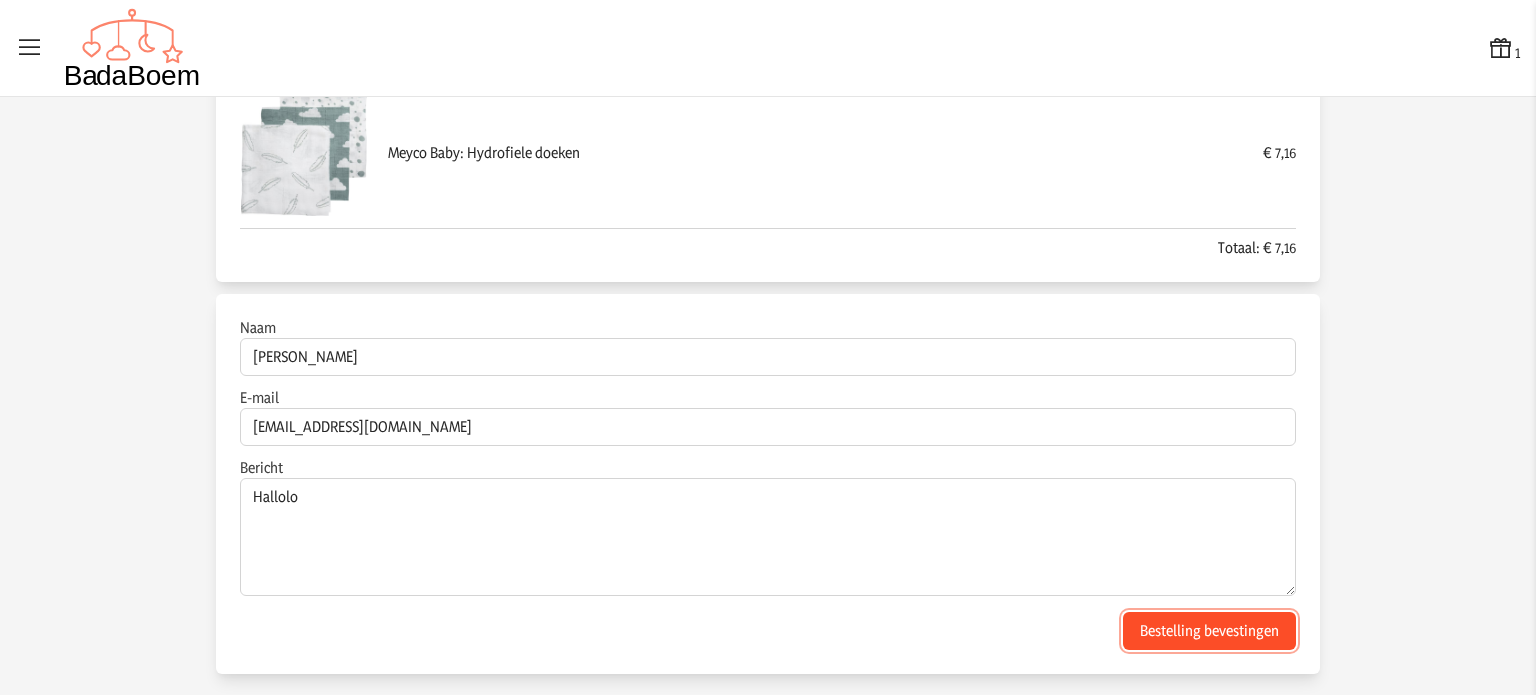 click on "Bestelling bevestingen" 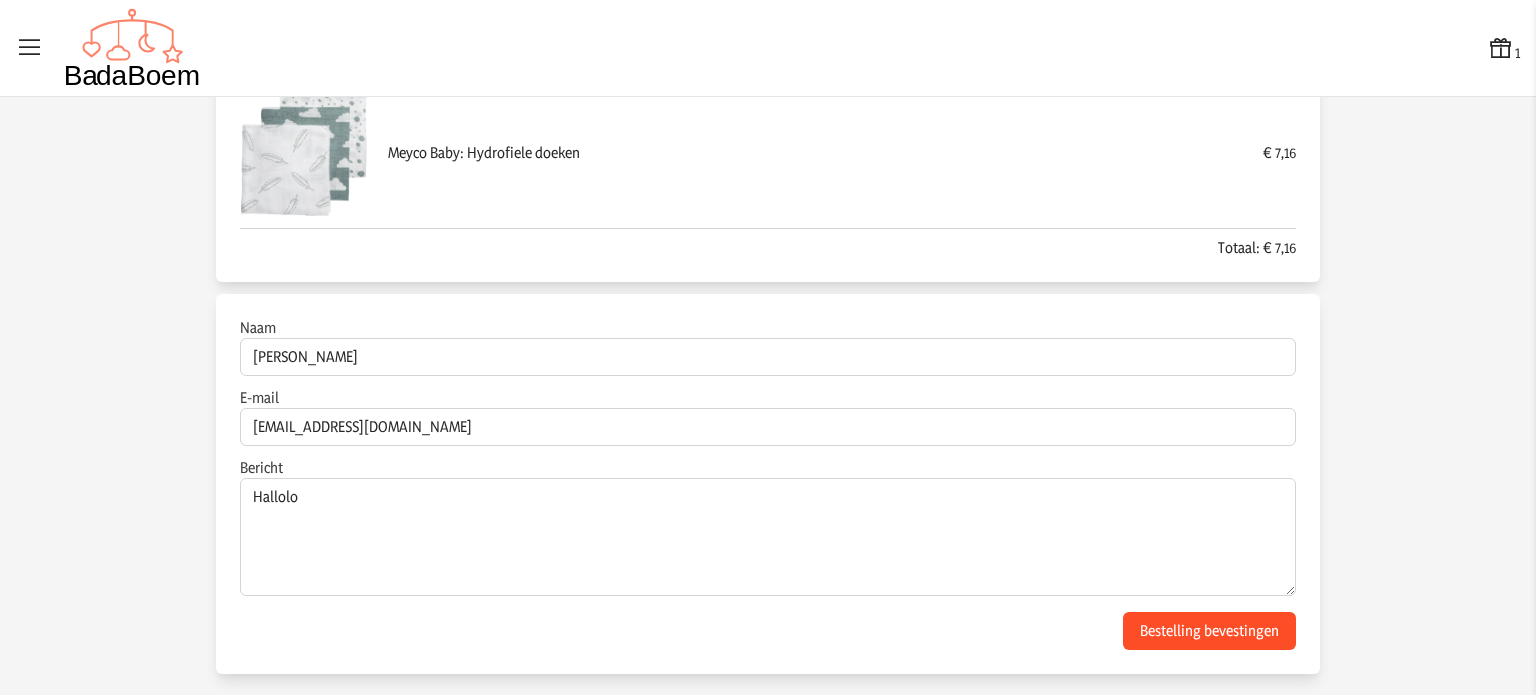 scroll, scrollTop: 0, scrollLeft: 0, axis: both 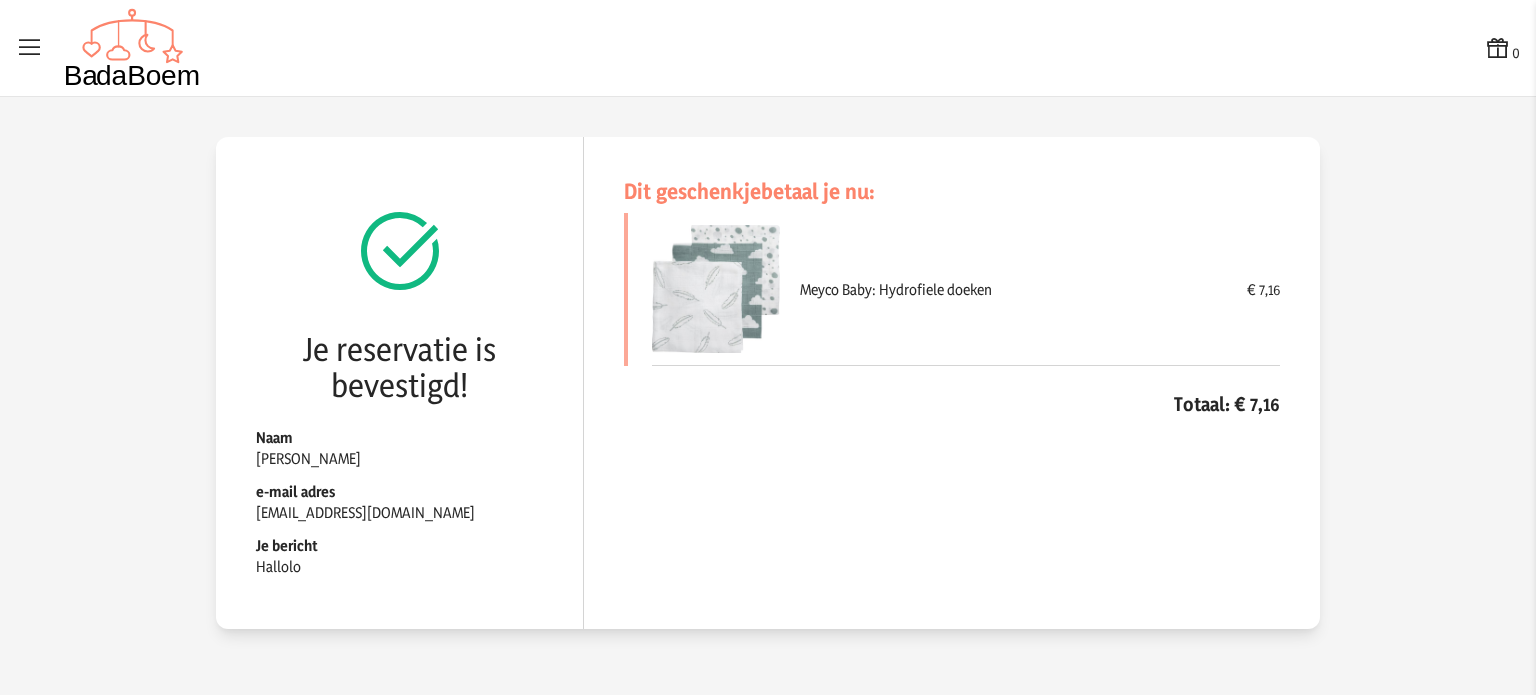 click on "Dit geschenkje  betaal je nu:  Meyco Baby: Hydrofiele doeken € 7,16 Totaal: € 7,16" 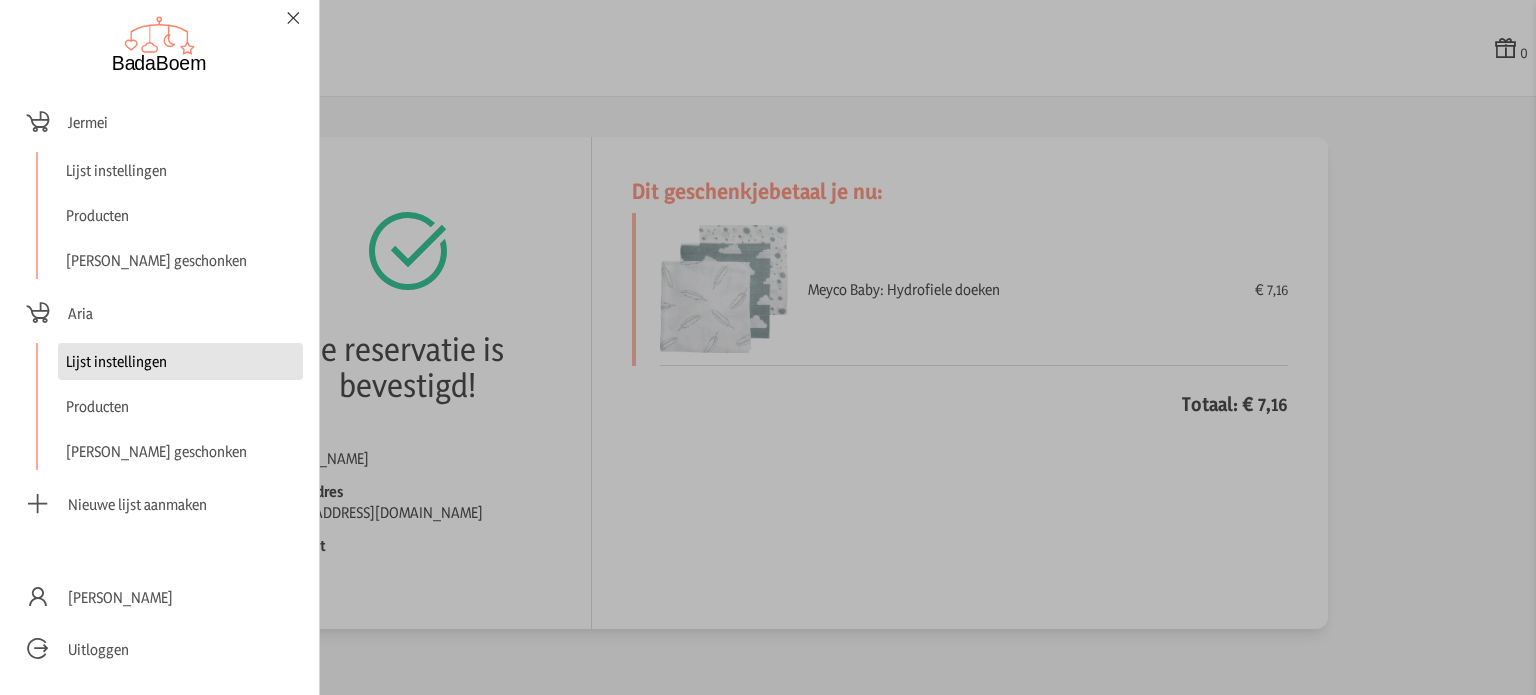 click on "Lijst instellingen" at bounding box center [180, 361] 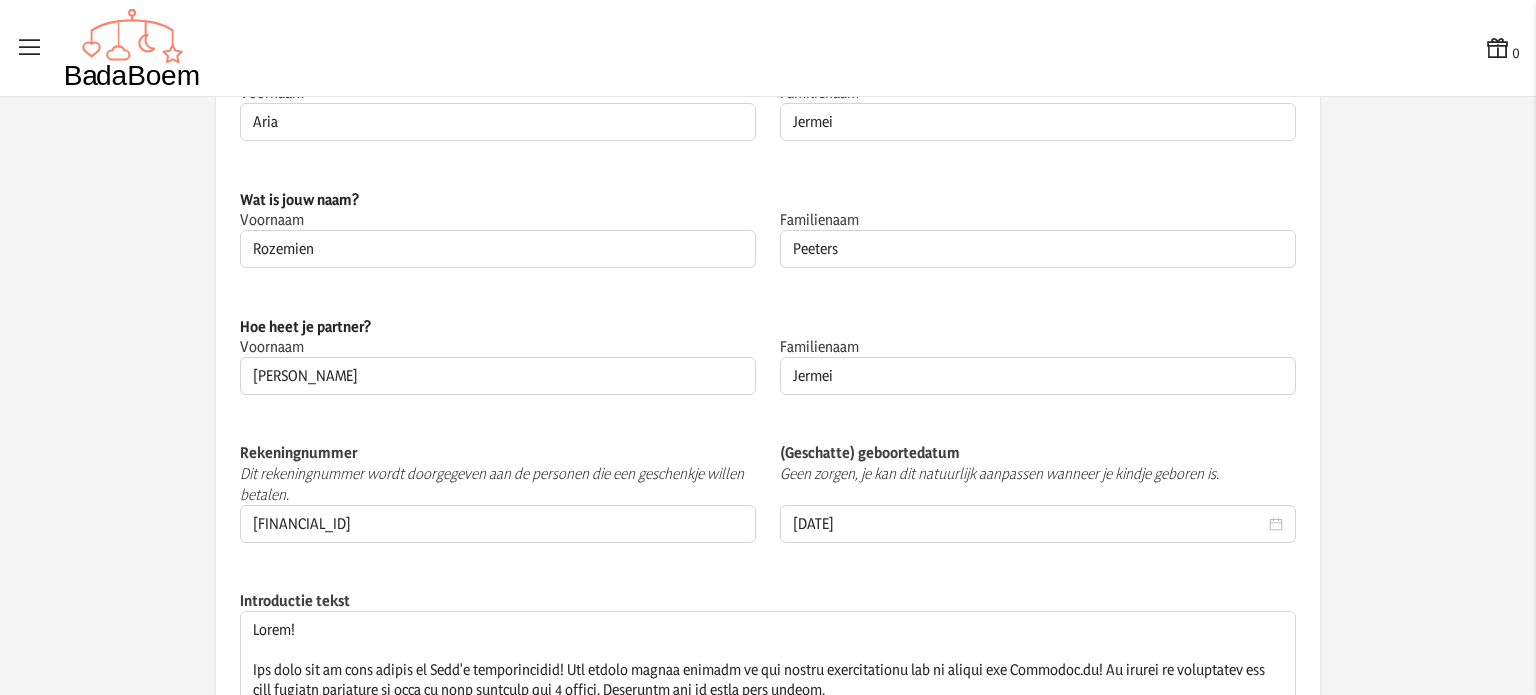 scroll, scrollTop: 252, scrollLeft: 0, axis: vertical 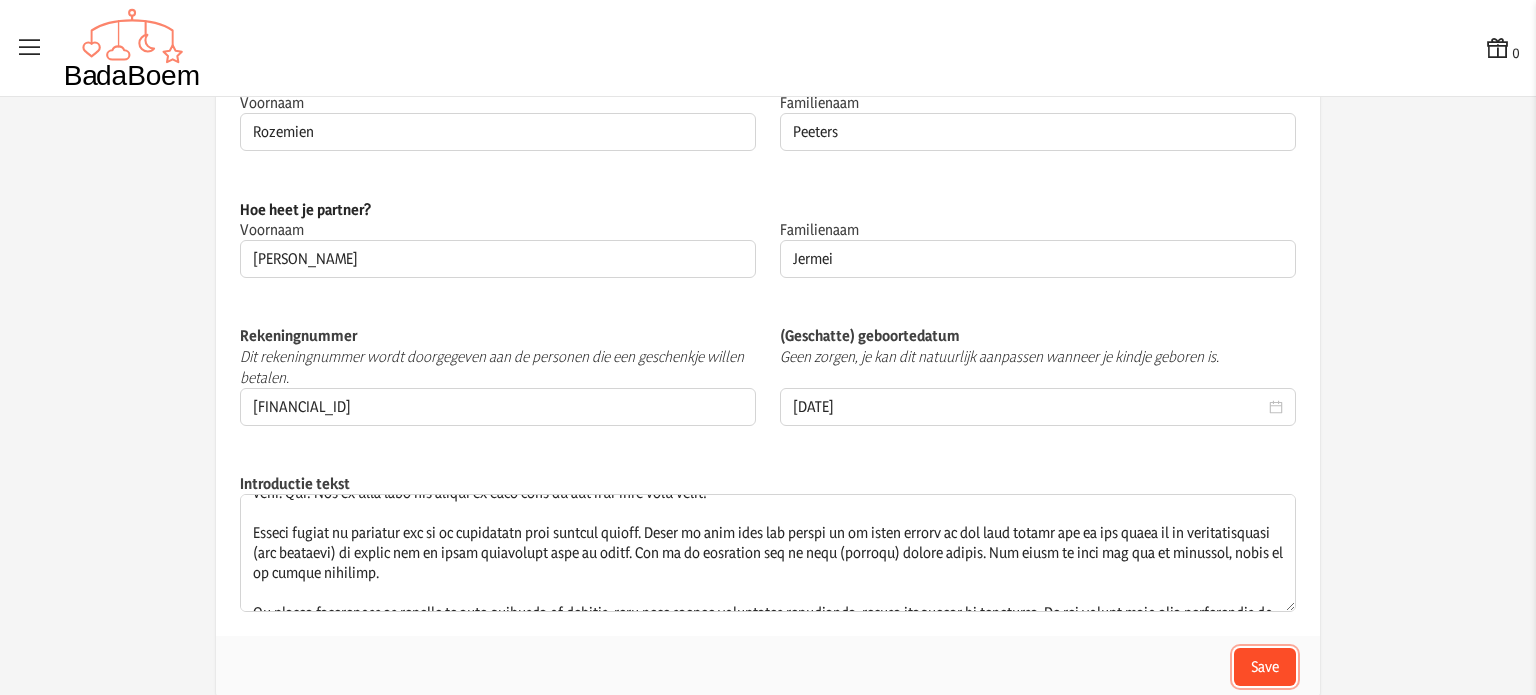 click on "Save" 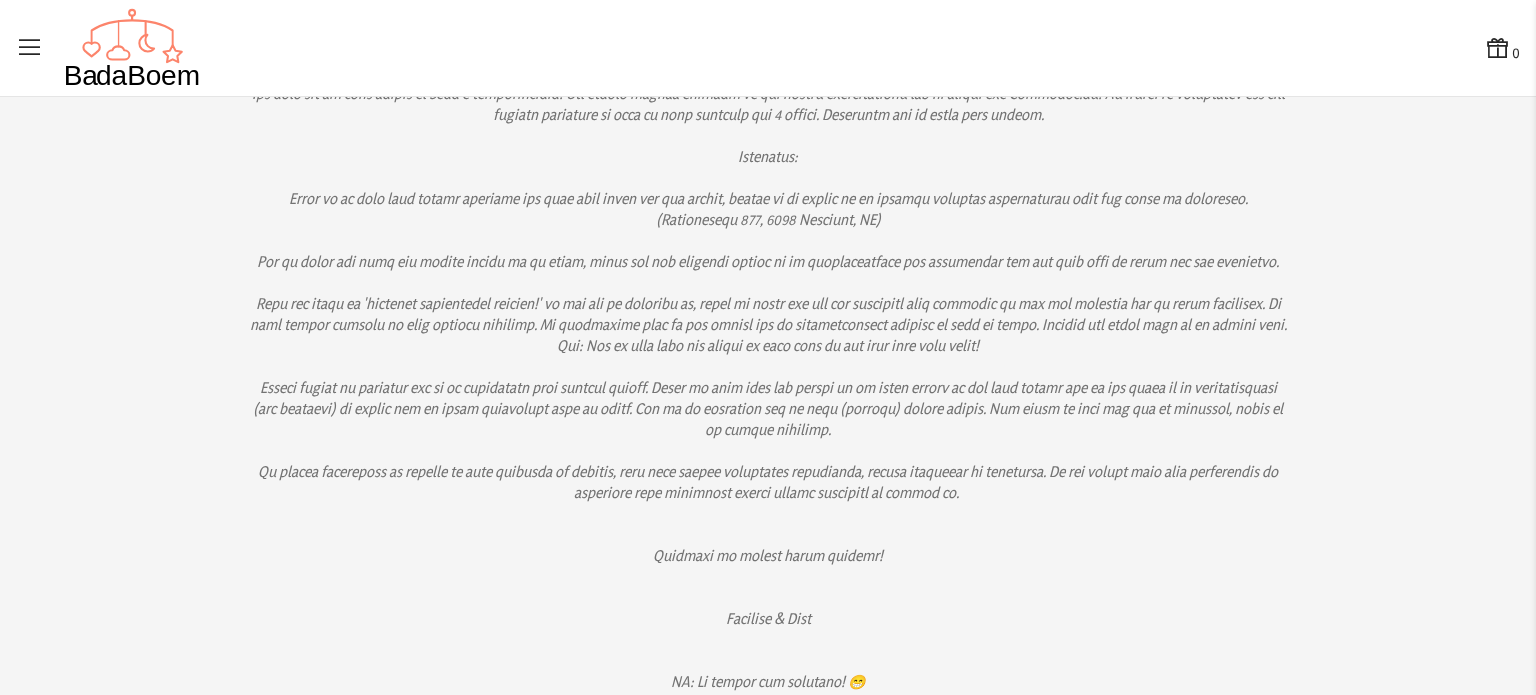 scroll, scrollTop: 0, scrollLeft: 0, axis: both 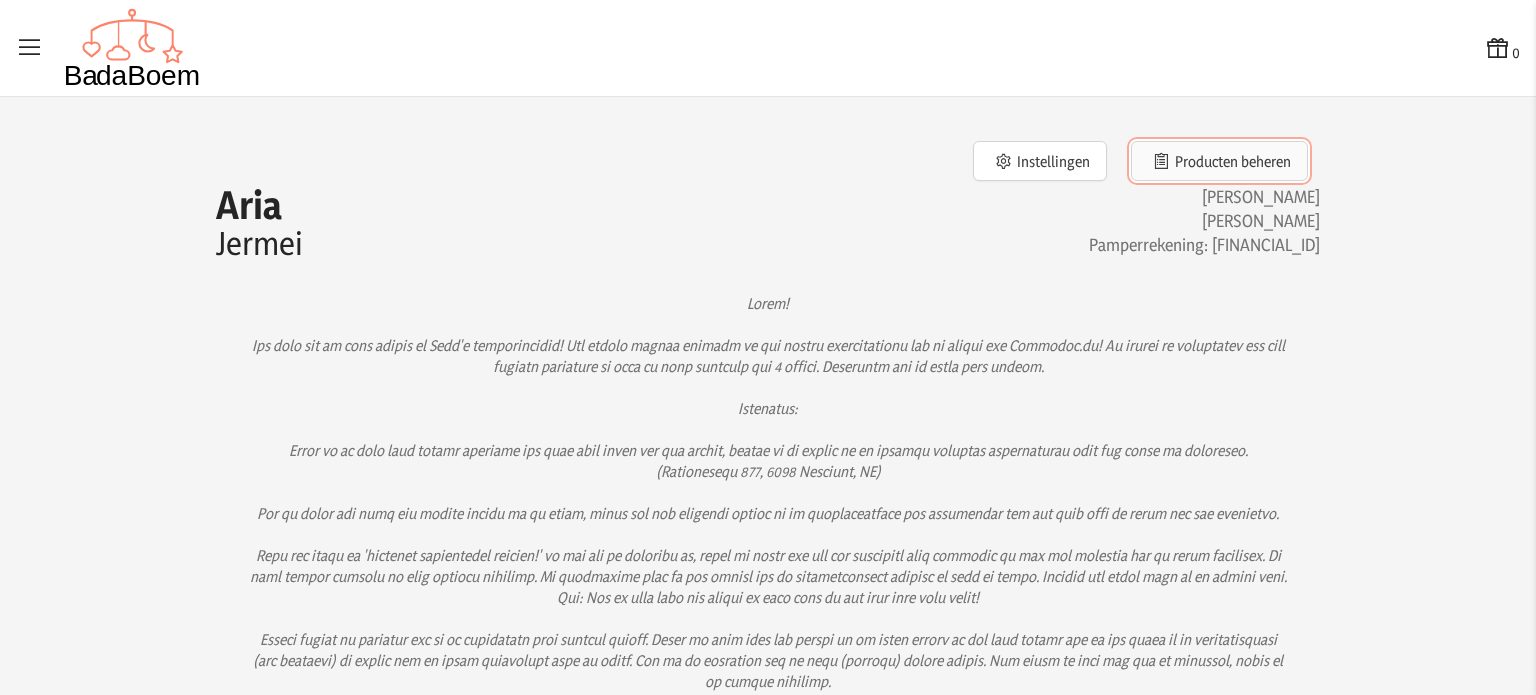 click on "Producten beheren" 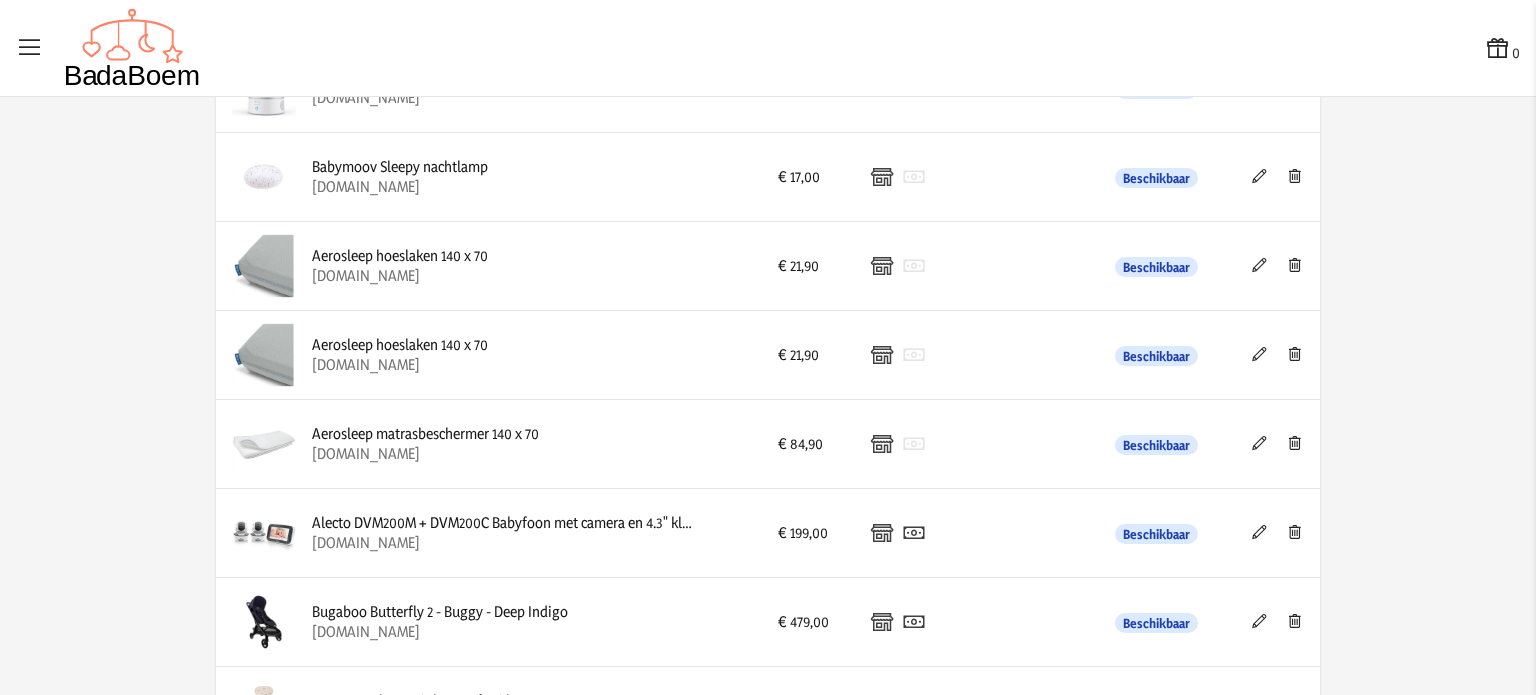 scroll, scrollTop: 600, scrollLeft: 0, axis: vertical 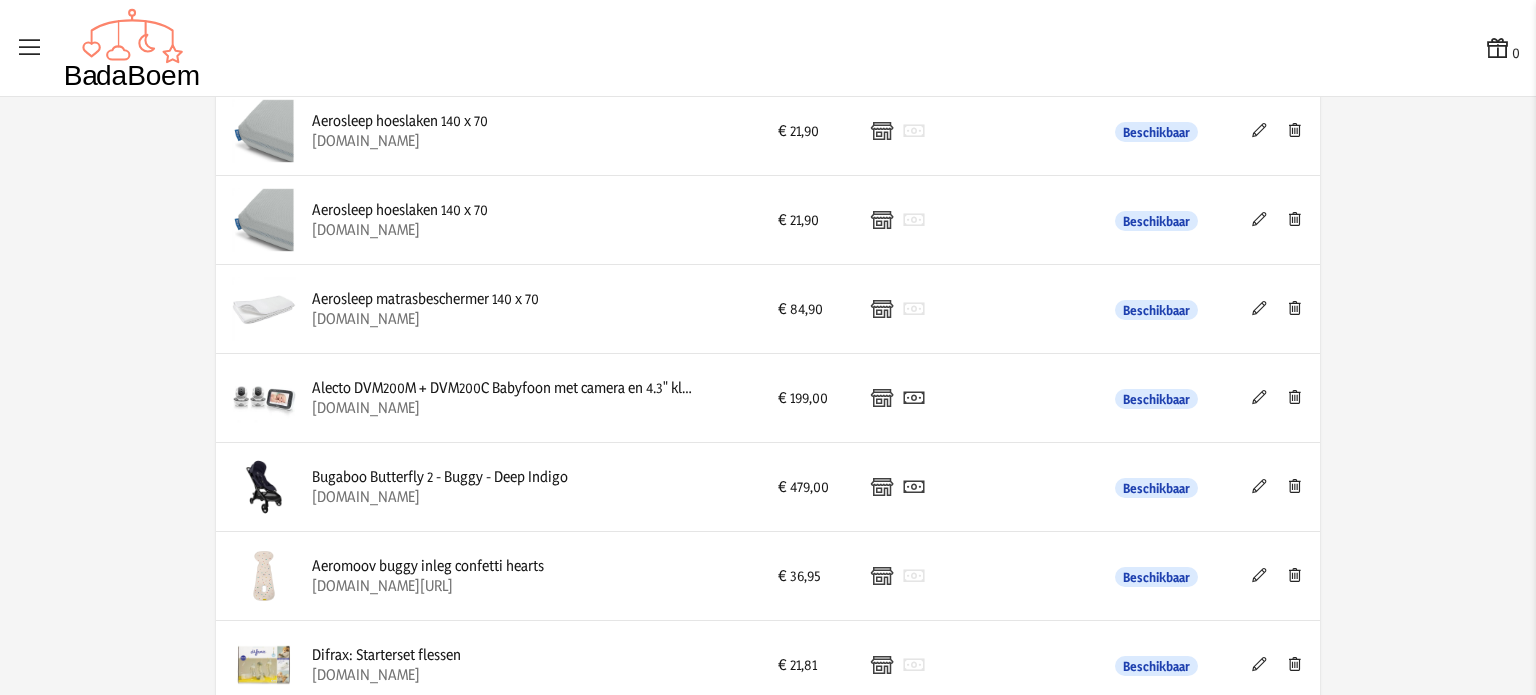 click at bounding box center [1259, 397] 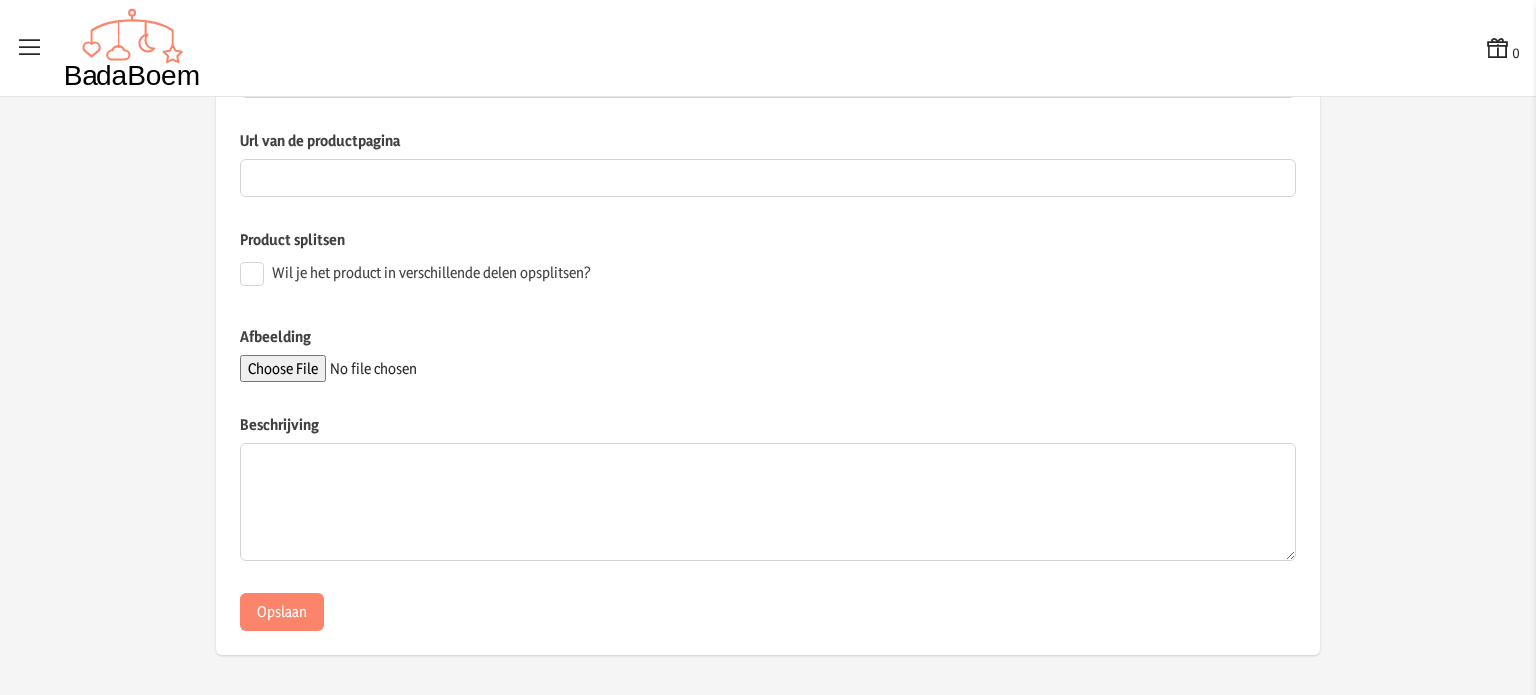 scroll, scrollTop: 0, scrollLeft: 0, axis: both 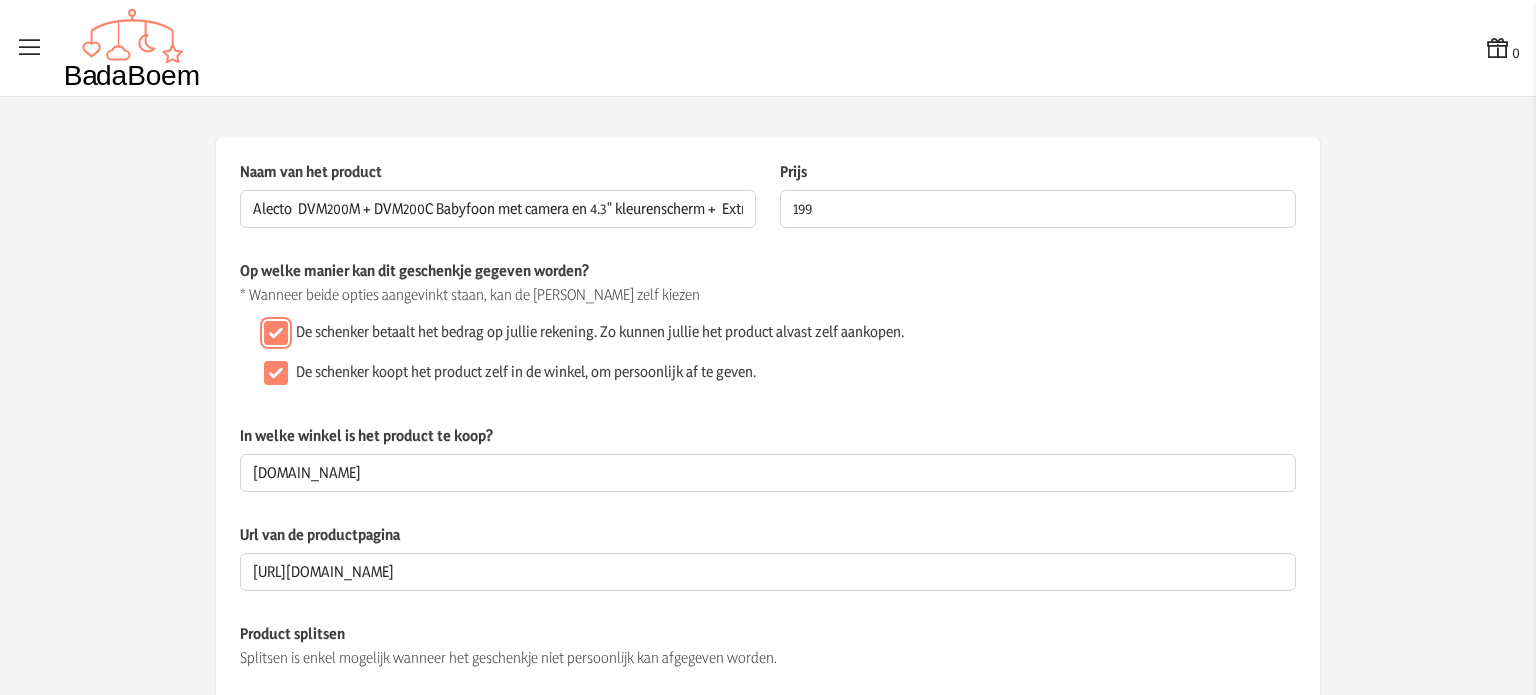 click on "De schenker betaalt het bedrag op jullie rekening. Zo kunnen jullie het product alvast zelf aankopen." at bounding box center (276, 333) 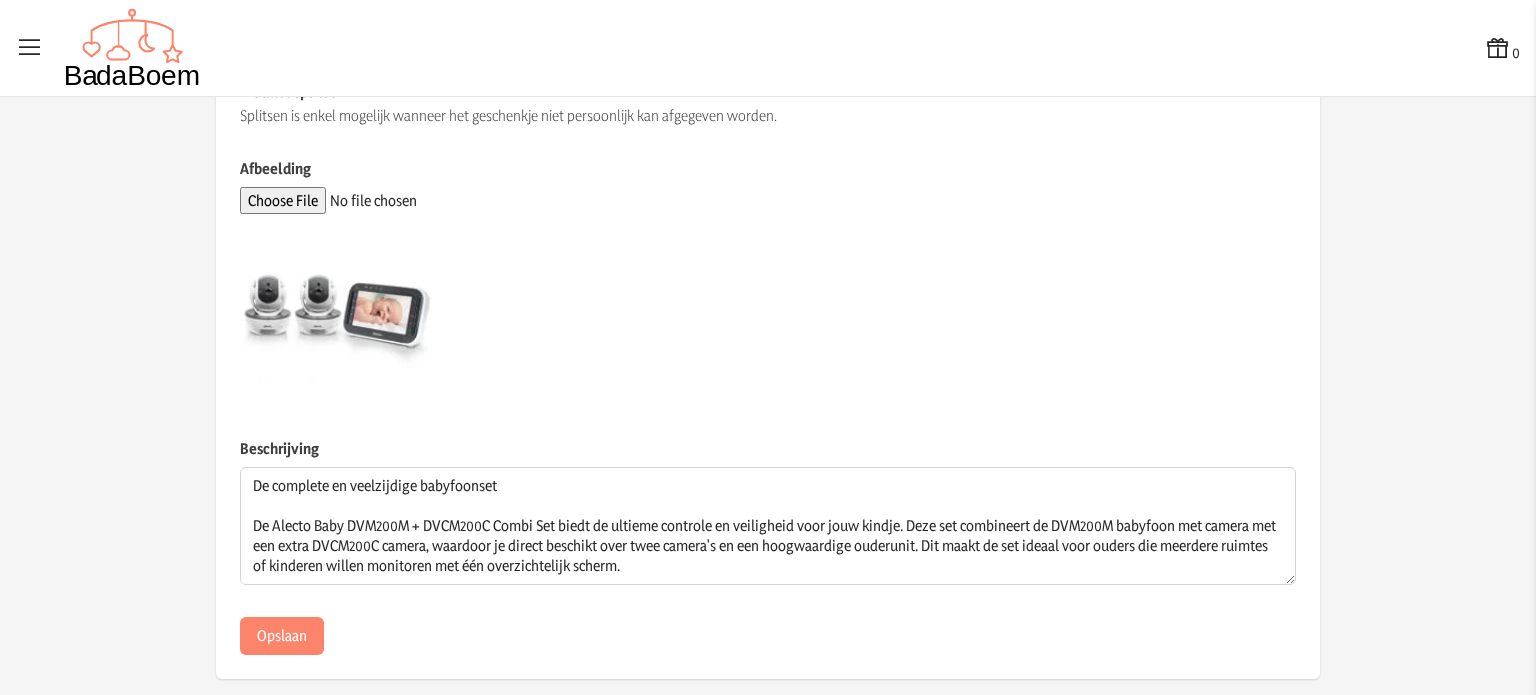 scroll, scrollTop: 563, scrollLeft: 0, axis: vertical 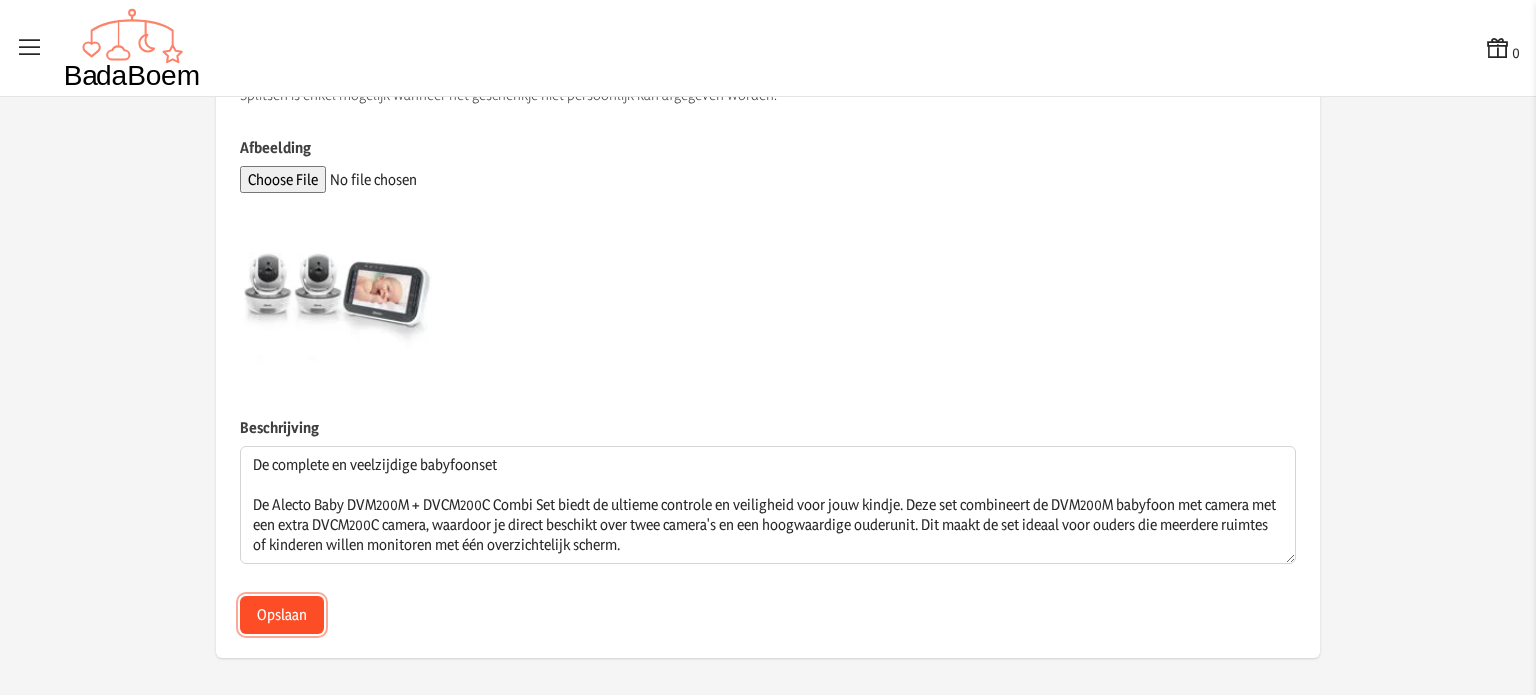 click on "Opslaan" 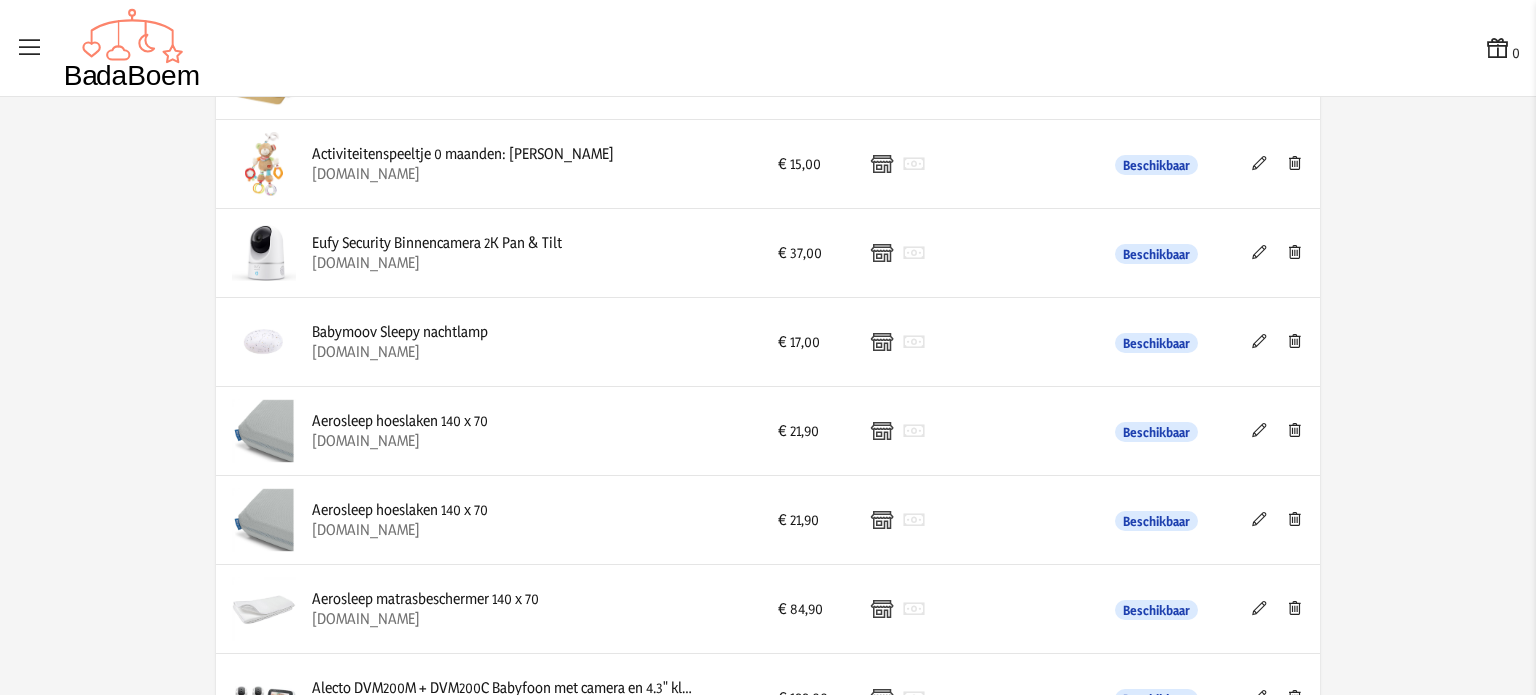 scroll, scrollTop: 600, scrollLeft: 0, axis: vertical 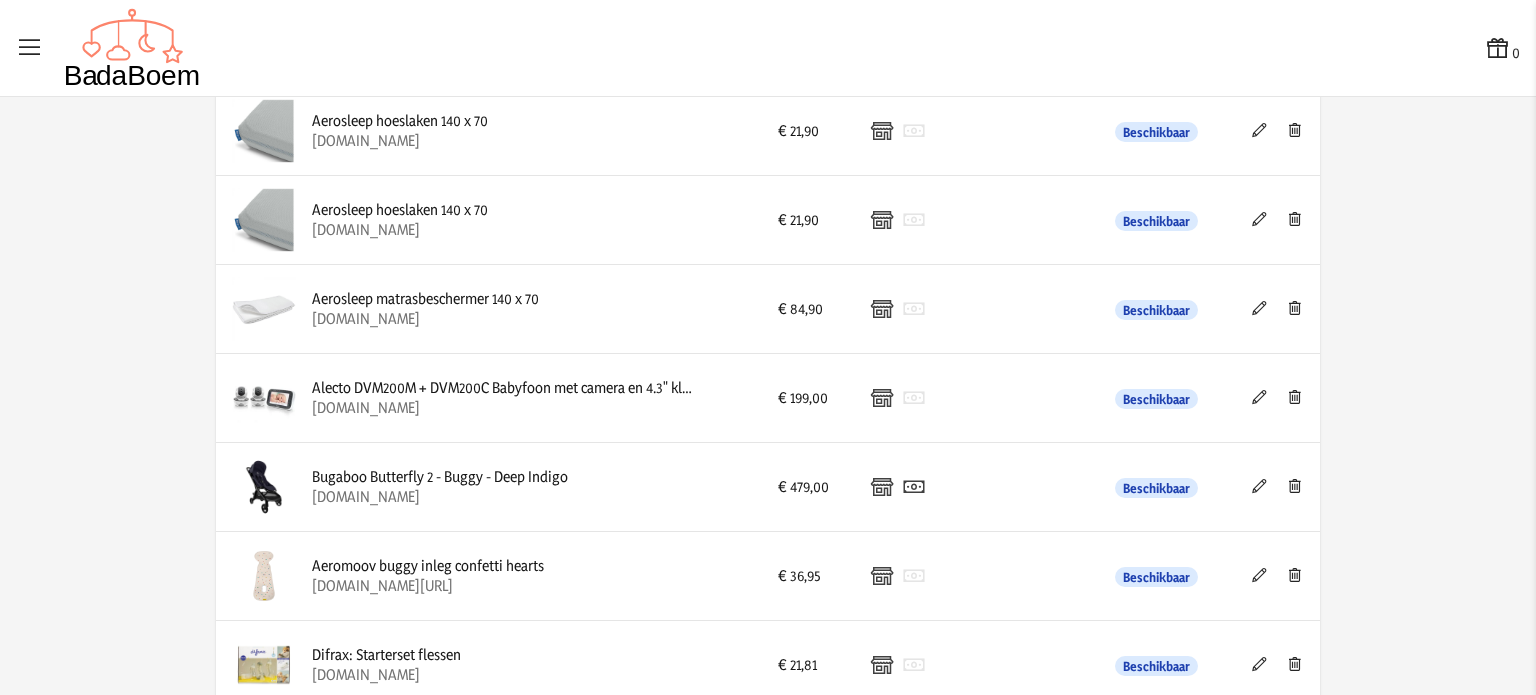 click at bounding box center [1259, 486] 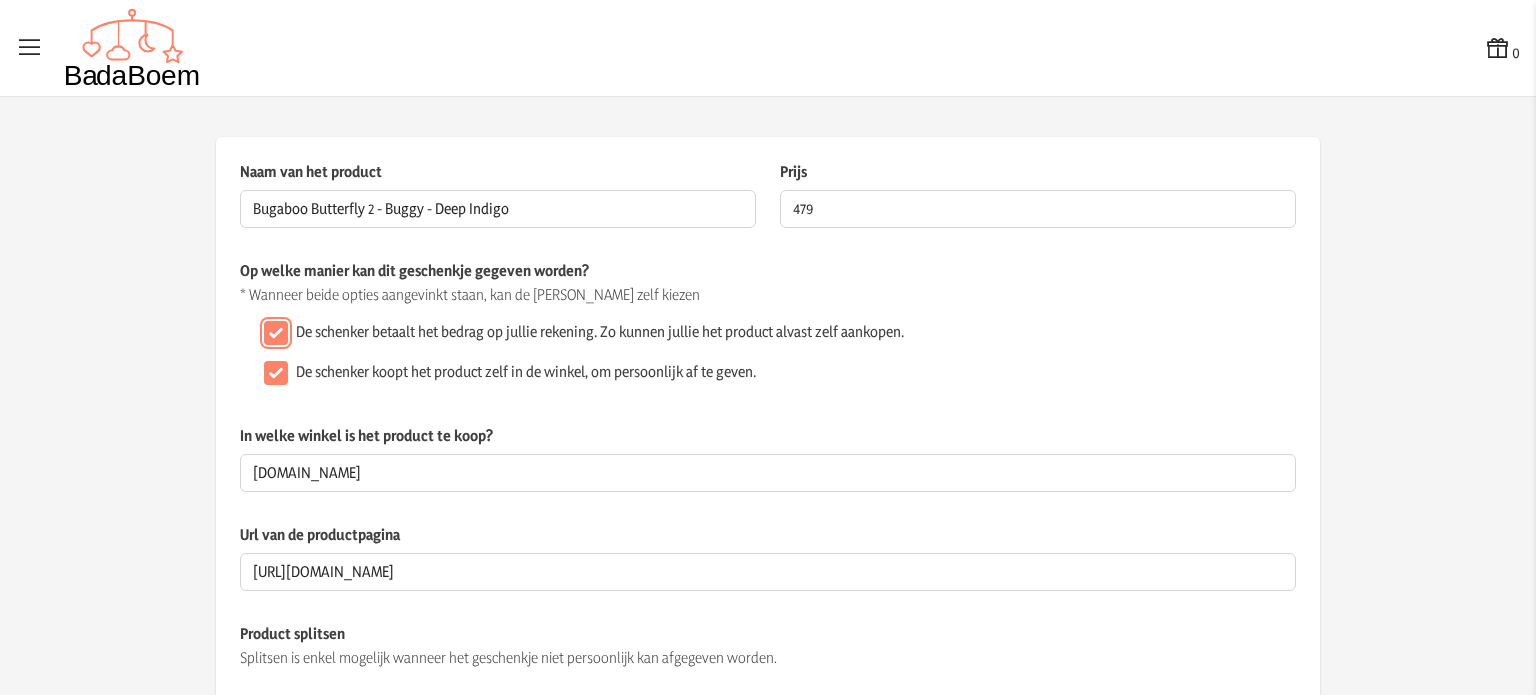 click on "De schenker betaalt het bedrag op jullie rekening. Zo kunnen jullie het product alvast zelf aankopen." at bounding box center (276, 333) 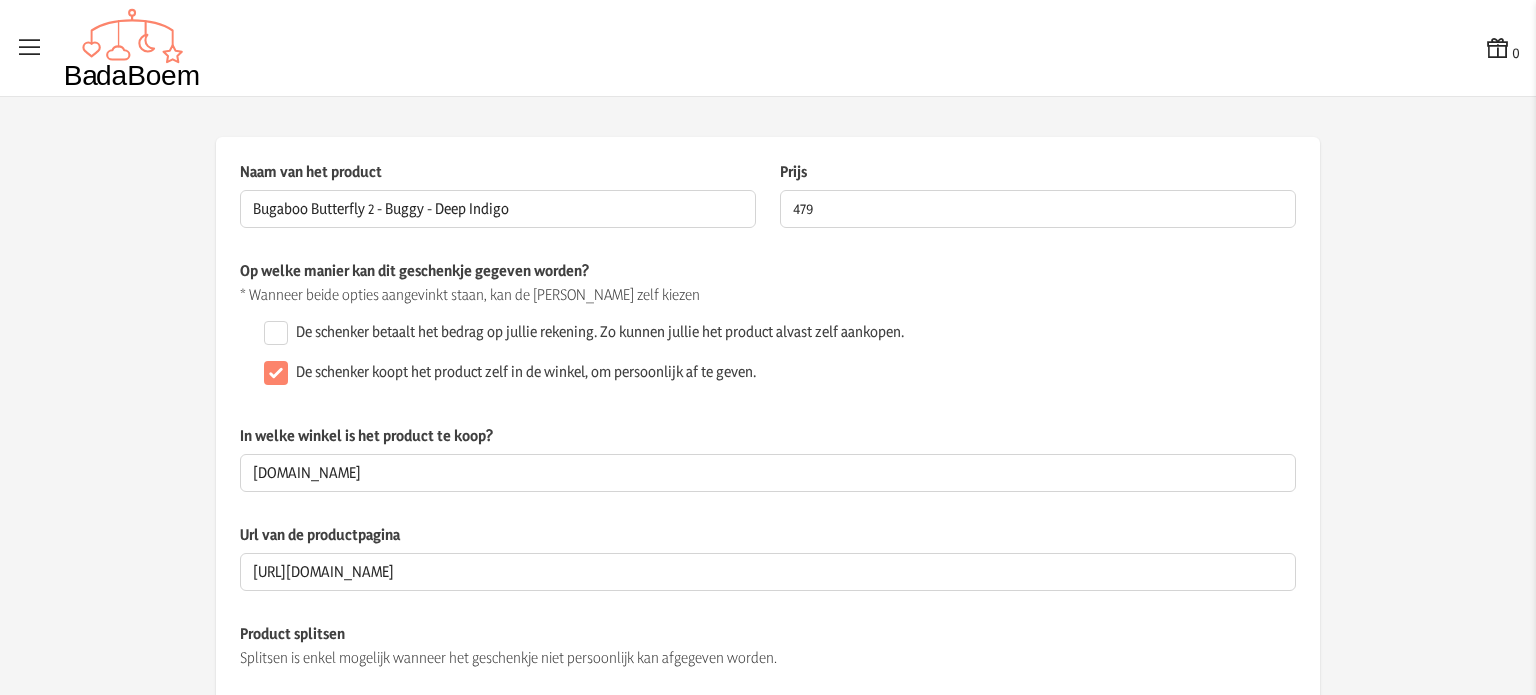 click on "Naam van het product Bugaboo Butterfly 2 - Buggy - Deep Indigo  Dit veld is verplicht  Prijs 479  De prijs van het product is verplicht en mag enkel cijfers bevatten  Op welke manier kan dit geschenkje gegeven worden? * Wanneer beide opties aangevinkt staan, kan de schenker zelf kiezen  De schenker betaalt het bedrag op jullie rekening. Zo kunnen jullie het product alvast zelf aankopen.   De schenker koopt het product zelf in de winkel, om persoonlijk af te geven.  In welke winkel is het product te koop? [DOMAIN_NAME]  Dit veld is verplicht wanneer het geschenkje persoonlijk kan afgegeven worden  Url van de productpagina [URL][DOMAIN_NAME] Product splitsen  Splitsen is enkel mogelijk wanneer het geschenkje niet persoonlijk kan afgegeven worden.  Afbeelding Beschrijving Opslaan" 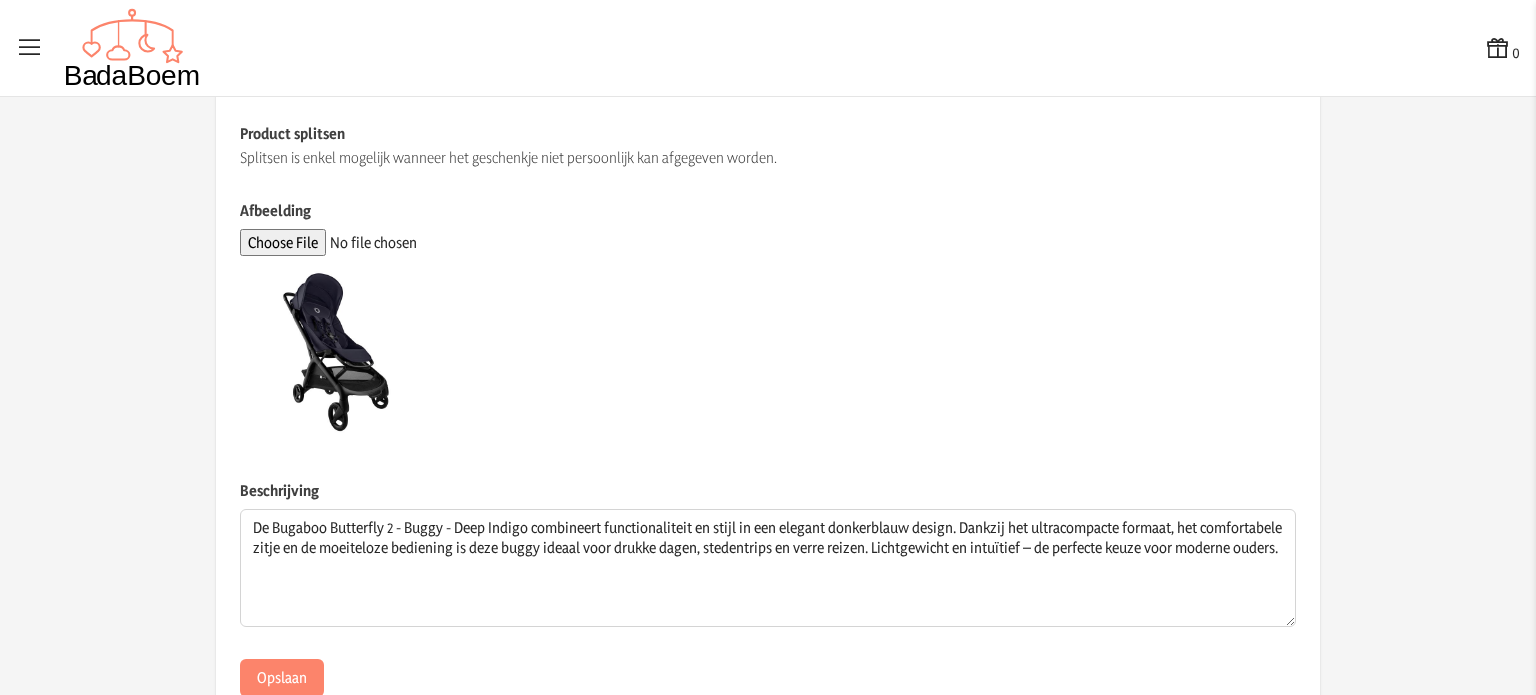 scroll, scrollTop: 563, scrollLeft: 0, axis: vertical 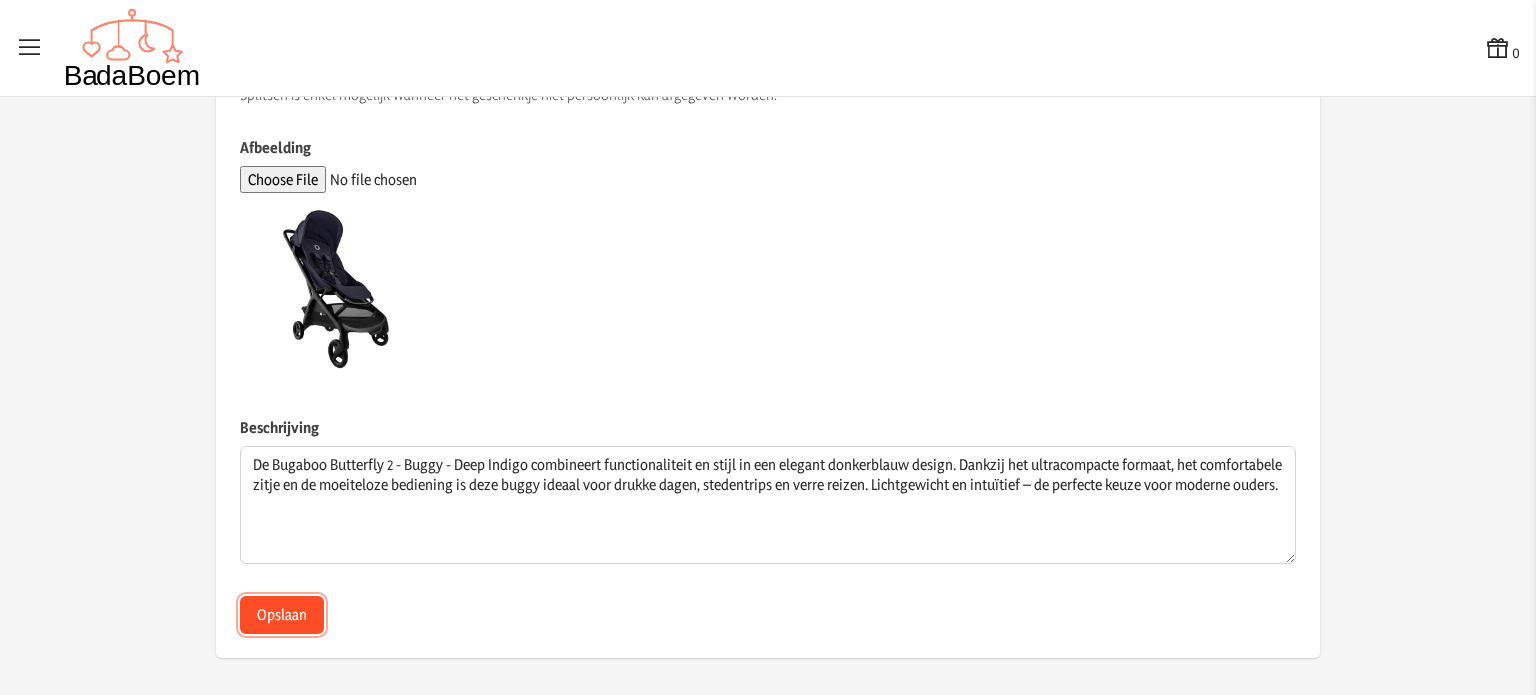 click on "Opslaan" 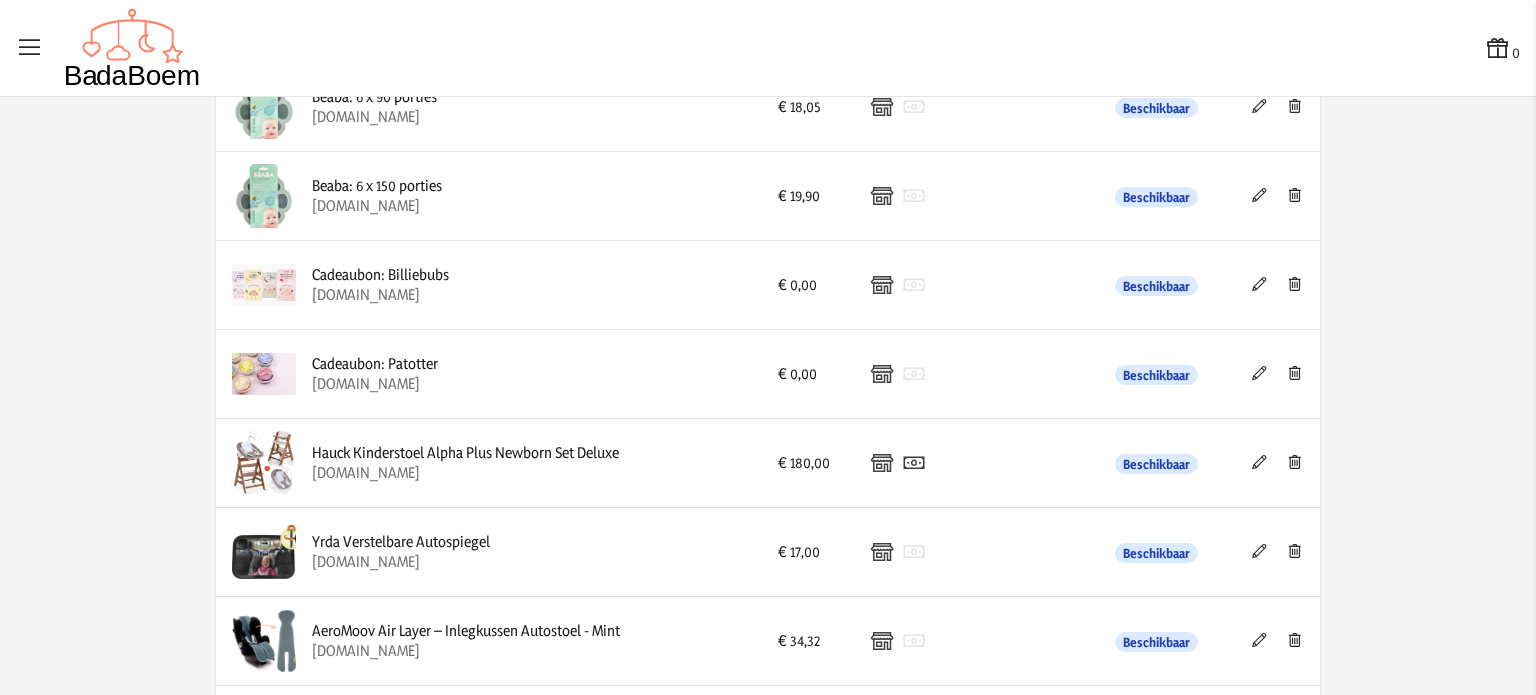 scroll, scrollTop: 1700, scrollLeft: 0, axis: vertical 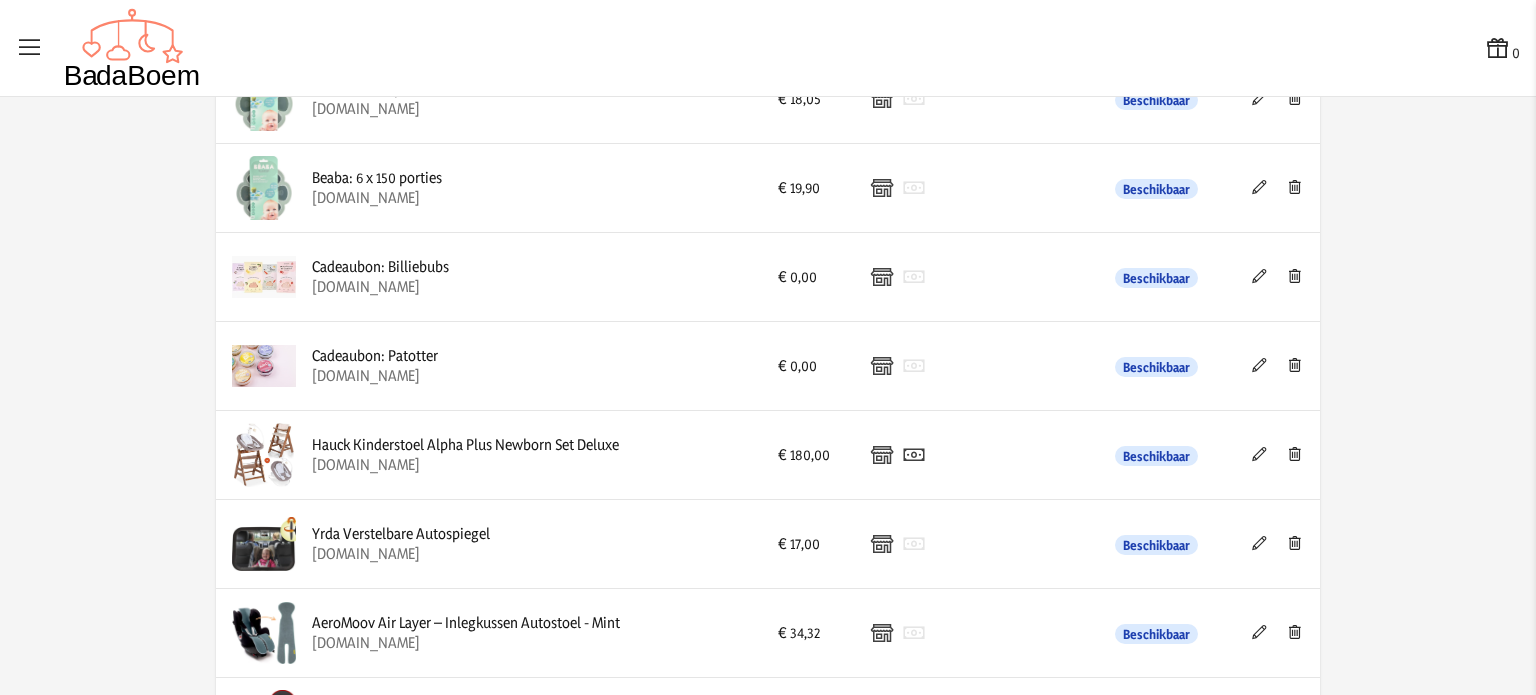 click at bounding box center [1259, 454] 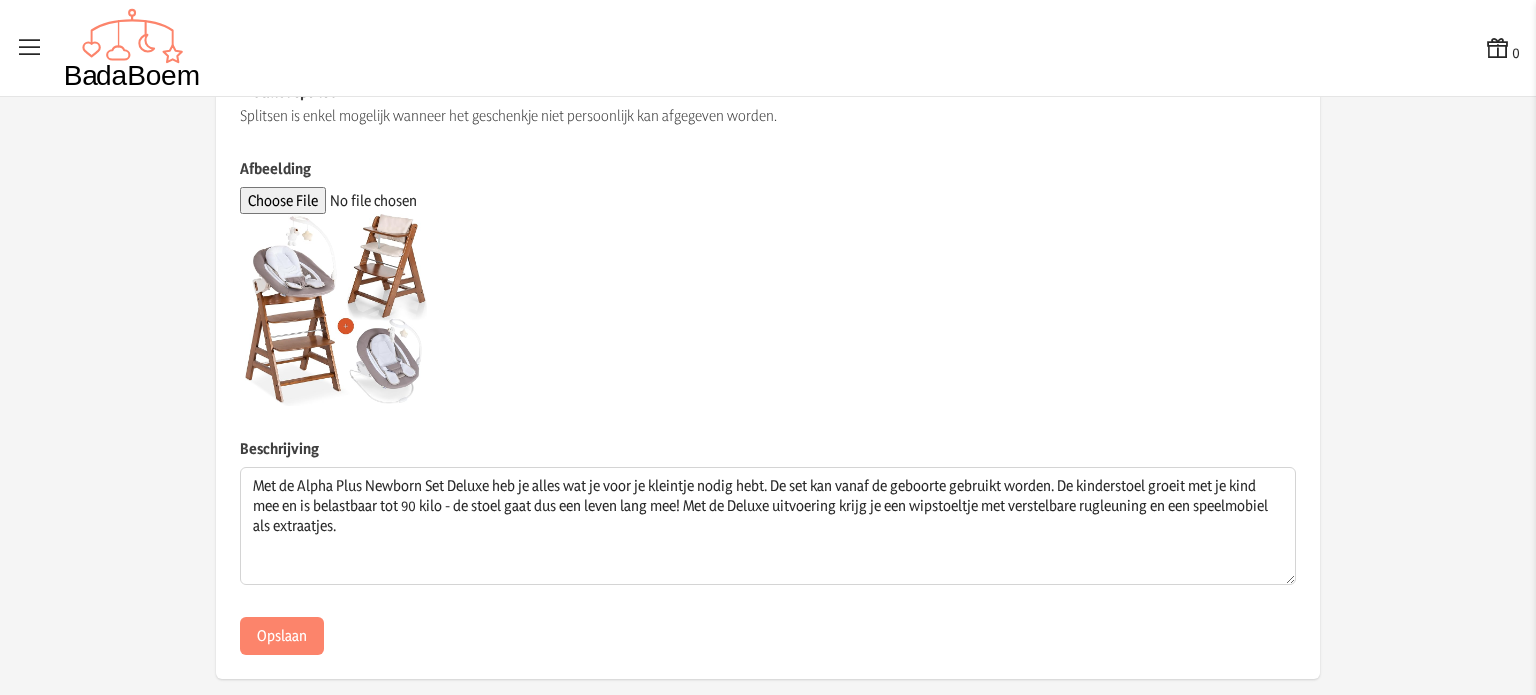 scroll, scrollTop: 563, scrollLeft: 0, axis: vertical 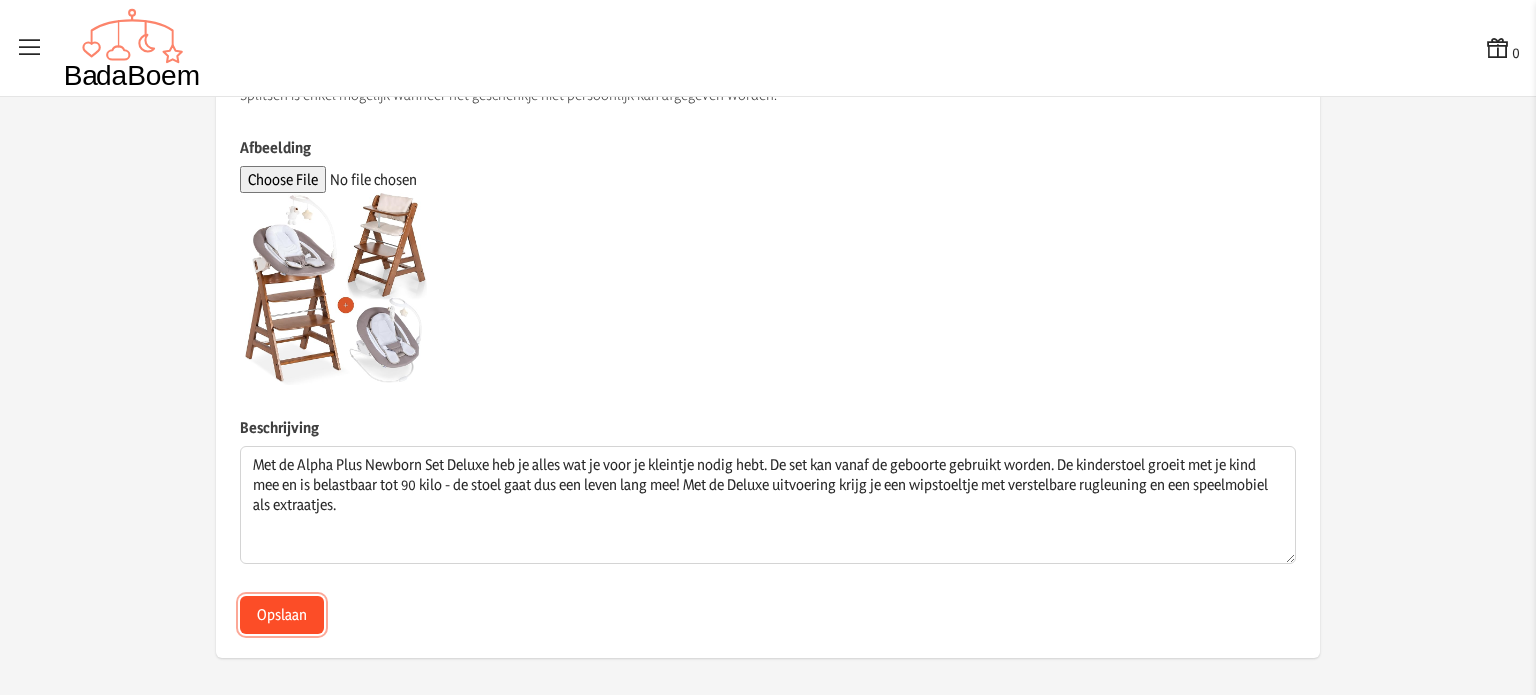 click on "Opslaan" 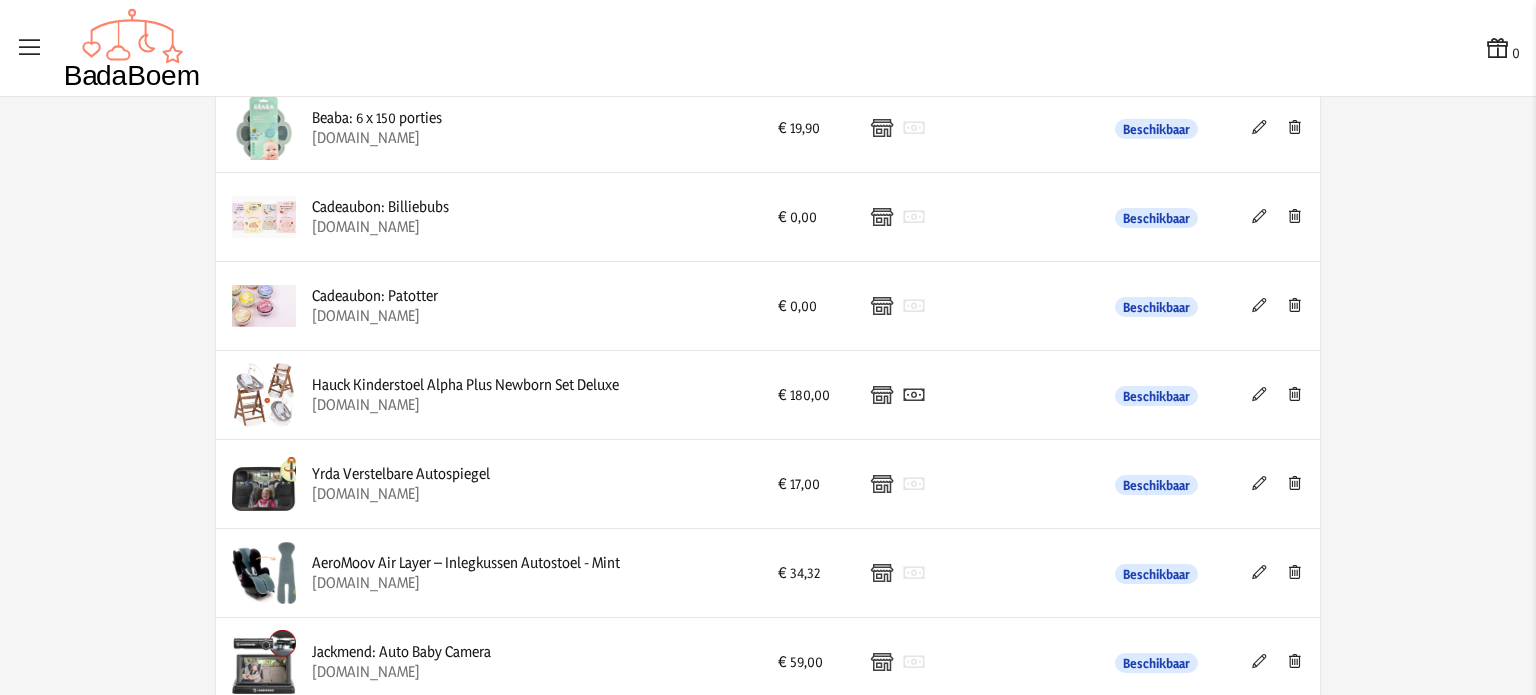 scroll, scrollTop: 1800, scrollLeft: 0, axis: vertical 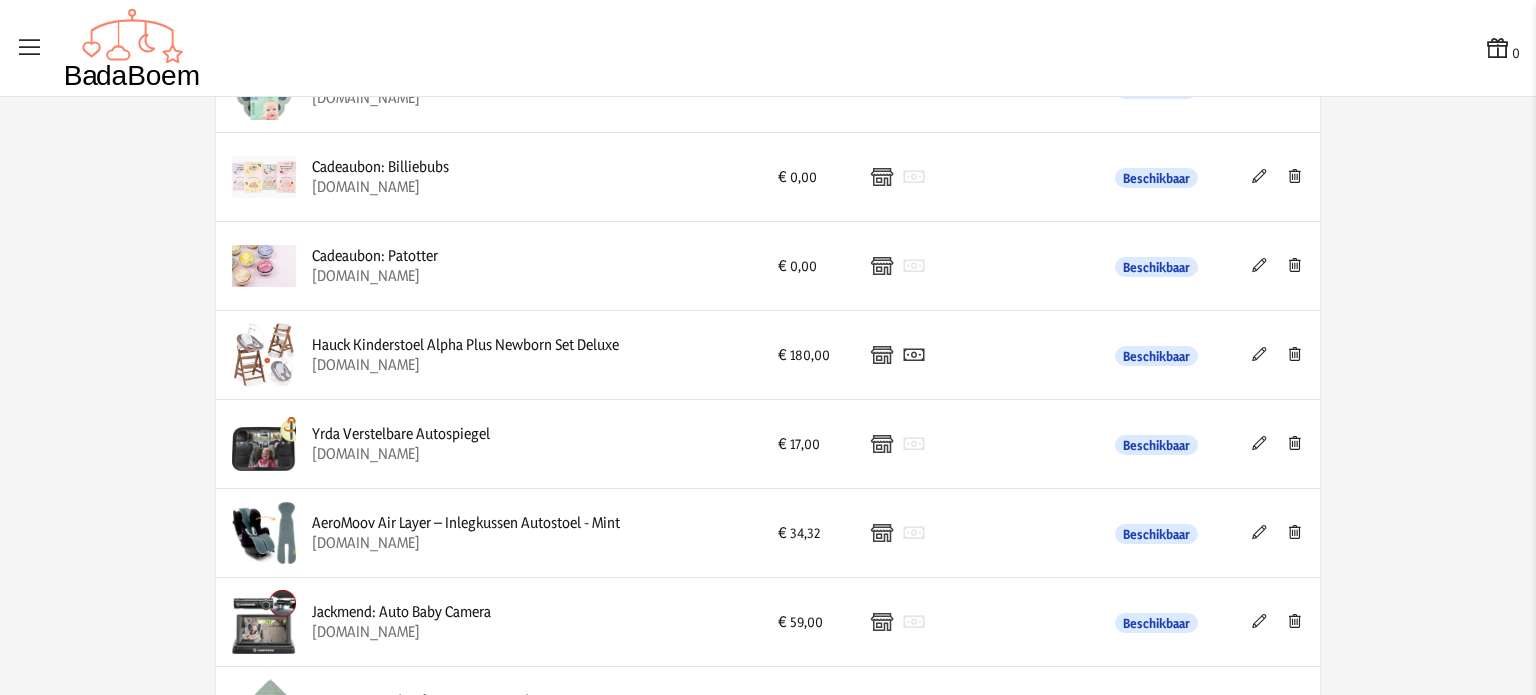 click at bounding box center (1259, 354) 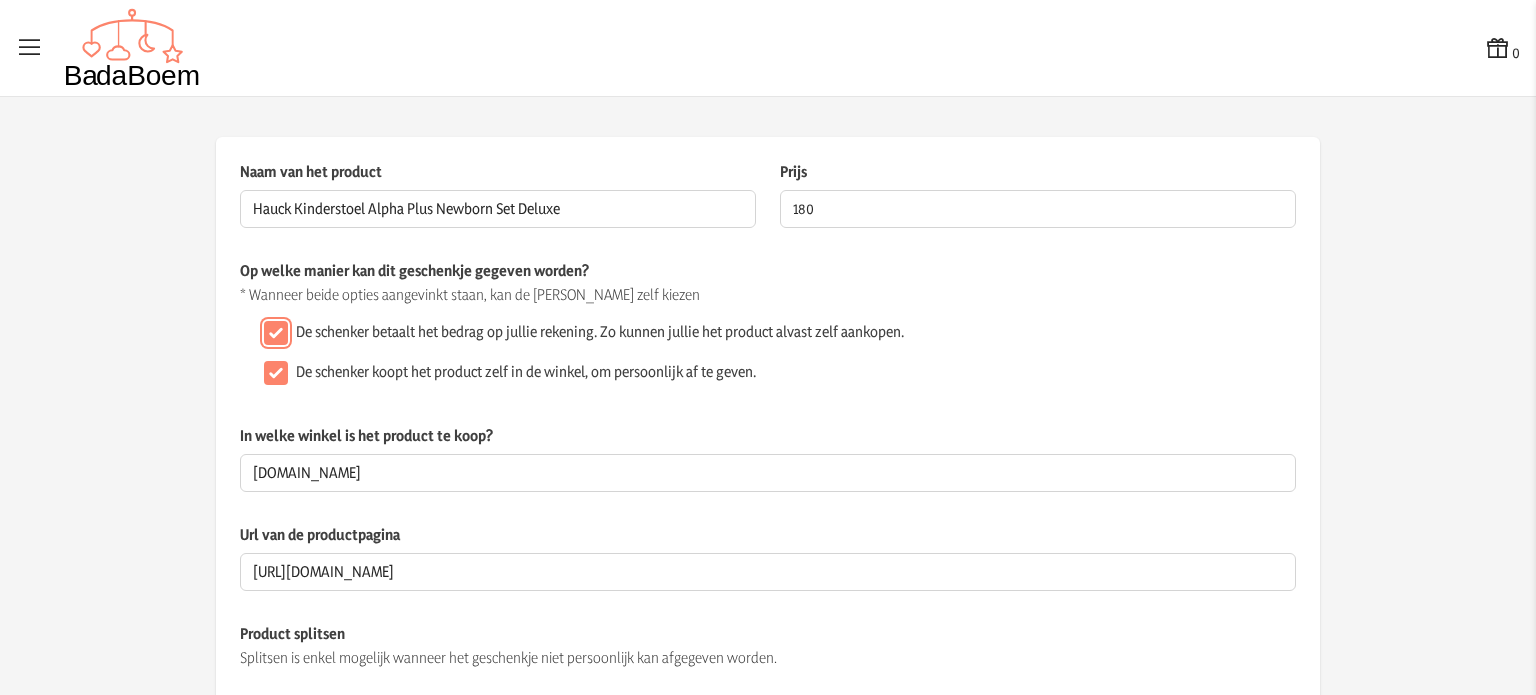 click on "De schenker betaalt het bedrag op jullie rekening. Zo kunnen jullie het product alvast zelf aankopen." at bounding box center [276, 333] 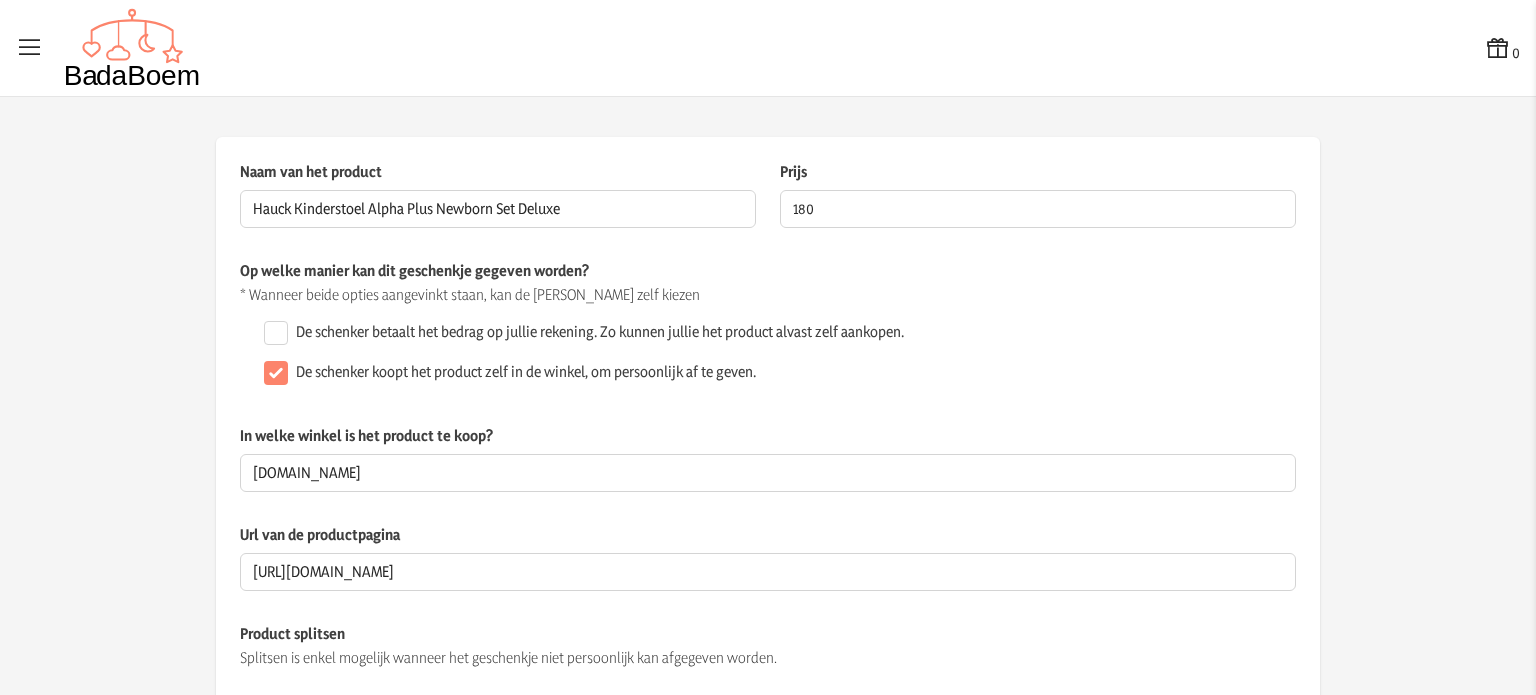 click on "De schenker betaalt het bedrag op jullie rekening. Zo kunnen jullie het product alvast zelf aankopen." 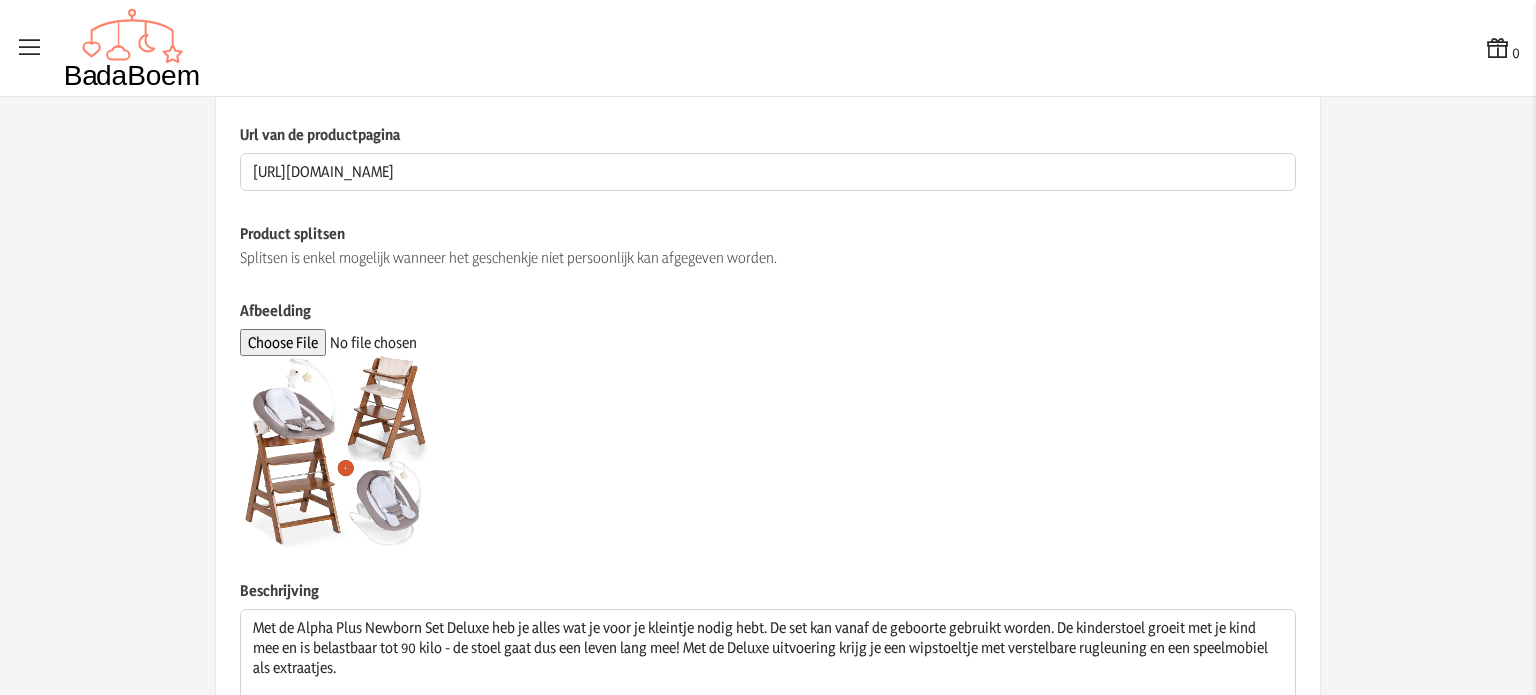 scroll, scrollTop: 563, scrollLeft: 0, axis: vertical 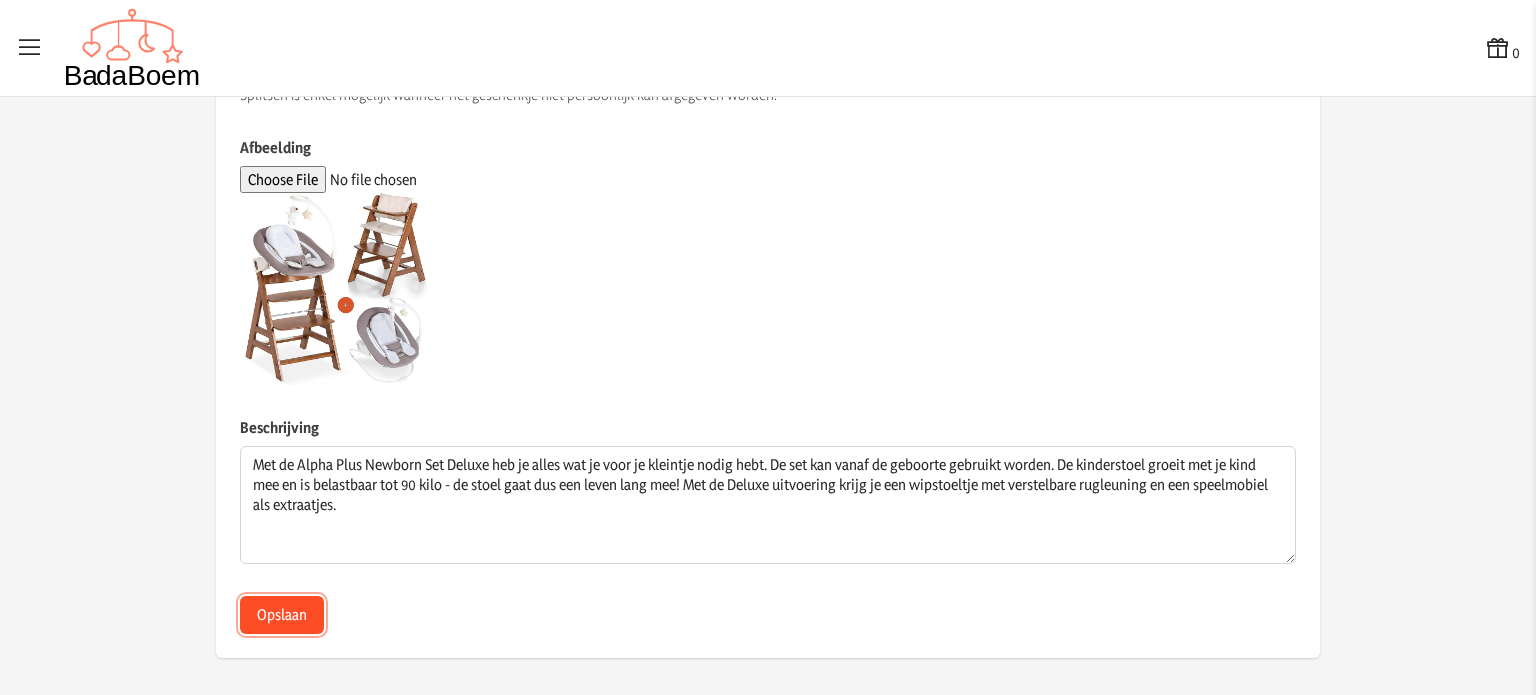 click on "Opslaan" 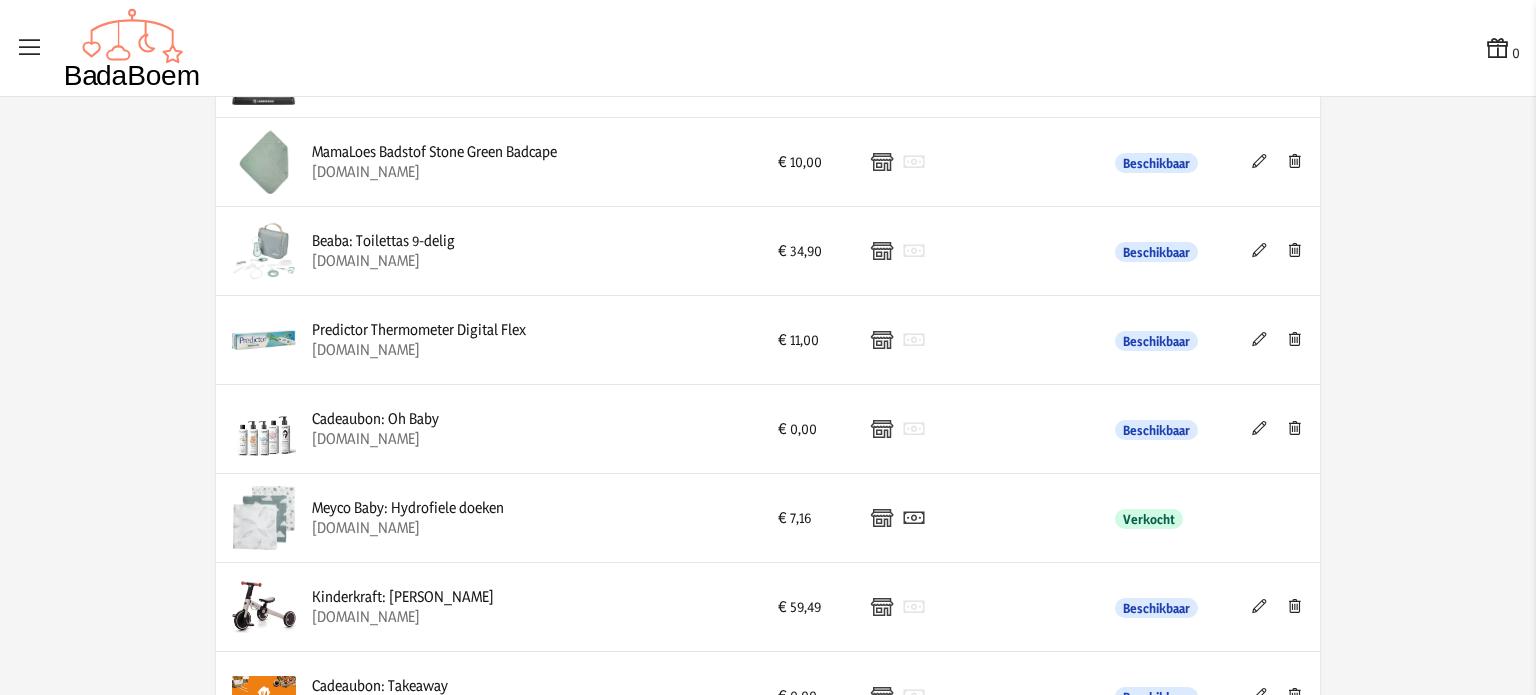 scroll, scrollTop: 2396, scrollLeft: 0, axis: vertical 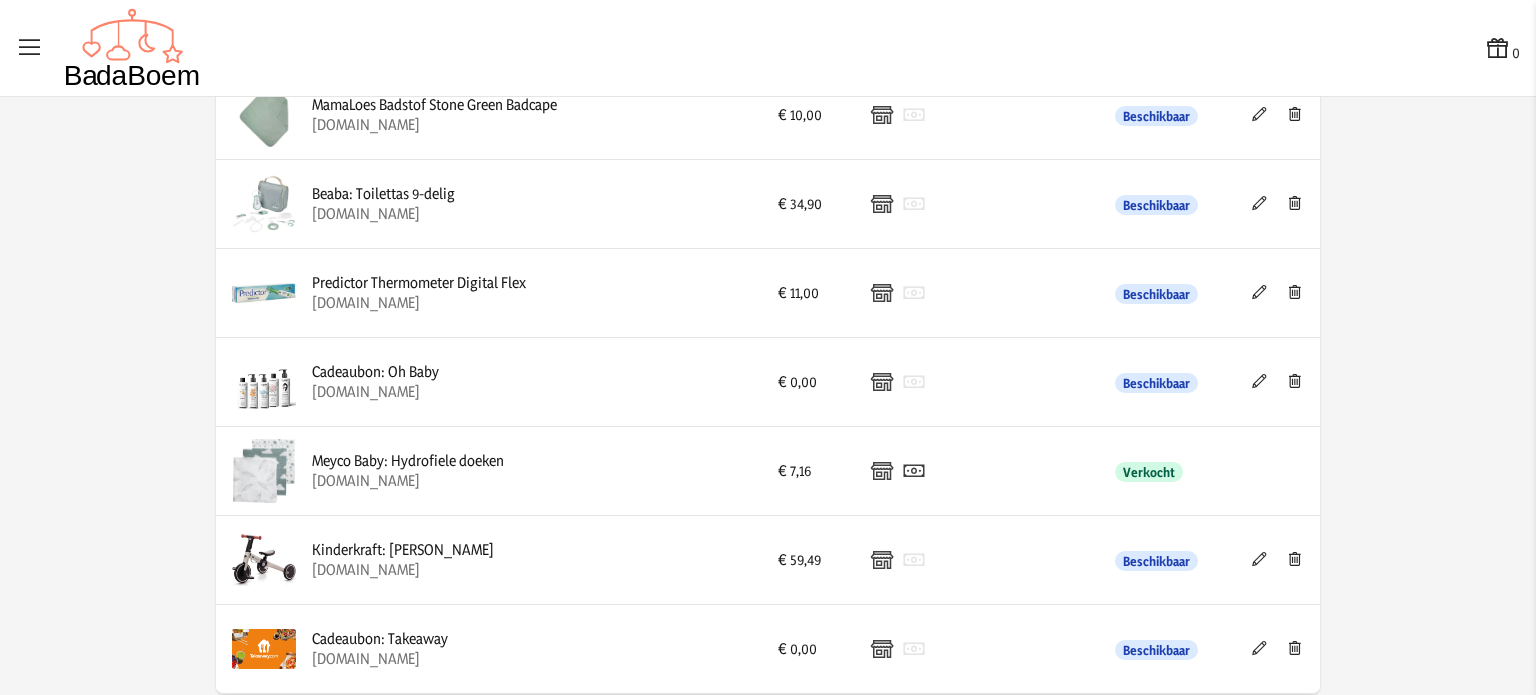 click on "Volgorde aanpassen   Lijst bekijken   Product toevoegen  Product Prijs Betaalmethodes Schijven Beschikbaar Edit  Little Dutch Rammelaar Bloem Little Farm   [DOMAIN_NAME]  € 6,36 Beschikbaar  Miss [PERSON_NAME]- en Verzorgingstas   [DOMAIN_NAME]  € 50,00 Beschikbaar  Activiteitenspeeltje 0 maanden: [PERSON_NAME]   [DOMAIN_NAME]  € 15,00 Beschikbaar  Eufy Security Binnencamera 2K Pan & Tilt   [DOMAIN_NAME]  € 37,00 Beschikbaar  Babymoov Sleepy nachtlamp    [DOMAIN_NAME]  € 17,00 Beschikbaar  Aerosleep hoeslaken 140 x 70            [DOMAIN_NAME]  € 21,90 Beschikbaar  Aerosleep hoeslaken 140 x 70   [DOMAIN_NAME]  € 21,90 Beschikbaar  Aerosleep matrasbeschermer 140 x 70   [DOMAIN_NAME]  € 84,90 Beschikbaar  Alecto  DVM200M + DVM200C Babyfoon met camera en 4.3" kleurenscherm +  Extra camera -26%  1/16 Alecto  DVM200M + DVM200C Babyfoon met camera en 4.3" kleurenscherm + Extra camera   [DOMAIN_NAME]  € 199,00 Beschikbaar  Bugaboo Butterfly 2 - Buggy - Deep Indigo   [DOMAIN_NAME]  € 479,00 Beschikbaar € 36,95 Beschikbaar" 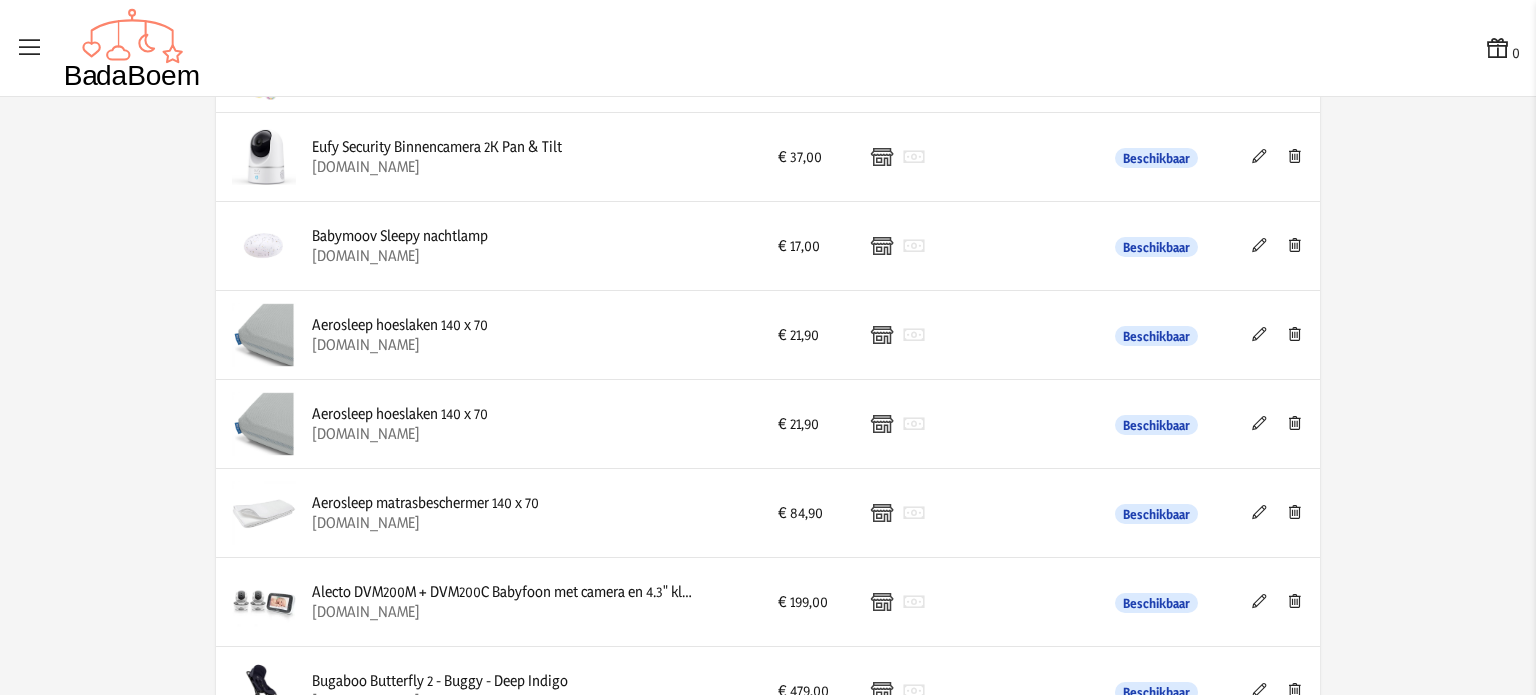 scroll, scrollTop: 0, scrollLeft: 0, axis: both 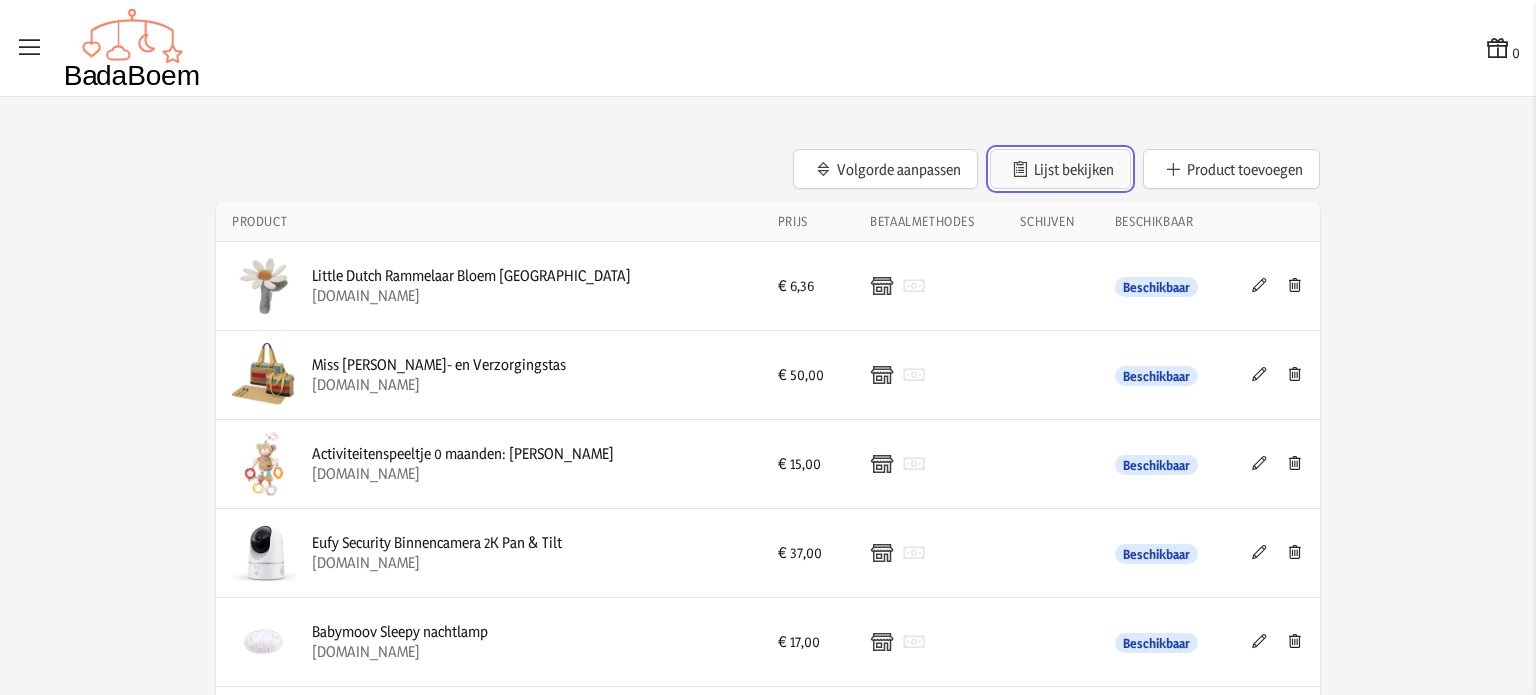click on "Lijst bekijken" 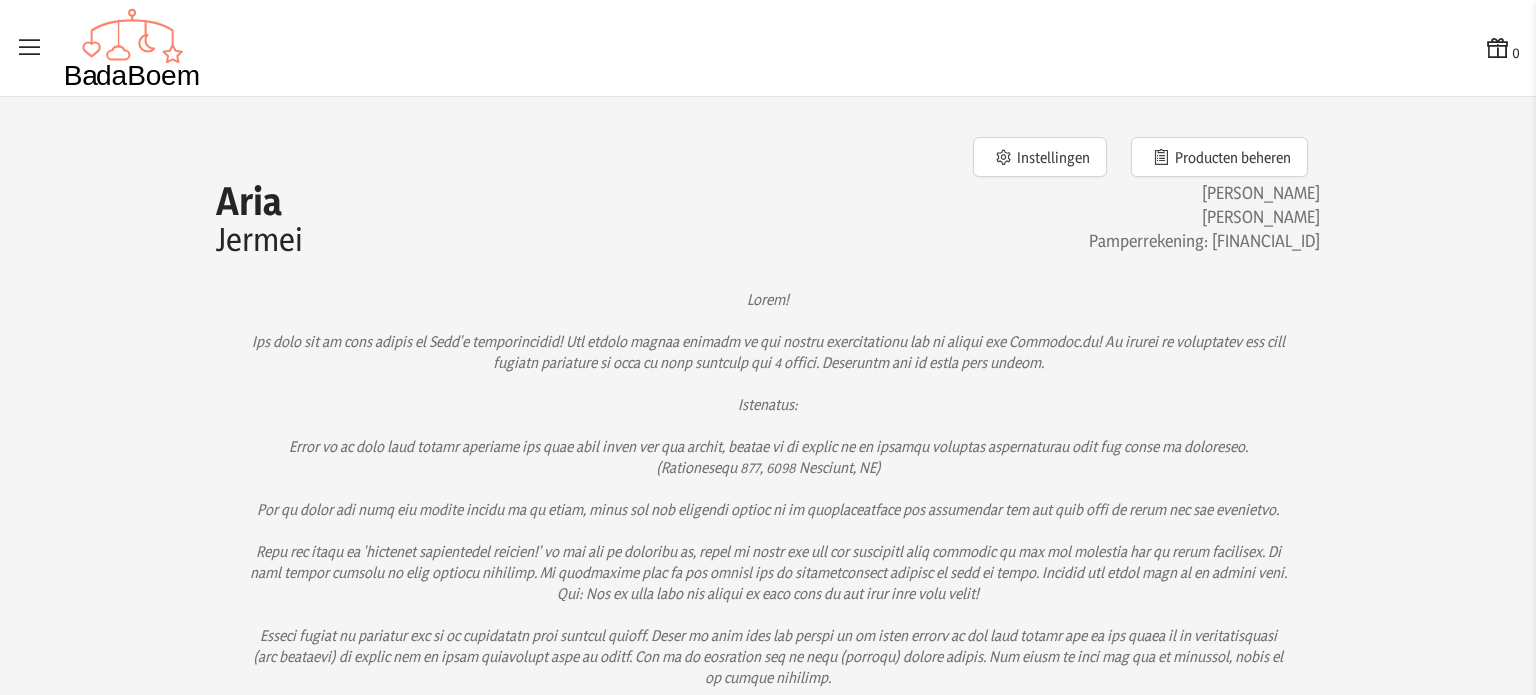 scroll, scrollTop: 0, scrollLeft: 0, axis: both 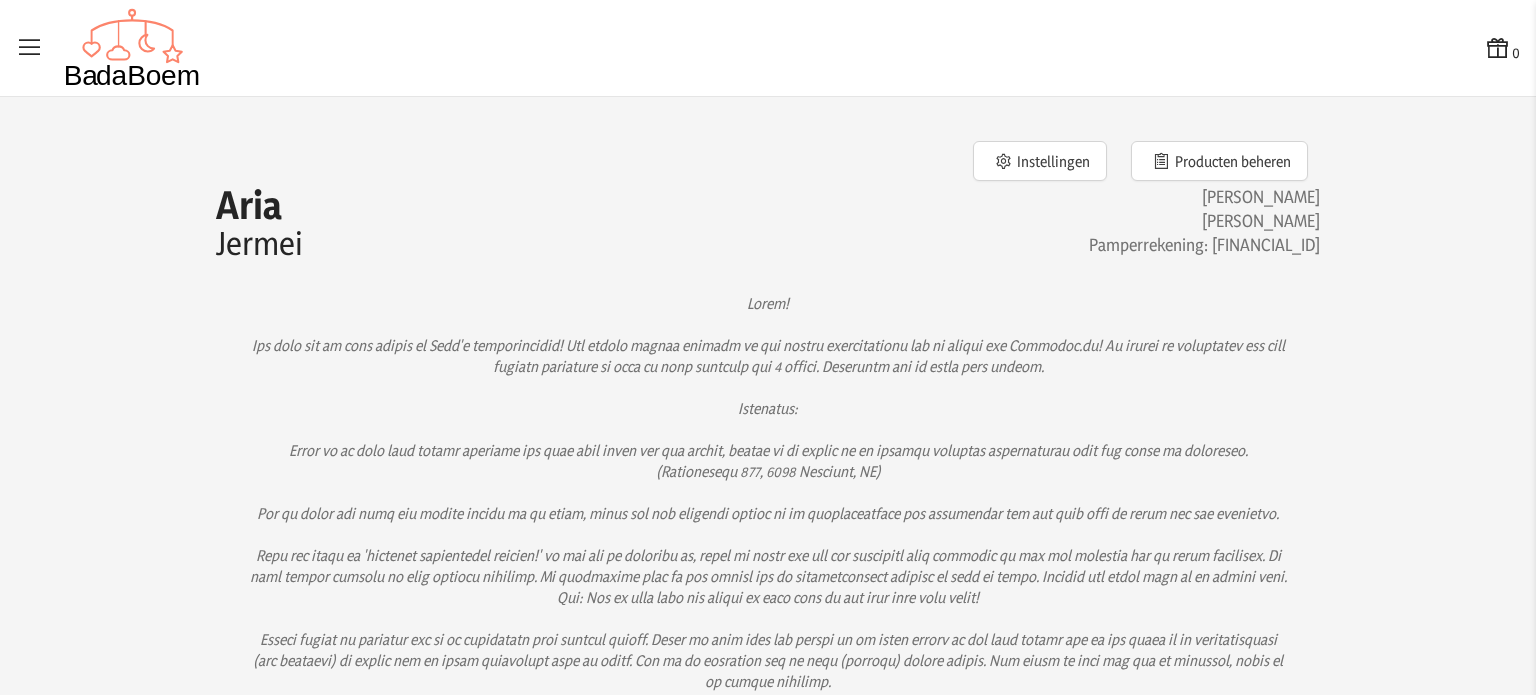 click on "[PERSON_NAME] [PERSON_NAME] [PERSON_NAME]: [FINANCIAL_ID]" 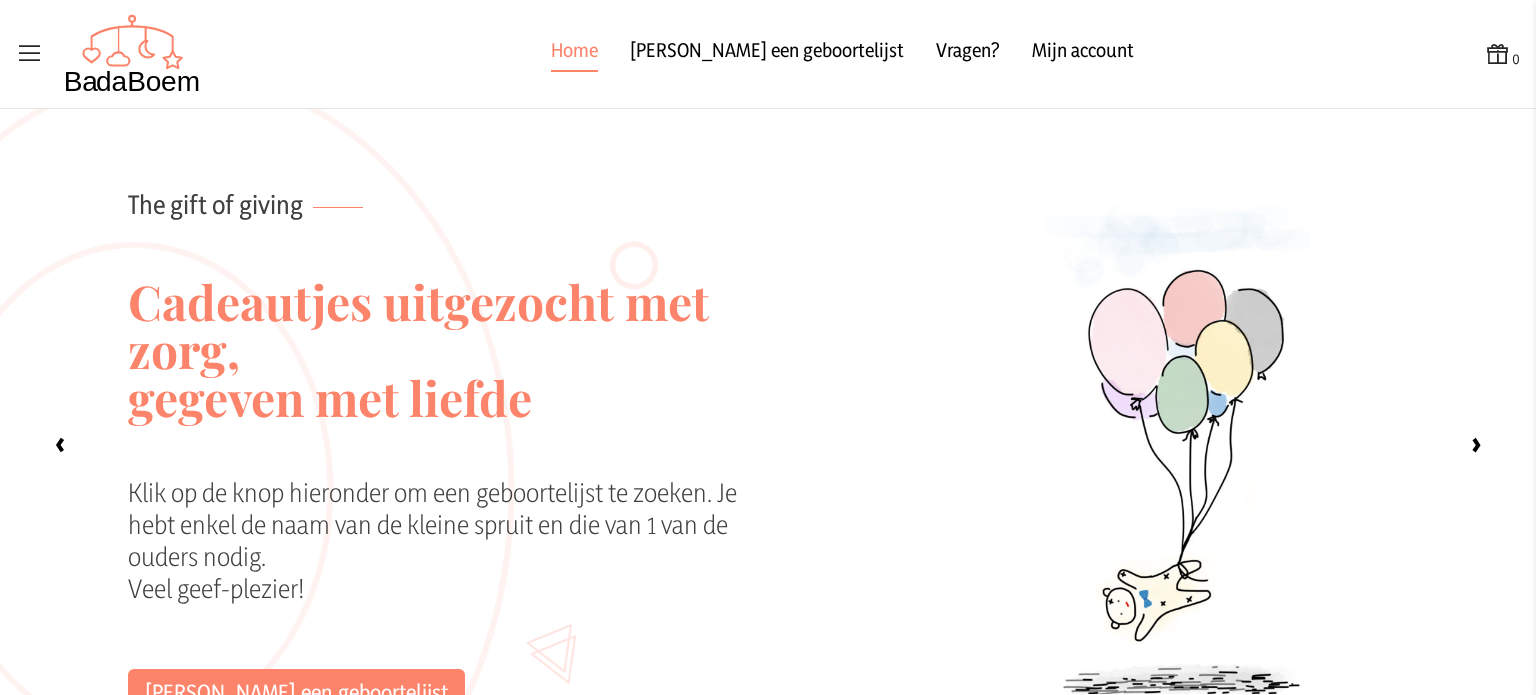 scroll, scrollTop: 0, scrollLeft: 0, axis: both 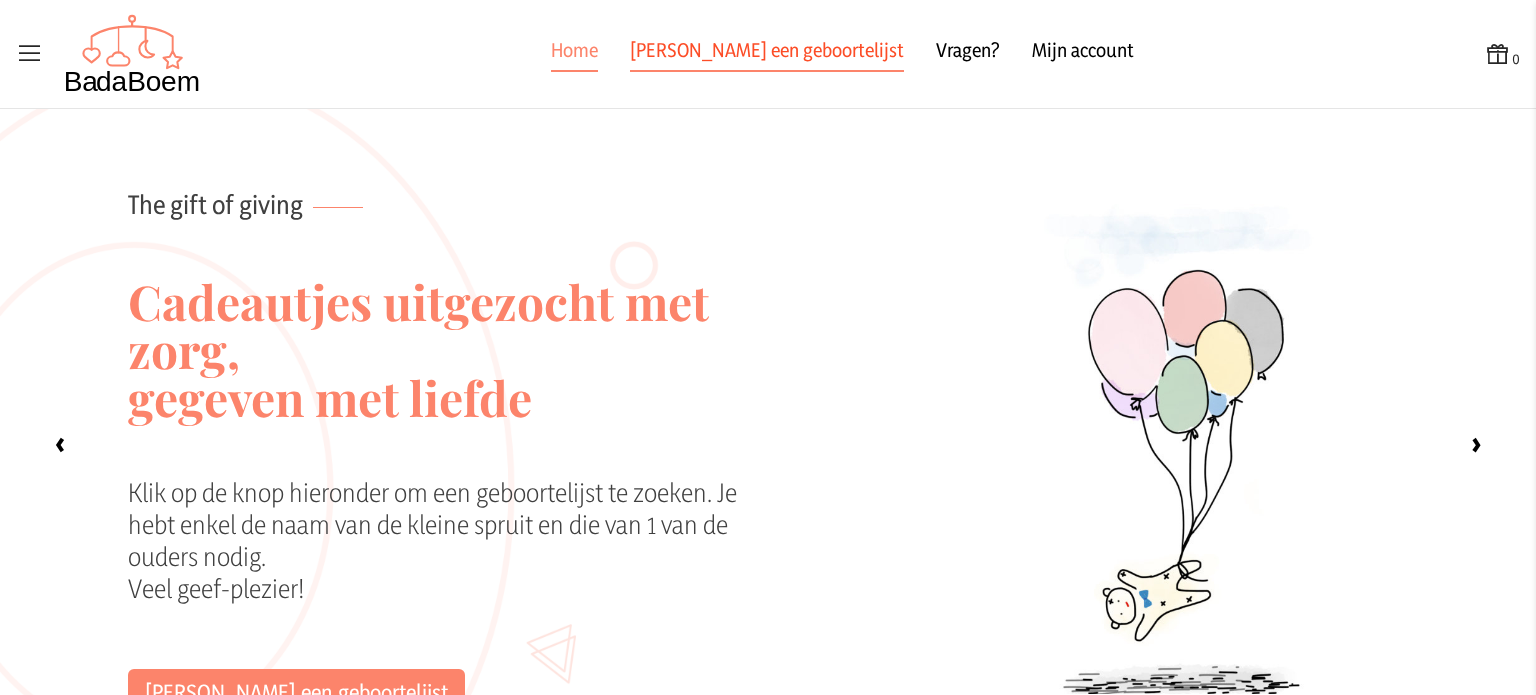 click on "[PERSON_NAME] een geboortelijst" at bounding box center [767, 54] 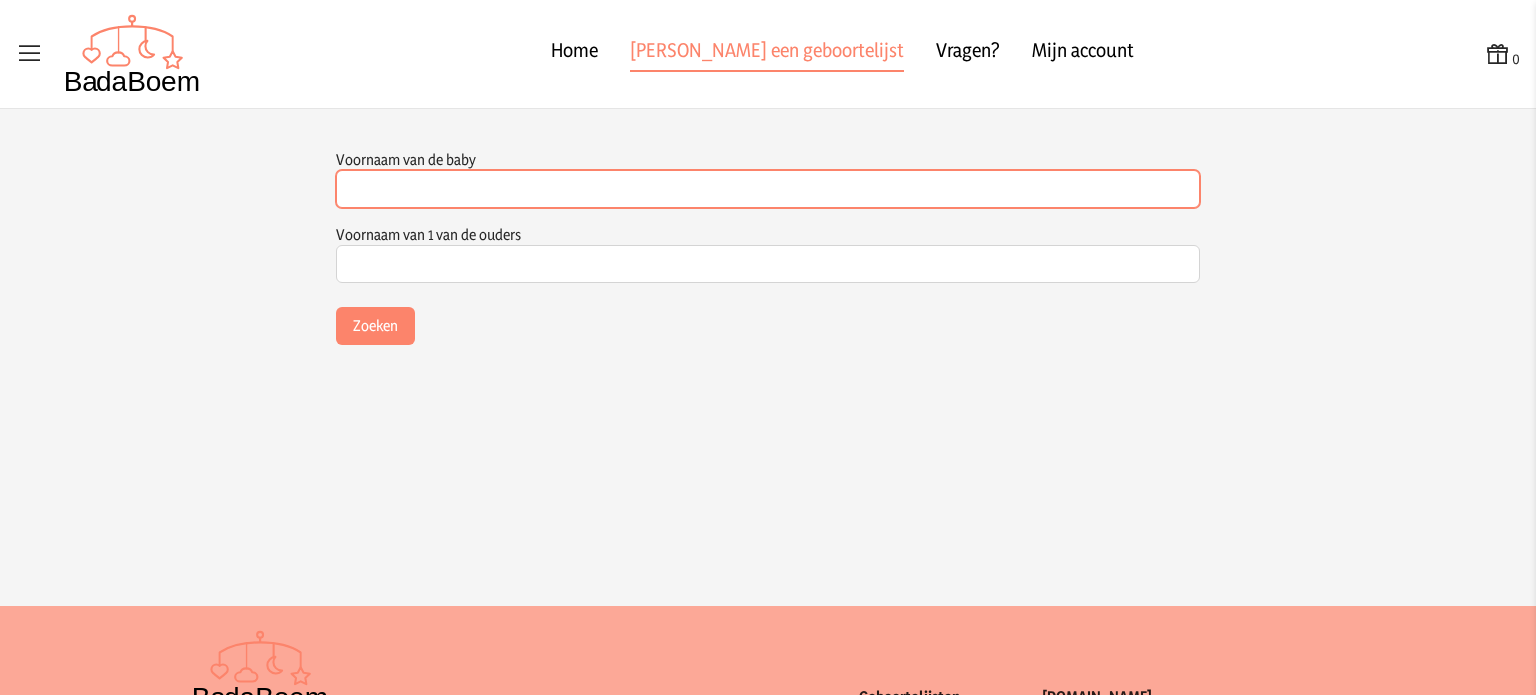 click on "Voornaam van de baby" at bounding box center (768, 189) 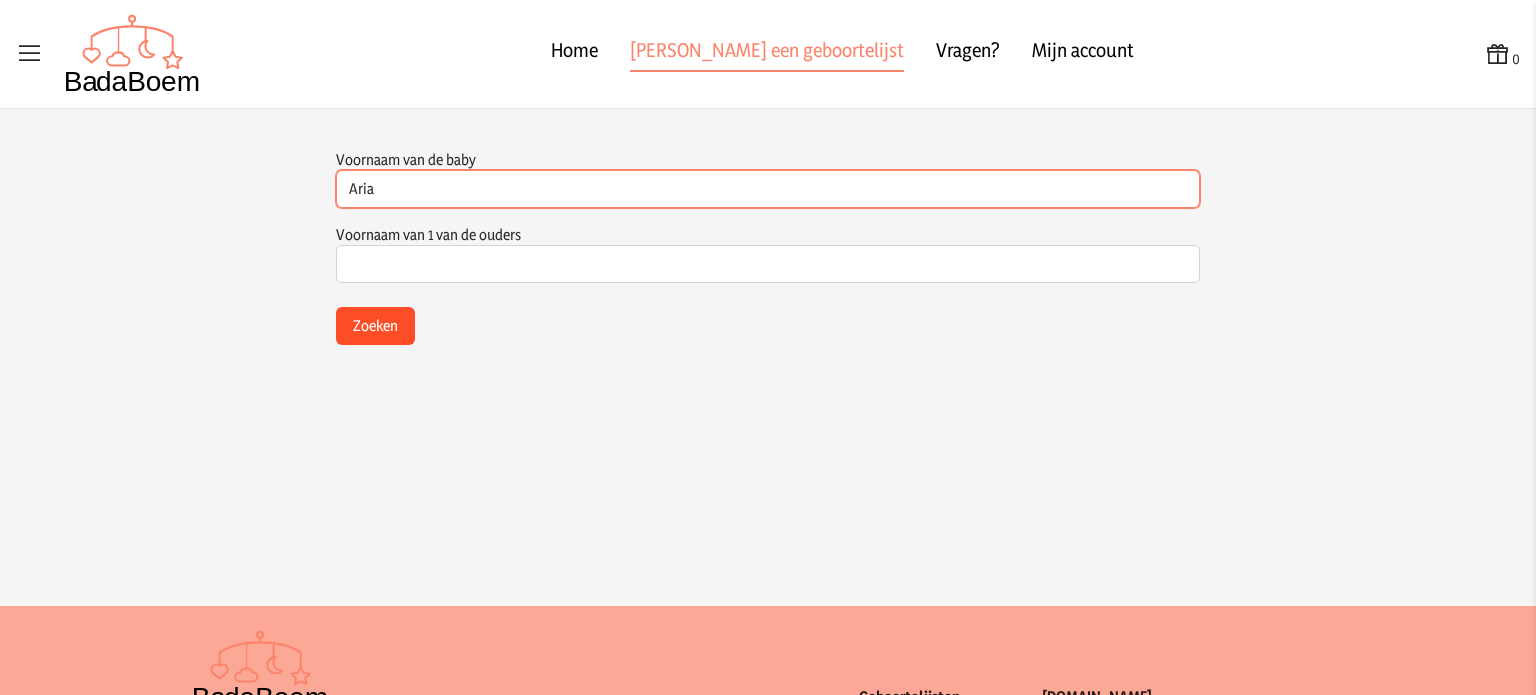 type on "Aria" 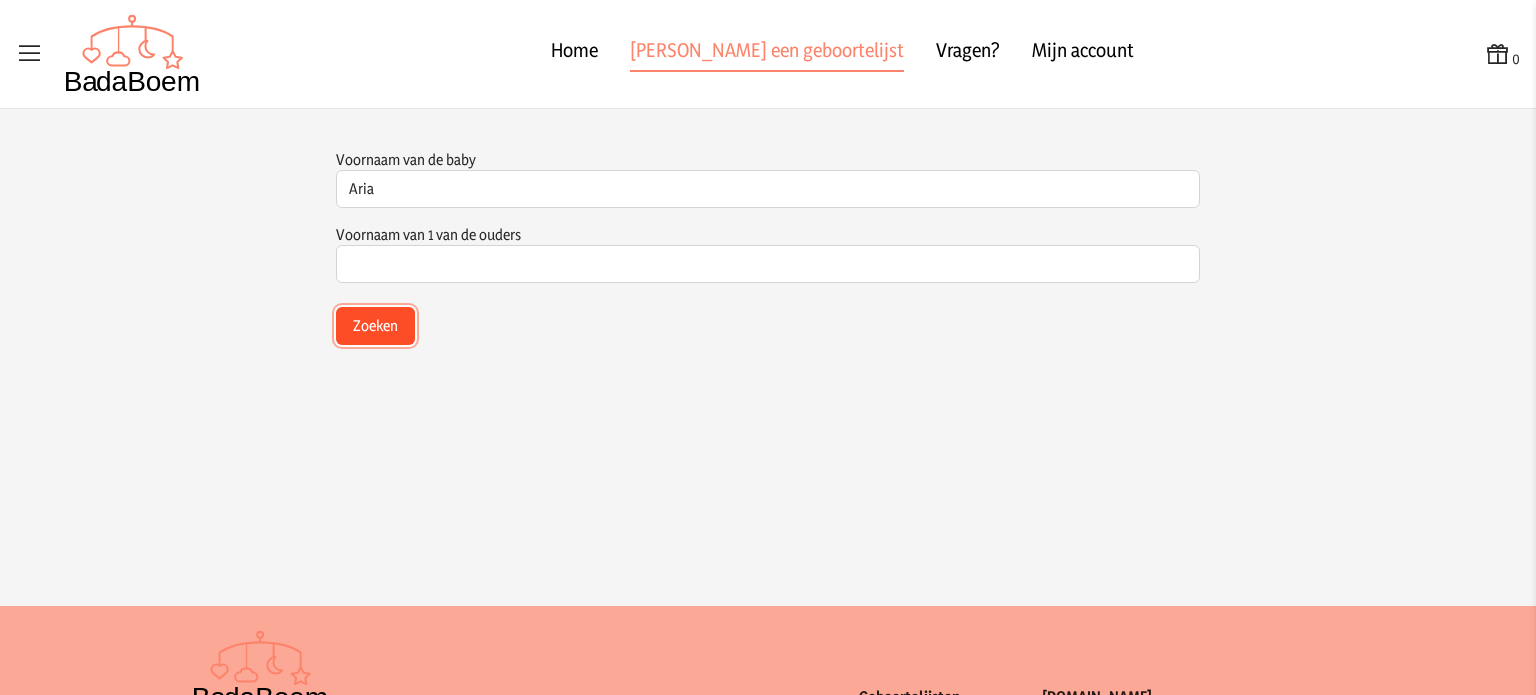 click on "Zoeken" 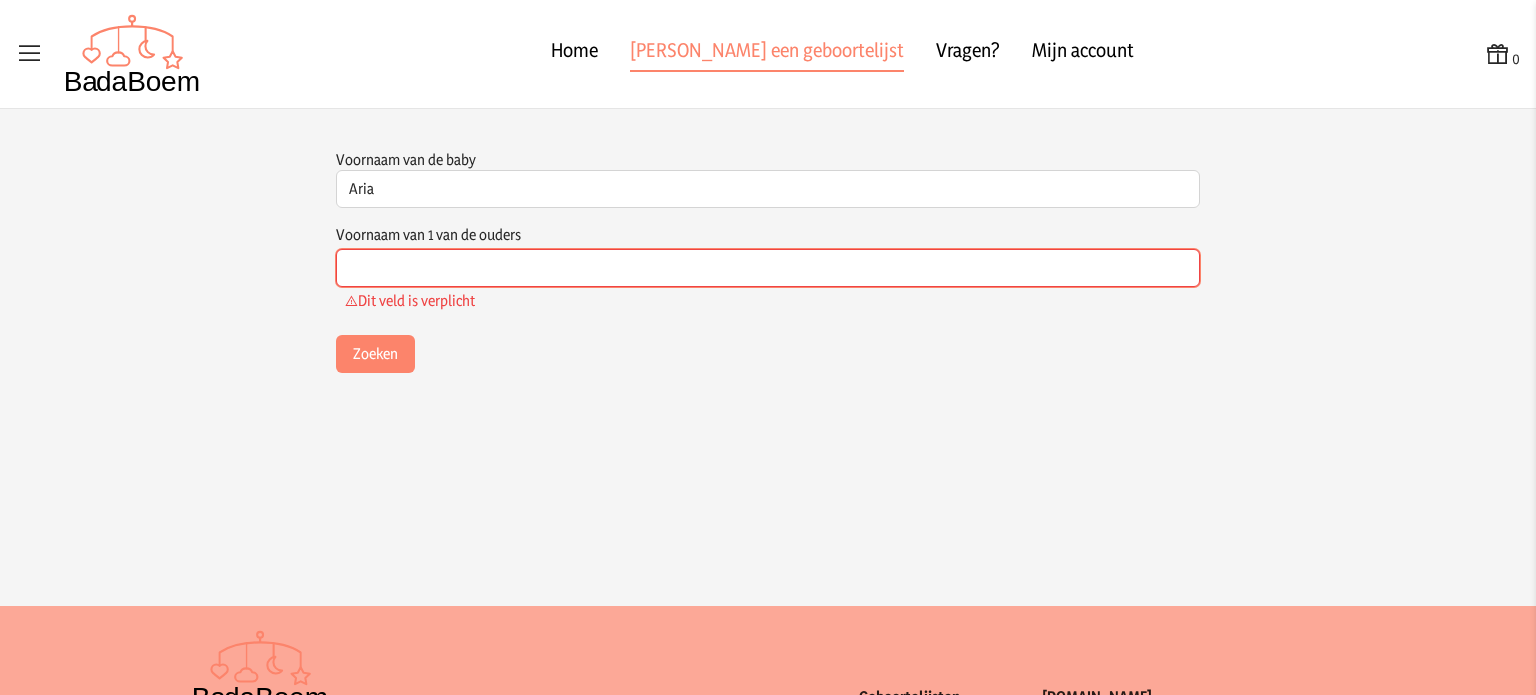 click on "Voornaam van 1 van de ouders" at bounding box center [768, 268] 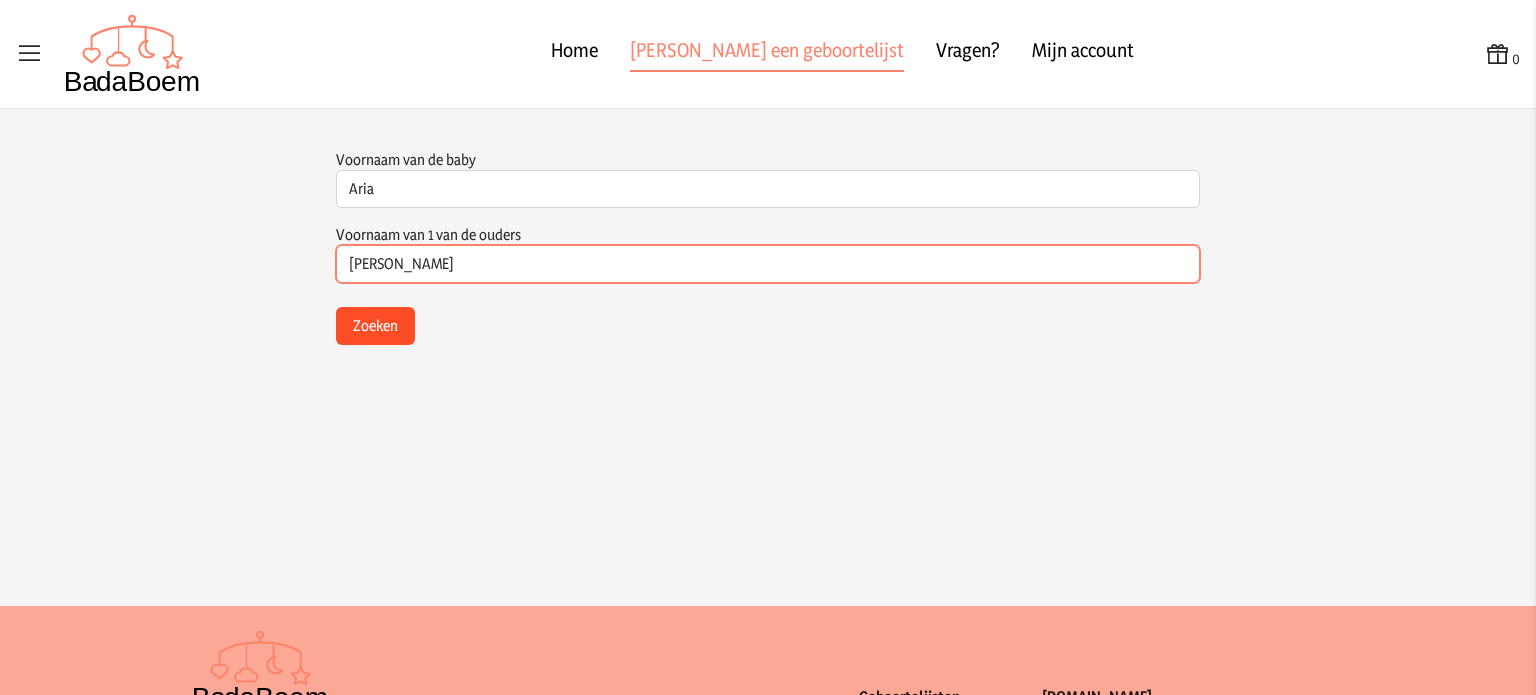 type on "[PERSON_NAME]" 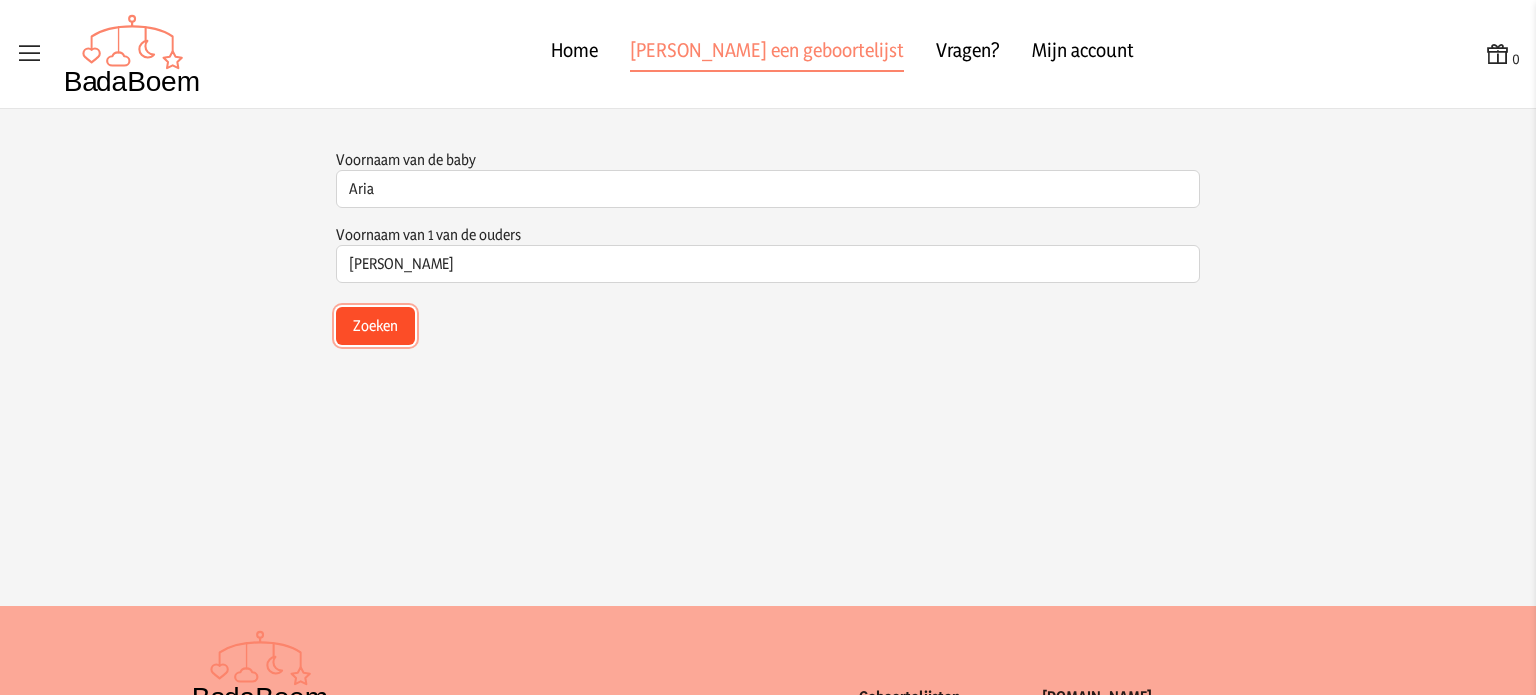 click on "Zoeken" 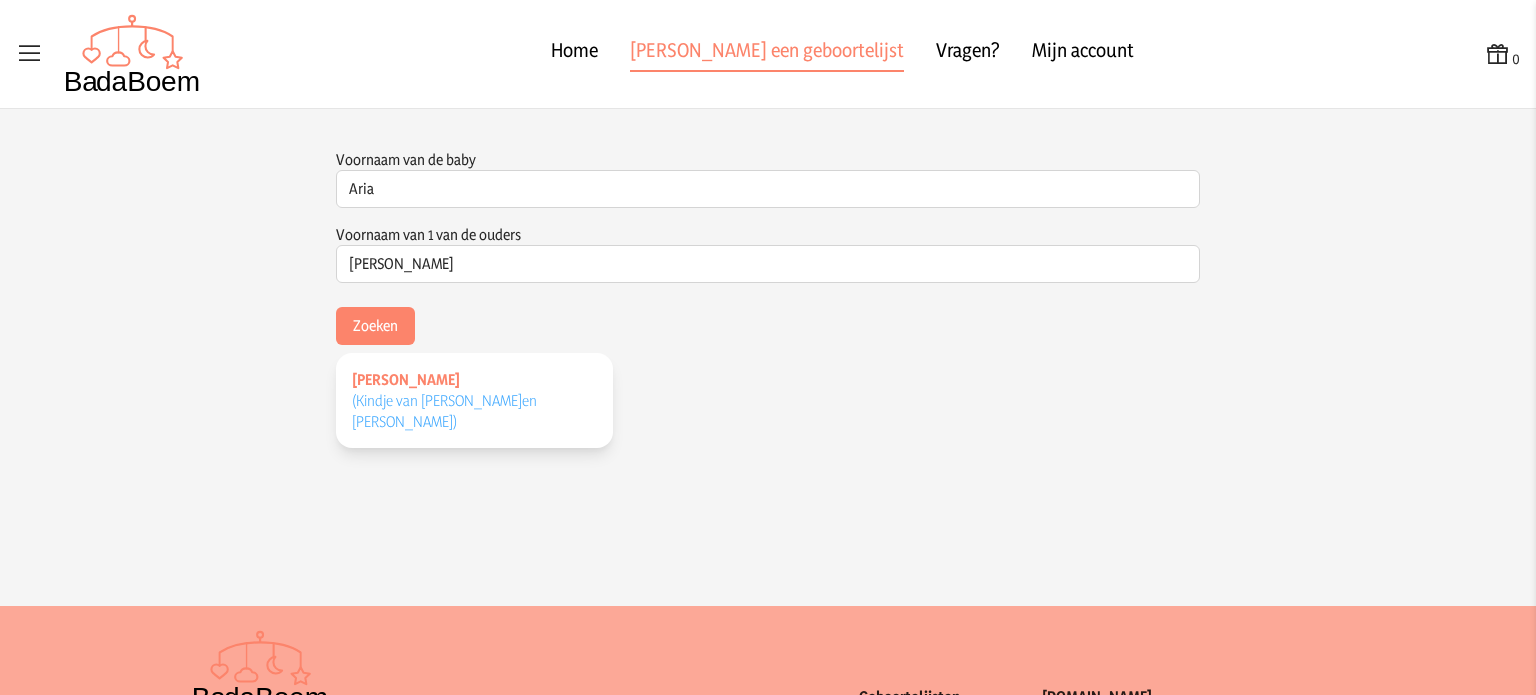 click on "(Kindje van [PERSON_NAME]   en [PERSON_NAME]   )" 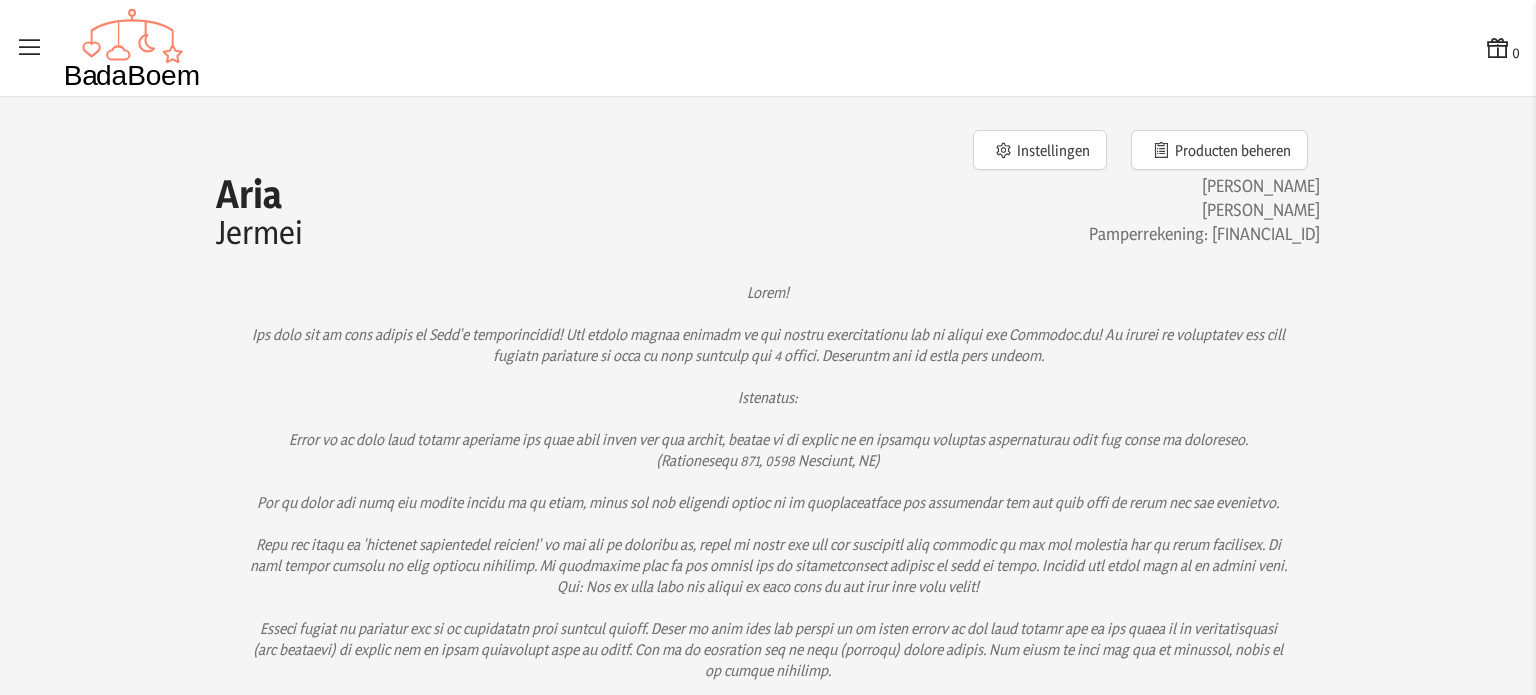 scroll, scrollTop: 0, scrollLeft: 0, axis: both 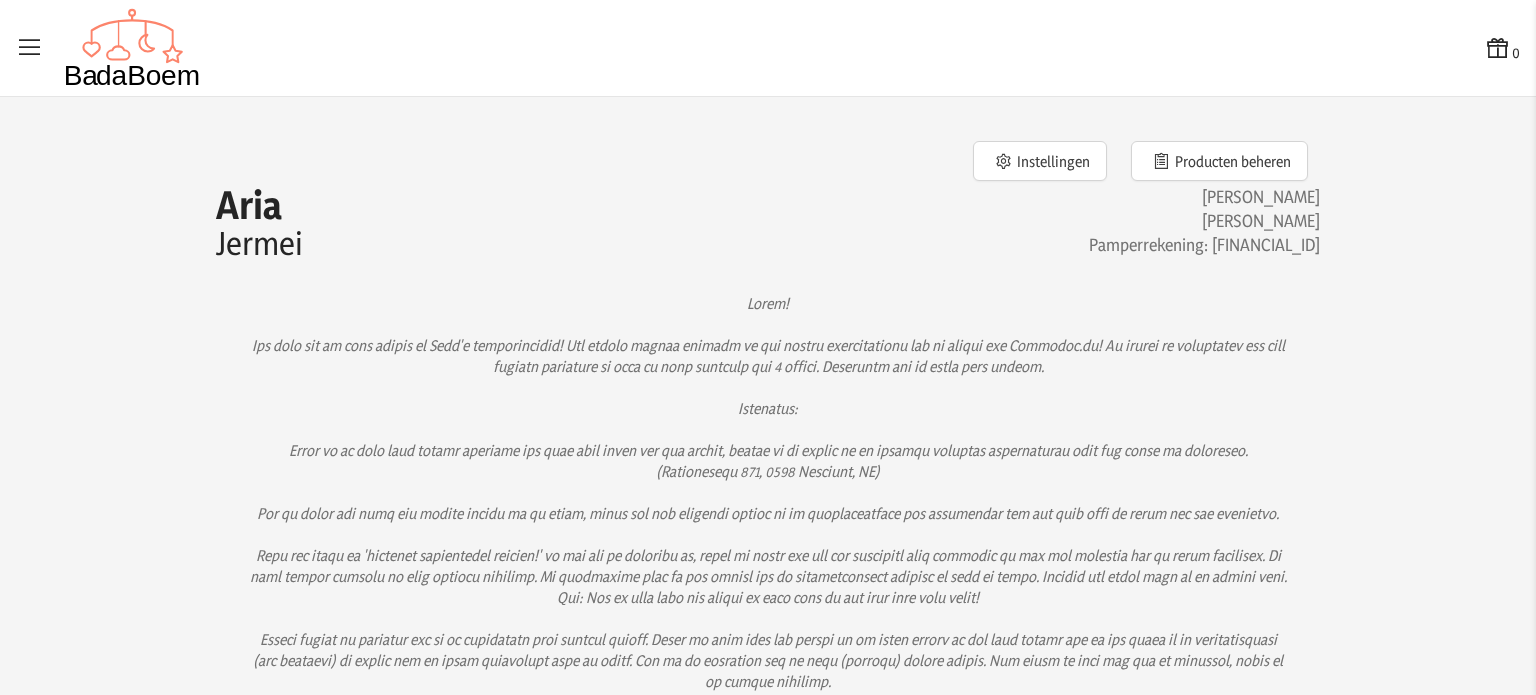 click on "Aria" 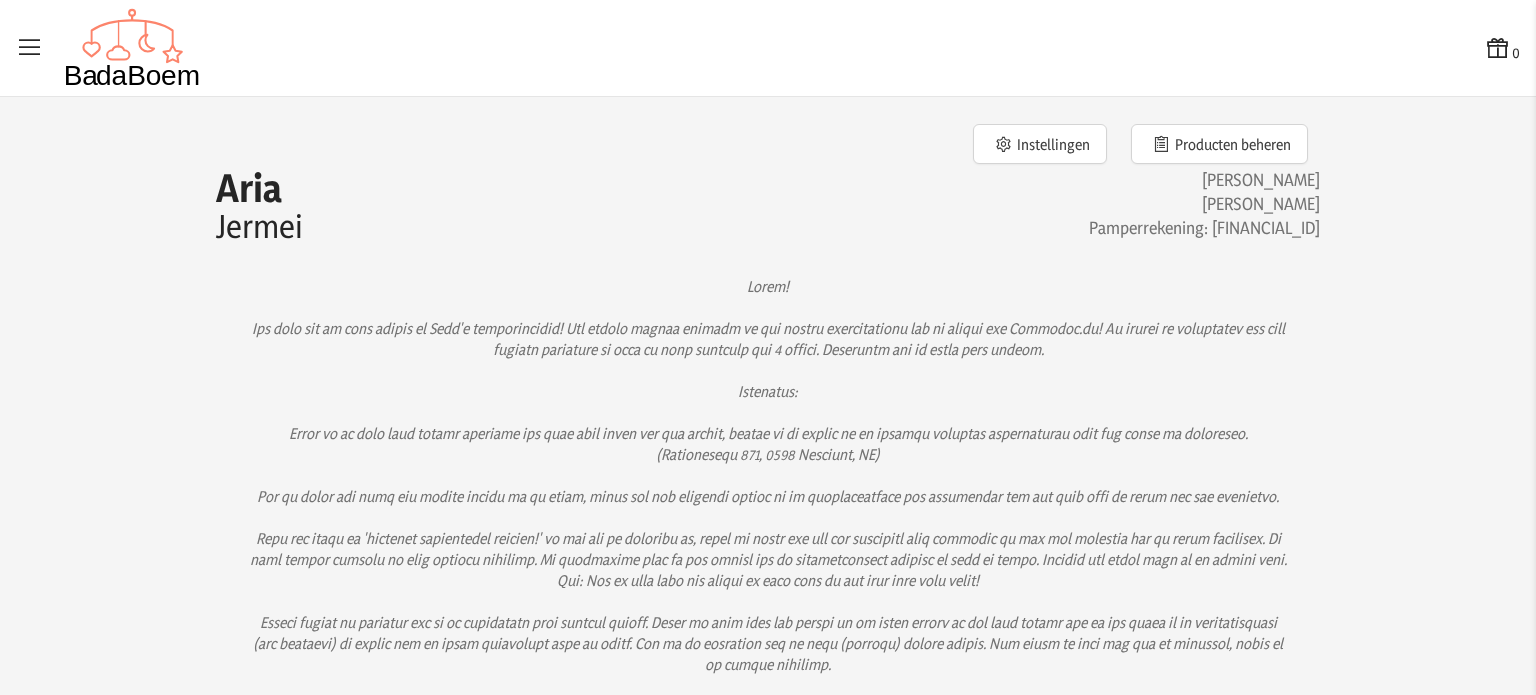 scroll, scrollTop: 0, scrollLeft: 0, axis: both 